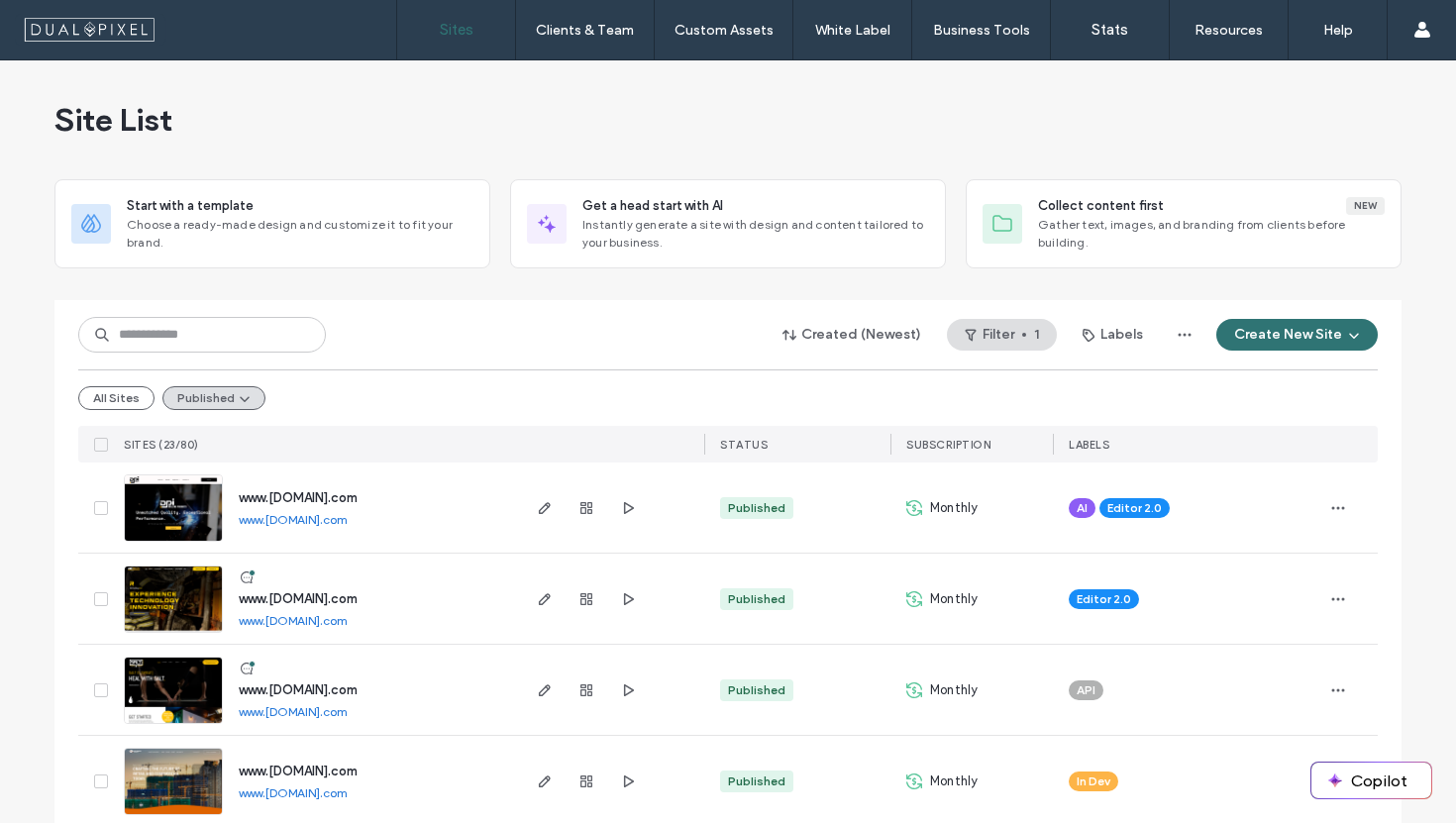 scroll, scrollTop: 0, scrollLeft: 0, axis: both 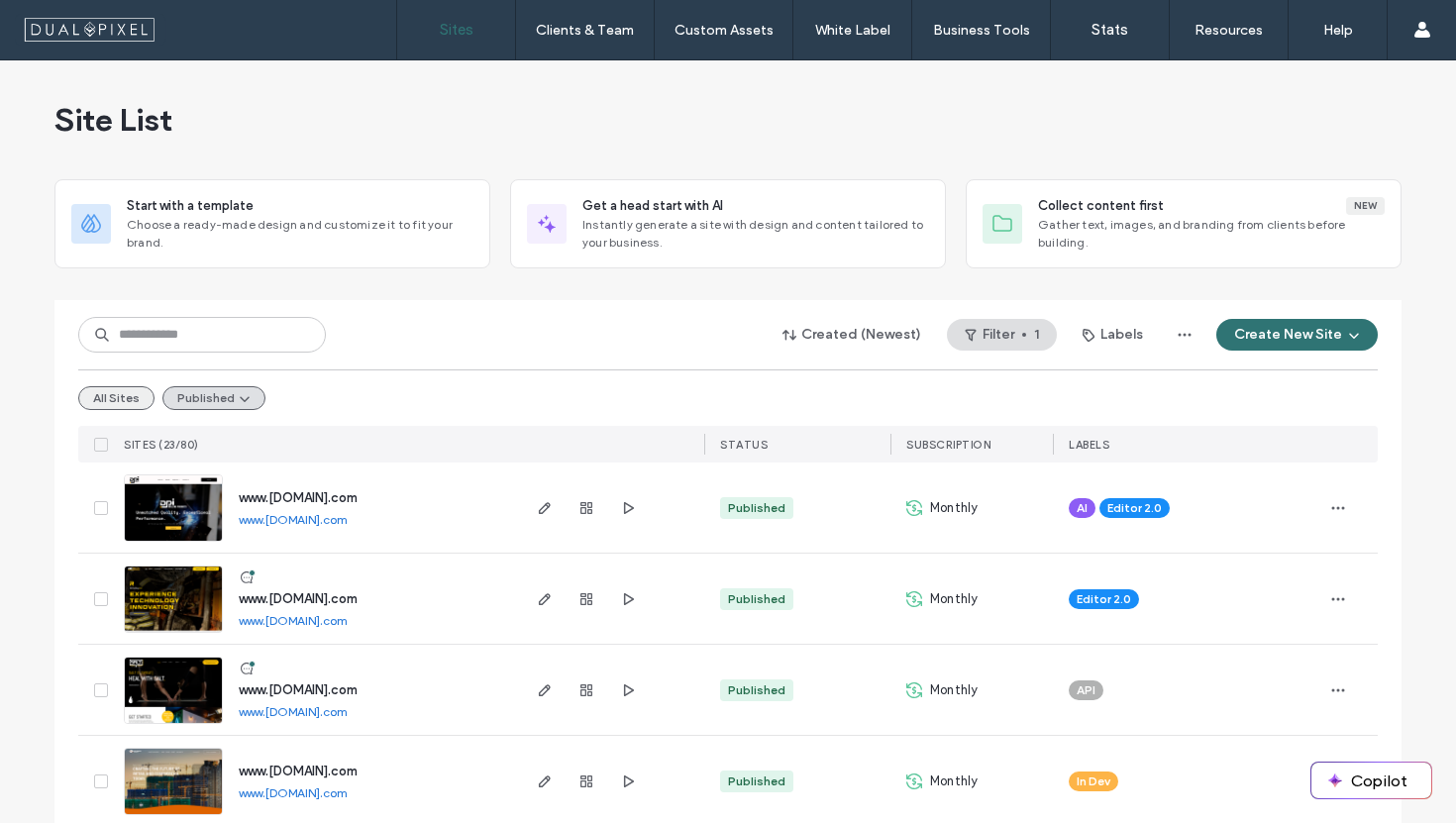 click on "All Sites" at bounding box center (116, 398) 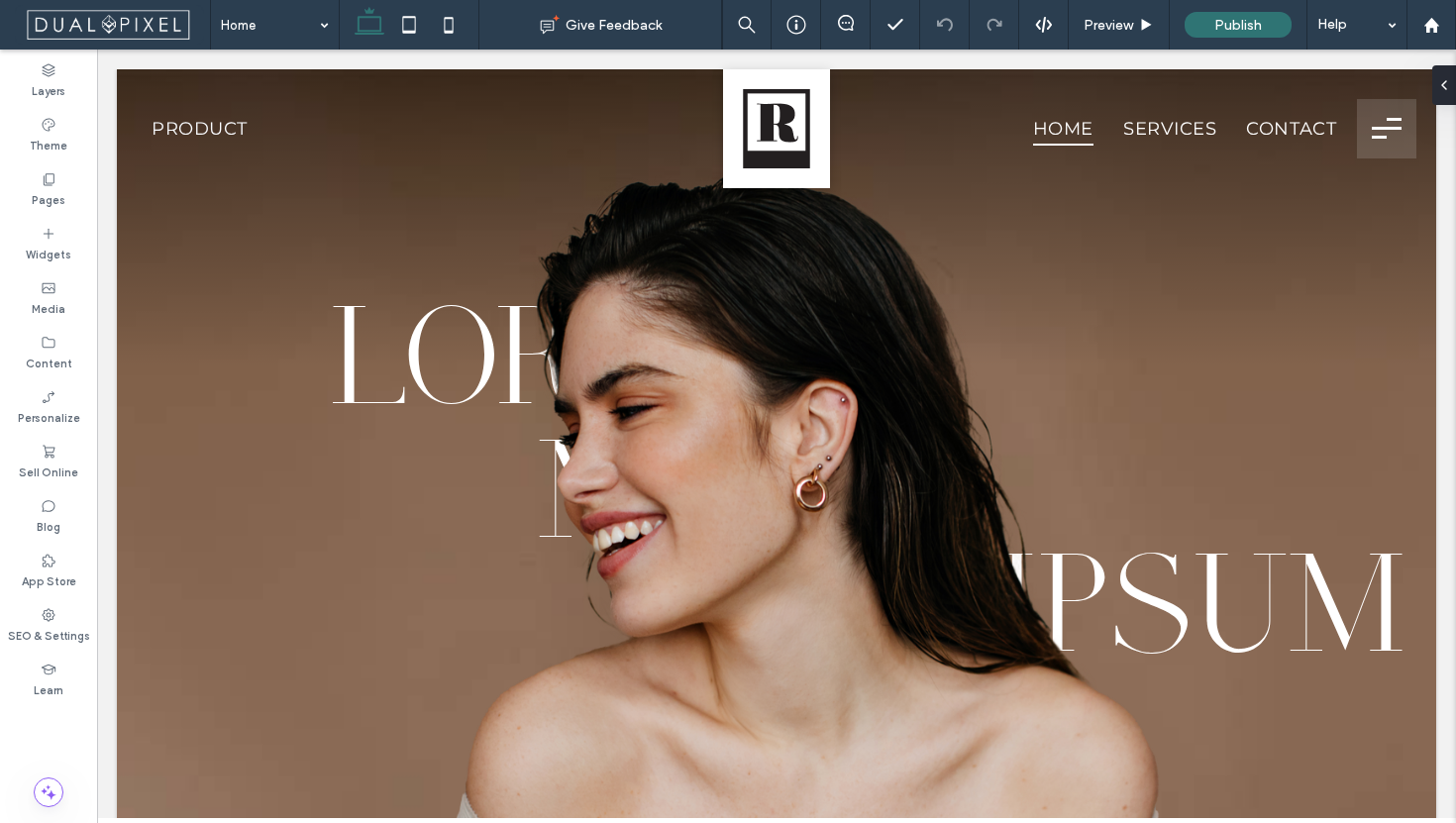 scroll, scrollTop: 0, scrollLeft: 0, axis: both 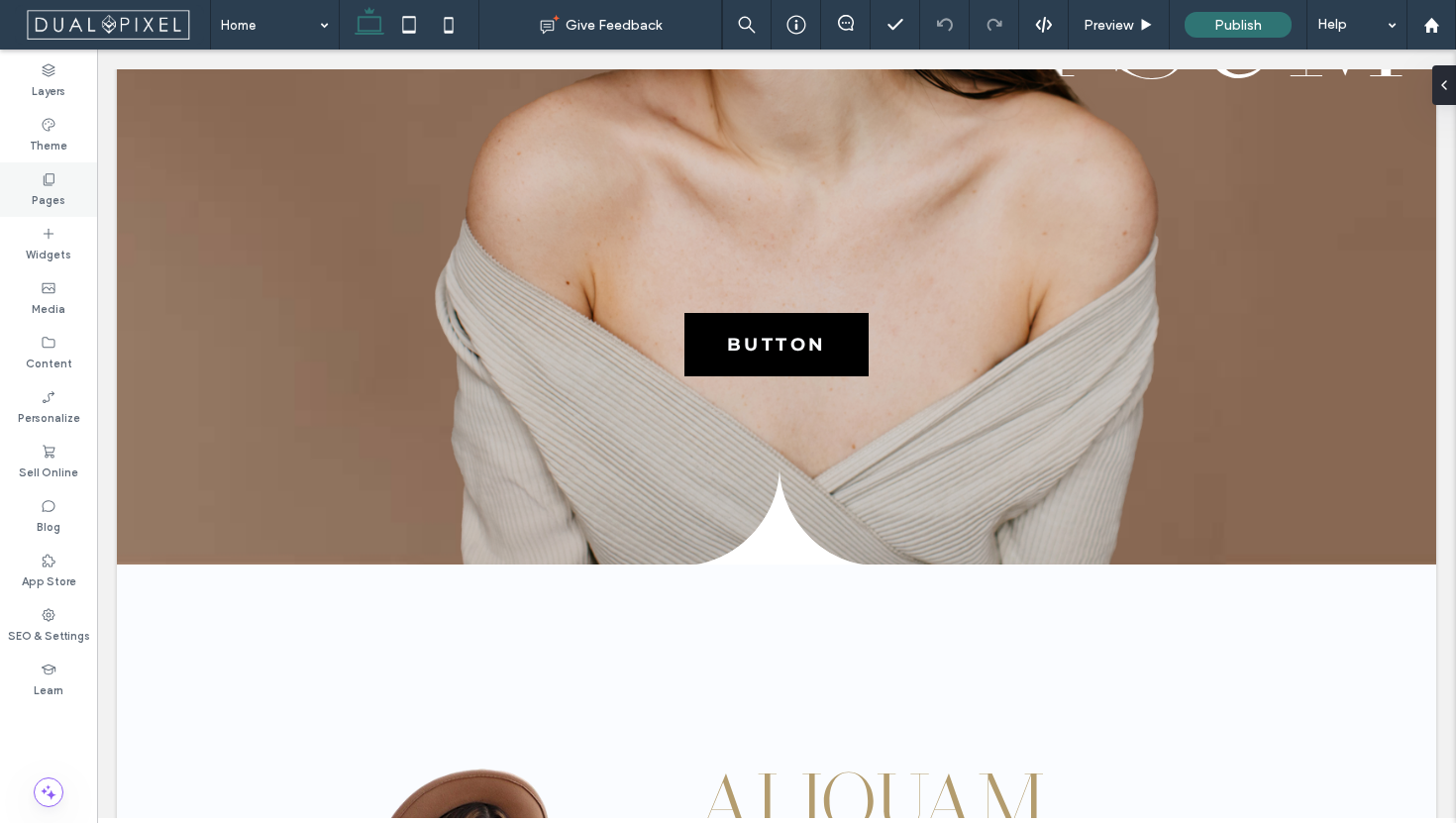 click on "Pages" at bounding box center (49, 198) 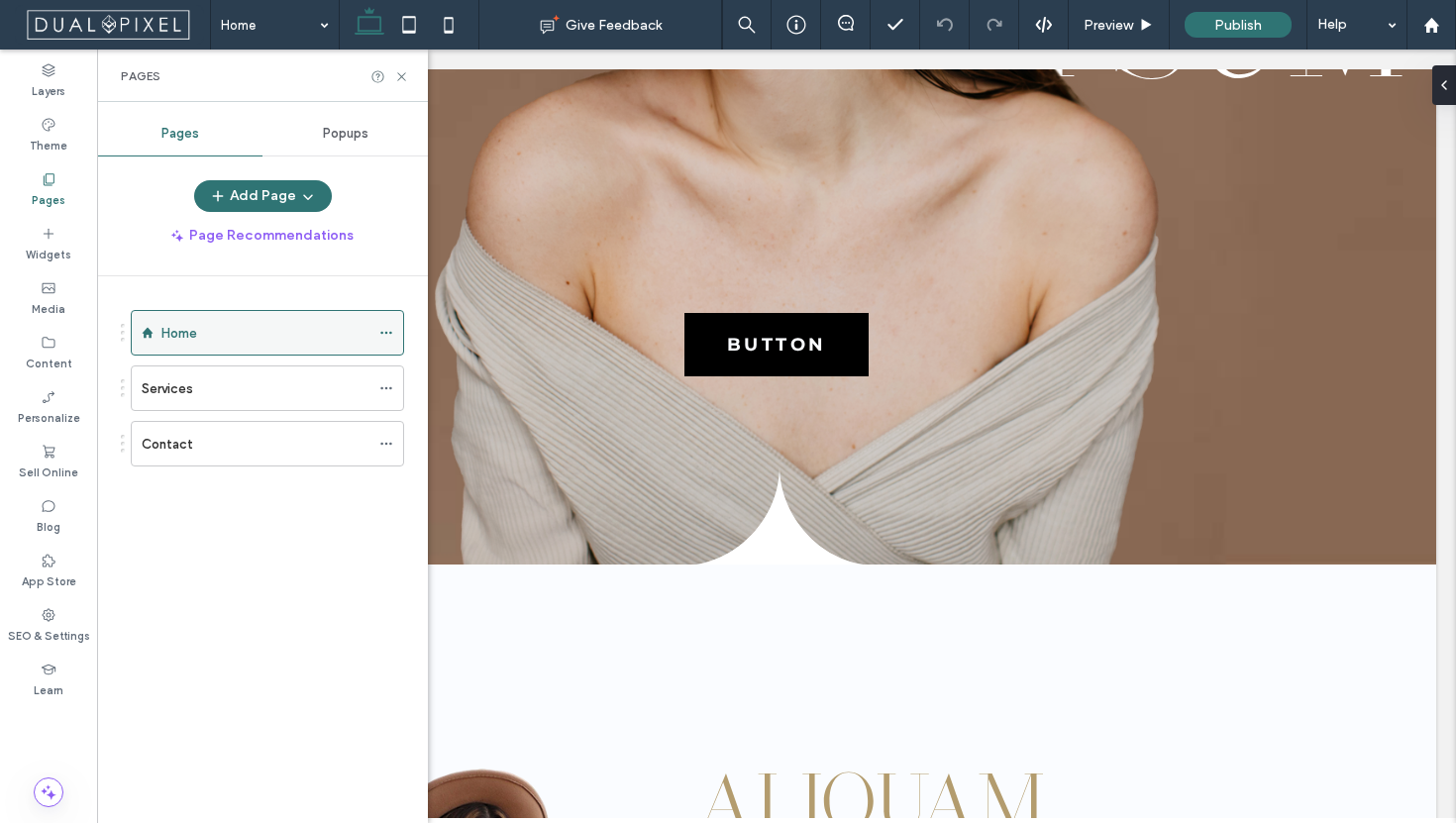 click on "Home" at bounding box center [265, 333] 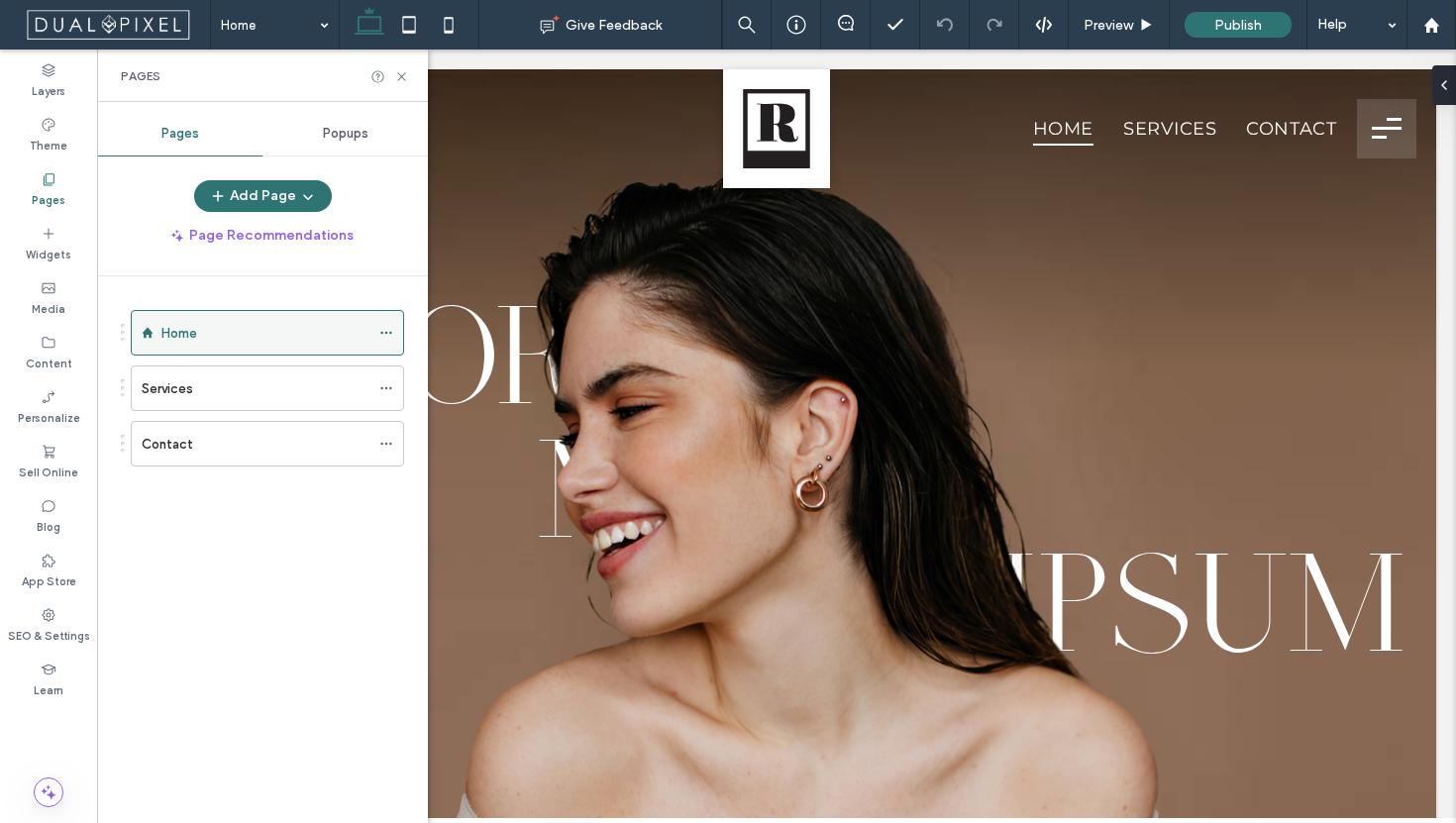 scroll, scrollTop: 0, scrollLeft: 0, axis: both 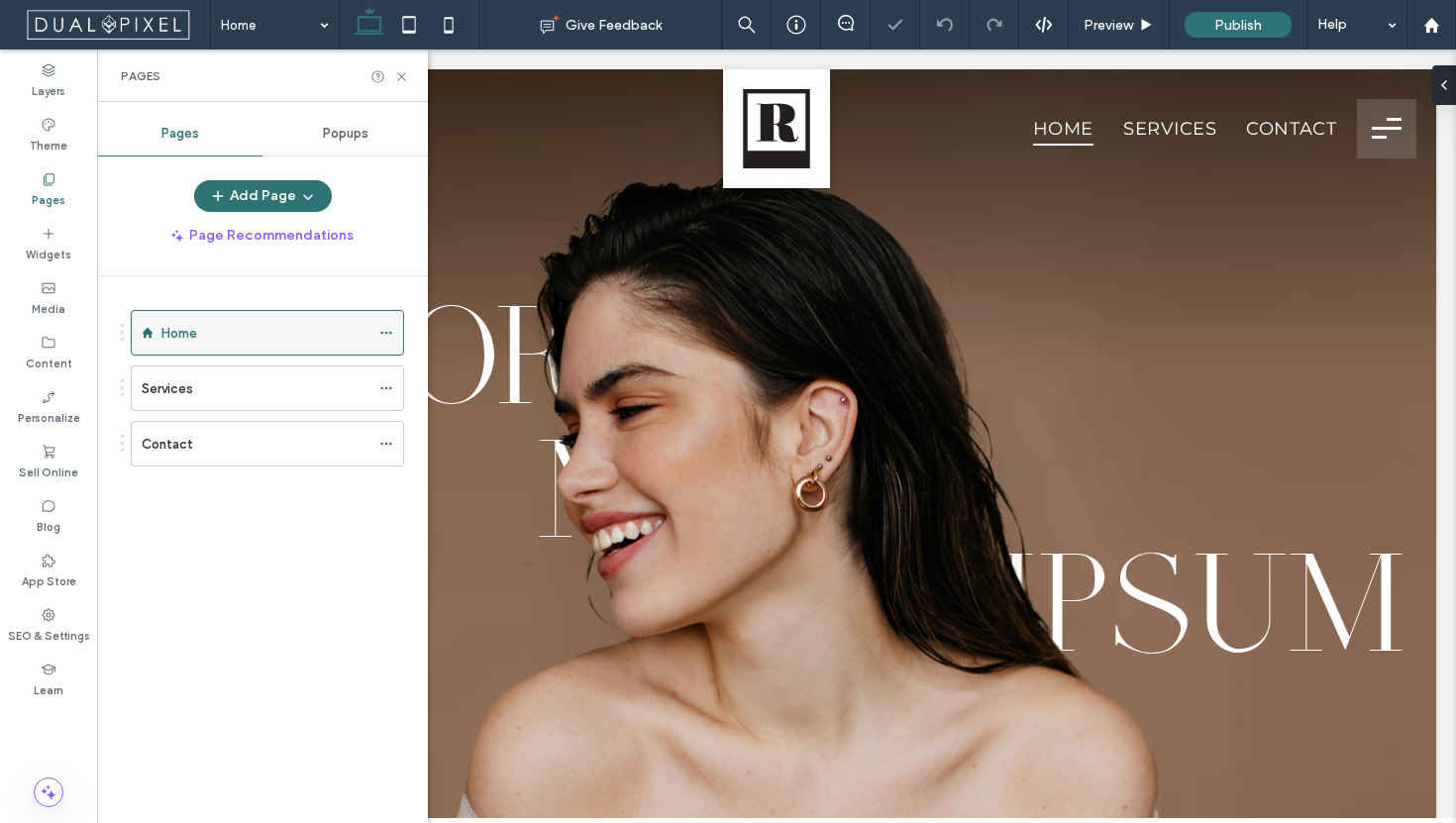 click at bounding box center (391, 333) 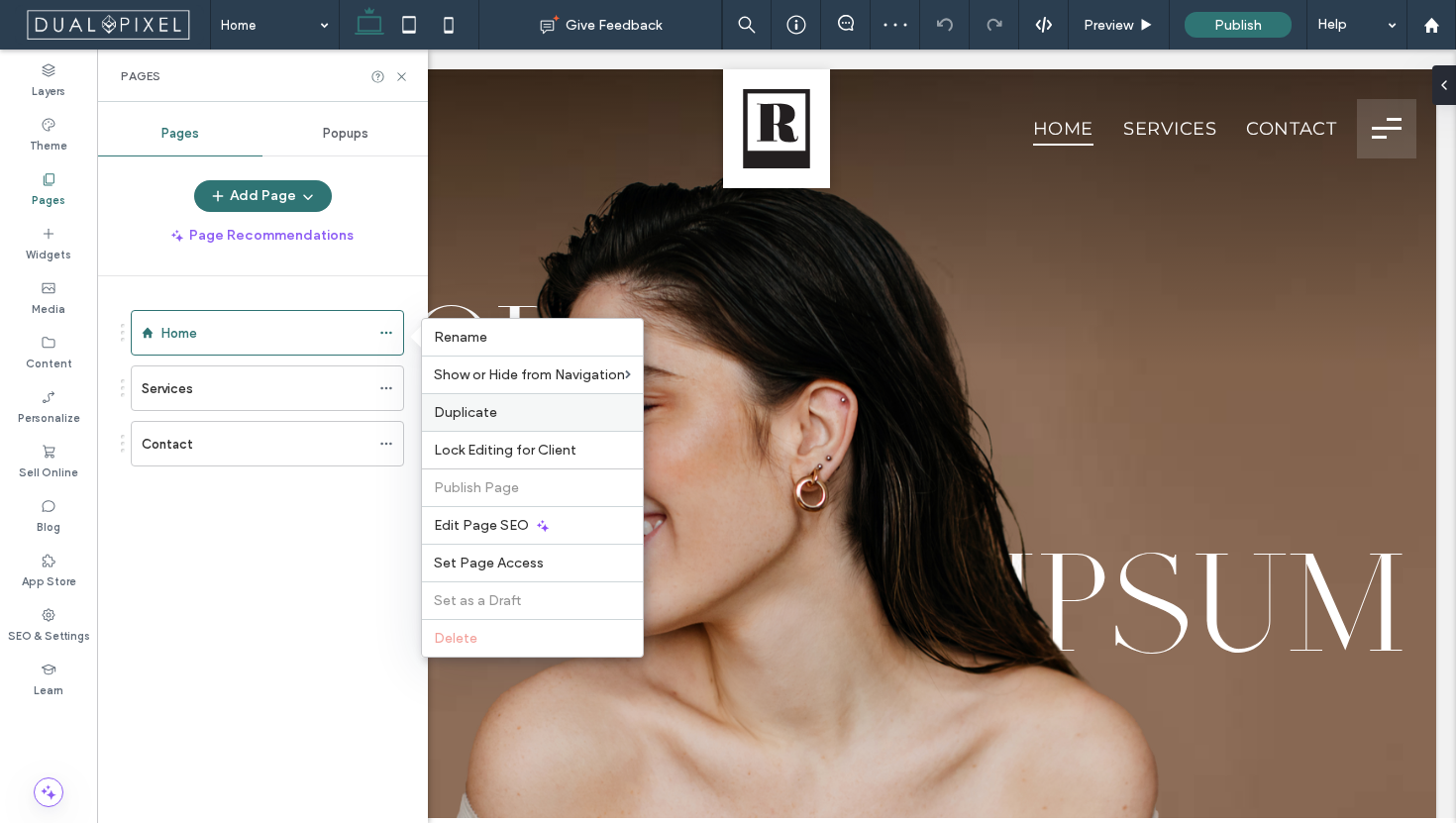 click on "Duplicate" at bounding box center [466, 412] 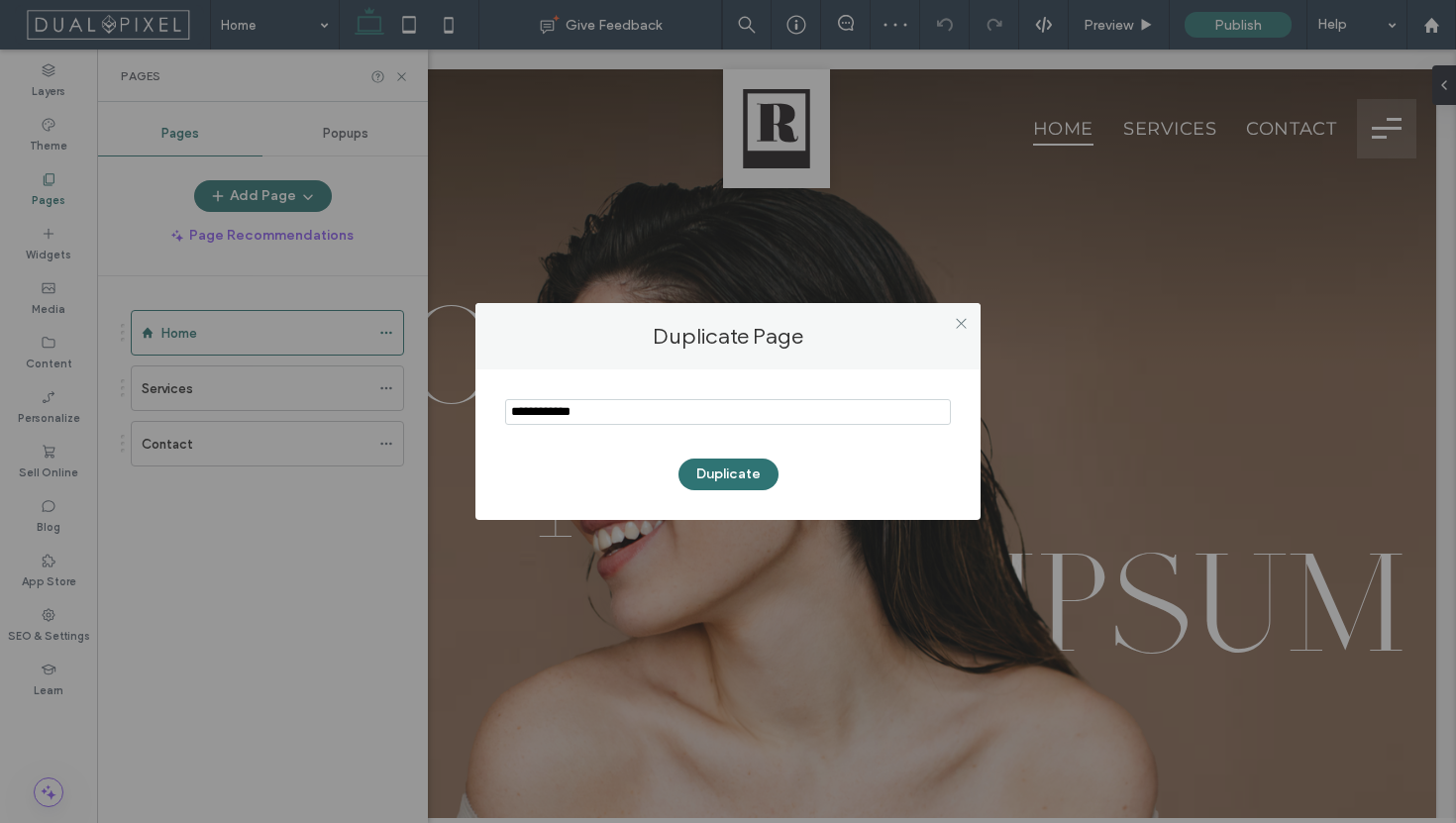 click at bounding box center (728, 412) 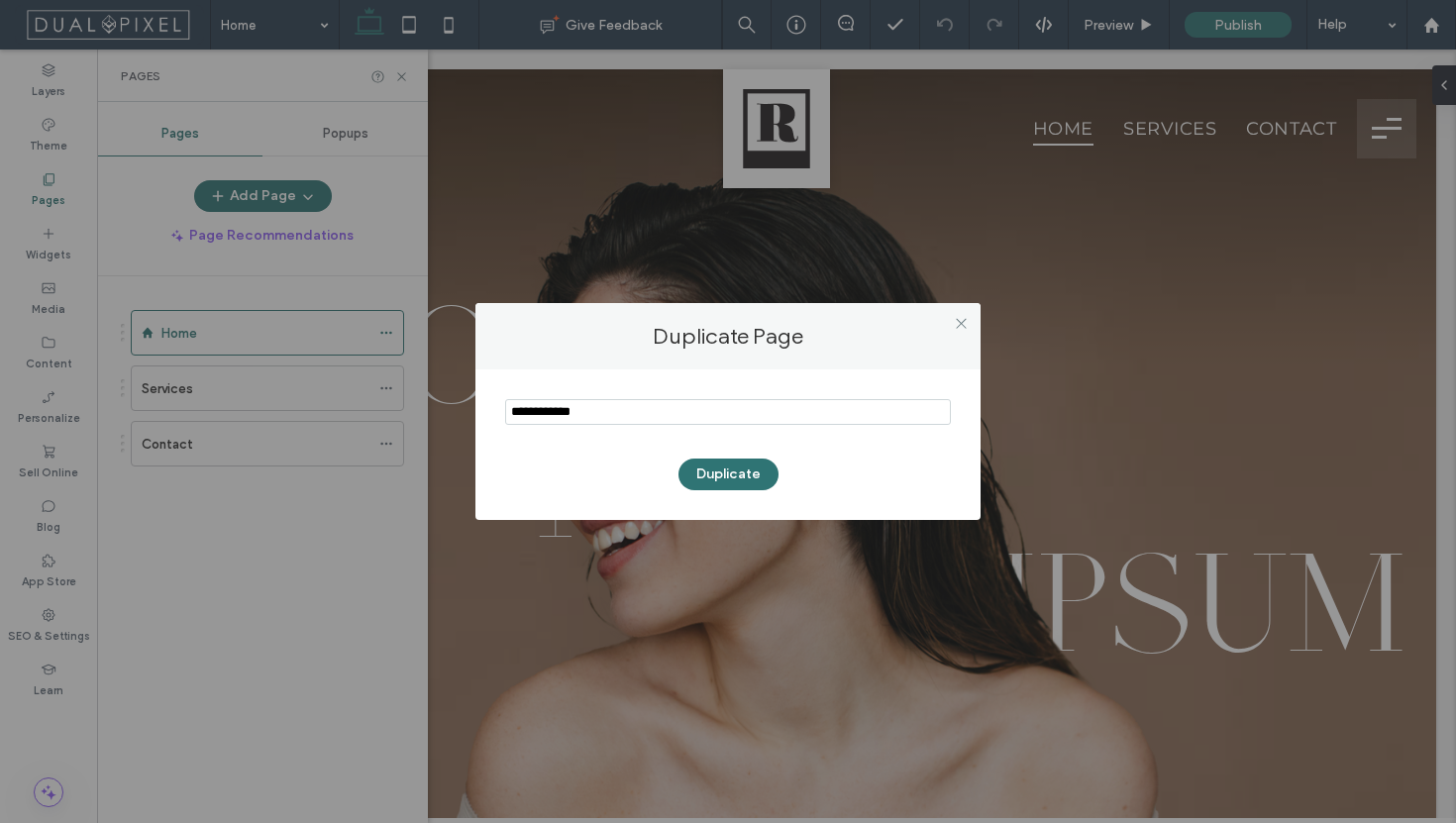 click at bounding box center (728, 412) 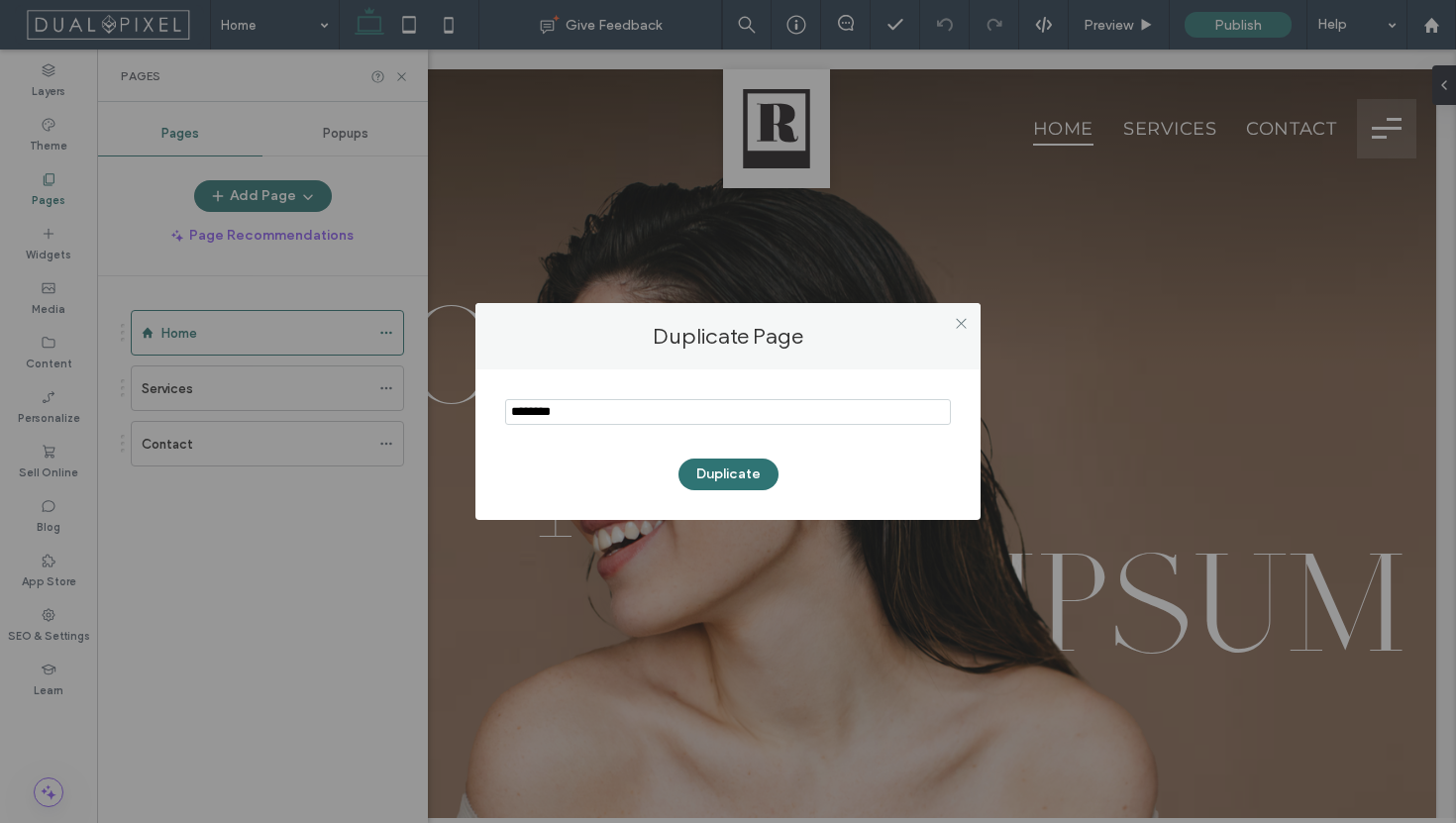 type on "********" 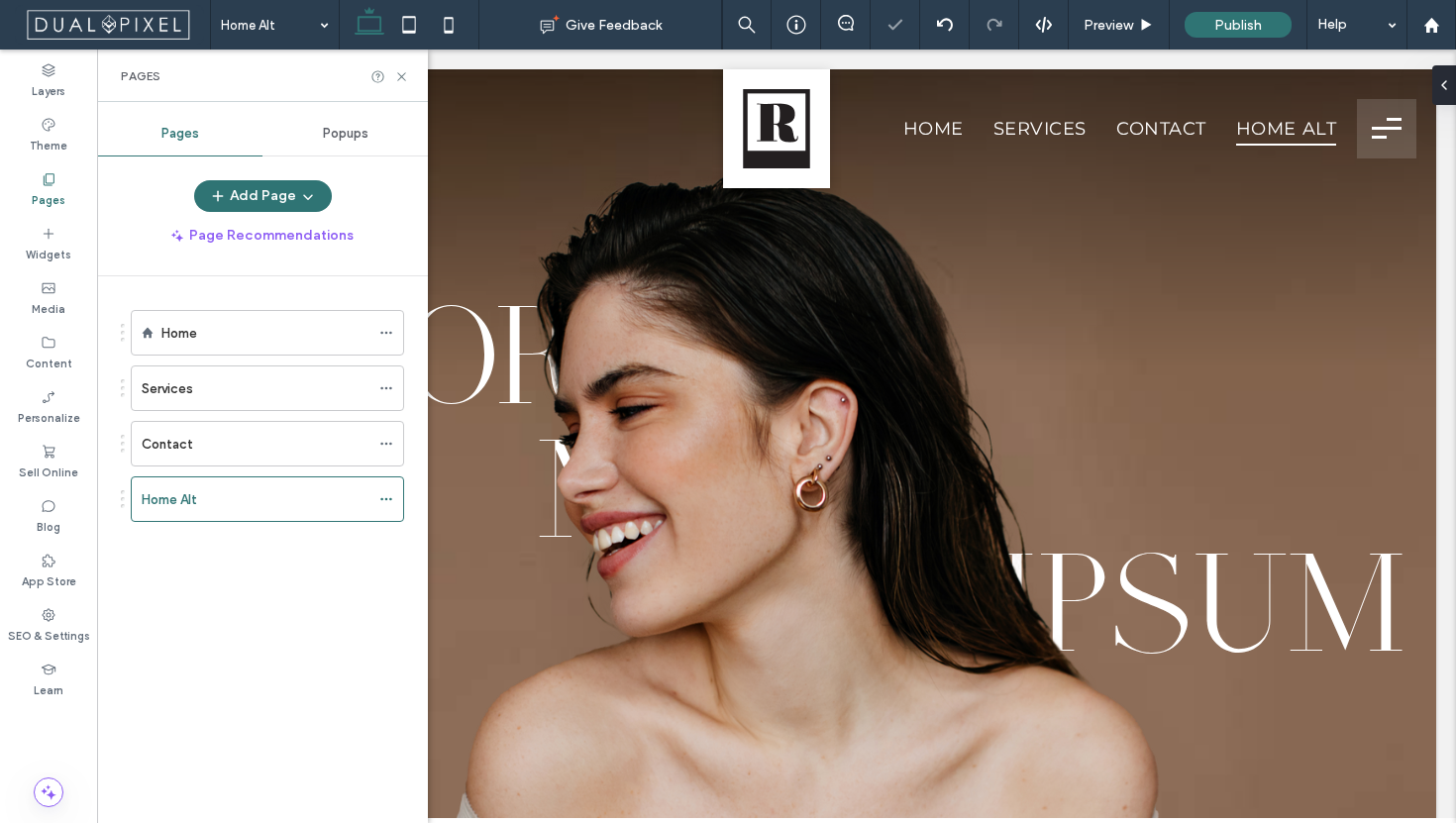 scroll, scrollTop: 0, scrollLeft: 0, axis: both 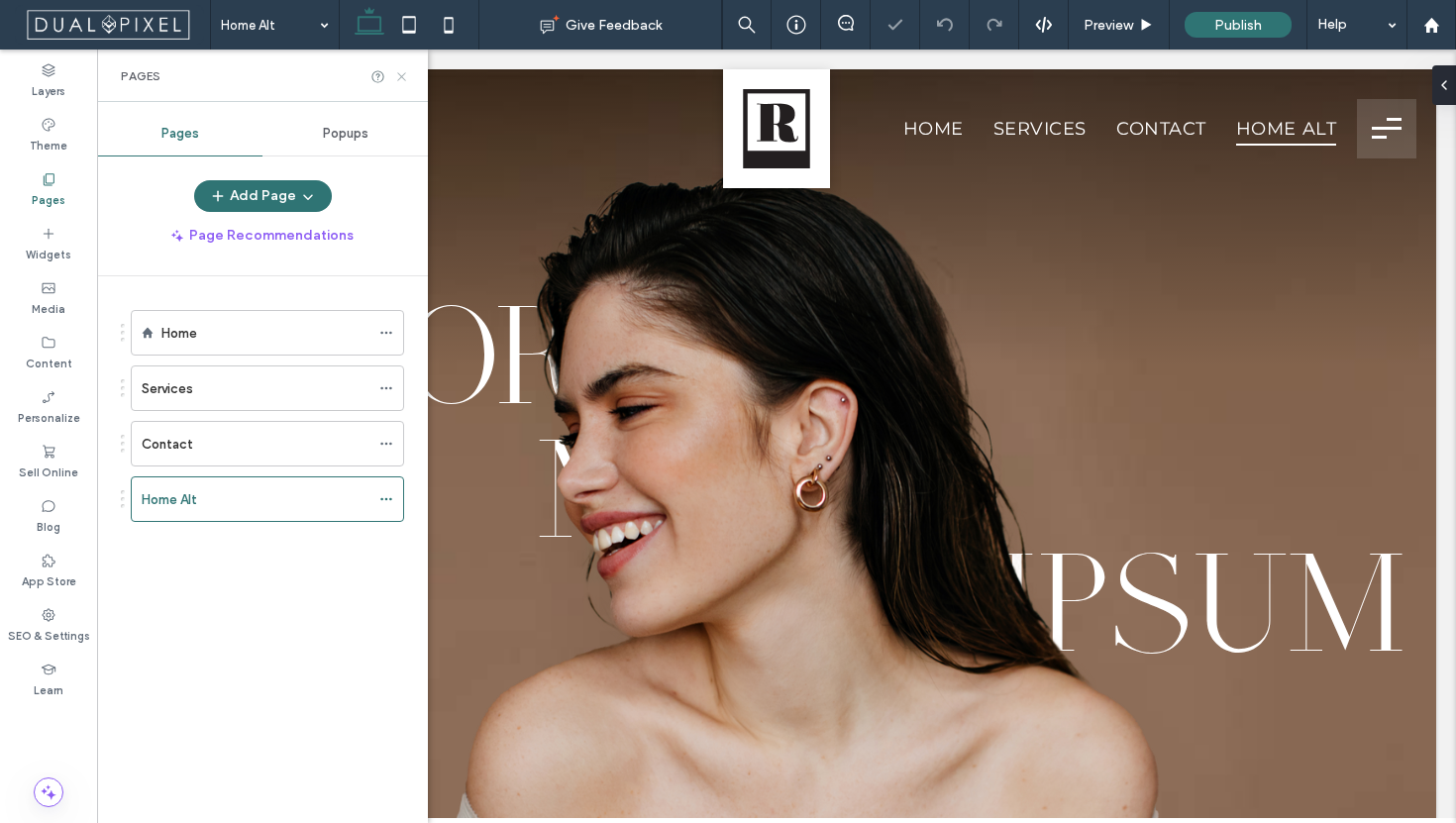 click 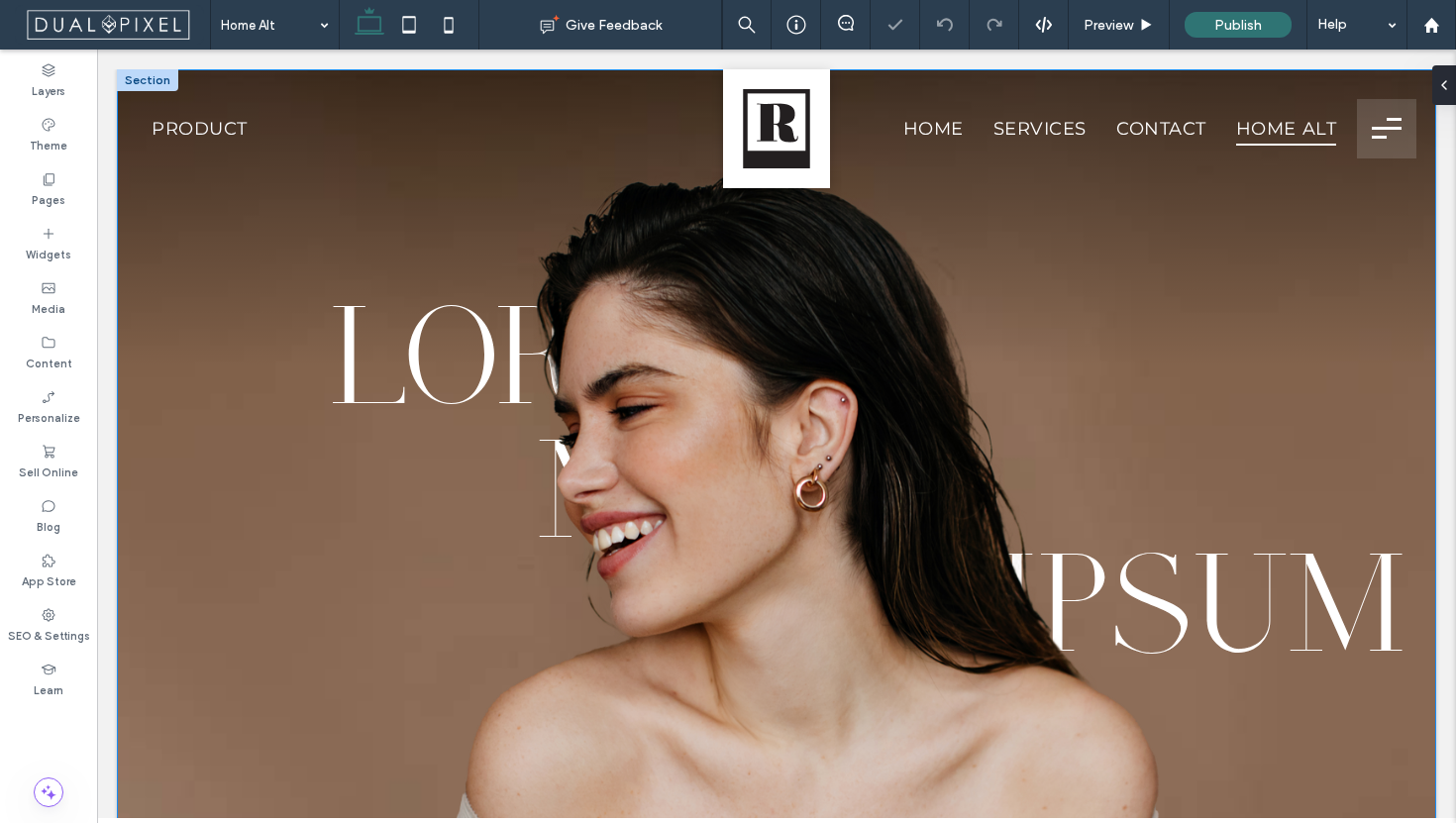 click on "Button" at bounding box center [777, 604] 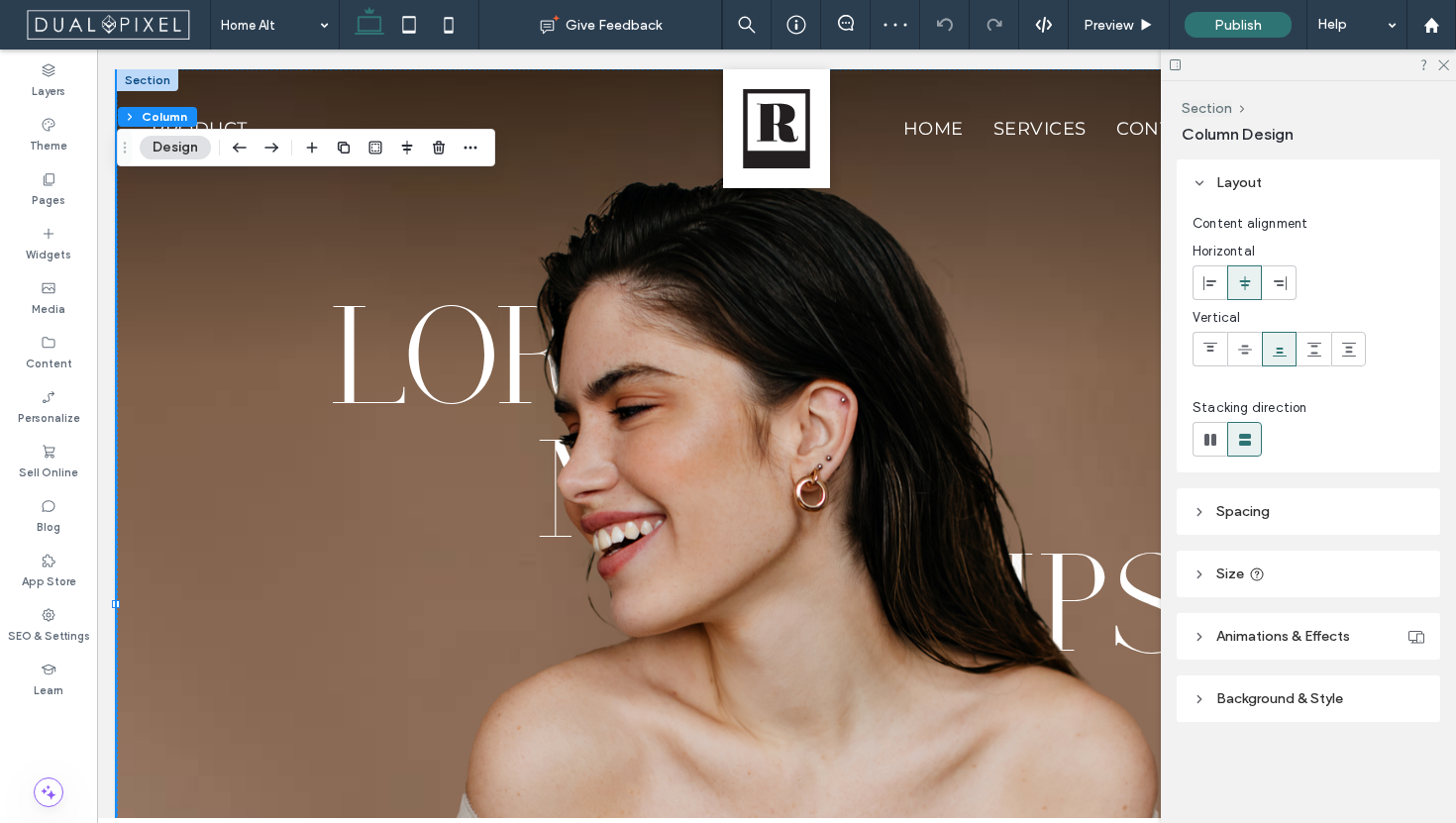 click on "Design" at bounding box center [175, 148] 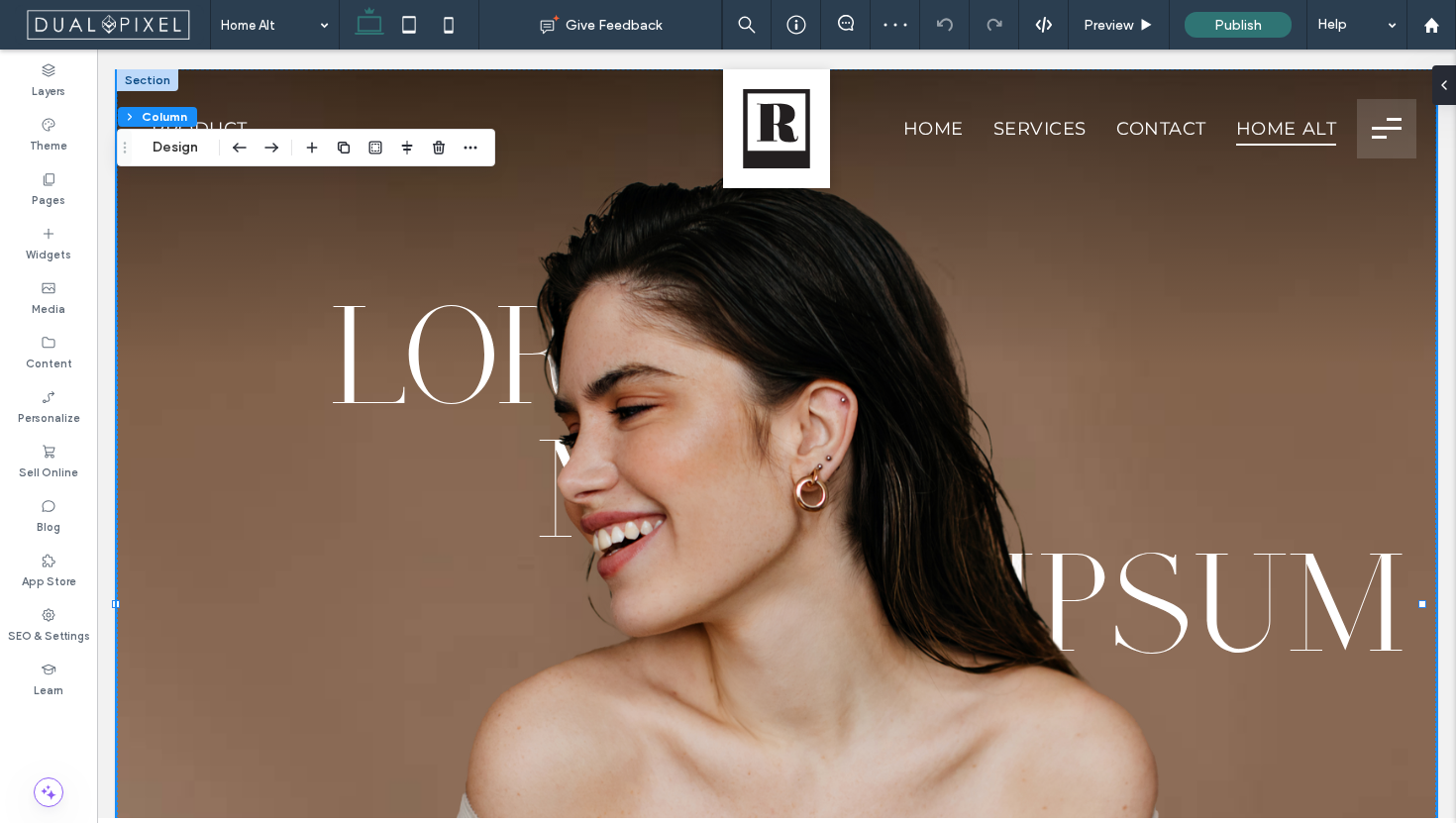 click on "Button" at bounding box center [777, 604] 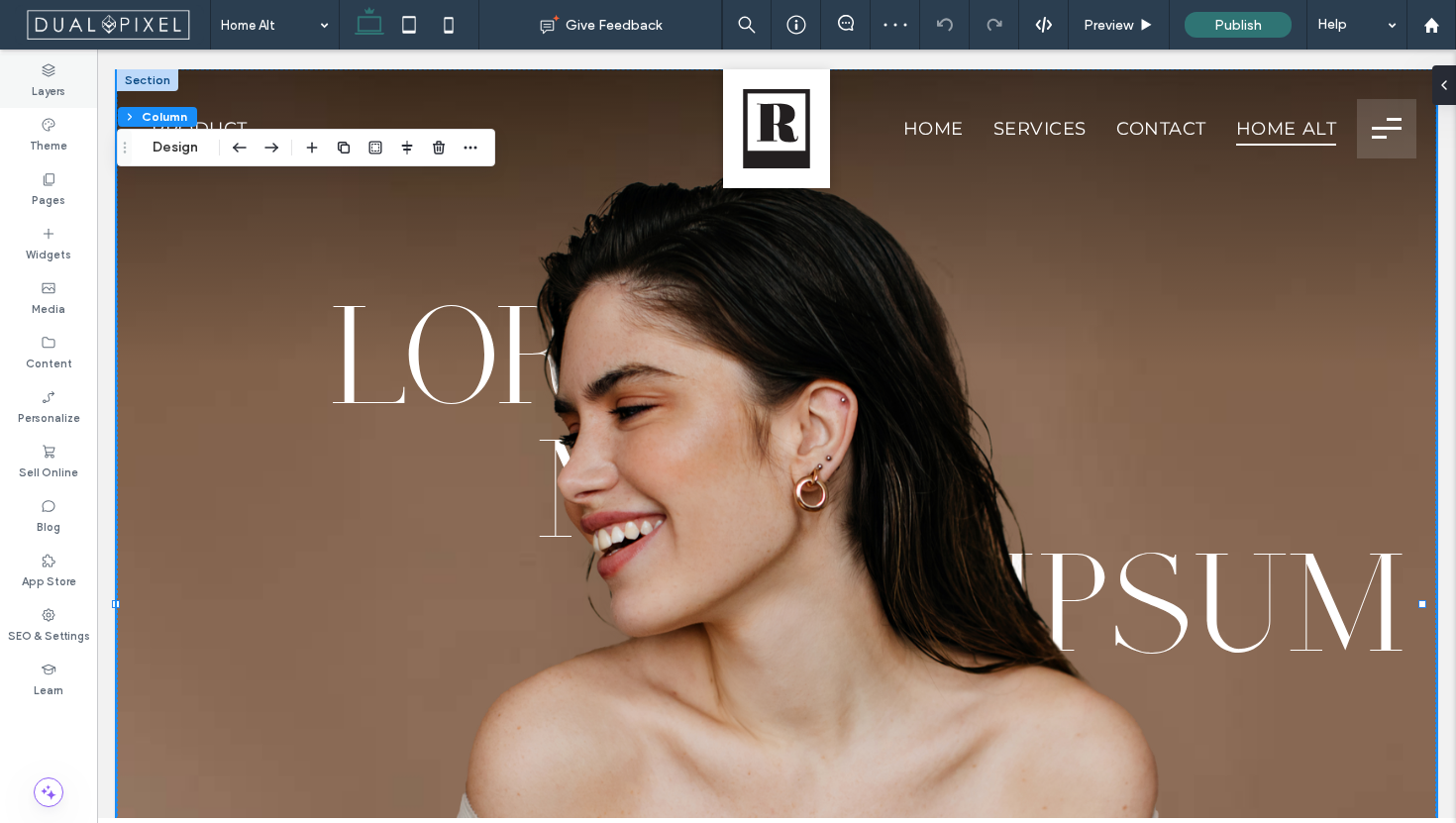 click on "Layers" at bounding box center [49, 80] 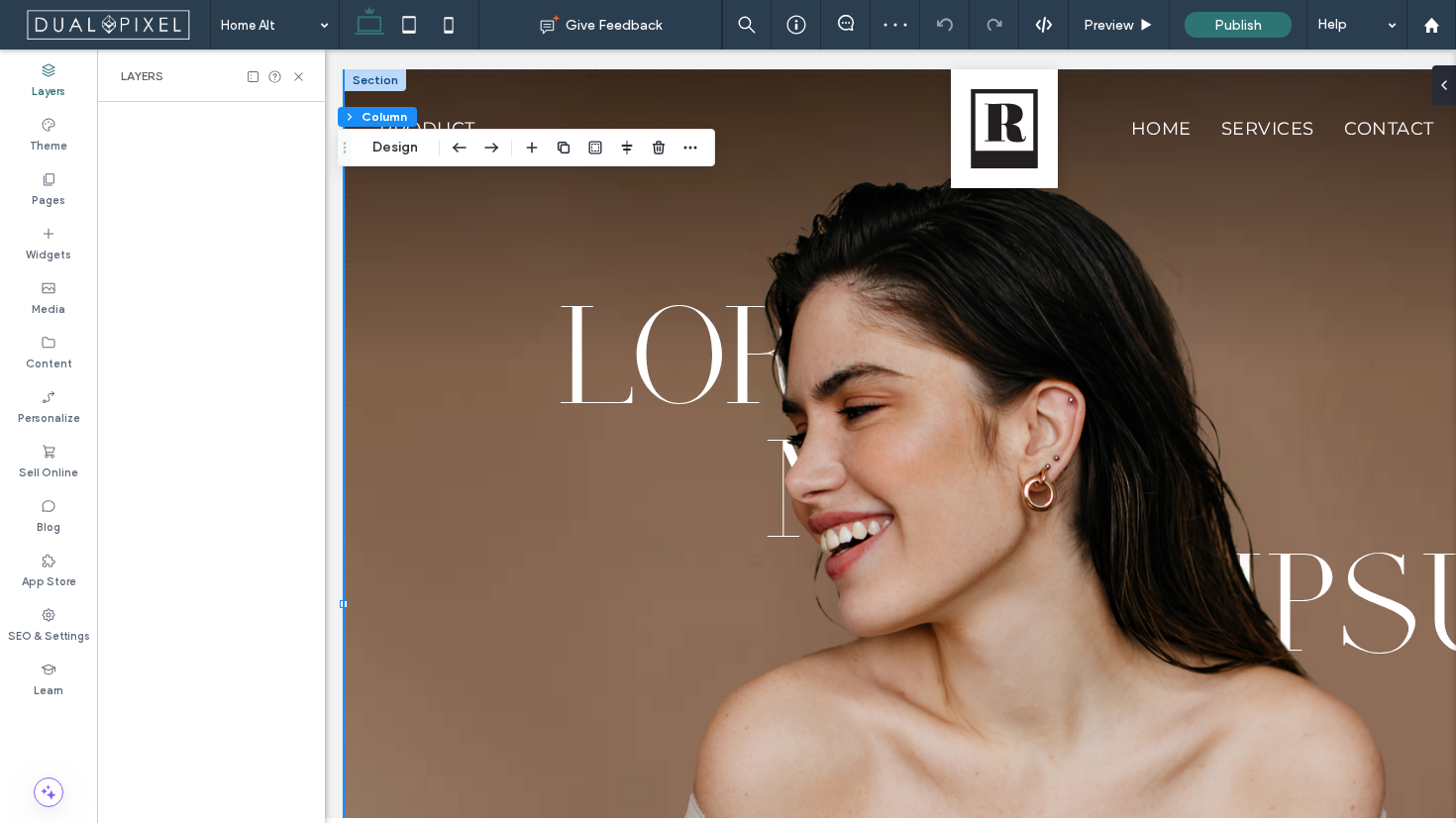 scroll, scrollTop: 0, scrollLeft: 228, axis: horizontal 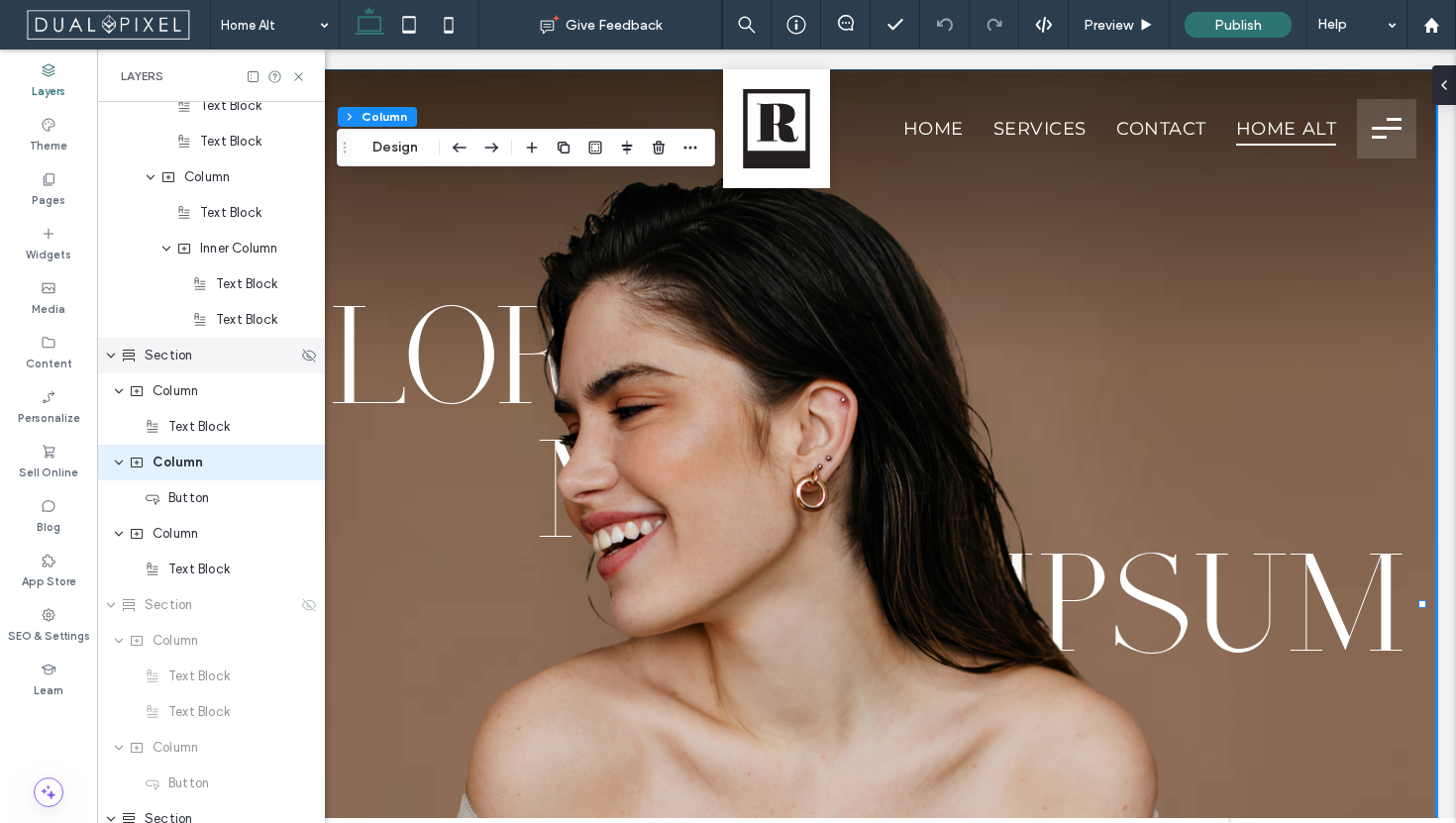 click on "Section" at bounding box center (209, 356) 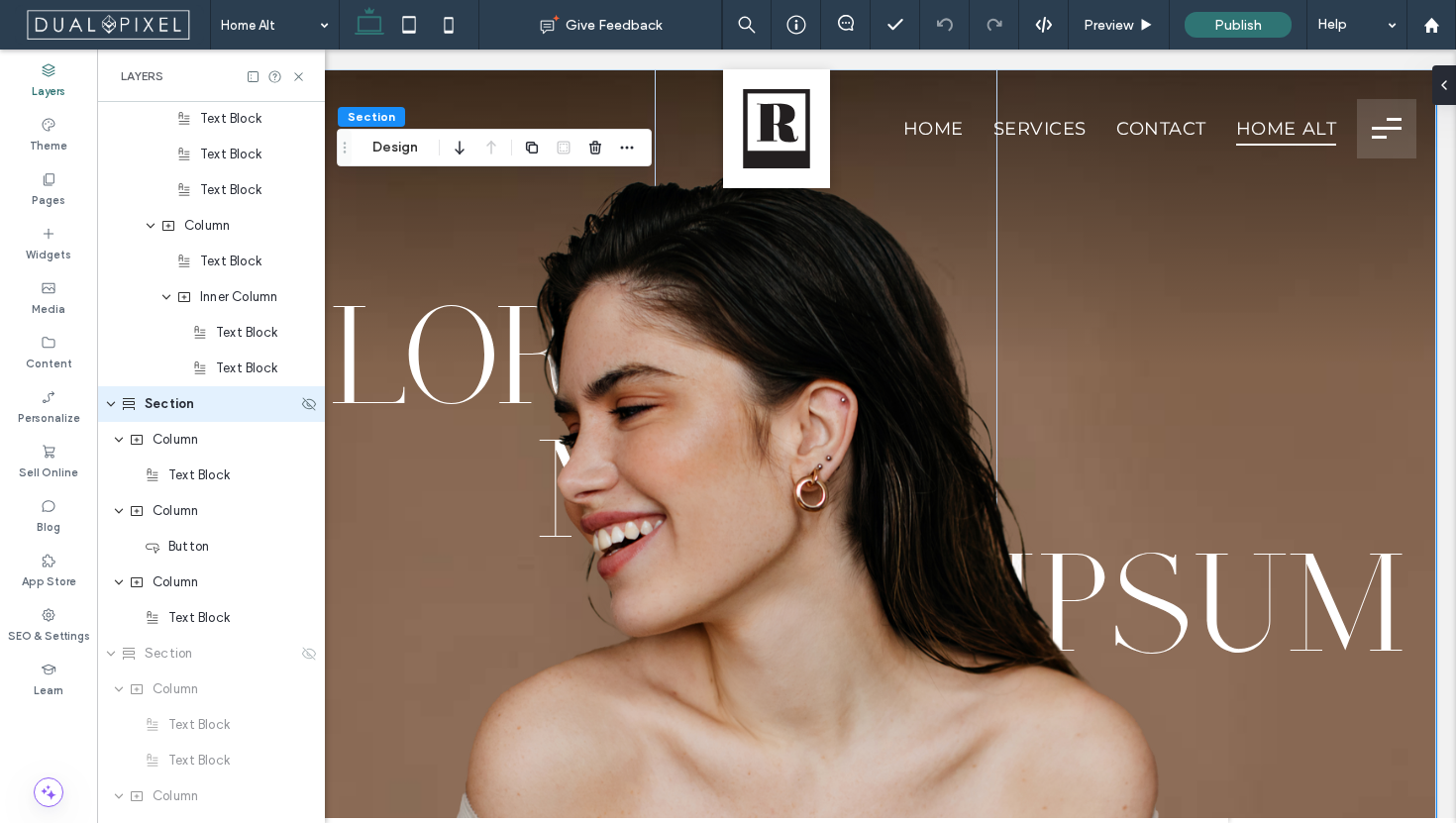 scroll, scrollTop: 549, scrollLeft: 0, axis: vertical 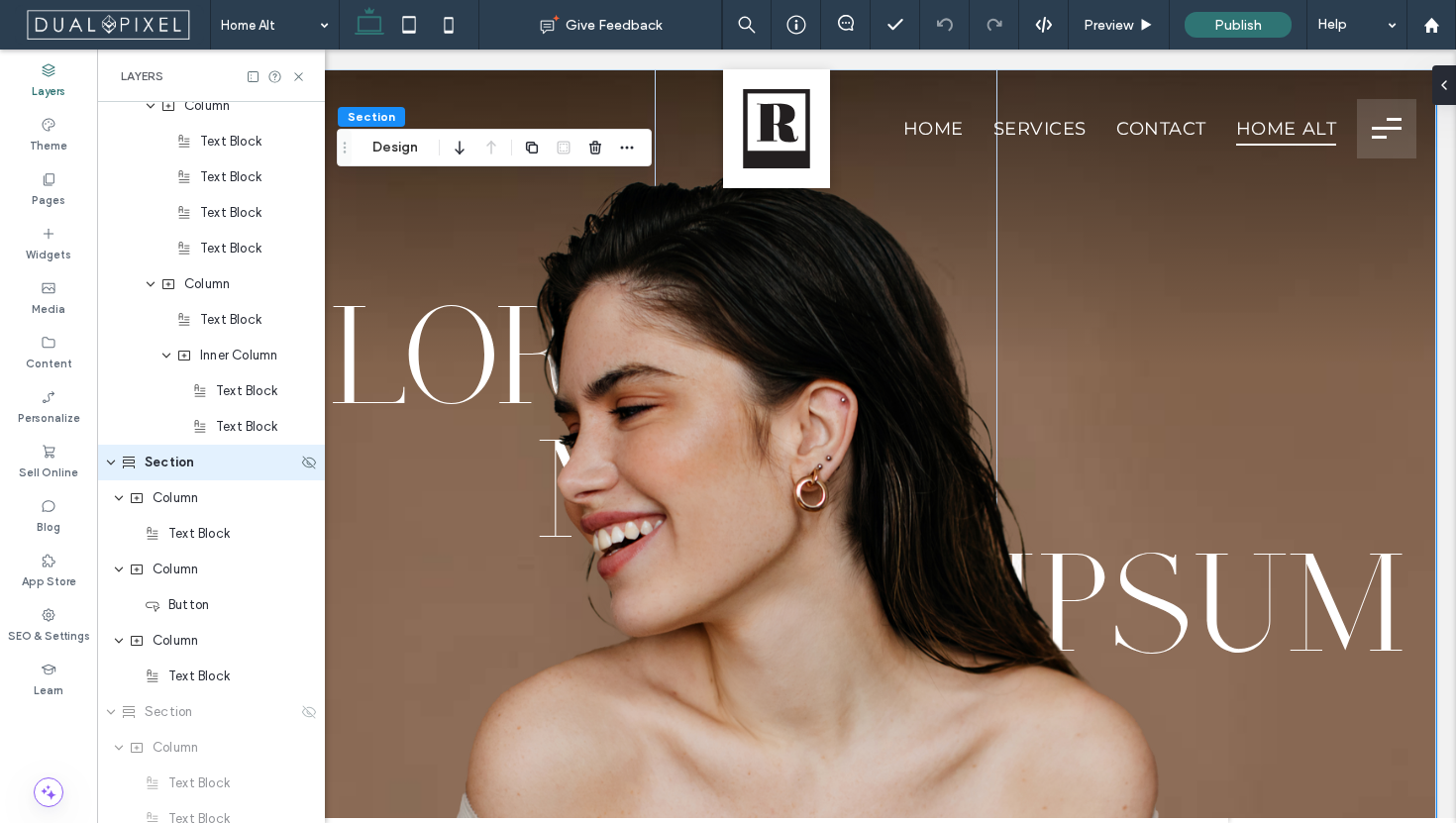 type 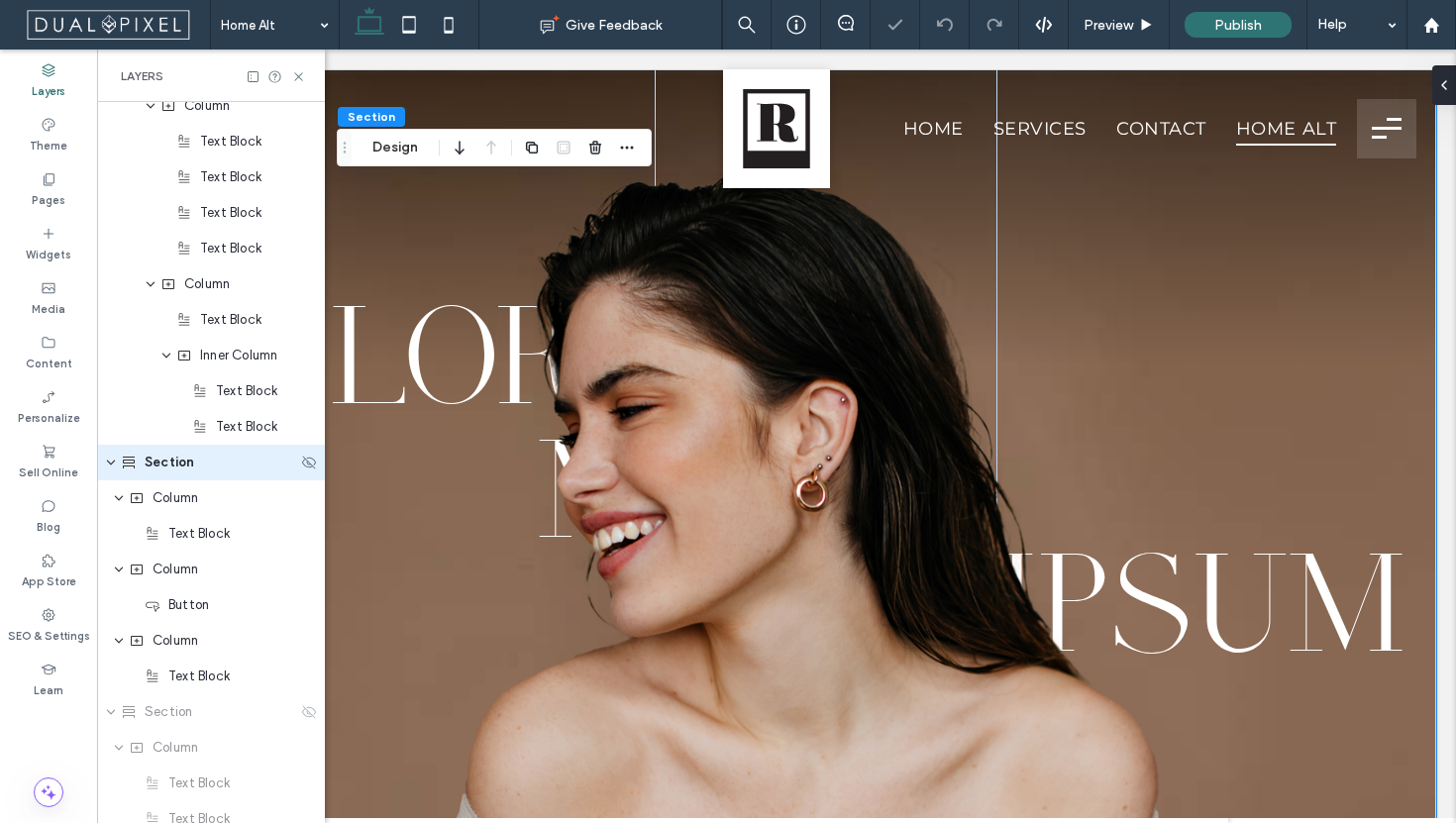 click on "Section" at bounding box center (209, 463) 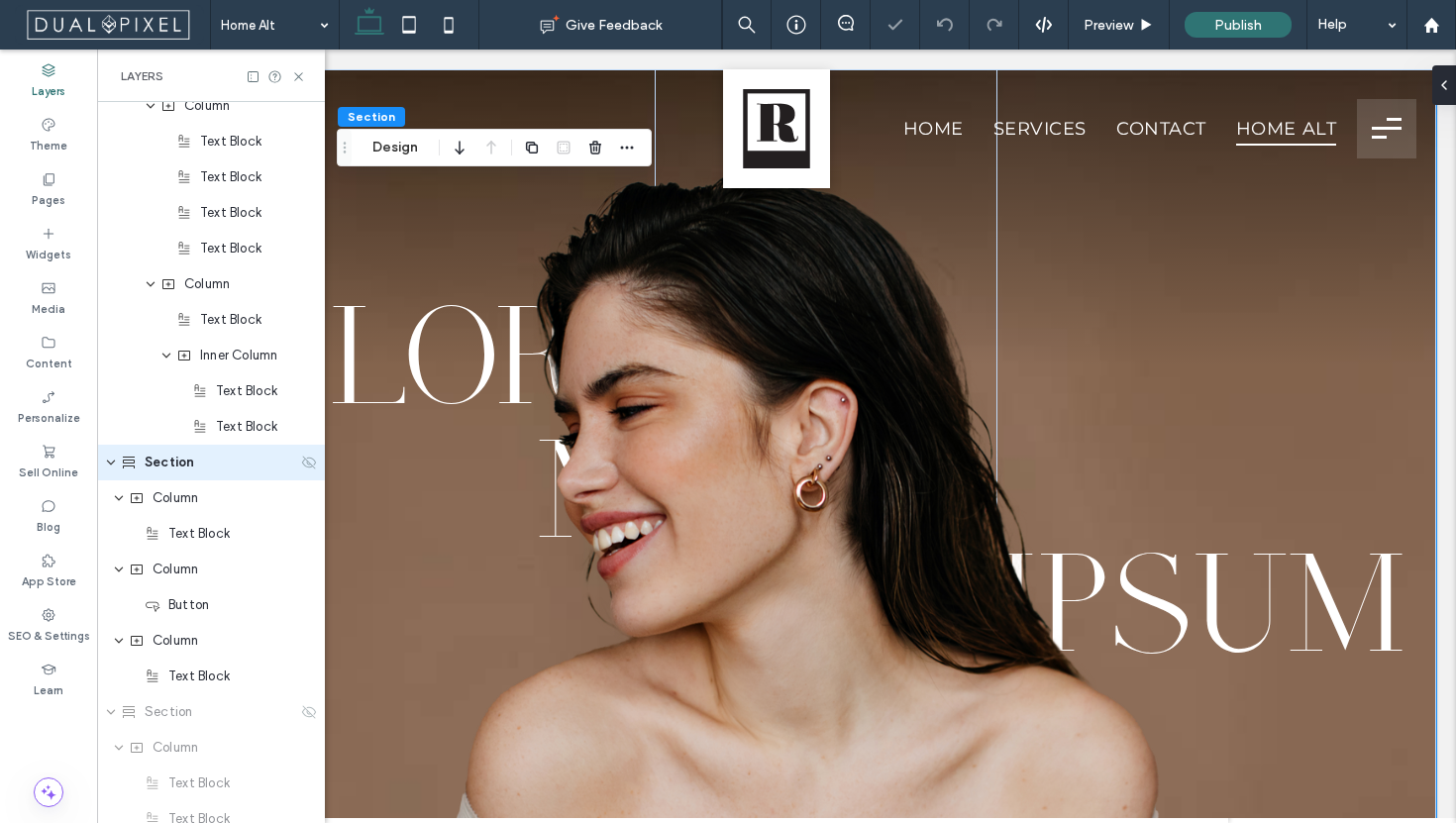 click 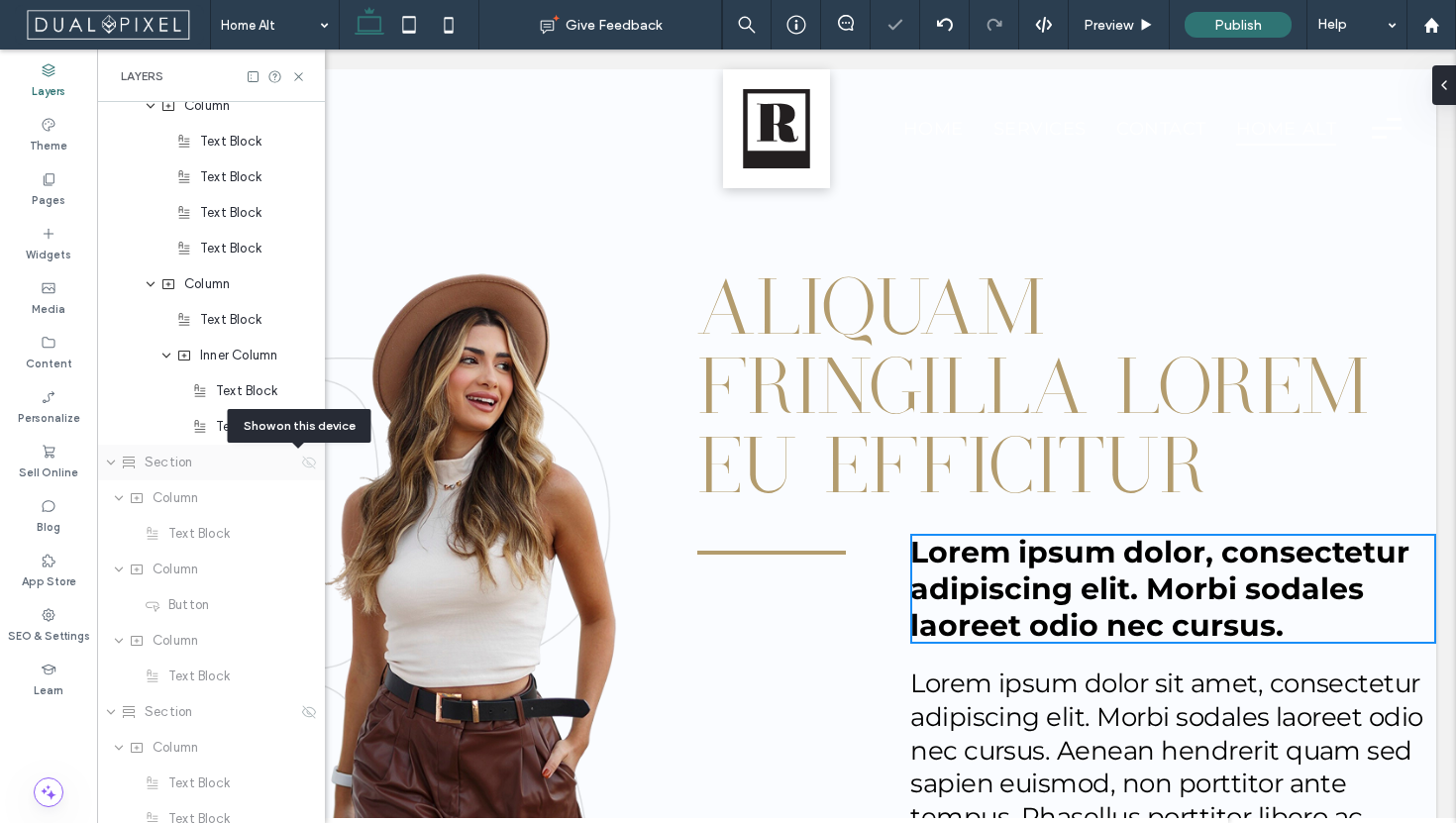 click 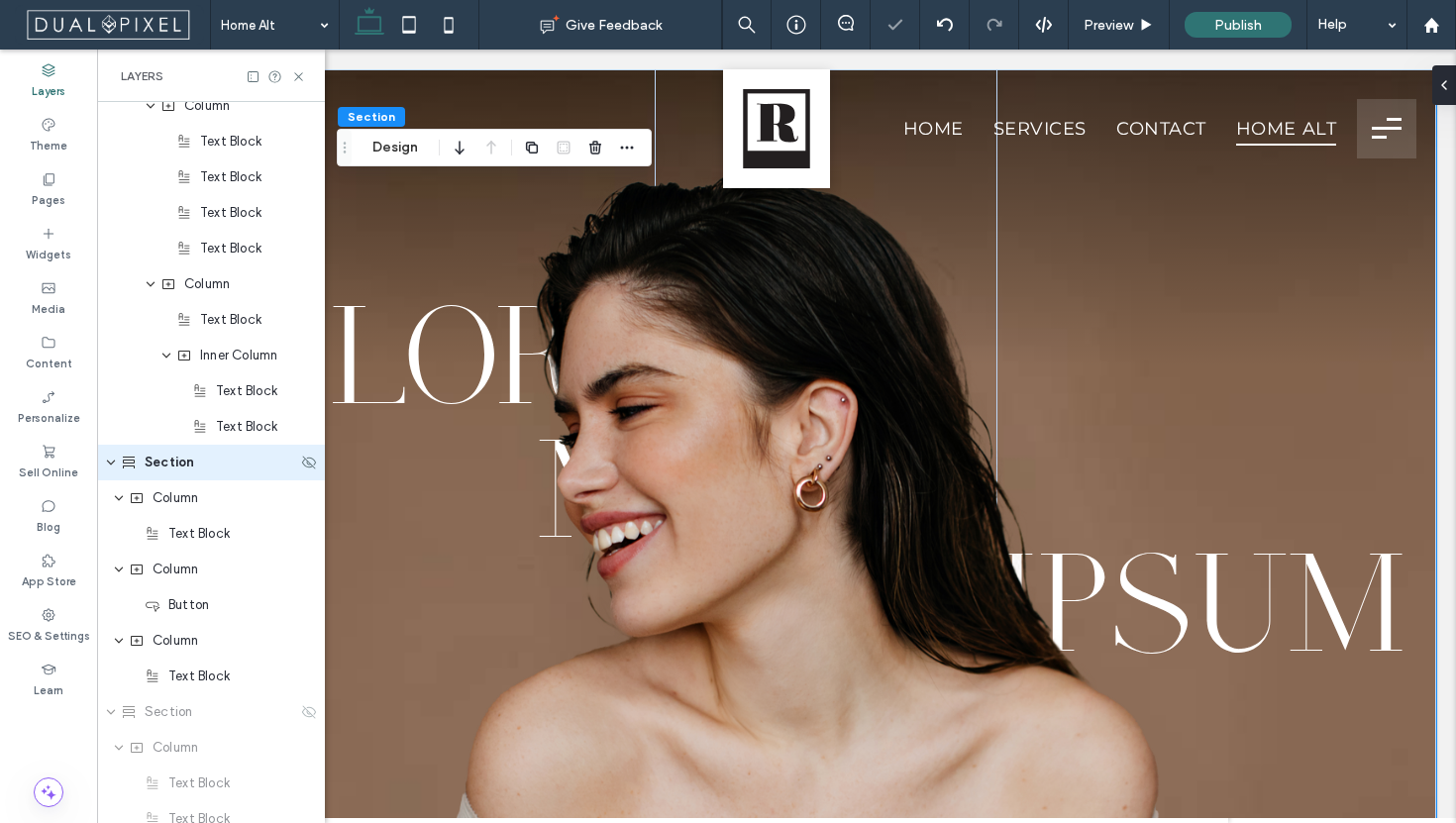 click on "Section" at bounding box center (209, 463) 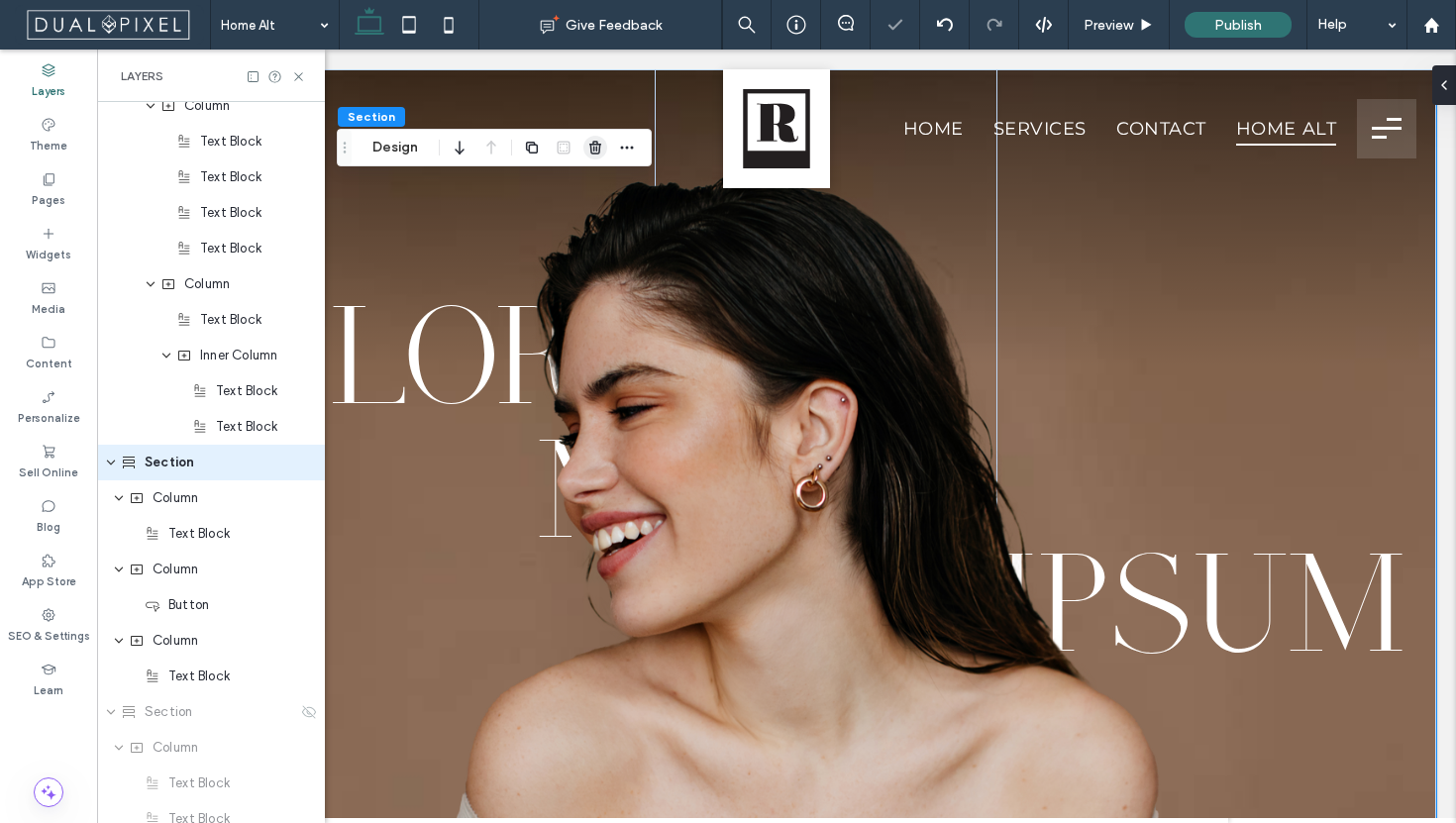 click 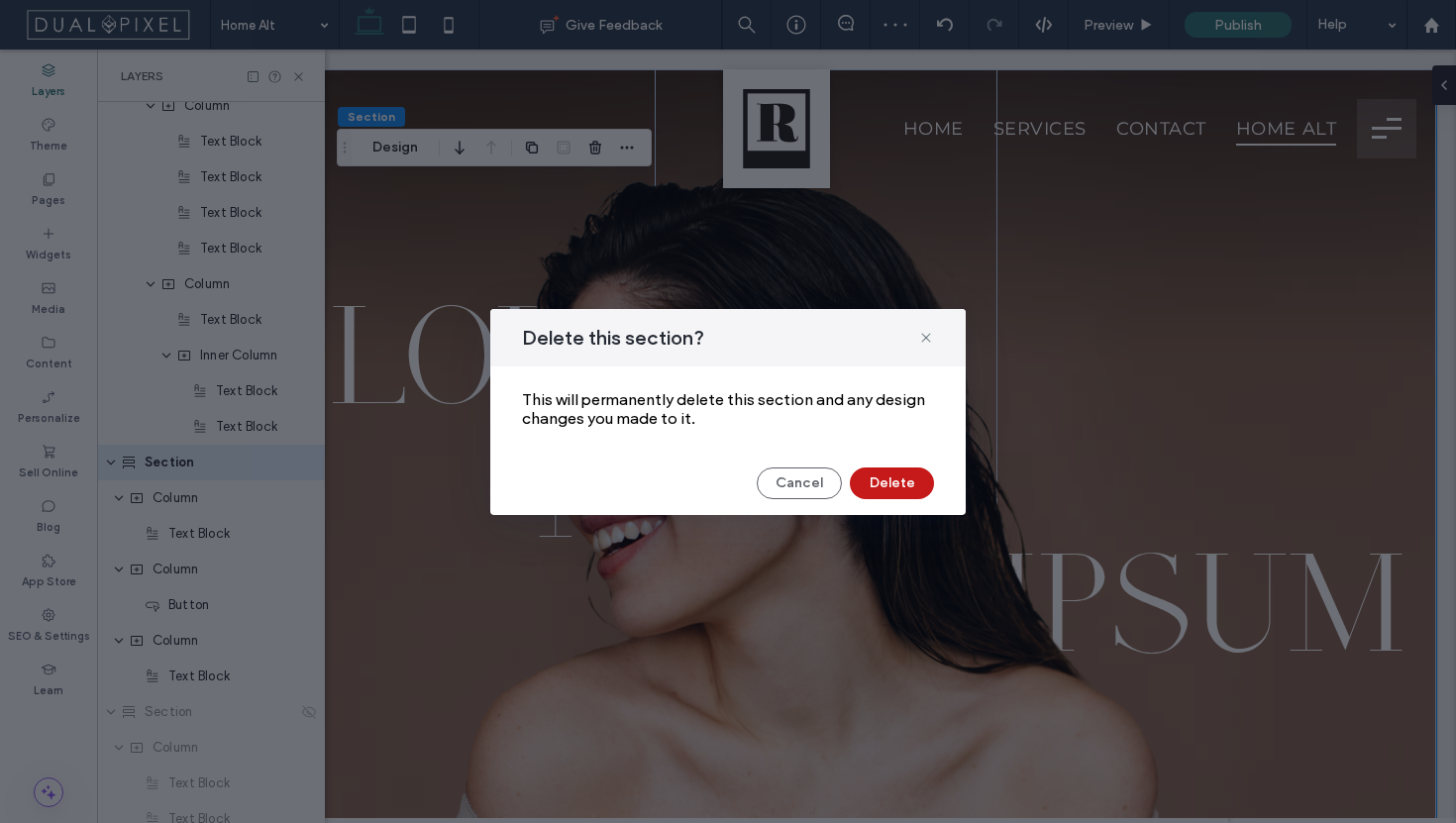 click on "Delete" at bounding box center [891, 483] 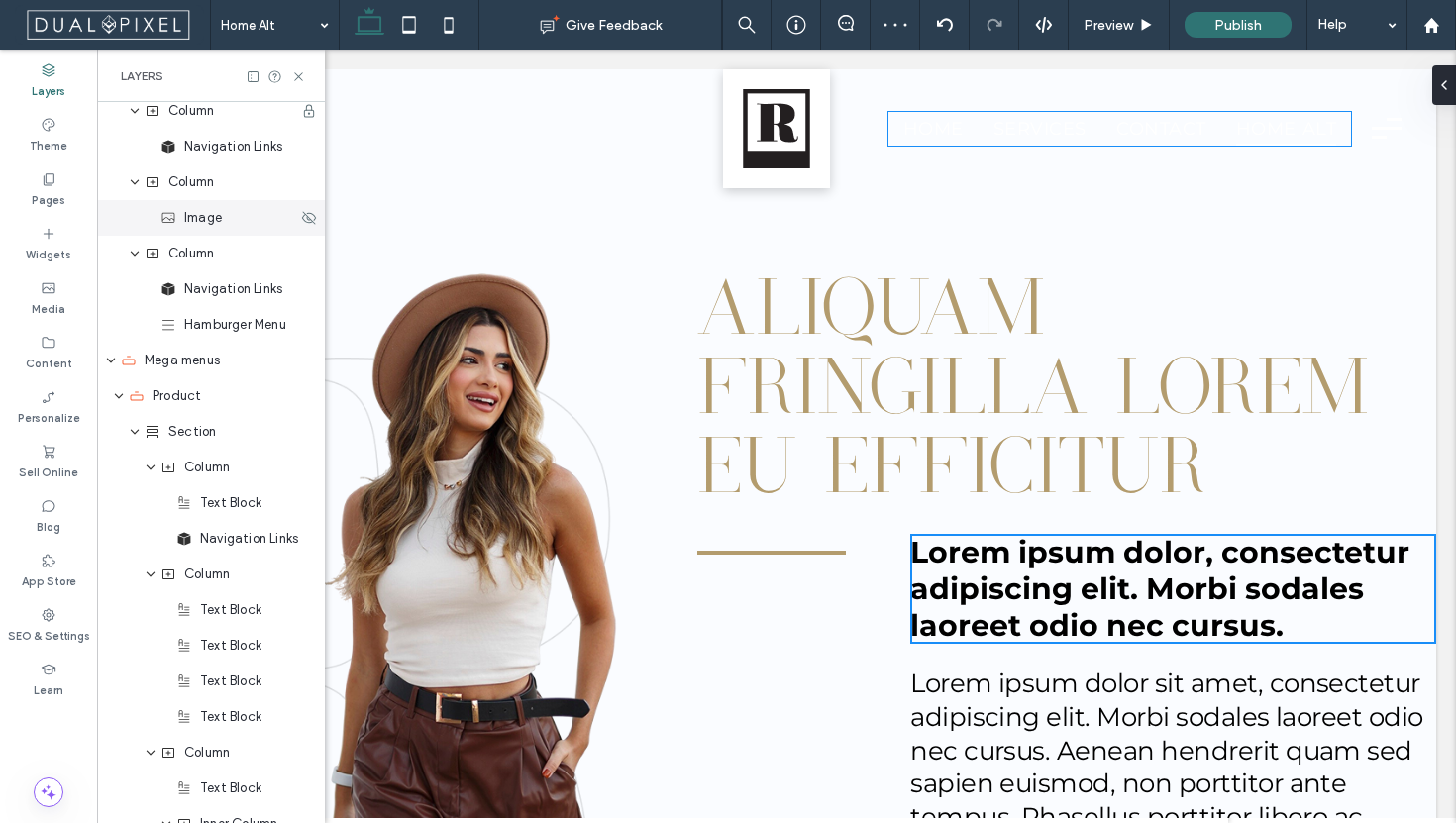 scroll, scrollTop: 0, scrollLeft: 0, axis: both 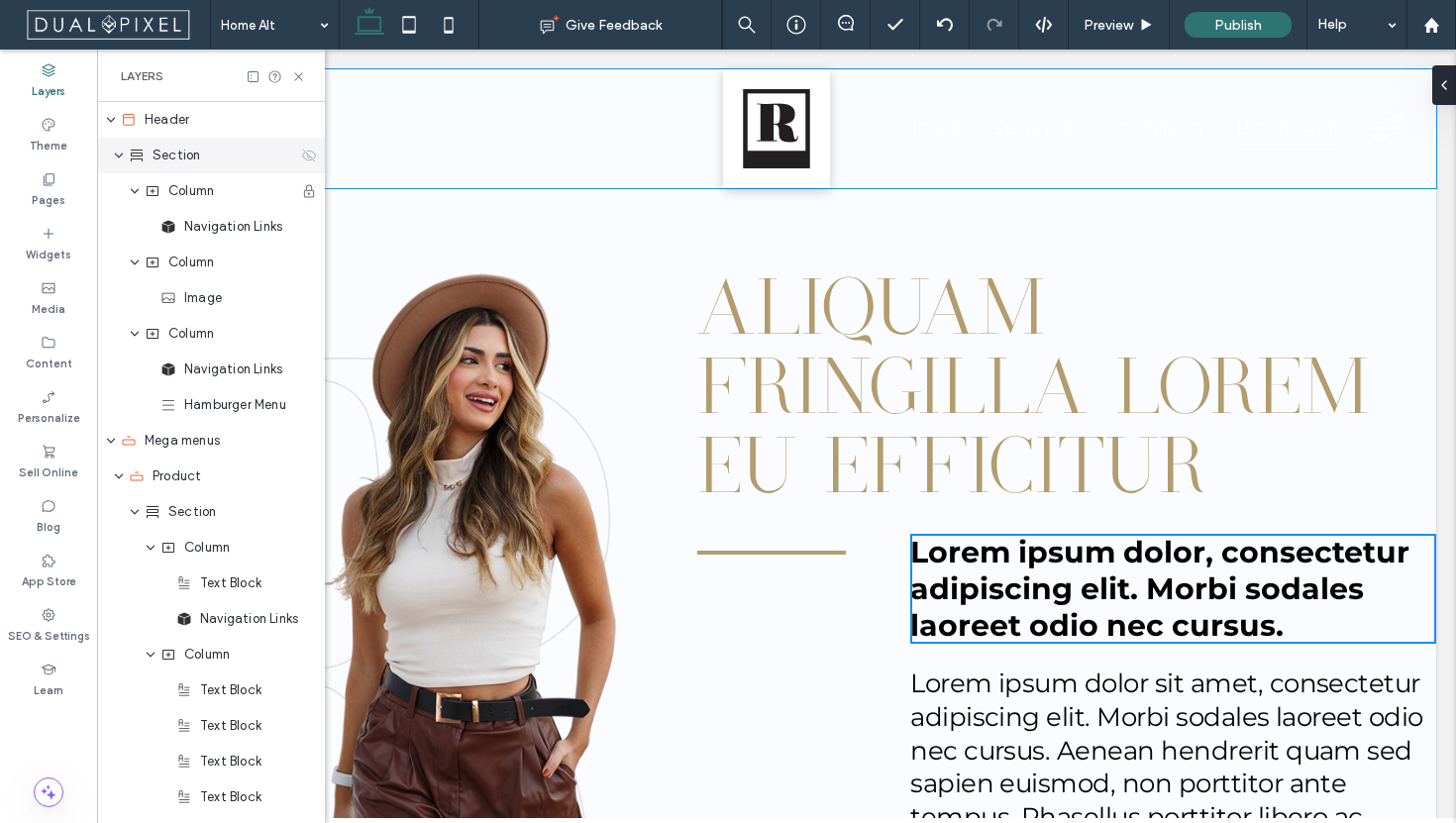 click on "Section" at bounding box center (211, 155) 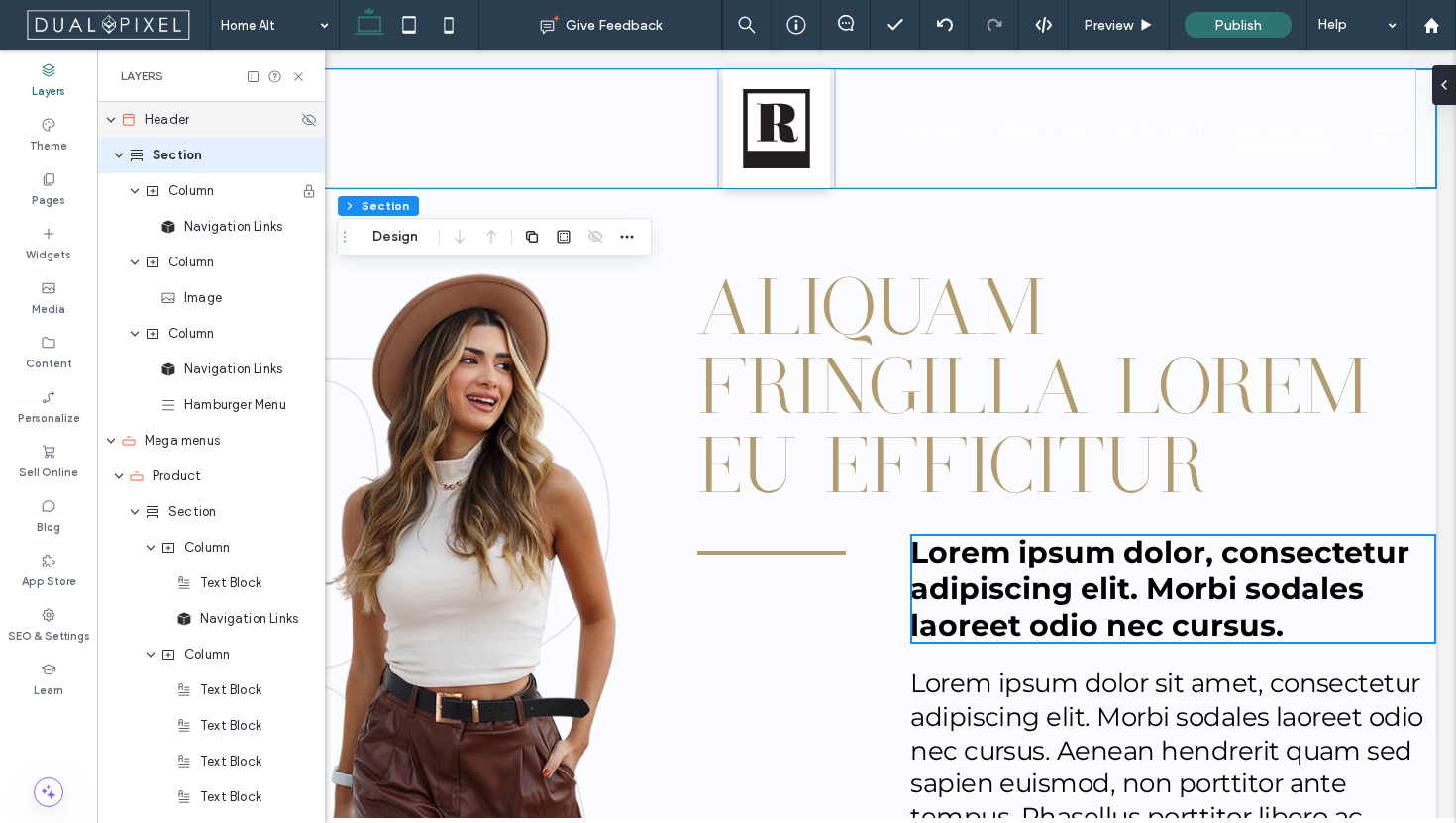 click 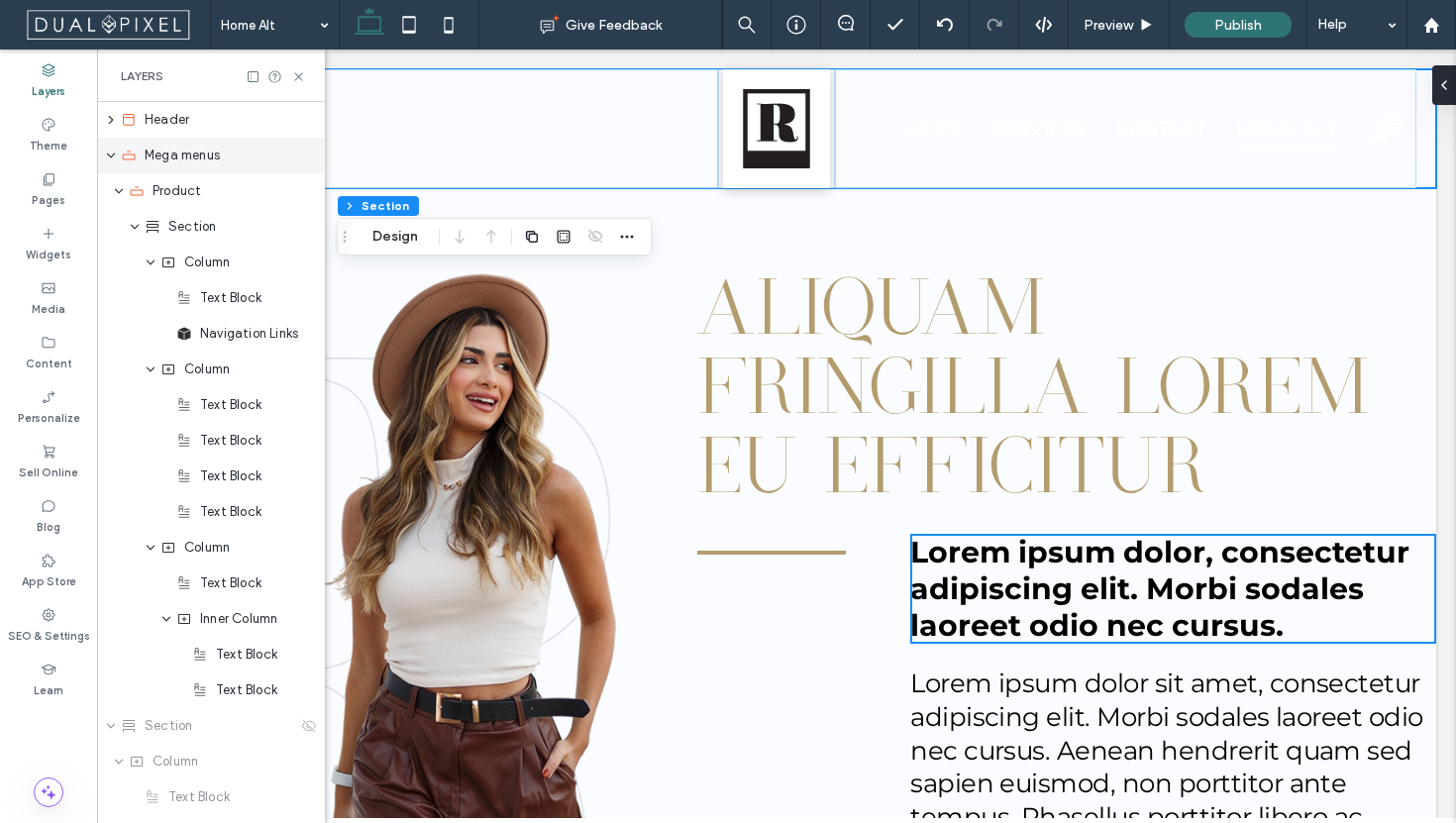 click on "Mega menus" at bounding box center (182, 155) 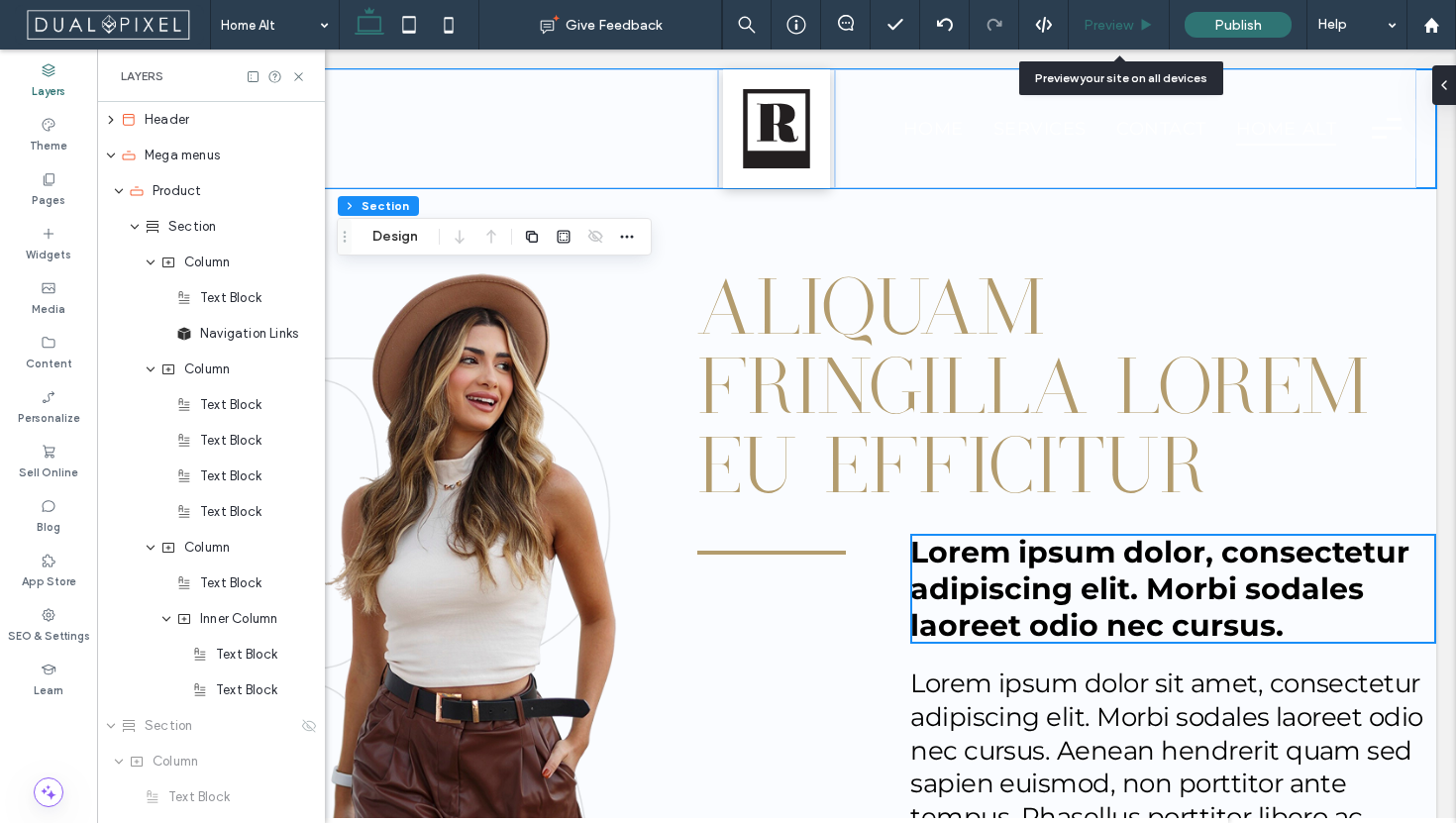 click on "Preview" at bounding box center [1108, 25] 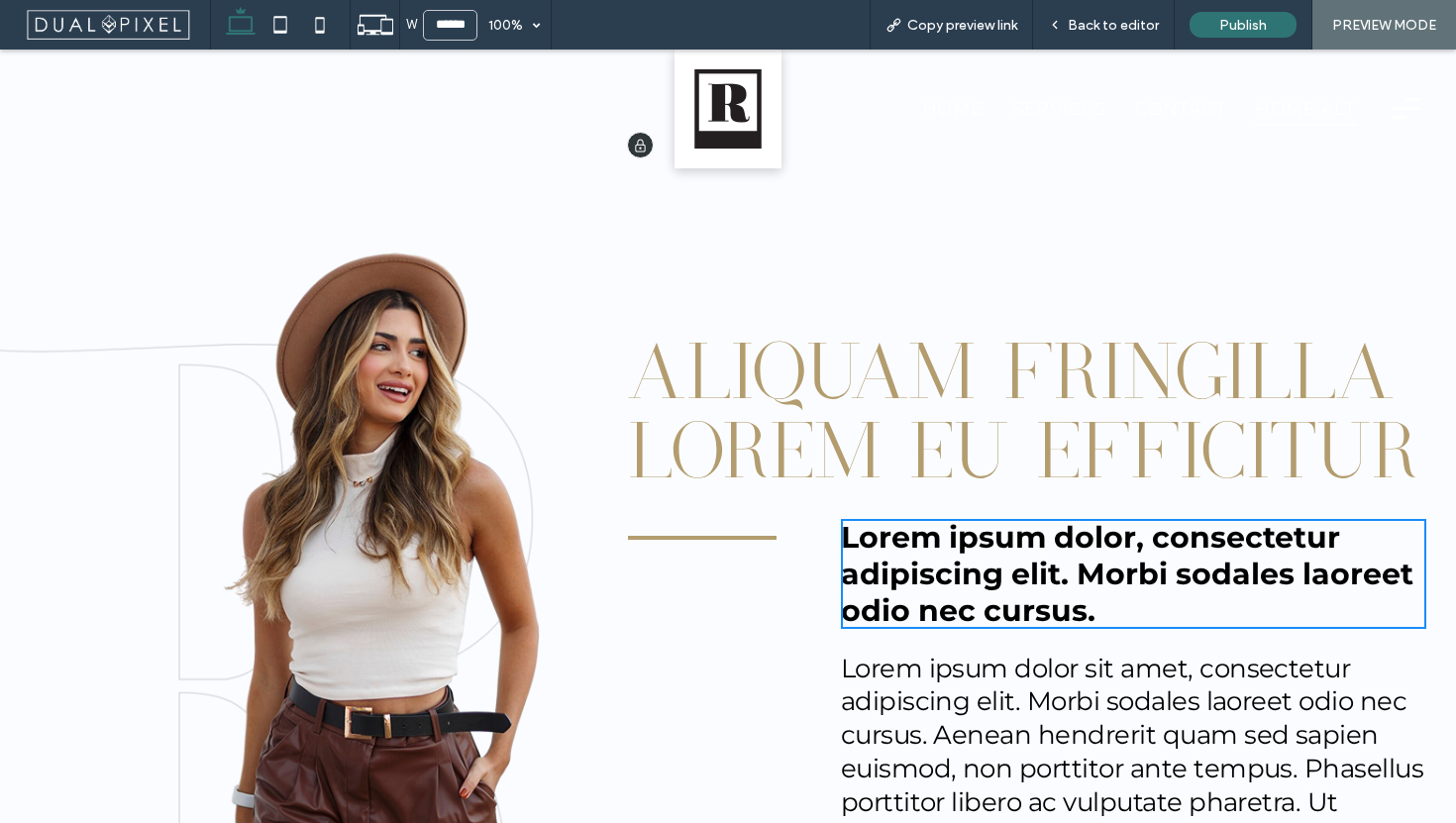 click on "Product" at bounding box center [342, 109] 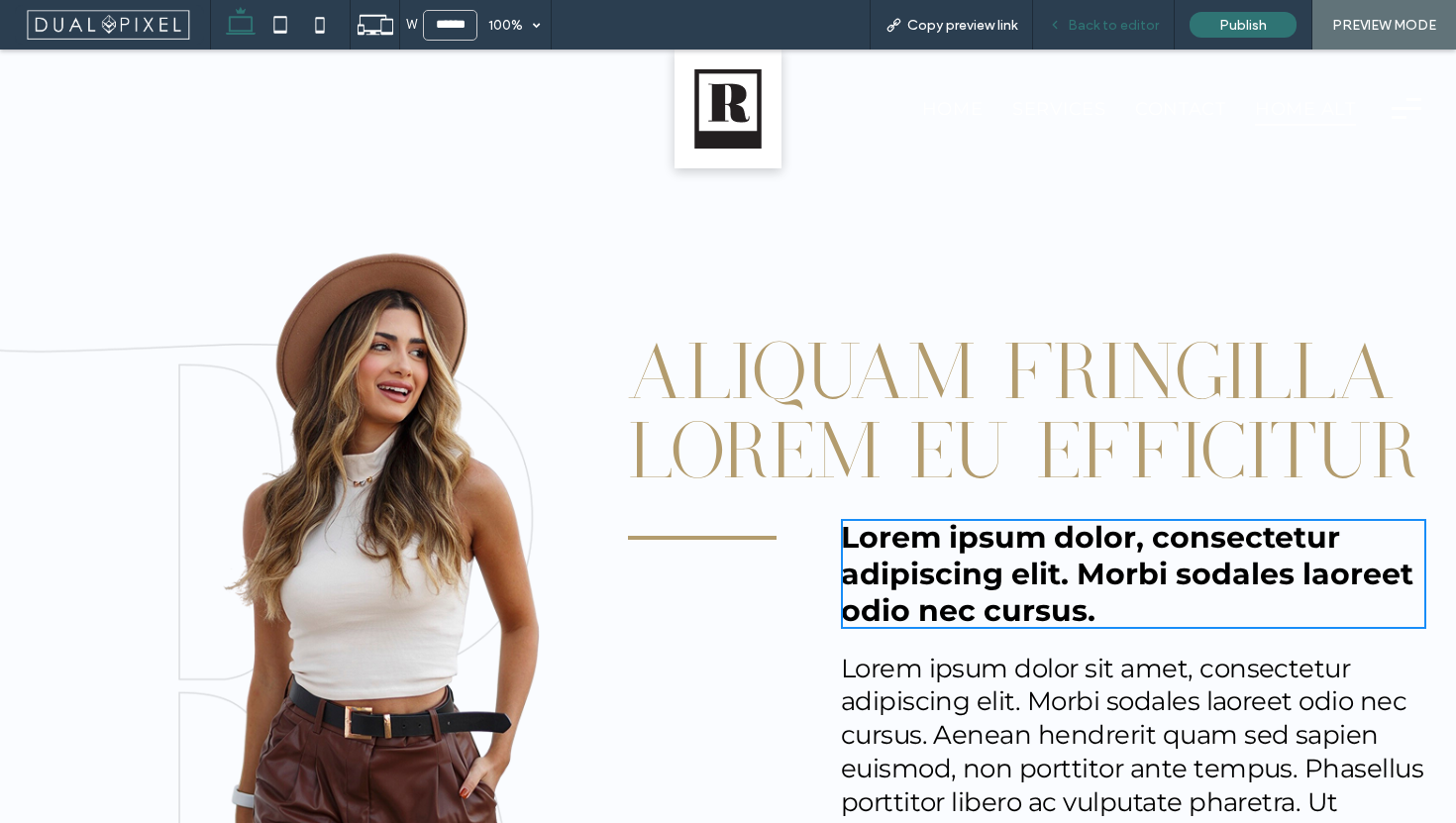 click on "Back to editor" at bounding box center [1113, 25] 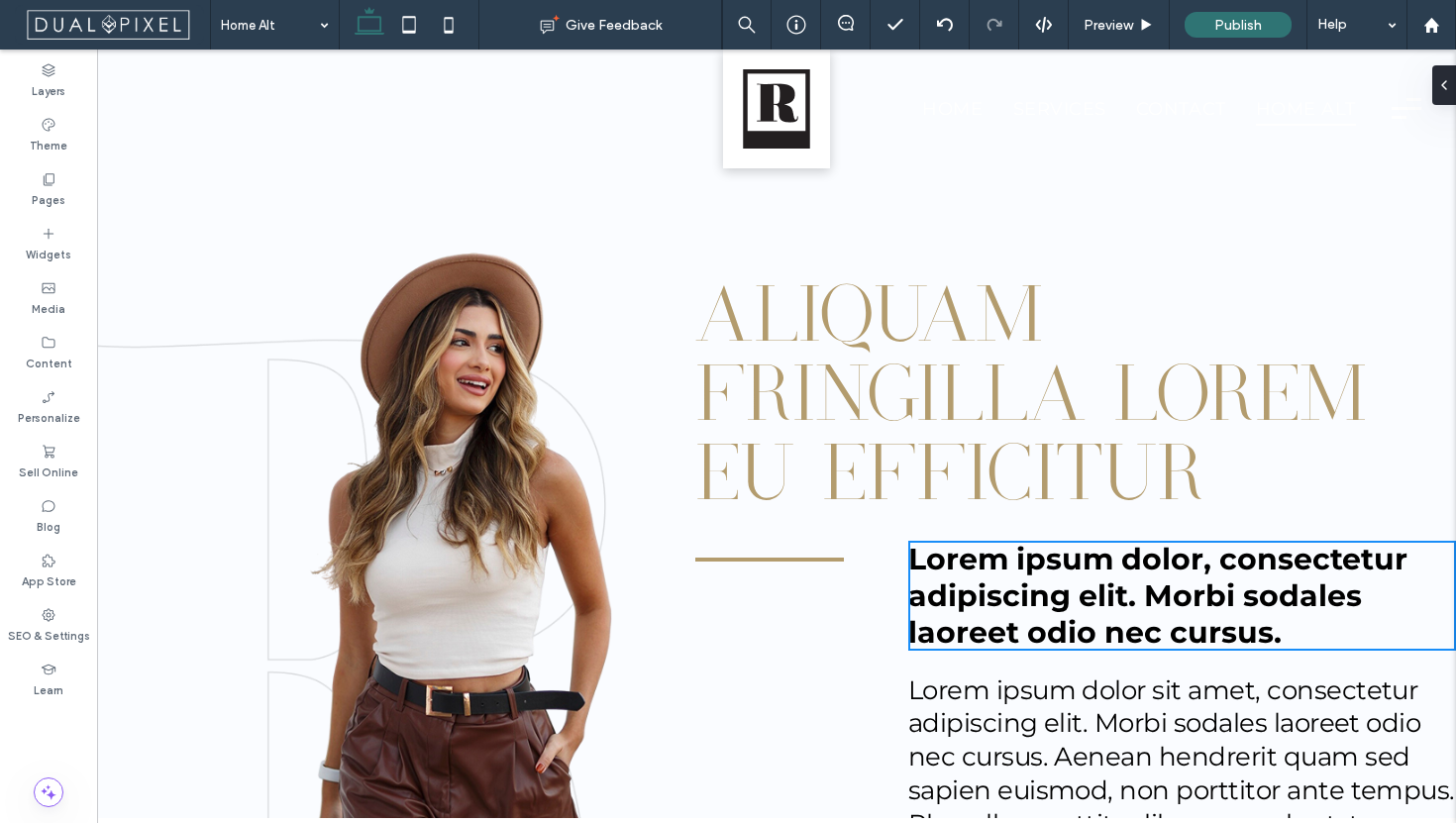 scroll, scrollTop: 0, scrollLeft: 0, axis: both 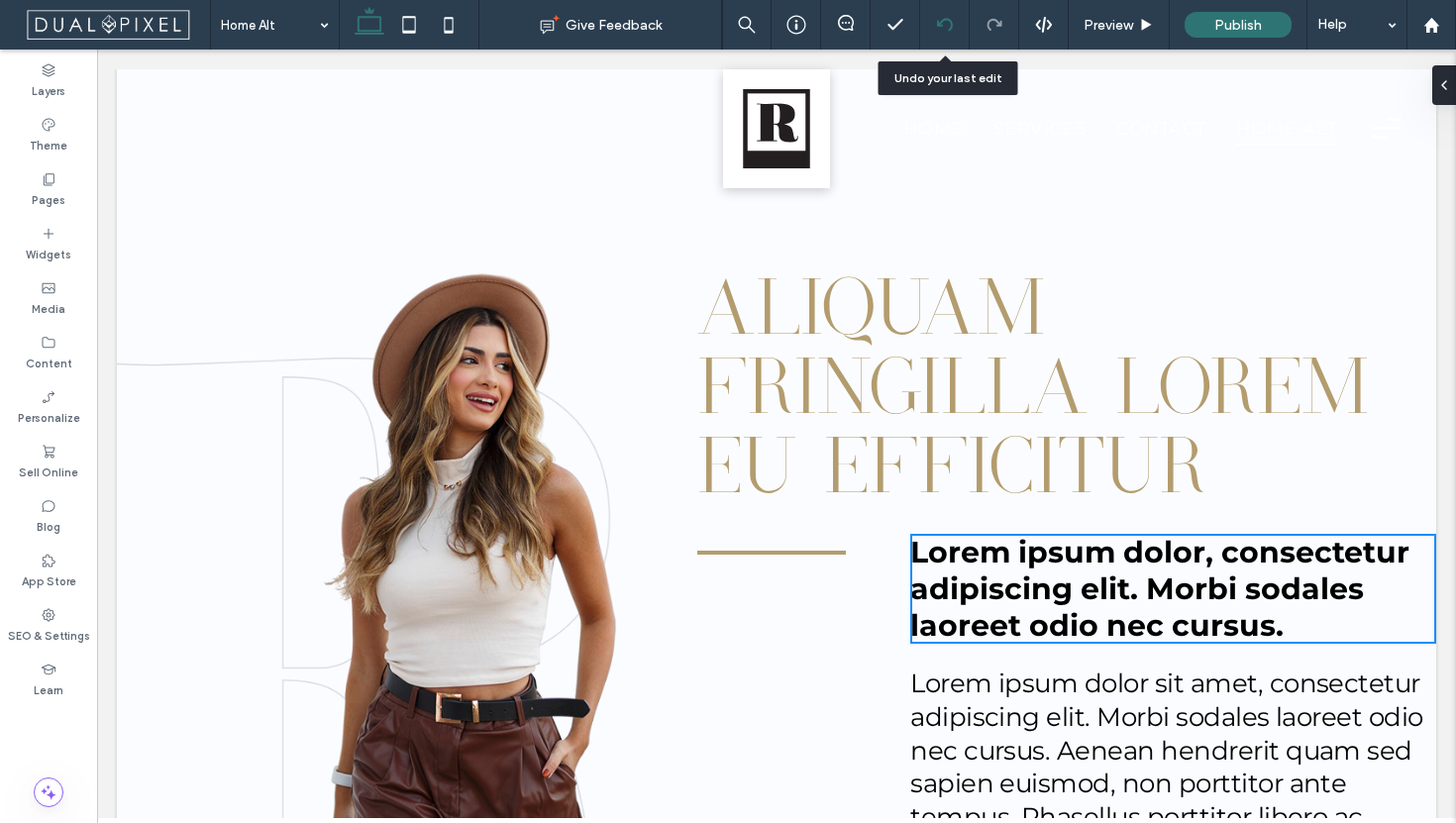 click 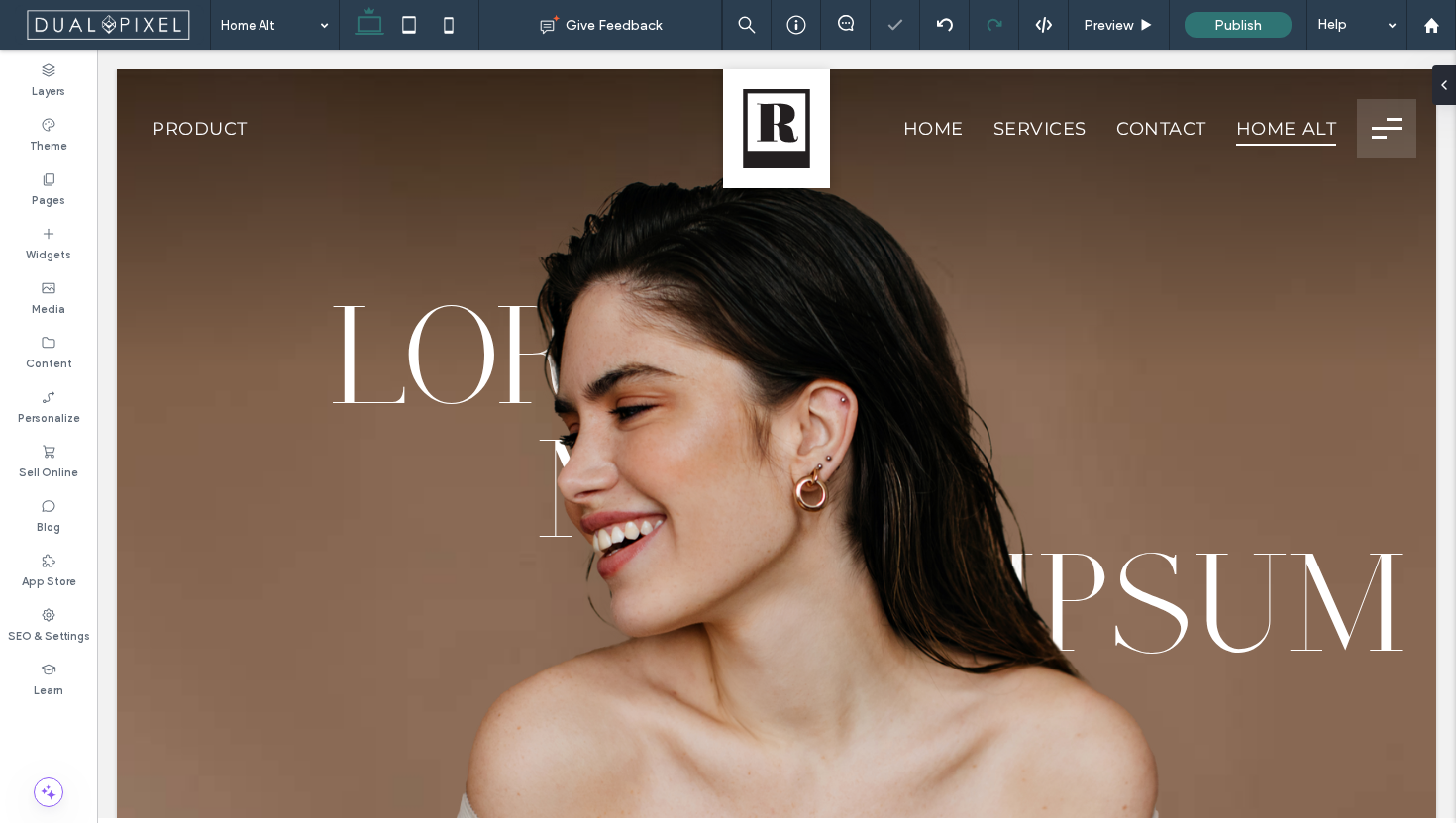 scroll, scrollTop: 0, scrollLeft: 0, axis: both 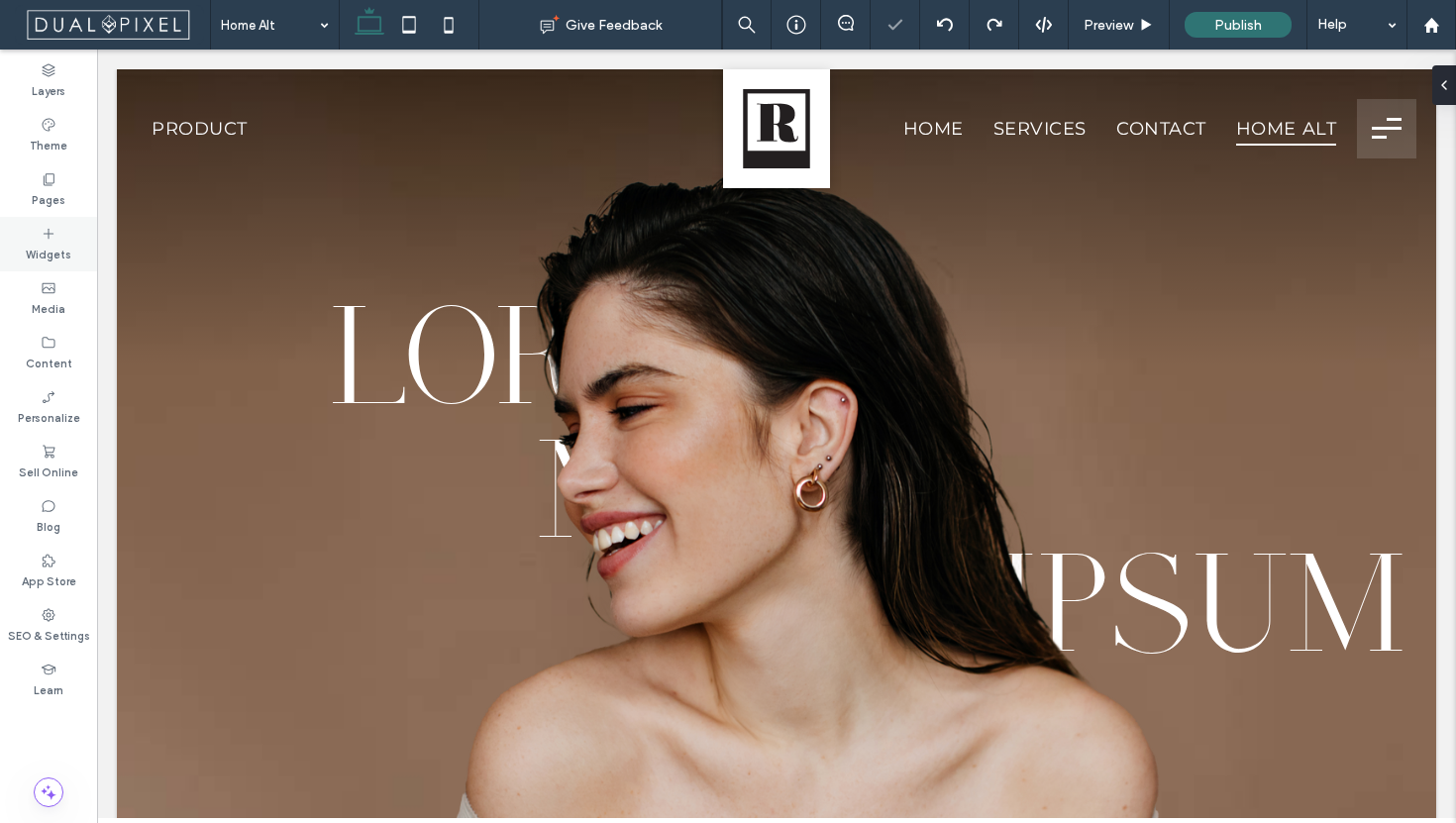 click 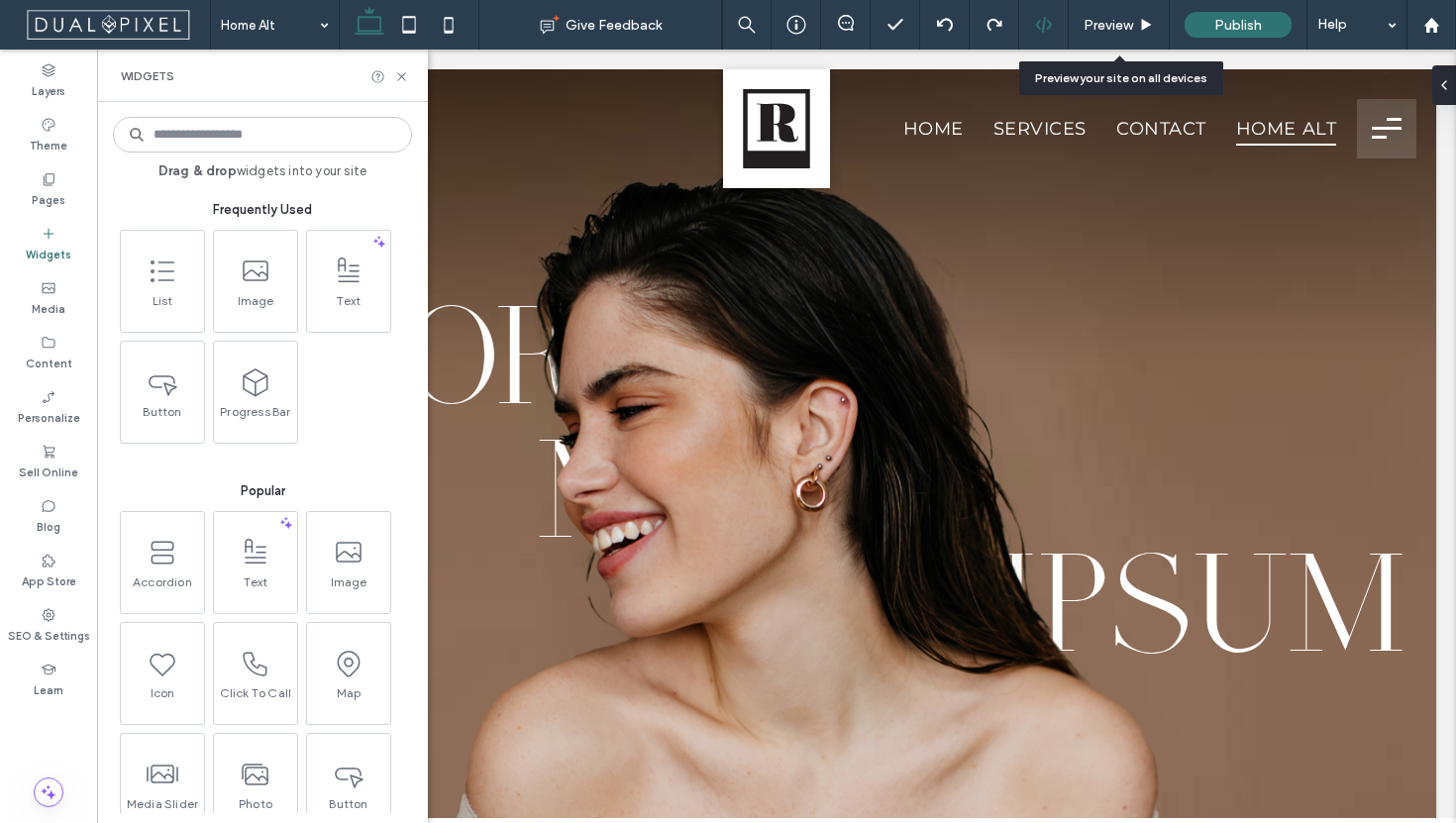 click 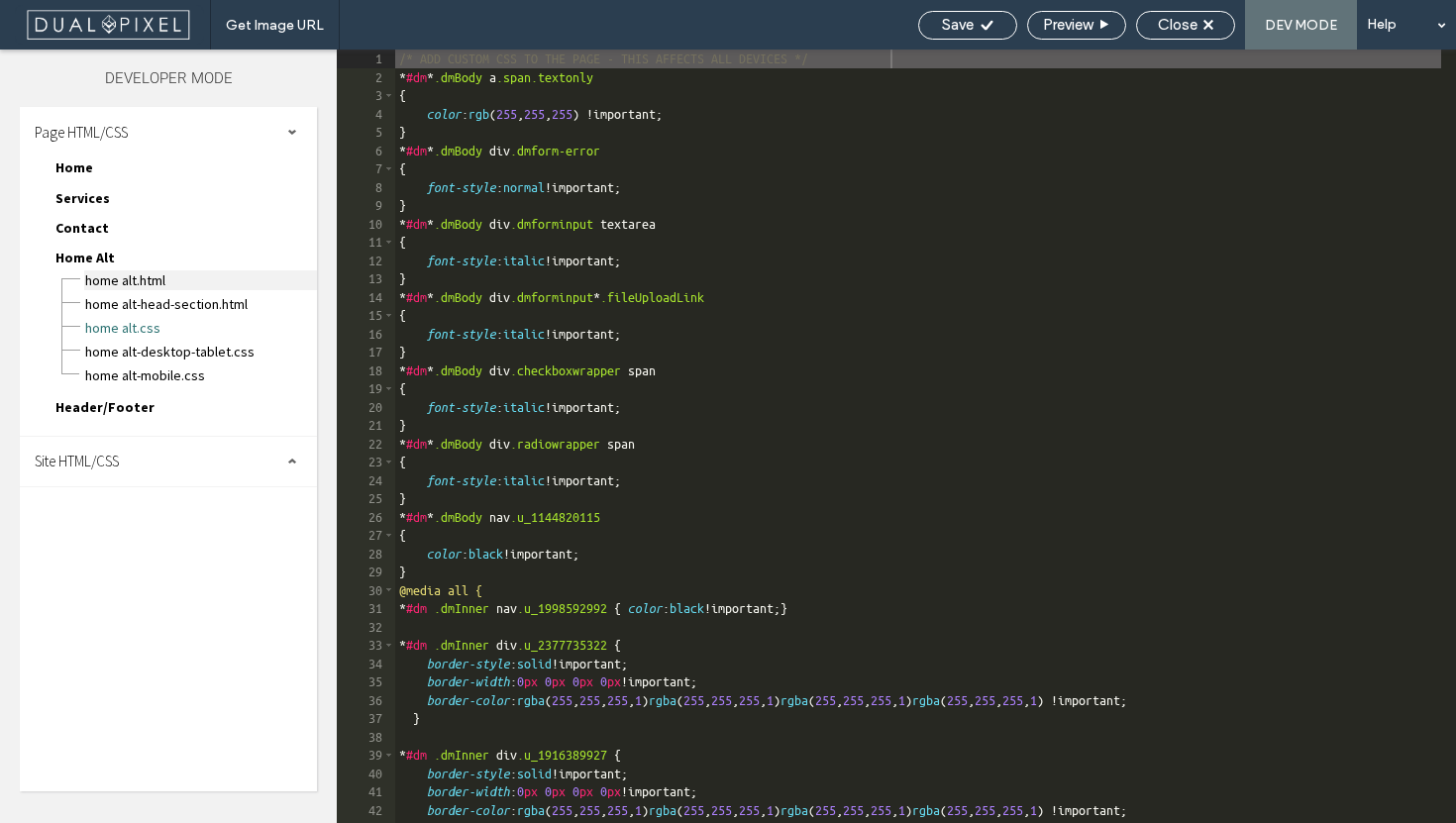 click on "Home Alt.html" at bounding box center (200, 280) 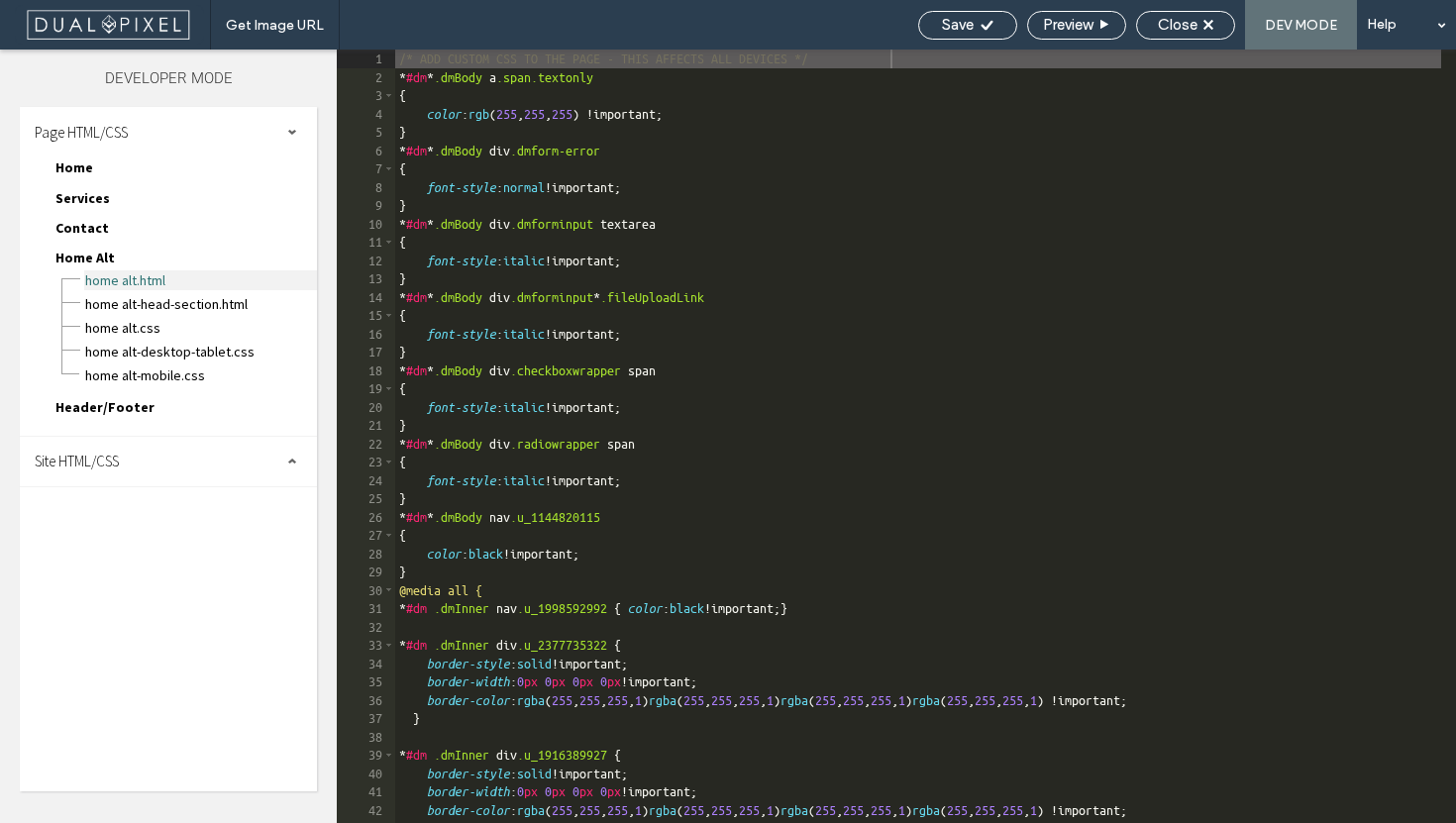 scroll, scrollTop: 1, scrollLeft: 0, axis: vertical 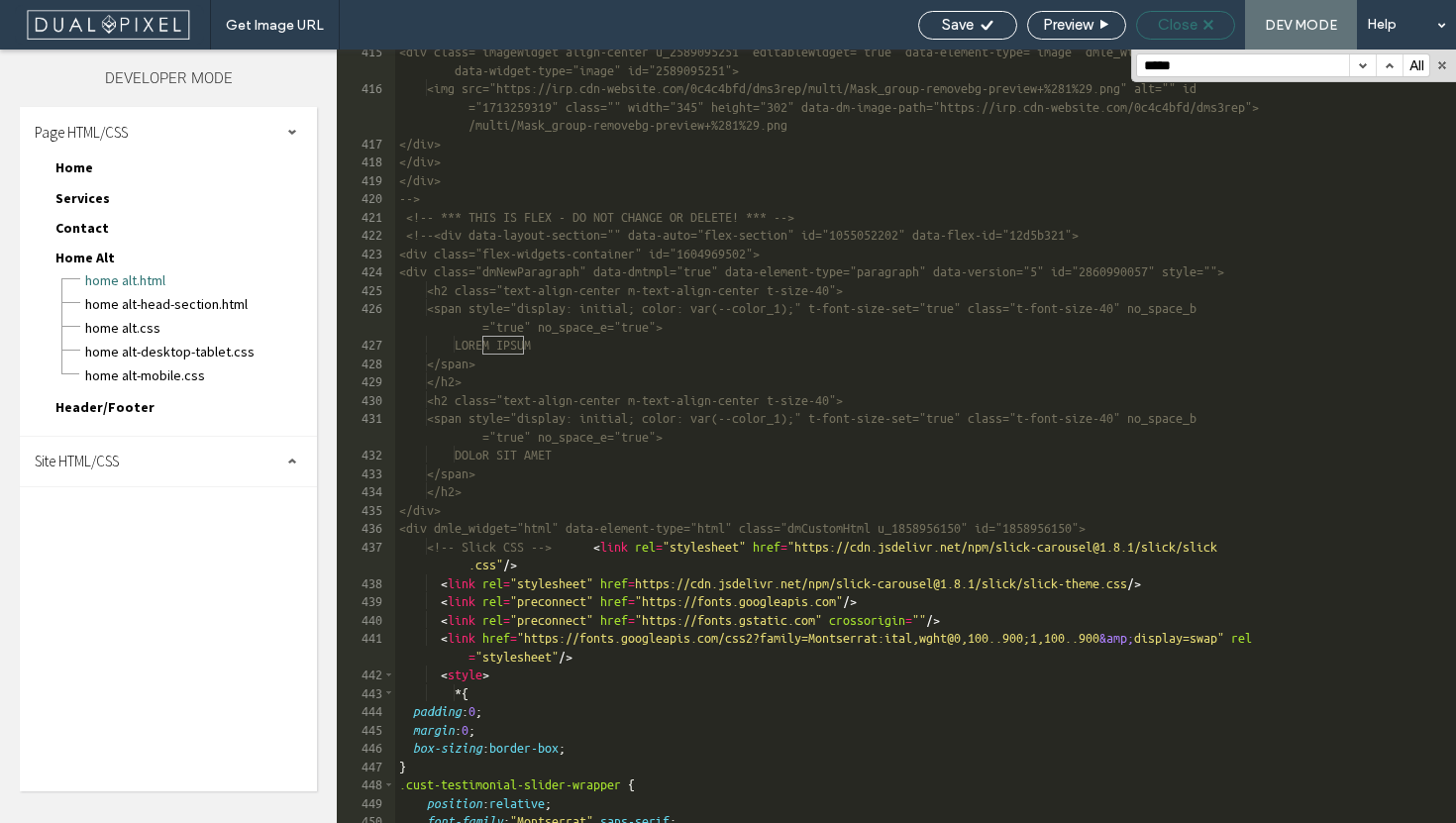 type on "*****" 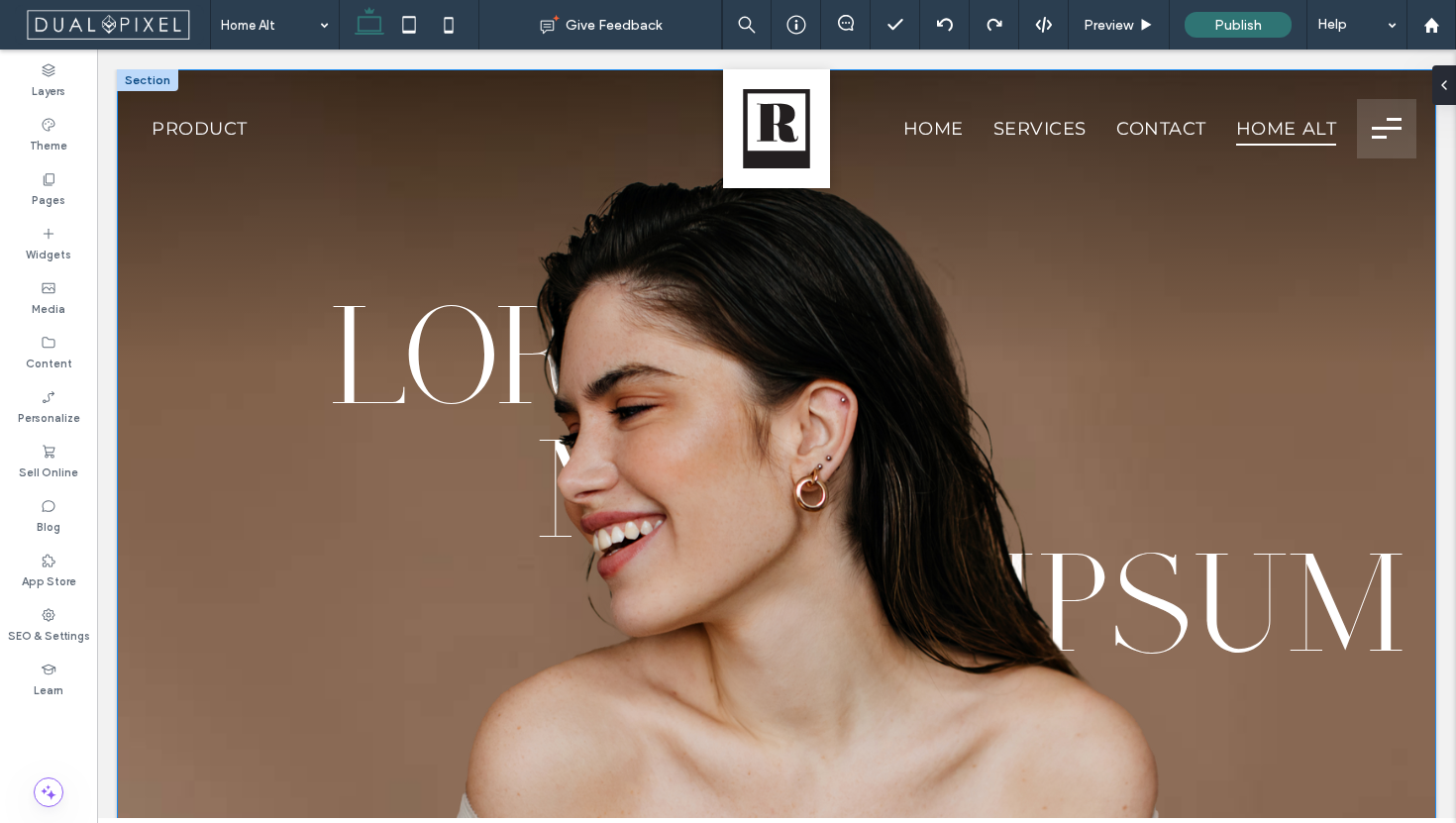 click on "Button" at bounding box center (777, 604) 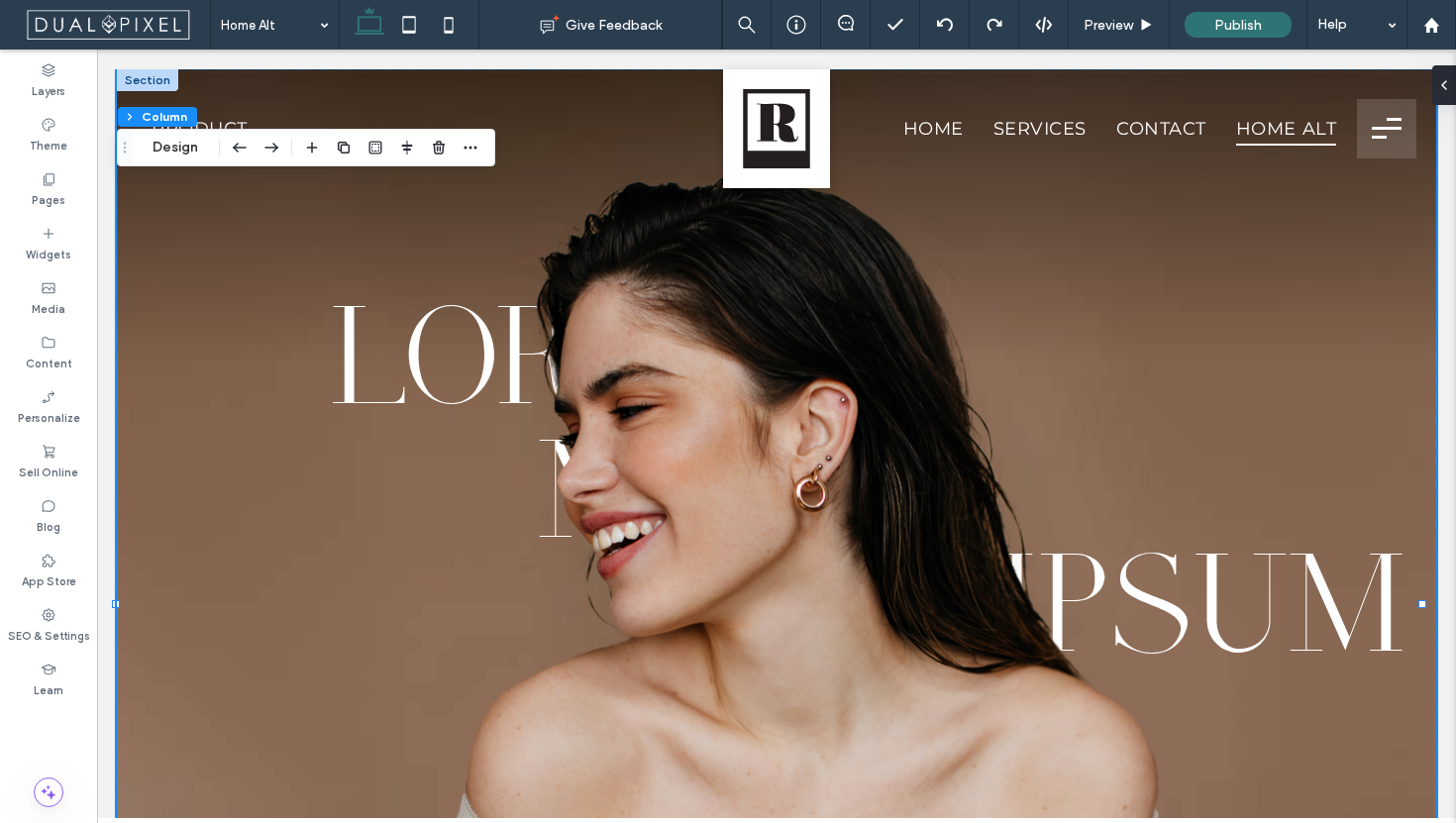 drag, startPoint x: 782, startPoint y: 325, endPoint x: 740, endPoint y: 334, distance: 42.953463 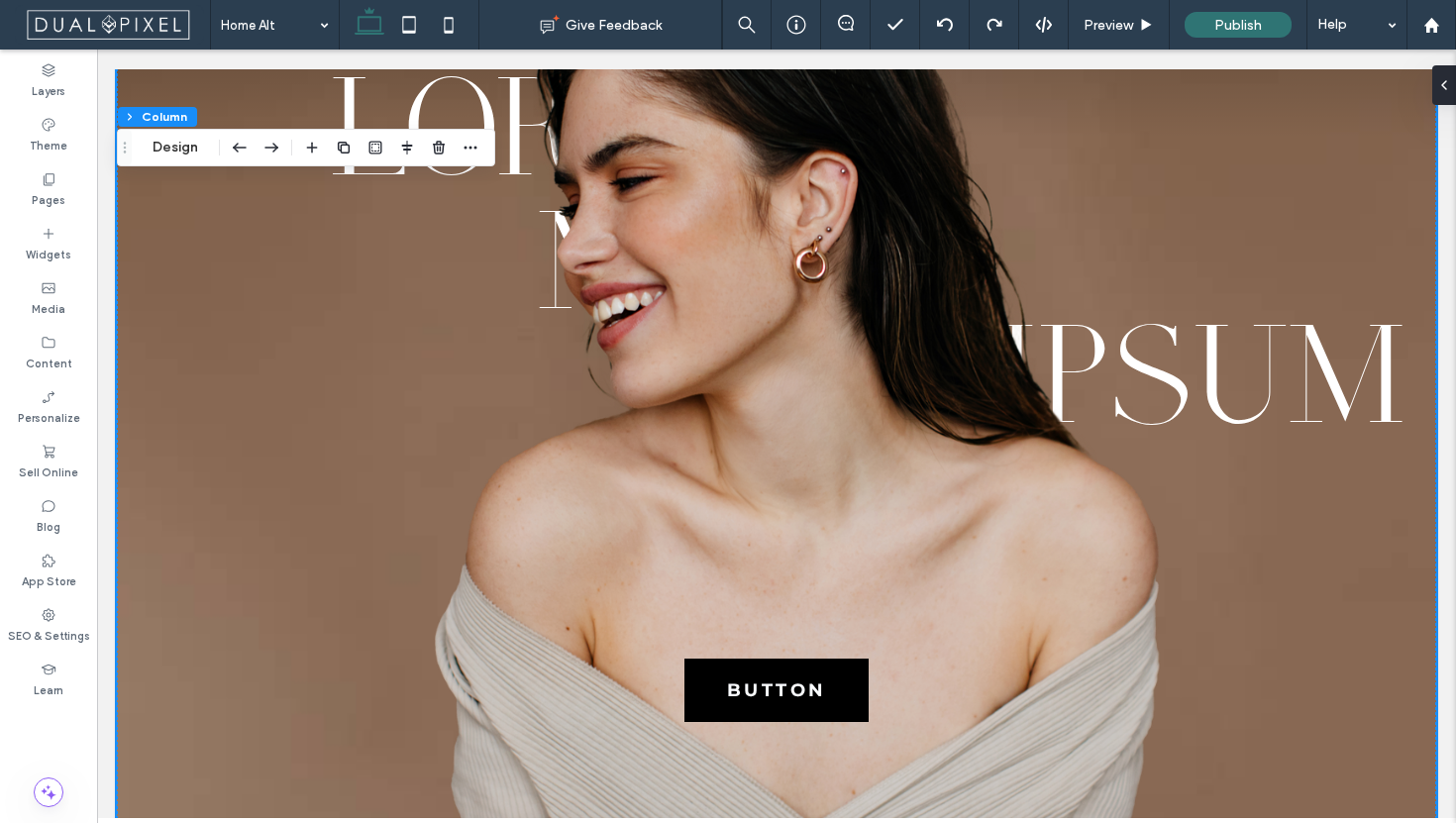 scroll, scrollTop: 405, scrollLeft: 0, axis: vertical 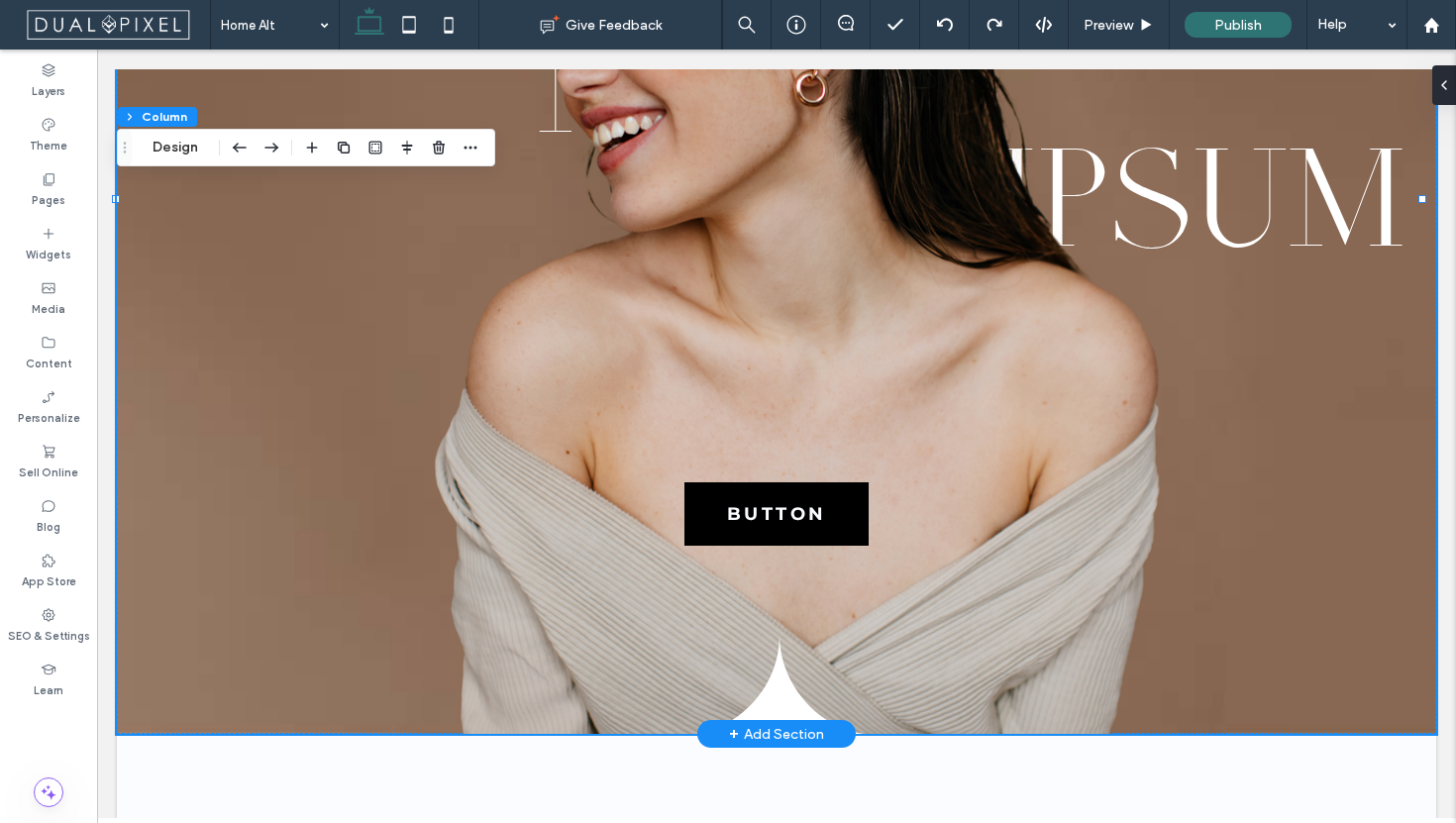 click on "Lorem
Button
ipsum
Section + Add Section" at bounding box center [777, 199] 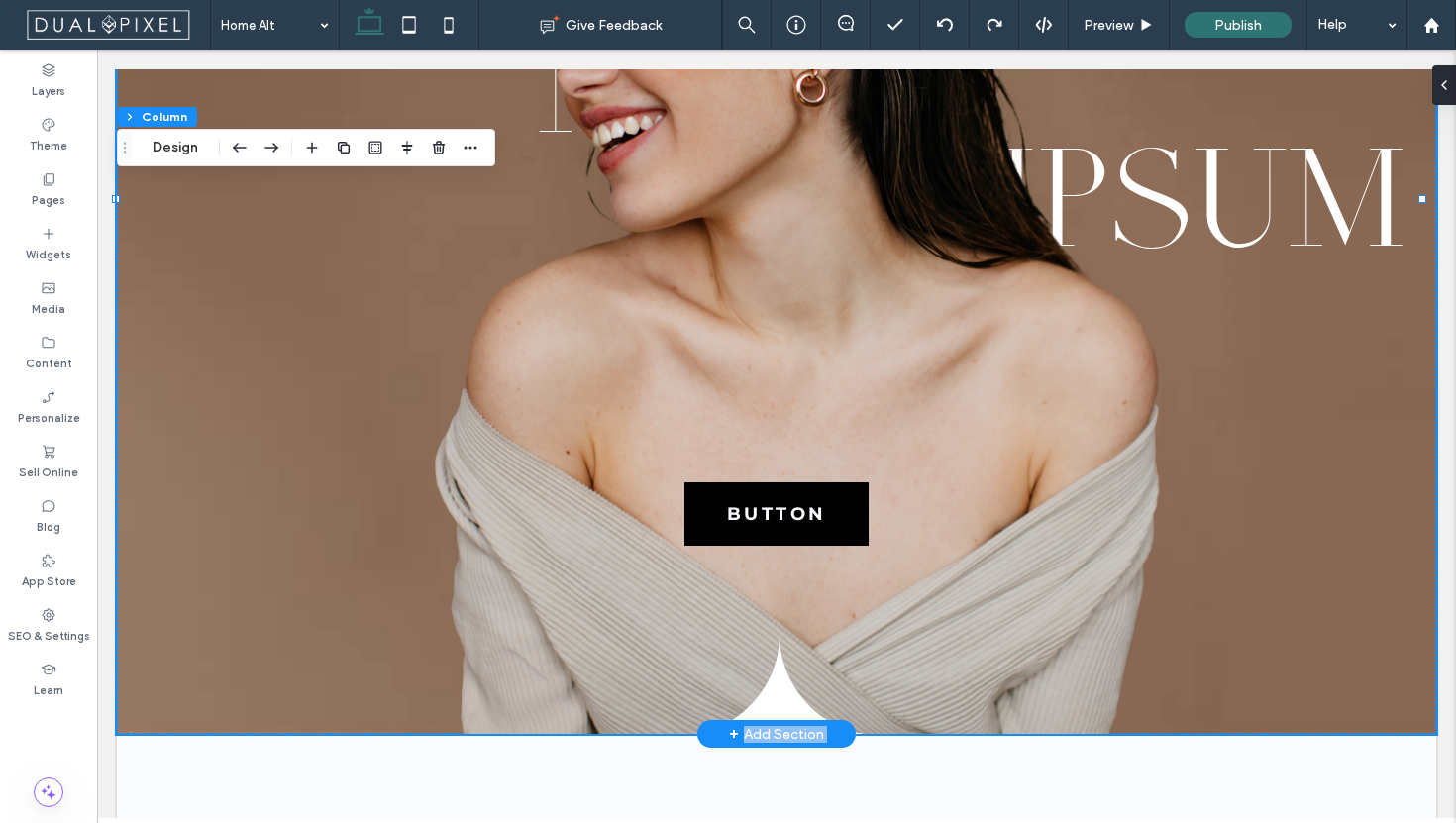 click on "Lorem
Button
ipsum
Section + Add Section" at bounding box center (777, 199) 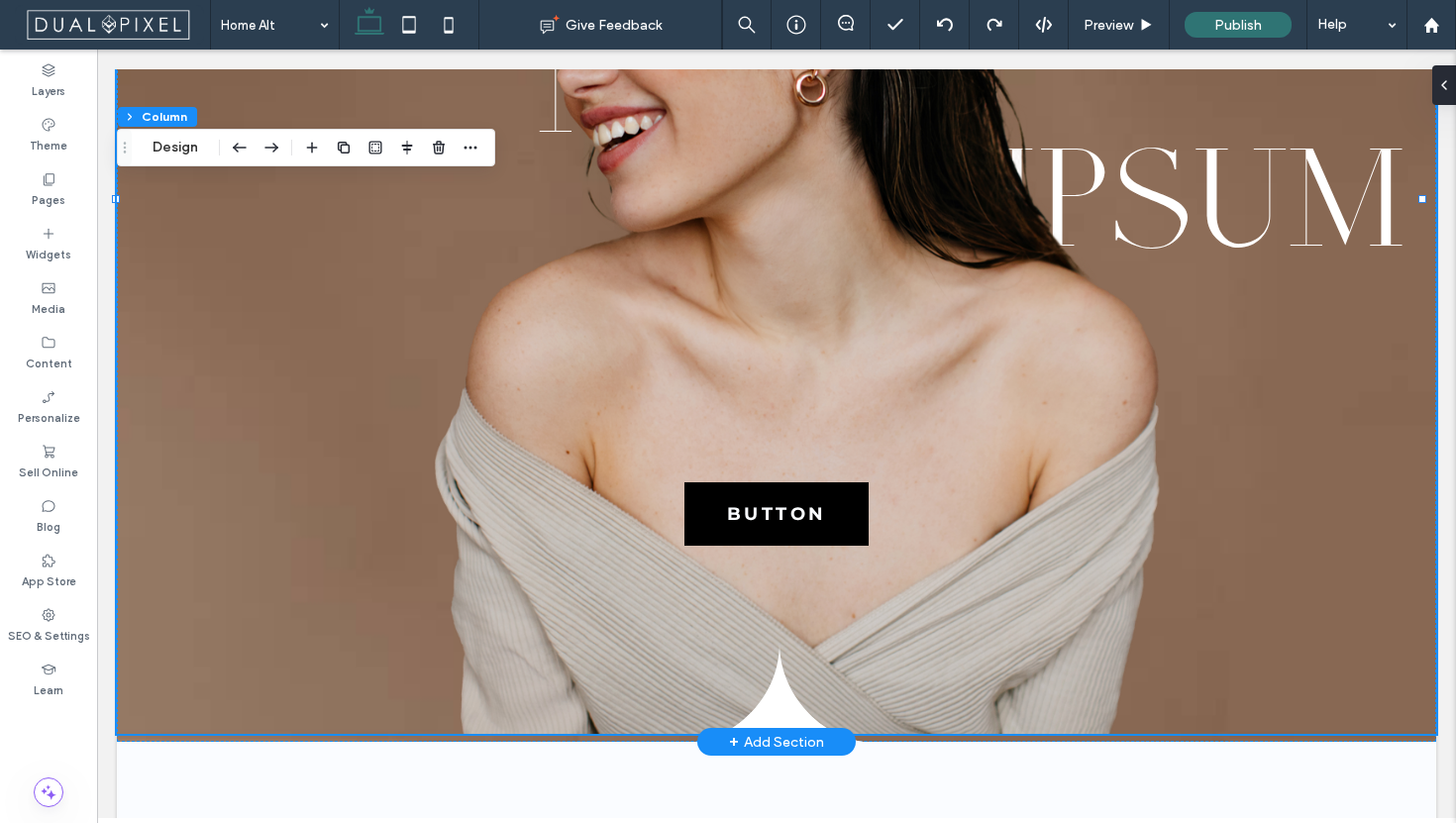 click on "Button" at bounding box center (777, 199) 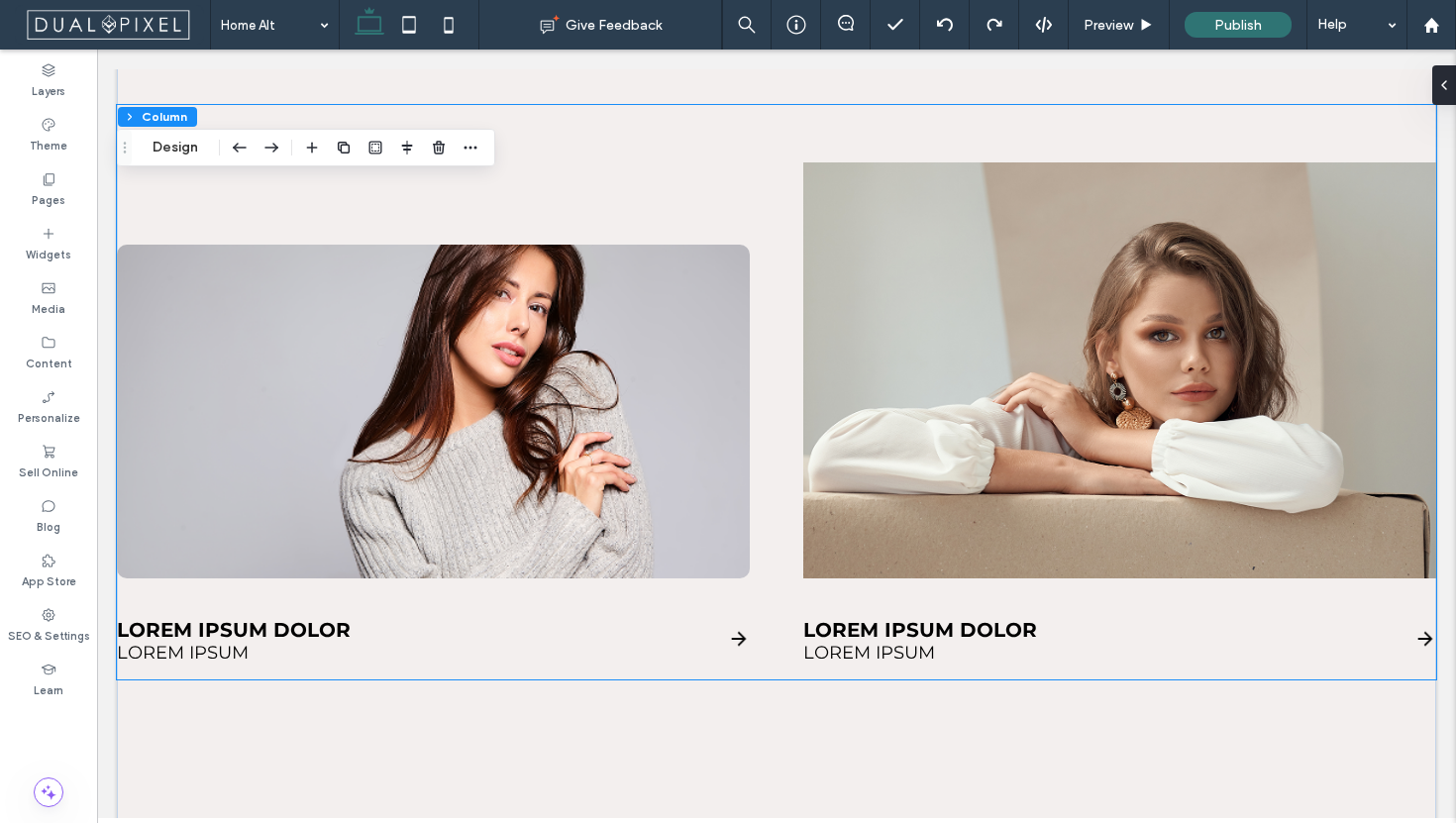 scroll, scrollTop: 3006, scrollLeft: 0, axis: vertical 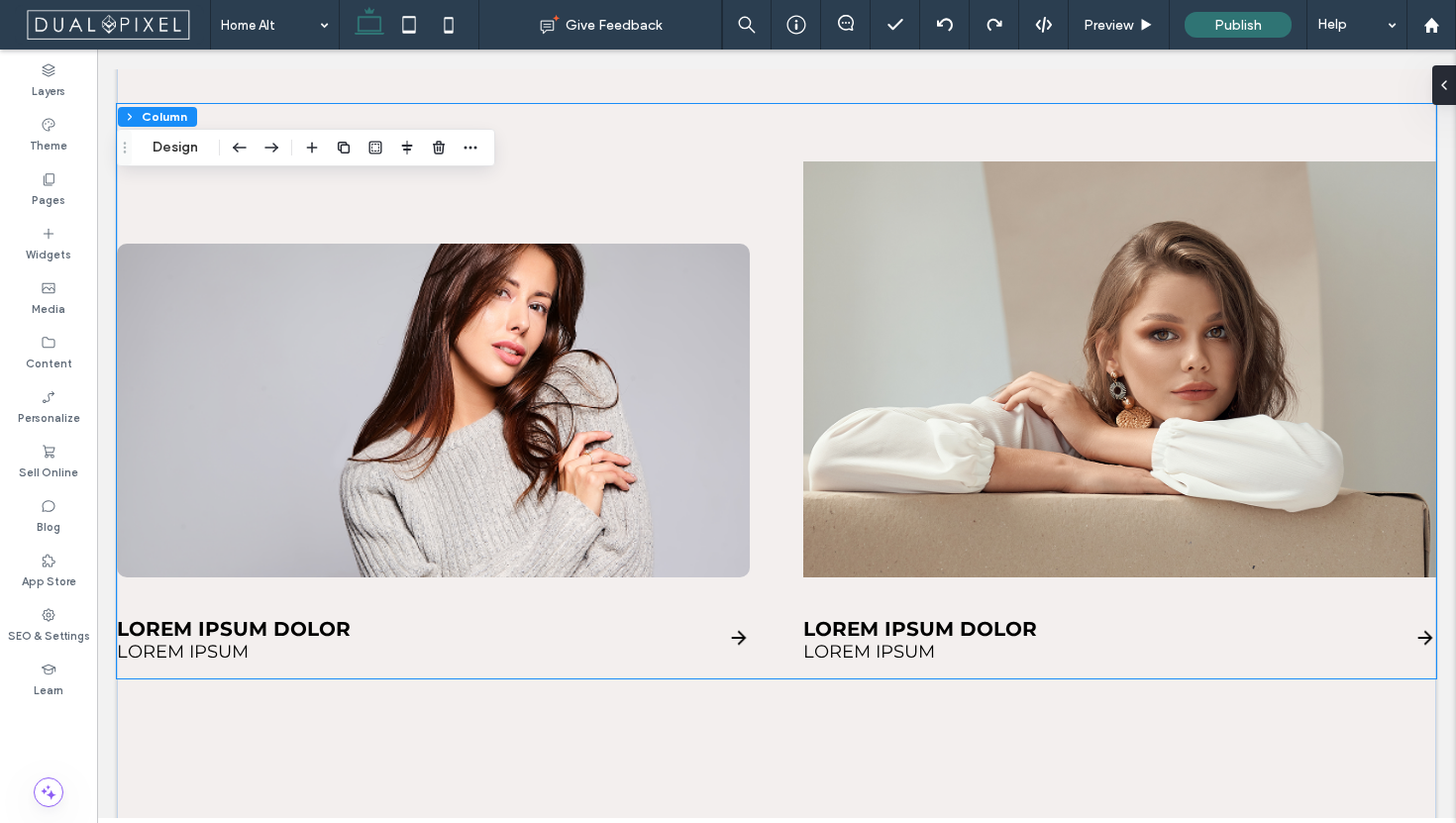 click at bounding box center [433, 411] 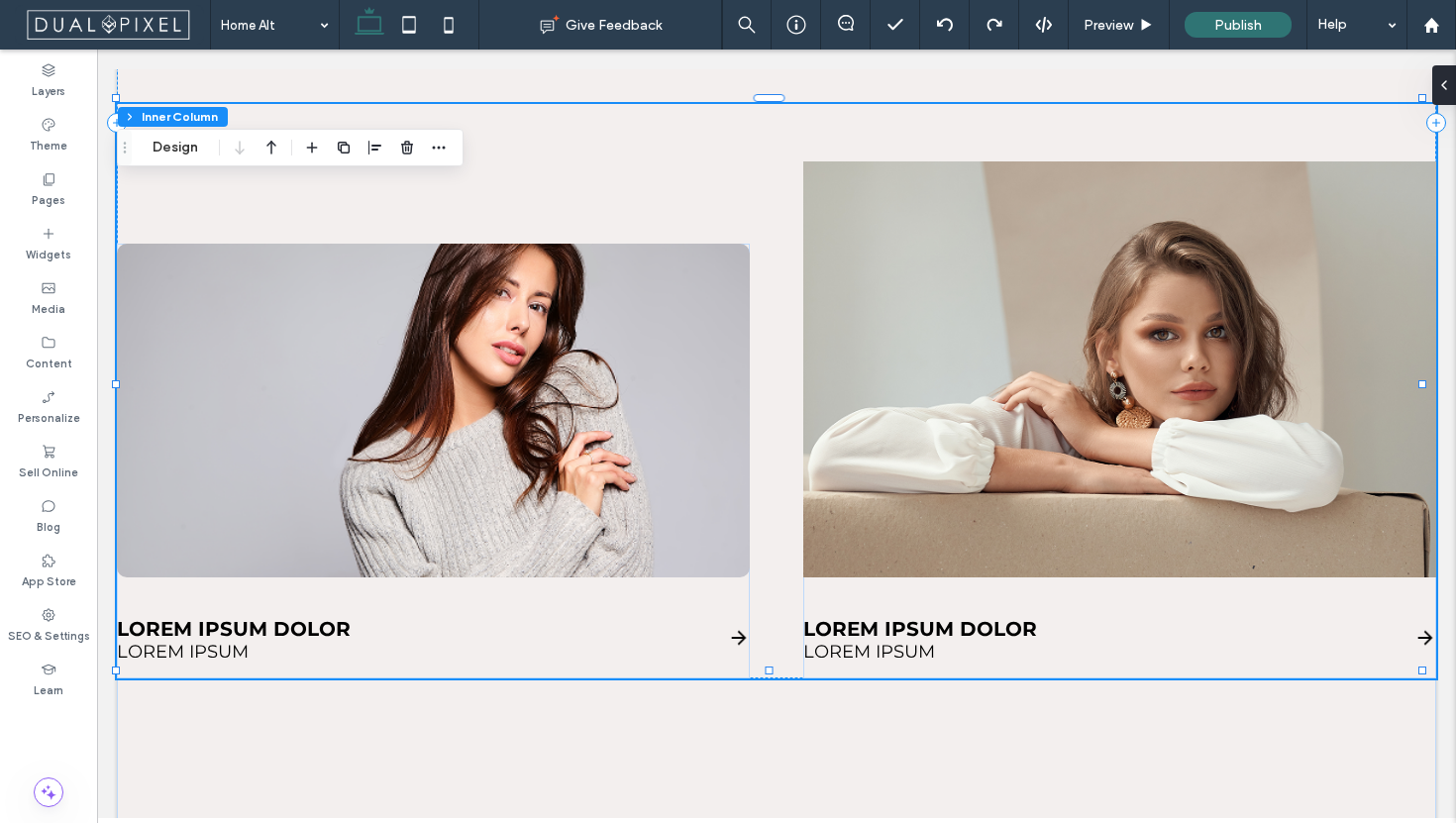click at bounding box center [433, 411] 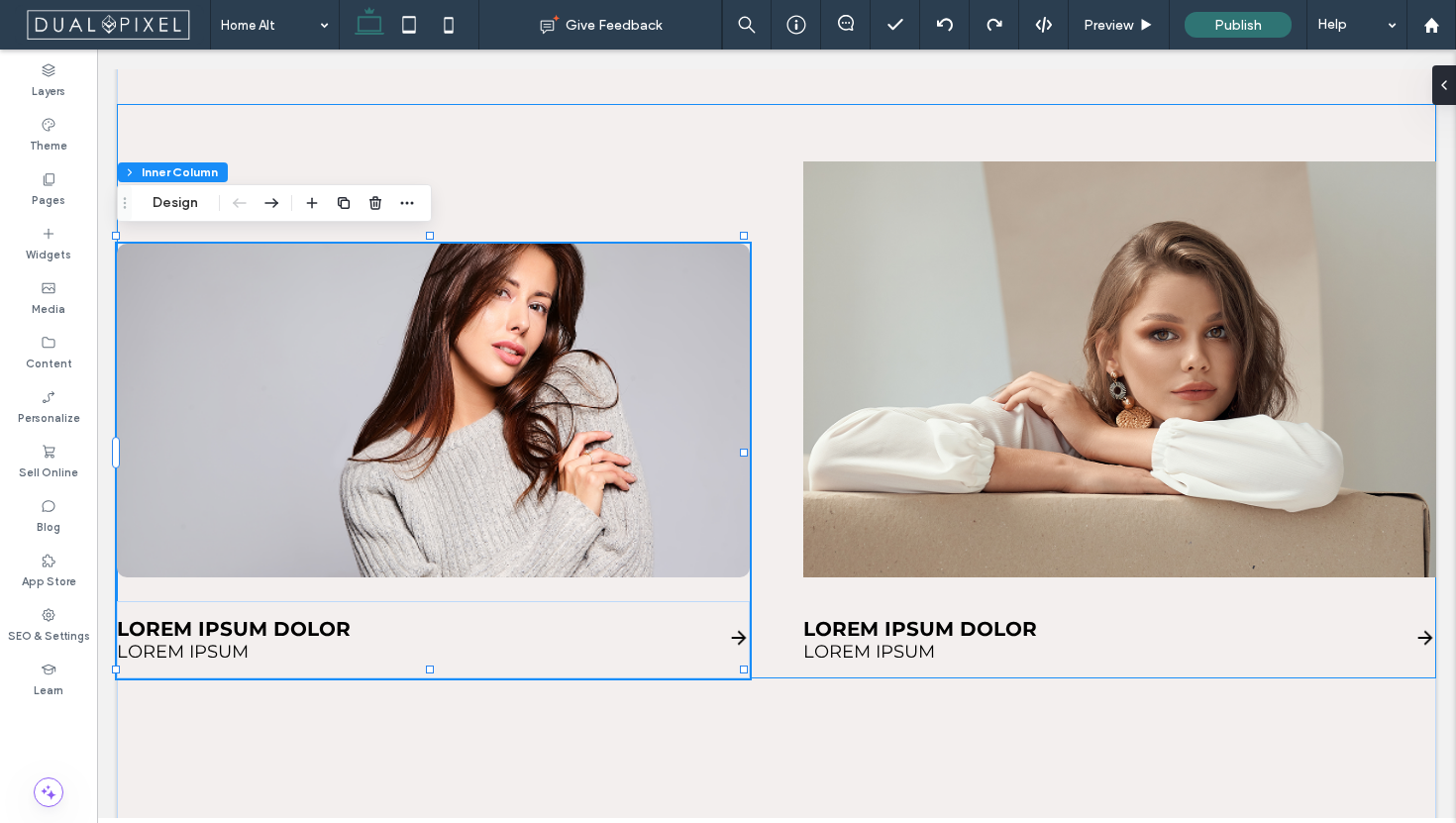 click at bounding box center (433, 411) 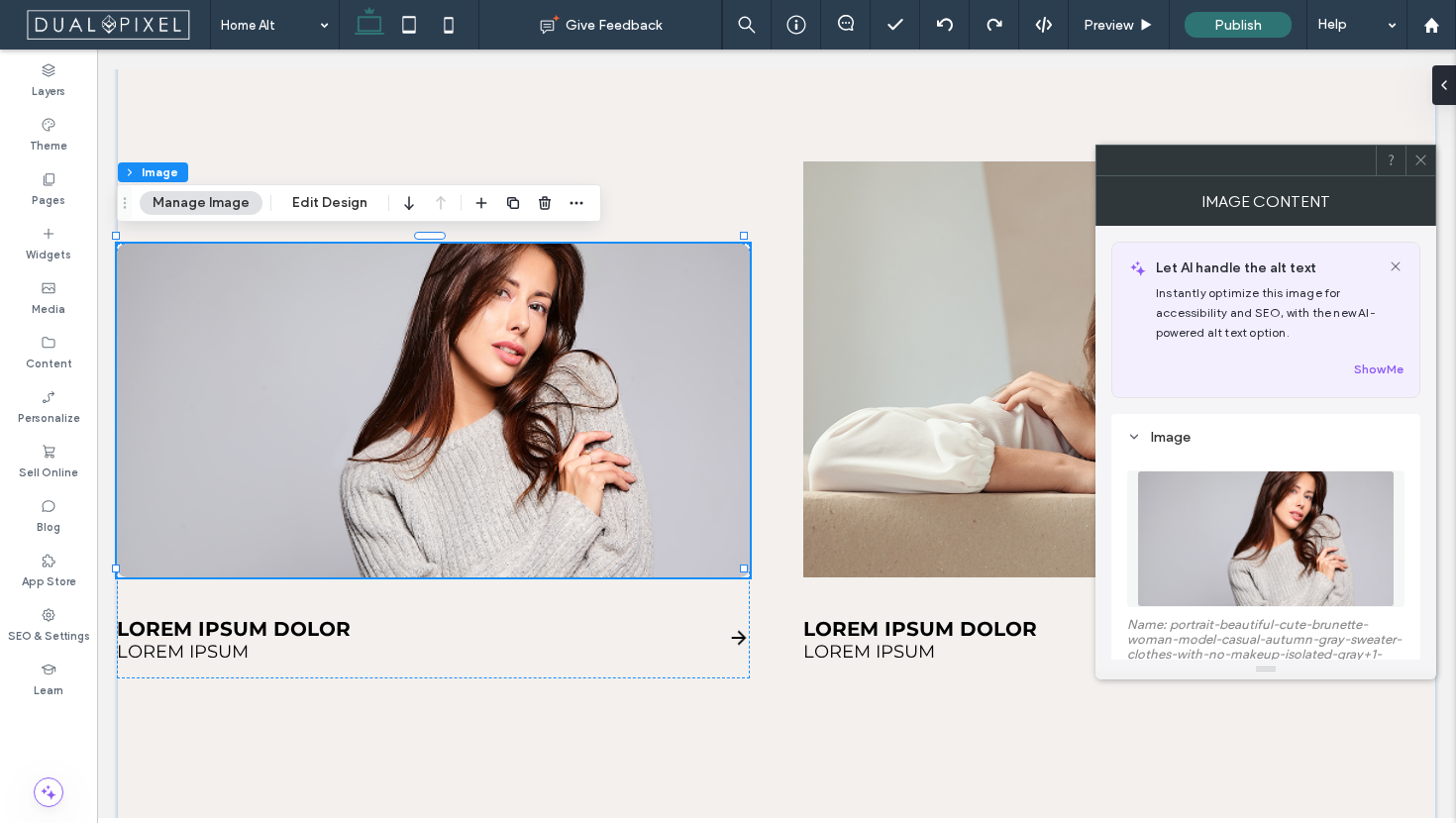 click at bounding box center [1420, 160] 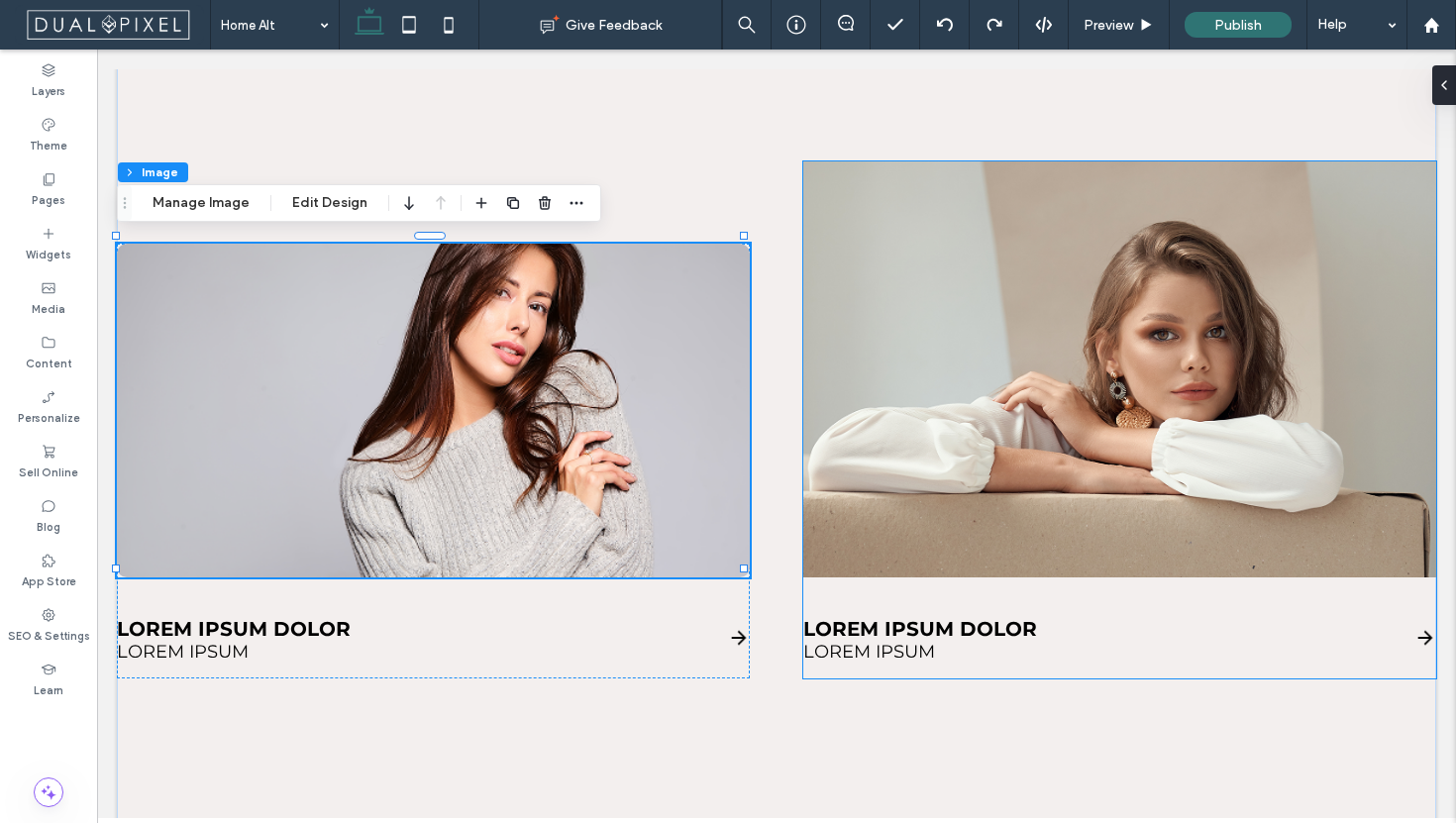 click at bounding box center (1119, 369) 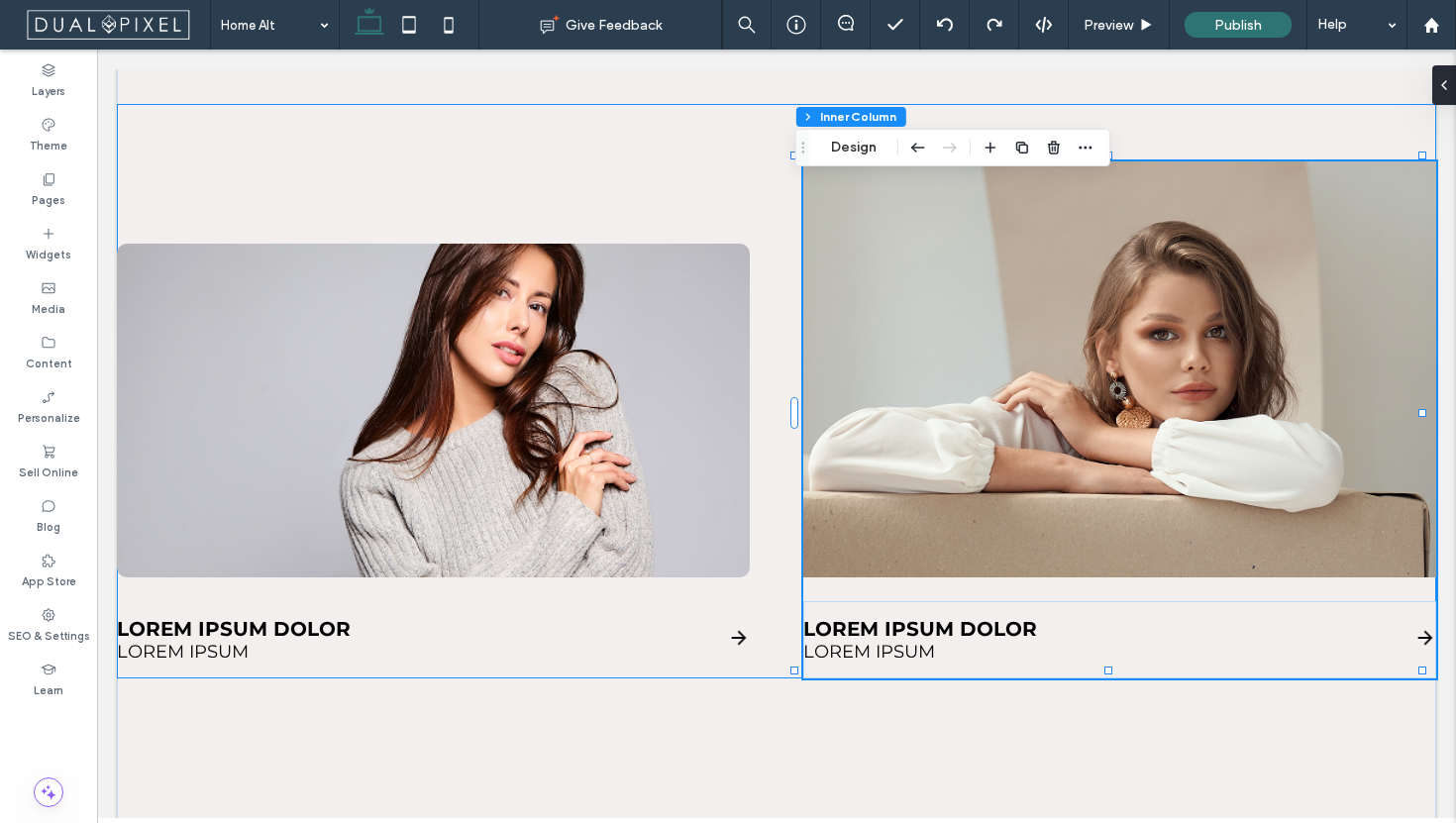 click on "Lorem ipsum dolor
Lorem ipsum
Lorem ipsum dolor
Lorem ipsum" at bounding box center [777, 391] 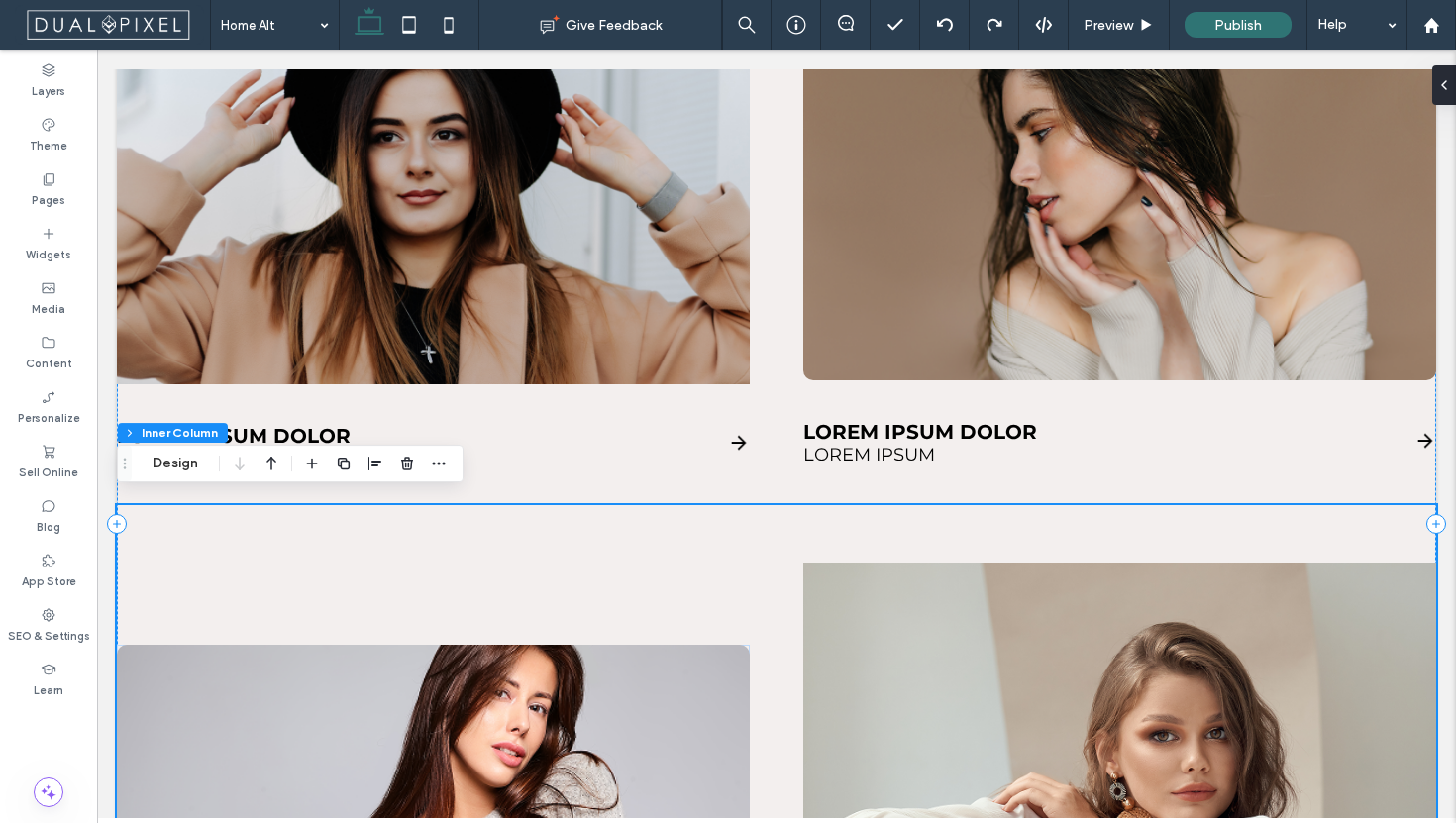 scroll, scrollTop: 2604, scrollLeft: 0, axis: vertical 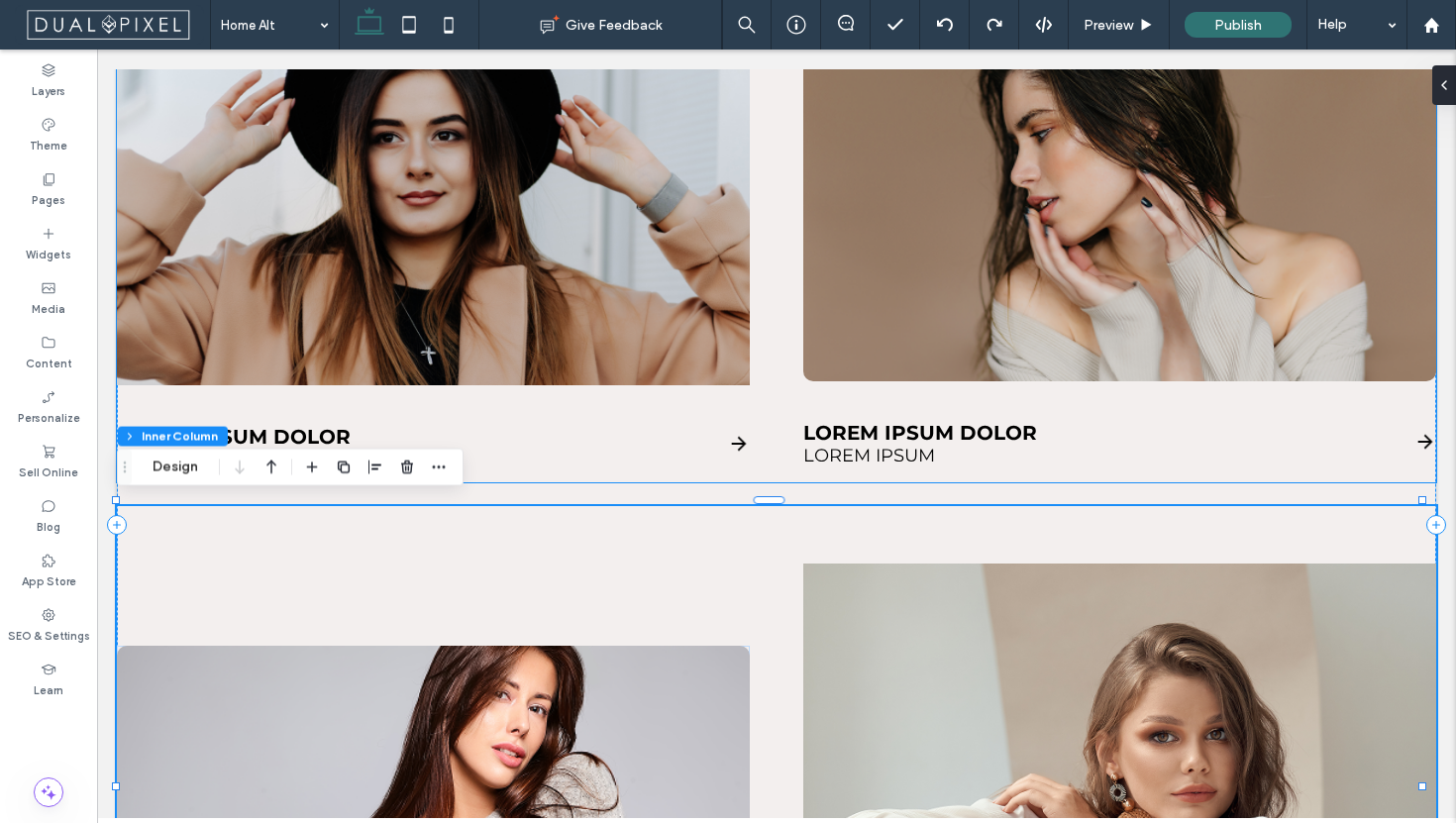 click on "Lorem ipsum dolor
Lorem ipsum" at bounding box center [1119, 444] 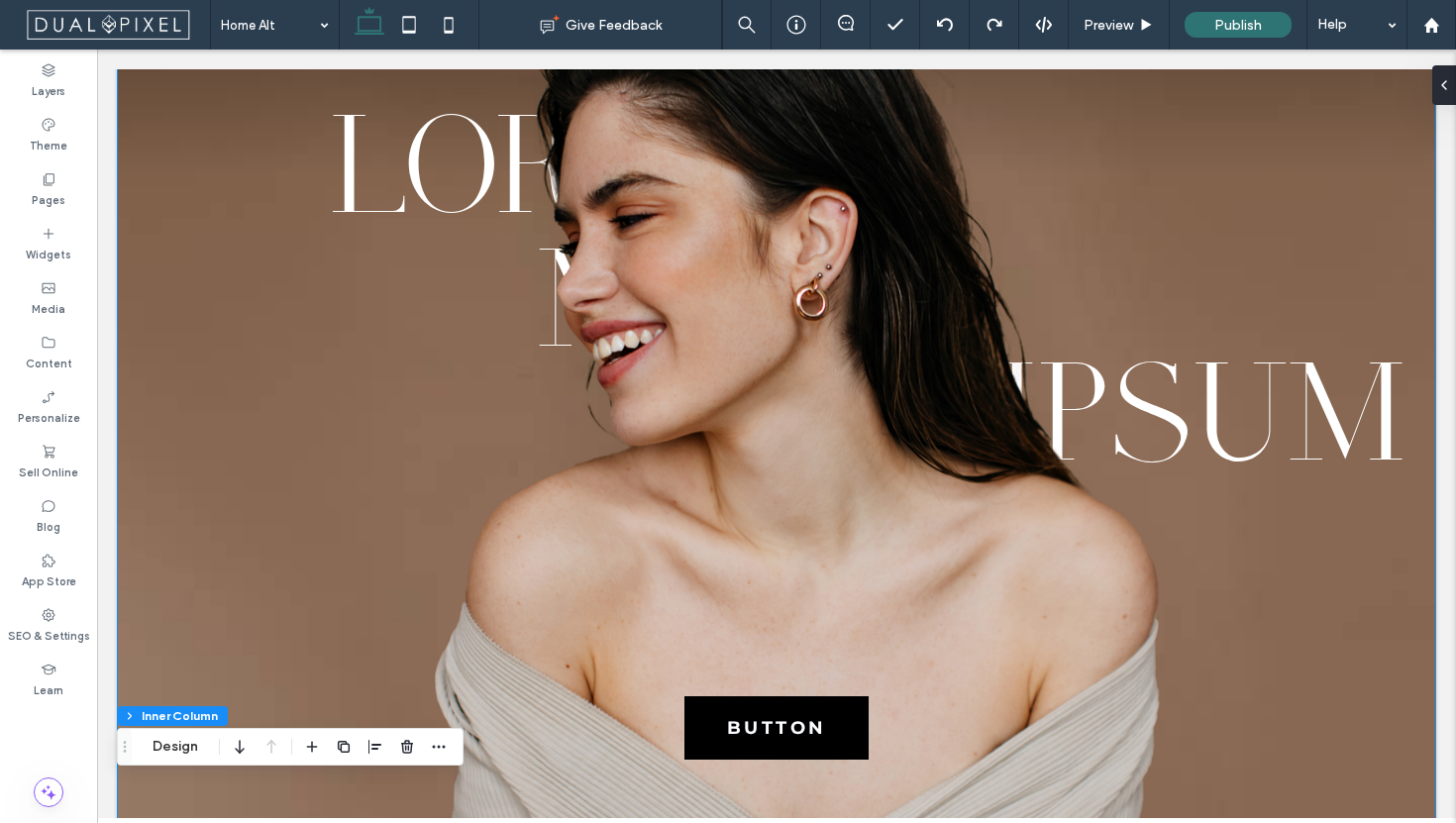 scroll, scrollTop: 71, scrollLeft: 0, axis: vertical 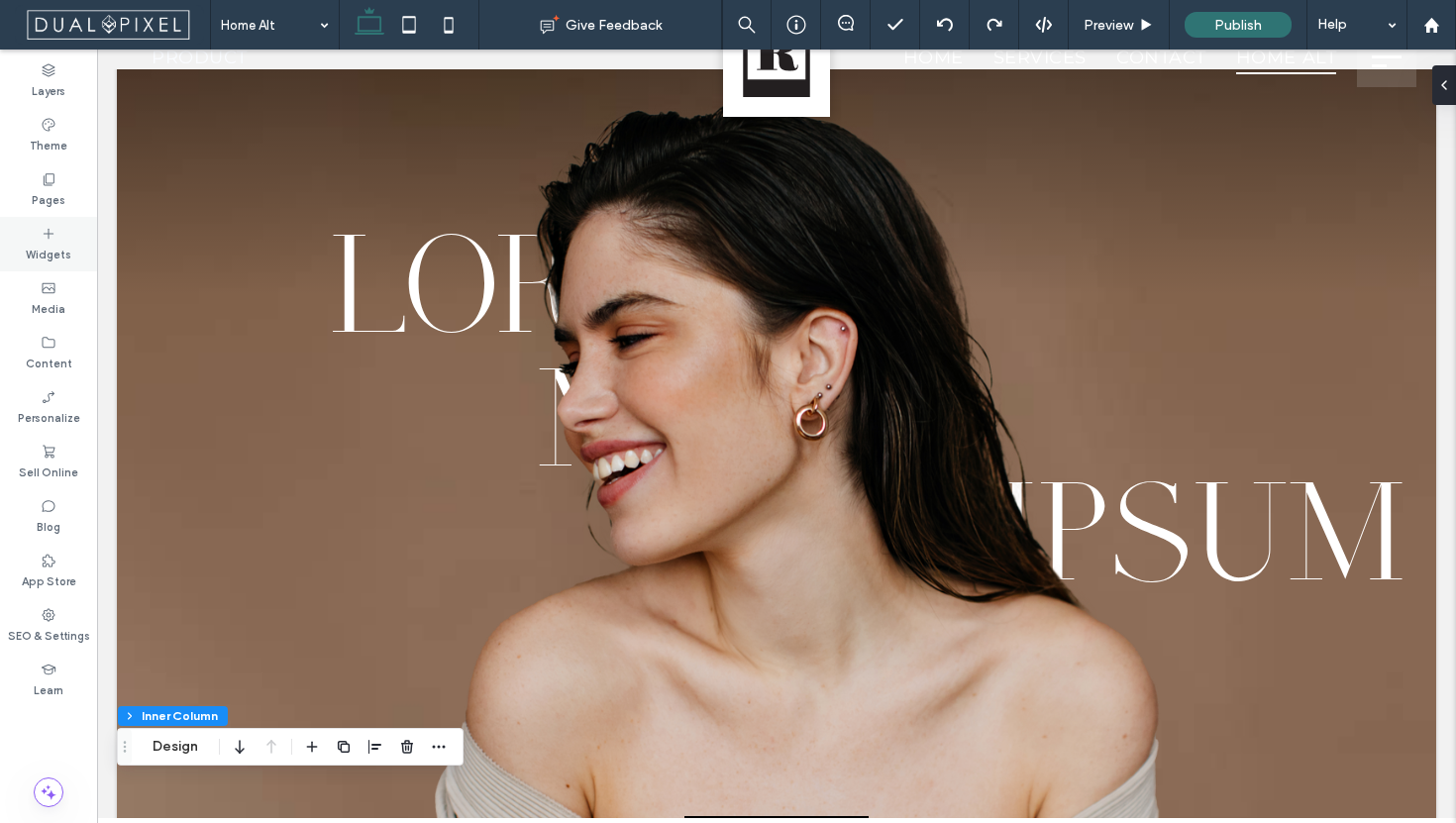 click 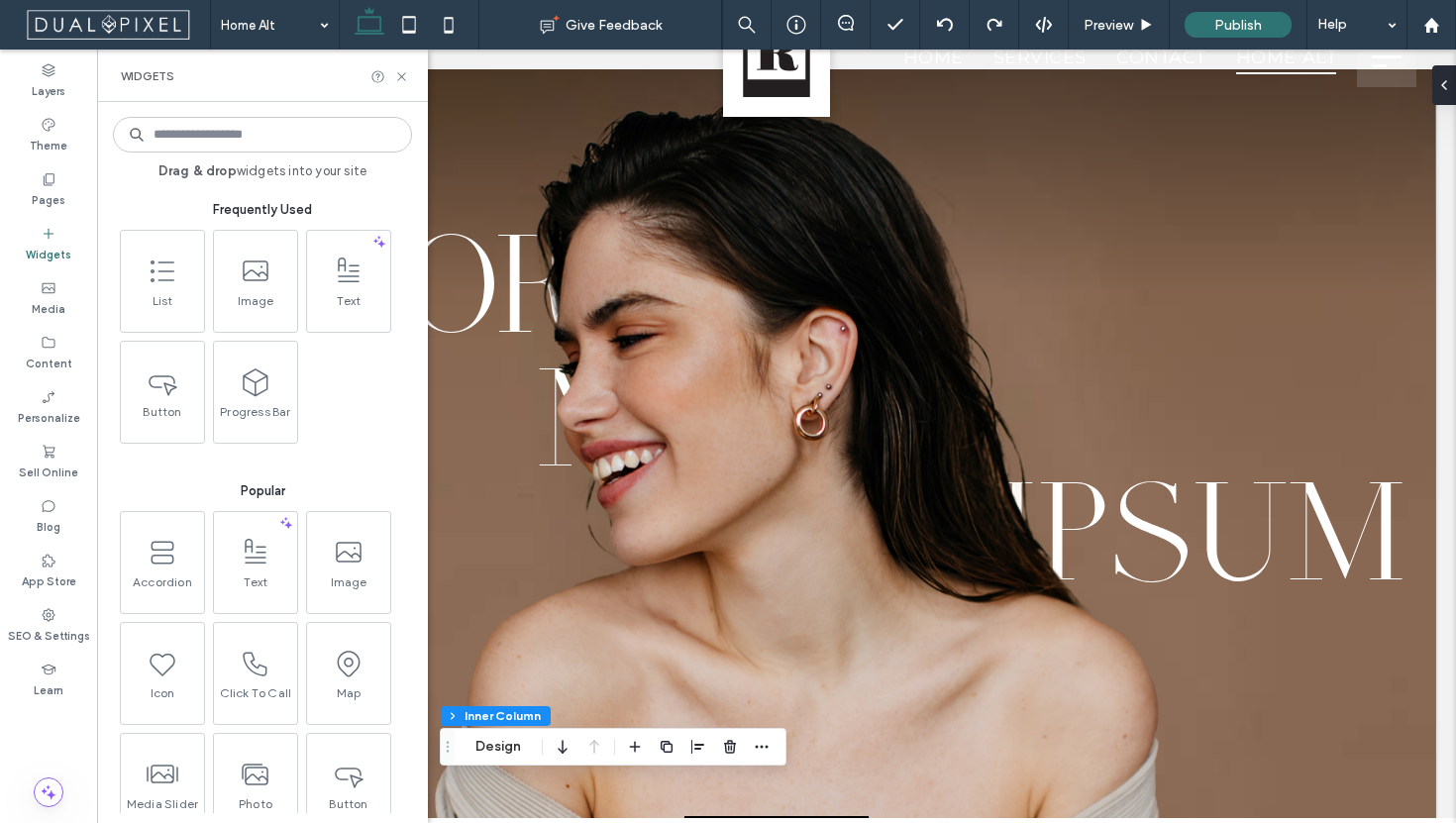 click on "Button" at bounding box center (777, 533) 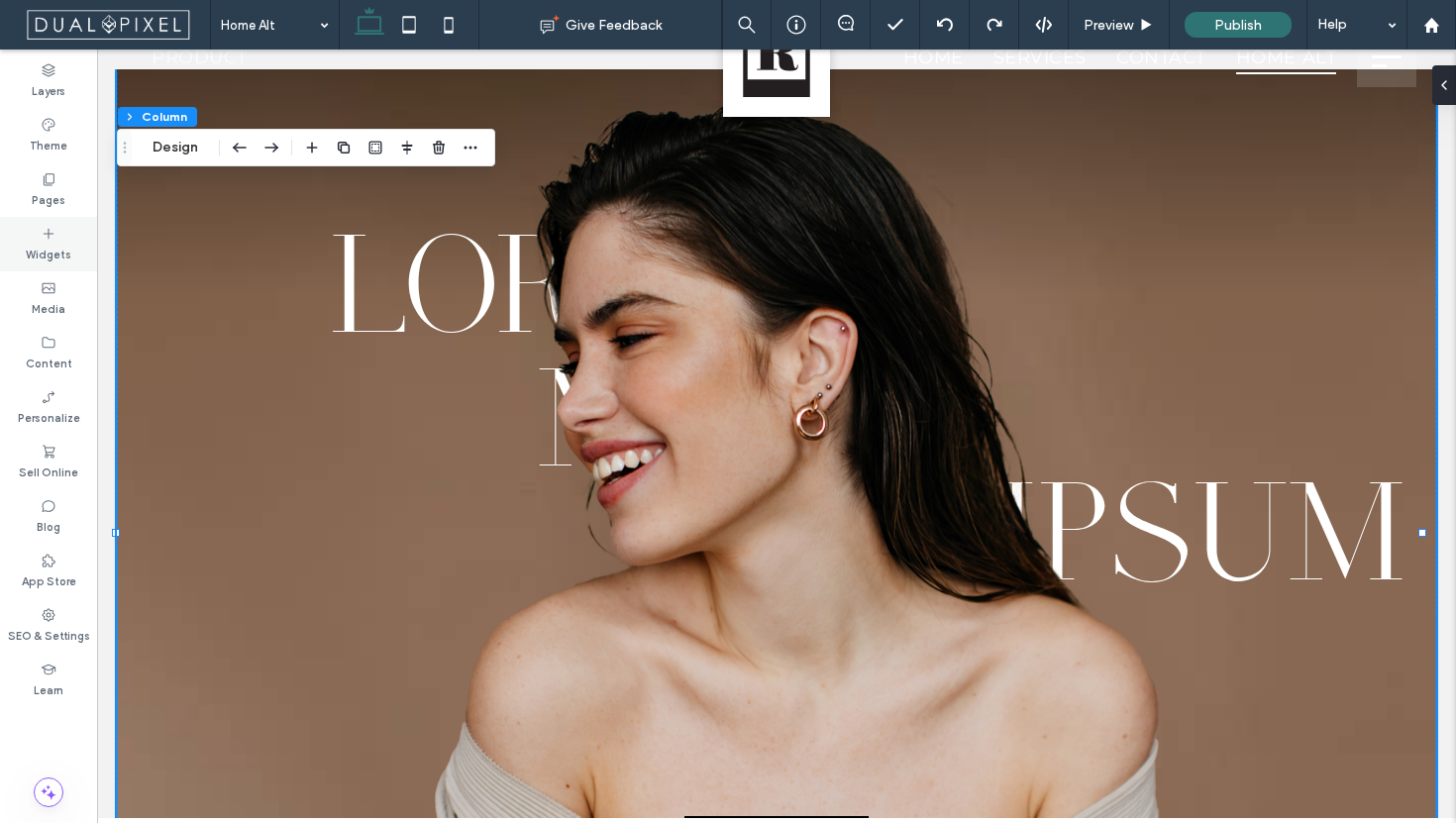 click on "Widgets" at bounding box center [49, 253] 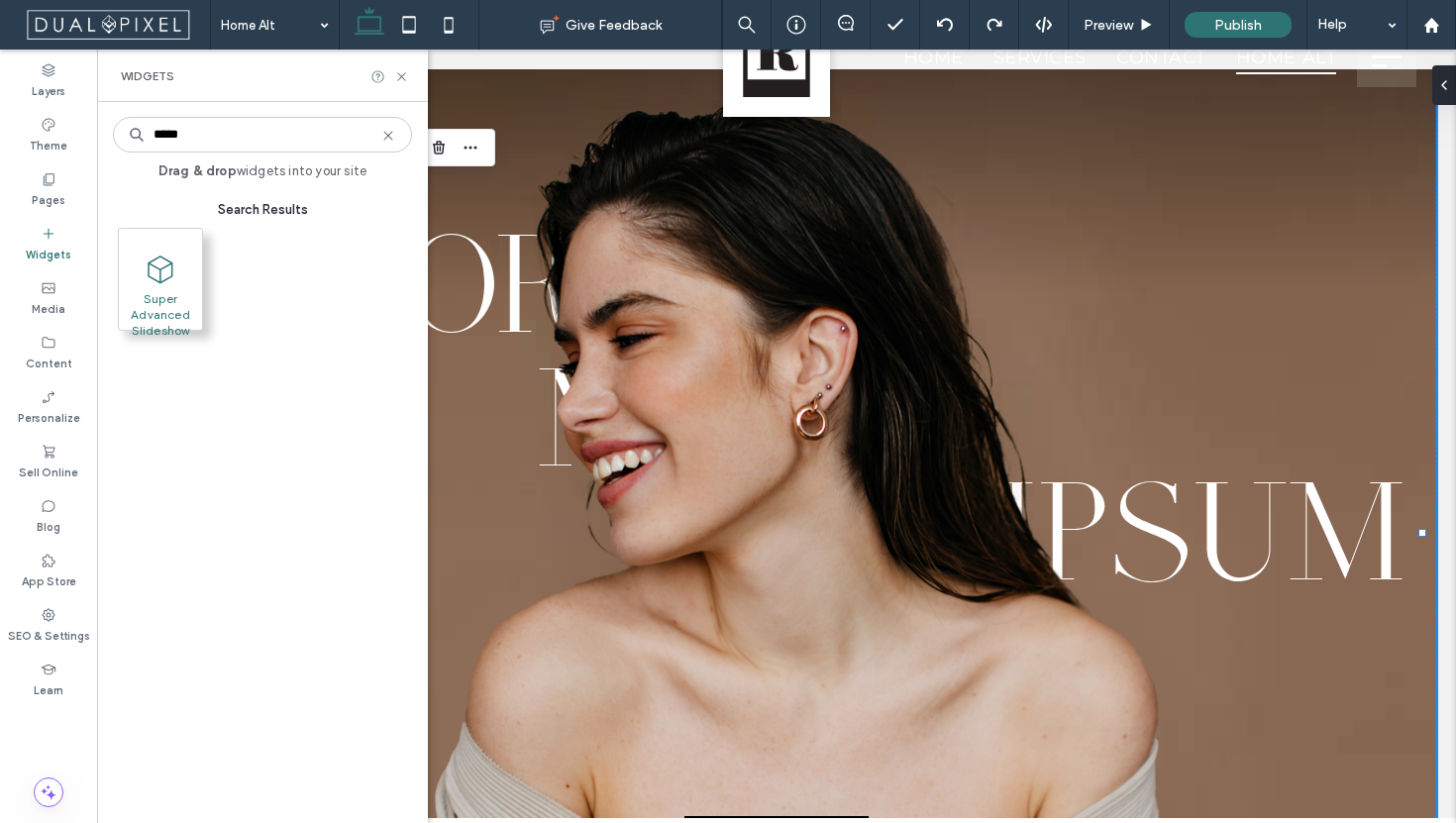 type on "*****" 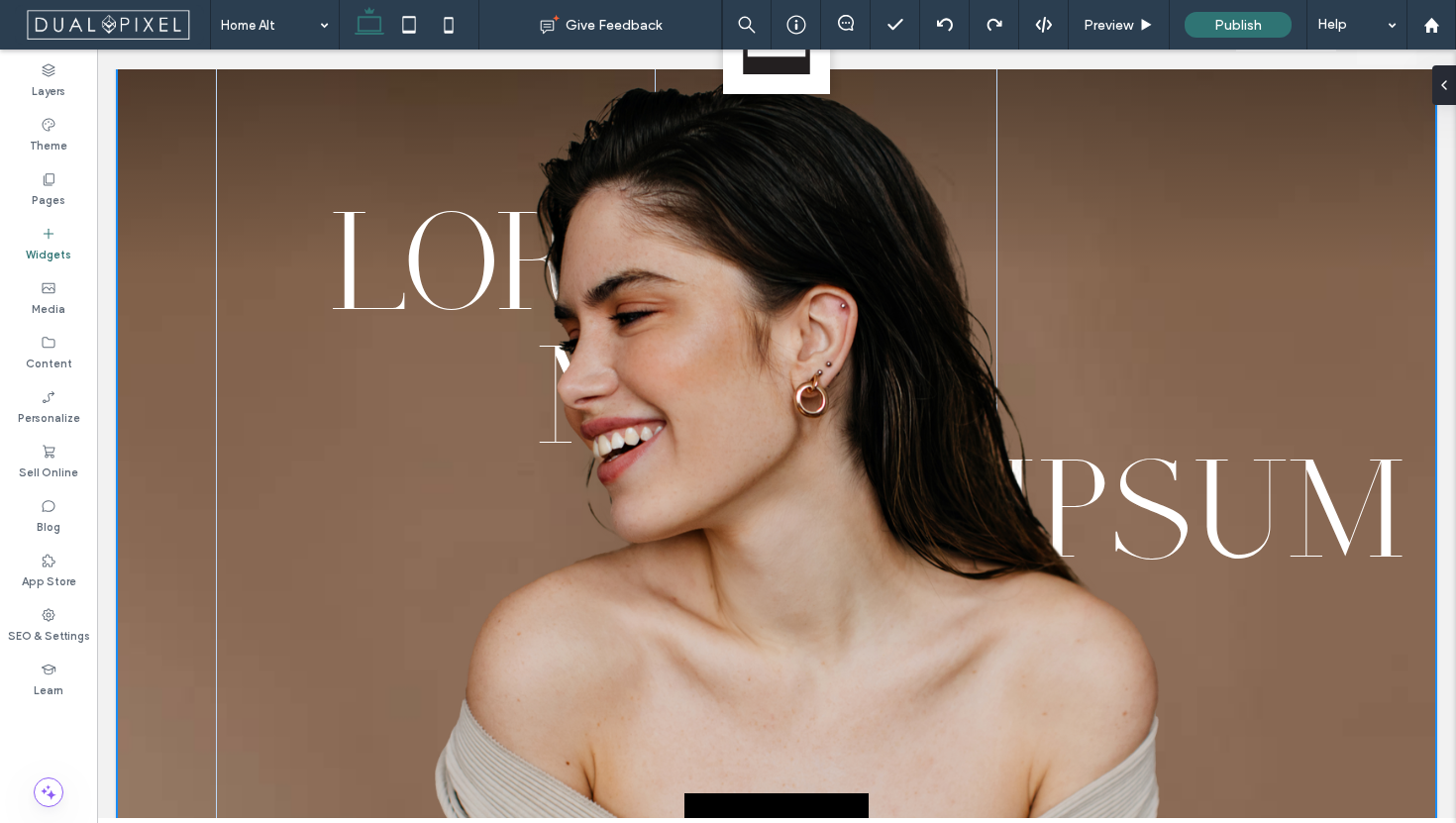 scroll, scrollTop: 104, scrollLeft: 0, axis: vertical 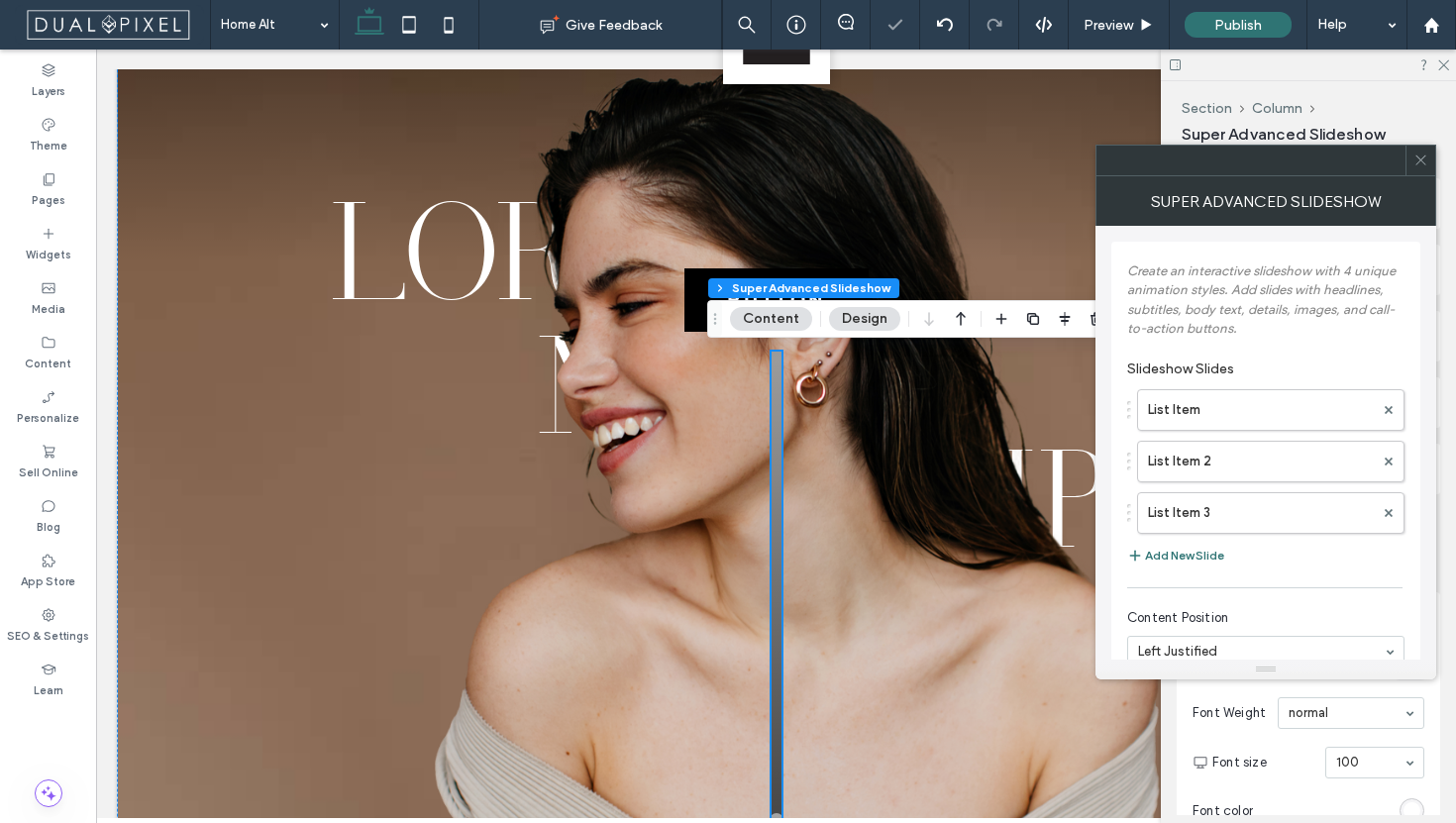 click 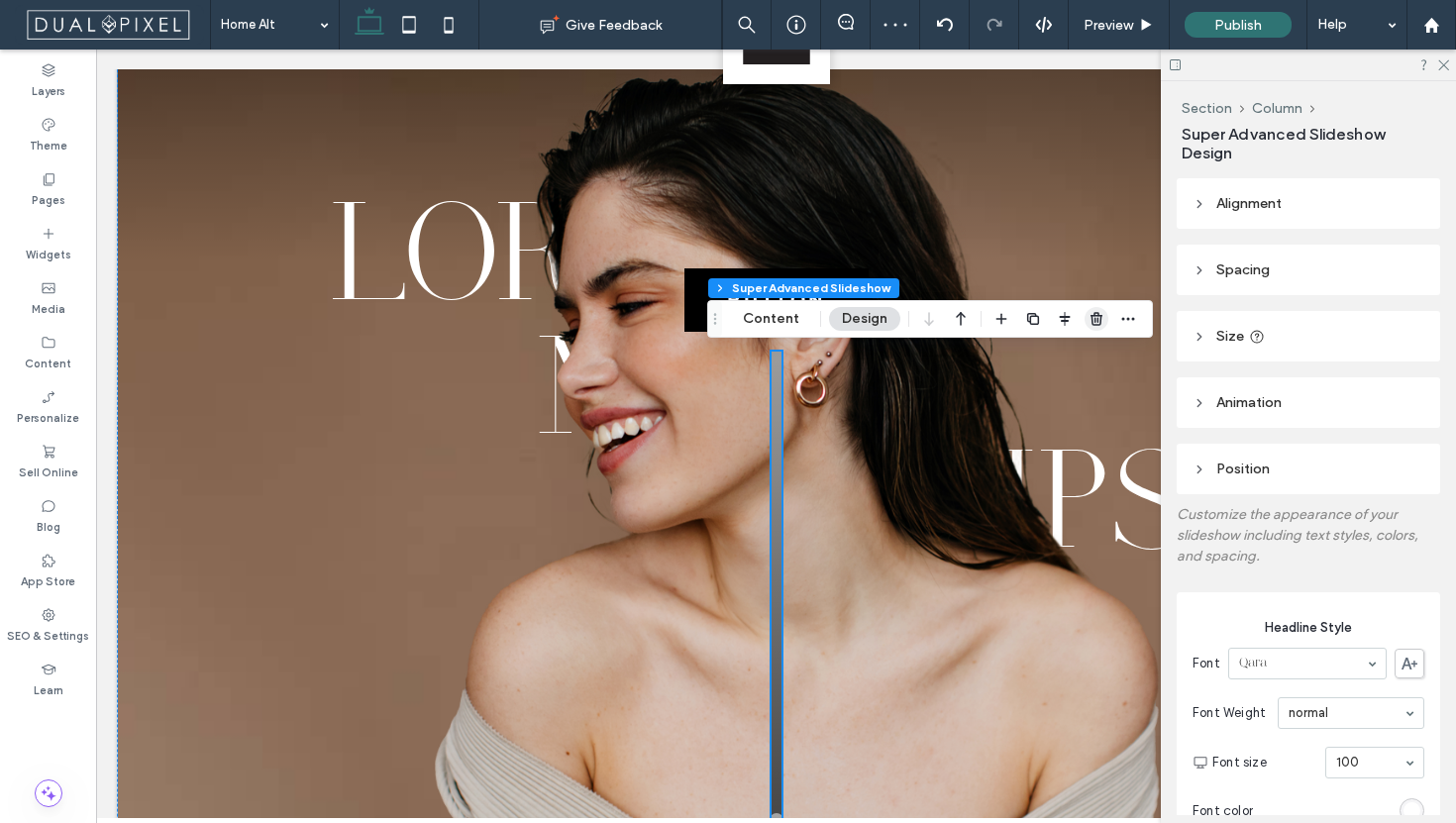 click 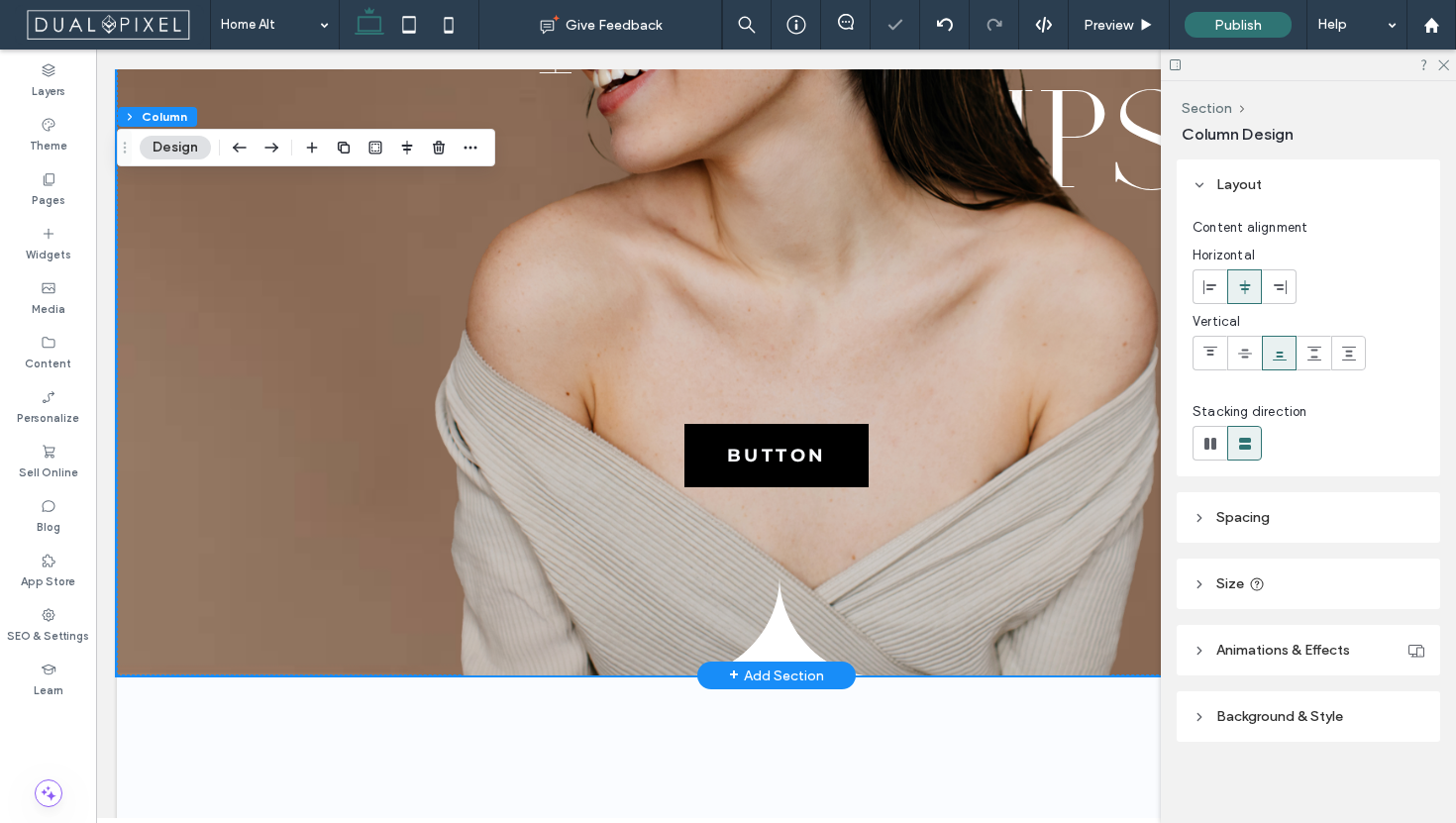 scroll, scrollTop: 475, scrollLeft: 0, axis: vertical 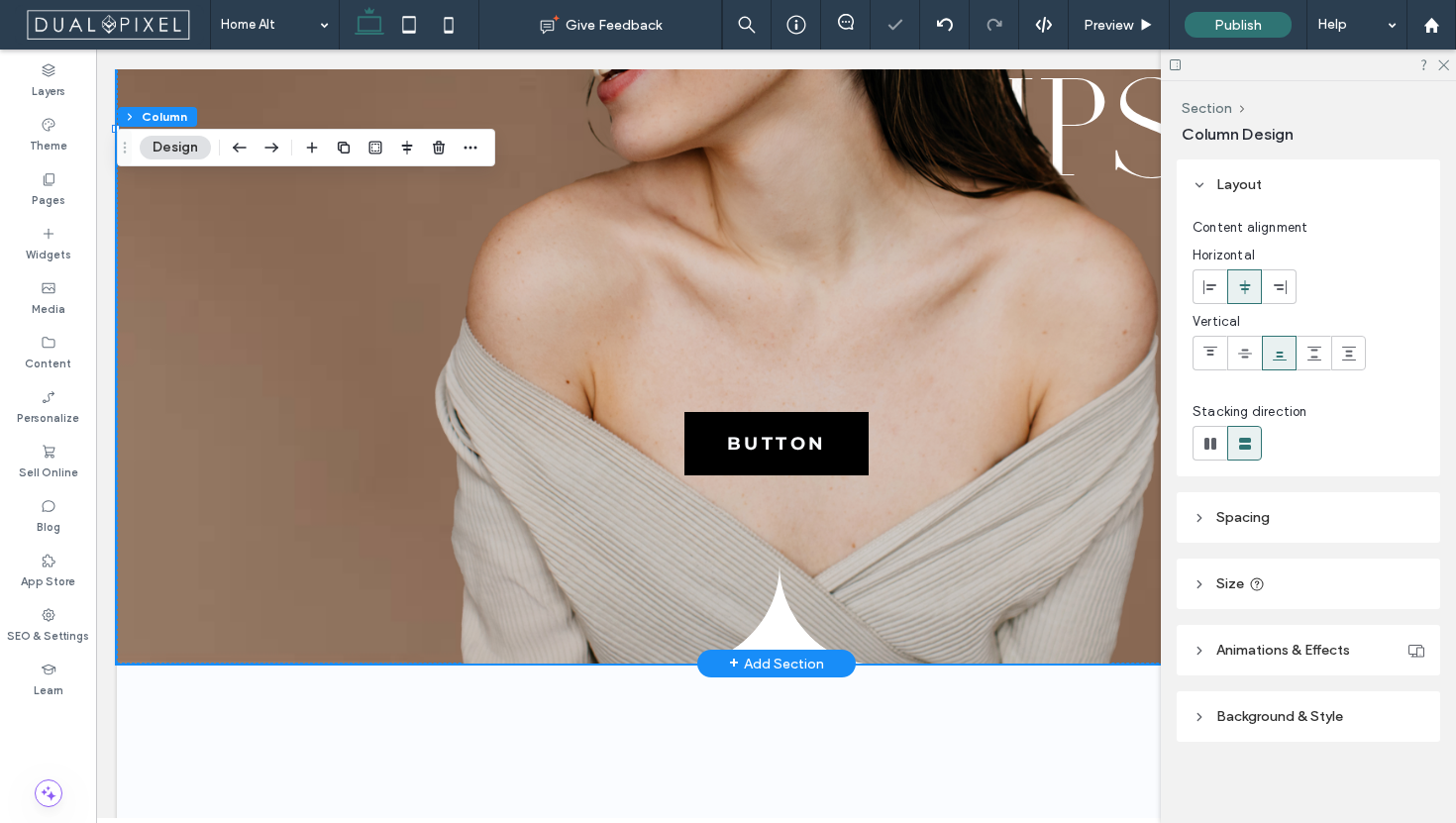 click on "+ Add Section" at bounding box center [777, 664] 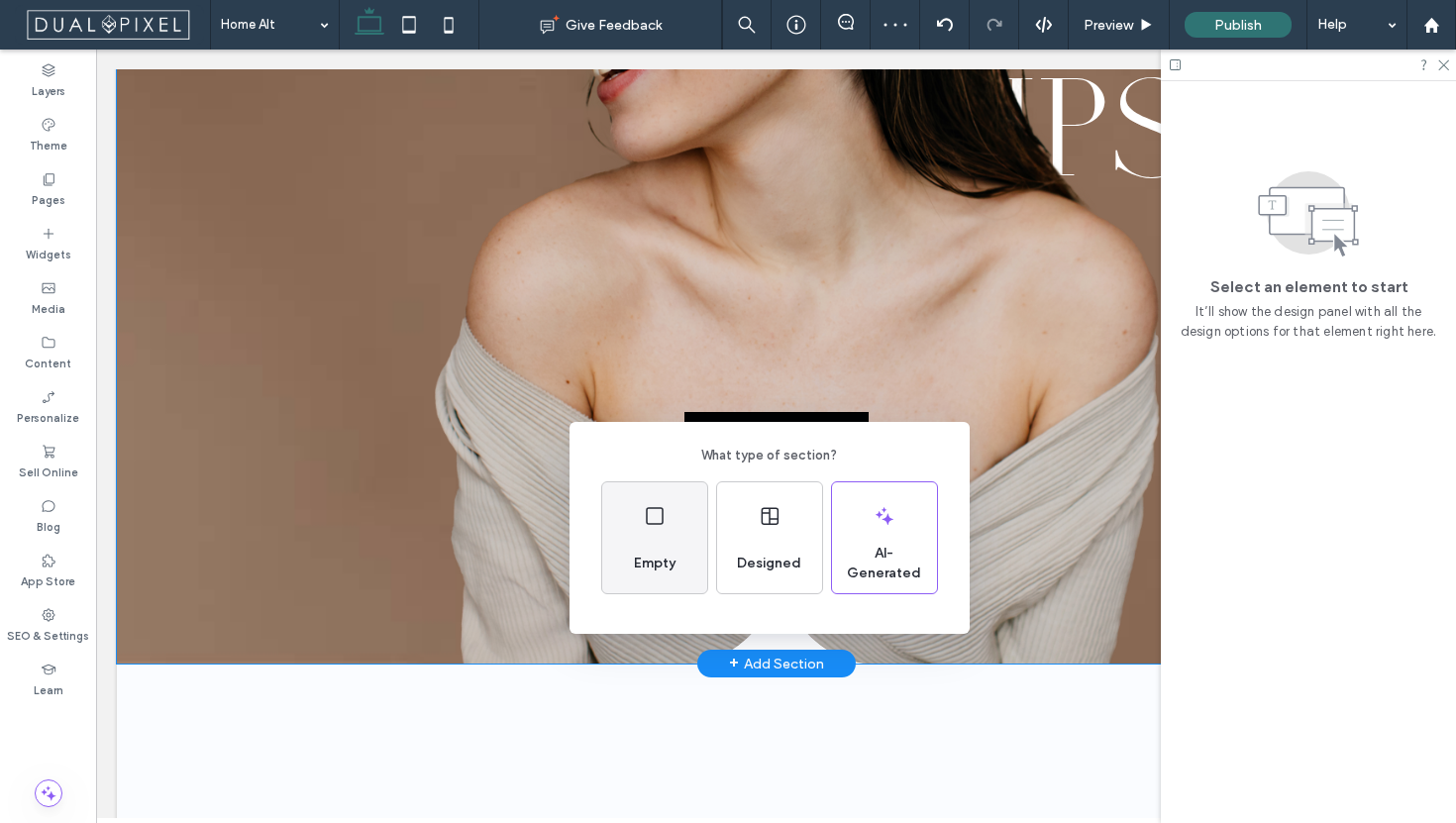 click on "Empty" at bounding box center (655, 564) 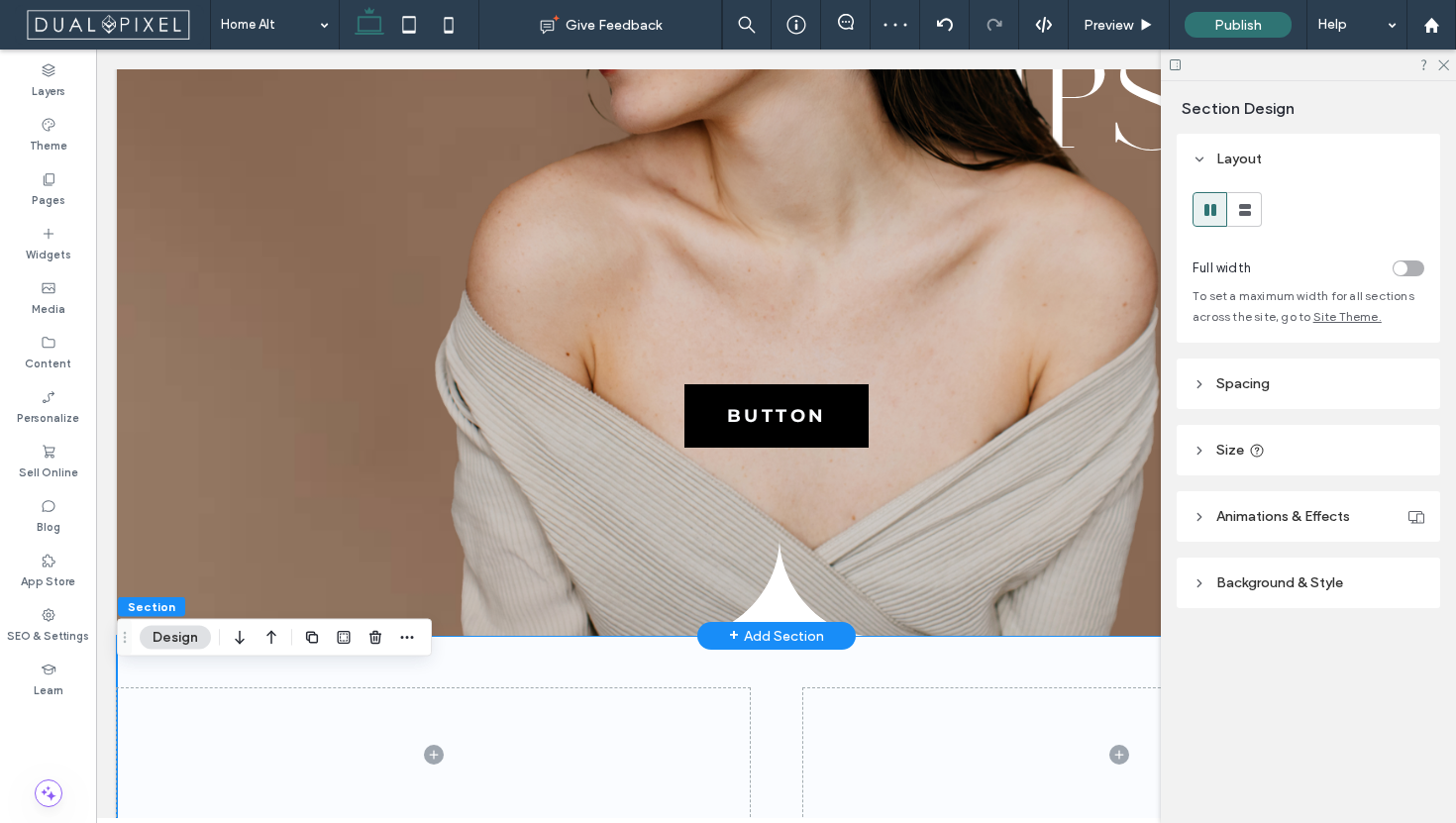 scroll, scrollTop: 635, scrollLeft: 0, axis: vertical 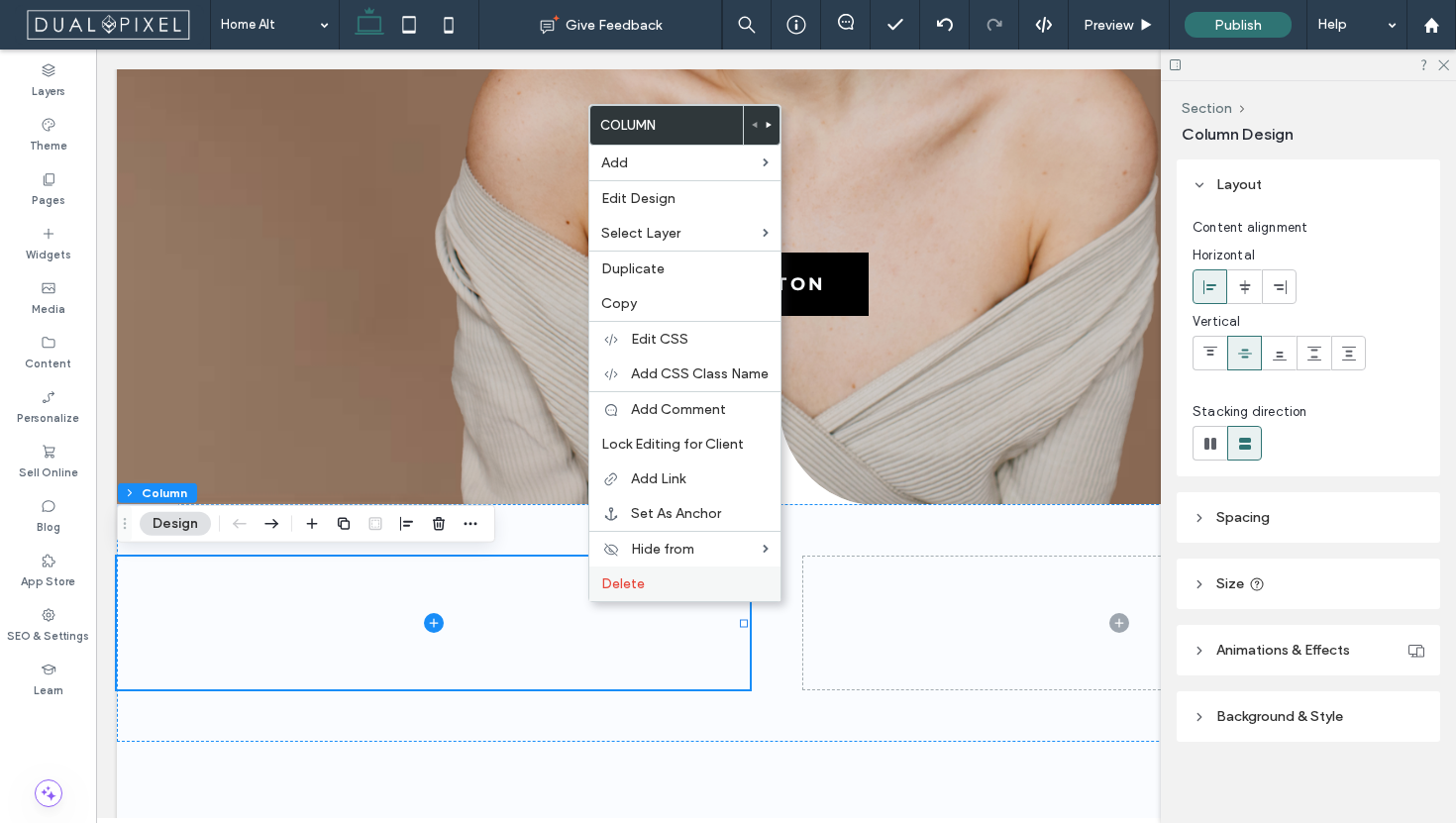 click on "Delete" at bounding box center [684, 583] 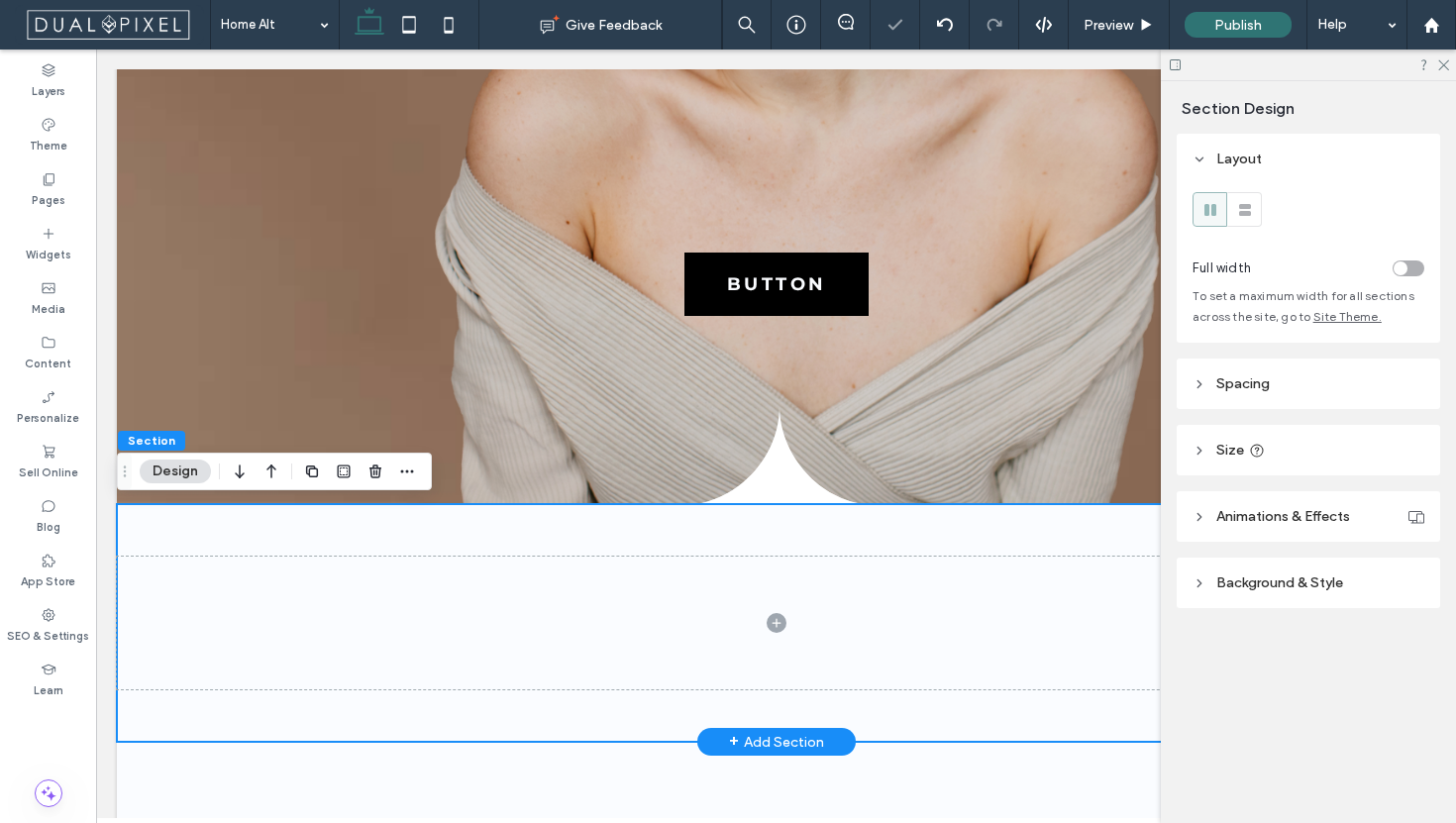 click at bounding box center (777, 623) 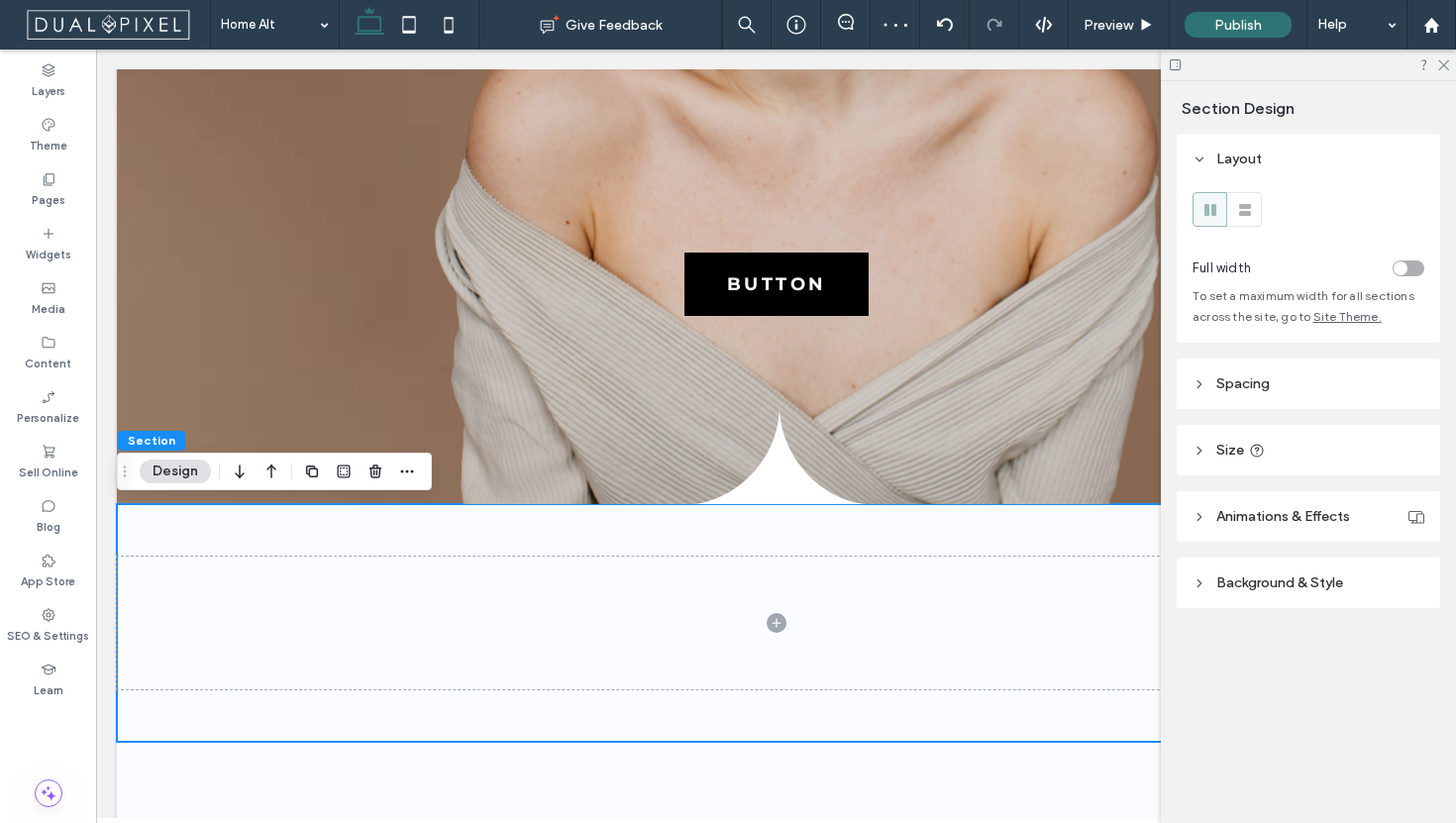 click on "Size" at bounding box center (1308, 450) 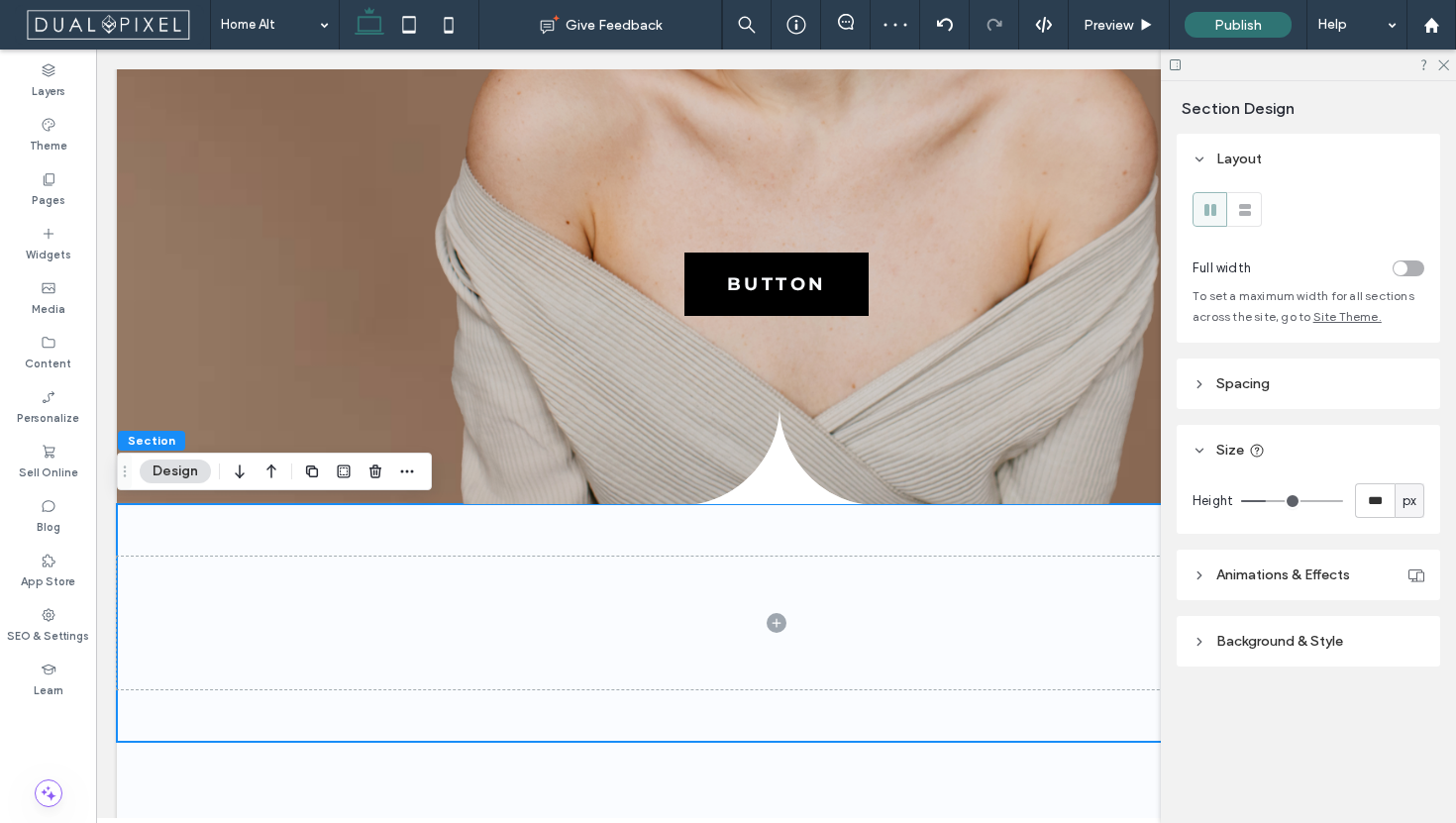 click on "Spacing" at bounding box center [1308, 383] 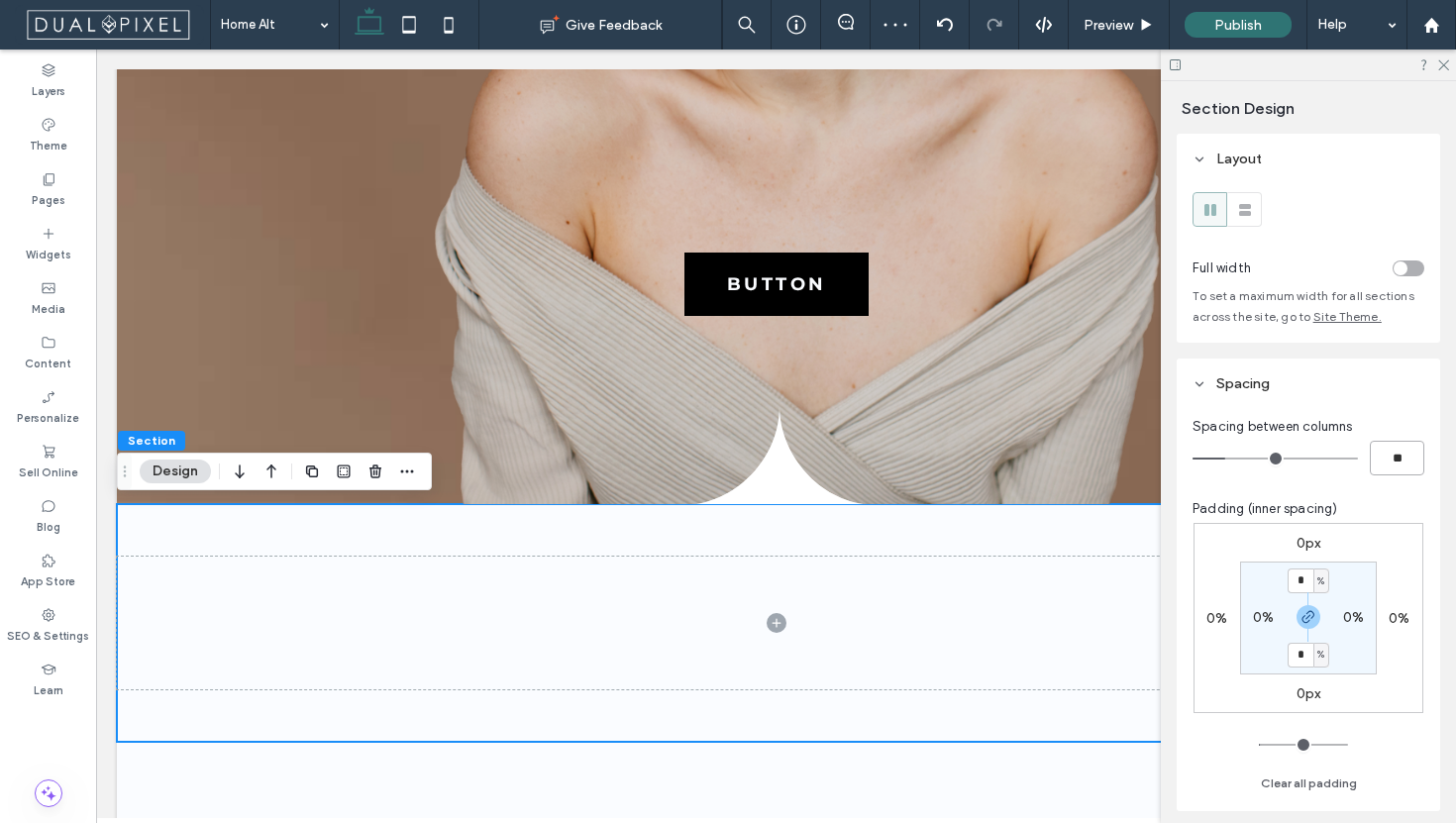 click on "**" at bounding box center (1397, 458) 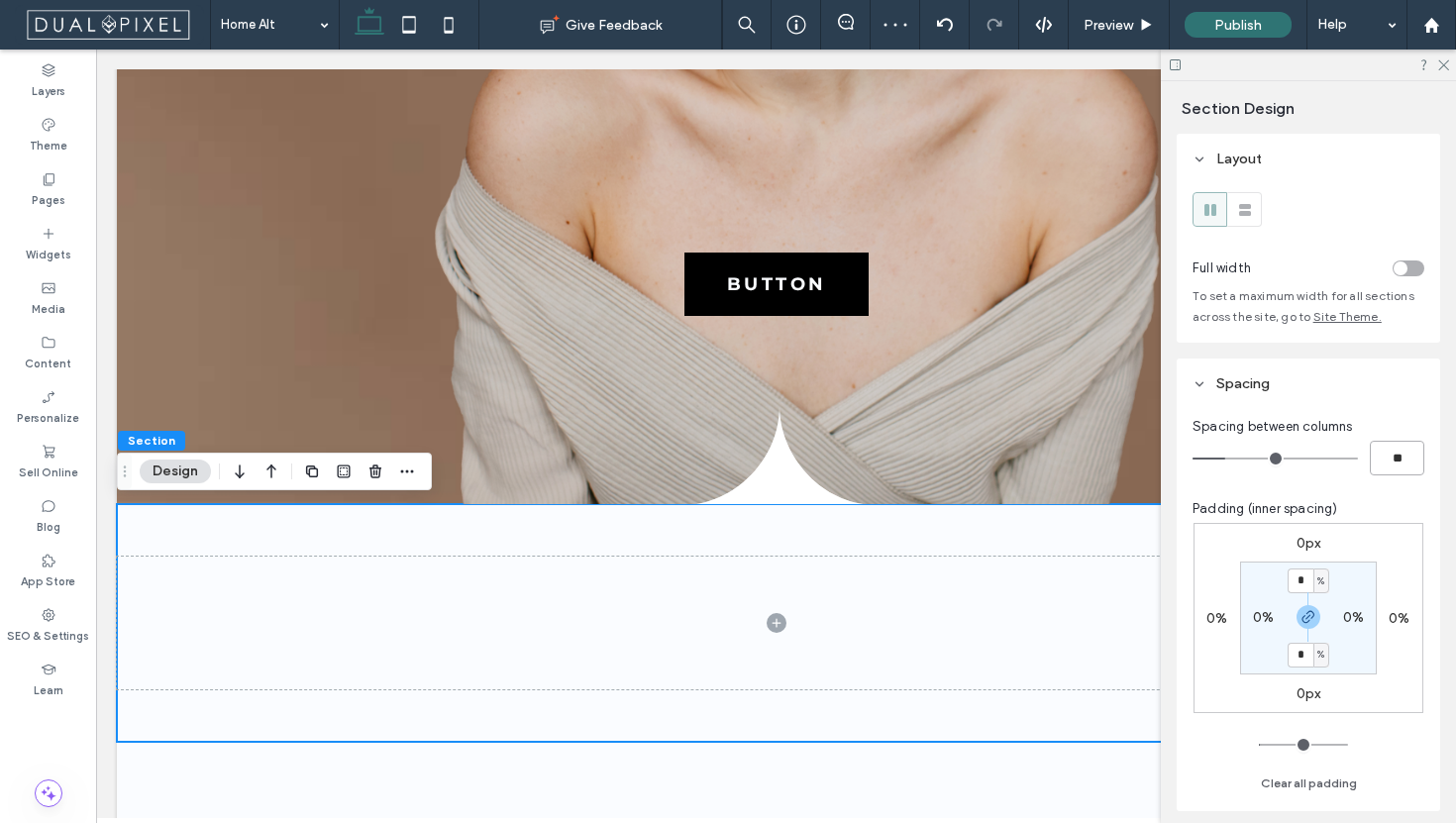 click on "**" at bounding box center (1397, 458) 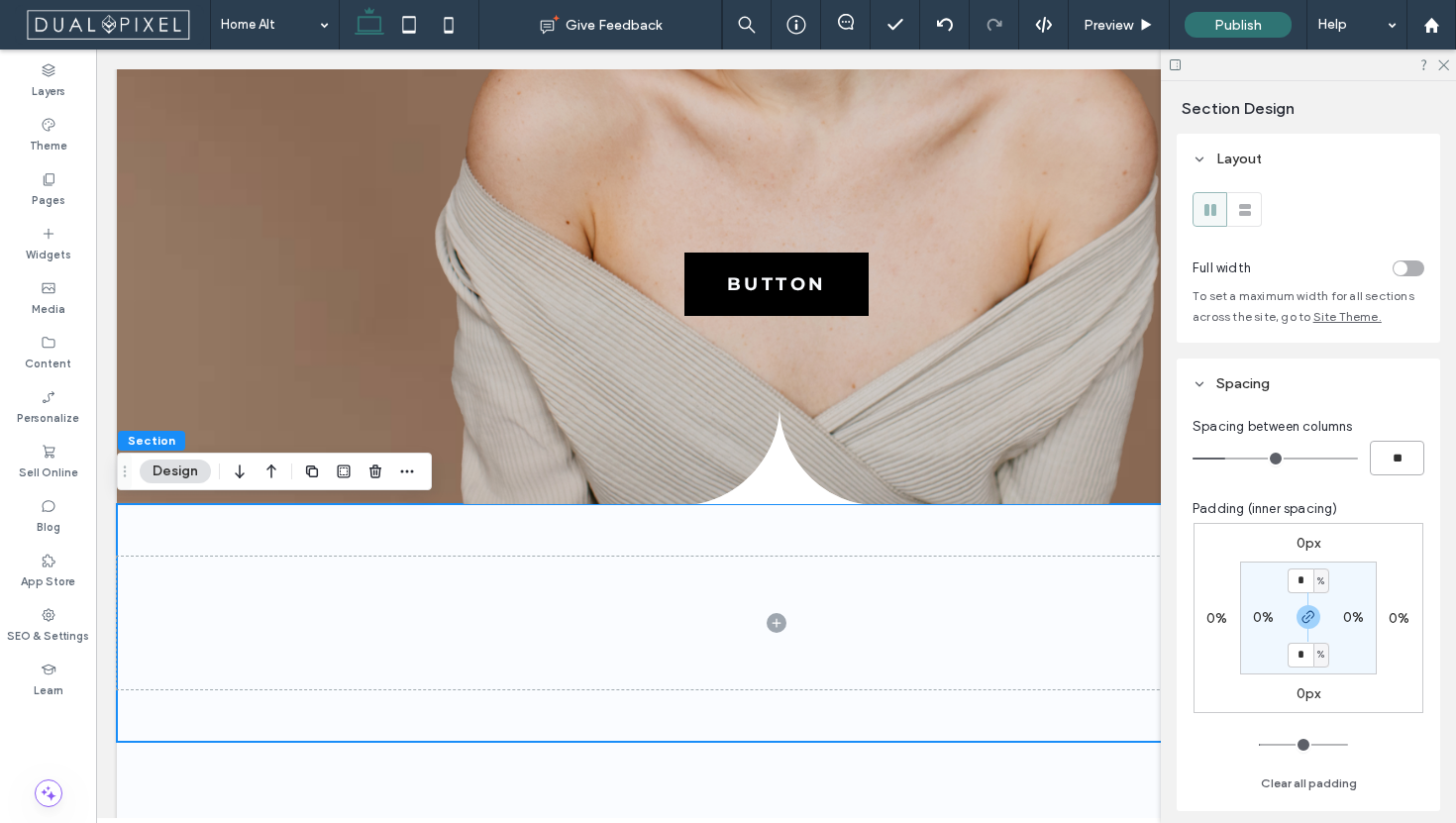 click on "**" at bounding box center (1397, 458) 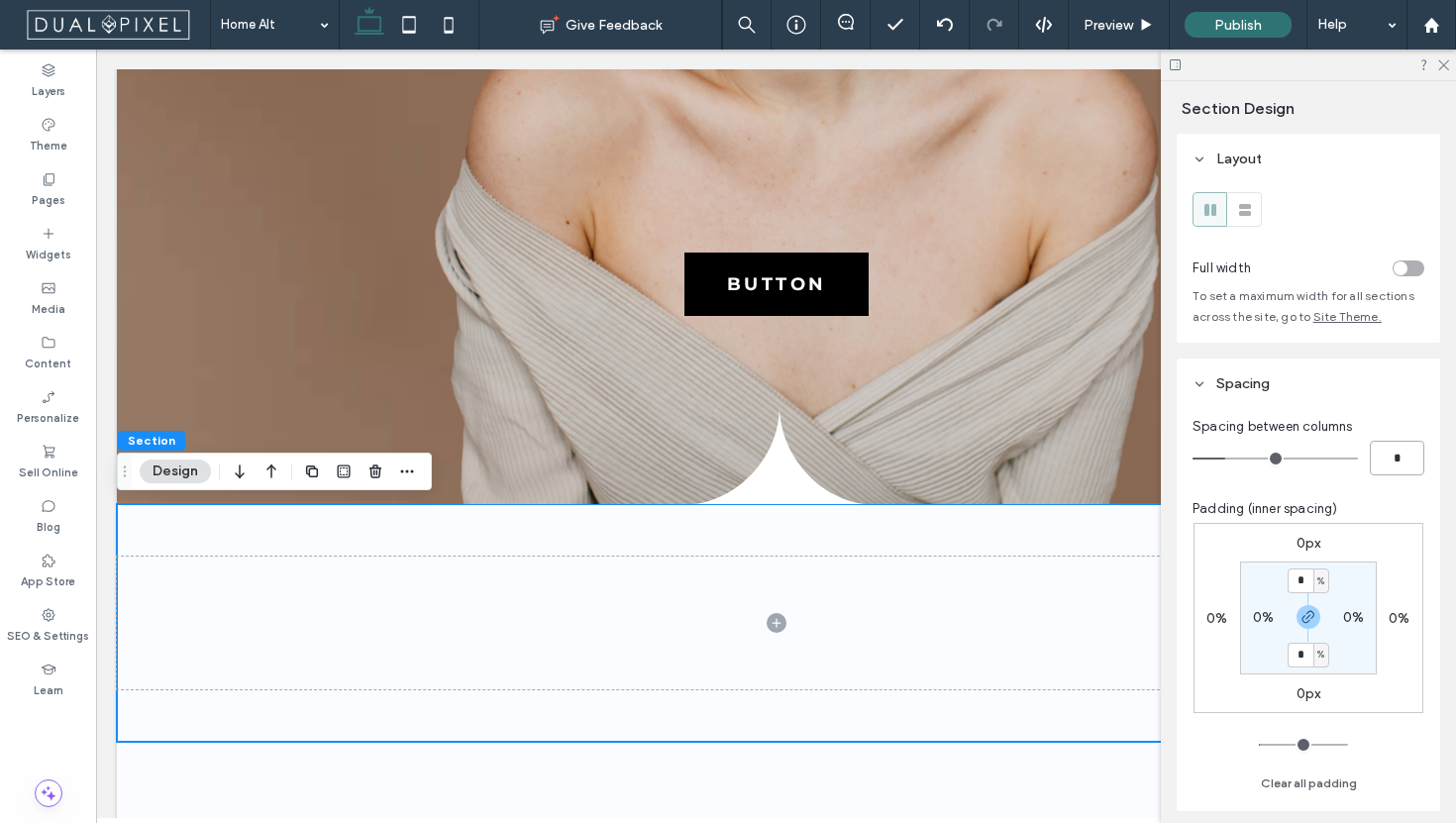 type on "*" 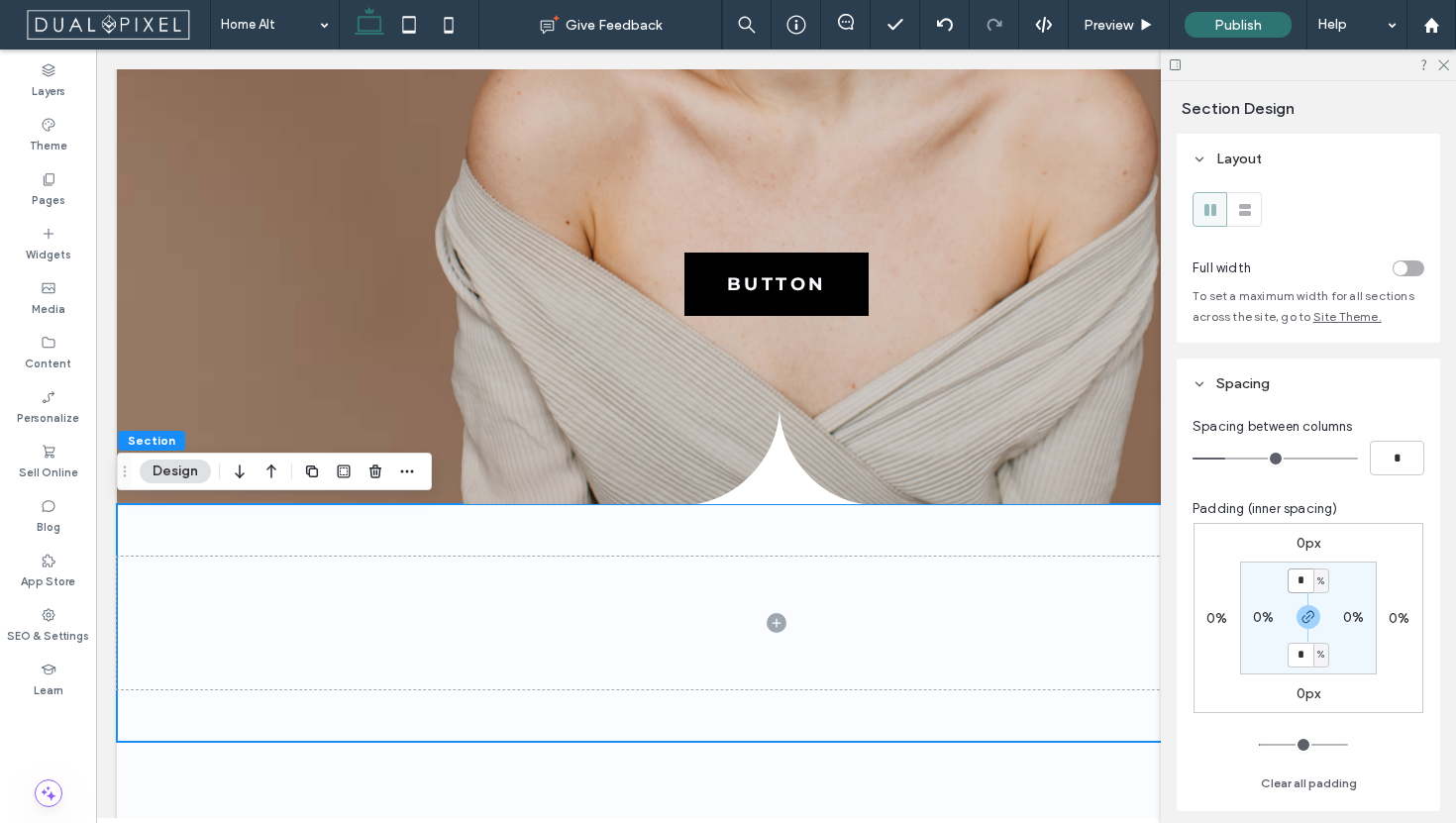 type on "*" 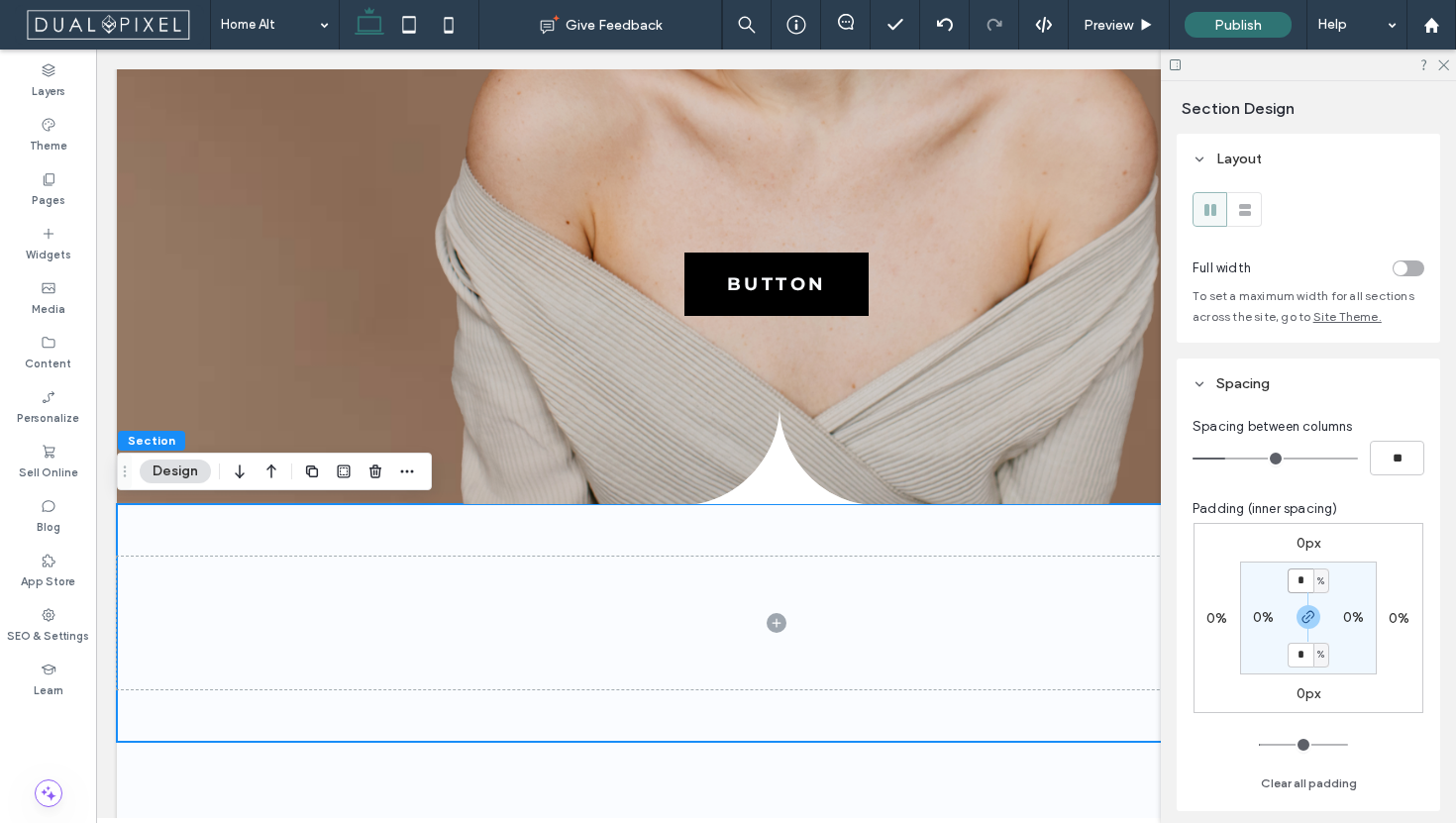 click on "*" at bounding box center [1300, 580] 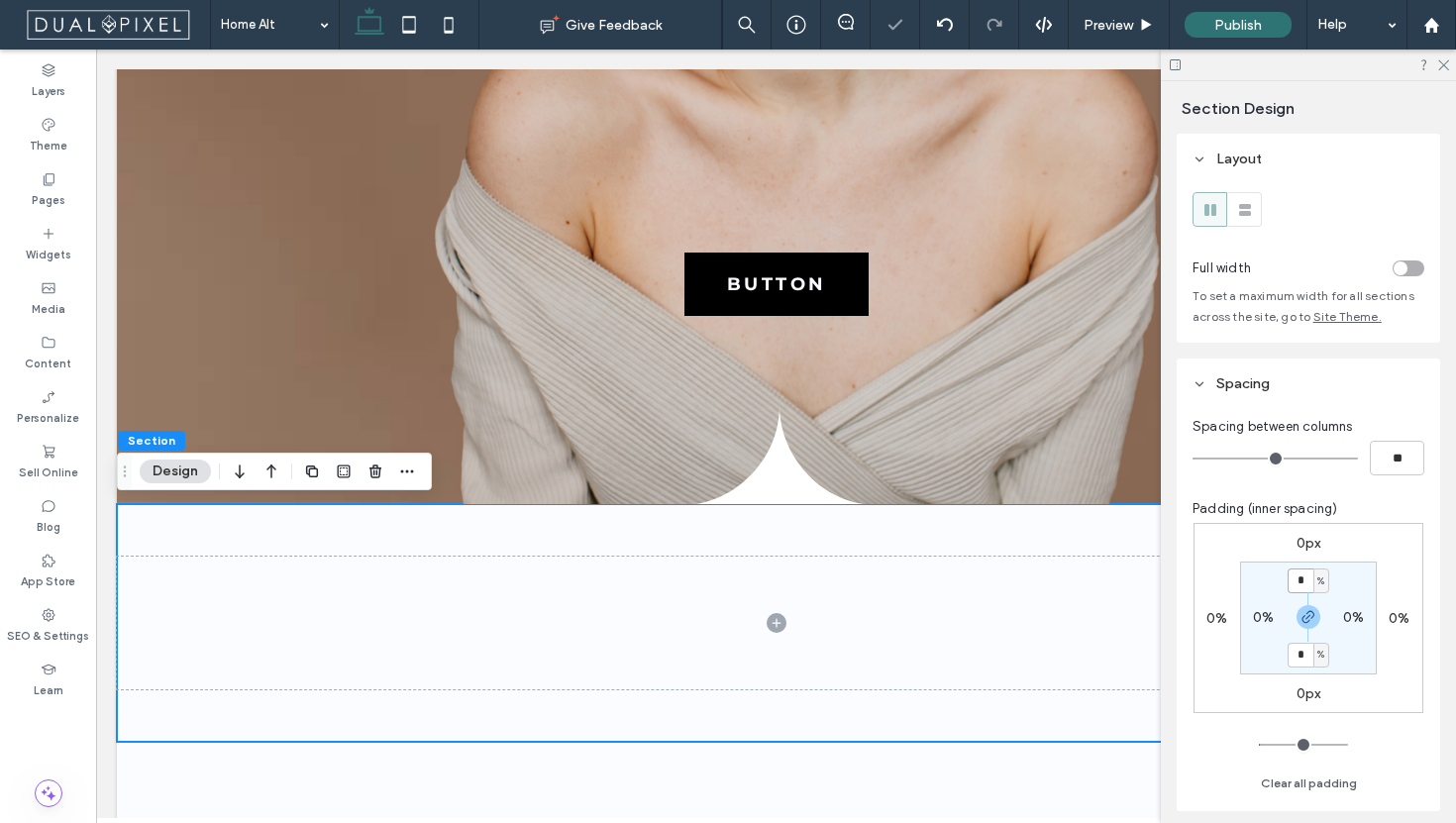 click on "*" at bounding box center (1300, 580) 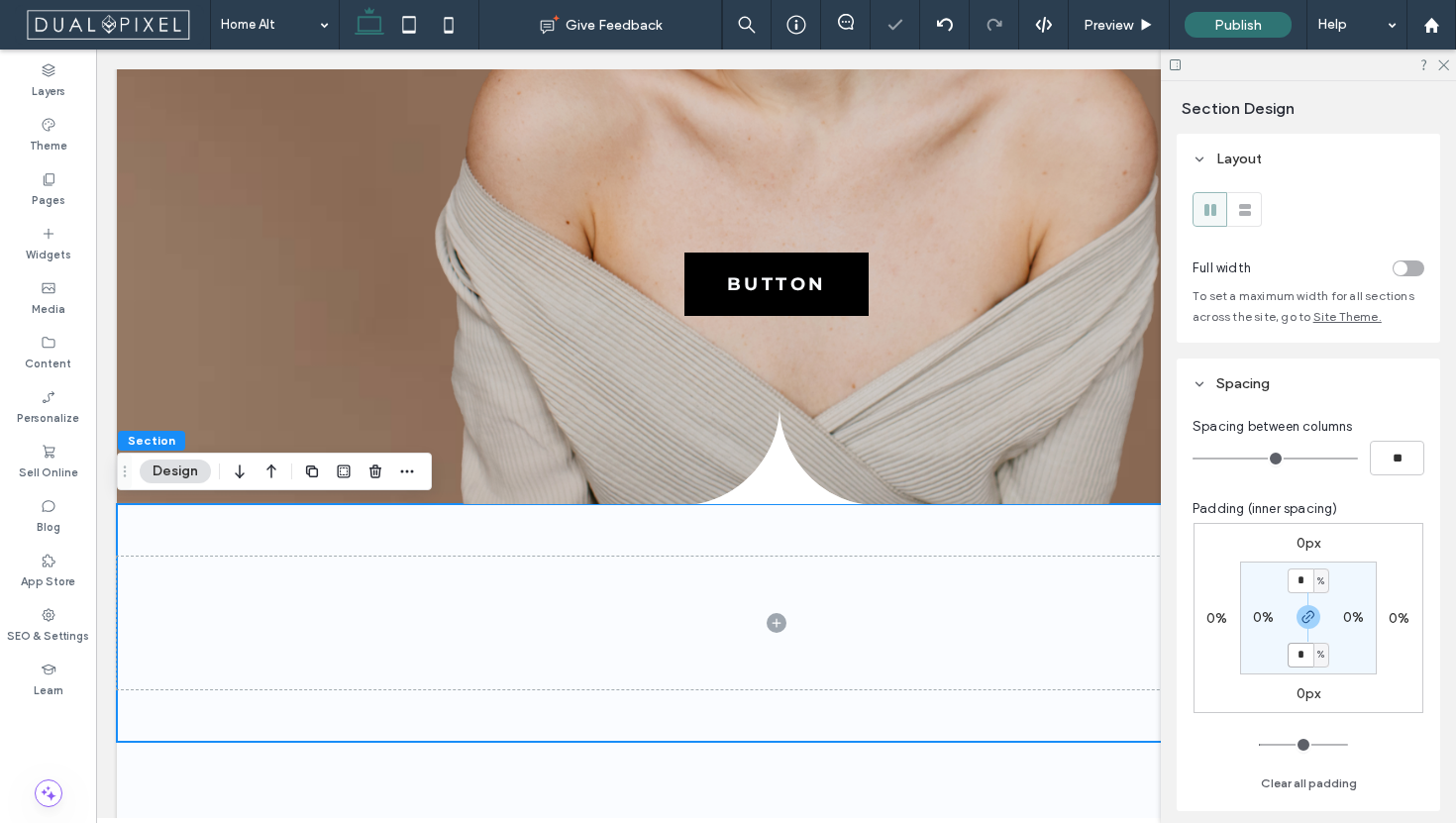 type on "*" 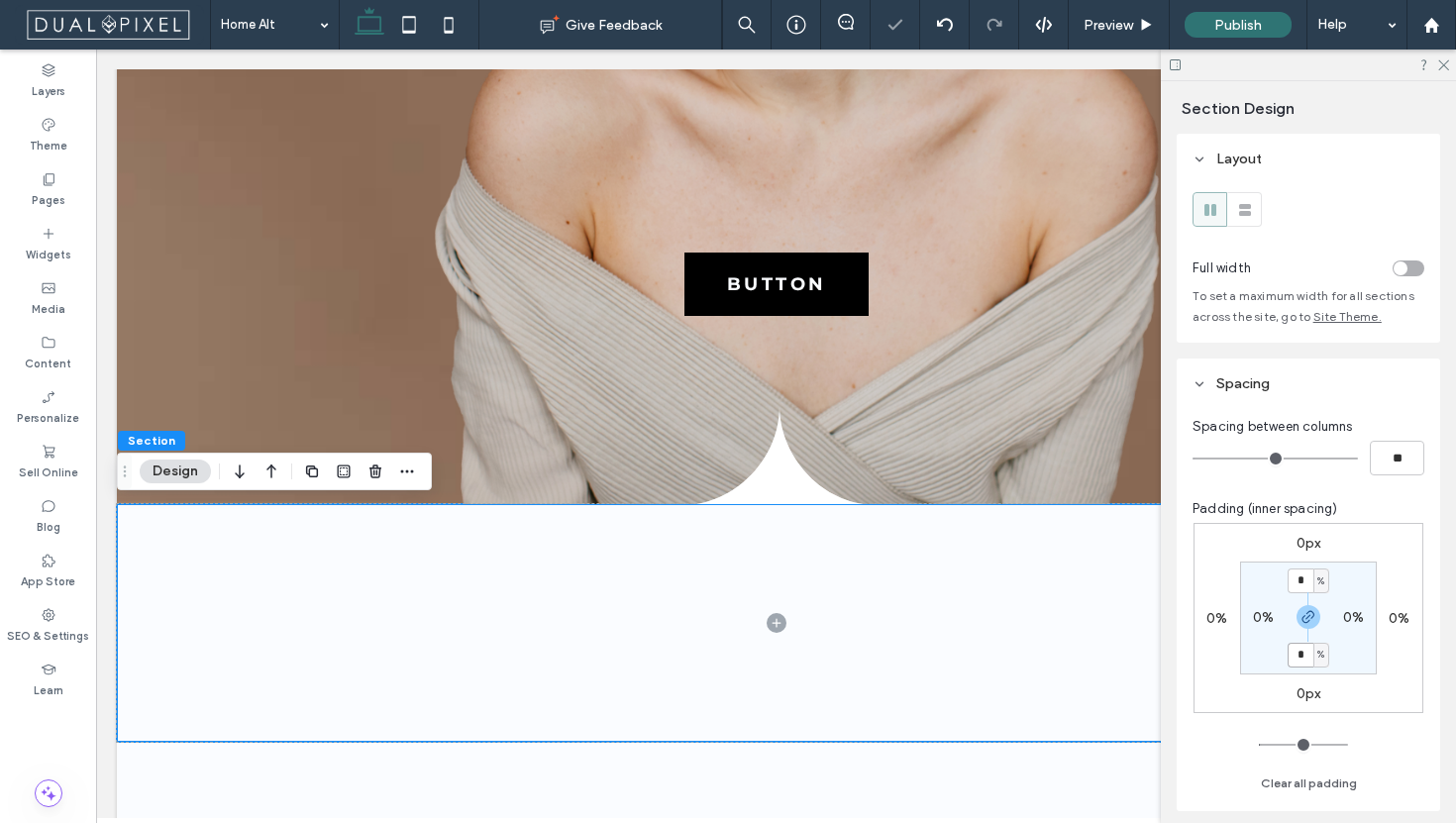 click on "*" at bounding box center [1300, 655] 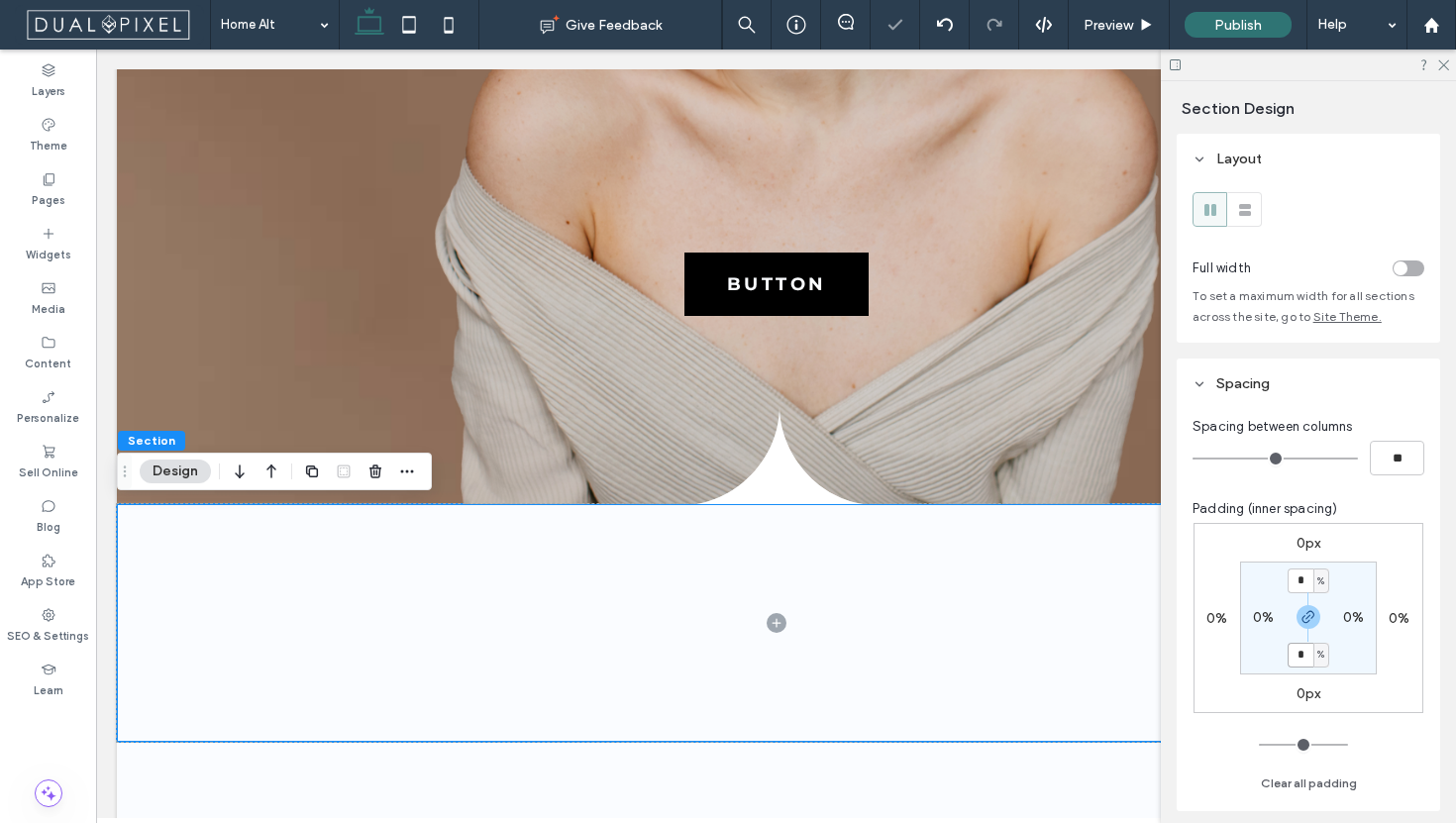 click on "*" at bounding box center (1300, 655) 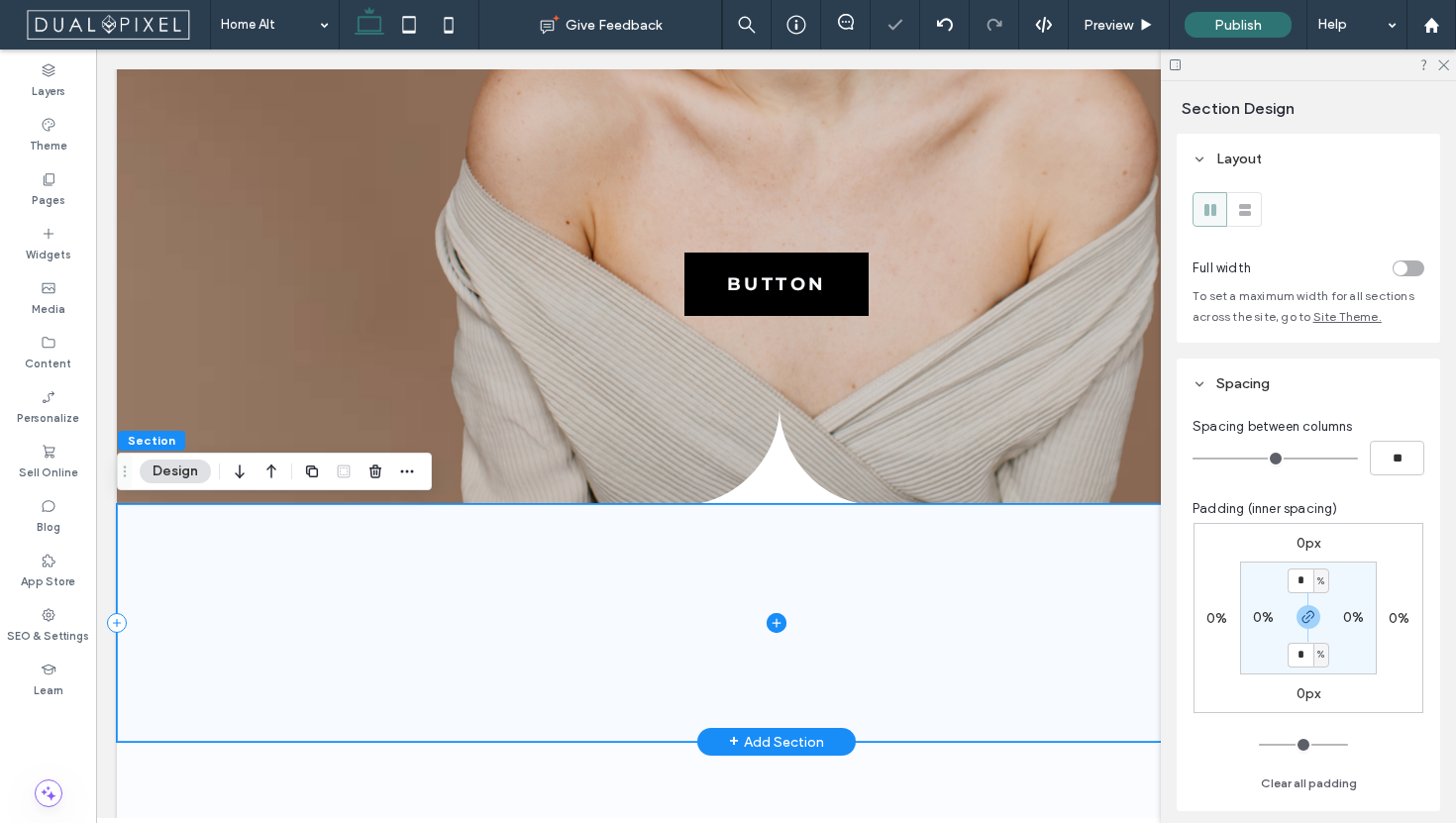 click at bounding box center [777, 623] 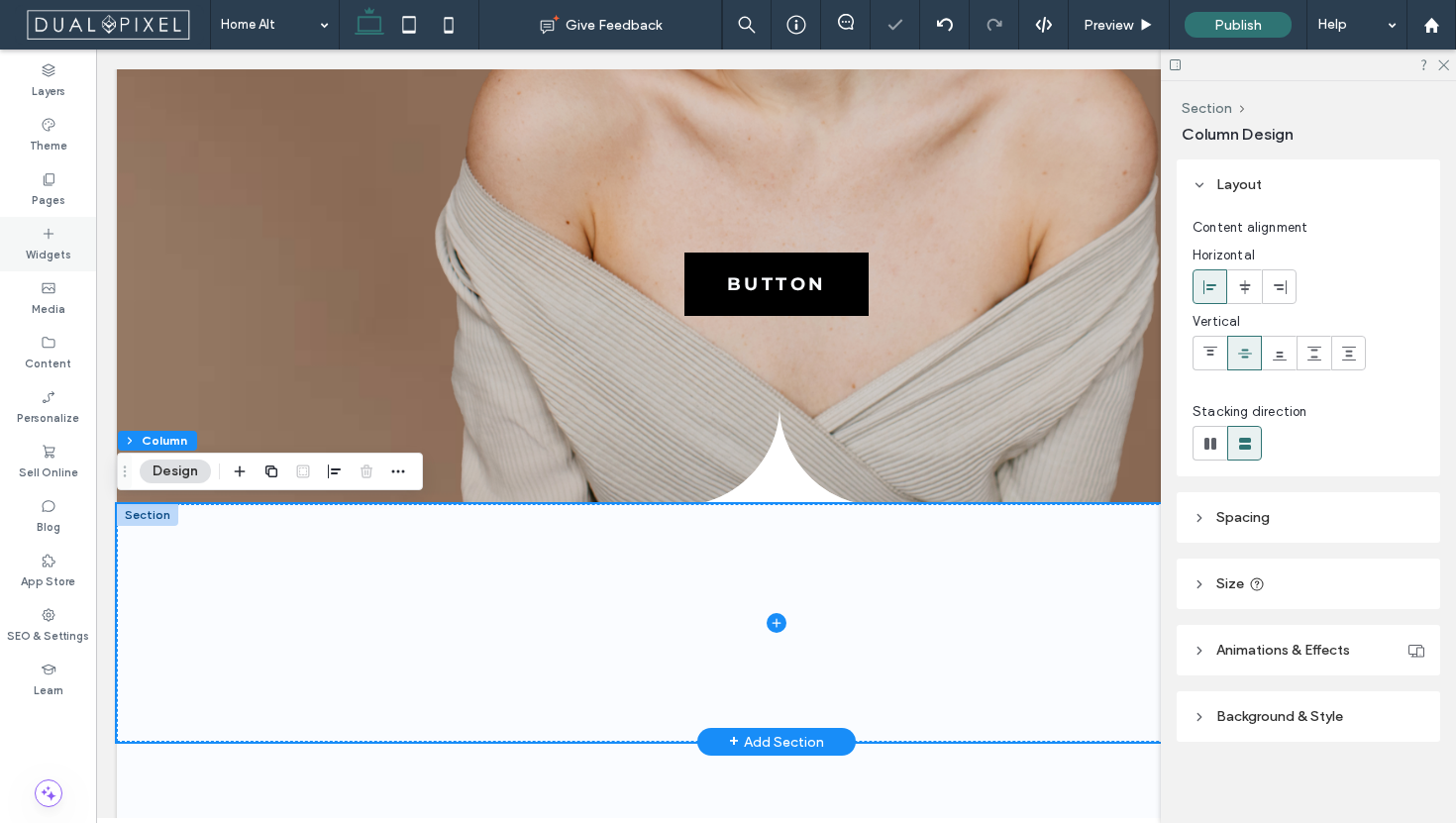 click on "Widgets" at bounding box center [48, 244] 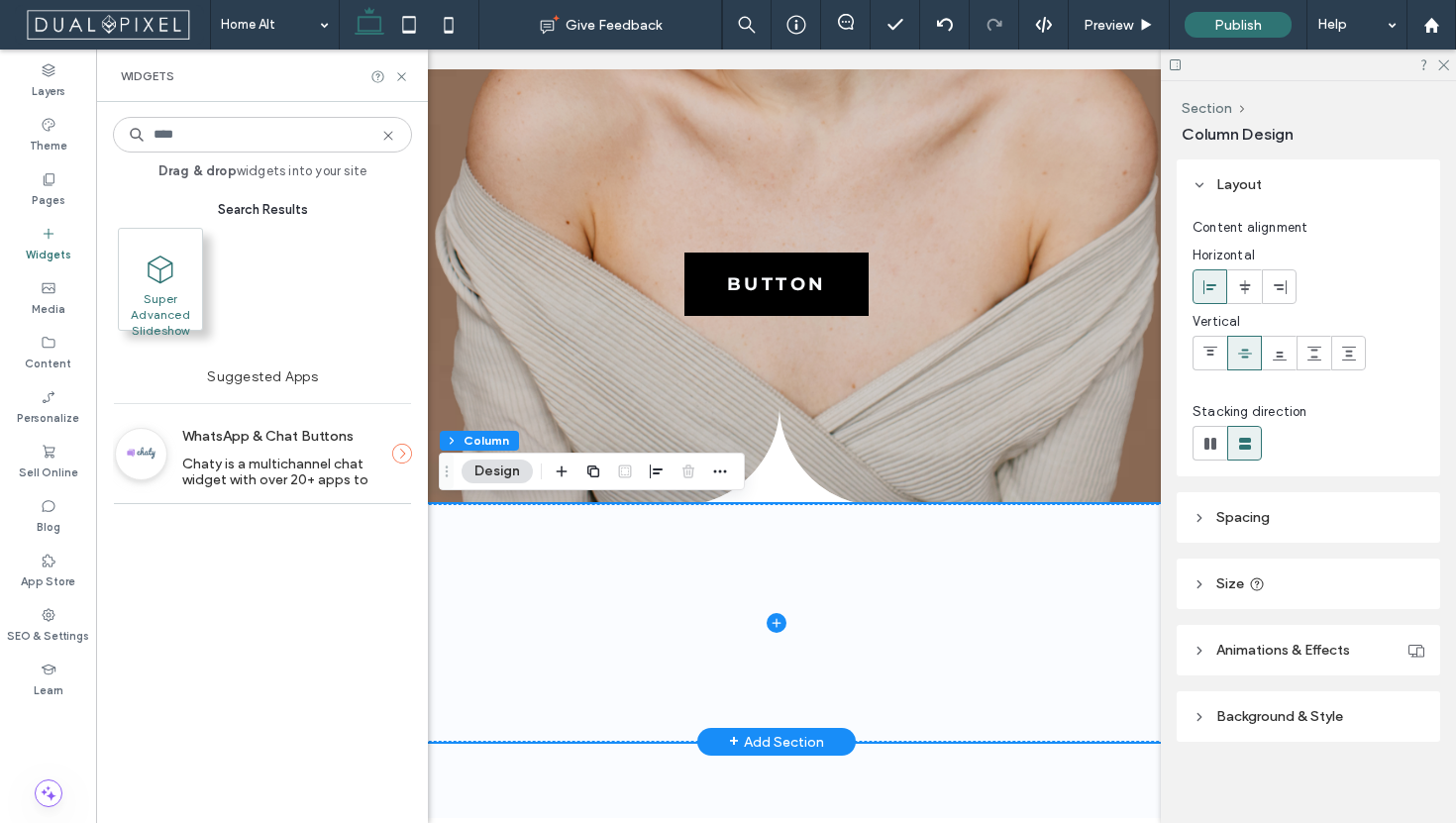 type on "****" 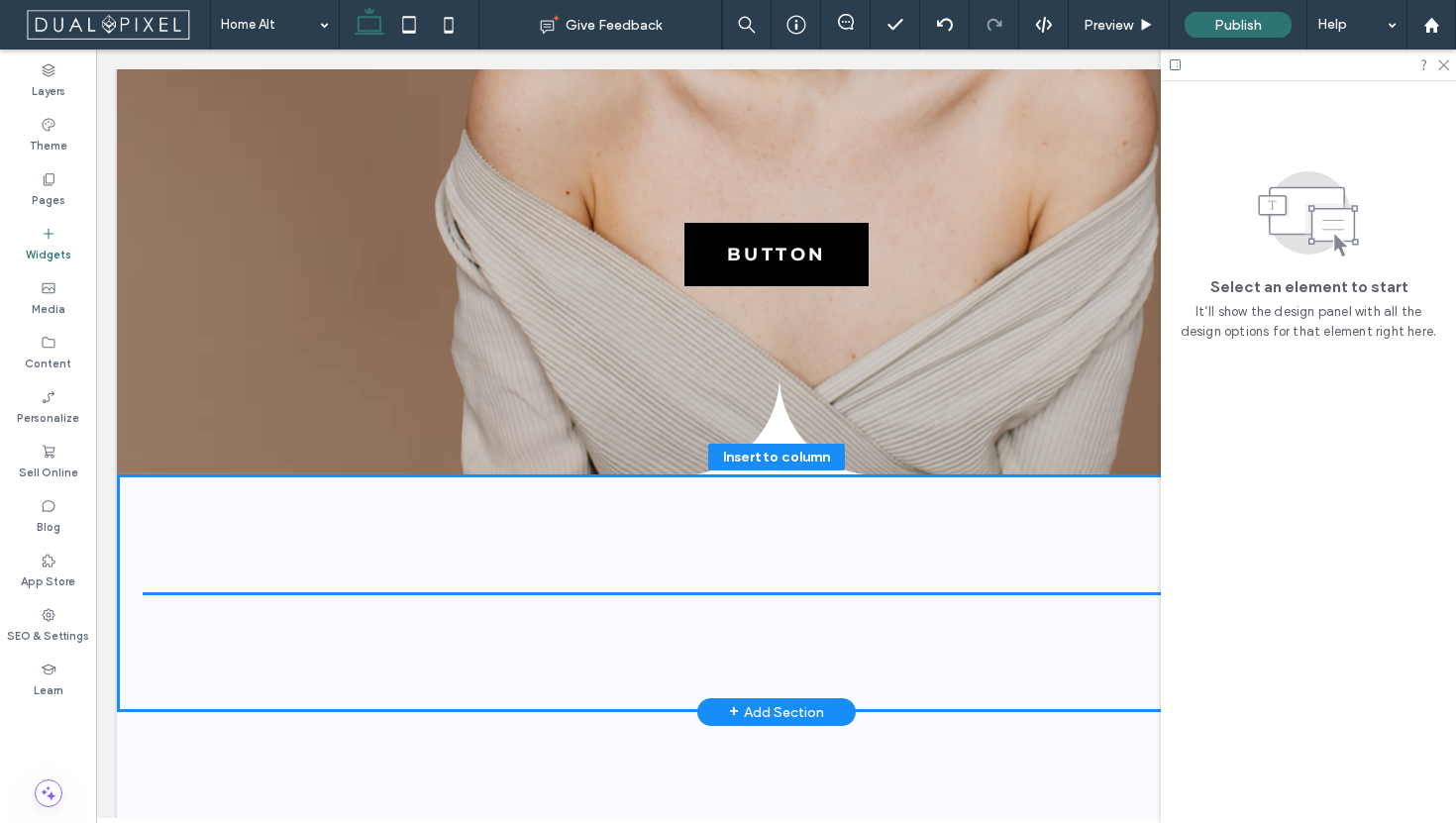 scroll, scrollTop: 679, scrollLeft: 0, axis: vertical 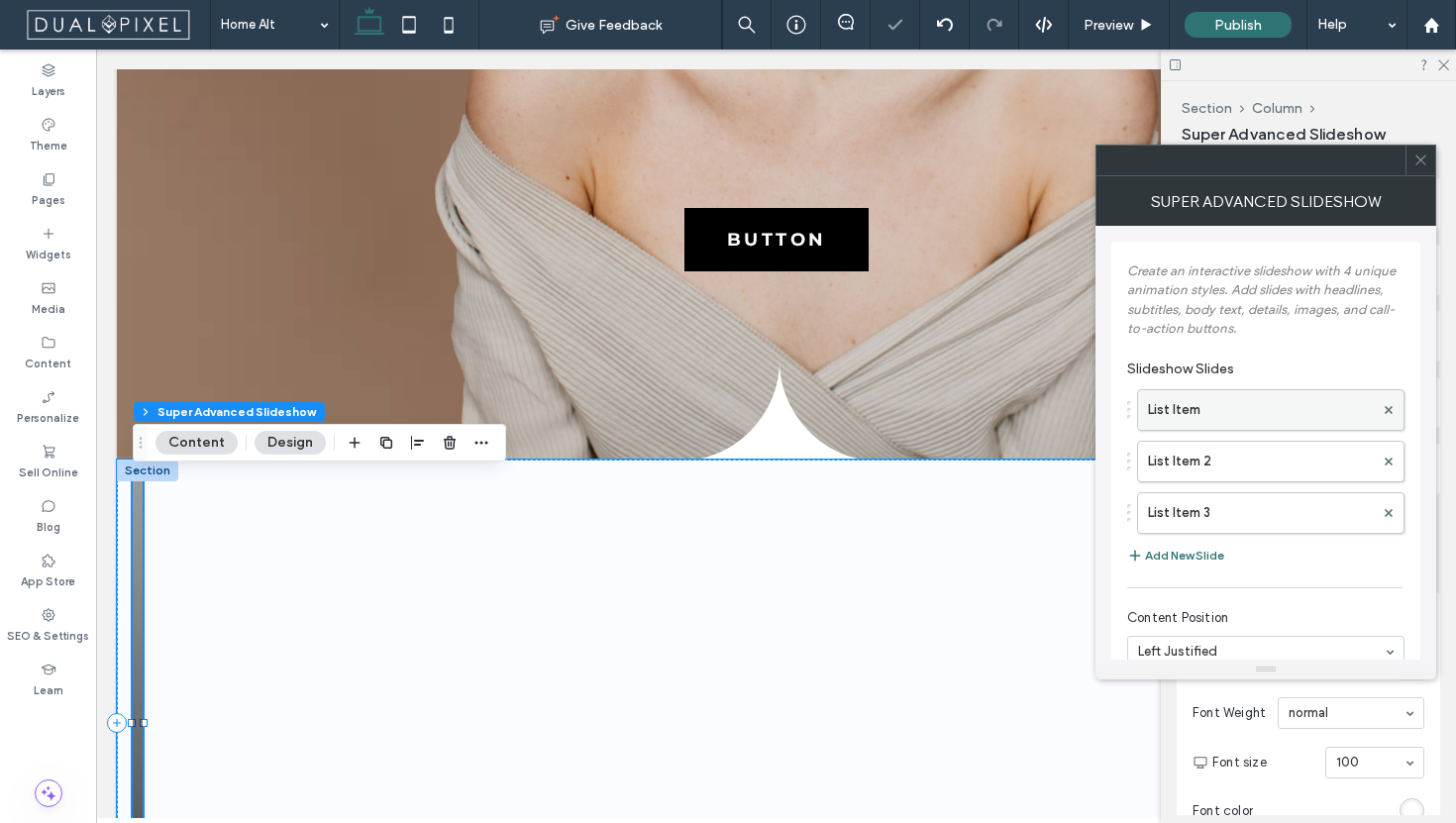 click on "List Item" at bounding box center [1261, 410] 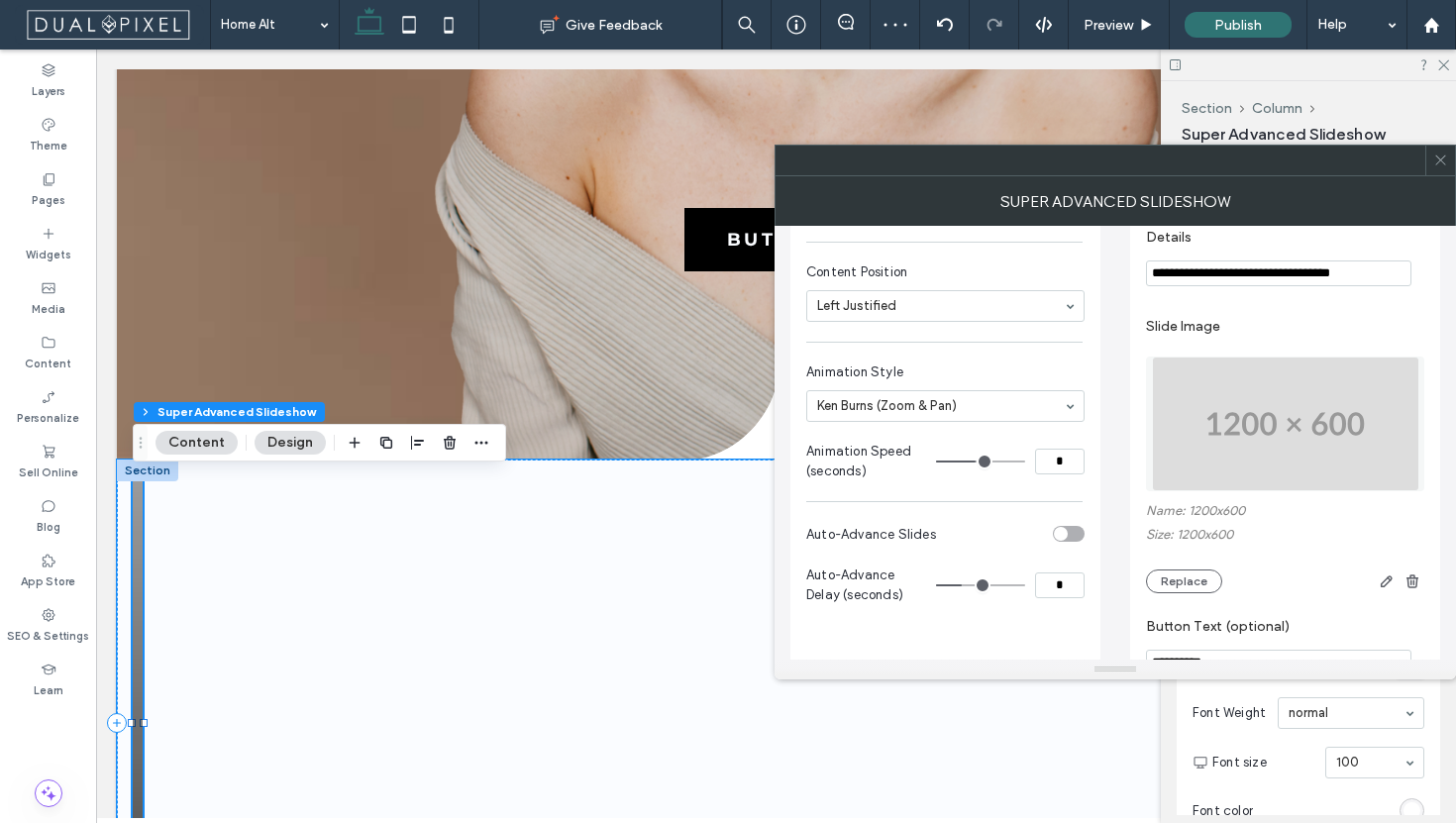 scroll, scrollTop: 366, scrollLeft: 0, axis: vertical 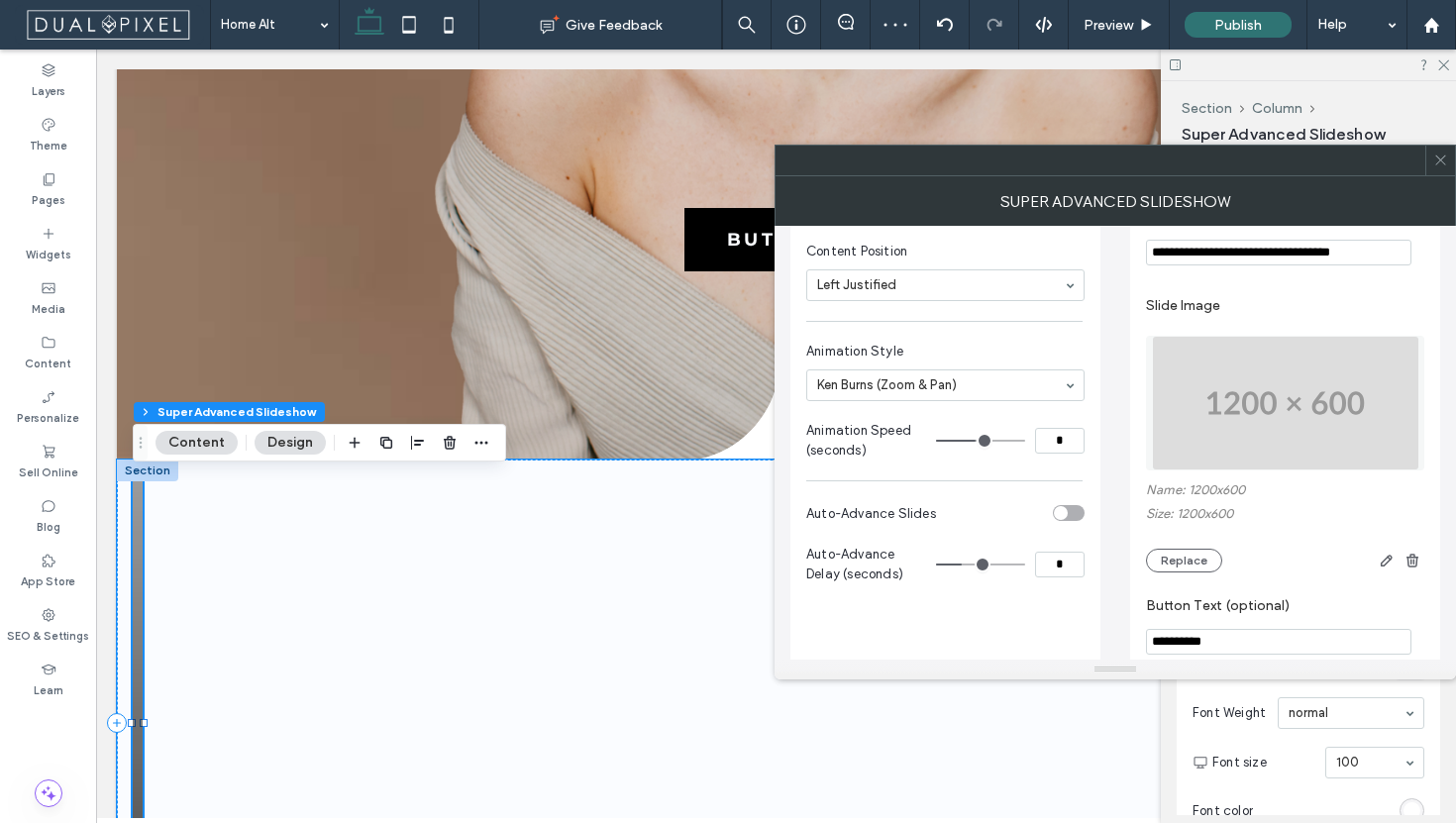 click at bounding box center [1286, 403] 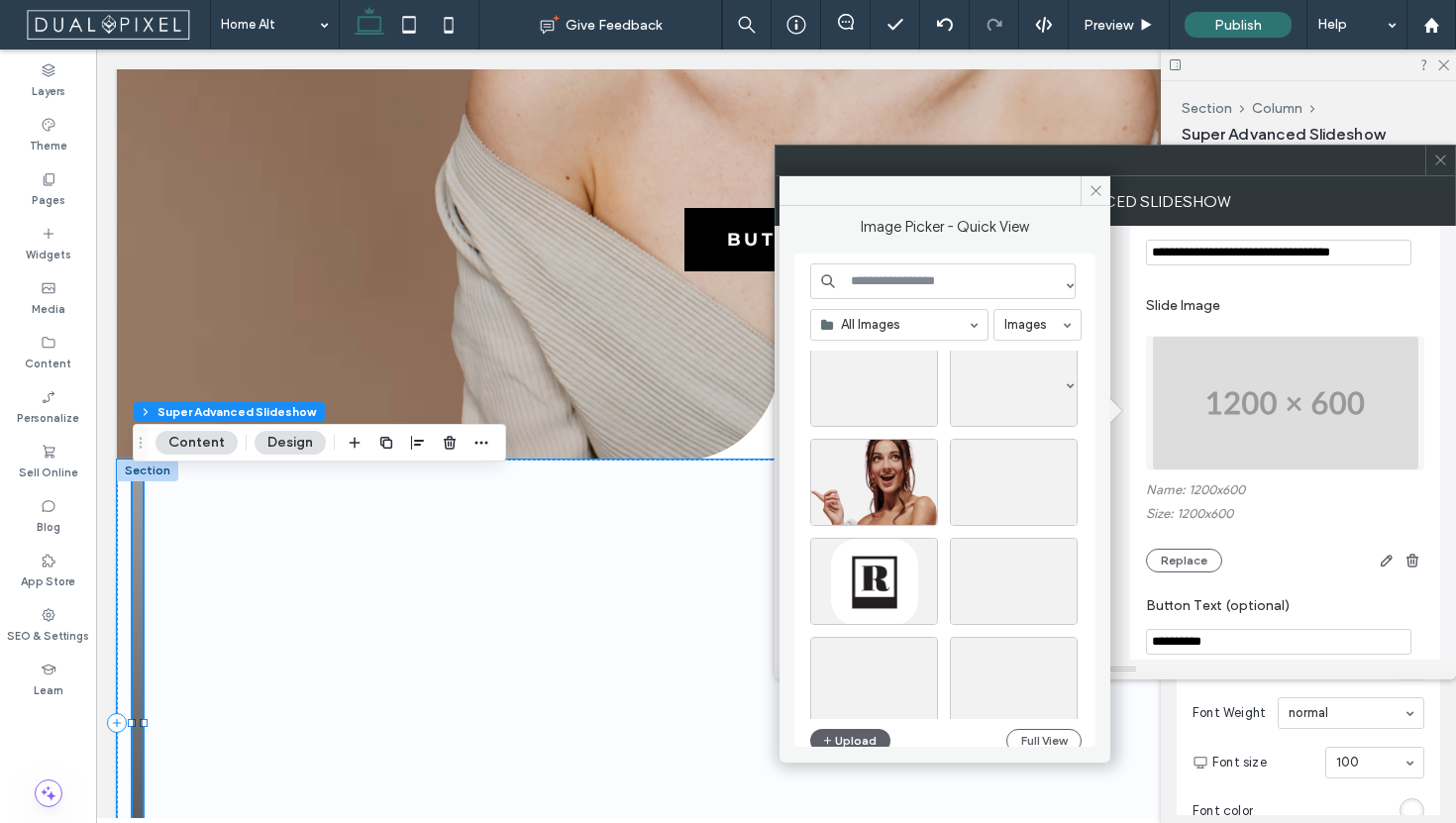 scroll, scrollTop: 733, scrollLeft: 0, axis: vertical 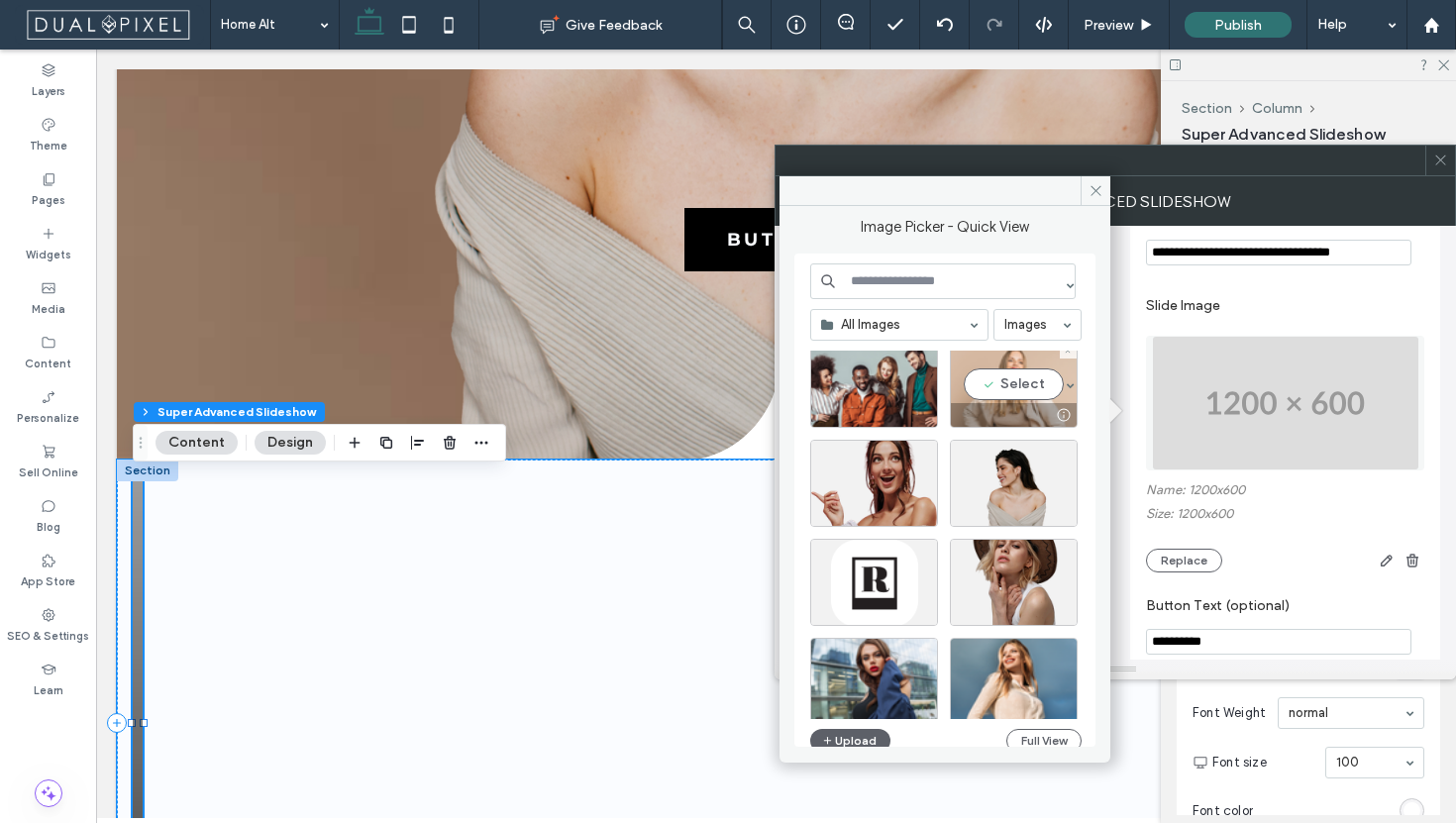 click at bounding box center (1013, 415) 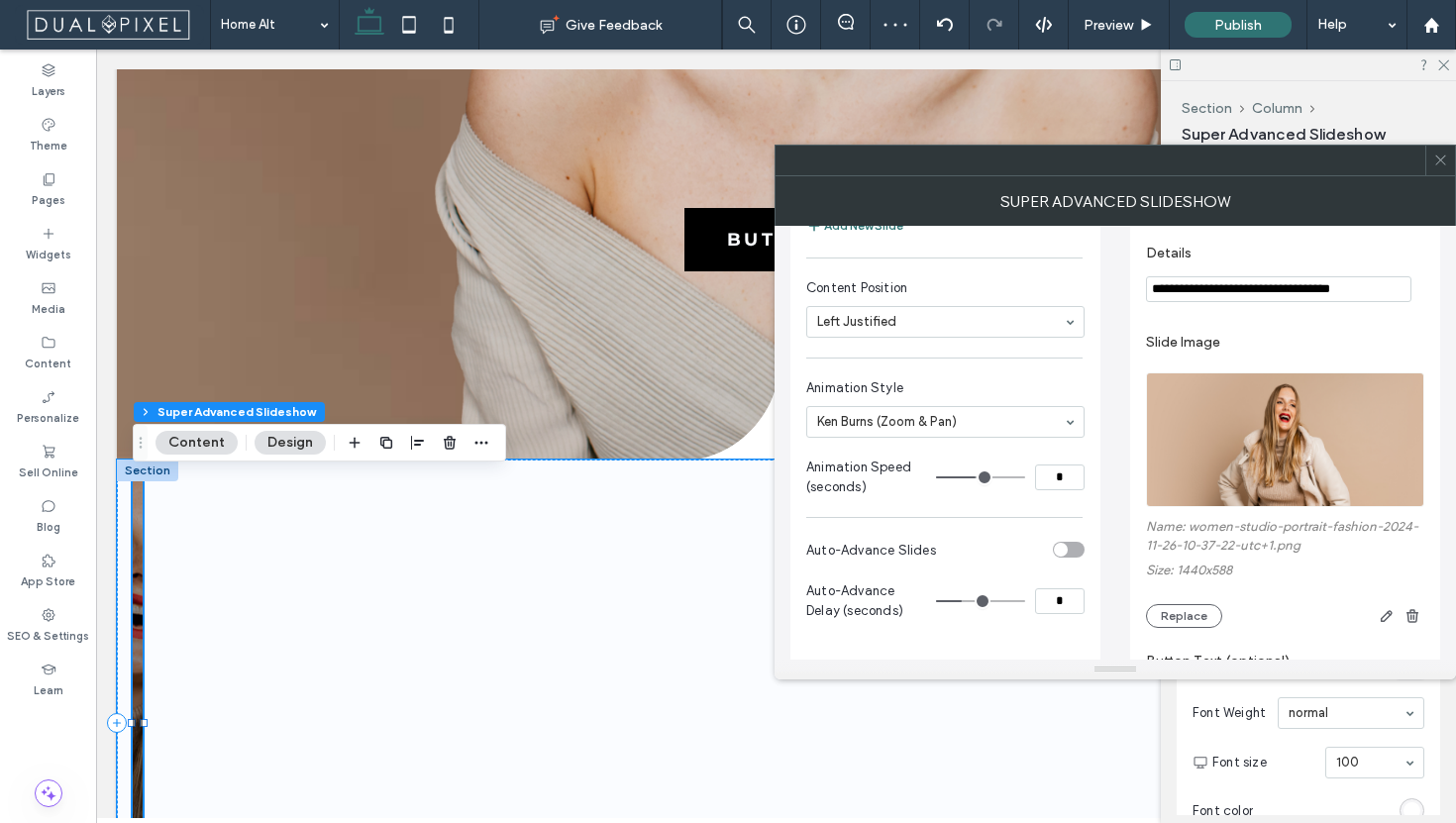 scroll, scrollTop: 0, scrollLeft: 0, axis: both 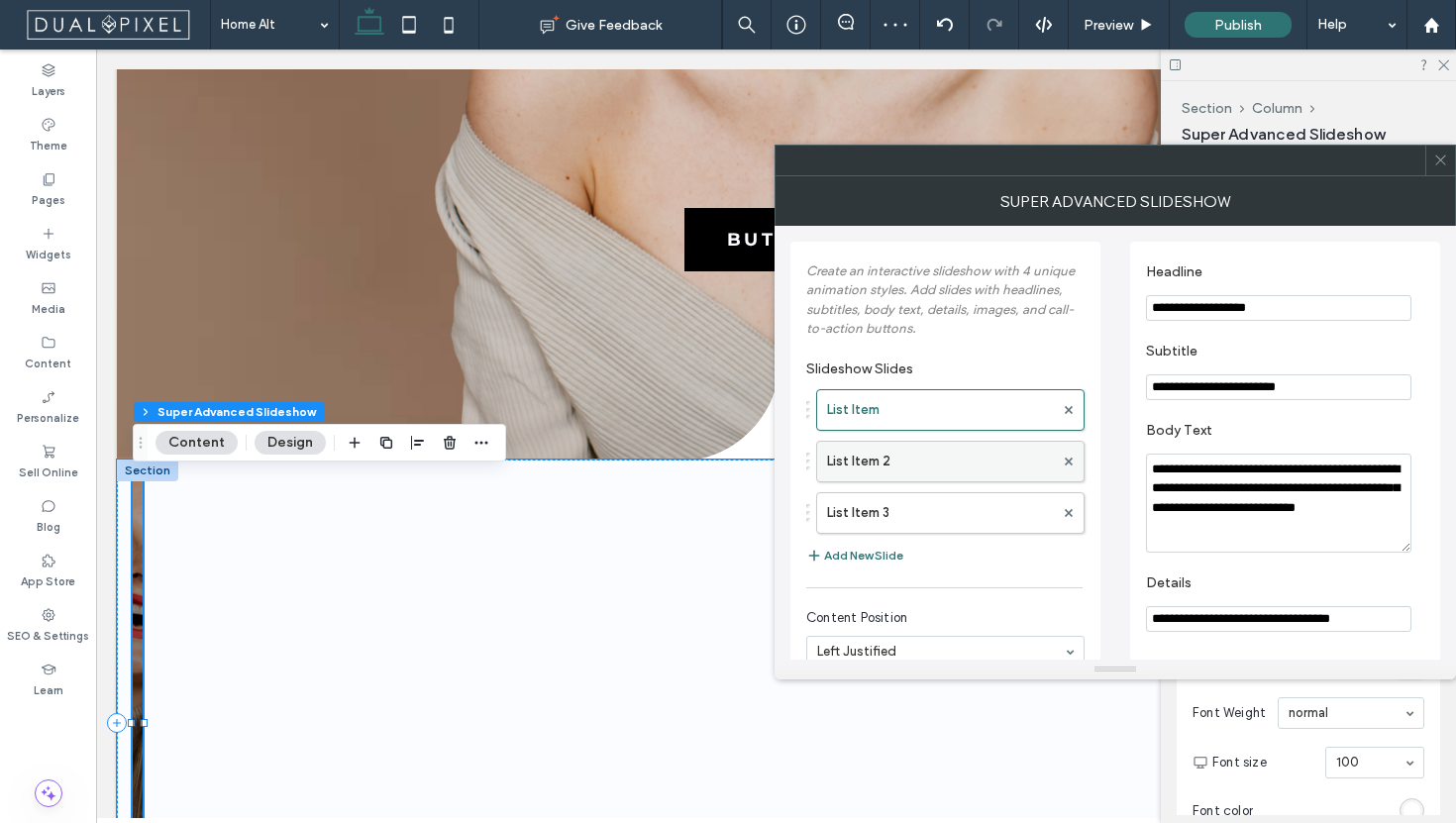 click on "List Item 2" at bounding box center (940, 462) 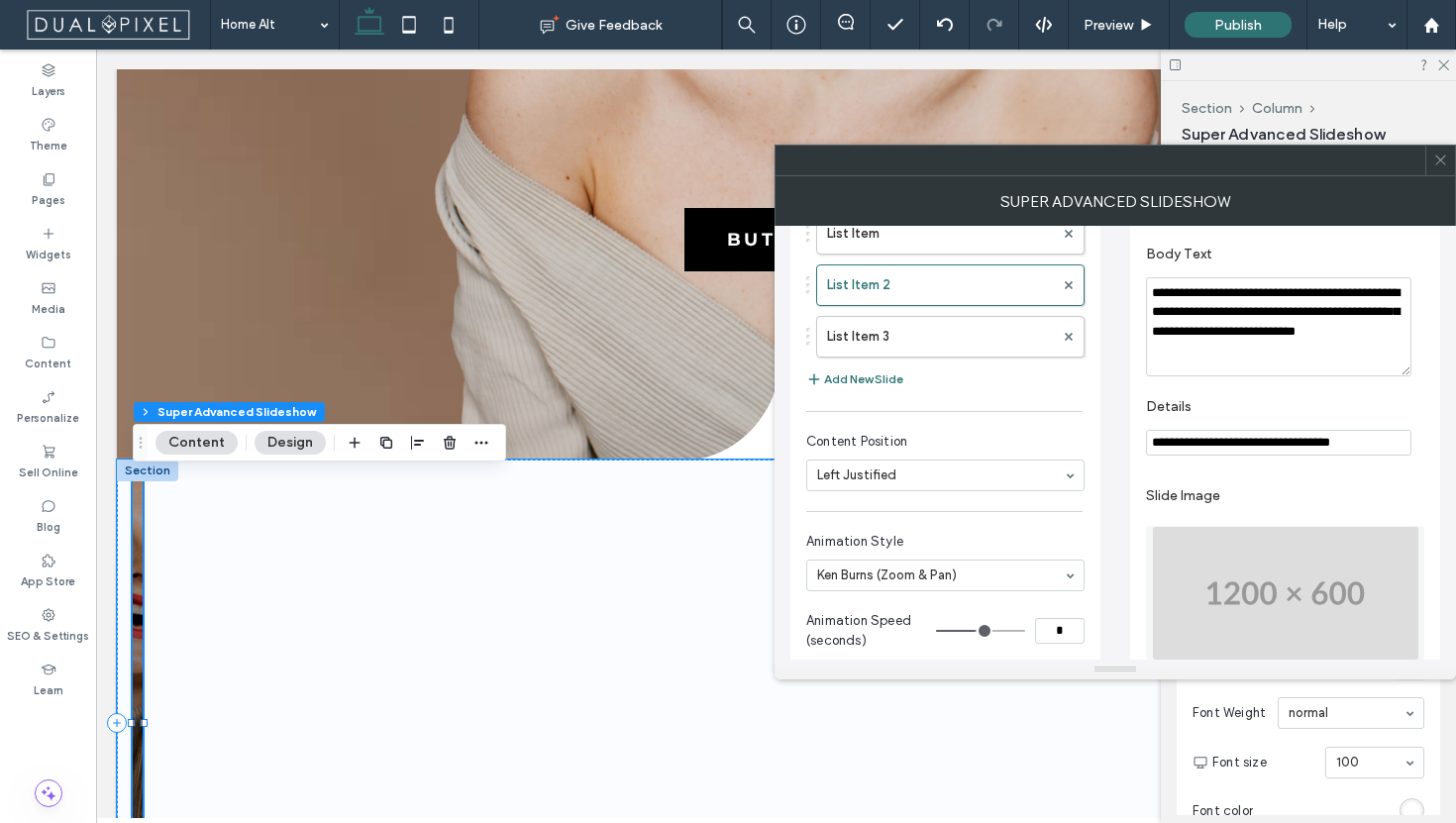 scroll, scrollTop: 352, scrollLeft: 0, axis: vertical 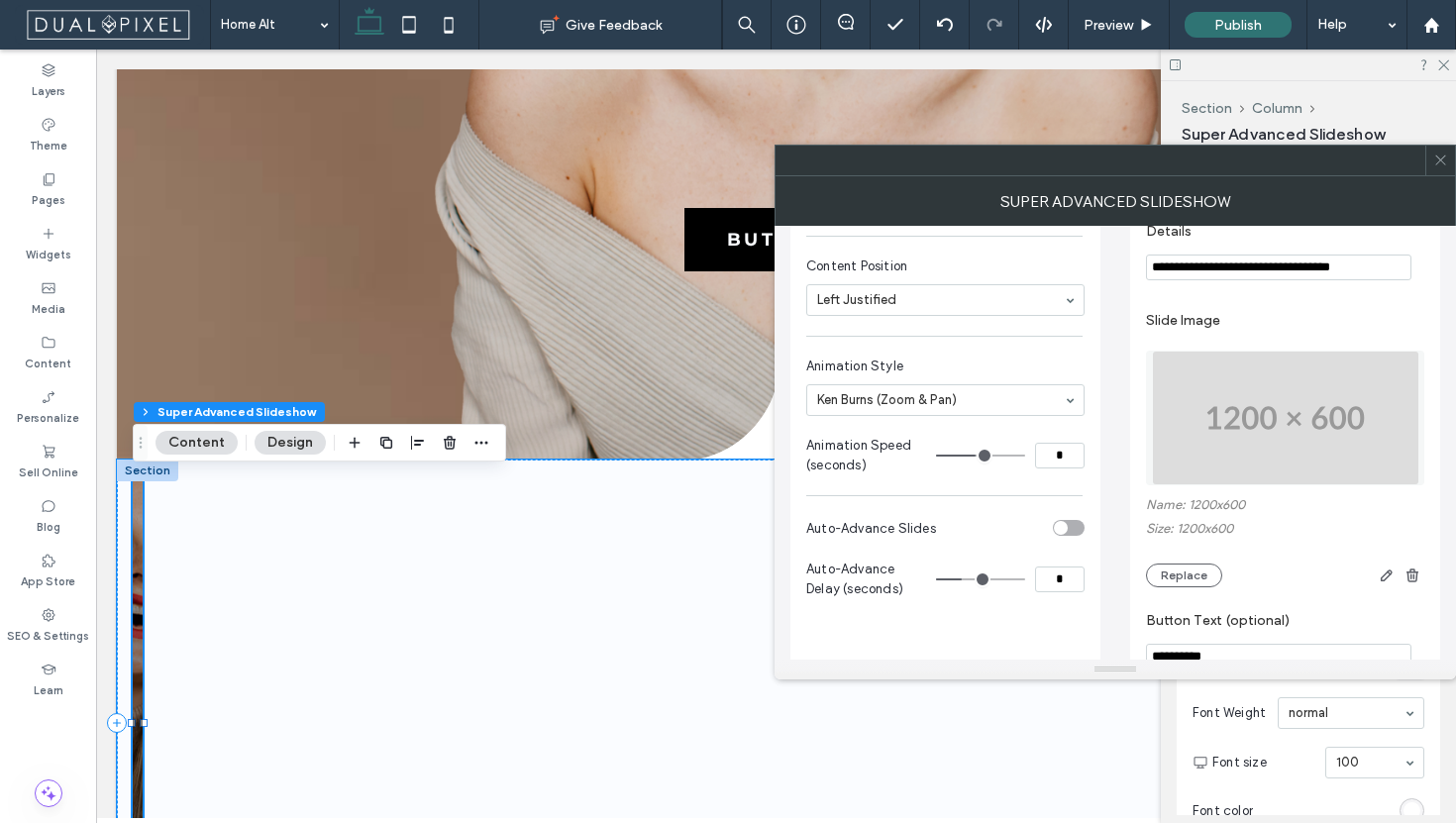 click at bounding box center (1286, 418) 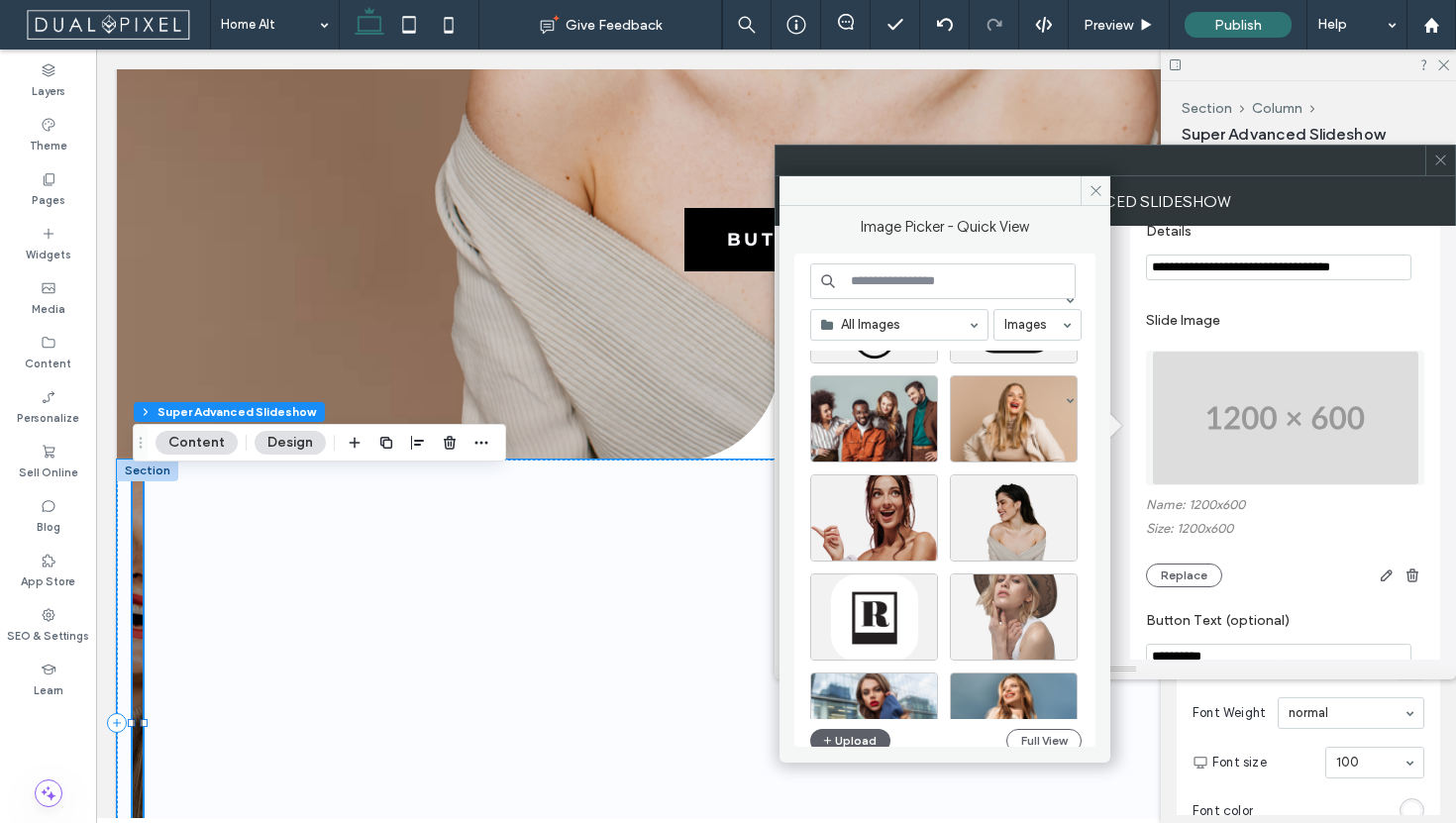 scroll, scrollTop: 850, scrollLeft: 0, axis: vertical 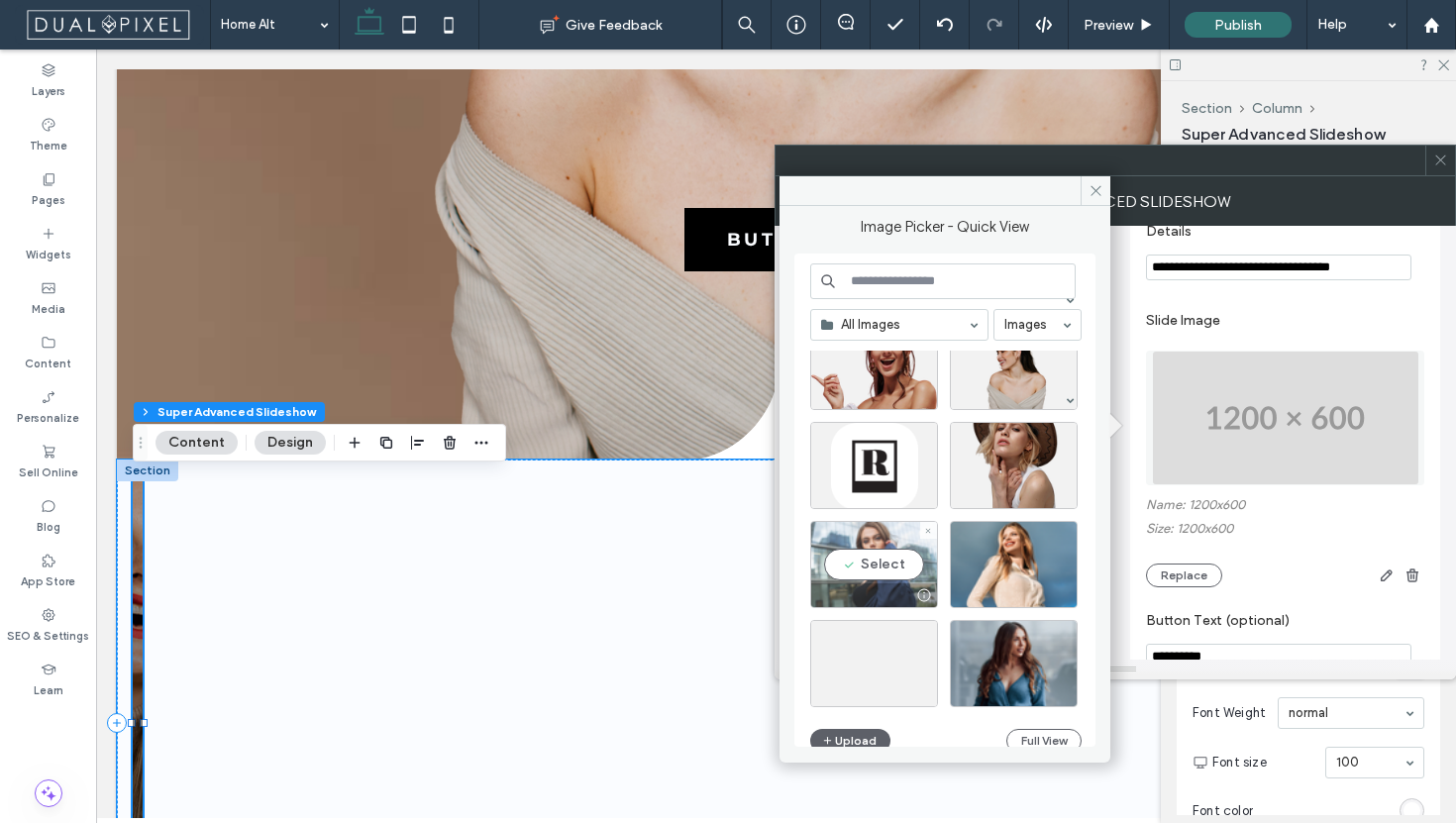 click on "Select" at bounding box center (874, 565) 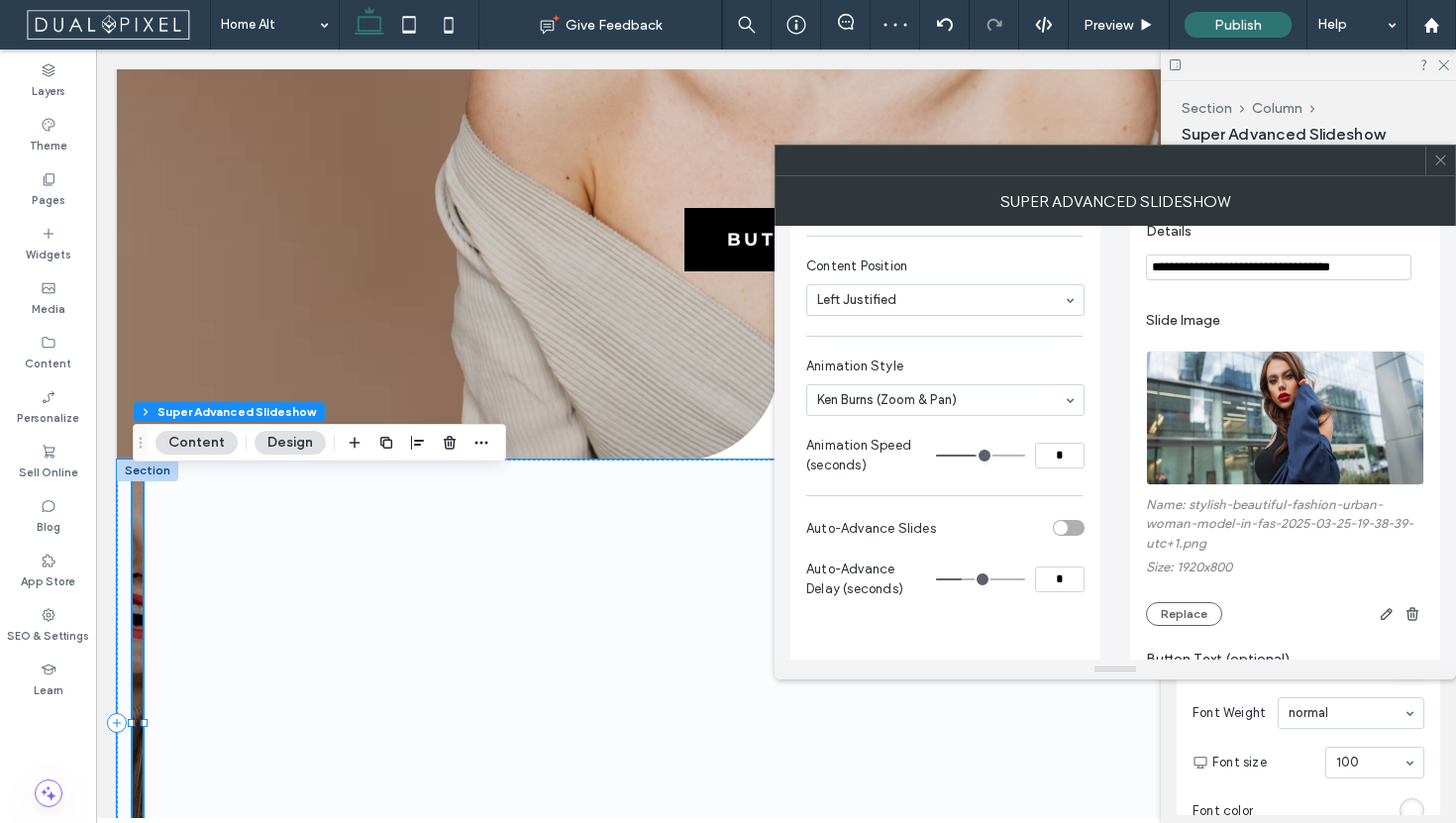 type on "*" 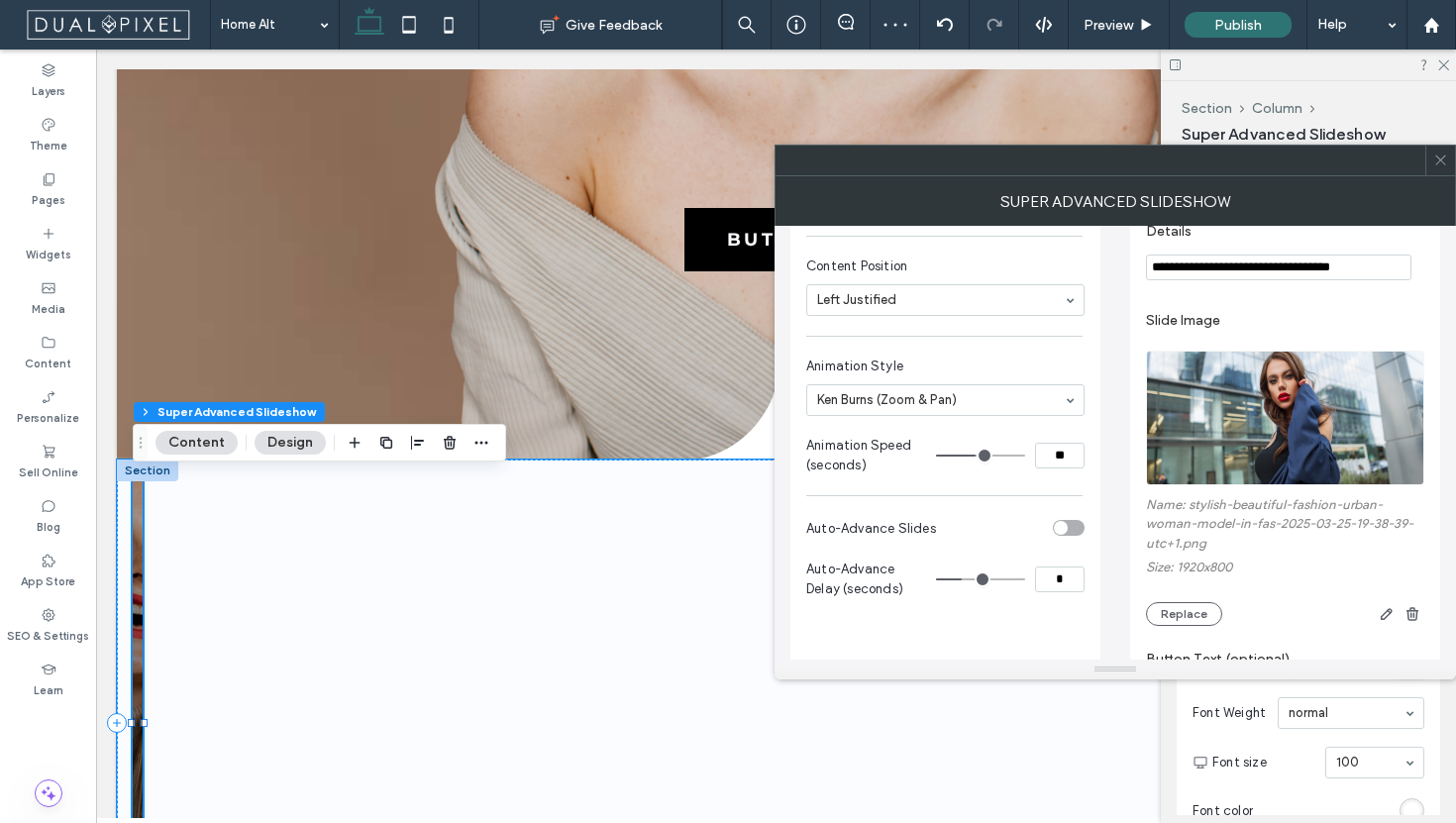 drag, startPoint x: 976, startPoint y: 453, endPoint x: 1127, endPoint y: 462, distance: 151.26797 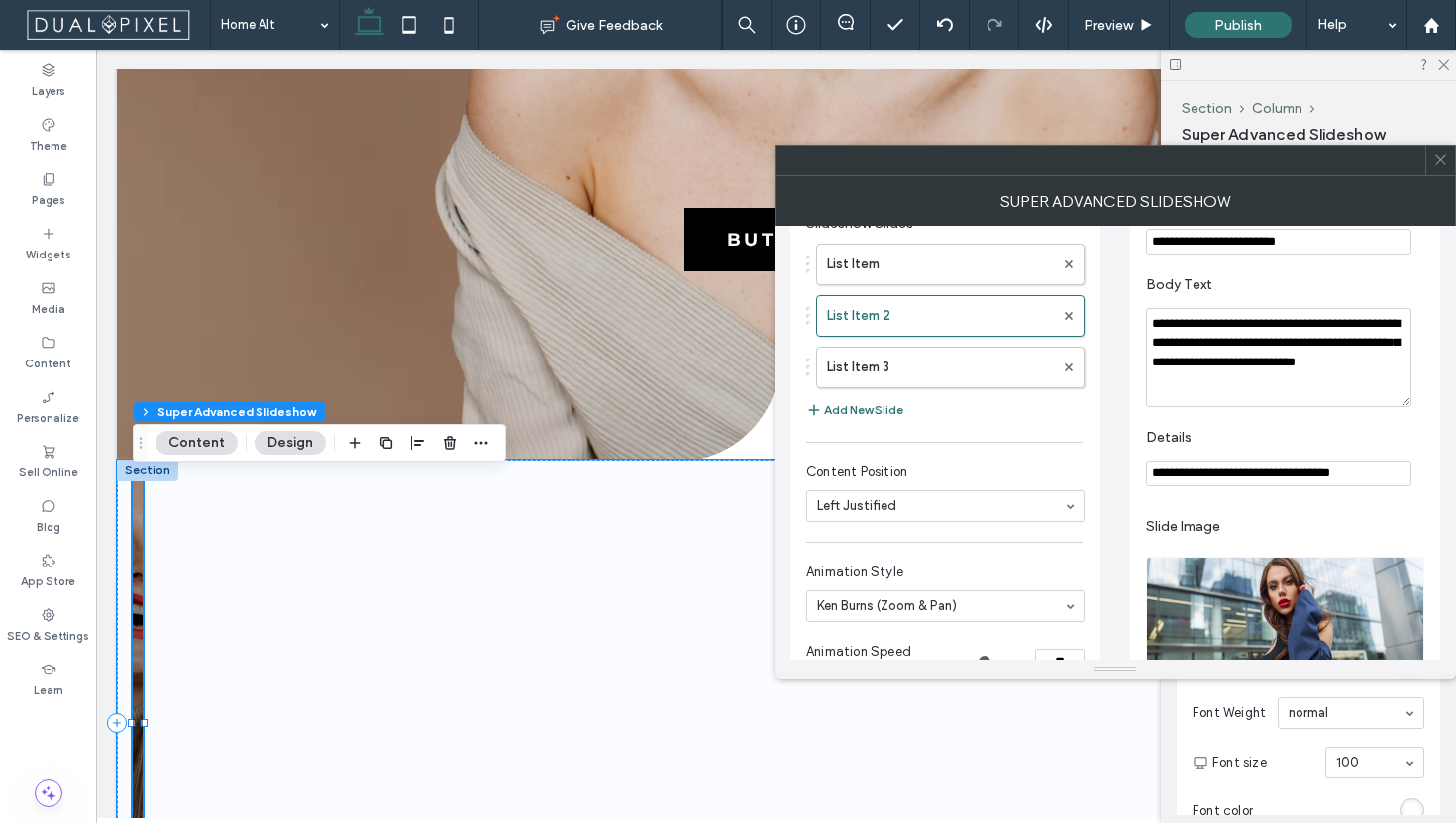 scroll, scrollTop: 0, scrollLeft: 0, axis: both 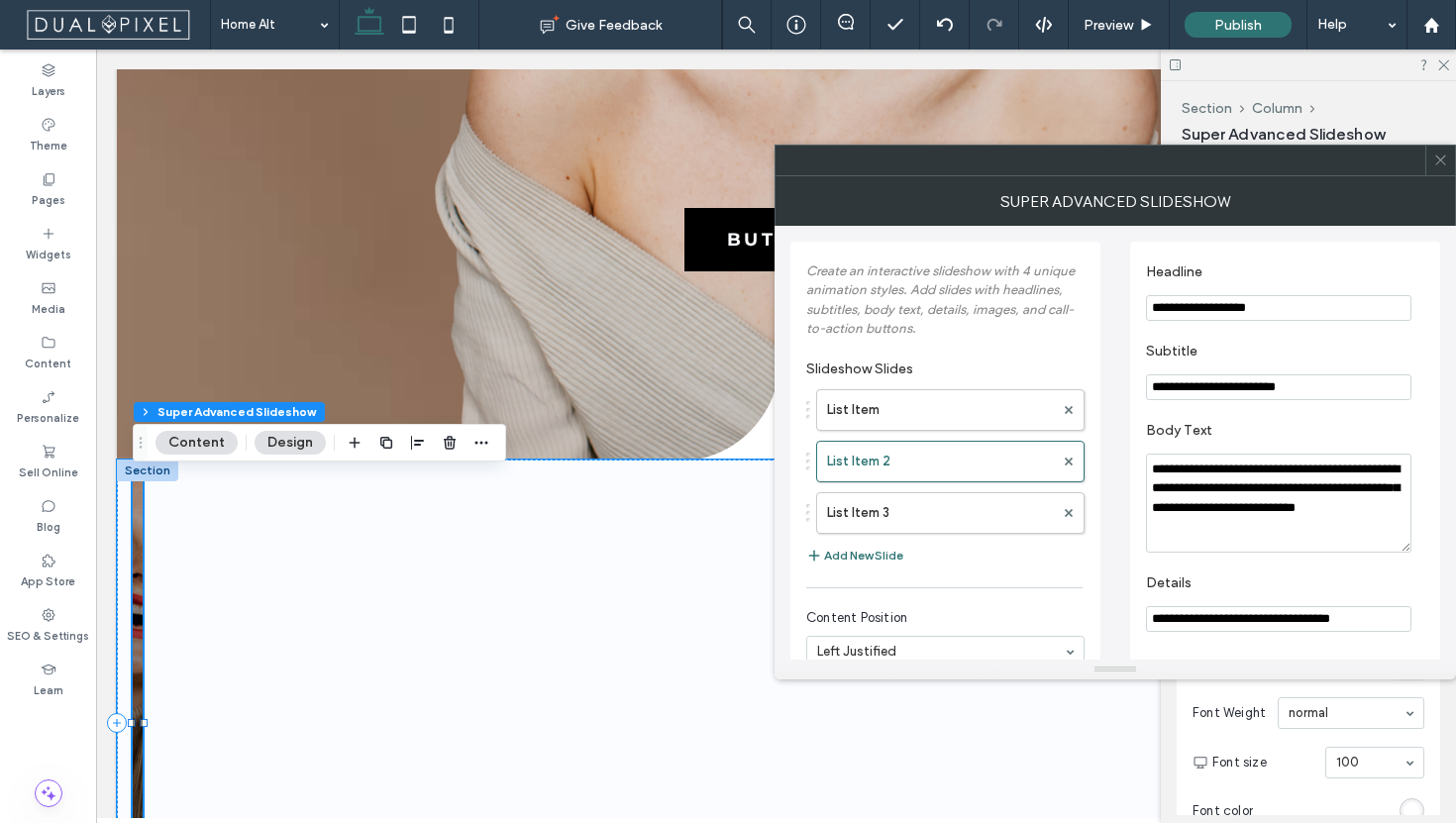 click at bounding box center [1440, 160] 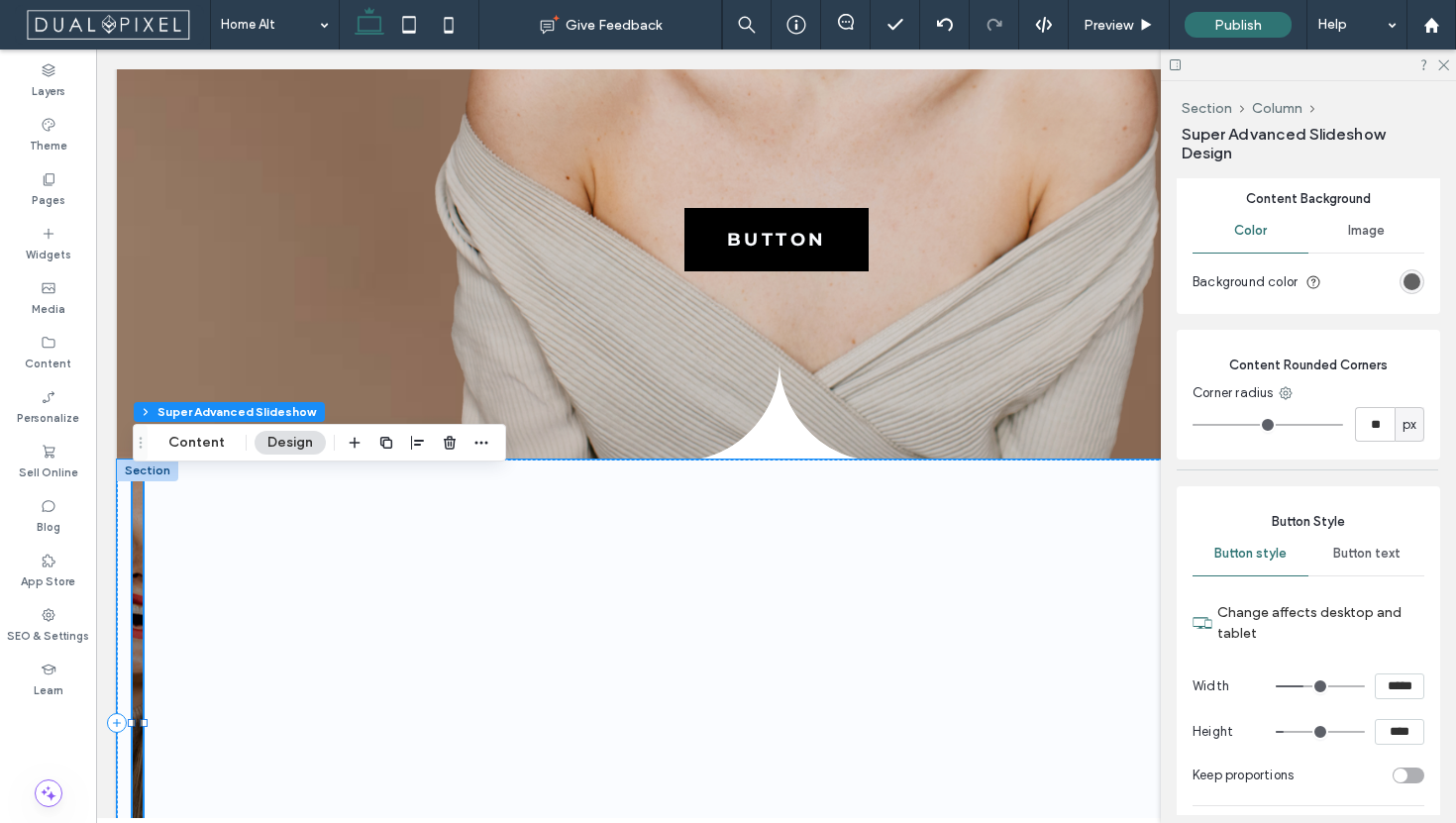 scroll, scrollTop: 1720, scrollLeft: 0, axis: vertical 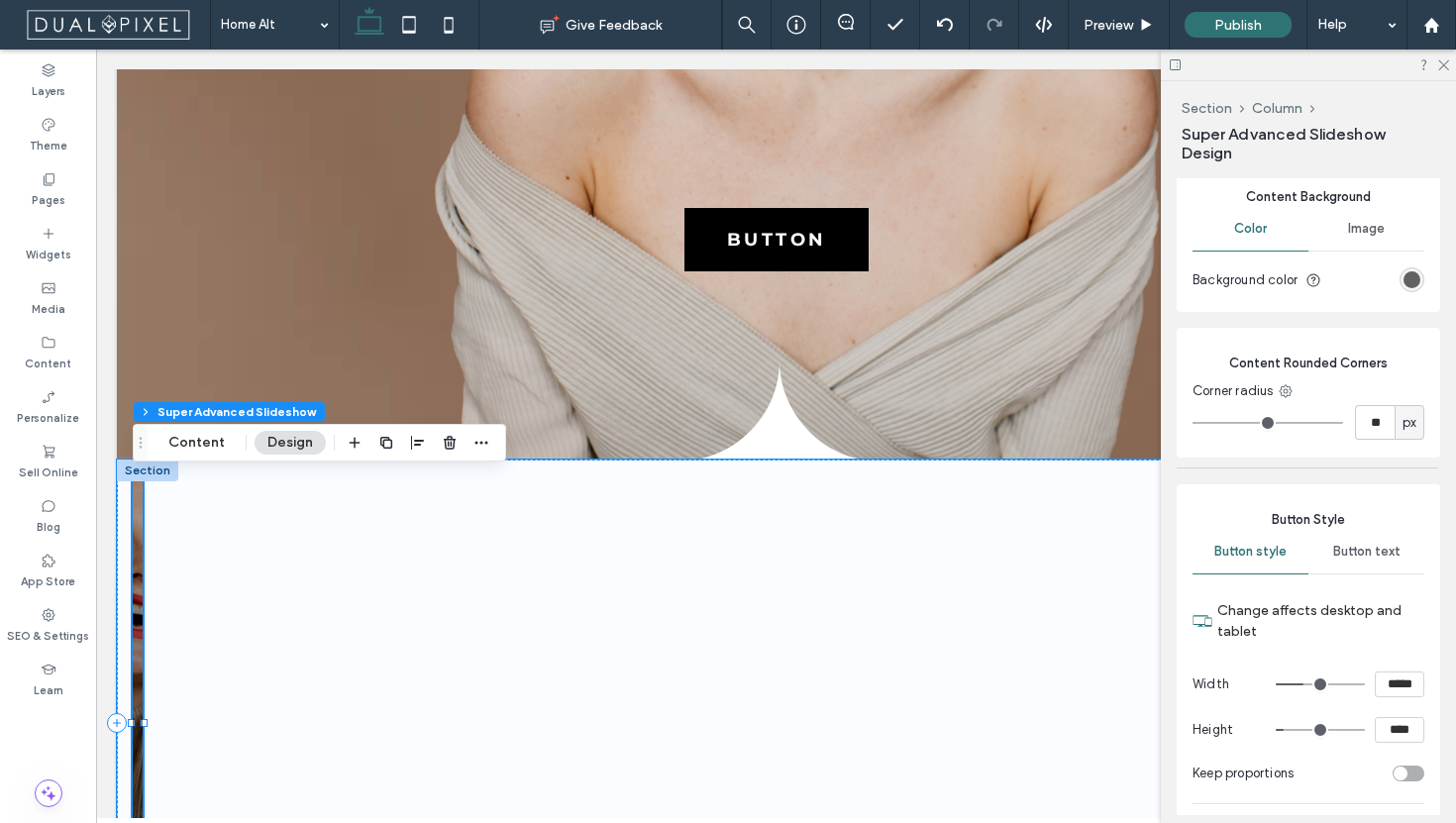 drag, startPoint x: 1300, startPoint y: 685, endPoint x: 1451, endPoint y: 702, distance: 151.95394 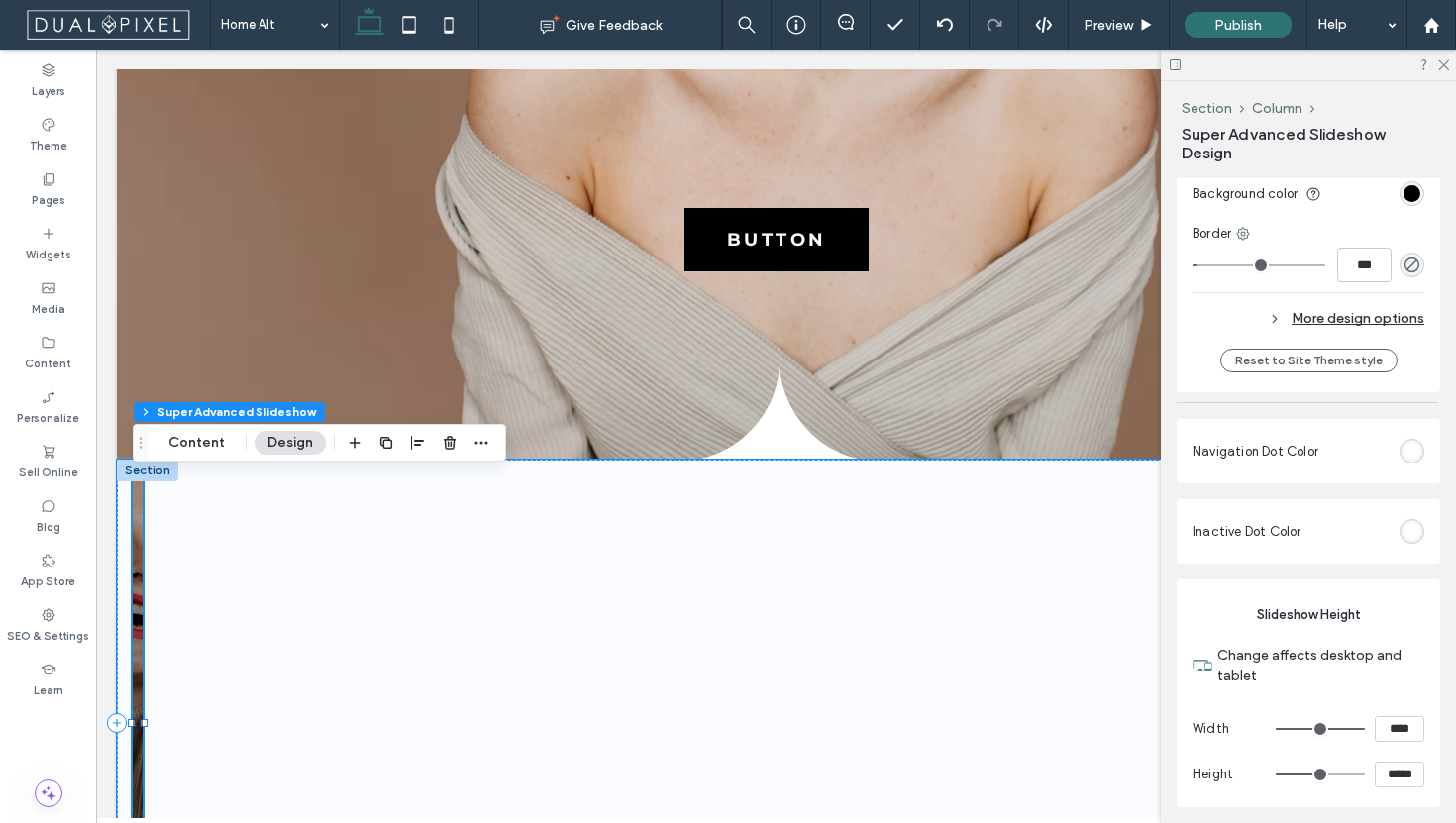 scroll, scrollTop: 2531, scrollLeft: 0, axis: vertical 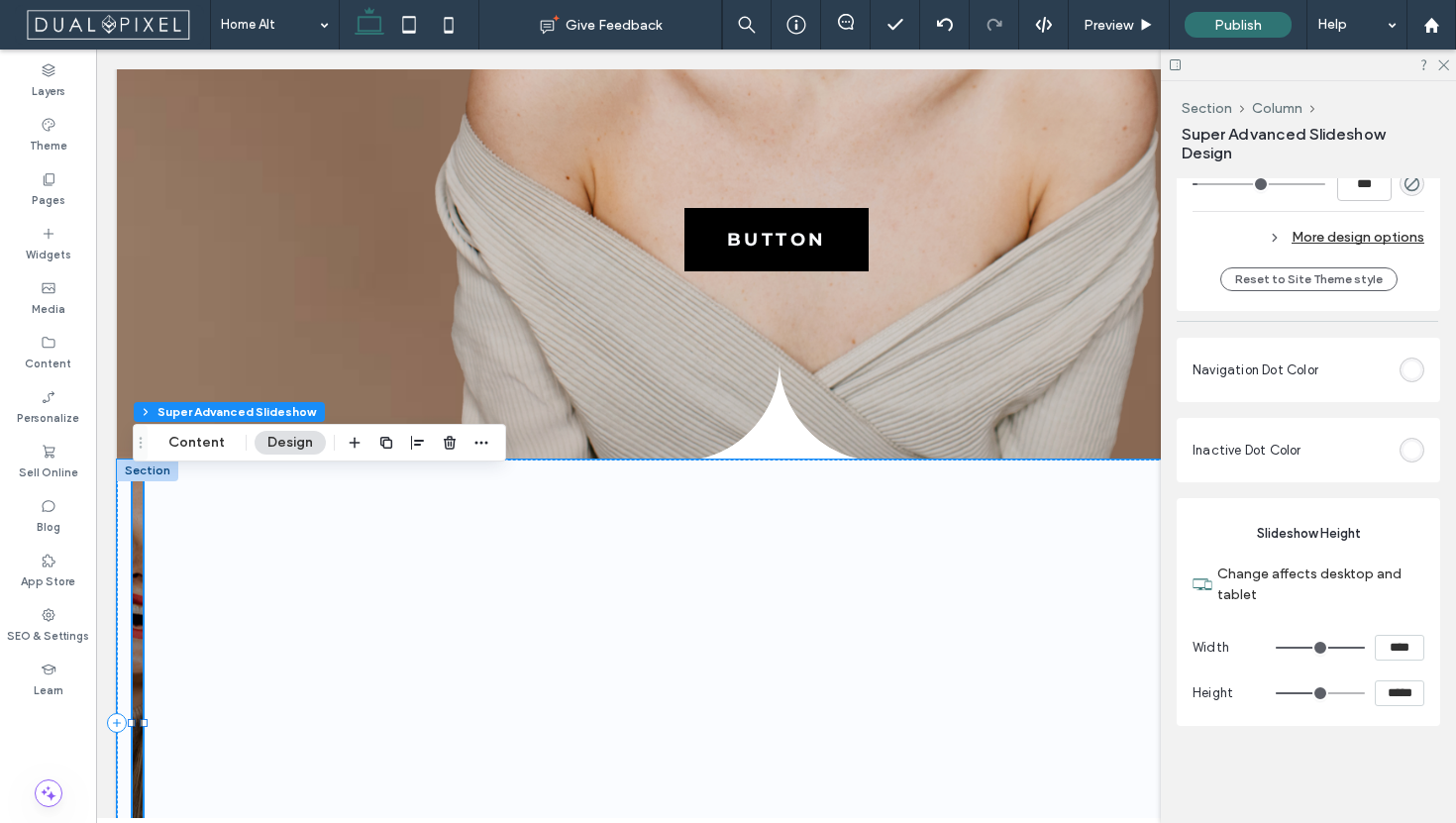 type on "*" 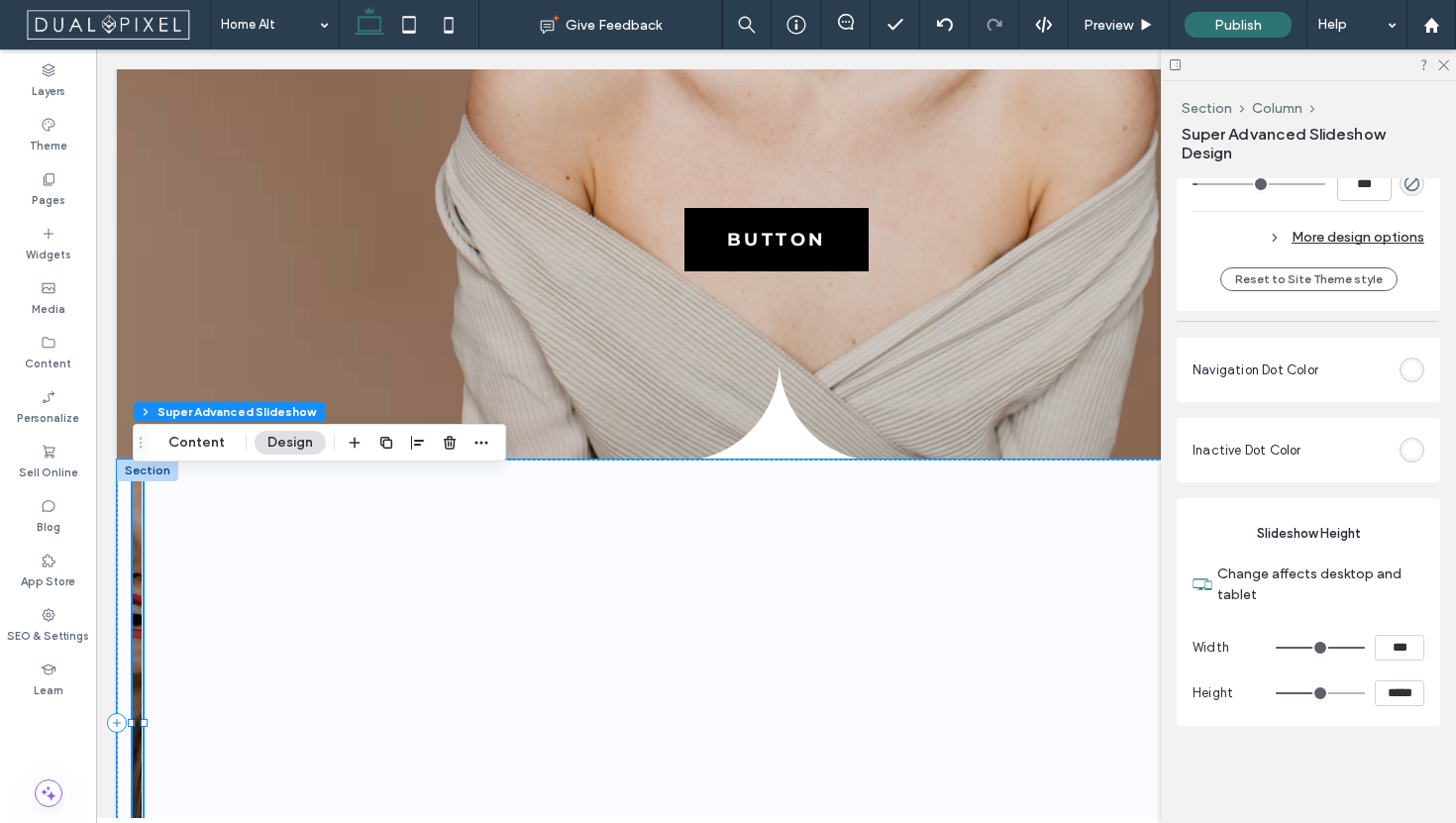 type on "*" 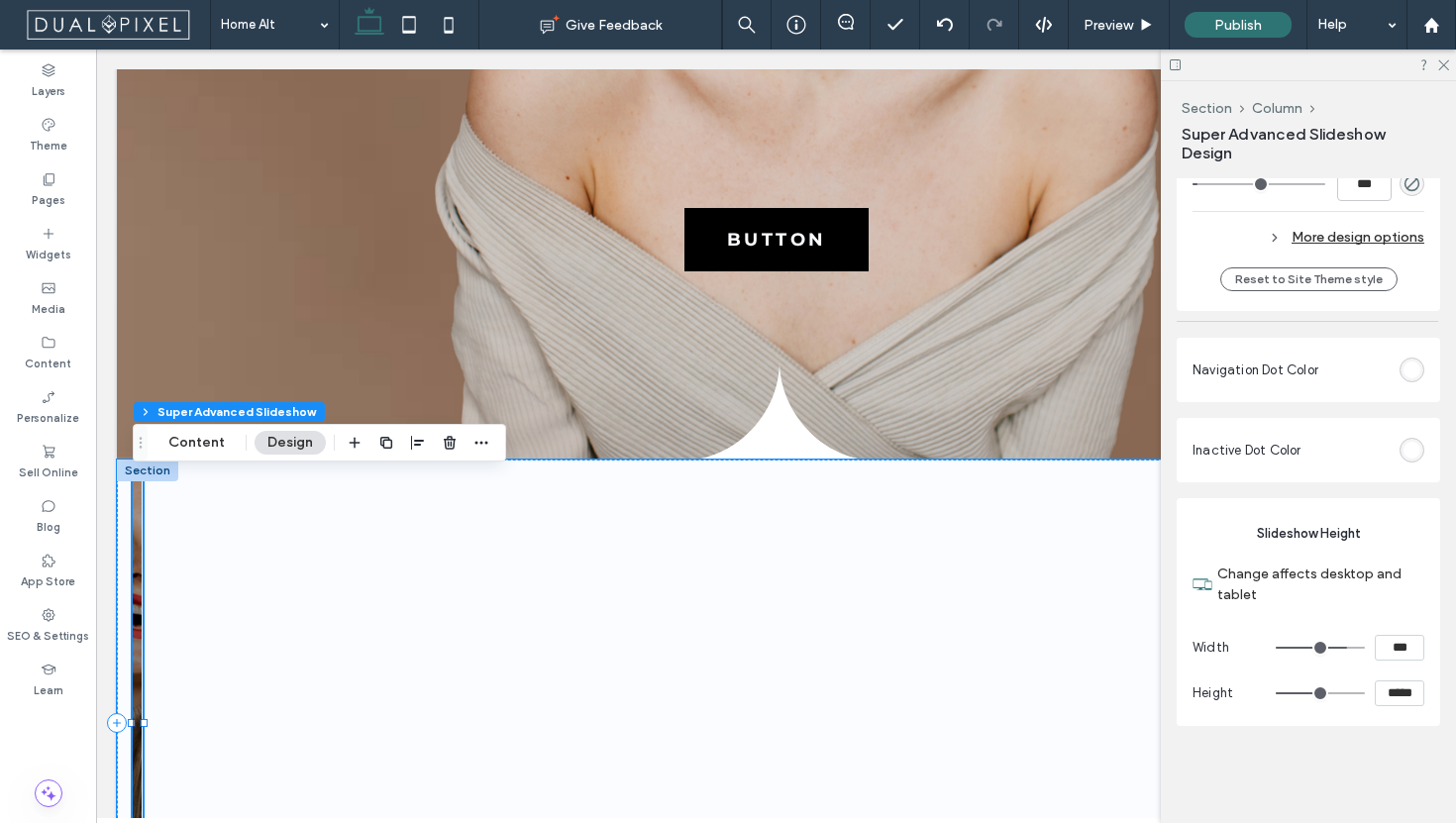 type on "*" 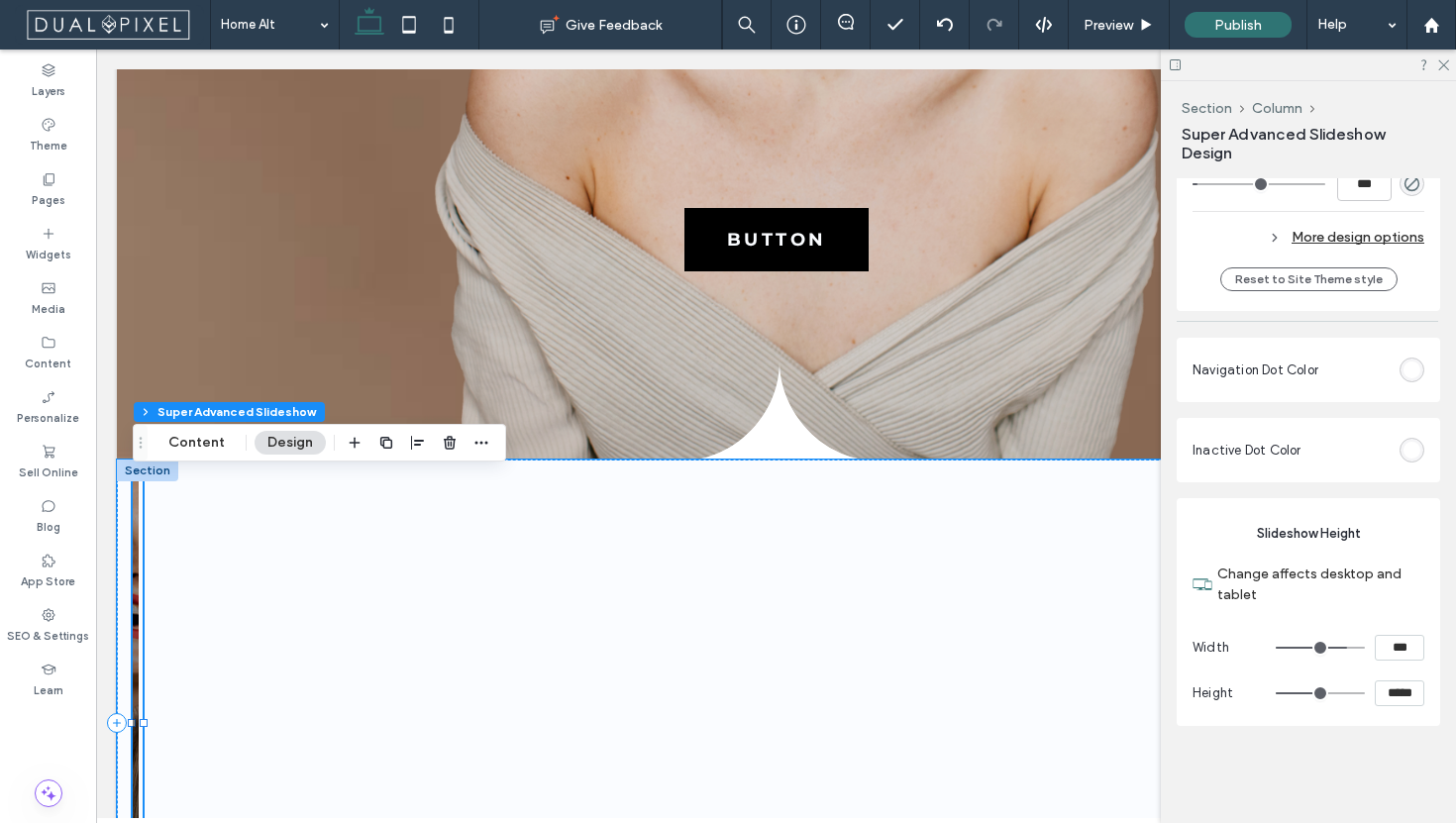 type on "*" 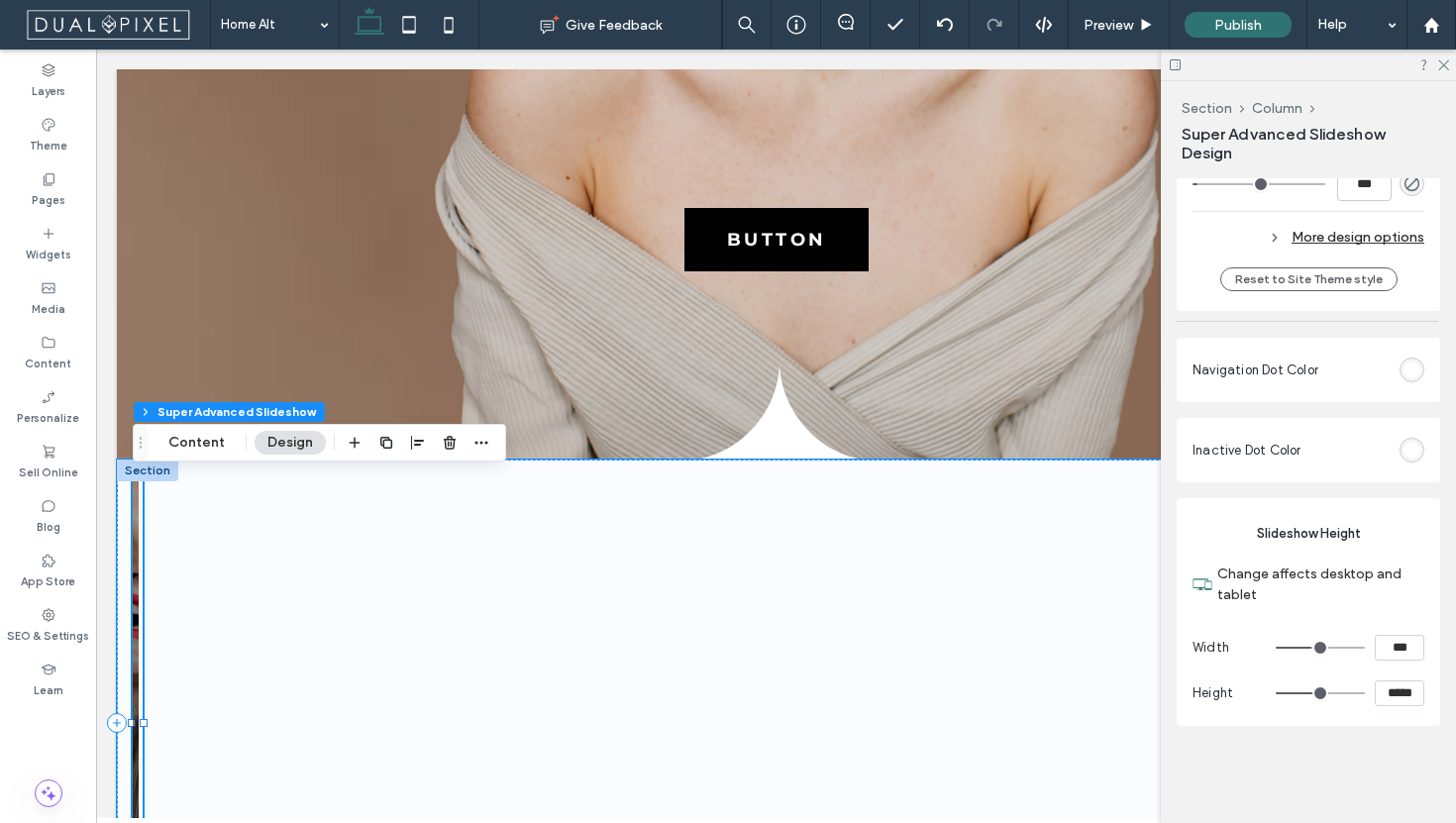 type on "*" 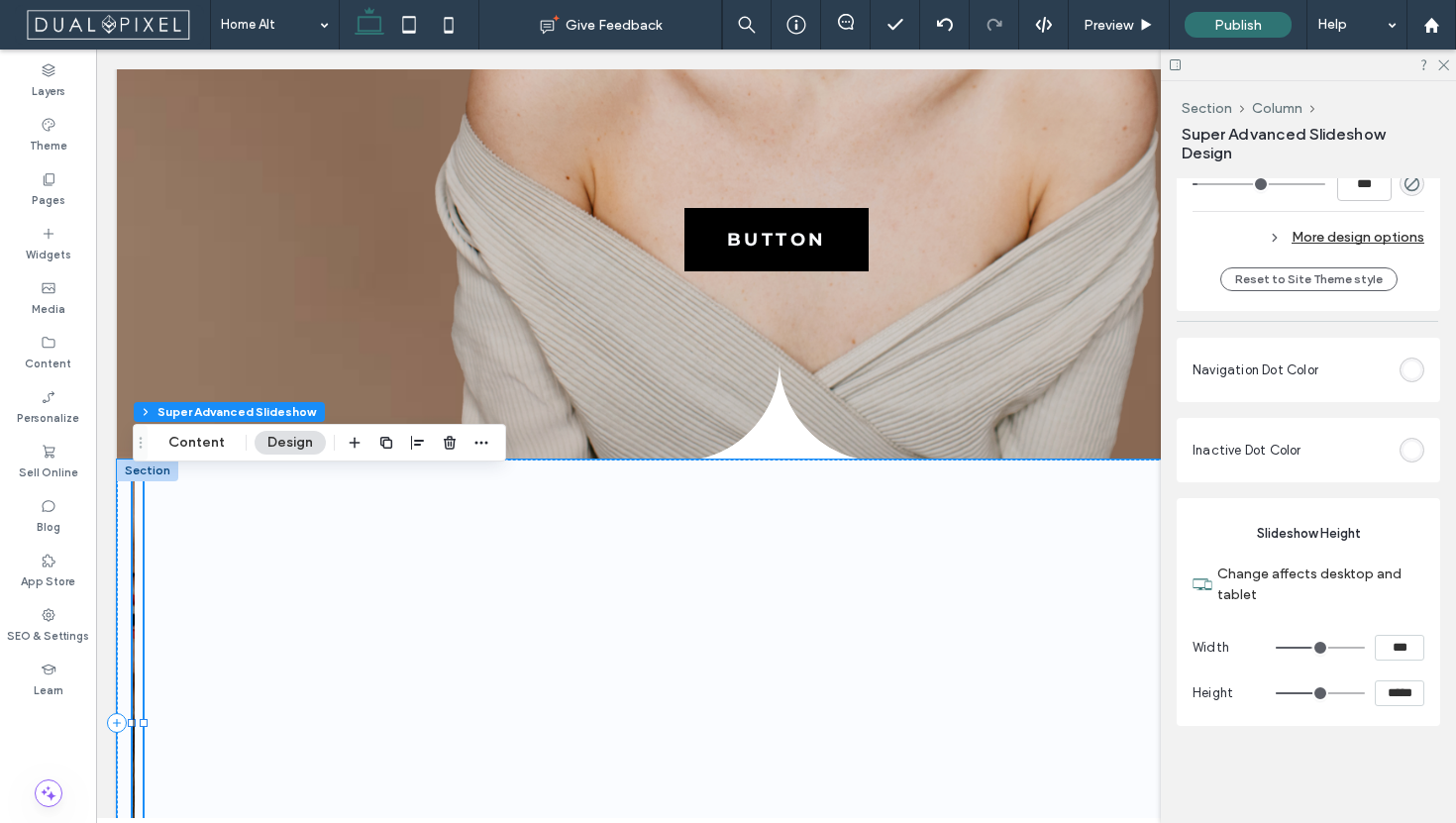type on "*" 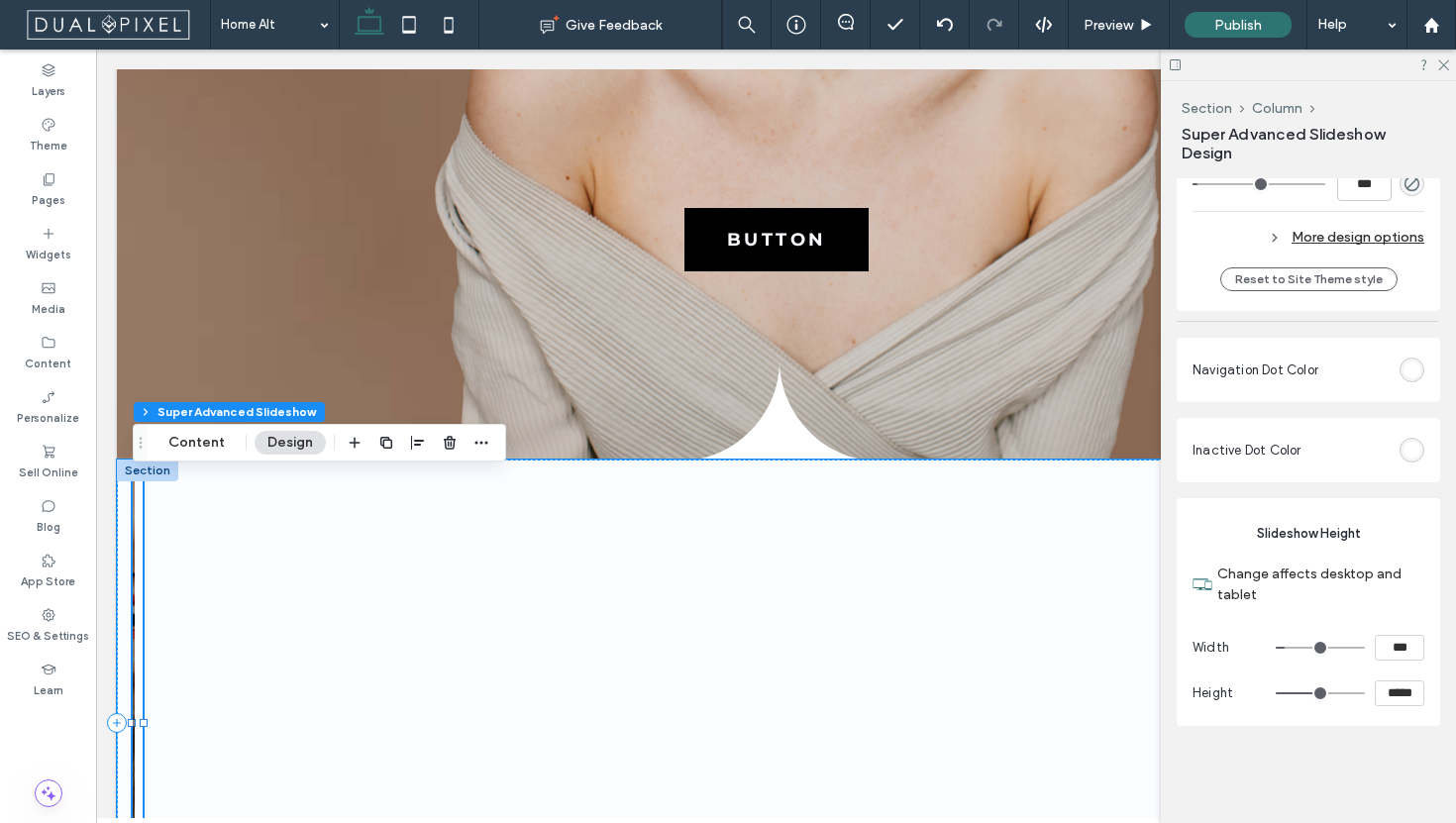 type on "*" 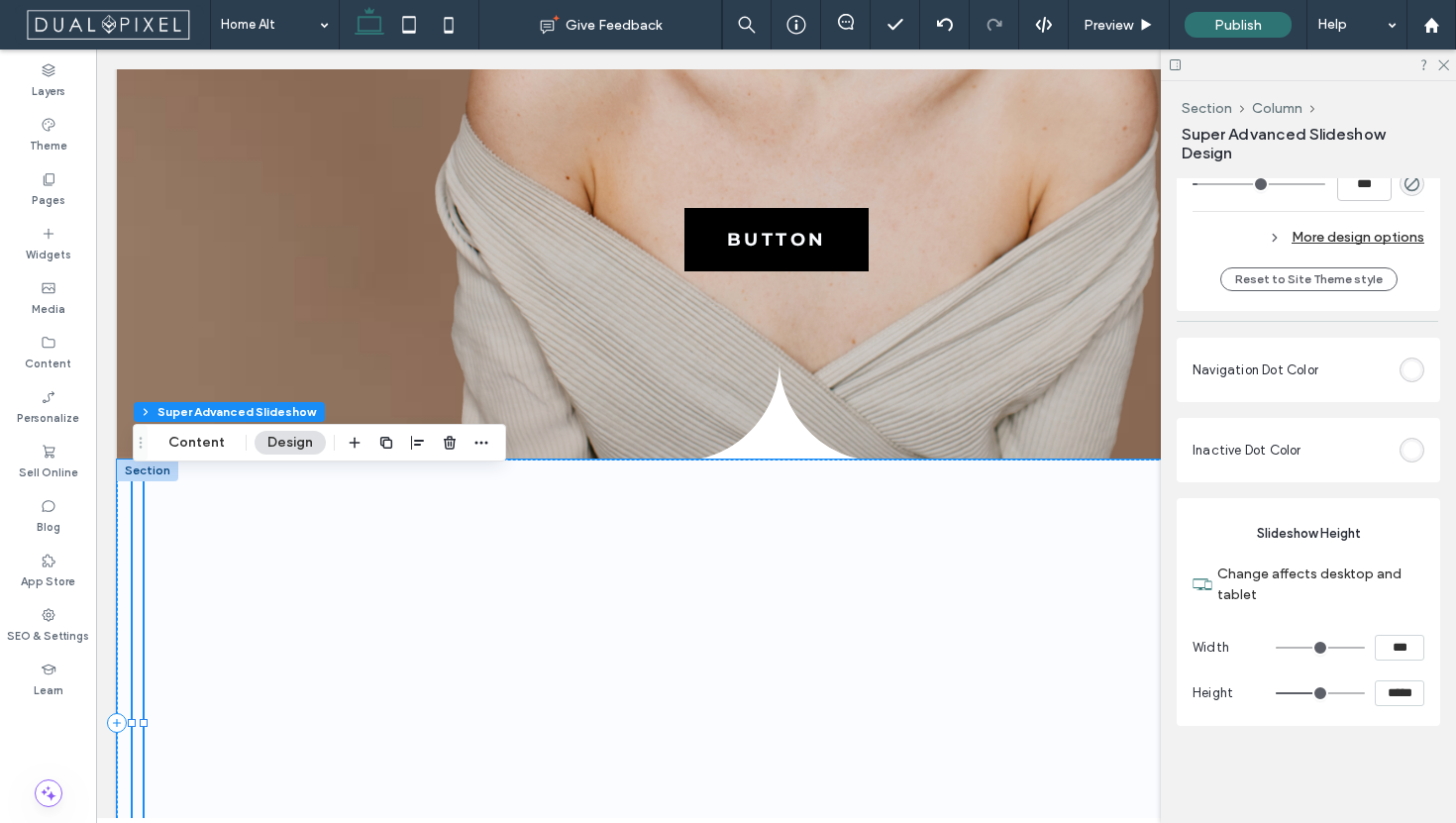 type on "**" 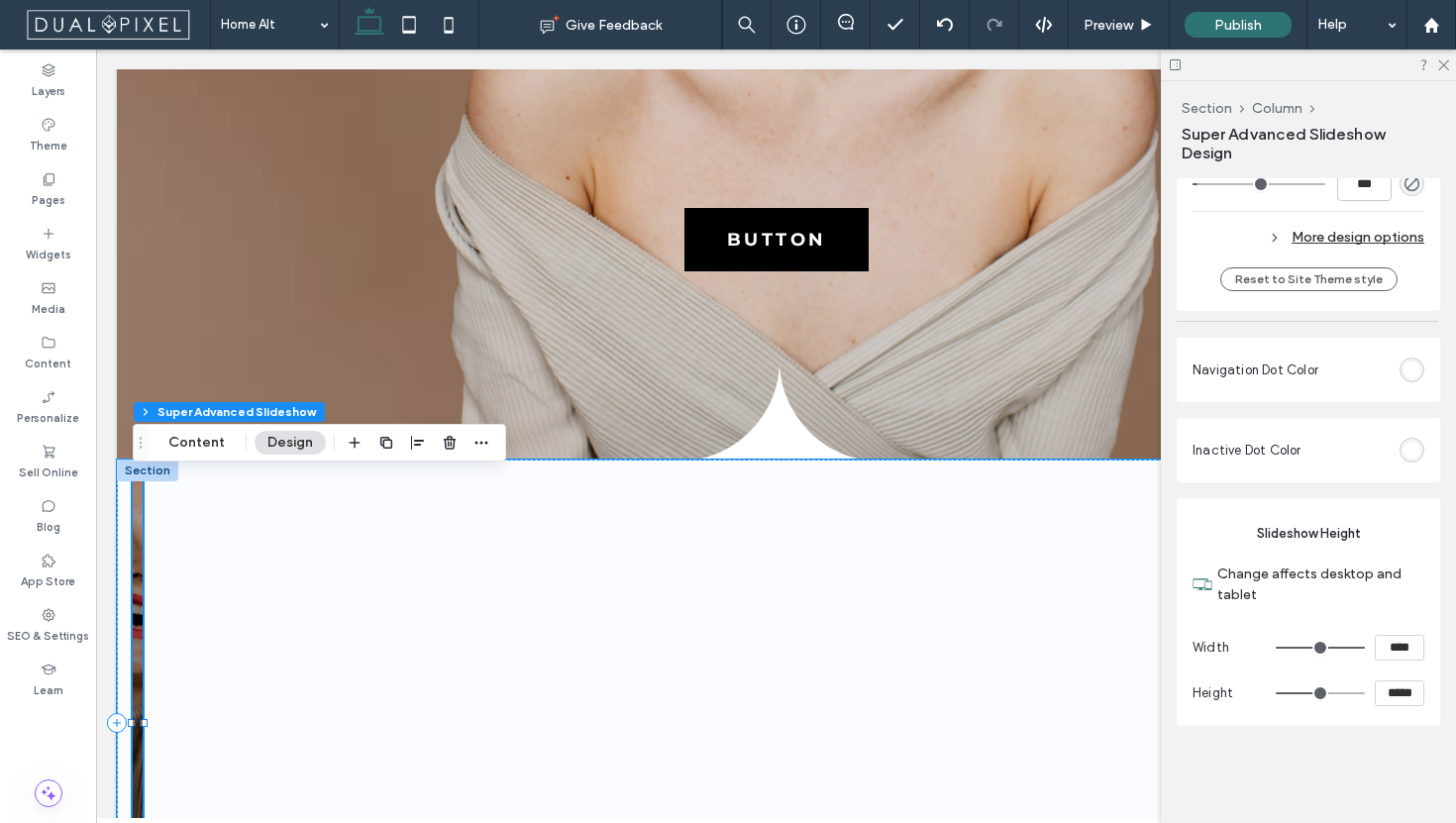 drag, startPoint x: 1342, startPoint y: 642, endPoint x: 1455, endPoint y: 654, distance: 113.63538 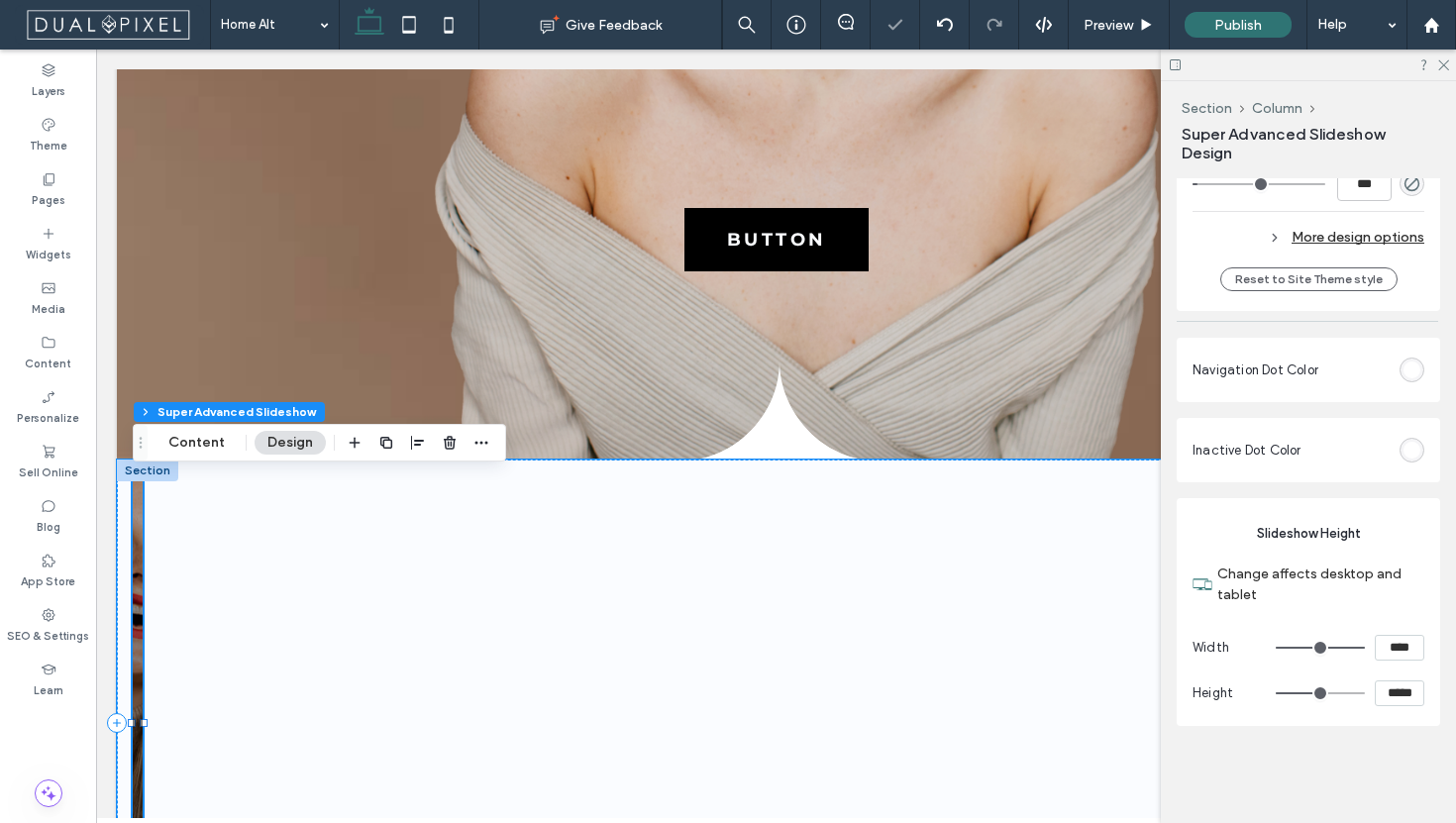 click on "****" at bounding box center (1400, 648) 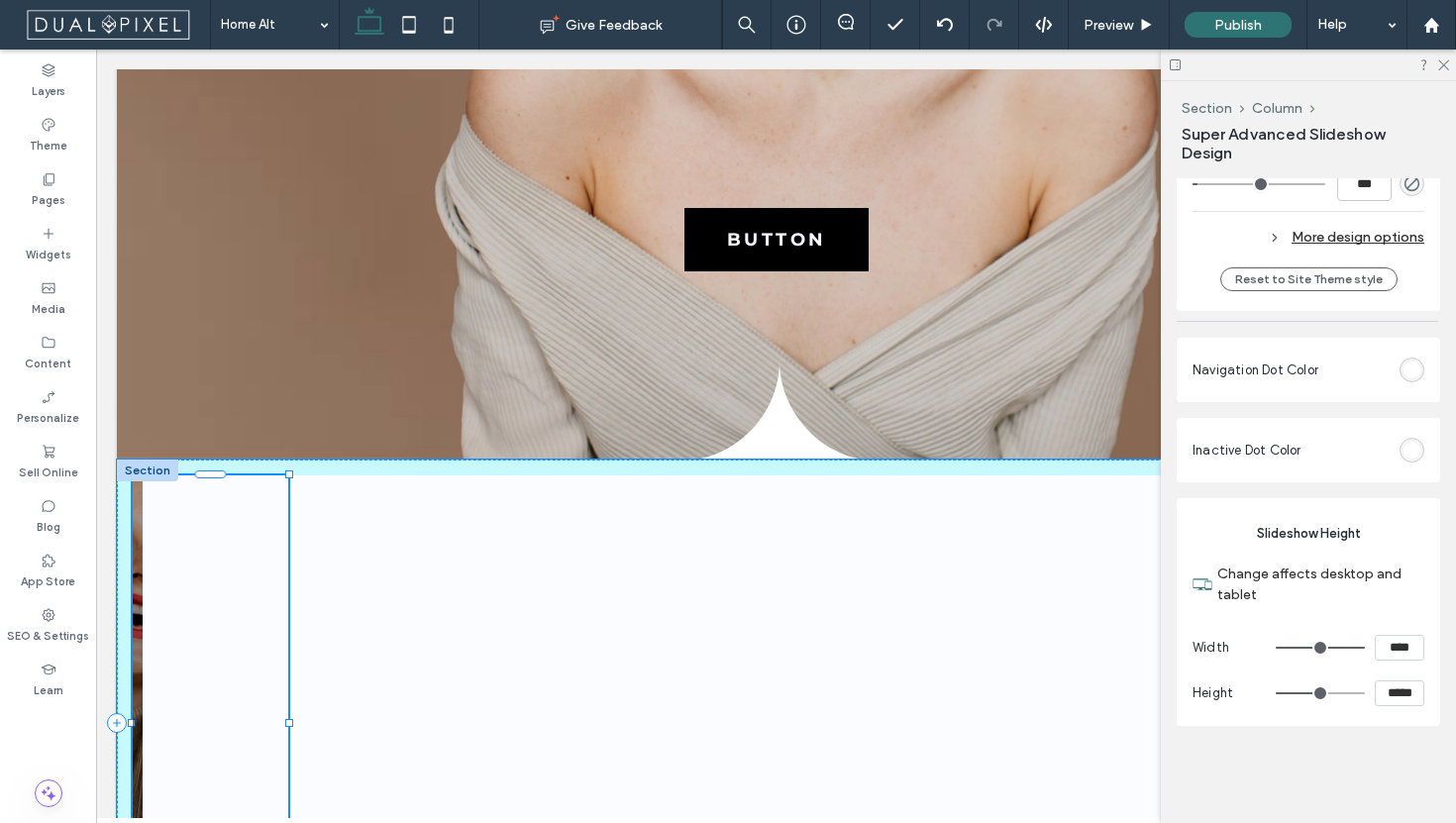 drag, startPoint x: 144, startPoint y: 722, endPoint x: 288, endPoint y: 723, distance: 144.00347 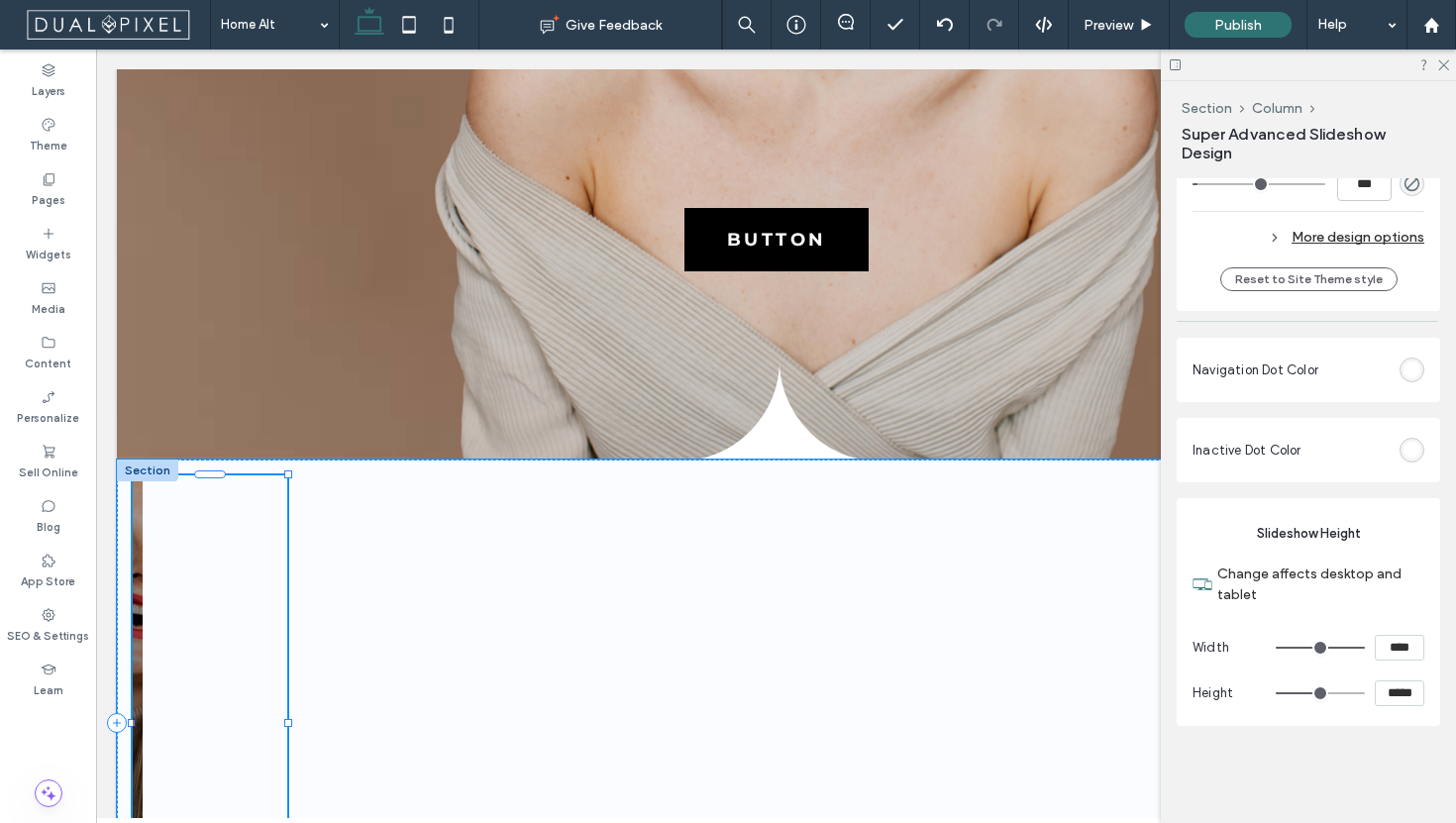 scroll, scrollTop: 0, scrollLeft: 0, axis: both 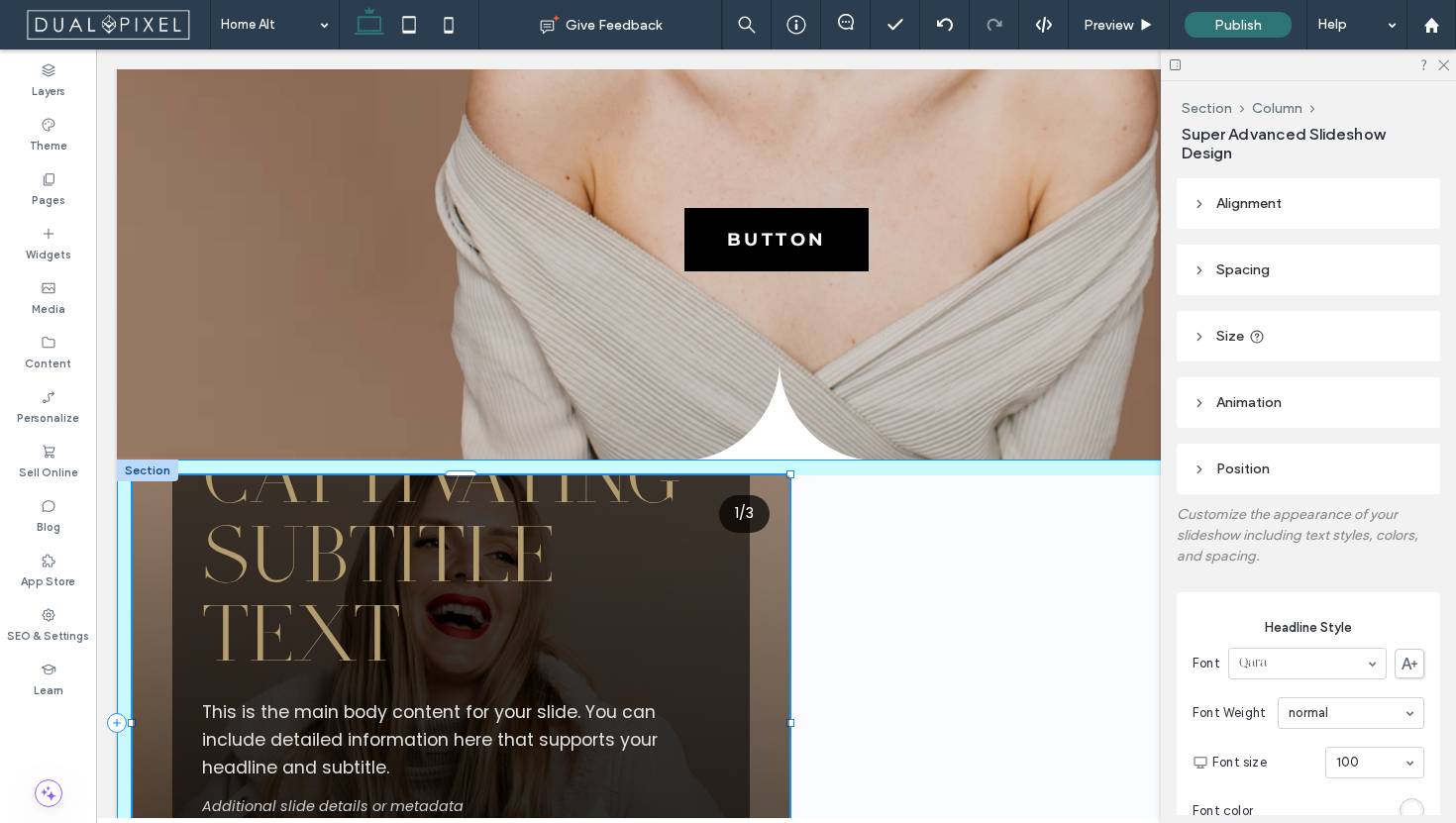 drag, startPoint x: 299, startPoint y: 717, endPoint x: 790, endPoint y: 710, distance: 491.0499 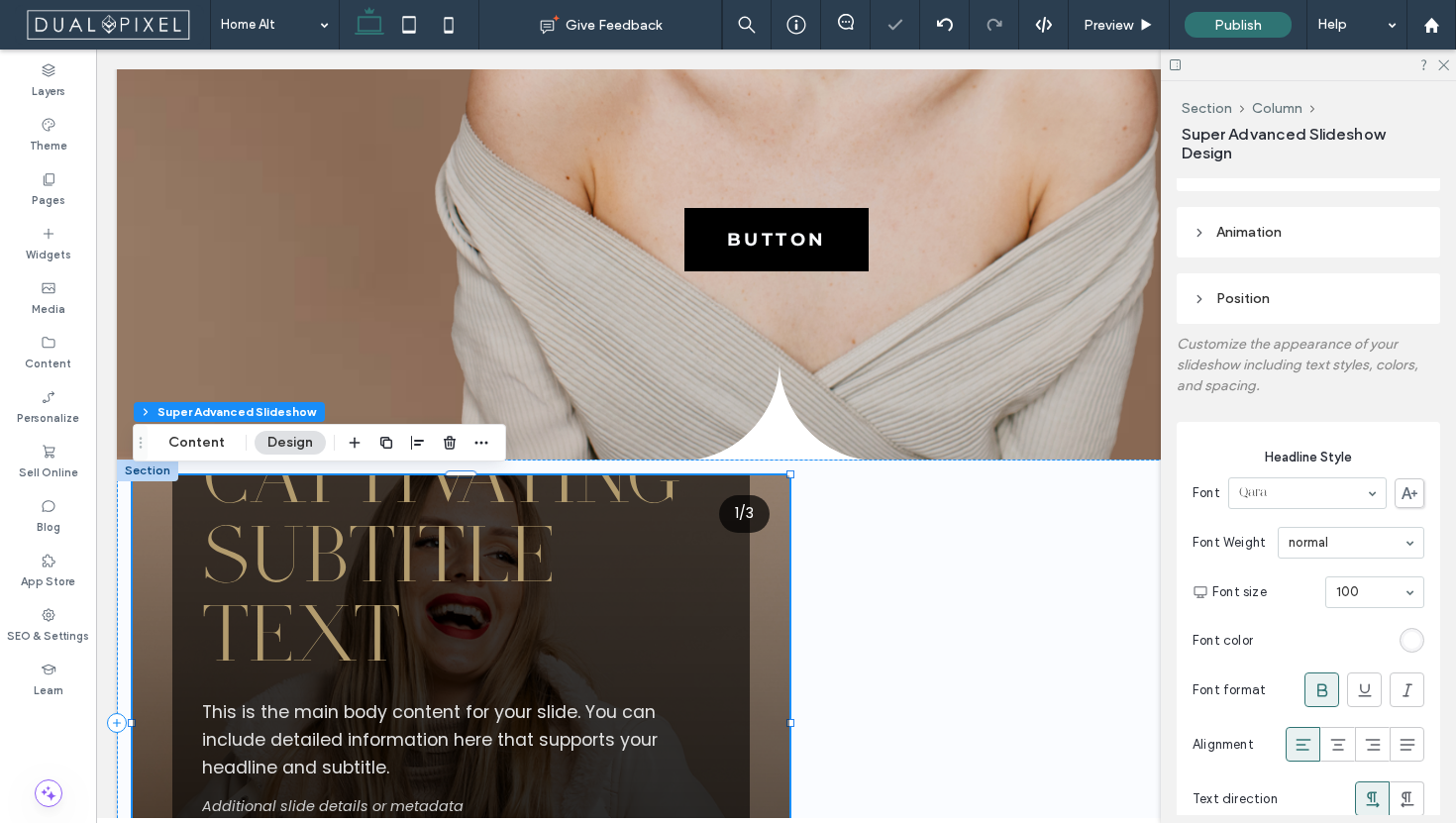 scroll, scrollTop: 0, scrollLeft: 0, axis: both 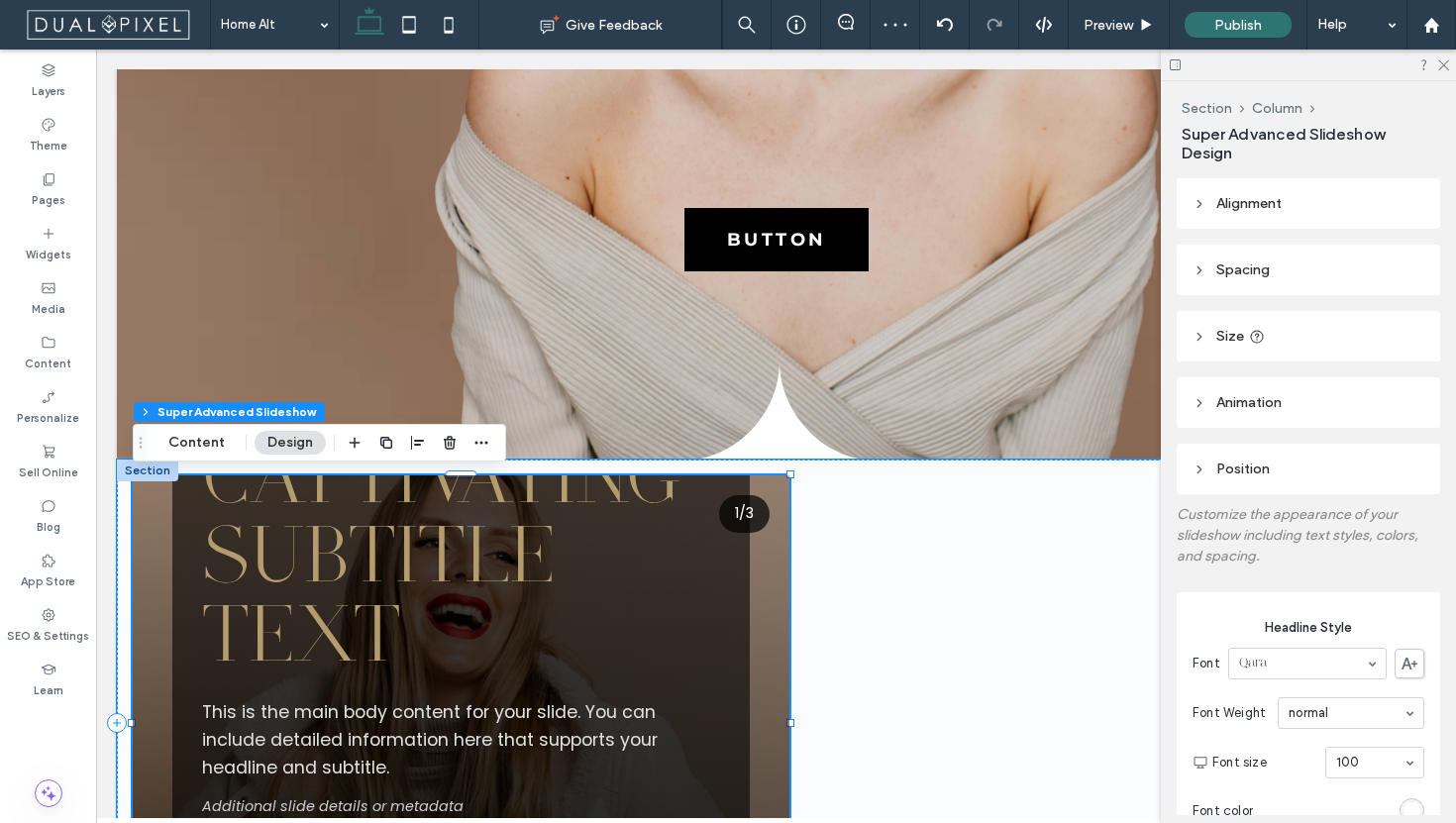 click on "Captivating subtitle text" at bounding box center [461, 560] 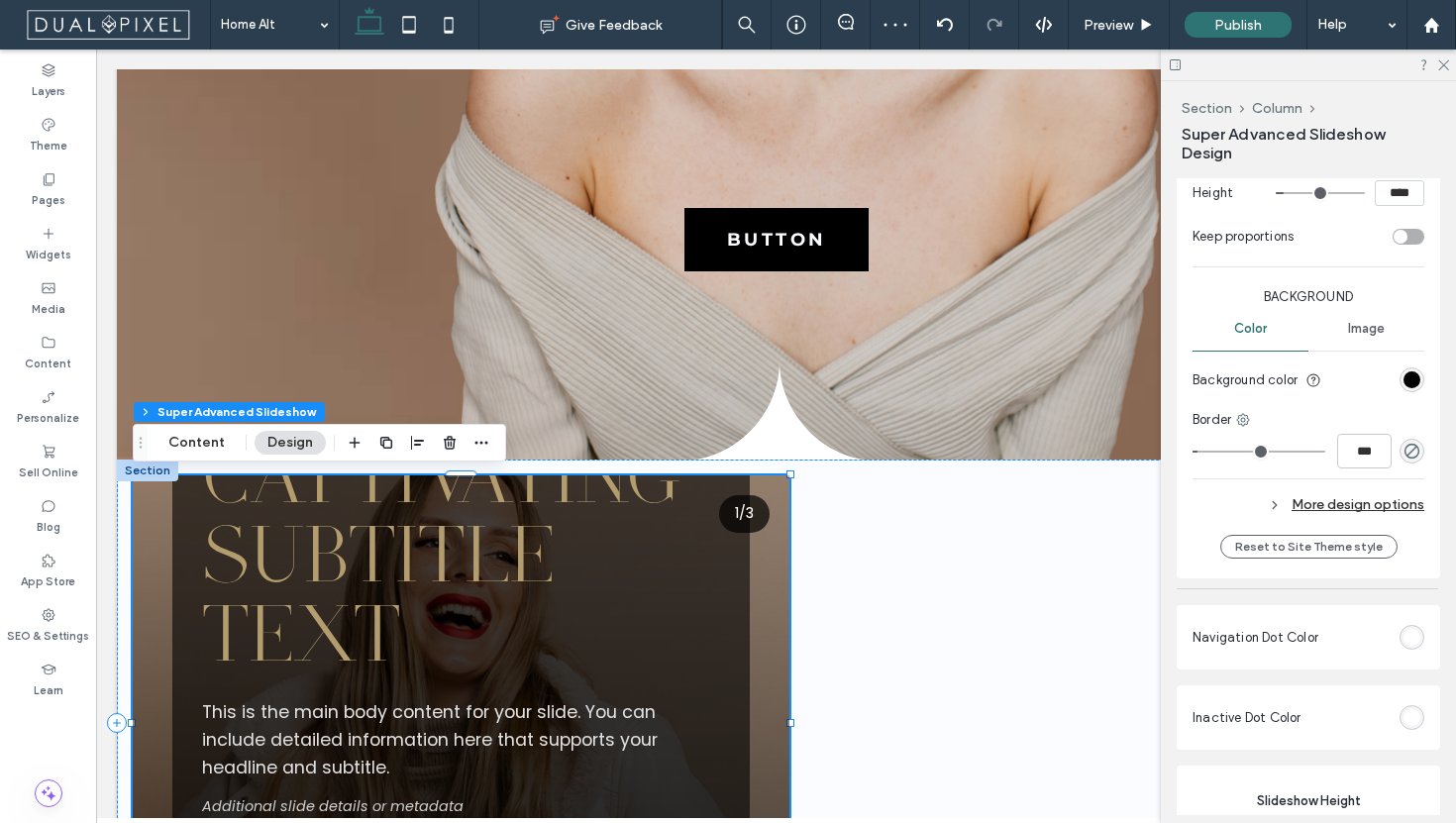 scroll, scrollTop: 2531, scrollLeft: 0, axis: vertical 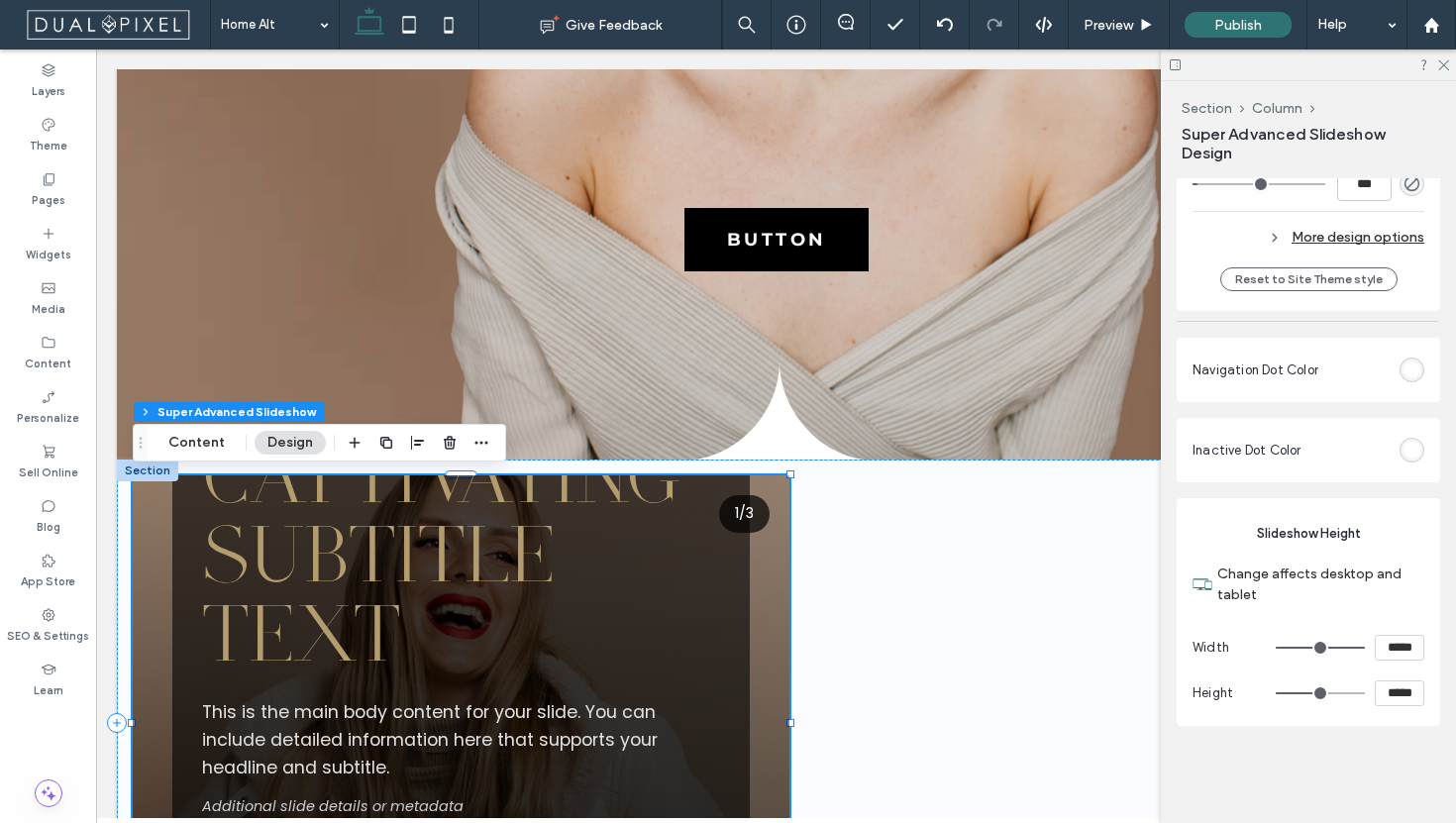 type on "***" 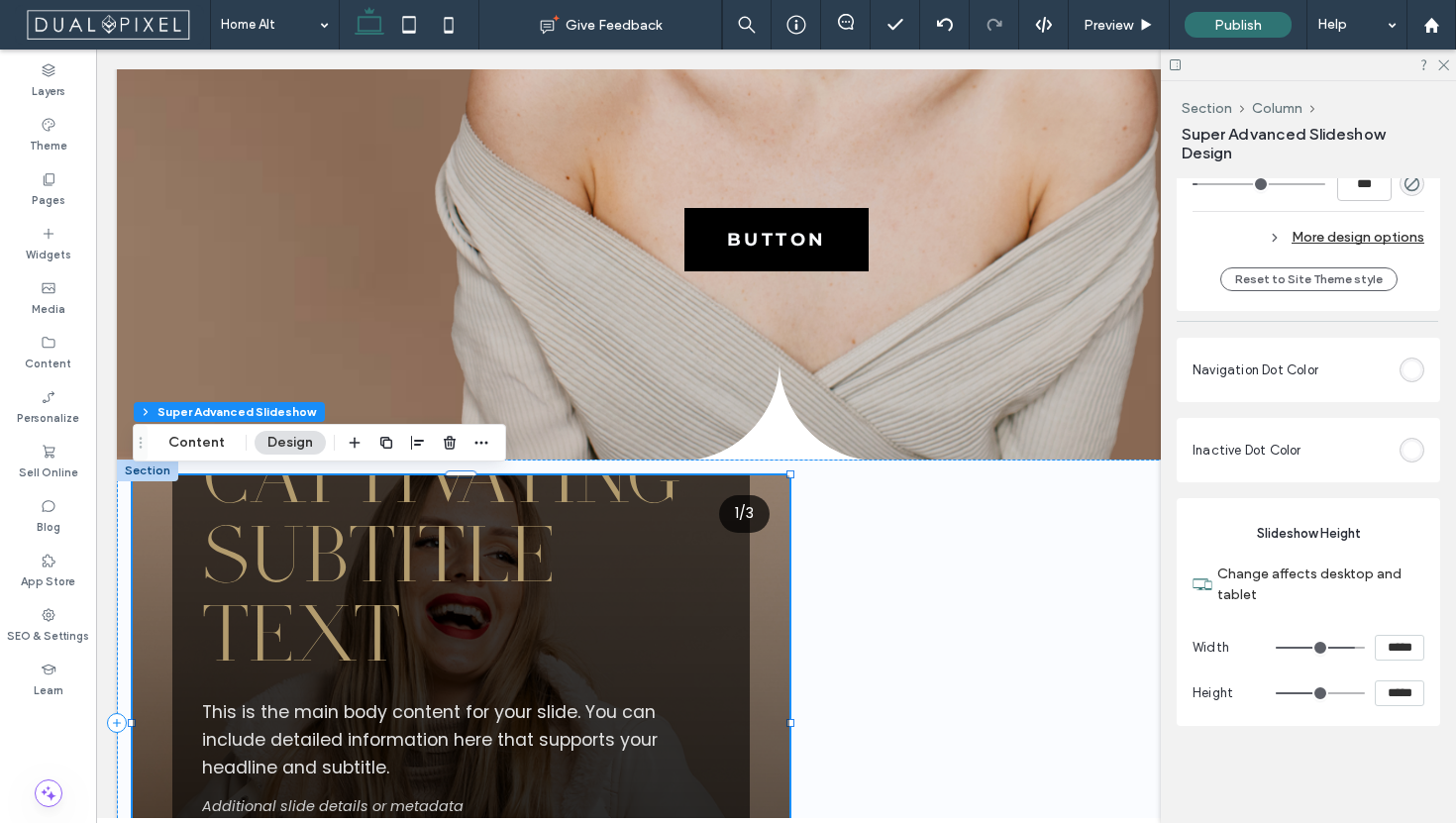 type on "***" 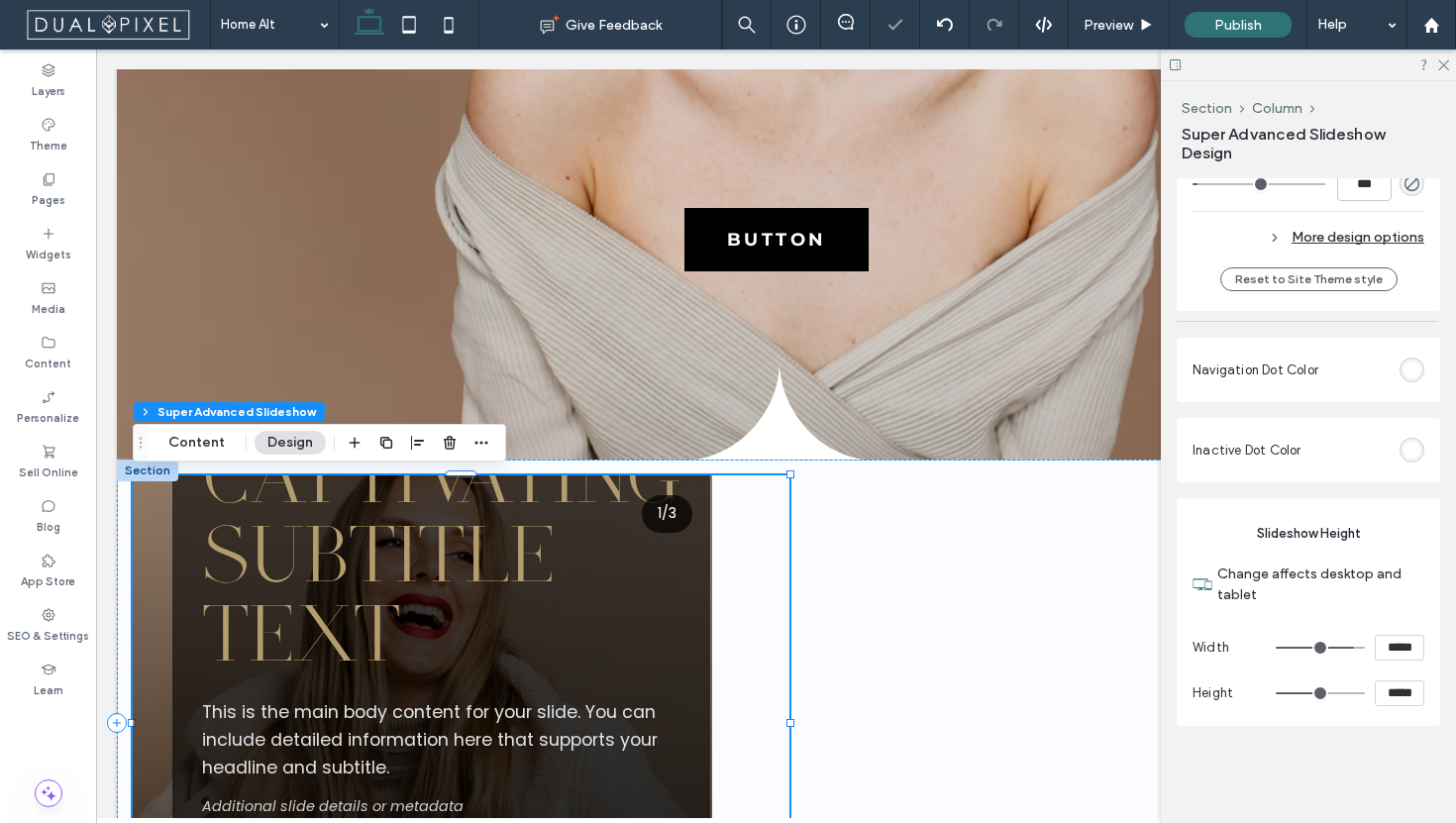 click on "*****" at bounding box center (1400, 648) 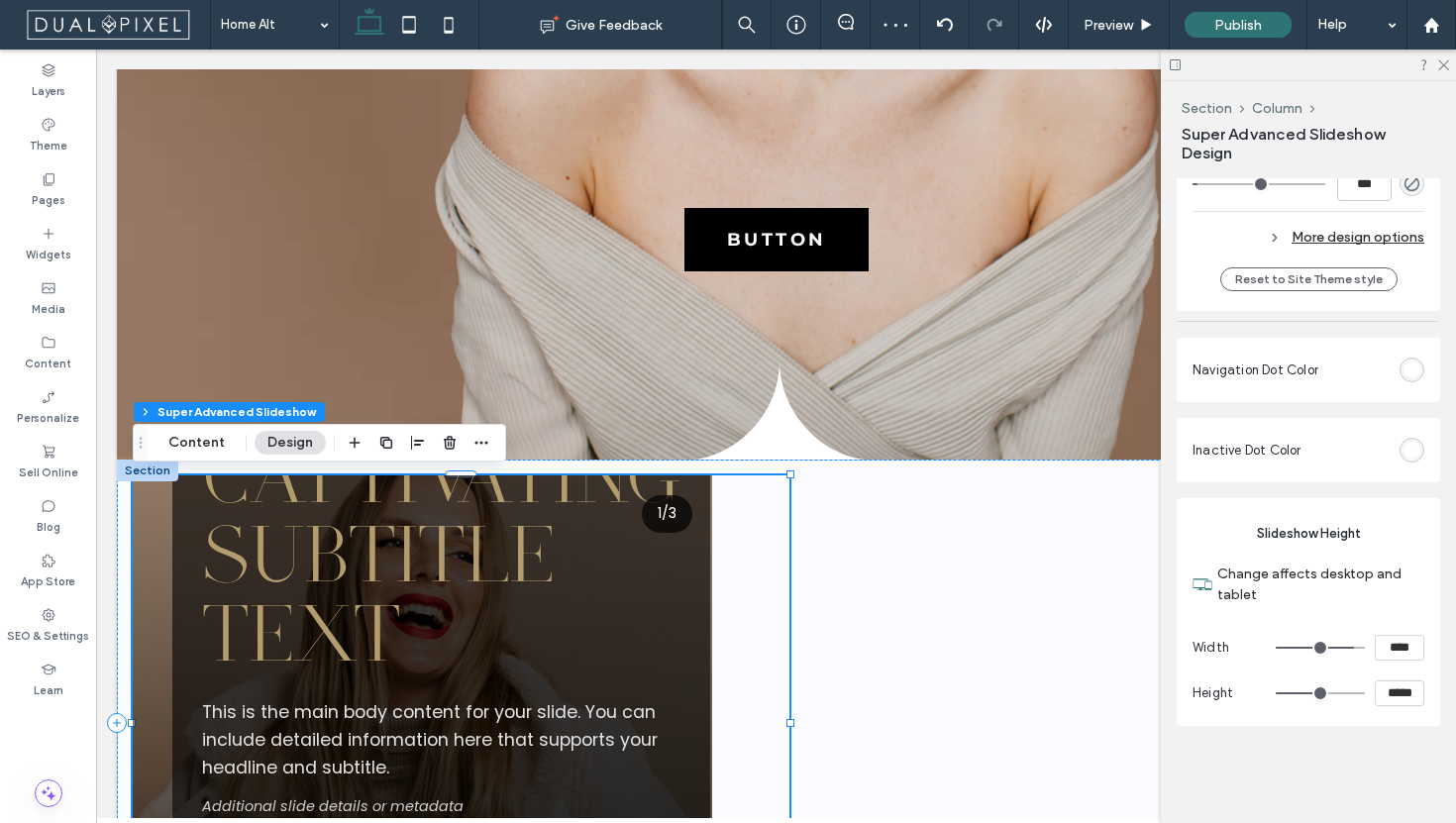 type on "*****" 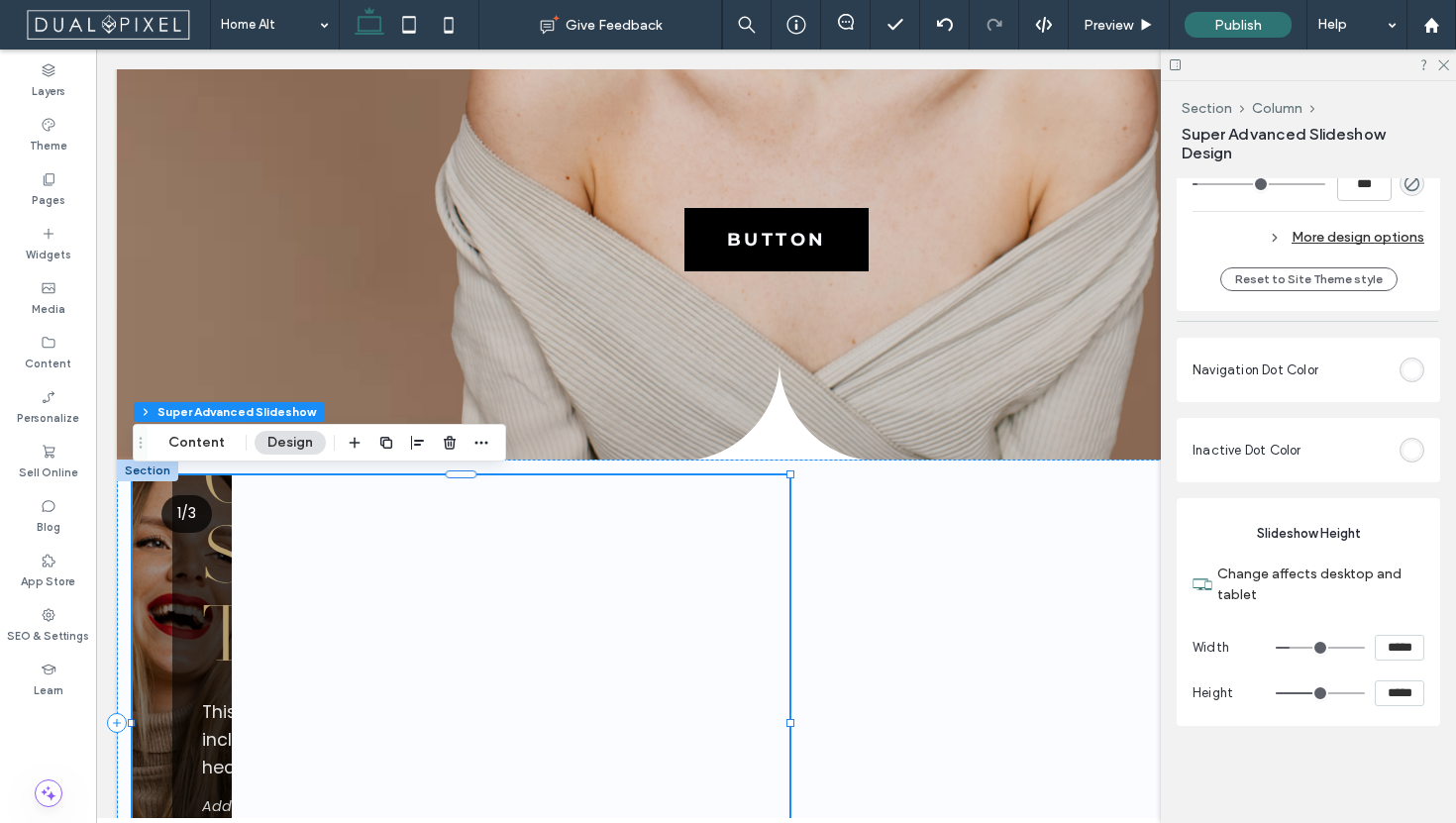 type on "***" 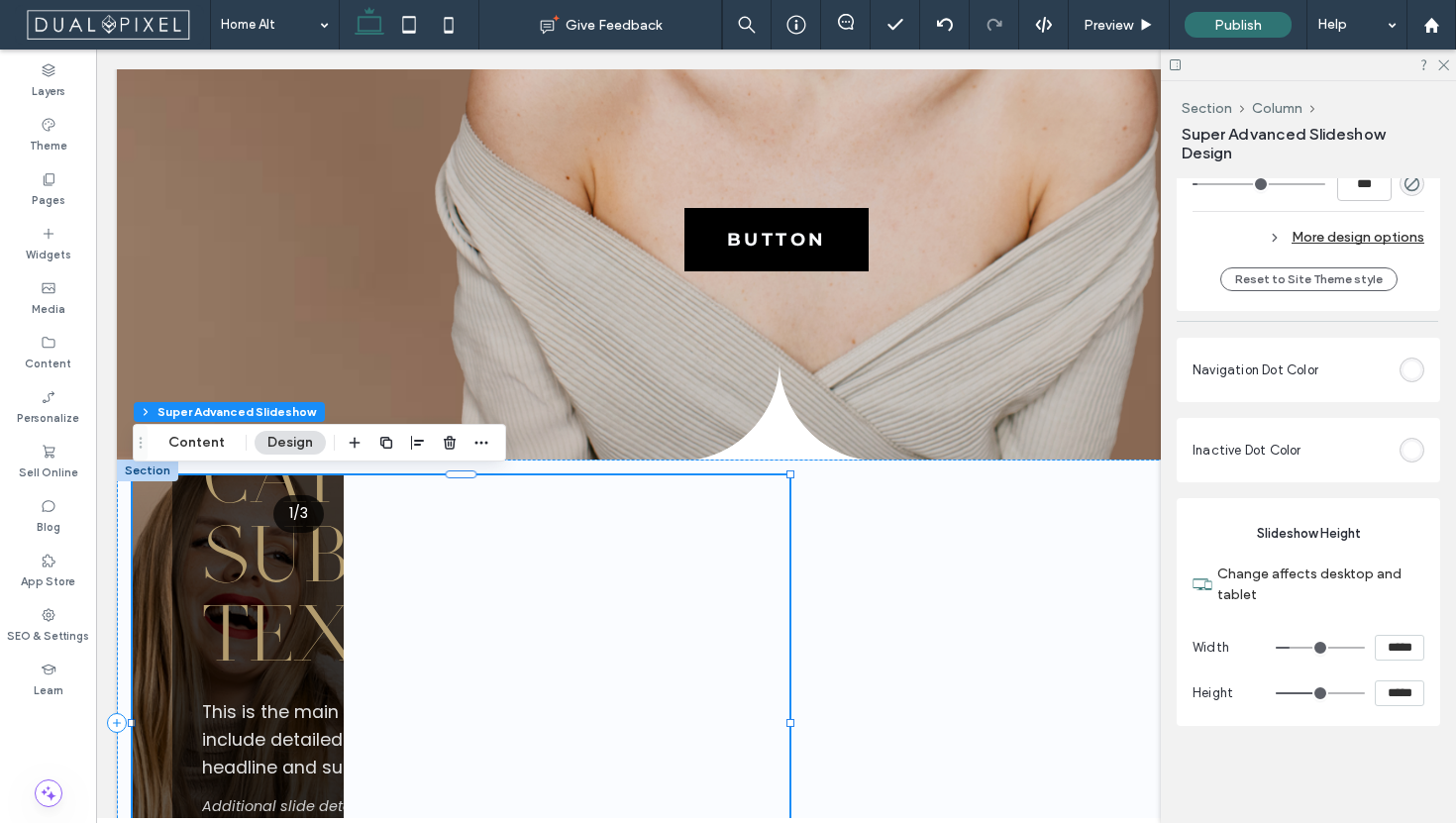 type on "***" 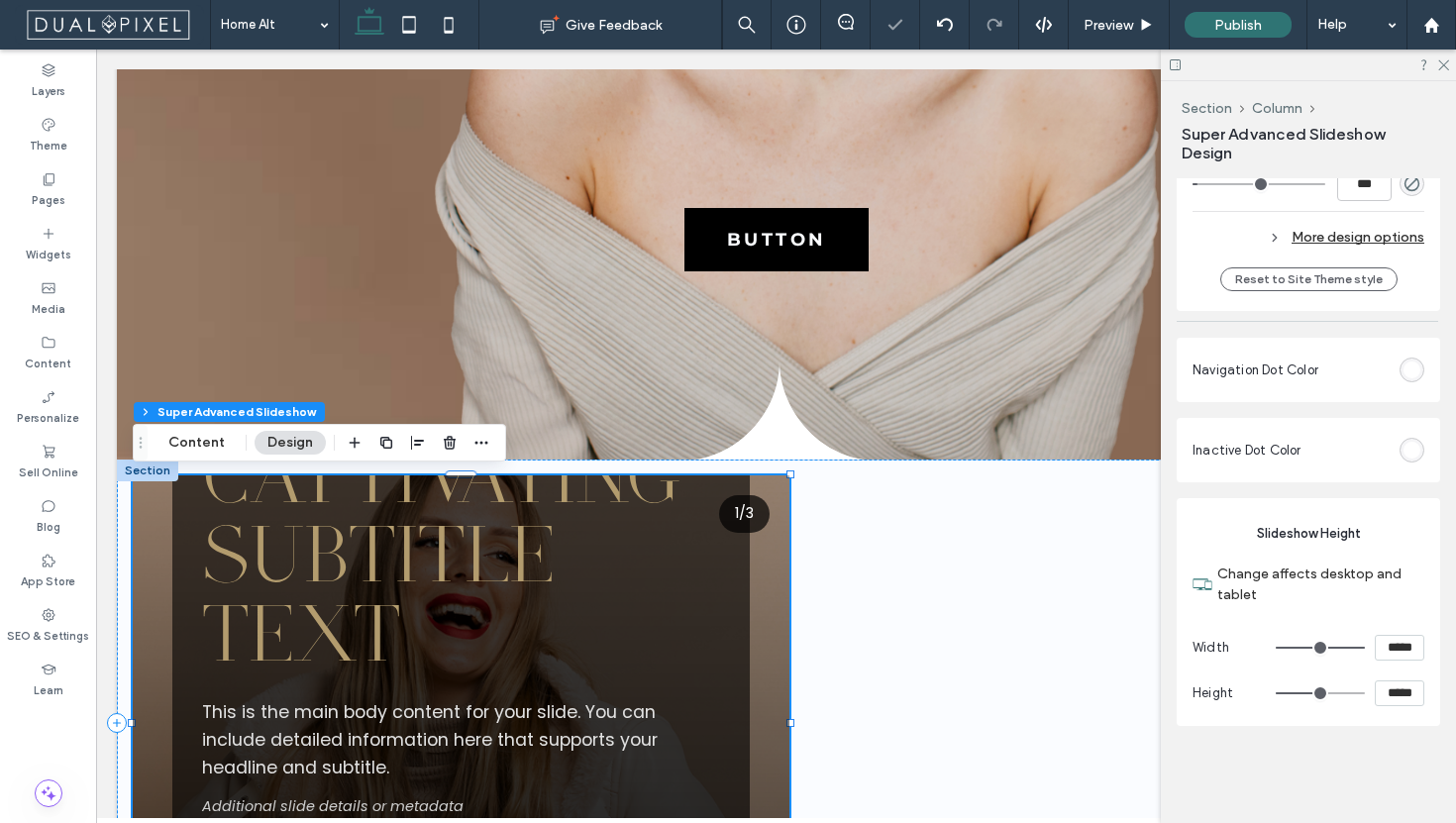 drag, startPoint x: 1289, startPoint y: 646, endPoint x: 1433, endPoint y: 656, distance: 144.3468 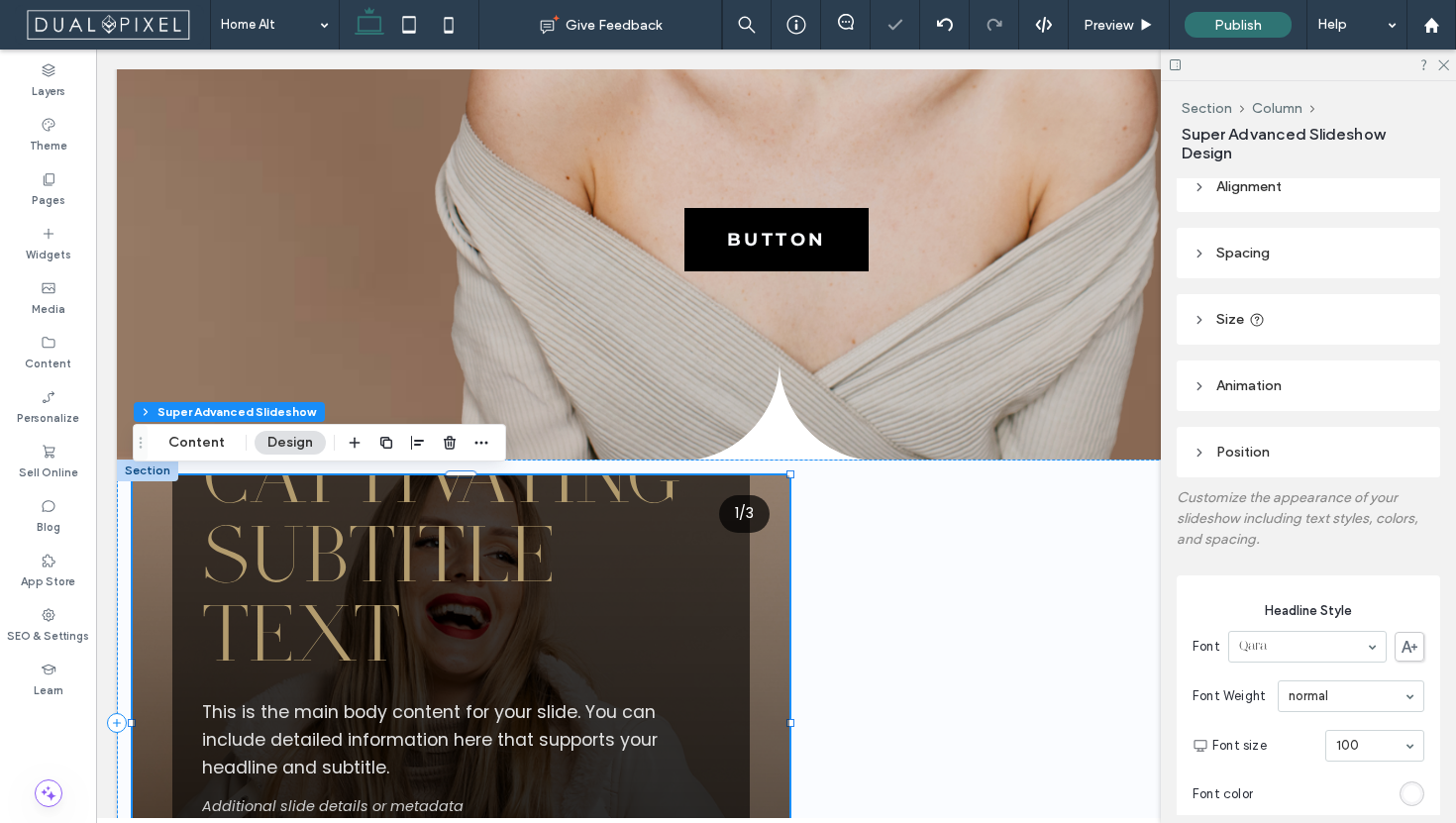 scroll, scrollTop: 0, scrollLeft: 0, axis: both 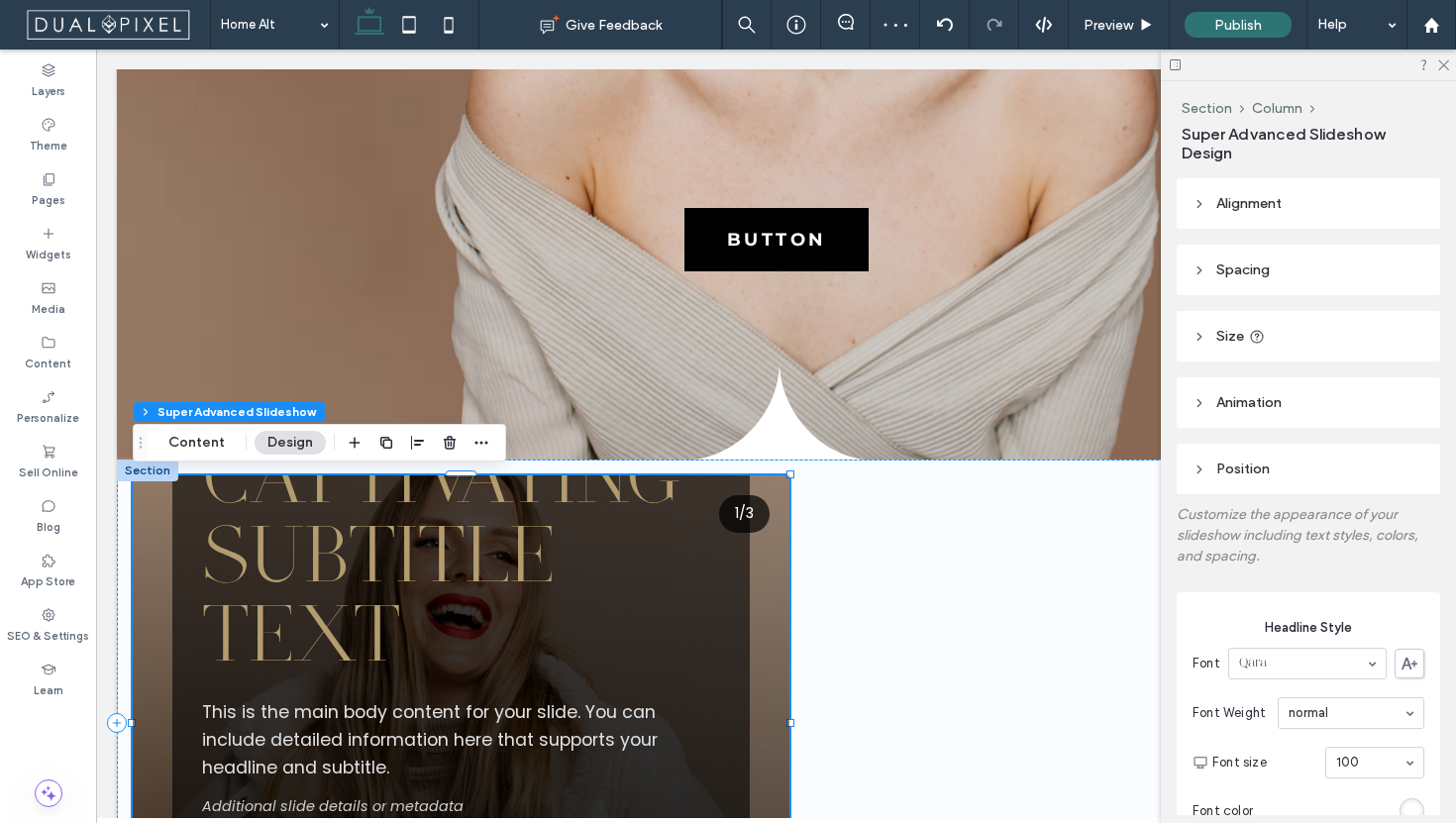 click 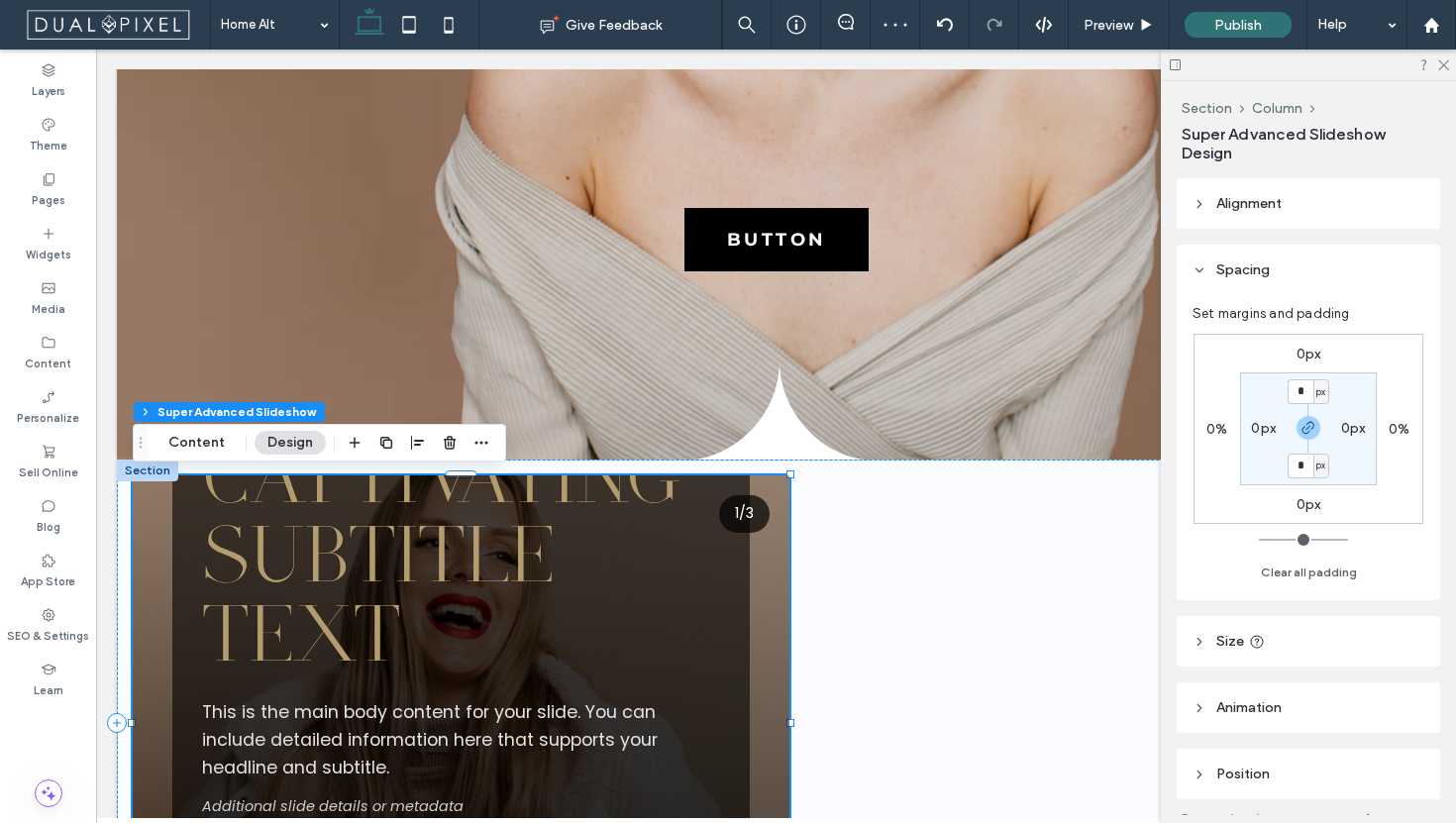 click 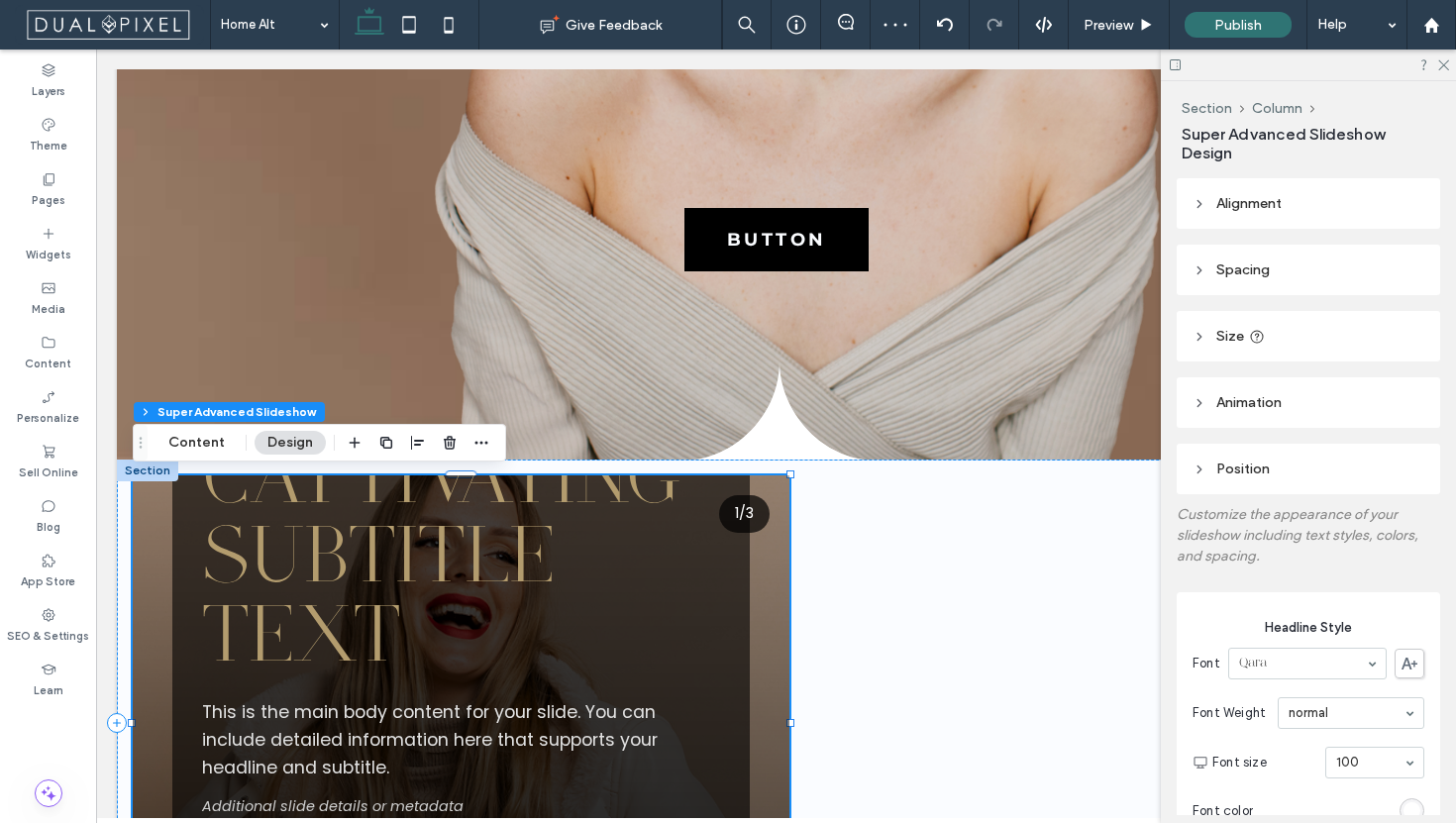 click 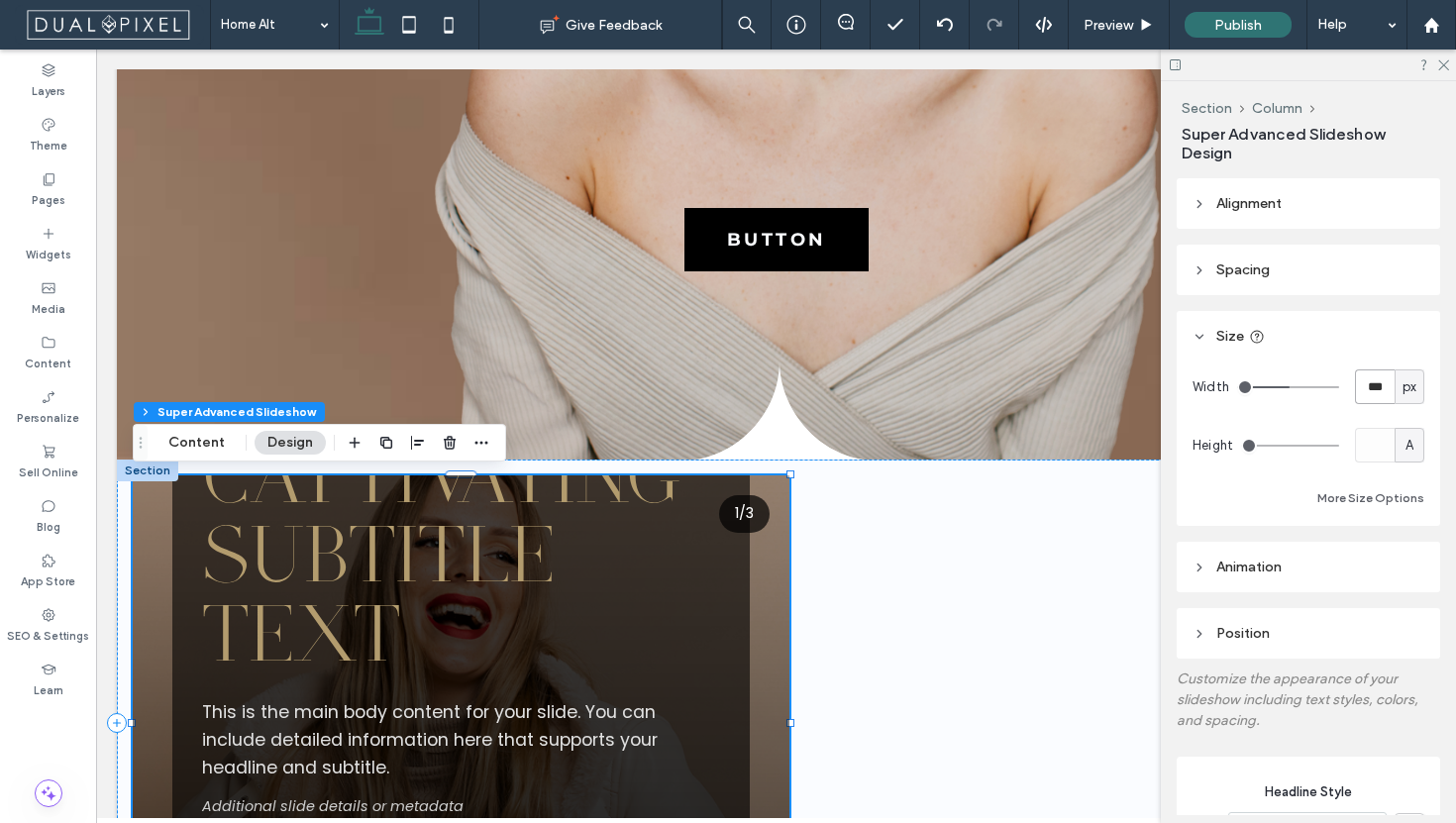 click on "***" at bounding box center [1375, 386] 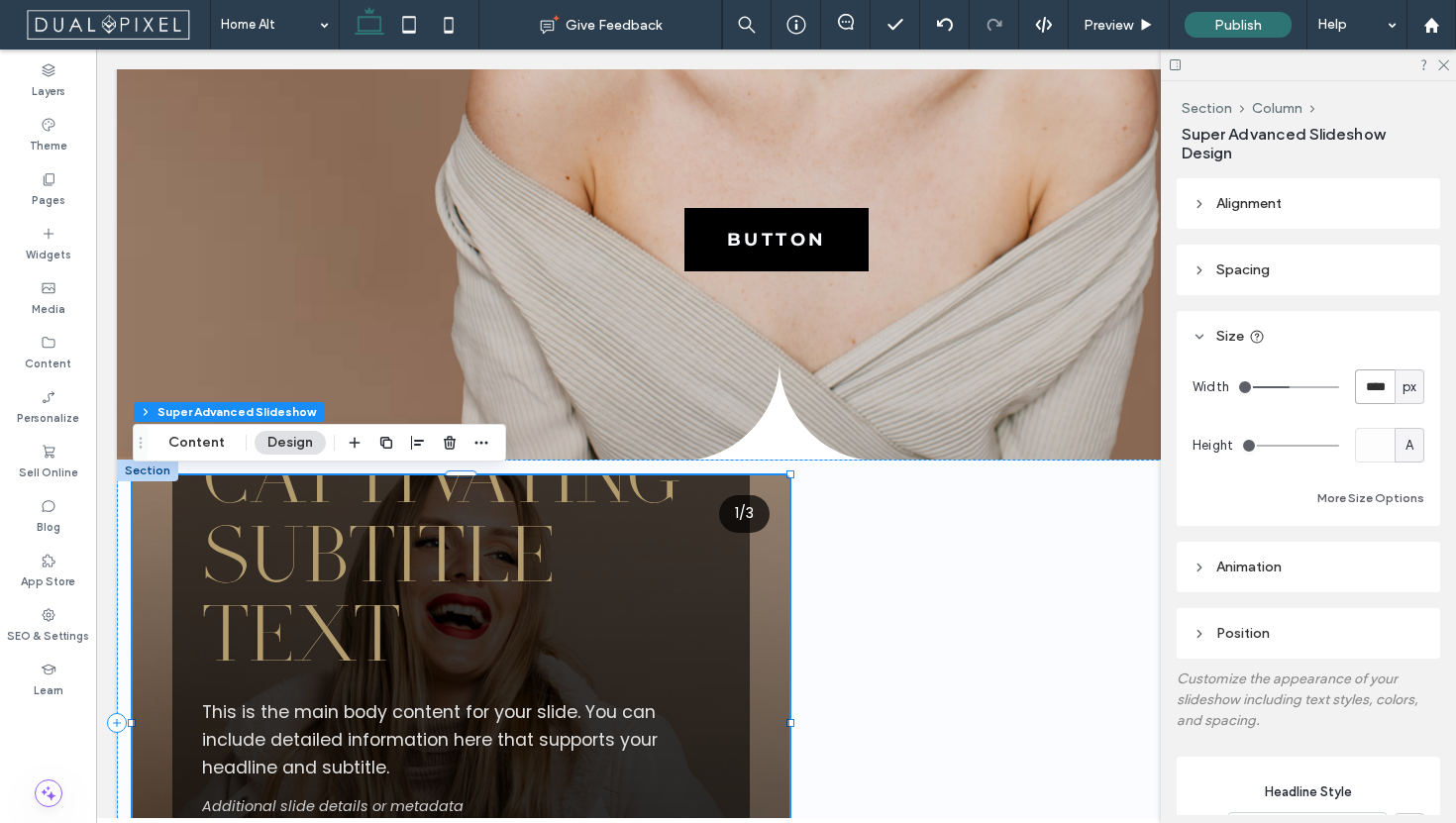 type on "****" 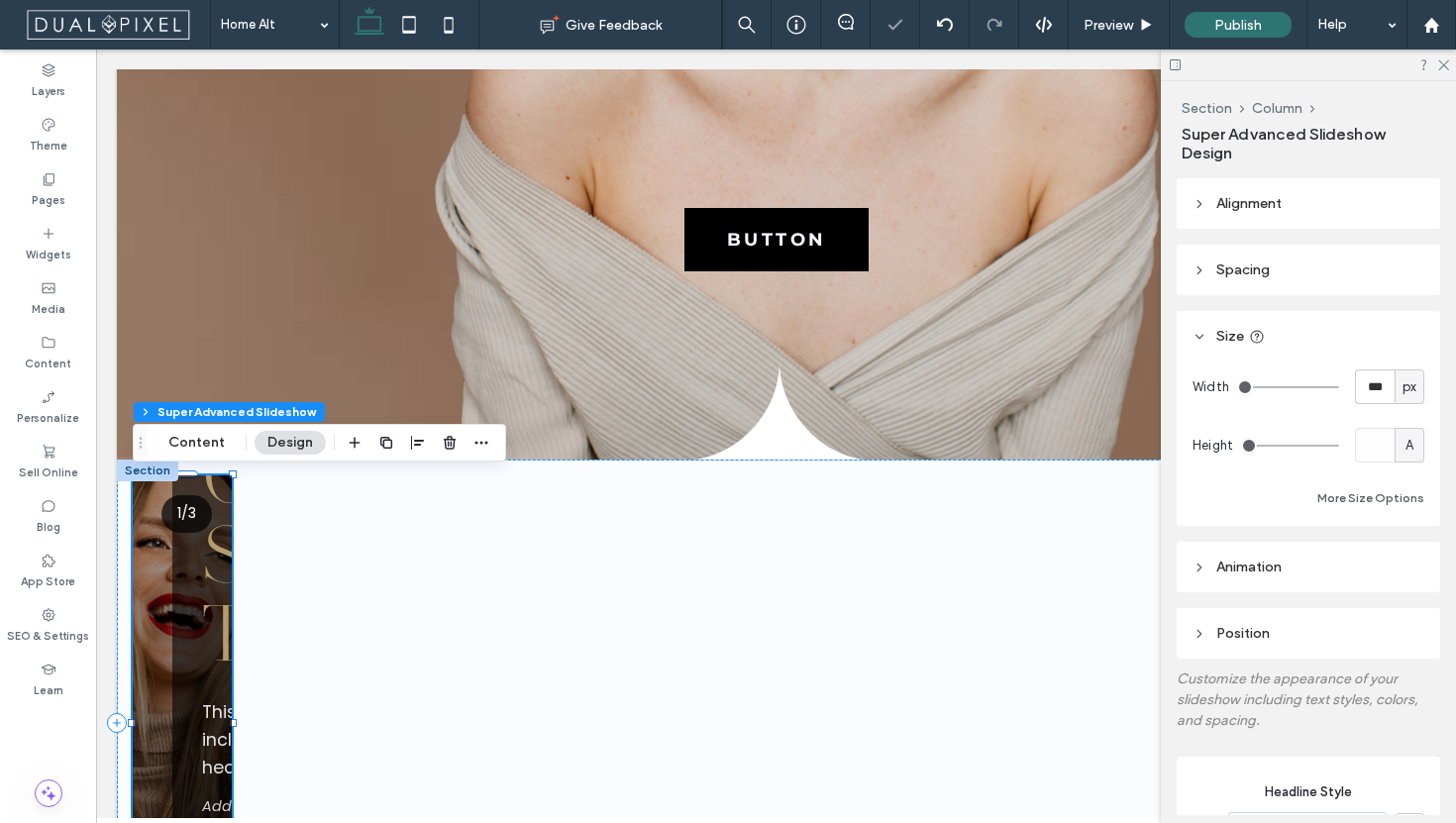 click on "px" at bounding box center [1409, 387] 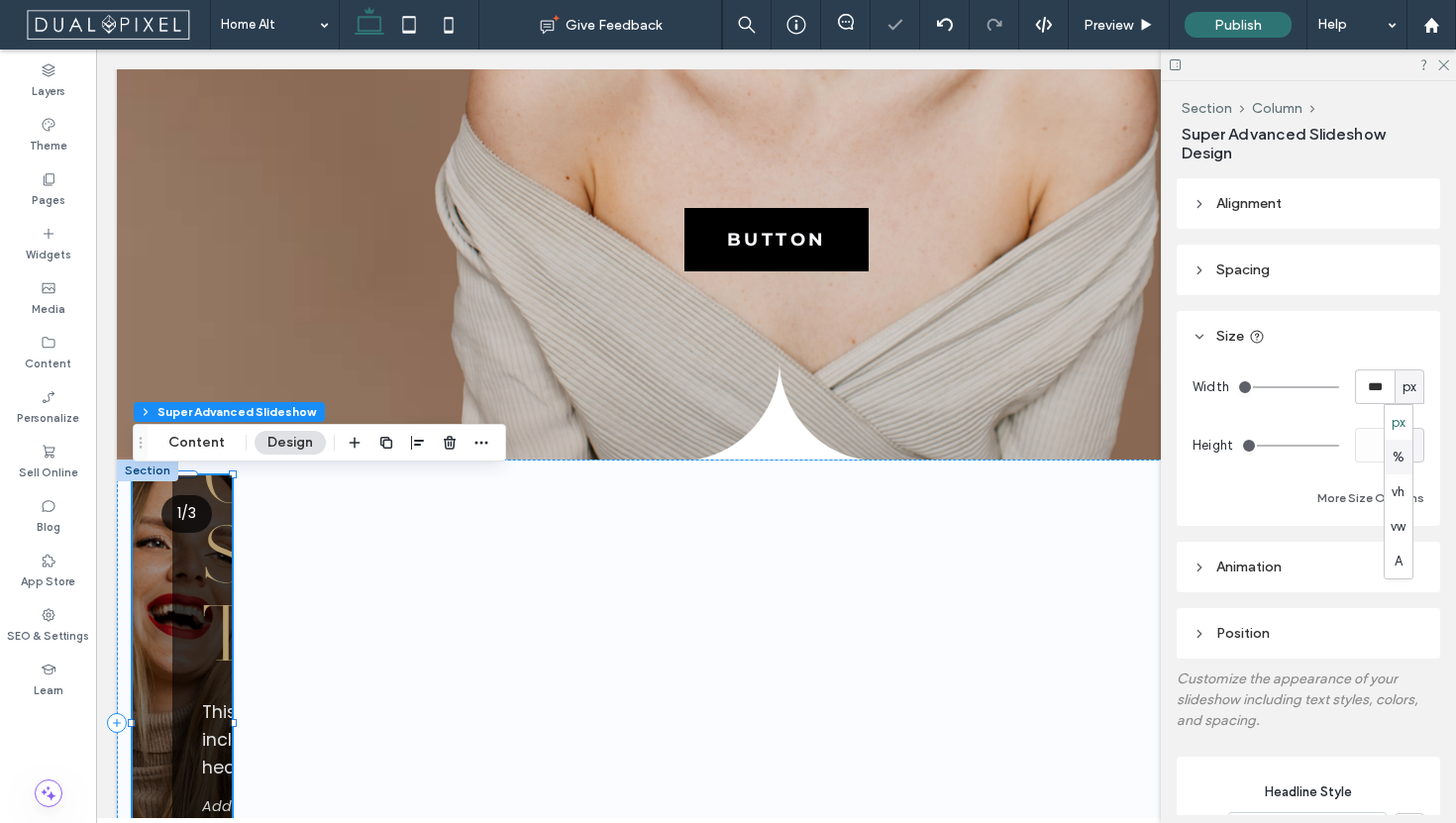 click on "%" at bounding box center [1399, 458] 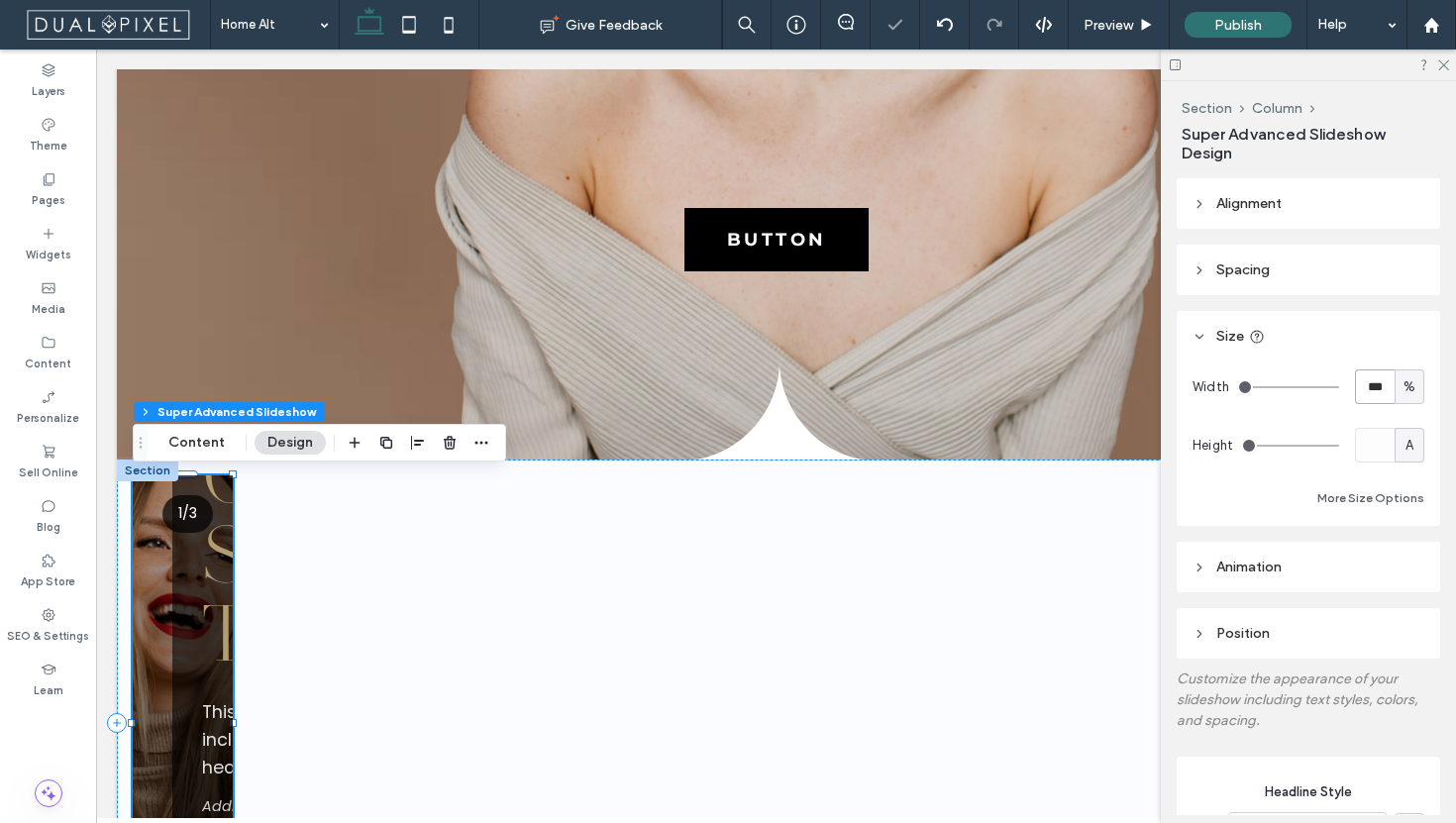 click on "***" at bounding box center (1375, 386) 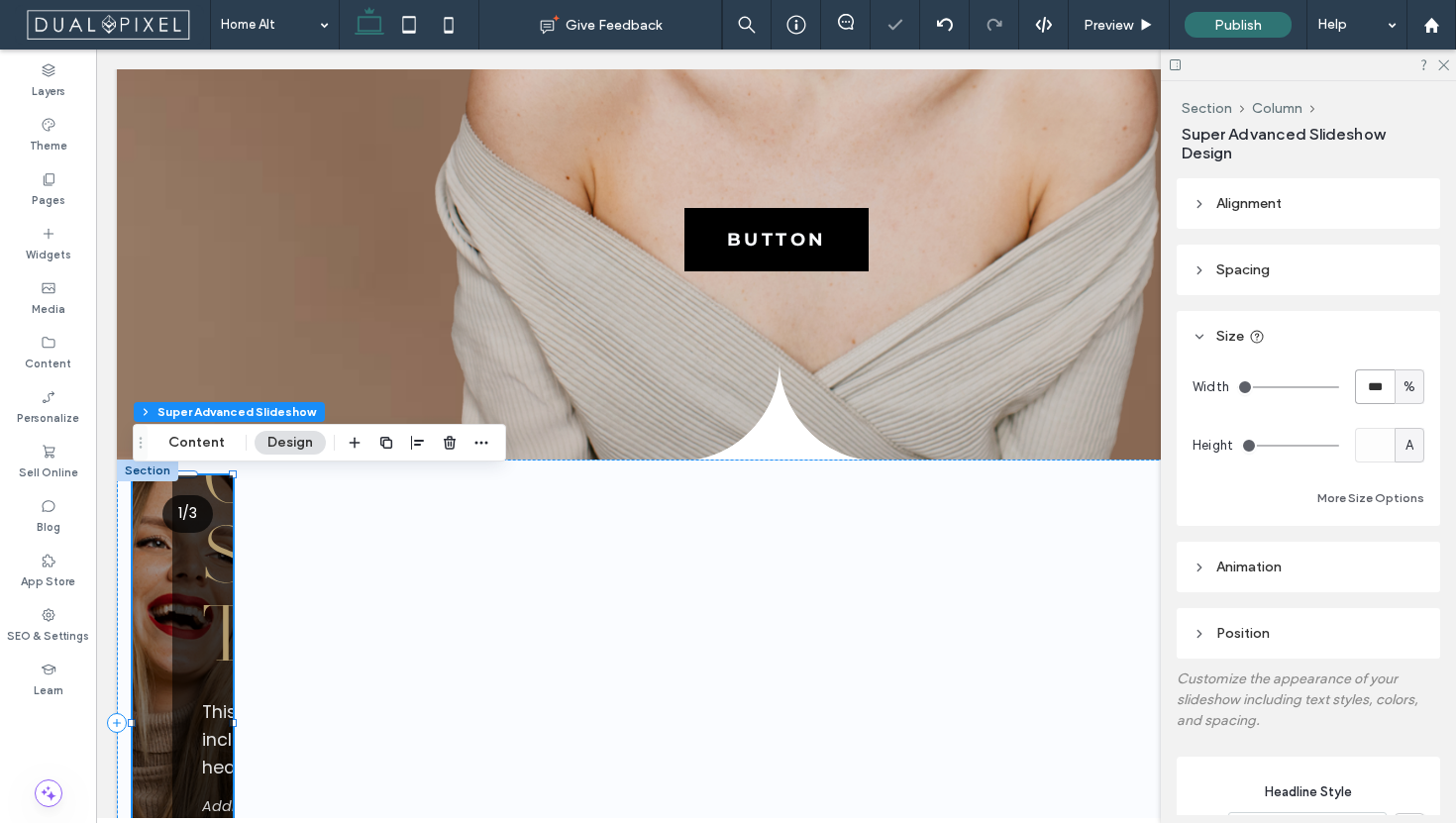 type on "***" 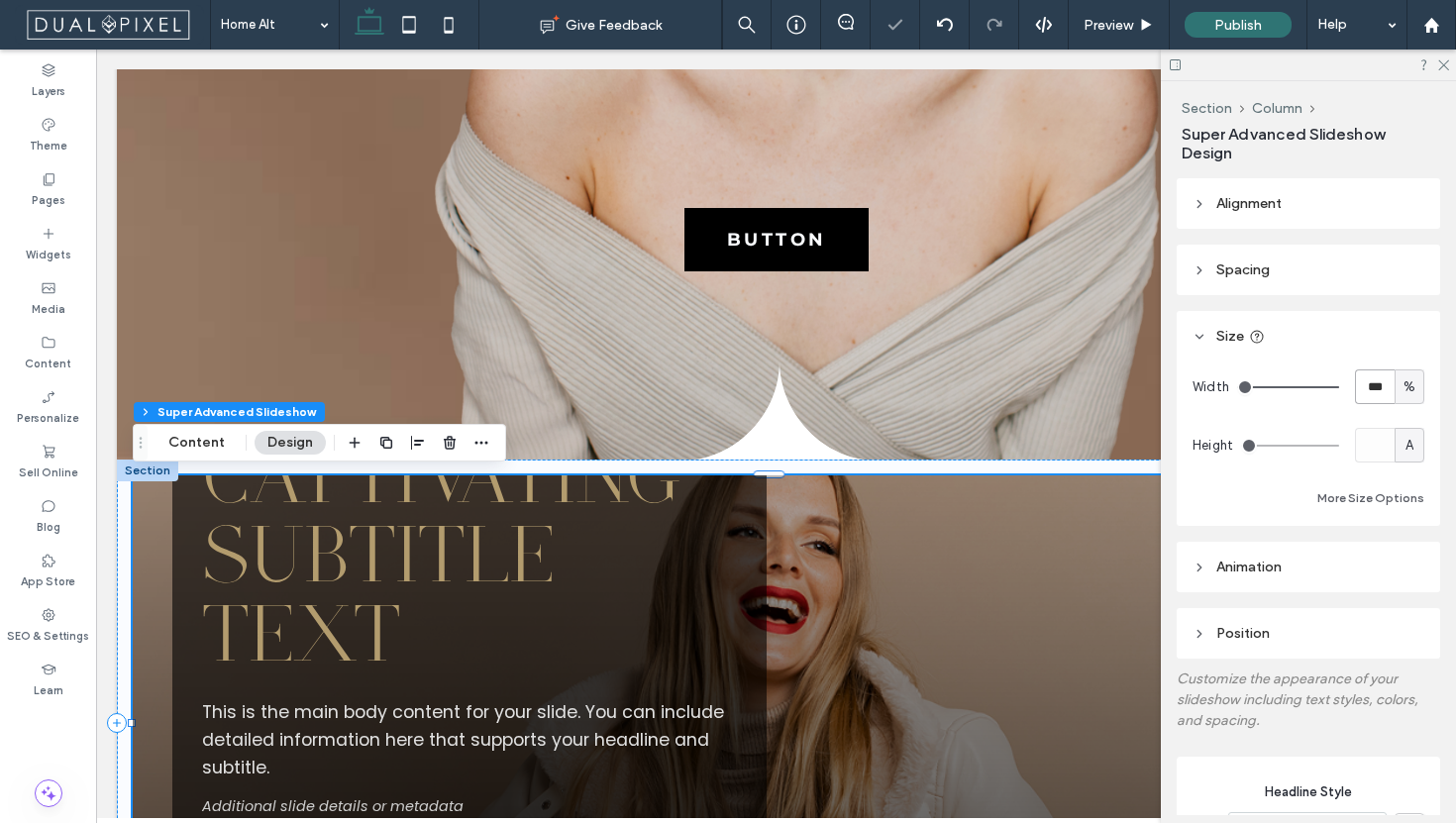 scroll, scrollTop: 4, scrollLeft: 0, axis: vertical 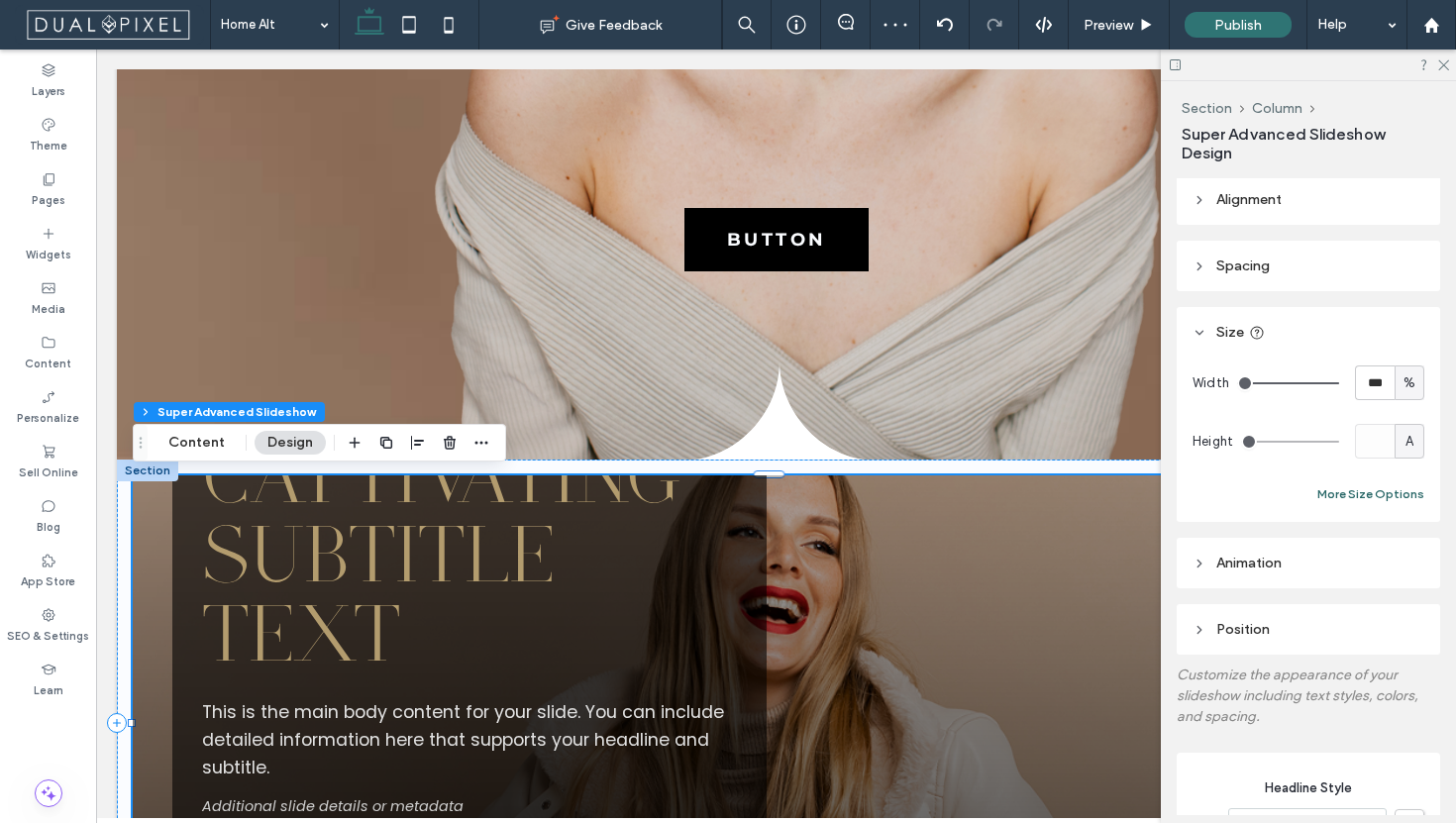 click on "More Size Options" at bounding box center (1371, 494) 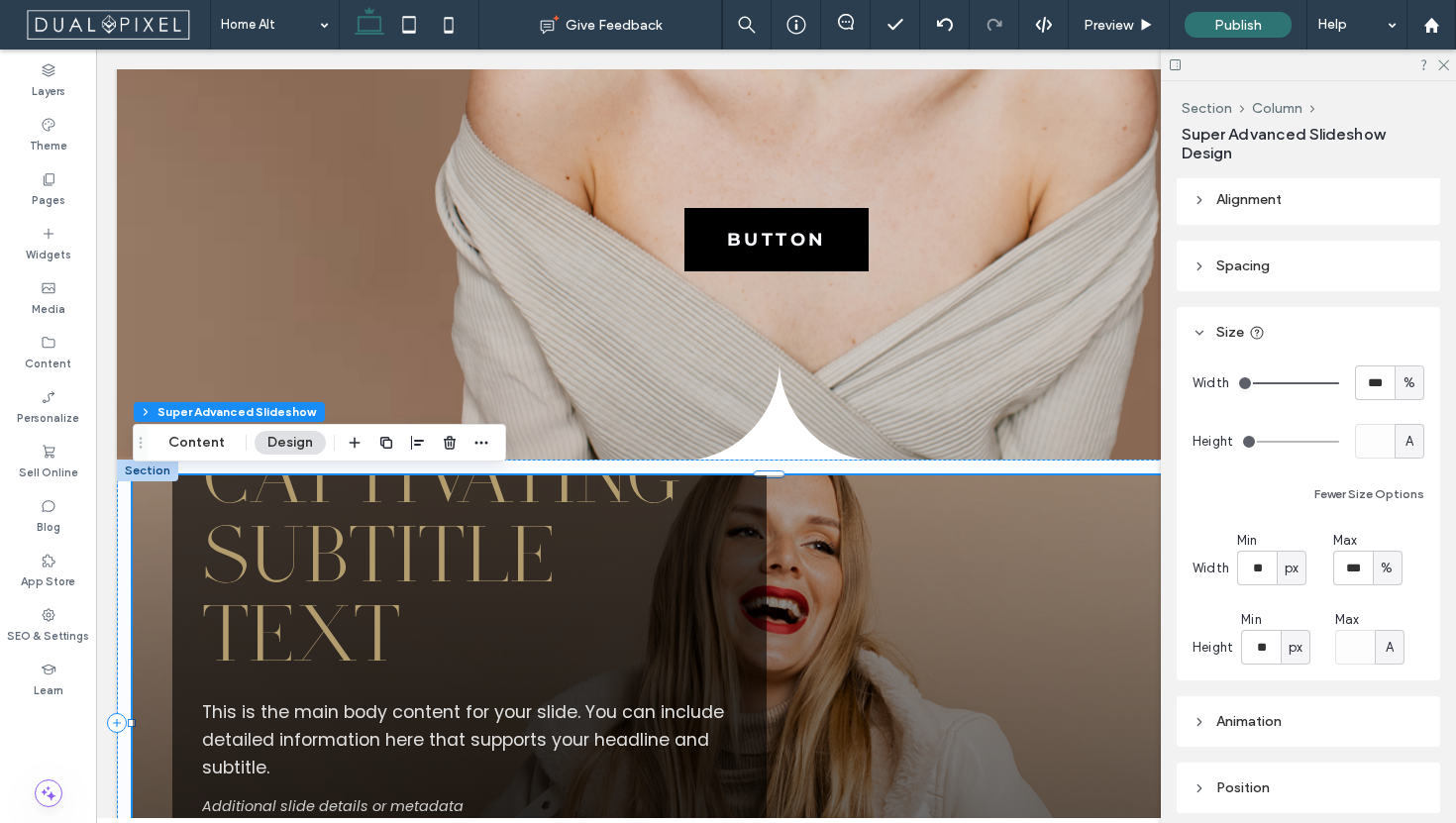 click on "A" at bounding box center [1390, 648] 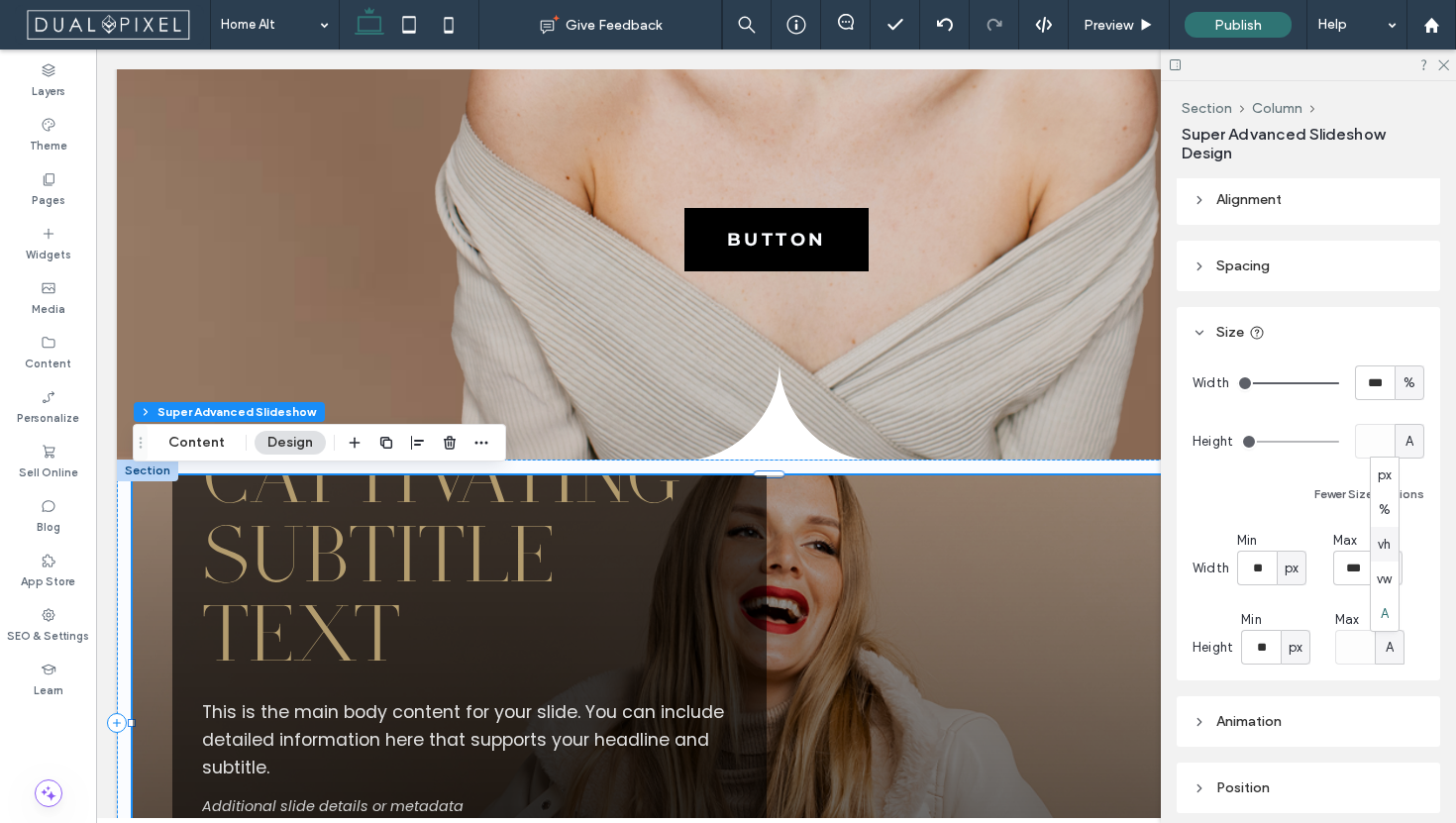 click on "vh" at bounding box center (1385, 544) 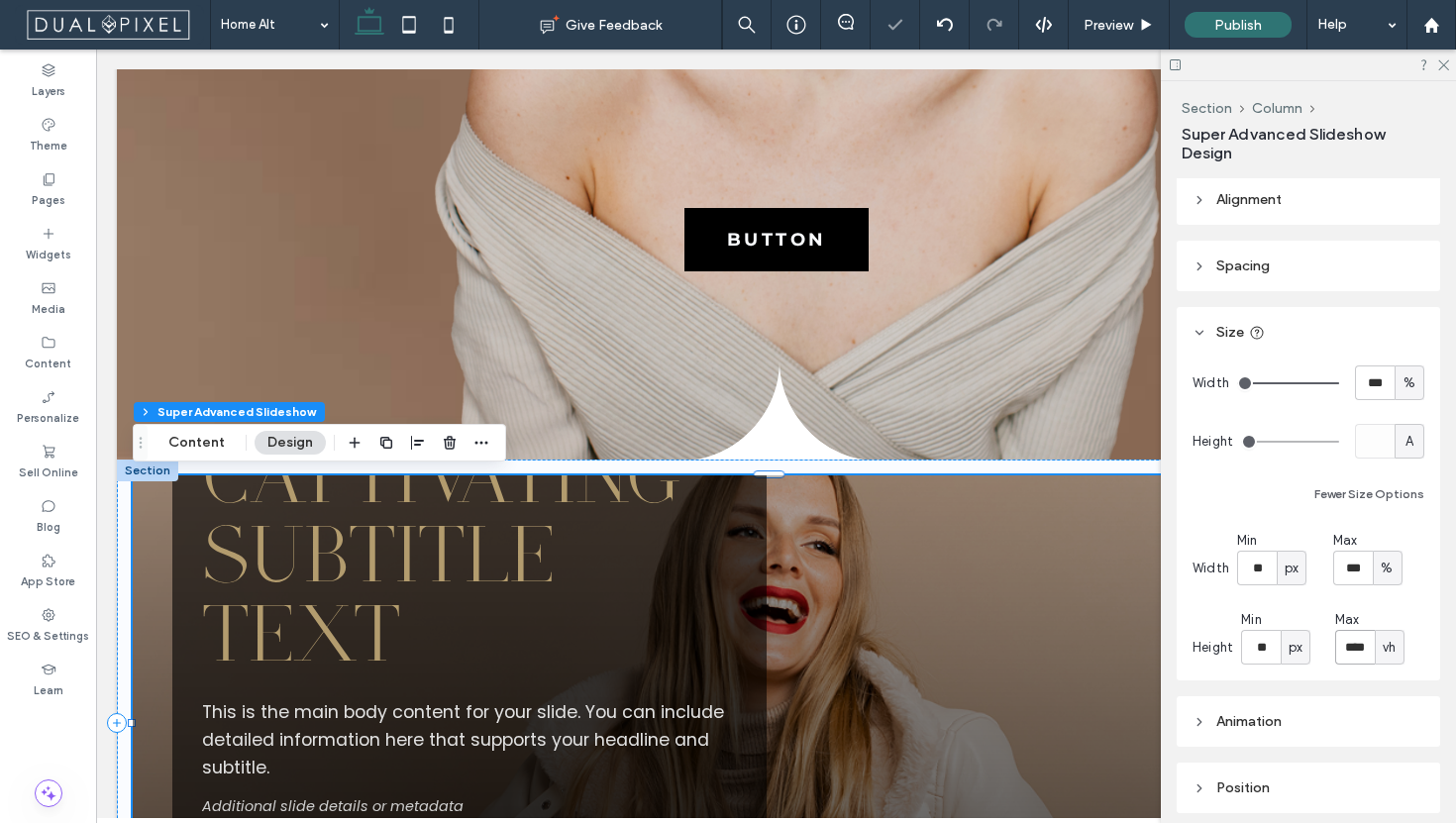 click on "****" at bounding box center (1355, 647) 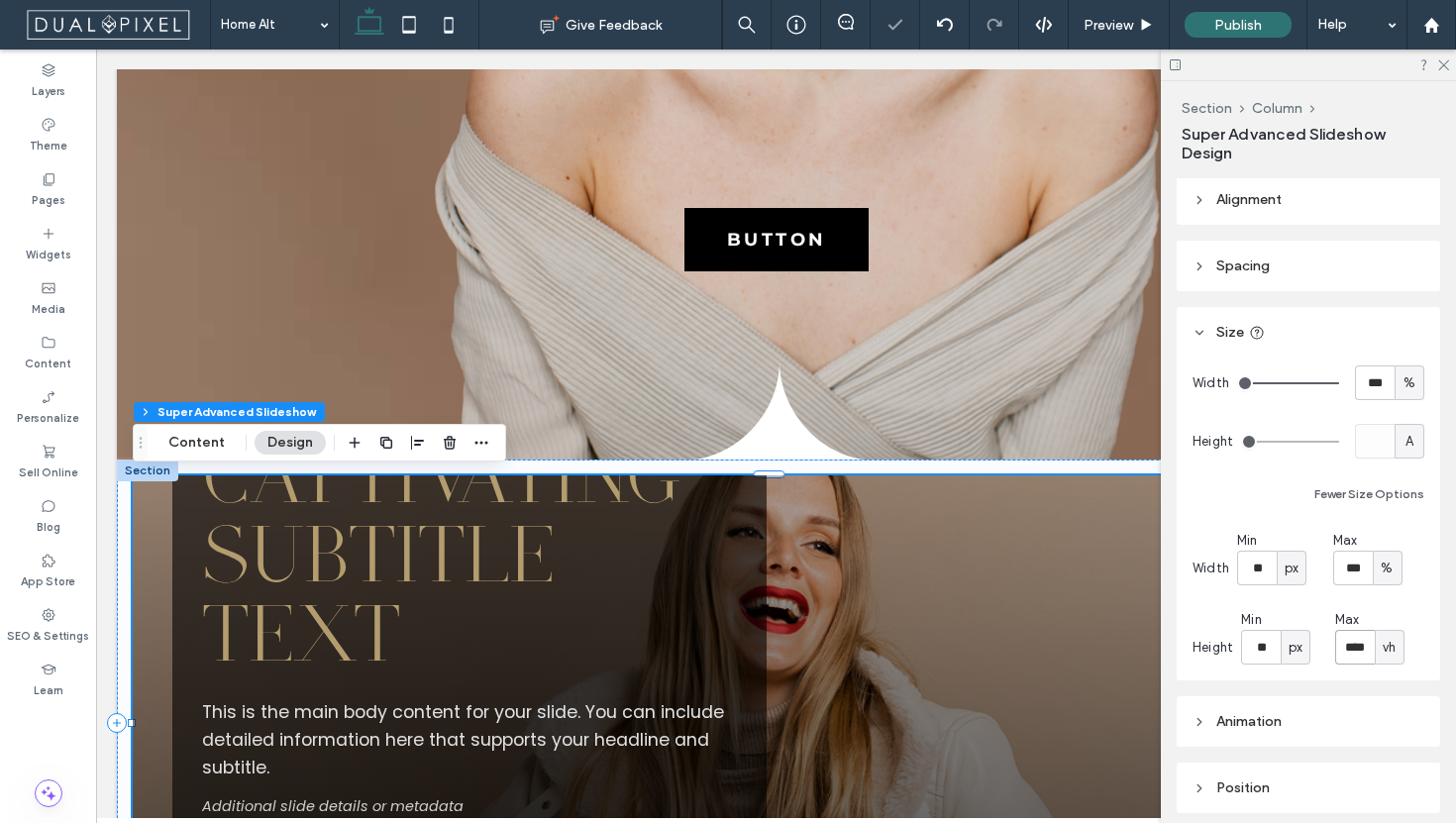 click on "****" at bounding box center (1355, 647) 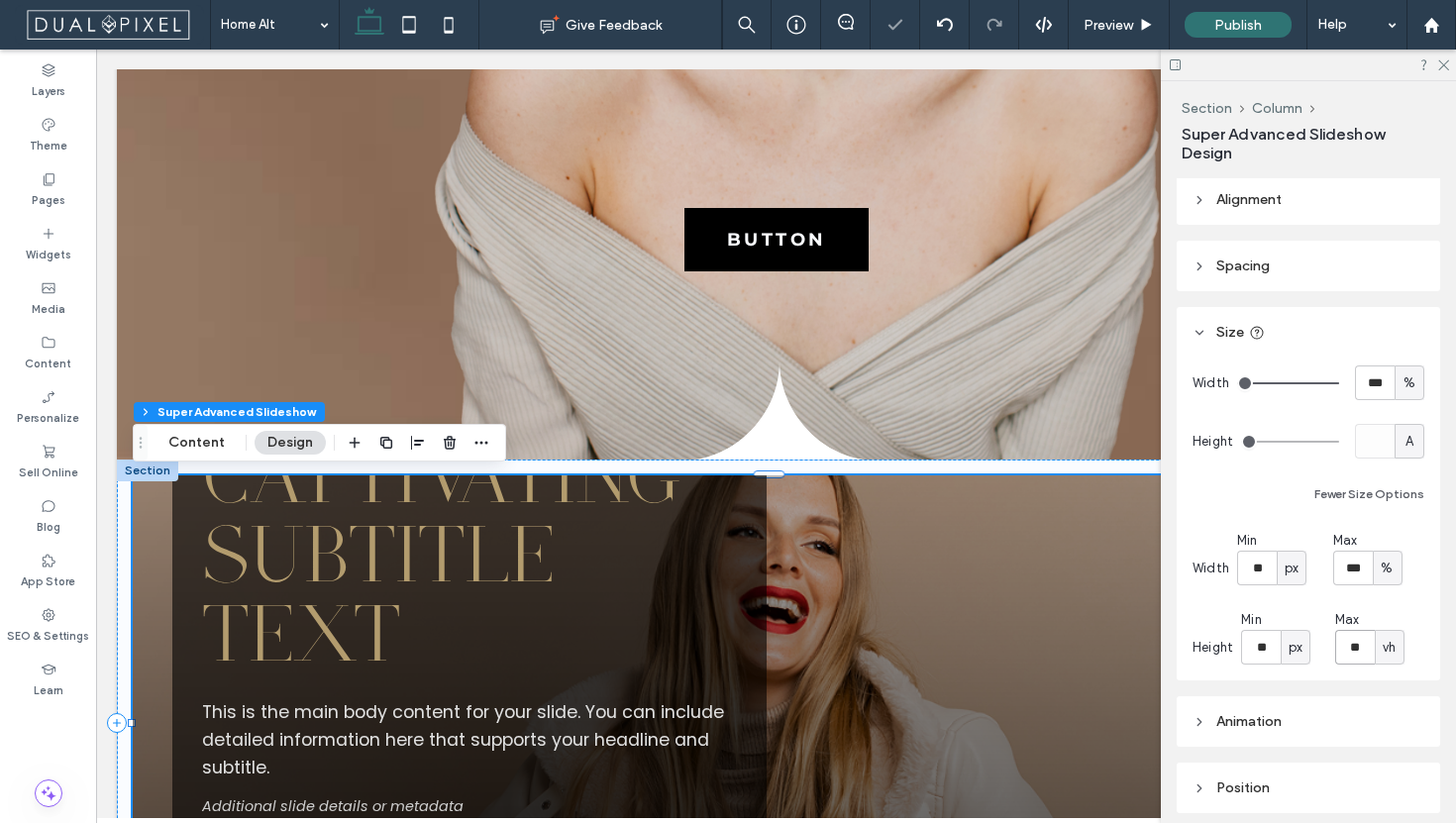 type on "**" 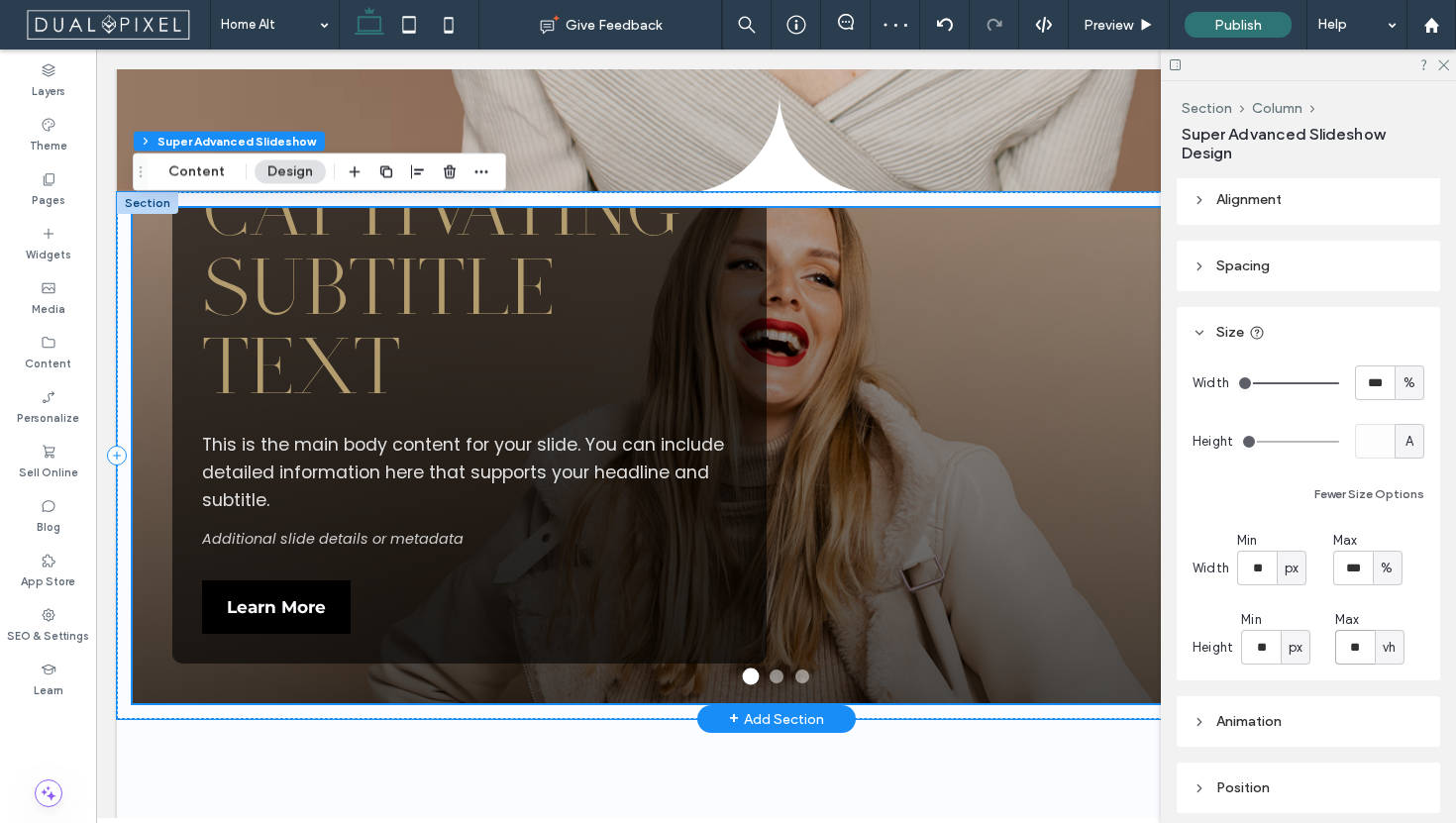 scroll, scrollTop: 947, scrollLeft: 0, axis: vertical 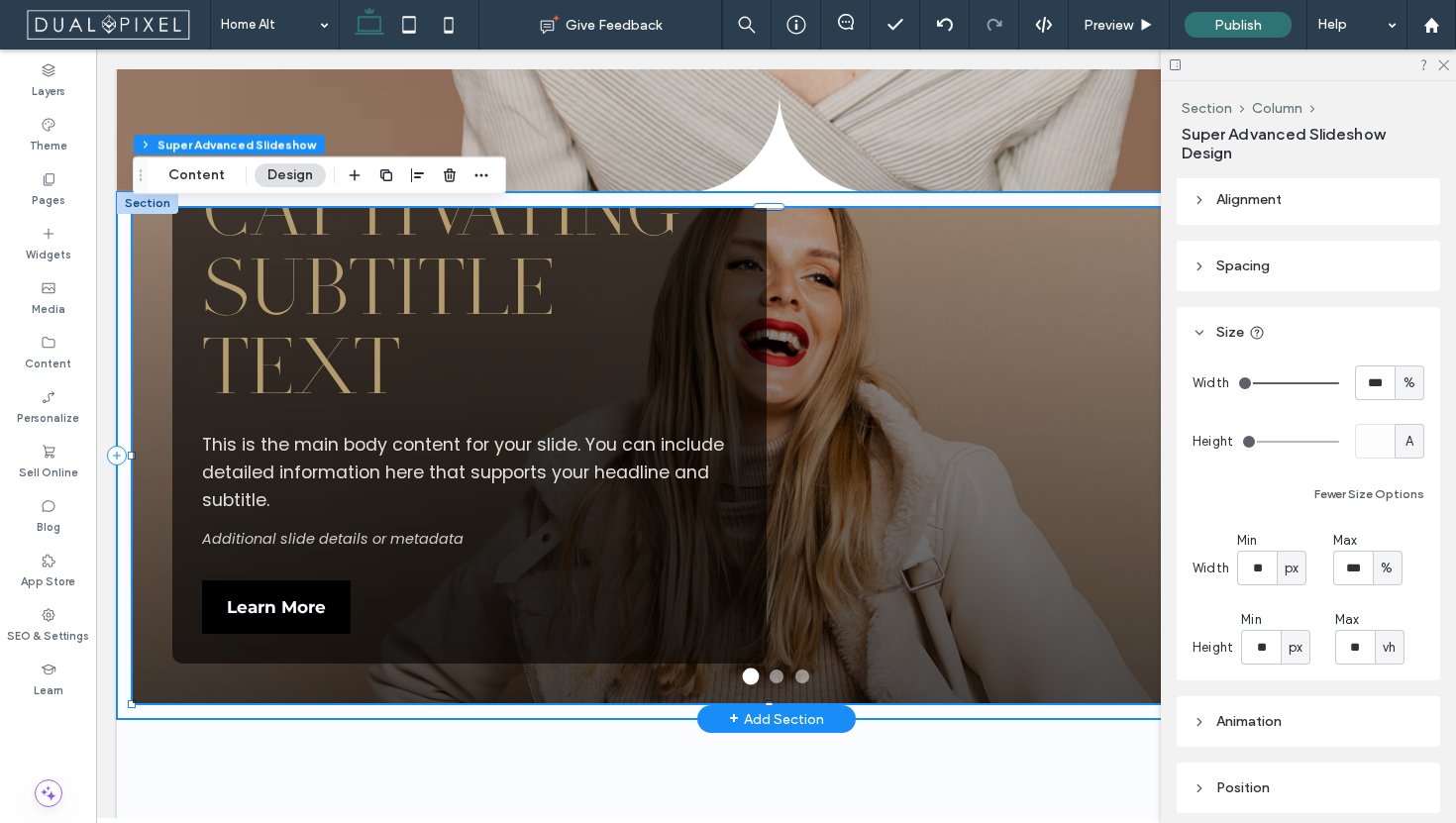 click on "Amazing Slide Title
Captivating subtitle text
This is the main body content for your slide. You can include detailed information here that supports your headline and subtitle.
Additional slide details or metadata
Learn More
Amazing Slide Title
Captivating subtitle text
This is the main body content for your slide. You can include detailed information here that supports your headline and subtitle.
Additional slide details or metadata
Learn More
Amazing Slide Title
Captivating subtitle text
This is the main body content for your slide. You can include detailed information here that supports your headline and subtitle.
Additional slide details or metadata
Learn More
1
/  3" at bounding box center [777, 456] 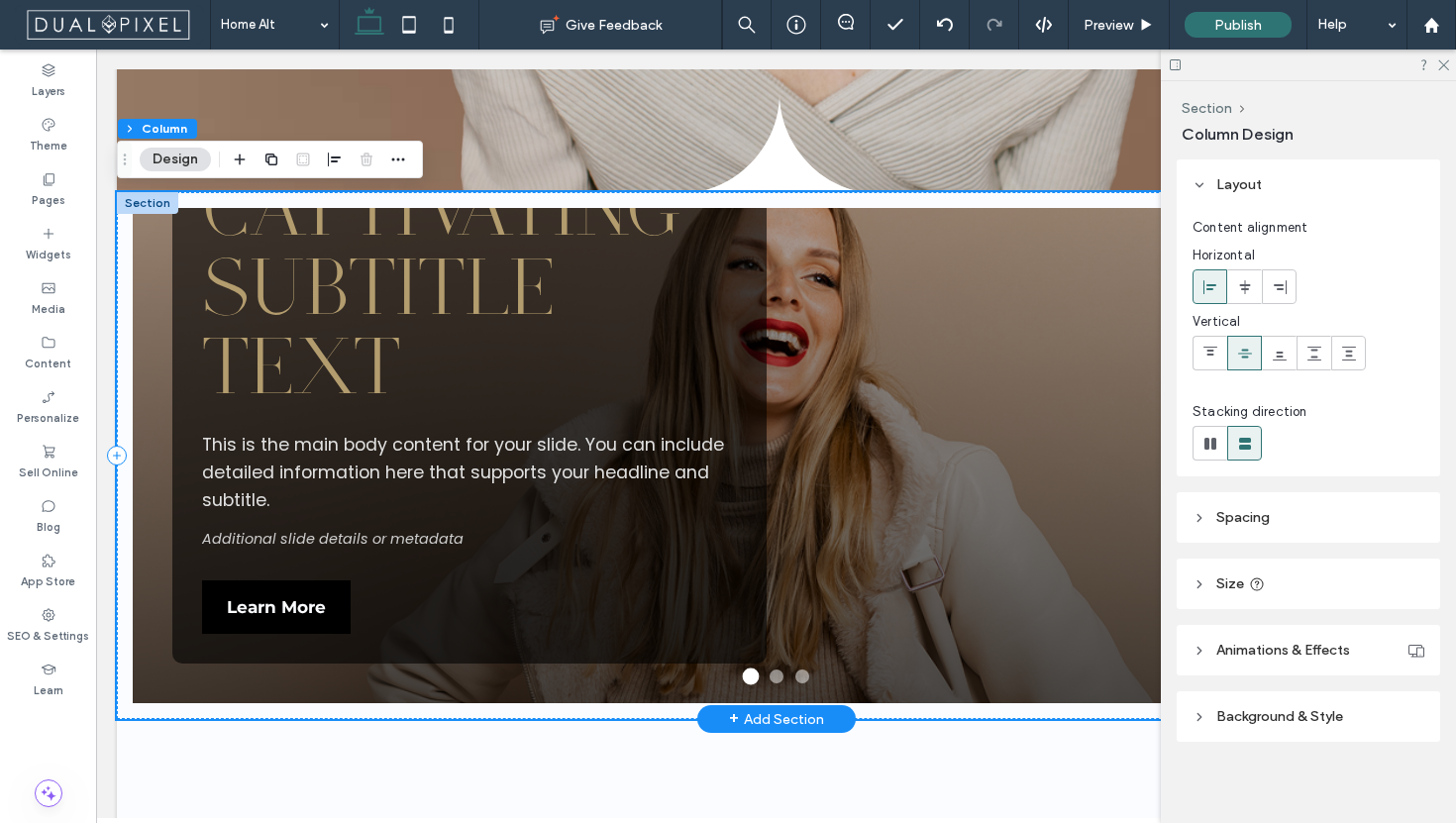 click on "Amazing Slide Title
Captivating subtitle text
This is the main body content for your slide. You can include detailed information here that supports your headline and subtitle.
Additional slide details or metadata
Learn More
Amazing Slide Title
Captivating subtitle text
This is the main body content for your slide. You can include detailed information here that supports your headline and subtitle.
Additional slide details or metadata
Learn More
Amazing Slide Title
Captivating subtitle text
This is the main body content for your slide. You can include detailed information here that supports your headline and subtitle.
Additional slide details or metadata
Learn More
1
/  3" at bounding box center (777, 456) 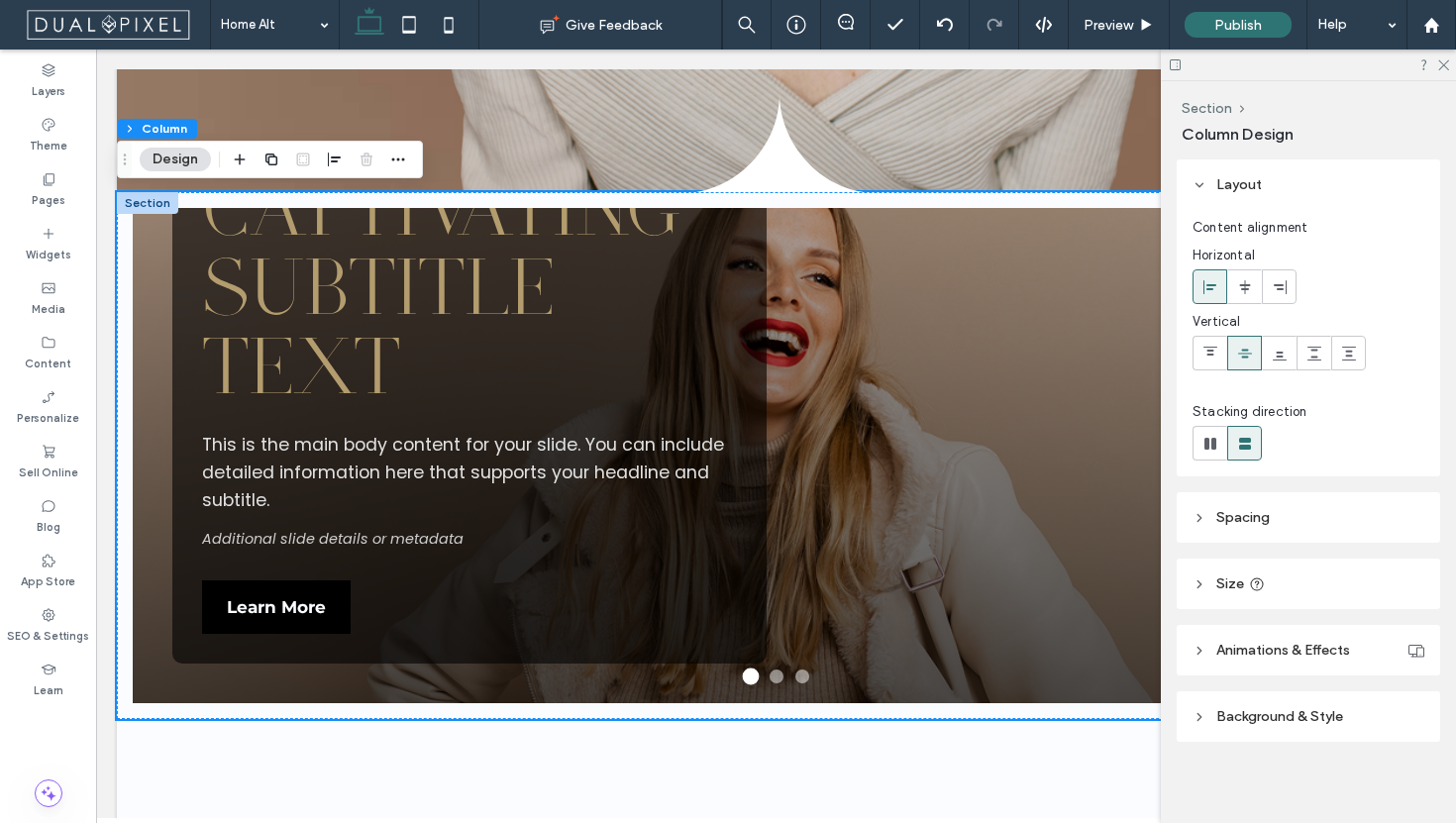 click 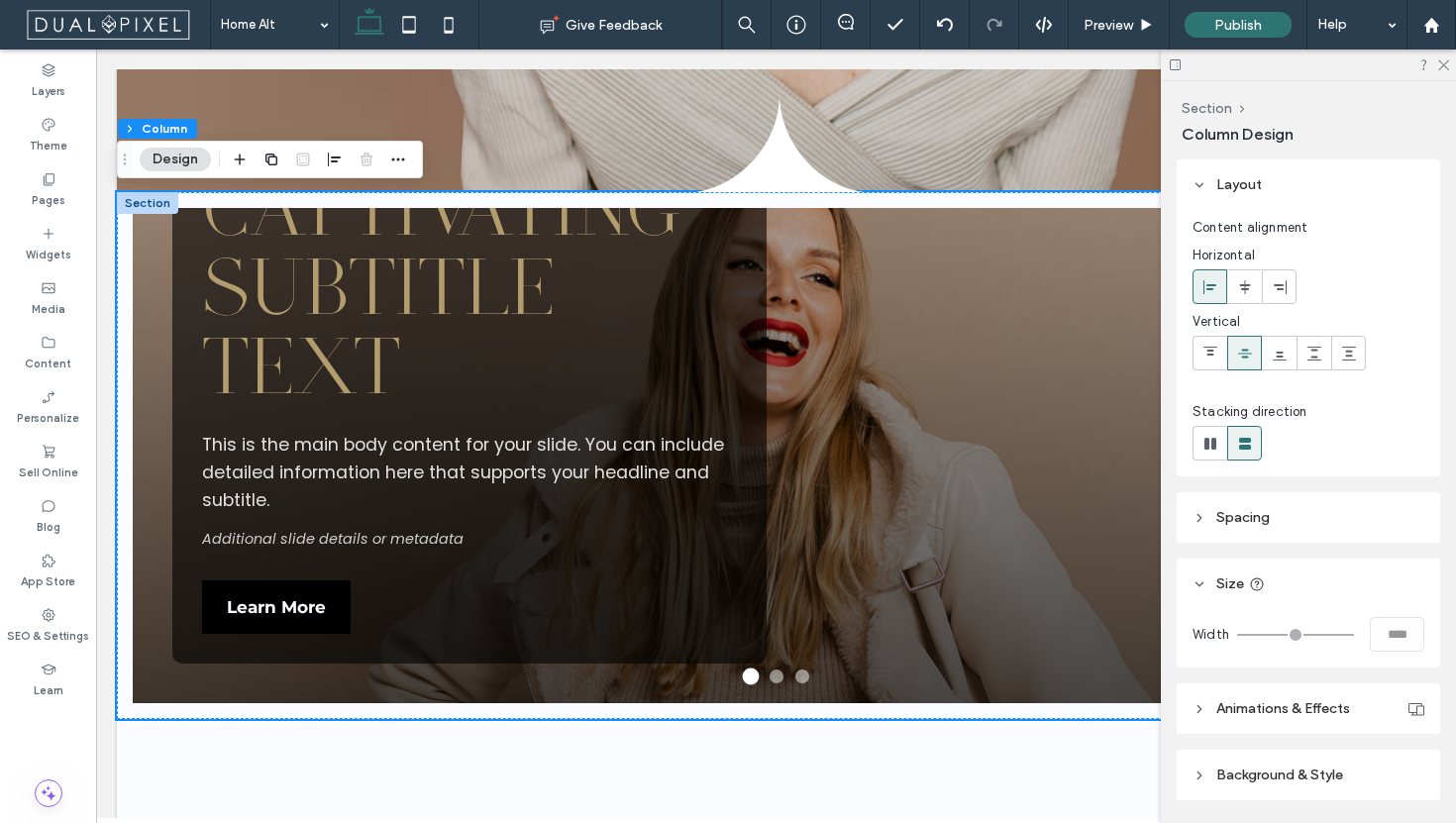 click on "Spacing" at bounding box center (1308, 517) 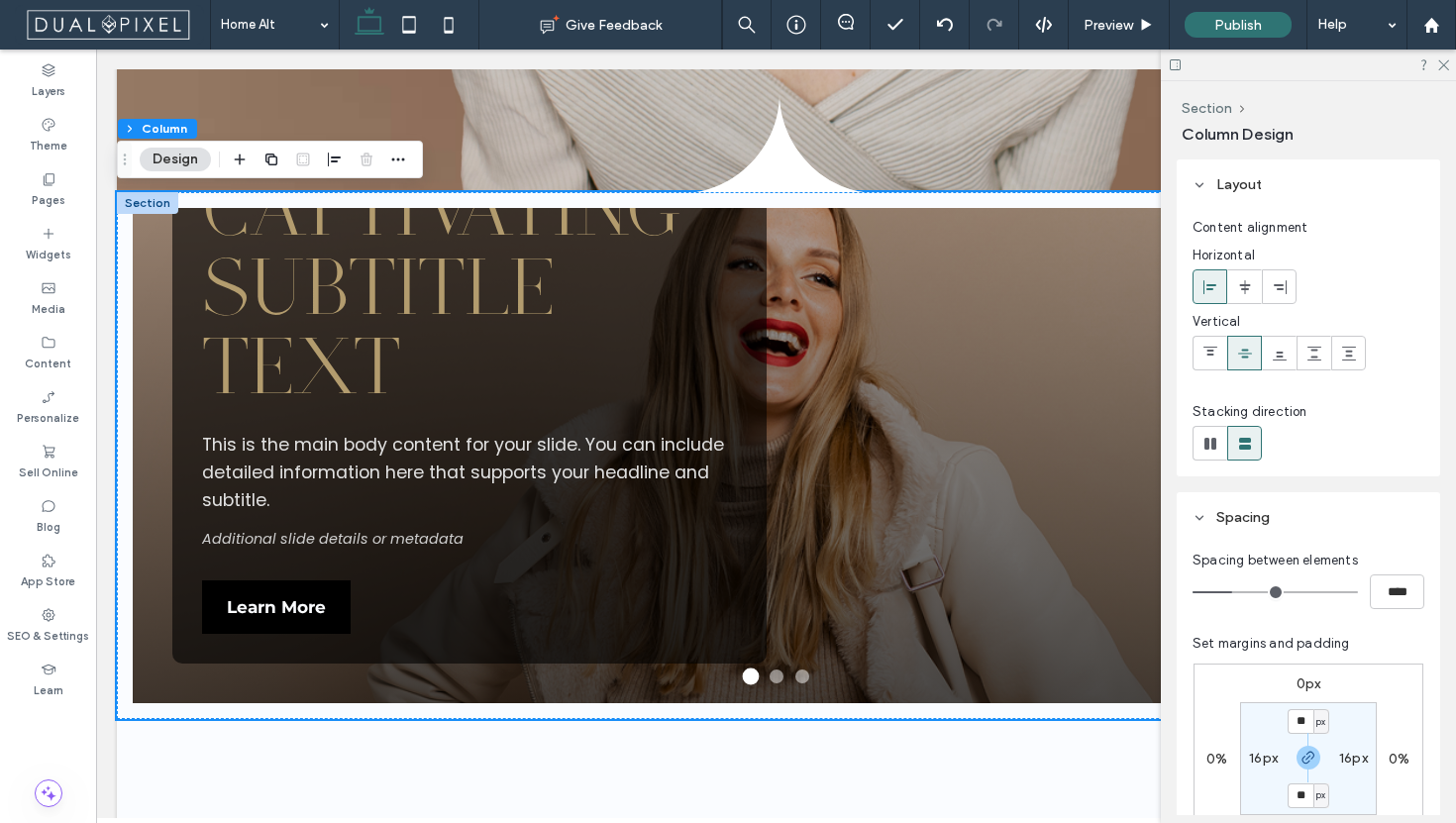 click on "** px 16px ** px 16px" at bounding box center [1308, 759] 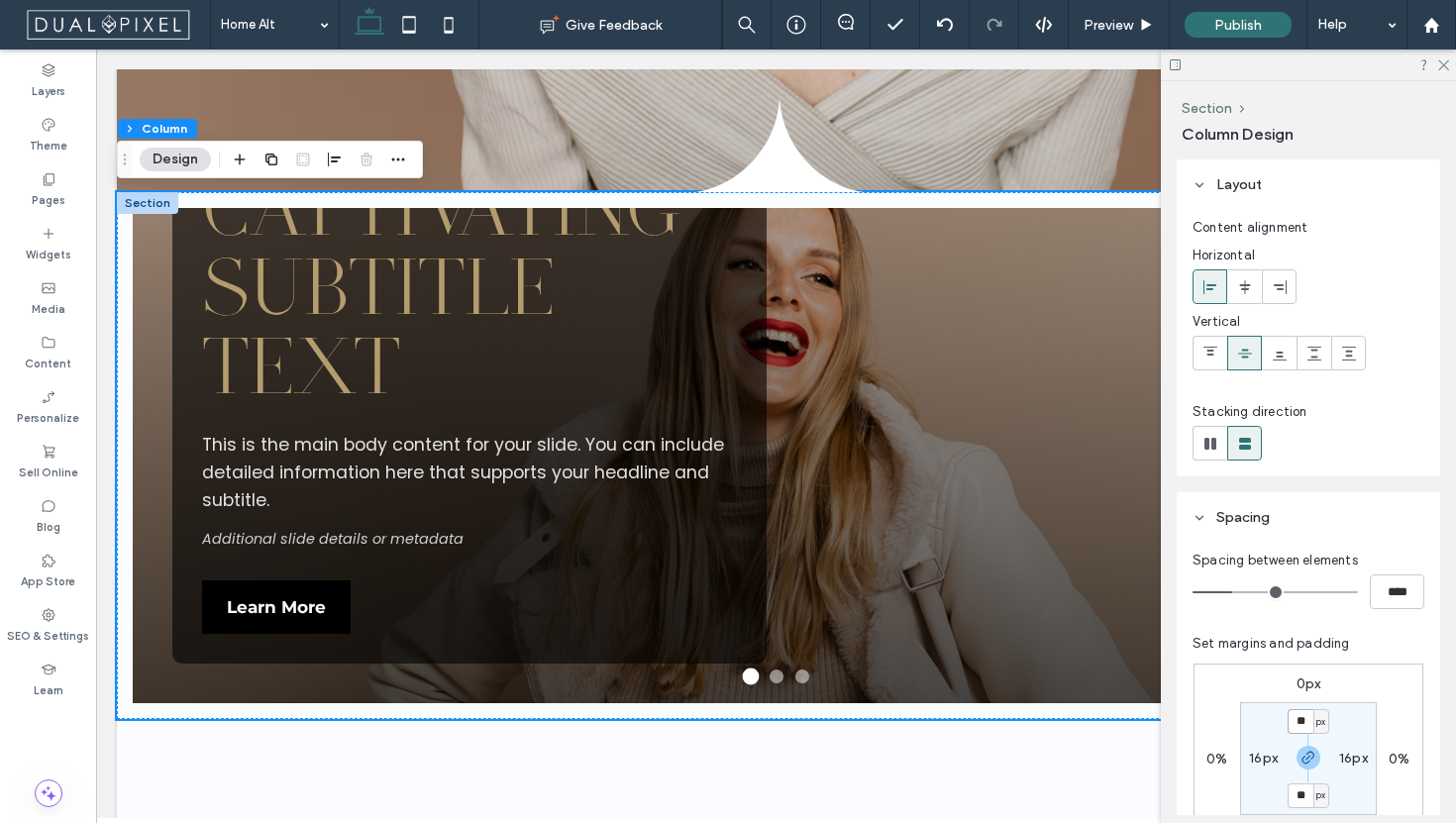 click on "**" at bounding box center (1300, 721) 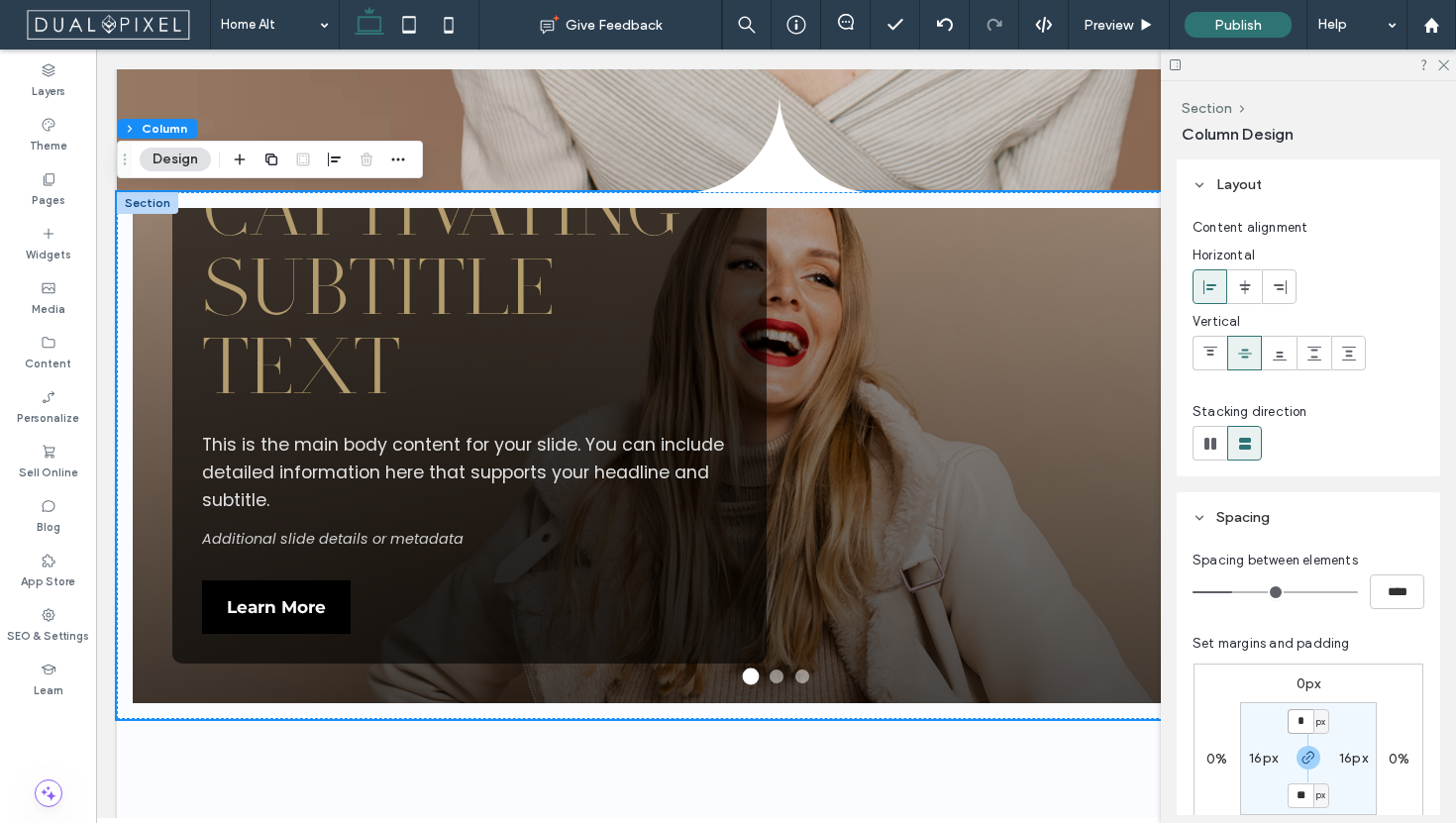 type on "*" 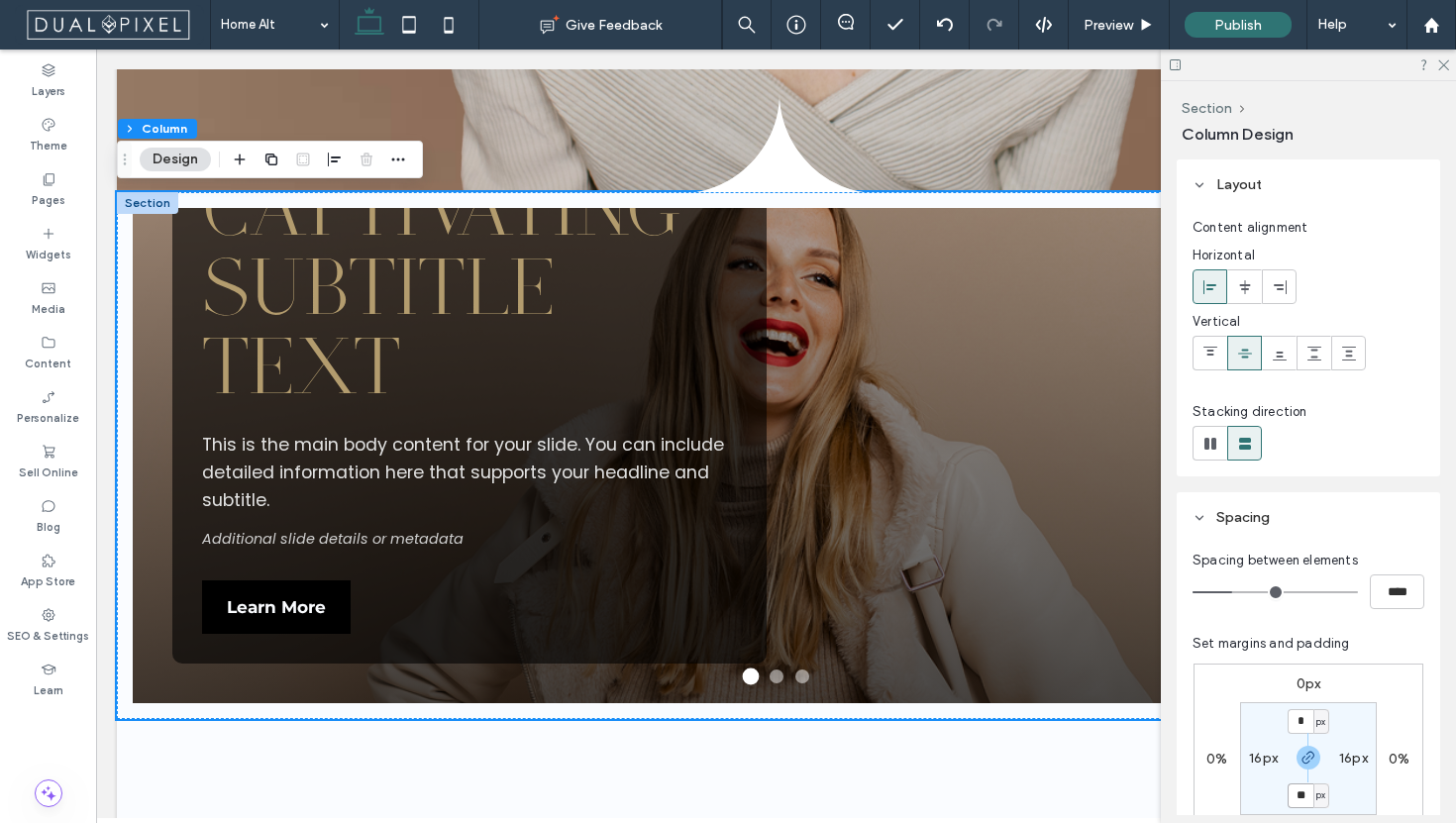 type on "*" 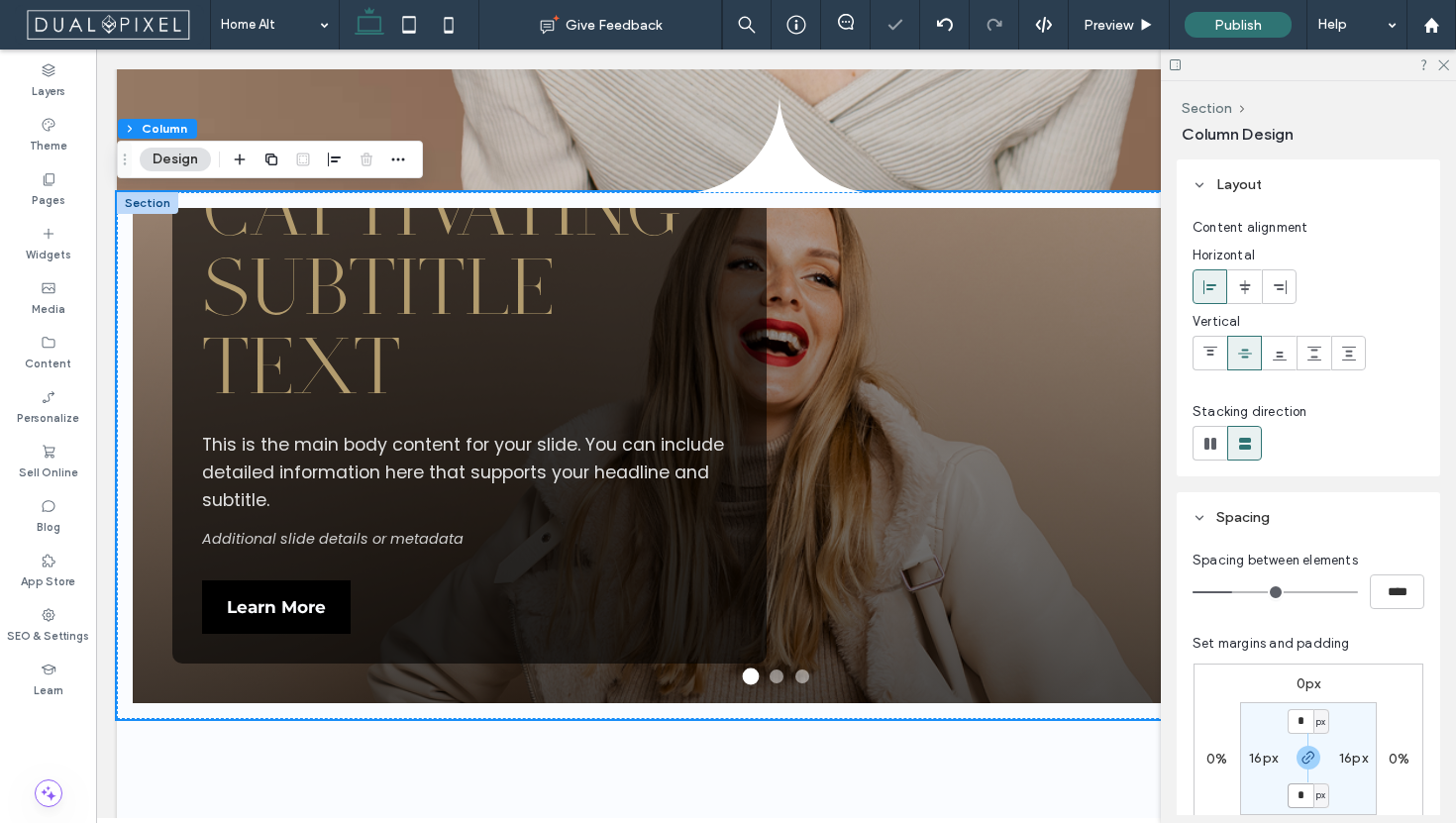 click on "*" at bounding box center [1300, 795] 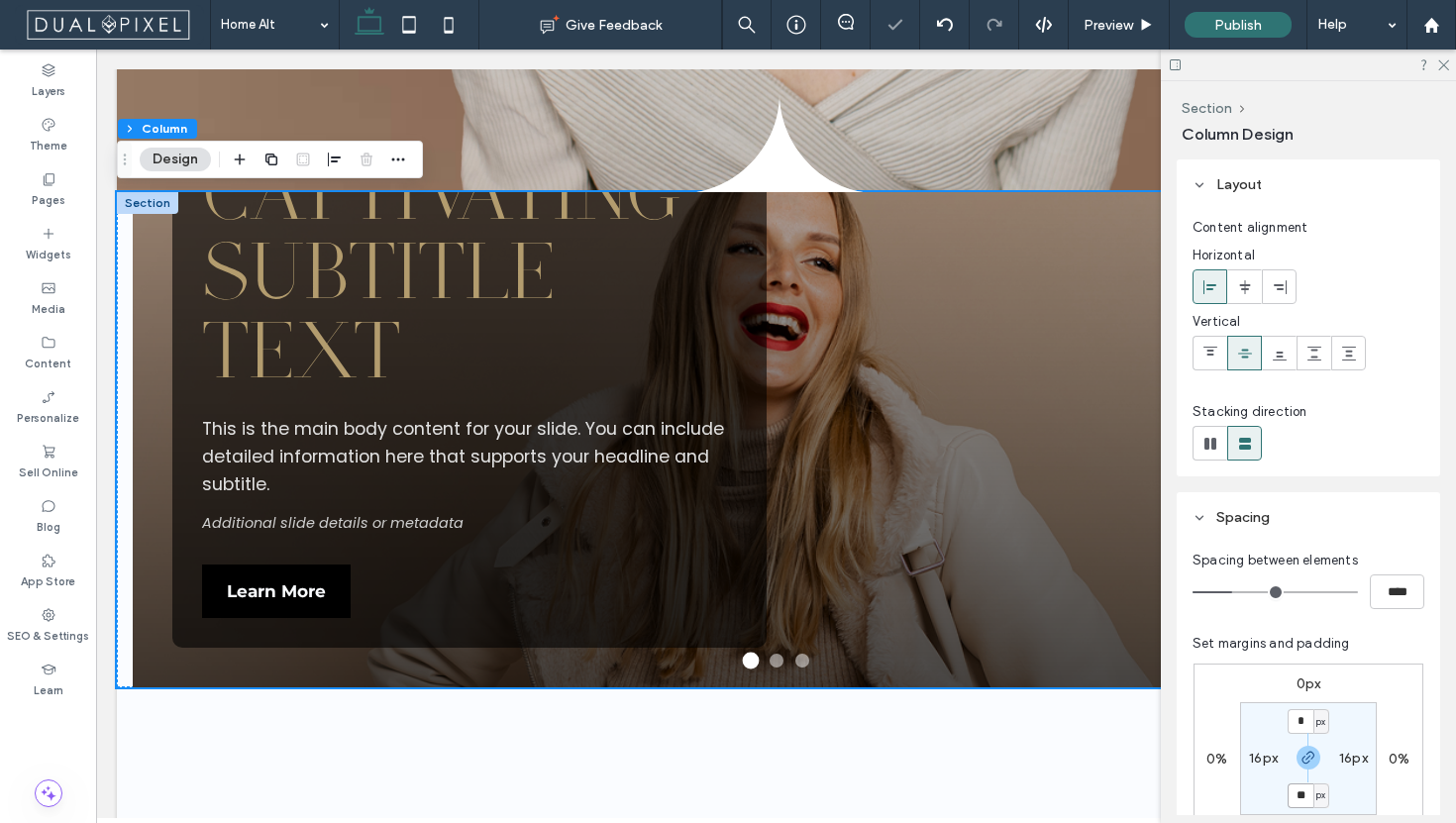 type on "**" 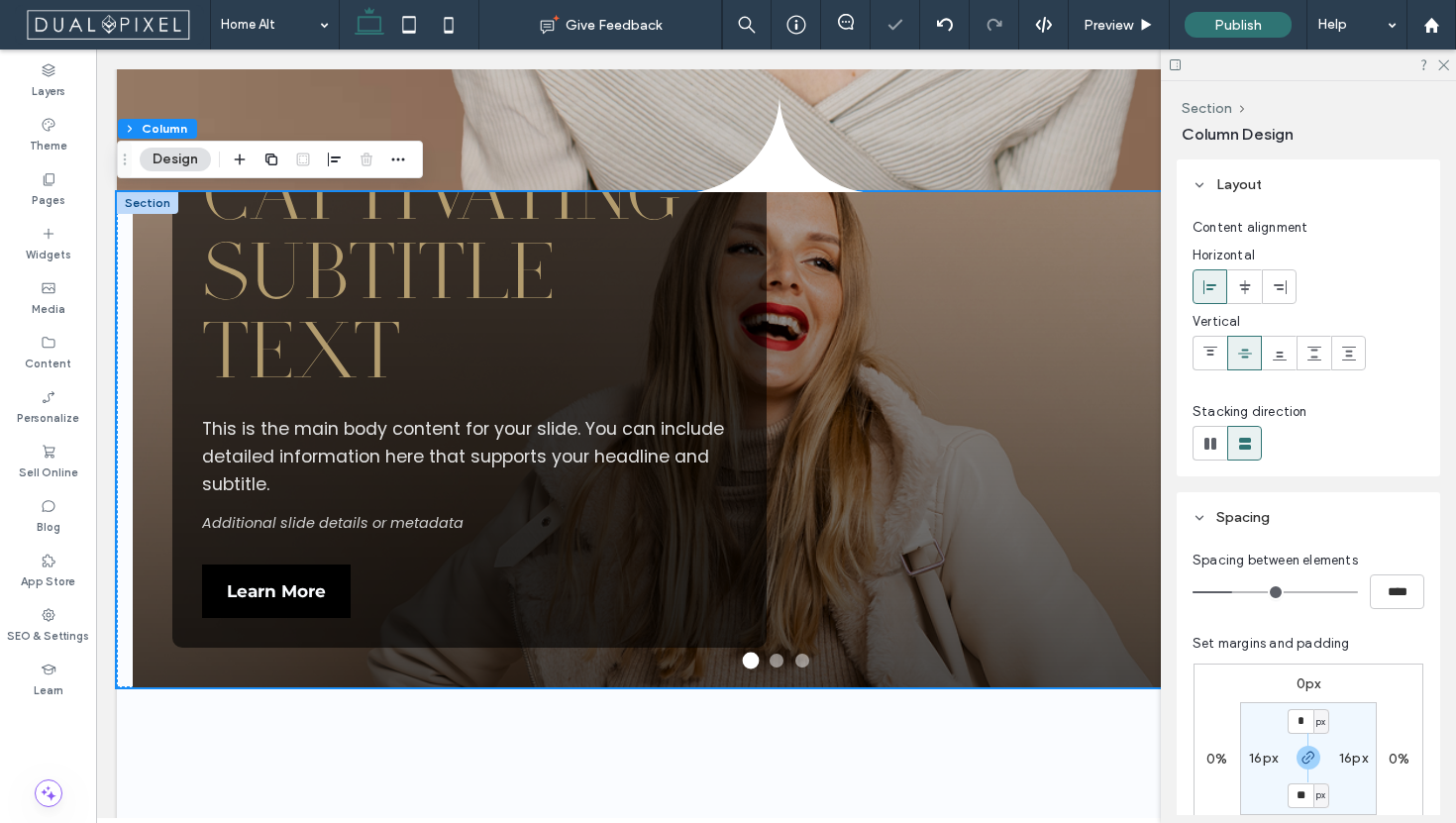 click on "* px 16px ** px 16px" at bounding box center [1308, 759] 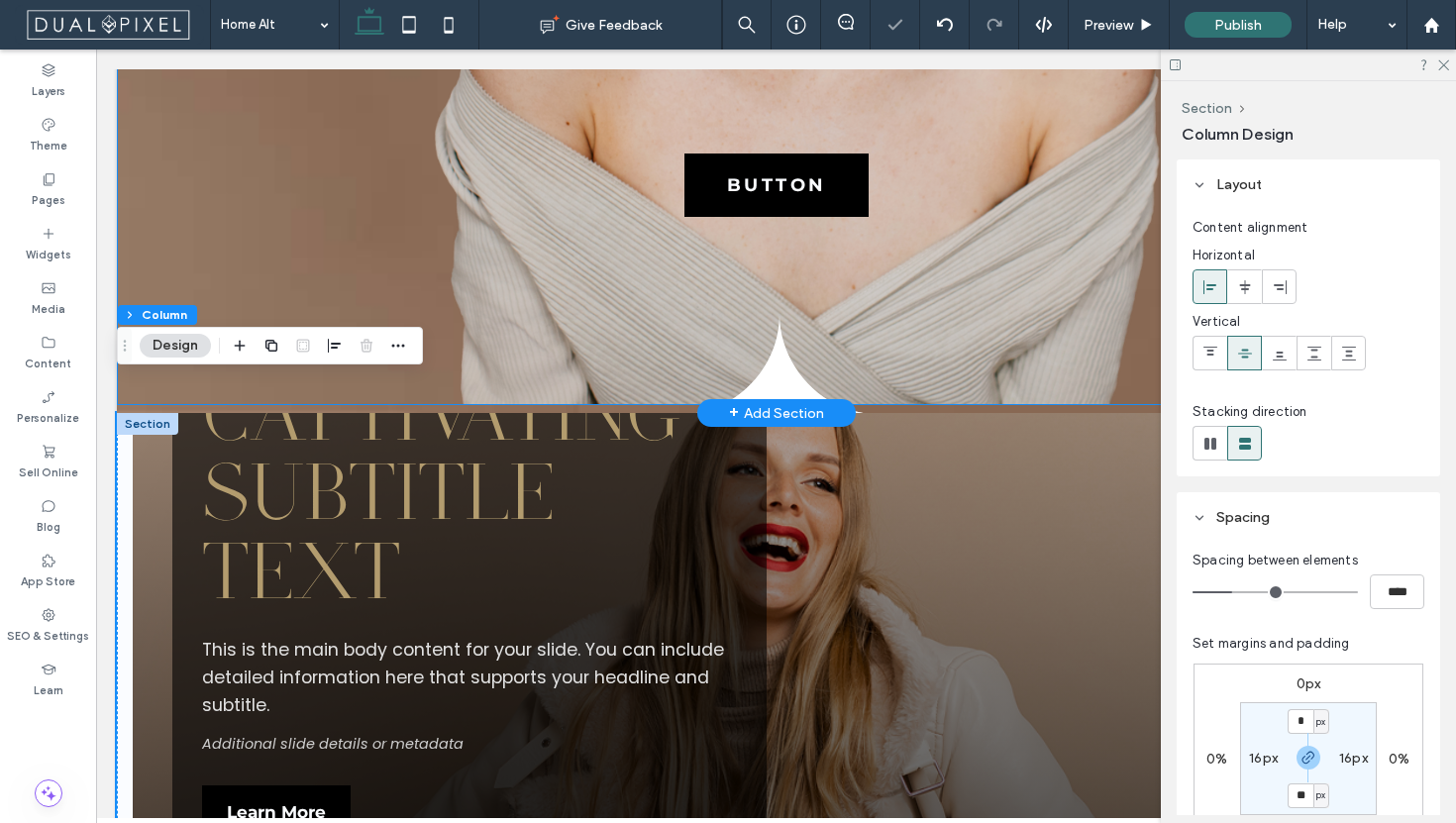 scroll, scrollTop: 720, scrollLeft: 0, axis: vertical 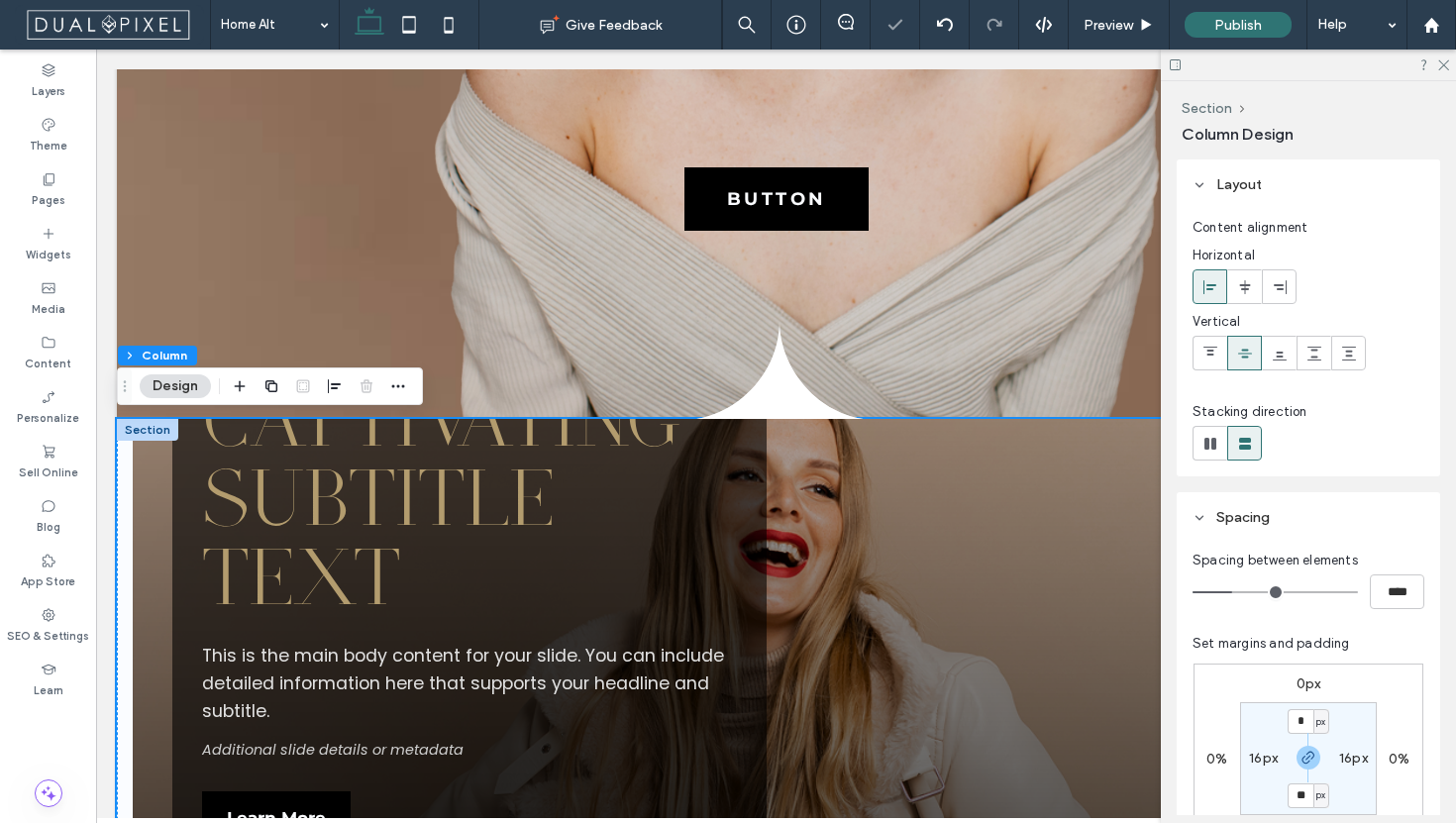 click on "16px" at bounding box center [1263, 758] 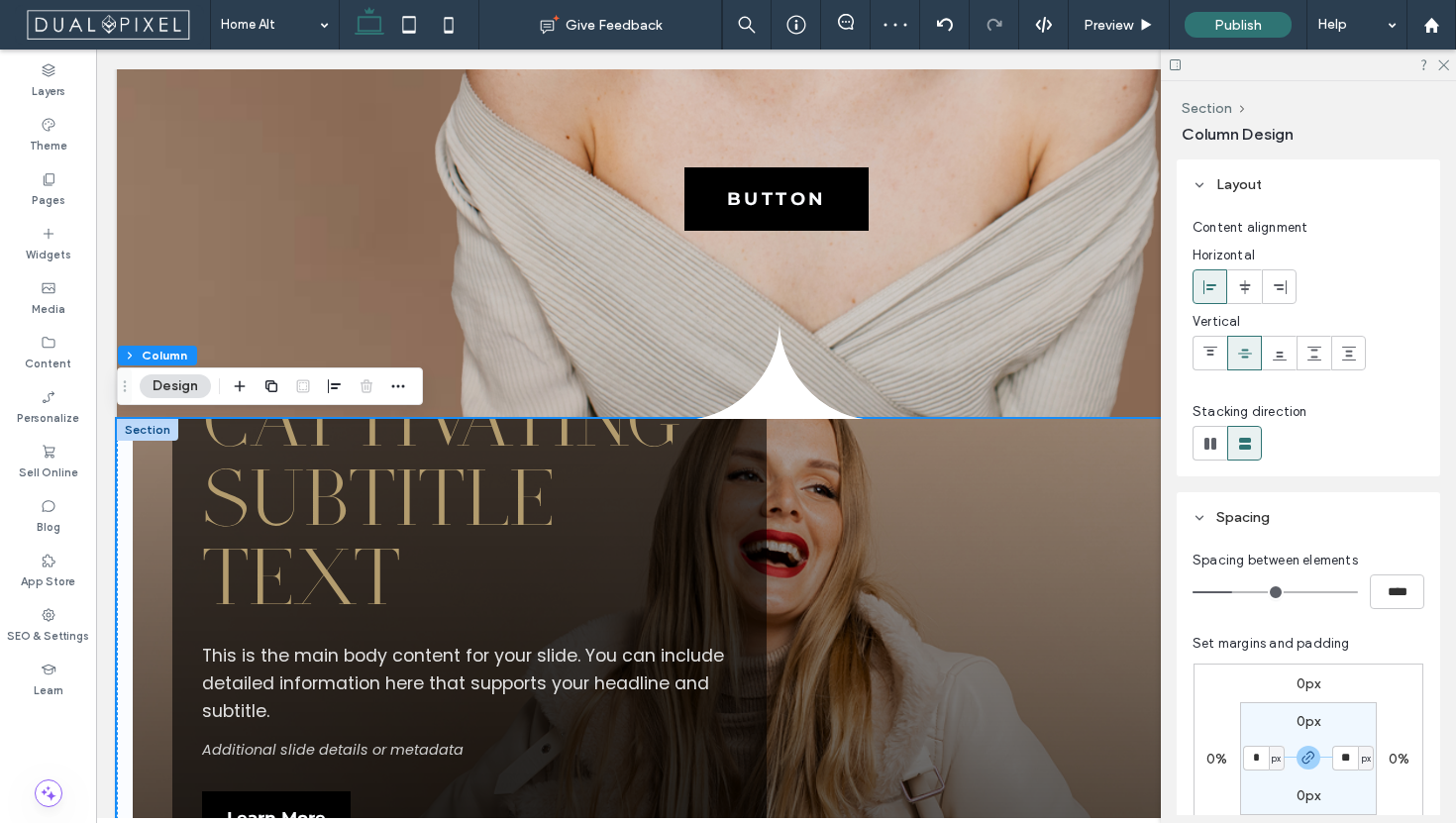 type on "*" 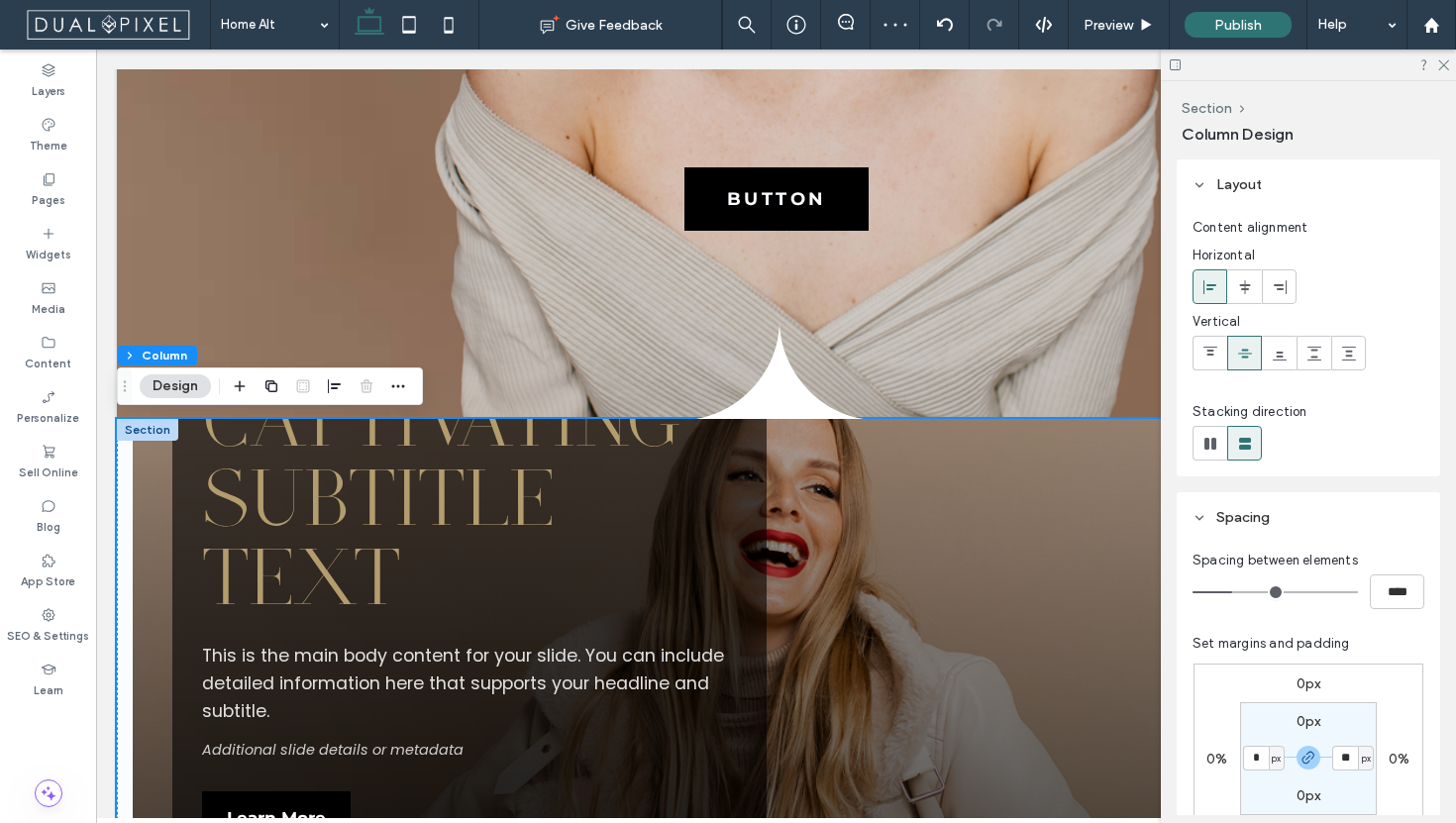 type on "*" 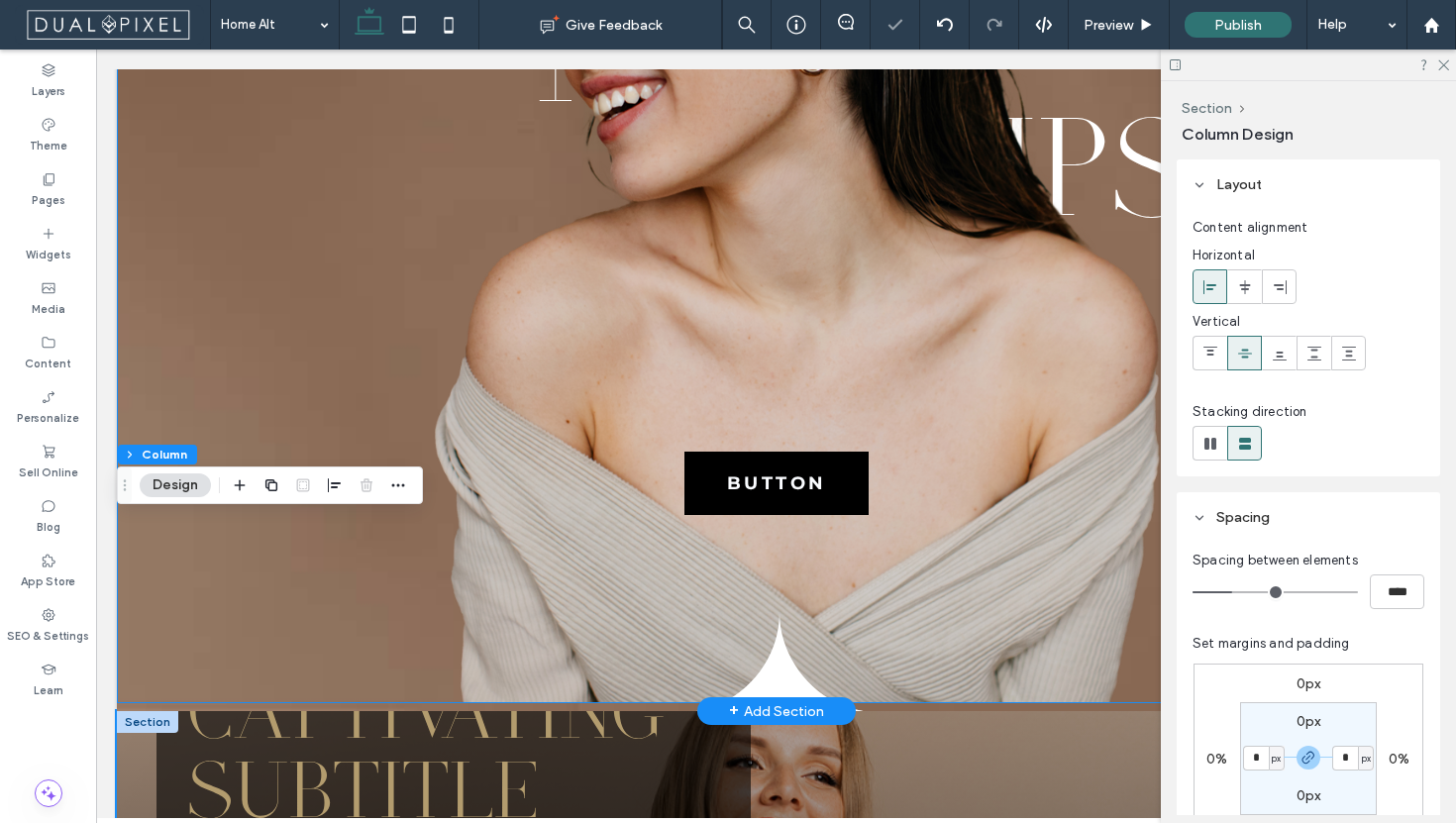 scroll, scrollTop: 399, scrollLeft: 0, axis: vertical 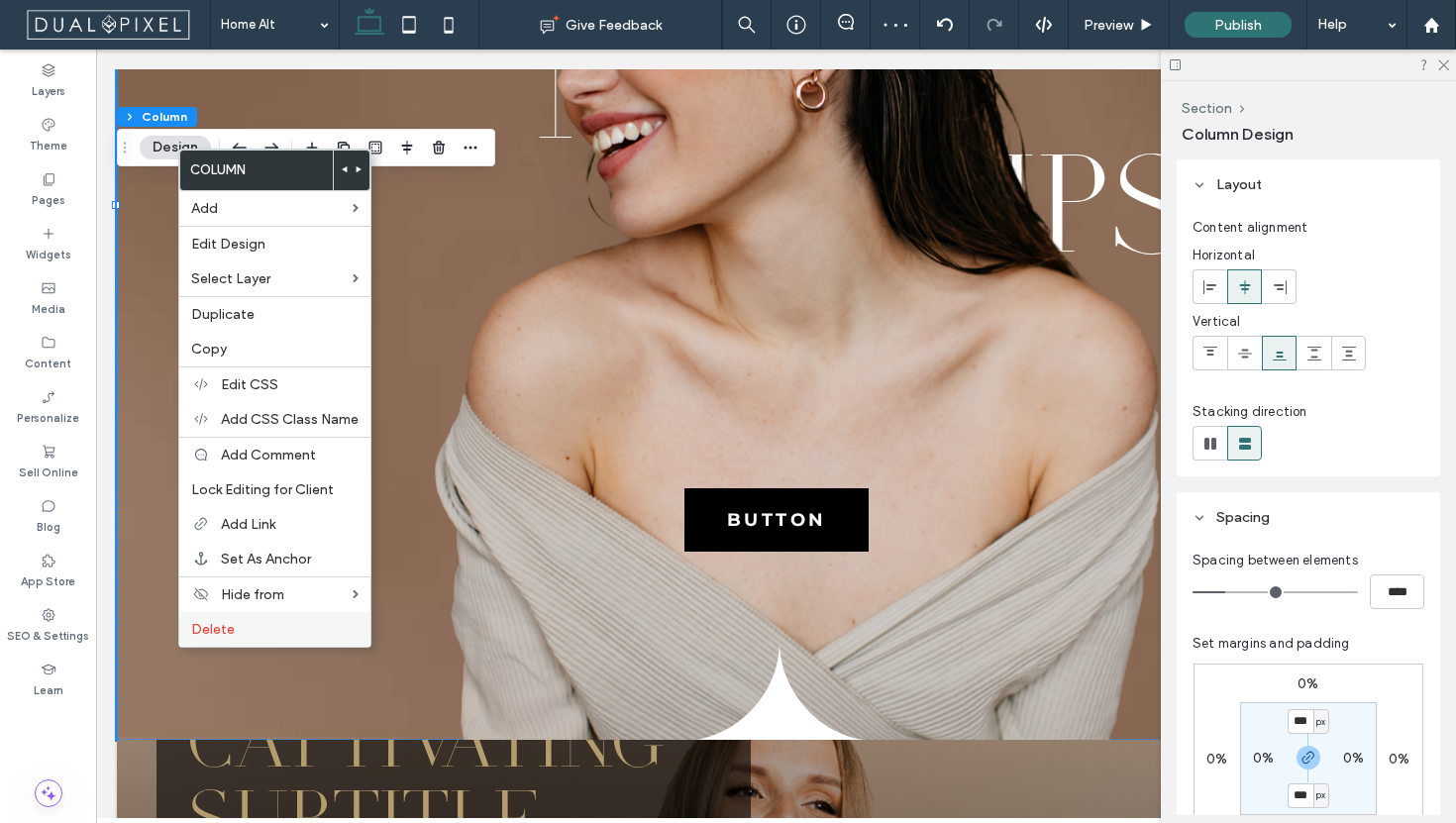 click on "Delete" at bounding box center (274, 629) 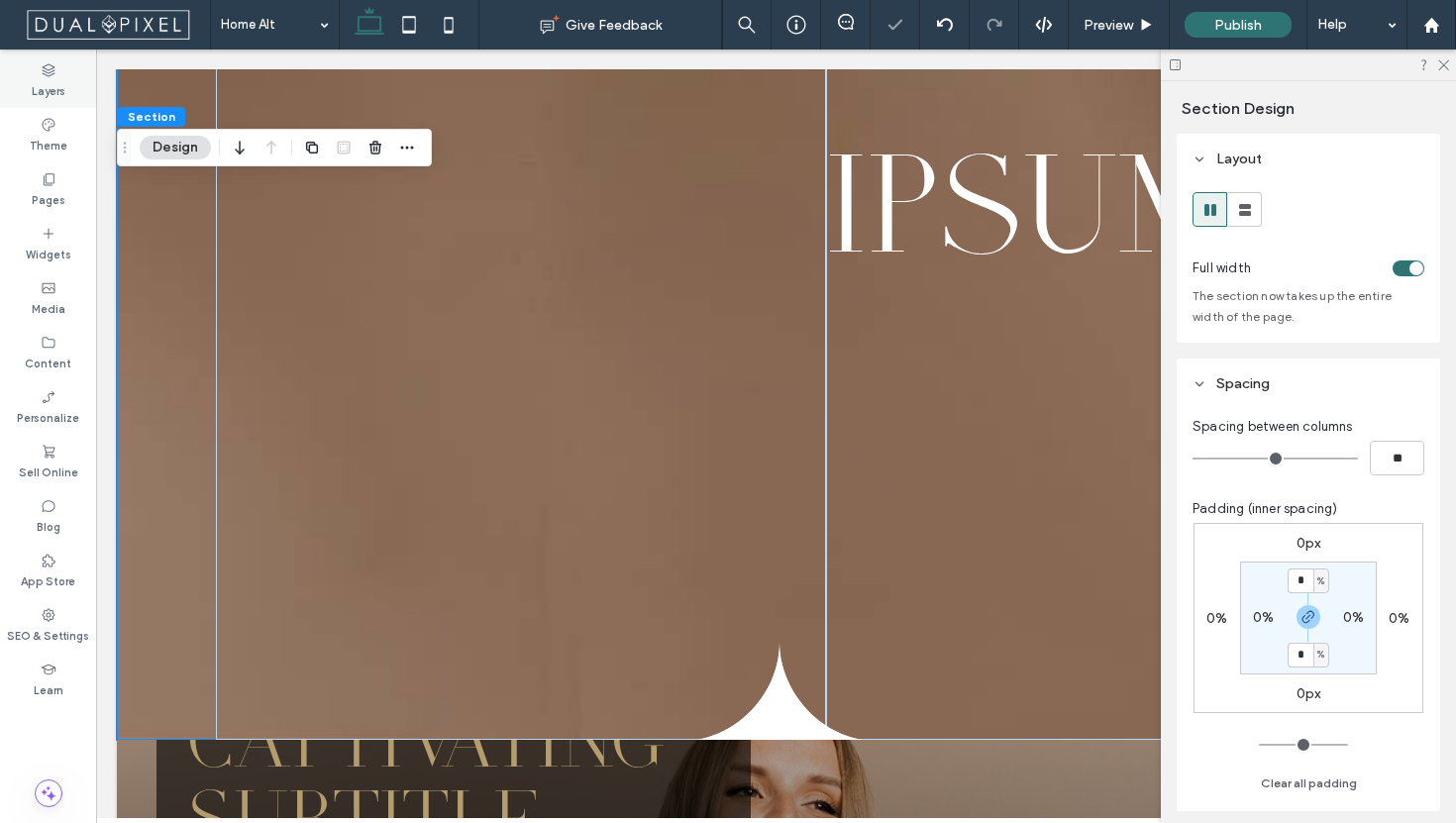 click on "Layers" at bounding box center (49, 89) 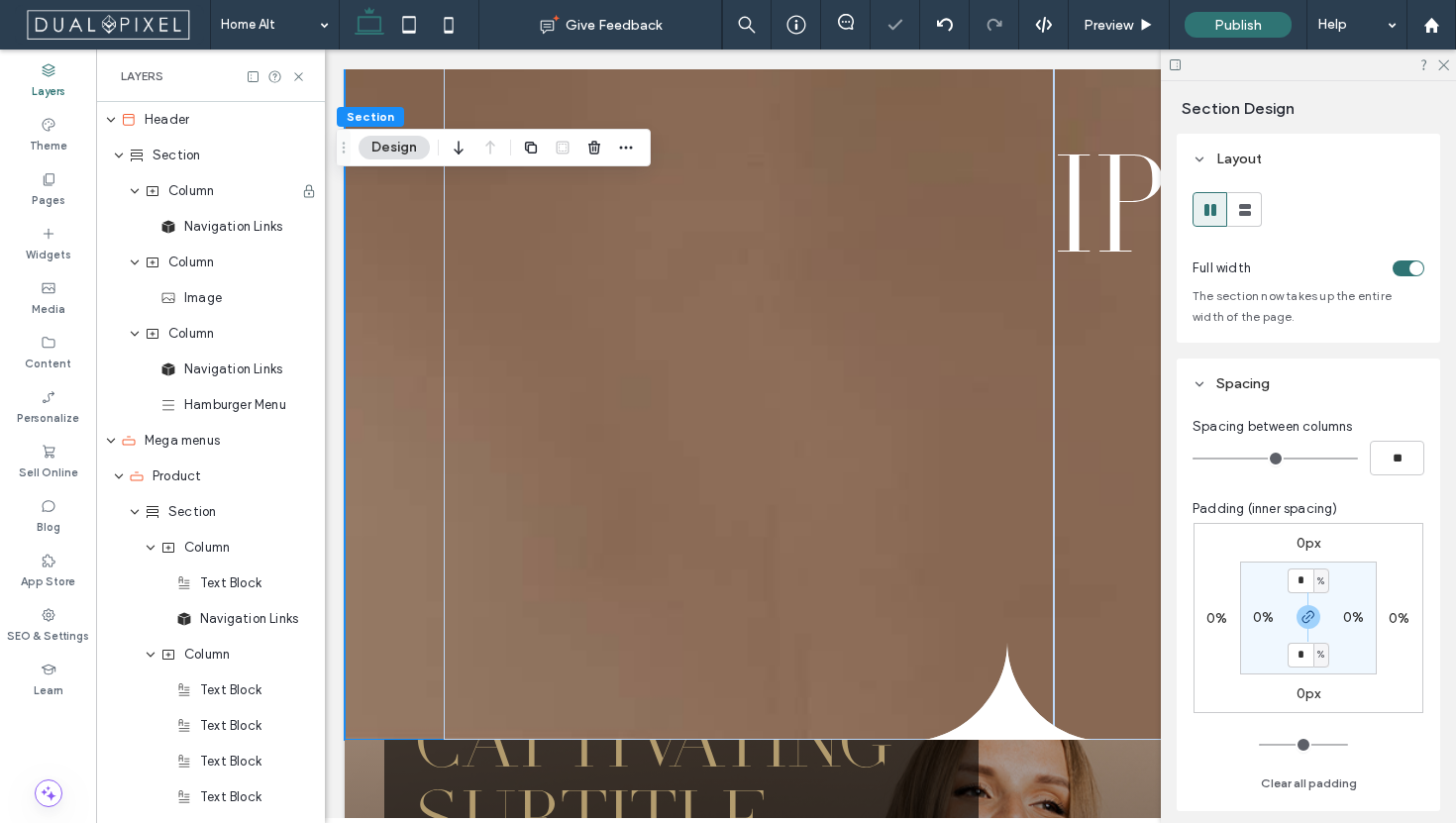 scroll, scrollTop: 0, scrollLeft: 523, axis: horizontal 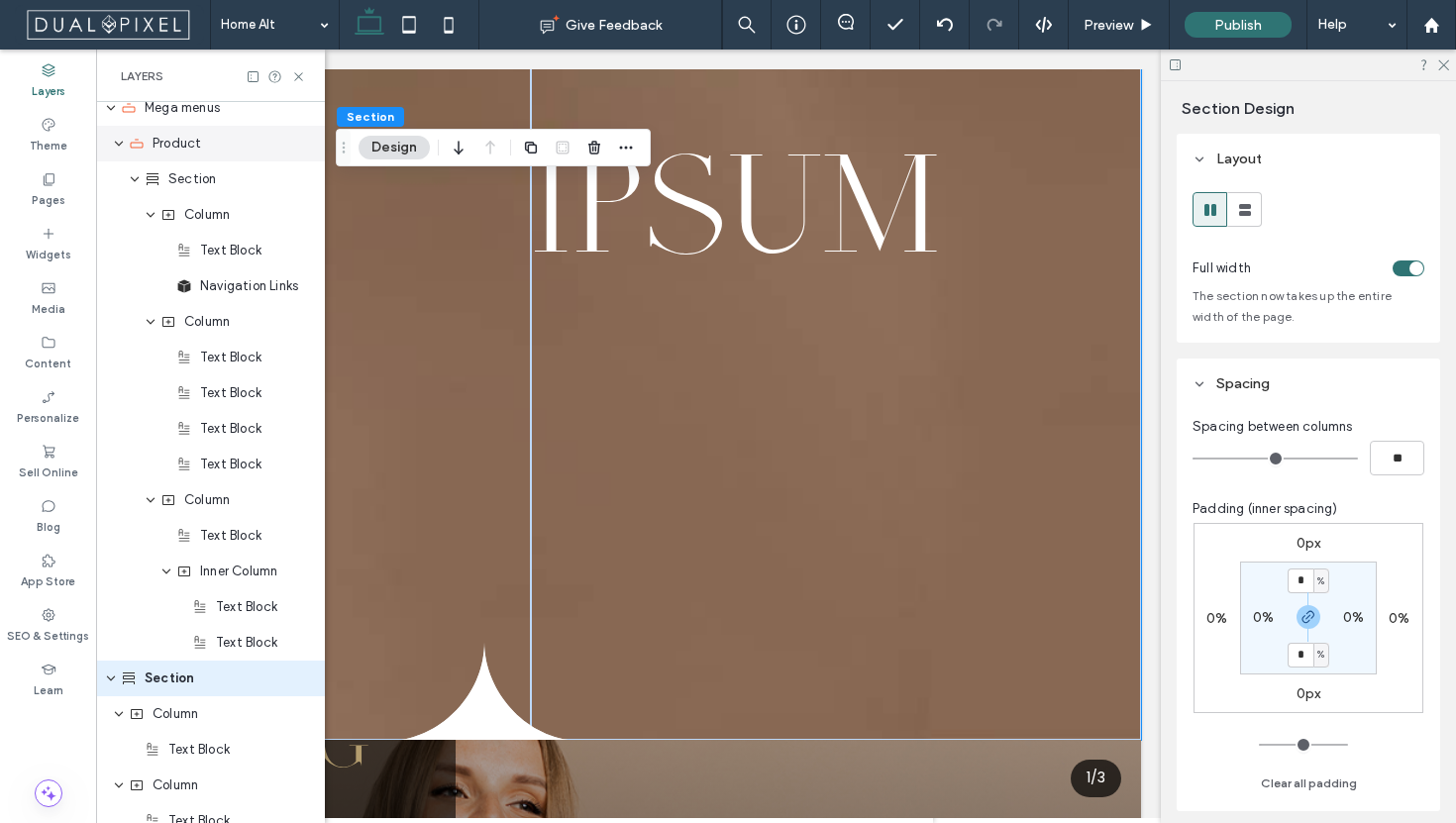 click 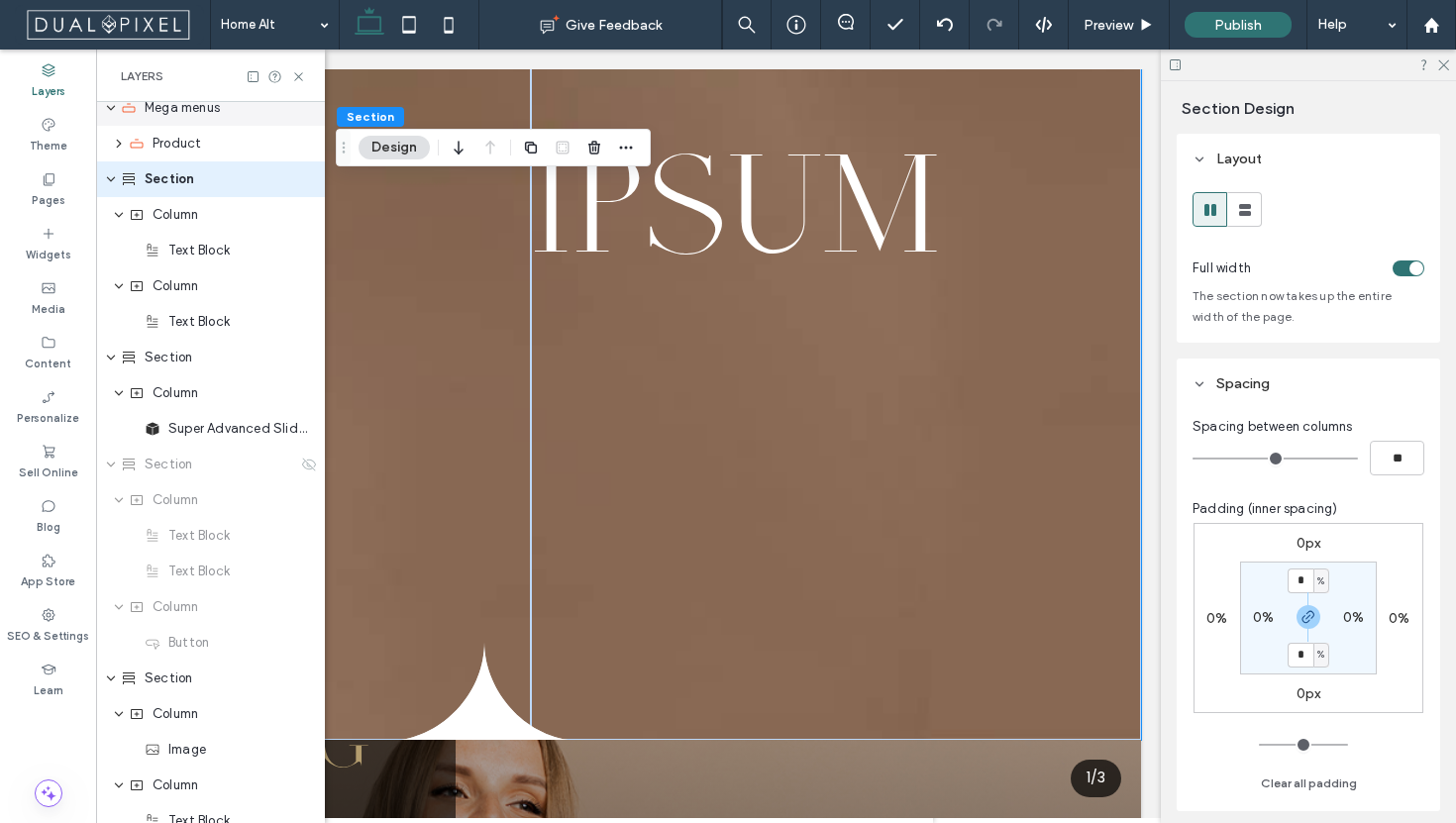click 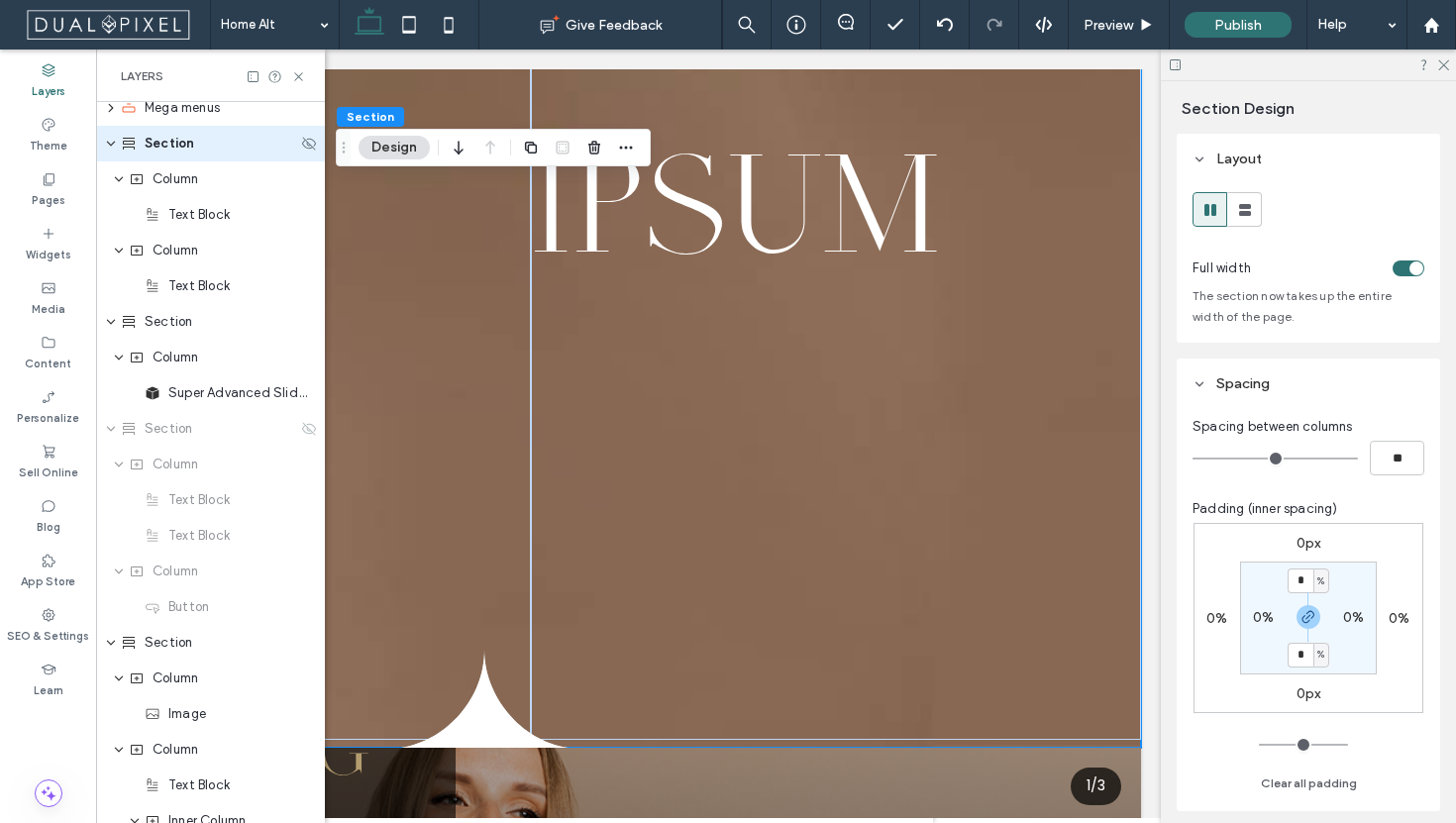 click on "Section" at bounding box center [211, 144] 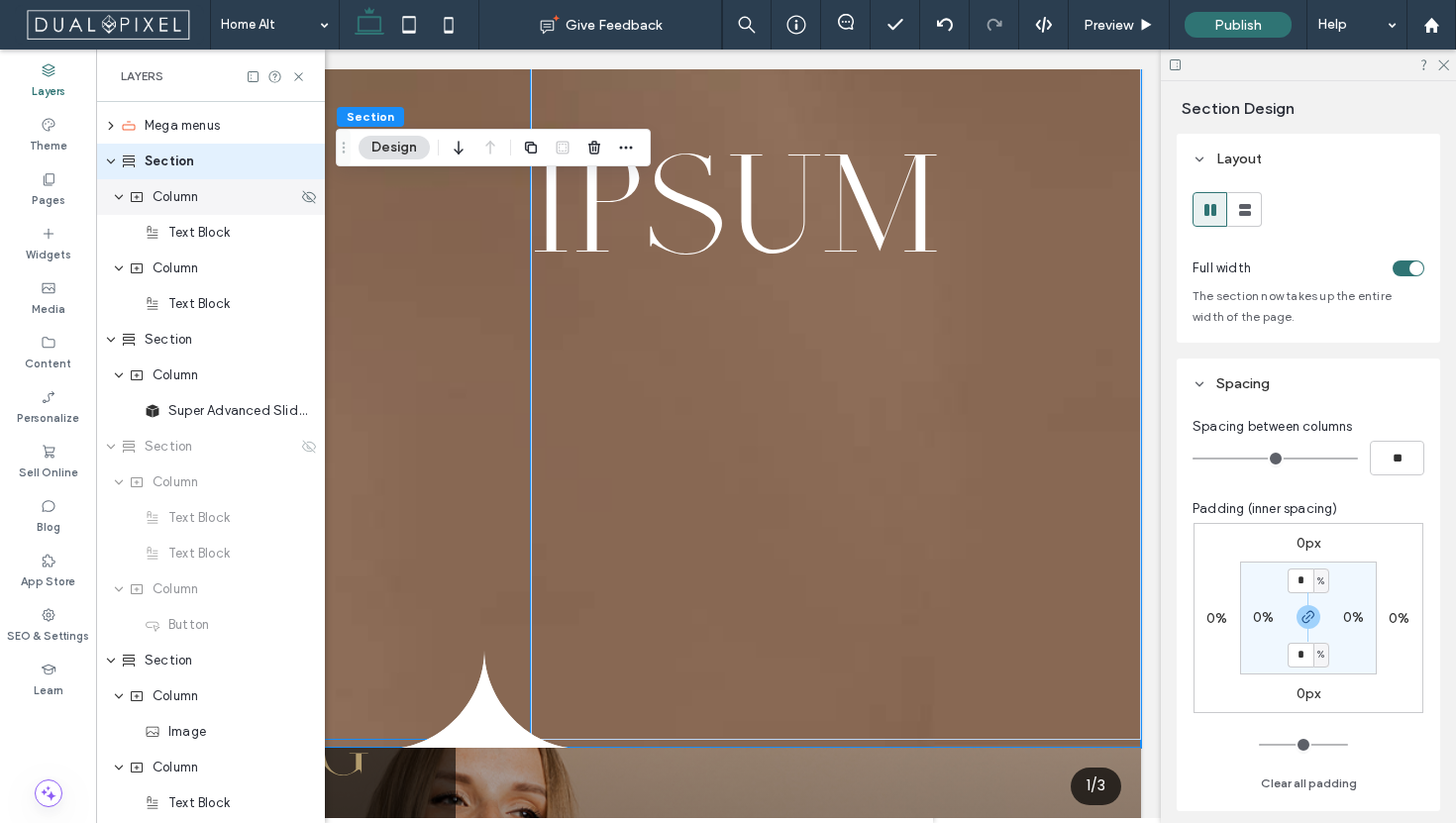 scroll, scrollTop: 292, scrollLeft: 0, axis: vertical 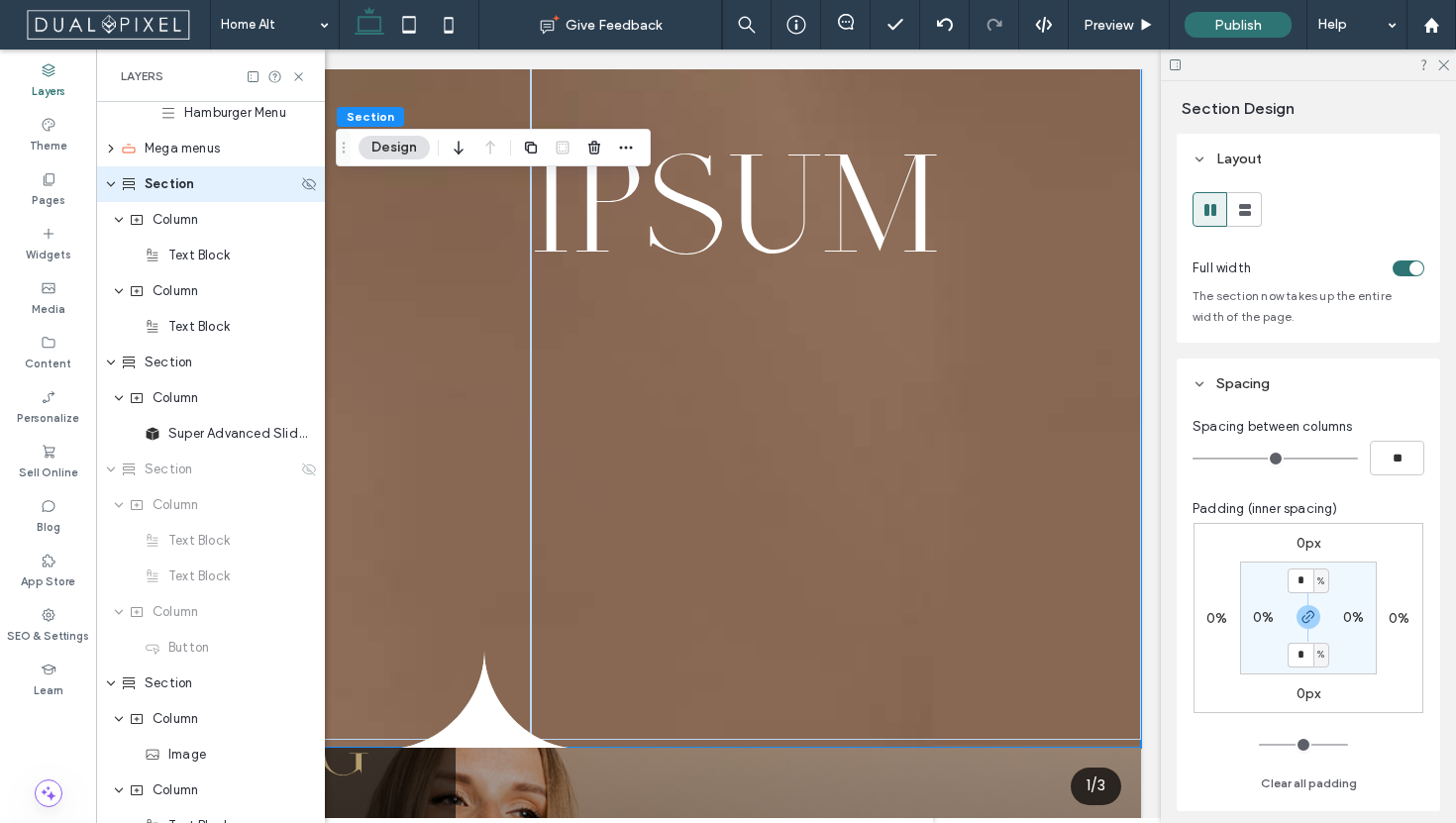 click on "Section" at bounding box center (211, 184) 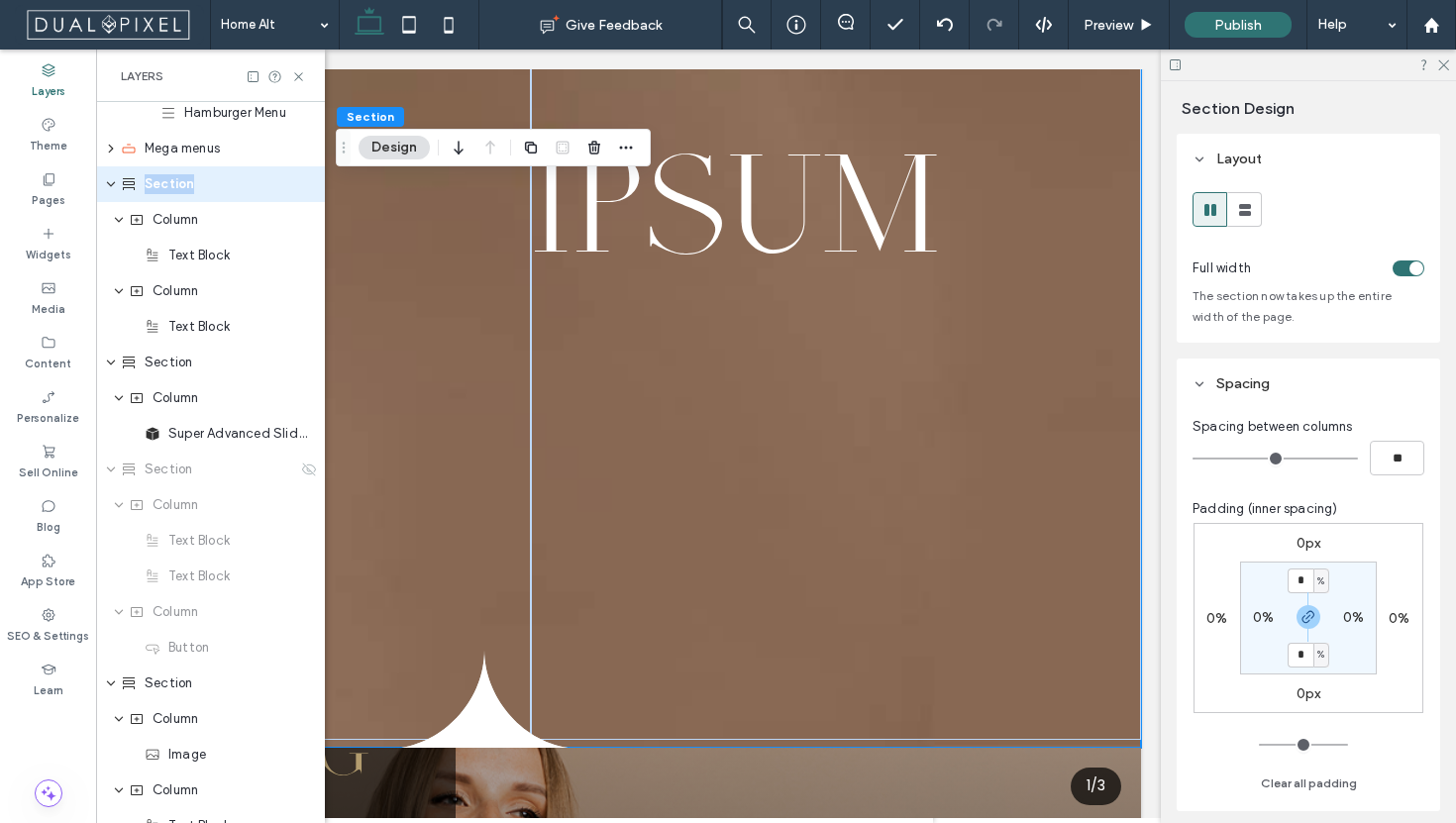 scroll, scrollTop: 0, scrollLeft: 0, axis: both 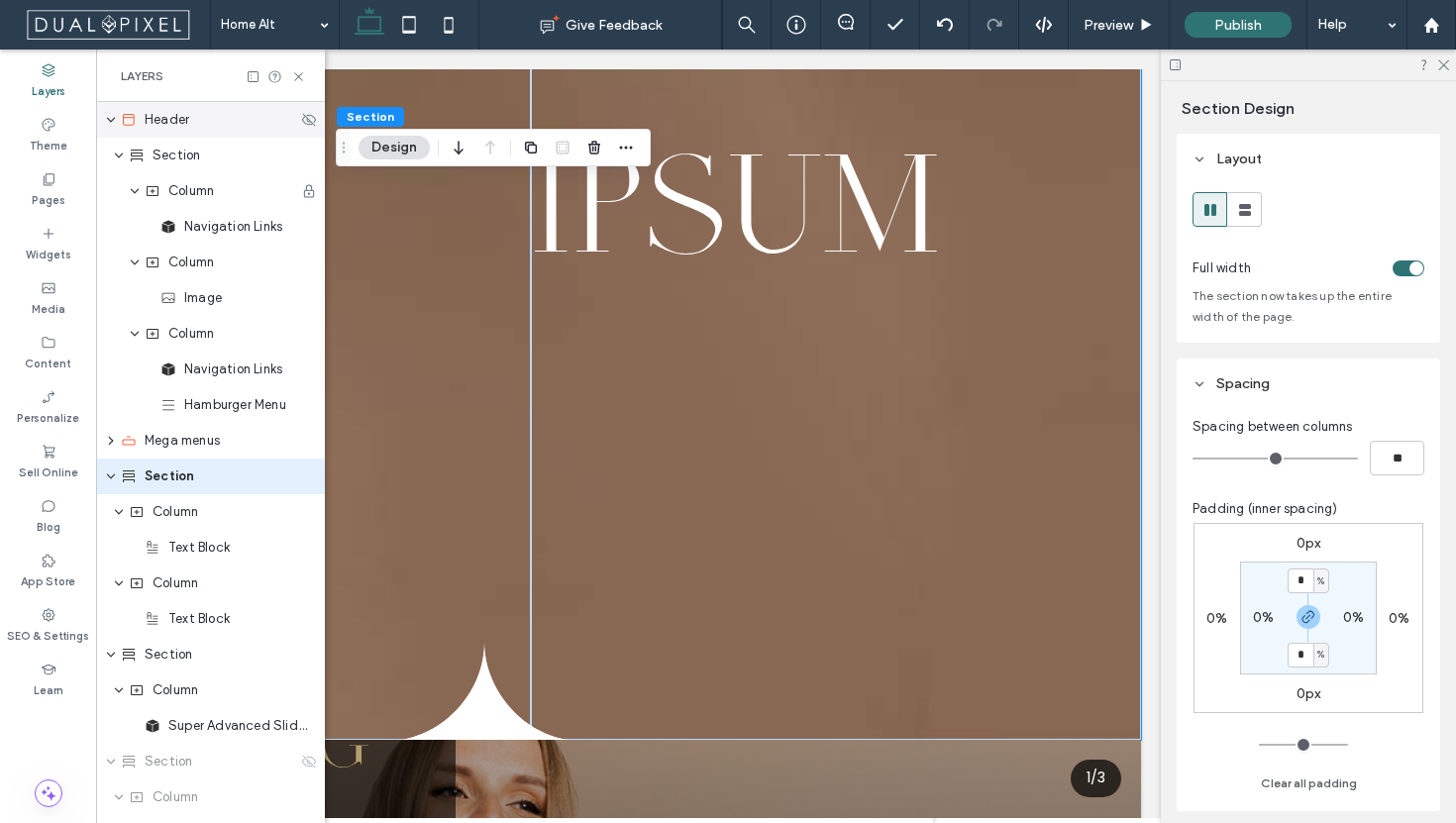 click 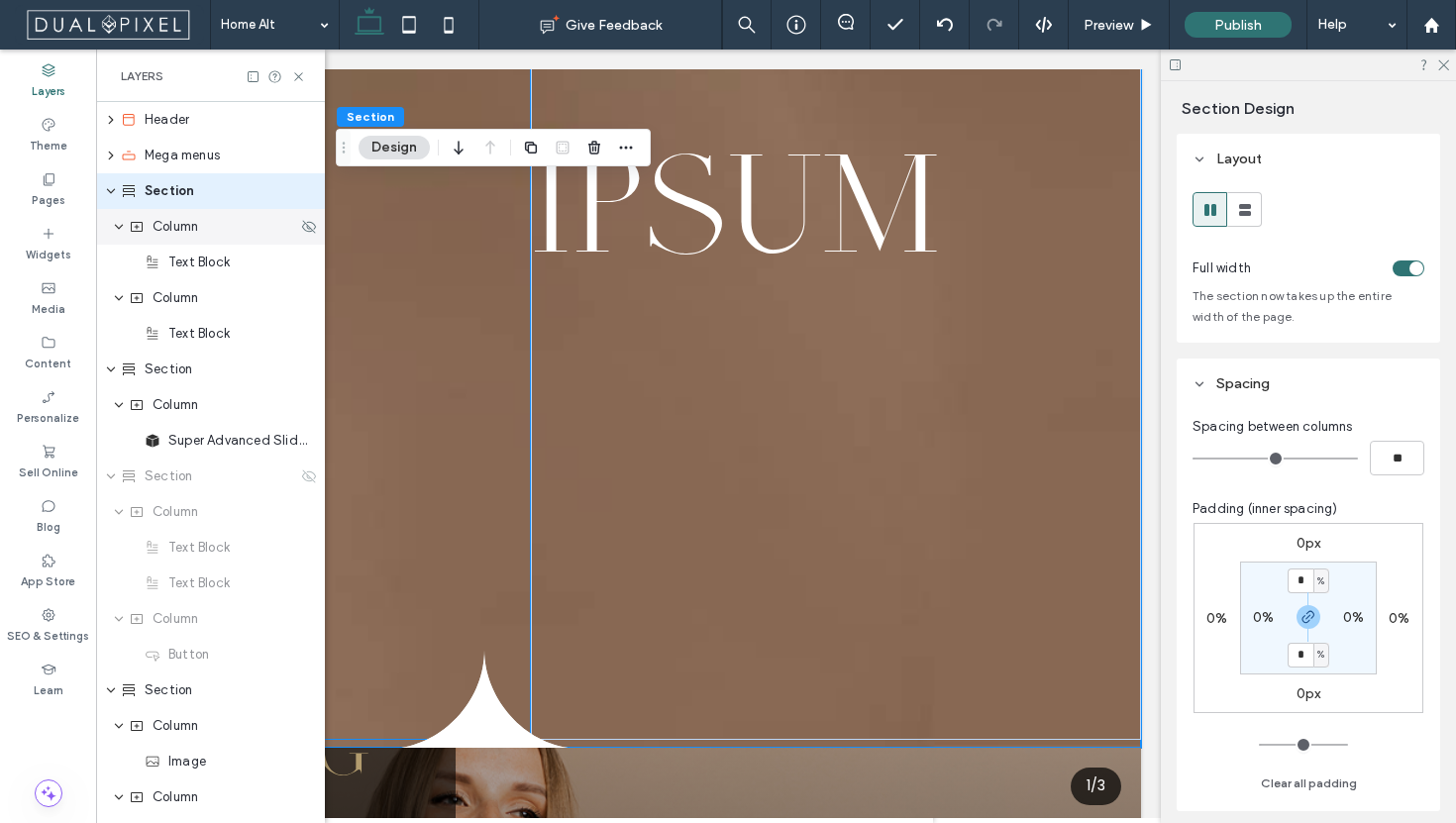 click on "Column" at bounding box center (211, 227) 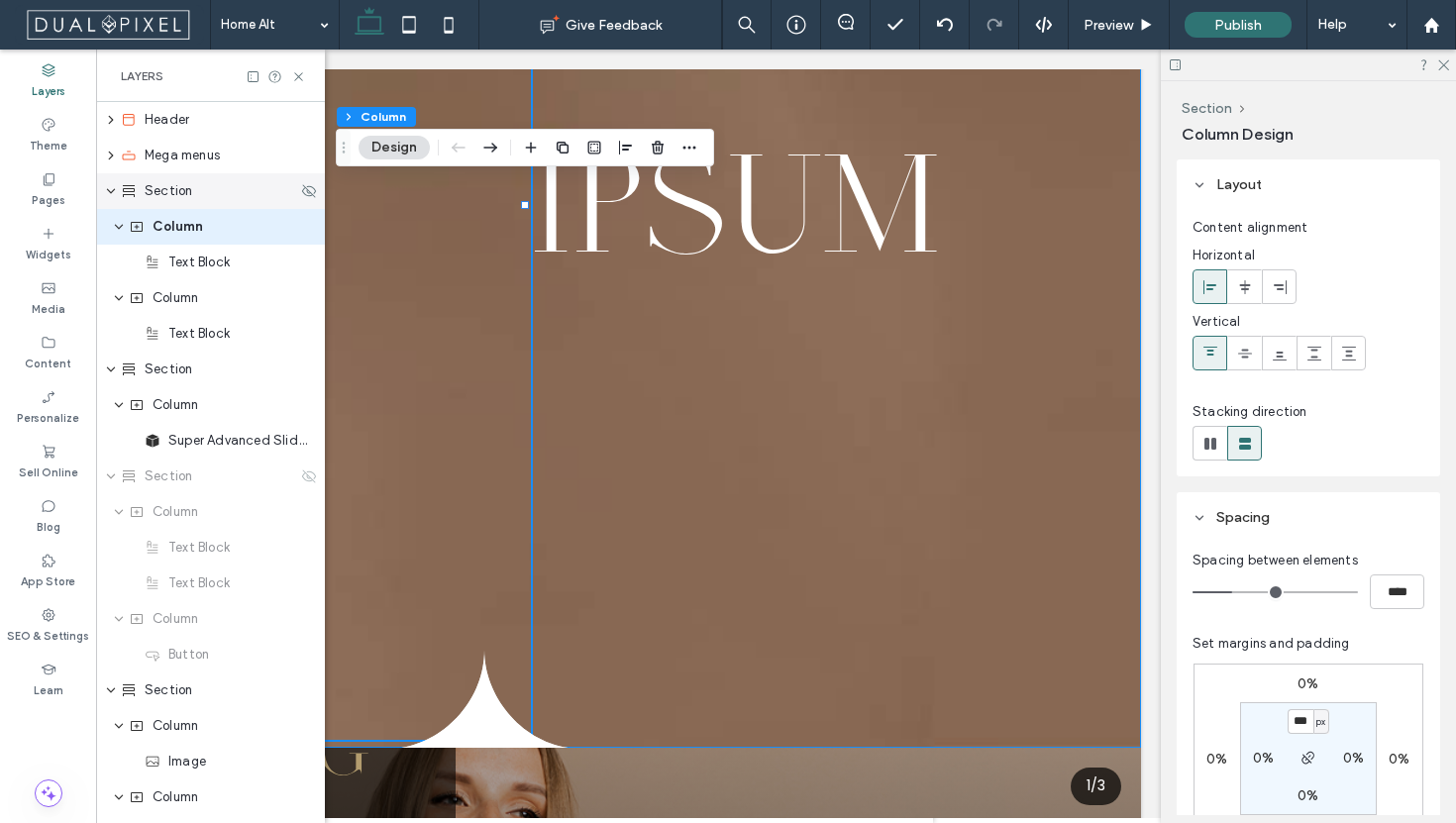click on "Section" at bounding box center (209, 191) 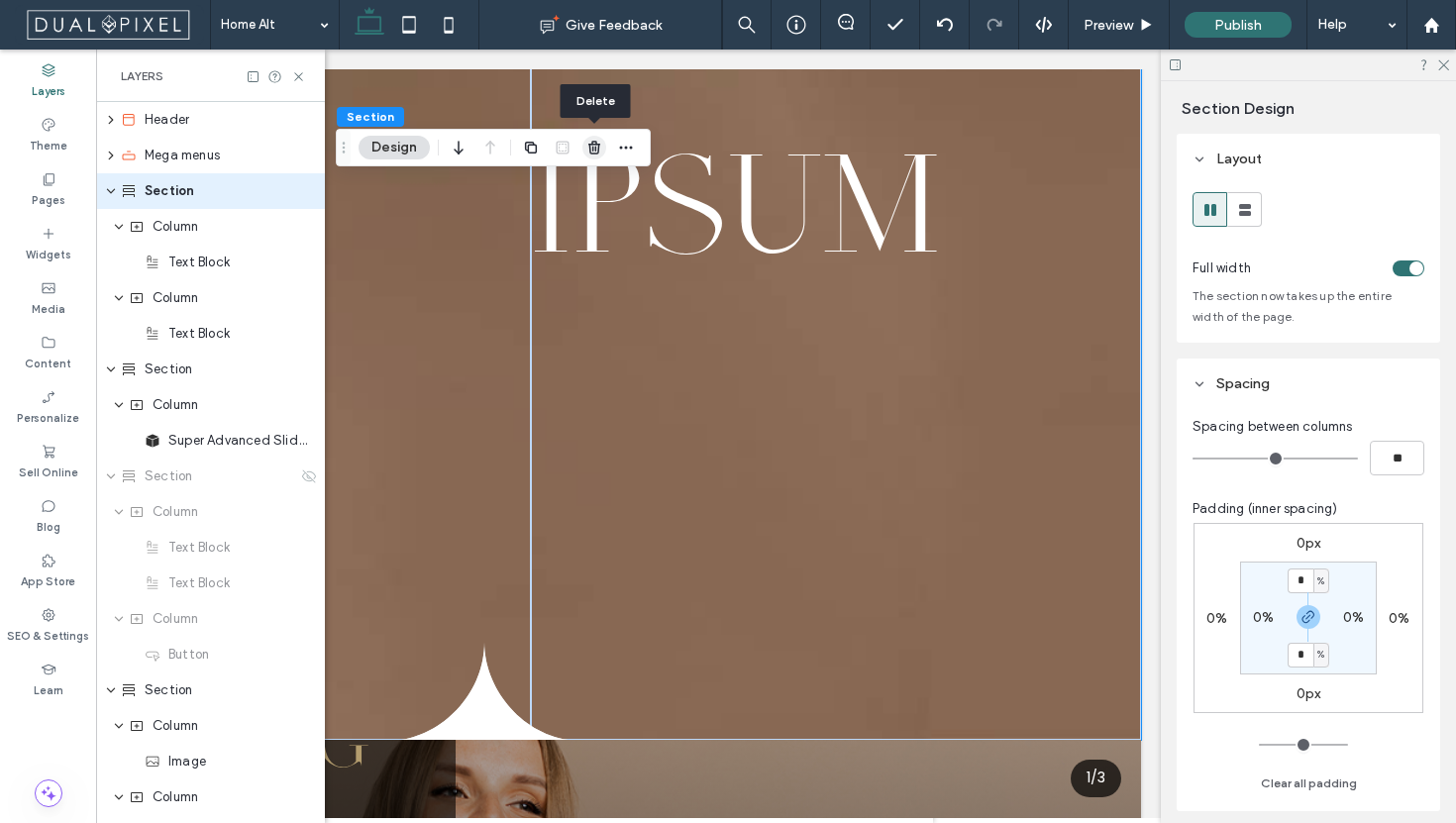 click 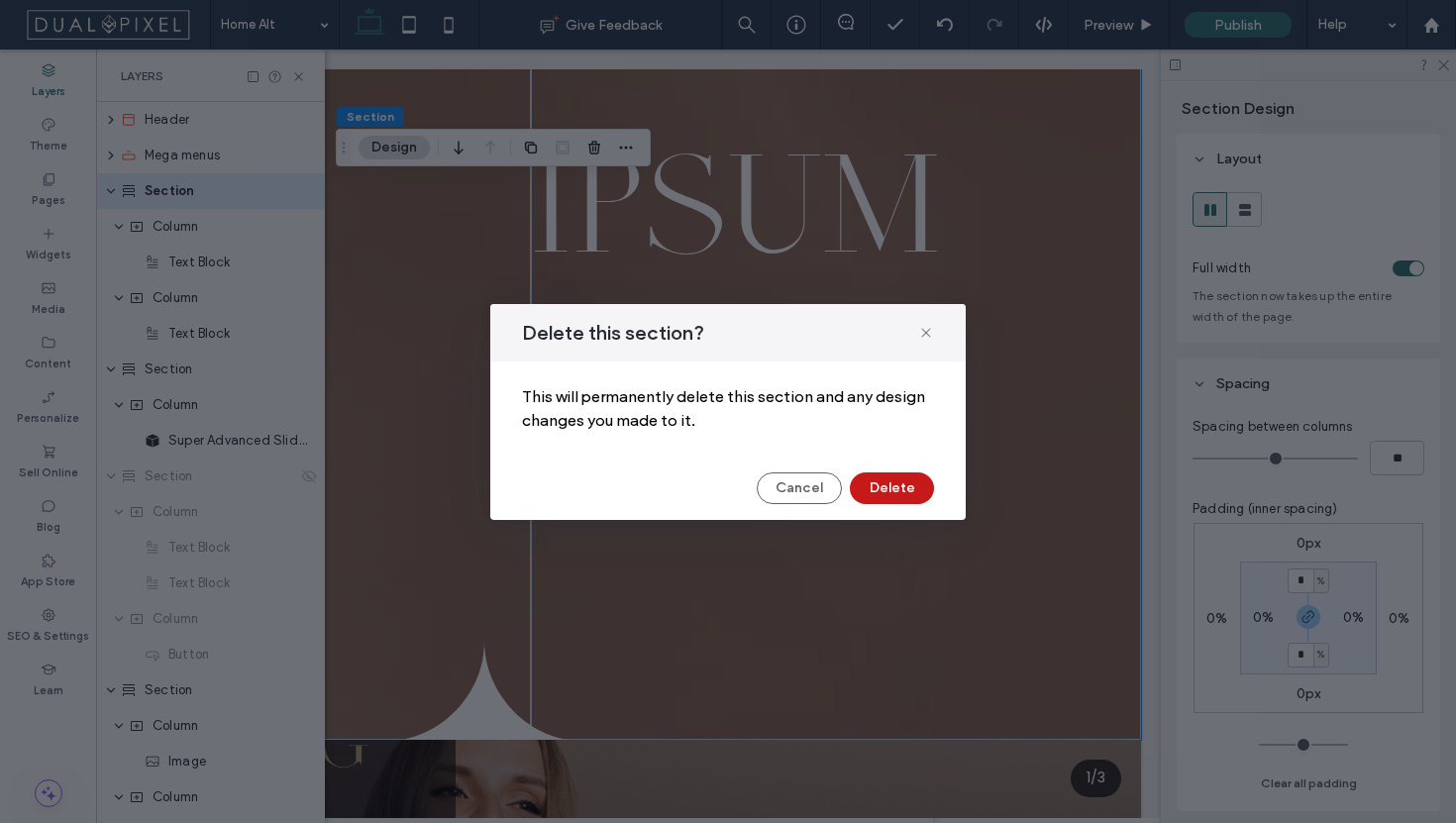 click on "Delete" at bounding box center (891, 488) 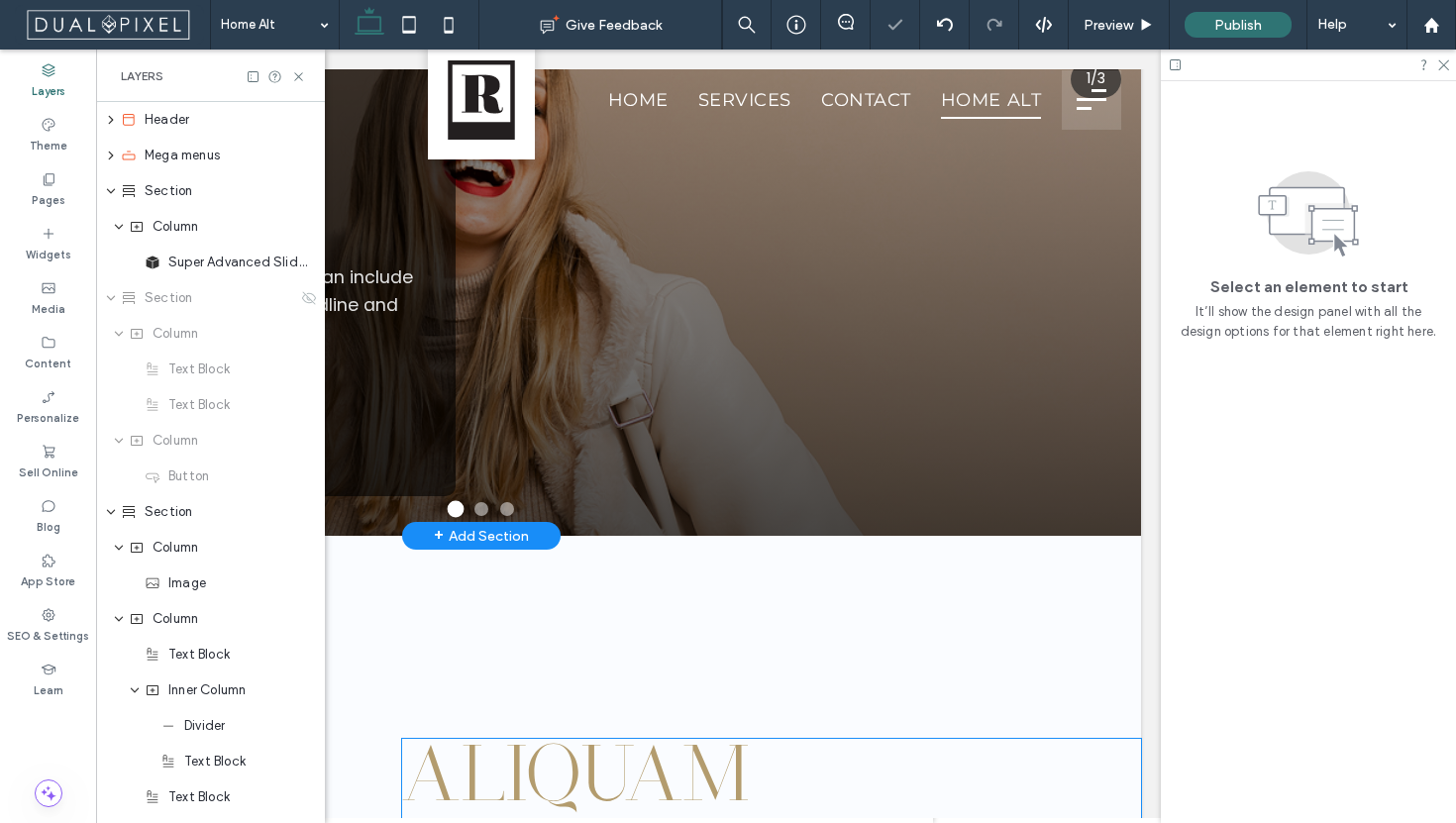 scroll, scrollTop: 0, scrollLeft: 0, axis: both 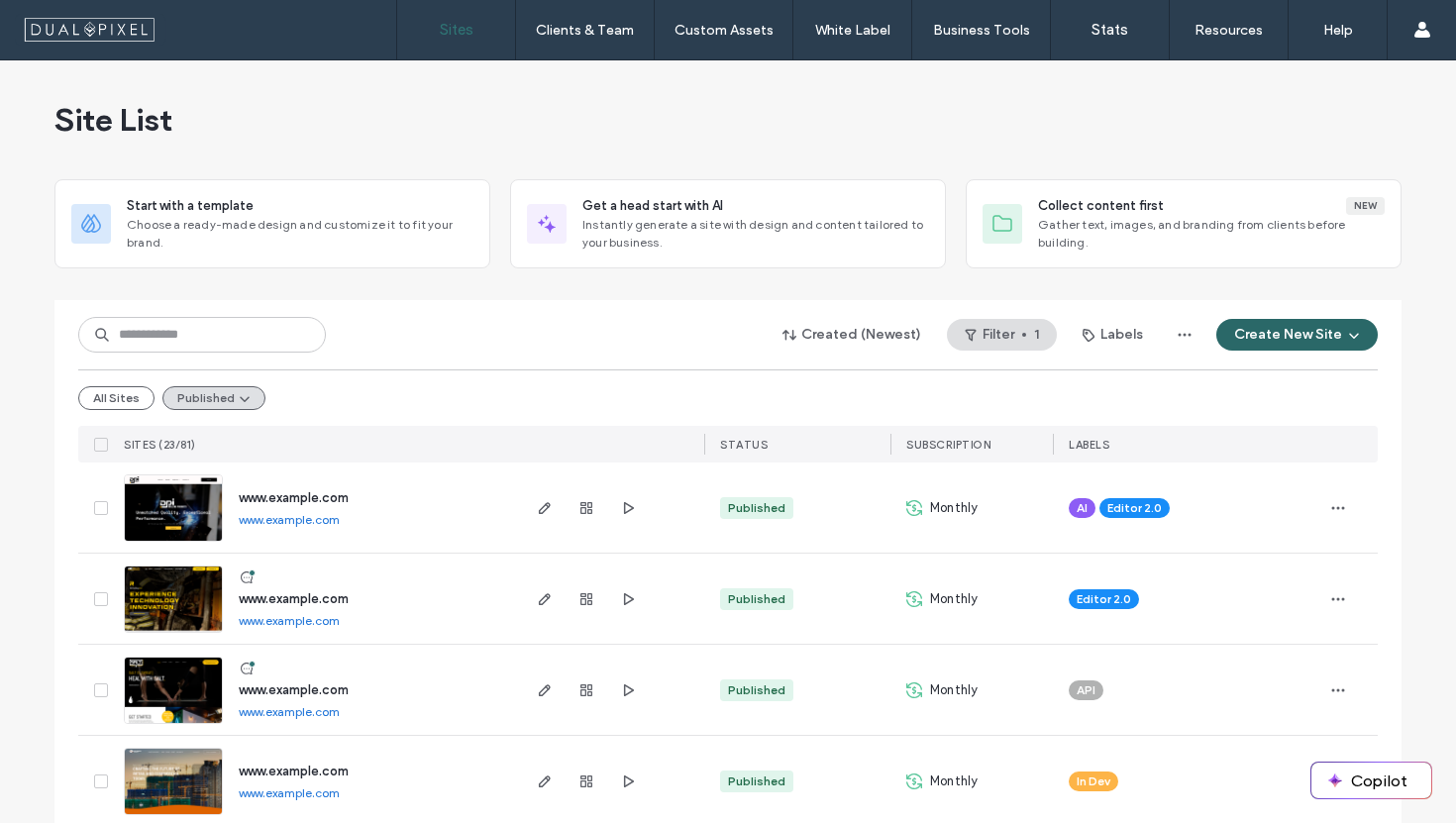 click on "Create New Site" at bounding box center [1297, 335] 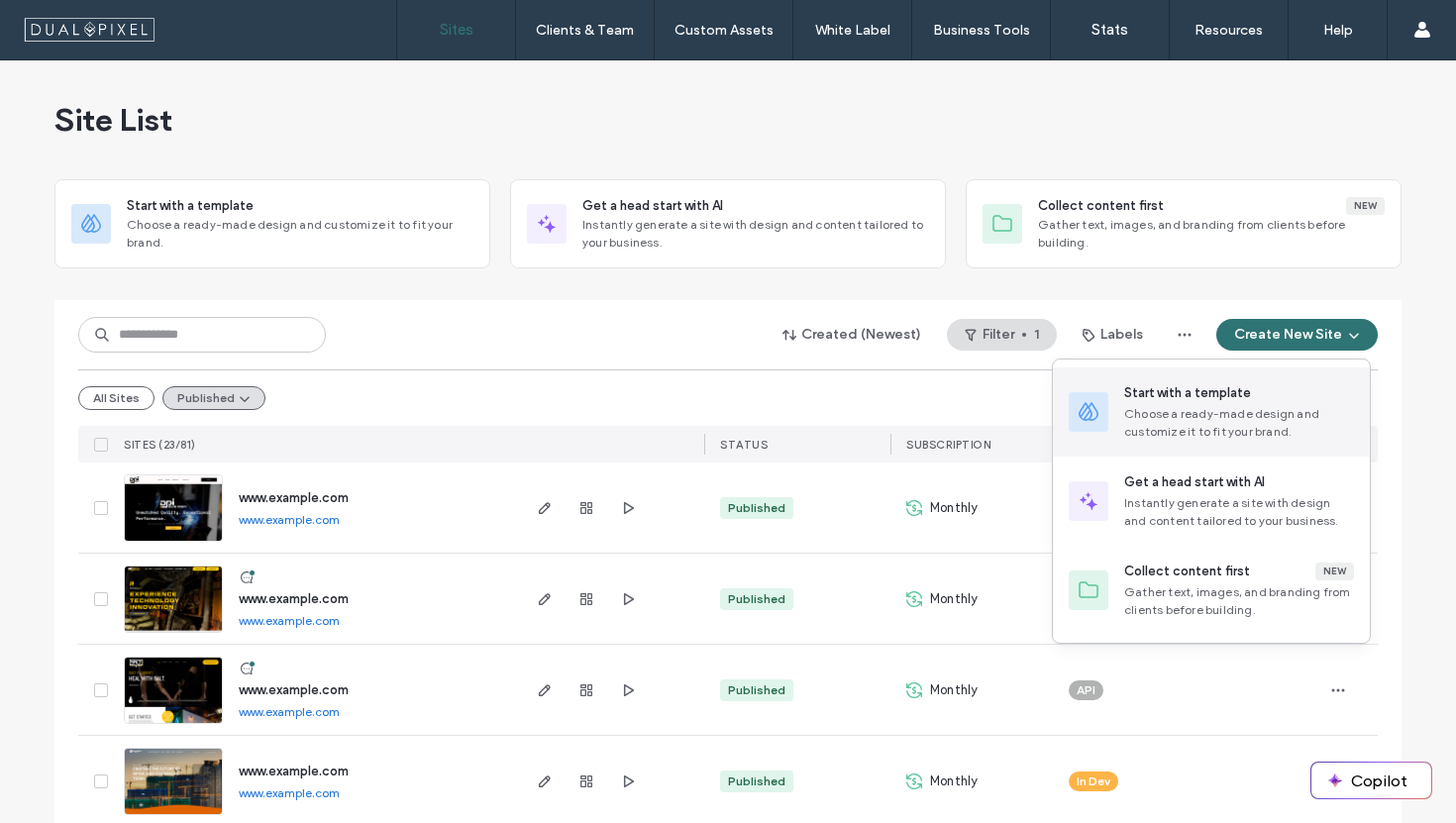 click on "Start with a template" at bounding box center (1188, 393) 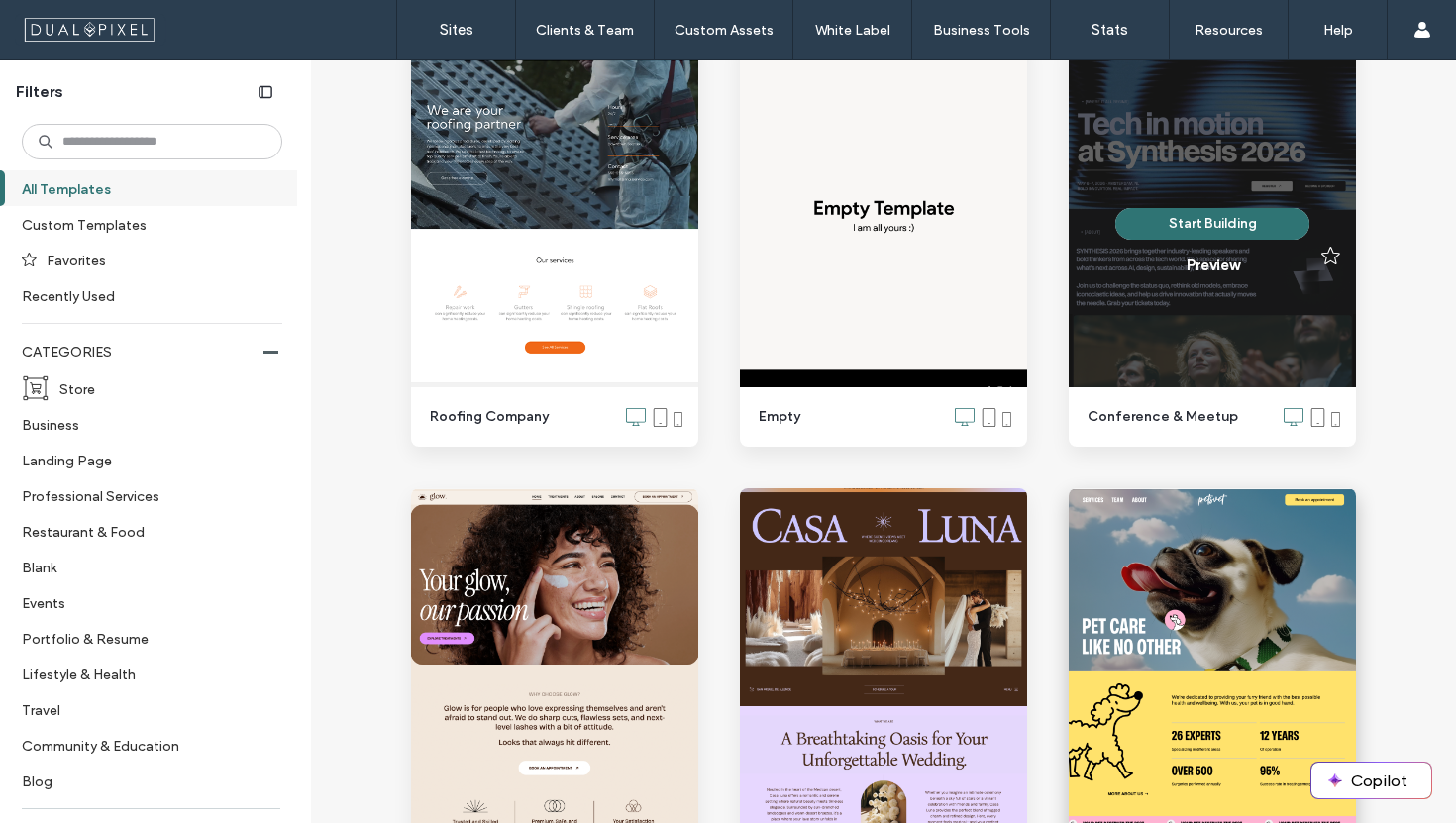 scroll, scrollTop: 1354, scrollLeft: 0, axis: vertical 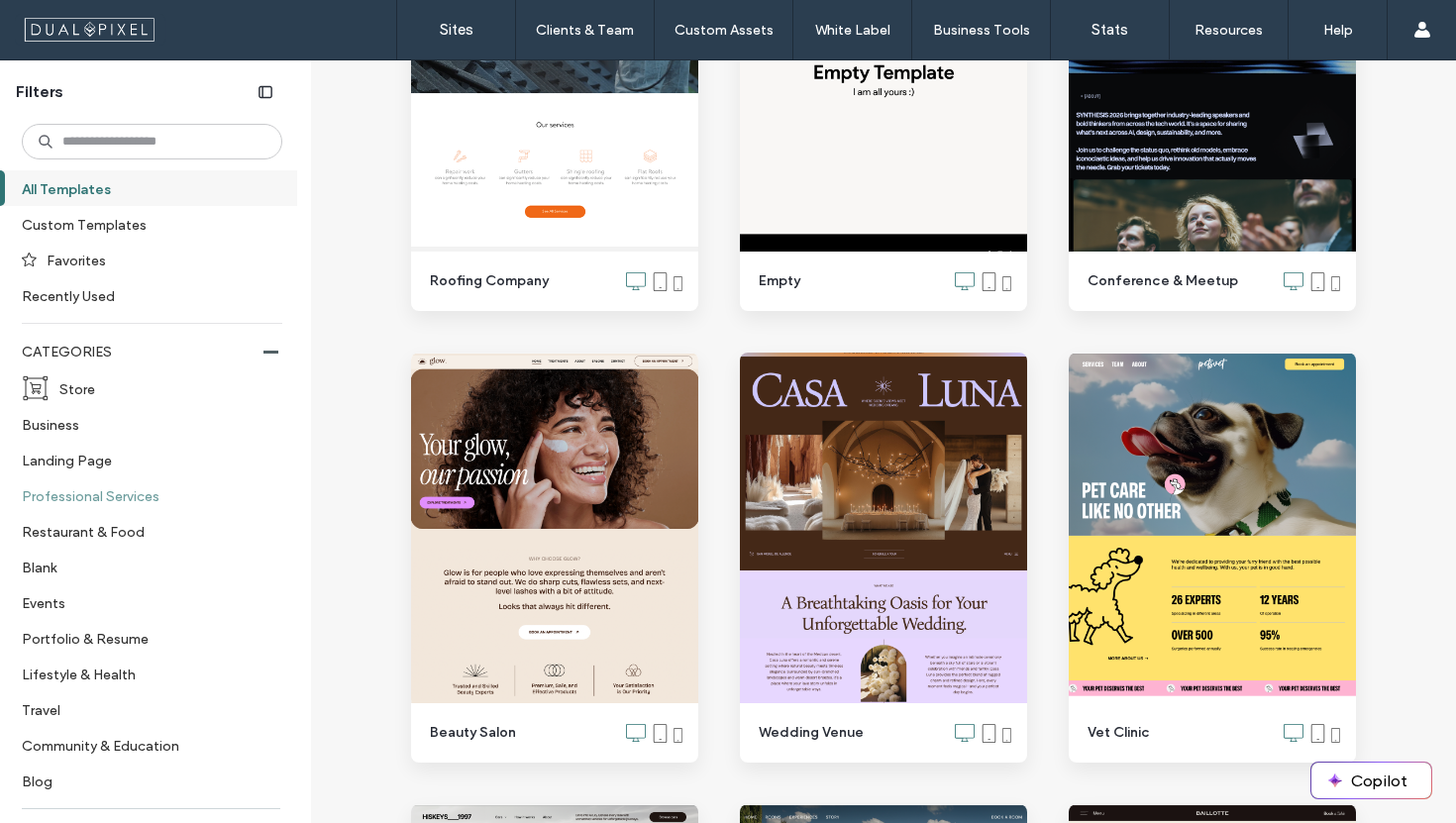 click on "Professional Services" at bounding box center [144, 495] 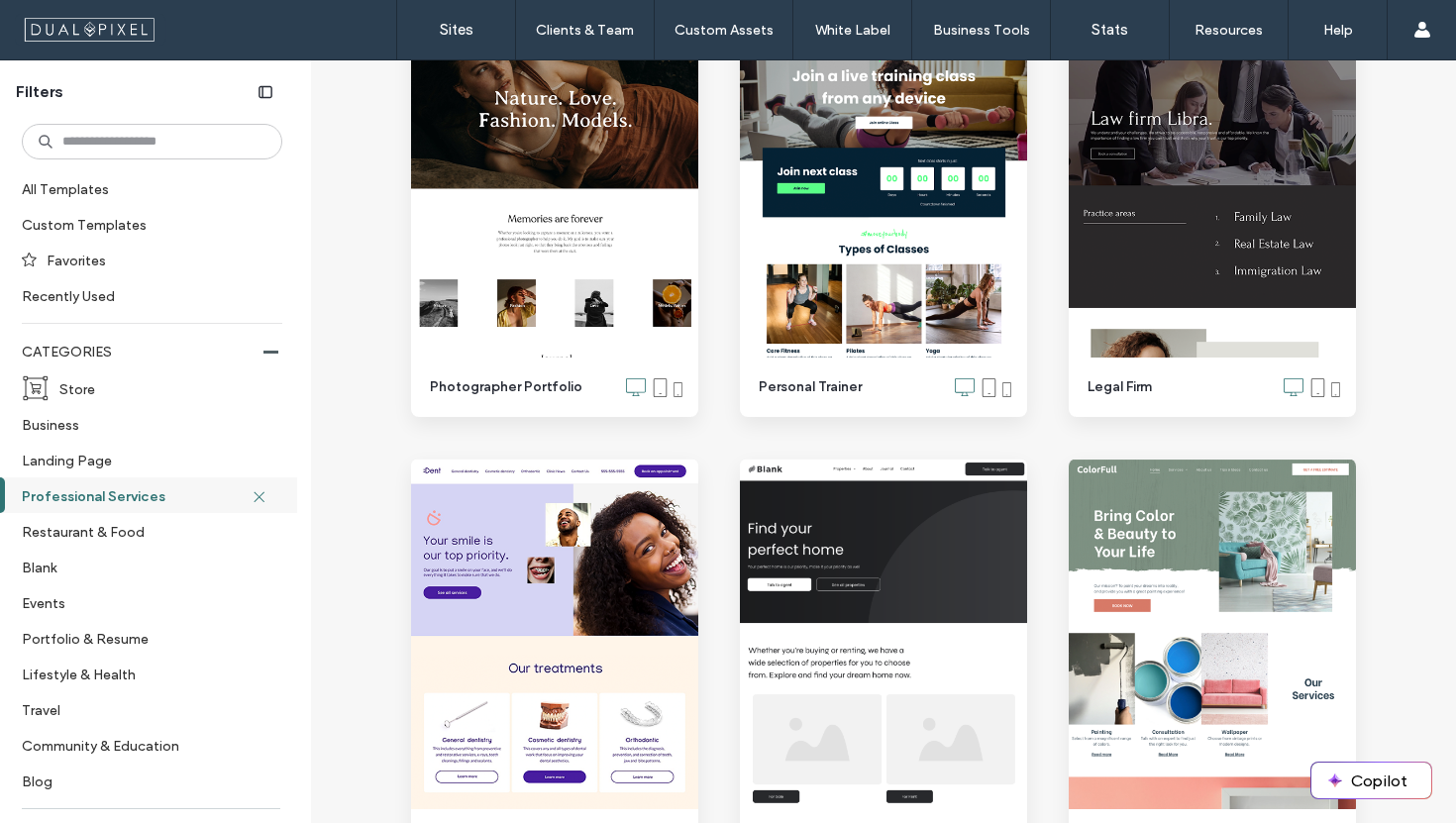 scroll, scrollTop: 2317, scrollLeft: 0, axis: vertical 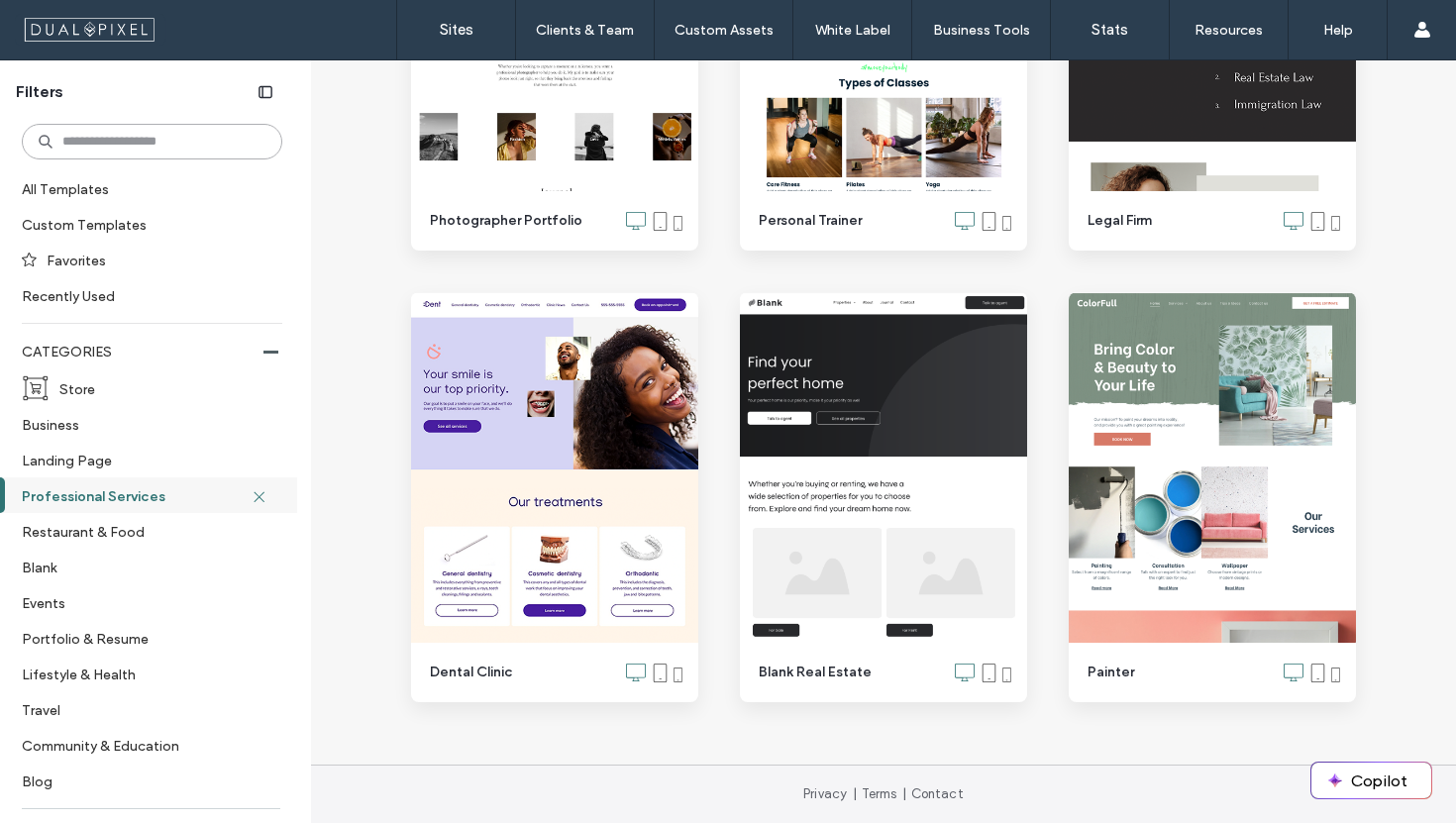 click at bounding box center (152, 142) 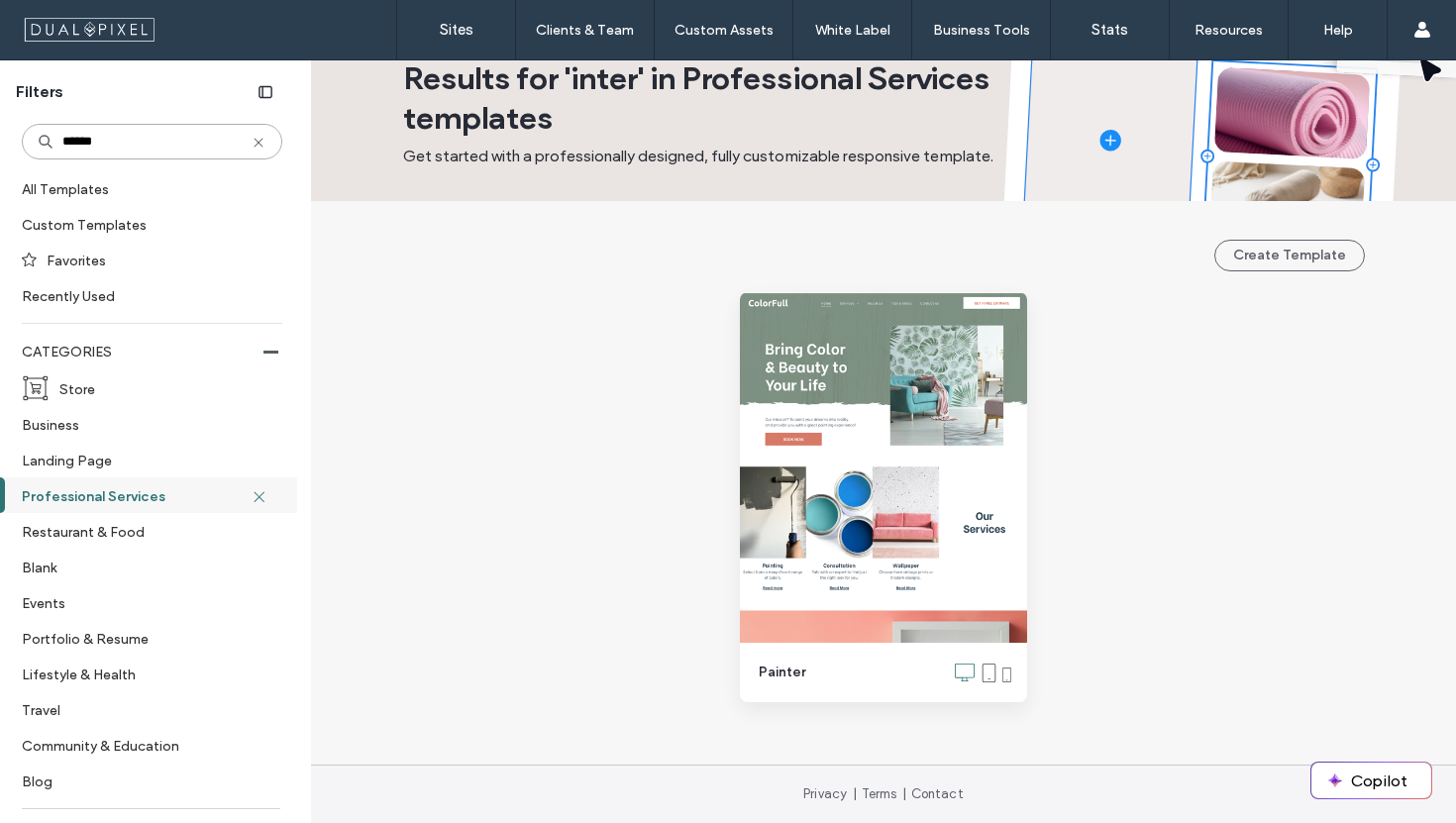scroll, scrollTop: 0, scrollLeft: 0, axis: both 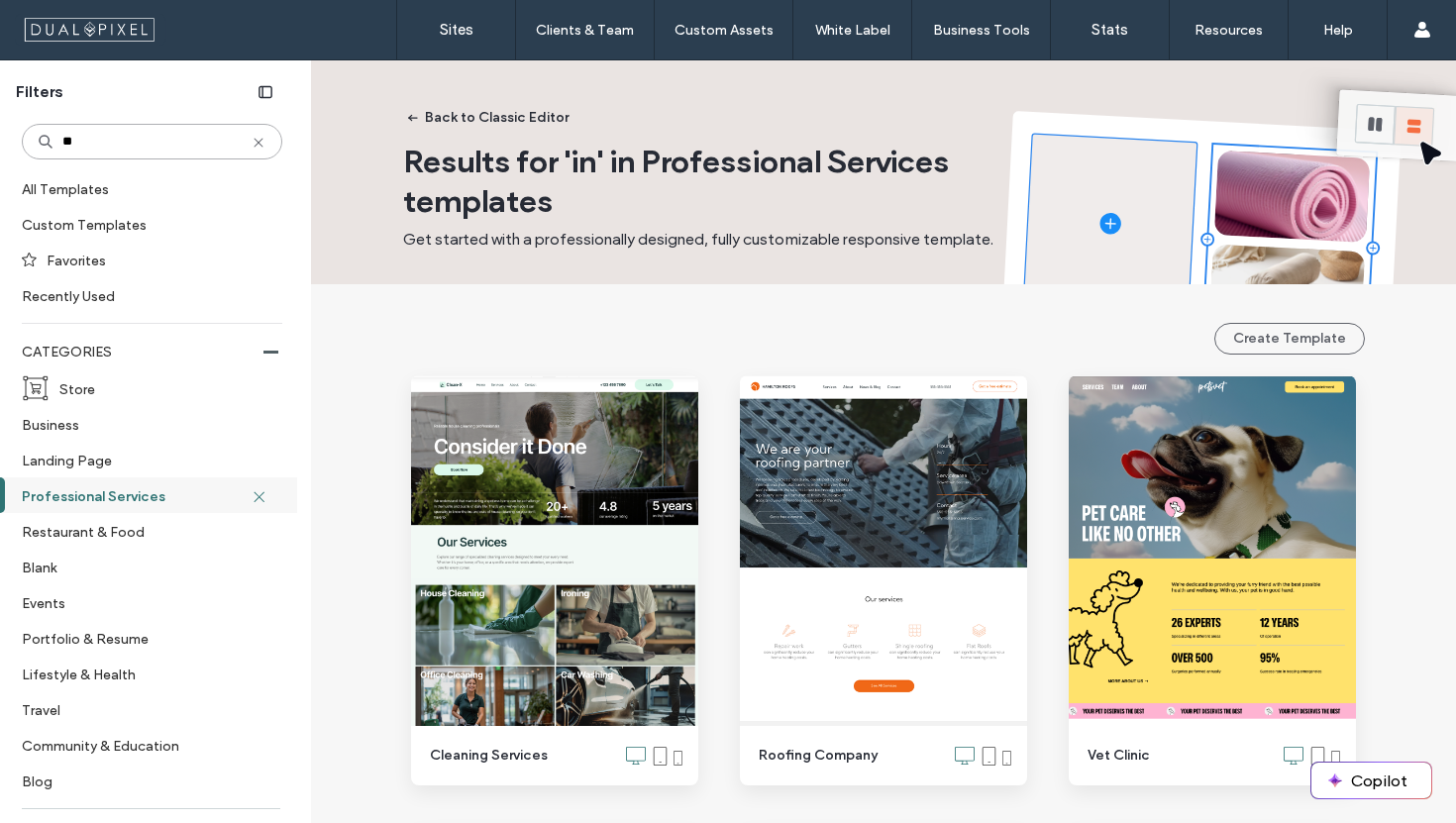 type on "*" 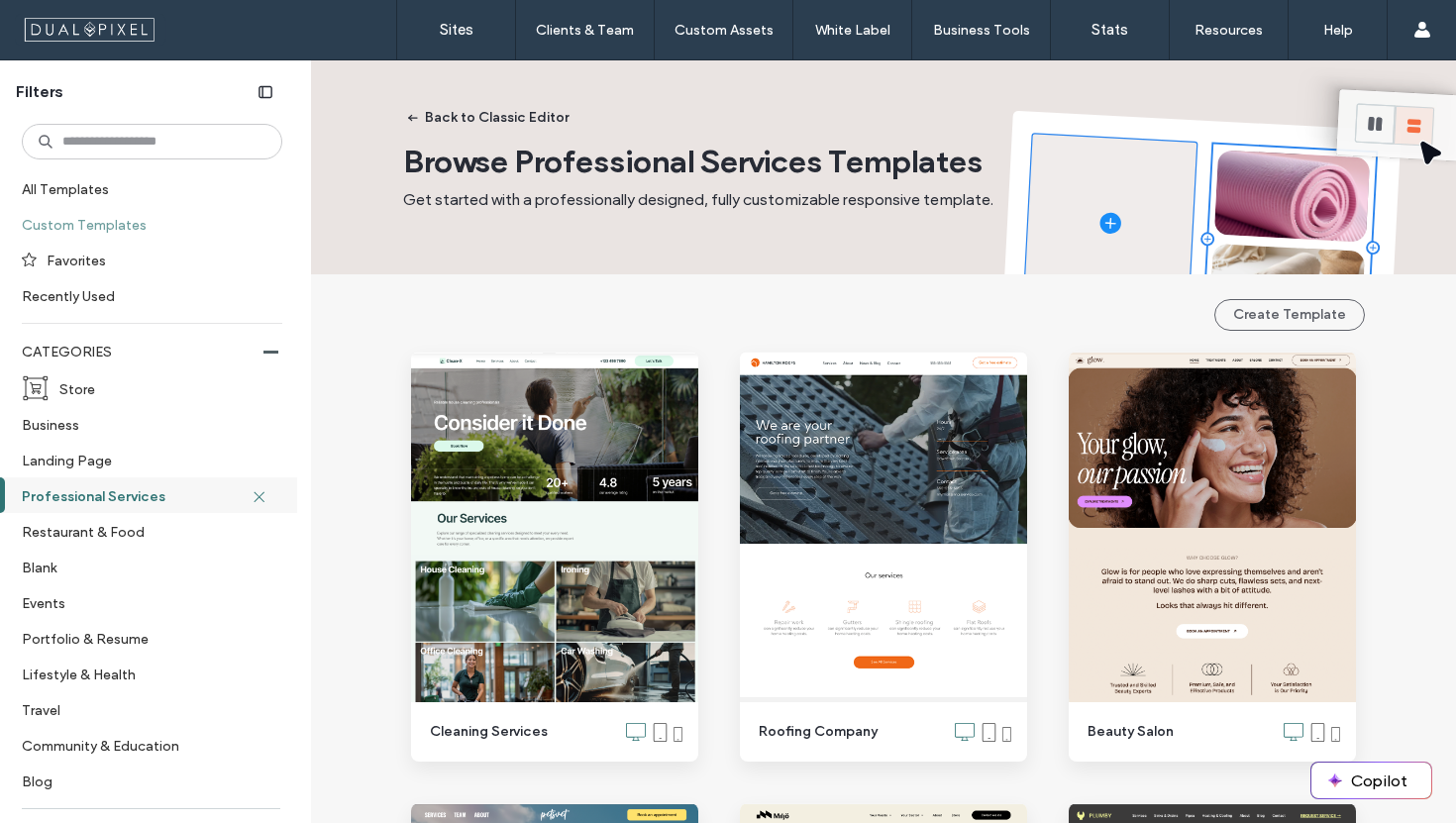 click on "Custom Templates" at bounding box center [144, 224] 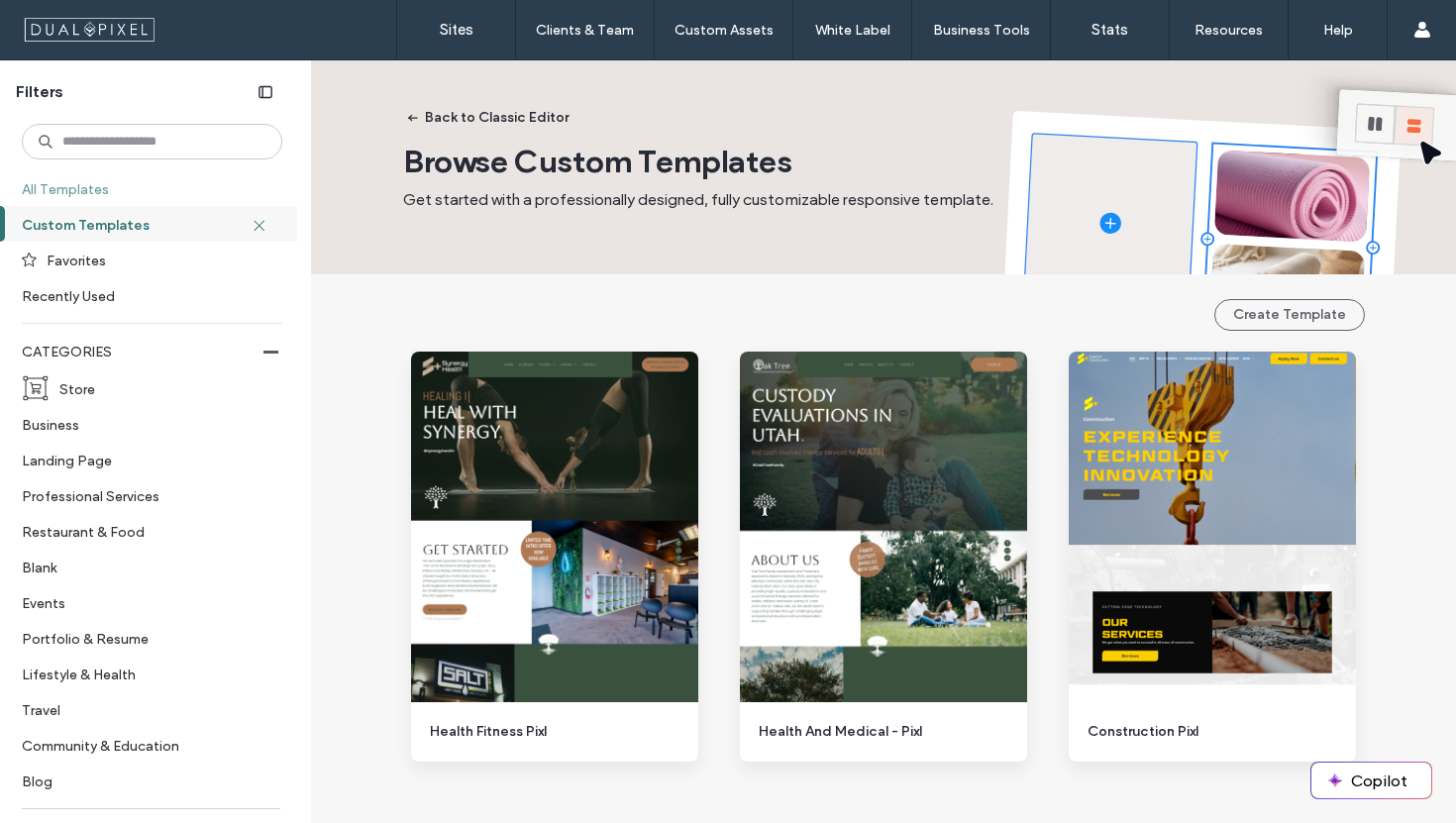 click on "All Templates" at bounding box center [150, 188] 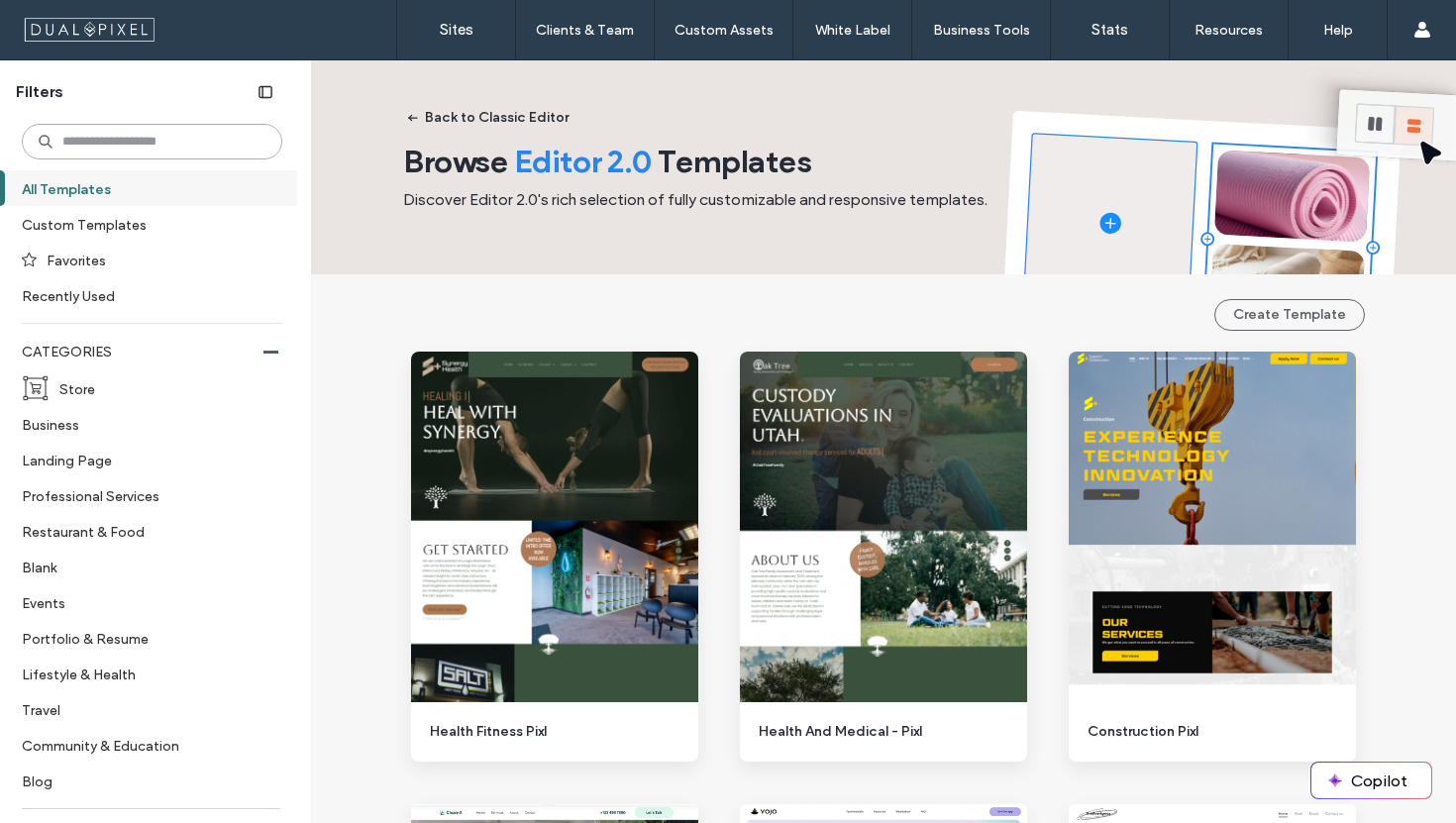 click at bounding box center (152, 142) 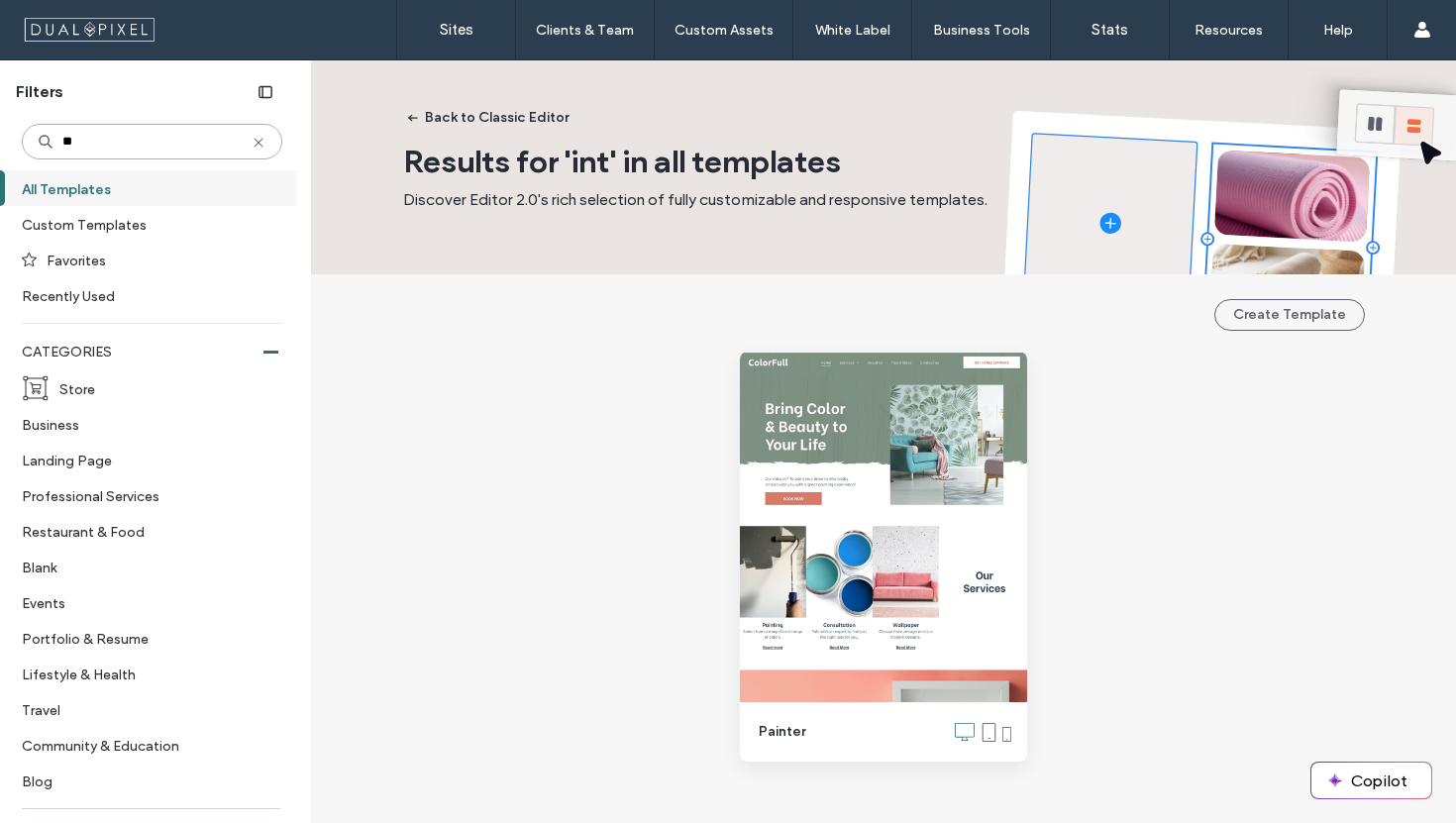 type on "*" 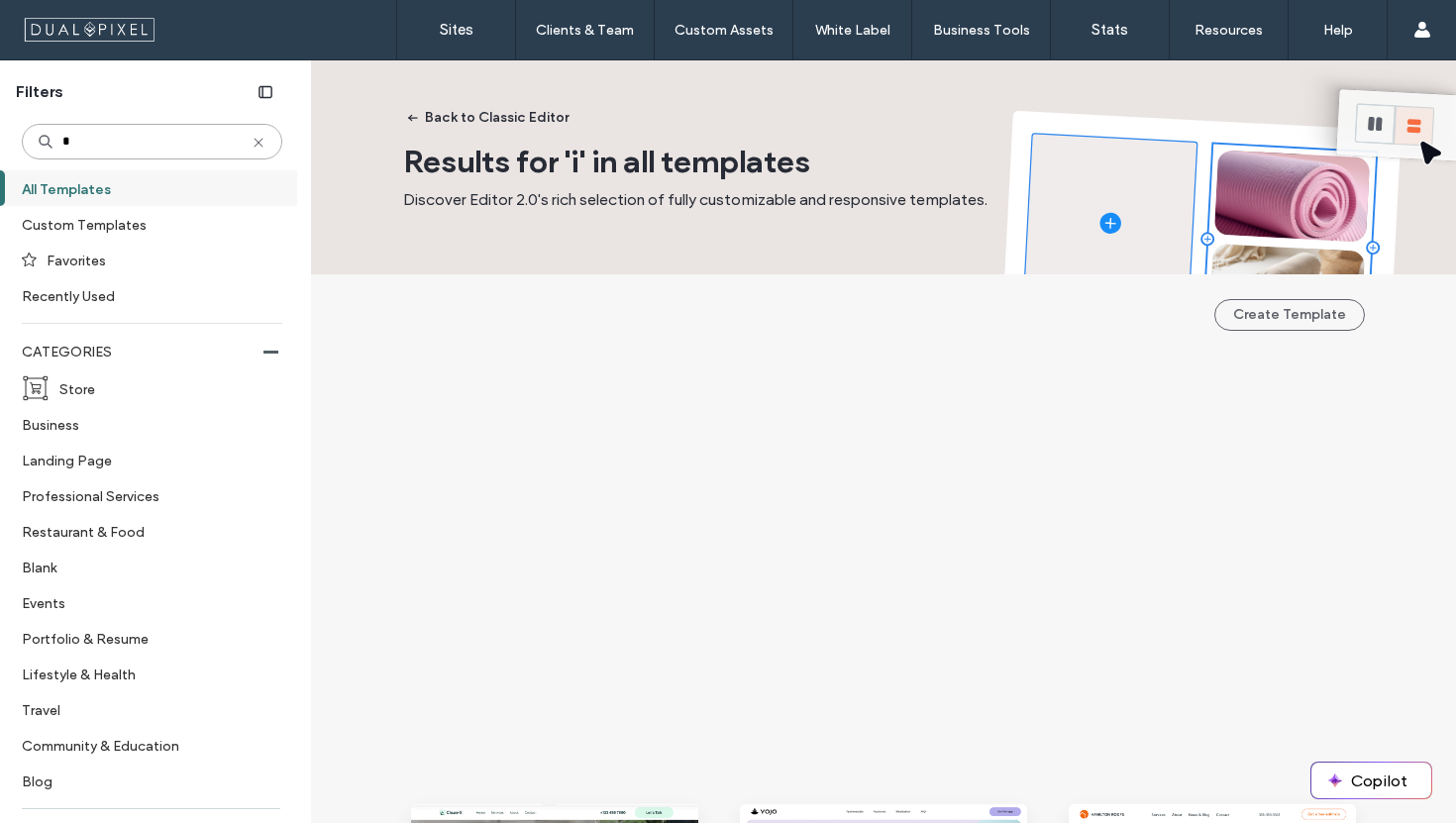 type 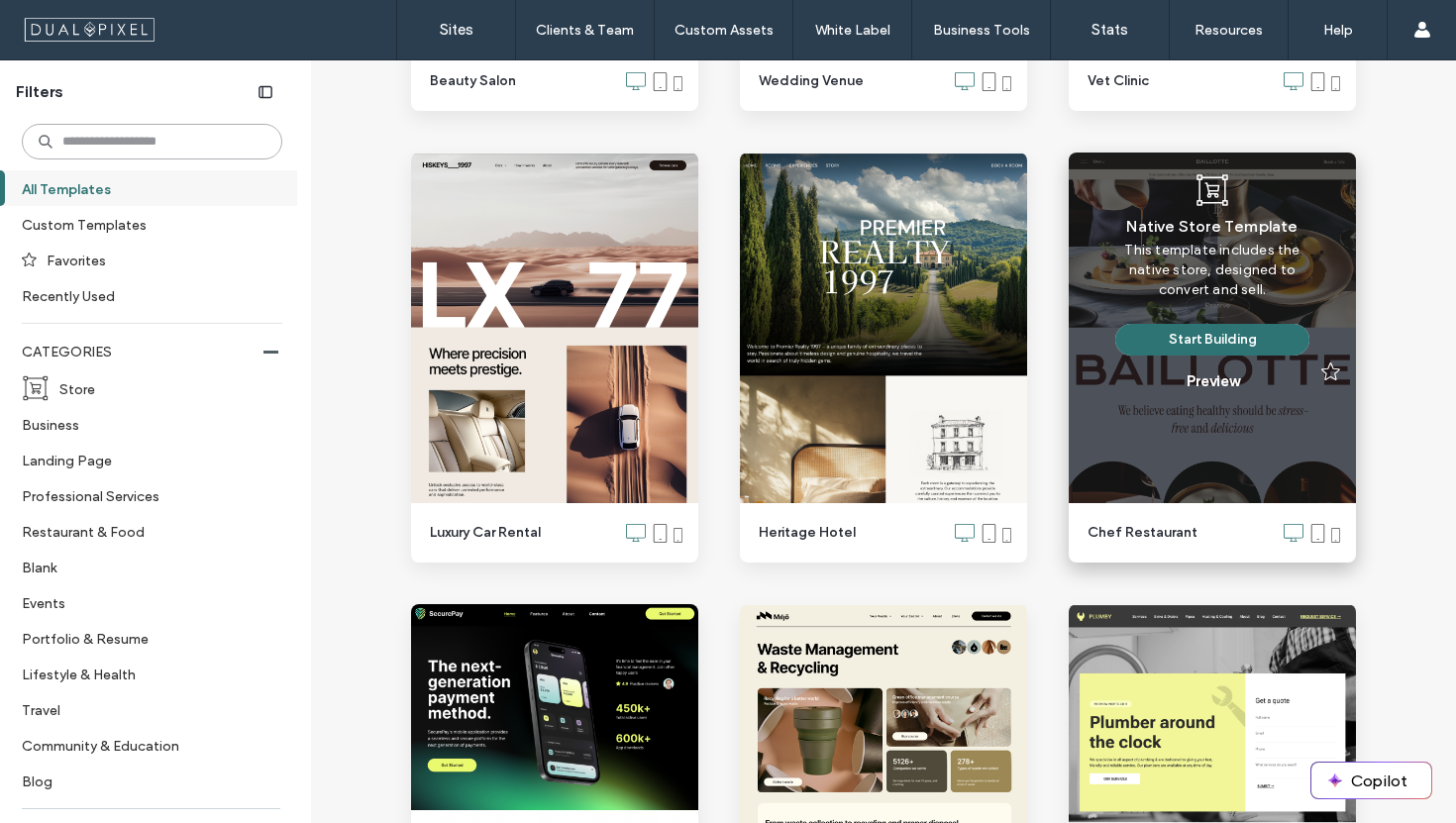 scroll, scrollTop: 2111, scrollLeft: 0, axis: vertical 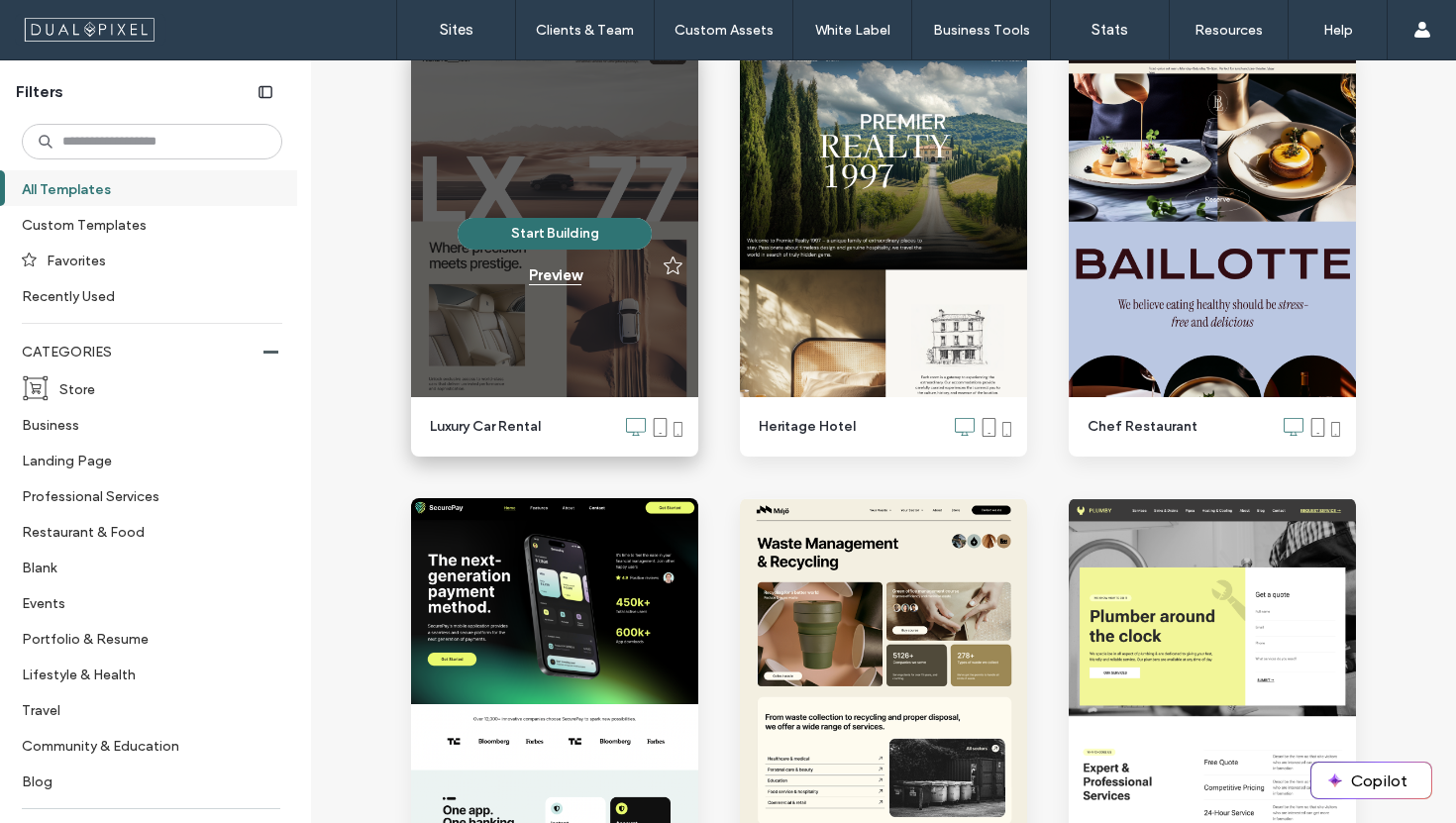 click on "Preview" at bounding box center [555, 275] 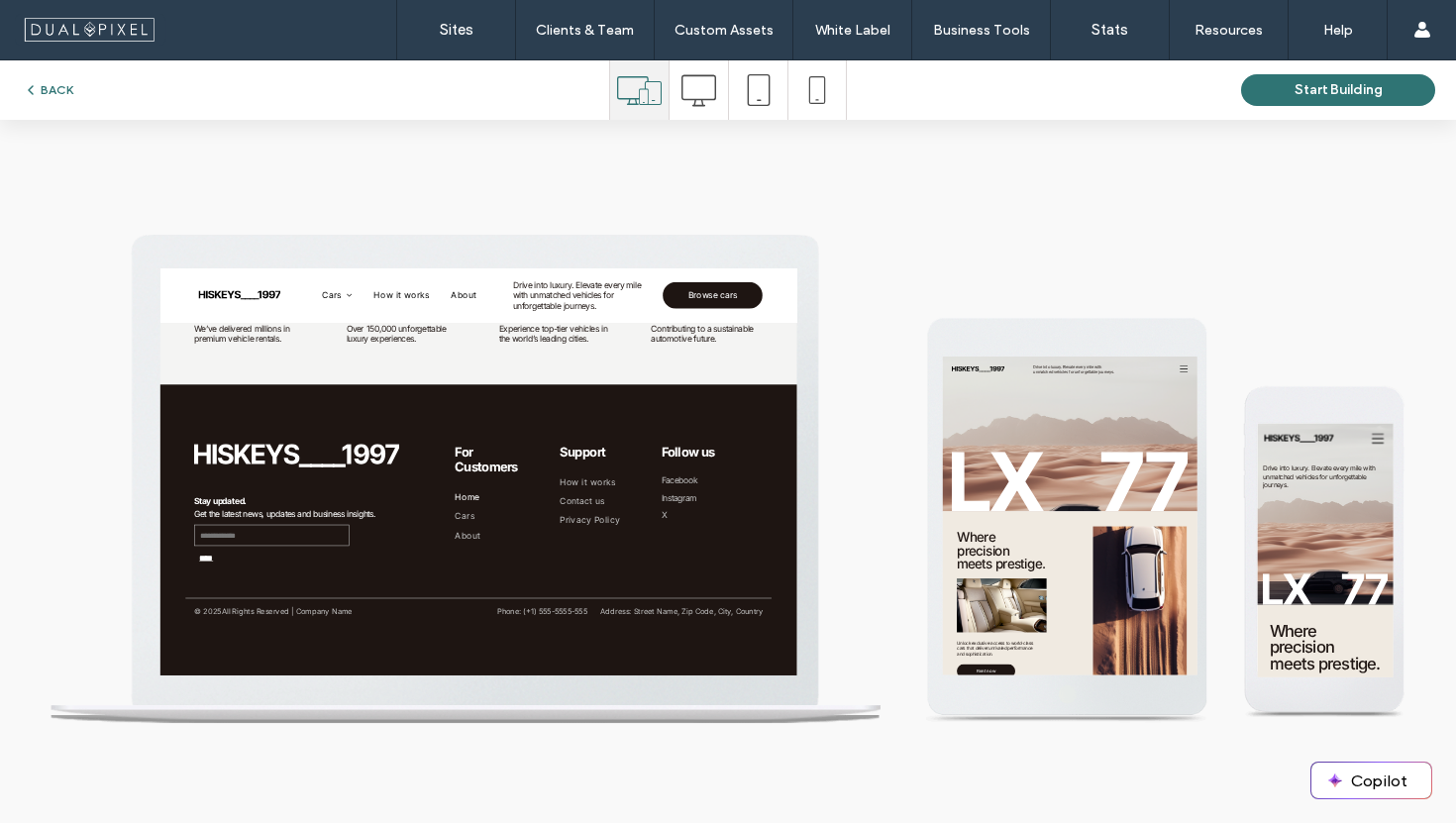 scroll, scrollTop: 0, scrollLeft: 0, axis: both 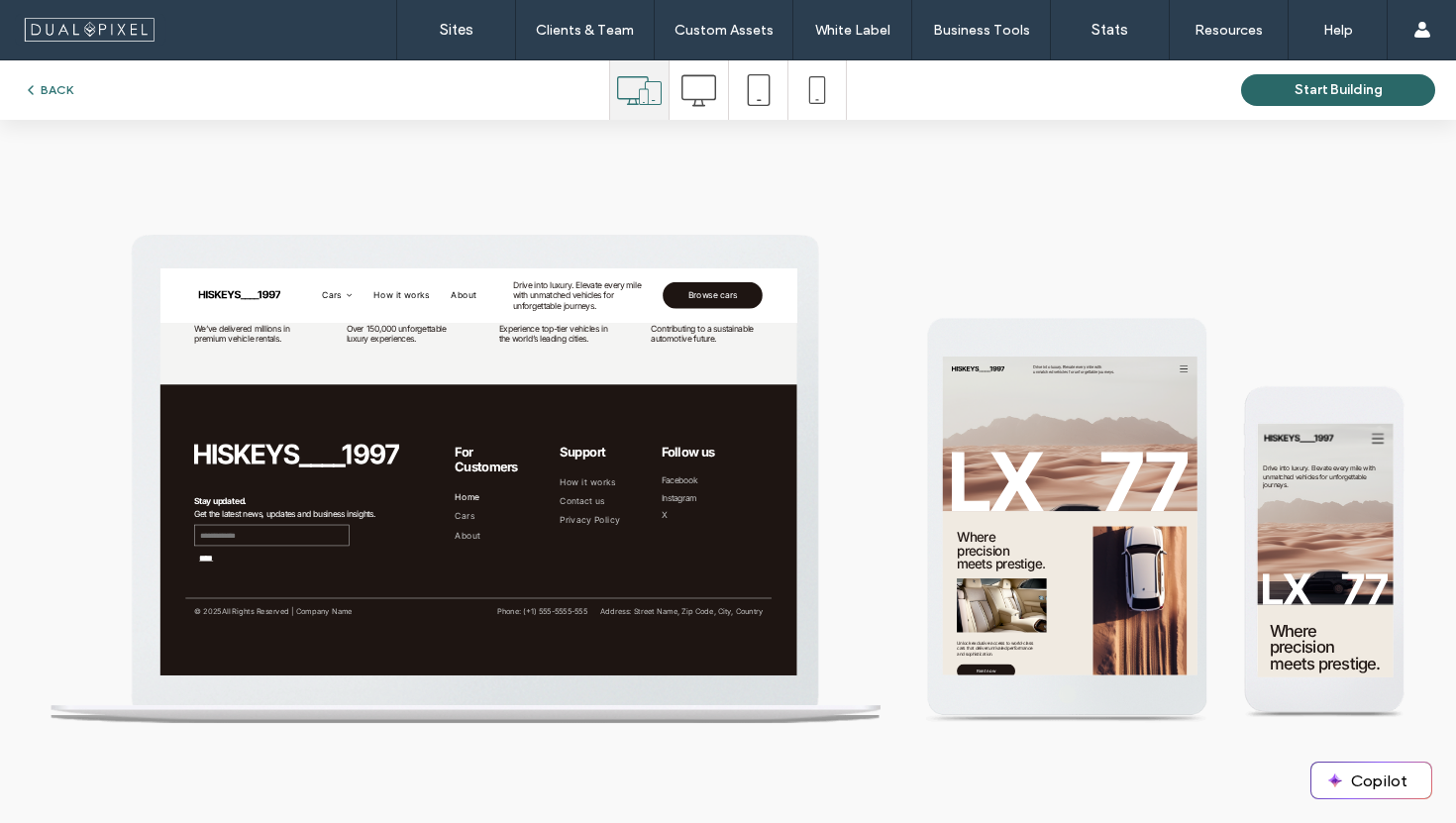 click on "Start Building" at bounding box center [1338, 90] 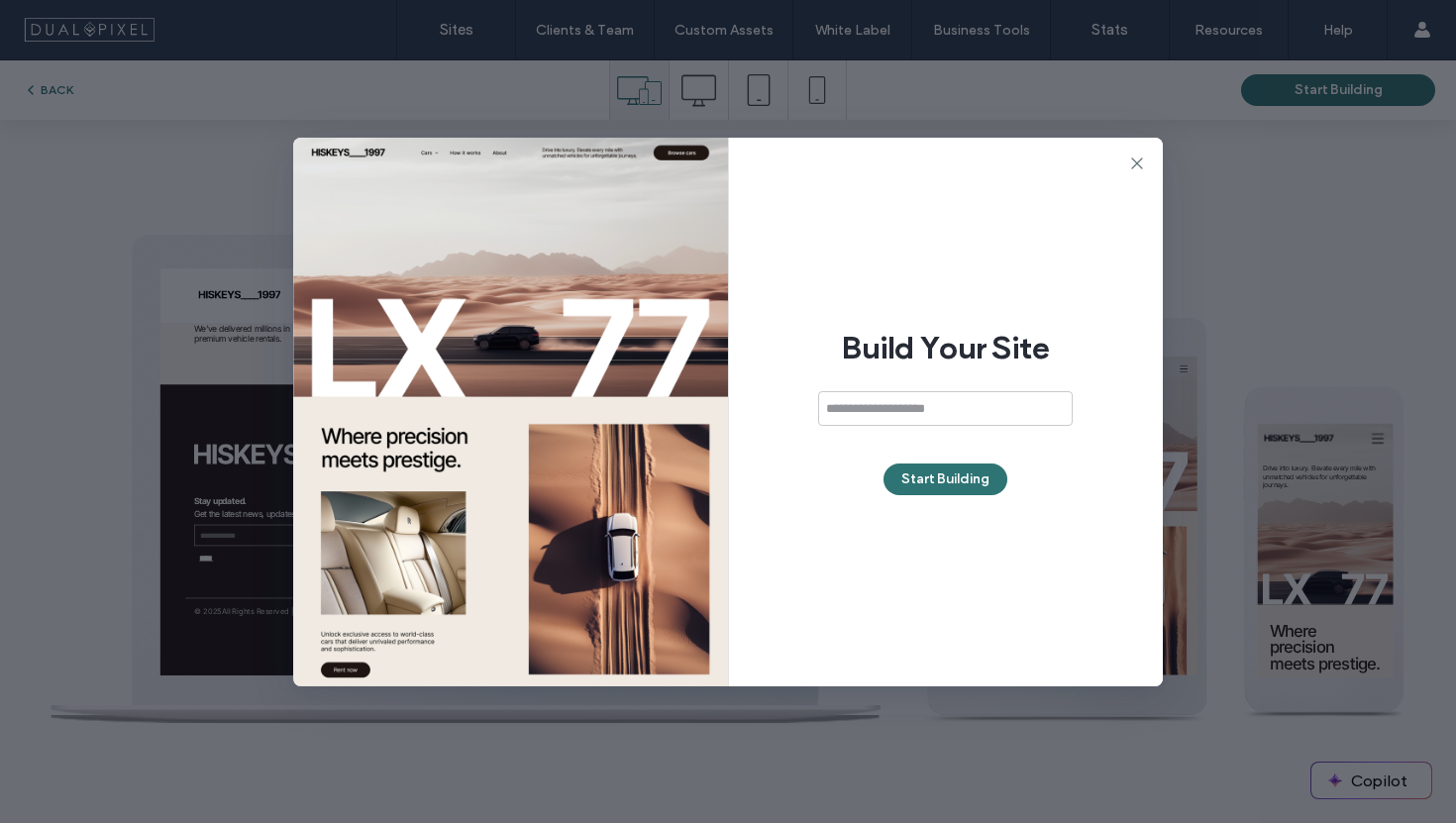 click at bounding box center (945, 408) 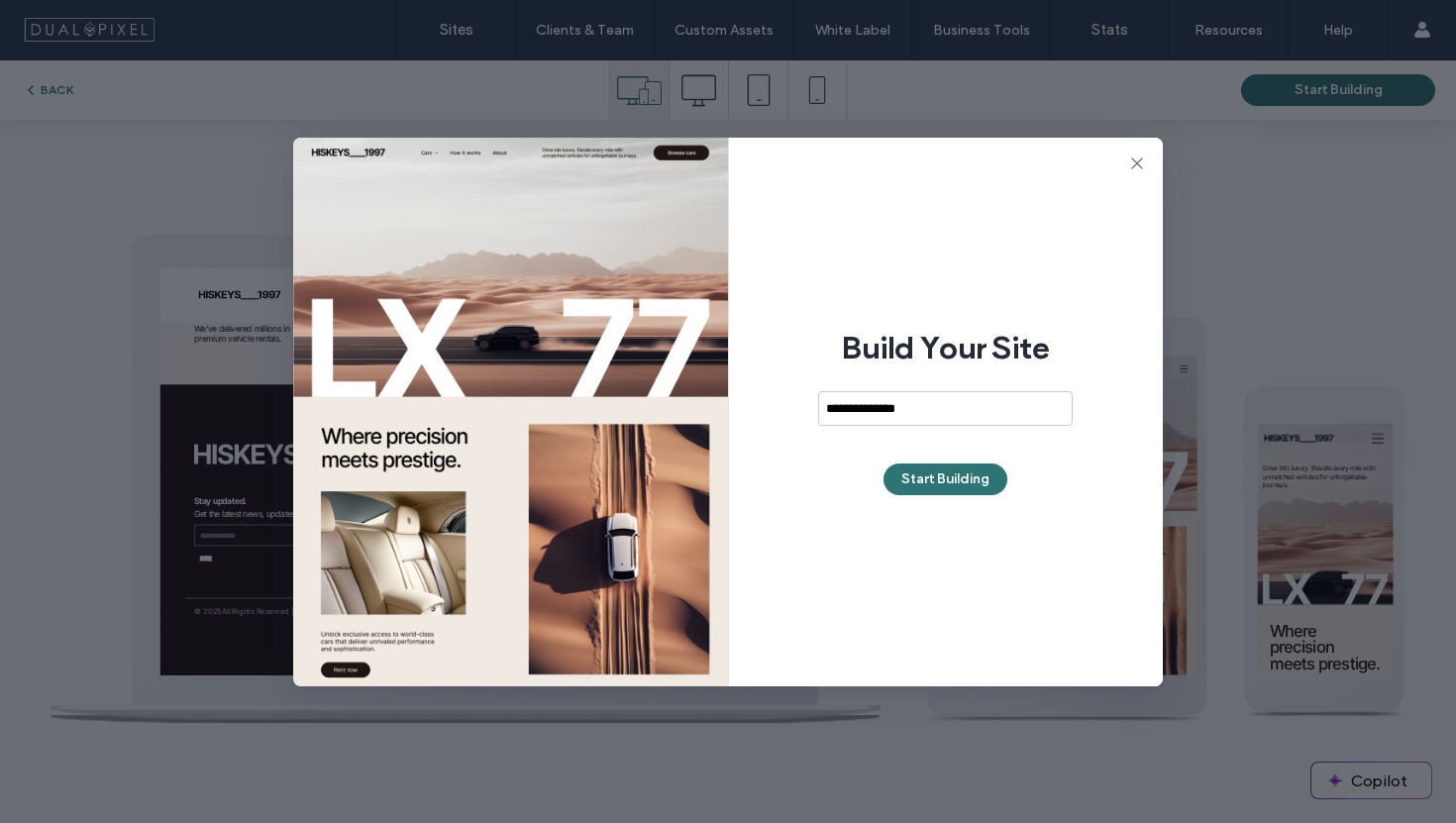 type on "**********" 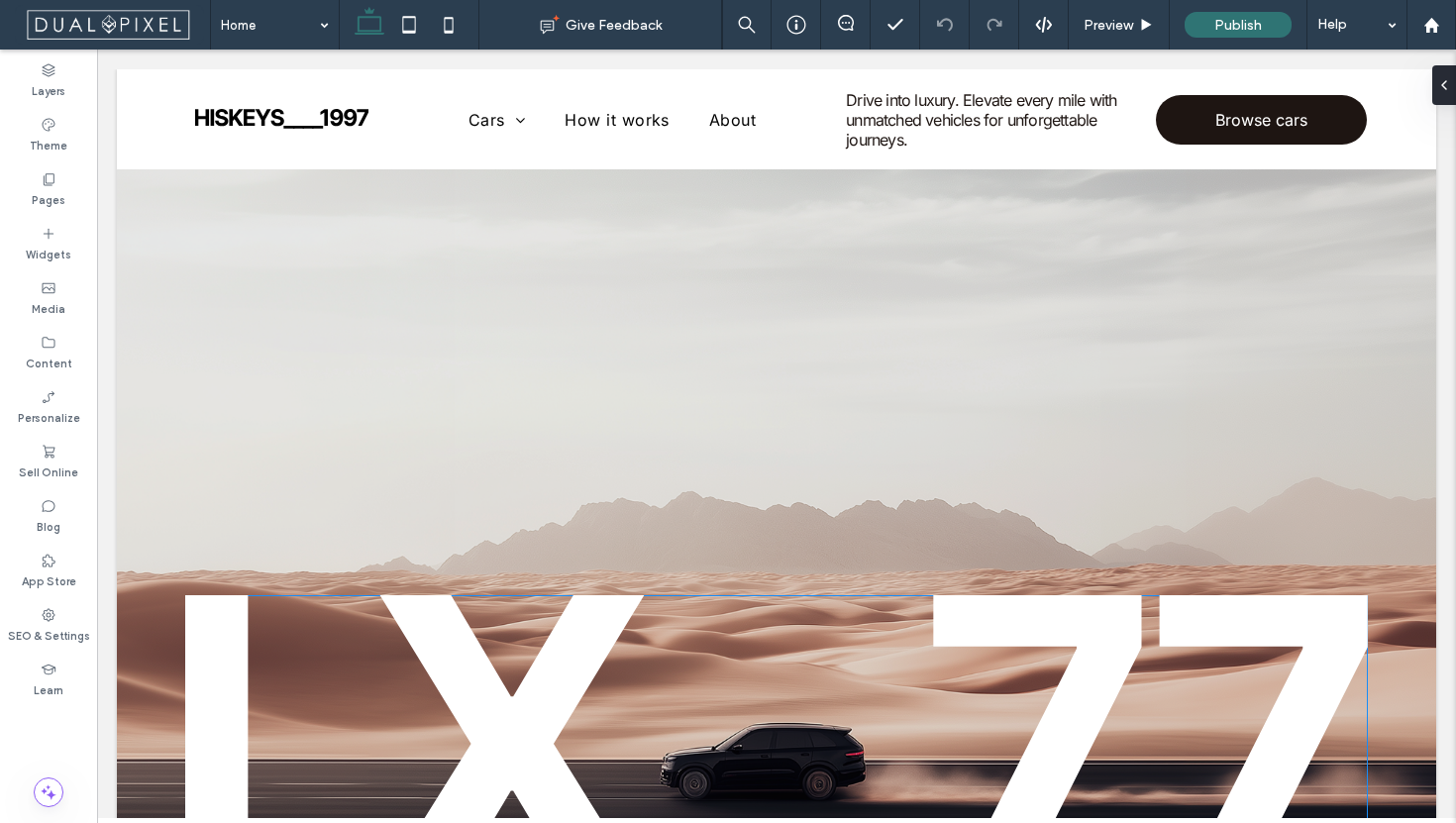 scroll, scrollTop: 359, scrollLeft: 0, axis: vertical 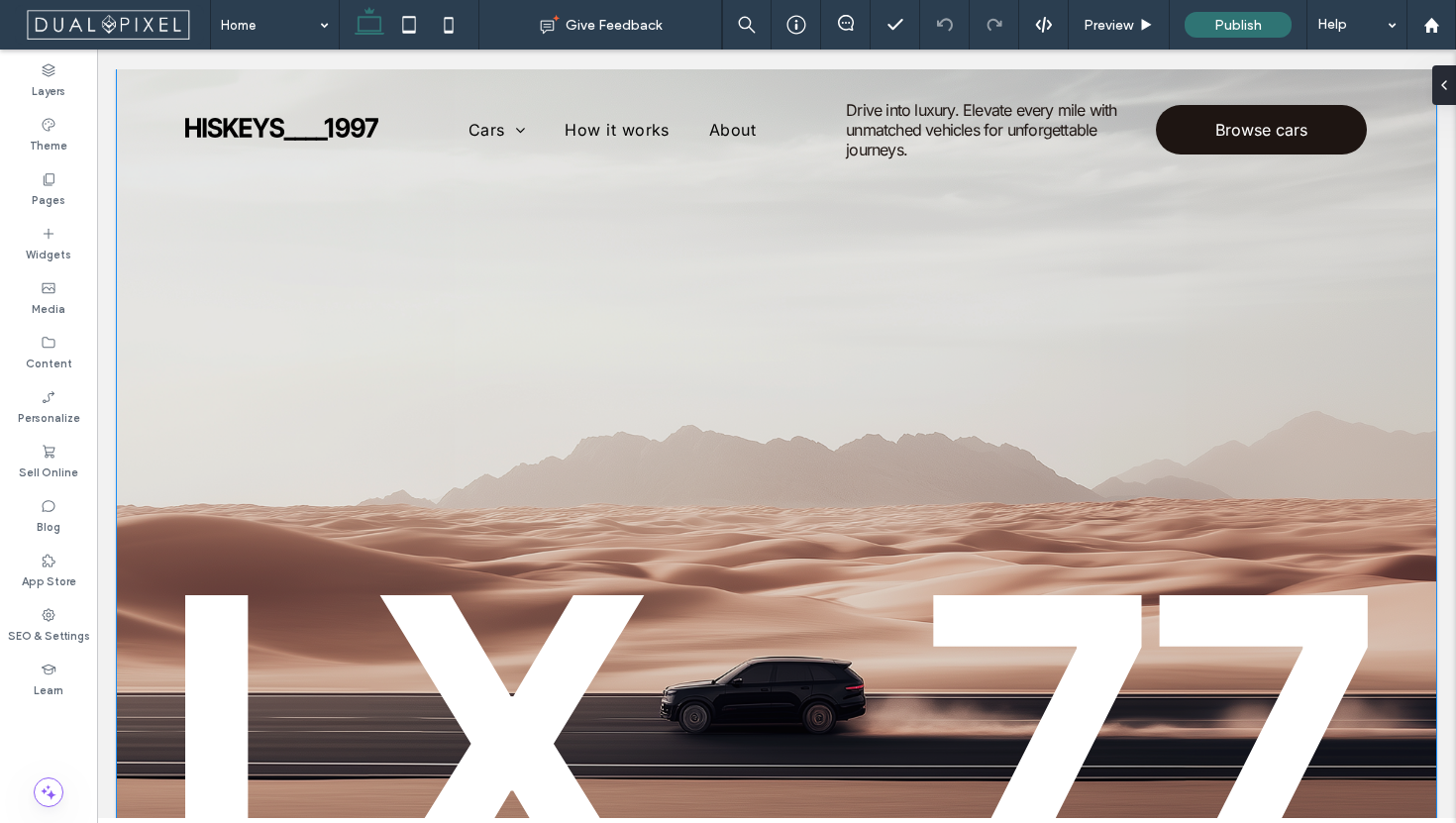 click on "Drive into luxury. Elevate every mile with unmatched vehicles for unforgettable journeys." at bounding box center [777, 480] 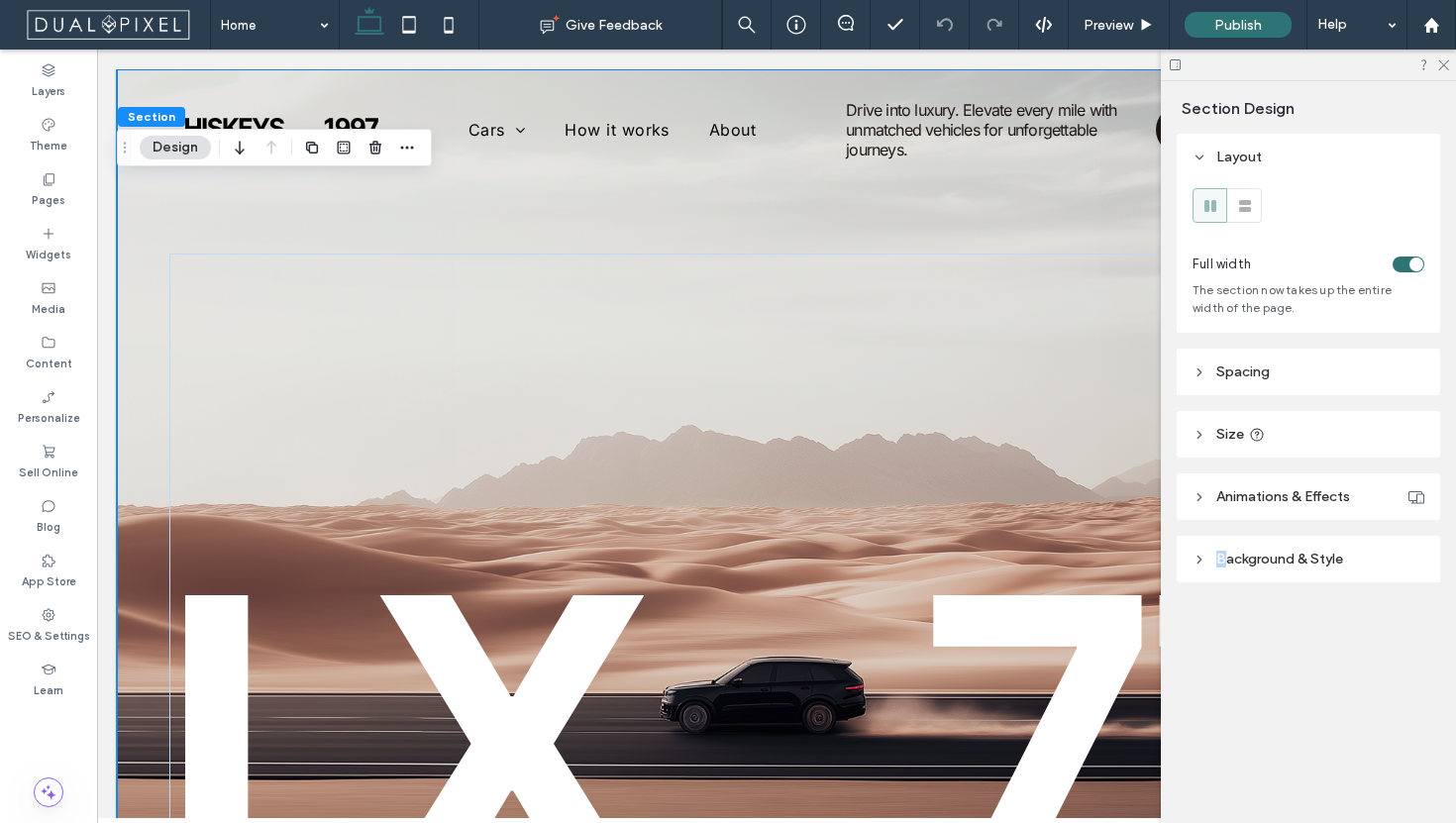 click on "Background & Style" at bounding box center [1280, 559] 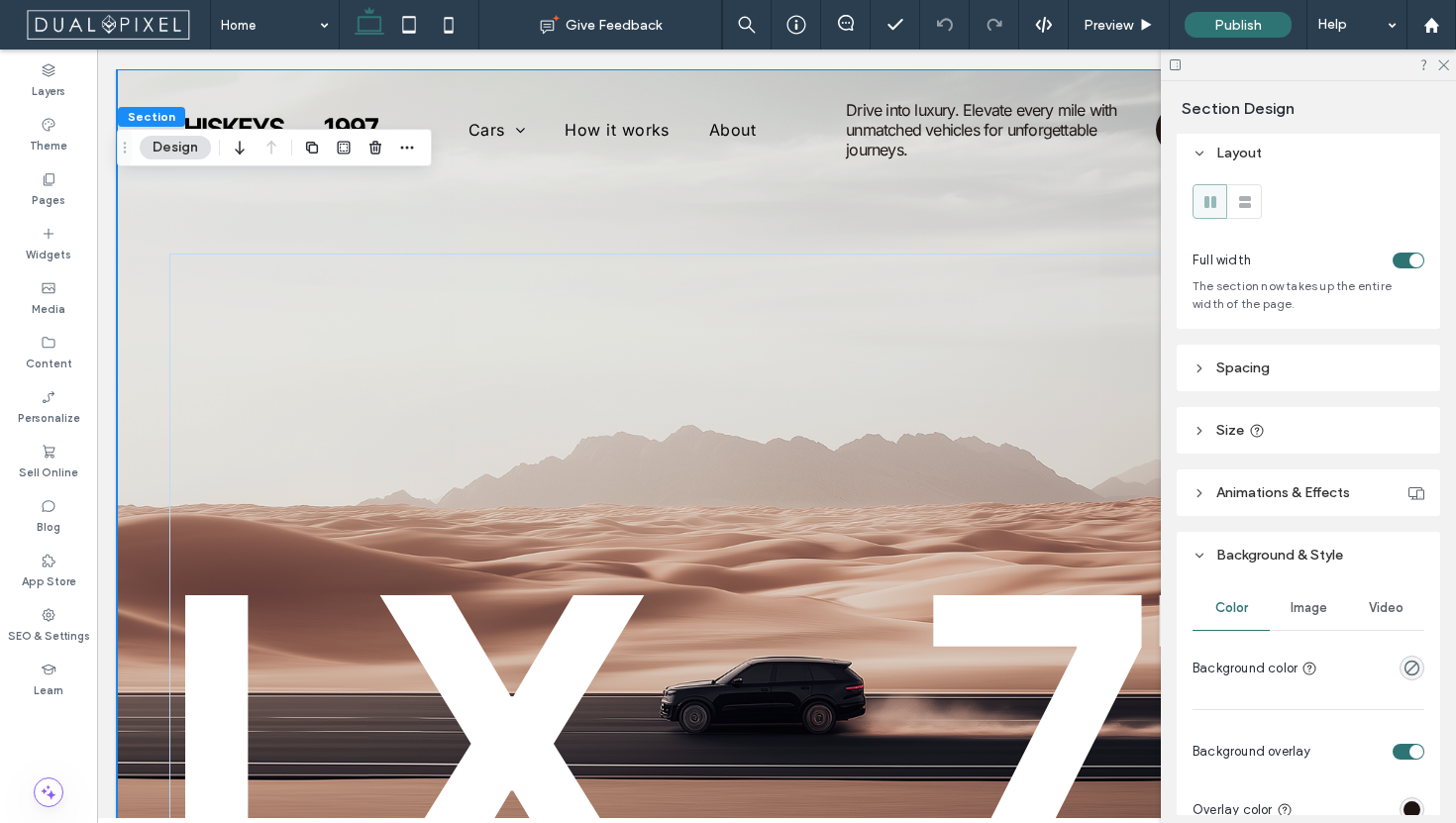 click on "Image" at bounding box center [1308, 608] 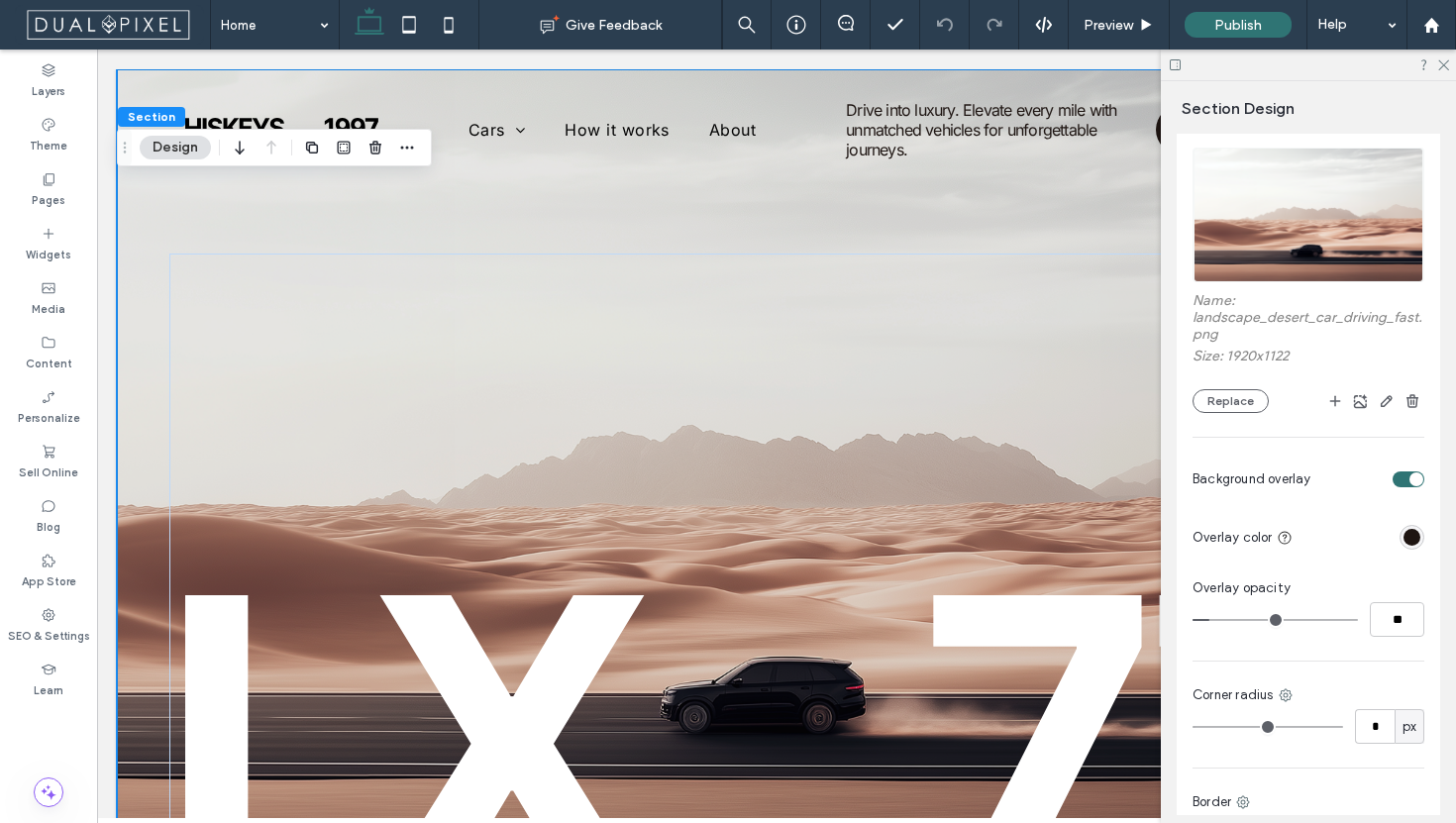 scroll, scrollTop: 504, scrollLeft: 0, axis: vertical 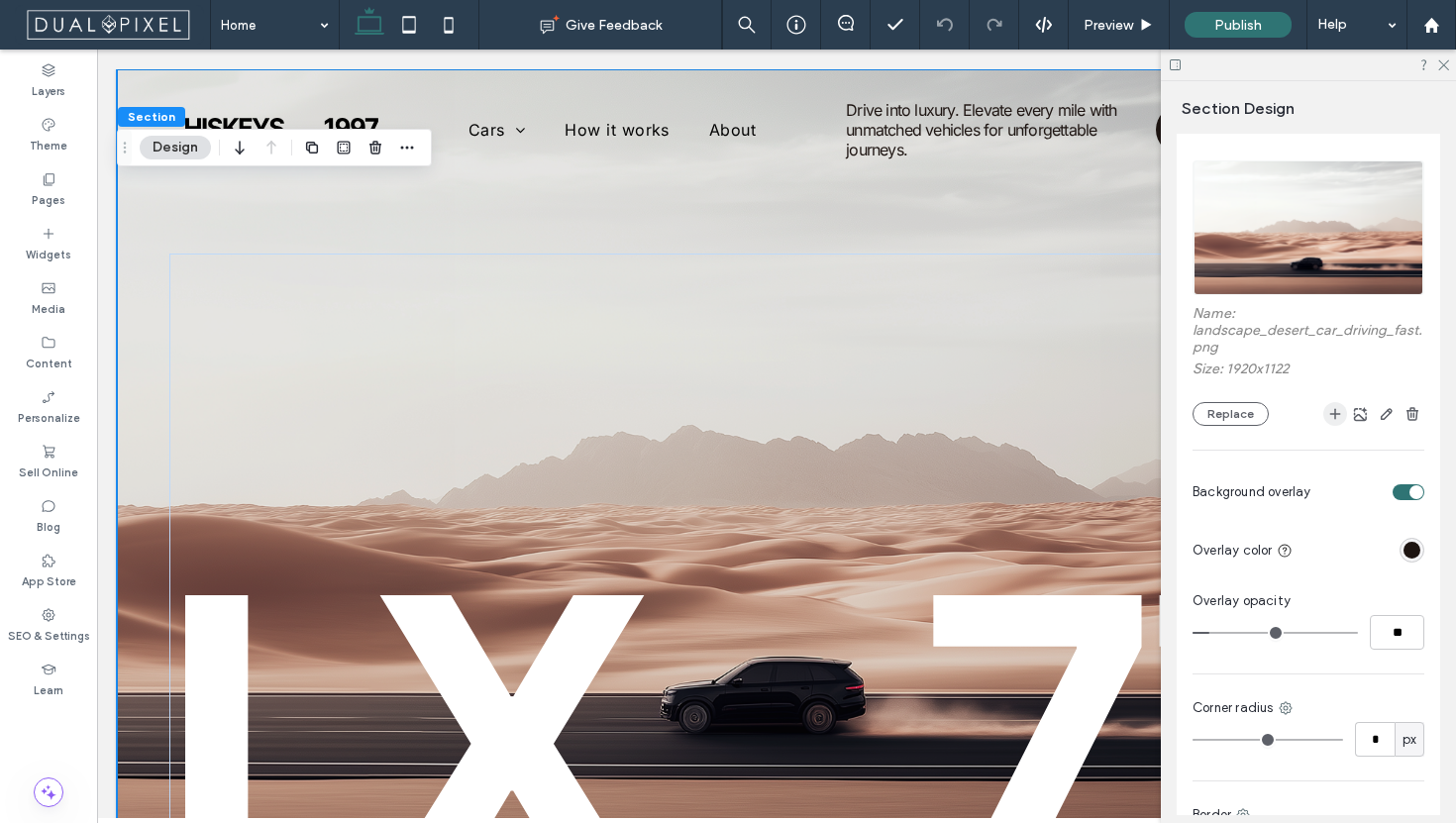 click 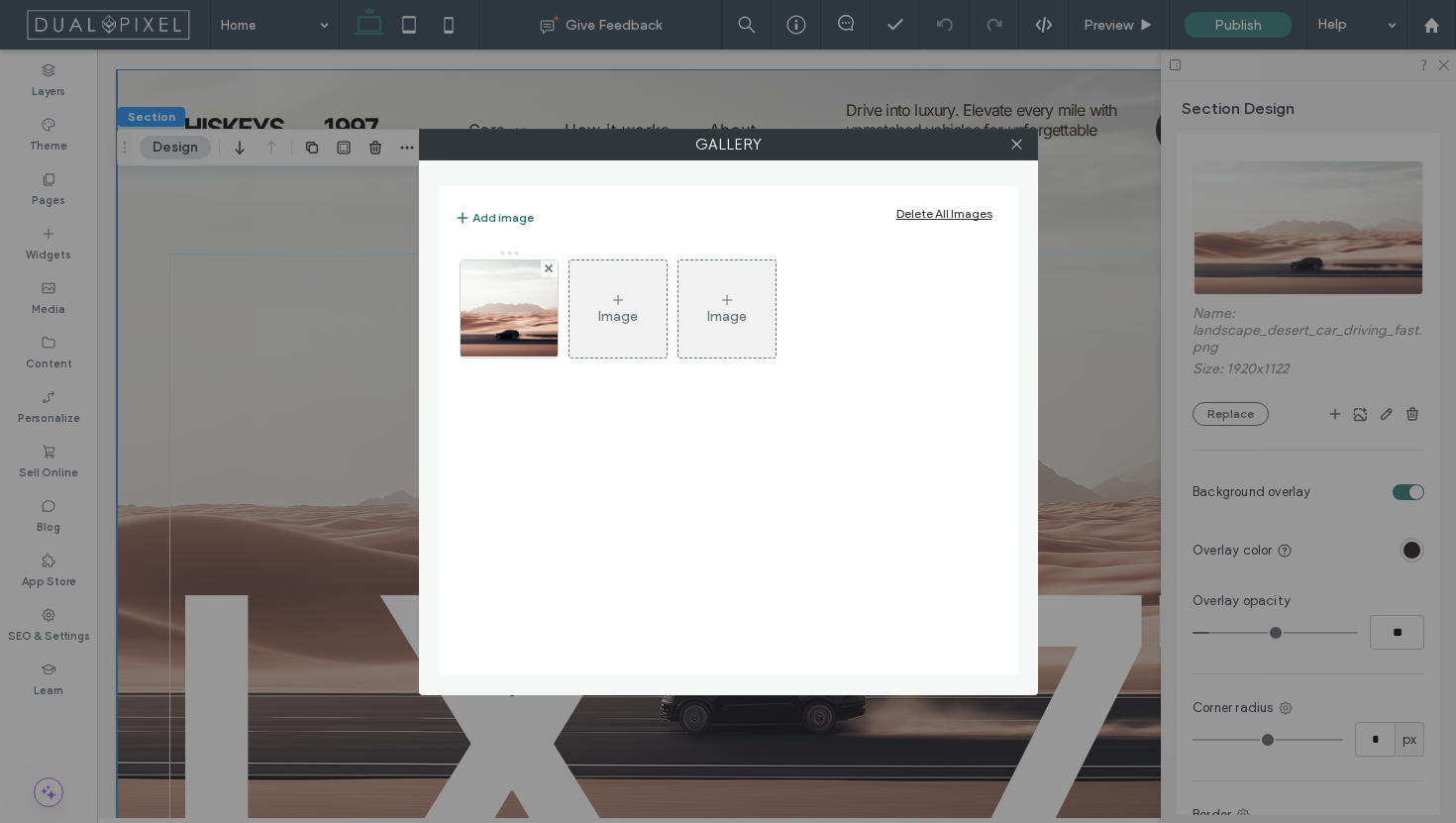 click on "Image" at bounding box center [618, 309] 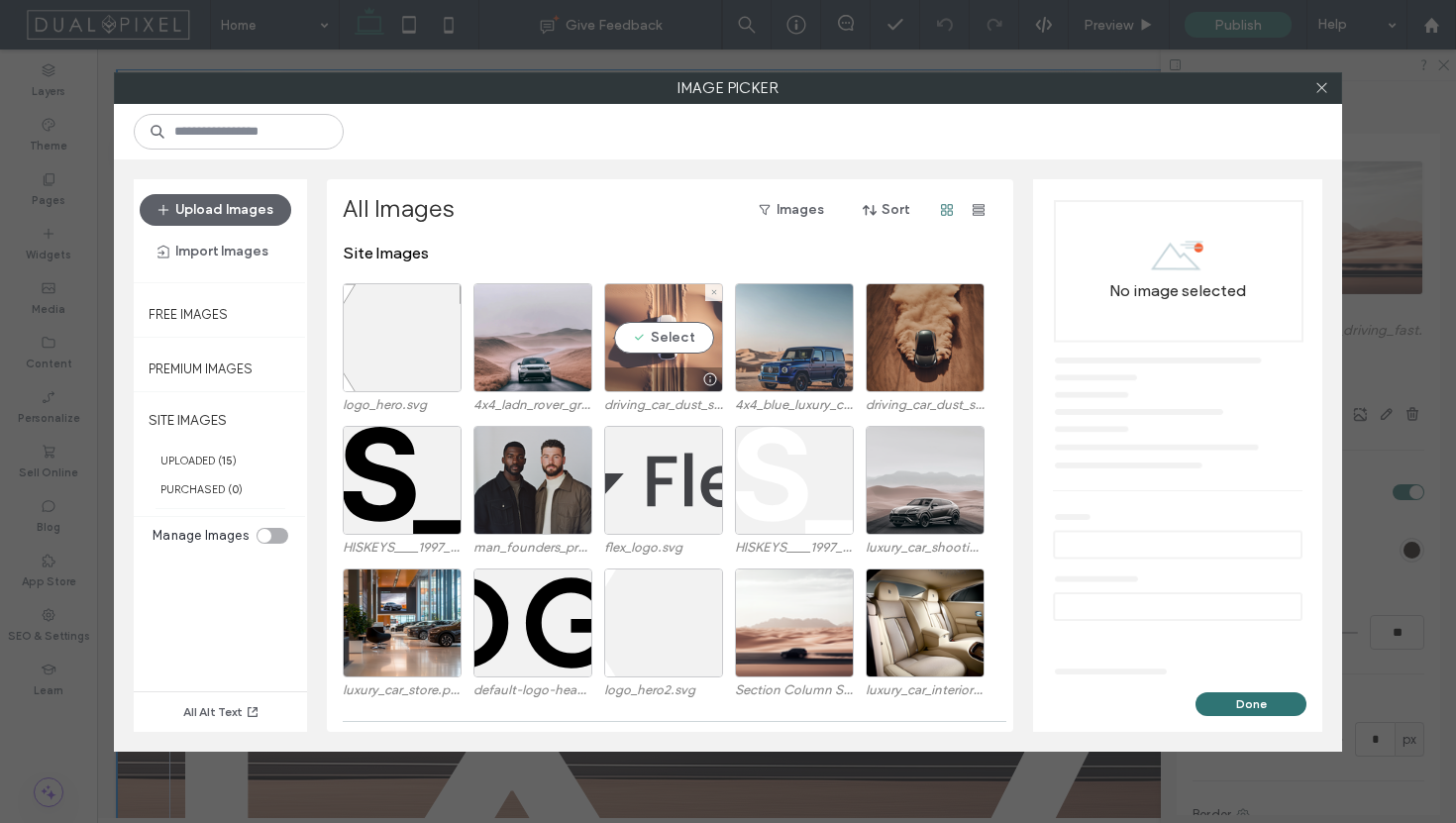 click on "Select" at bounding box center [664, 338] 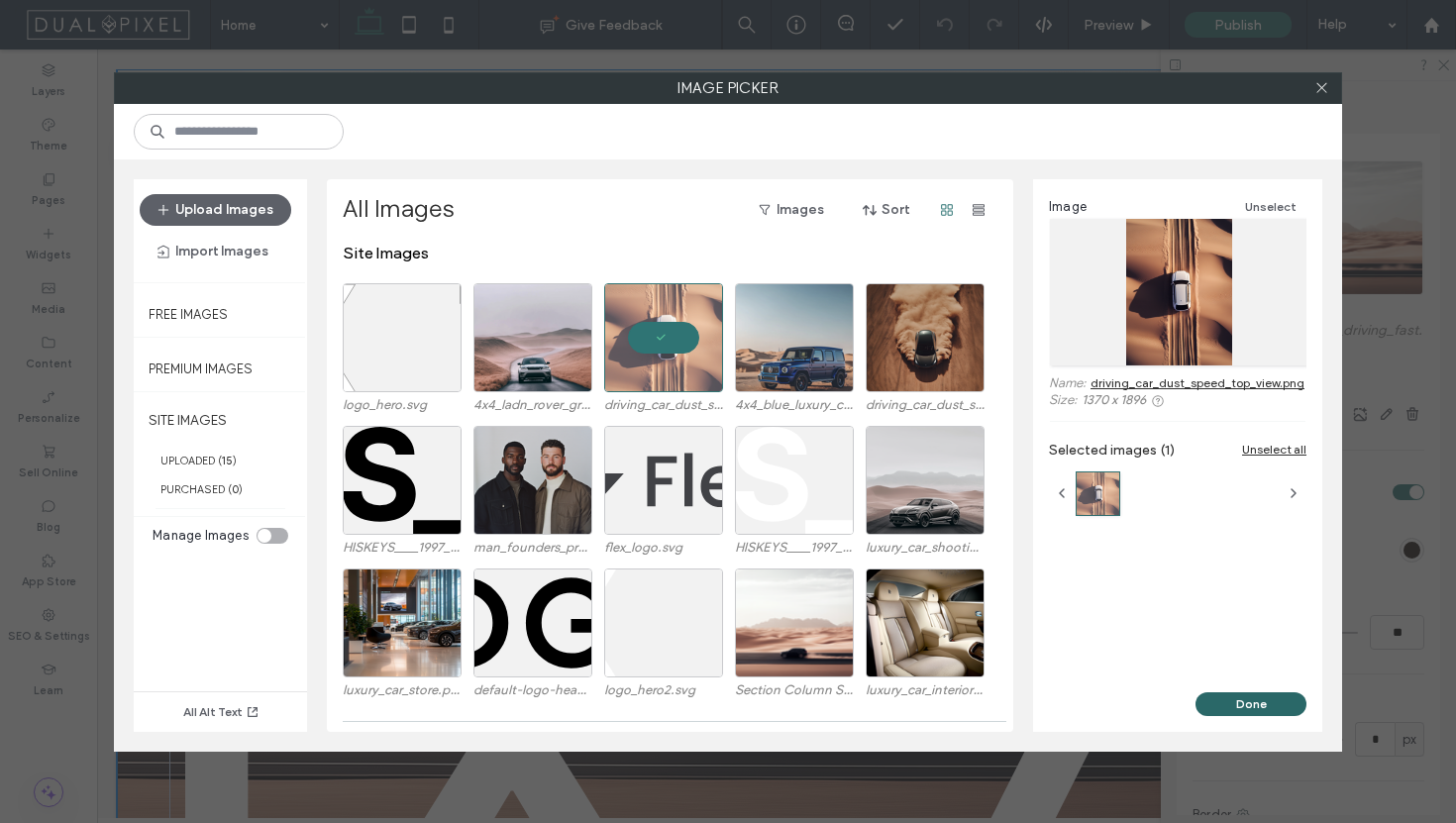 click on "Done" at bounding box center (1251, 704) 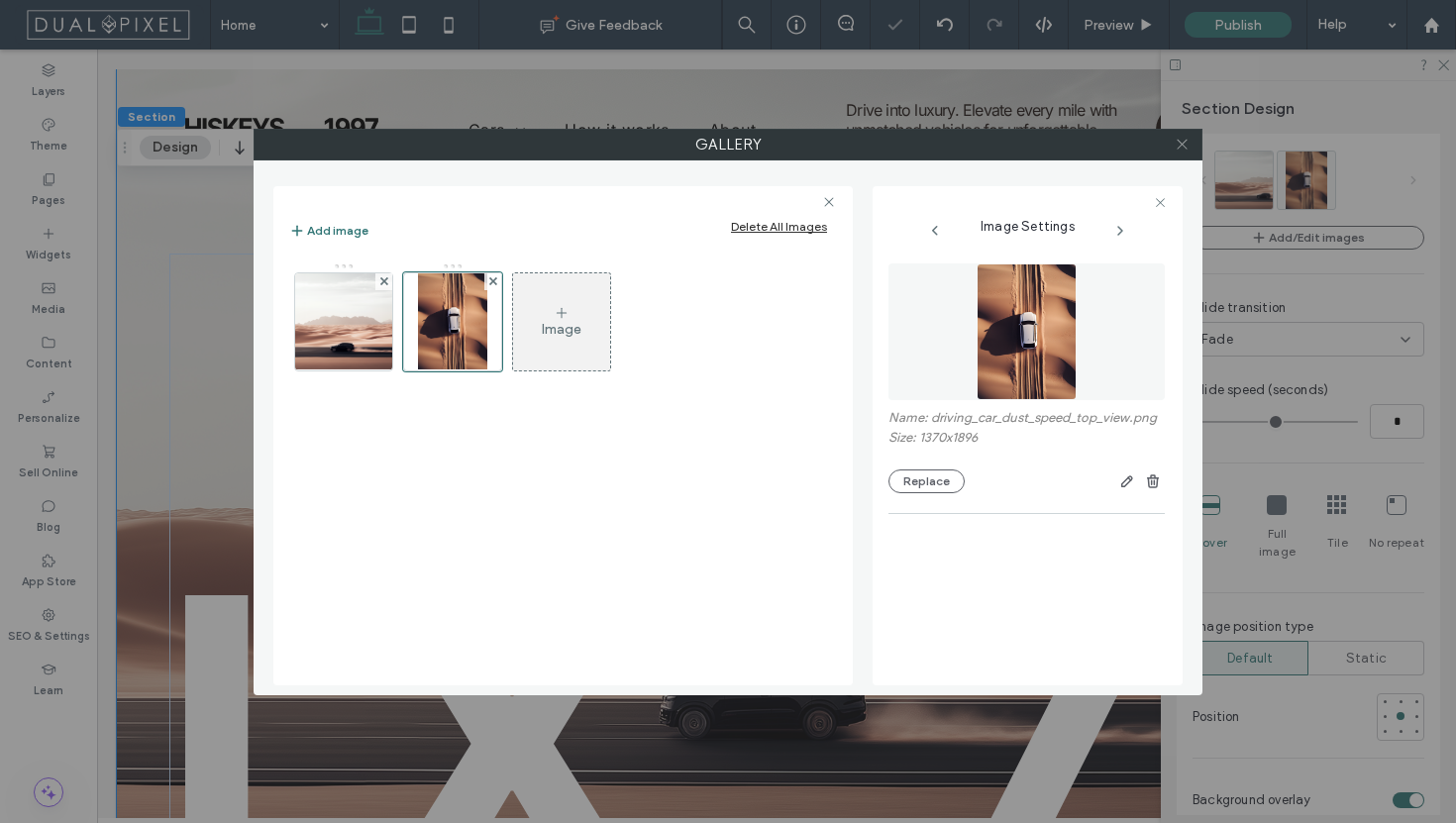 click 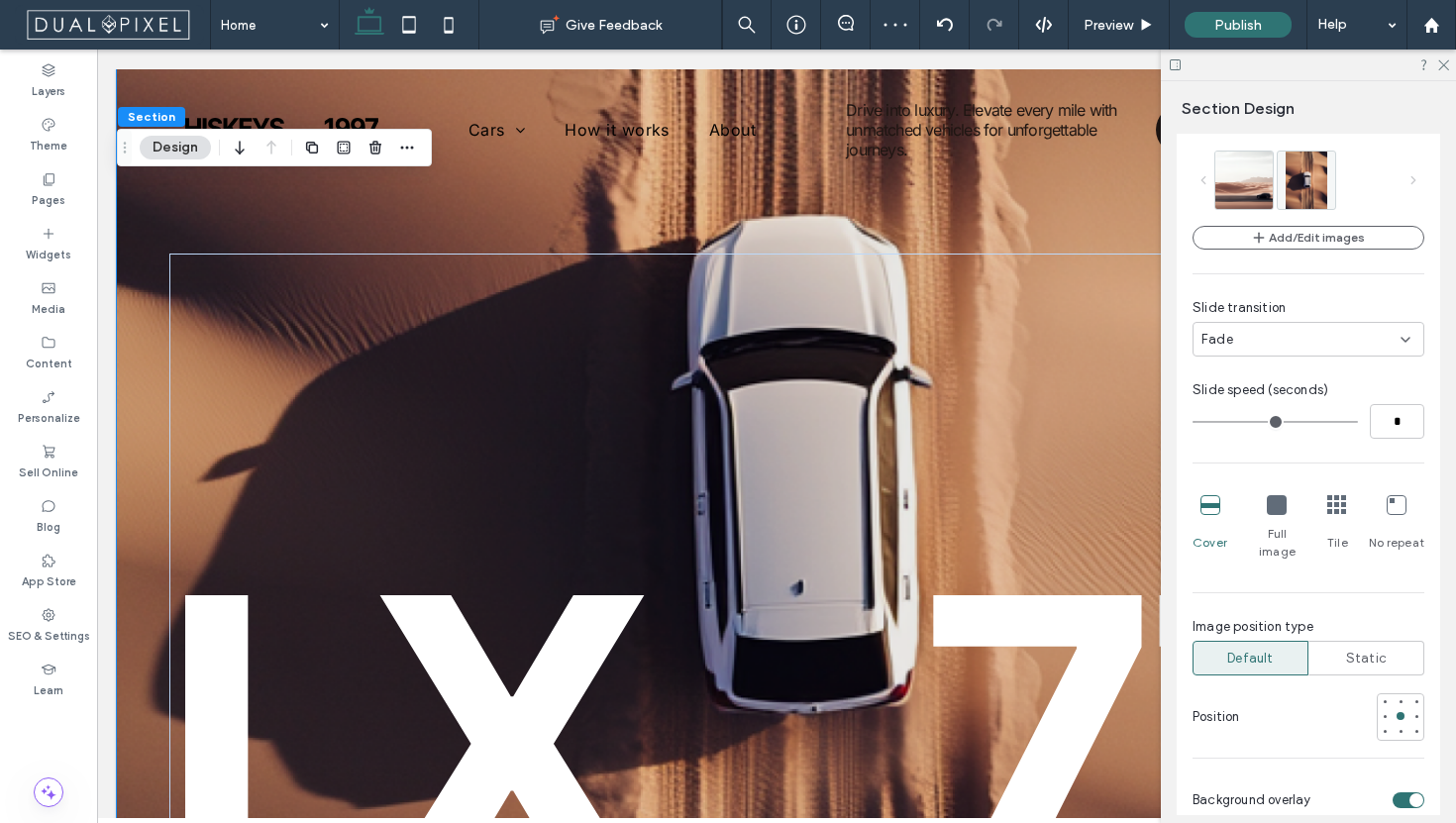 click on "Fade" at bounding box center (1300, 340) 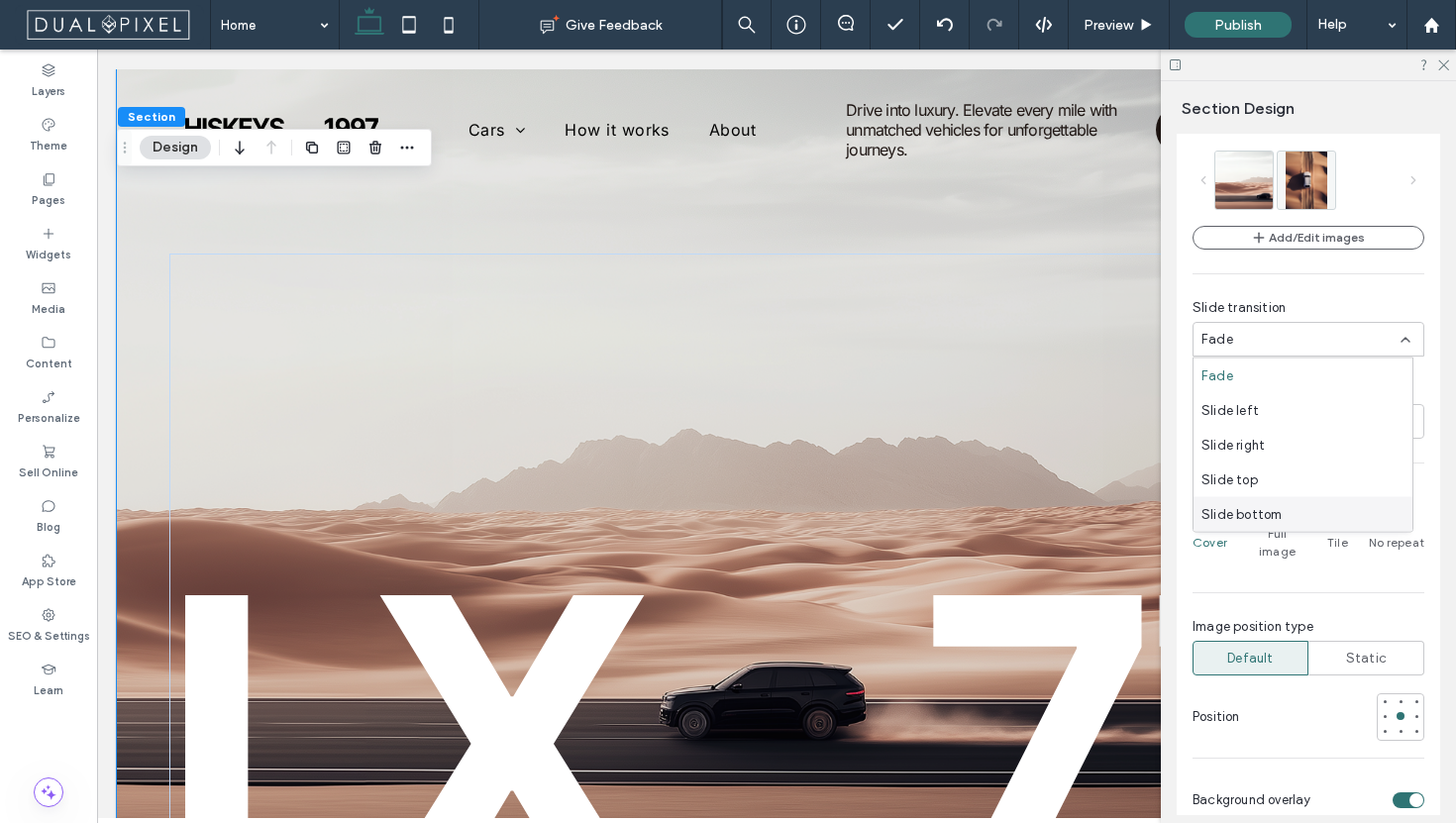 click on "Slide bottom" at bounding box center (1241, 514) 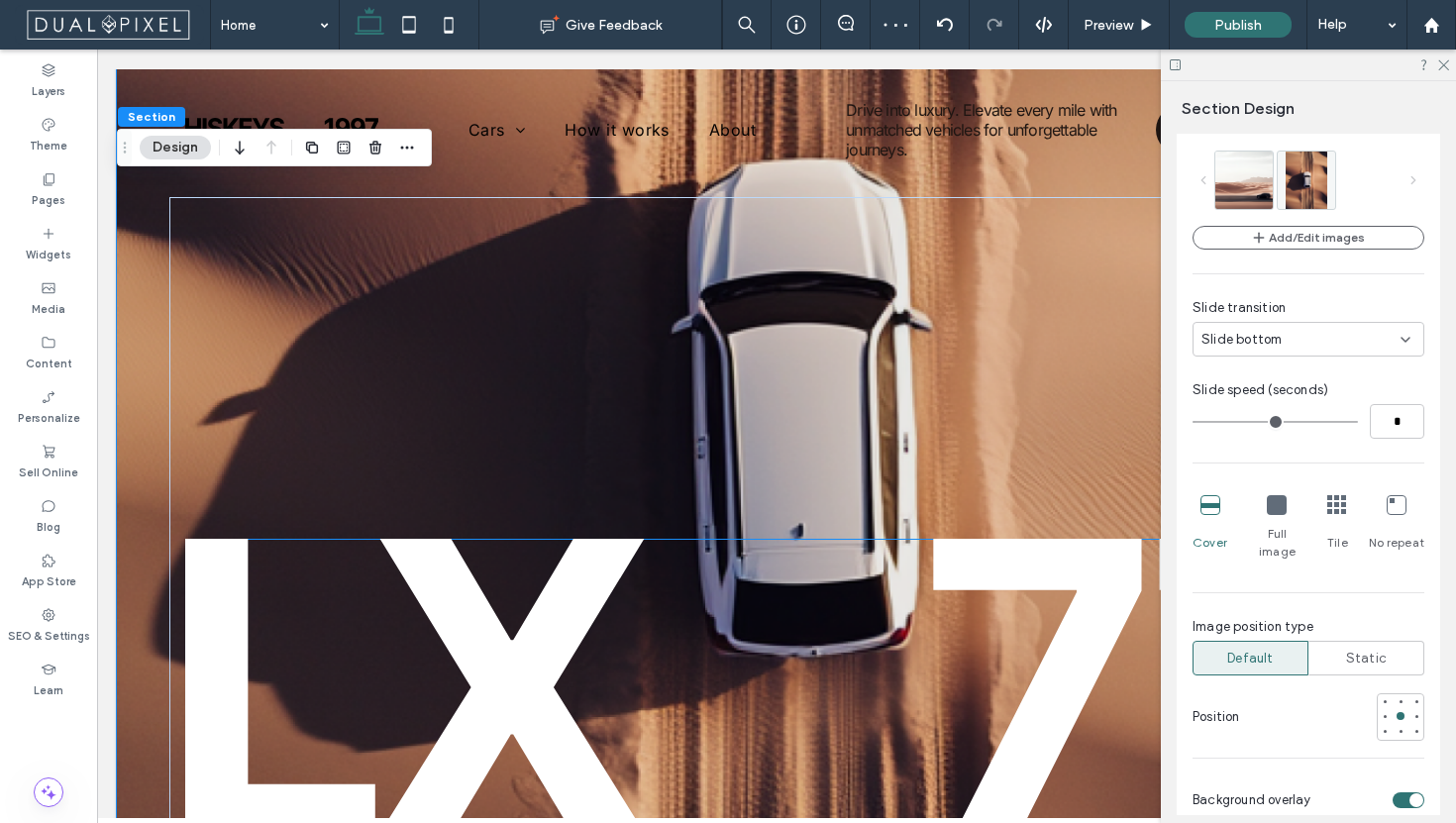scroll, scrollTop: 0, scrollLeft: 0, axis: both 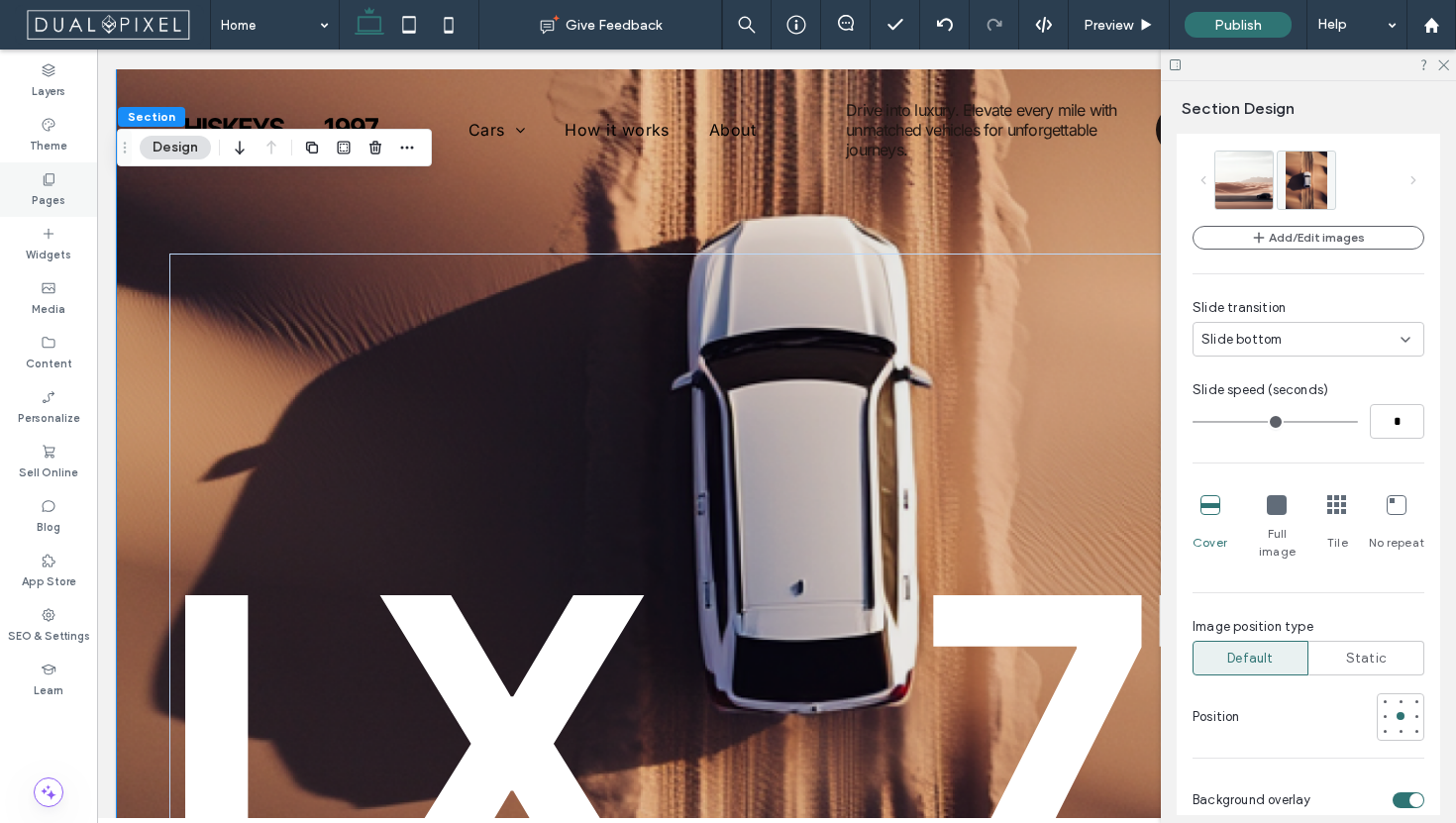 click on "Pages" at bounding box center (49, 189) 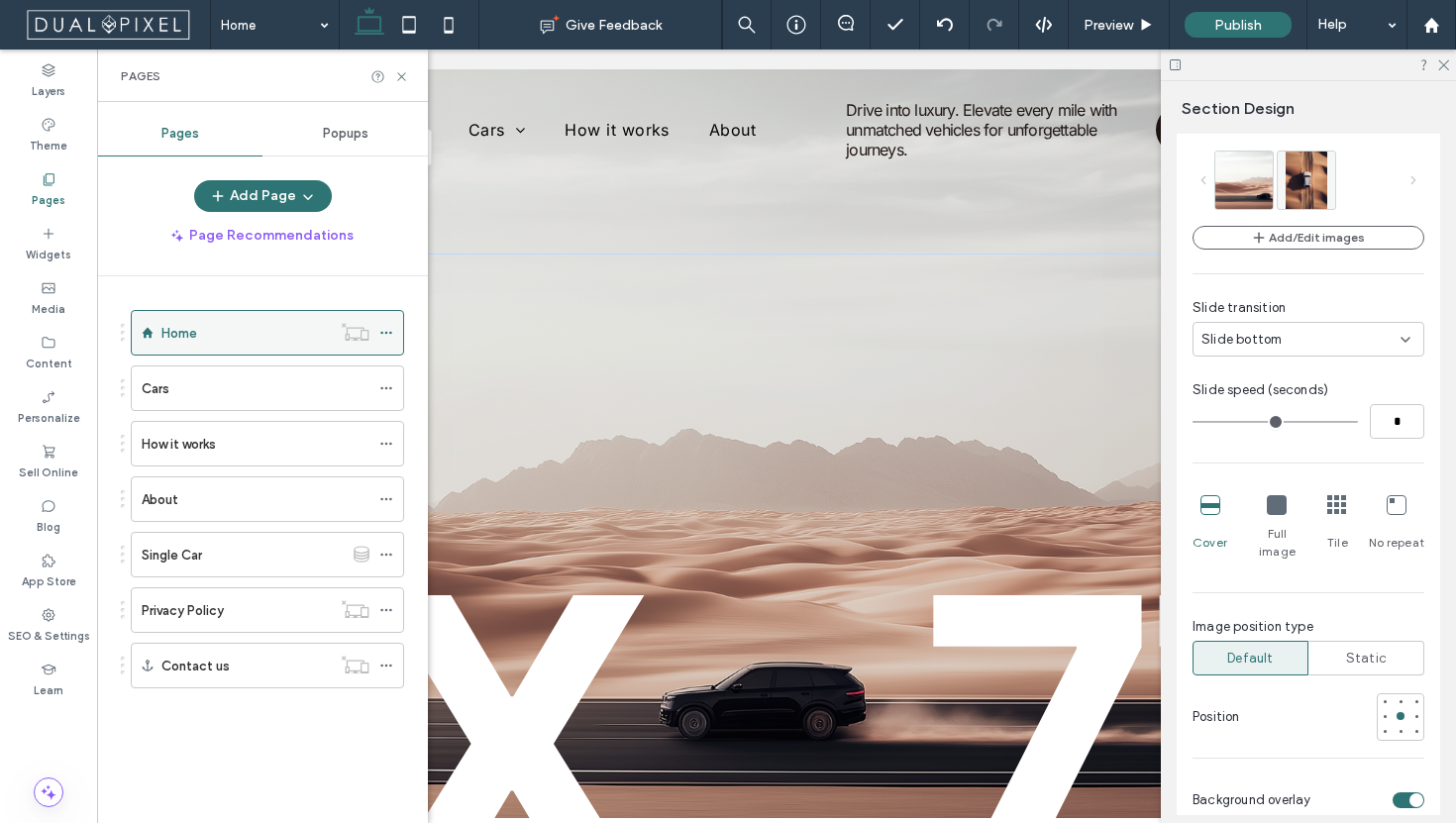 click 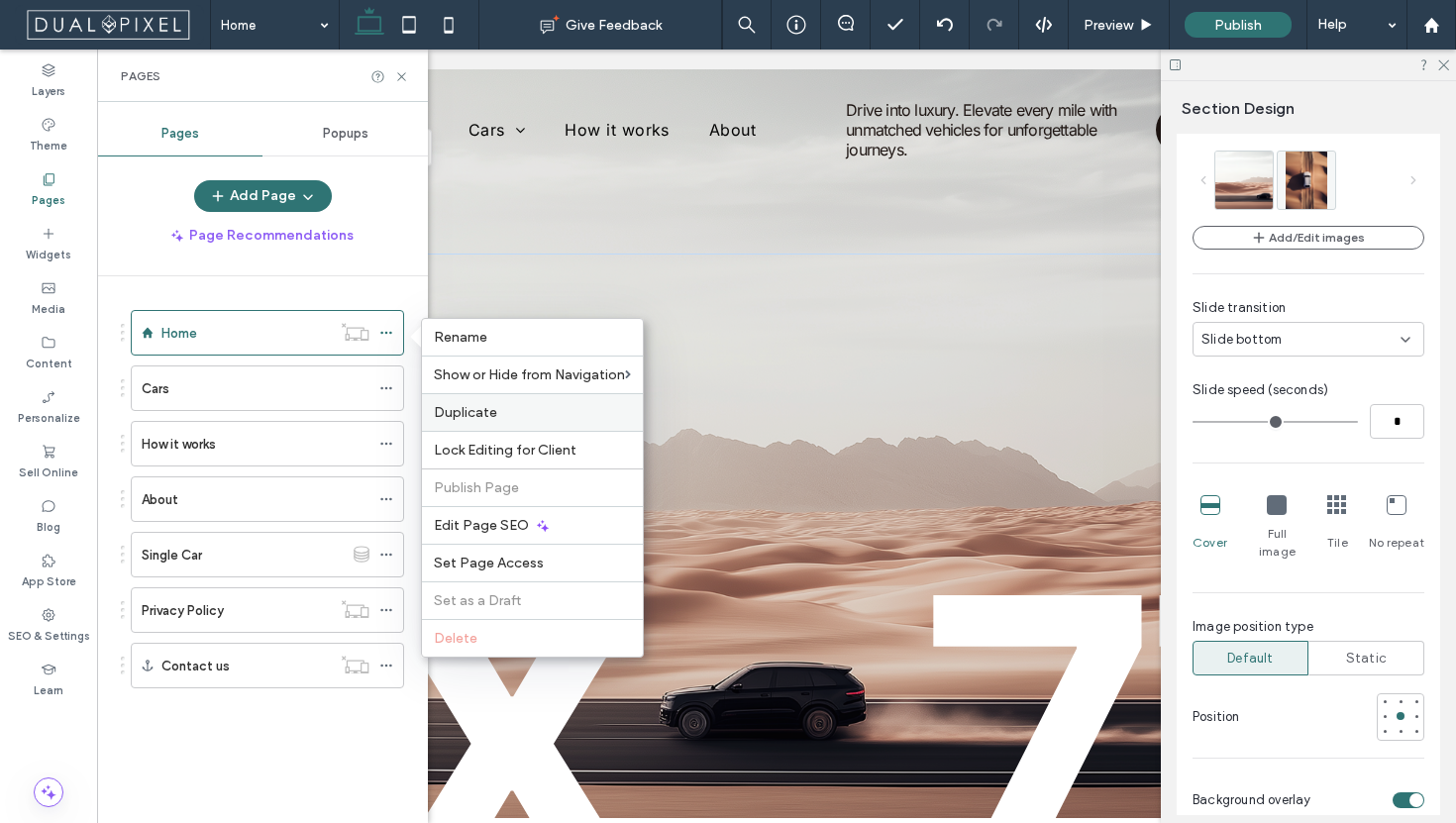 click on "Duplicate" at bounding box center [532, 412] 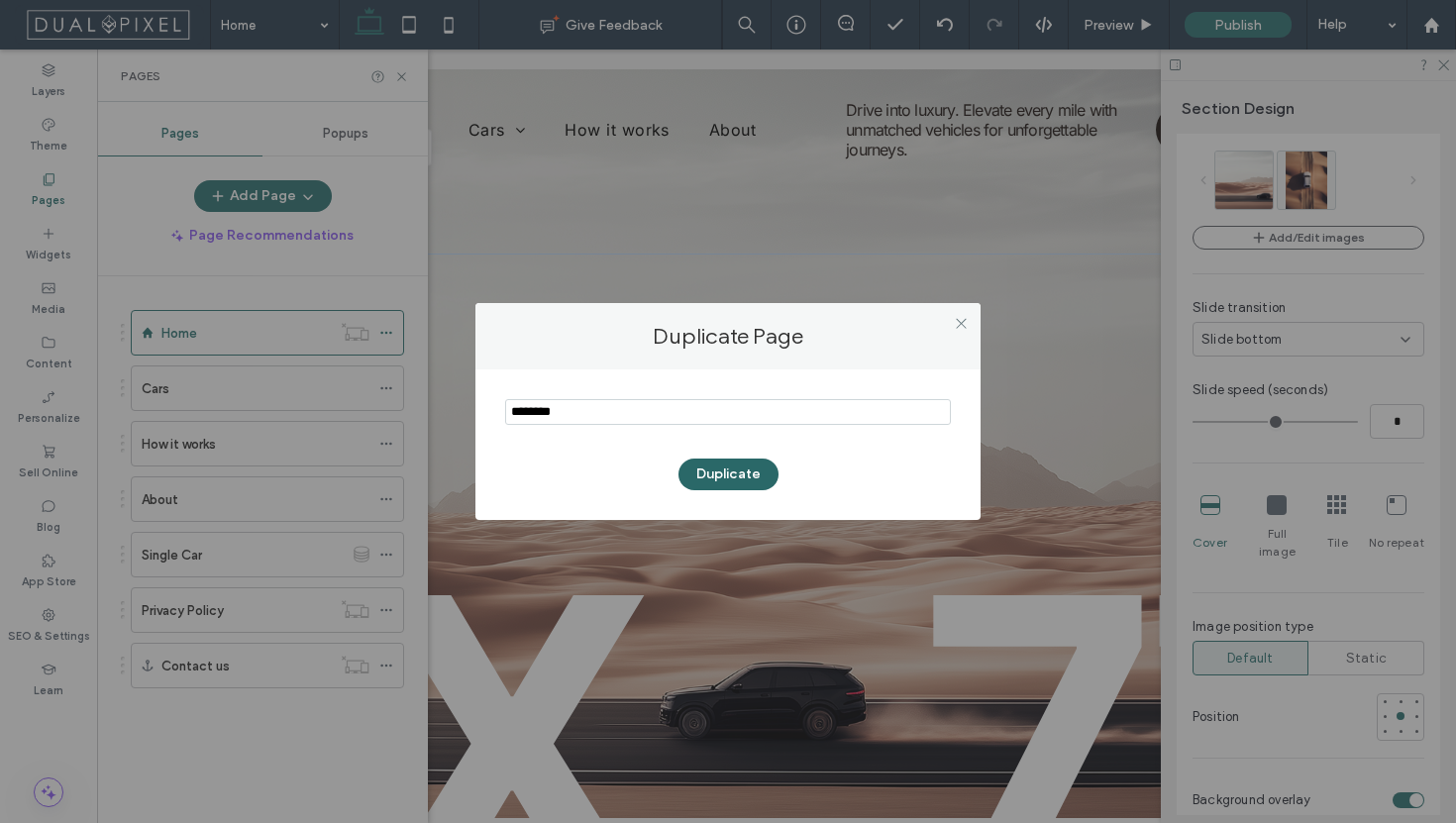 type on "********" 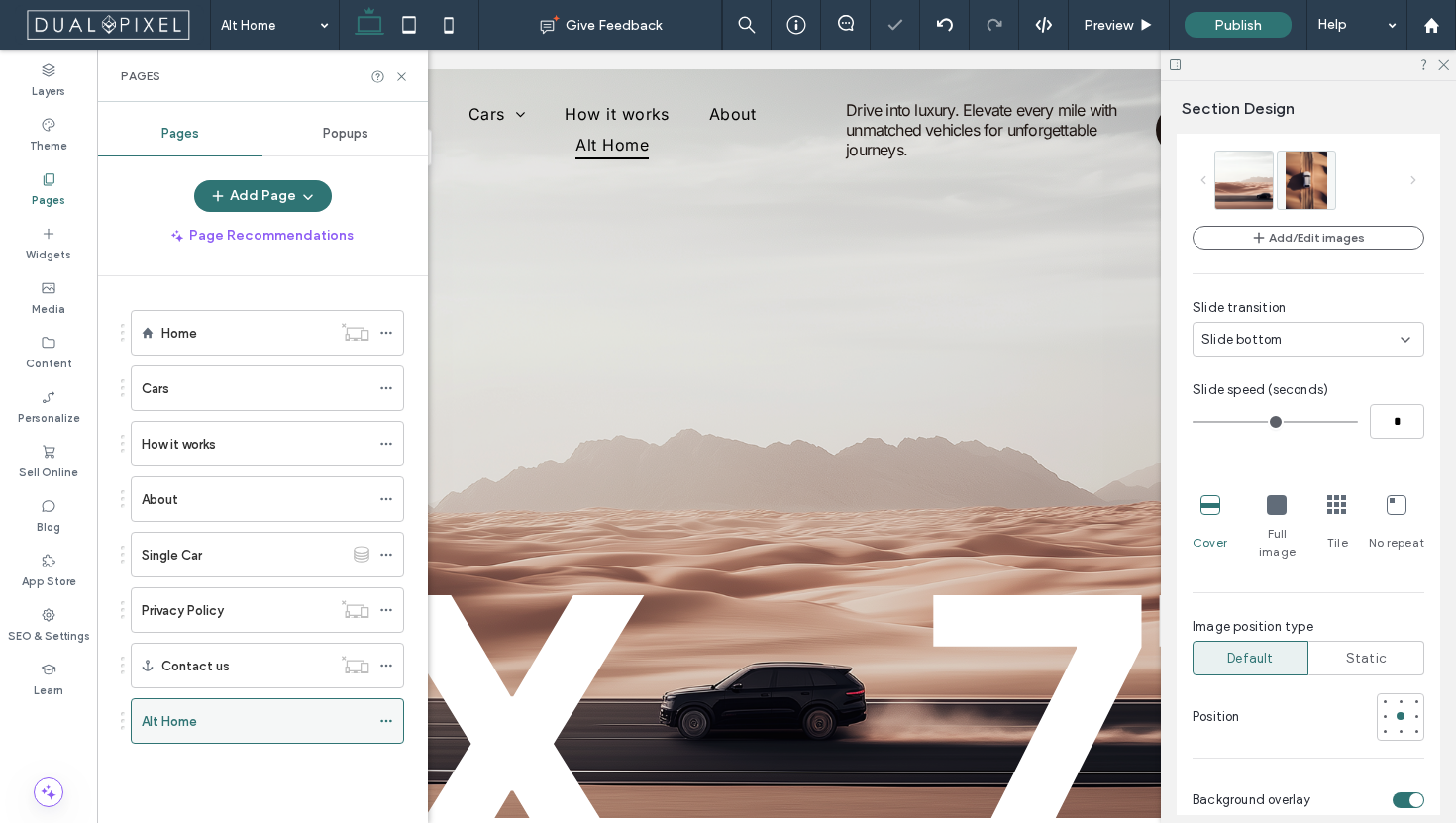 scroll, scrollTop: 0, scrollLeft: 0, axis: both 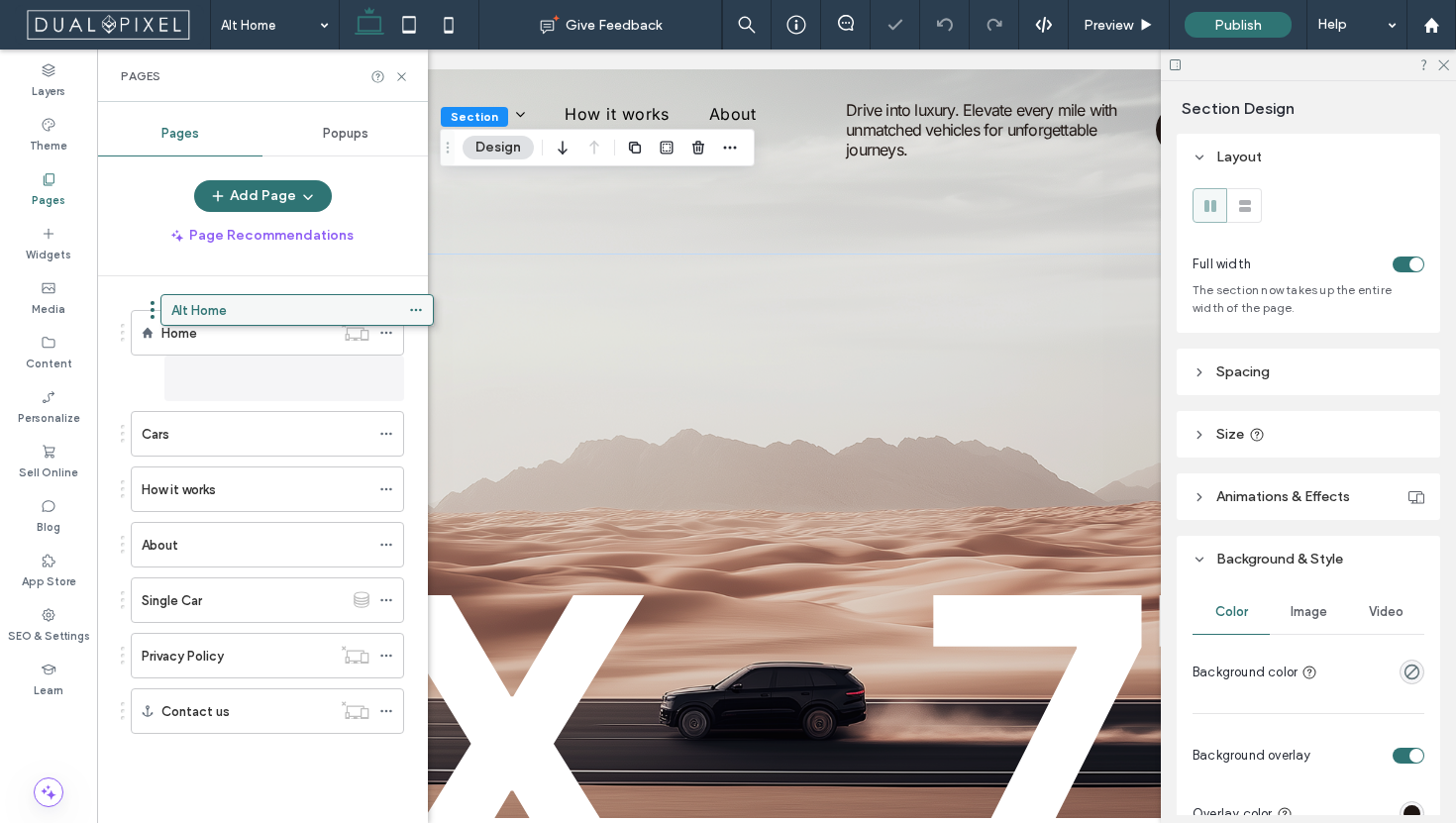 drag, startPoint x: 219, startPoint y: 515, endPoint x: 214, endPoint y: 315, distance: 200.06249 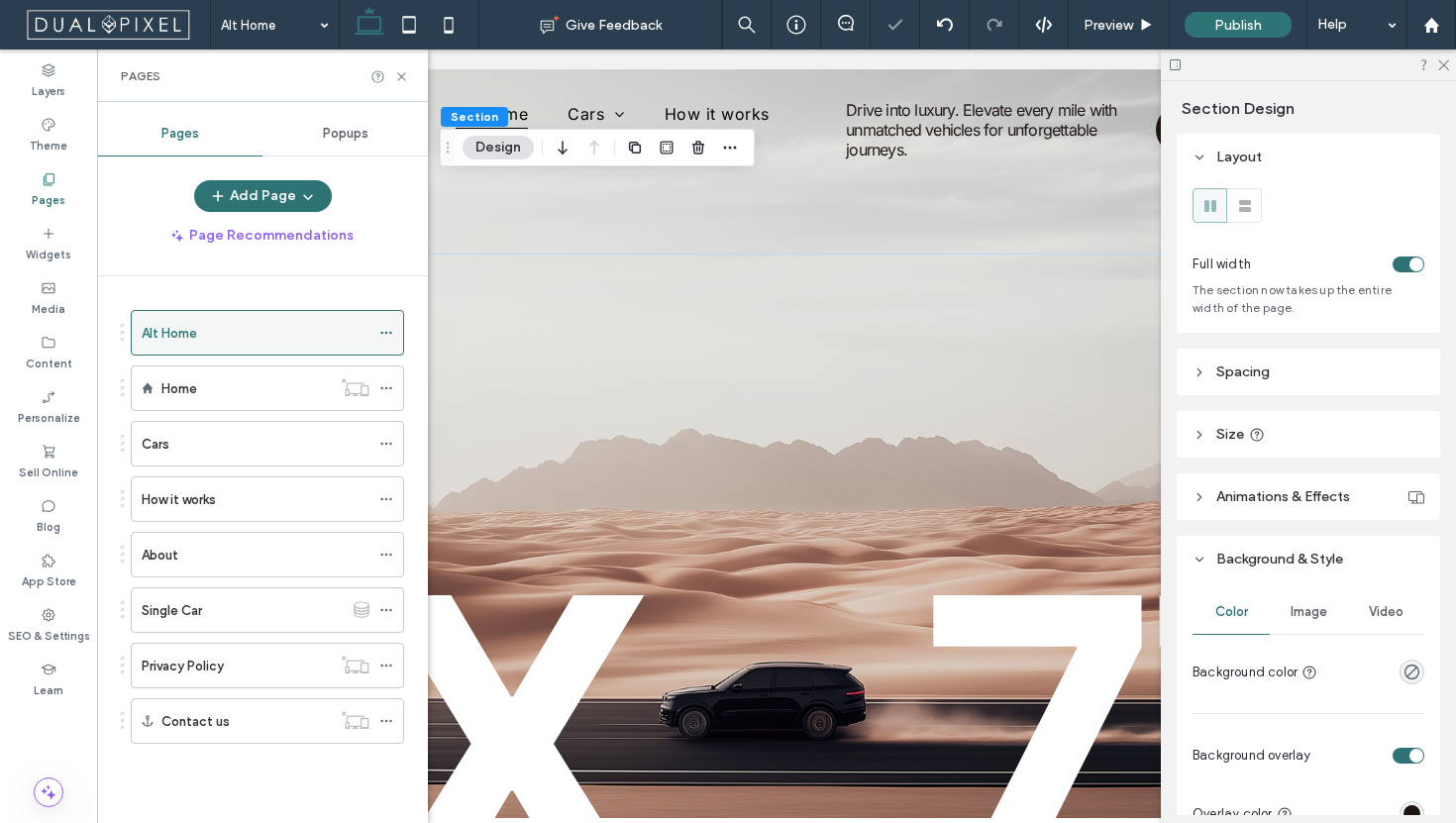 click on "Alt Home" at bounding box center (256, 333) 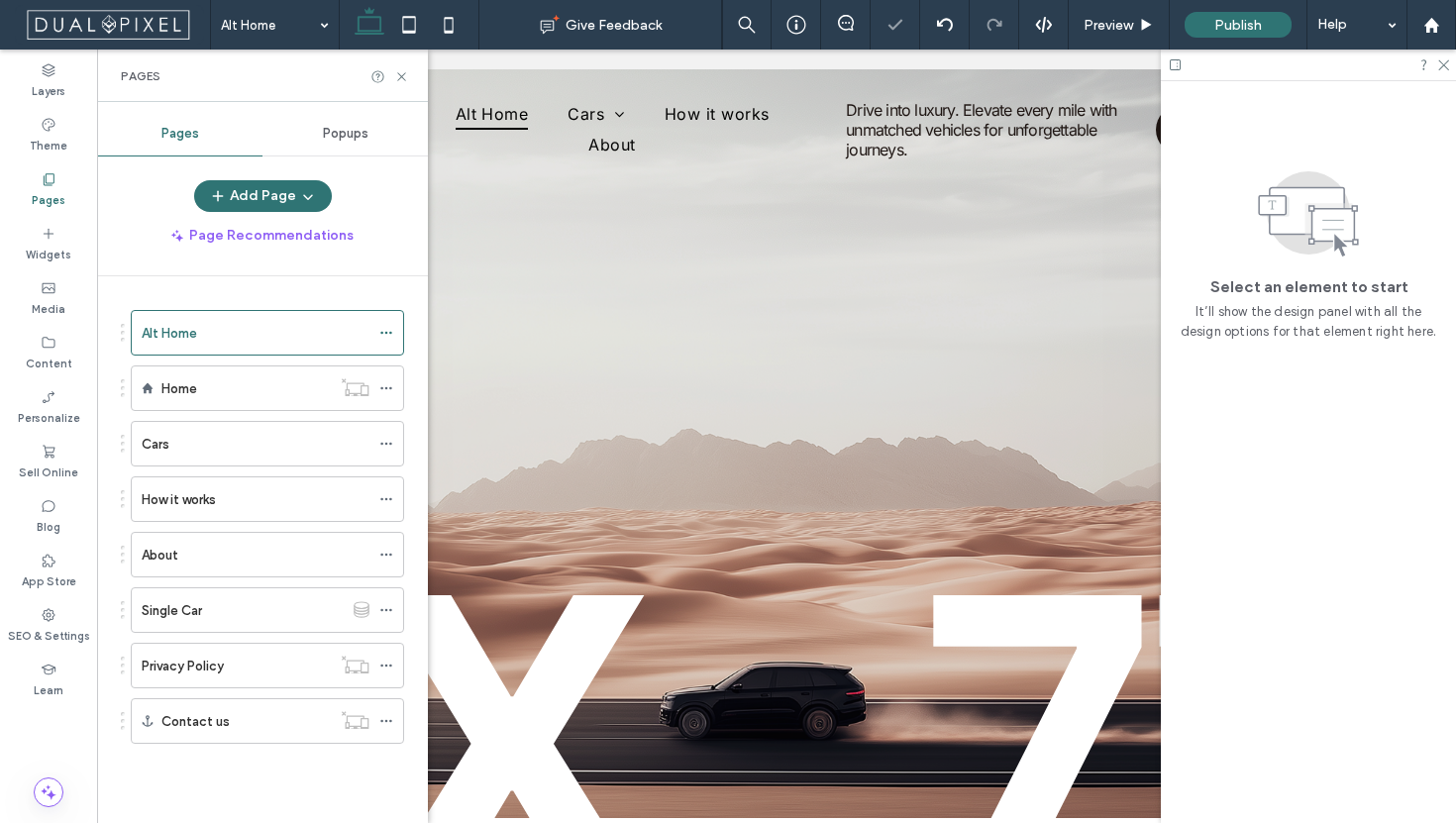 scroll, scrollTop: 0, scrollLeft: 0, axis: both 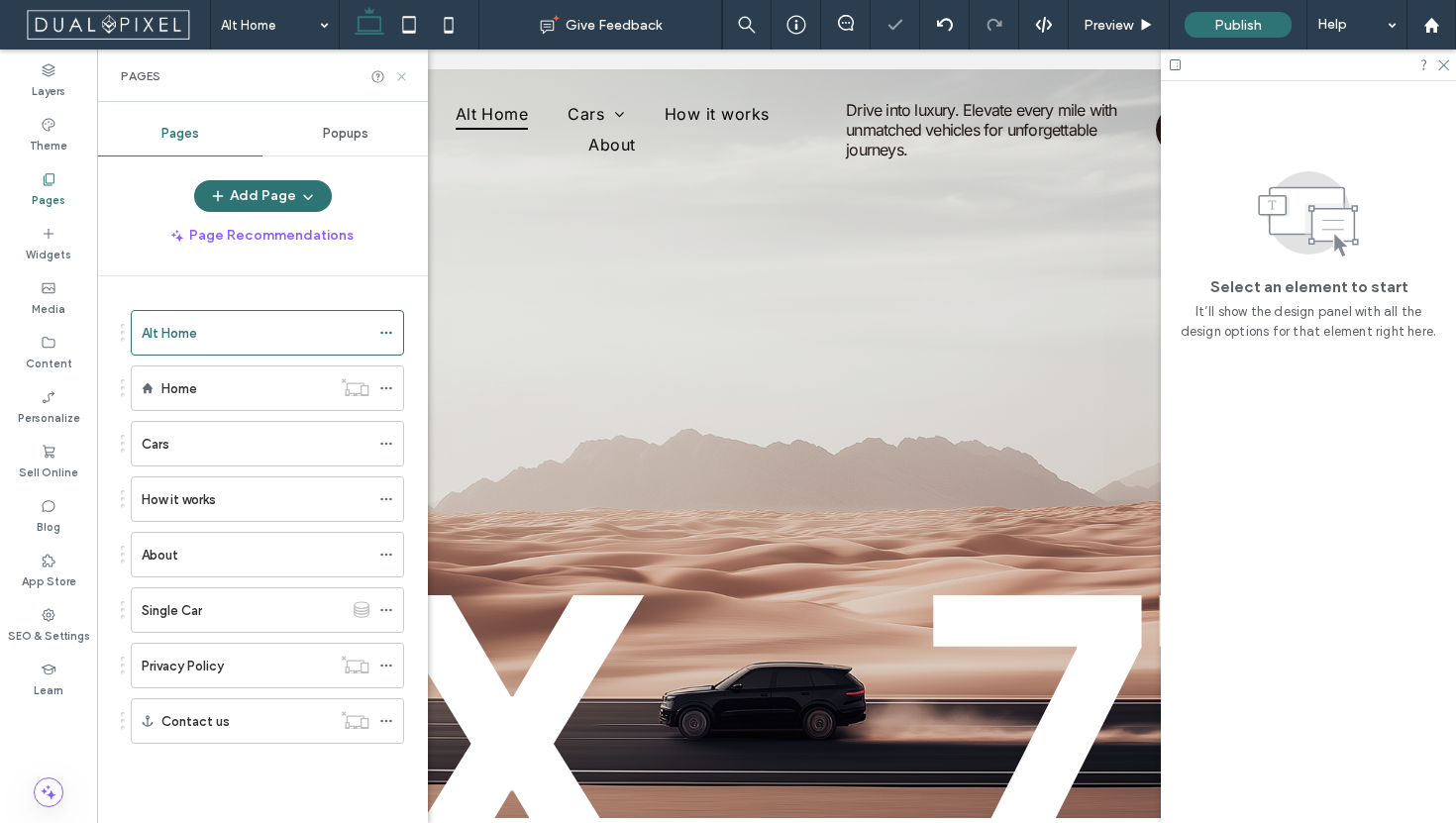 click 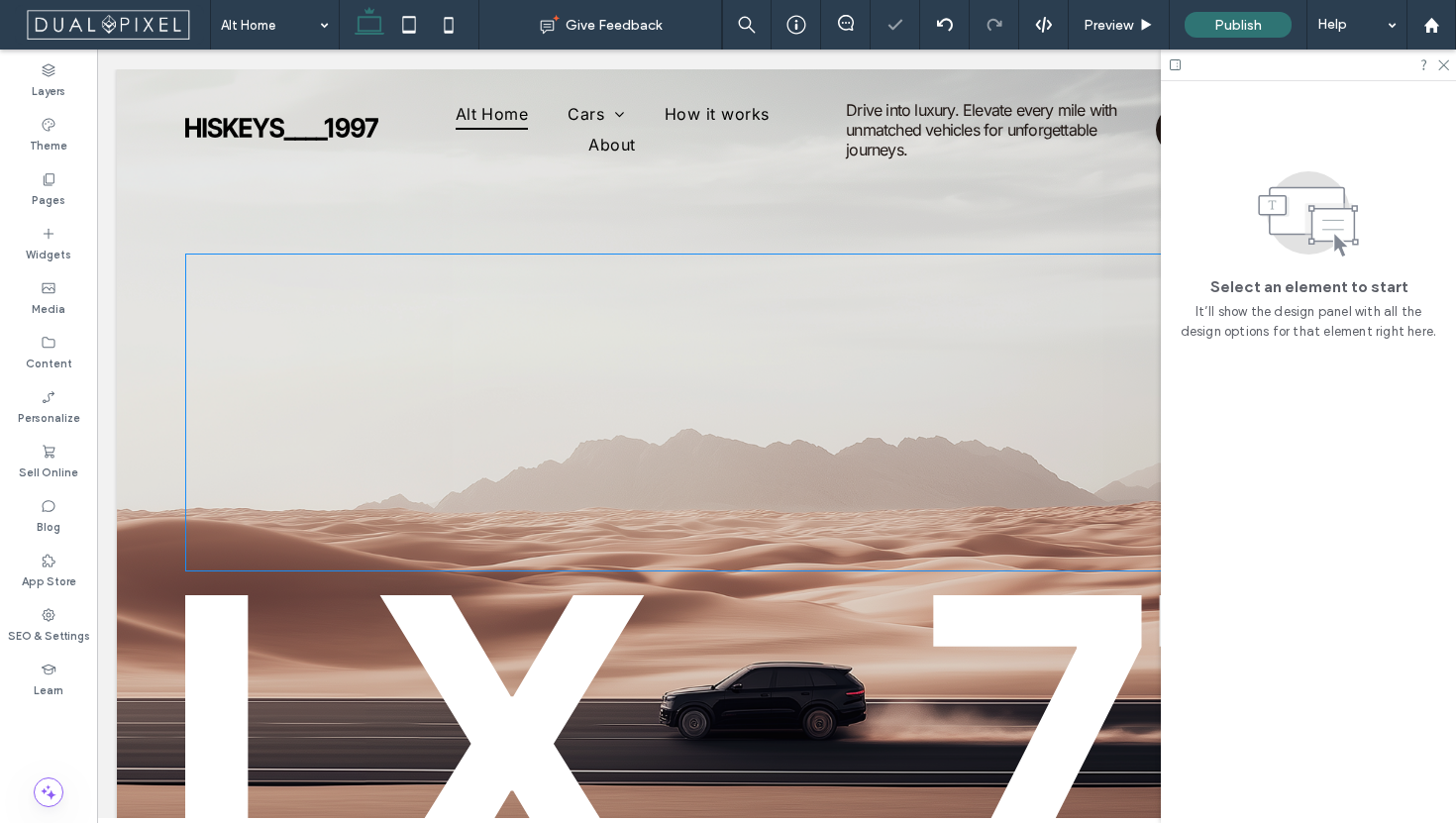 click at bounding box center (776, 412) 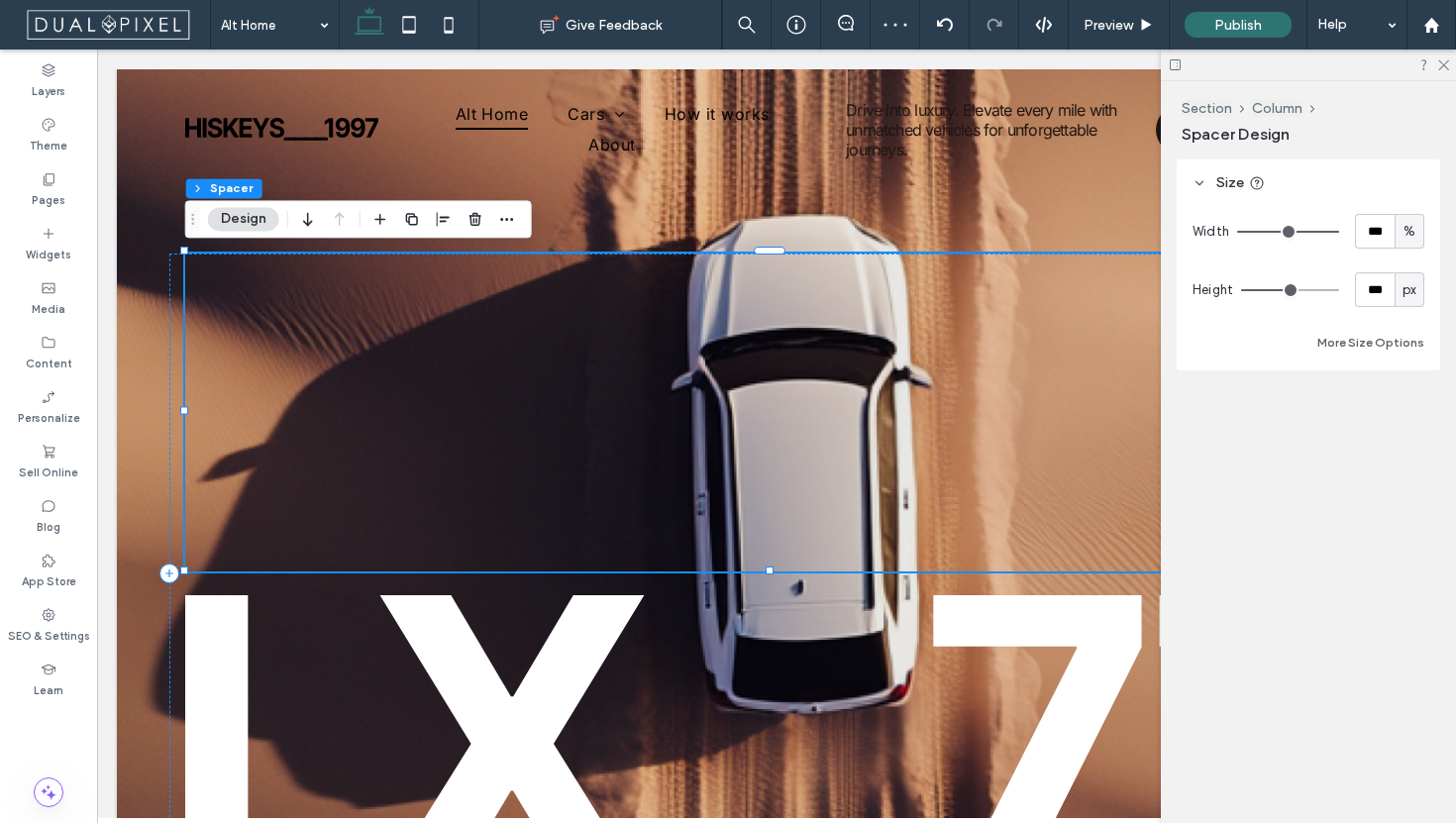 click at bounding box center (1308, 64) 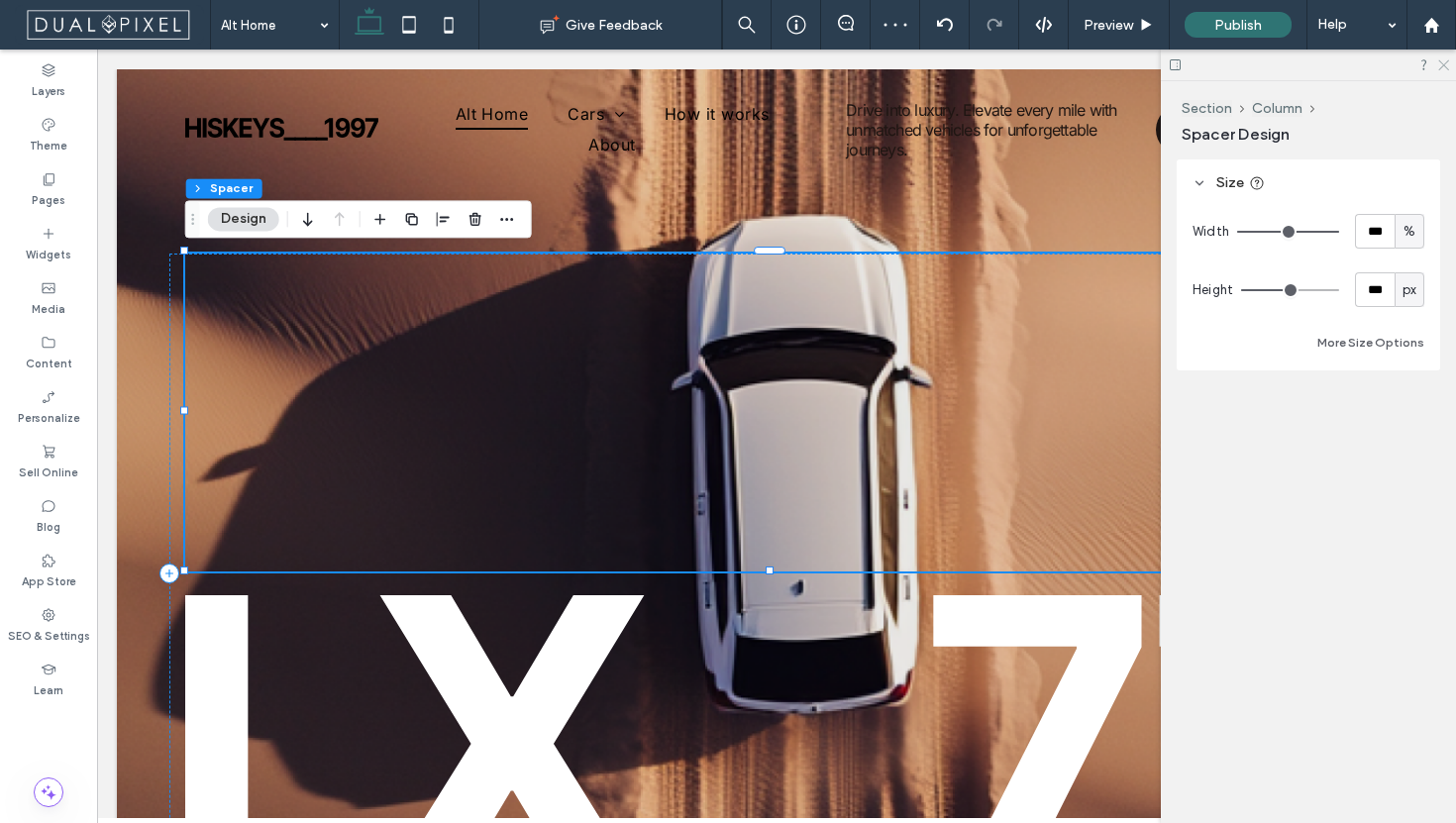 drag, startPoint x: 1443, startPoint y: 68, endPoint x: 1177, endPoint y: 86, distance: 266.60833 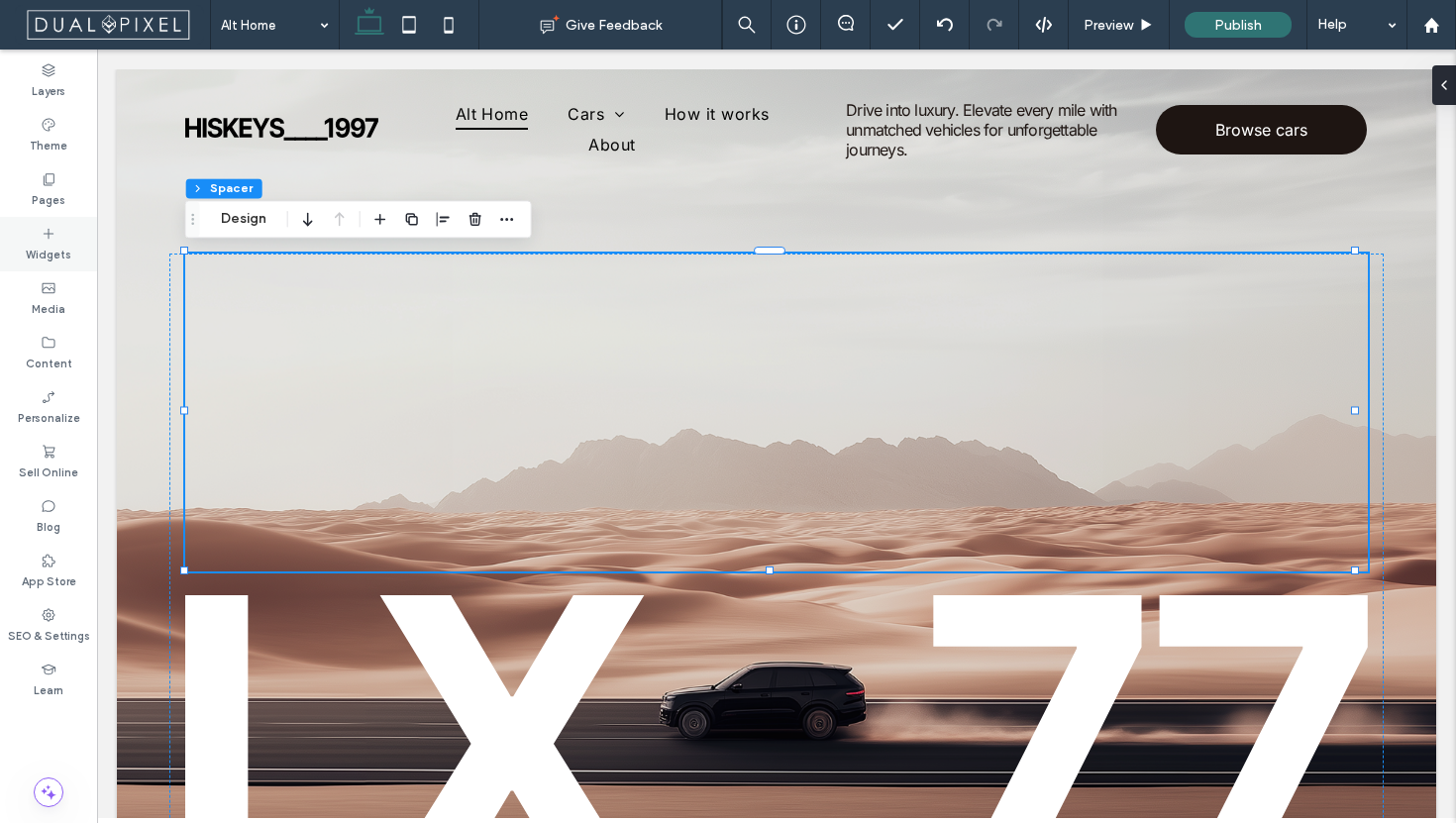click on "Widgets" at bounding box center (49, 253) 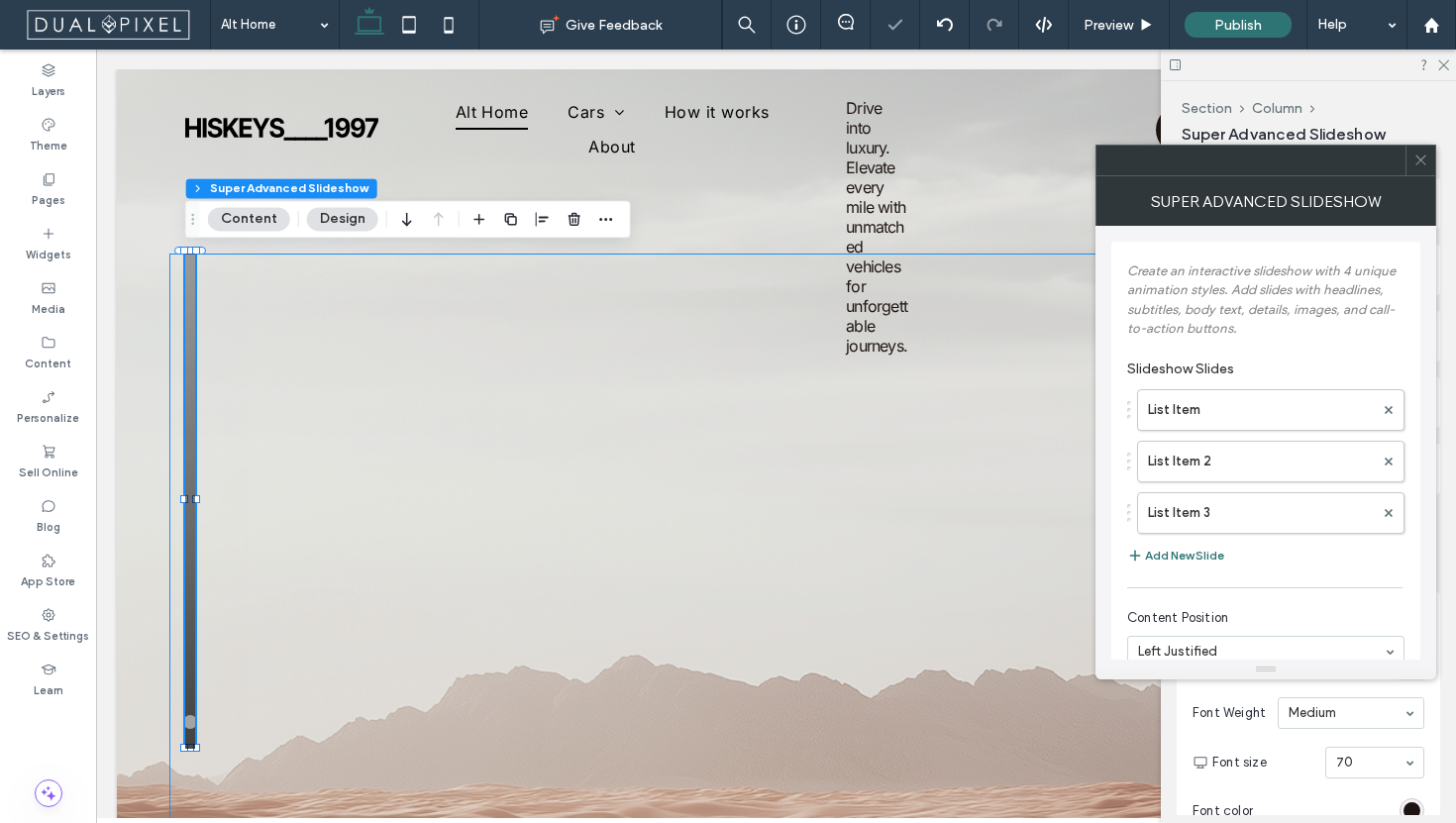 type on "**" 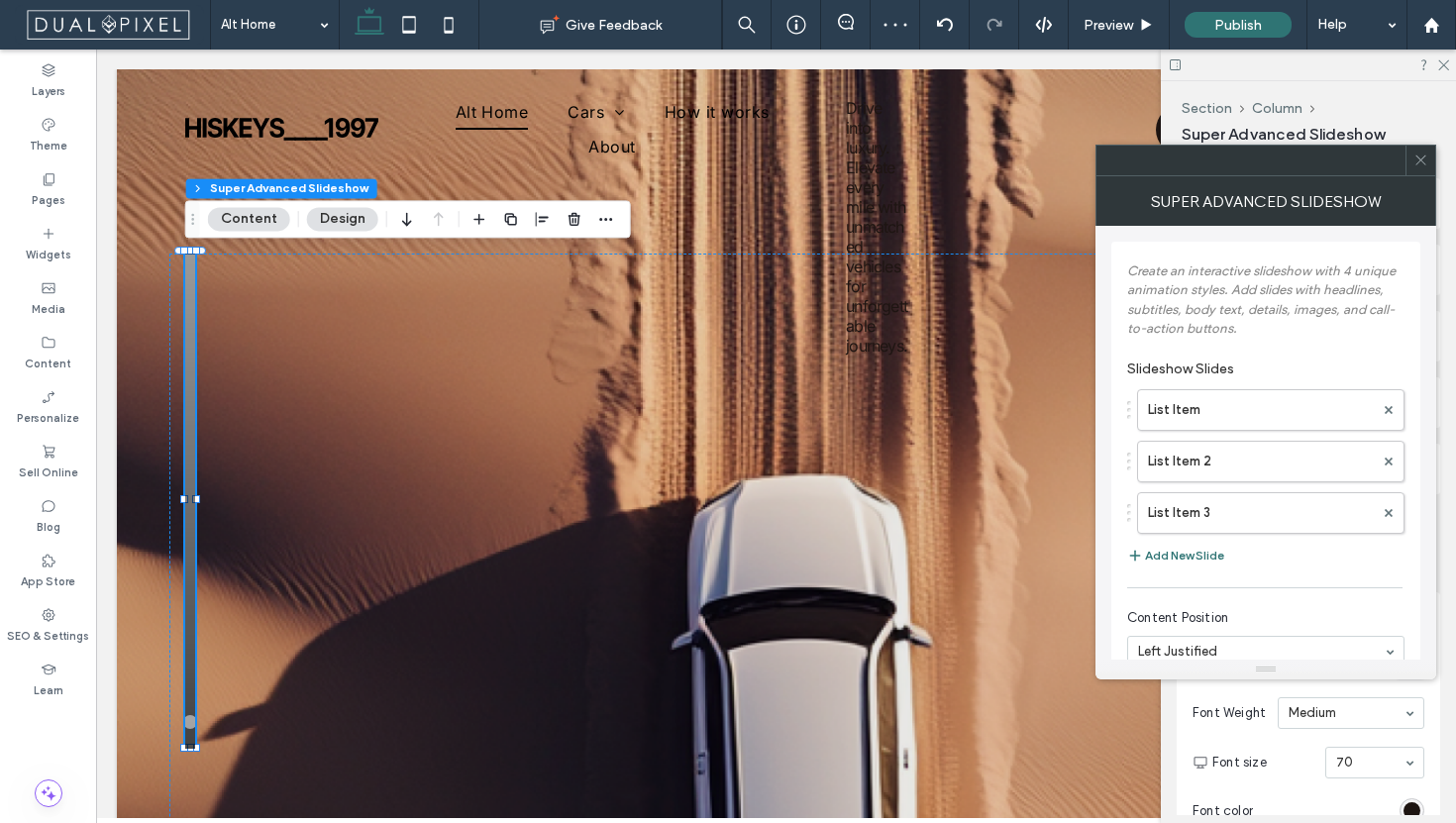 click at bounding box center [1420, 160] 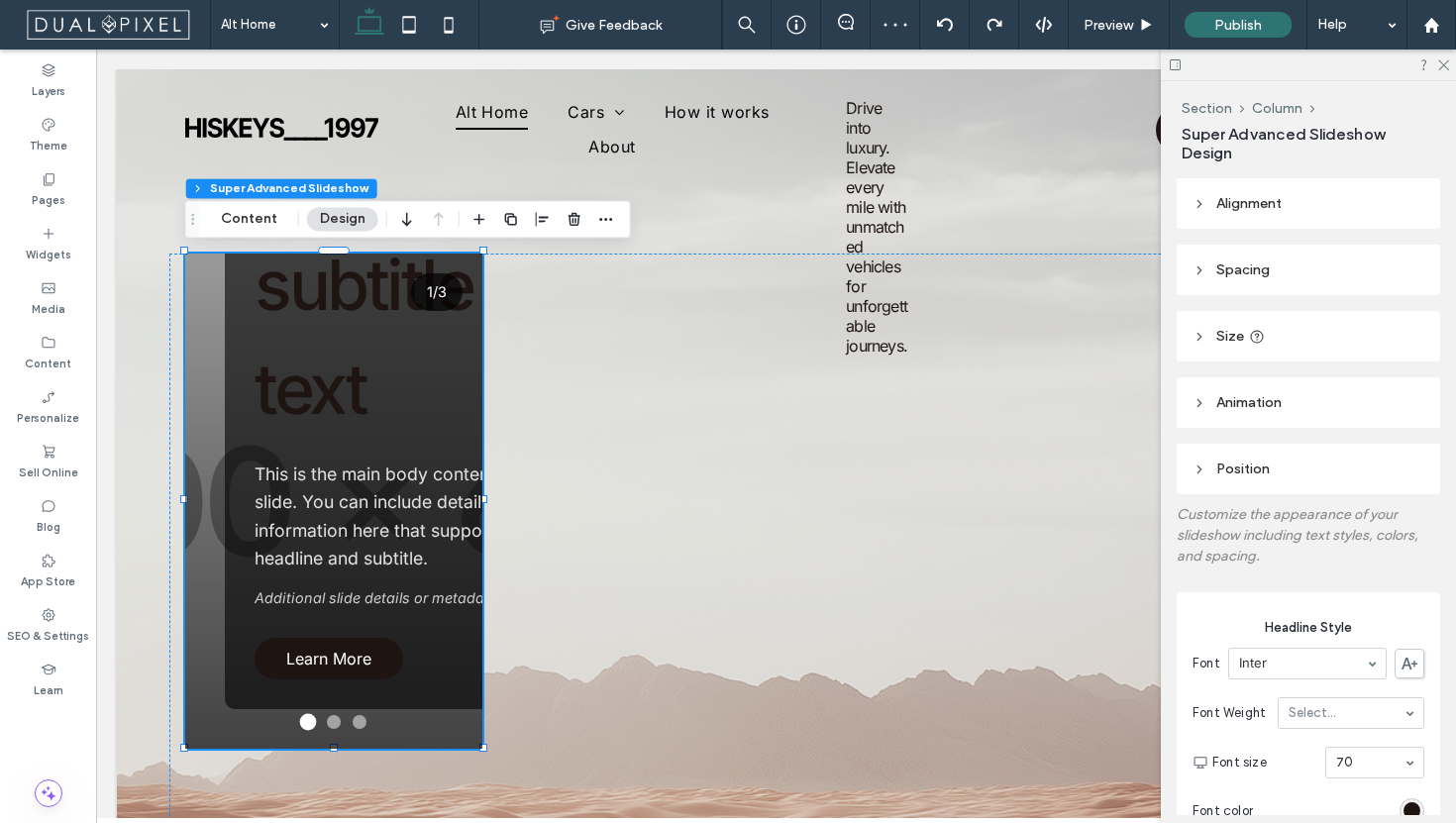 type on "**" 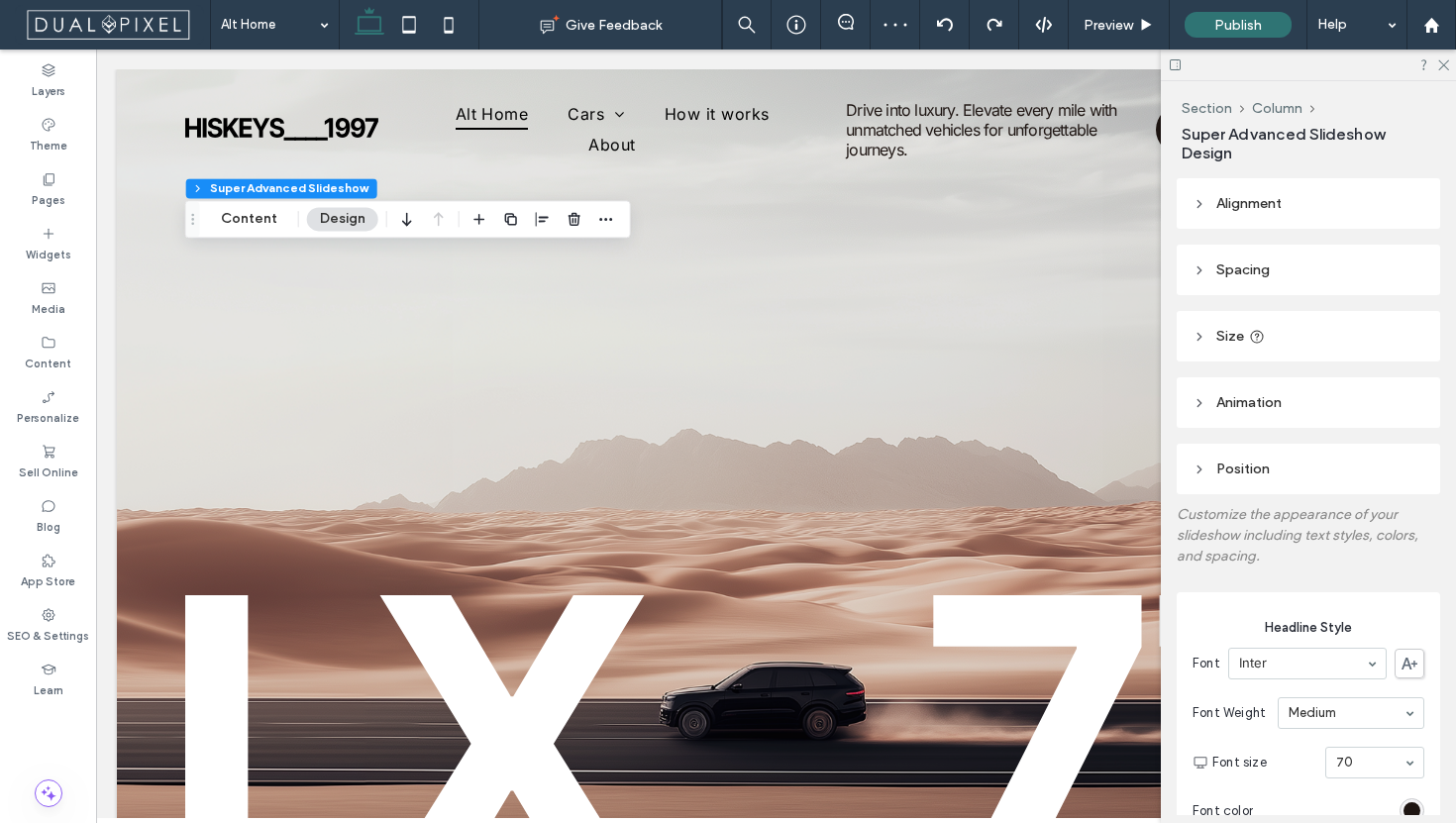 scroll, scrollTop: 0, scrollLeft: 0, axis: both 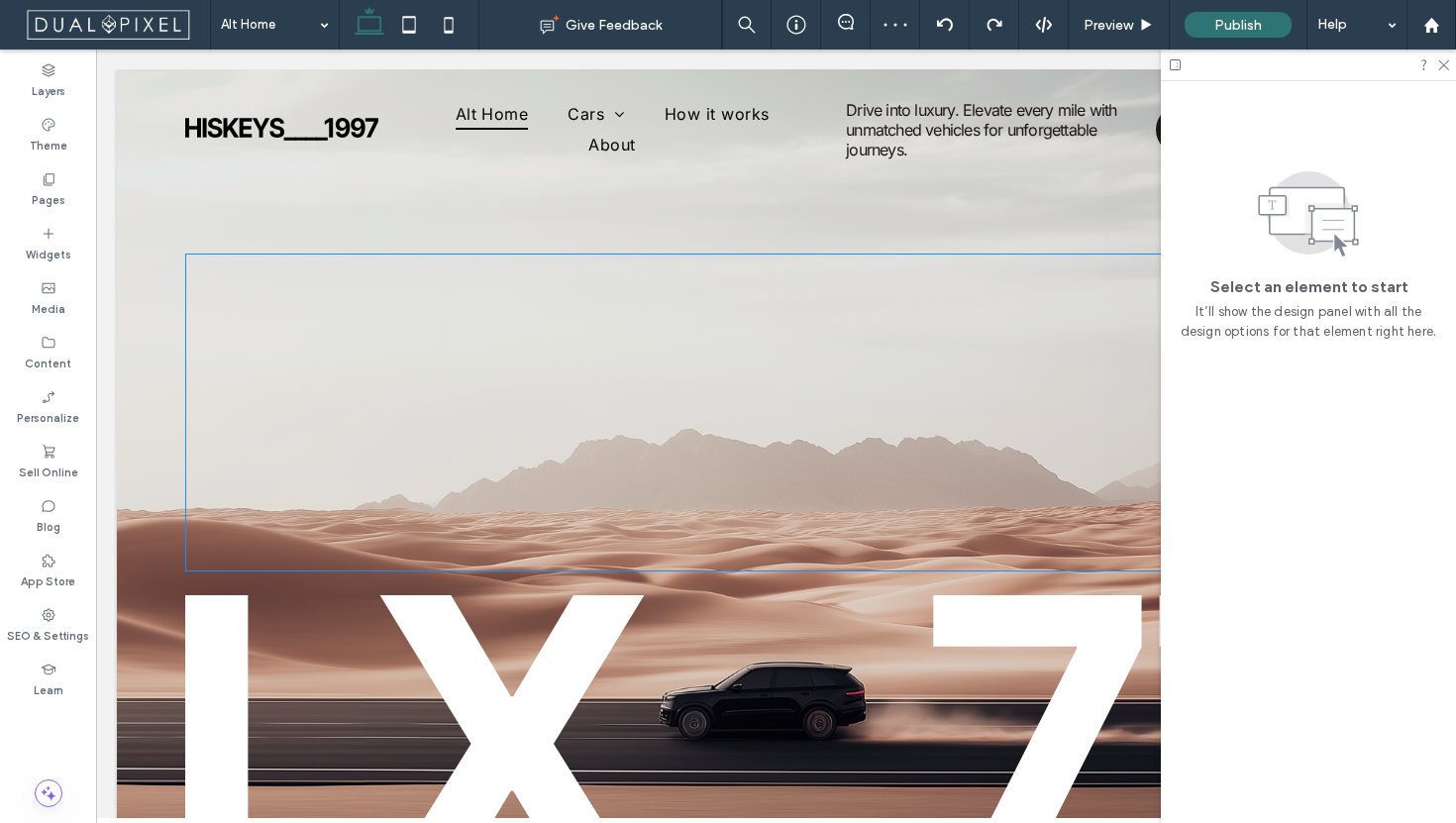 click at bounding box center (776, 412) 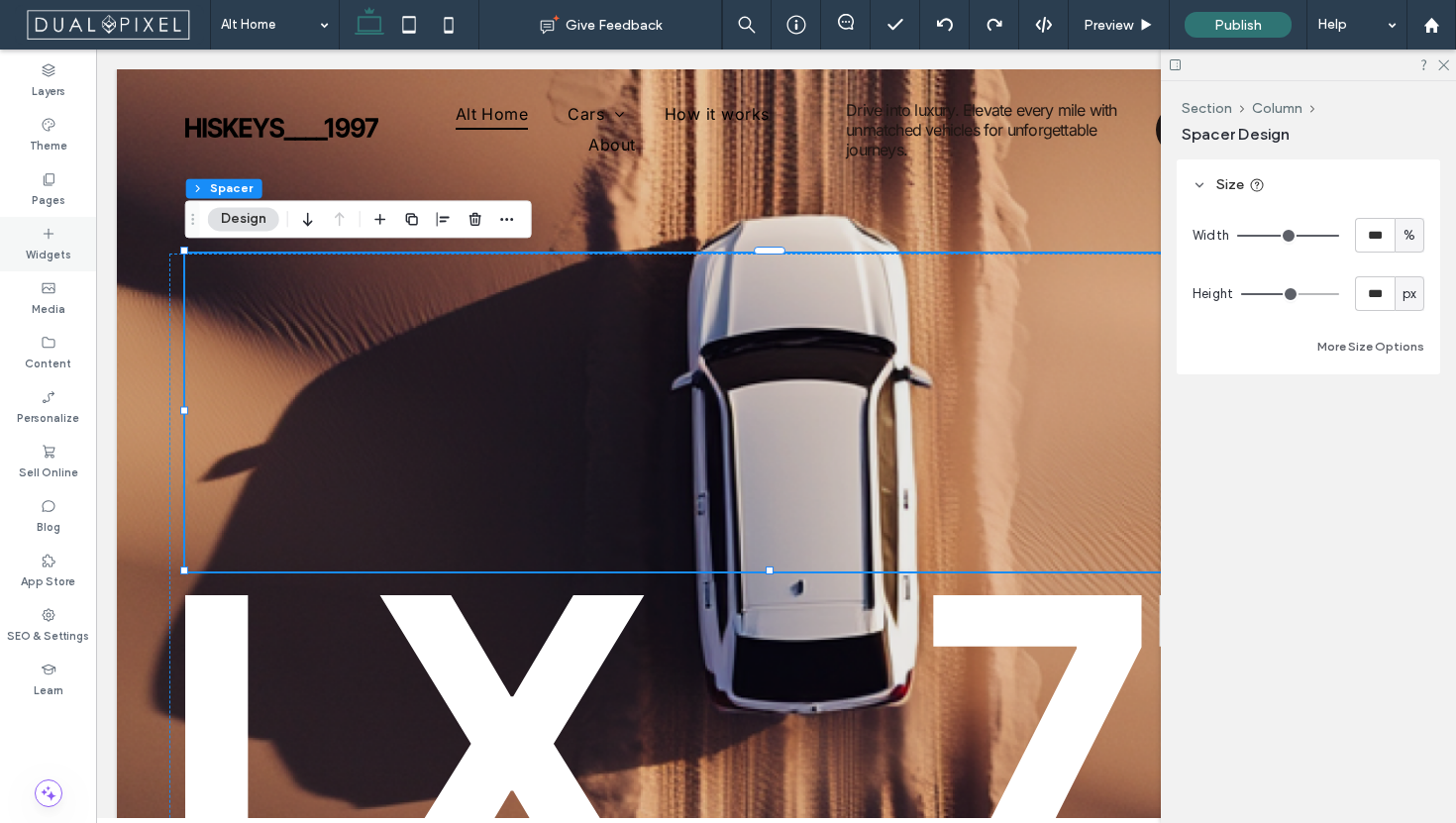 click on "Widgets" at bounding box center (48, 244) 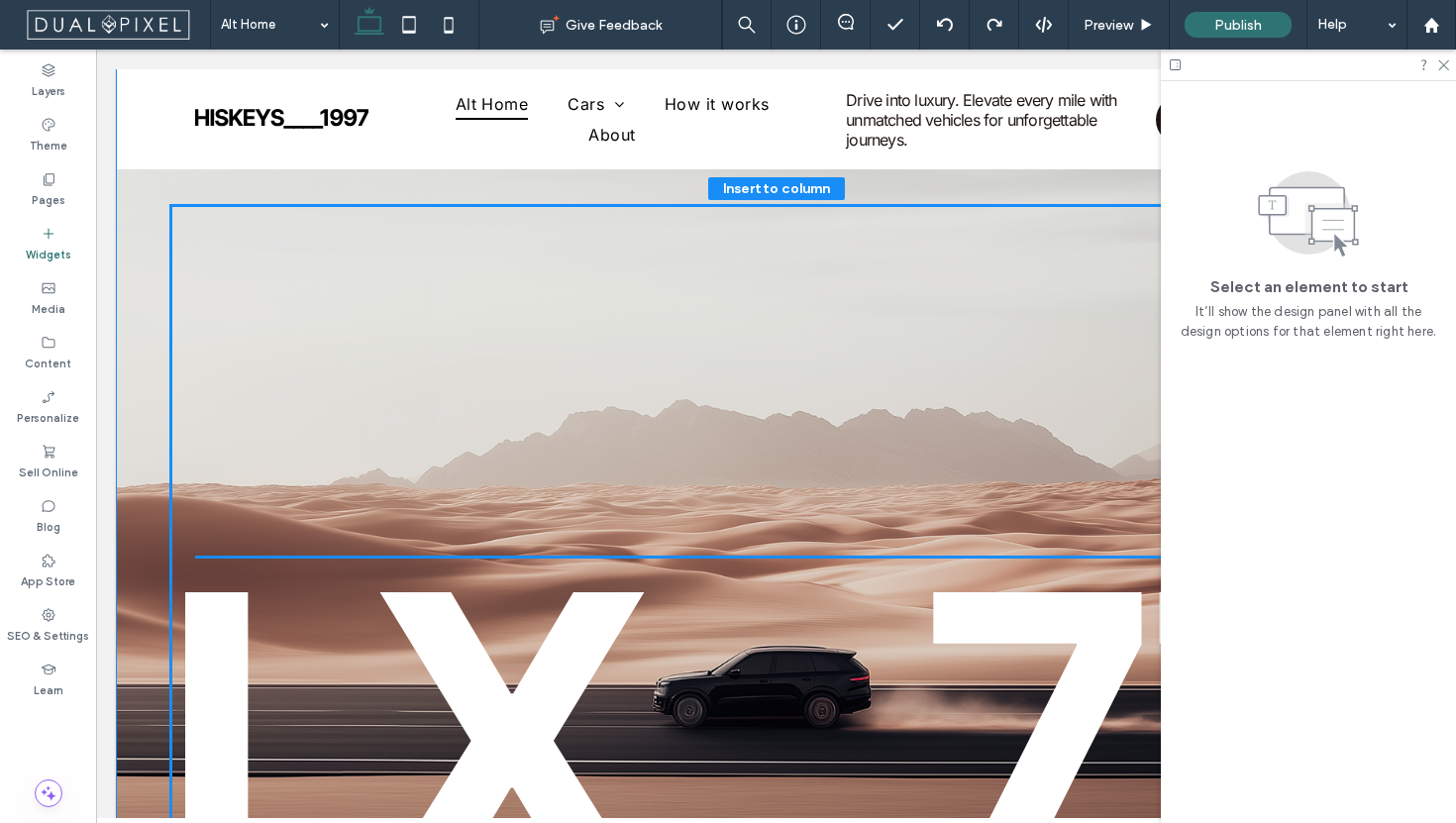 scroll, scrollTop: 84, scrollLeft: 0, axis: vertical 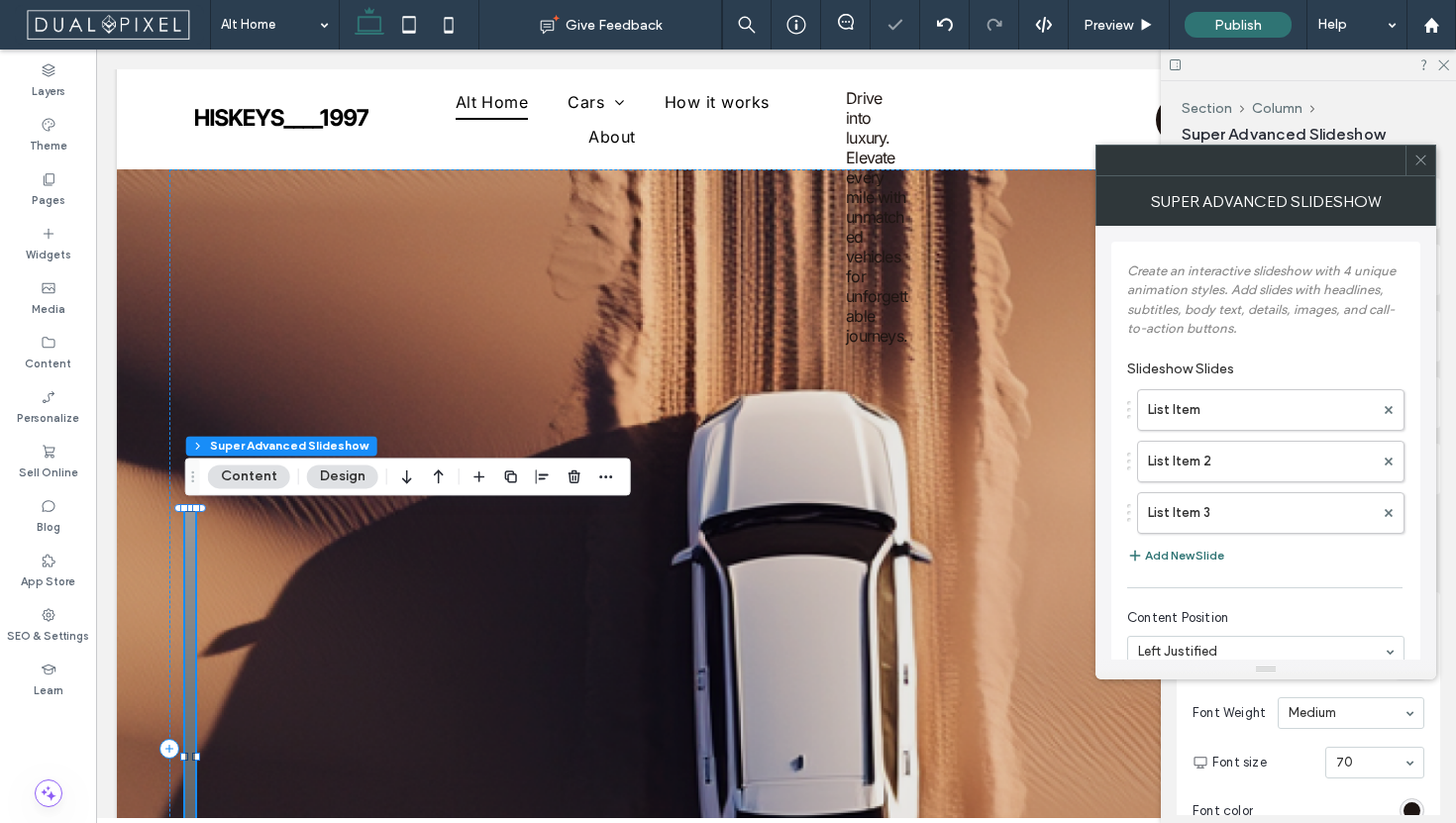 click 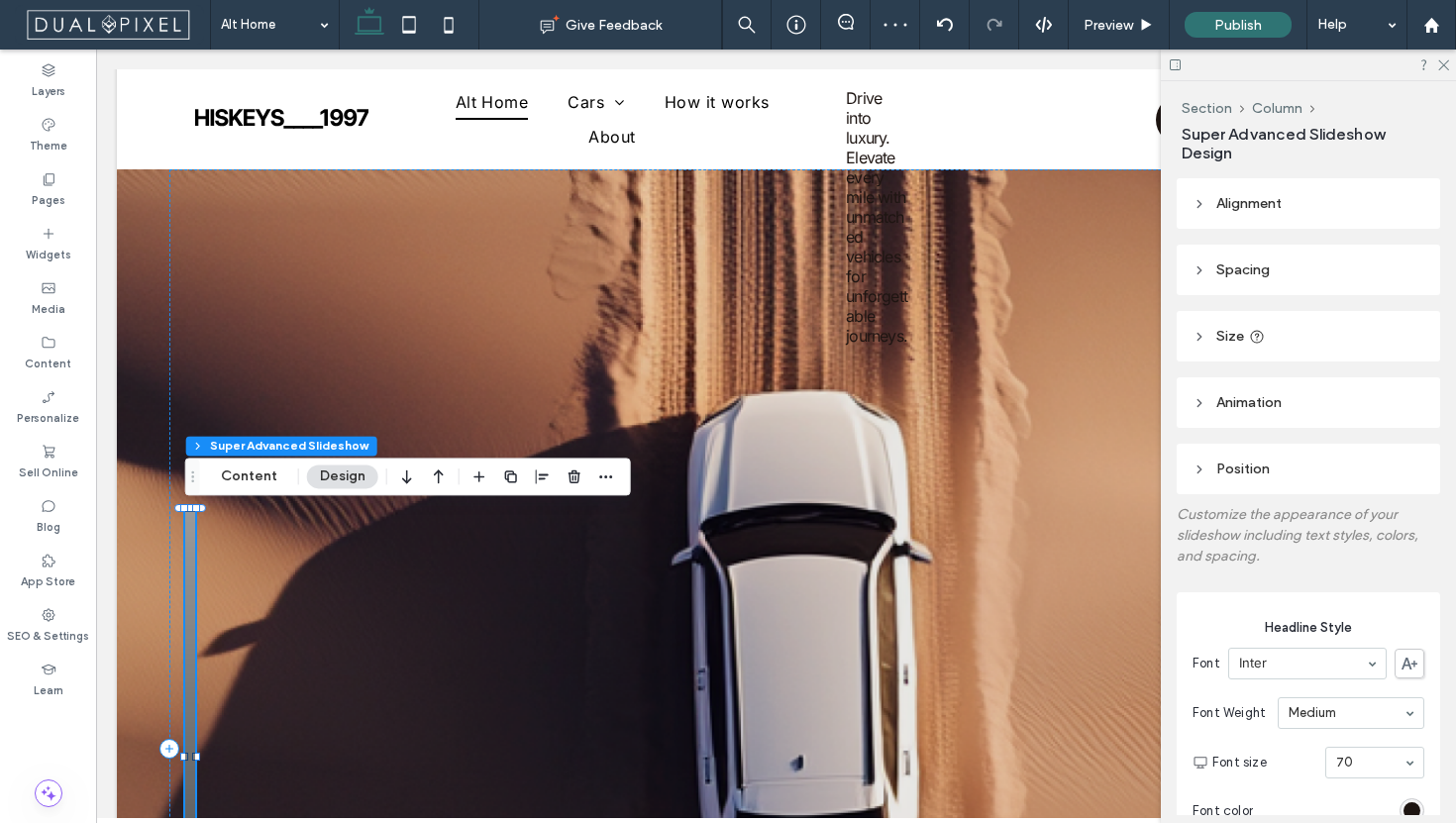 click on "Spacing" at bounding box center [1308, 269] 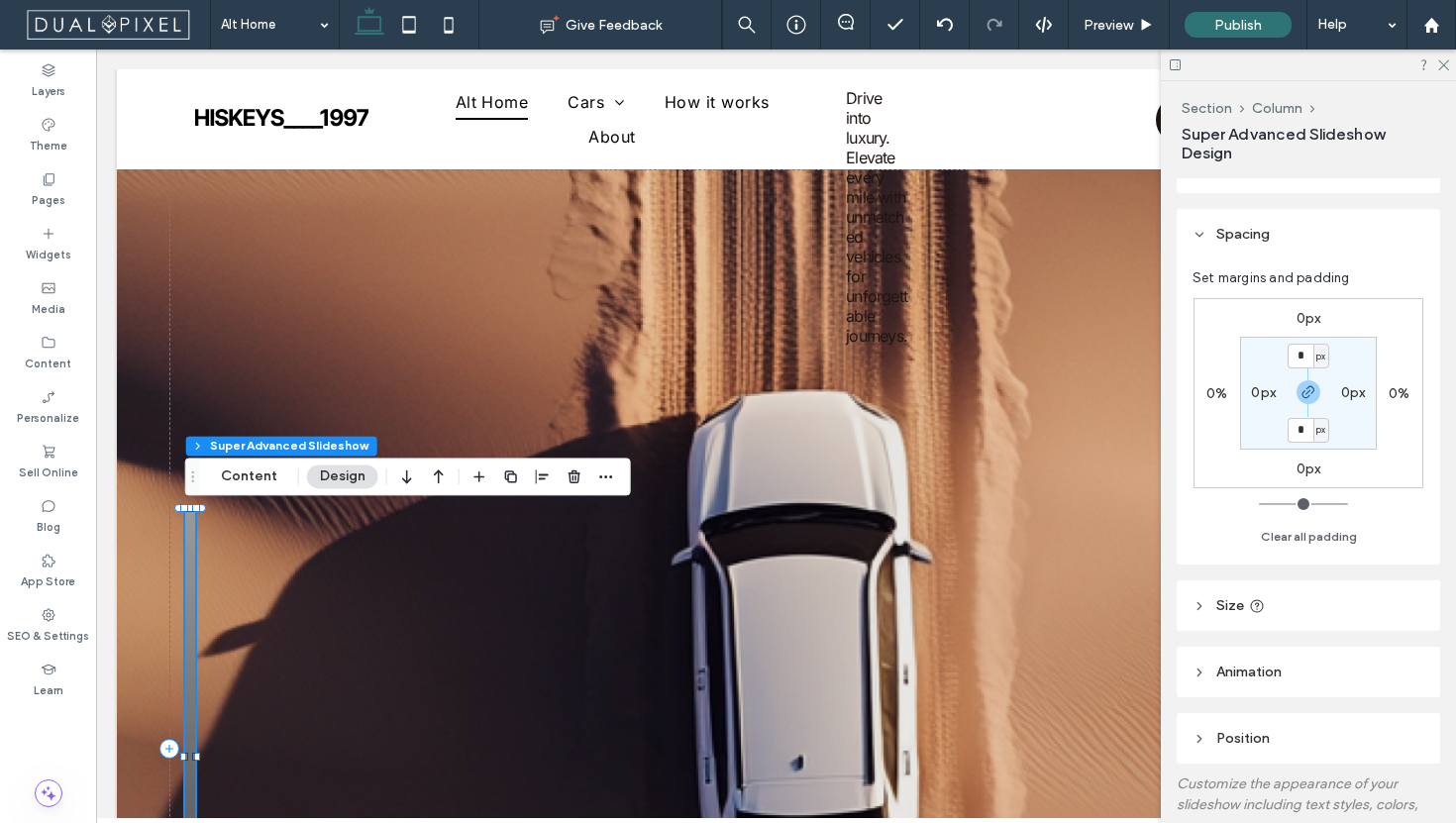 click on "Size" at bounding box center (1230, 605) 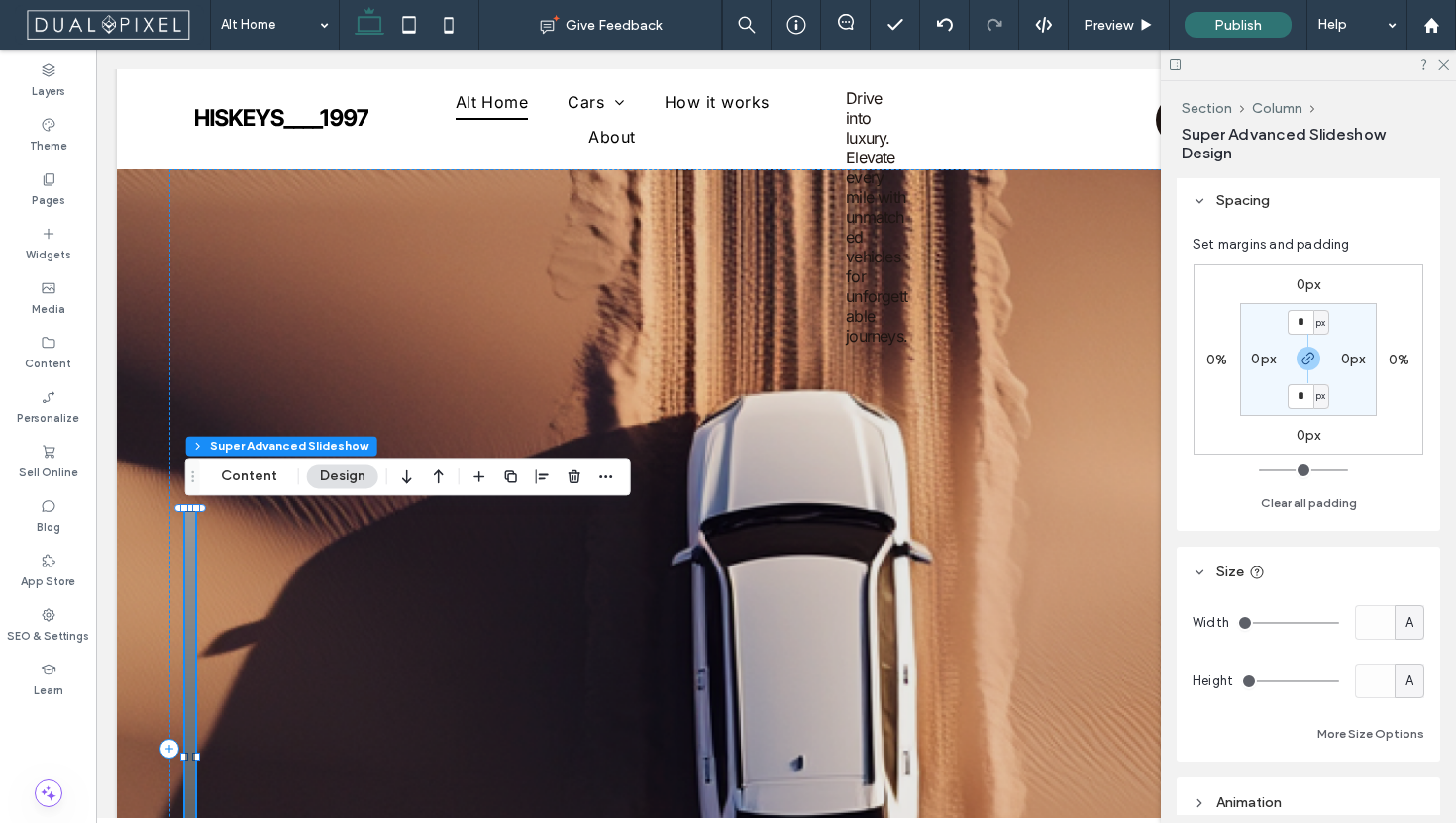 scroll, scrollTop: 72, scrollLeft: 0, axis: vertical 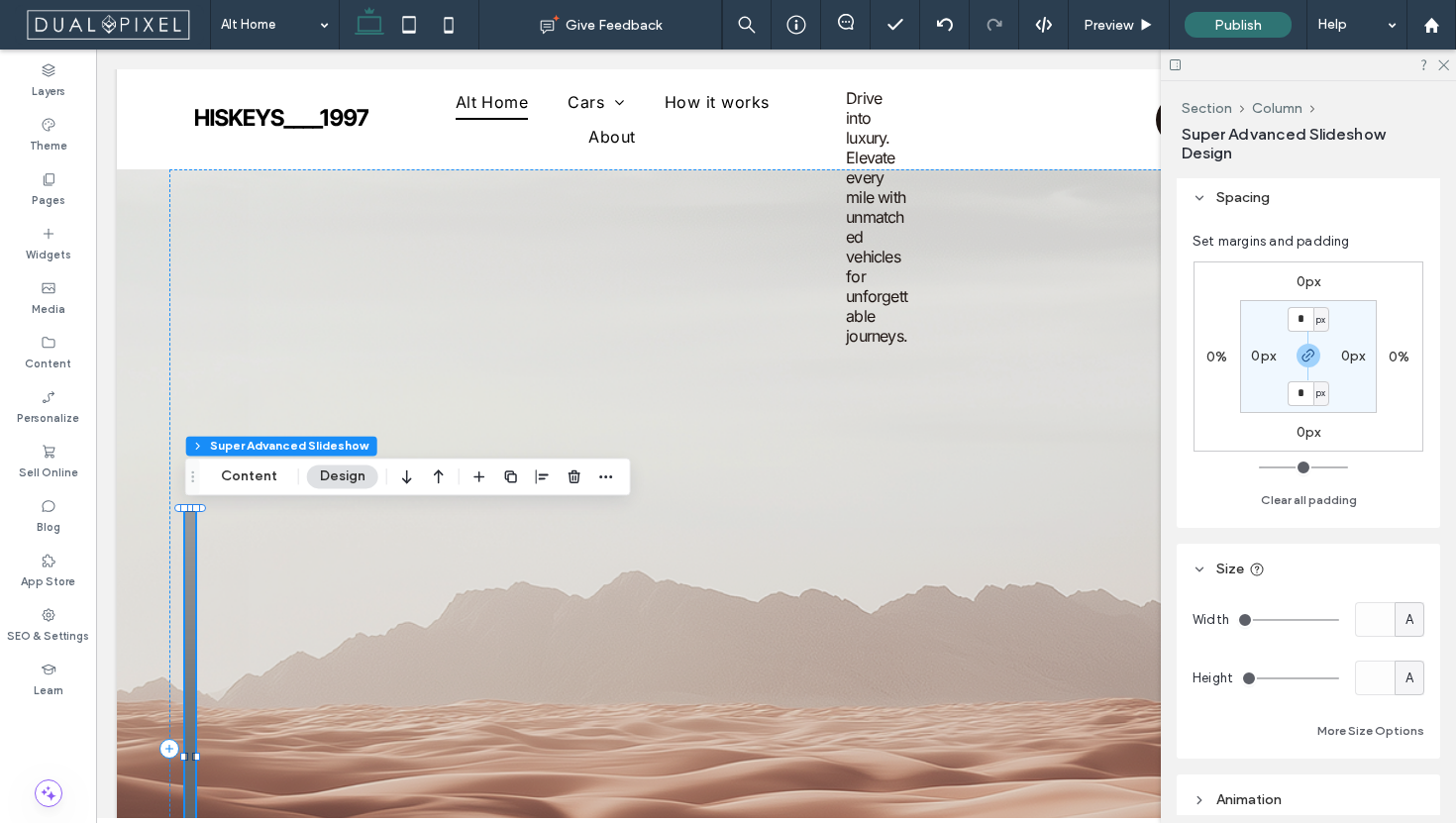 click on "A" at bounding box center [1409, 620] 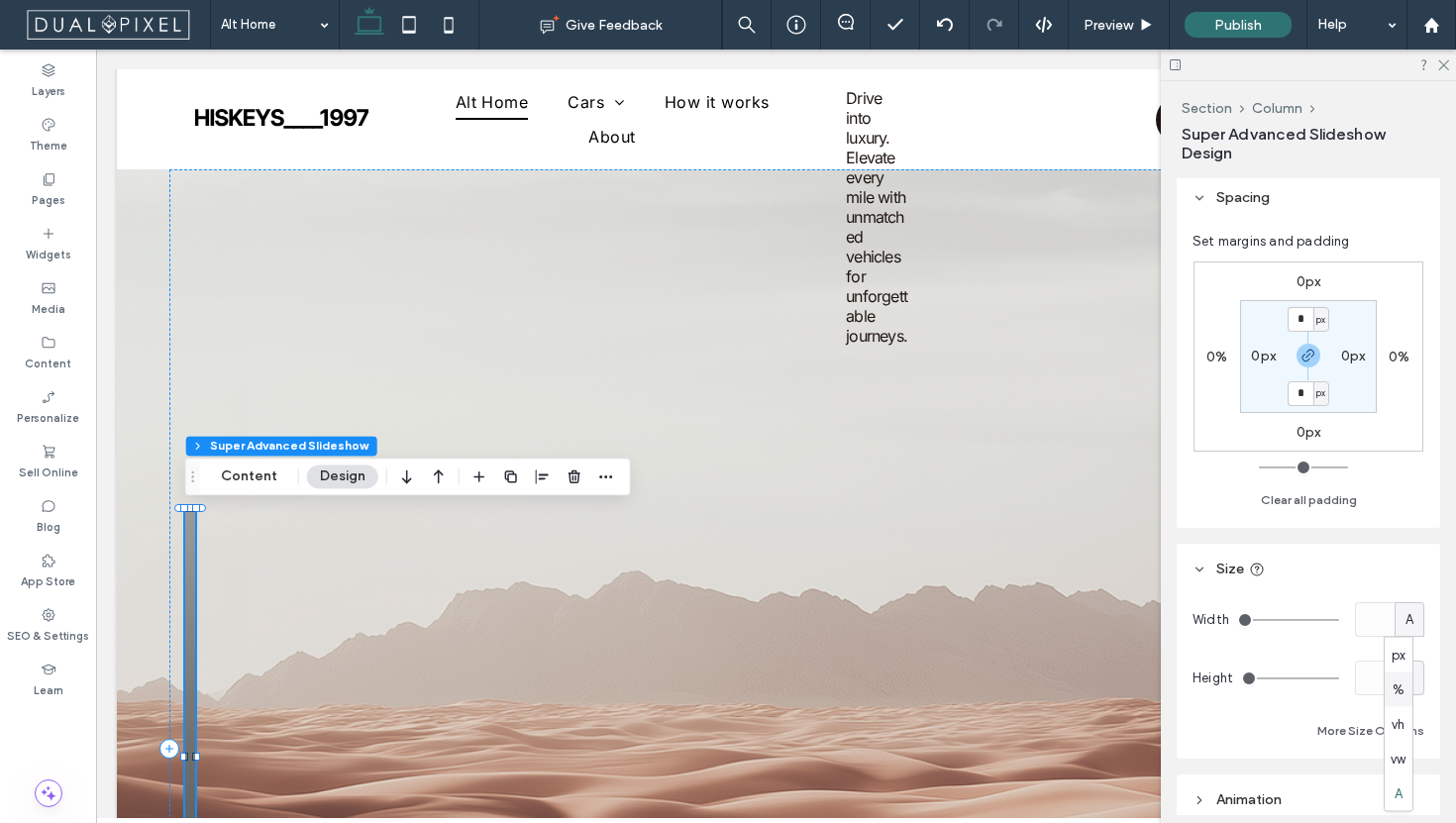 click on "%" at bounding box center (1399, 689) 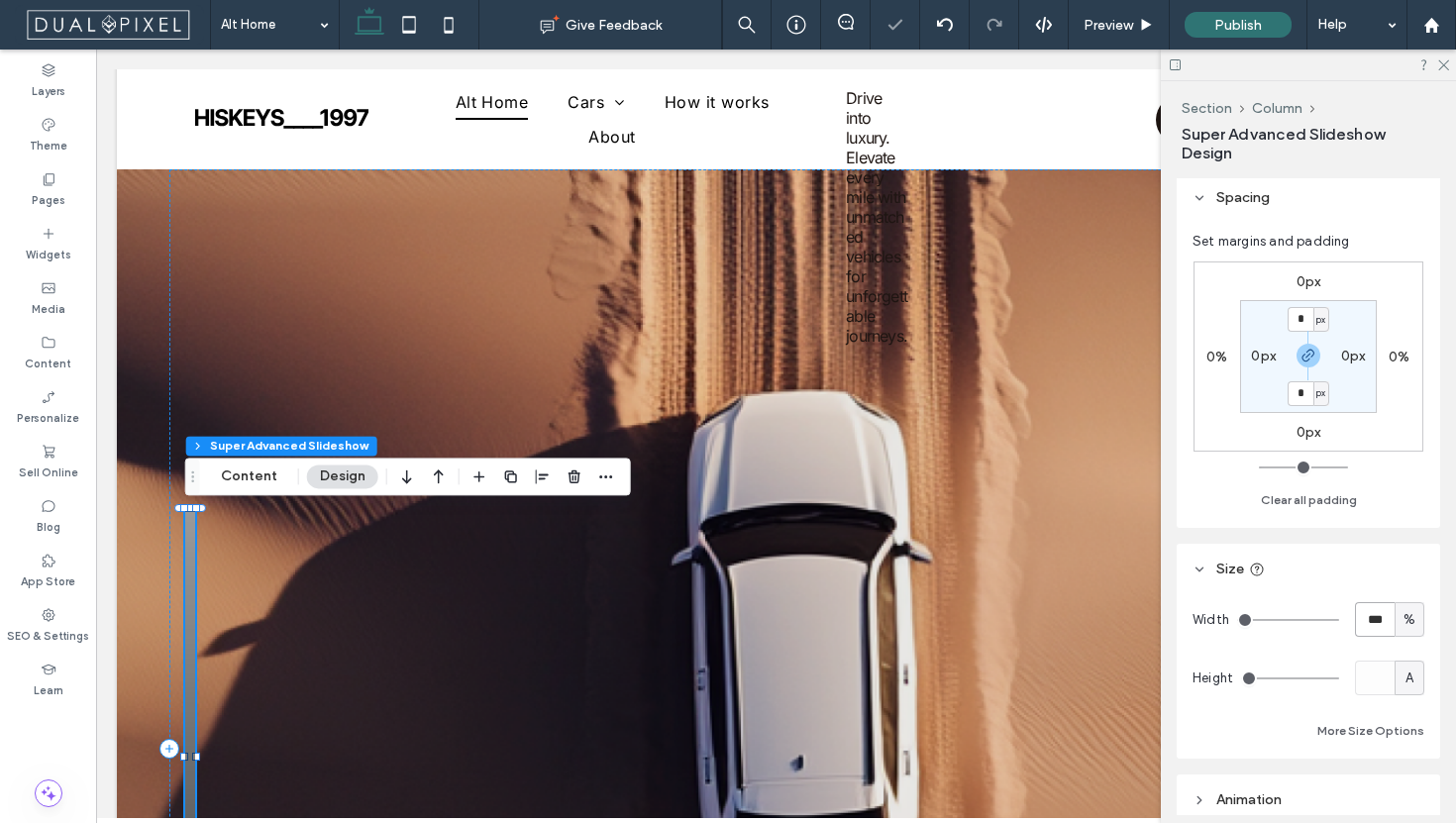 click on "***" at bounding box center (1375, 619) 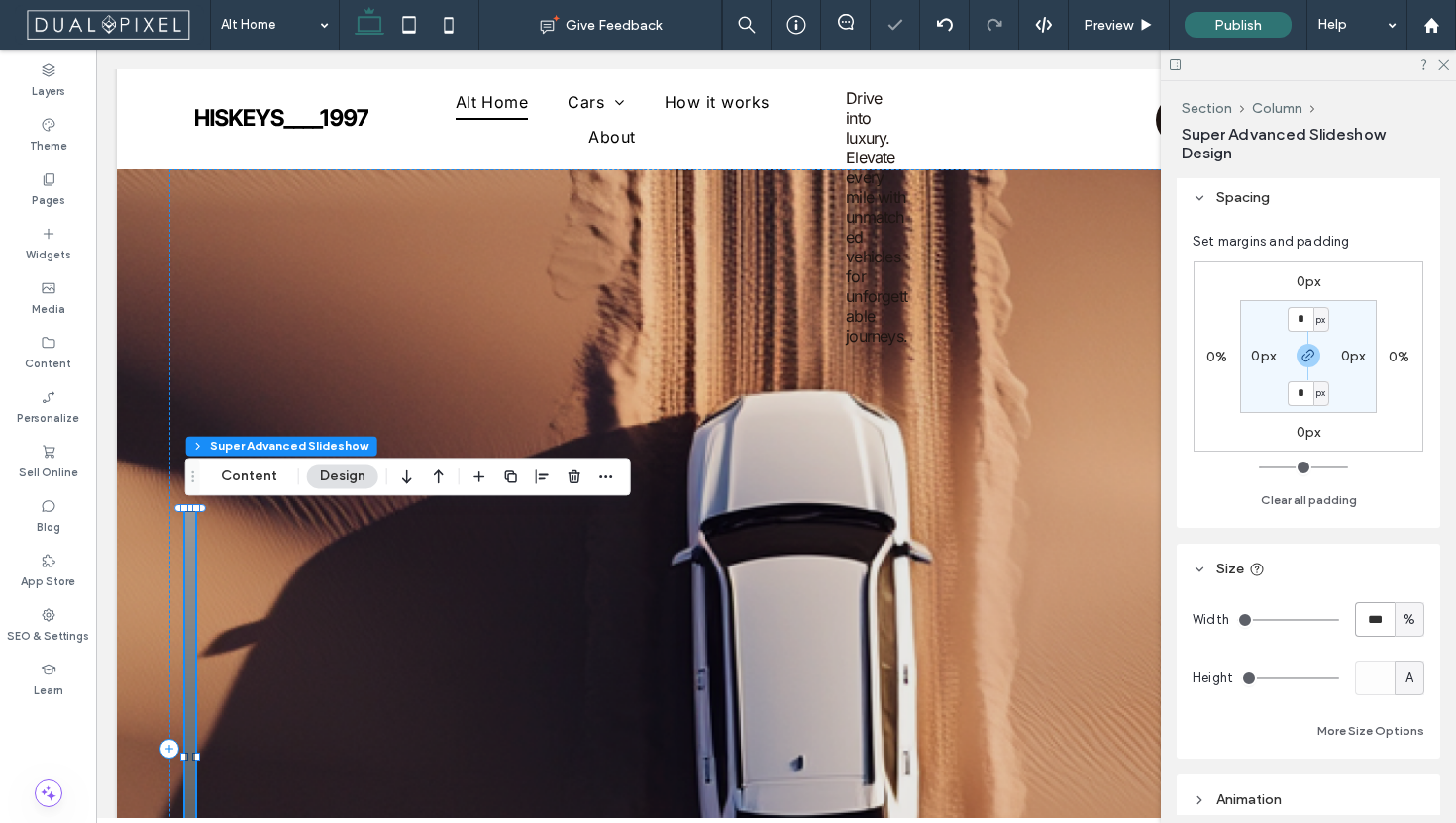 type on "***" 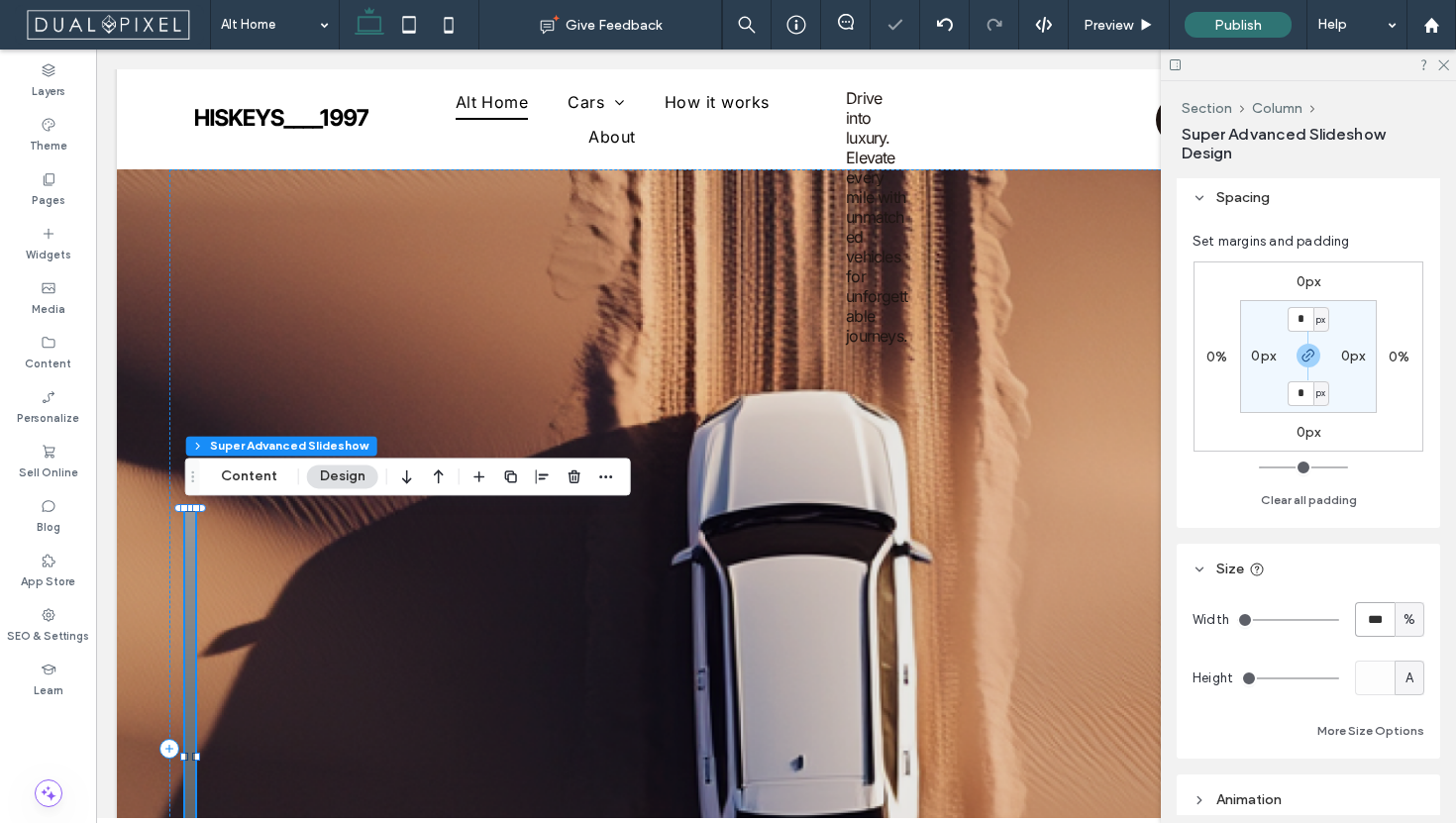 type on "***" 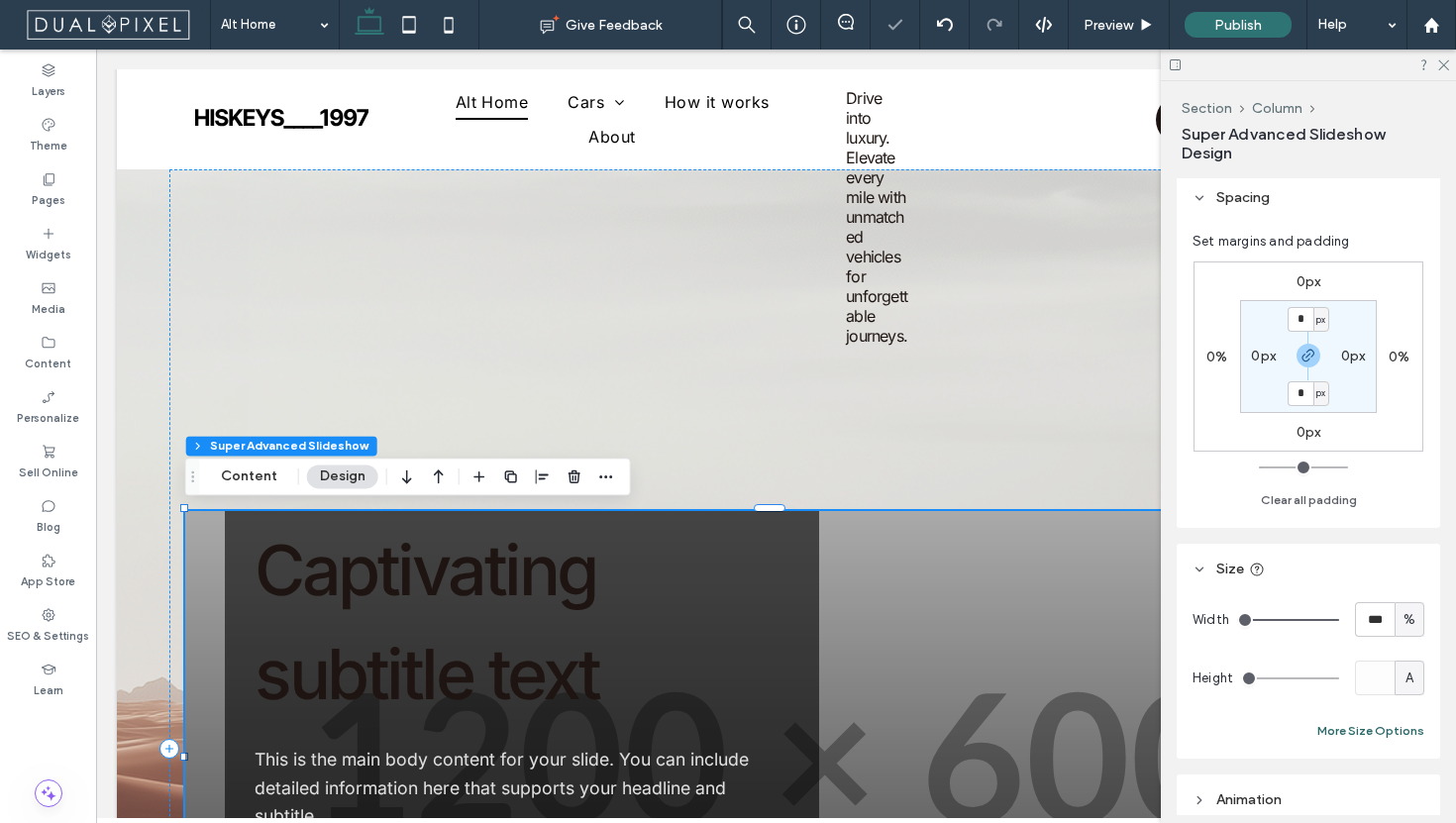 click on "More Size Options" at bounding box center [1371, 731] 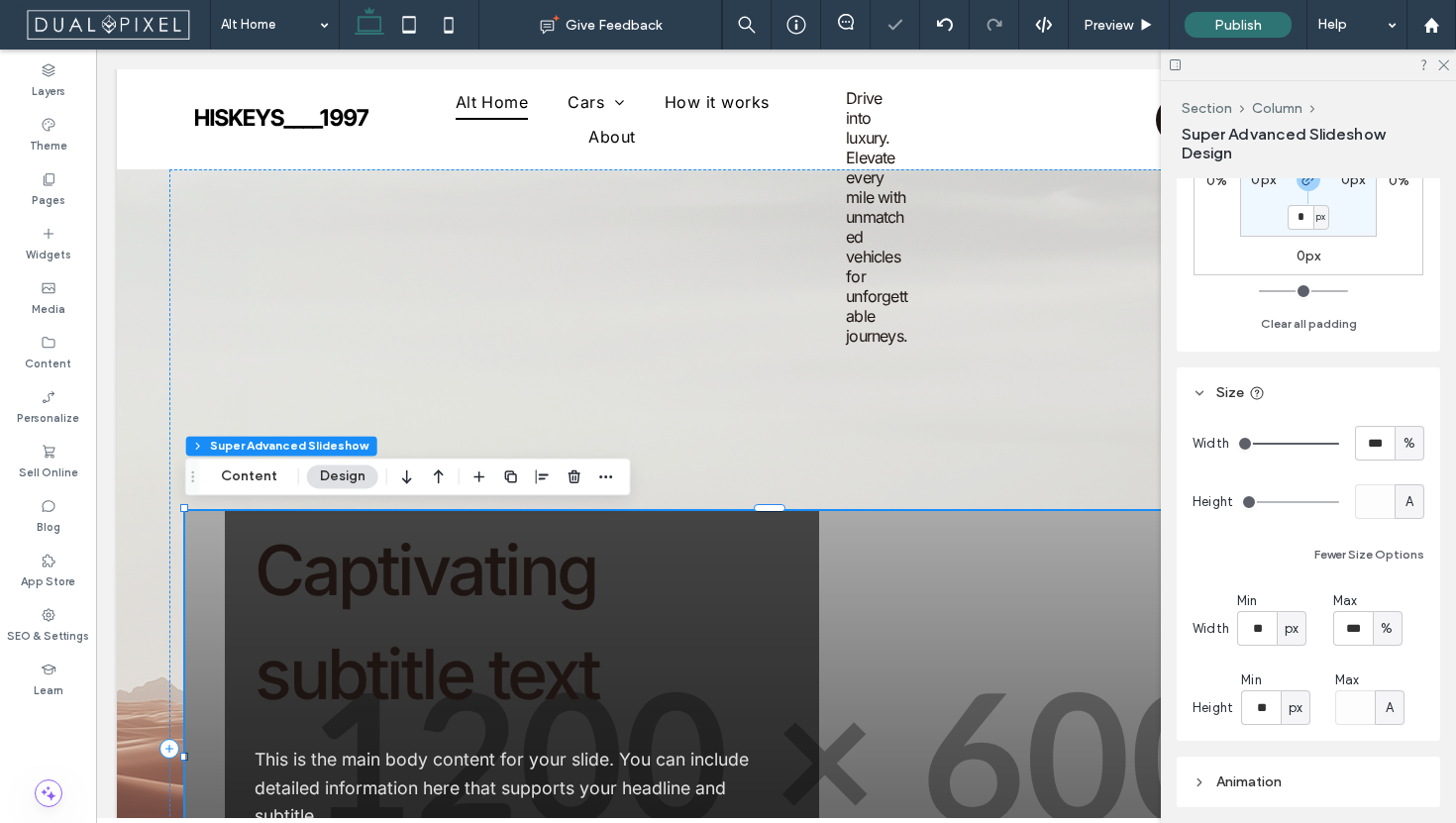 scroll, scrollTop: 293, scrollLeft: 0, axis: vertical 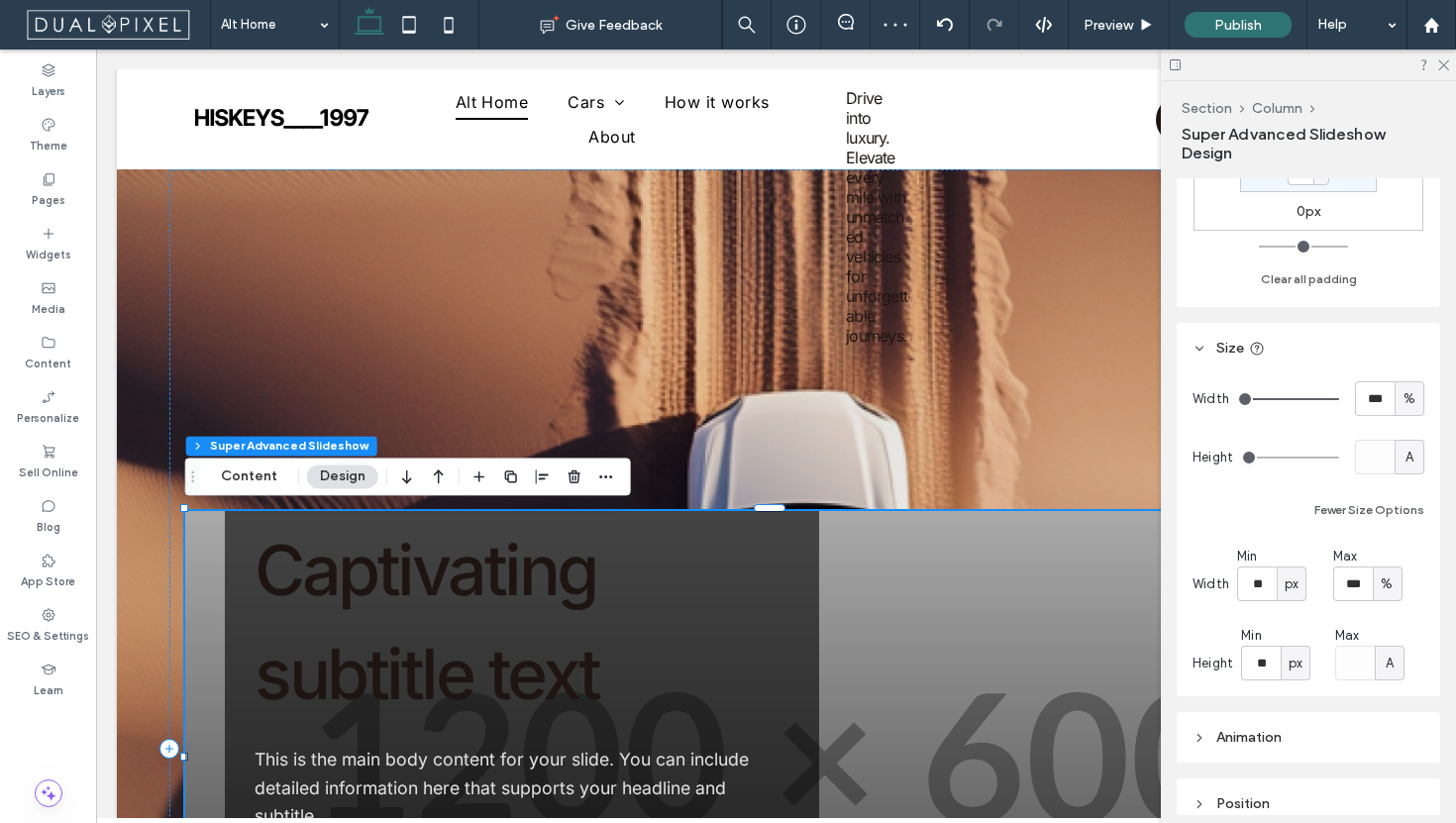 click on "A" at bounding box center [1390, 664] 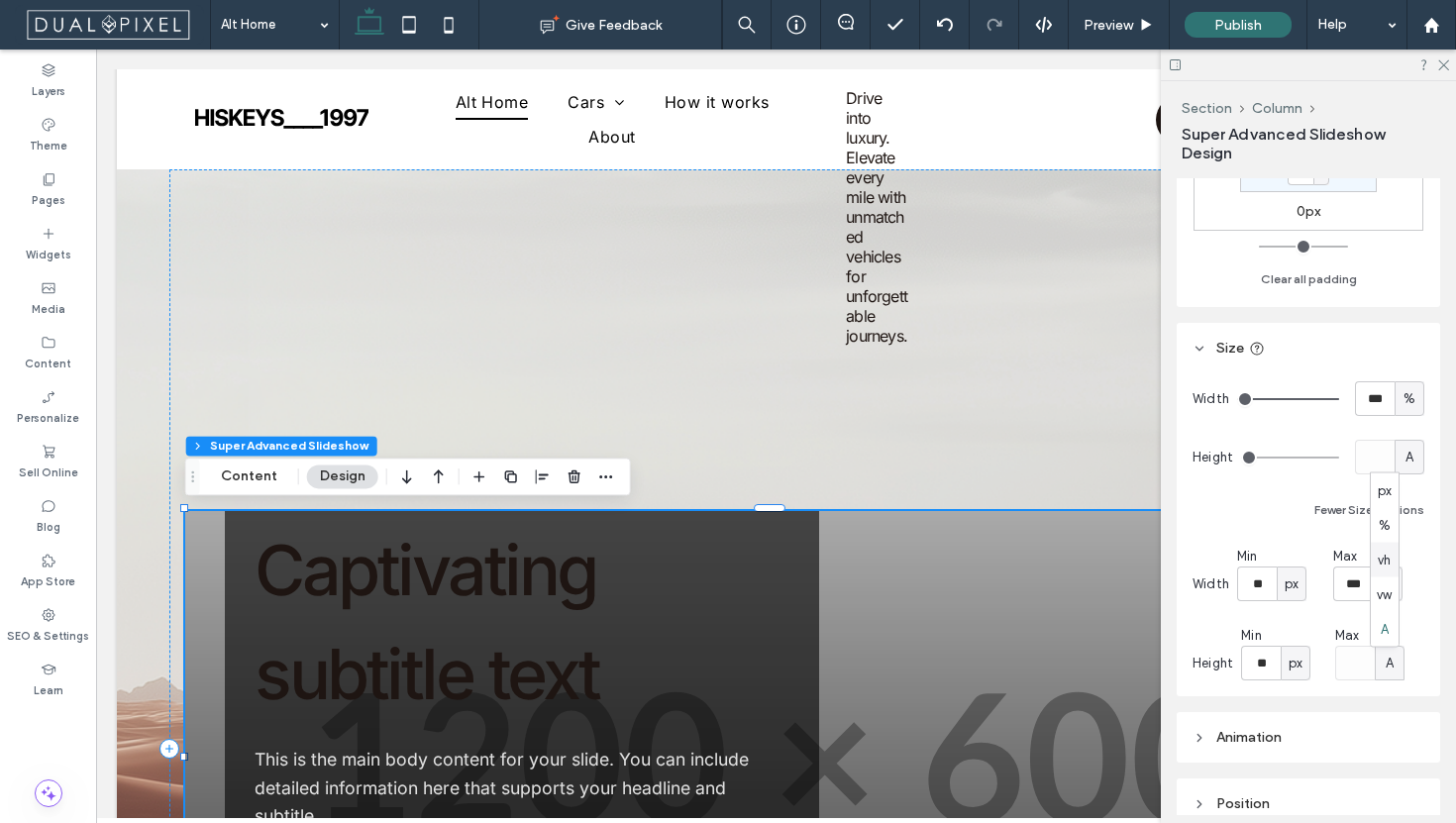 click on "vh" at bounding box center [1385, 560] 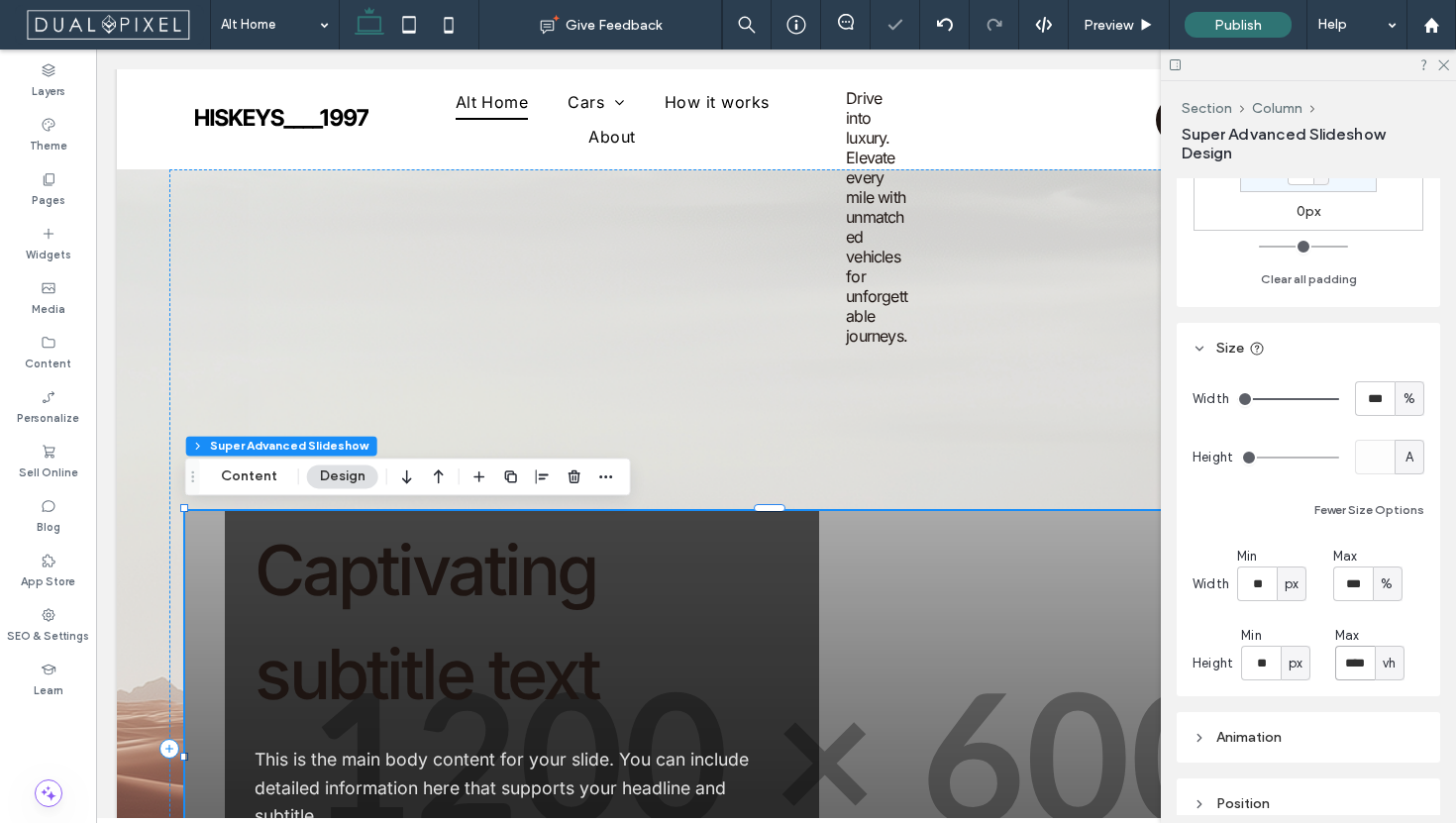 click on "****" at bounding box center (1355, 663) 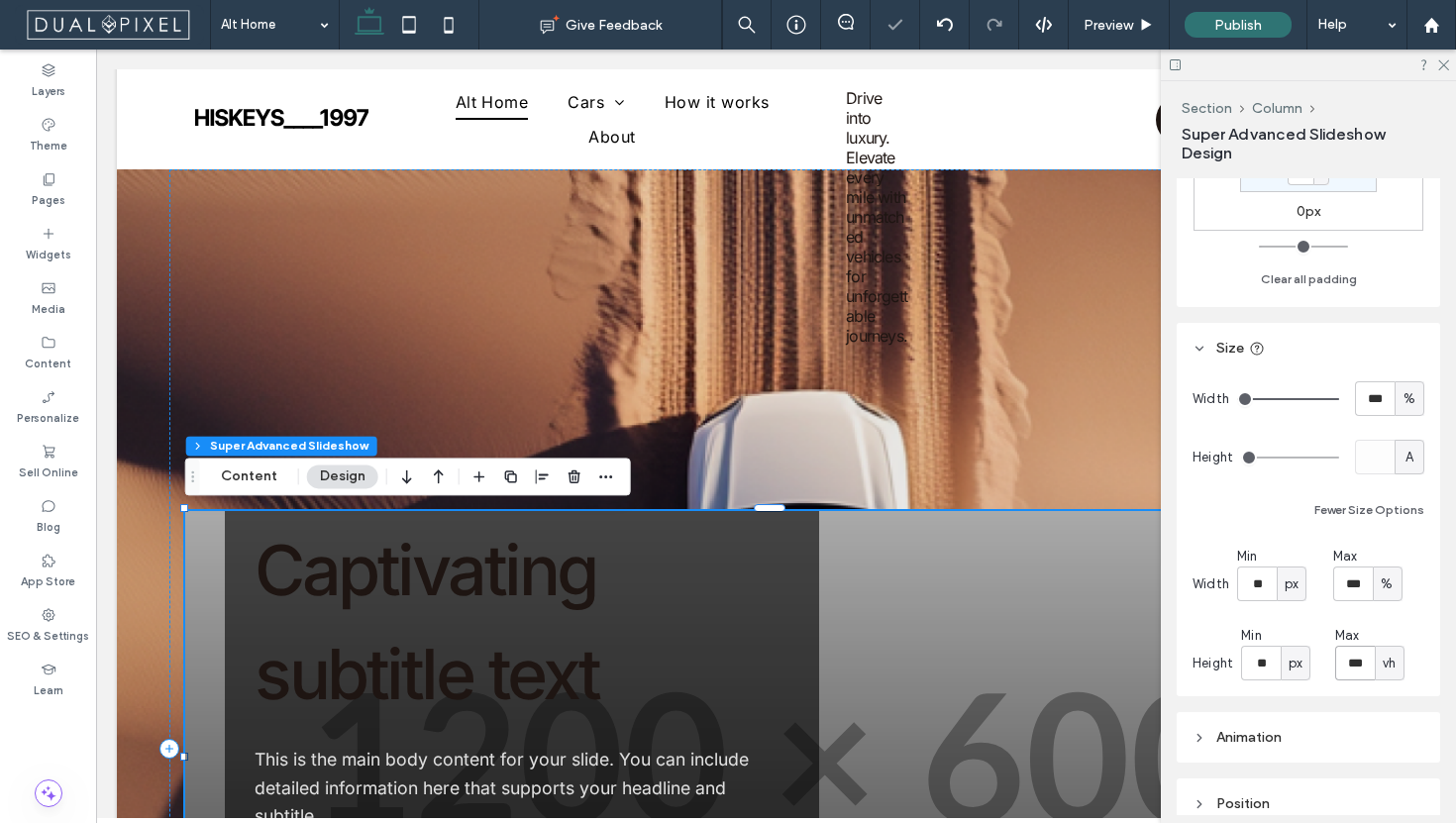 type on "***" 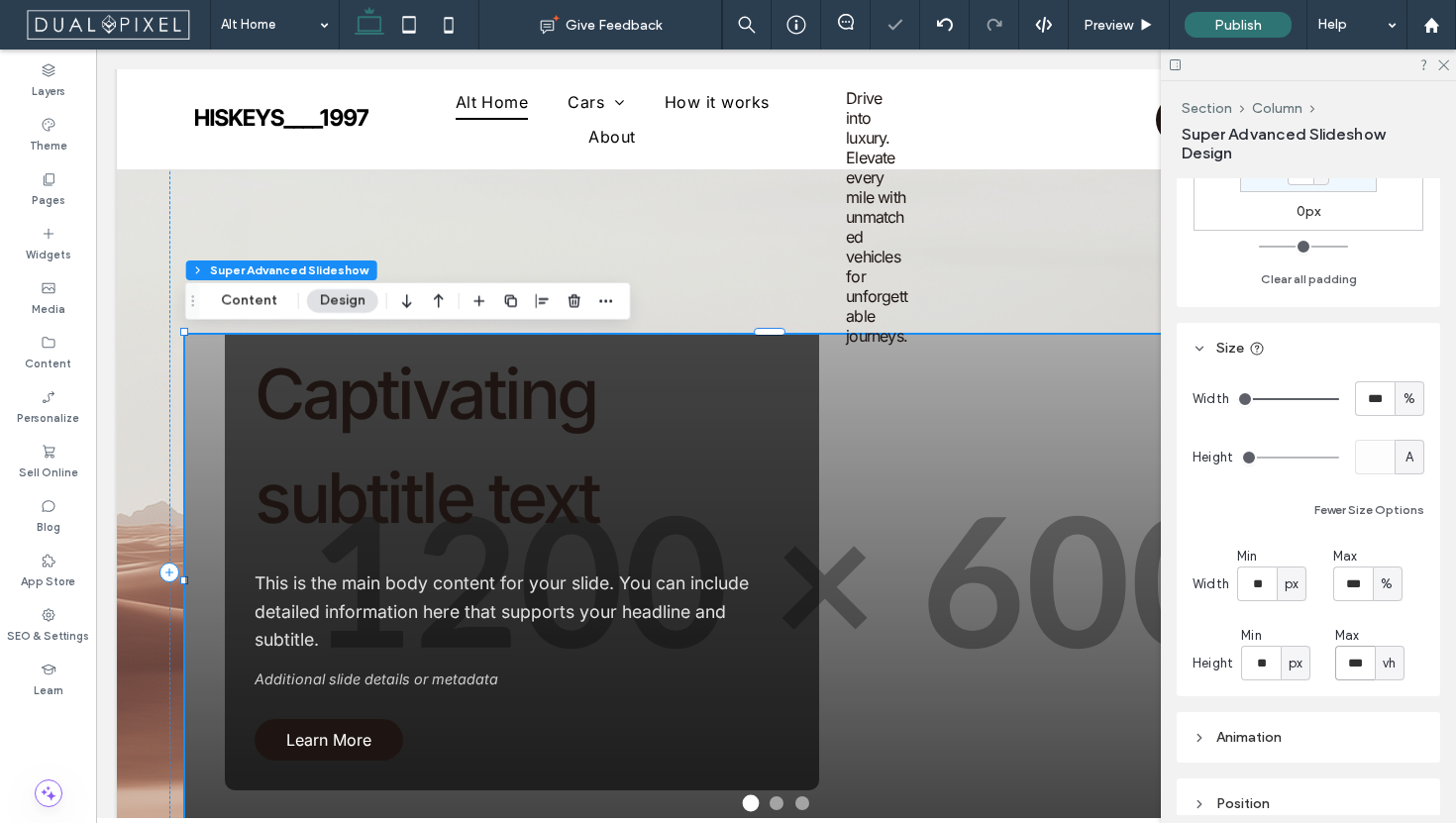 scroll, scrollTop: 261, scrollLeft: 0, axis: vertical 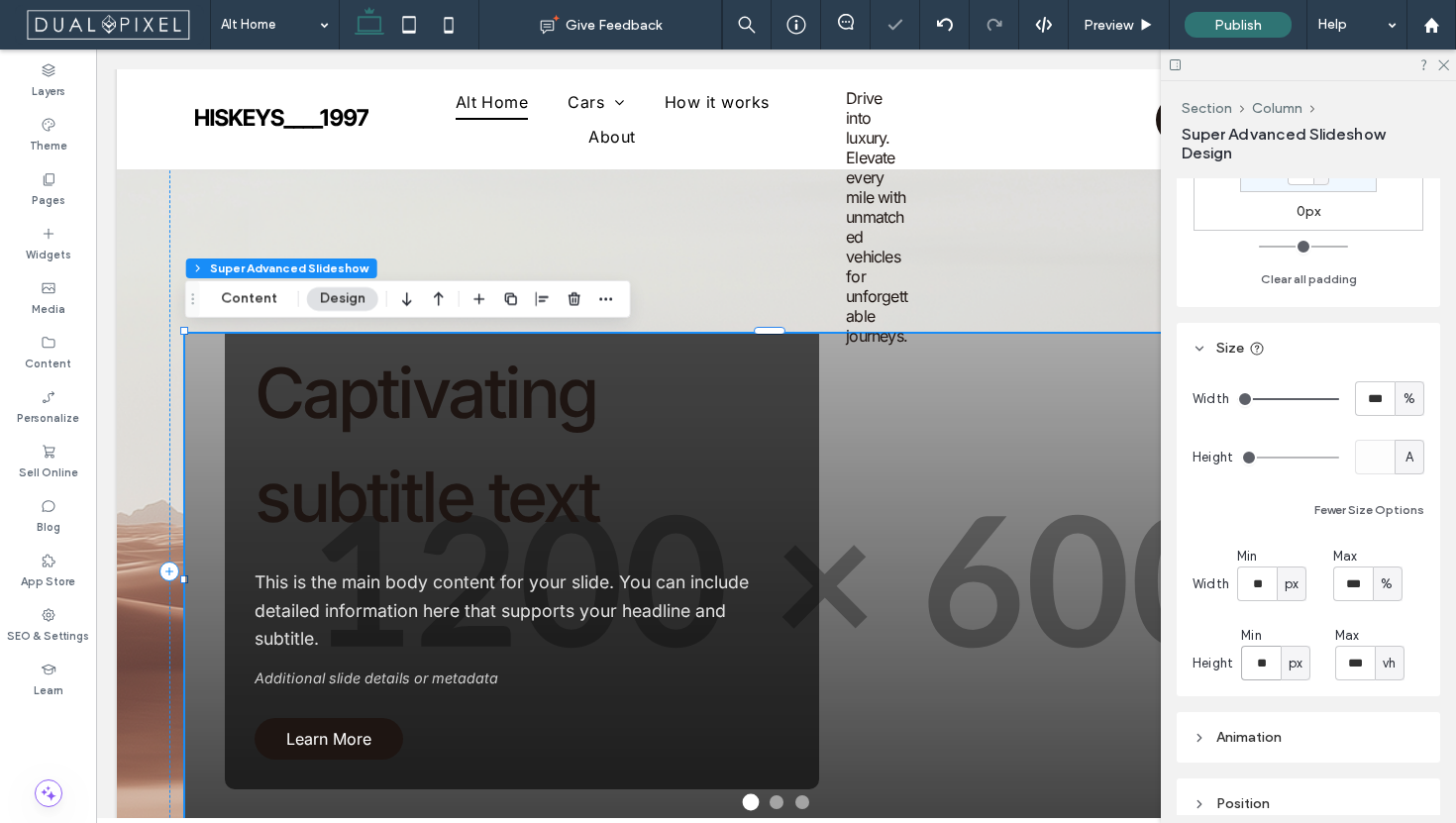 click on "**" at bounding box center (1261, 663) 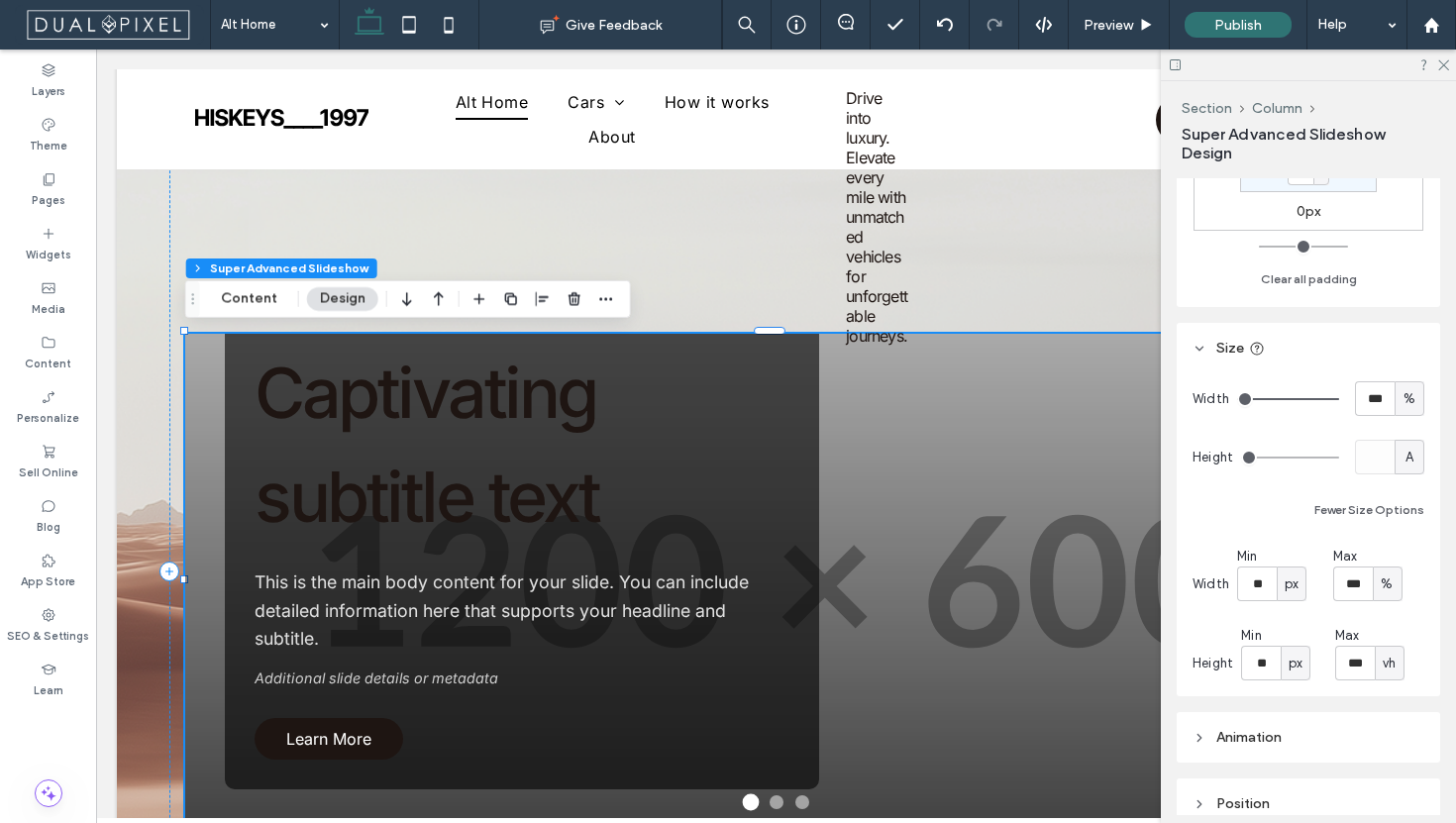 click on "Min ** px" at bounding box center (1284, 653) 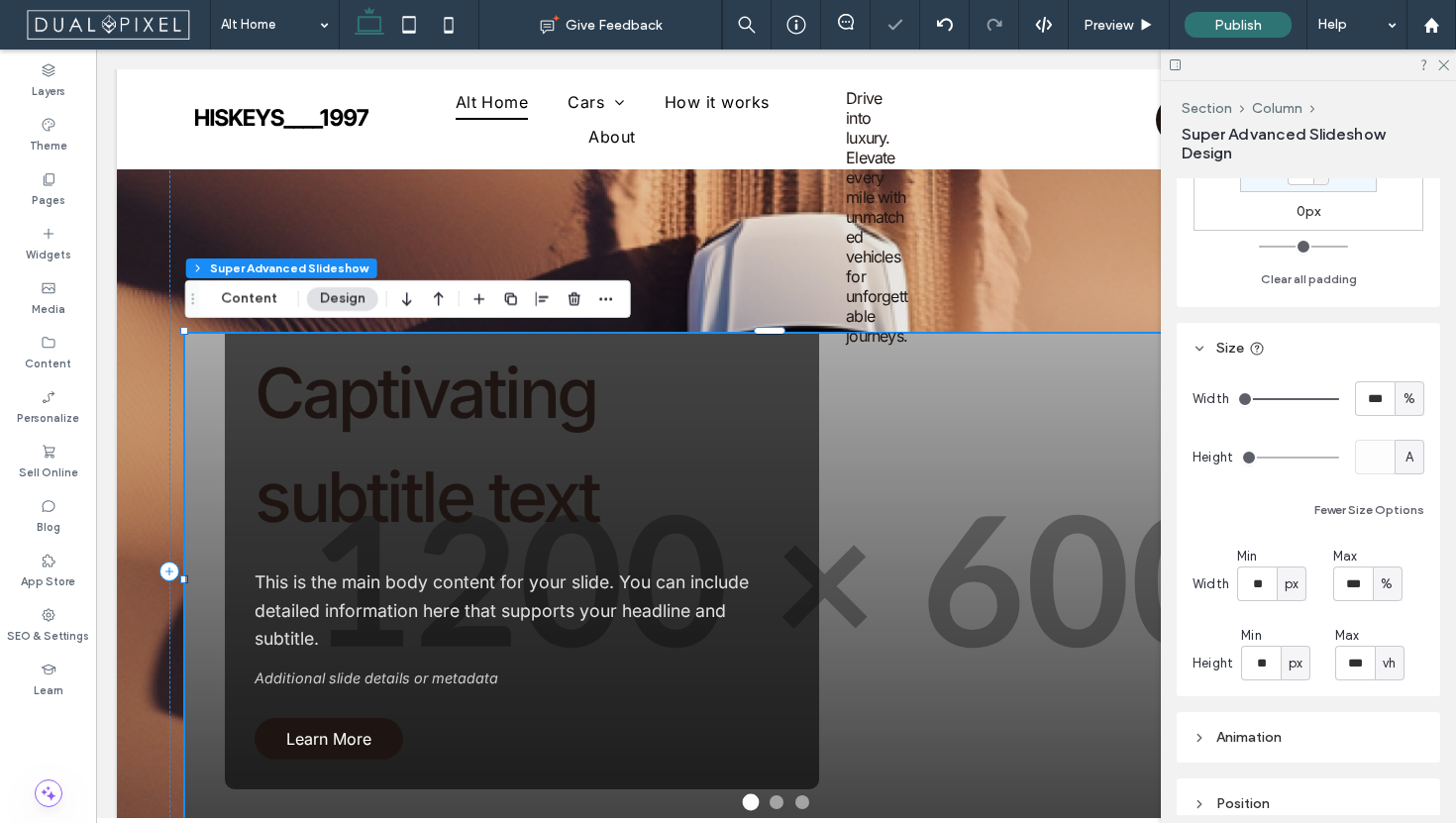 click on "px" at bounding box center (1296, 664) 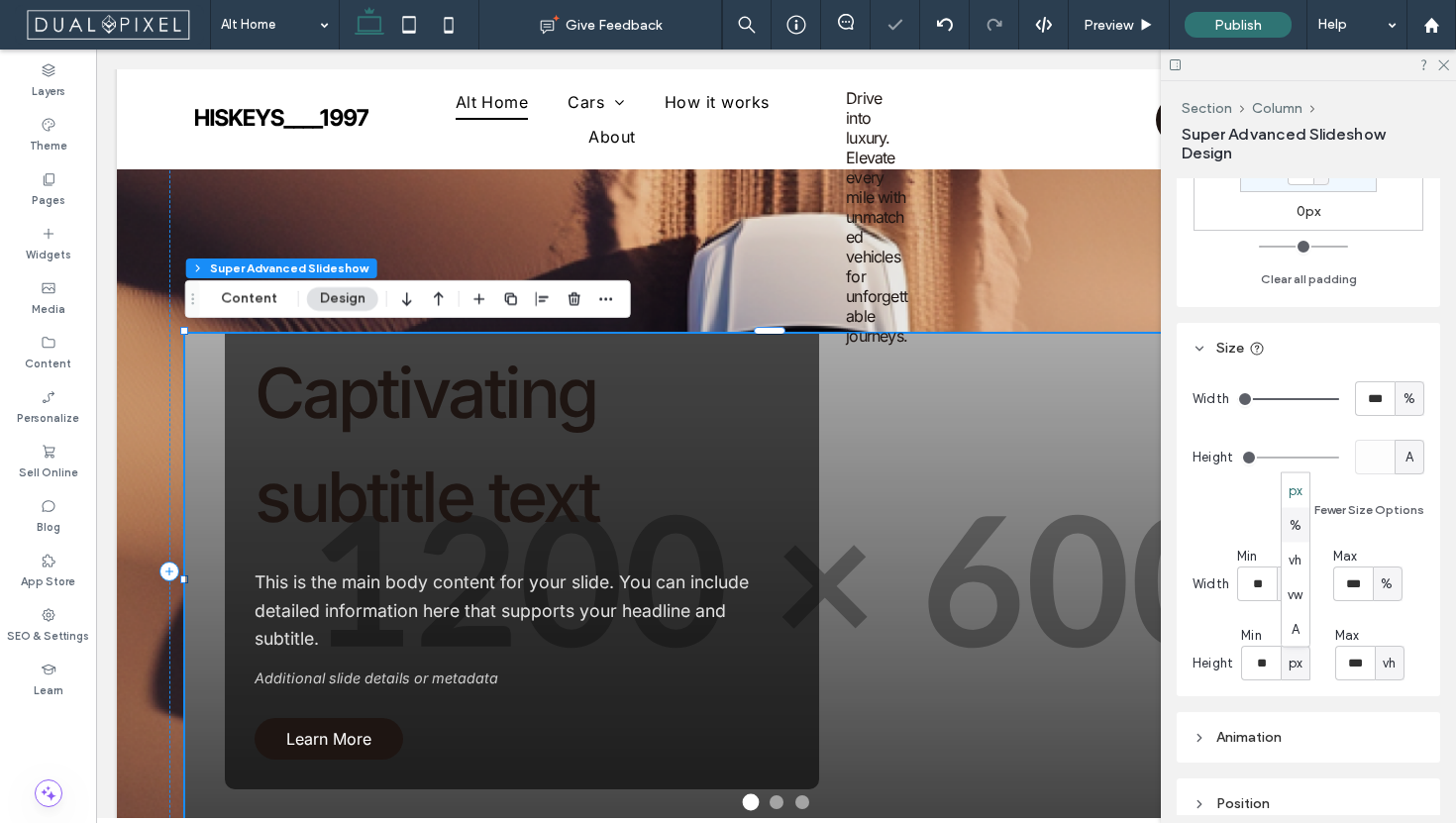 click on "%" at bounding box center [1296, 525] 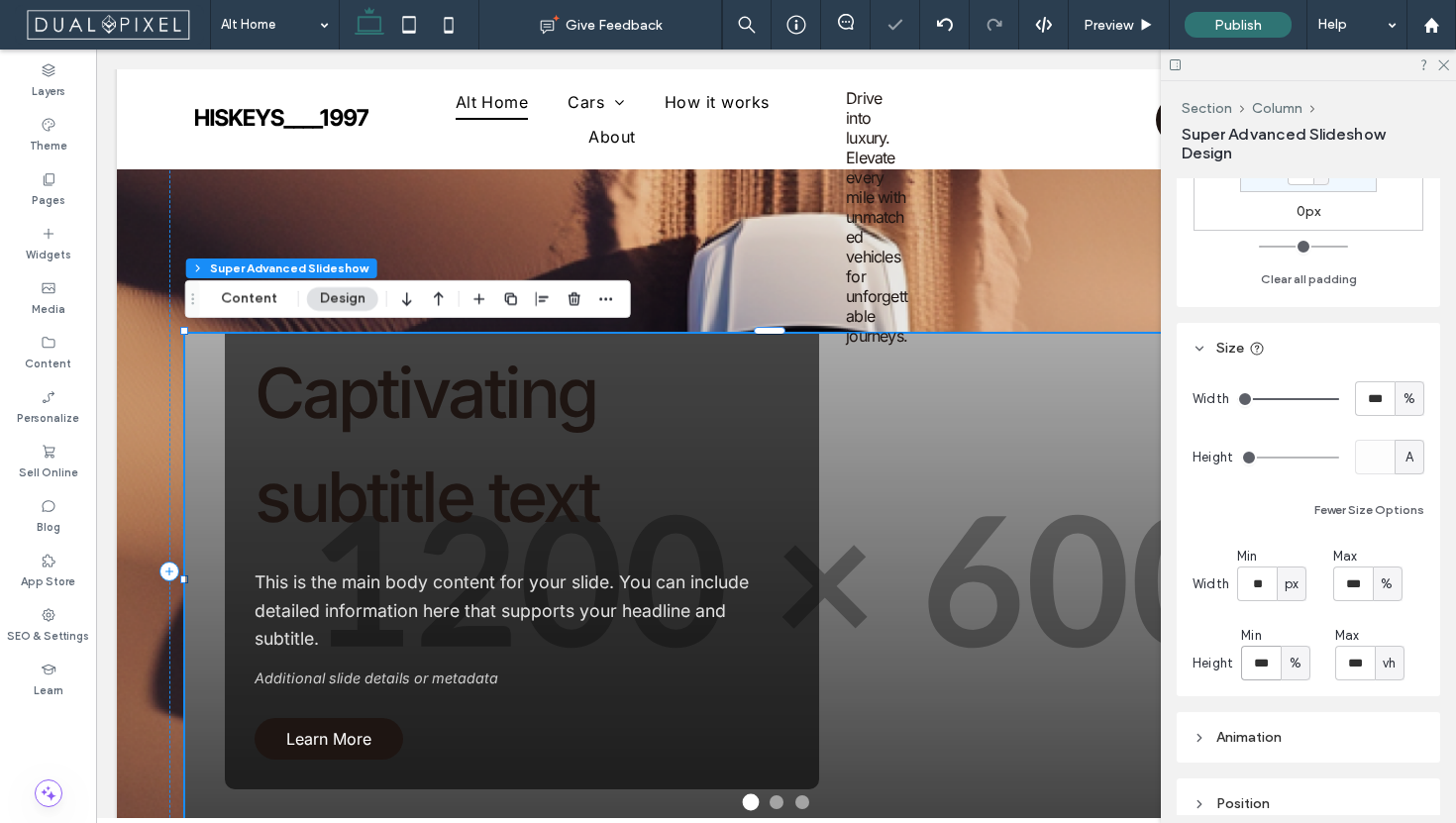 click on "***" at bounding box center (1261, 663) 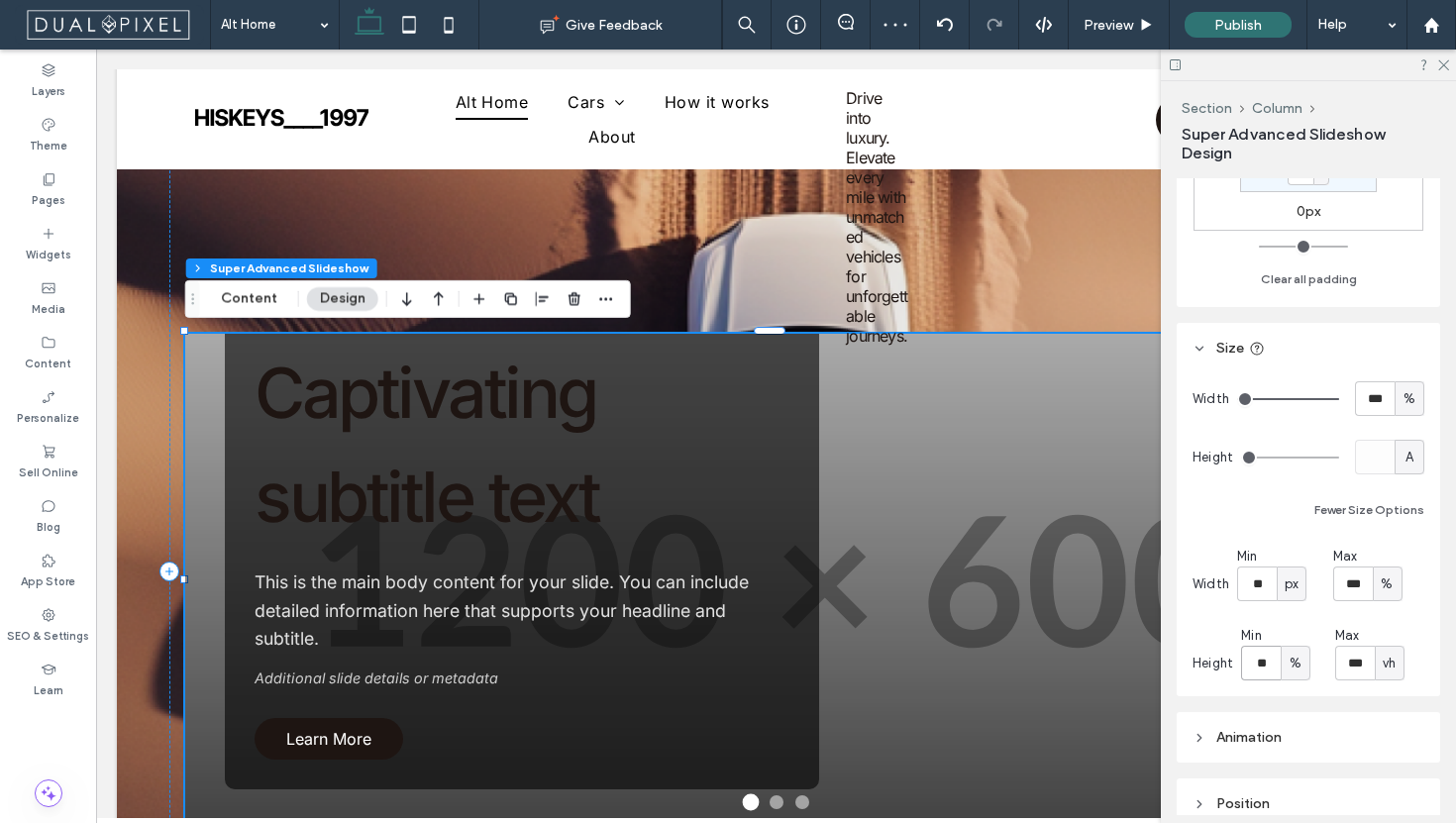 type on "**" 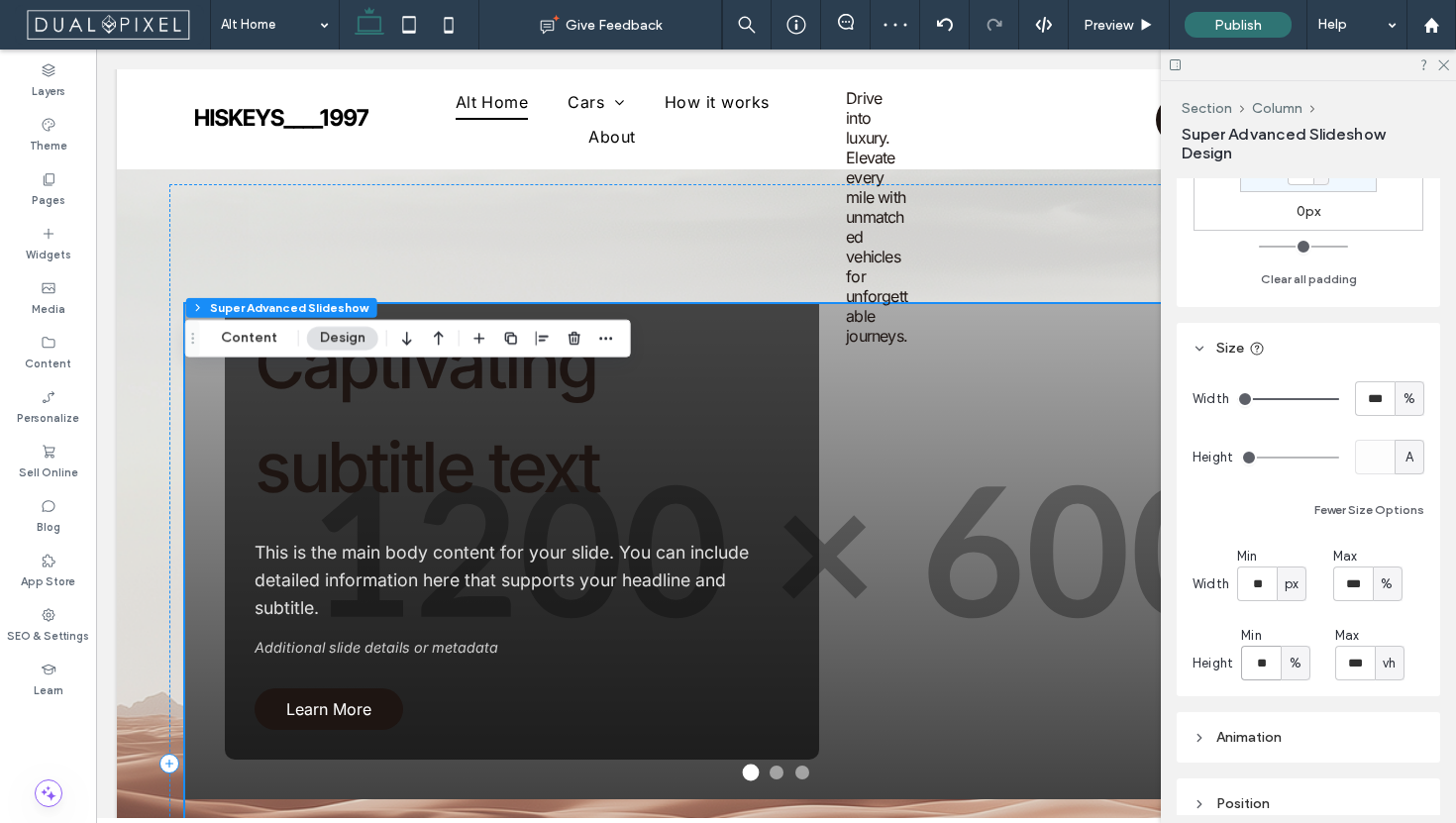 scroll, scrollTop: 0, scrollLeft: 0, axis: both 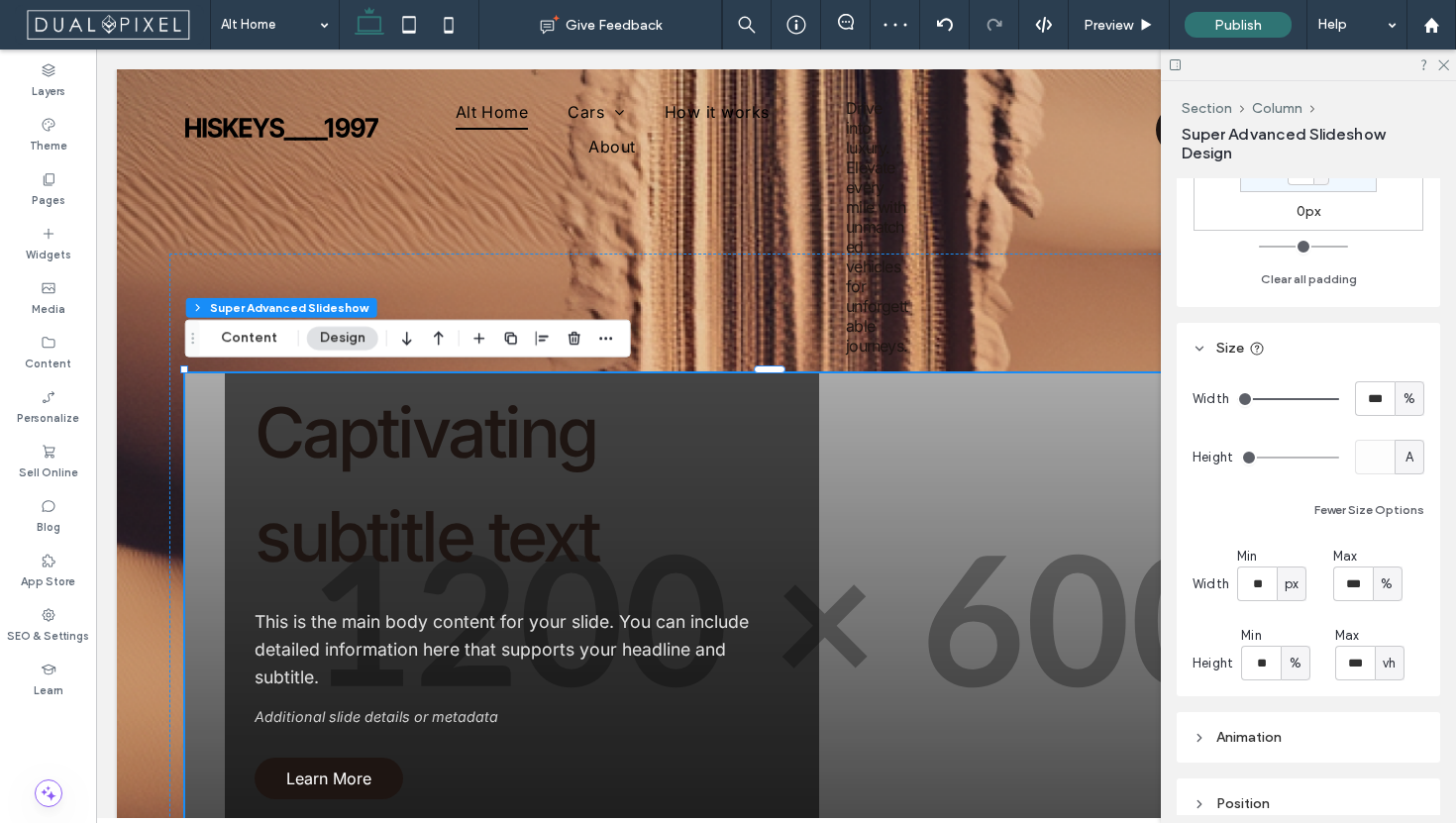 click on "Drive into luxury. Elevate every mile with unmatched vehicles for unforgettable journeys.
Amazing Slide Title
Captivating subtitle text
This is the main body content for your slide. You can include detailed information here that supports your headline and subtitle.
Additional slide details or metadata
Learn More
Amazing Slide Title
Captivating subtitle text
This is the main body content for your slide. You can include detailed information here that supports your headline and subtitle.
Additional slide details or metadata
Learn More
Amazing Slide Title
Captivating subtitle text
This is the main body content for your slide. You can include detailed information here that supports your headline and subtitle.
Additional slide details or metadata
Learn More" at bounding box center (777, 740) 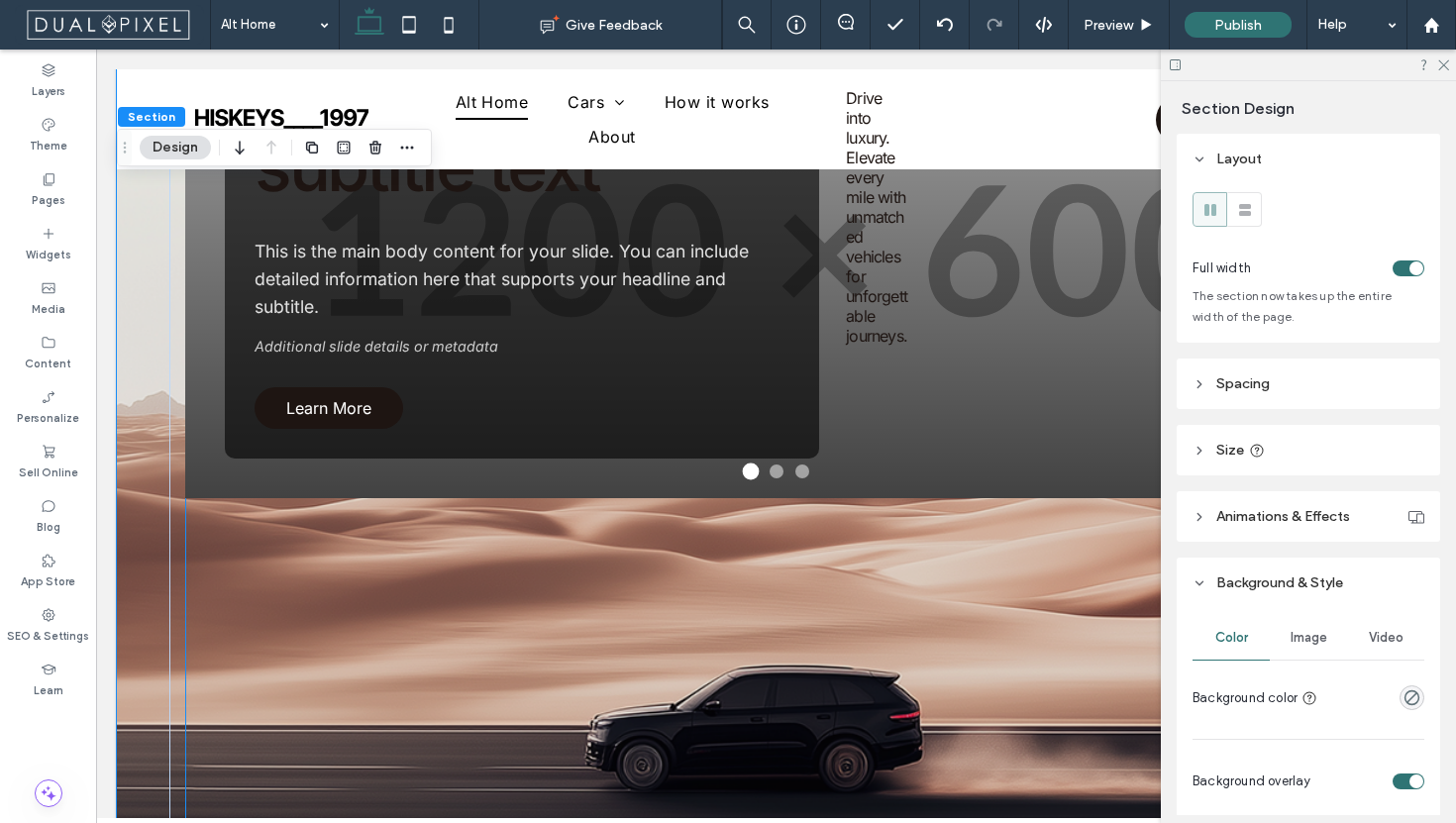 scroll, scrollTop: 193, scrollLeft: 0, axis: vertical 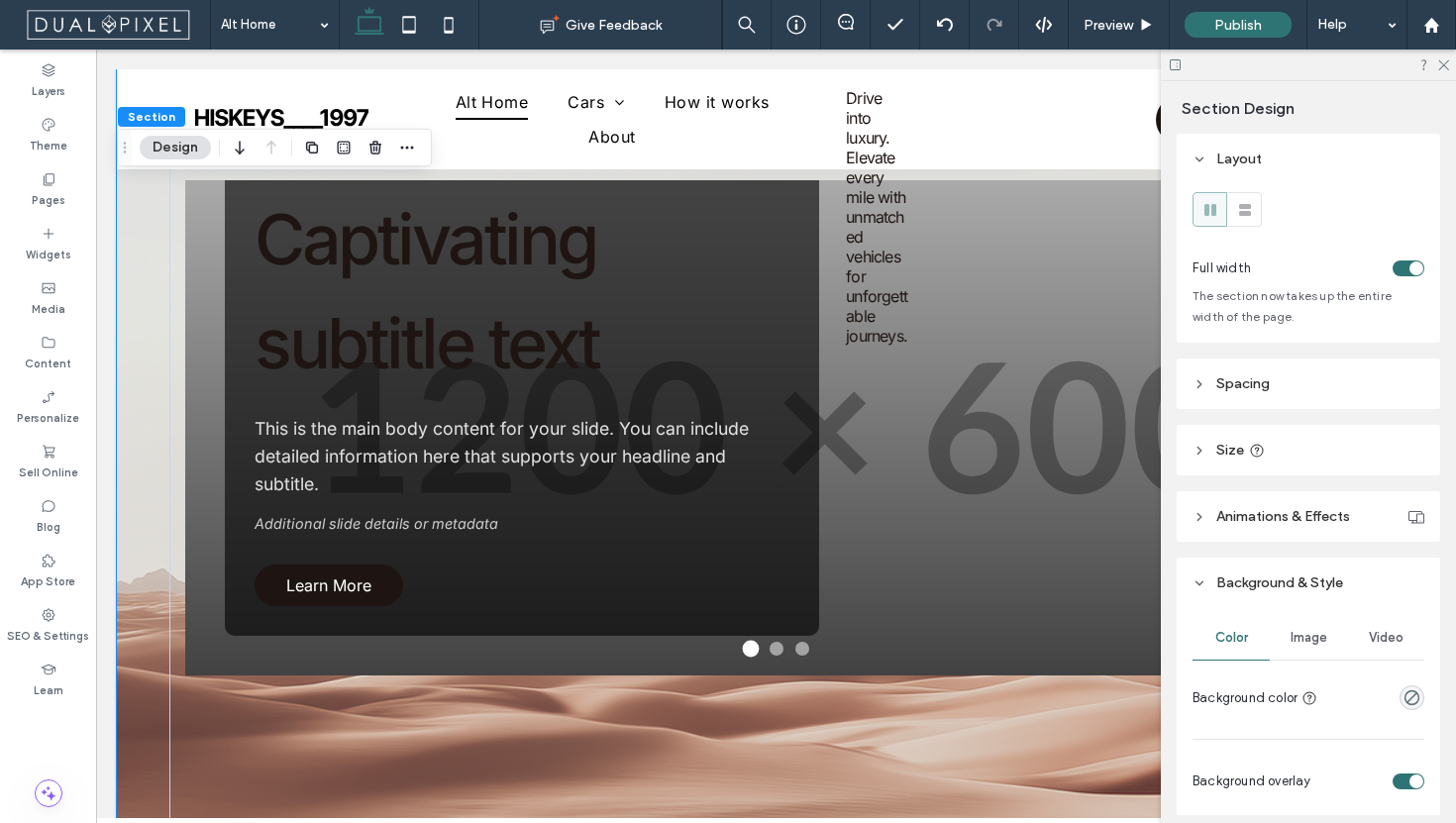 click at bounding box center [1308, 64] 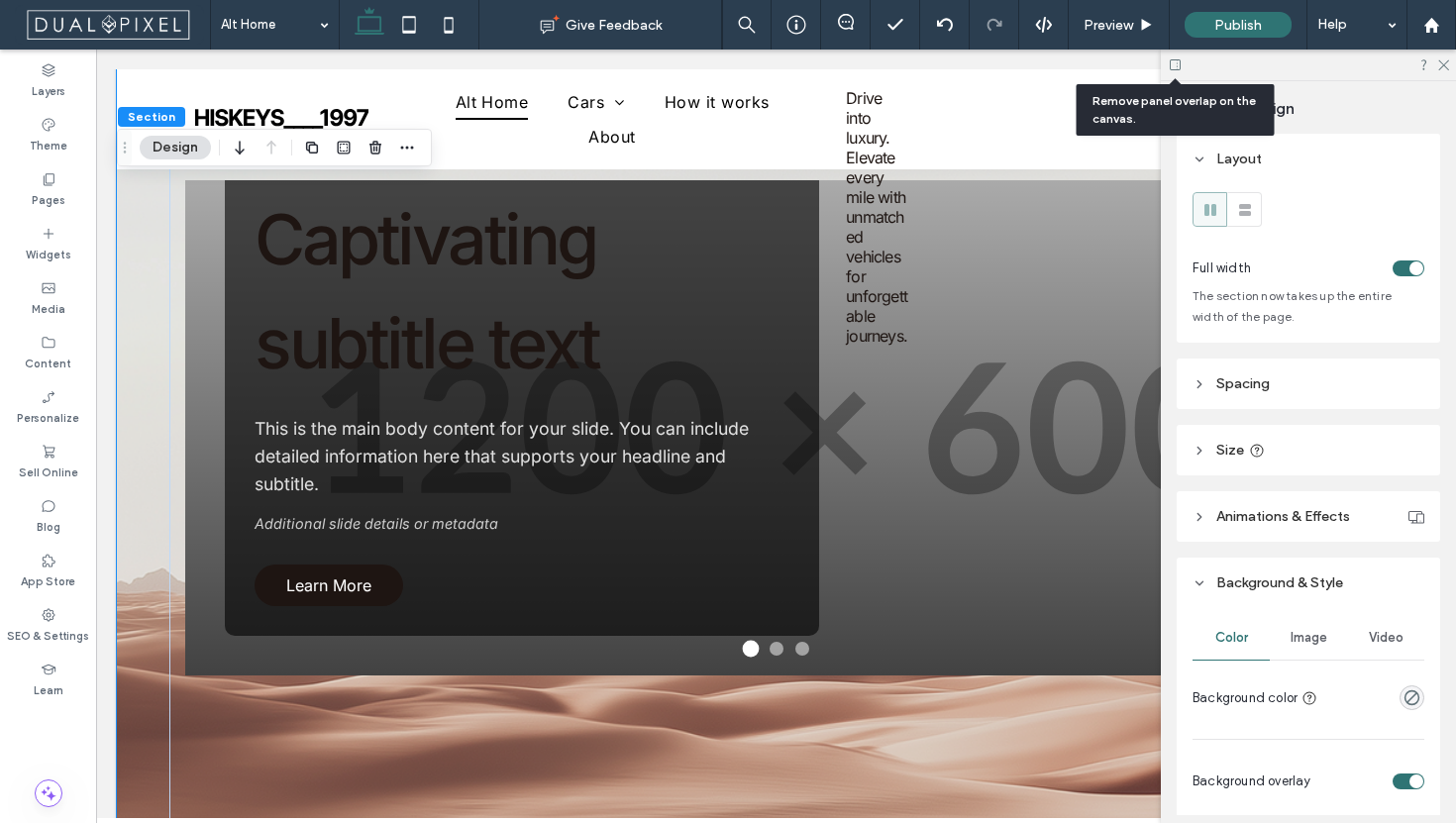 click 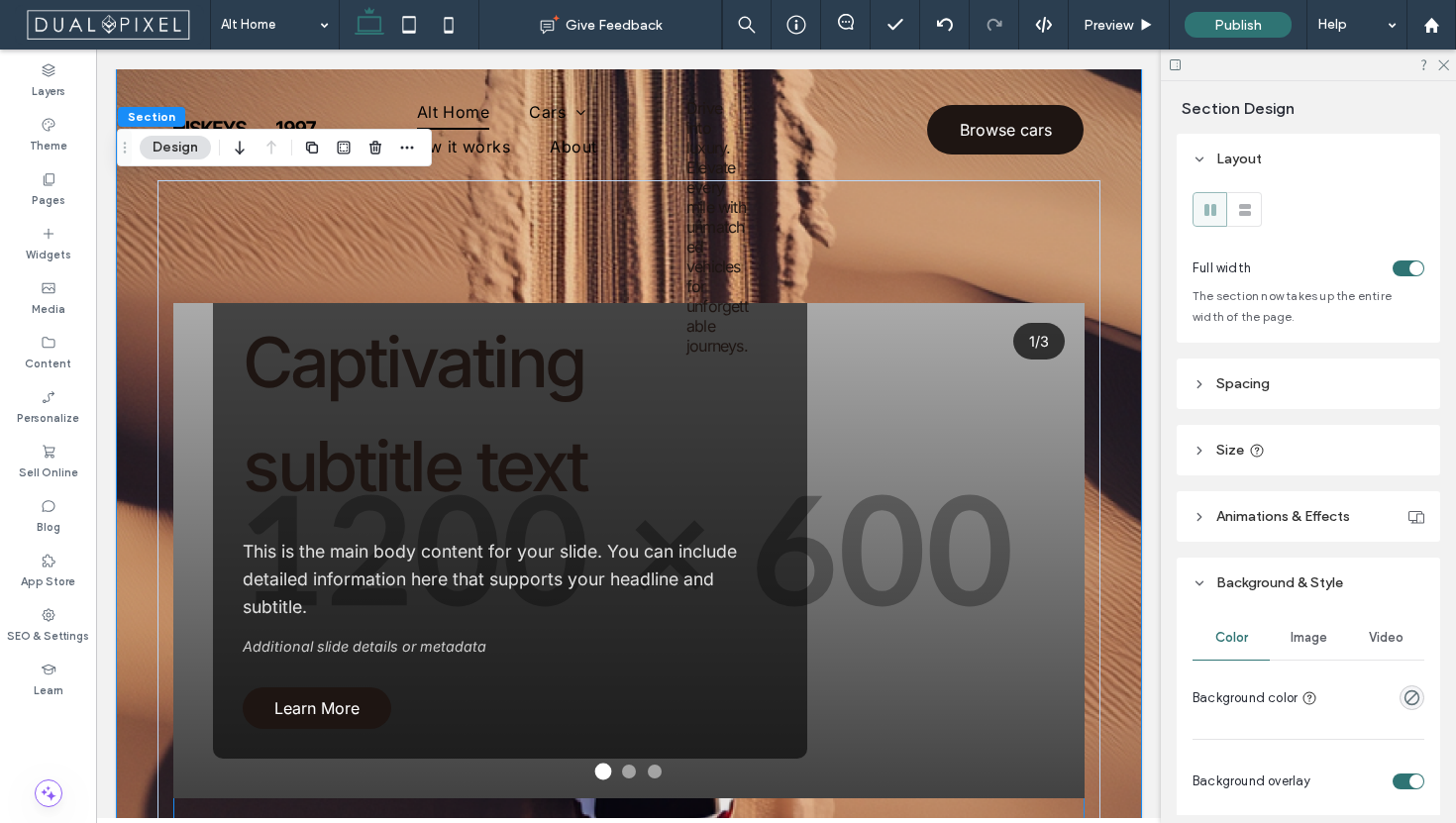 scroll, scrollTop: 0, scrollLeft: 0, axis: both 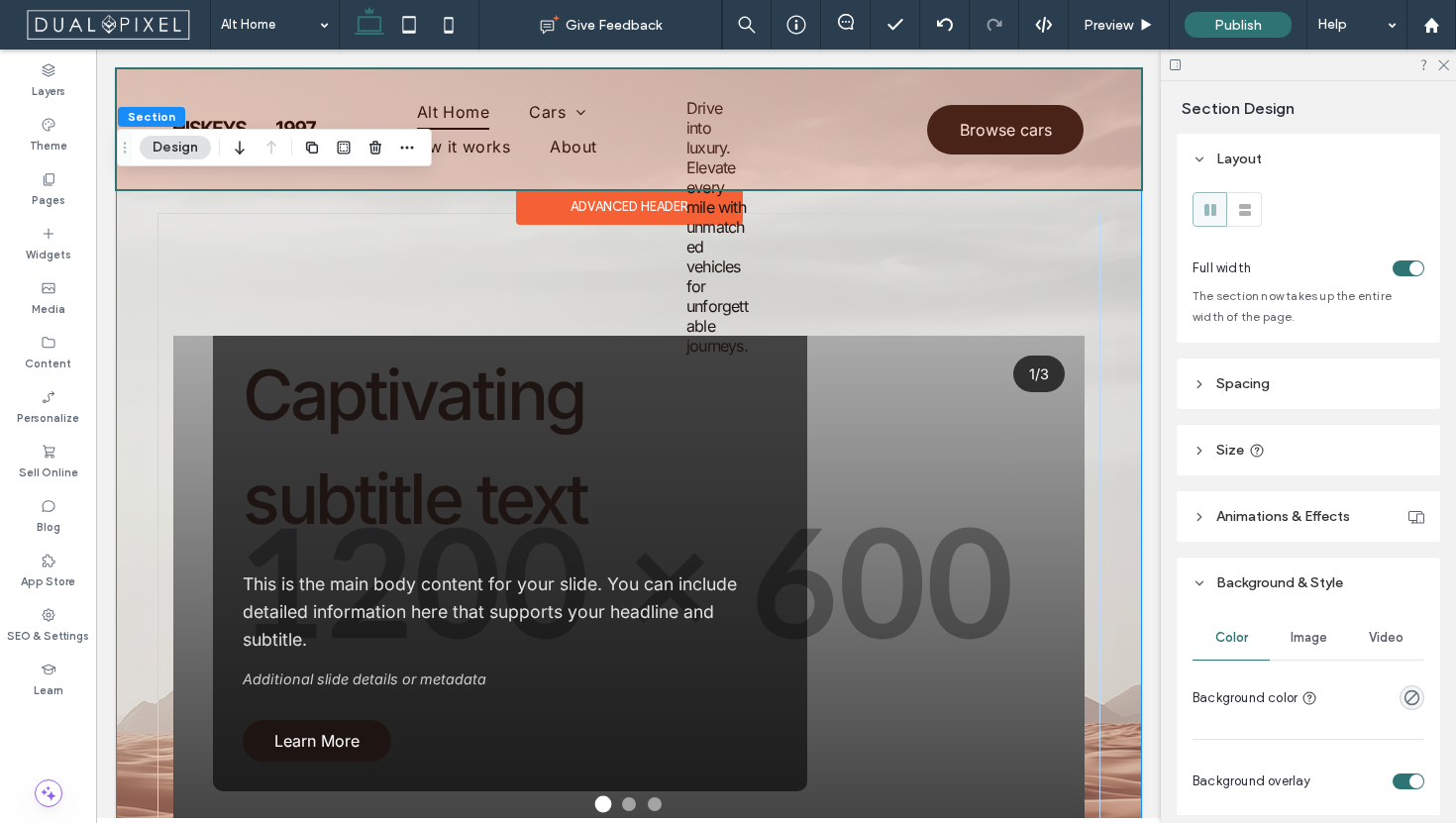 click at bounding box center (629, 129) 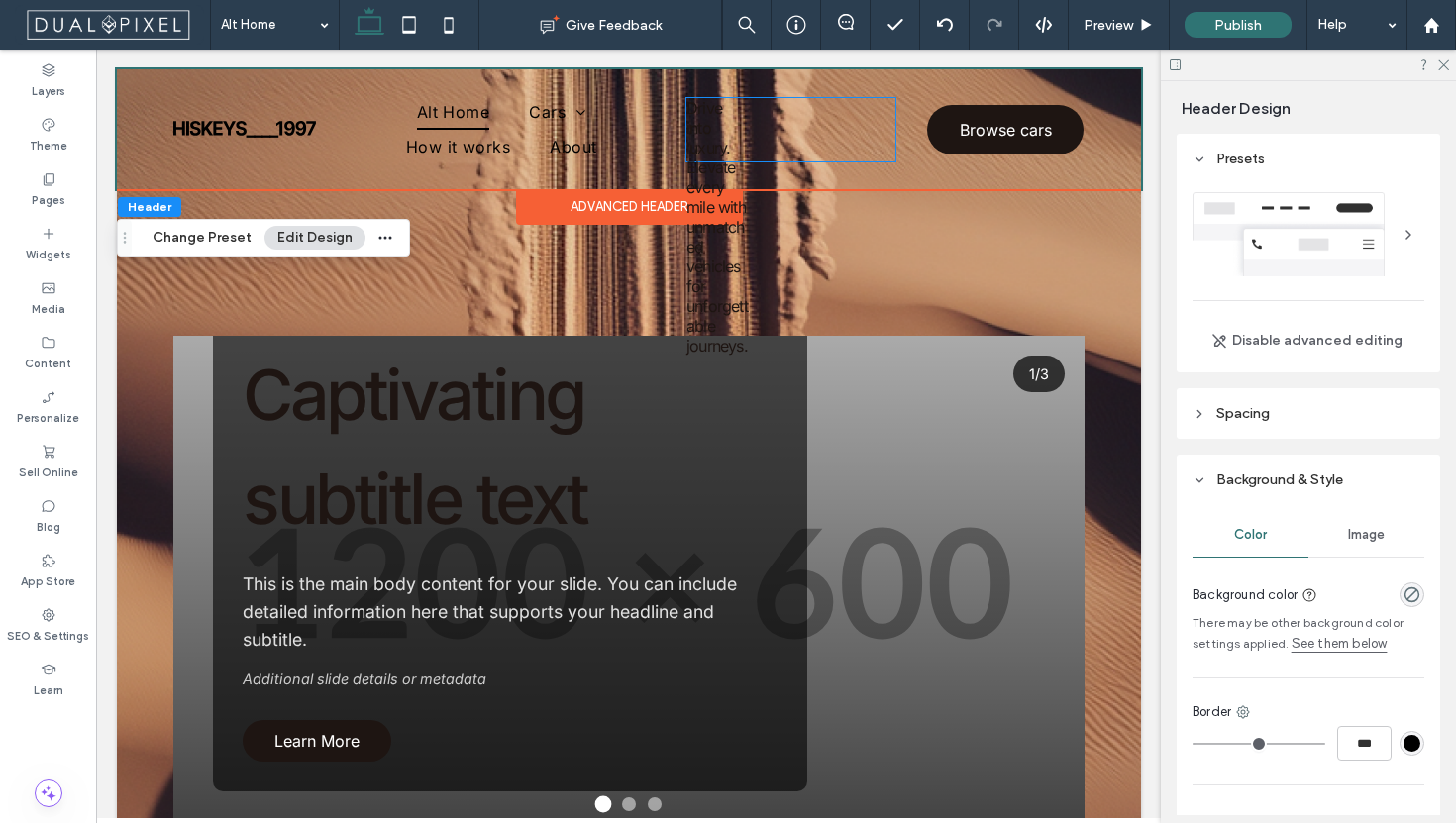 click on "Drive into luxury. Elevate every mile with unmatched vehicles for unforgettable journeys." at bounding box center [717, 227] 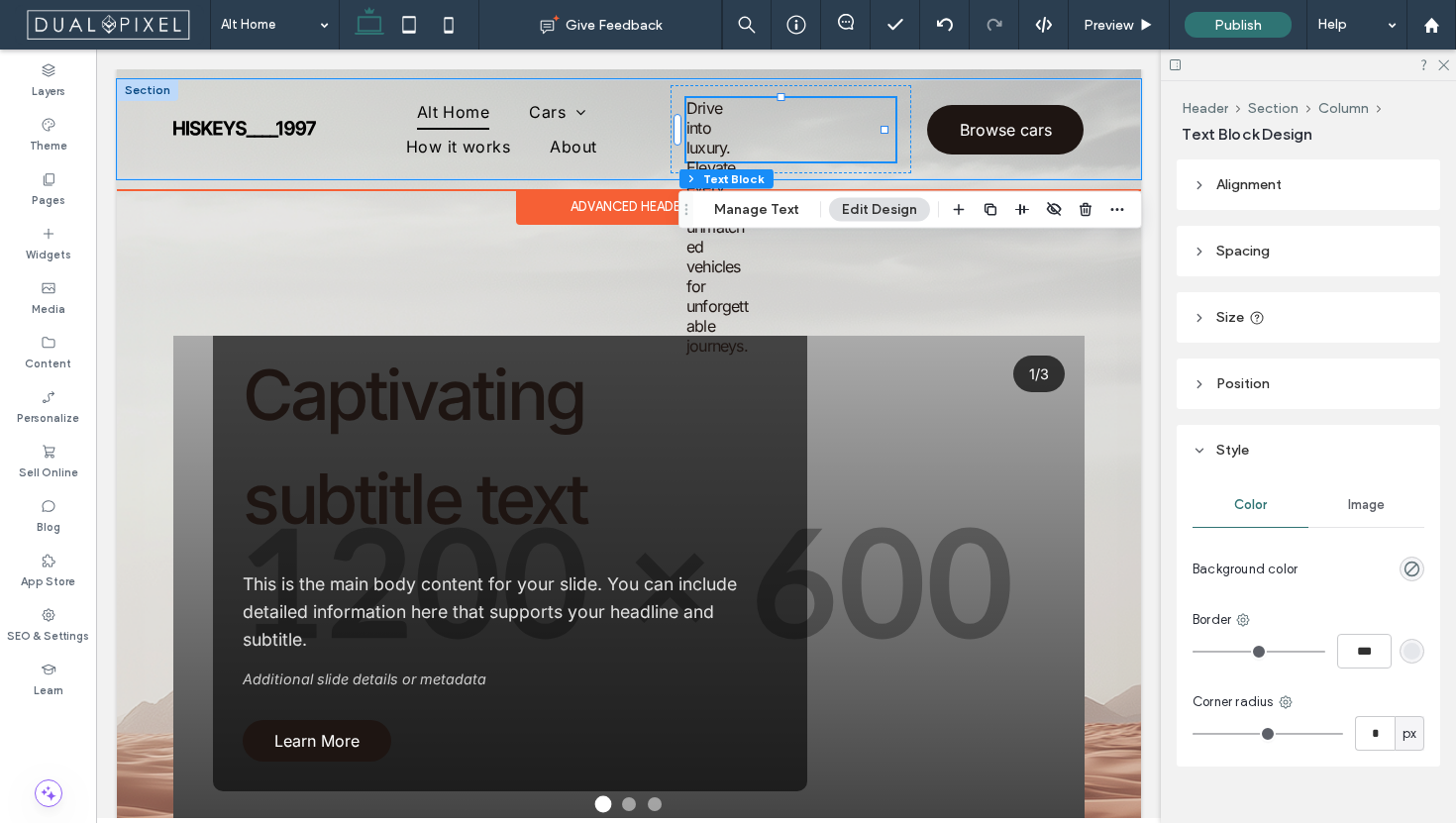 click on "Drive into luxury. Elevate every mile with unmatched vehicles for unforgettable journeys." at bounding box center (718, 130) 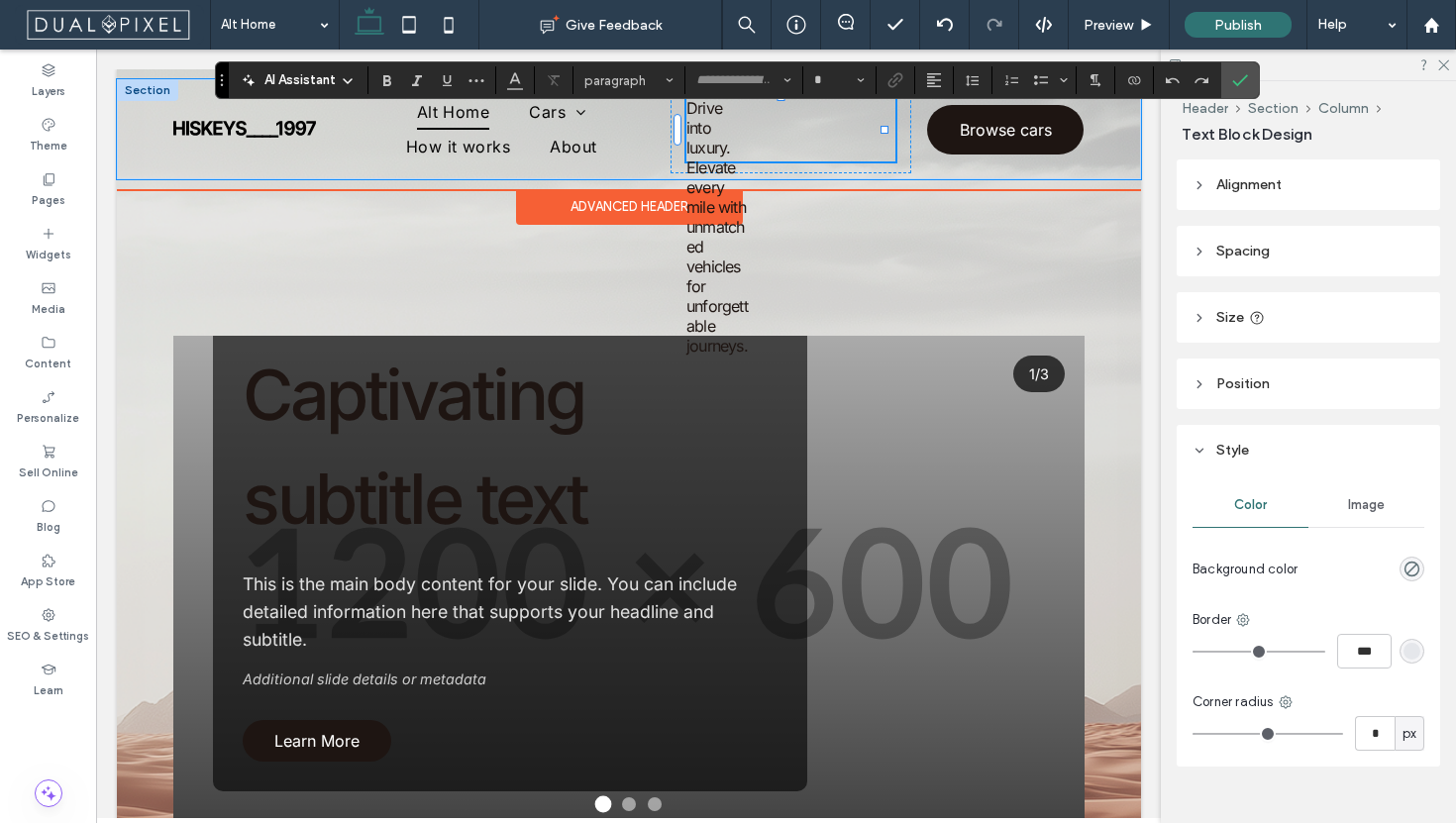 type on "*****" 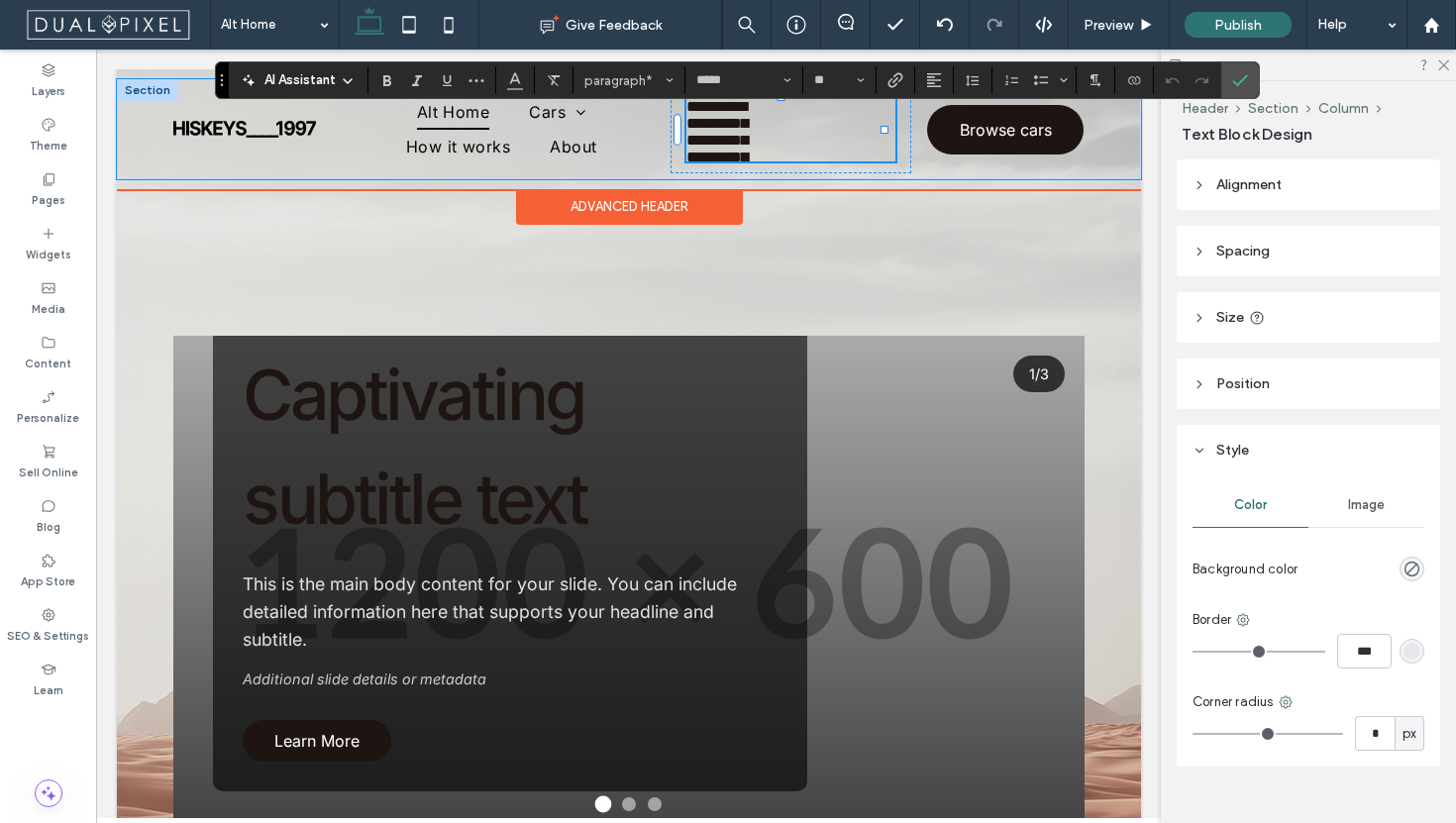 scroll, scrollTop: 187, scrollLeft: 0, axis: vertical 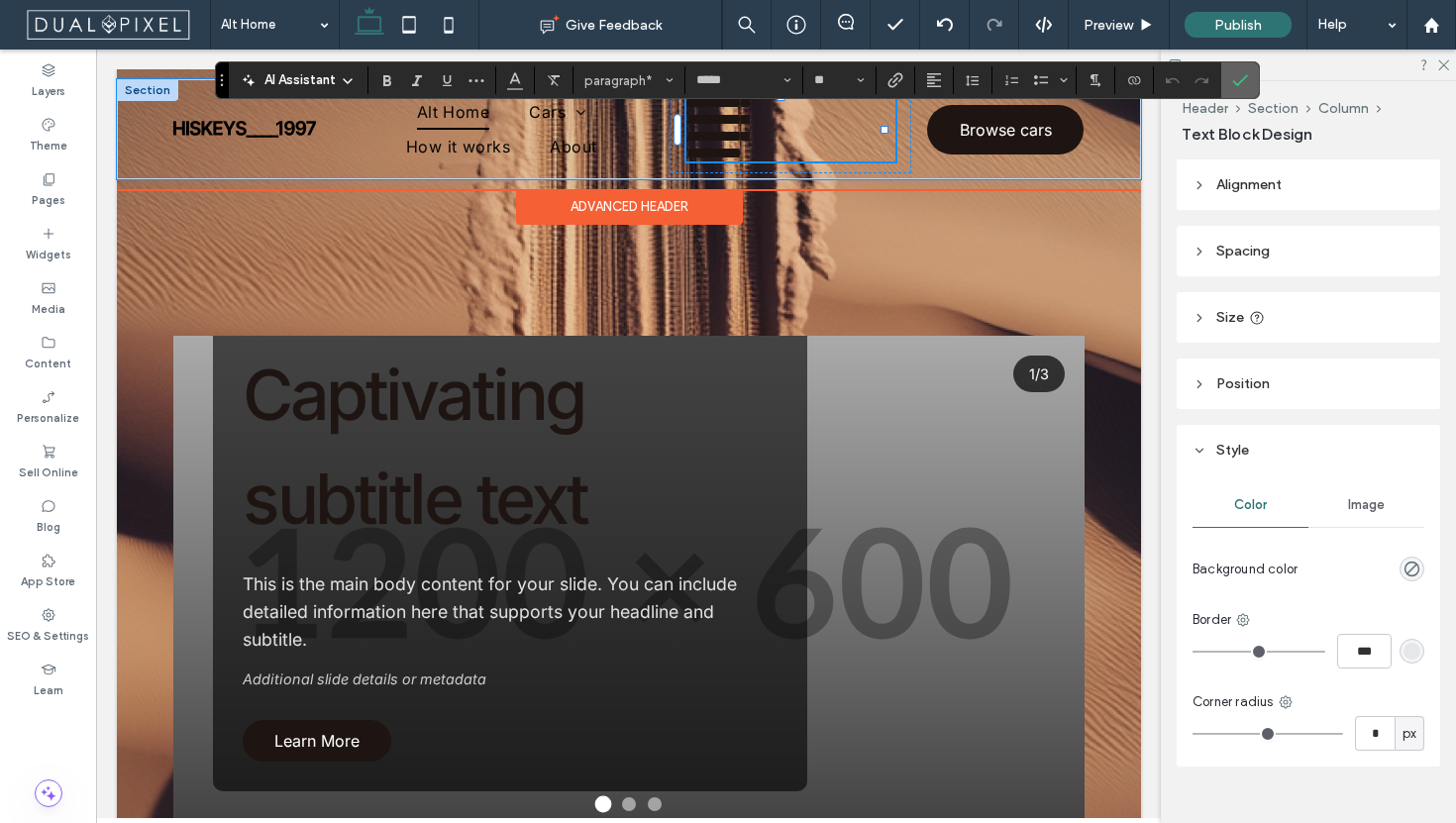 click 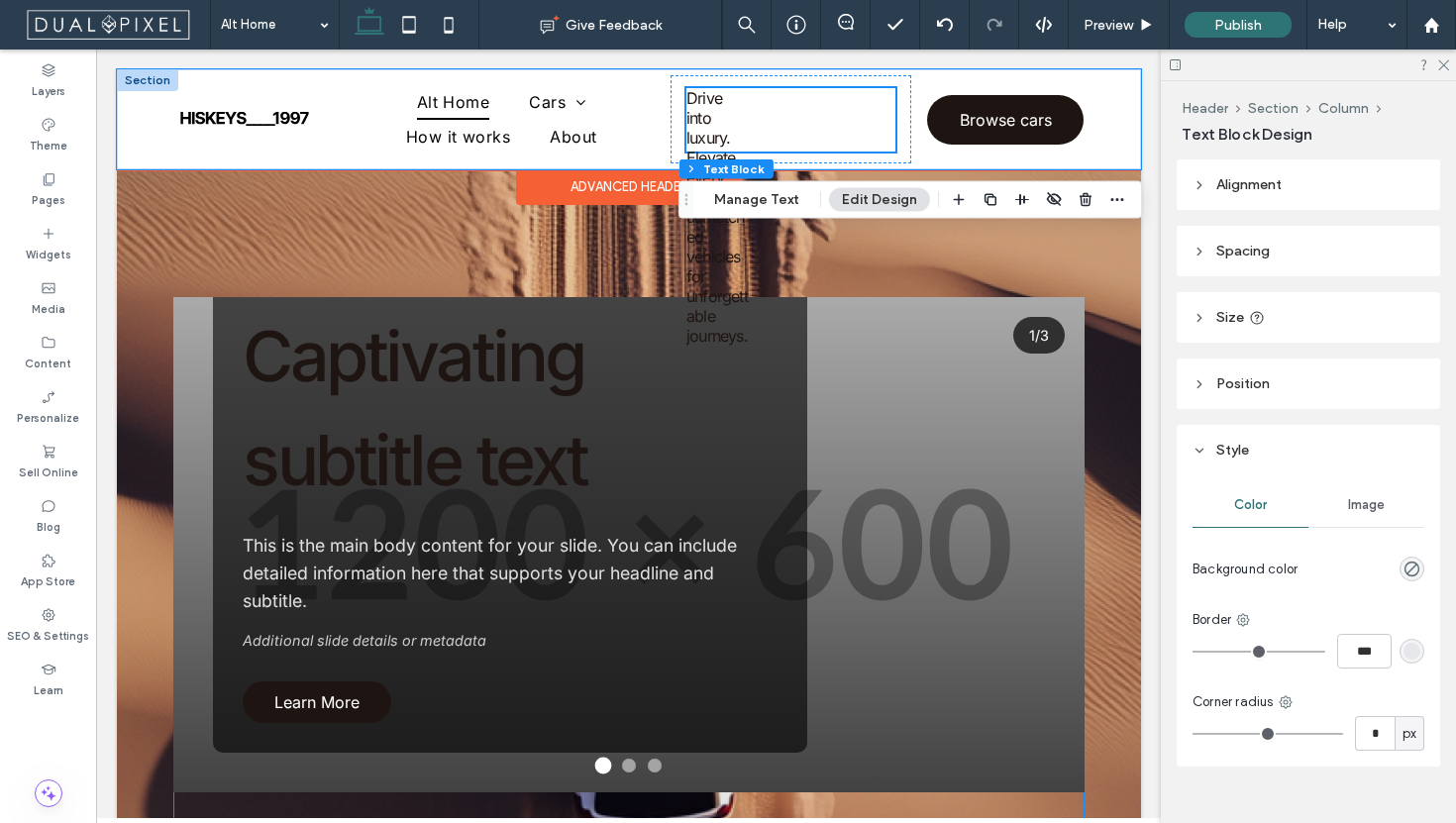 scroll, scrollTop: 62, scrollLeft: 0, axis: vertical 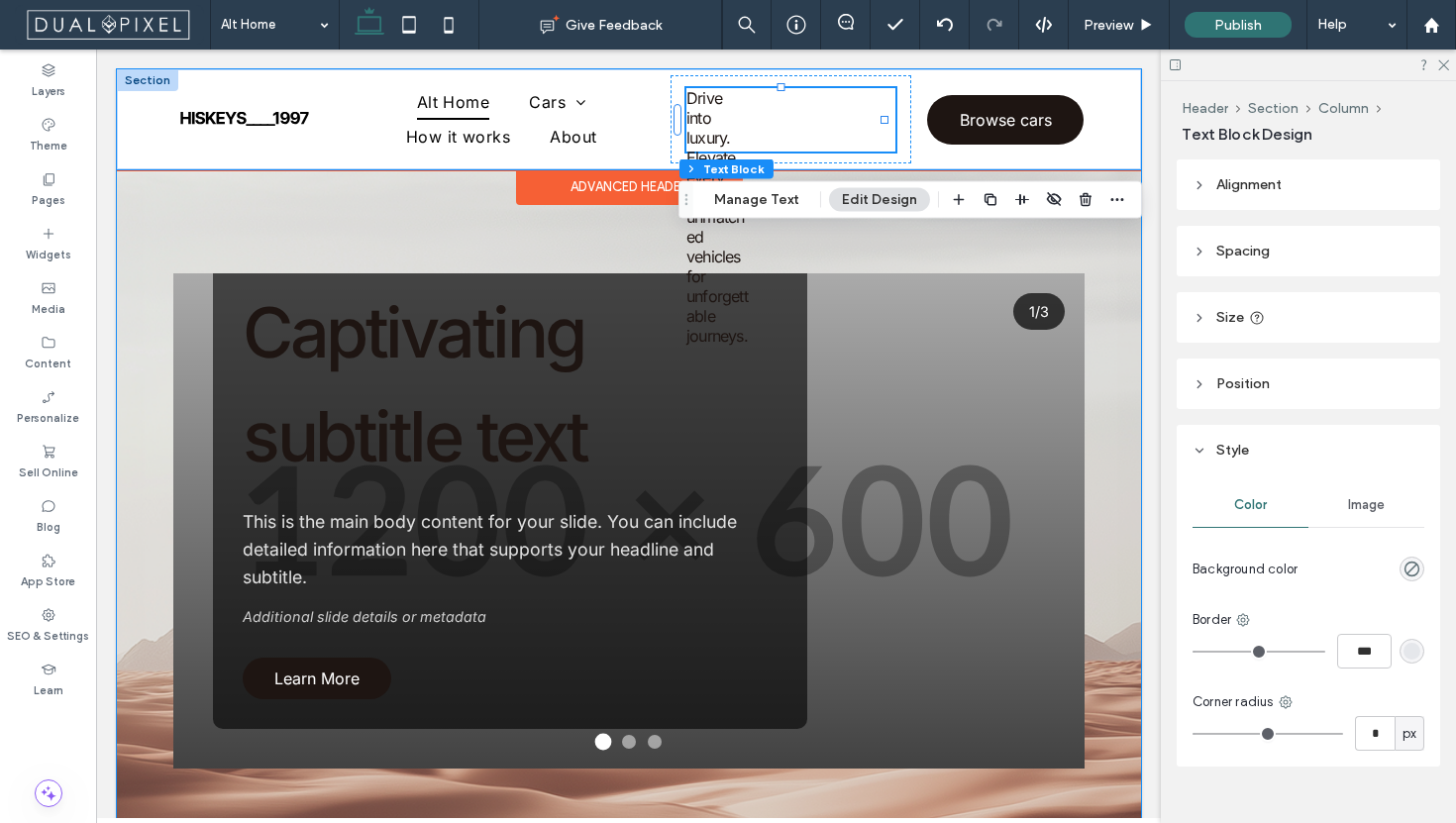 click on "Drive into luxury. Elevate every mile with unmatched vehicles for unforgettable journeys.
Amazing Slide Title
Captivating subtitle text
This is the main body content for your slide. You can include detailed information here that supports your headline and subtitle.
Additional slide details or metadata
Learn More
Amazing Slide Title
Captivating subtitle text
This is the main body content for your slide. You can include detailed information here that supports your headline and subtitle.
Additional slide details or metadata
Learn More
Amazing Slide Title
Captivating subtitle text
This is the main body content for your slide. You can include detailed information here that supports your headline and subtitle.
Additional slide details or metadata
Learn More" at bounding box center (629, 623) 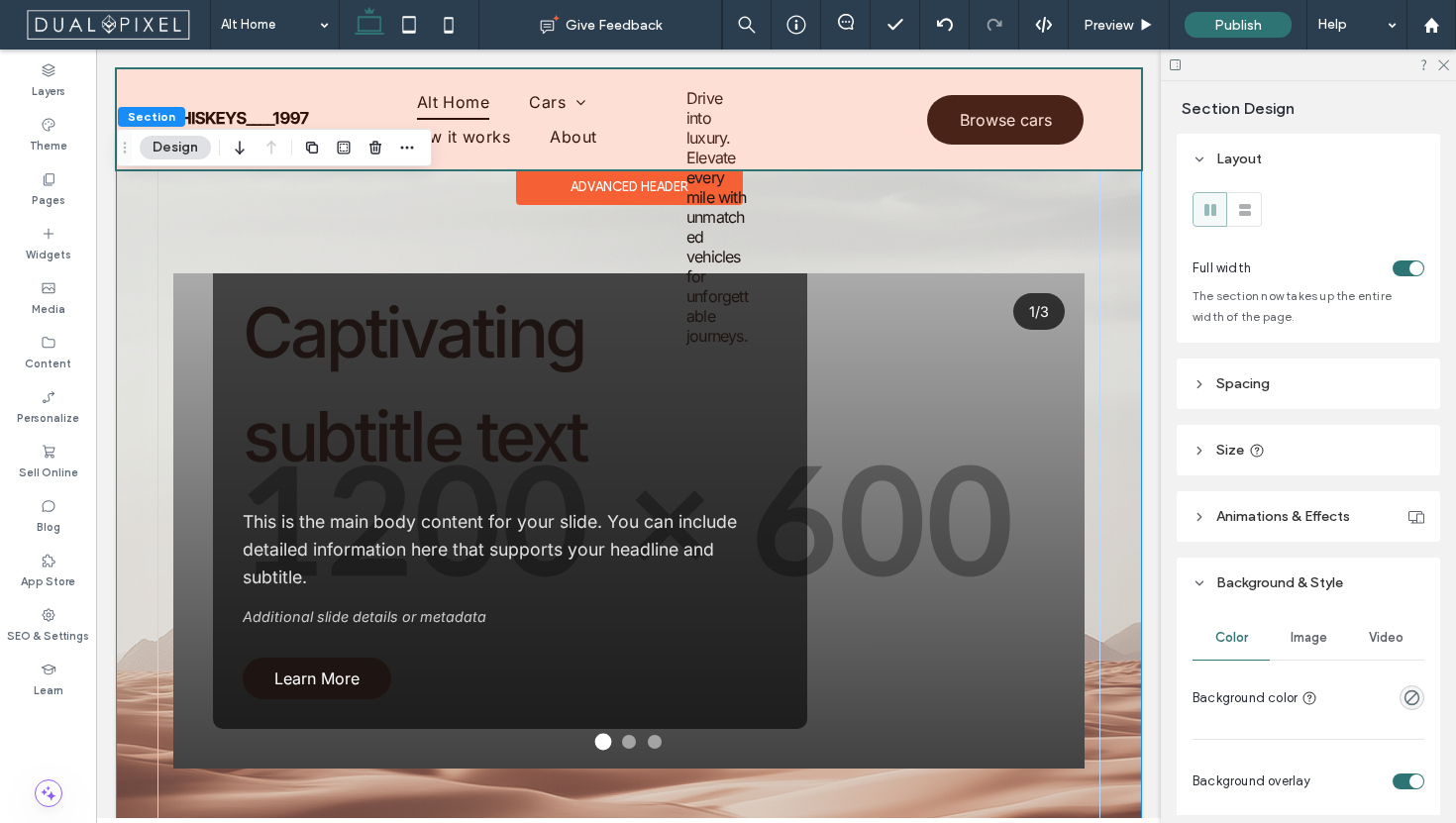 click on "Drive into luxury. Elevate every mile with unmatched vehicles for unforgettable journeys.
Amazing Slide Title
Captivating subtitle text
This is the main body content for your slide. You can include detailed information here that supports your headline and subtitle.
Additional slide details or metadata
Learn More
Amazing Slide Title
Captivating subtitle text
This is the main body content for your slide. You can include detailed information here that supports your headline and subtitle.
Additional slide details or metadata
Learn More
Amazing Slide Title
Captivating subtitle text
This is the main body content for your slide. You can include detailed information here that supports your headline and subtitle.
Additional slide details or metadata
Learn More" at bounding box center [629, 623] 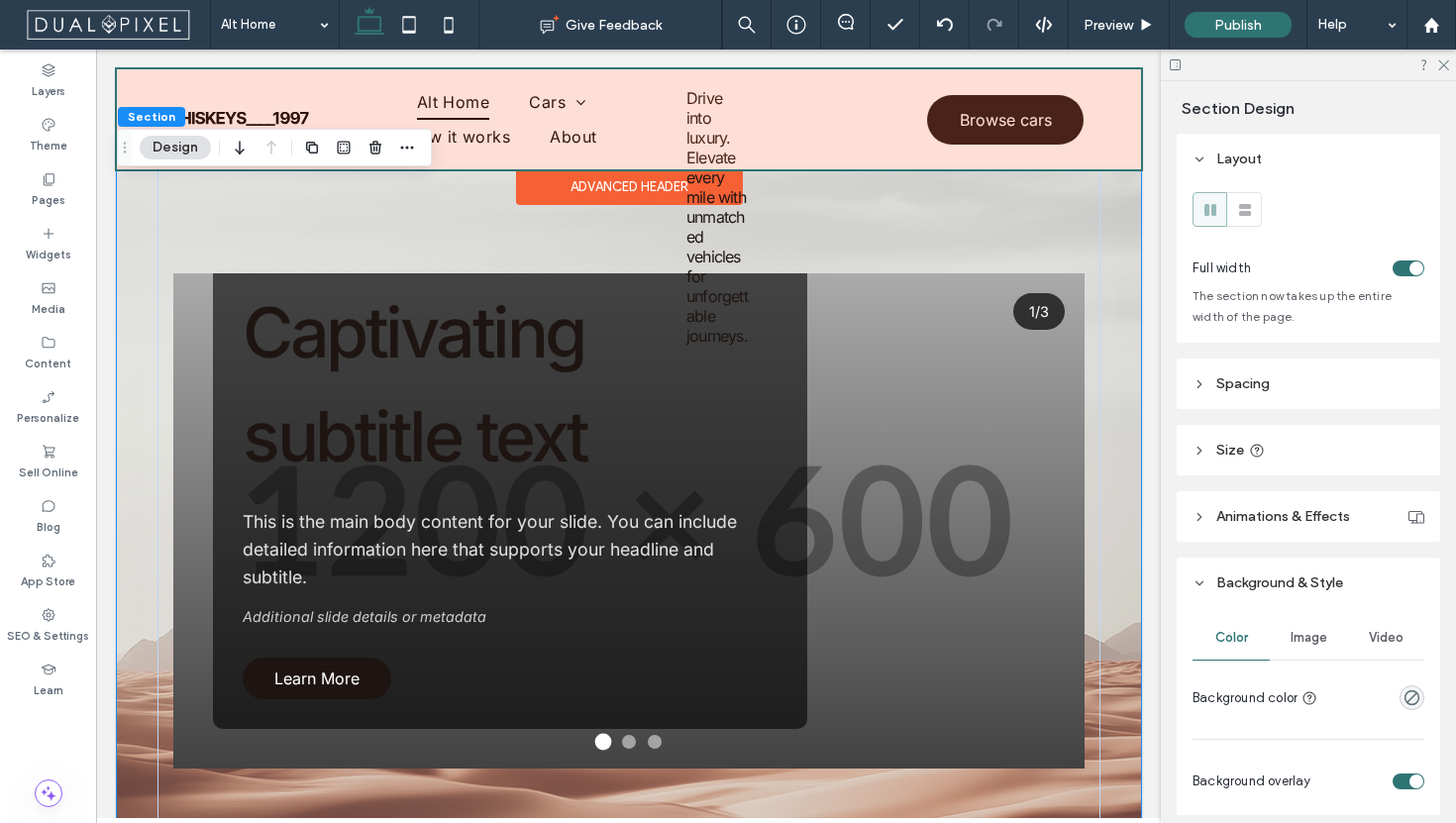 click on "Image" at bounding box center (1308, 638) 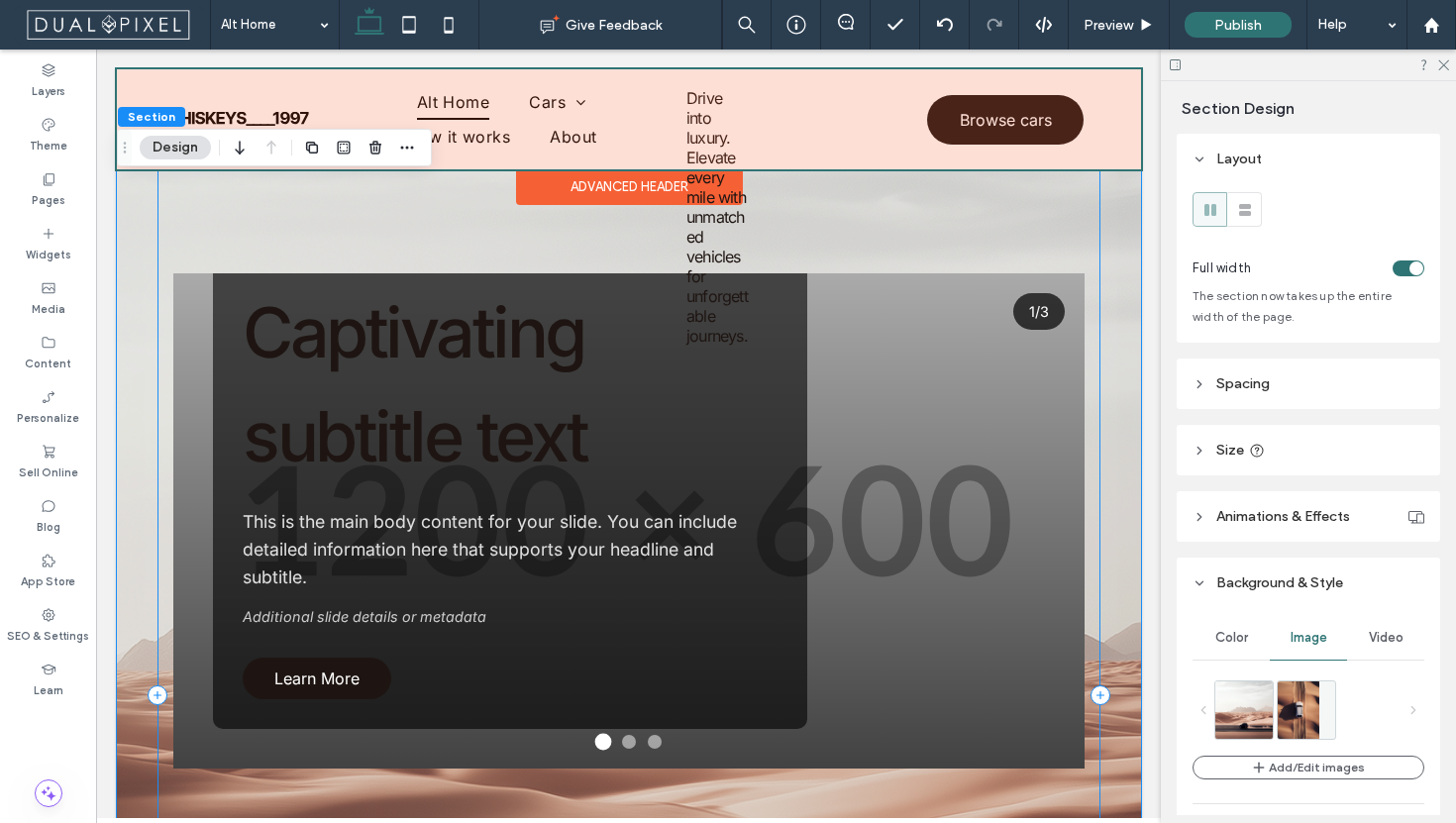 click on "Drive into luxury. Elevate every mile with unmatched vehicles for unforgettable journeys.
Amazing Slide Title
Captivating subtitle text
This is the main body content for your slide. You can include detailed information here that supports your headline and subtitle.
Additional slide details or metadata
Learn More
Amazing Slide Title
Captivating subtitle text
This is the main body content for your slide. You can include detailed information here that supports your headline and subtitle.
Additional slide details or metadata
Learn More
Amazing Slide Title
Captivating subtitle text
This is the main body content for your slide. You can include detailed information here that supports your headline and subtitle.
Additional slide details or metadata
Learn More" at bounding box center [628, 695] 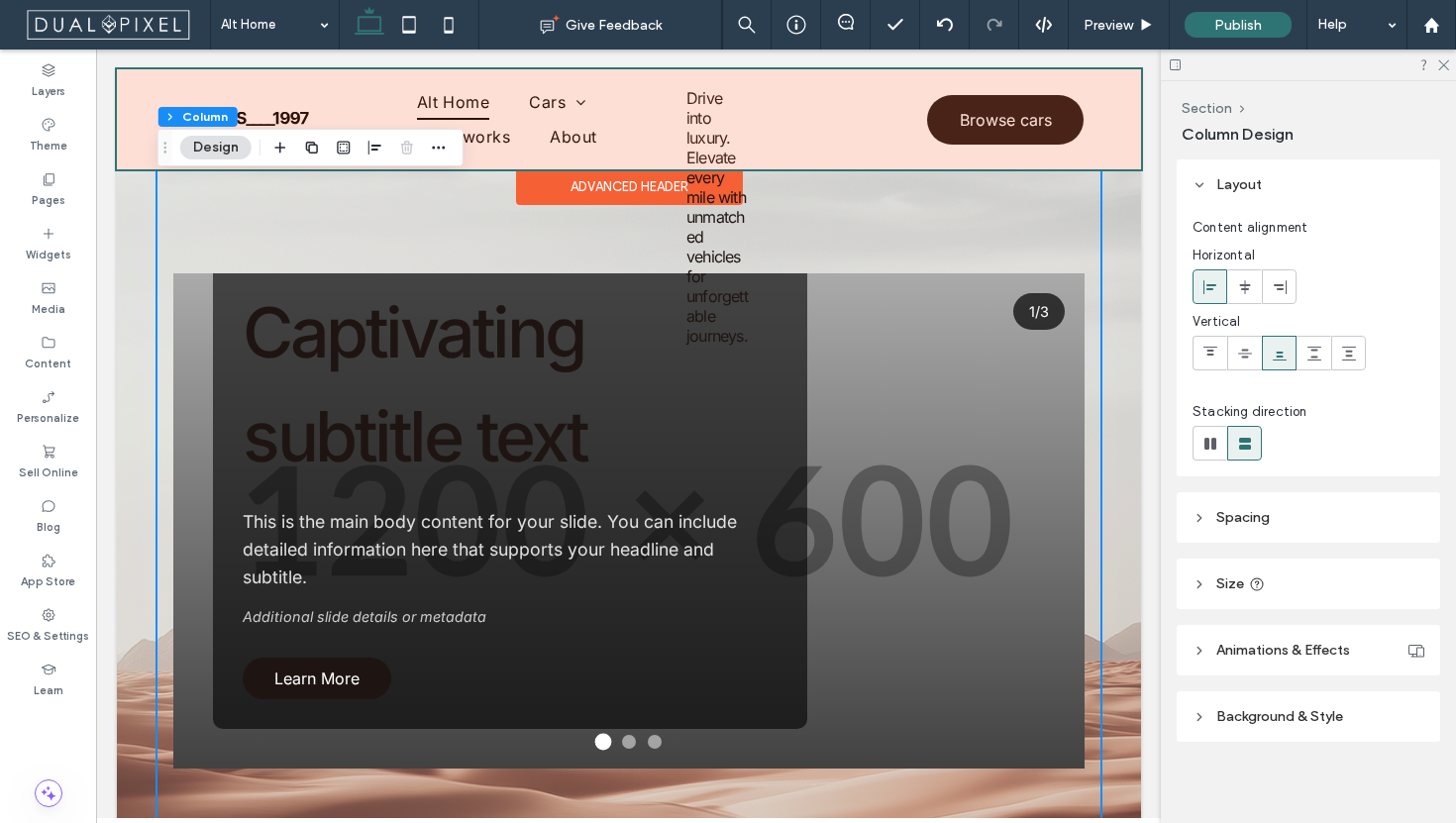 click on "Spacing" at bounding box center [1243, 517] 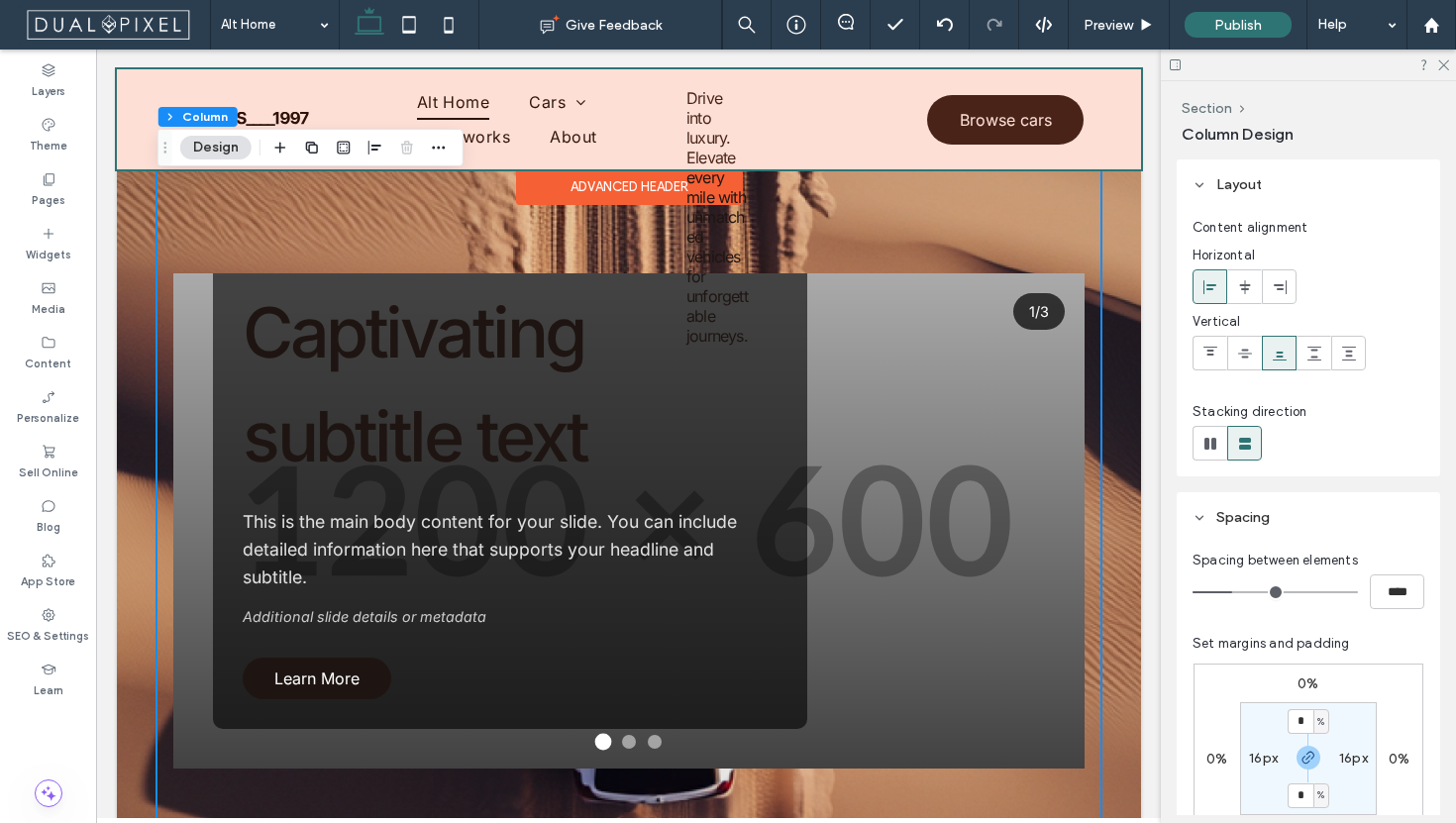 type on "**" 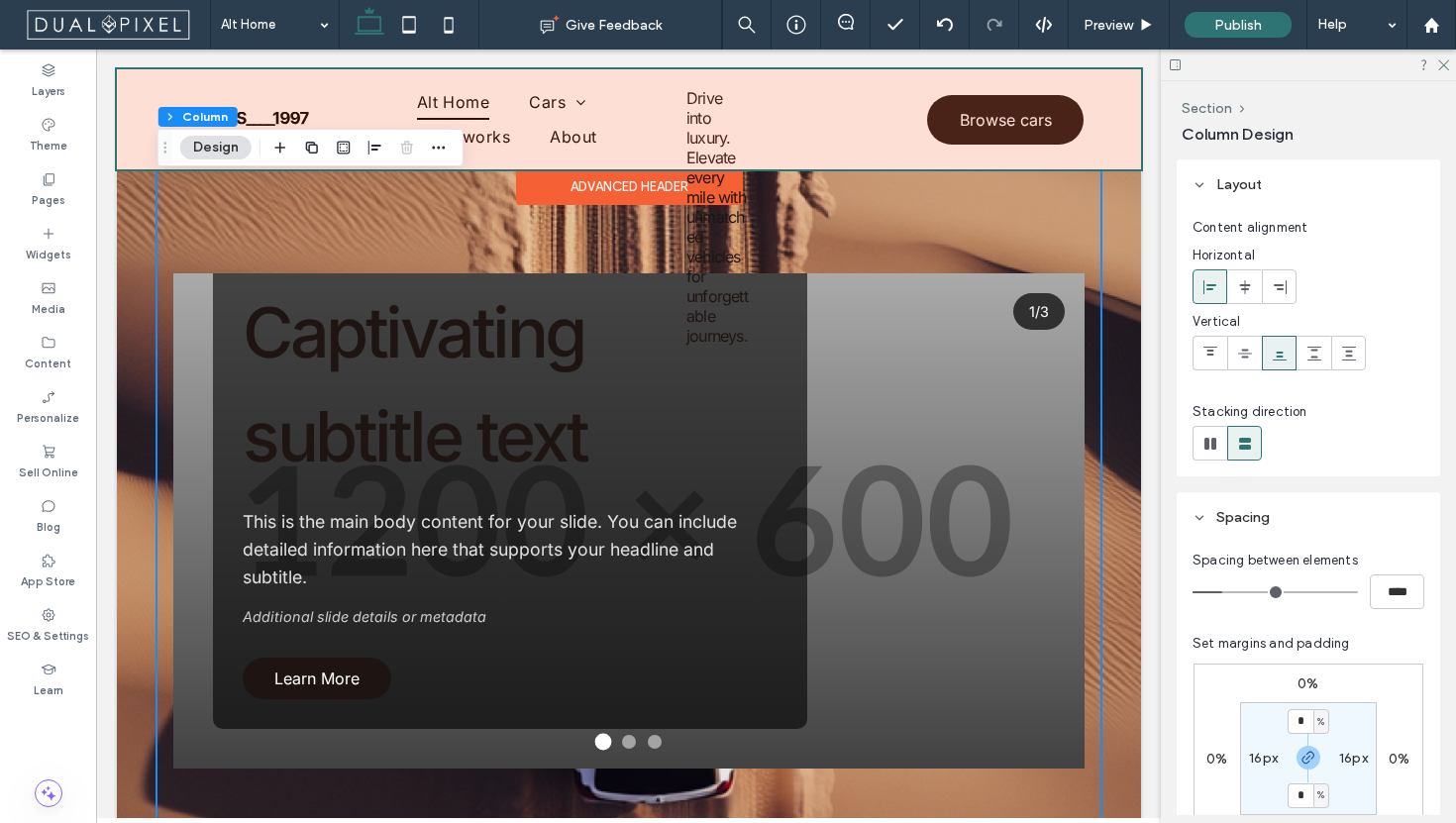 type on "**" 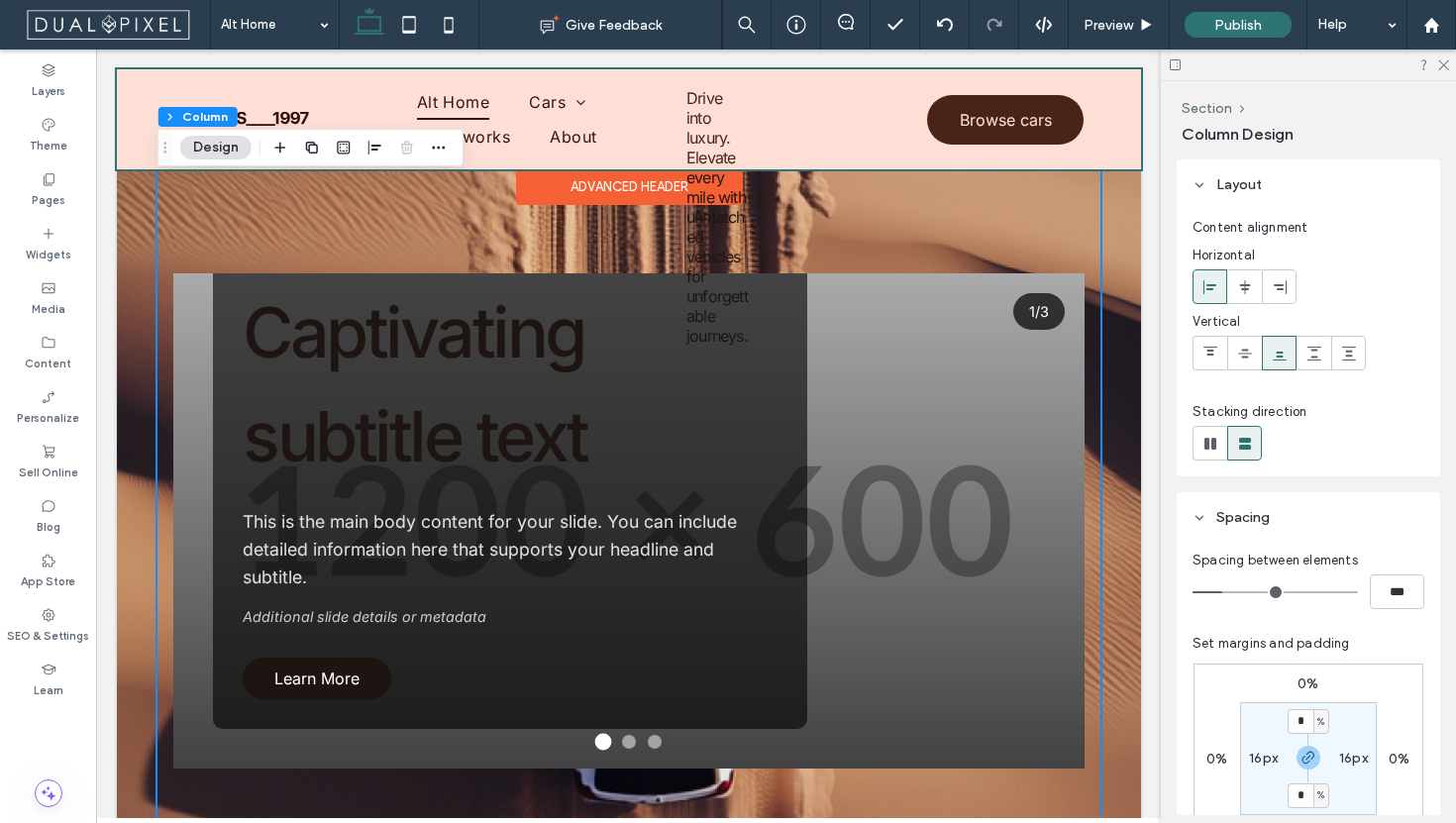 type on "*" 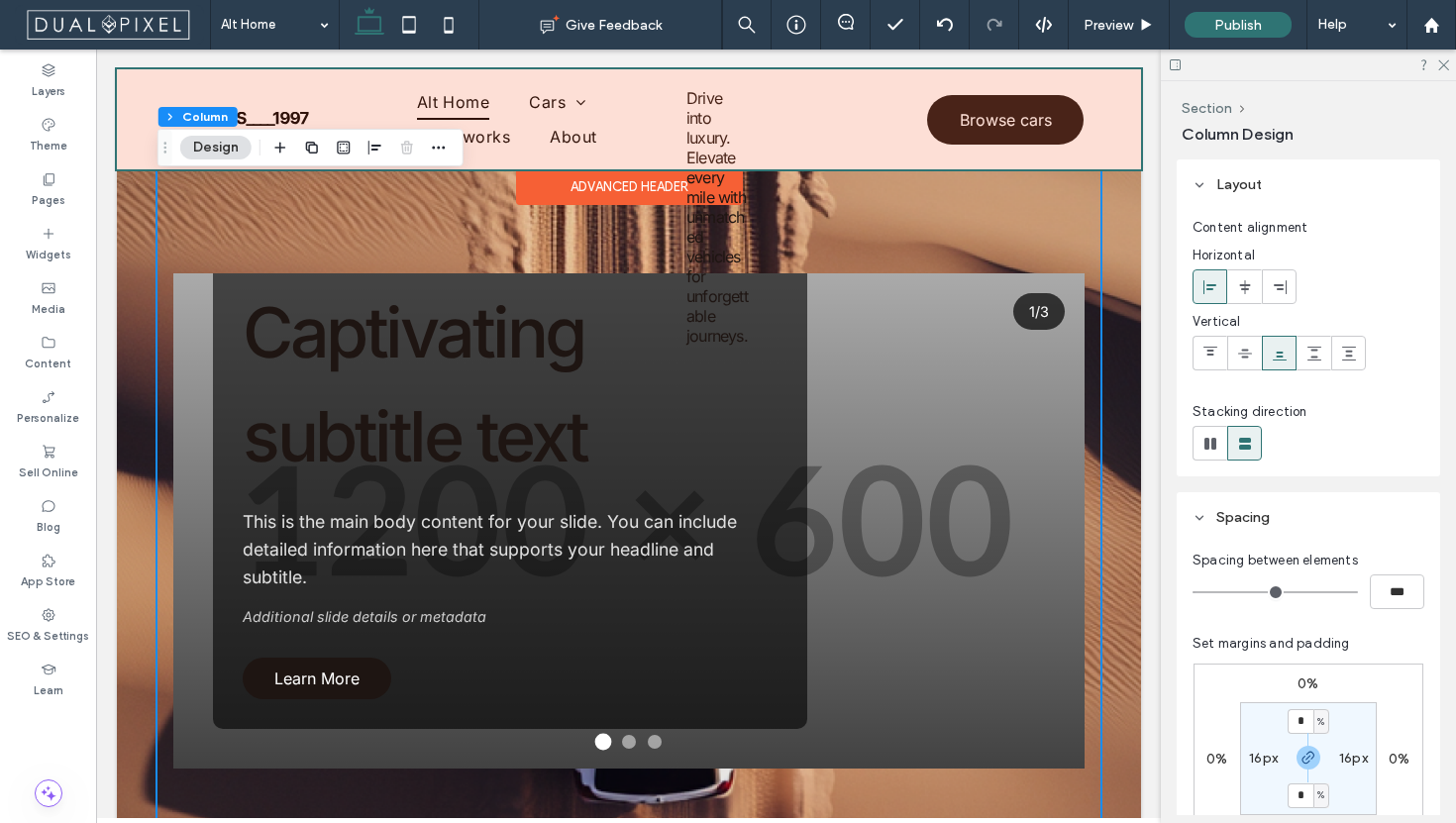 drag, startPoint x: 1224, startPoint y: 586, endPoint x: 1072, endPoint y: 565, distance: 153.4438 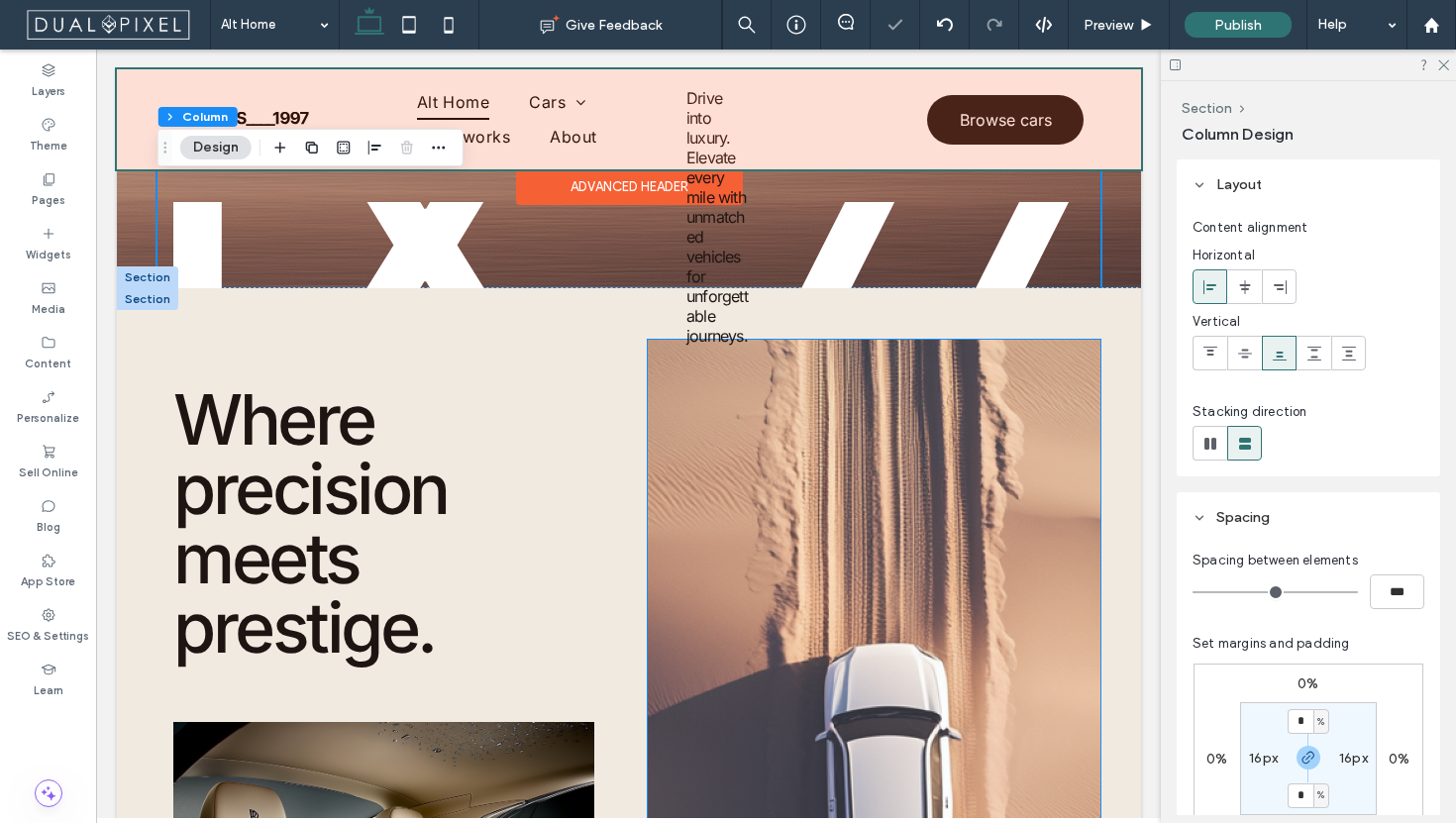 scroll, scrollTop: 954, scrollLeft: 0, axis: vertical 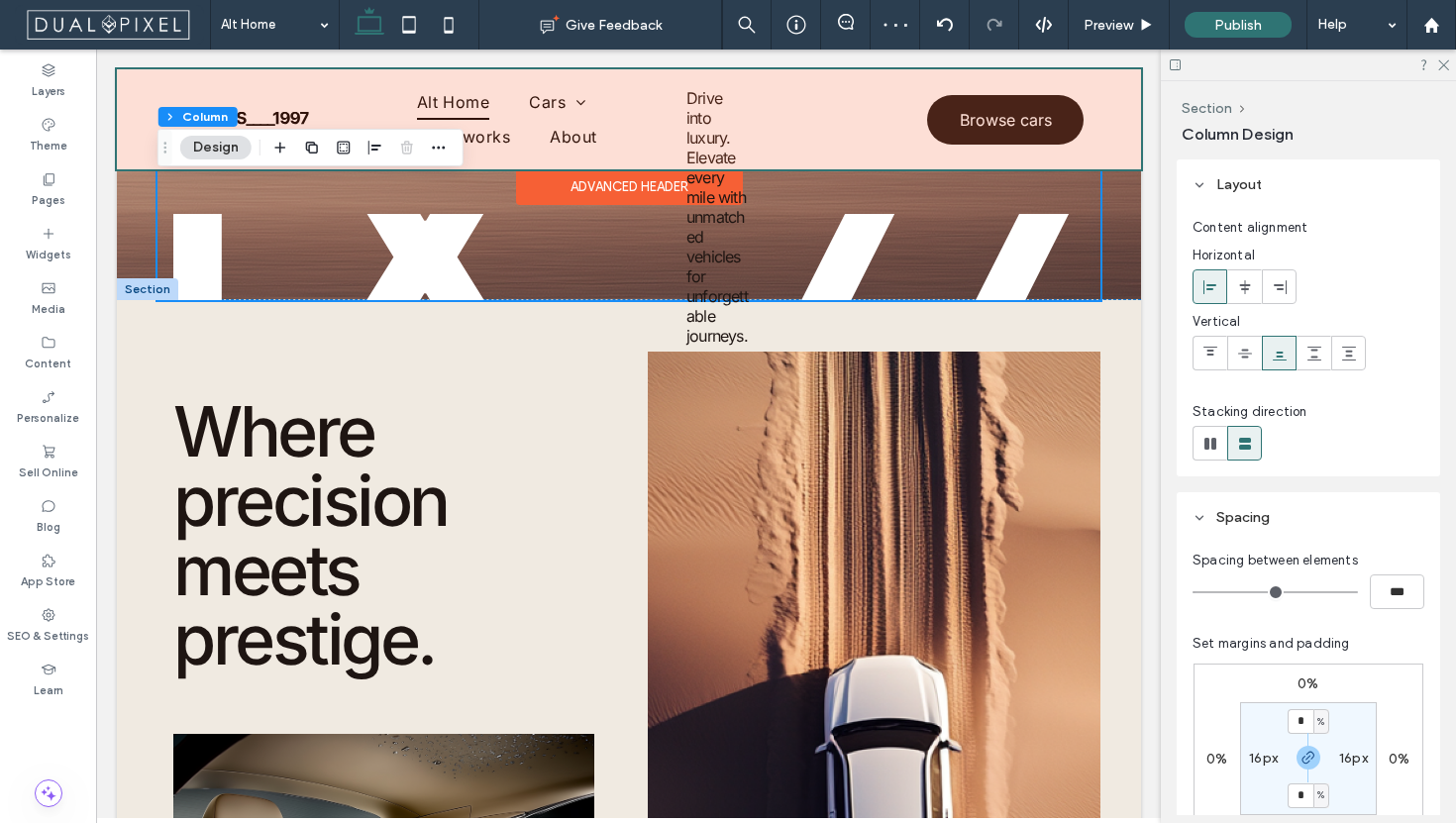 click on "16px" at bounding box center [1263, 758] 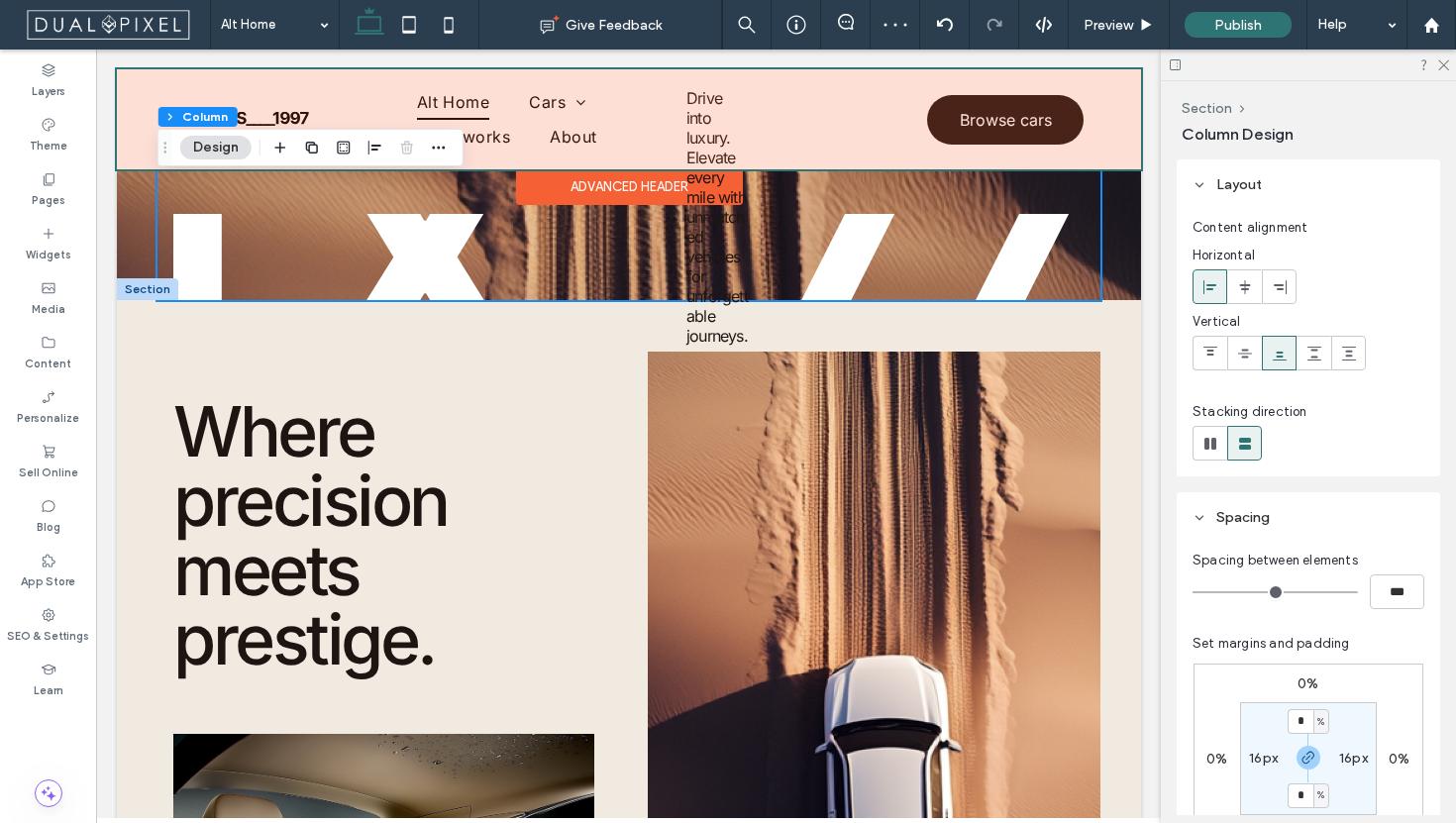 type on "**" 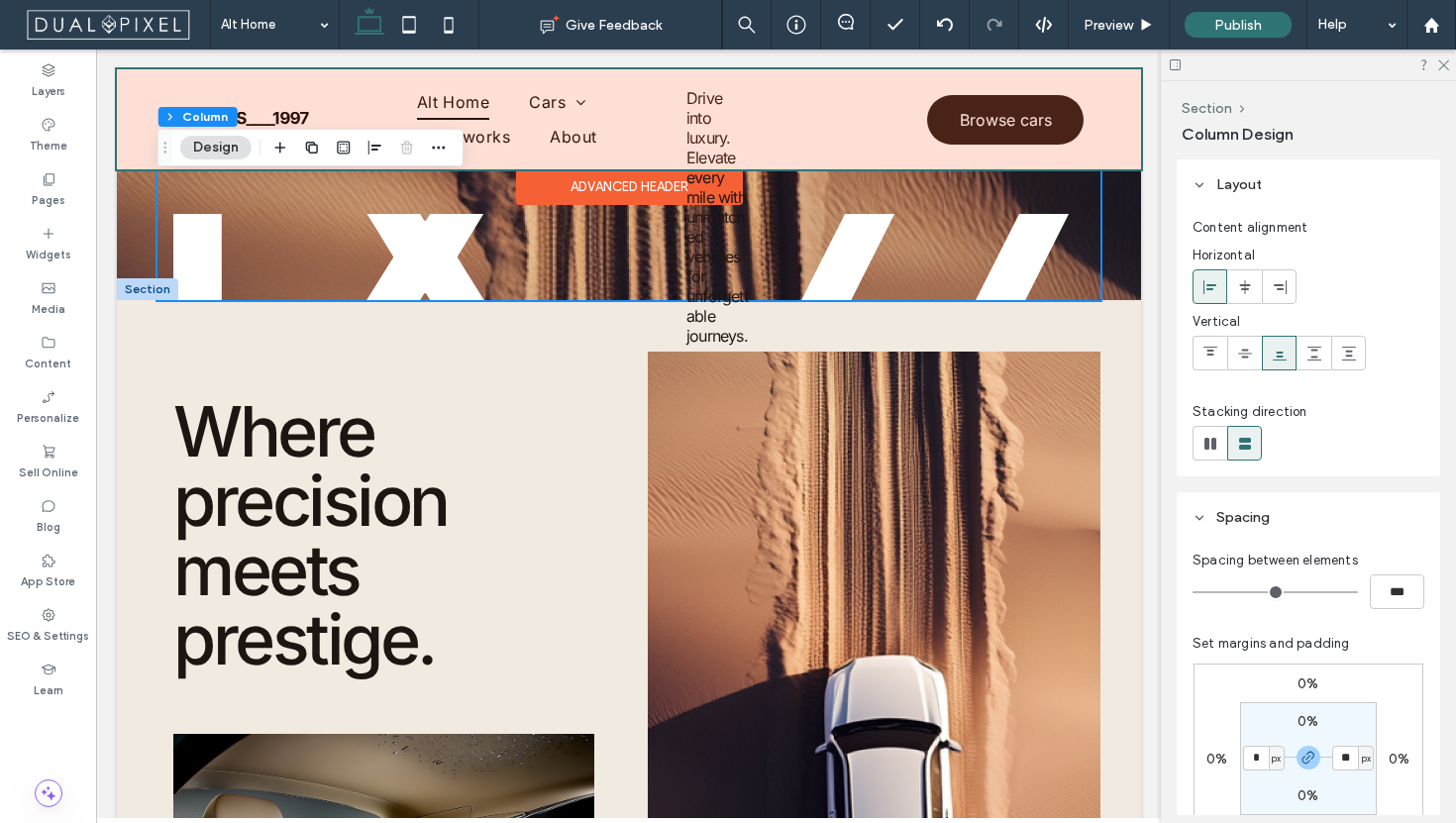 type on "*" 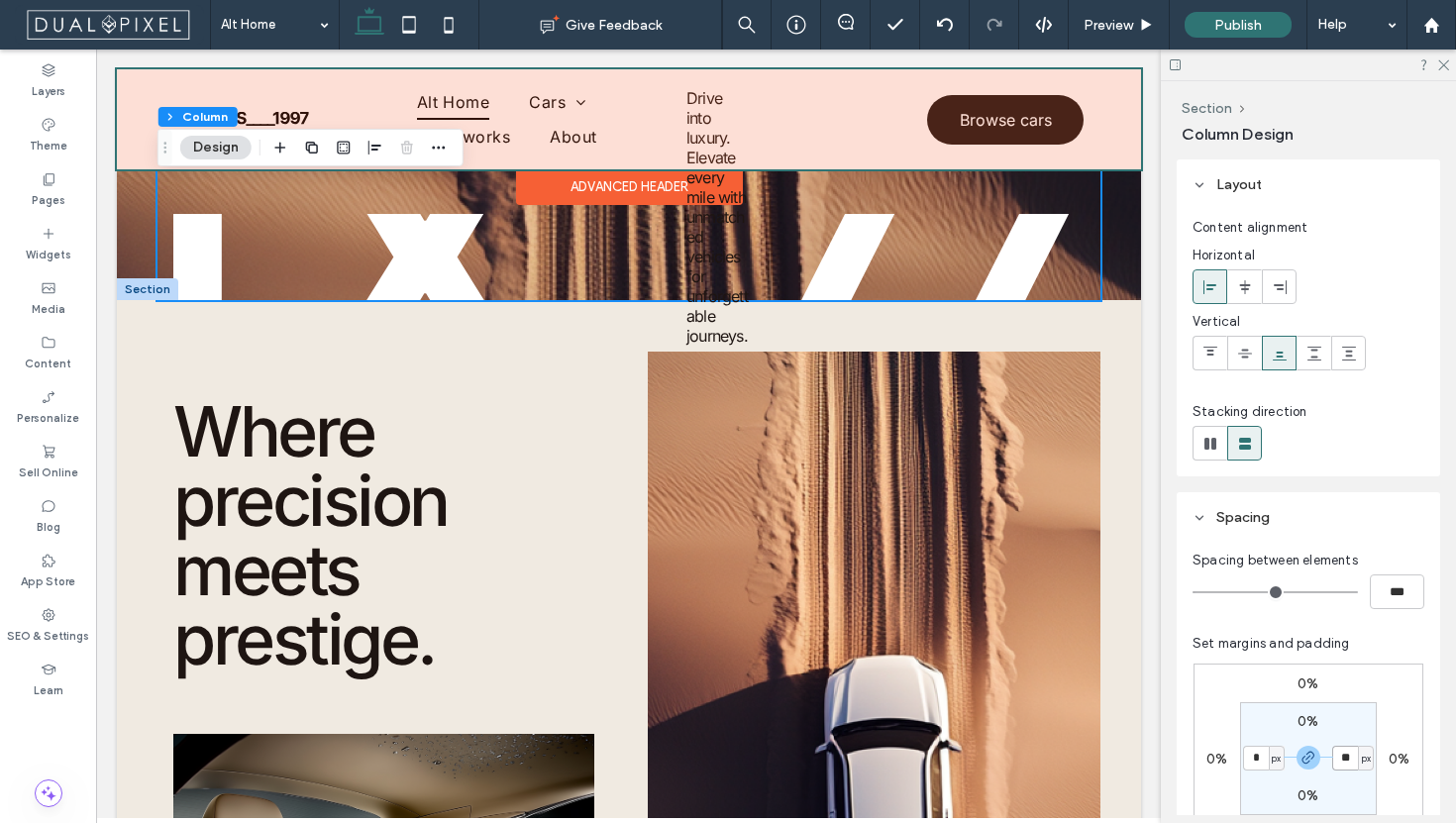 type on "*" 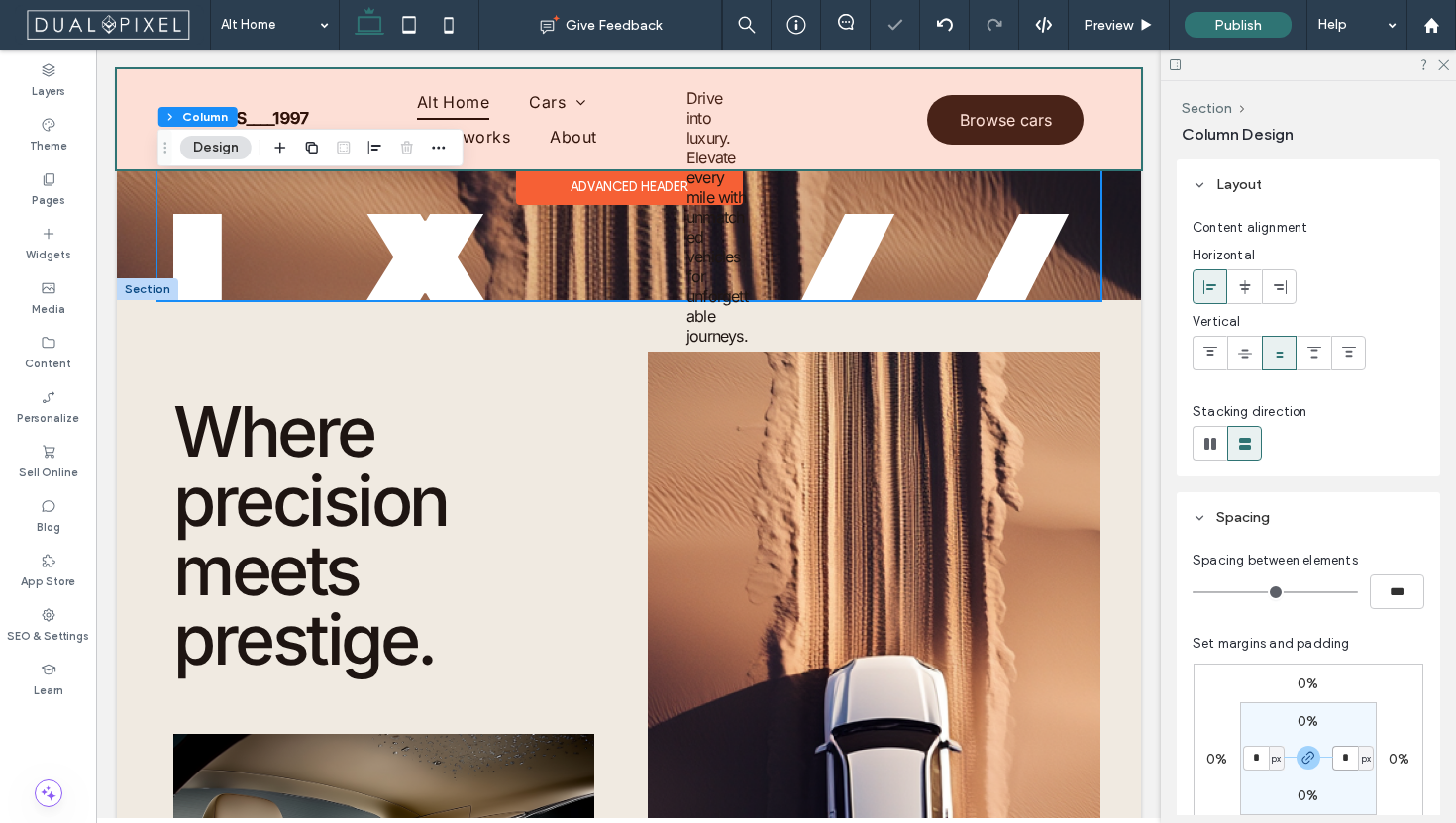 click on "*" at bounding box center [1345, 758] 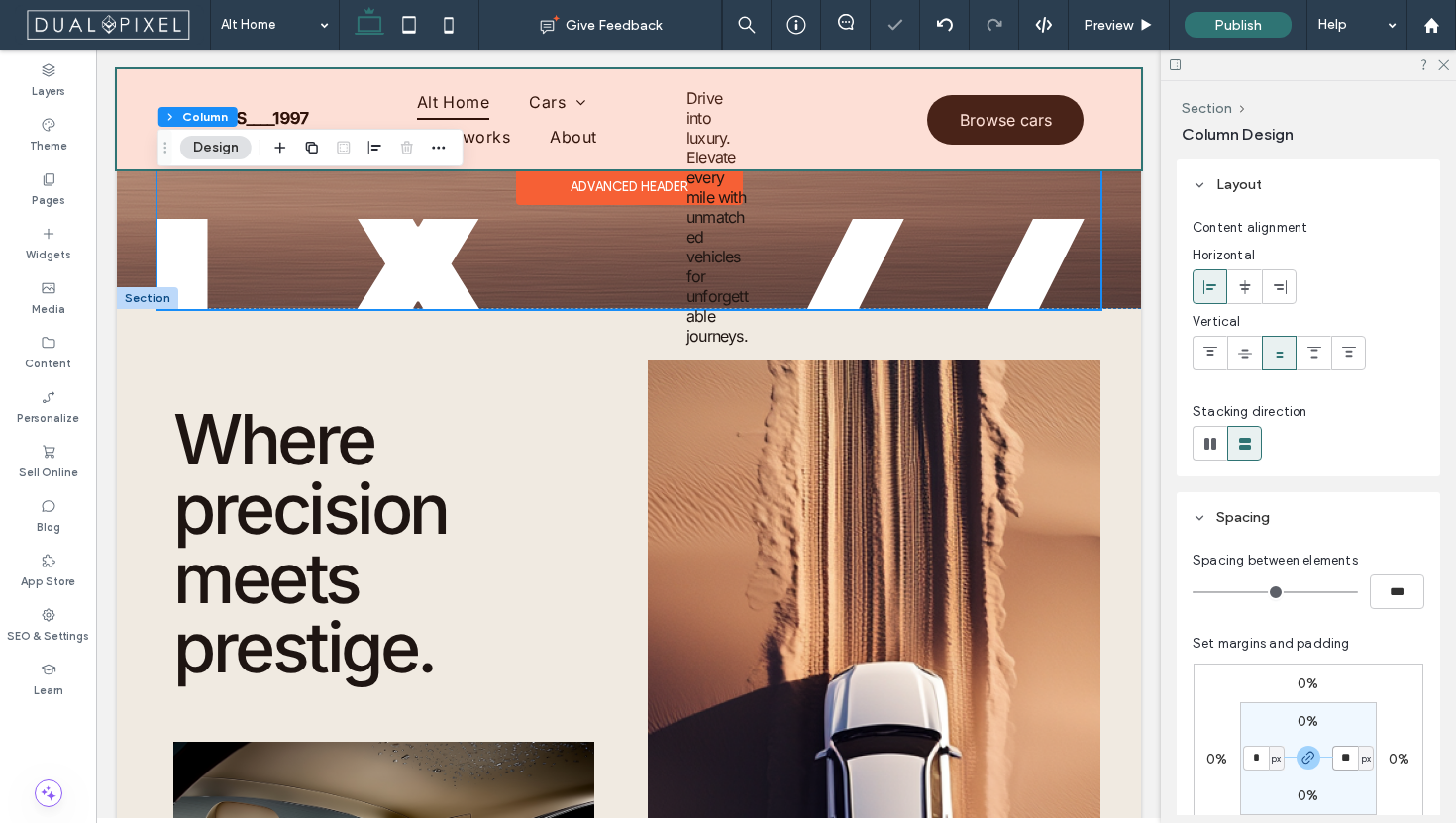 type on "**" 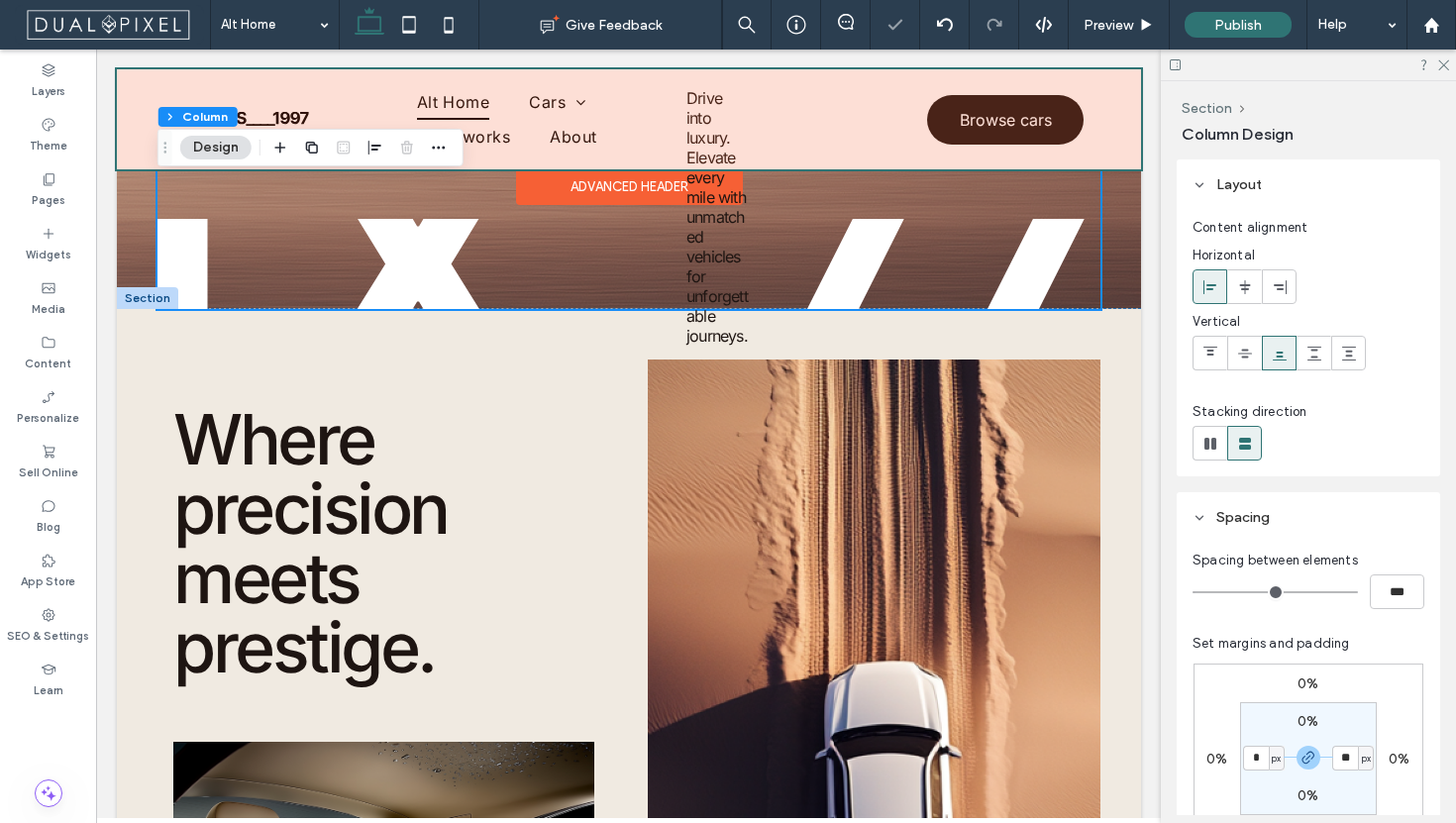 click on "0% 0% 0% 0% 0% ** px 0% * px" at bounding box center [1308, 759] 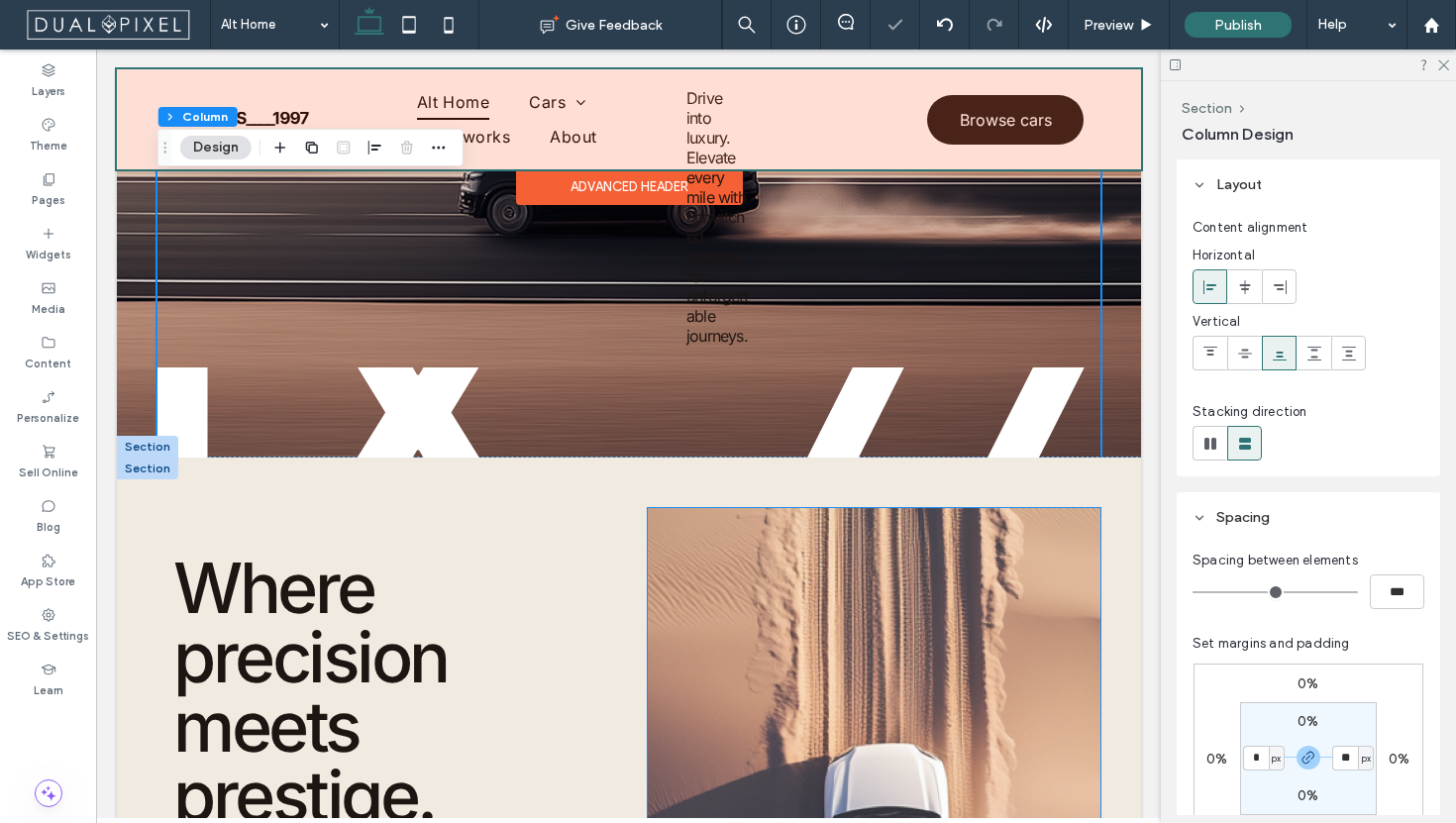 scroll, scrollTop: 339, scrollLeft: 0, axis: vertical 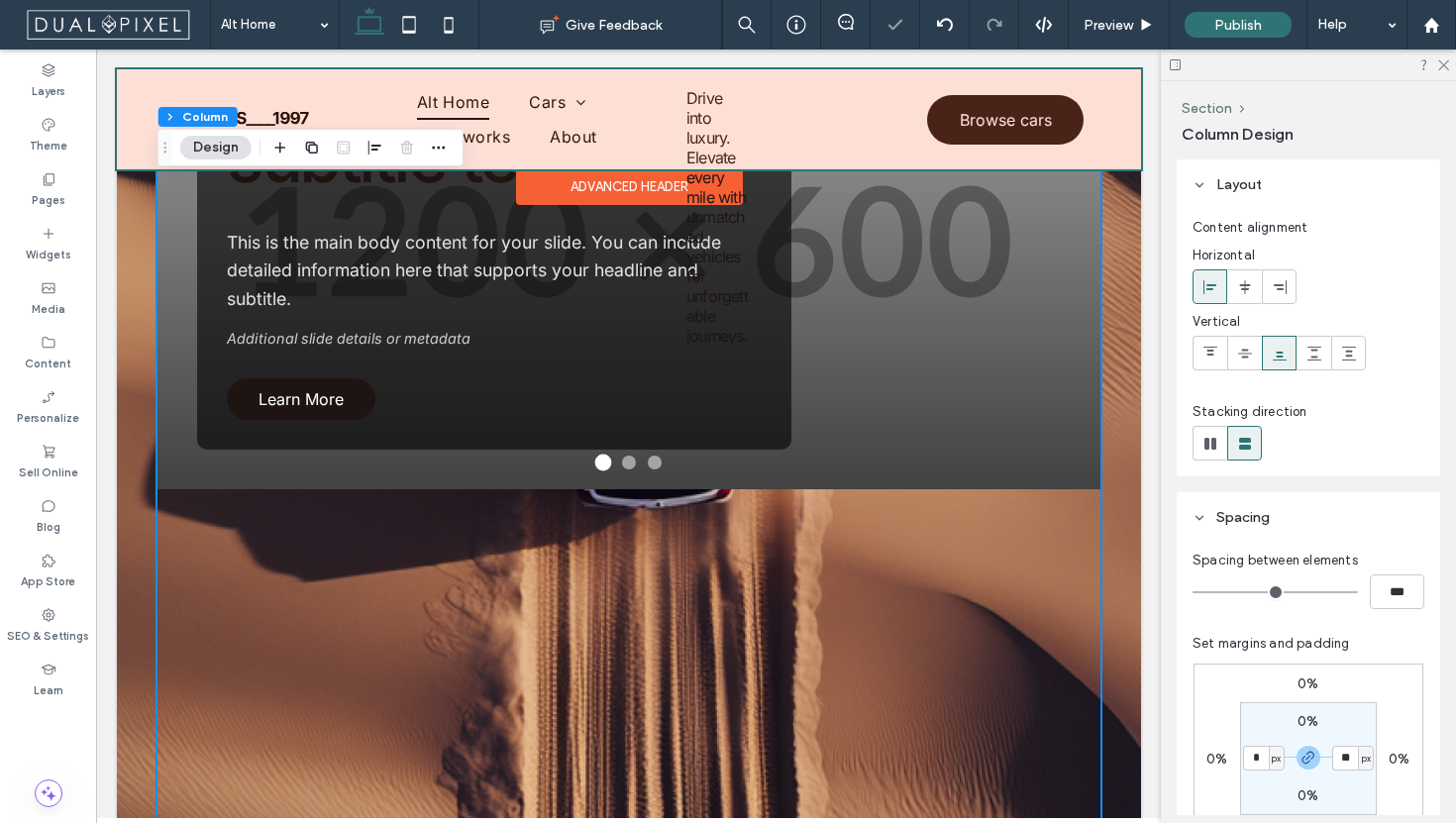 click on "Drive into luxury. Elevate every mile with unmatched vehicles for unforgettable journeys.
Amazing Slide Title
Captivating subtitle text
This is the main body content for your slide. You can include detailed information here that supports your headline and subtitle.
Additional slide details or metadata
Learn More
Amazing Slide Title
Captivating subtitle text
This is the main body content for your slide. You can include detailed information here that supports your headline and subtitle.
Additional slide details or metadata
Learn More
Amazing Slide Title
Captivating subtitle text
This is the main body content for your slide. You can include detailed information here that supports your headline and subtitle.
Additional slide details or metadata
Learn More" at bounding box center (629, 327) 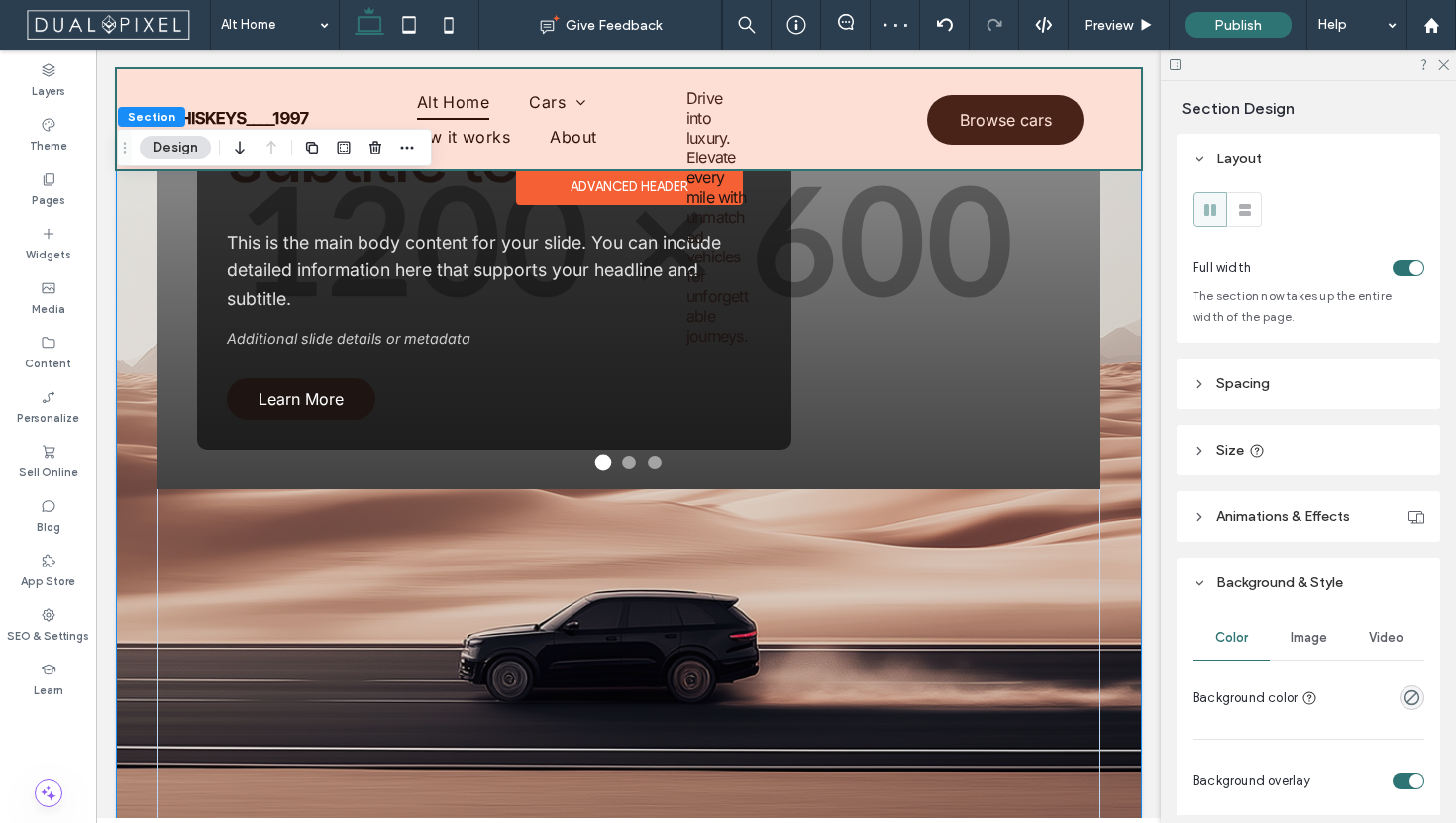 click on "Spacing" at bounding box center (1308, 383) 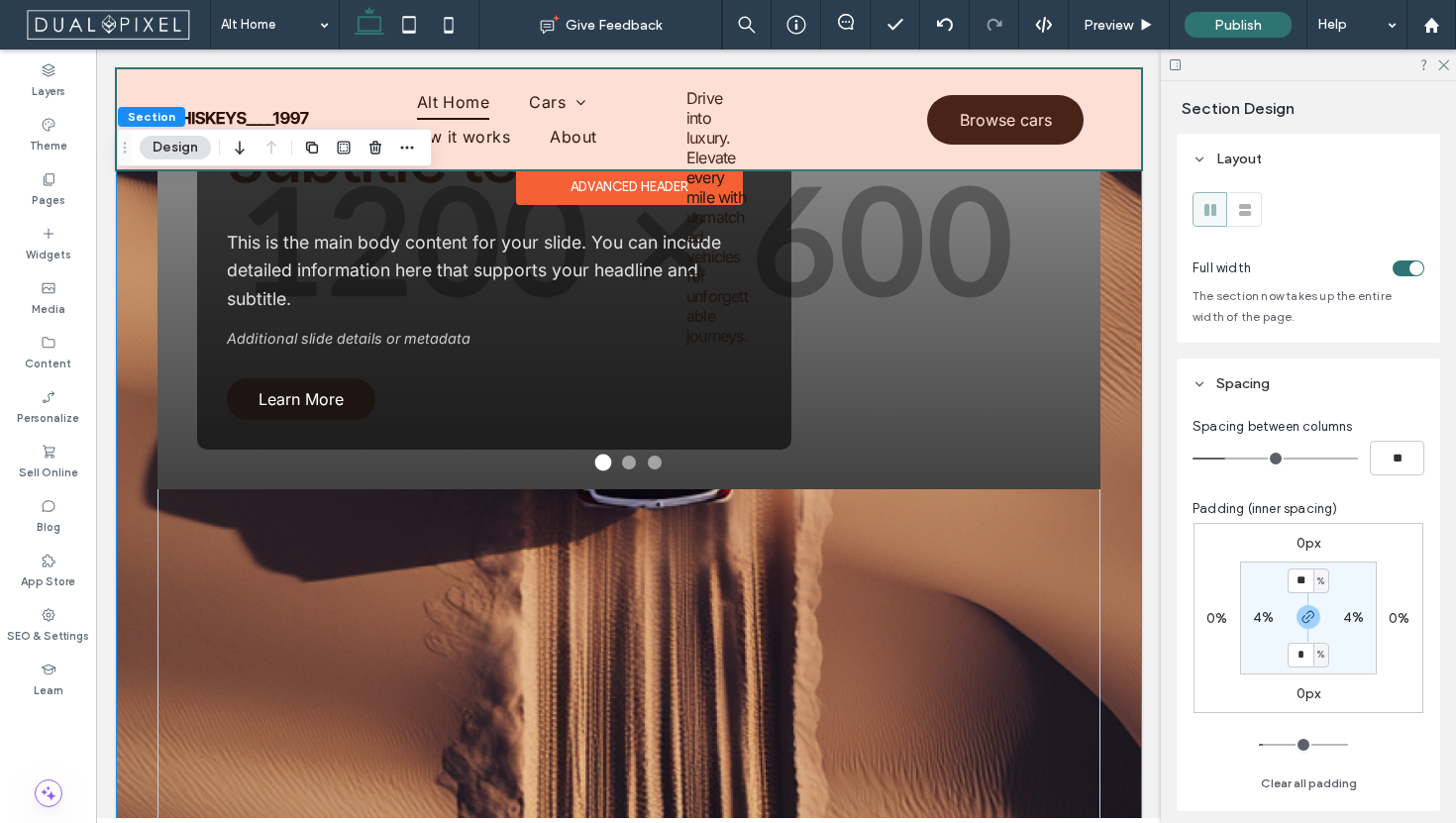 click on "4%" at bounding box center [1263, 617] 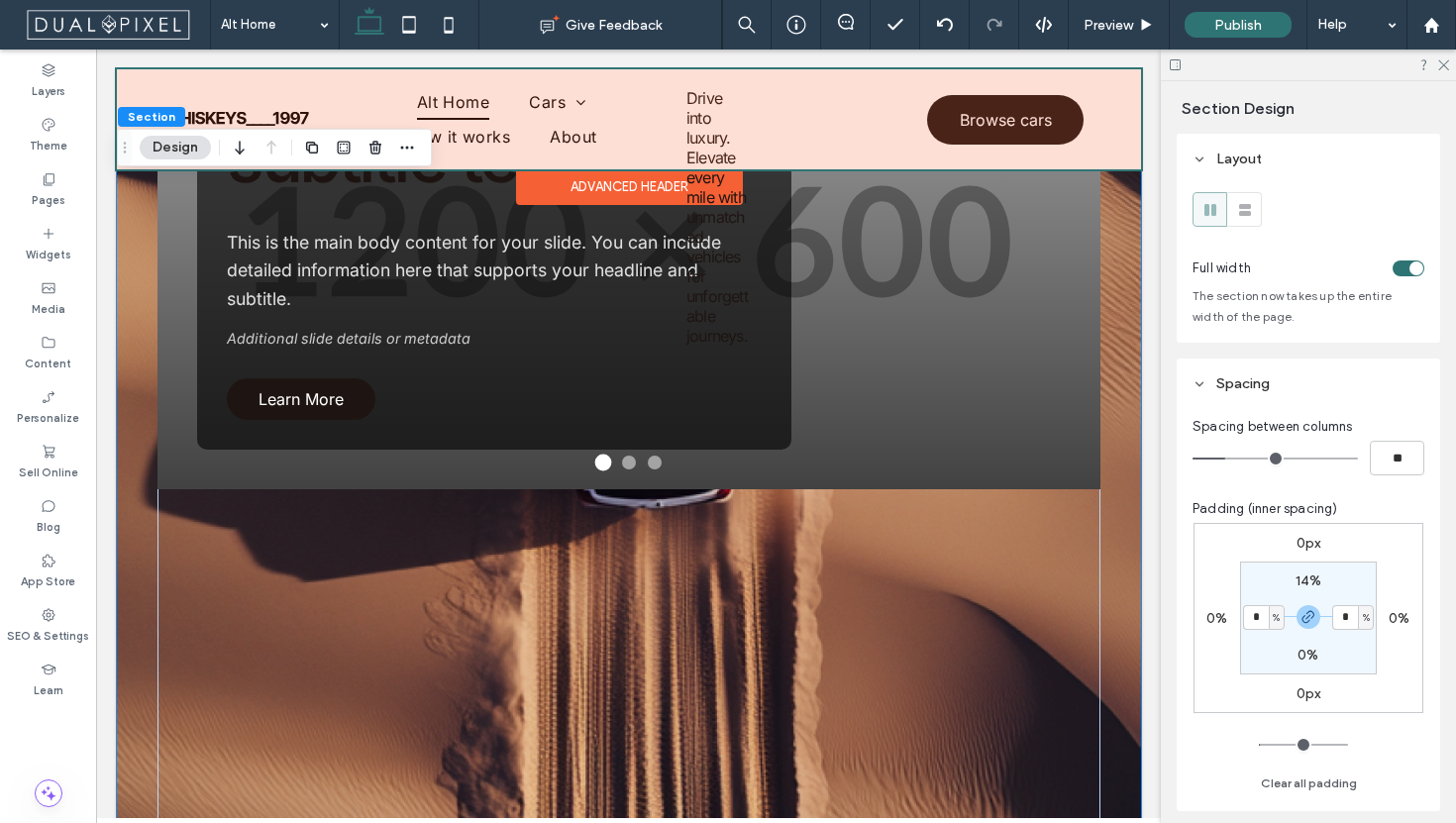 type on "*" 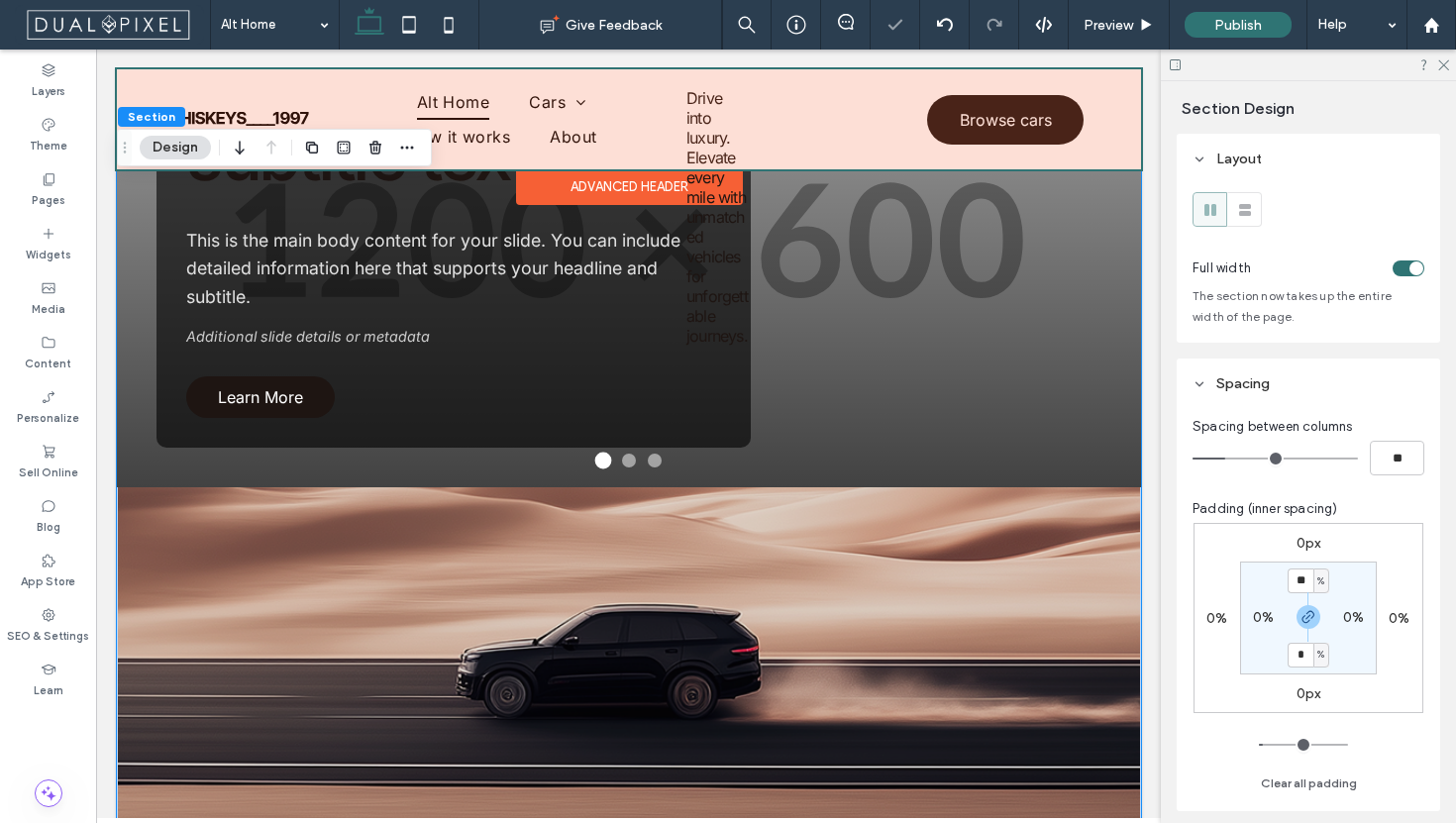 click on "** % 0% * % 0%" at bounding box center (1308, 618) 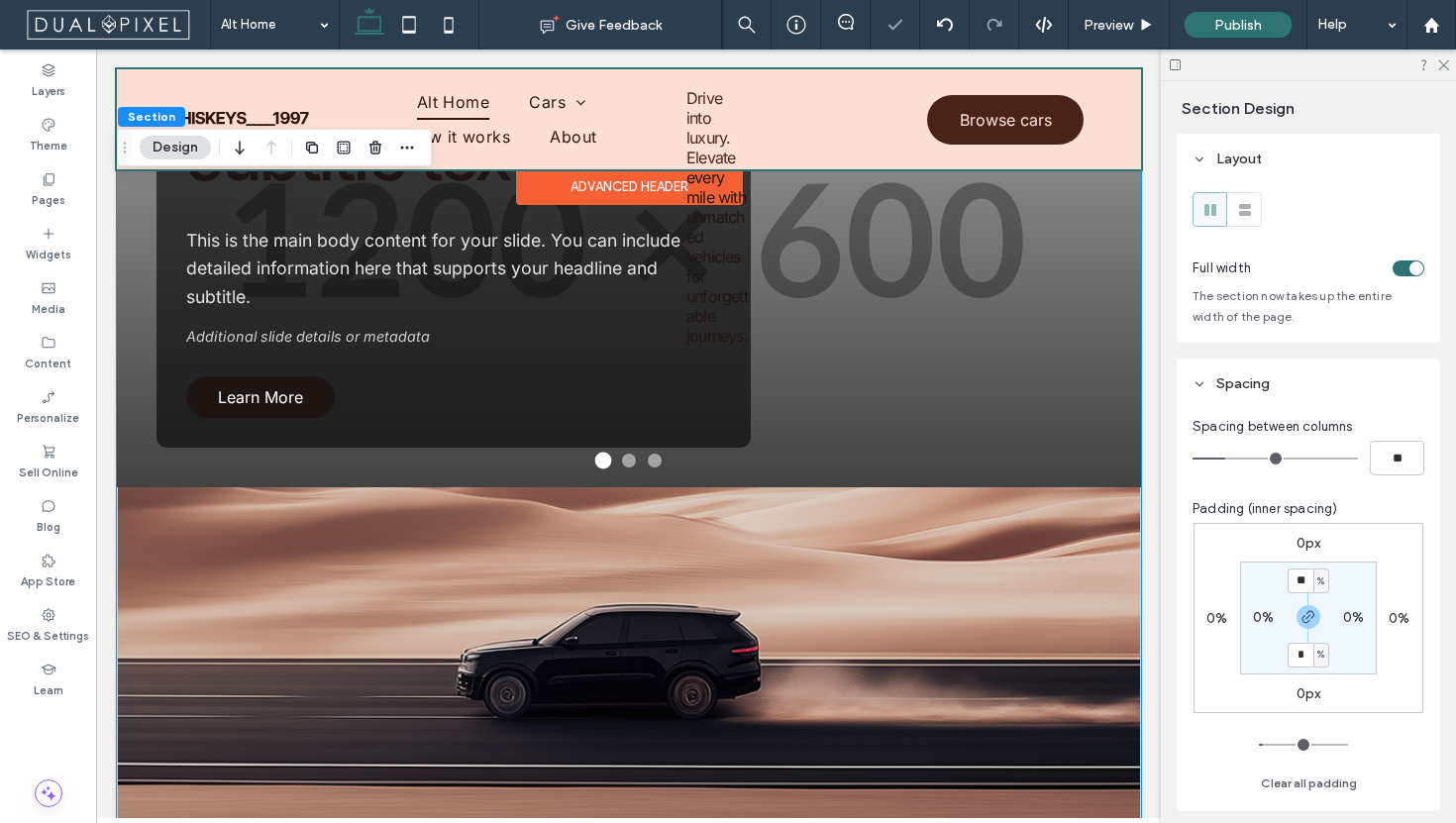 click on "0px 0% 0px 0% ** % 0% * % 0%" at bounding box center (1308, 618) 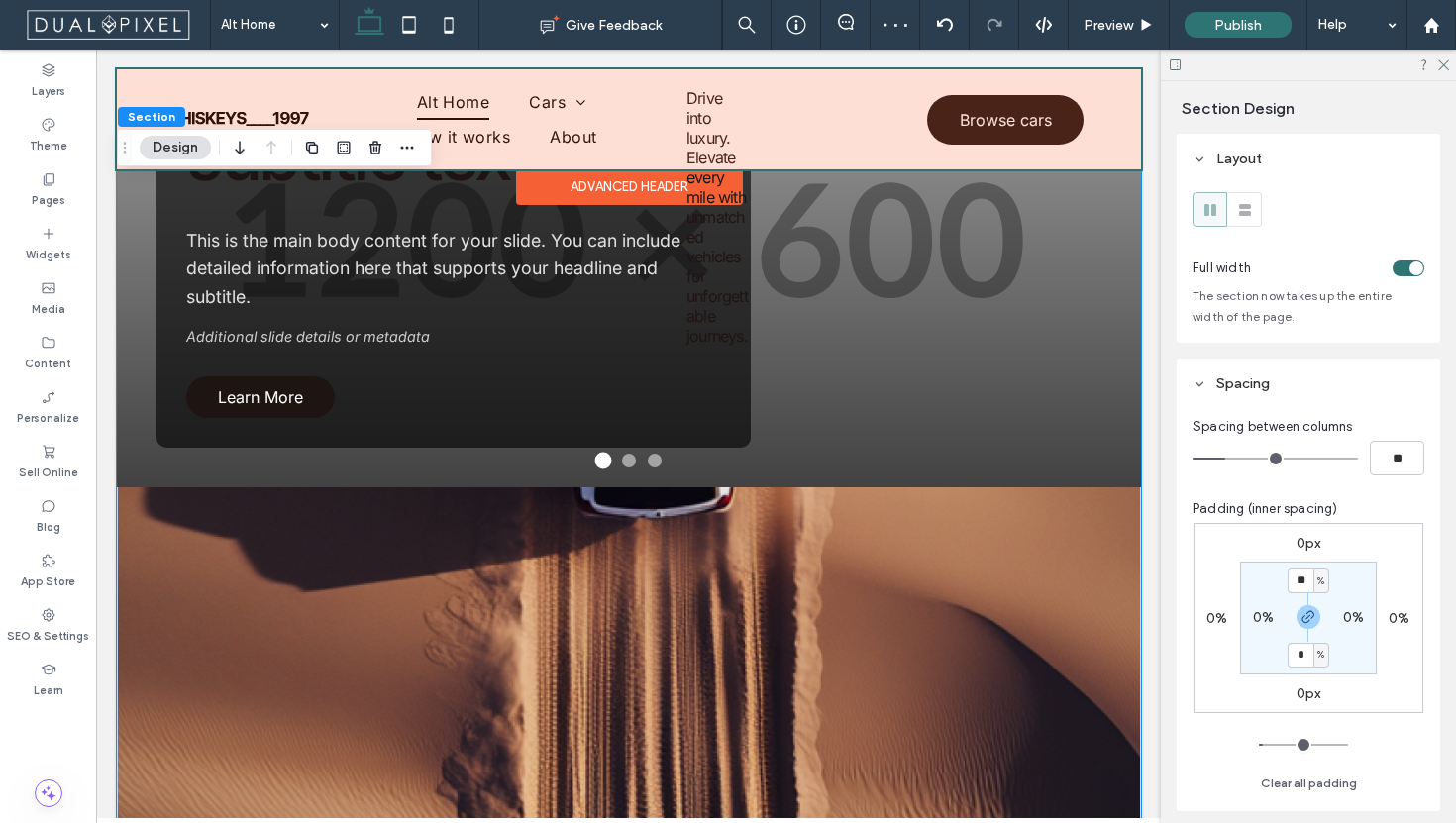 click on "** % 0% * % 0%" at bounding box center [1308, 618] 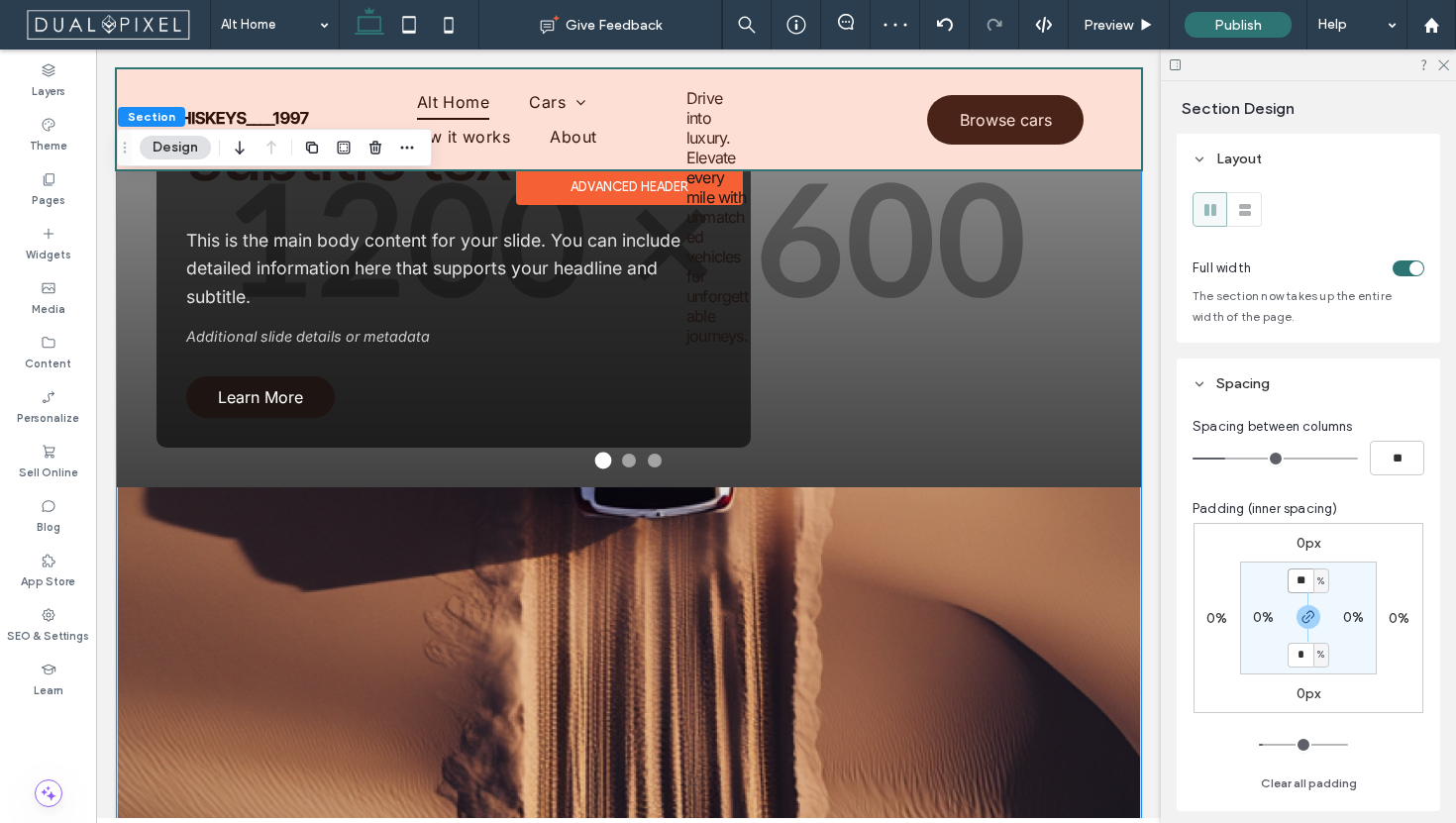 click on "**" at bounding box center [1300, 580] 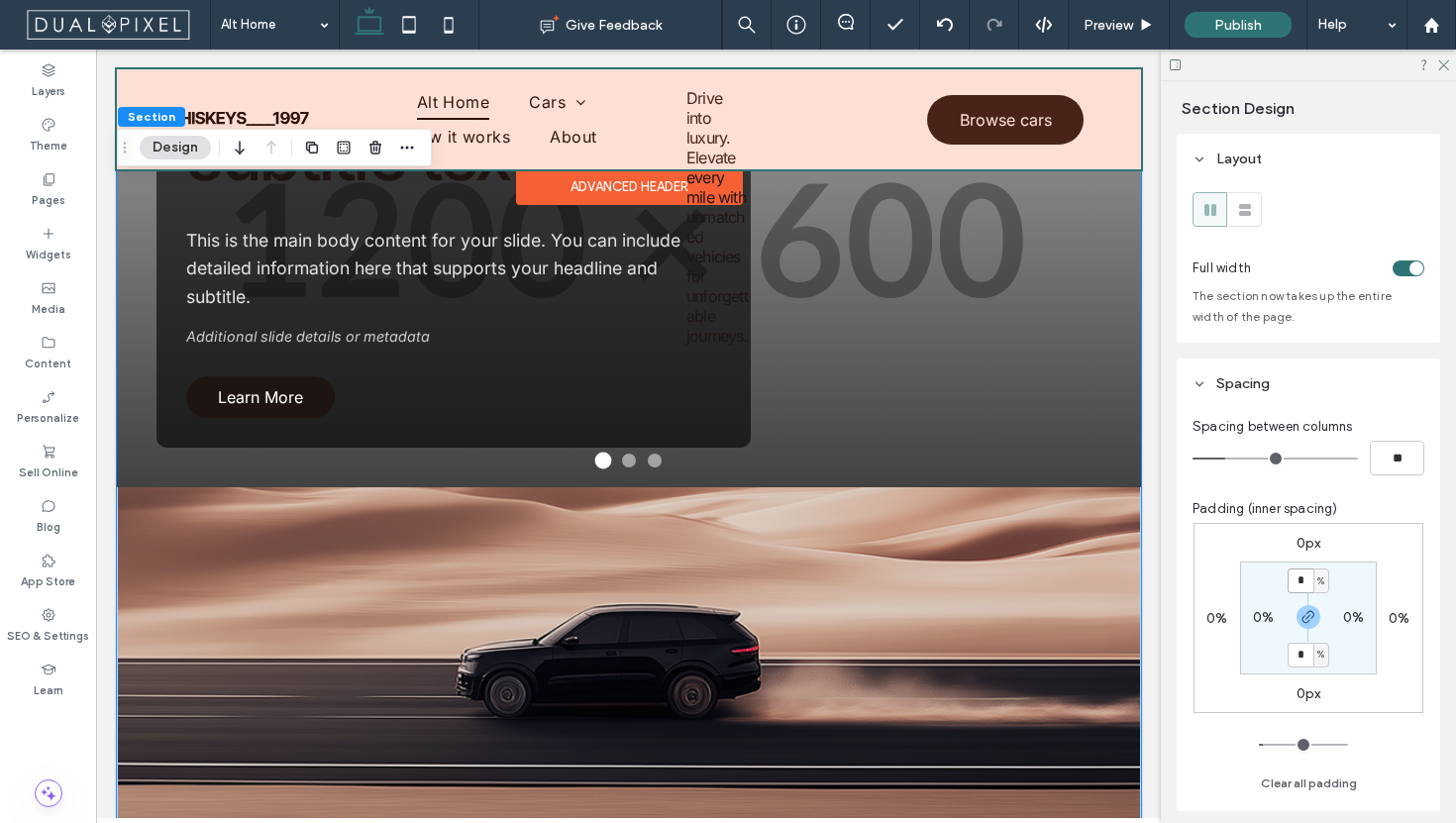 type on "*" 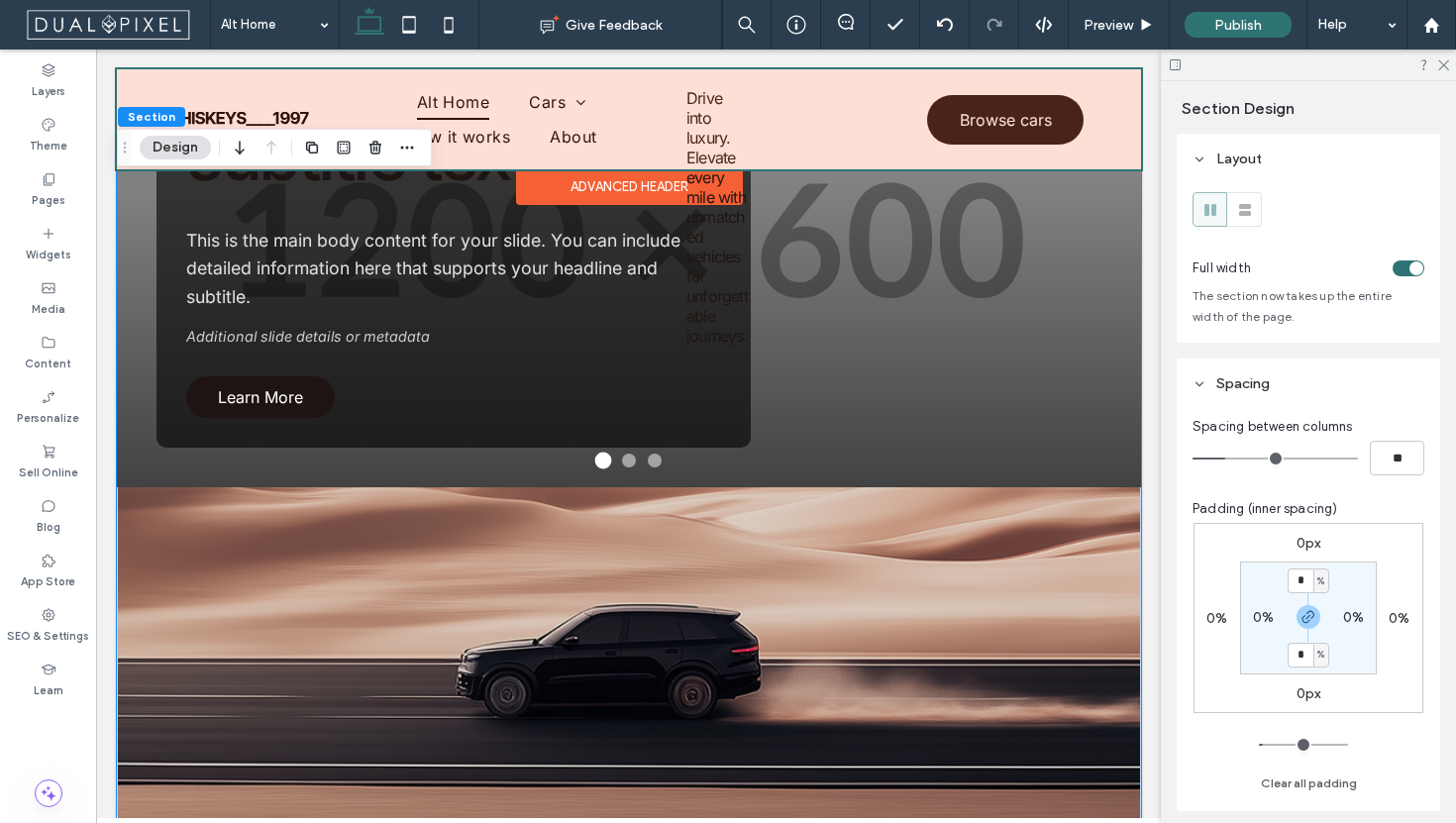 type on "*" 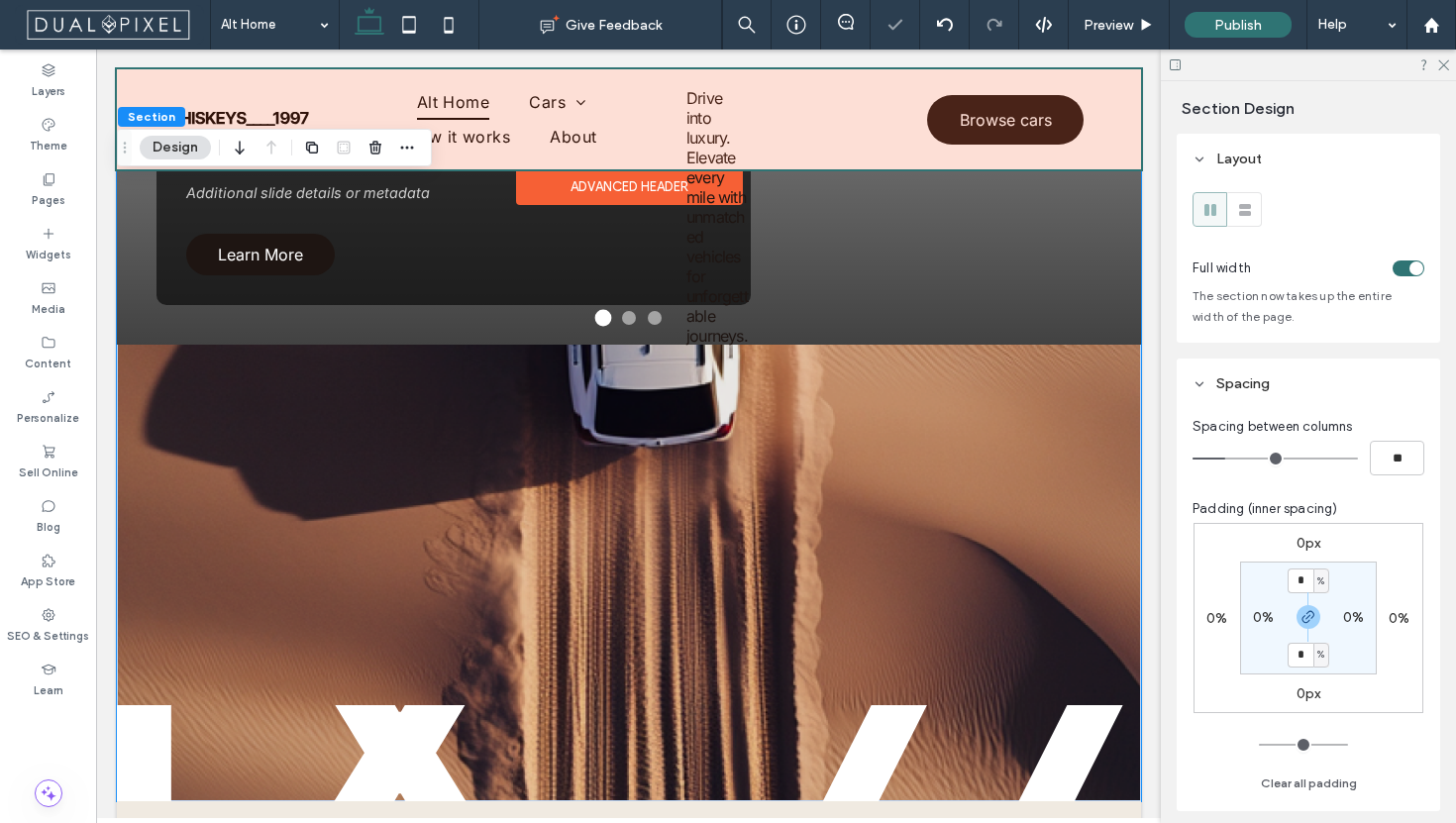 type on "*" 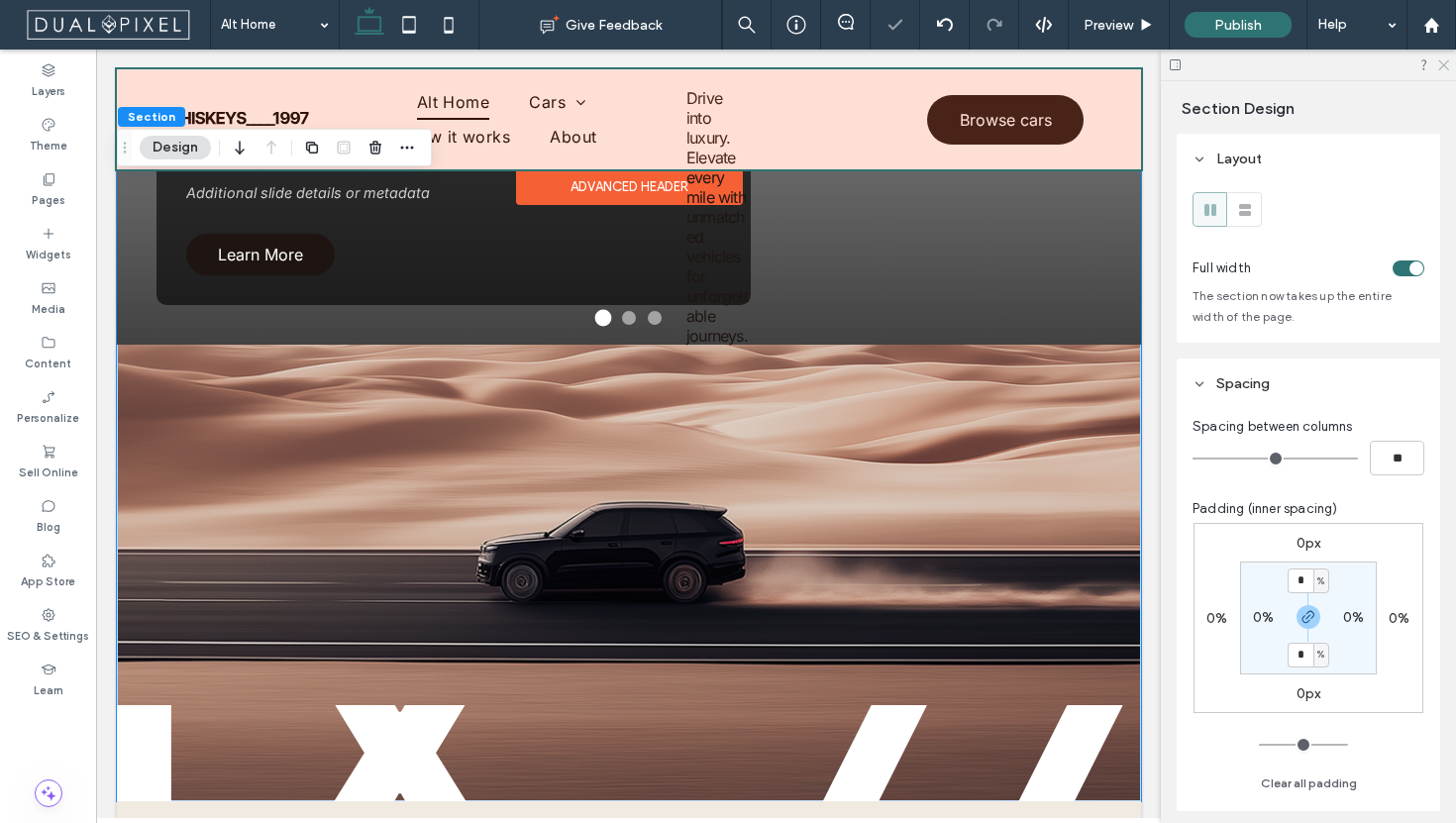 drag, startPoint x: 1444, startPoint y: 63, endPoint x: 1346, endPoint y: 15, distance: 109.12378 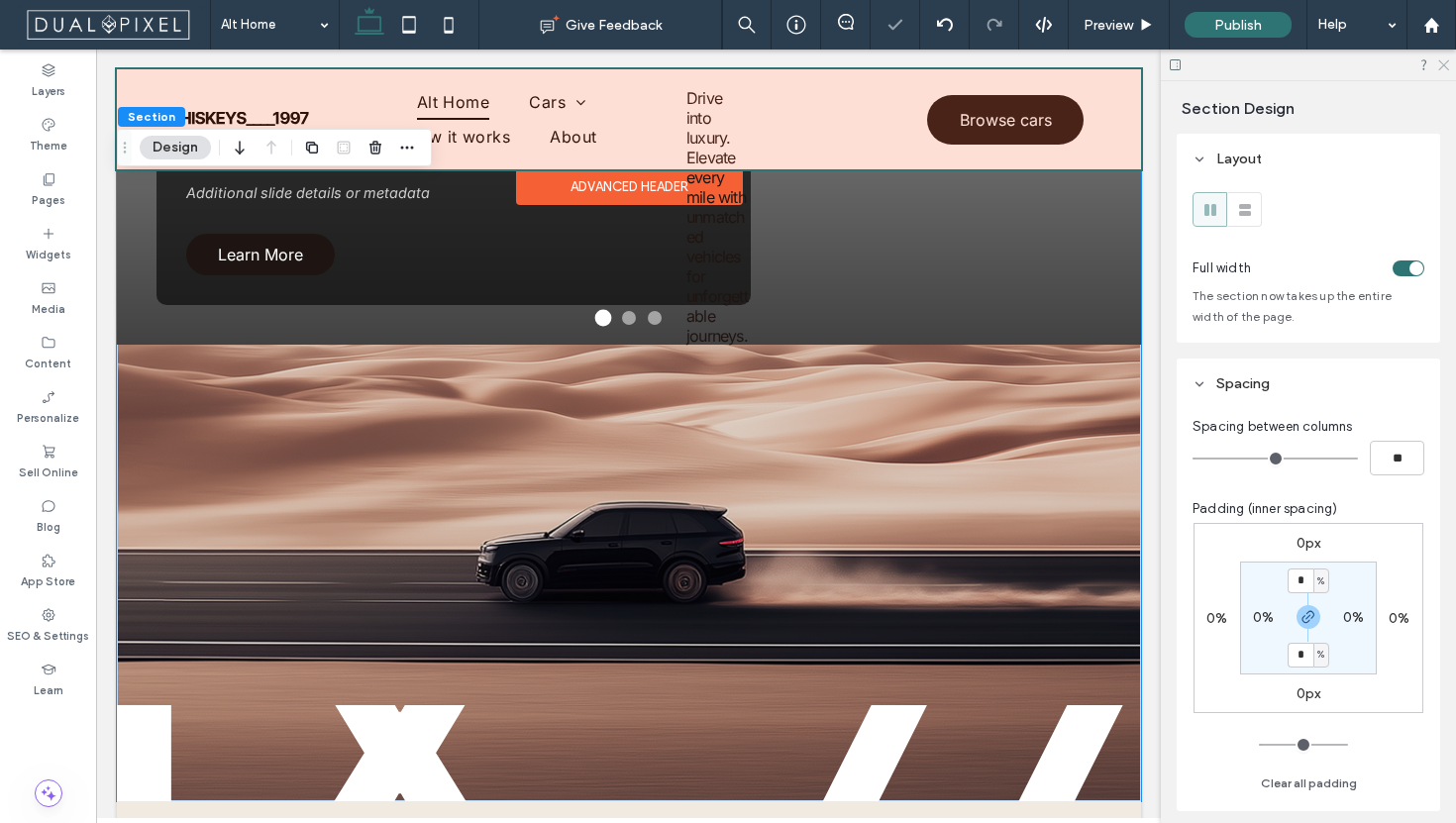 click 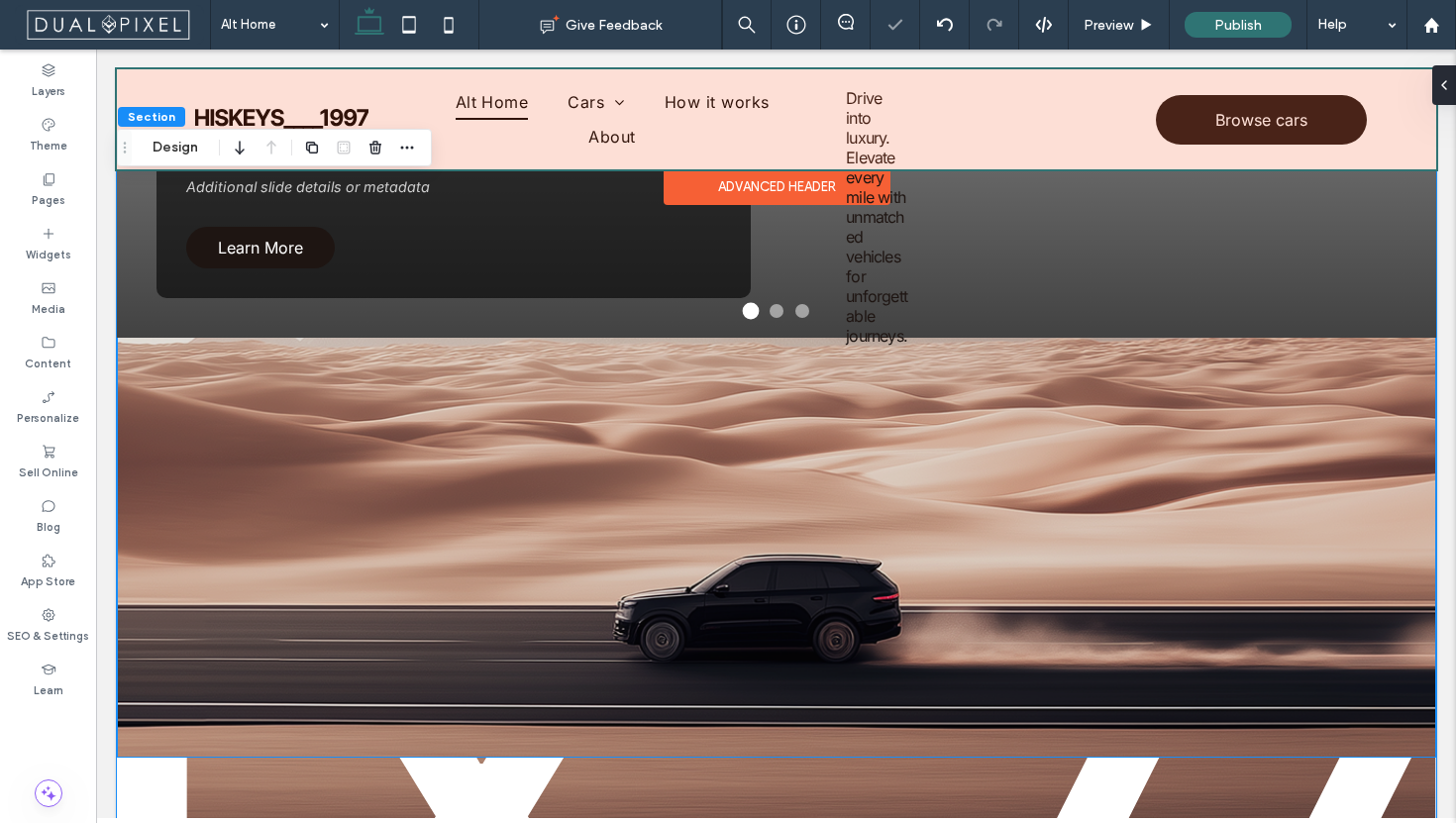 scroll, scrollTop: 0, scrollLeft: 0, axis: both 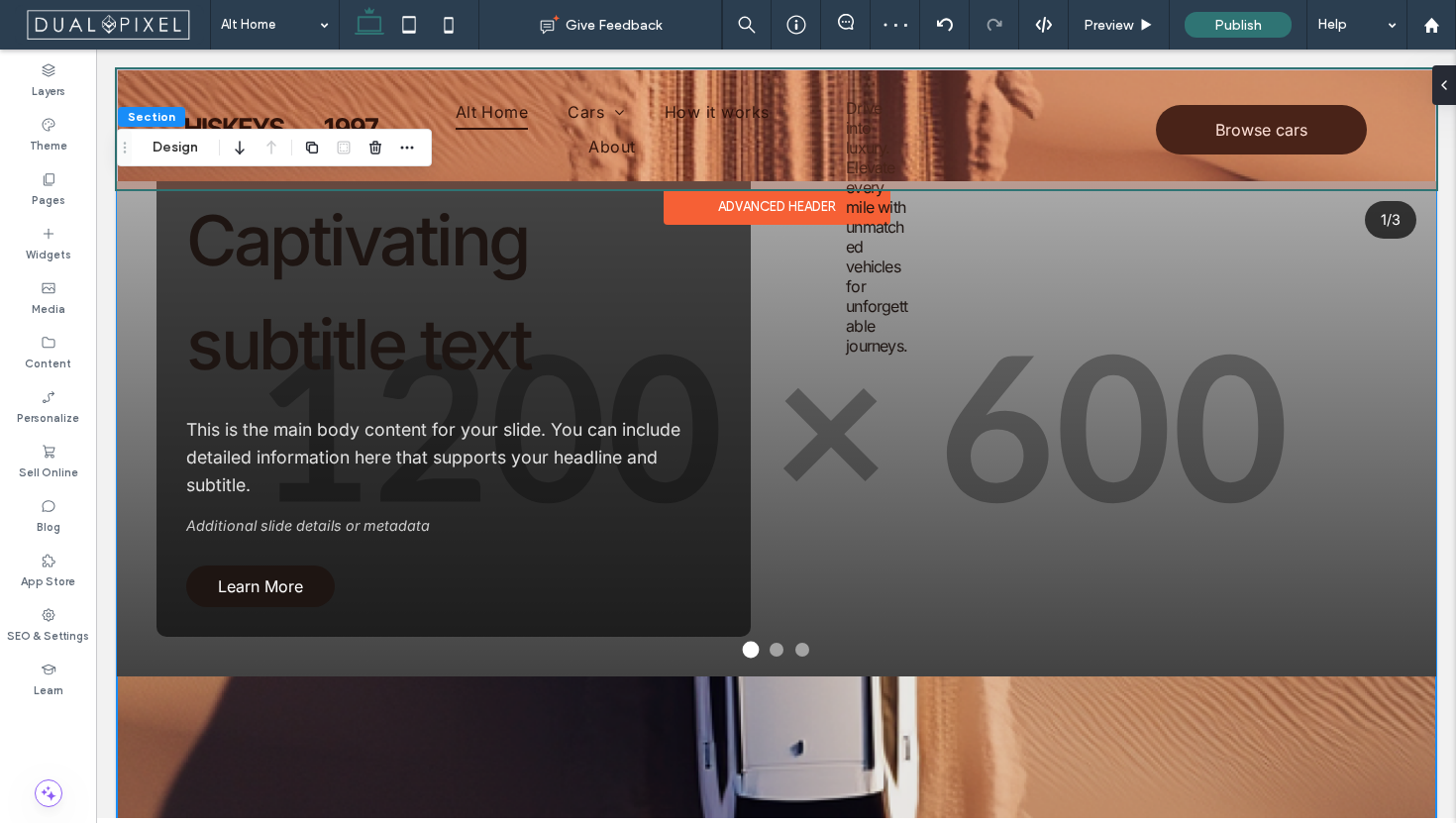 click on "Amazing Slide Title
Captivating subtitle text
This is the main body content for your slide. You can include detailed information here that supports your headline and subtitle.
Additional slide details or metadata
Learn More
Amazing Slide Title
Captivating subtitle text
This is the main body content for your slide. You can include detailed information here that supports your headline and subtitle.
Additional slide details or metadata
Learn More
Amazing Slide Title
Captivating subtitle text
This is the main body content for your slide. You can include detailed information here that supports your headline and subtitle.
Additional slide details or metadata
Learn More
1
/  3" at bounding box center [777, 639] 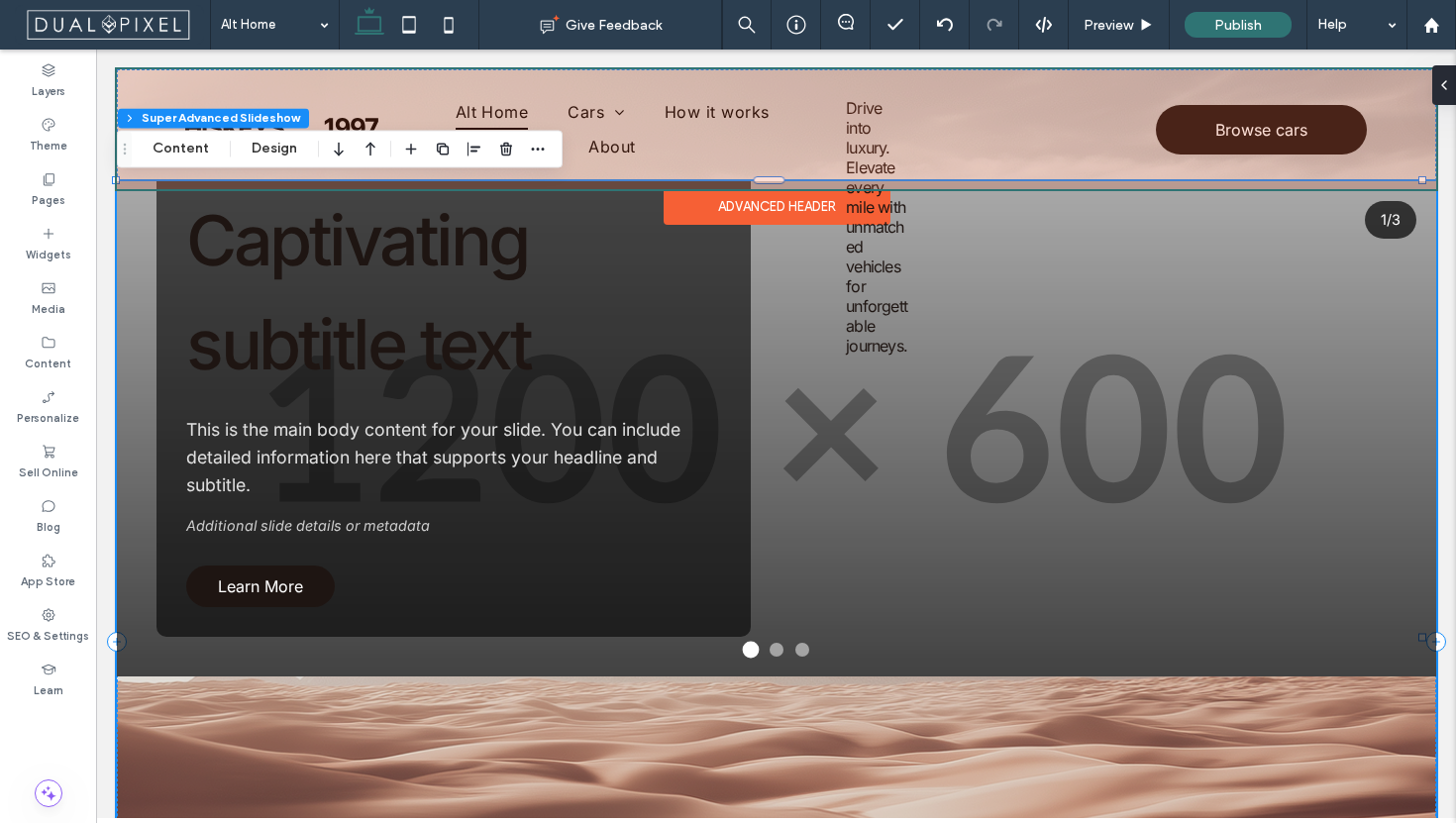 click on "Section Column Super Advanced Slideshow Design Alignment Spacing Set margins and padding 0px 0% 0px 0% * px 0px * px 0px Clear all padding Size Width *** % Height A More Size Options Animation Trigger None Position Position type Default Customize the appearance of your slideshow including text styles, colors, and spacing. Headline Style Font Inter Font Weight Medium Font size 70 Font color Font format Alignment Text direction Subtitle Style Font Inter Font Weight Medium Font size 70 Font color Font format Alignment Text direction Body Text Style Font Inter Font Weight Normal Font size 17 Font color Font format Alignment Text direction Content Background Color Image Background color Content Rounded Corners Corner radius ** px Button Style Button style Button text Change affects desktop and tablet Width ***** Height **** Keep proportions Background Color Image Background color Border *** More design options Reset to Site Theme style Navigation Dot Color Inactive Dot Color Slideshow Height Width ****** Height" at bounding box center (1604, 452) 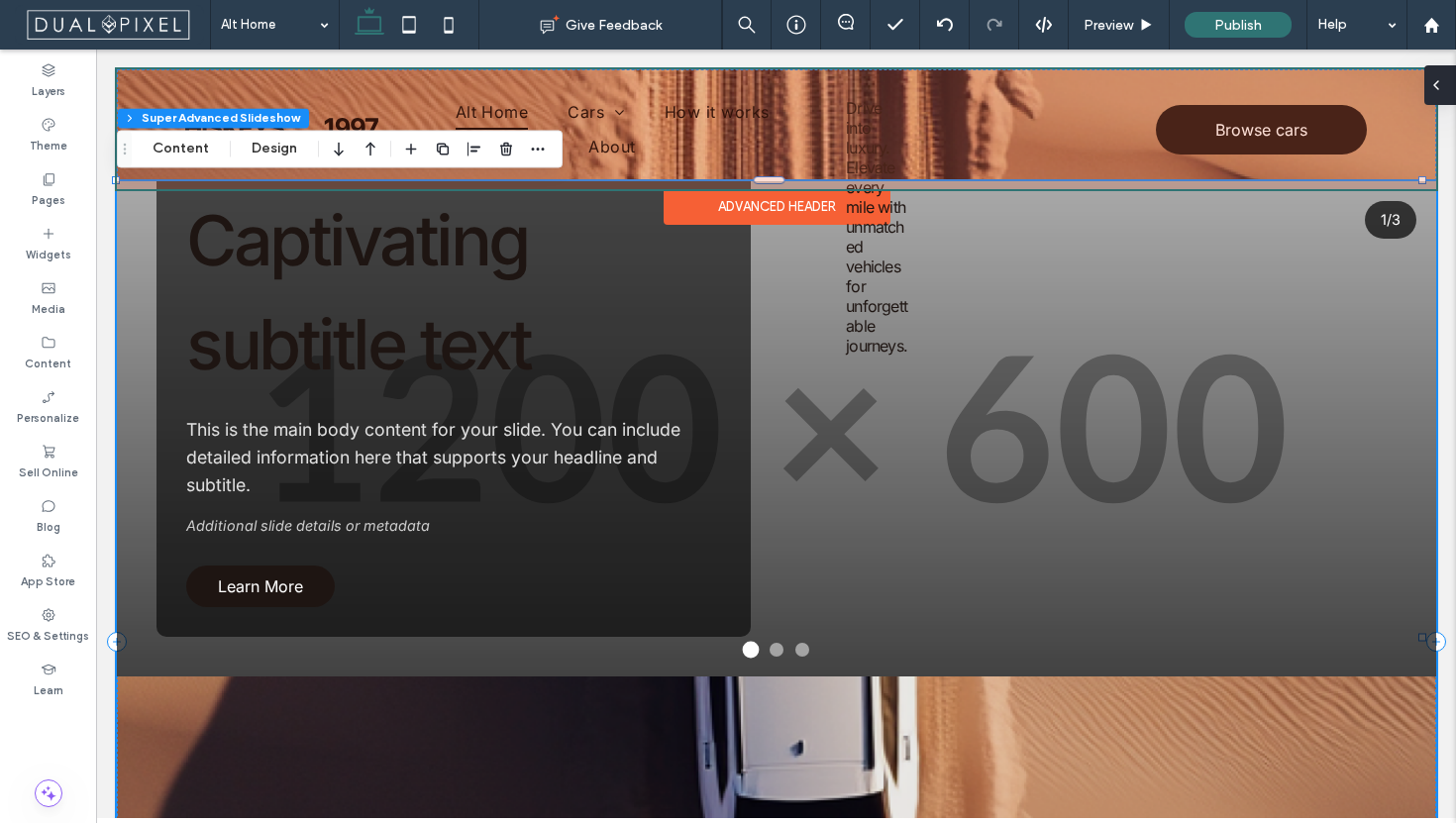 click at bounding box center [1440, 85] 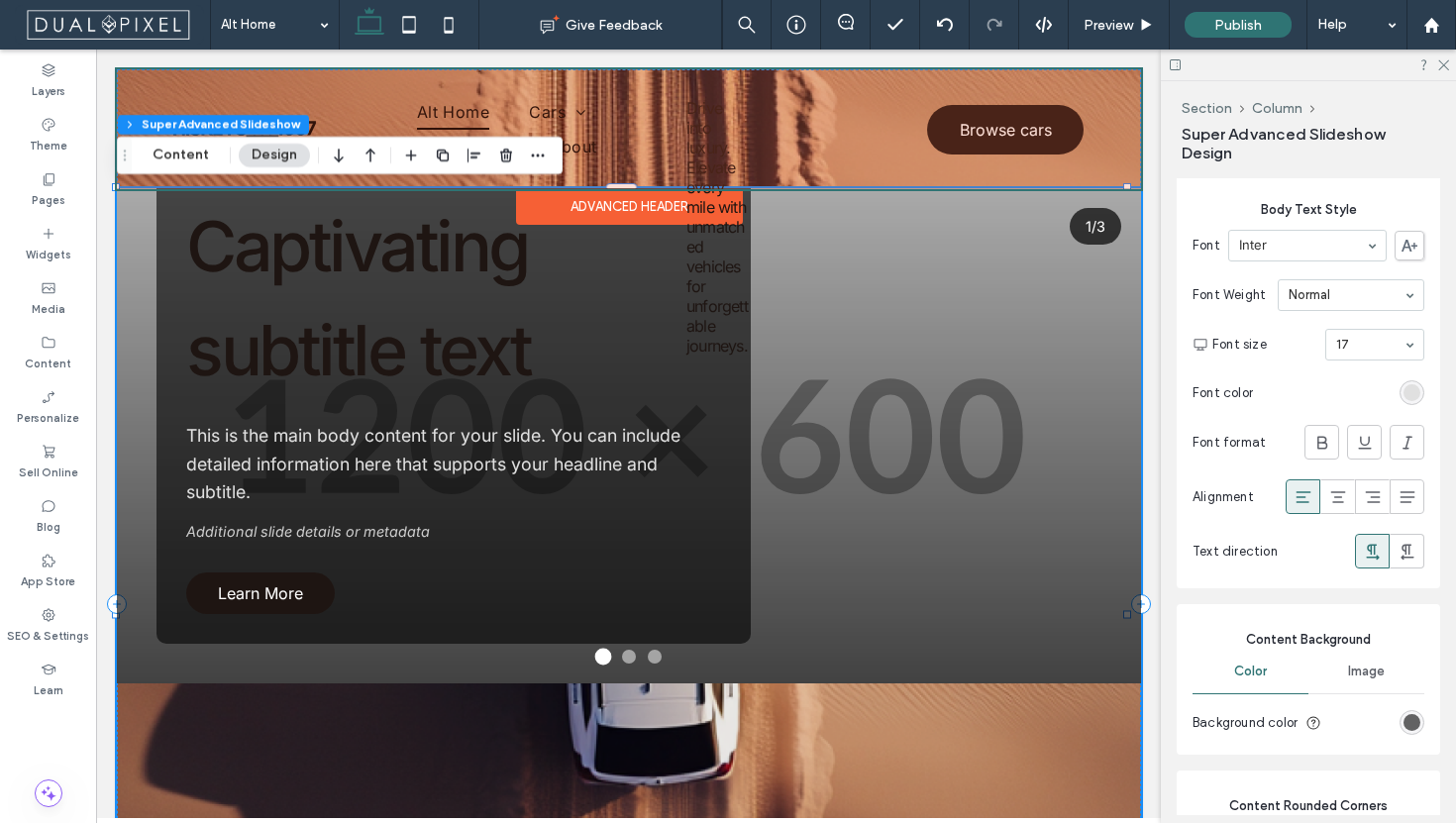 scroll, scrollTop: 1862, scrollLeft: 0, axis: vertical 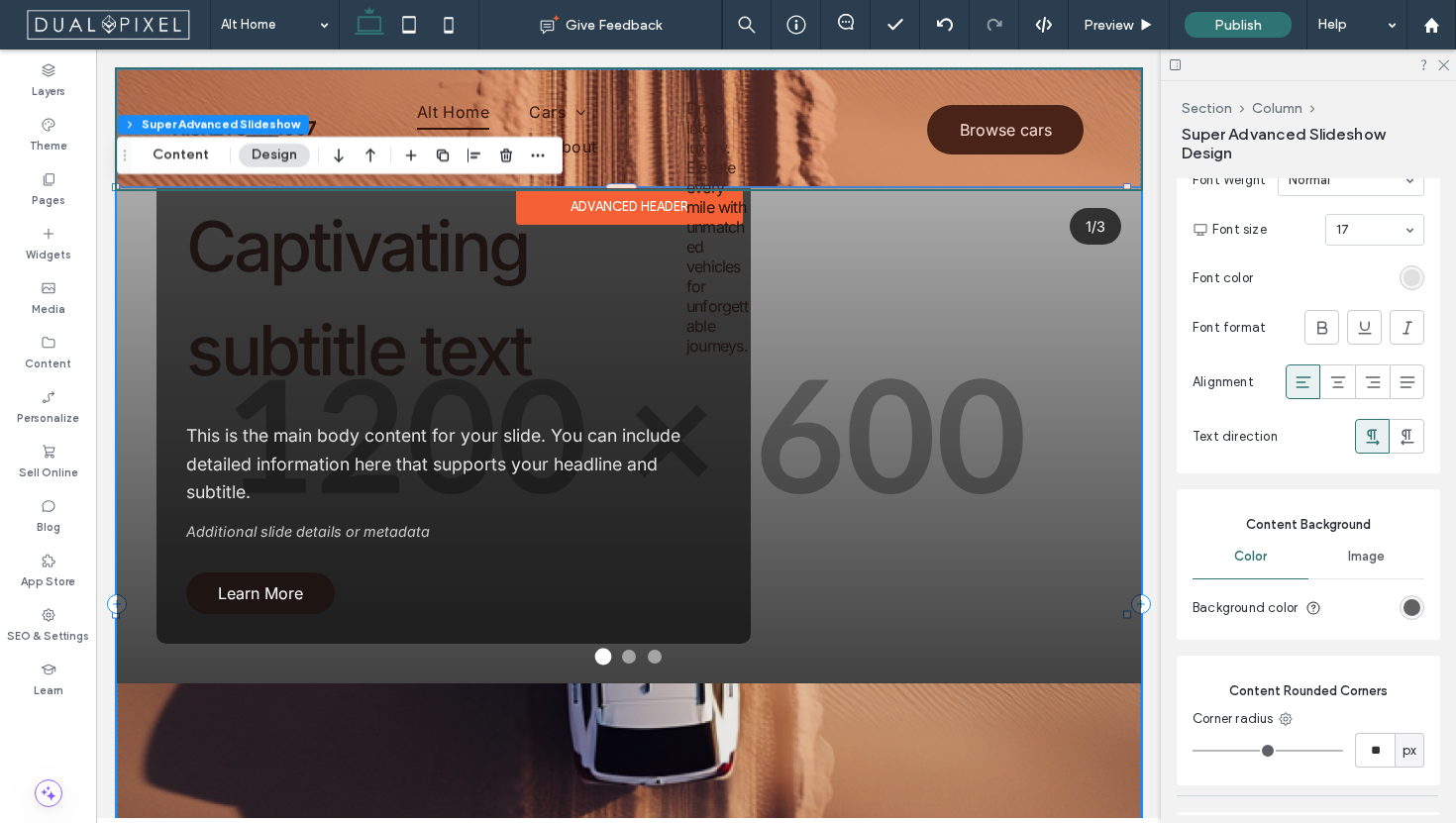 click on "Image" at bounding box center (1366, 557) 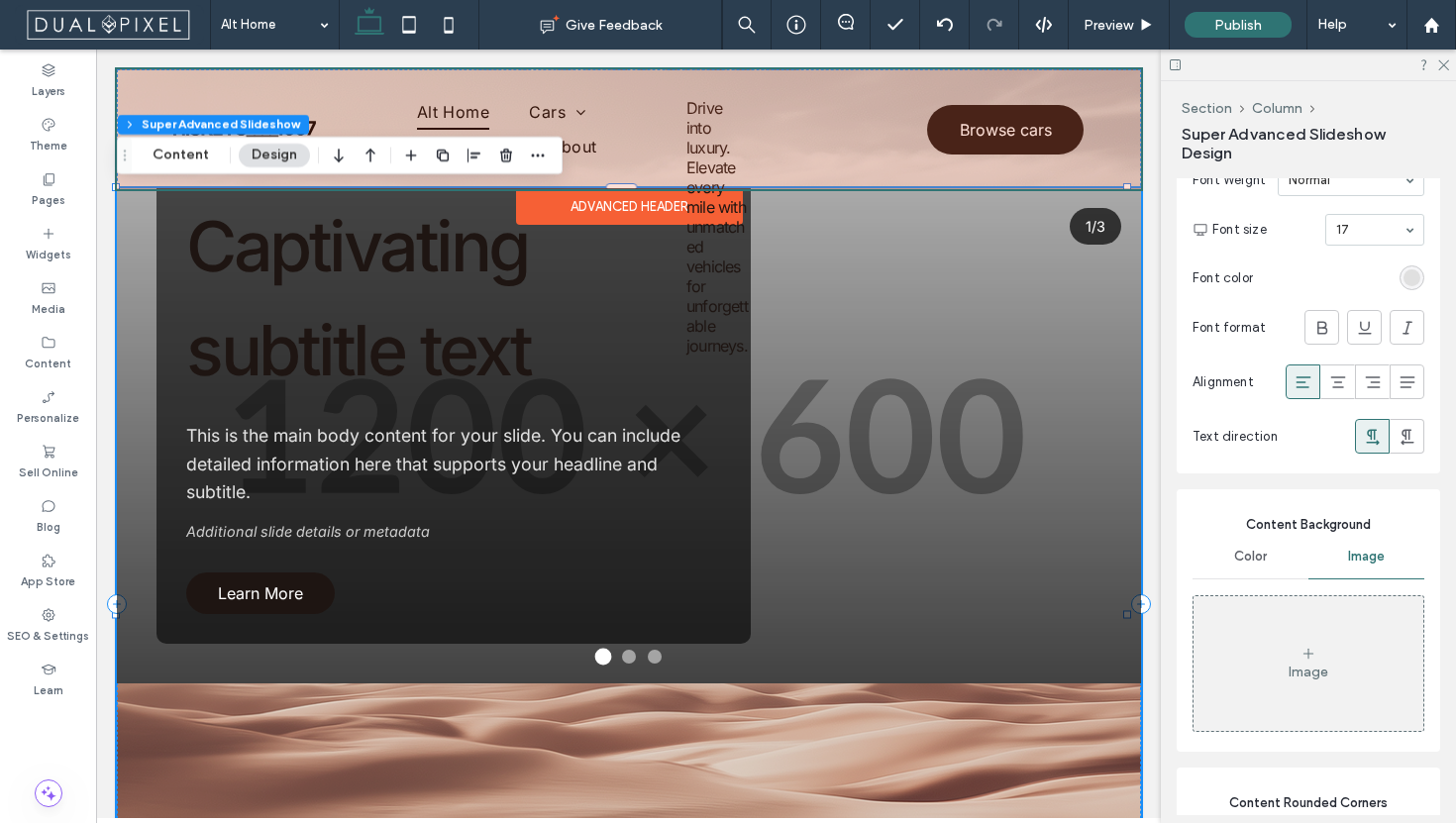 click on "Amazing Slide Title
Captivating subtitle text
This is the main body content for your slide. You can include detailed information here that supports your headline and subtitle.
Additional slide details or metadata
Learn More
Amazing Slide Title
Captivating subtitle text
This is the main body content for your slide. You can include detailed information here that supports your headline and subtitle.
Additional slide details or metadata
Learn More
Amazing Slide Title
Captivating subtitle text
This is the main body content for your slide. You can include detailed information here that supports your headline and subtitle.
Additional slide details or metadata
Learn More
1
/  3" at bounding box center [629, 616] 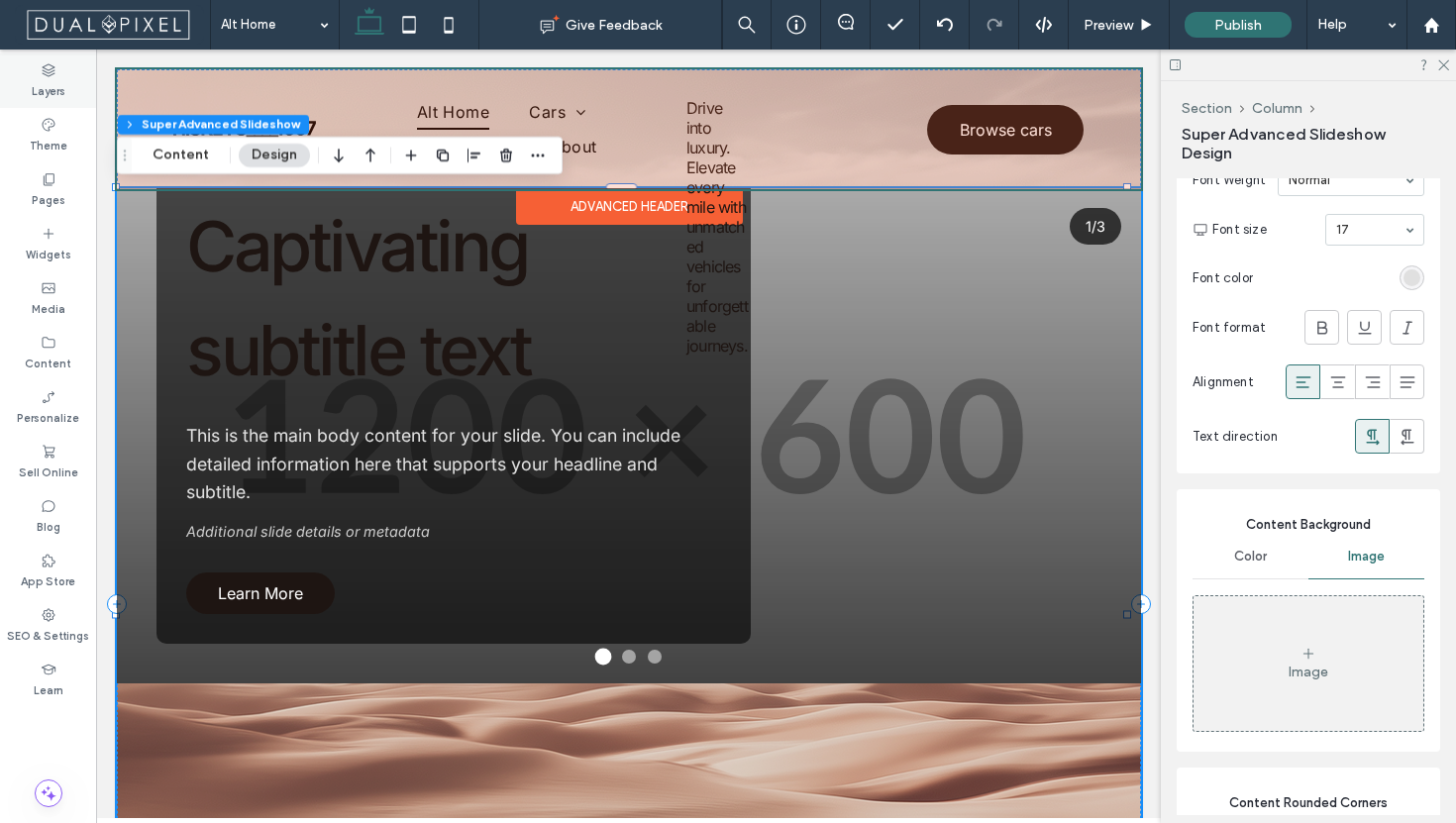 click on "Layers" at bounding box center (49, 89) 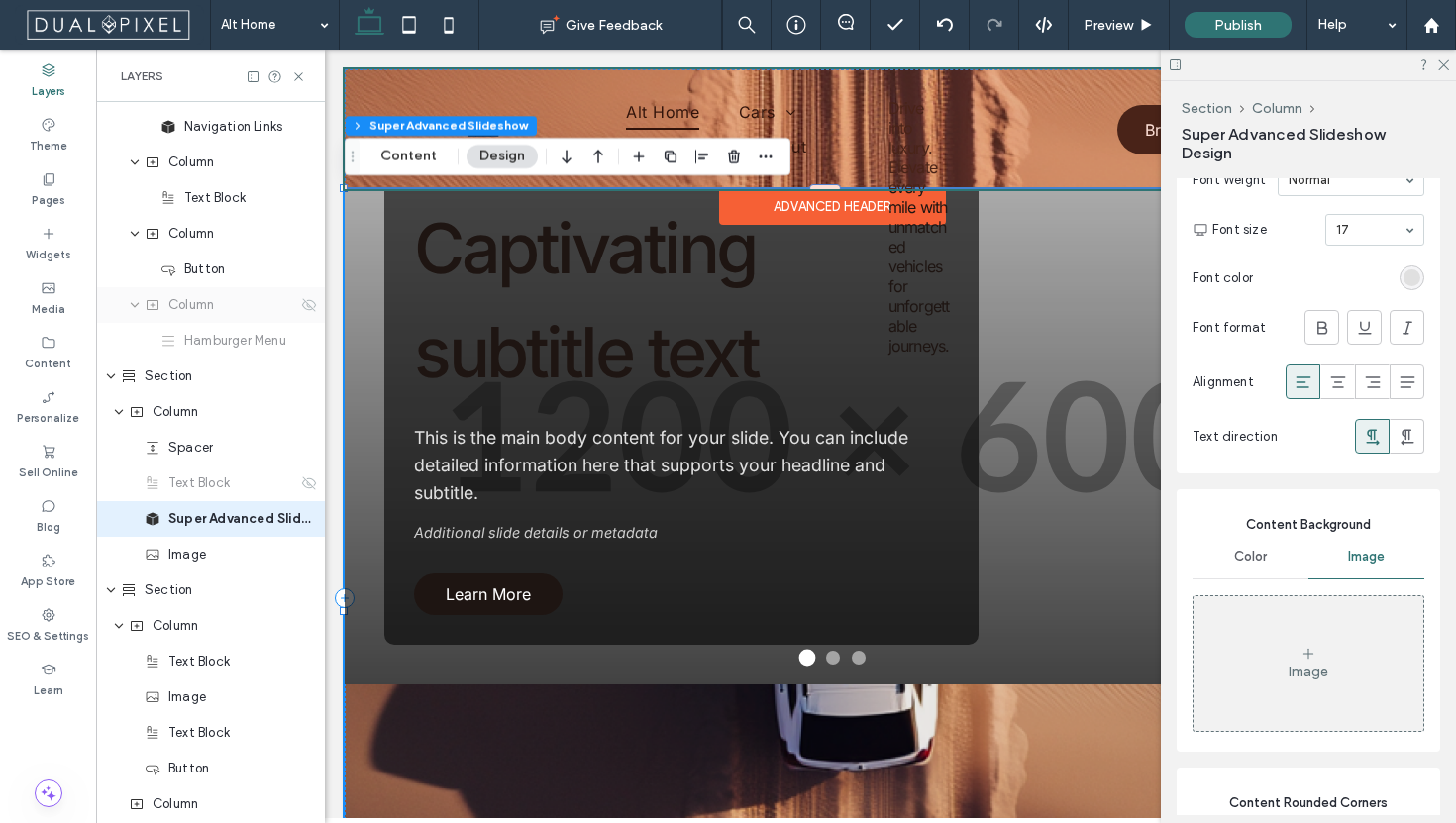 scroll, scrollTop: 228, scrollLeft: 0, axis: vertical 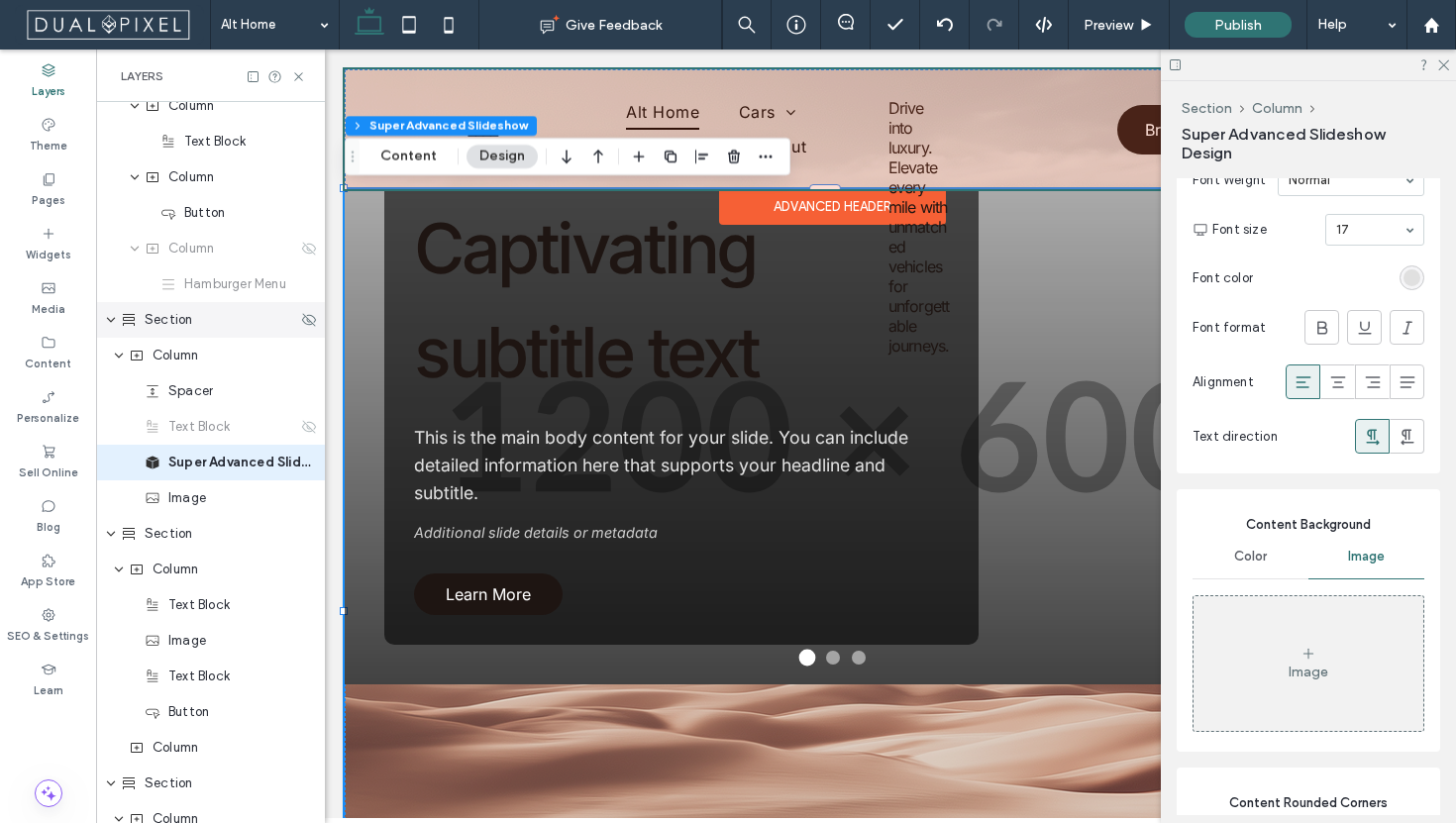 click on "Section" at bounding box center [209, 320] 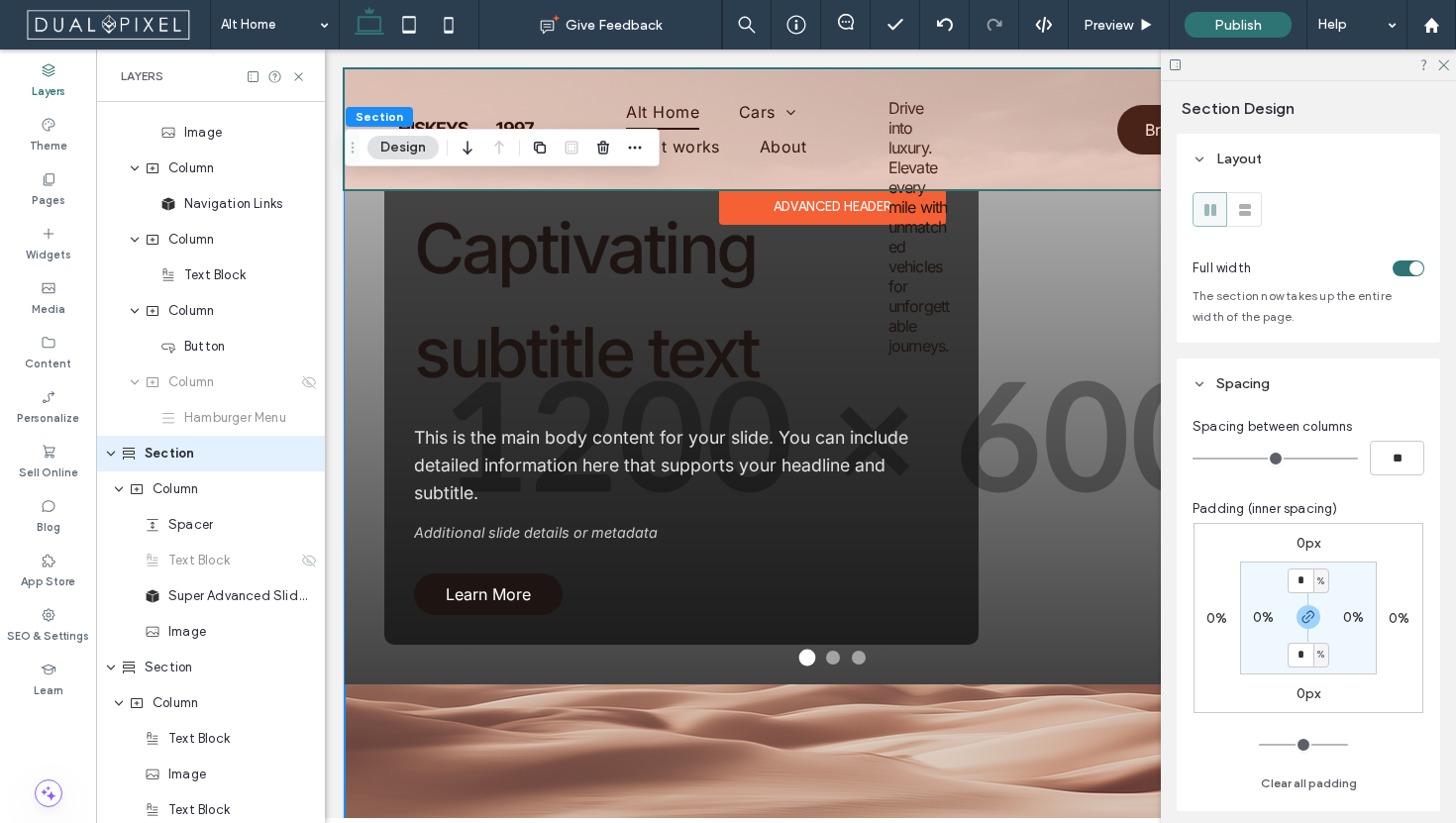 scroll, scrollTop: 85, scrollLeft: 0, axis: vertical 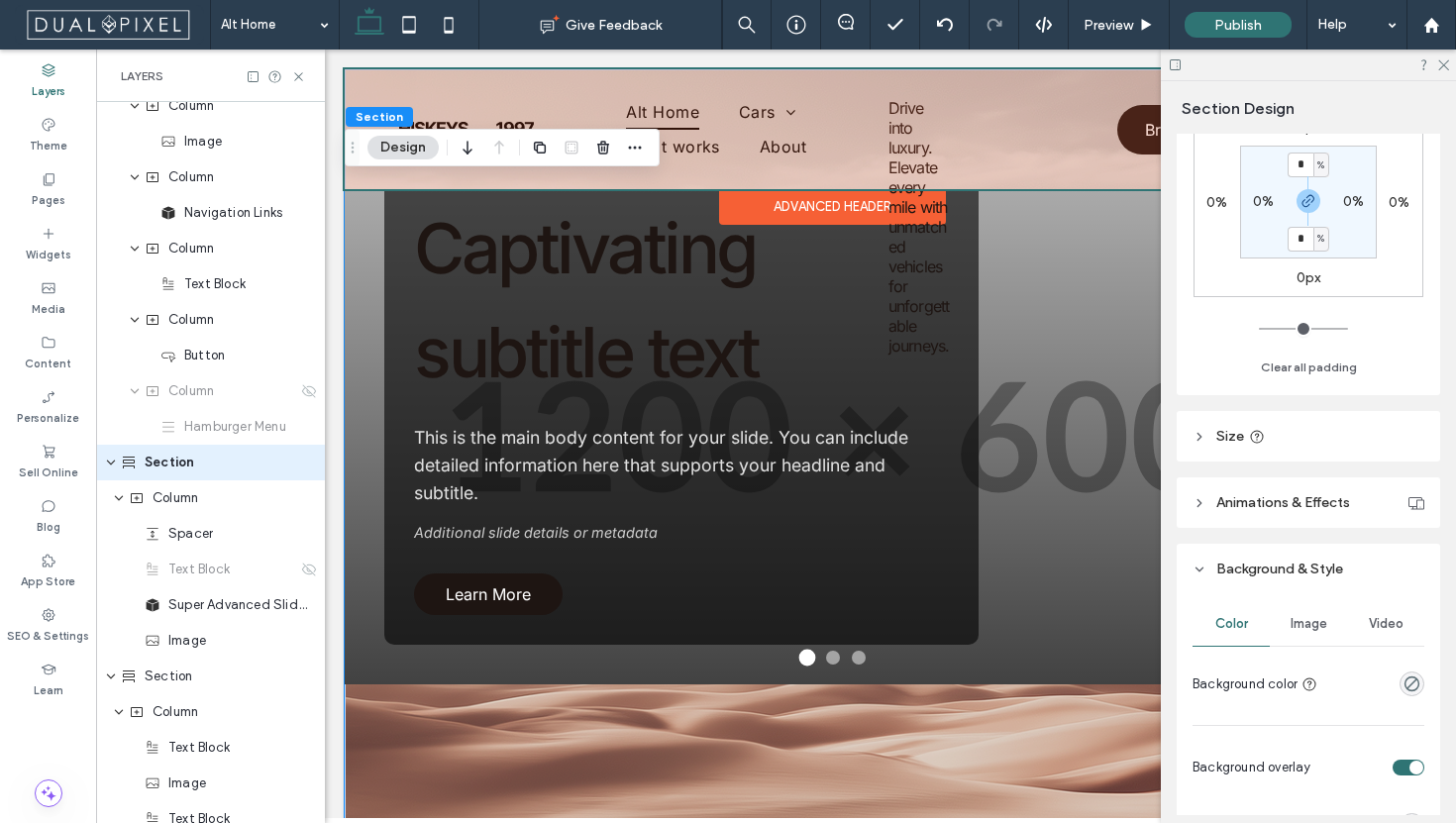 click on "Image" at bounding box center (1308, 624) 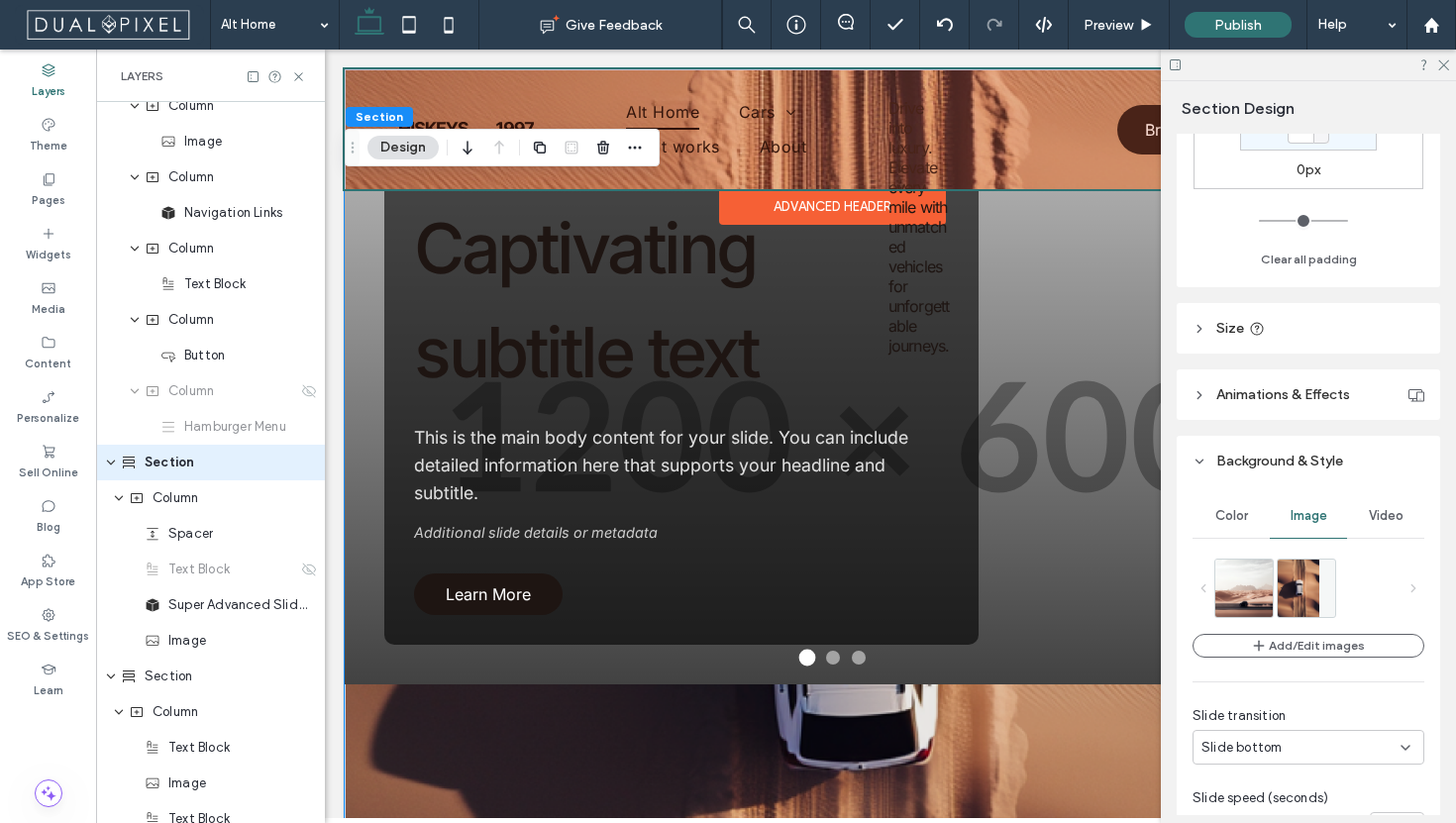 scroll, scrollTop: 602, scrollLeft: 0, axis: vertical 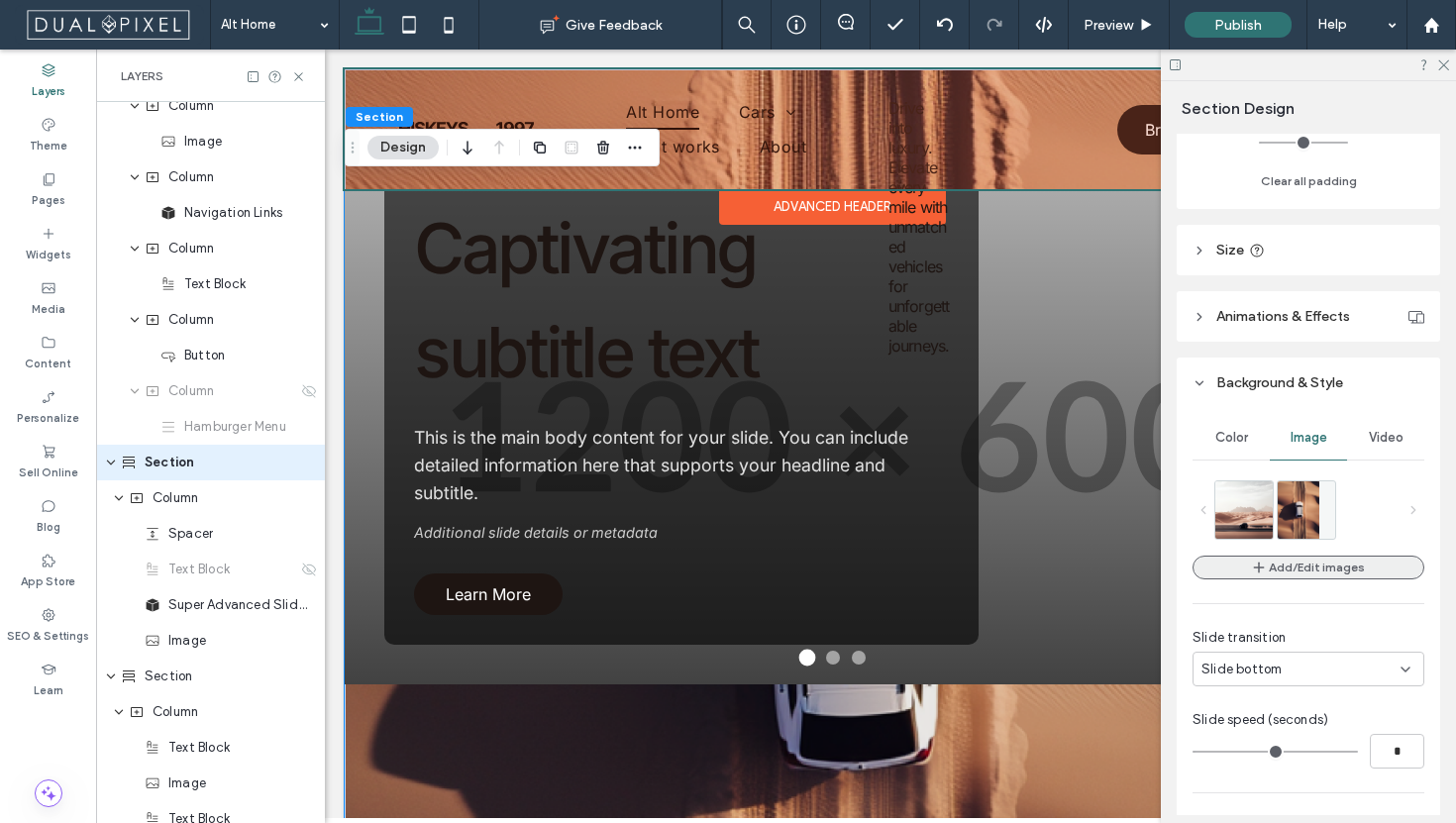 click on "Add/Edit images" at bounding box center [1308, 567] 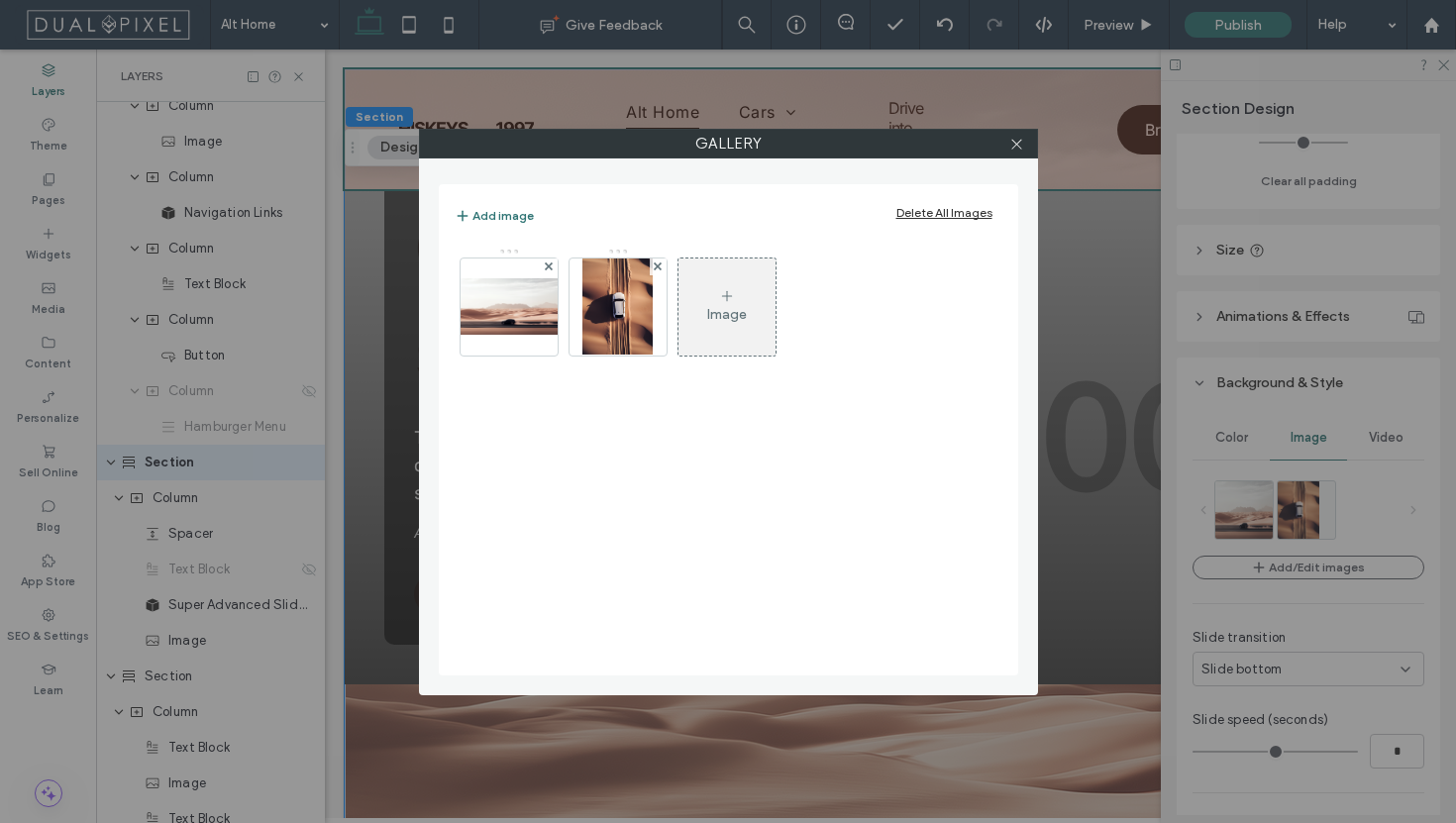 click 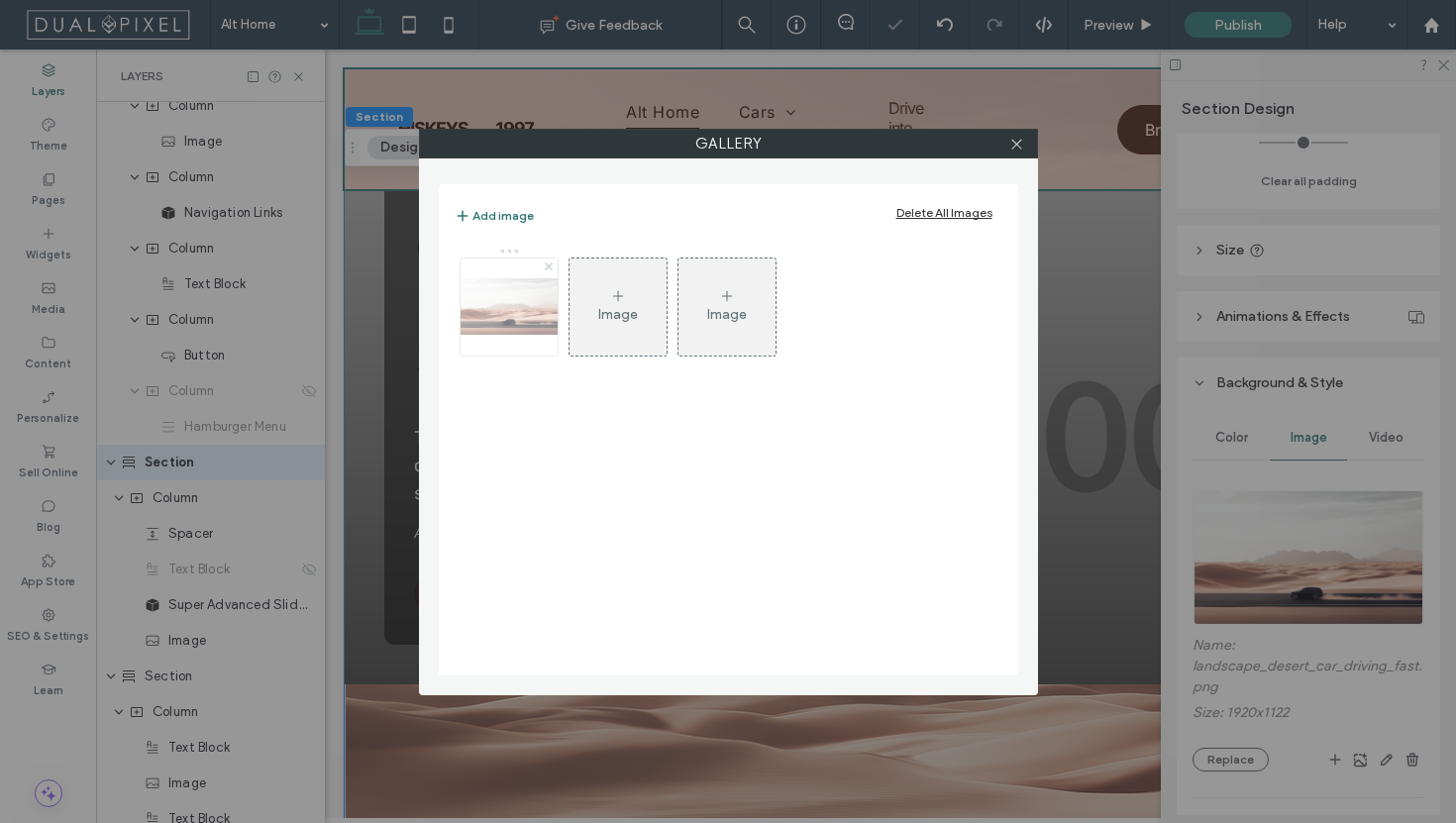 click at bounding box center (549, 266) 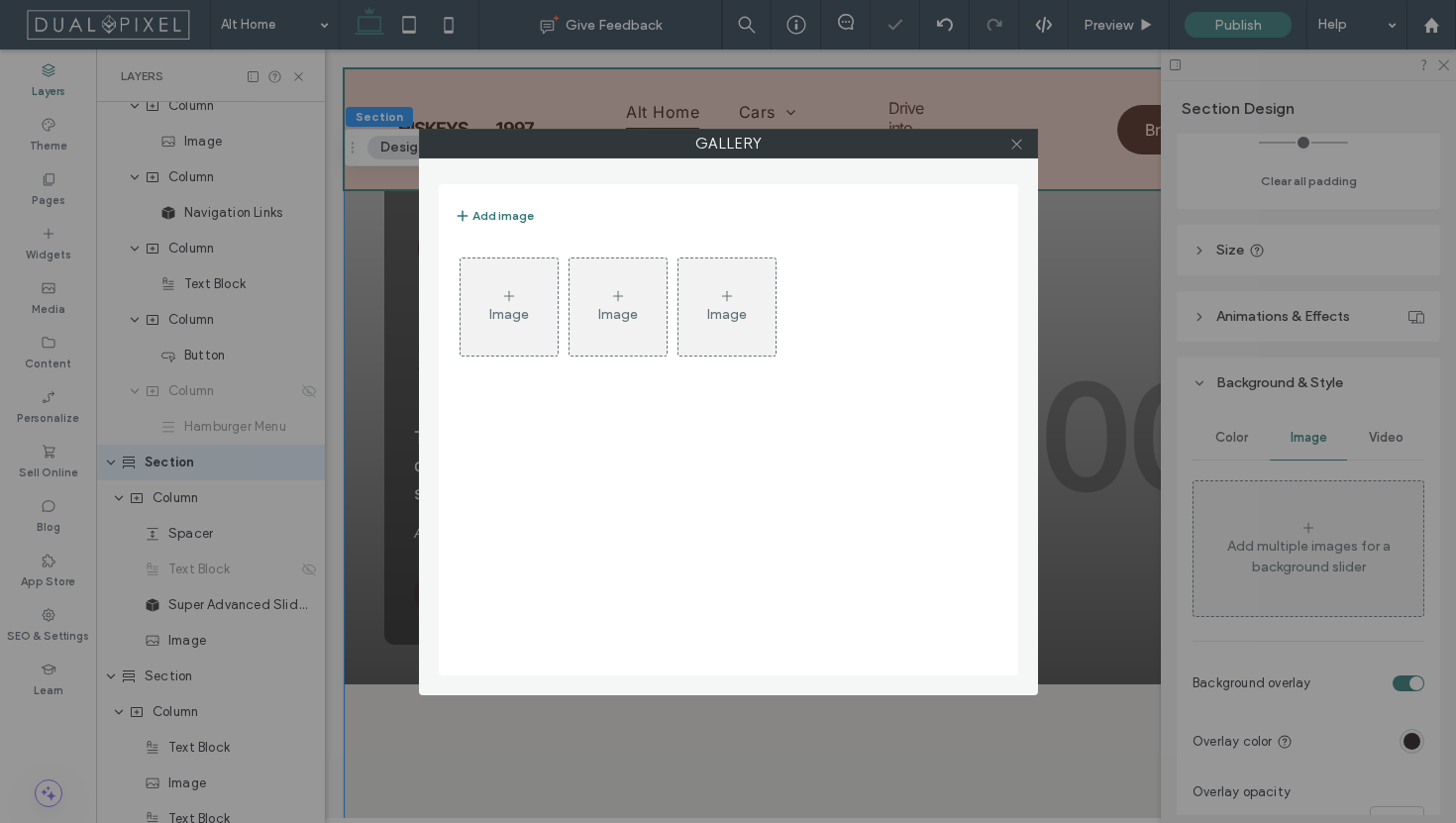 click 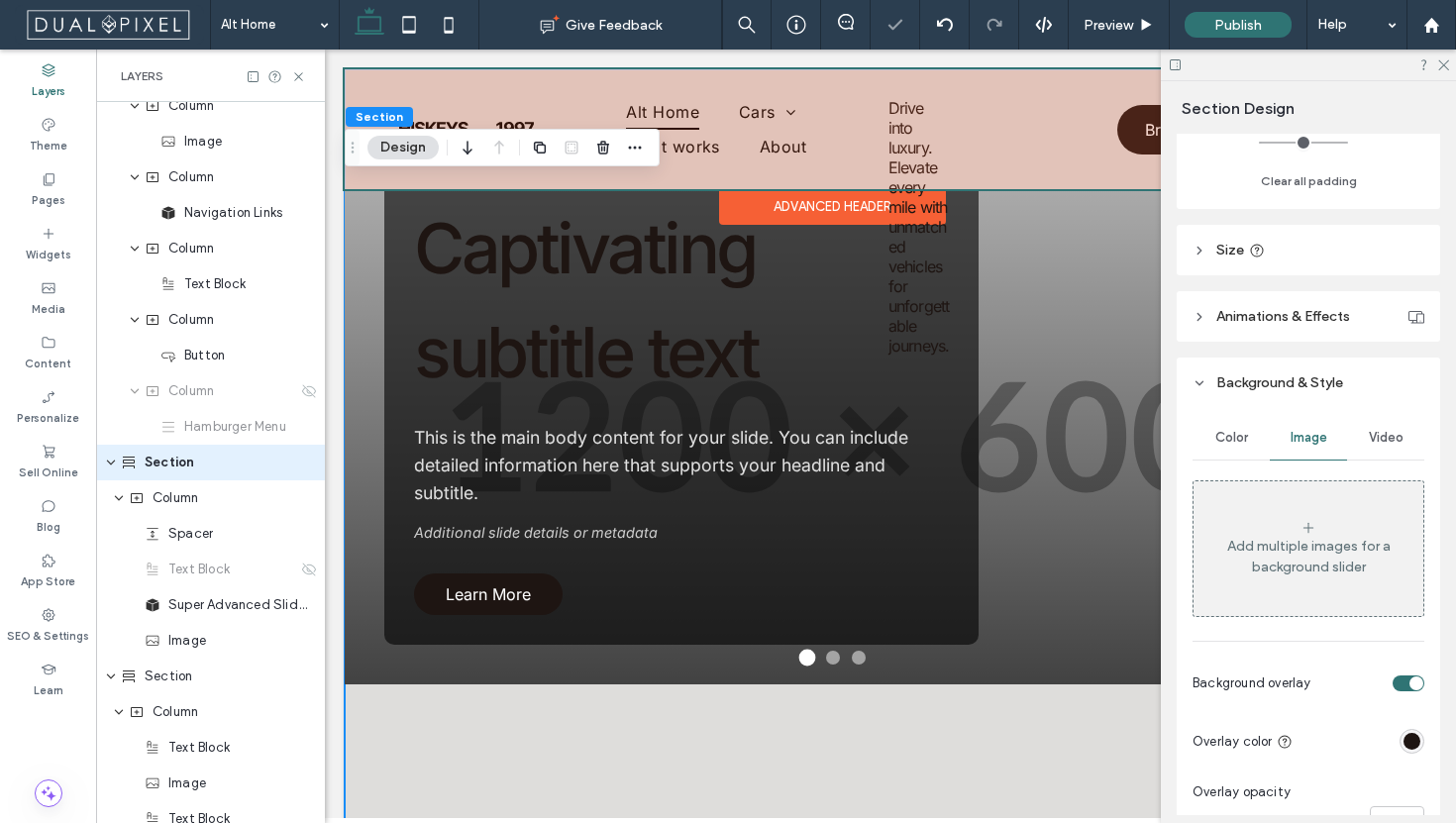 click on "Amazing Slide Title
Captivating subtitle text
This is the main body content for your slide. You can include detailed information here that supports your headline and subtitle.
Additional slide details or metadata
Learn More
Amazing Slide Title
Captivating subtitle text
This is the main body content for your slide. You can include detailed information here that supports your headline and subtitle.
Additional slide details or metadata
Learn More
Amazing Slide Title
Captivating subtitle text
This is the main body content for your slide. You can include detailed information here that supports your headline and subtitle.
Additional slide details or metadata
Learn More
1
/  3" at bounding box center (832, 612) 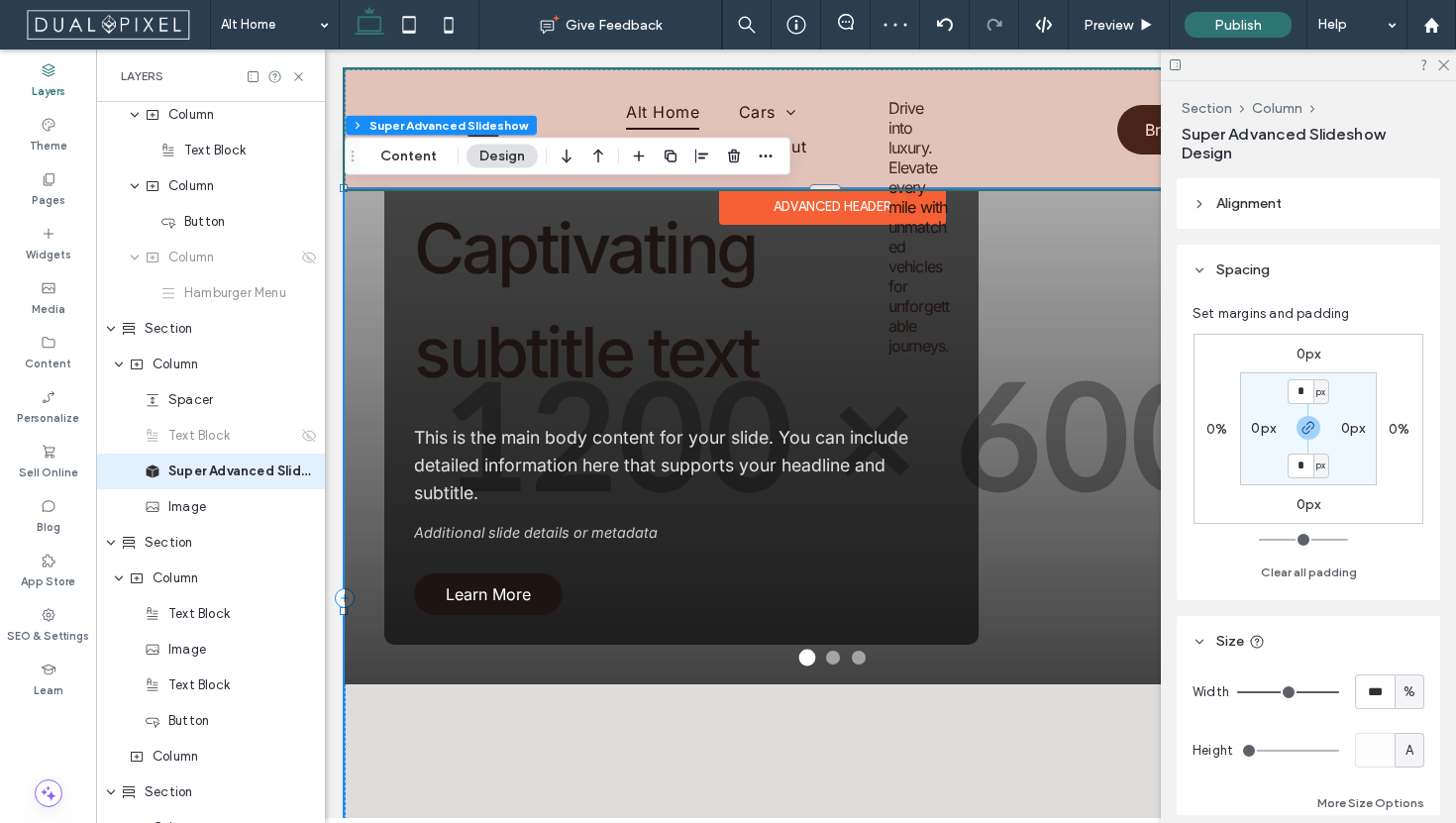 scroll, scrollTop: 228, scrollLeft: 0, axis: vertical 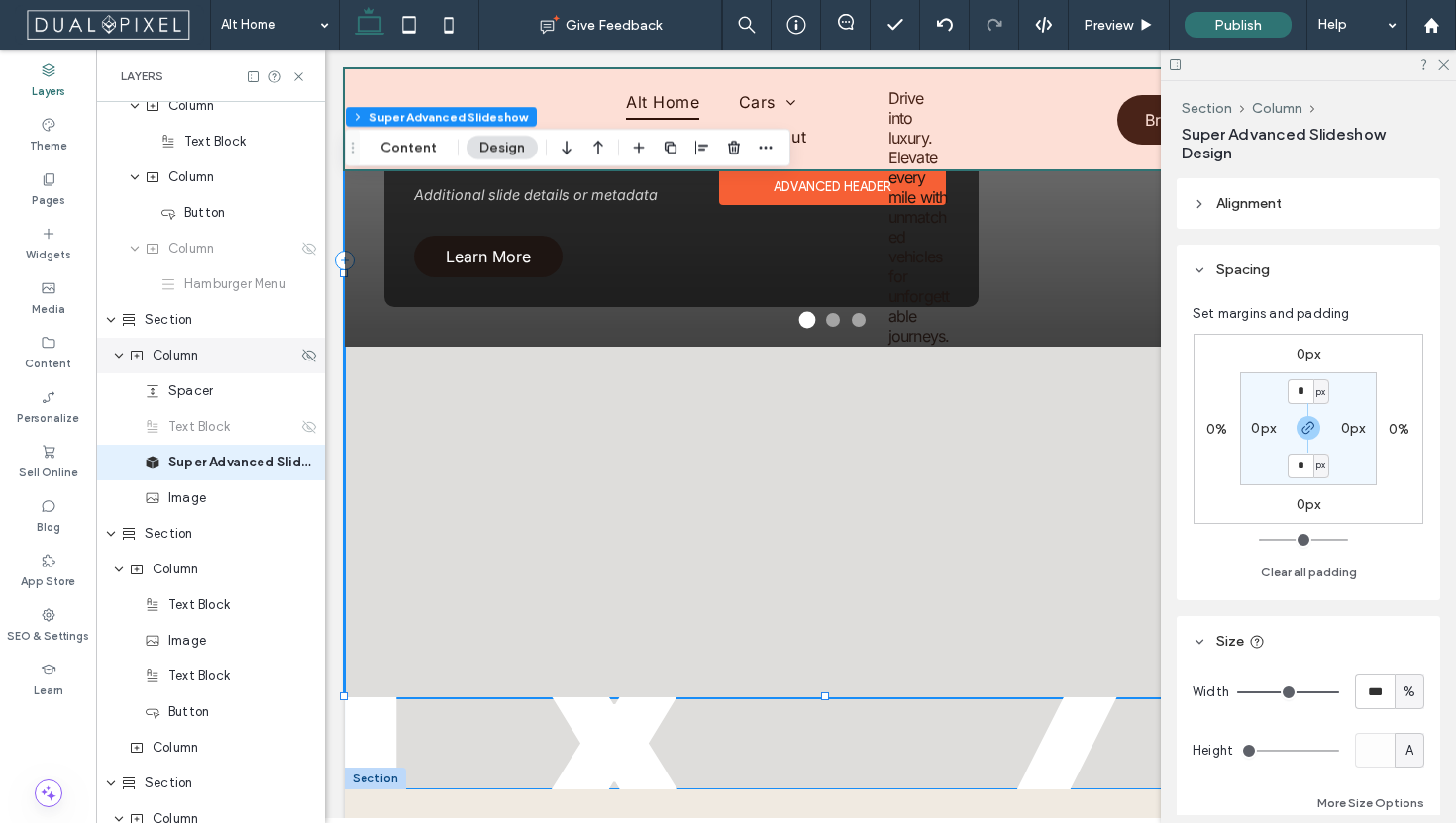 click on "Column" at bounding box center (175, 356) 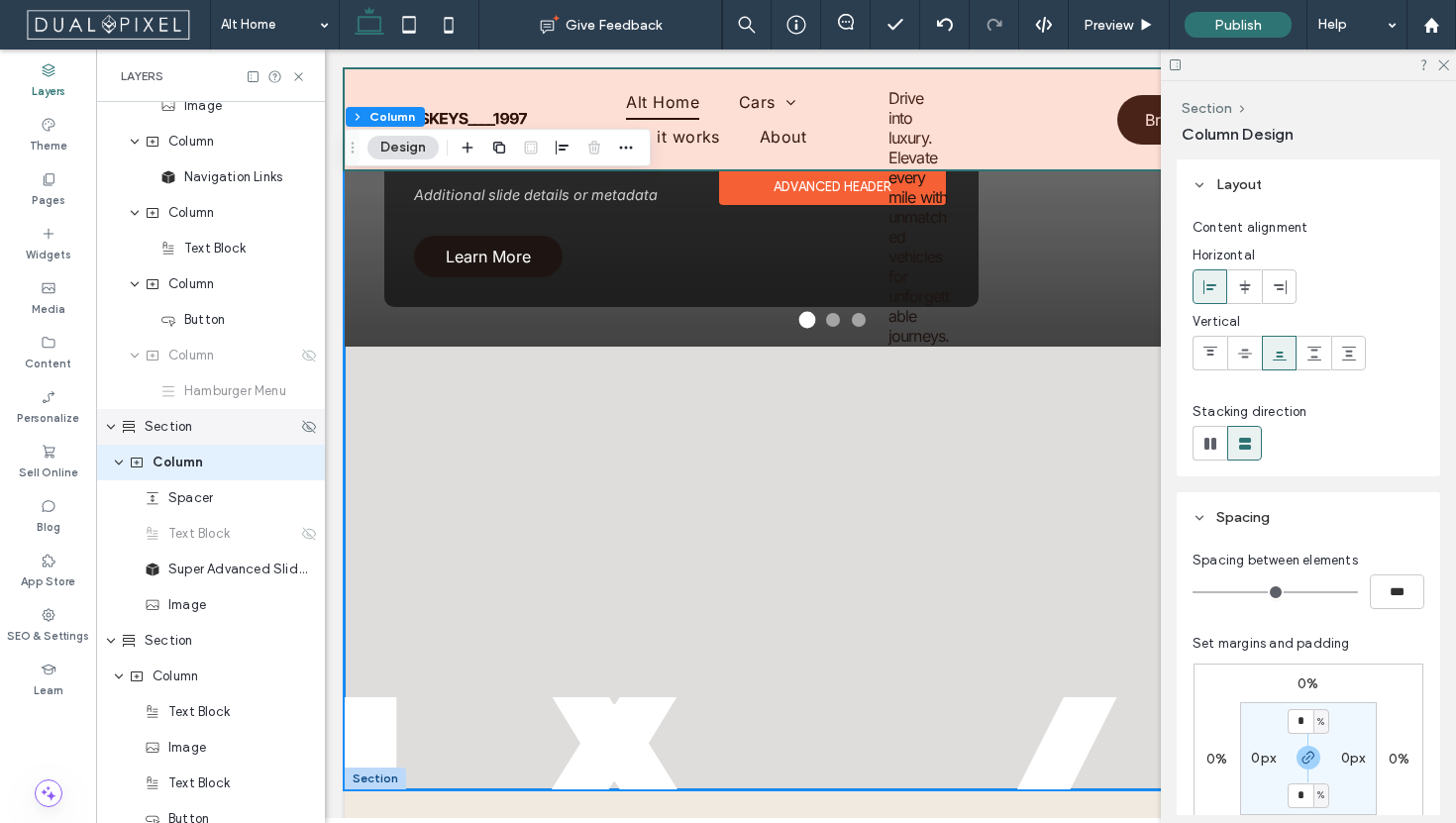 click on "Section" at bounding box center (168, 427) 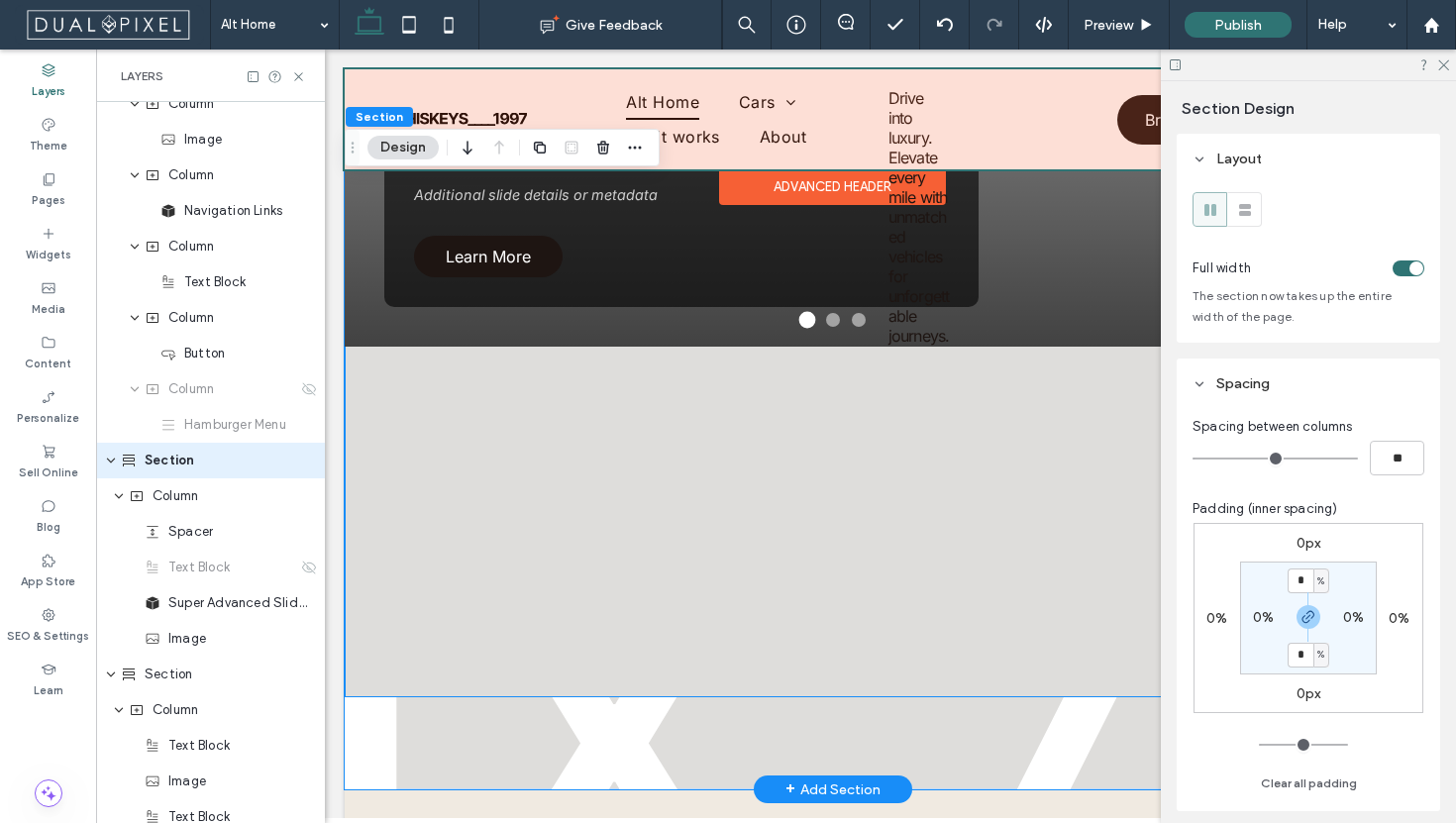 scroll, scrollTop: 85, scrollLeft: 0, axis: vertical 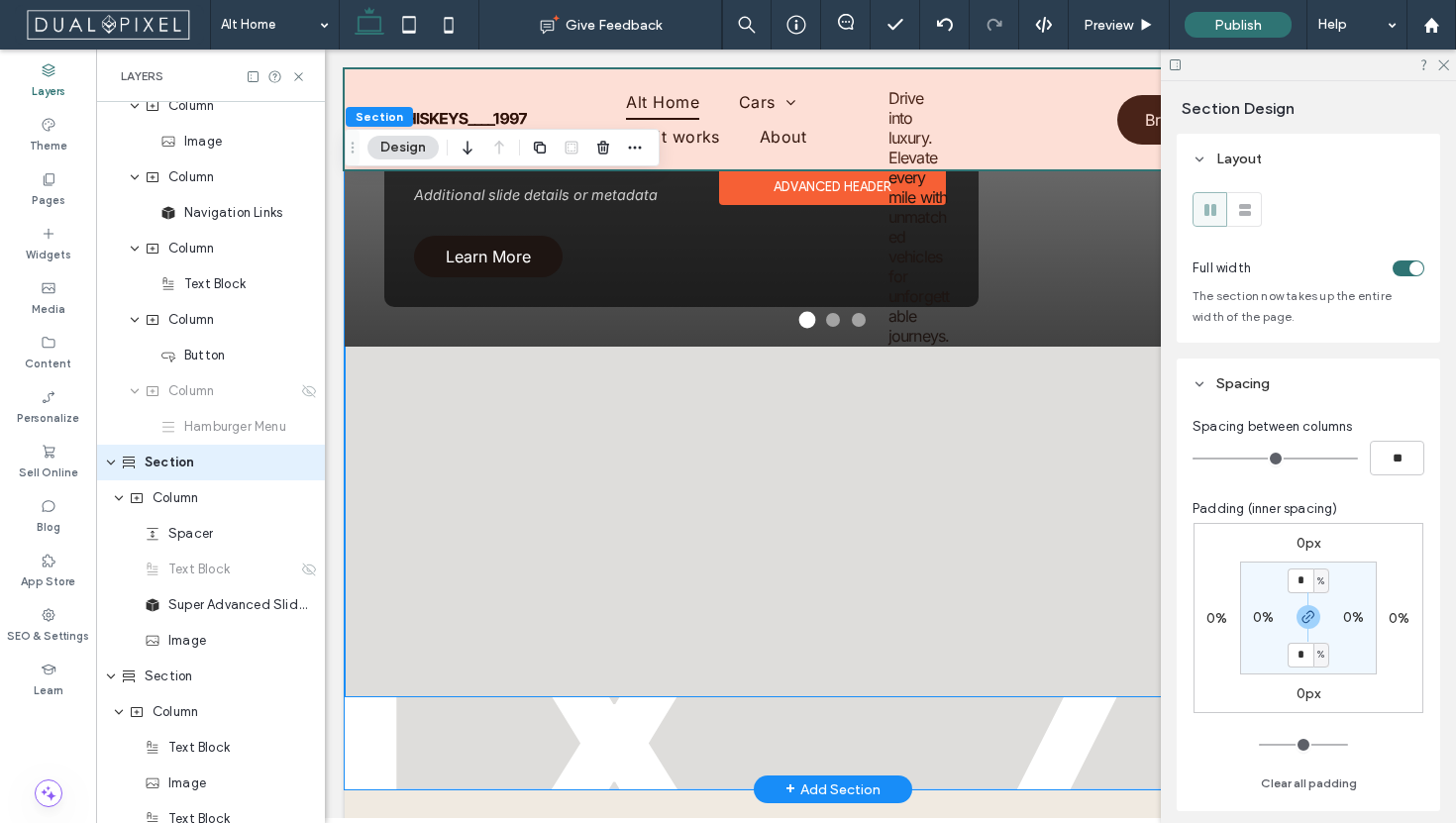 click on "Amazing Slide Title
Captivating subtitle text
This is the main body content for your slide. You can include detailed information here that supports your headline and subtitle.
Additional slide details or metadata
Learn More" at bounding box center [832, -23] 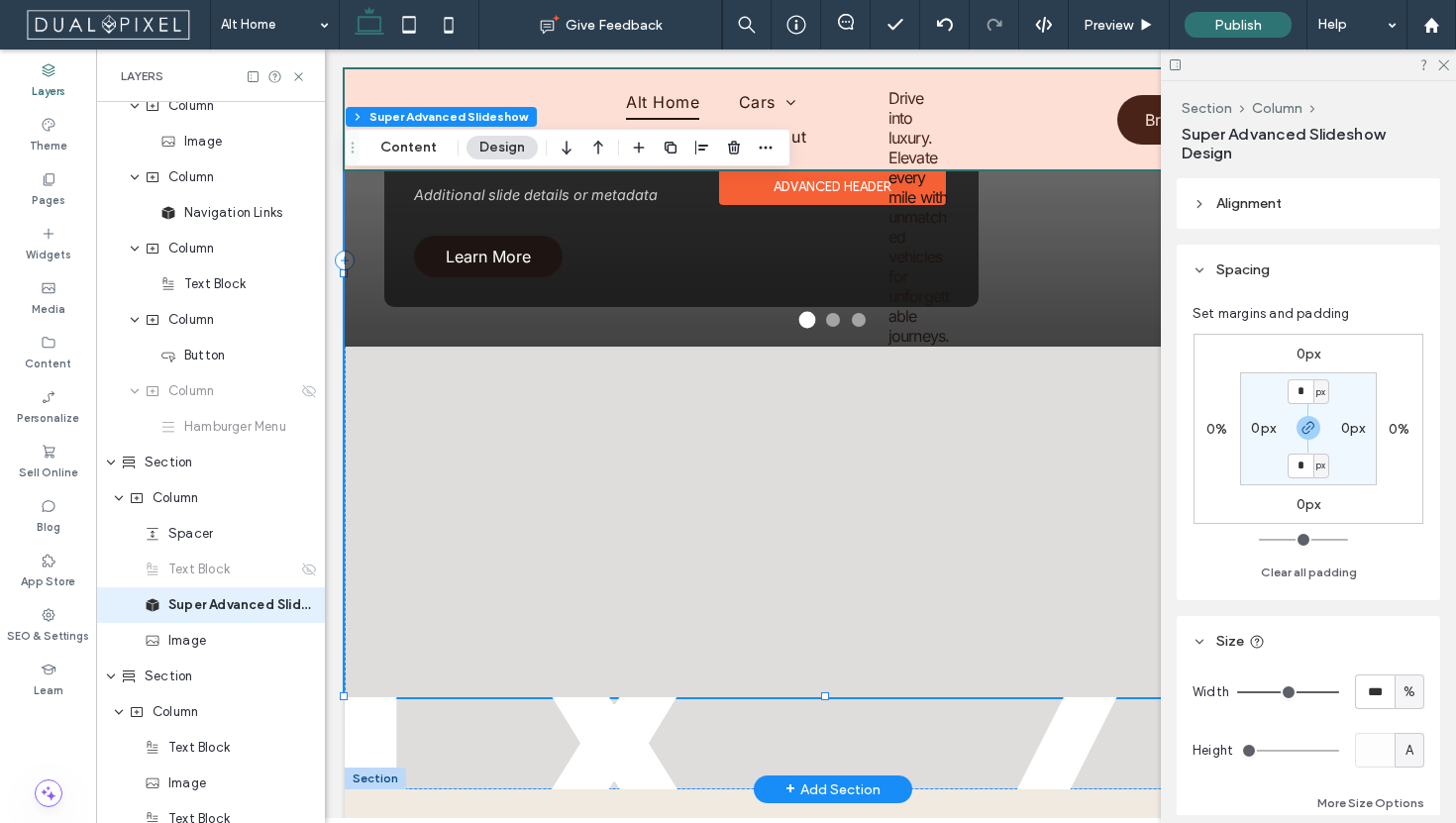 type on "**" 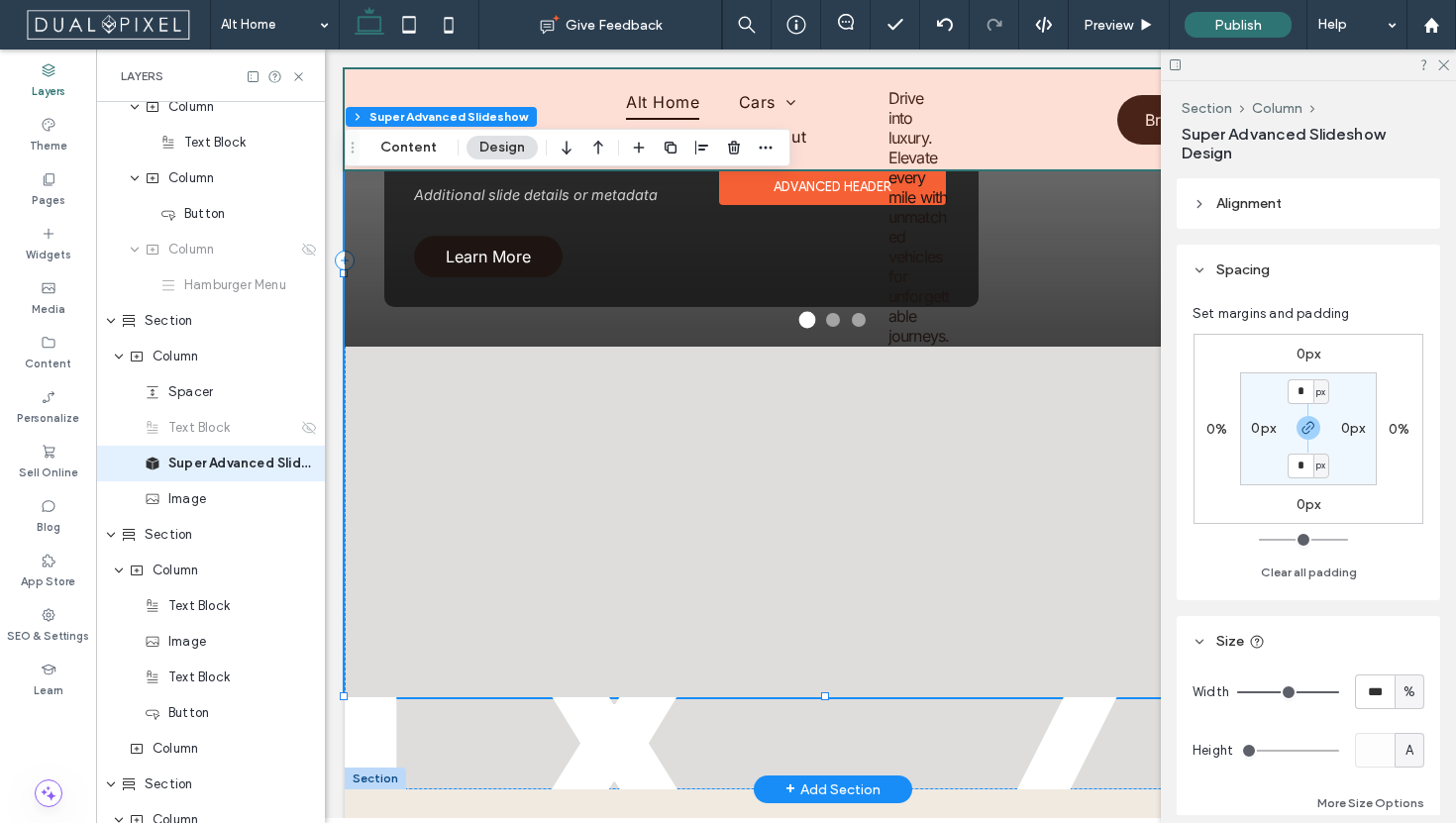scroll, scrollTop: 228, scrollLeft: 0, axis: vertical 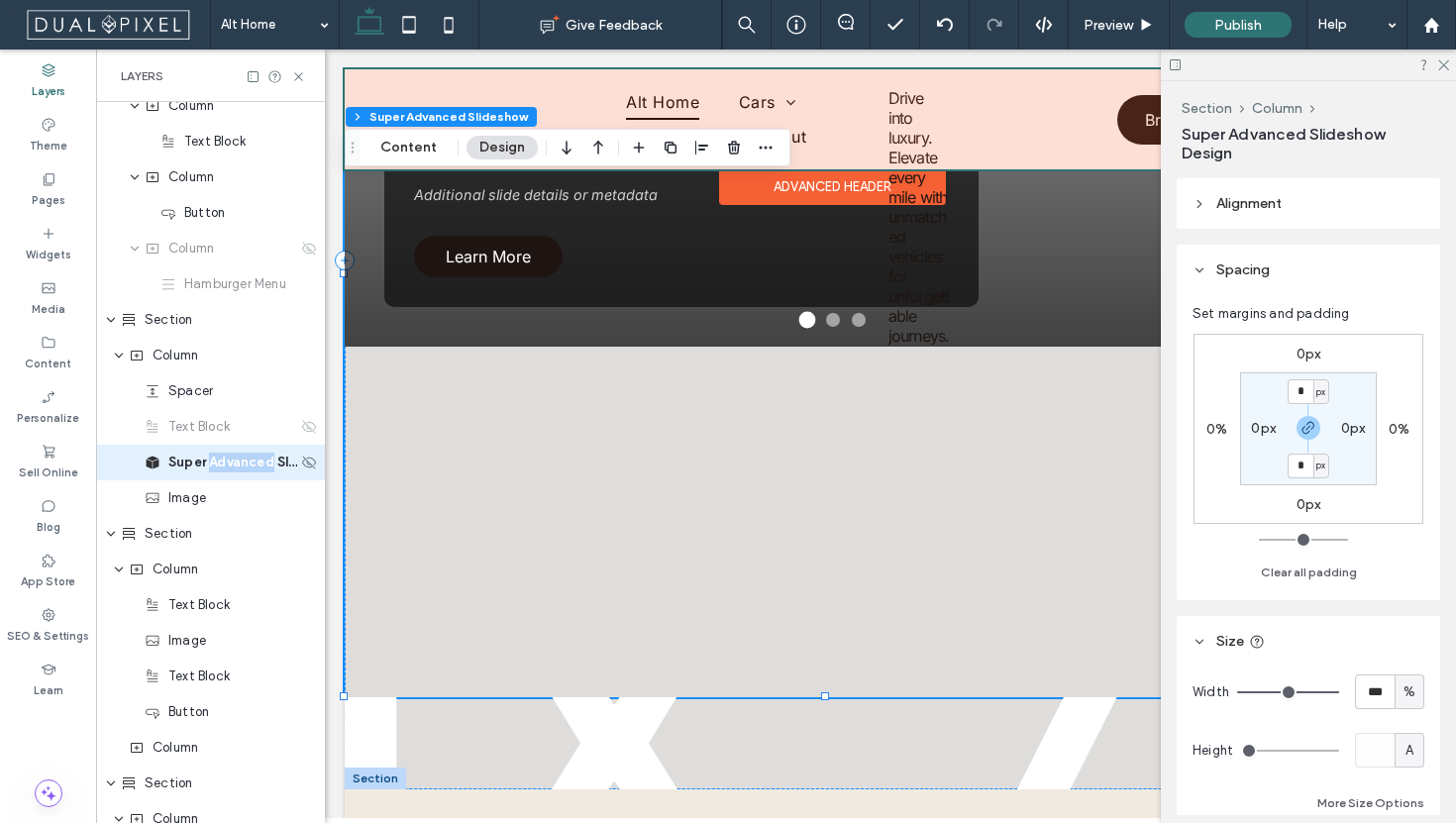 click 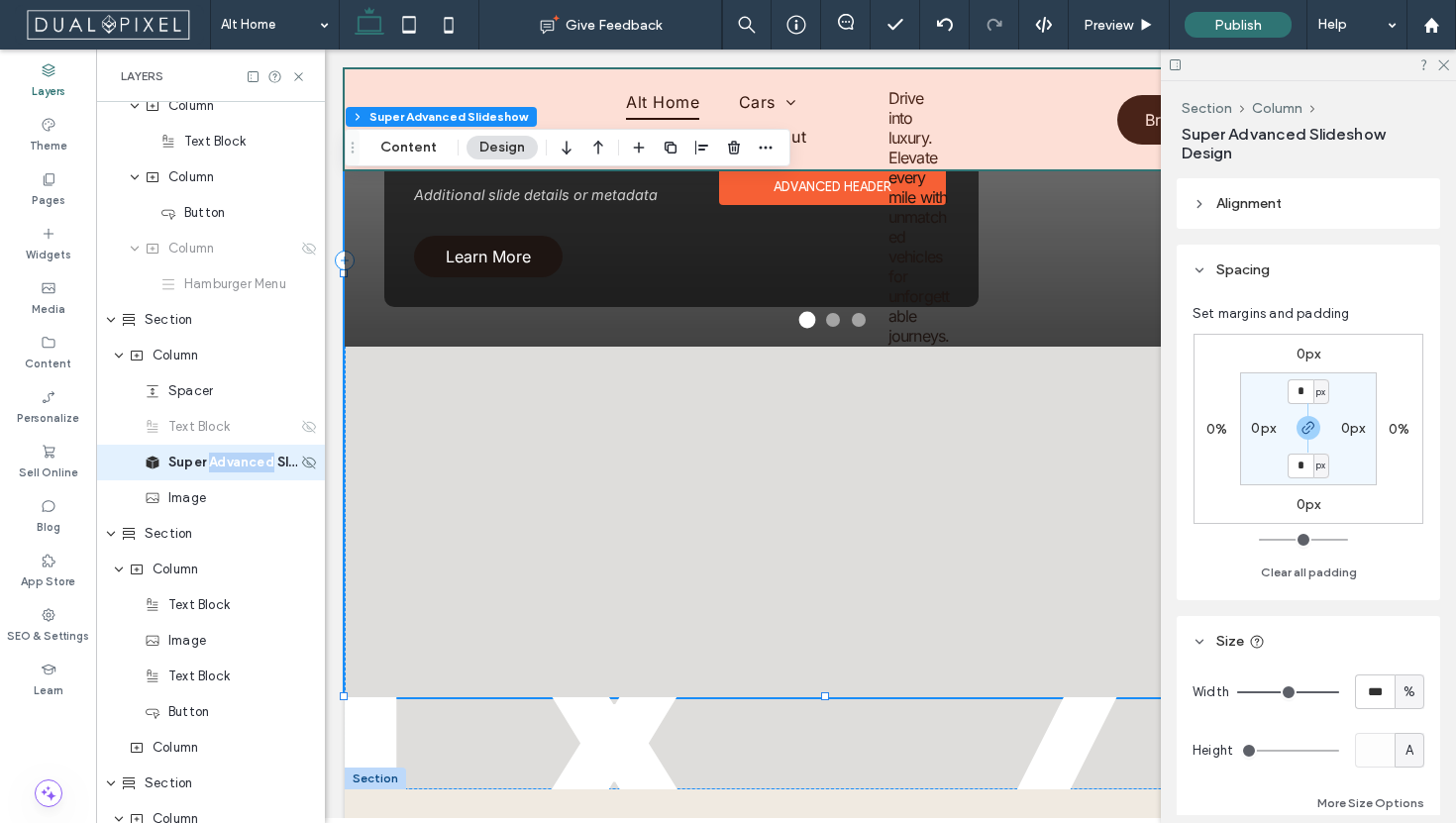 copy on "Advanced" 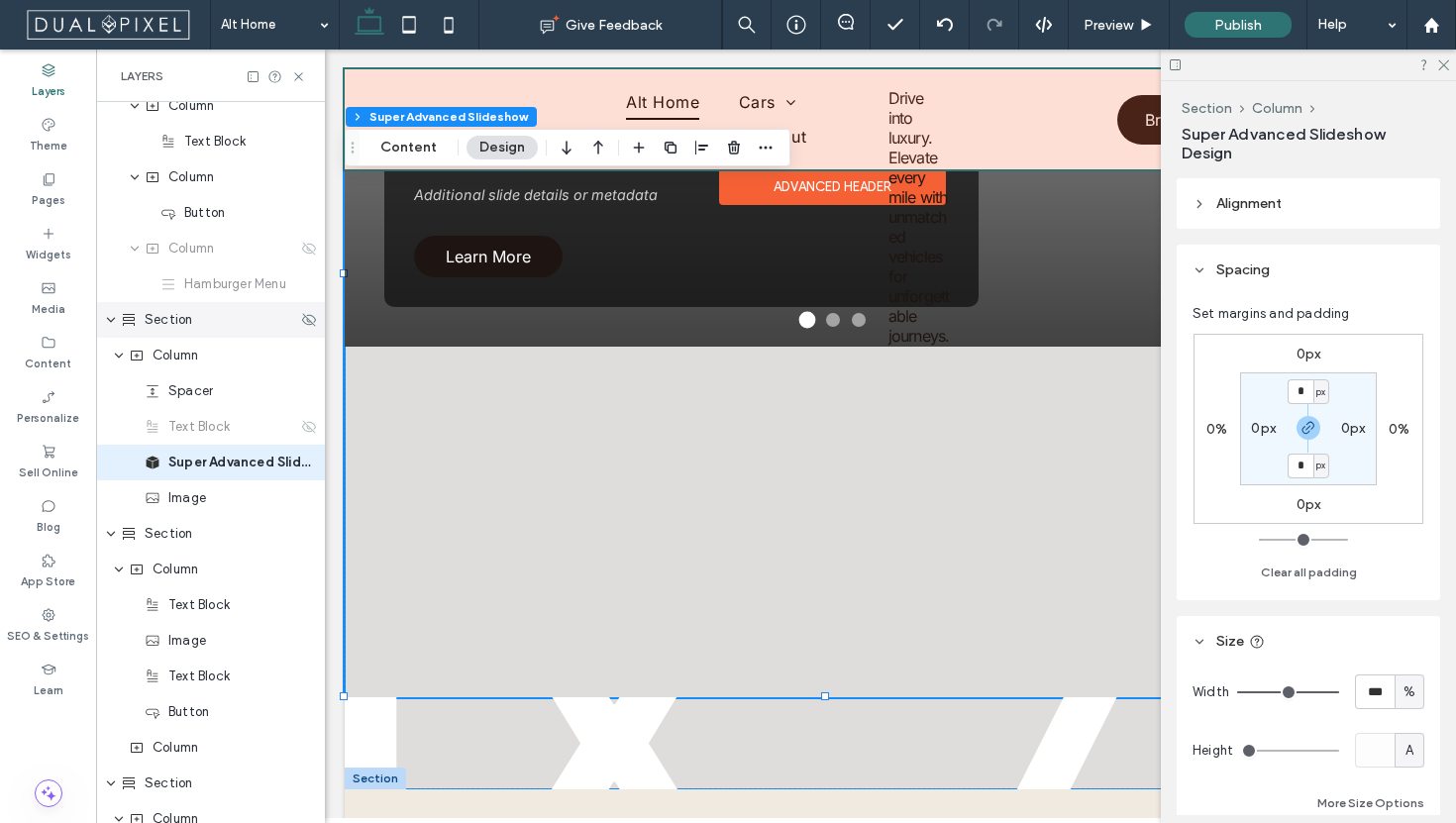 click on "Section" at bounding box center (168, 320) 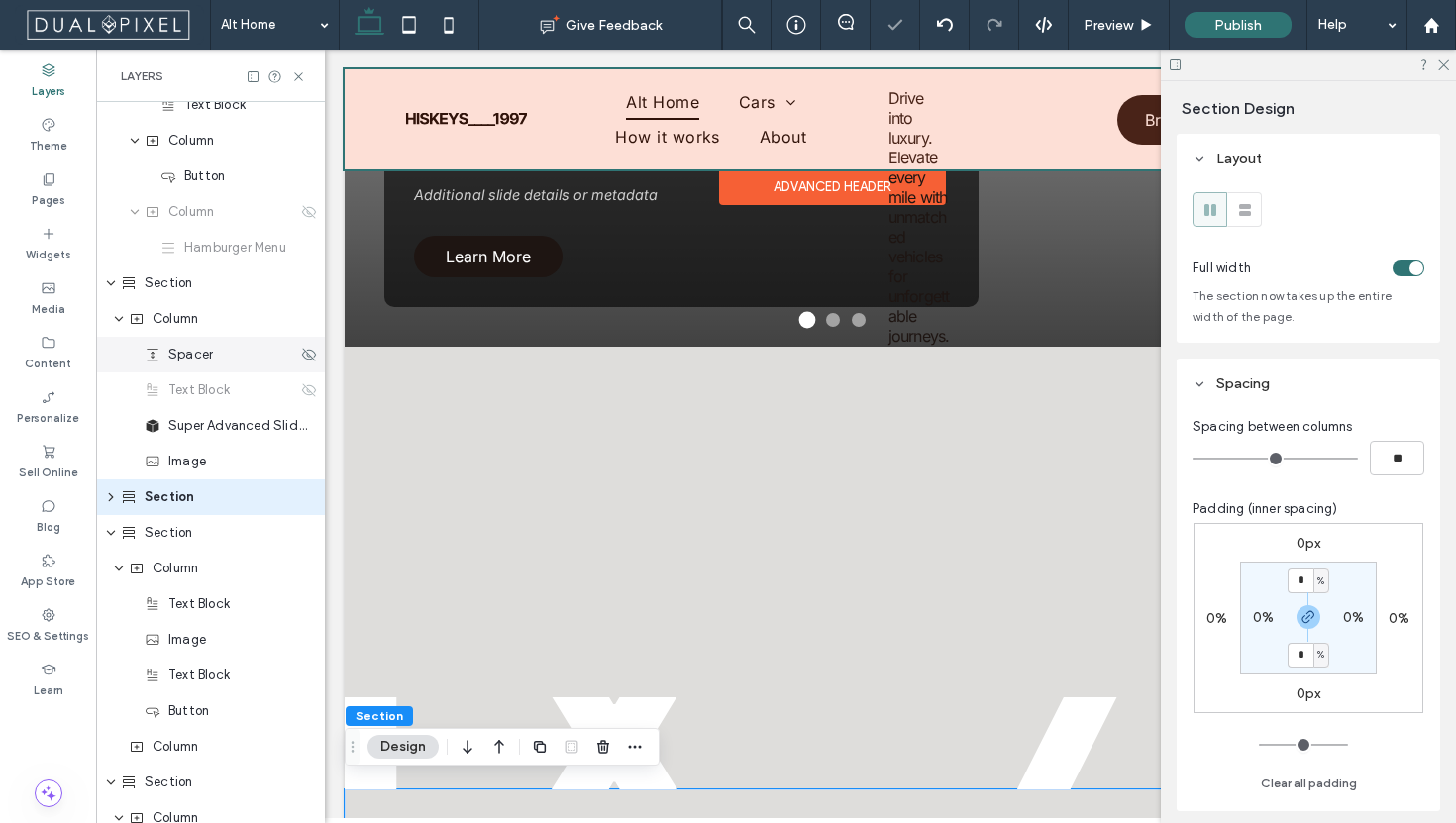 scroll, scrollTop: 299, scrollLeft: 0, axis: vertical 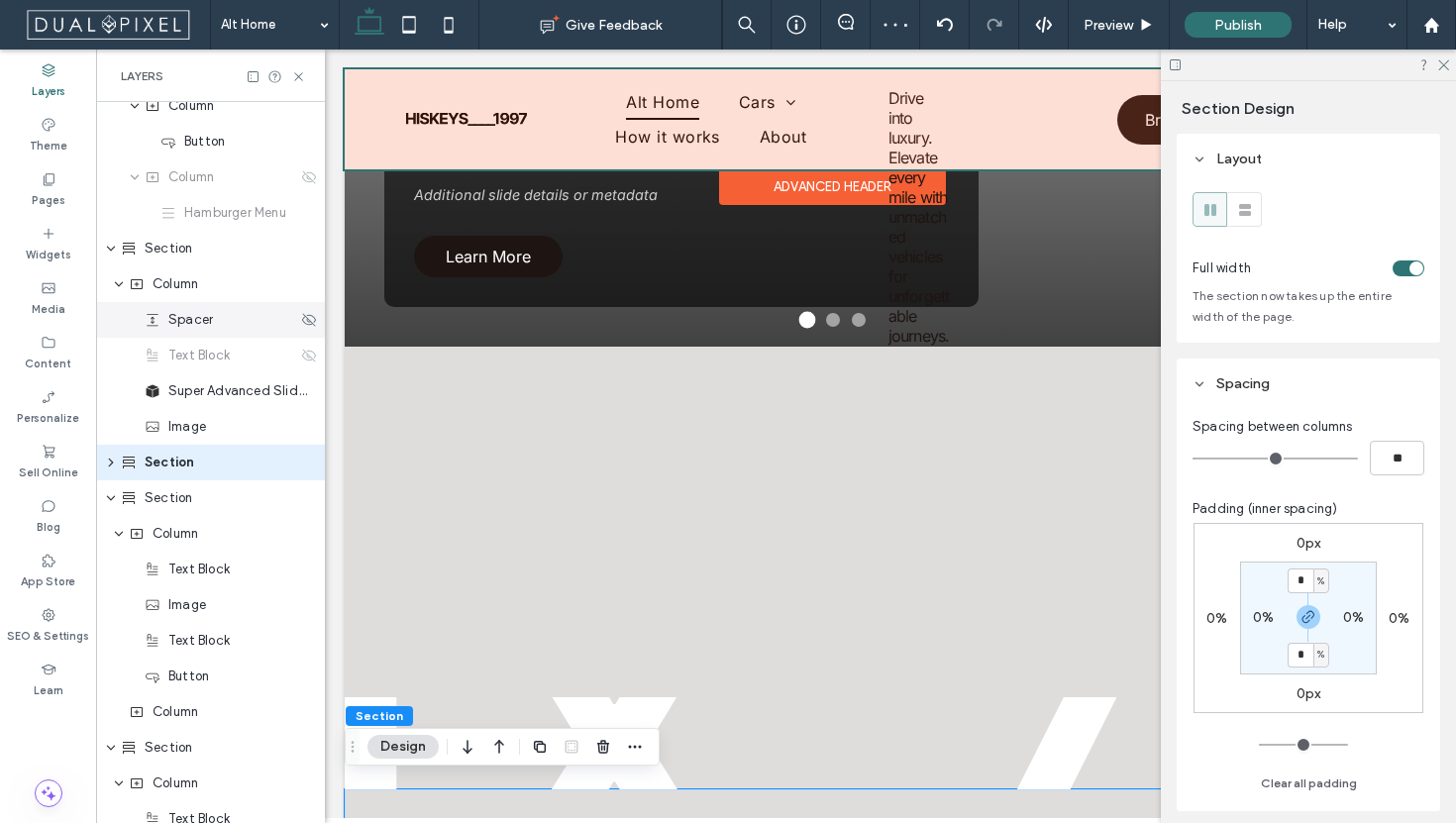 click on "Section" at bounding box center (169, 463) 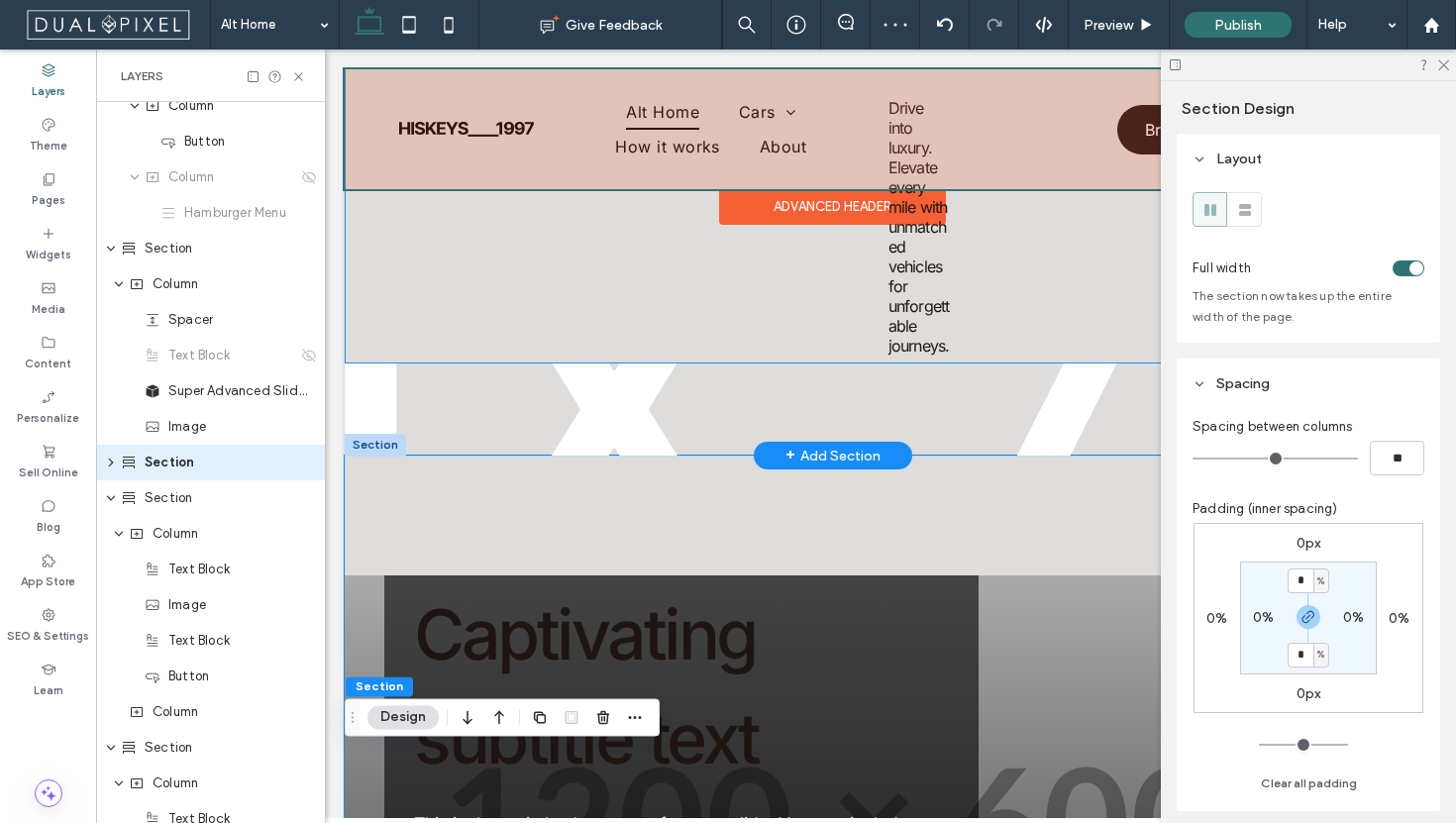 scroll, scrollTop: 705, scrollLeft: 0, axis: vertical 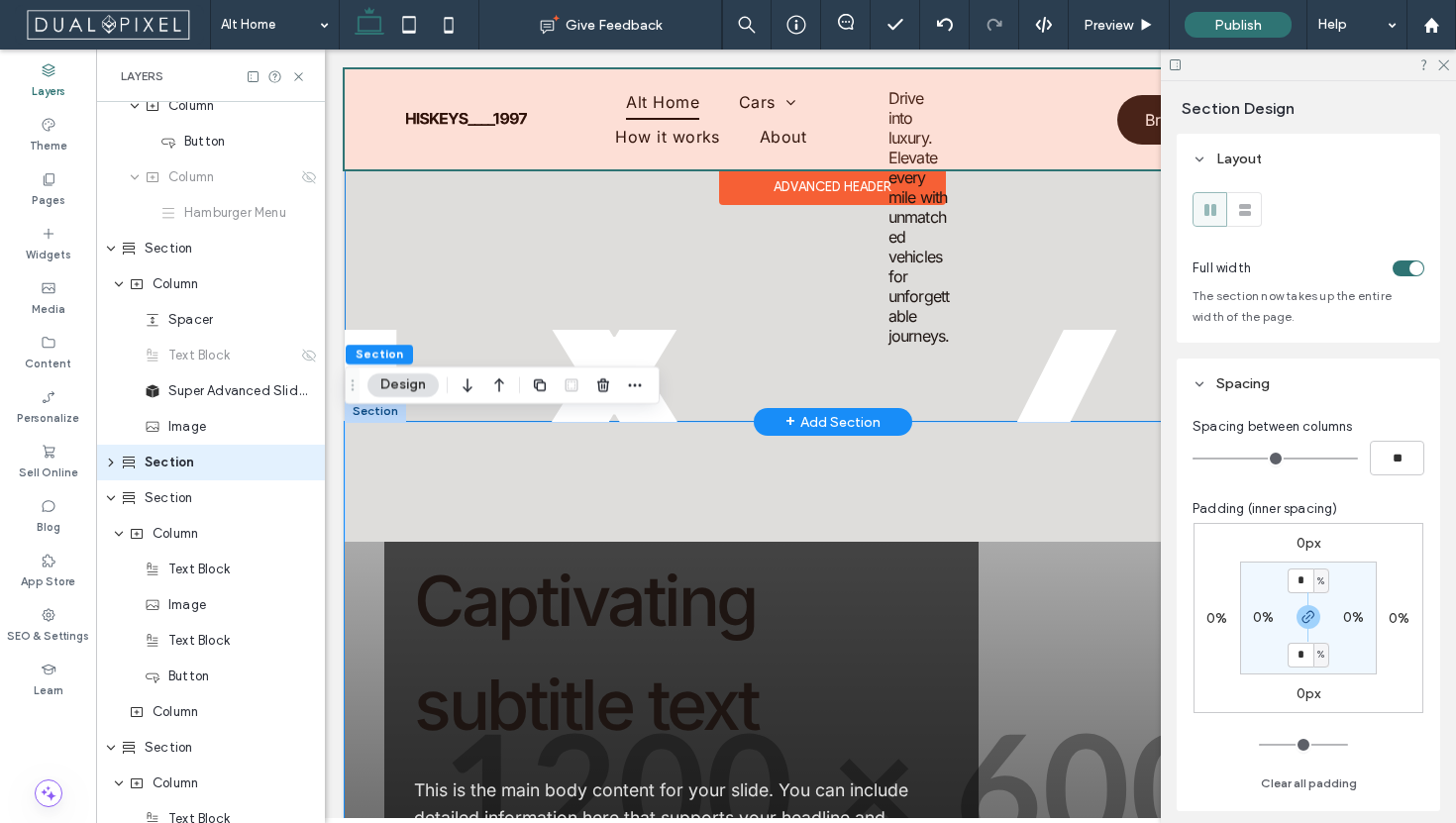 click on "+ Add Section" at bounding box center [833, 422] 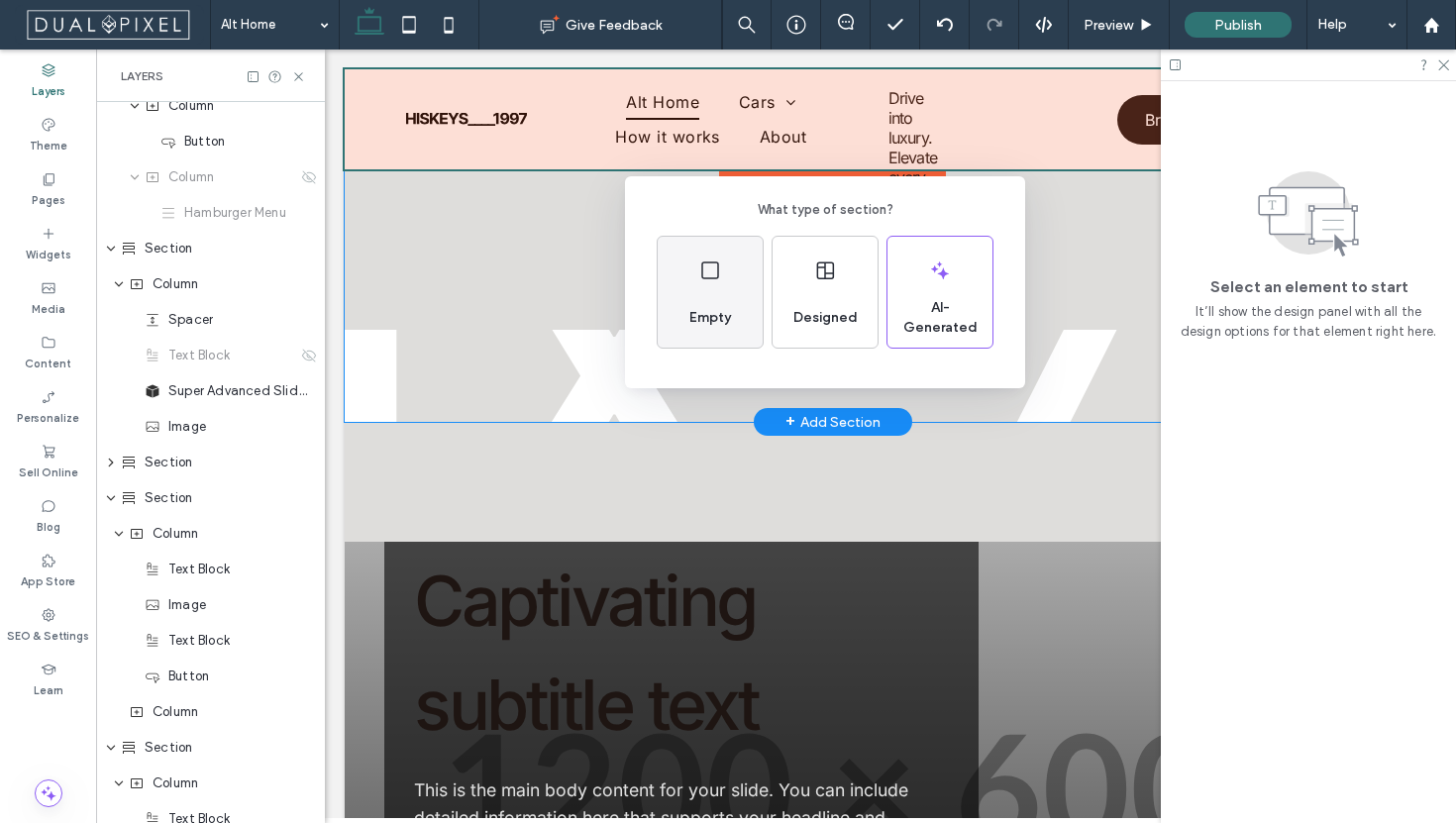 drag, startPoint x: 701, startPoint y: 306, endPoint x: 371, endPoint y: 258, distance: 333.47264 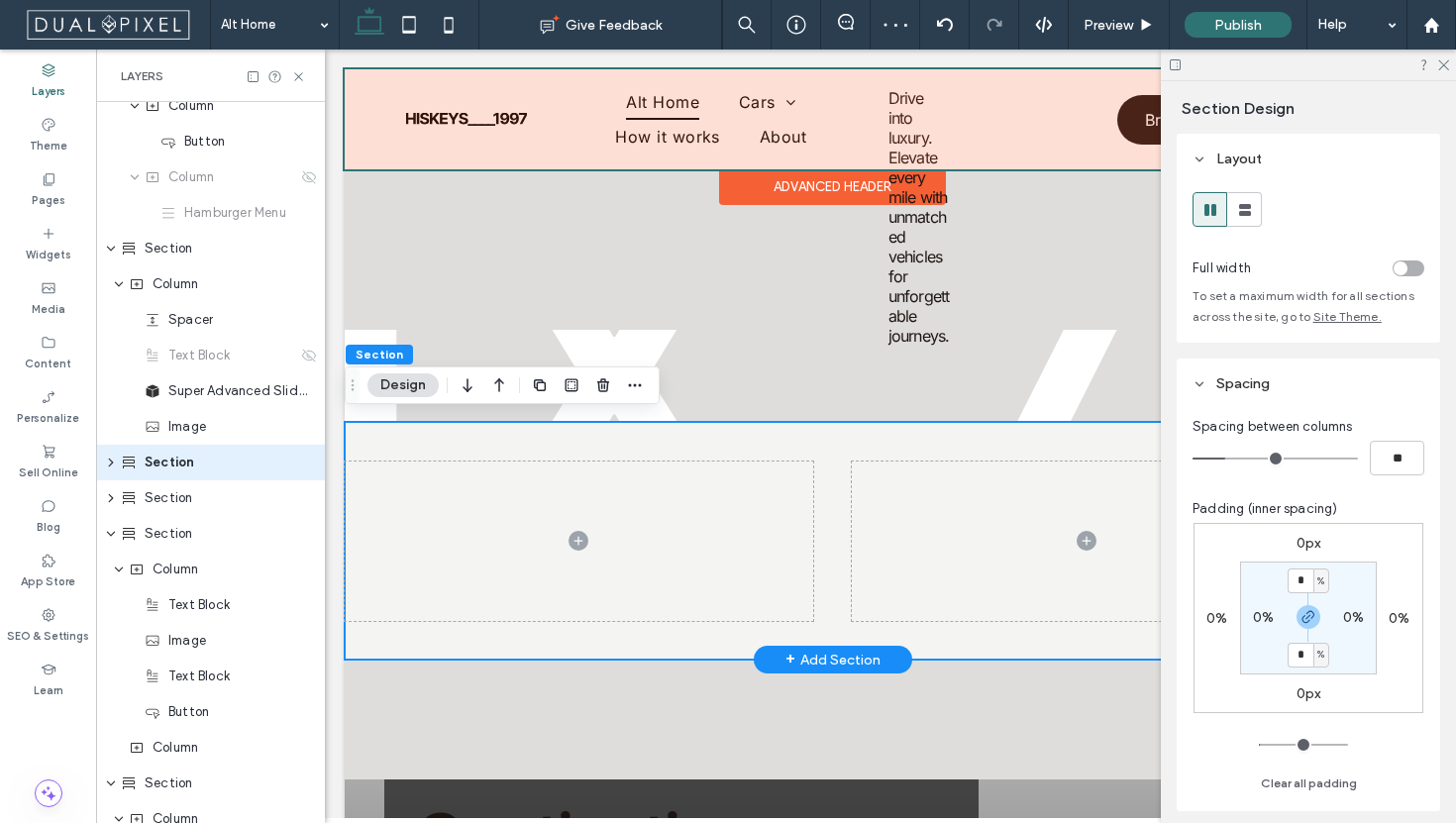 click at bounding box center [832, 541] 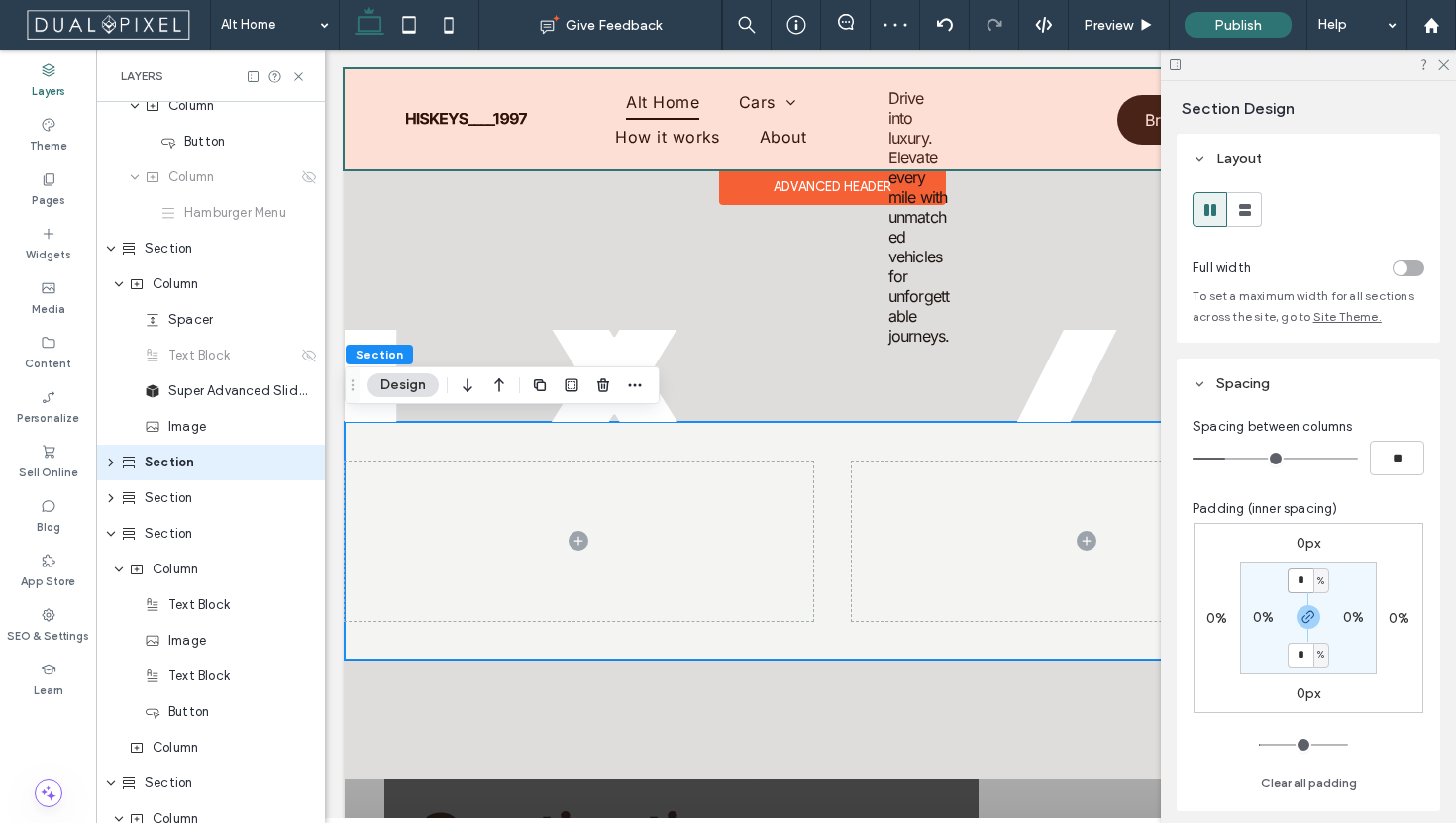 click on "*" at bounding box center (1300, 580) 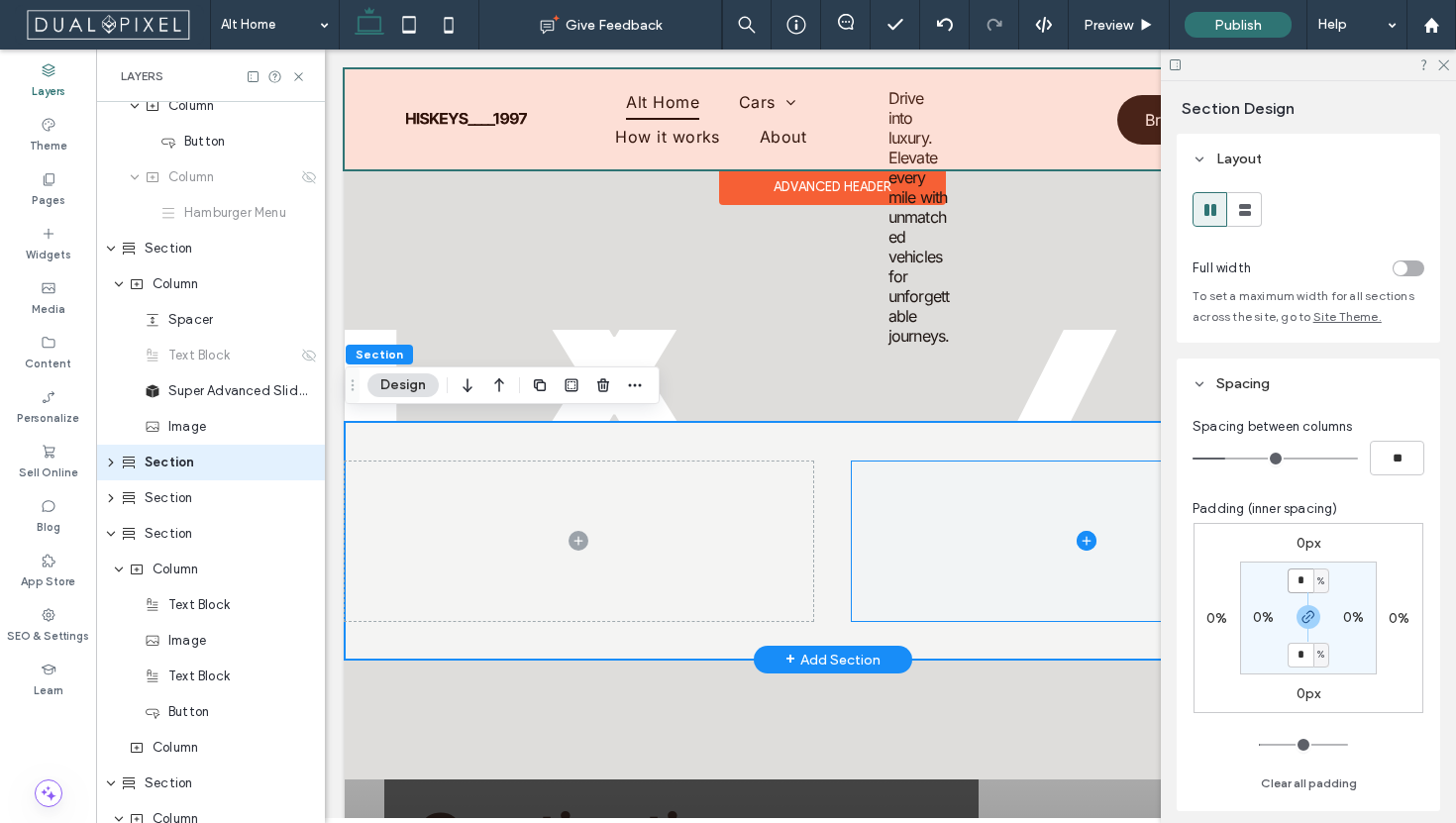 type on "*" 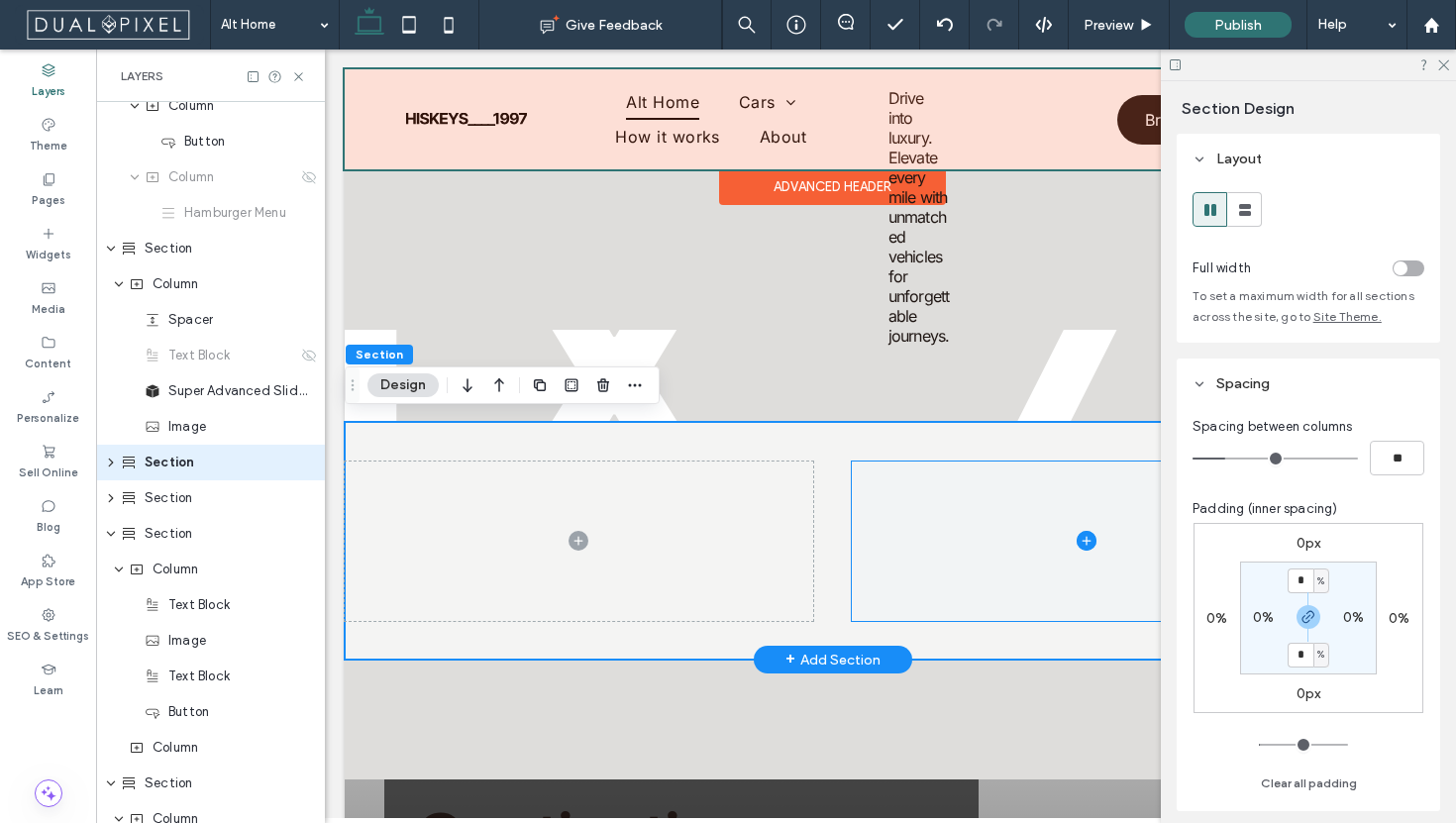 type on "*" 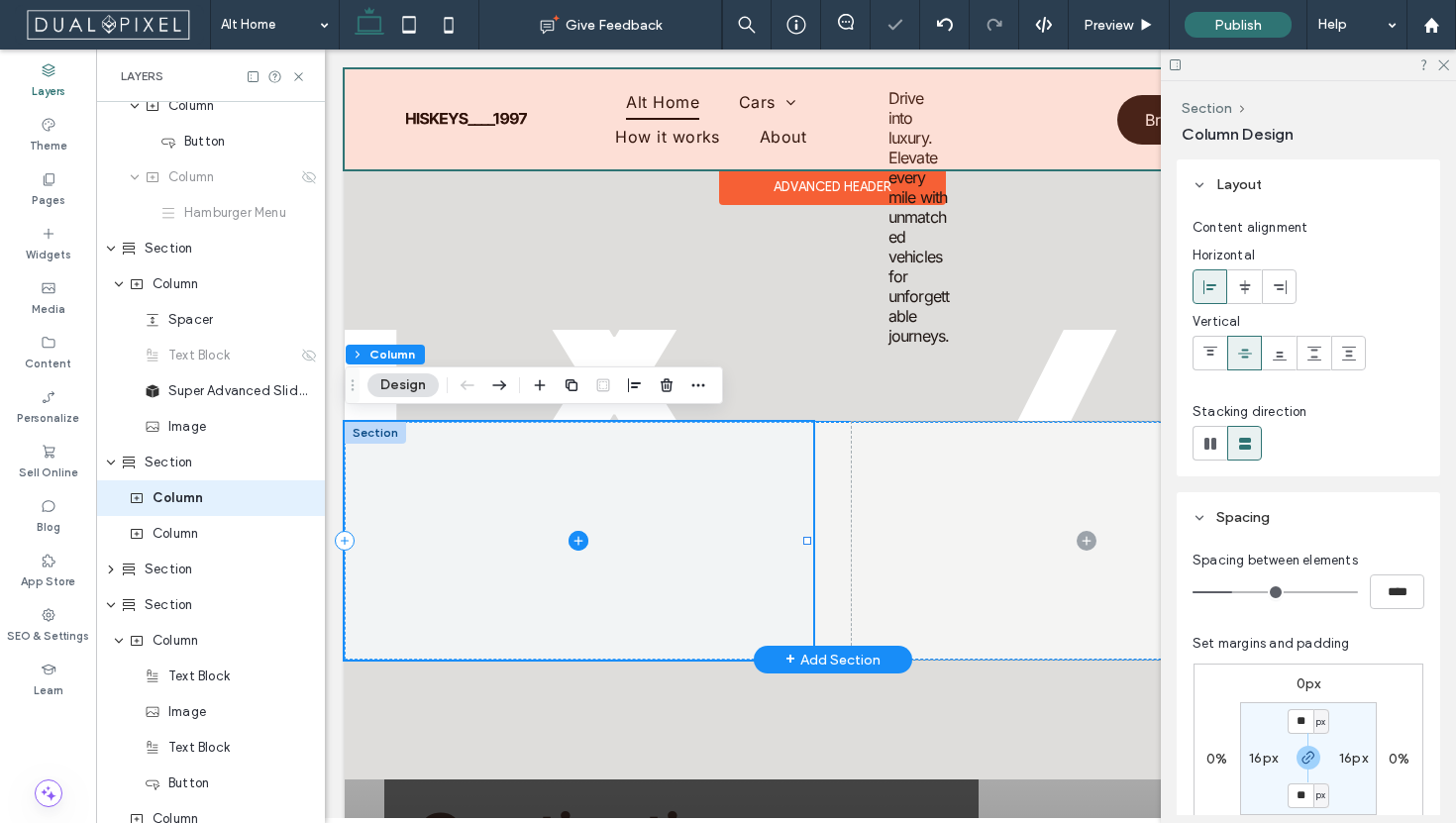 scroll, scrollTop: 335, scrollLeft: 0, axis: vertical 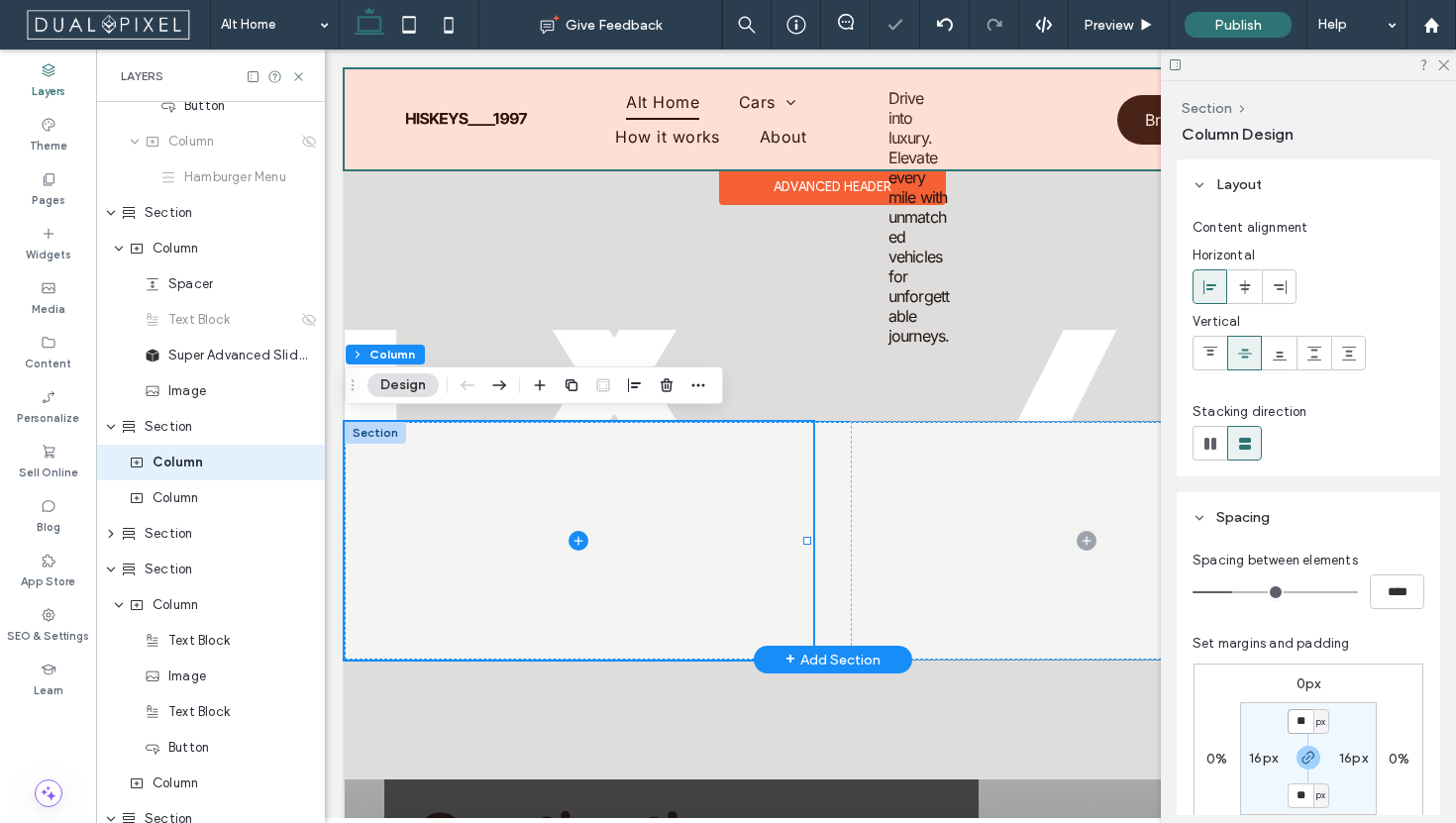 click on "**" at bounding box center [1300, 721] 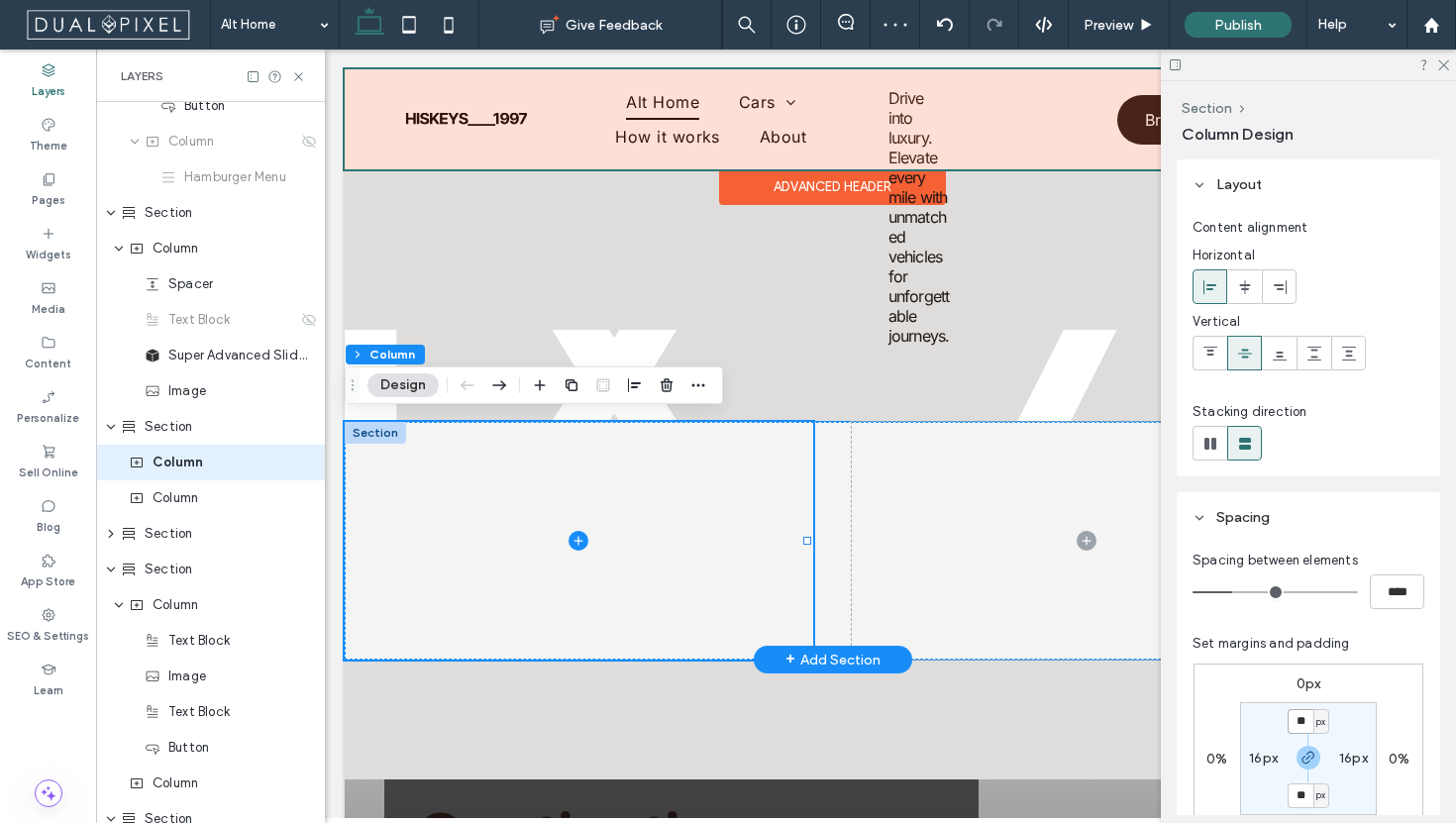 type on "*" 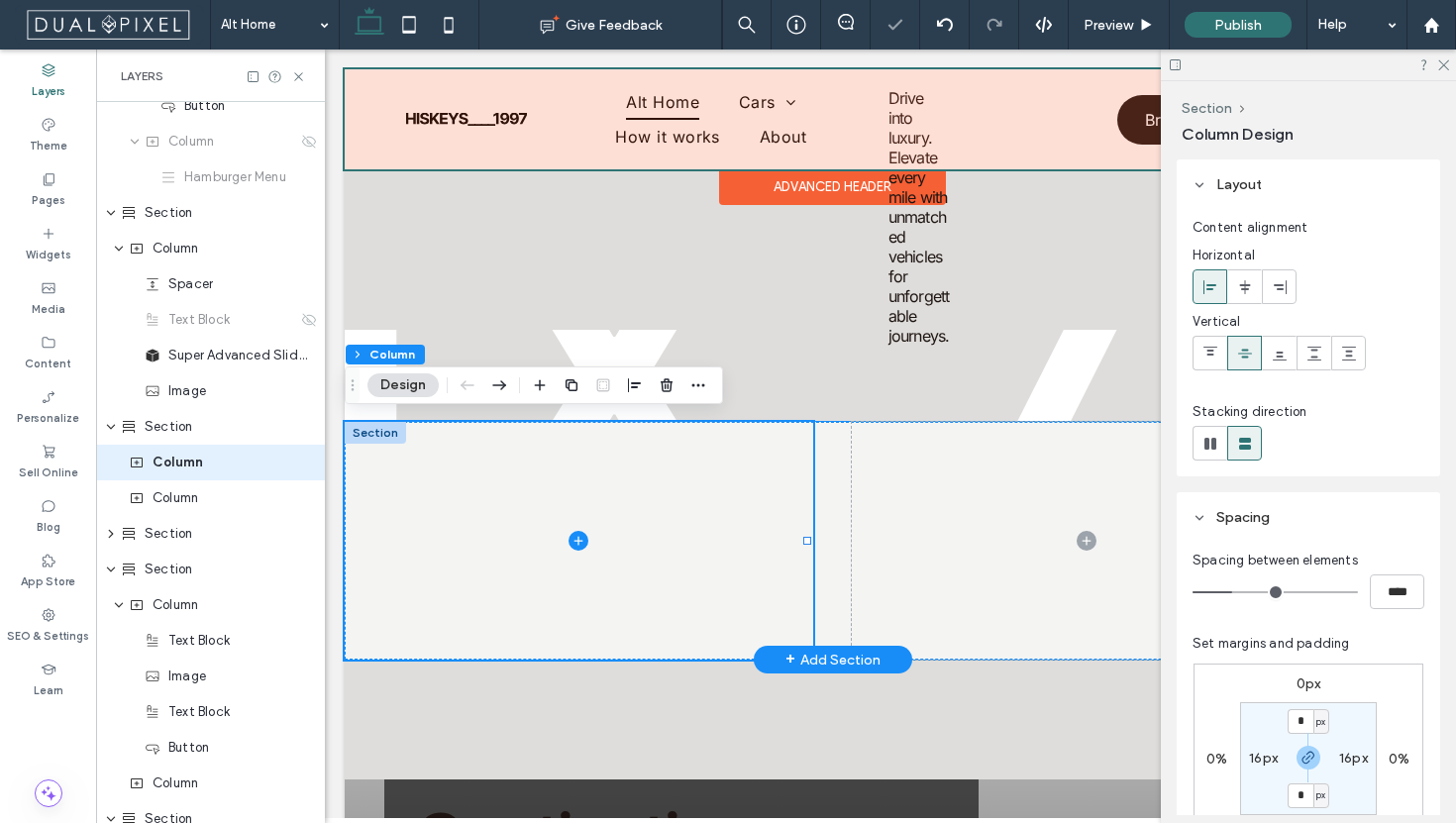 click on "16px" at bounding box center (1353, 758) 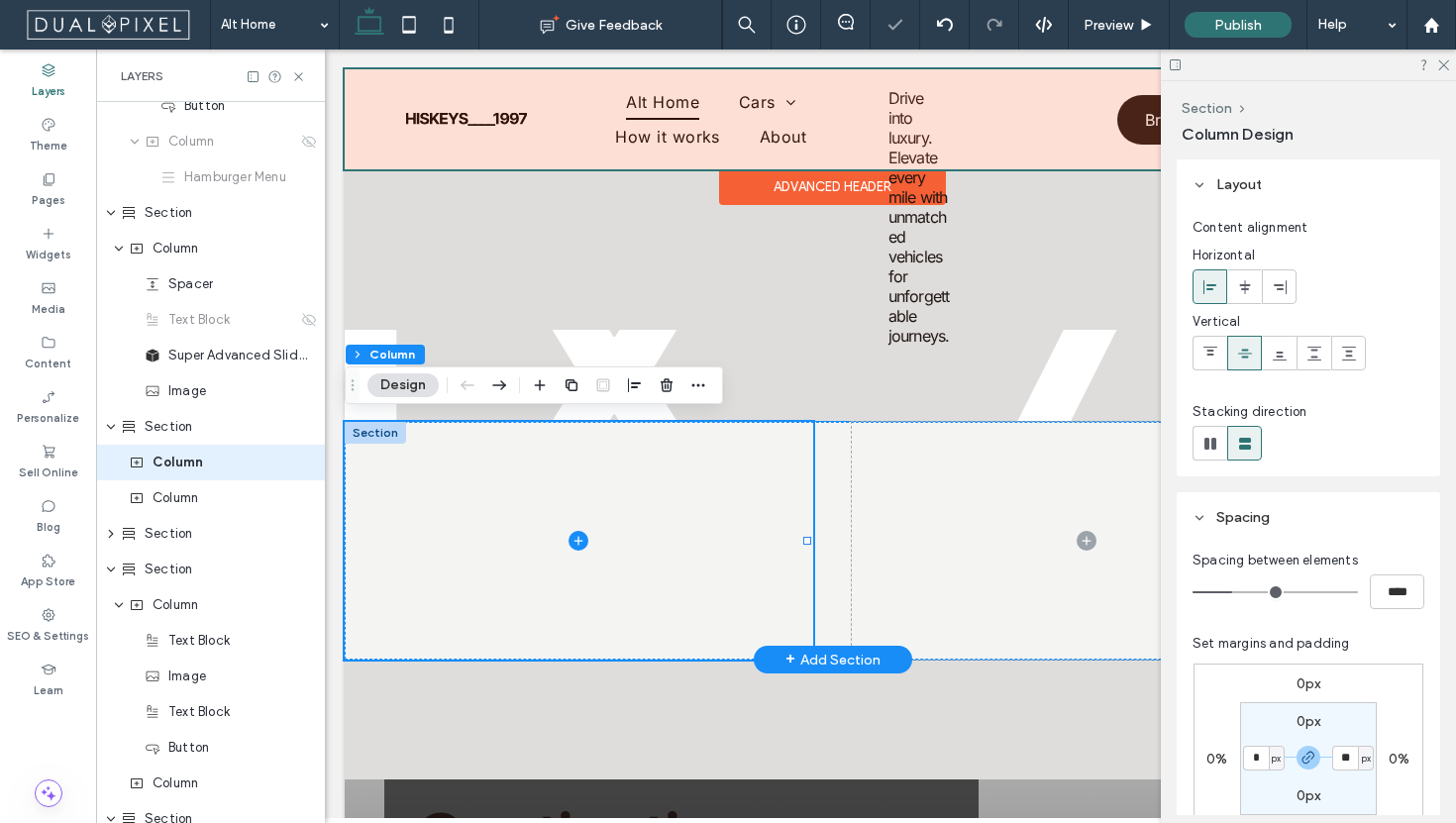 type on "*" 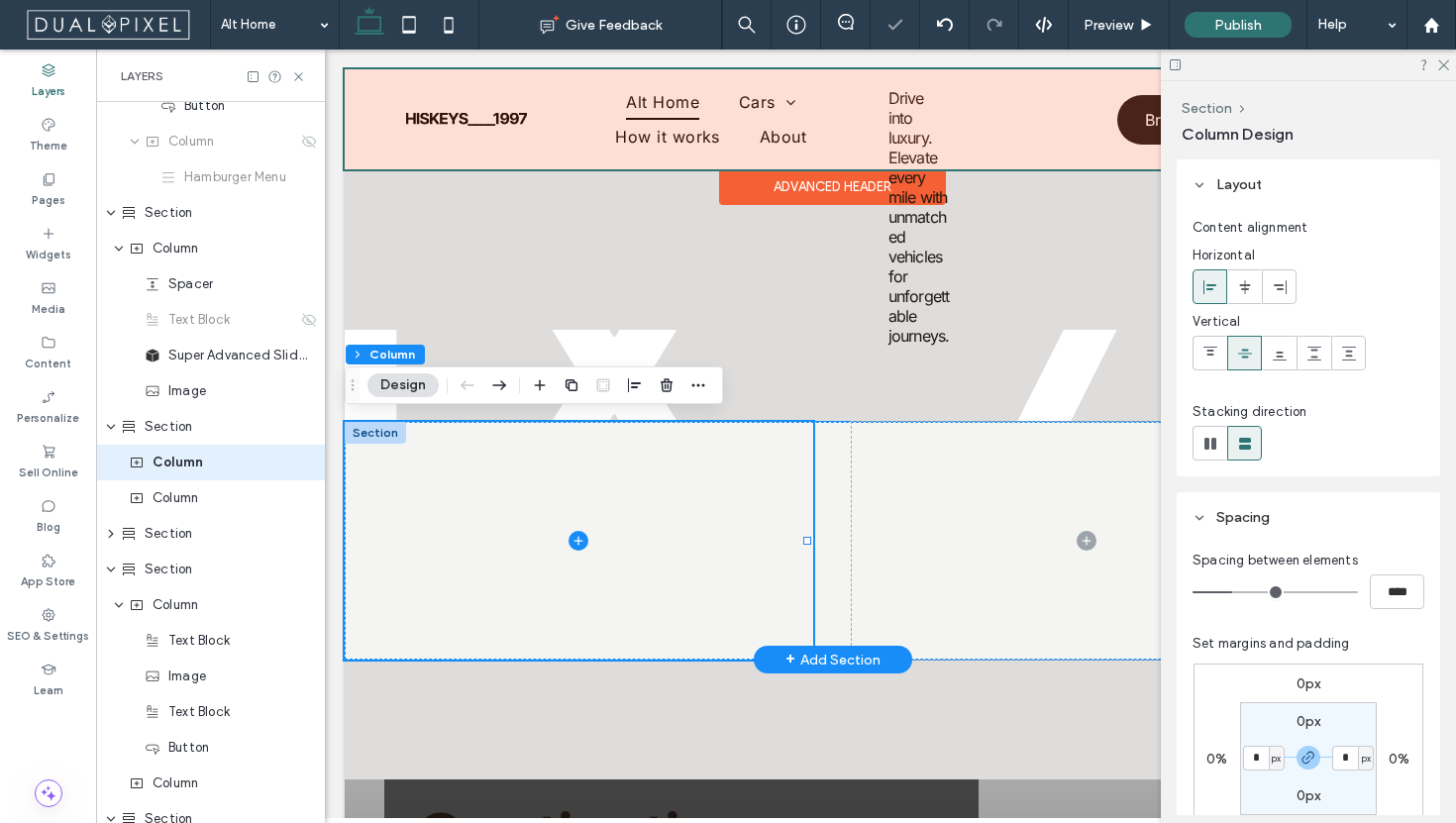 click on "px" at bounding box center [1366, 758] 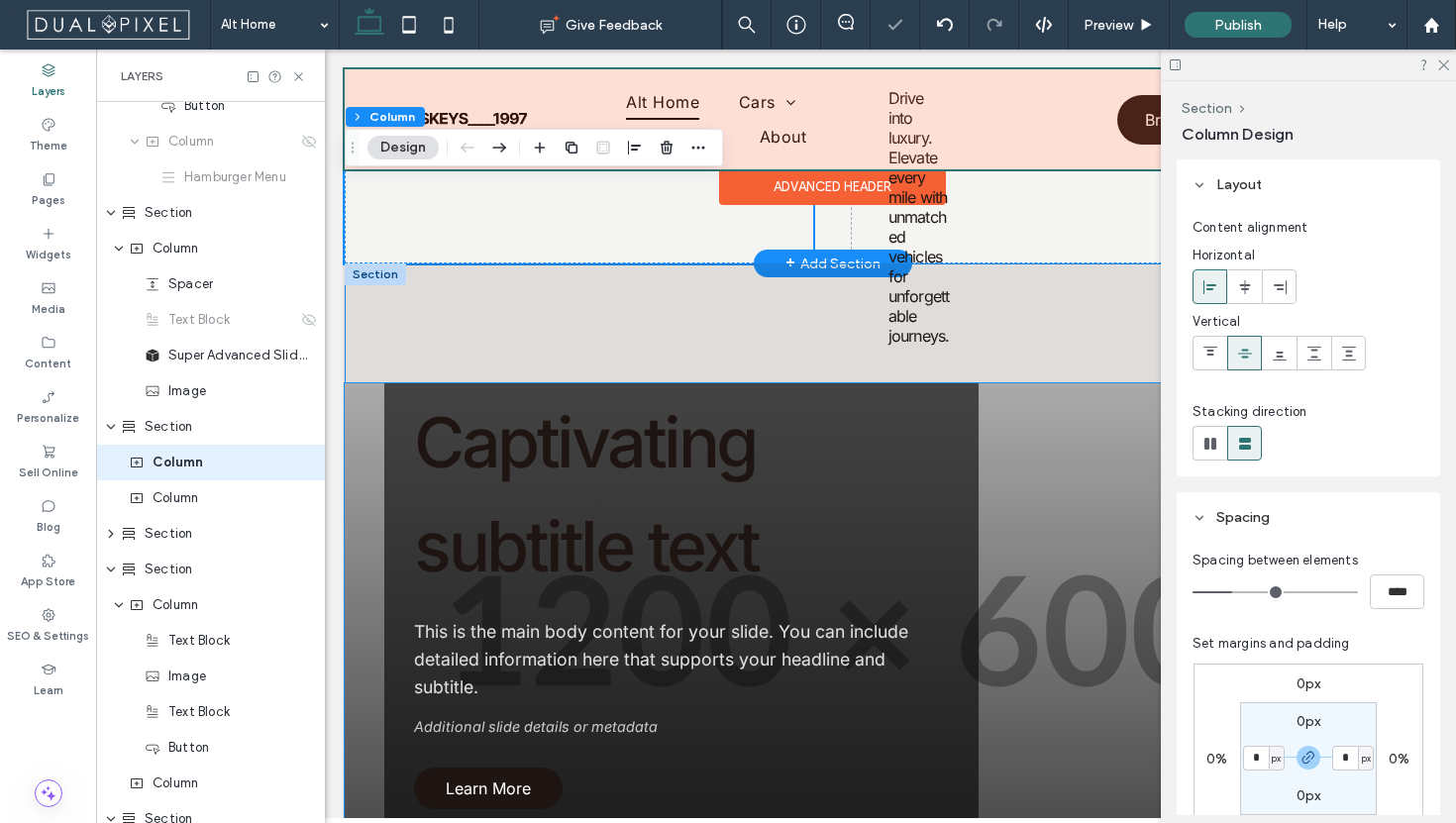 scroll, scrollTop: 1117, scrollLeft: 0, axis: vertical 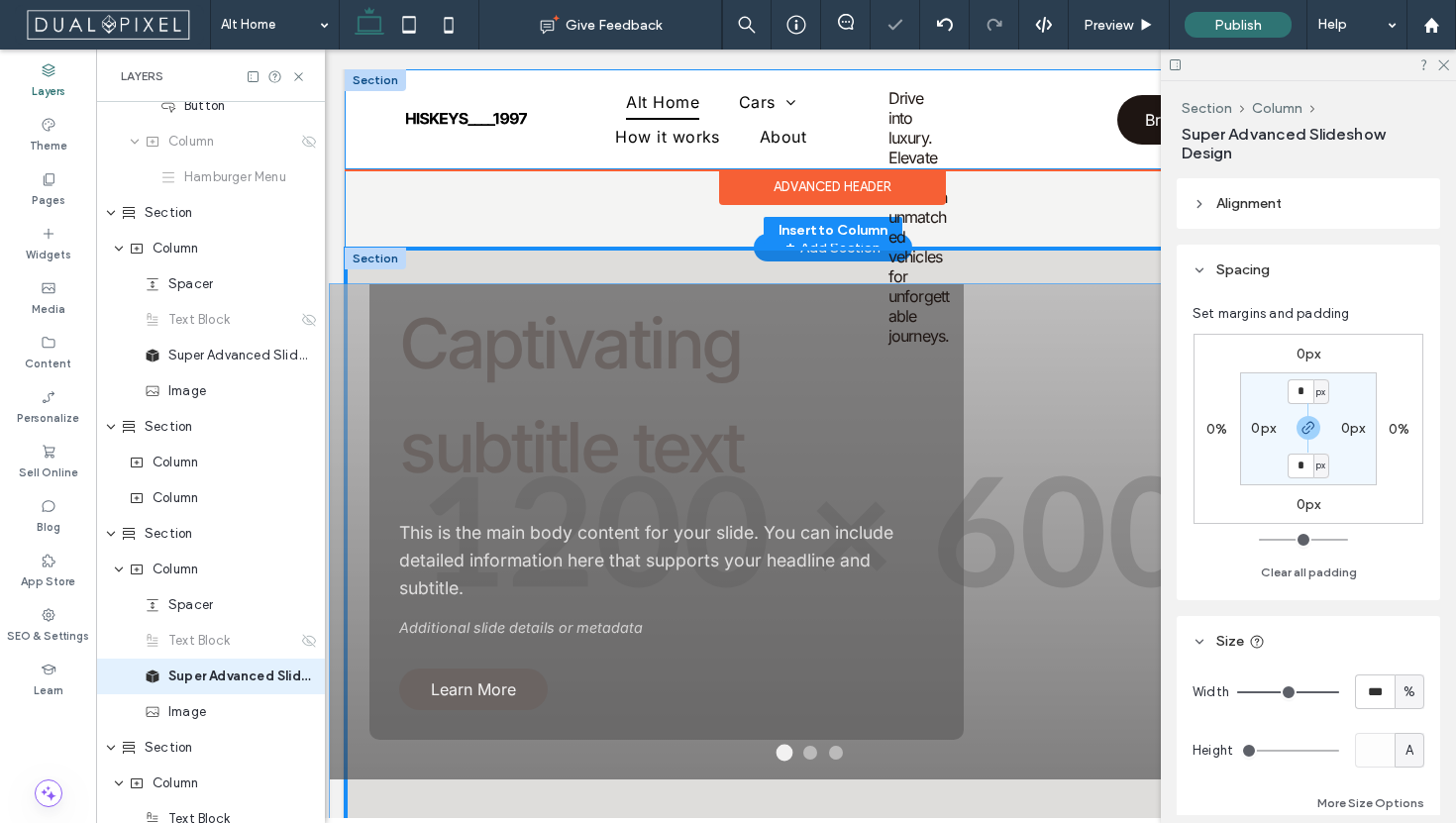 type on "**" 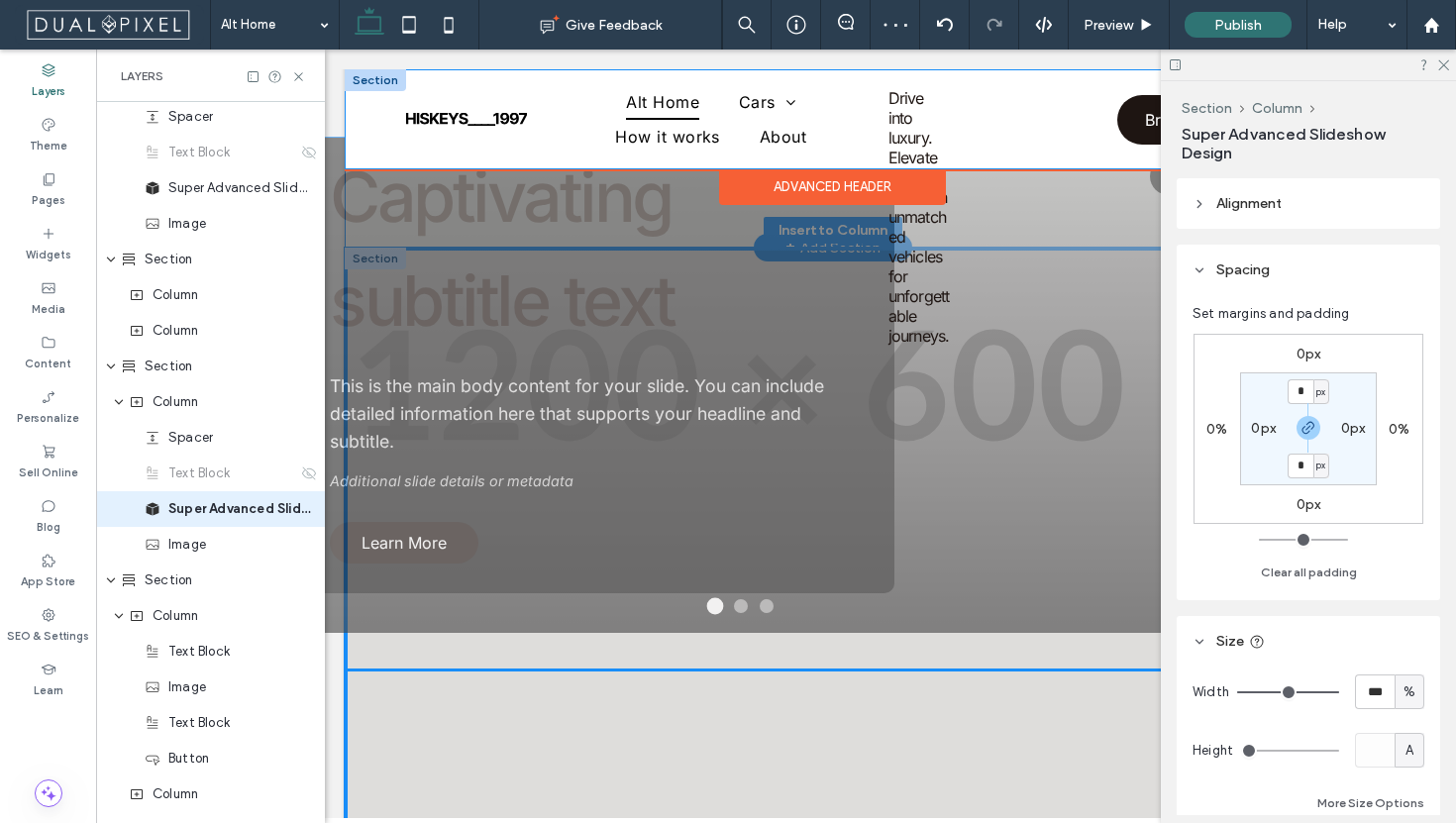 scroll, scrollTop: 549, scrollLeft: 0, axis: vertical 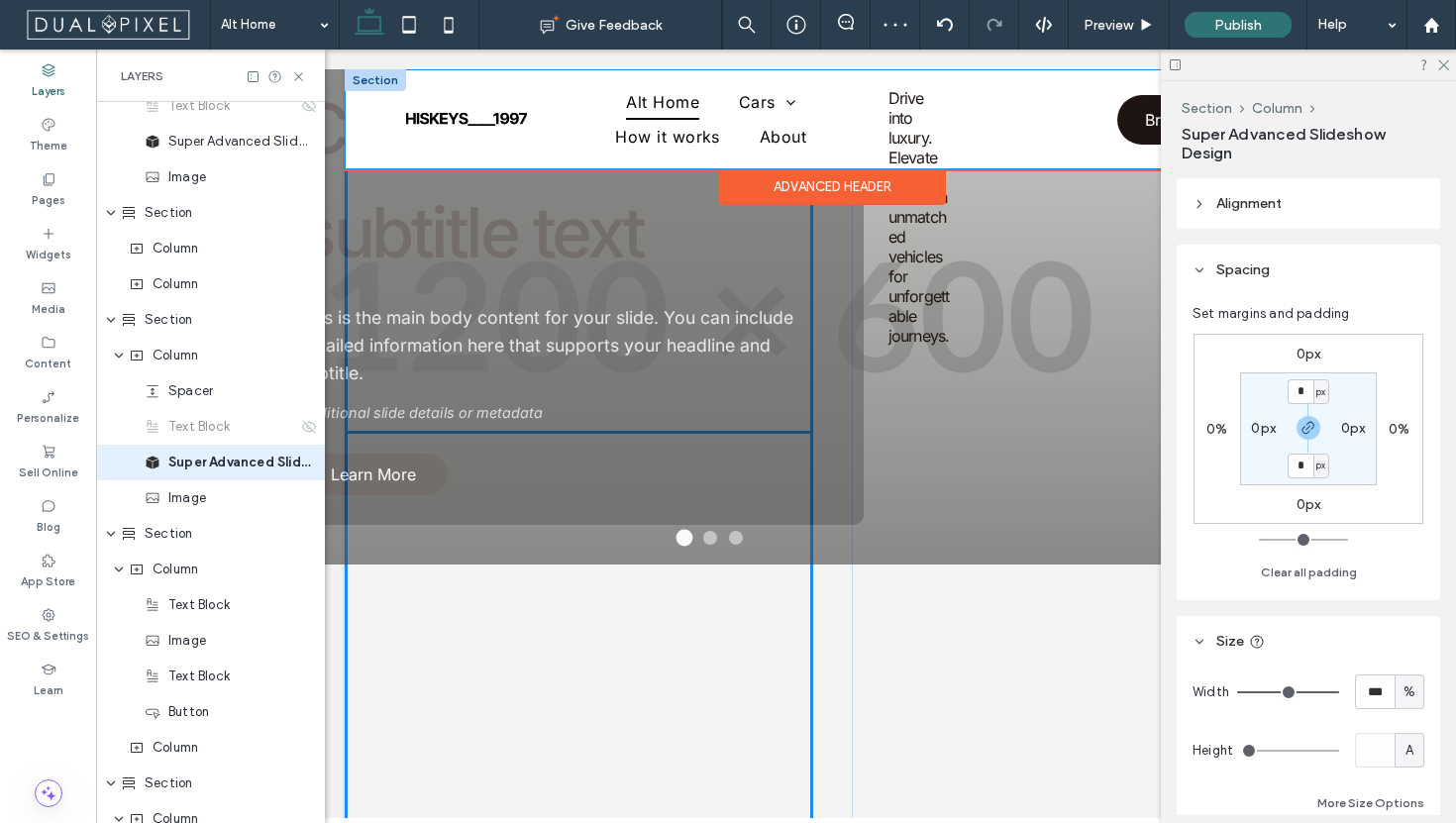 drag, startPoint x: 808, startPoint y: 500, endPoint x: 693, endPoint y: 205, distance: 316.6228 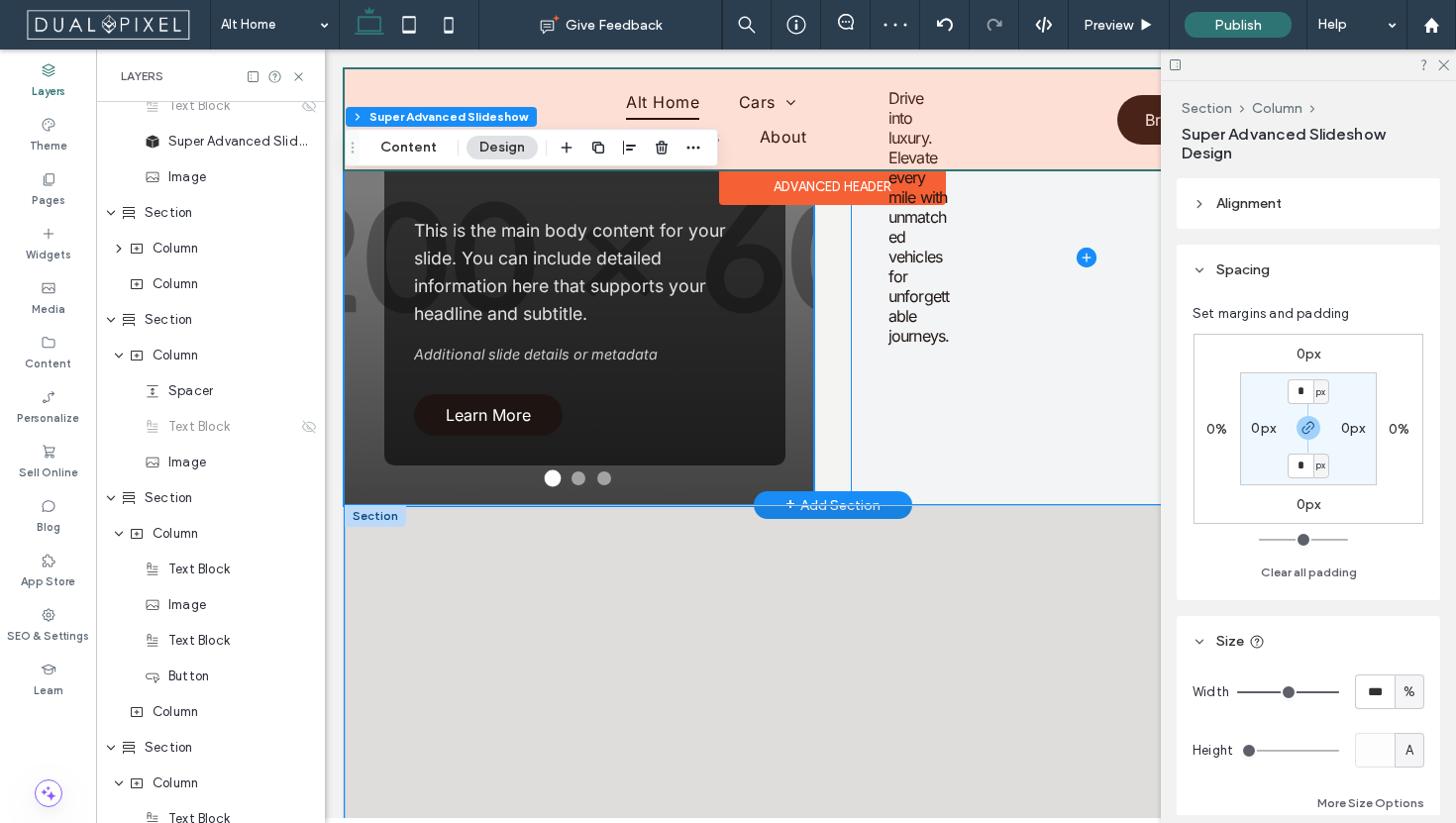 scroll, scrollTop: 704, scrollLeft: 0, axis: vertical 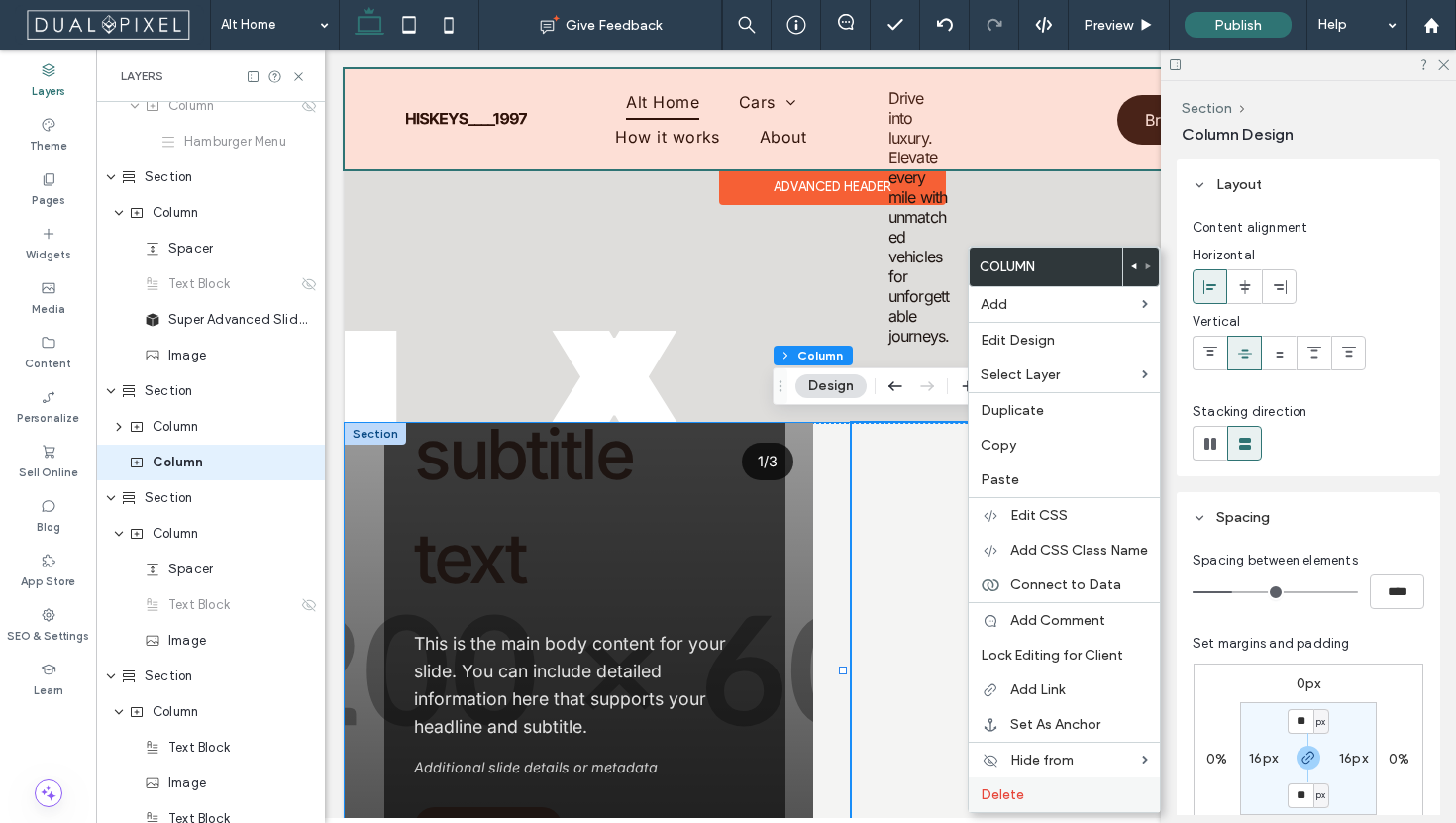 click on "Delete" at bounding box center [1064, 794] 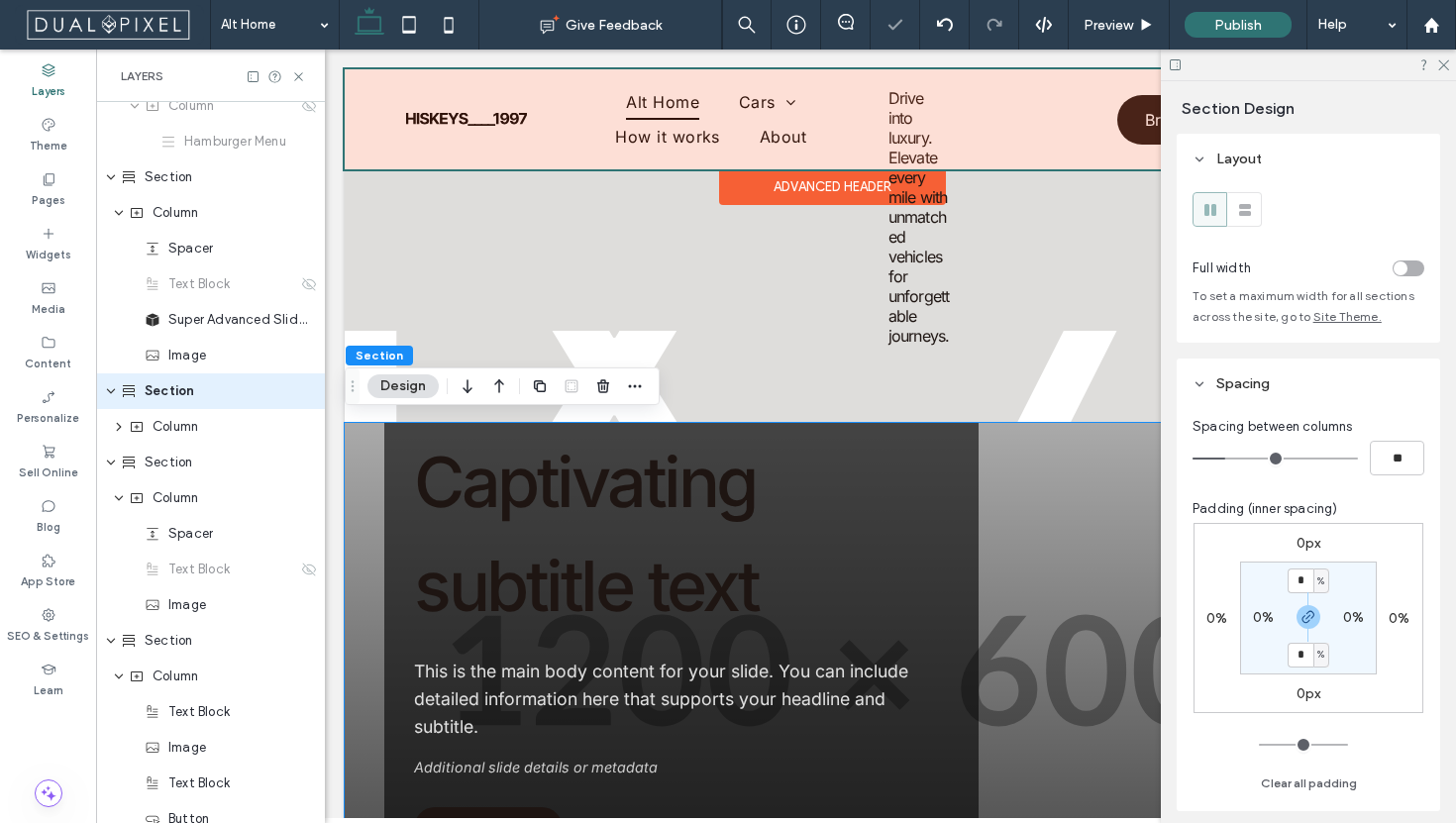 scroll, scrollTop: 299, scrollLeft: 0, axis: vertical 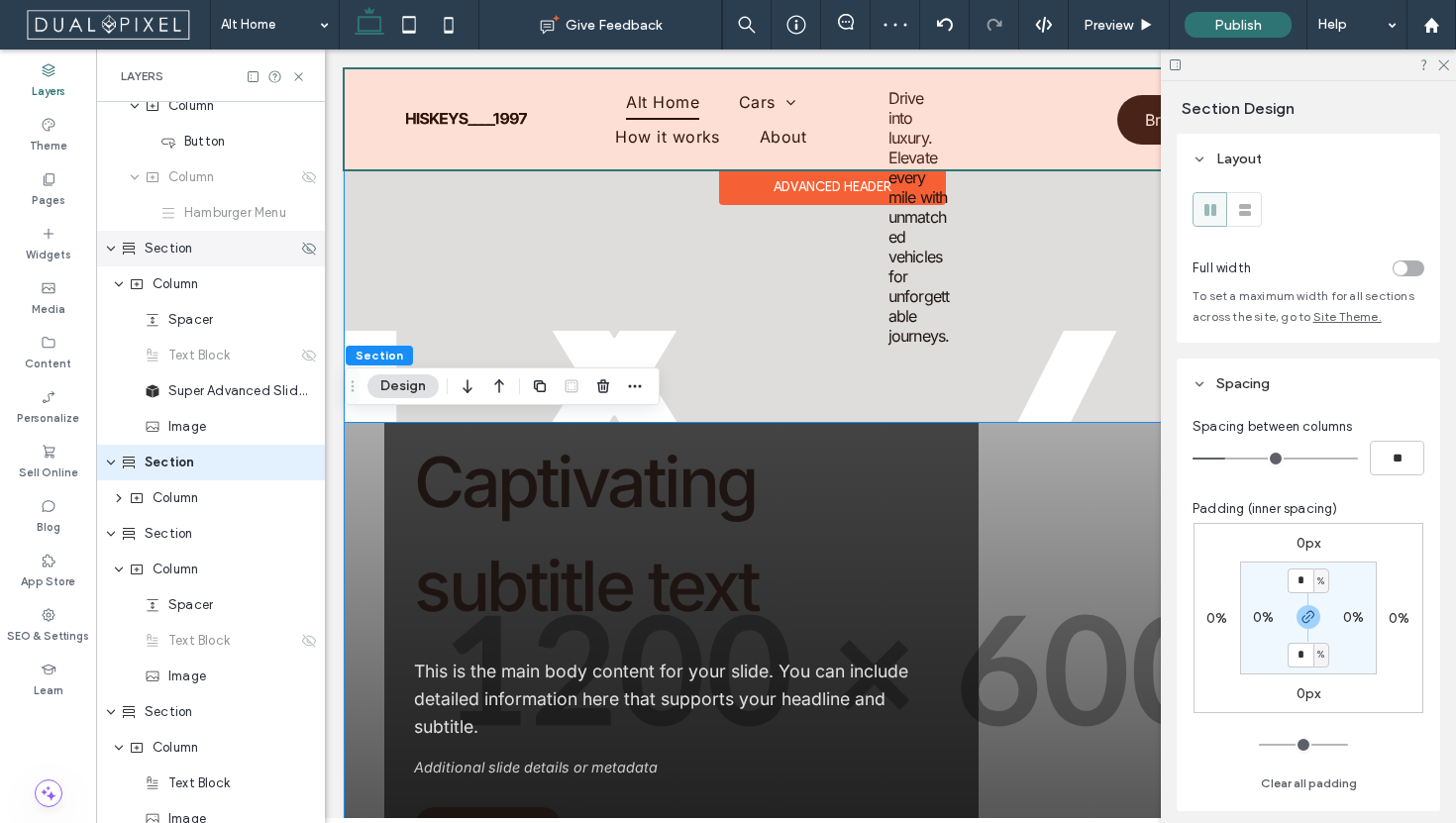 click on "Section" at bounding box center (168, 249) 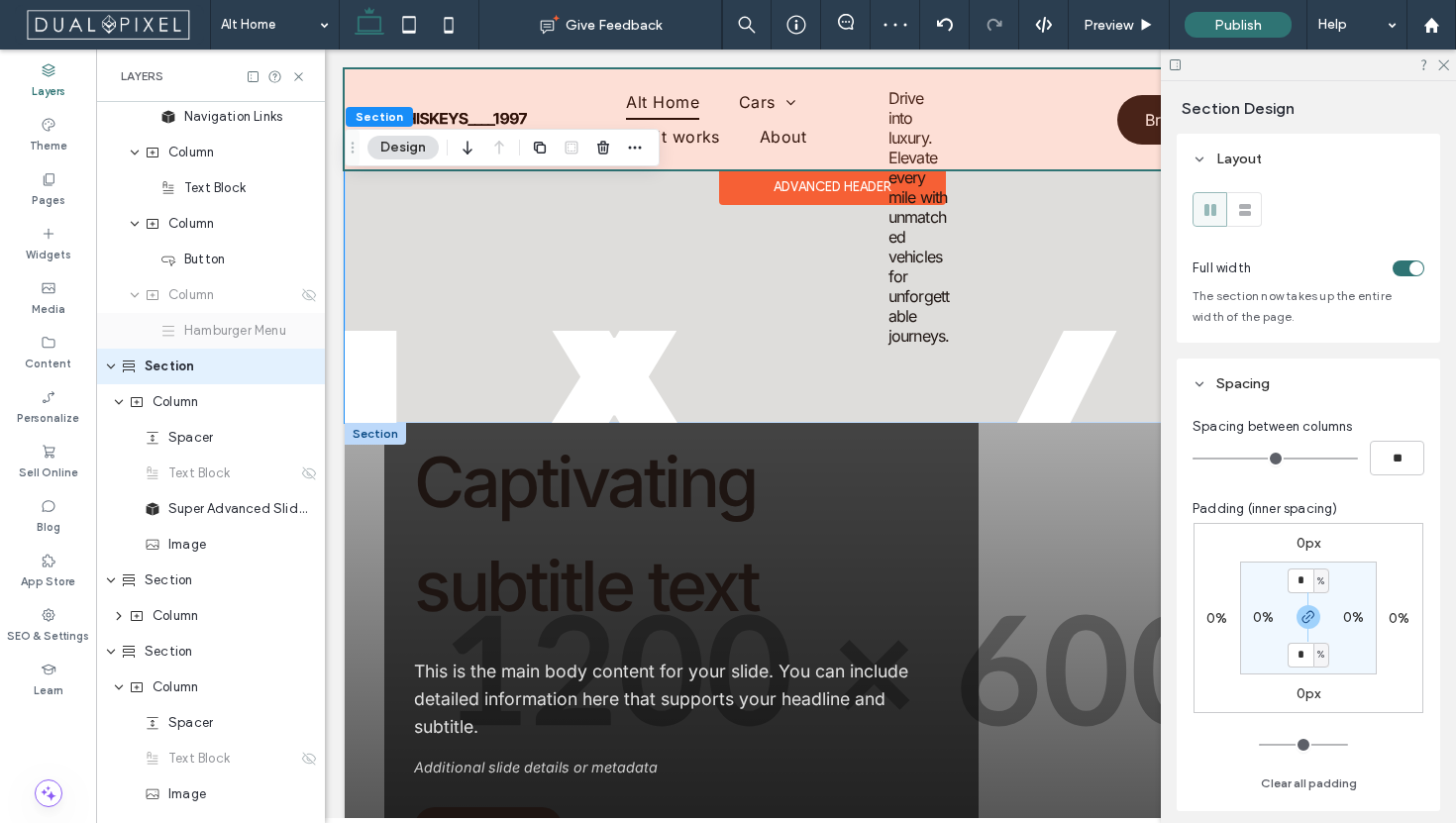 scroll, scrollTop: 85, scrollLeft: 0, axis: vertical 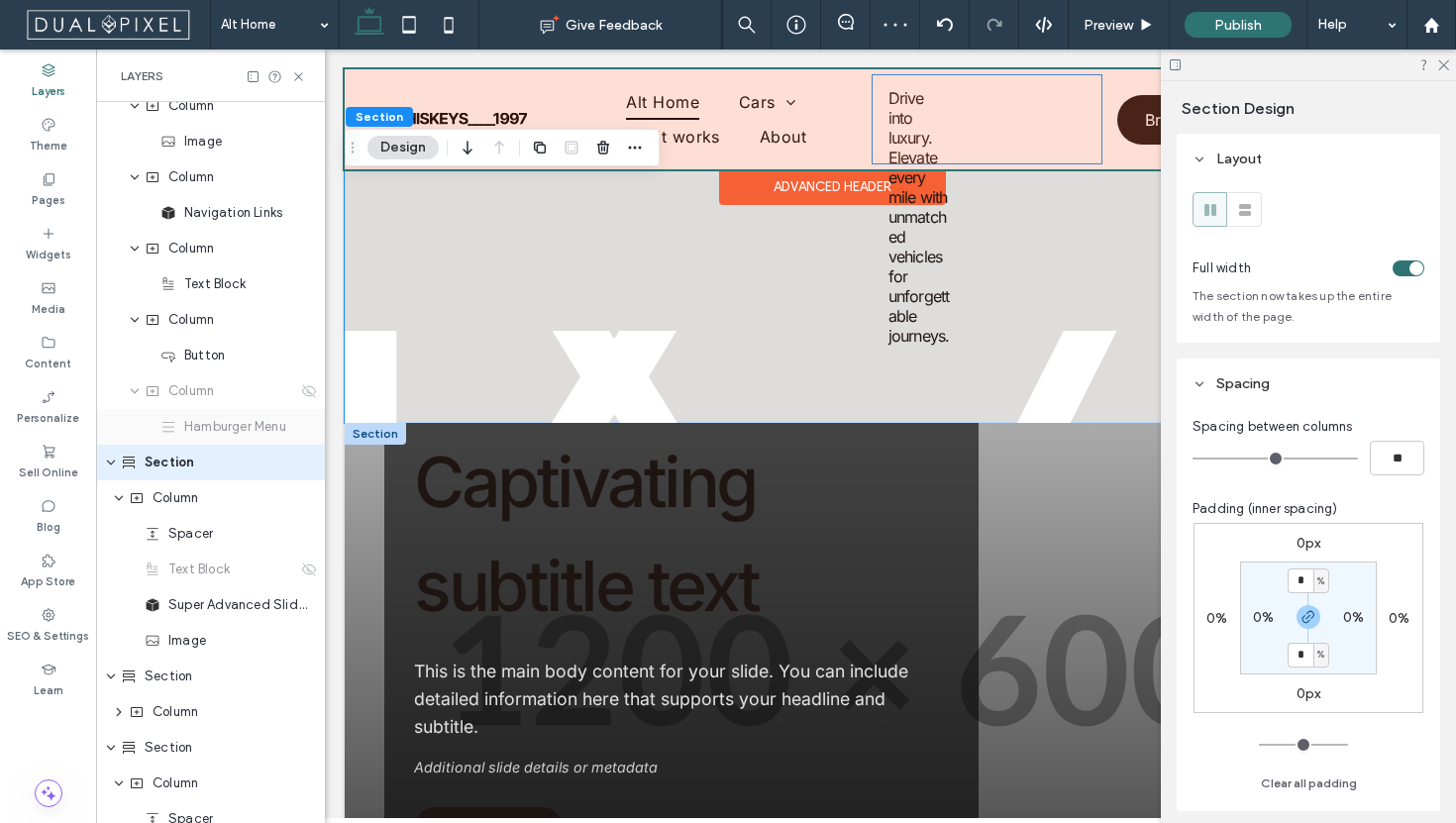 type 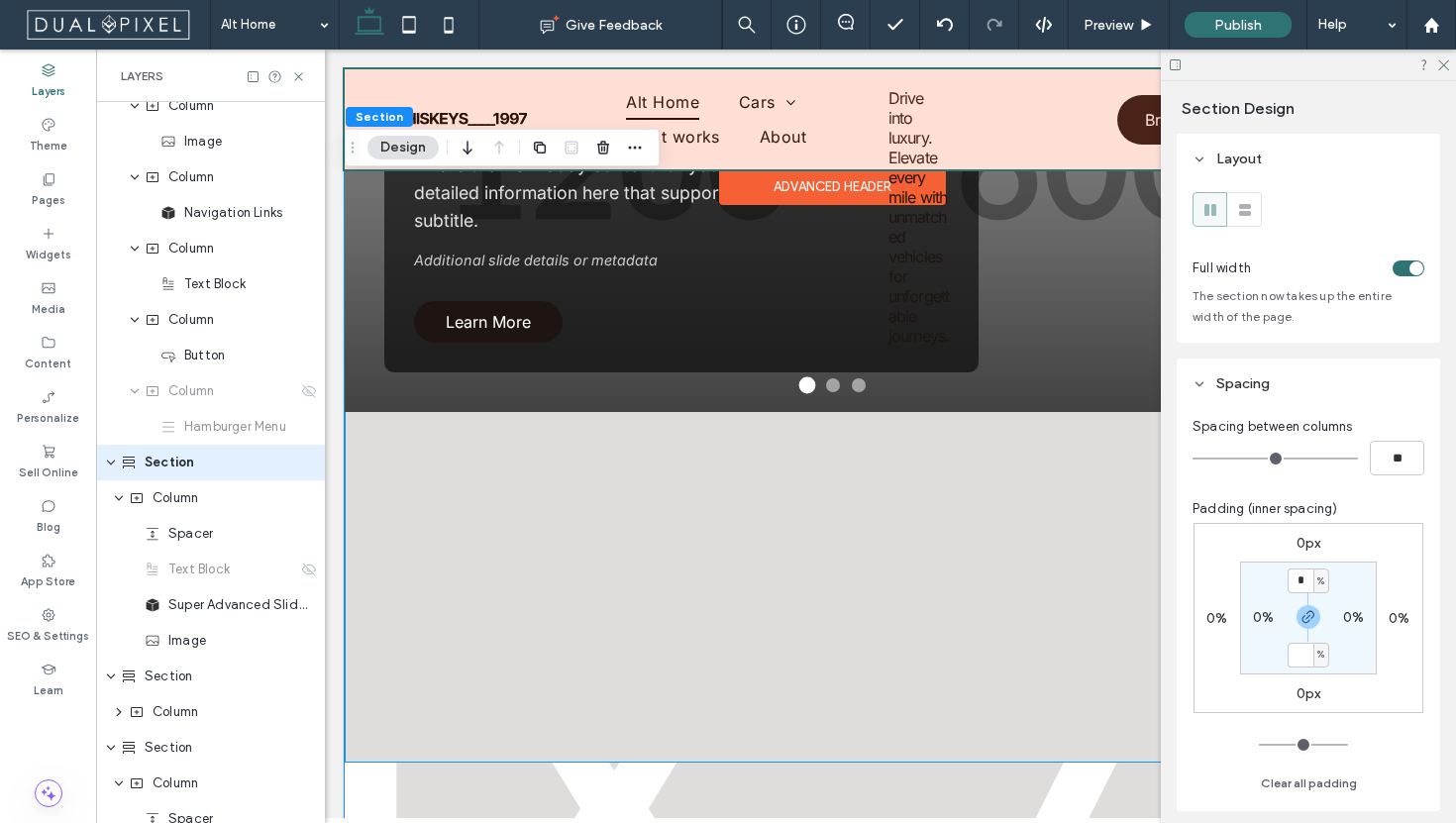 scroll, scrollTop: 636, scrollLeft: 0, axis: vertical 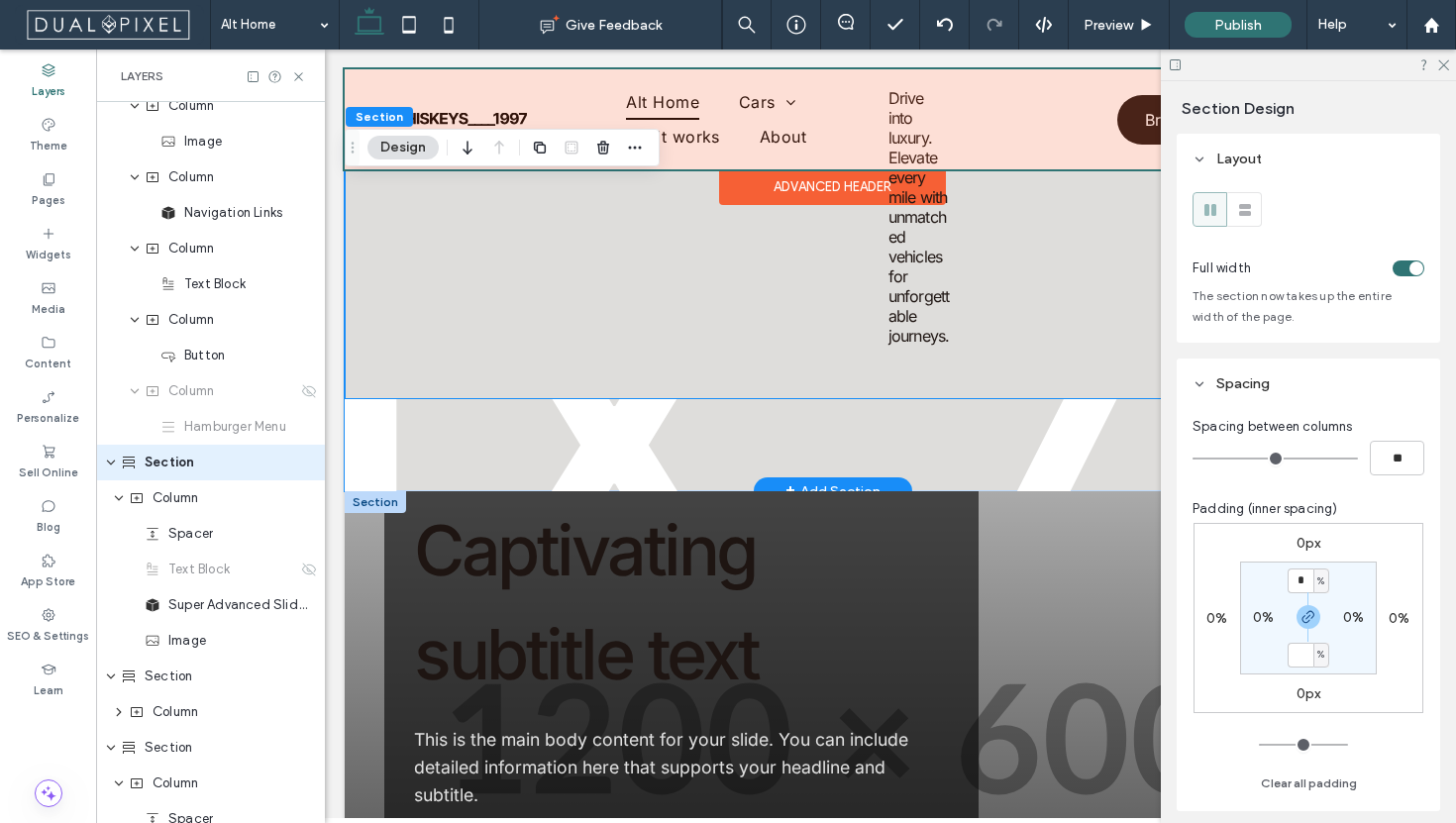 click on "Amazing Slide Title
Captivating subtitle text
This is the main body content for your slide. You can include detailed information here that supports your headline and subtitle.
Additional slide details or metadata
Learn More
Amazing Slide Title
Captivating subtitle text
This is the main body content for your slide. You can include detailed information here that supports your headline and subtitle.
Additional slide details or metadata
Learn More
Amazing Slide Title
Captivating subtitle text
This is the main body content for your slide. You can include detailed information here that supports your headline and subtitle.
Additional slide details or metadata
Learn More
1
/  3" at bounding box center (832, -24) 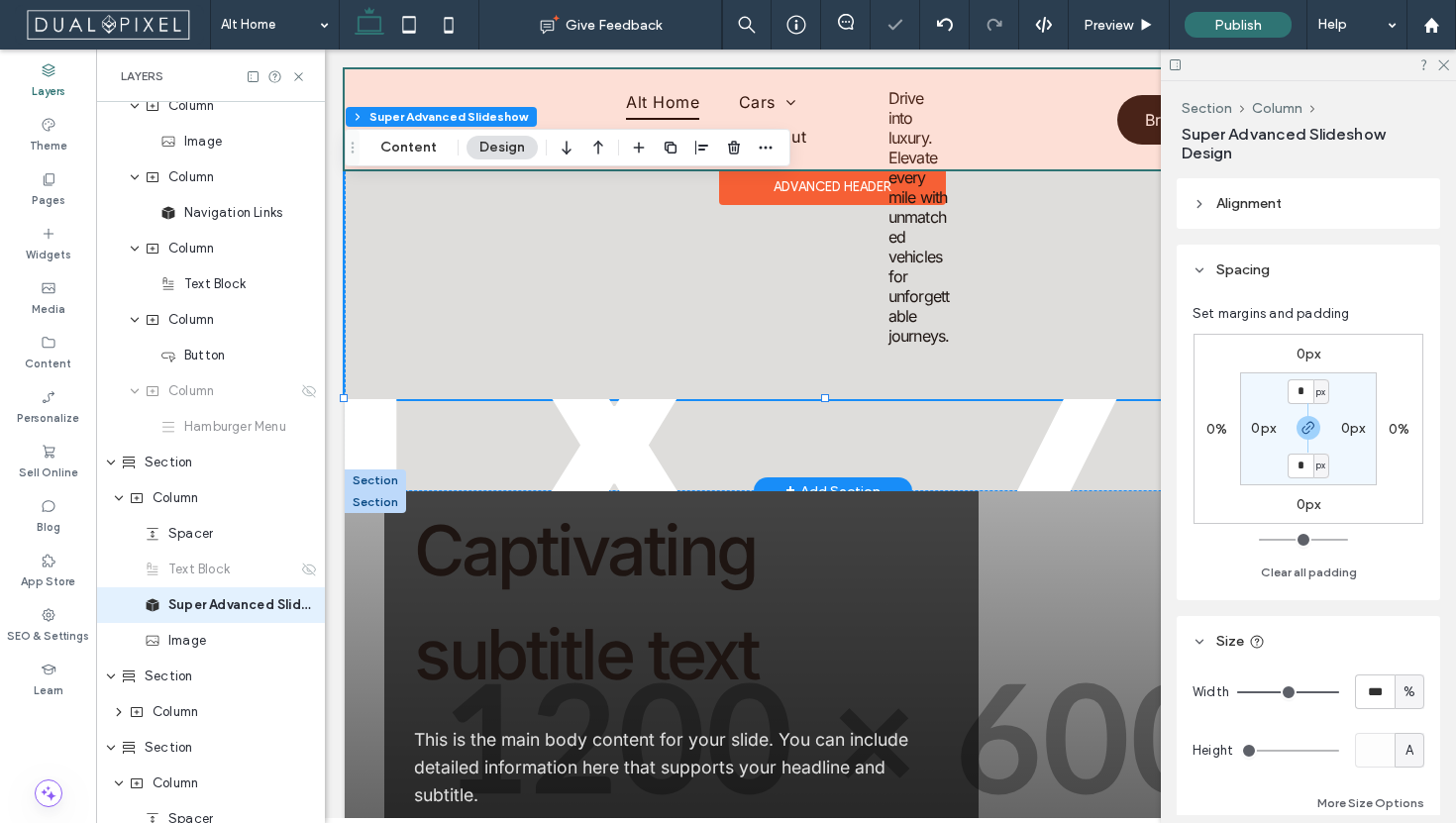 type on "**" 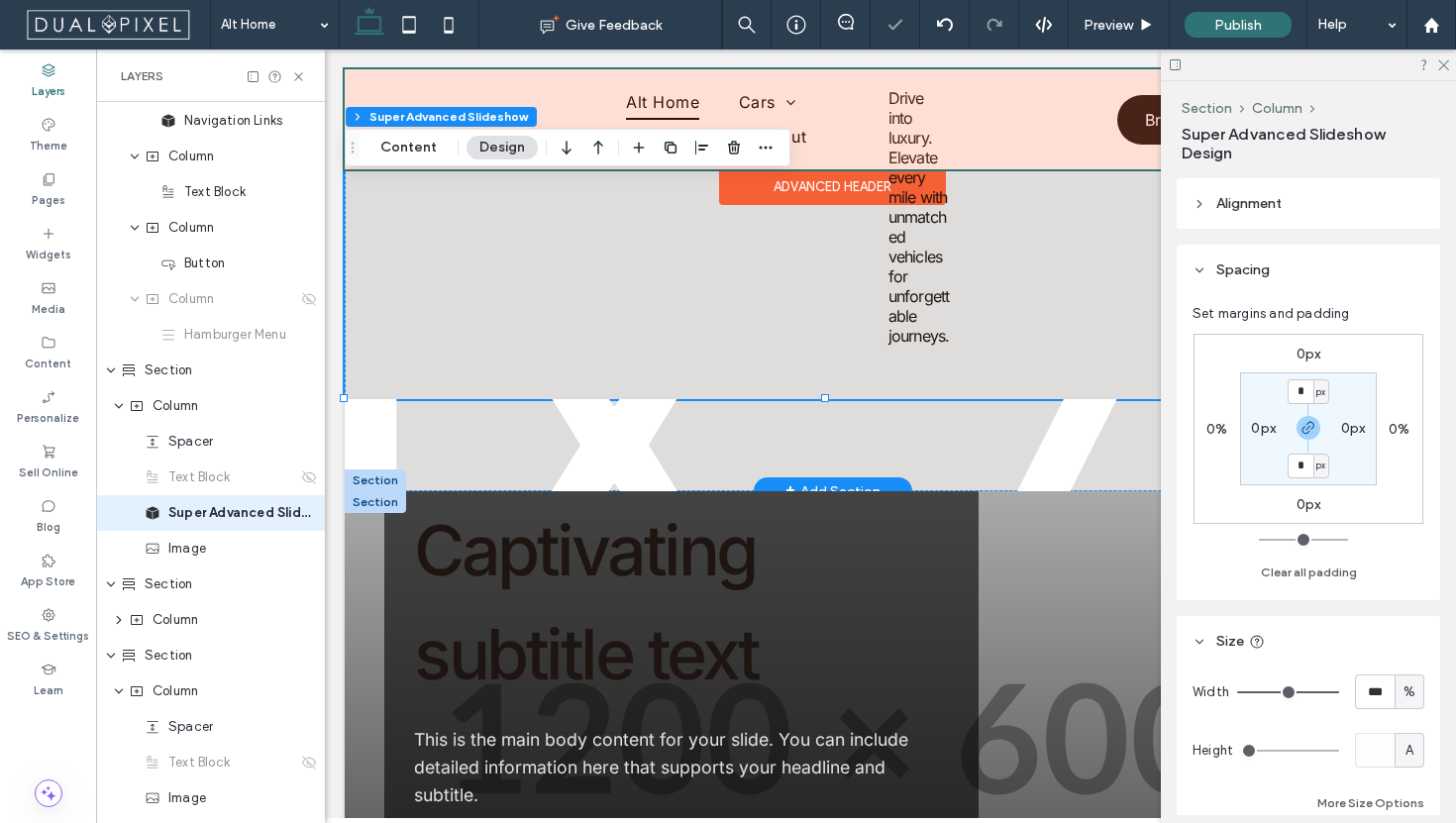 scroll, scrollTop: 228, scrollLeft: 0, axis: vertical 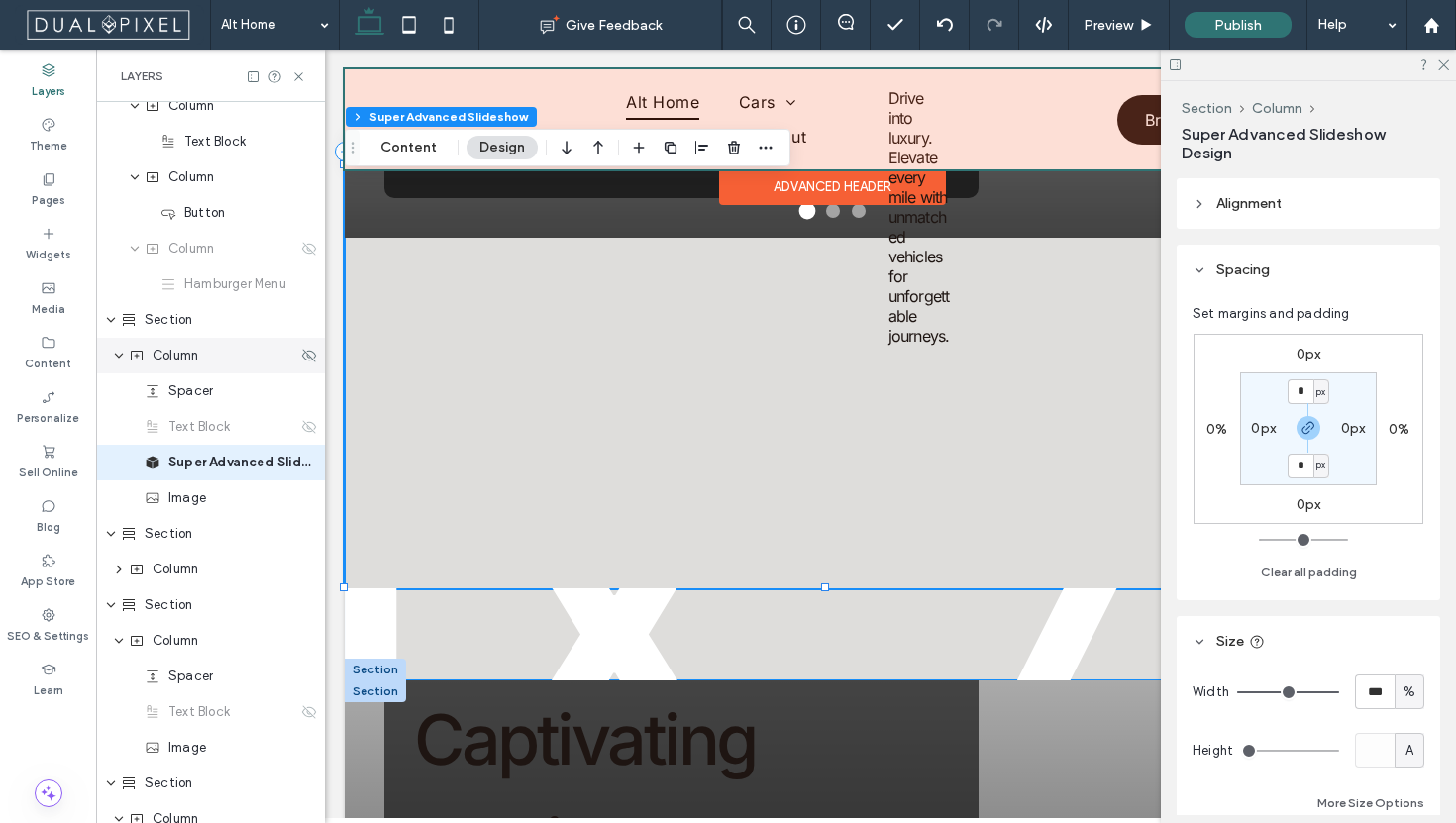 click on "Column" at bounding box center [175, 356] 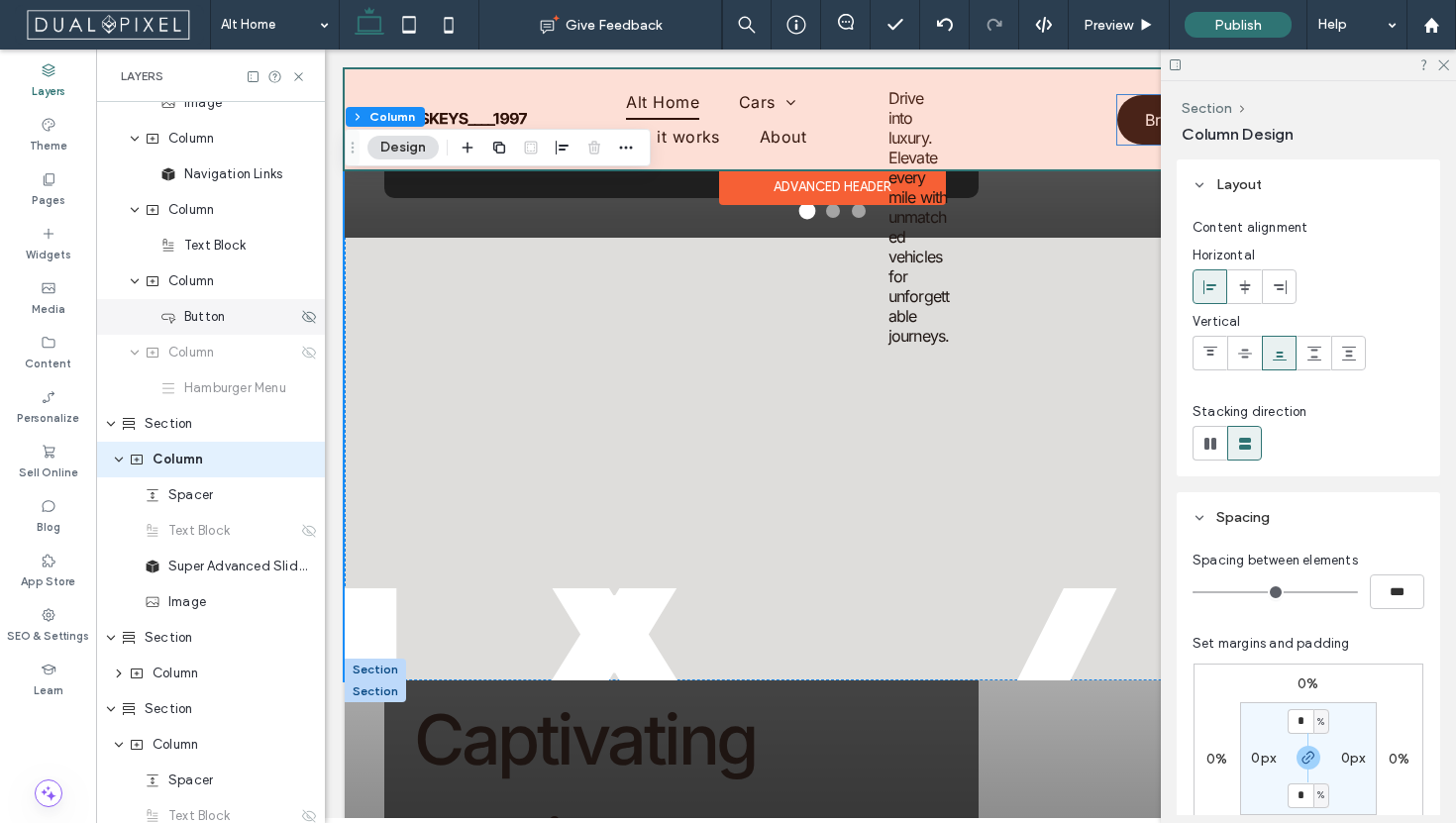 scroll, scrollTop: 121, scrollLeft: 0, axis: vertical 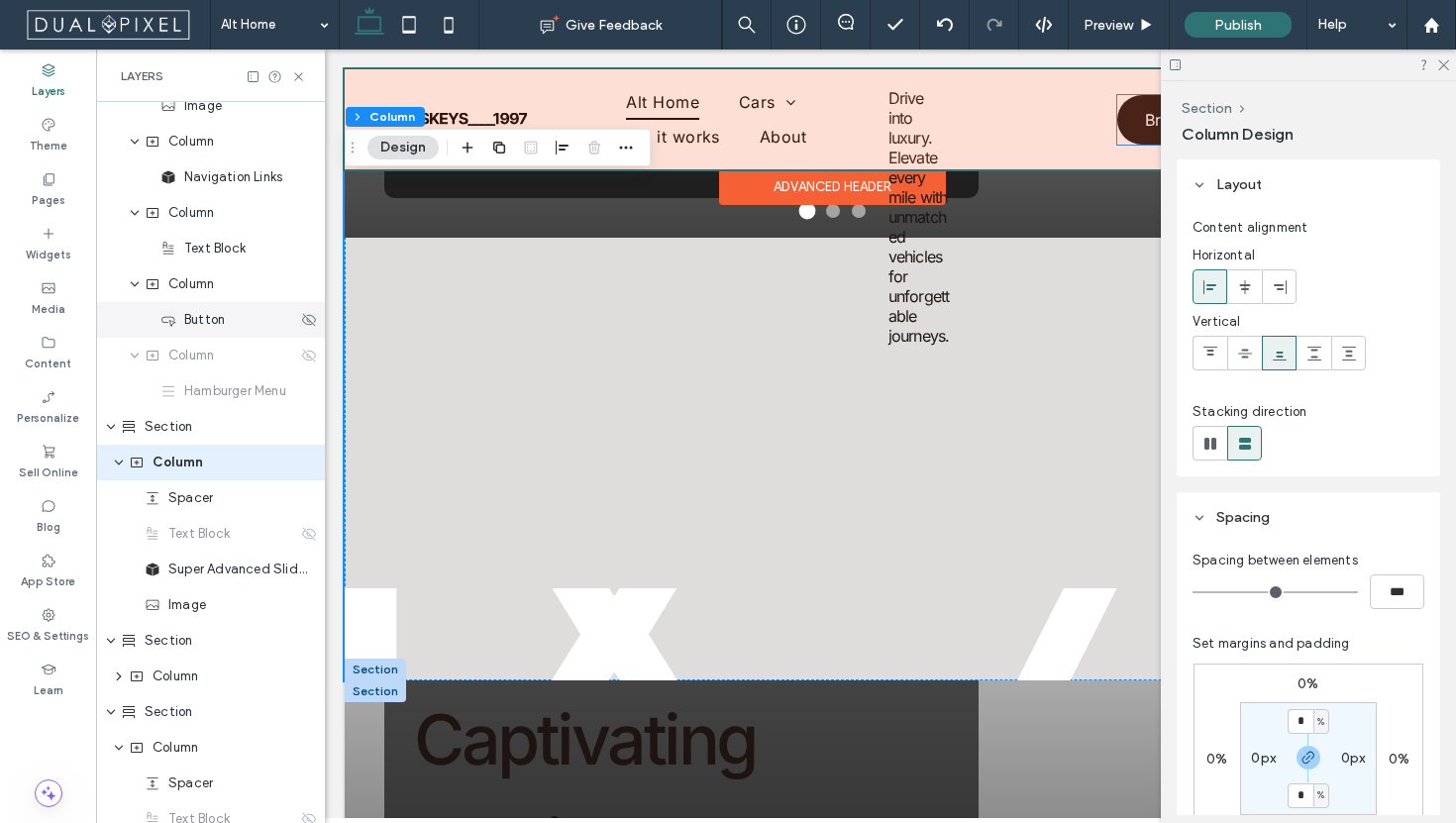 click on "Button" at bounding box center [211, 320] 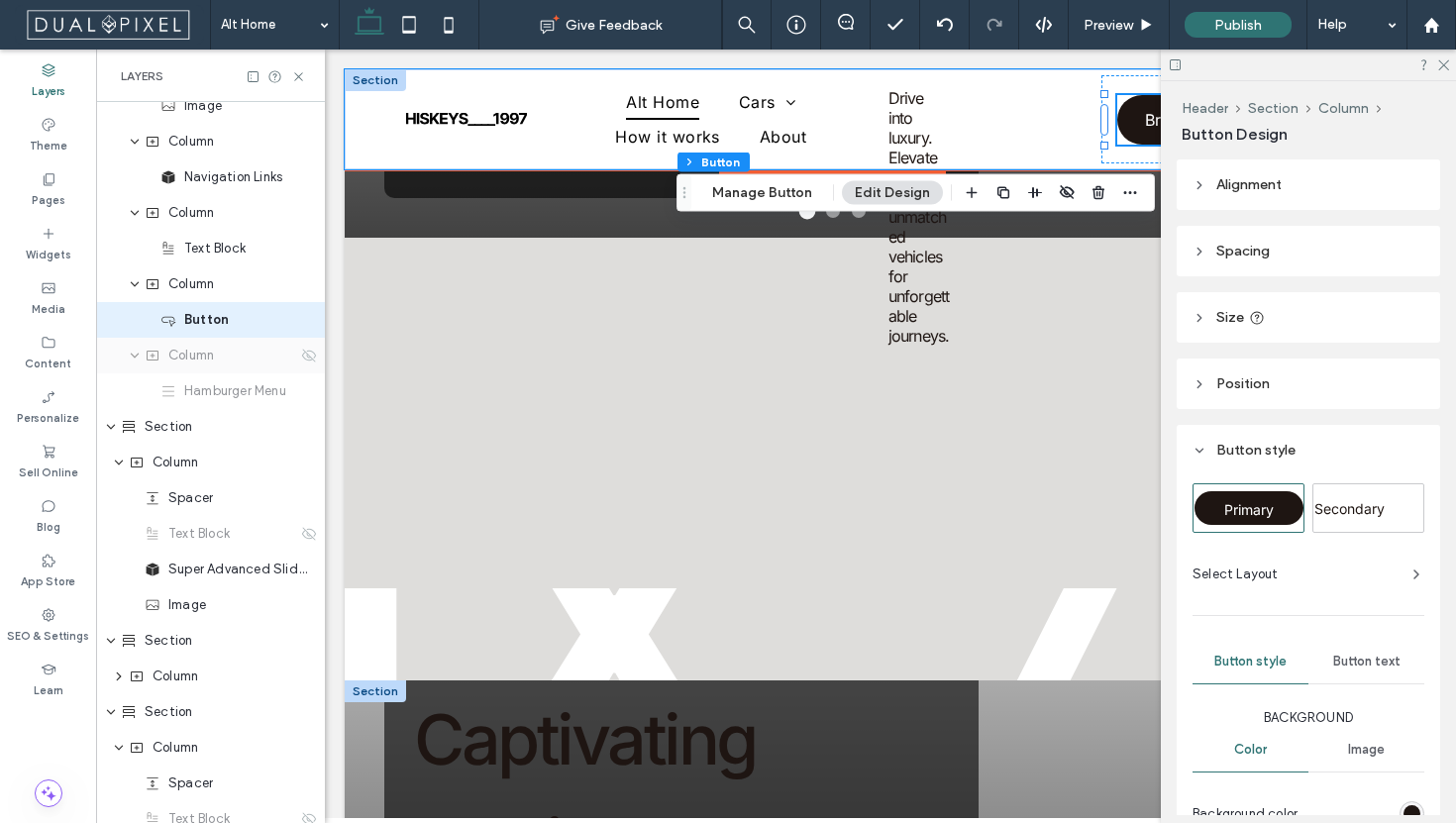 scroll, scrollTop: 0, scrollLeft: 0, axis: both 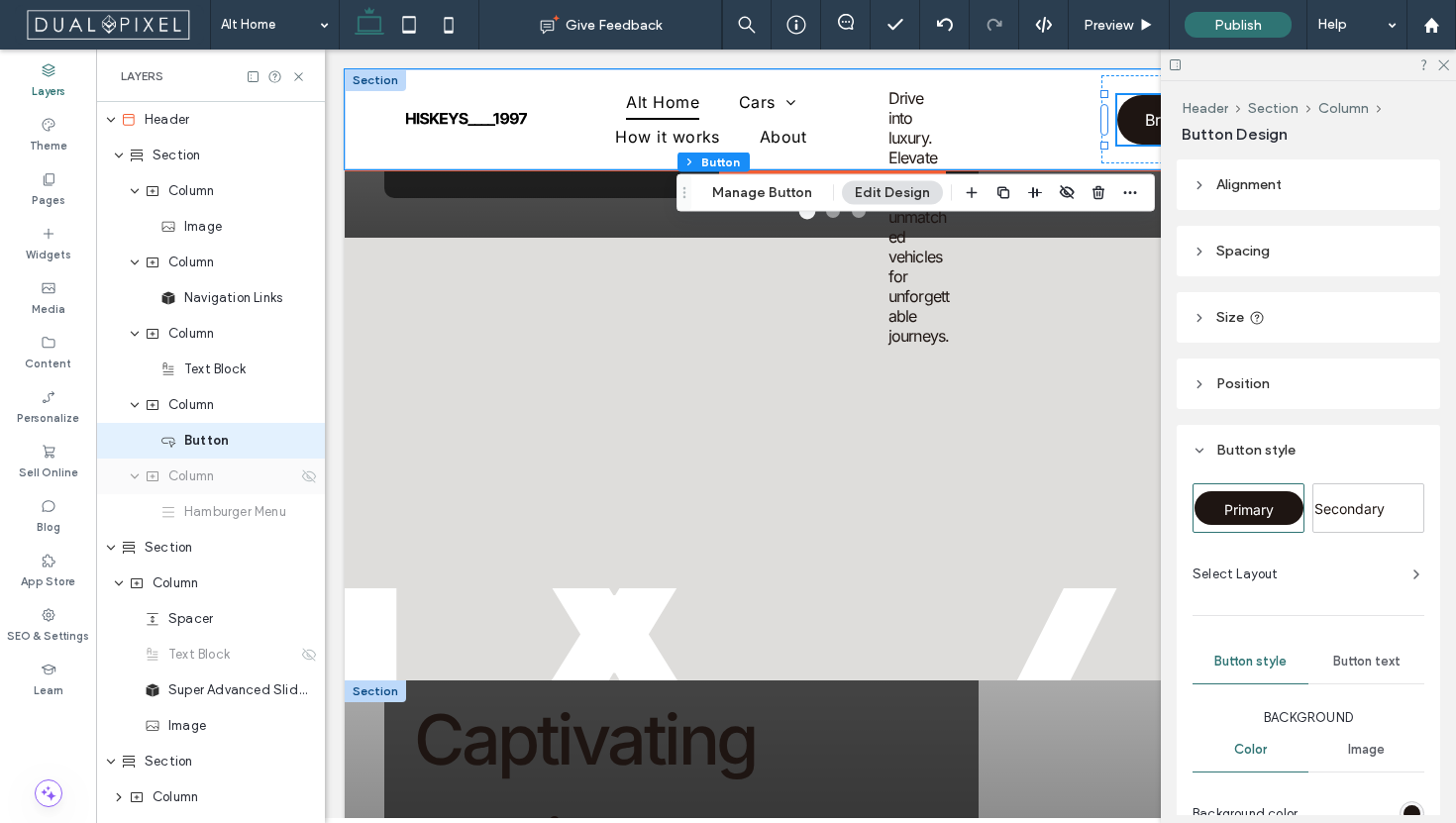 click on "Button" at bounding box center [237, 441] 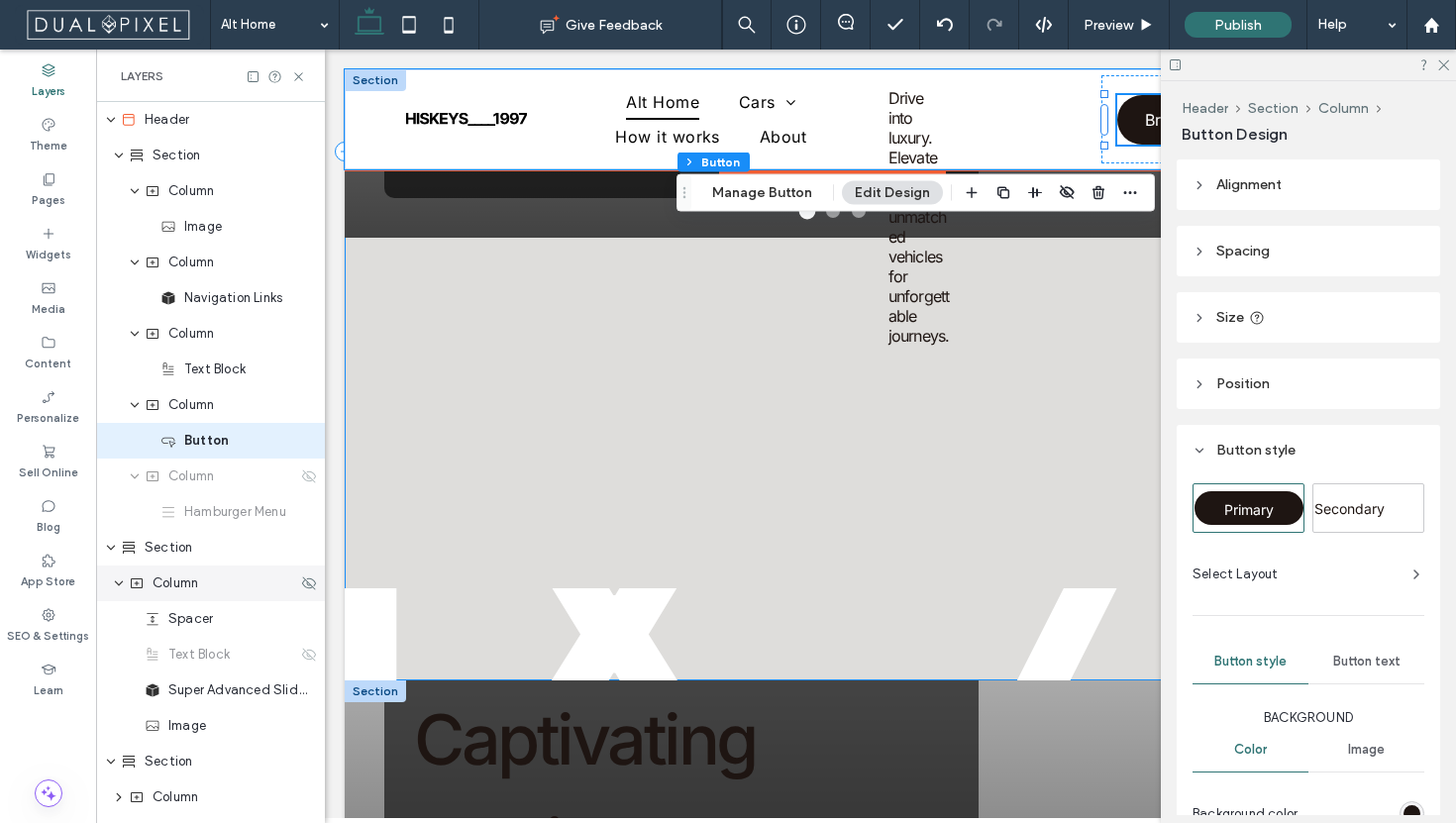 click on "Column" at bounding box center [211, 583] 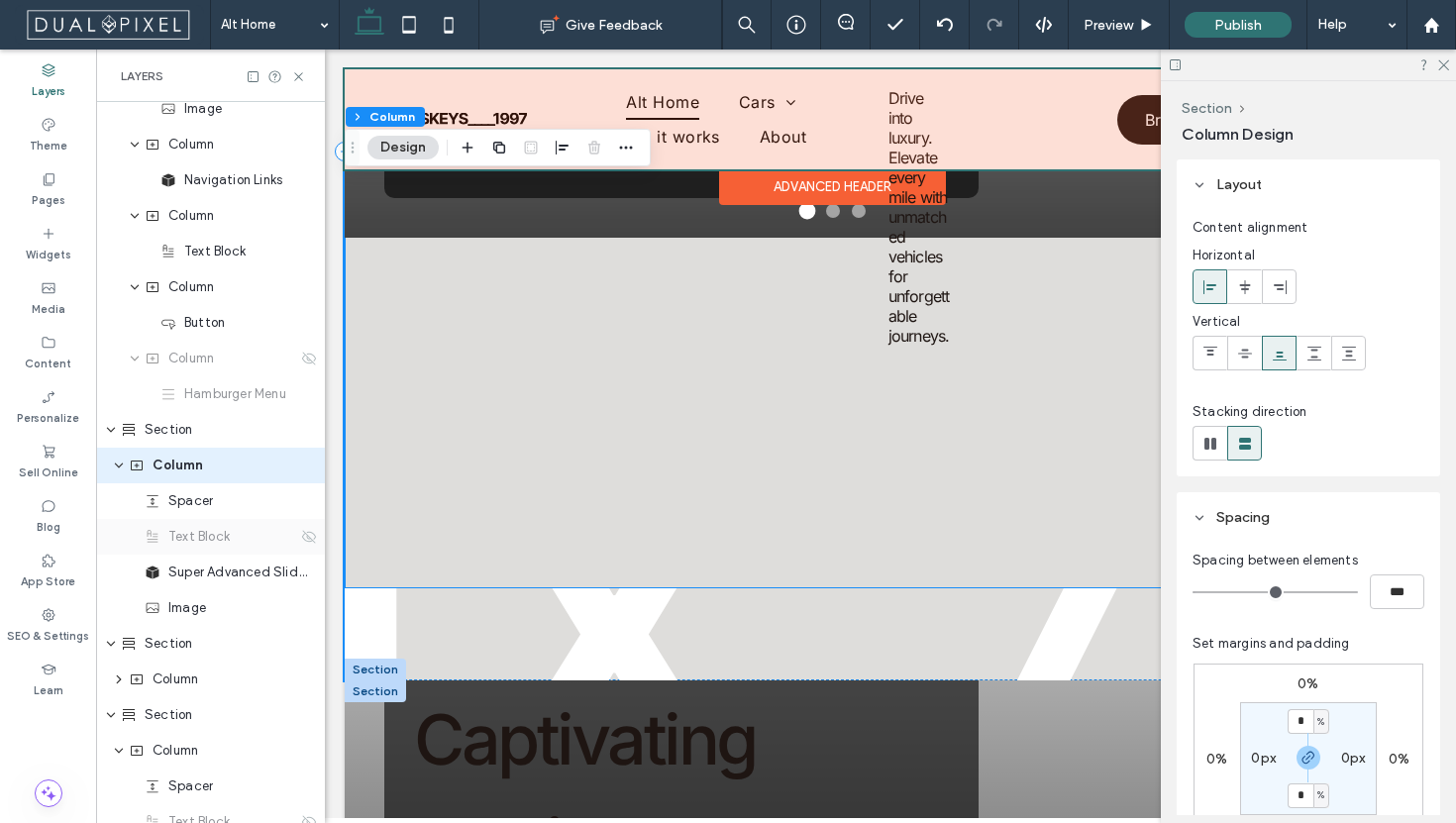 scroll, scrollTop: 121, scrollLeft: 0, axis: vertical 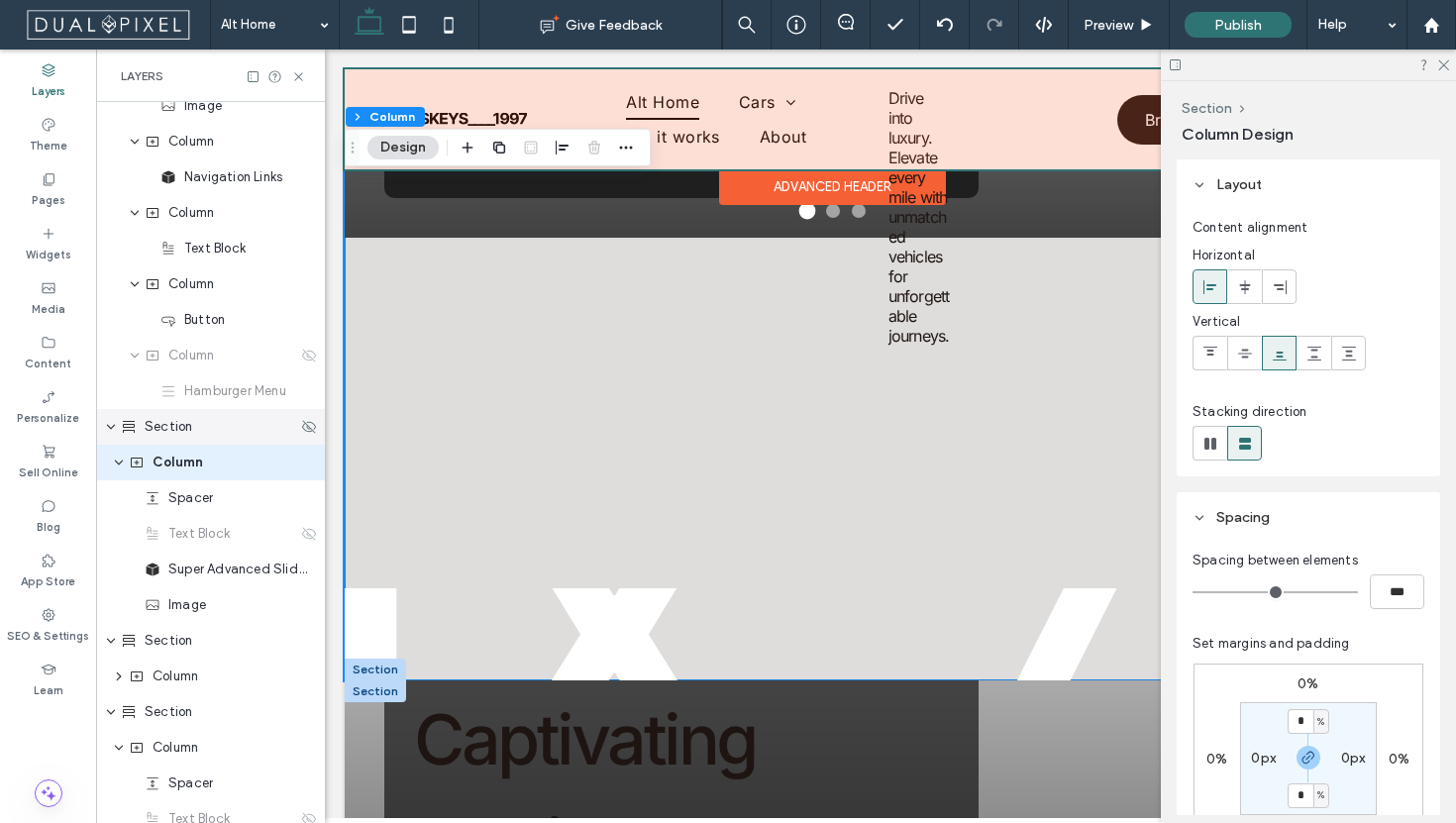 click on "Section" at bounding box center (211, 427) 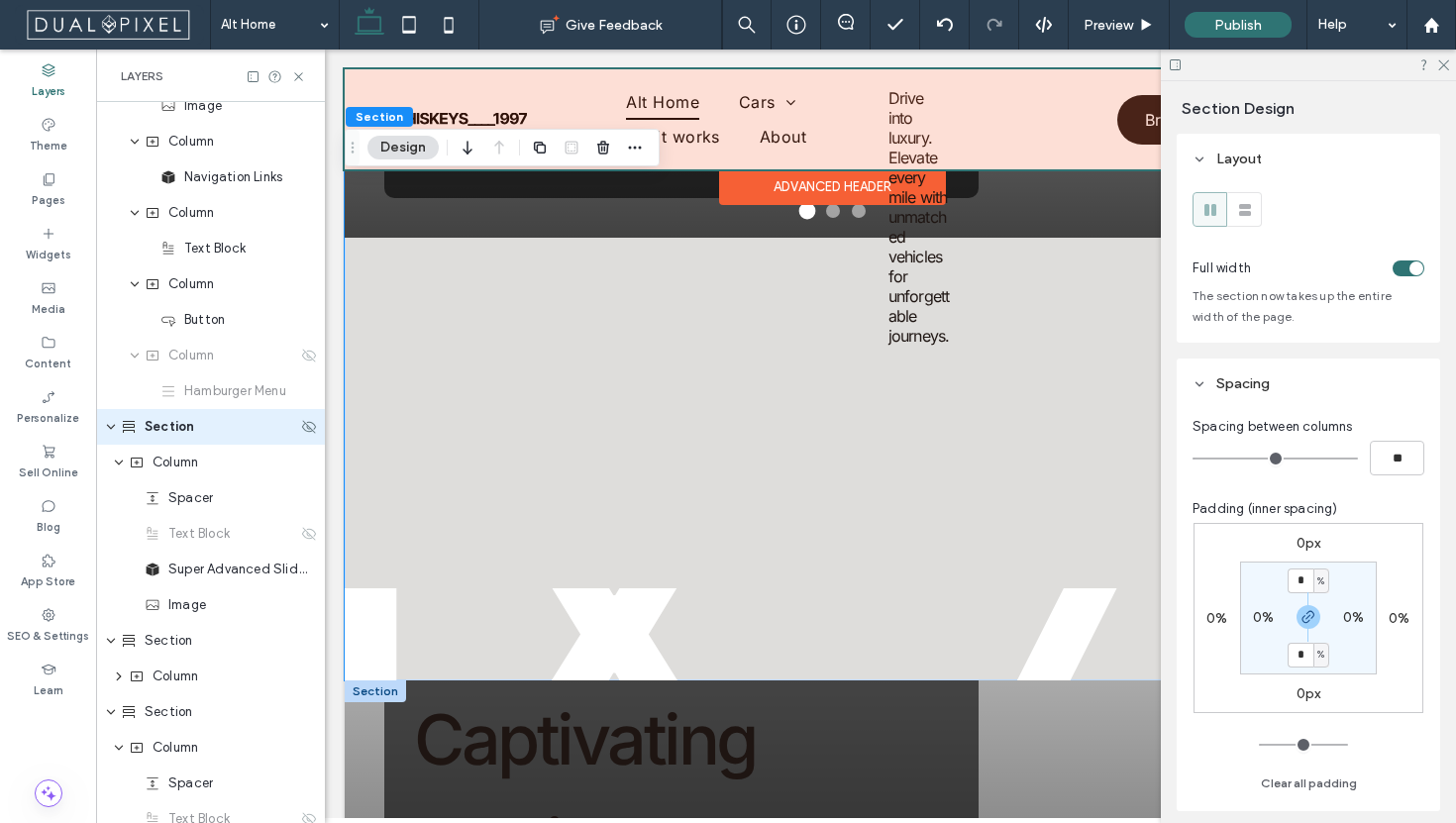 scroll, scrollTop: 85, scrollLeft: 0, axis: vertical 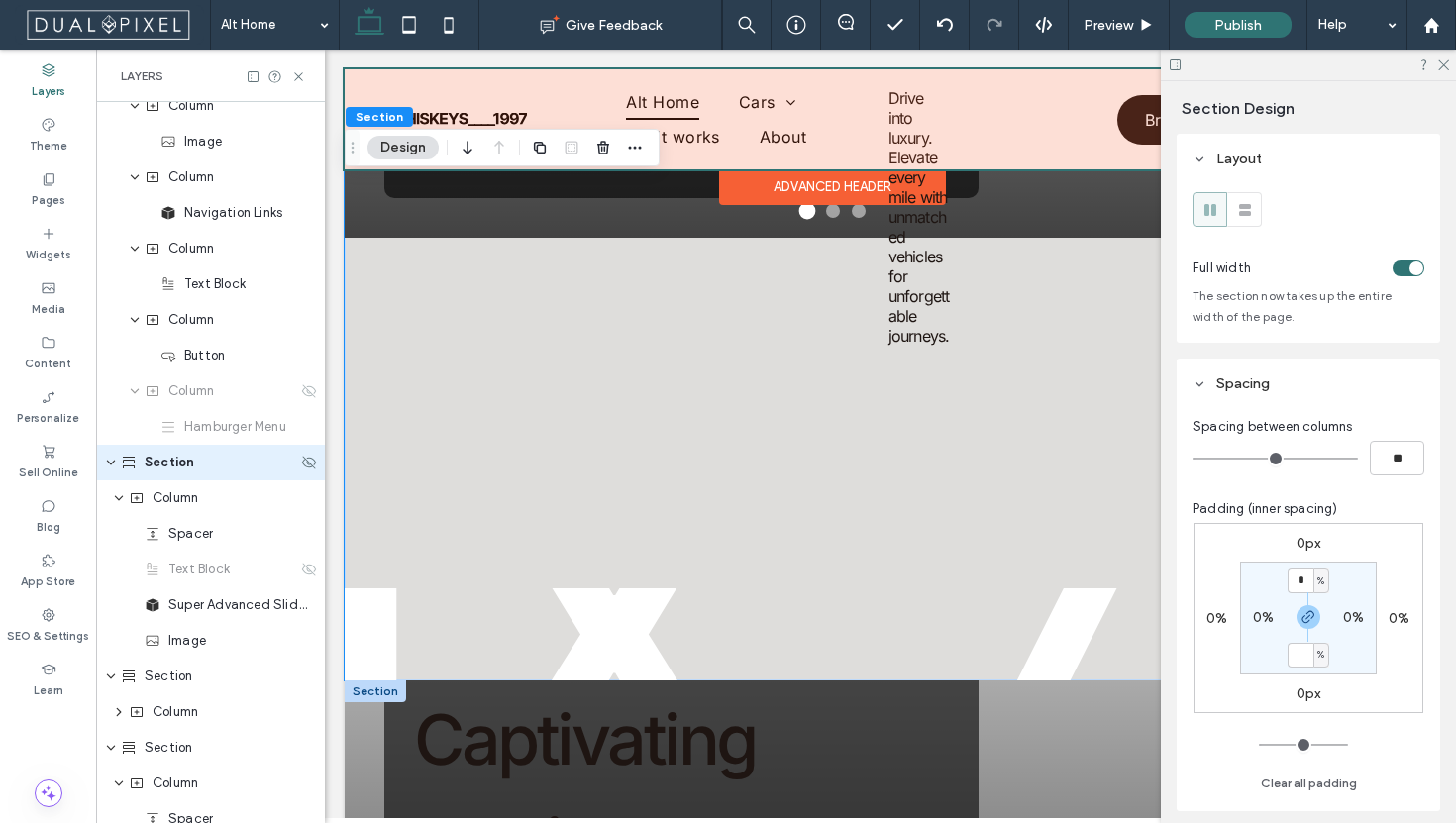type 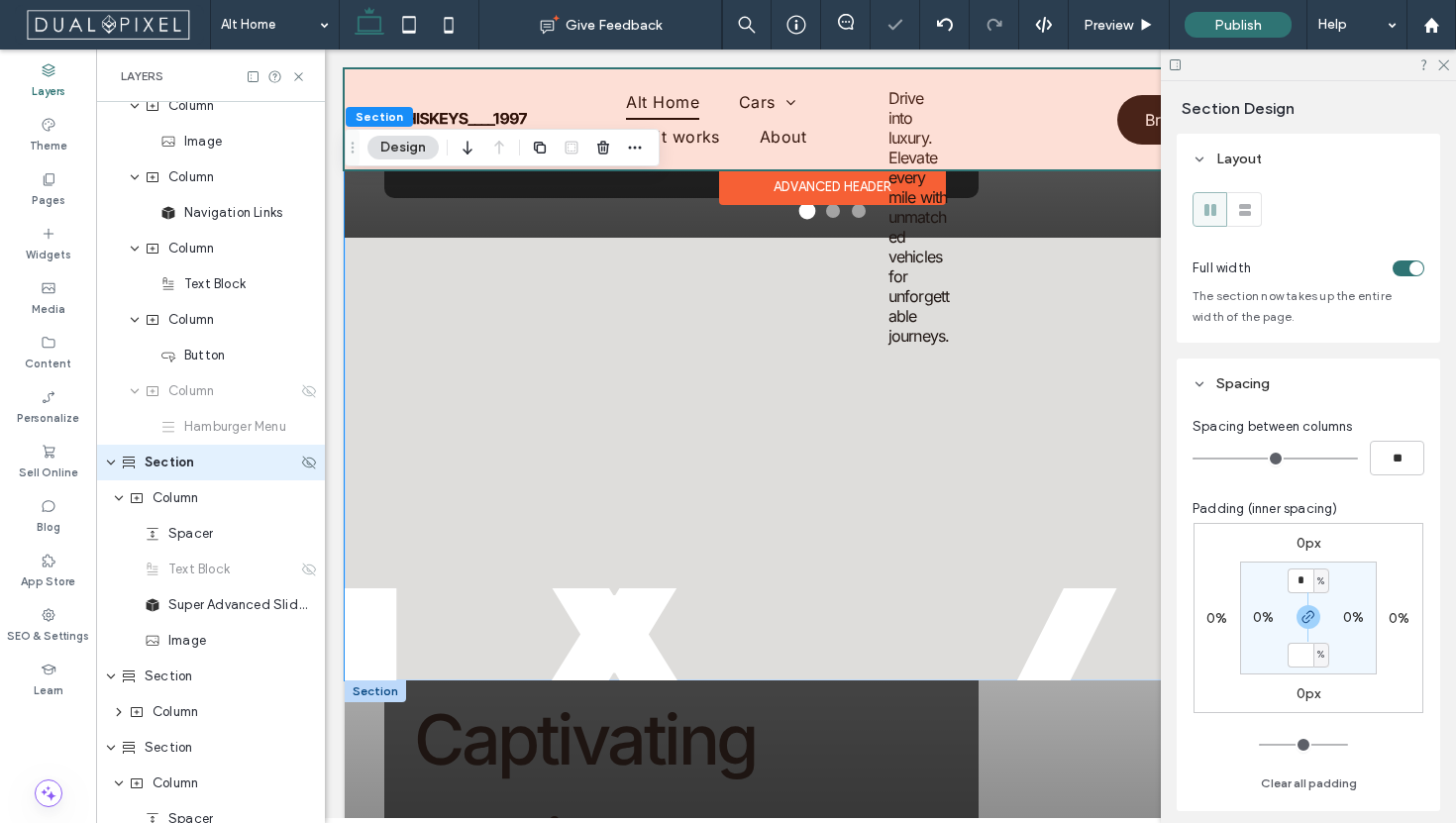 click on "Section" at bounding box center (209, 463) 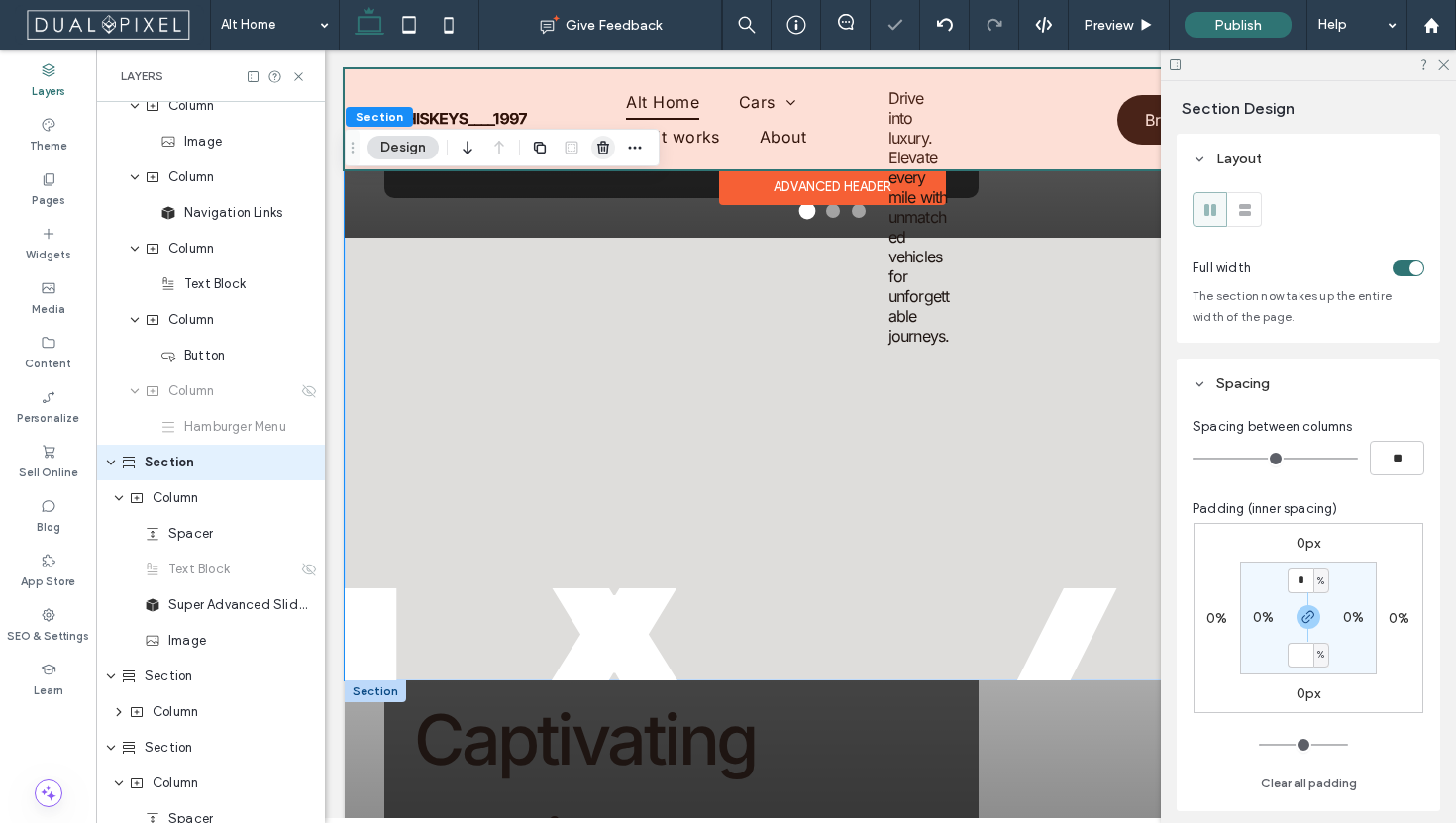 click 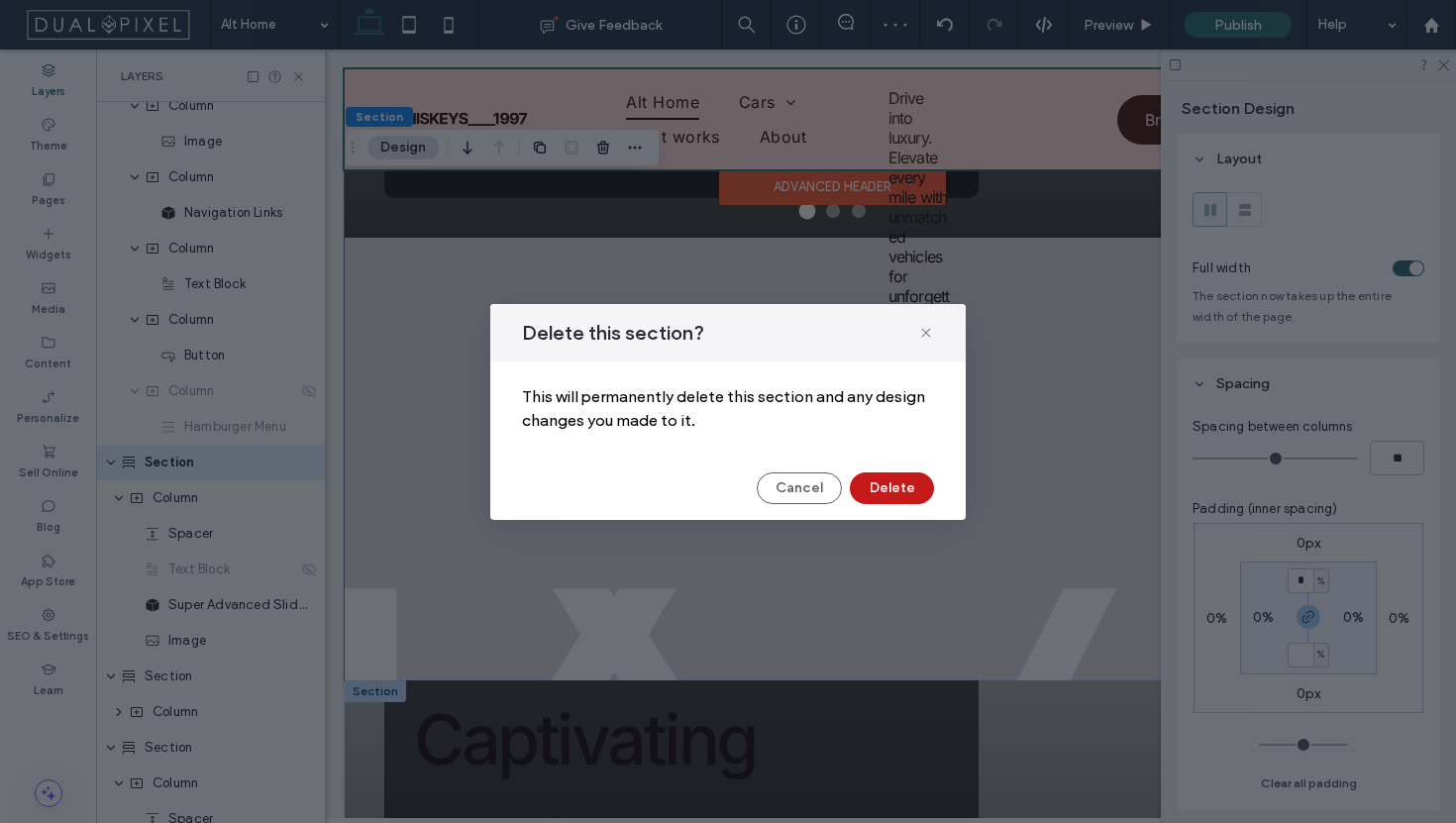 click on "Delete" at bounding box center [891, 488] 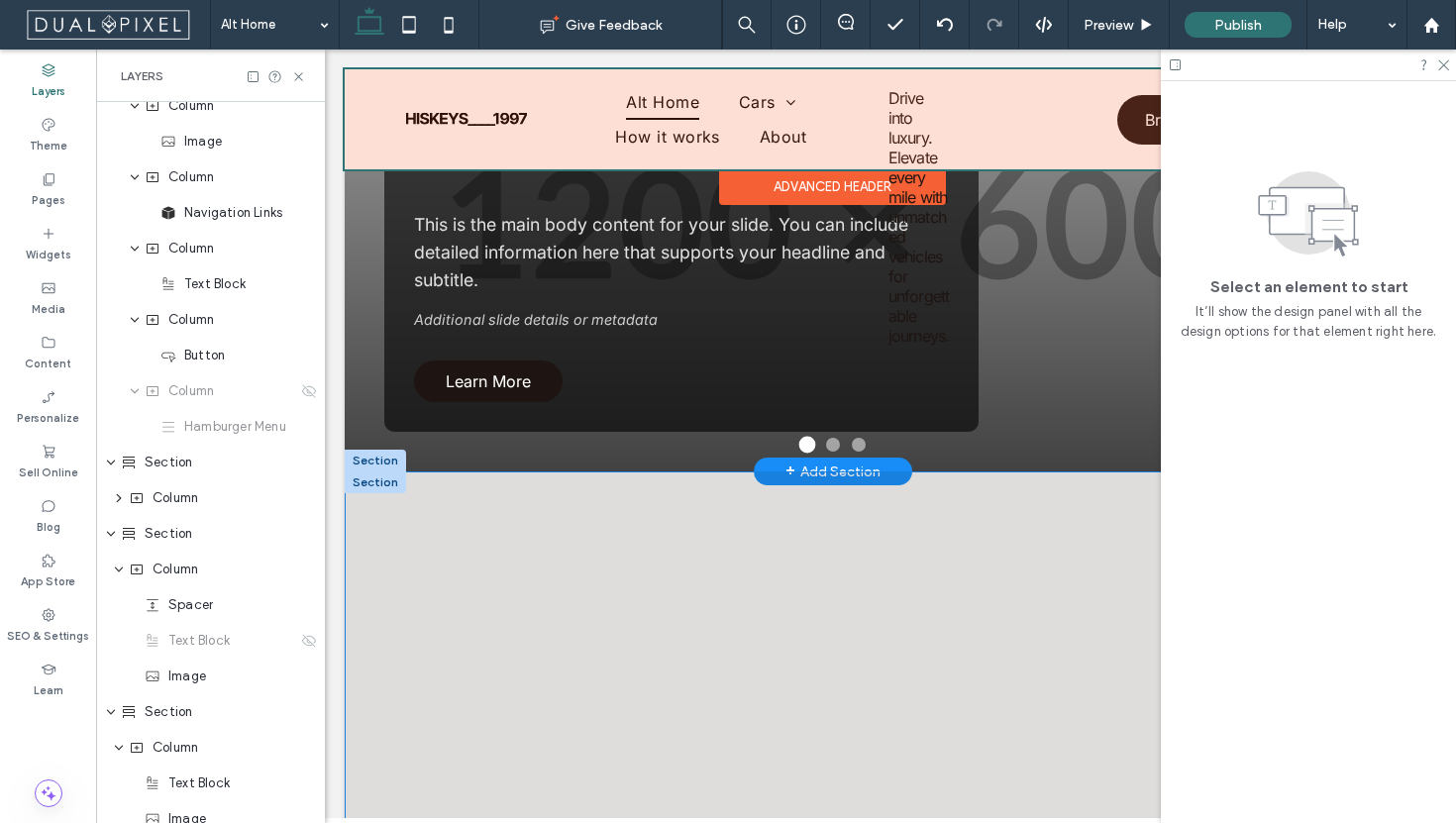 scroll, scrollTop: 175, scrollLeft: 0, axis: vertical 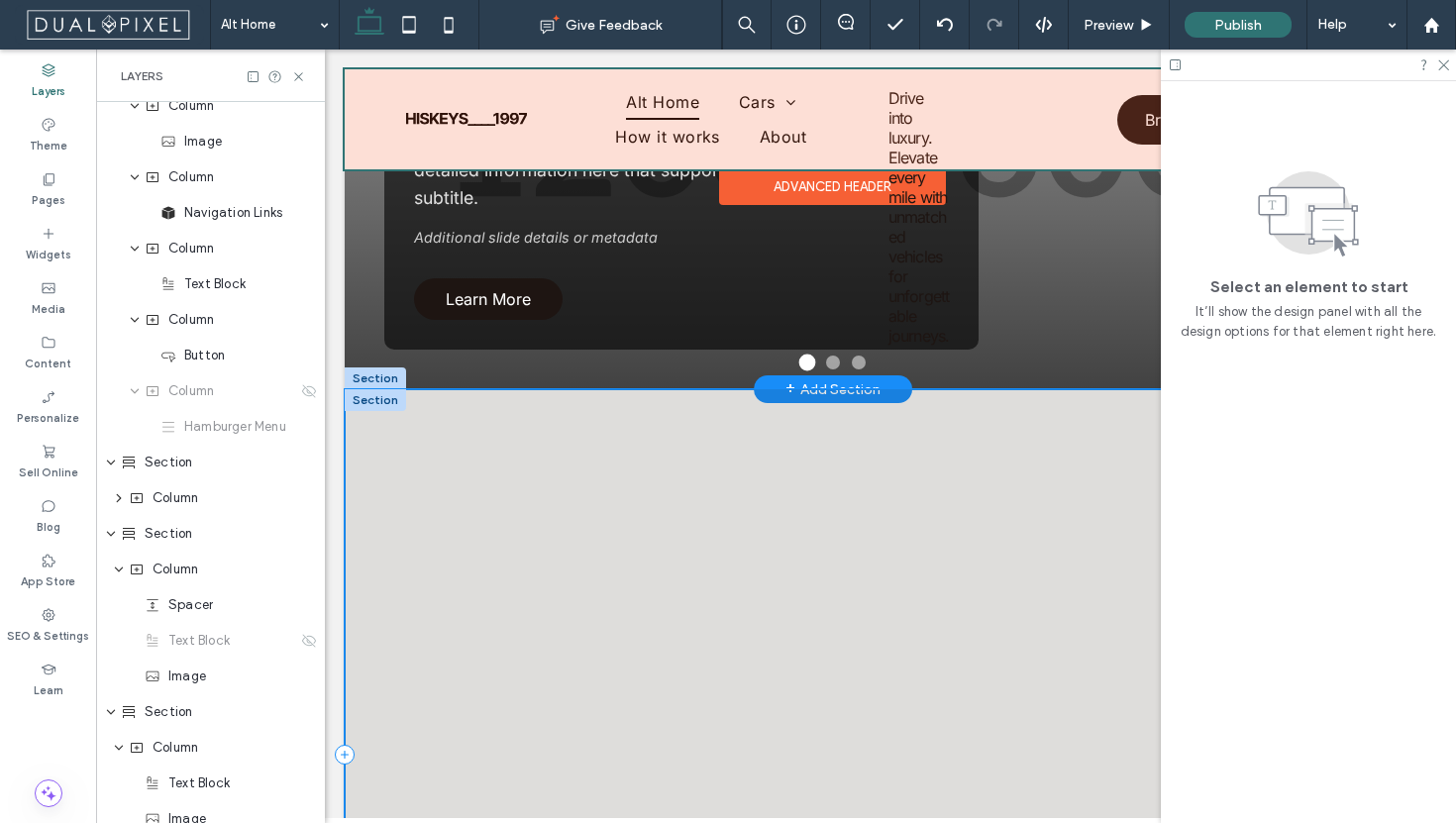 click on "Drive into luxury. Elevate every mile with unmatched vehicles for unforgettable journeys." at bounding box center [832, 754] 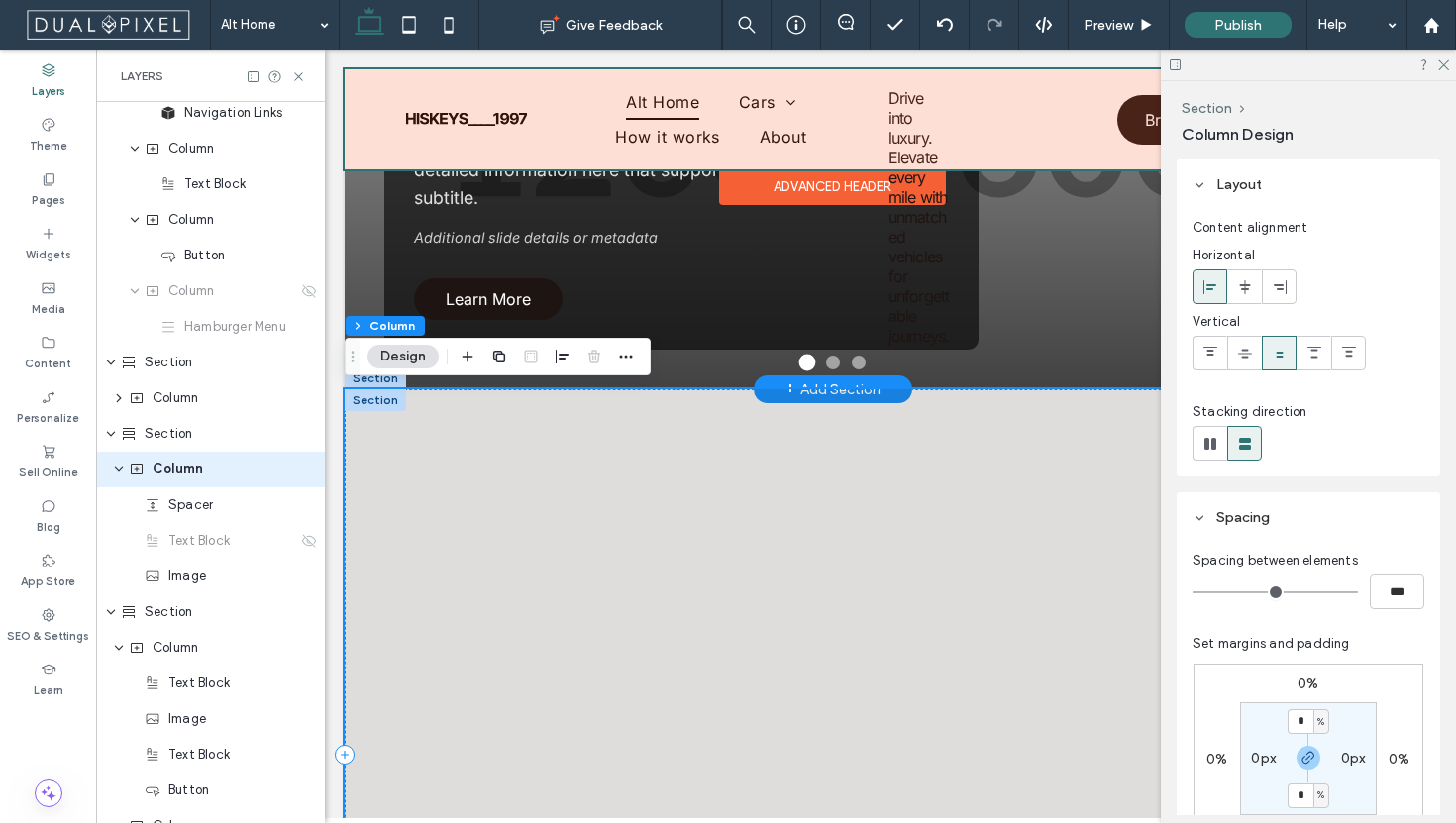 scroll, scrollTop: 192, scrollLeft: 0, axis: vertical 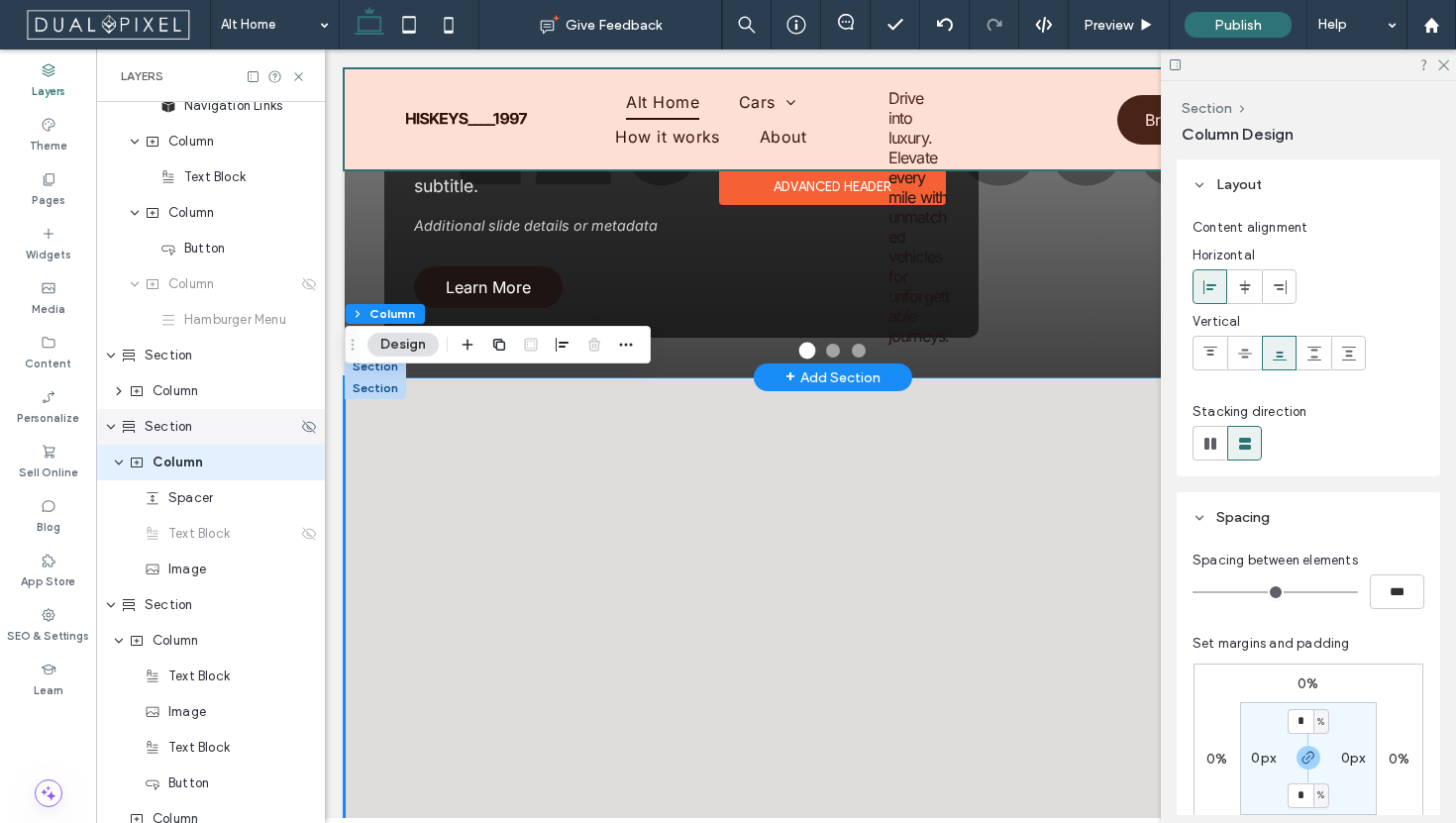 click on "Section" at bounding box center (168, 427) 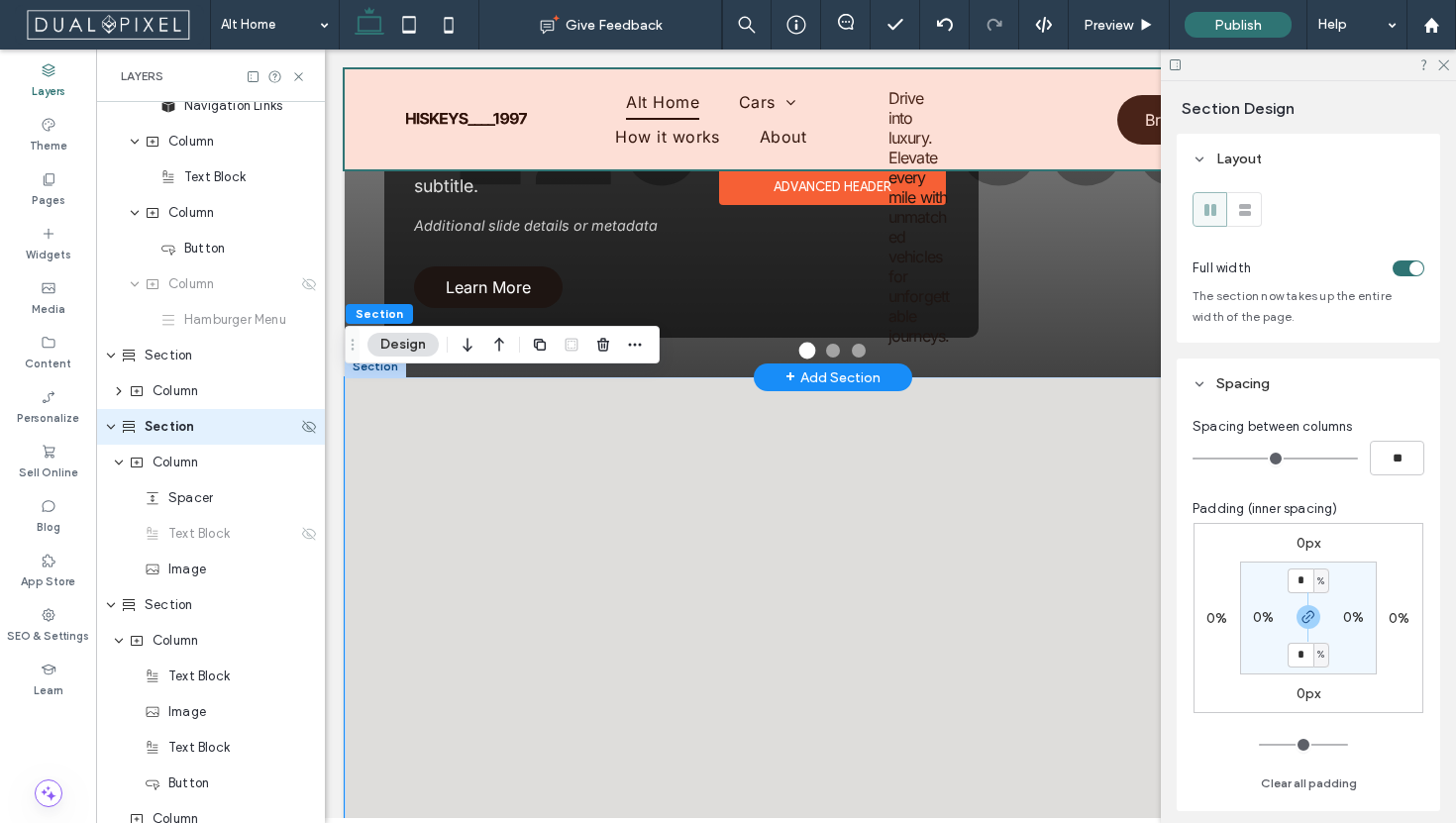 scroll, scrollTop: 156, scrollLeft: 0, axis: vertical 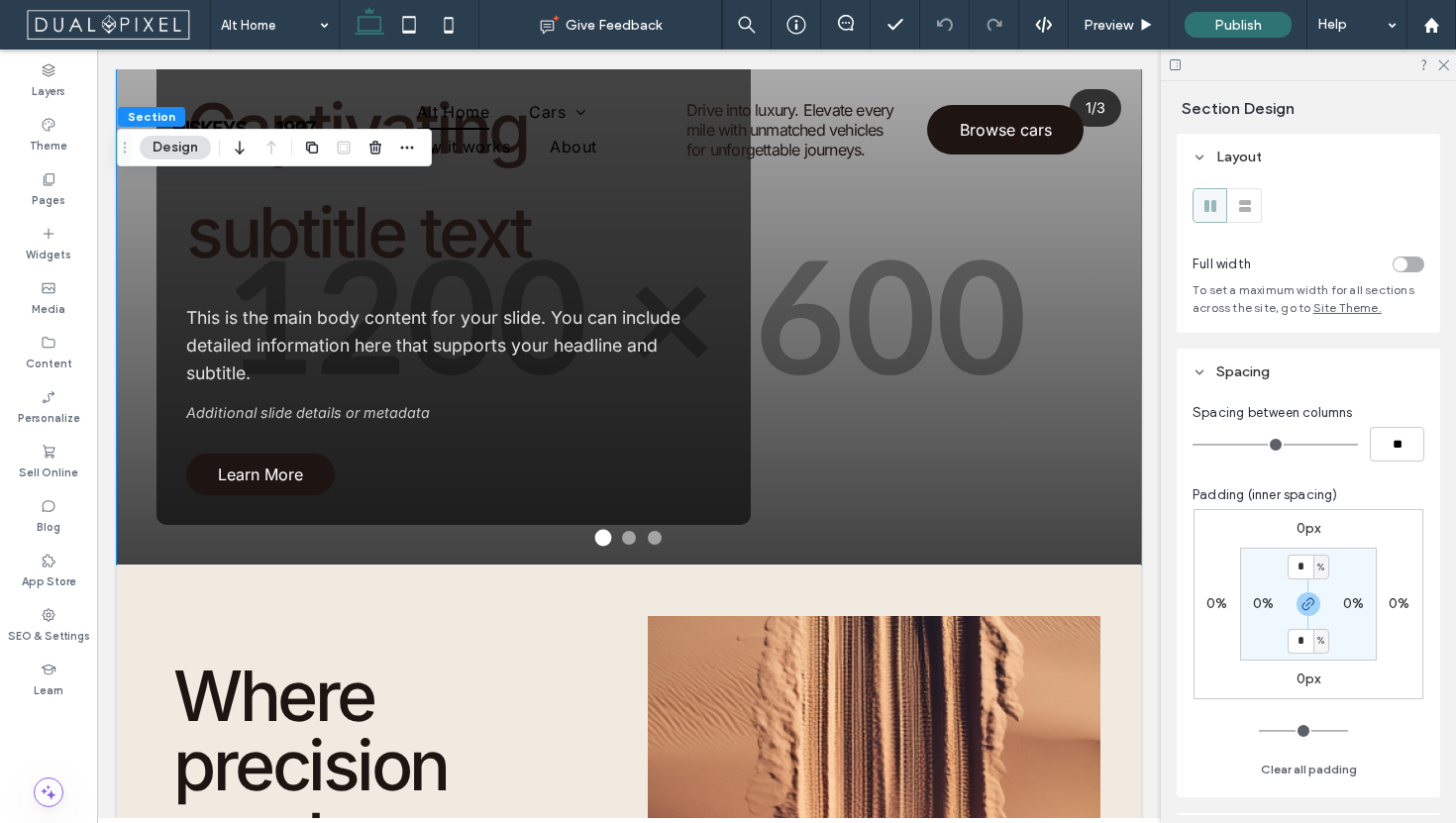 click at bounding box center [1408, 264] 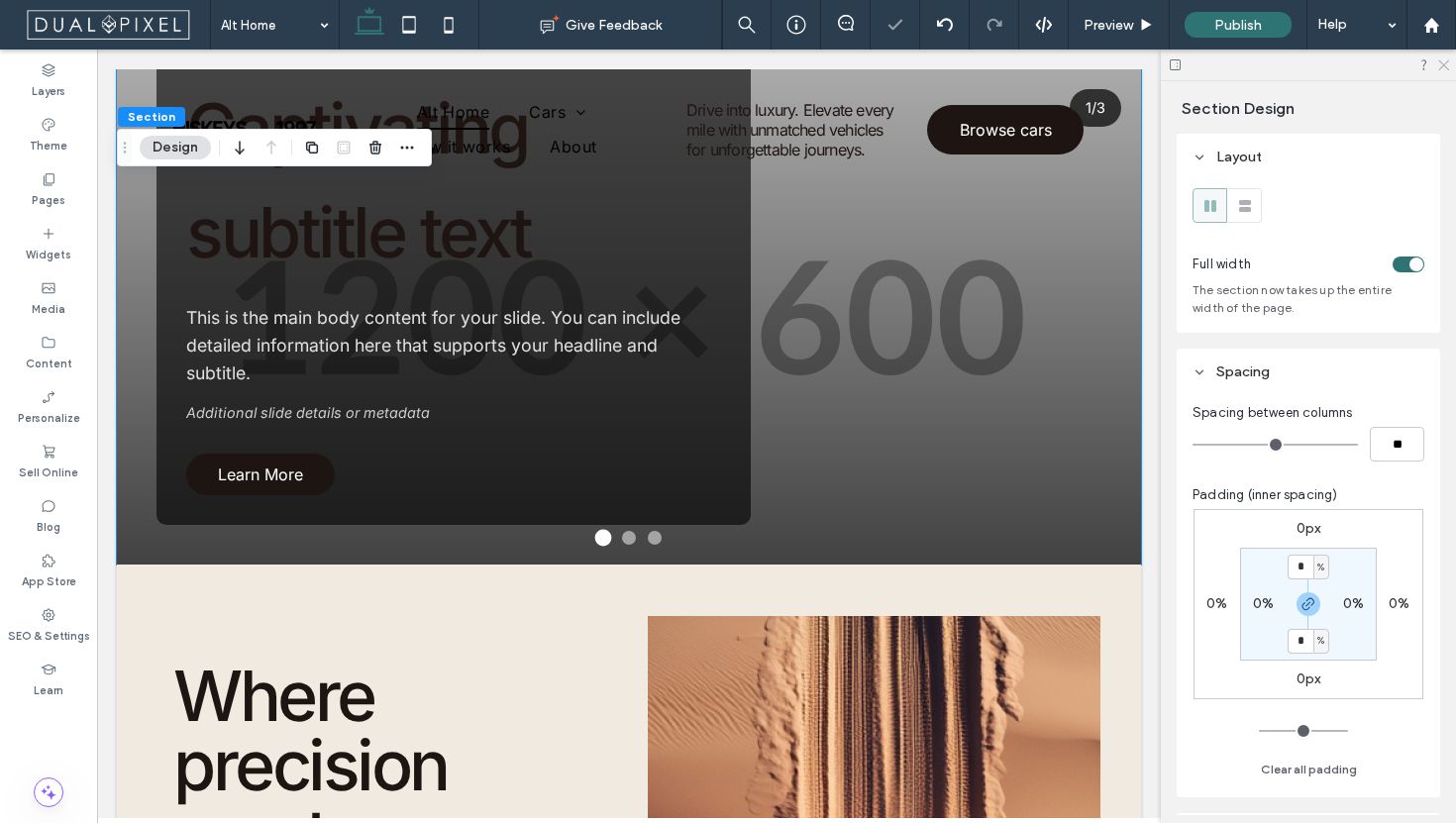 click 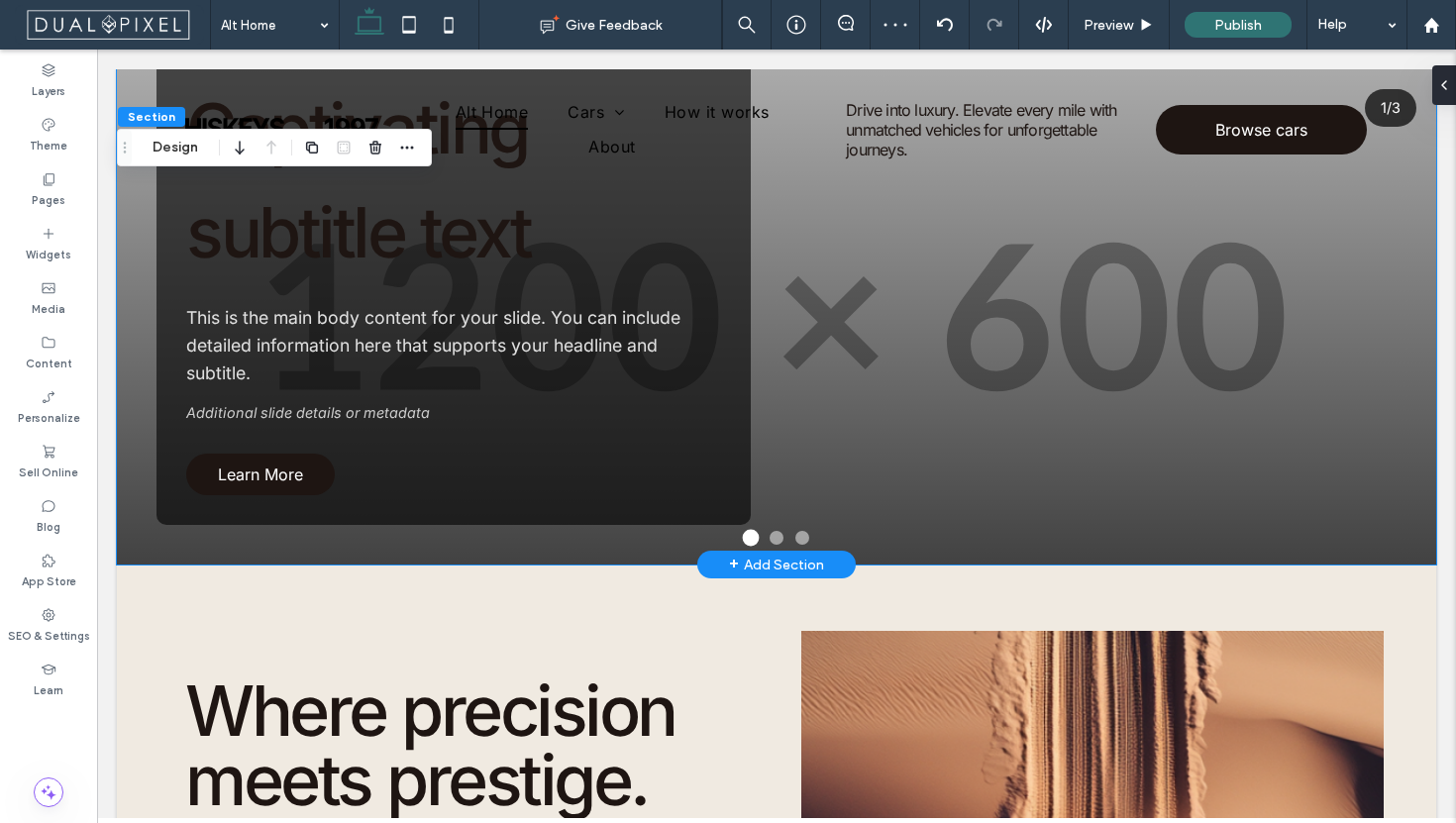click on "Amazing Slide Title
Captivating subtitle text
This is the main body content for your slide. You can include detailed information here that supports your headline and subtitle.
Additional slide details or metadata
Learn More" at bounding box center (777, 195) 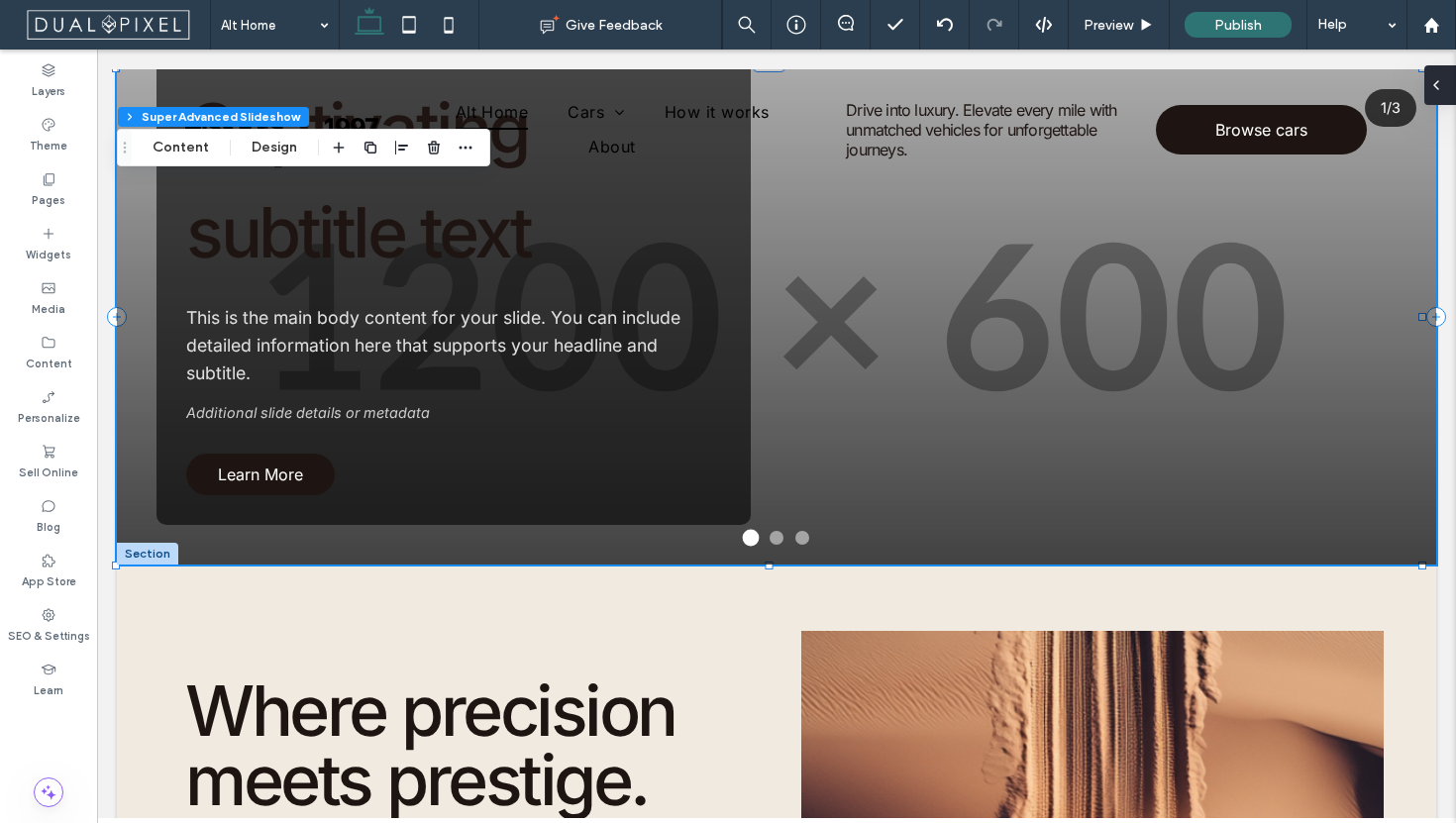 click at bounding box center [1440, 85] 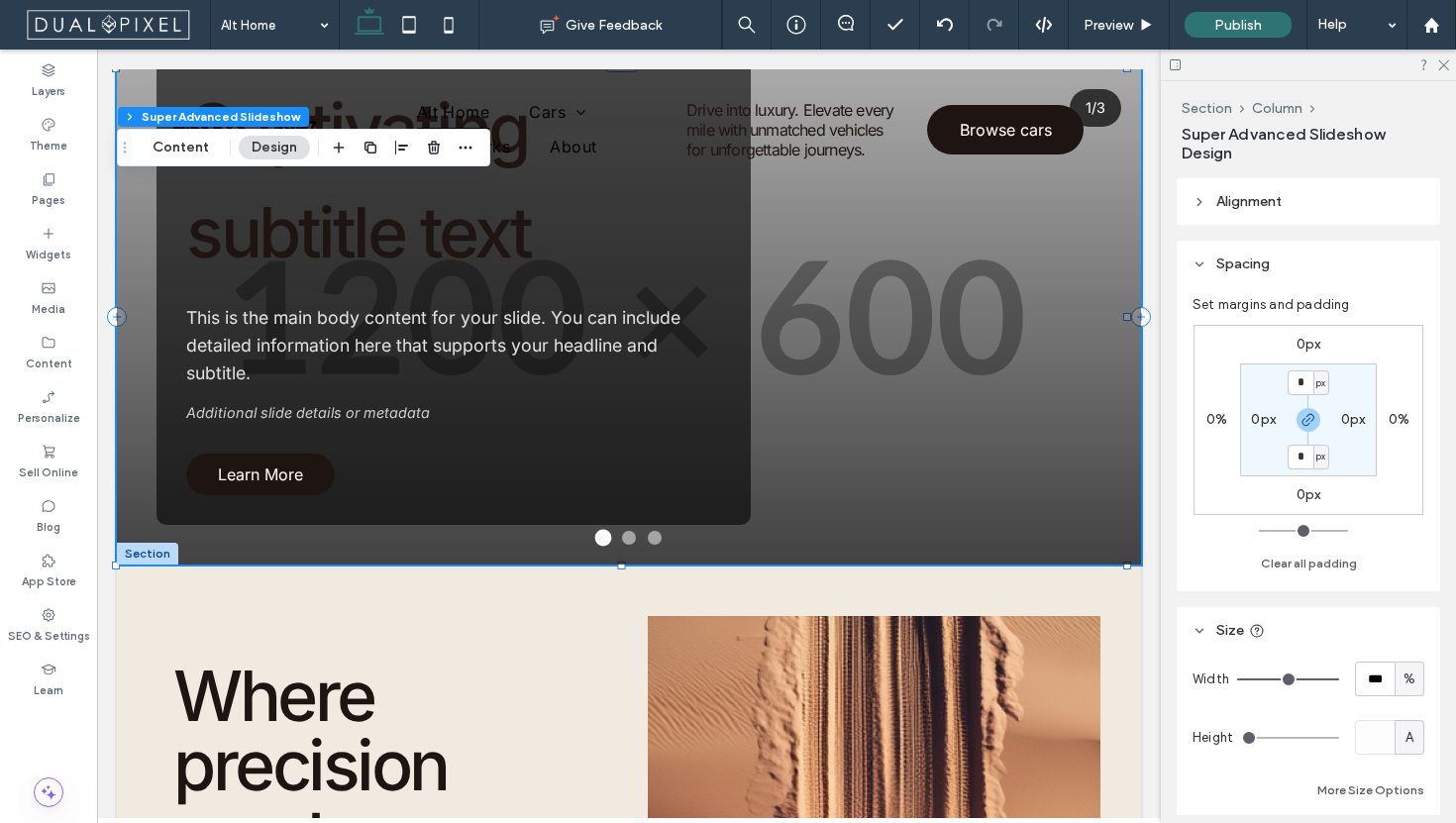 scroll, scrollTop: 160, scrollLeft: 0, axis: vertical 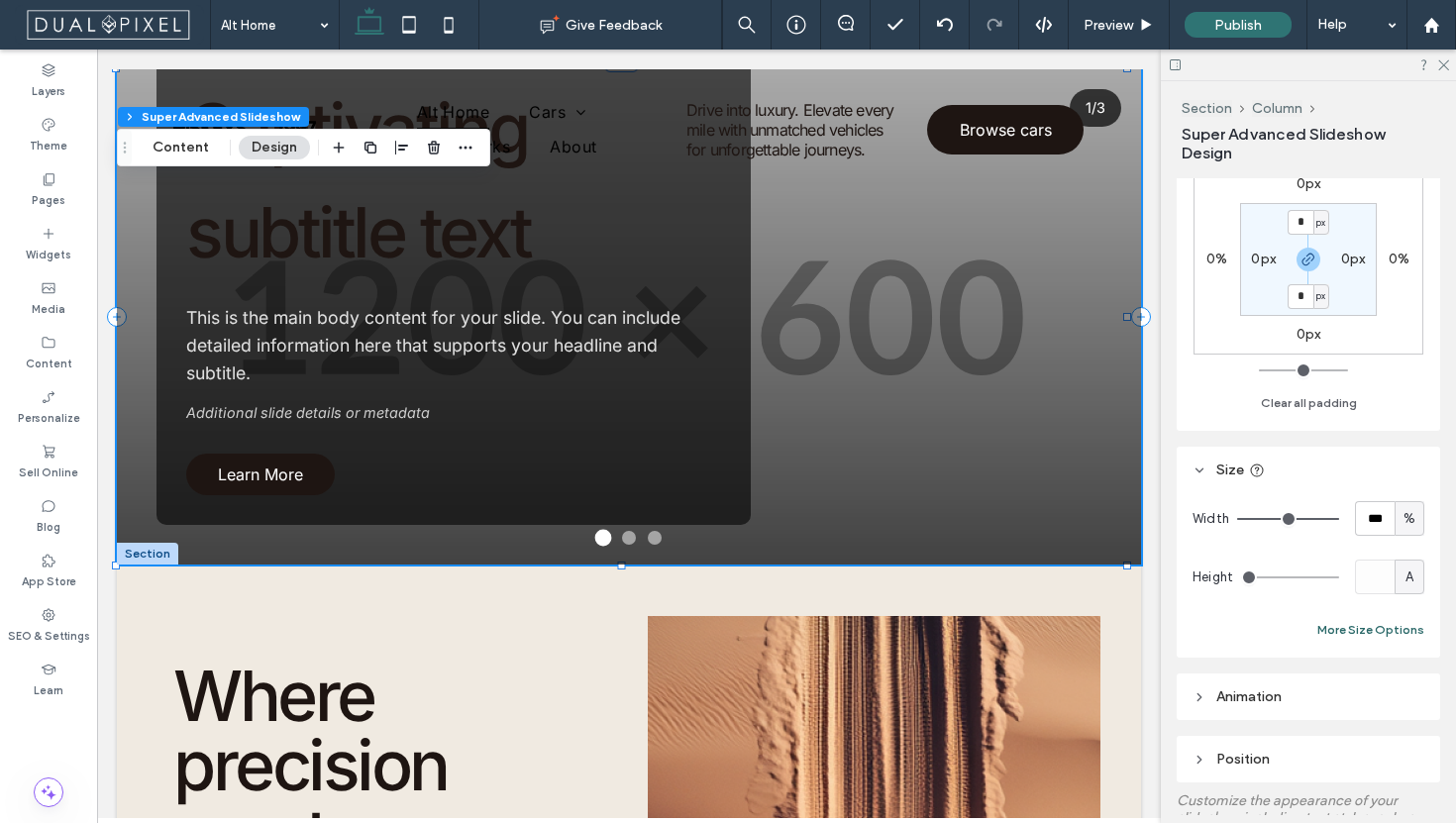 click on "More Size Options" at bounding box center (1371, 630) 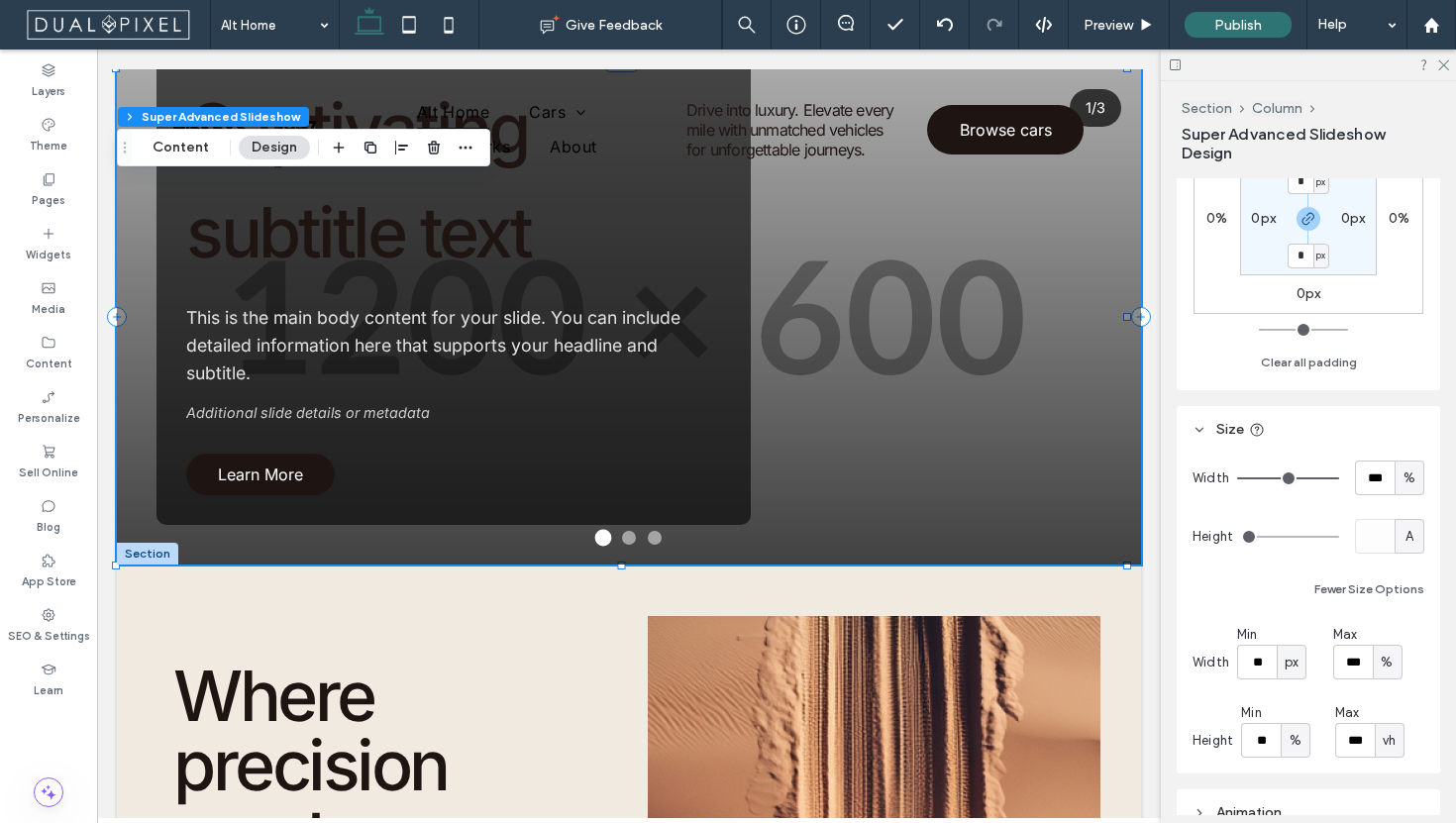 scroll, scrollTop: 202, scrollLeft: 0, axis: vertical 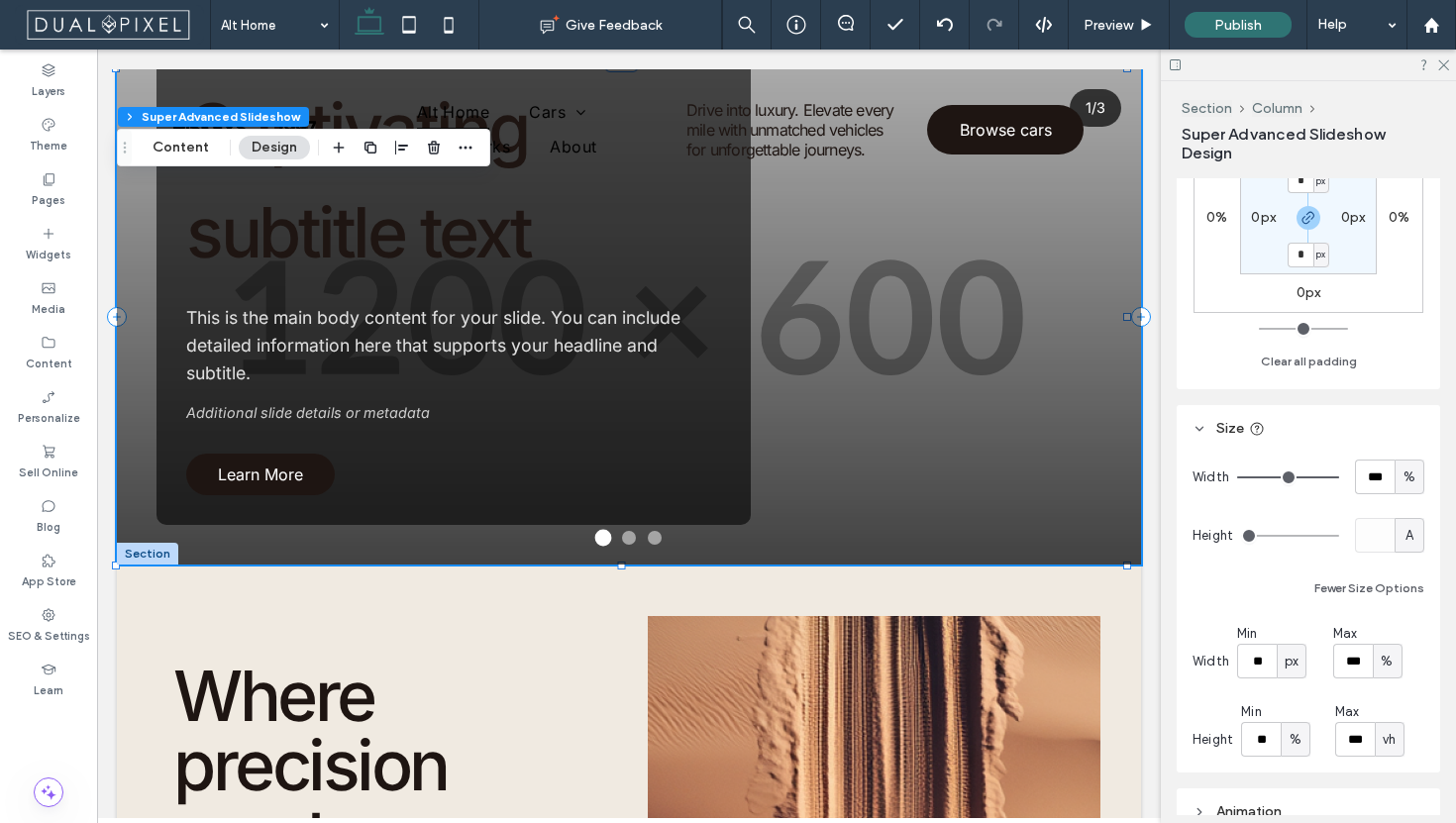 click on "A" at bounding box center [1409, 536] 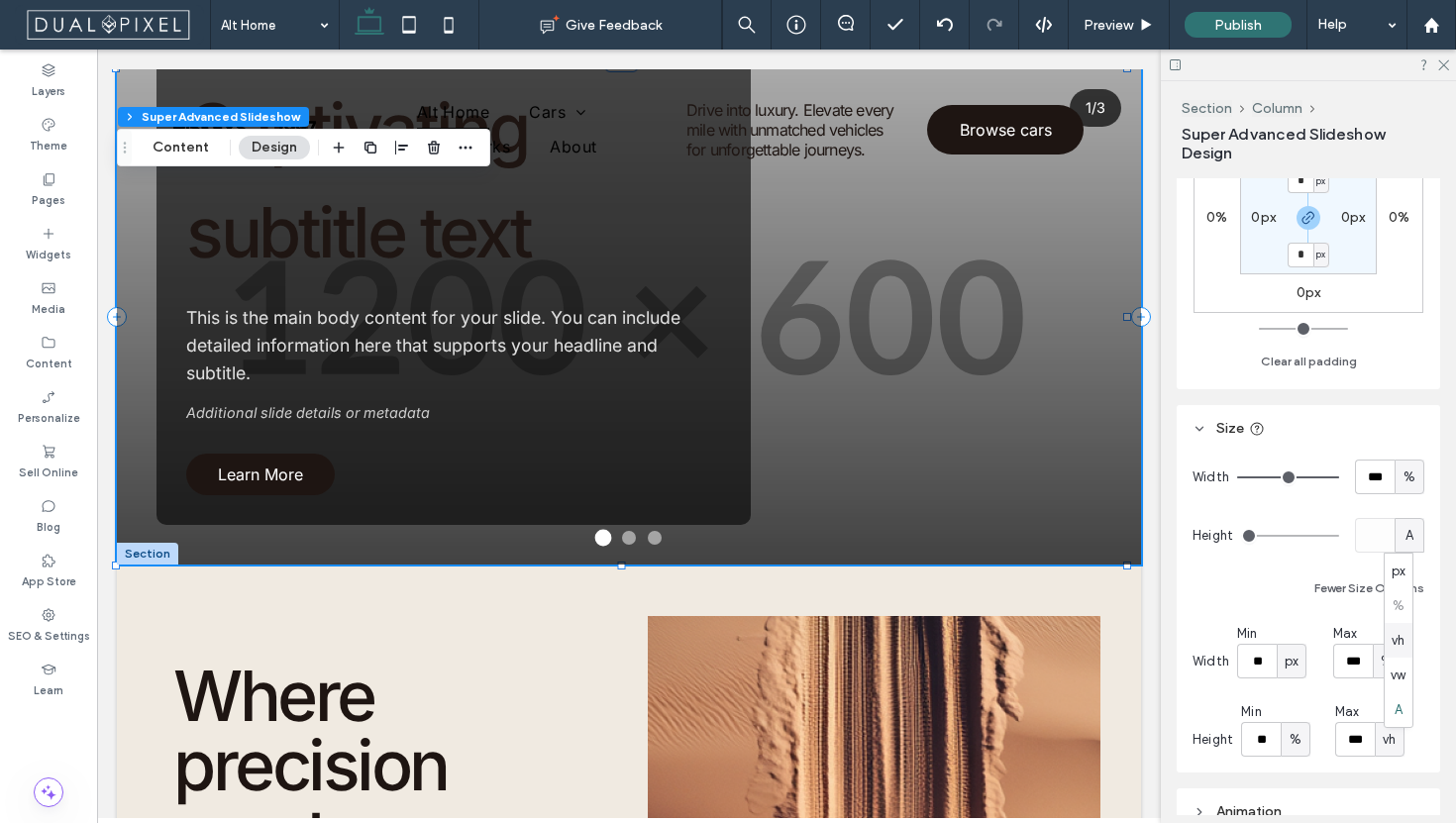 click on "vh" at bounding box center (1398, 641) 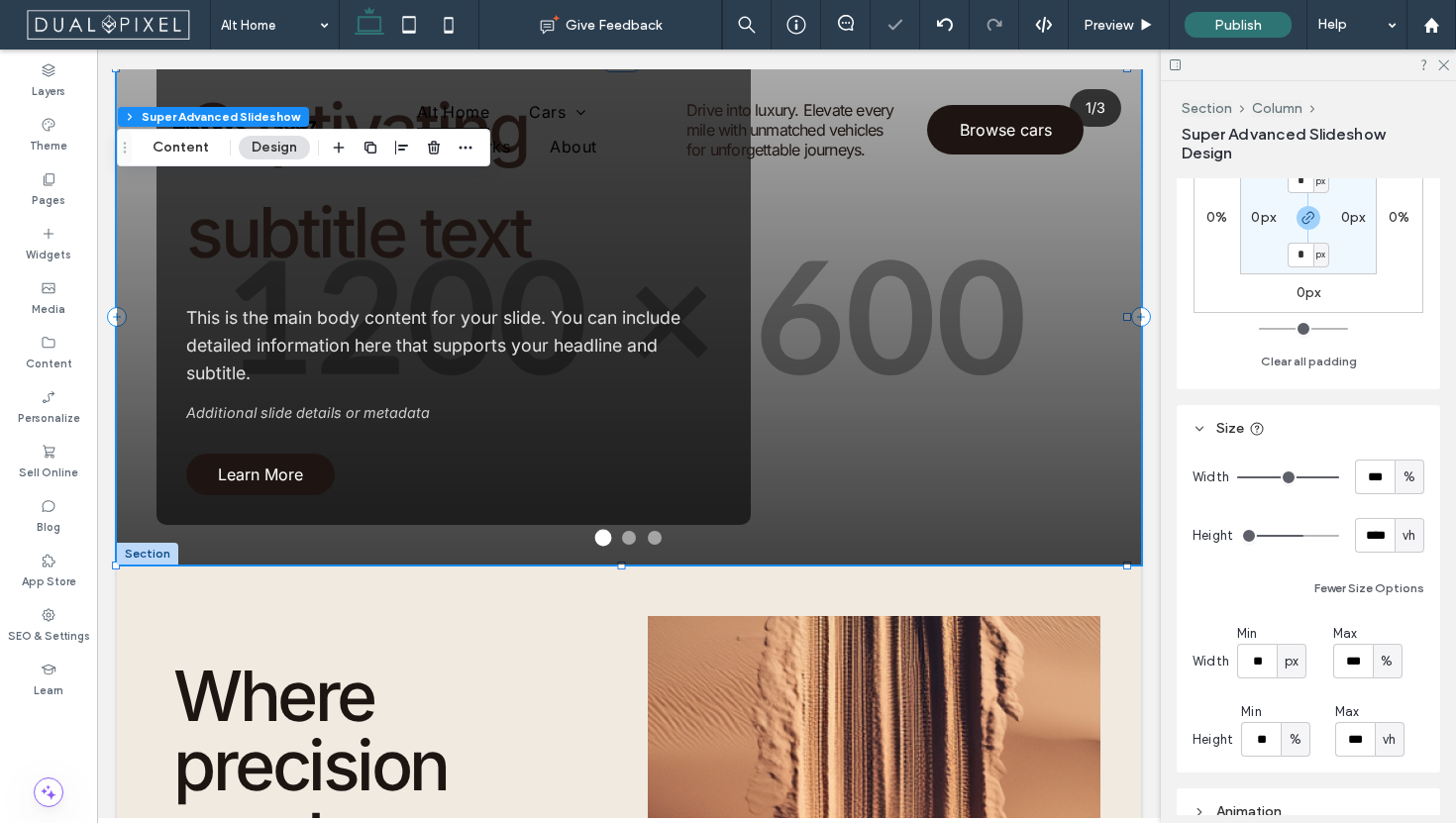 type on "**" 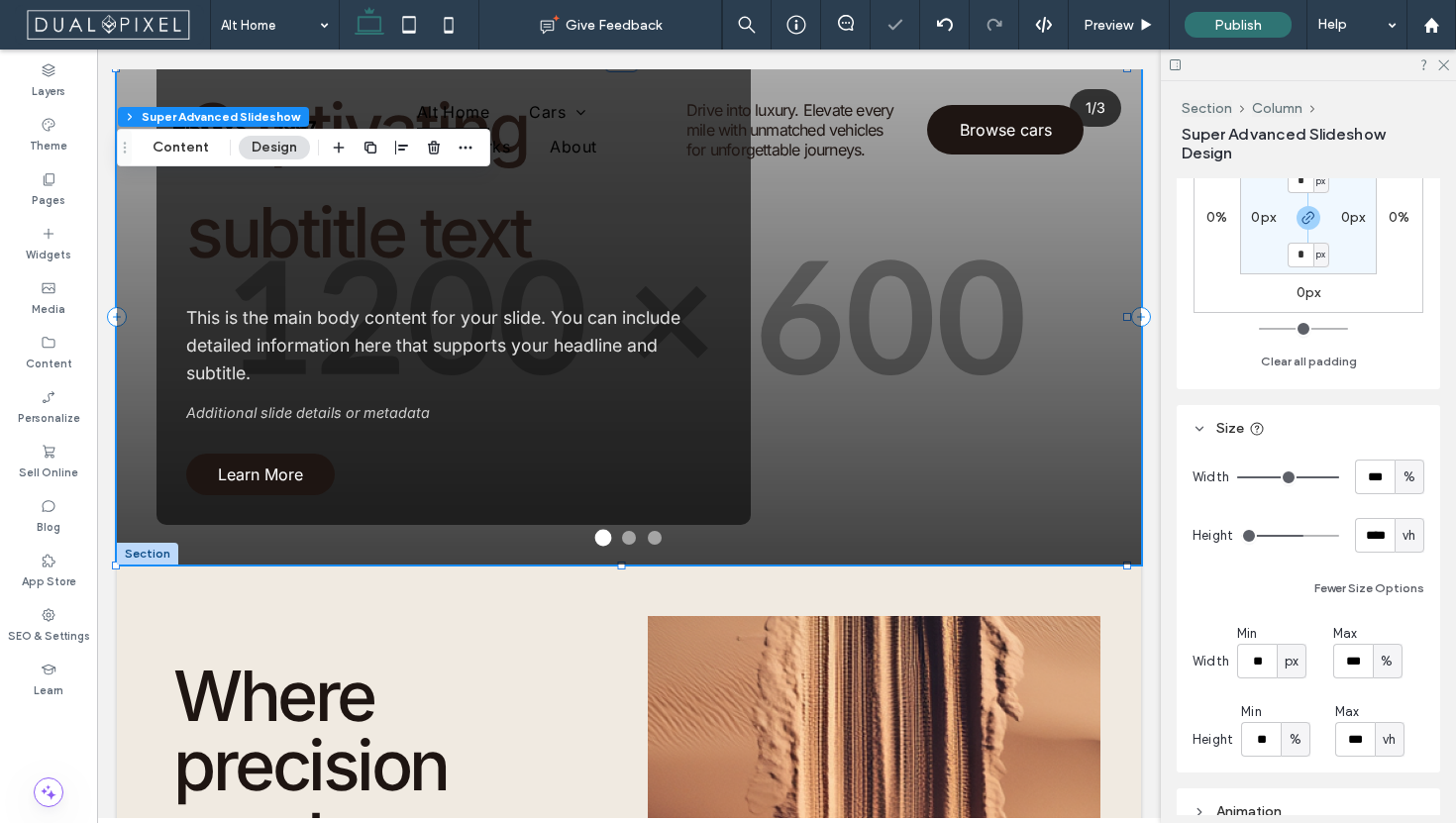 type on "**" 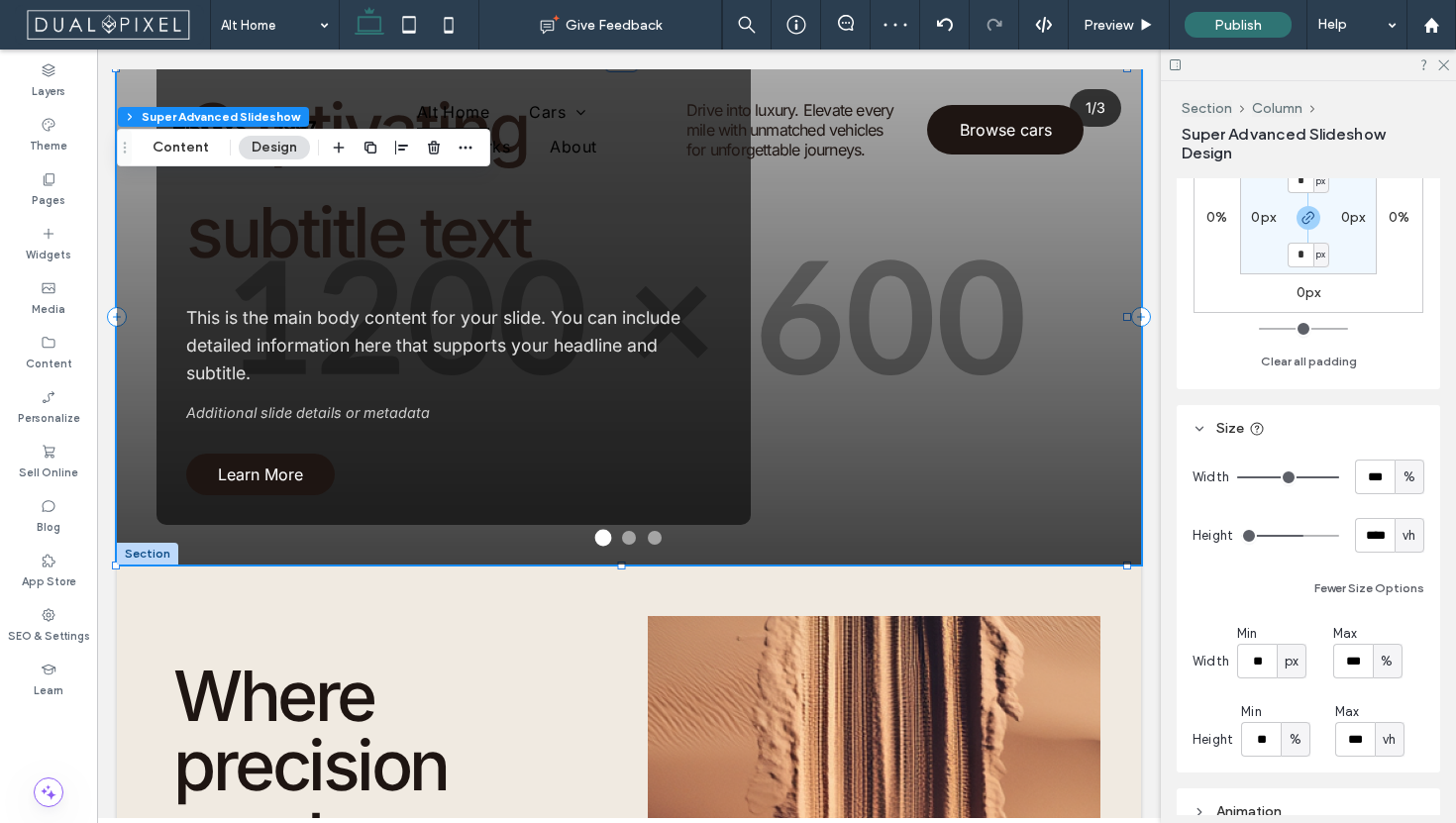 type on "**" 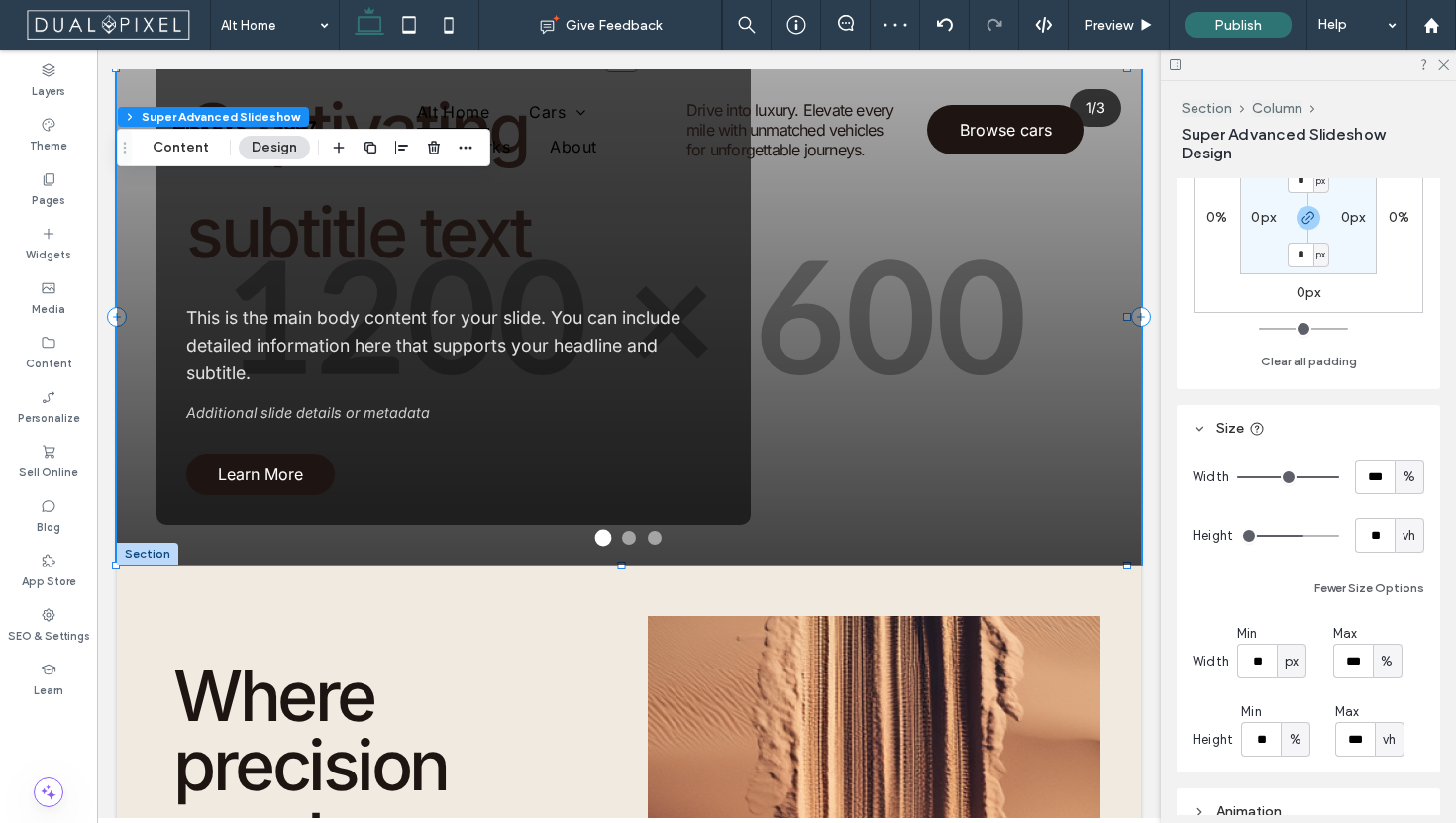 type on "**" 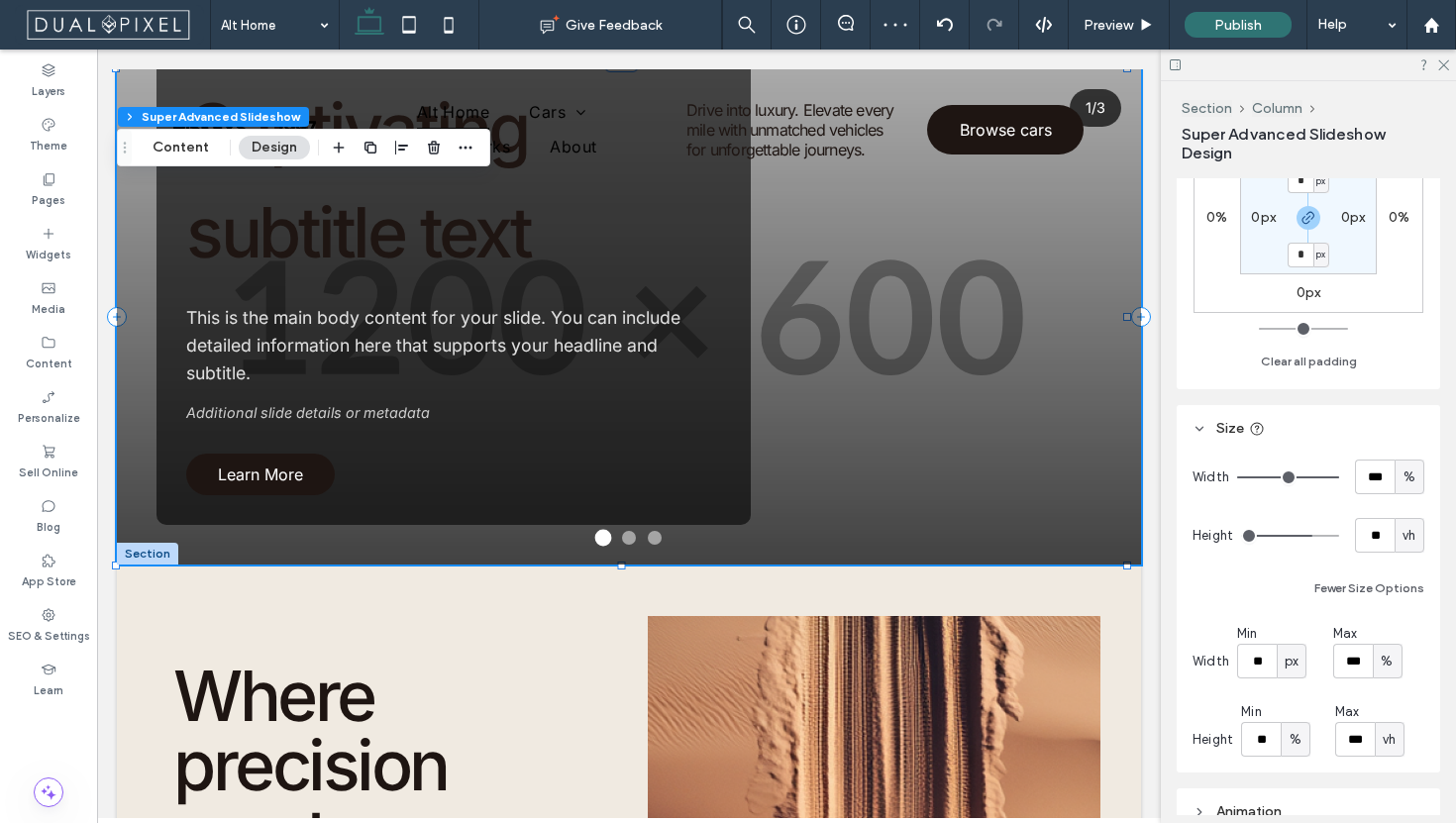 type on "**" 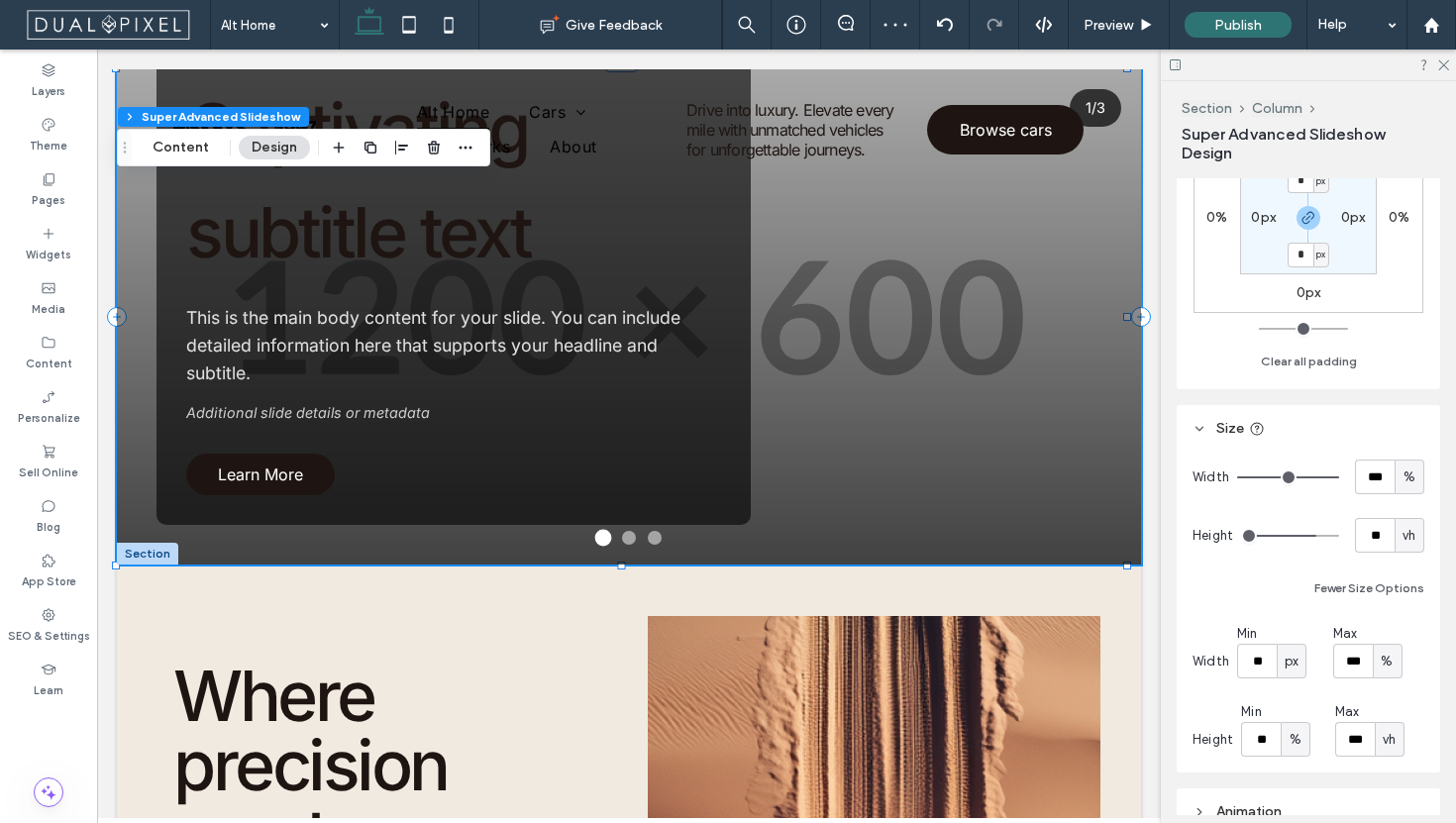 type on "**" 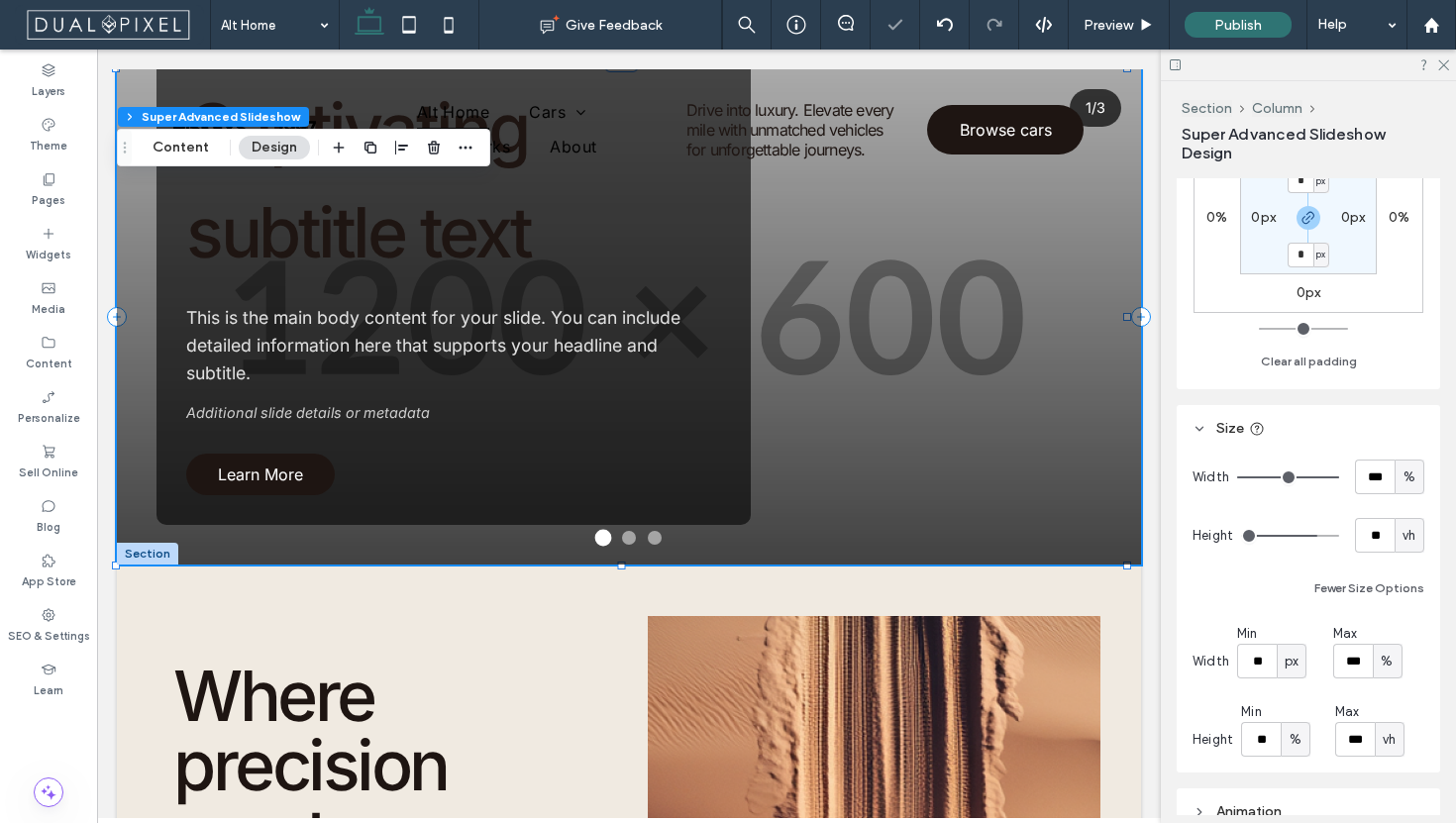type on "**" 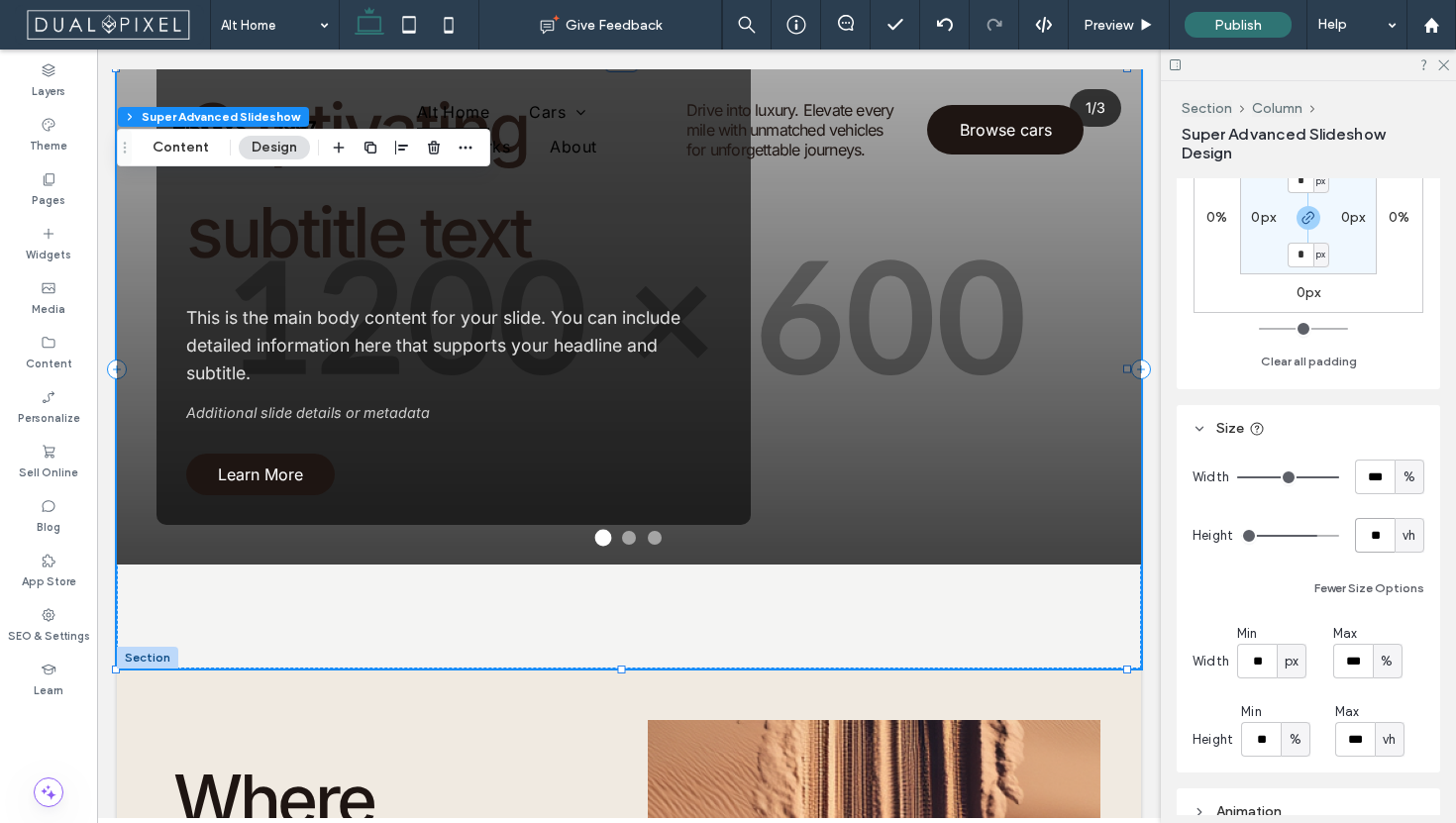 click on "**" at bounding box center (1375, 535) 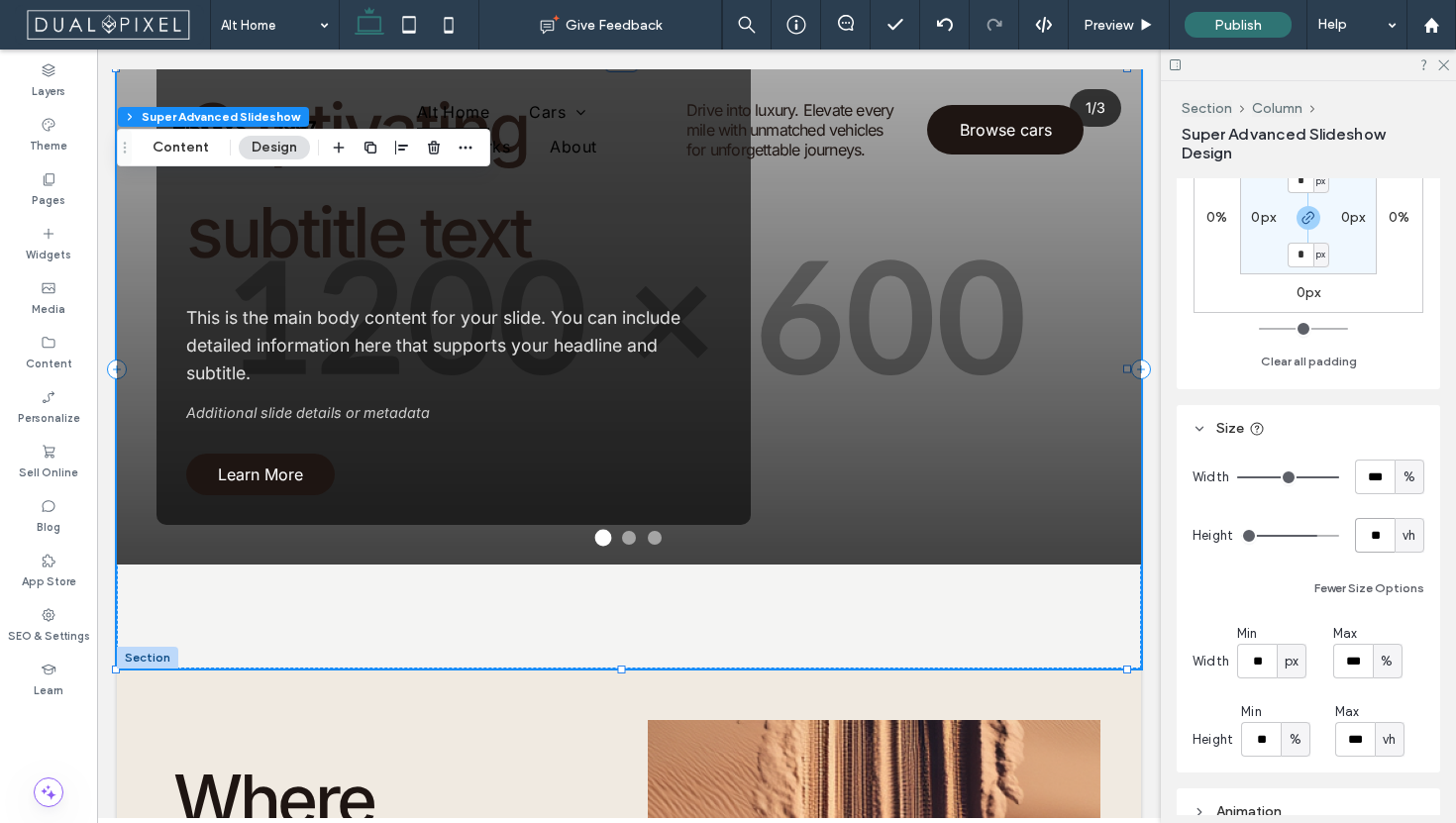 type on "**" 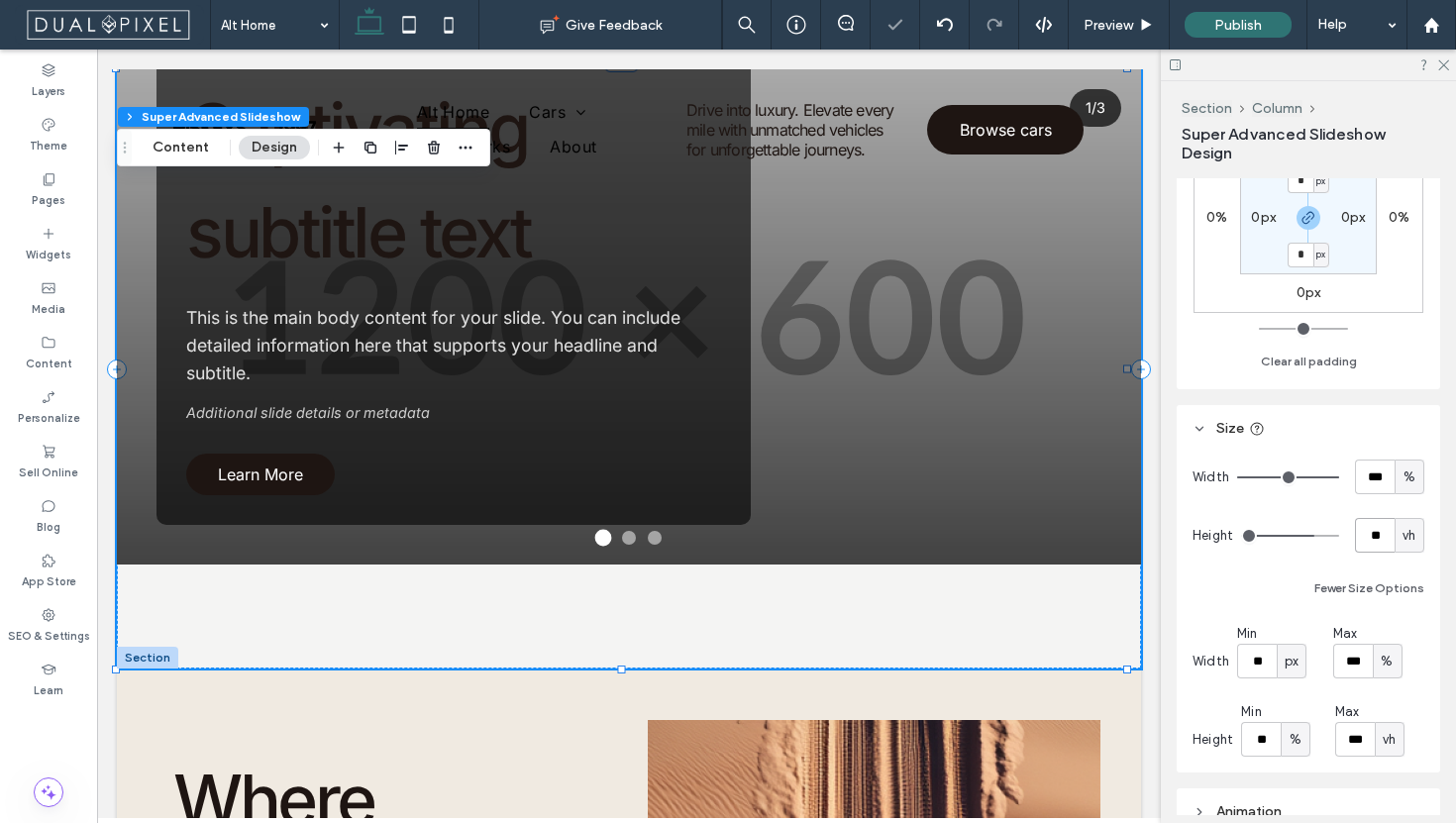 type on "**" 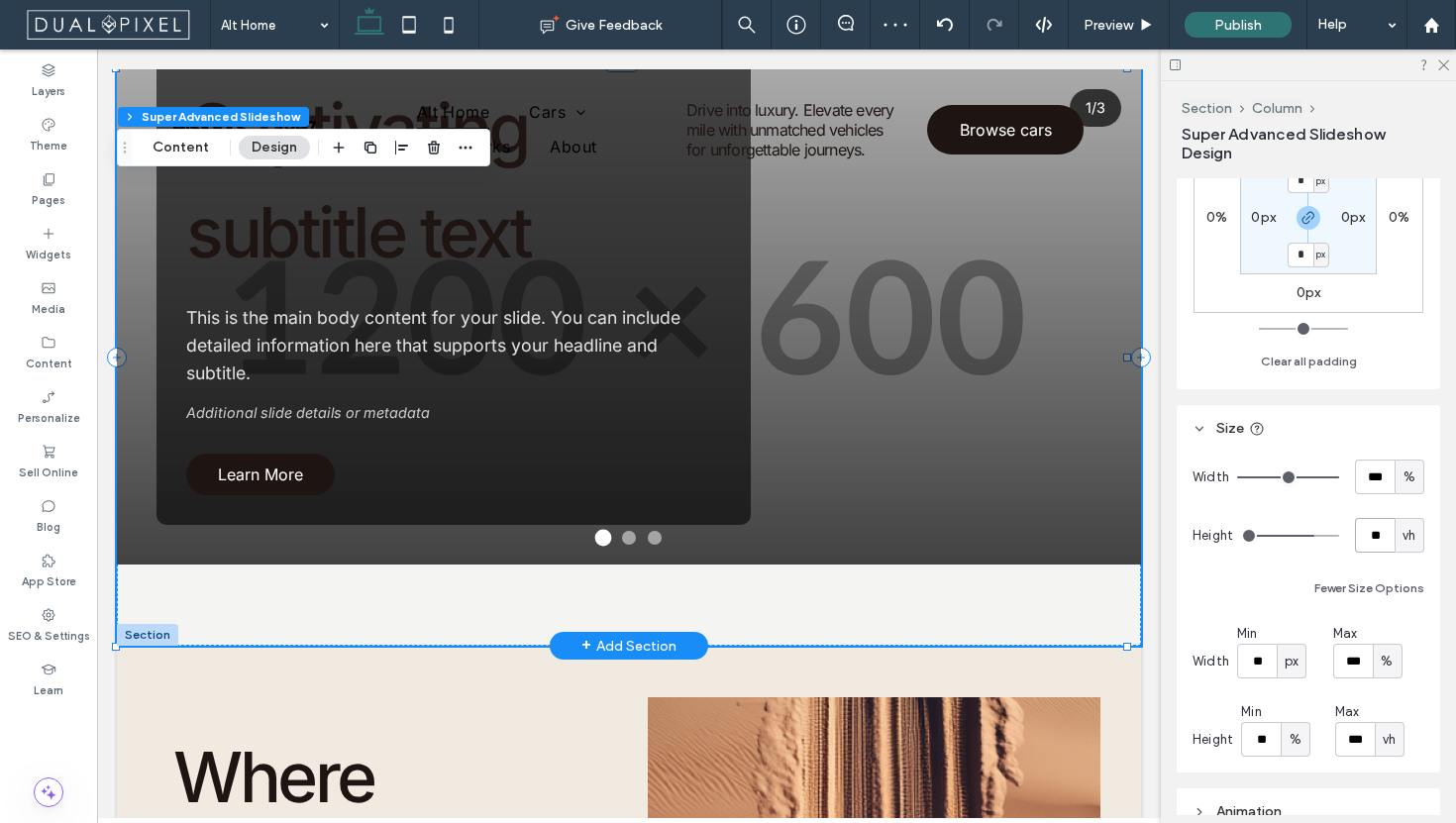 click on "Amazing Slide Title
Captivating subtitle text
This is the main body content for your slide. You can include detailed information here that supports your headline and subtitle.
Additional slide details or metadata
Learn More" at bounding box center (629, 195) 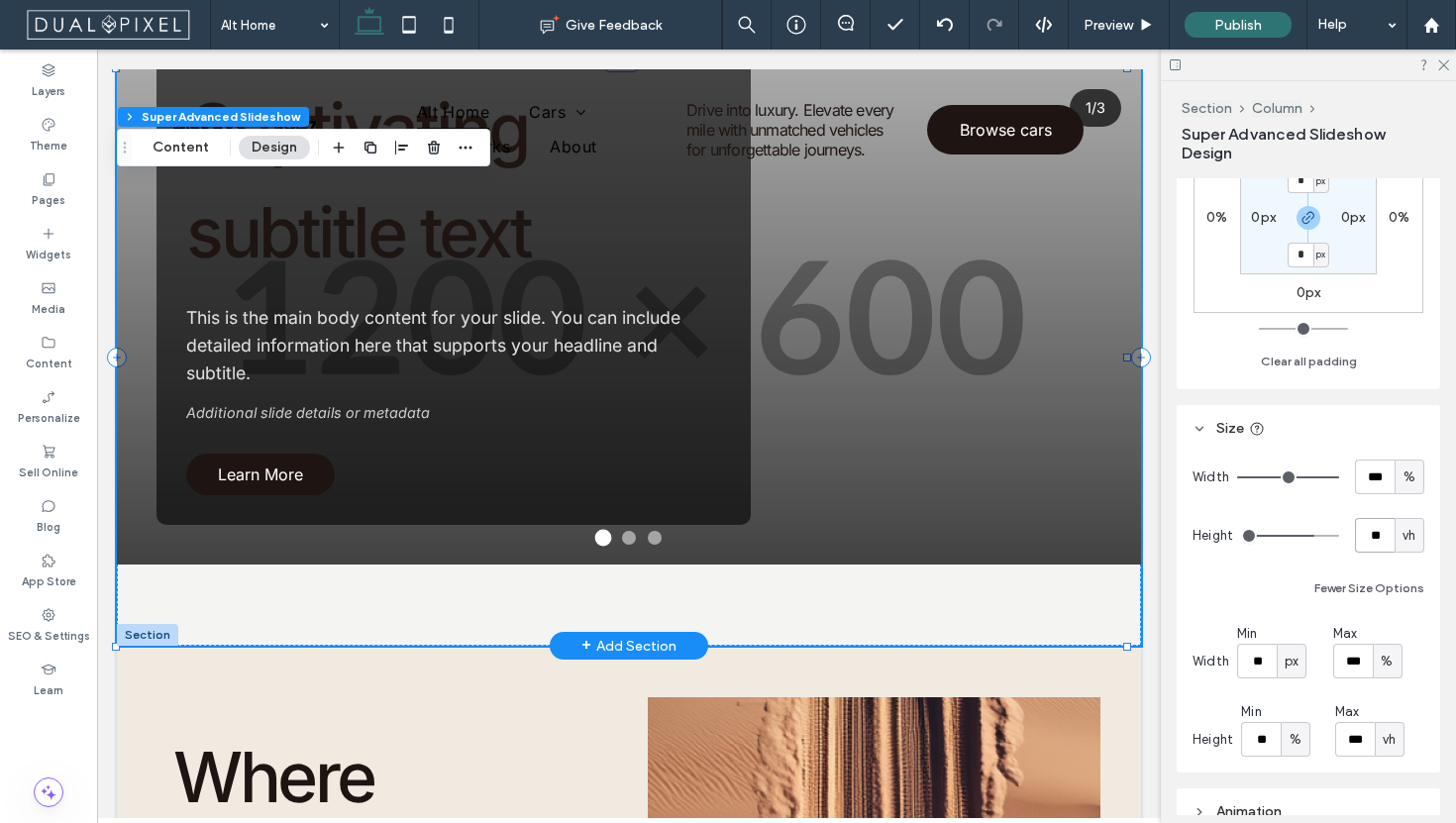 click on "Learn More" at bounding box center (454, 469) 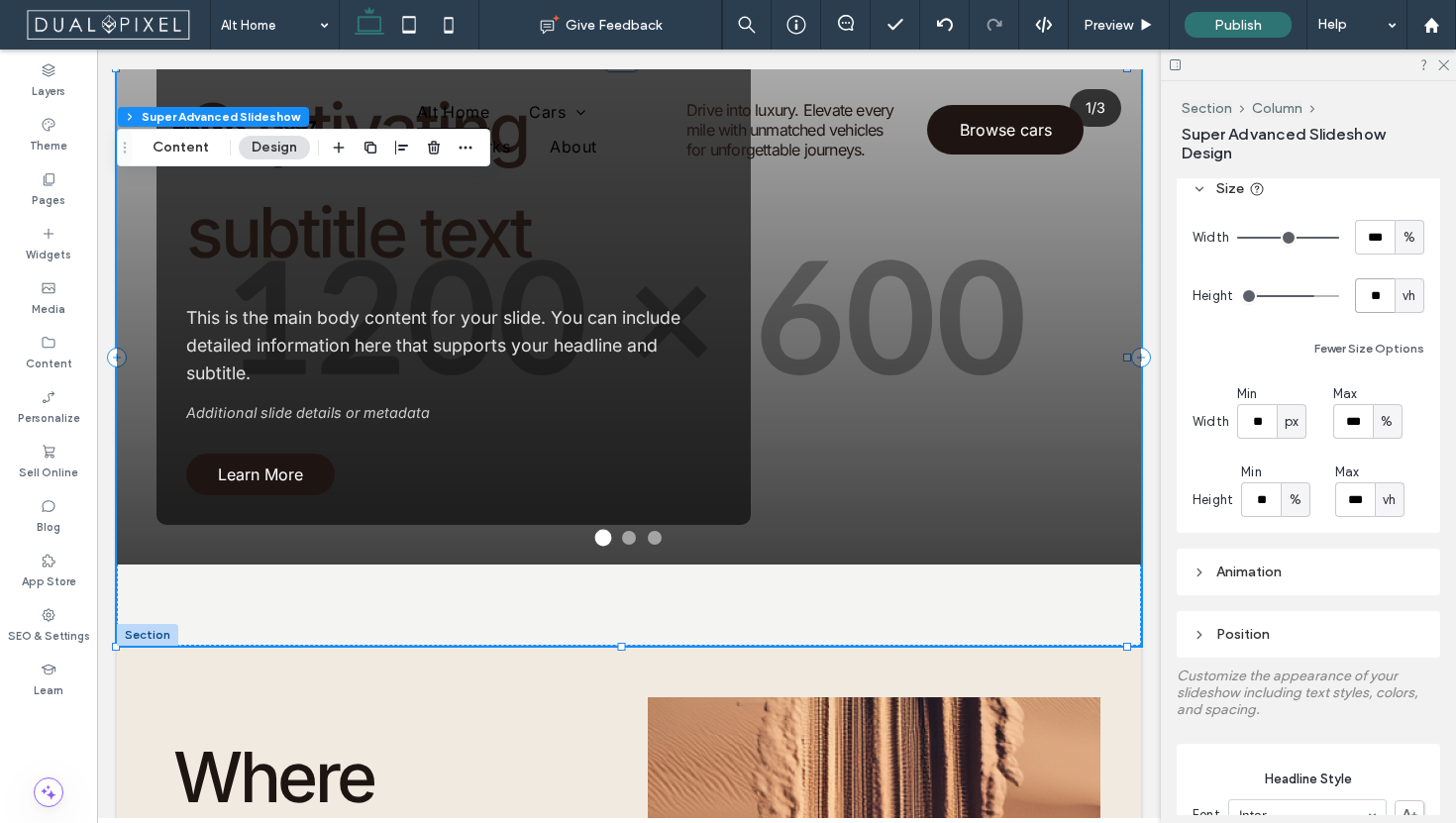 scroll, scrollTop: 610, scrollLeft: 0, axis: vertical 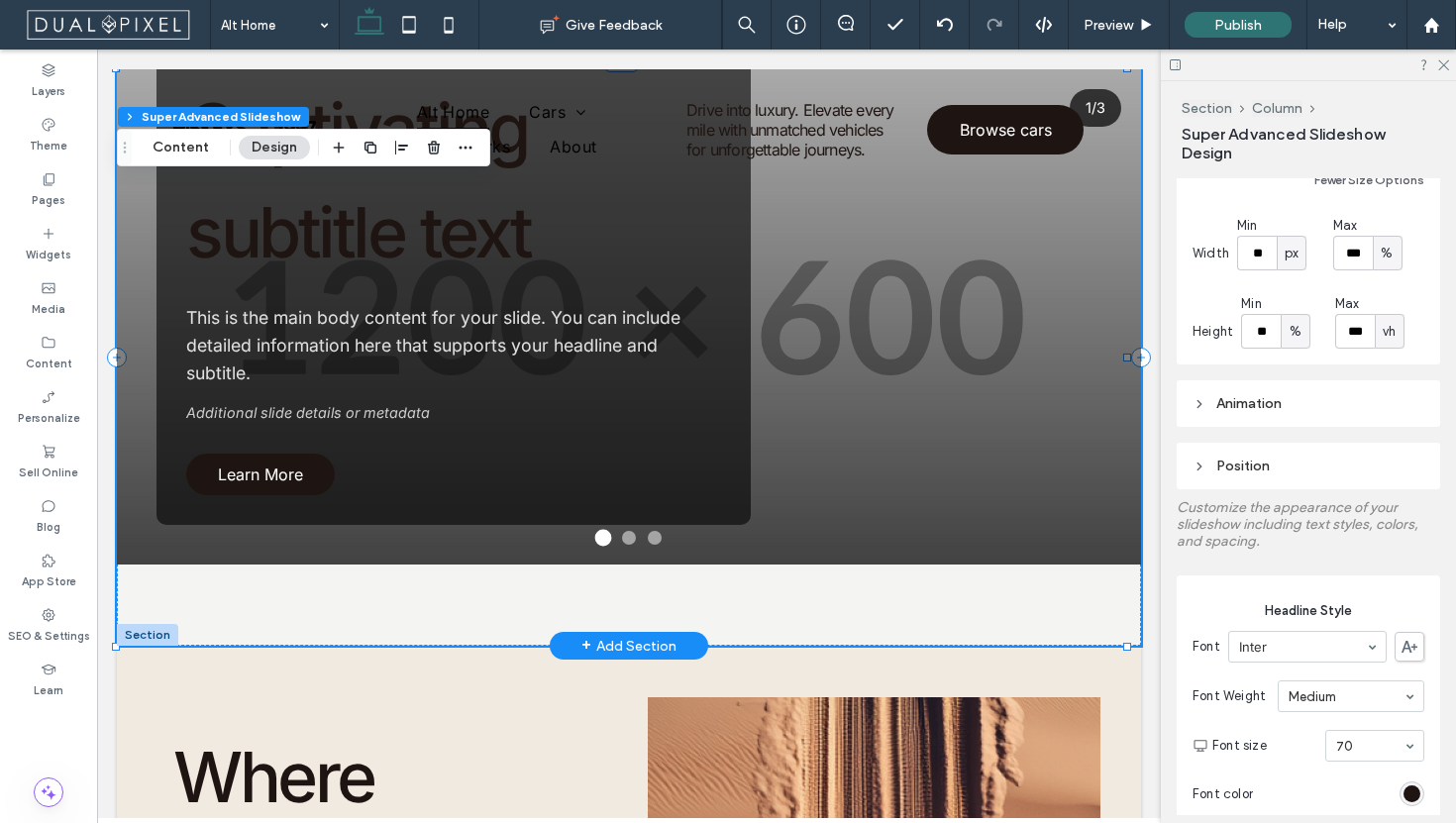 click on "Amazing Slide Title
Captivating subtitle text
This is the main body content for your slide. You can include detailed information here that supports your headline and subtitle.
Additional slide details or metadata
Learn More" at bounding box center (629, 195) 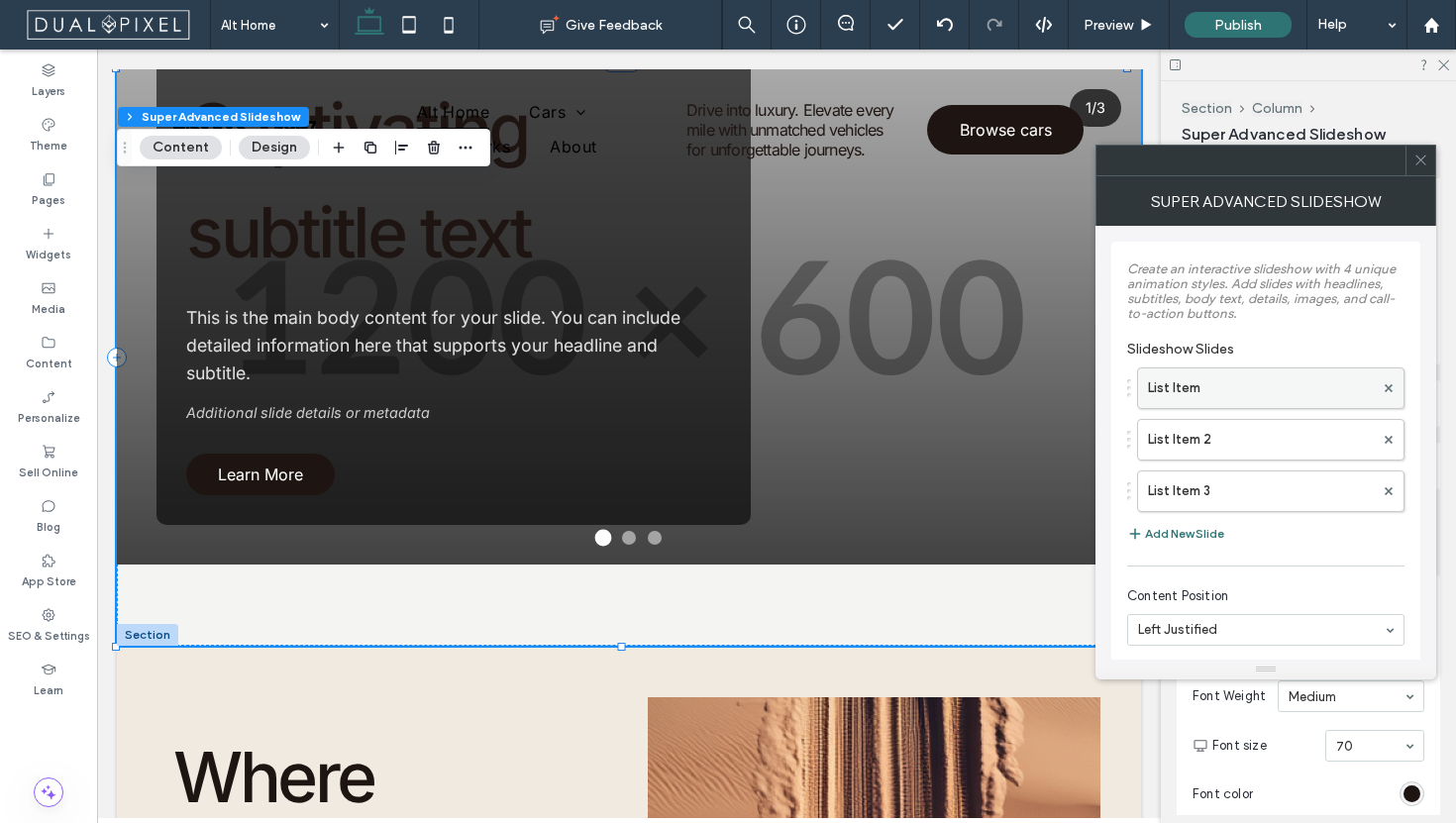 click on "List Item" at bounding box center (1261, 388) 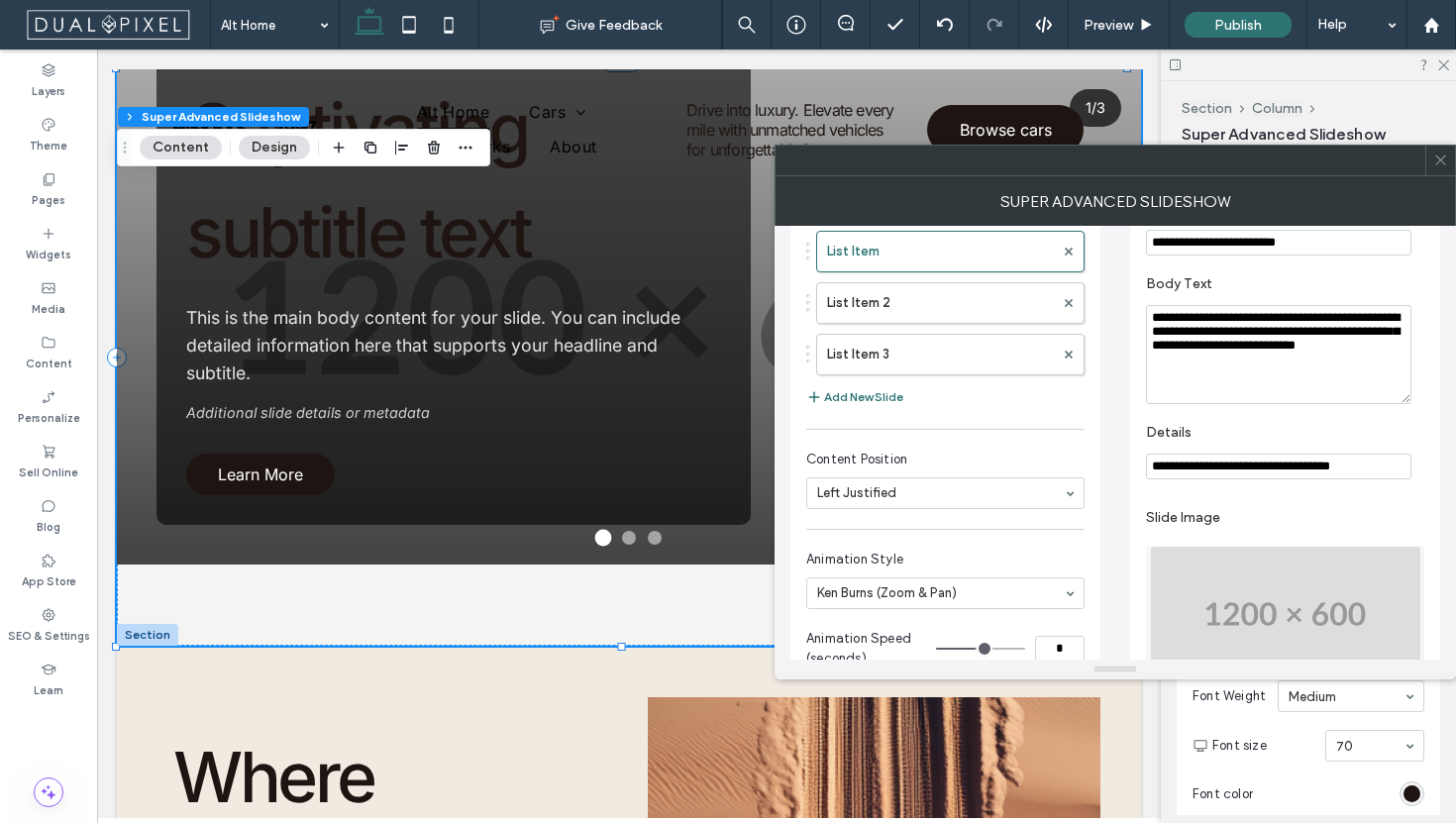 scroll, scrollTop: 195, scrollLeft: 0, axis: vertical 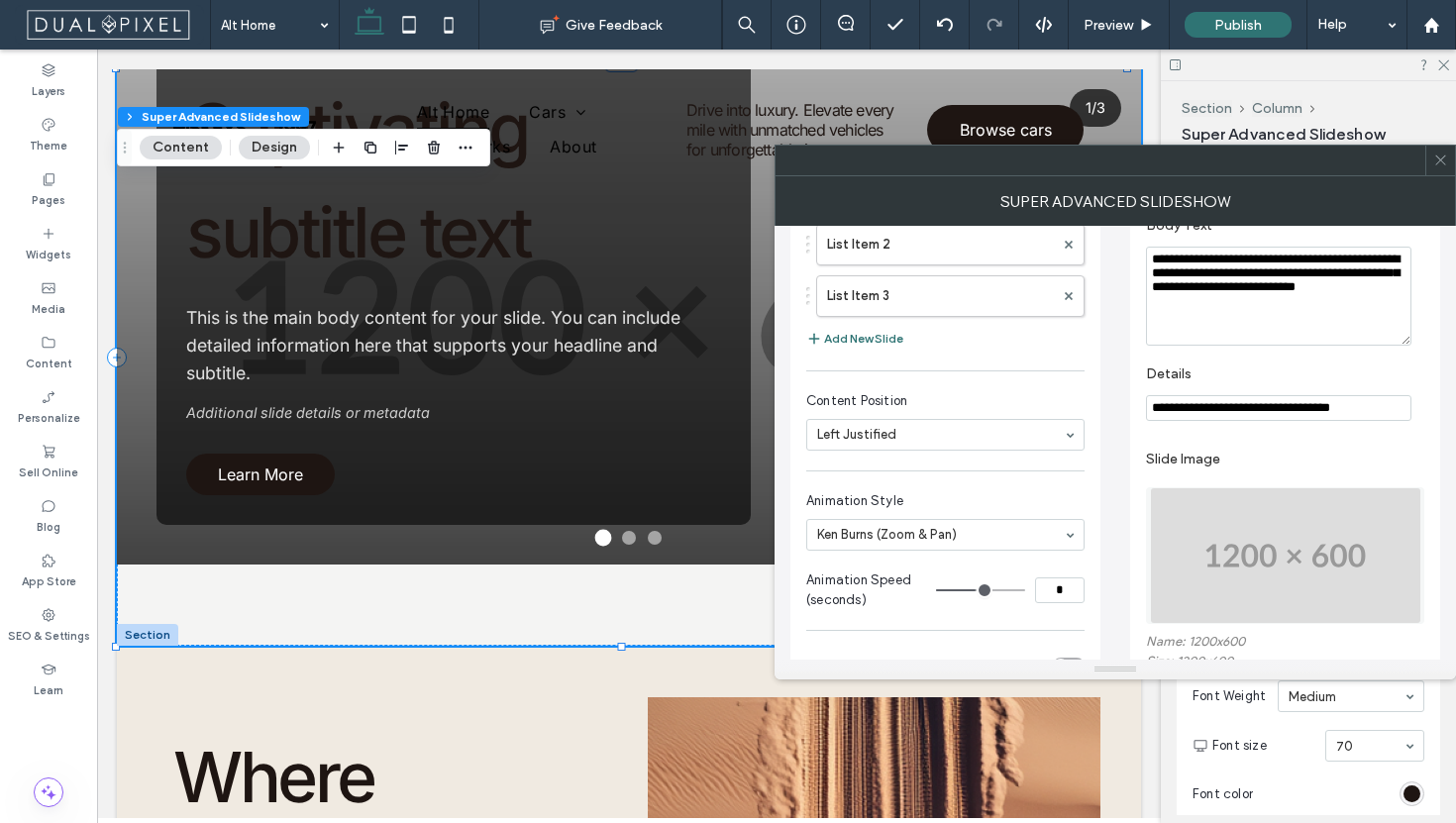 click at bounding box center (1286, 556) 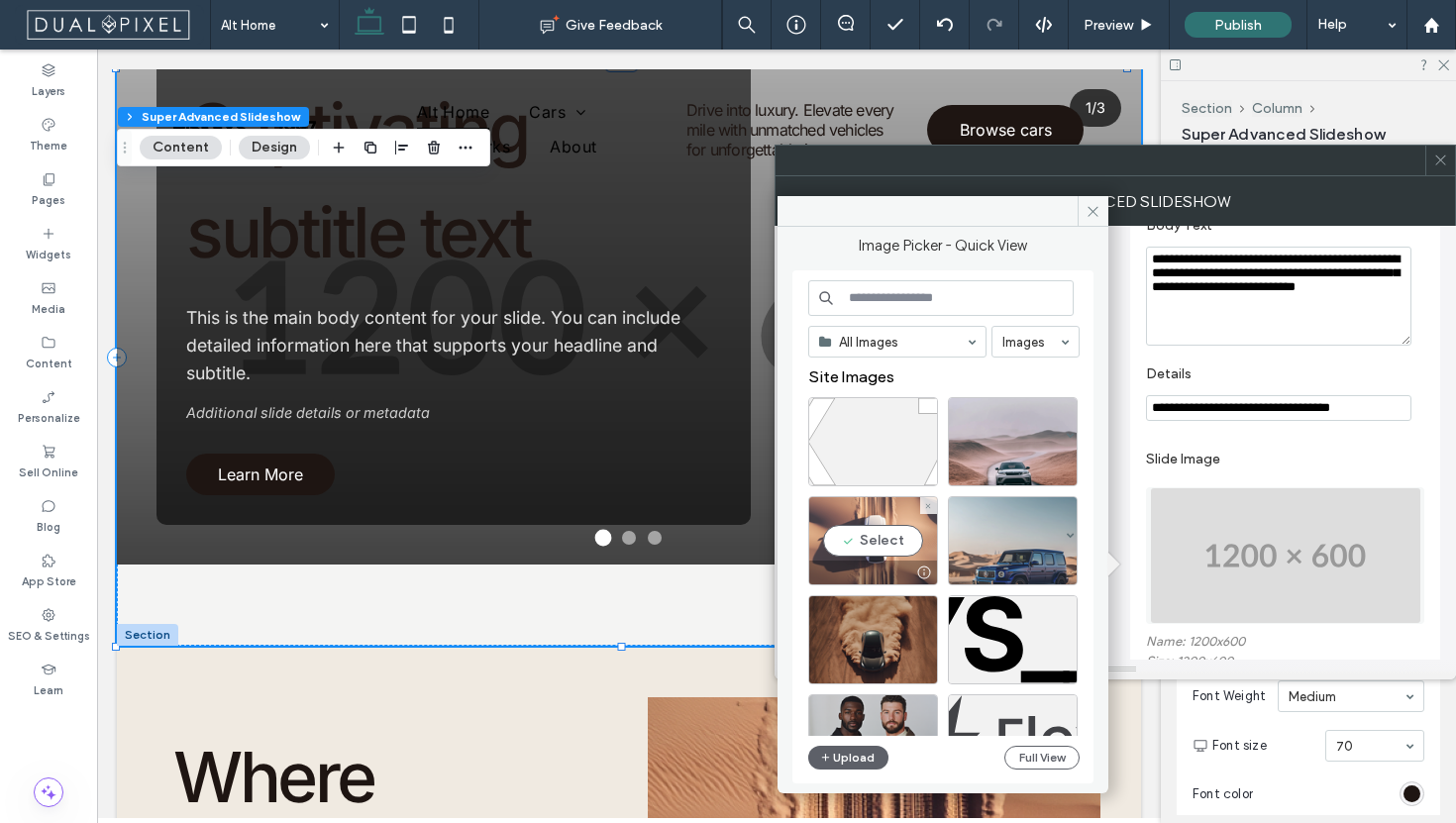 click on "Select" at bounding box center (873, 541) 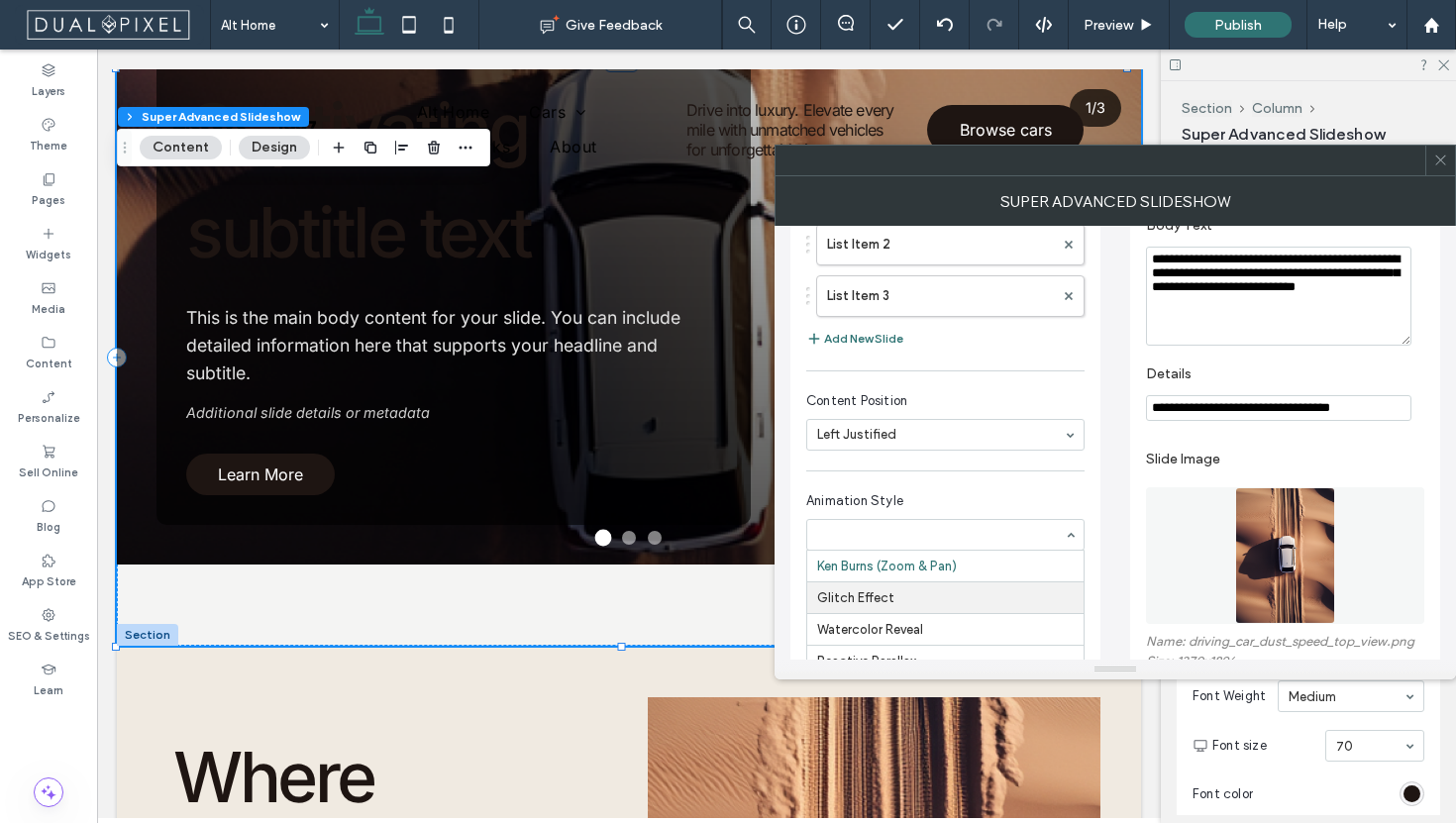 click at bounding box center (1440, 160) 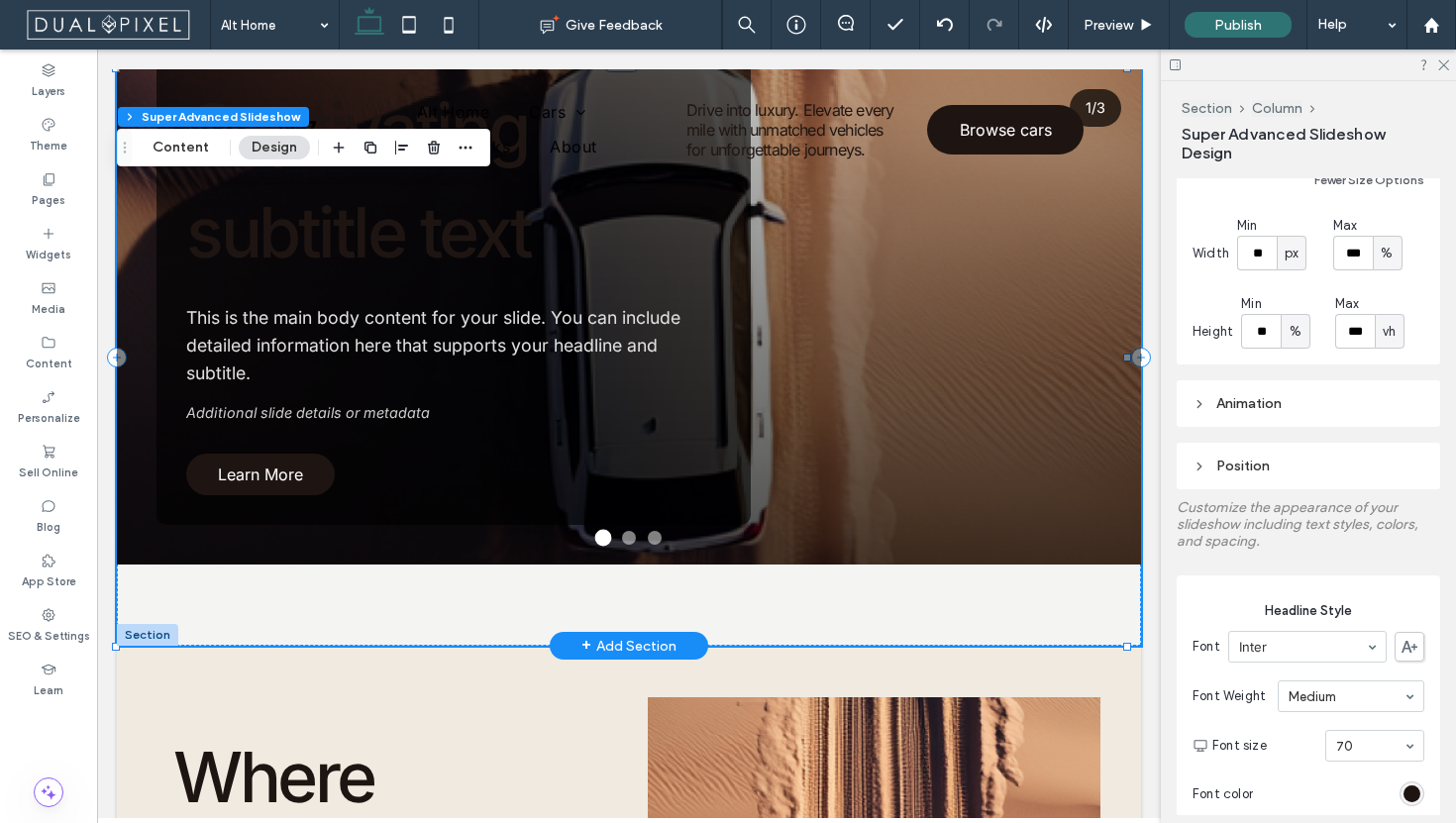 click on "Amazing Slide Title
Captivating subtitle text
This is the main body content for your slide. You can include detailed information here that supports your headline and subtitle.
Additional slide details or metadata
Learn More" at bounding box center (629, 195) 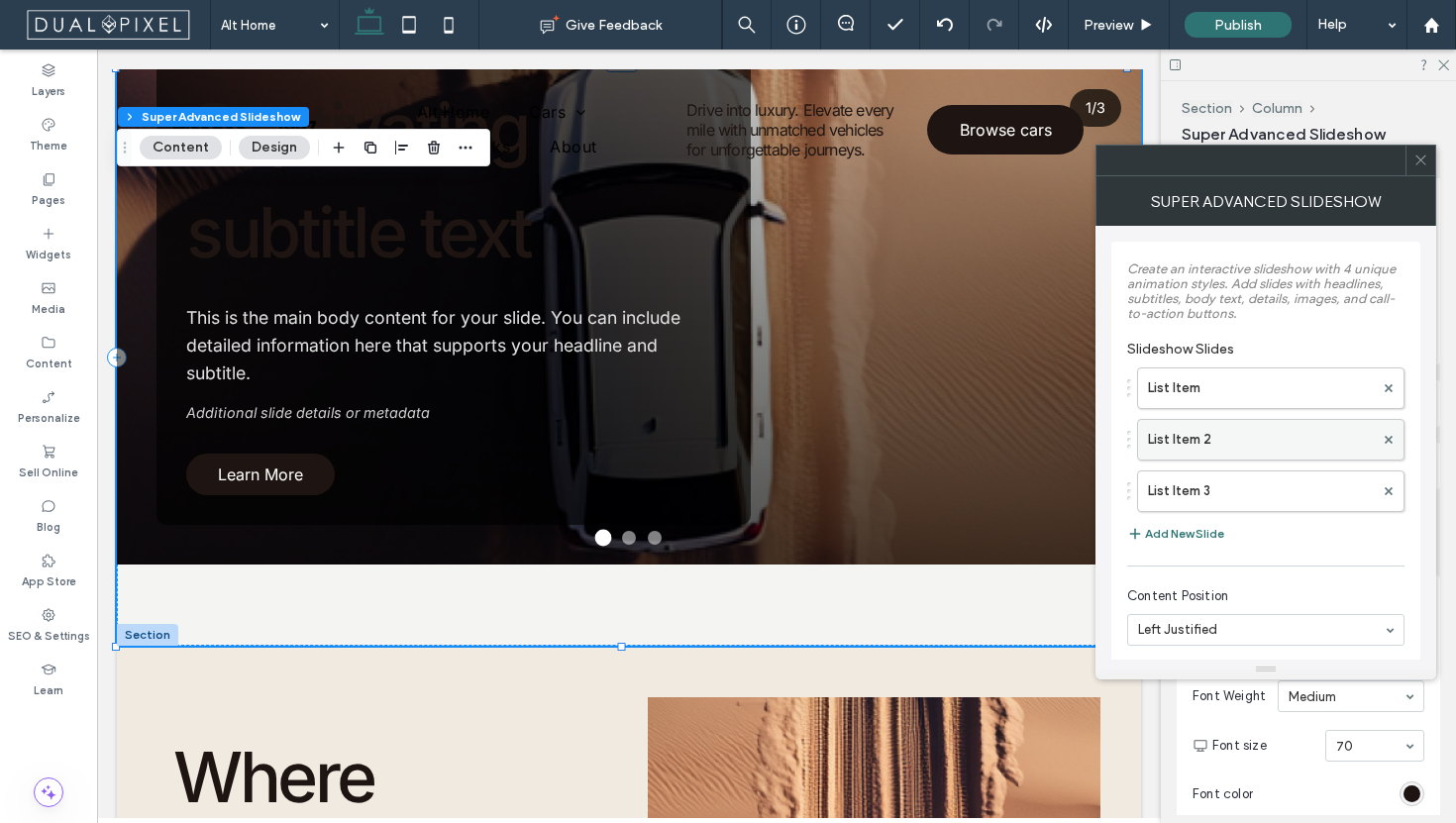 click on "List Item 2" at bounding box center [1261, 440] 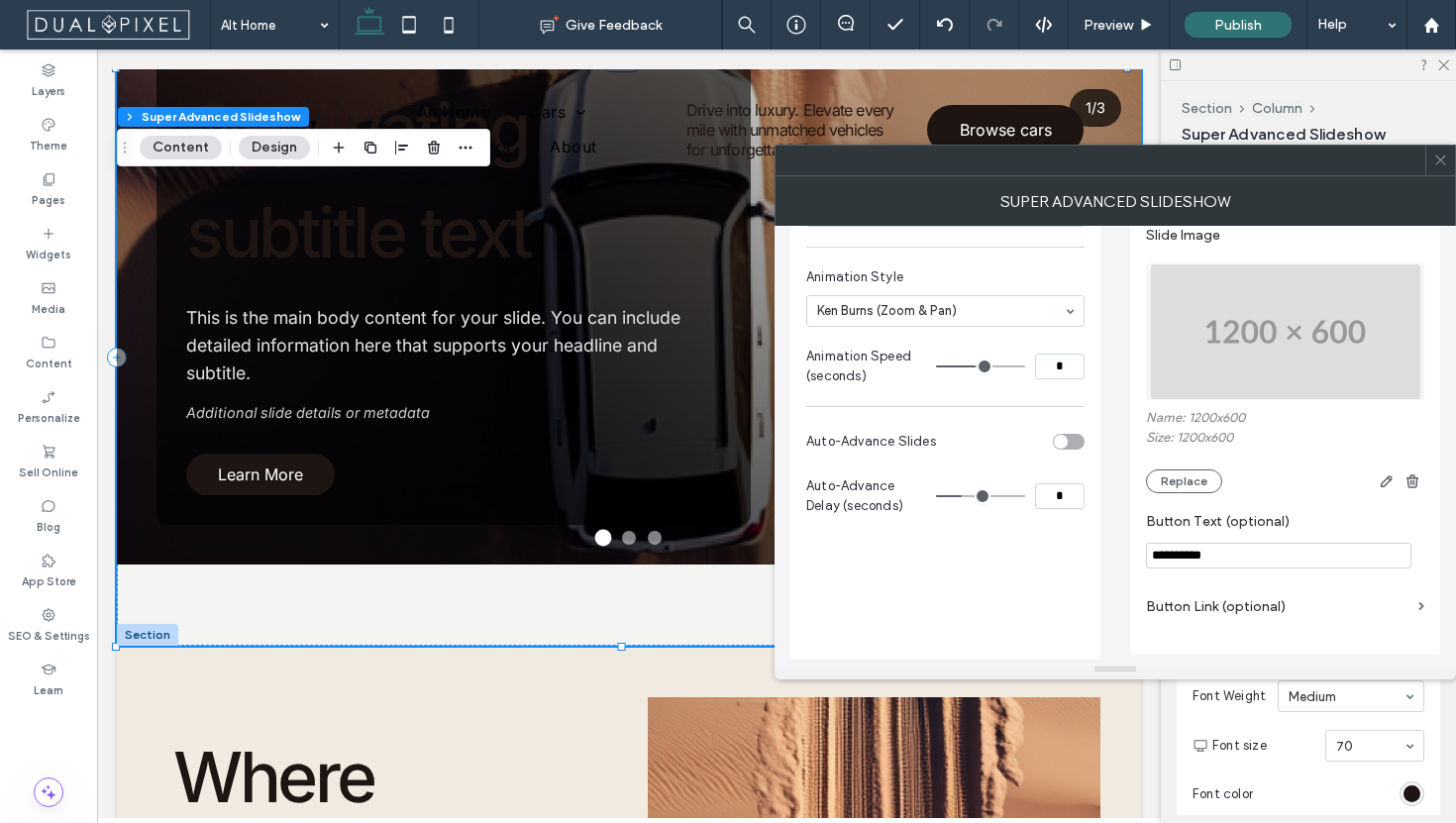 scroll, scrollTop: 434, scrollLeft: 0, axis: vertical 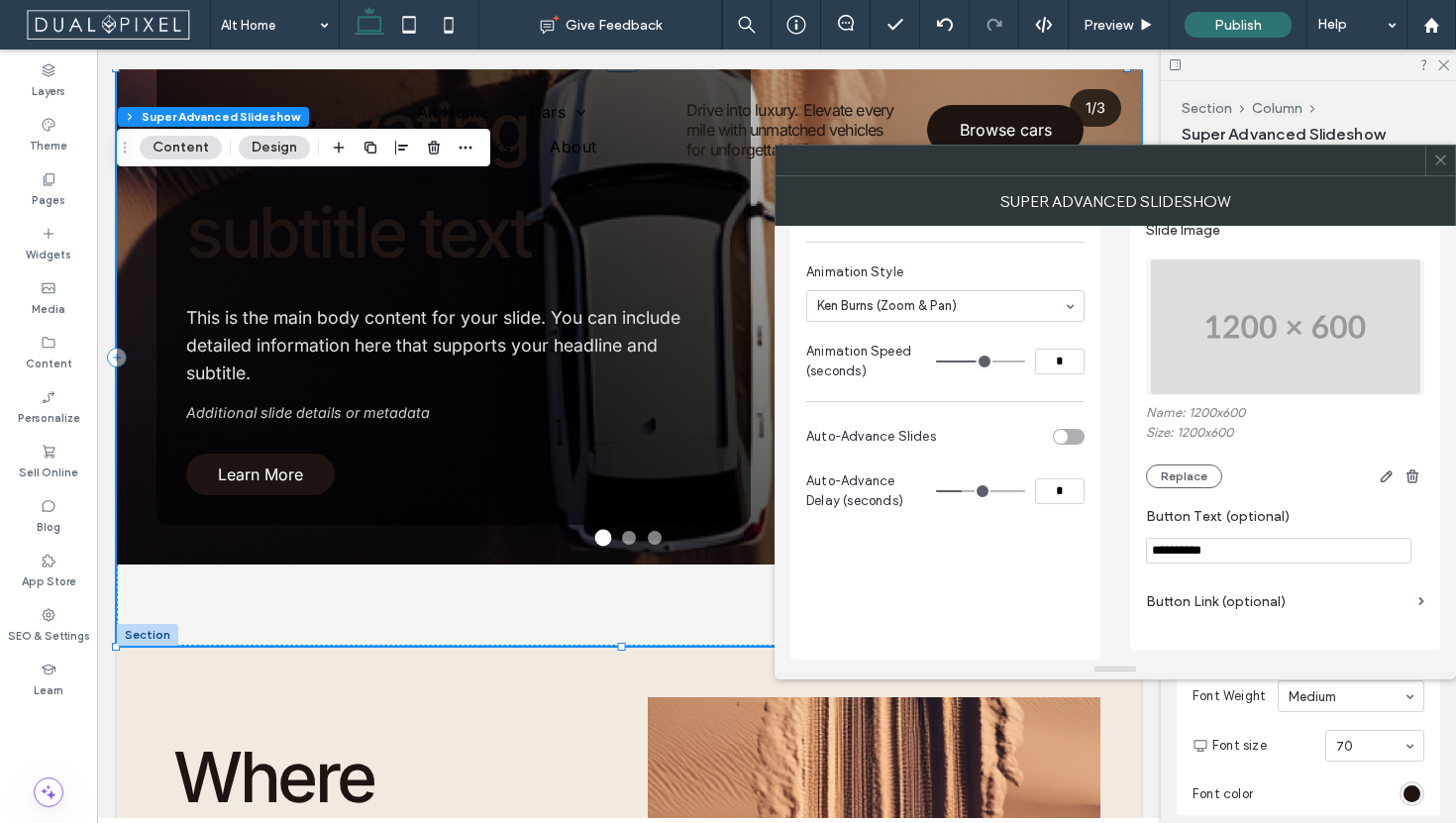 click at bounding box center [1286, 327] 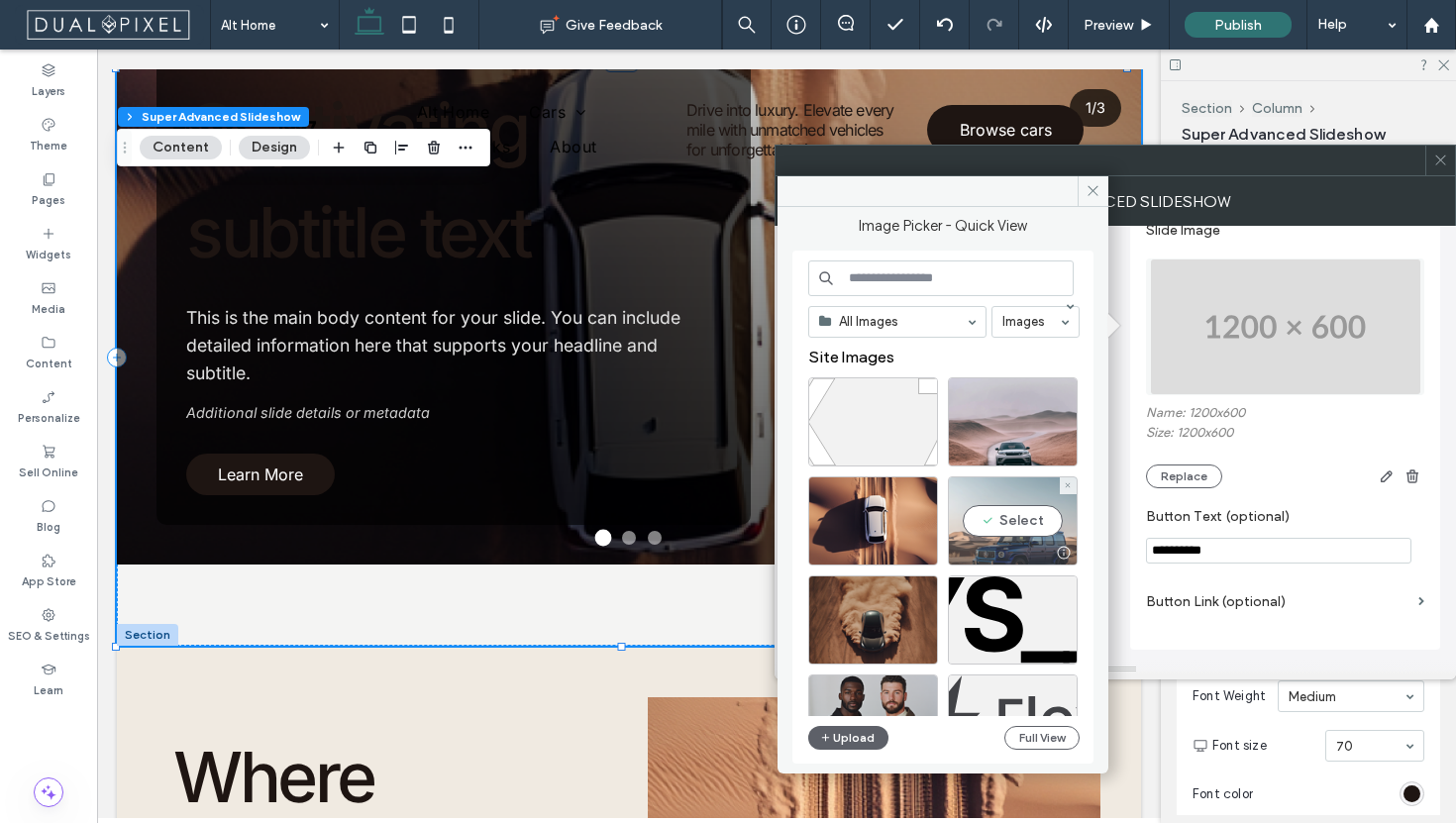 click on "Select" at bounding box center [1012, 521] 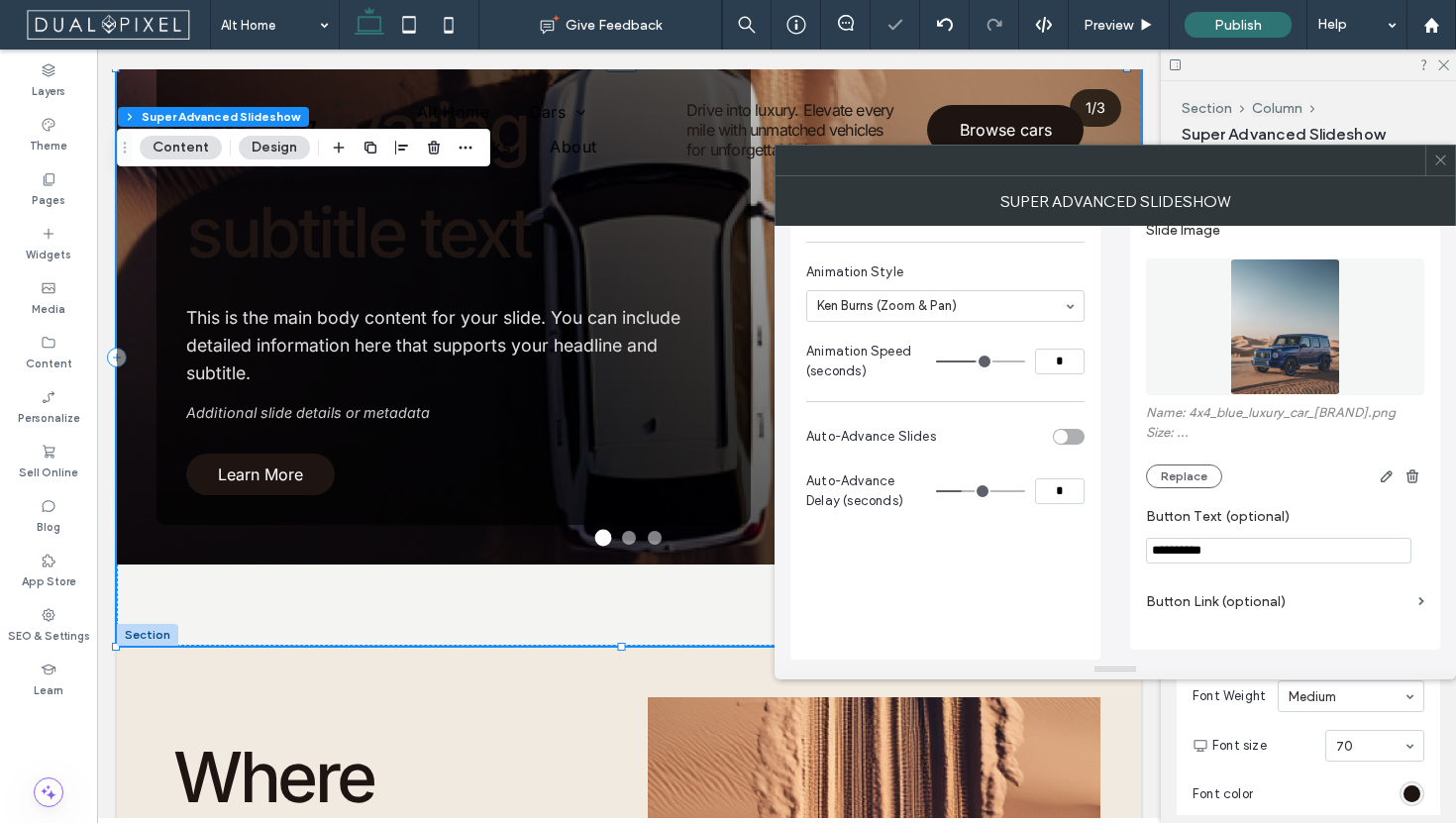 click 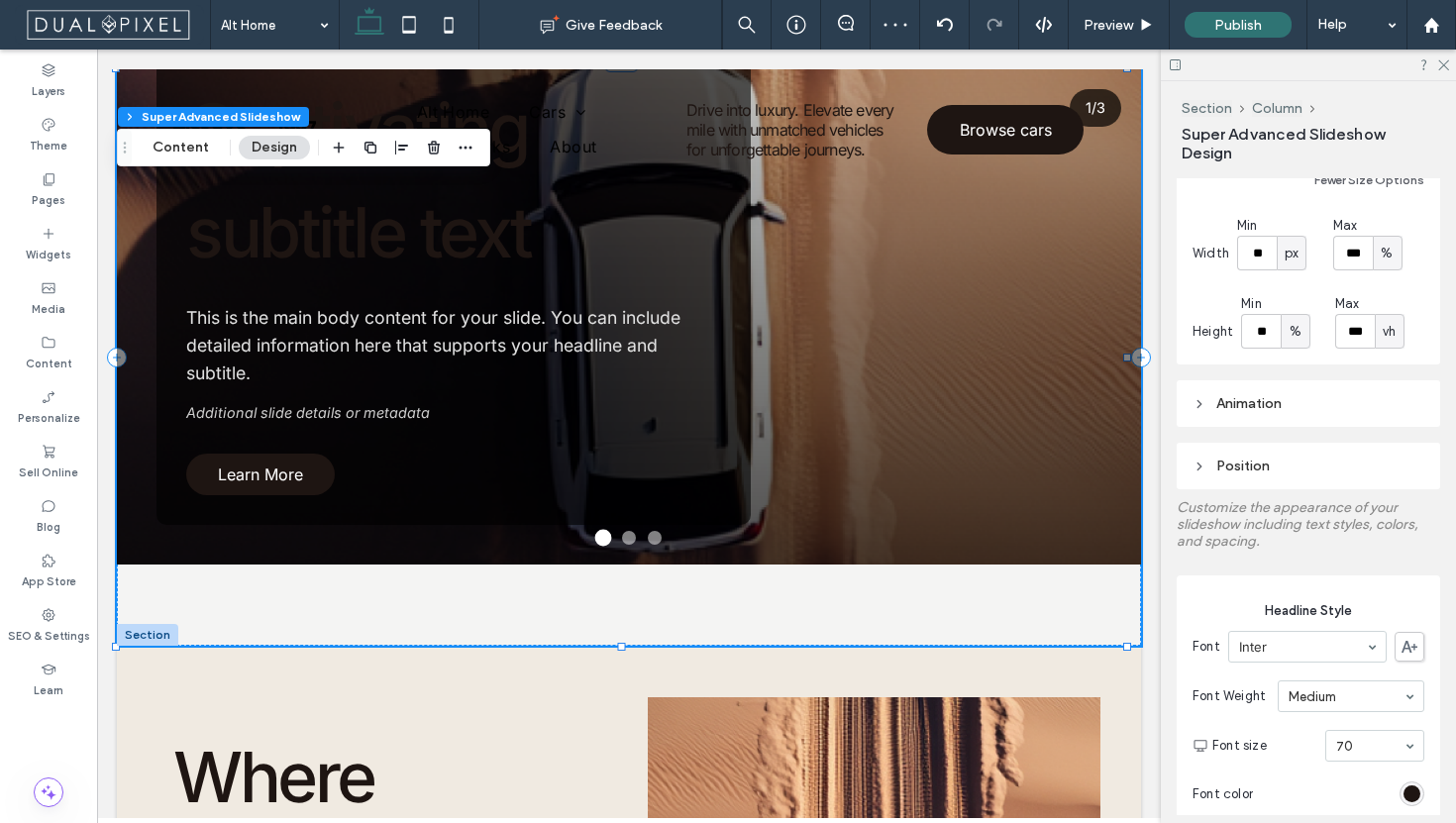 click on "Position" at bounding box center [1308, 465] 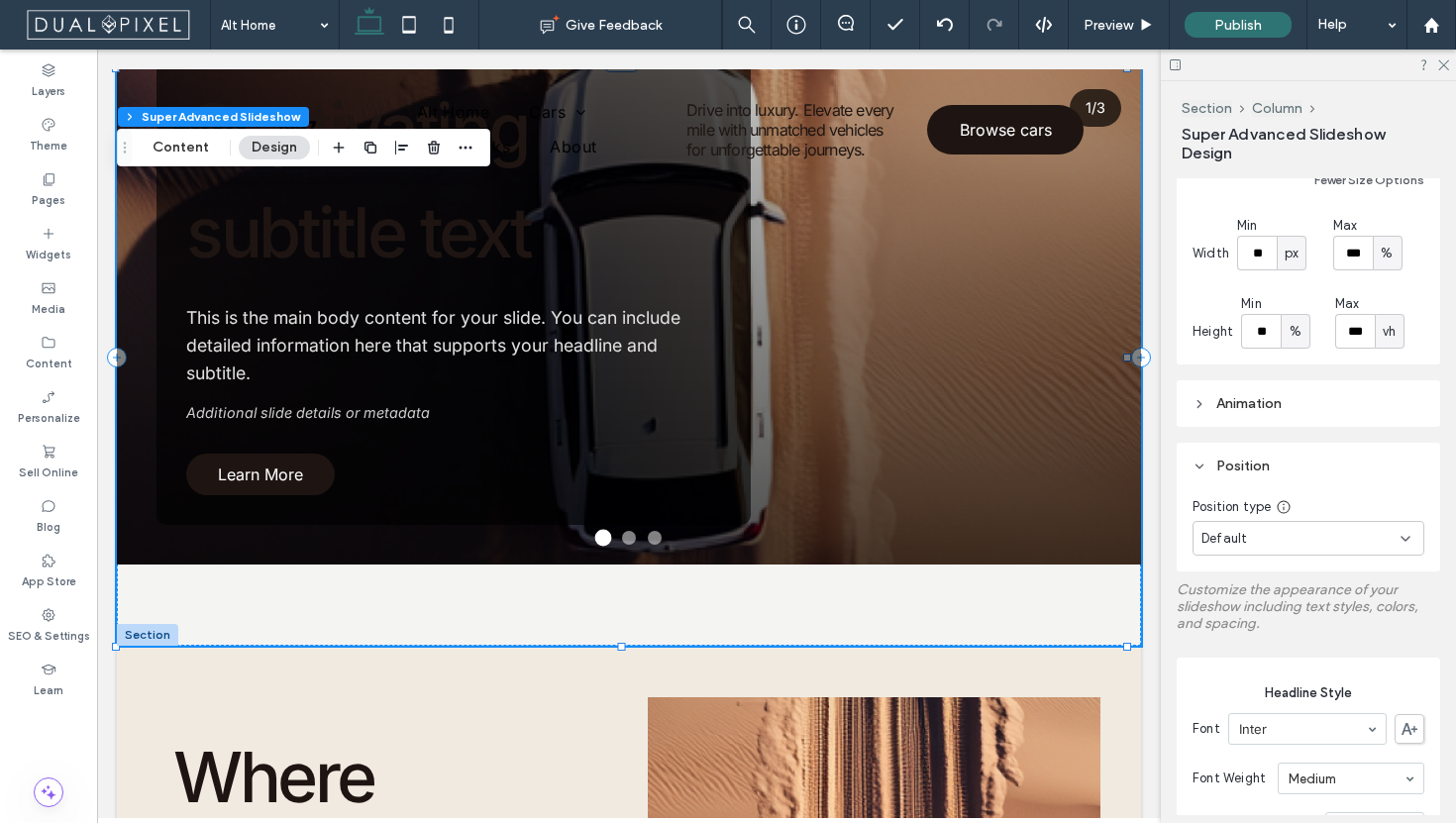 click on "Position" at bounding box center (1308, 465) 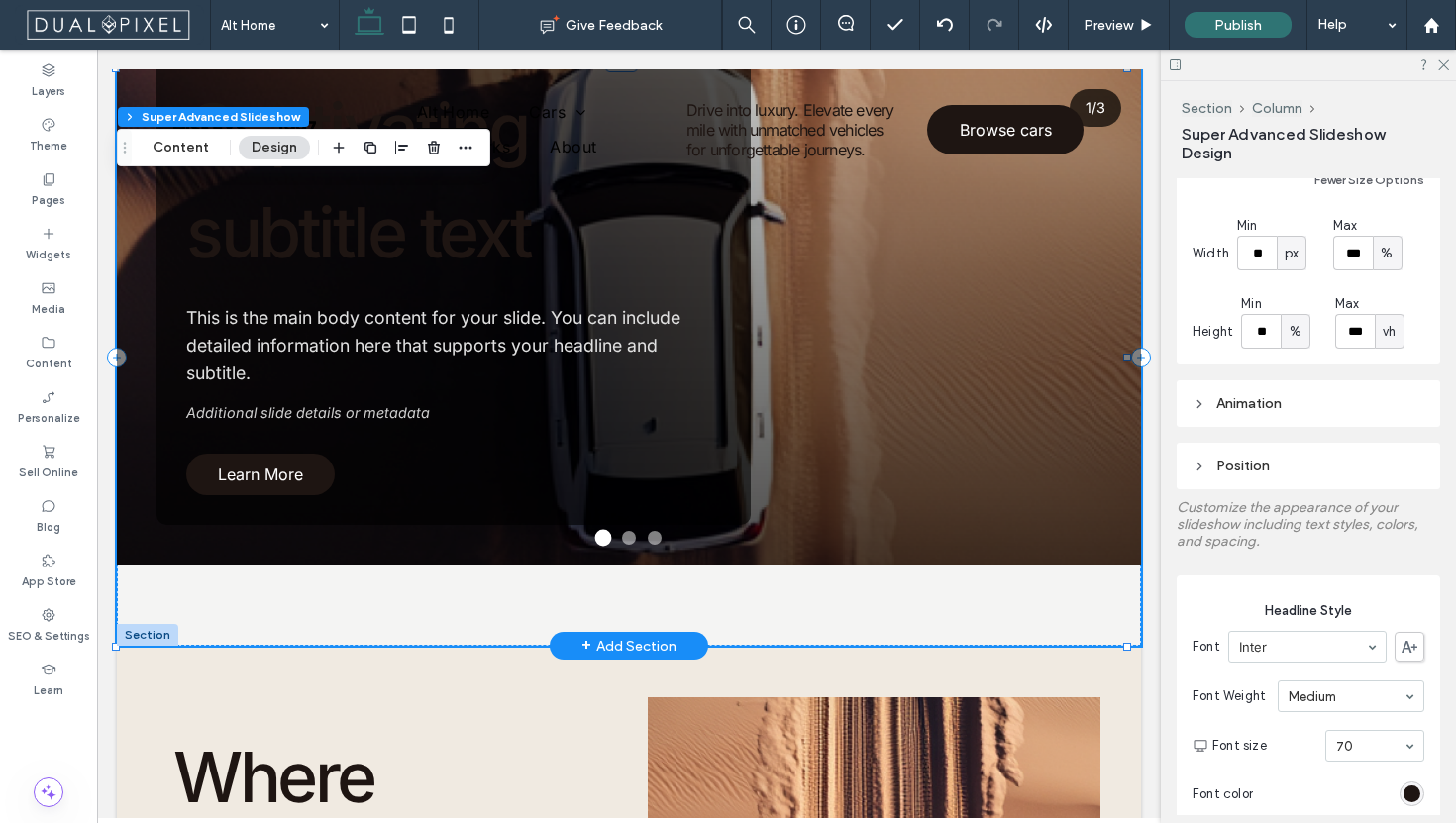 click on "Amazing Slide Title
Captivating subtitle text
This is the main body content for your slide. You can include detailed information here that supports your headline and subtitle.
Additional slide details or metadata
Learn More" at bounding box center [629, 195] 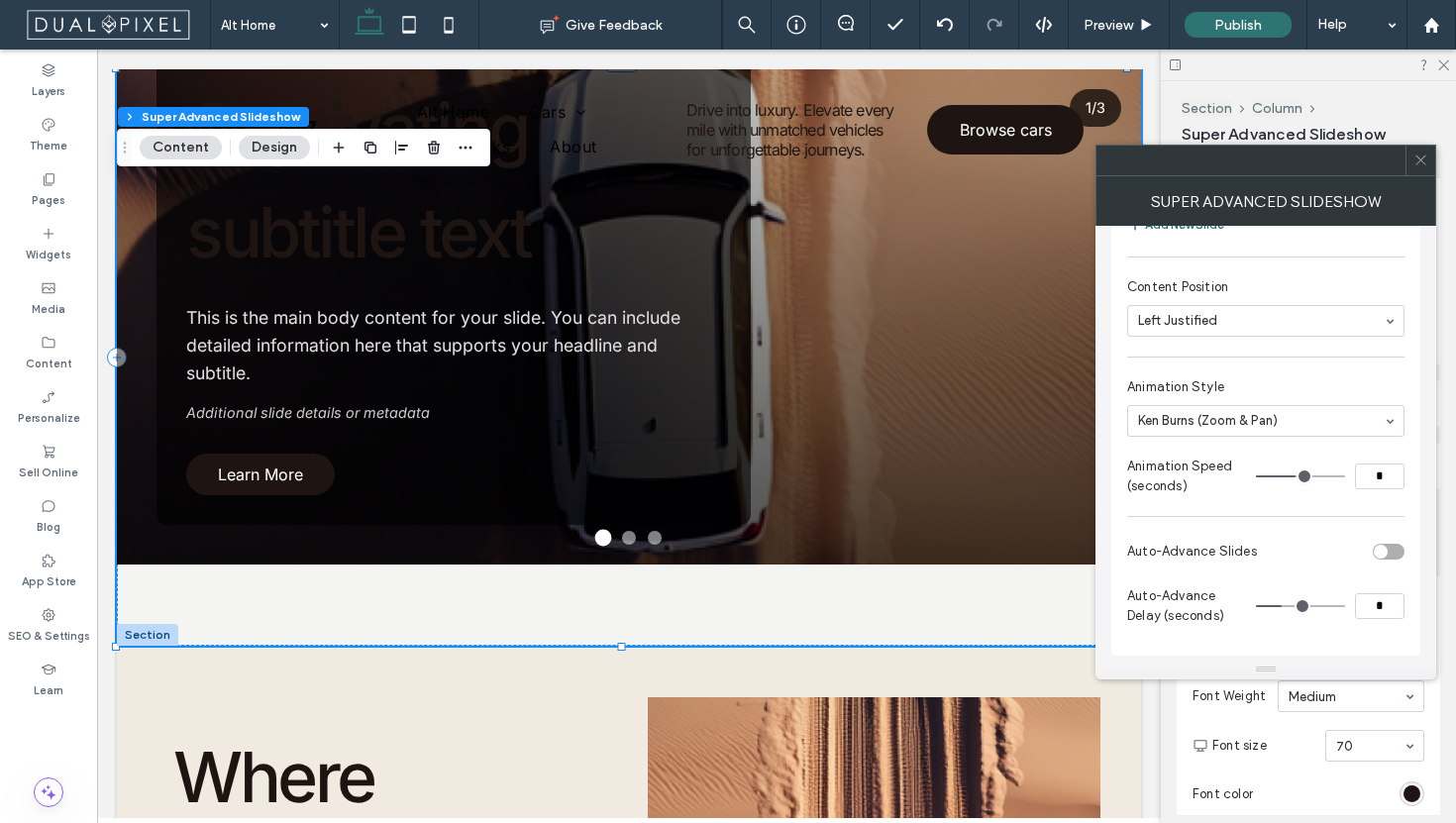 scroll, scrollTop: 319, scrollLeft: 0, axis: vertical 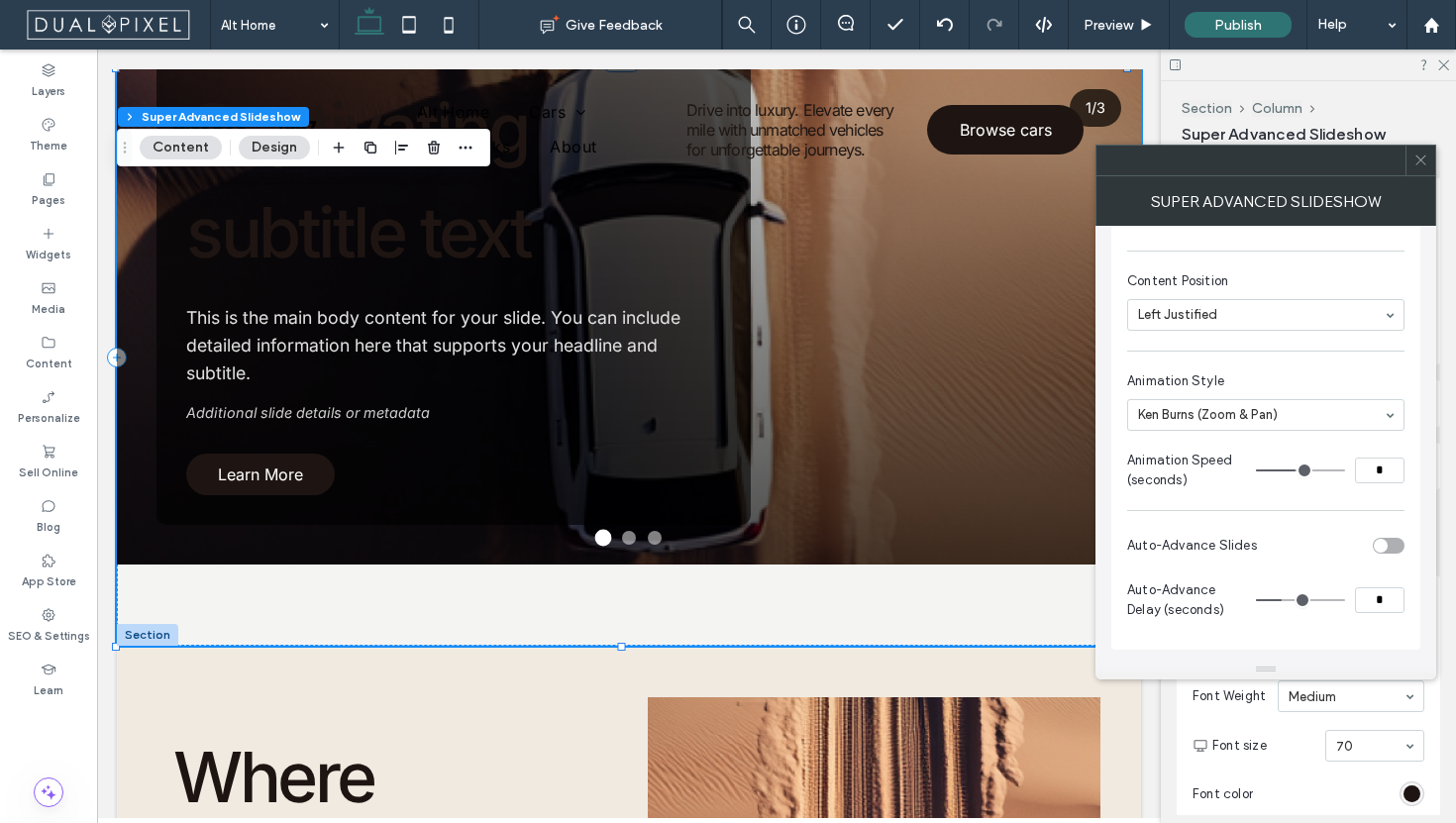 type on "*" 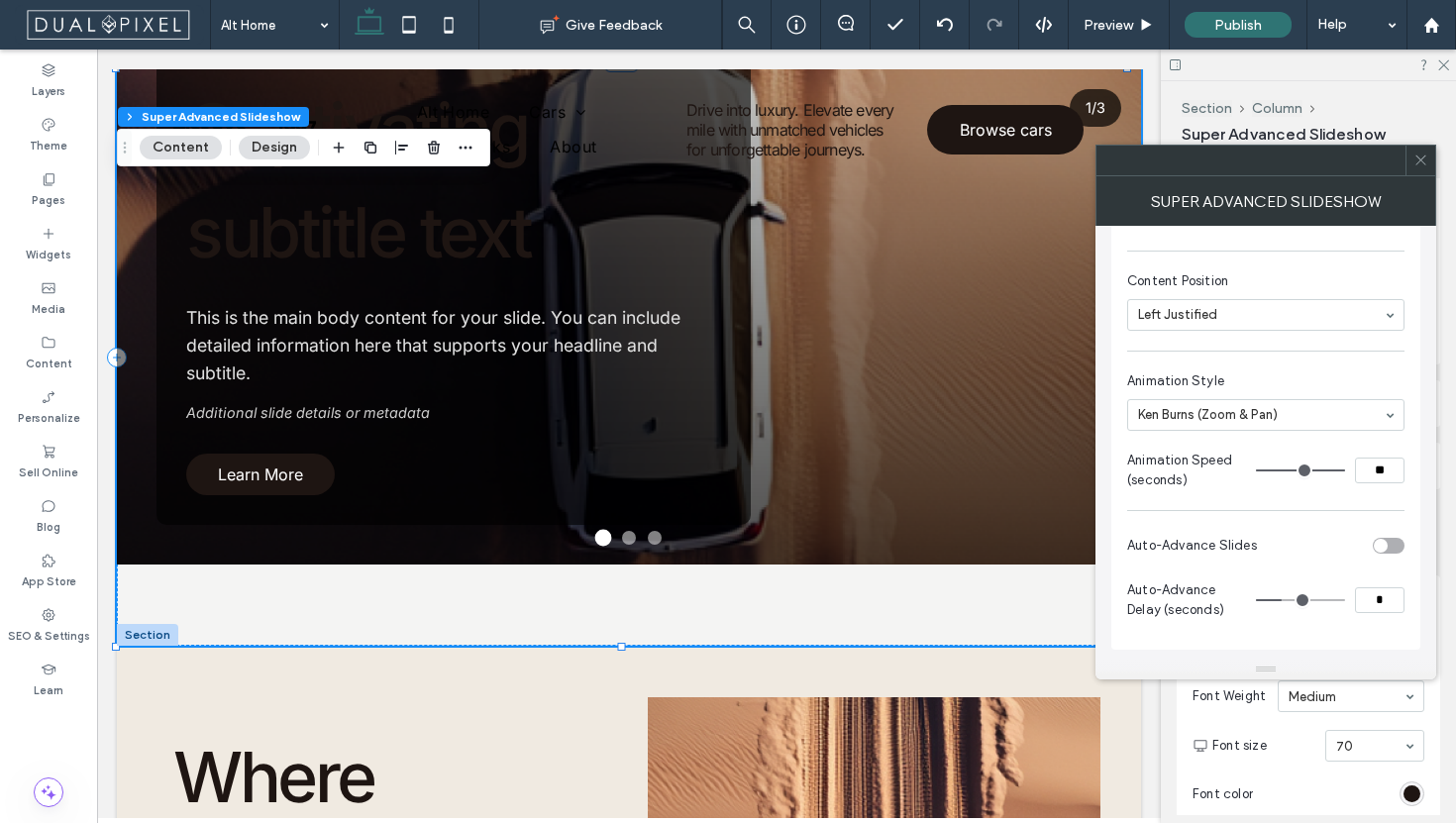 drag, startPoint x: 1291, startPoint y: 473, endPoint x: 1455, endPoint y: 485, distance: 164.43844 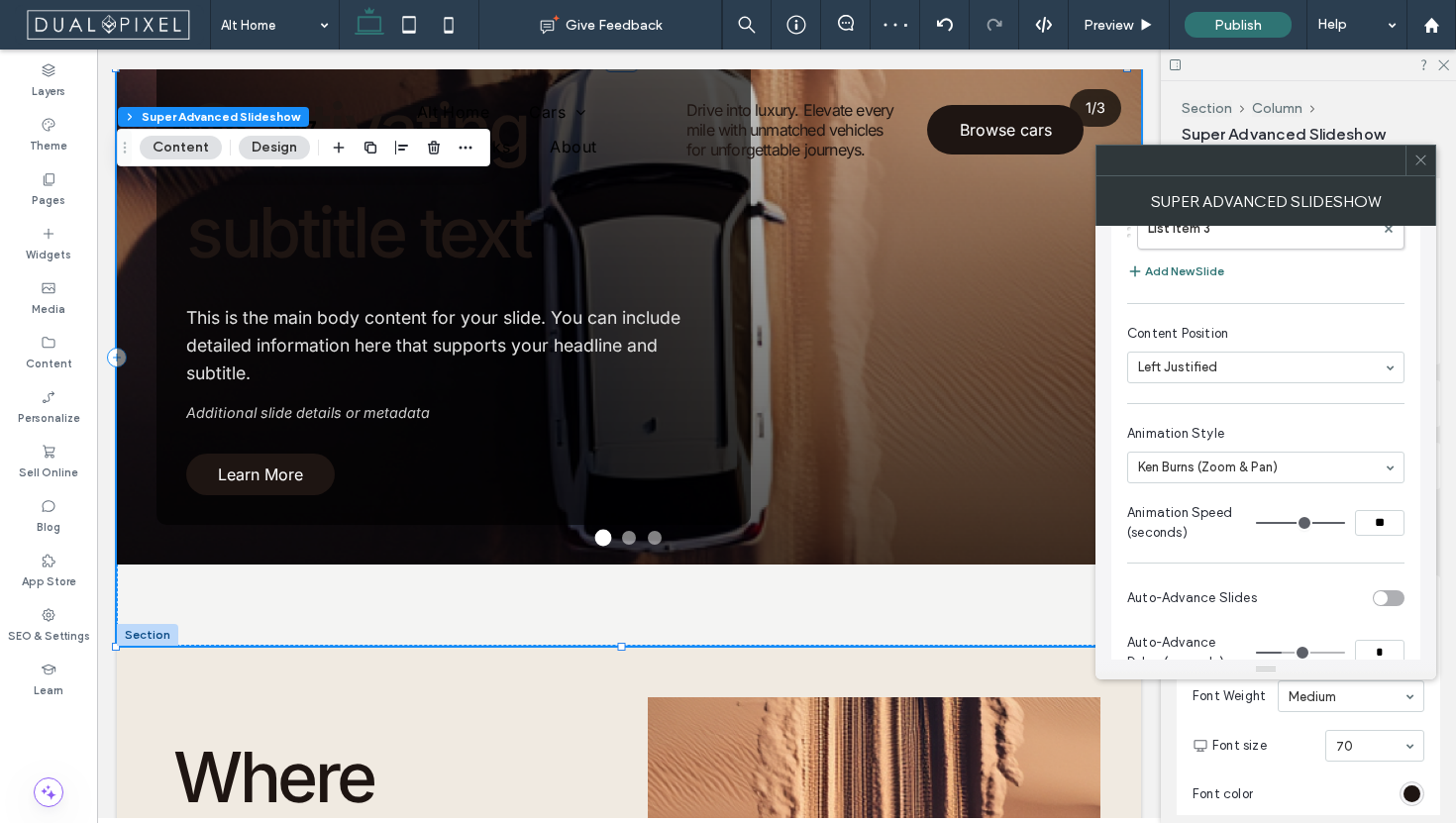 scroll, scrollTop: 319, scrollLeft: 0, axis: vertical 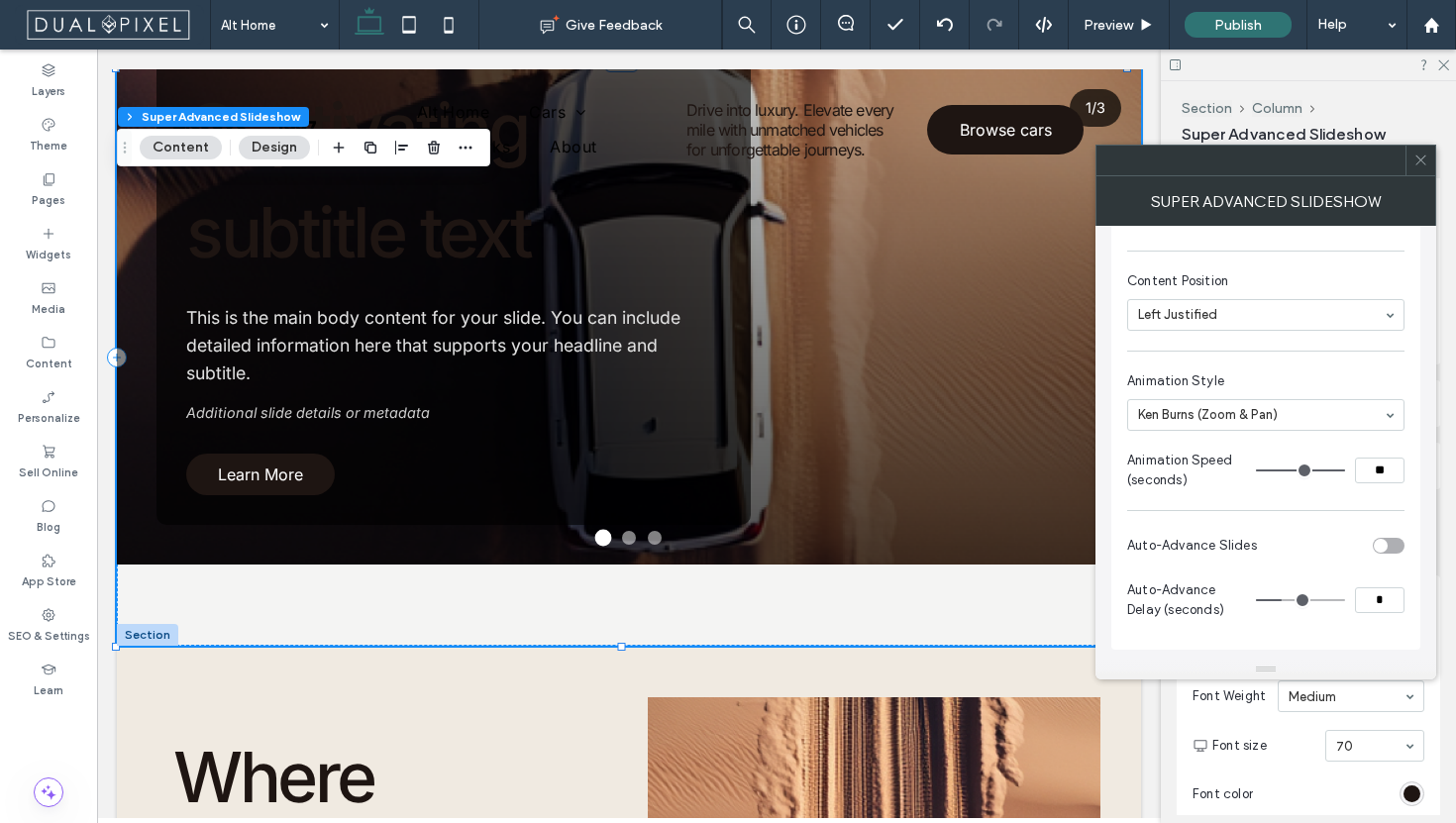click at bounding box center (1381, 546) 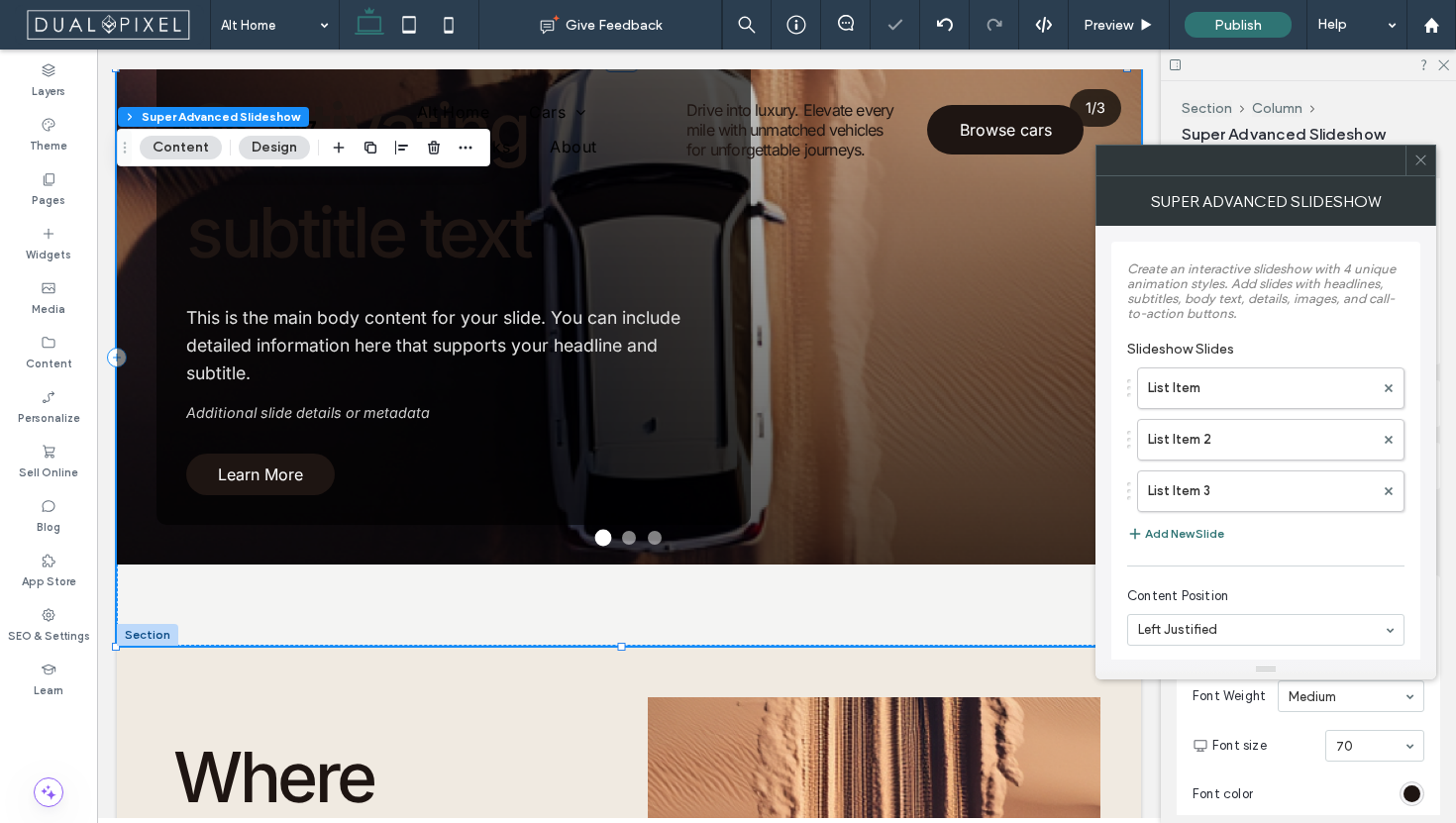 scroll, scrollTop: 319, scrollLeft: 0, axis: vertical 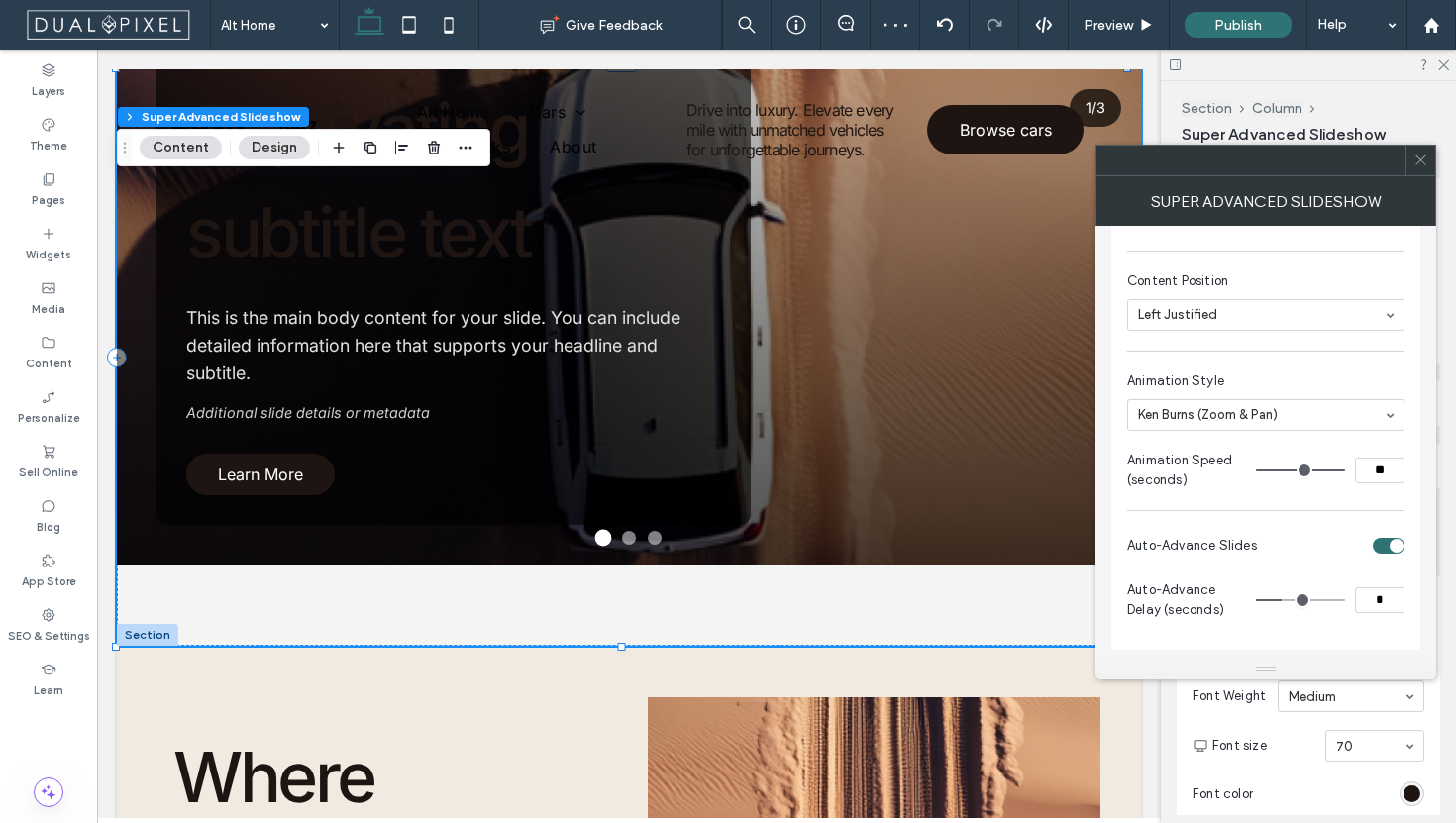 click 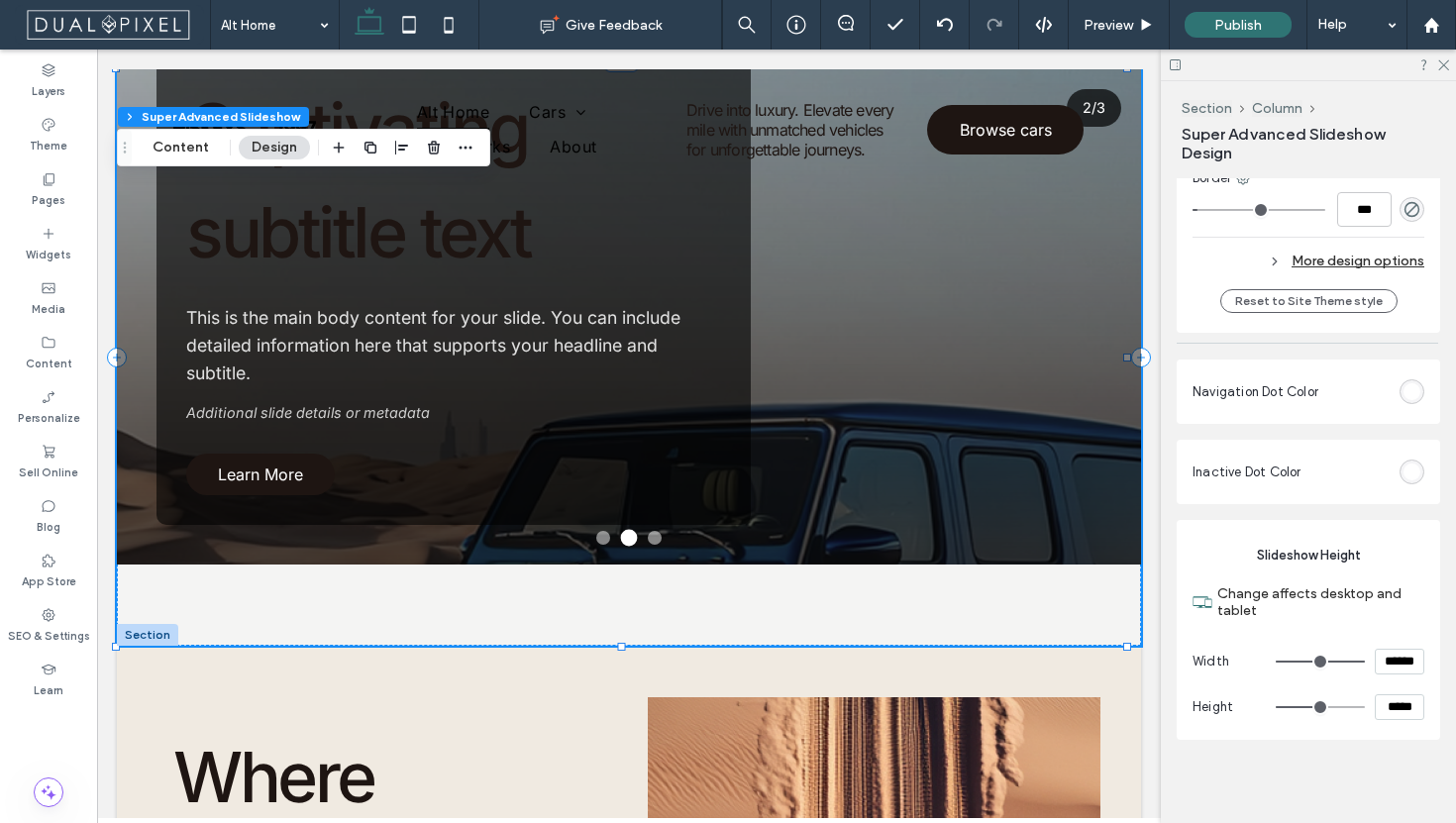 scroll, scrollTop: 3098, scrollLeft: 0, axis: vertical 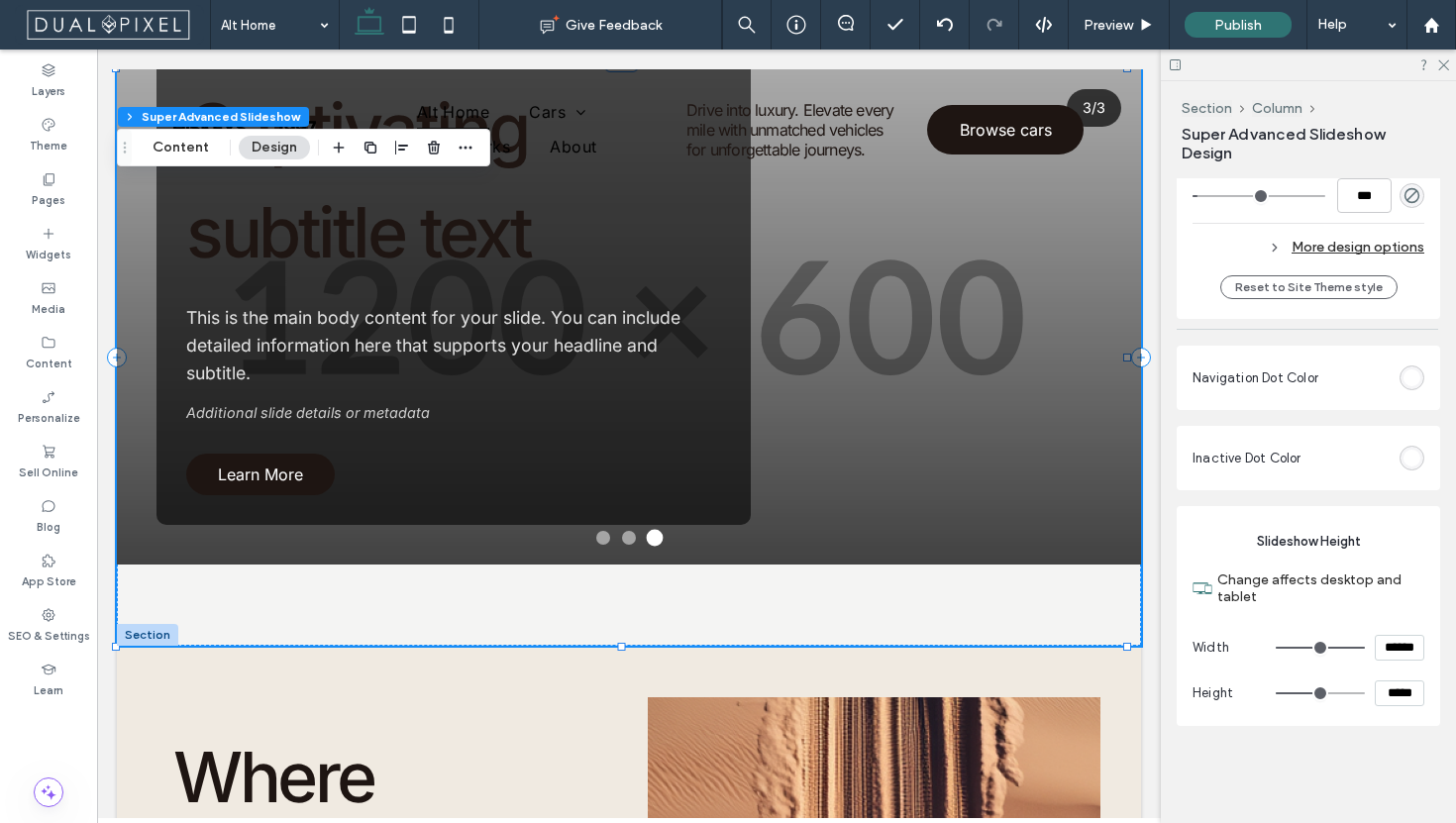 click on "*****" at bounding box center [1400, 693] 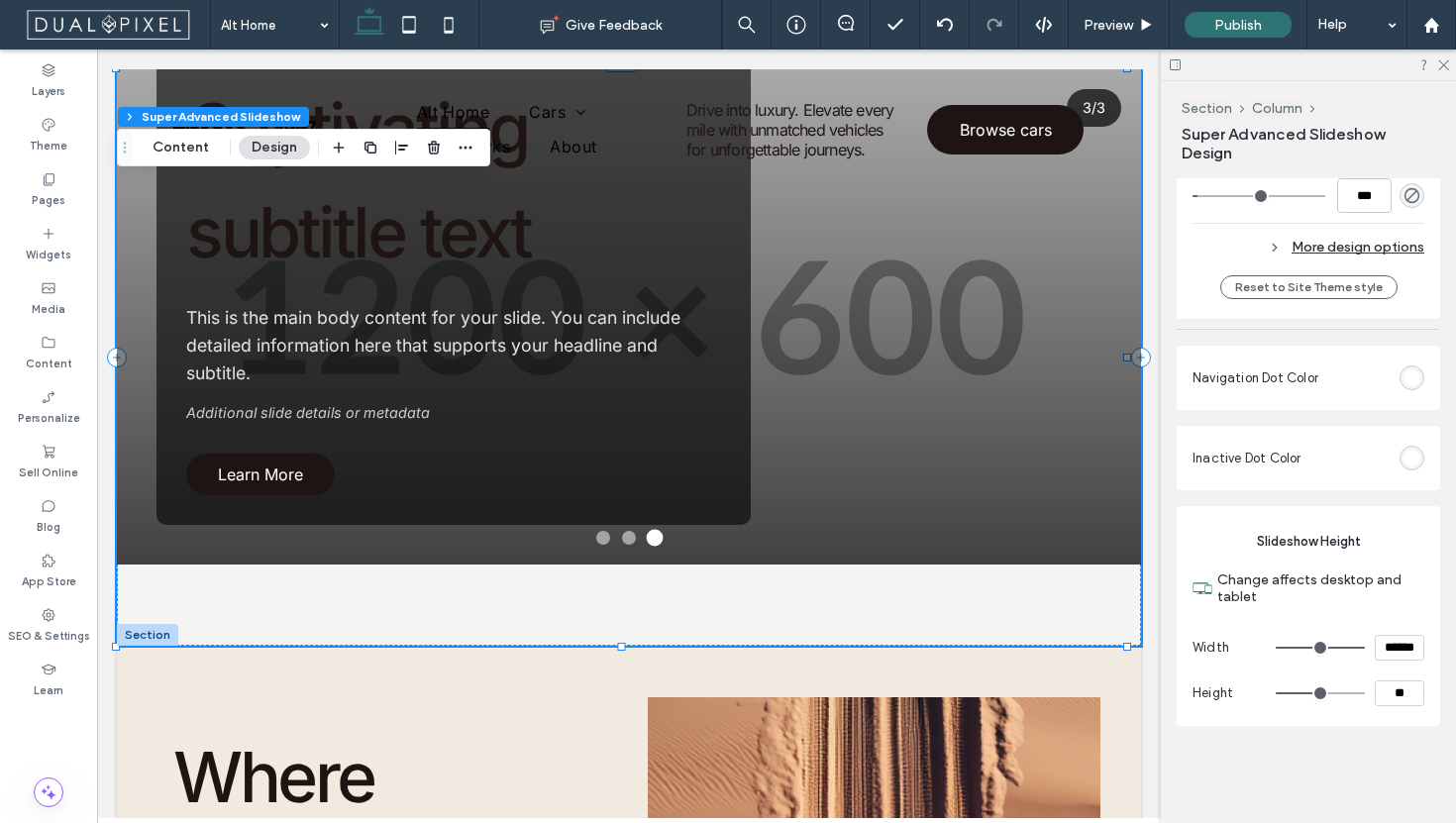 type on "***" 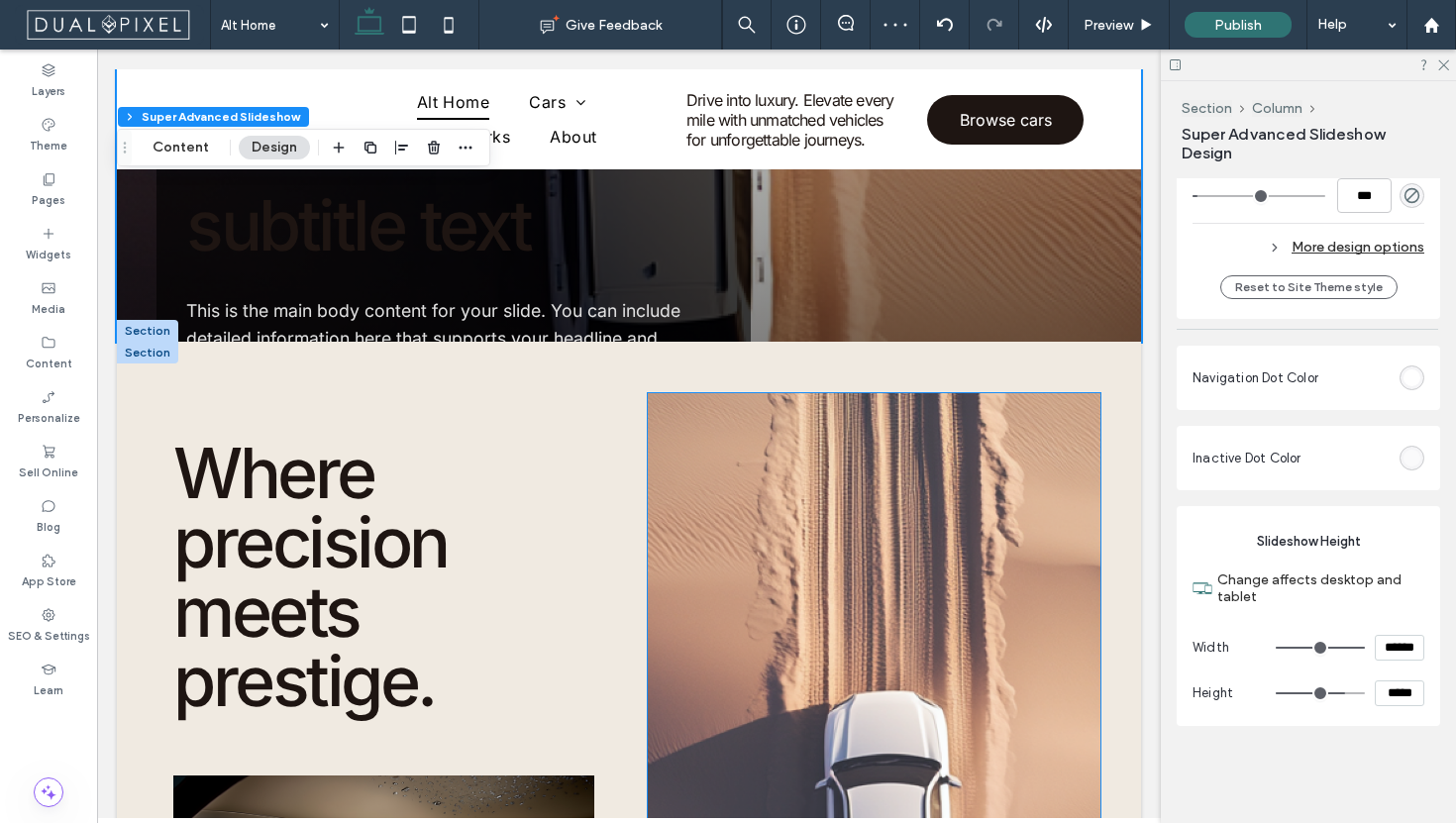 scroll, scrollTop: 290, scrollLeft: 0, axis: vertical 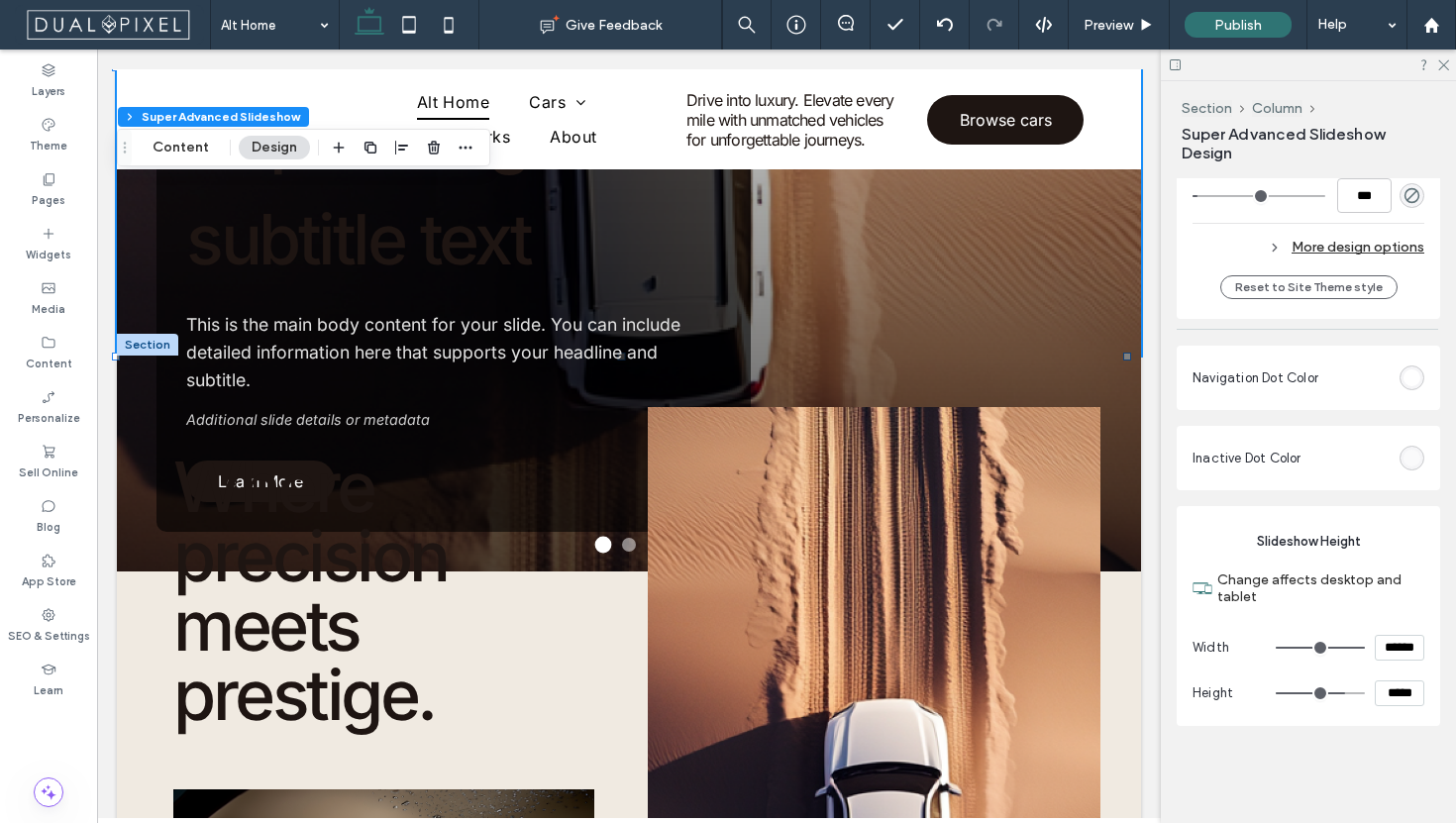 click on "*****" at bounding box center (1400, 693) 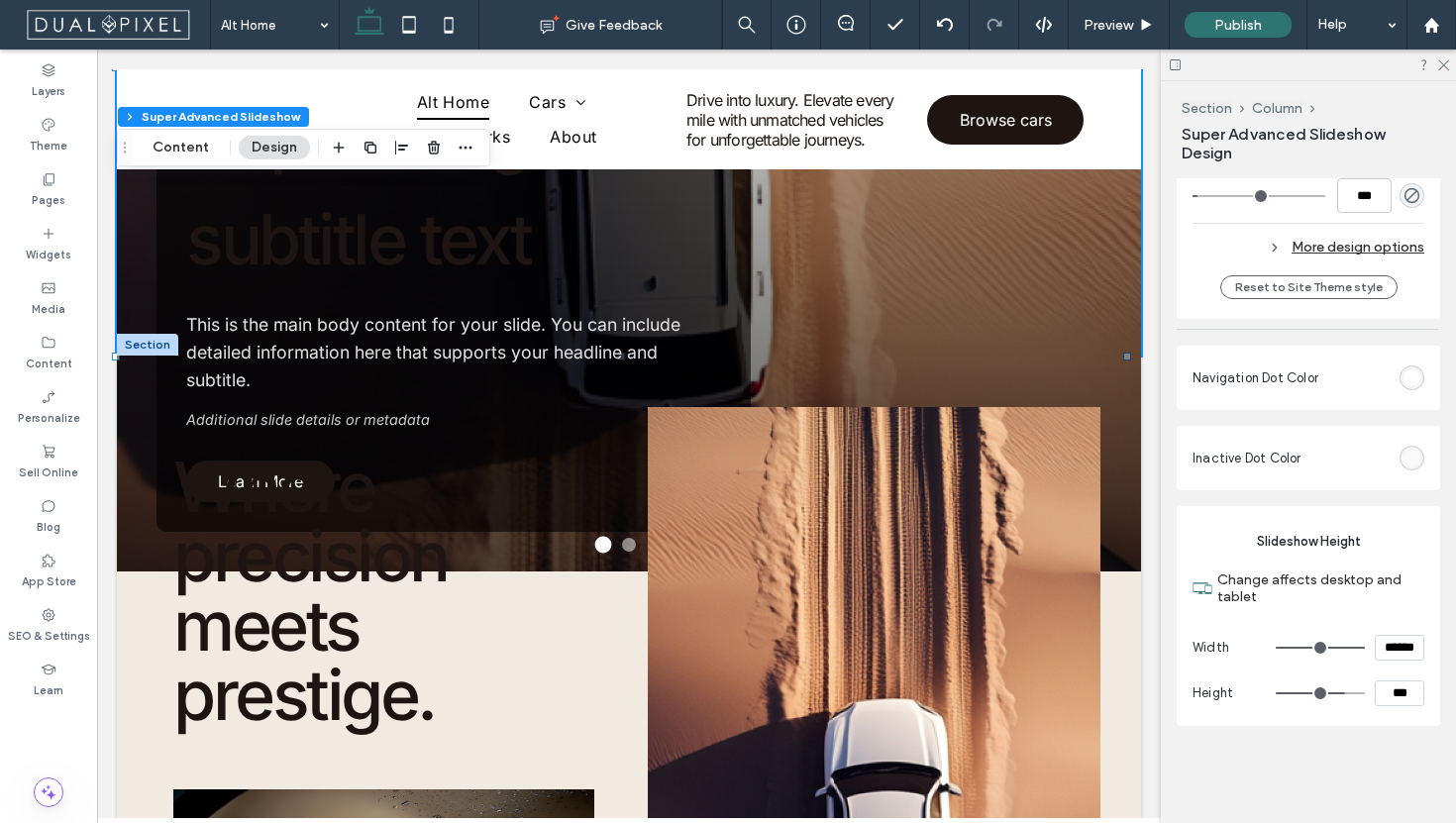 type on "*****" 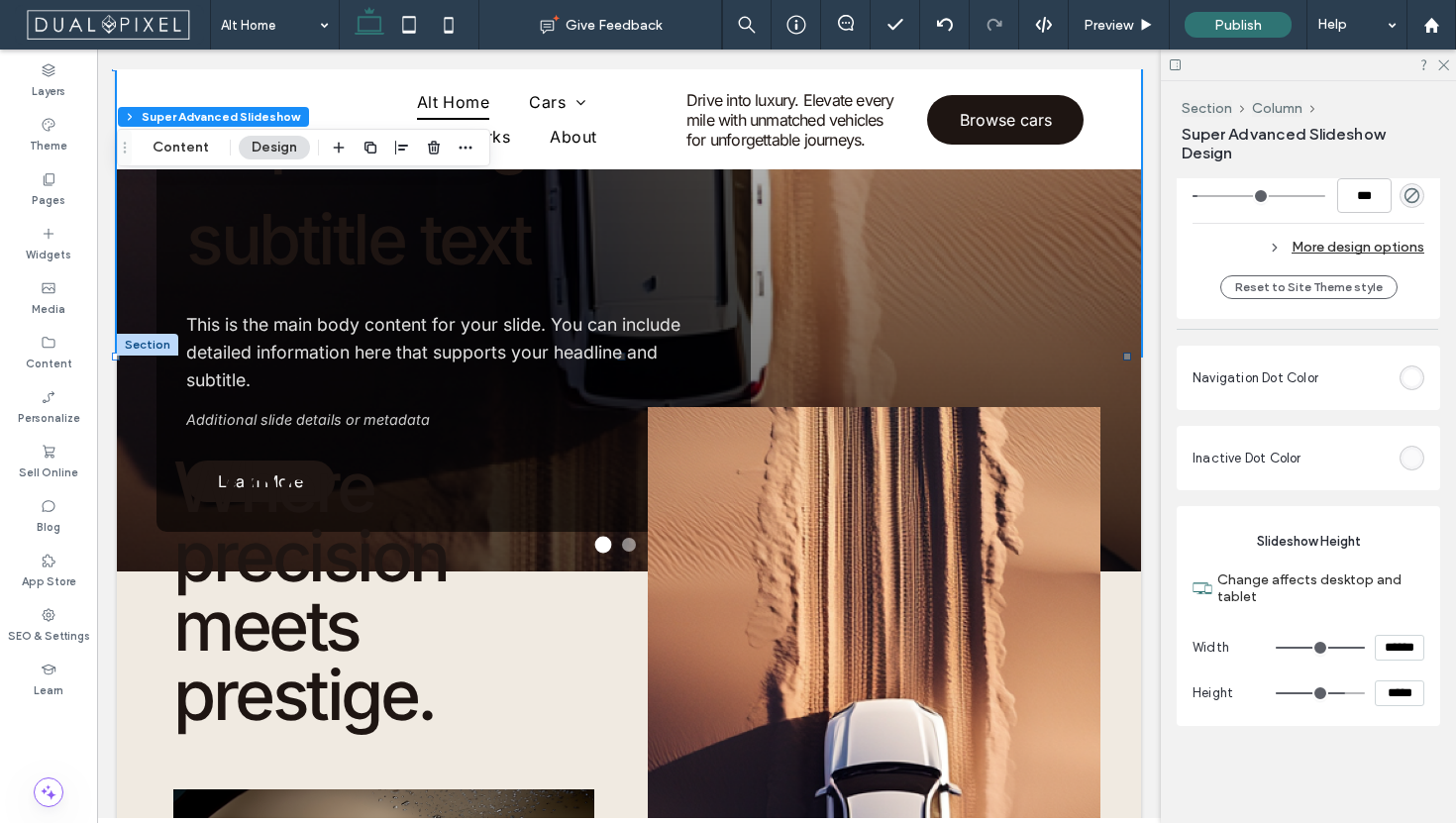 type on "***" 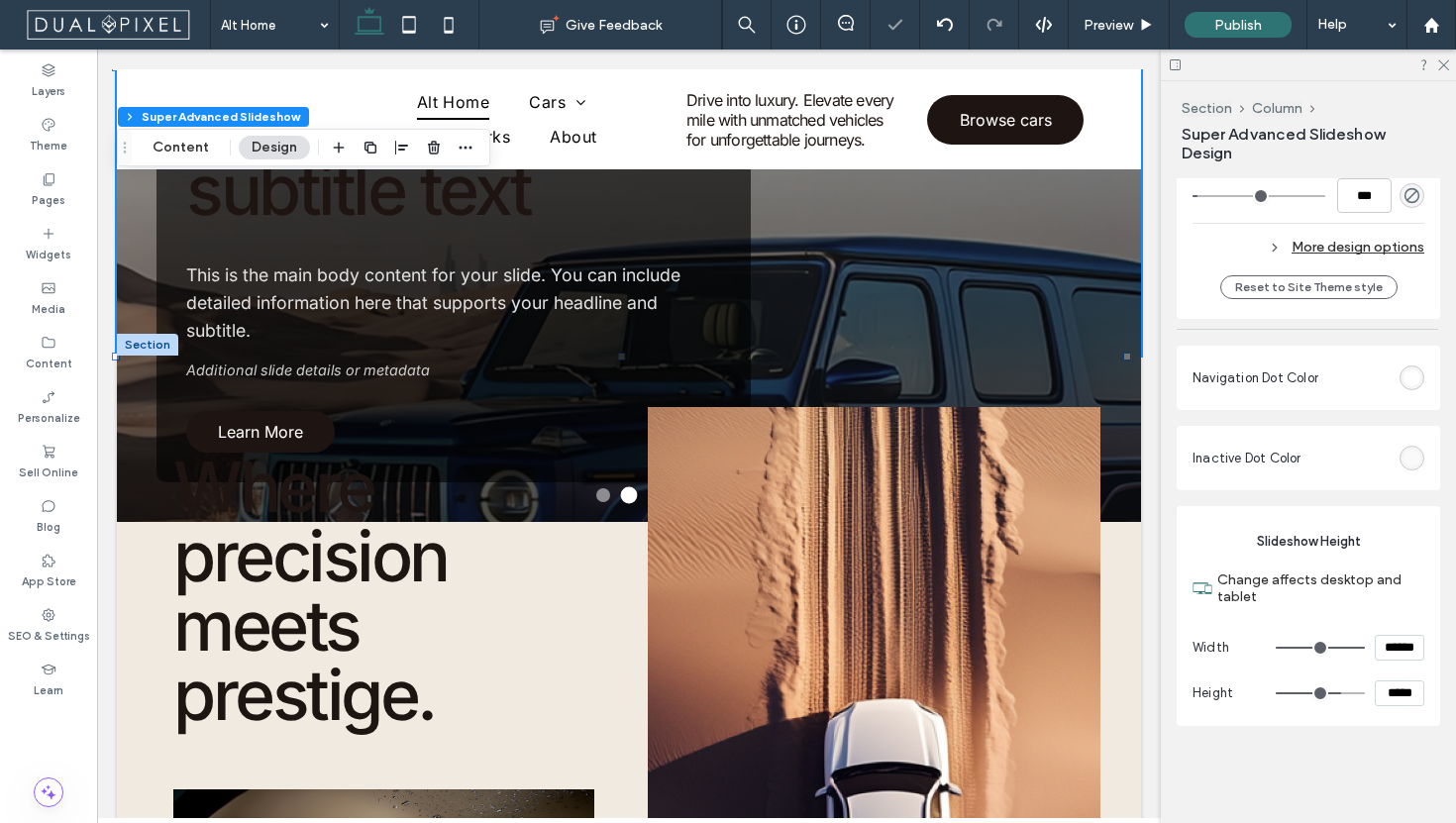 click on "*****" at bounding box center [1400, 693] 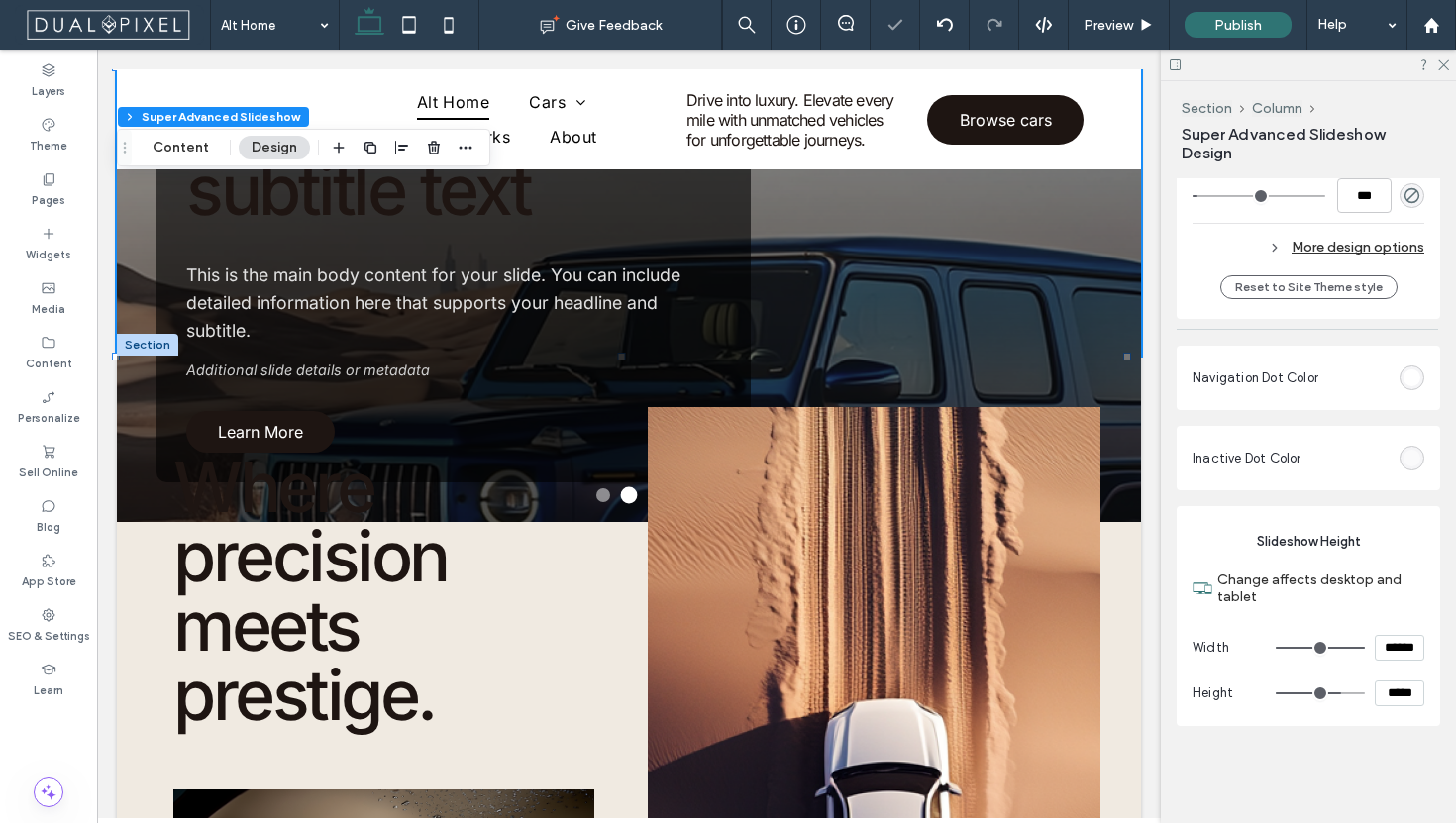 click on "*****" at bounding box center (1400, 693) 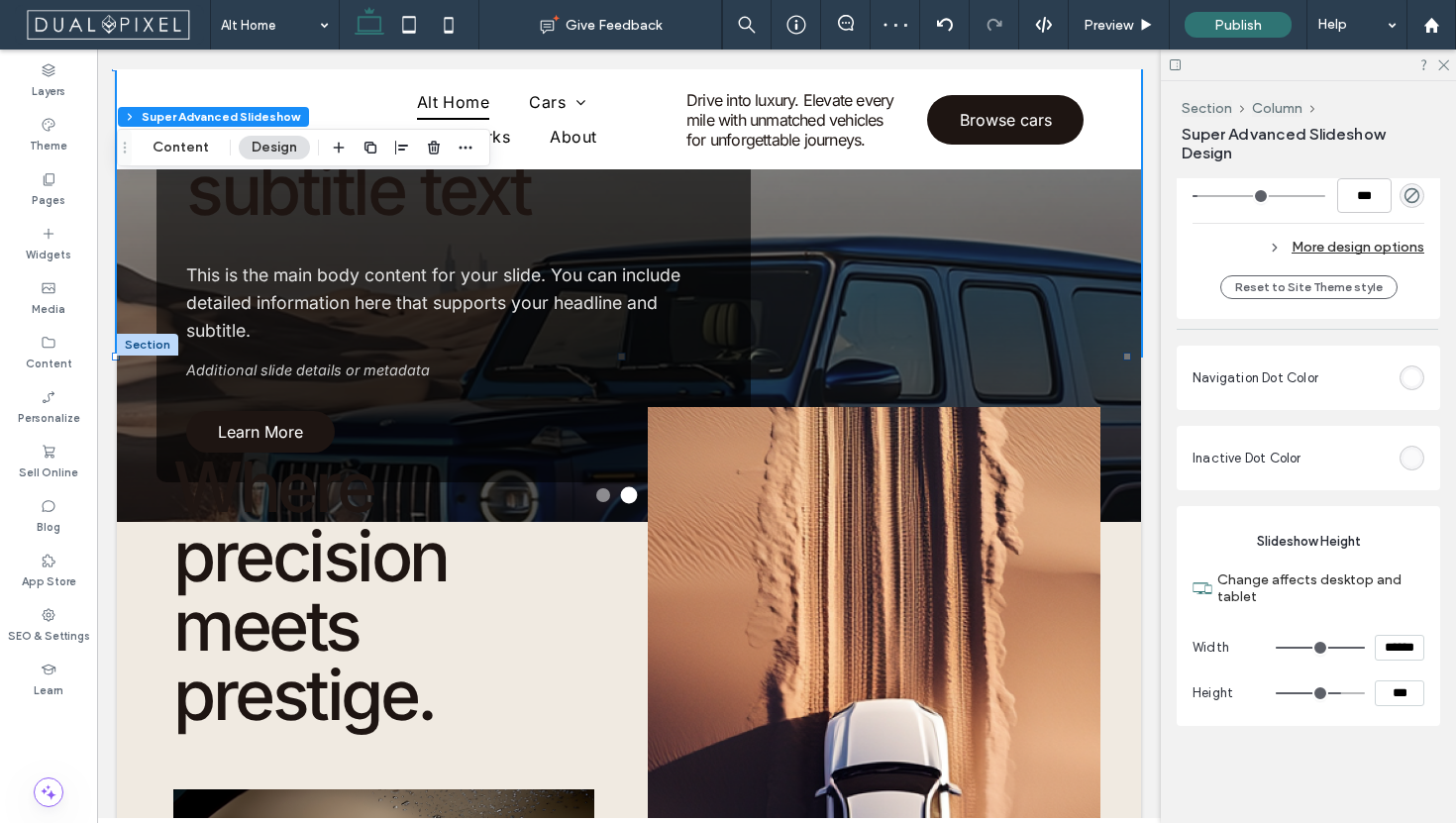 type on "*****" 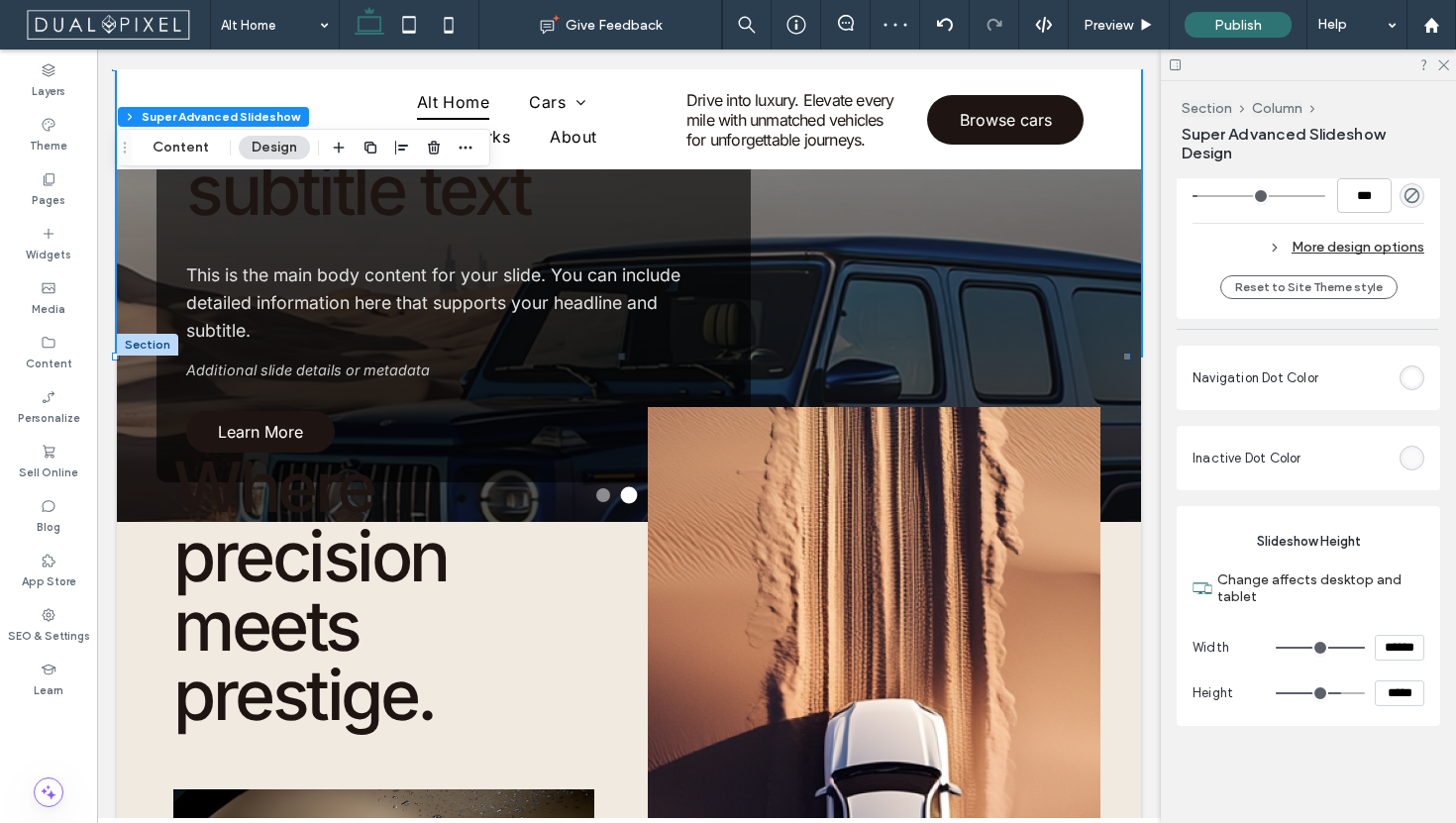 type on "***" 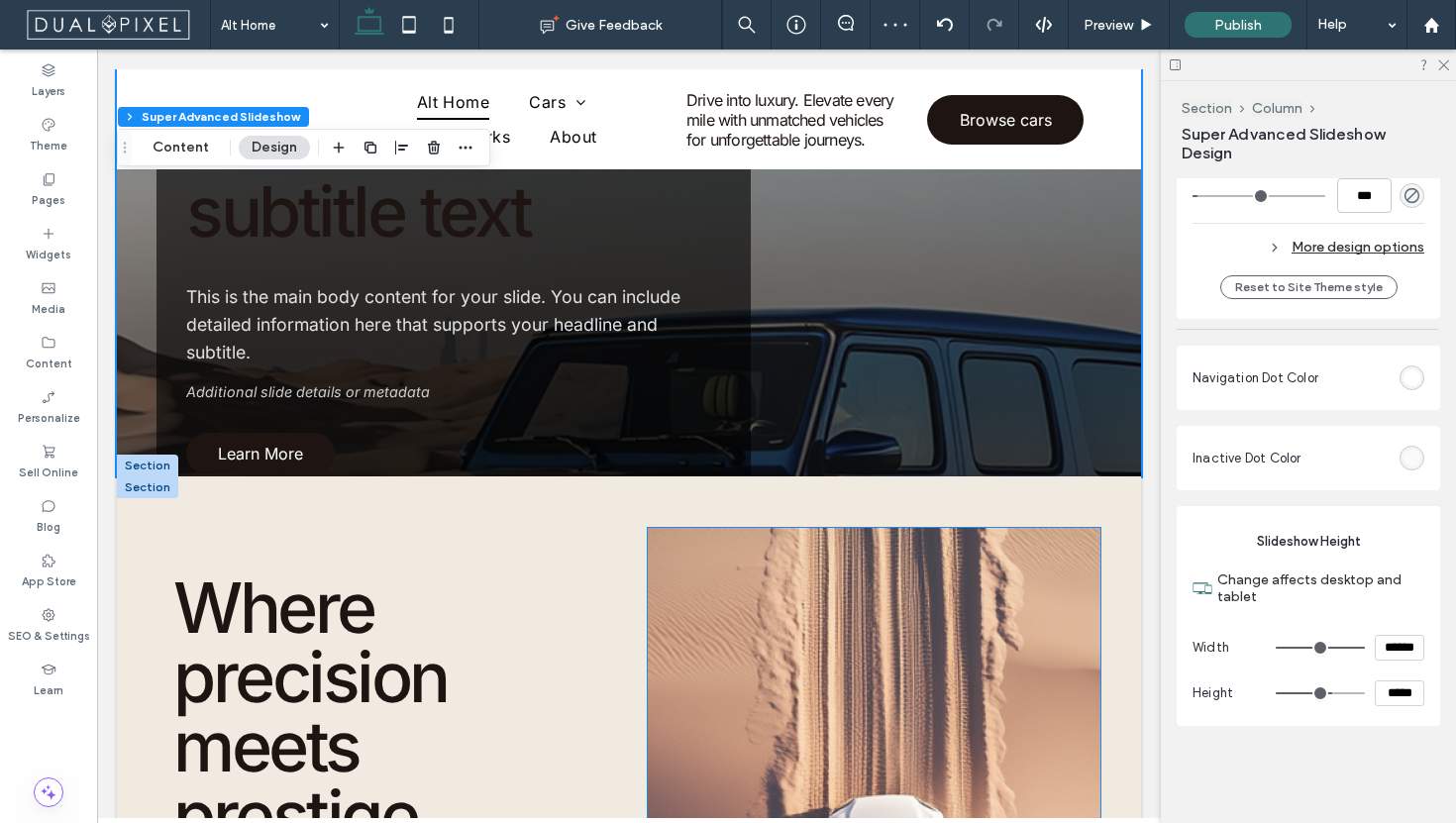 scroll, scrollTop: 162, scrollLeft: 0, axis: vertical 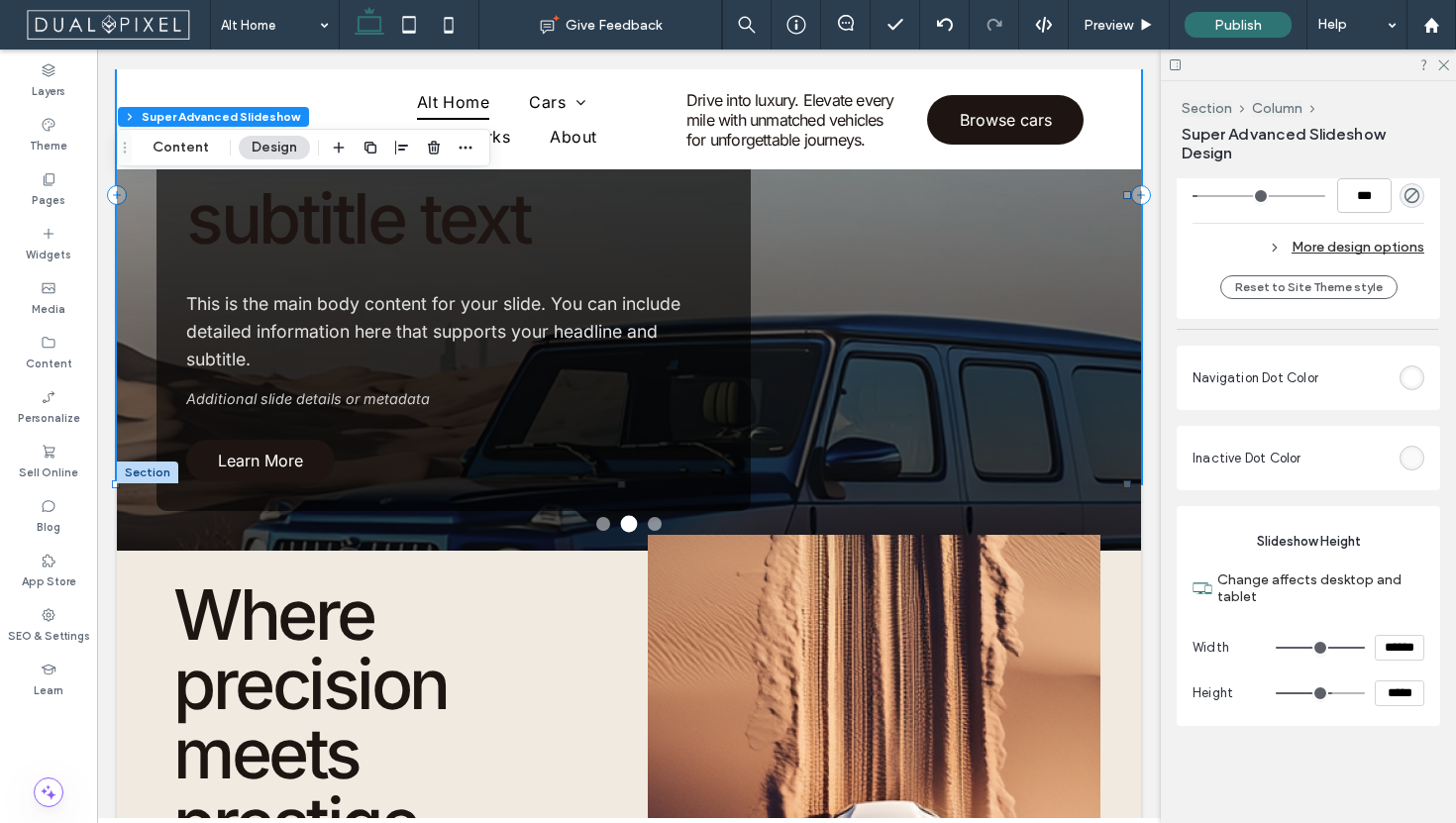 click on "*****" at bounding box center (1400, 693) 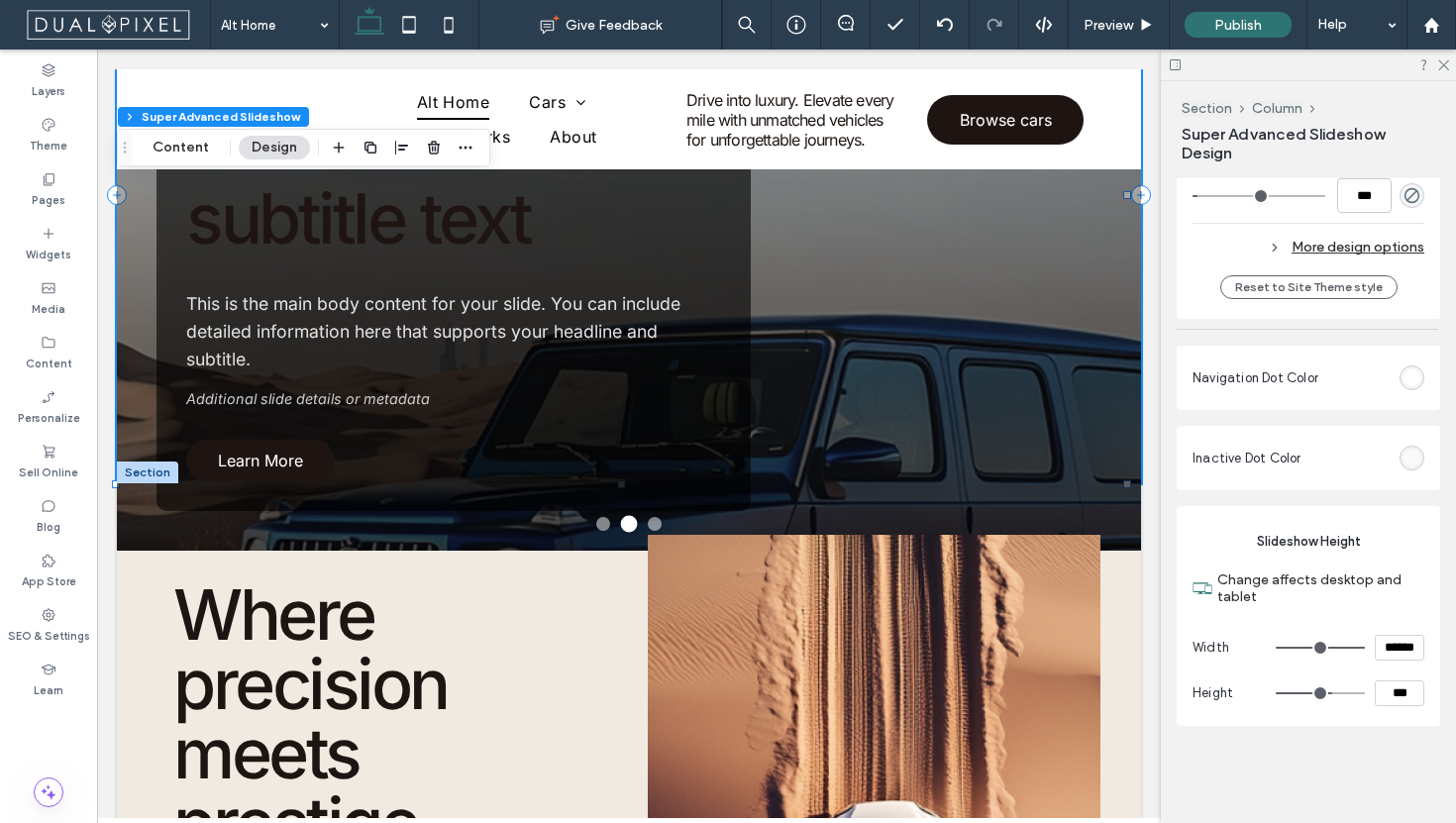 type on "*****" 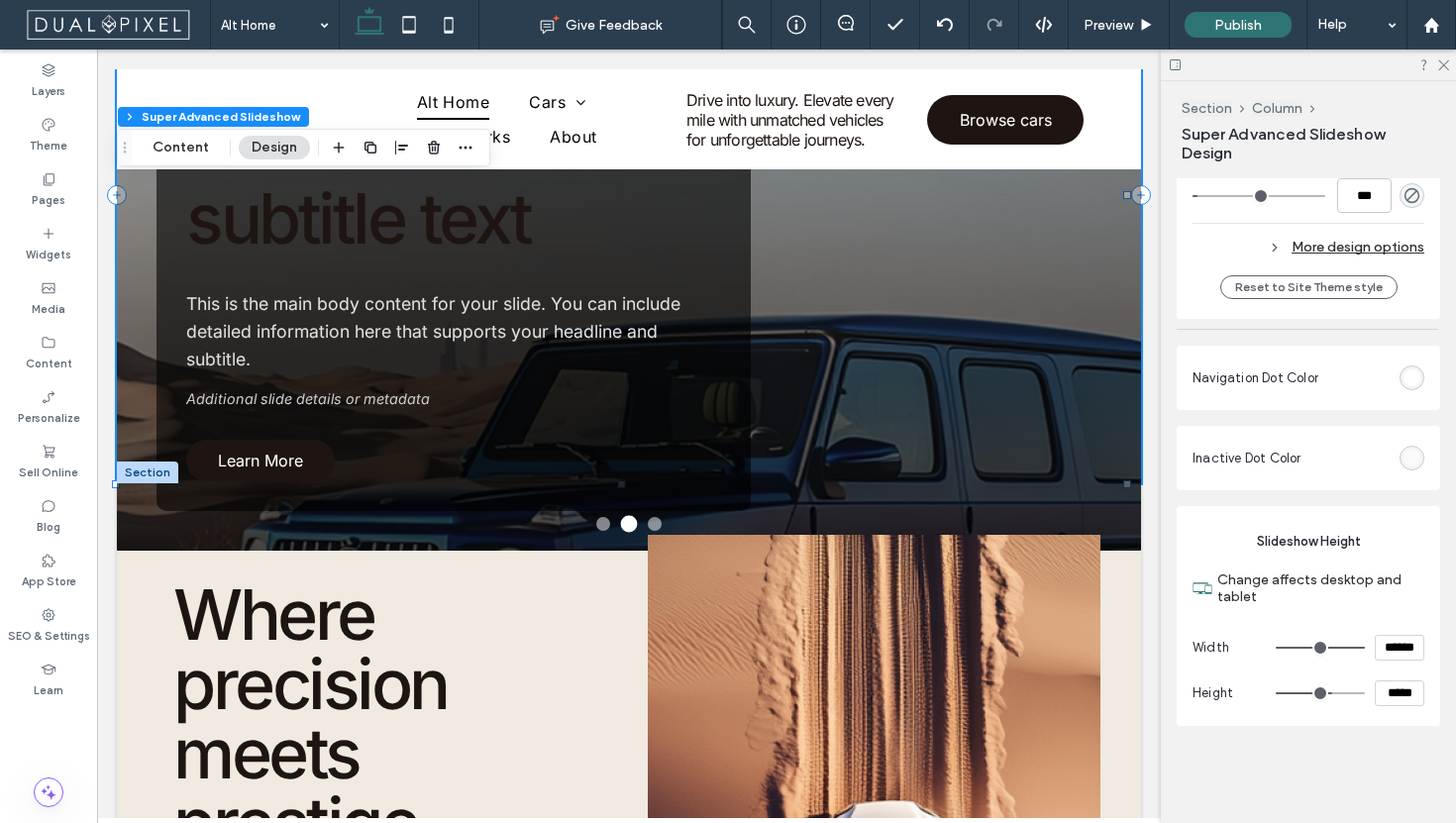 type on "***" 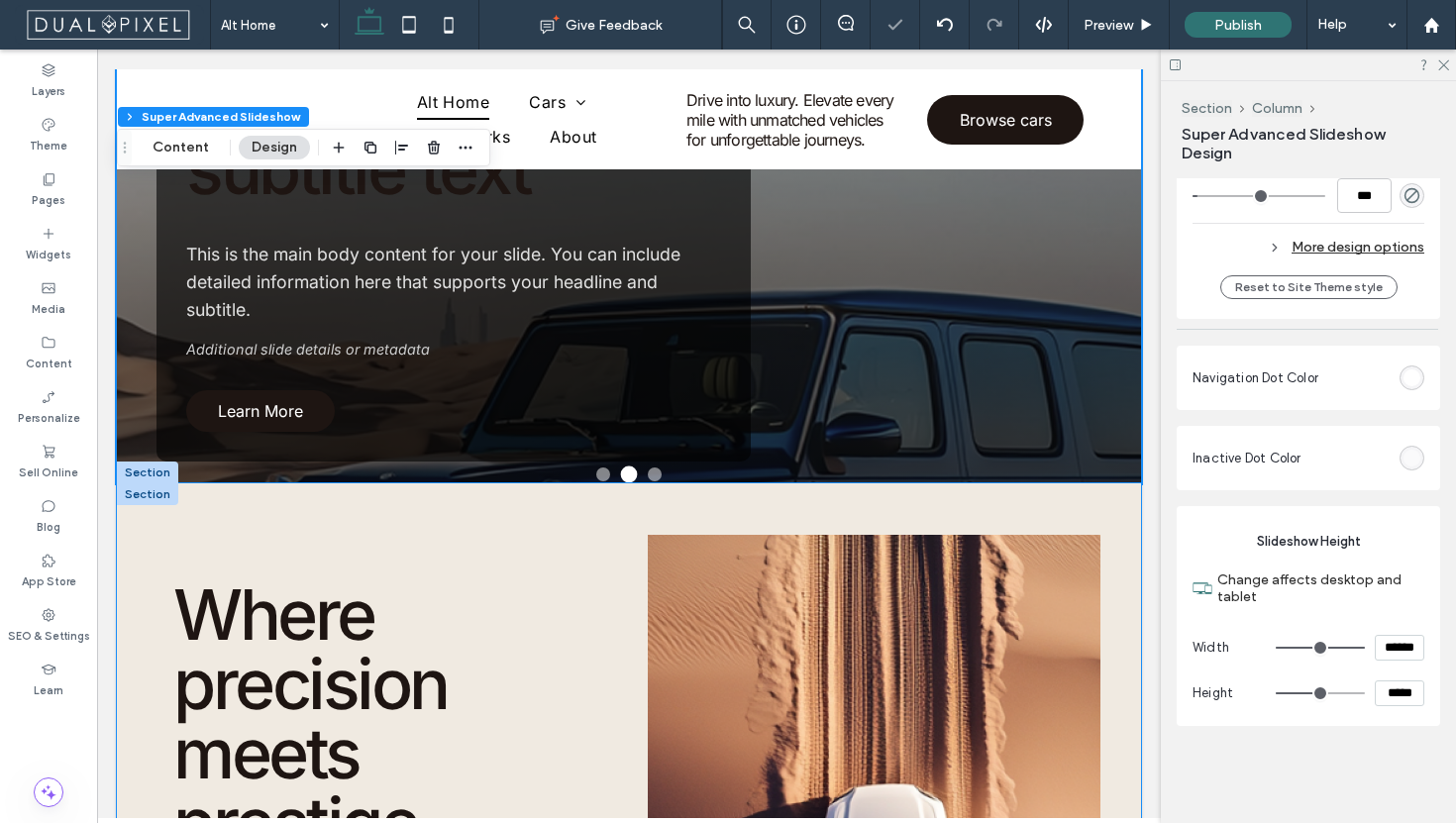scroll, scrollTop: 0, scrollLeft: 0, axis: both 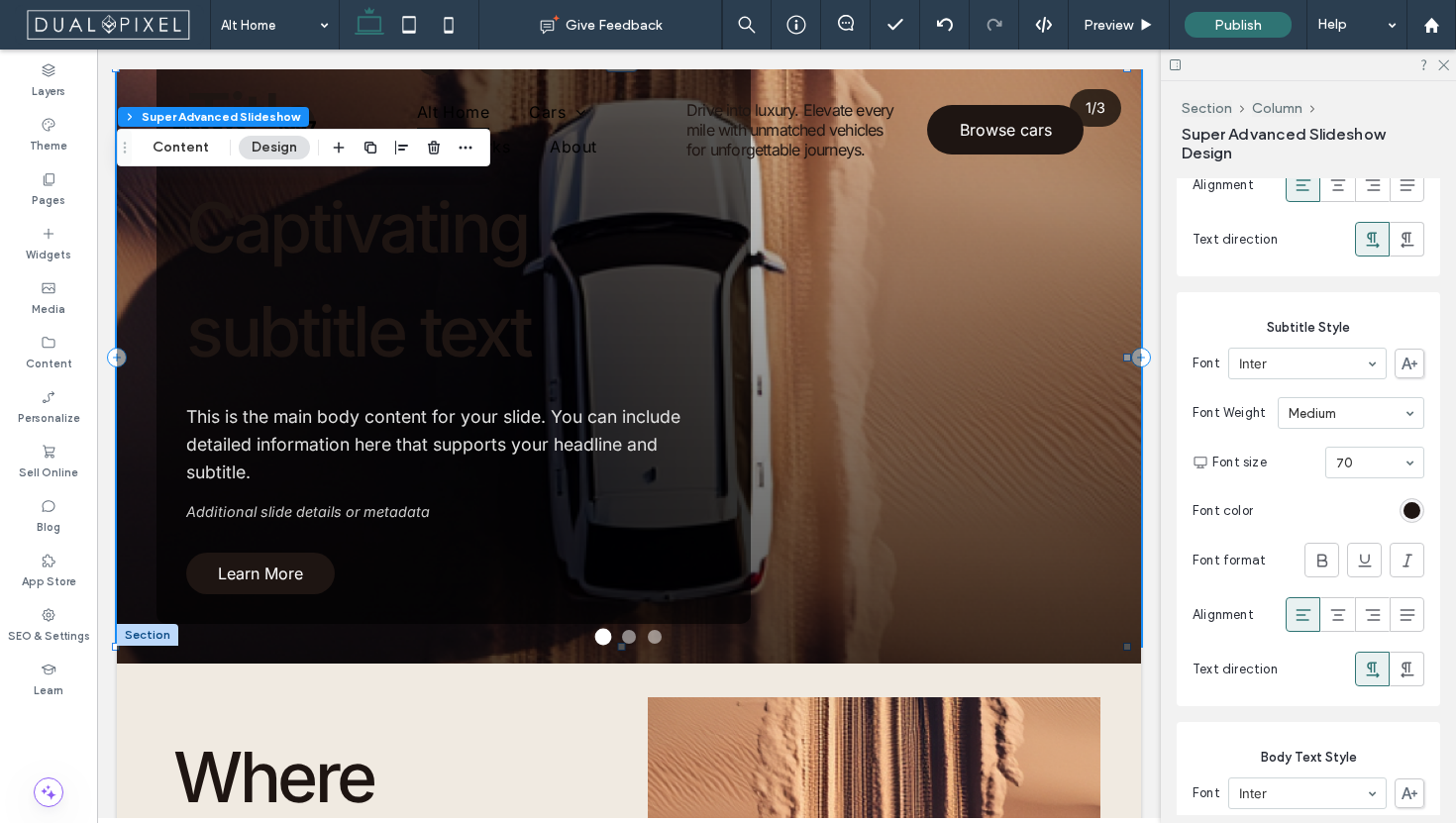 click on "Alignment" at bounding box center (1308, 614) 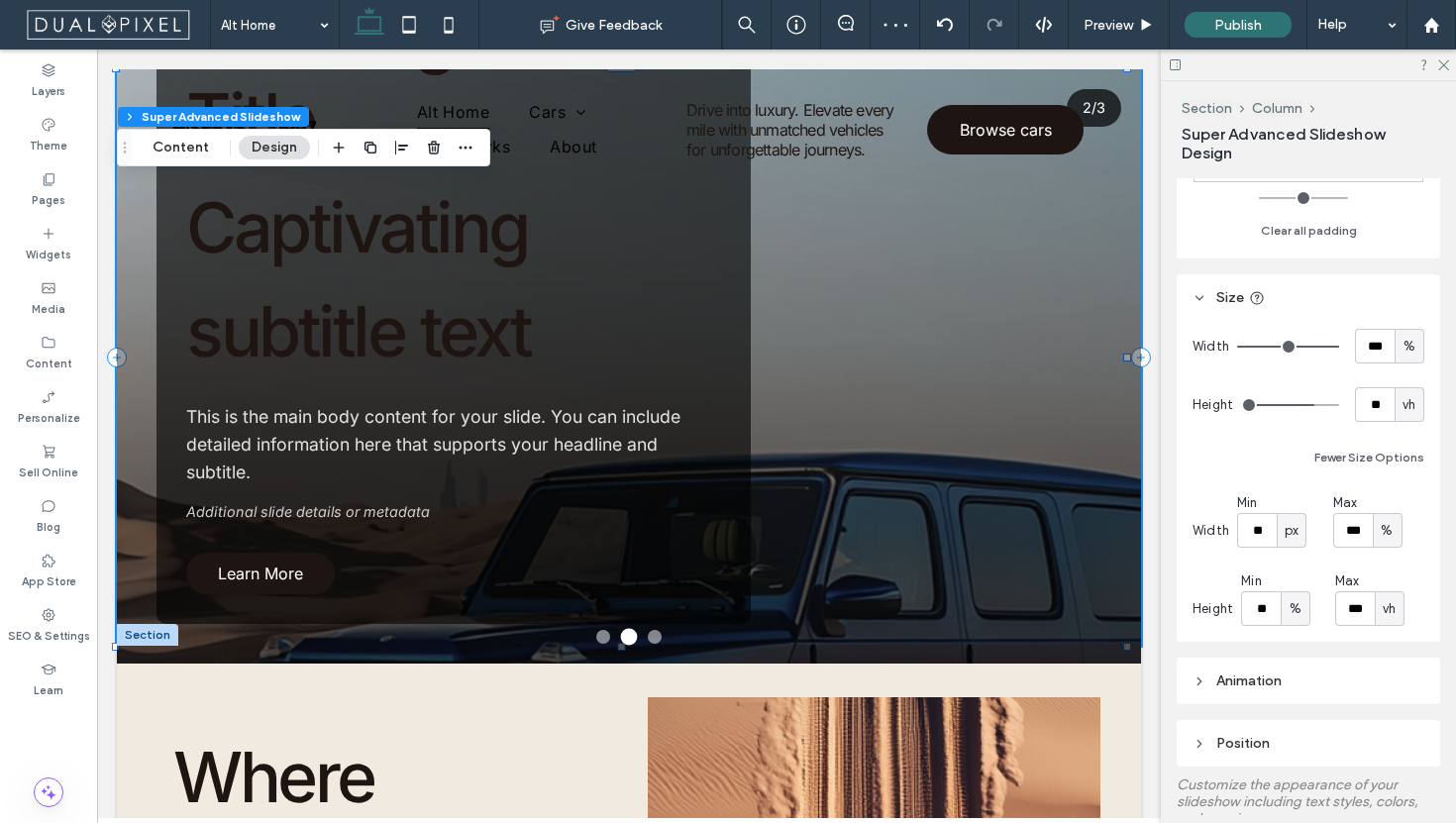 scroll, scrollTop: 447, scrollLeft: 0, axis: vertical 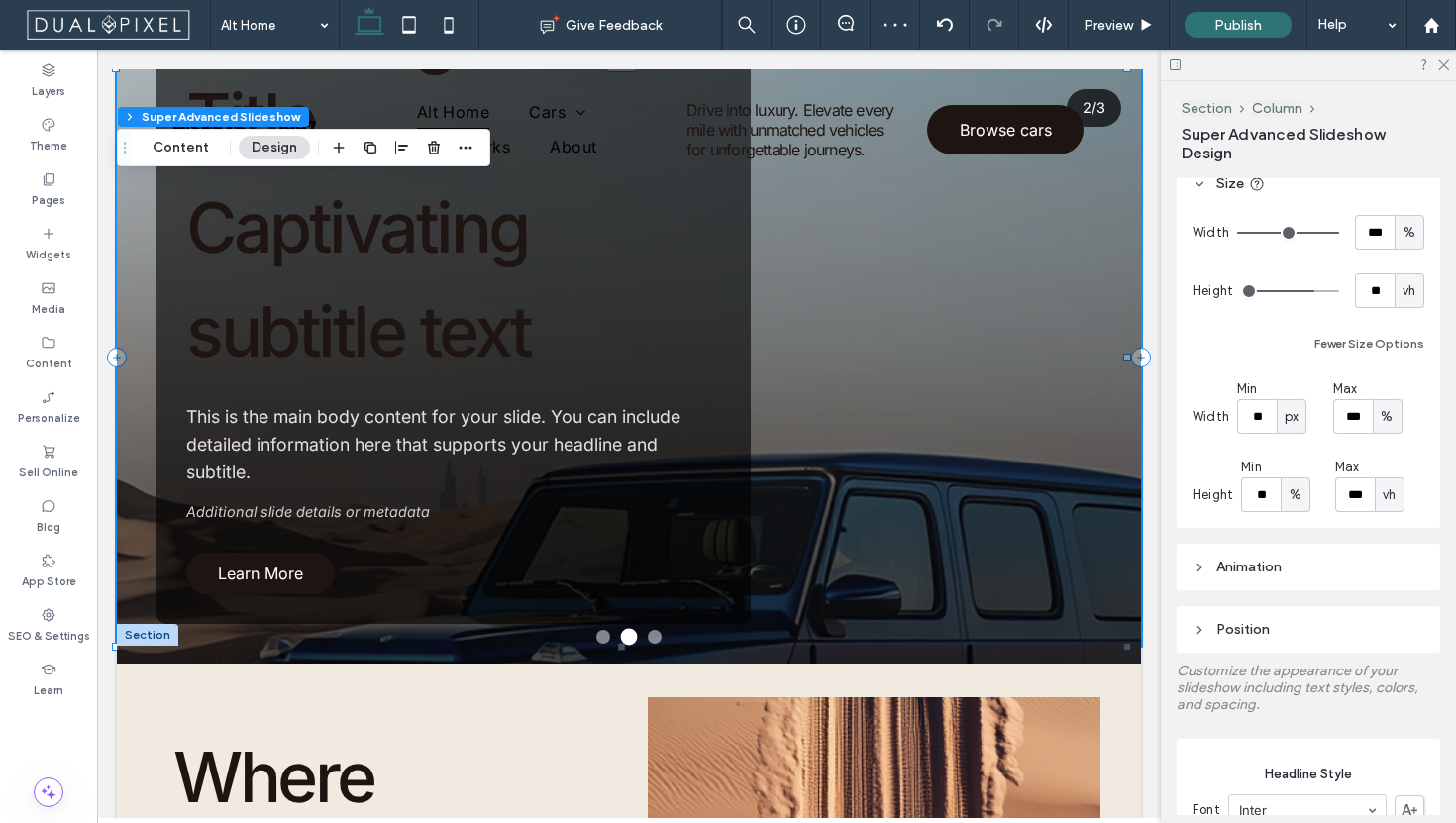 click on "Position" at bounding box center [1243, 629] 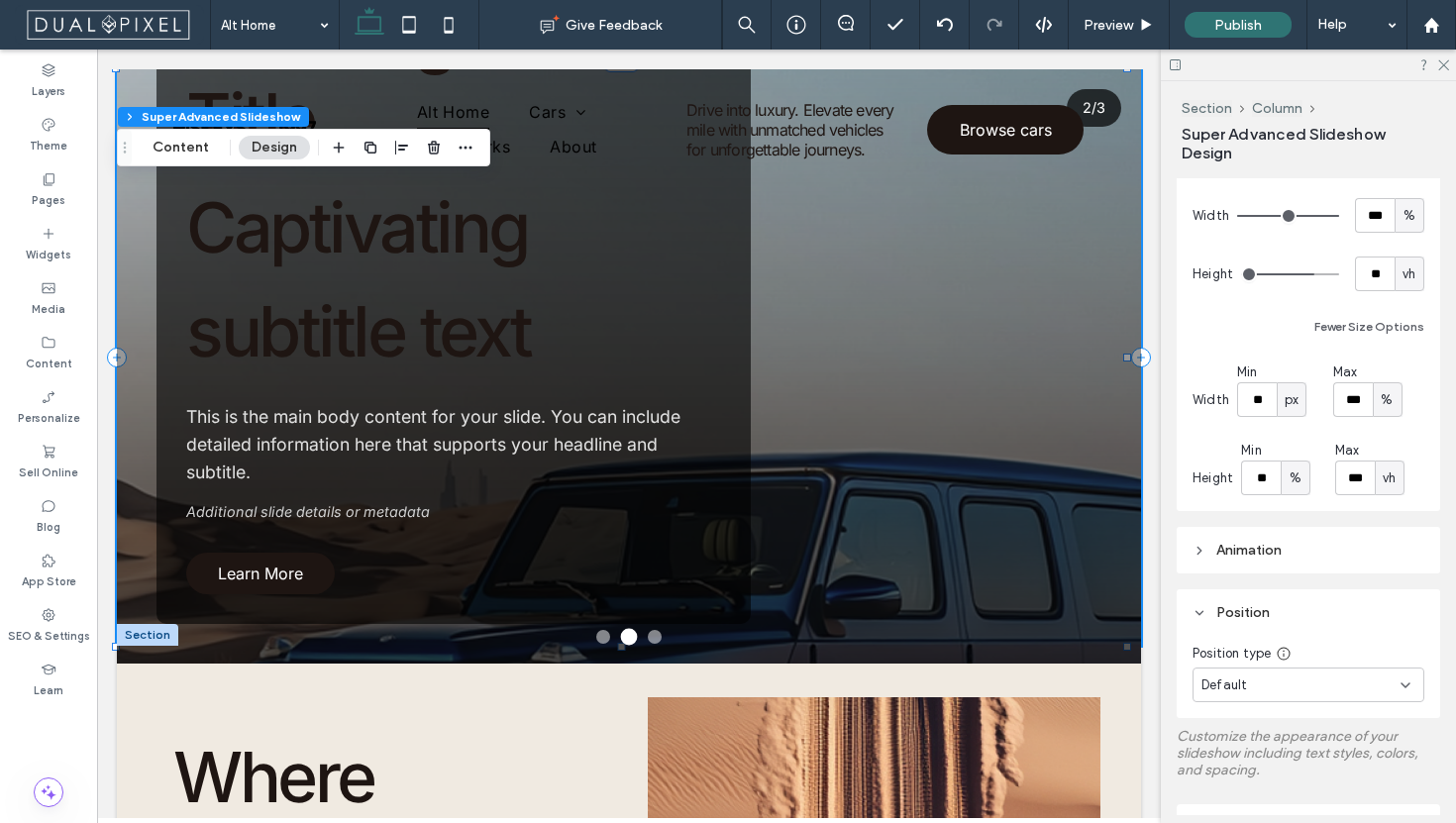 scroll, scrollTop: 463, scrollLeft: 0, axis: vertical 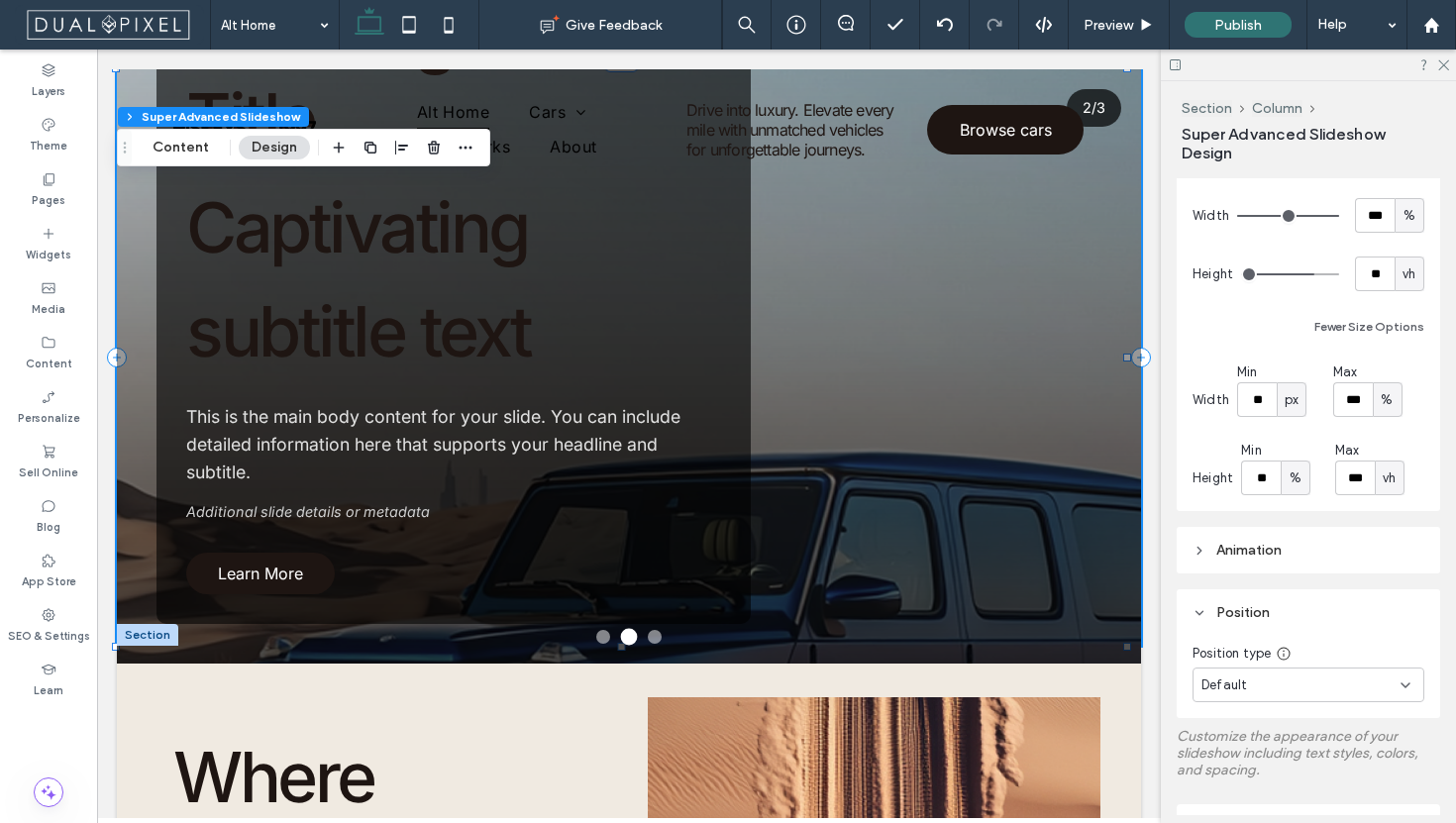 click on "Animation" at bounding box center (1308, 550) 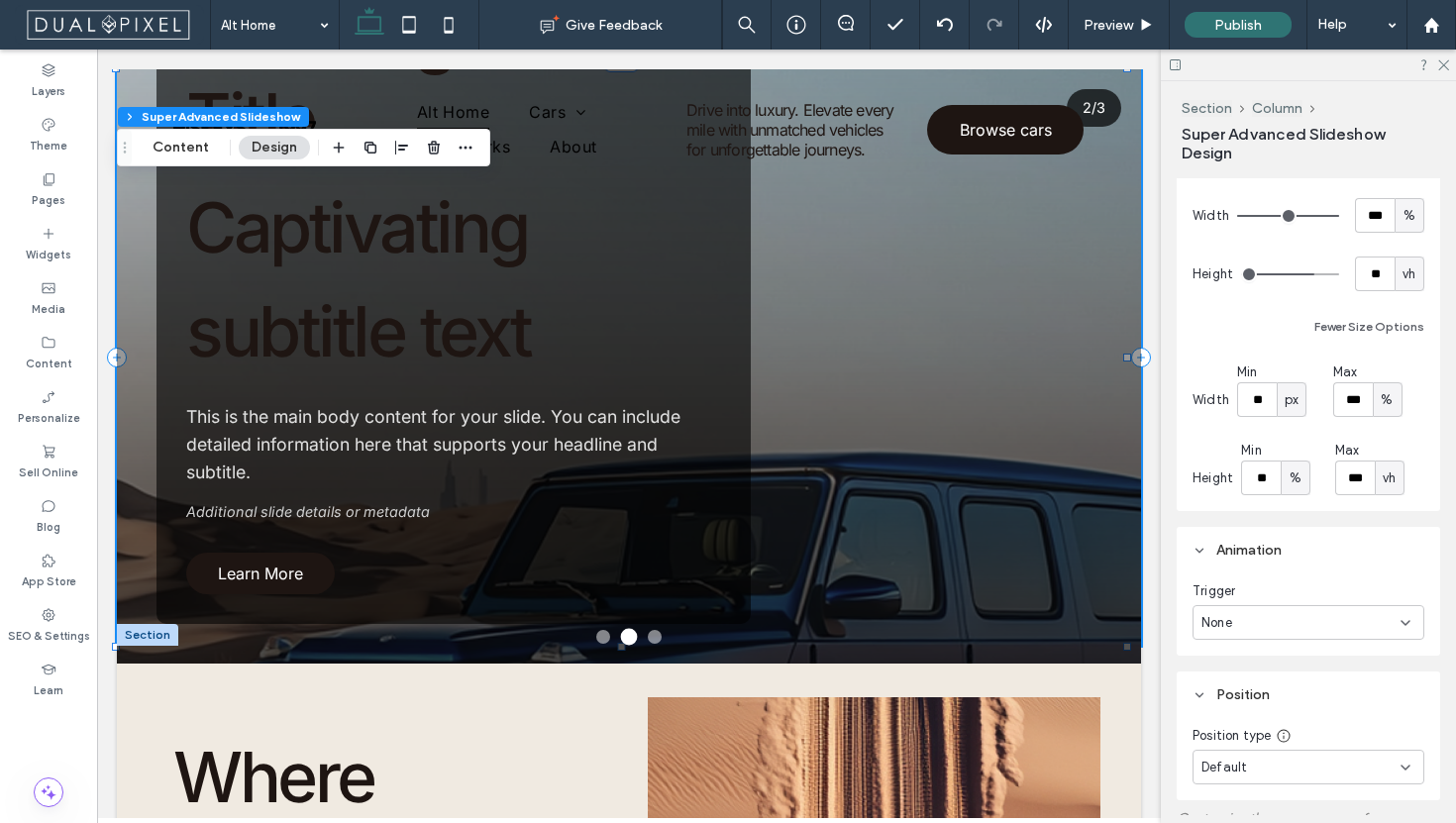 click on "Animation" at bounding box center (1249, 550) 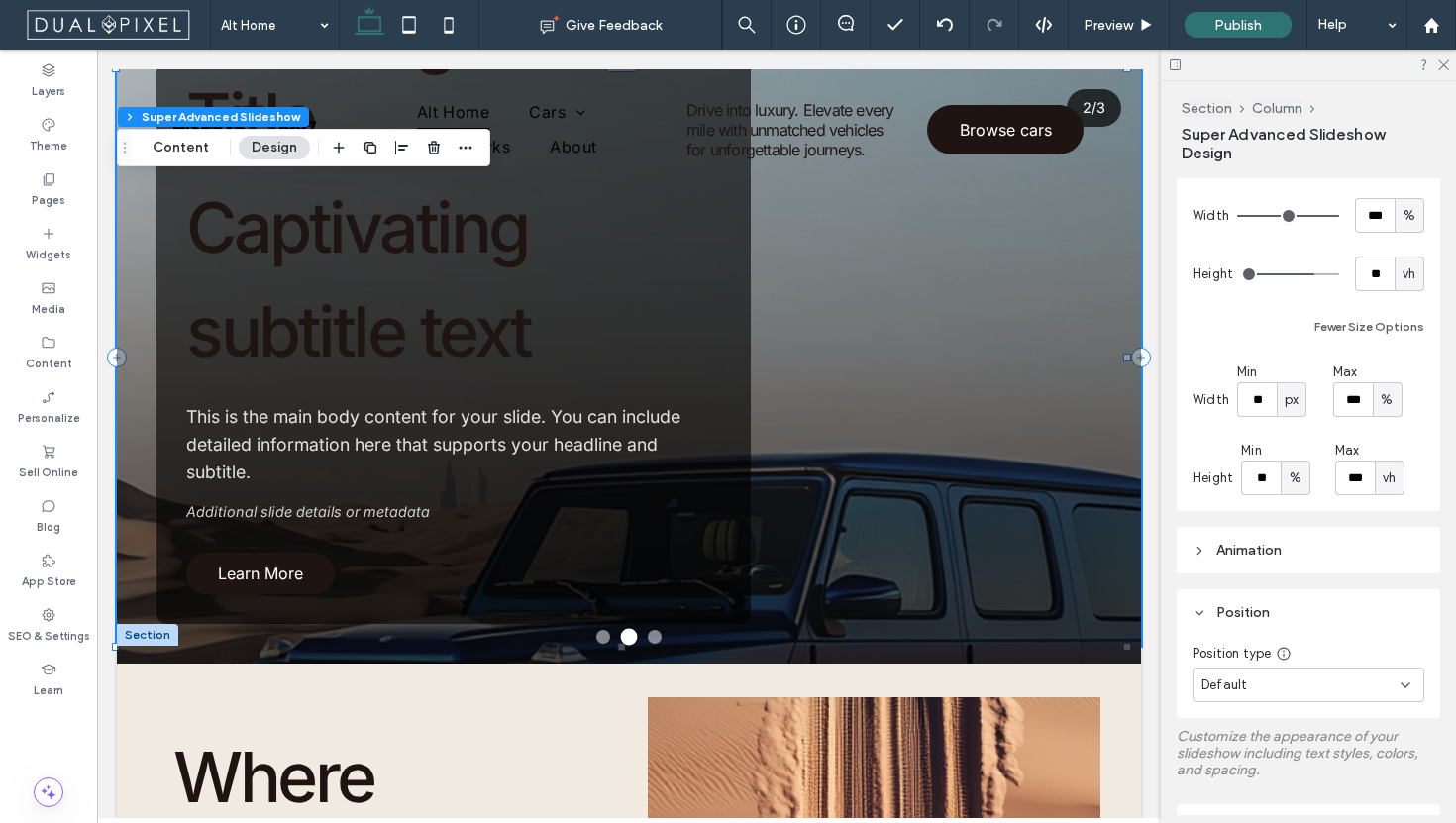 click on "Position" at bounding box center (1308, 612) 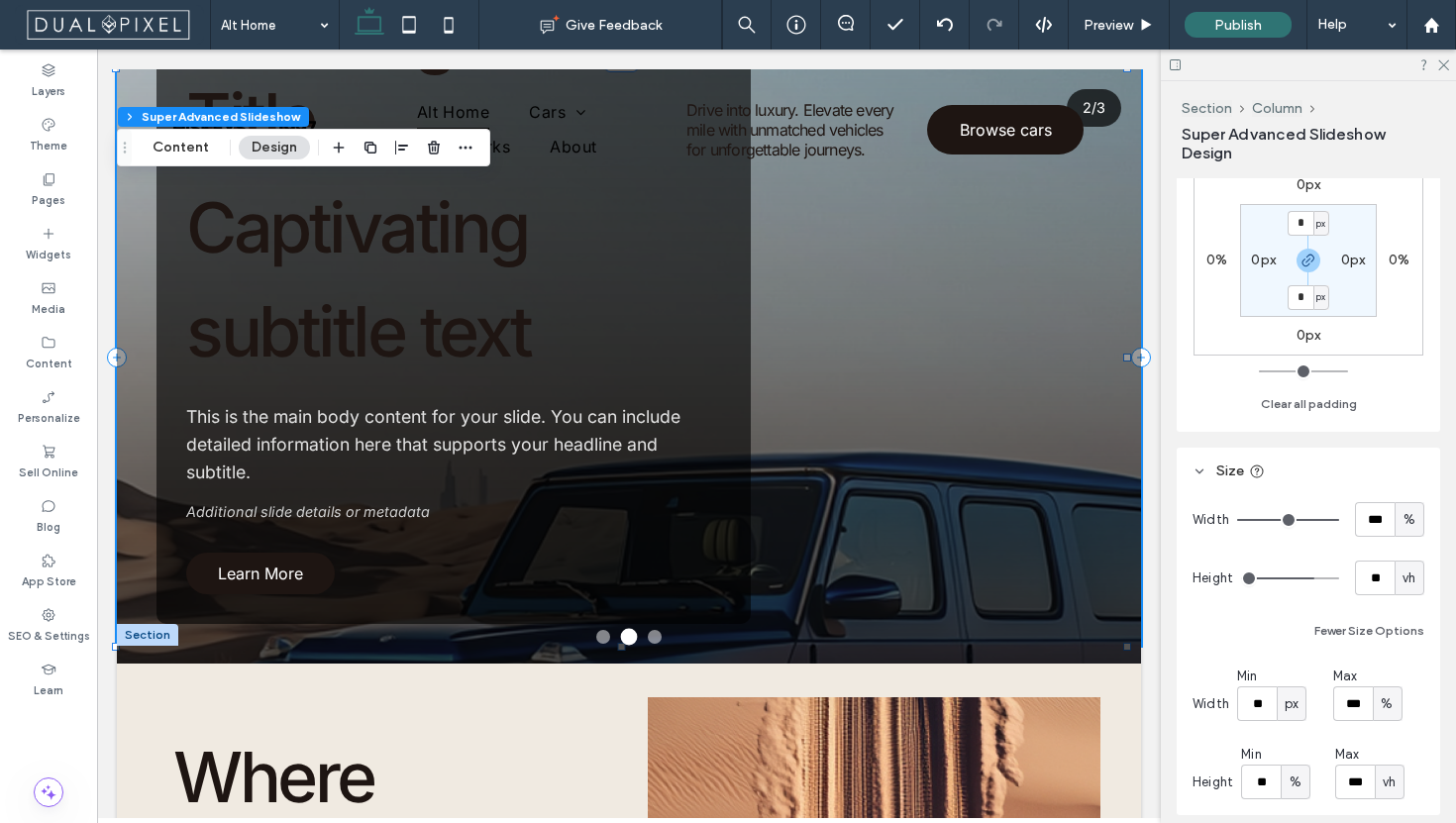 scroll, scrollTop: 101, scrollLeft: 0, axis: vertical 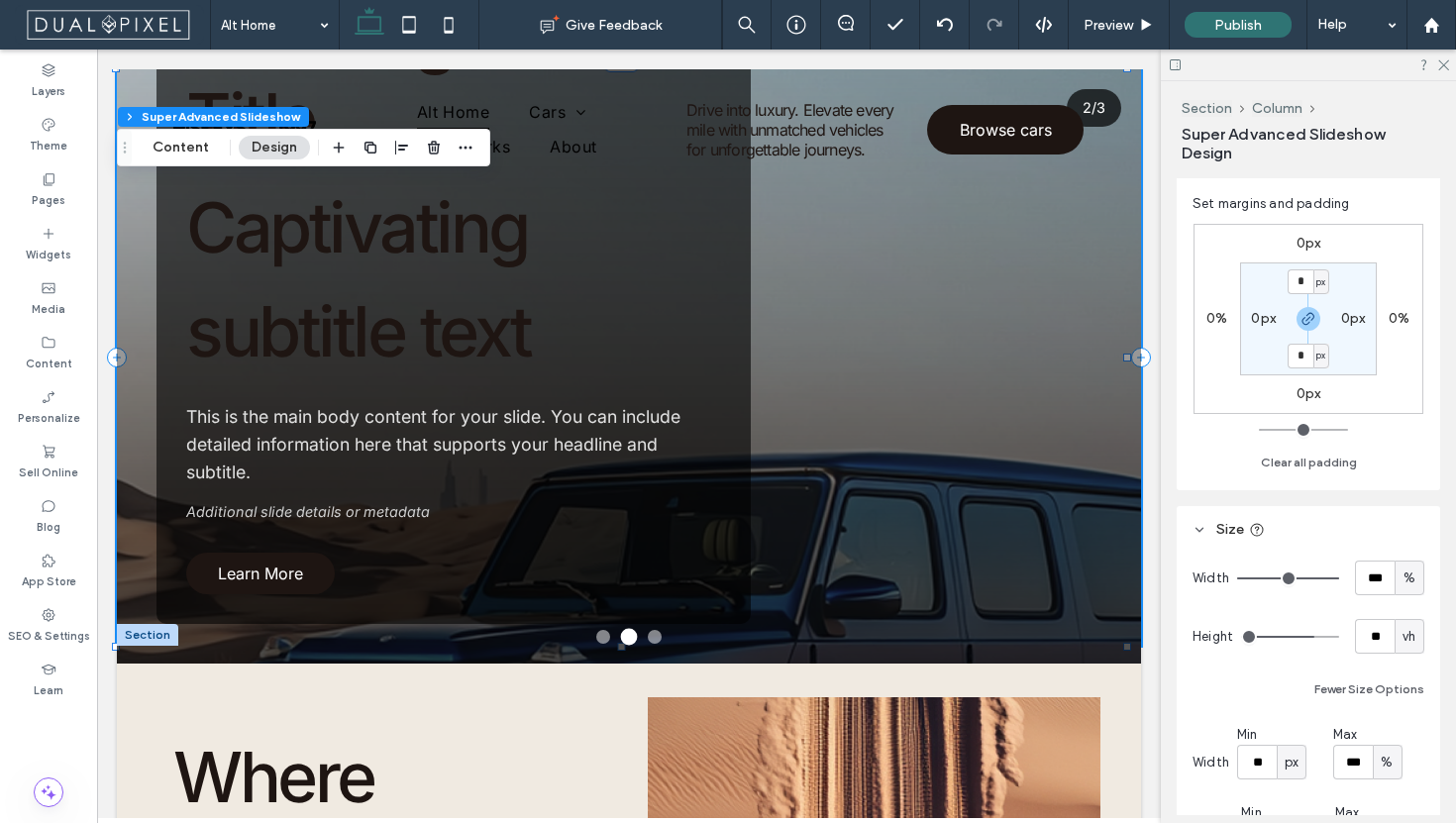 click 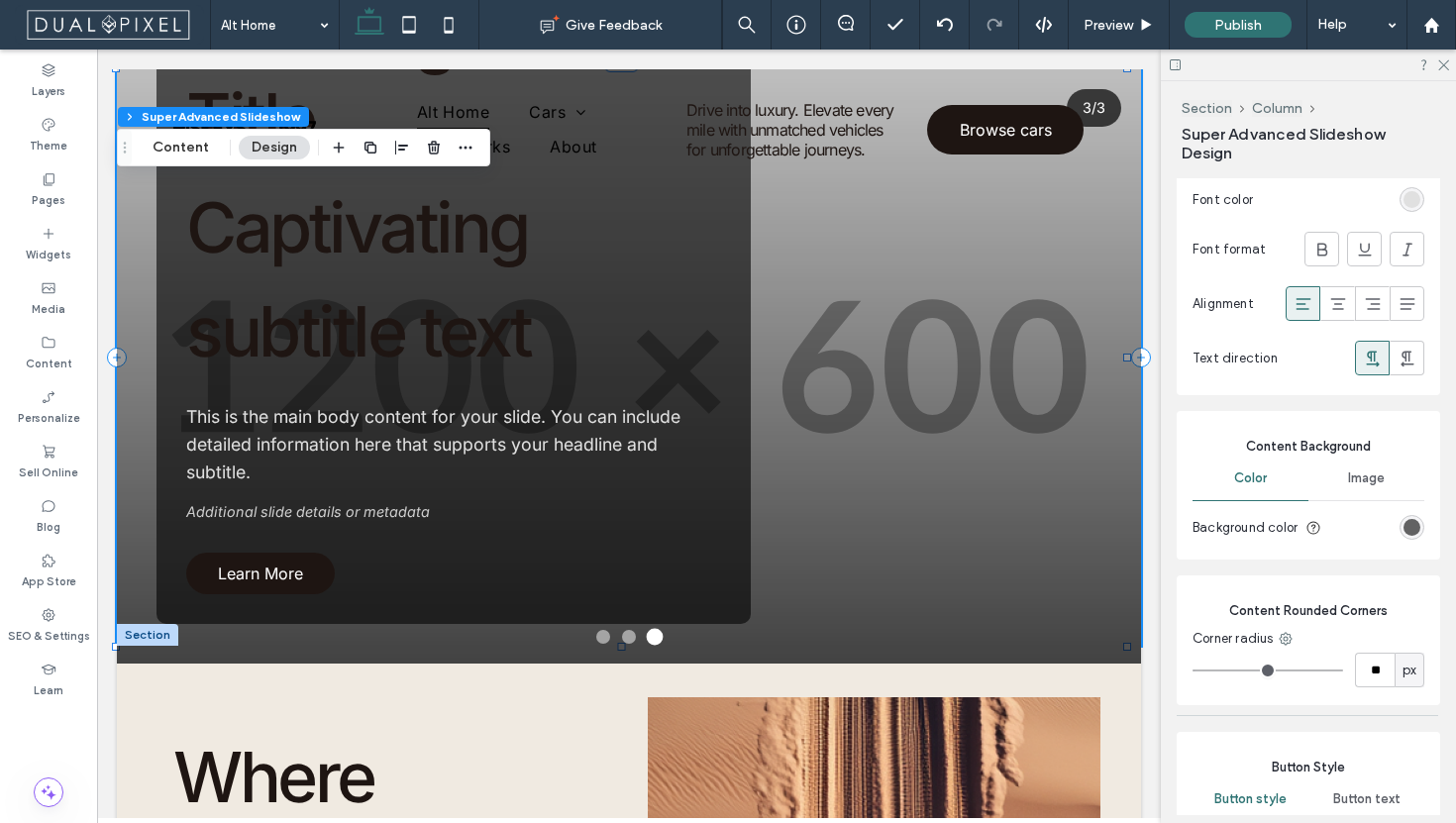 scroll, scrollTop: 1825, scrollLeft: 0, axis: vertical 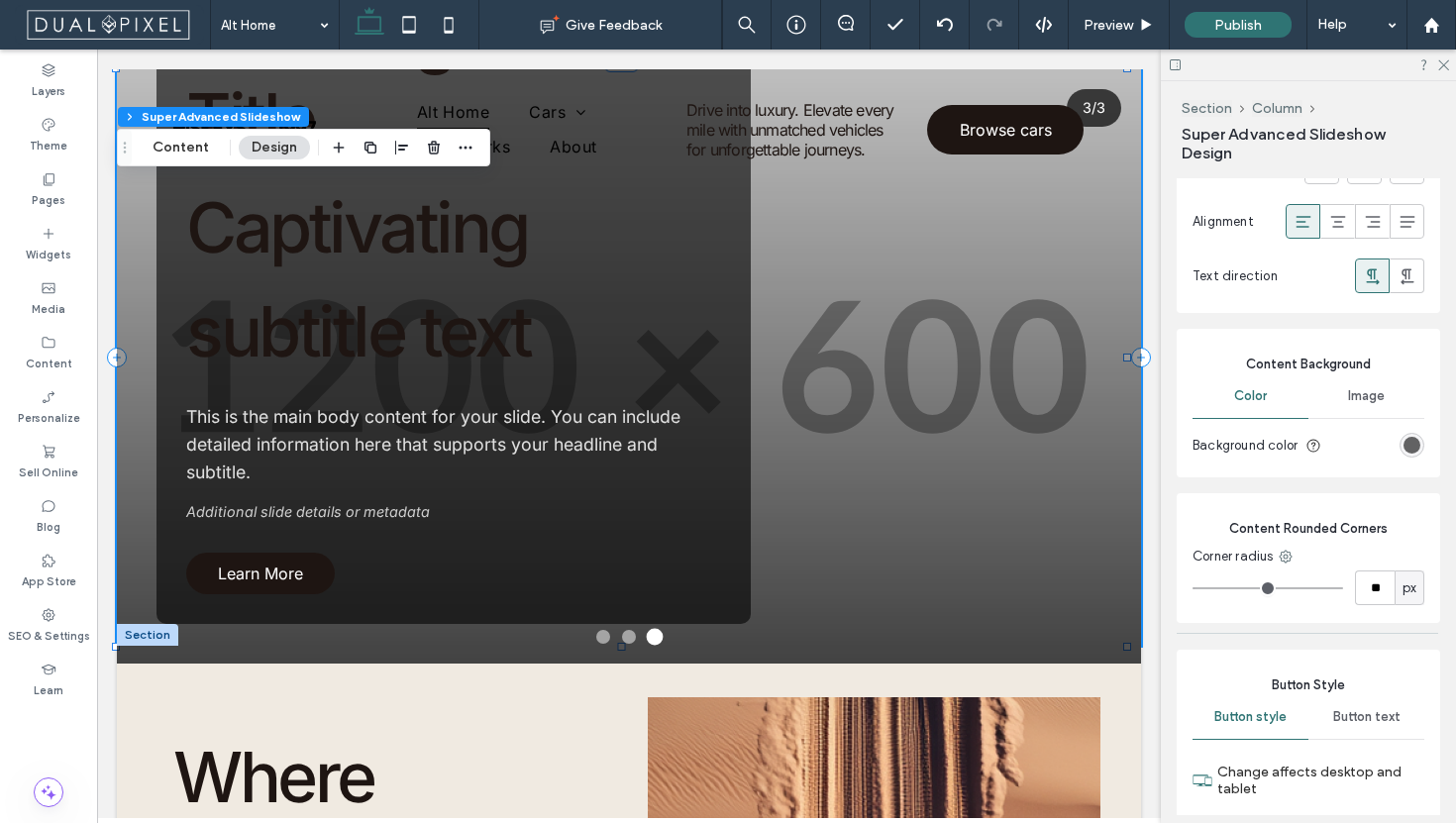 click at bounding box center [1411, 445] 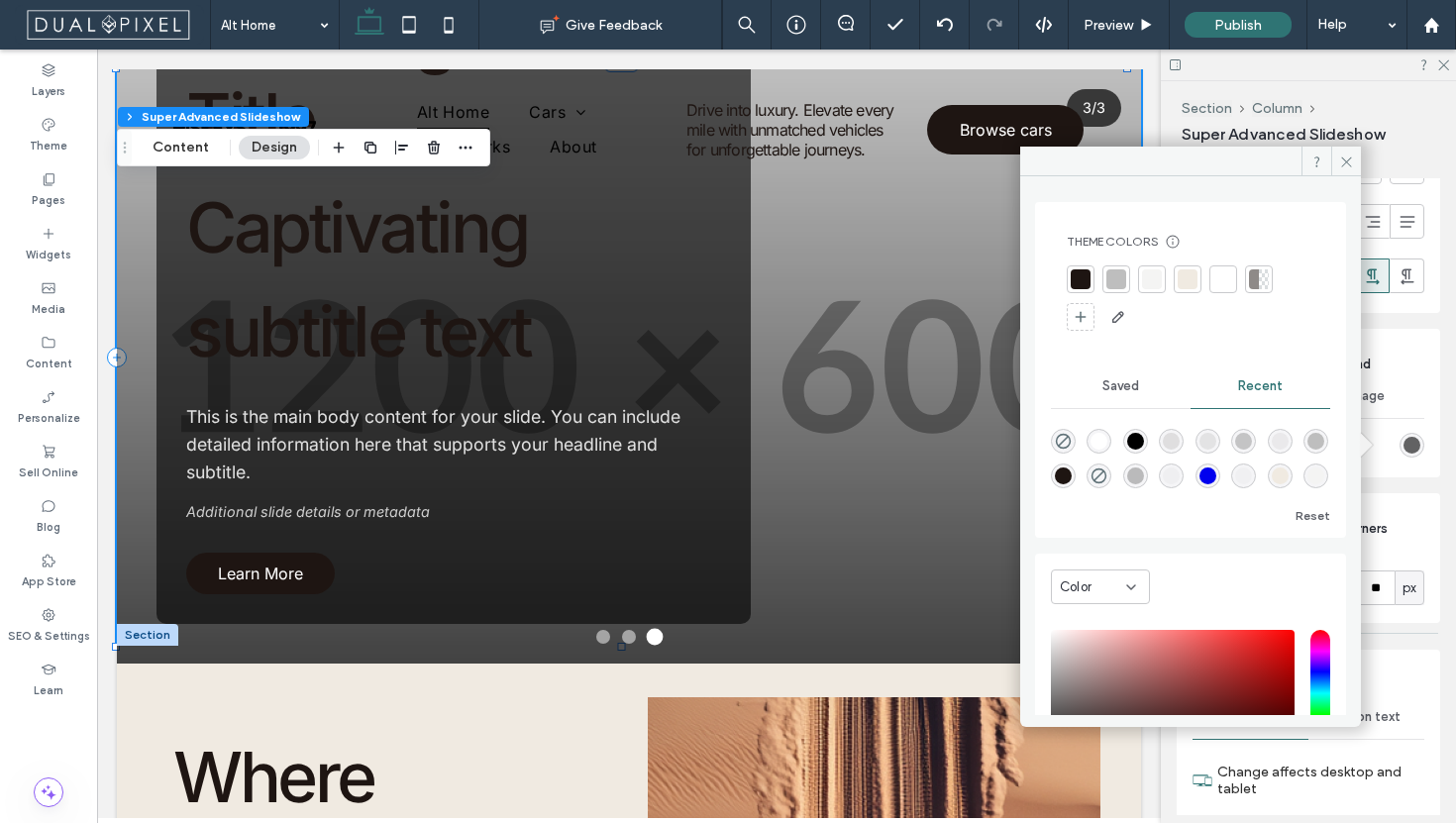 click at bounding box center [1064, 442] 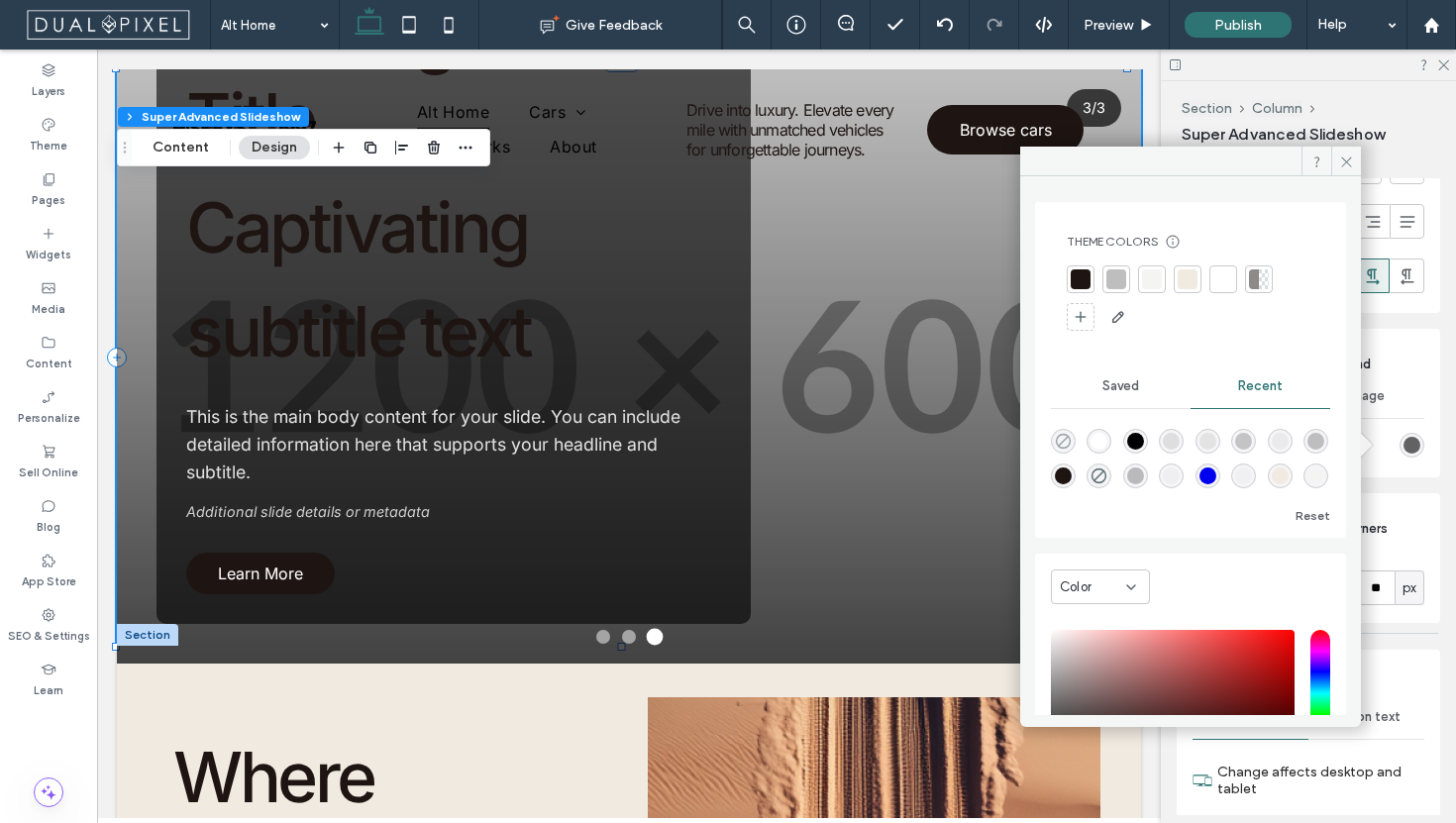 click 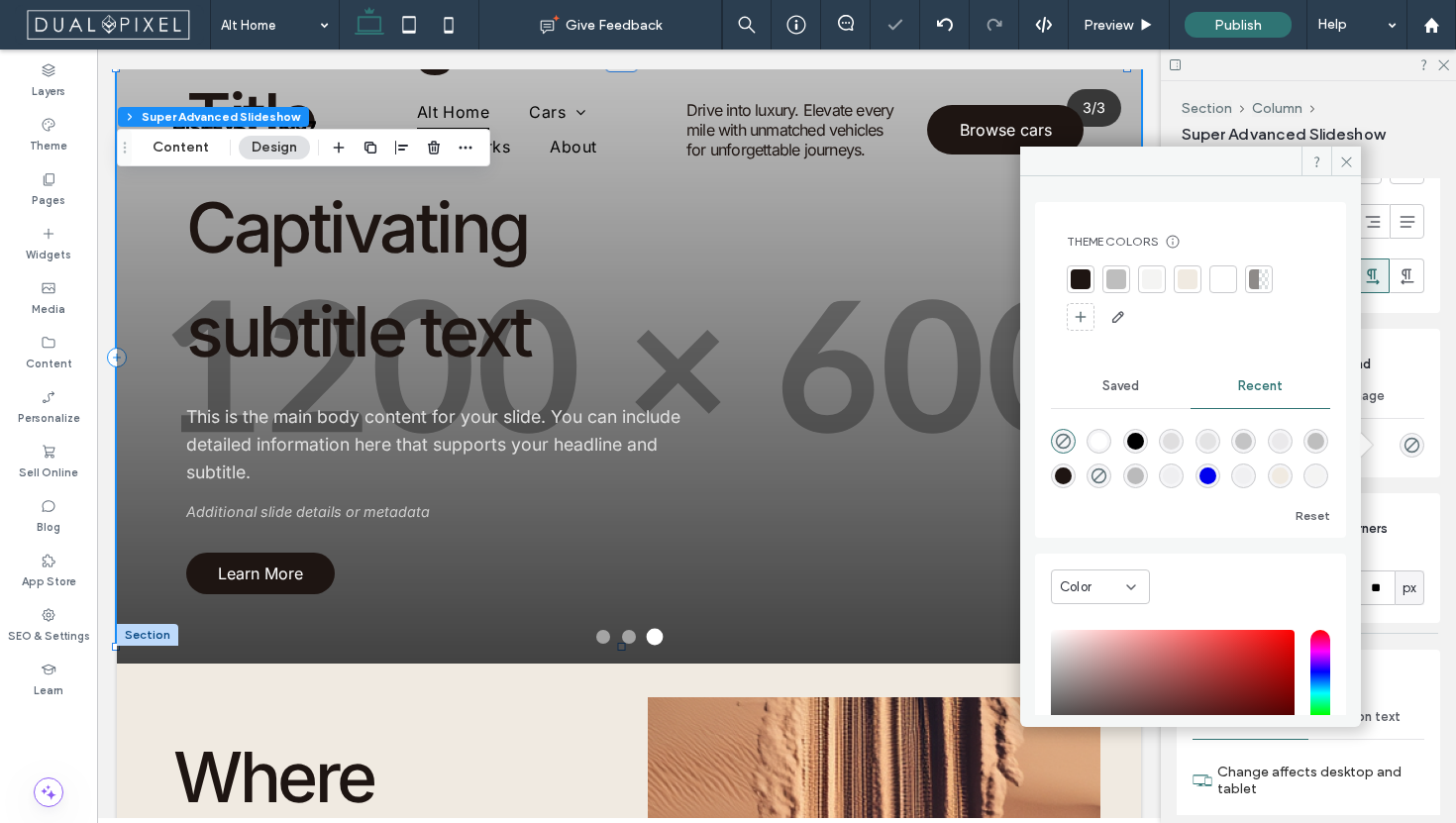 click on "Content Background Color Image Background color" at bounding box center [1308, 403] 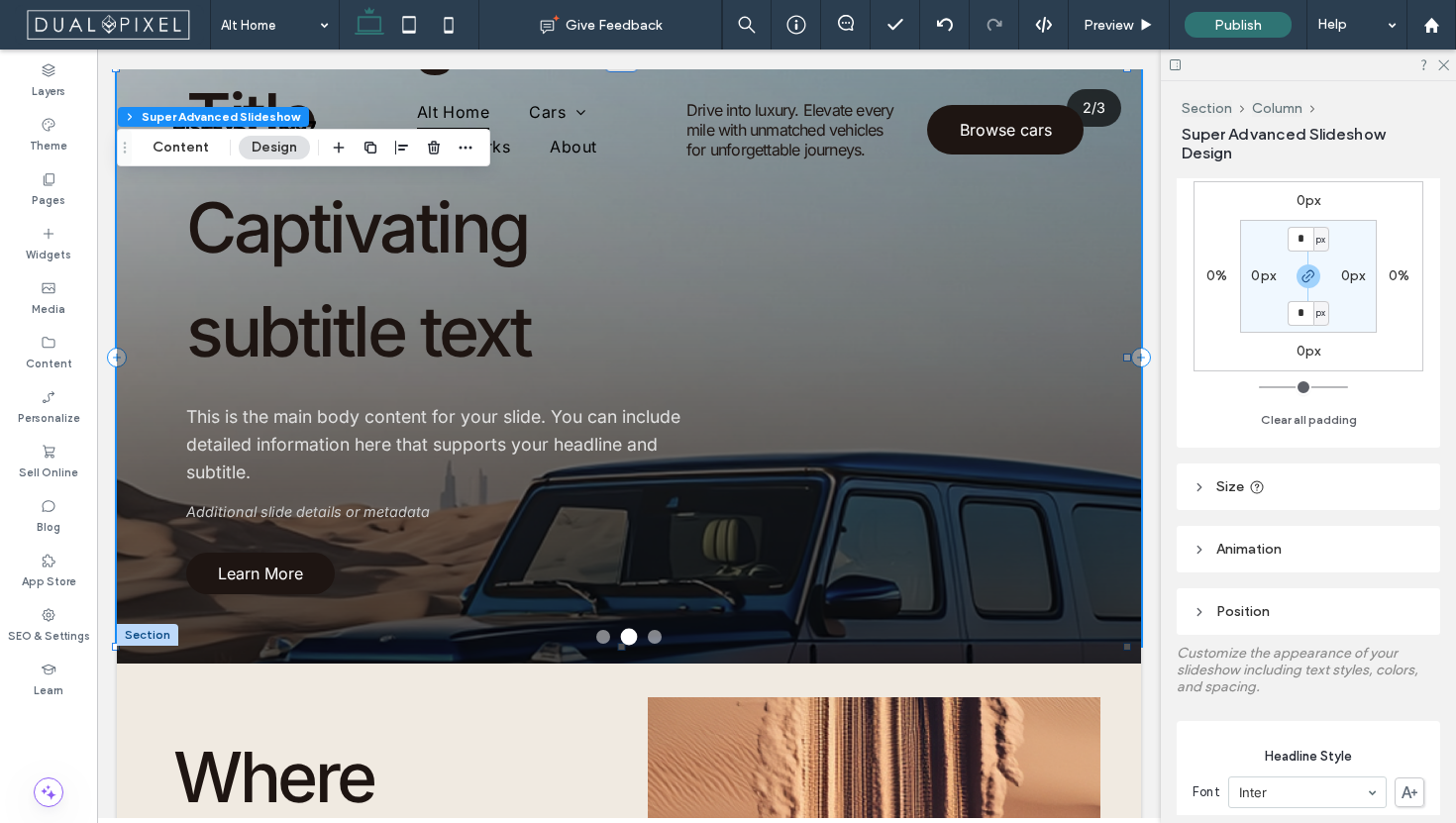 scroll, scrollTop: 119, scrollLeft: 0, axis: vertical 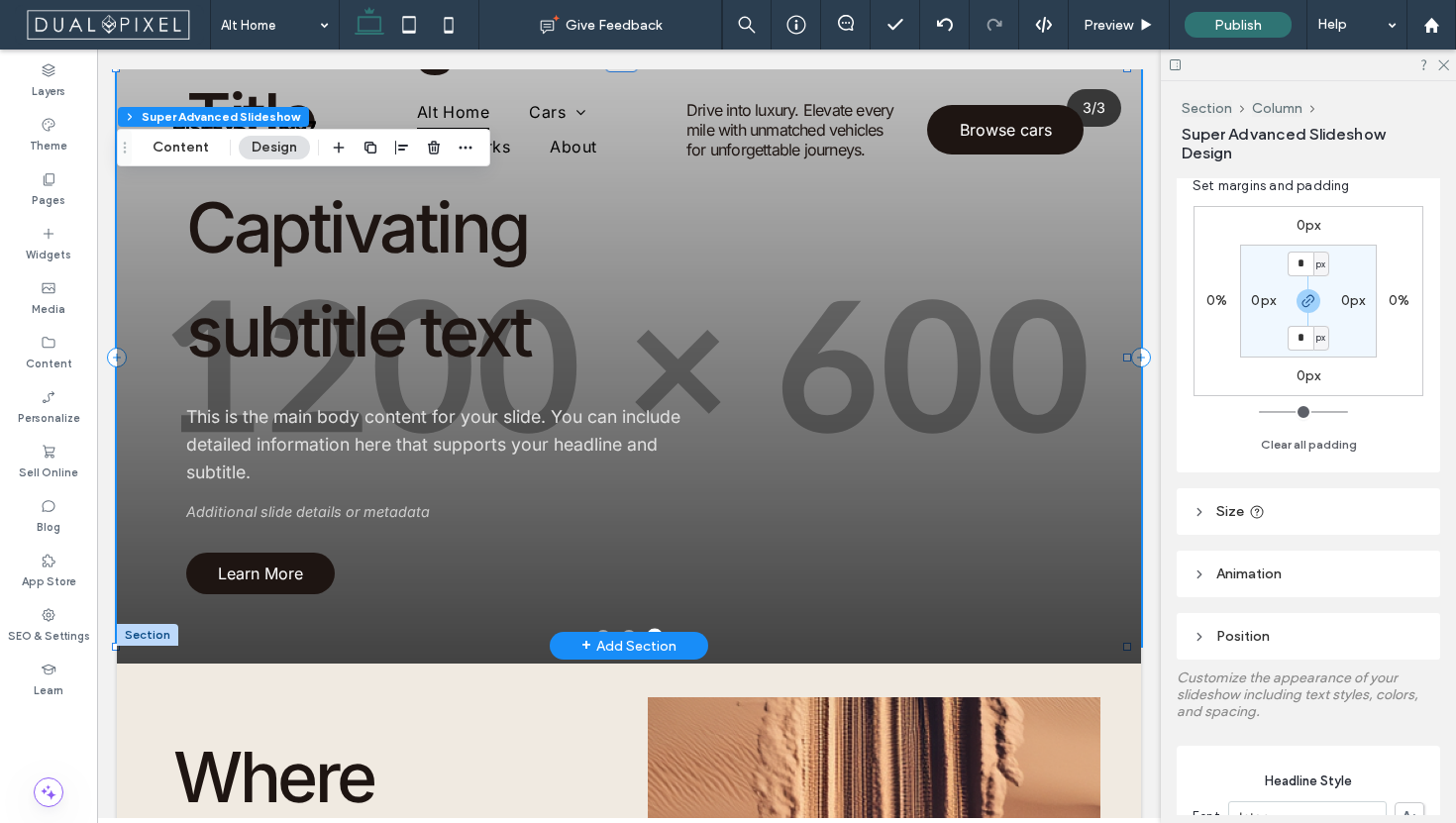 click on "Captivating subtitle text" at bounding box center (454, 279) 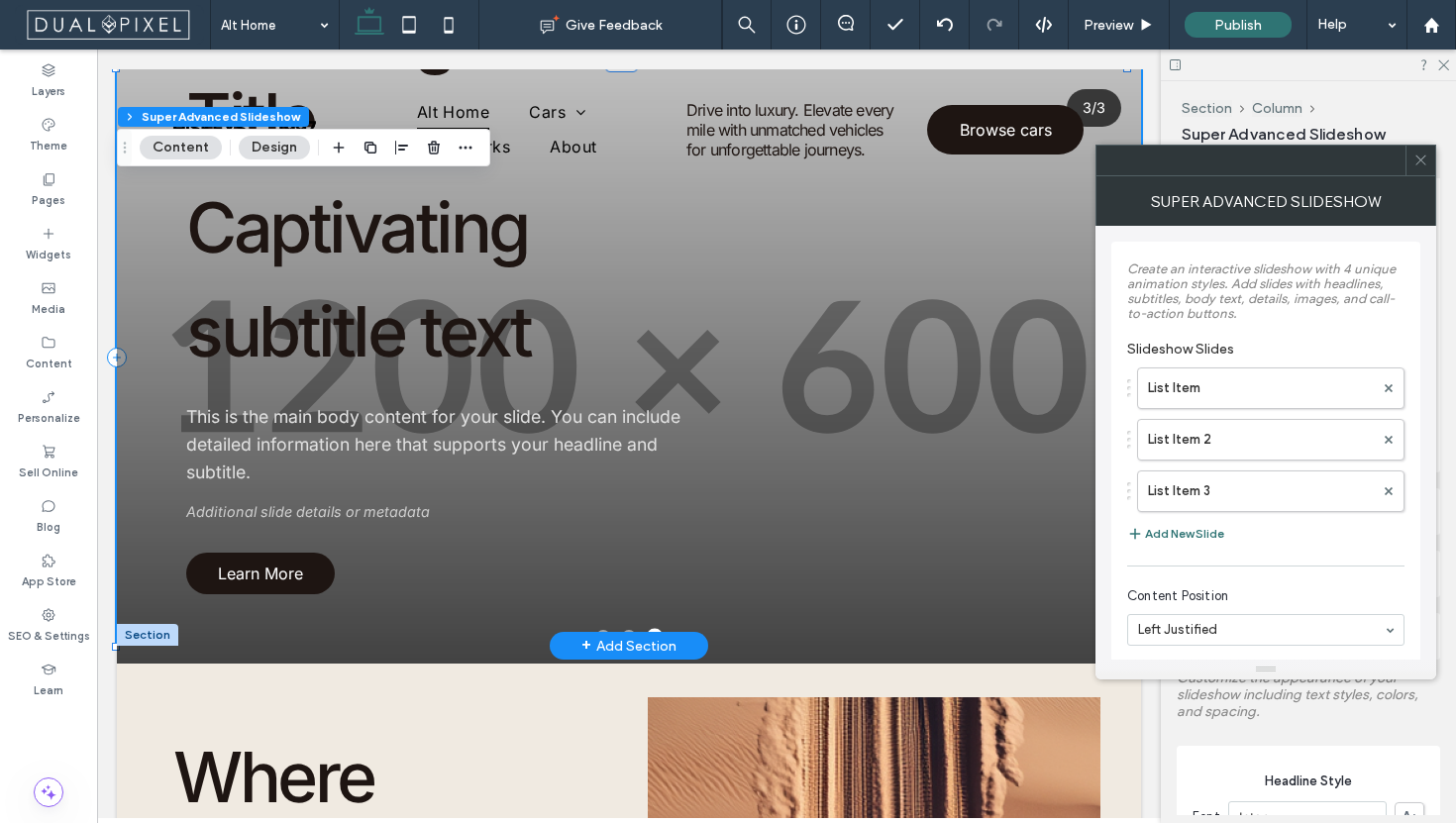 click on "Captivating subtitle text" at bounding box center (454, 279) 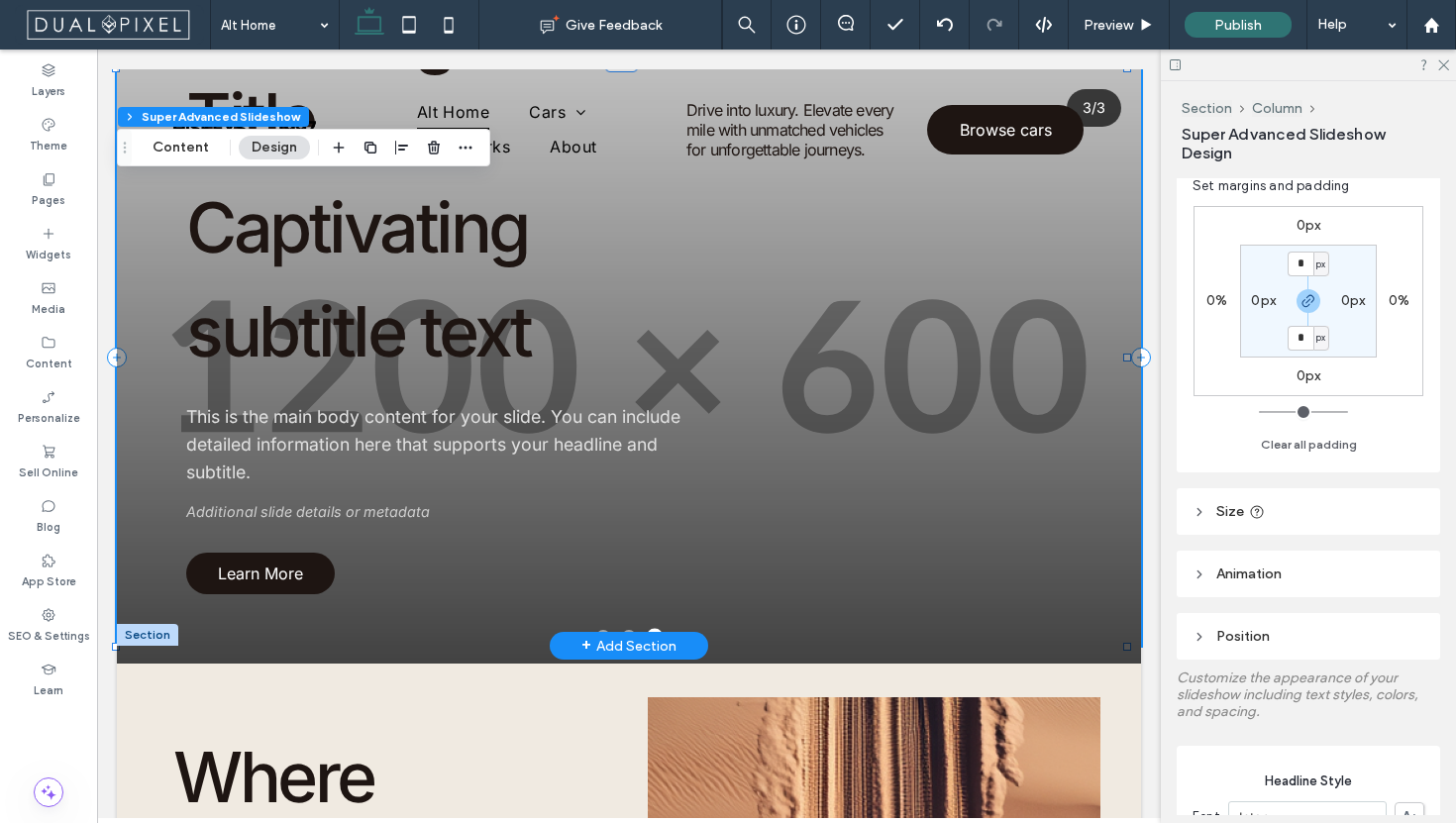 click on "Captivating subtitle text" at bounding box center (454, 279) 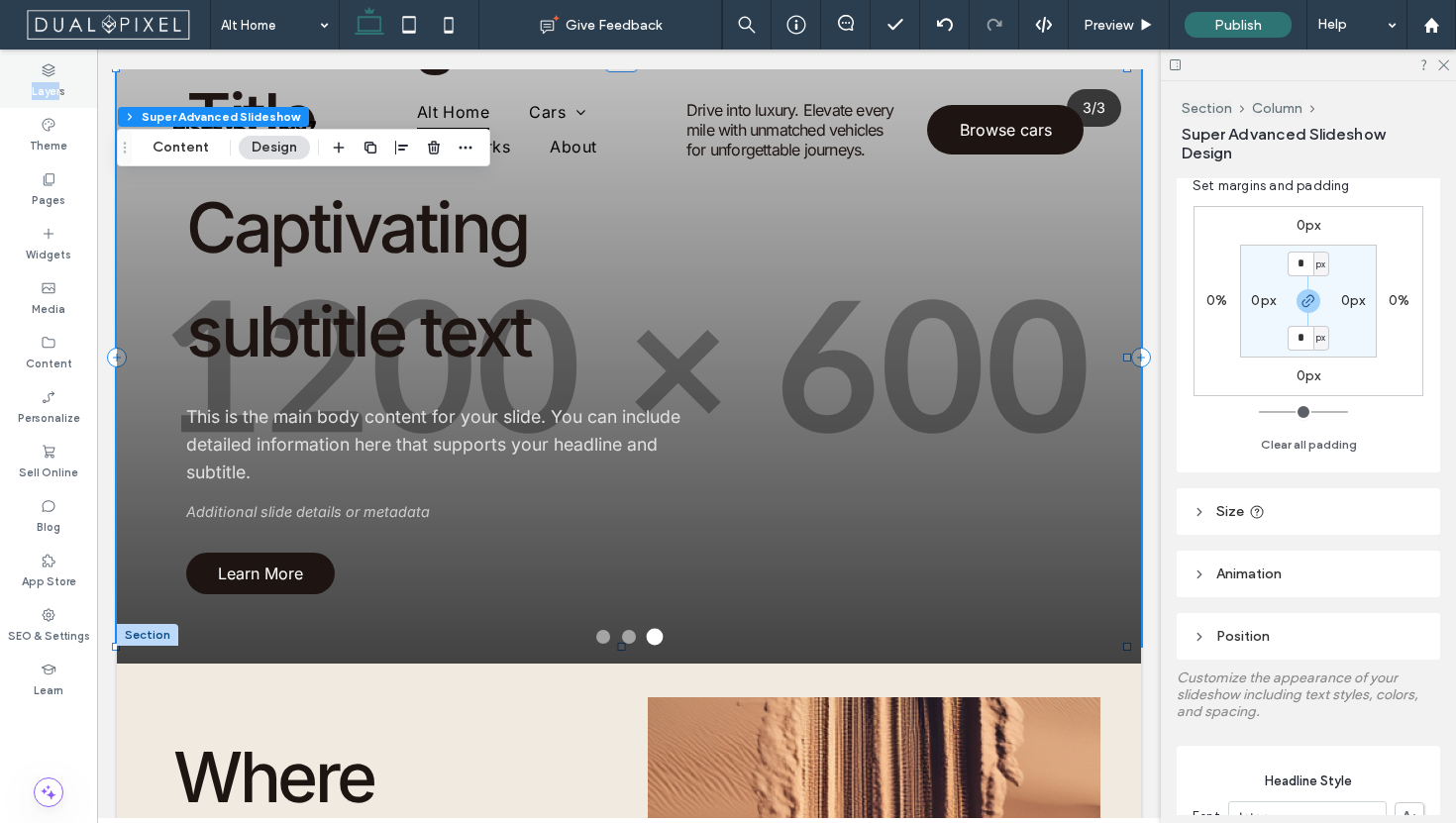 click on "Layers" at bounding box center (49, 89) 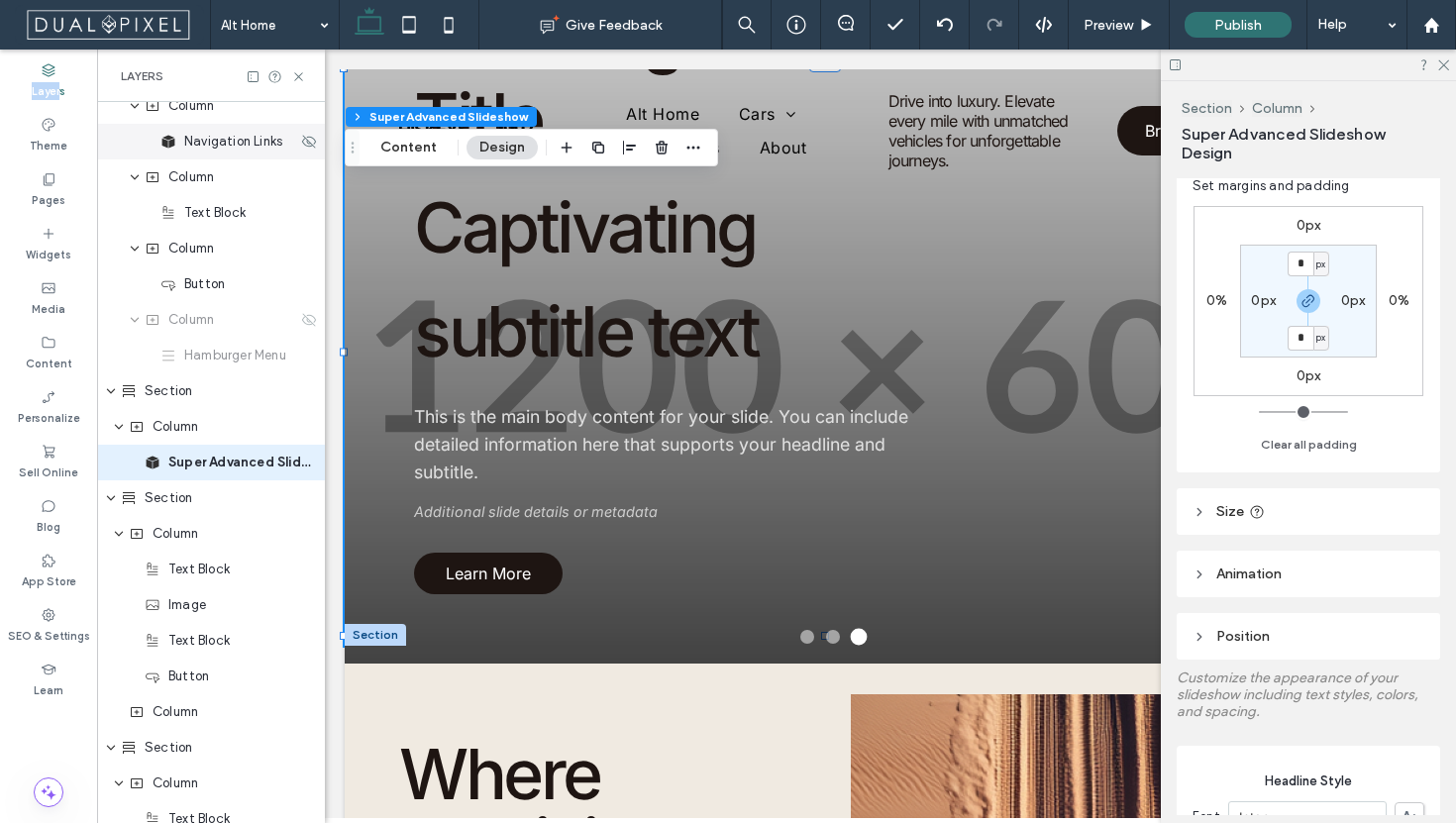 scroll, scrollTop: 0, scrollLeft: 0, axis: both 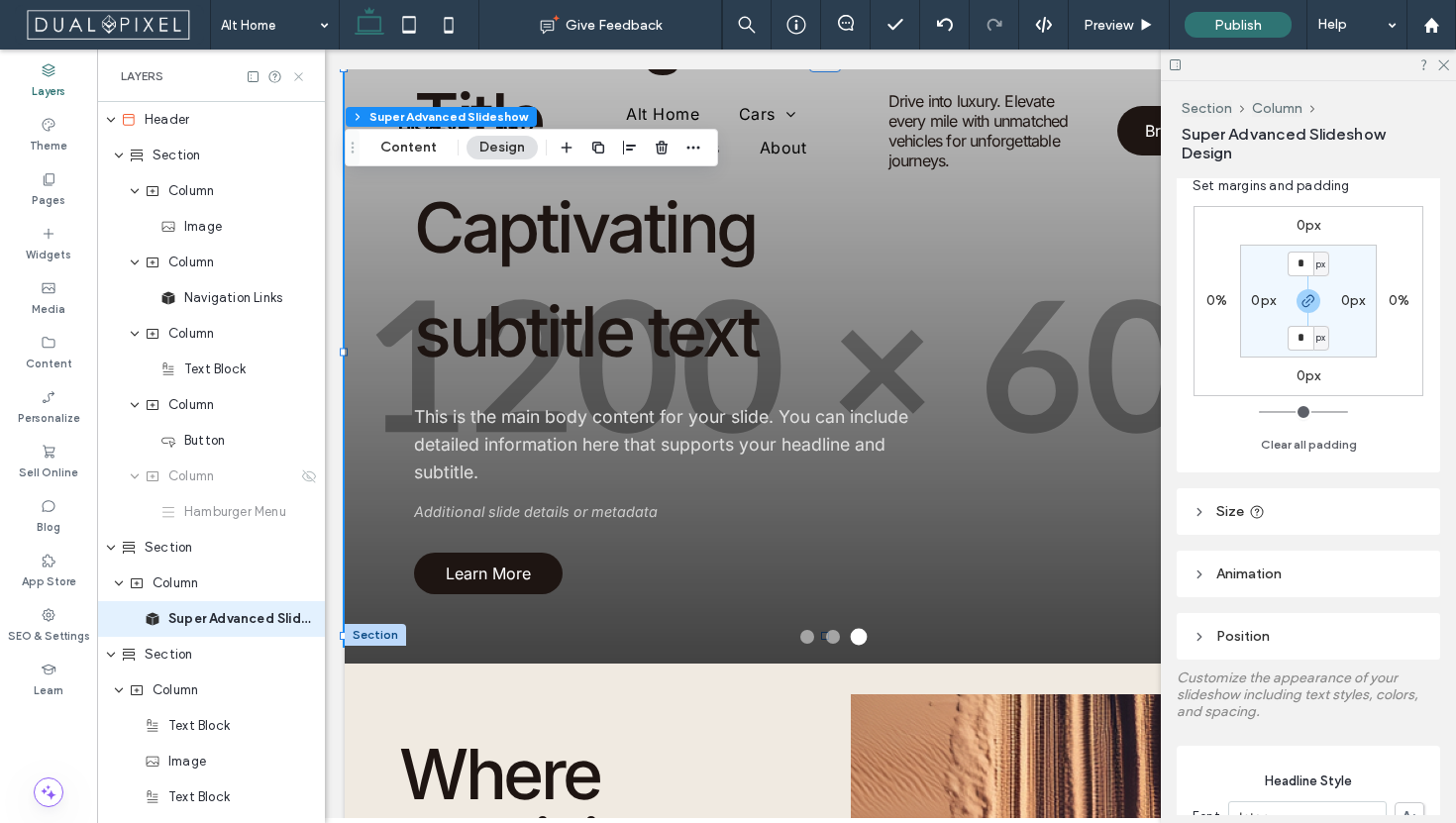 click 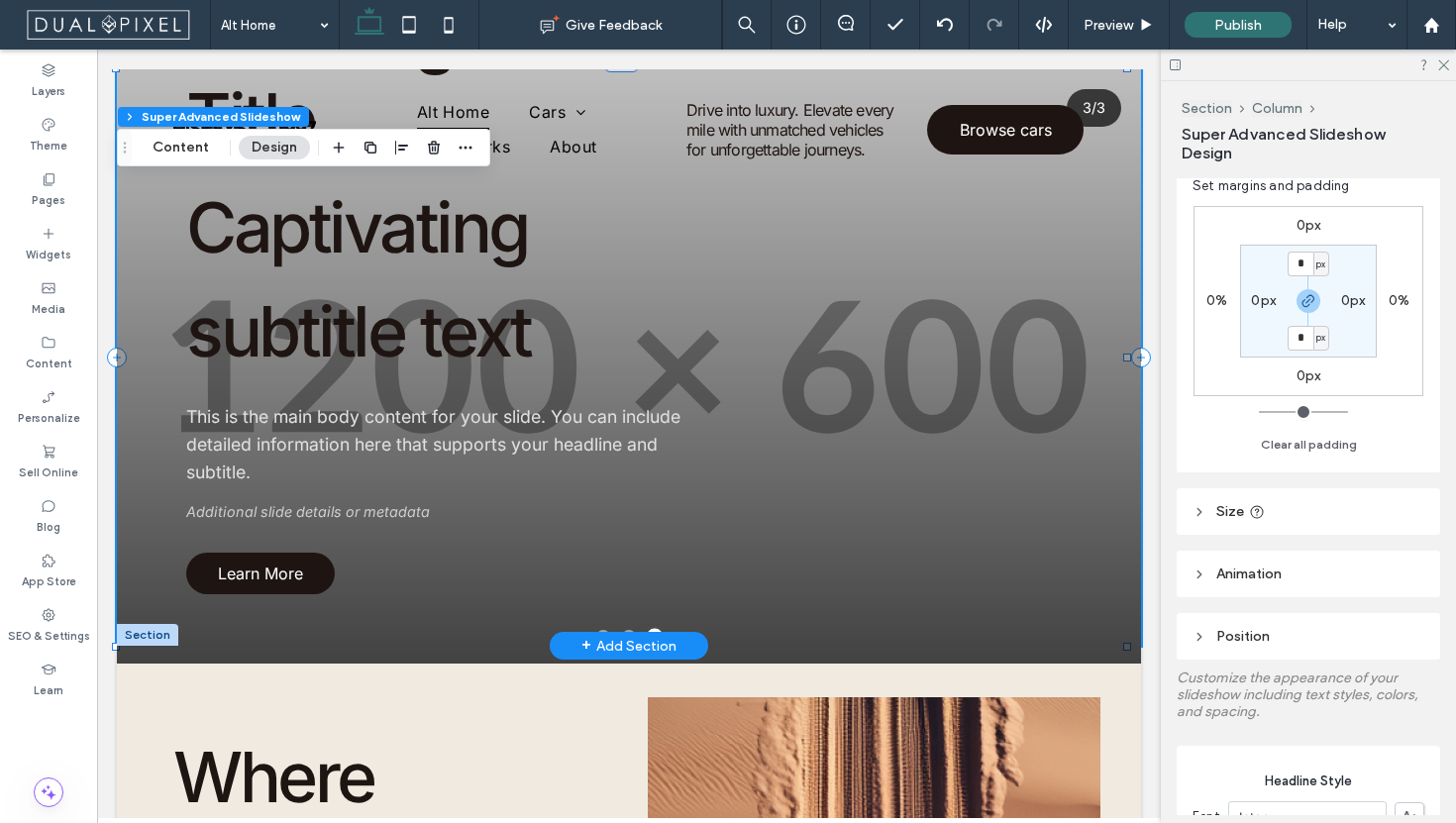 click on "Captivating subtitle text" at bounding box center [454, 279] 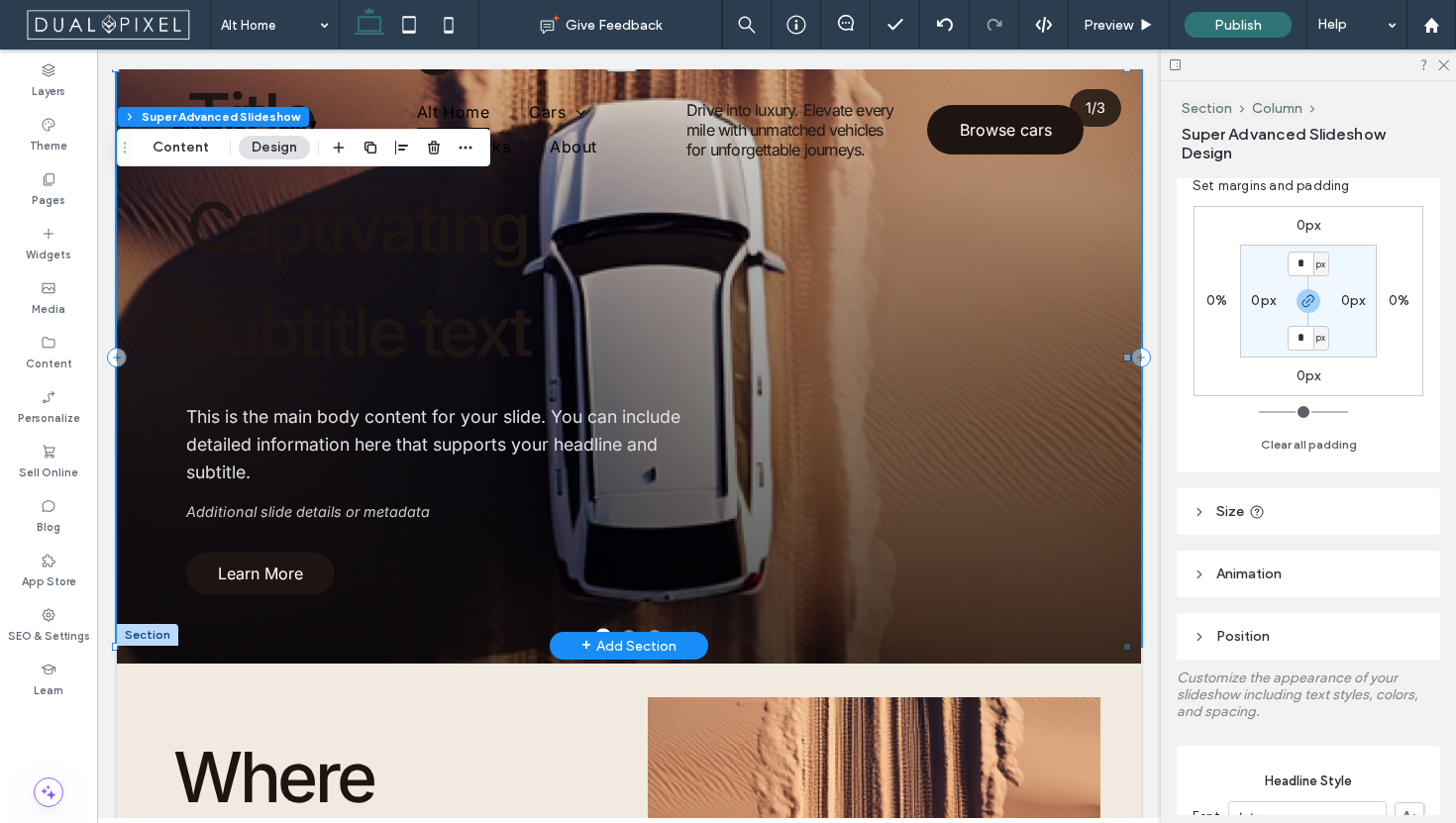 click on "Amazing Slide Title
Captivating subtitle text
This is the main body content for your slide. You can include detailed information here that supports your headline and subtitle.
Additional slide details or metadata
Learn More
Amazing Slide Title
Captivating subtitle text
This is the main body content for your slide. You can include detailed information here that supports your headline and subtitle.
Additional slide details or metadata
Learn More
Amazing Slide Title
Captivating subtitle text
This is the main body content for your slide. You can include detailed information here that supports your headline and subtitle.
Additional slide details or metadata
Learn More" at bounding box center (629, 366) 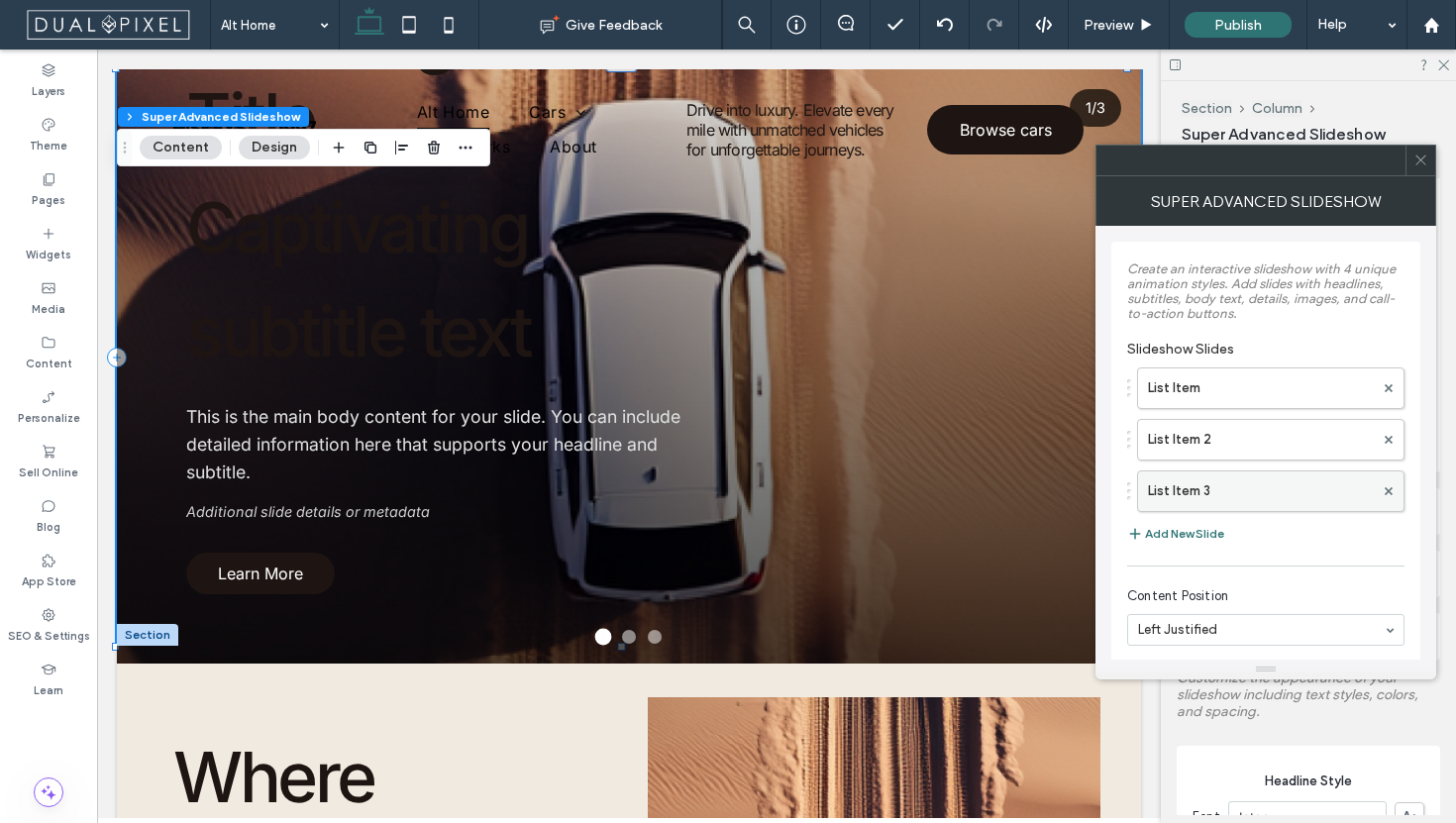 click at bounding box center [1389, 491] 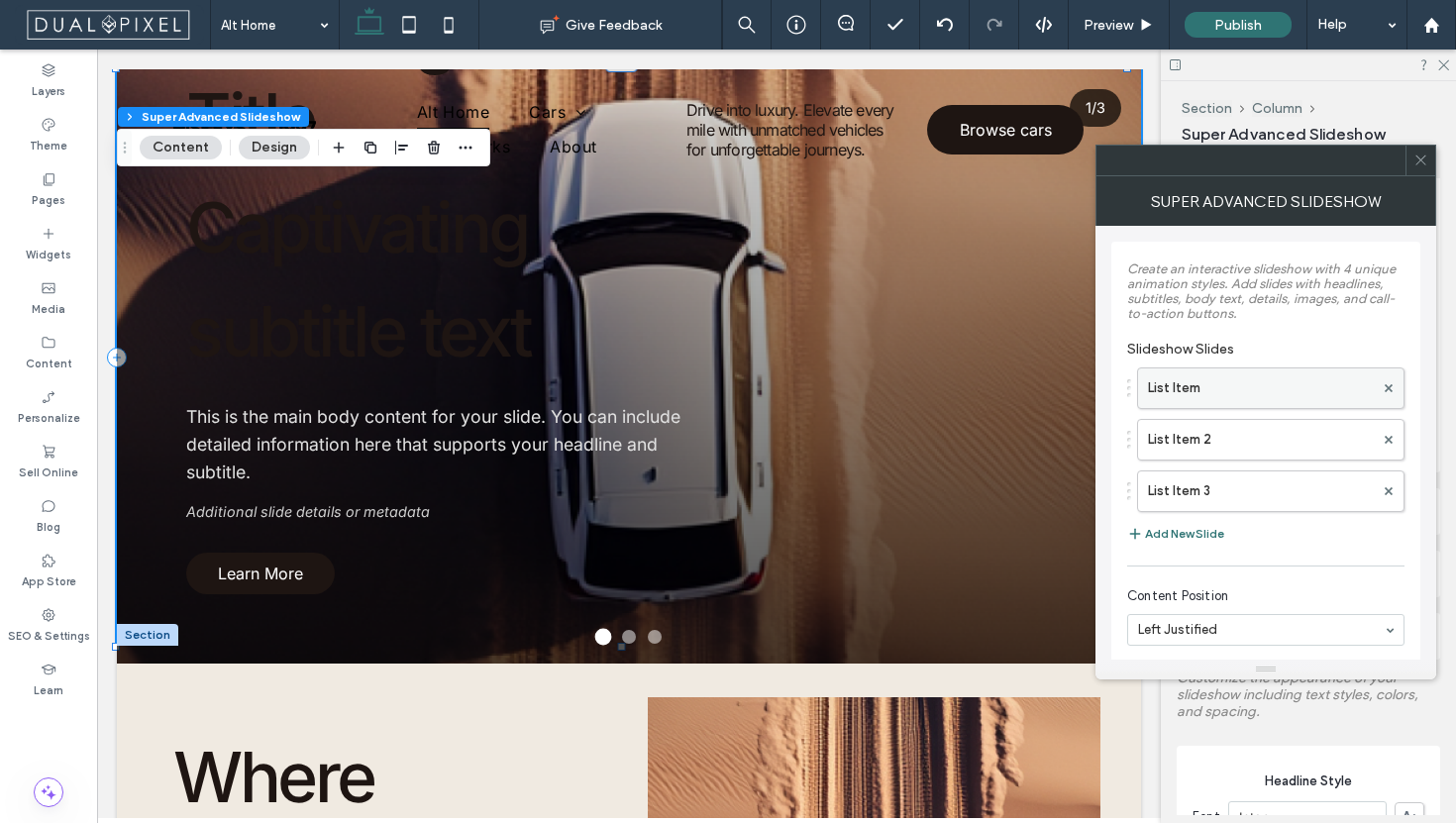 click on "List Item" at bounding box center [1261, 388] 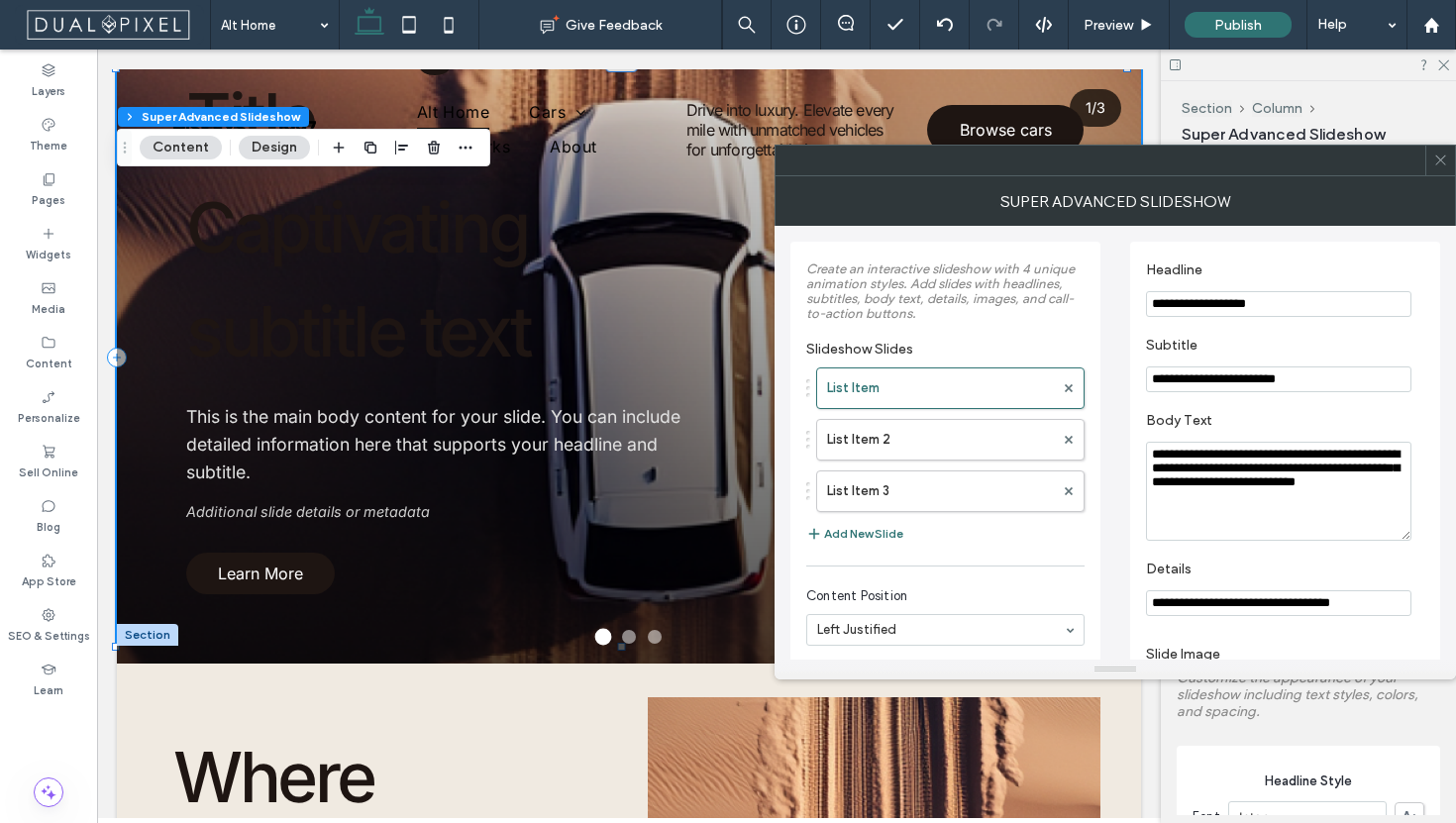 click on "**********" at bounding box center [1279, 304] 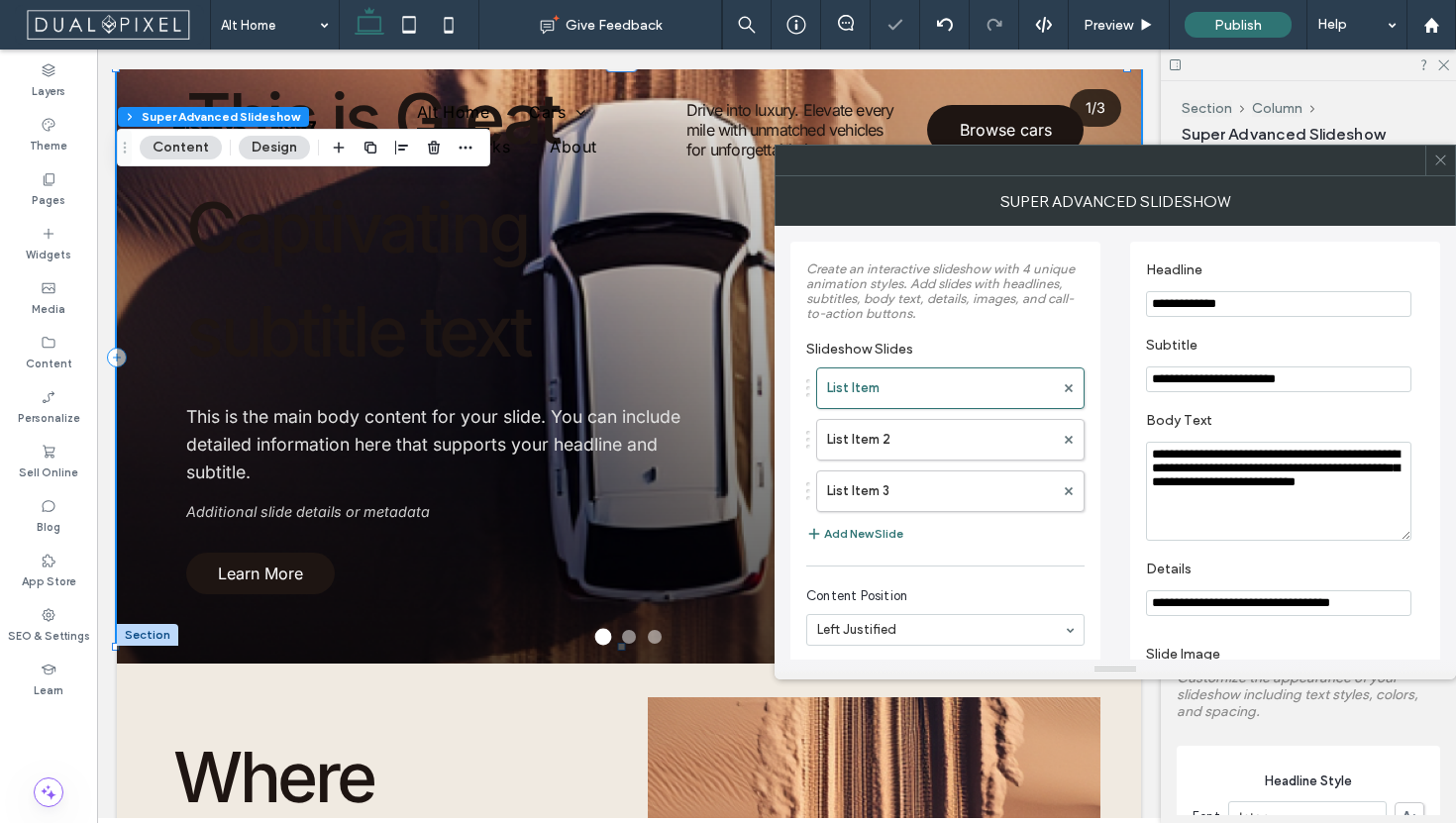 type on "**********" 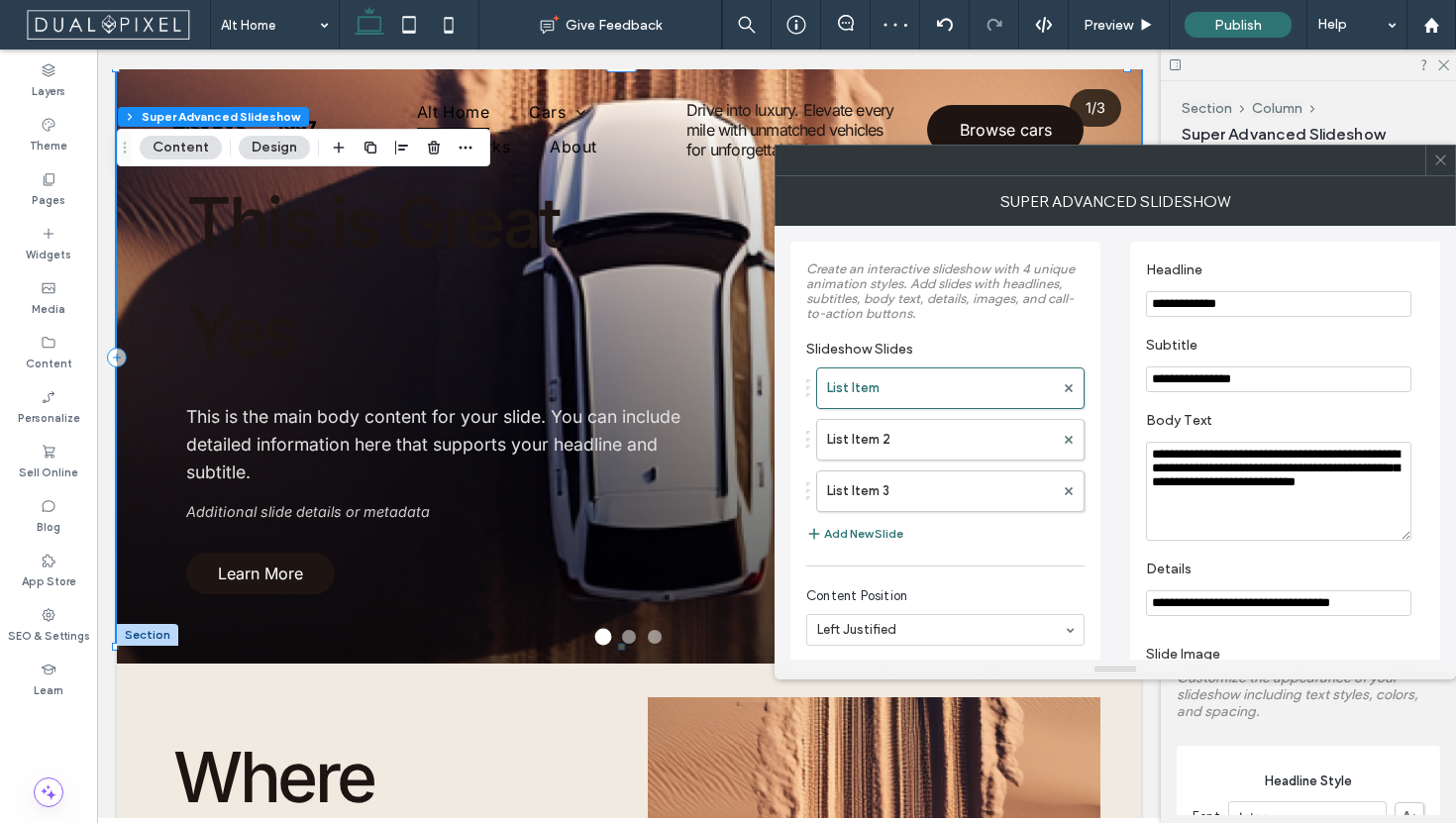 type on "**********" 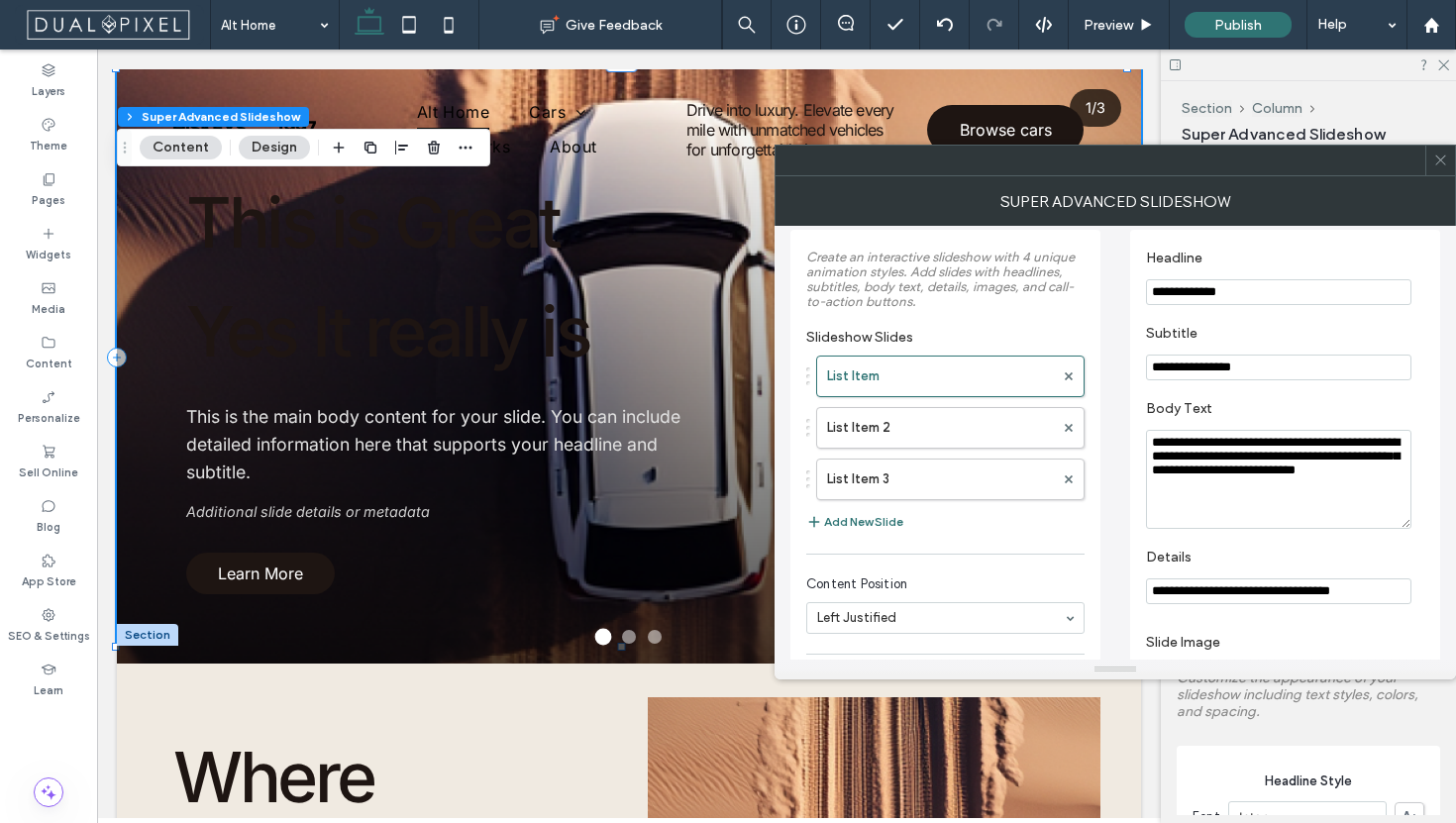 scroll, scrollTop: 29, scrollLeft: 0, axis: vertical 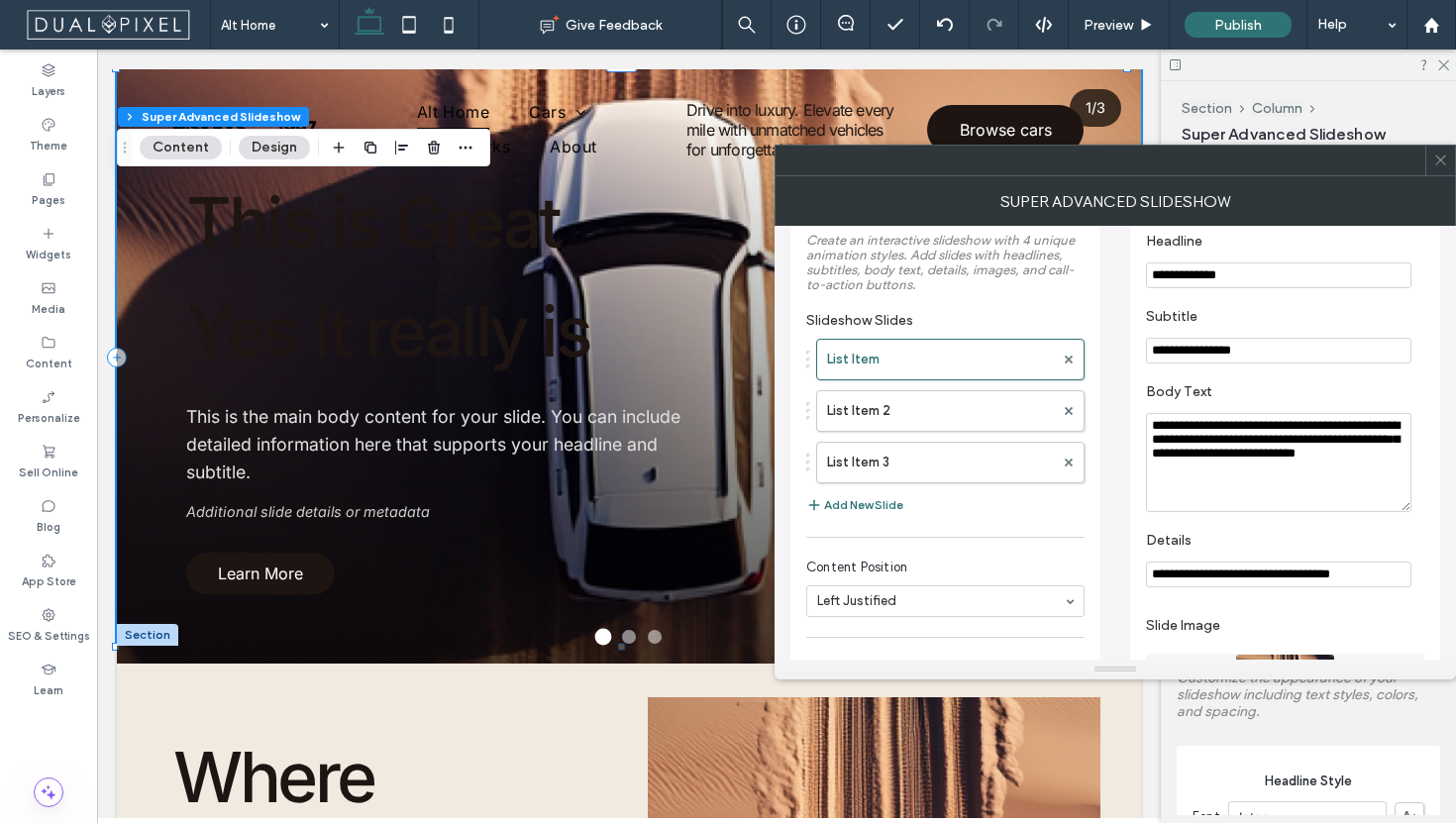click on "**********" at bounding box center (1279, 574) 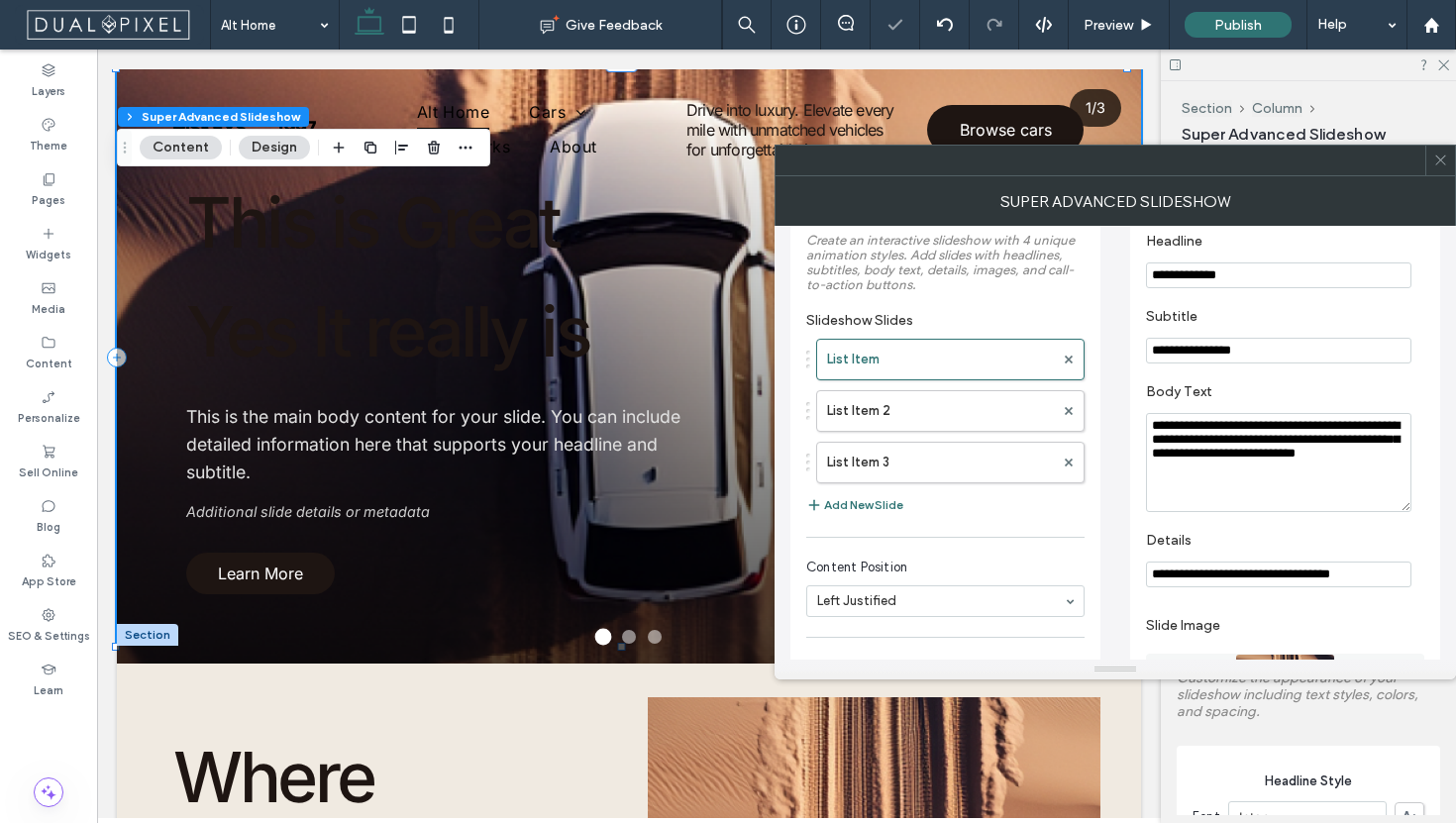 click on "**********" at bounding box center [1279, 574] 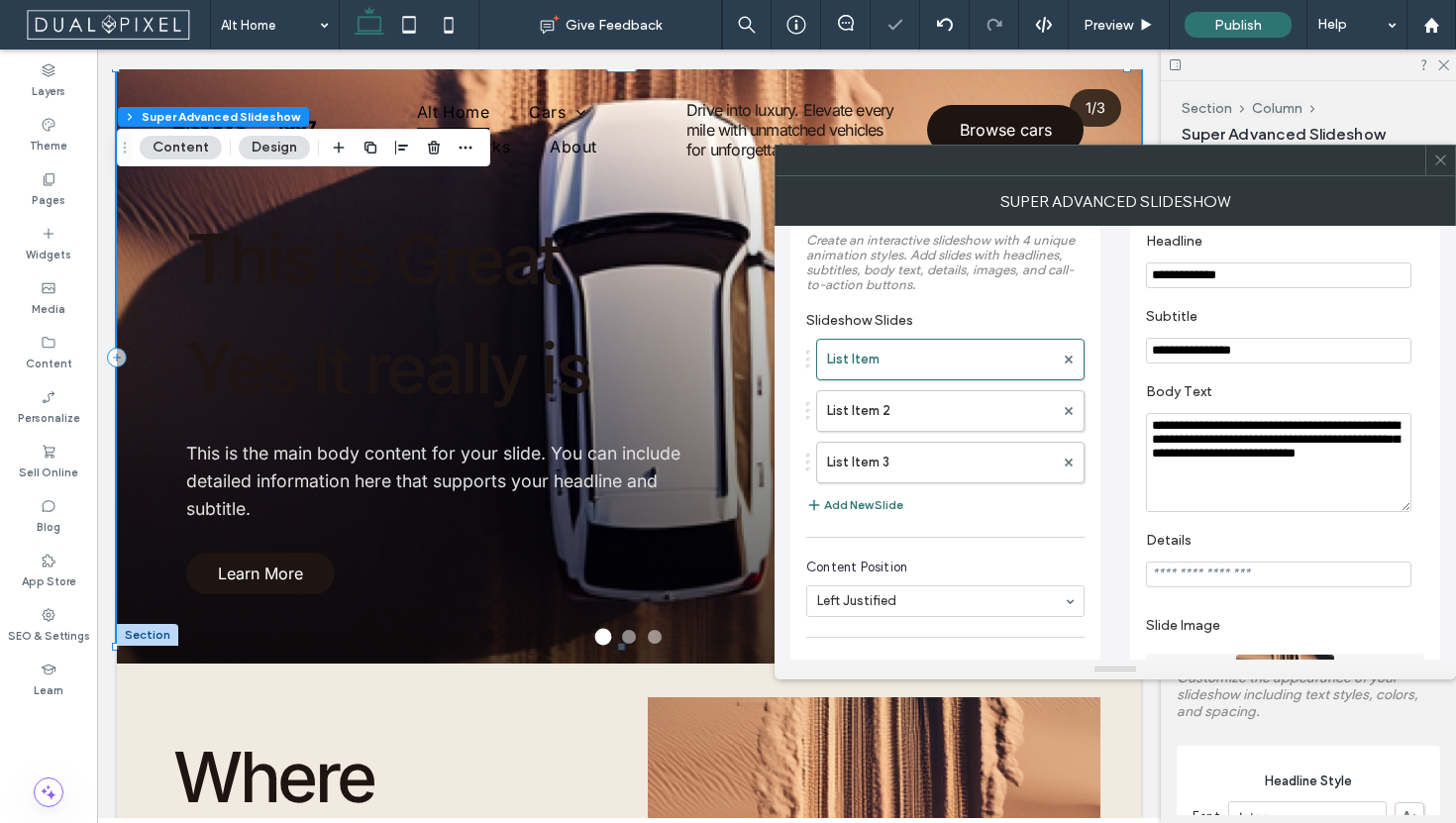 type 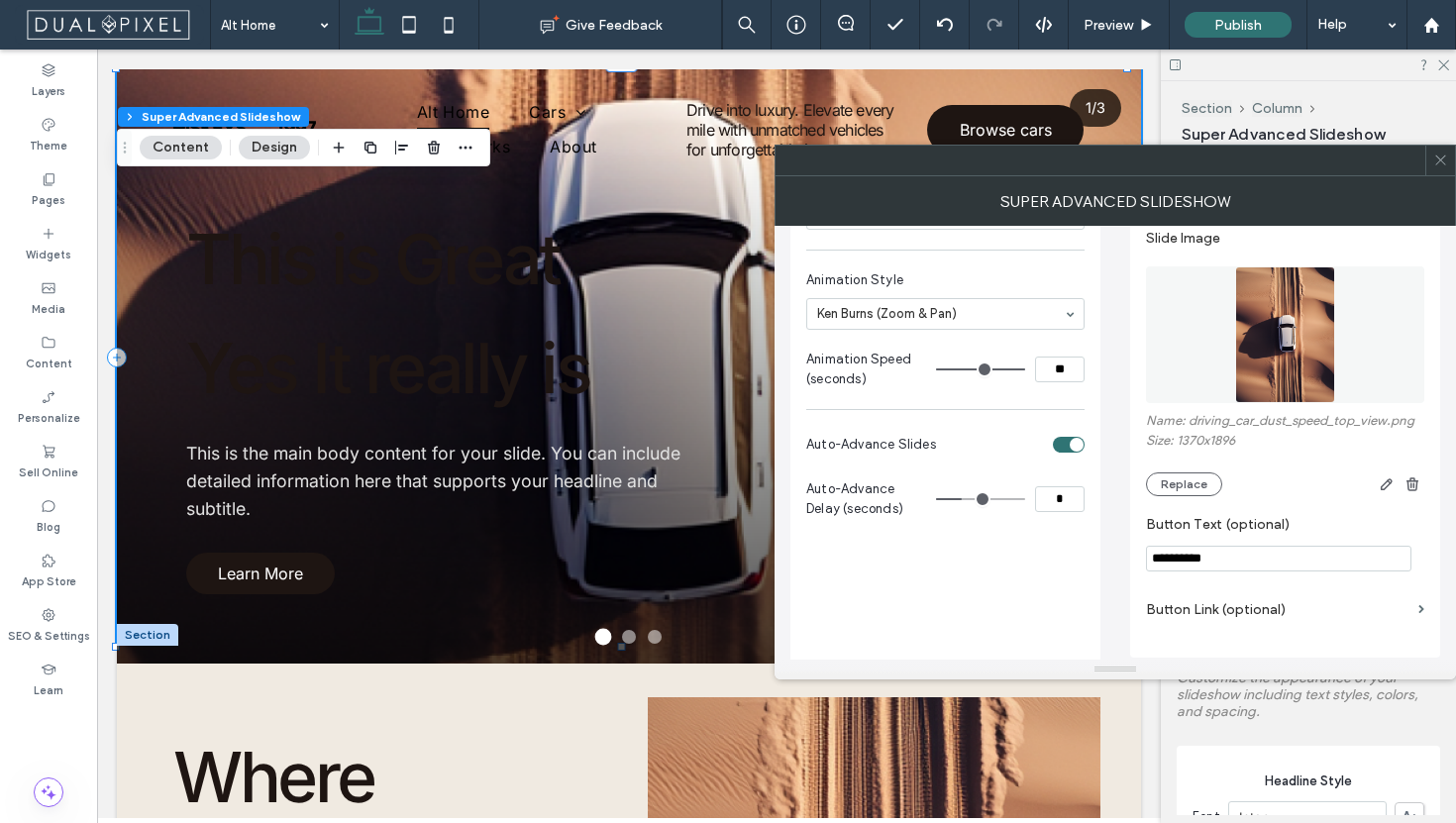 scroll, scrollTop: 401, scrollLeft: 0, axis: vertical 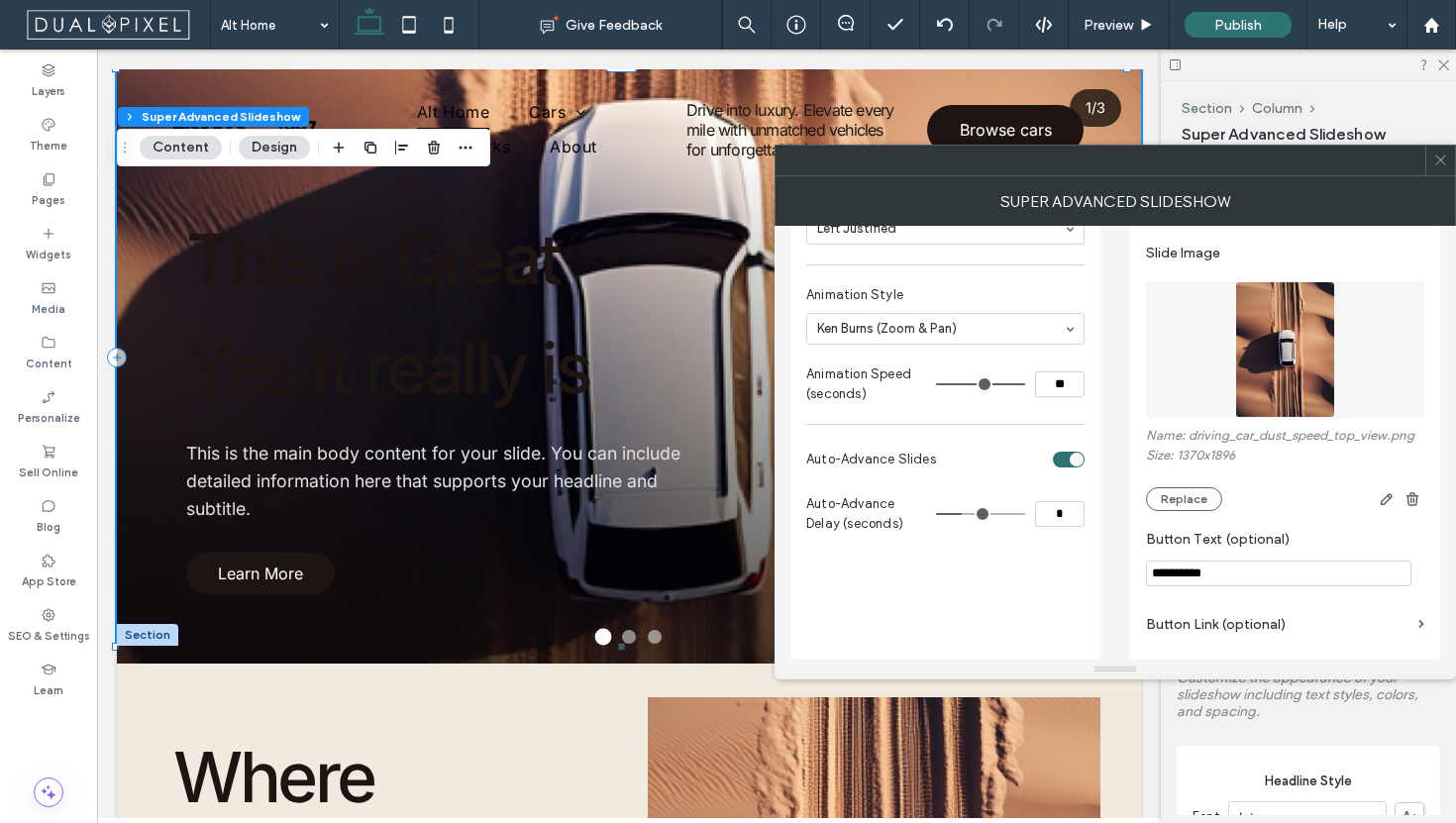 click at bounding box center (1440, 160) 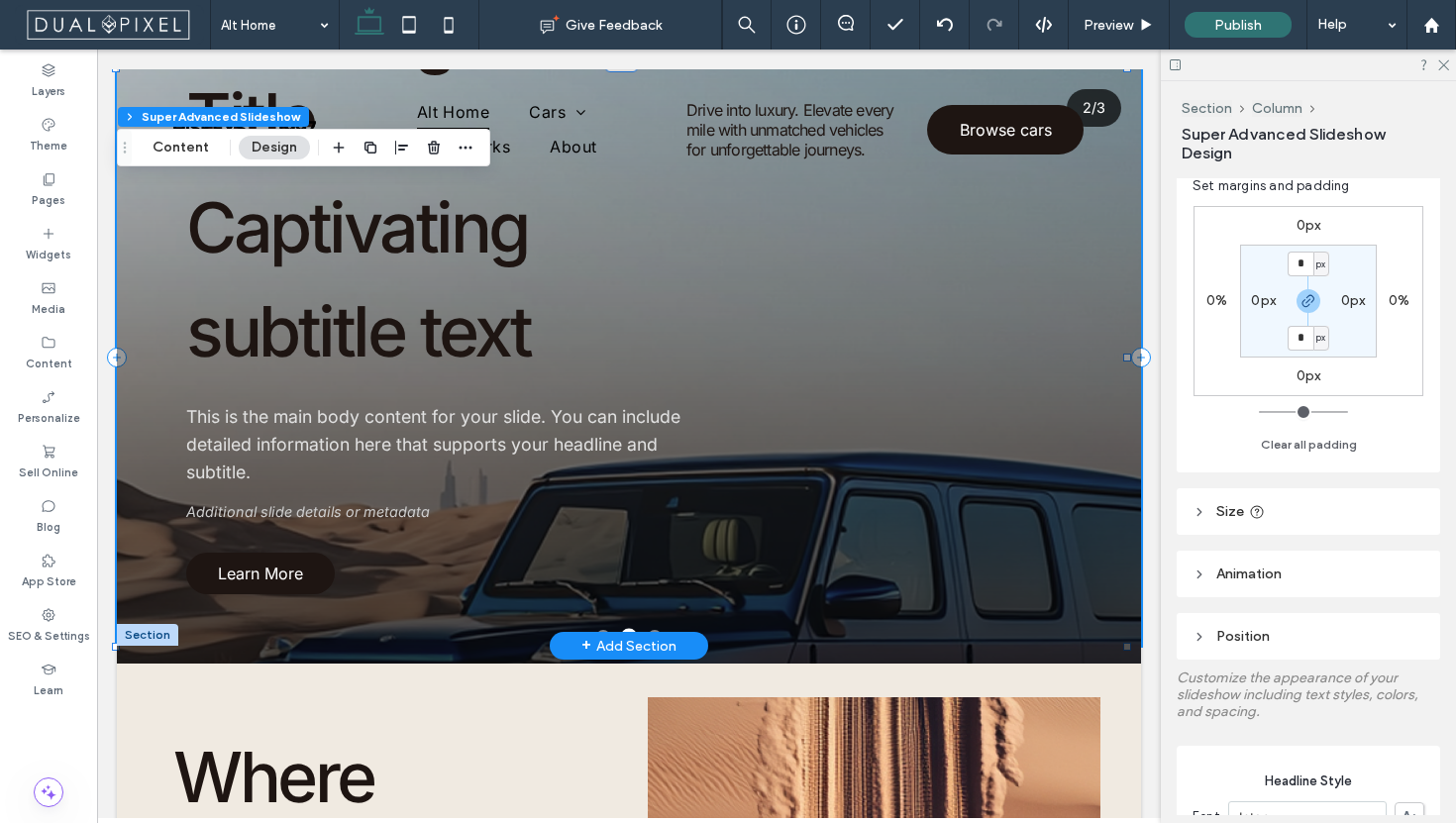 click on "Amazing Slide Title
Captivating subtitle text
This is the main body content for your slide. You can include detailed information here that supports your headline and subtitle.
Additional slide details or metadata
Learn More" at bounding box center [629, 294] 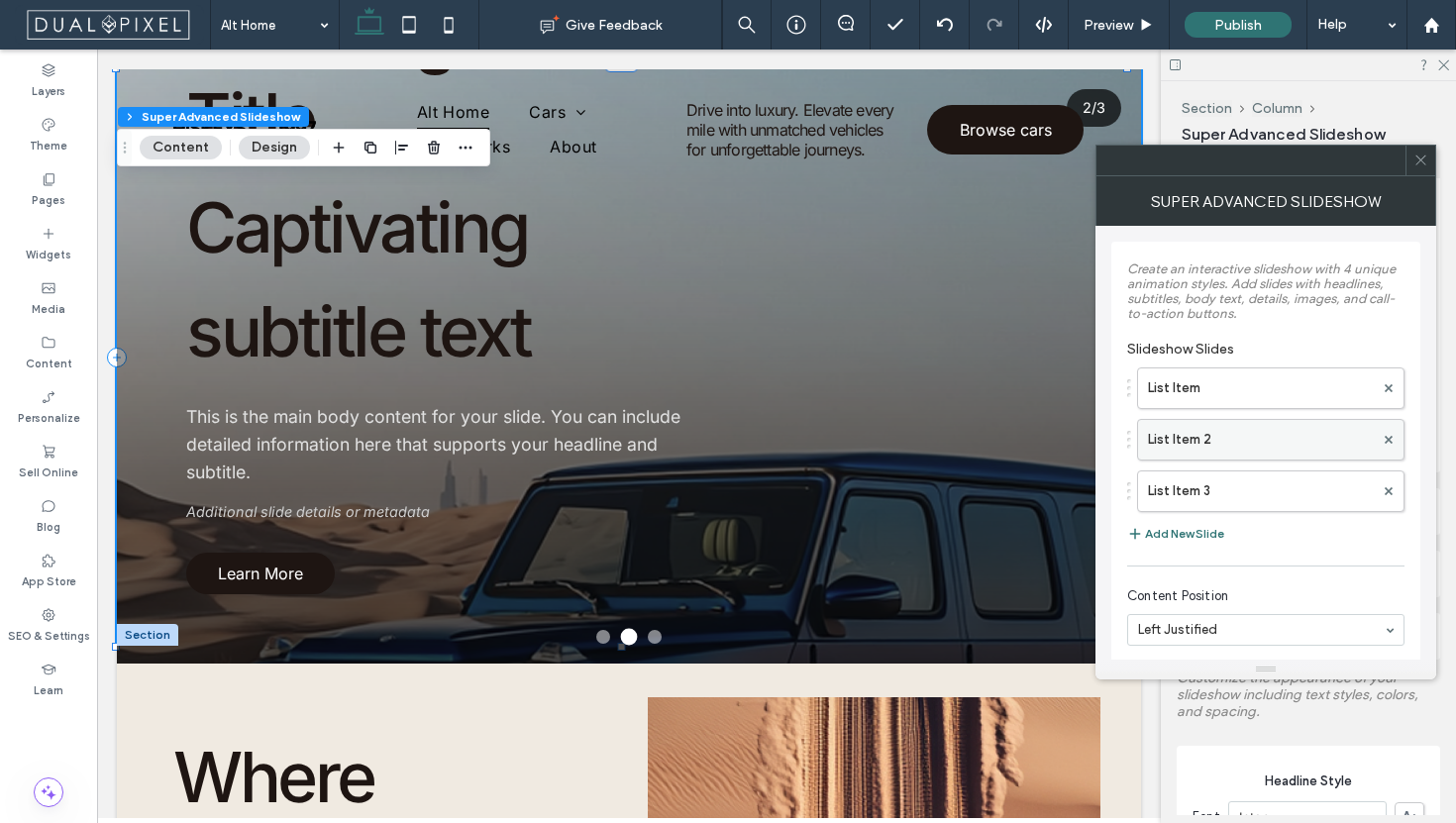 click on "List Item 2" at bounding box center [1261, 440] 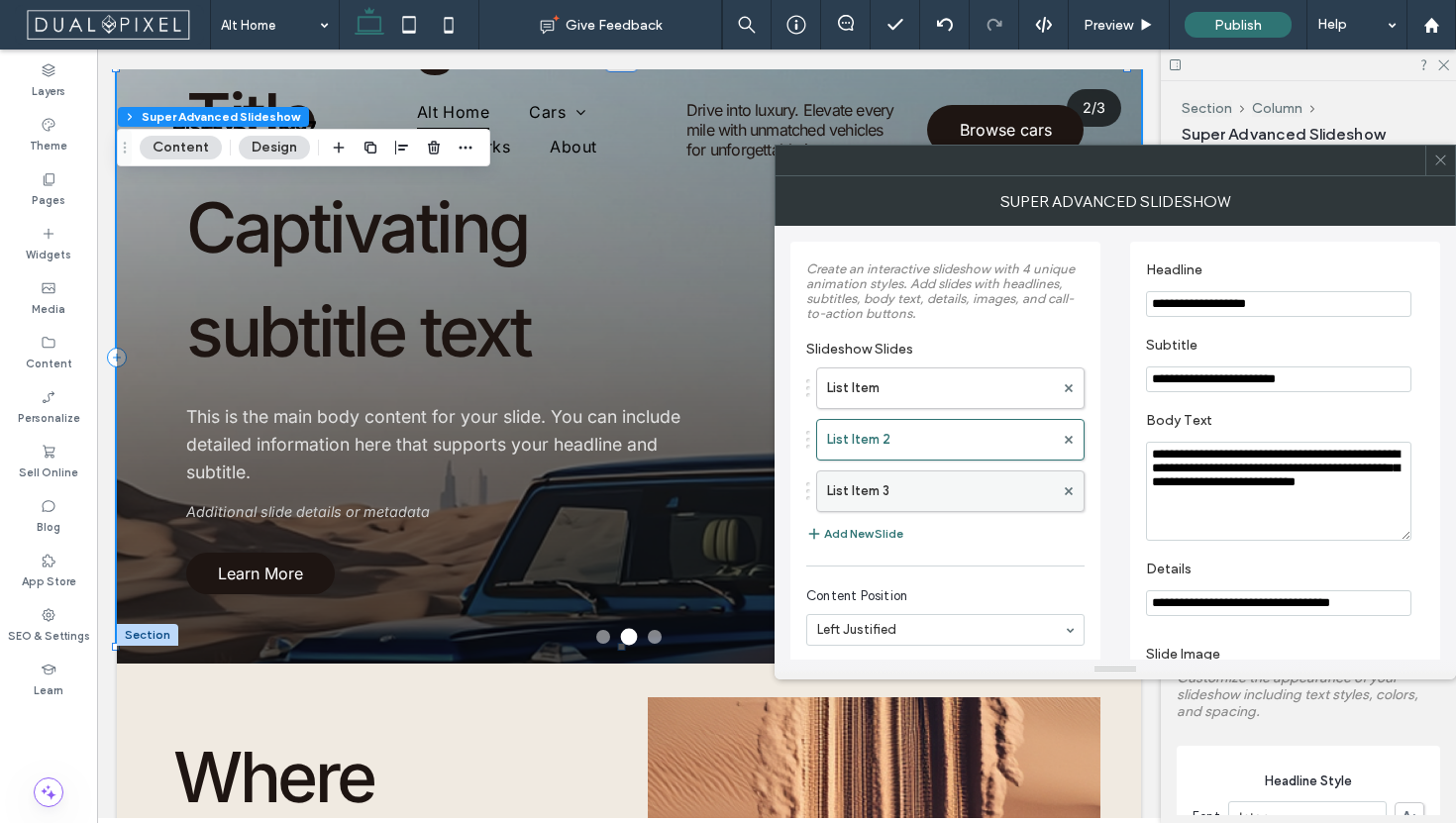 click at bounding box center (1069, 491) 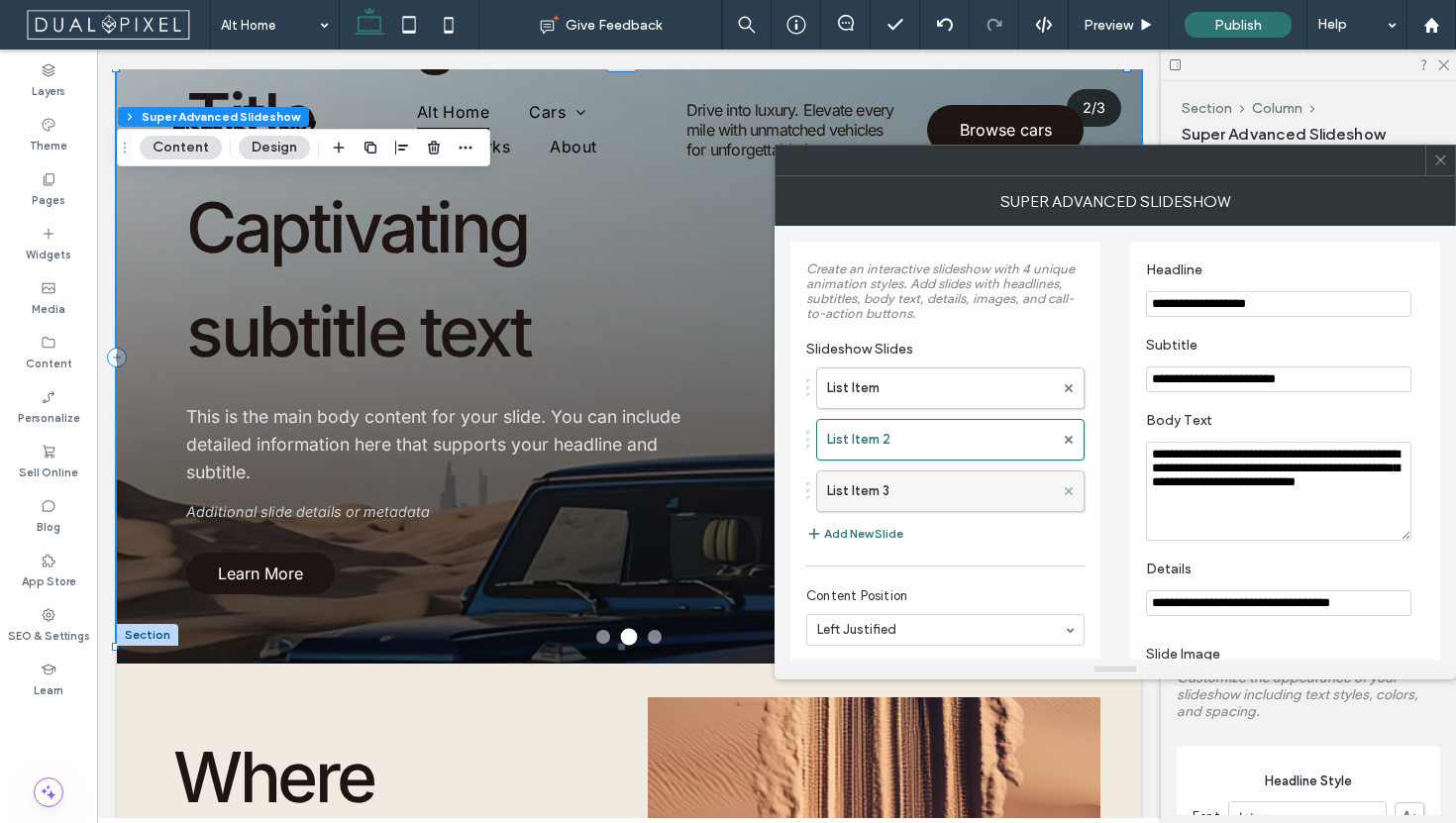 click 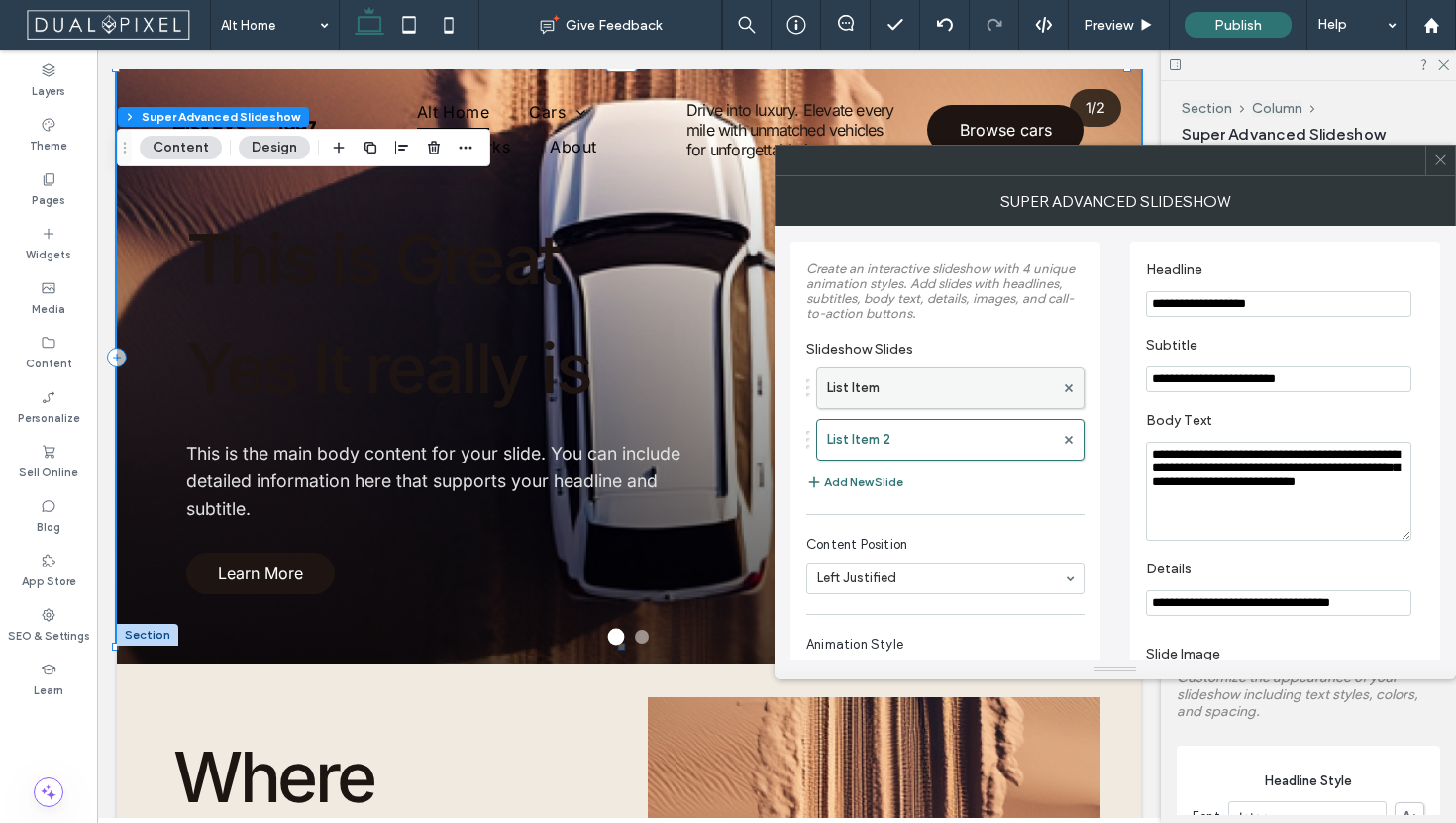 click on "List Item" at bounding box center [940, 388] 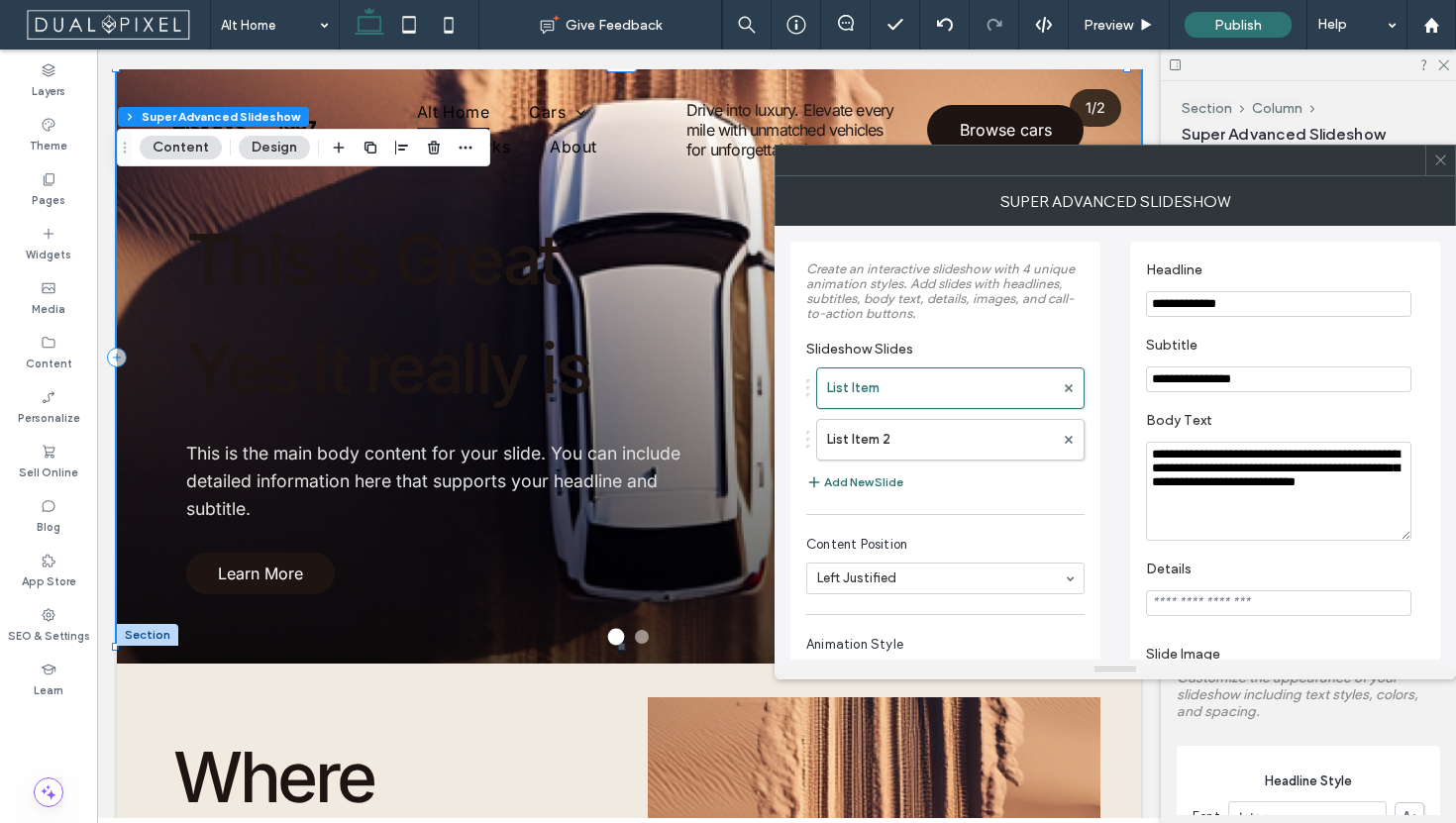 click on "List Item  List Item 2" at bounding box center (945, 409) 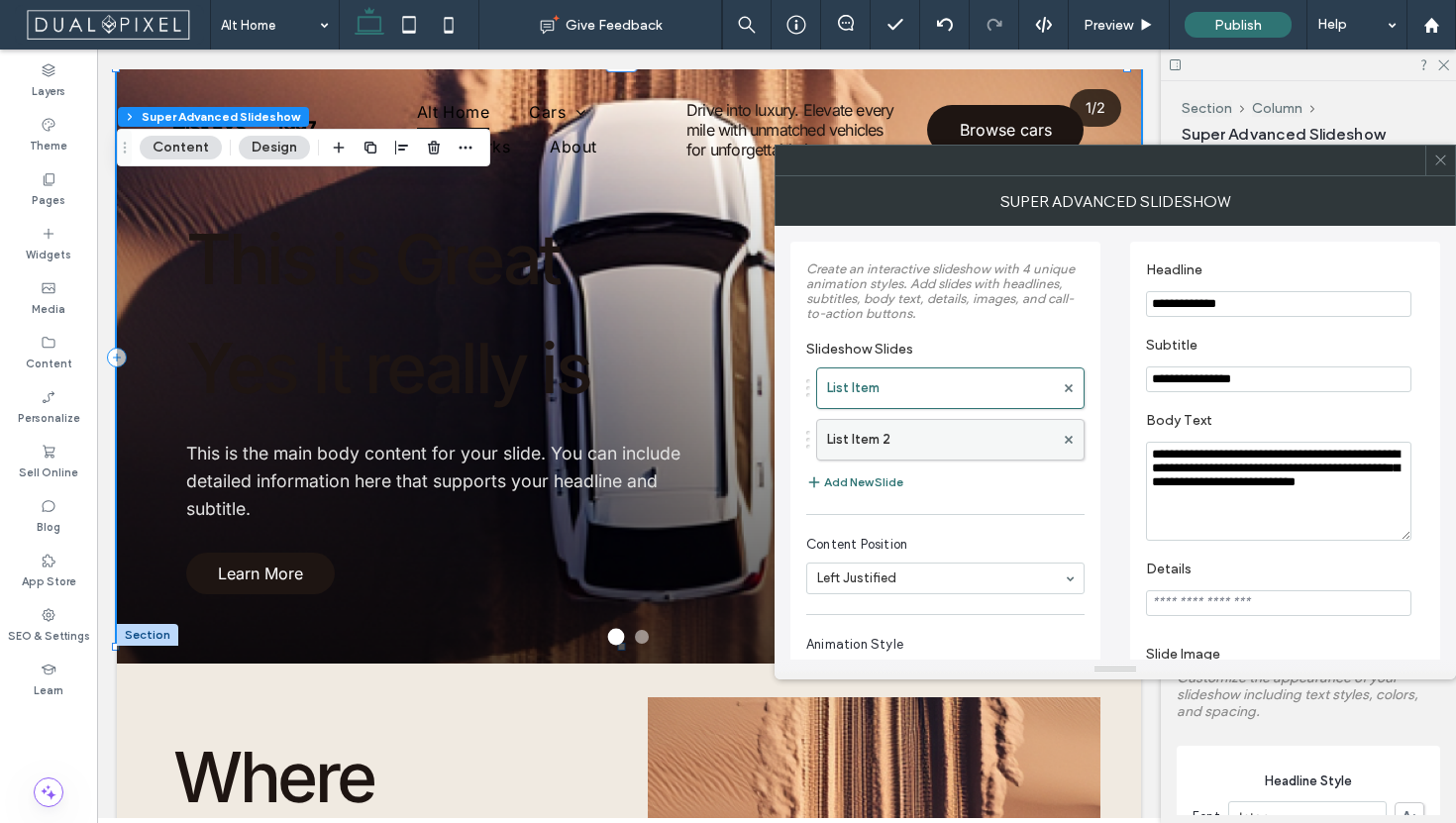 click on "List Item 2" at bounding box center [940, 440] 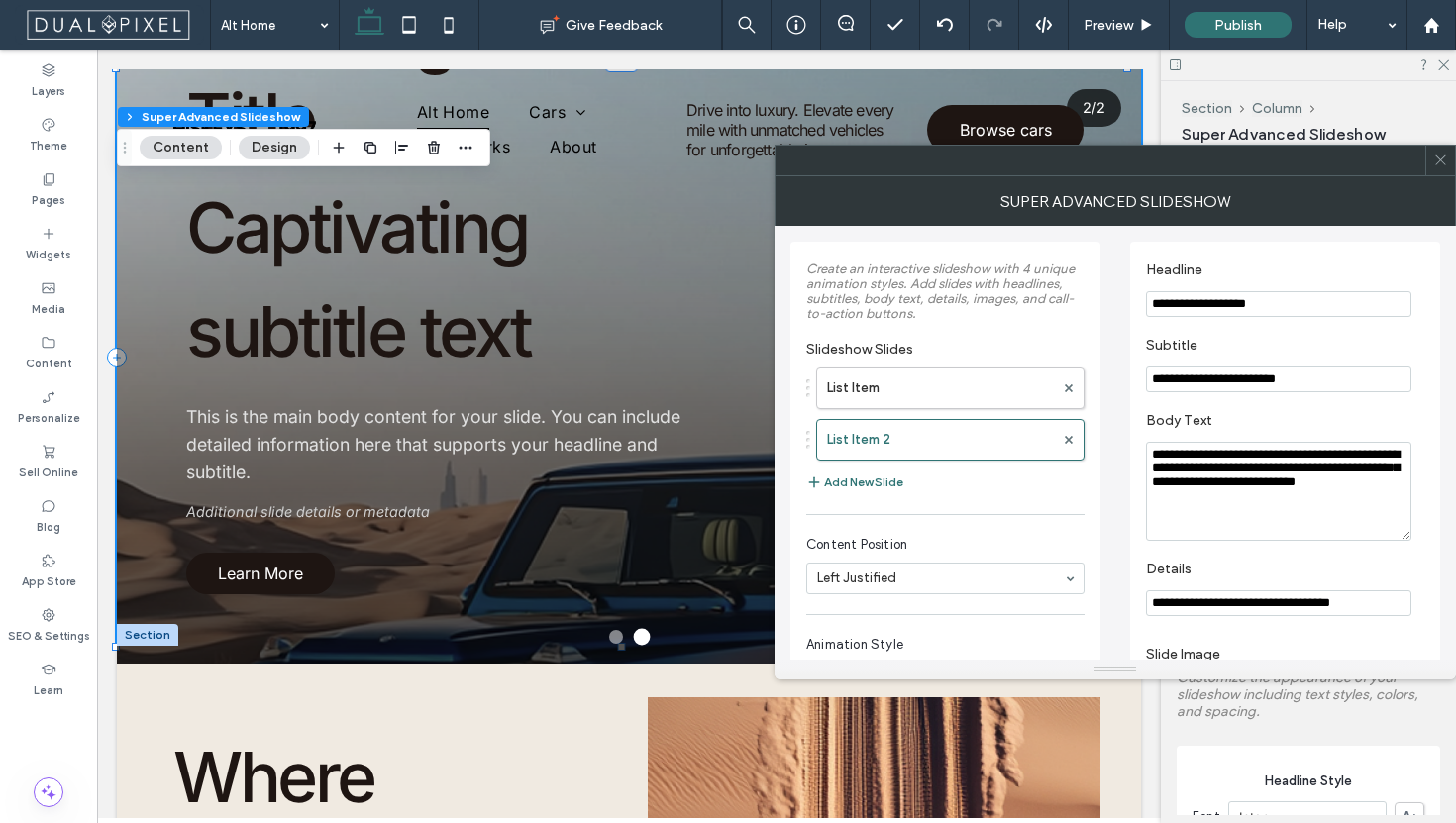 click 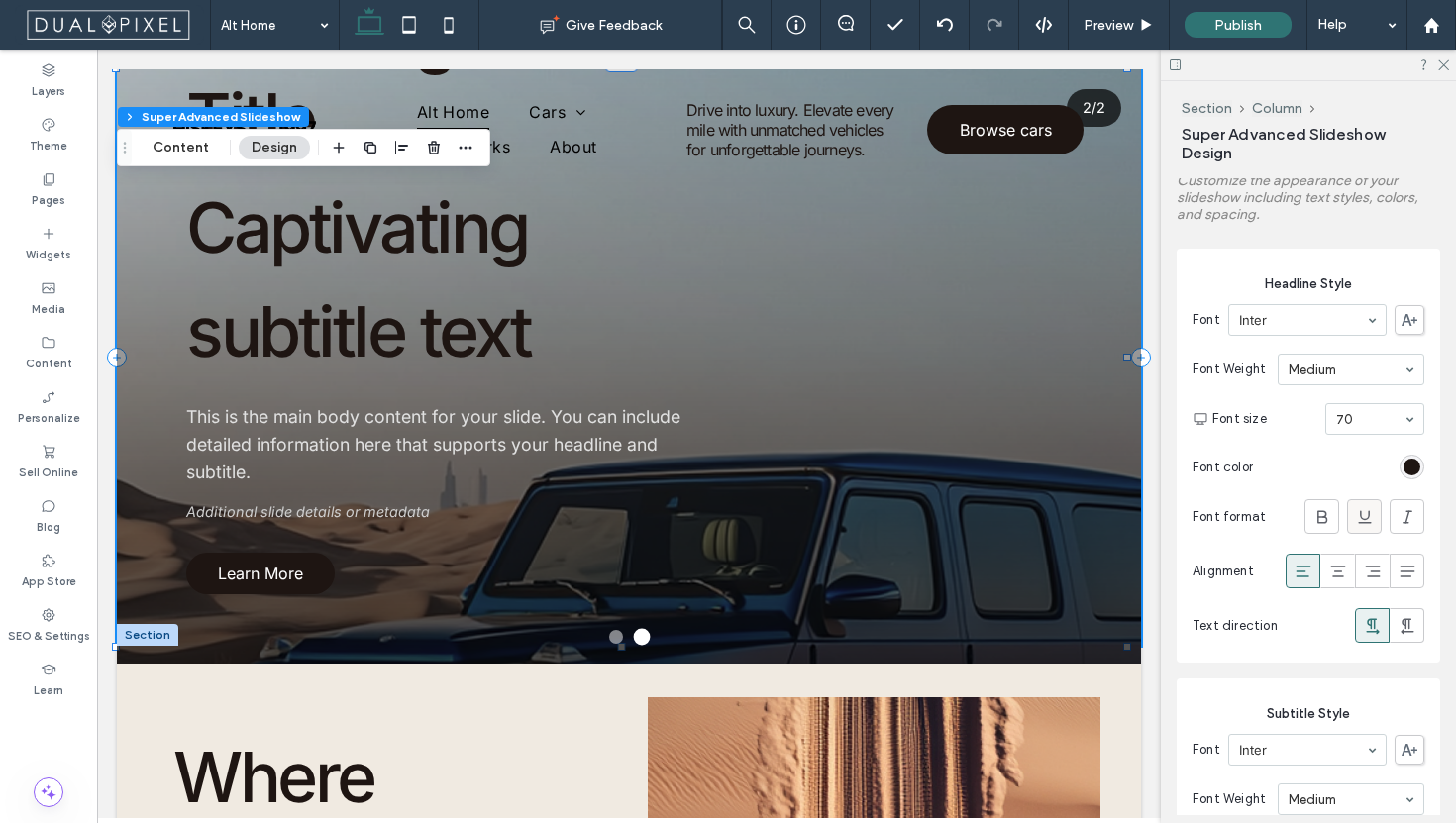 scroll, scrollTop: 627, scrollLeft: 0, axis: vertical 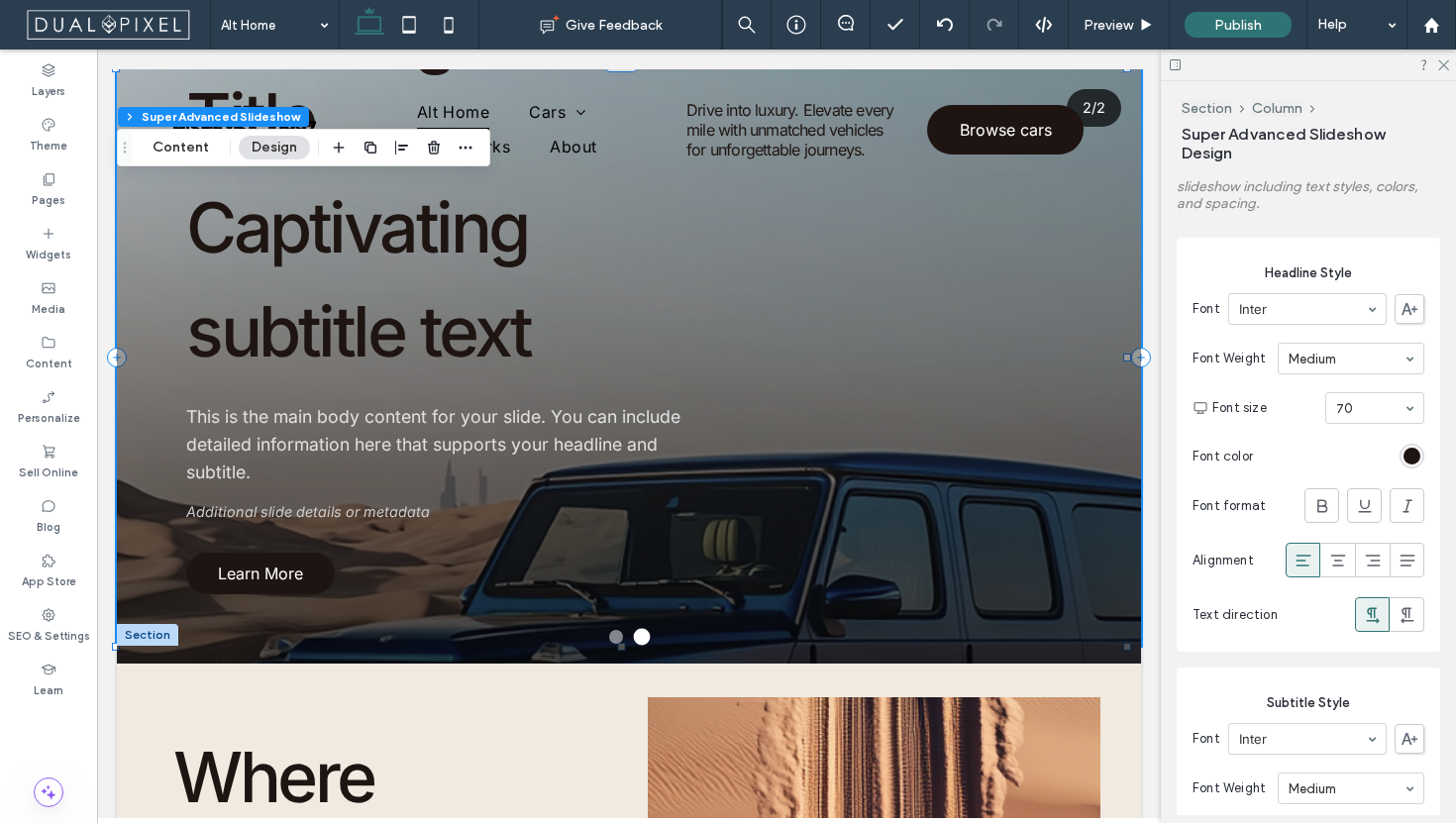 click at bounding box center [1411, 456] 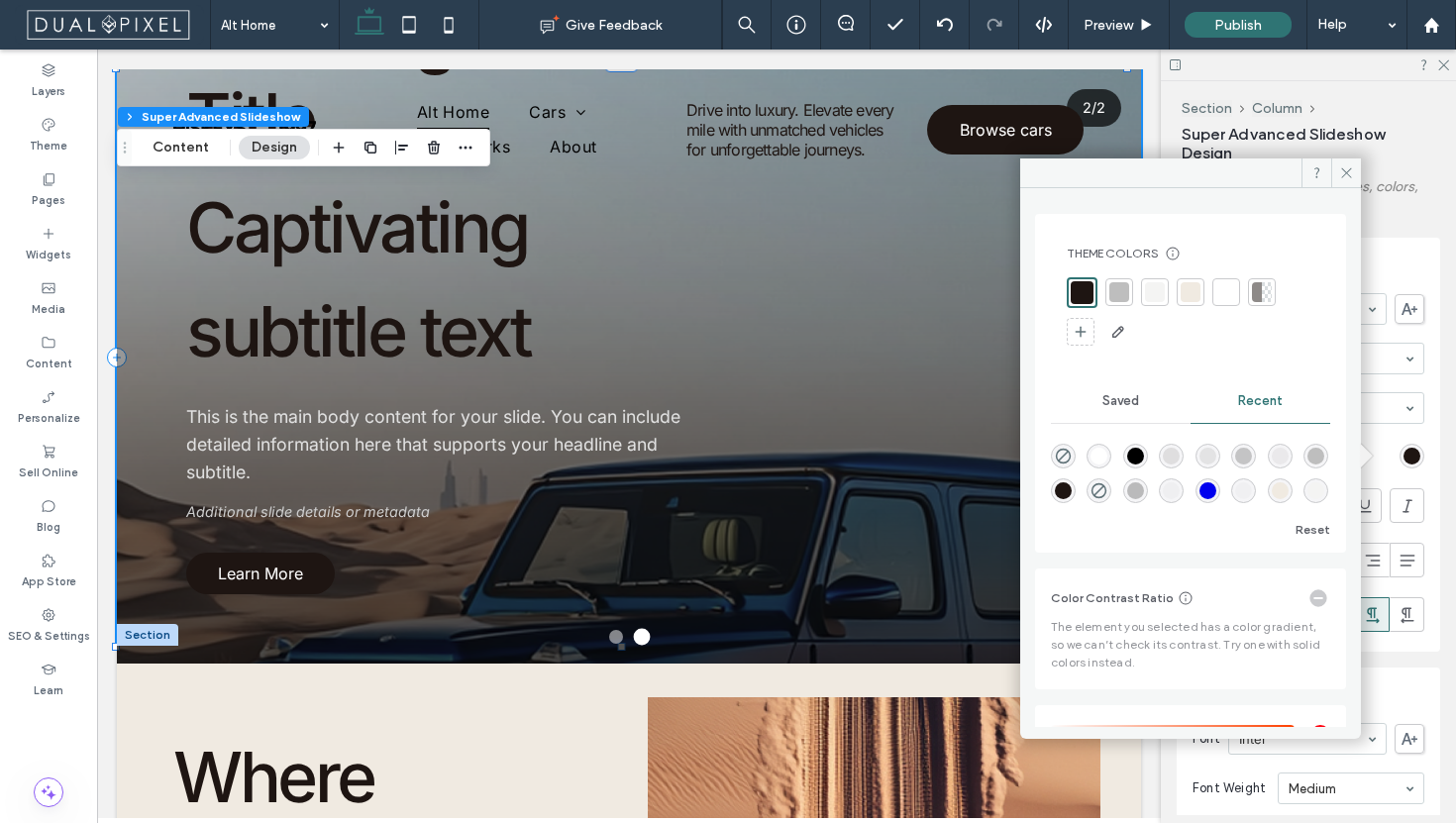 click at bounding box center (1155, 292) 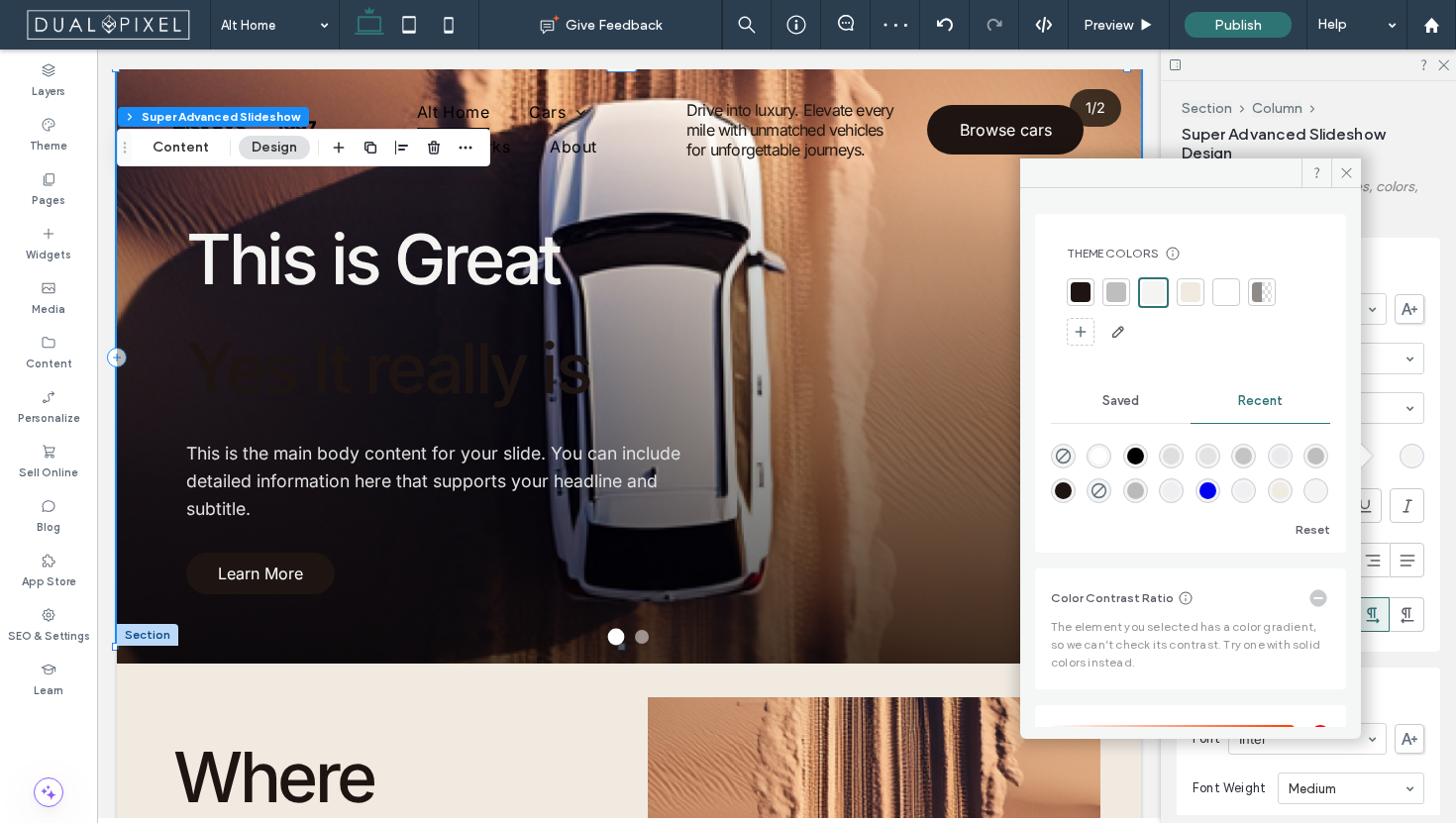 click on "Headline Style Font Inter Font Weight Medium Font size 70 Font color Font format Alignment Text direction" at bounding box center [1308, 445] 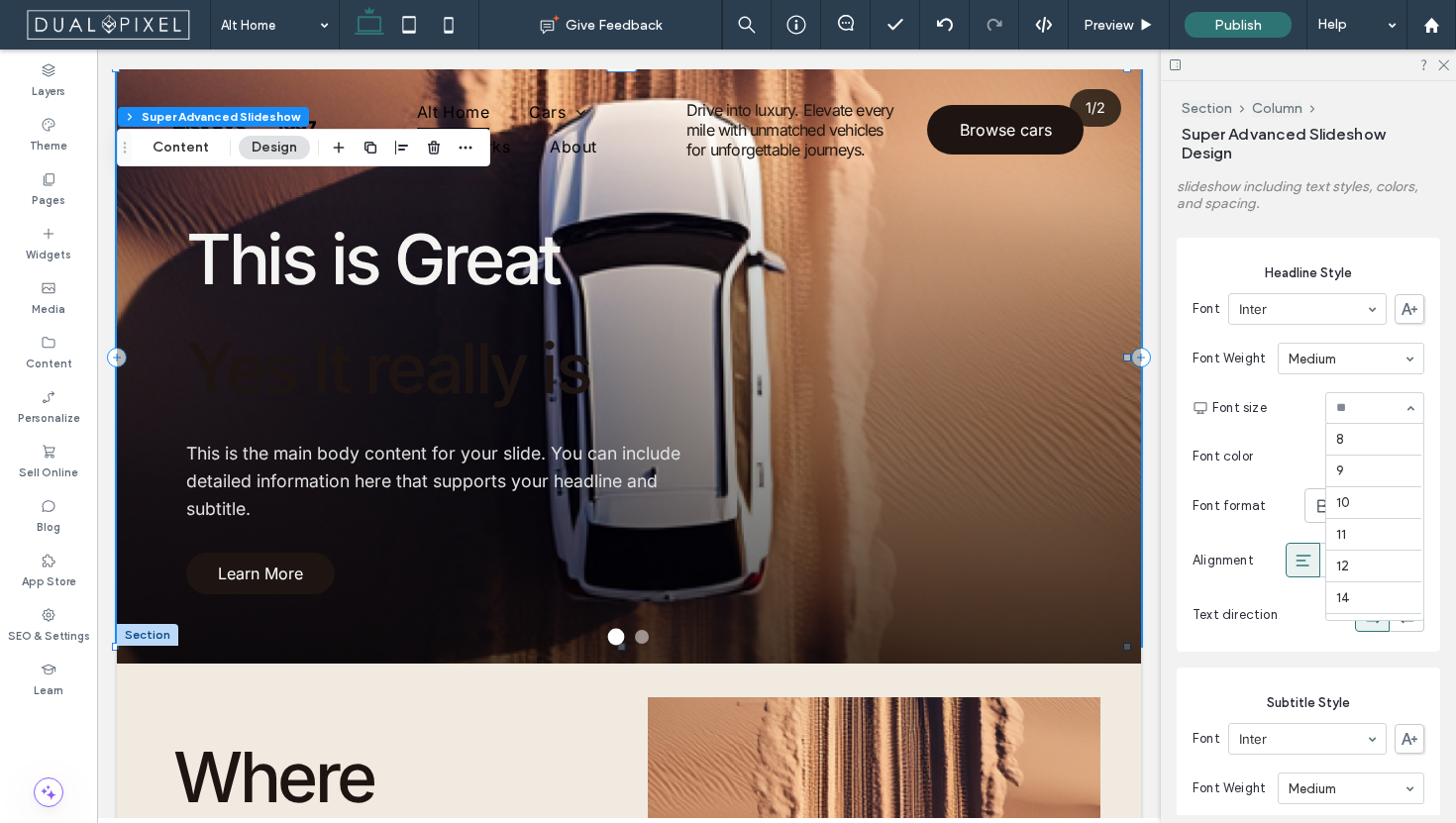 scroll, scrollTop: 391, scrollLeft: 0, axis: vertical 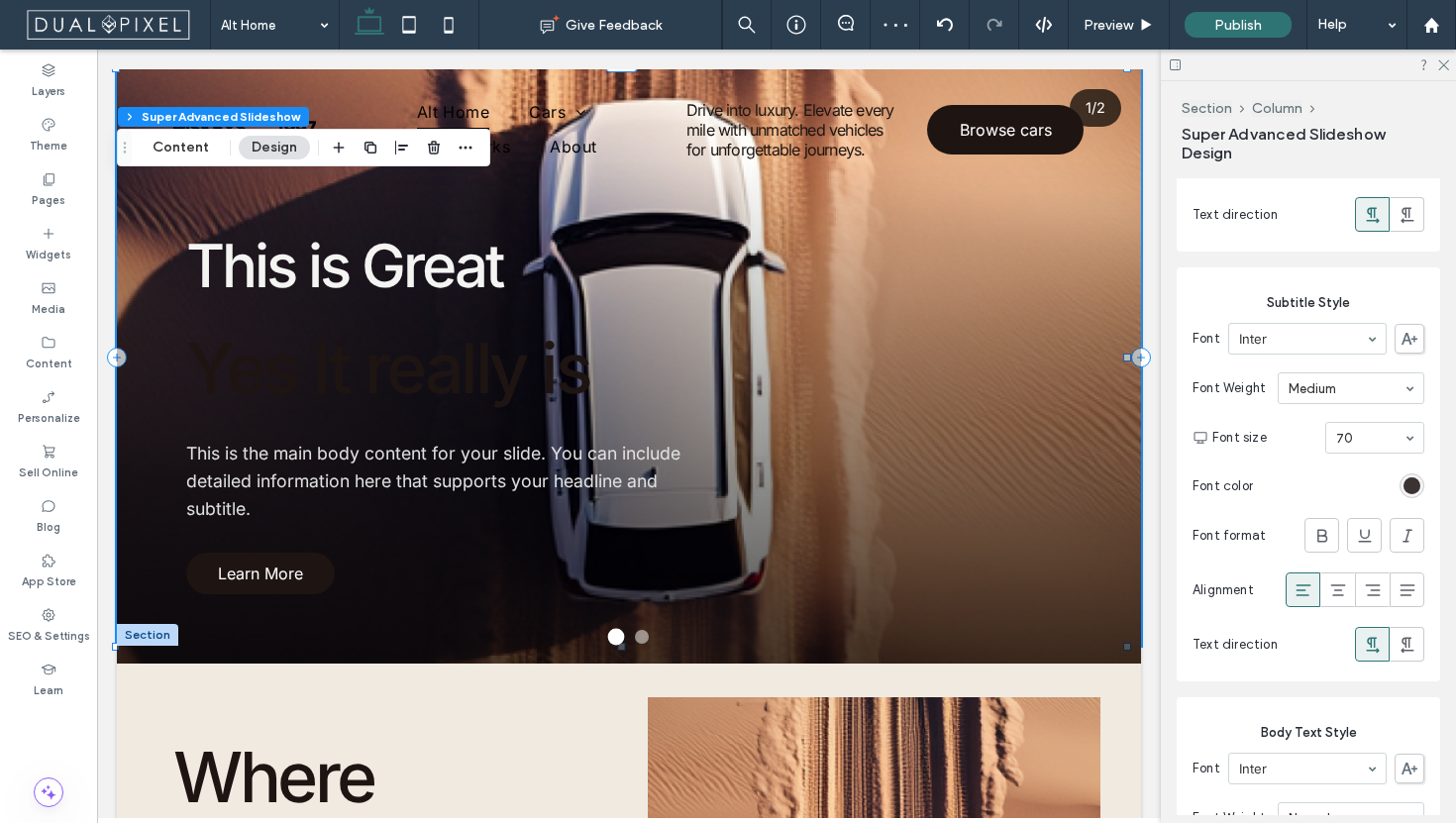 click at bounding box center [1411, 485] 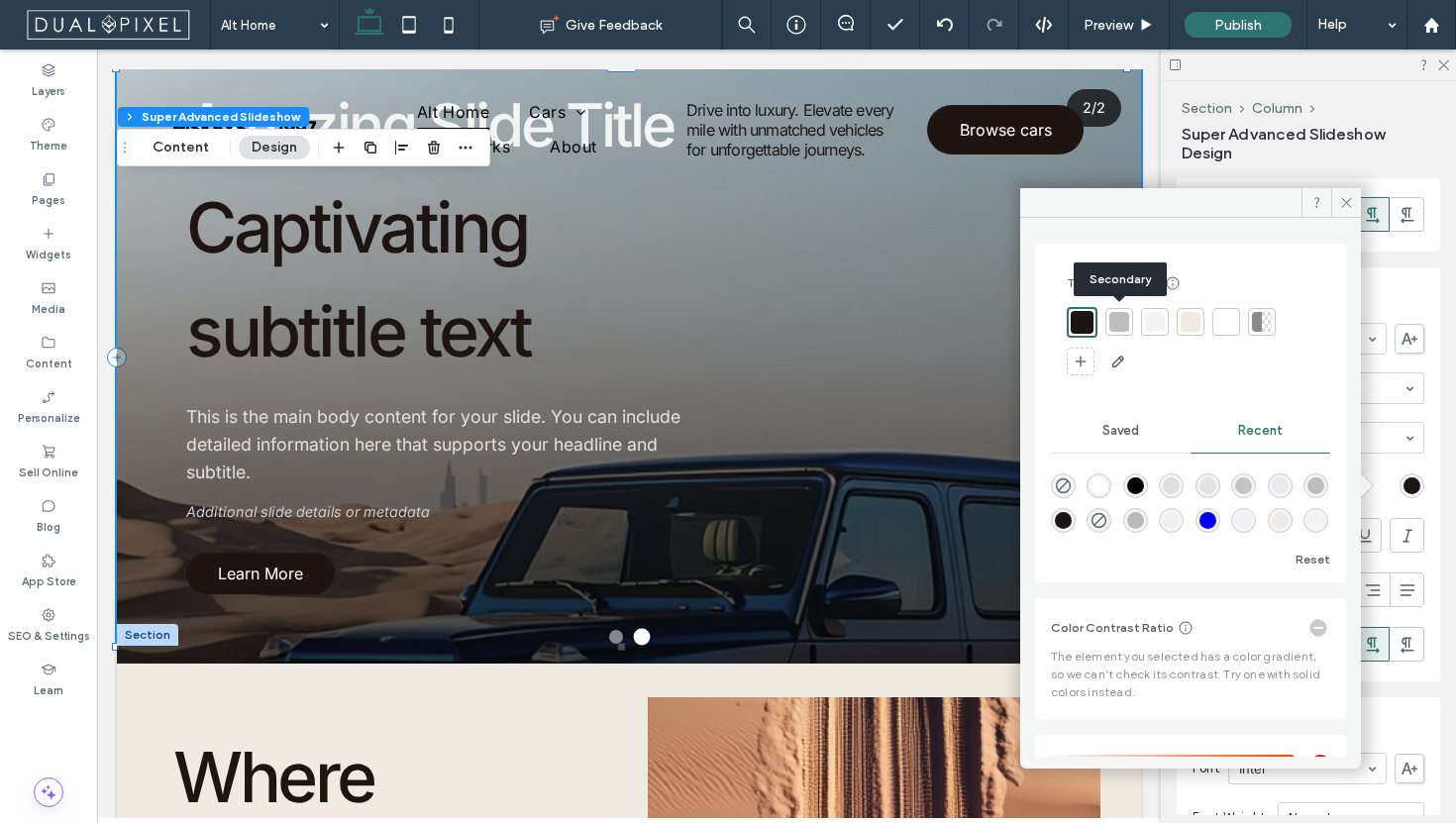 click at bounding box center [1119, 322] 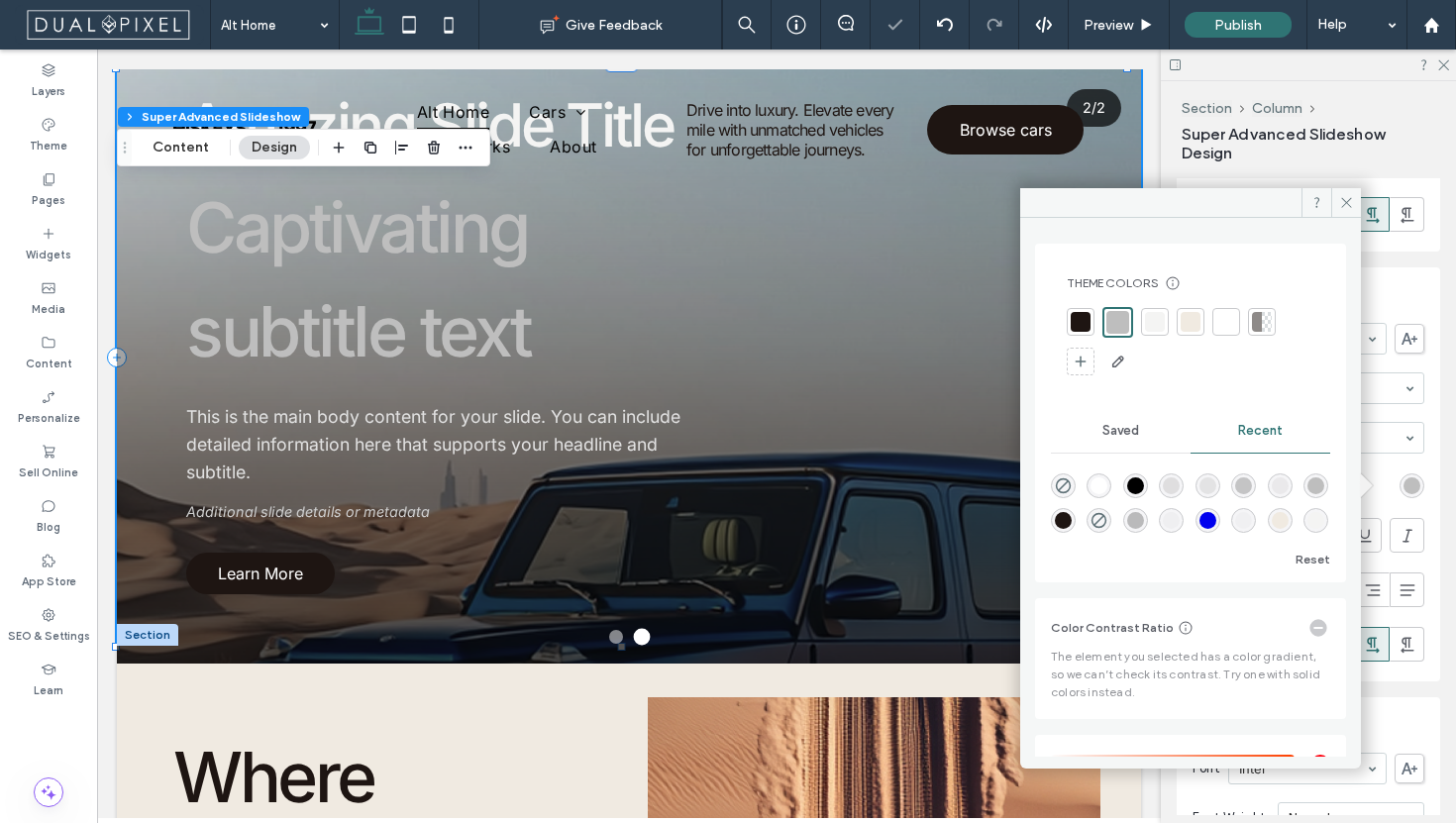 click at bounding box center [1226, 322] 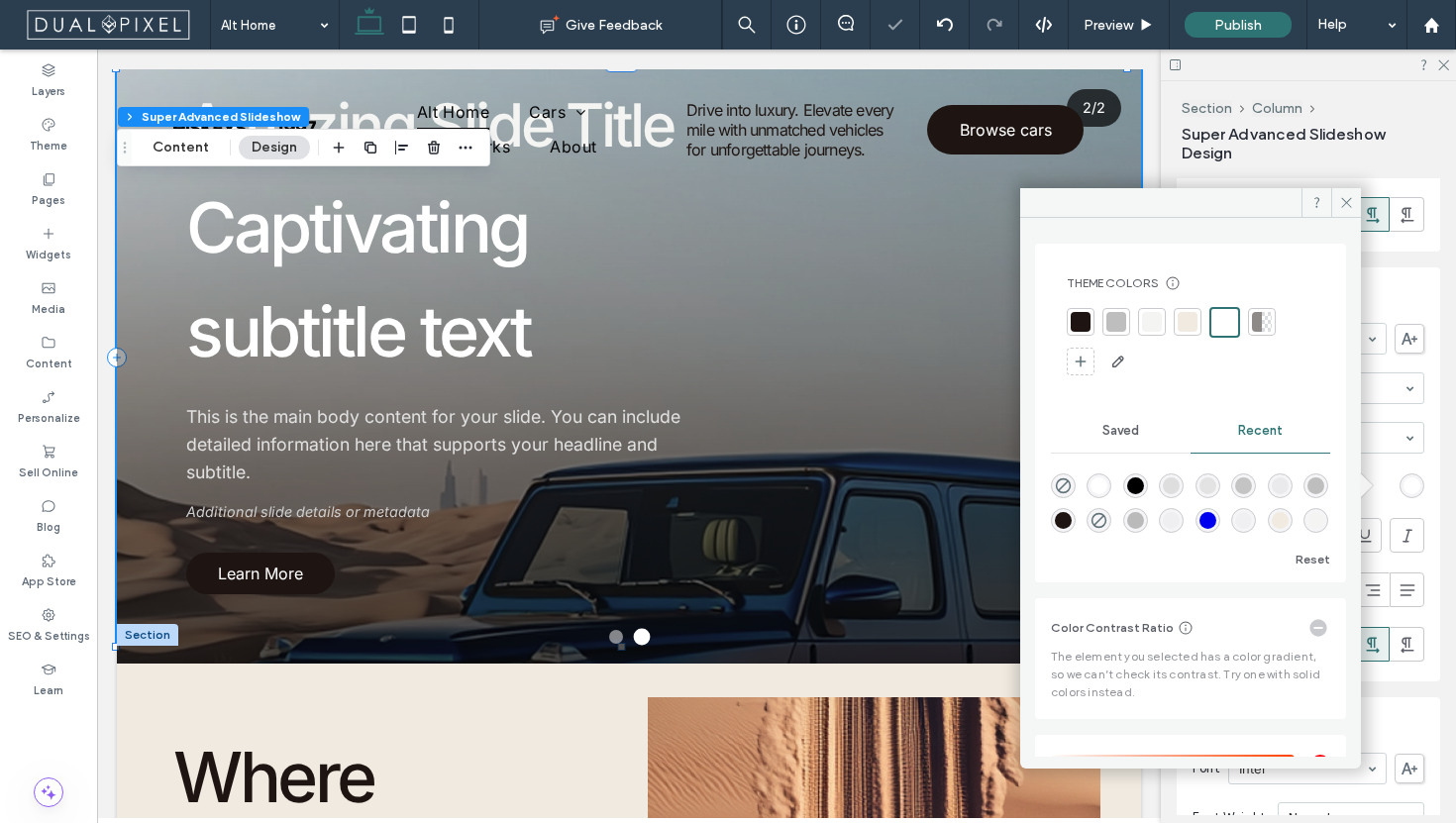 click at bounding box center [1267, 322] 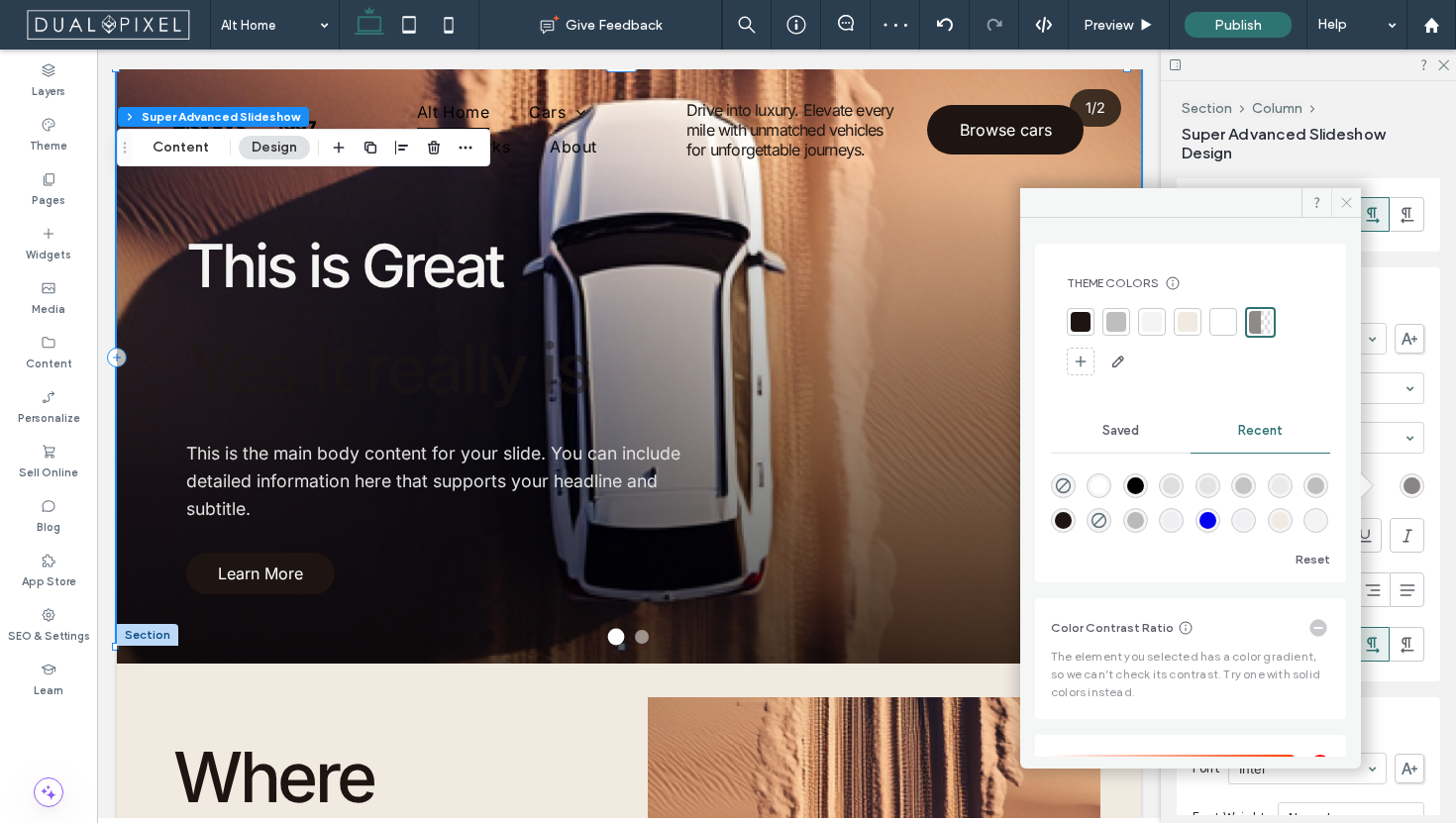 click 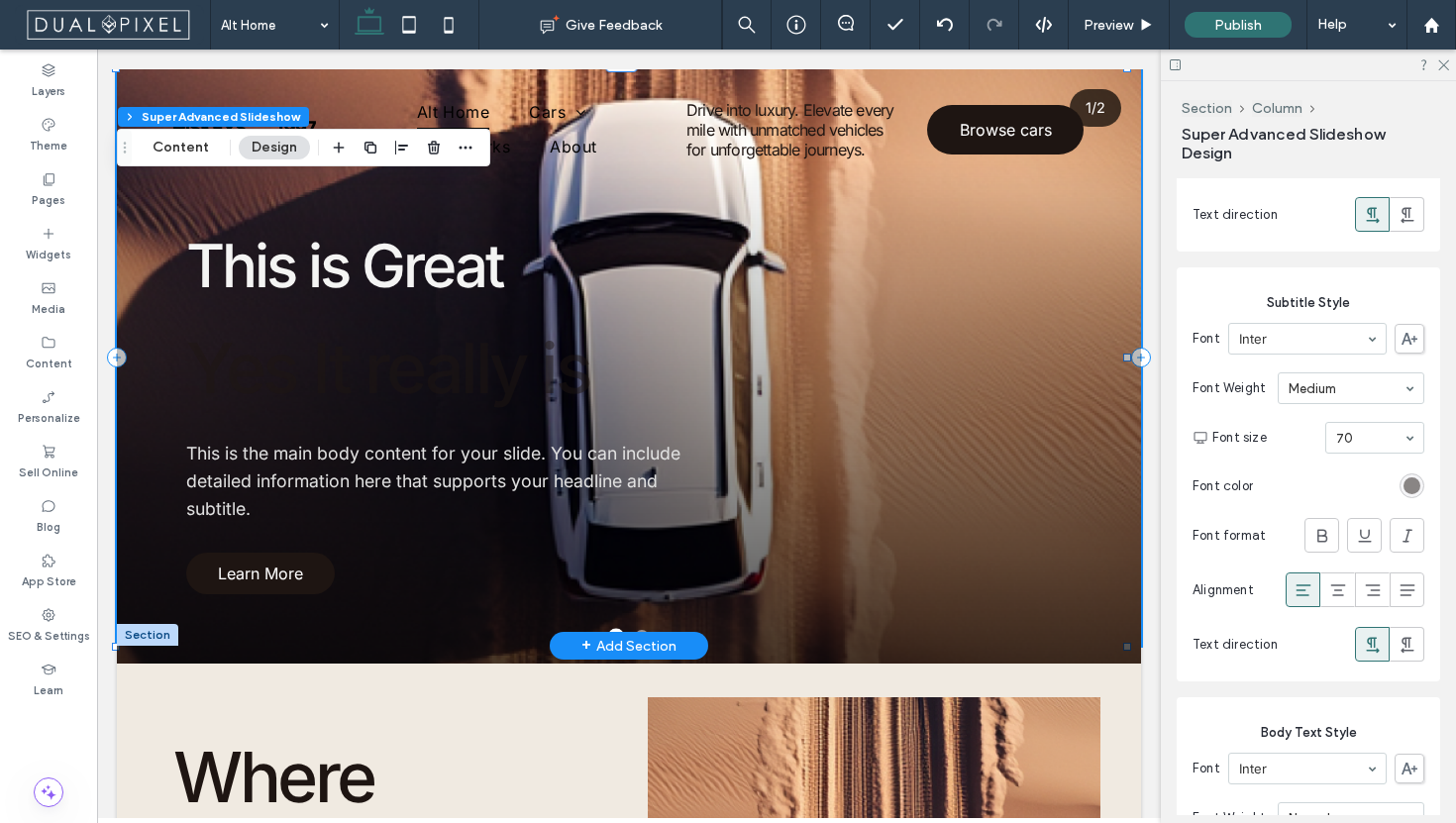 click on "Yes It really is" at bounding box center [454, 367] 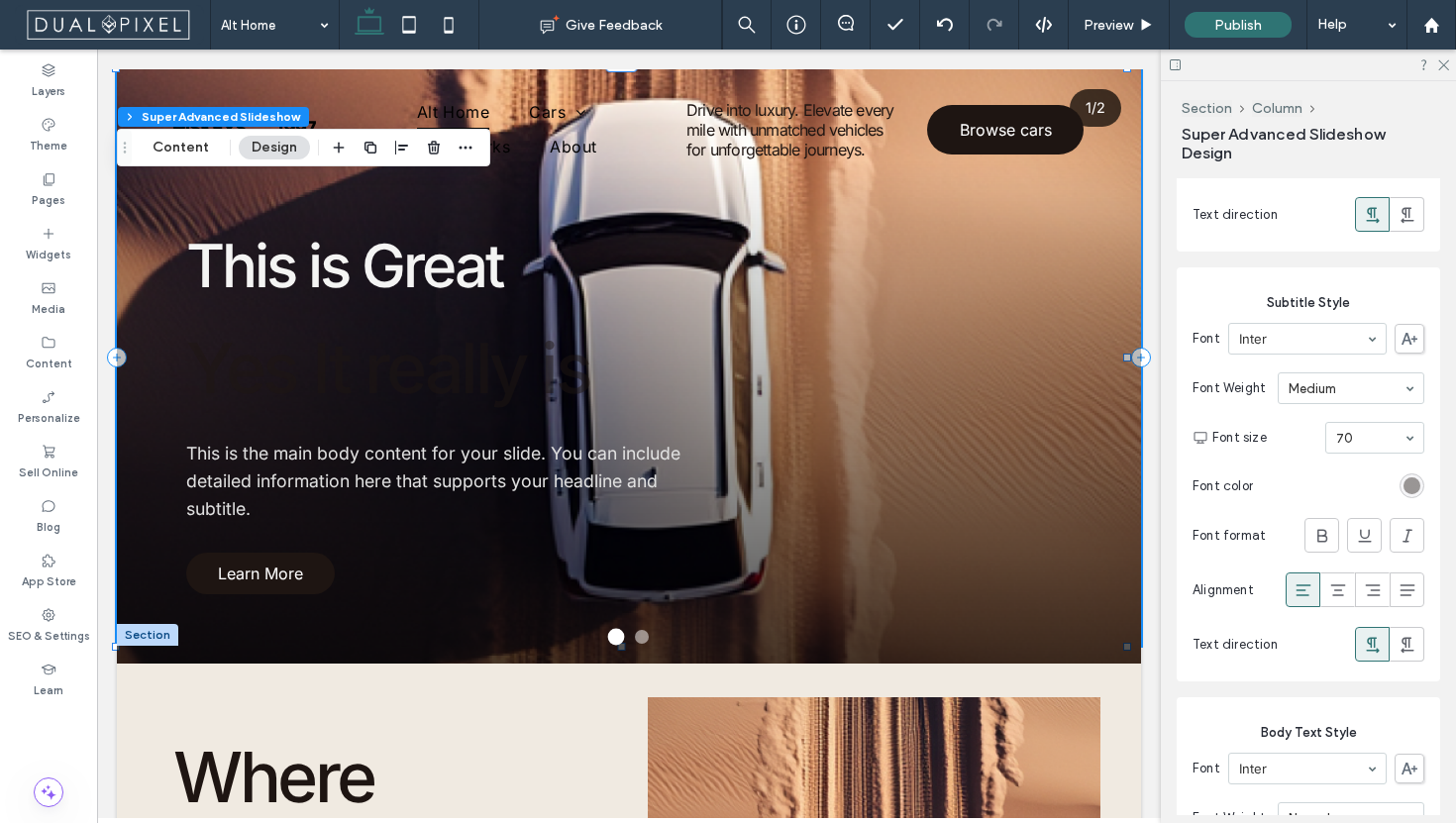 click at bounding box center (1411, 485) 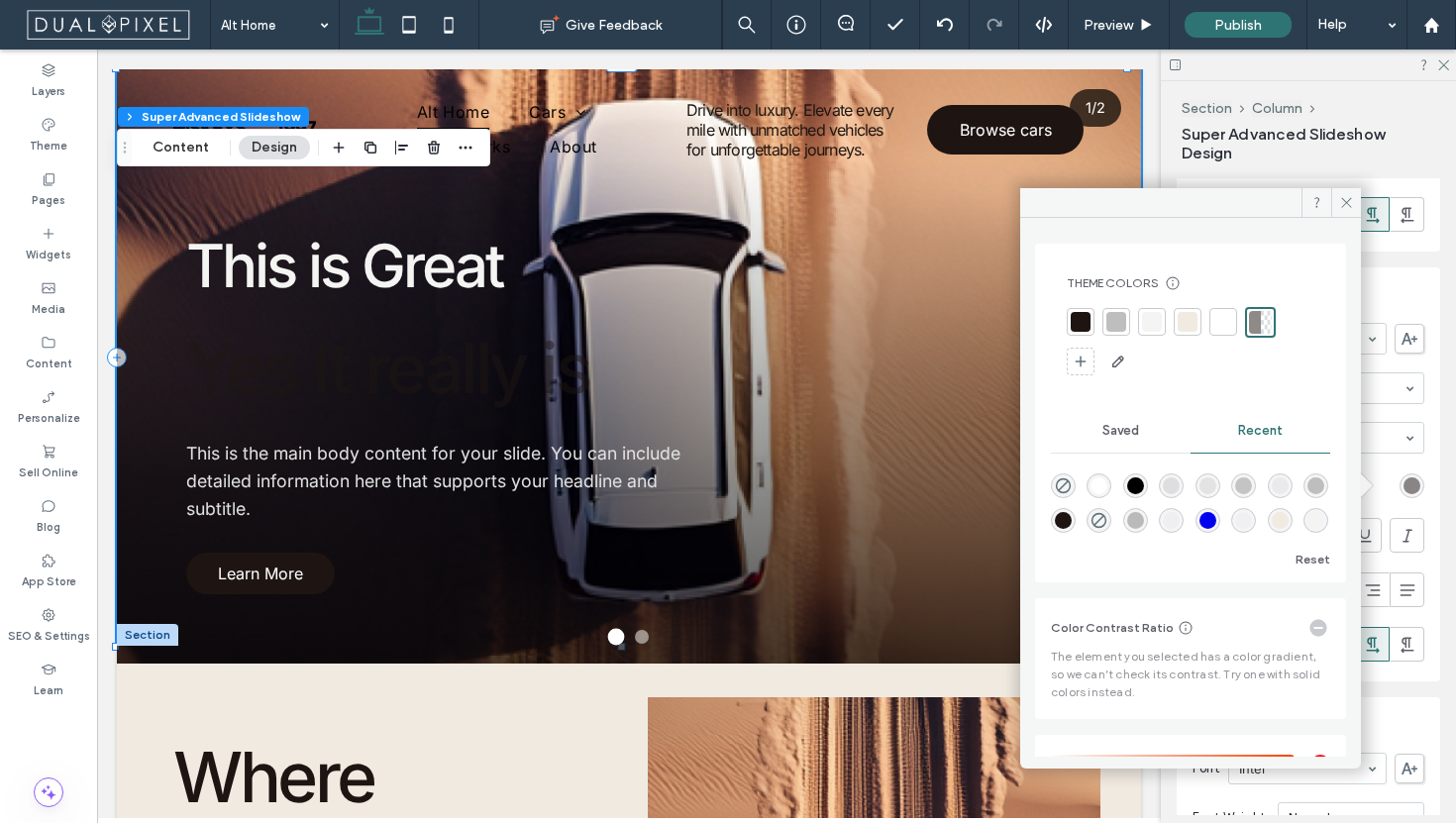 click at bounding box center (1207, 520) 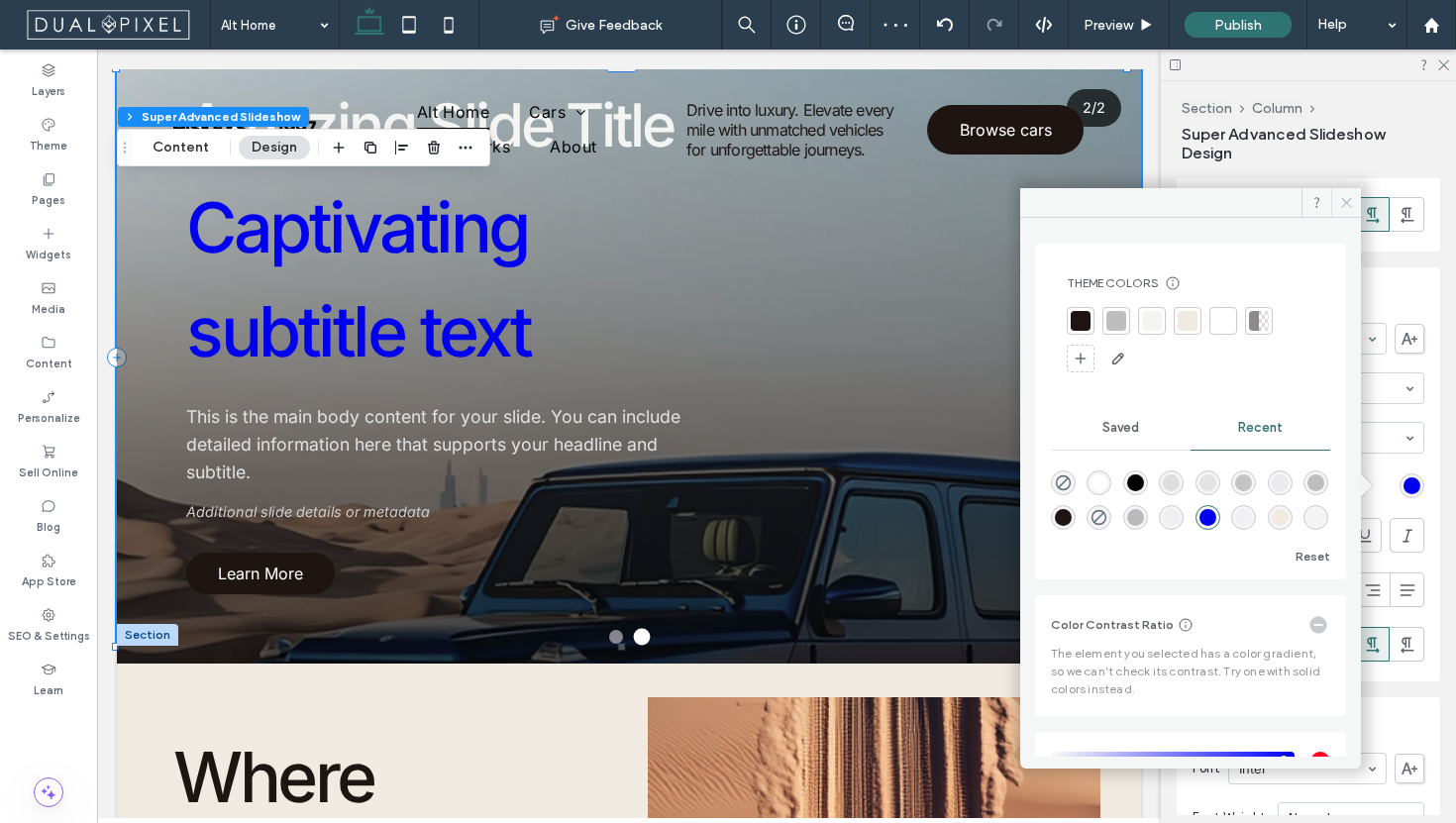 click 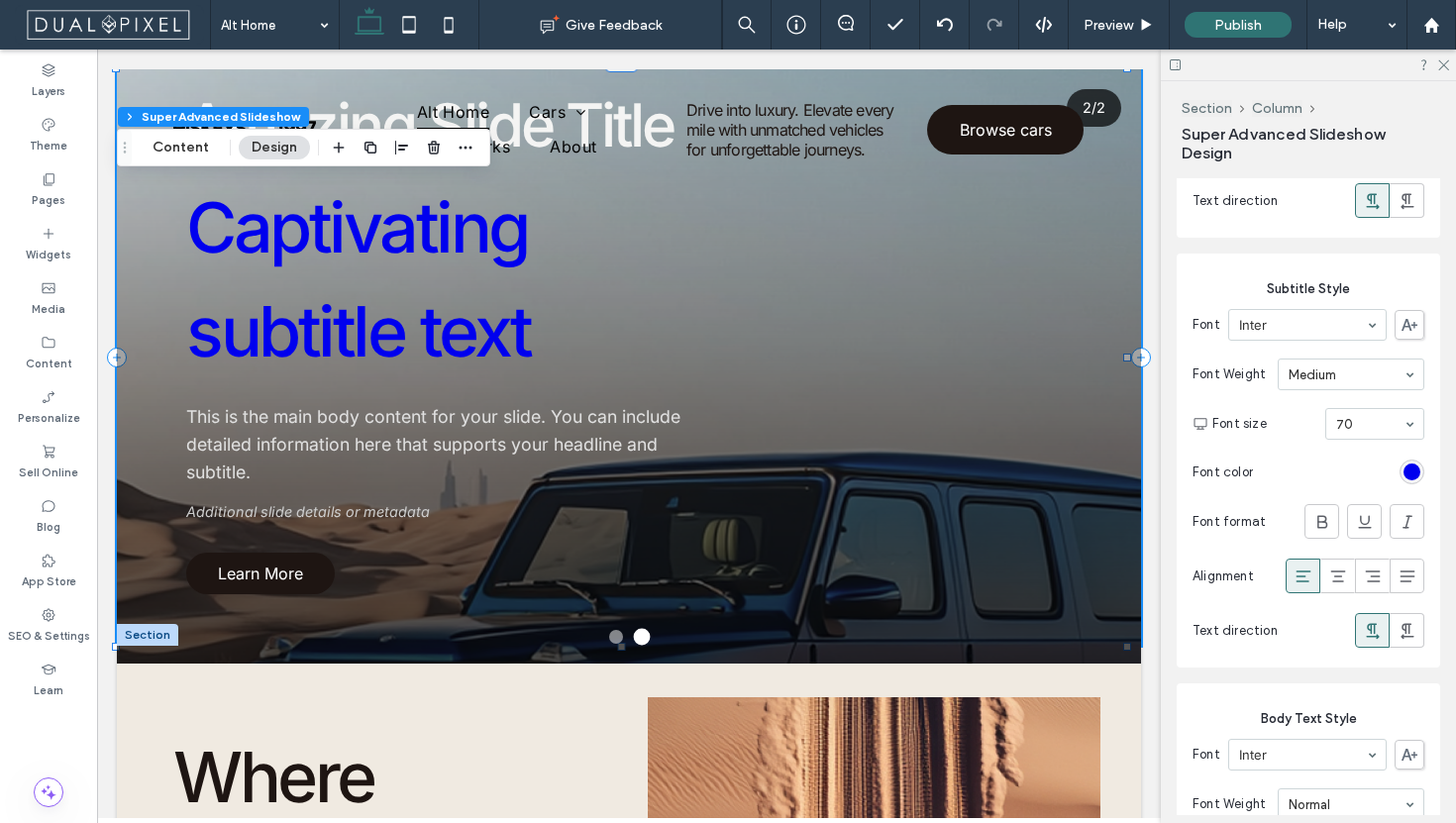 scroll, scrollTop: 1059, scrollLeft: 0, axis: vertical 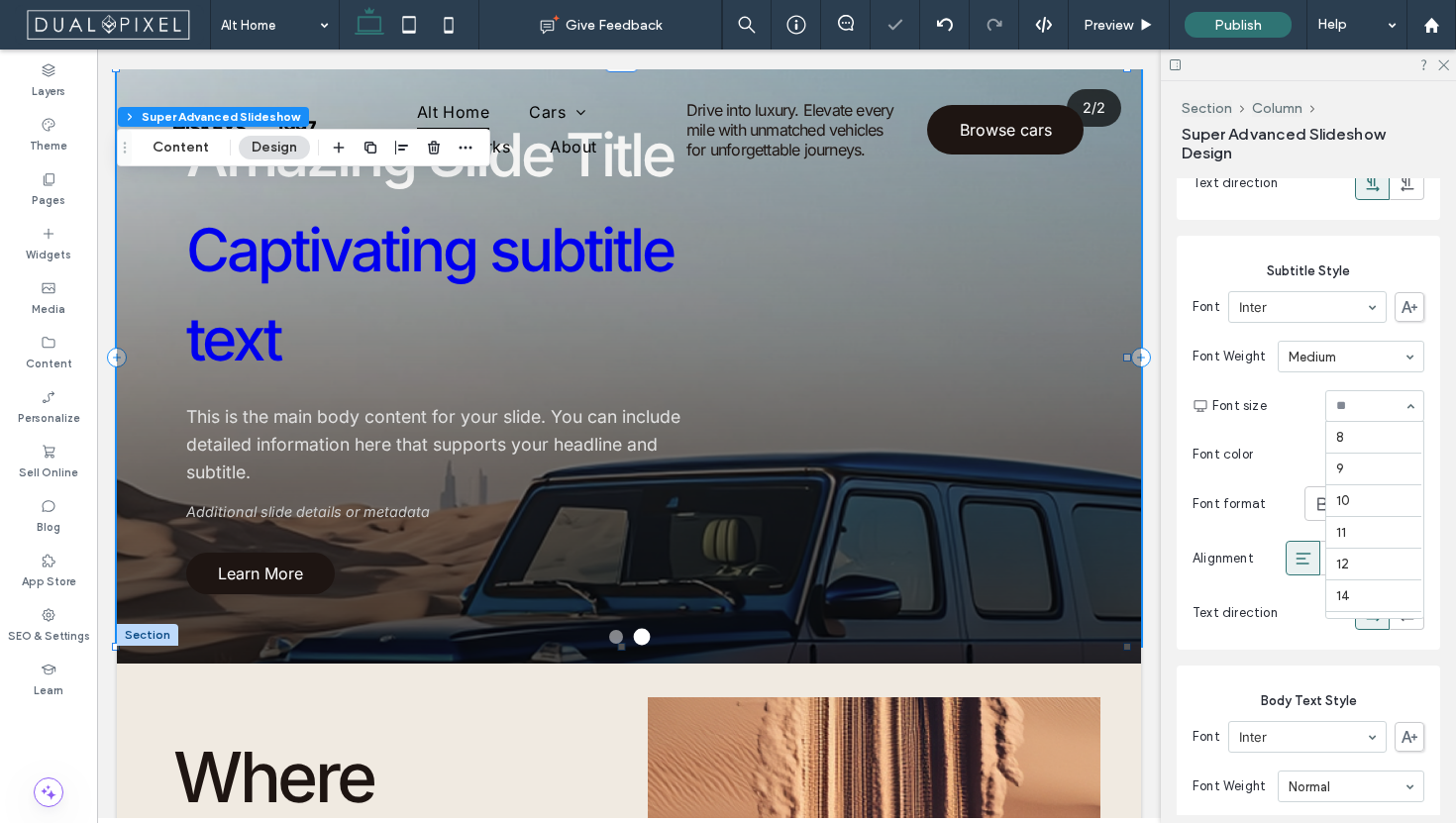 click at bounding box center [1370, 406] 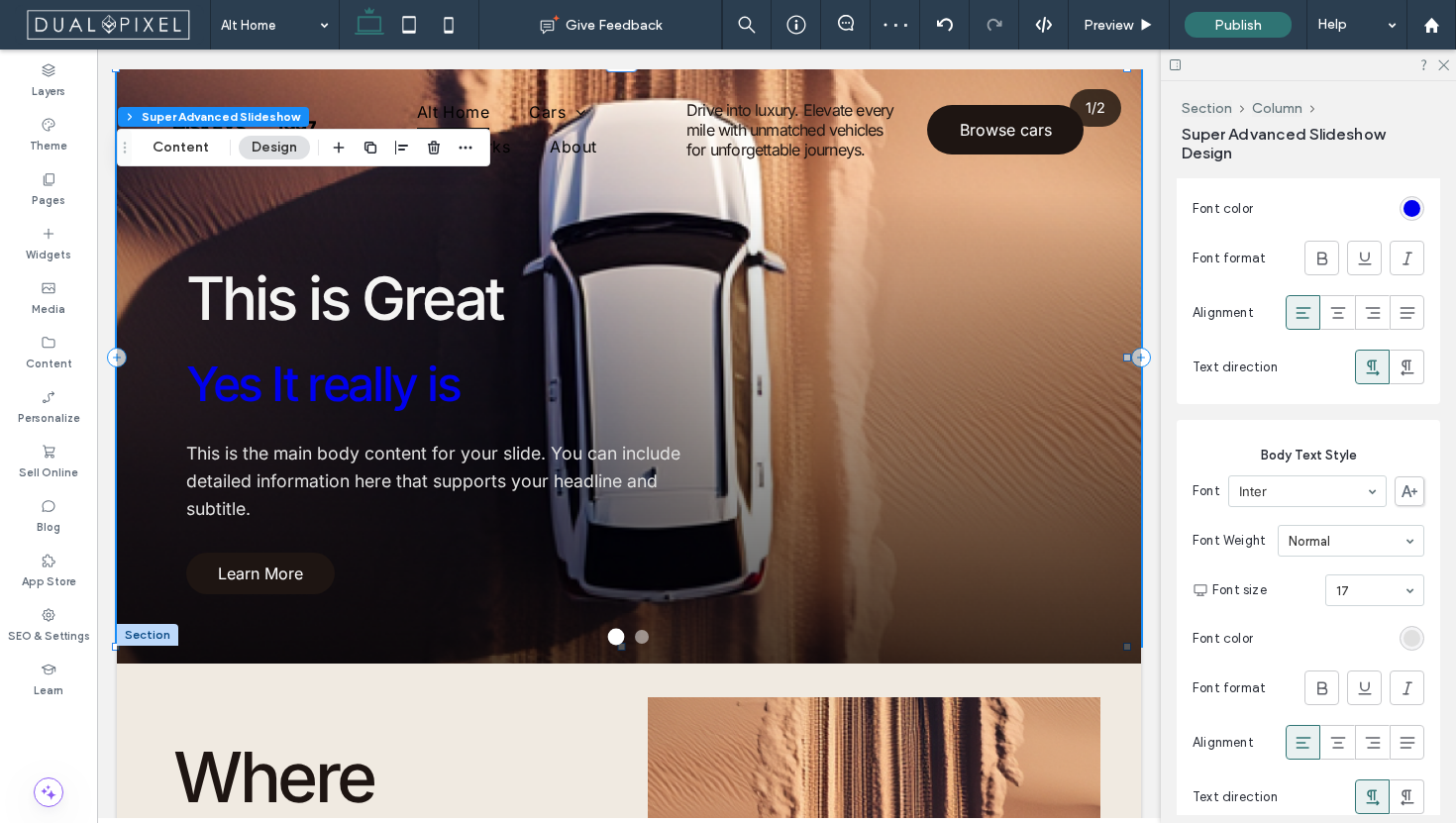 scroll, scrollTop: 1322, scrollLeft: 0, axis: vertical 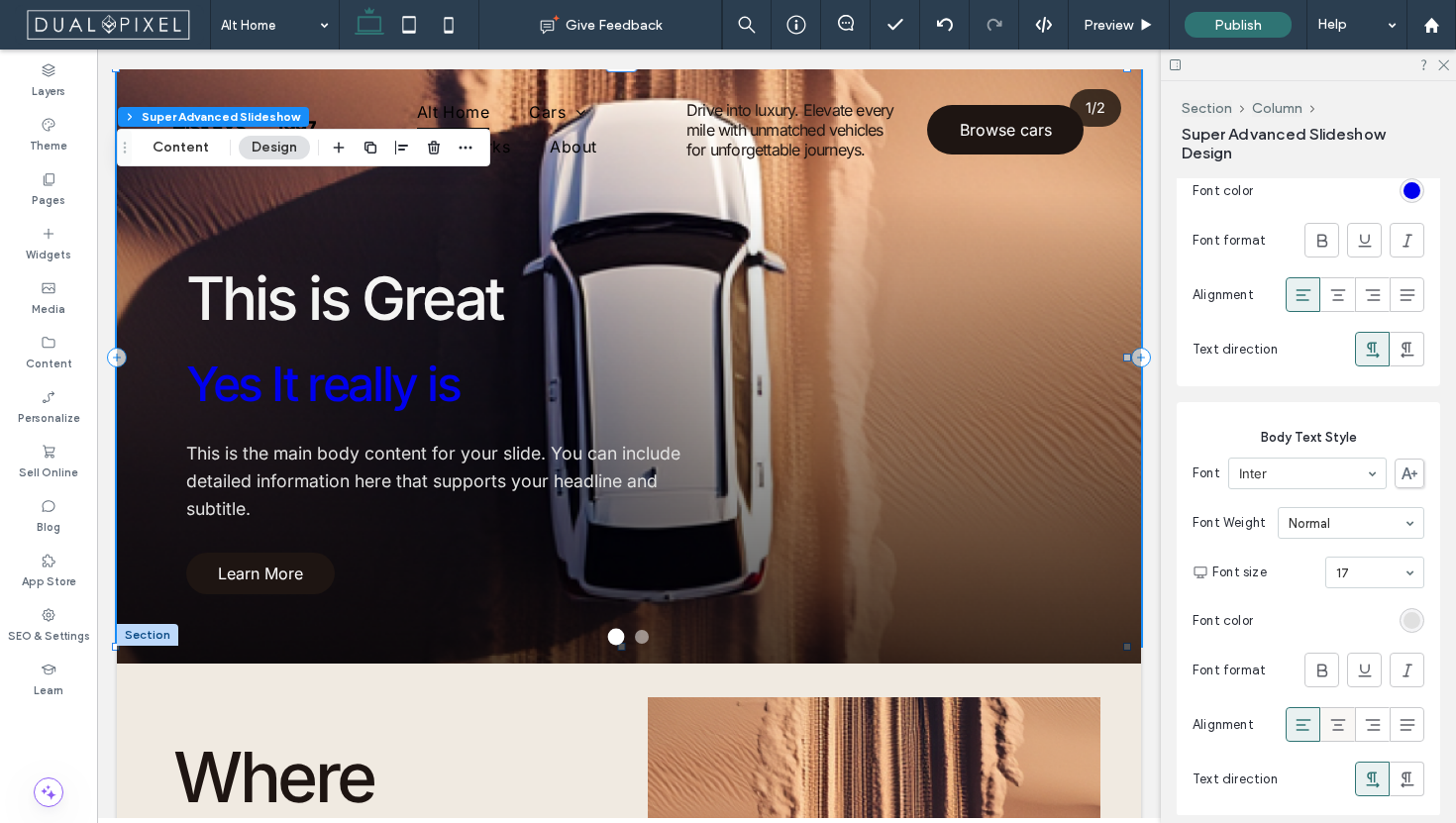 click 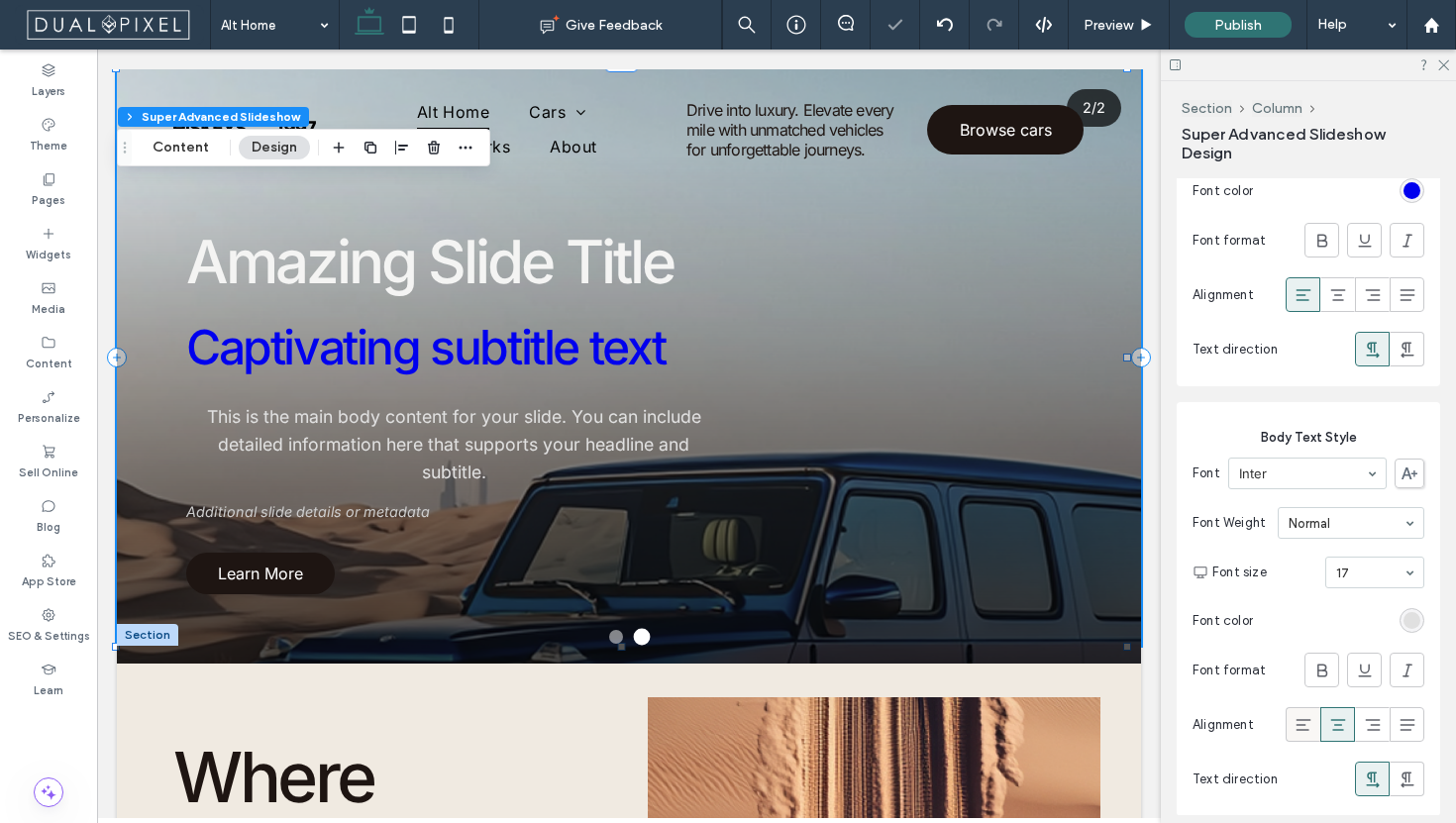 click at bounding box center [1302, 724] 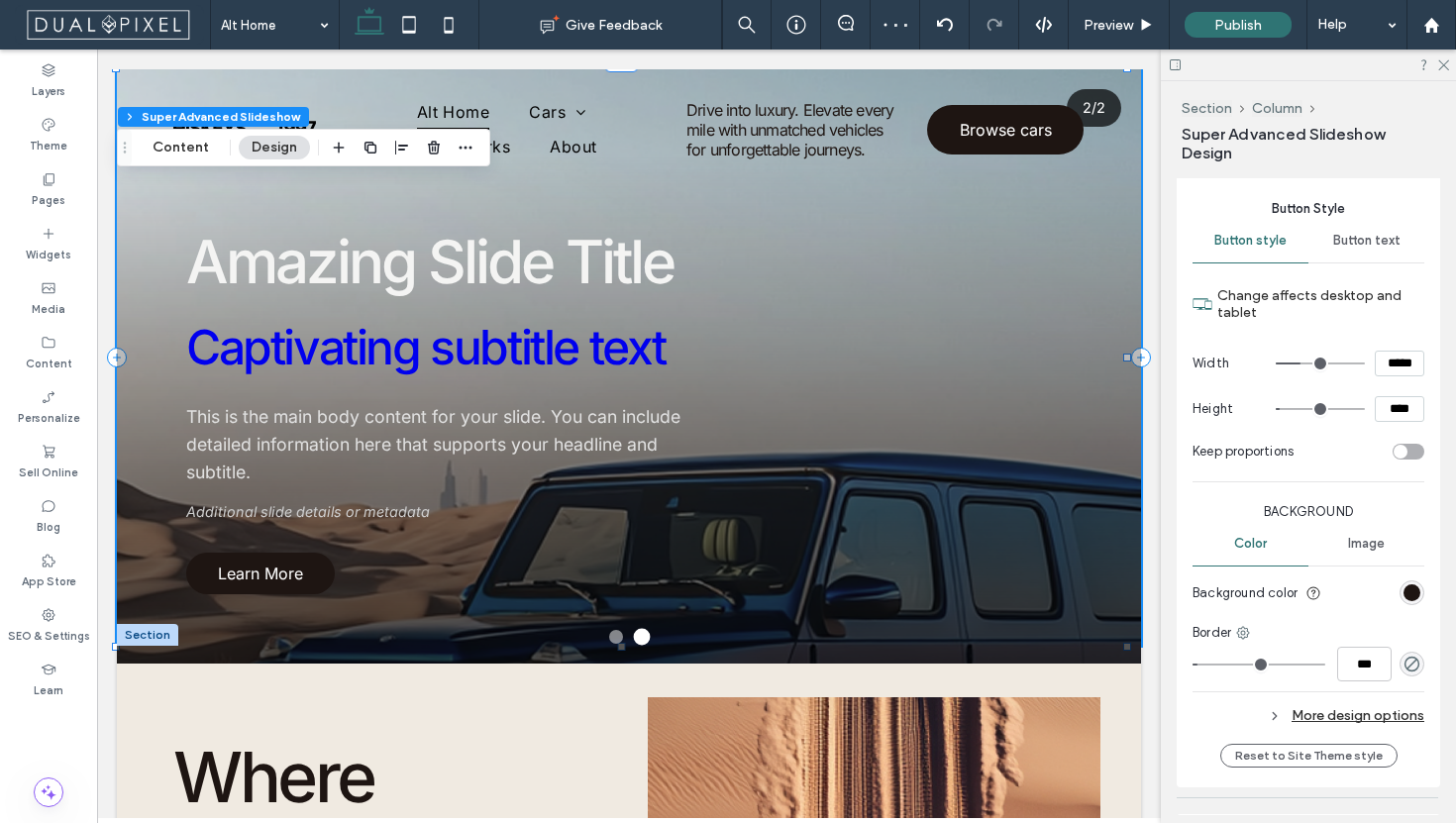 scroll, scrollTop: 2712, scrollLeft: 0, axis: vertical 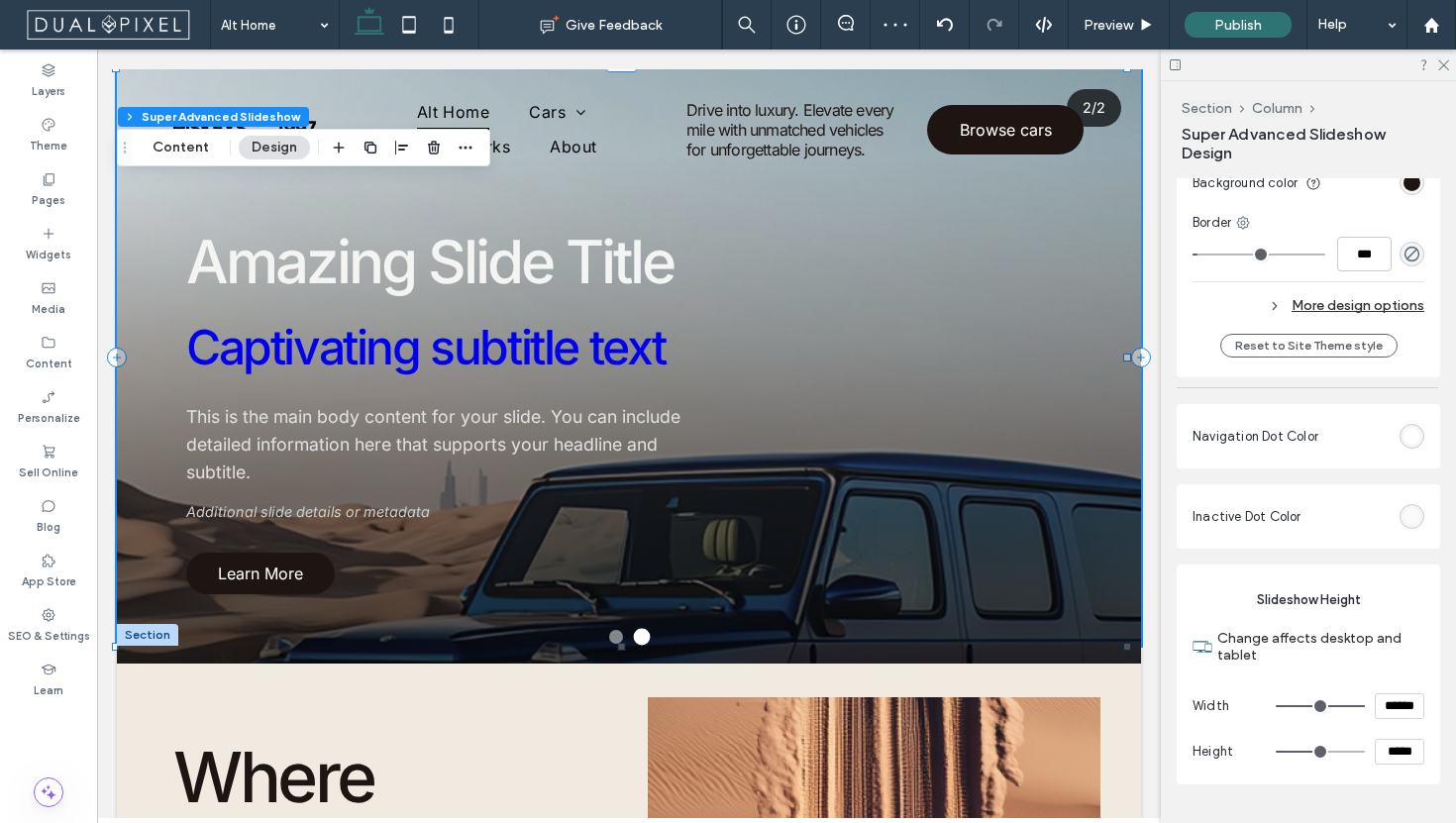 click at bounding box center [1411, 436] 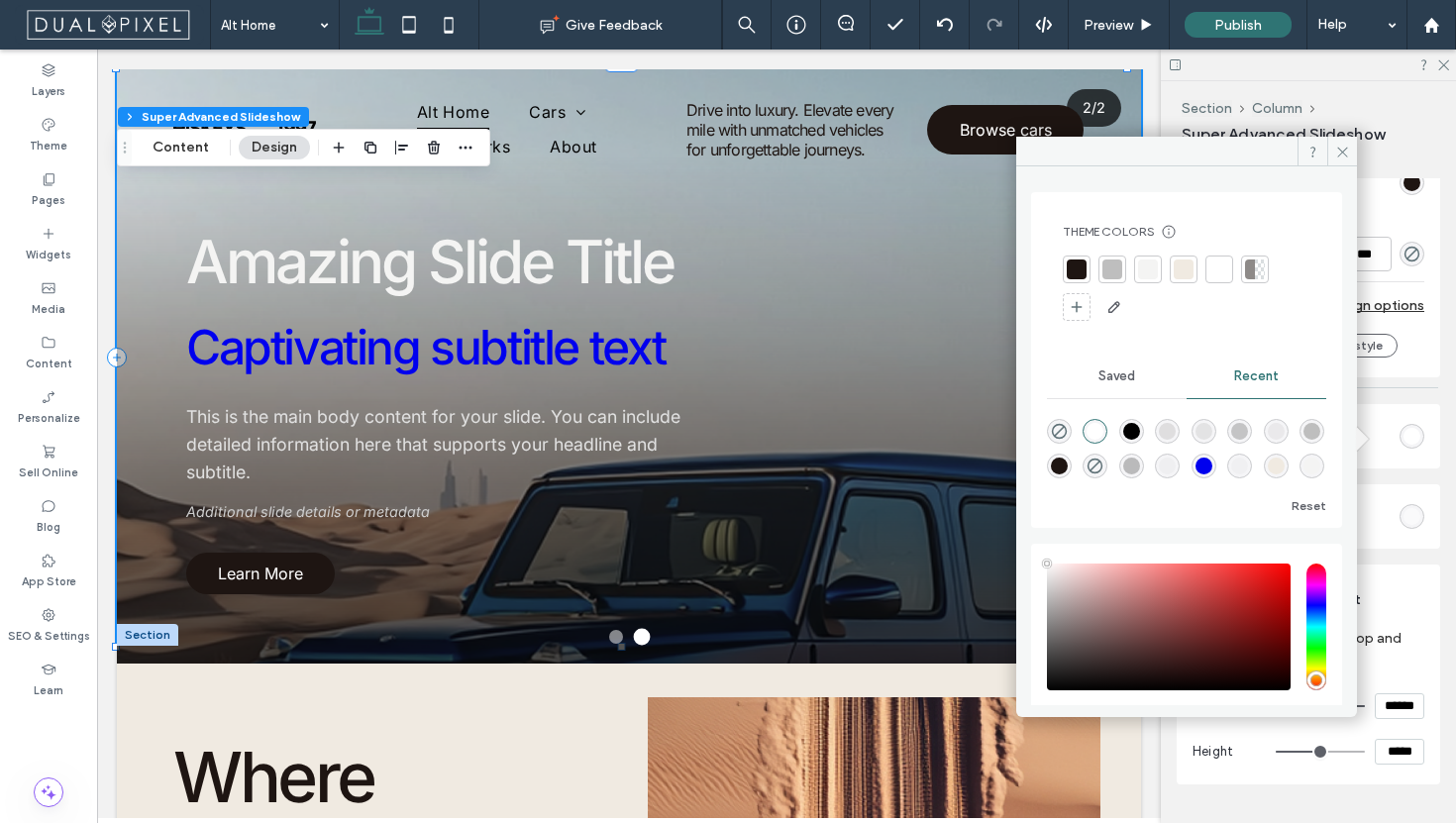 click at bounding box center (1411, 436) 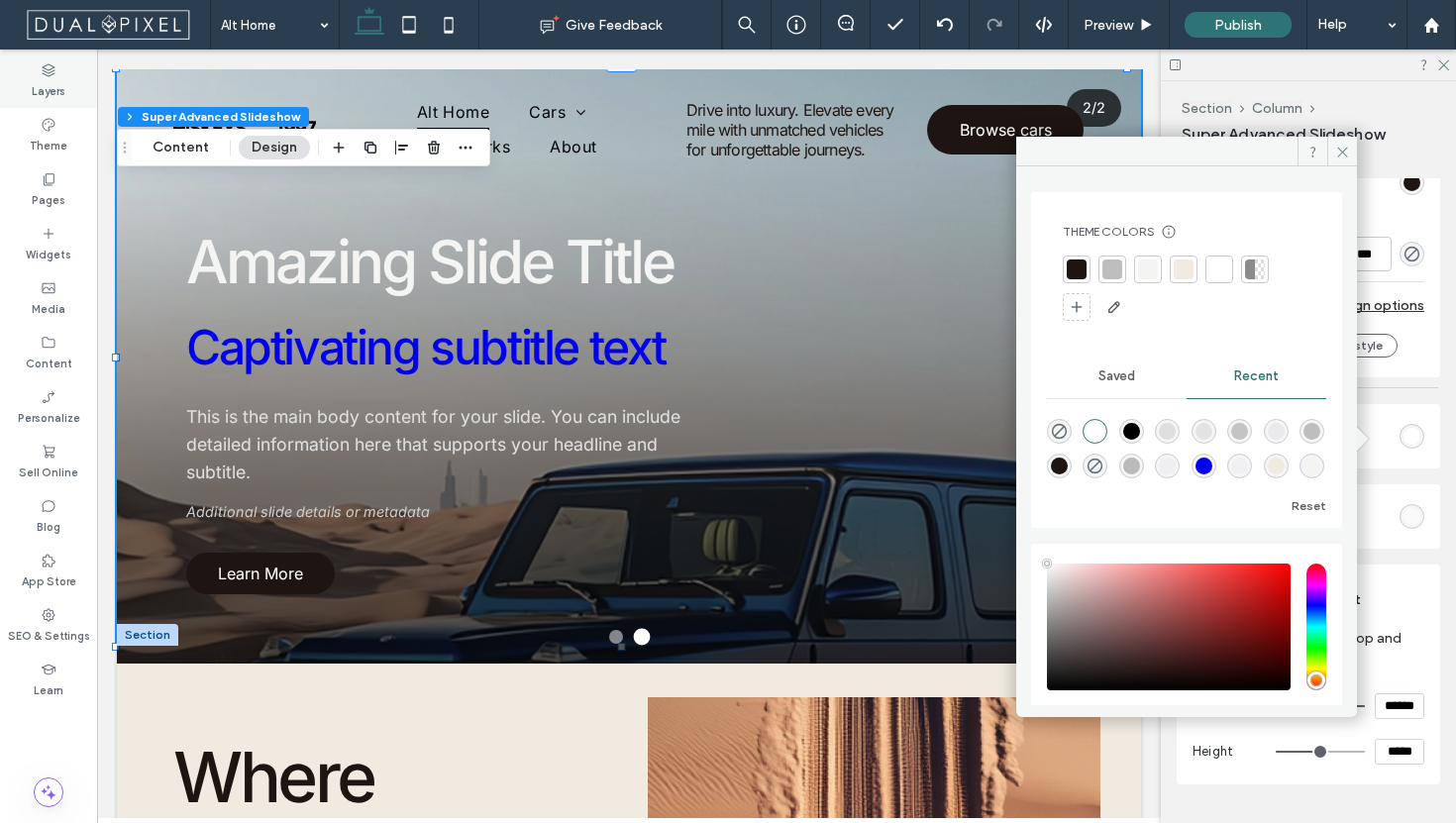 click 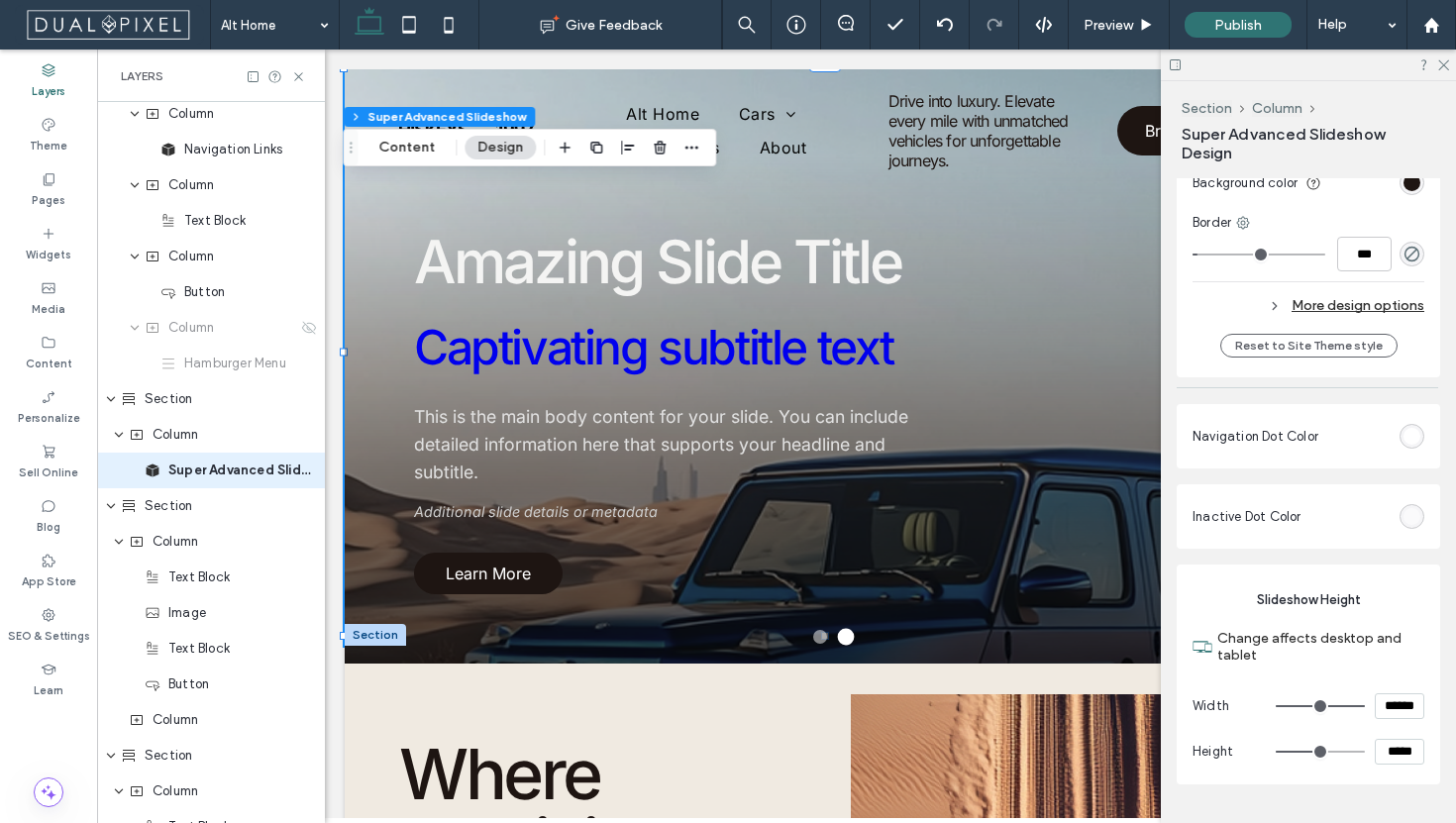scroll, scrollTop: 156, scrollLeft: 0, axis: vertical 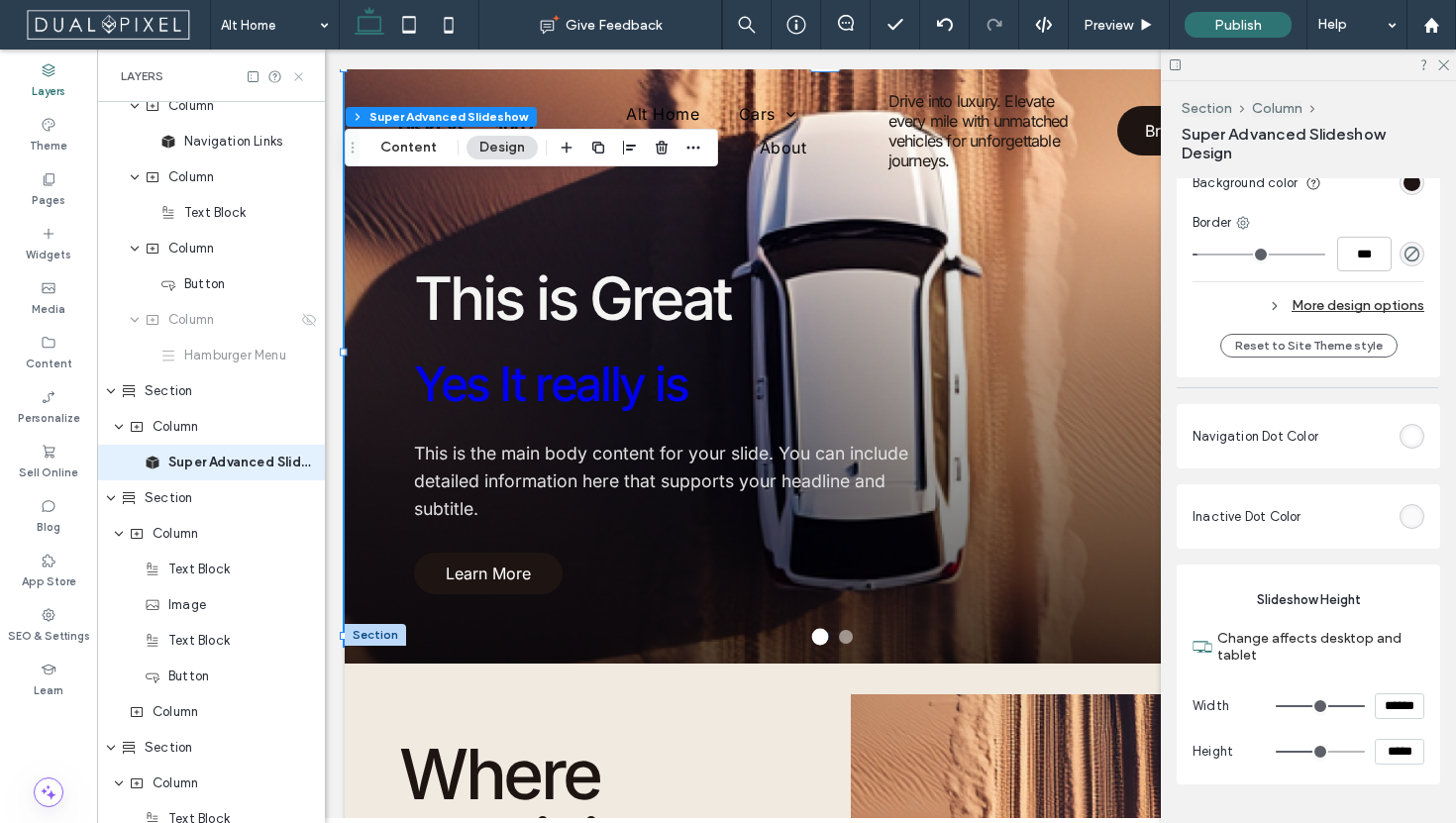 click 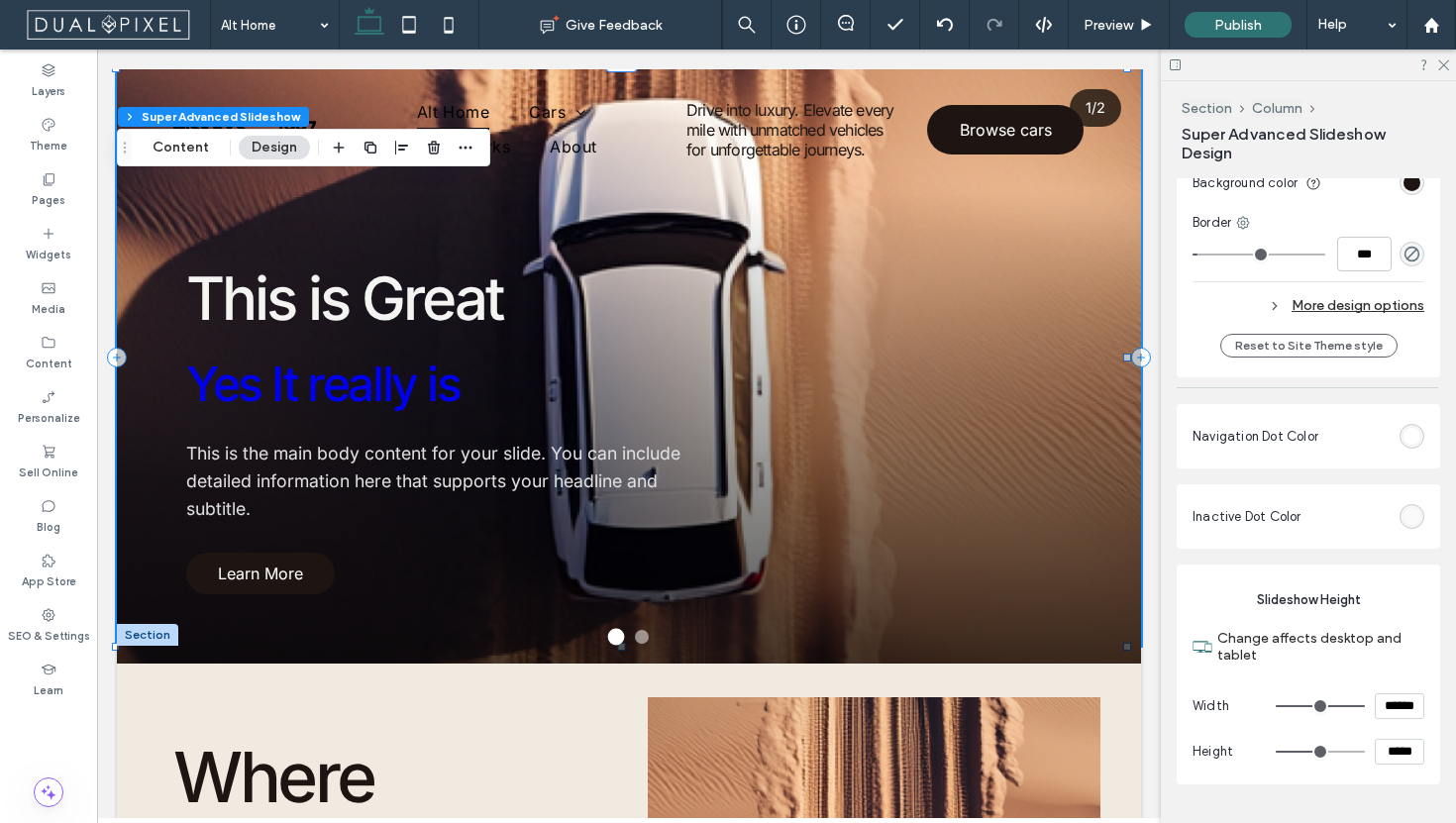 click at bounding box center [1308, 64] 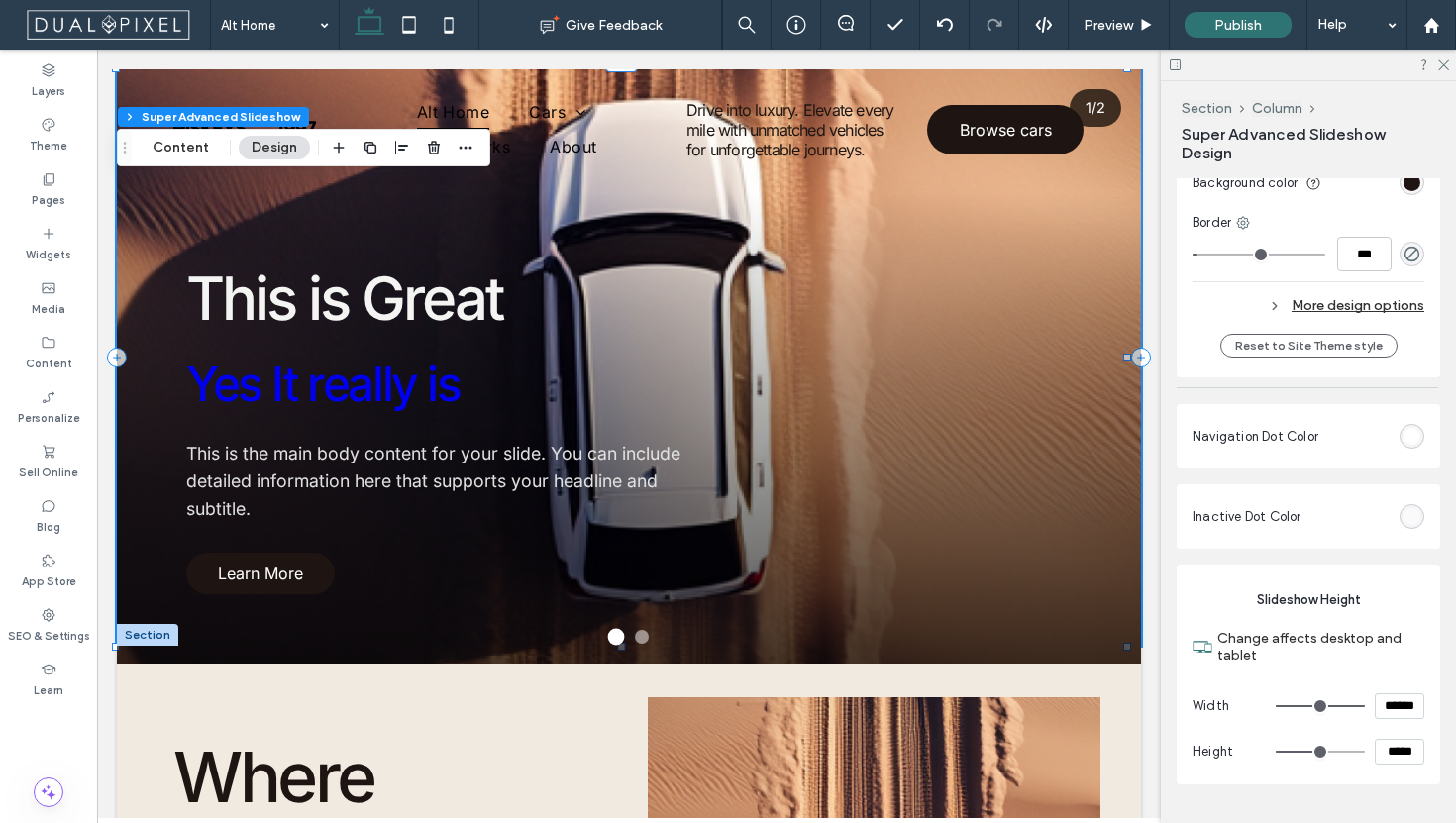 click at bounding box center (1308, 64) 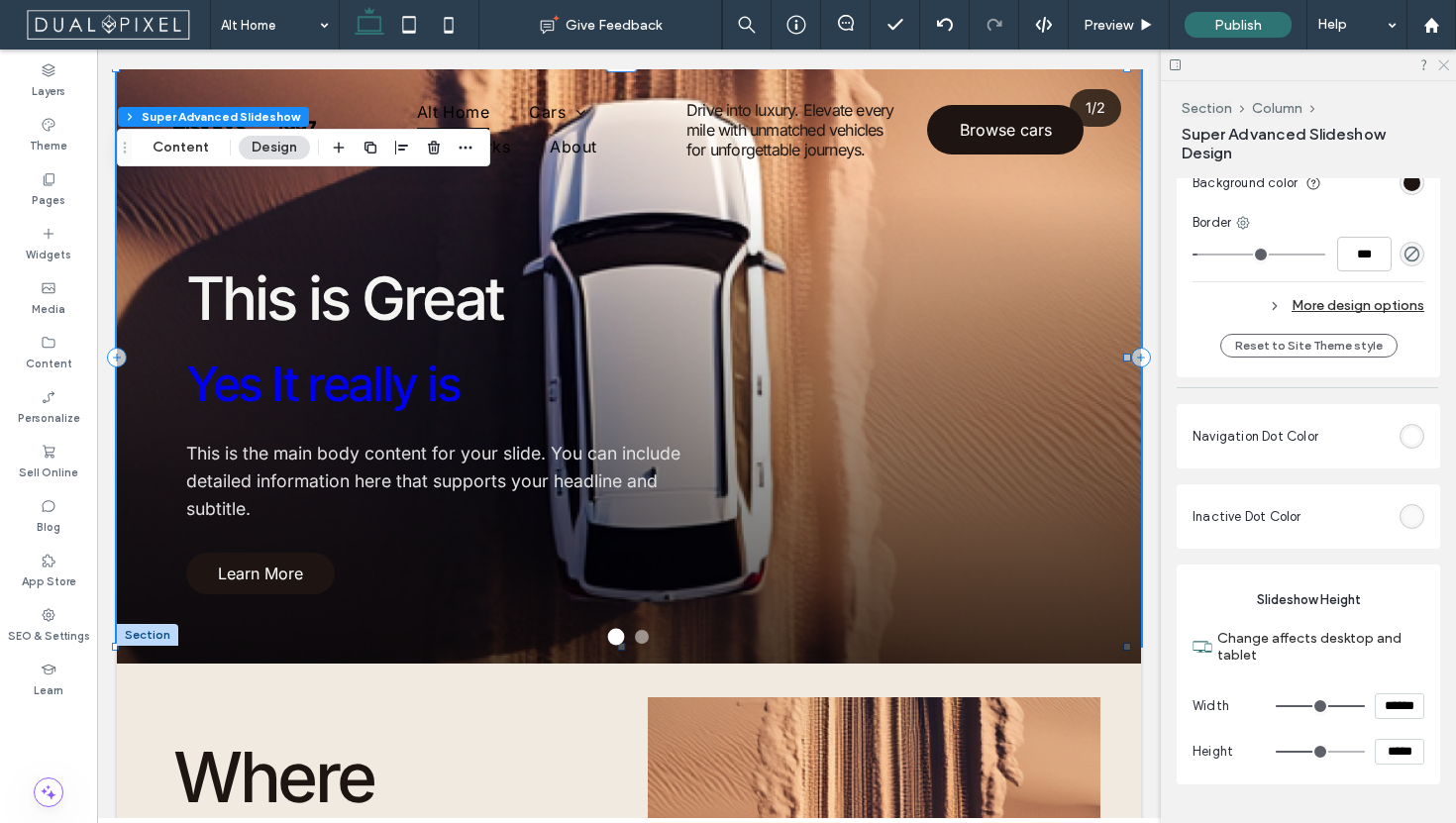 click 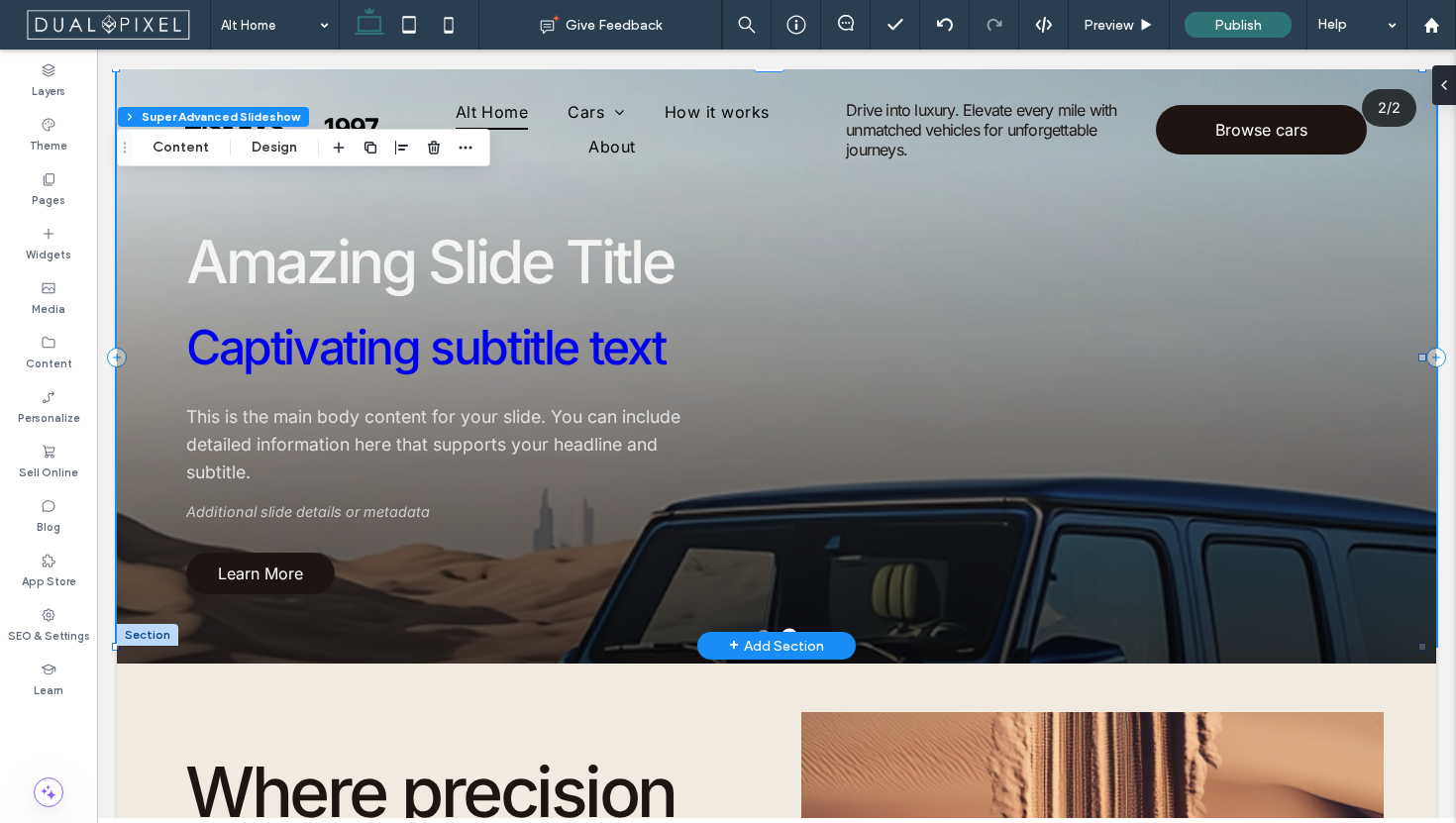 click on "Amazing Slide Title
Captivating subtitle text
This is the main body content for your slide. You can include detailed information here that supports your headline and subtitle.
Additional slide details or metadata
Learn More" at bounding box center (777, 410) 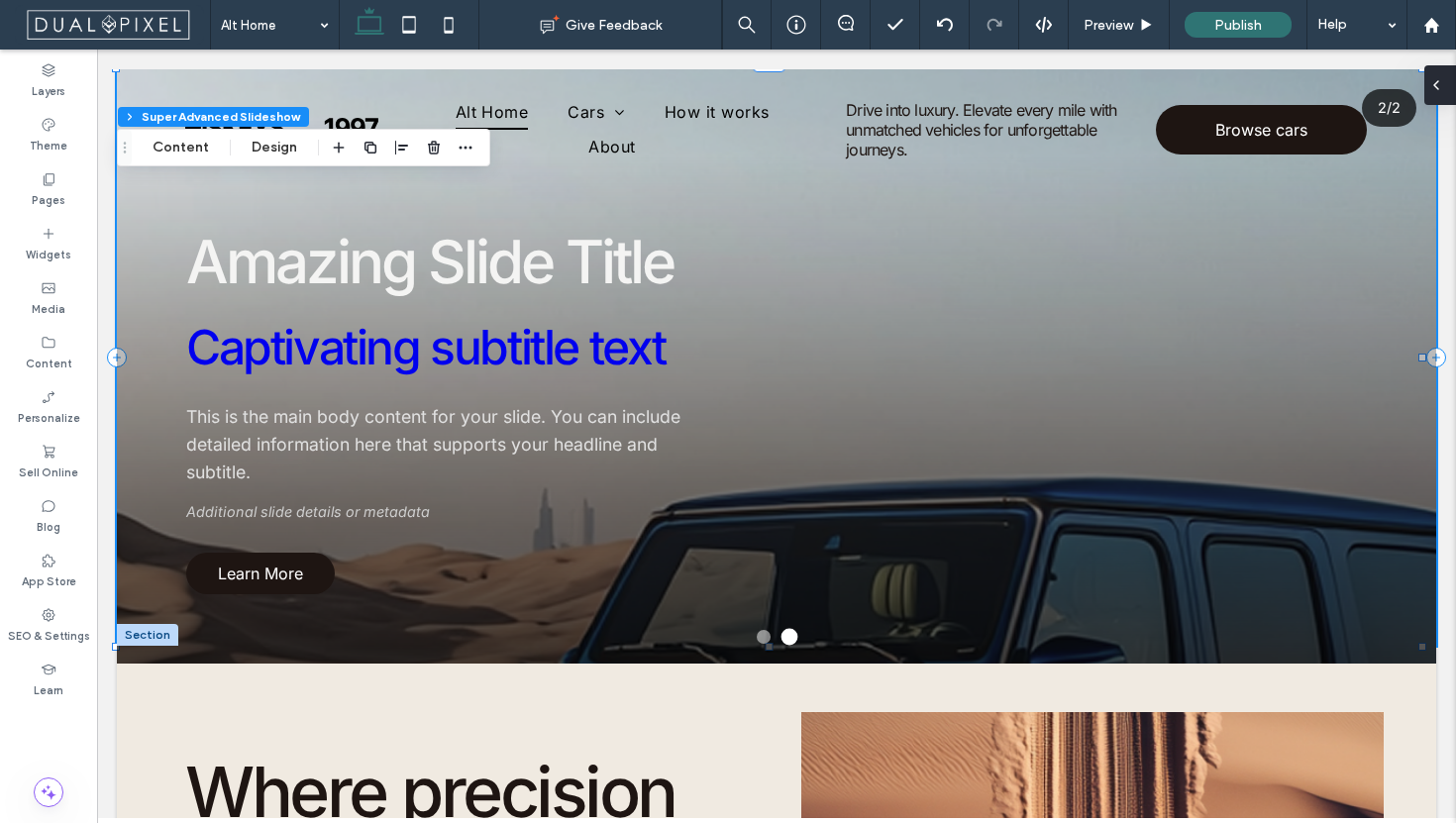 click at bounding box center [1440, 85] 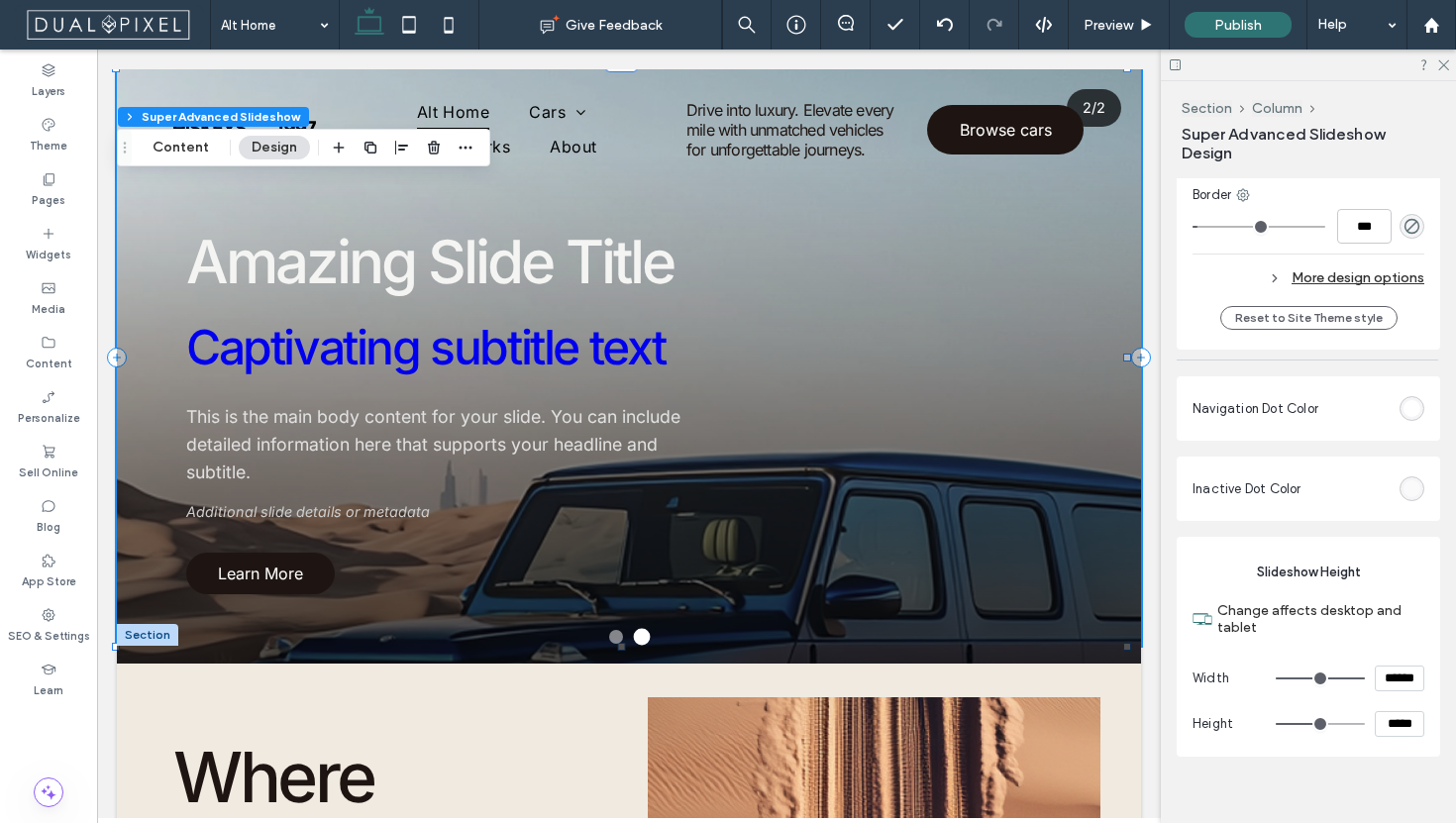 scroll, scrollTop: 2777, scrollLeft: 0, axis: vertical 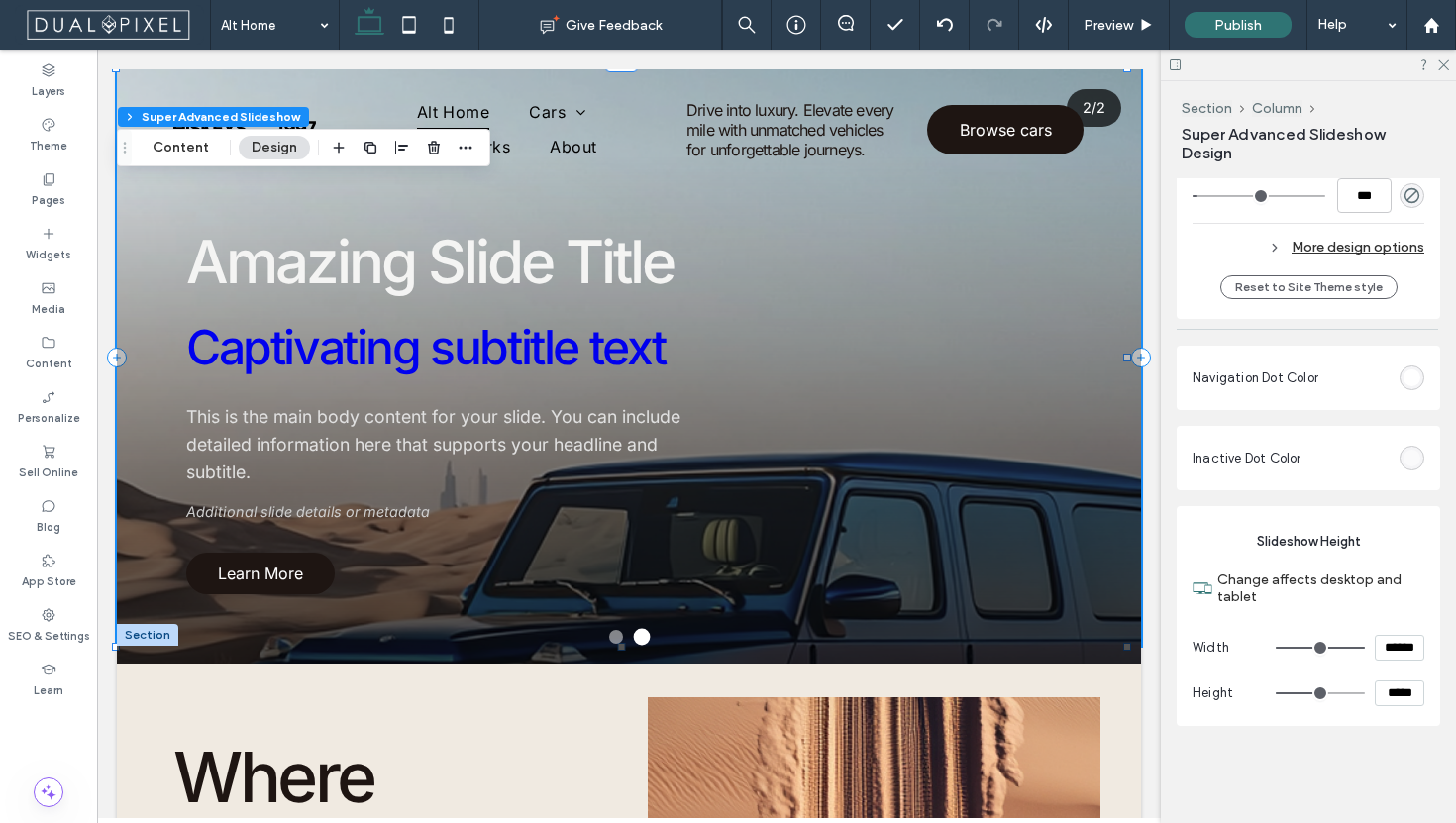 click on "*****" at bounding box center [1400, 693] 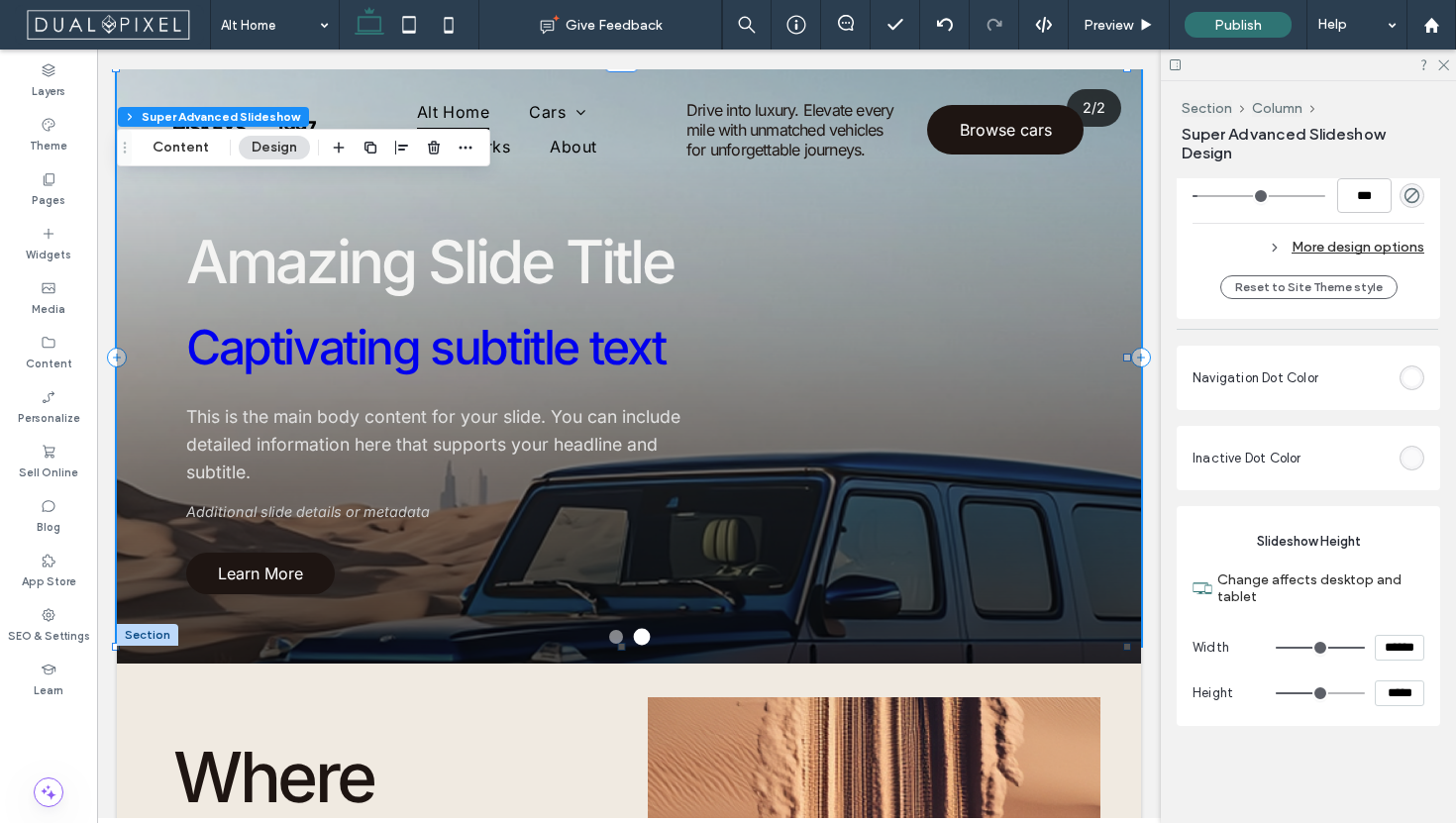 click on "*****" at bounding box center [1400, 693] 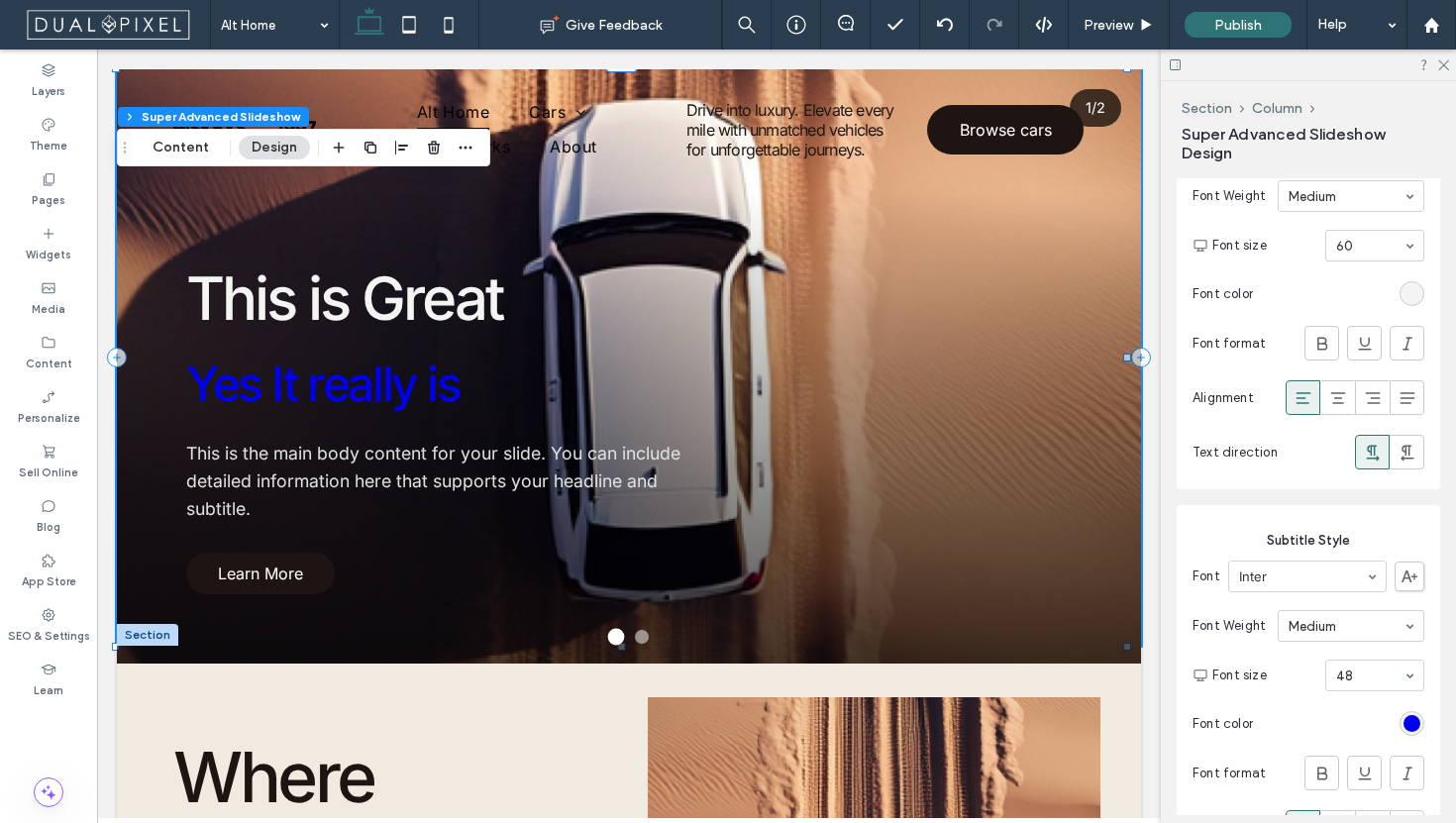 scroll, scrollTop: 550, scrollLeft: 0, axis: vertical 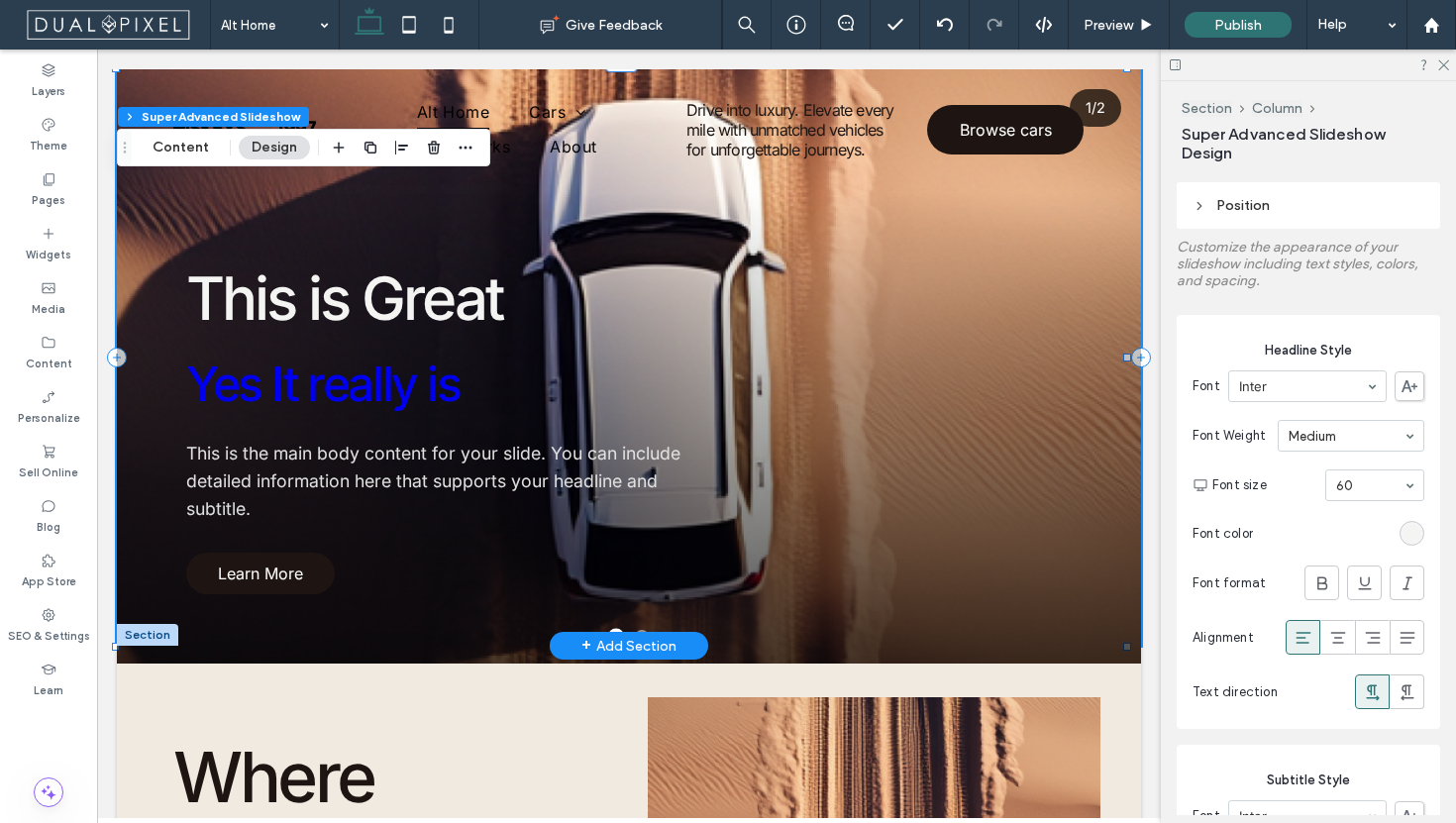 click on "This is Great
Yes It really is
This is the main body content for your slide. You can include detailed information here that supports your headline and subtitle.
Learn More" at bounding box center (629, 428) 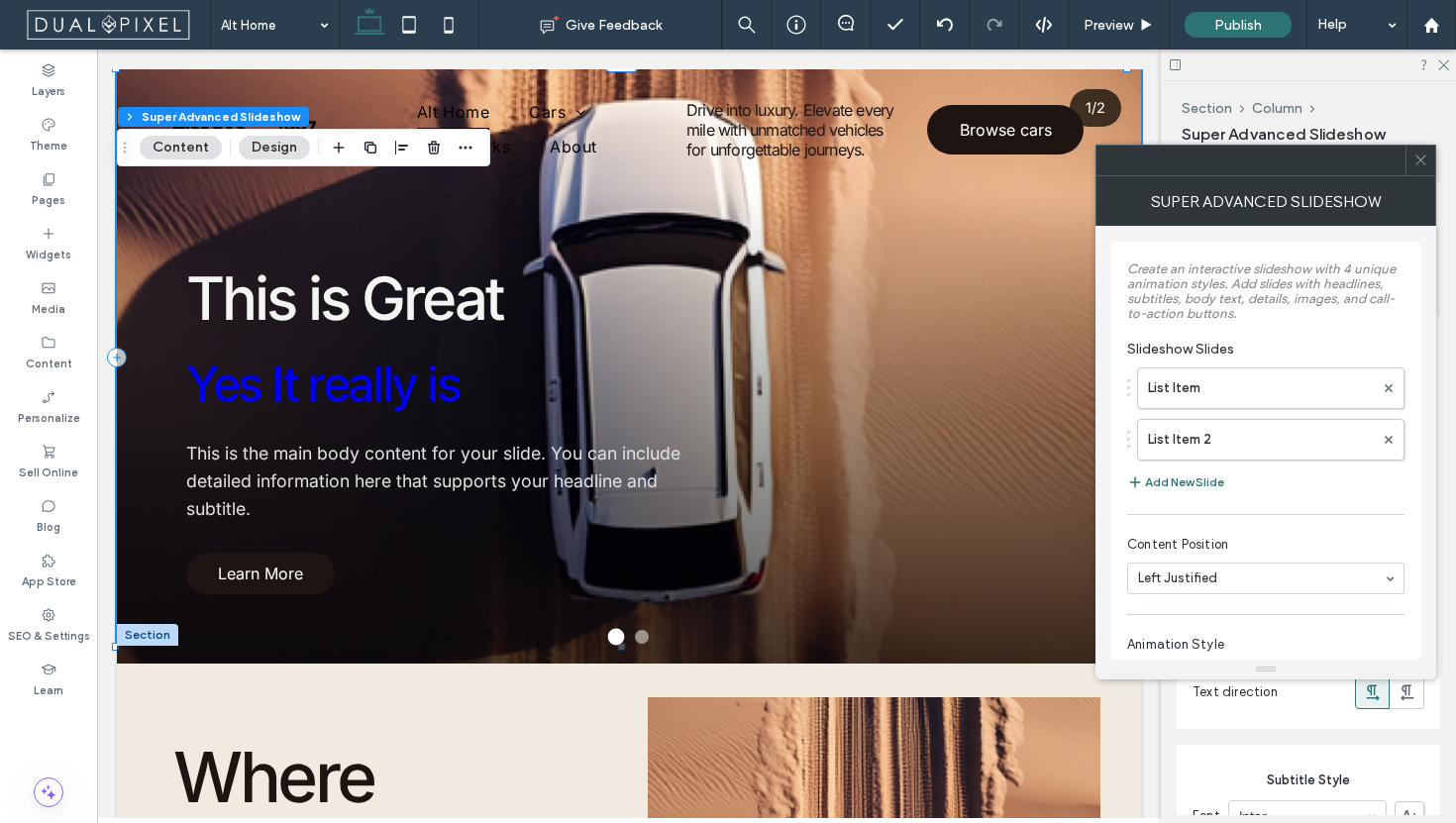 click at bounding box center [1420, 160] 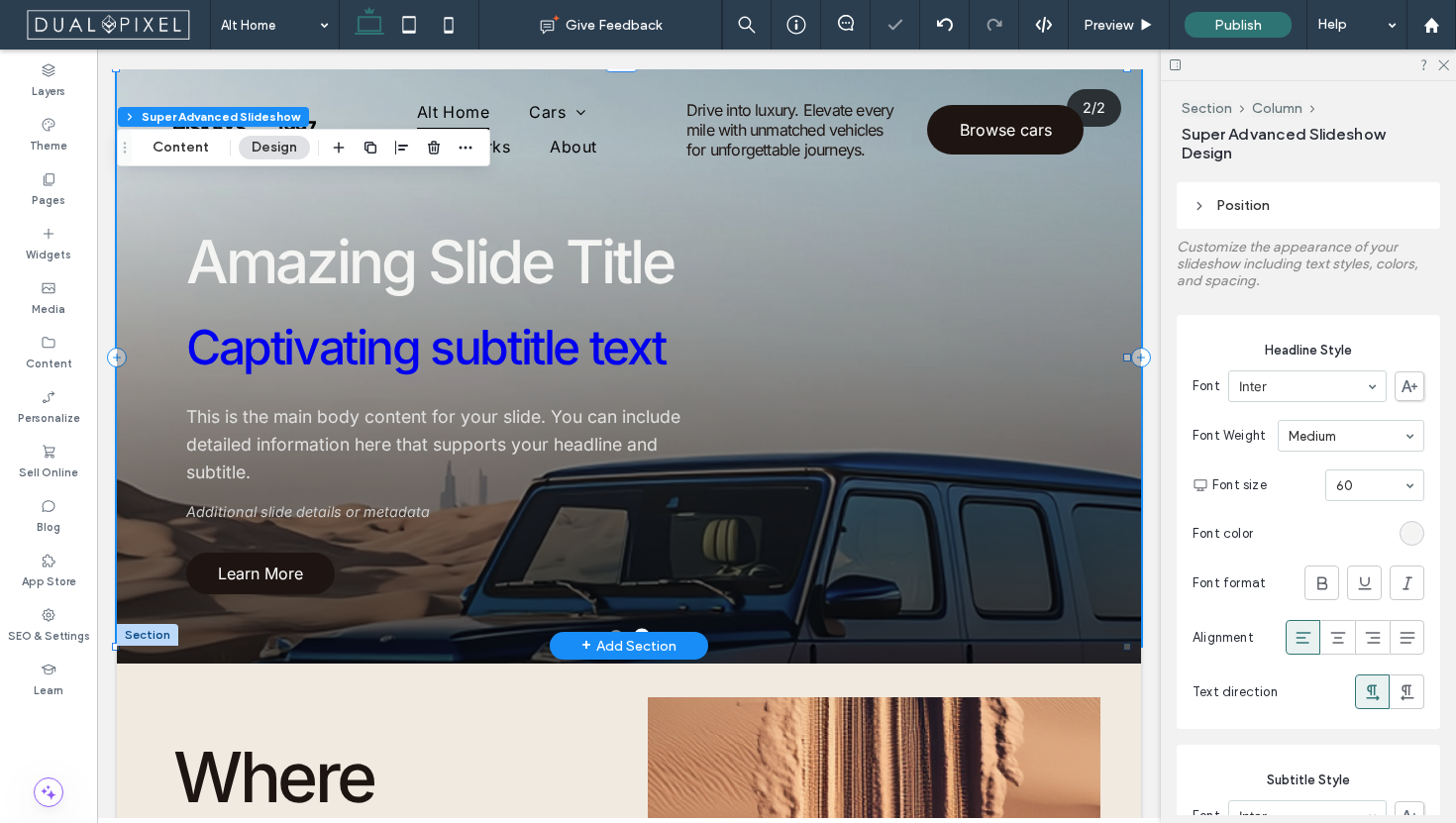click on "Amazing Slide Title
Captivating subtitle text
This is the main body content for your slide. You can include detailed information here that supports your headline and subtitle.
Additional slide details or metadata
Learn More" at bounding box center [629, 410] 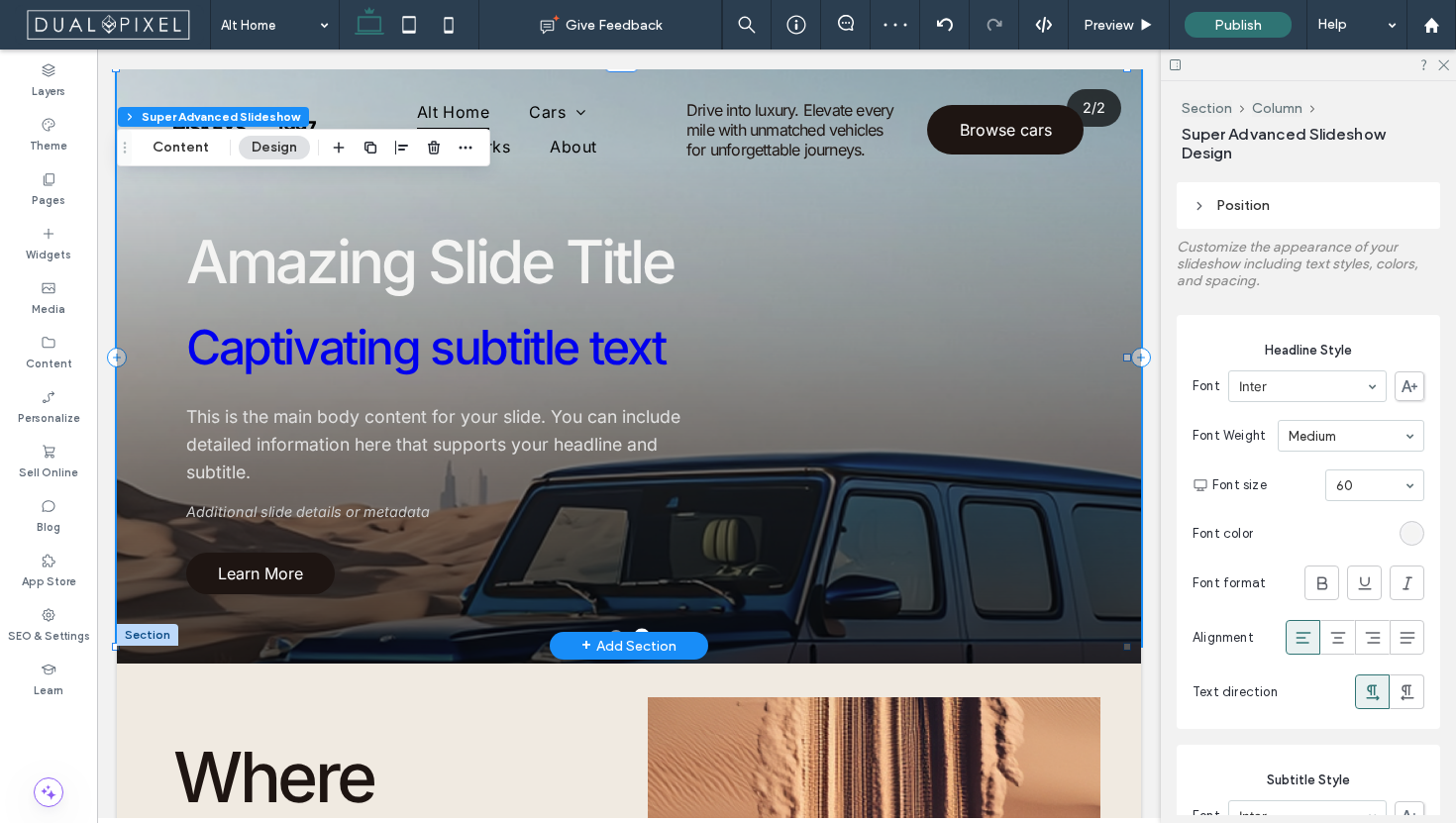 click on "Amazing Slide Title
Captivating subtitle text
This is the main body content for your slide. You can include detailed information here that supports your headline and subtitle.
Additional slide details or metadata
Learn More" at bounding box center (629, 410) 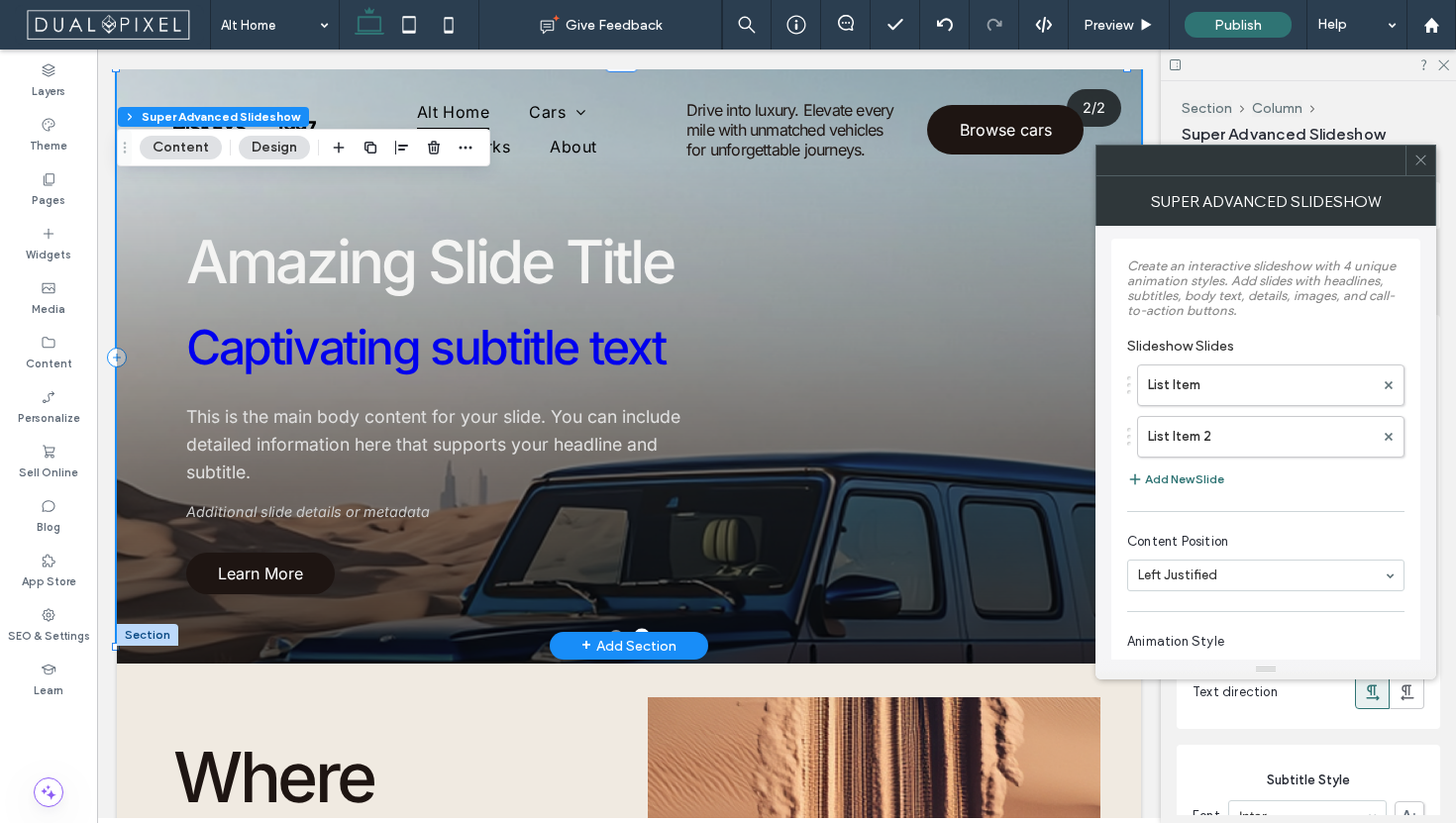 scroll, scrollTop: 4, scrollLeft: 0, axis: vertical 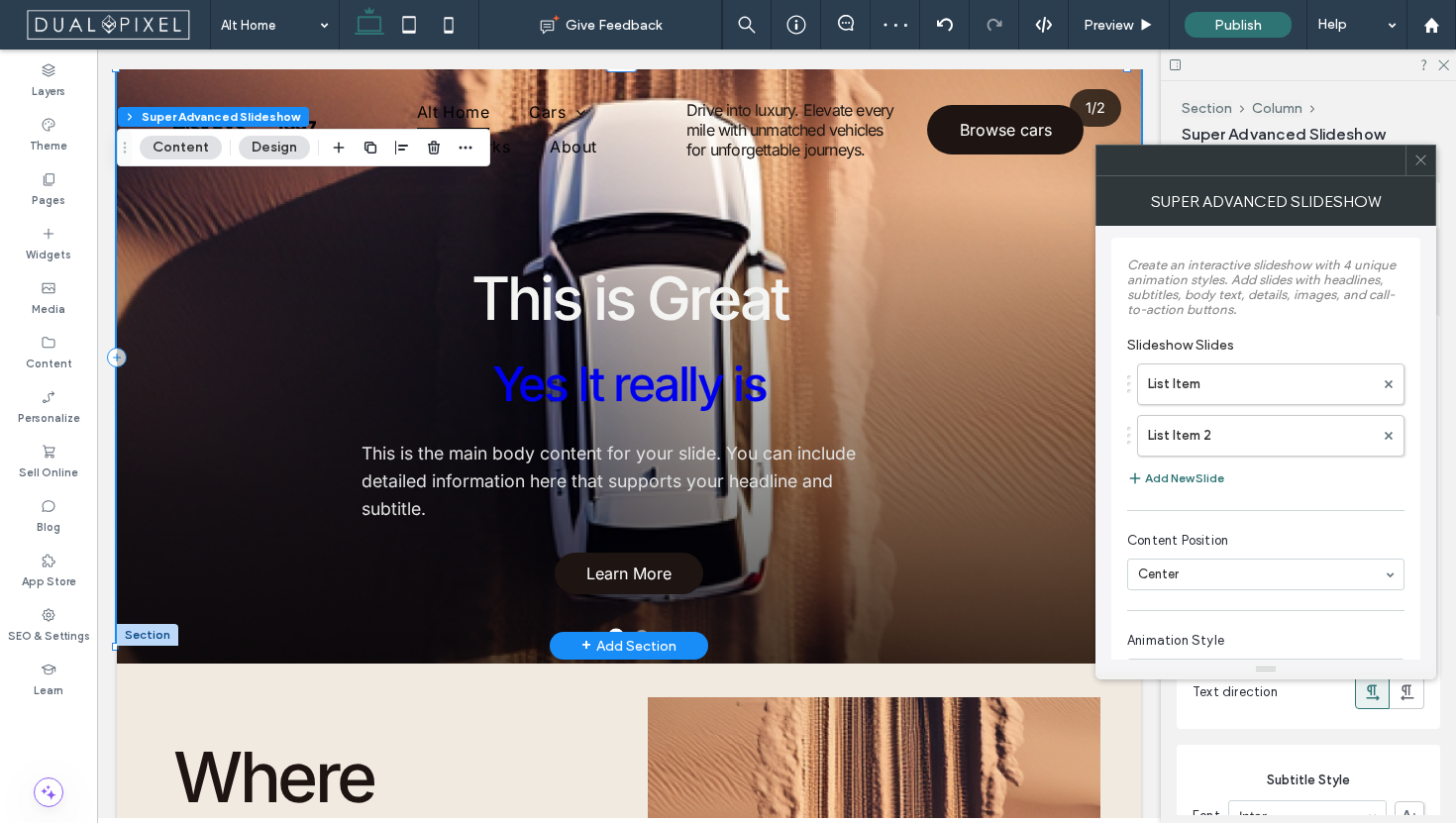 click at bounding box center (1420, 160) 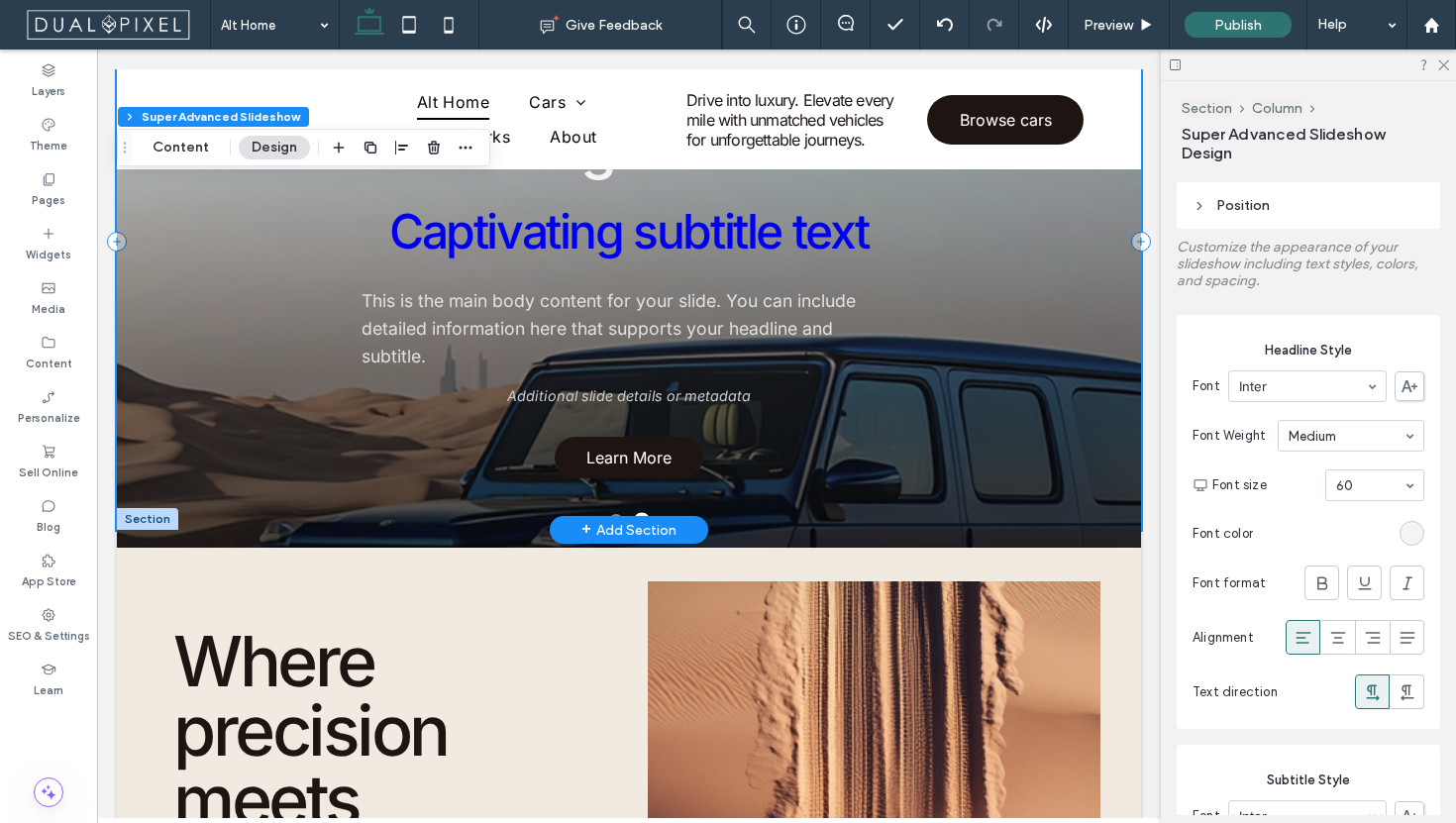 scroll, scrollTop: 123, scrollLeft: 0, axis: vertical 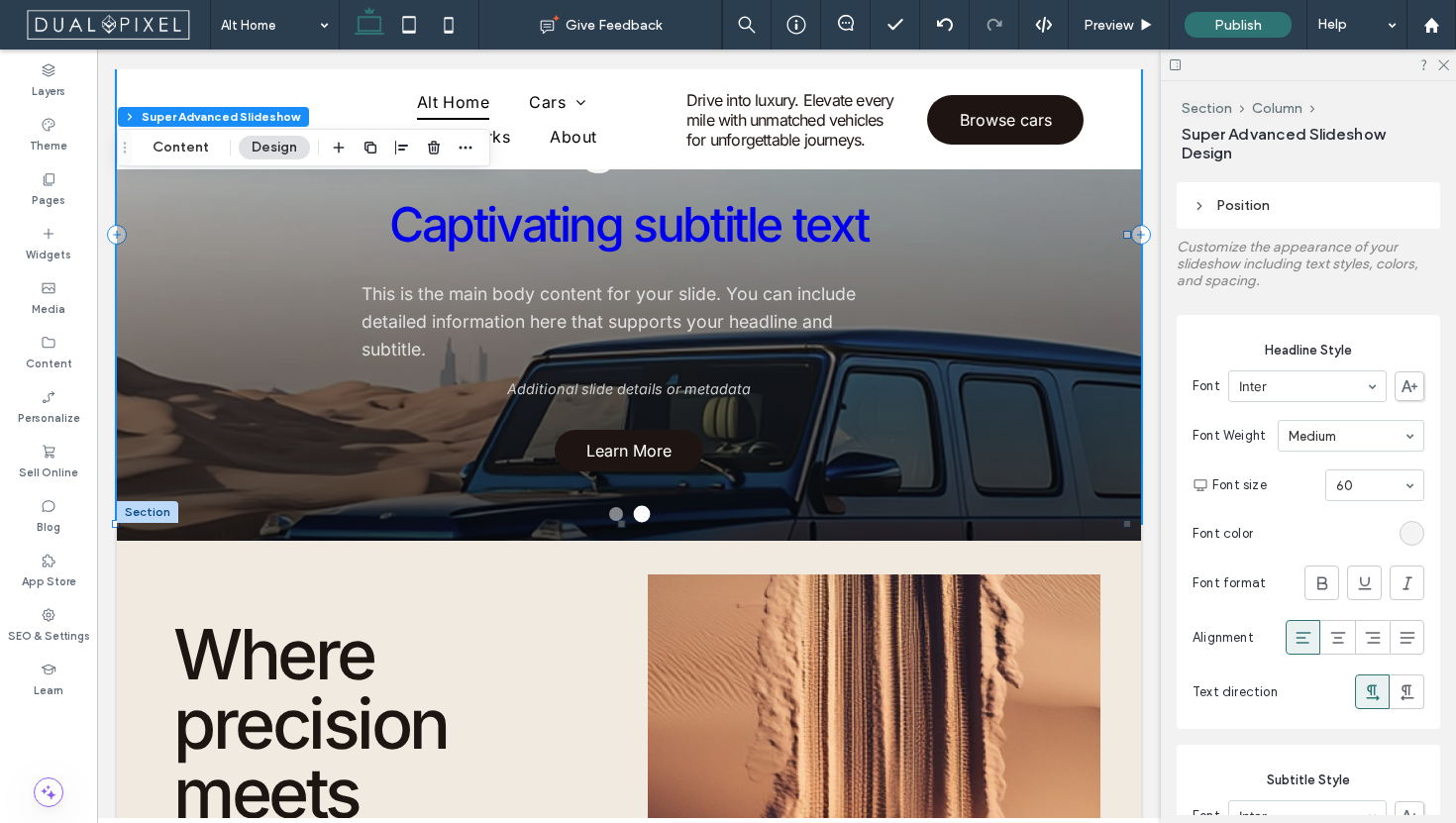 click 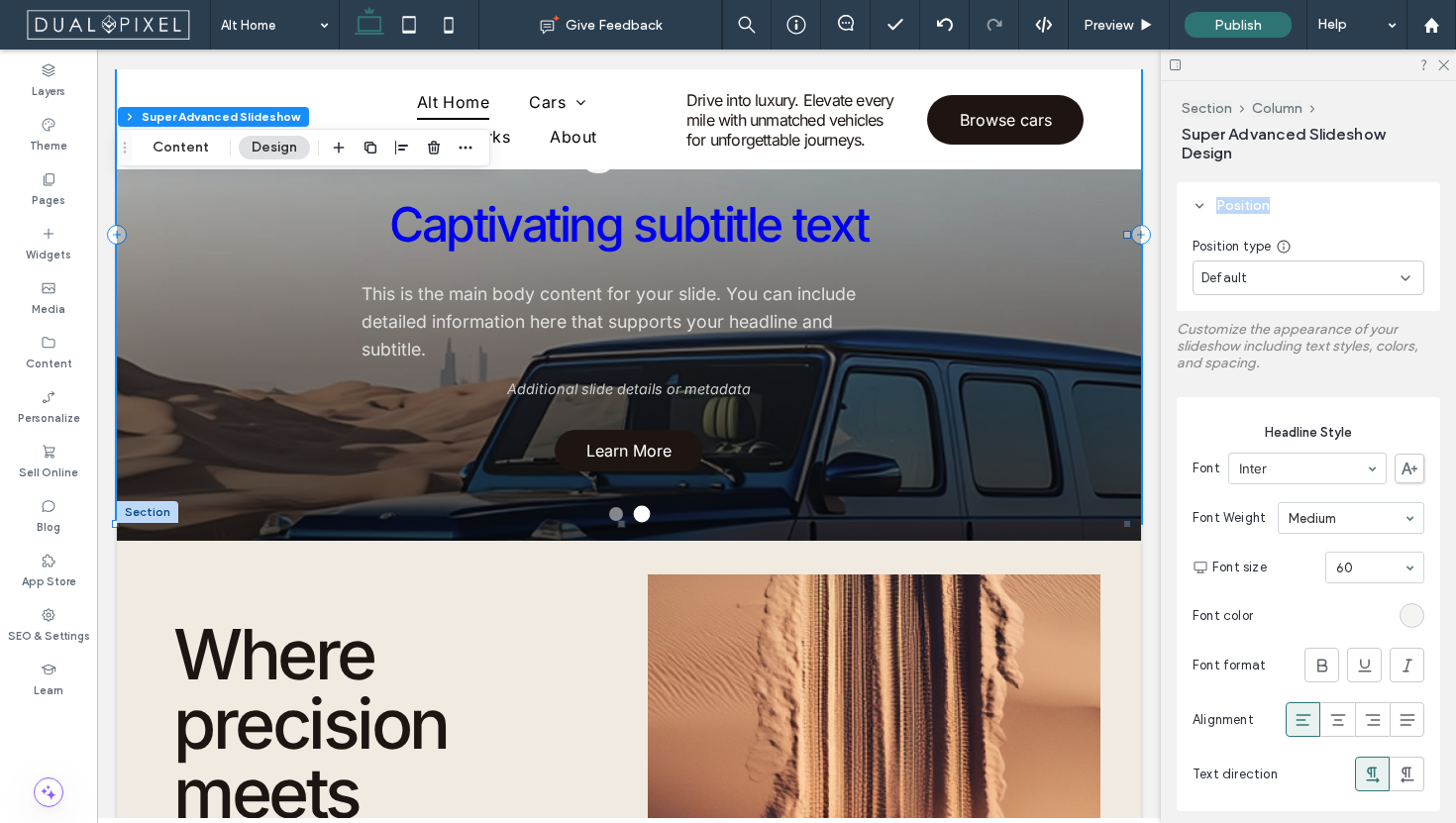 click 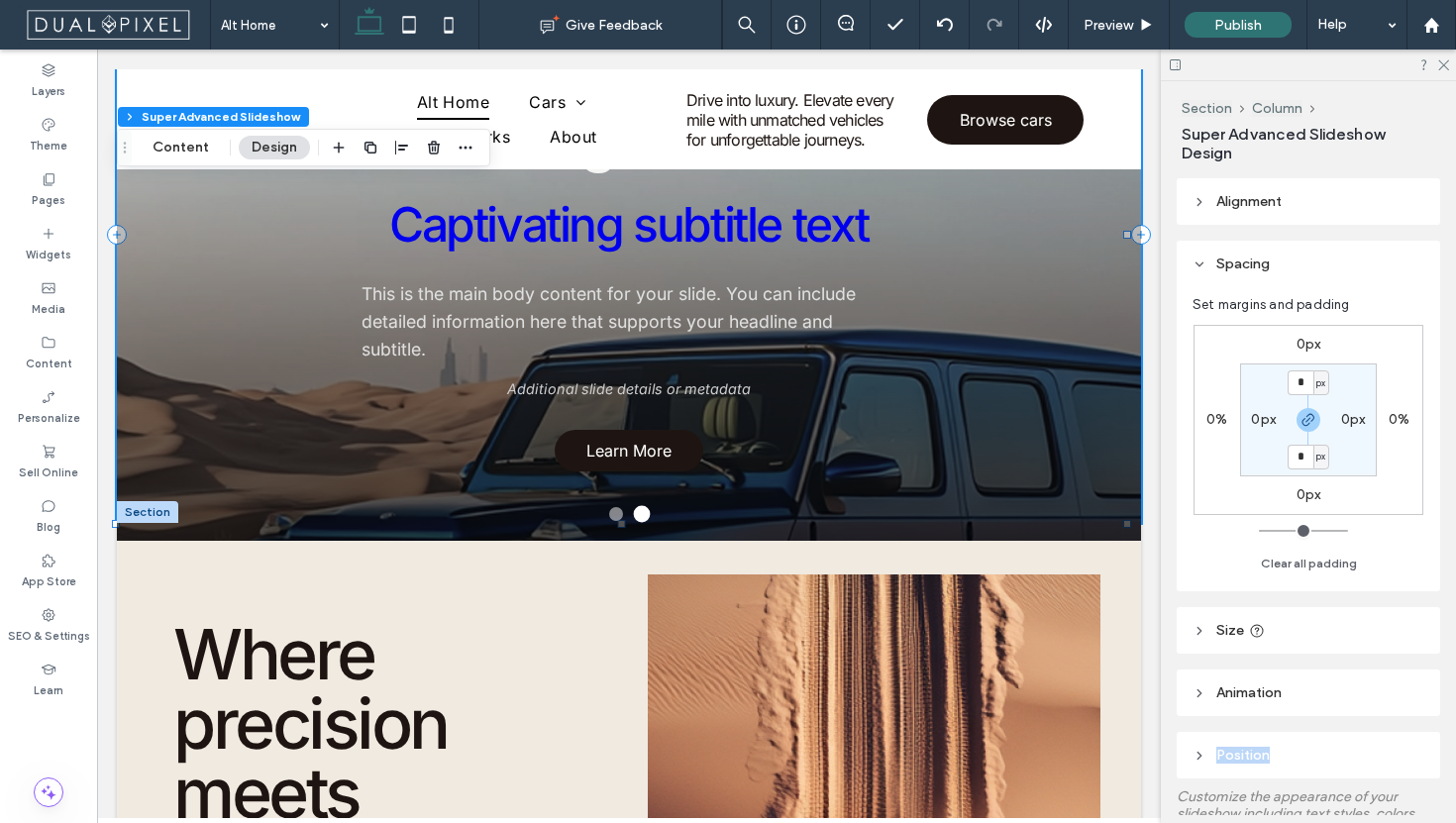 scroll, scrollTop: 0, scrollLeft: 0, axis: both 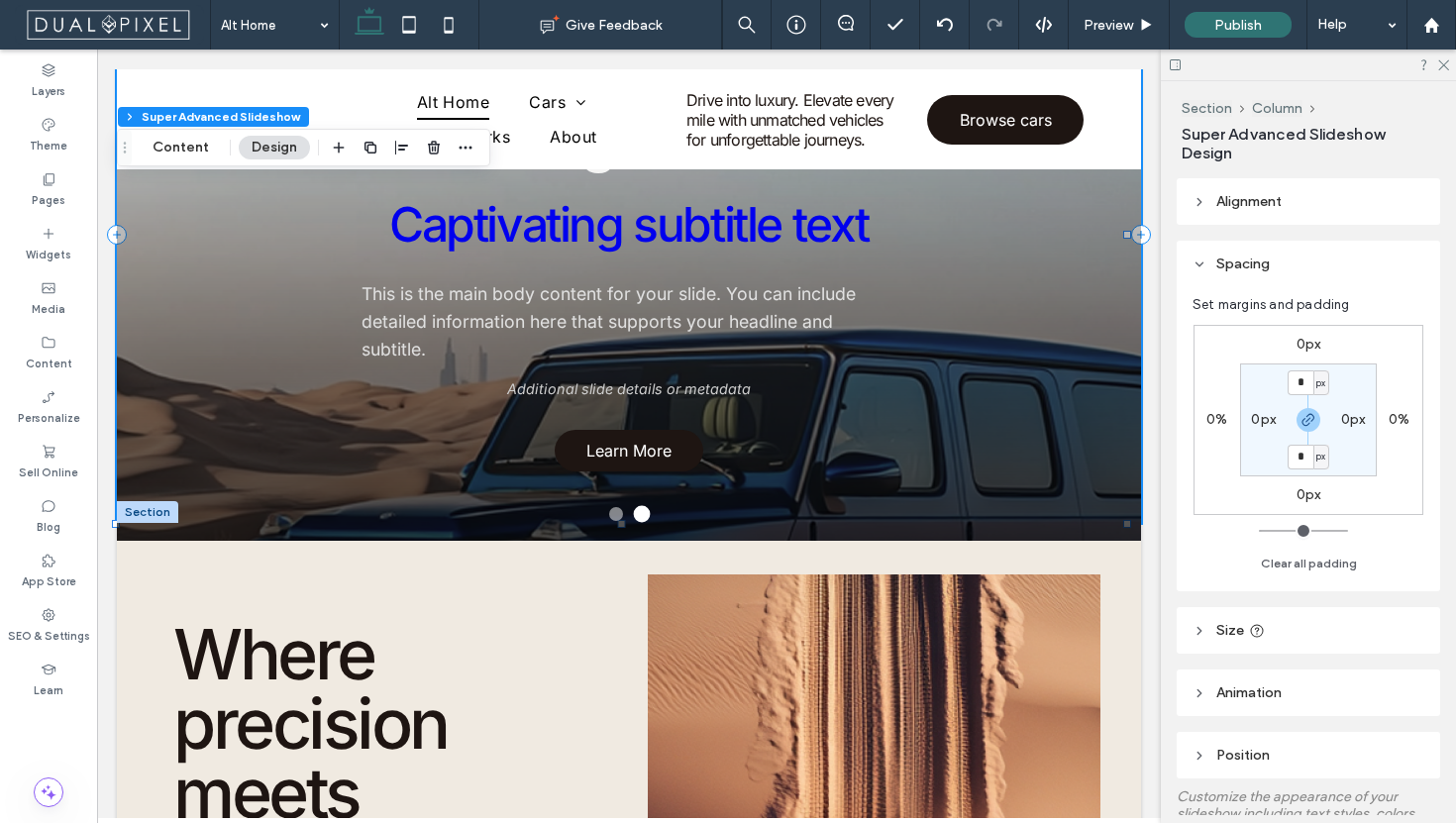 click on "Size" at bounding box center (1308, 630) 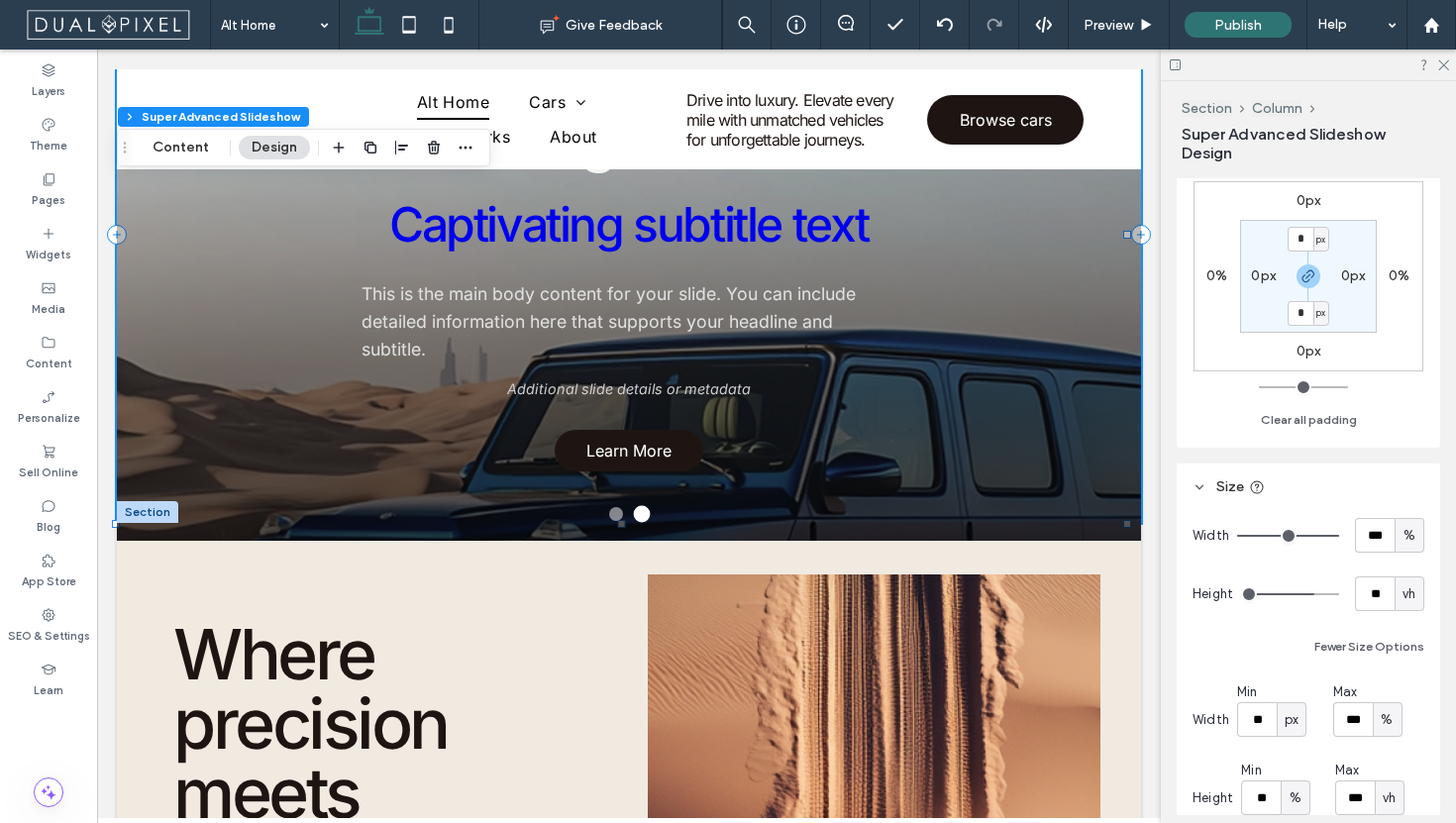 scroll, scrollTop: 145, scrollLeft: 0, axis: vertical 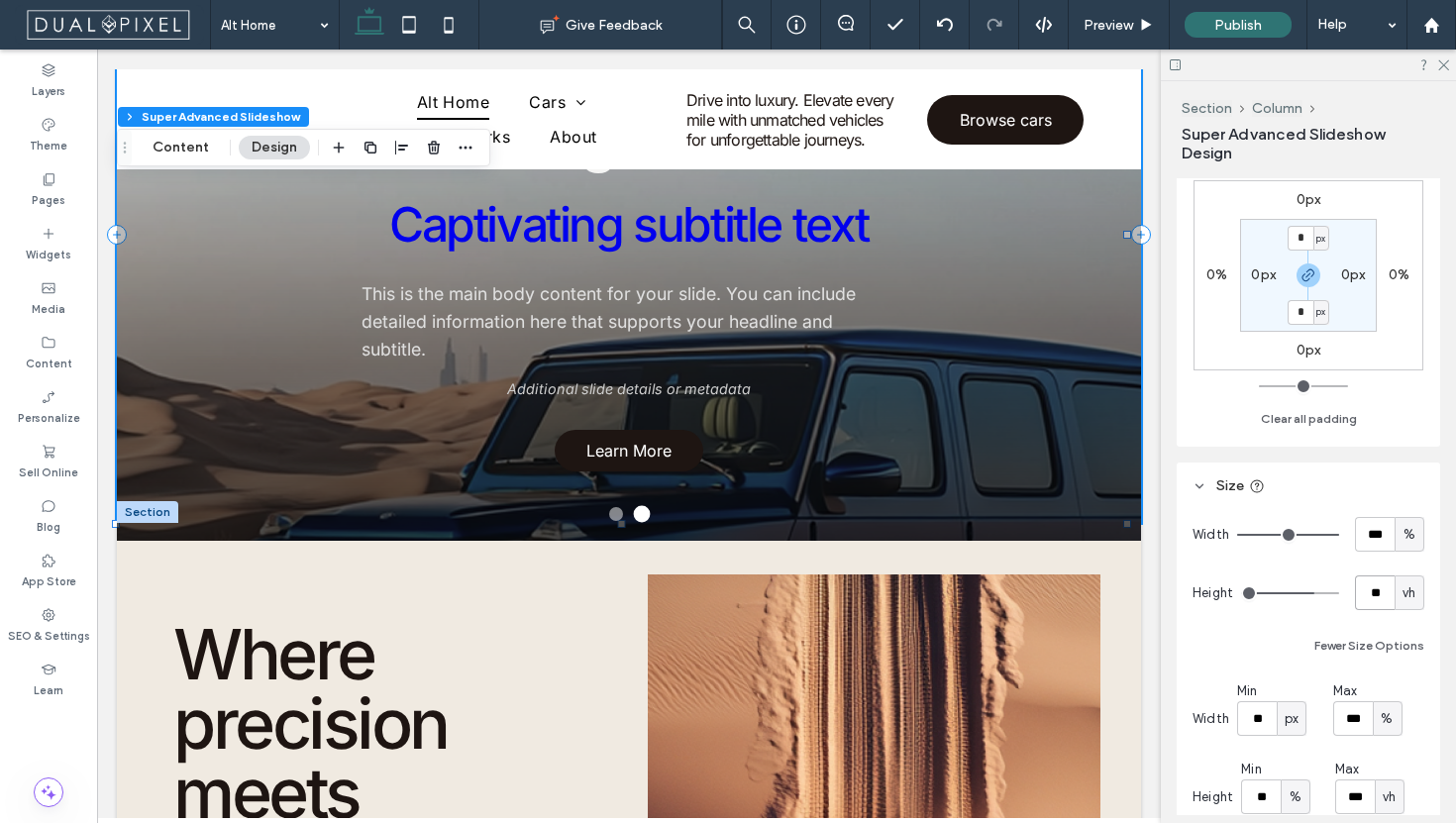 click on "**" at bounding box center (1375, 592) 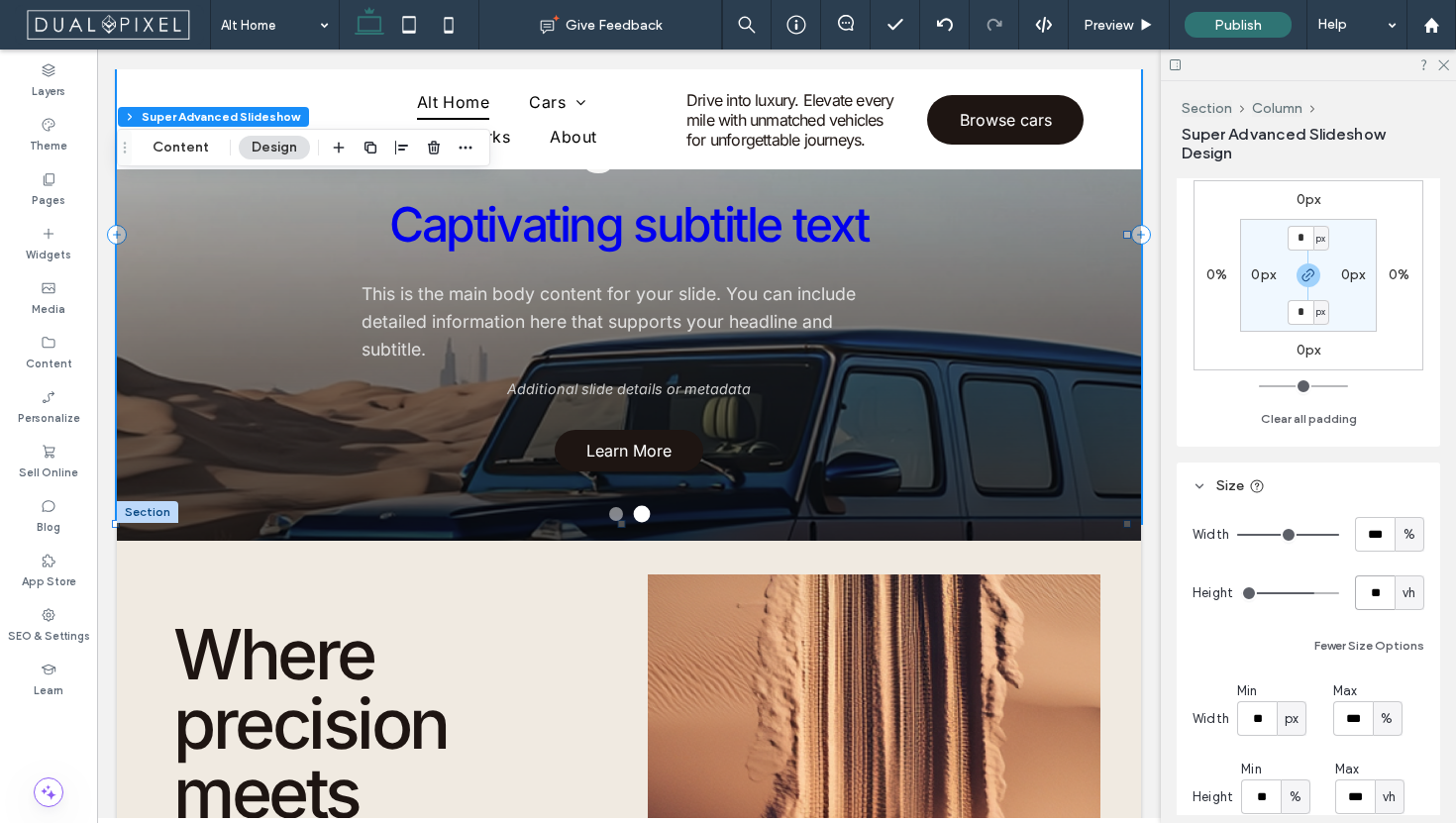 click on "**" at bounding box center (1375, 592) 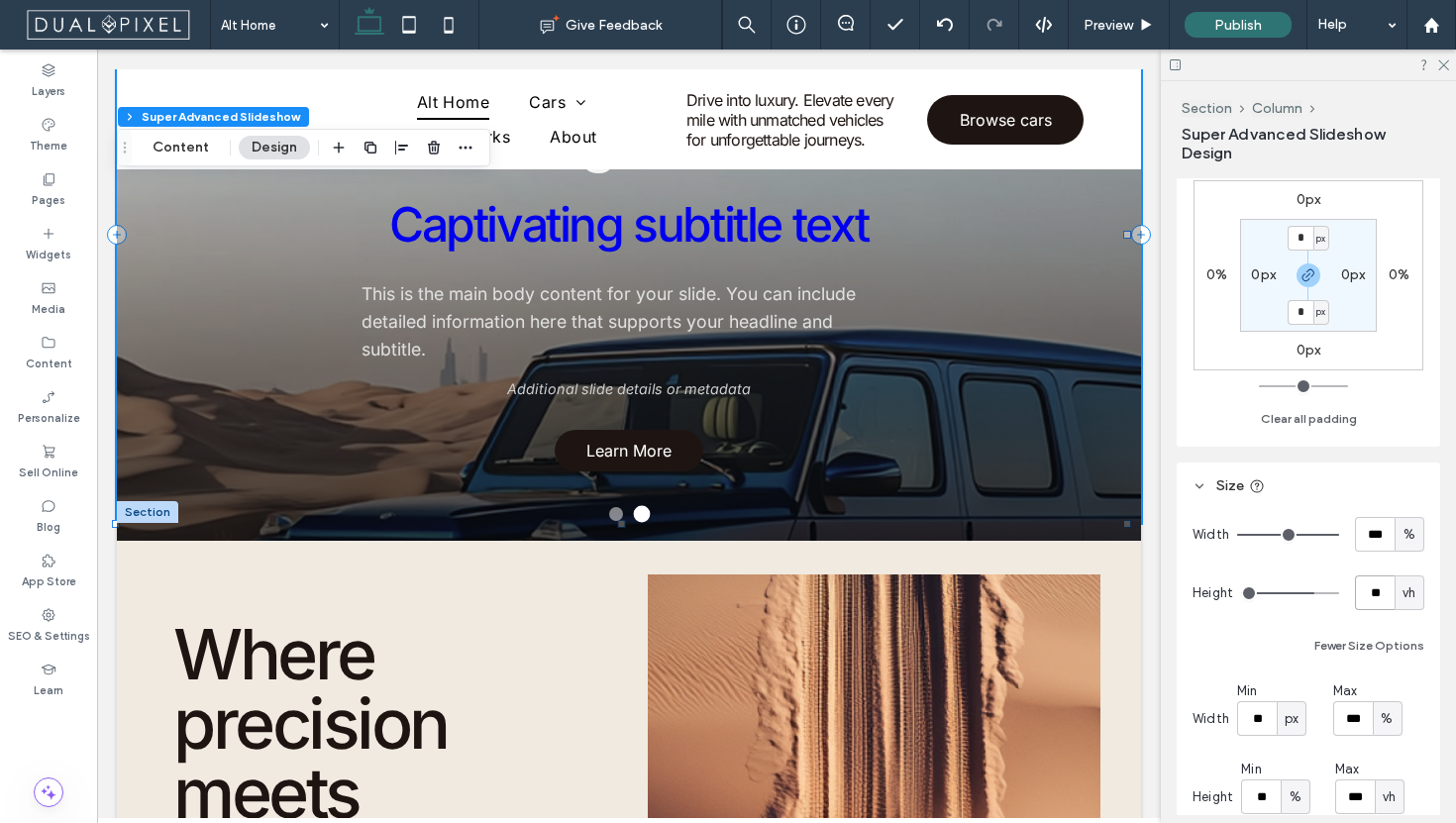 type on "**" 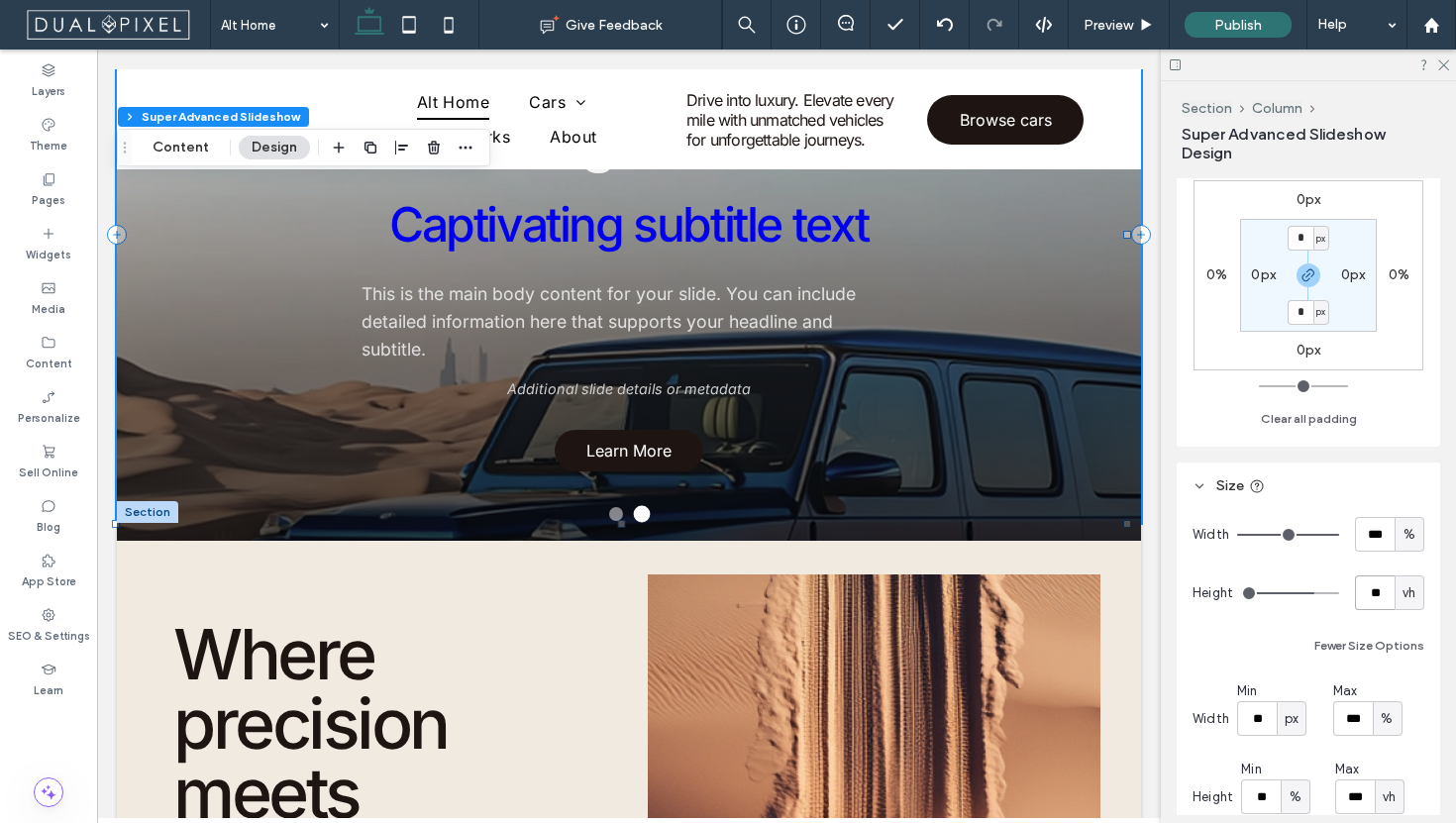 type on "**" 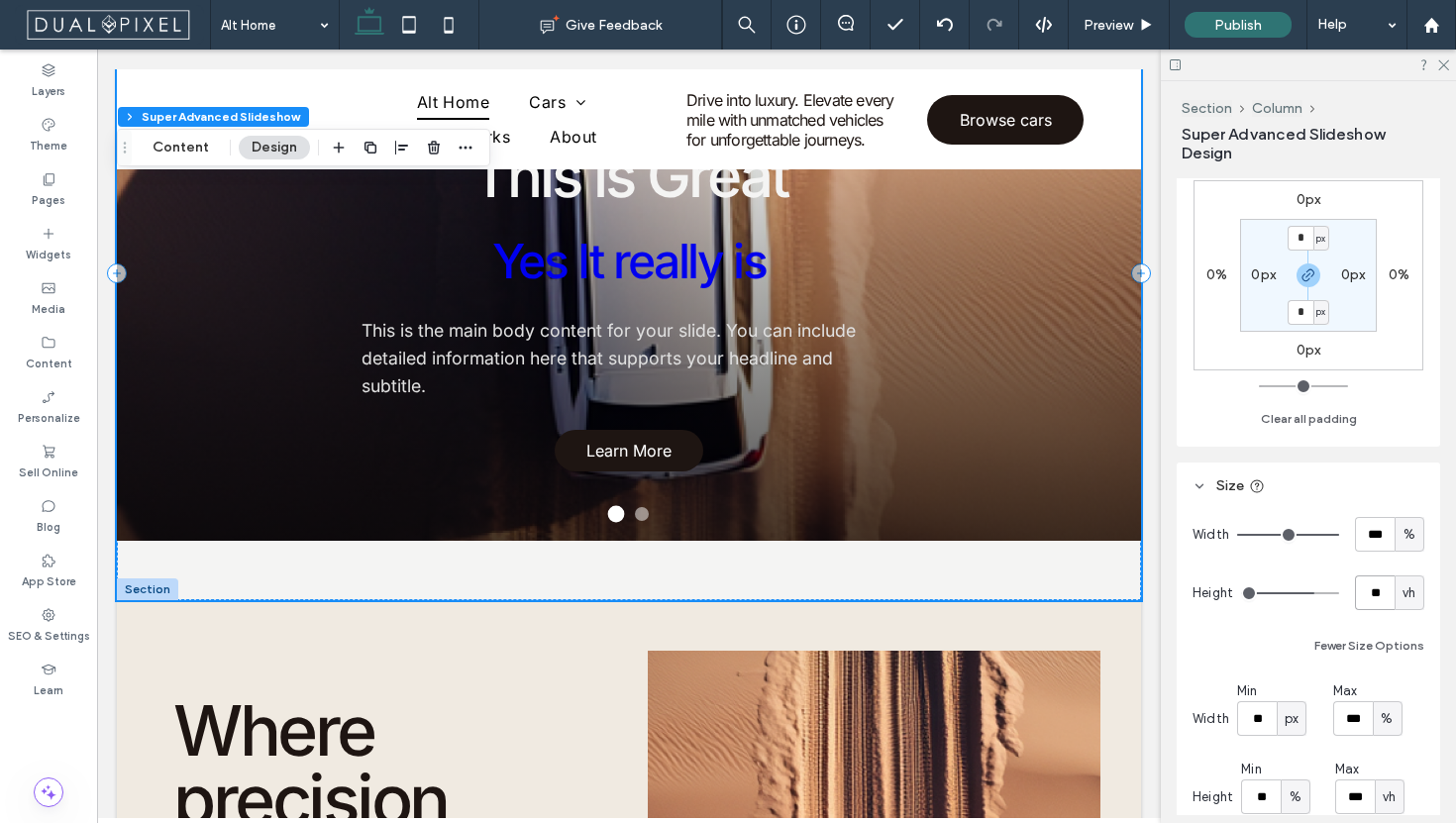 scroll, scrollTop: 161, scrollLeft: 0, axis: vertical 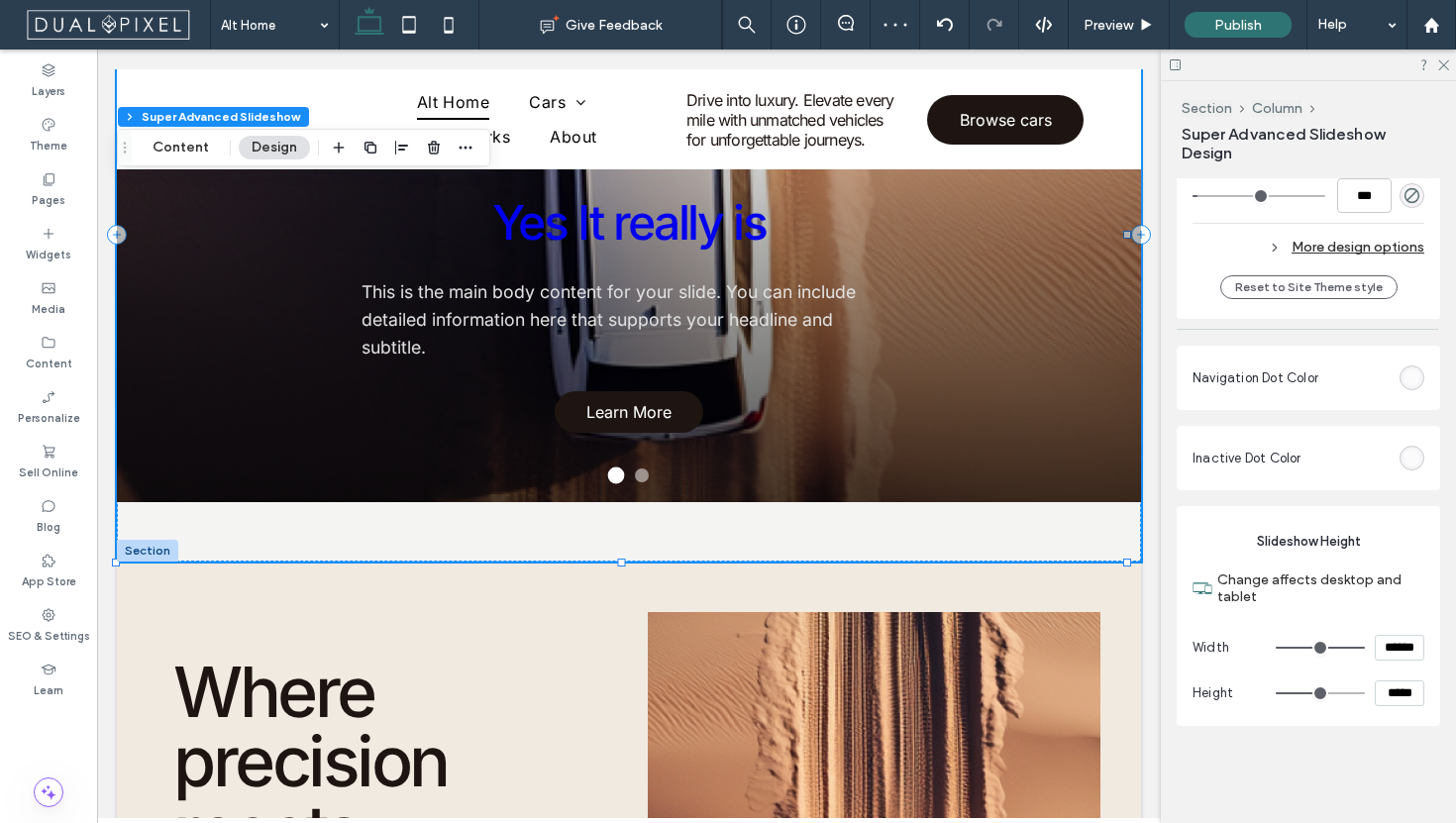 click on "*****" at bounding box center (1400, 693) 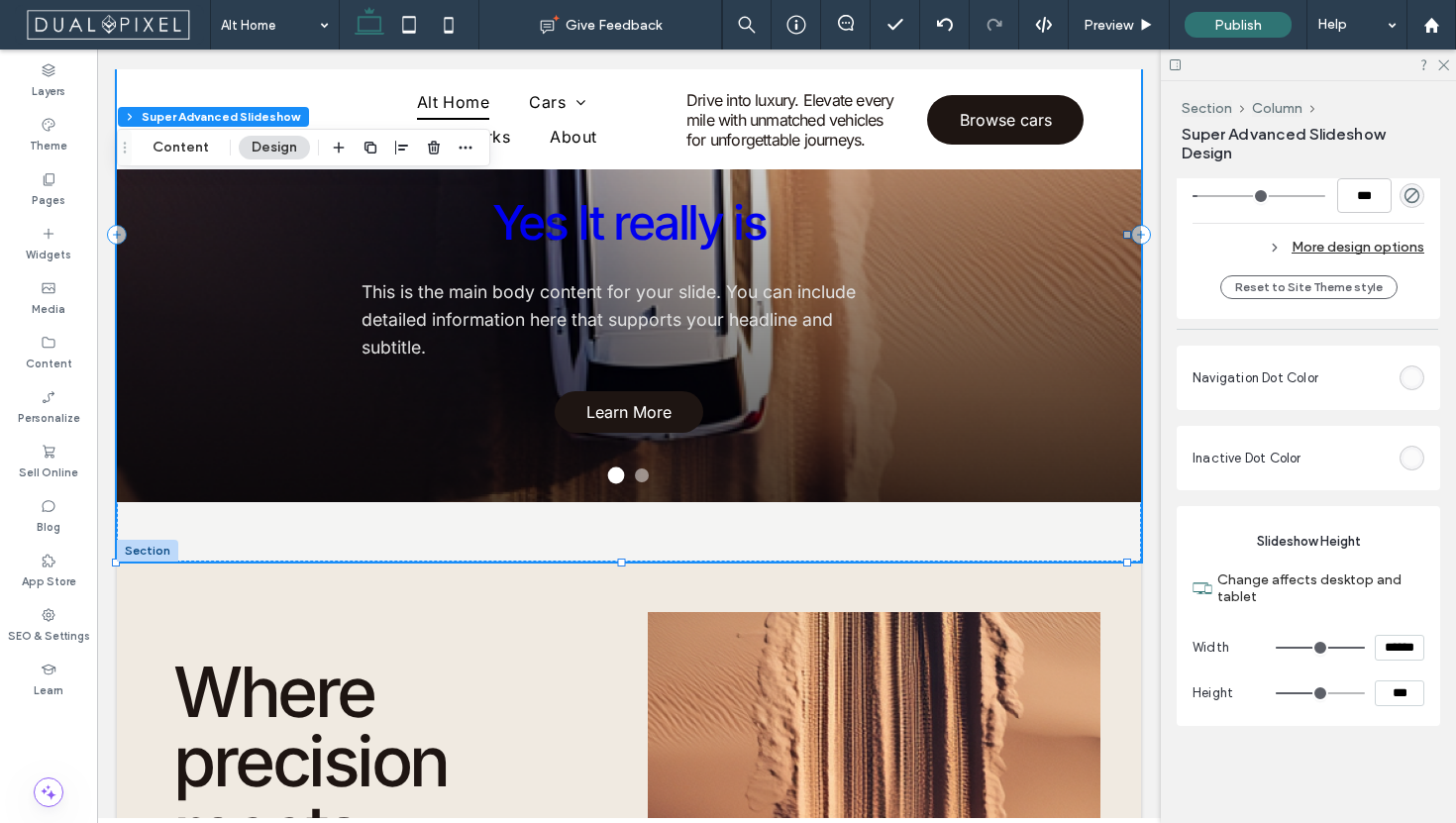 type on "****" 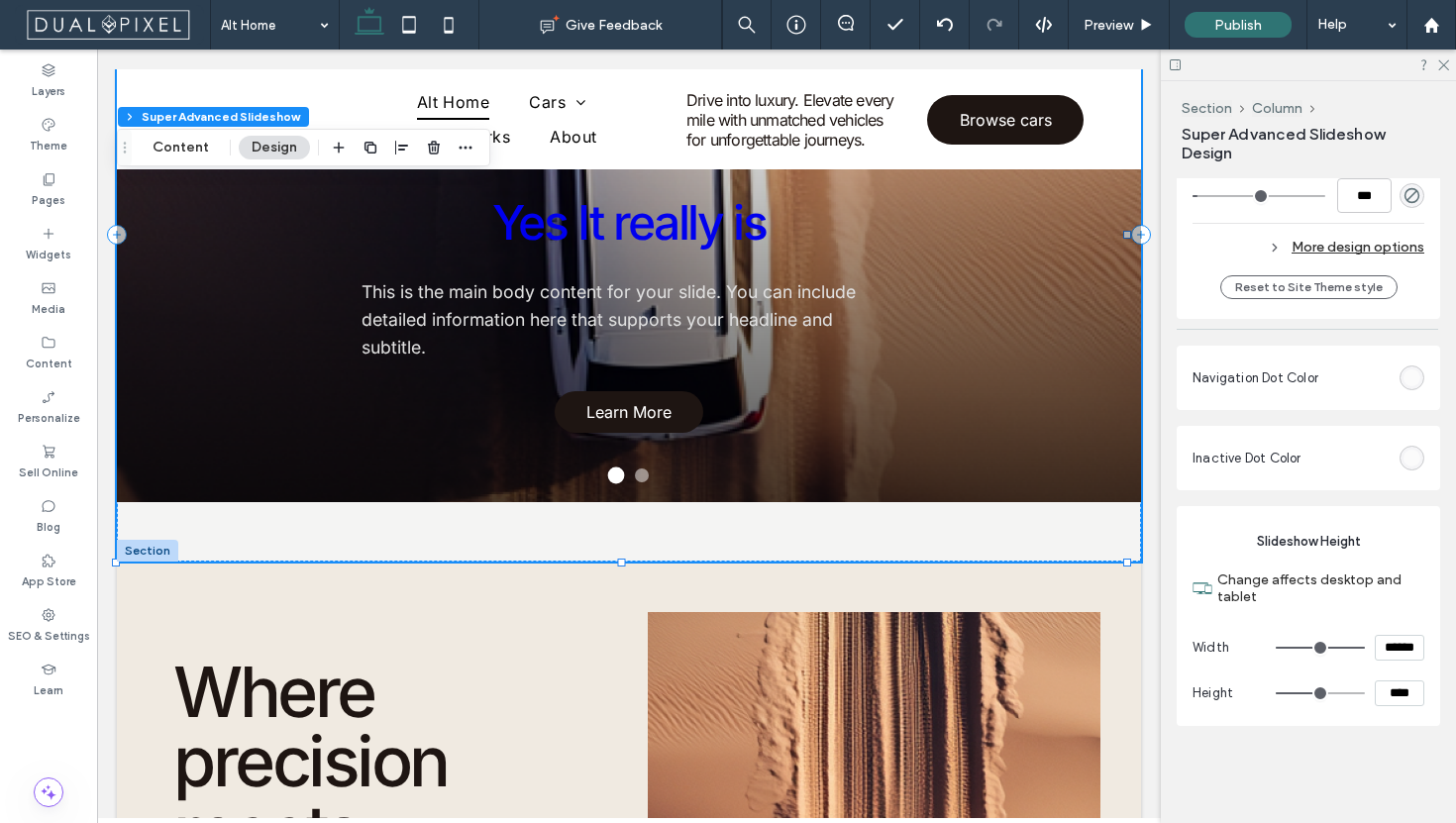 type on "**" 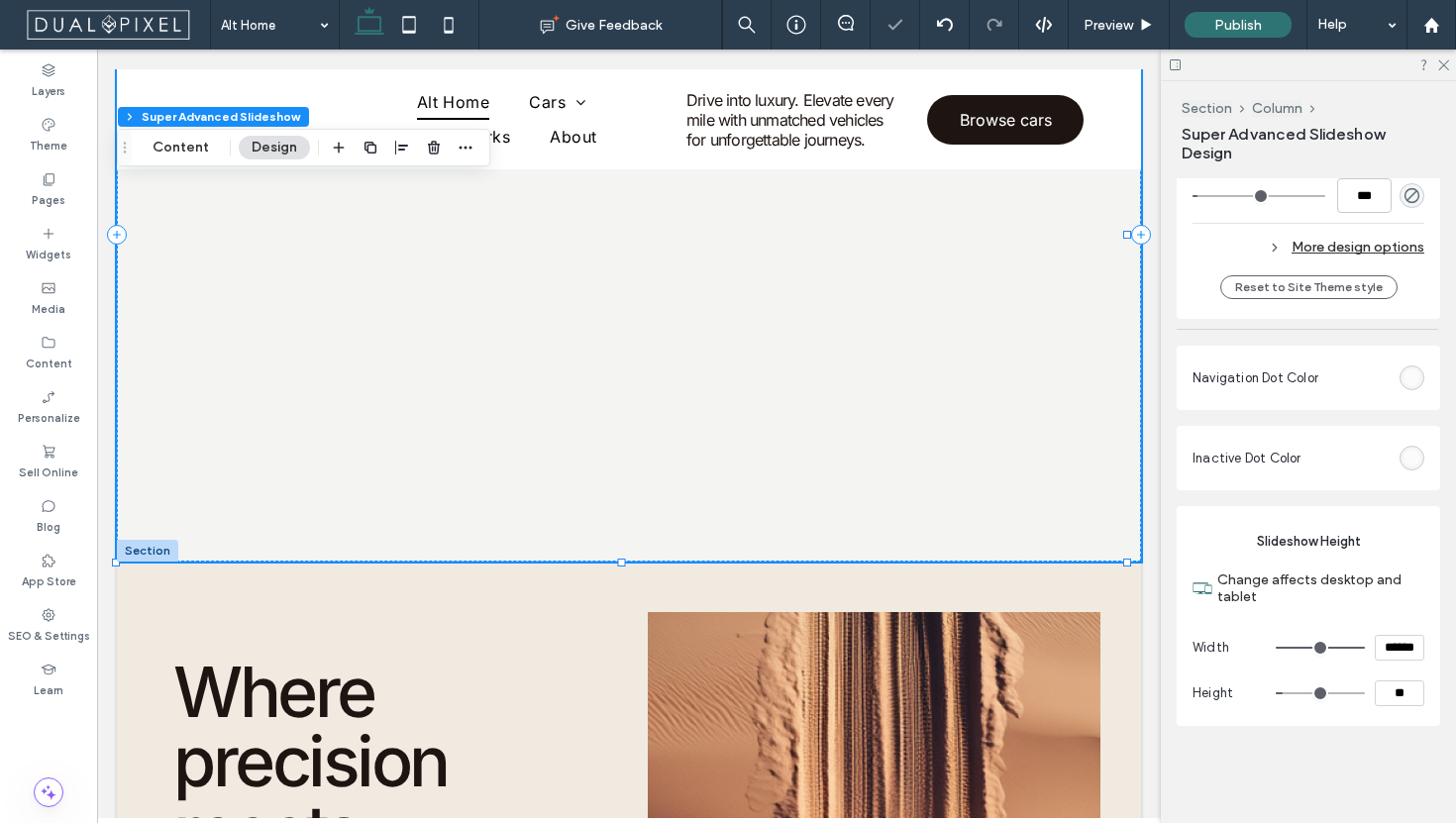 type on "*" 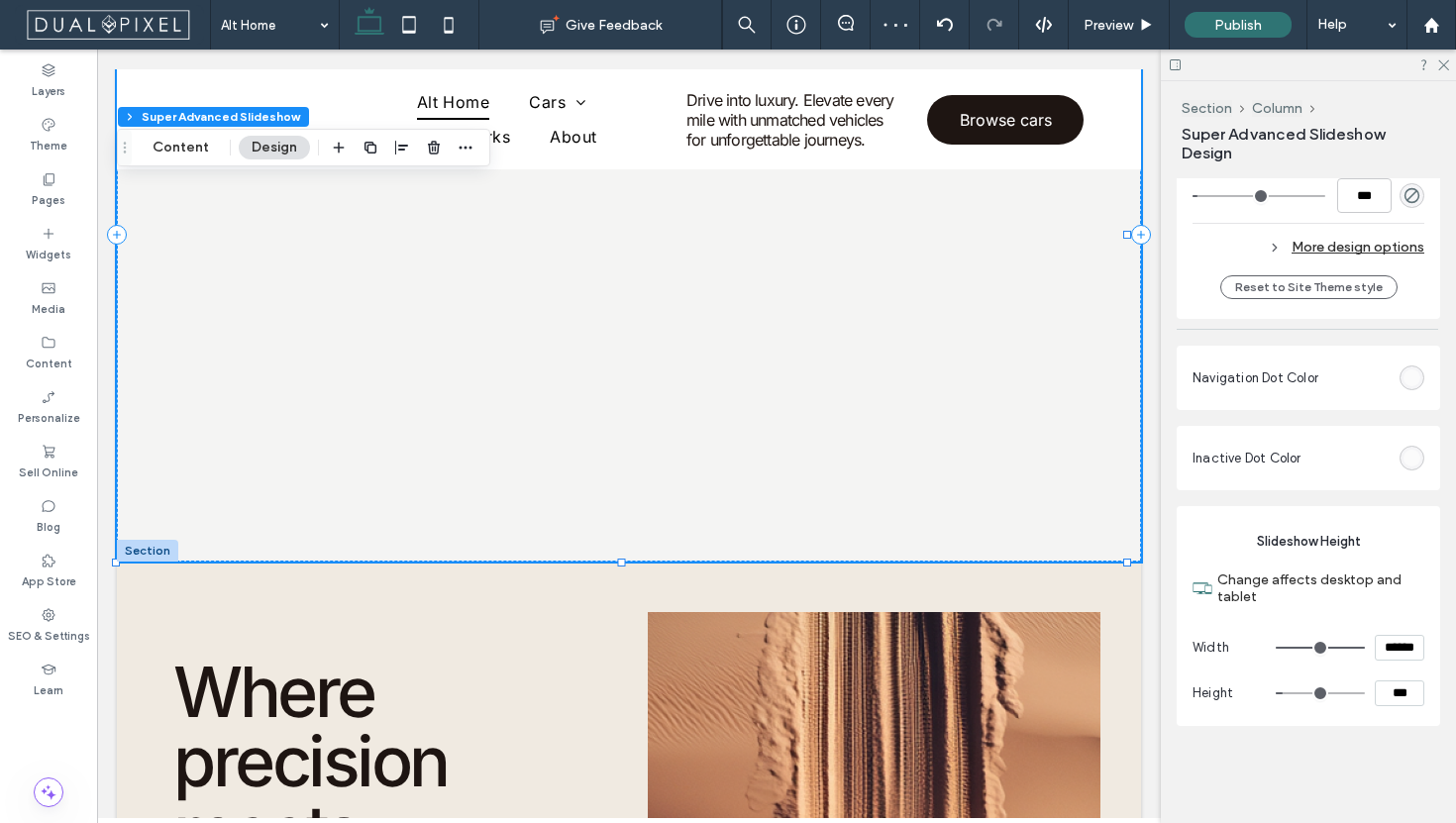 type on "*****" 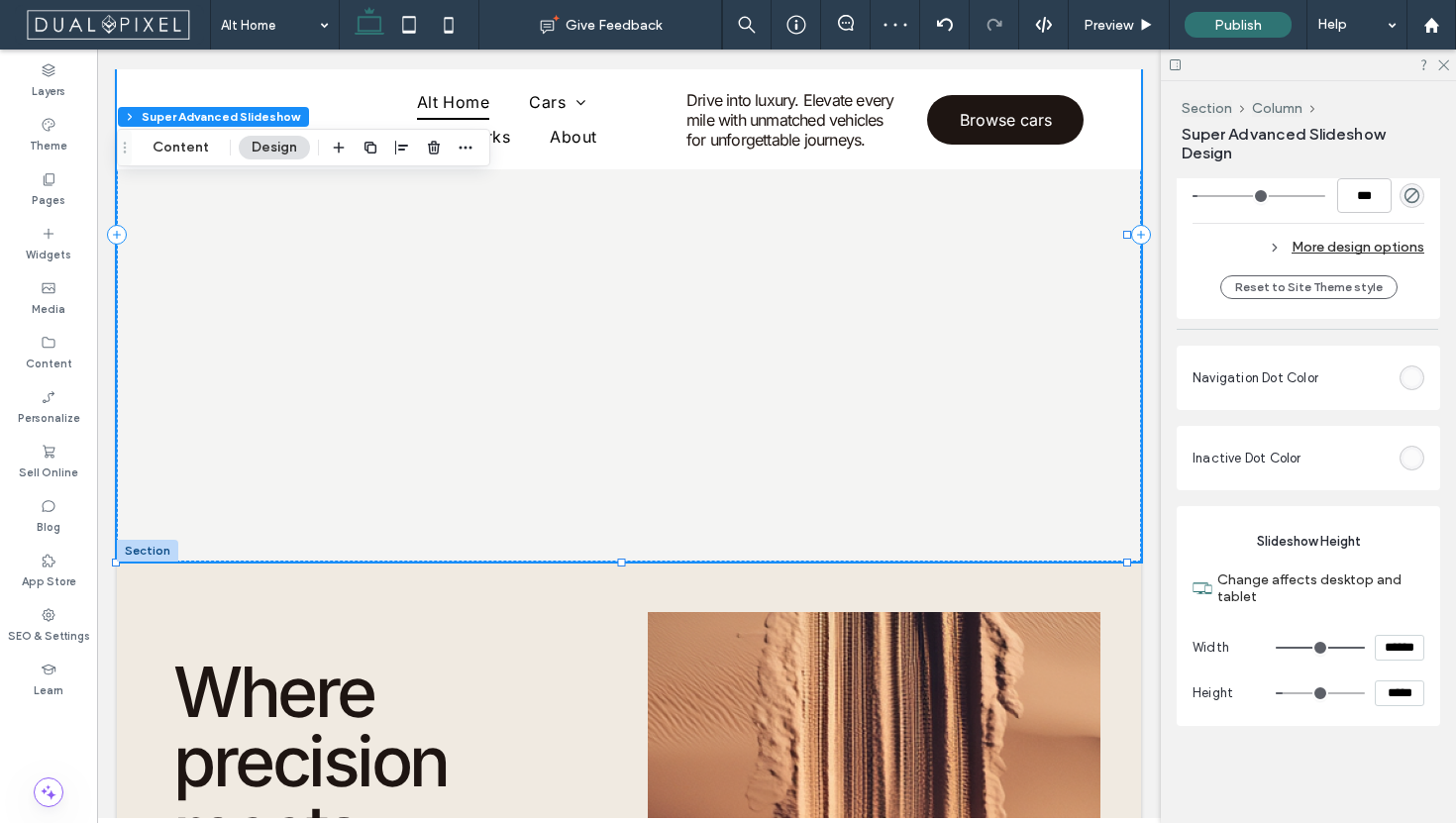 type on "***" 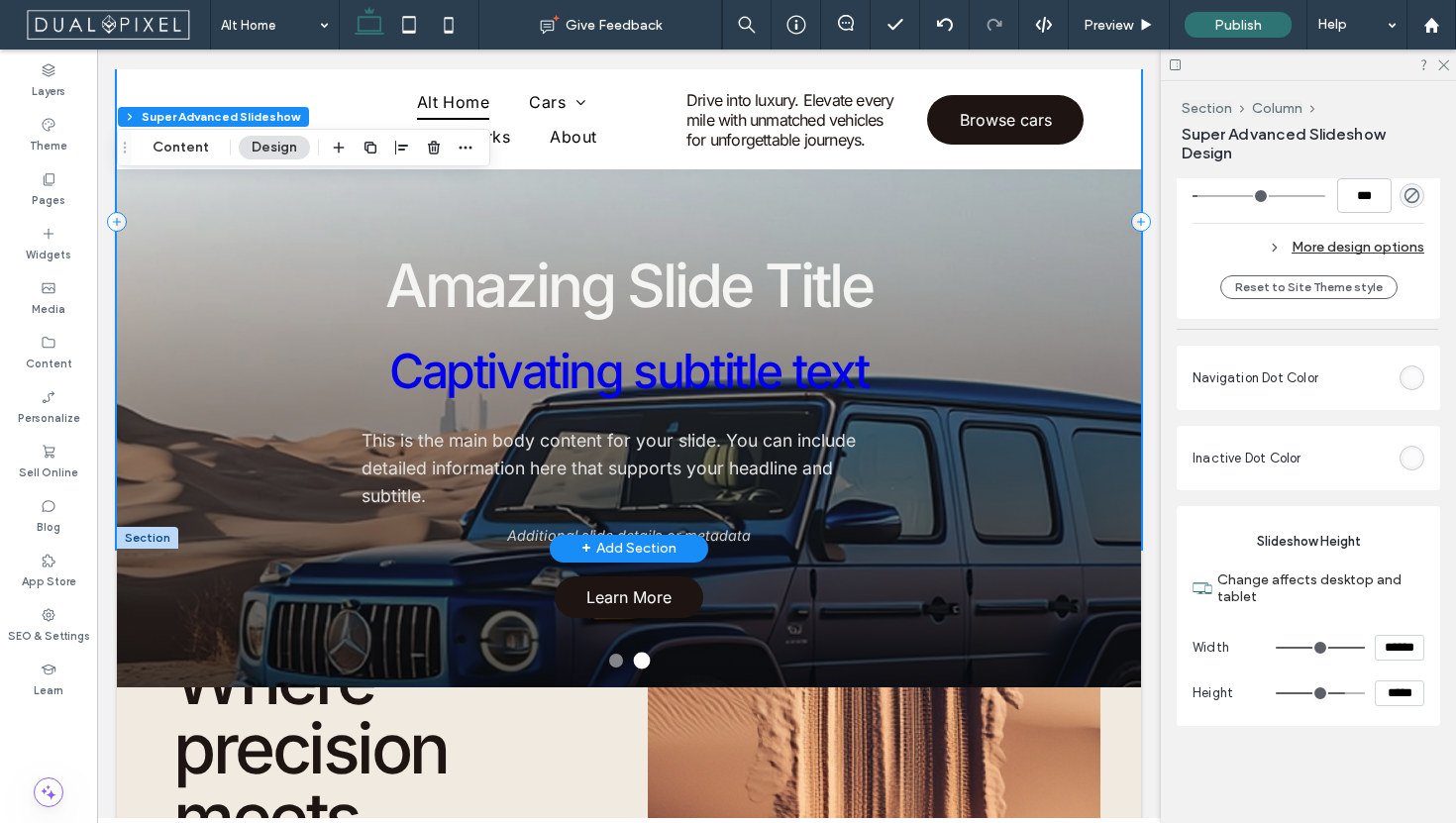 scroll, scrollTop: 203, scrollLeft: 0, axis: vertical 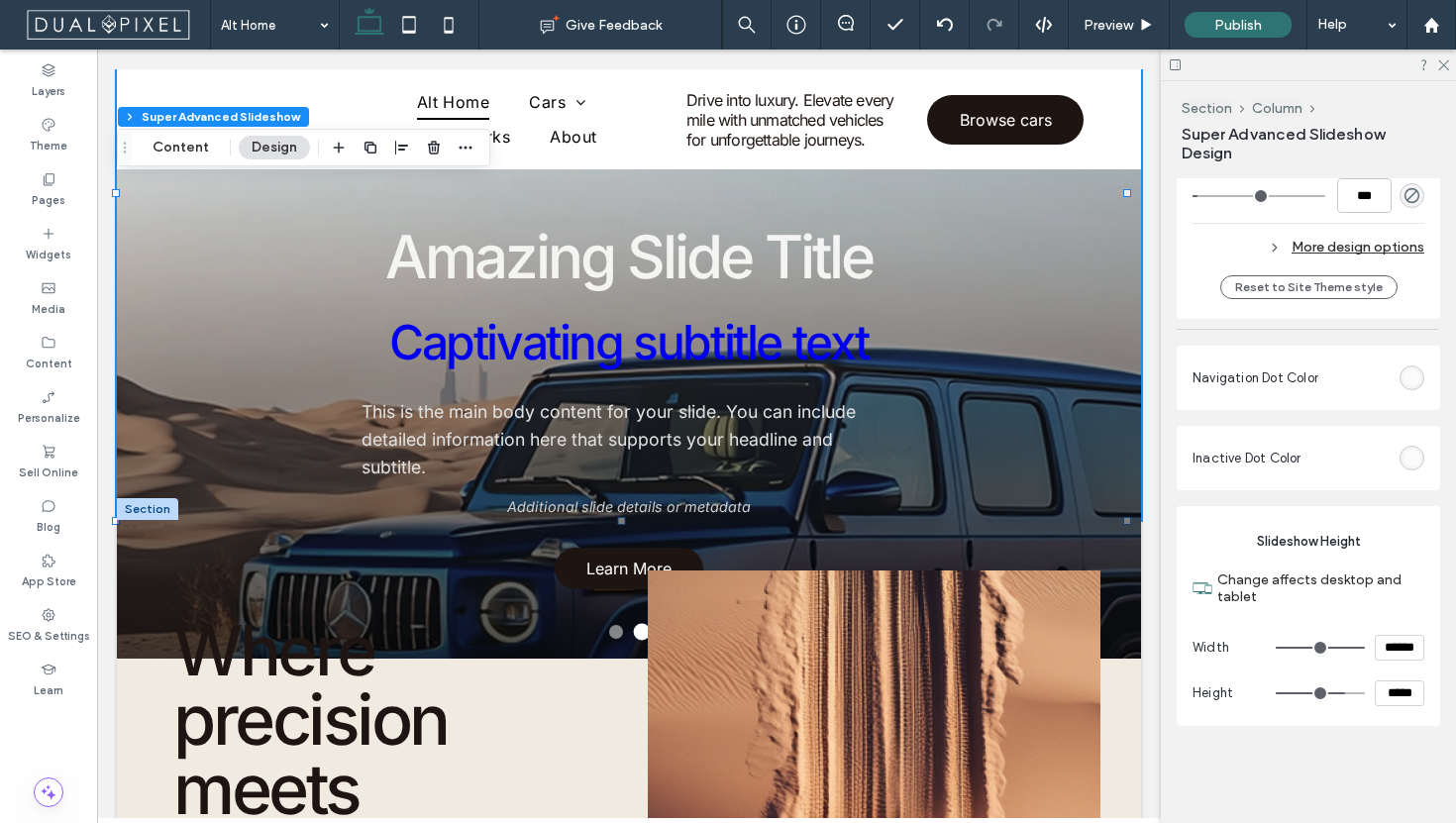 click on "*****" at bounding box center [1400, 693] 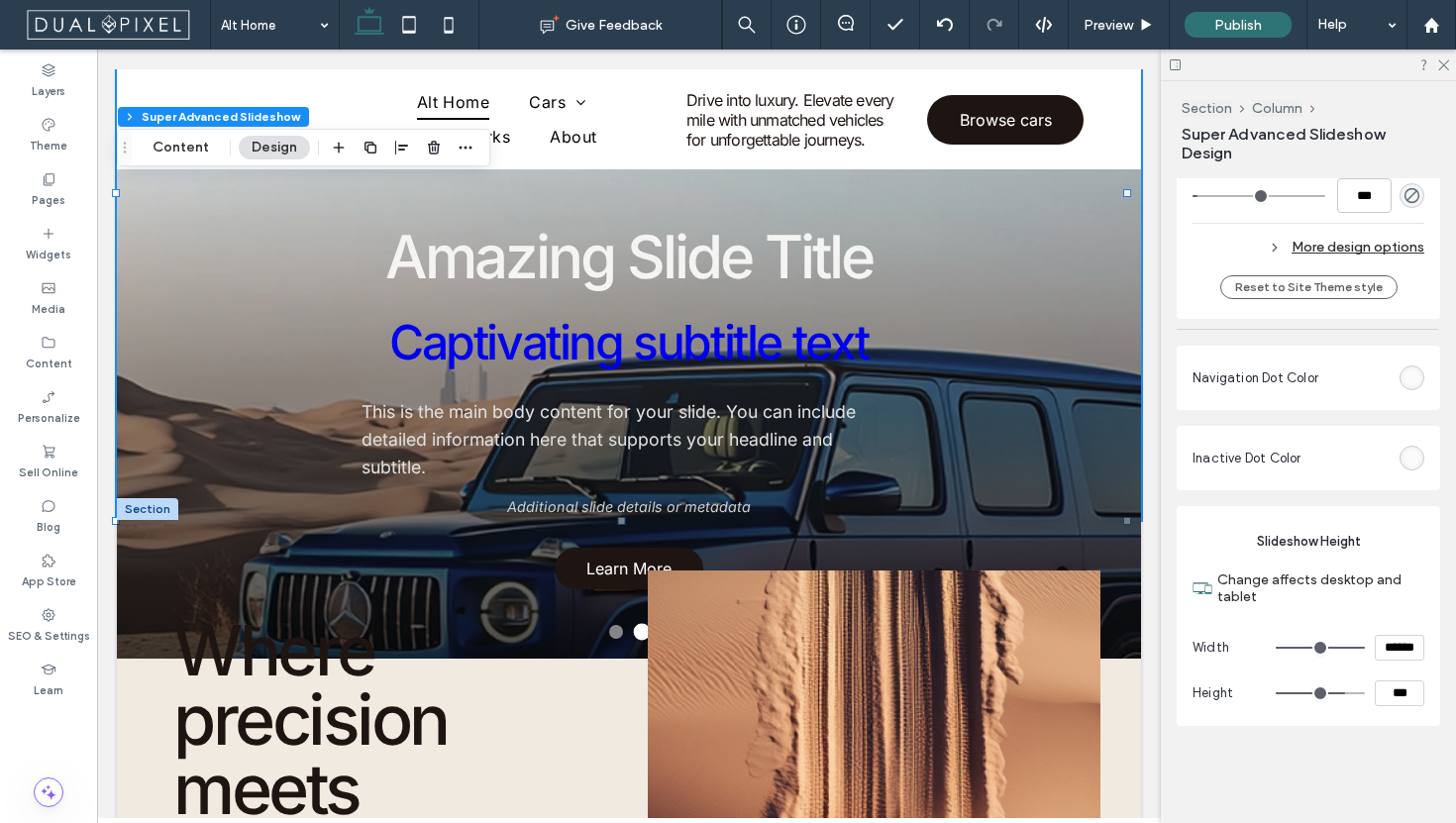 type on "*****" 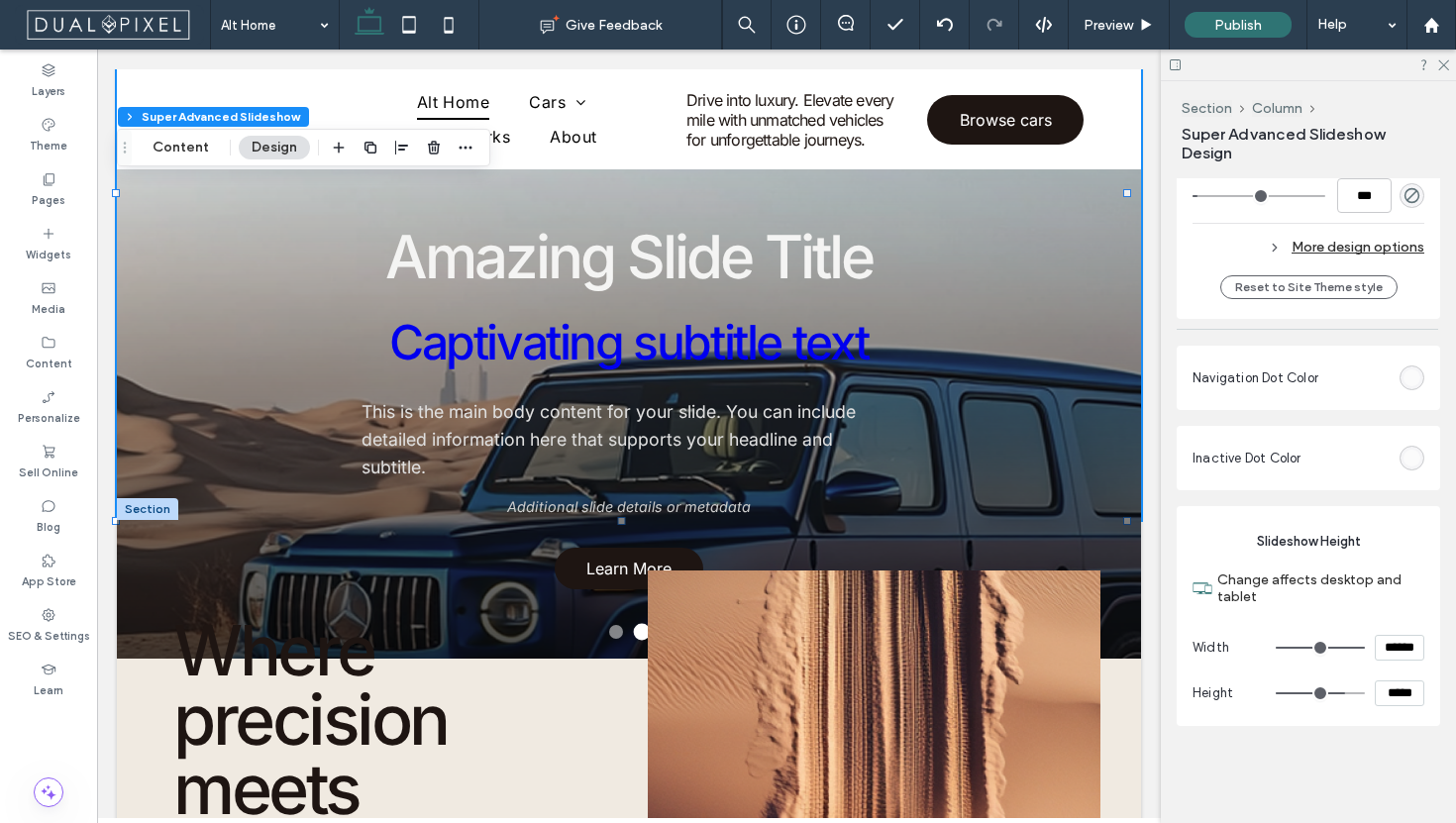 type on "***" 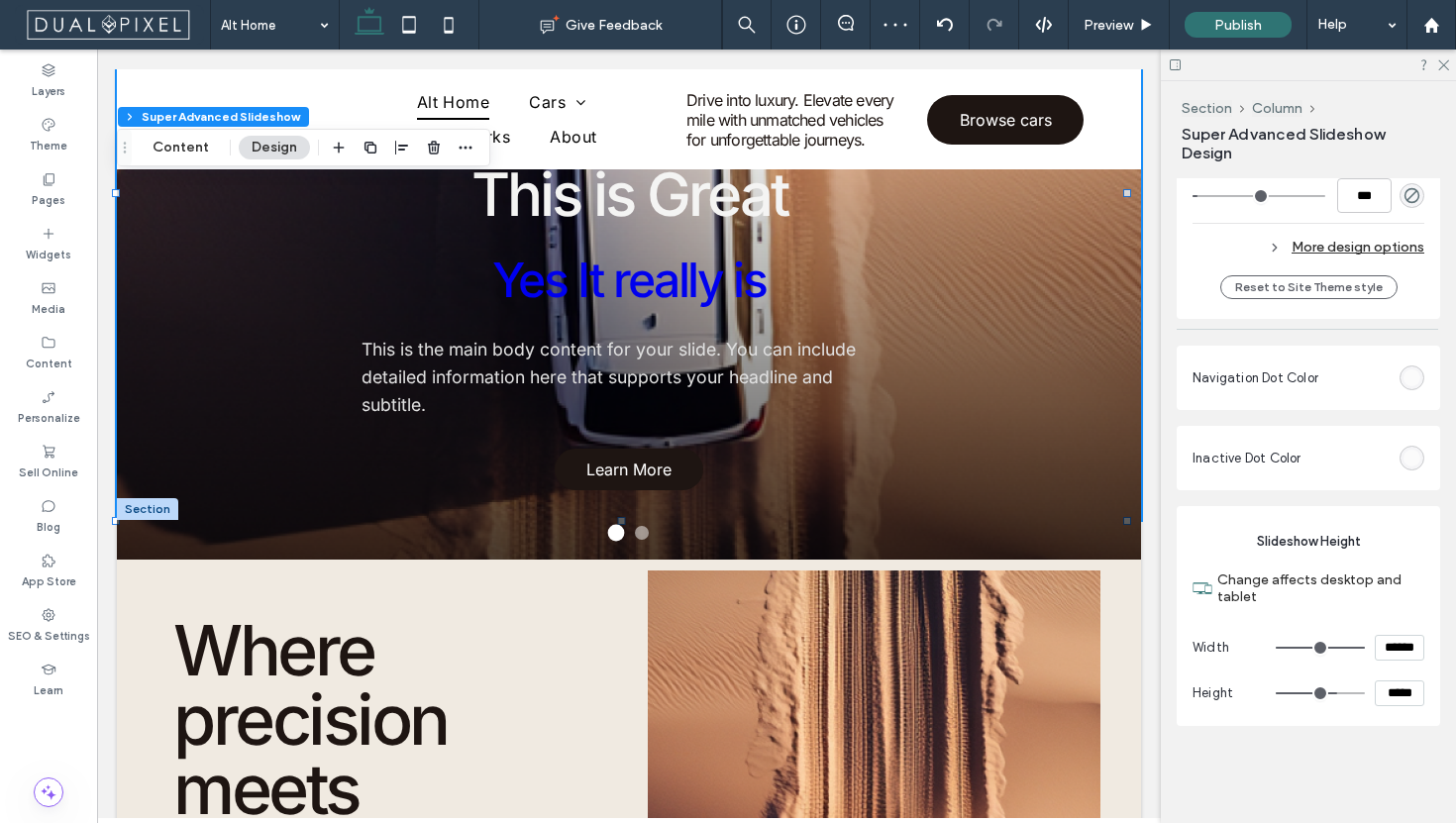 click on "*****" at bounding box center [1400, 693] 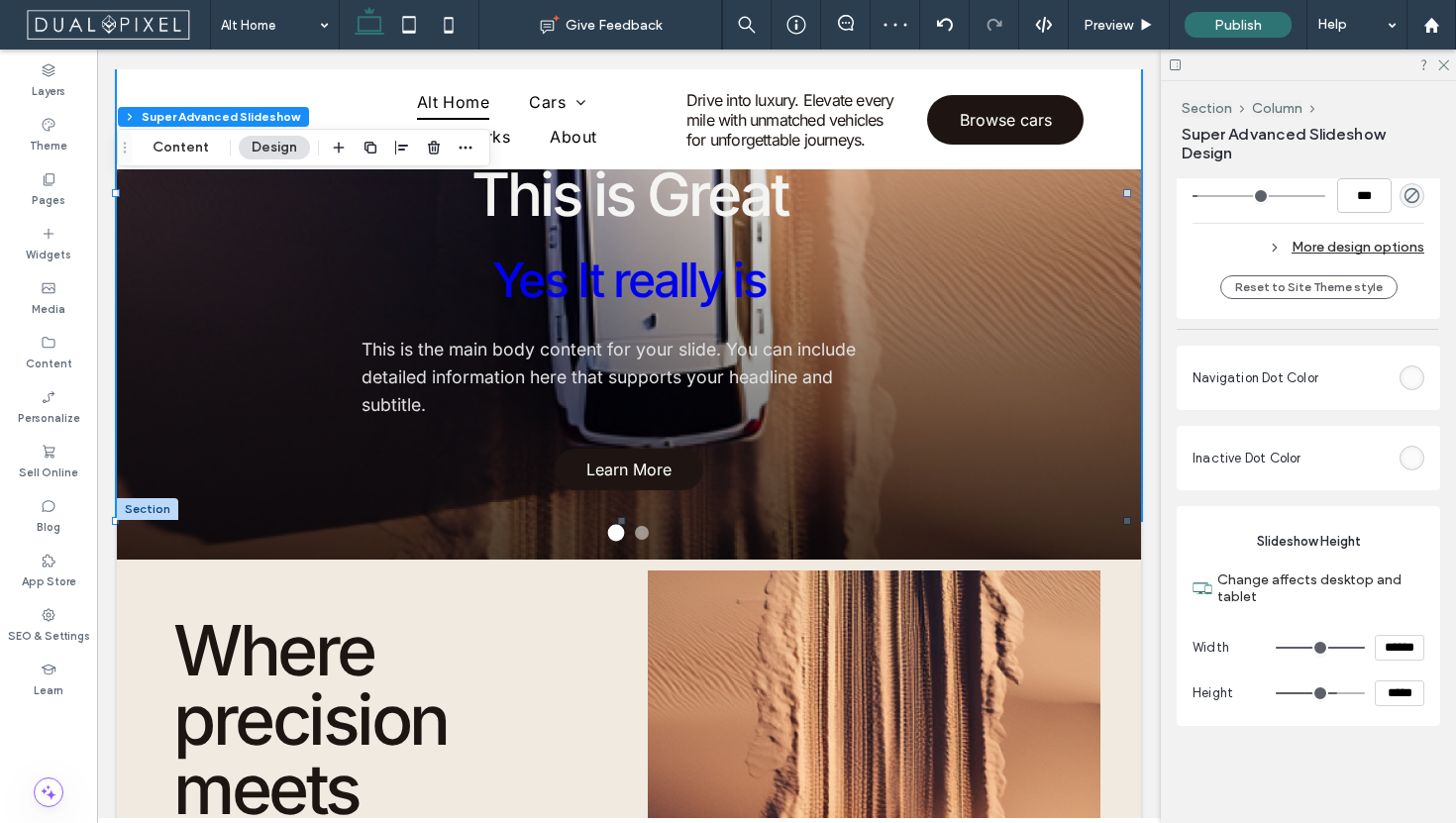 click on "*****" at bounding box center (1400, 693) 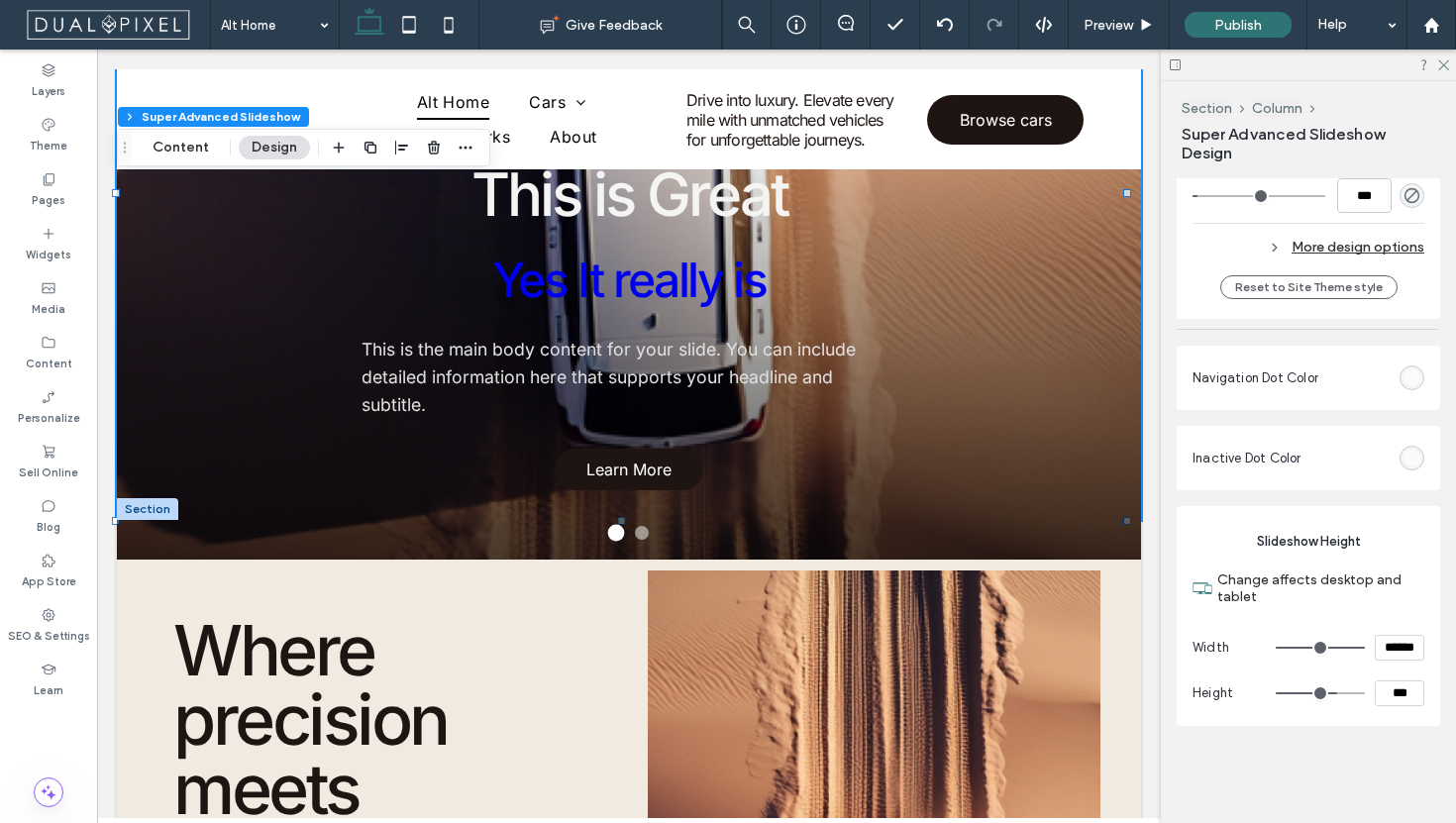 type on "*****" 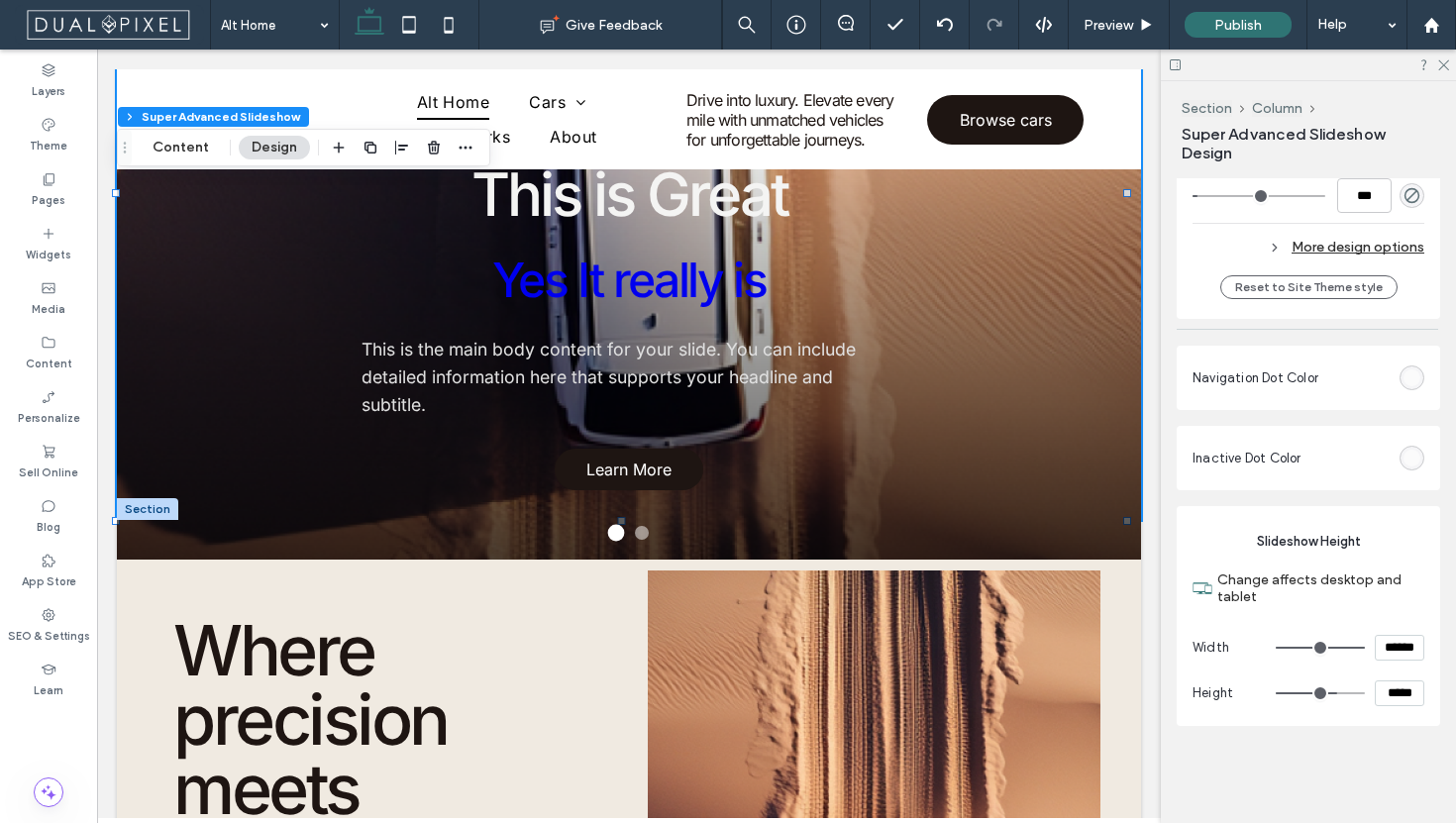 type on "***" 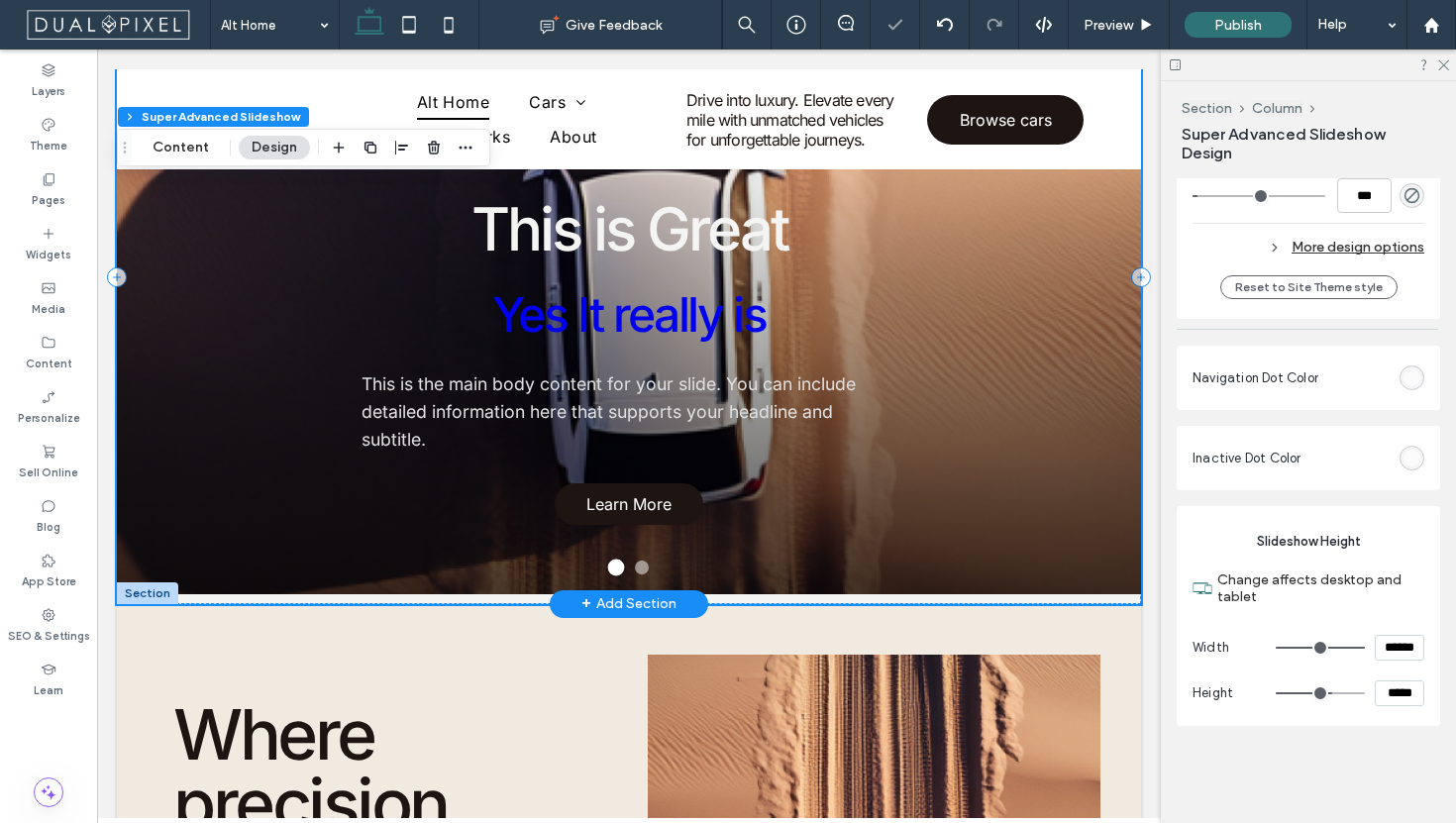 scroll, scrollTop: 0, scrollLeft: 0, axis: both 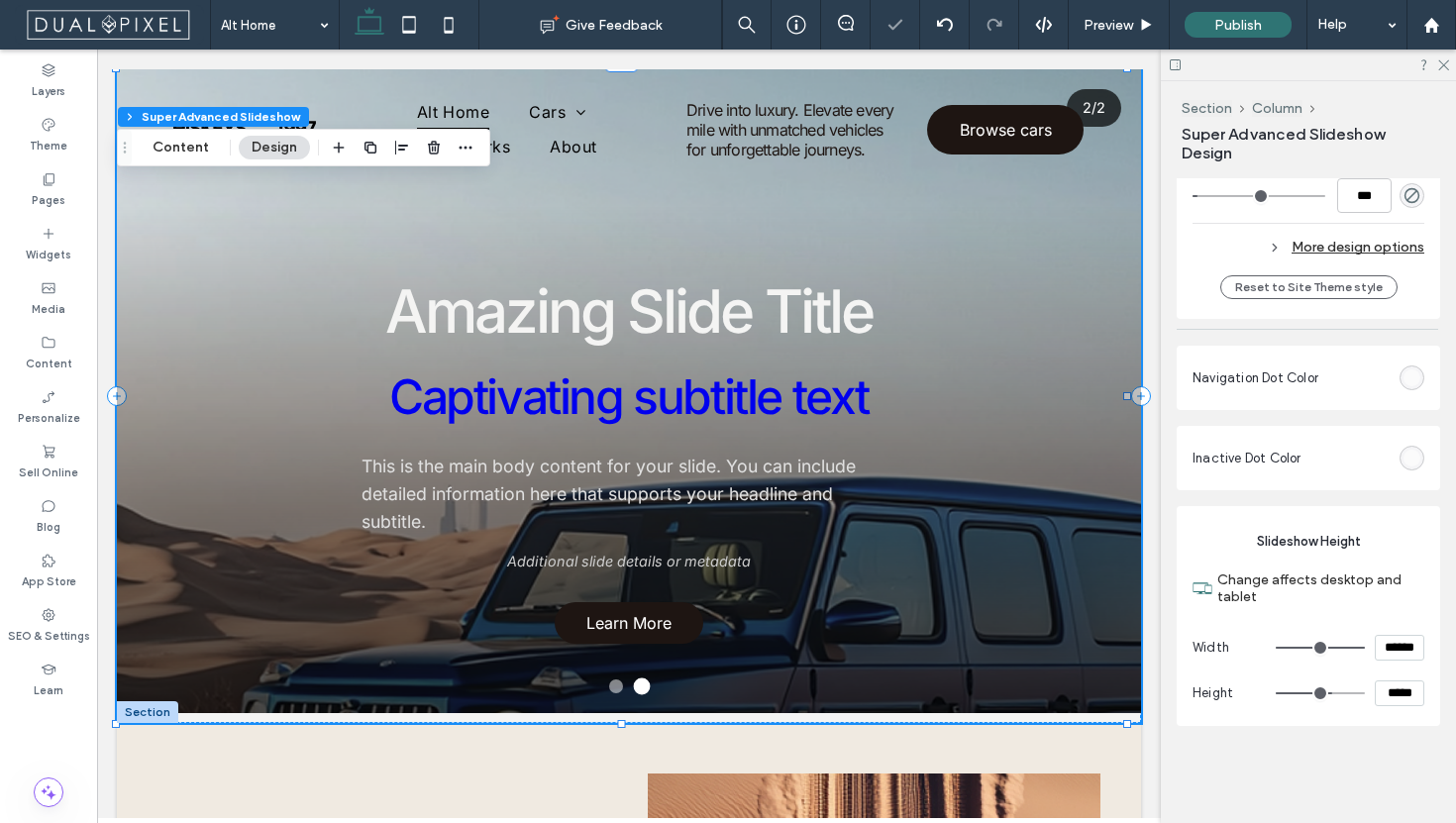 click on "Section Column Super Advanced Slideshow Design Alignment Spacing Set margins and padding 0px 0% 0px 0% * px 0px * px 0px Clear all padding Size Width *** % Height ** vh Fewer Size Options Width Min ** px Max *** % Height Min ** % Max *** vh Animation Trigger None Position Position type Default Customize the appearance of your slideshow including text styles, colors, and spacing. Headline Style Font Inter Font Weight Medium Font size 60 Font color Font format Alignment Text direction Subtitle Style Font Inter Font Weight Medium Font size 48 Font color Font format Alignment Text direction Body Text Style Font Inter Font Weight Normal Font size 17 Font color Font format Alignment Text direction Content Background Color Image Background color Content Rounded Corners Corner radius ** px Button Style Button style Button text Change affects desktop and tablet Width ***** Height **** Keep proportions Background Color Image Background color Border *** More design options Reset to Site Theme style Navigation Dot Color" at bounding box center [1308, 452] 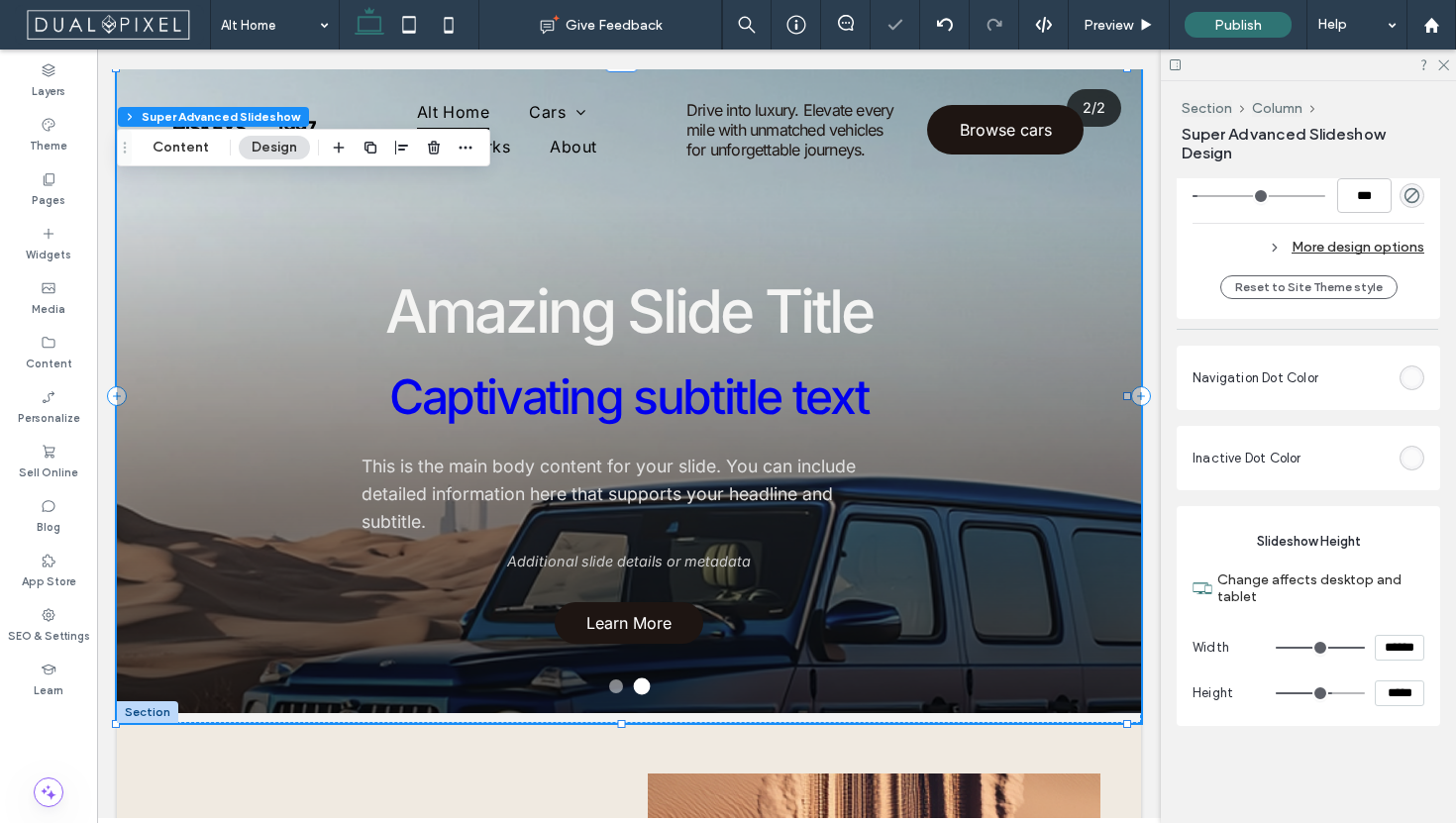 click at bounding box center [1308, 64] 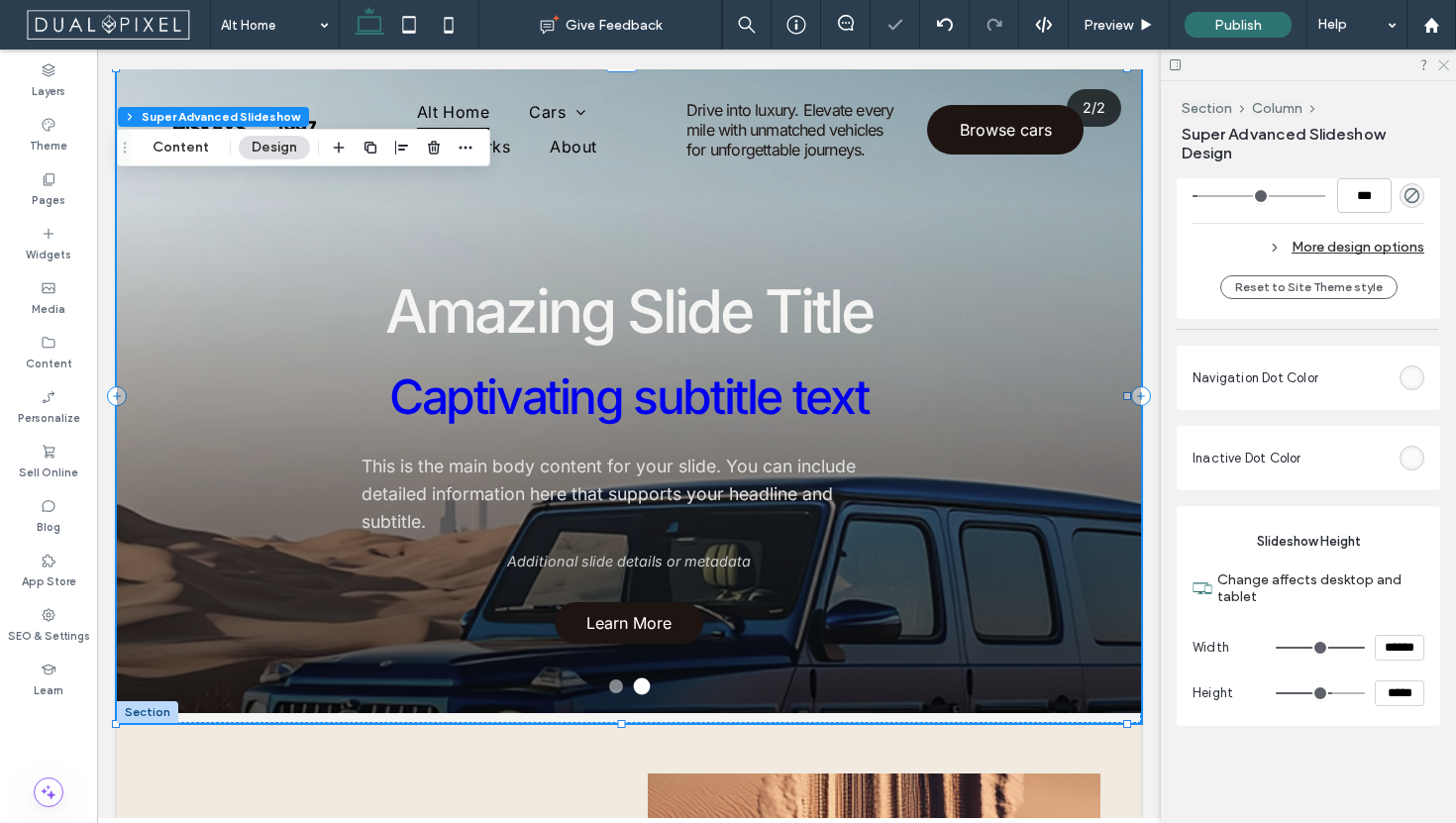 click 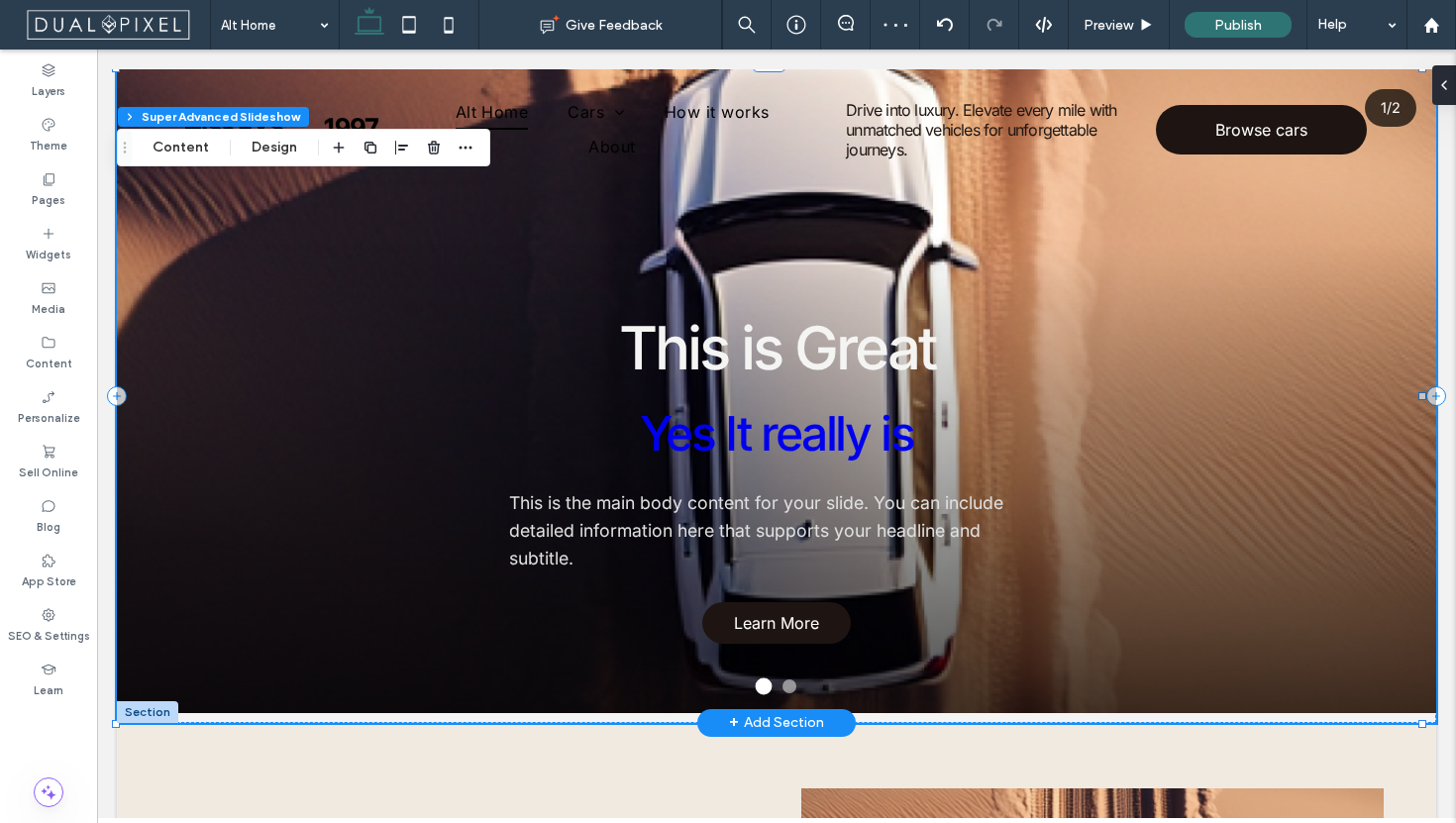 click on "This is Great
Yes It really is
This is the main body content for your slide. You can include detailed information here that supports your headline and subtitle.
Learn More" at bounding box center (777, 477) 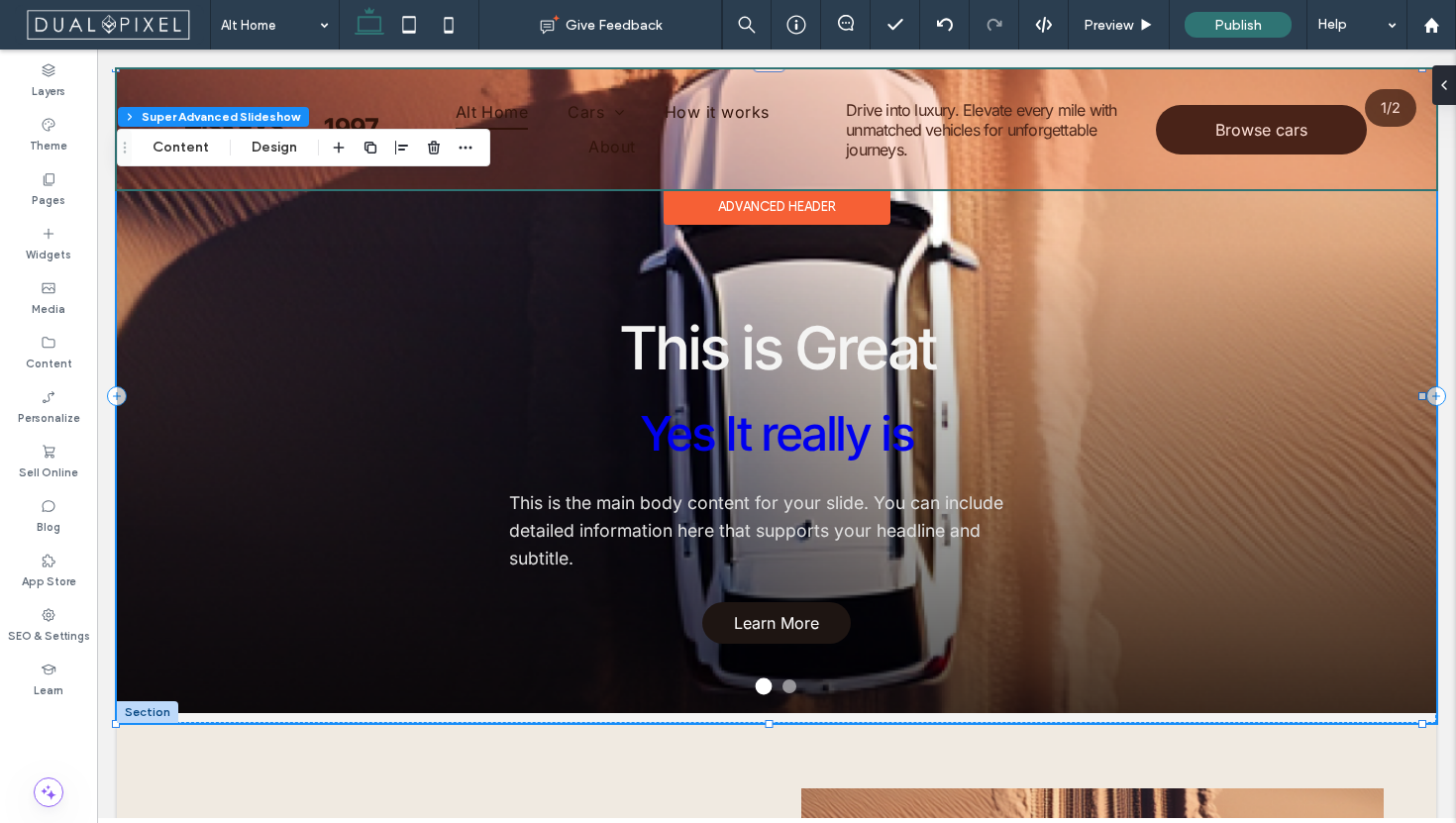 click at bounding box center (777, 129) 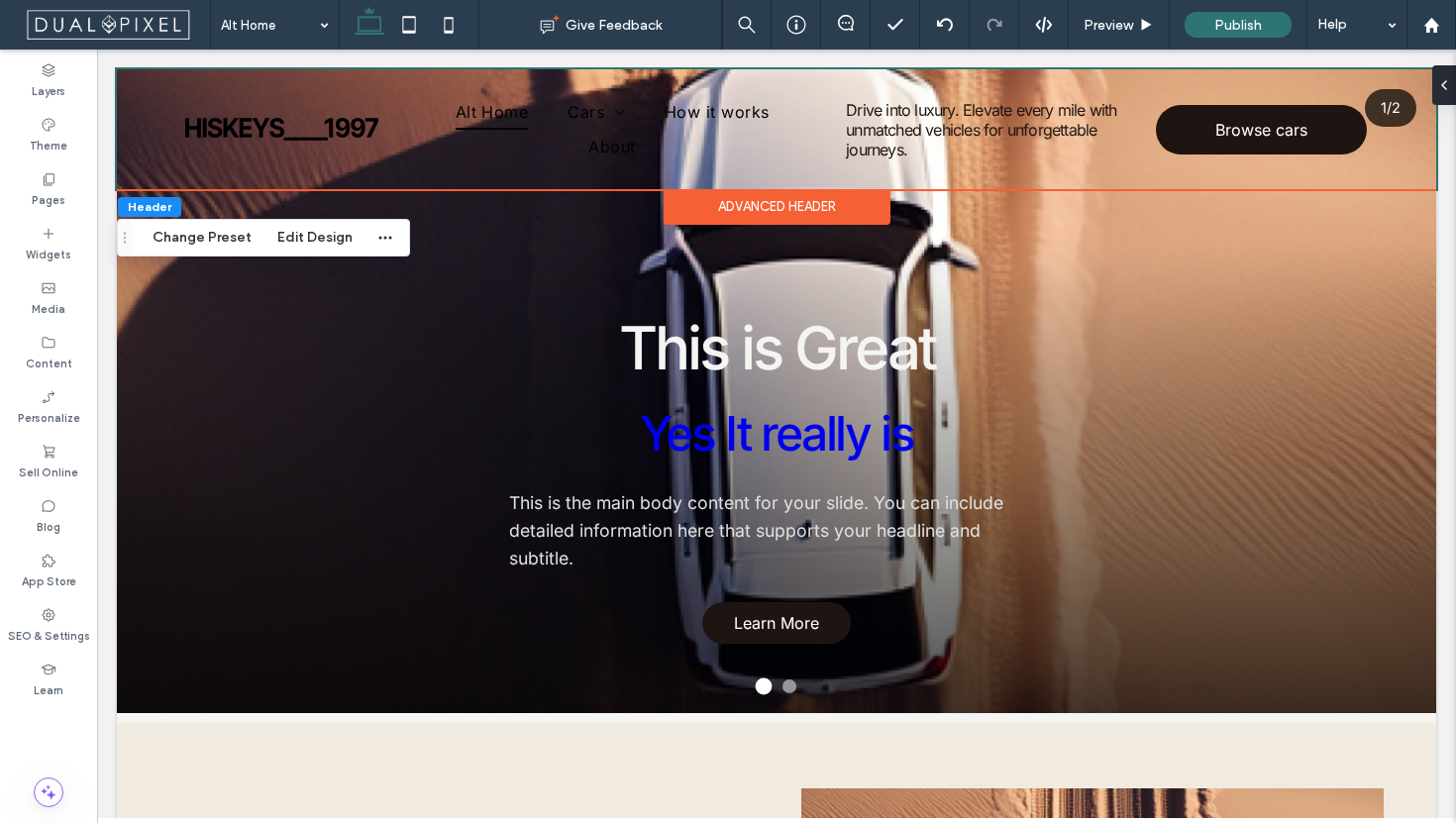 click on "Advanced Header" at bounding box center [777, 207] 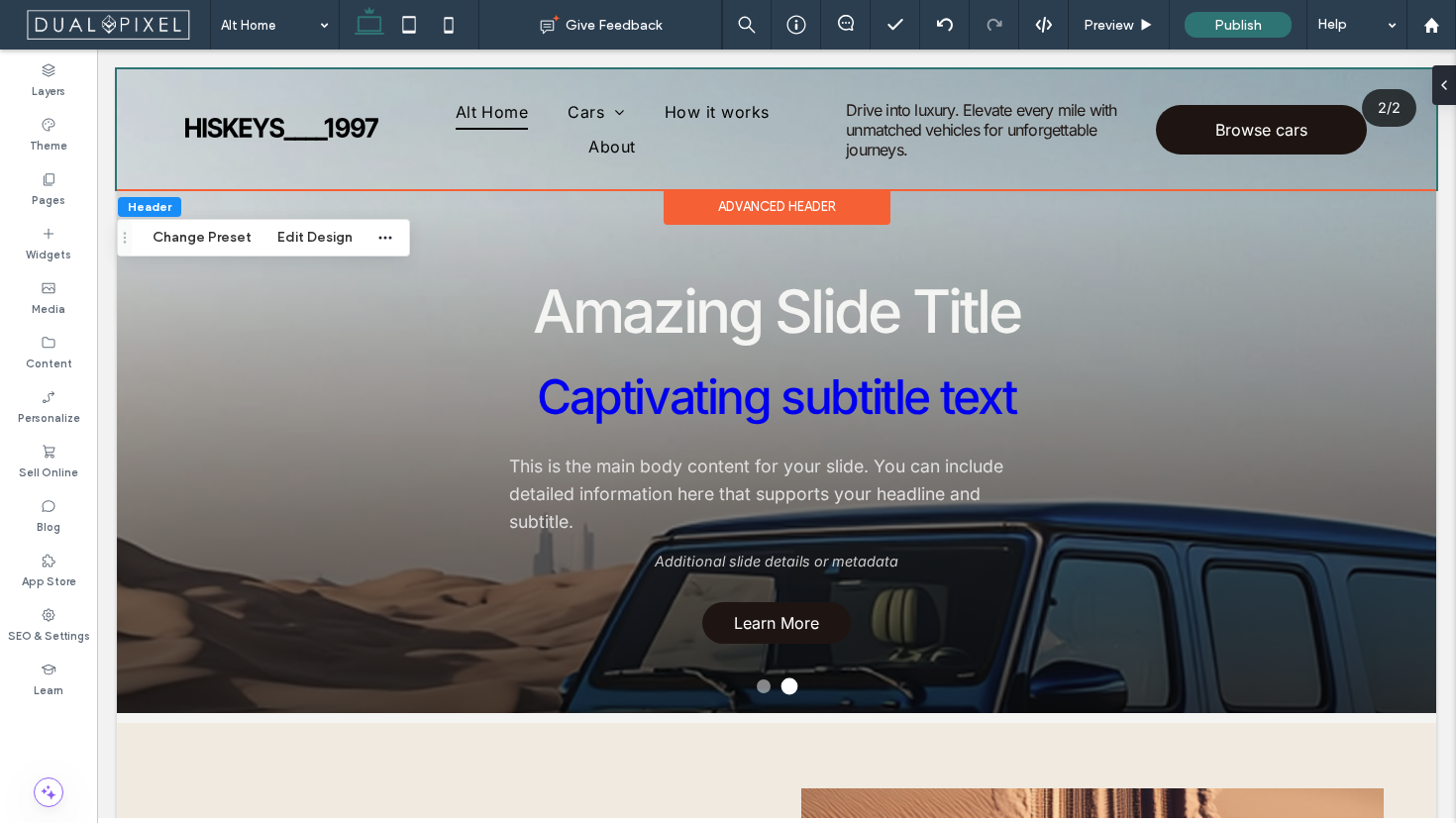 click at bounding box center [1448, 85] 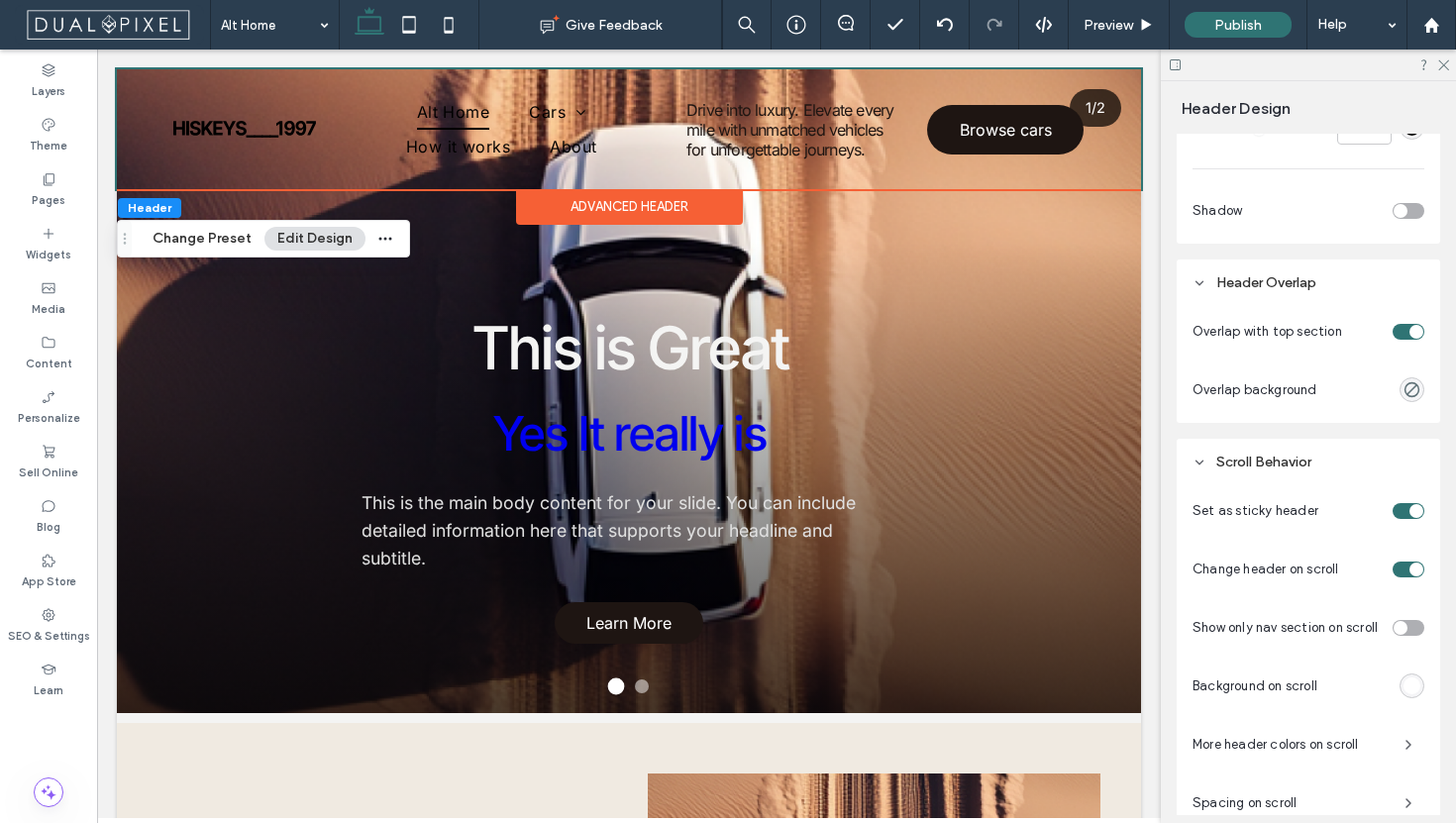 scroll, scrollTop: 698, scrollLeft: 0, axis: vertical 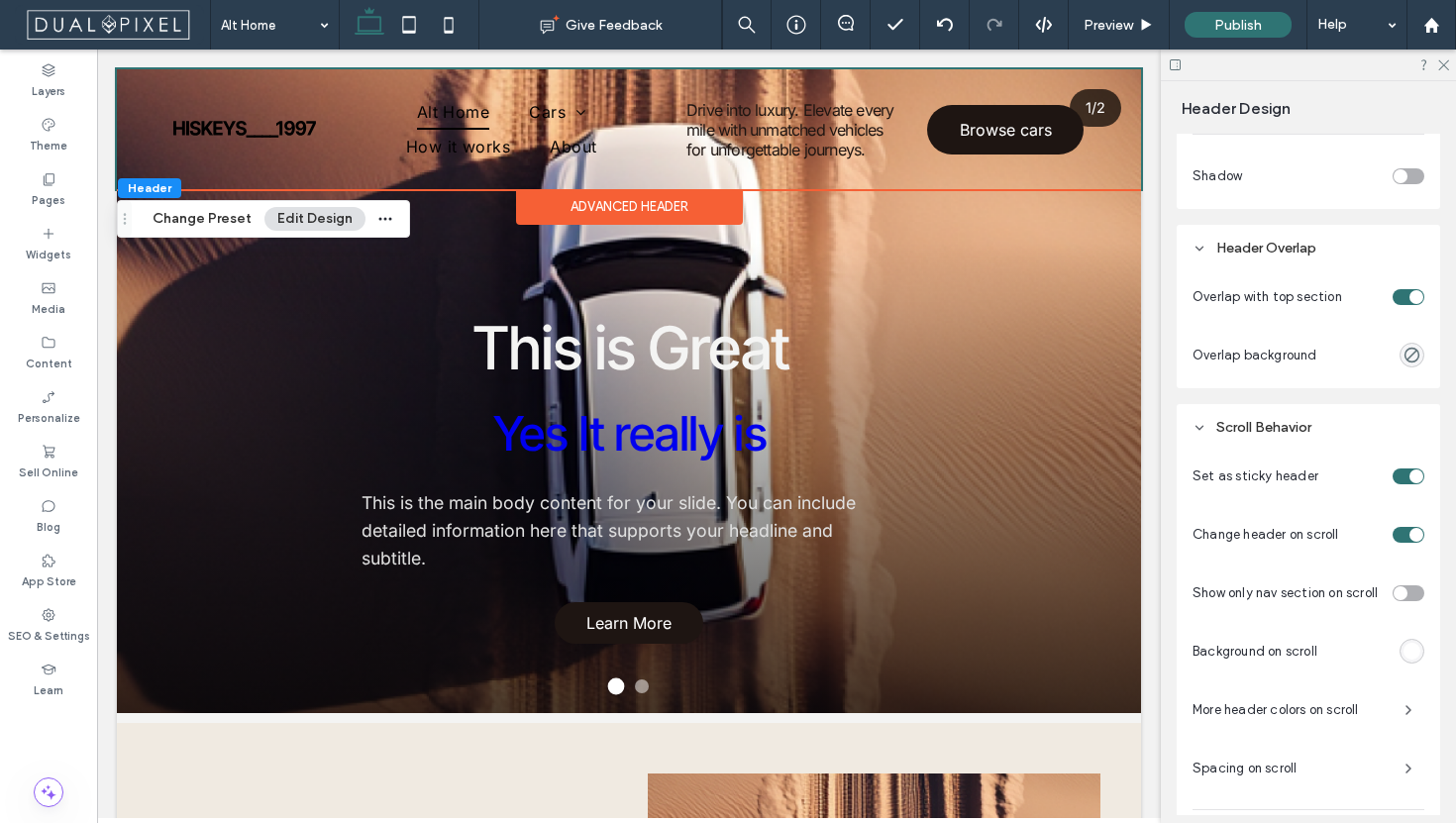 click on "More header colors on scroll" at bounding box center [1291, 710] 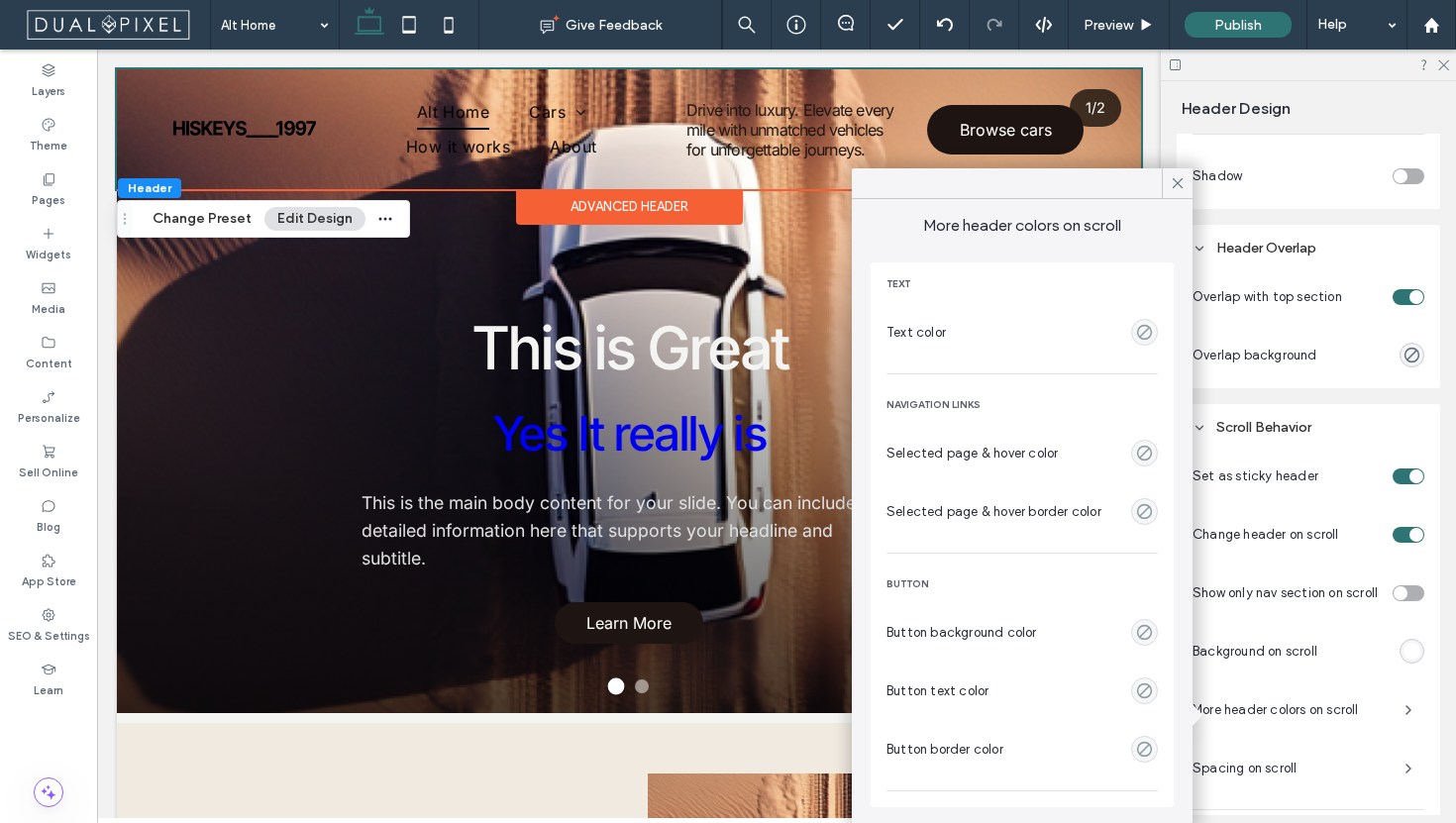 click on "Presets Disable advanced editing Spacing Set margins and padding 0px 0% 0px 0% ** px 0% ** px 0% Clear all padding Background & Style Color Image Background color There may be other background color settings applied.   See them below Border *** Shadow Header Overlap Overlap with top section Overlap background Scroll Behavior Set as sticky header Change header on scroll Show only nav section on scroll Background on scroll More header colors on scroll Spacing on scroll Logo on Scroll Logo size on scroll *** Change logo on scroll" at bounding box center [1314, 474] 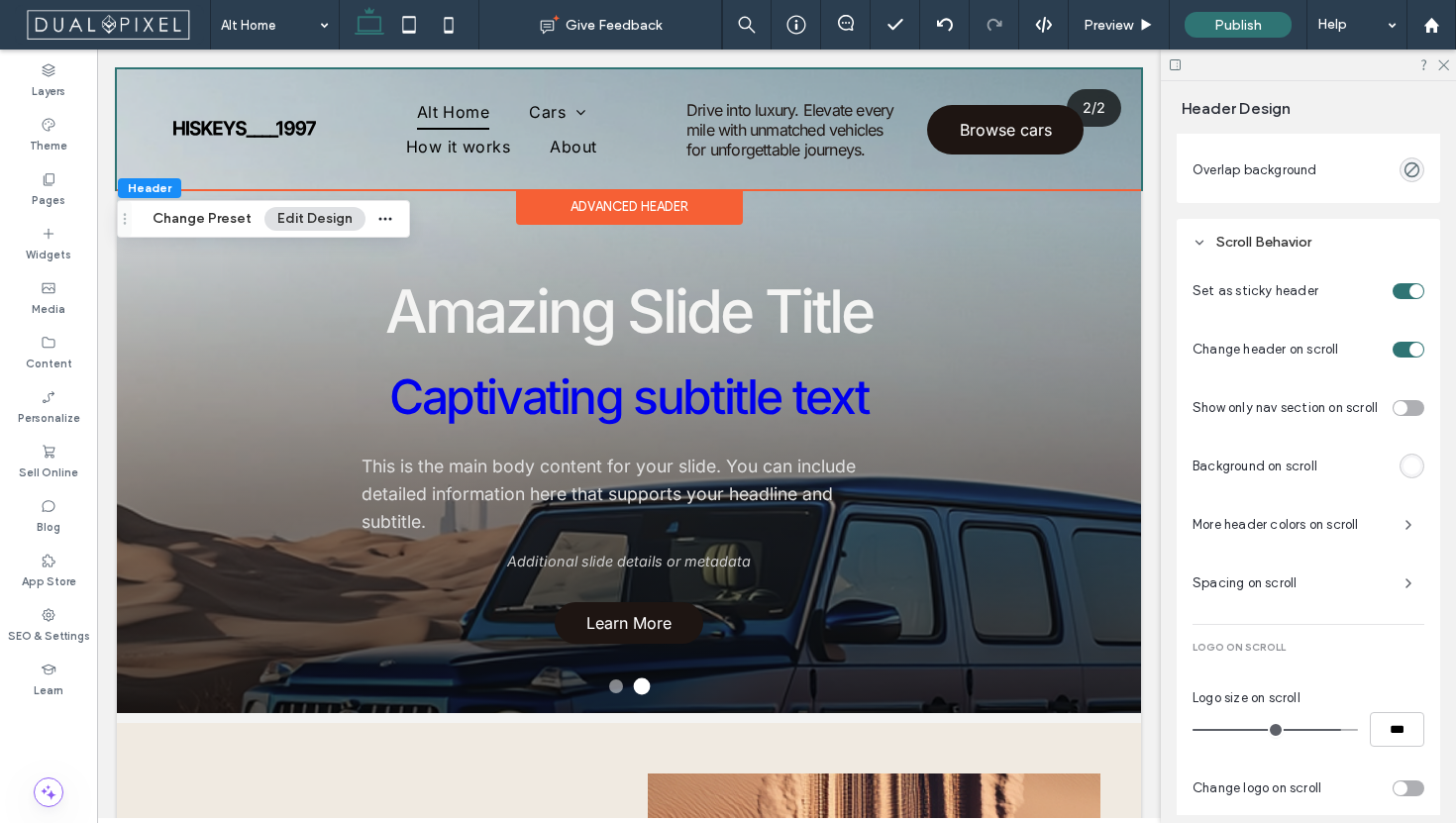 scroll, scrollTop: 919, scrollLeft: 0, axis: vertical 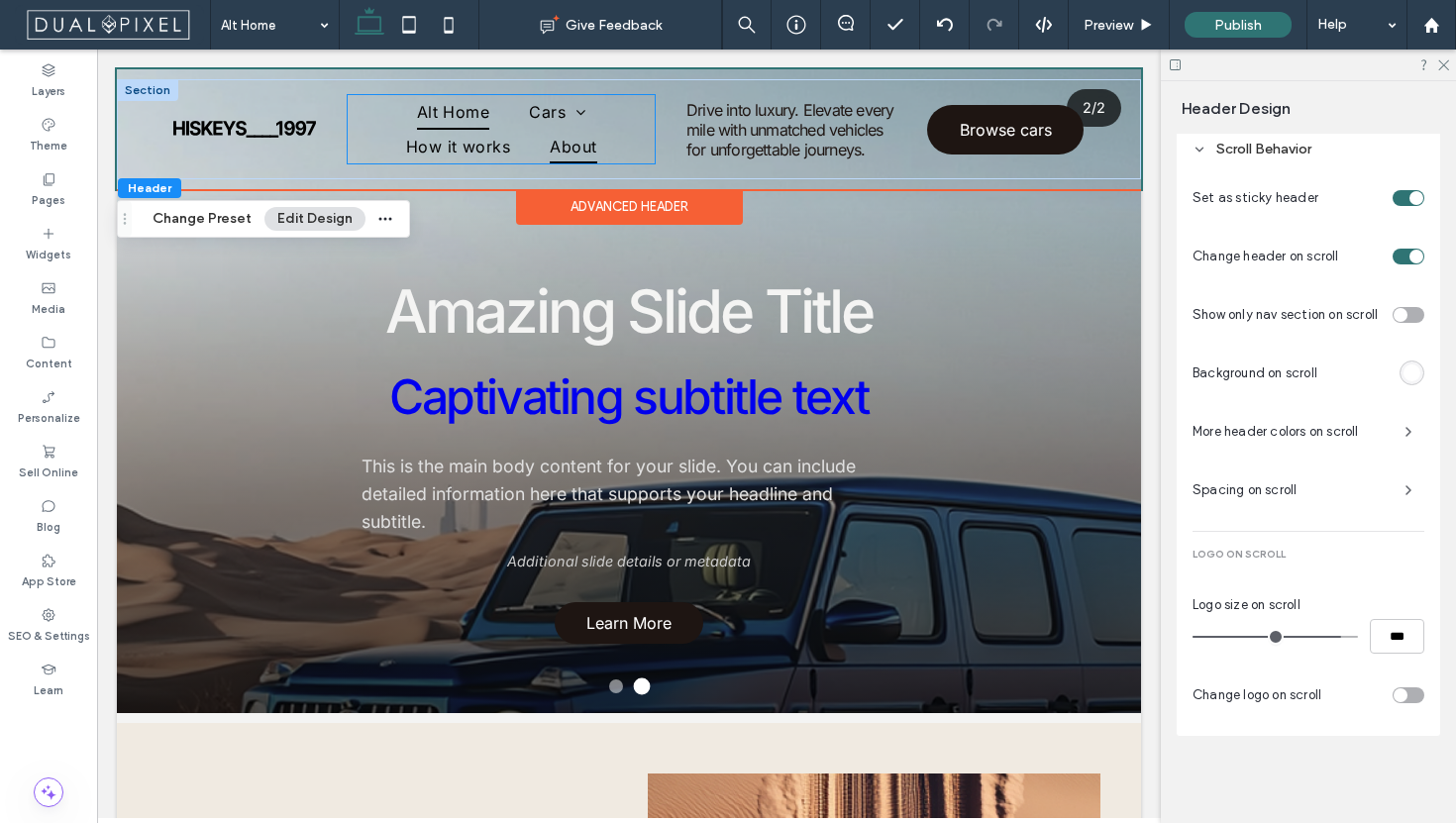 click on "About" at bounding box center (572, 147) 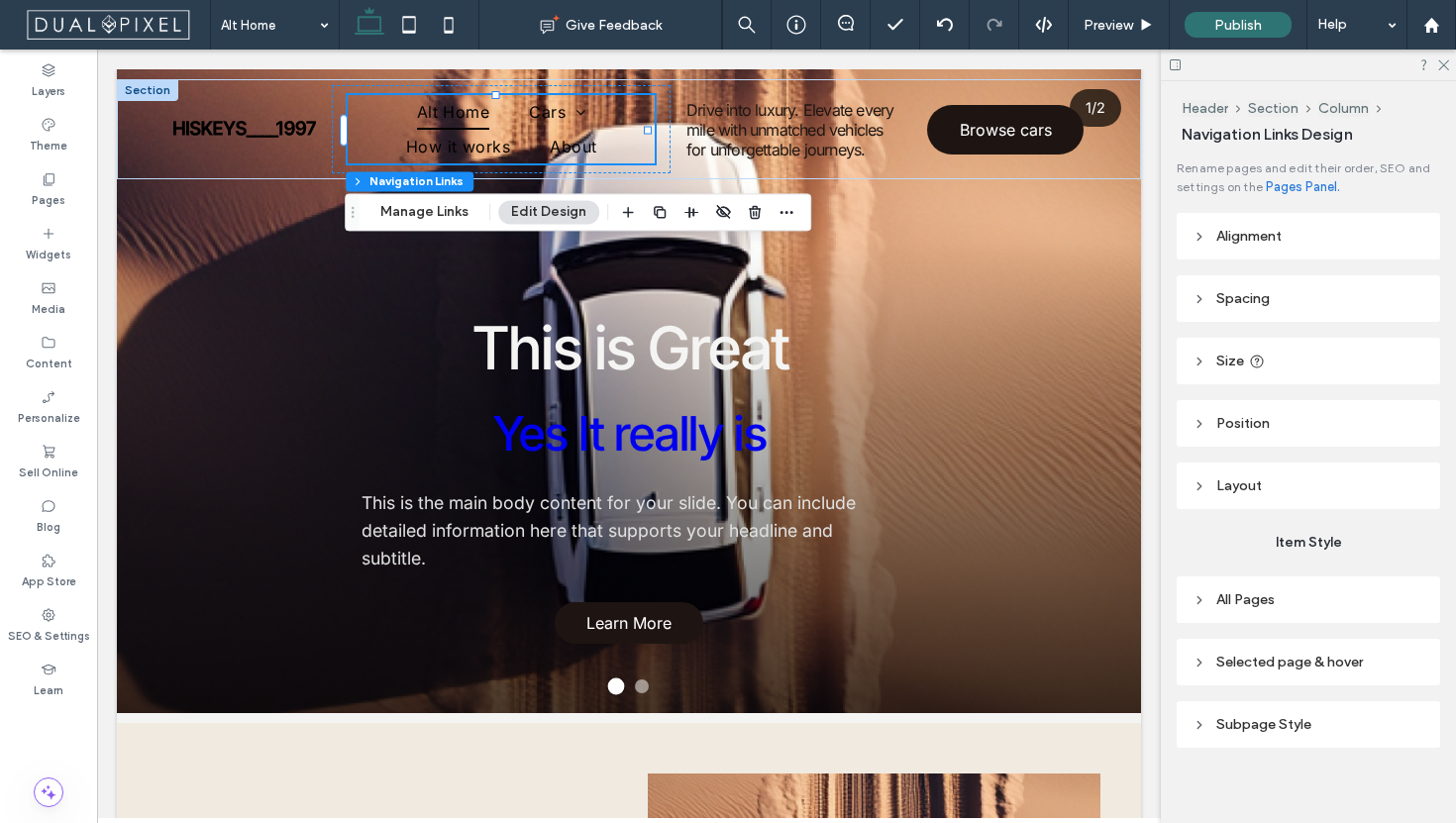 click on "All Pages" at bounding box center (1308, 599) 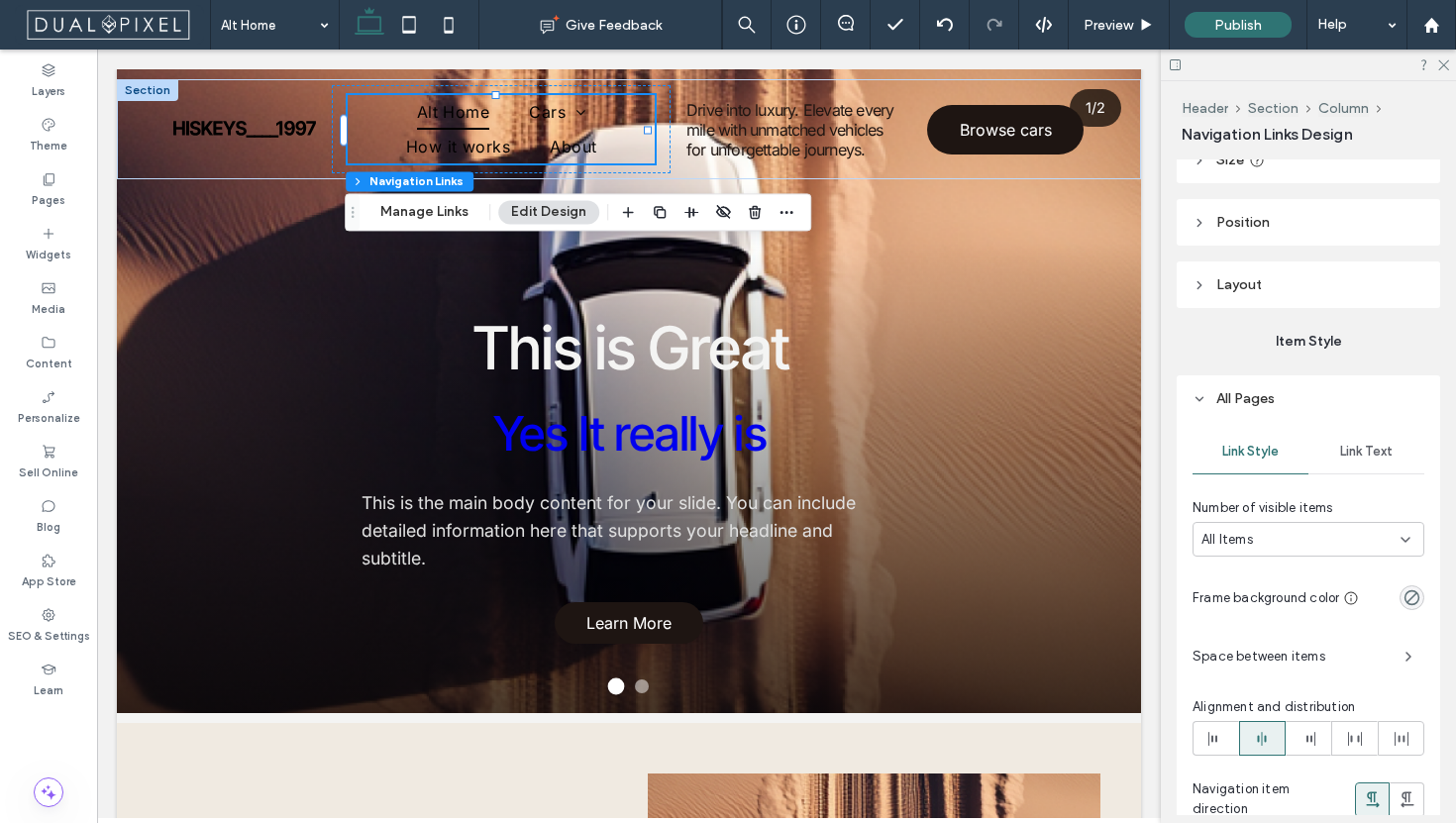 scroll, scrollTop: 226, scrollLeft: 0, axis: vertical 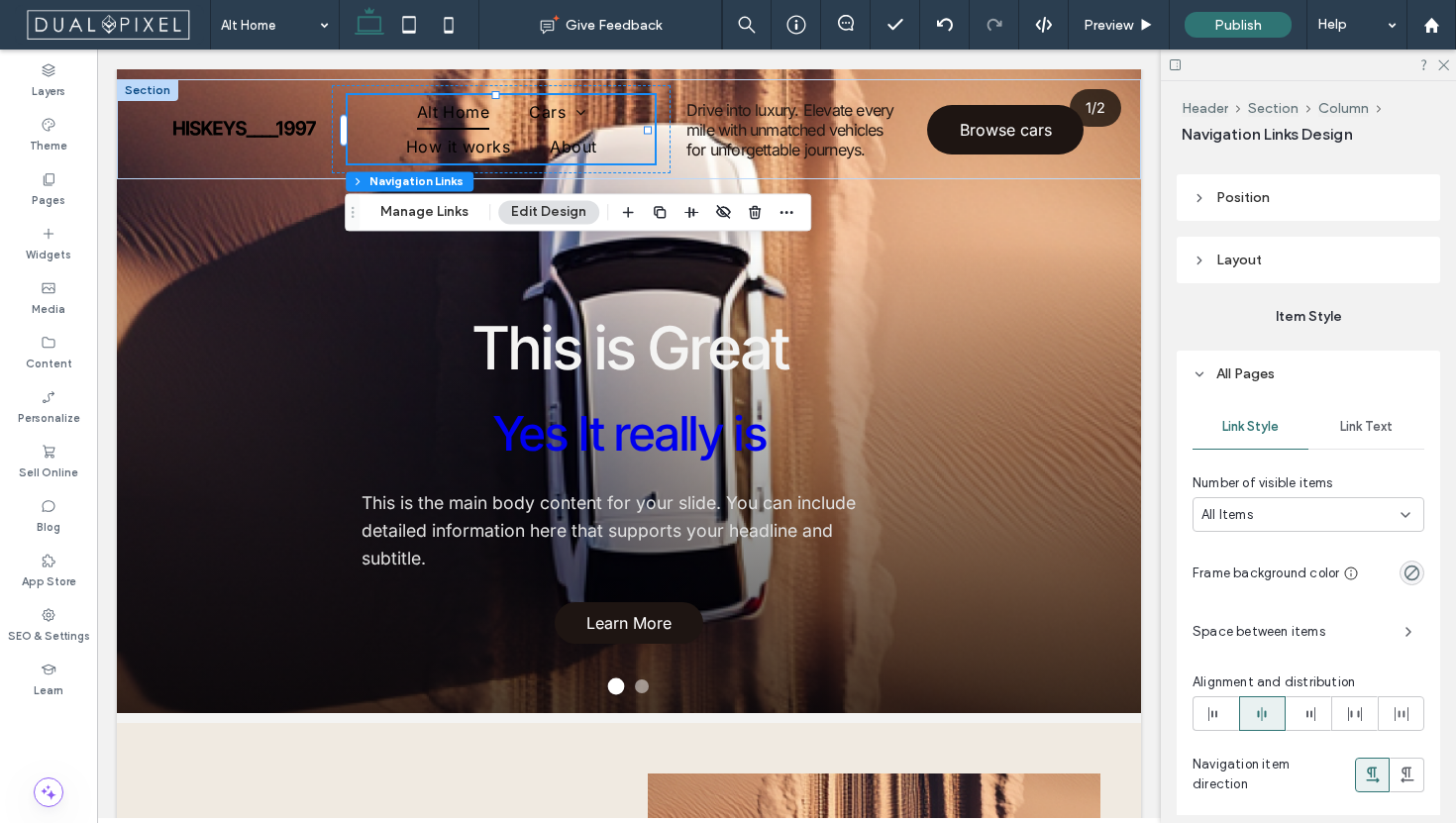 click on "Link Text" at bounding box center [1366, 427] 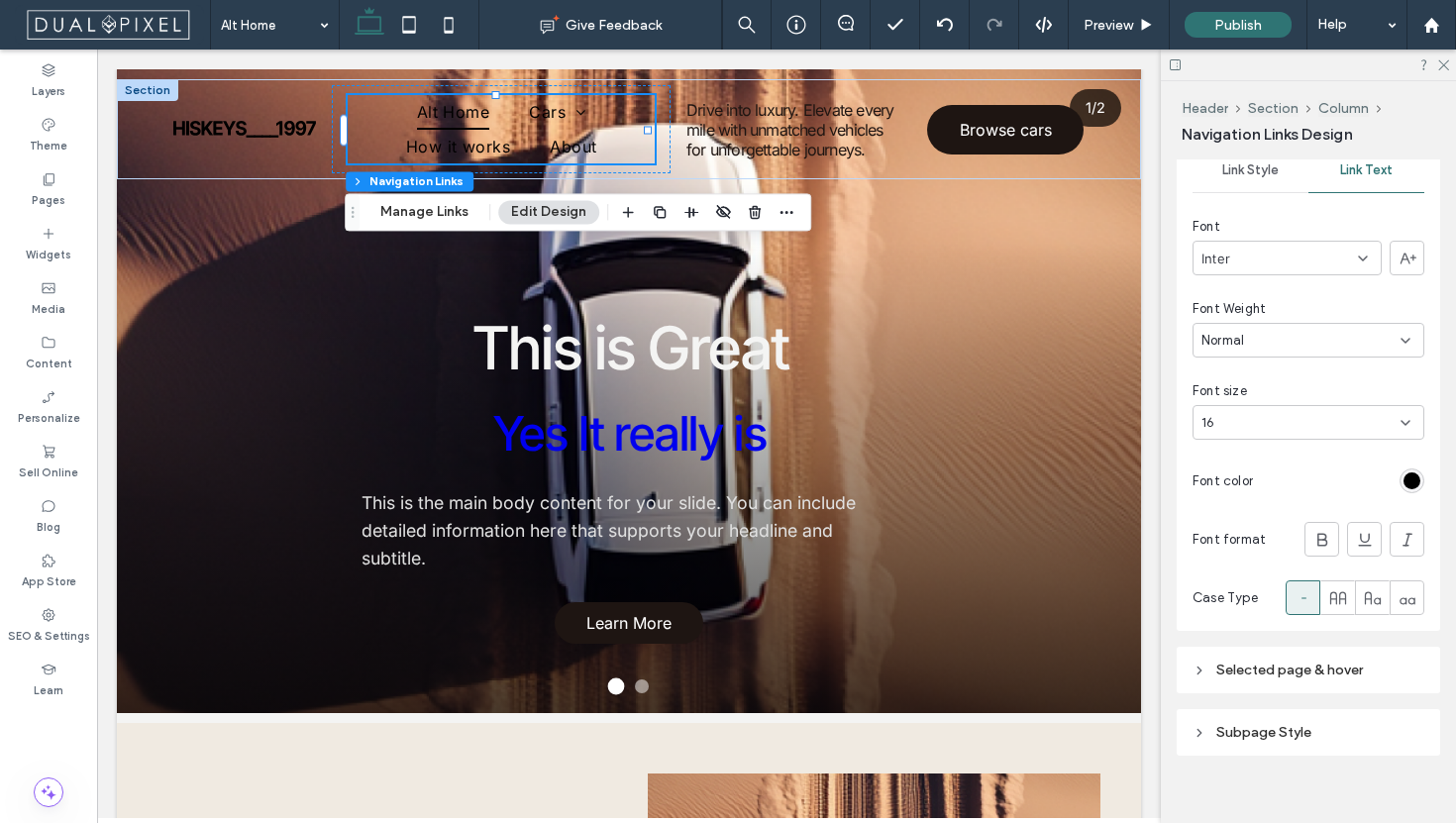 scroll, scrollTop: 503, scrollLeft: 0, axis: vertical 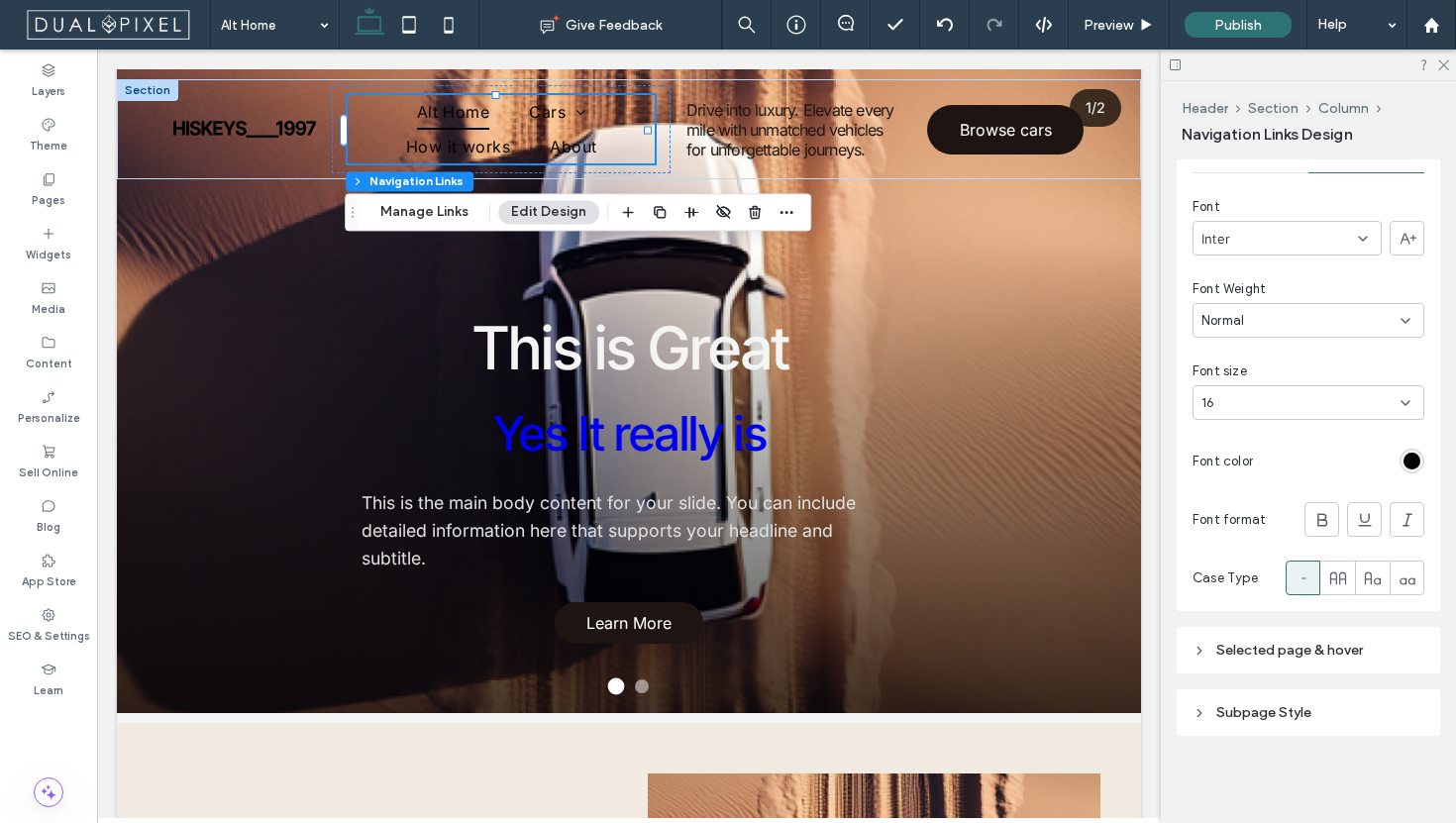 click at bounding box center [1411, 461] 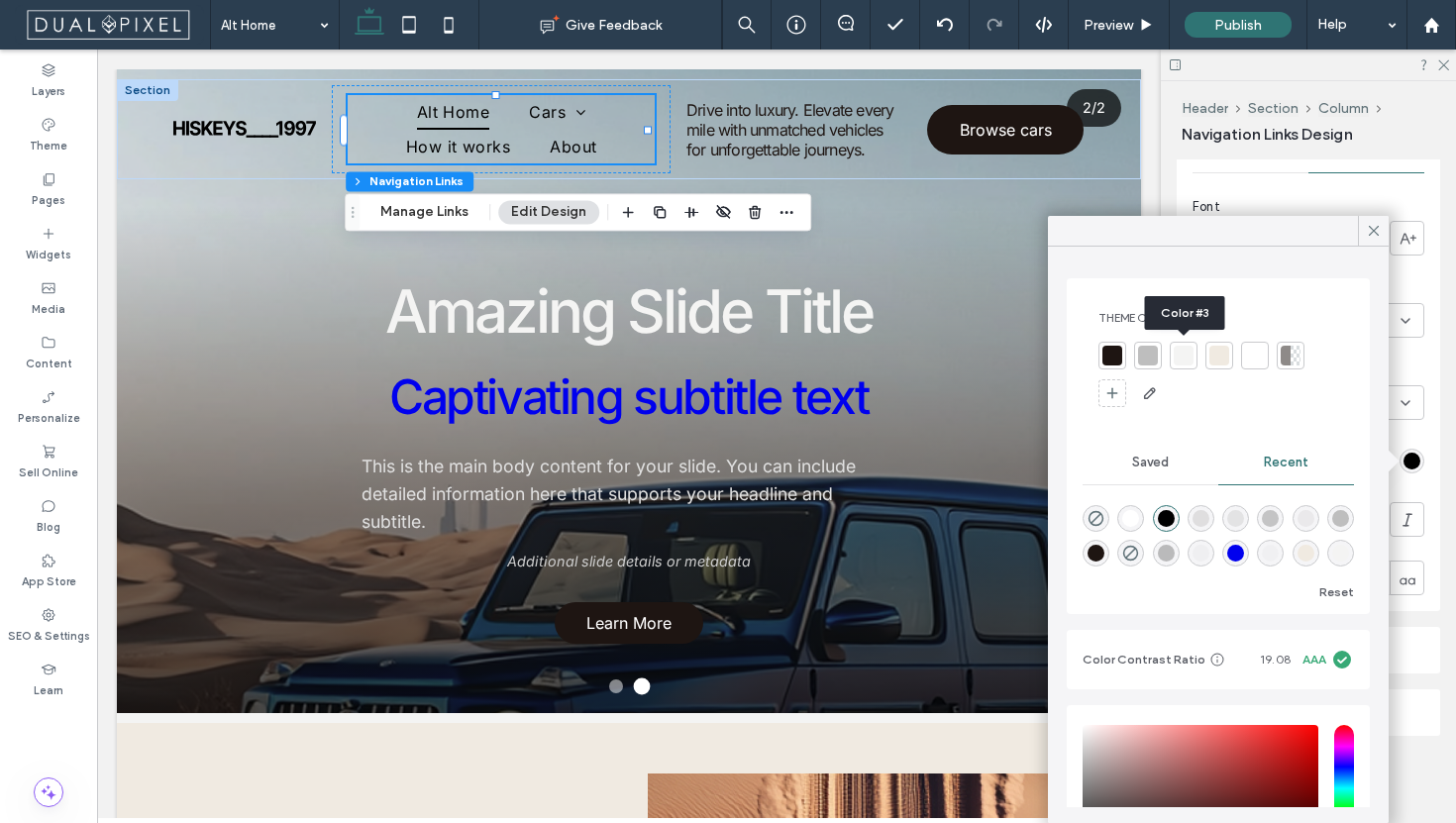 click at bounding box center [1184, 356] 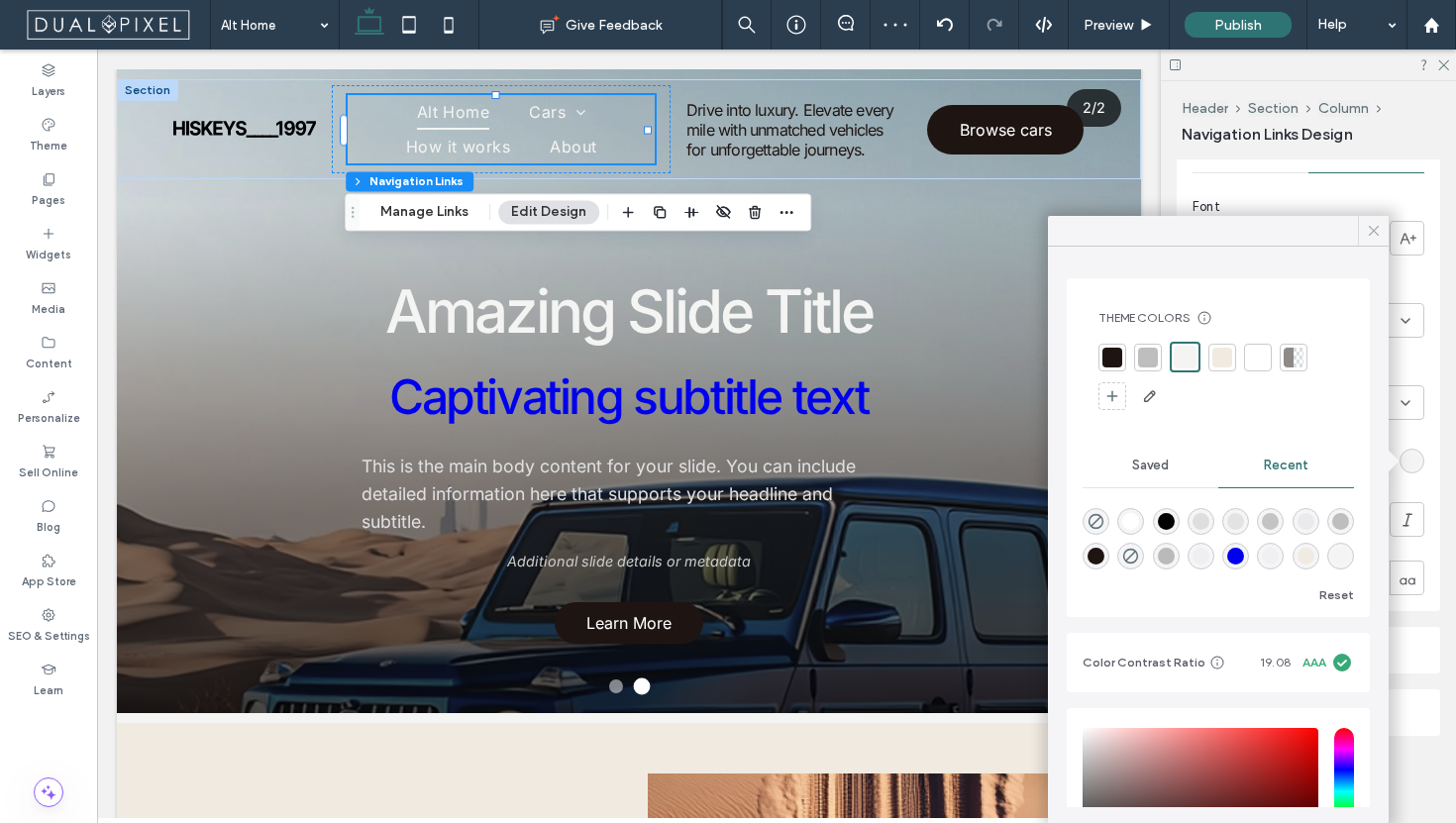 click 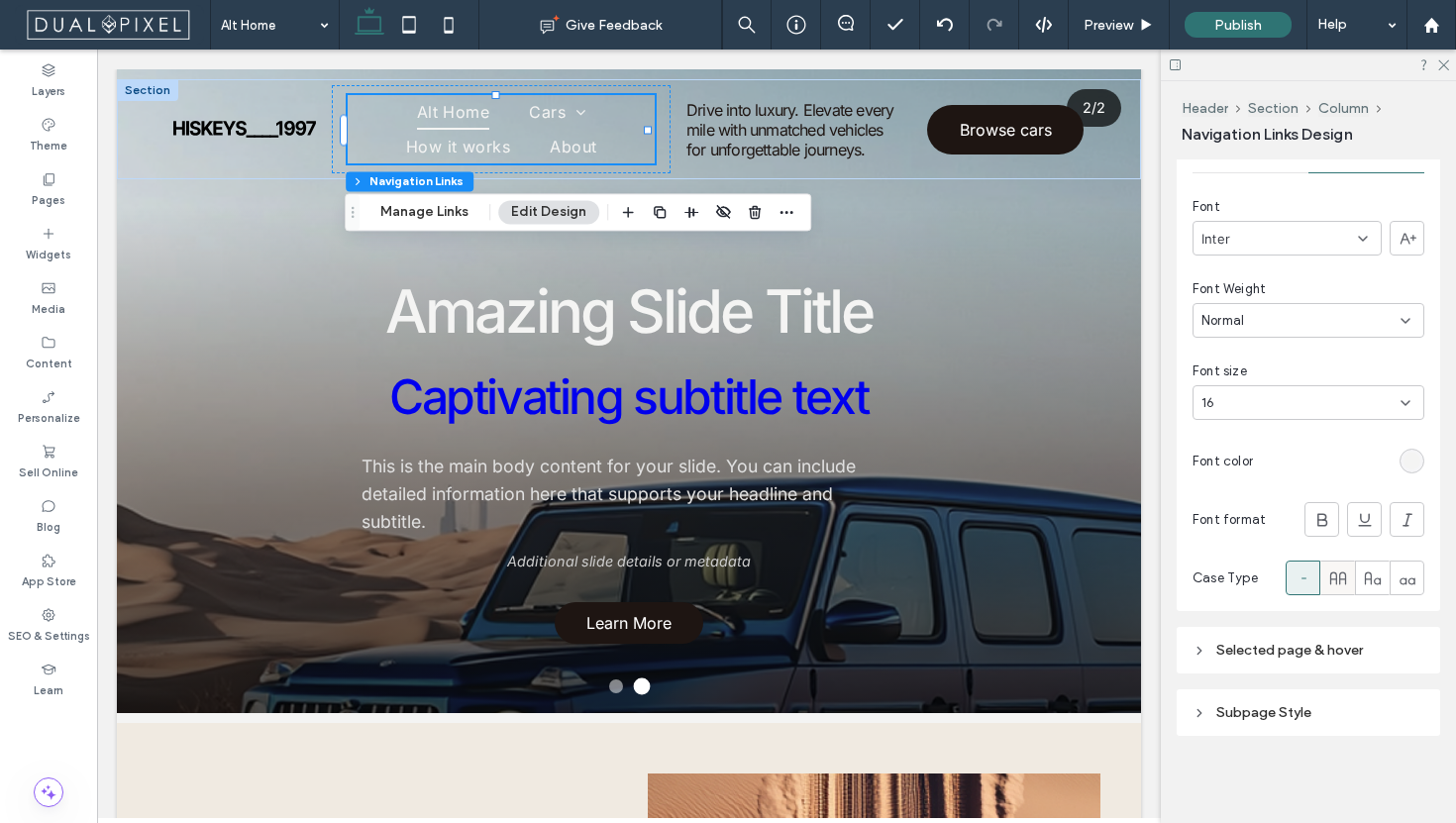 click at bounding box center [1337, 577] 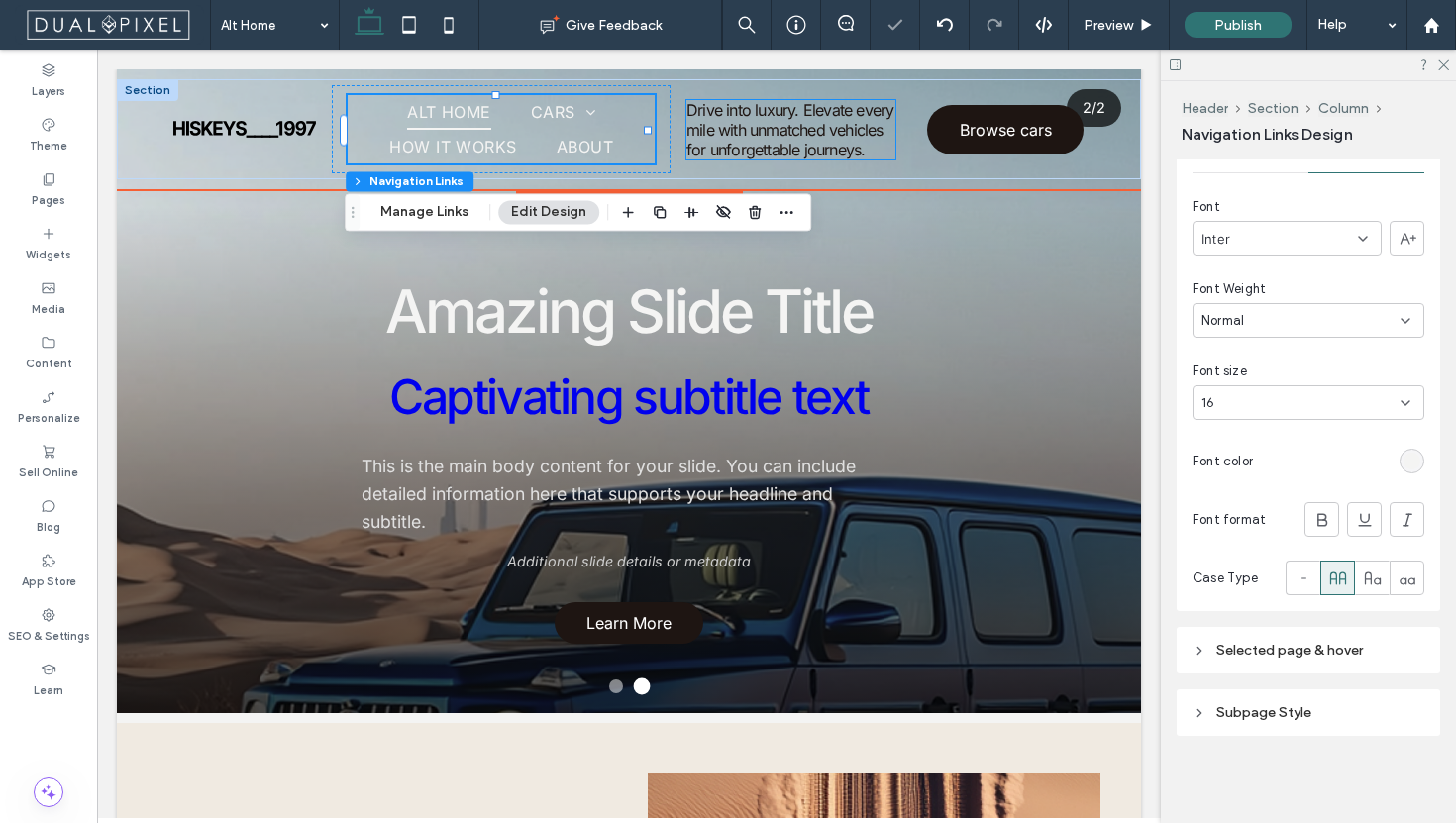 click on "Drive into luxury. Elevate every mile with unmatched vehicles for unforgettable journeys." at bounding box center [789, 130] 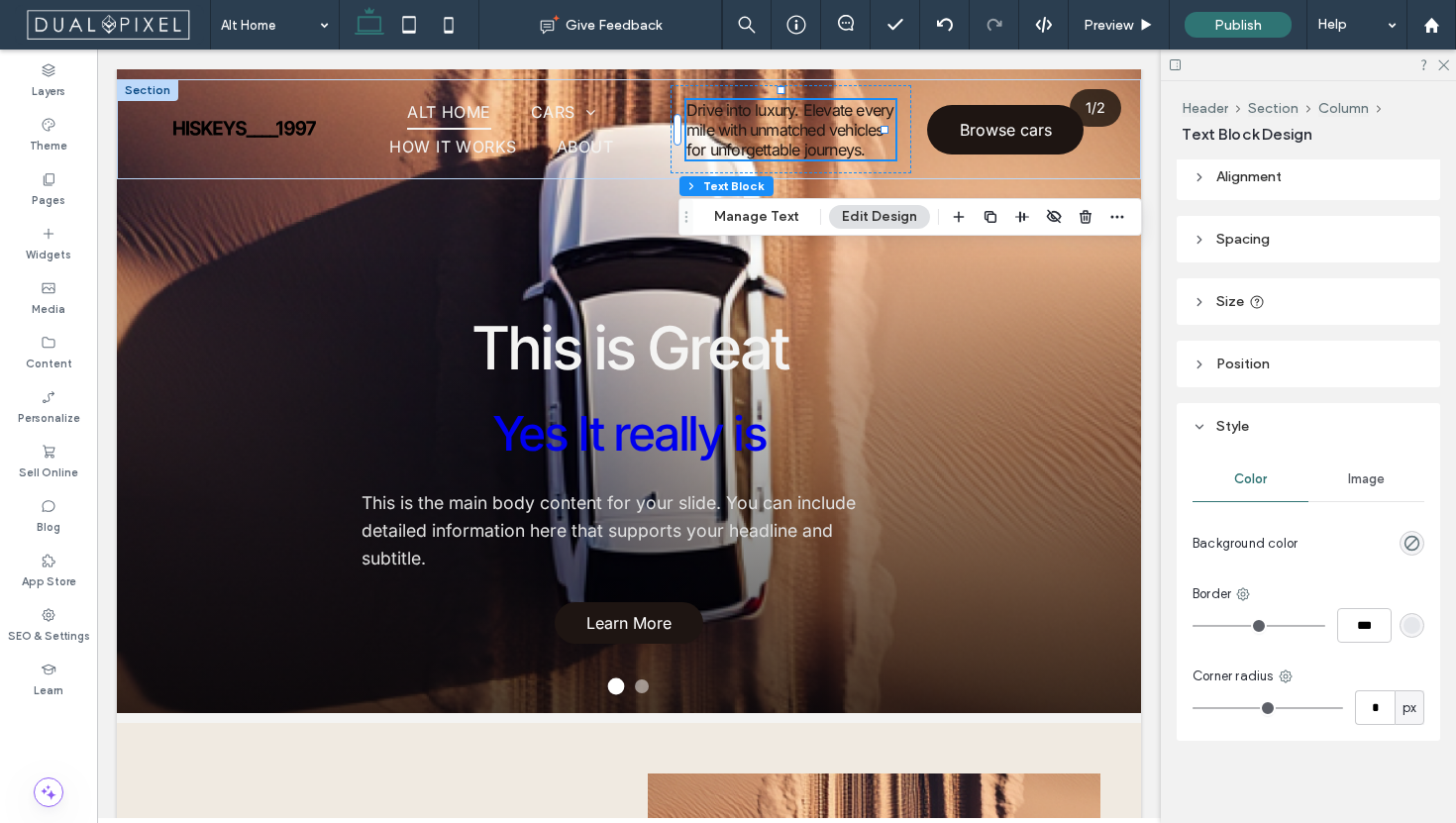 scroll, scrollTop: 11, scrollLeft: 0, axis: vertical 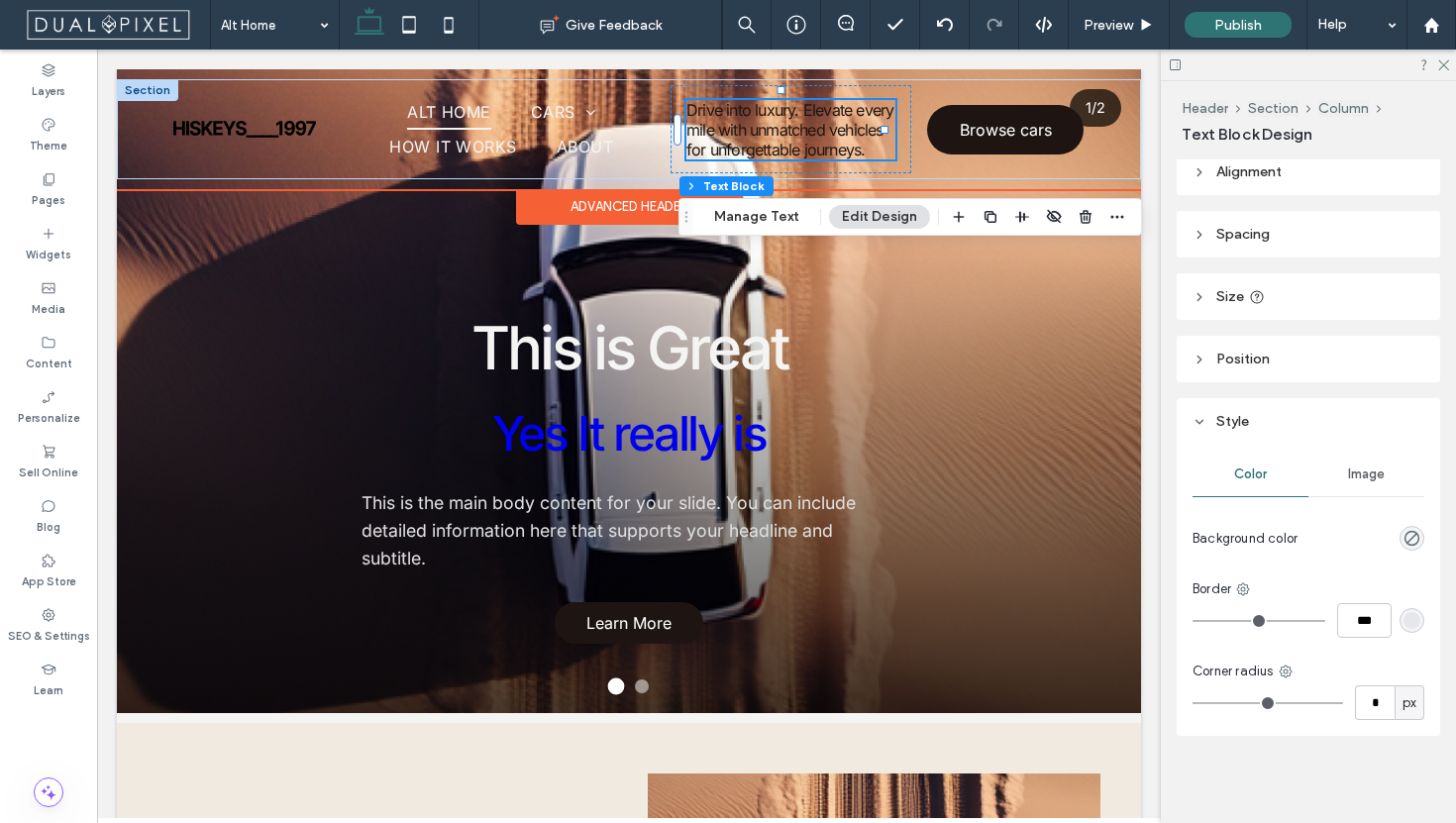 click on "Drive into luxury. Elevate every mile with unmatched vehicles for unforgettable journeys." at bounding box center [789, 130] 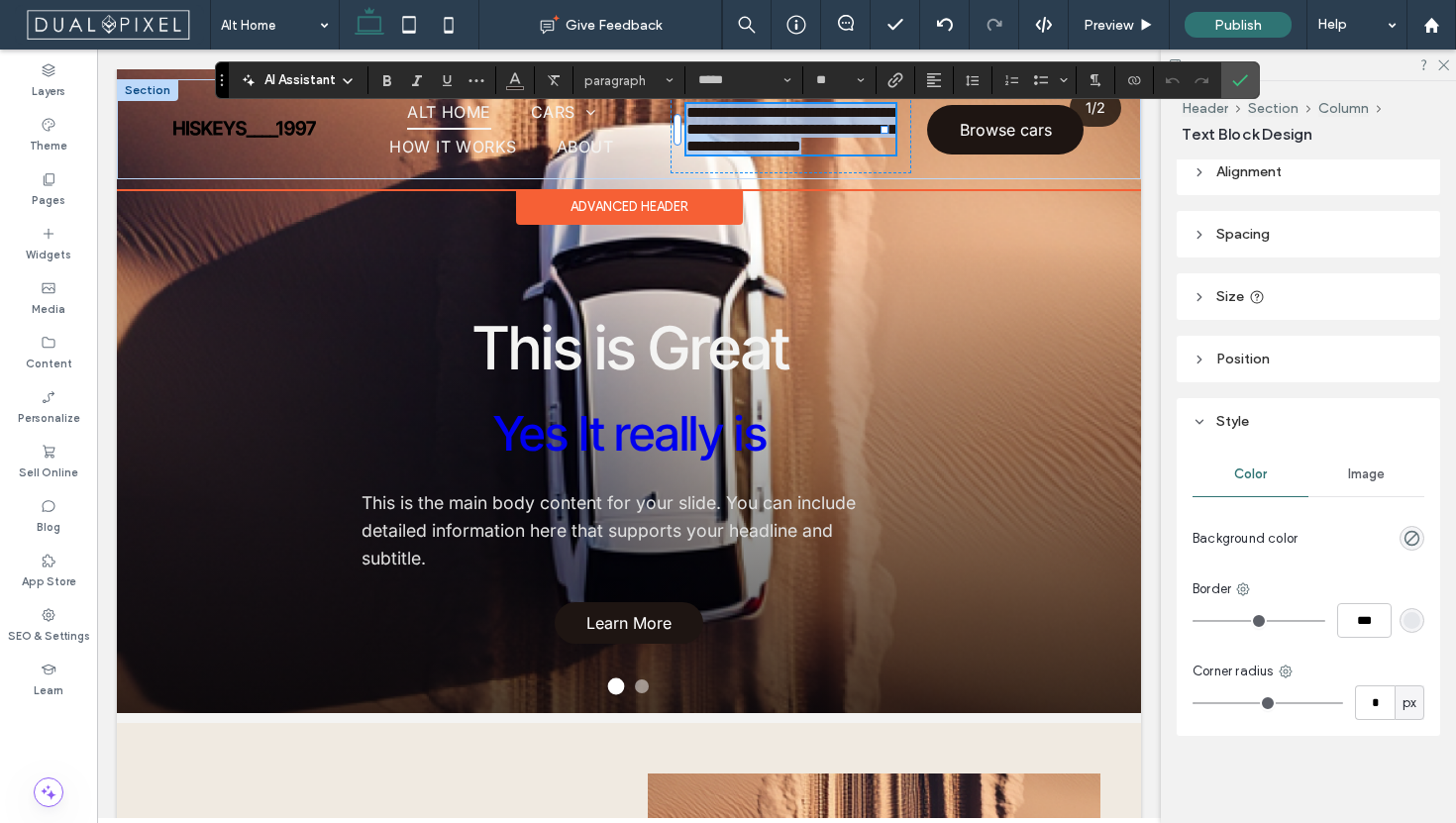 click on "**********" at bounding box center [791, 129] 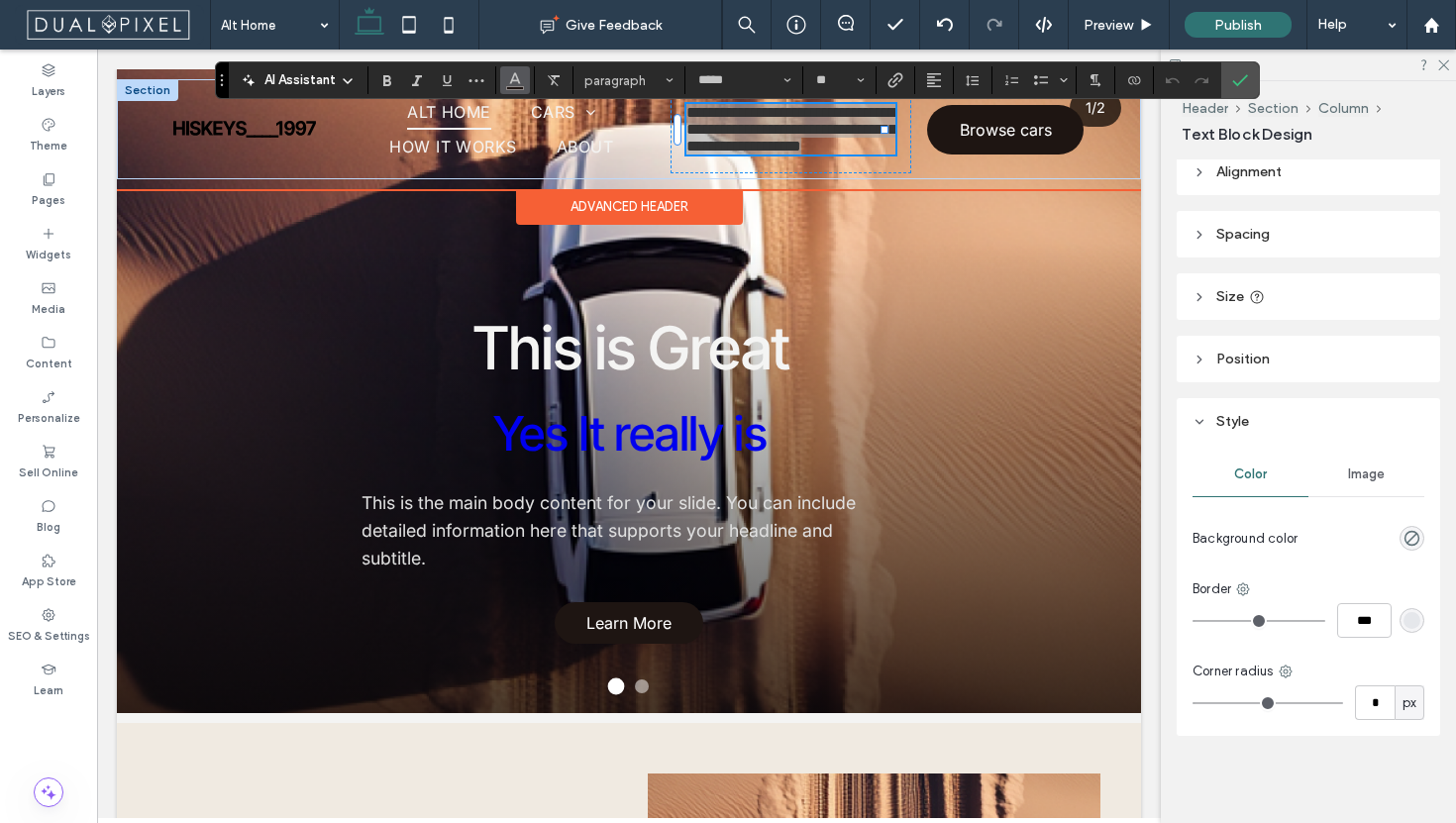 click at bounding box center (515, 80) 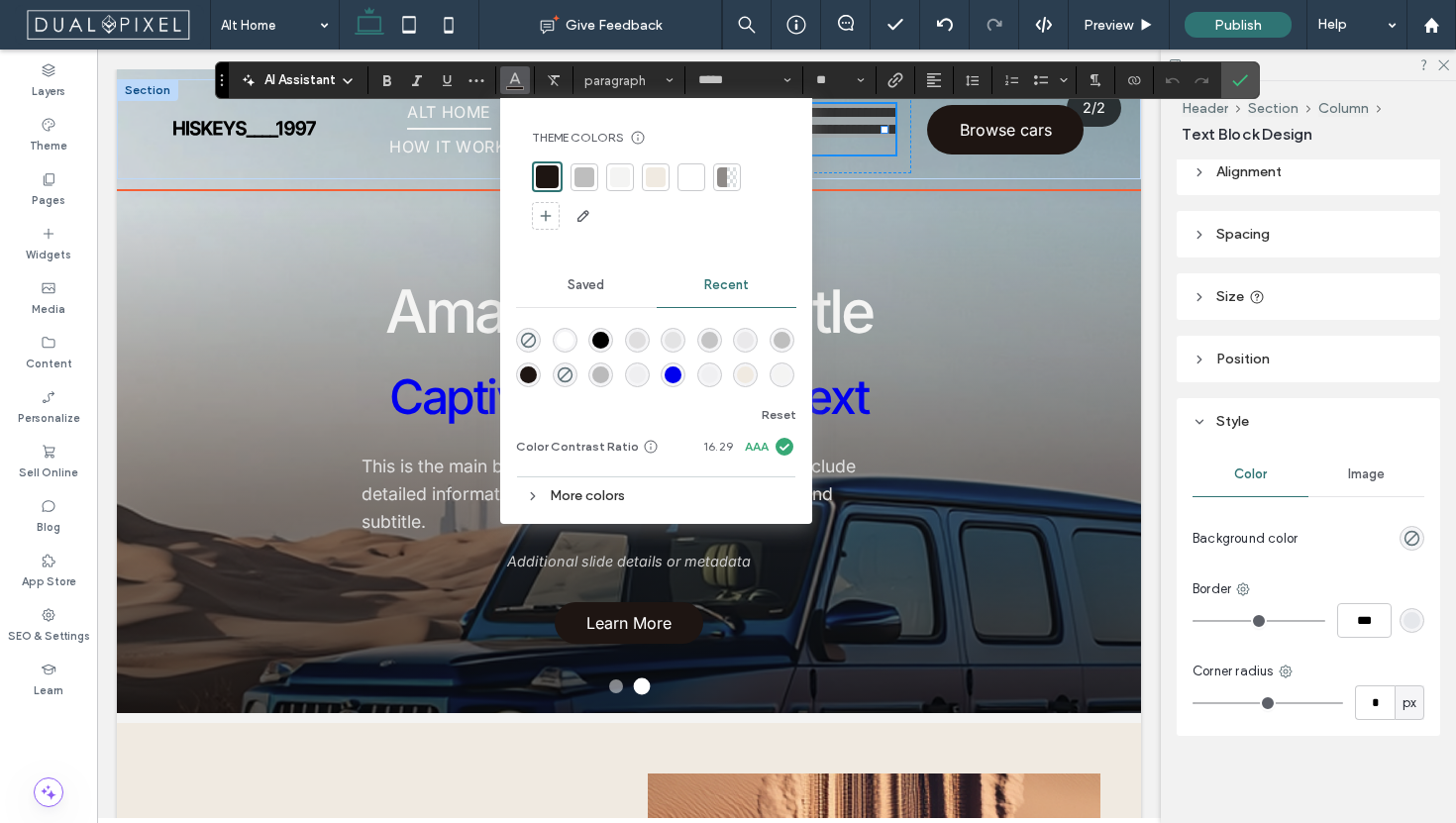 click at bounding box center [620, 177] 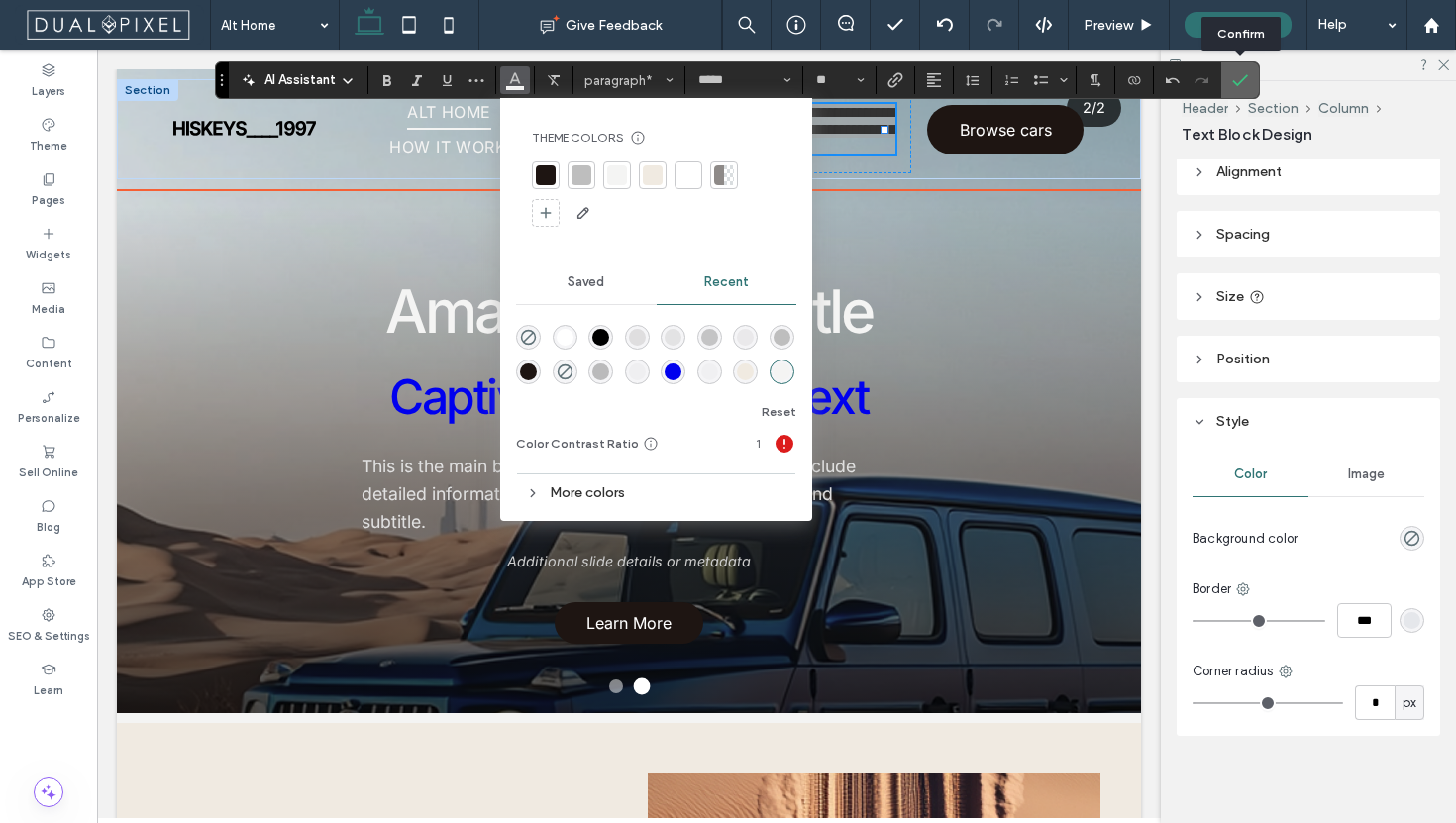 click at bounding box center [1240, 80] 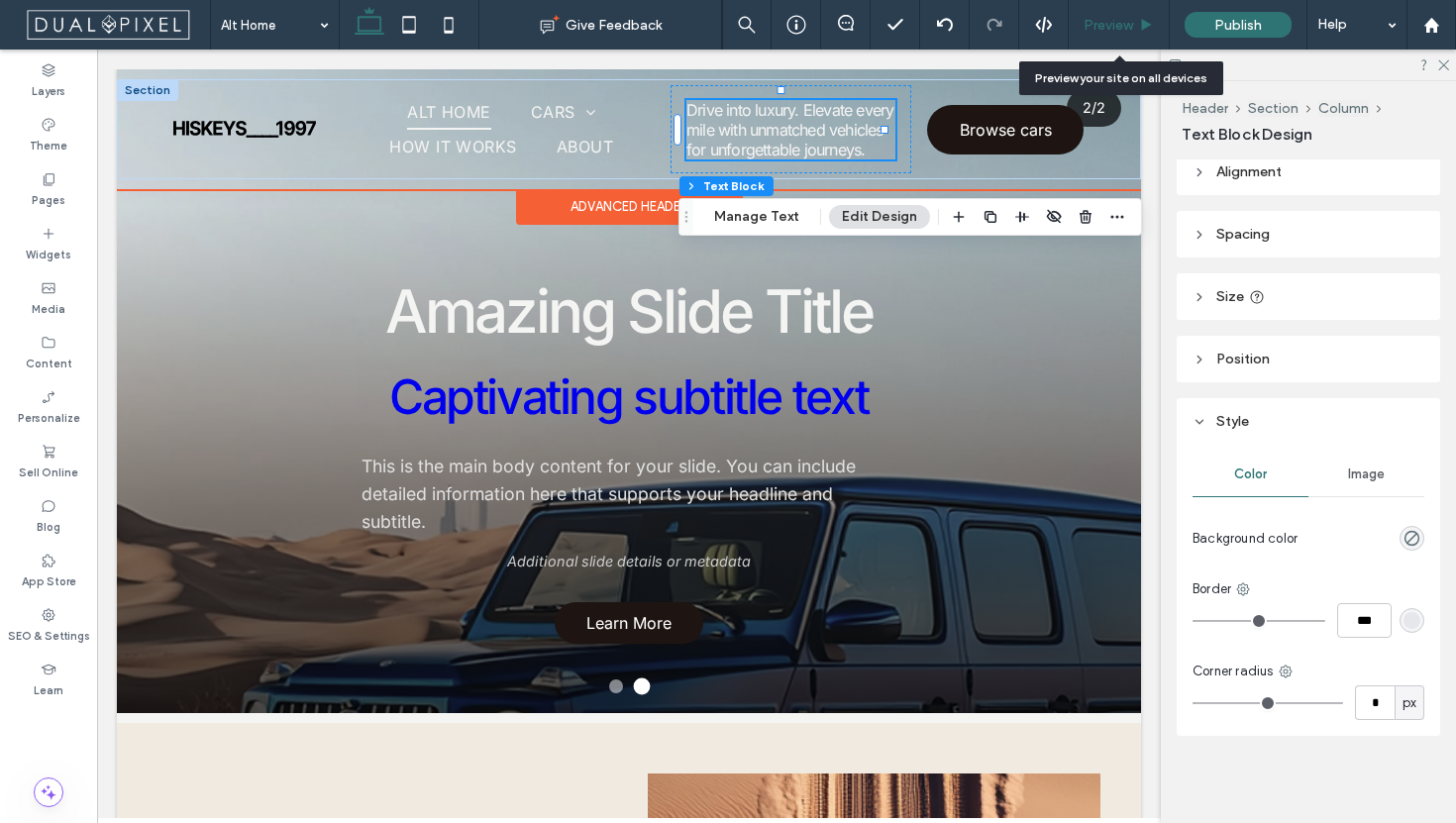 click 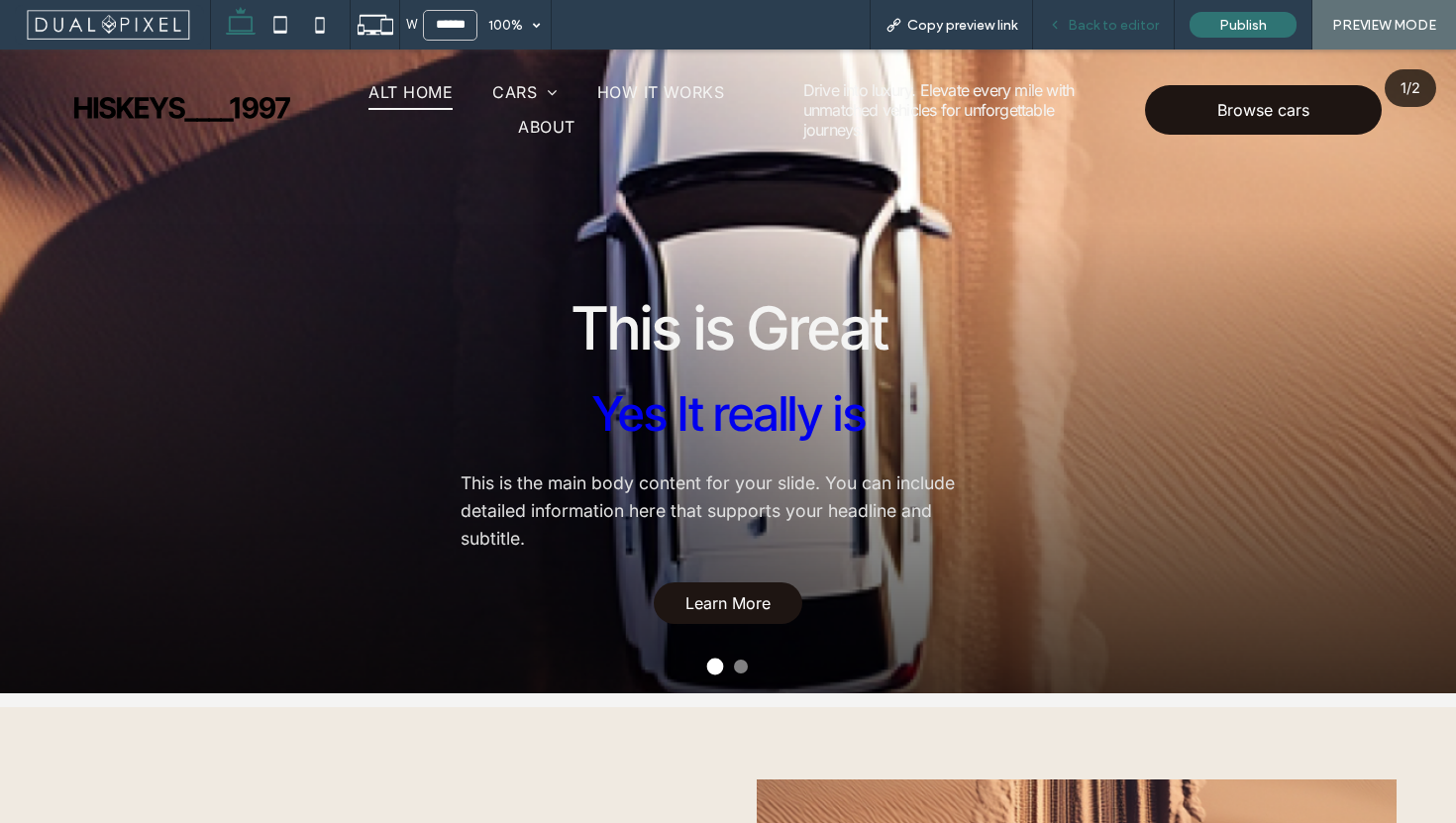 click on "Back to editor" at bounding box center [1103, 25] 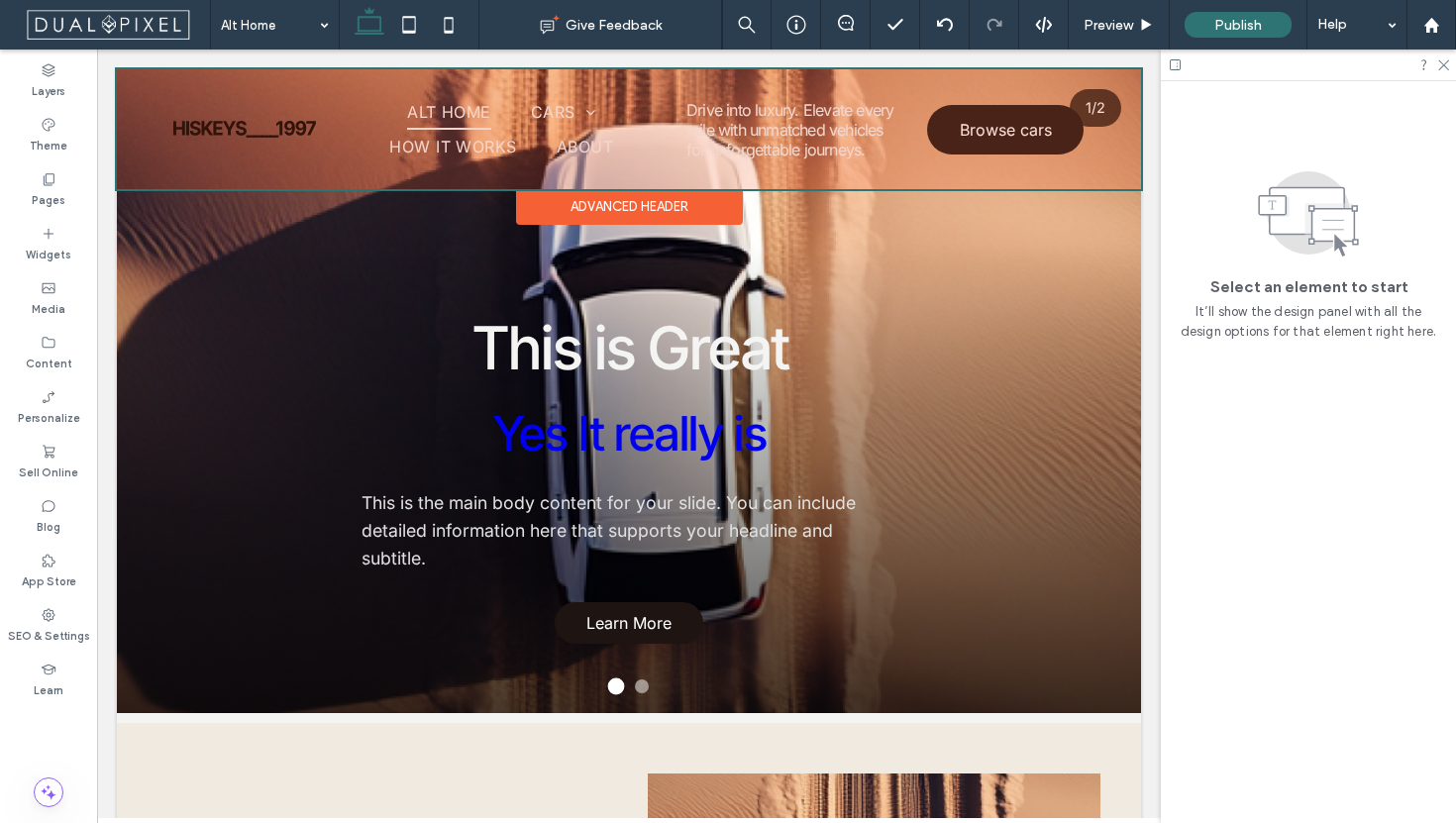 click at bounding box center [629, 129] 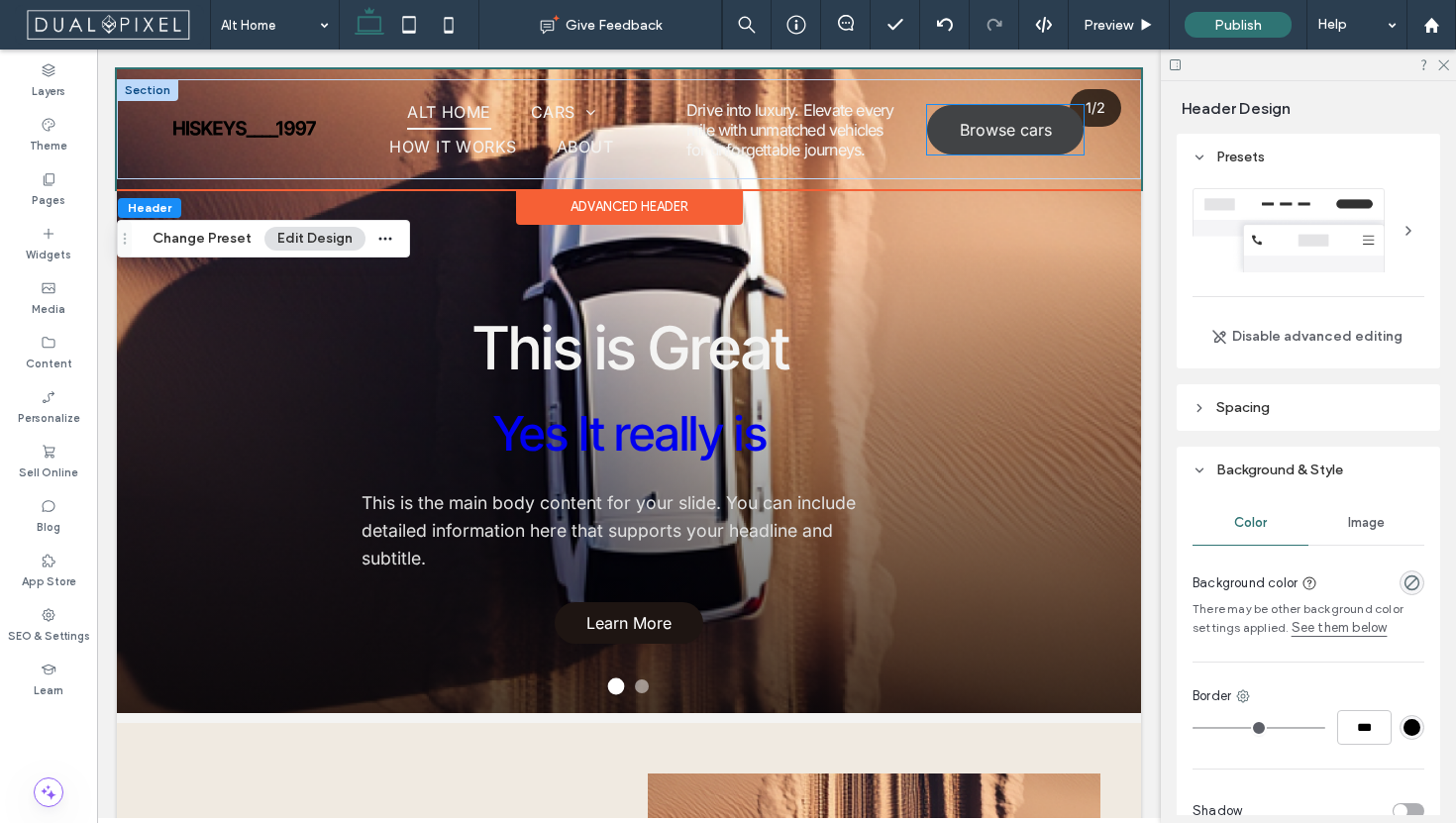 click on "Browse cars" at bounding box center [1005, 130] 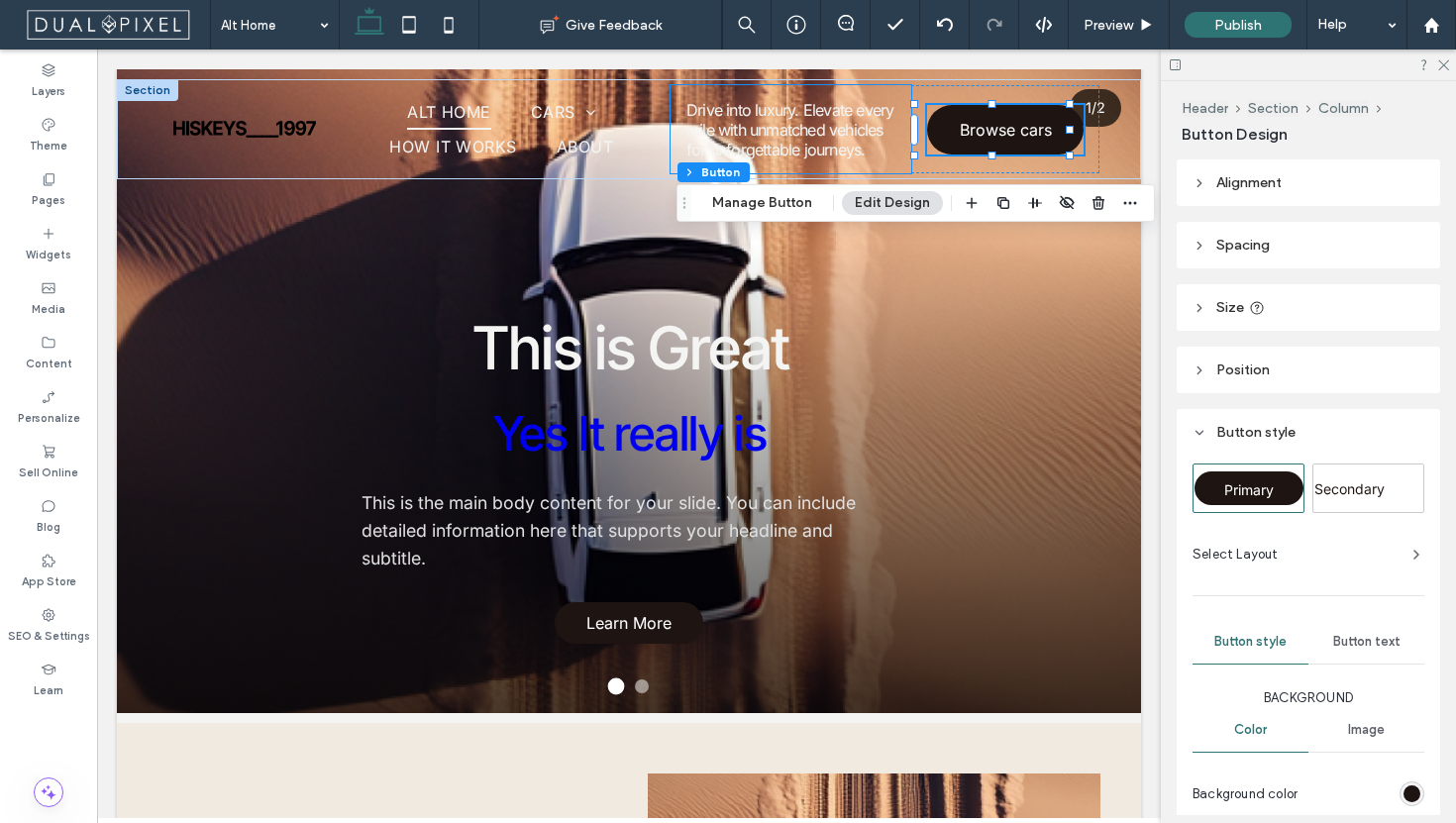 click on "Drive into luxury. Elevate every mile with unmatched vehicles for unforgettable journeys." at bounding box center [790, 129] 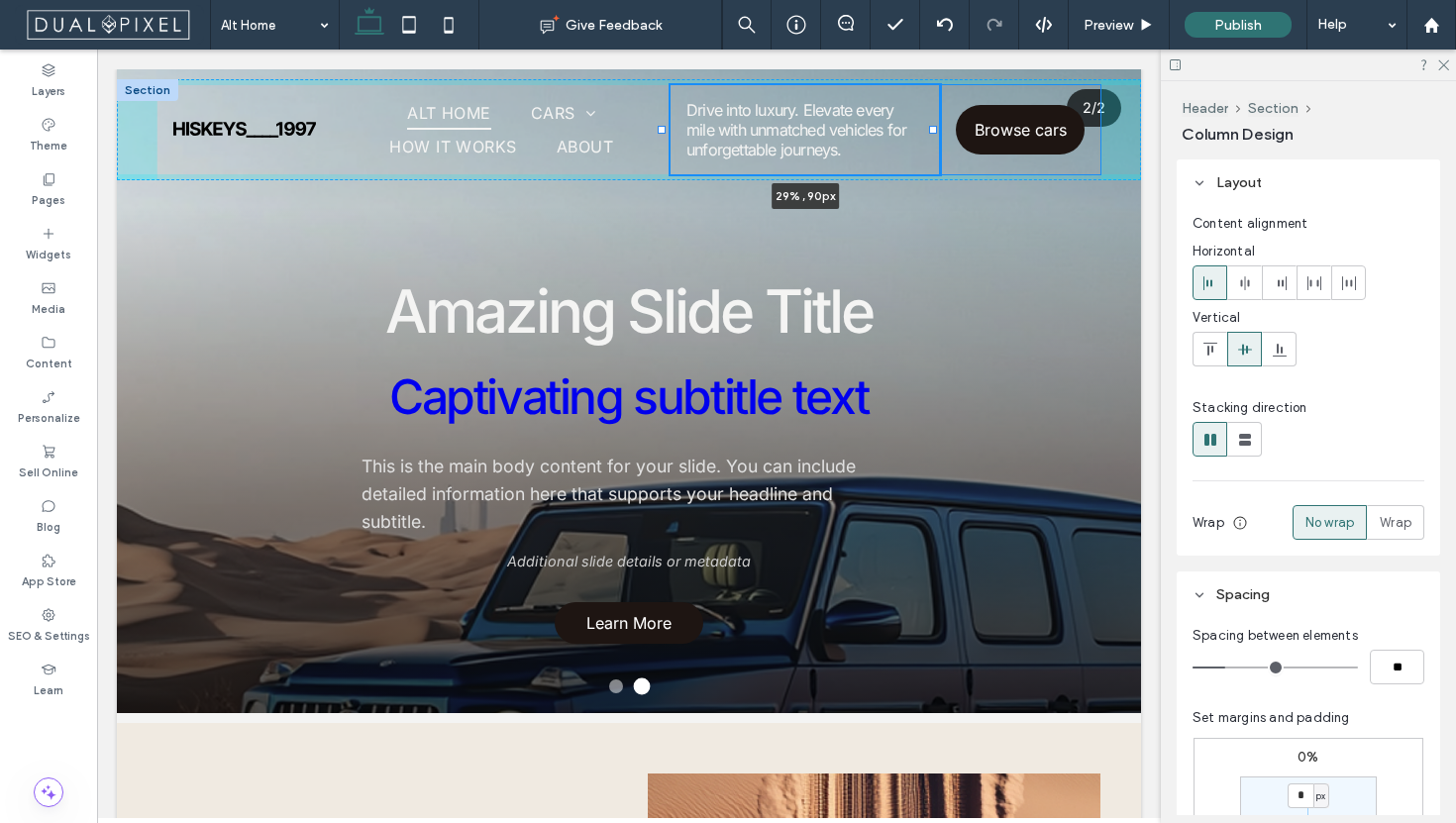 drag, startPoint x: 902, startPoint y: 130, endPoint x: 935, endPoint y: 131, distance: 33.01515 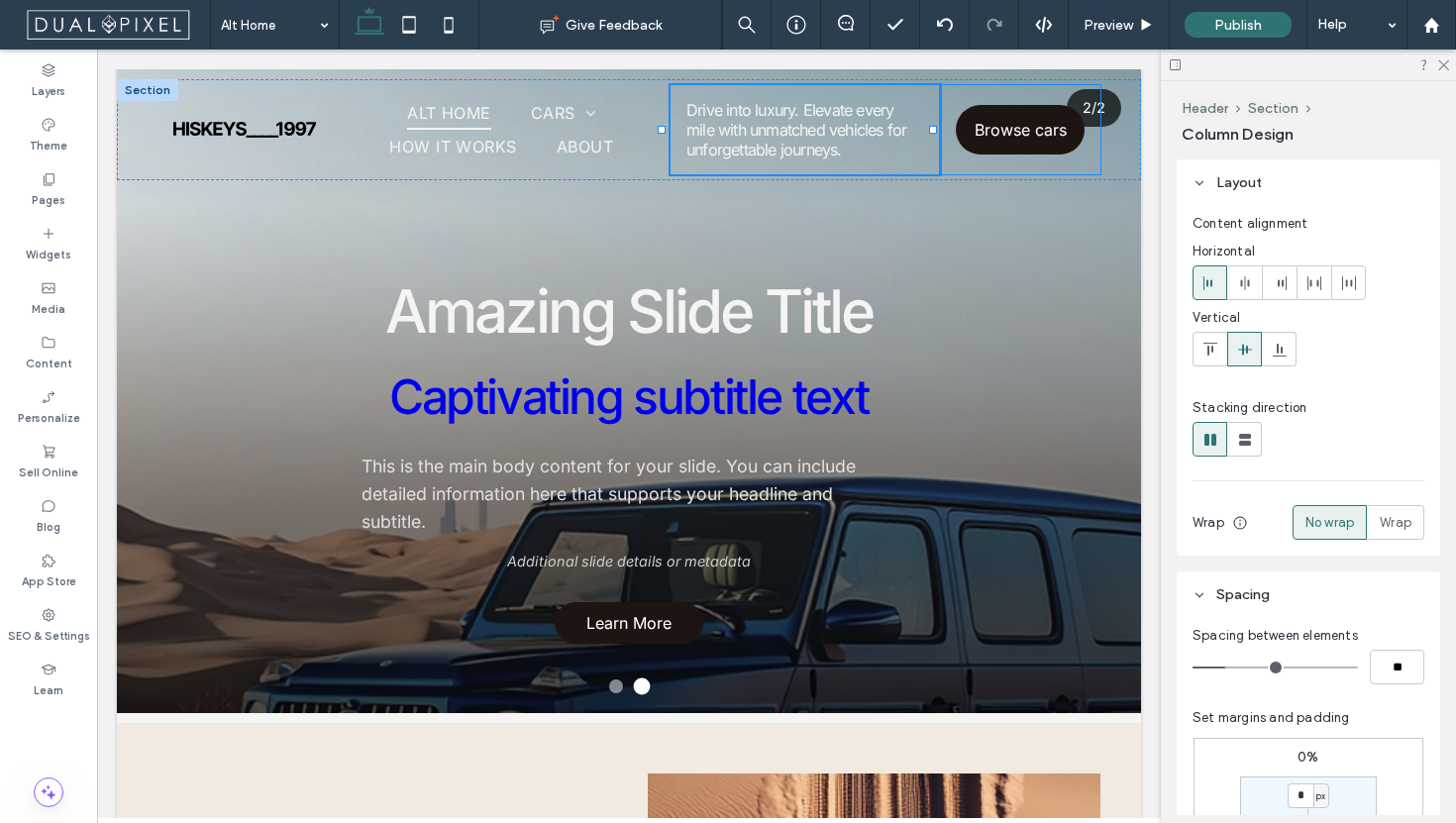 type on "**" 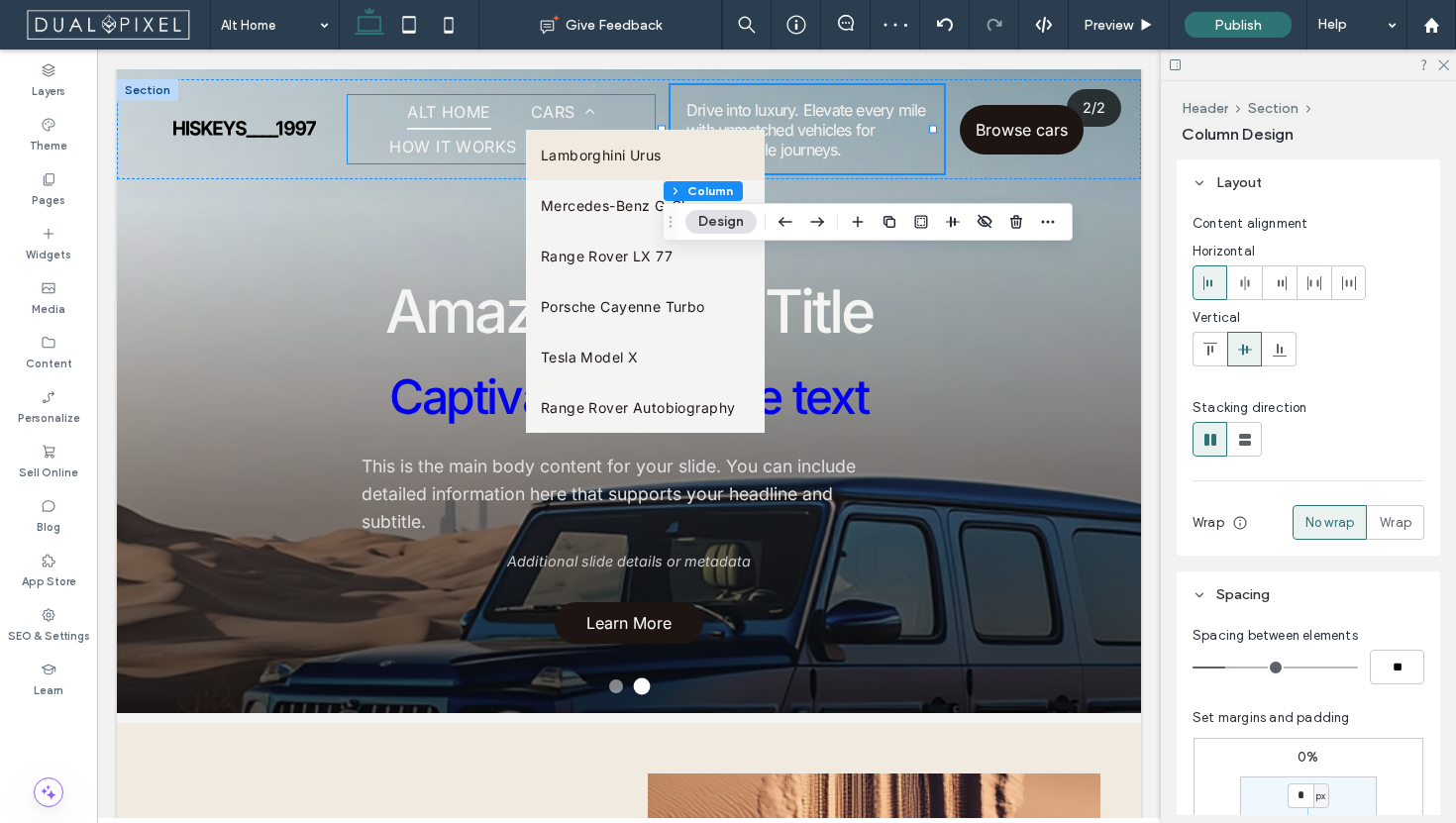click on "Cars
Lamborghini Urus
Mercedes-Benz G-Class
Range Rover LX 77
Porsche Cayenne Turbo
Tesla Model X
Range Rover Autobiography" at bounding box center (563, 112) 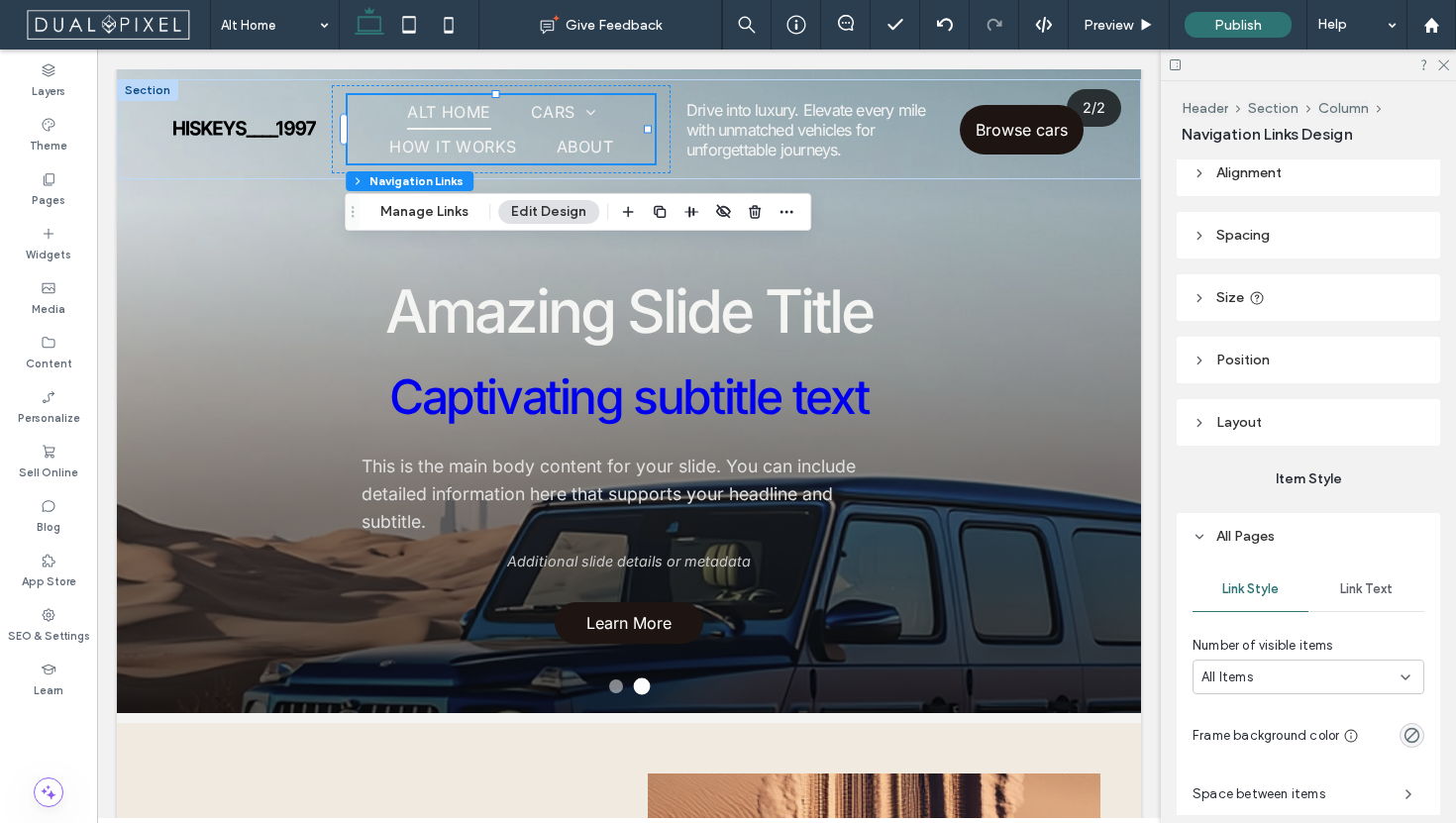 scroll, scrollTop: 96, scrollLeft: 0, axis: vertical 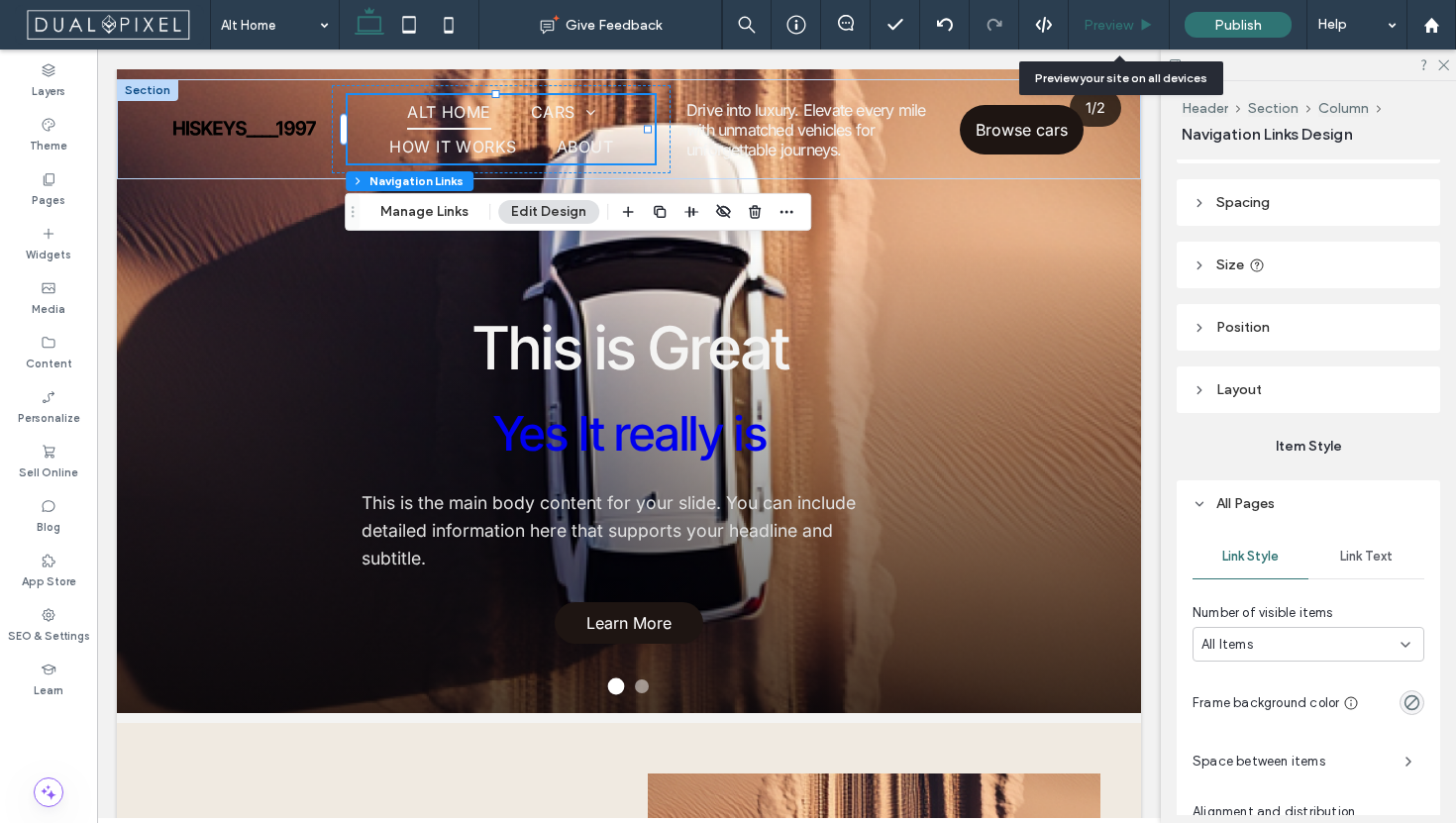 click on "Preview" at bounding box center [1118, 25] 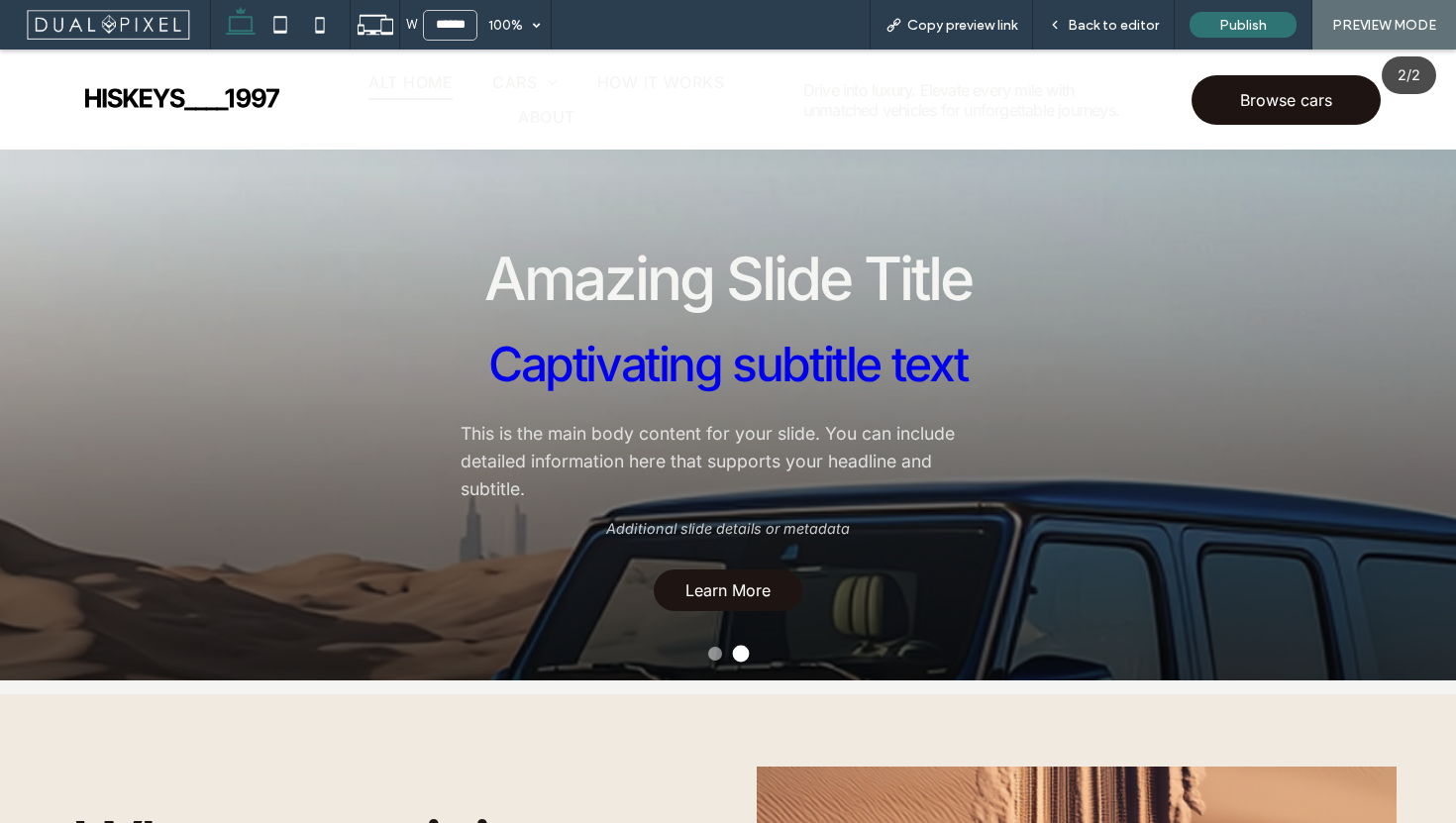 scroll, scrollTop: 0, scrollLeft: 0, axis: both 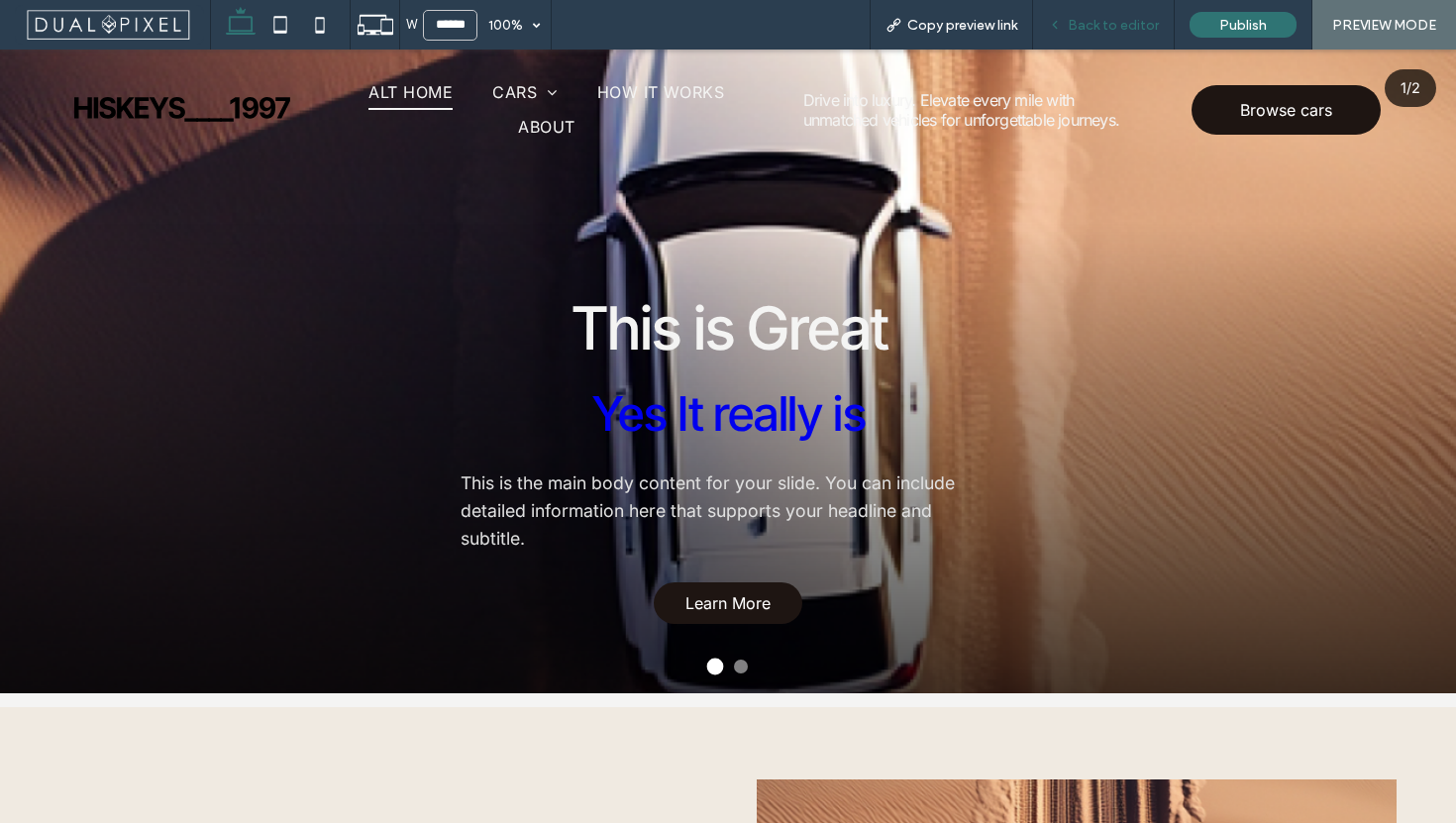 click on "Back to editor" at bounding box center [1113, 25] 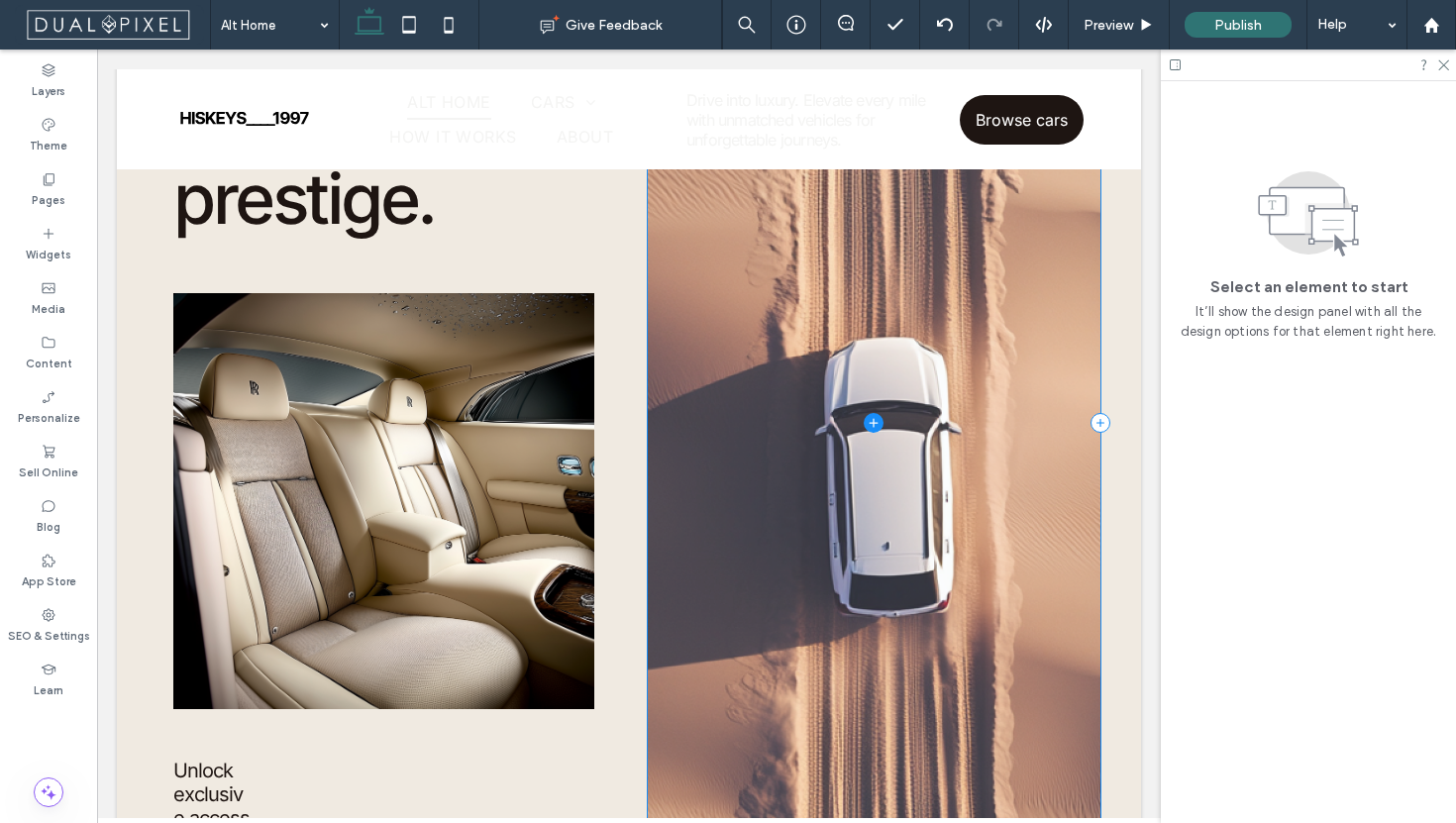 scroll, scrollTop: 1161, scrollLeft: 0, axis: vertical 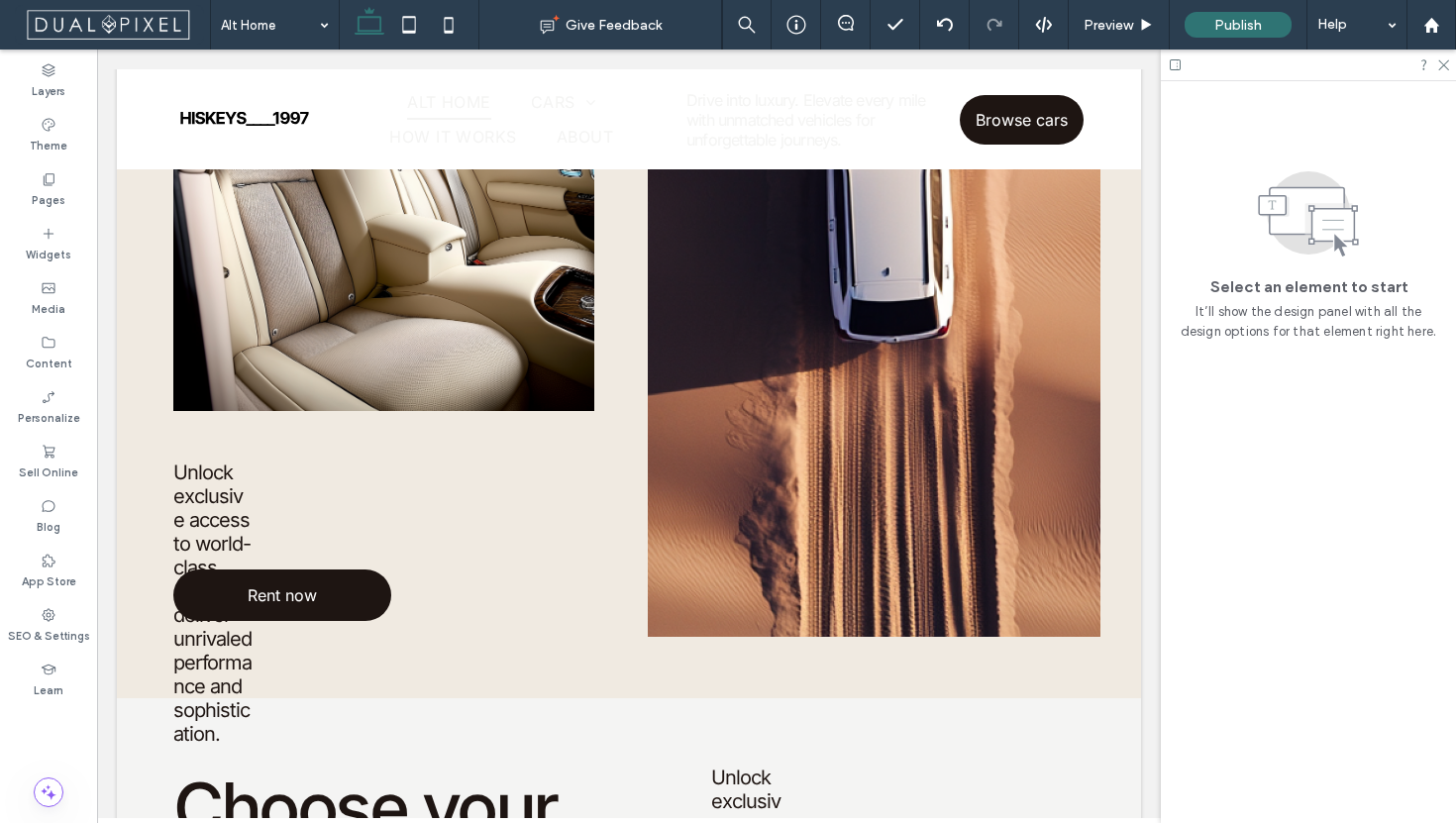 click at bounding box center [1308, 64] 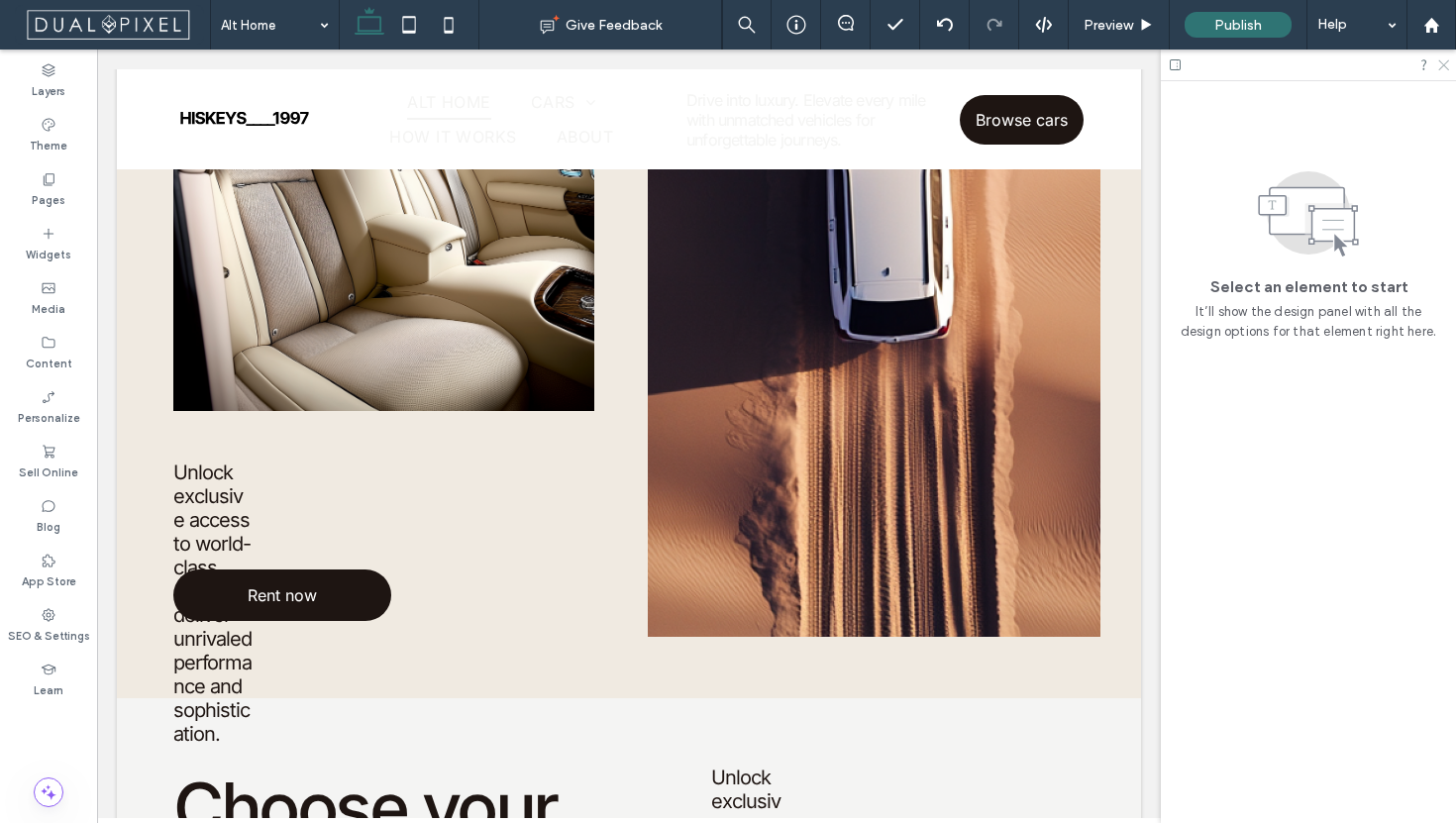 click 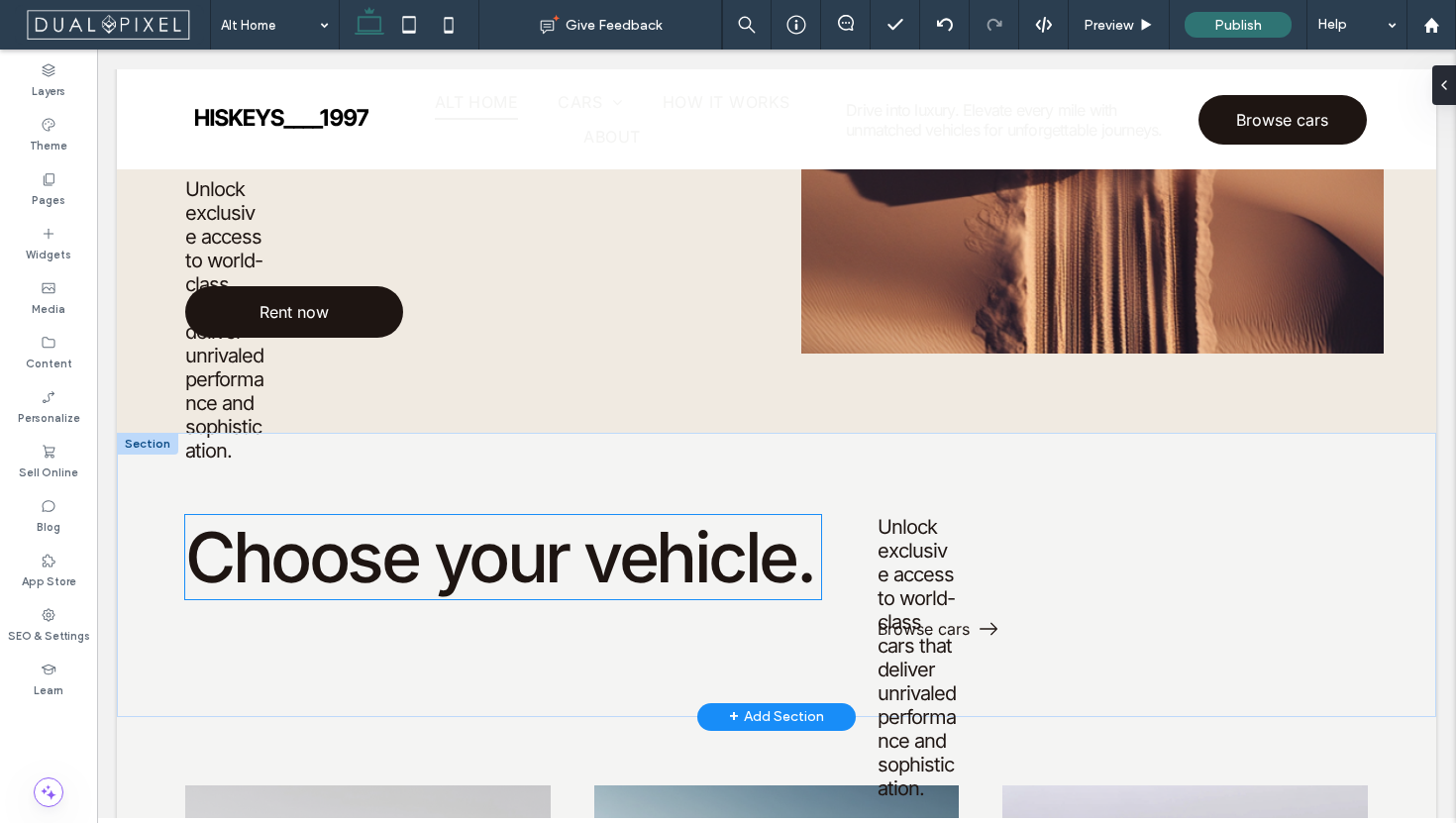 scroll, scrollTop: 1422, scrollLeft: 0, axis: vertical 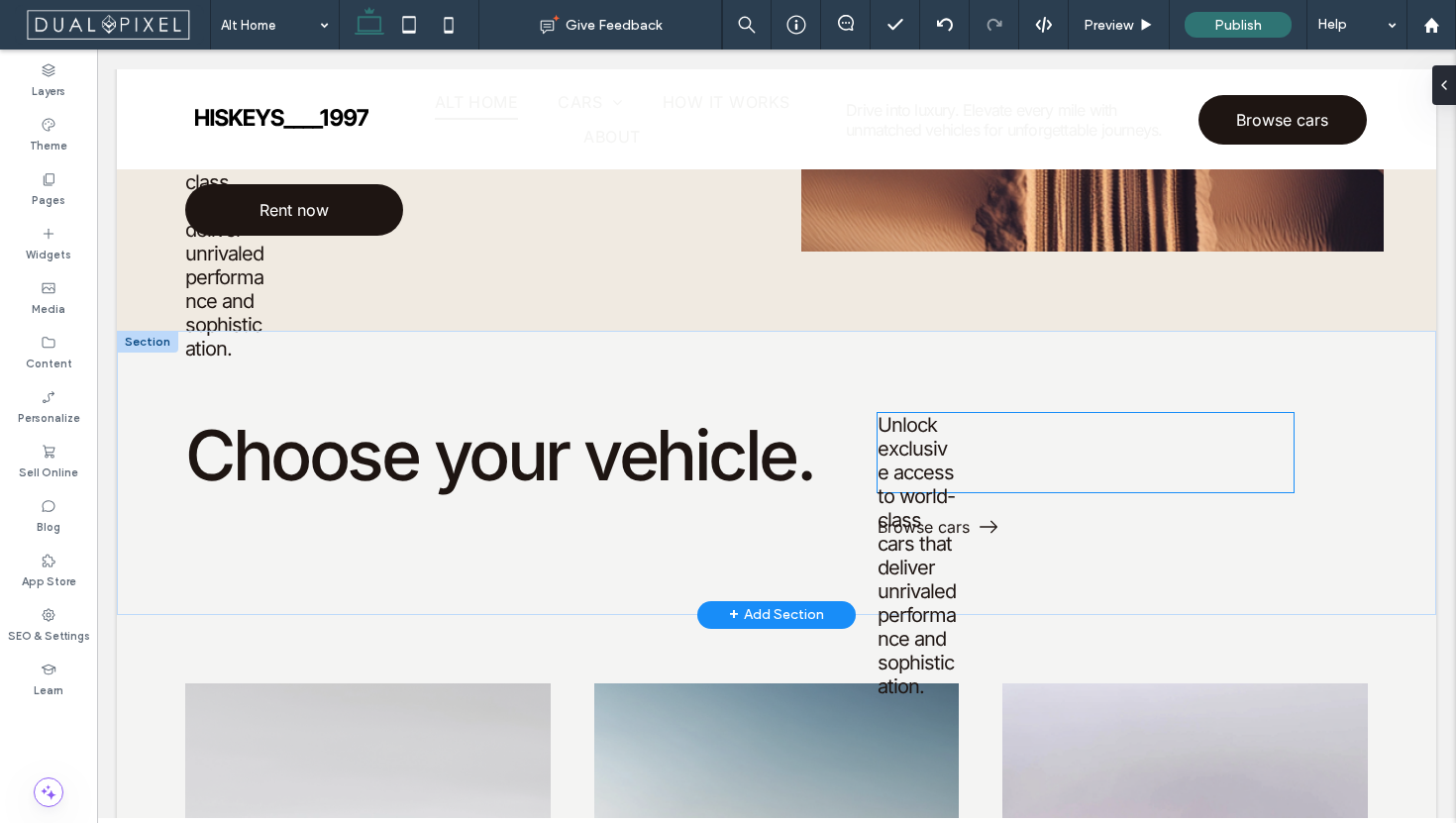 click on "Unlock exclusive access to world-class cars that deliver unrivaled performance and sophistication." at bounding box center [916, 556] 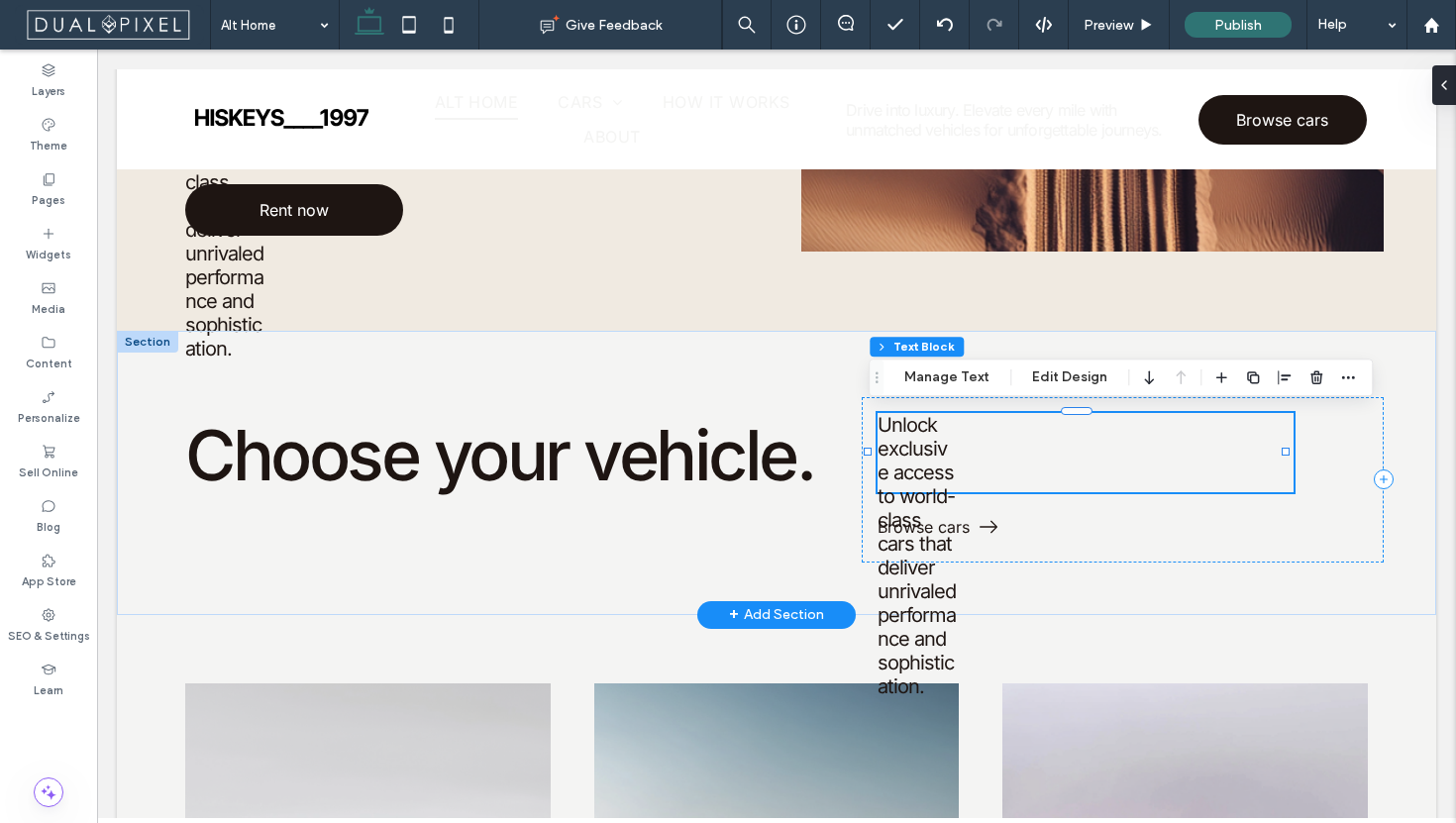 click on "Unlock exclusive access to world-class cars that deliver unrivaled performance and sophistication." at bounding box center [916, 556] 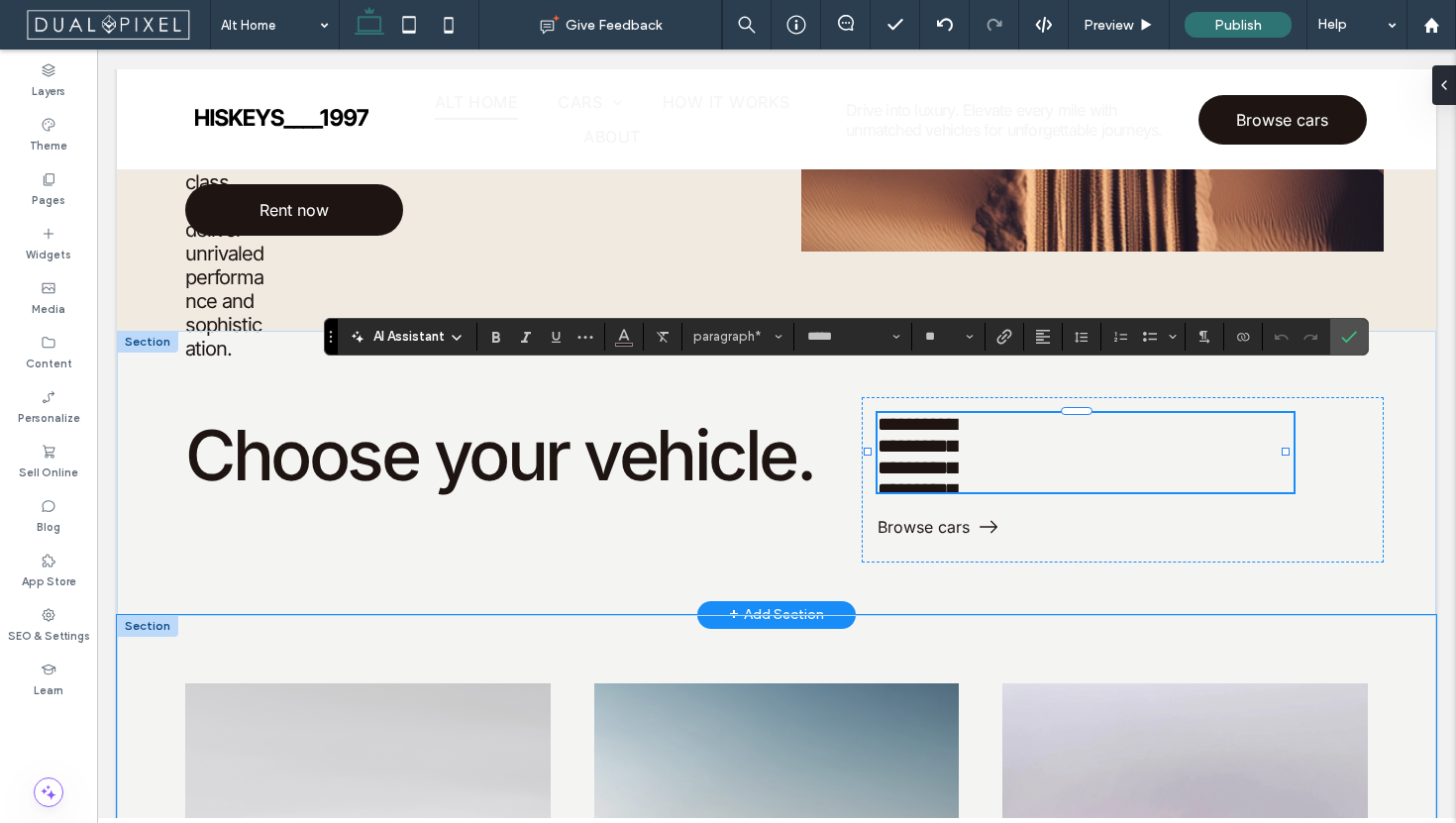 scroll, scrollTop: 1973, scrollLeft: 0, axis: vertical 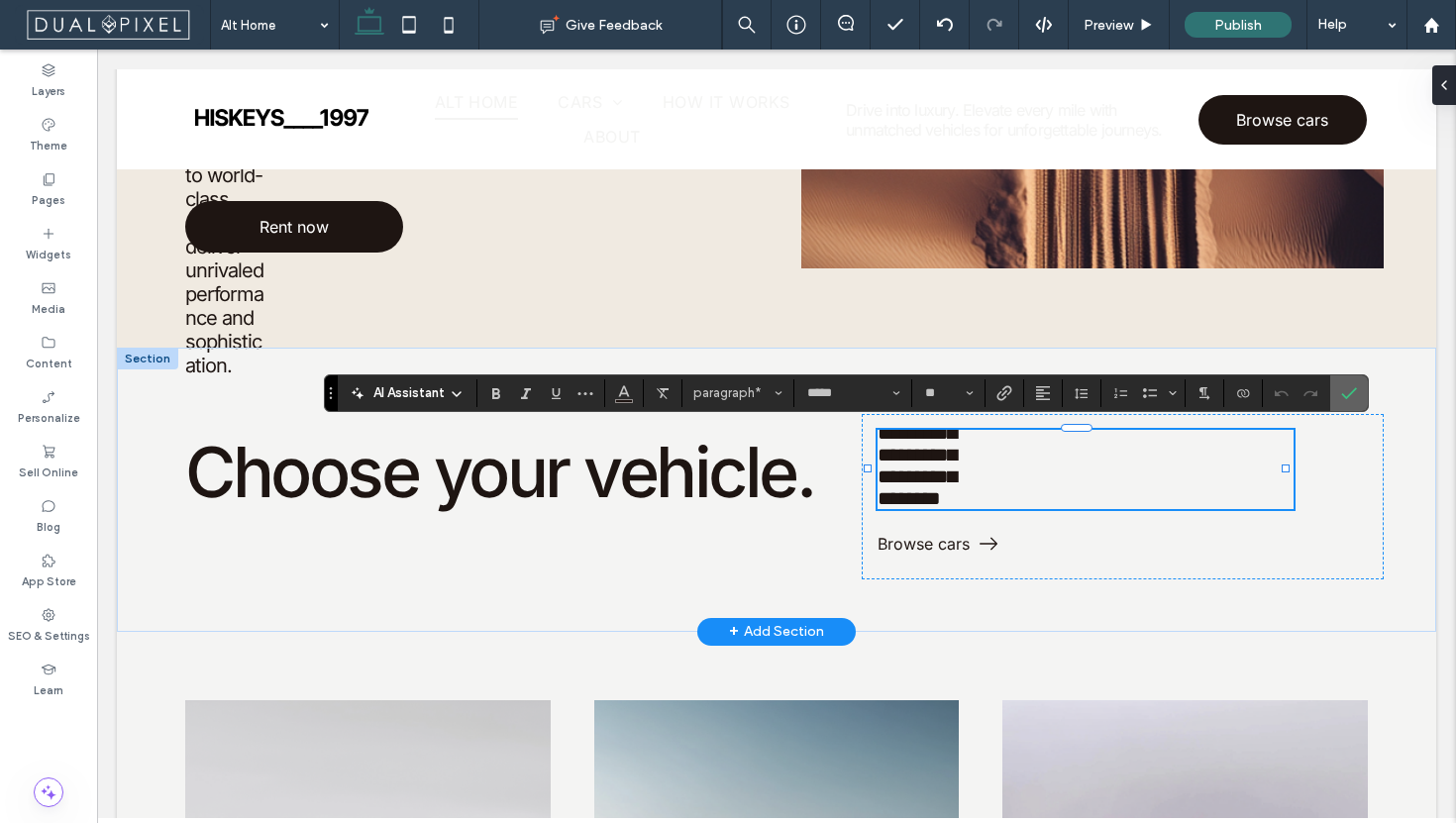 click at bounding box center (1349, 393) 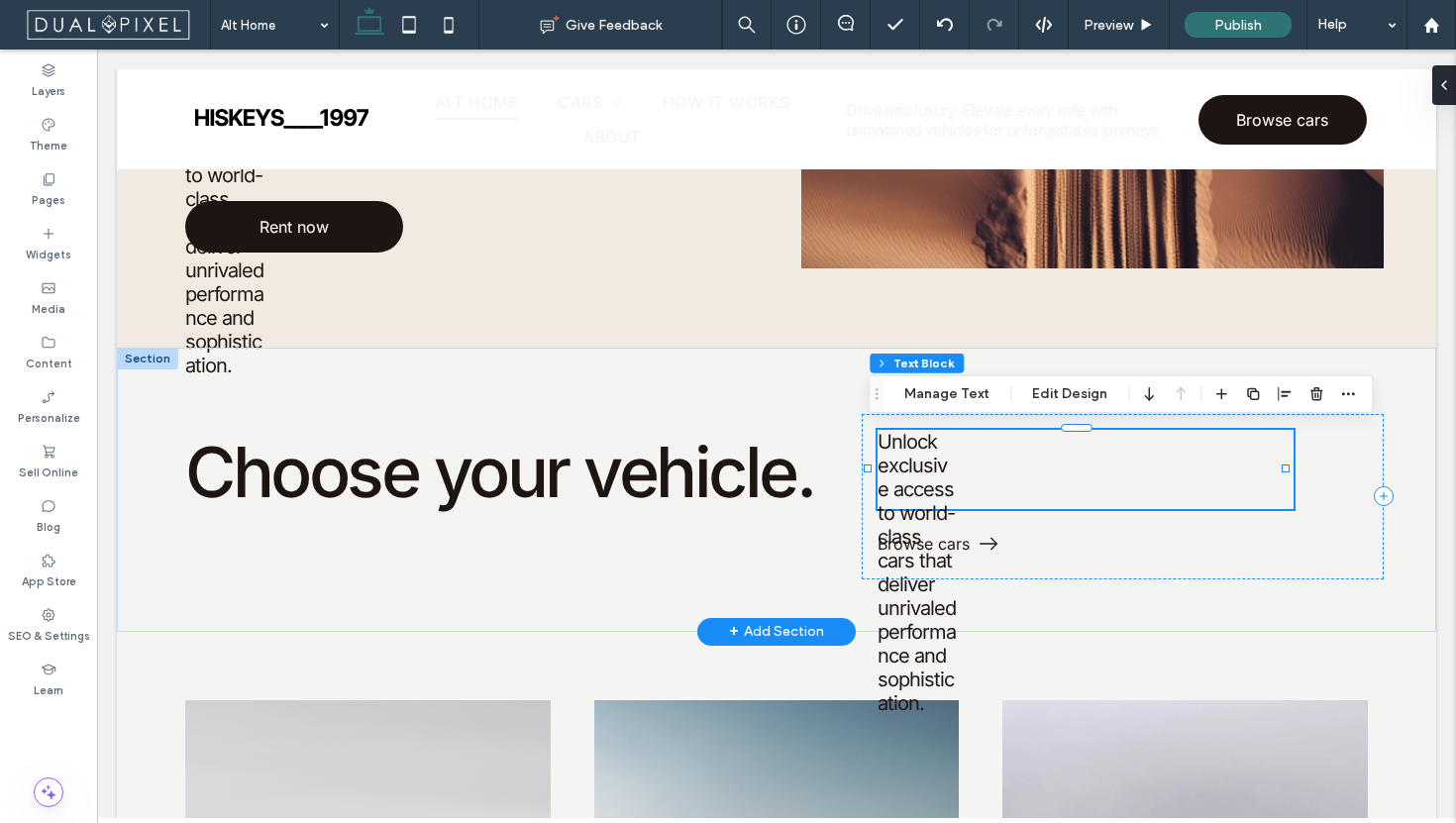 click on "Unlock exclusive access to world-class cars that deliver unrivaled performance and sophistication." at bounding box center [1086, 469] 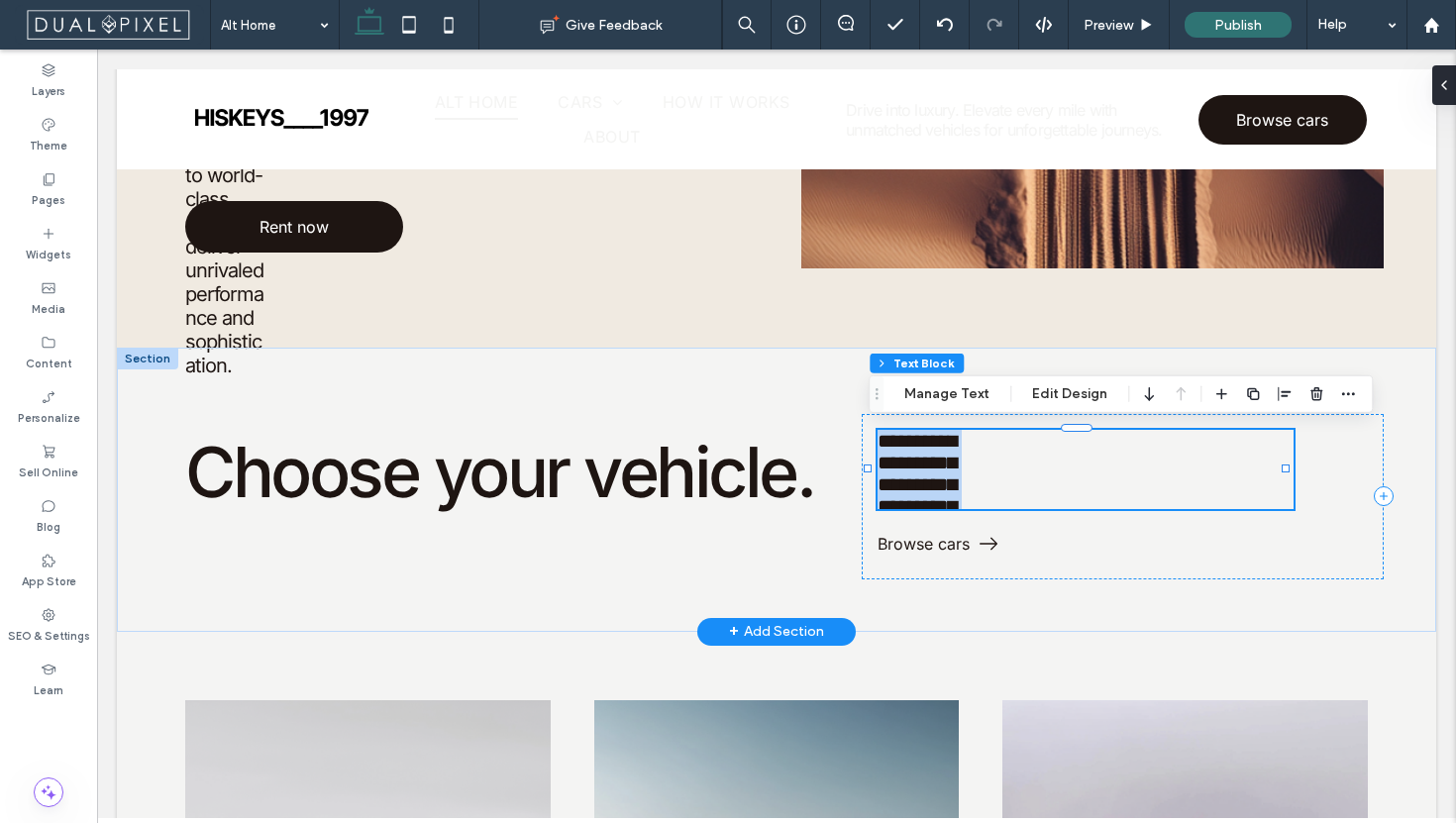 click on "**********" at bounding box center [1086, 469] 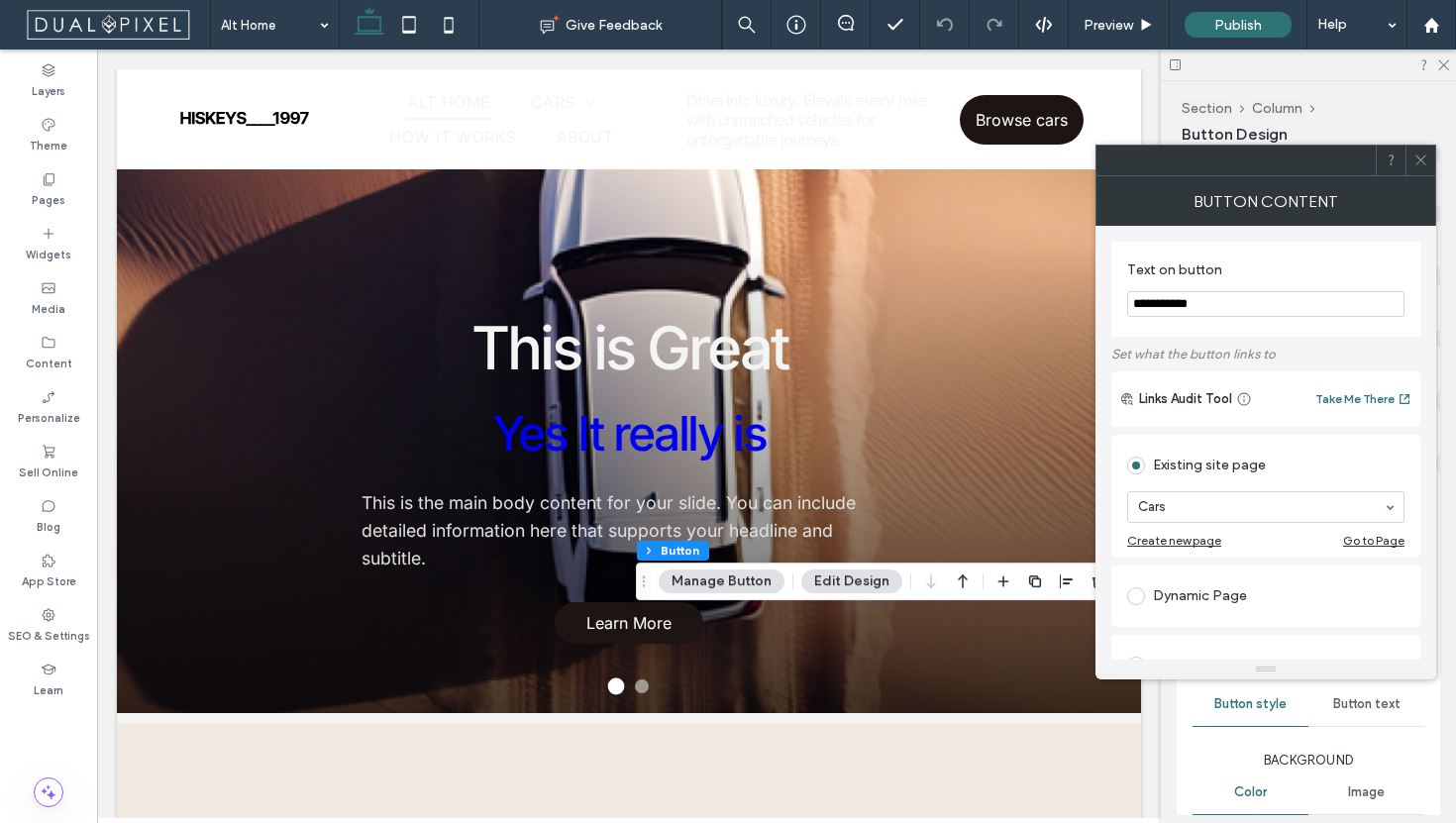 scroll, scrollTop: 1403, scrollLeft: 0, axis: vertical 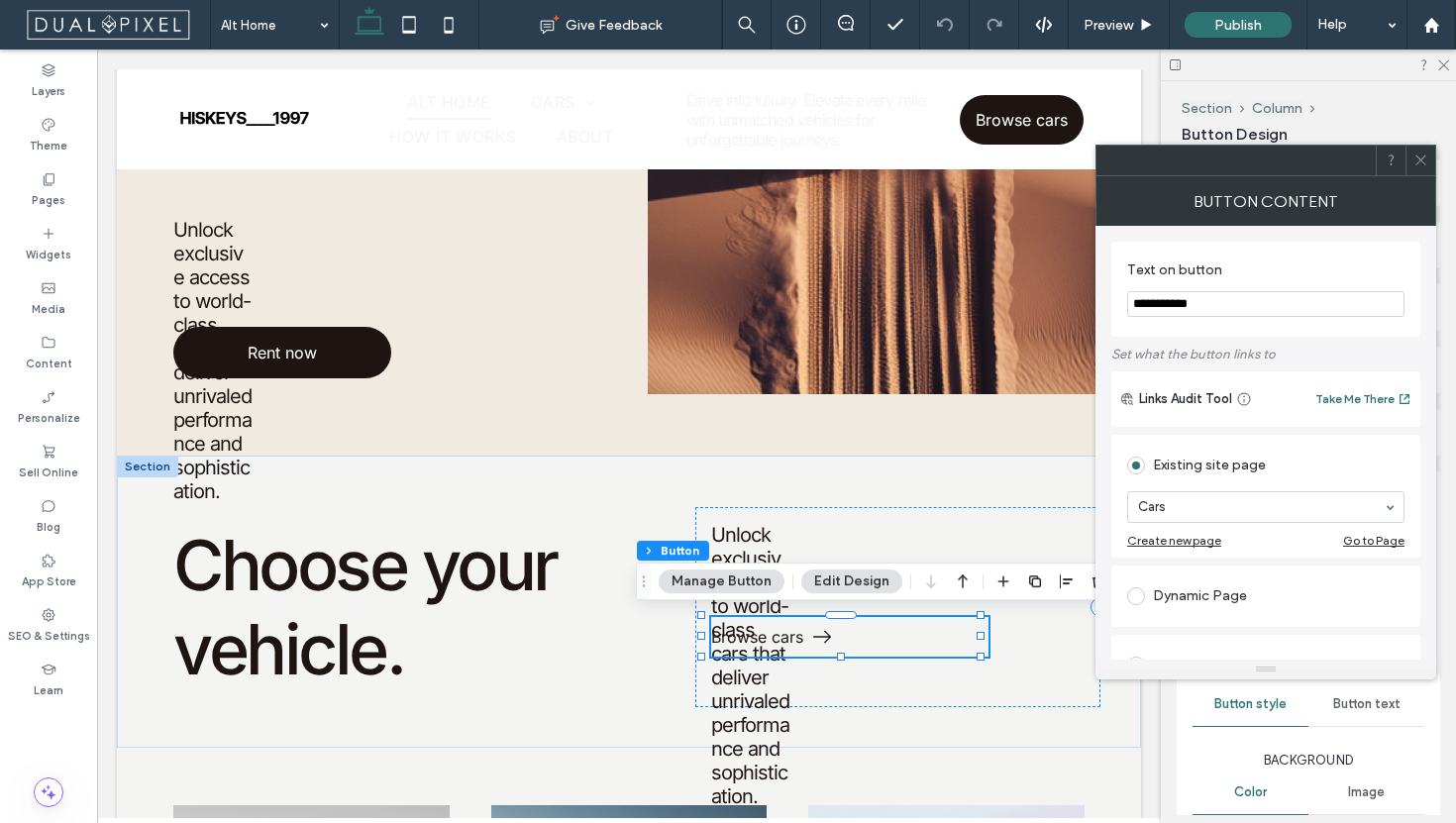 click 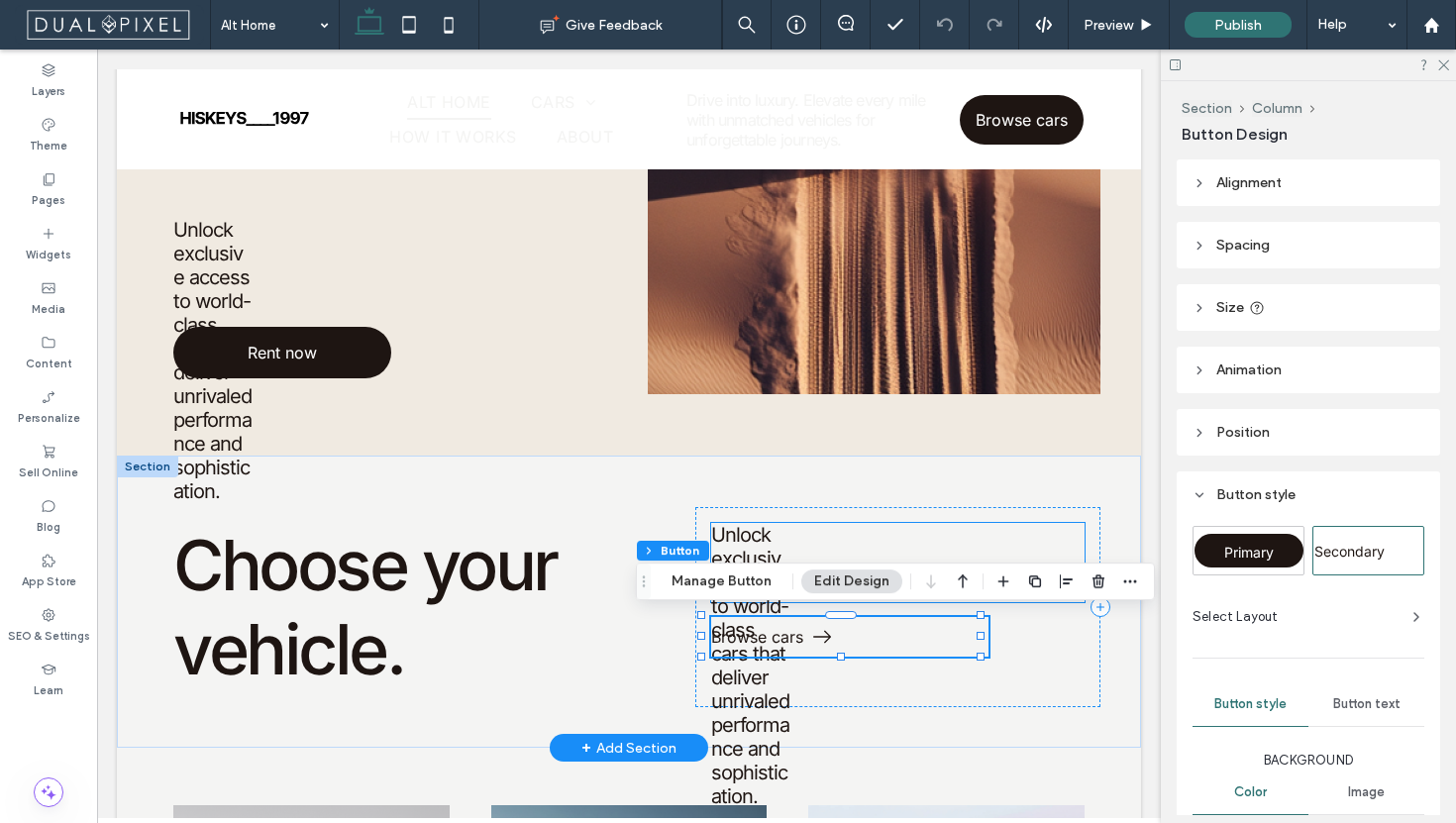 click on "Unlock exclusive access to world-class cars that deliver unrivaled performance and sophistication." at bounding box center (750, 666) 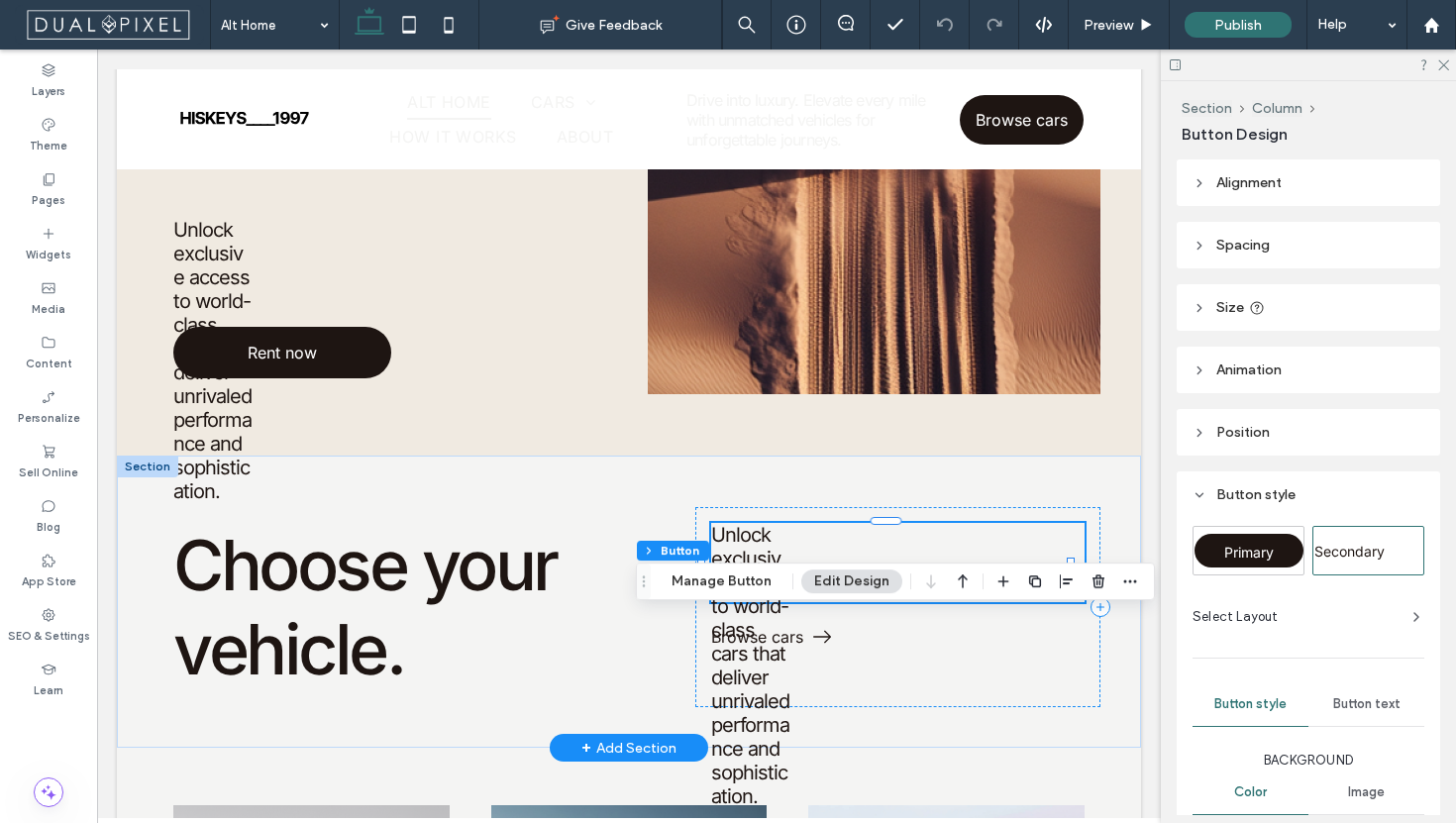 click on "Unlock exclusive access to world-class cars that deliver unrivaled performance and sophistication." at bounding box center (750, 666) 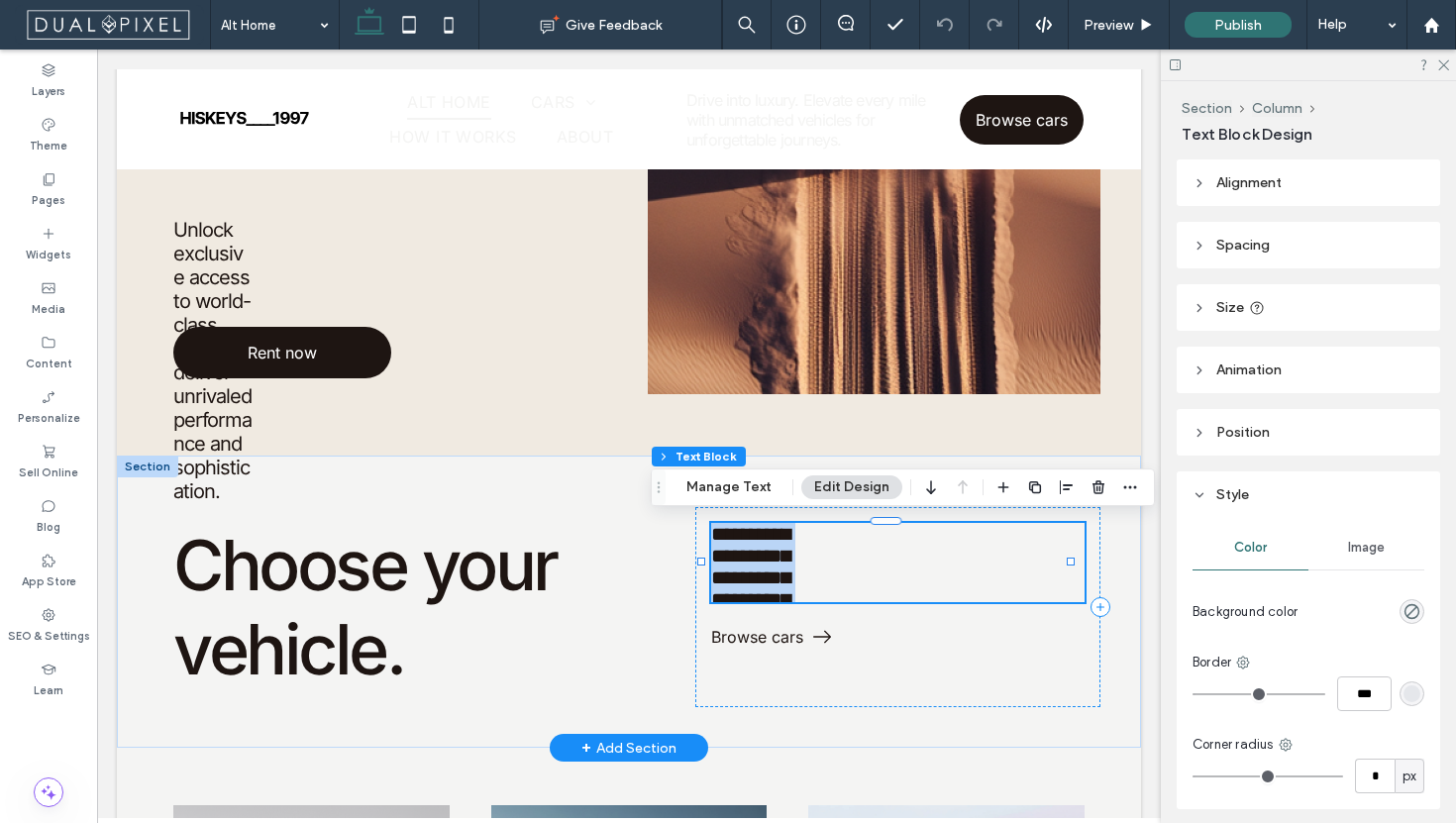 scroll, scrollTop: 212, scrollLeft: 0, axis: vertical 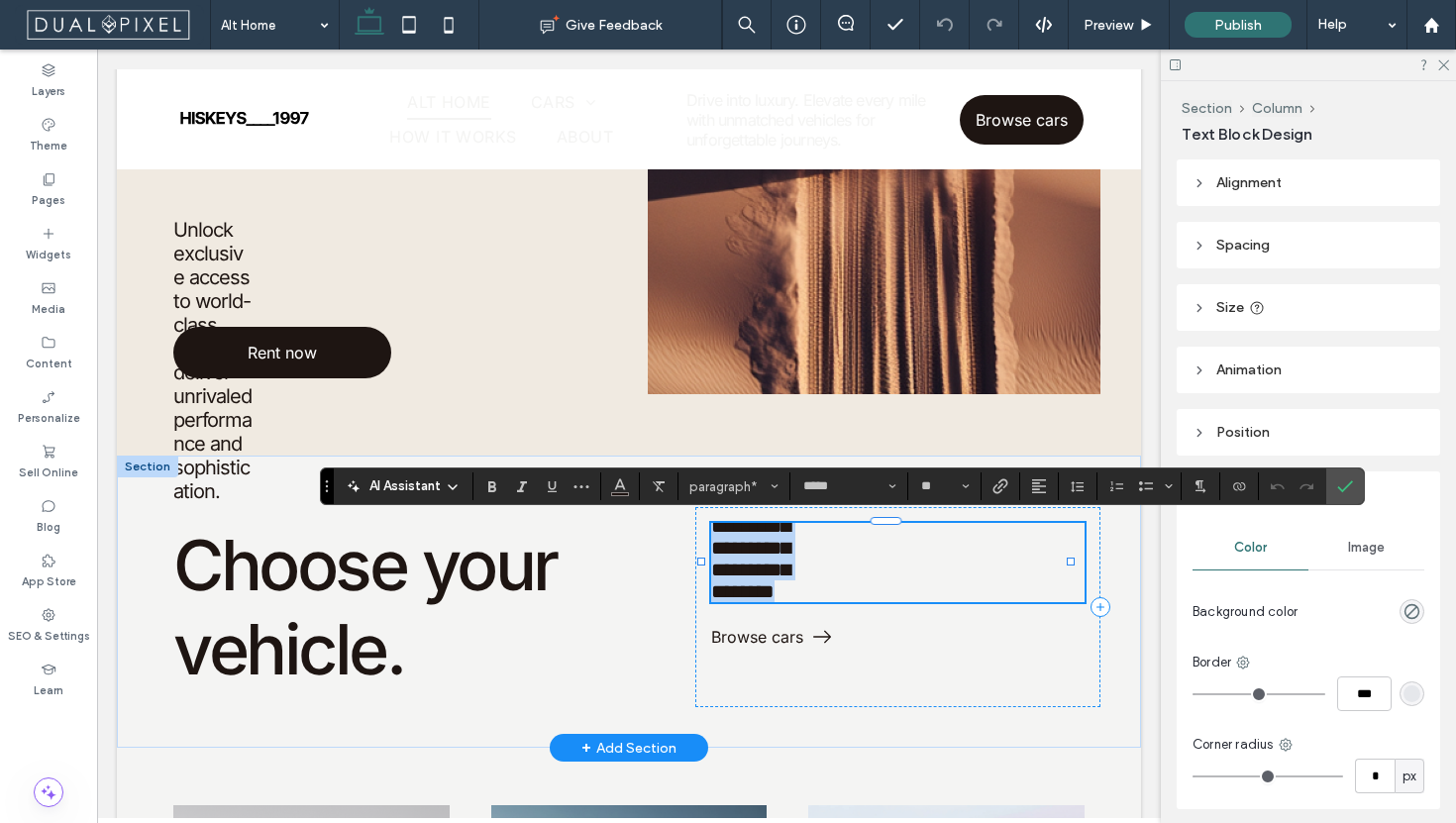 type 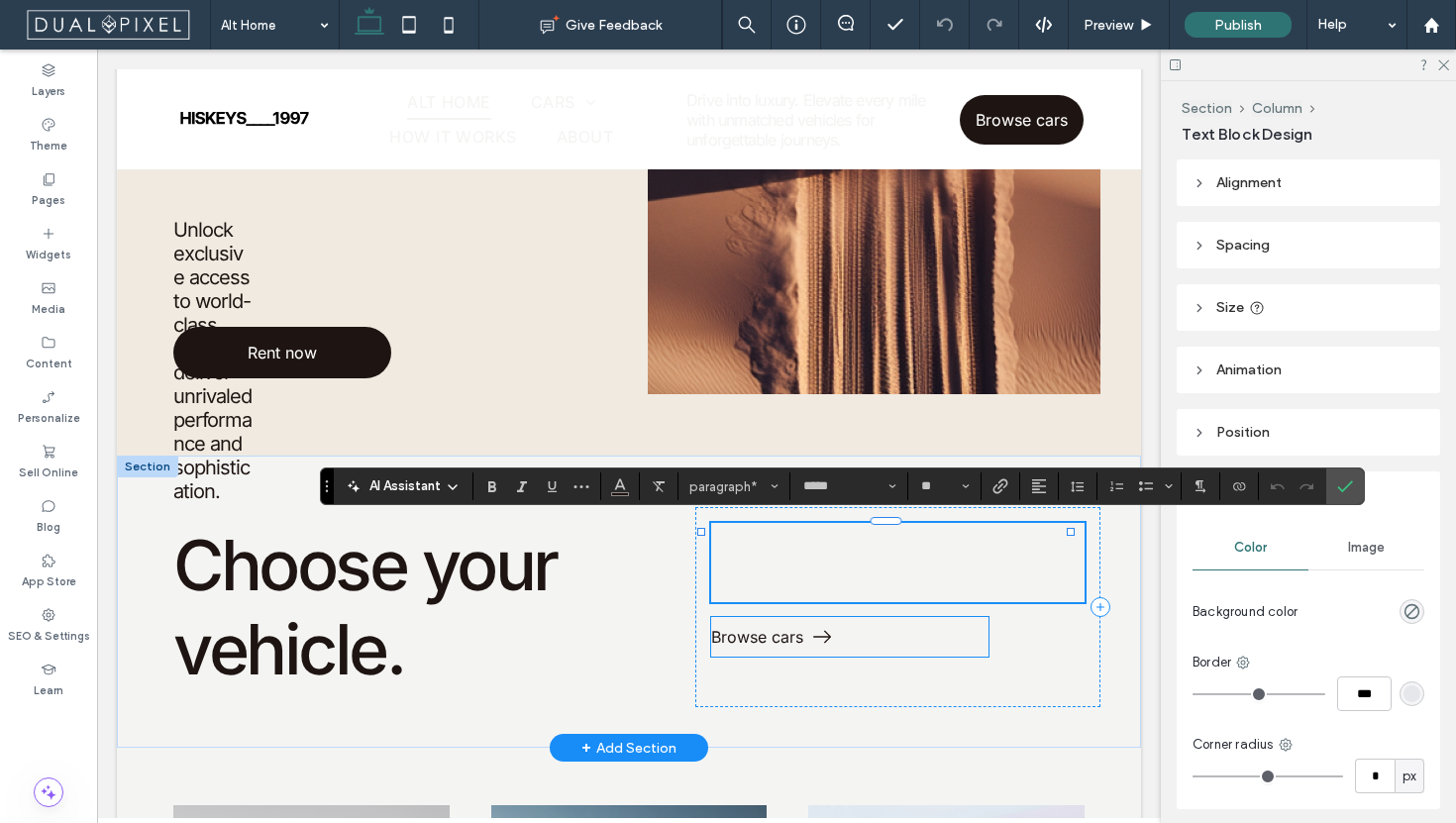 type on "**" 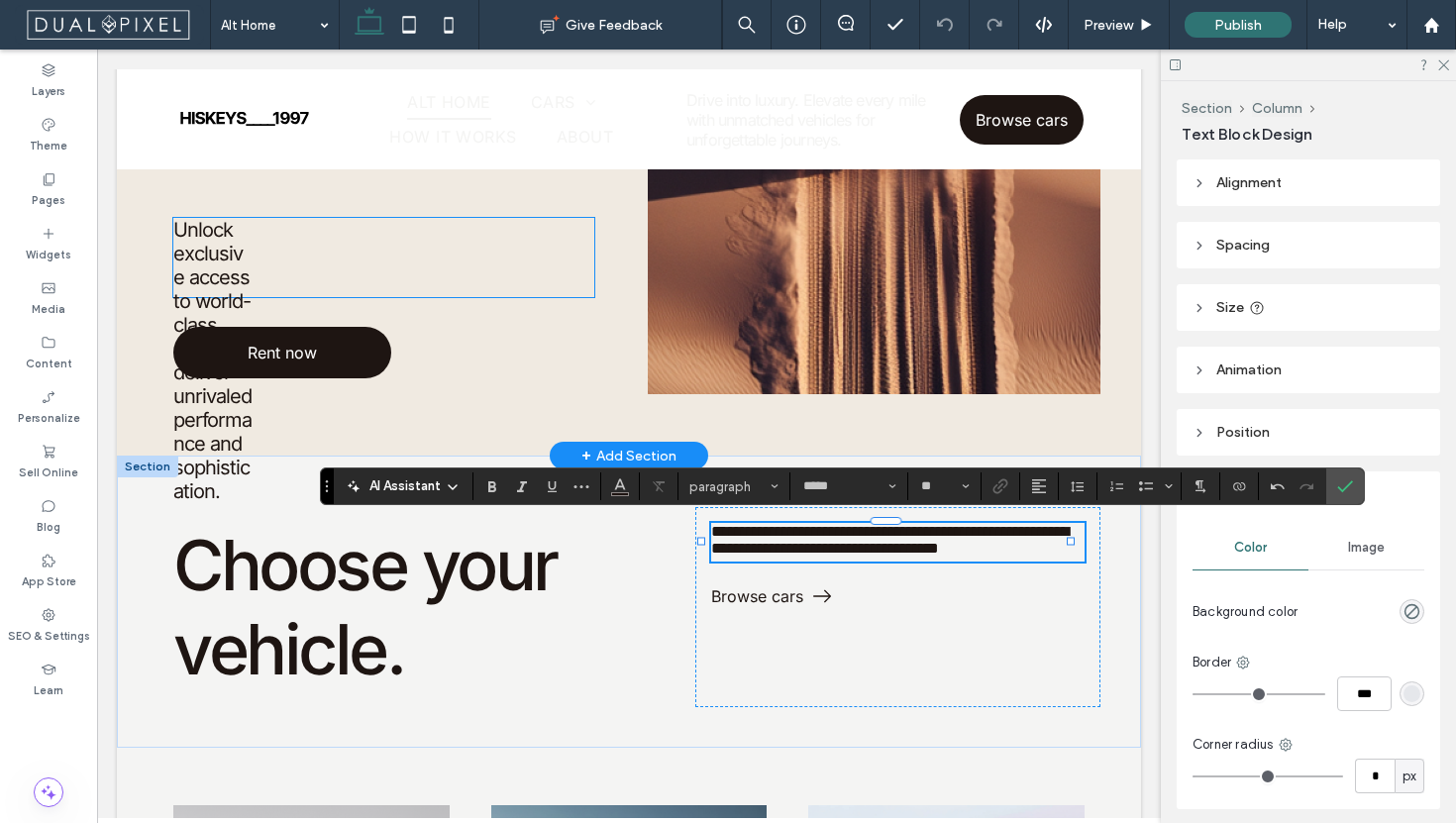 click on "Unlock exclusive access to world-class cars that deliver unrivaled performance and sophistication." at bounding box center [212, 360] 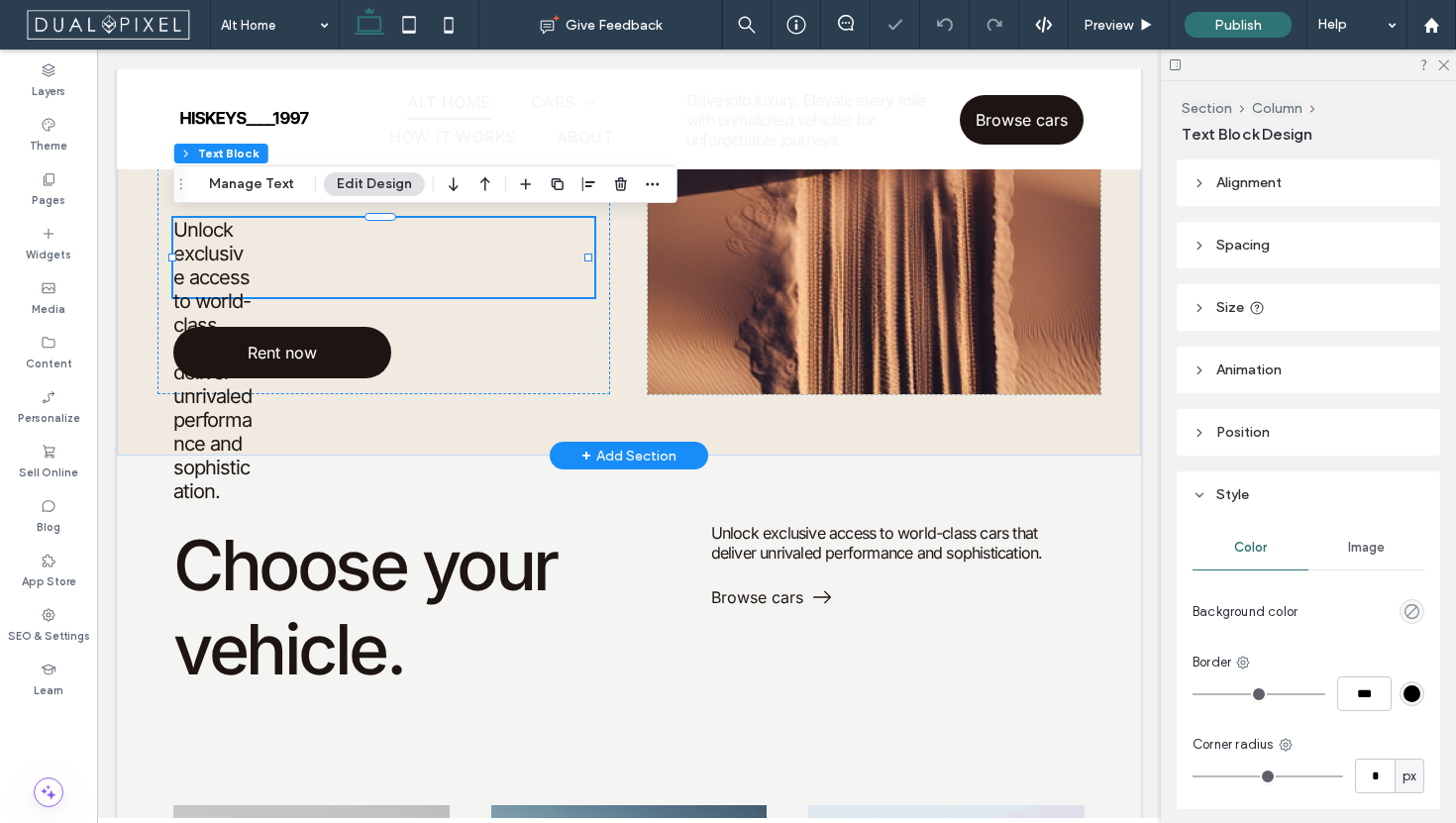 click on "Unlock exclusive access to world-class cars that deliver unrivaled performance and sophistication." at bounding box center [212, 360] 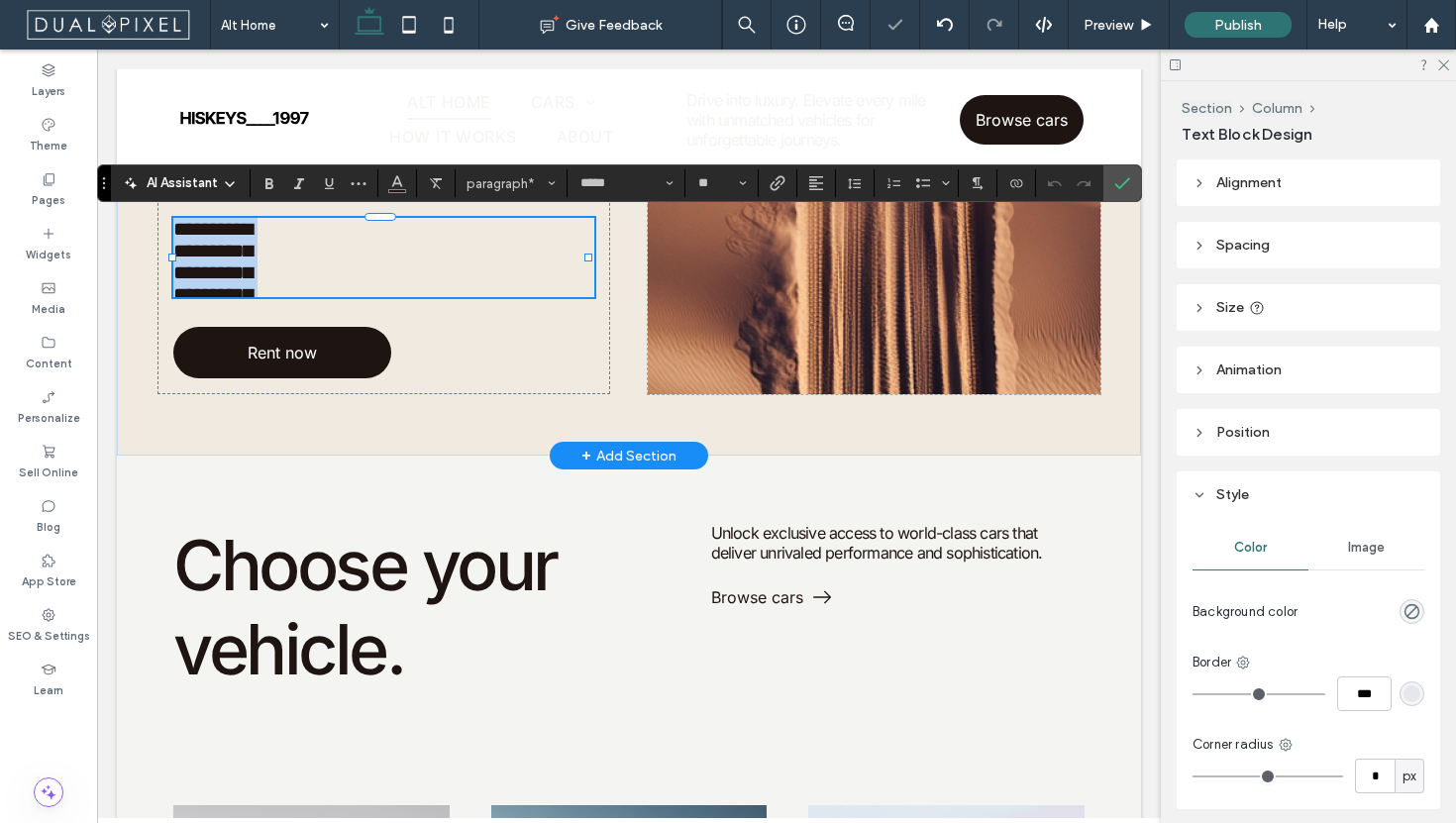 type 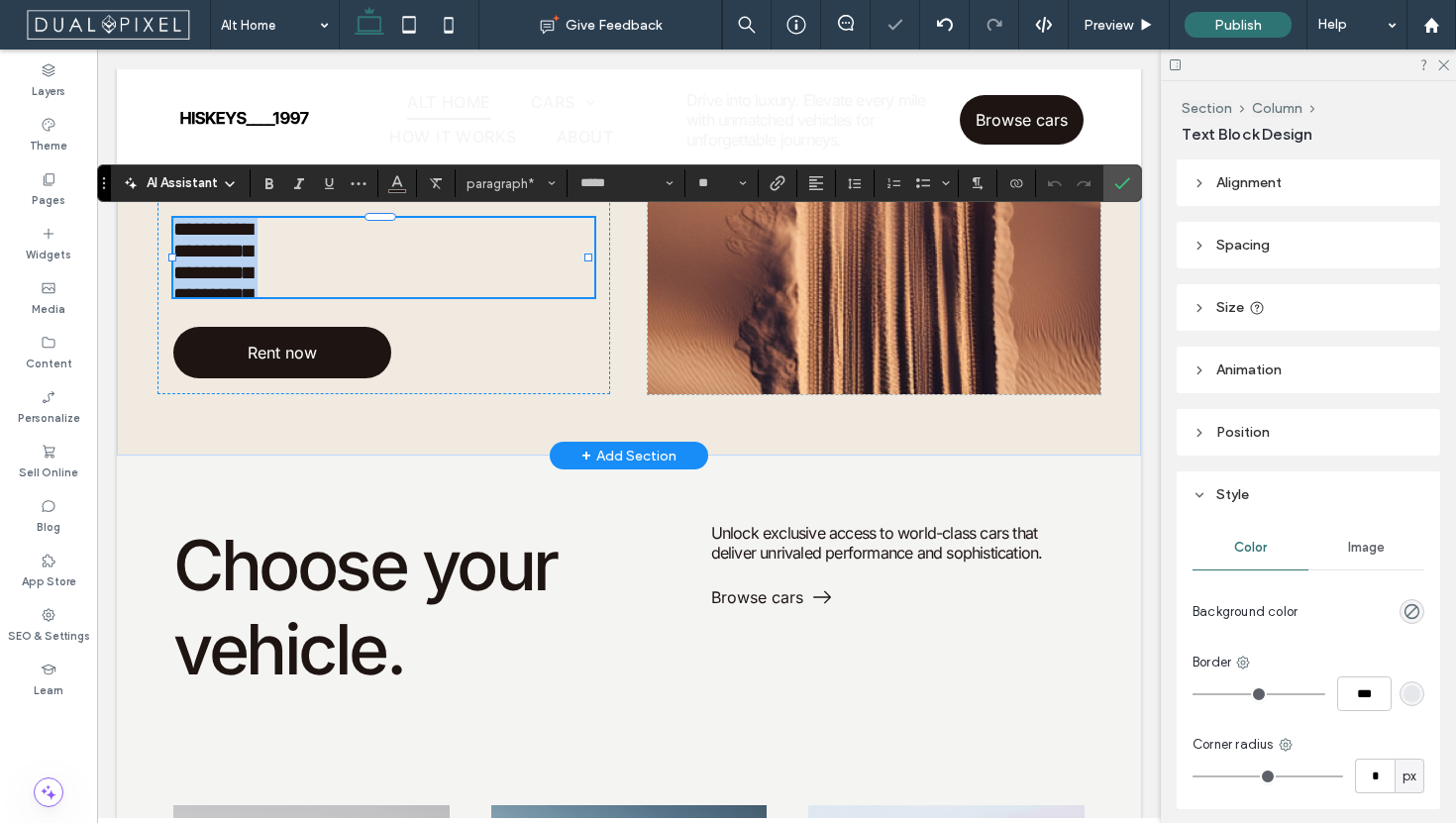 type on "**" 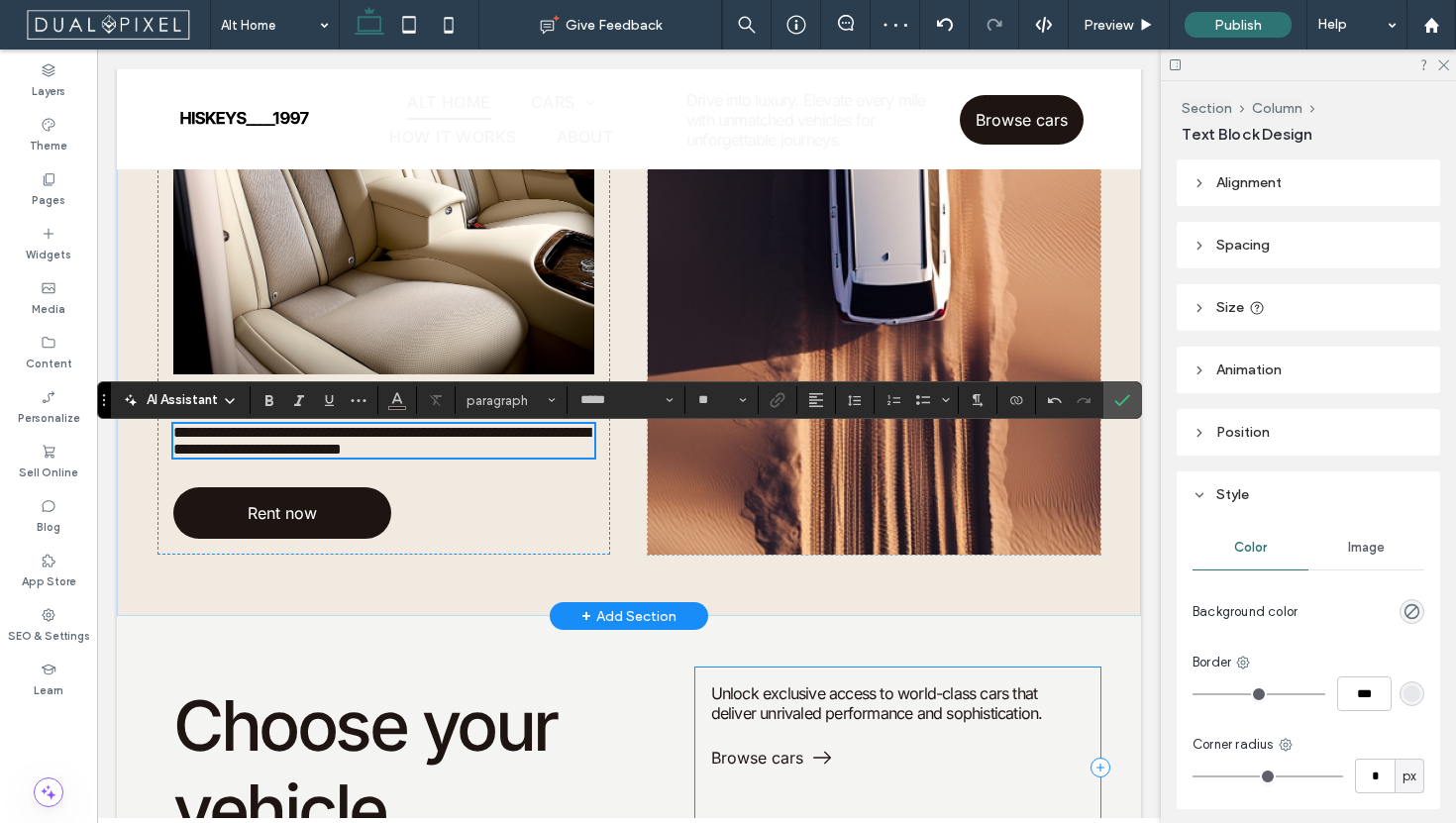 scroll, scrollTop: 1186, scrollLeft: 0, axis: vertical 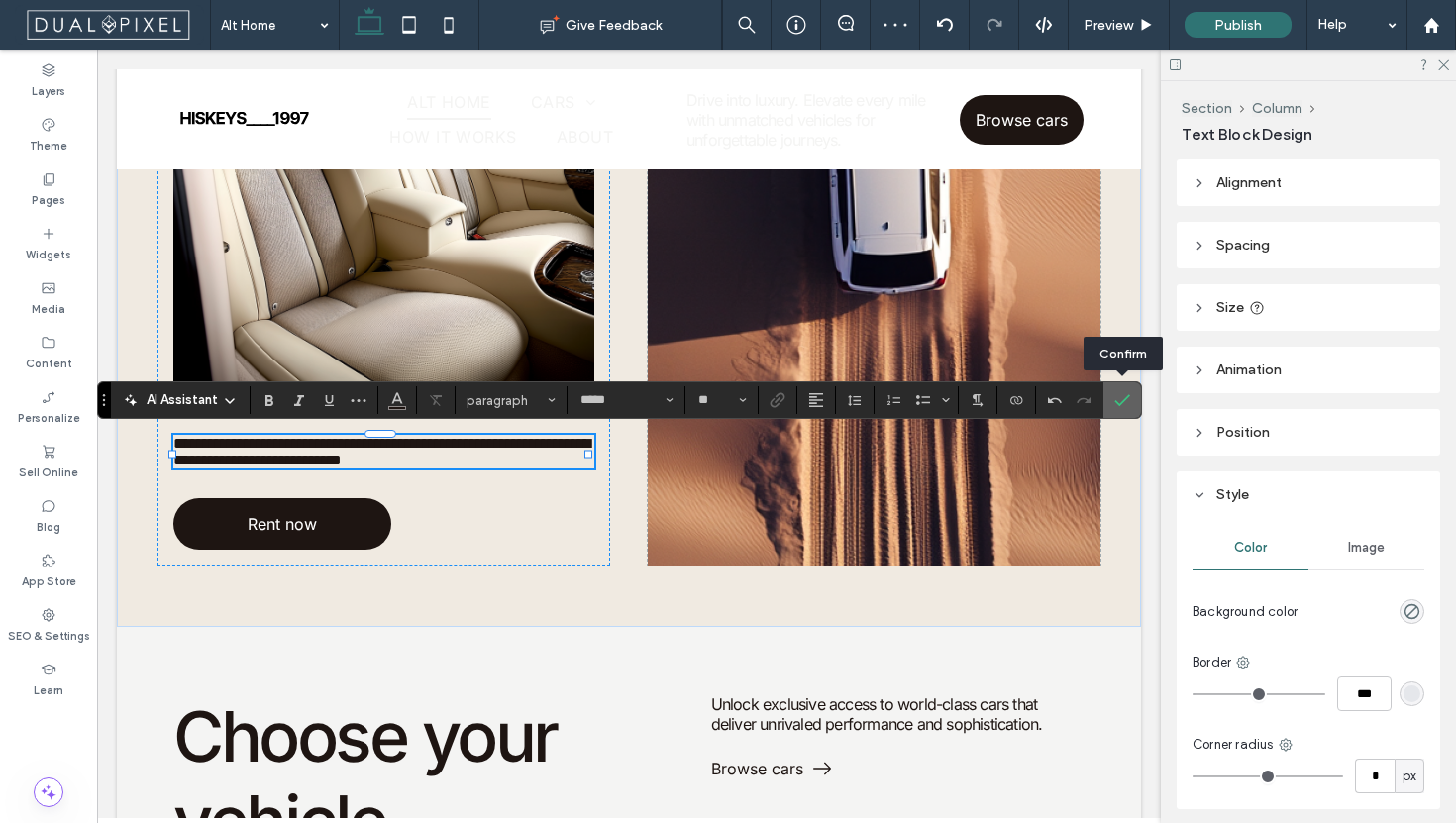 drag, startPoint x: 1118, startPoint y: 404, endPoint x: 920, endPoint y: 356, distance: 203.73512 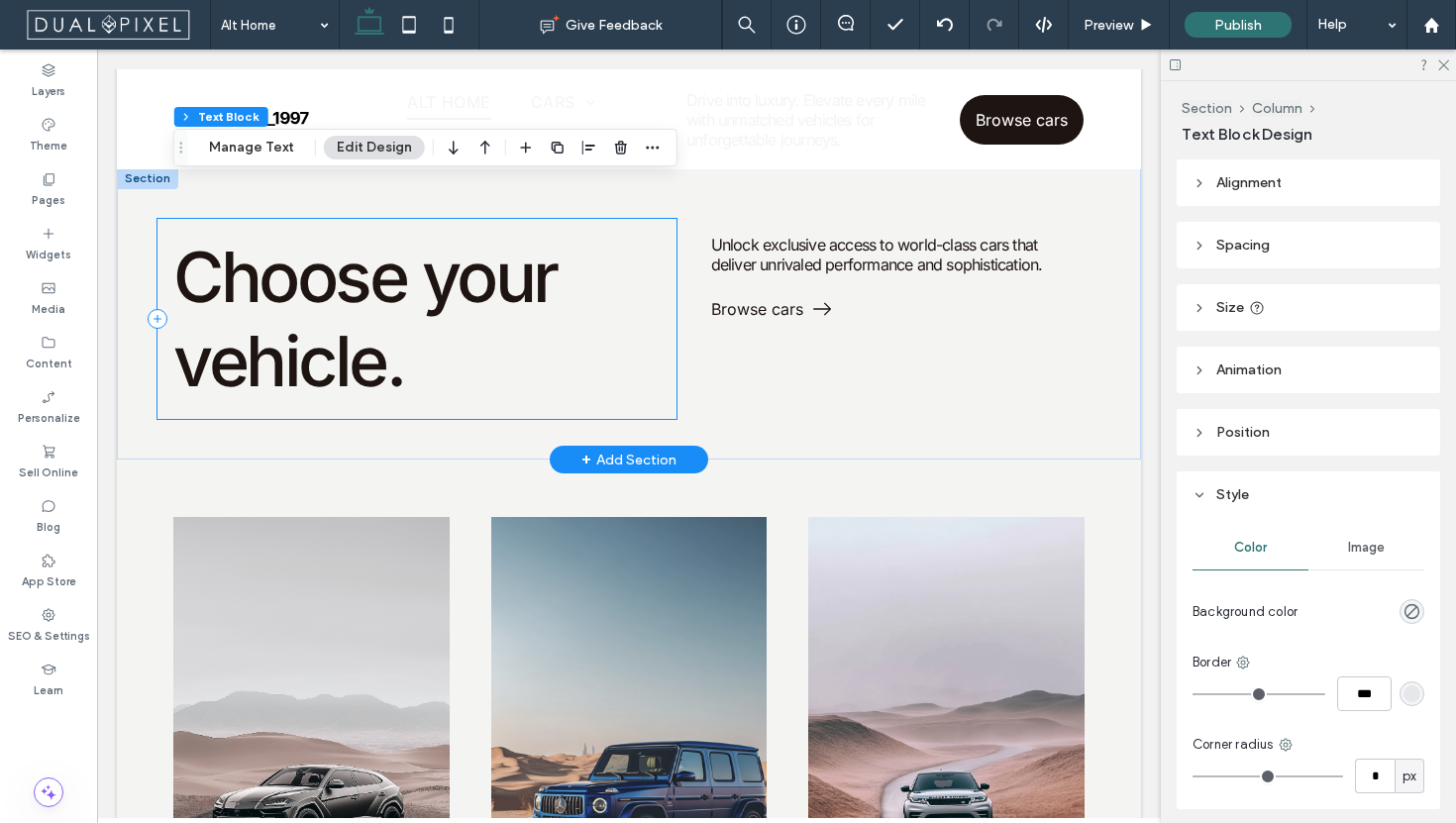 scroll, scrollTop: 1651, scrollLeft: 0, axis: vertical 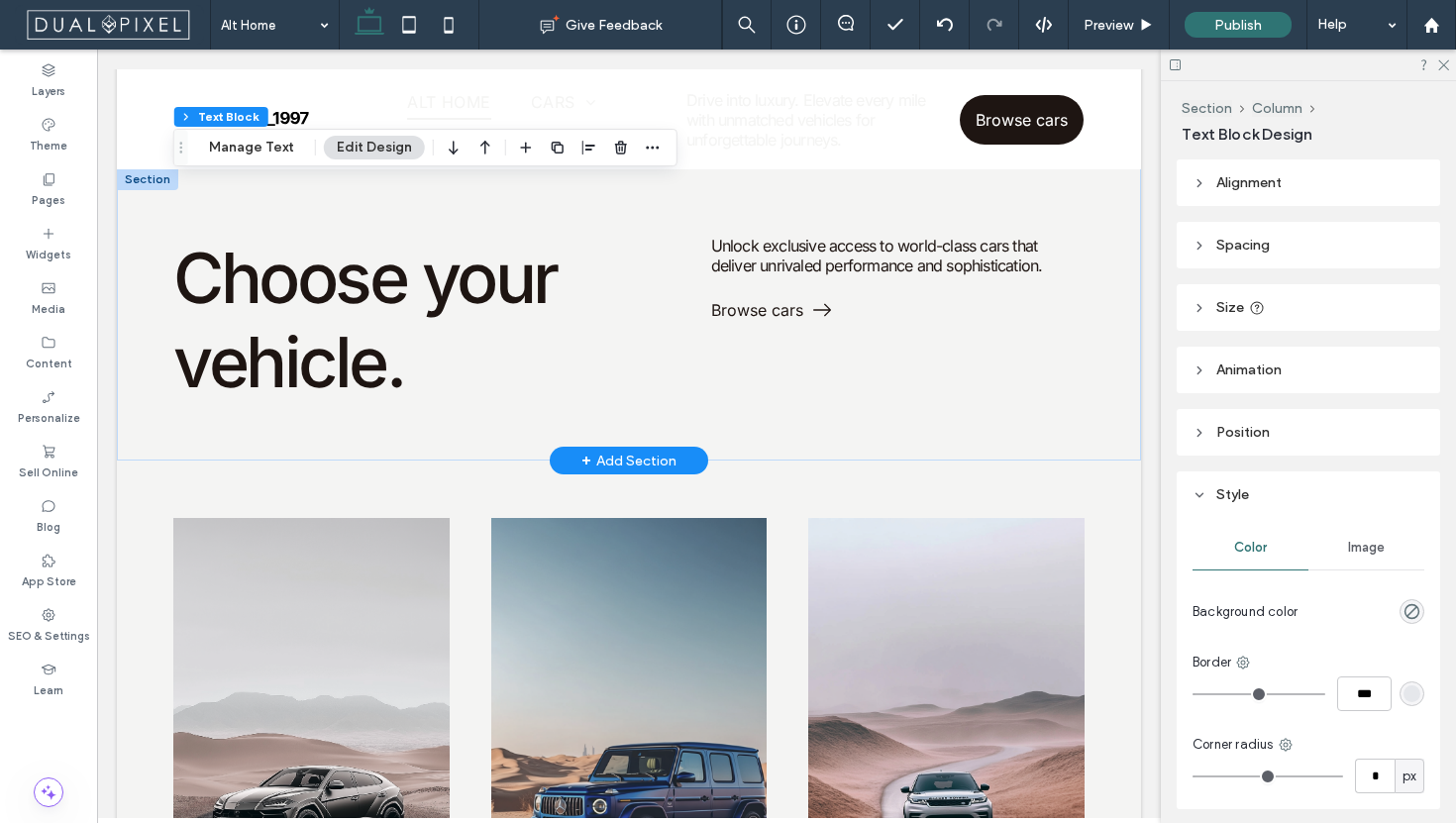 click at bounding box center (148, 179) 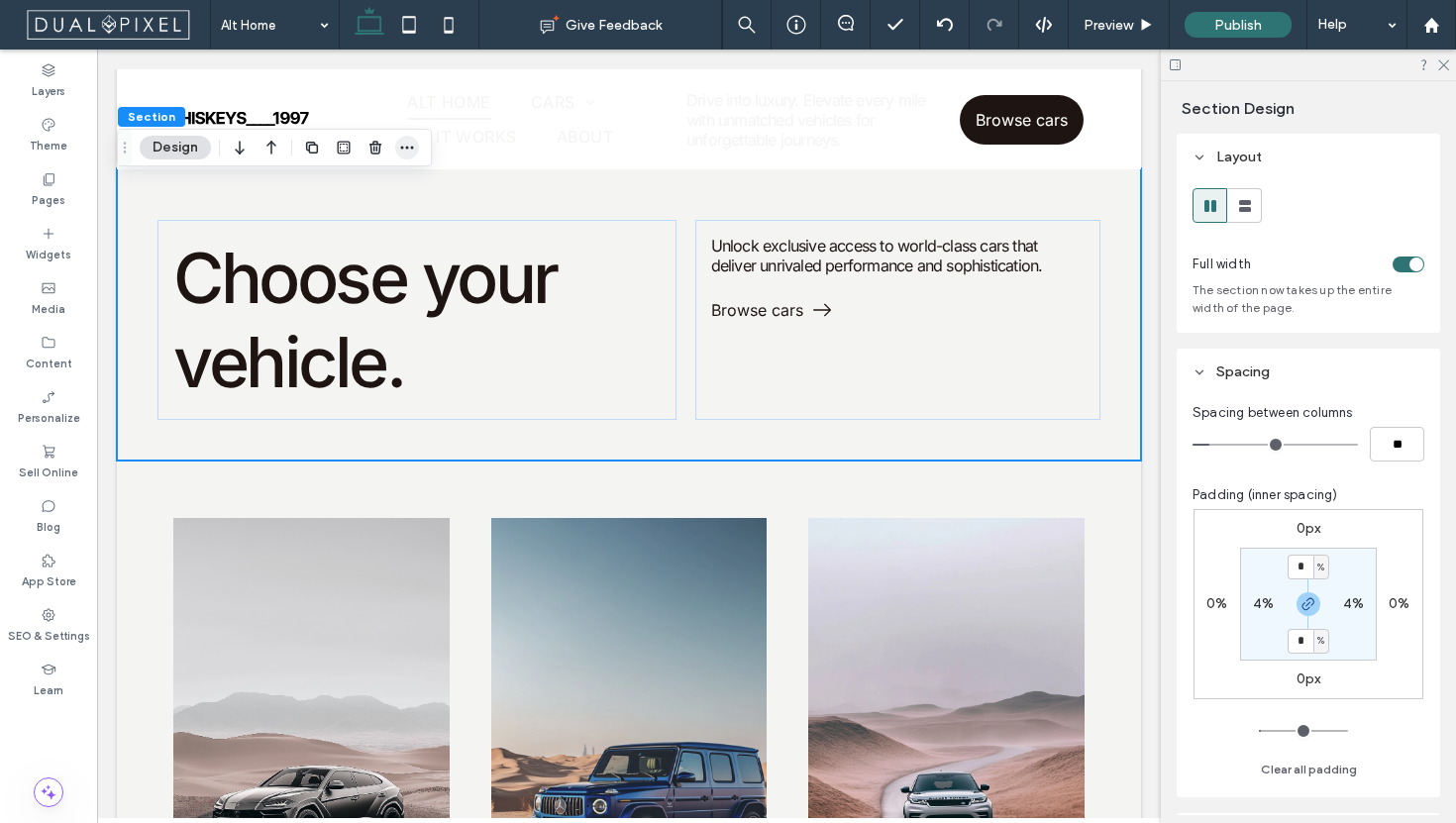 click 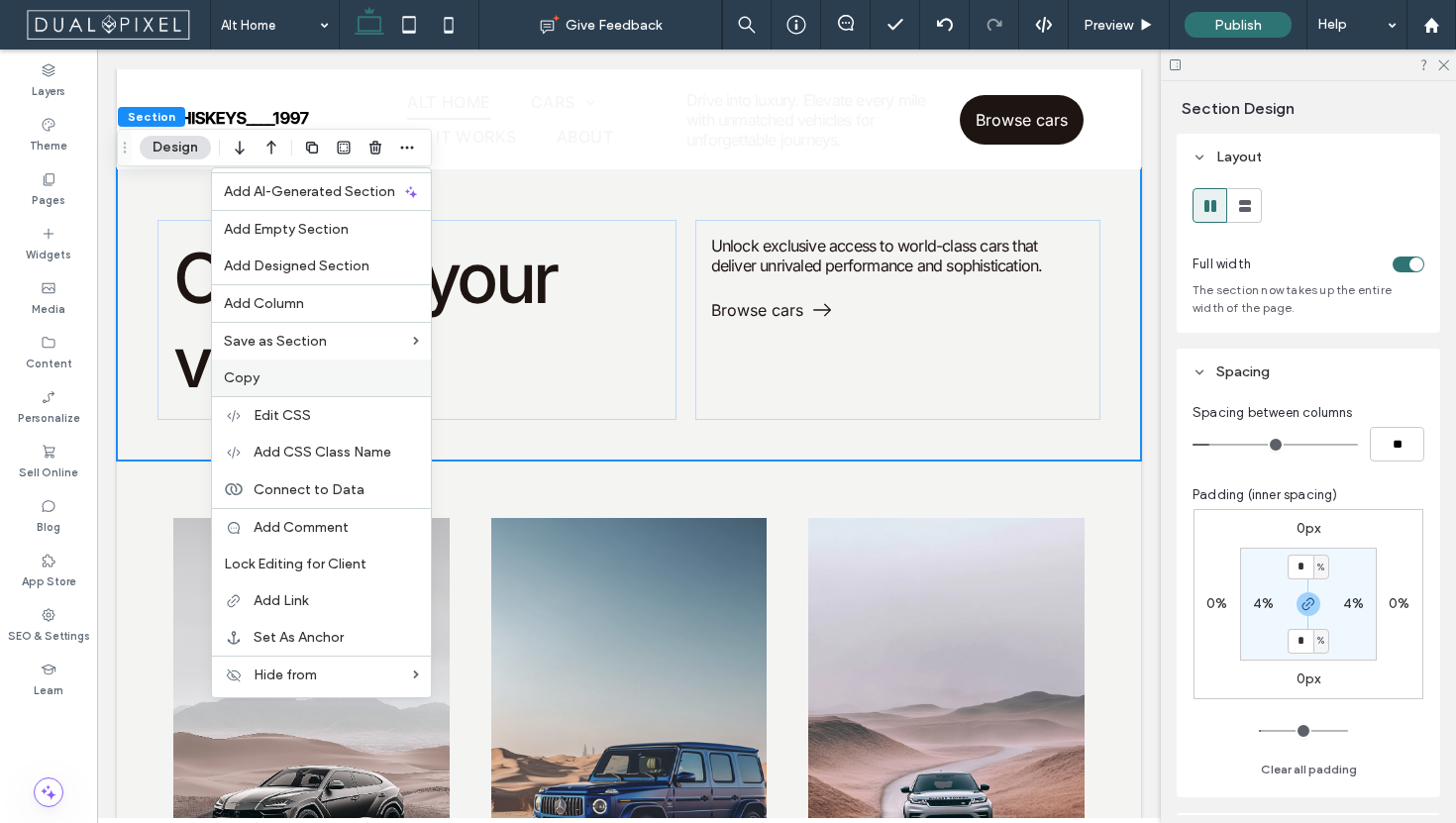 click on "Copy" at bounding box center [321, 377] 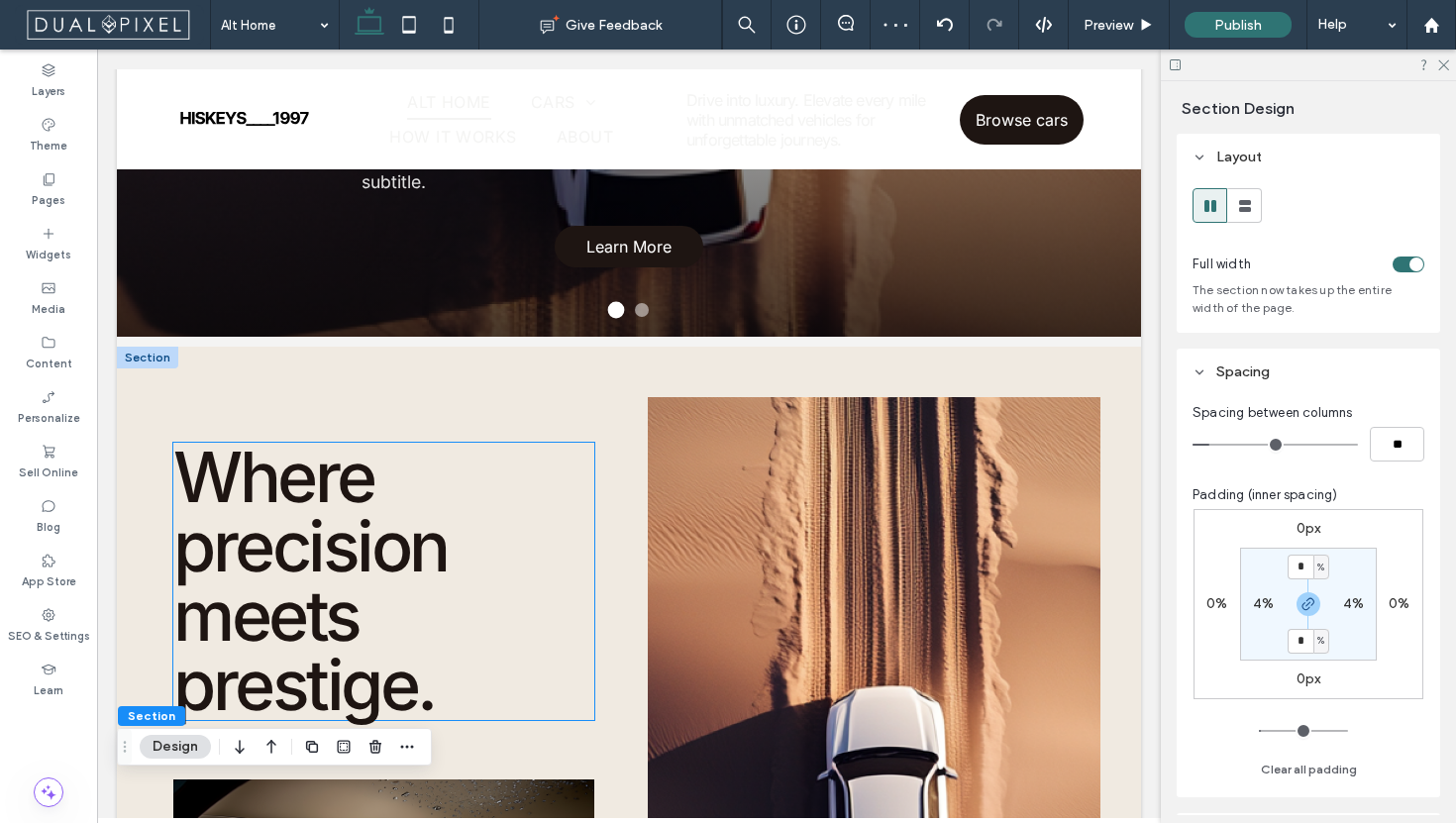 scroll, scrollTop: 278, scrollLeft: 0, axis: vertical 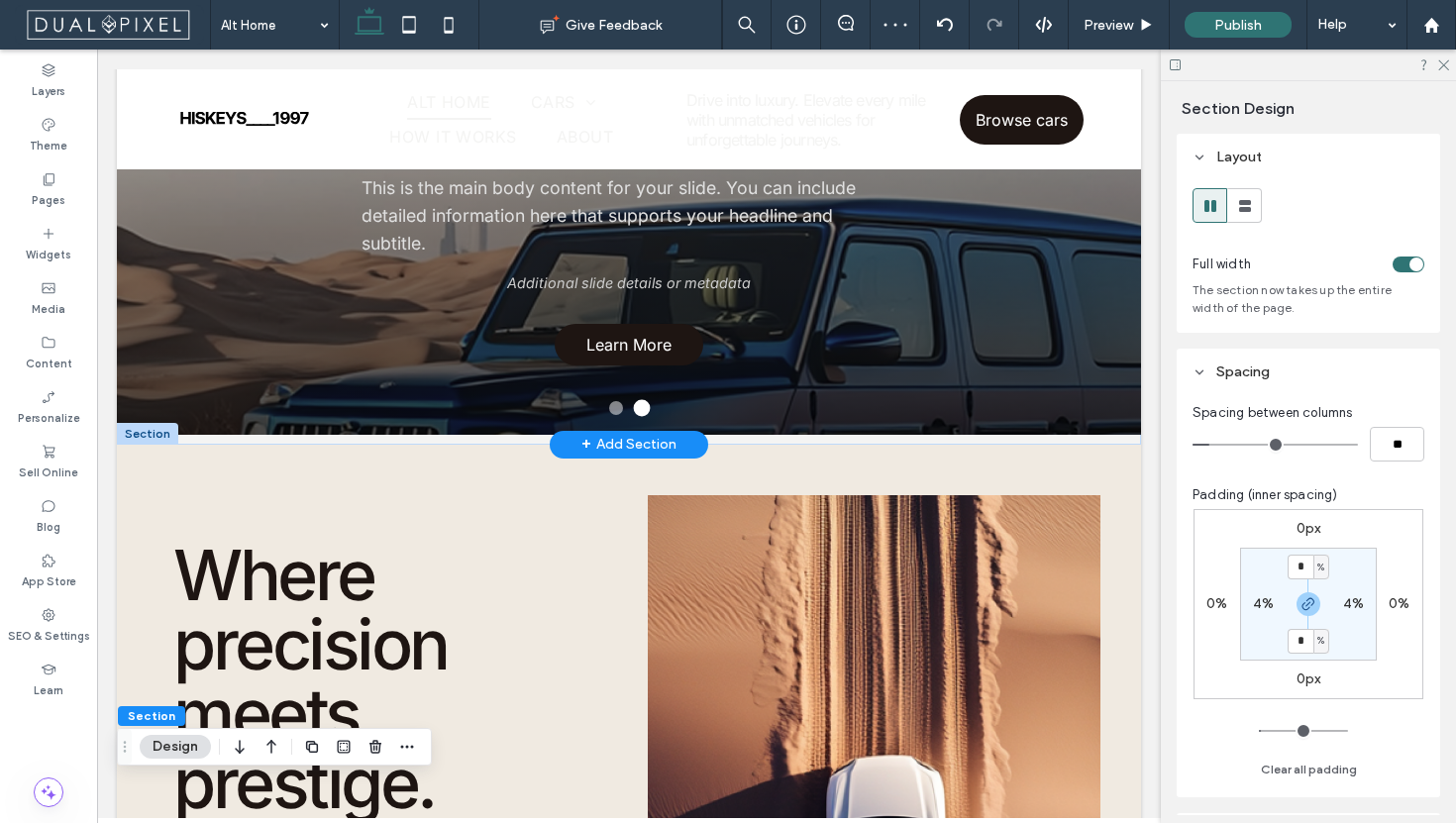 click at bounding box center [148, 434] 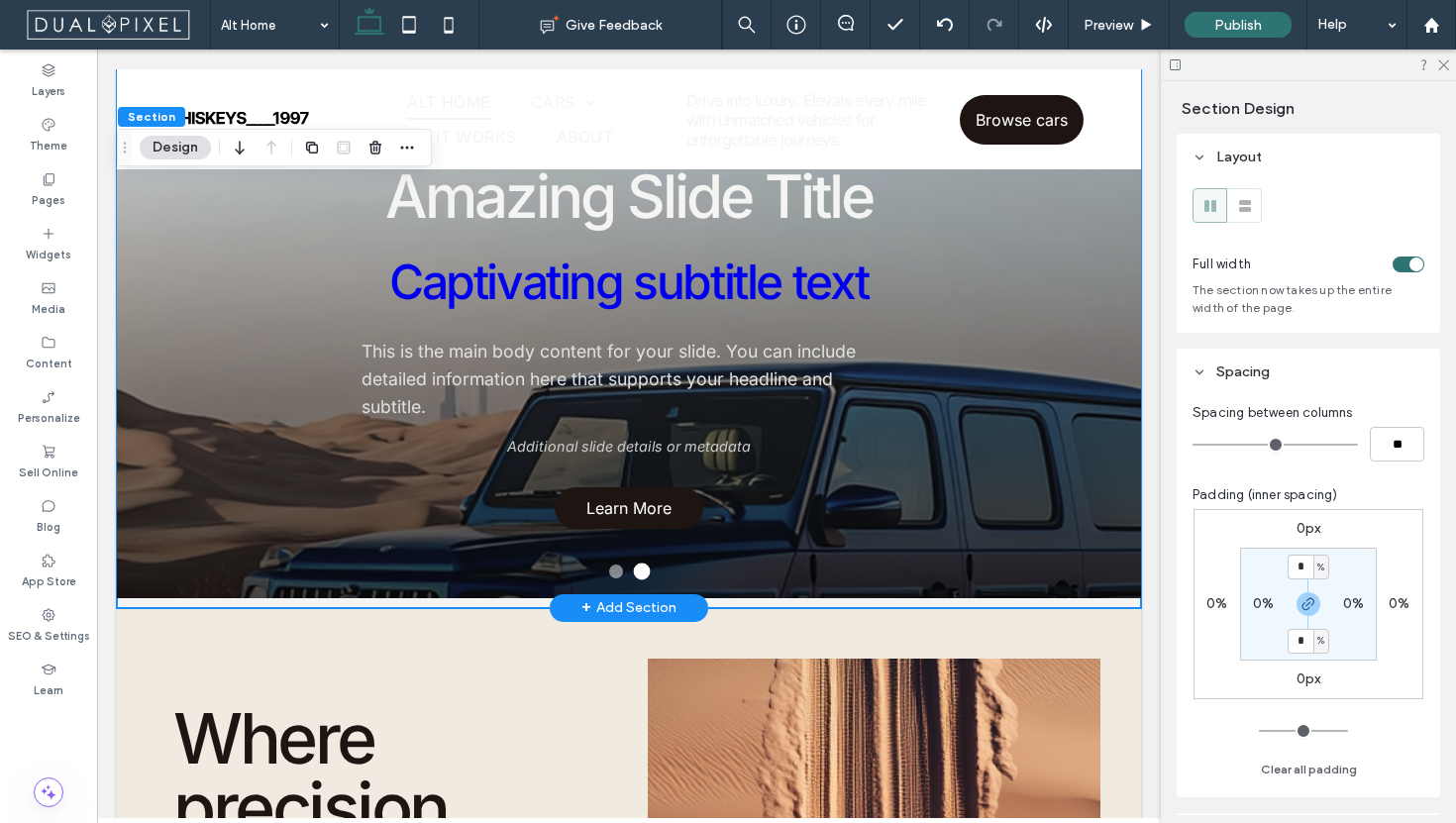 scroll, scrollTop: 0, scrollLeft: 0, axis: both 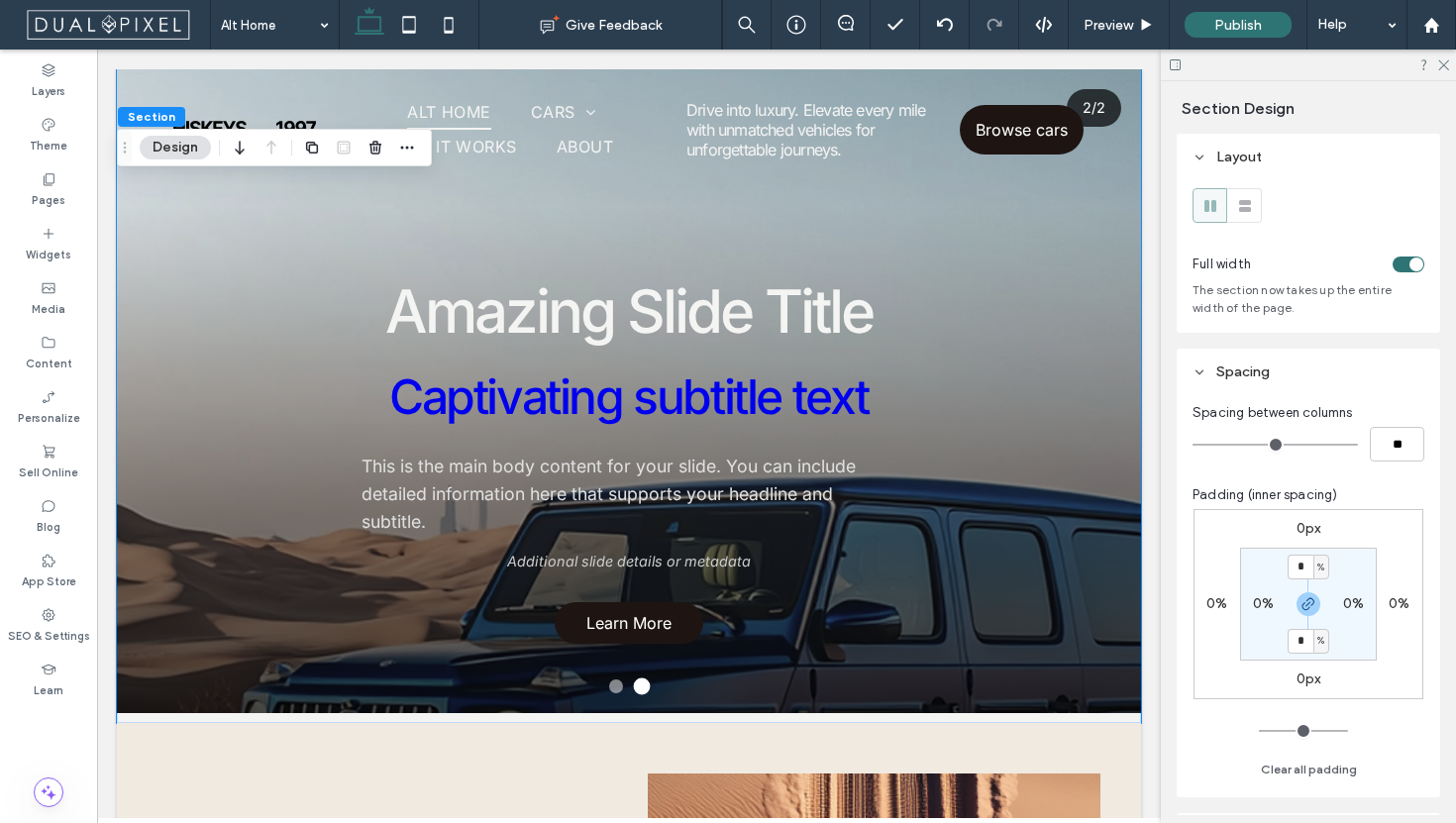 click on "Section" at bounding box center [152, 116] 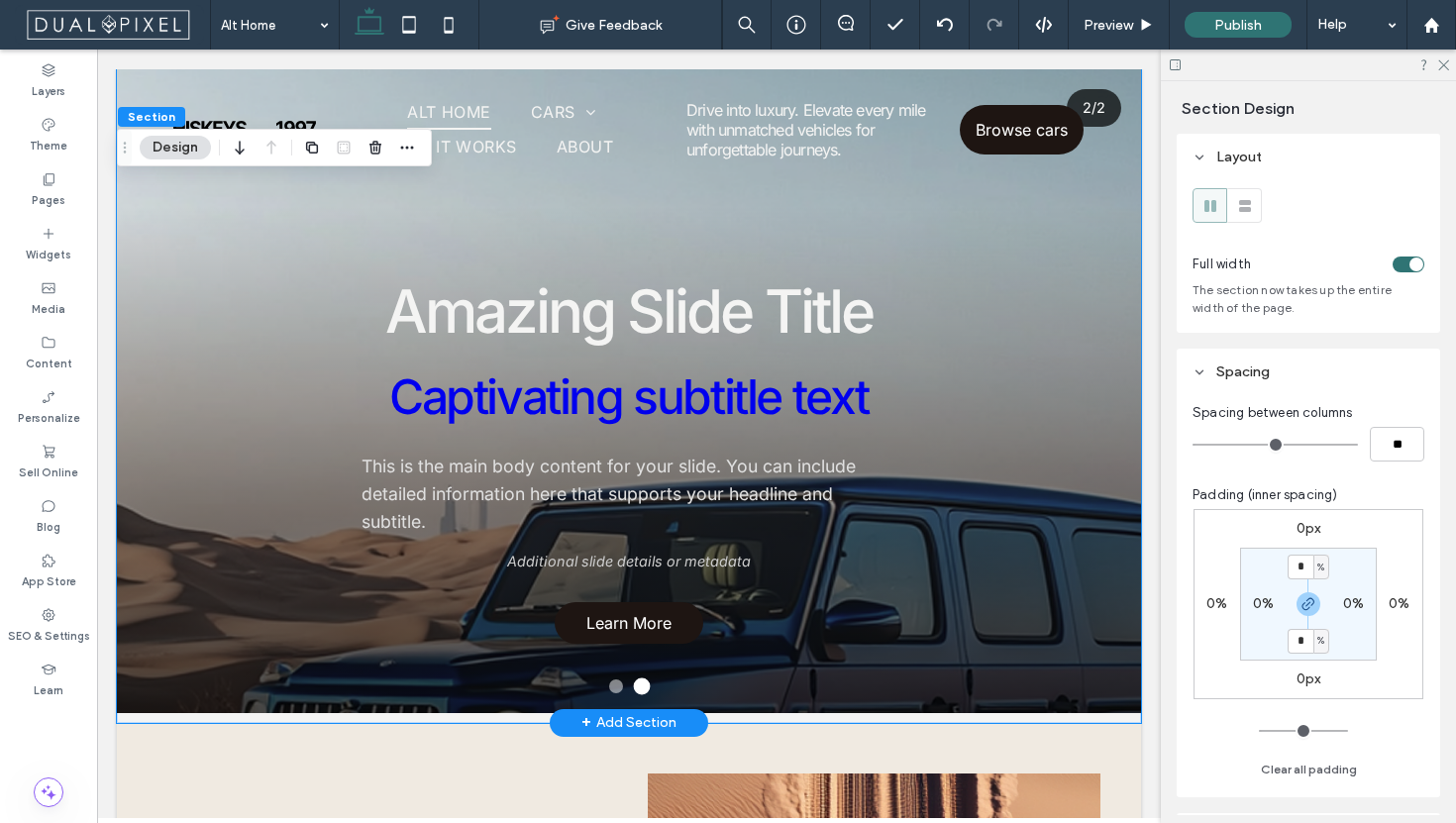 click on "Amazing Slide Title
Captivating subtitle text
This is the main body content for your slide. You can include detailed information here that supports your headline and subtitle.
Additional slide details or metadata
Learn More" at bounding box center (629, 460) 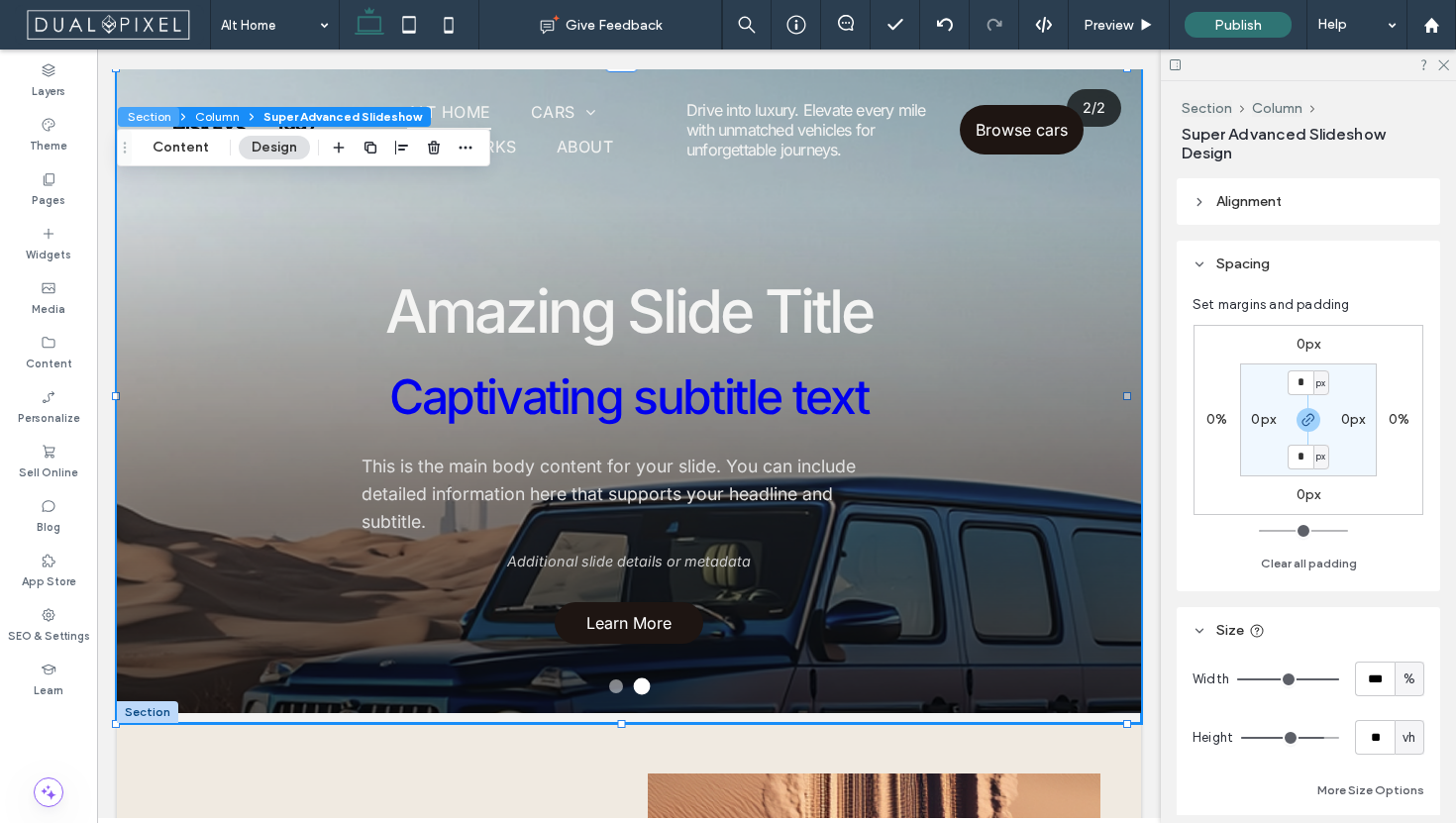 click on "Section" at bounding box center [149, 117] 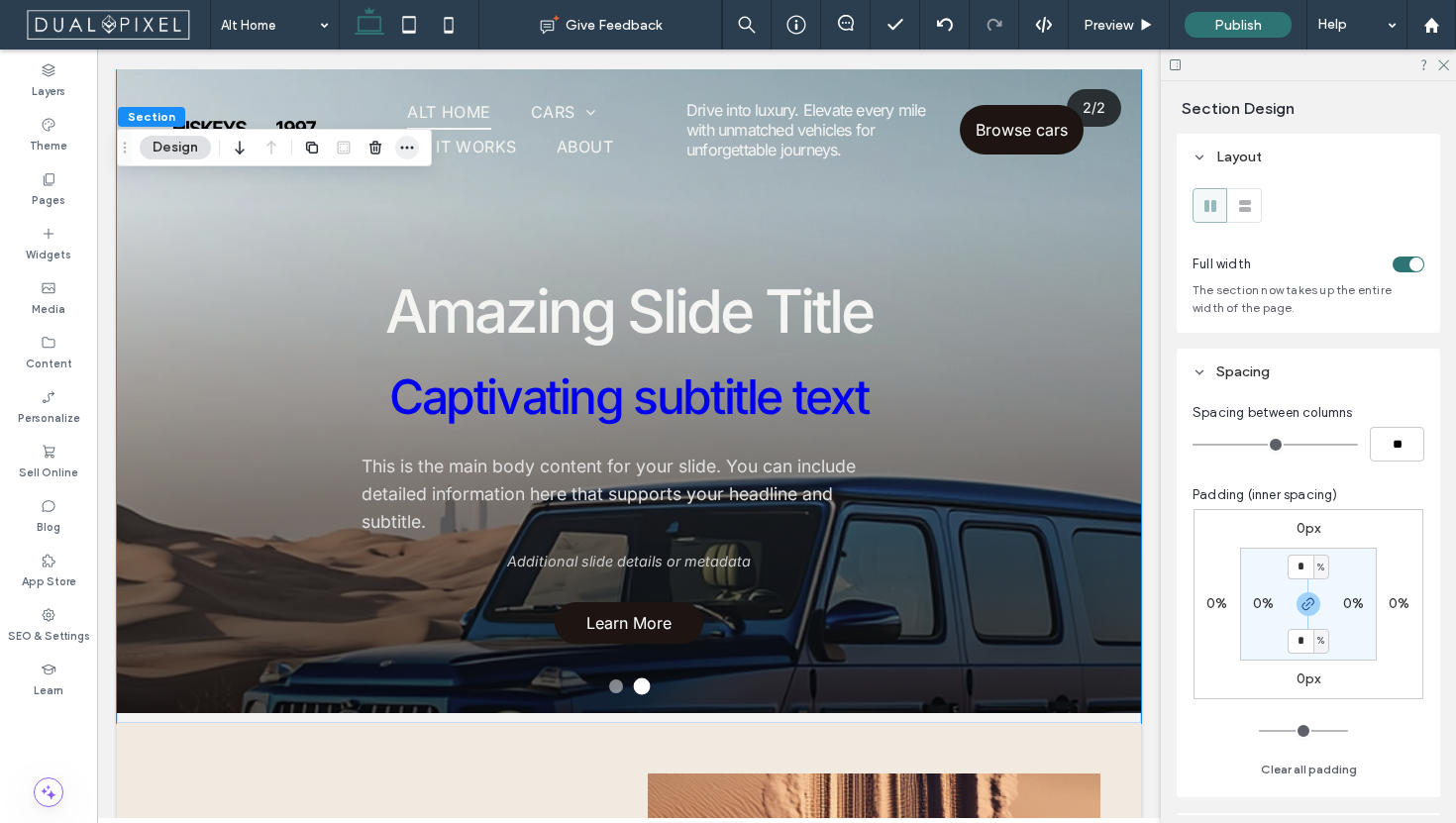 click 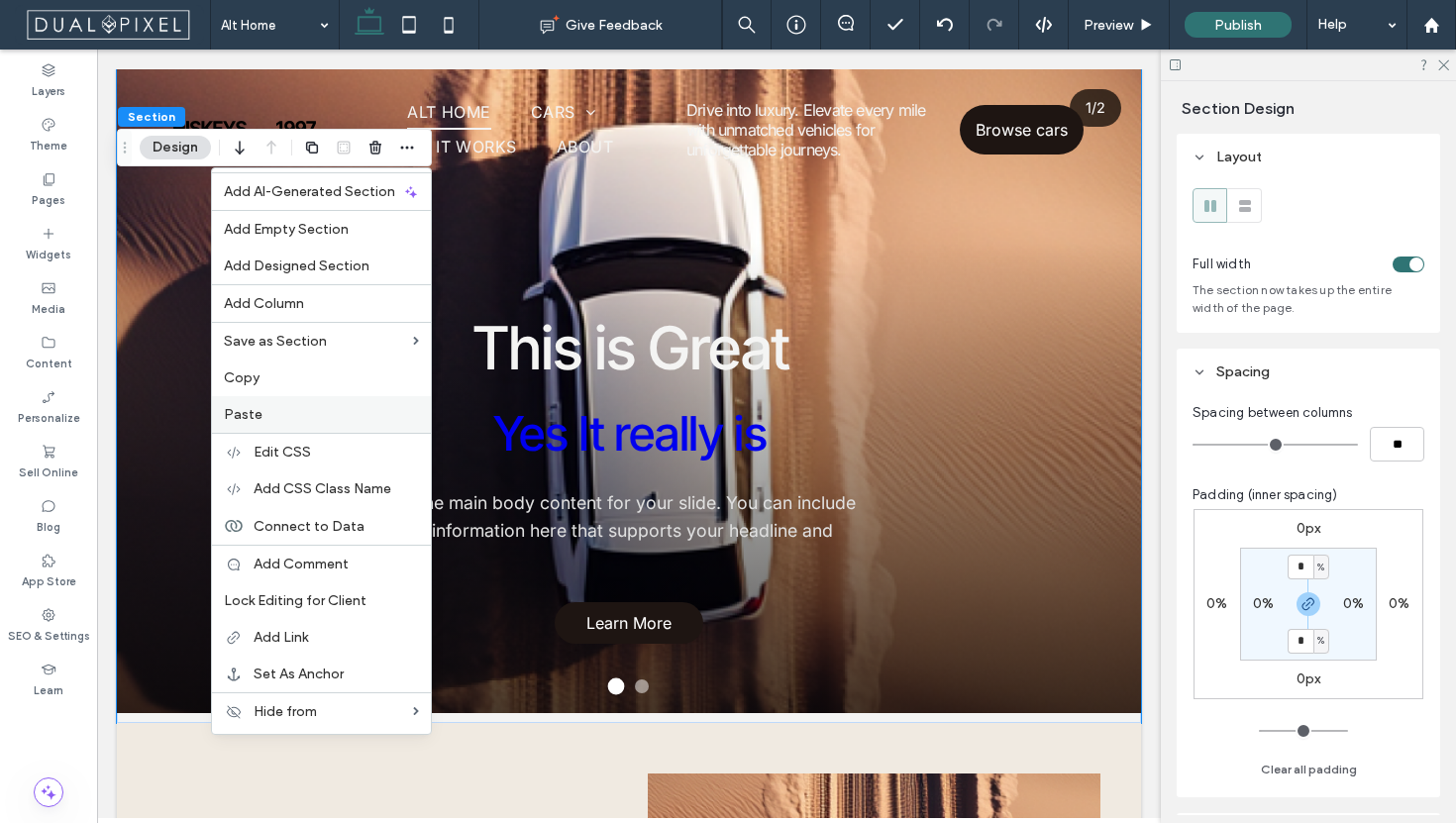 click on "Paste" at bounding box center [321, 414] 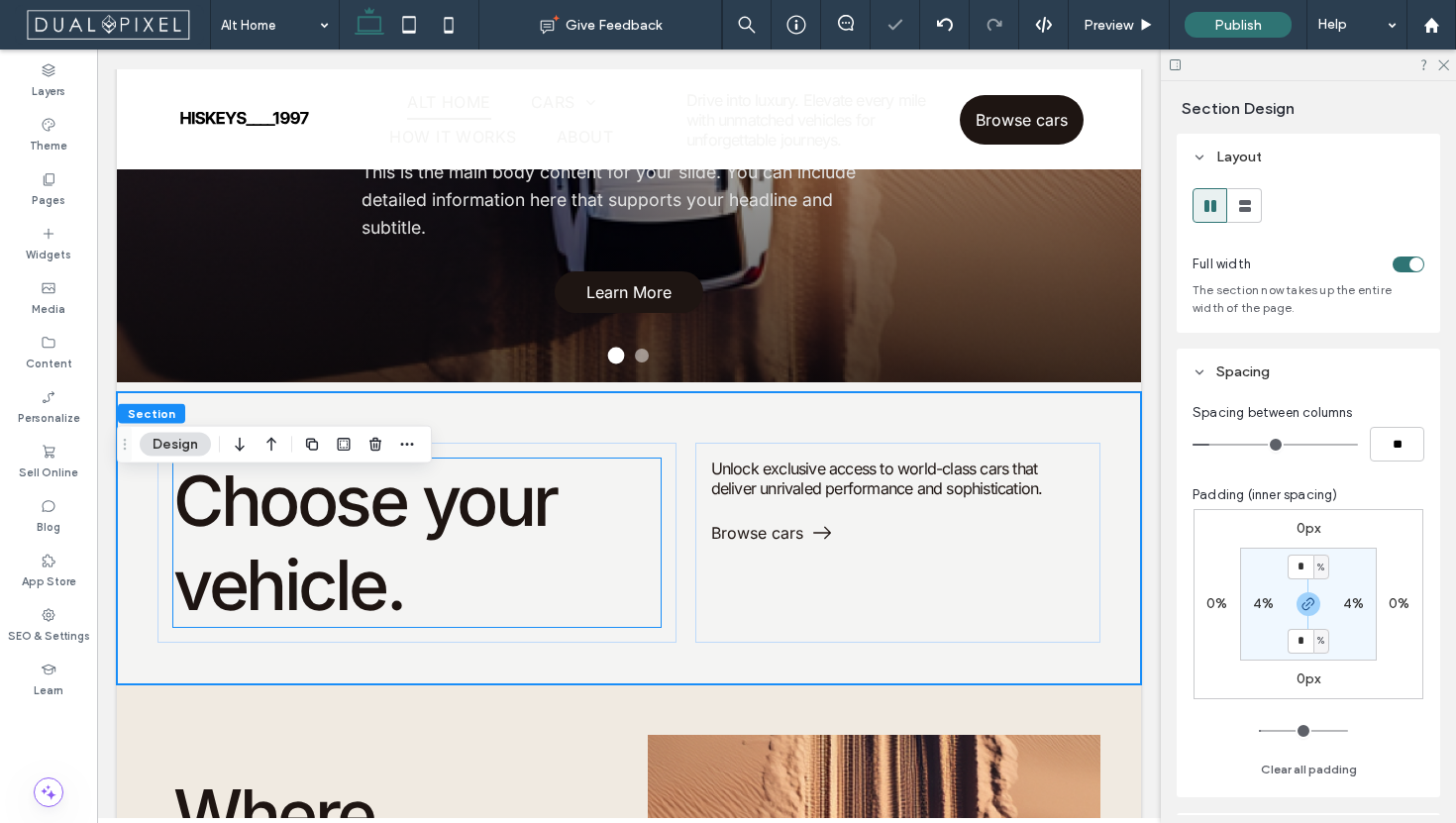 scroll, scrollTop: 397, scrollLeft: 0, axis: vertical 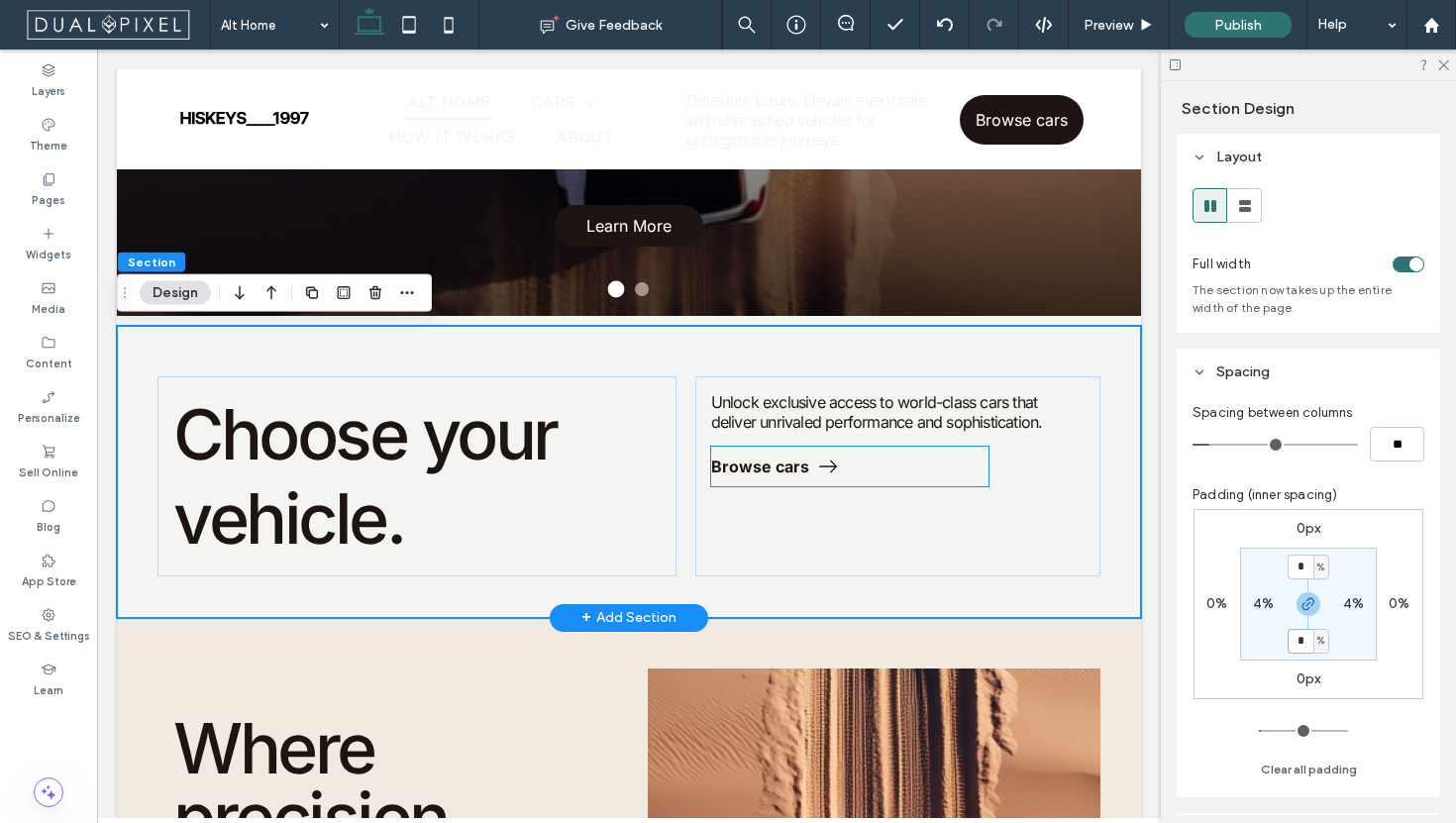 click on "Browse cars" at bounding box center (760, 466) 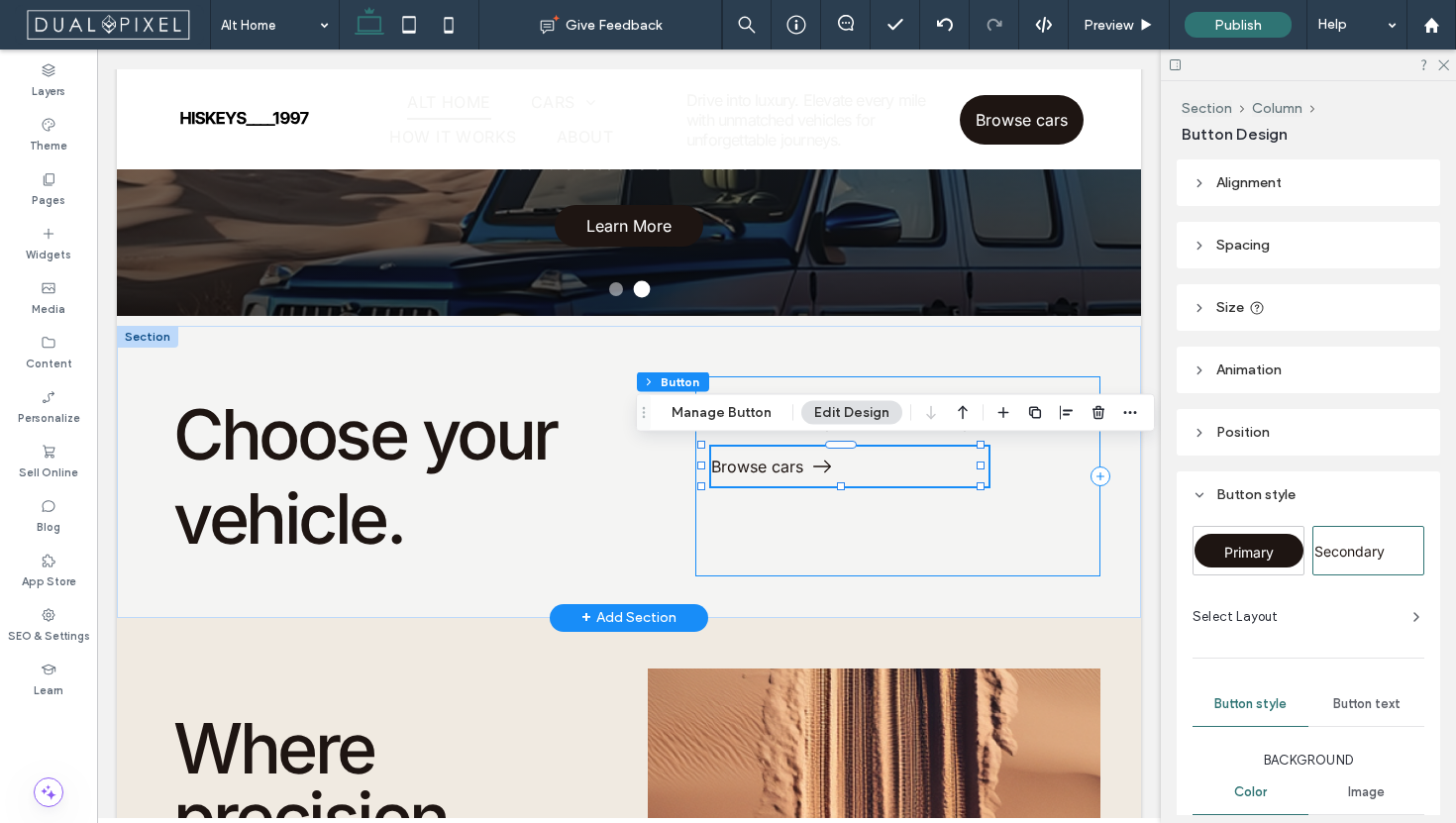 click on "Unlock exclusive access to world-class cars that deliver unrivaled performance and sophistication.
Browse cars" at bounding box center [897, 476] 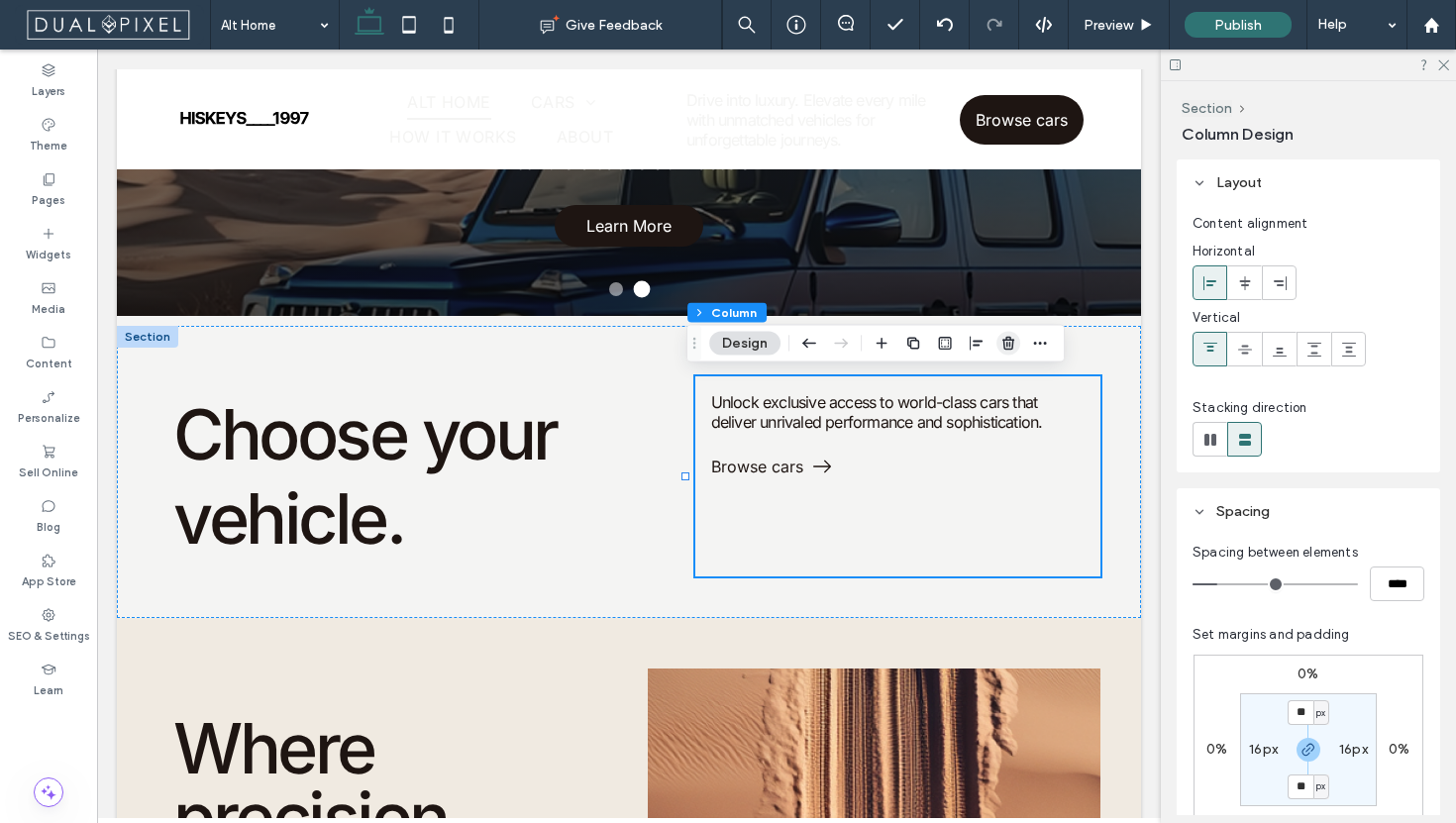 click 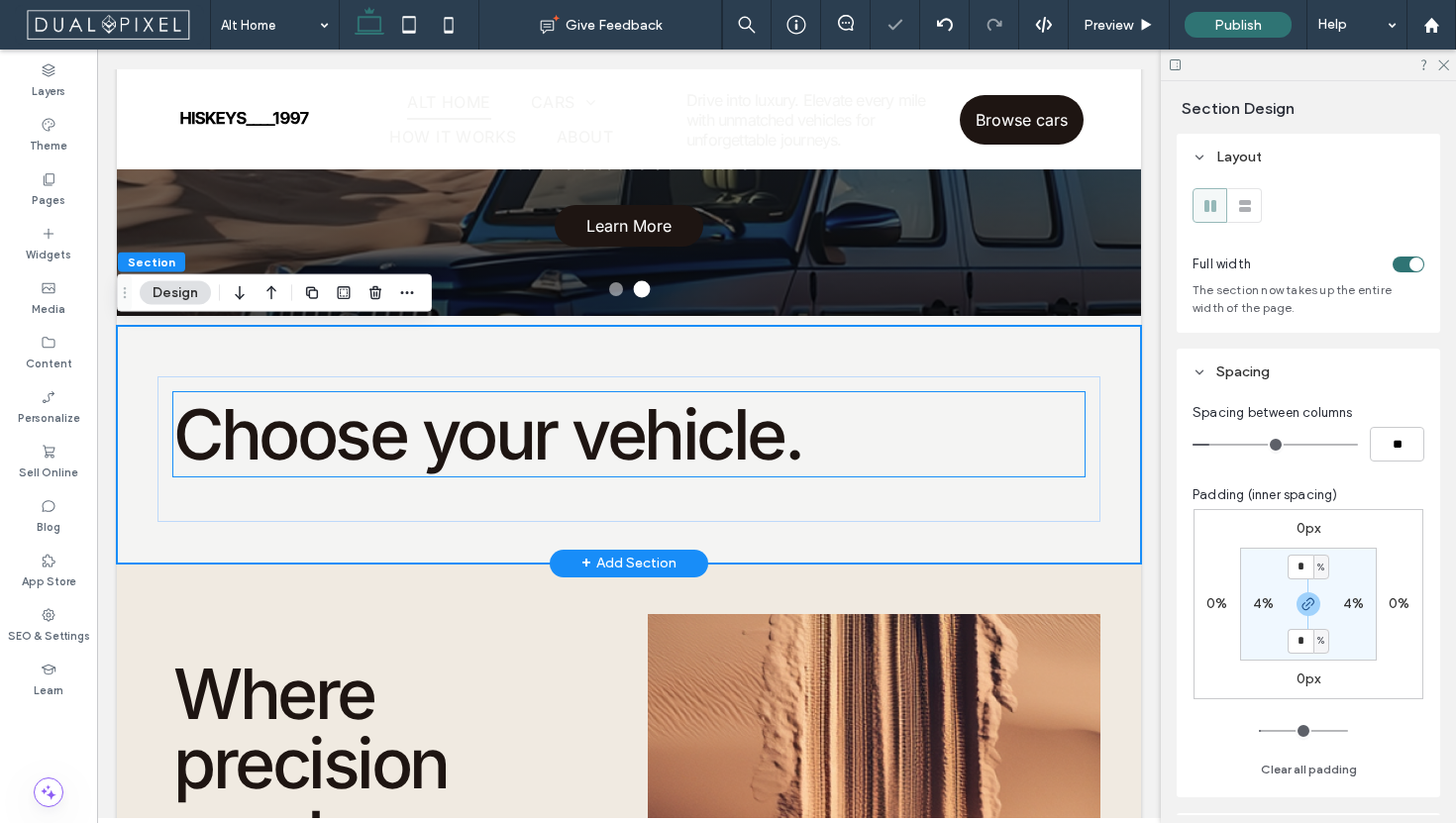 click on "Choose your vehicle." at bounding box center [487, 434] 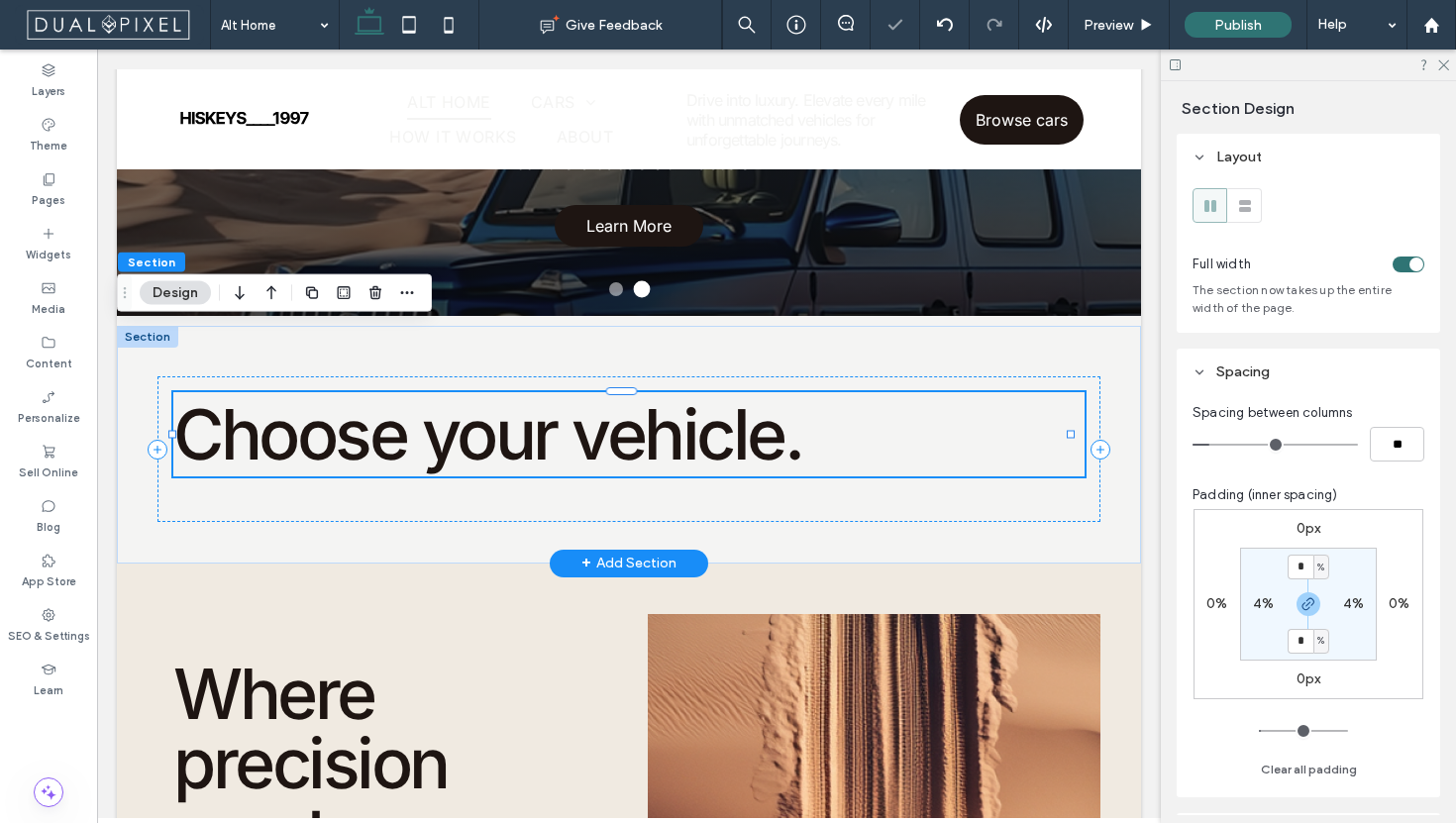 click on "Choose your vehicle." at bounding box center (487, 434) 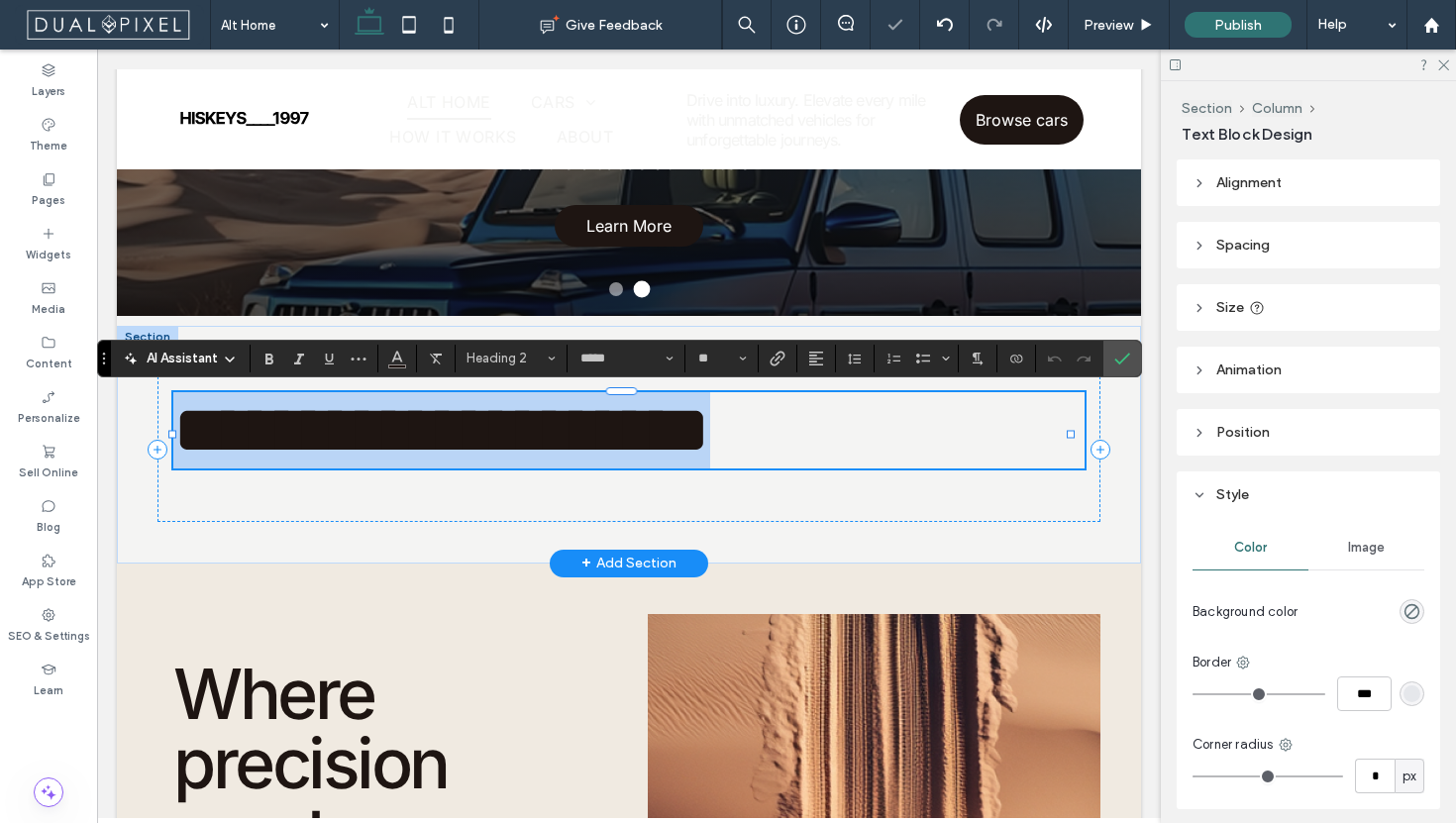 click on "**********" at bounding box center [442, 430] 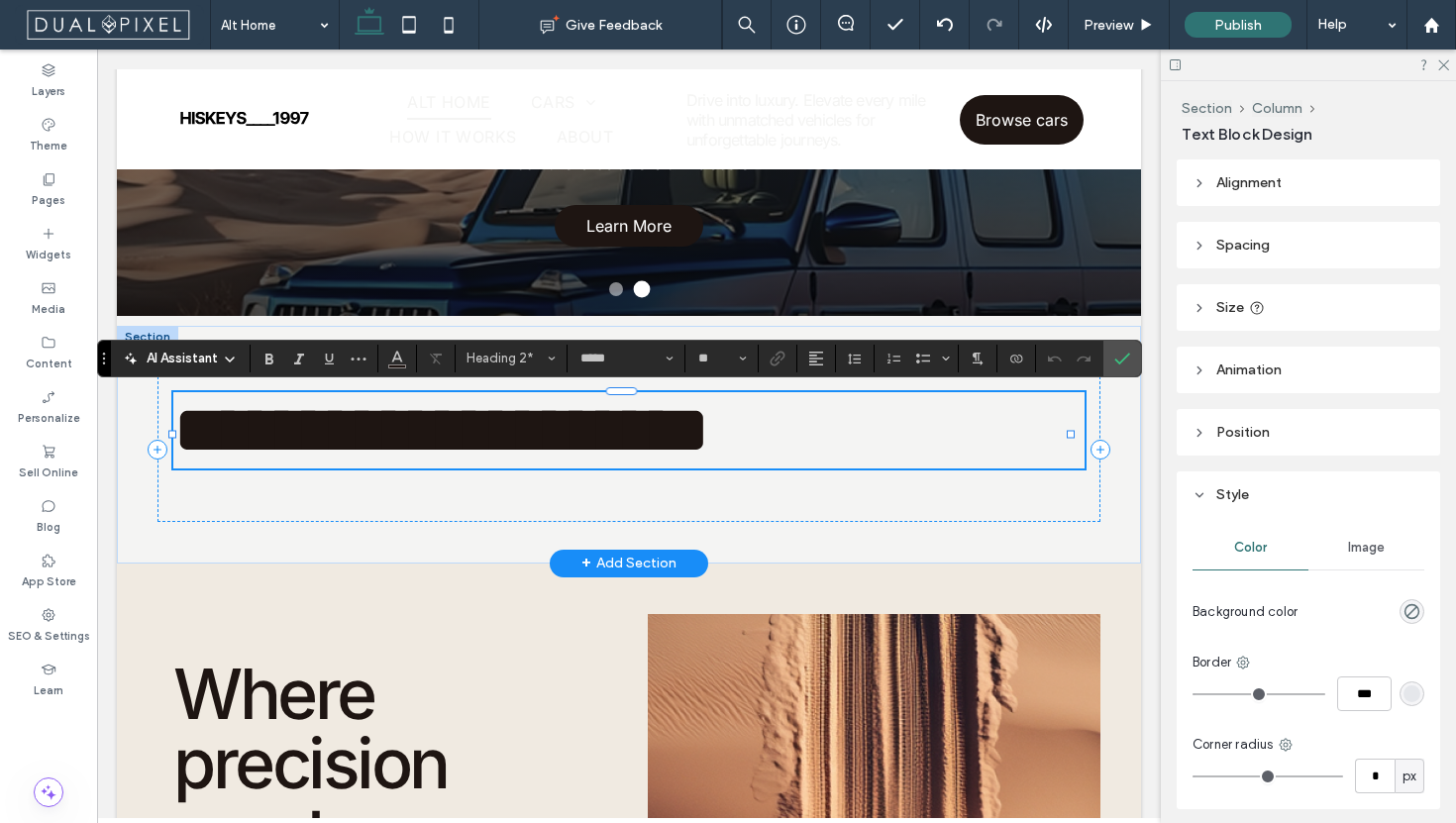 click on "**********" at bounding box center (442, 430) 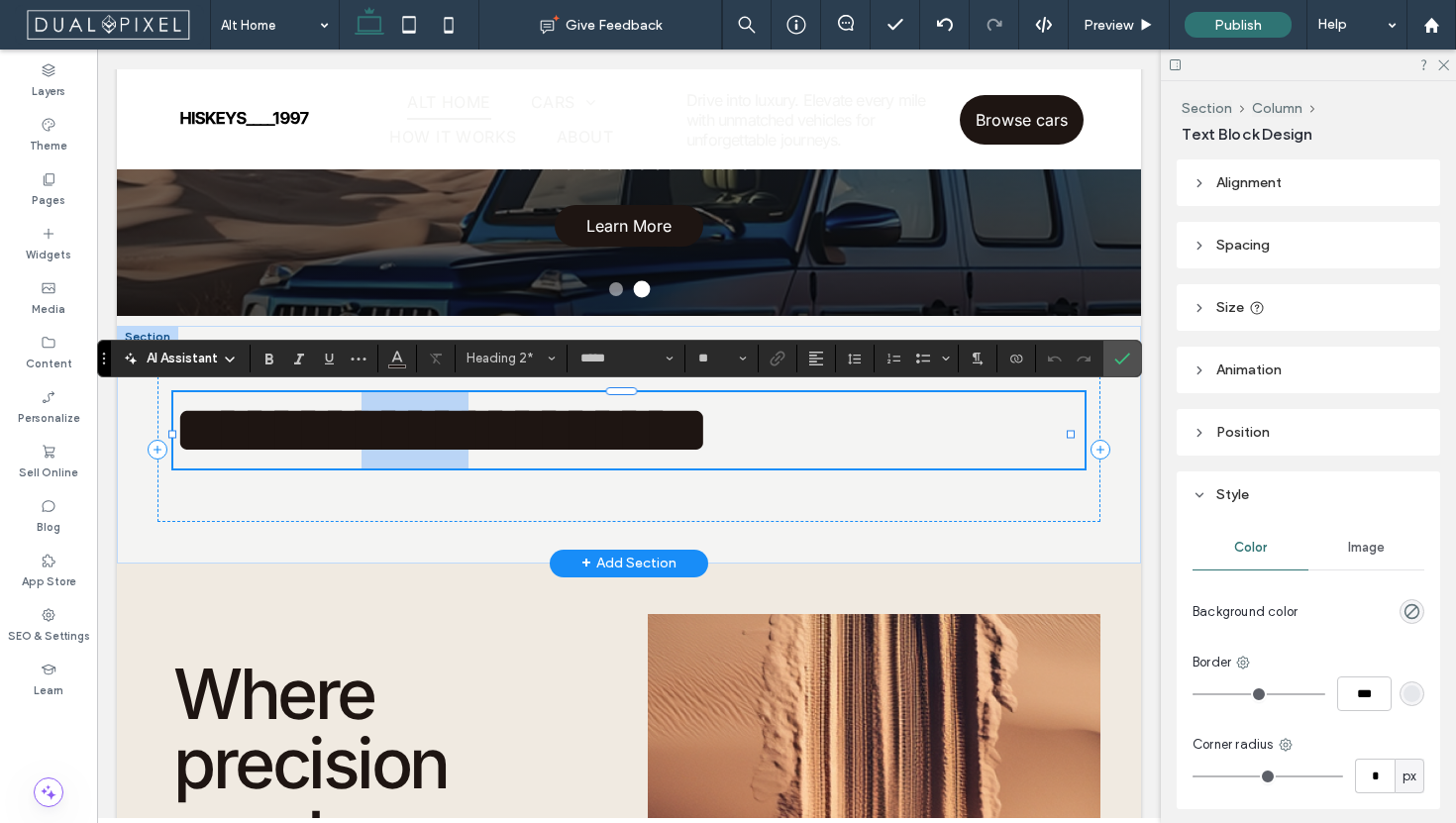 click on "**********" at bounding box center (442, 430) 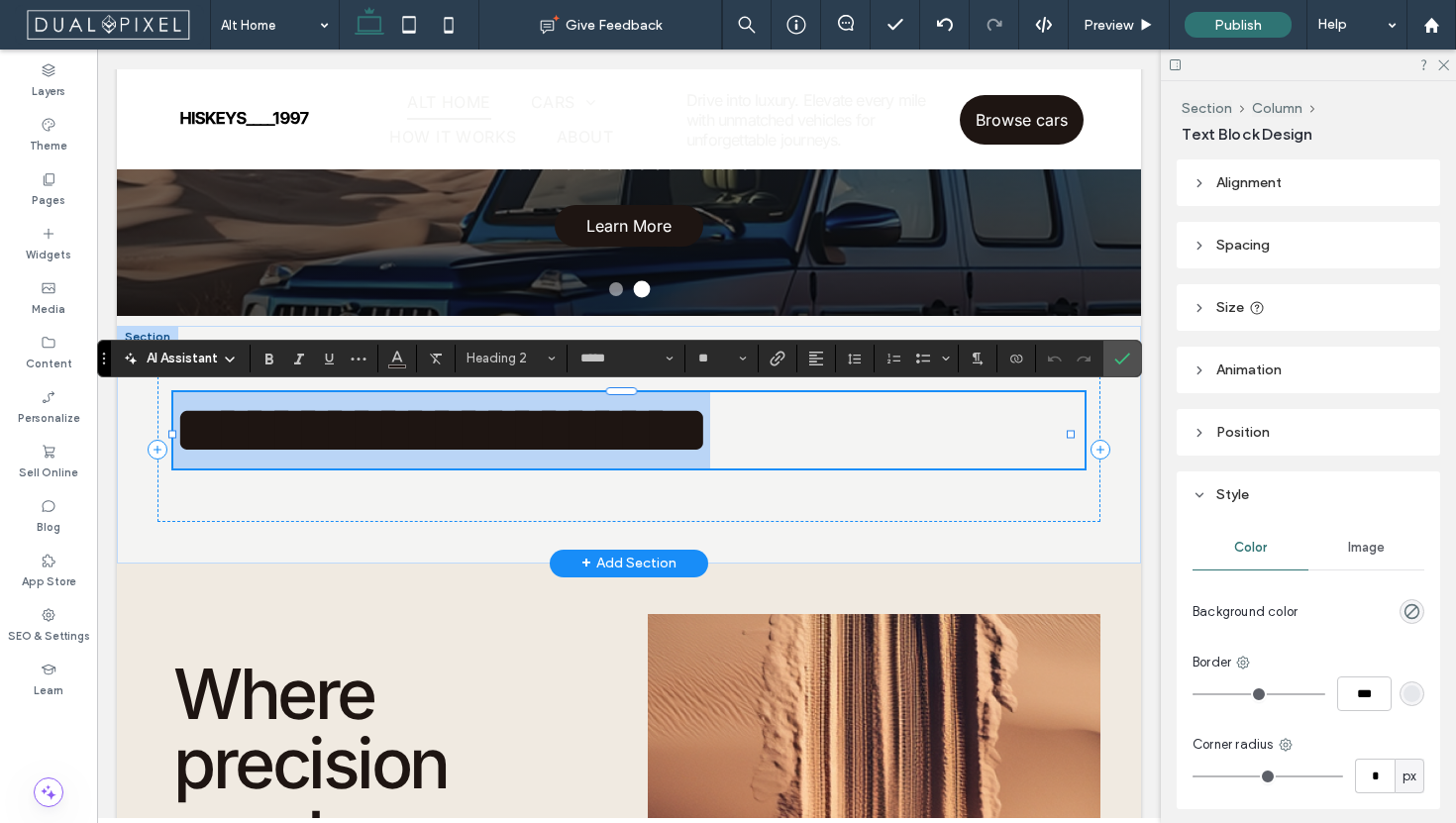 click on "**********" at bounding box center [442, 430] 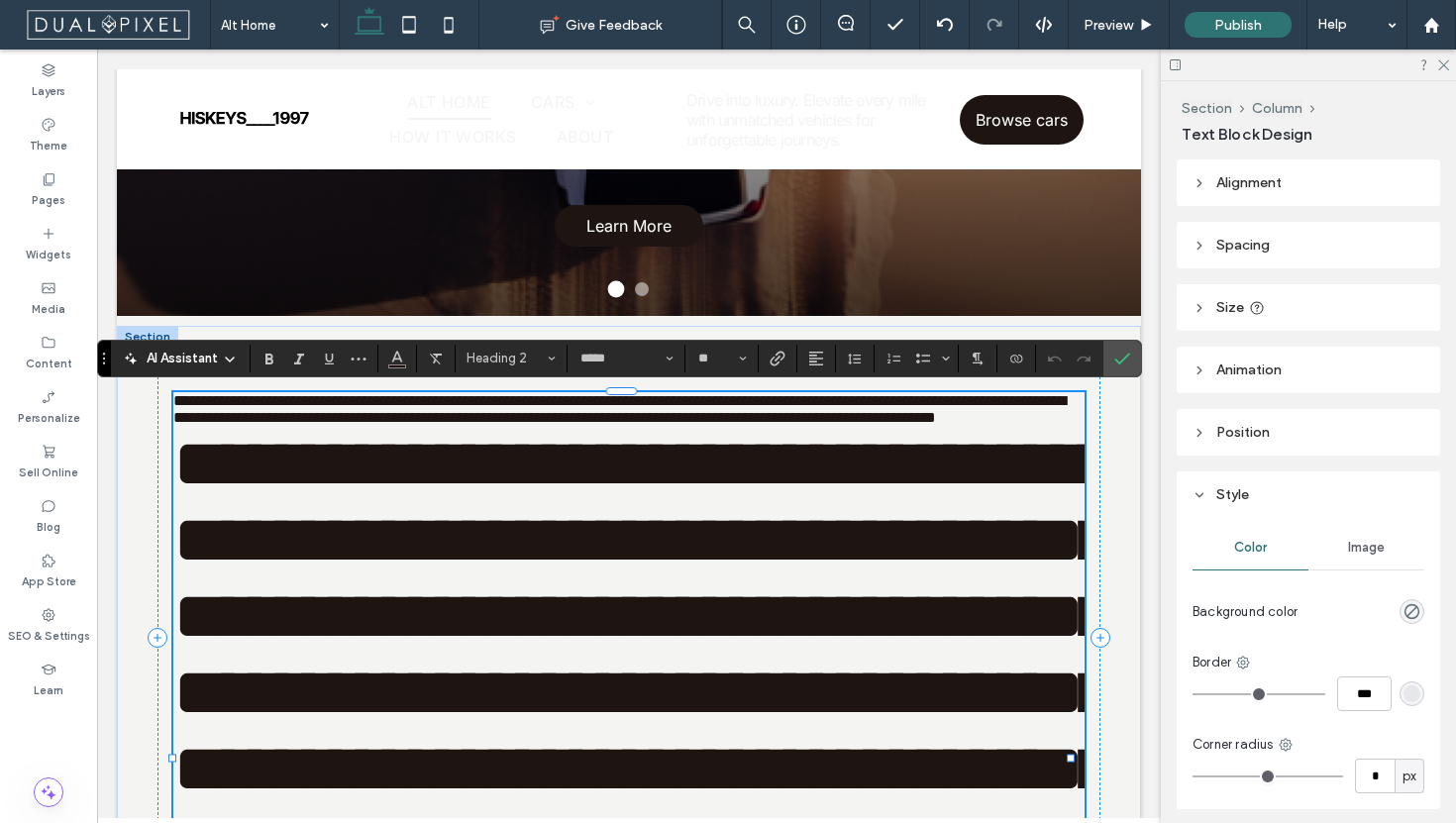 scroll, scrollTop: 0, scrollLeft: 0, axis: both 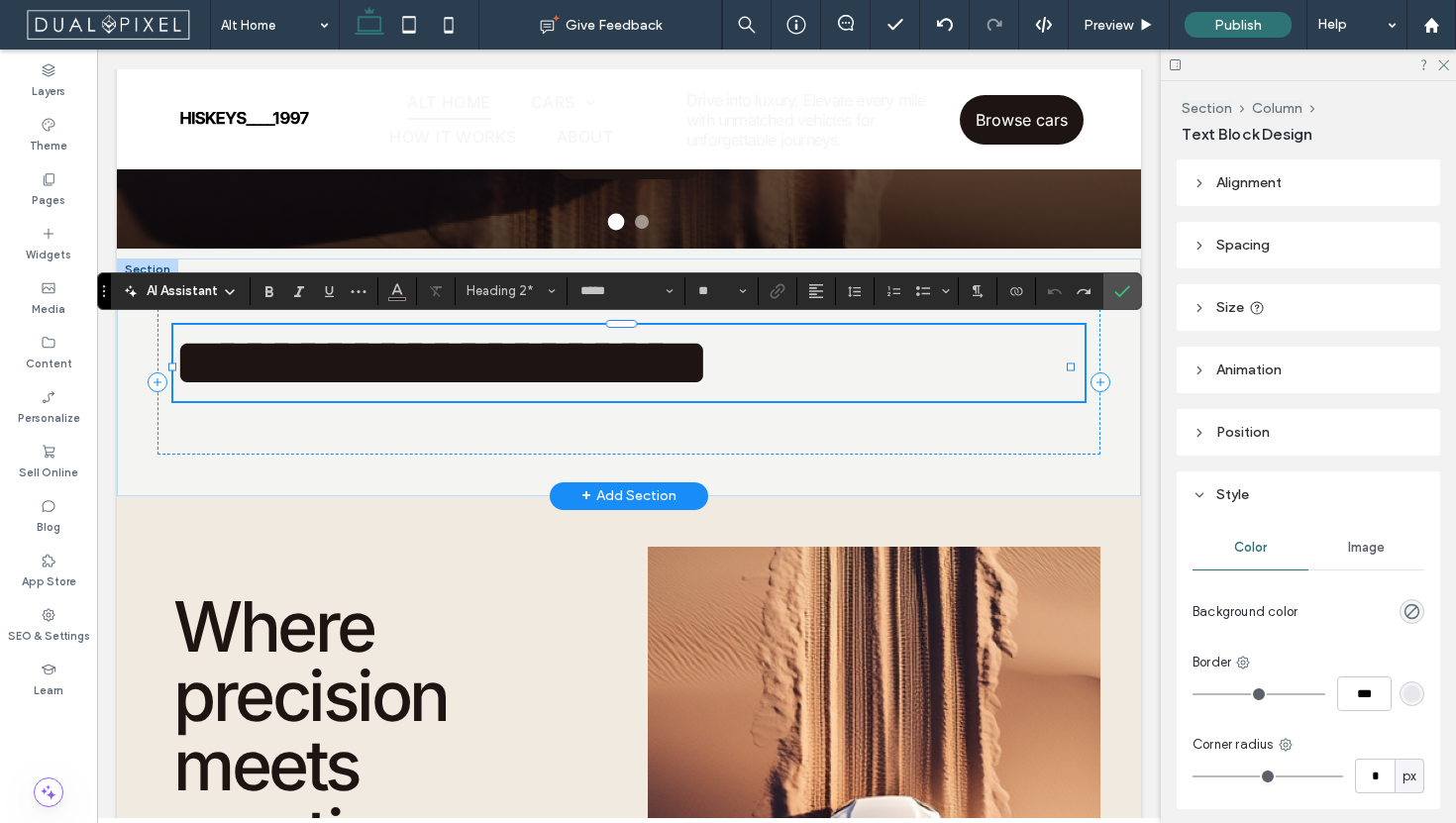 click on "**********" at bounding box center [442, 362] 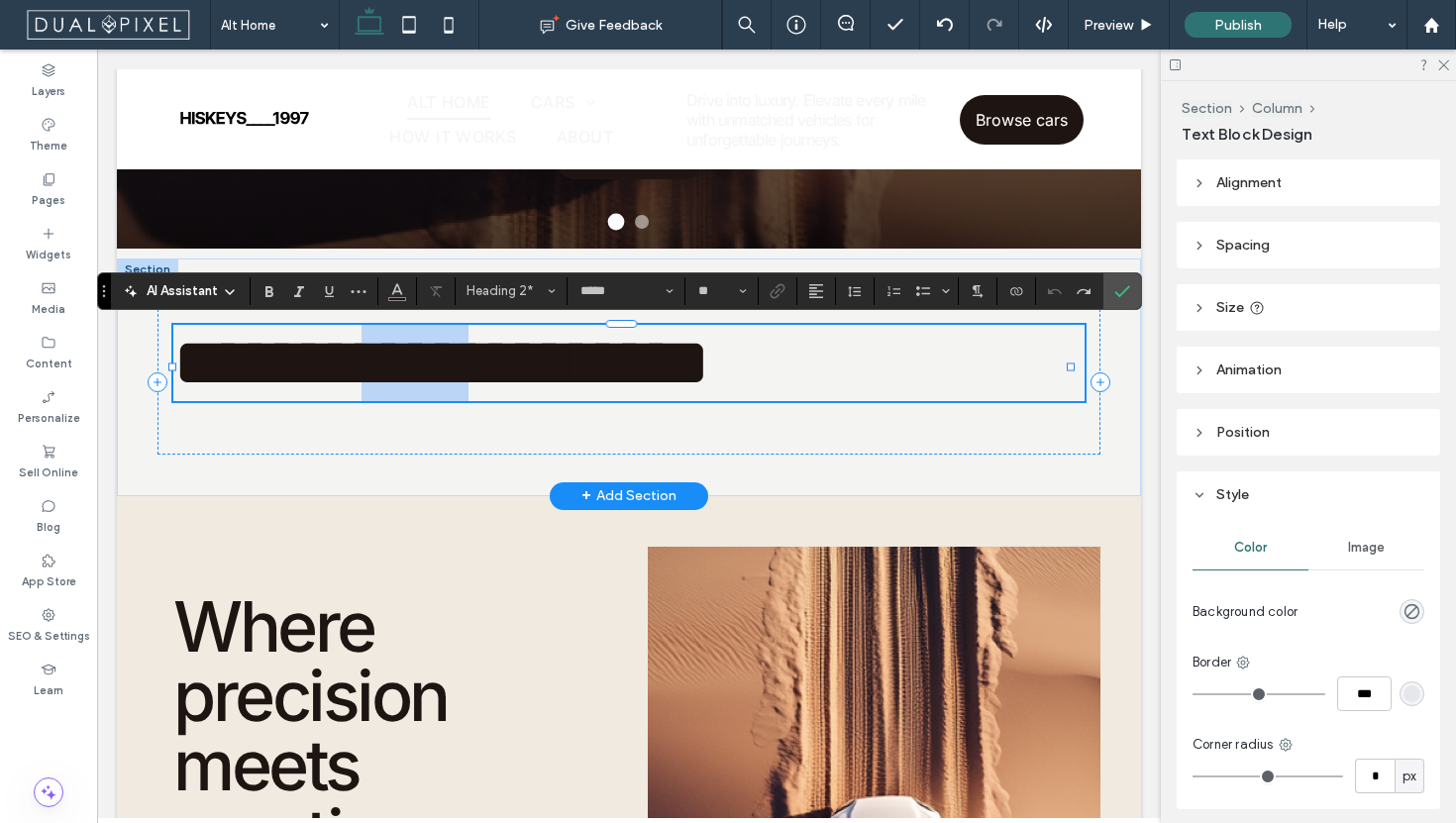 click on "**********" at bounding box center (442, 362) 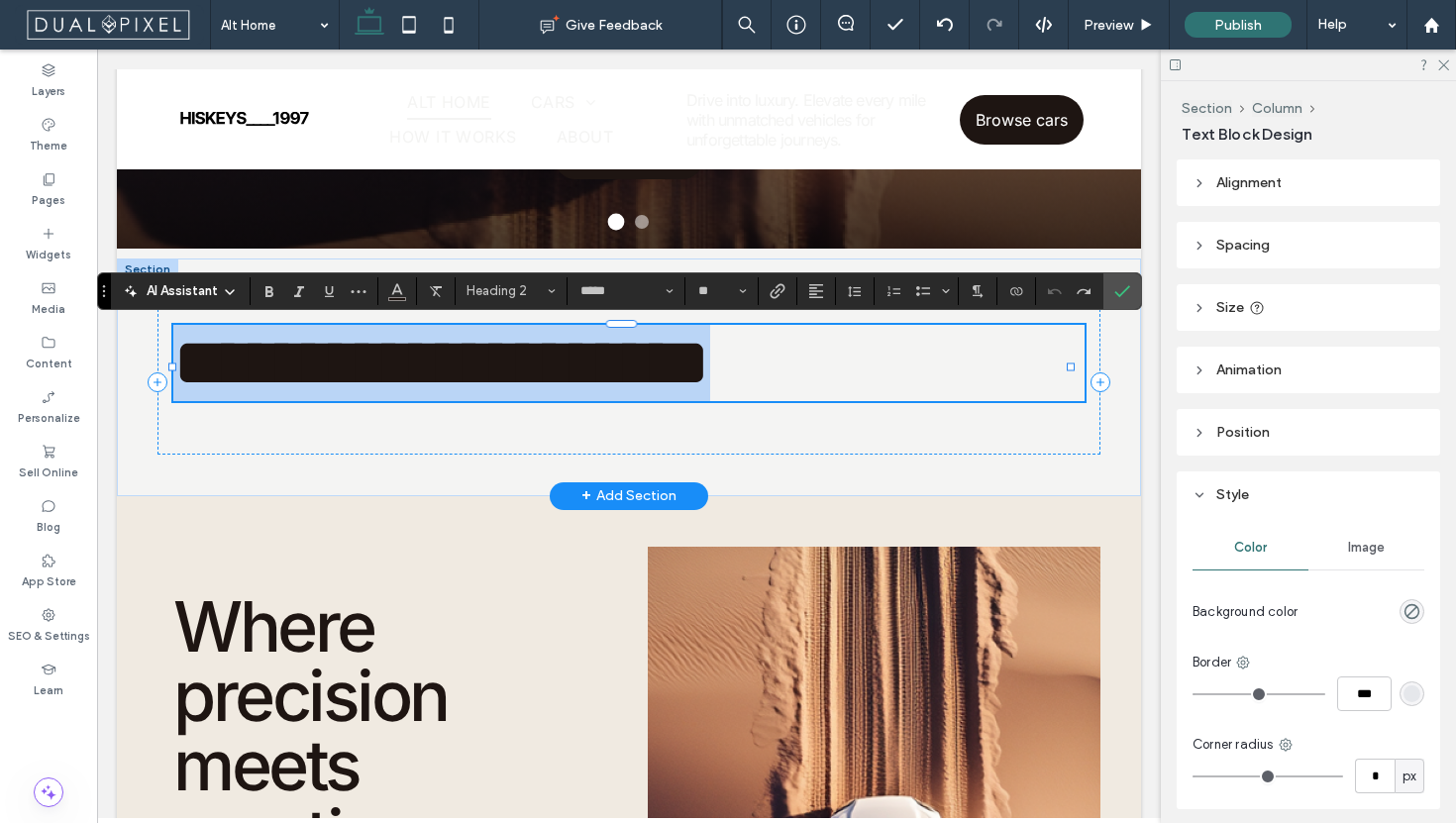 click on "**********" at bounding box center [442, 362] 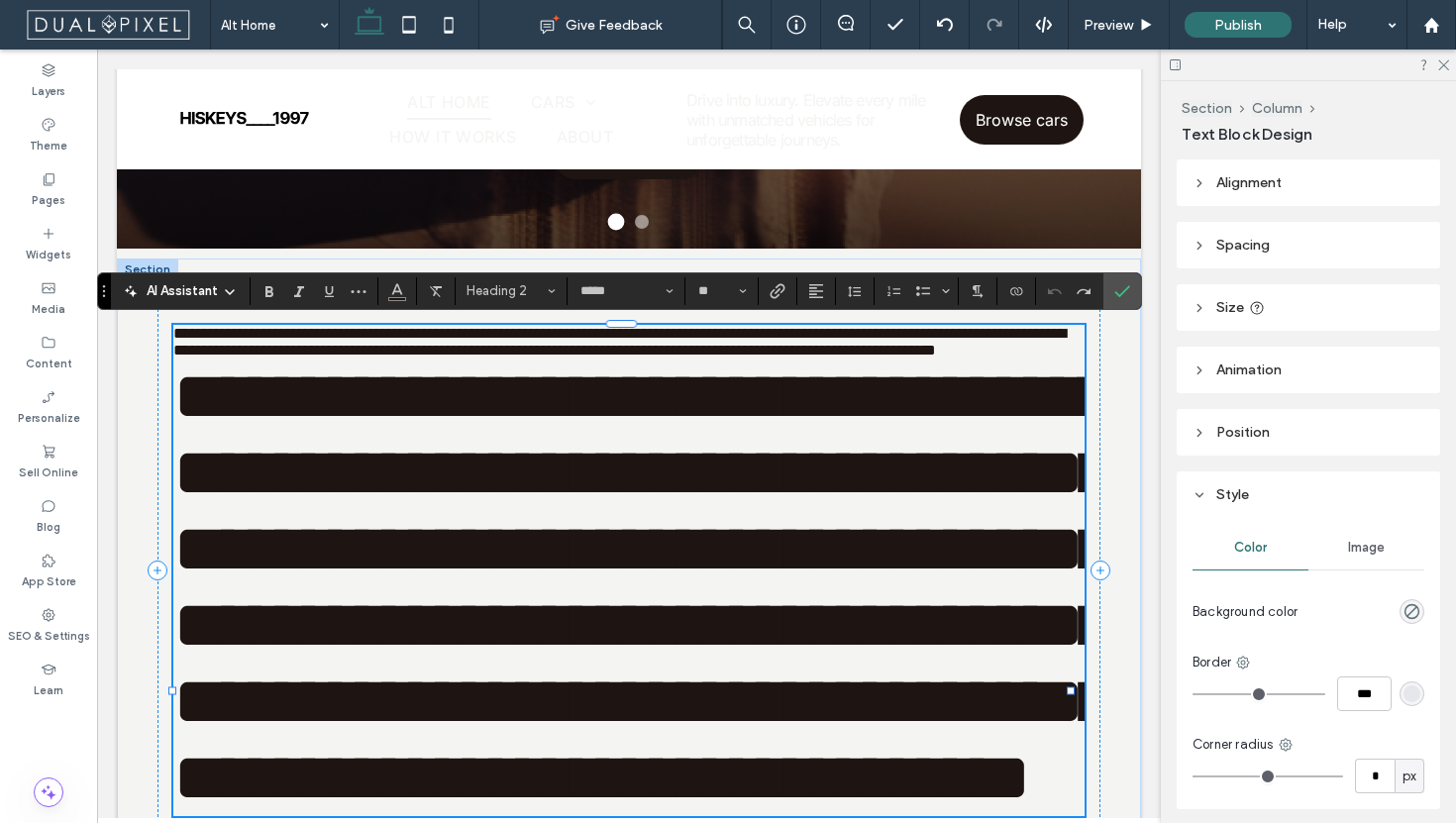 scroll, scrollTop: 0, scrollLeft: 0, axis: both 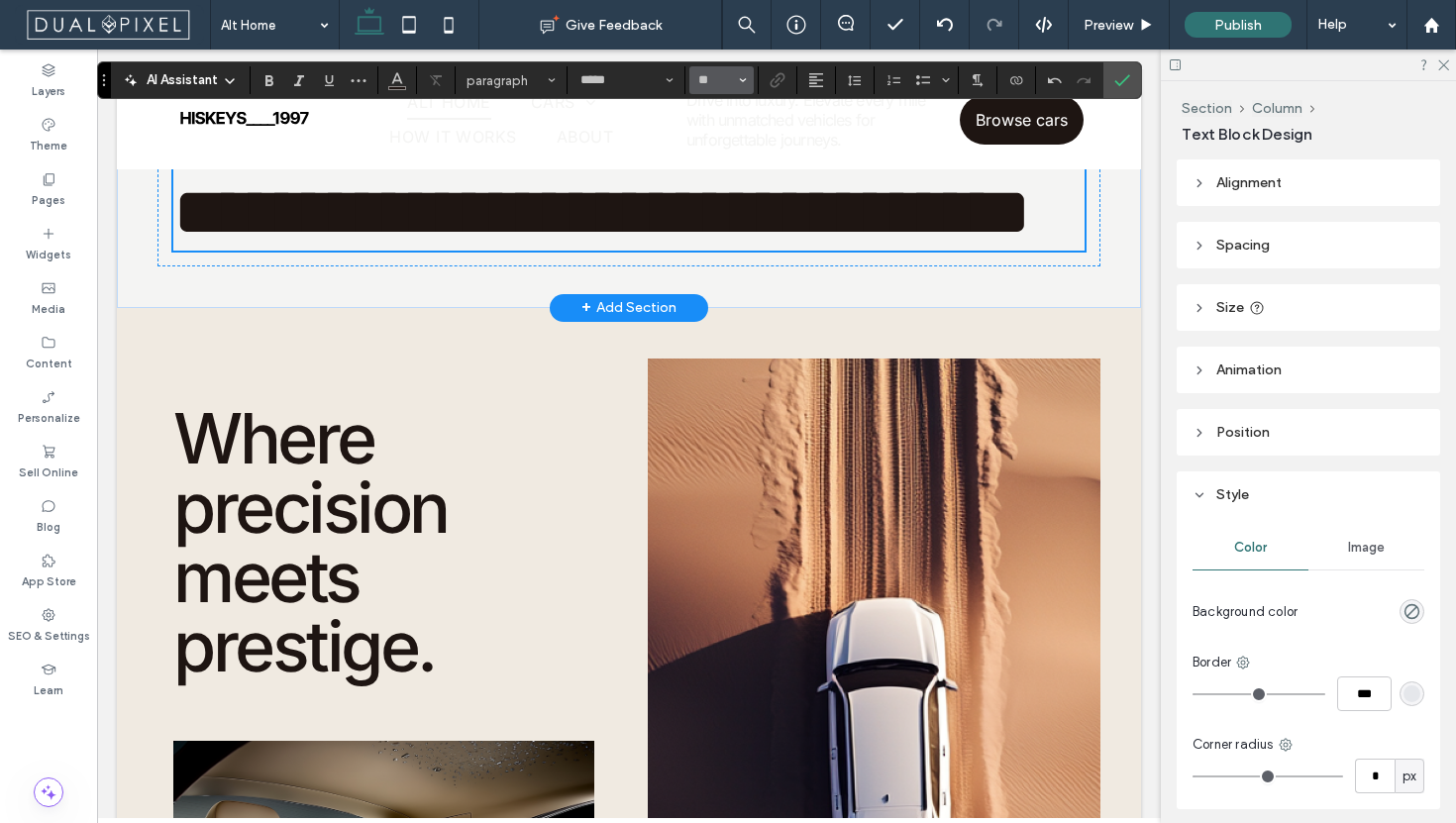 type on "*" 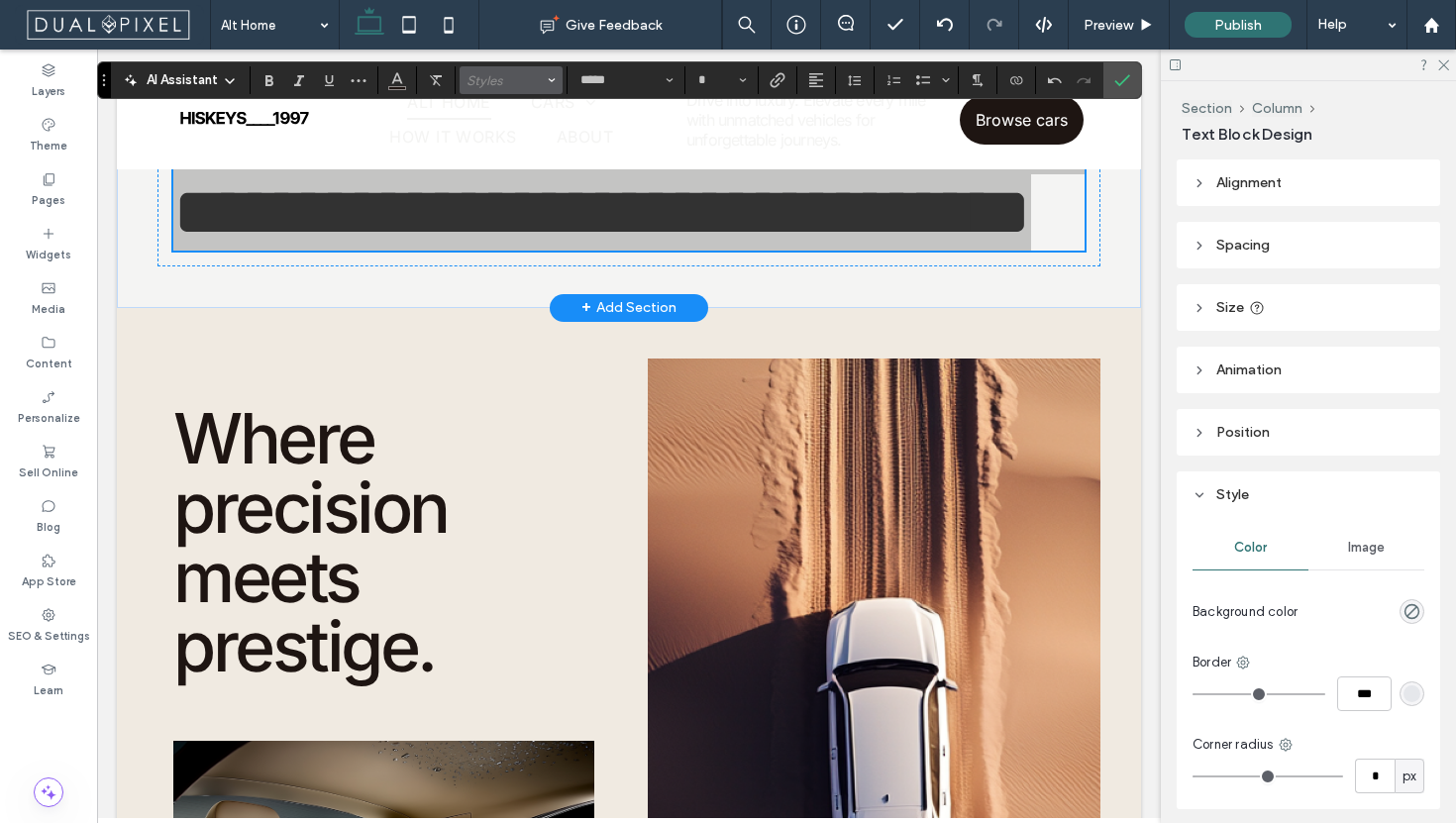 click on "Styles" at bounding box center (505, 80) 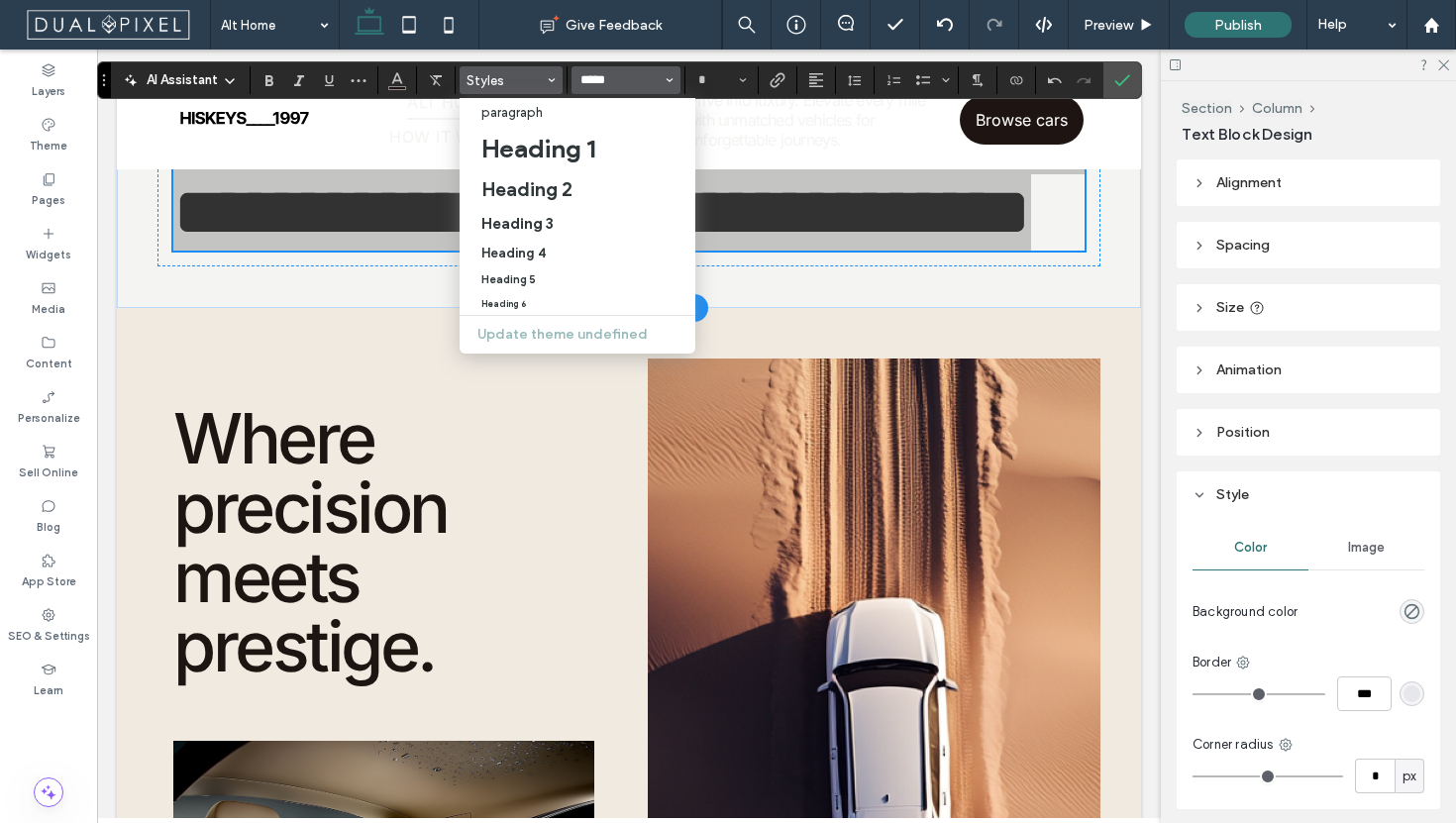 click on "*****" at bounding box center [620, 80] 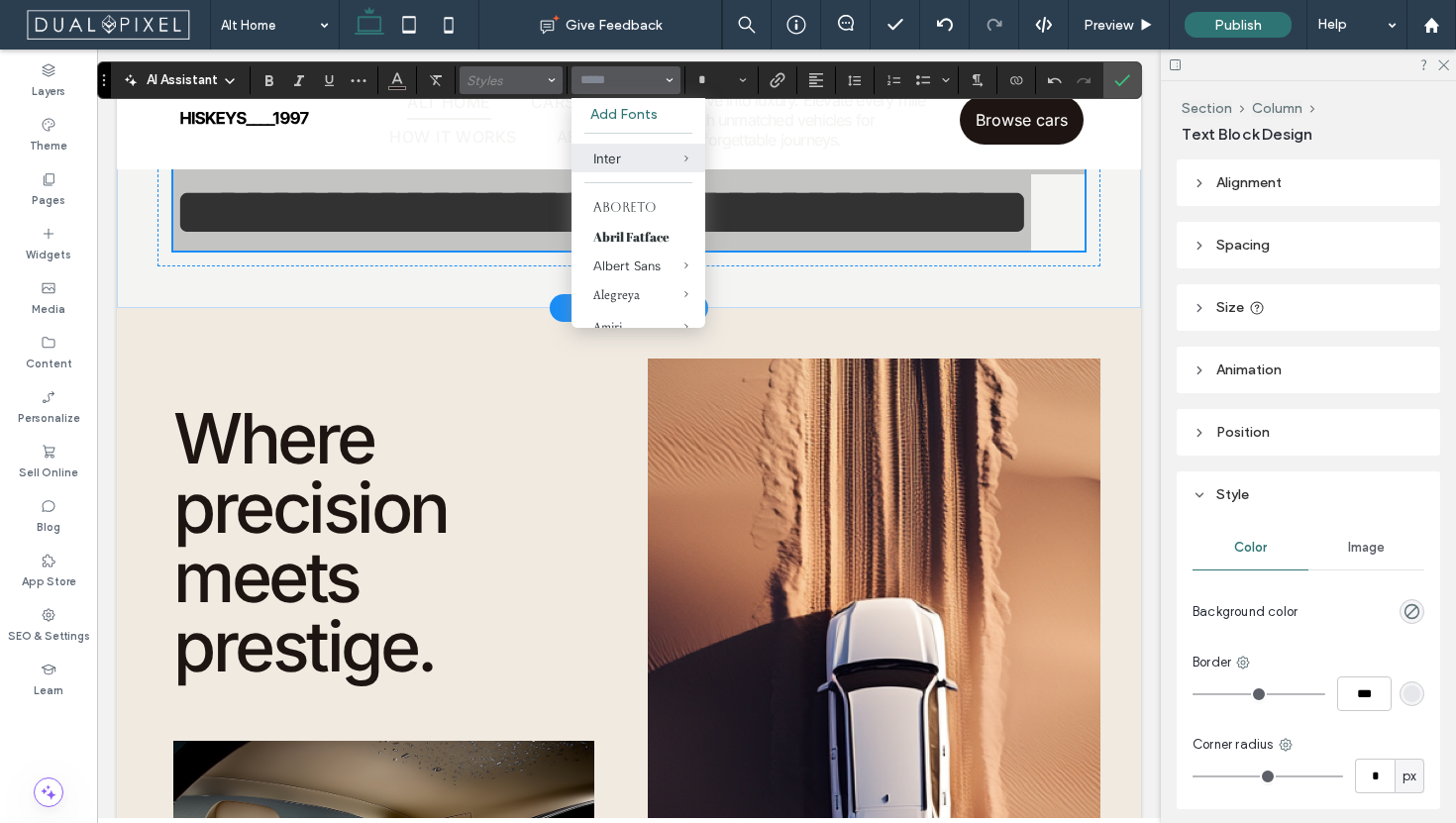 click on "Styles" at bounding box center [505, 80] 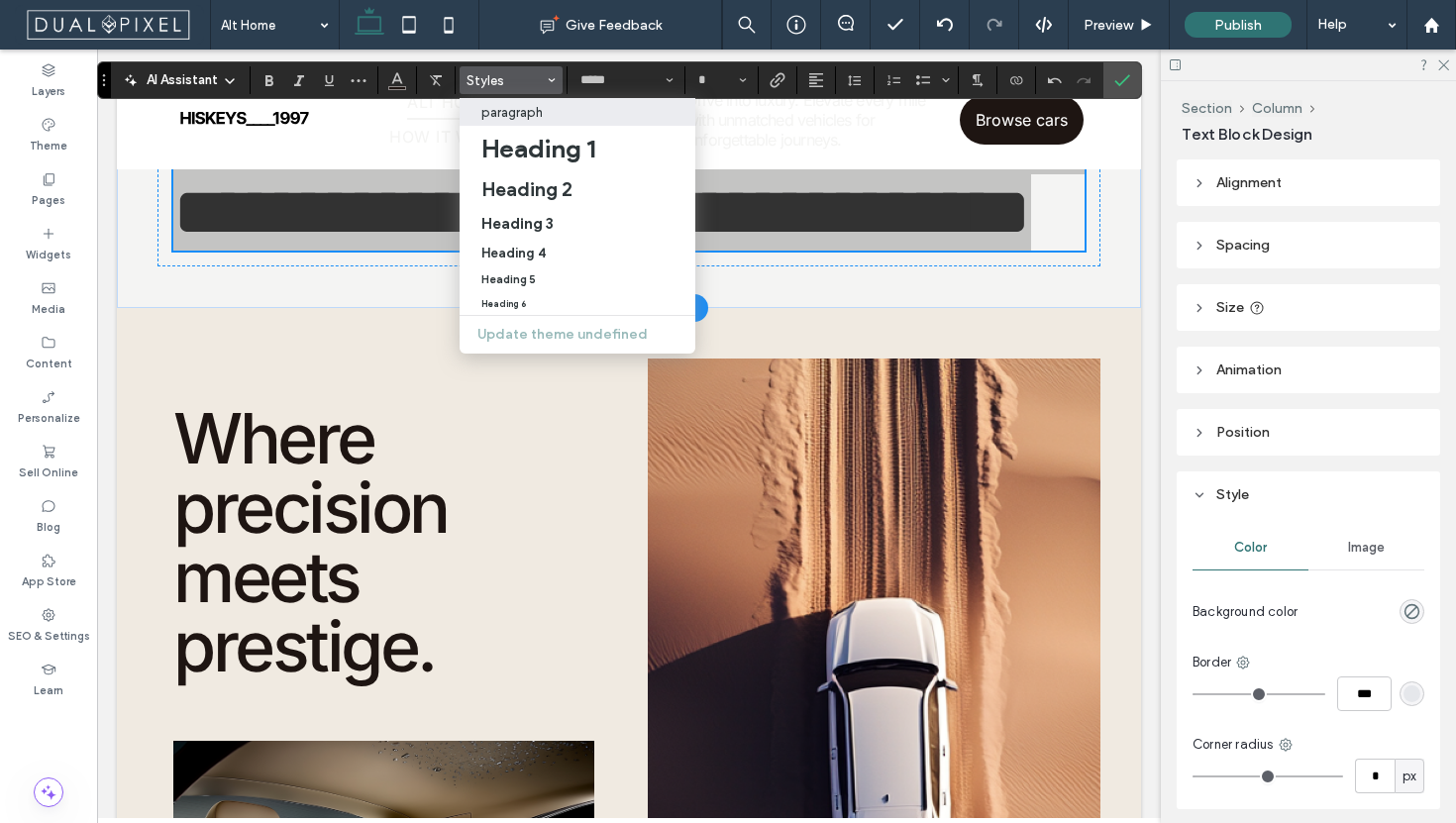 click on "paragraph" at bounding box center [512, 112] 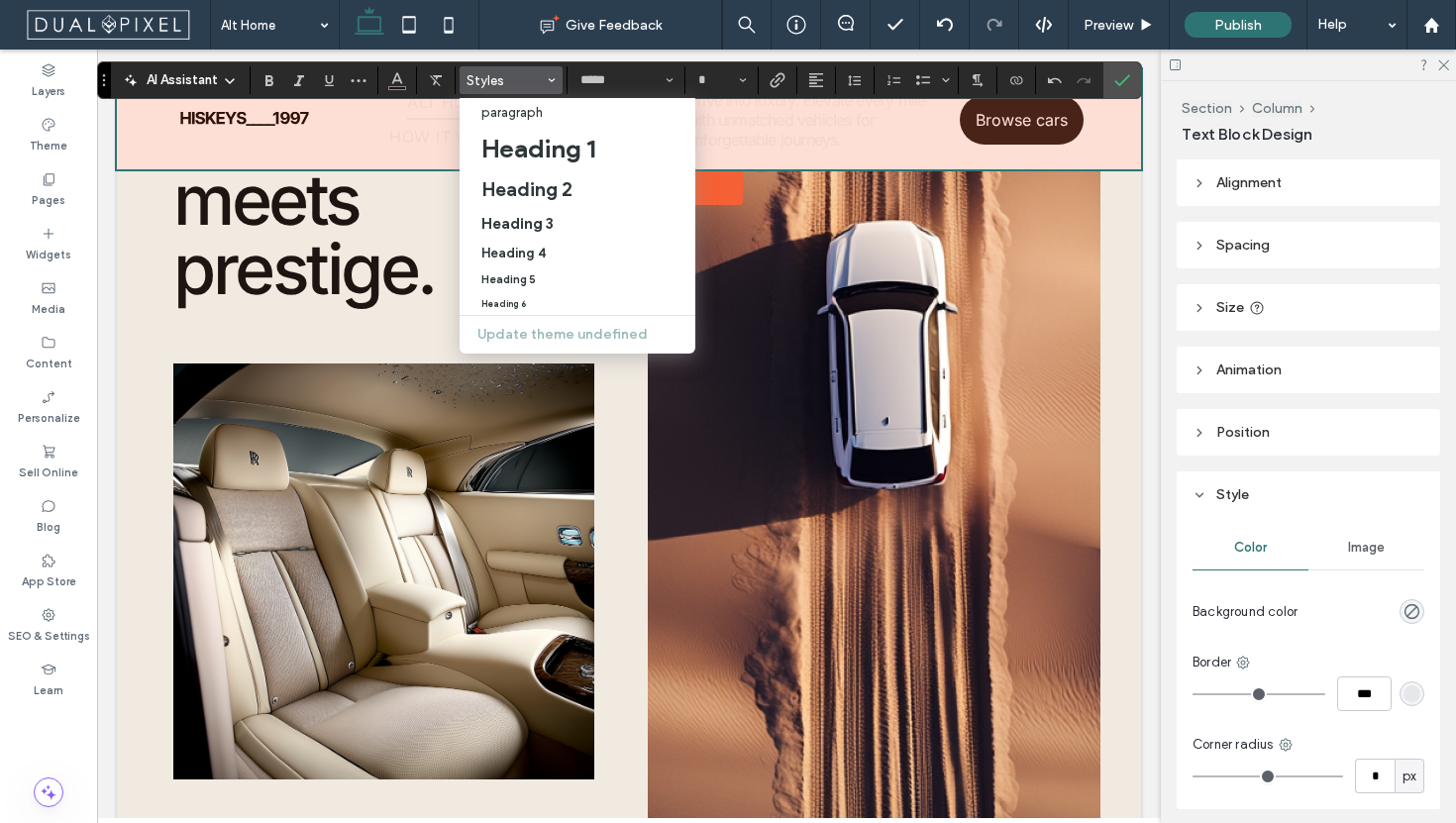 type on "**" 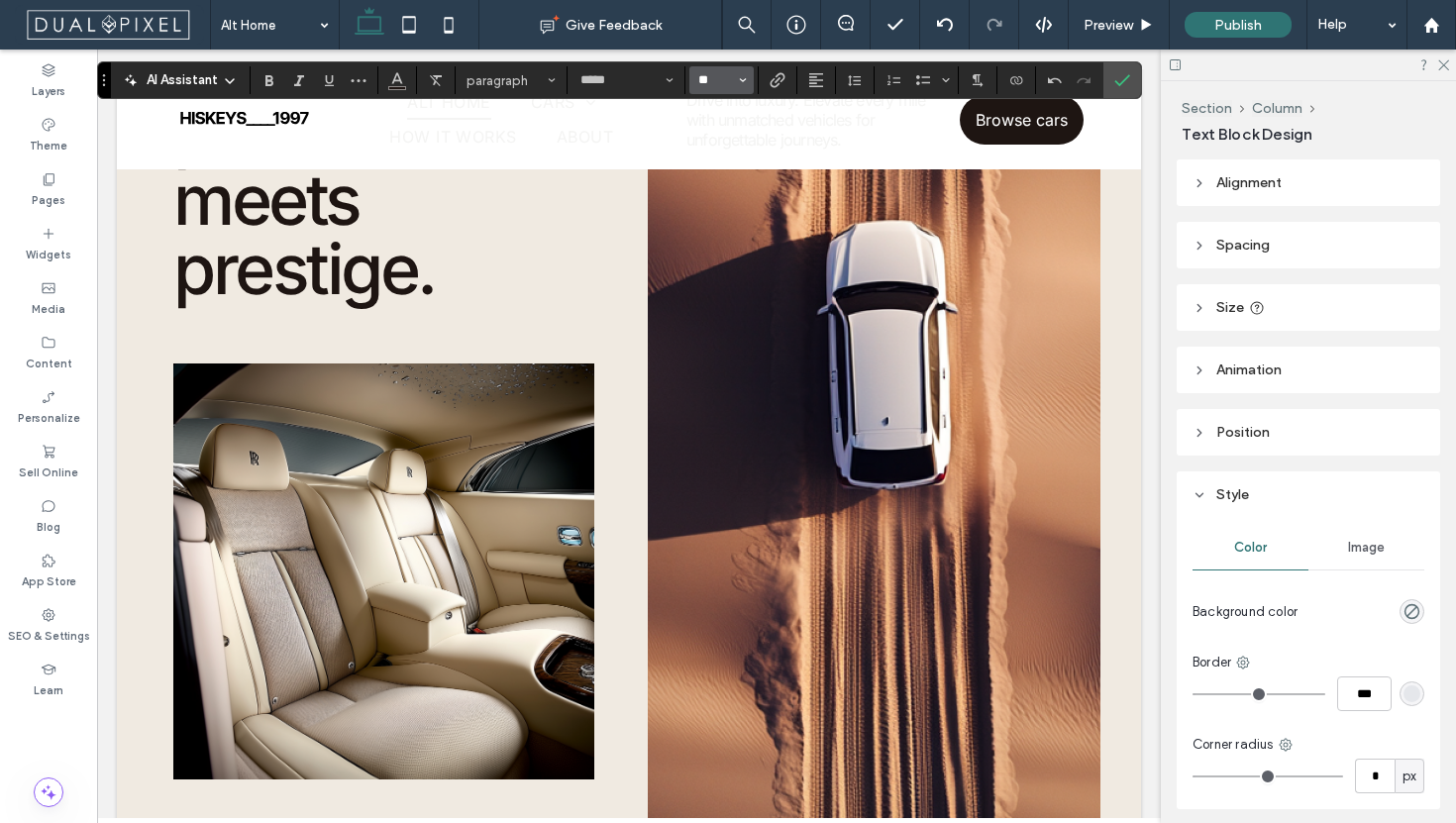 click on "**" at bounding box center [715, 80] 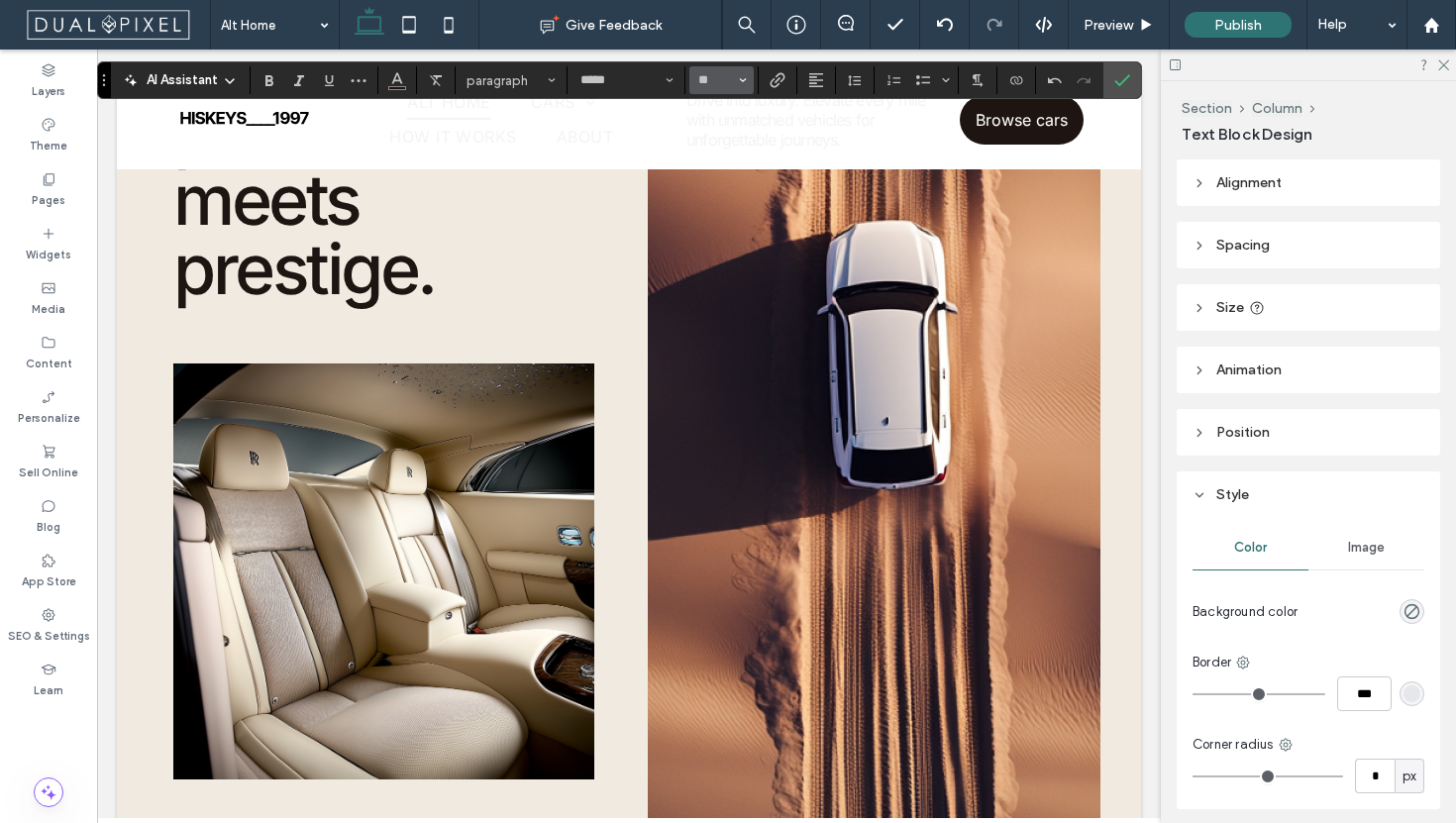 type on "**" 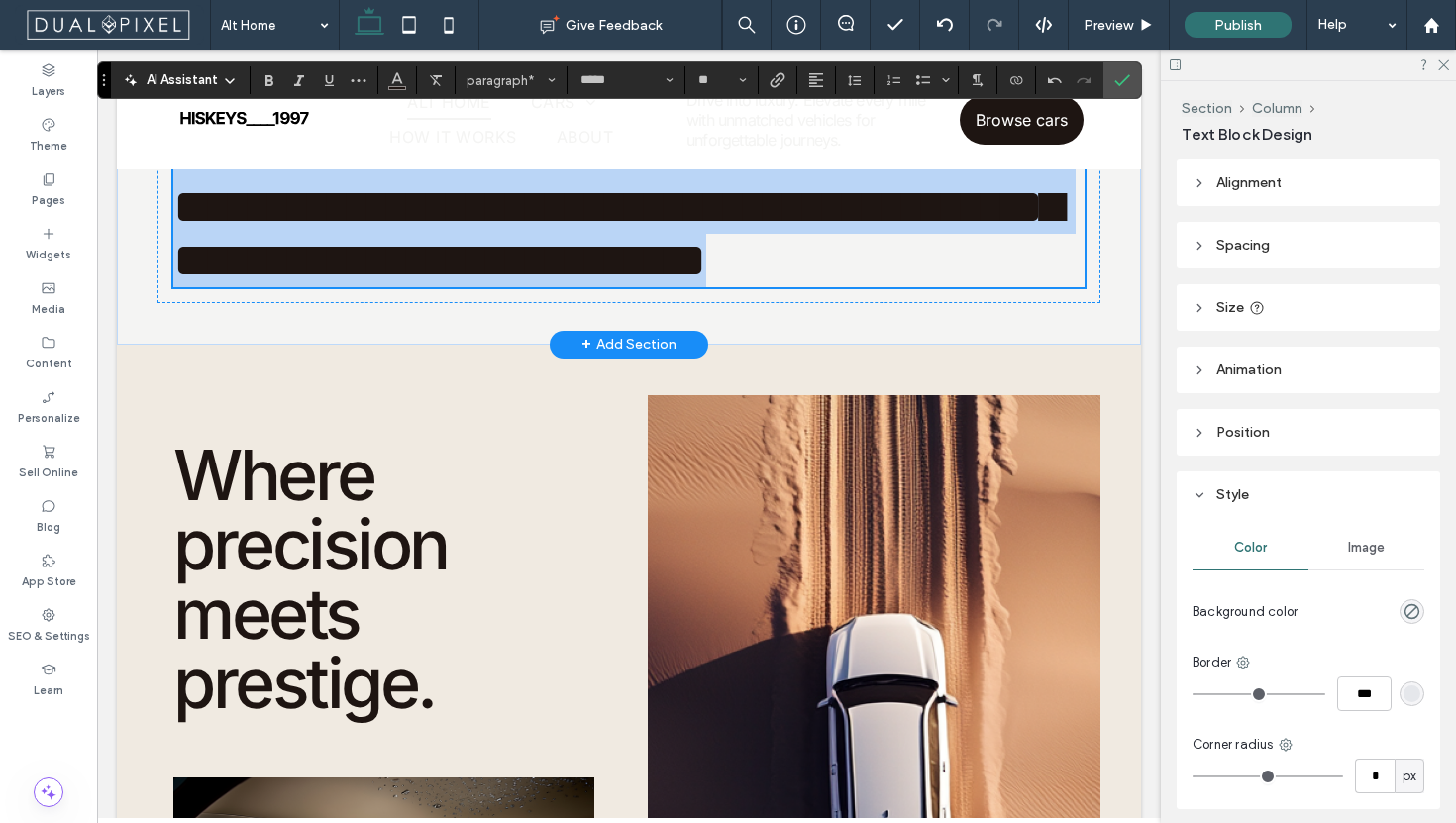 scroll, scrollTop: 1028, scrollLeft: 0, axis: vertical 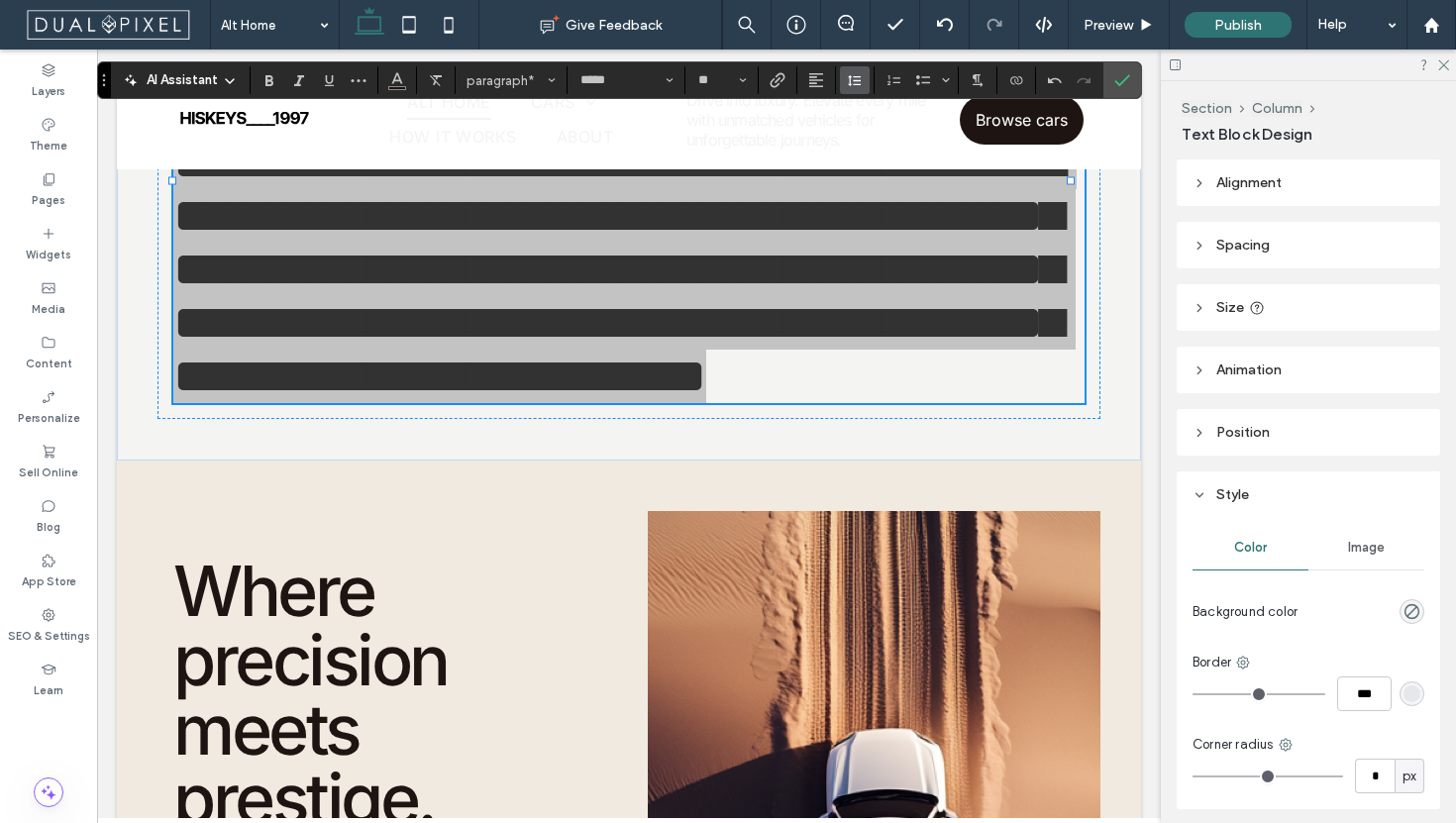 click 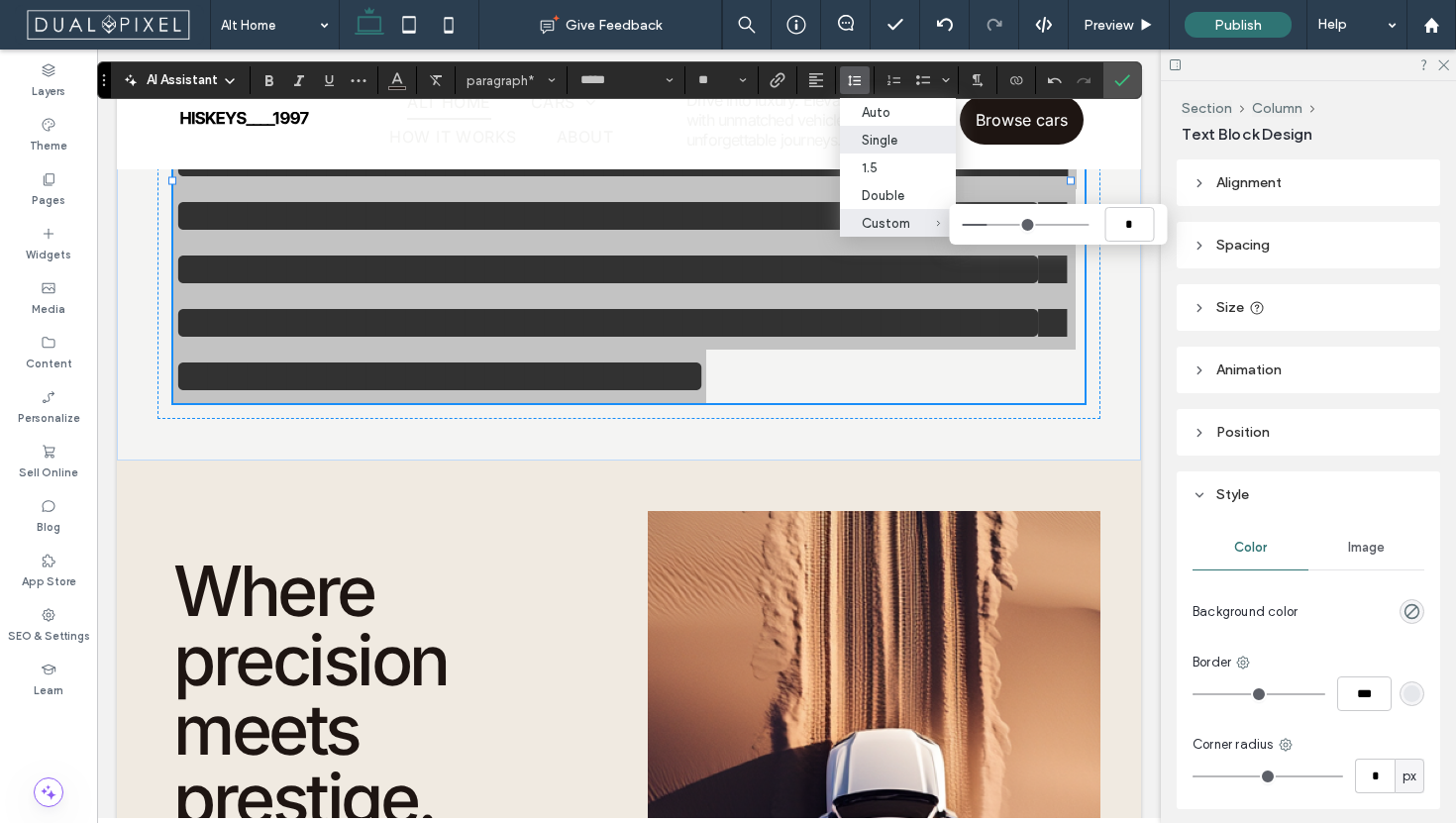 click on "Custom *" at bounding box center (885, 223) 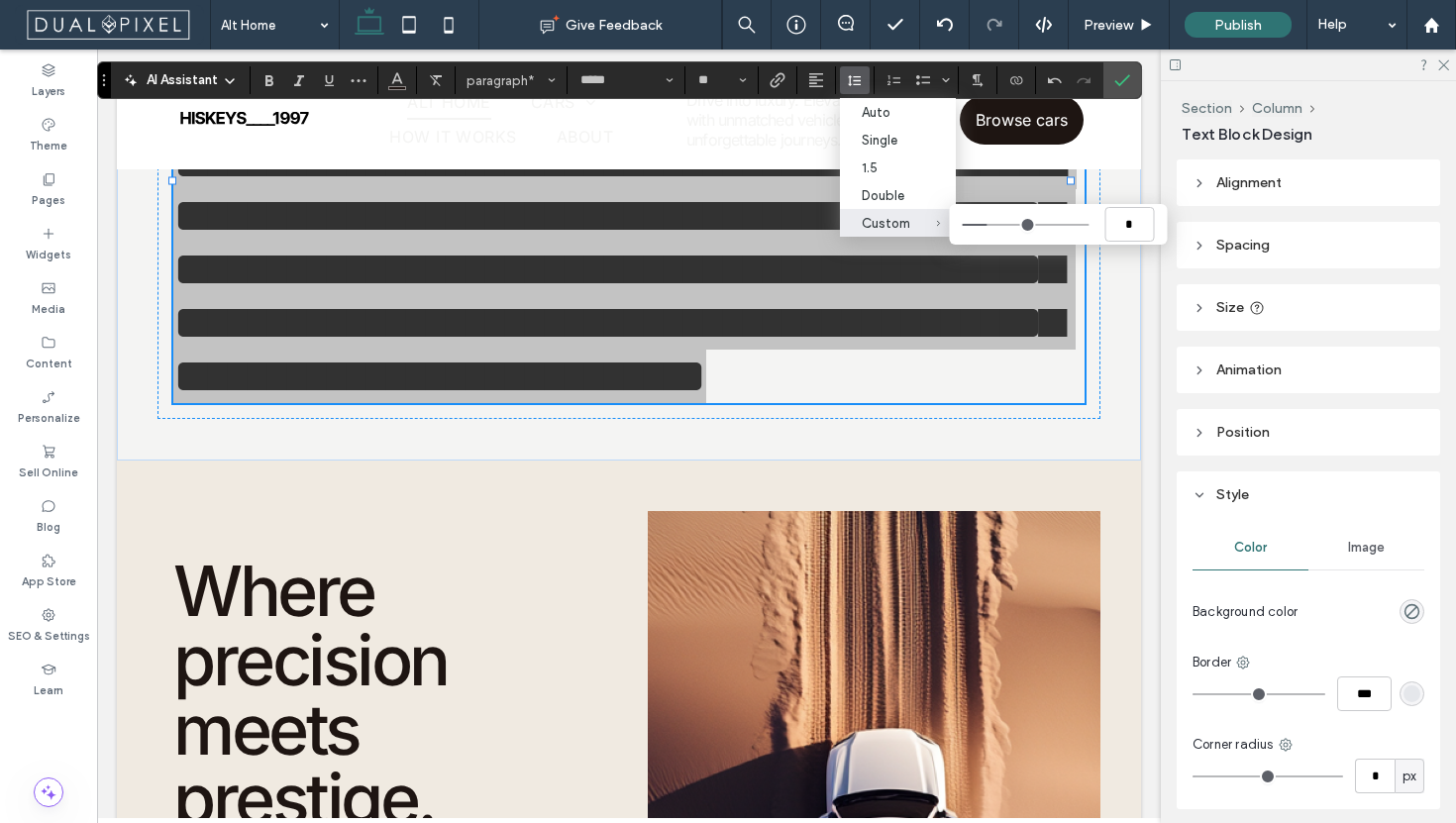 type on "***" 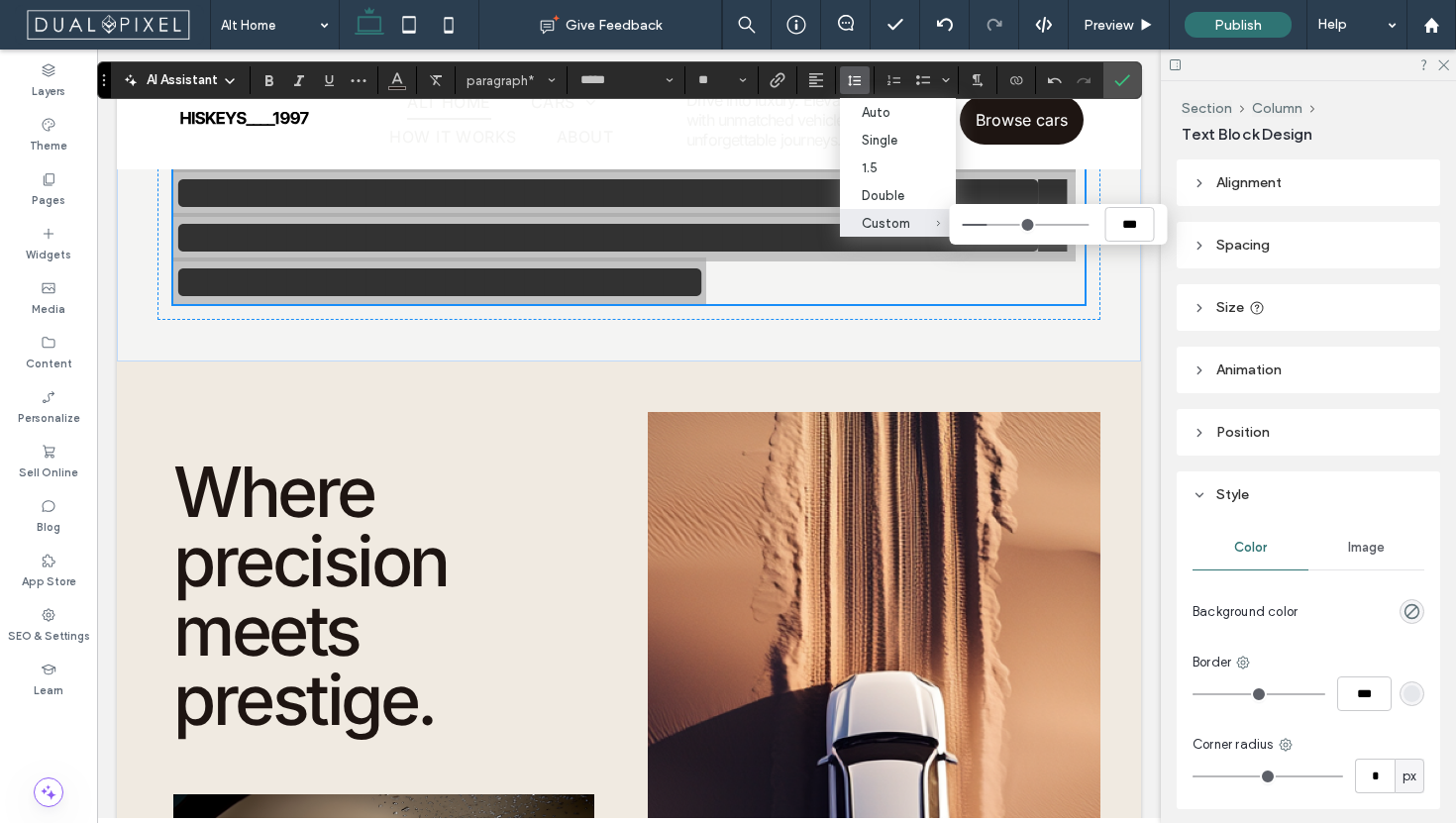 type on "***" 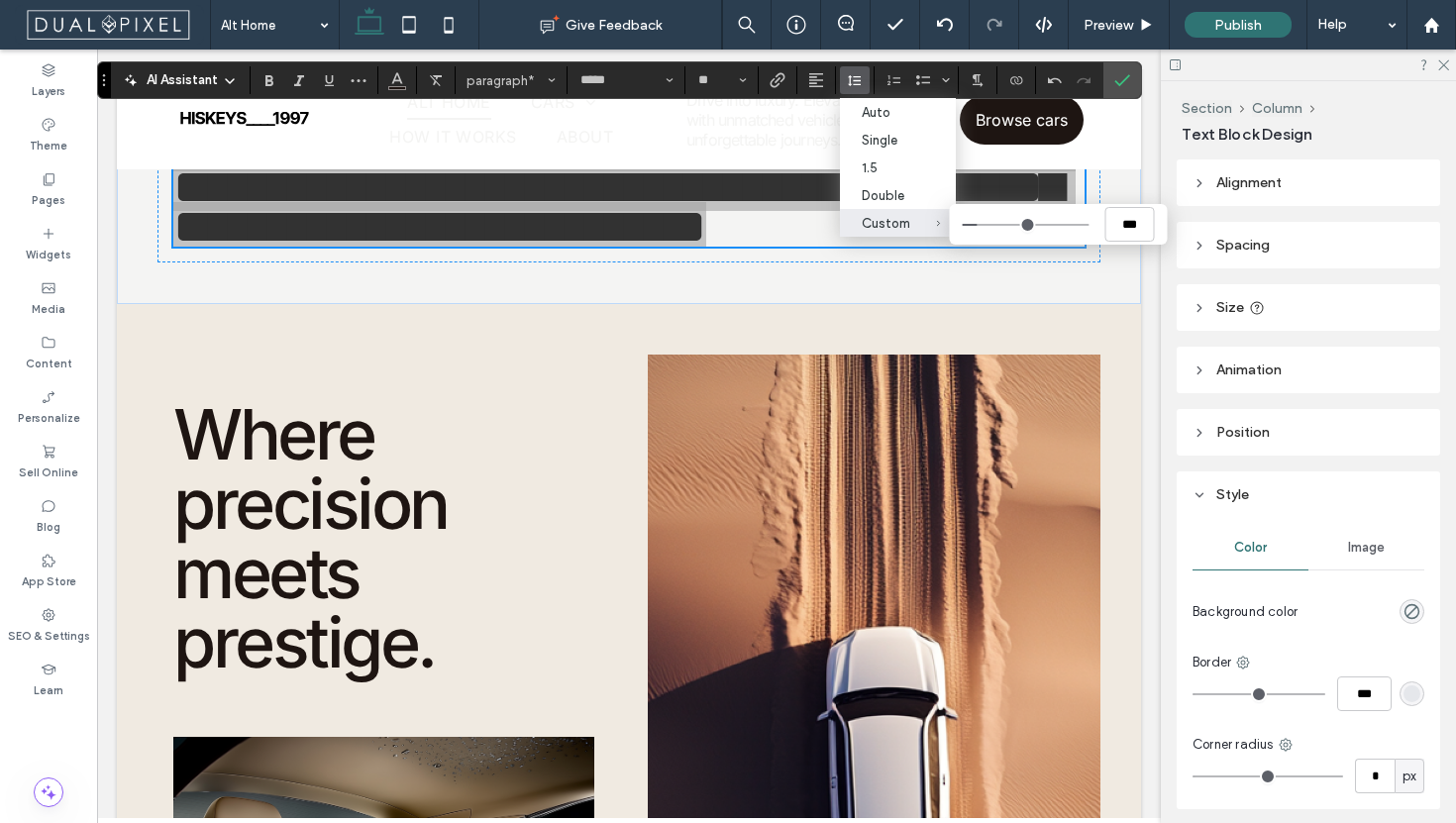 type on "***" 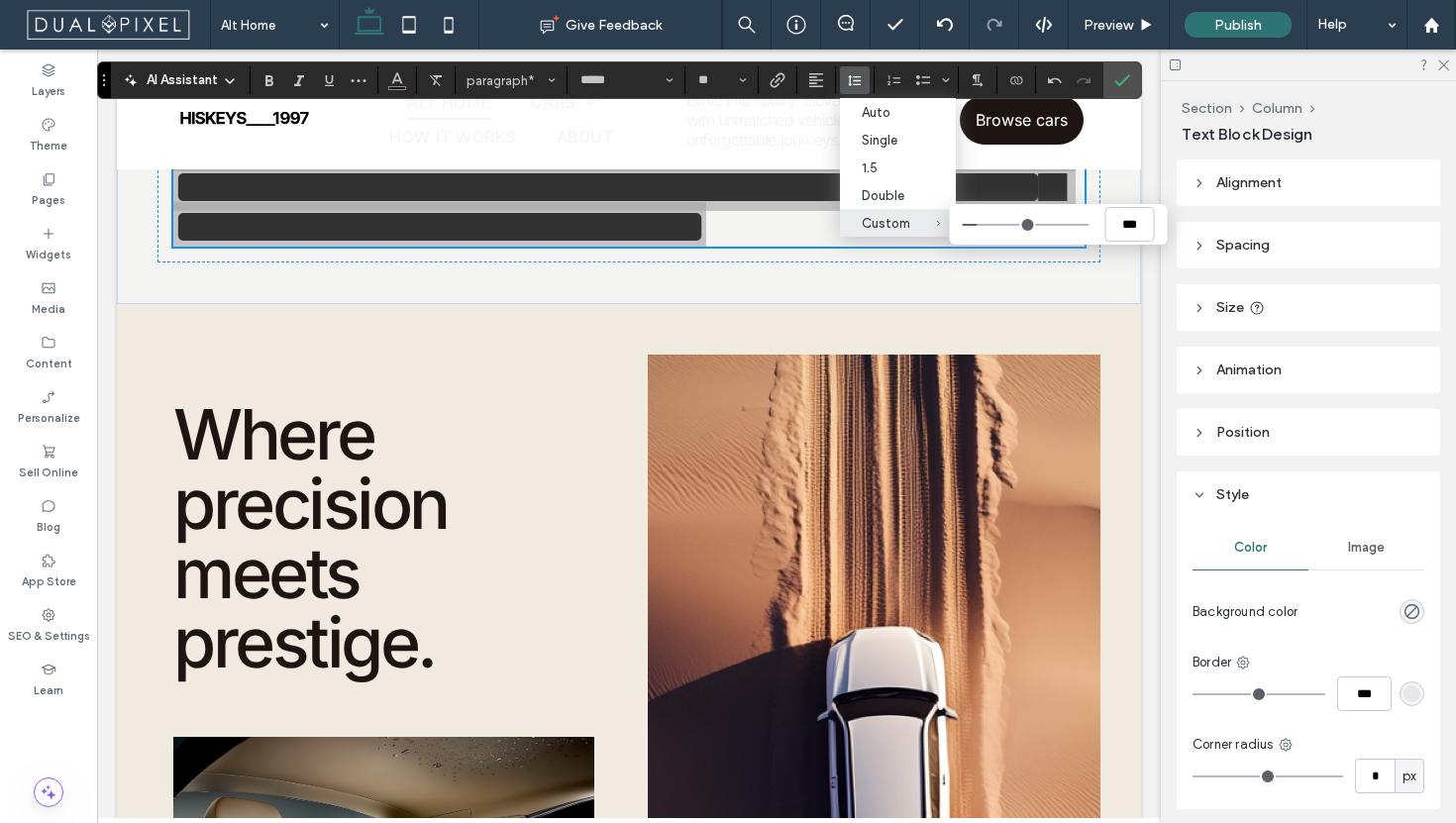 type on "***" 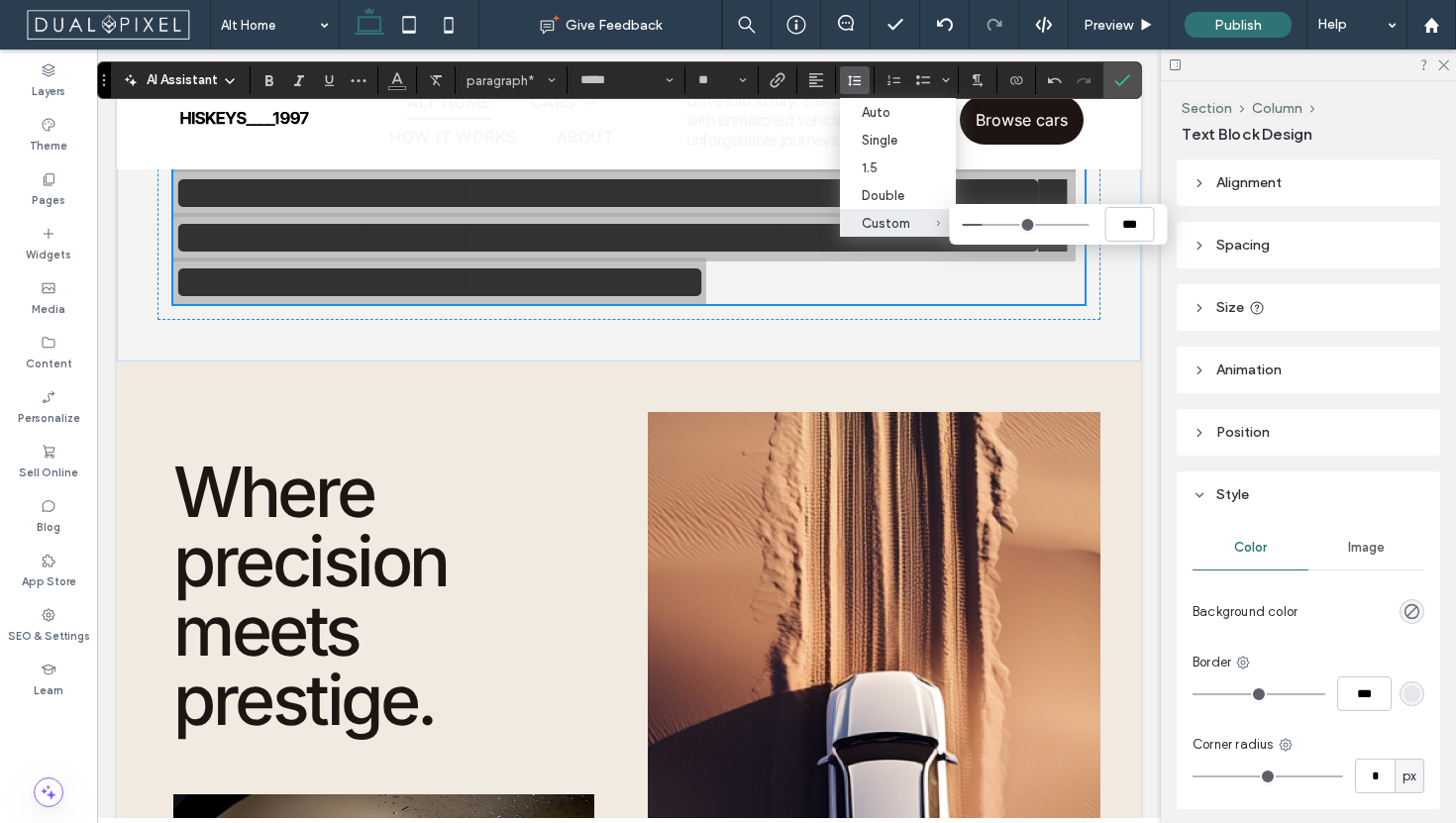 type on "***" 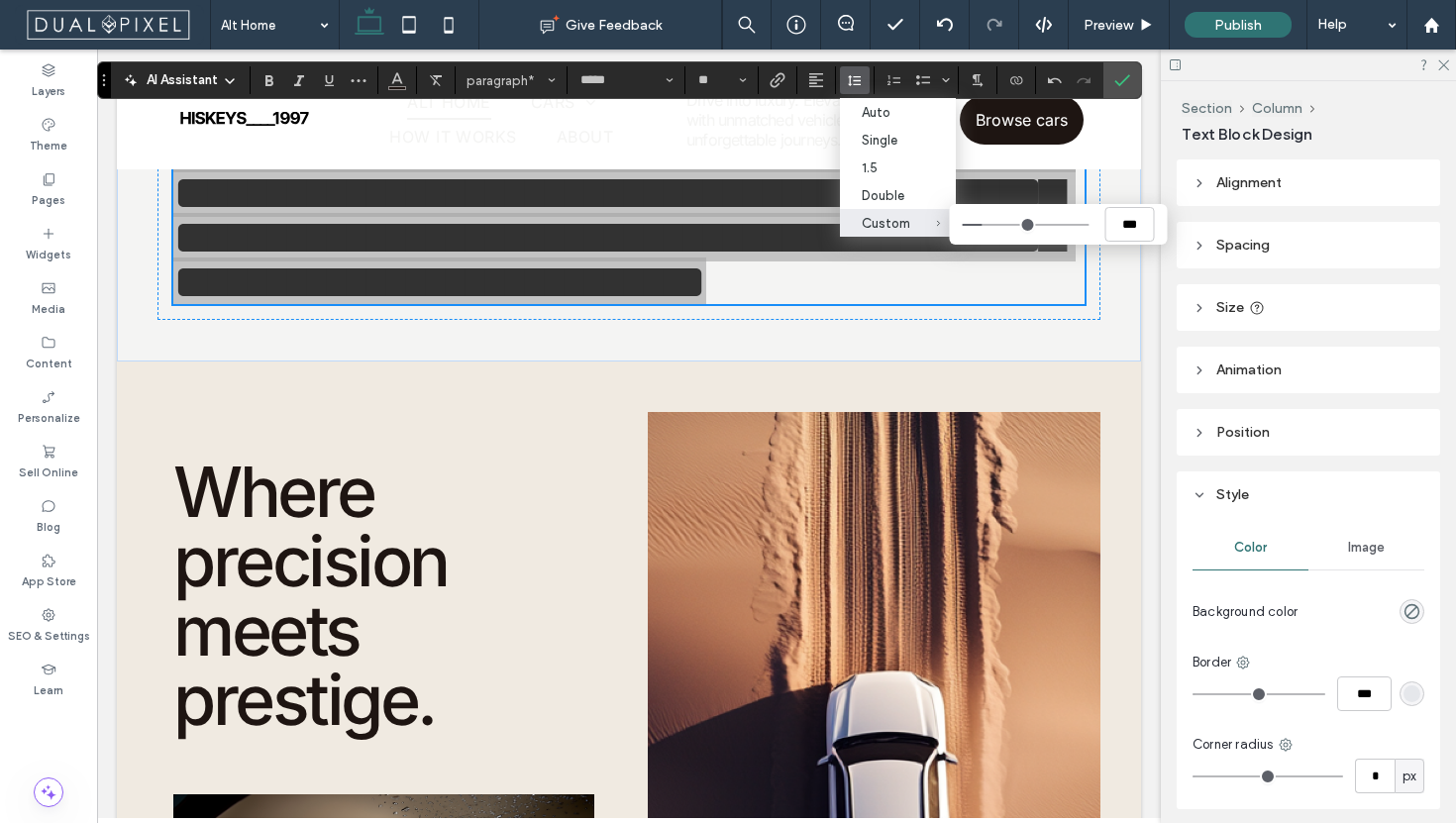 click on "Custom ***" at bounding box center [1025, 225] 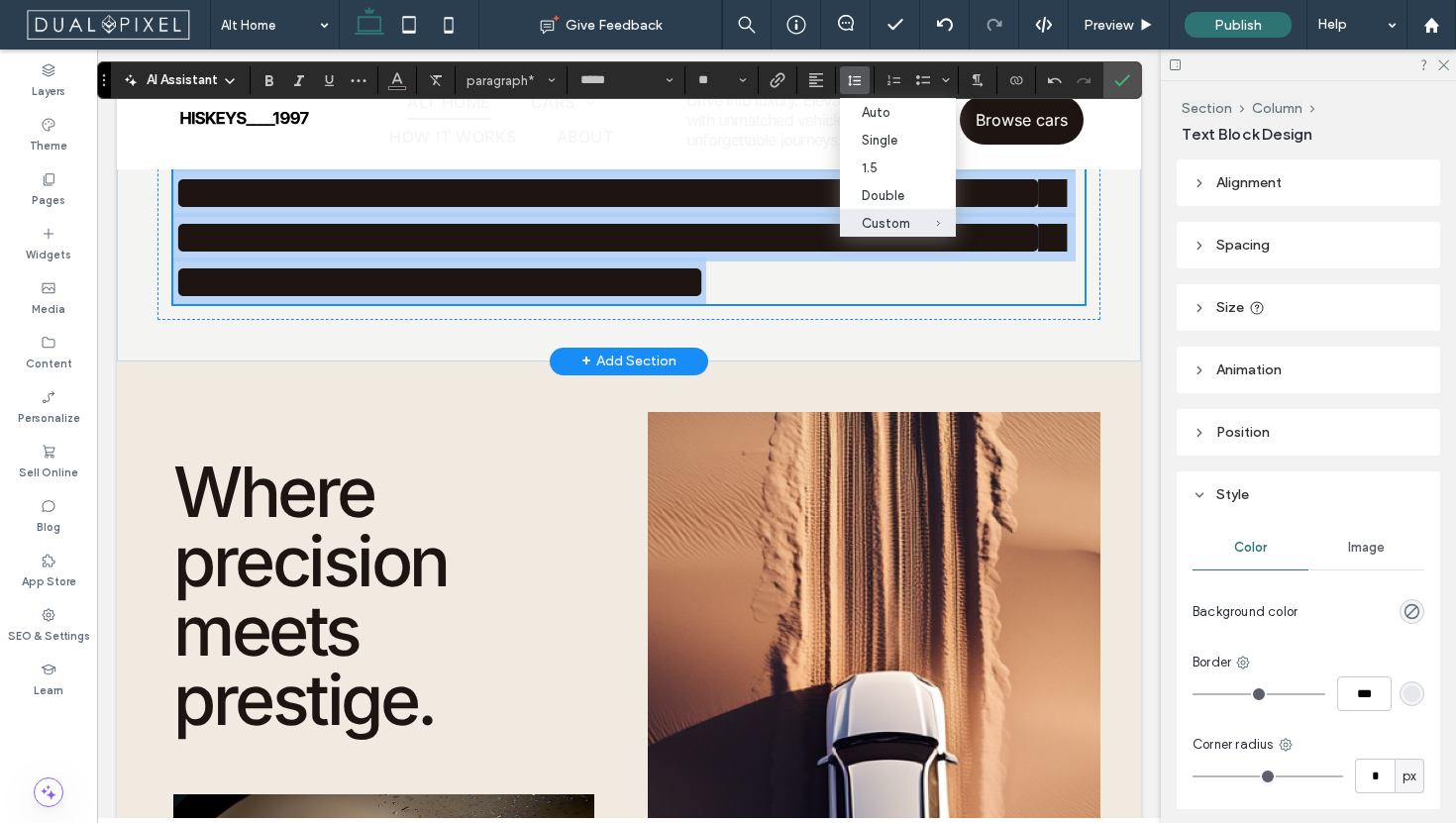 click on "**********" at bounding box center (618, 192) 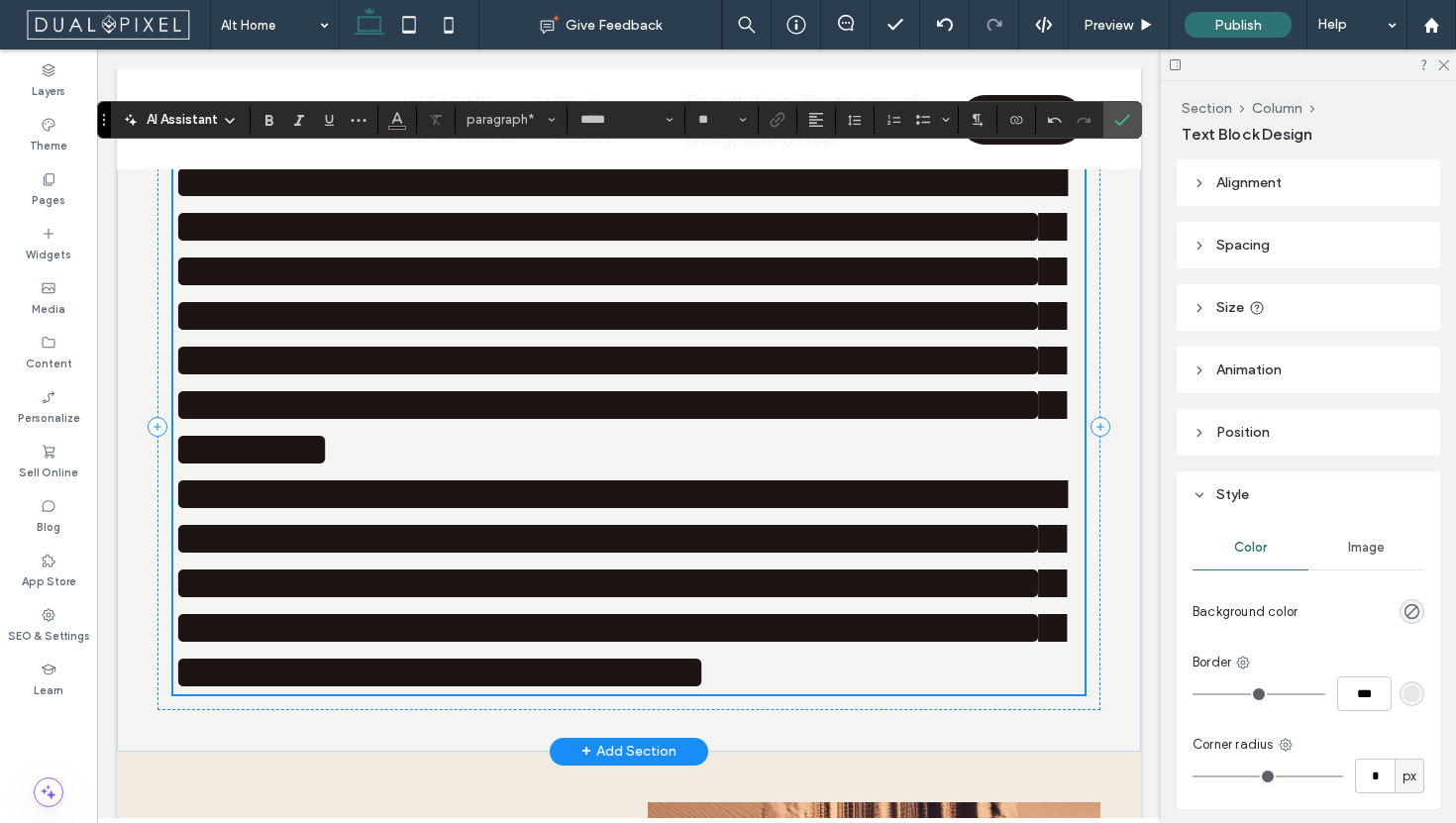 scroll, scrollTop: 607, scrollLeft: 0, axis: vertical 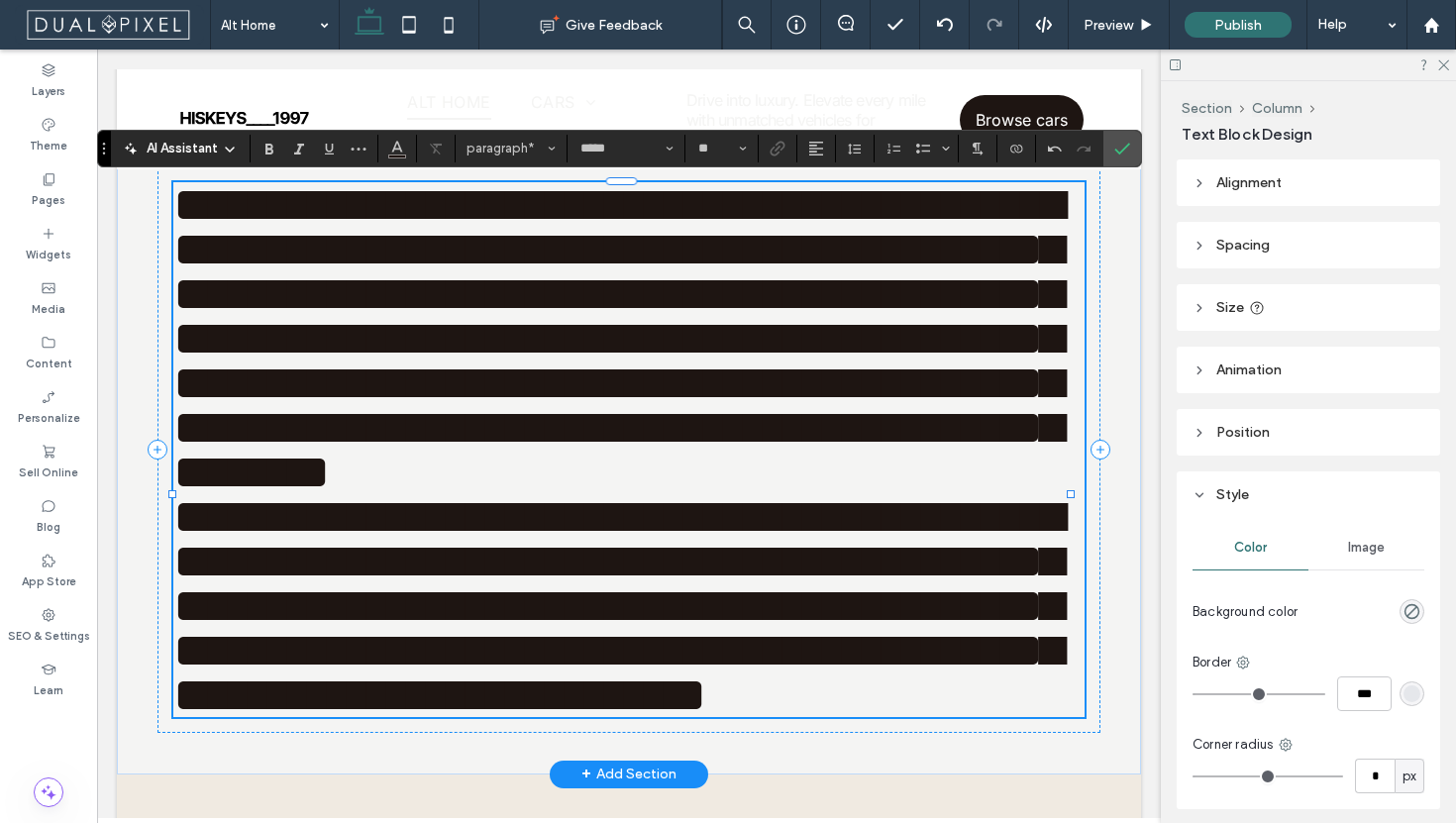 click on "**********" at bounding box center [618, 338] 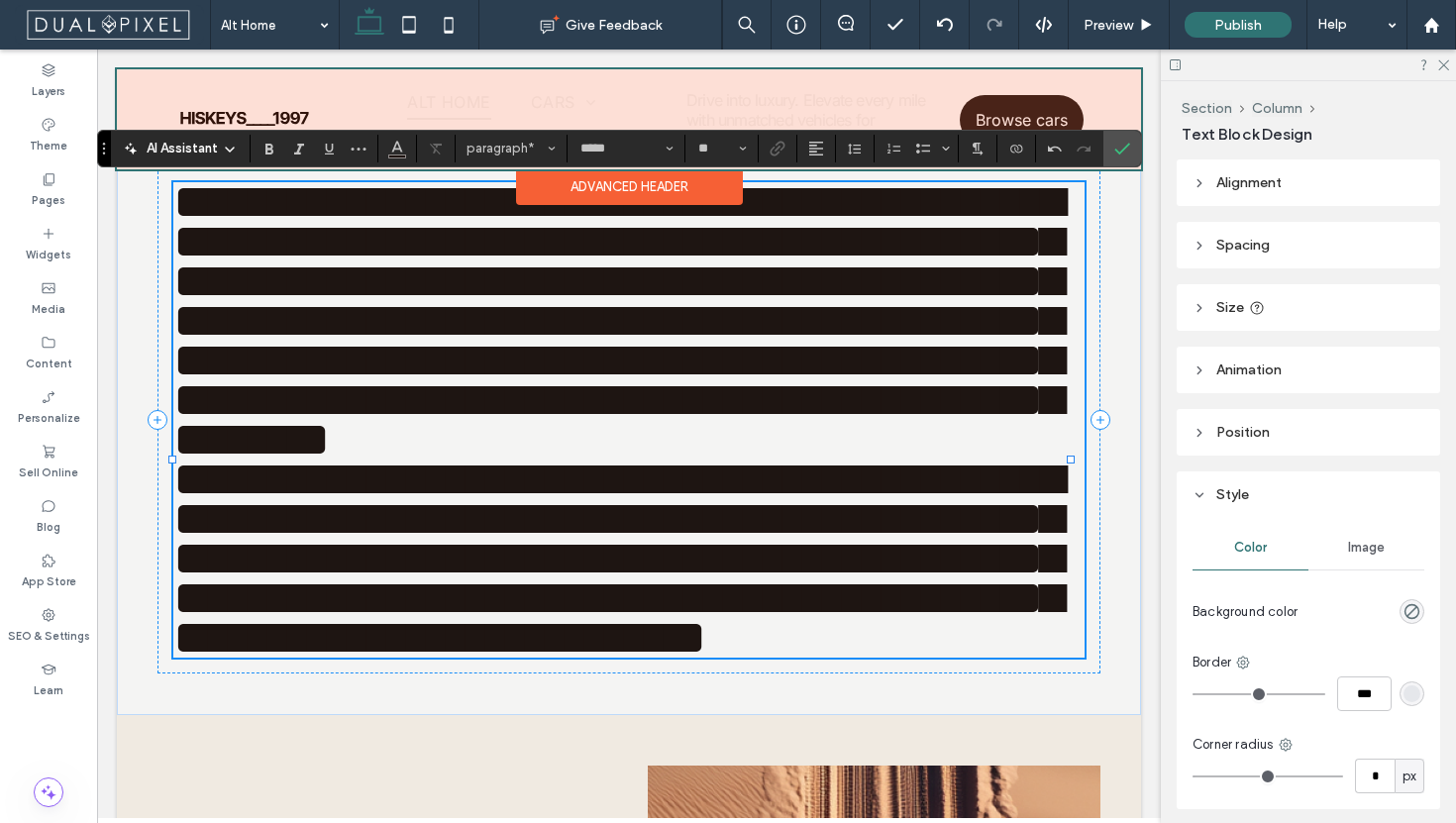 scroll, scrollTop: 10, scrollLeft: 0, axis: vertical 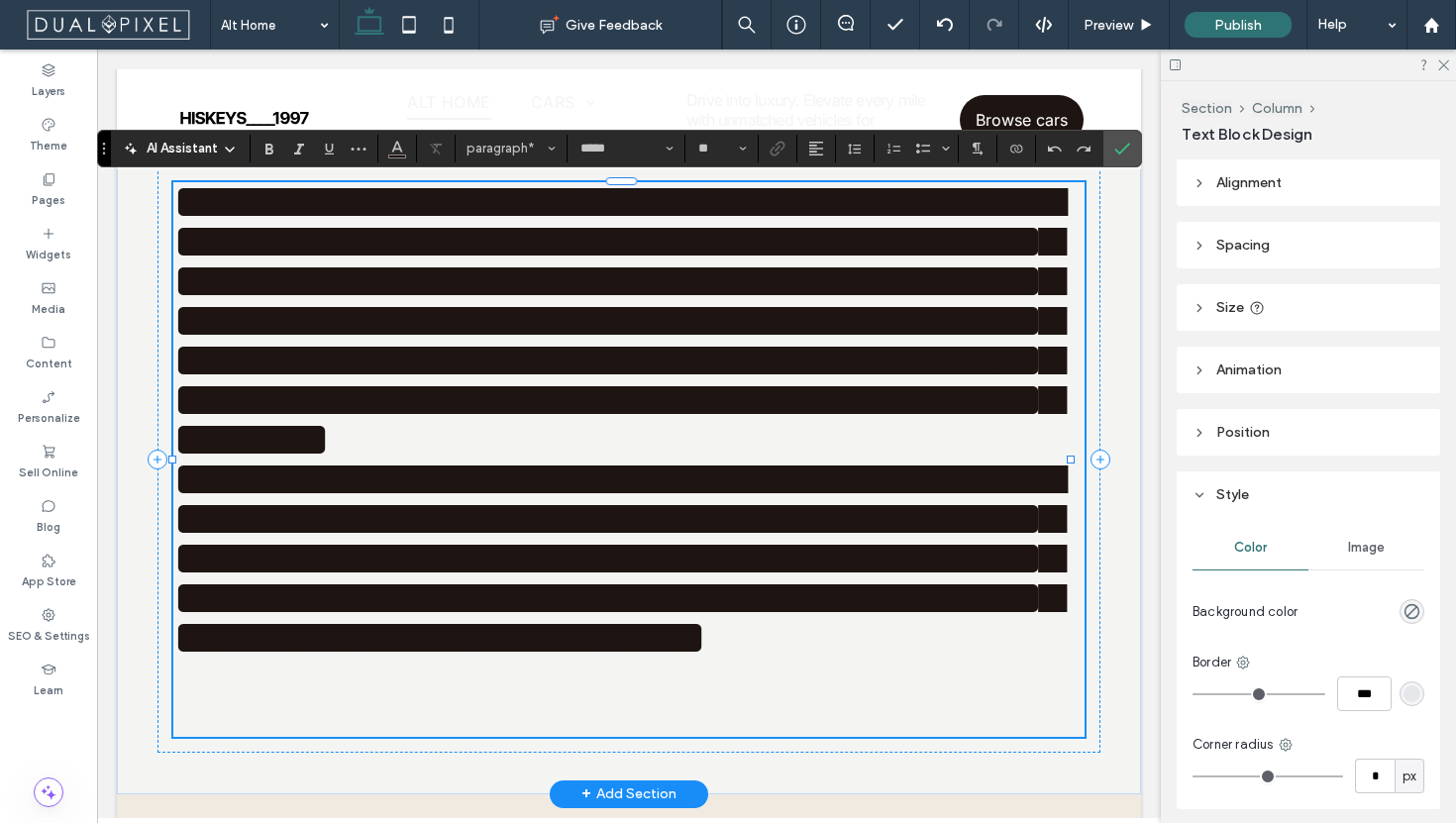click on "**********" at bounding box center [618, 558] 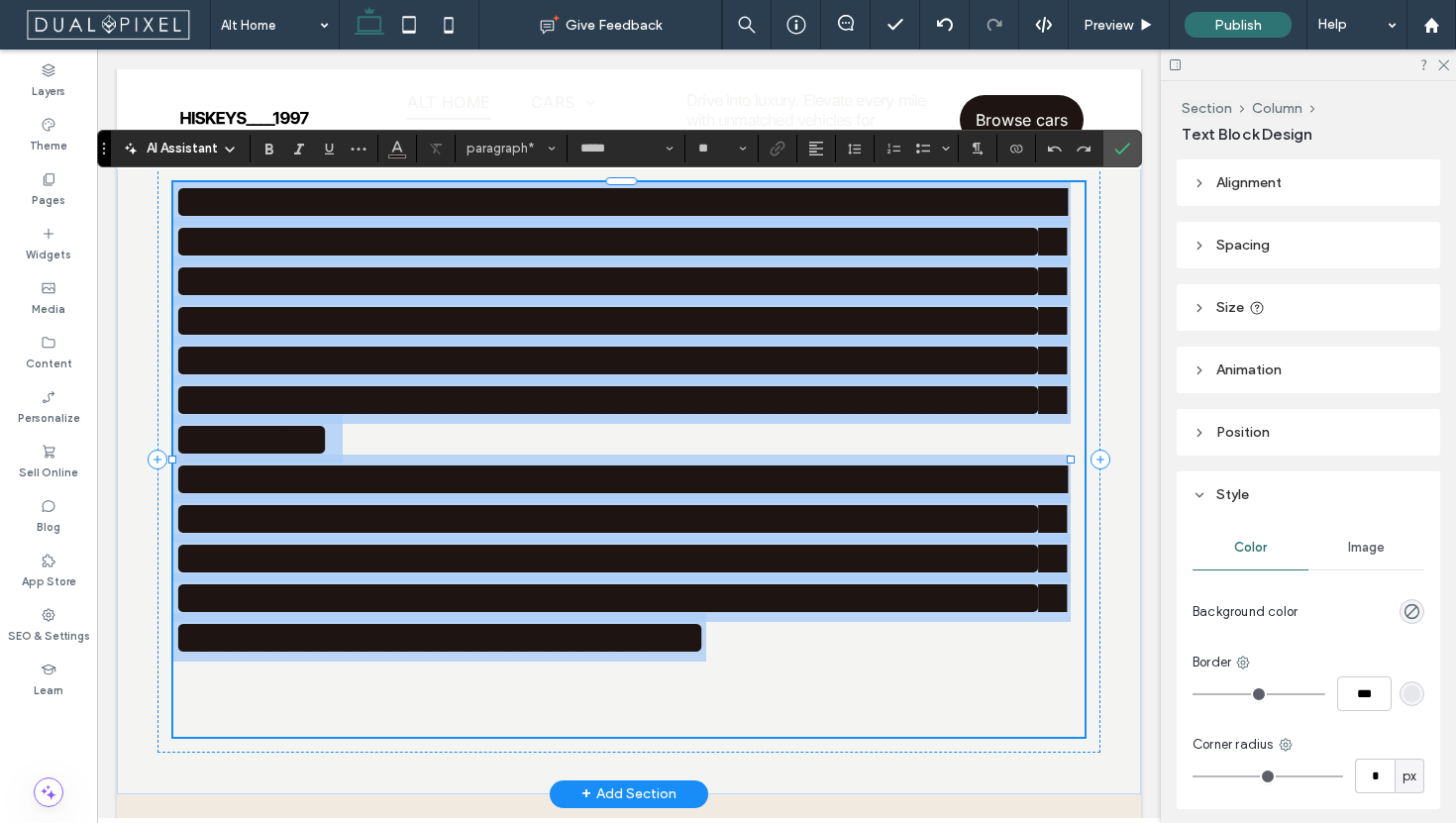 scroll, scrollTop: 0, scrollLeft: 0, axis: both 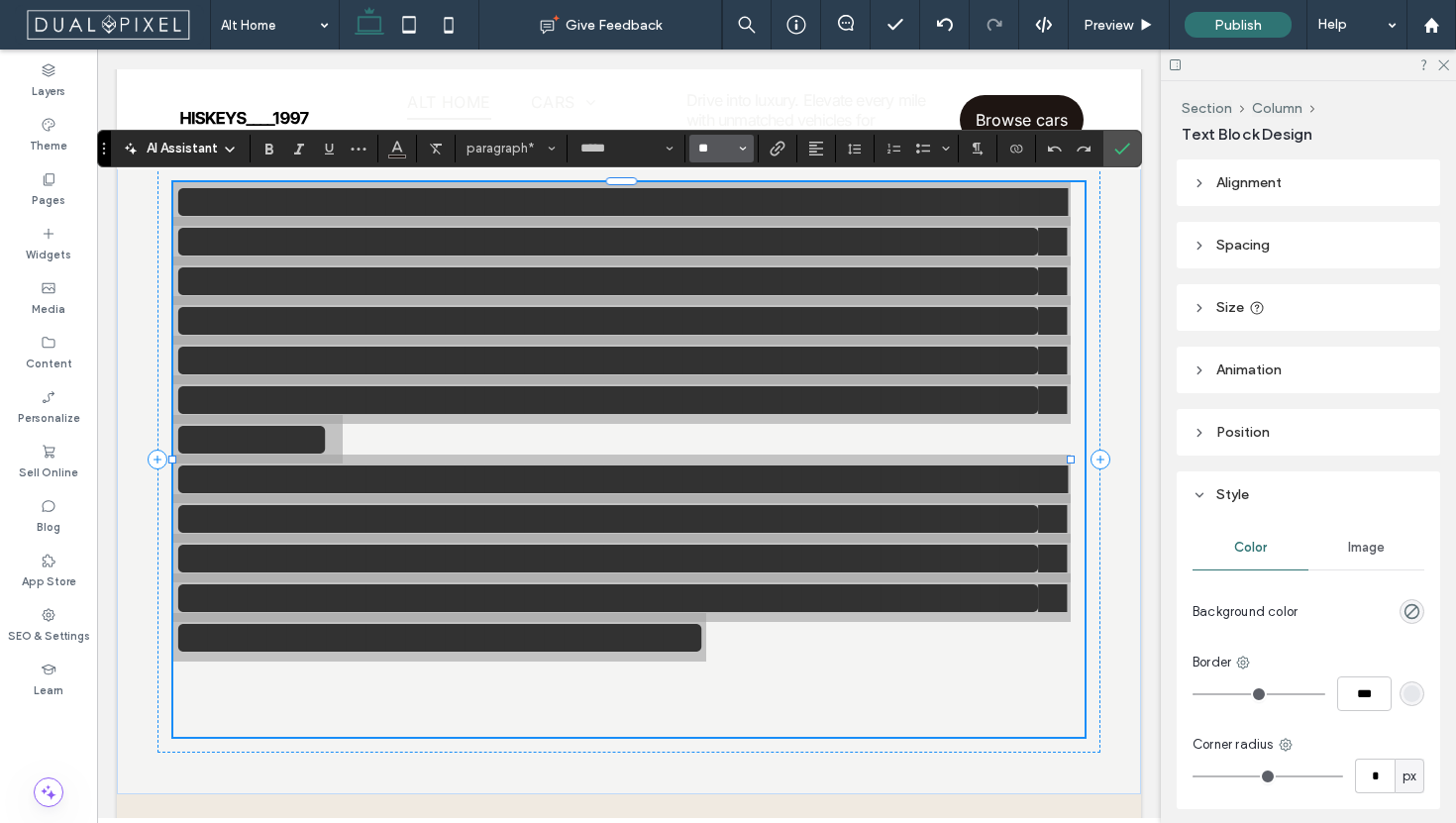 click on "**" at bounding box center [715, 149] 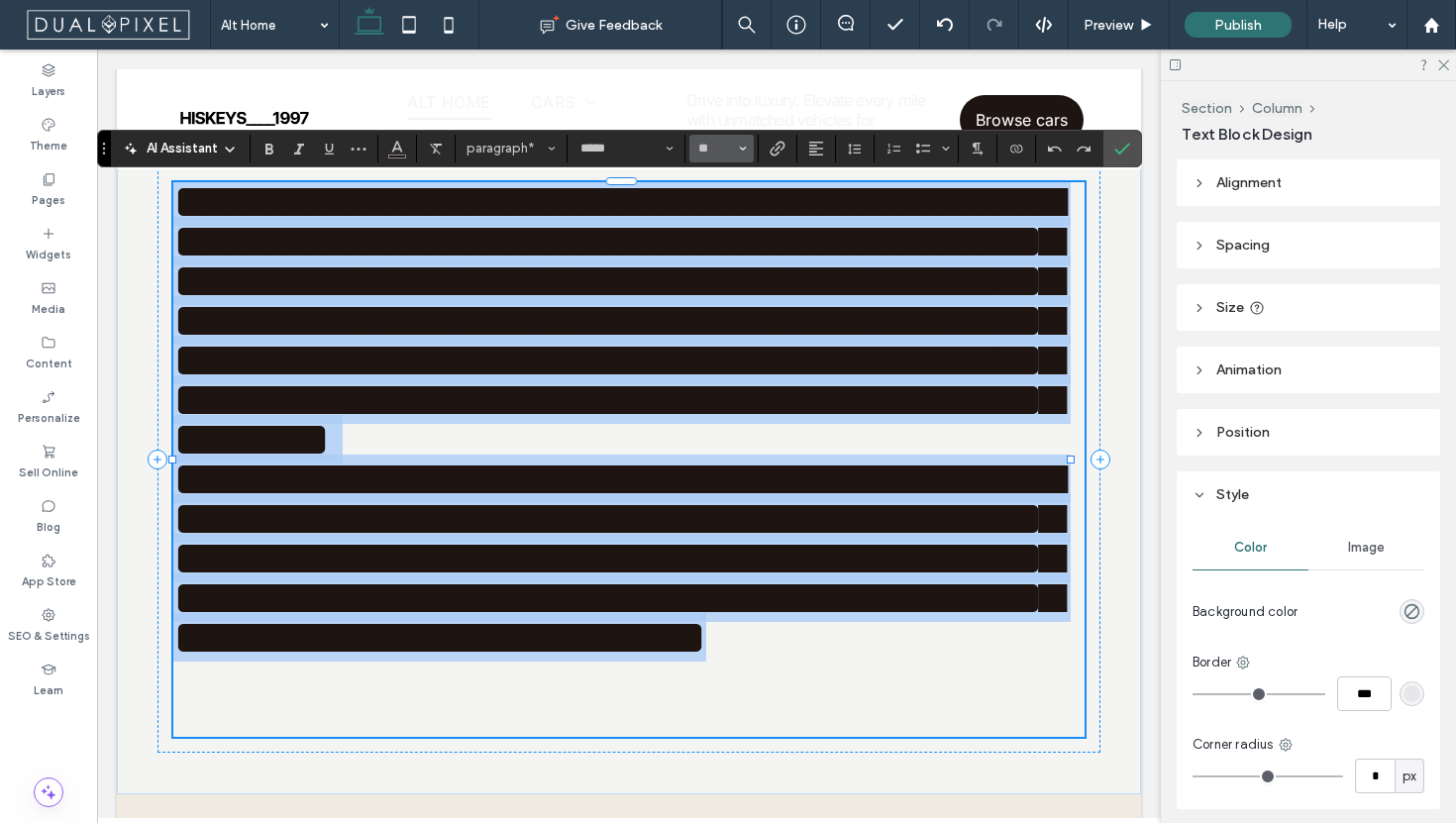 type on "**" 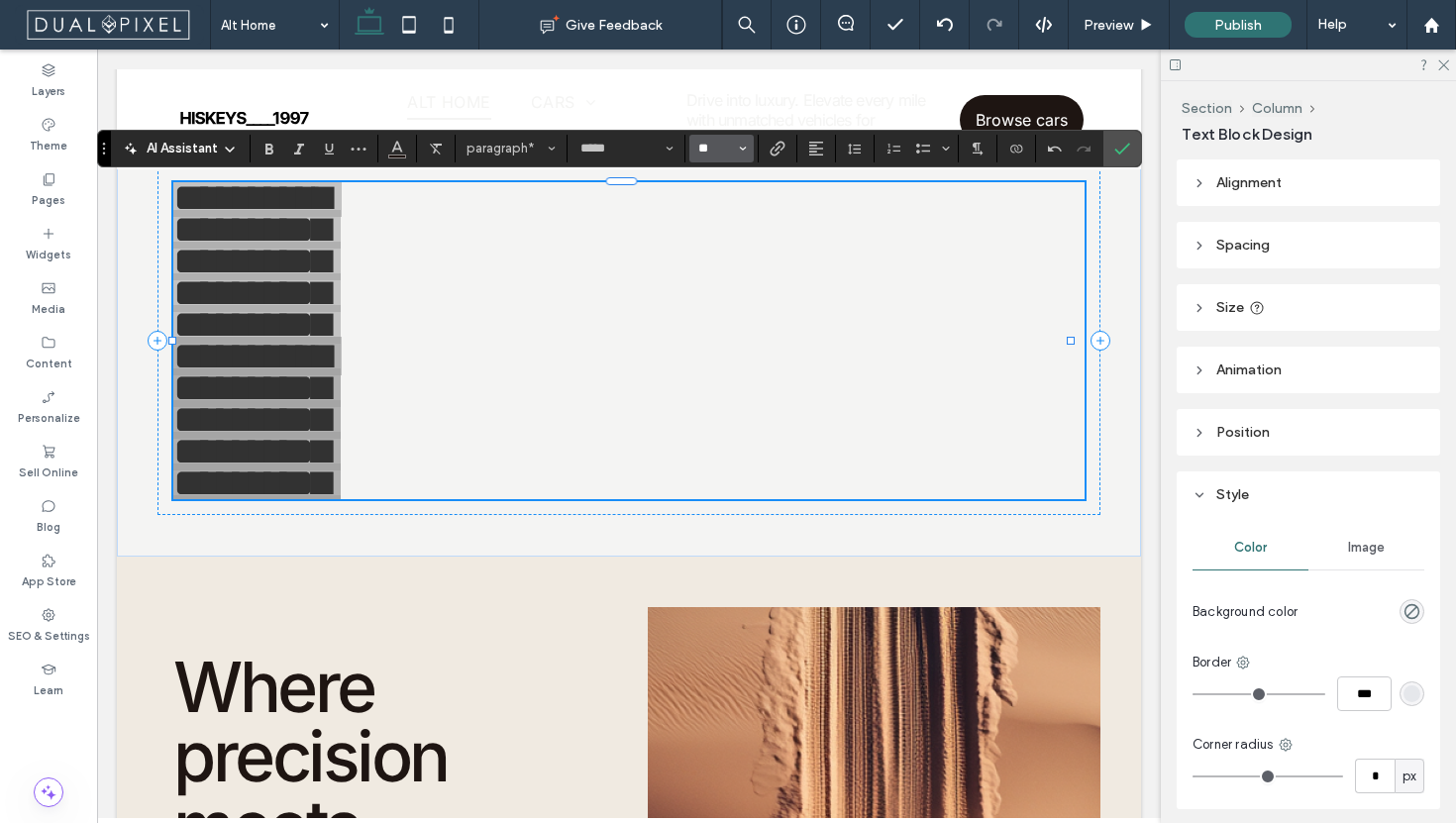 click on "**" at bounding box center [715, 149] 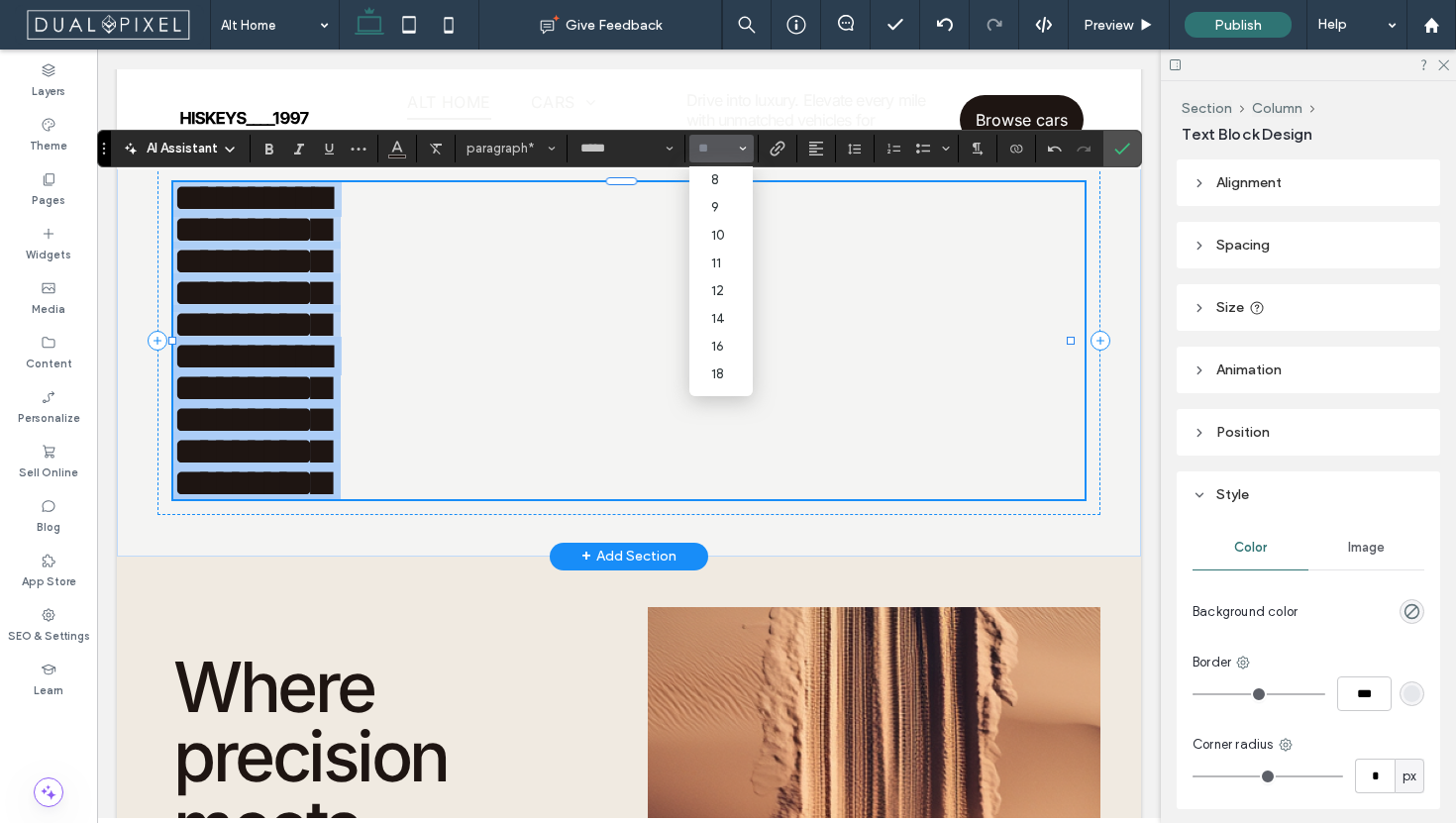 click on "**********" at bounding box center (621, 341) 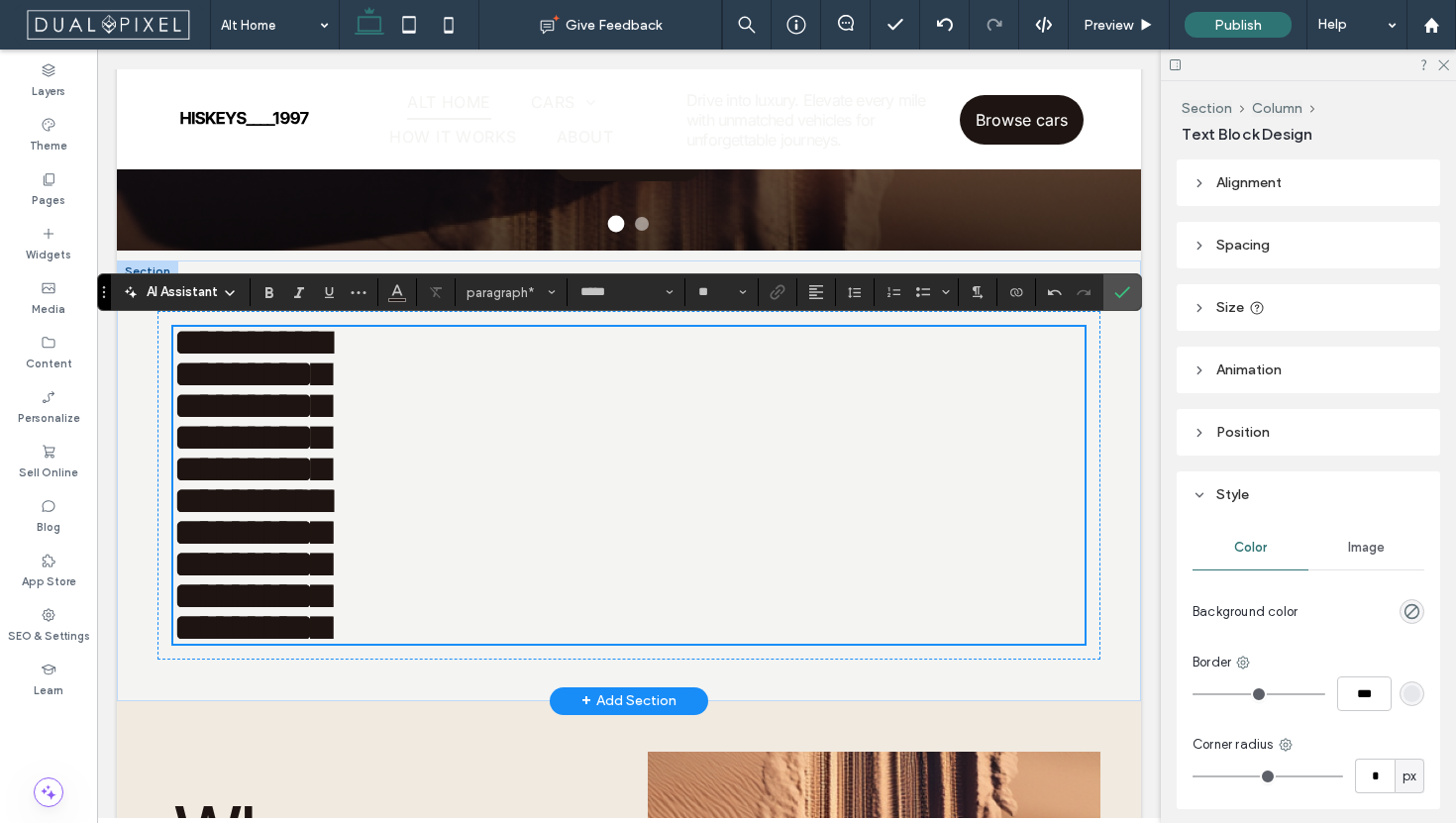 scroll, scrollTop: 430, scrollLeft: 0, axis: vertical 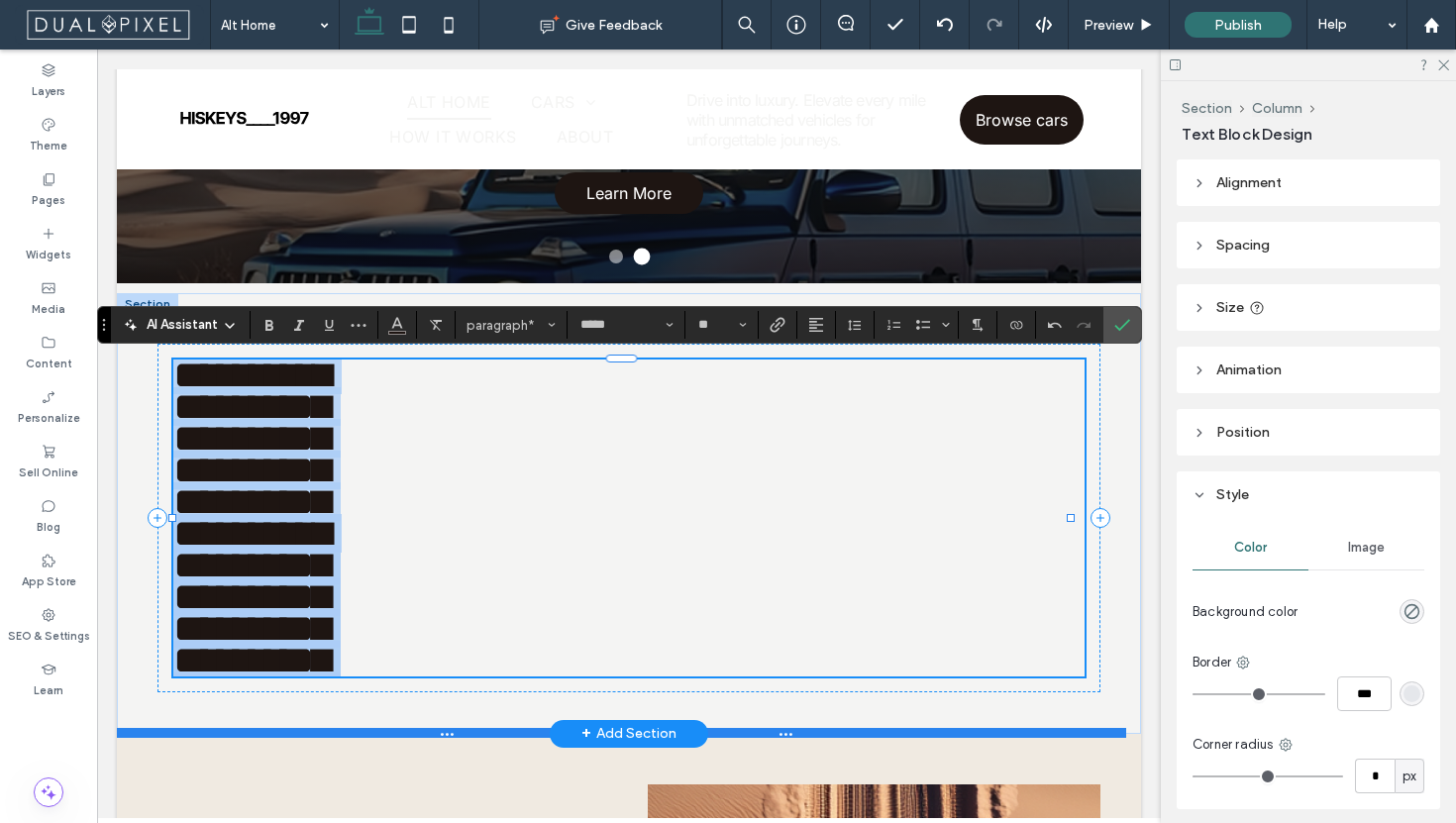 type 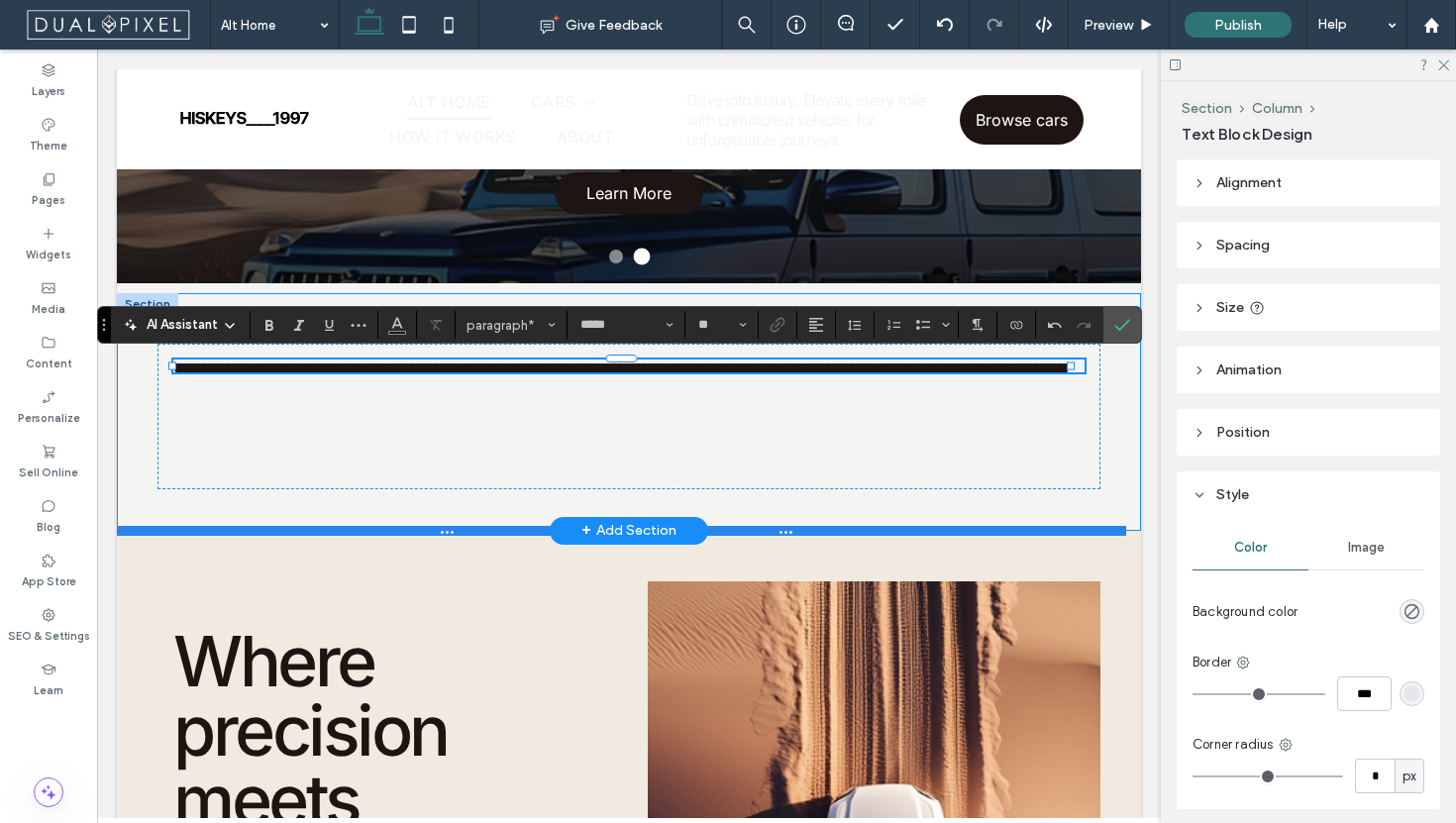 scroll, scrollTop: 0, scrollLeft: 0, axis: both 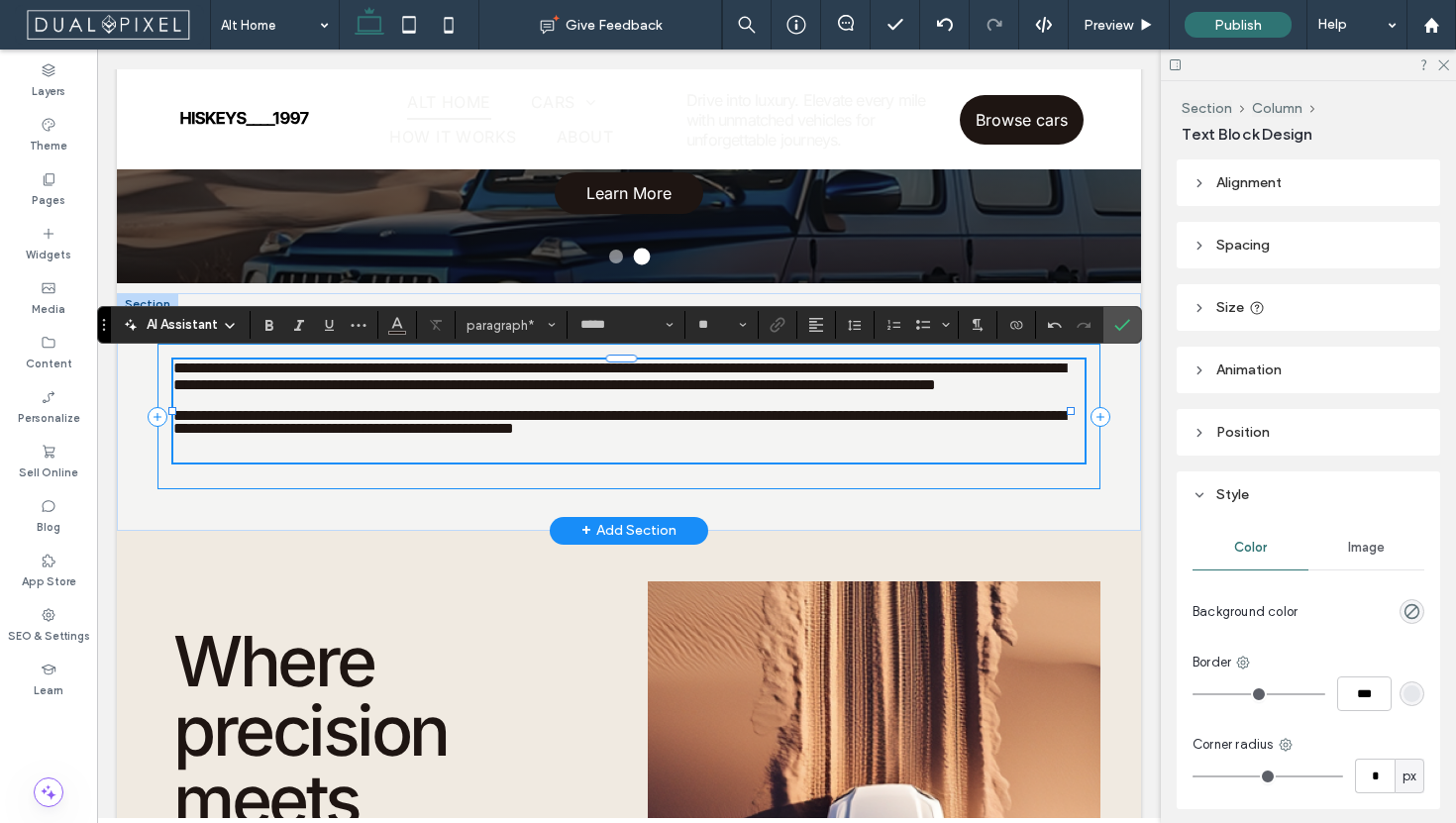 click on "**********" at bounding box center (628, 416) 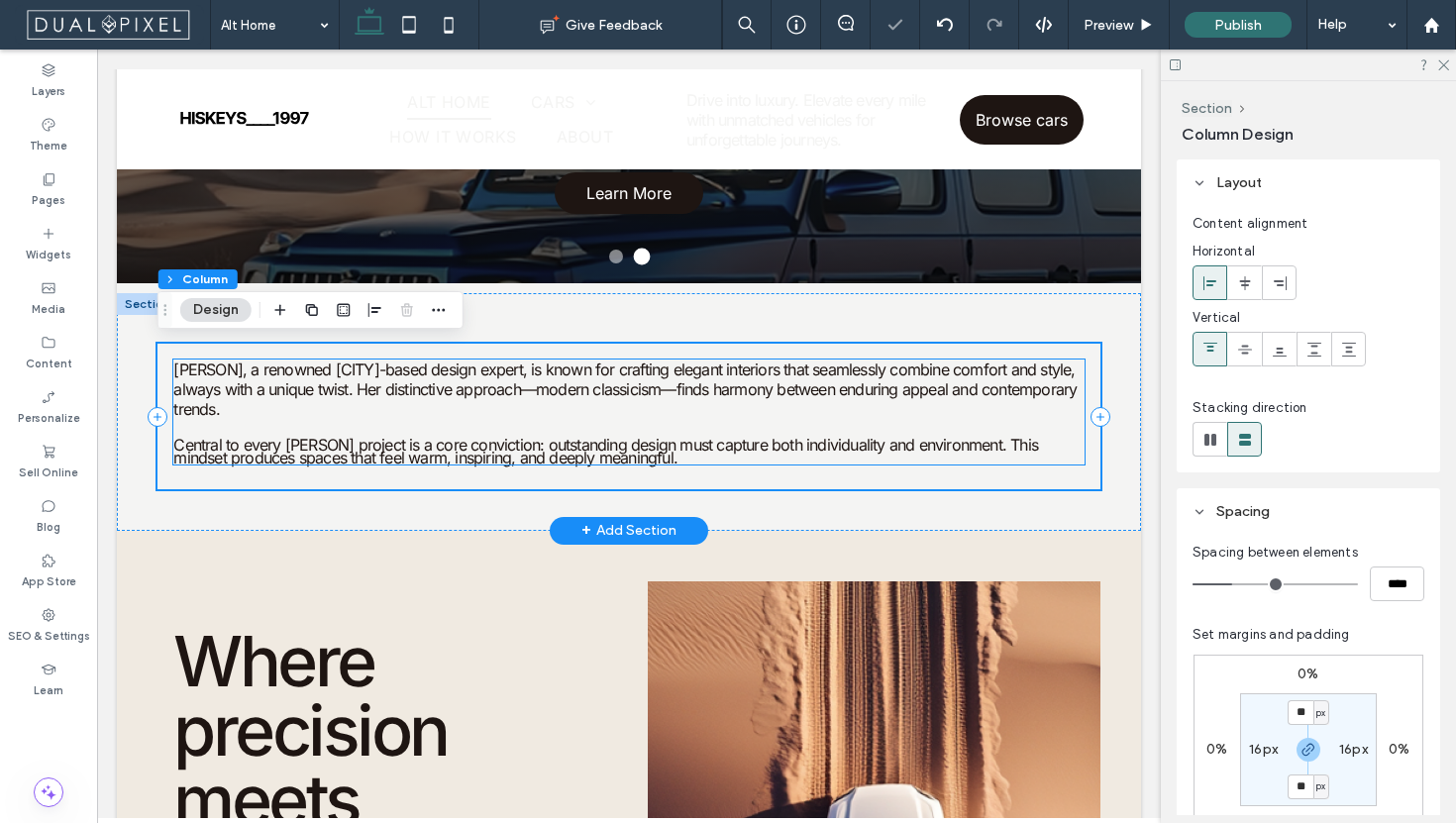 click at bounding box center (628, 429) 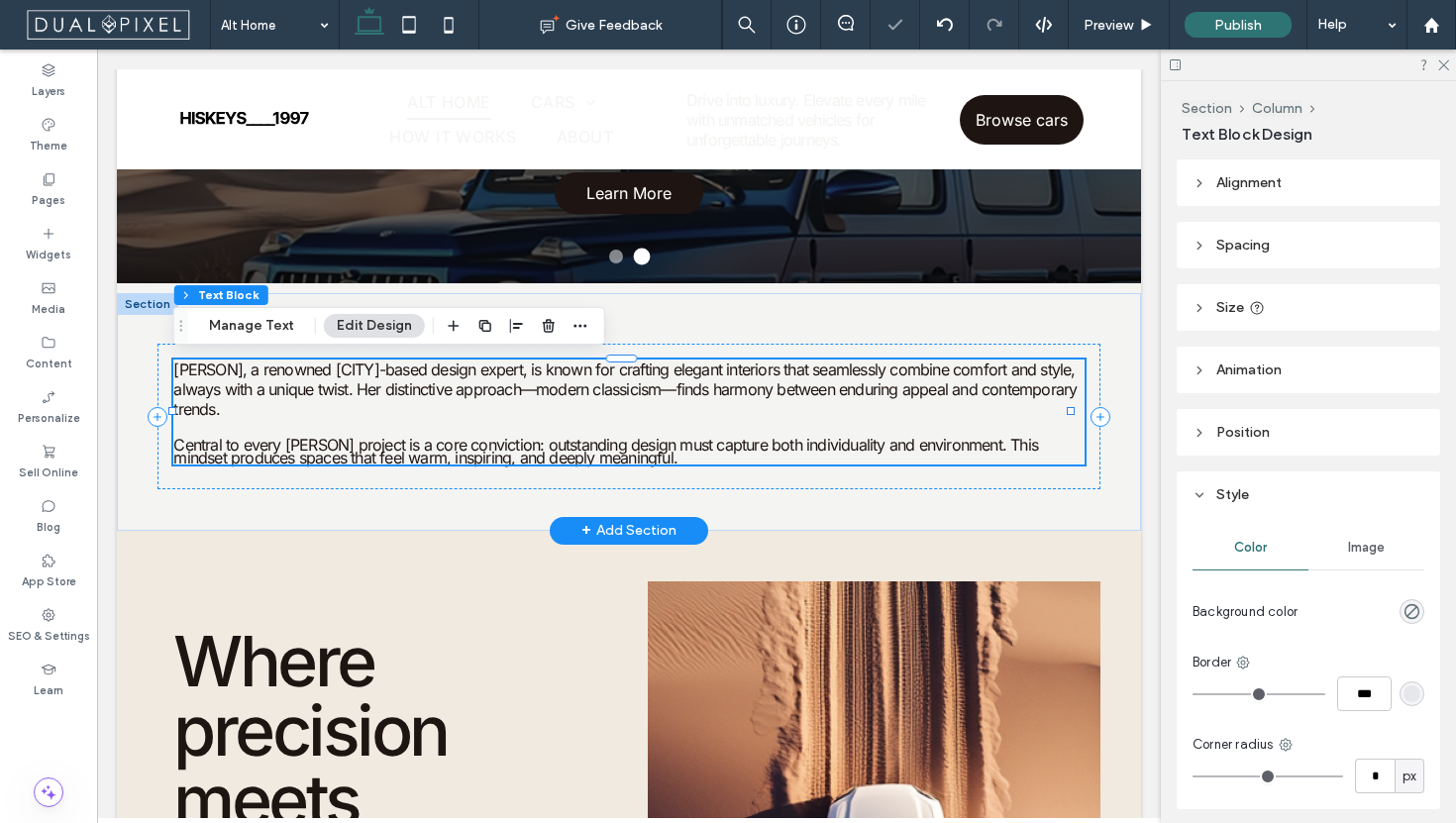 click on "[FIRST] [LAST], a renowned [CITY]-based design expert, is known for crafting elegant interiors that seamlessly combine comfort and style, always with a unique twist. Her distinctive approach—modern classicism—finds harmony between enduring appeal and contemporary trends." at bounding box center [628, 389] 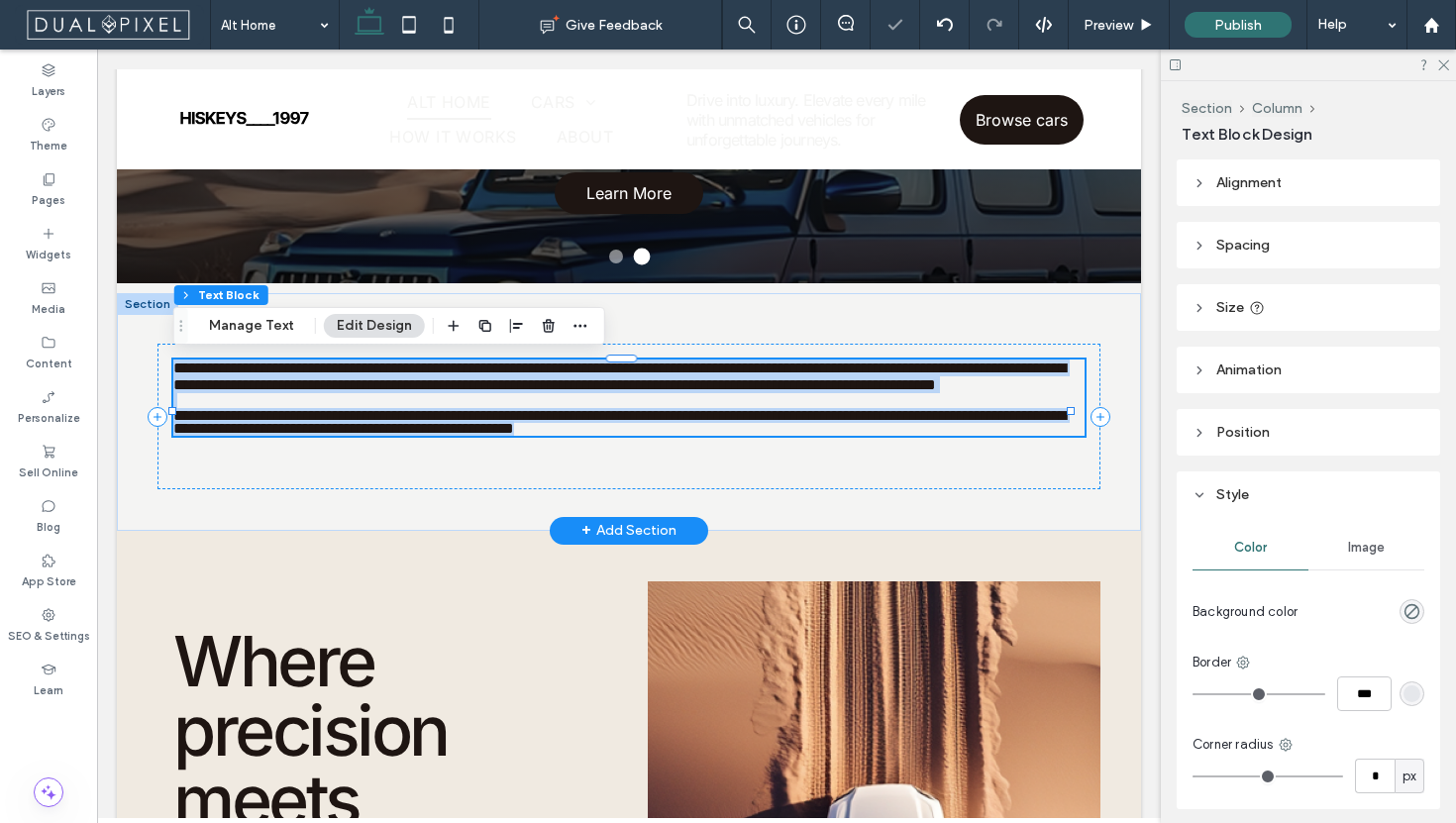 click on "**********" at bounding box center [628, 397] 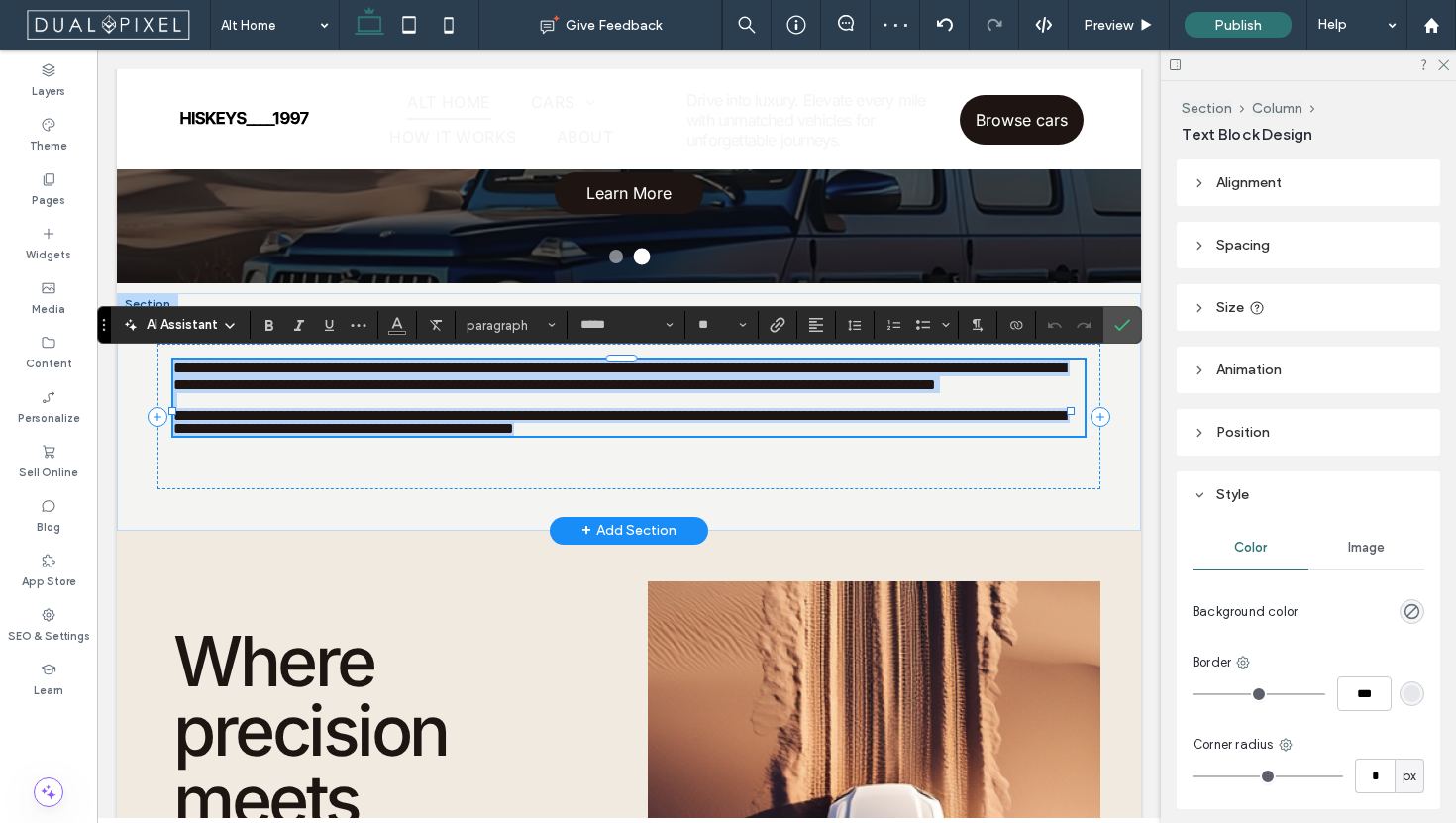 scroll, scrollTop: 0, scrollLeft: 0, axis: both 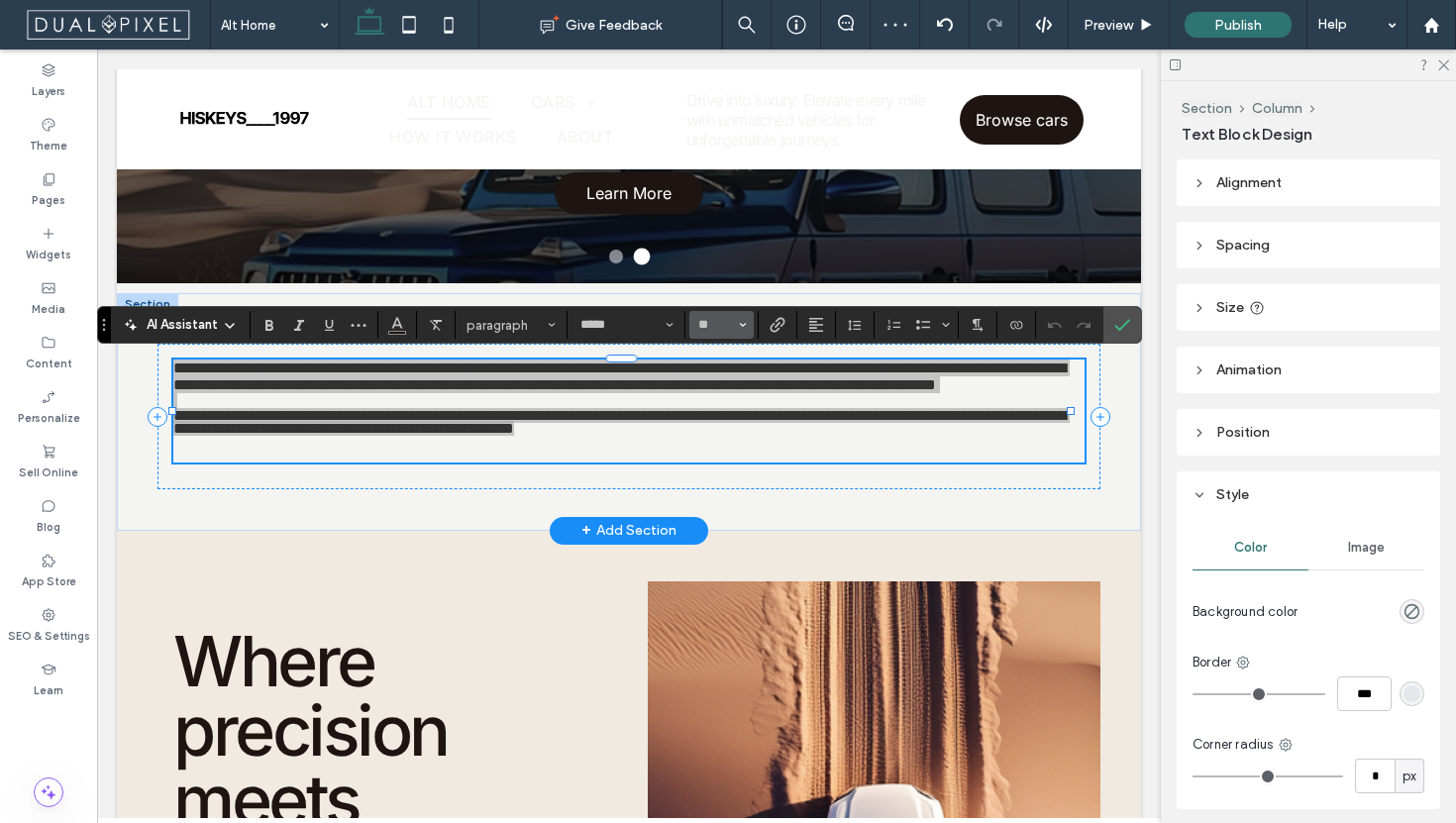click on "**" at bounding box center [721, 325] 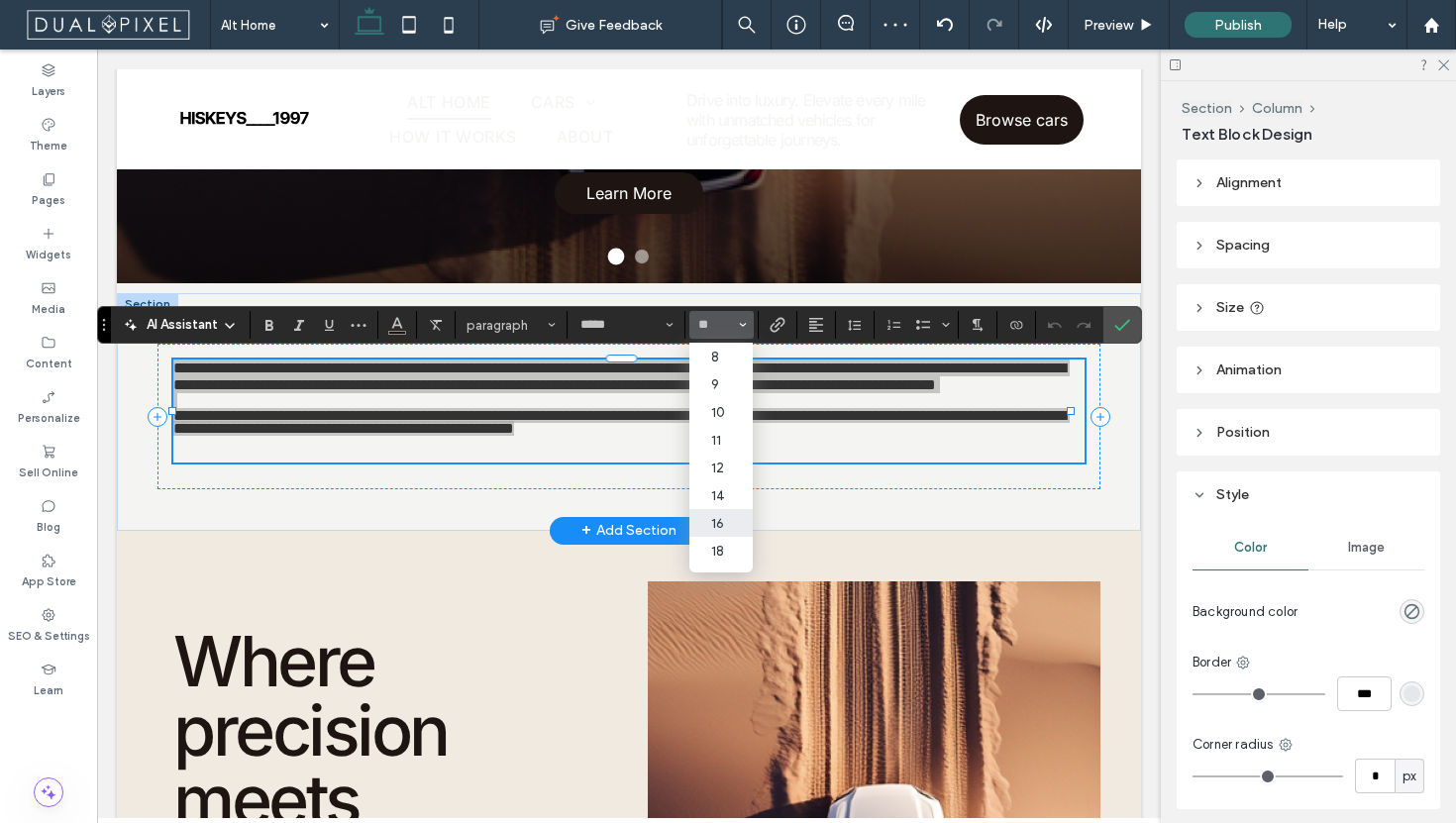 type 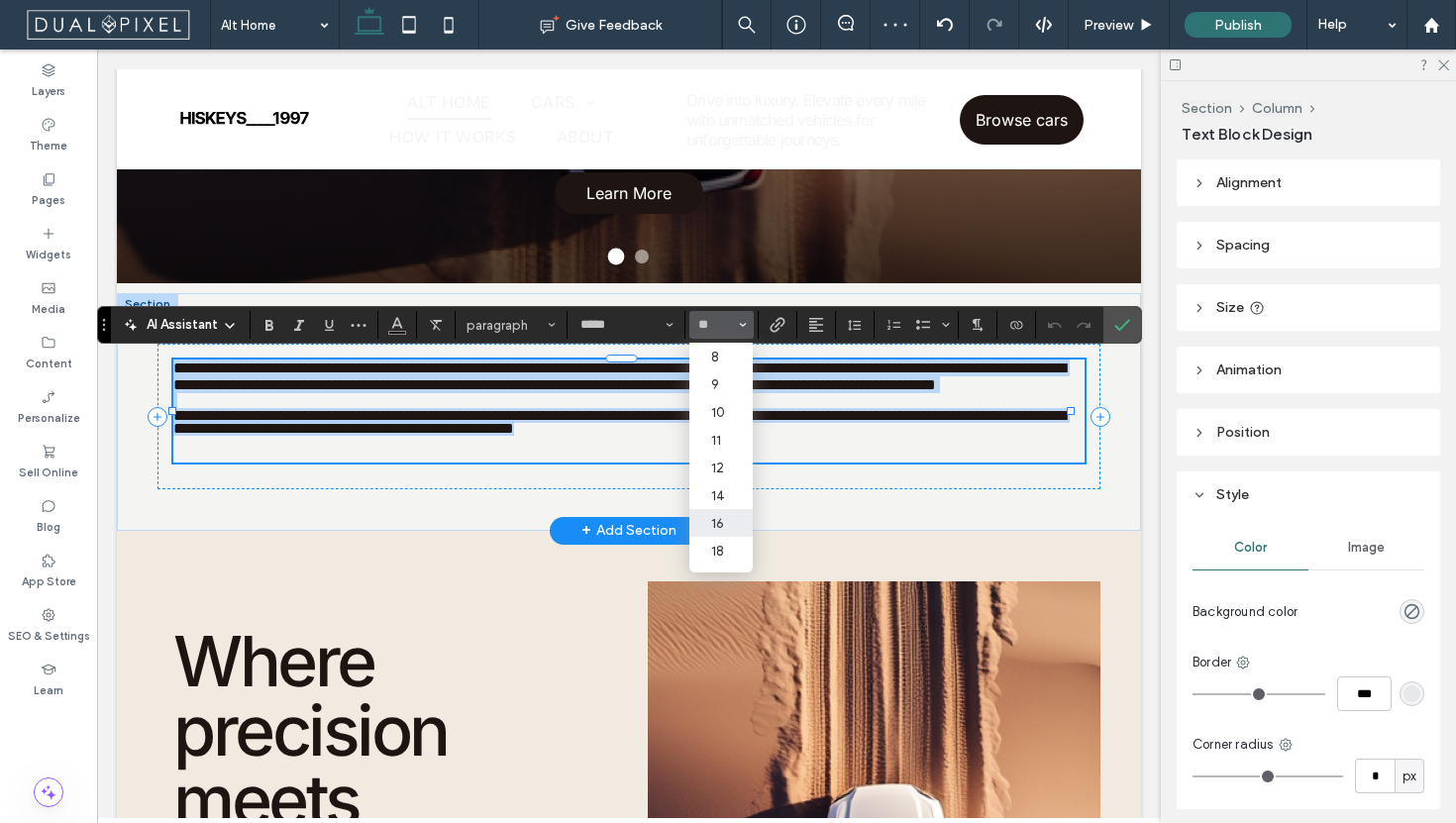 type on "*" 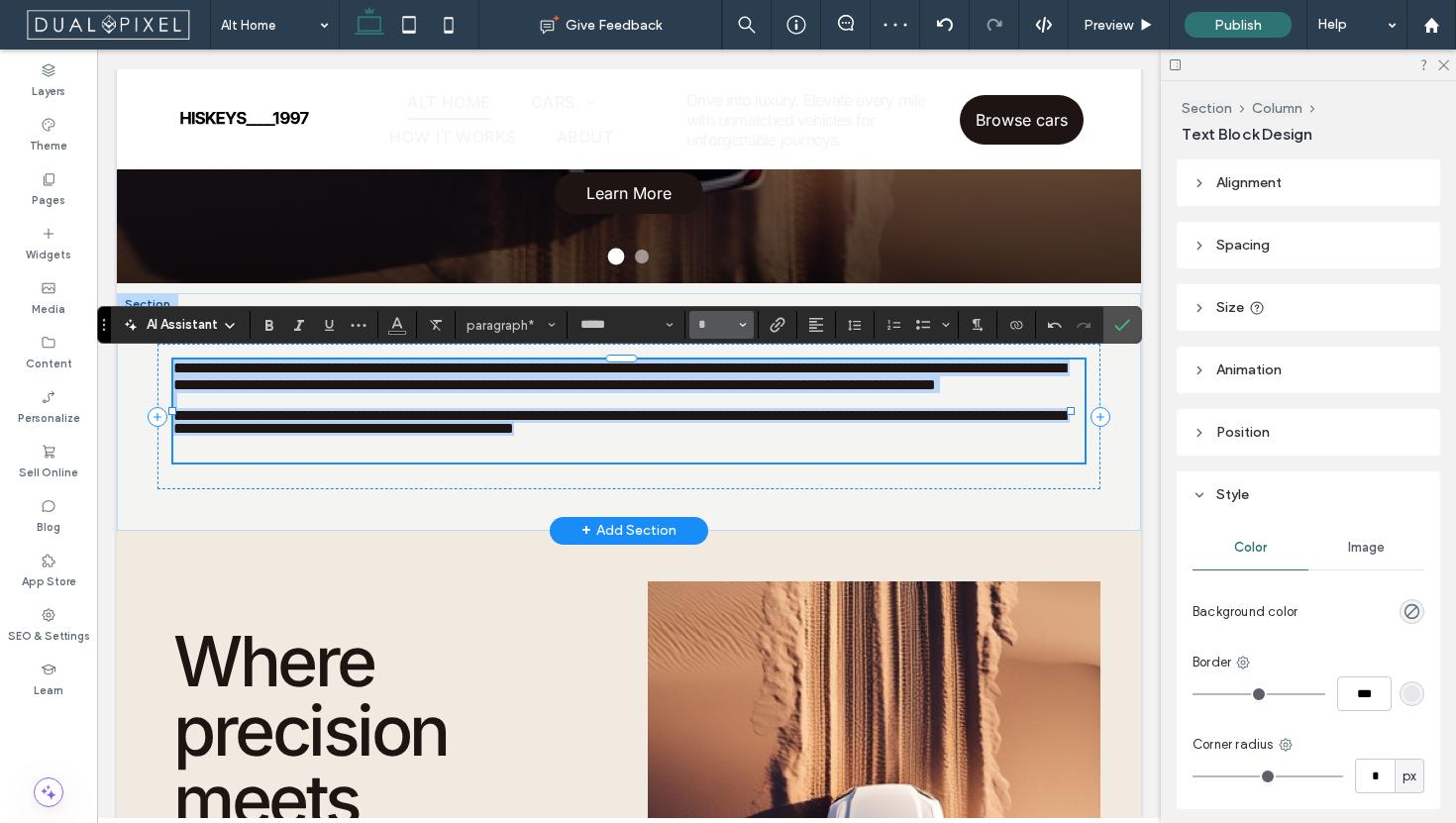 scroll, scrollTop: 184, scrollLeft: 0, axis: vertical 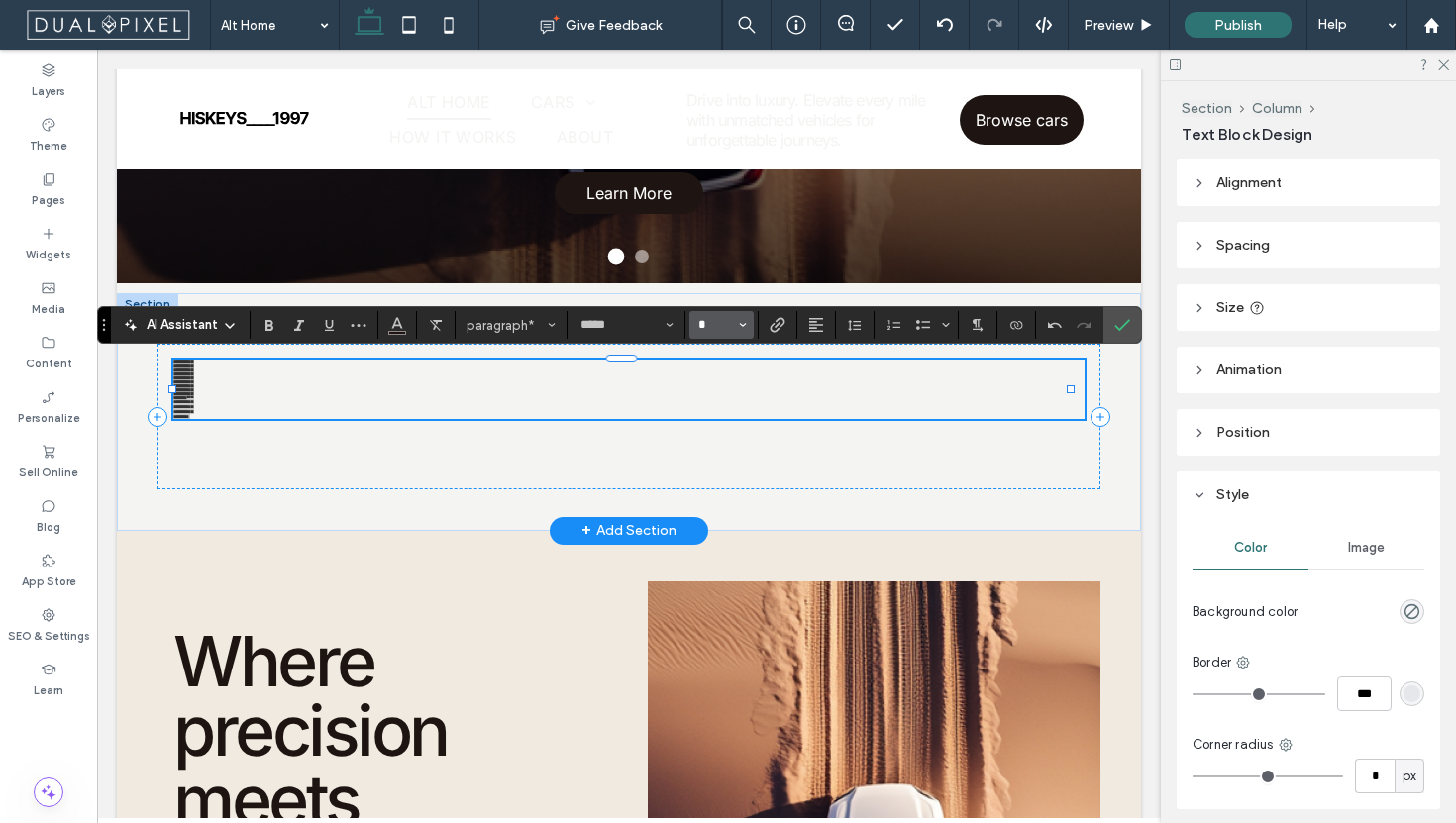 click on "*" at bounding box center [715, 325] 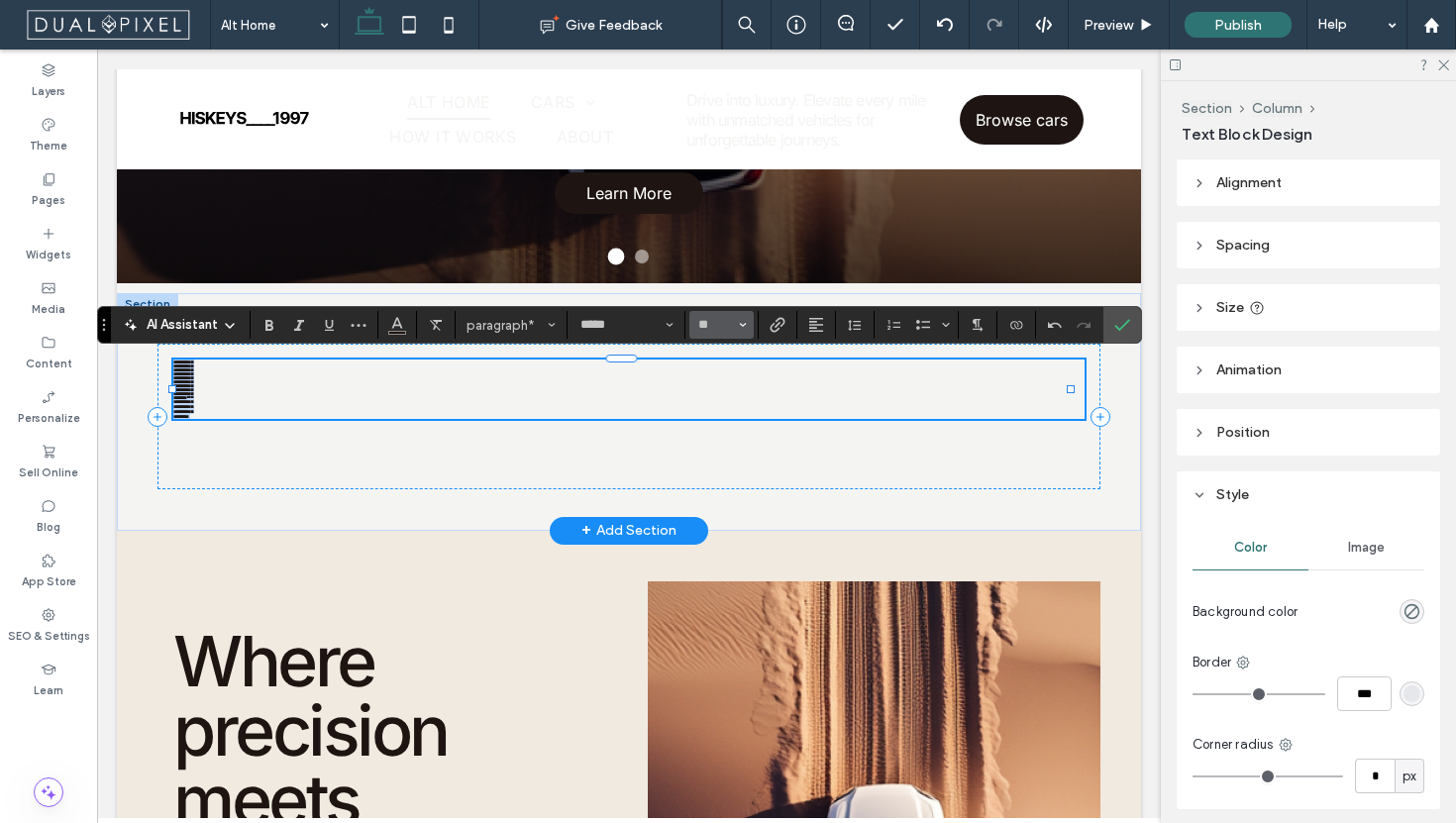 type on "**" 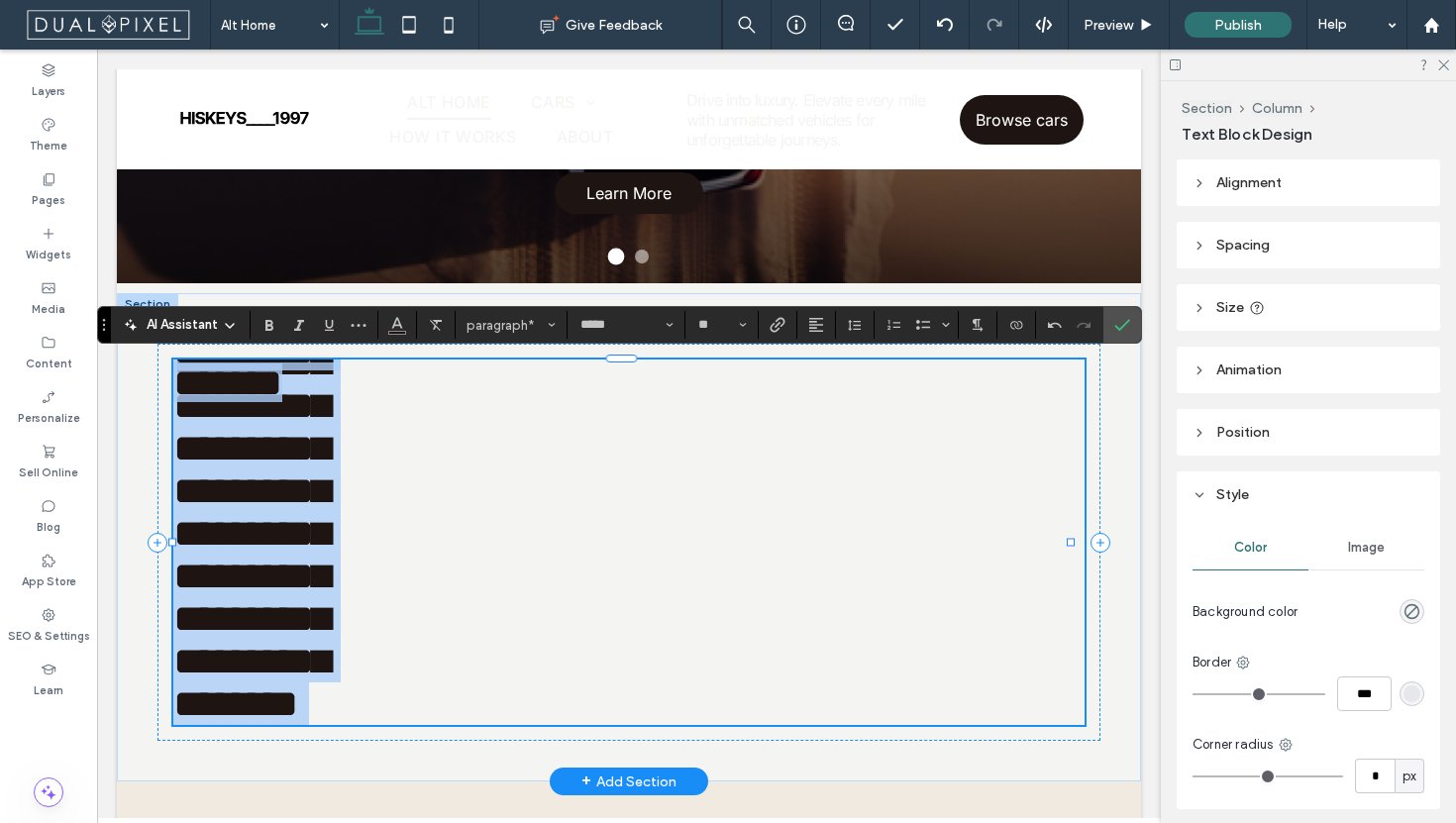 click on "**********" at bounding box center [621, 542] 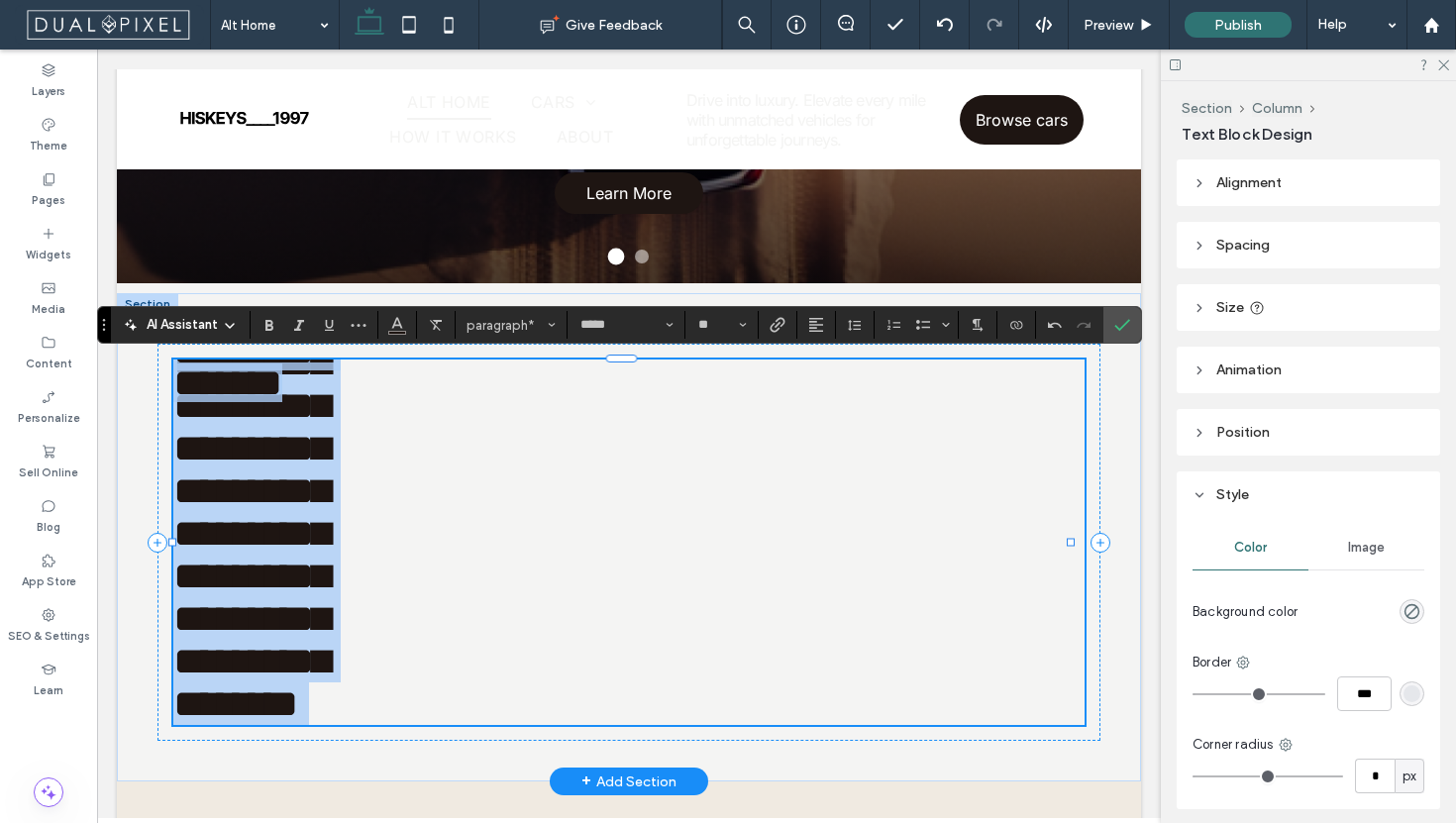 scroll, scrollTop: 0, scrollLeft: 0, axis: both 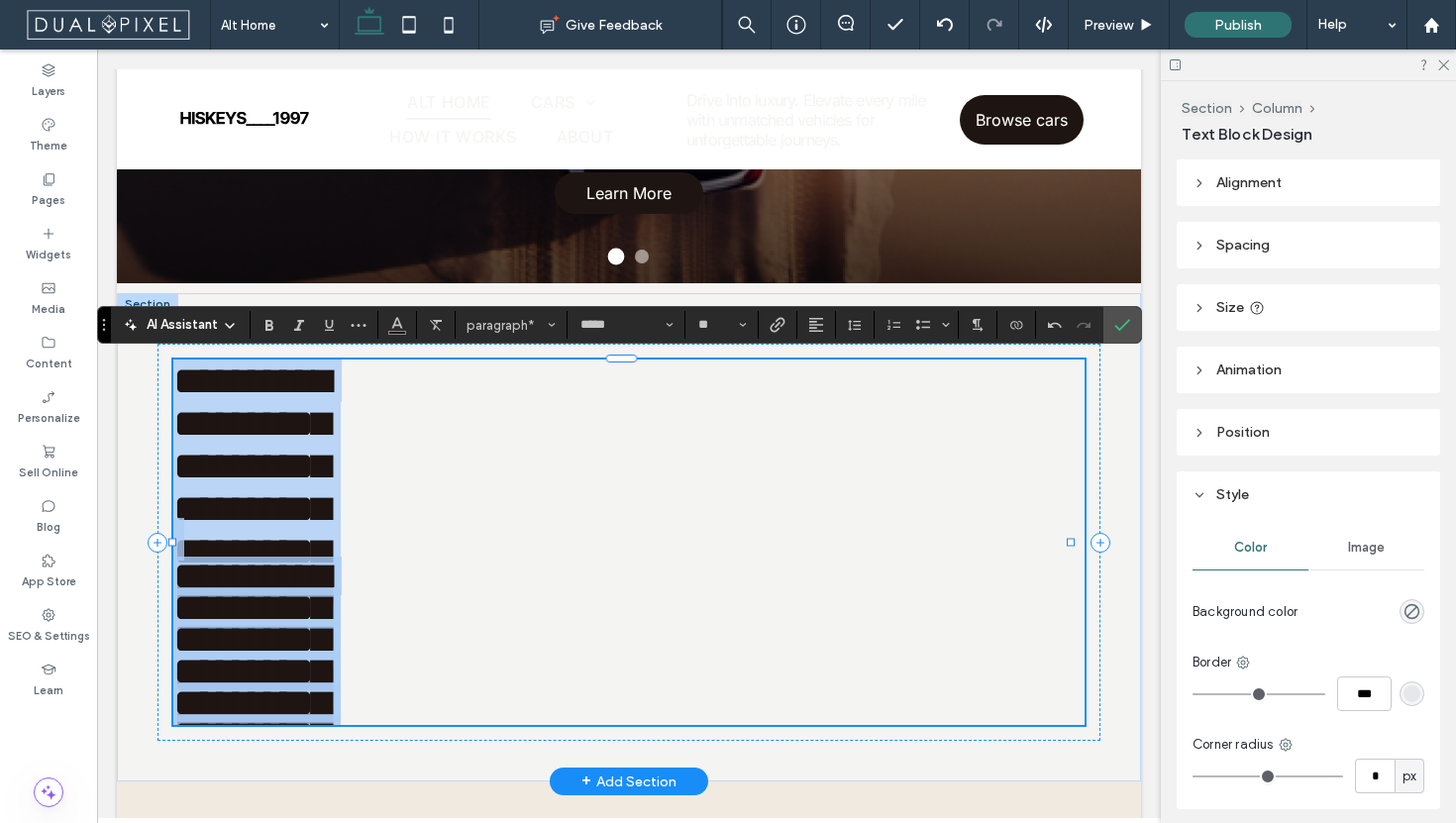 type 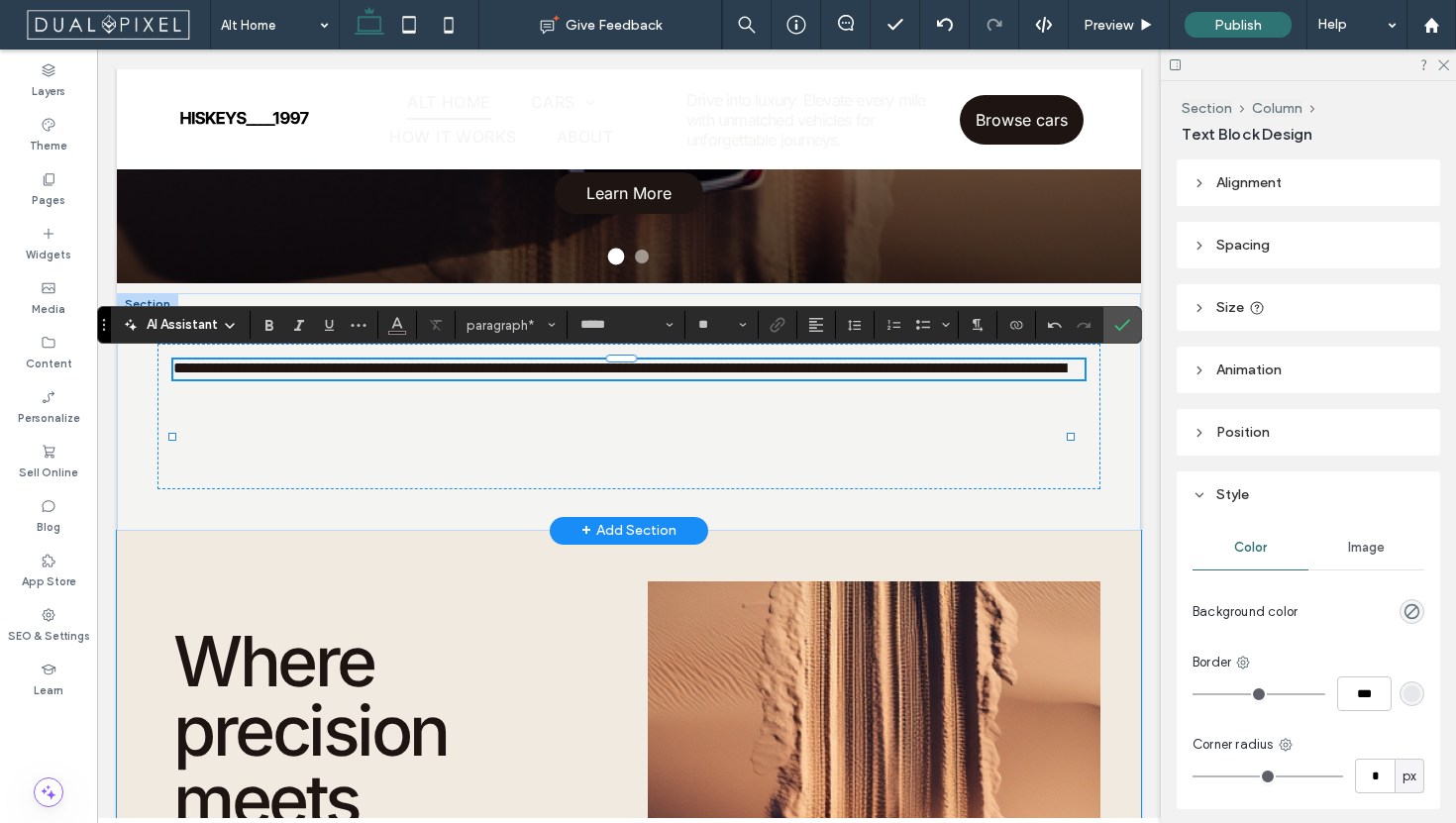 scroll, scrollTop: 0, scrollLeft: 0, axis: both 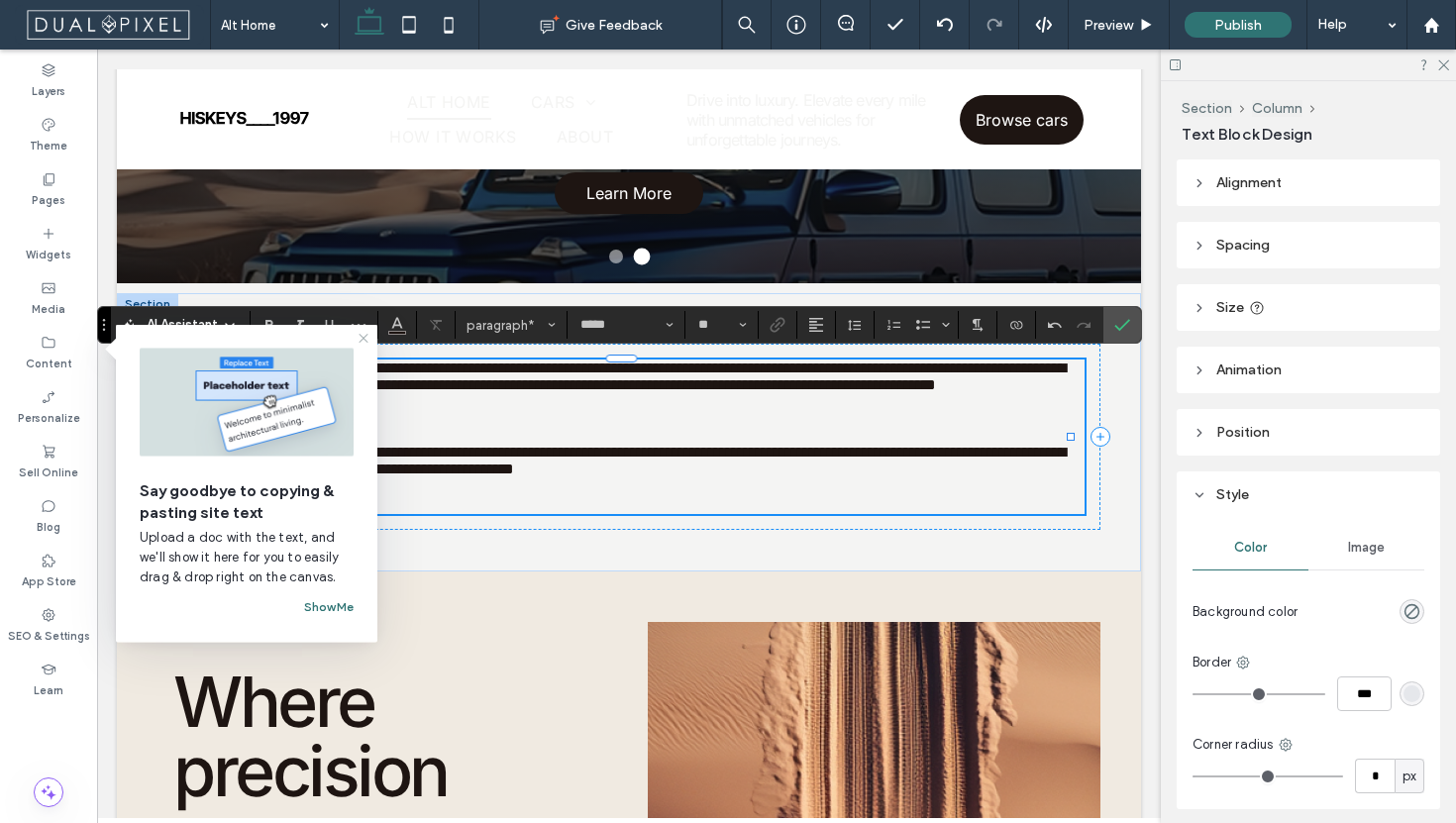 click 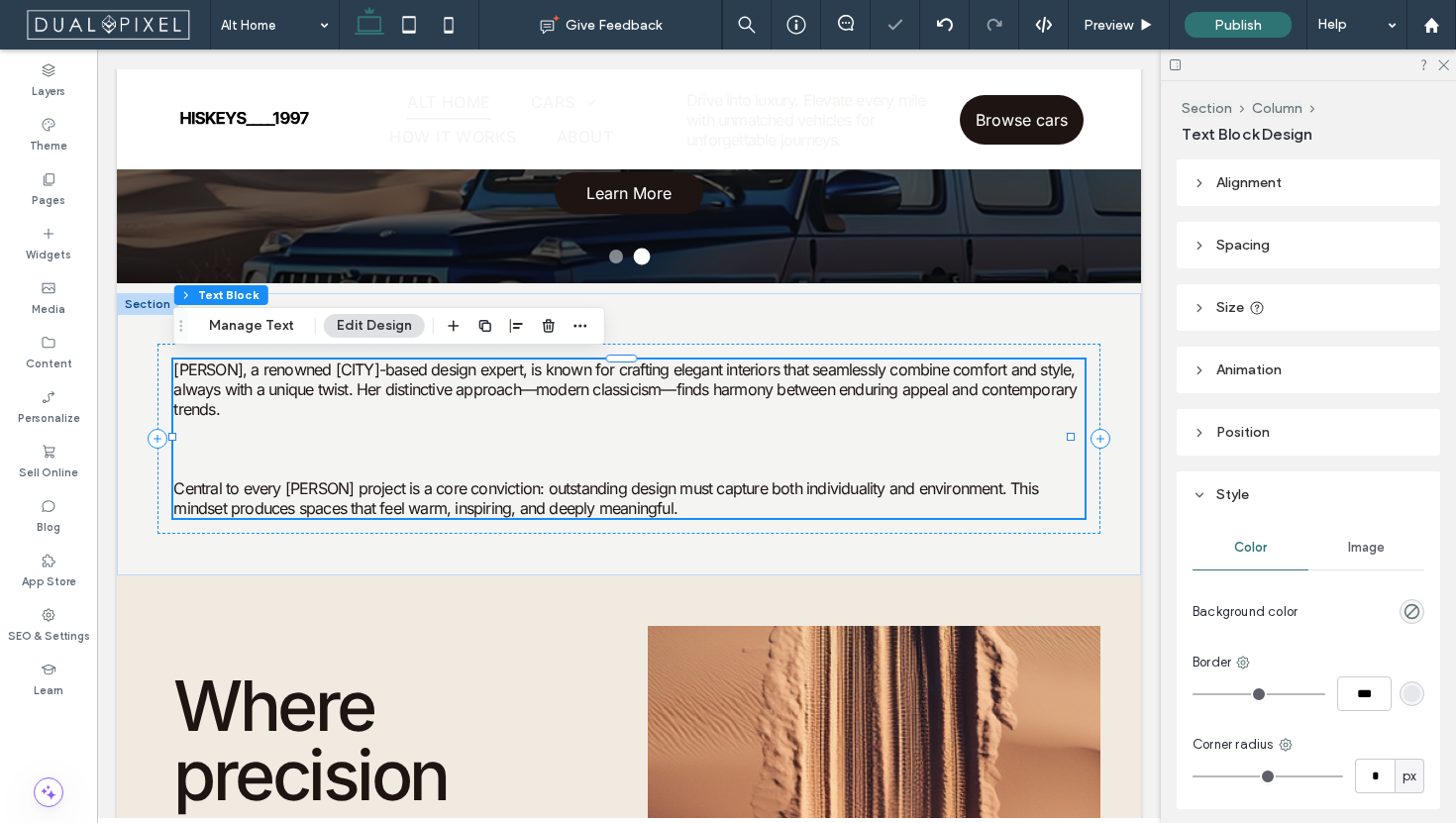 click at bounding box center (628, 449) 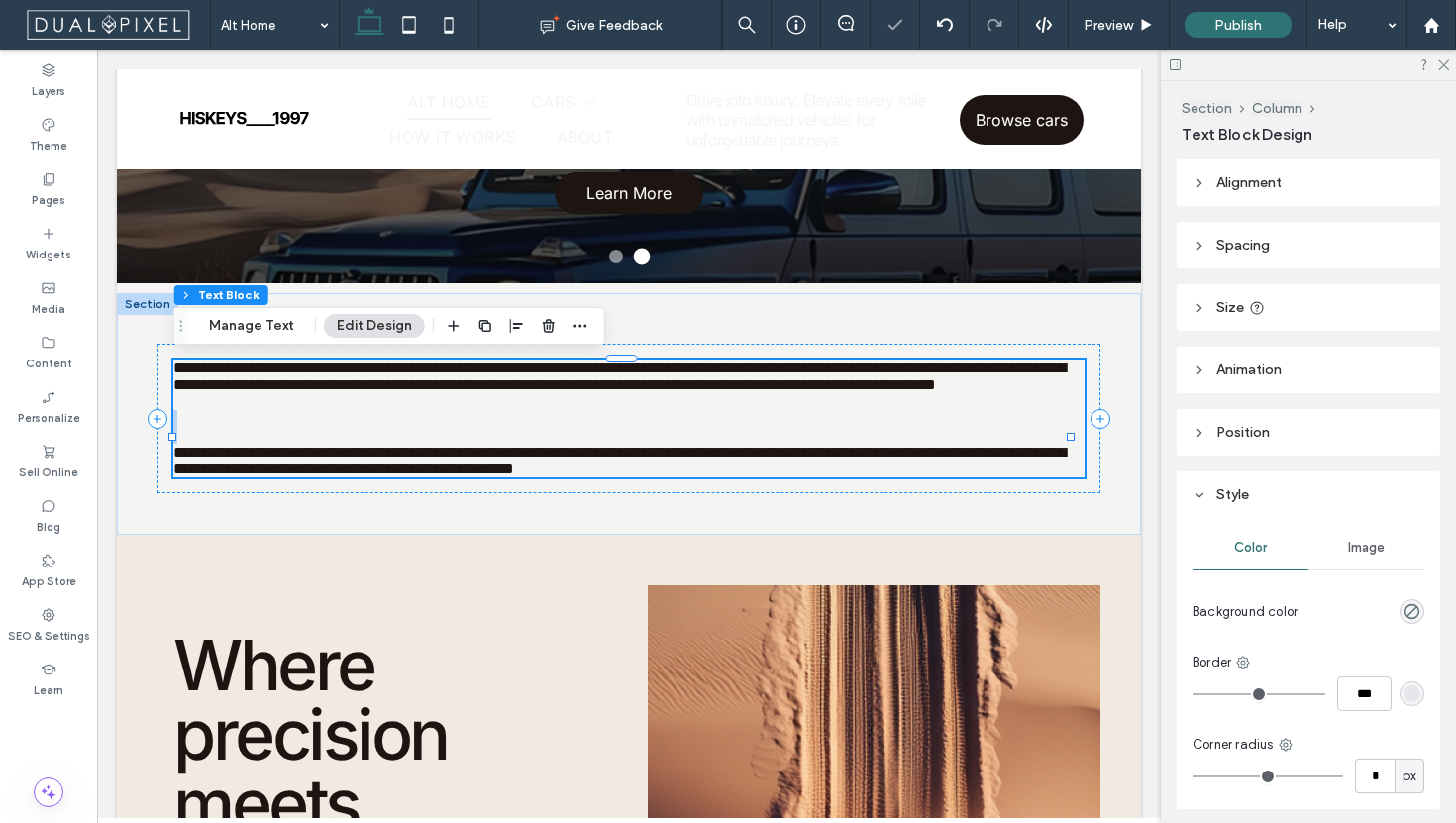click at bounding box center (628, 418) 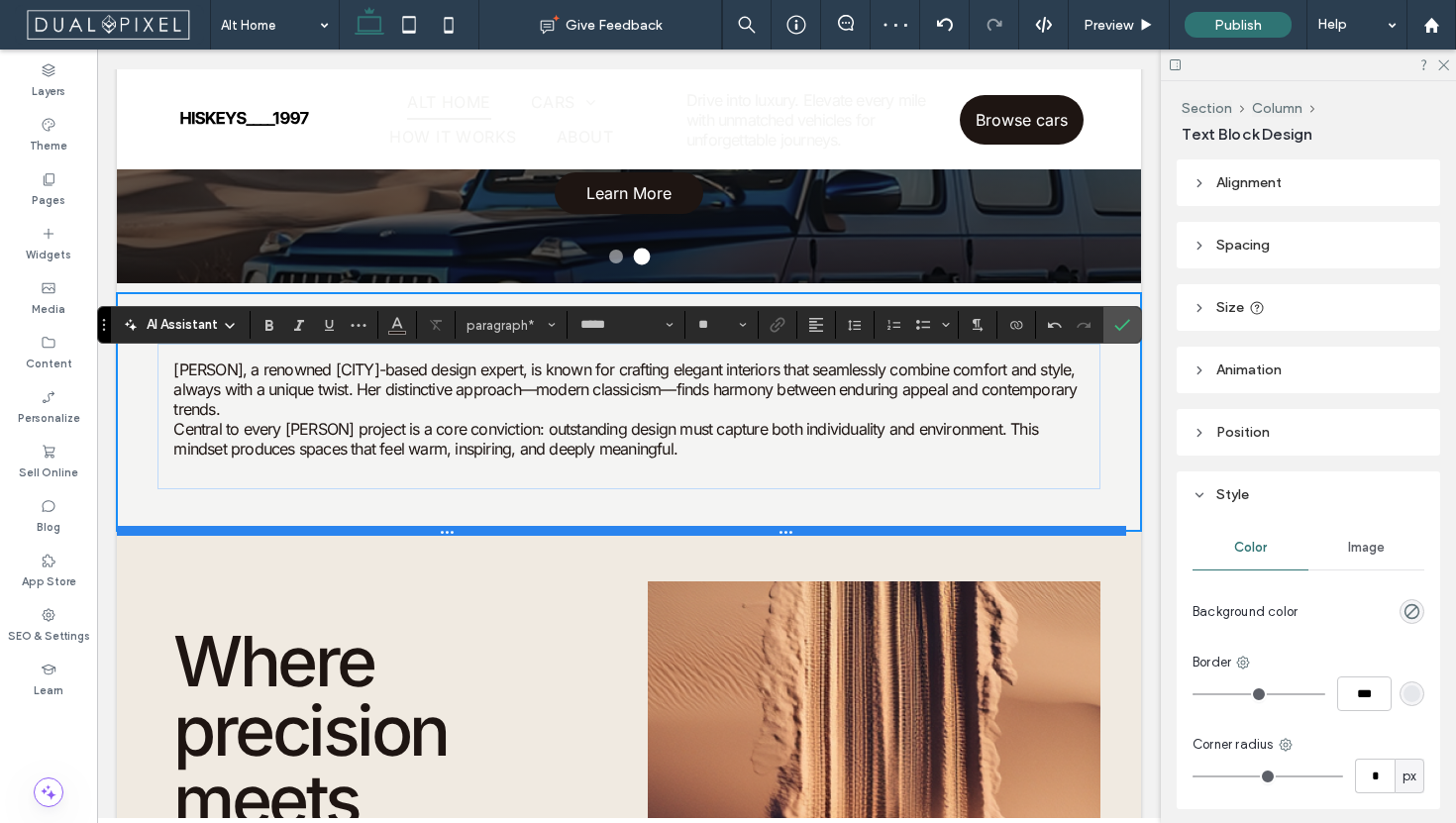 click at bounding box center (621, 531) 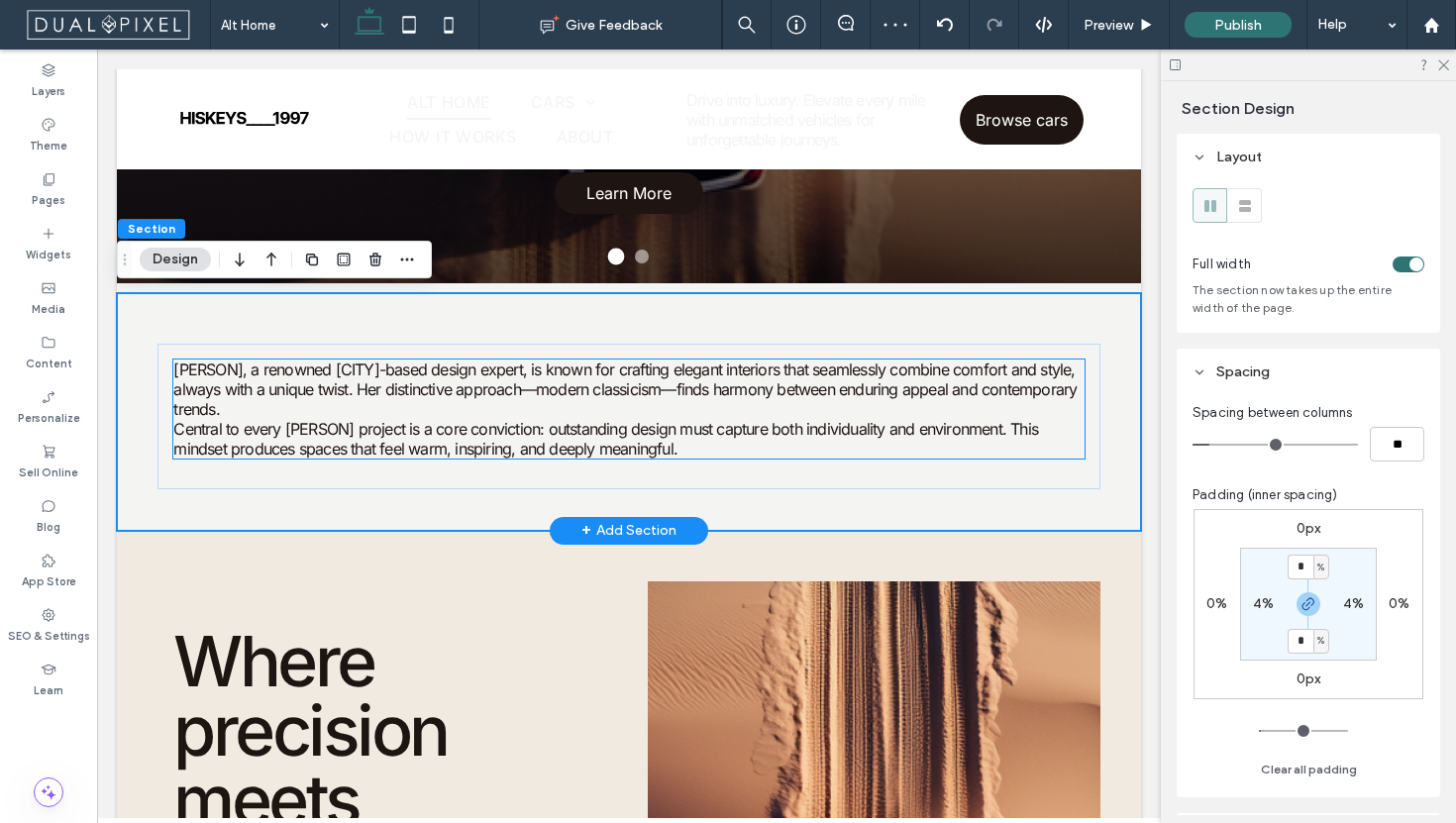click on "[FIRST] [LAST], a renowned [CITY]-based design expert, is known for crafting elegant interiors that seamlessly combine comfort and style, always with a unique twist. Her distinctive approach—modern classicism—finds harmony between enduring appeal and contemporary trends." at bounding box center (628, 389) 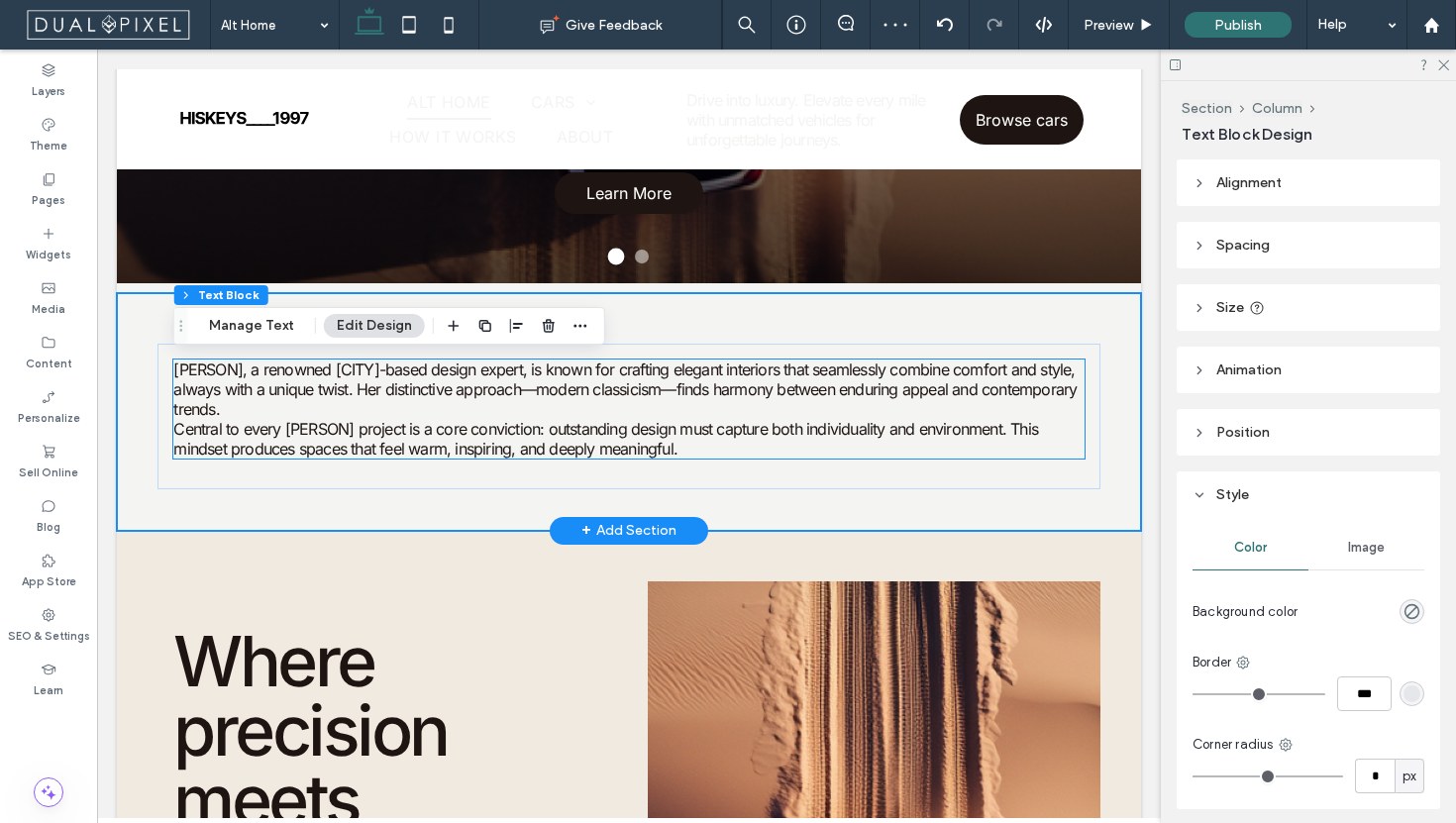 click on "[FIRST] [LAST], a renowned [CITY]-based design expert, is known for crafting elegant interiors that seamlessly combine comfort and style, always with a unique twist. Her distinctive approach—modern classicism—finds harmony between enduring appeal and contemporary trends." at bounding box center (628, 389) 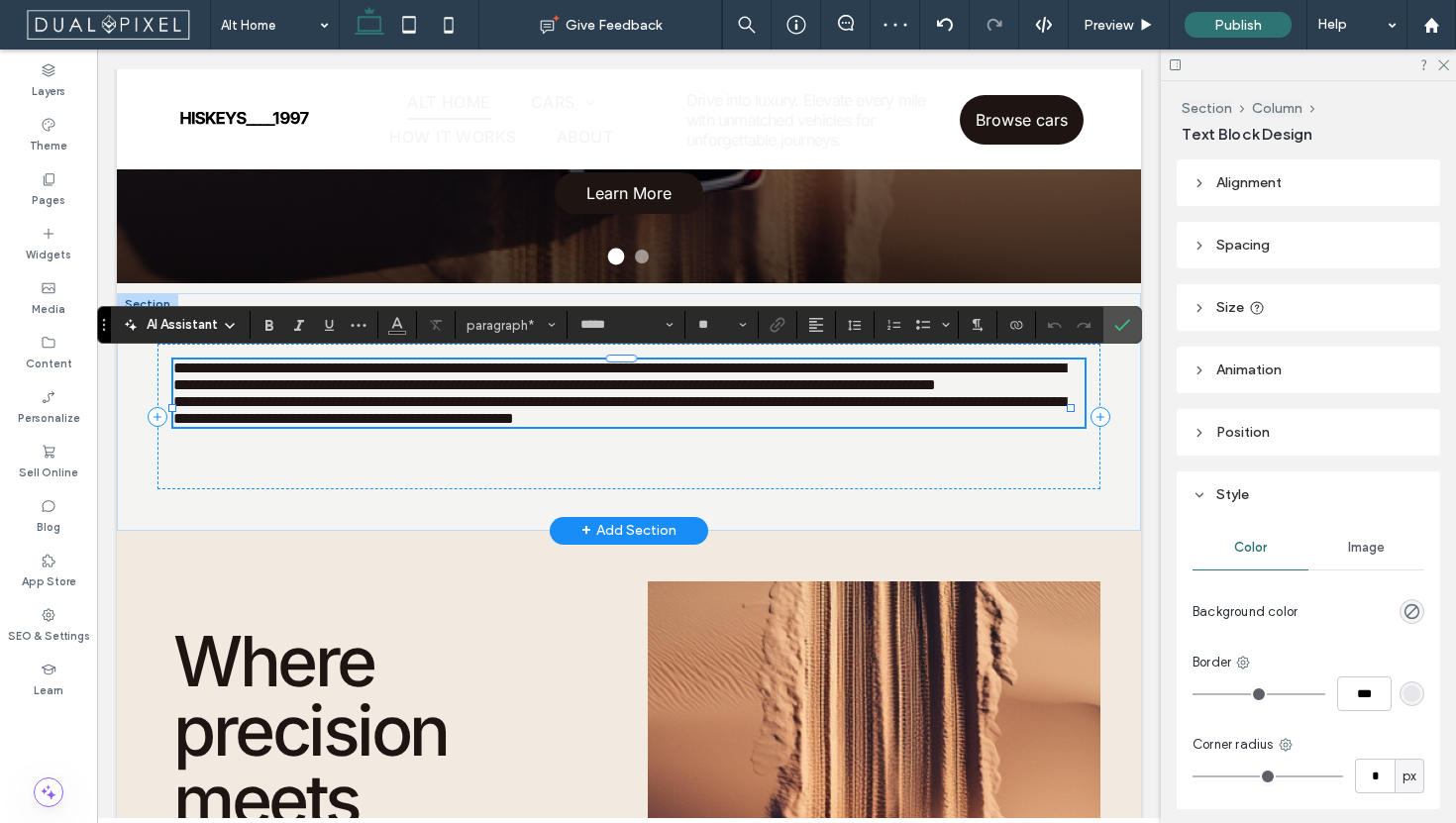 type 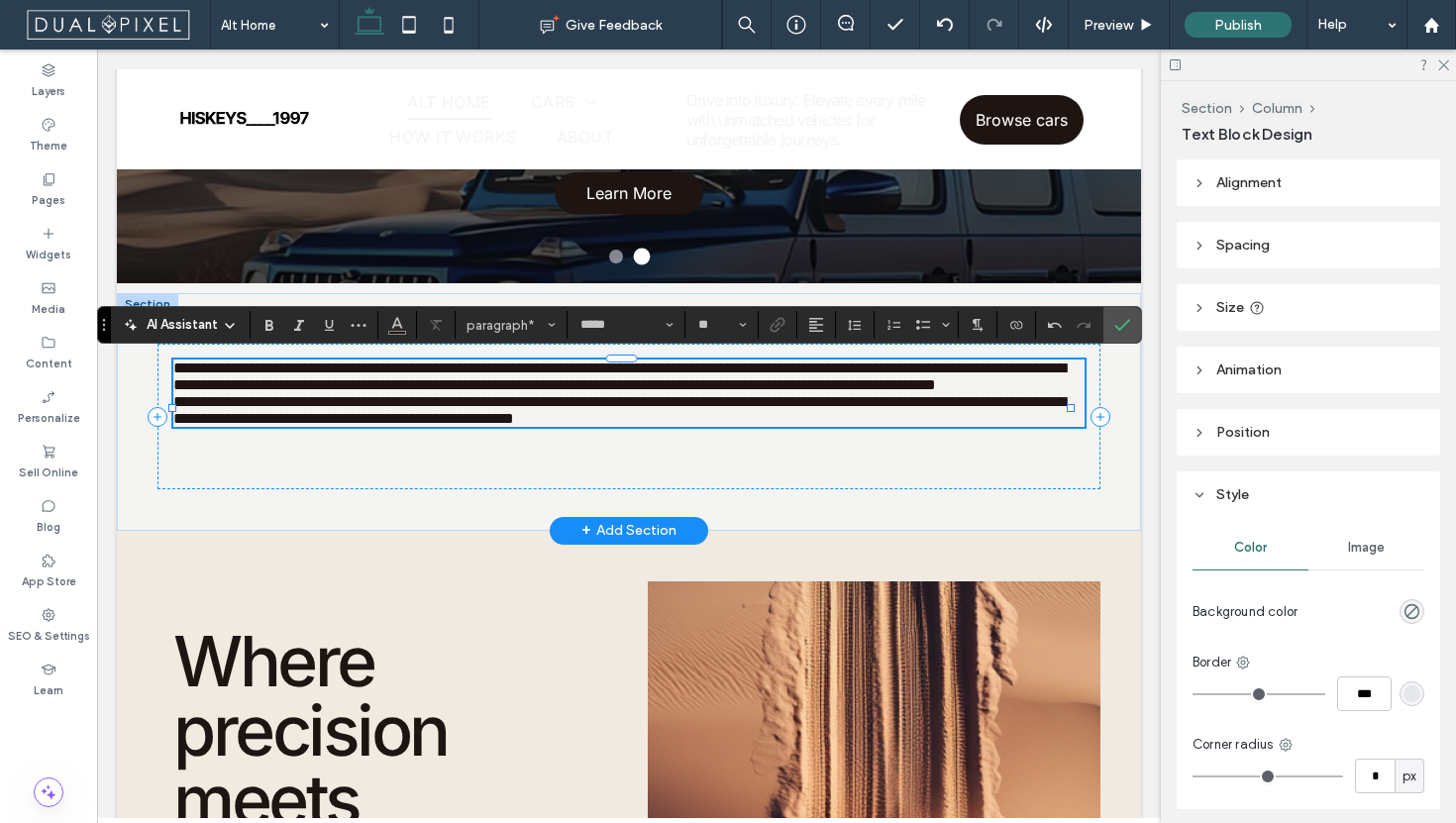 click on "**********" at bounding box center [628, 376] 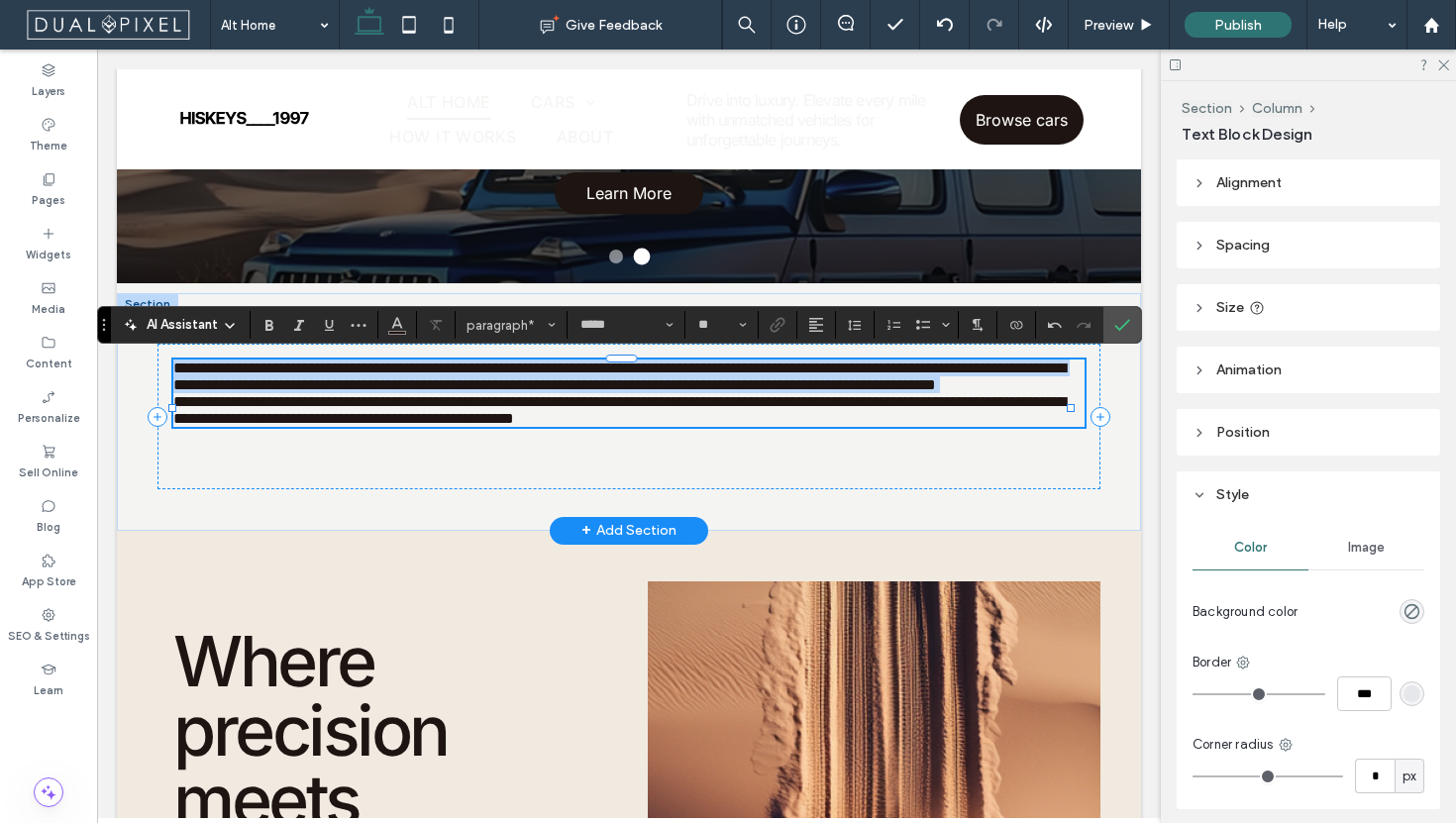 click on "**********" at bounding box center [628, 376] 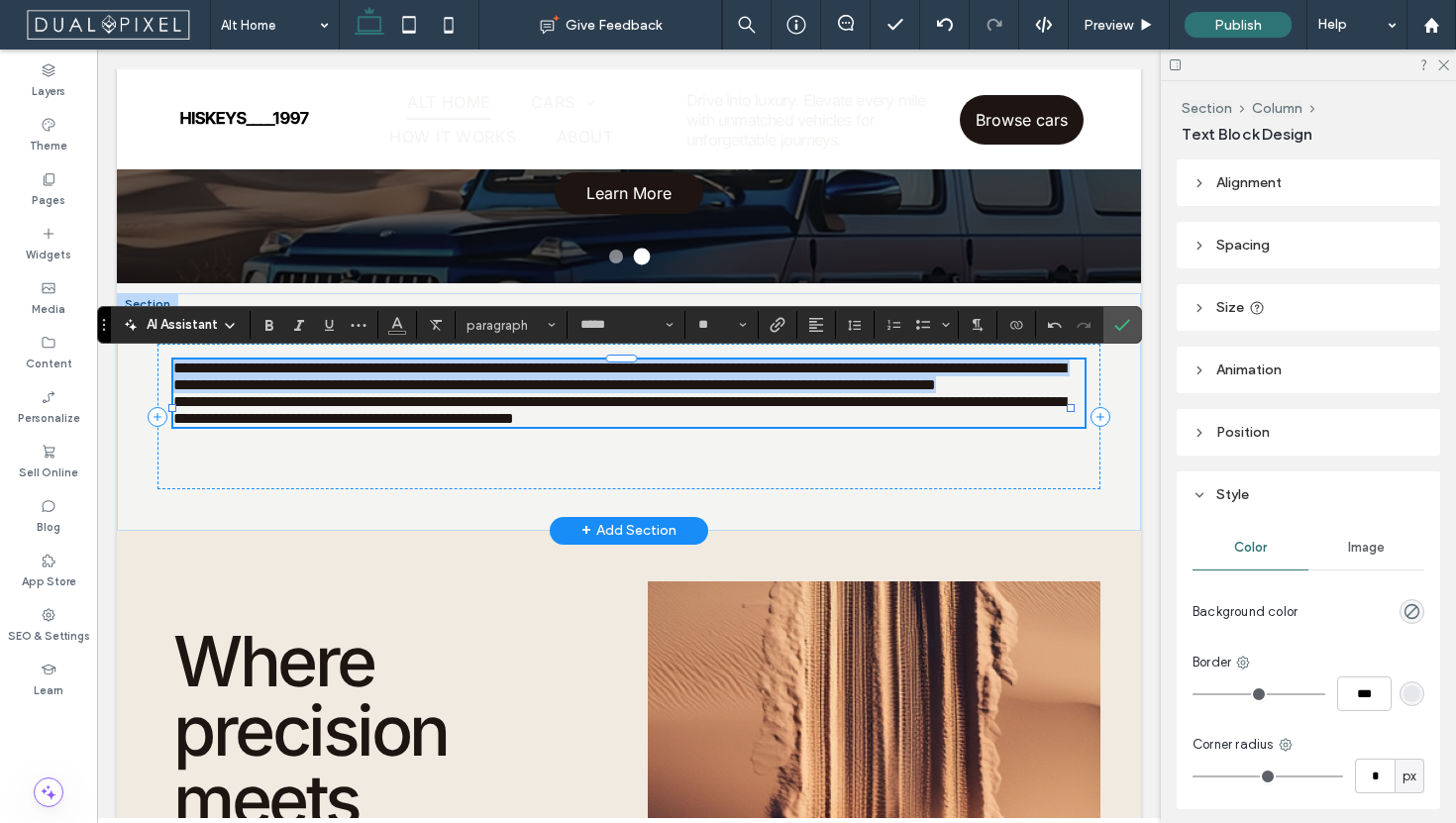 click on "**********" at bounding box center (628, 376) 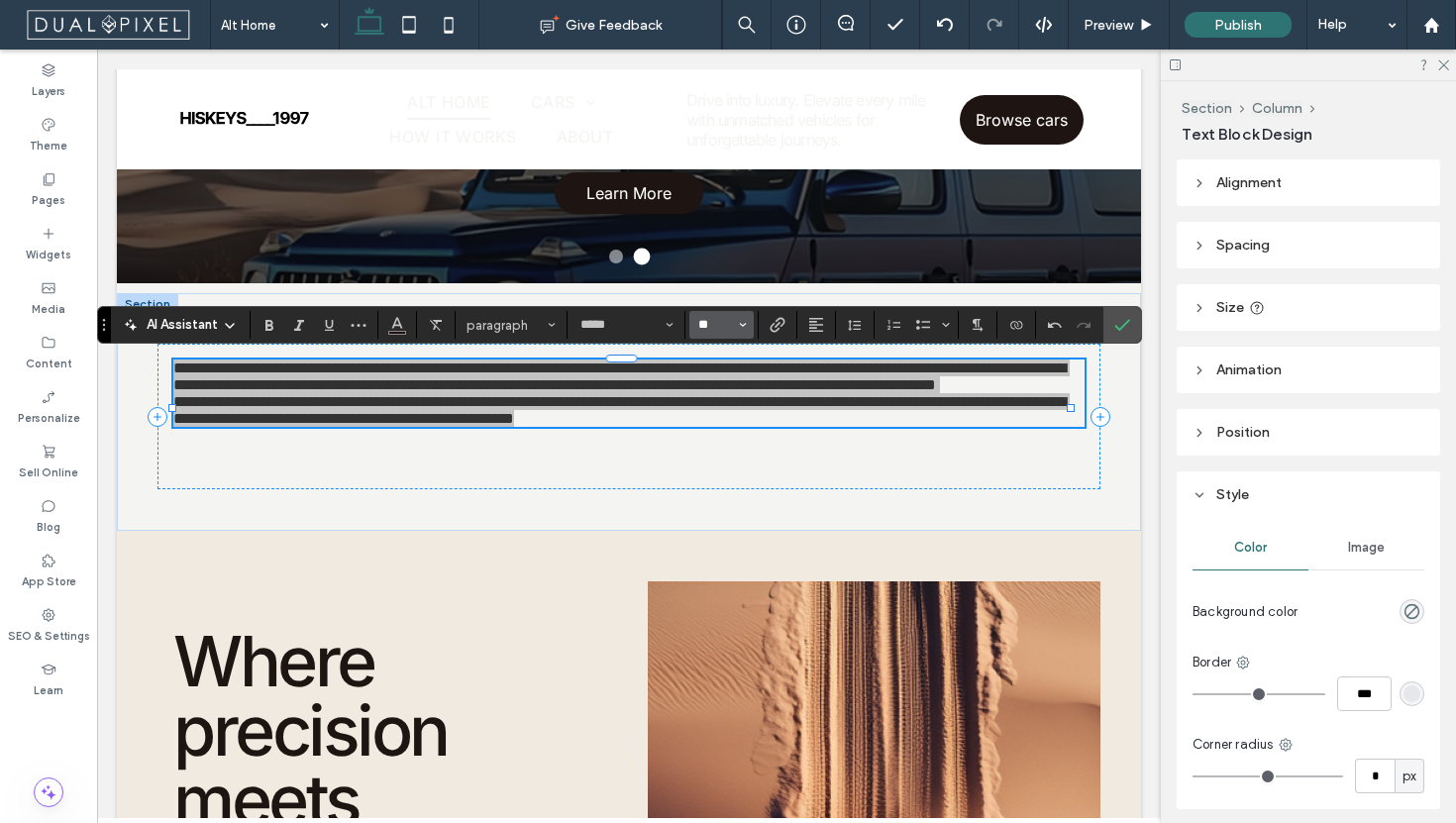 click on "**" at bounding box center (715, 325) 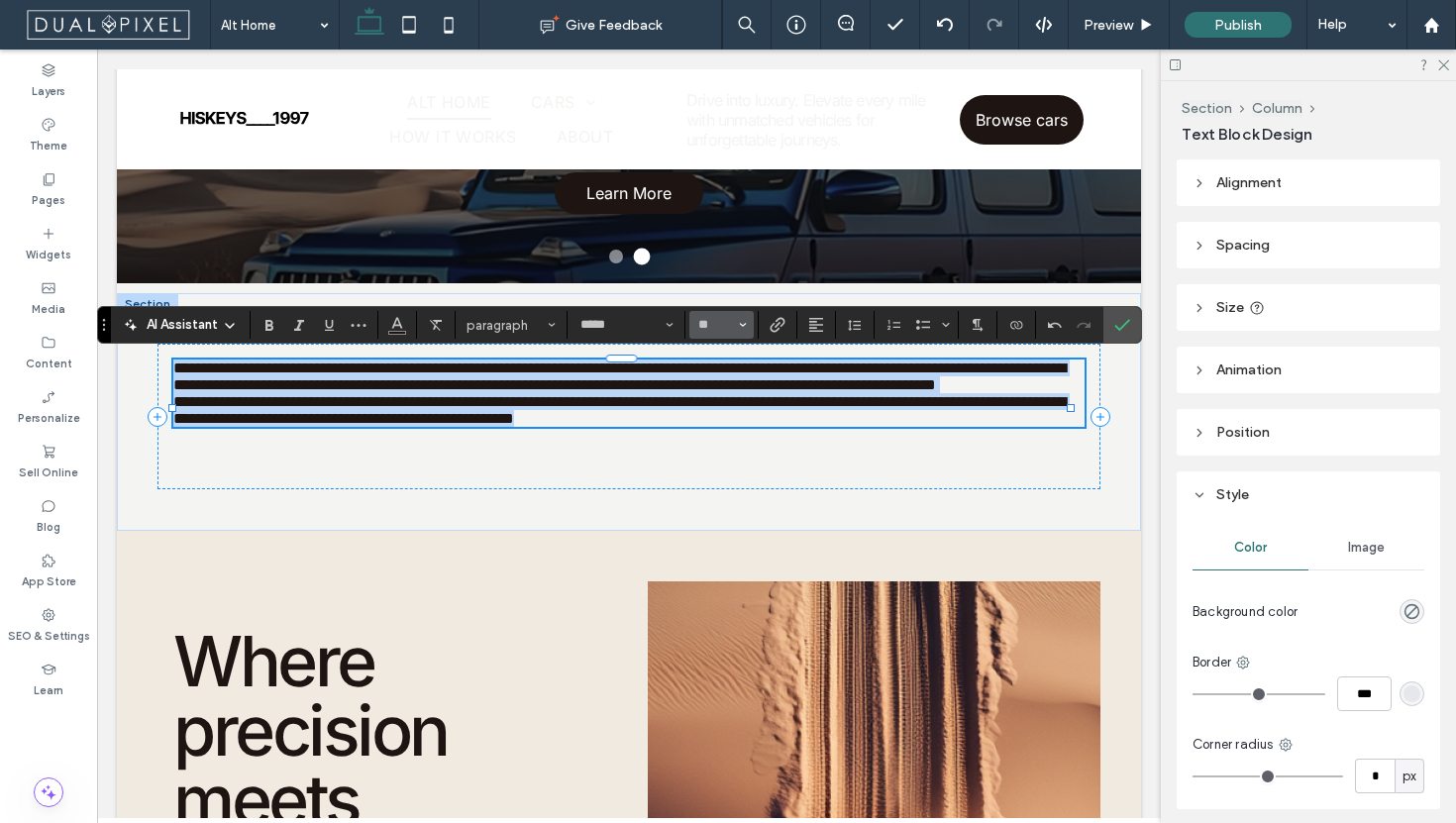 type on "**" 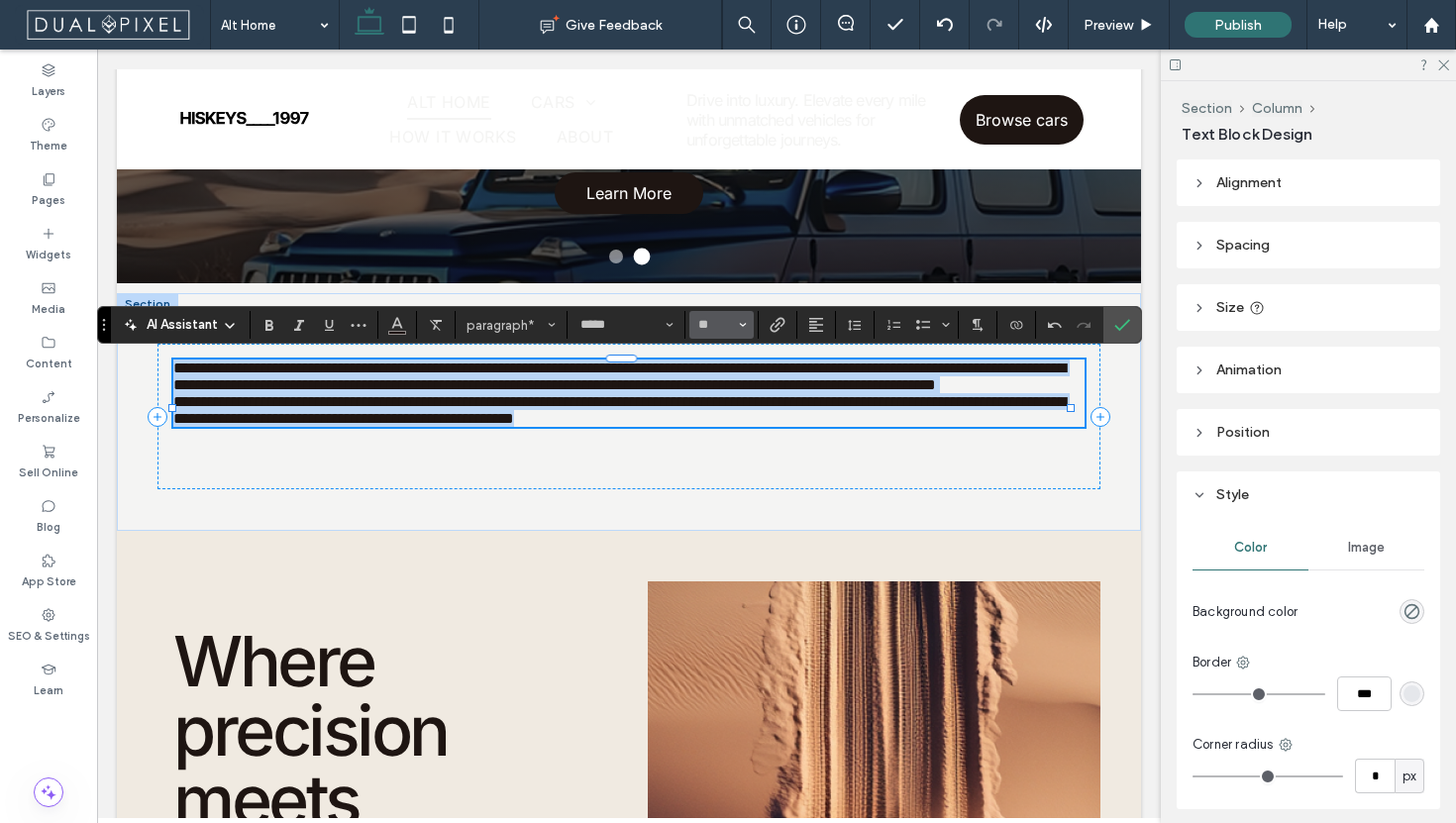 scroll, scrollTop: 1652, scrollLeft: 0, axis: vertical 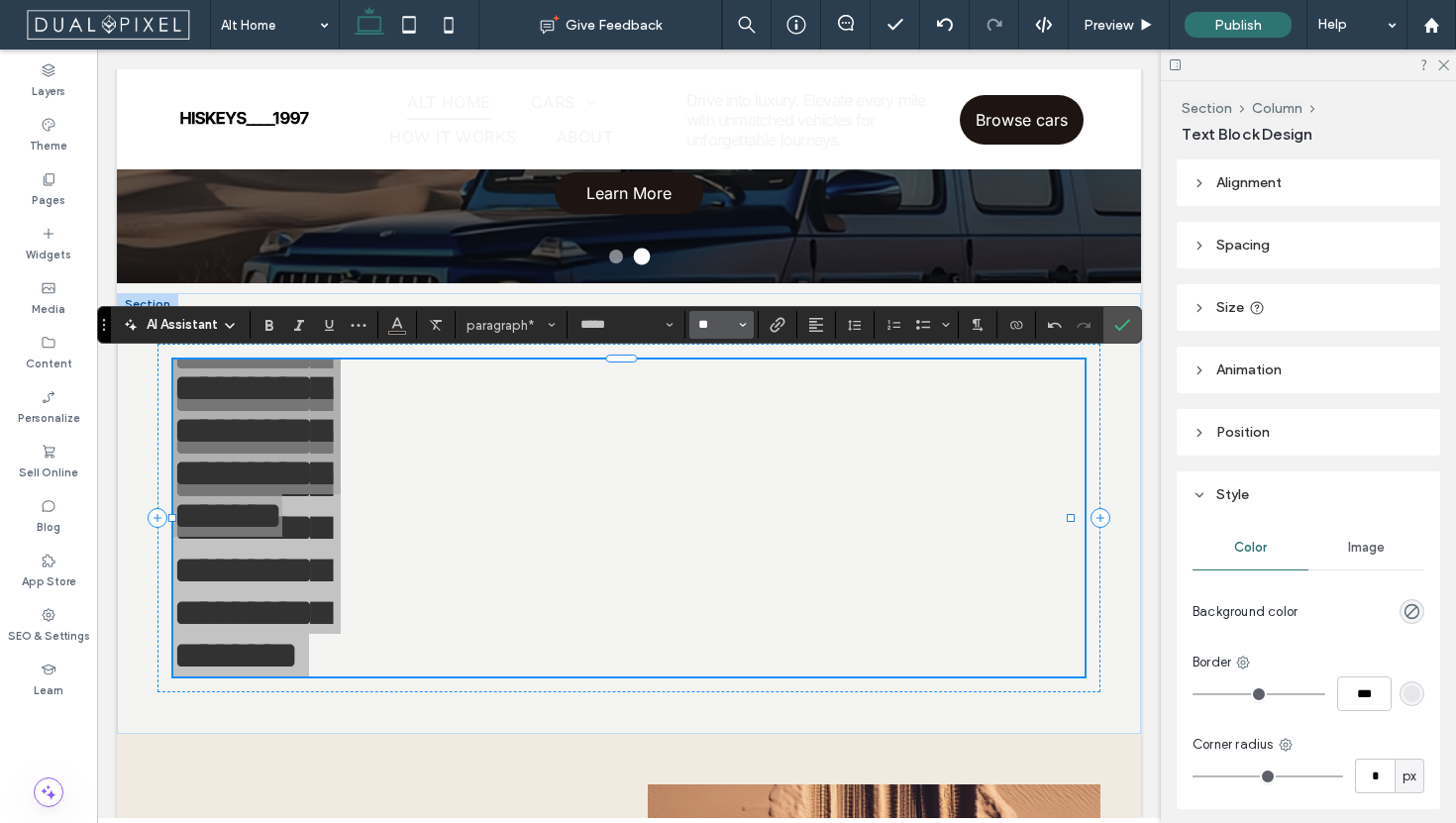 click on "**" at bounding box center [715, 325] 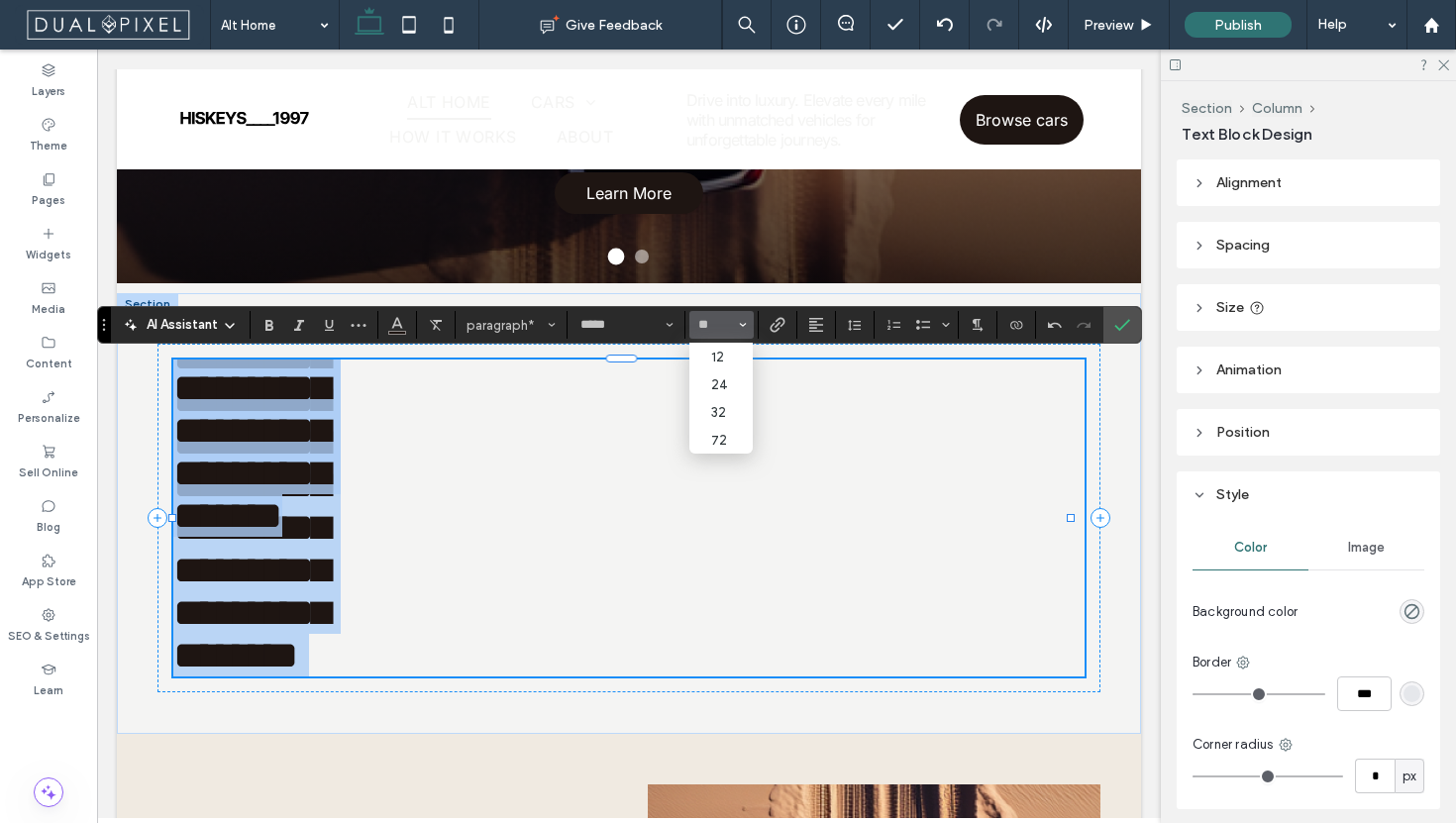 type on "**" 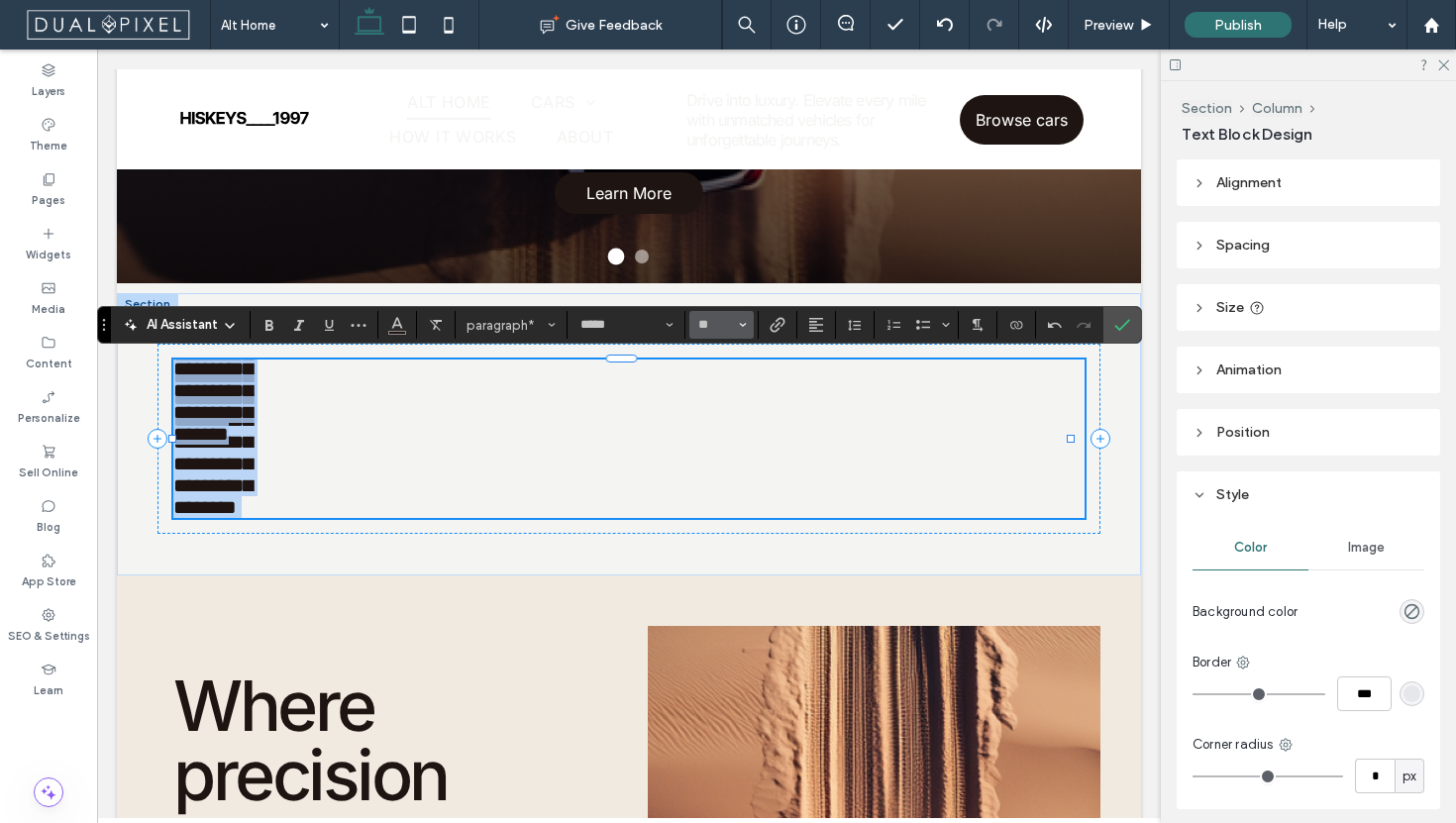 scroll, scrollTop: 836, scrollLeft: 0, axis: vertical 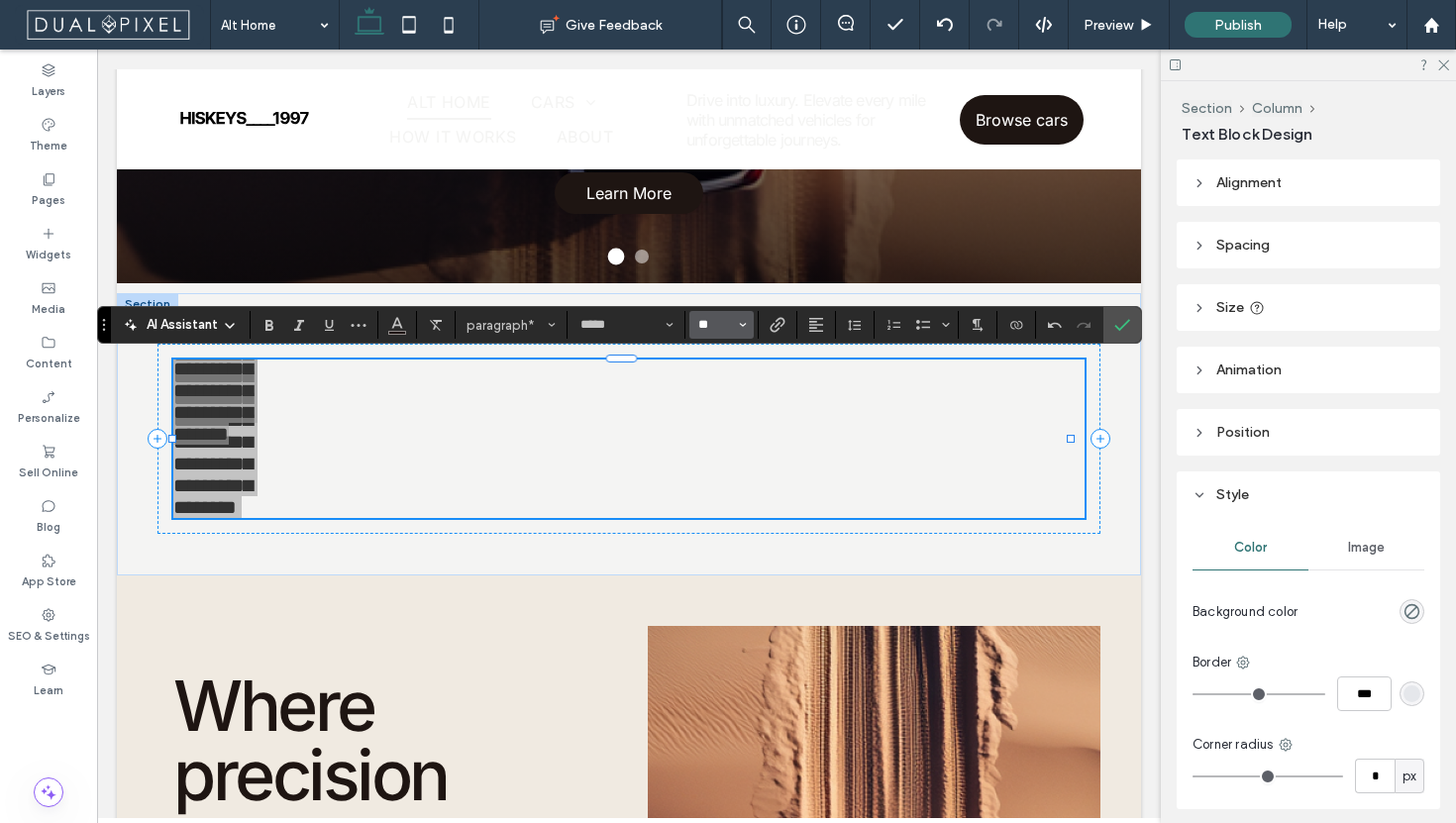 click on "**" at bounding box center [715, 325] 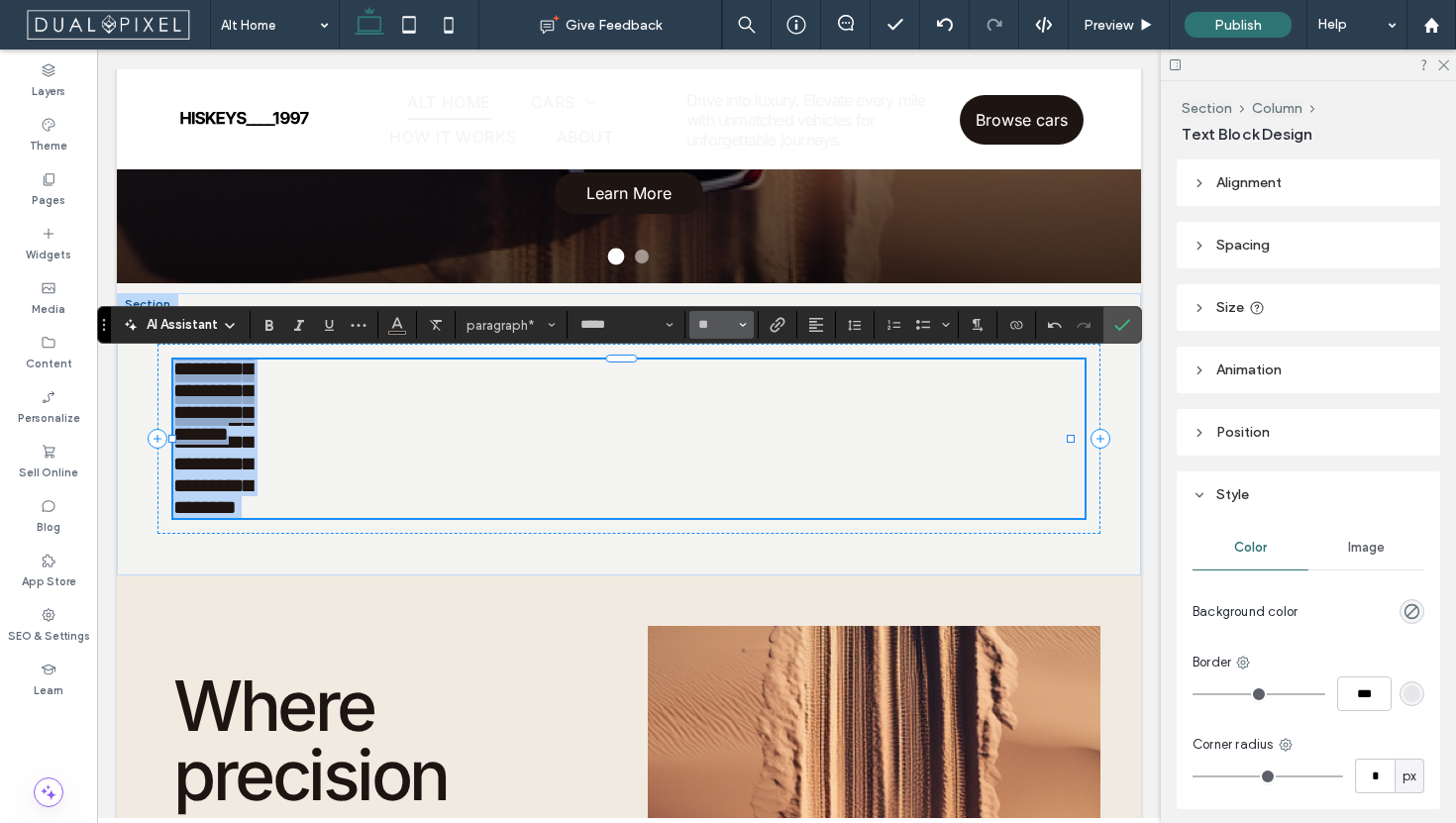 type on "**" 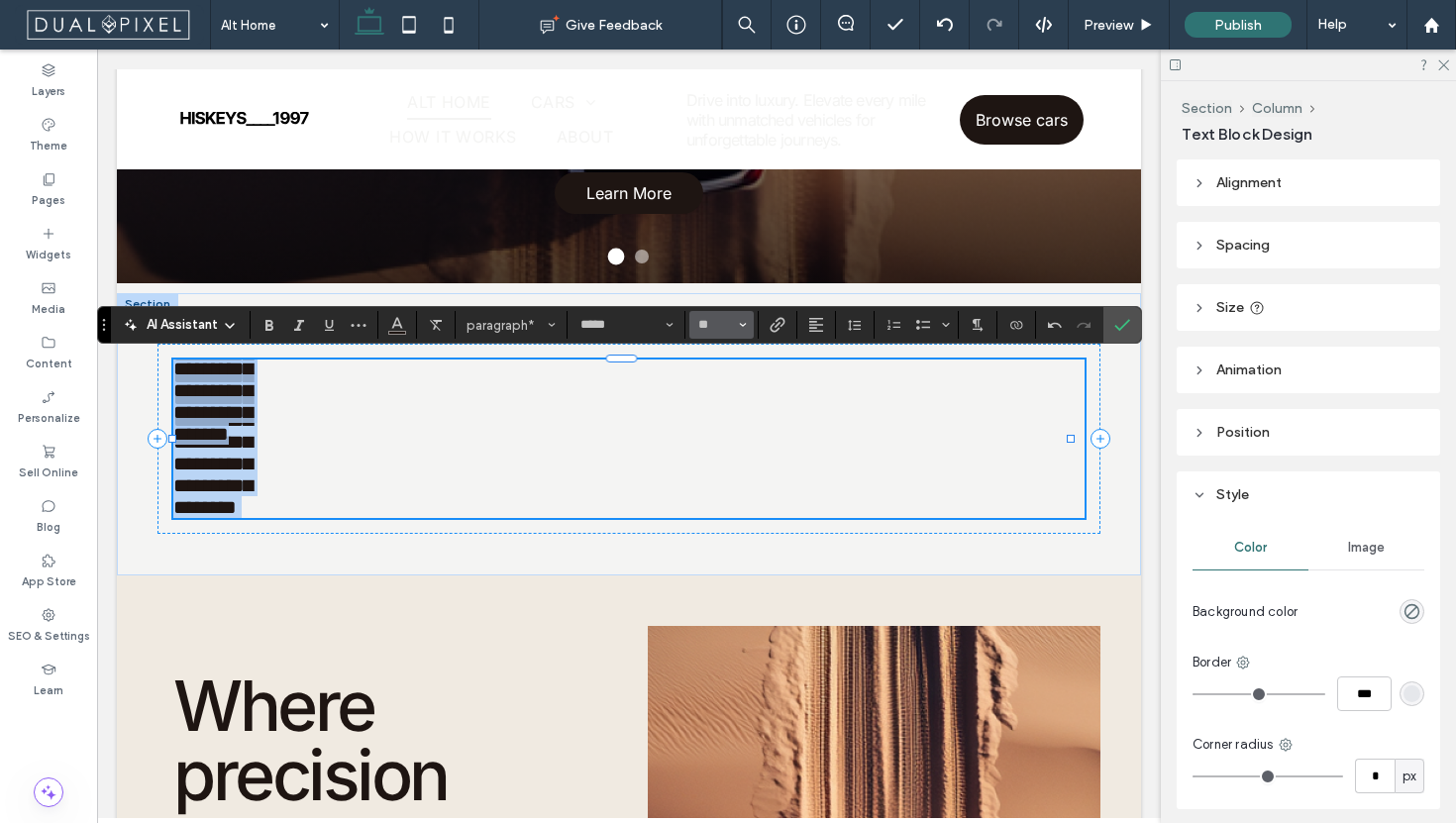 scroll, scrollTop: 1652, scrollLeft: 0, axis: vertical 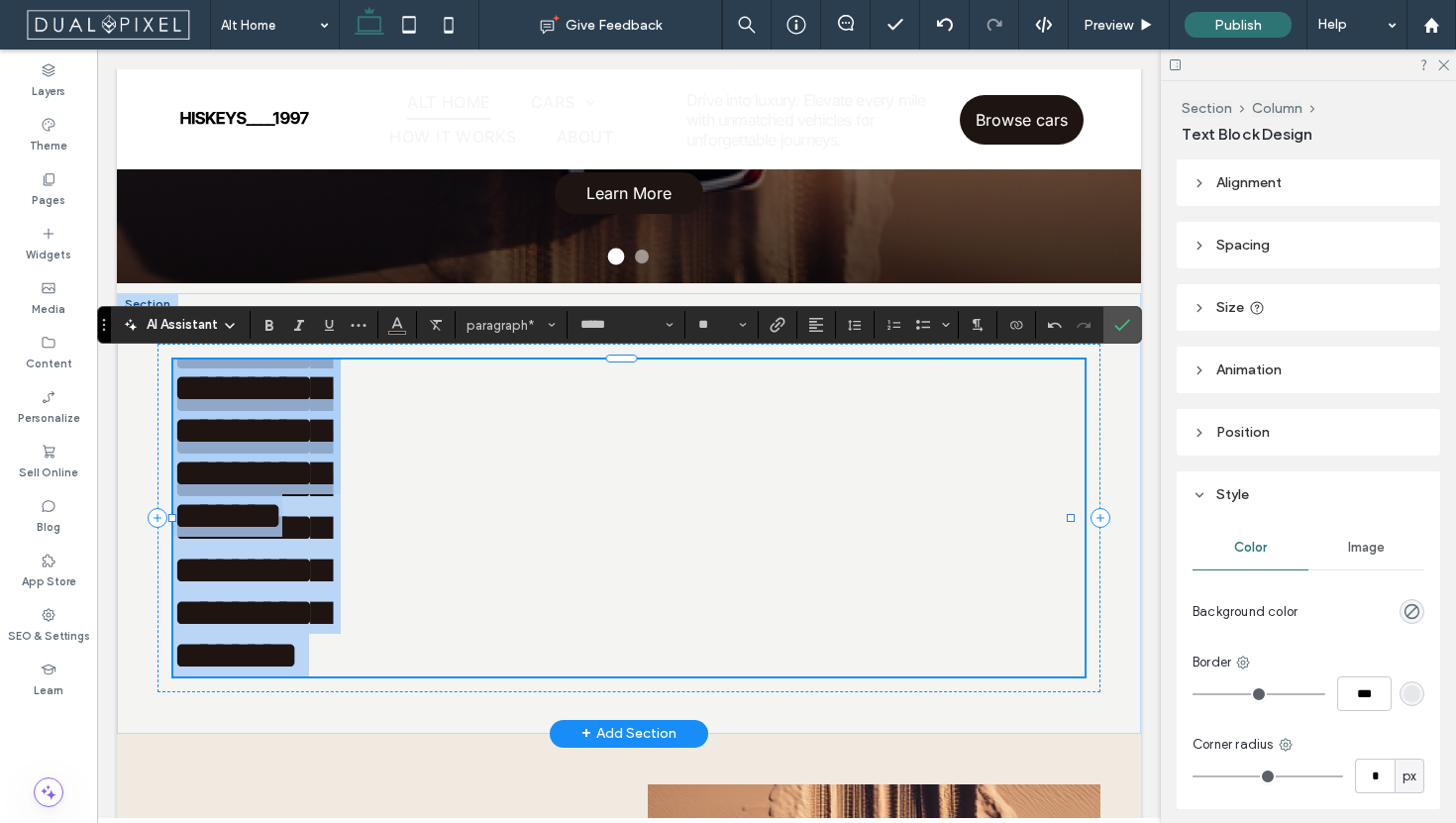 click on "**********" at bounding box center (621, 518) 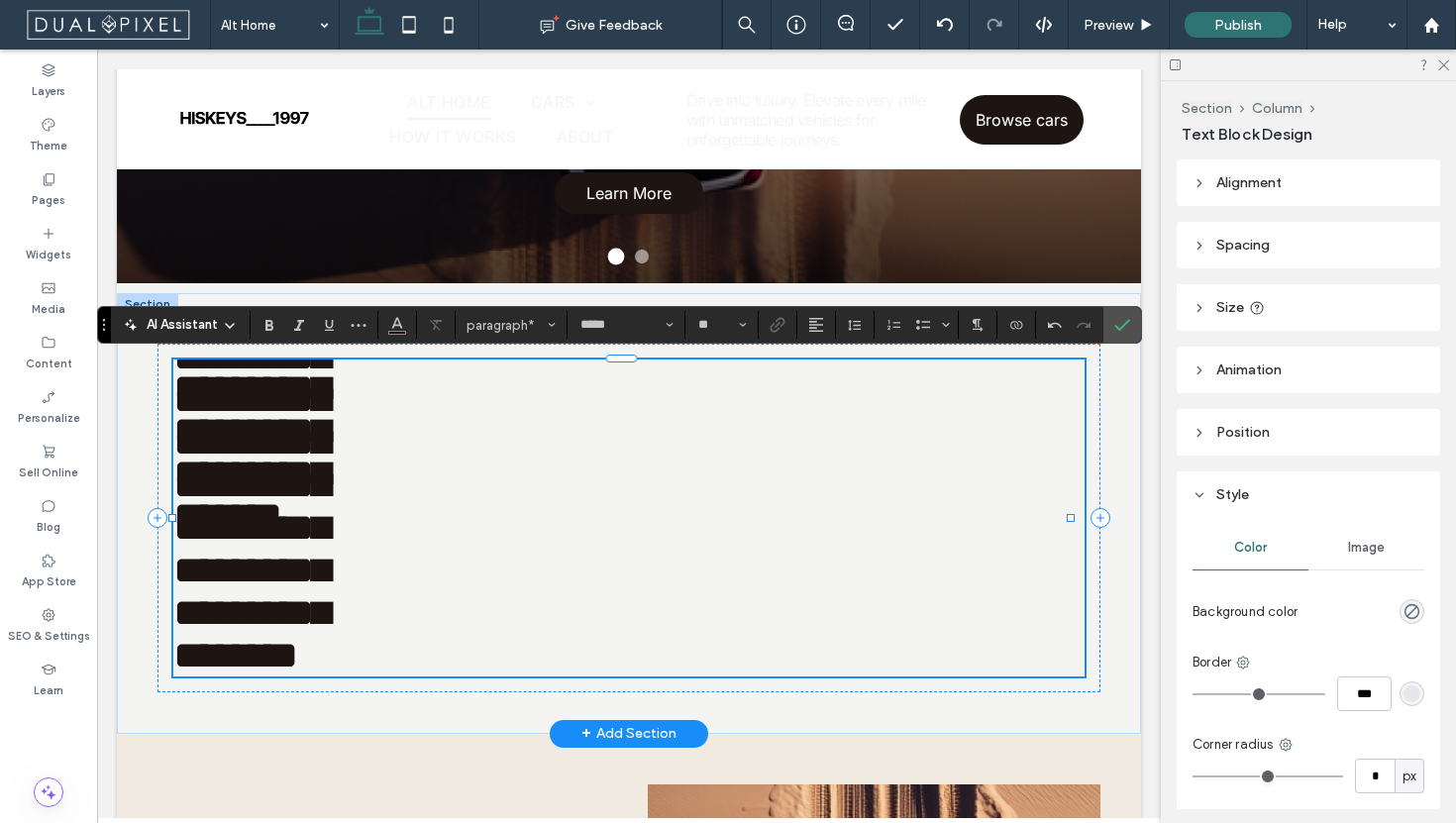 scroll, scrollTop: 1455, scrollLeft: 0, axis: vertical 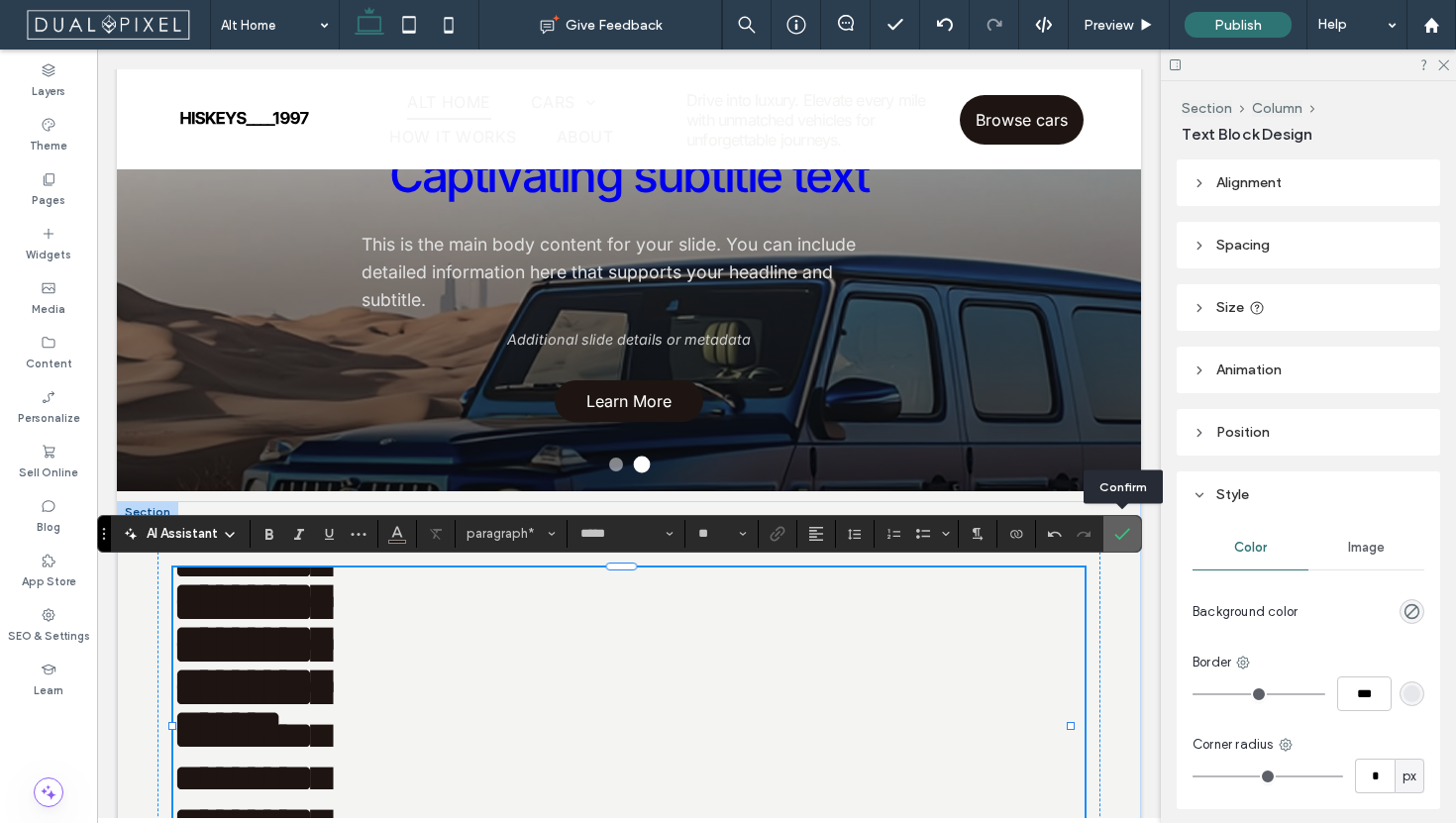 click 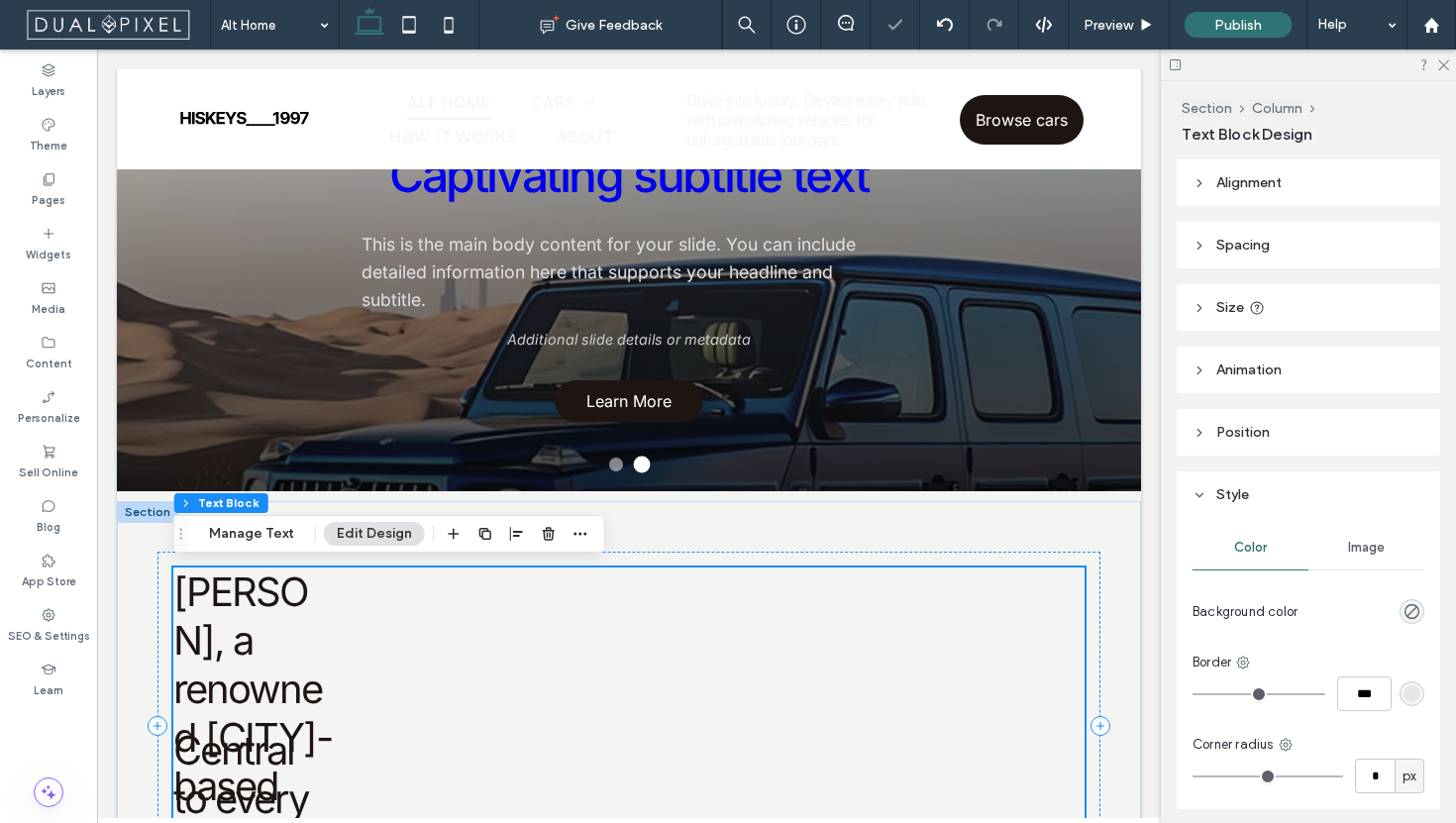 scroll, scrollTop: 618, scrollLeft: 0, axis: vertical 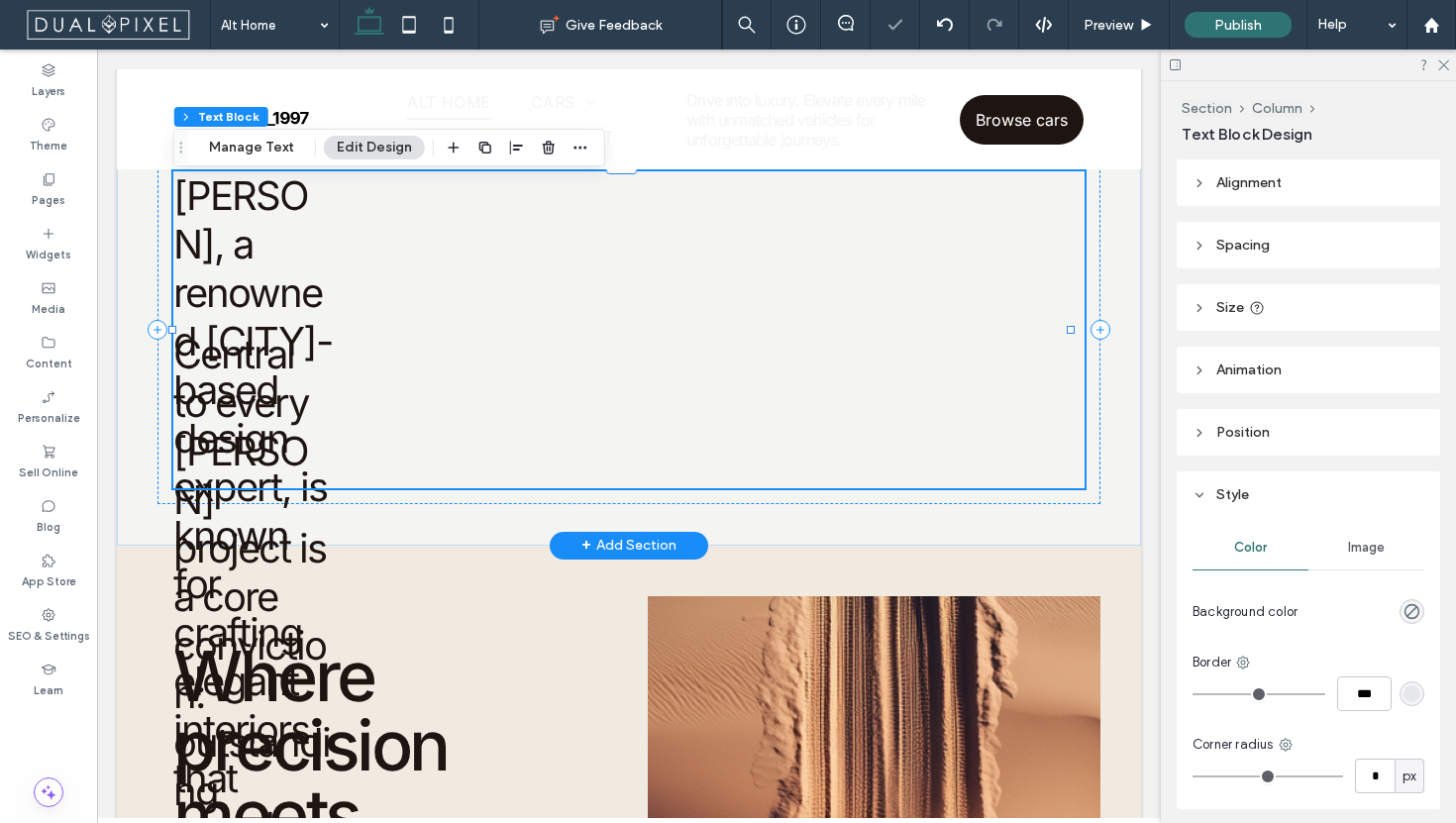 click on "Central to every [FIRST] [LAST] project is a core conviction: outstanding design must capture both individuality and environment. This mindset produces spaces that feel warm, inspiring, and deeply meaningful." at bounding box center [253, 409] 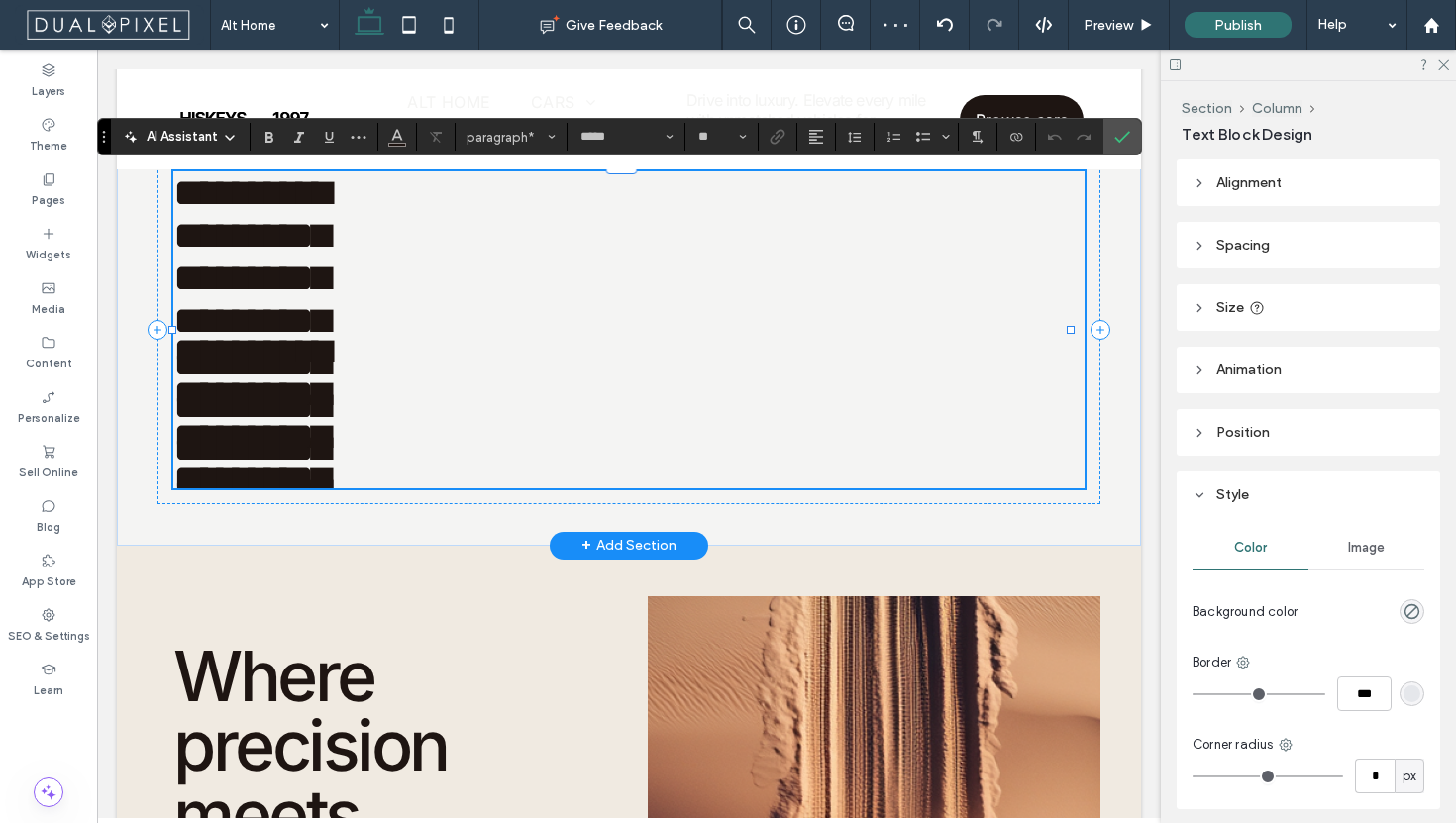 scroll, scrollTop: 1186, scrollLeft: 0, axis: vertical 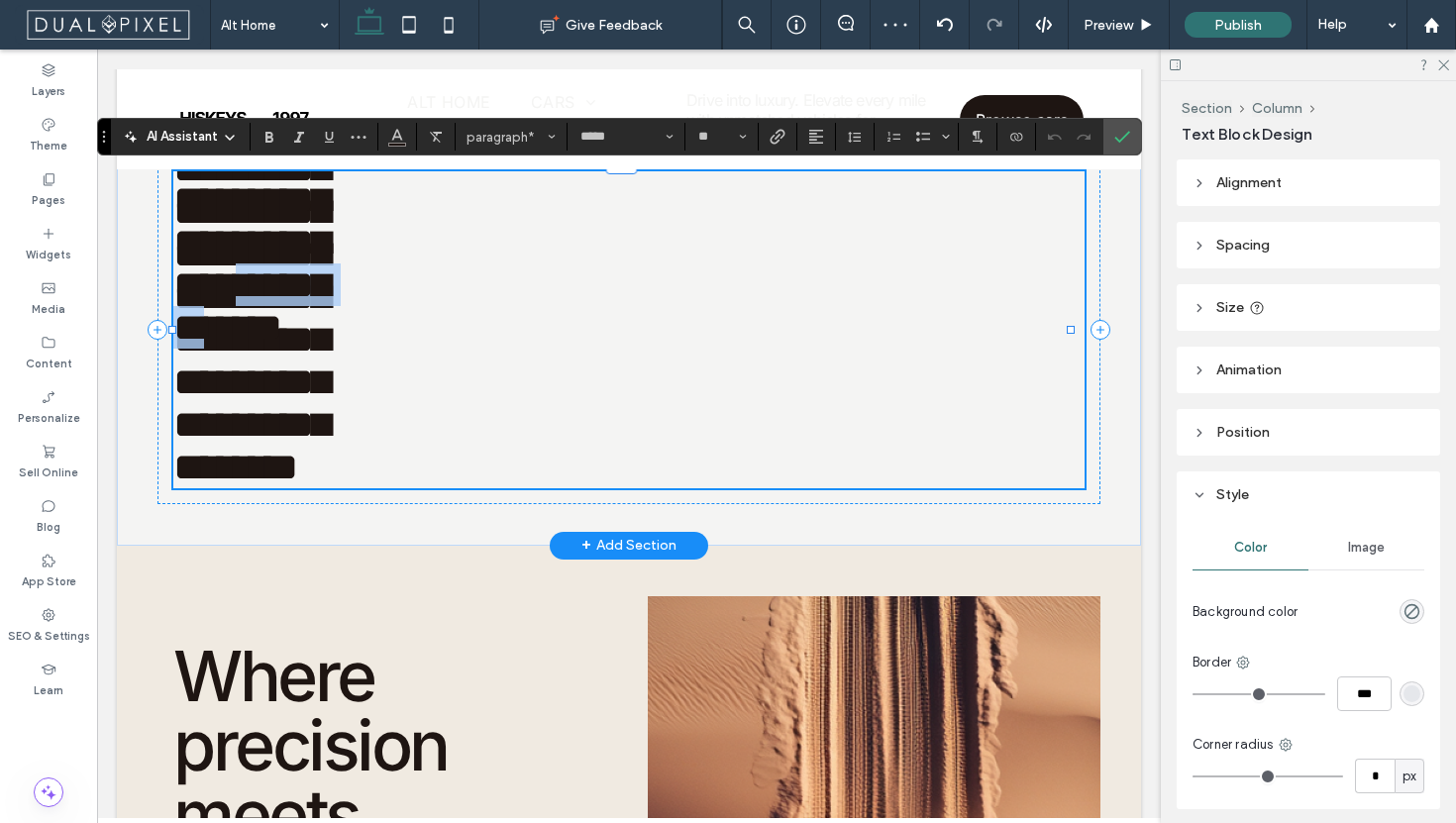 drag, startPoint x: 269, startPoint y: 348, endPoint x: 292, endPoint y: 403, distance: 59.61543 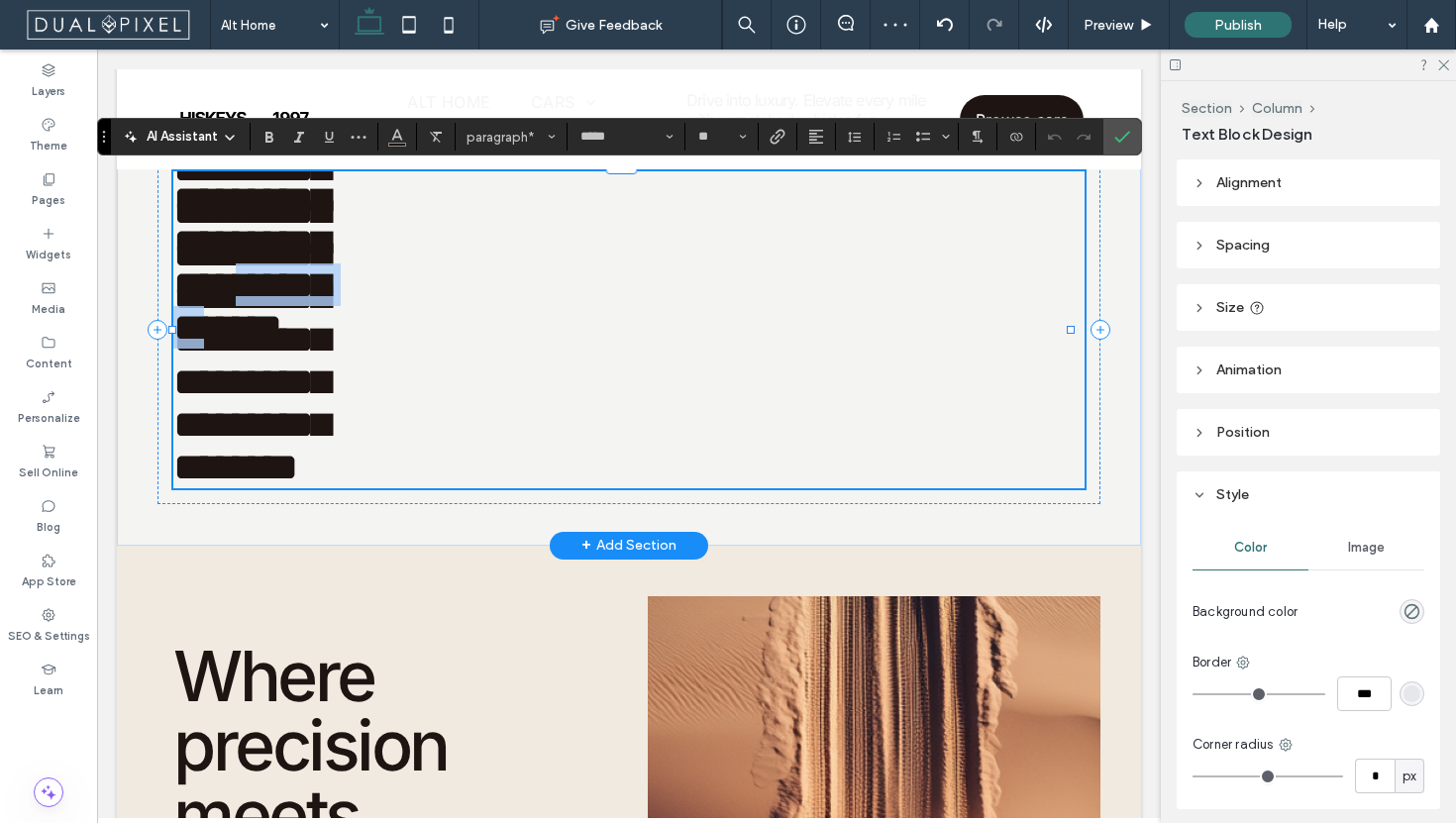 click on "**********" at bounding box center [252, -99] 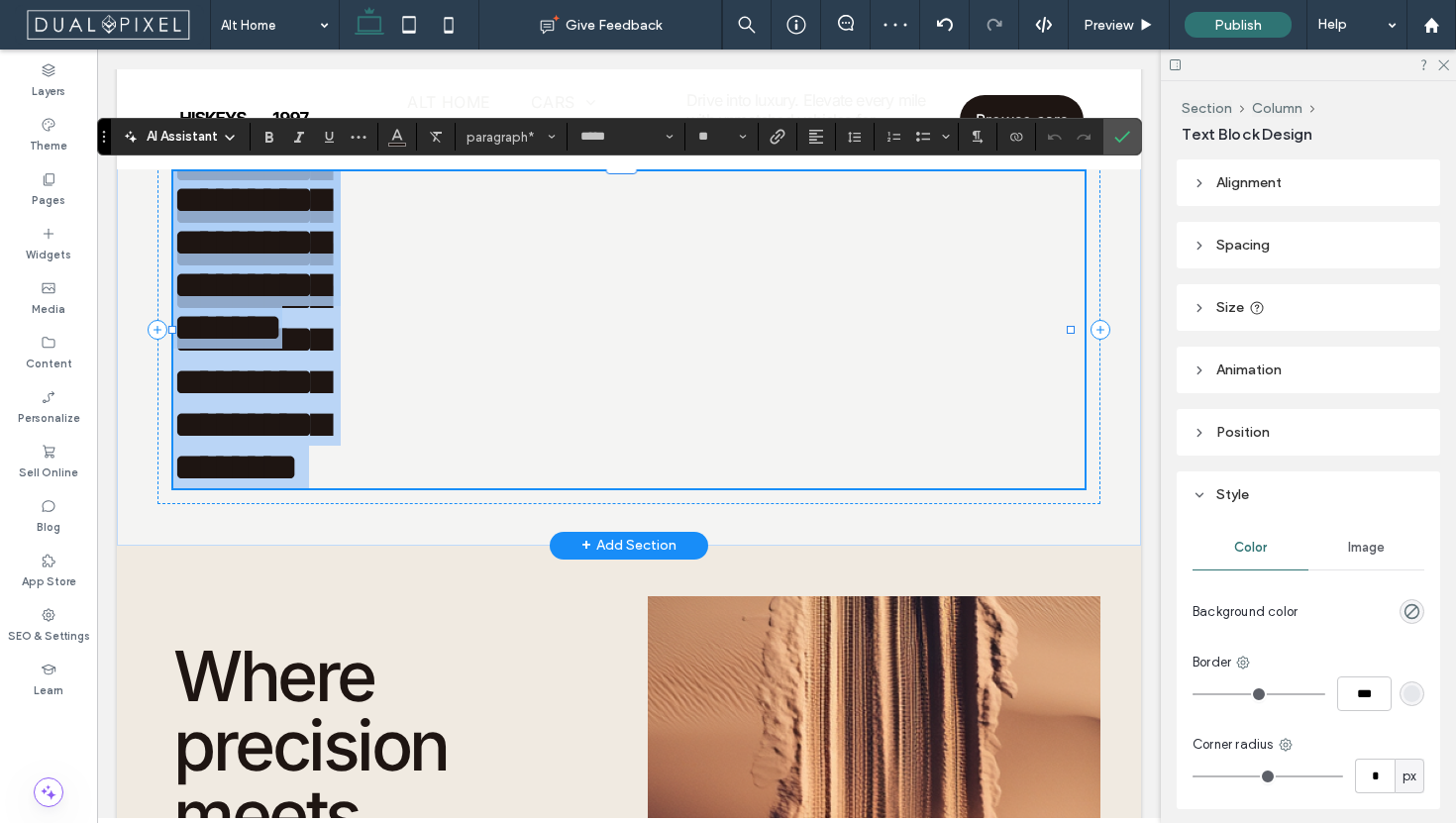 scroll, scrollTop: 0, scrollLeft: 0, axis: both 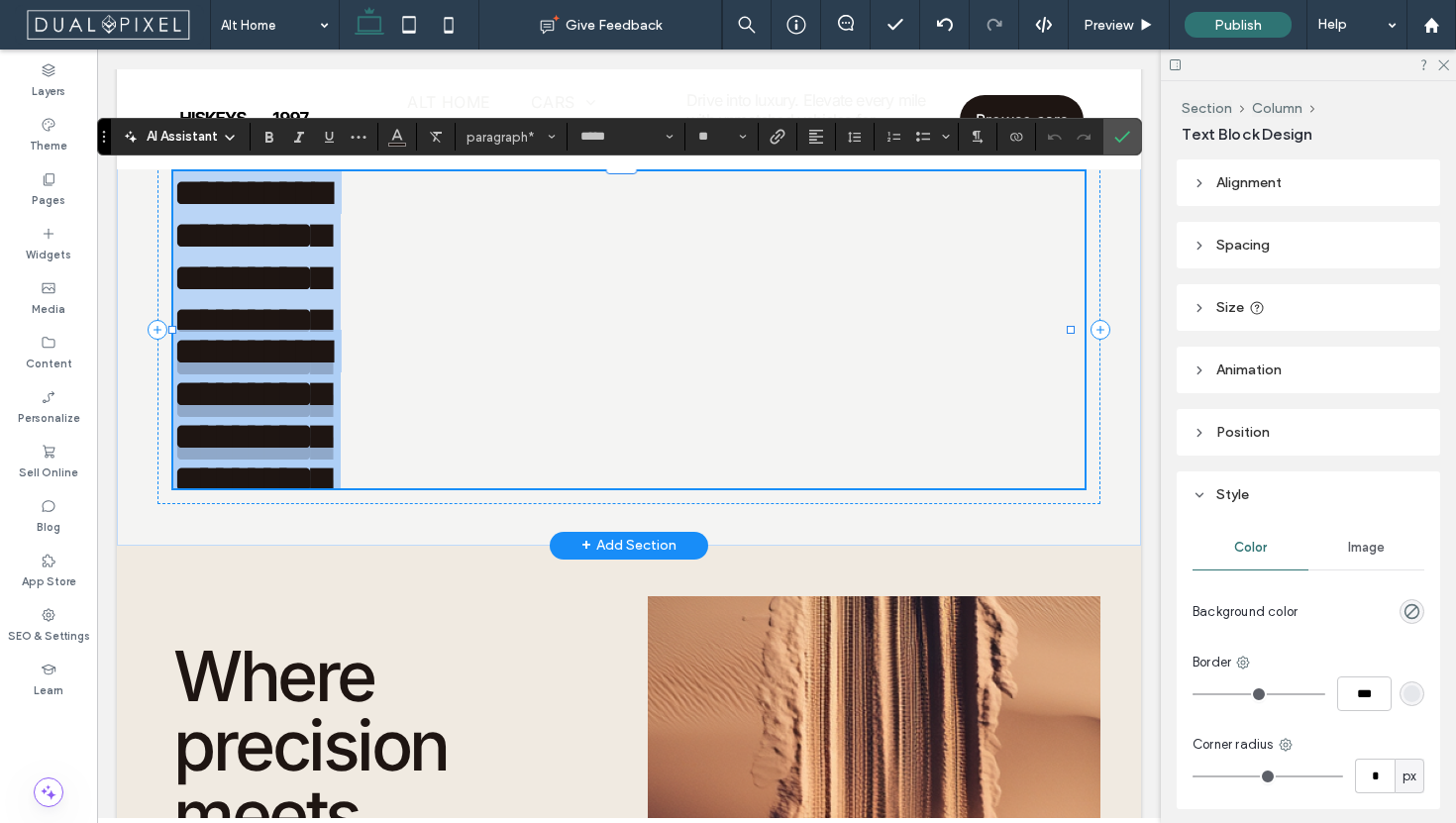 type 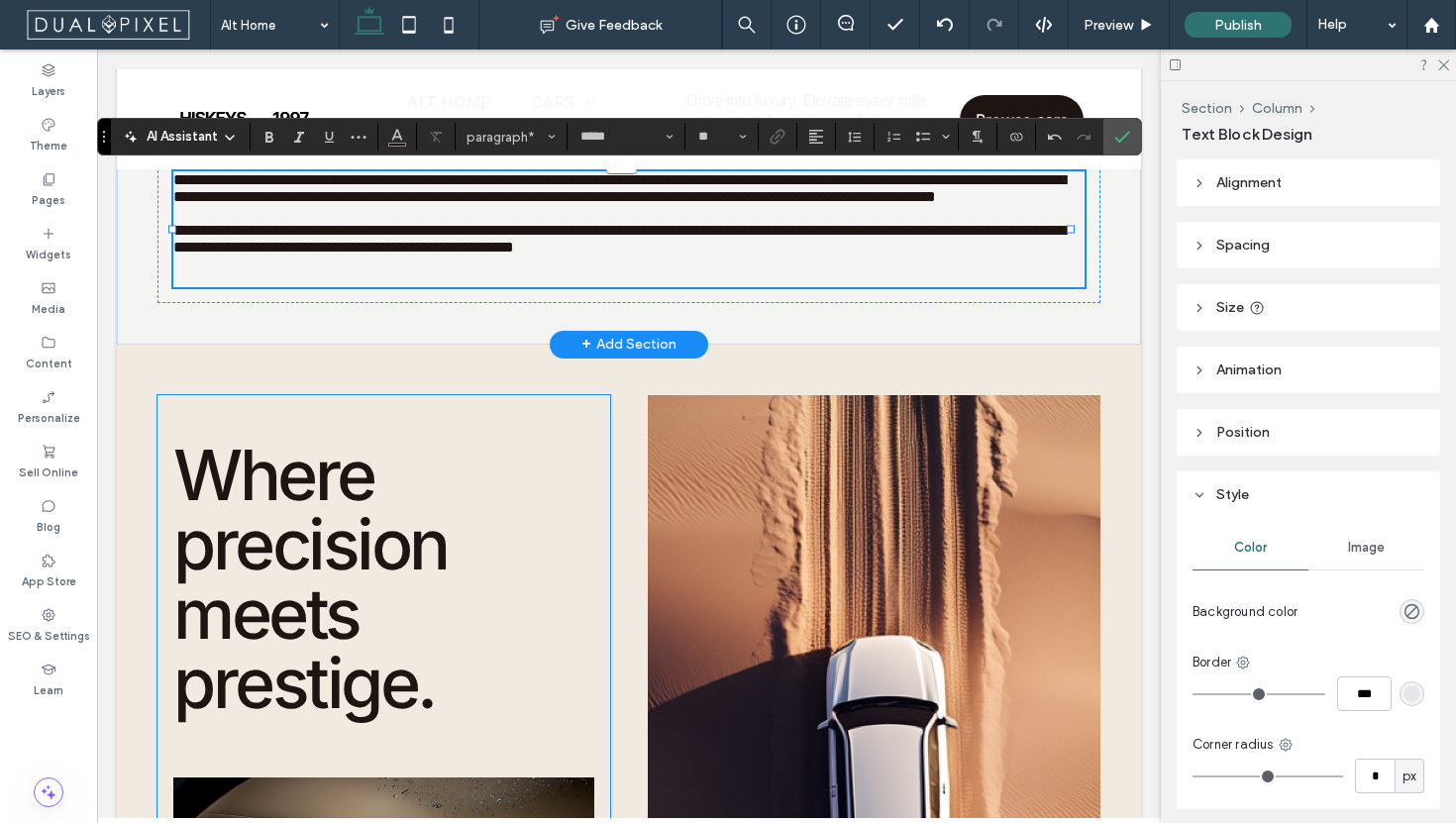 scroll, scrollTop: 0, scrollLeft: 0, axis: both 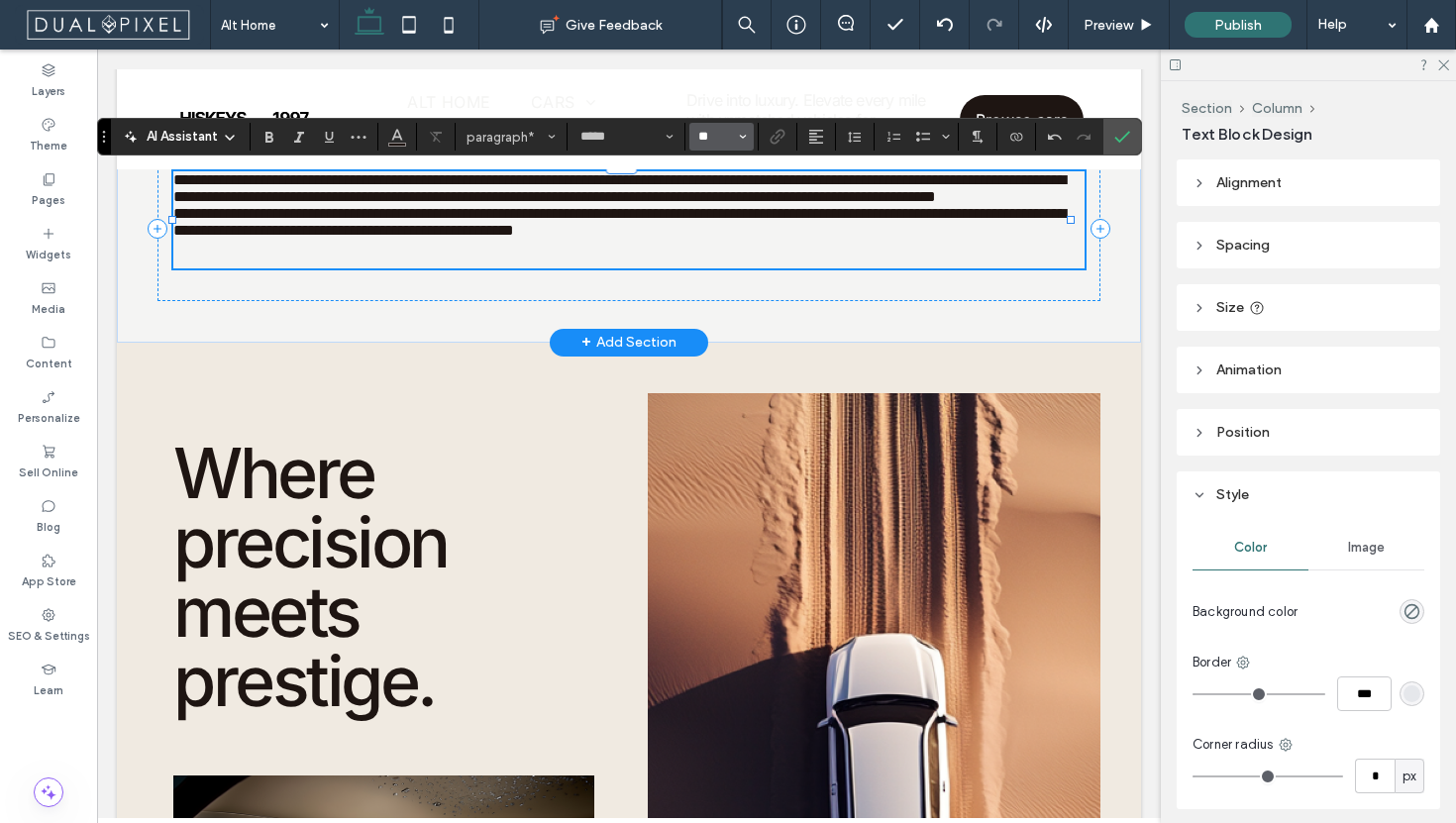 click on "**" at bounding box center (715, 137) 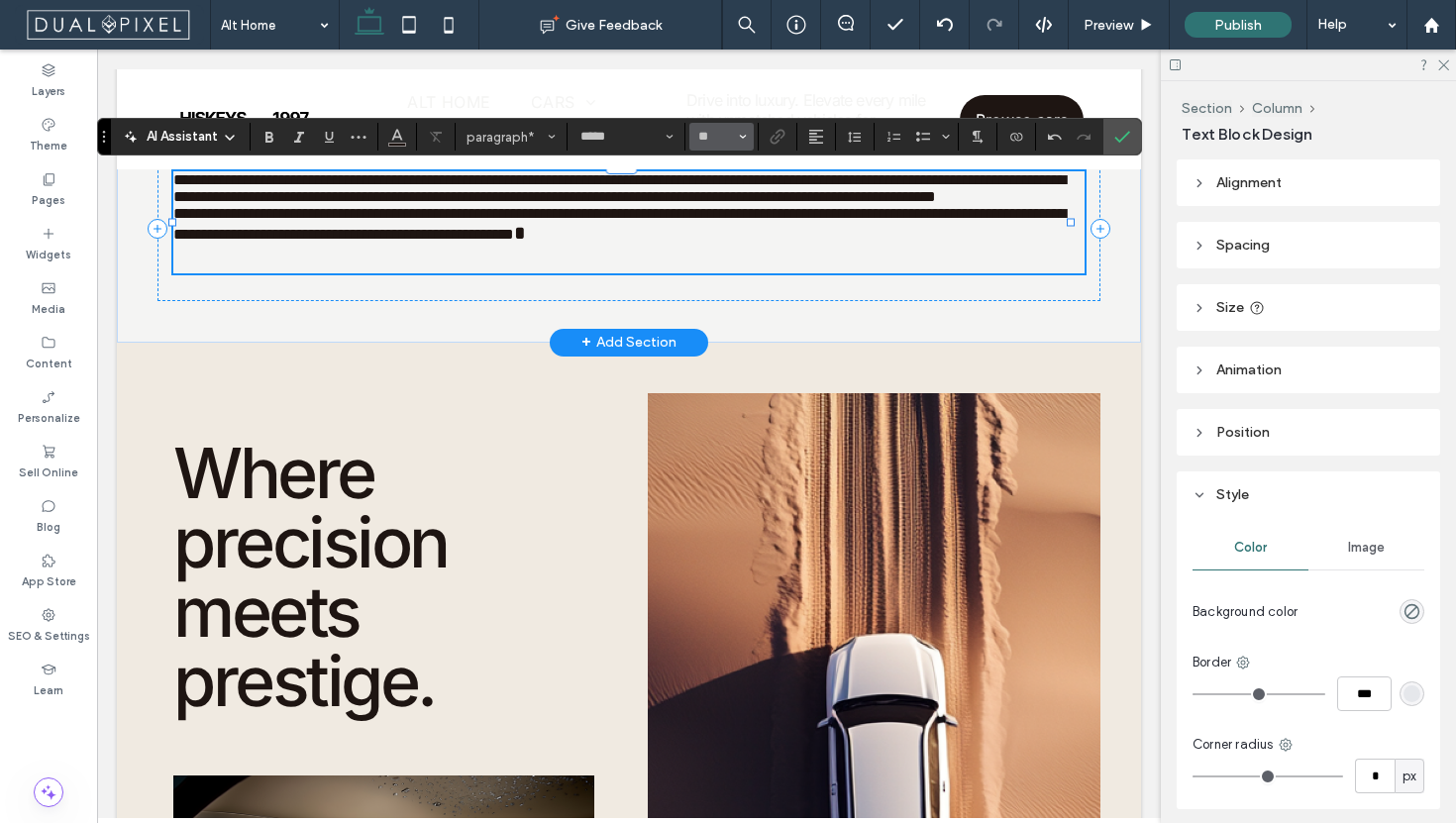 type on "*" 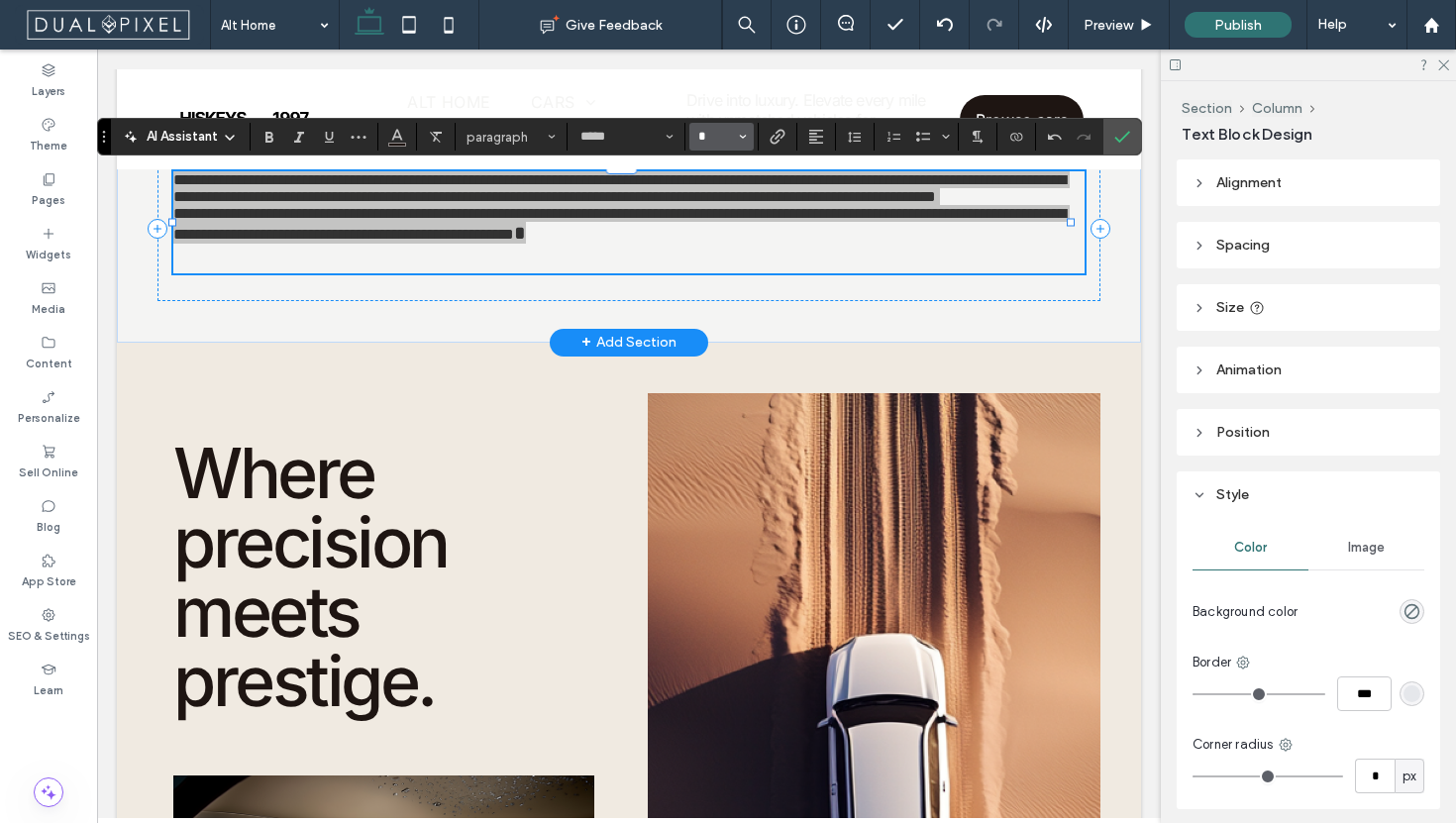 click on "*" at bounding box center (715, 137) 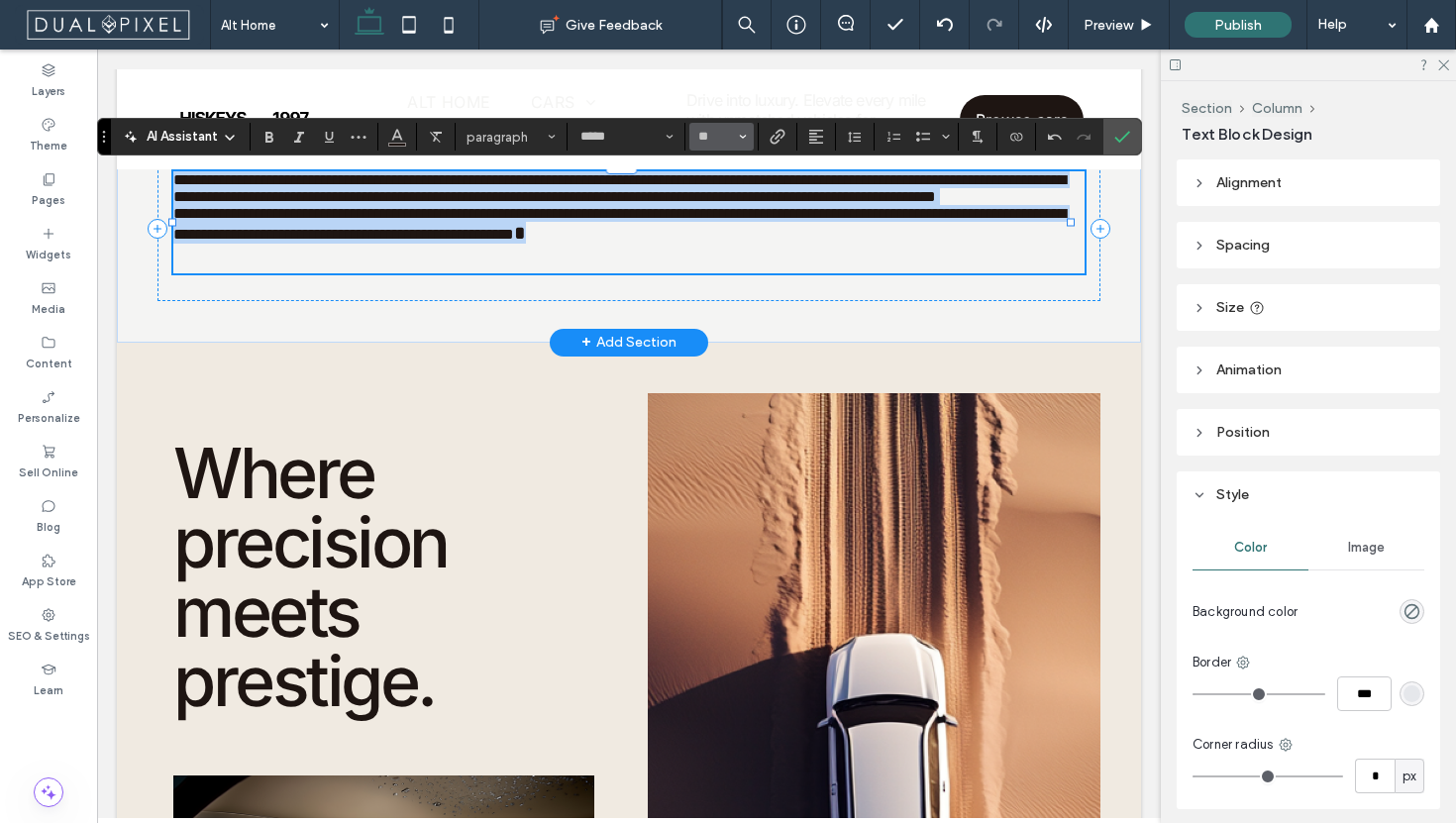 type on "**" 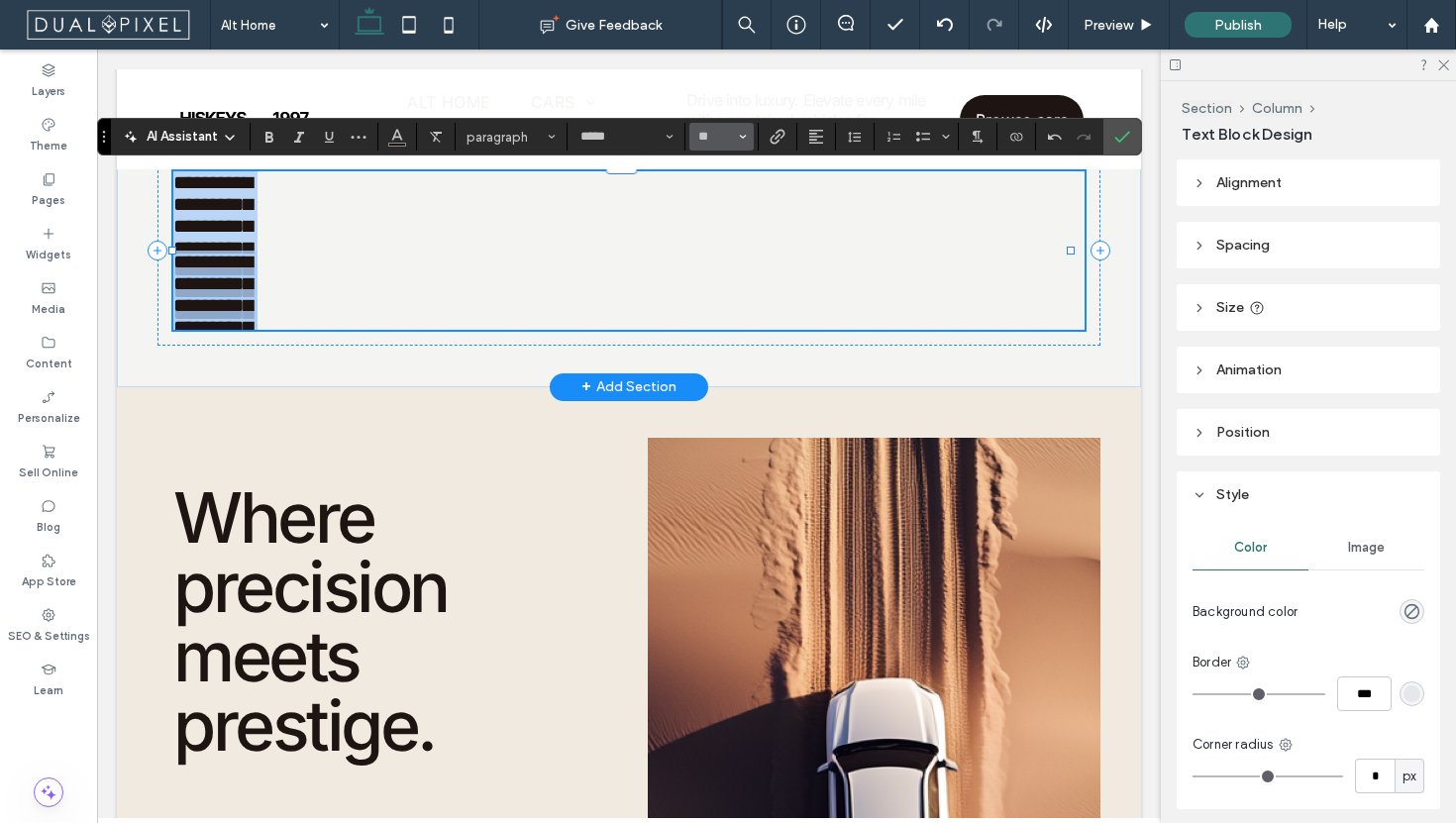 scroll, scrollTop: 836, scrollLeft: 0, axis: vertical 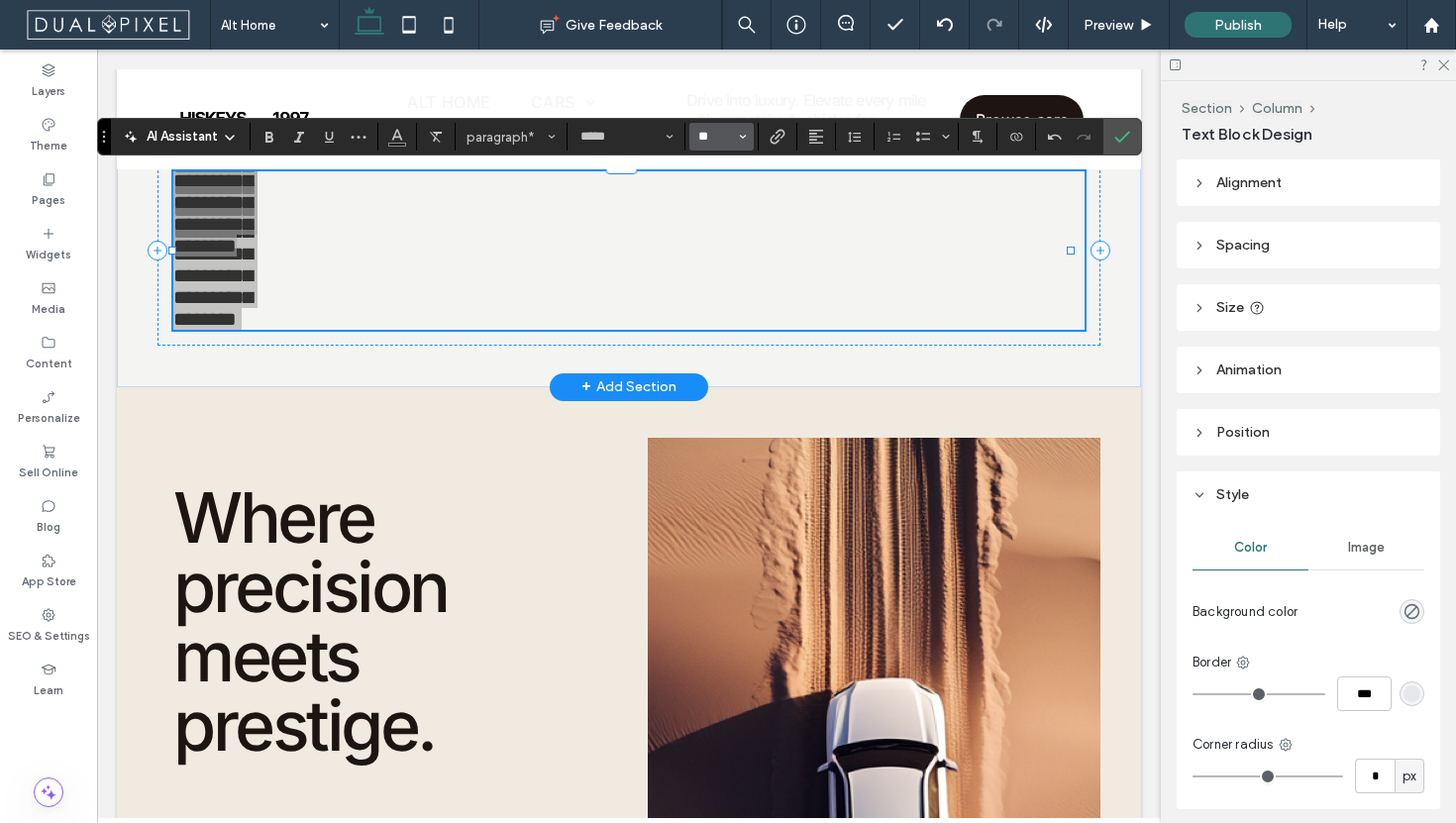 click on "**" at bounding box center (715, 137) 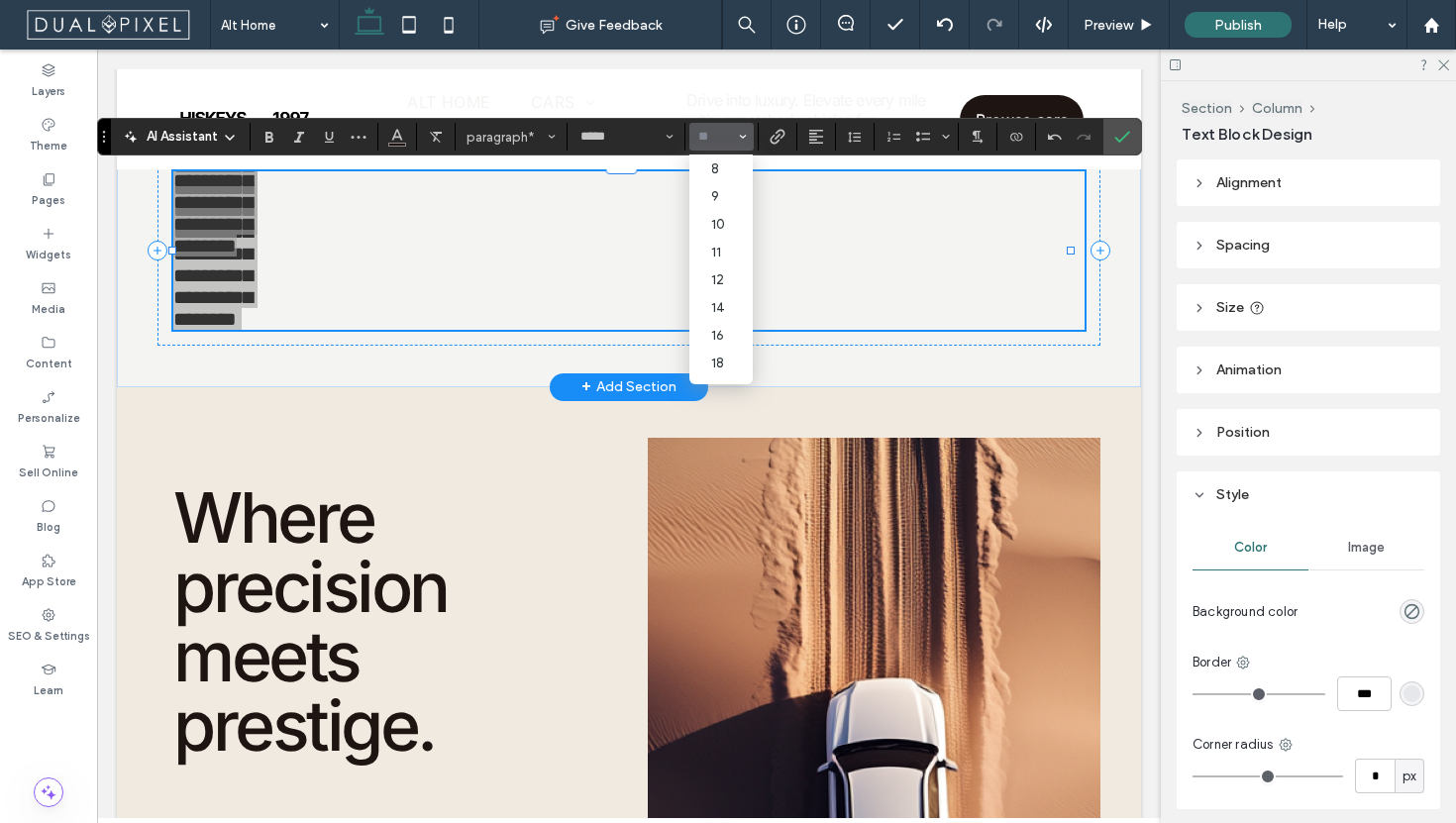 type on "*" 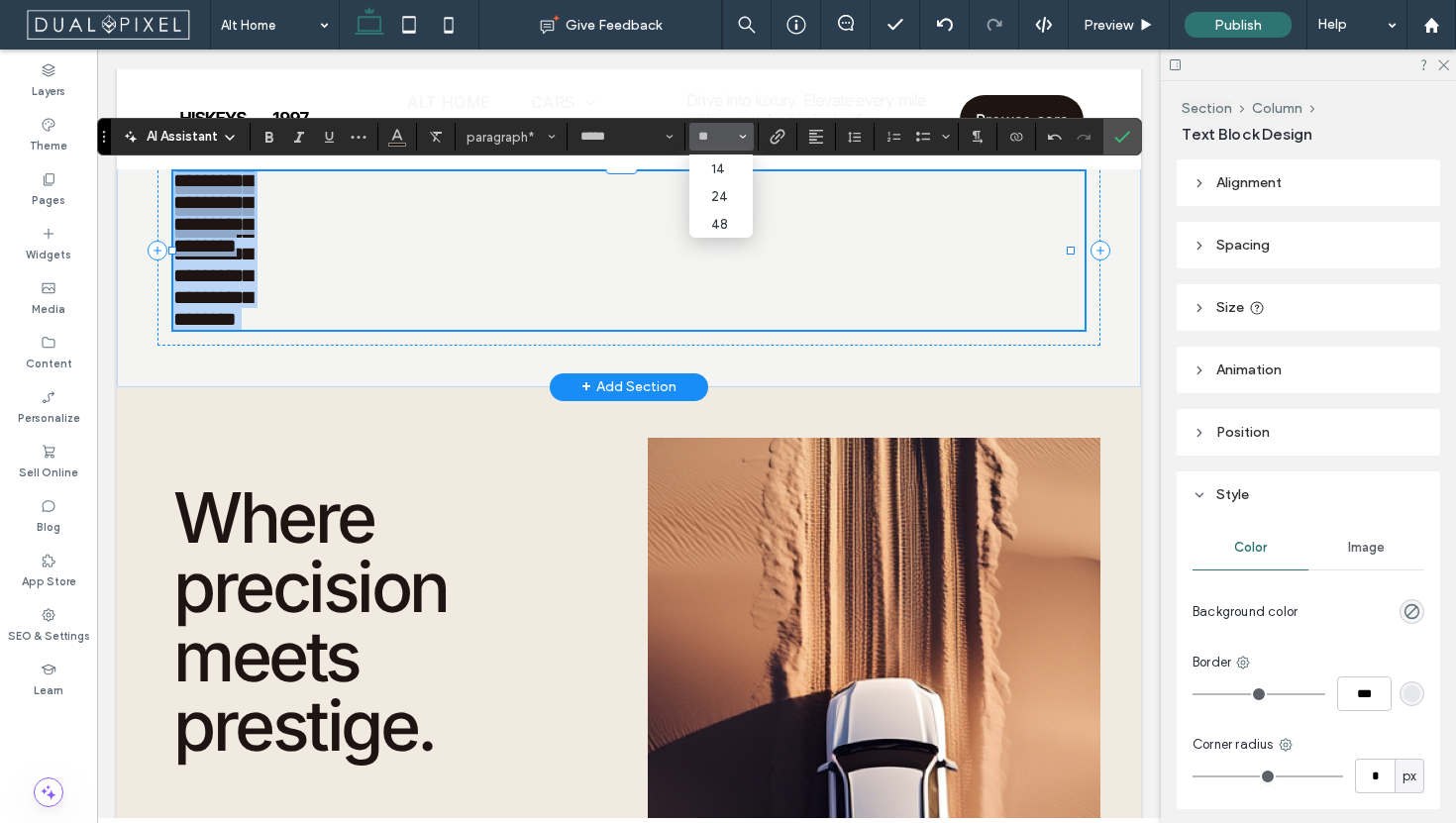 type on "**" 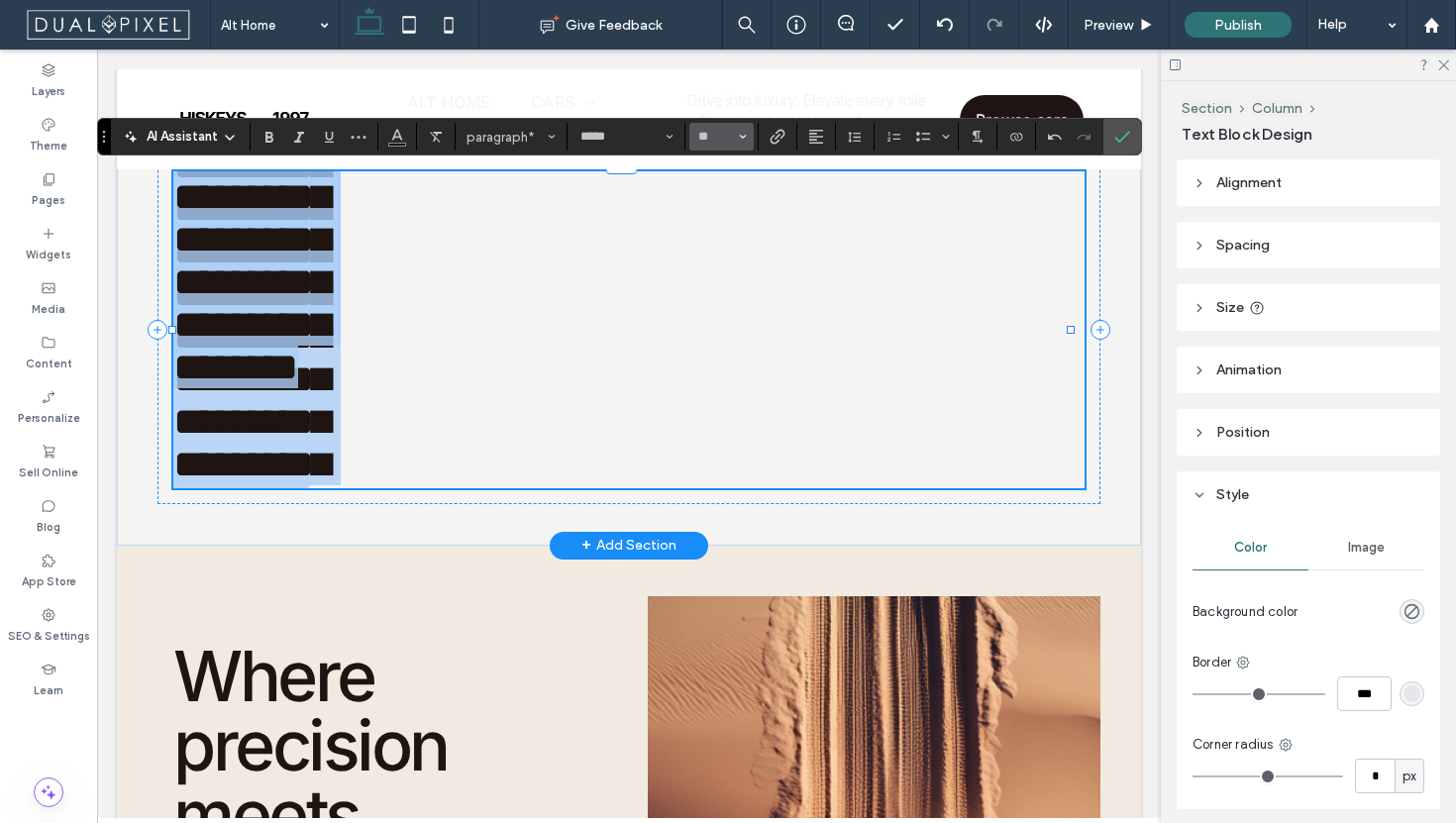 scroll, scrollTop: 1652, scrollLeft: 0, axis: vertical 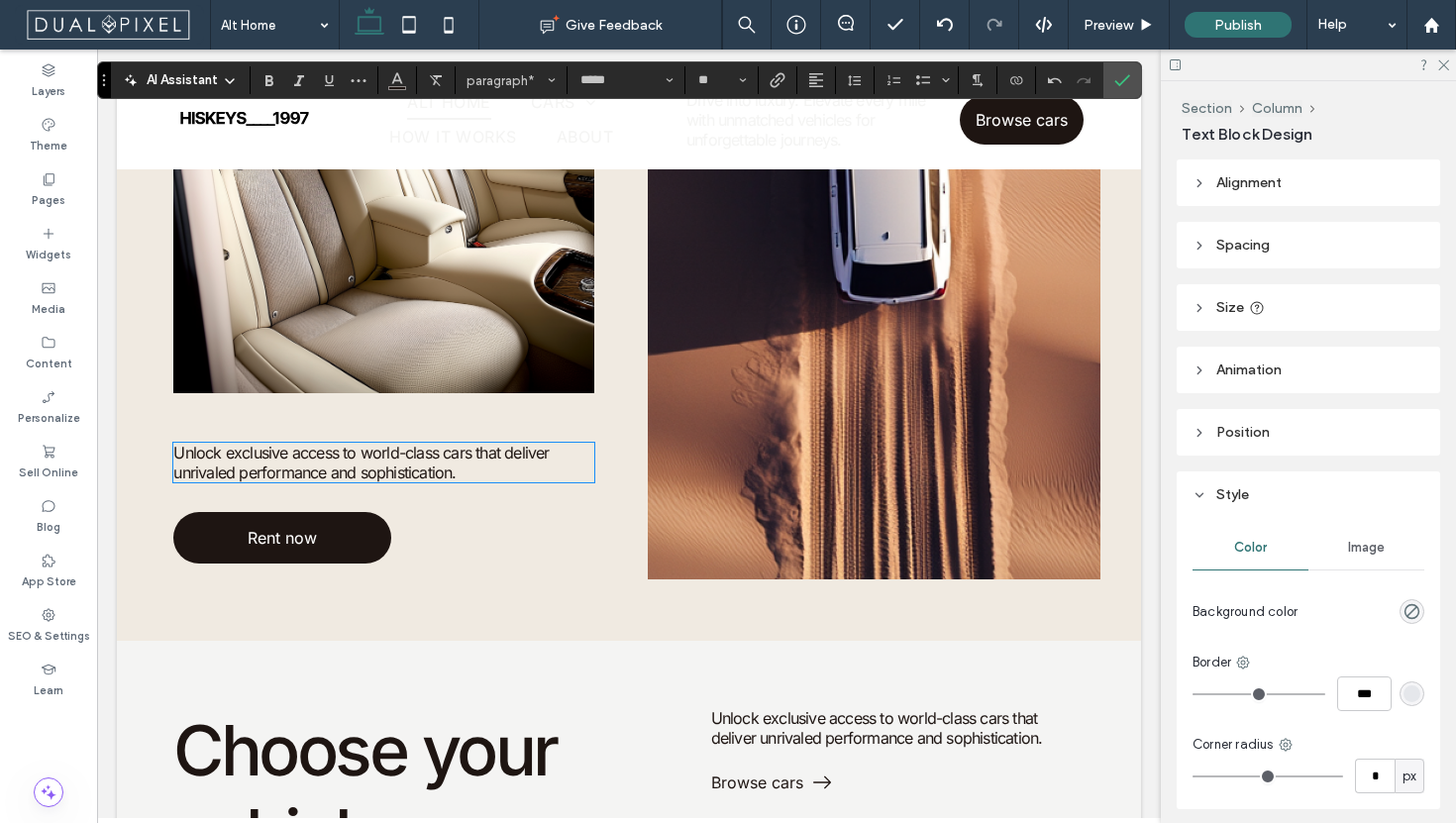 click on "Unlock exclusive access to world-class cars that deliver unrivaled performance and sophistication." at bounding box center [361, 463] 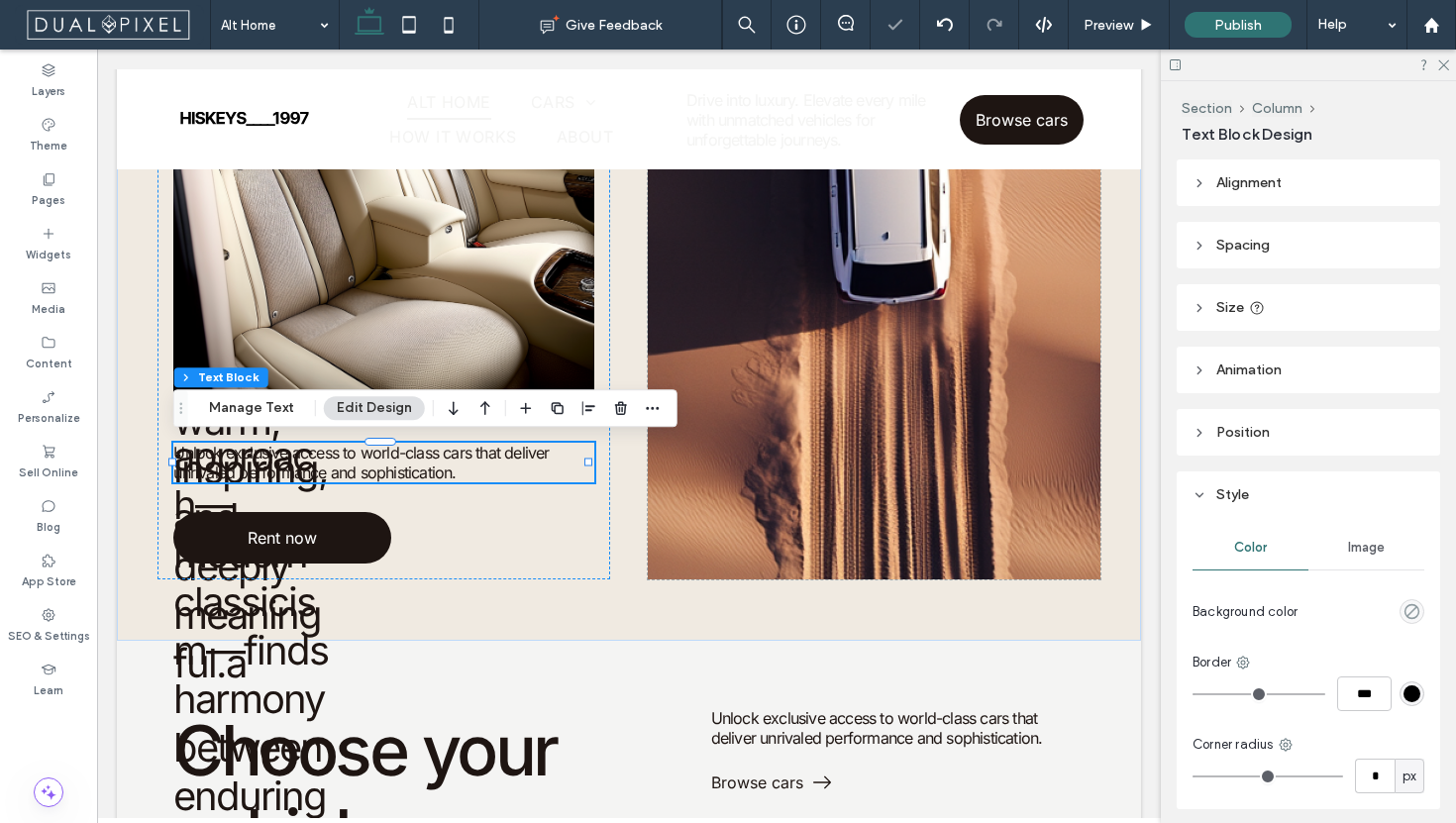 click on "Unlock exclusive access to world-class cars that deliver unrivaled performance and sophistication." at bounding box center [383, 463] 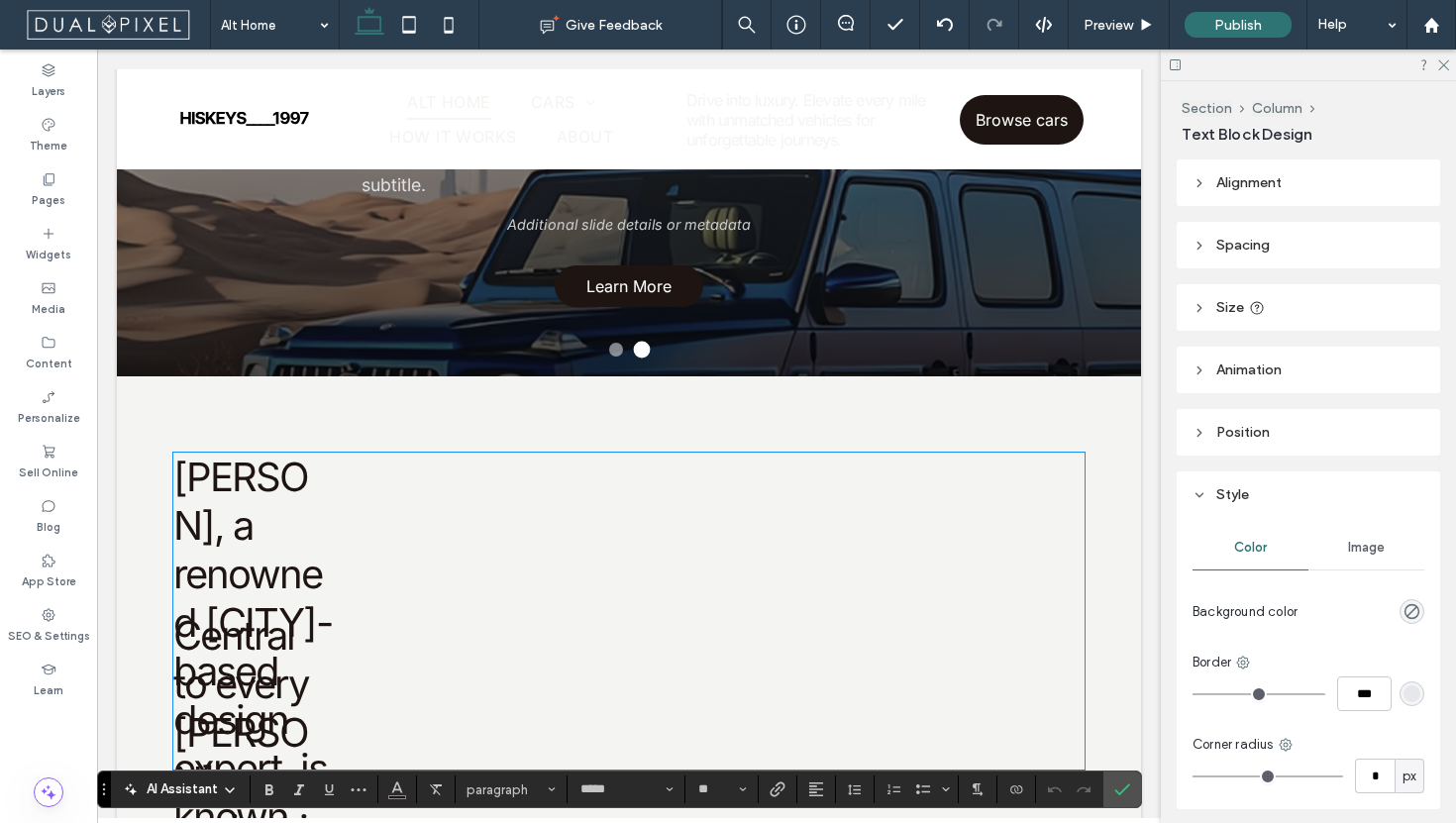 scroll, scrollTop: 162, scrollLeft: 0, axis: vertical 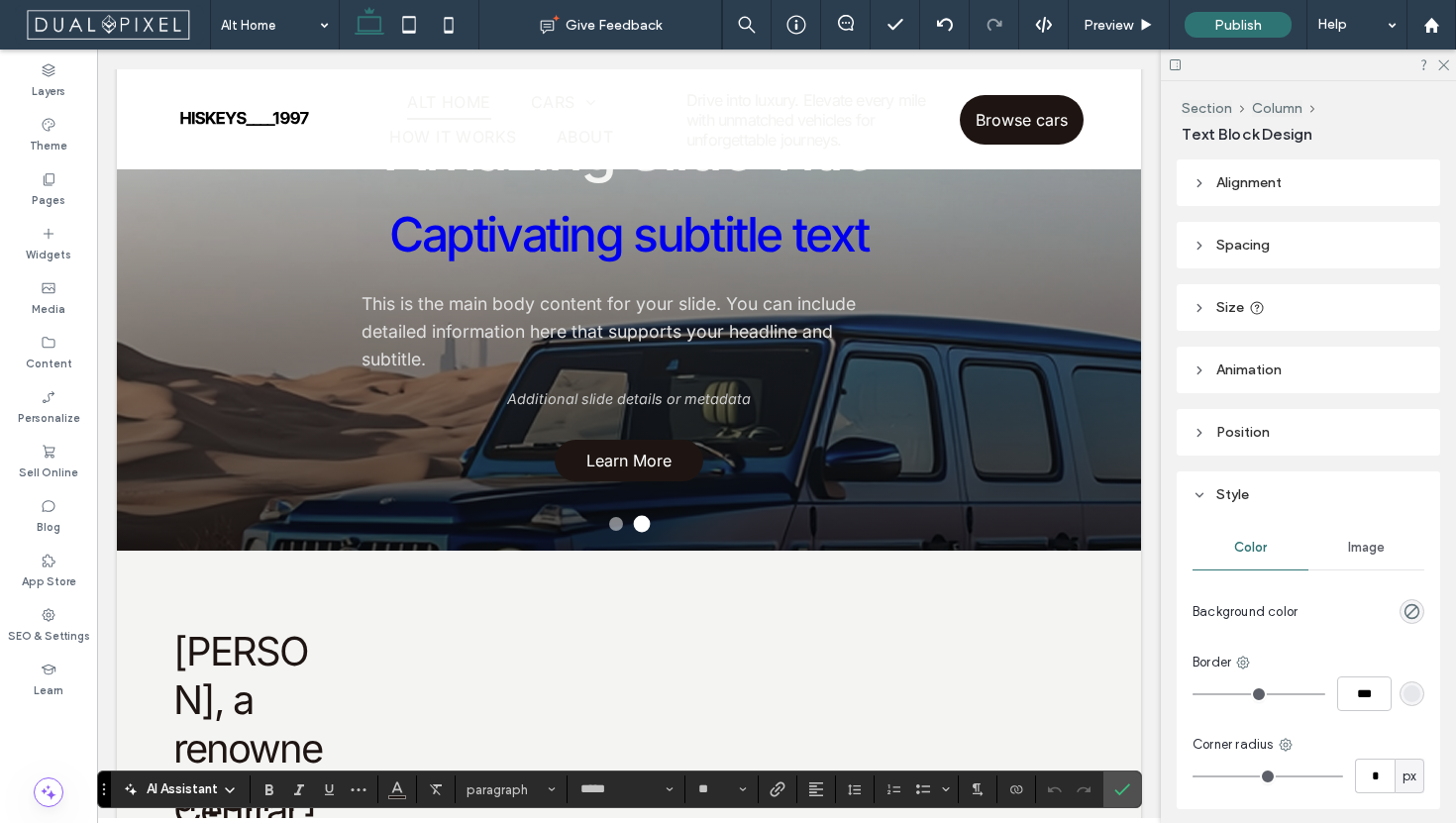 click at bounding box center (1308, 64) 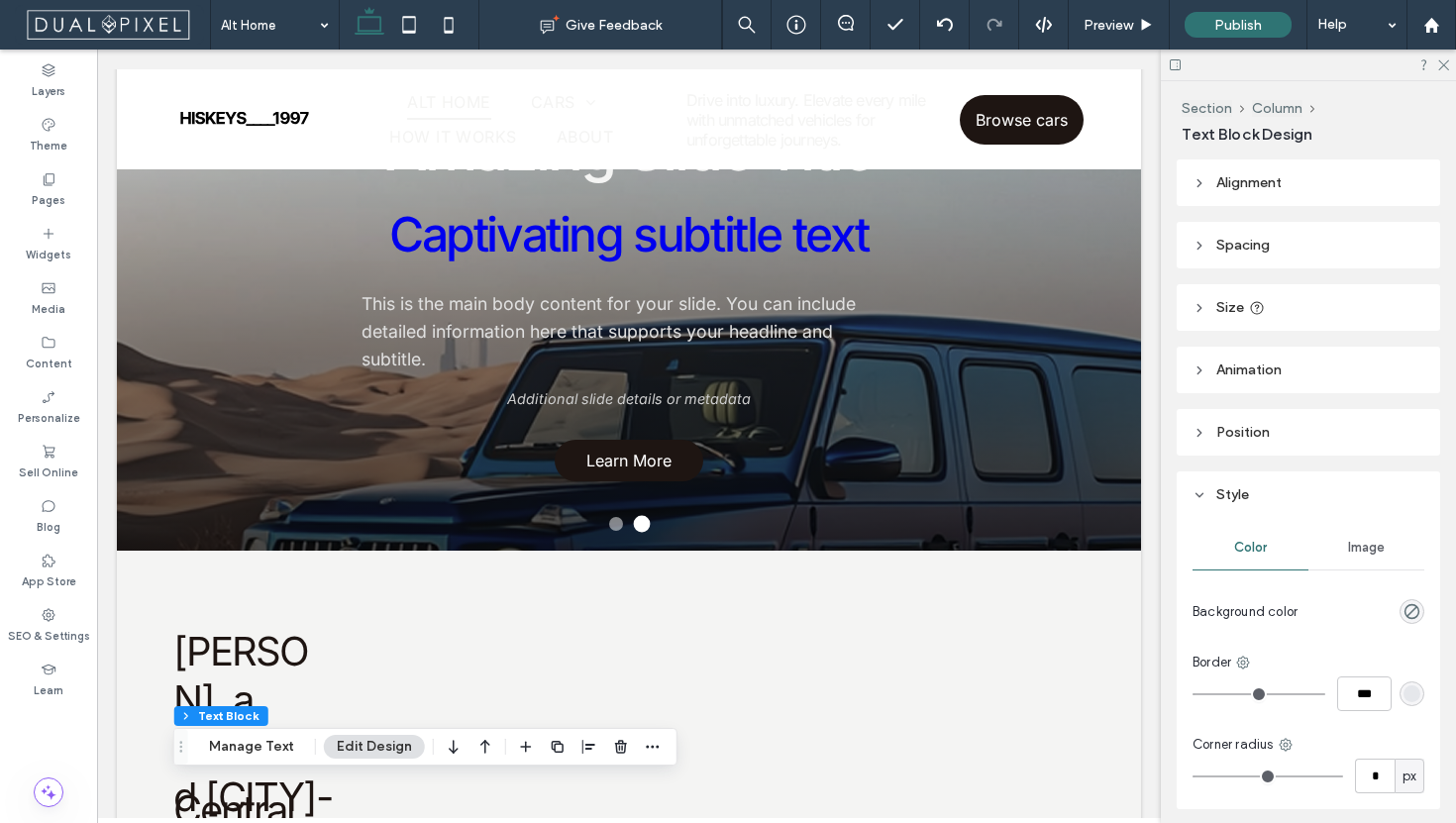 click 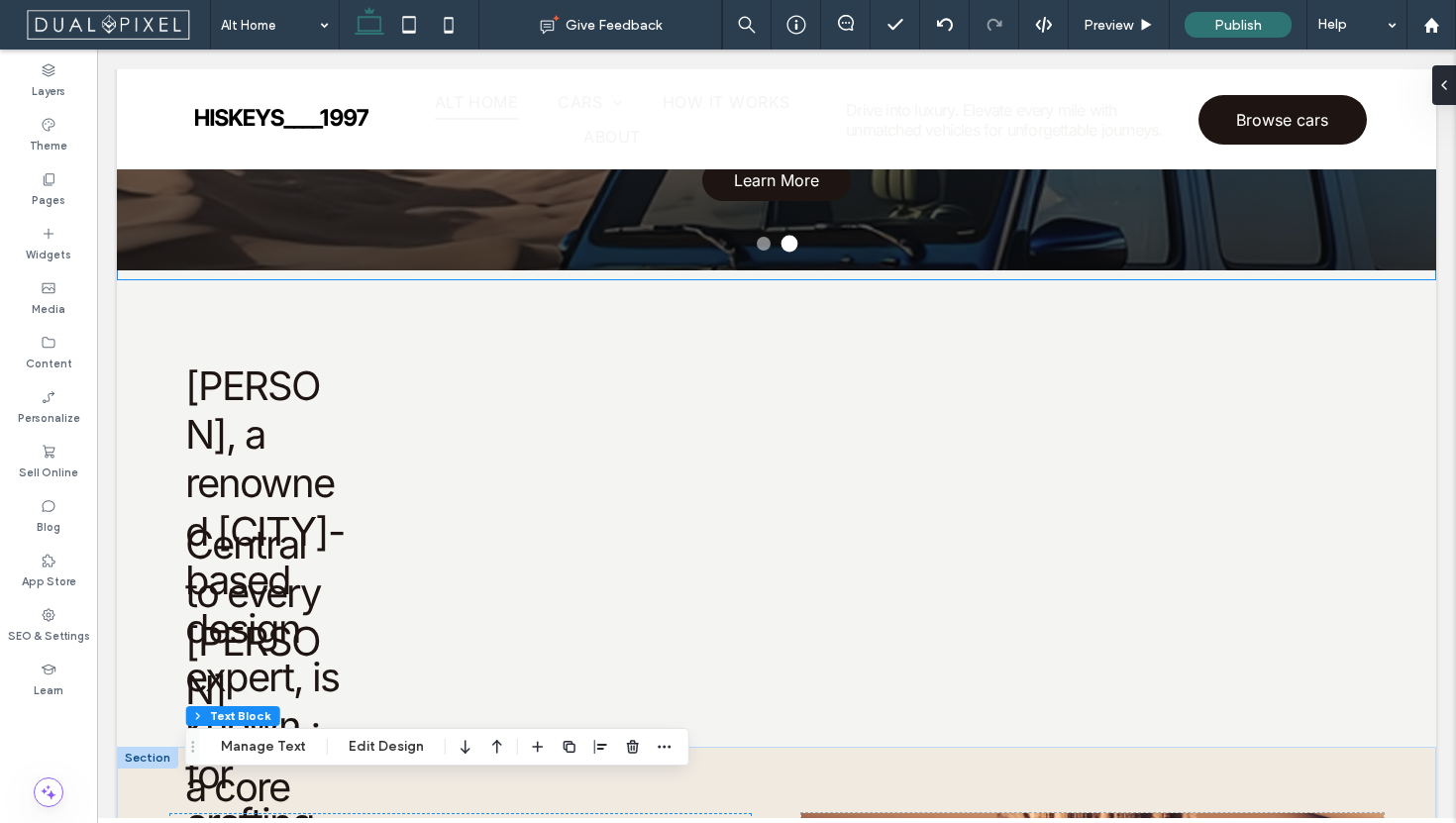 scroll, scrollTop: 552, scrollLeft: 0, axis: vertical 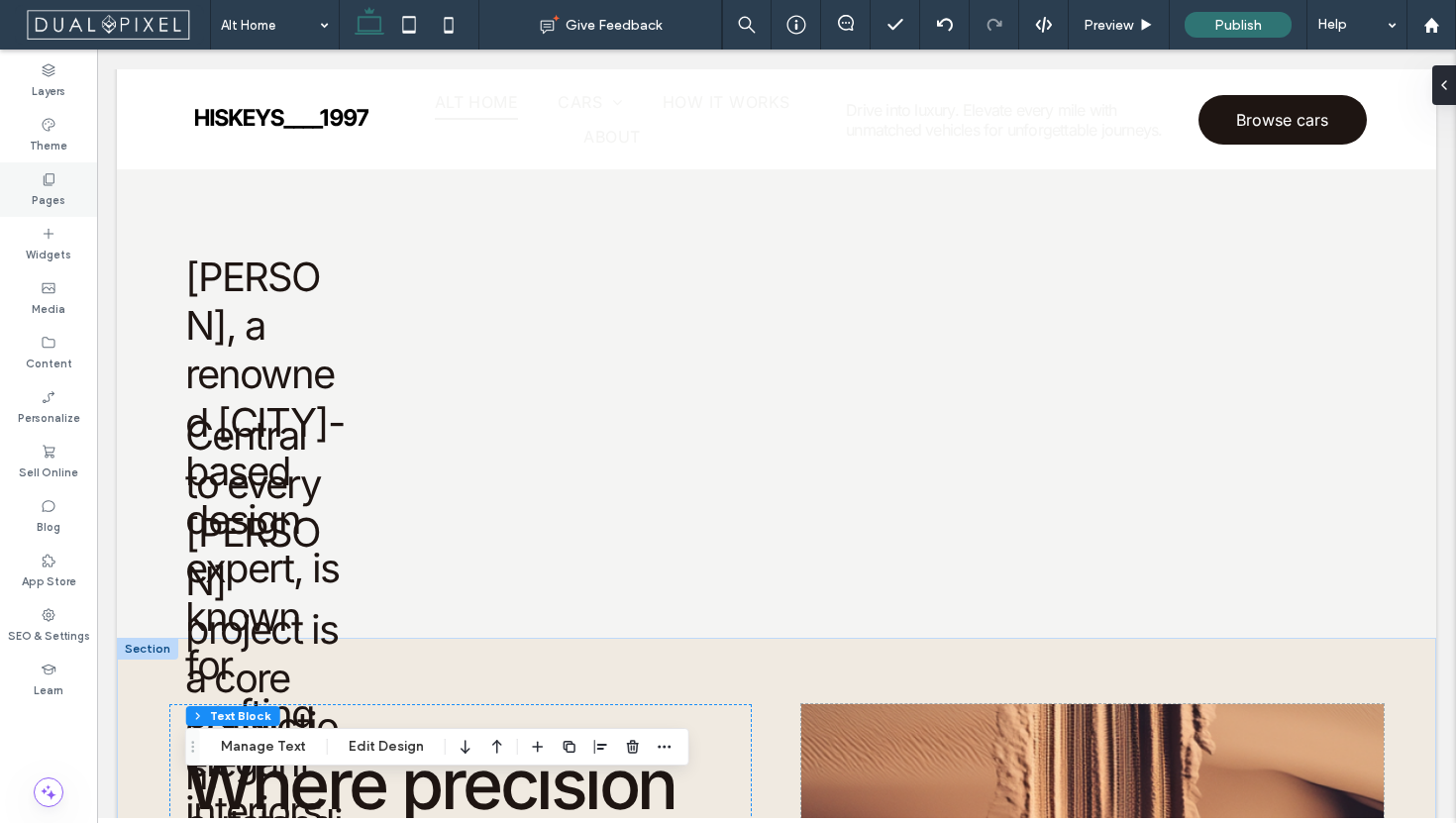 click on "Pages" at bounding box center (49, 189) 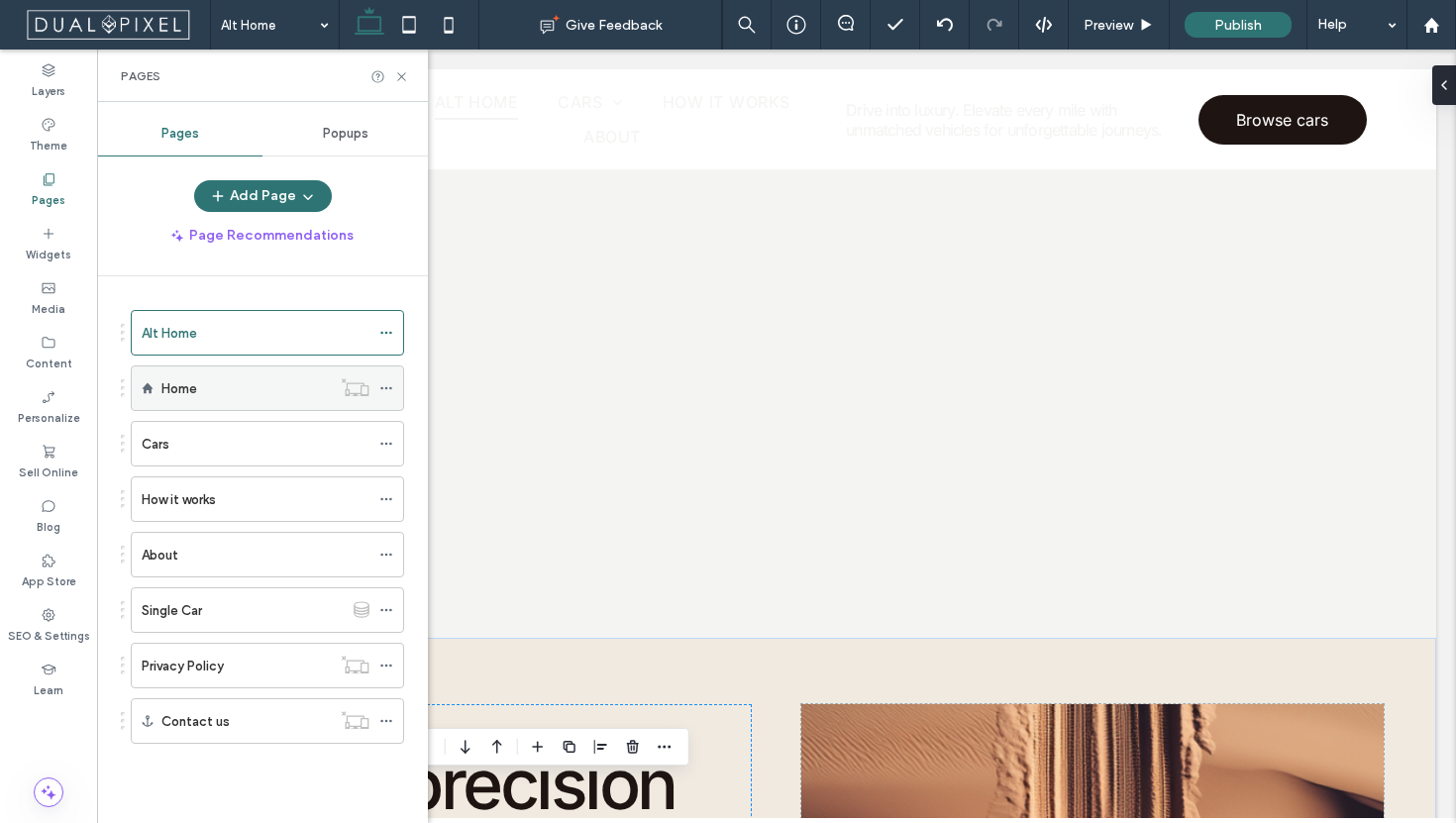 click on "Home" at bounding box center [246, 388] 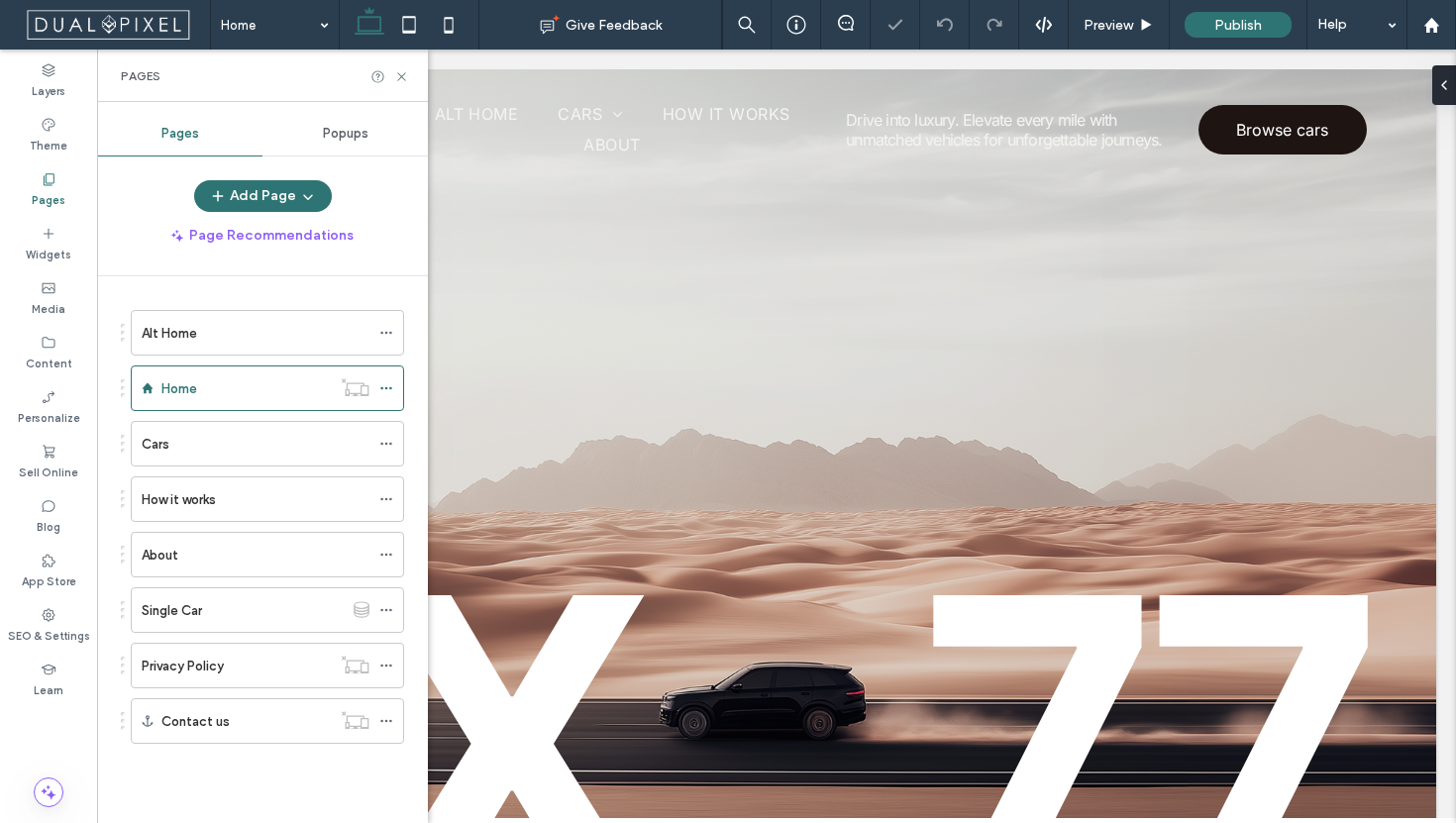 scroll, scrollTop: 0, scrollLeft: 0, axis: both 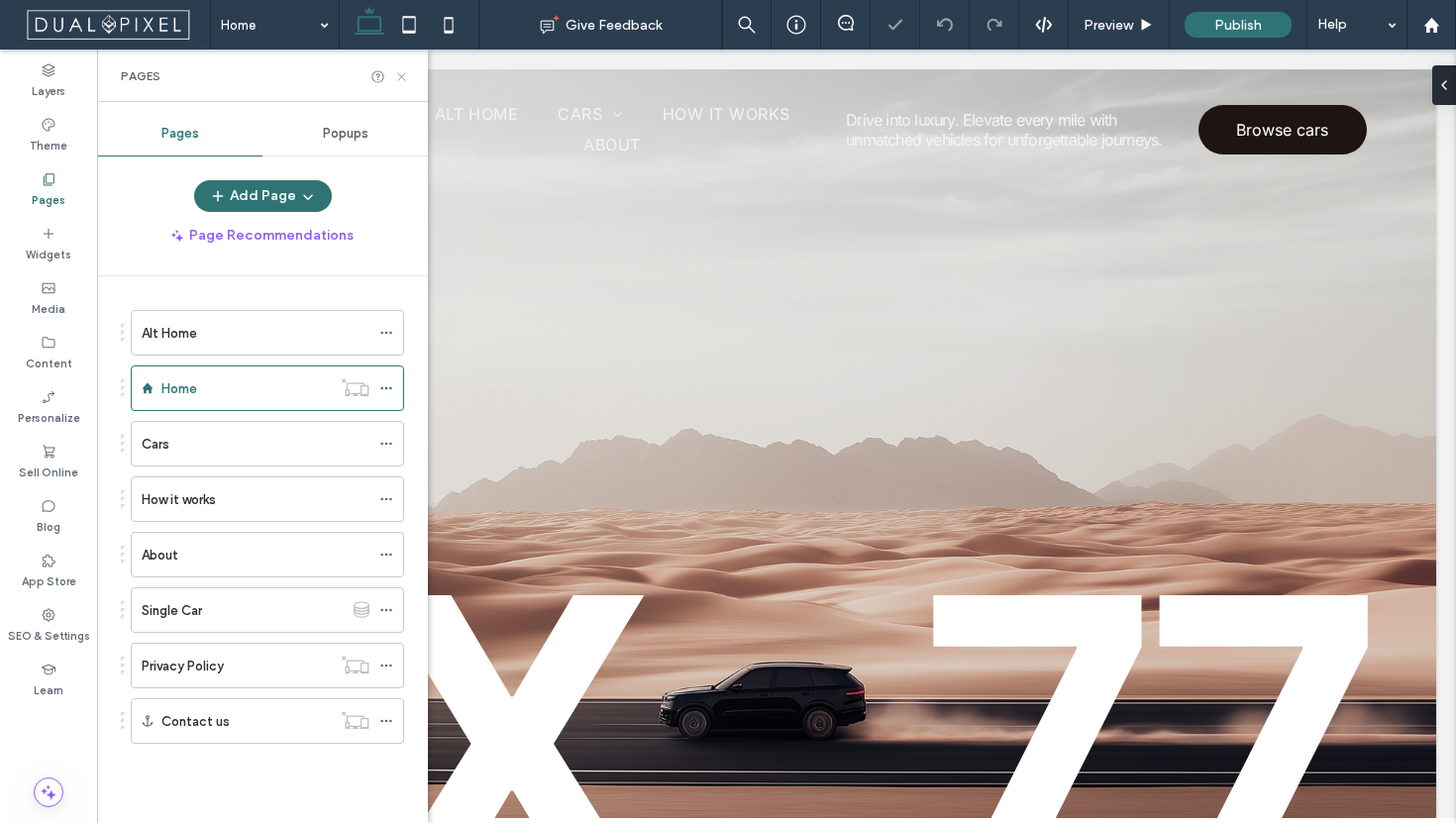 click 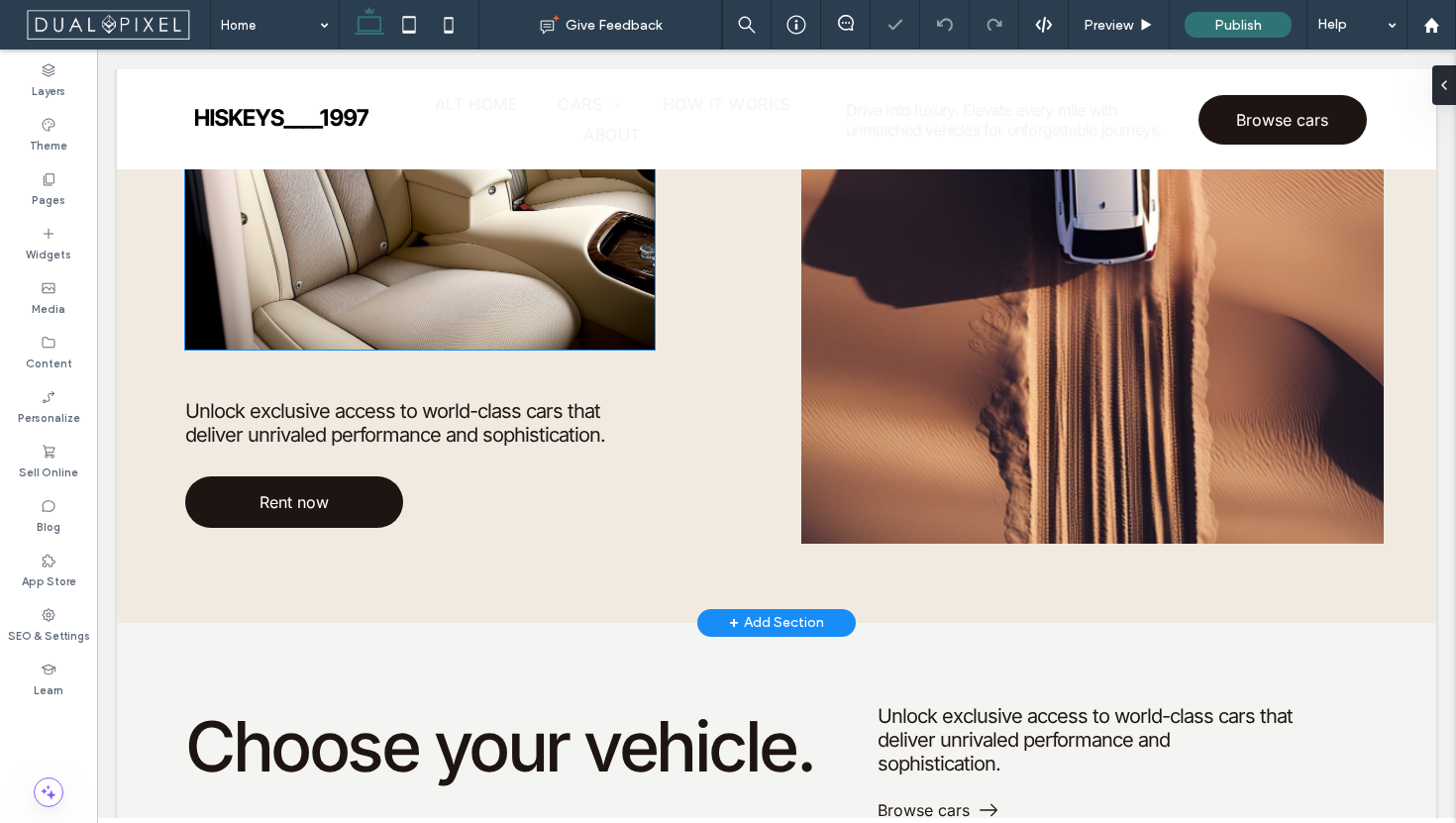 scroll, scrollTop: 1296, scrollLeft: 0, axis: vertical 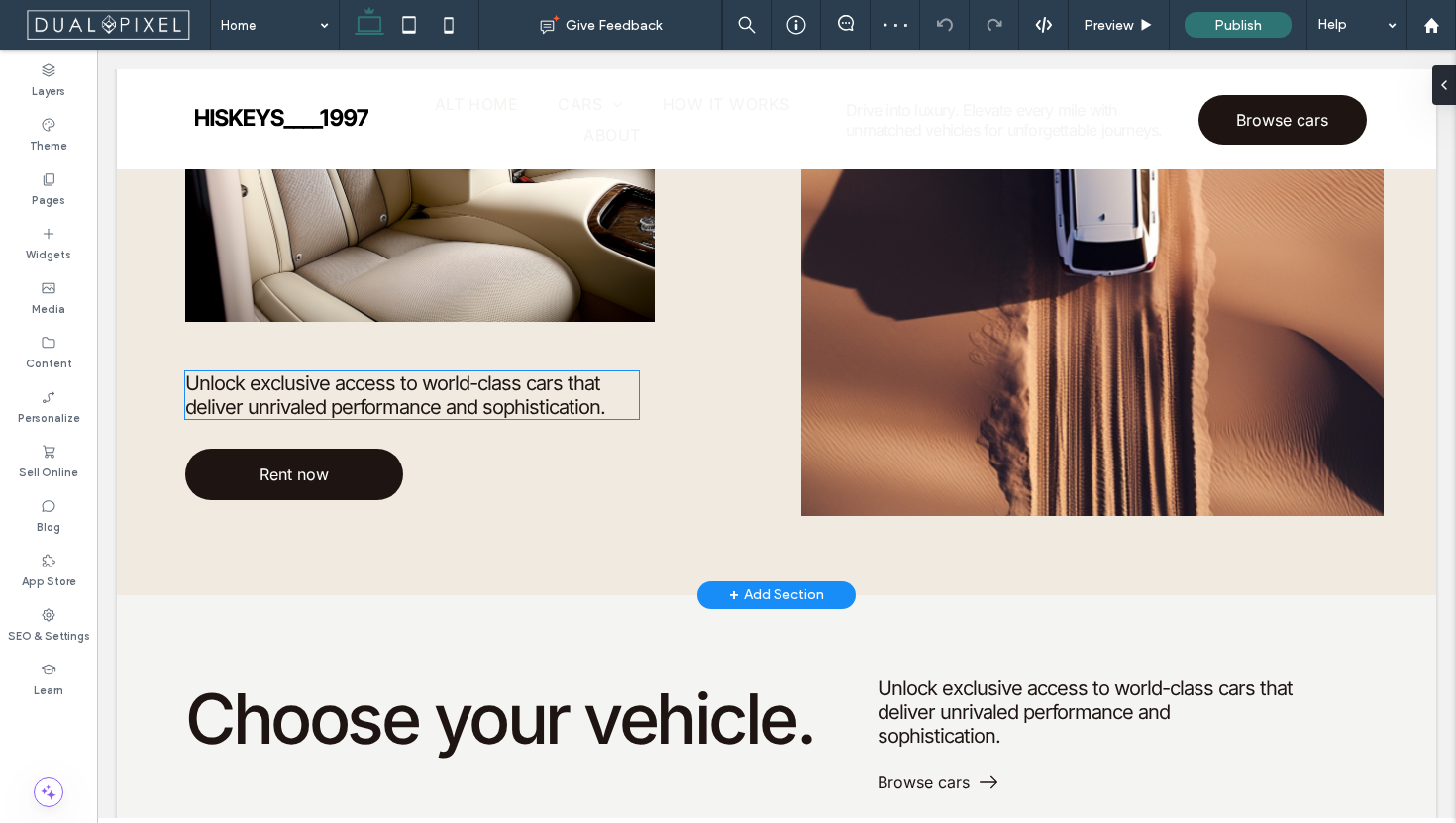 click on "Unlock exclusive access to world-class cars that deliver unrivaled performance and sophistication." at bounding box center [395, 395] 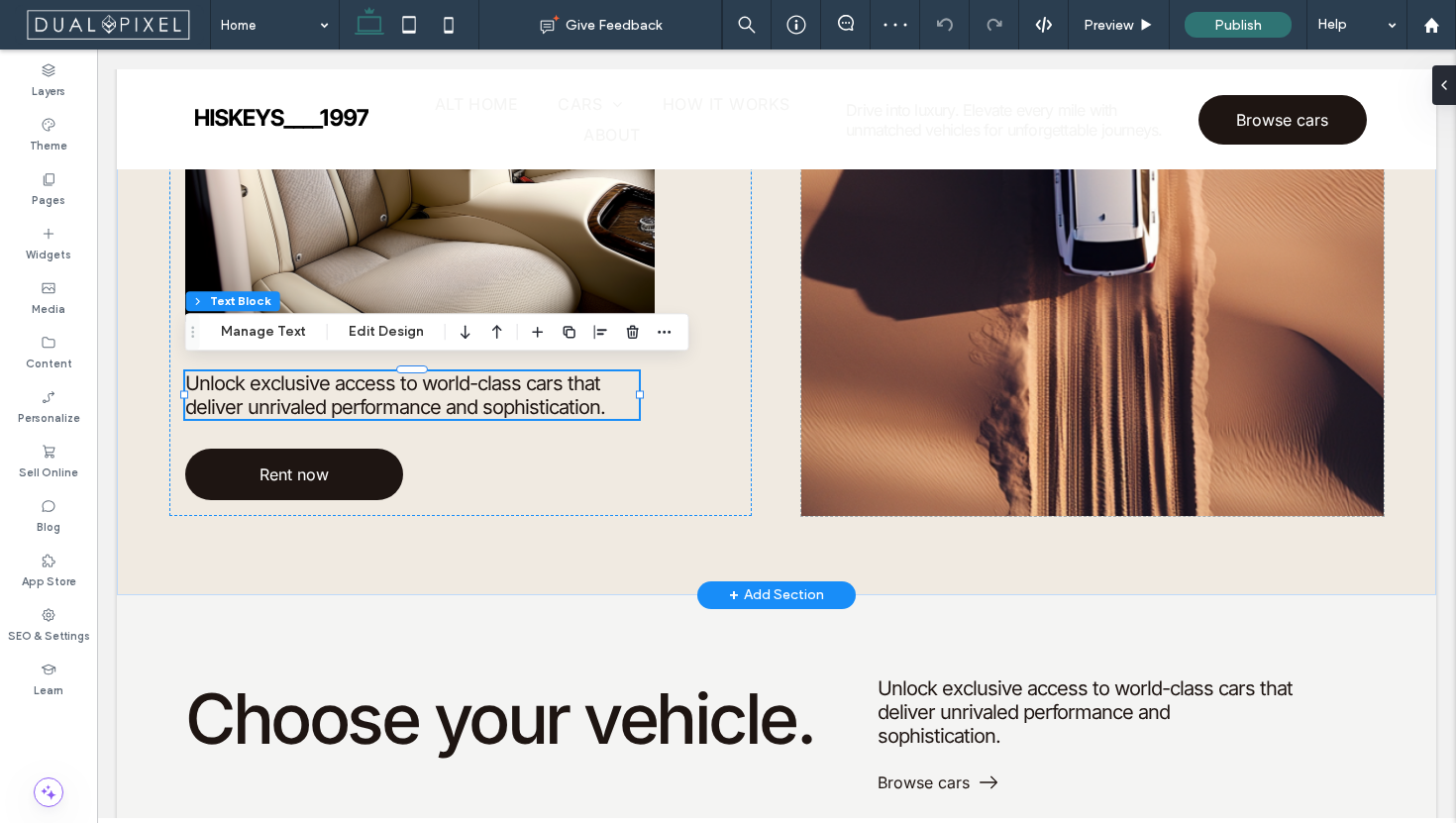 click on "Unlock exclusive access to world-class cars that deliver unrivaled performance and sophistication." at bounding box center (395, 395) 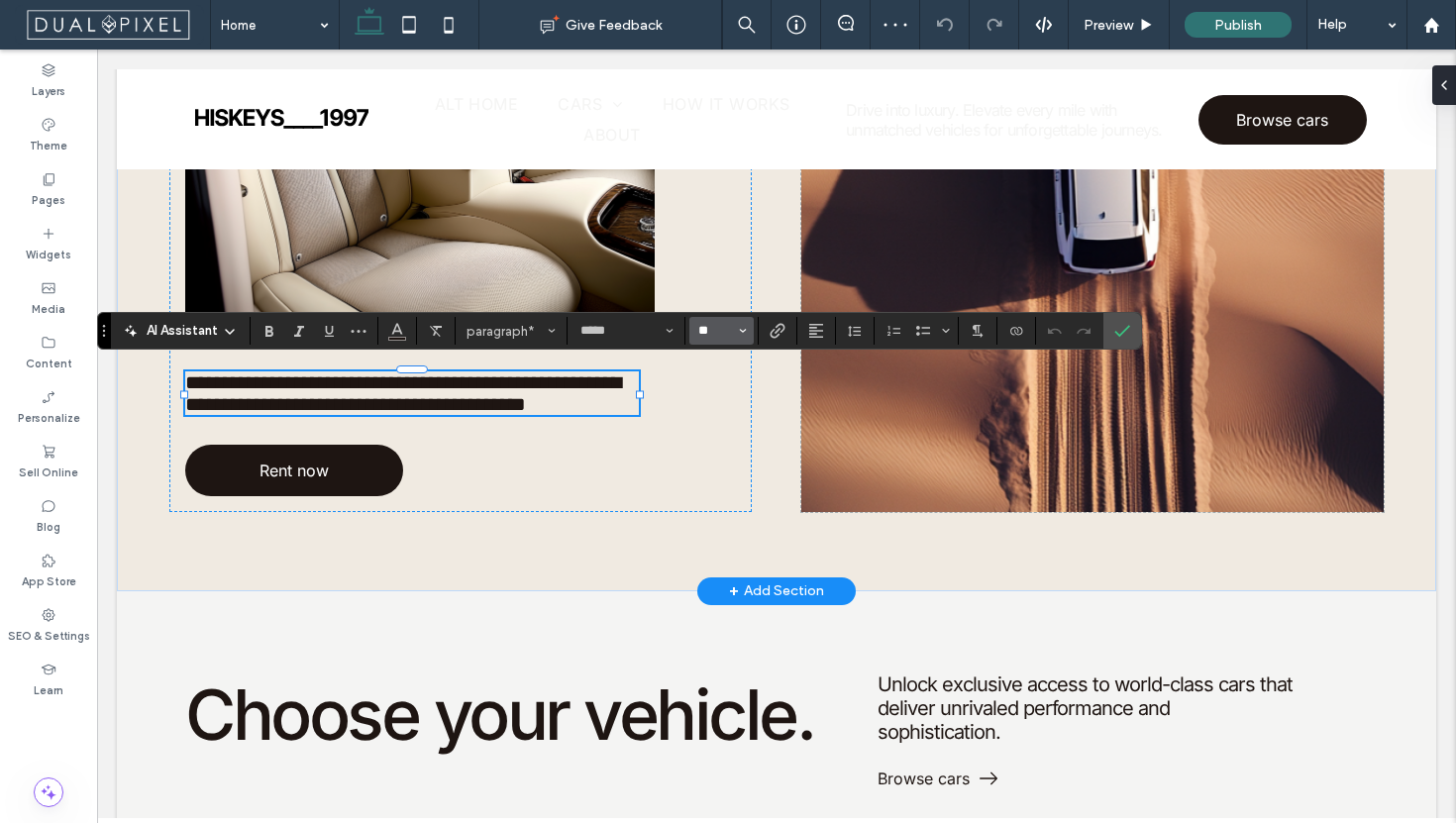 click on "**" at bounding box center [715, 331] 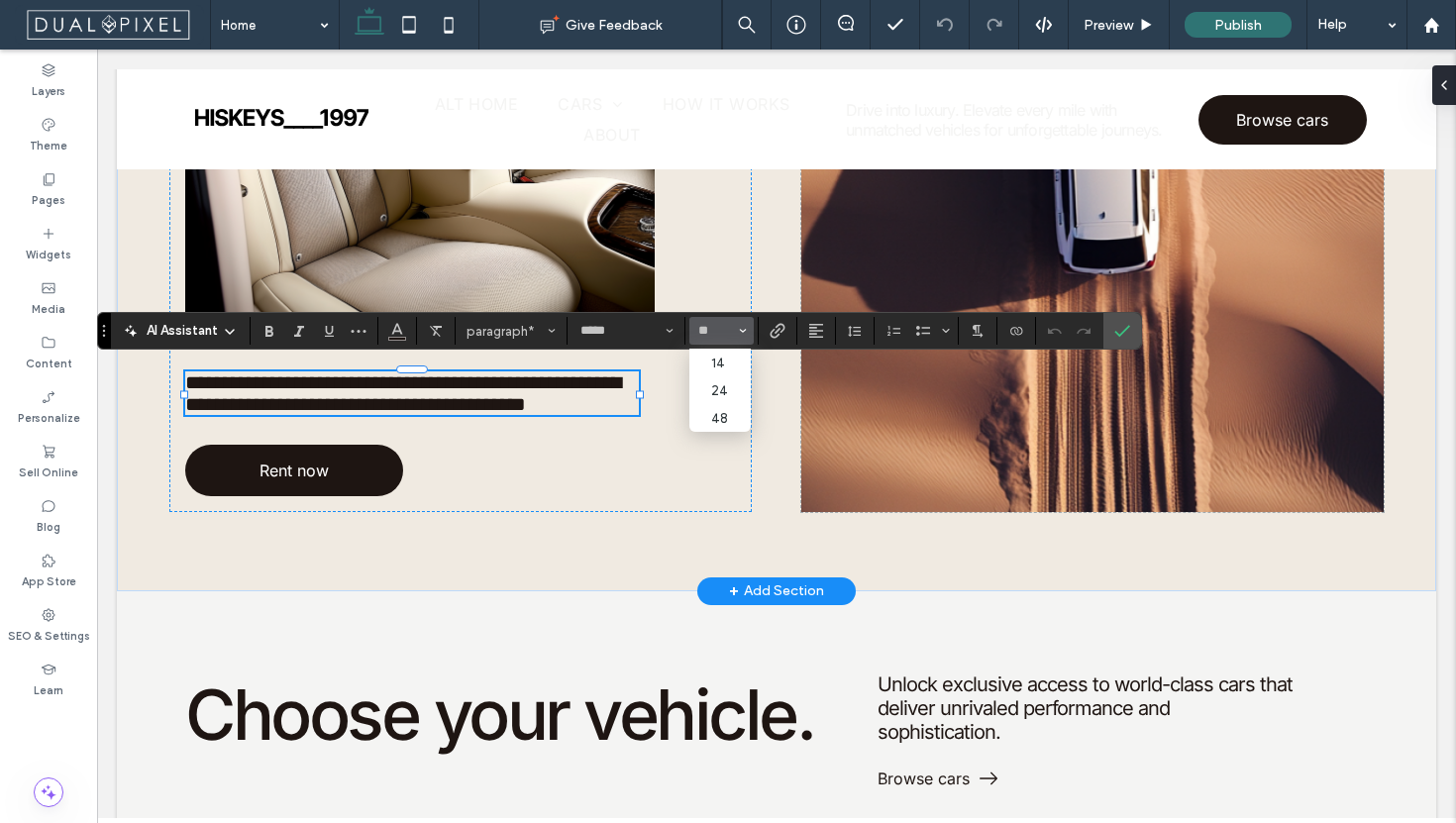 type on "**" 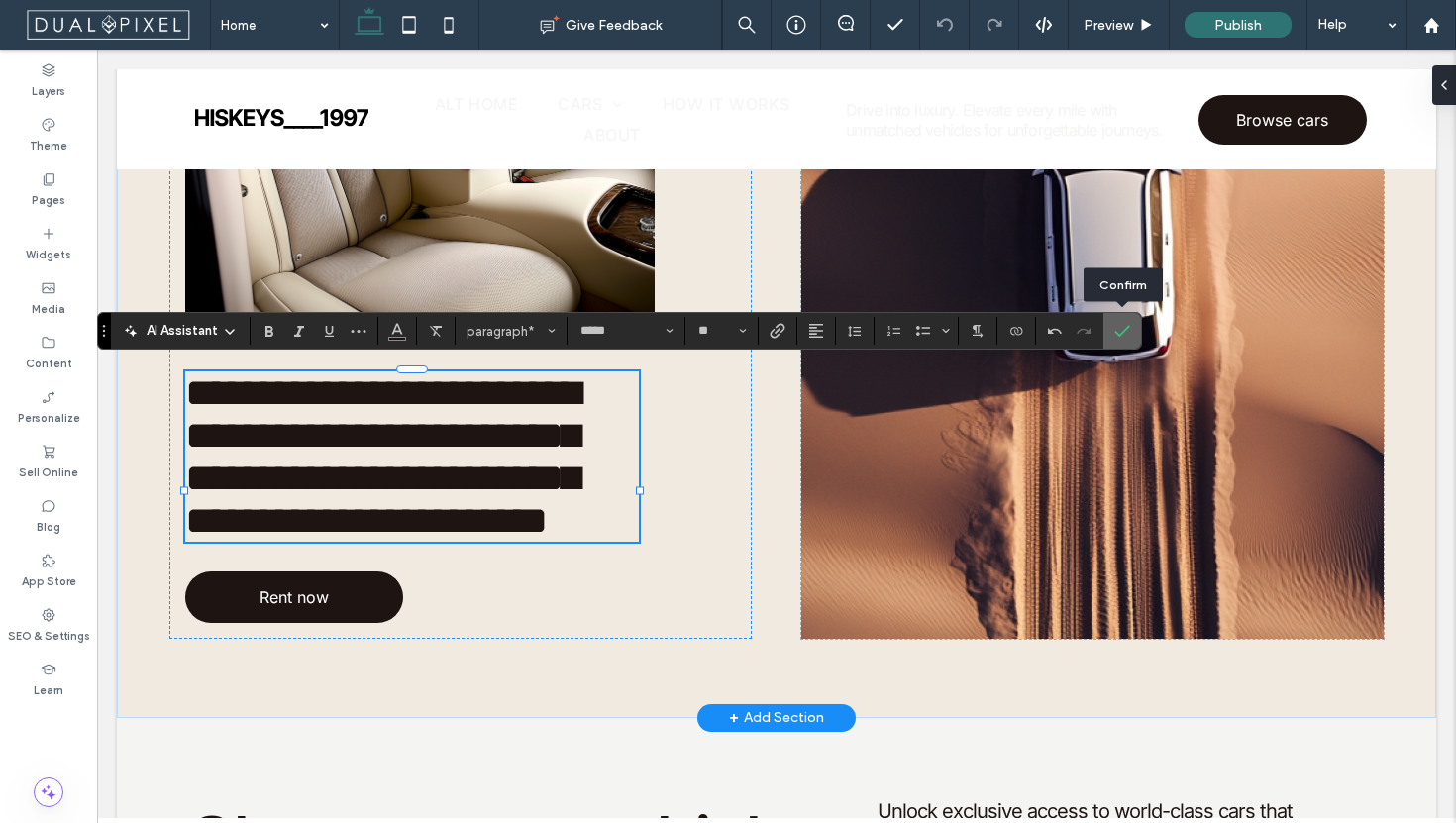 click 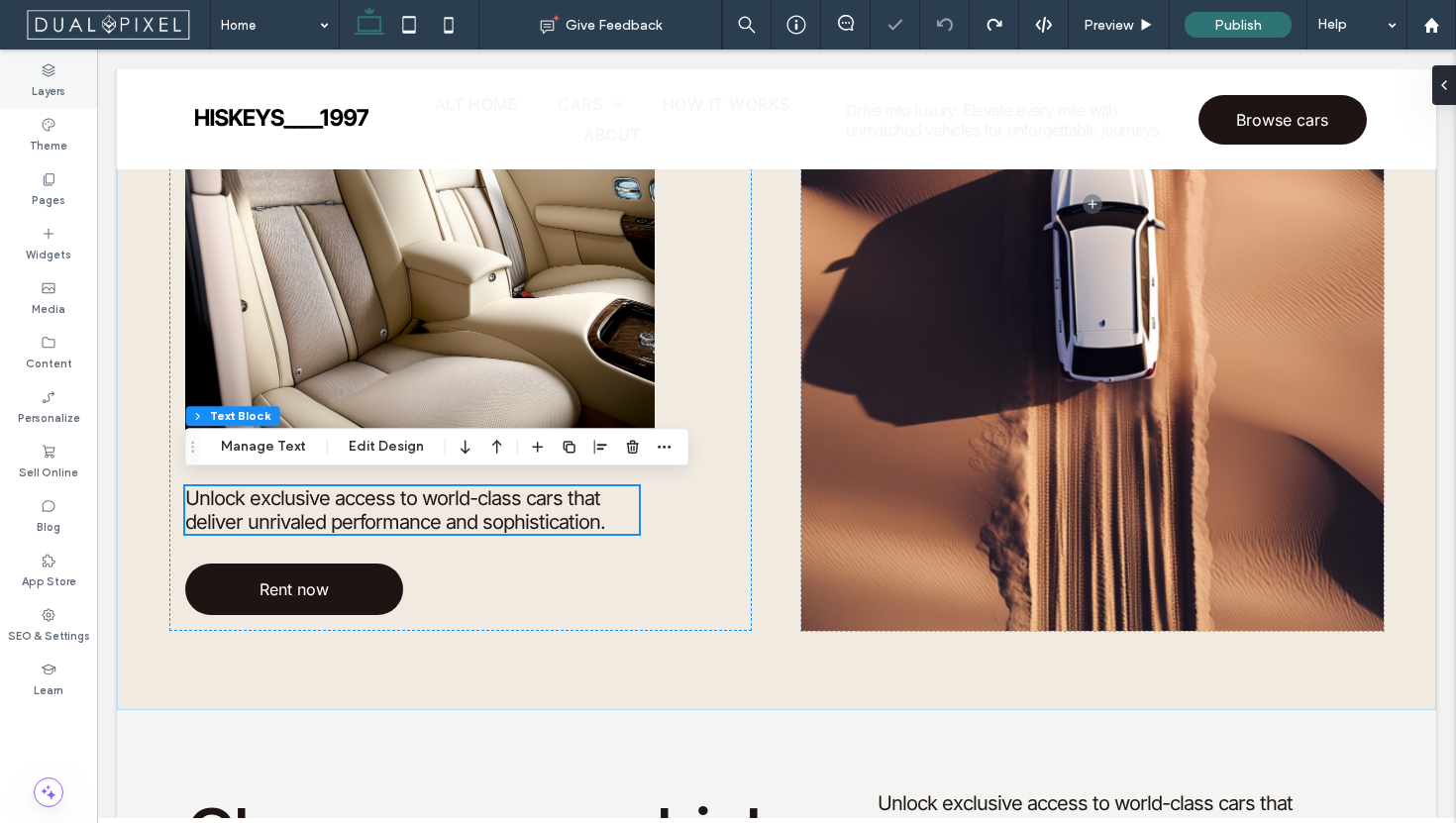 scroll, scrollTop: 1252, scrollLeft: 0, axis: vertical 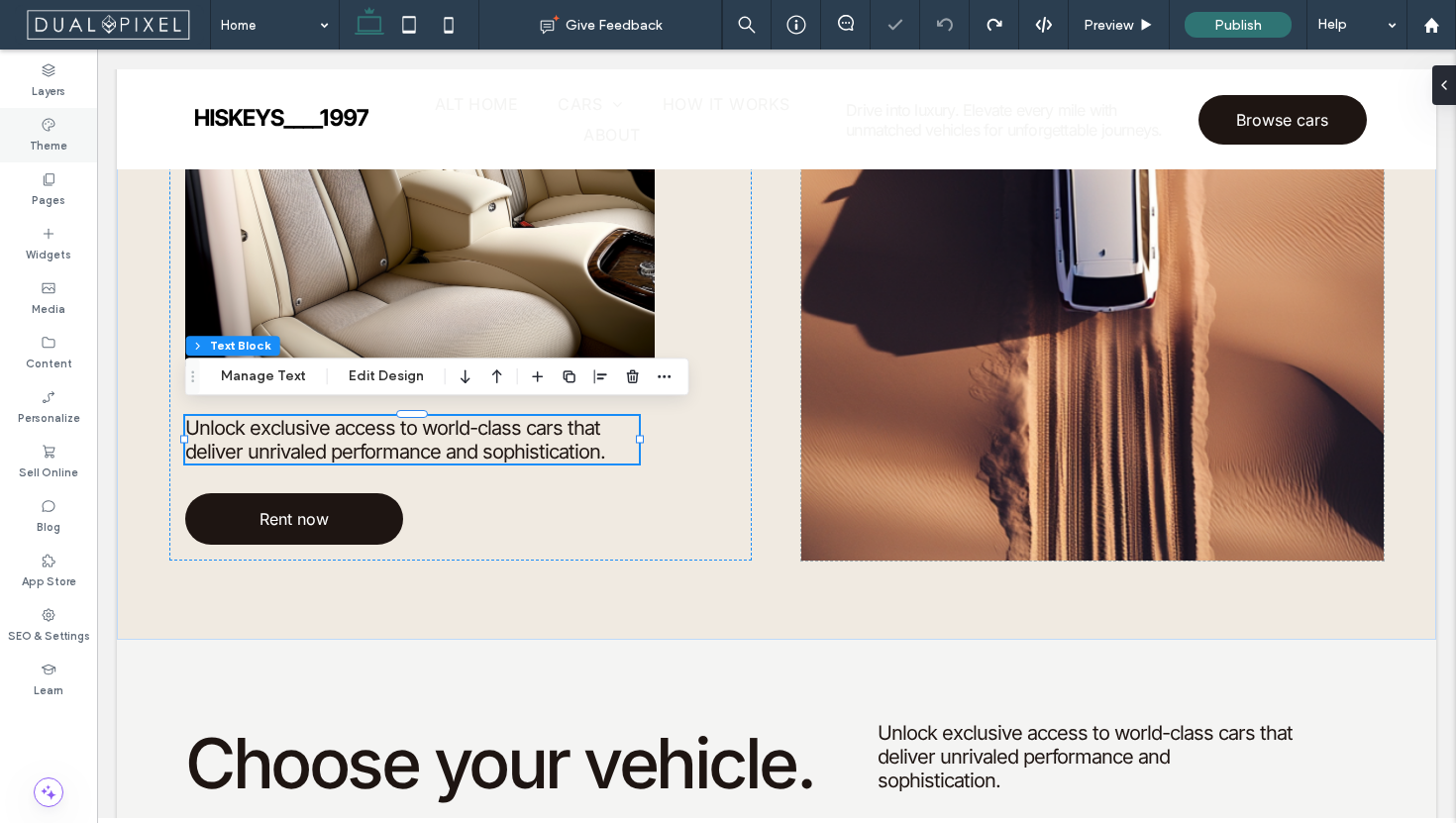 click on "Theme" at bounding box center [49, 144] 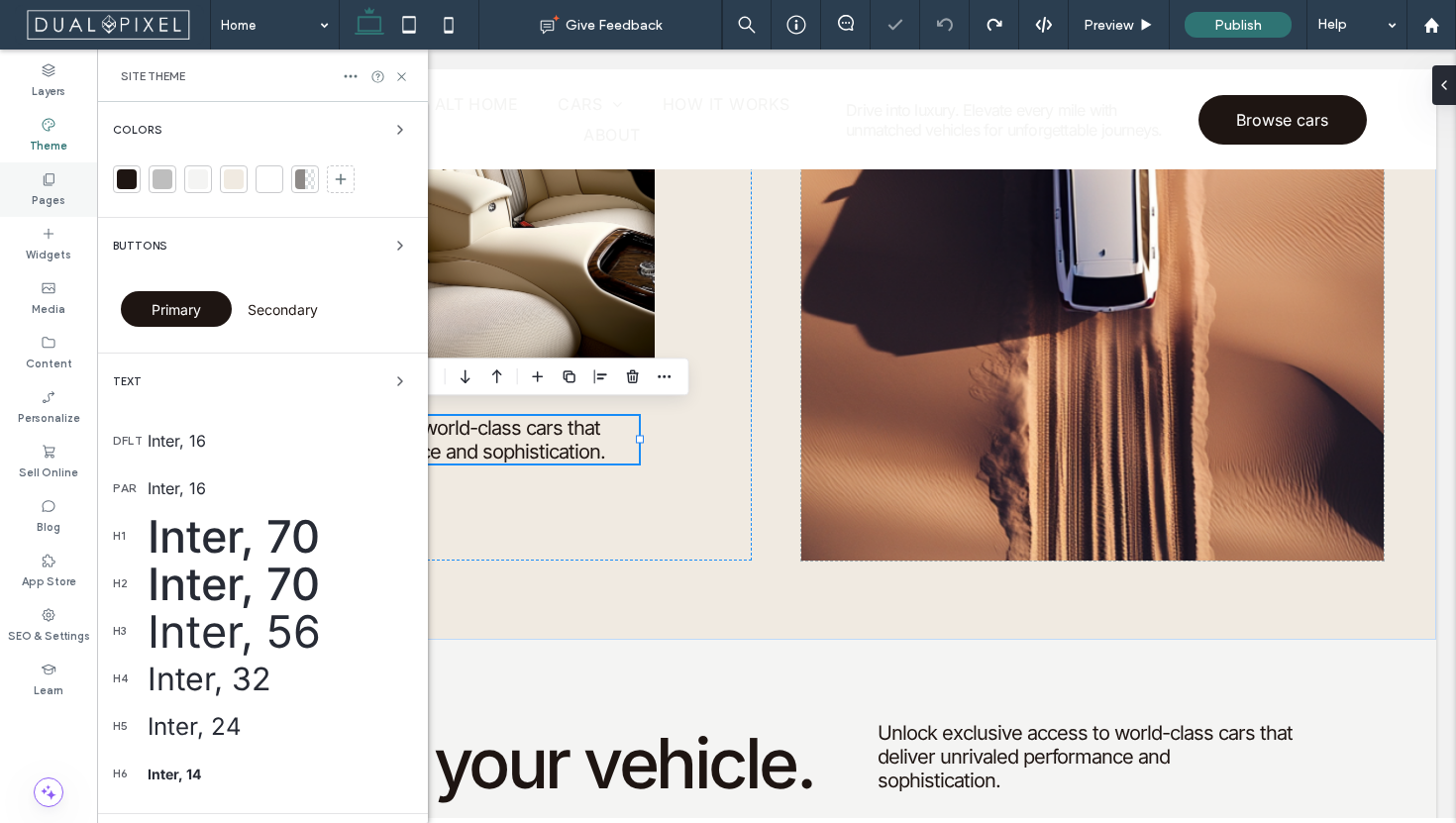 click 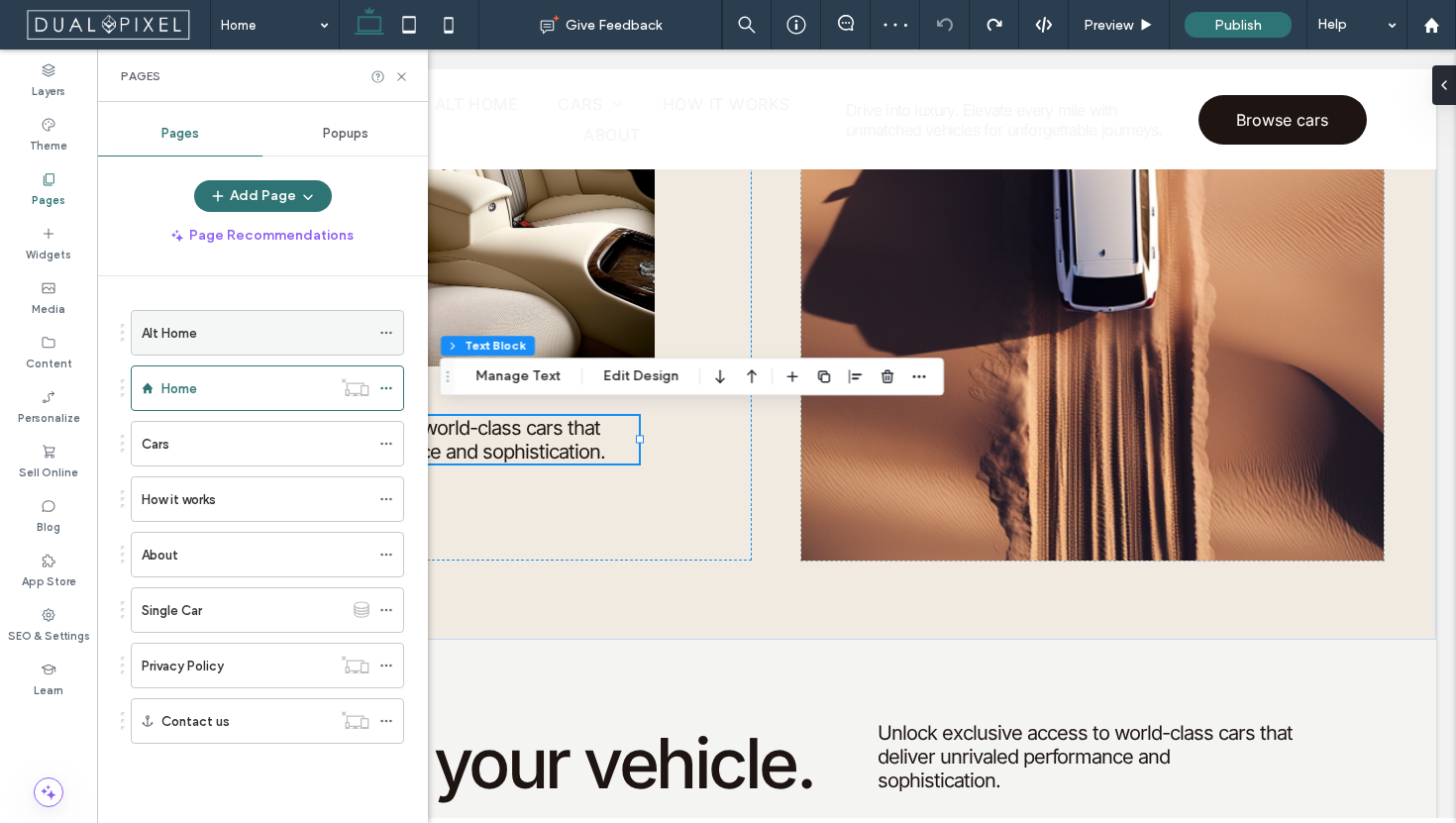 click on "Alt Home" at bounding box center [256, 333] 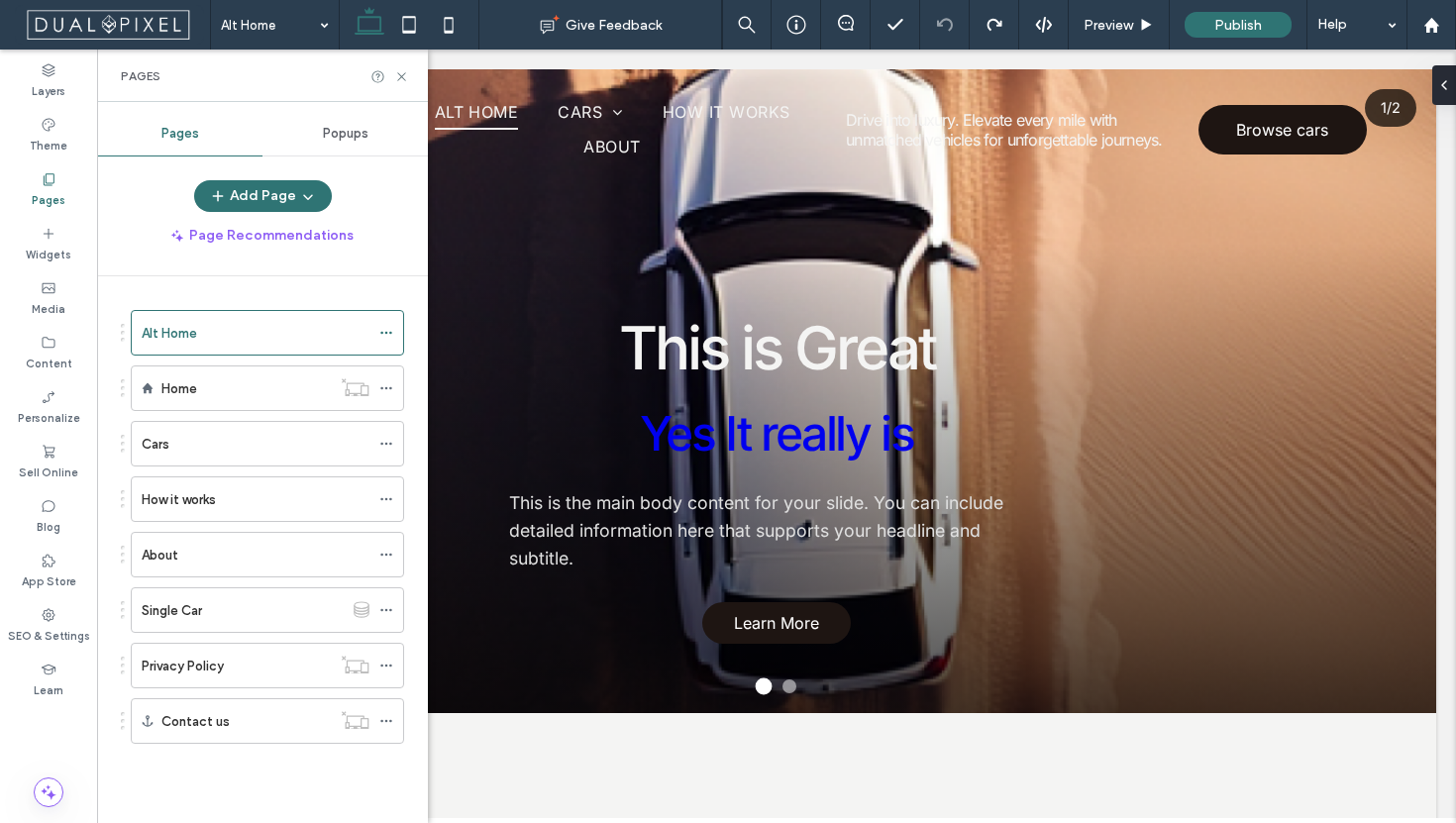 scroll, scrollTop: 0, scrollLeft: 0, axis: both 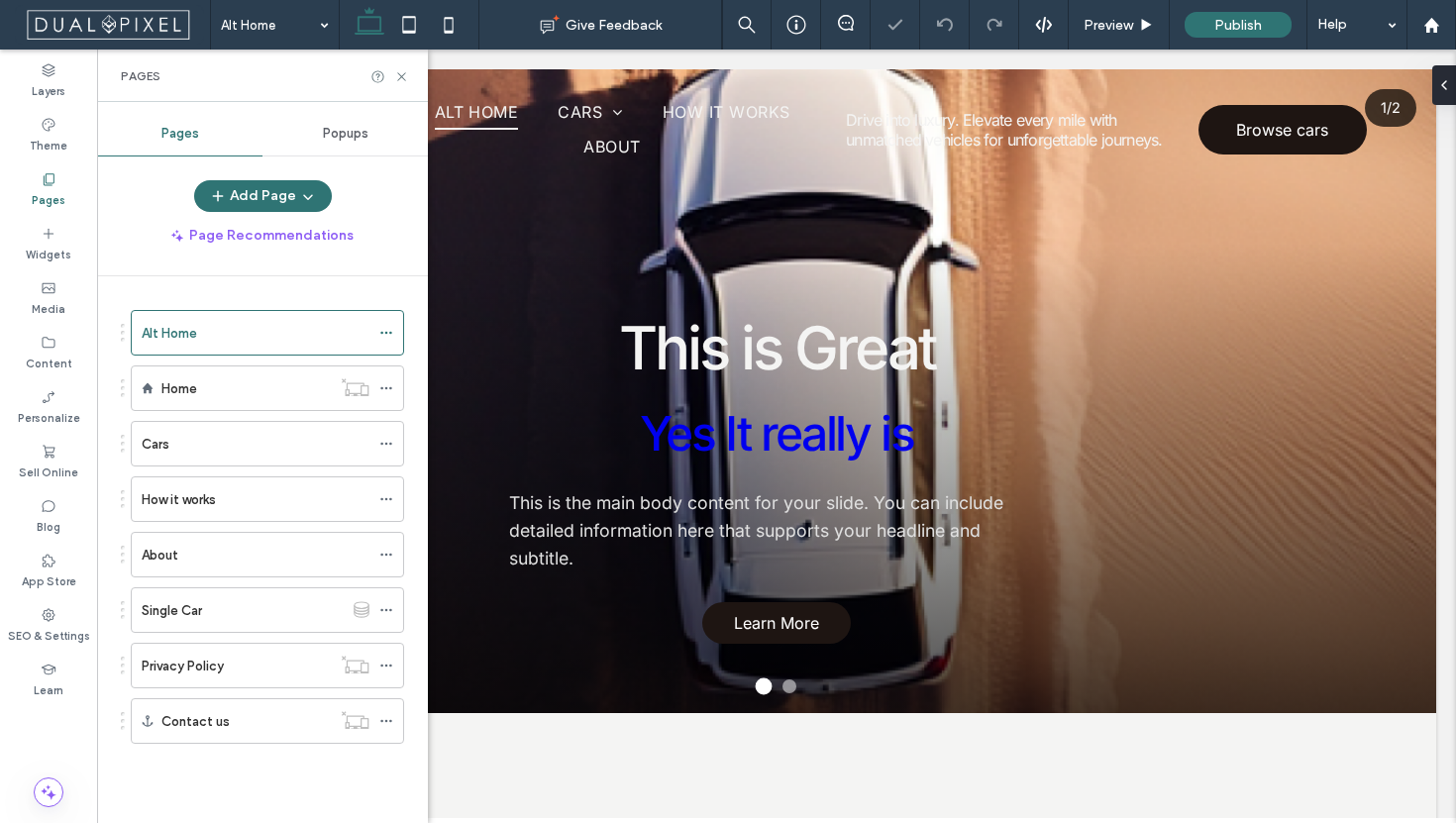 click on "Pages" at bounding box center (262, 75) 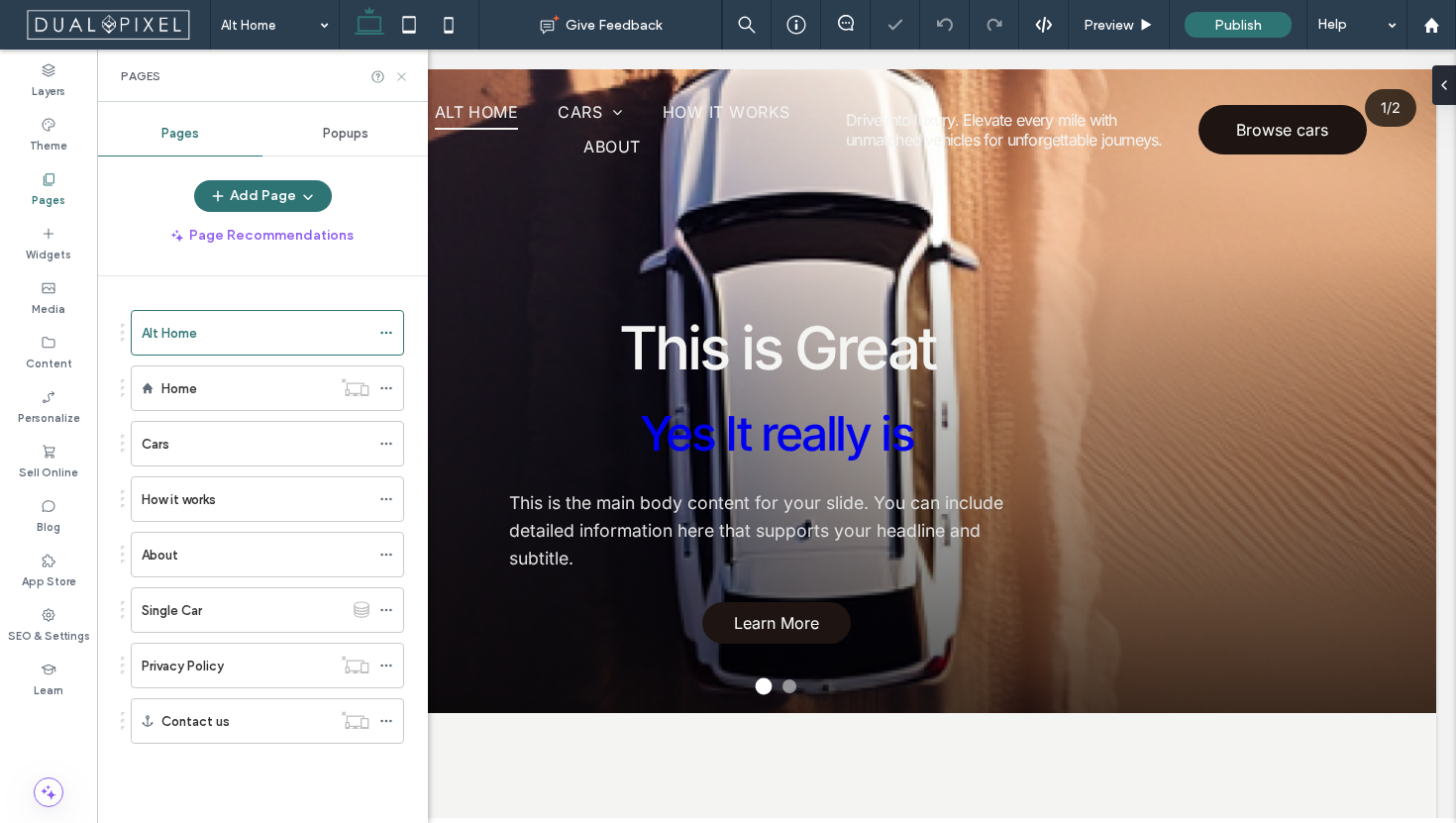 click 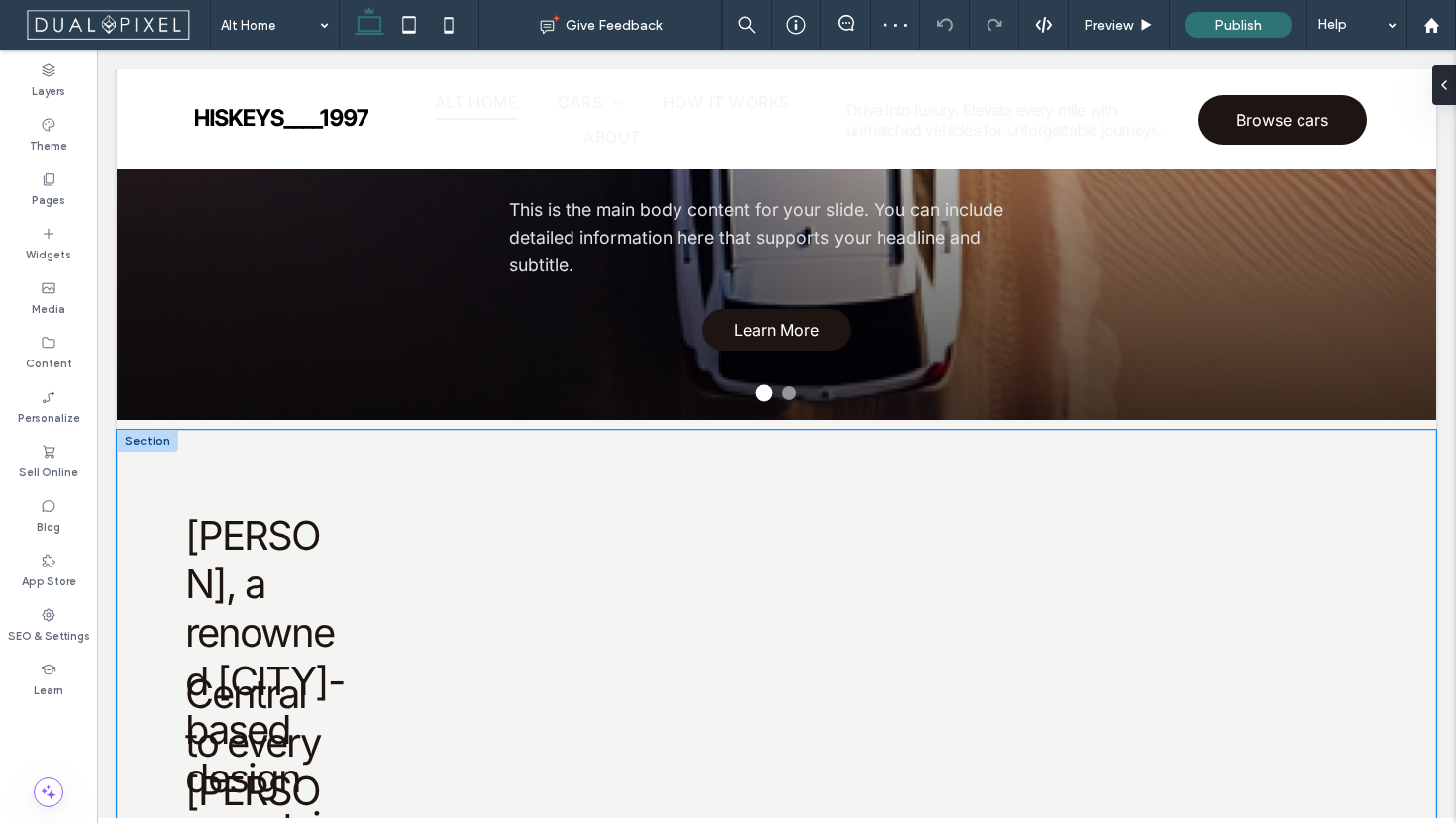 scroll, scrollTop: 0, scrollLeft: 0, axis: both 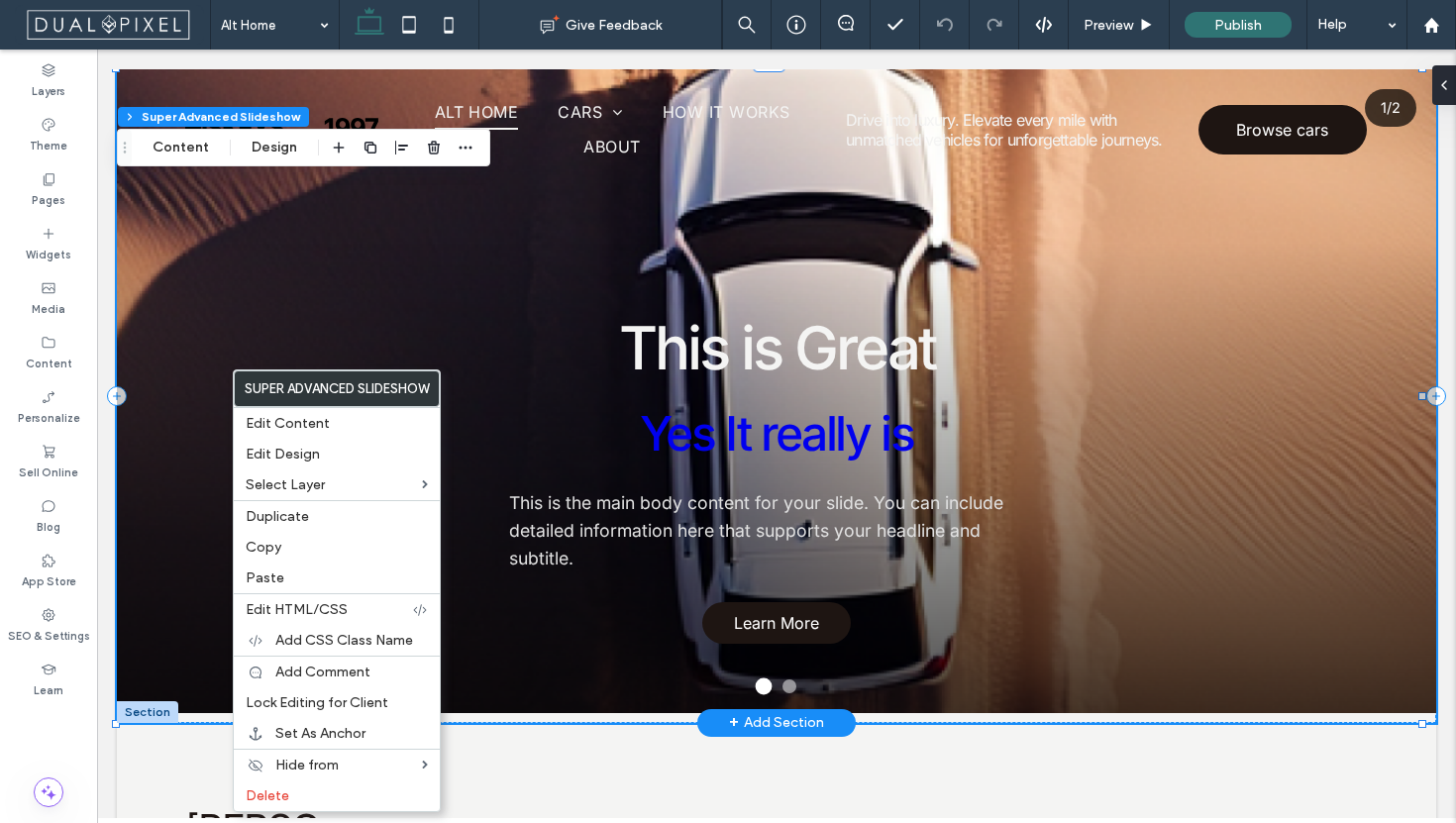 type on "**" 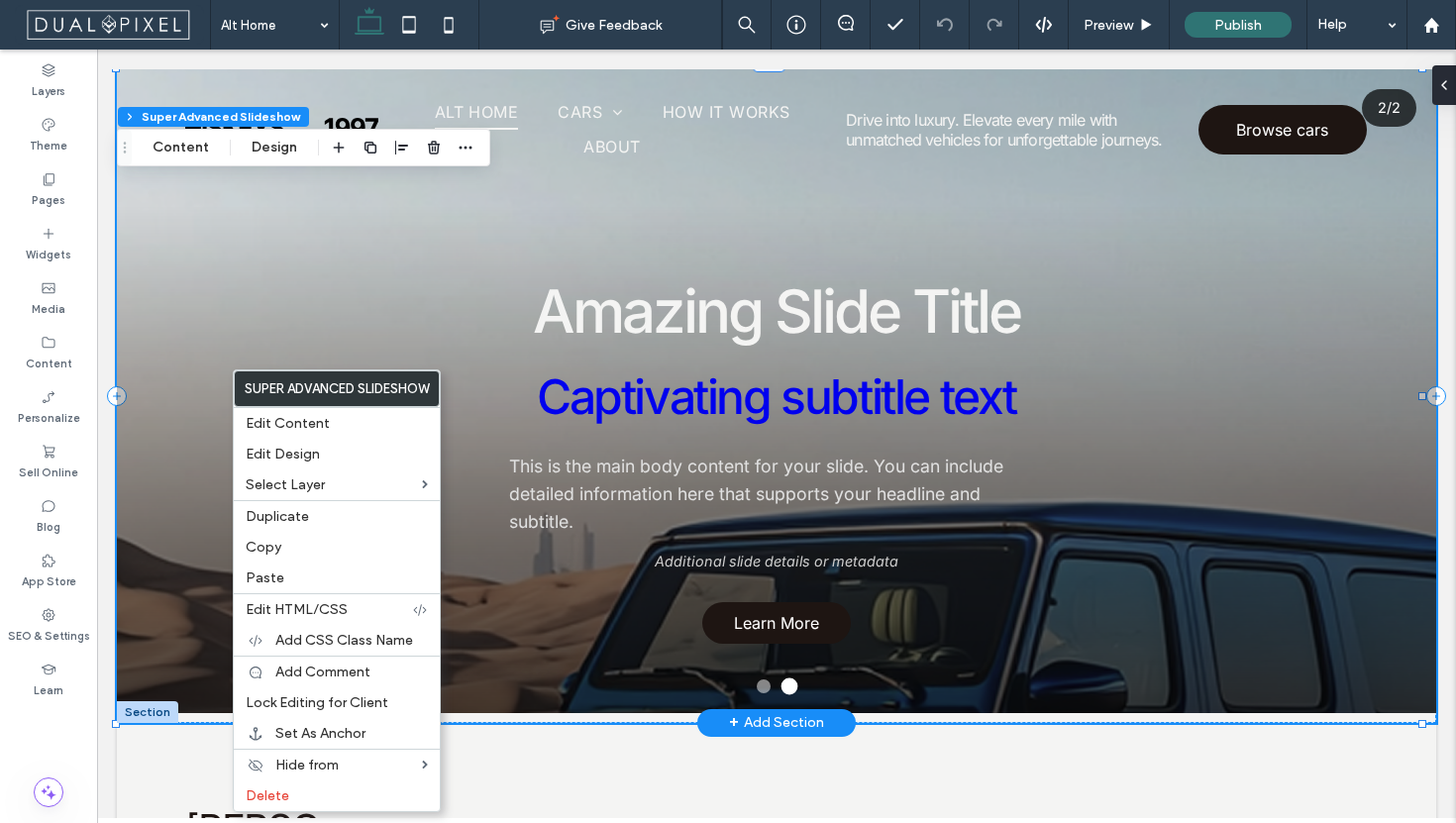click on "Amazing Slide Title
Captivating subtitle text
This is the main body content for your slide. You can include detailed information here that supports your headline and subtitle.
Additional slide details or metadata
Learn More" at bounding box center (777, 460) 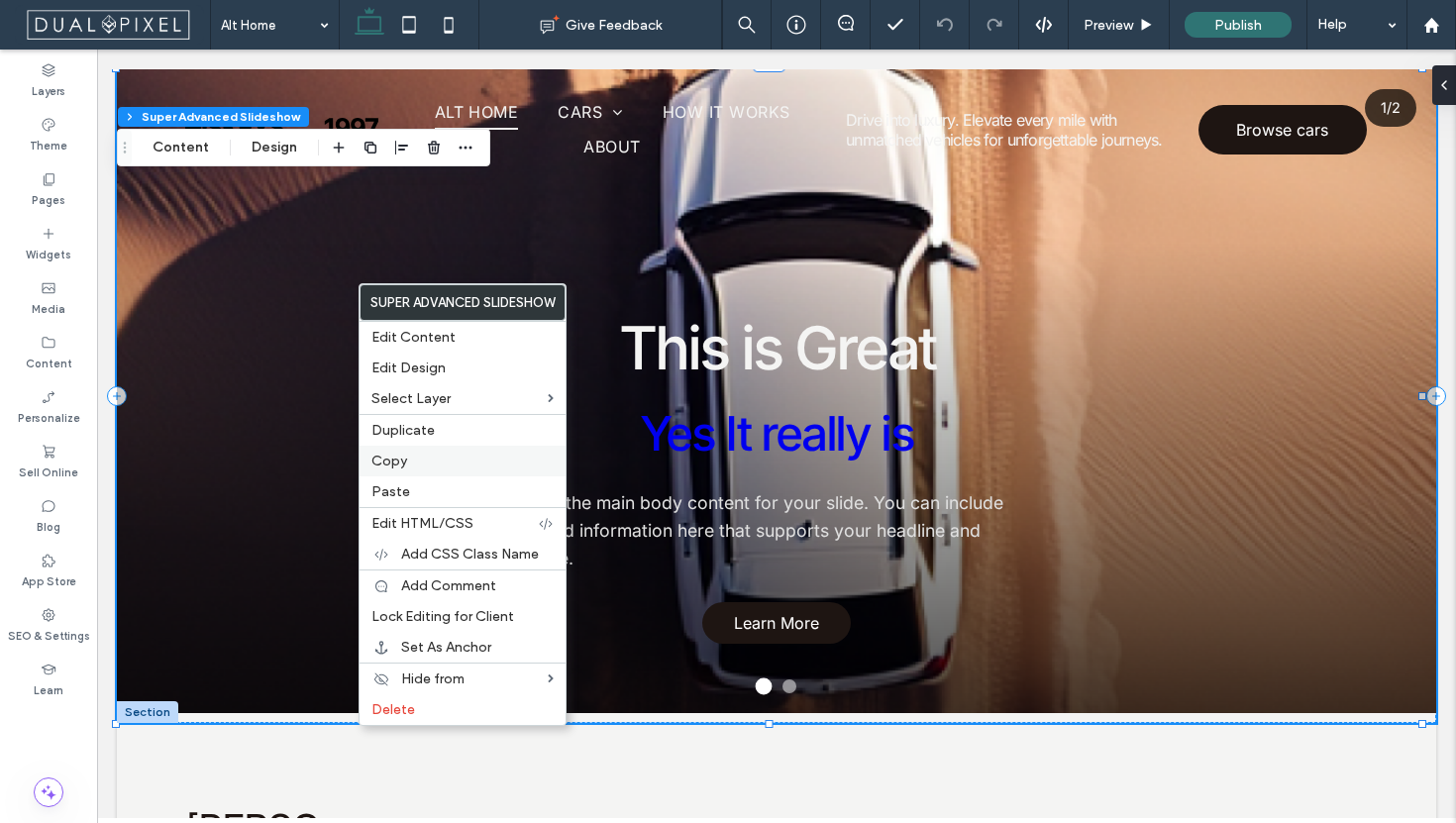 click on "Copy" at bounding box center [463, 461] 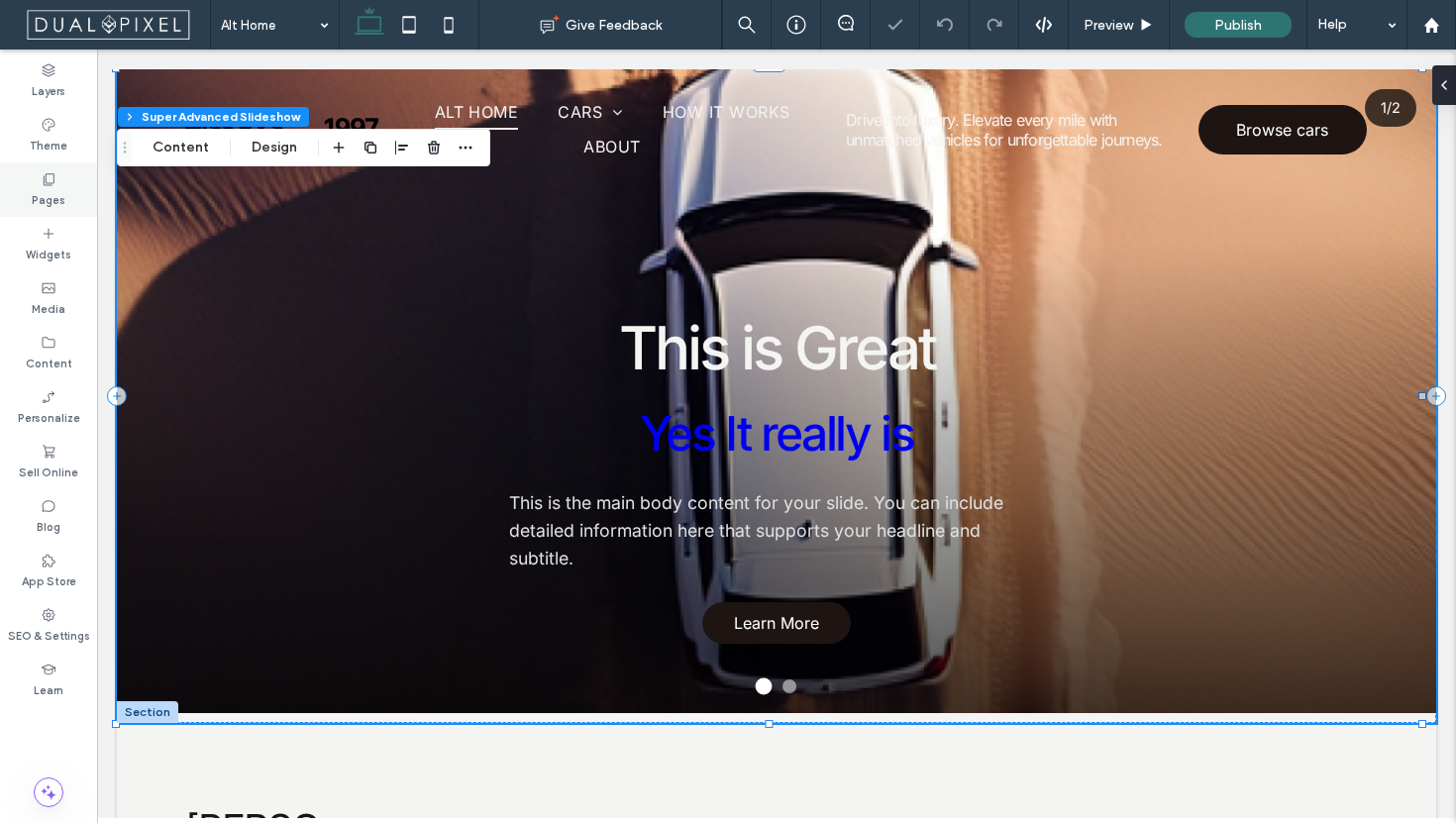 click on "Pages" at bounding box center [49, 198] 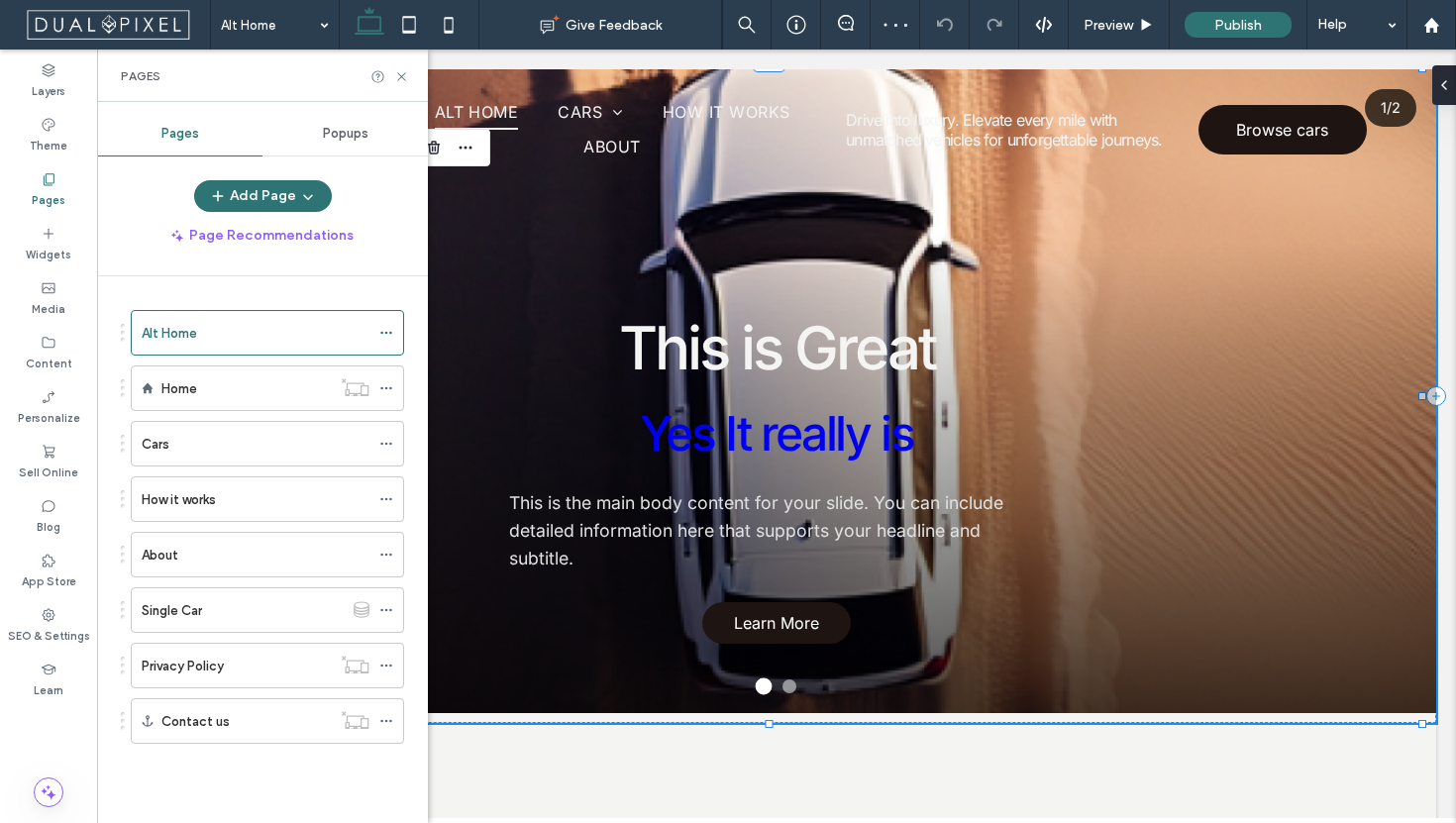 click on "Pages" at bounding box center (49, 198) 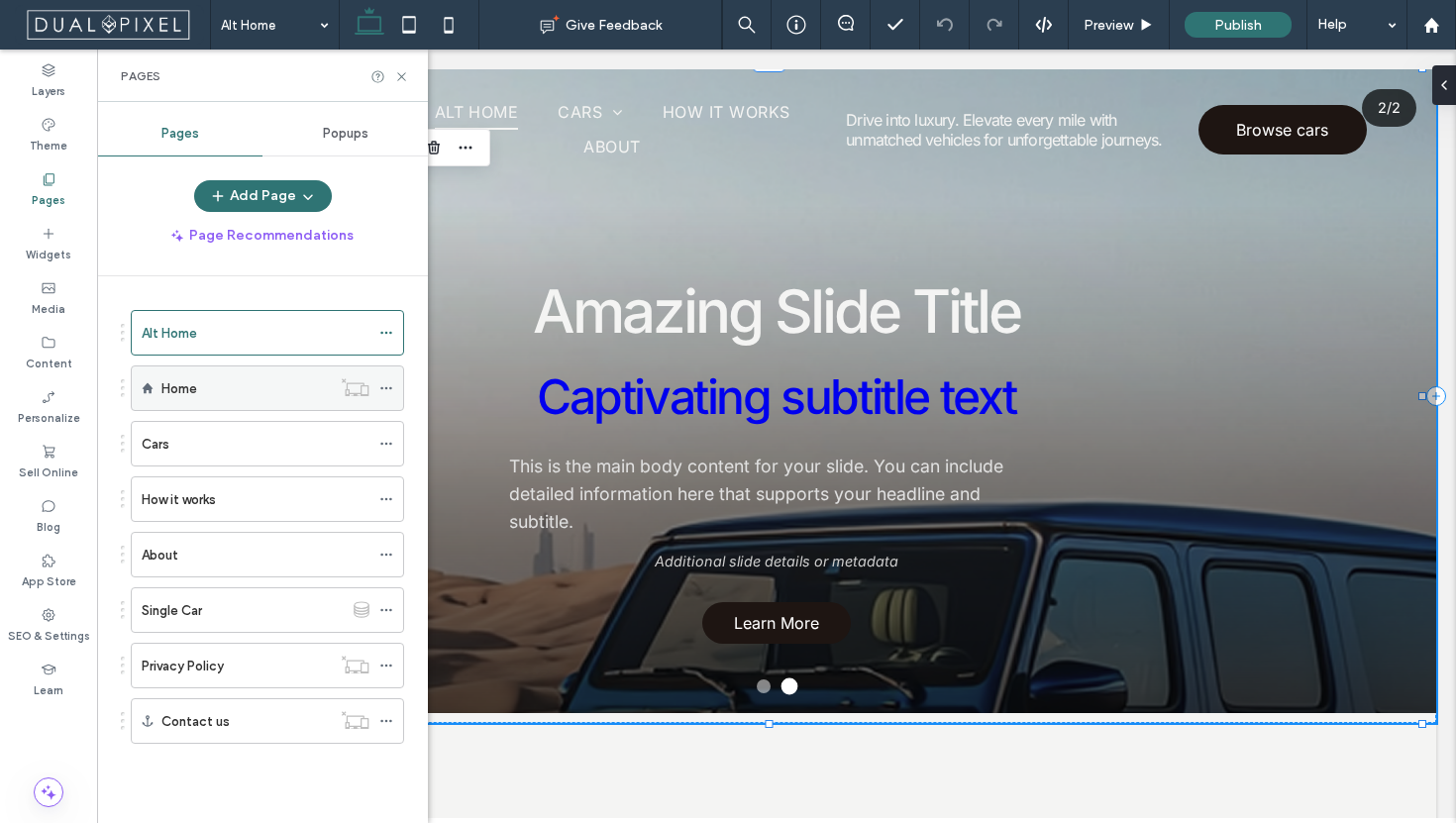 click on "Home" at bounding box center [246, 388] 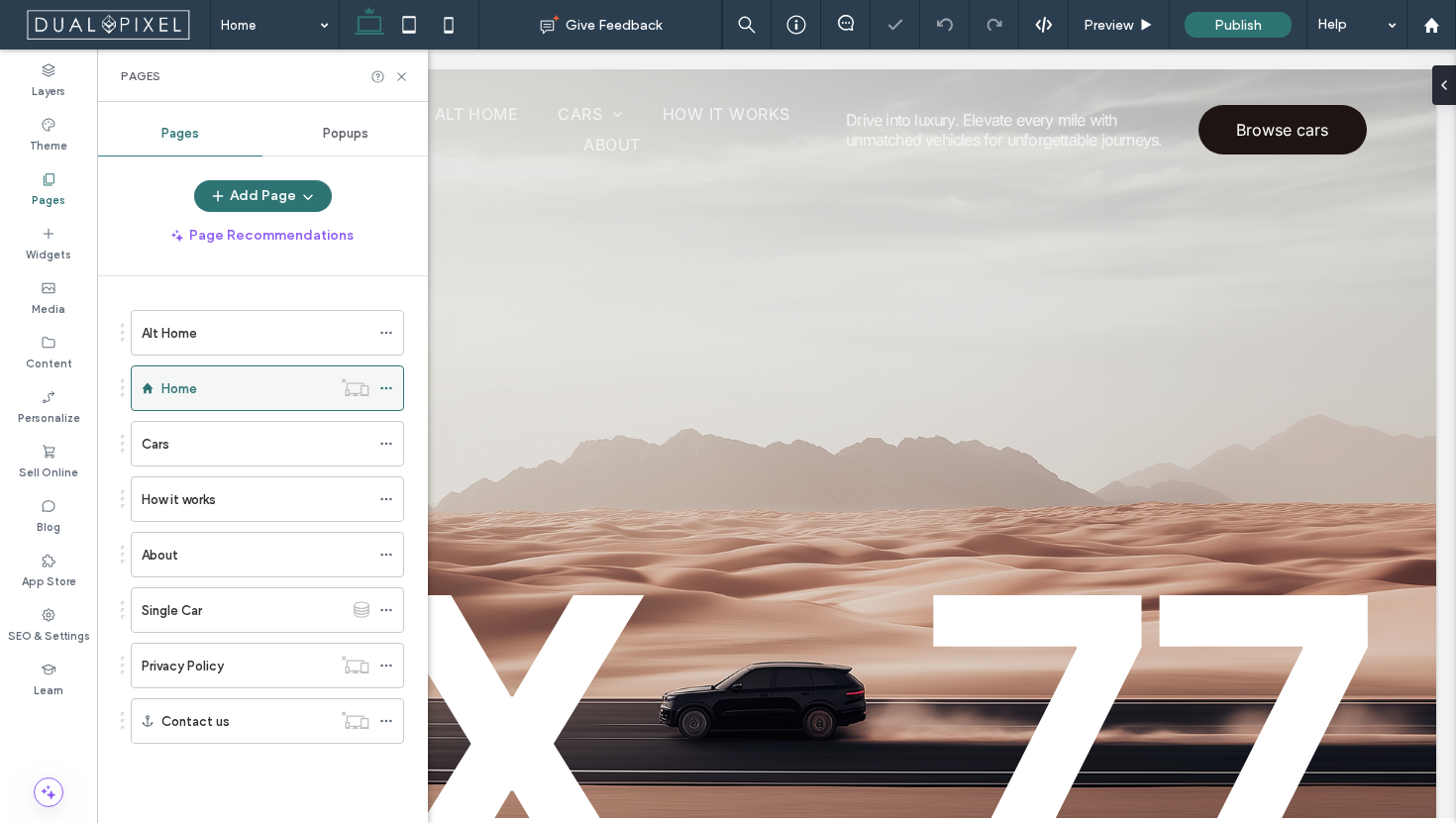 scroll, scrollTop: 0, scrollLeft: 0, axis: both 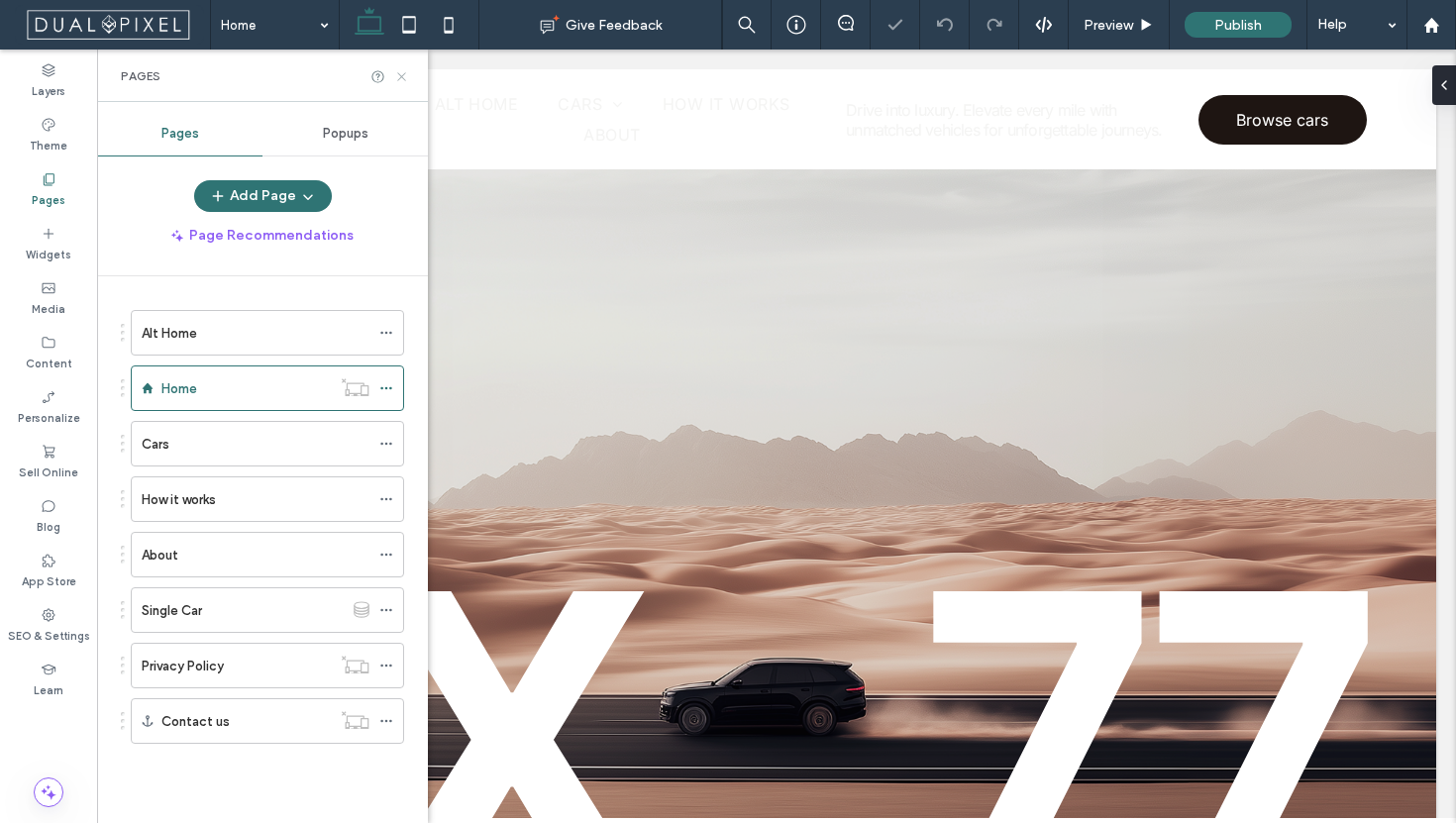 click 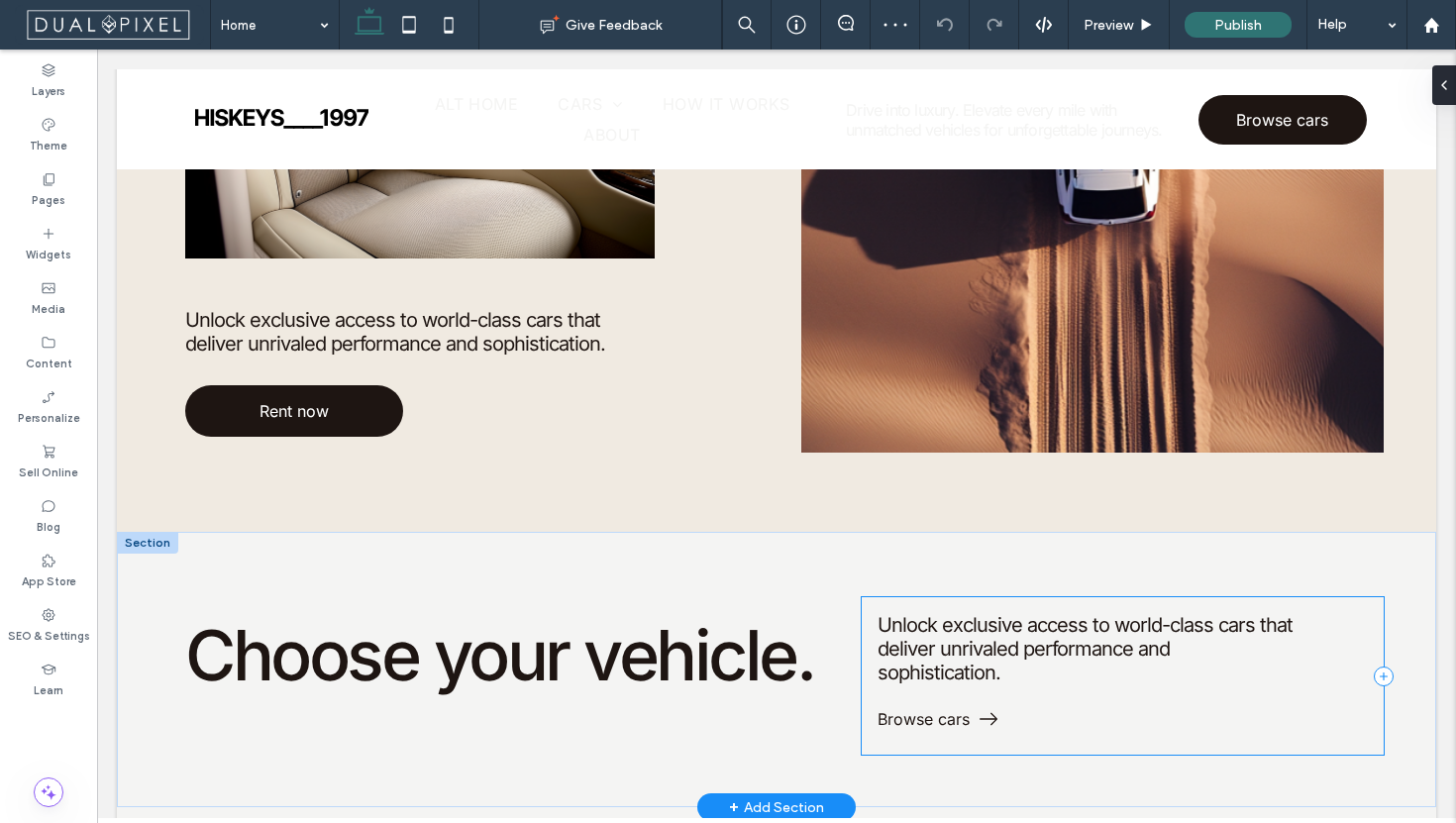 scroll, scrollTop: 1360, scrollLeft: 0, axis: vertical 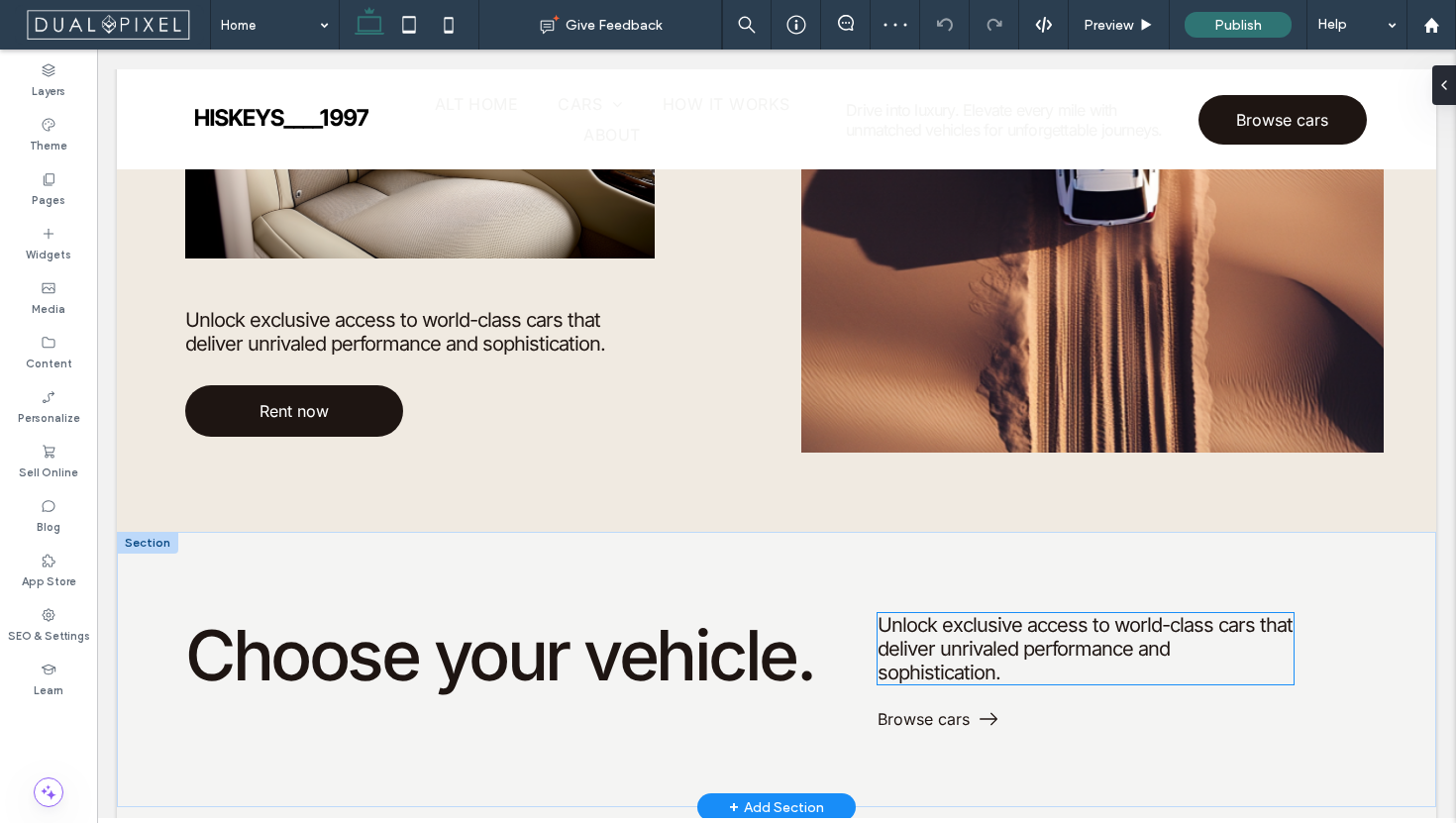 click on "Unlock exclusive access to world-class cars that deliver unrivaled performance and sophistication.
Browse cars" at bounding box center [1122, 675] 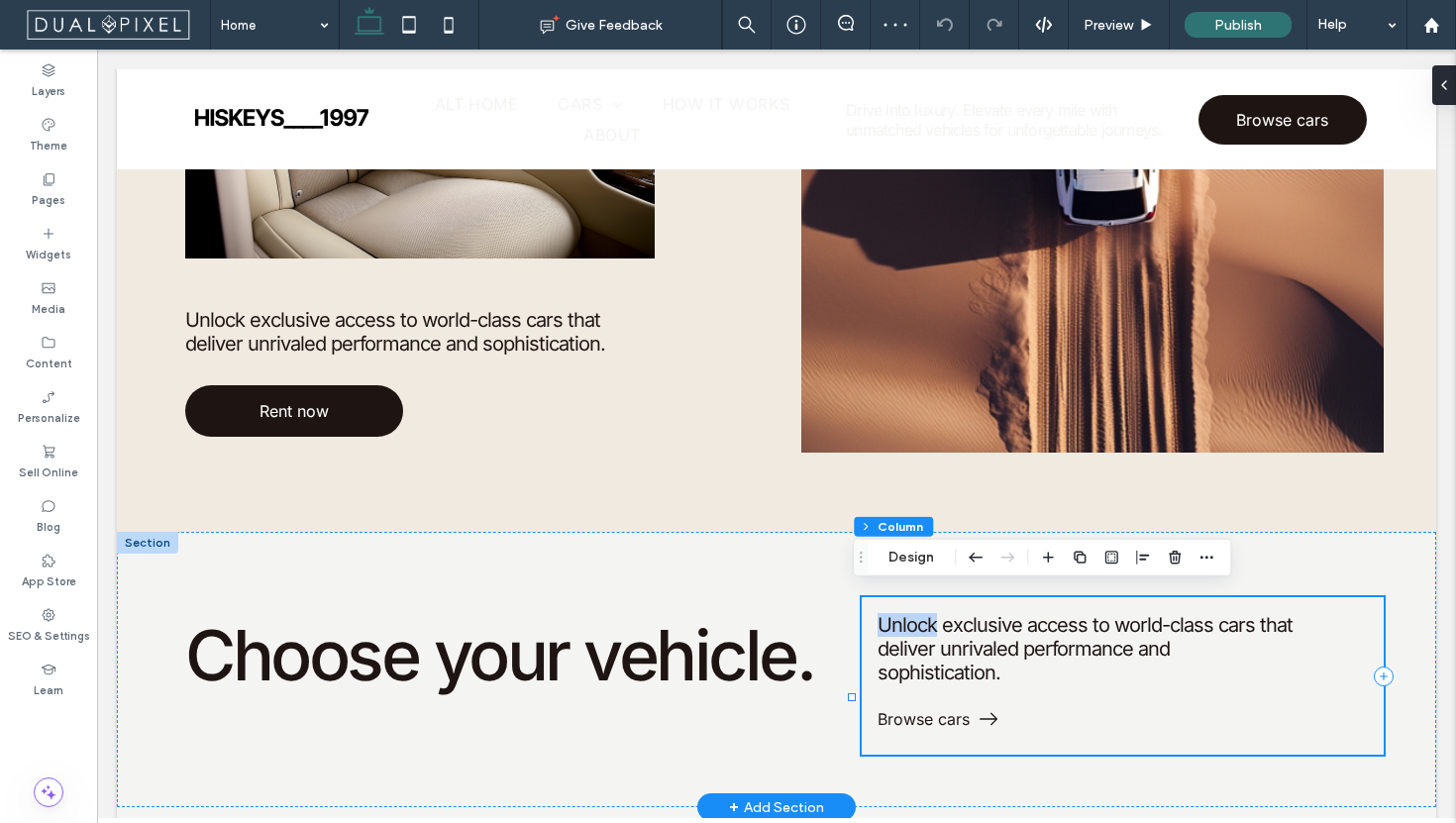 click on "Unlock exclusive access to world-class cars that deliver unrivaled performance and sophistication.
Browse cars" at bounding box center [1122, 675] 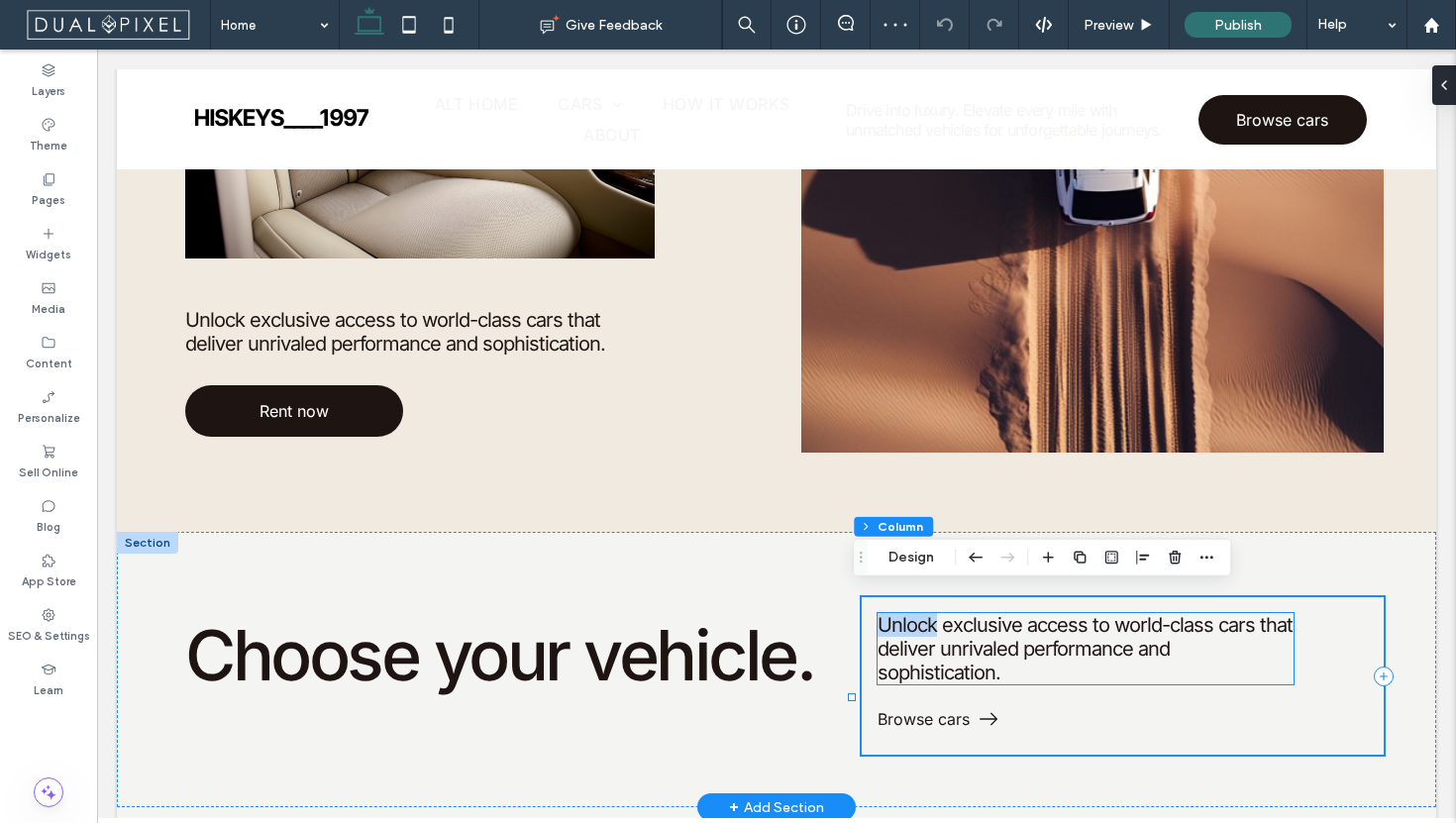 click on "Unlock exclusive access to world-class cars that deliver unrivaled performance and sophistication." at bounding box center [1085, 649] 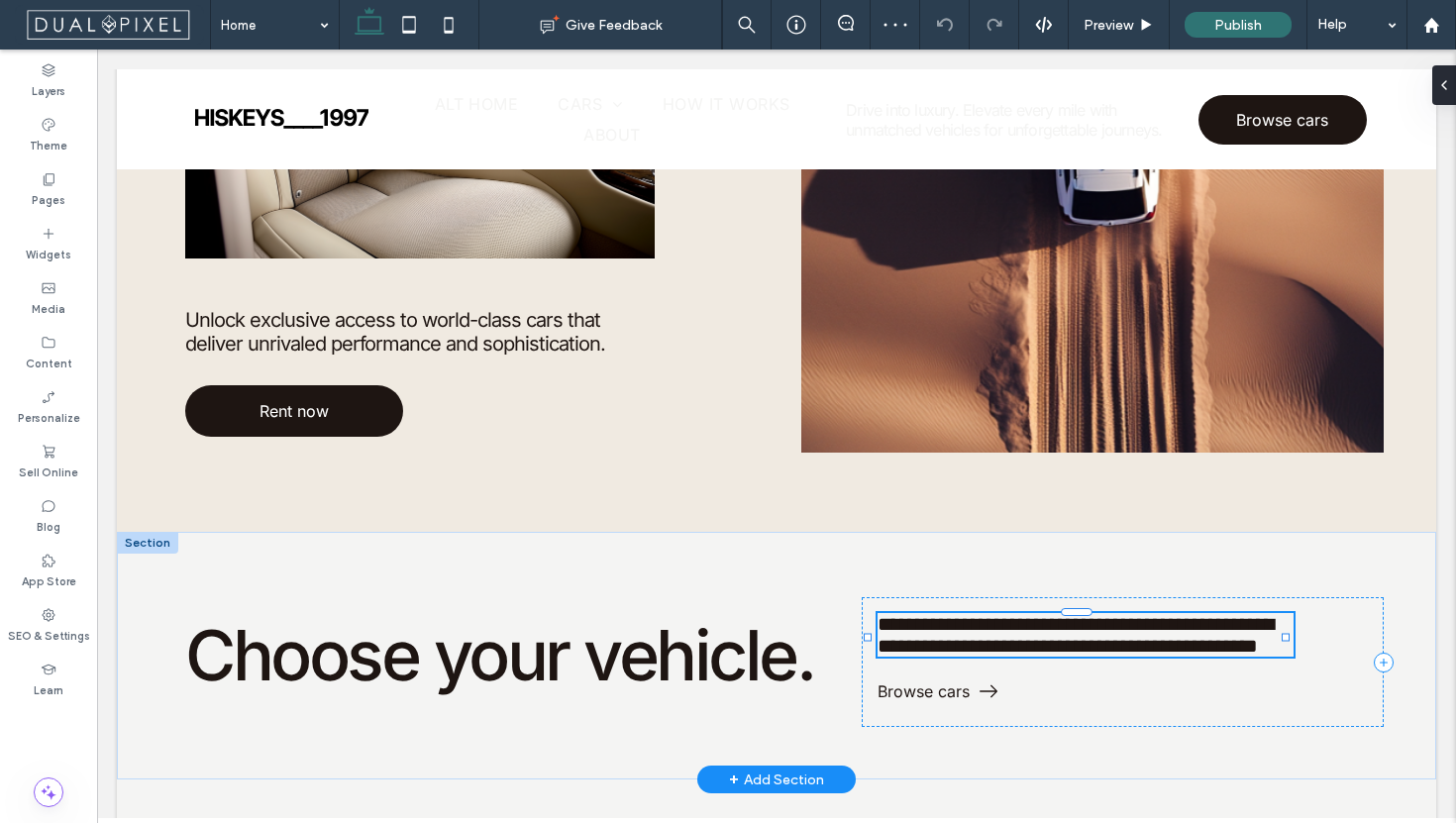 type on "*****" 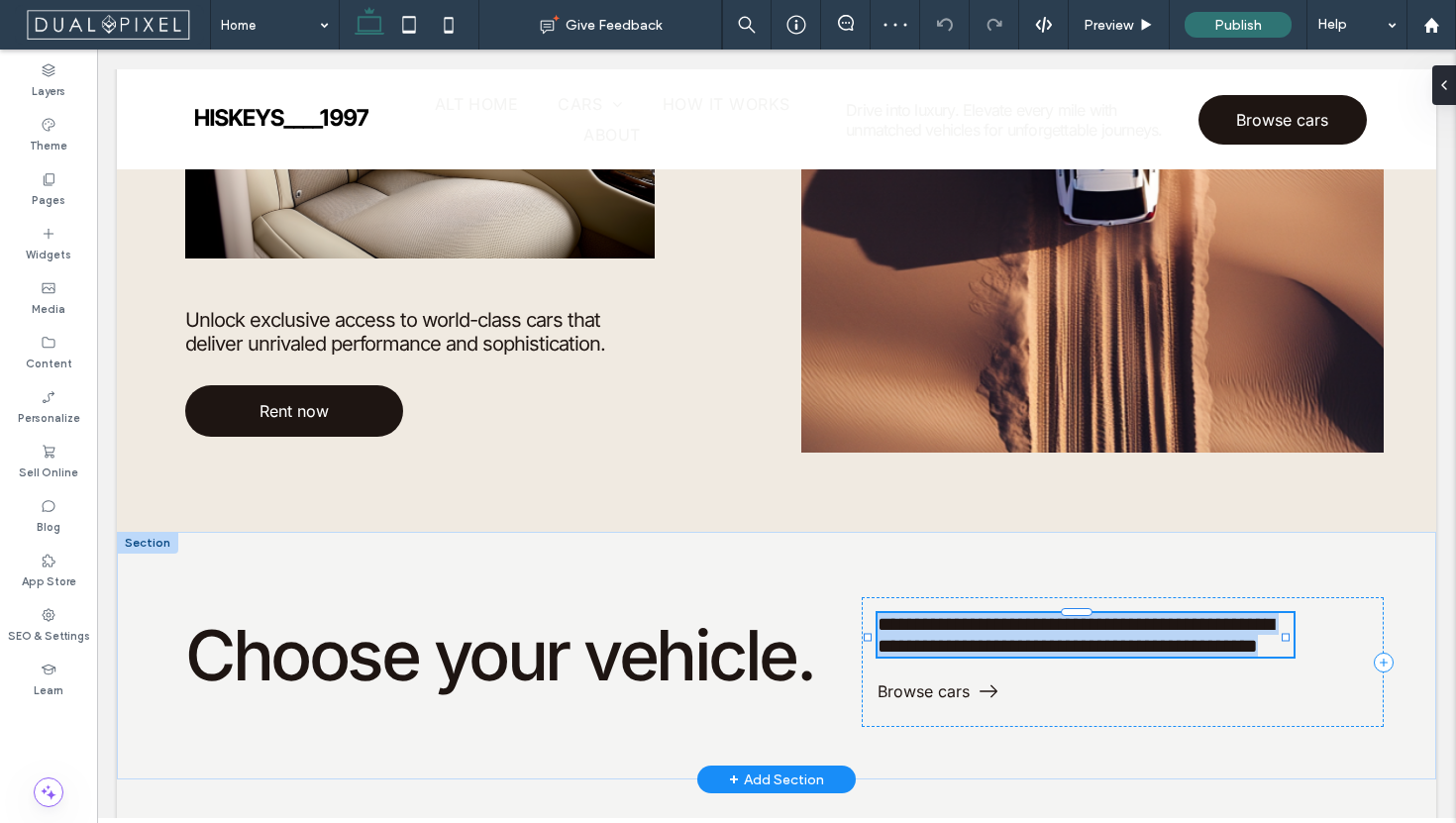 click on "**********" at bounding box center (1076, 635) 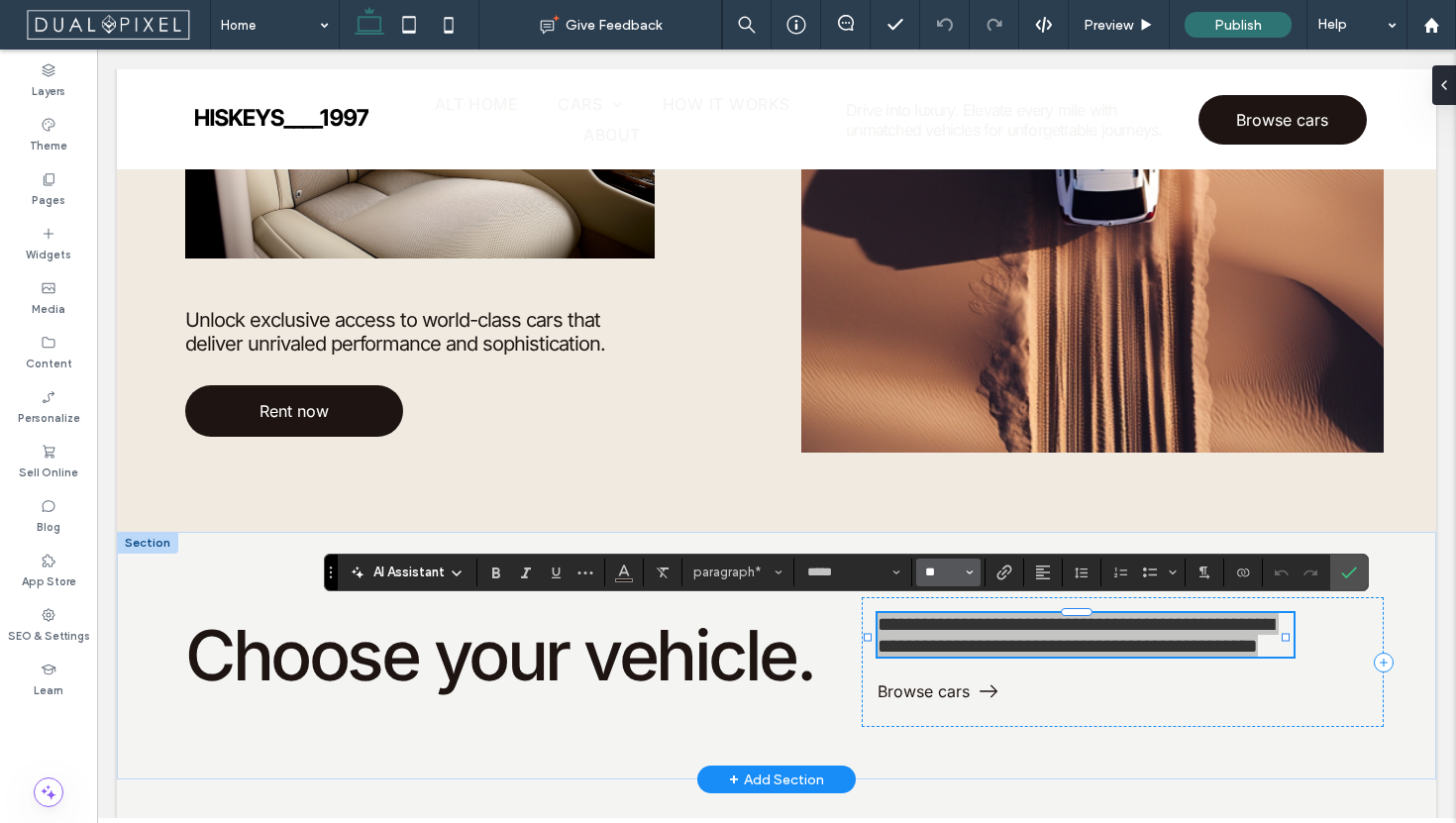 click on "**" at bounding box center [942, 572] 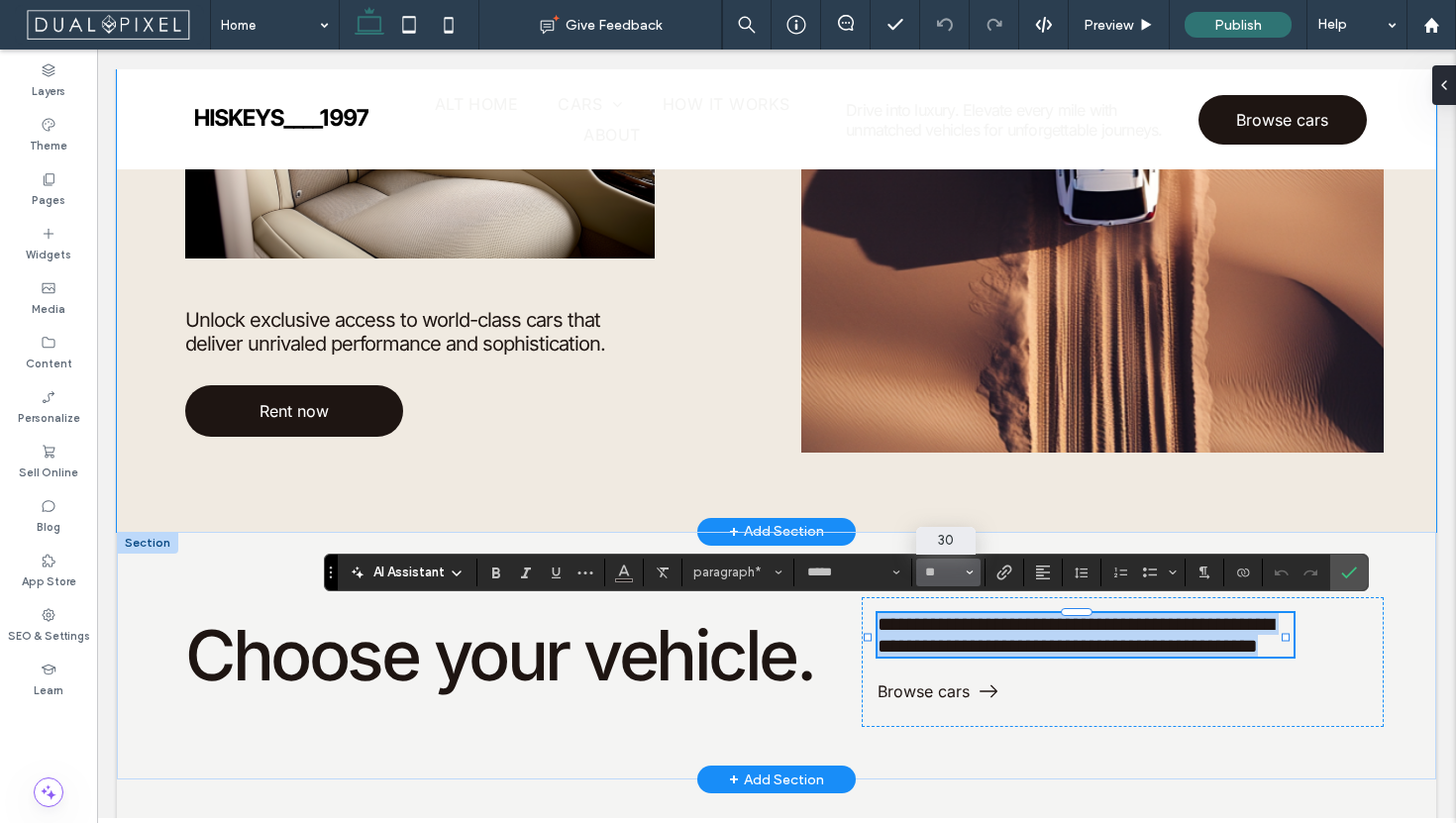 type on "**" 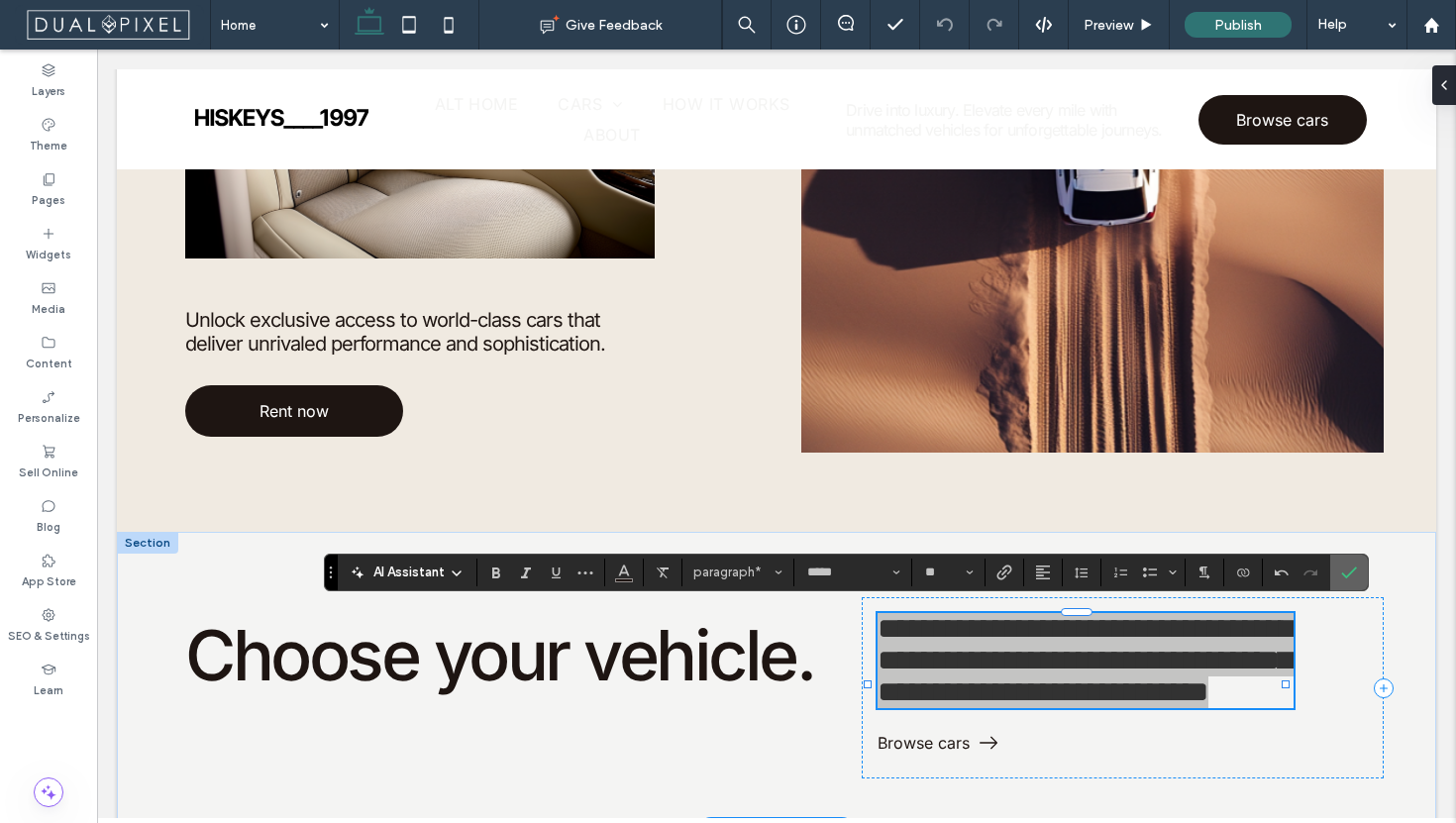click 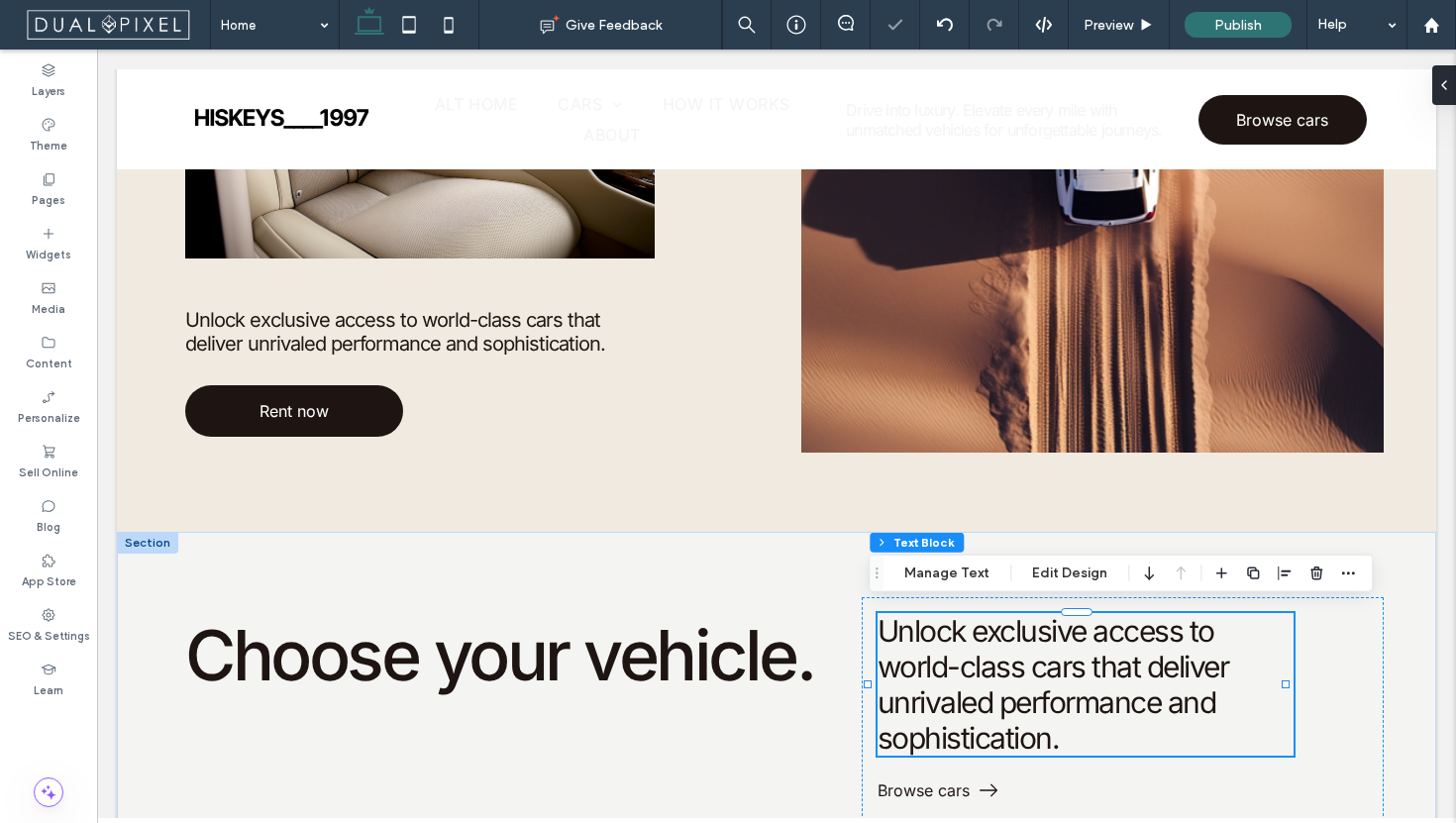 click at bounding box center (148, 543) 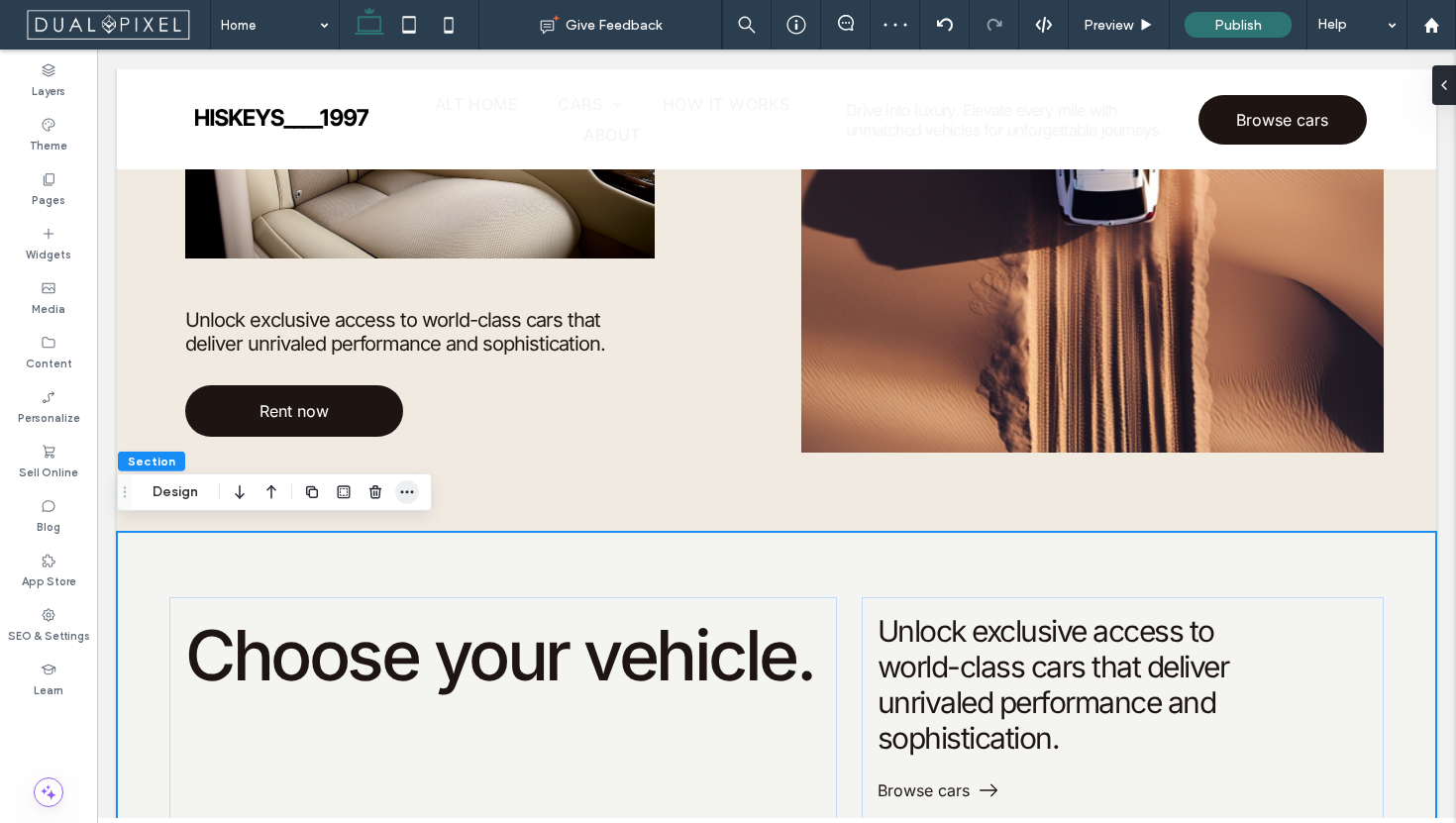 click at bounding box center [407, 492] 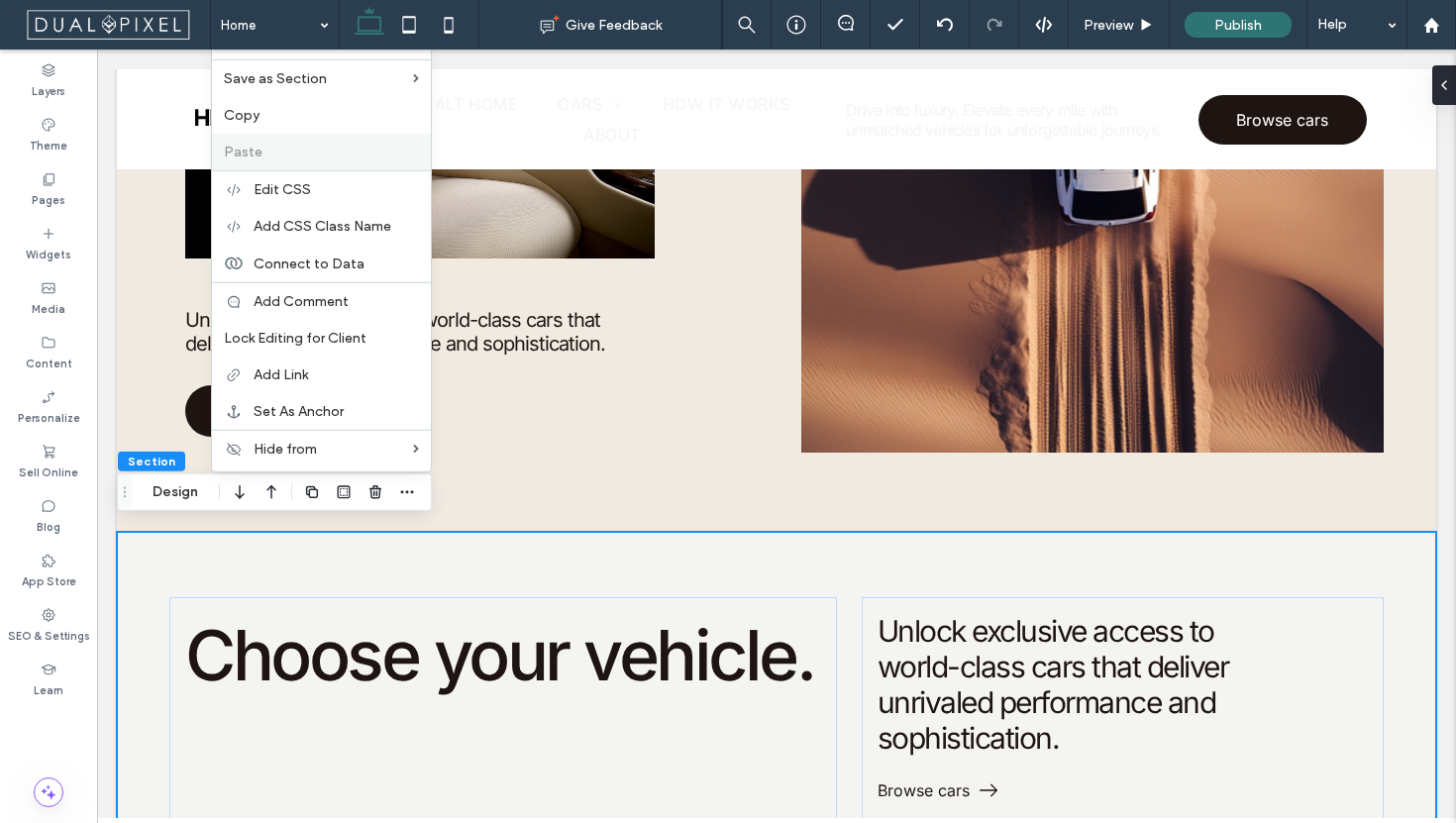 click on "Paste" at bounding box center (321, 152) 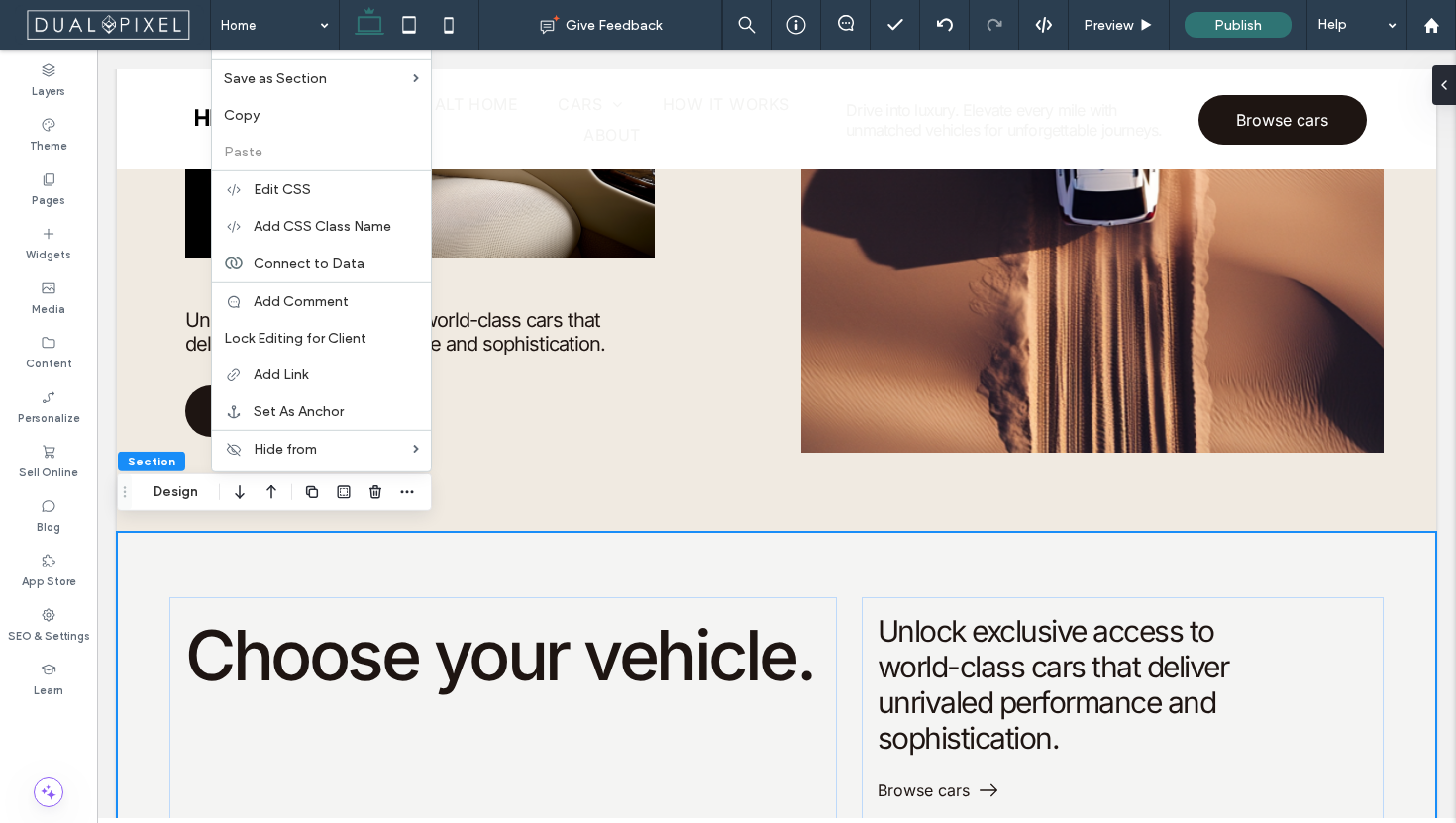 click on "Choose your vehicle.
Unlock exclusive access to world-class cars that deliver unrivaled performance and sophistication.
Browse cars" at bounding box center [777, 705] 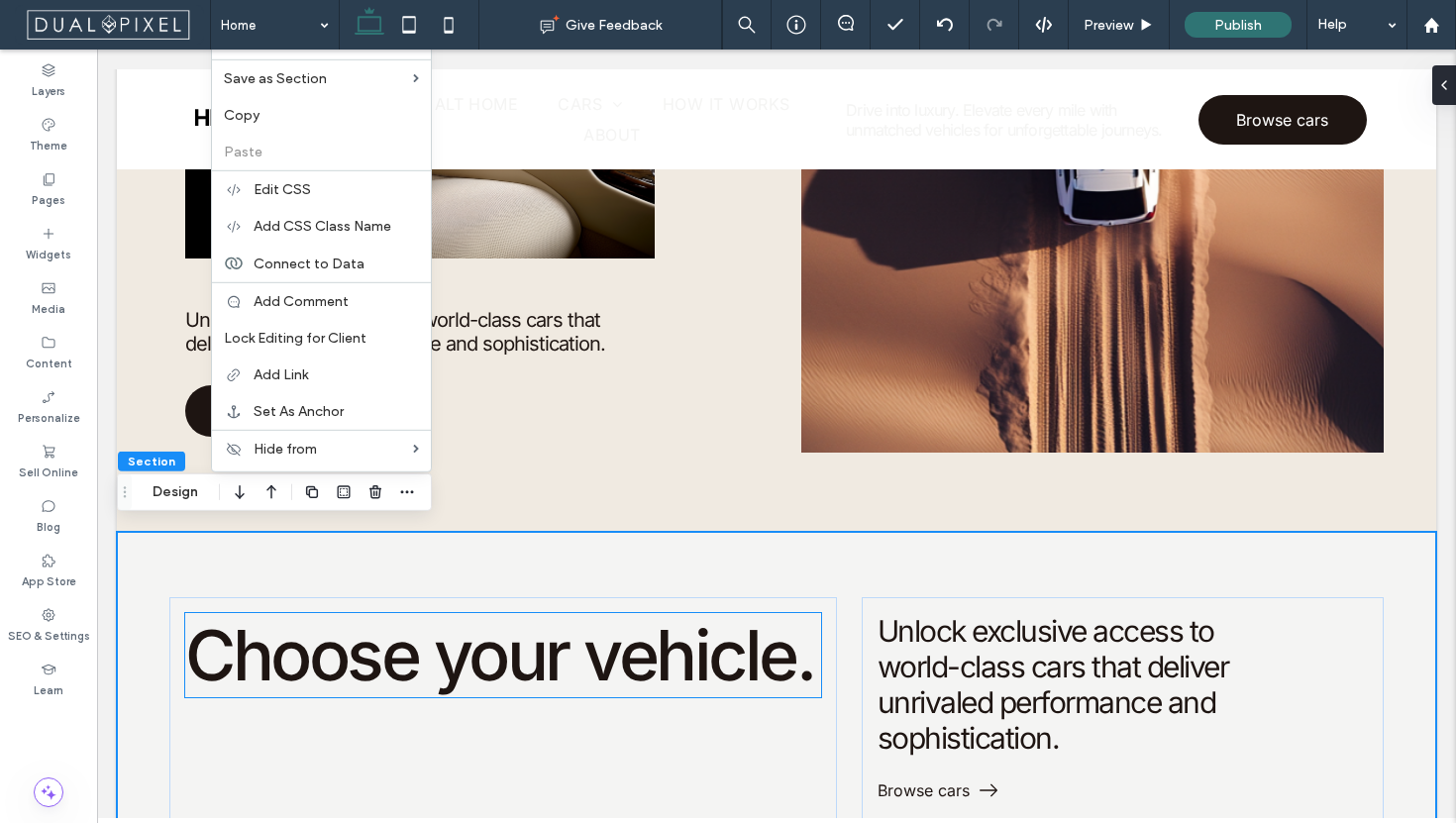 click on "Choose your vehicle." at bounding box center [503, 655] 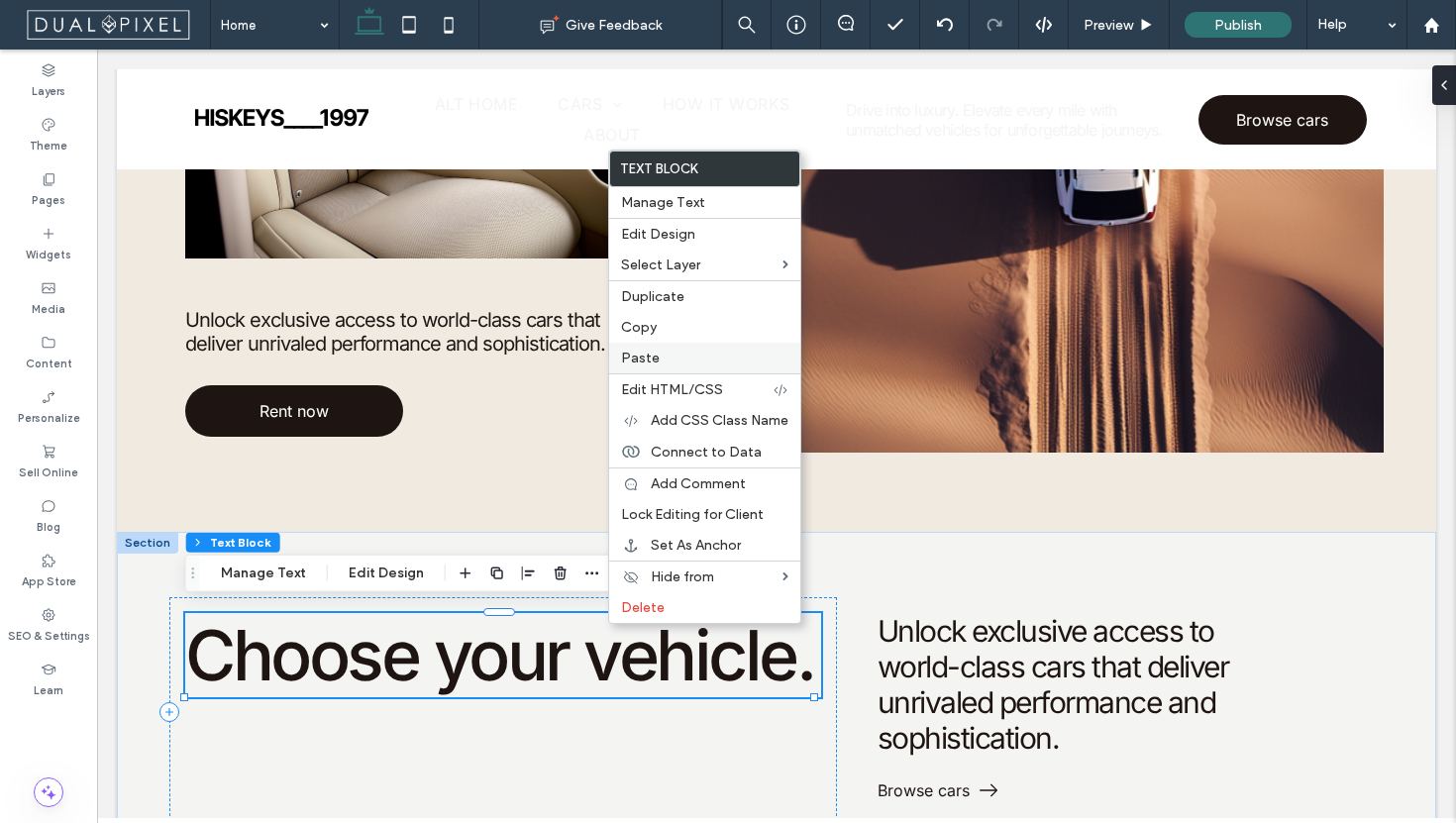 click on "Paste" at bounding box center [640, 358] 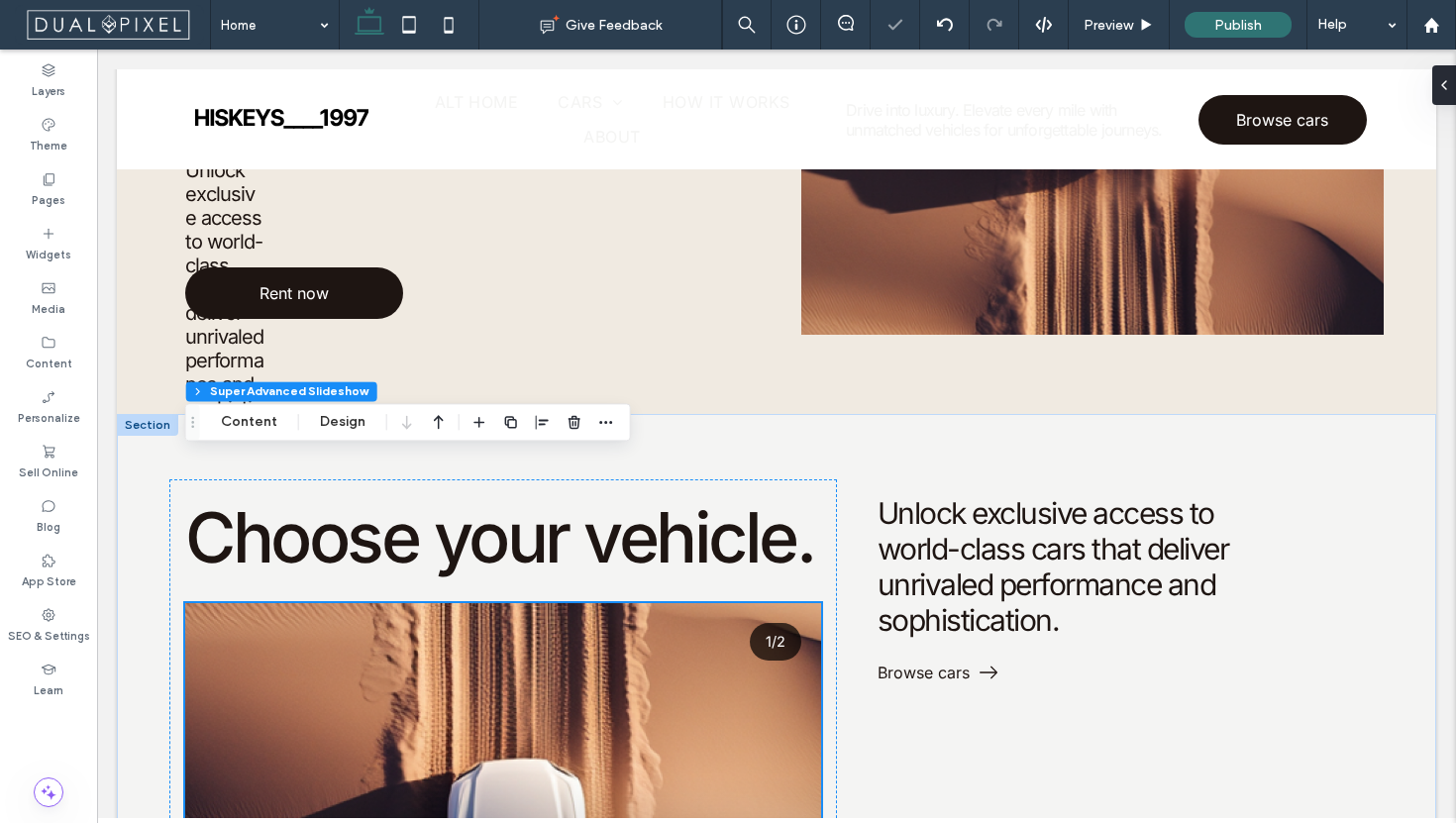 scroll, scrollTop: 1719, scrollLeft: 0, axis: vertical 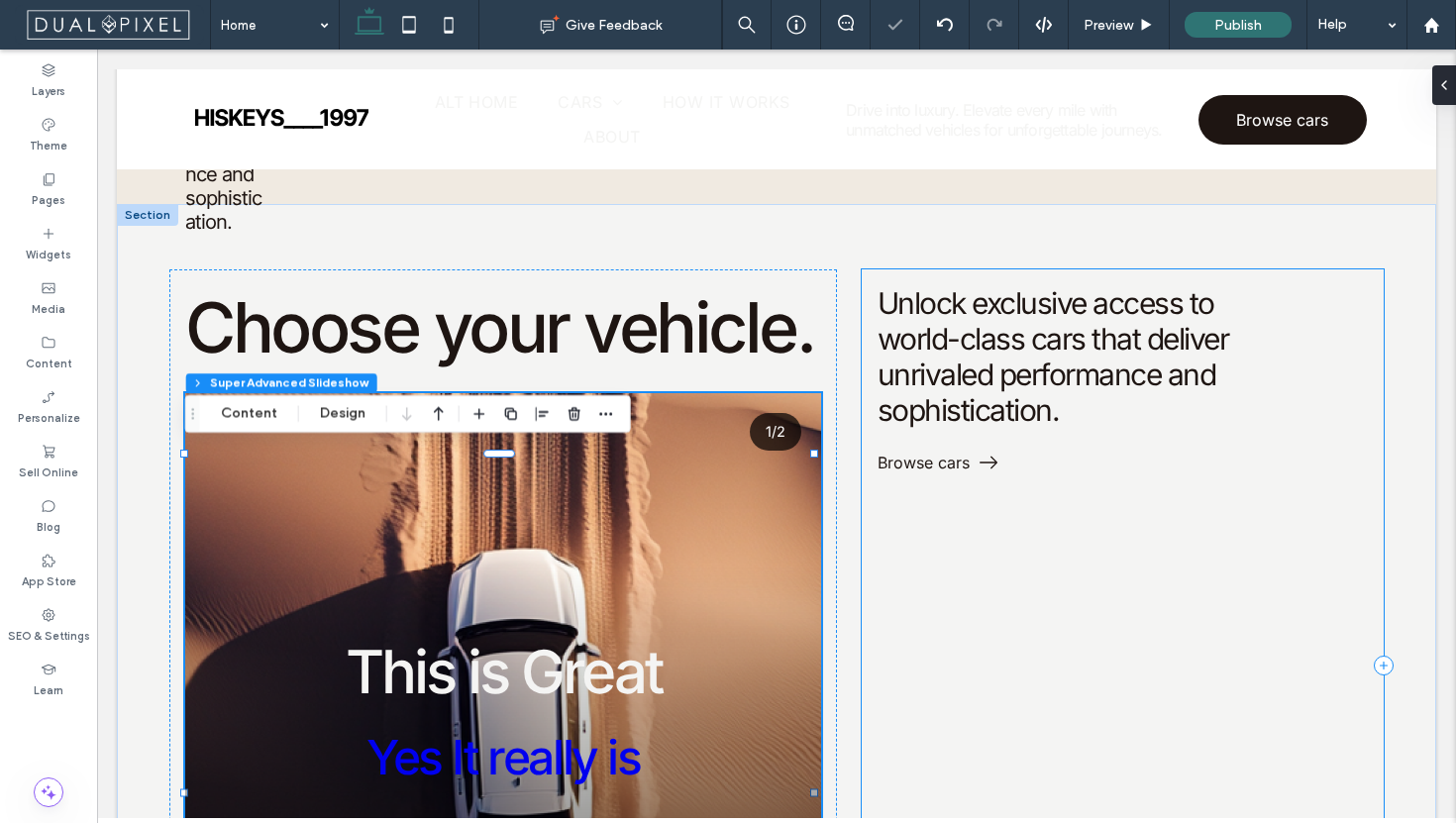 click on "Unlock exclusive access to world-class cars that deliver unrivaled performance and sophistication.
Browse cars" at bounding box center (1122, 666) 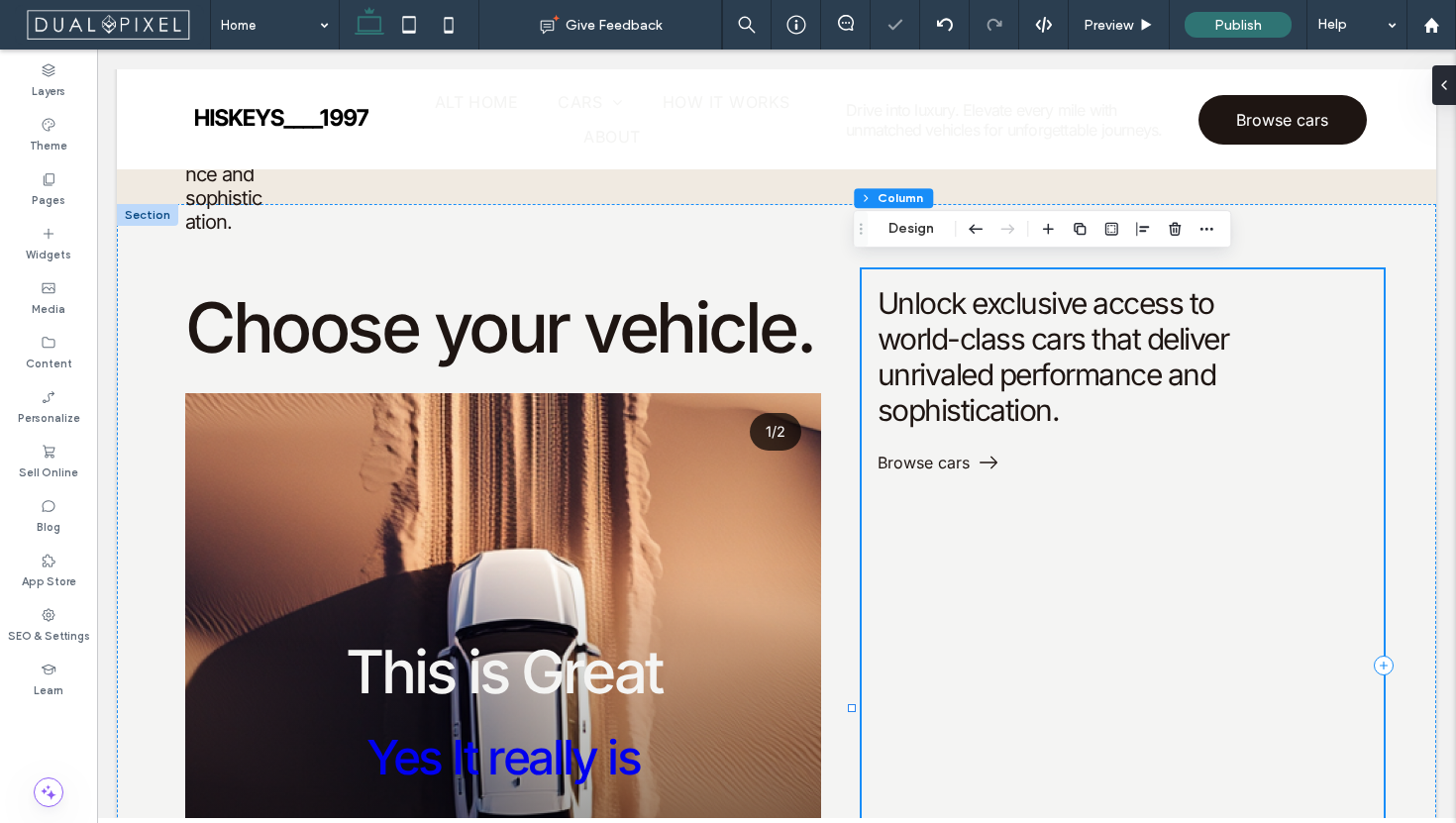 click on "Unlock exclusive access to world-class cars that deliver unrivaled performance and sophistication." at bounding box center (1053, 357) 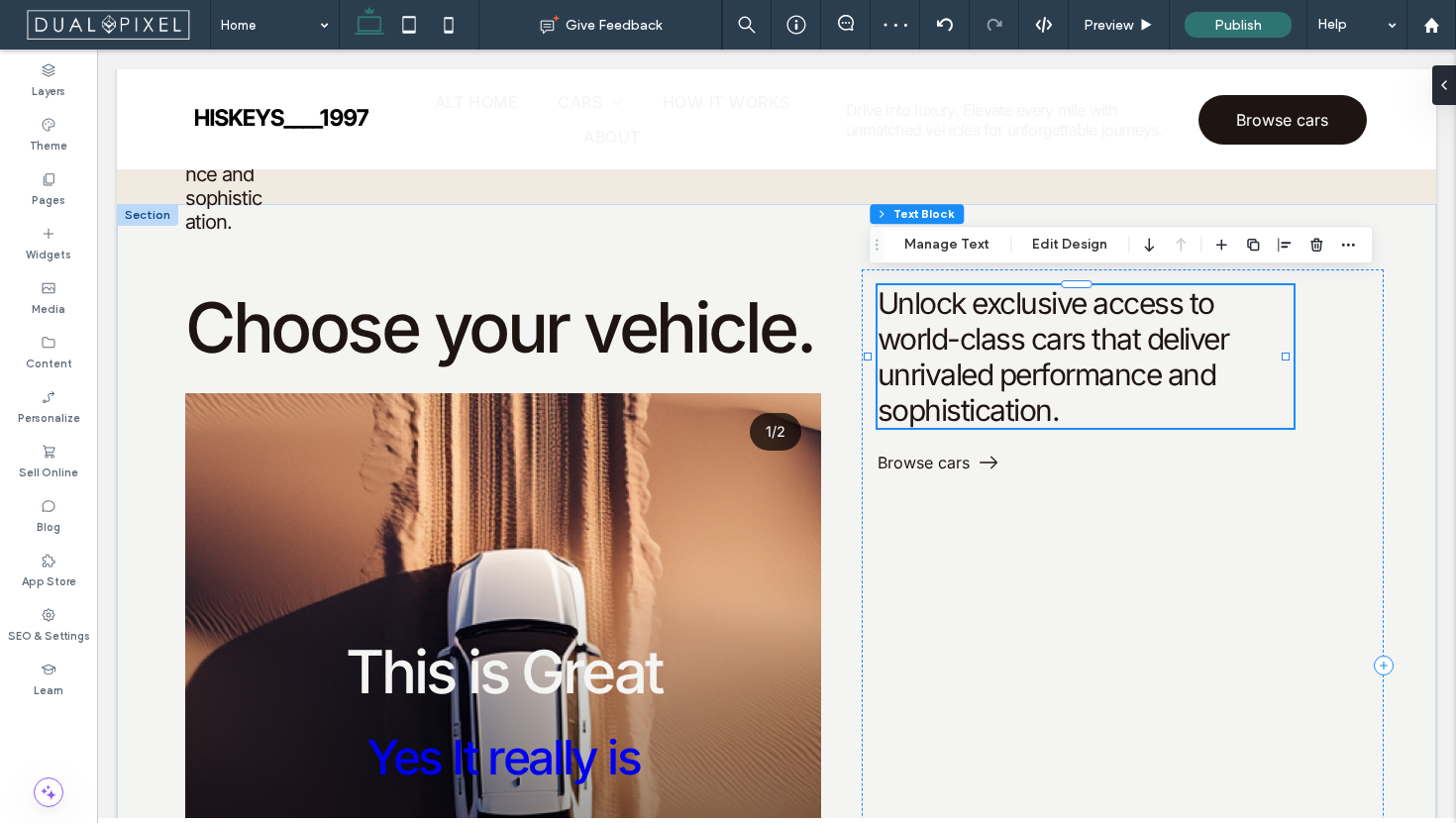 click on "Unlock exclusive access to world-class cars that deliver unrivaled performance and sophistication." at bounding box center (1053, 357) 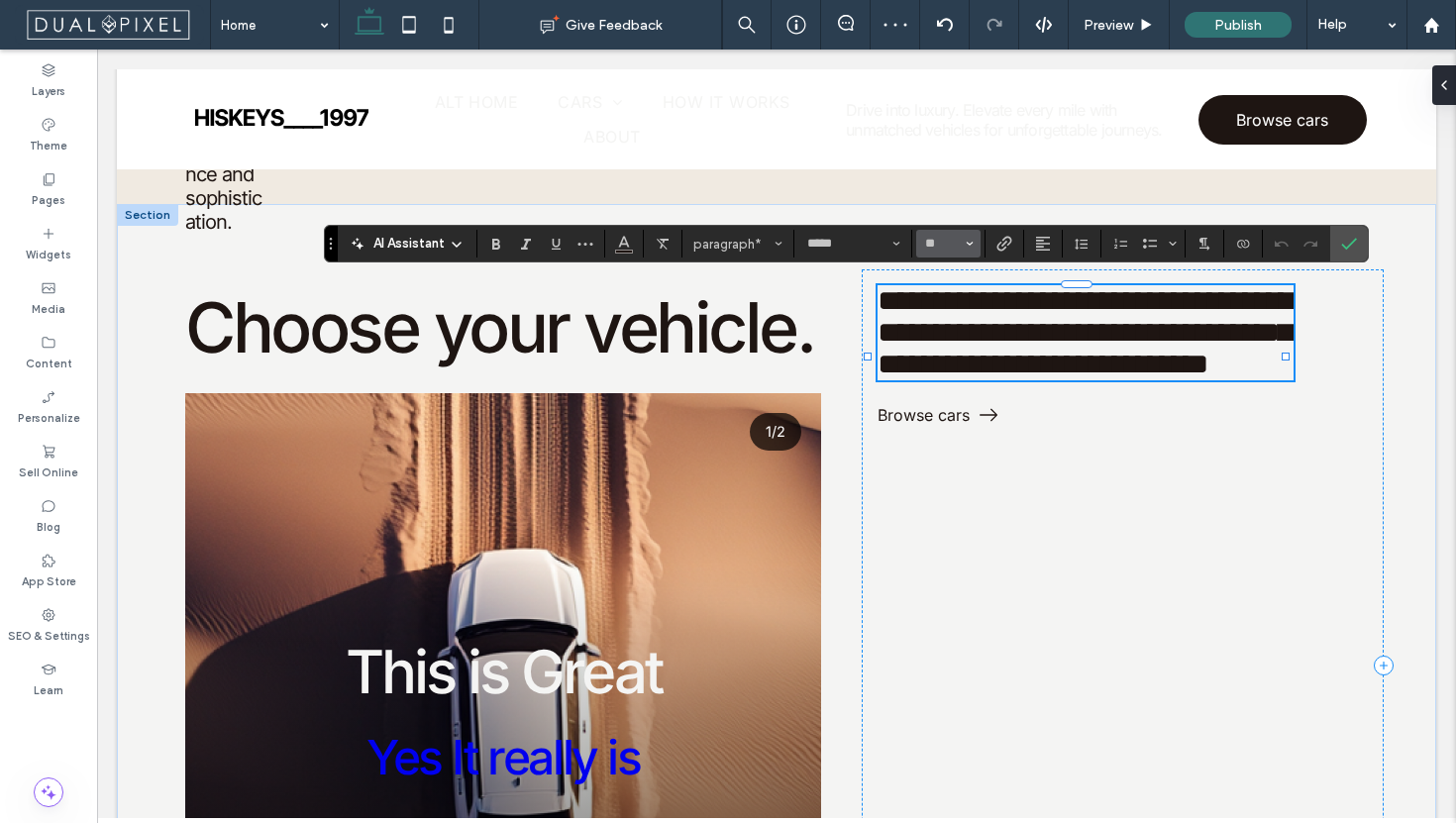click on "**" at bounding box center (942, 244) 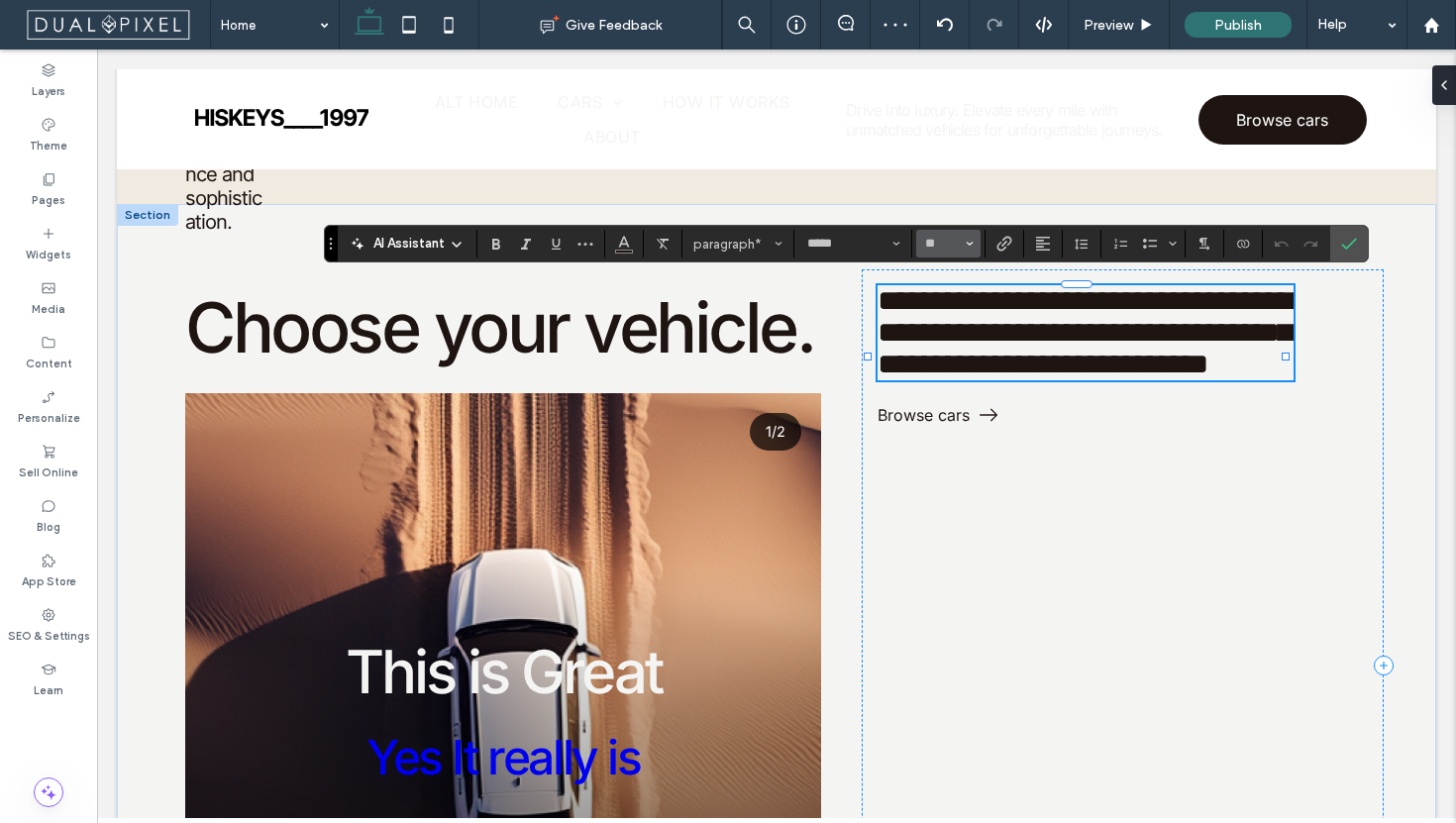type on "**" 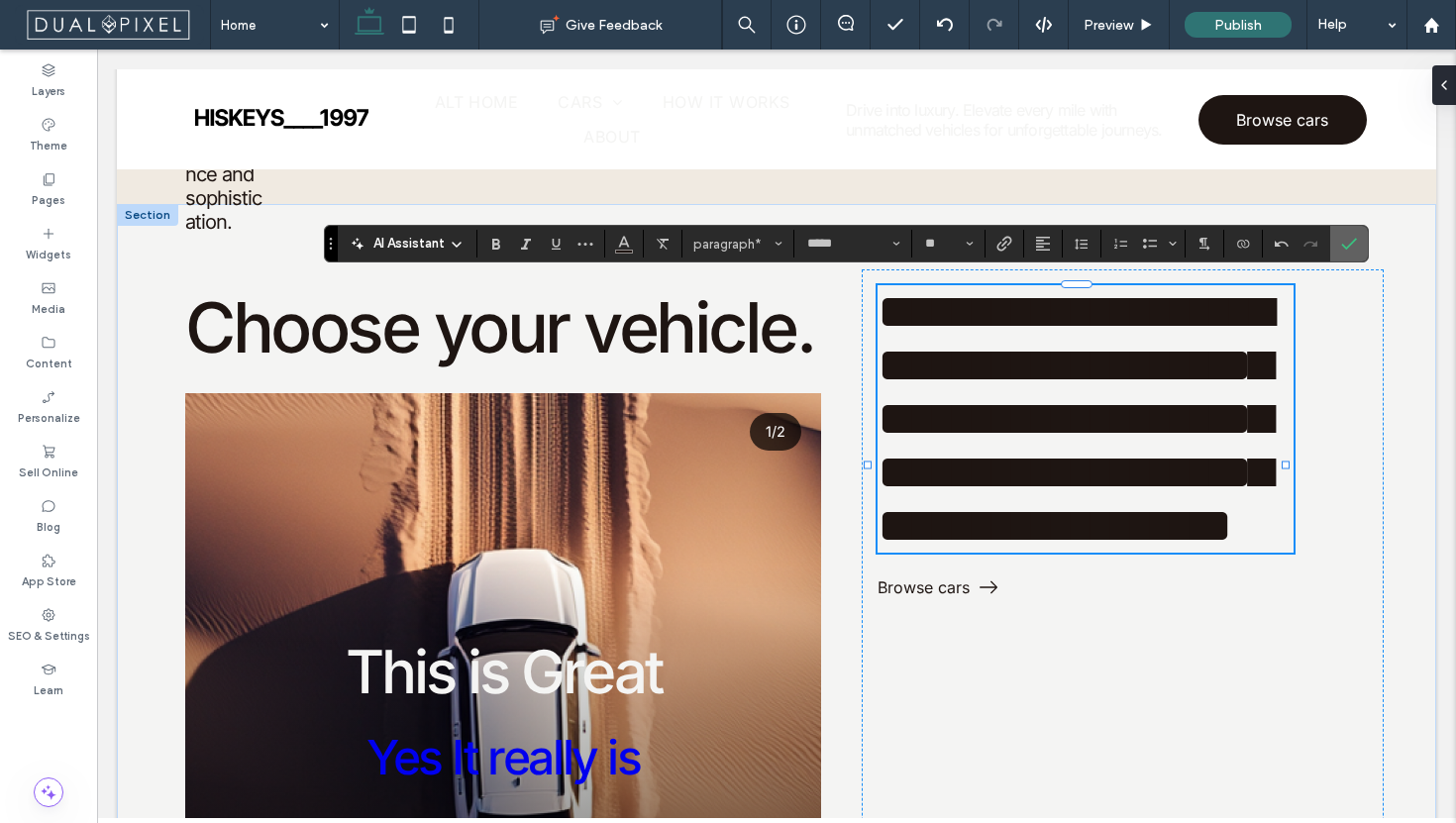 click at bounding box center [1349, 244] 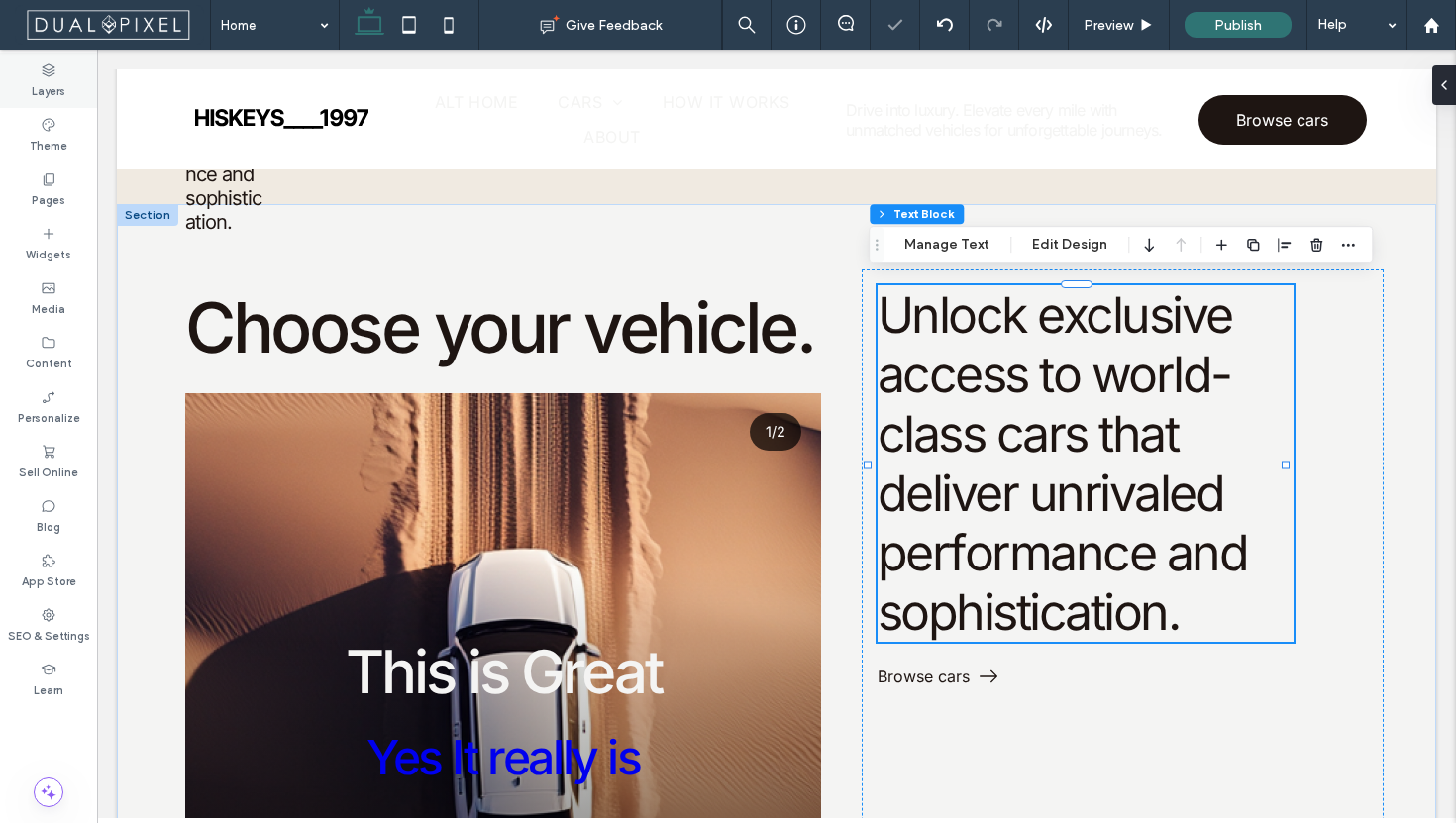 click on "Layers" at bounding box center [49, 89] 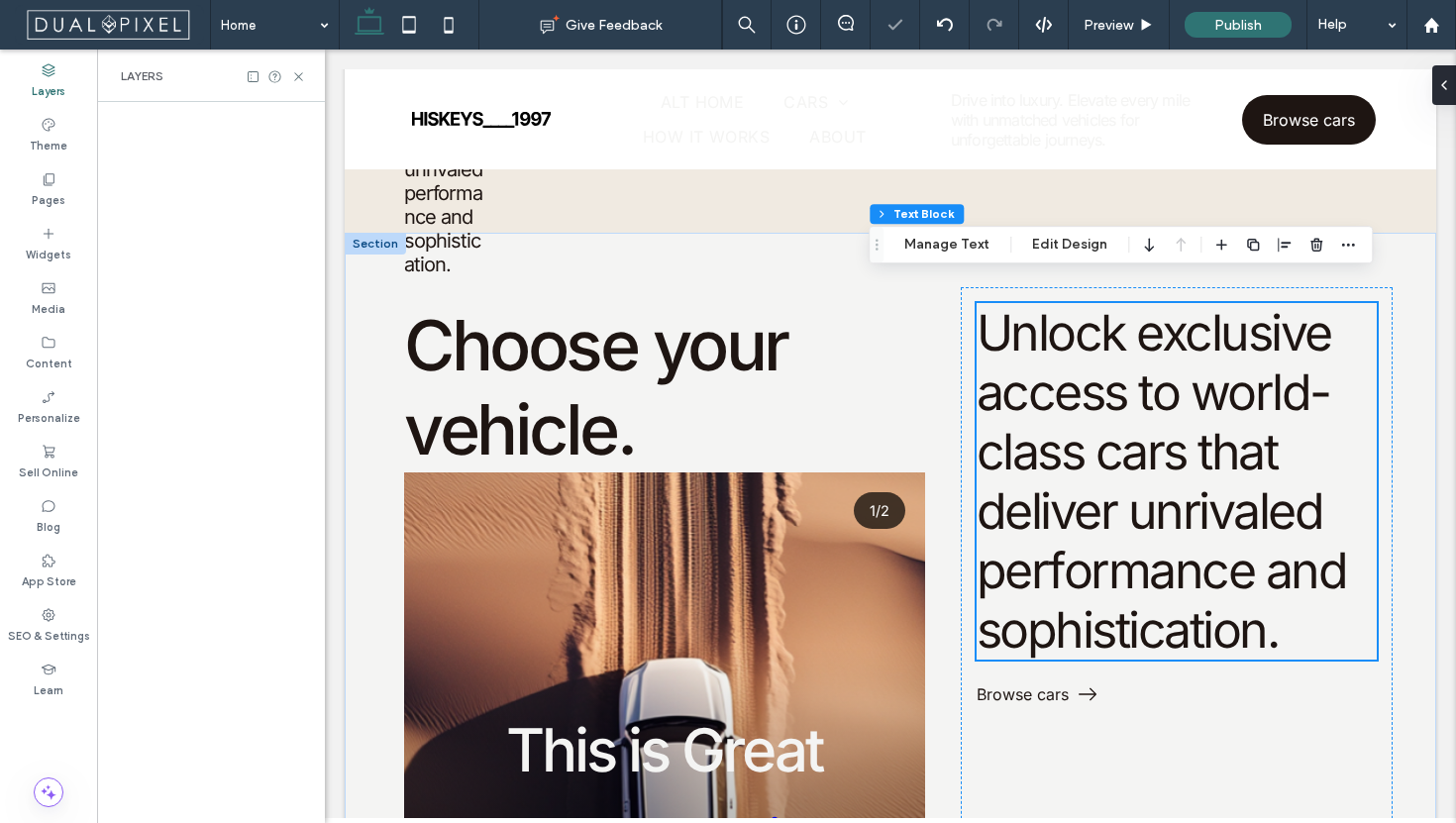 scroll, scrollTop: 1763, scrollLeft: 0, axis: vertical 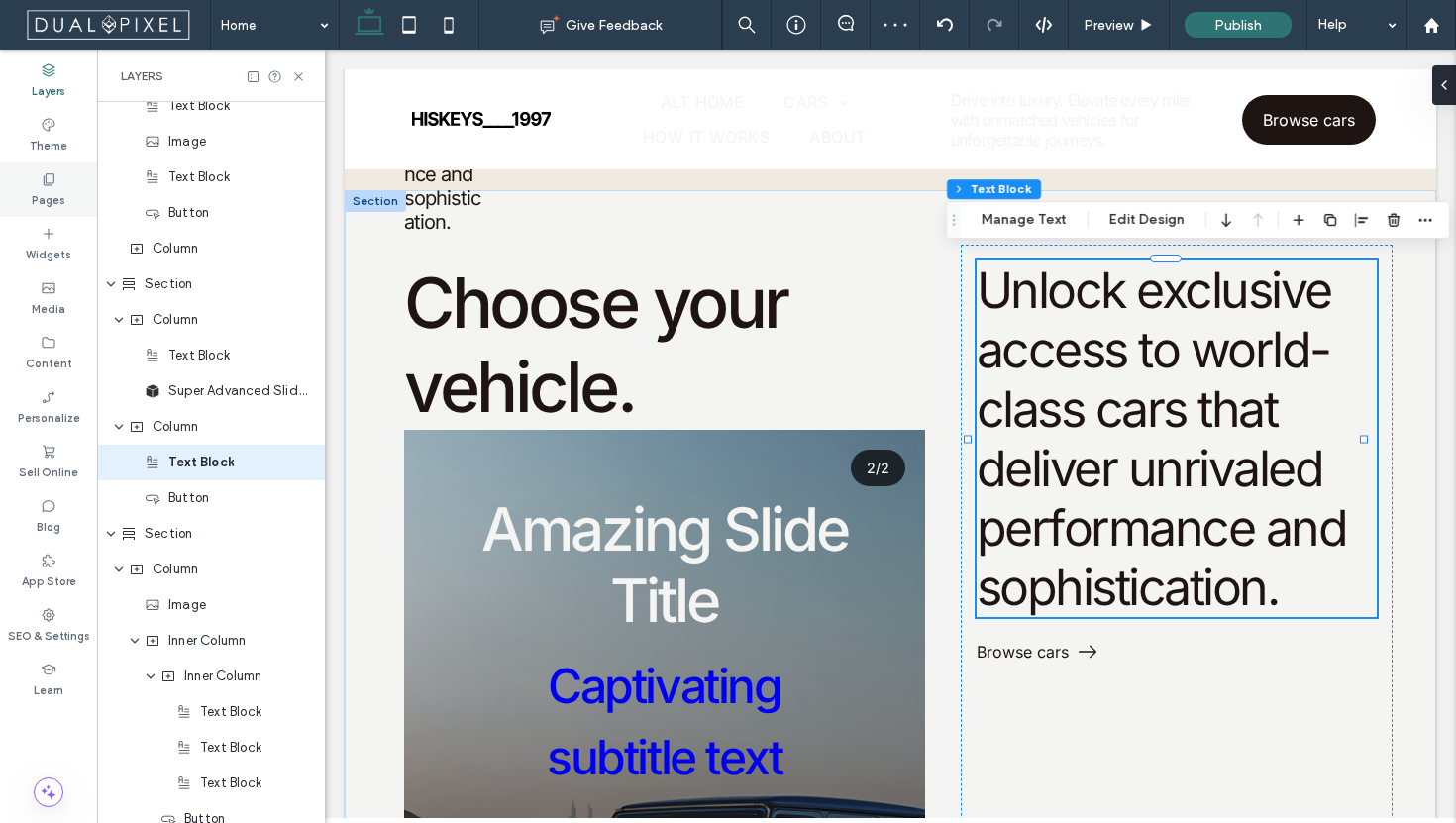 click on "Pages" at bounding box center (49, 189) 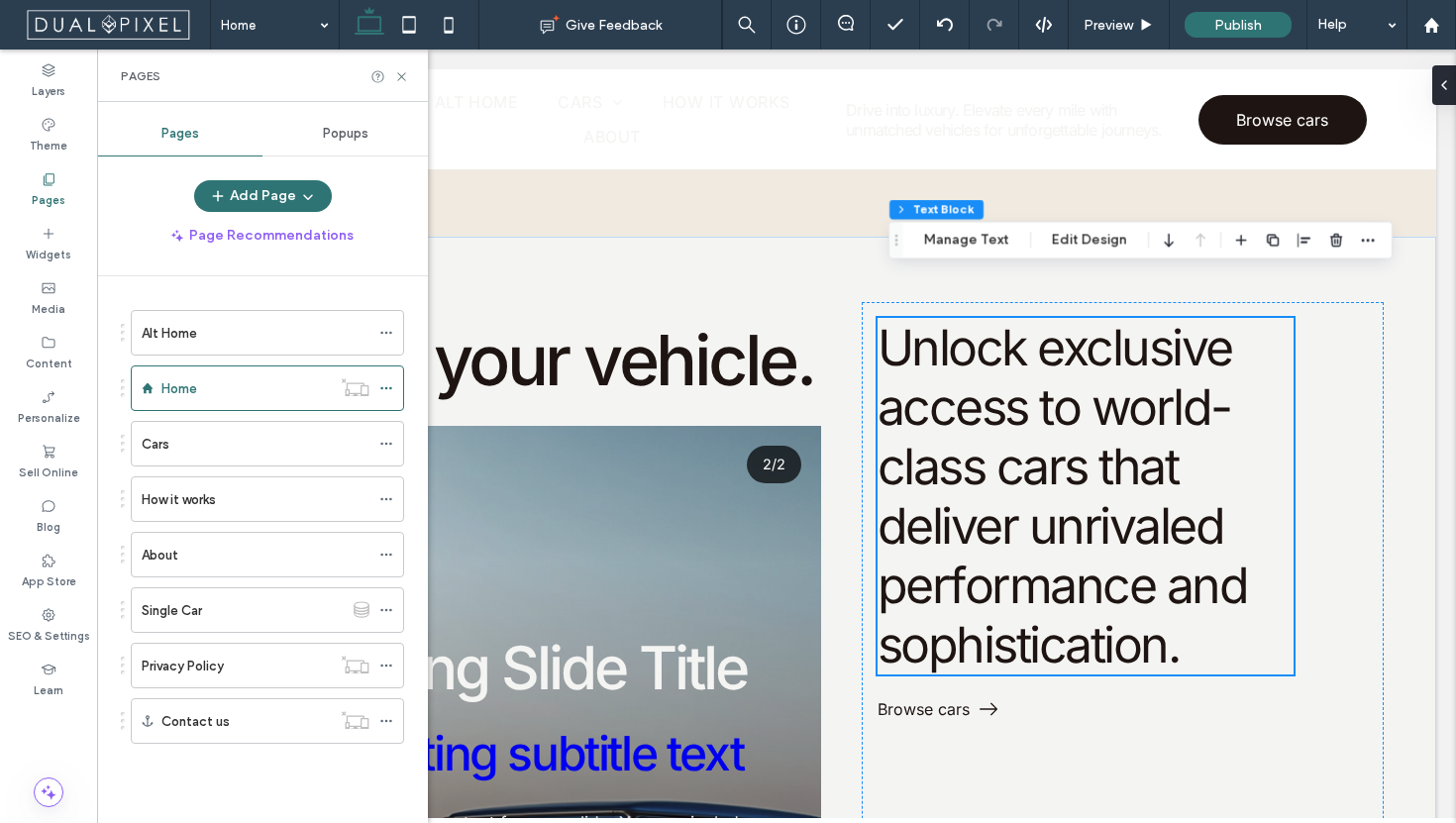 scroll, scrollTop: 1719, scrollLeft: 0, axis: vertical 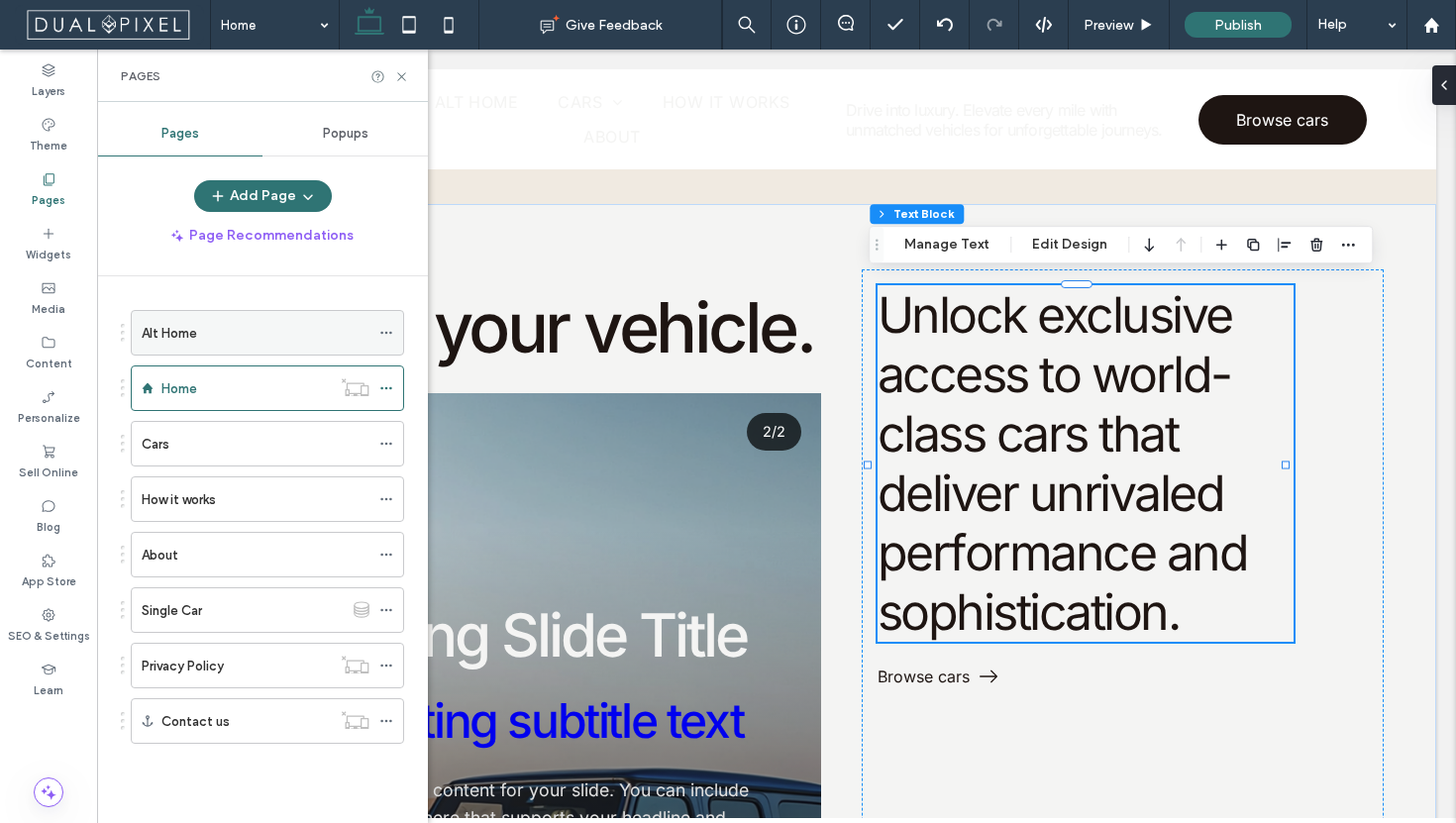 click on "Alt Home" at bounding box center (256, 333) 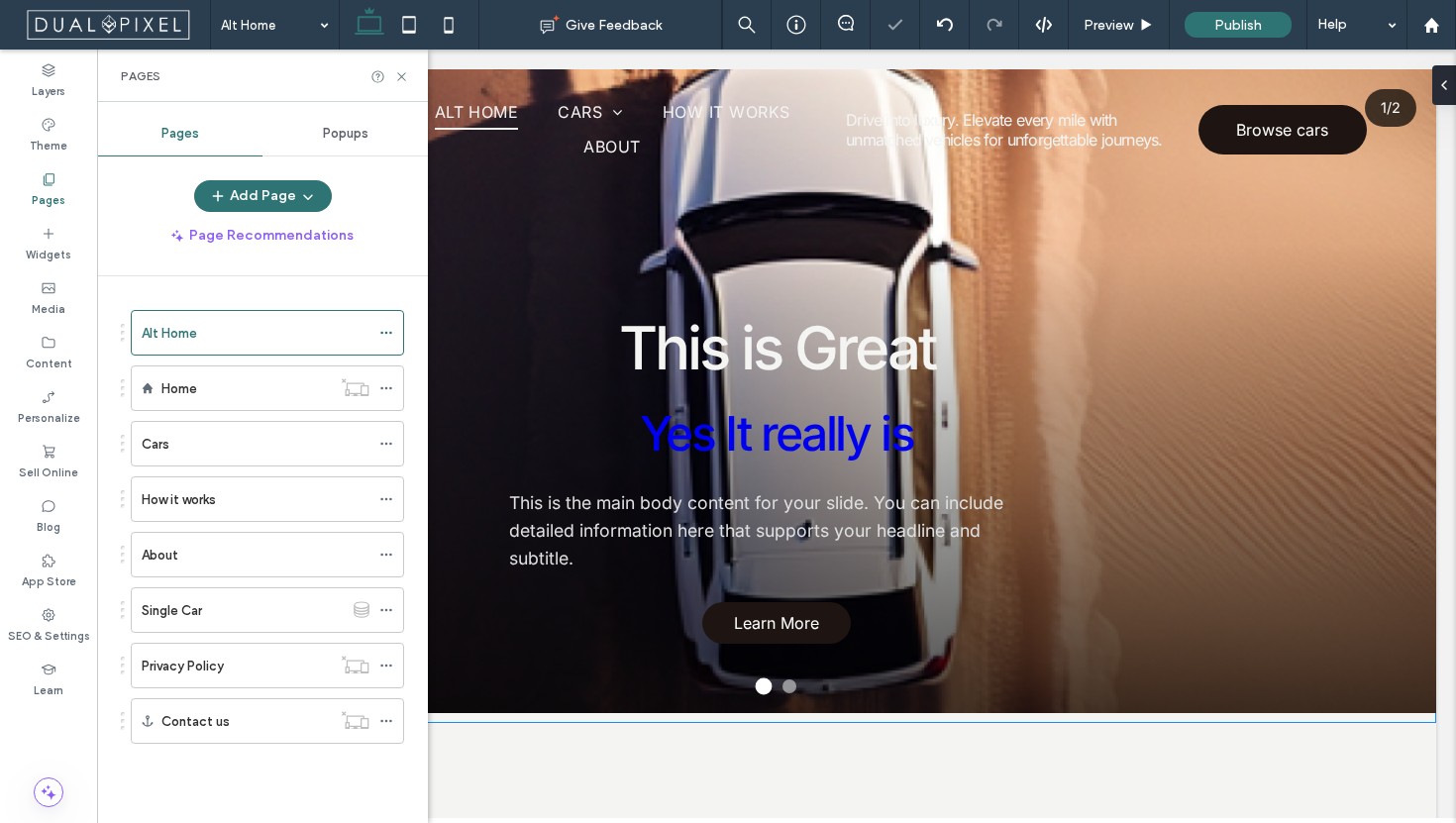 scroll, scrollTop: 0, scrollLeft: 0, axis: both 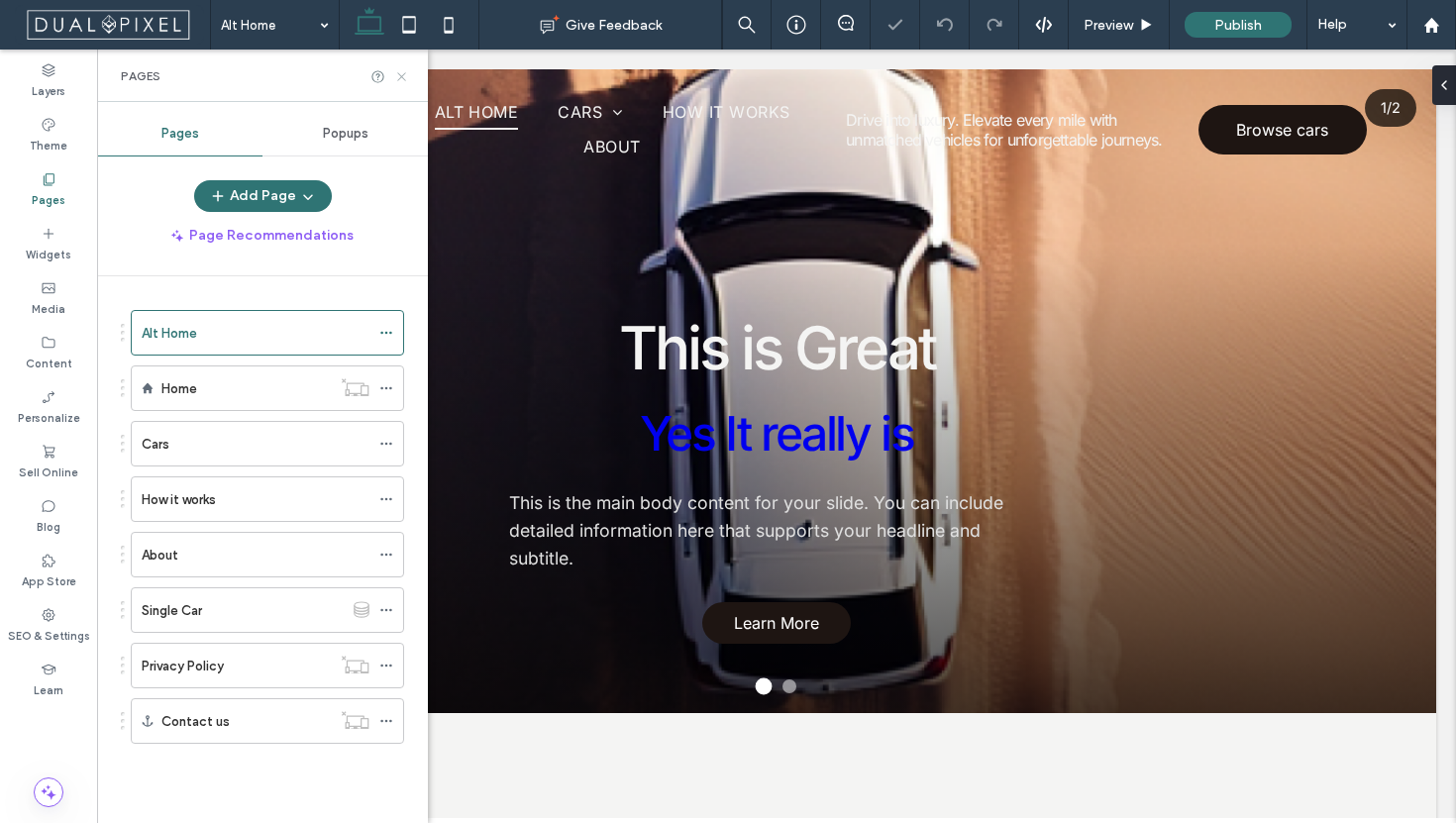 drag, startPoint x: 399, startPoint y: 80, endPoint x: 534, endPoint y: 341, distance: 293.8469 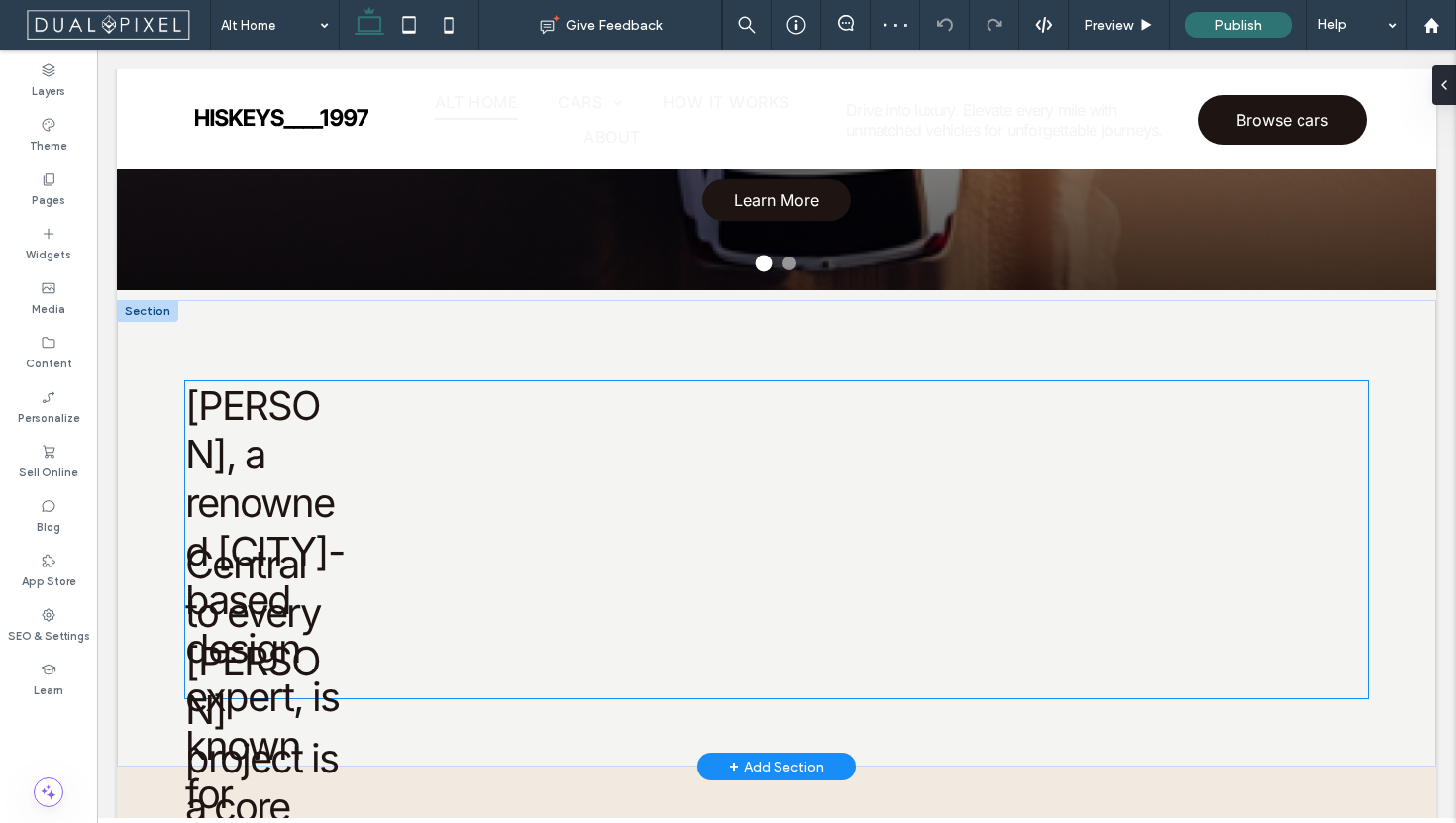 scroll, scrollTop: 533, scrollLeft: 0, axis: vertical 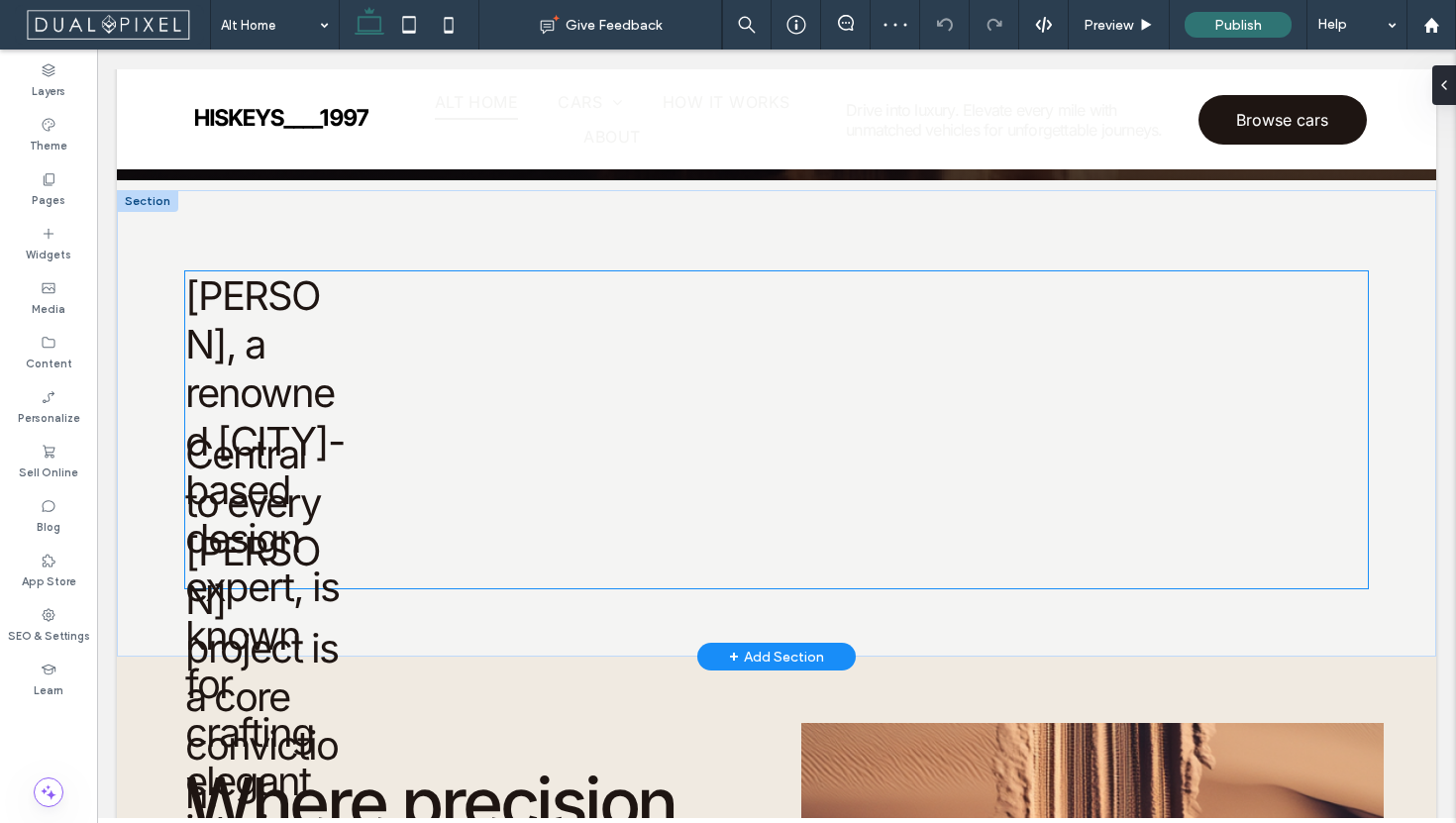 click on "Kristin Rocke, a renowned Salt Lake City-based design expert, is known for crafting elegant interiors that seamlessly combine comfort and style, always with a unique twist. Her distinctive approach—modern classicism—finds harmony between enduring appeal and contemporary trends. Central to every Kristin Rocke project is a core conviction: outstanding design must capture both individuality and environment. This mindset produces spaces that feel warm, inspiring, and deeply meaningful.a" at bounding box center (776, 430) 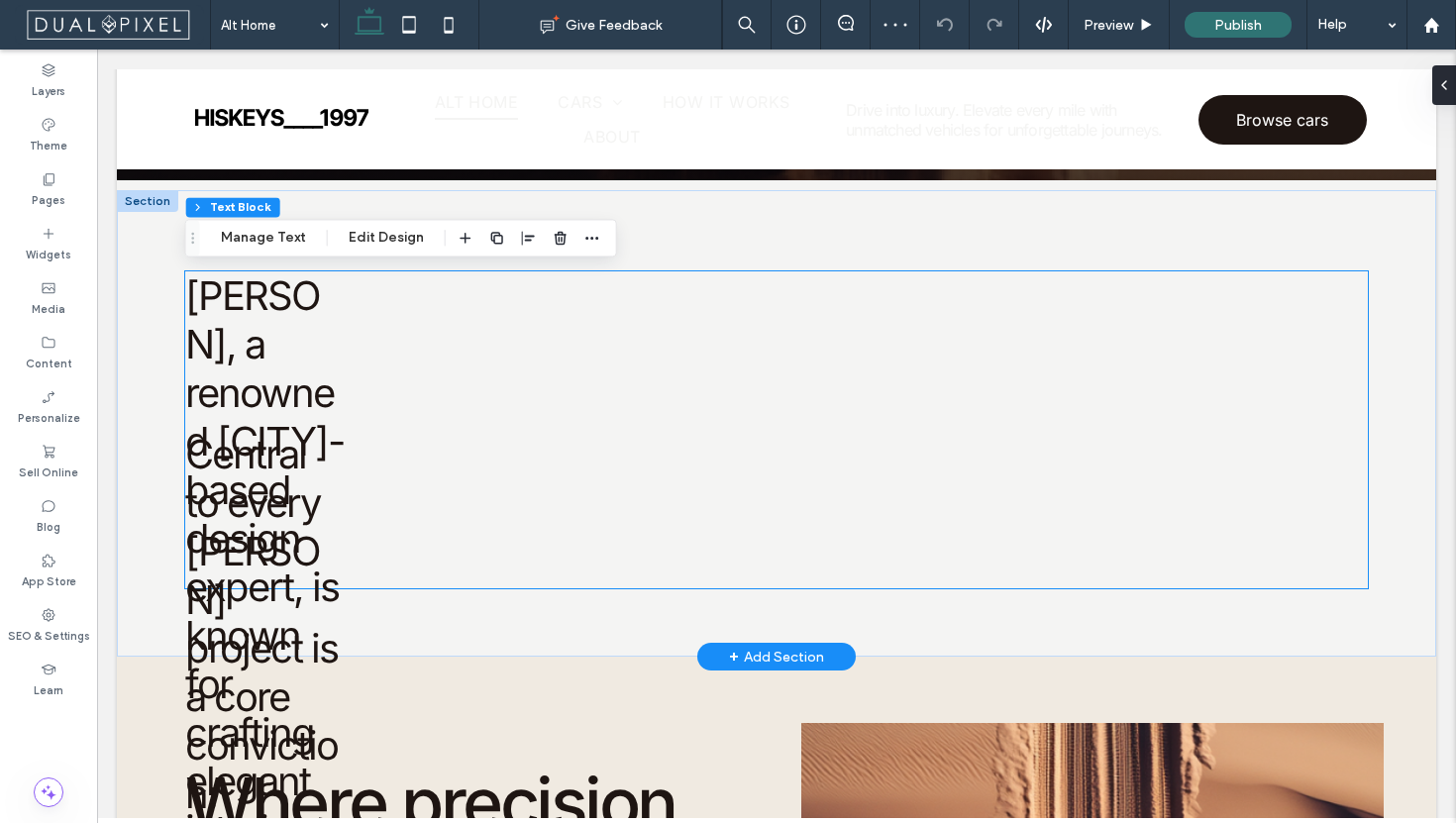click on "Kristin Rocke, a renowned Salt Lake City-based design expert, is known for crafting elegant interiors that seamlessly combine comfort and style, always with a unique twist. Her distinctive approach—modern classicism—finds harmony between enduring appeal and contemporary trends. Central to every Kristin Rocke project is a core conviction: outstanding design must capture both individuality and environment. This mindset produces spaces that feel warm, inspiring, and deeply meaningful.a" at bounding box center [776, 430] 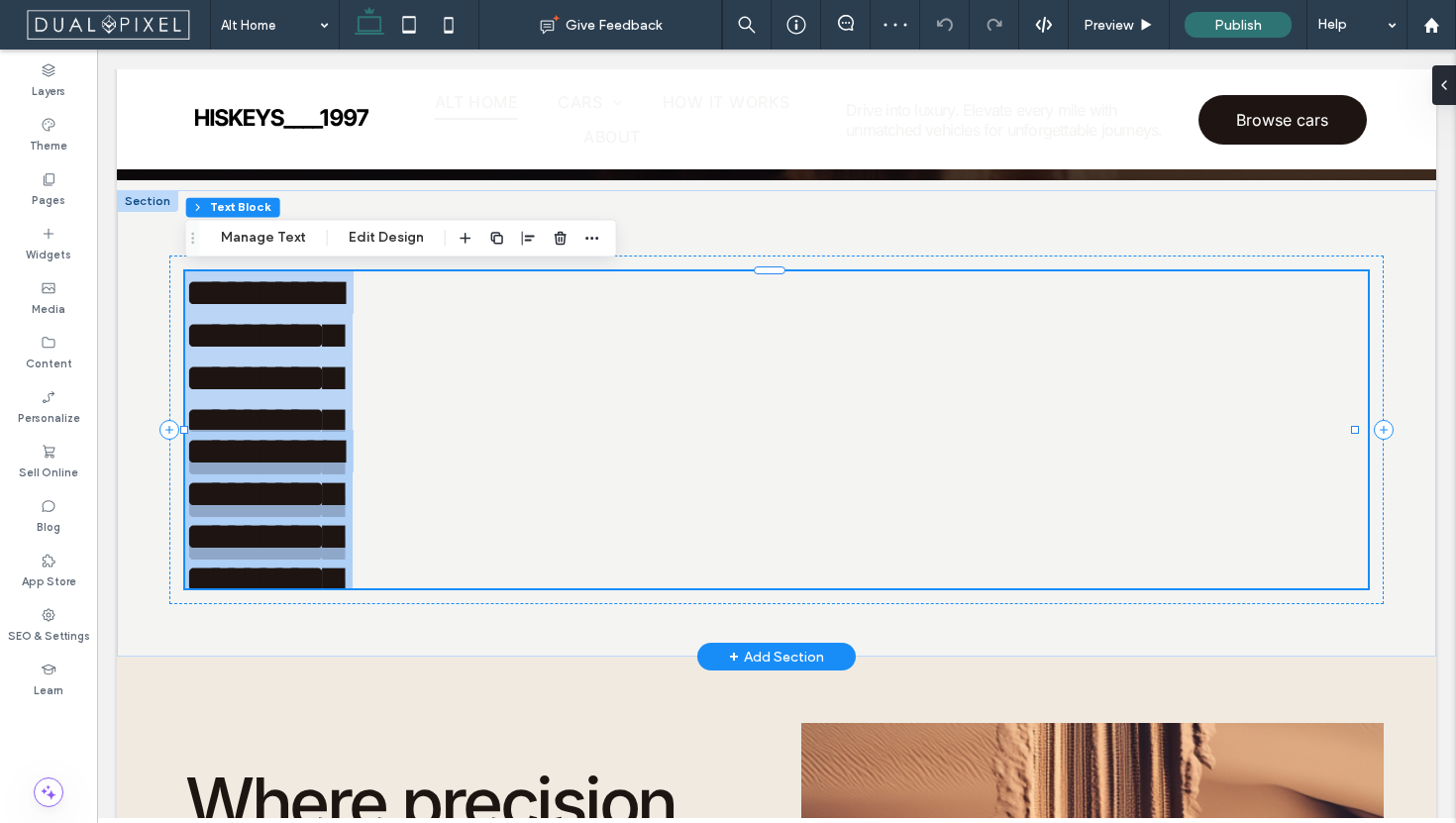 scroll, scrollTop: 1186, scrollLeft: 0, axis: vertical 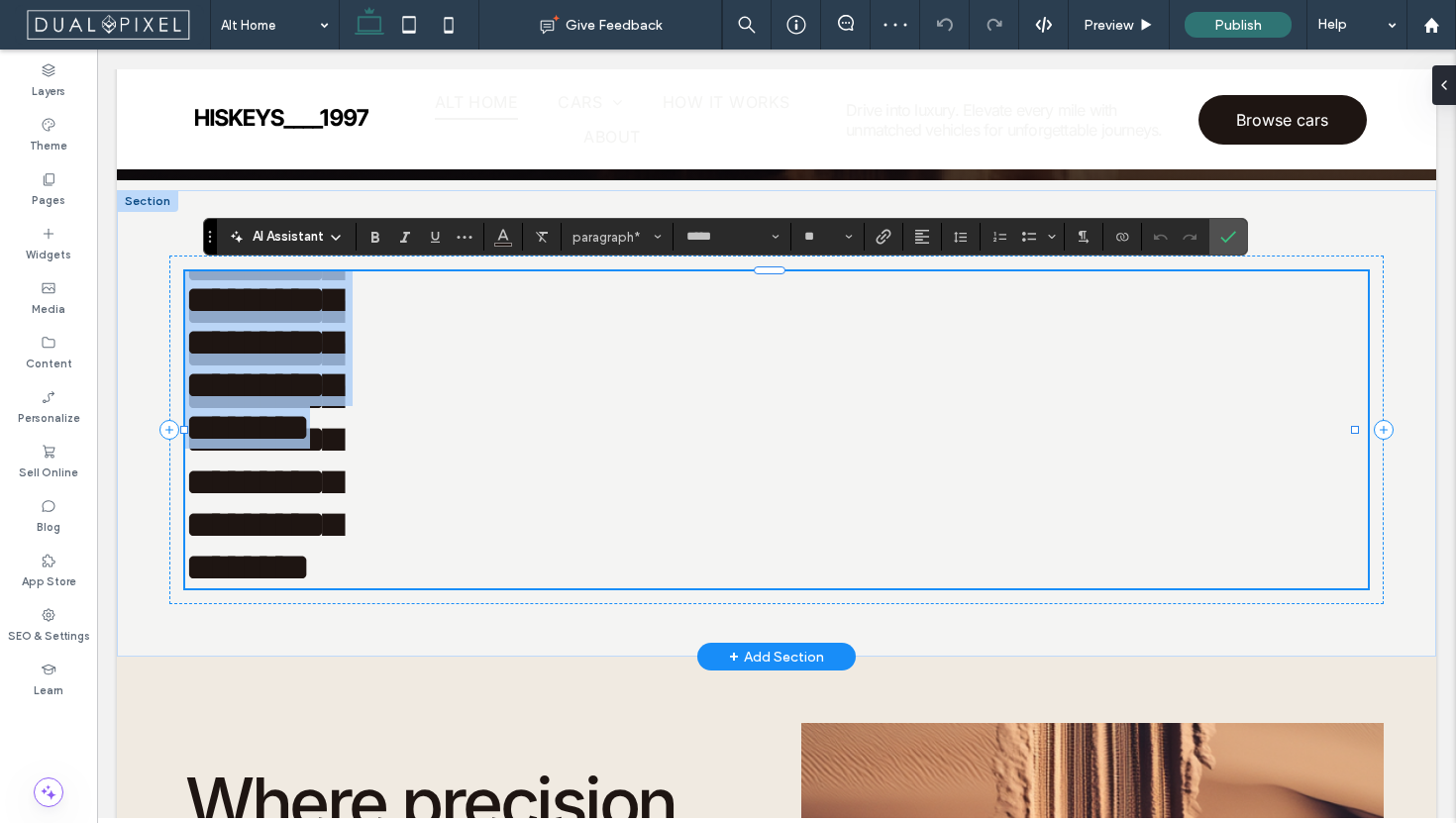 click on "**********" at bounding box center (776, 430) 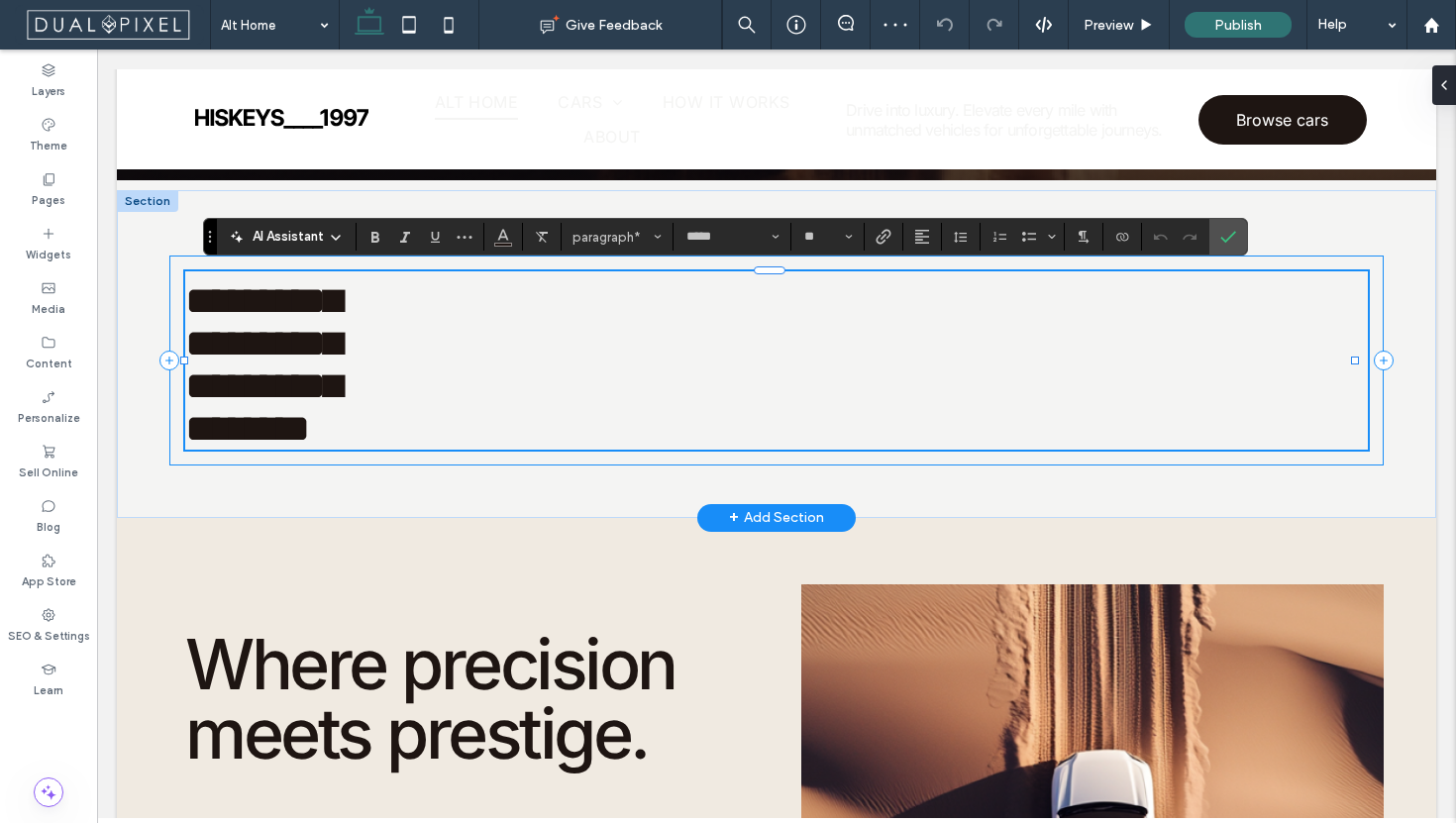 scroll, scrollTop: 158, scrollLeft: 0, axis: vertical 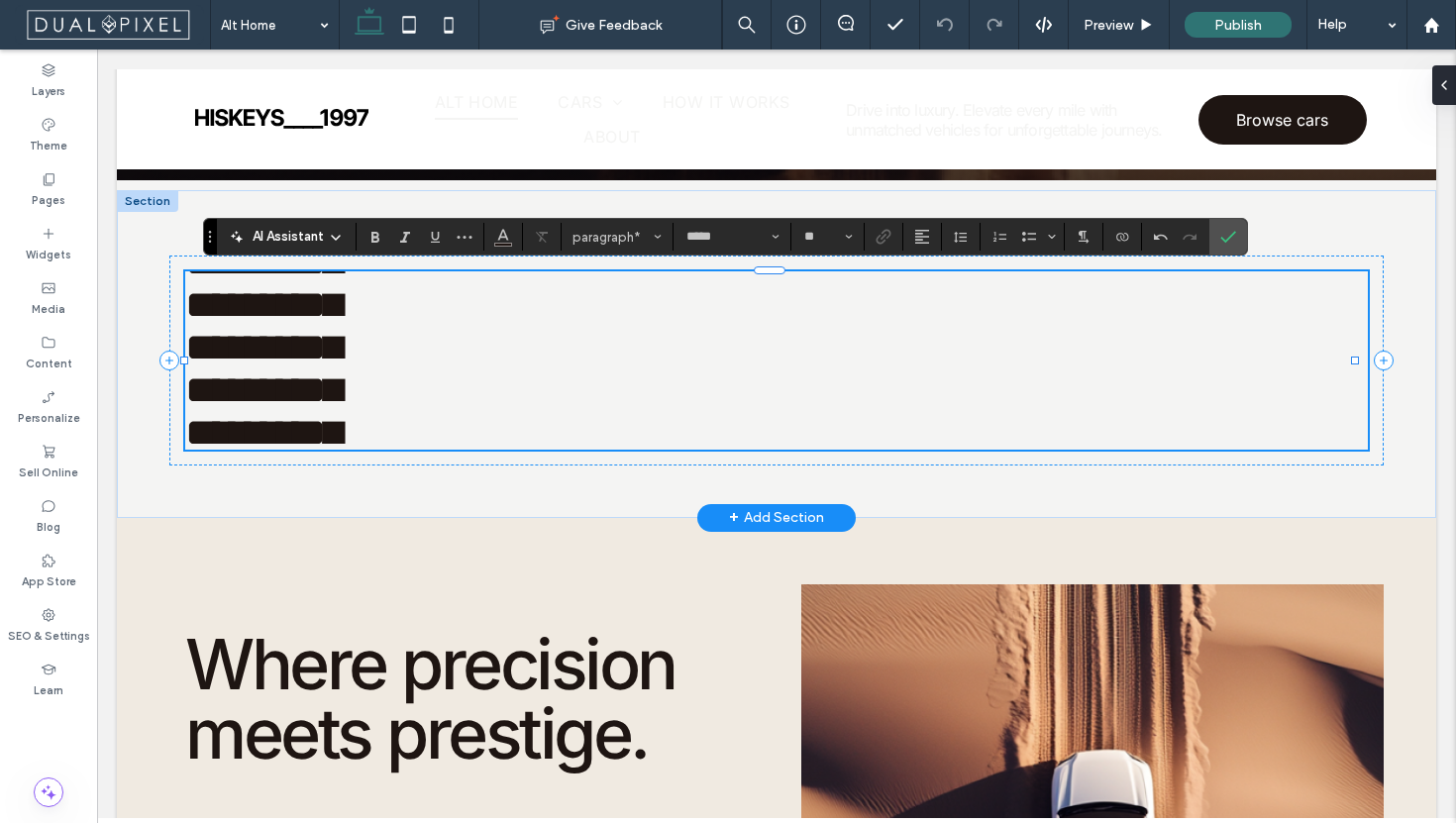 click on "**********" at bounding box center (770, 360) 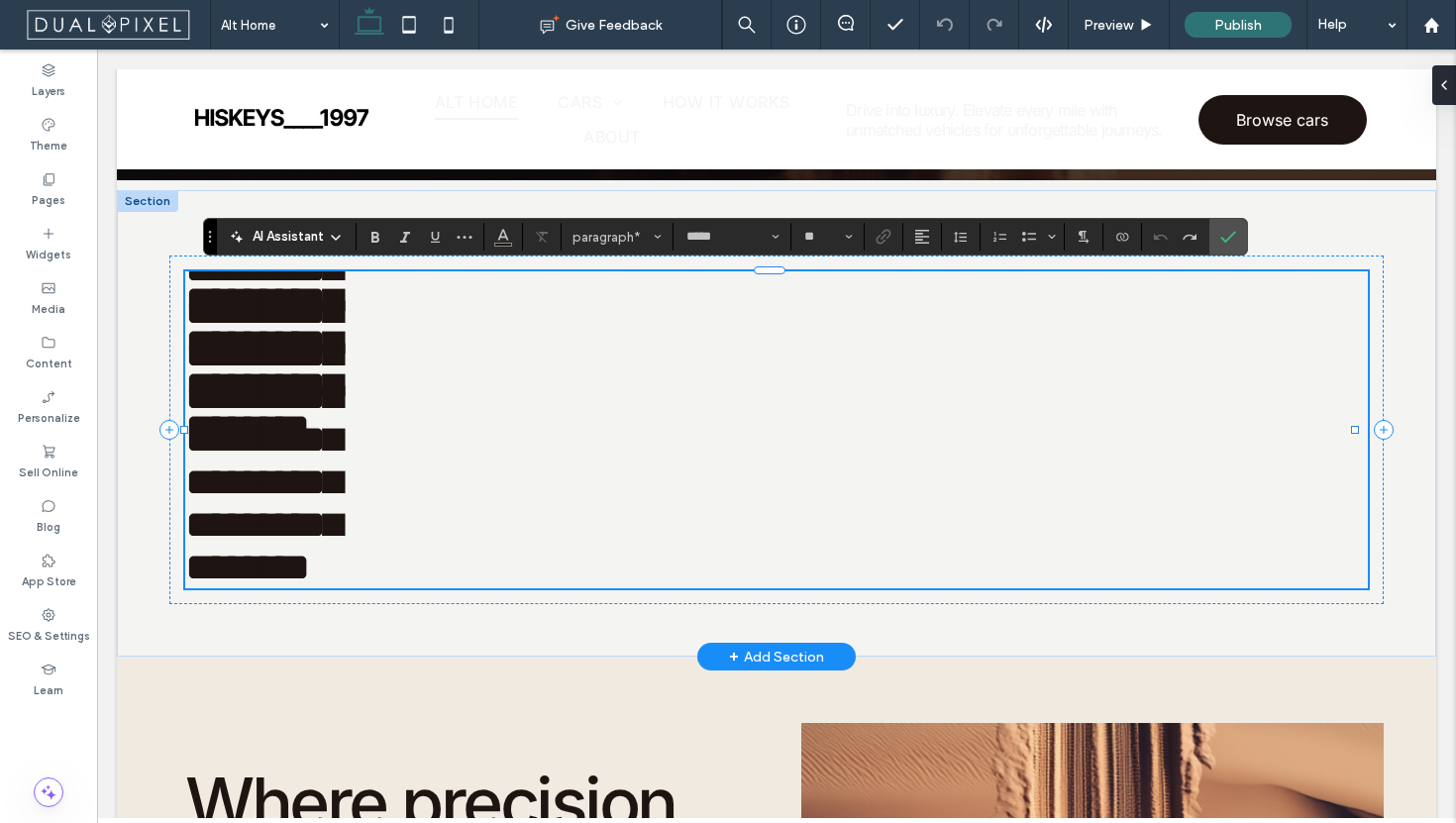 click on "**********" at bounding box center (770, 430) 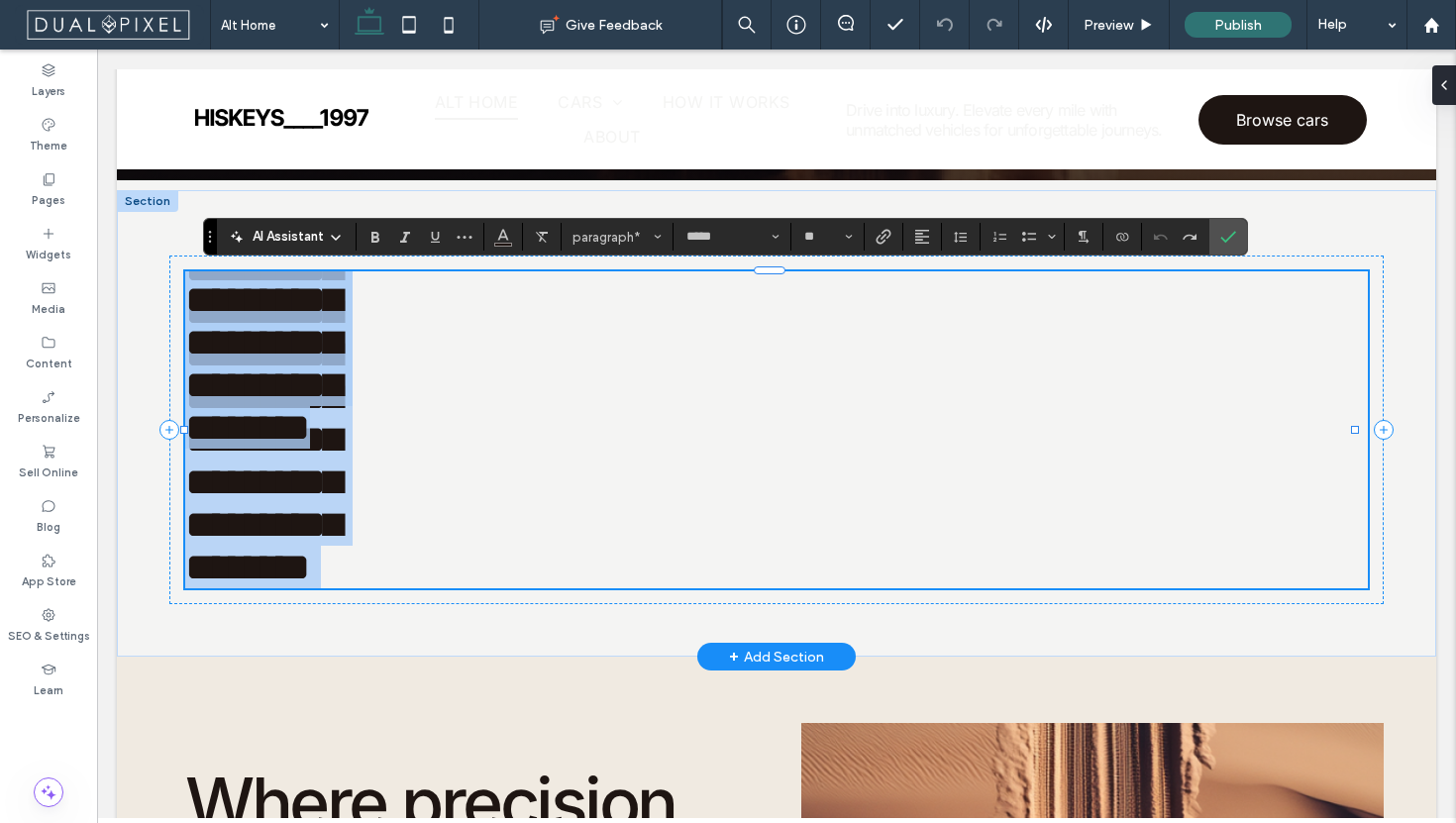 scroll, scrollTop: 0, scrollLeft: 0, axis: both 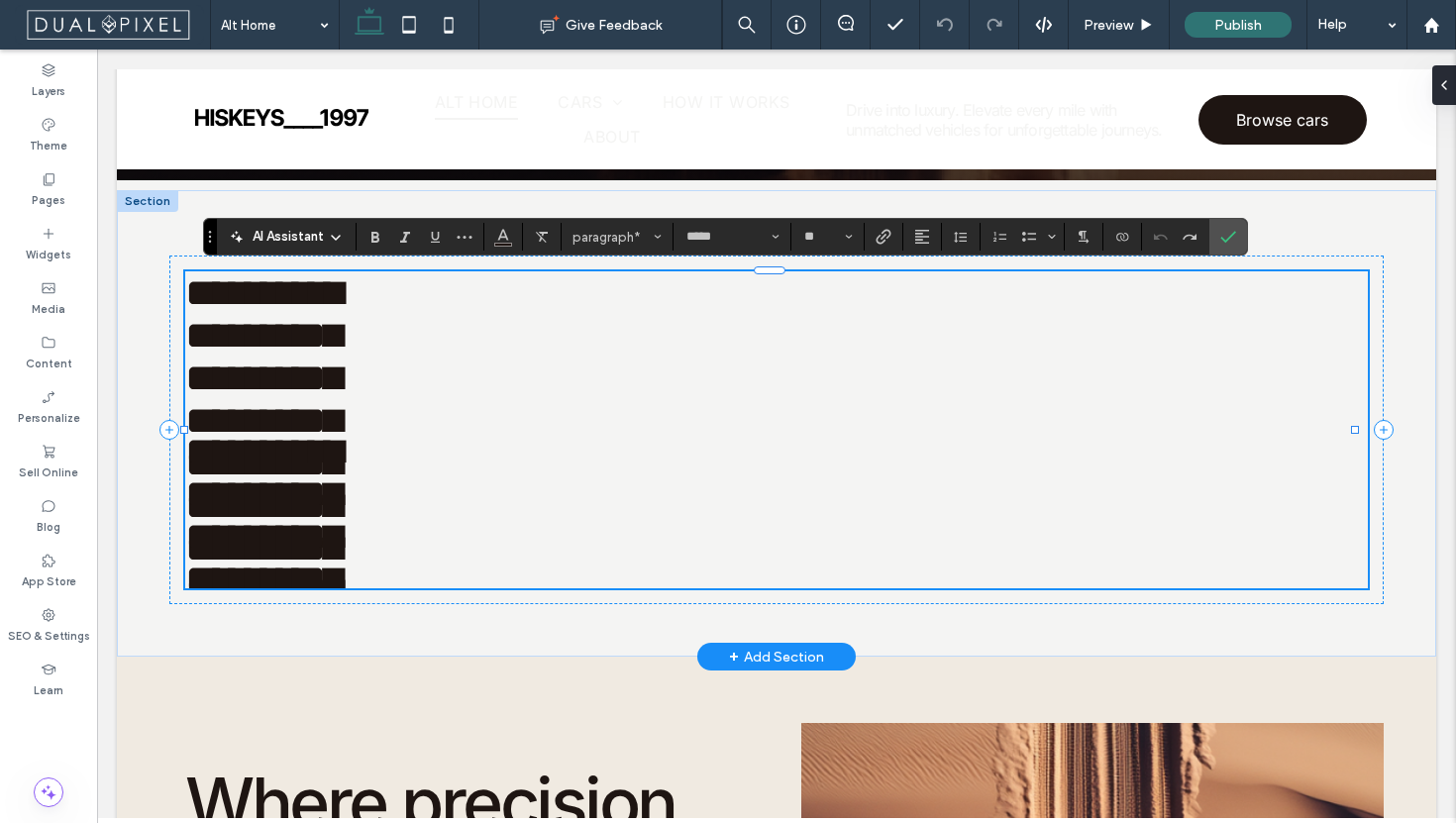 type on "**" 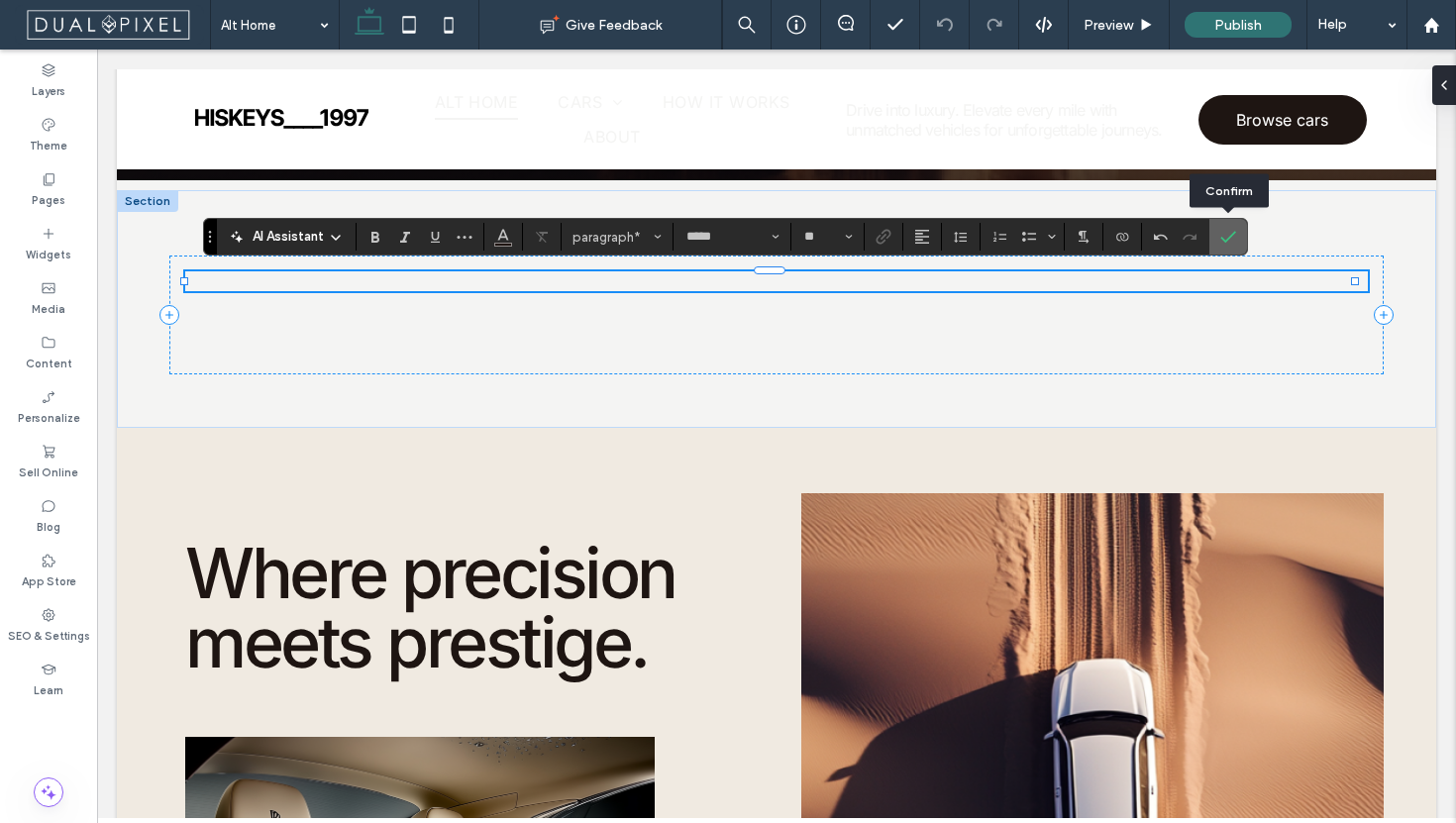 click at bounding box center (1228, 237) 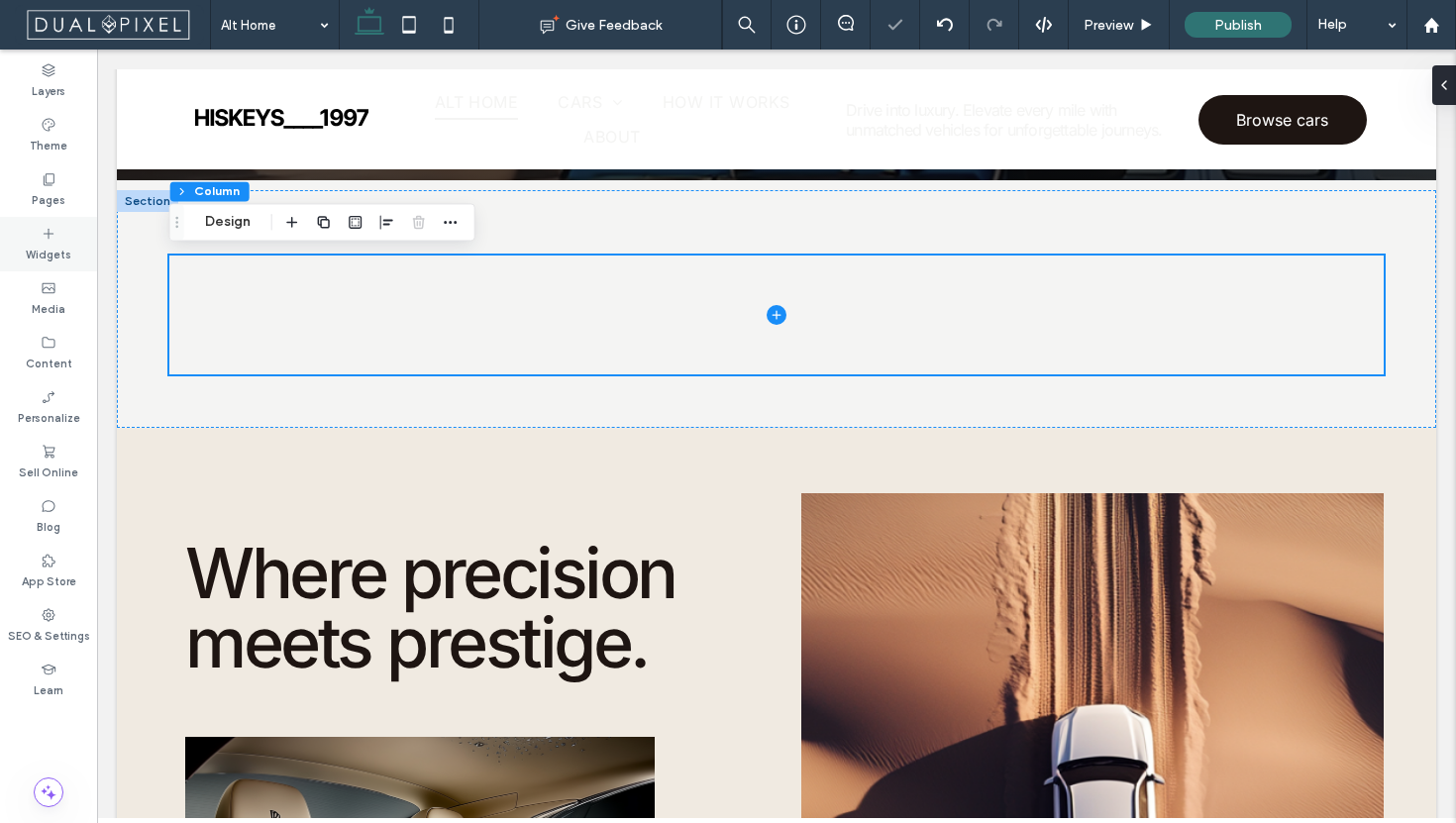 click on "Widgets" at bounding box center [49, 244] 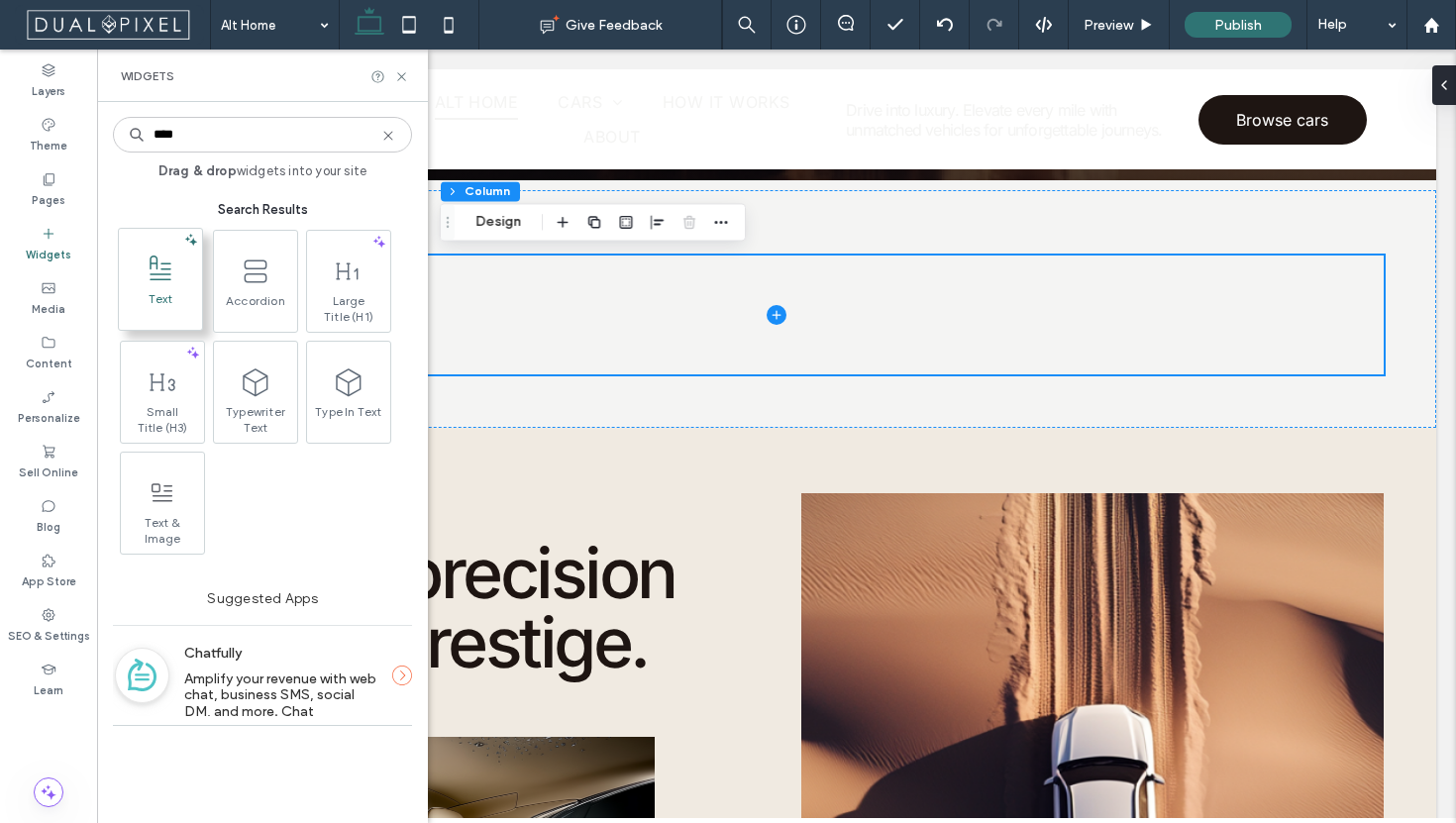 type on "****" 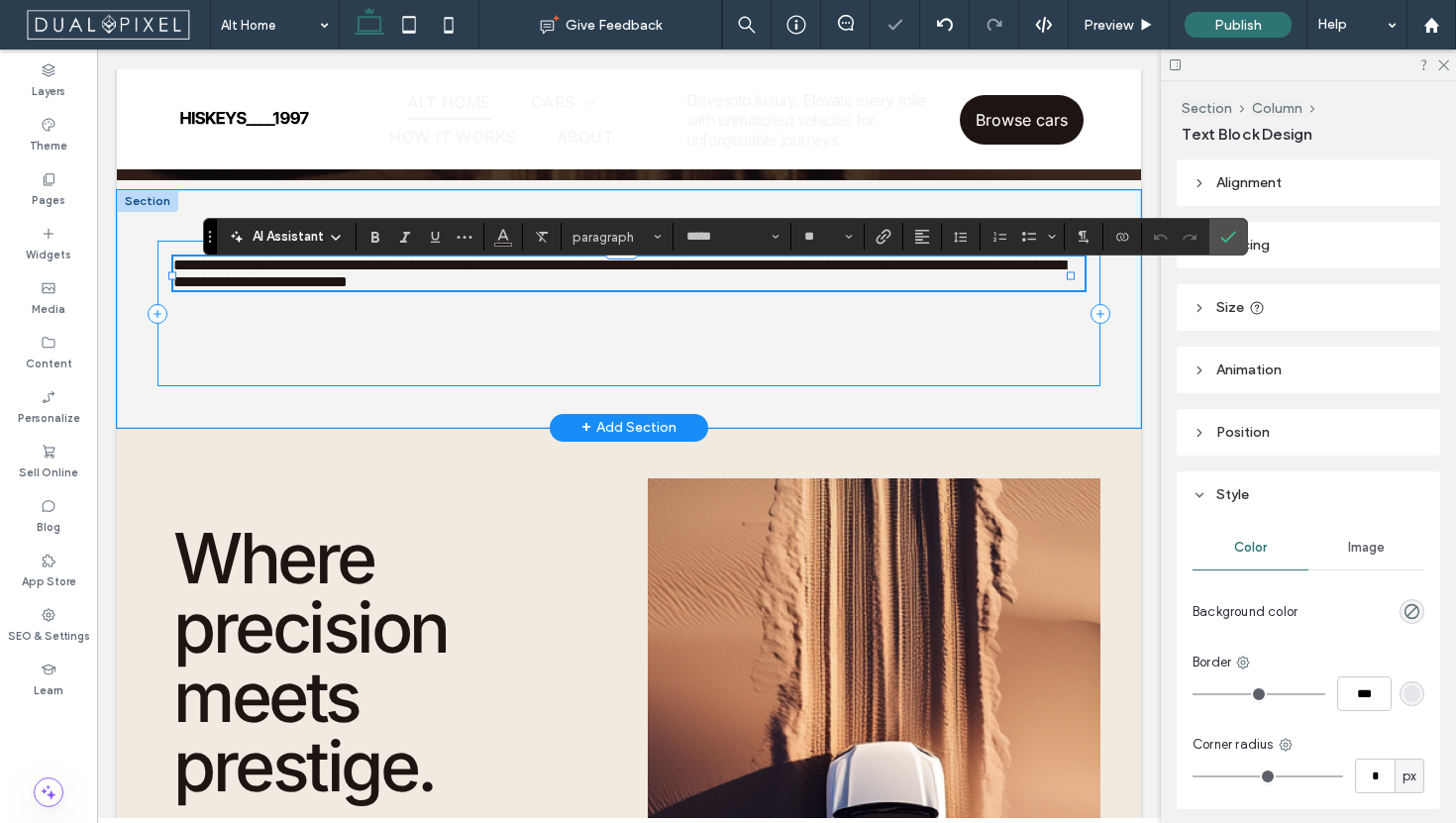 scroll, scrollTop: 0, scrollLeft: 0, axis: both 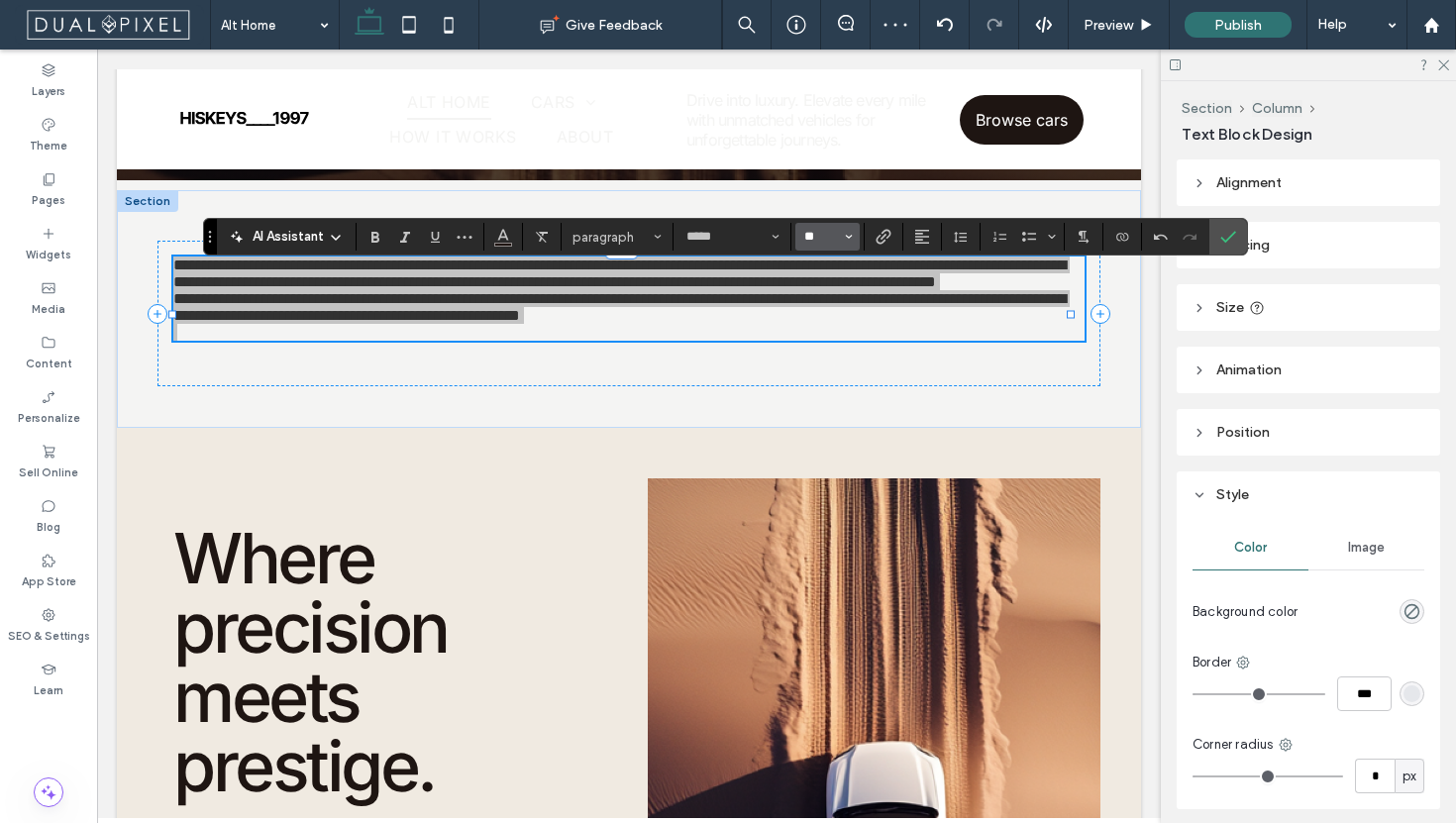 click on "**" at bounding box center [821, 237] 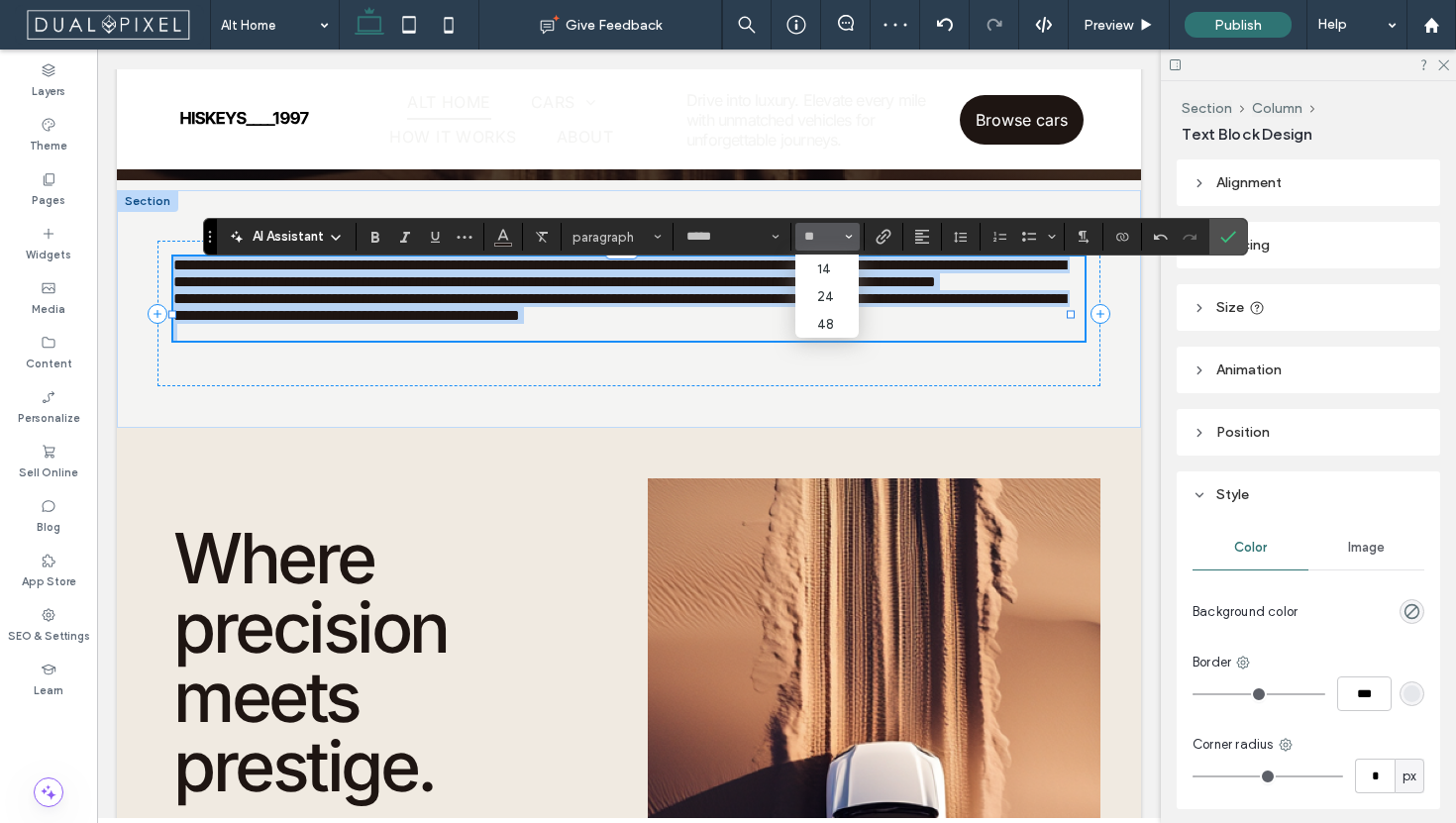 type on "**" 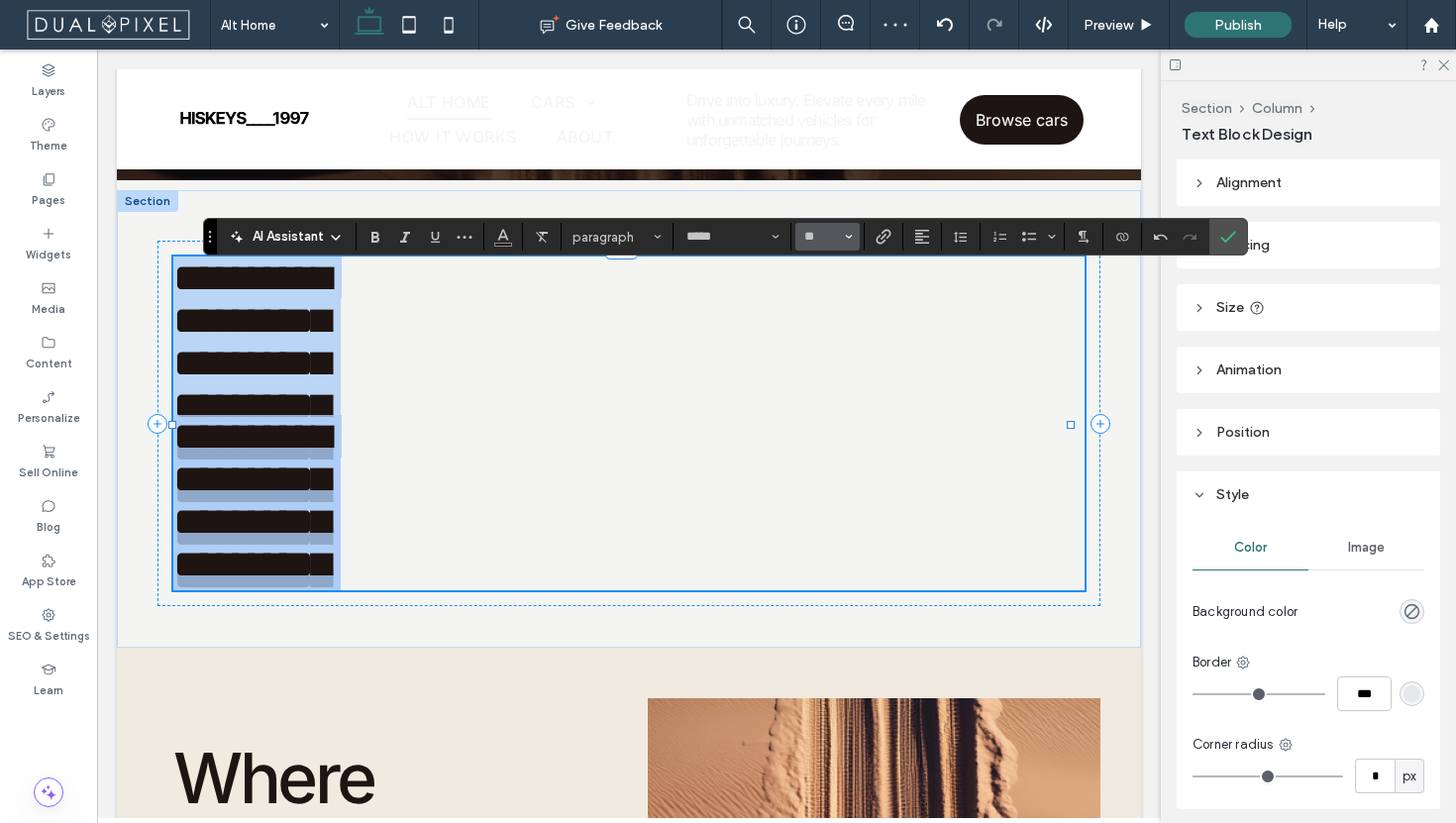 scroll, scrollTop: 1633, scrollLeft: 0, axis: vertical 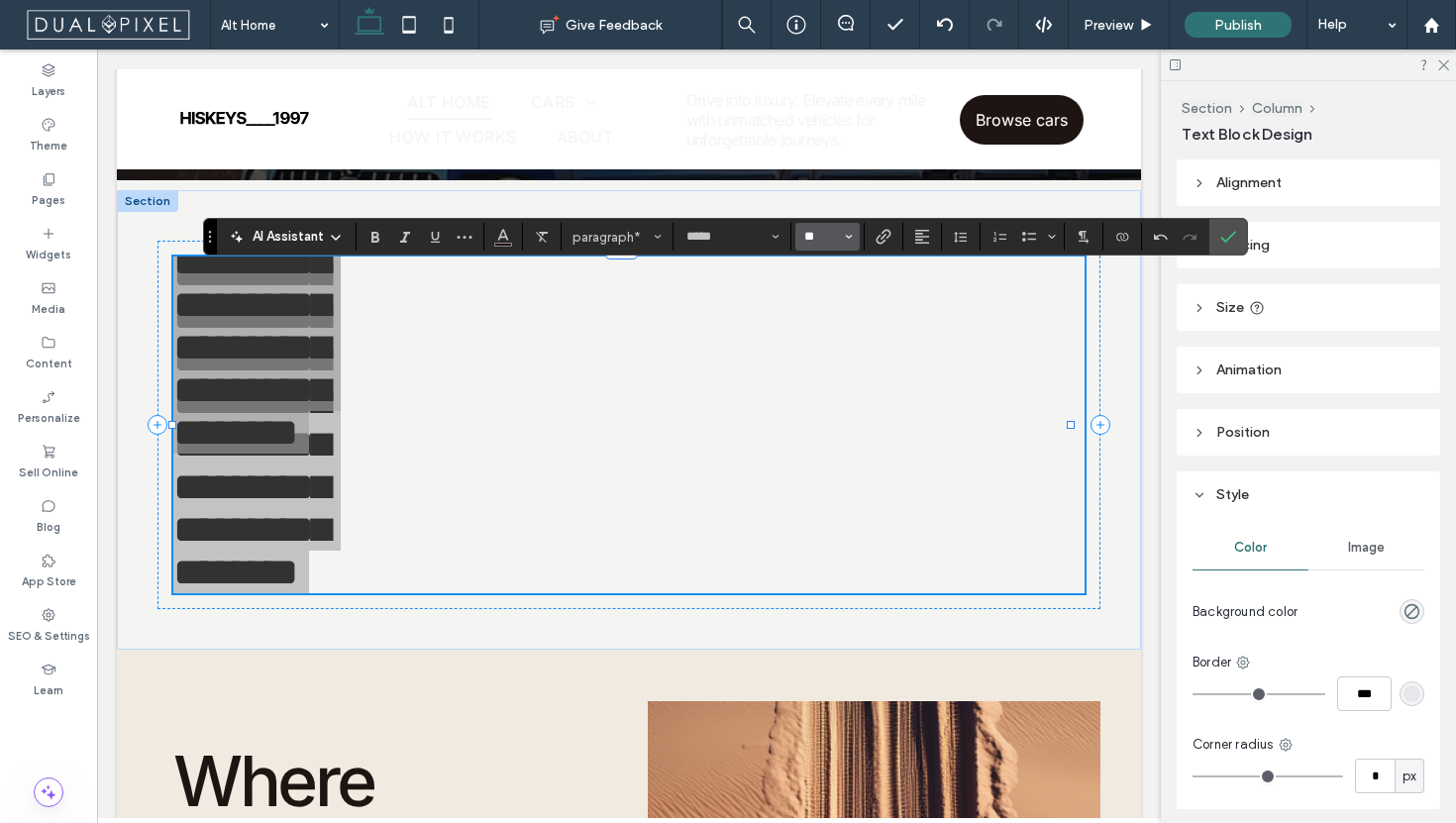 click on "**" at bounding box center (821, 237) 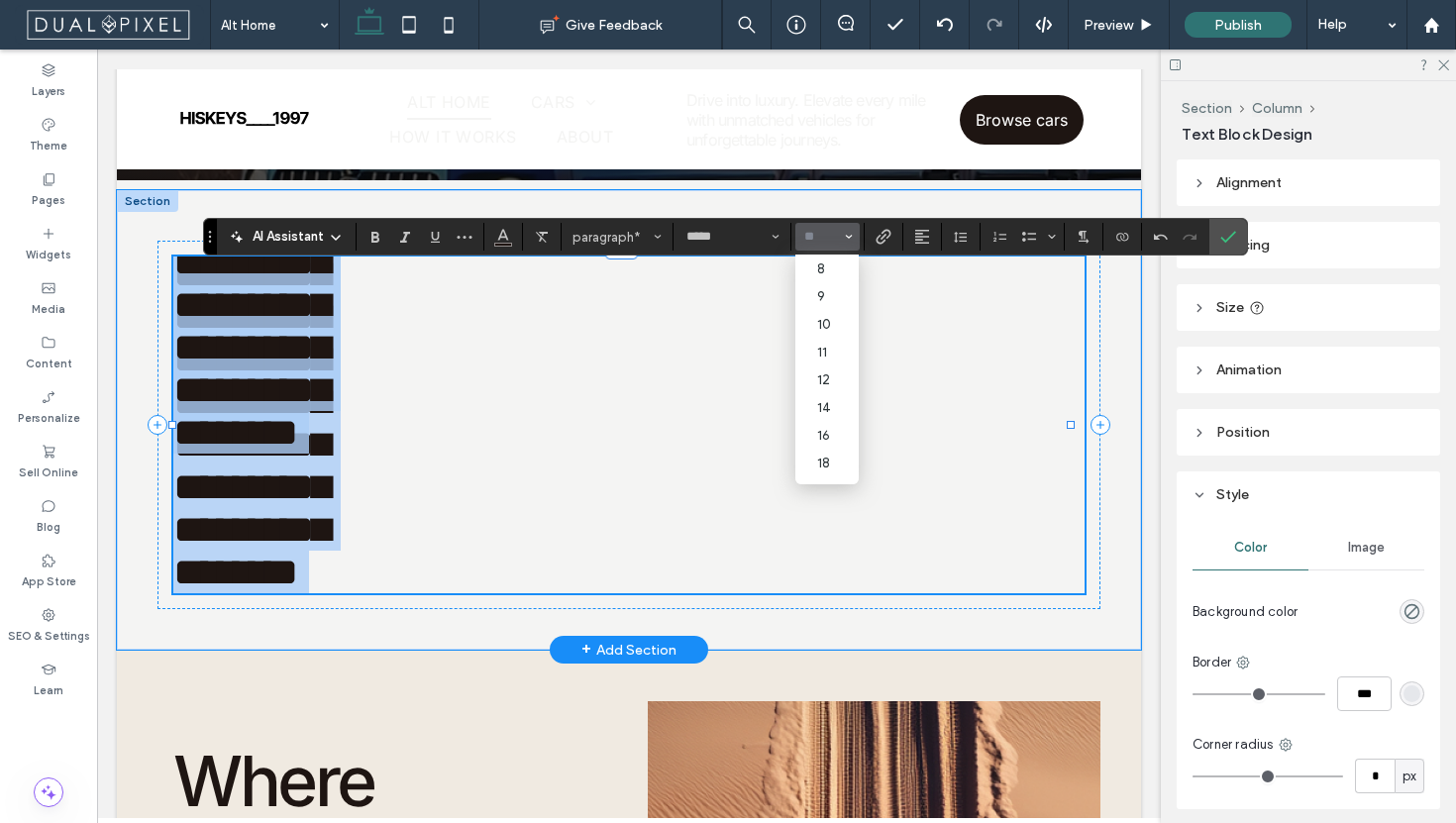 click on "**********" at bounding box center [621, 425] 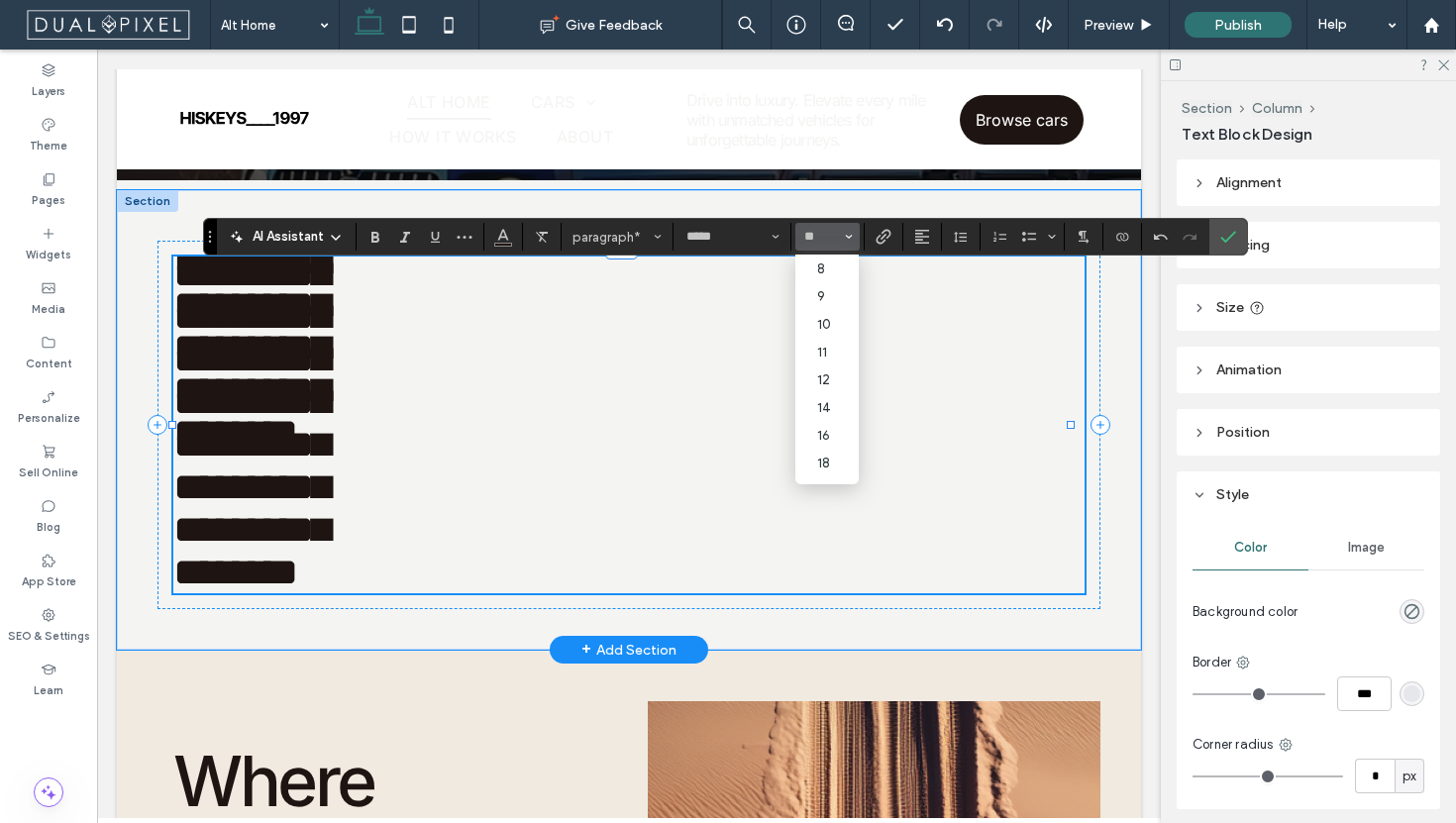 scroll, scrollTop: 0, scrollLeft: 0, axis: both 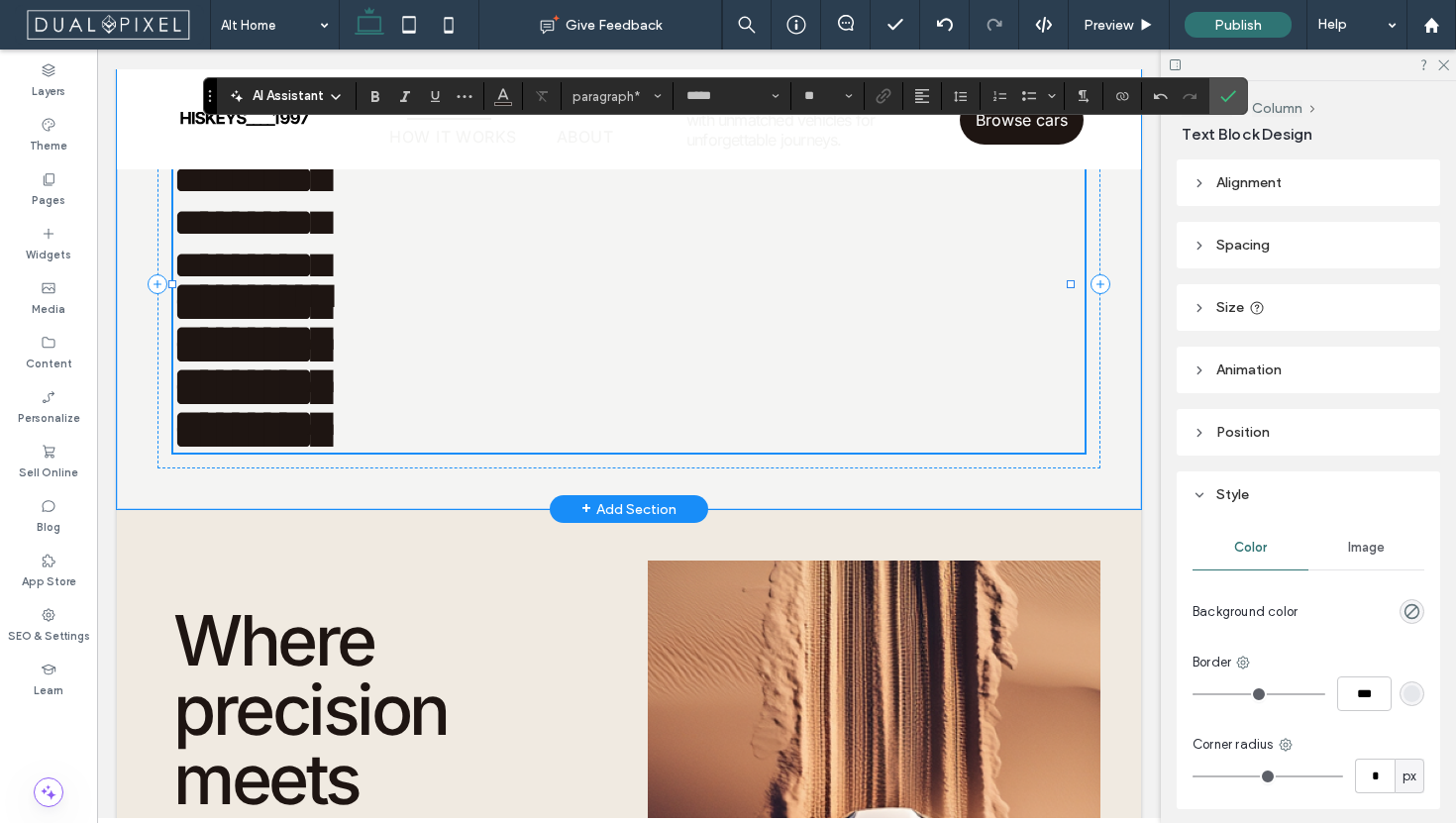 type on "**" 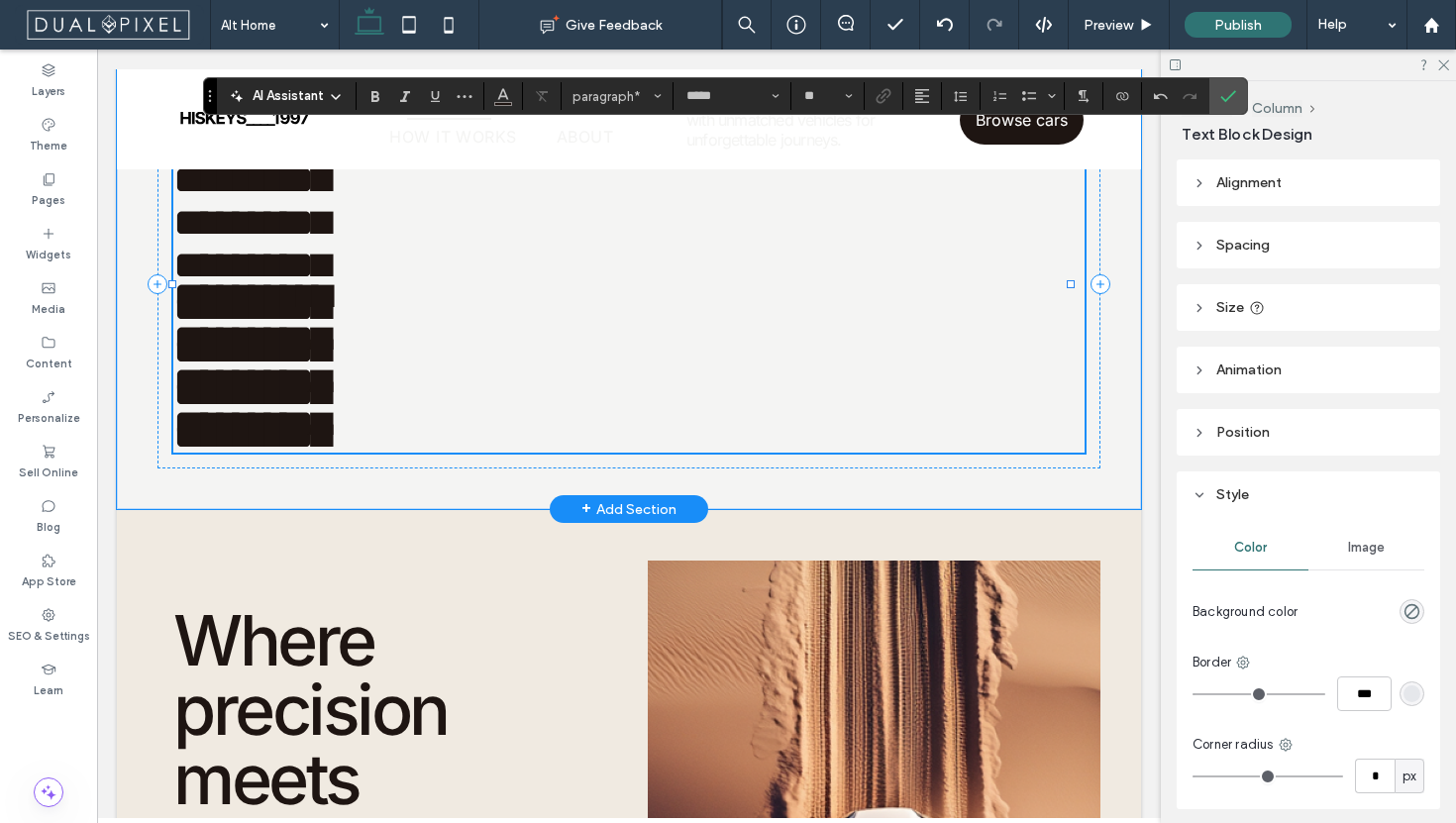 click on "**********" at bounding box center (621, 284) 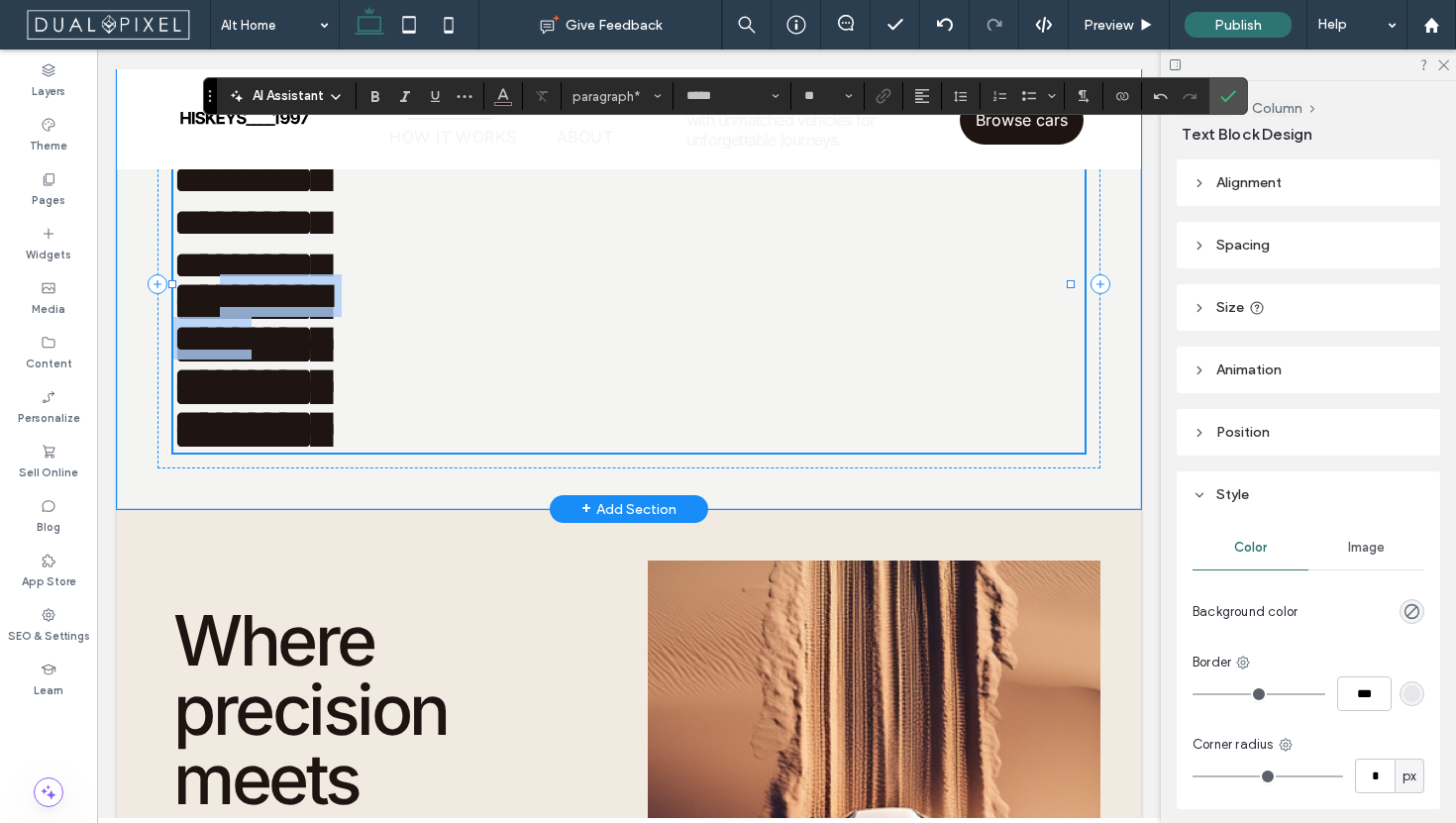 drag, startPoint x: 237, startPoint y: 300, endPoint x: 288, endPoint y: 365, distance: 82.6196 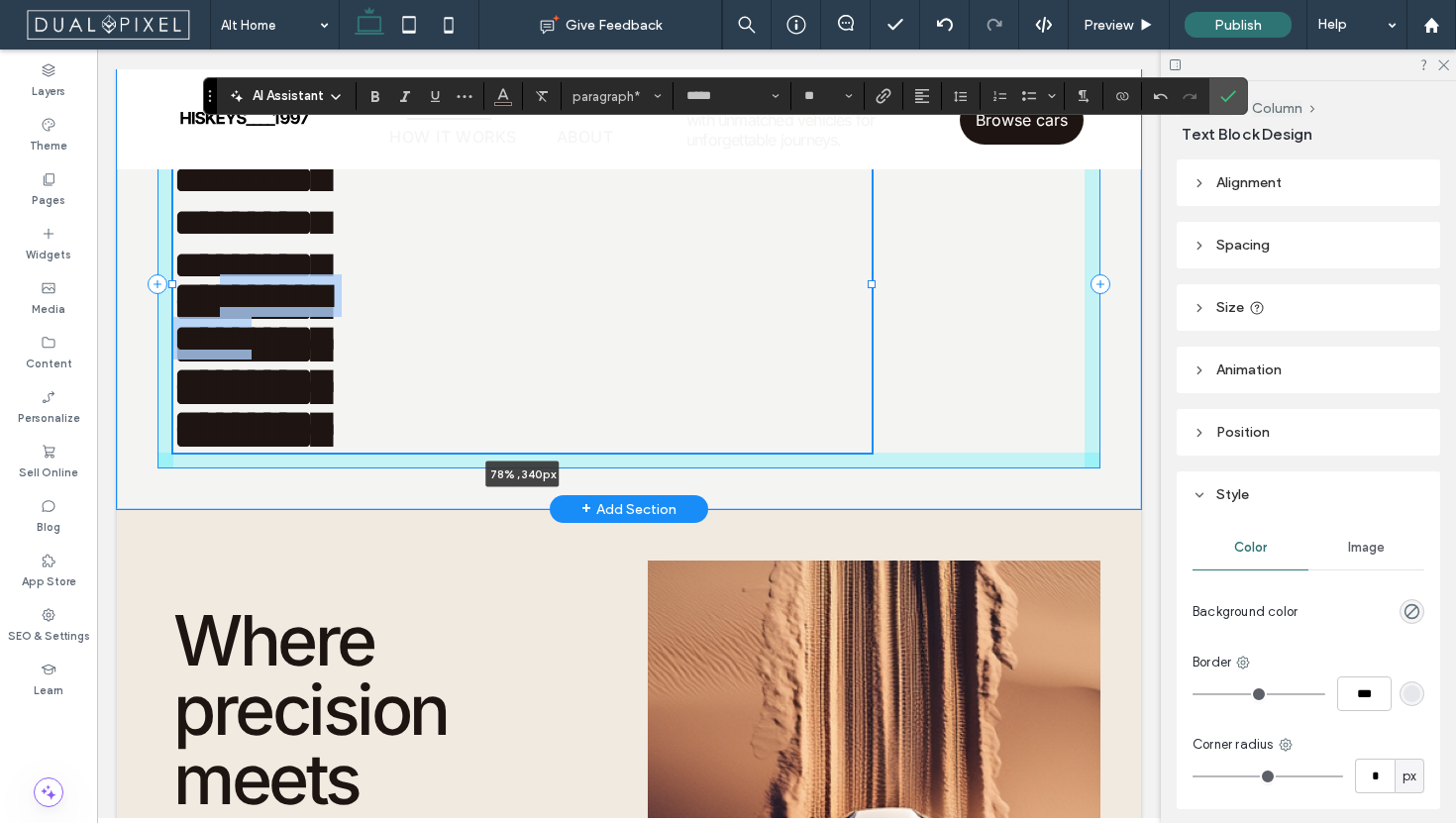 drag, startPoint x: 1071, startPoint y: 284, endPoint x: 587, endPoint y: 231, distance: 486.8932 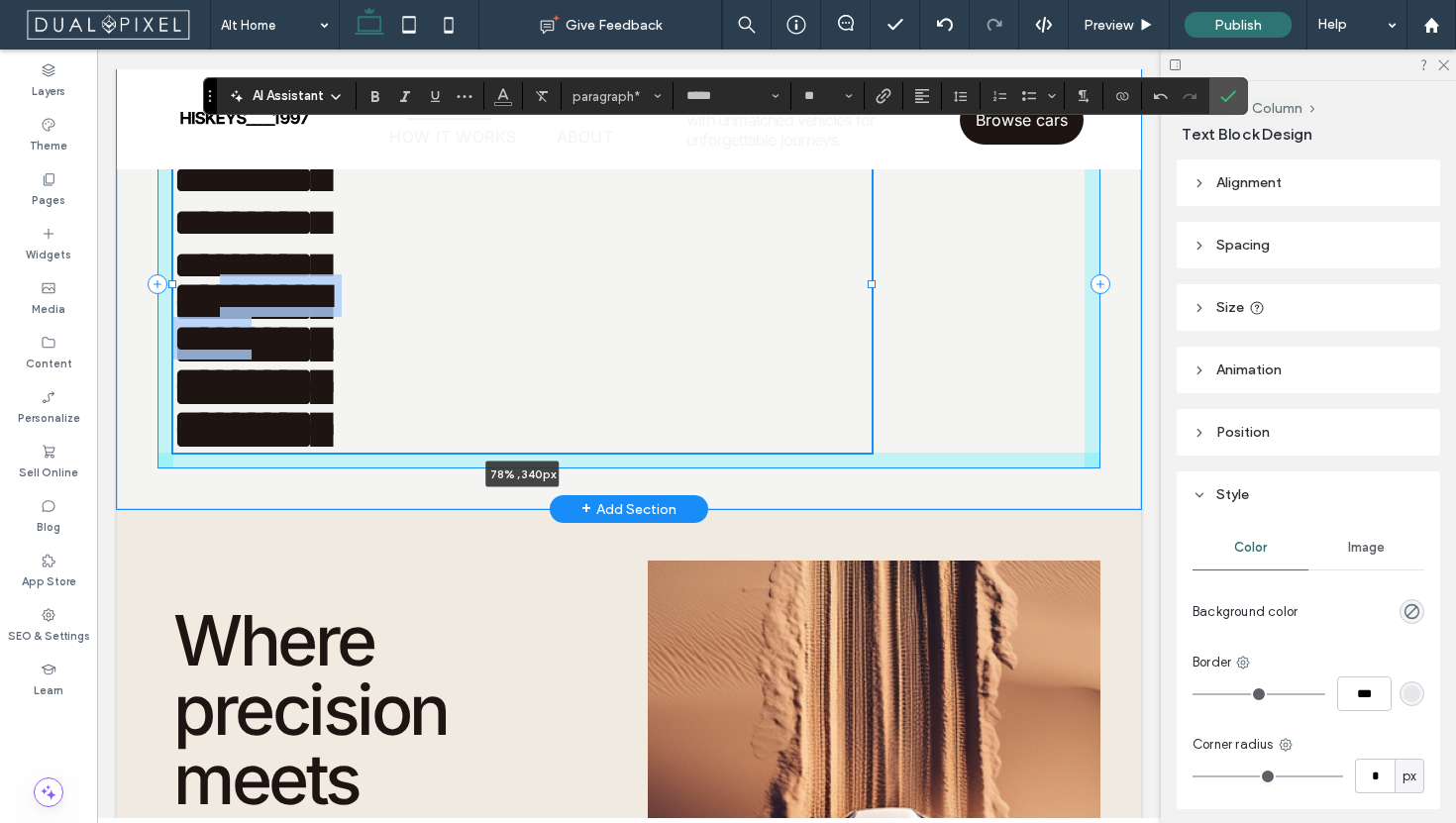 click on "**********" at bounding box center (629, 279) 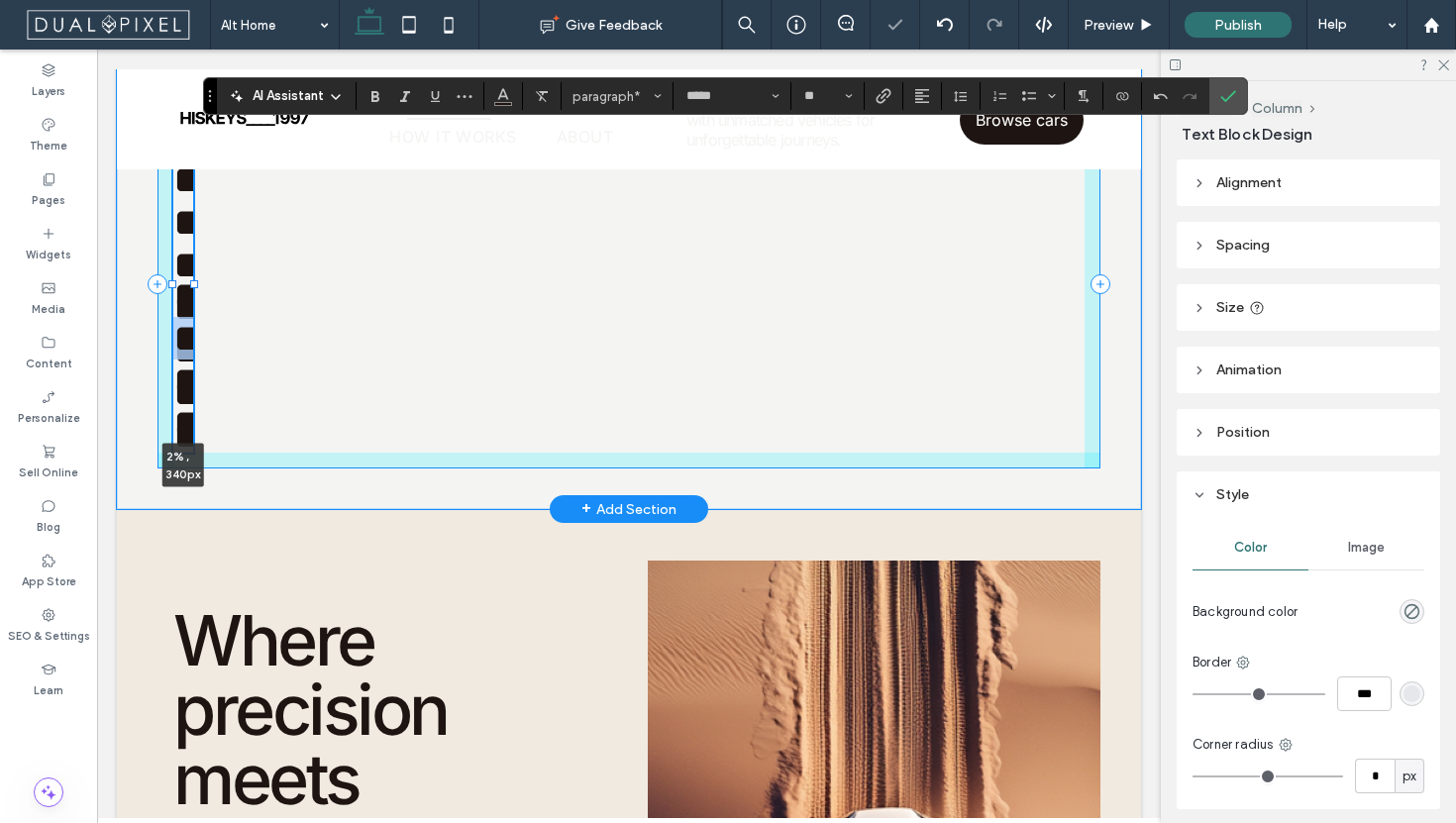 drag, startPoint x: 556, startPoint y: 279, endPoint x: 137, endPoint y: 244, distance: 420.45927 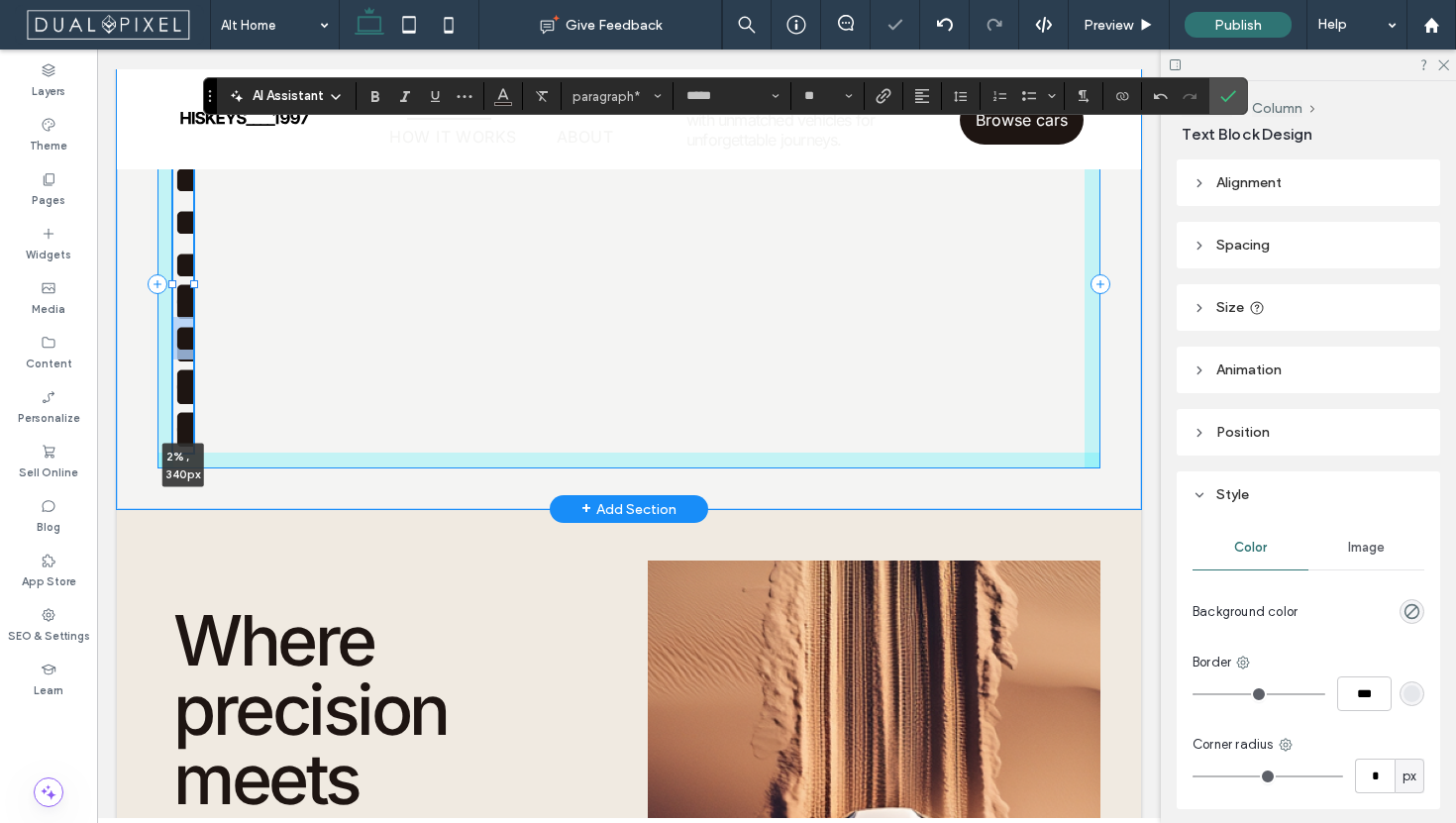 click on "**********" at bounding box center (629, 279) 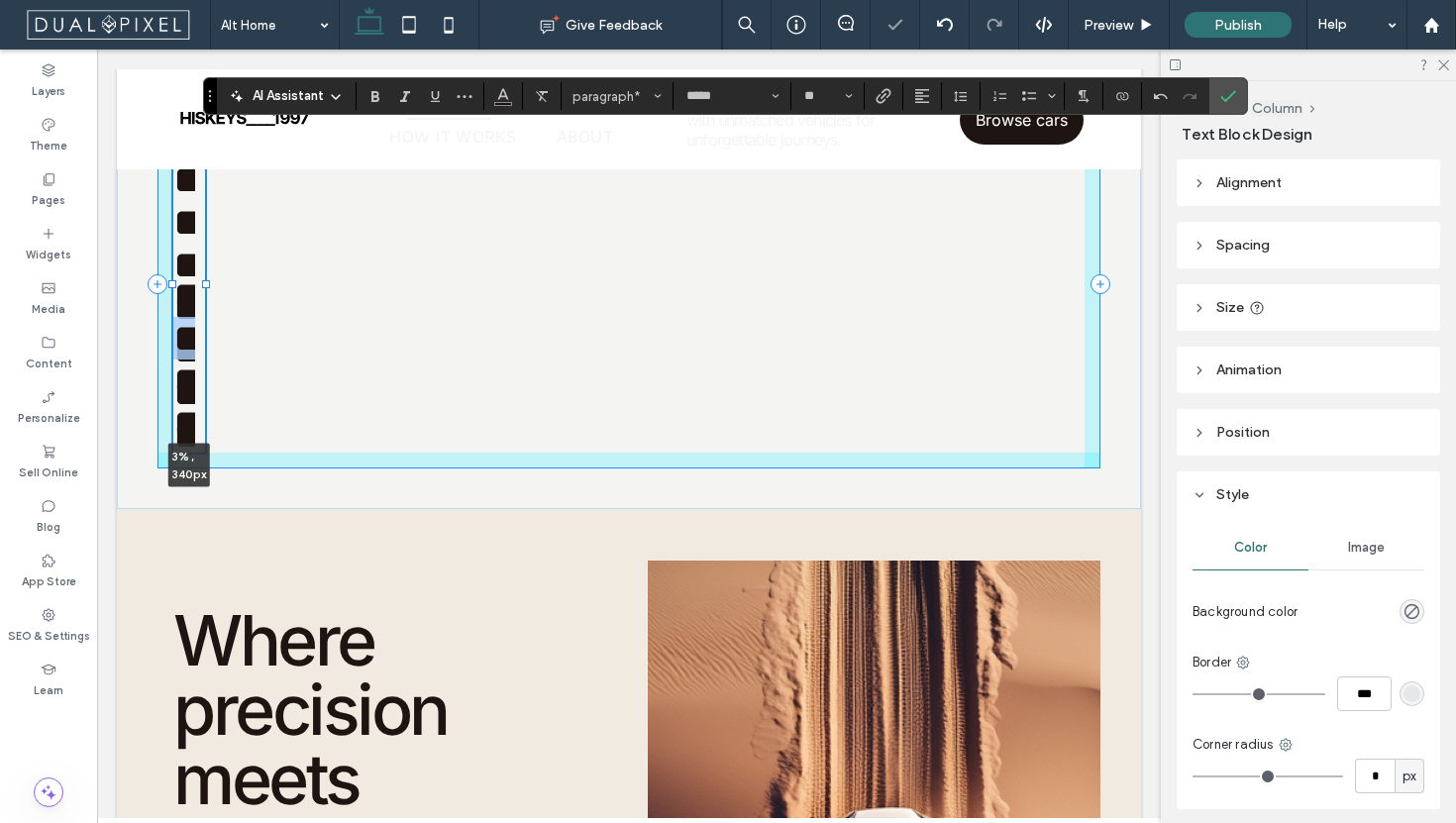 drag, startPoint x: 205, startPoint y: 283, endPoint x: 1455, endPoint y: 440, distance: 1259.821 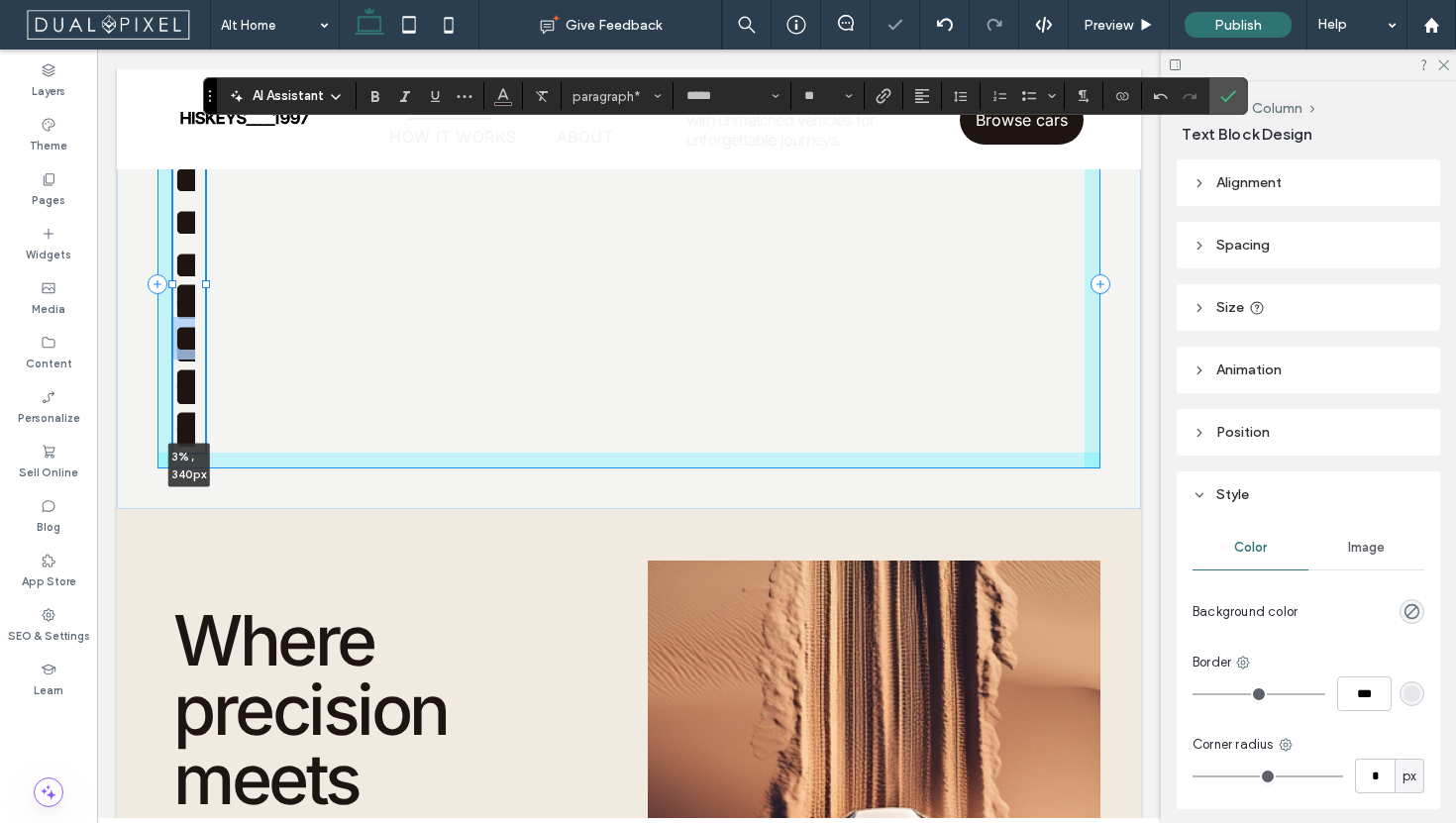 type on "***" 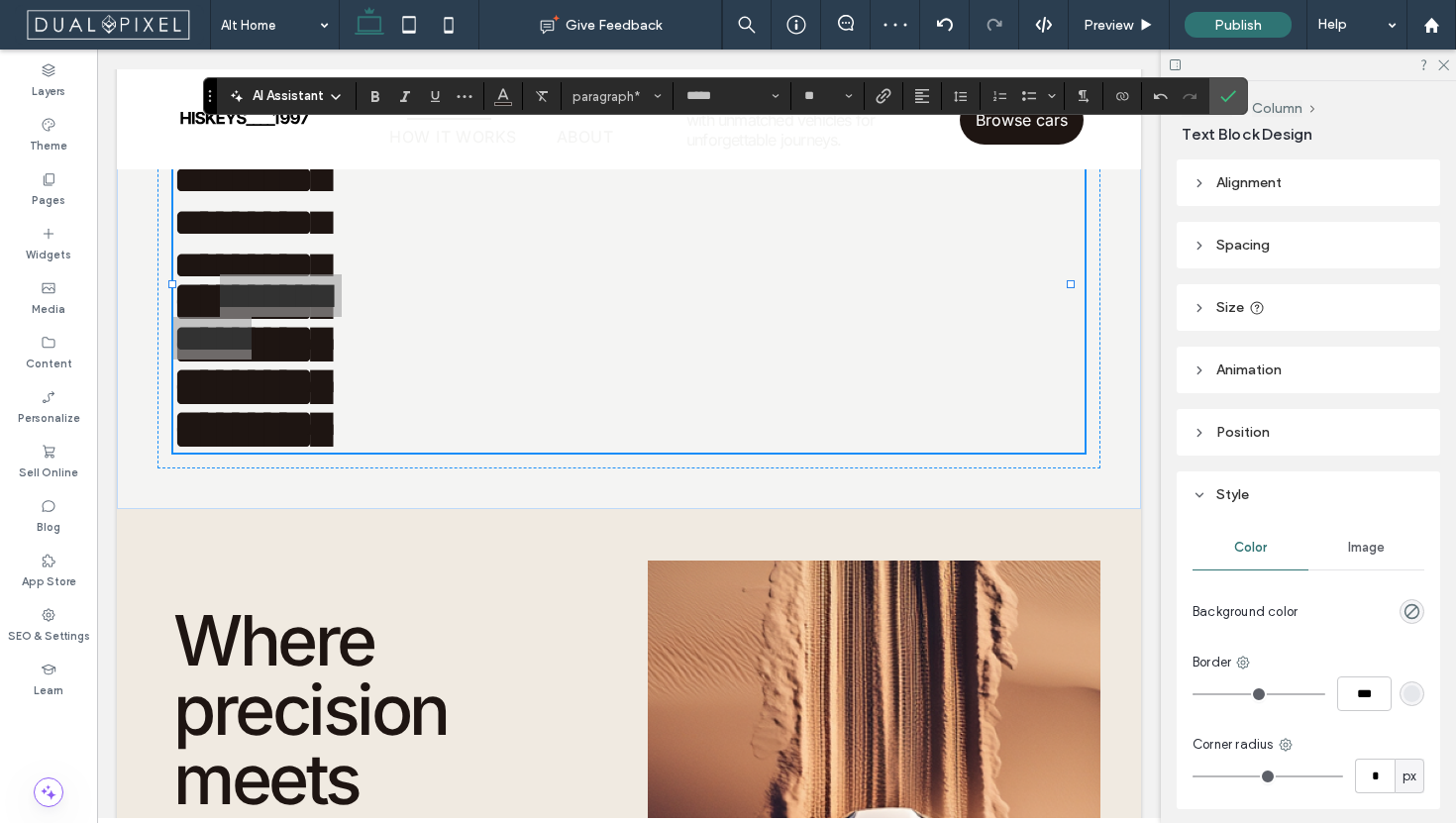 click 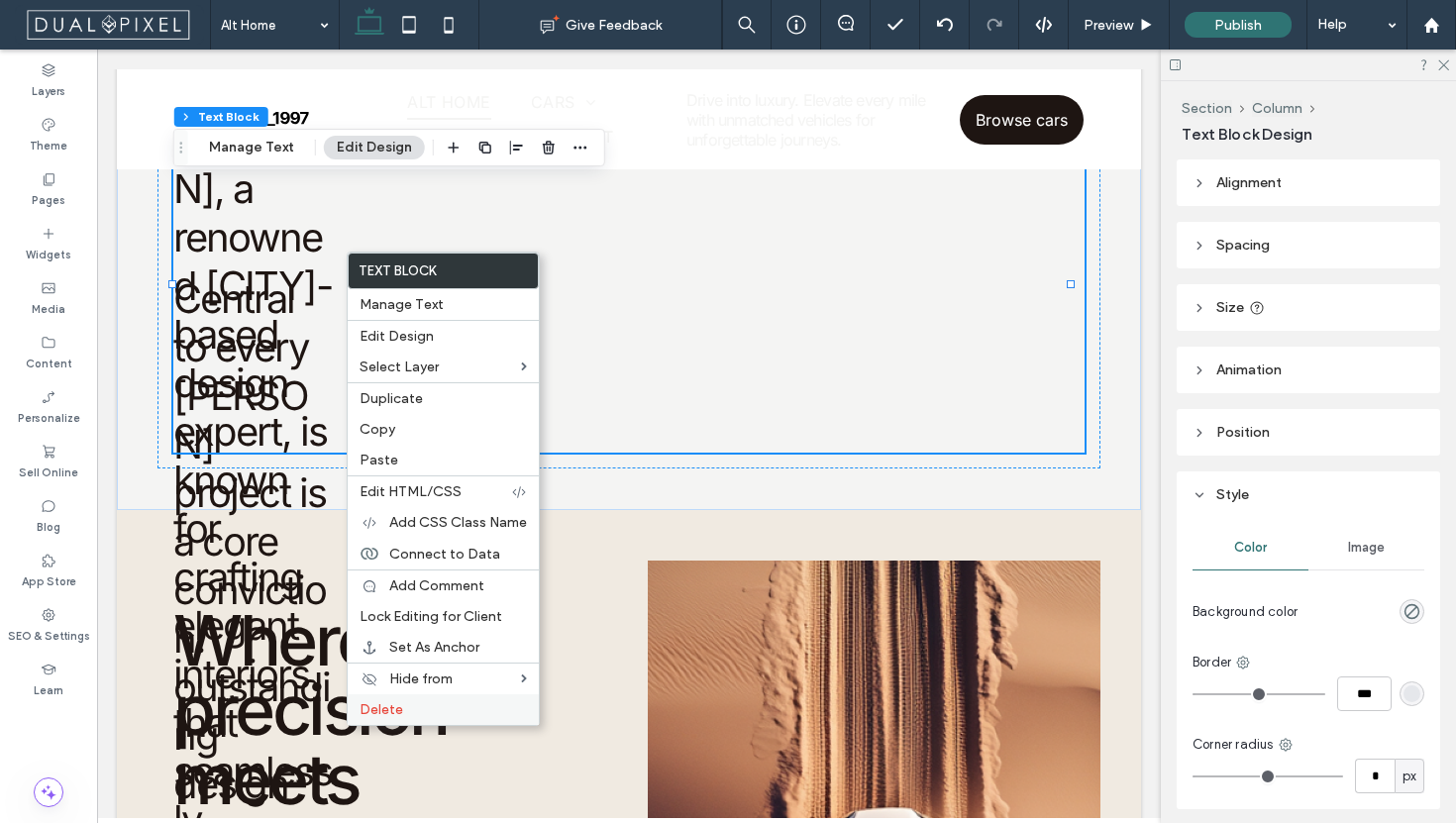 click on "Delete" at bounding box center (443, 709) 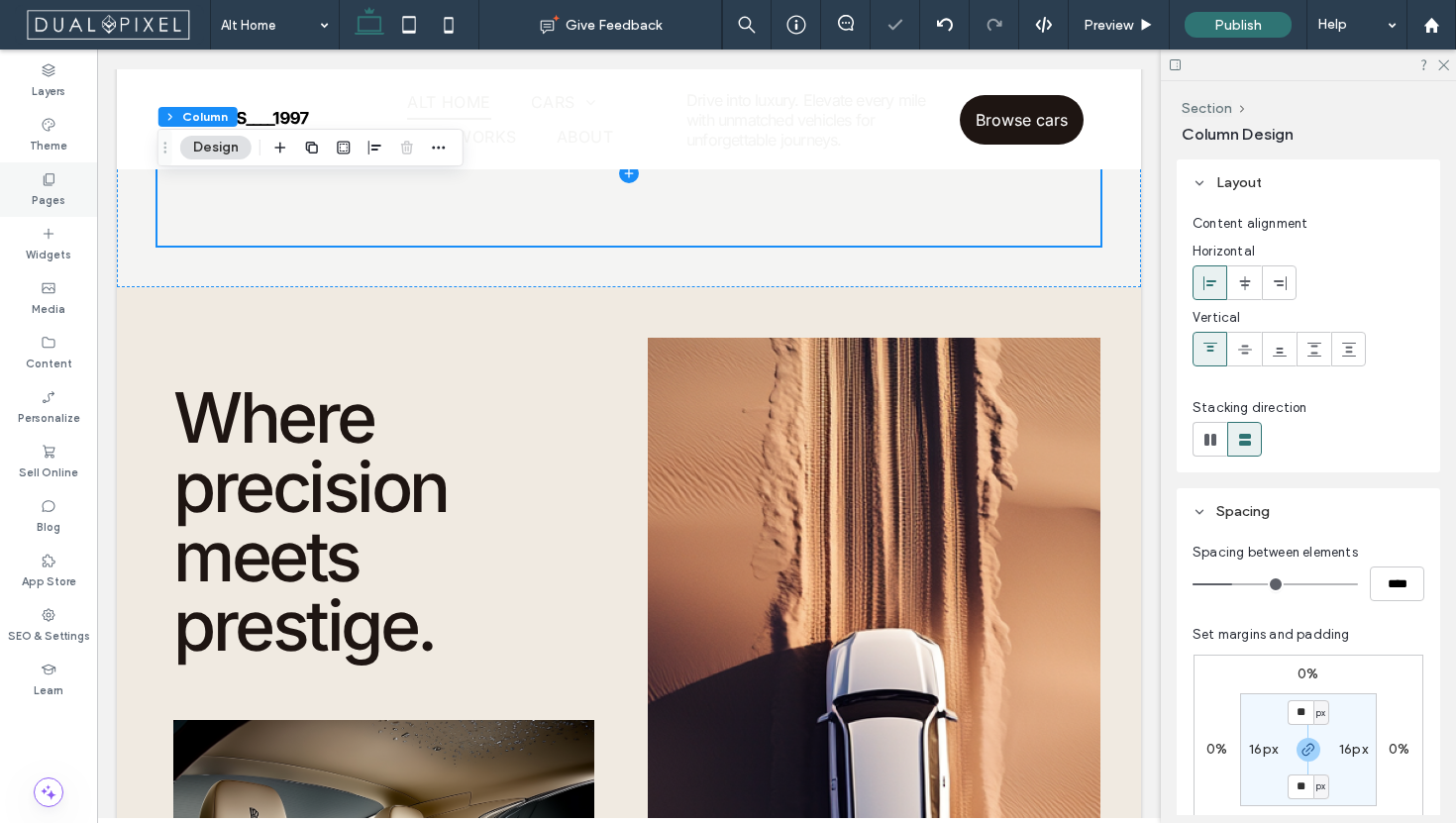 click on "Pages" at bounding box center [49, 189] 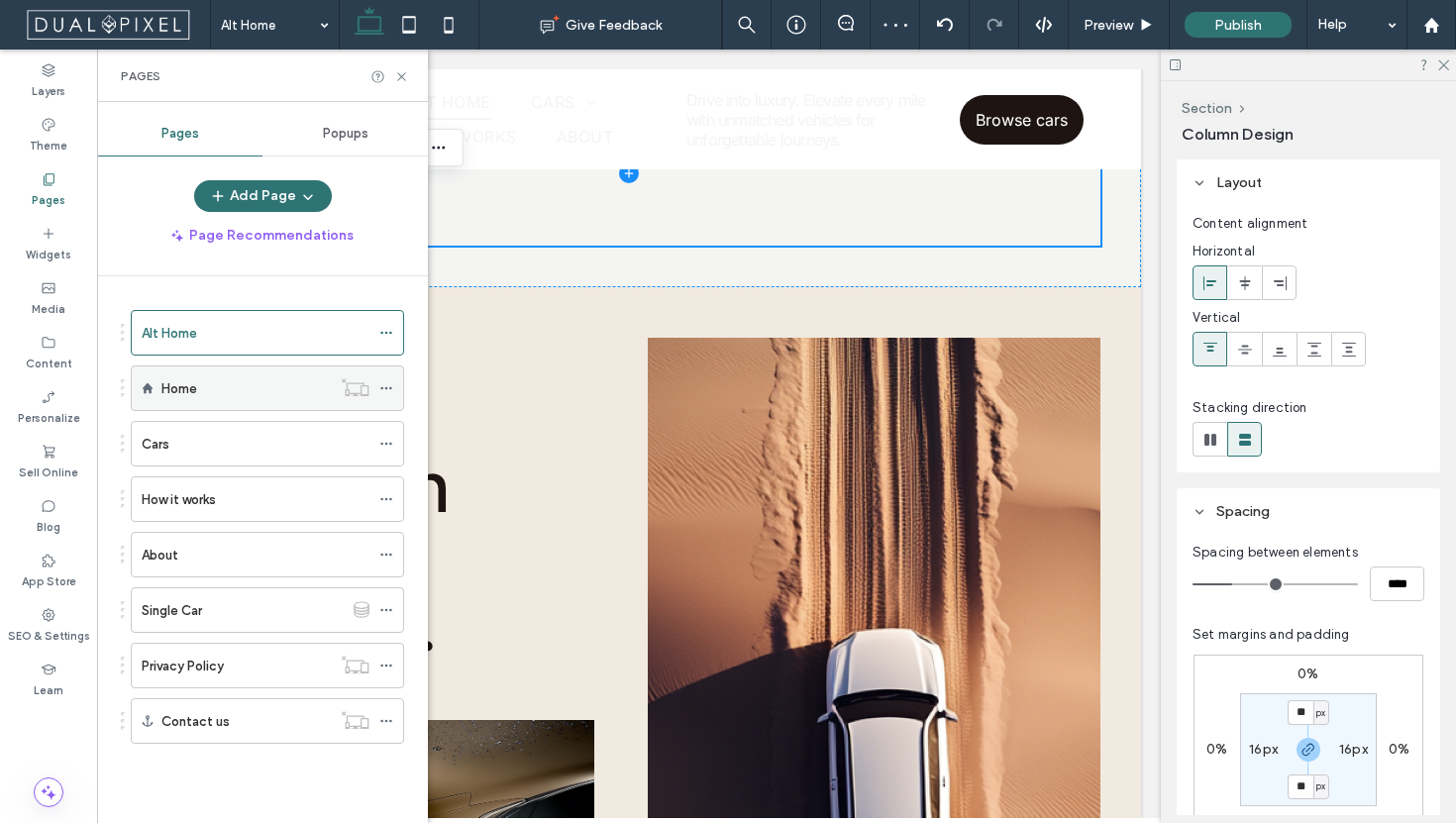 click on "Home" at bounding box center (179, 388) 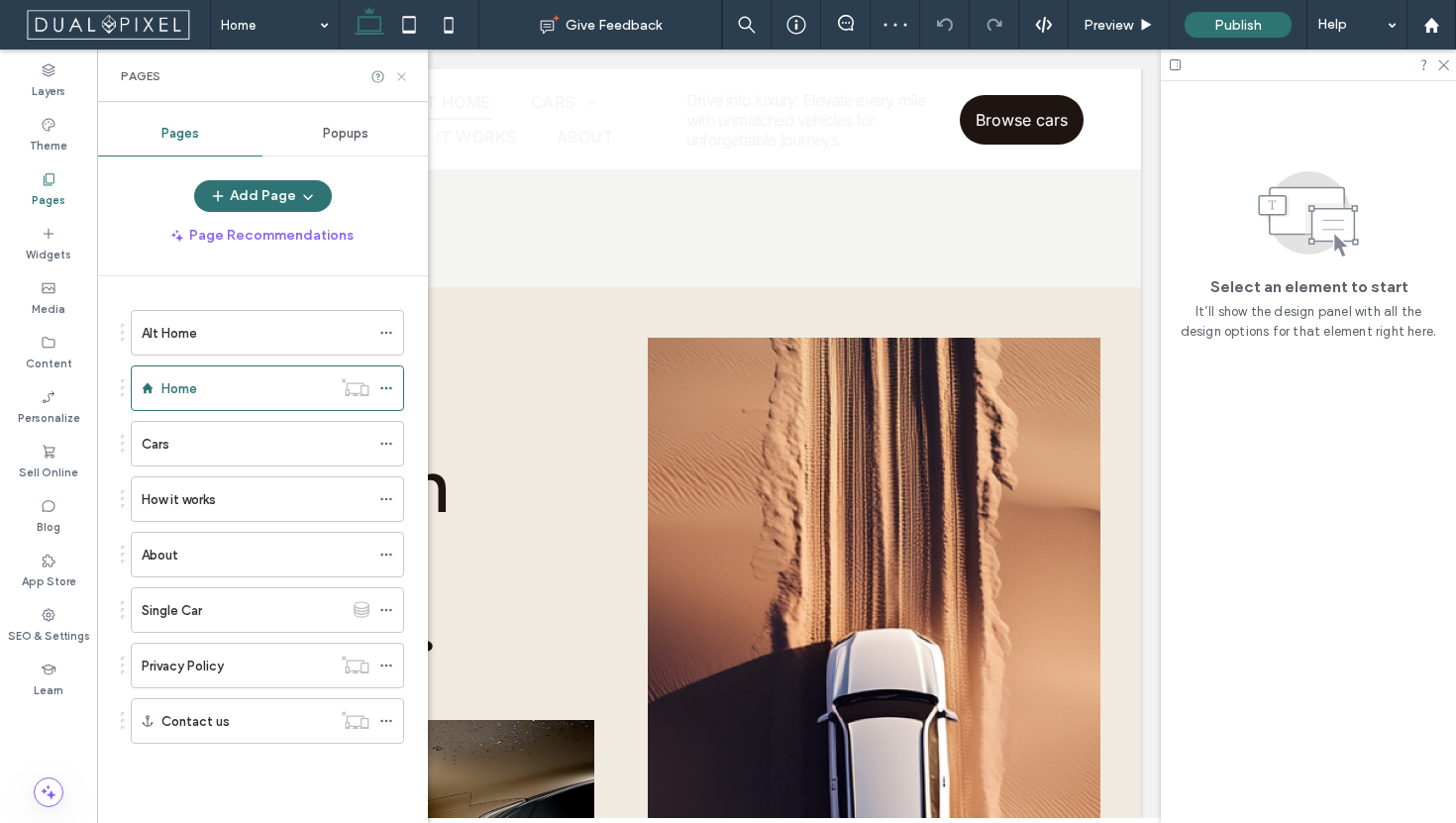click 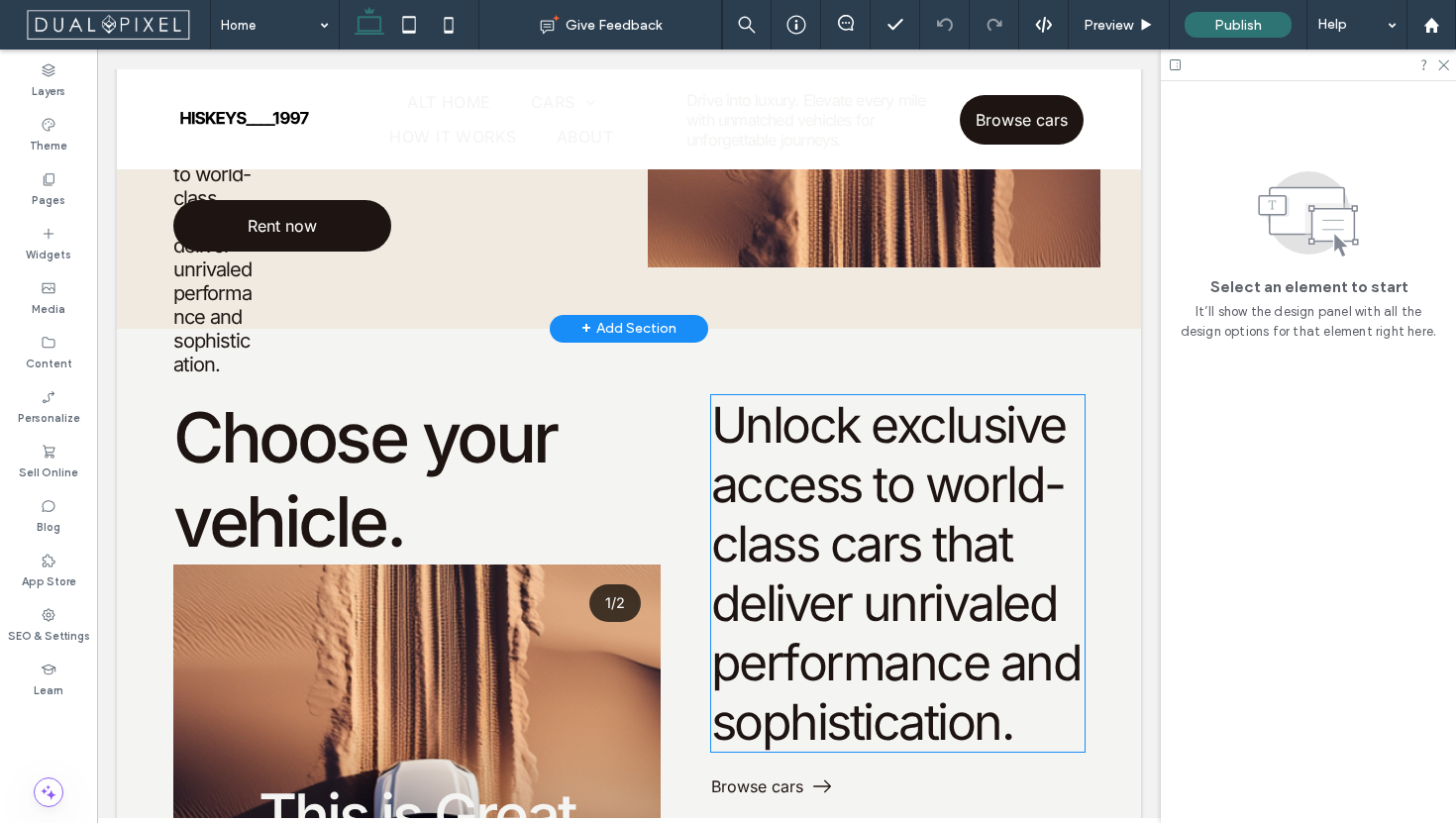 scroll, scrollTop: 1368, scrollLeft: 0, axis: vertical 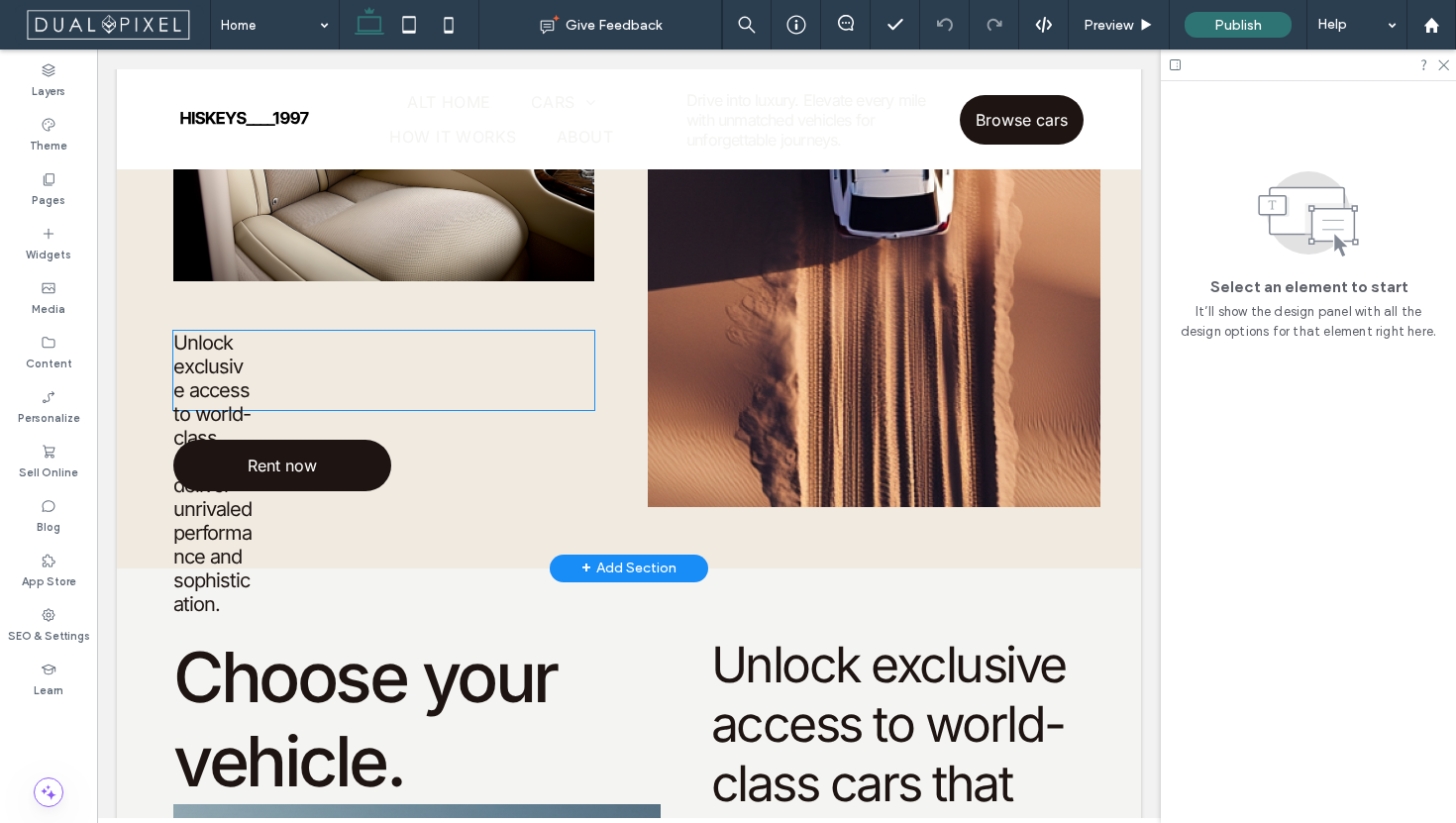 click on "Unlock exclusive access to world-class cars that deliver unrivaled performance and sophistication." at bounding box center (212, 473) 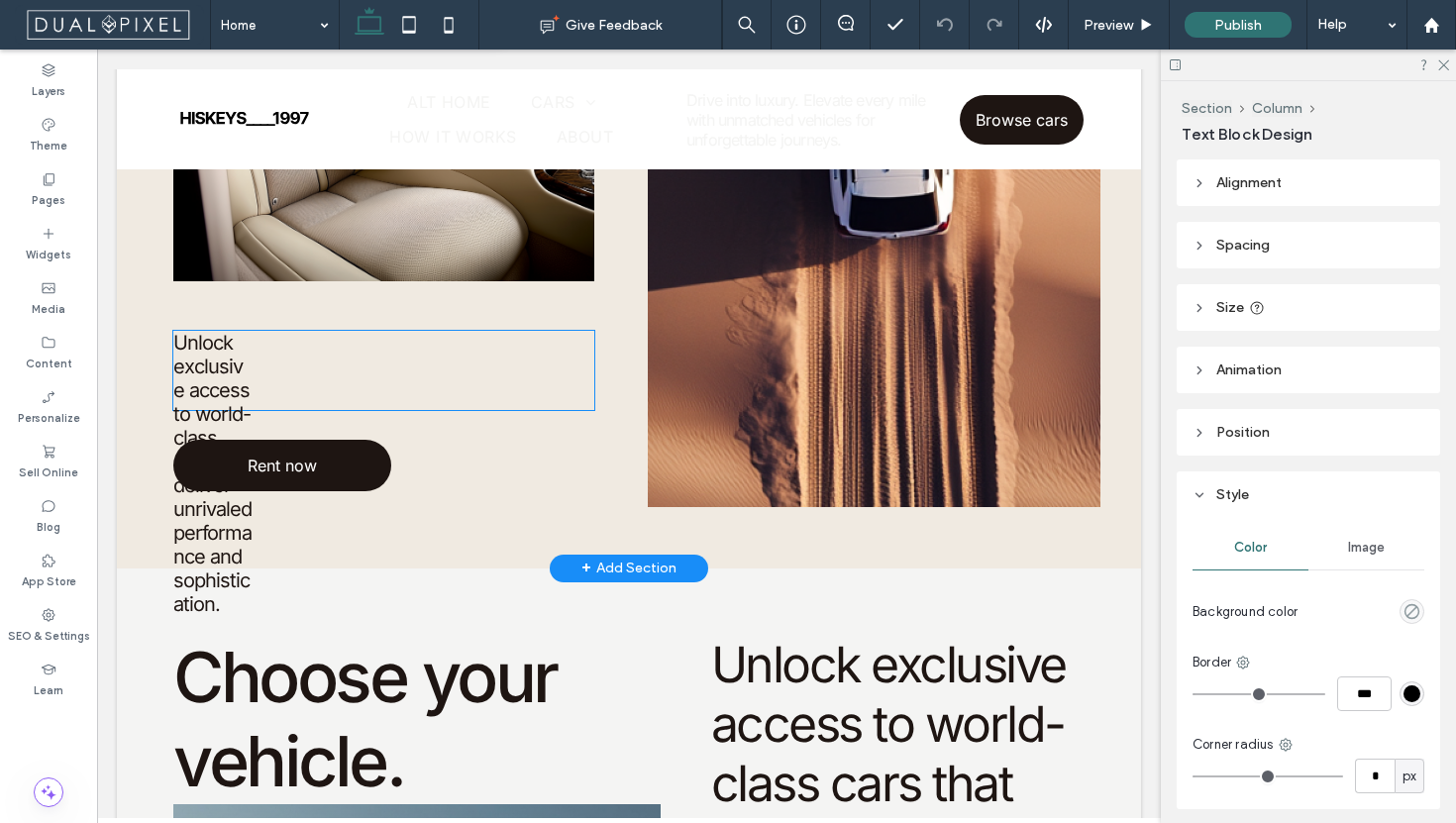 click on "Unlock exclusive access to world-class cars that deliver unrivaled performance and sophistication." at bounding box center (212, 473) 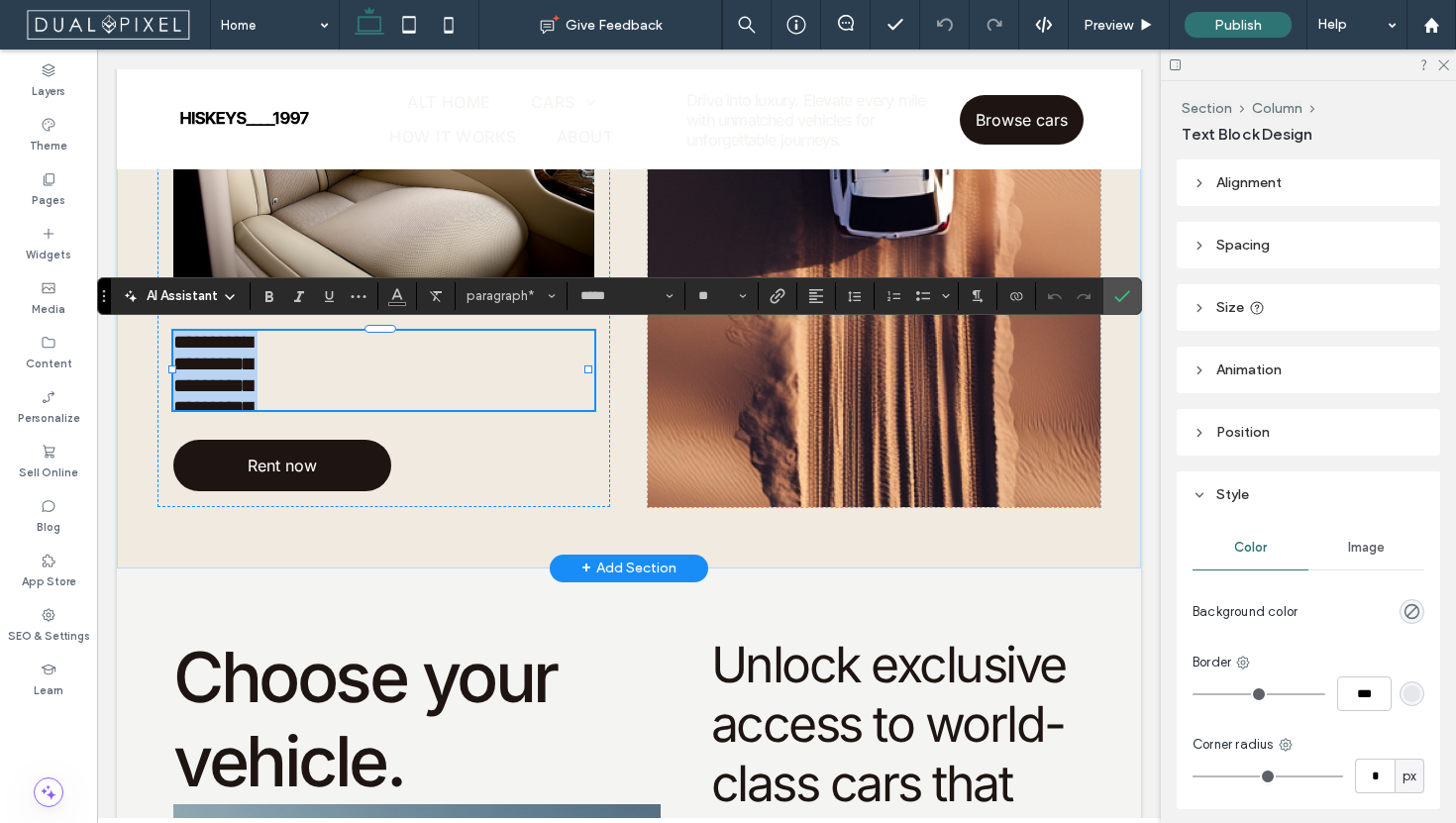 scroll, scrollTop: 0, scrollLeft: 0, axis: both 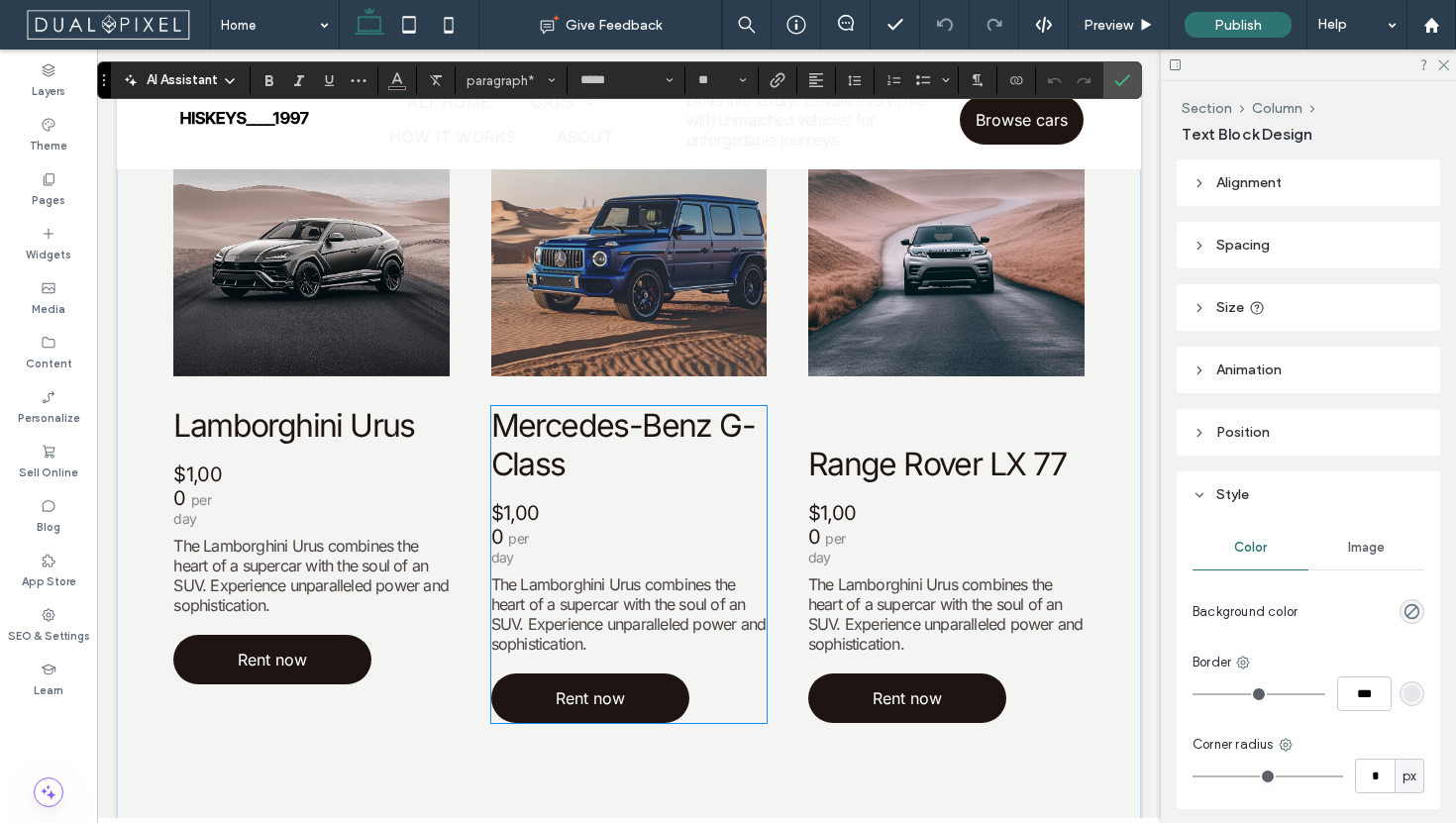 click on "The Lamborghini Urus combines the heart of a supercar with the soul of an SUV. Experience unparalleled power and sophistication." at bounding box center [629, 614] 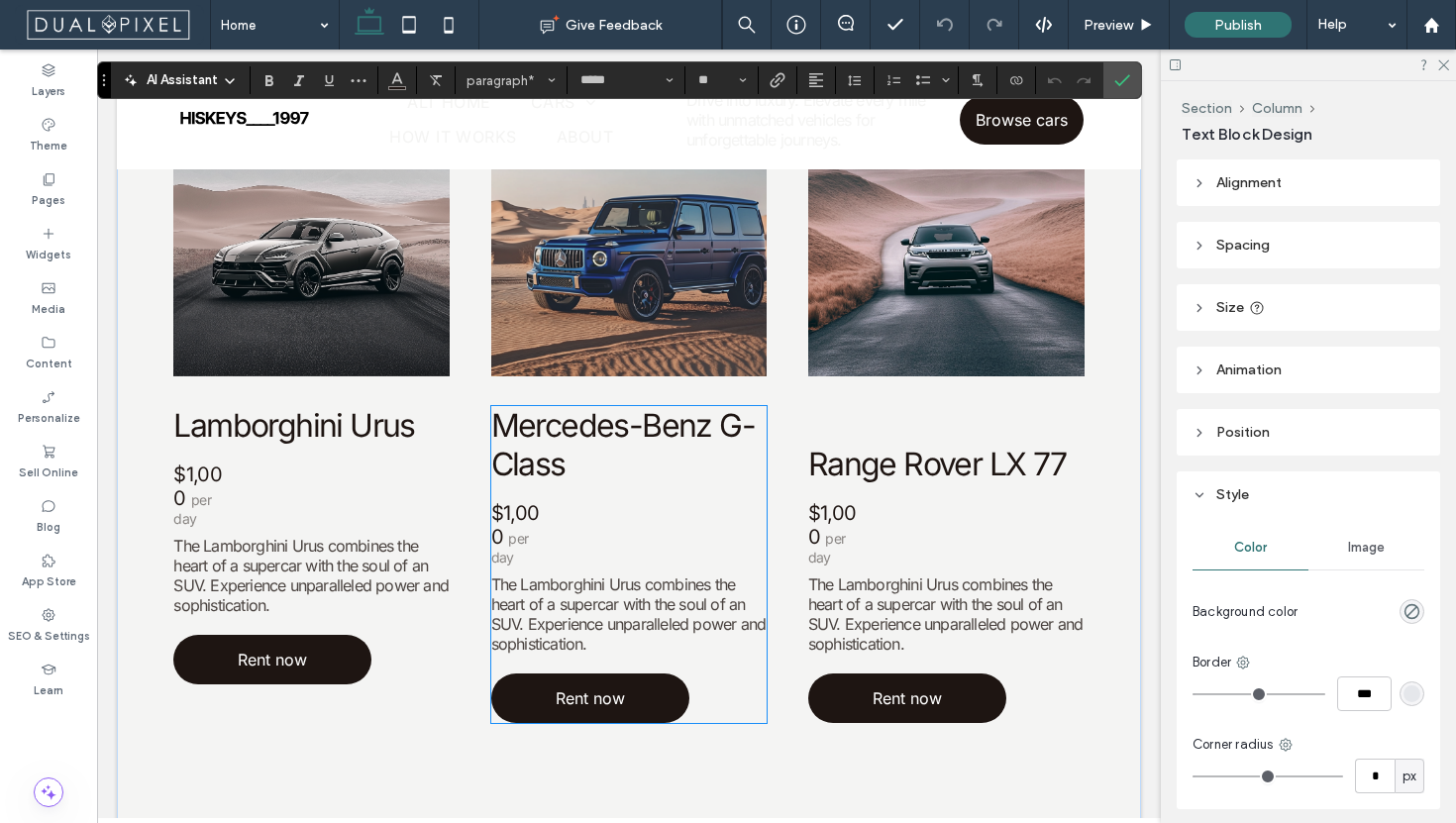 click on "The Lamborghini Urus combines the heart of a supercar with the soul of an SUV. Experience unparalleled power and sophistication." at bounding box center [629, 614] 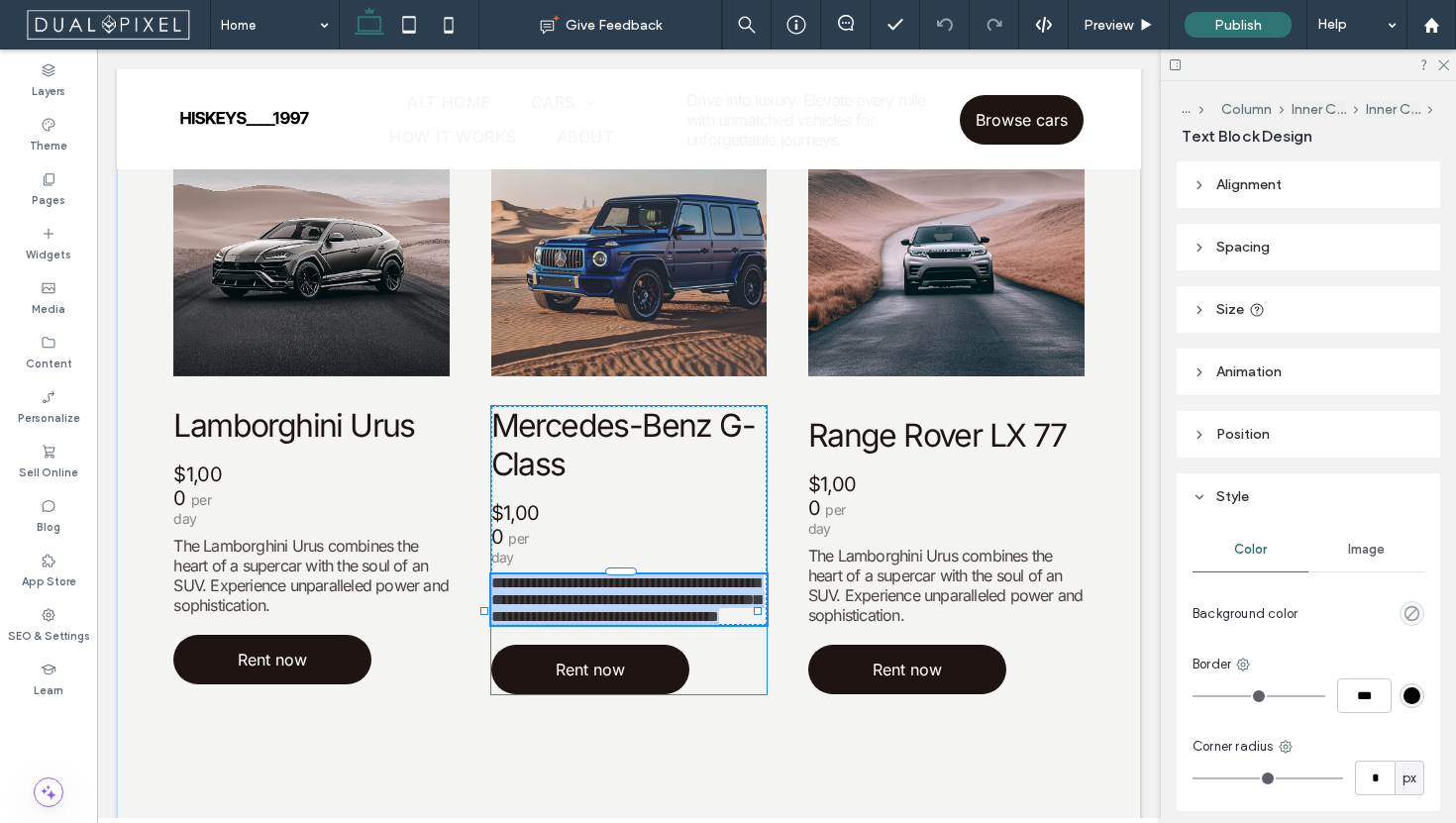 type on "*****" 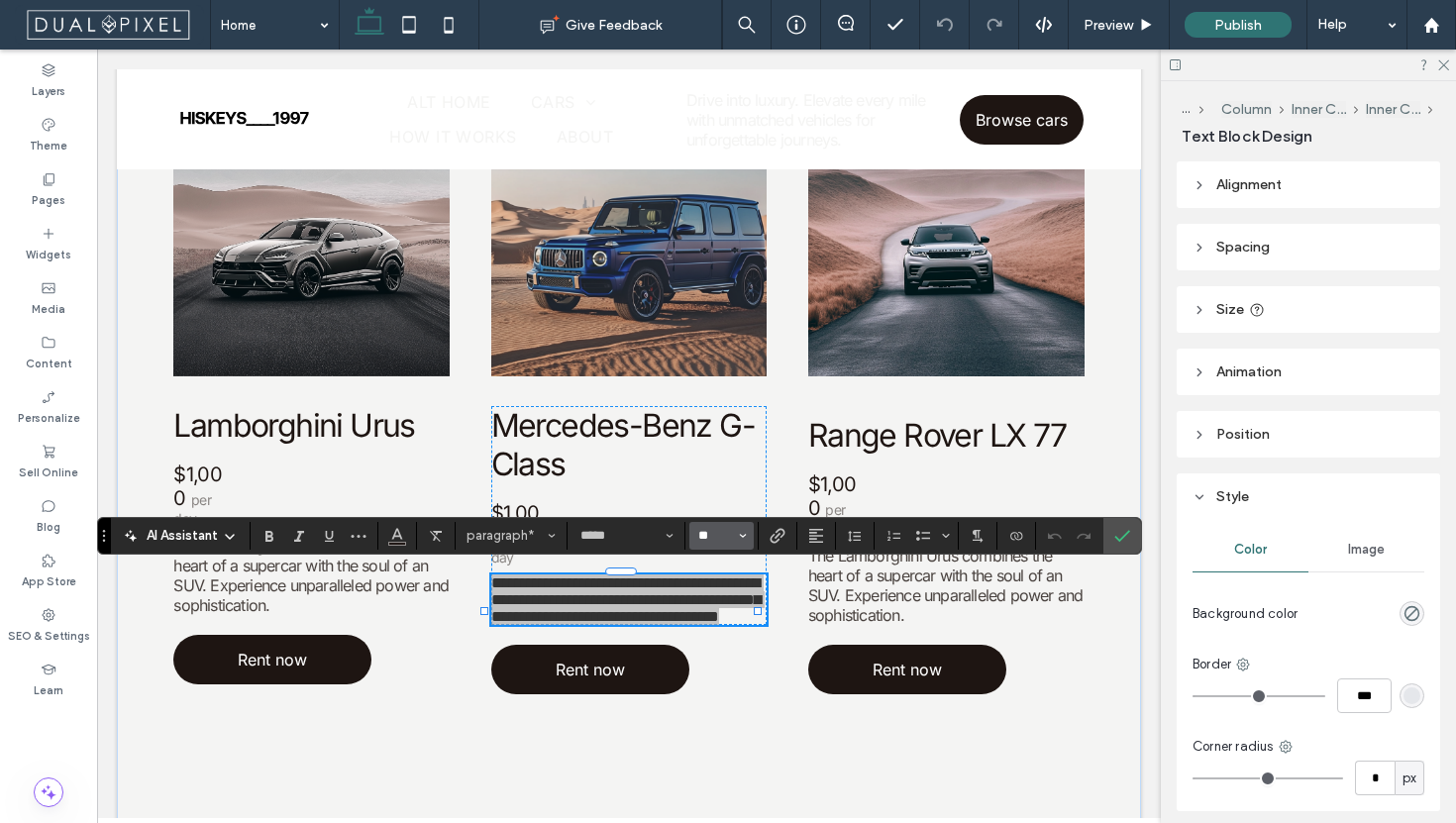 click on "**" at bounding box center [715, 536] 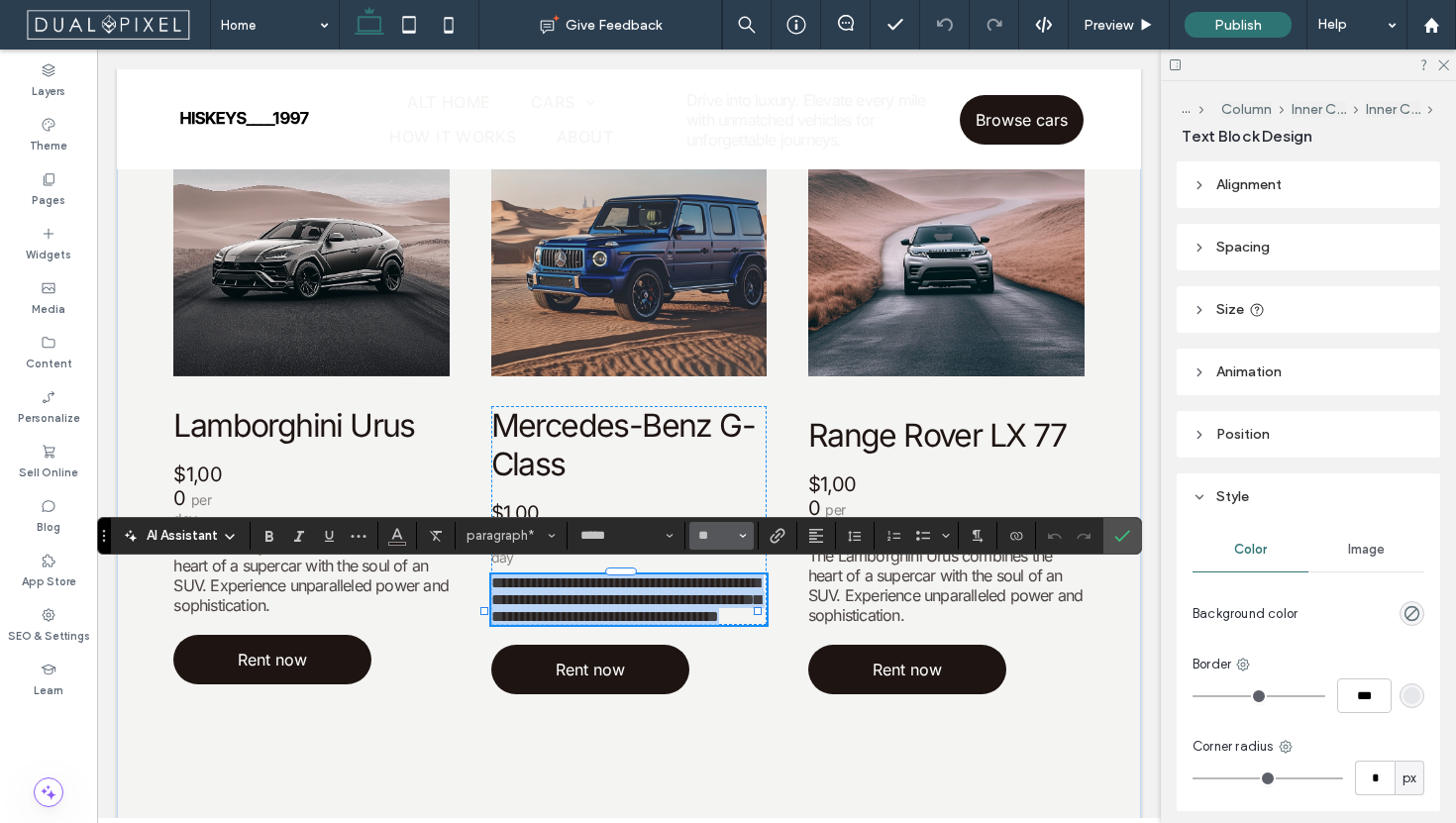 type on "**" 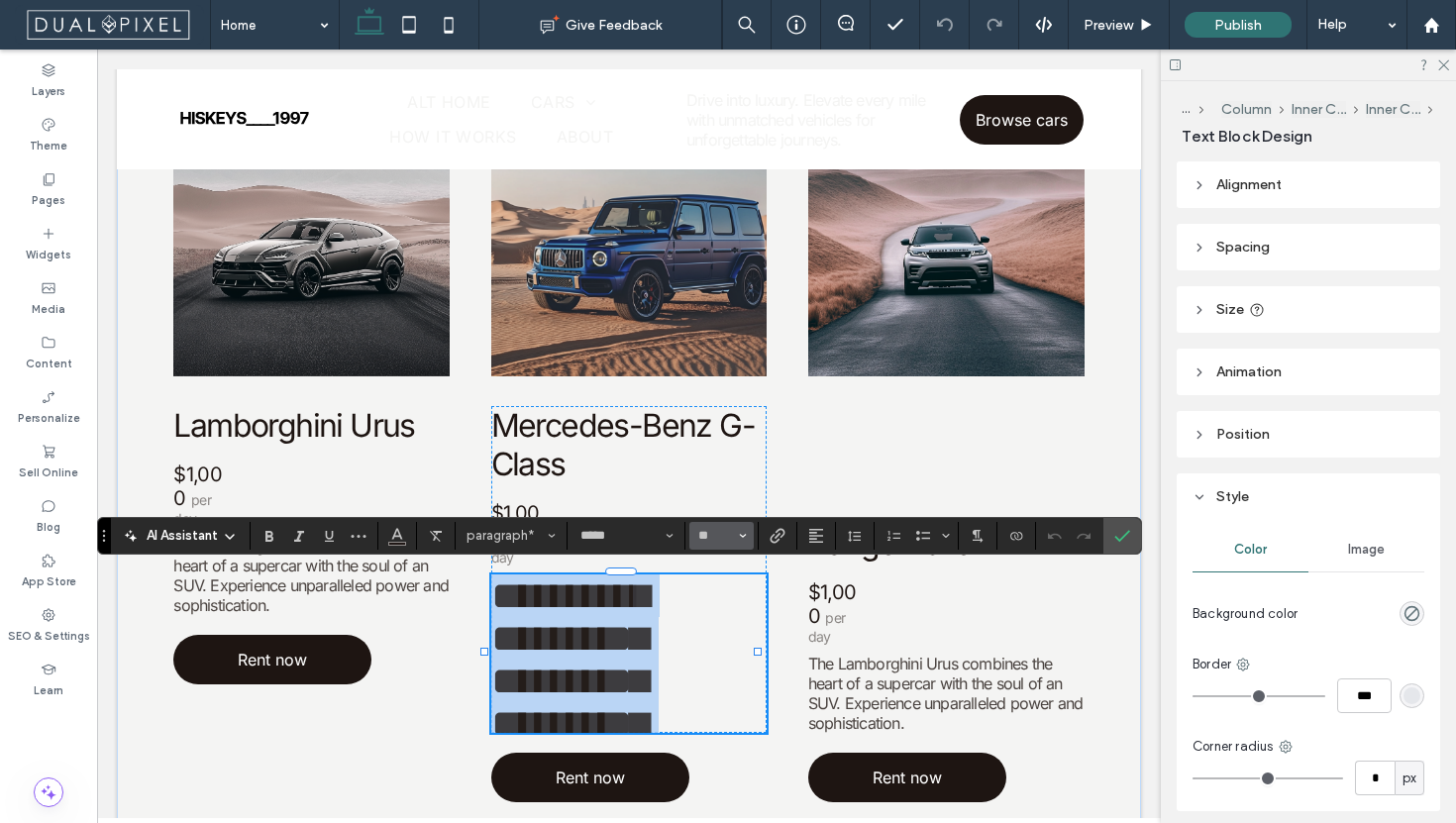 scroll, scrollTop: 754, scrollLeft: 0, axis: vertical 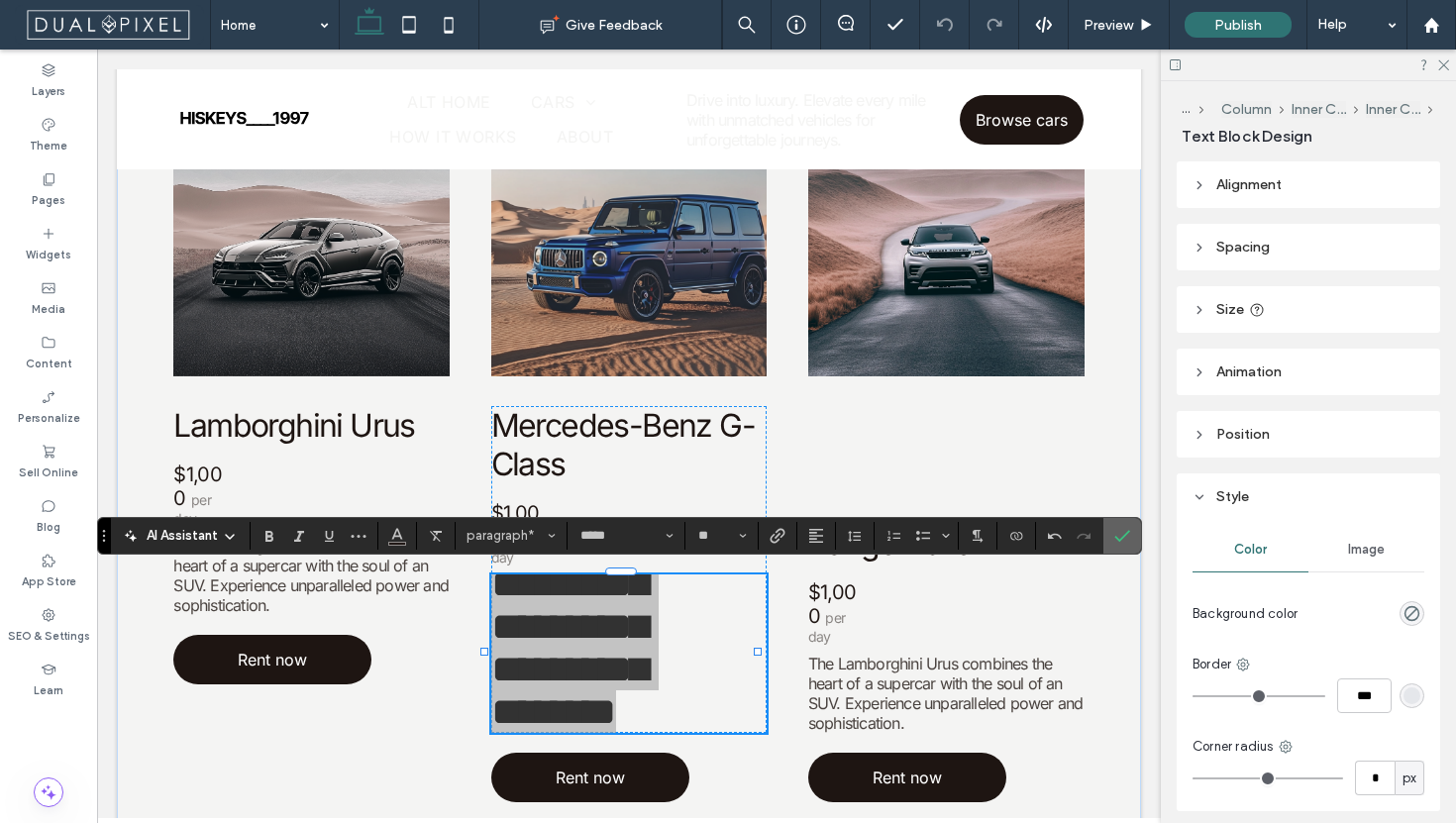 drag, startPoint x: 1118, startPoint y: 545, endPoint x: 1021, endPoint y: 495, distance: 109.12836 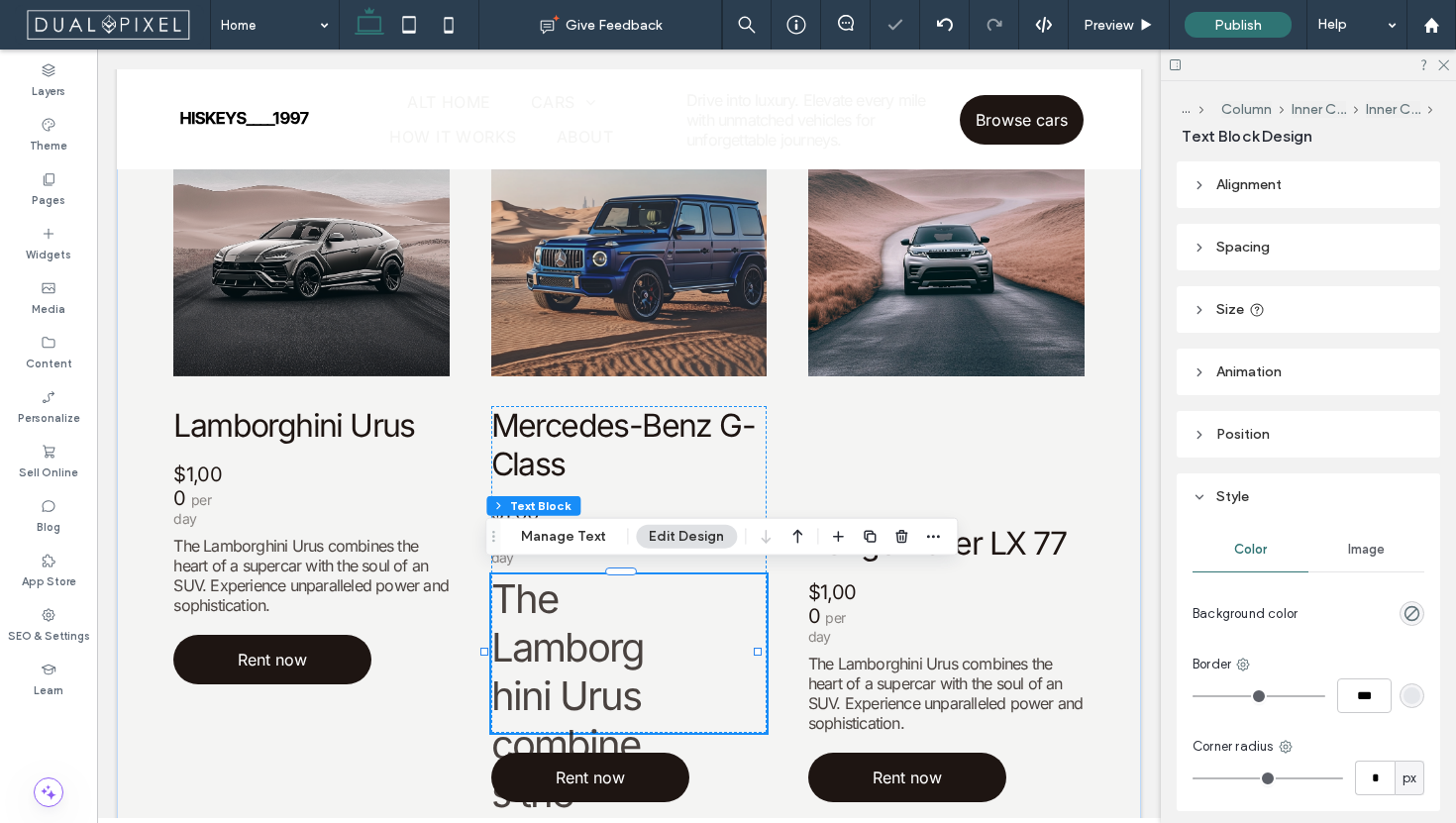 click on "The Lamborghini Urus combines the heart of a supercar with the soul of an SUV. Experience unparalleled power and sophistication." at bounding box center [571, 654] 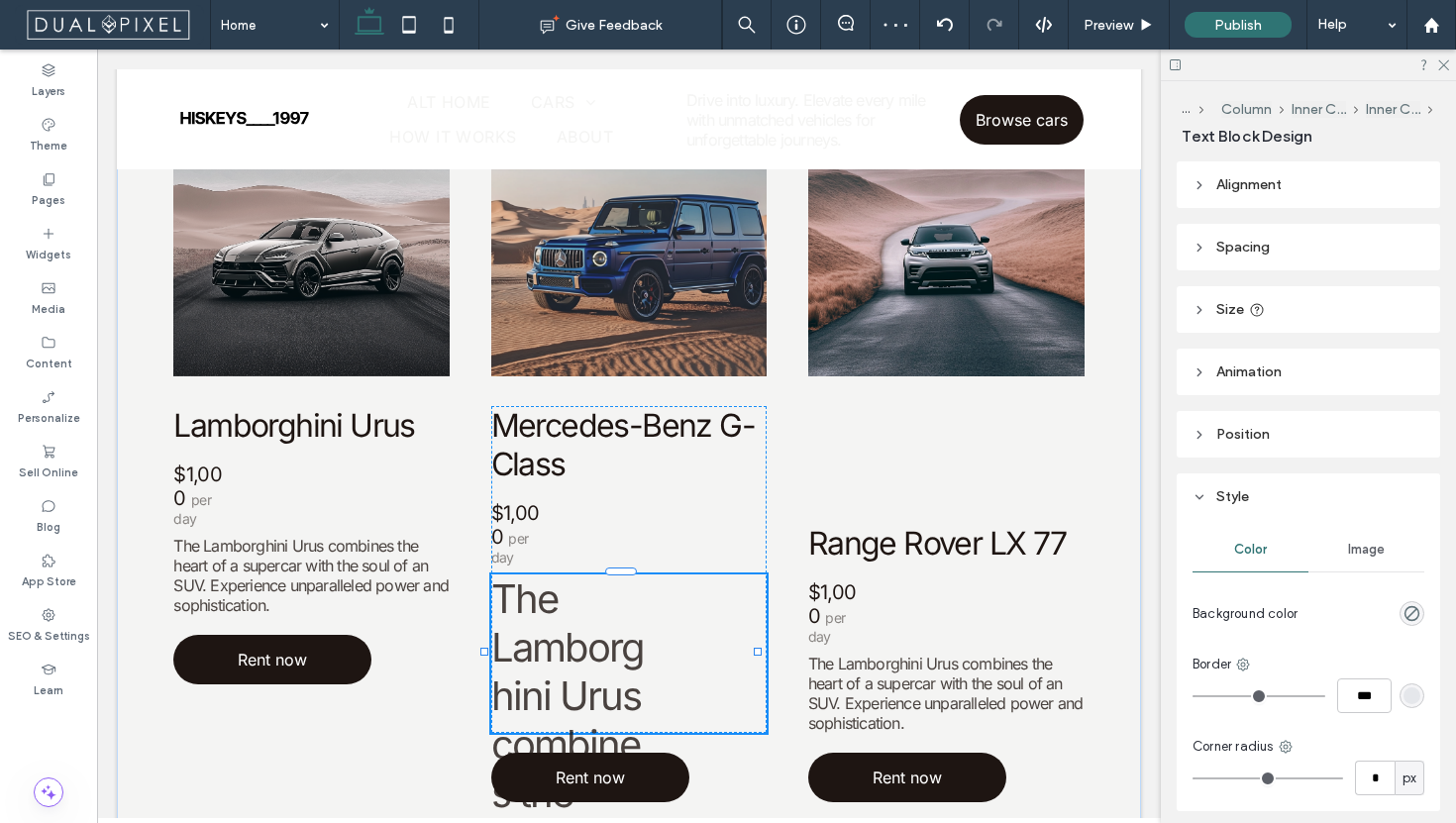 type on "*****" 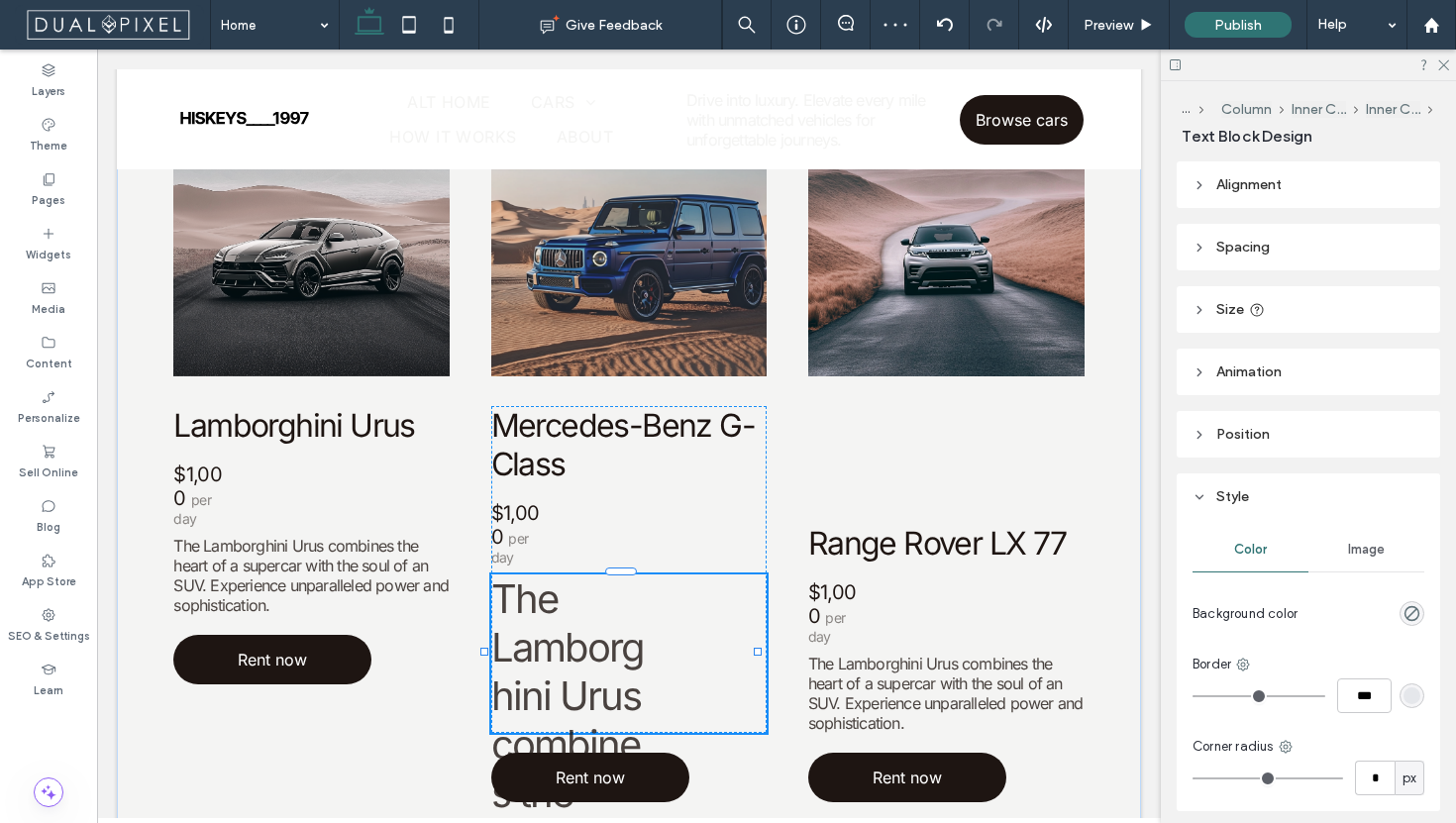 type on "**" 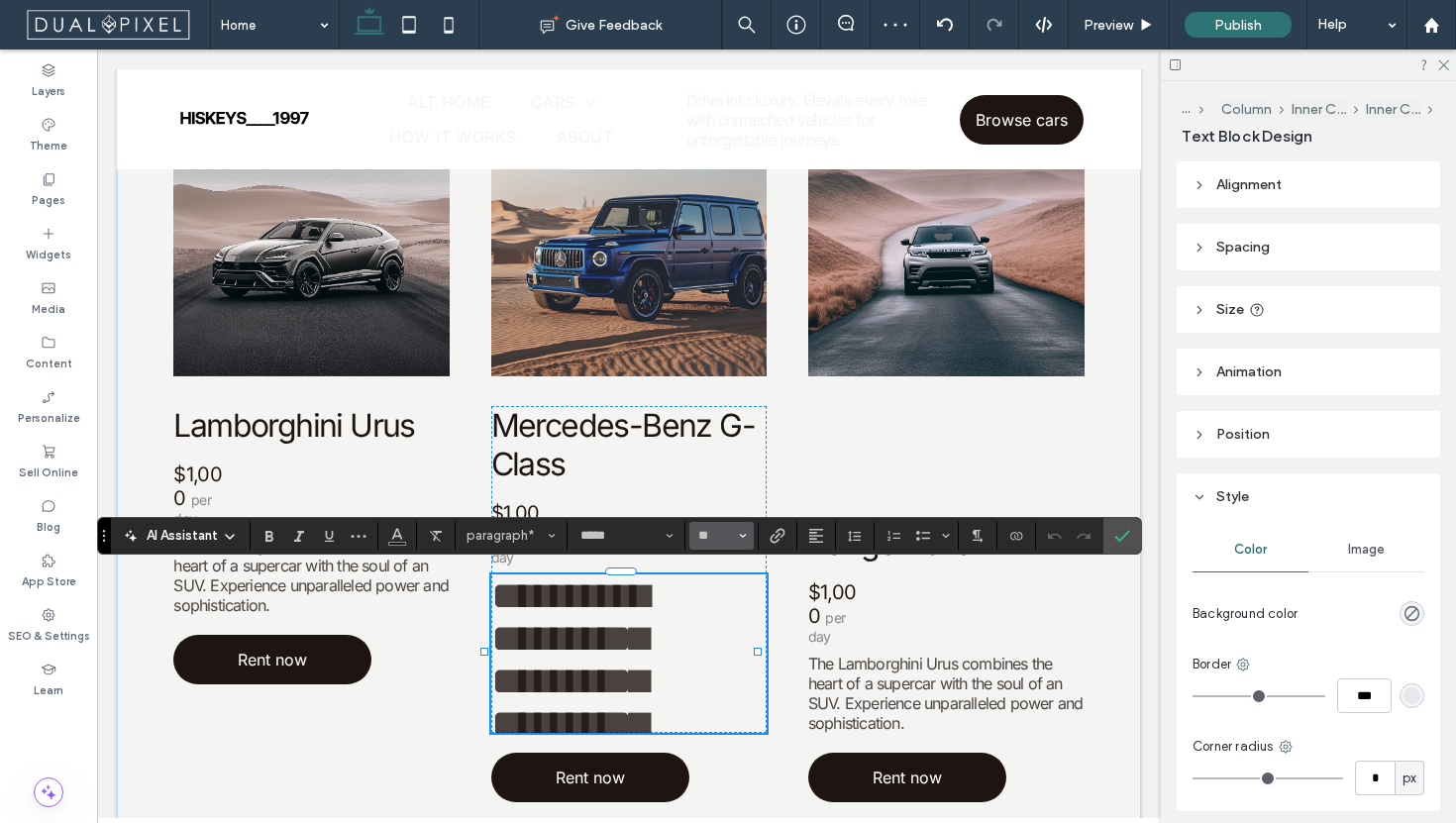 click on "**" at bounding box center (721, 536) 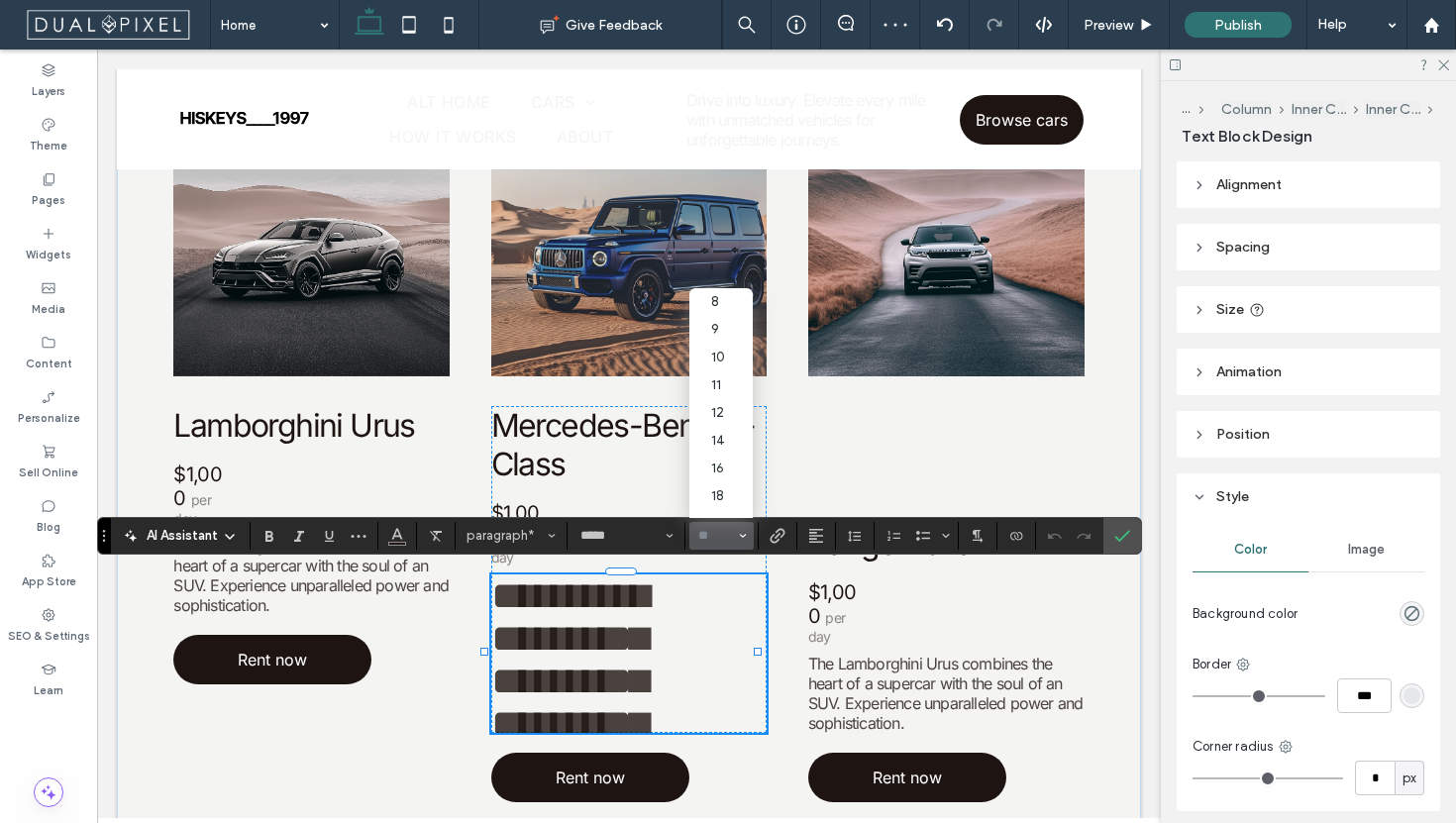 click at bounding box center (715, 536) 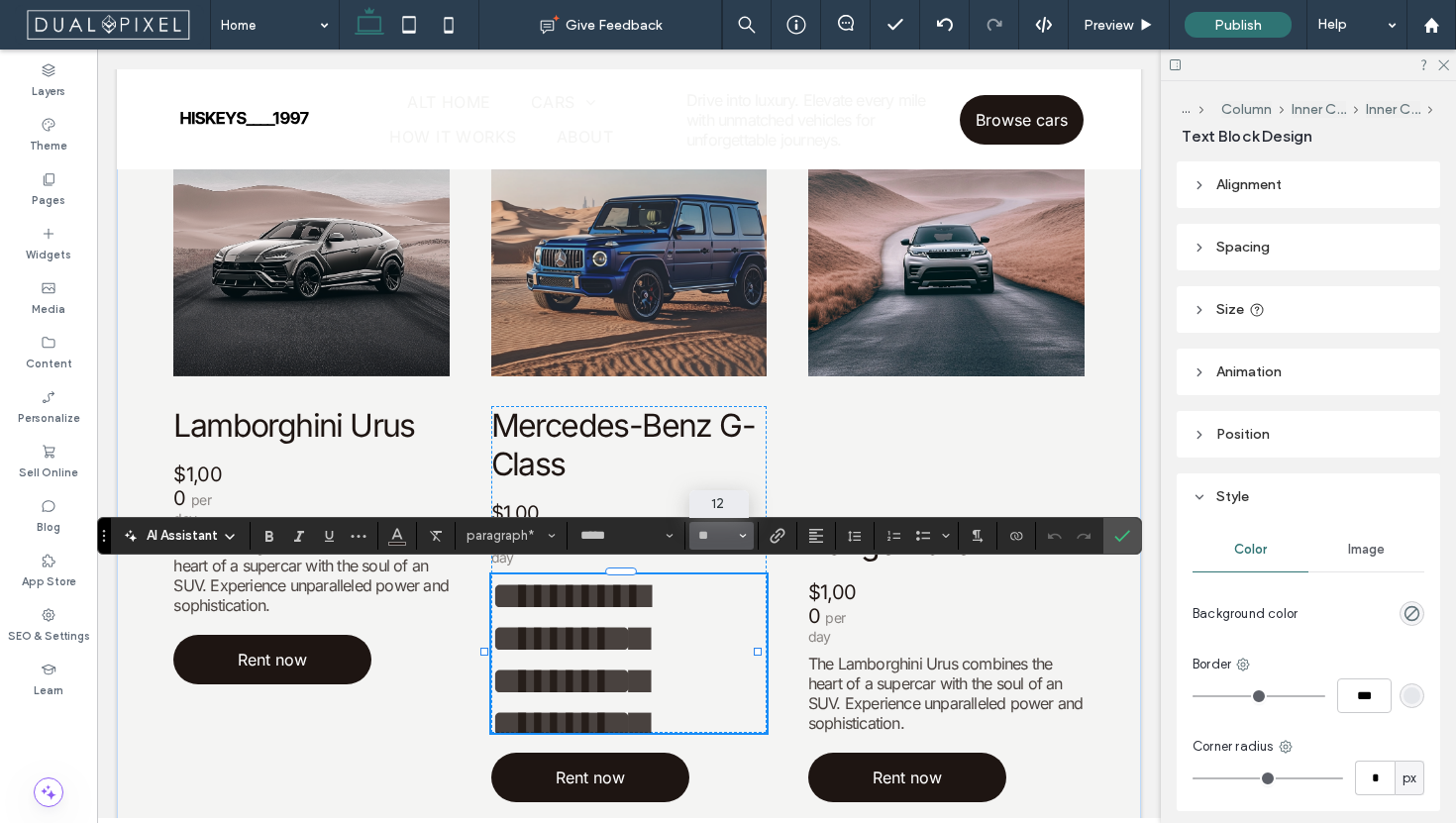 type on "**" 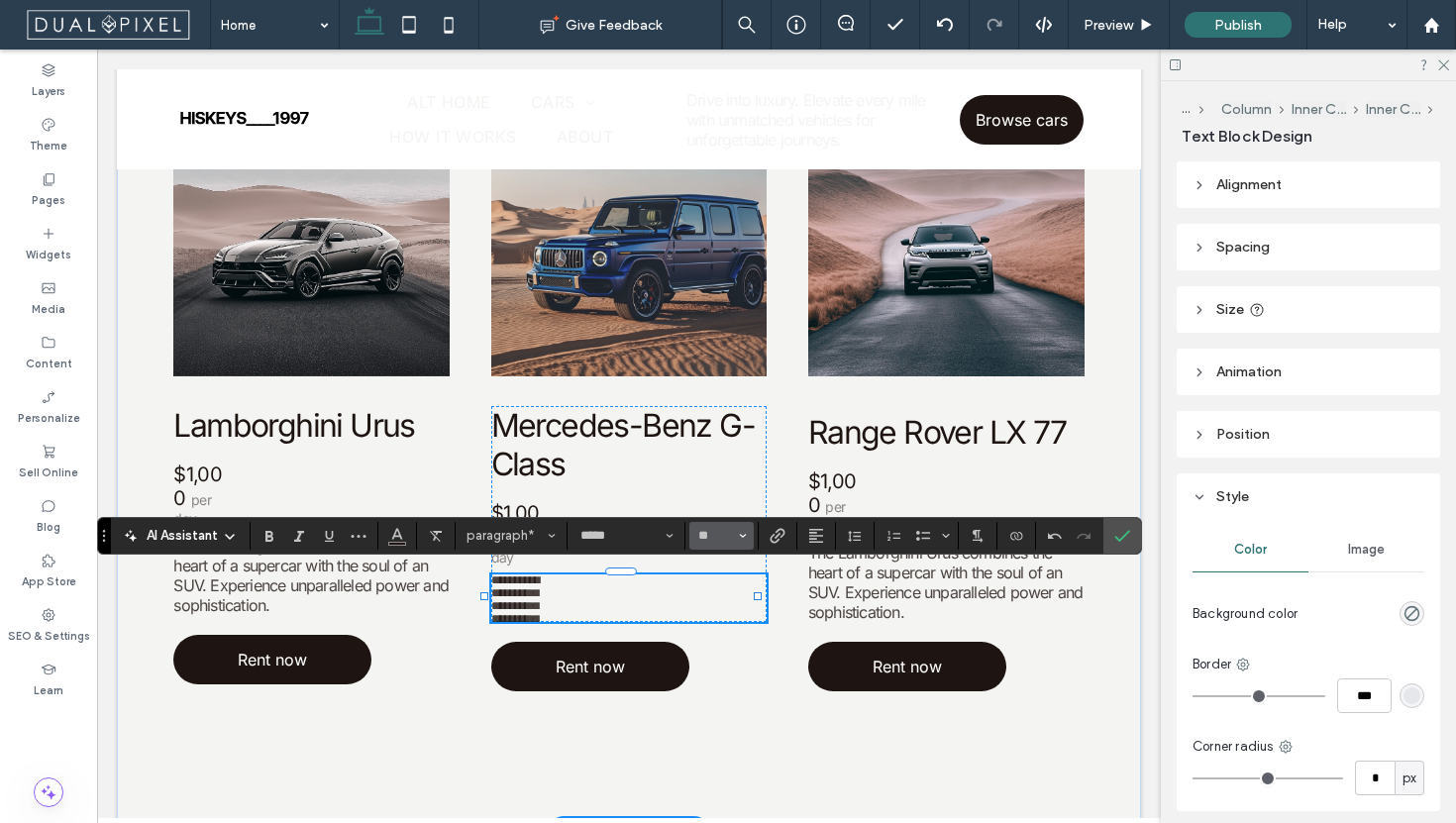 scroll, scrollTop: 225, scrollLeft: 0, axis: vertical 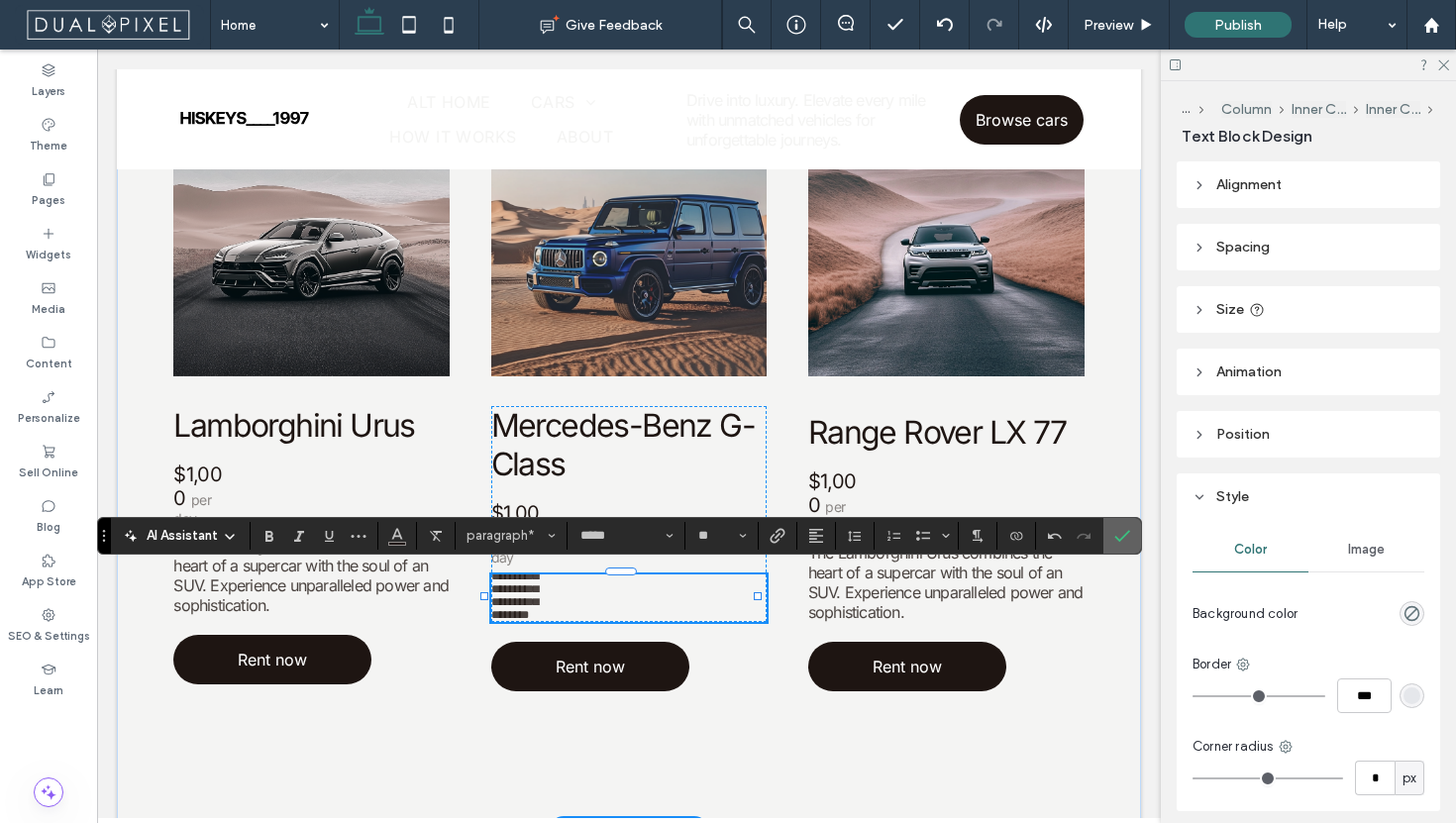 click at bounding box center [1122, 536] 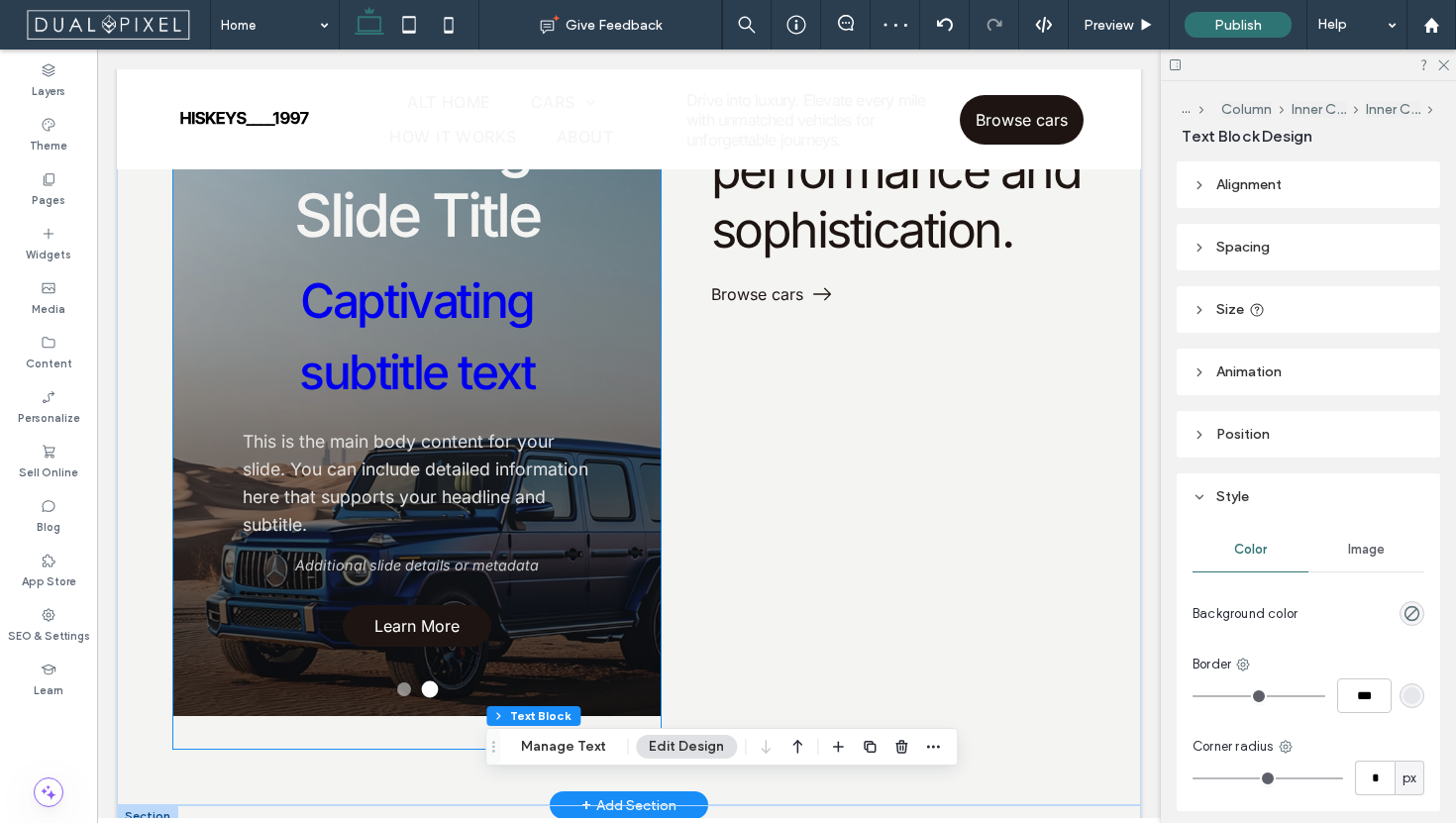 click on "Amazing Slide Title
Captivating subtitle text
This is the main body content for your slide. You can include detailed information here that supports your headline and subtitle.
Additional slide details or metadata
Learn More" at bounding box center (416, 377) 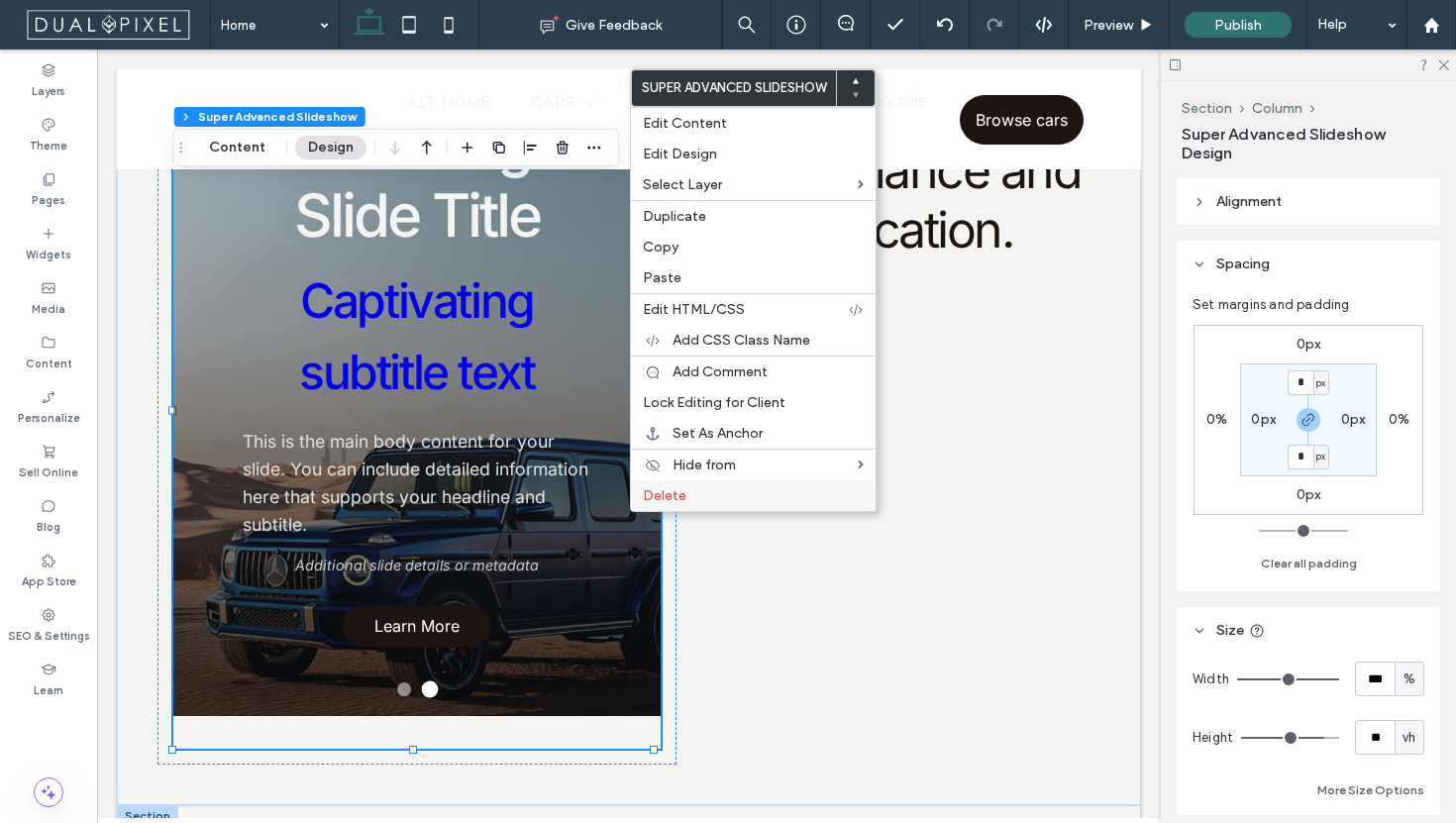 click on "Delete" at bounding box center (753, 495) 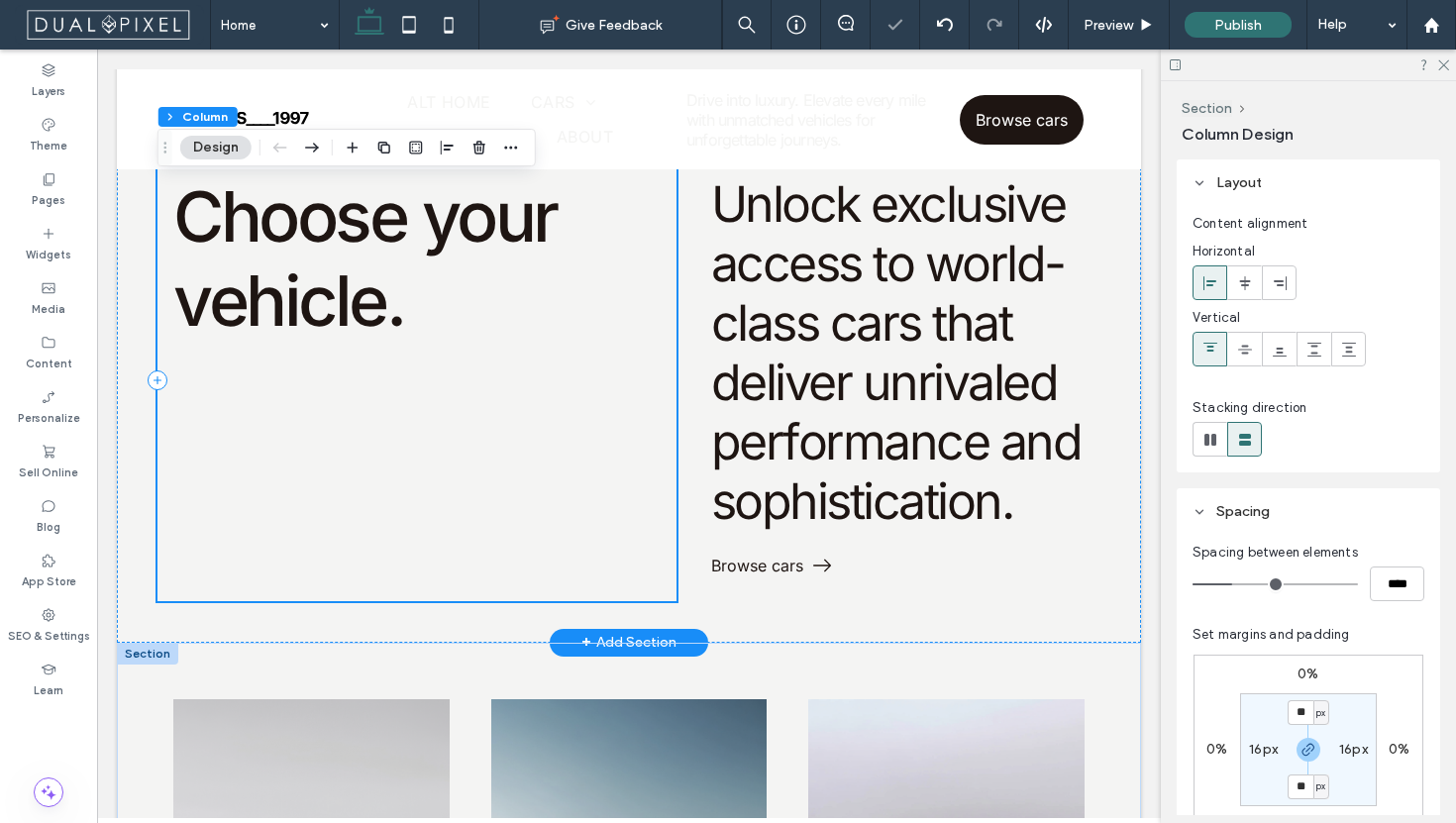 scroll, scrollTop: 1686, scrollLeft: 0, axis: vertical 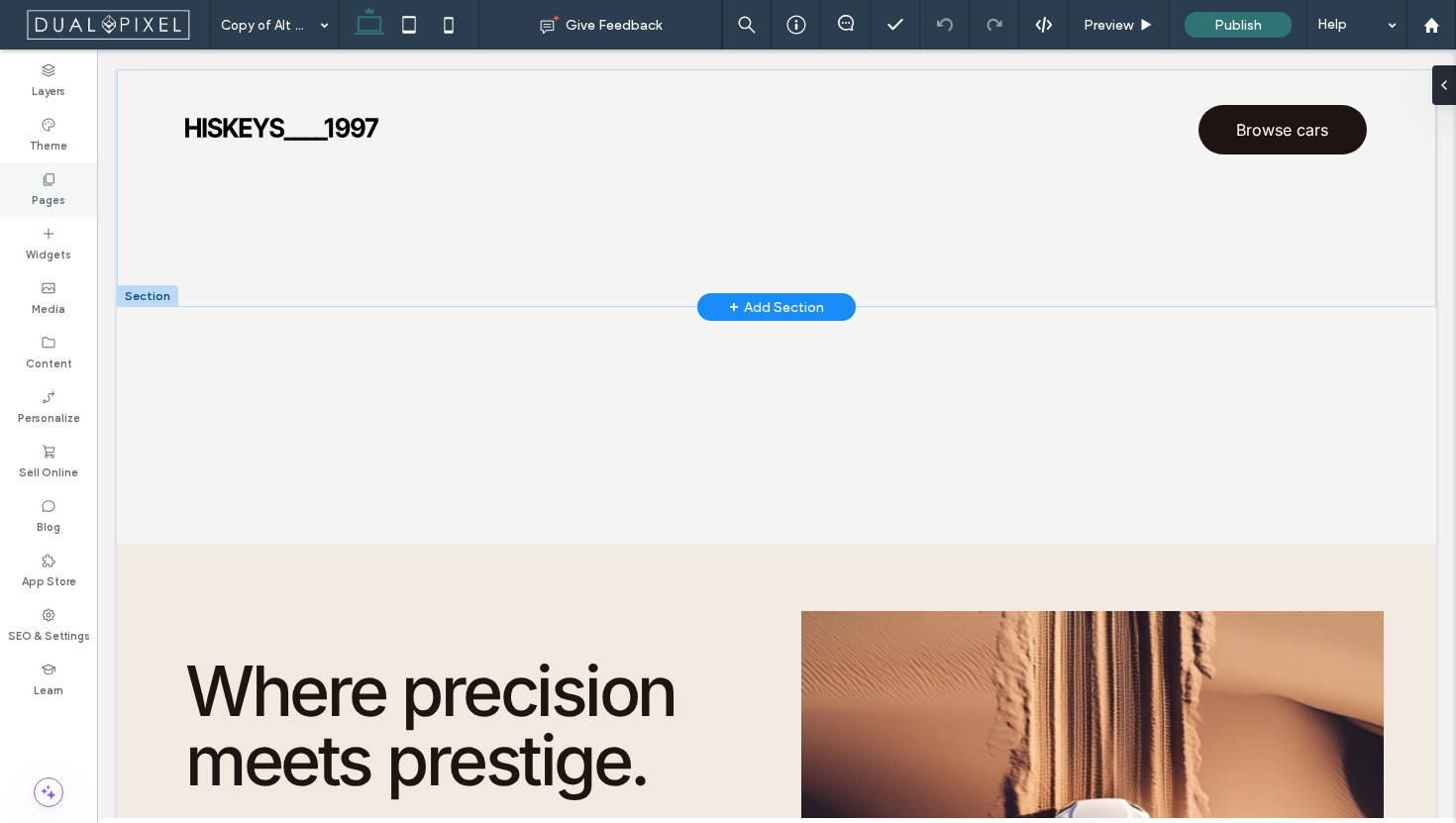 click on "Pages" at bounding box center [49, 189] 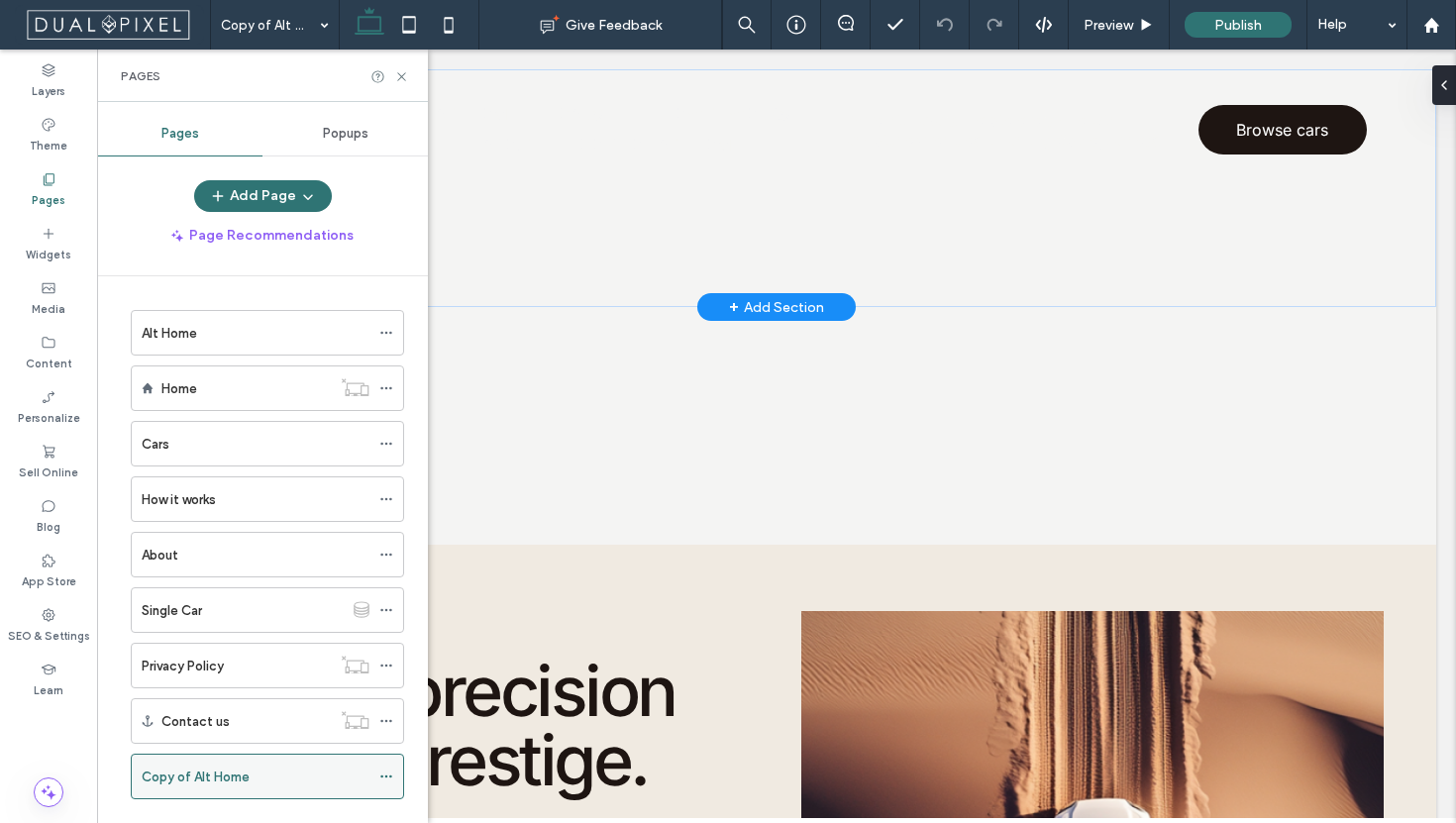 click 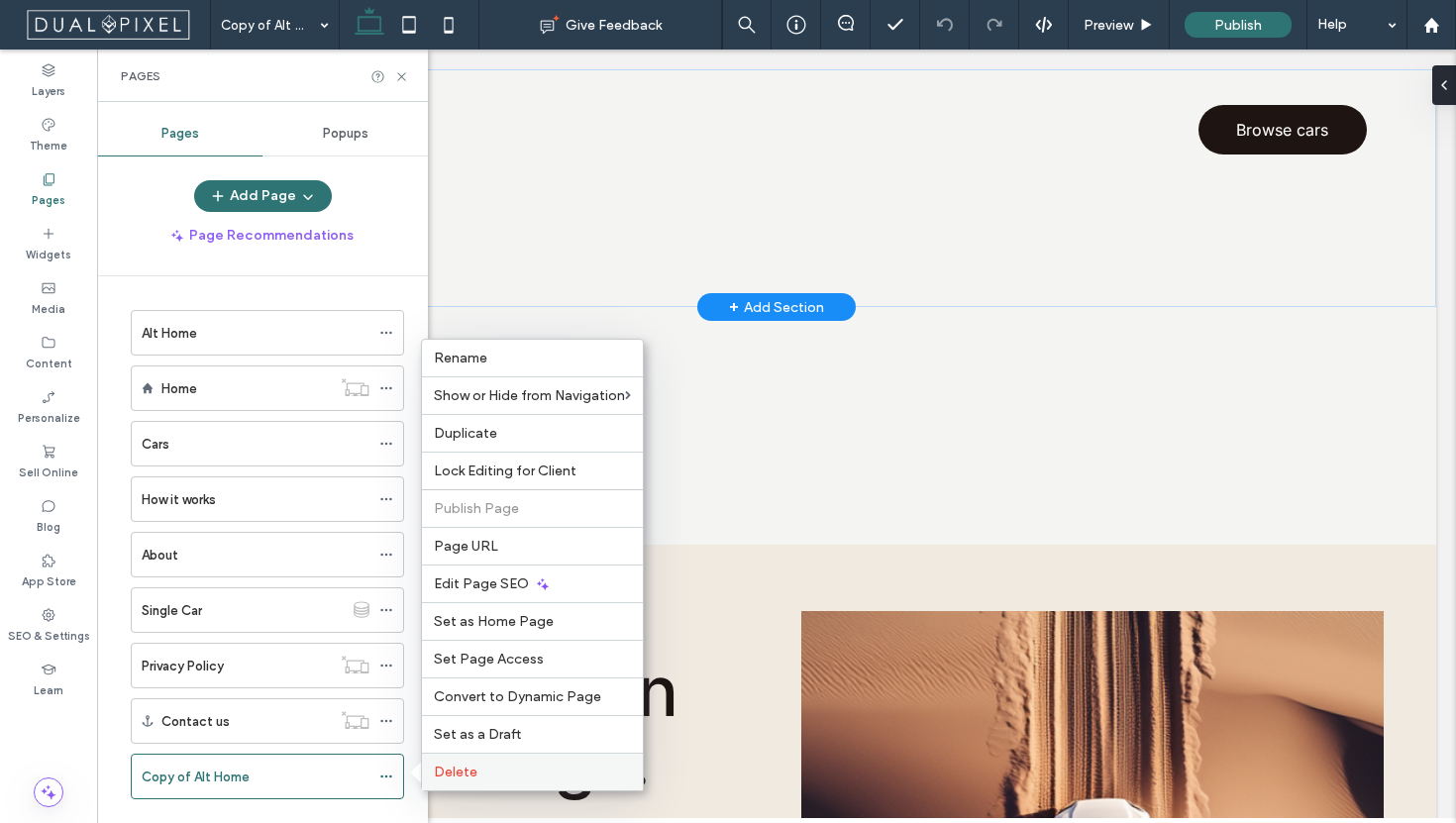 click on "Delete" at bounding box center [456, 772] 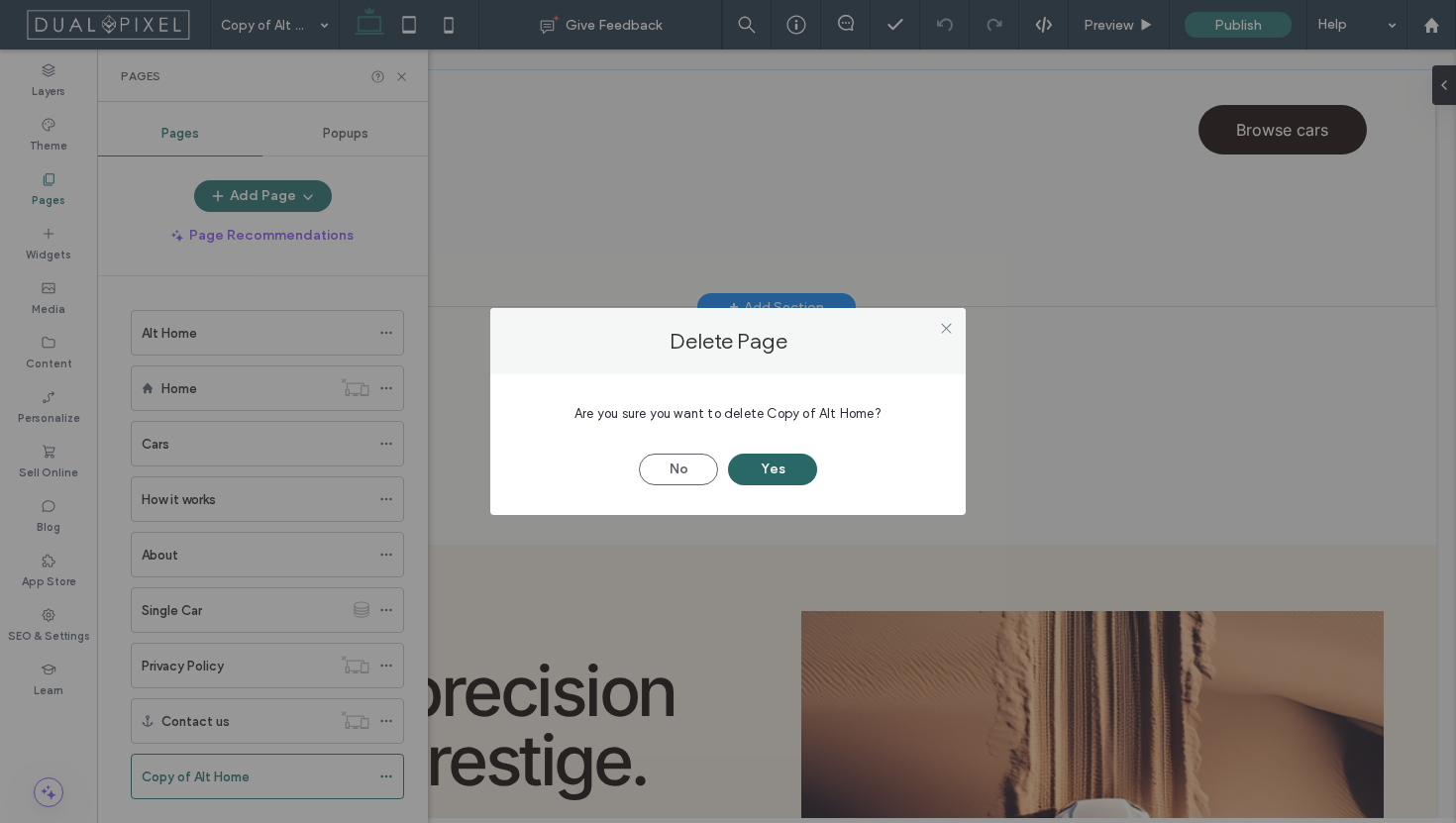 click on "Yes" at bounding box center (773, 469) 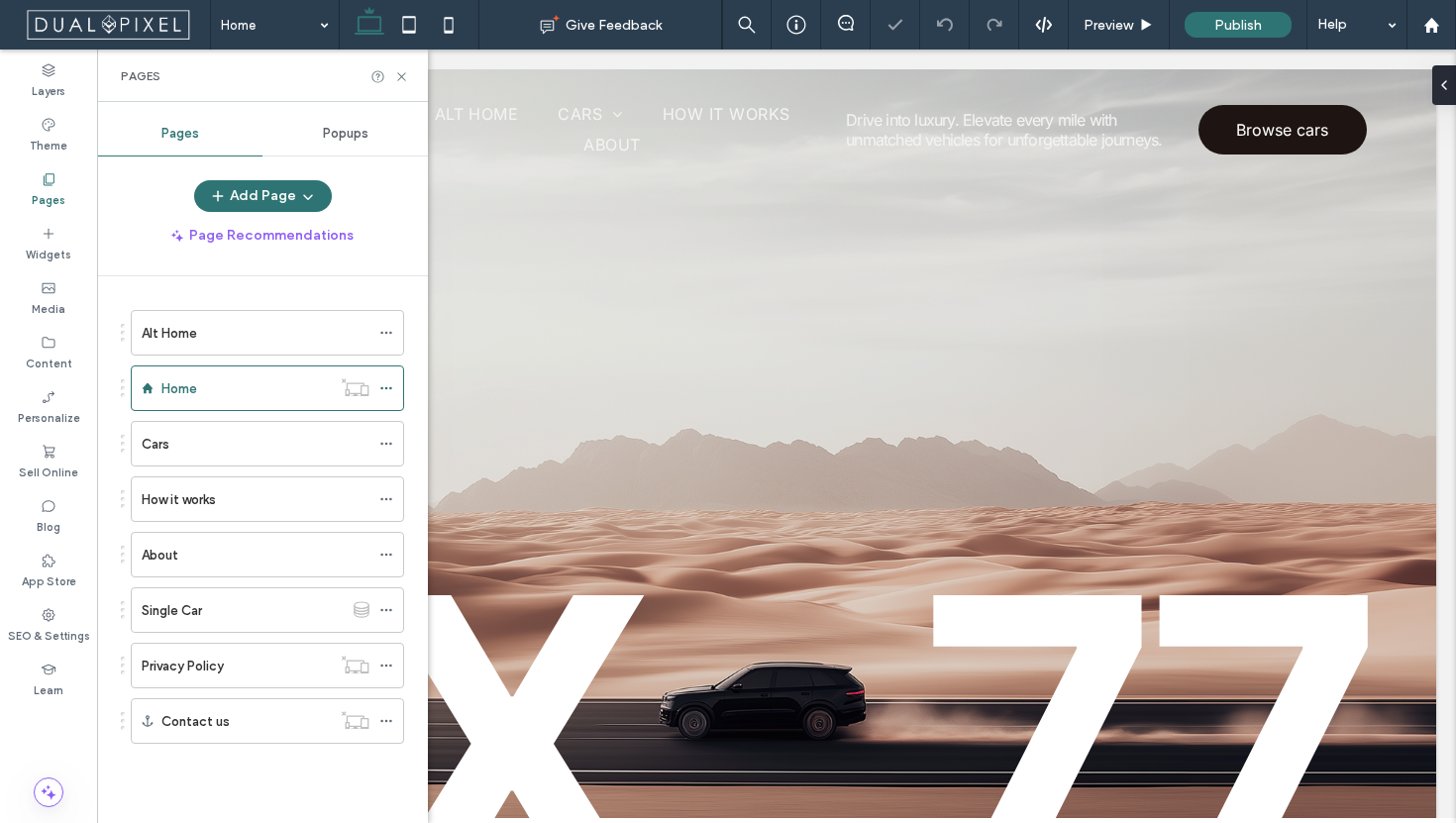 scroll, scrollTop: 0, scrollLeft: 0, axis: both 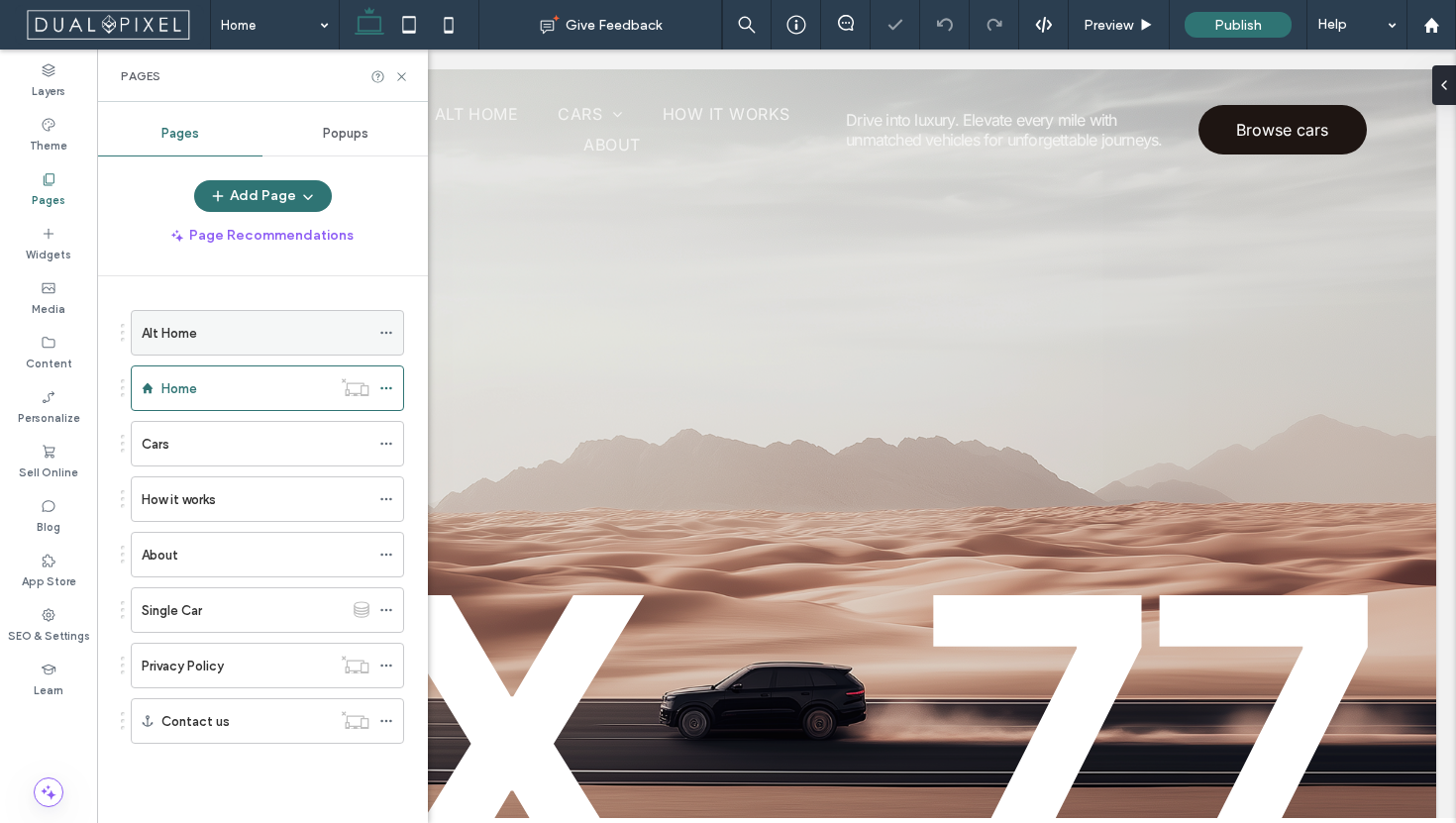 click on "Alt Home" at bounding box center (256, 333) 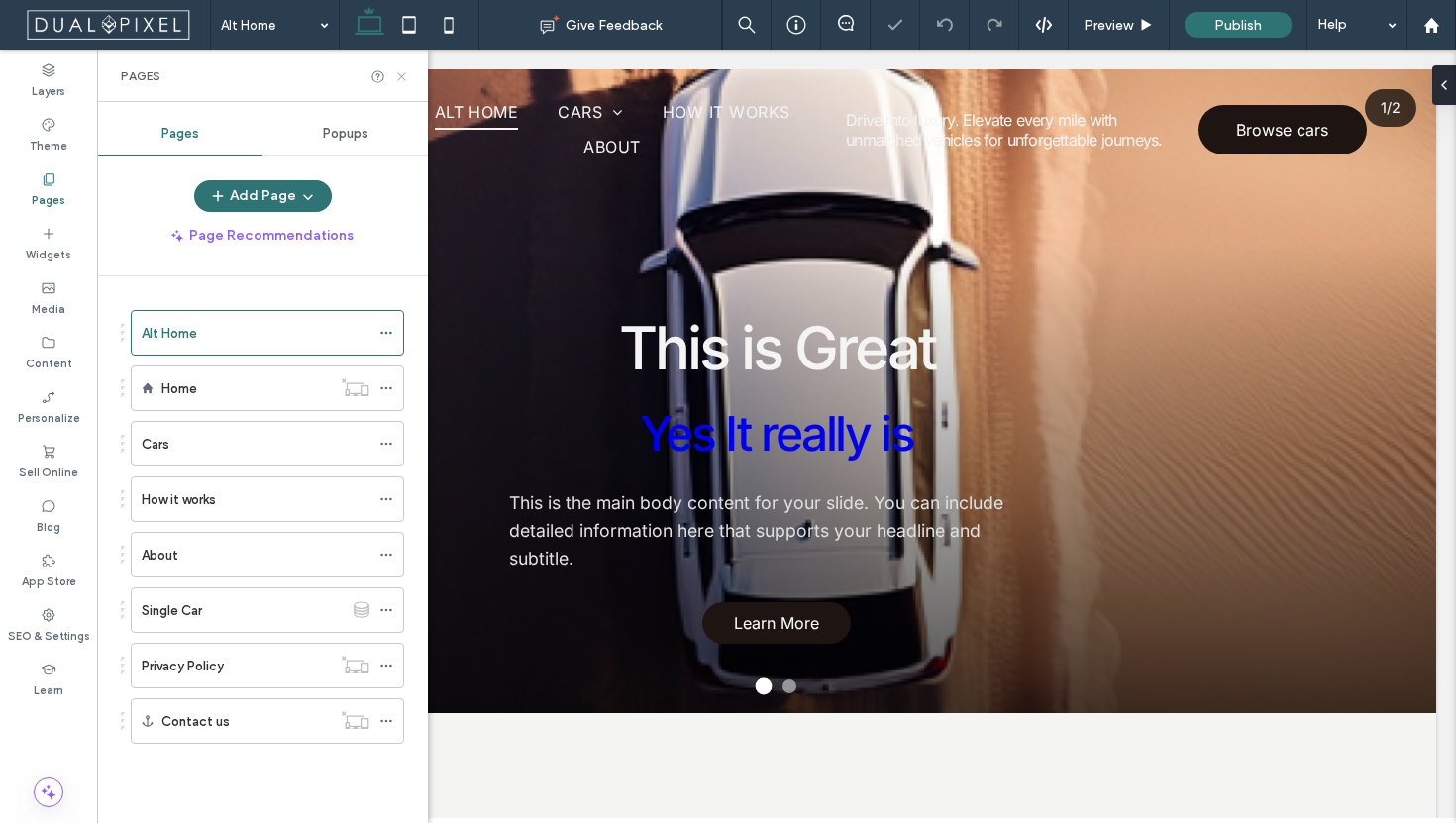scroll, scrollTop: 0, scrollLeft: 0, axis: both 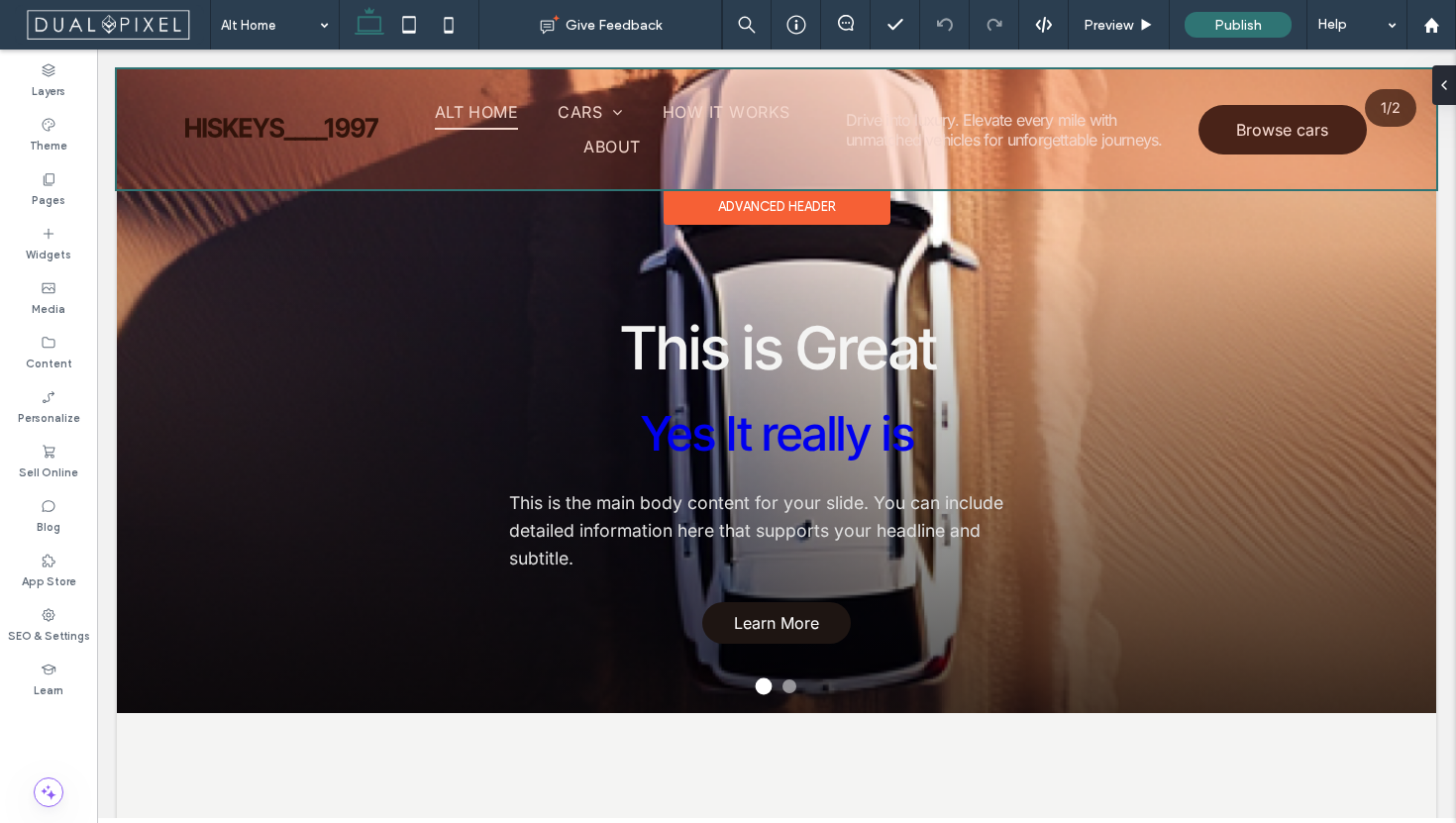 click at bounding box center [777, 129] 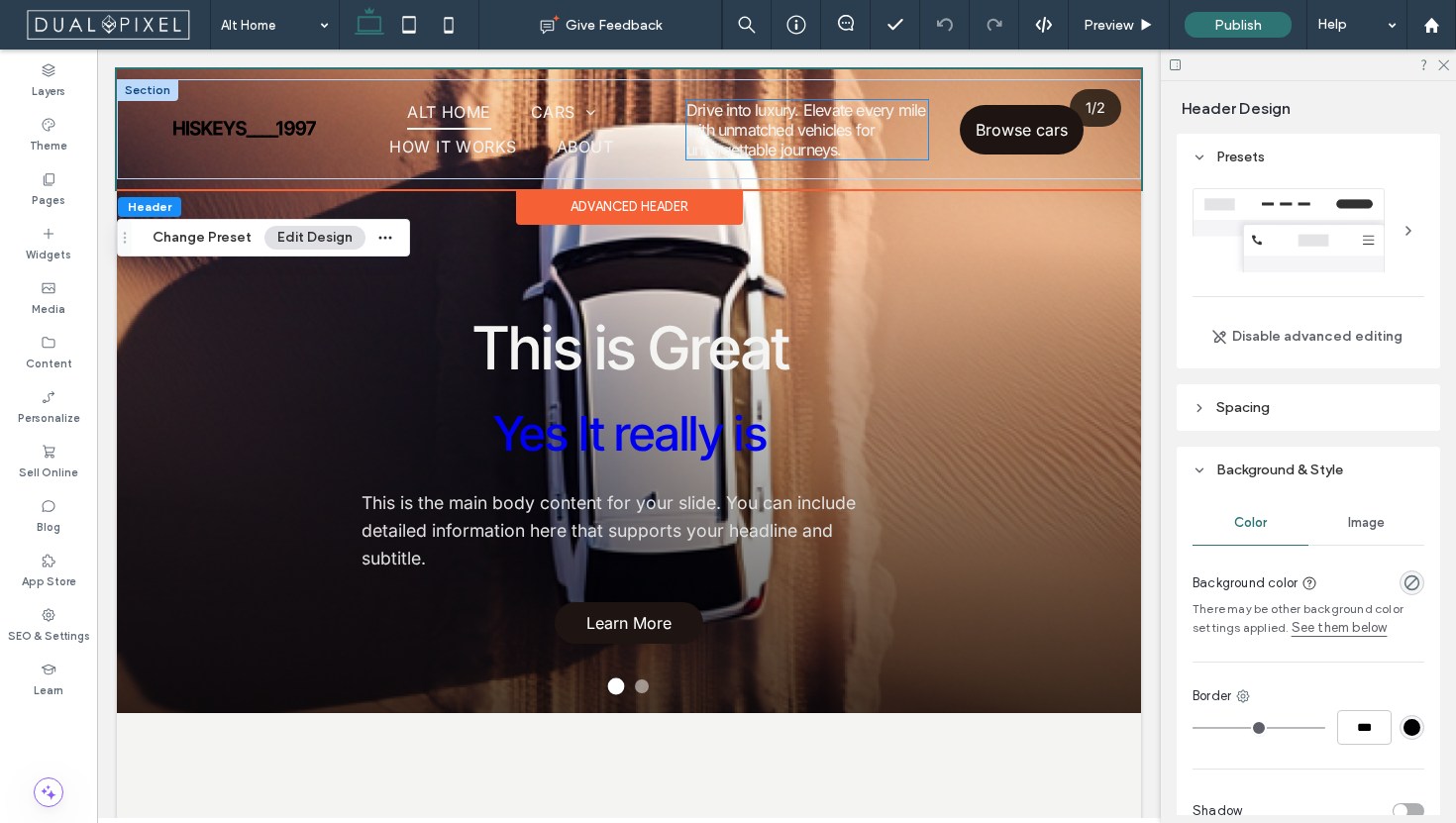 click on "Drive into luxury. Elevate every mile with unmatched vehicles for unforgettable journeys." at bounding box center (805, 130) 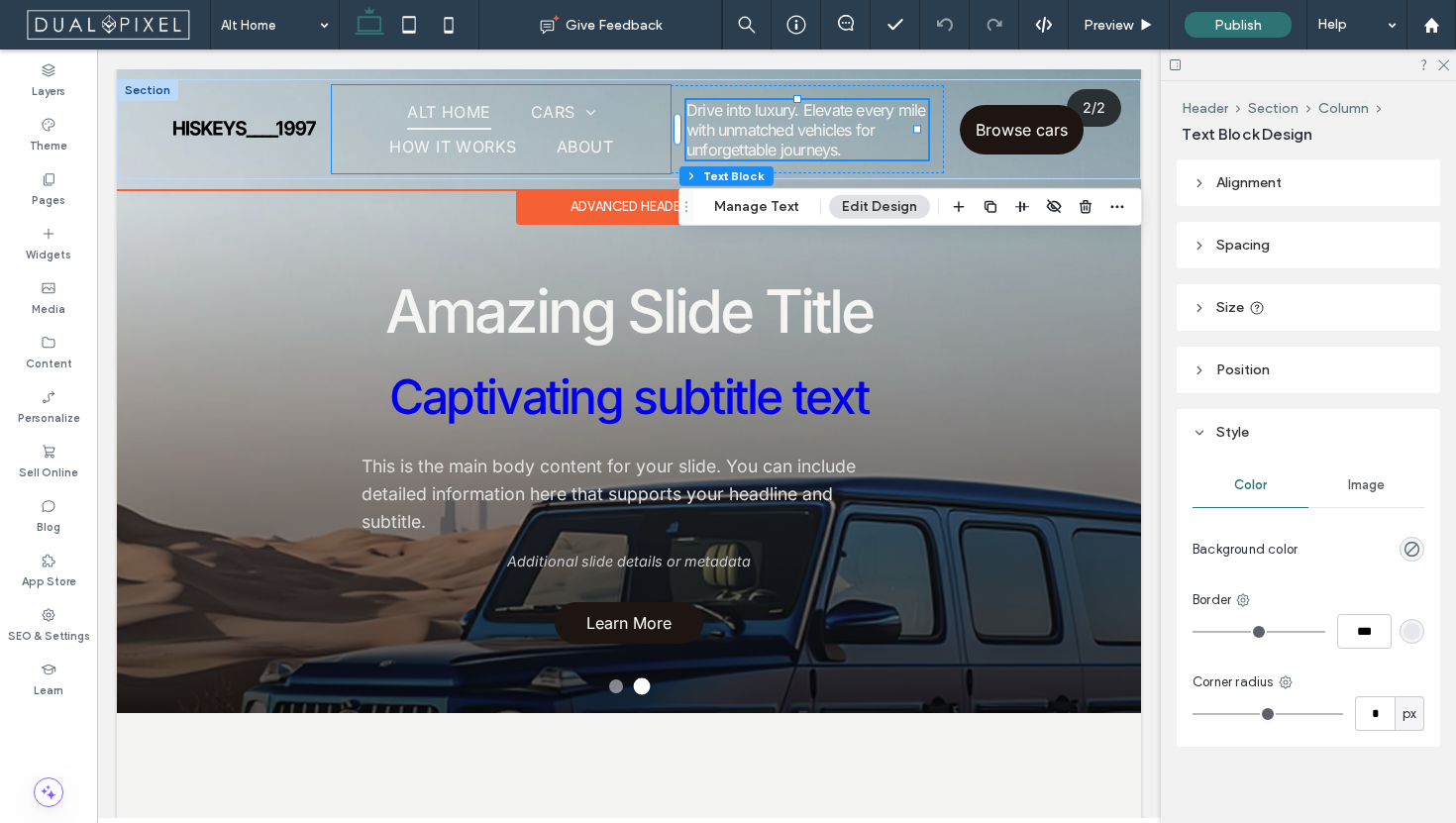 click on "Alt Home
Cars
Lamborghini Urus
Mercedes-Benz G-Class
Range Rover LX 77
Porsche Cayenne Turbo
Tesla Model X
Range Rover Autobiography
How it works
About" at bounding box center (501, 129) 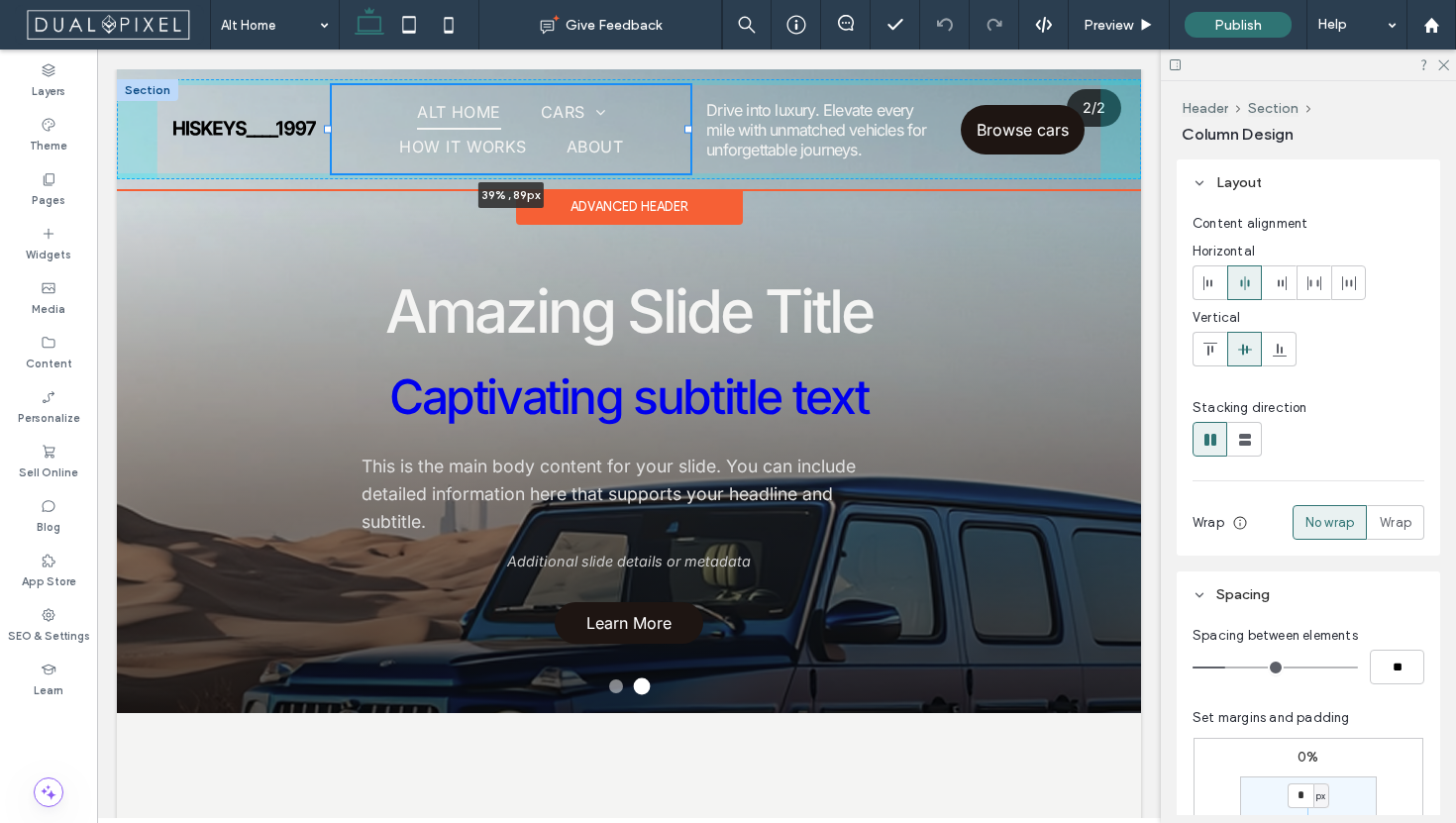 drag, startPoint x: 663, startPoint y: 131, endPoint x: 687, endPoint y: 132, distance: 24.020824 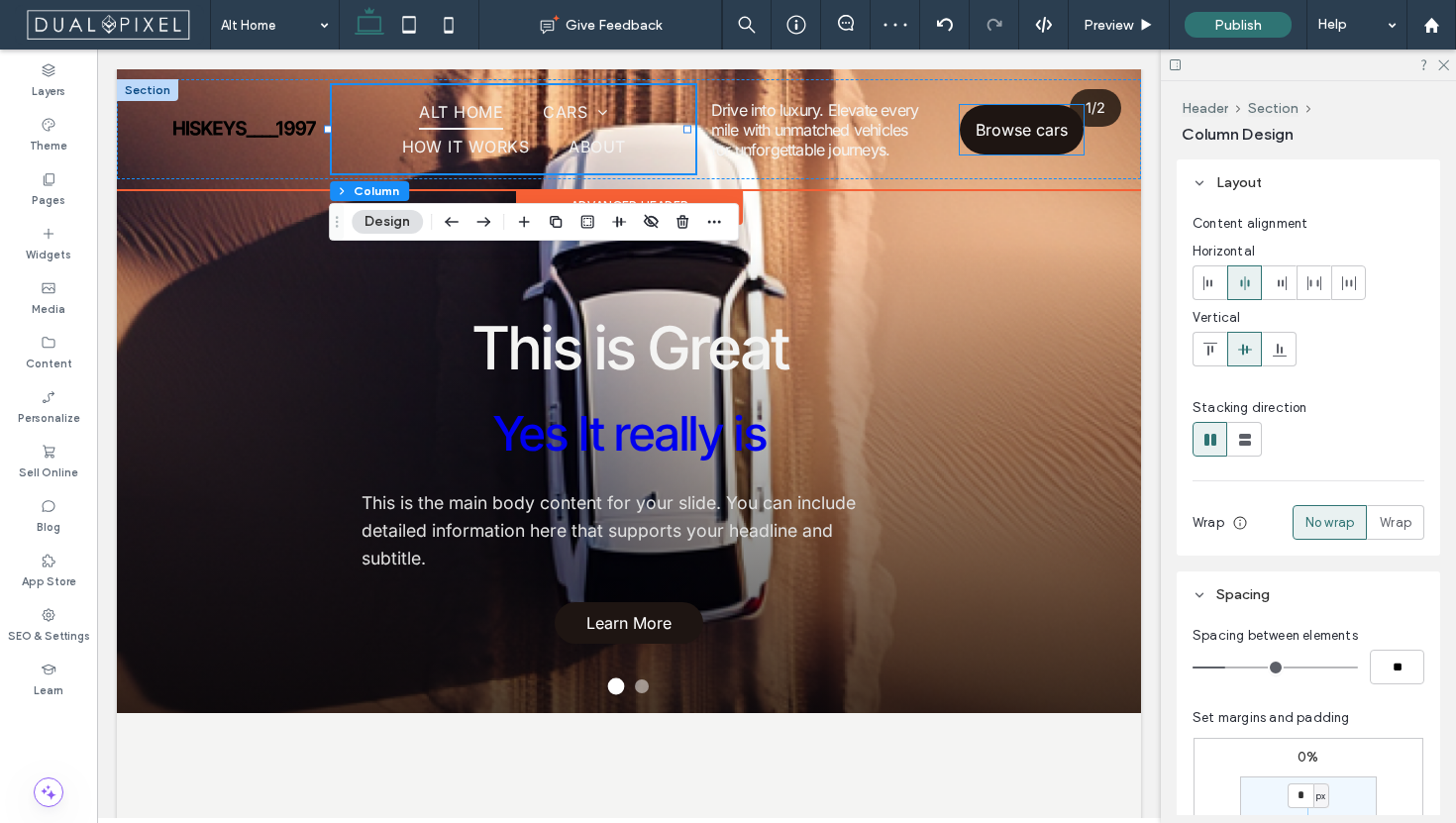 click on "Browse cars" at bounding box center (1021, 130) 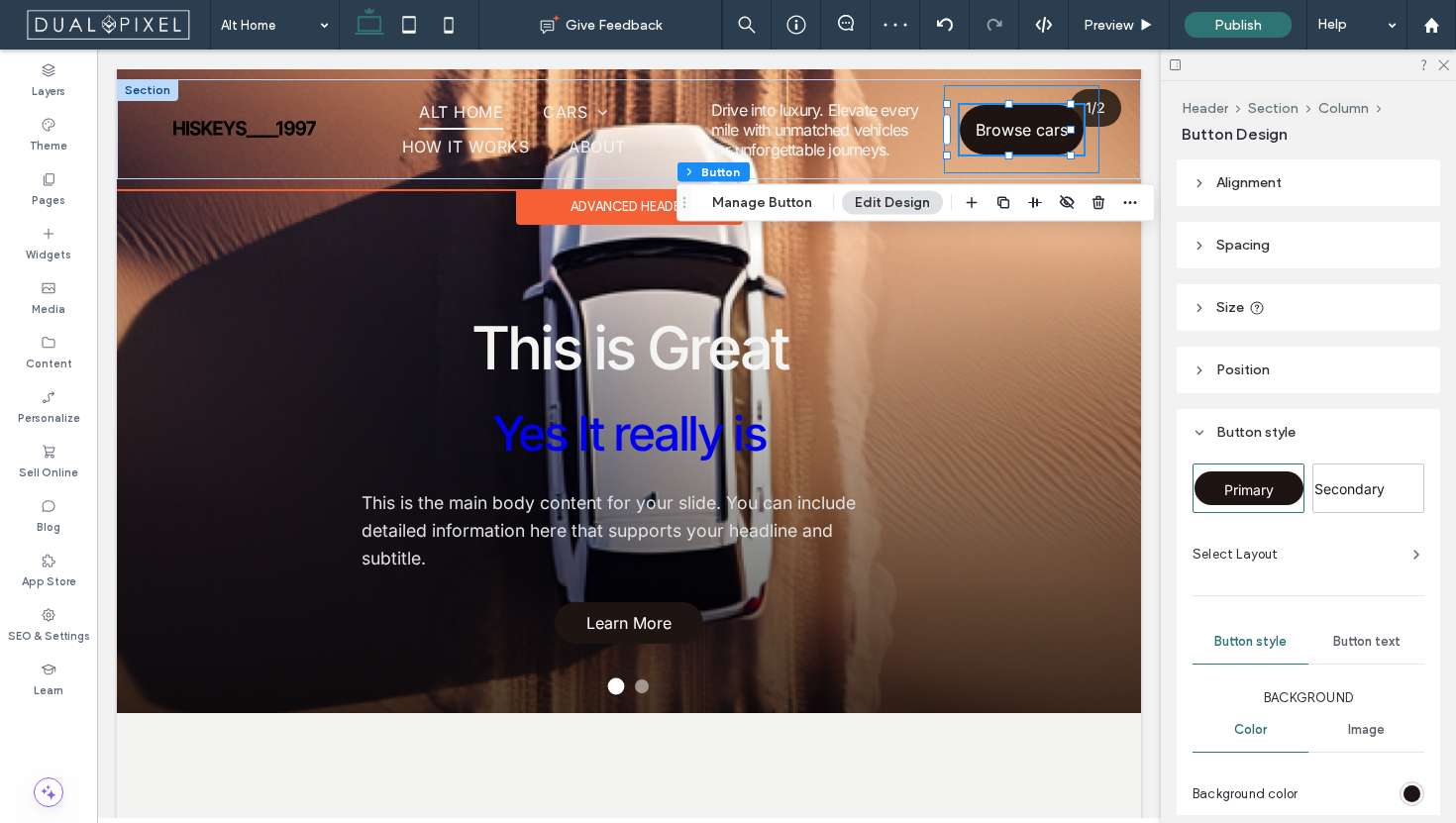 click on "Drive into luxury. Elevate every mile with unmatched vehicles for unforgettable journeys." at bounding box center (819, 129) 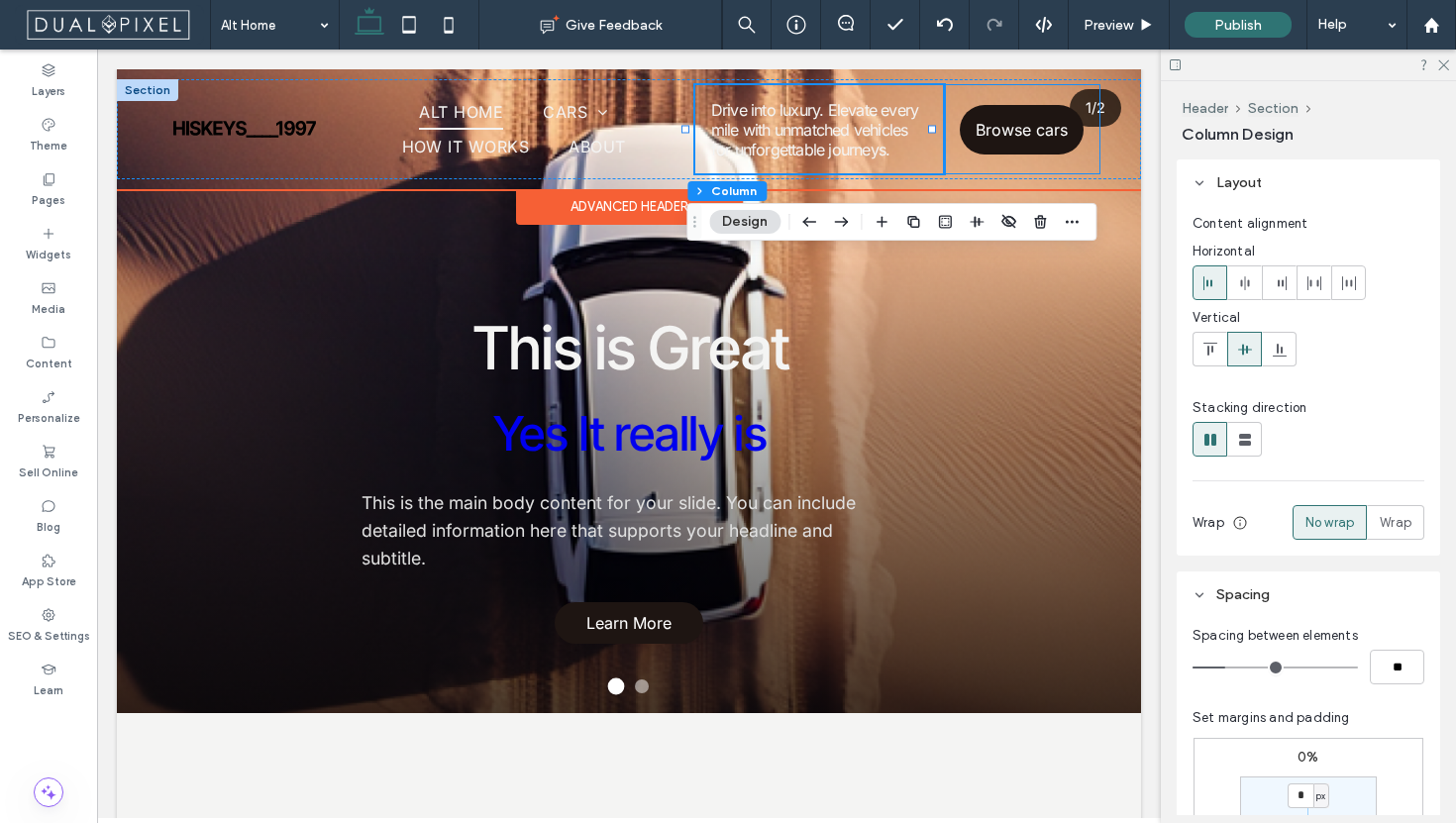 click on "Browse cars" at bounding box center [1021, 129] 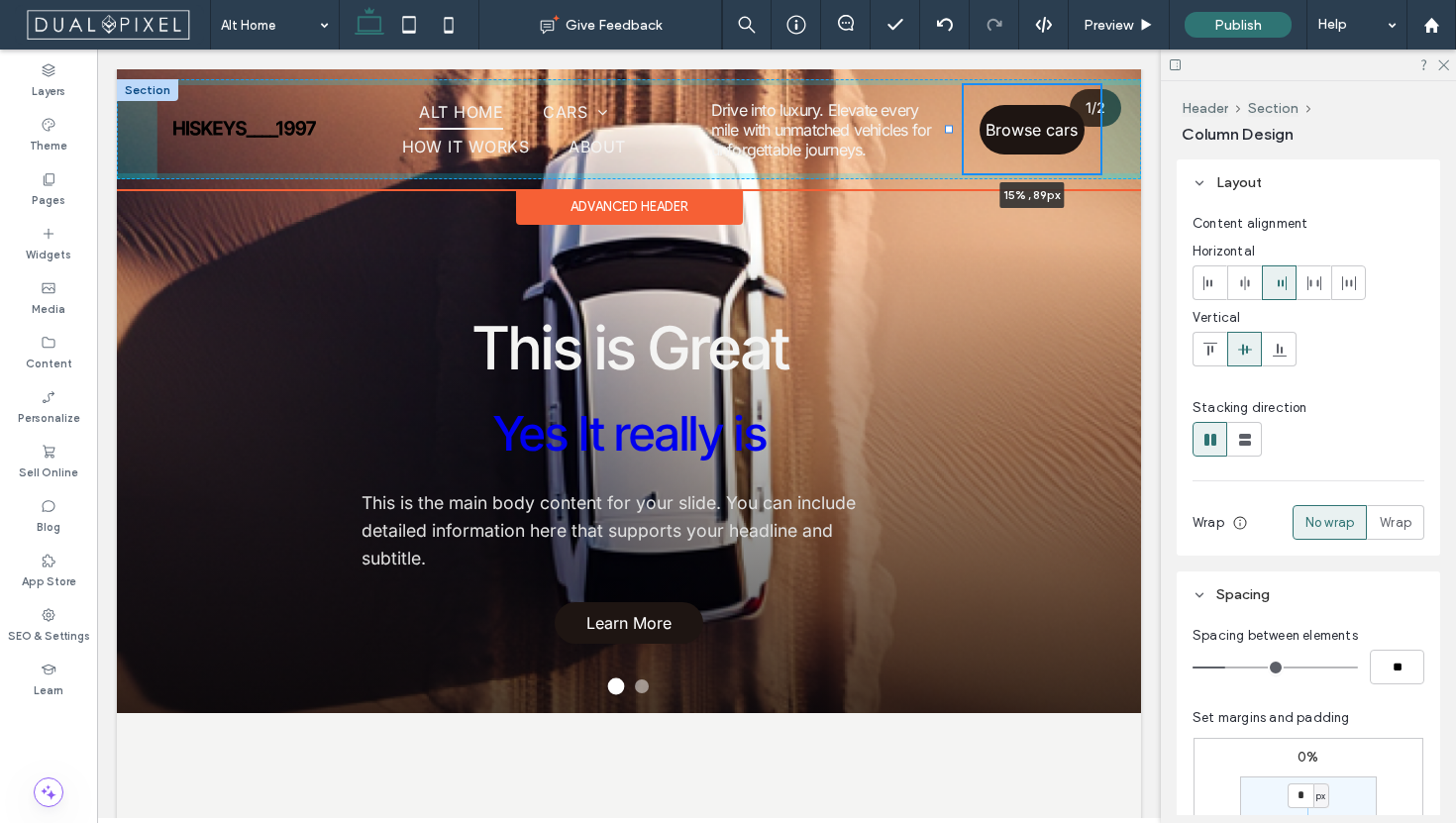 drag, startPoint x: 932, startPoint y: 130, endPoint x: 947, endPoint y: 131, distance: 15.033296 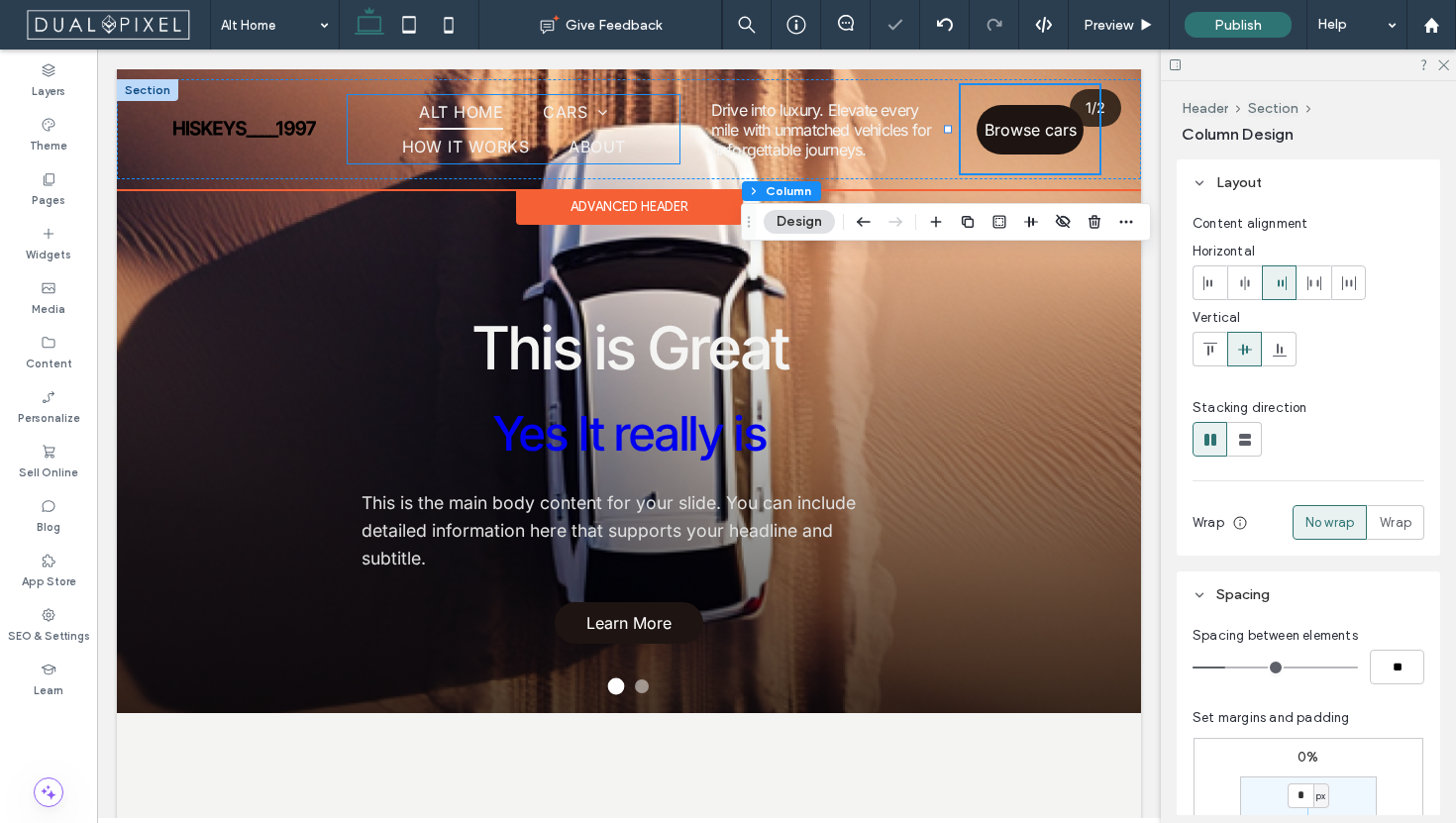 click on "Alt Home
Cars
Lamborghini Urus
Mercedes-Benz G-Class
Range Rover LX 77
Porsche Cayenne Turbo
Tesla Model X
Range Rover Autobiography
How it works
About" at bounding box center [513, 129] 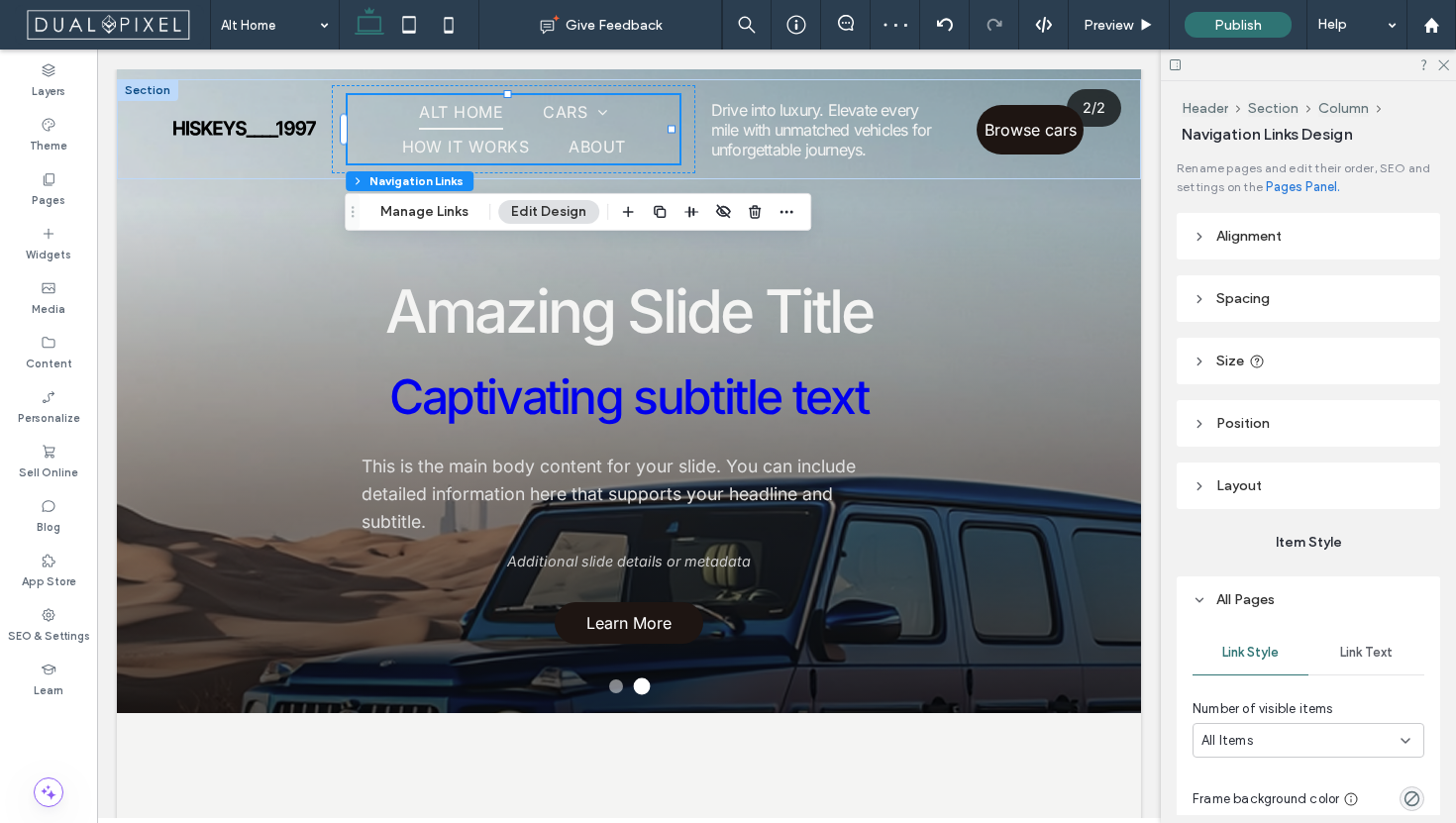 click 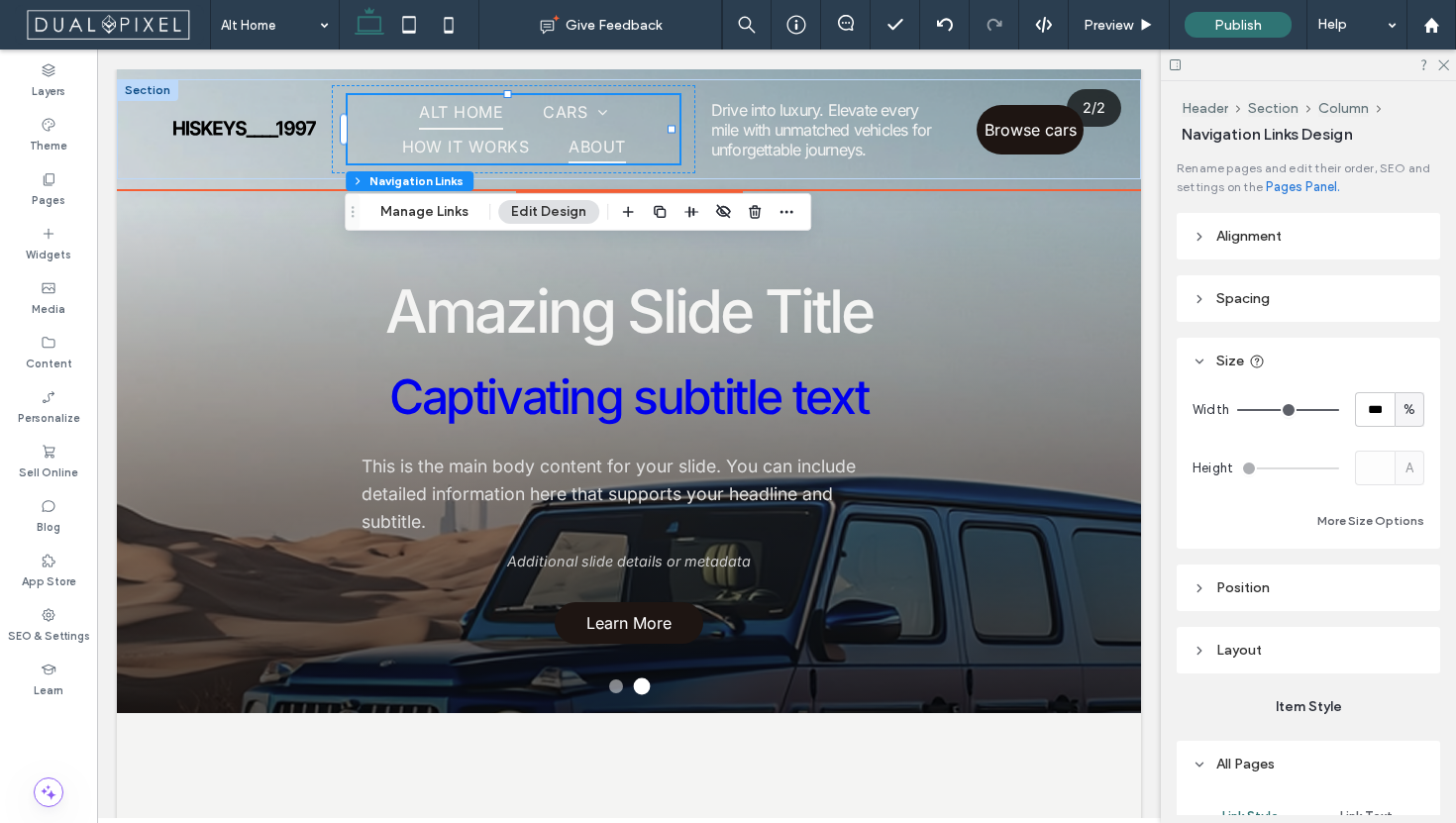 click on "About" at bounding box center (596, 147) 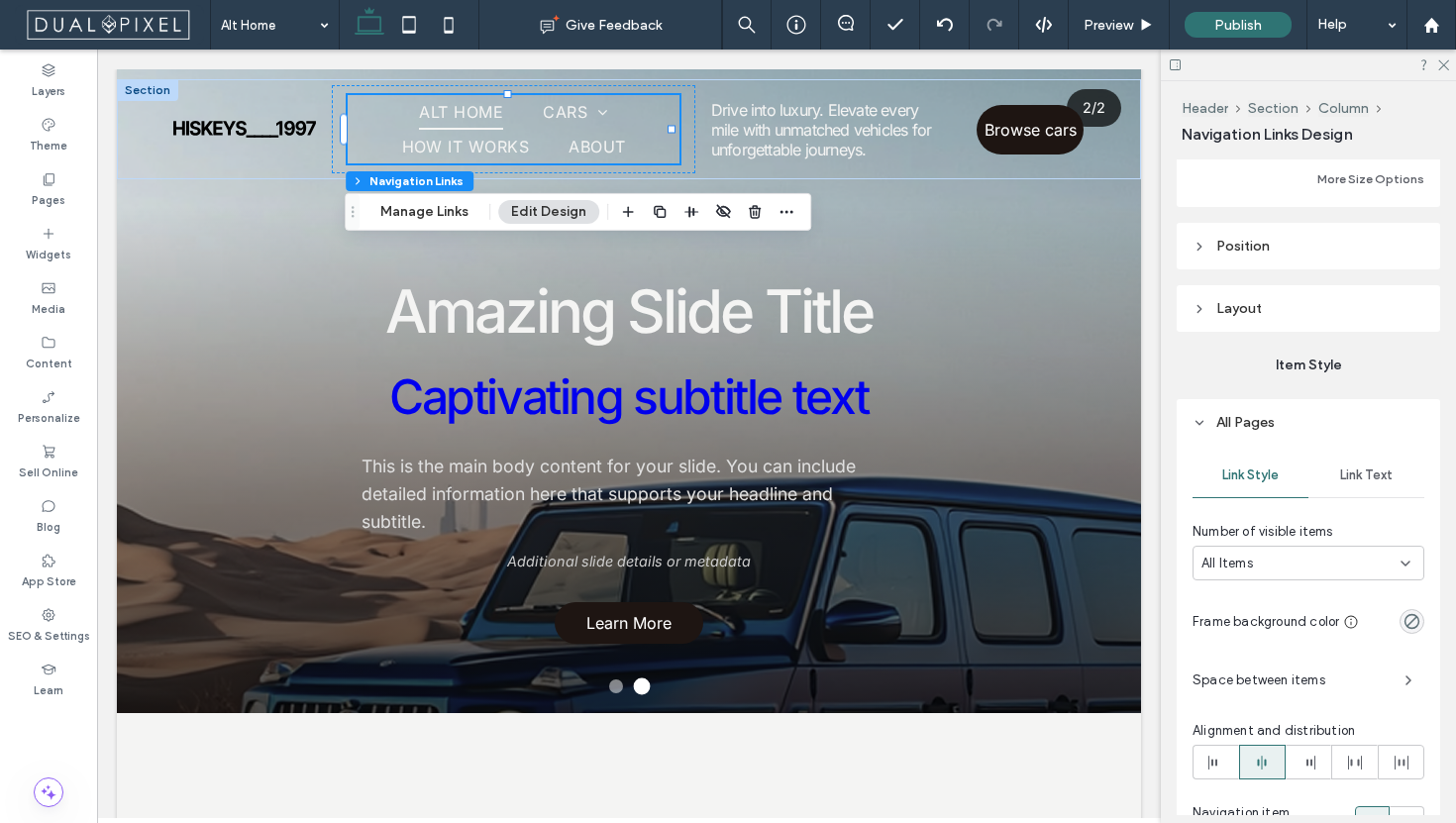scroll, scrollTop: 416, scrollLeft: 0, axis: vertical 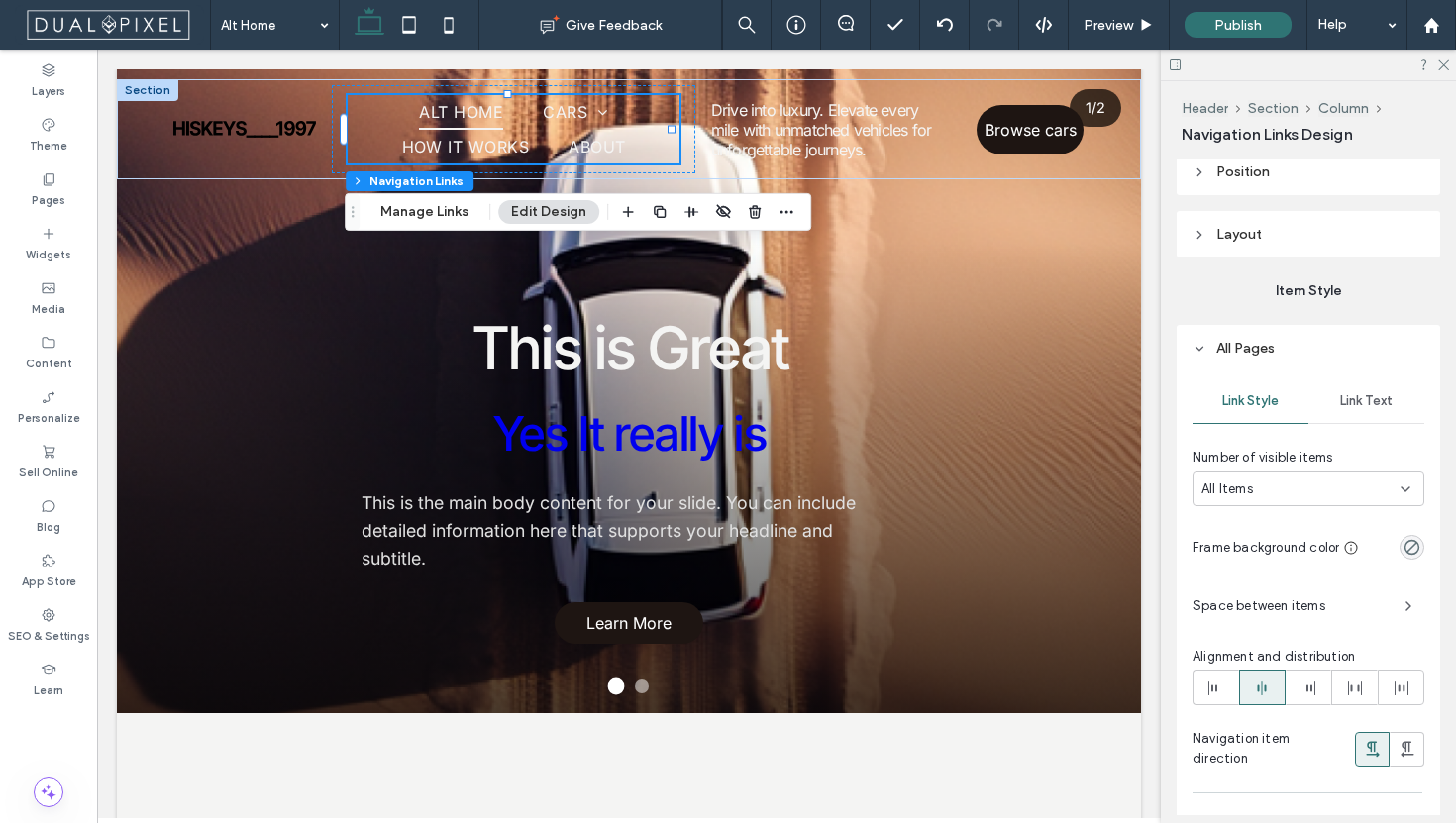 click on "Space between items" at bounding box center (1291, 606) 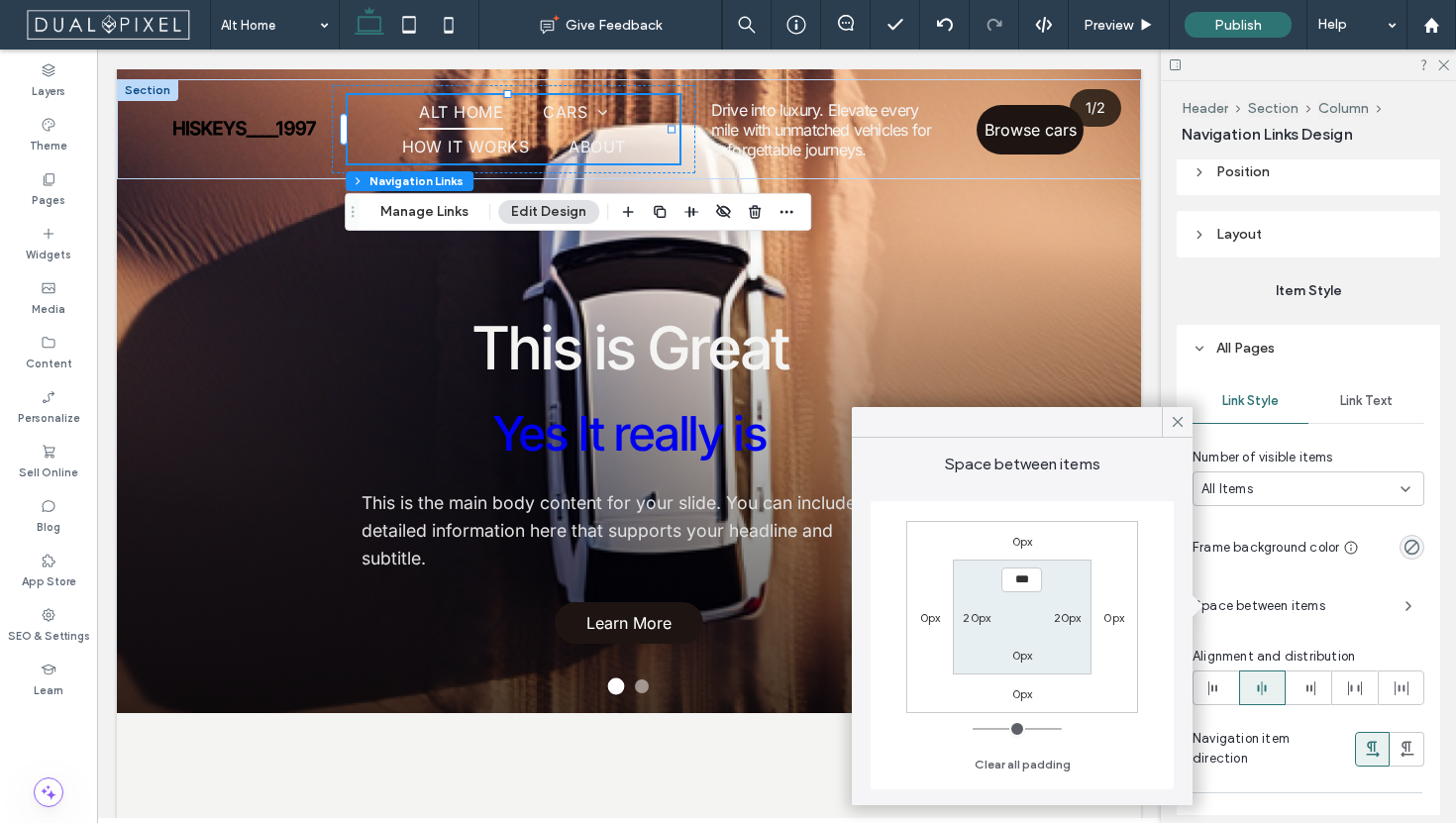 click on "20px" at bounding box center [977, 617] 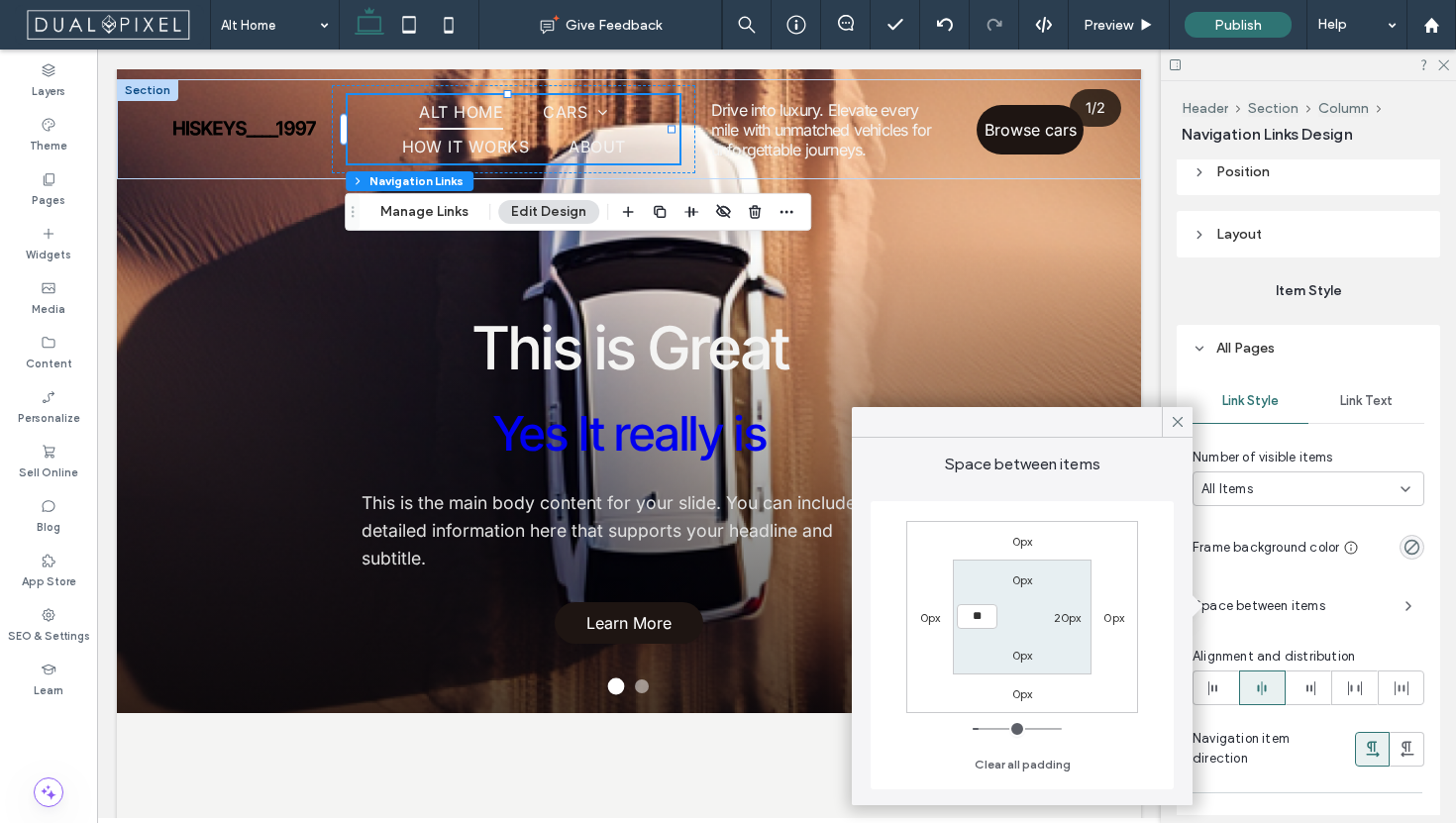 type on "**" 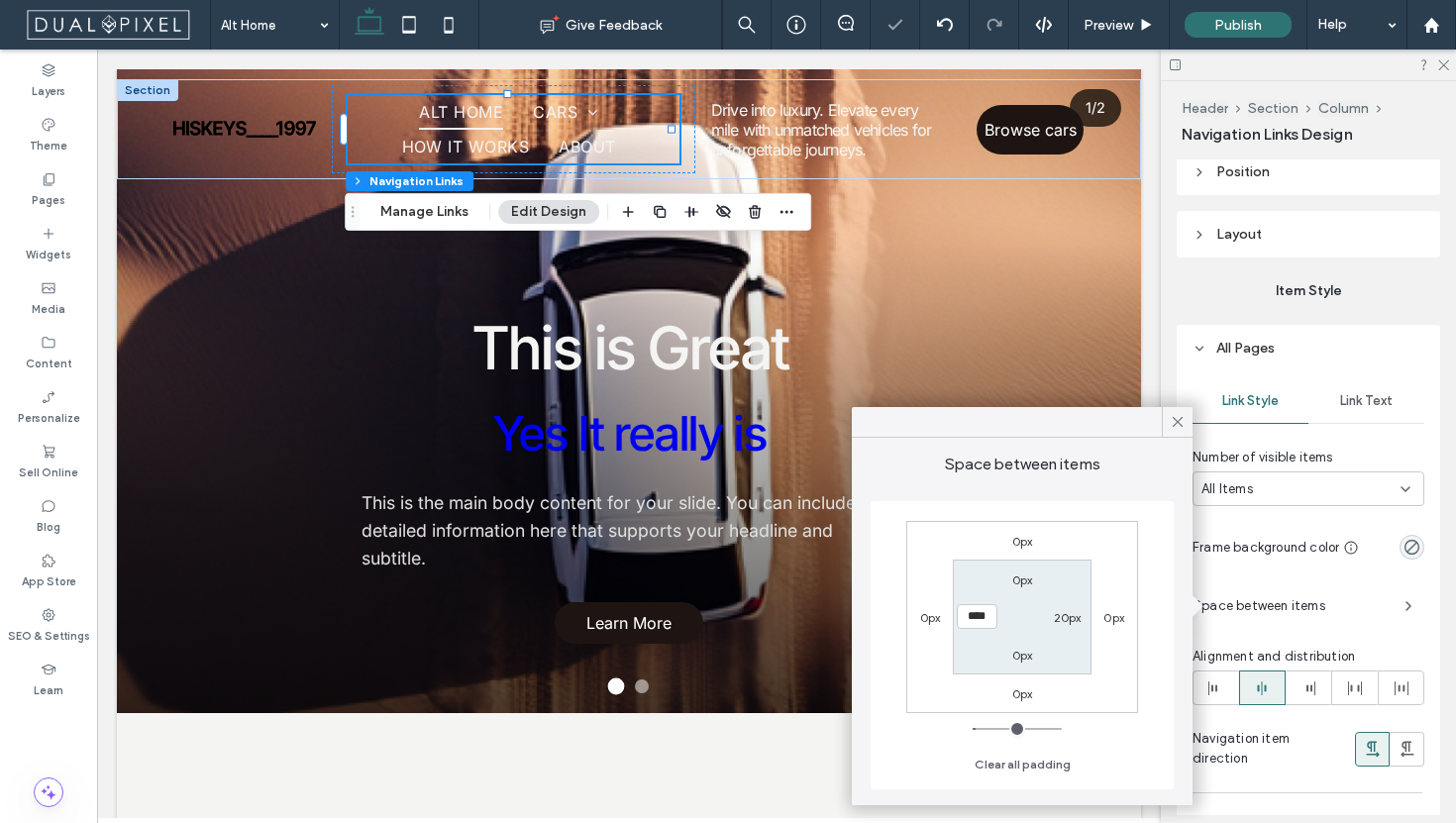 click on "20px" at bounding box center [1068, 617] 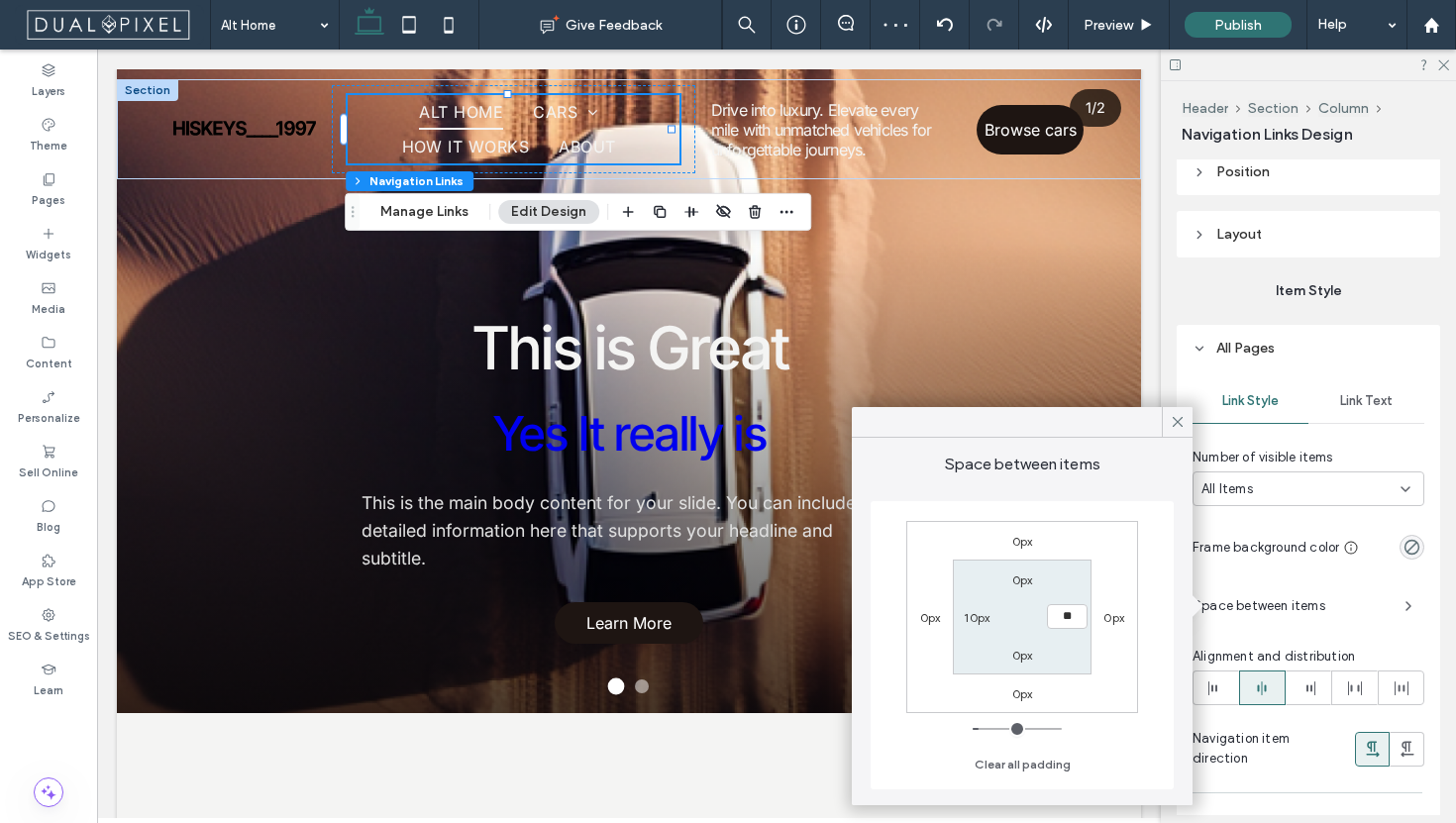type on "**" 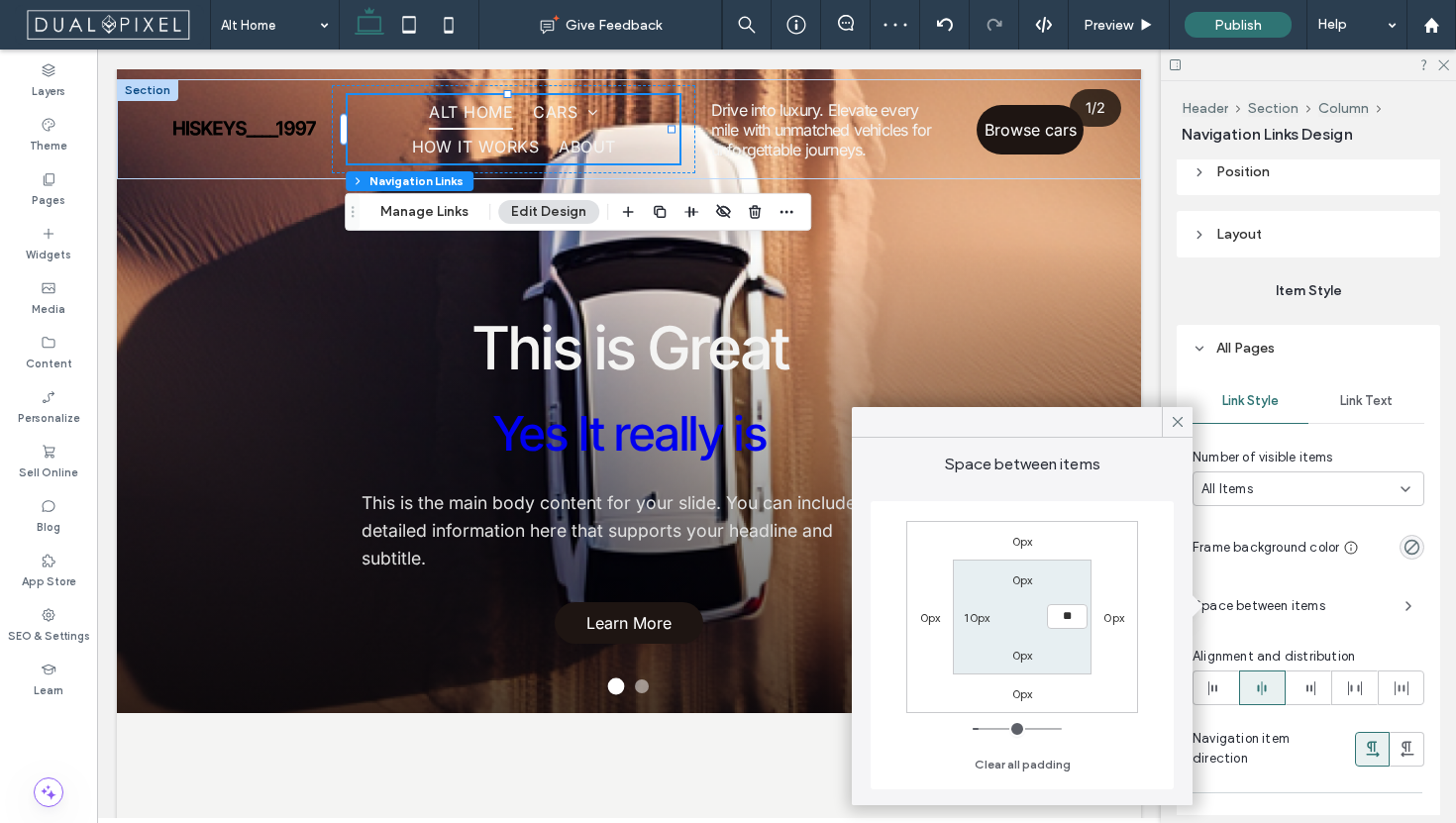 type on "**" 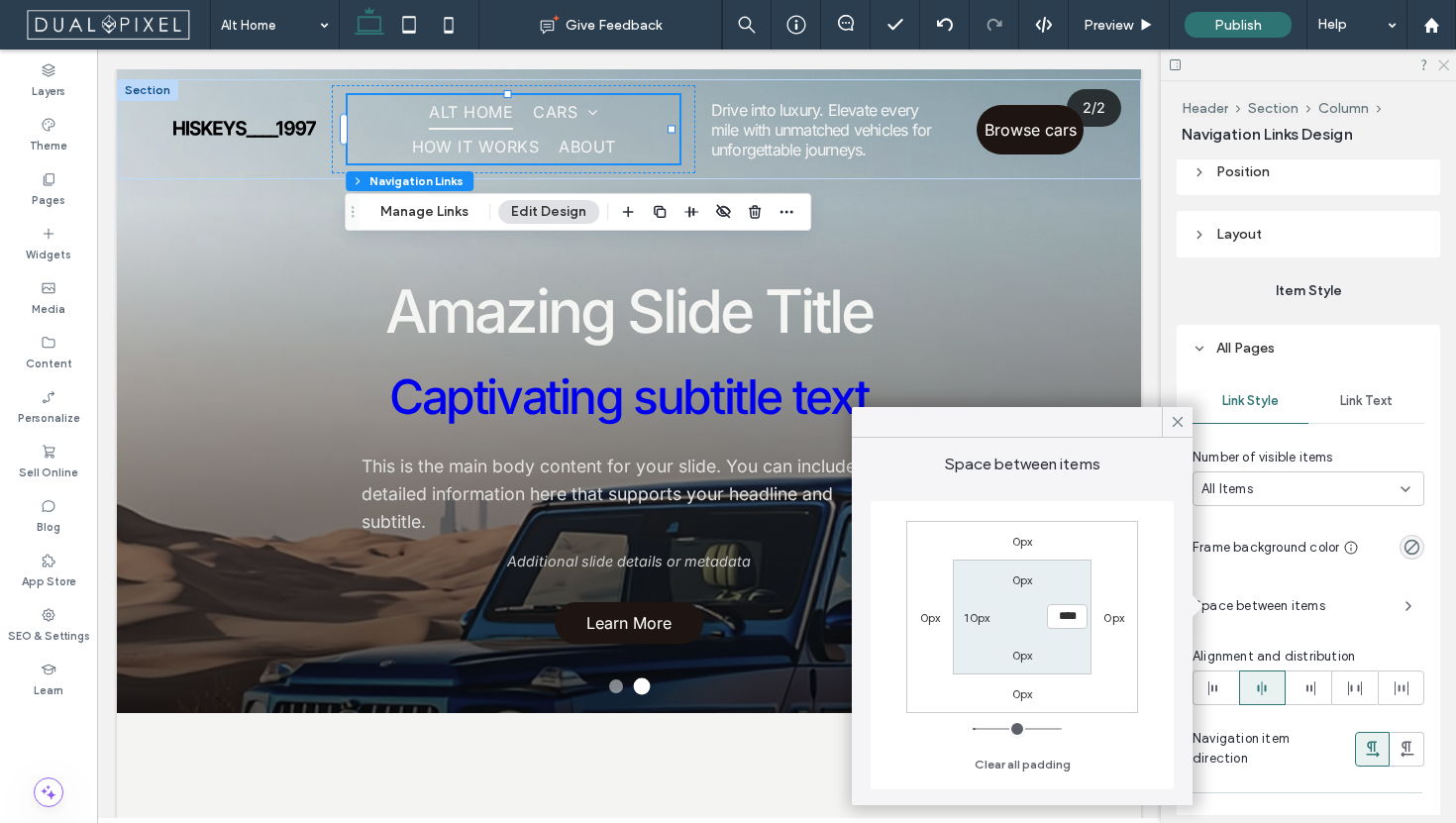 click at bounding box center [1308, 64] 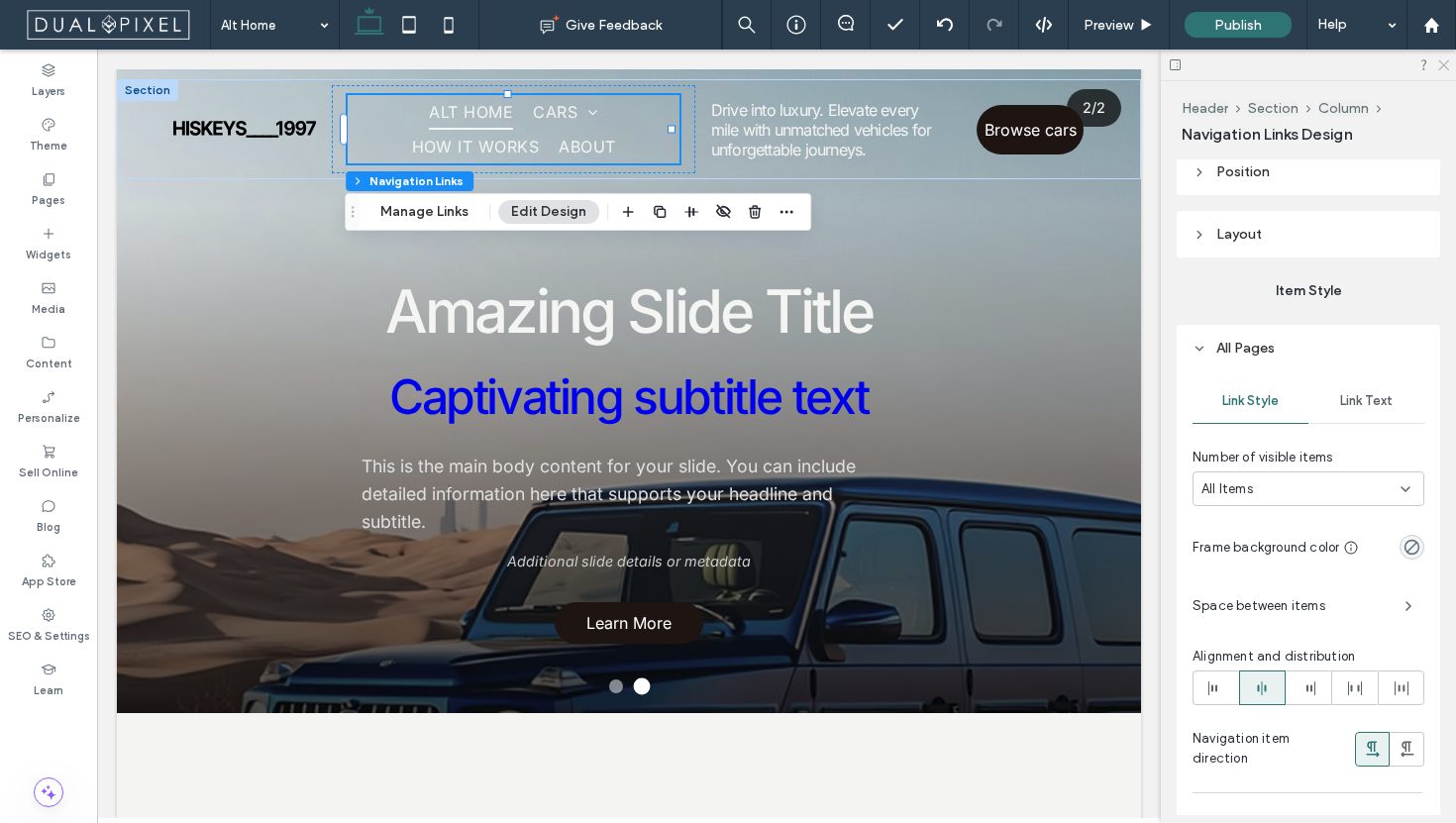 click 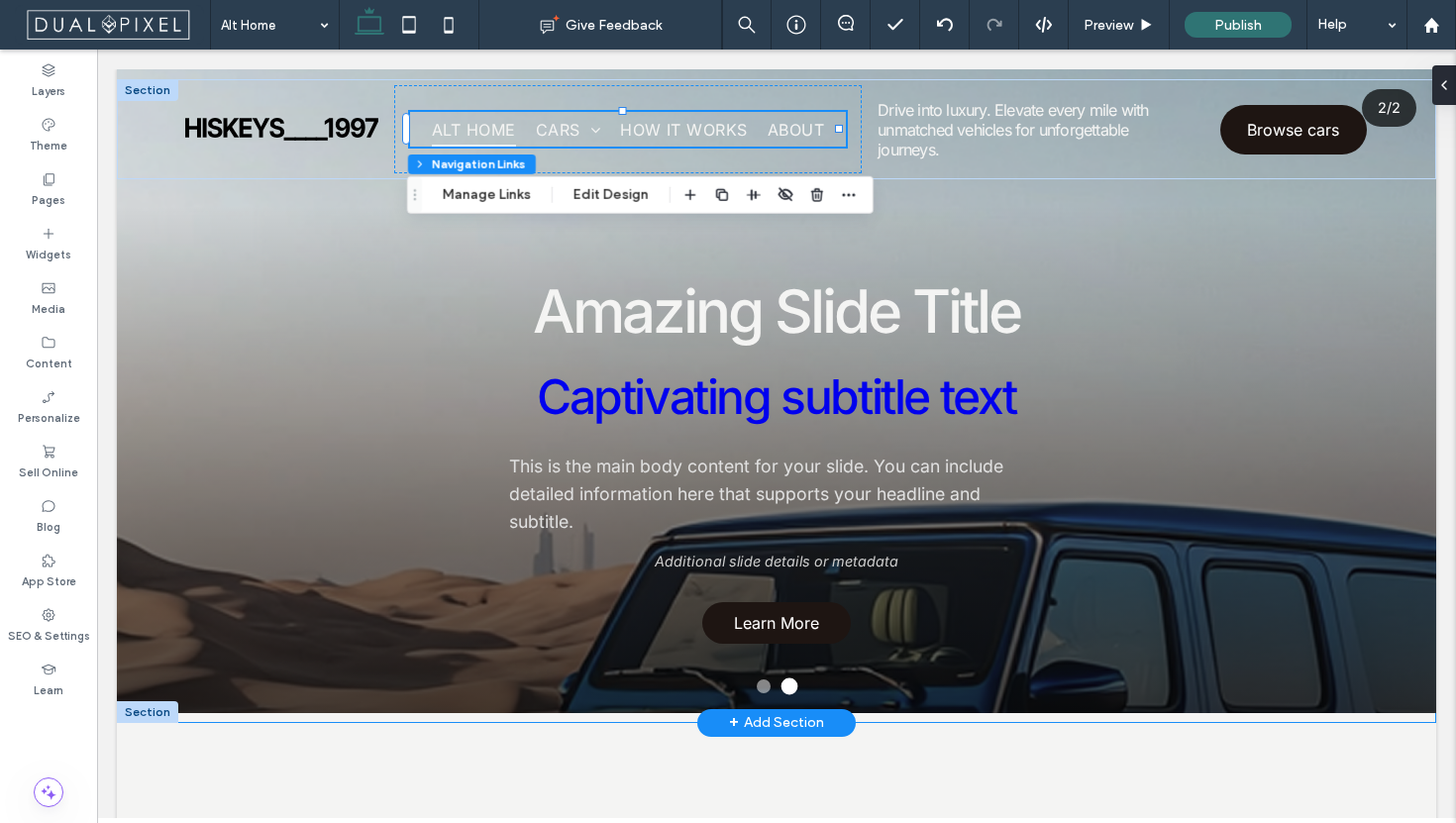 click on "Amazing Slide Title
Captivating subtitle text
This is the main body content for your slide. You can include detailed information here that supports your headline and subtitle.
Additional slide details or metadata
Learn More" at bounding box center (777, 460) 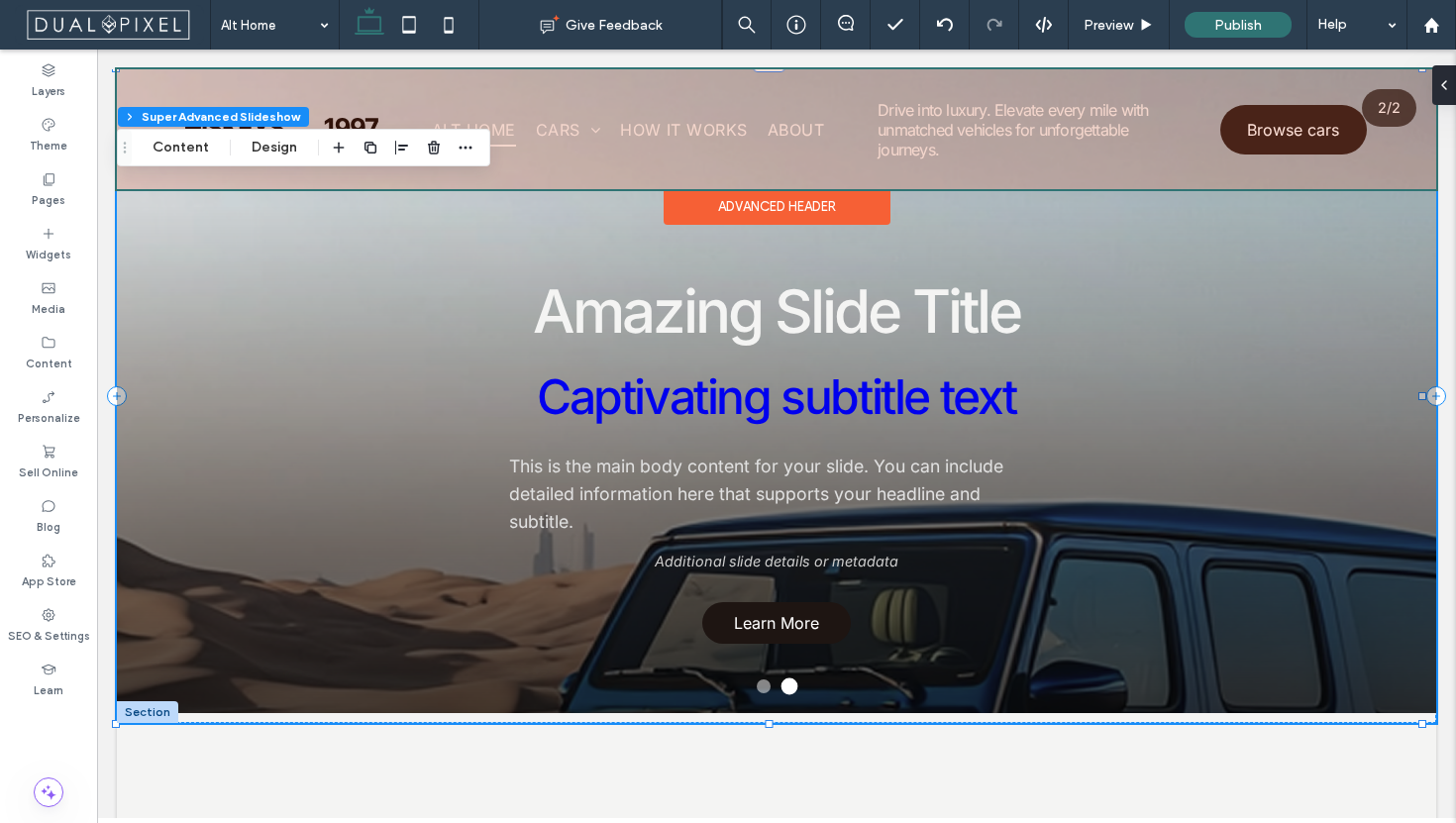 click at bounding box center [777, 129] 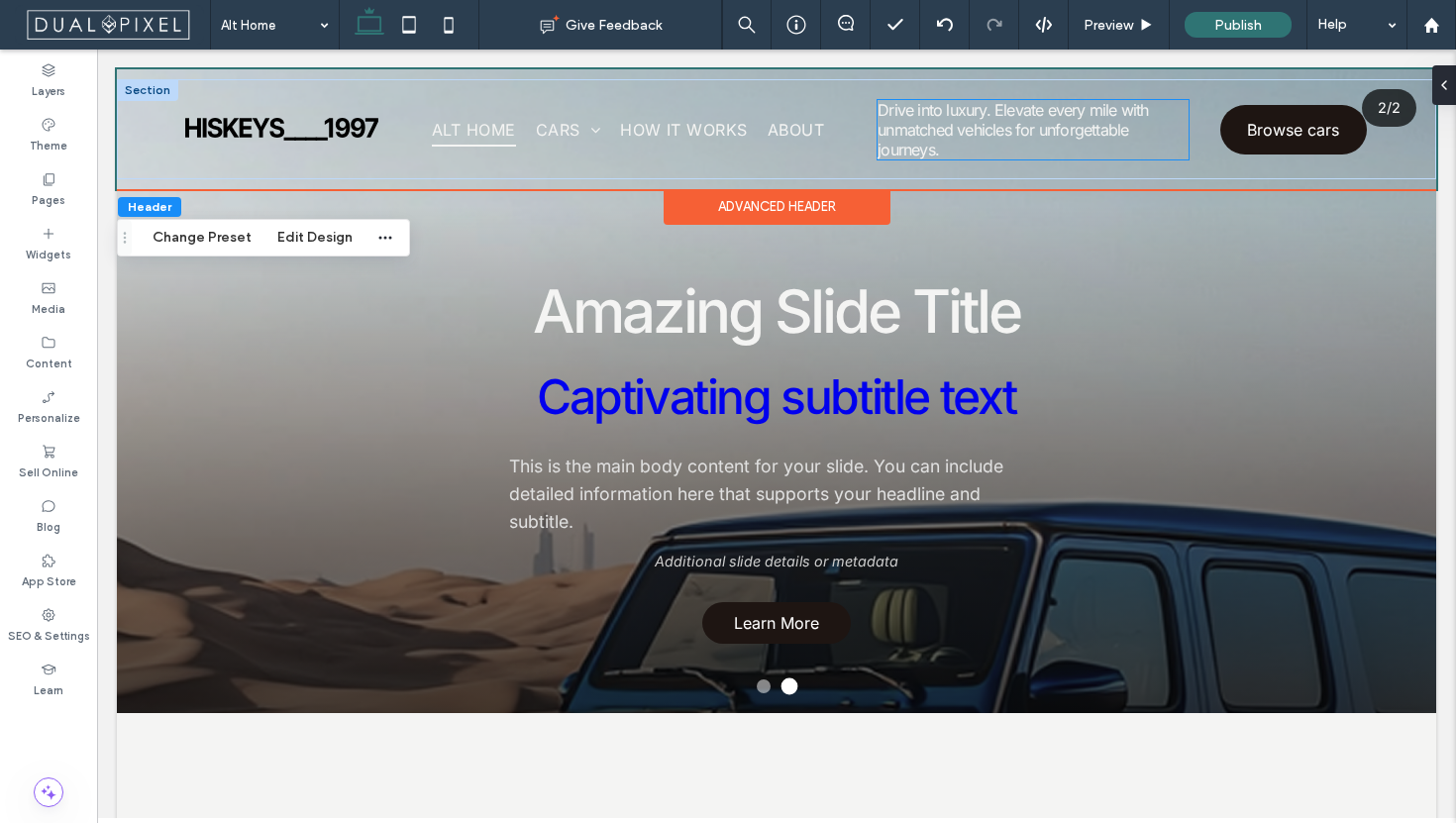 click on "Drive into luxury. Elevate every mile with unmatched vehicles for unforgettable journeys." at bounding box center [1012, 130] 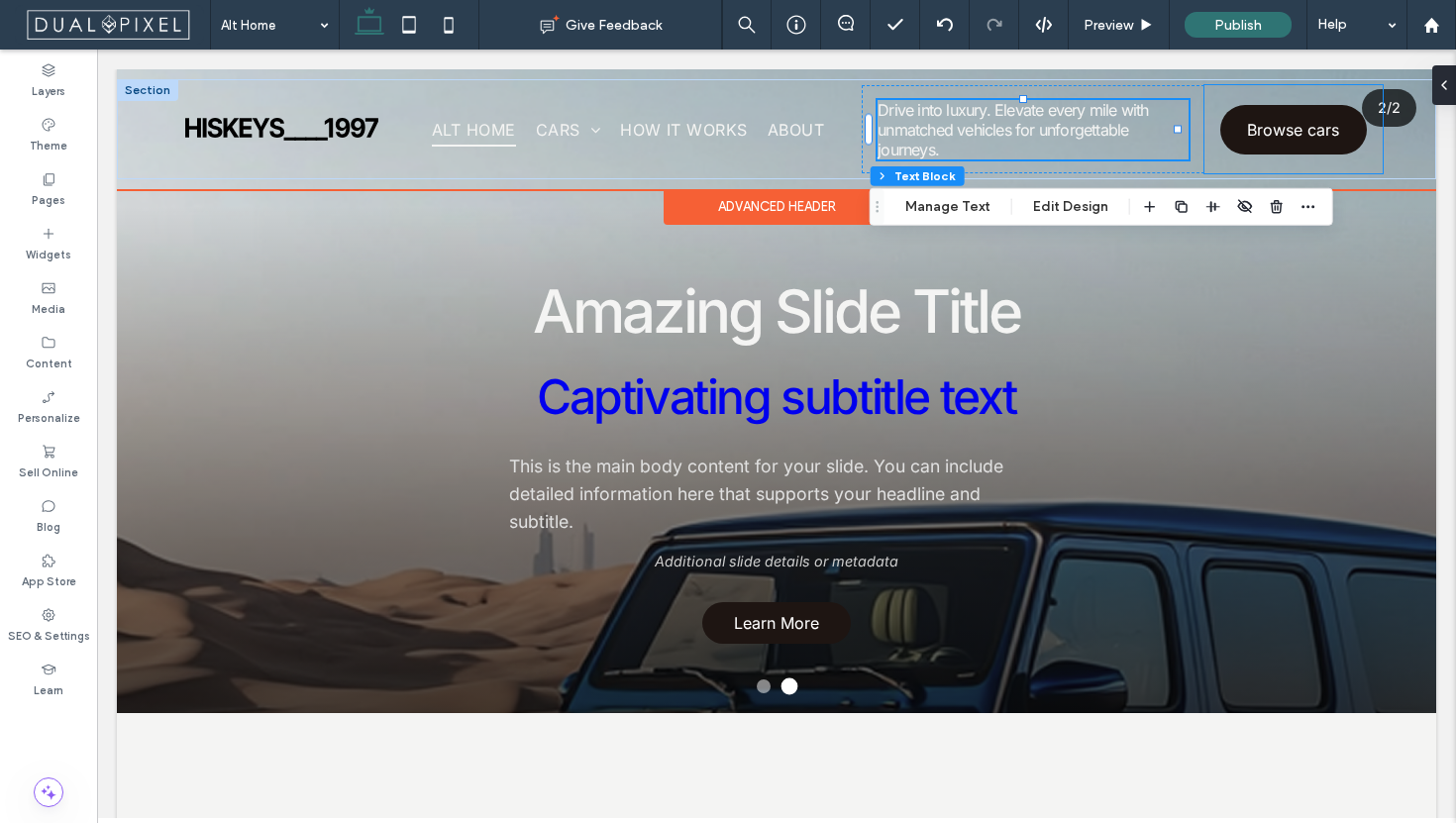 click on "Browse cars" at bounding box center (1294, 129) 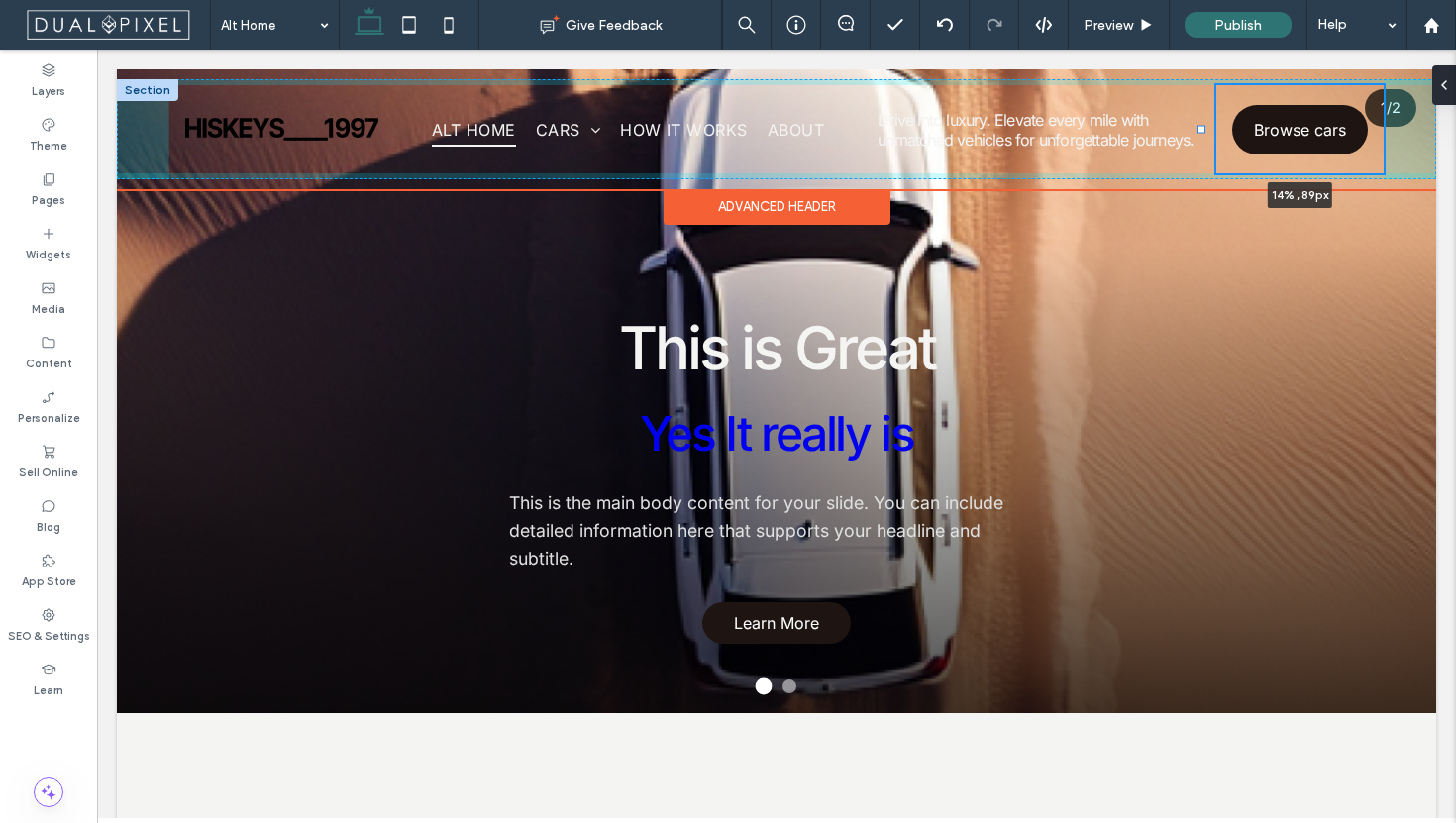 click at bounding box center (1201, 130) 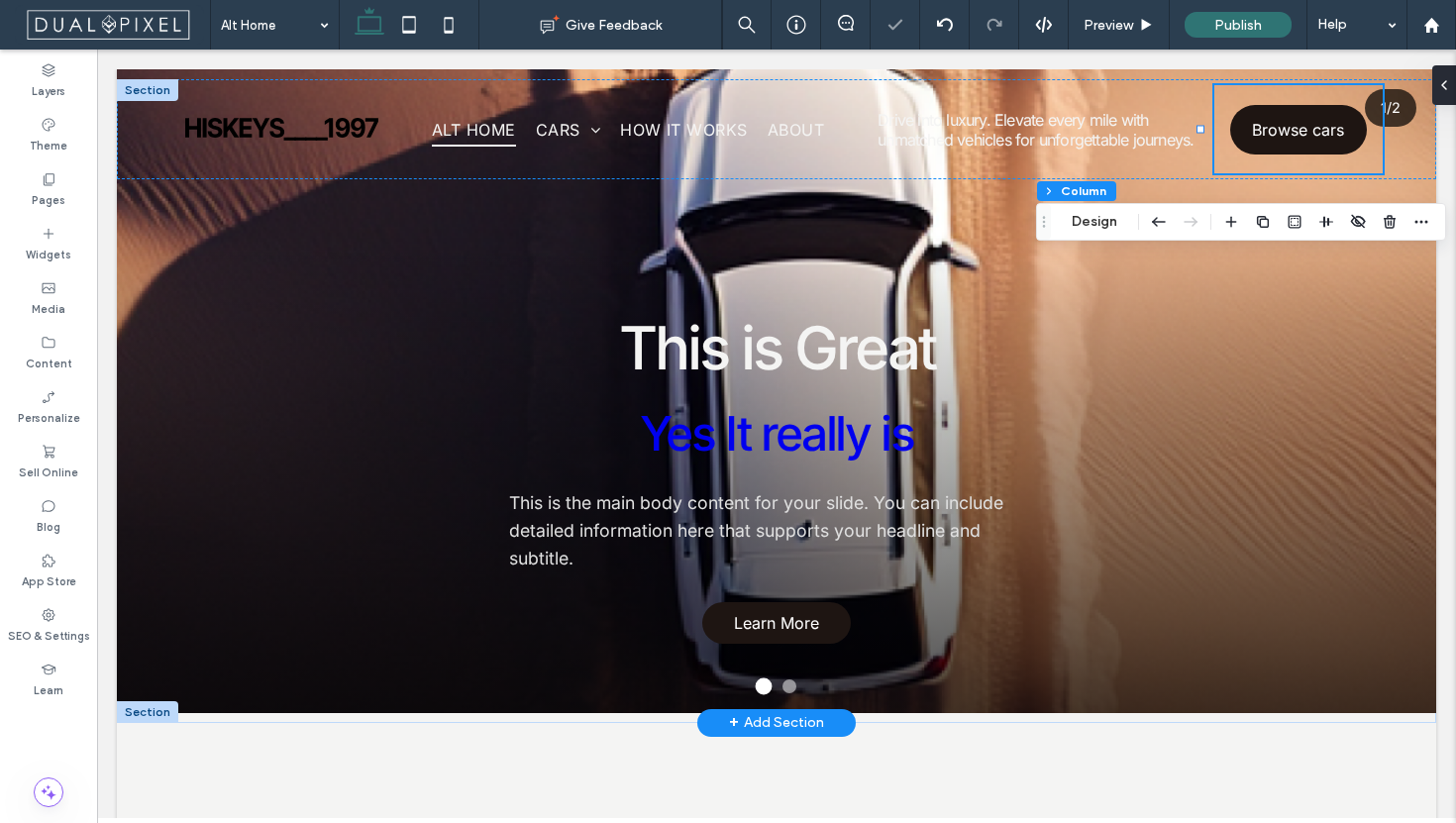 click on "This is Great
Yes It really is
This is the main body content for your slide. You can include detailed information here that supports your headline and subtitle.
Learn More" at bounding box center [777, 477] 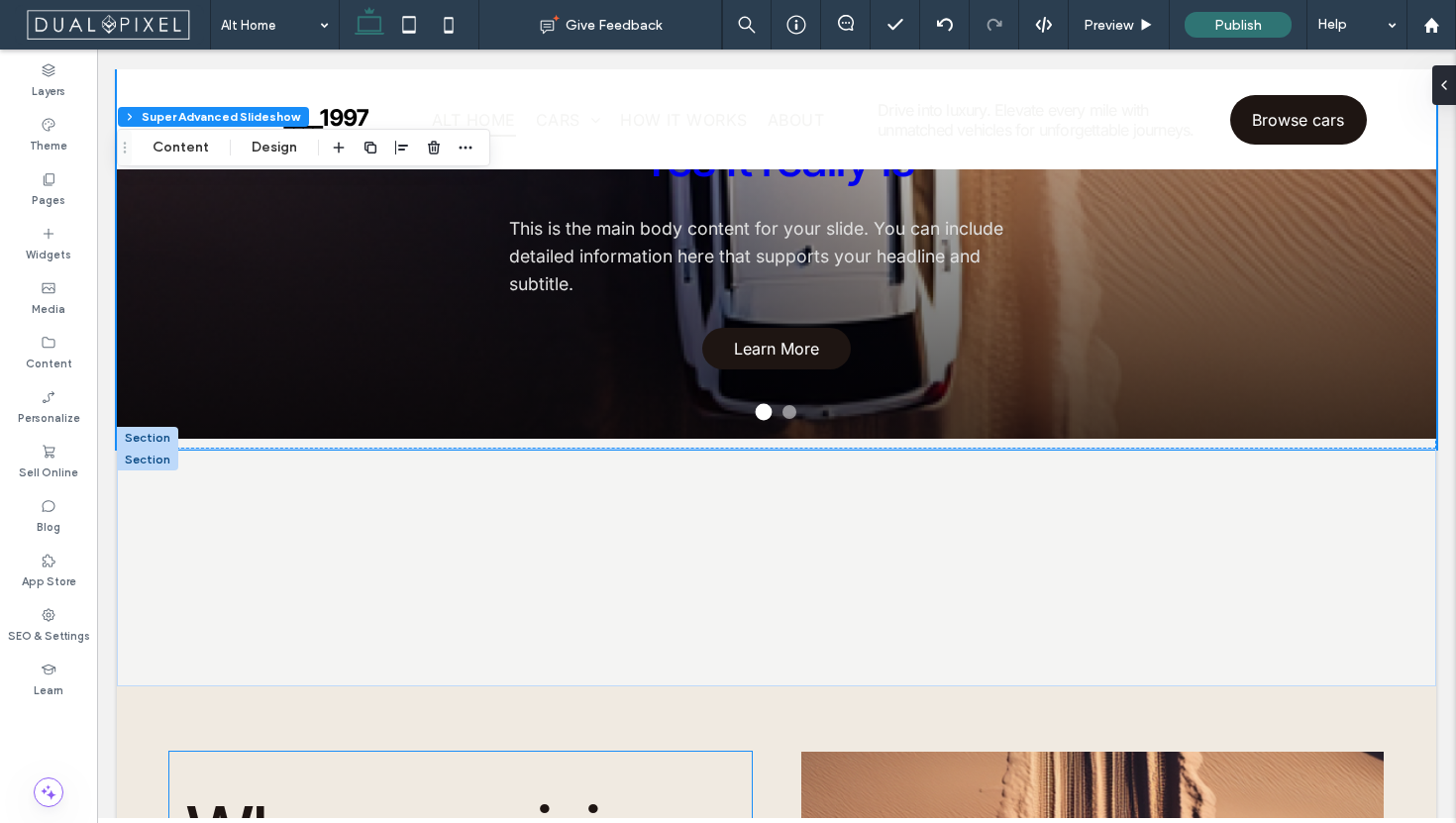 scroll, scrollTop: 0, scrollLeft: 0, axis: both 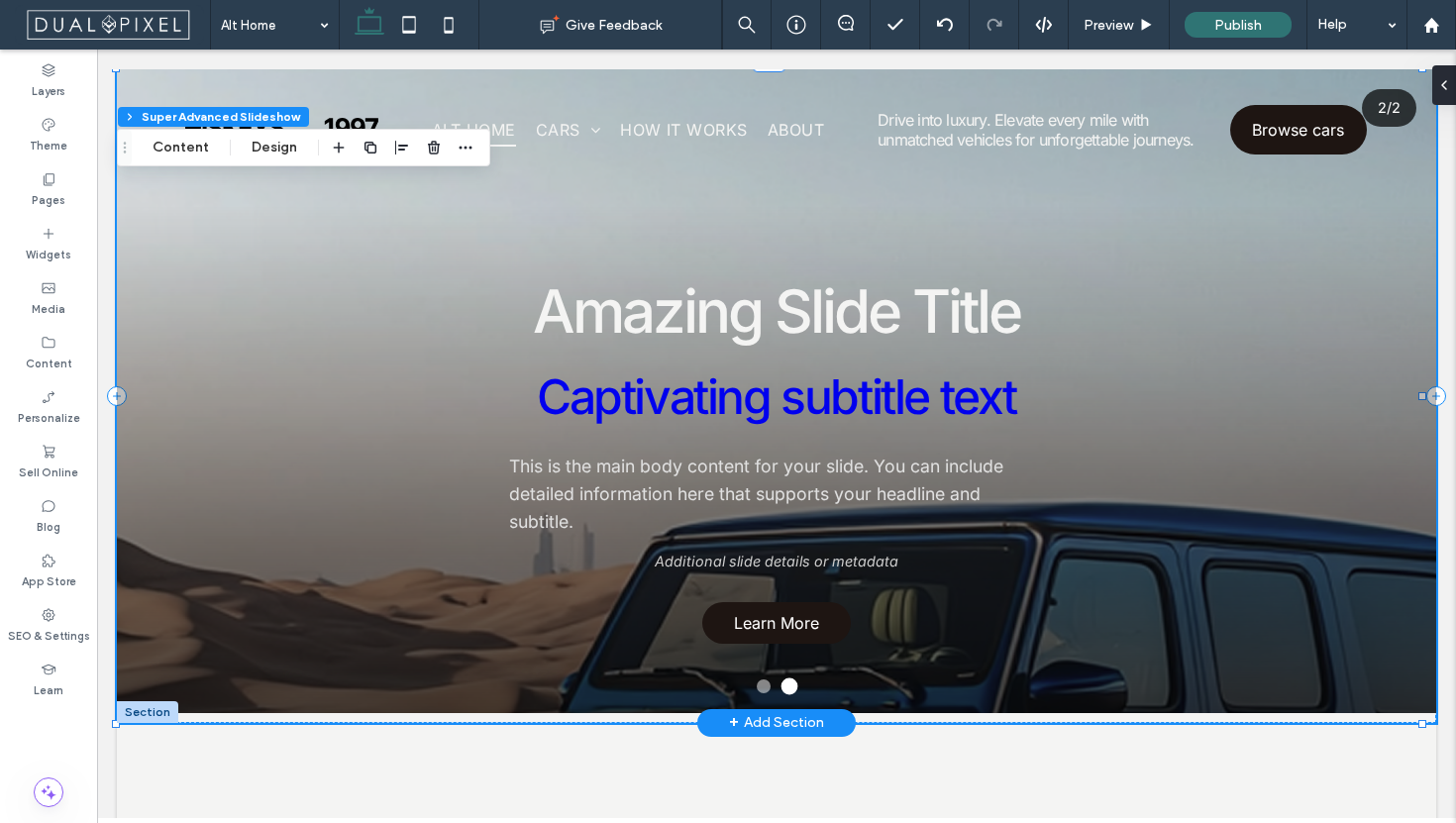 click on "Amazing Slide Title
Captivating subtitle text
This is the main body content for your slide. You can include detailed information here that supports your headline and subtitle.
Additional slide details or metadata
Learn More" at bounding box center [777, 460] 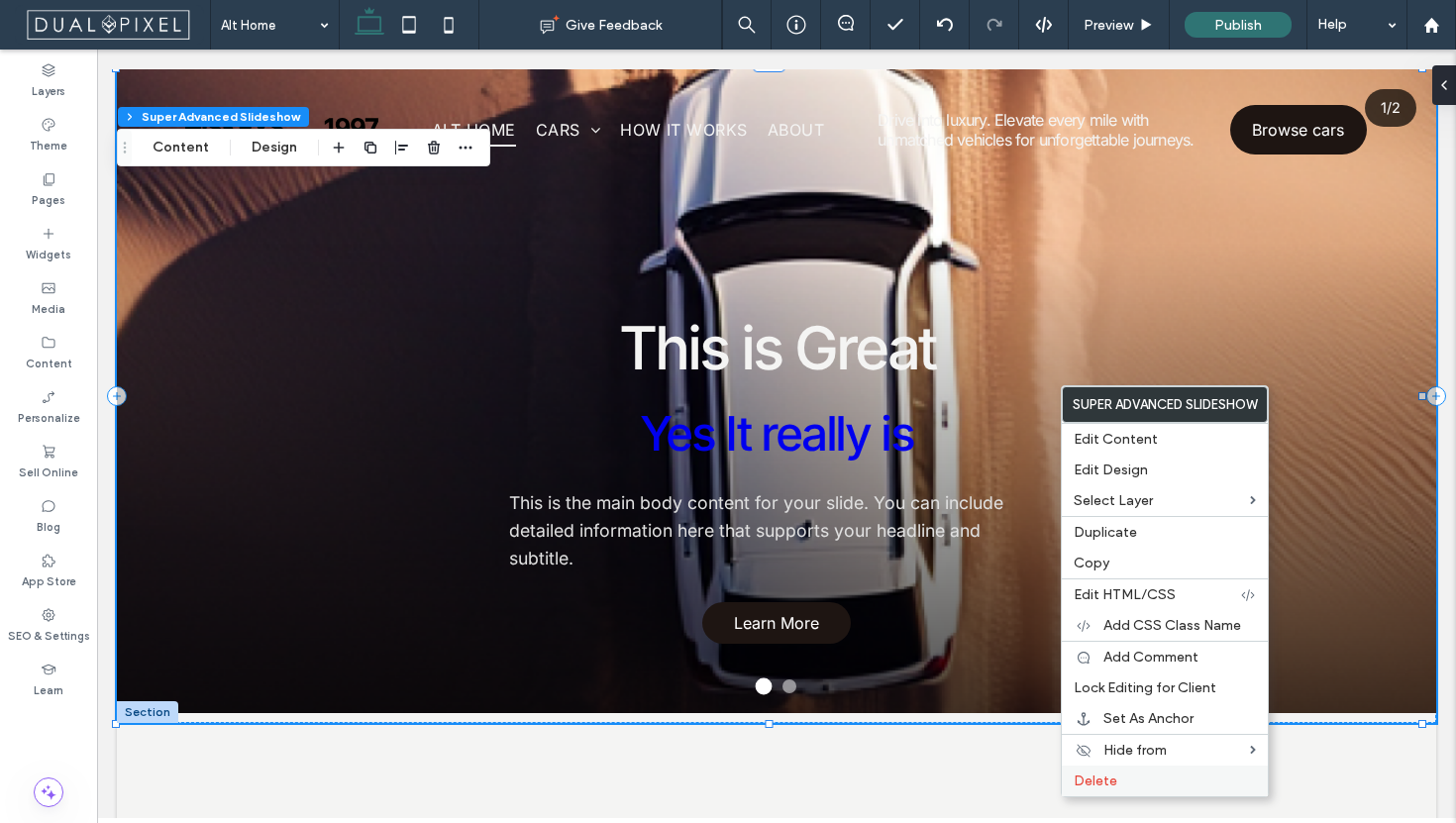 click on "Delete" at bounding box center [1095, 780] 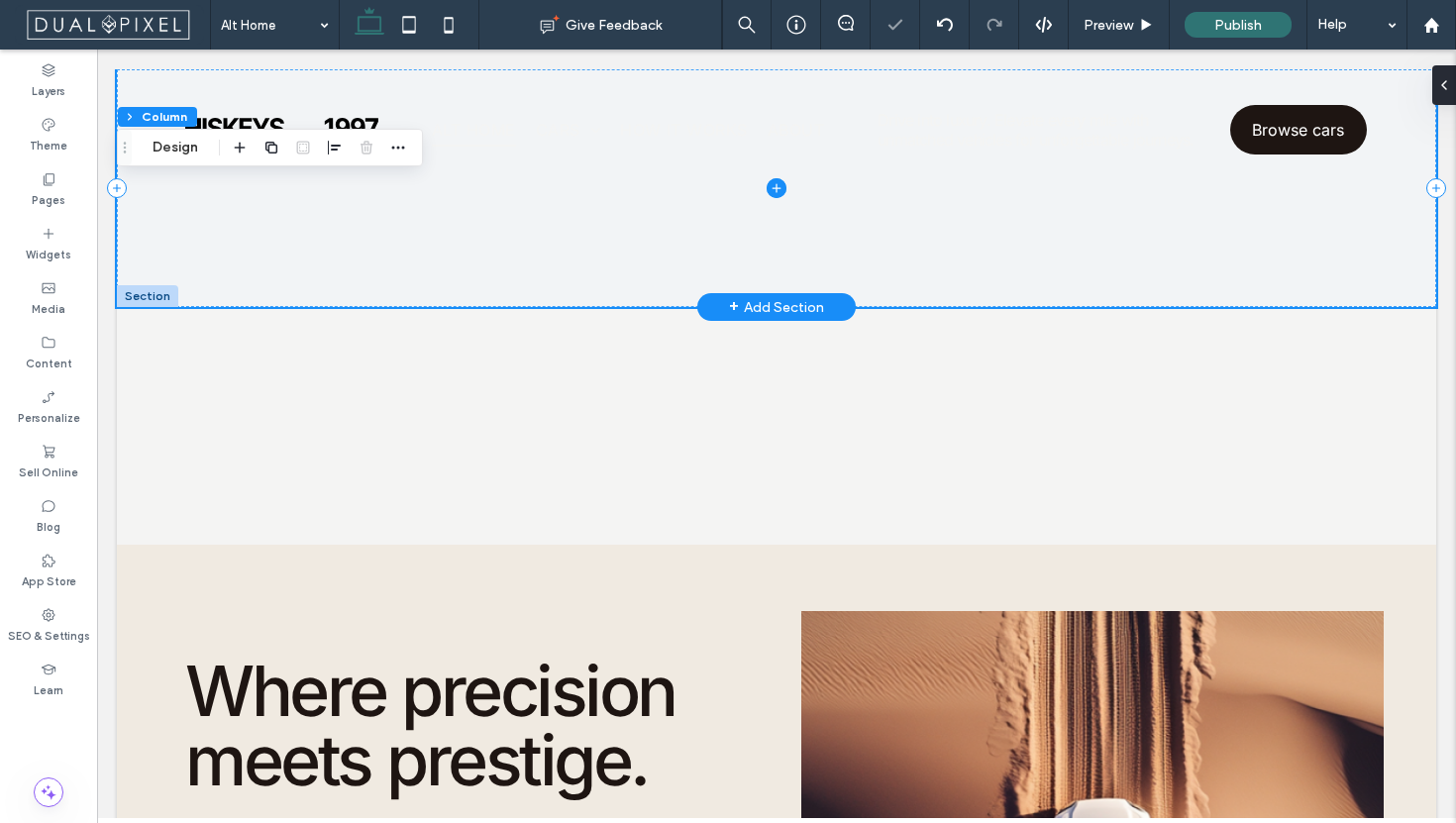click at bounding box center [777, 188] 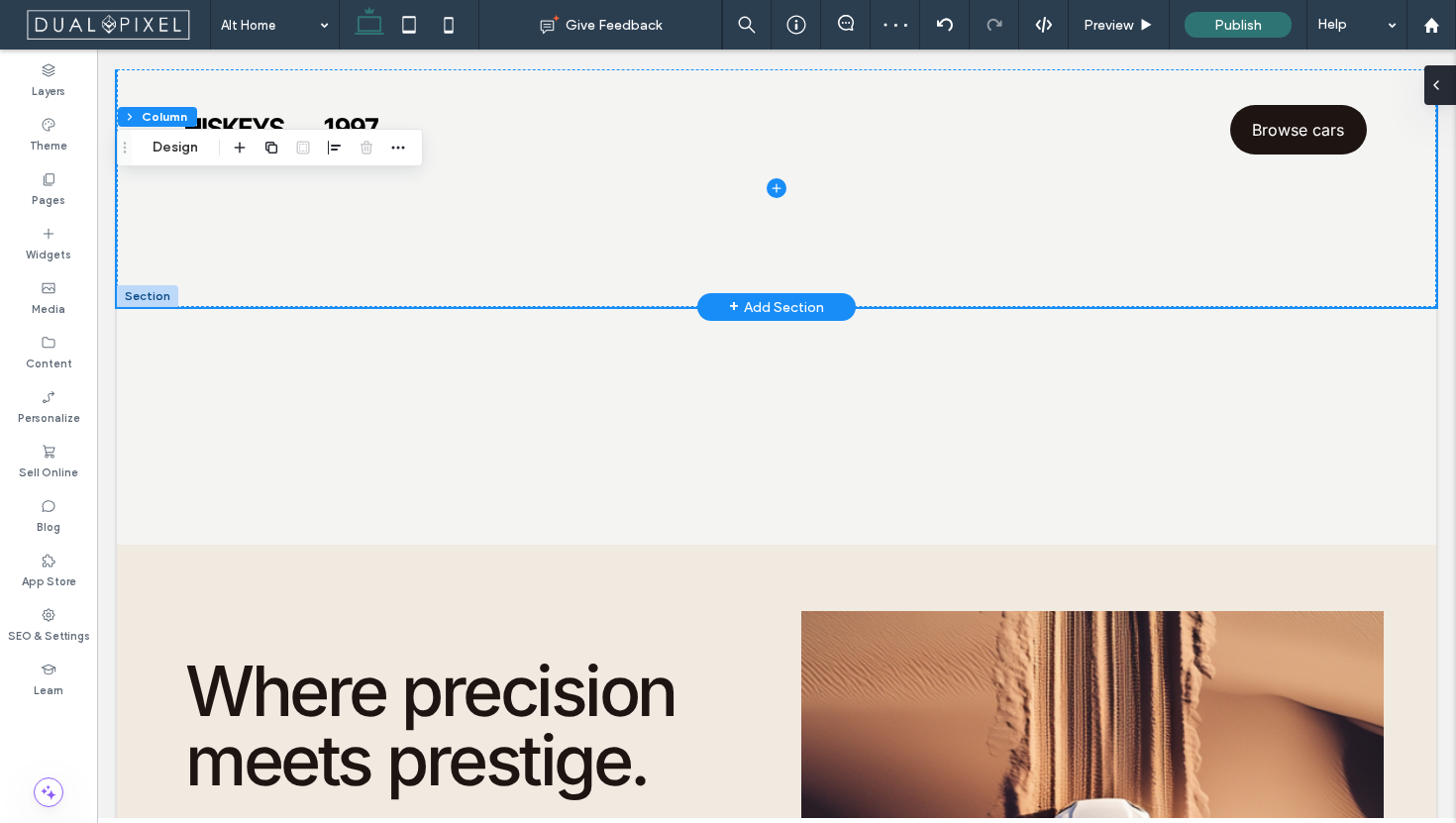 click at bounding box center (1440, 85) 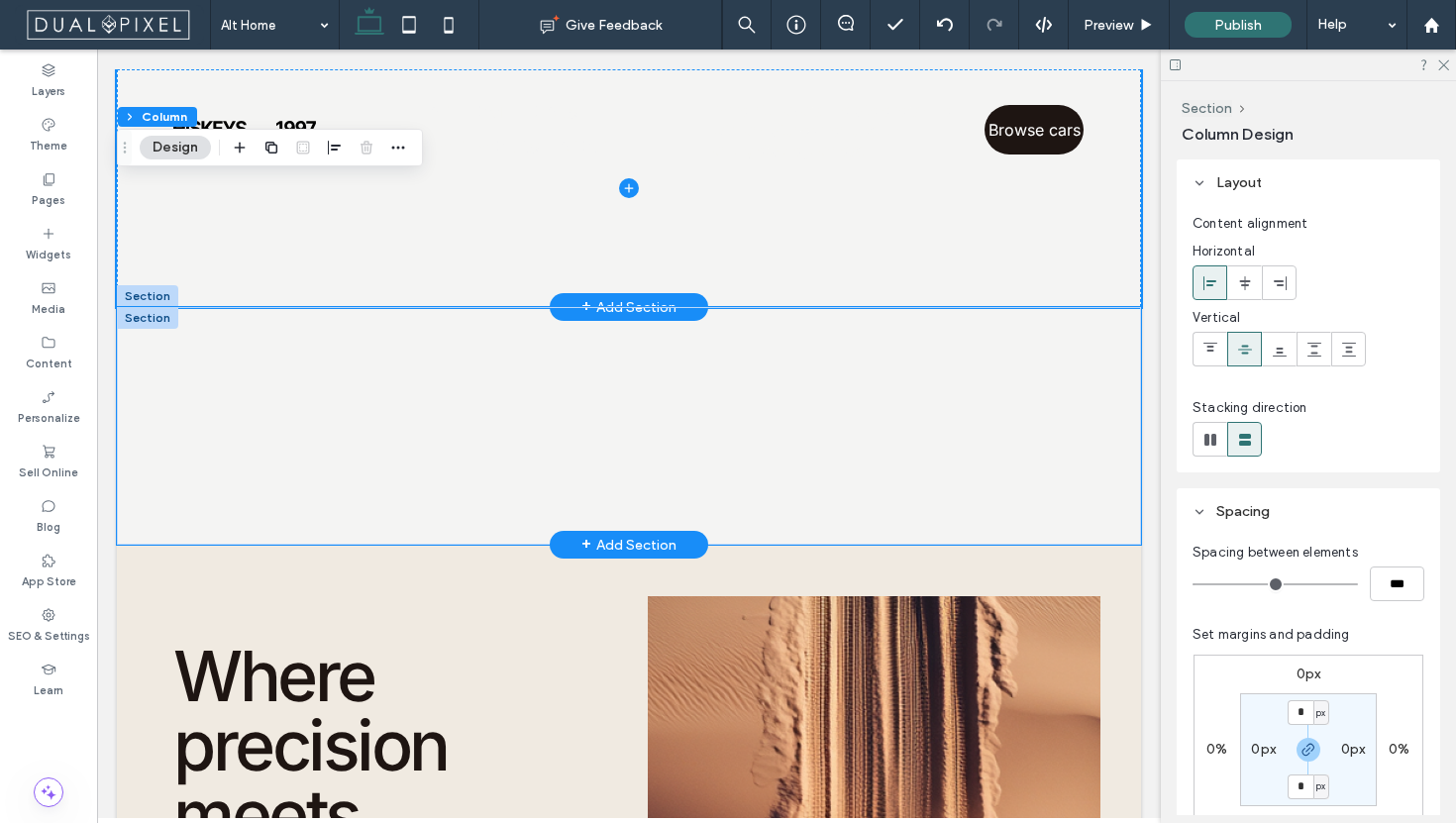 click at bounding box center (629, 426) 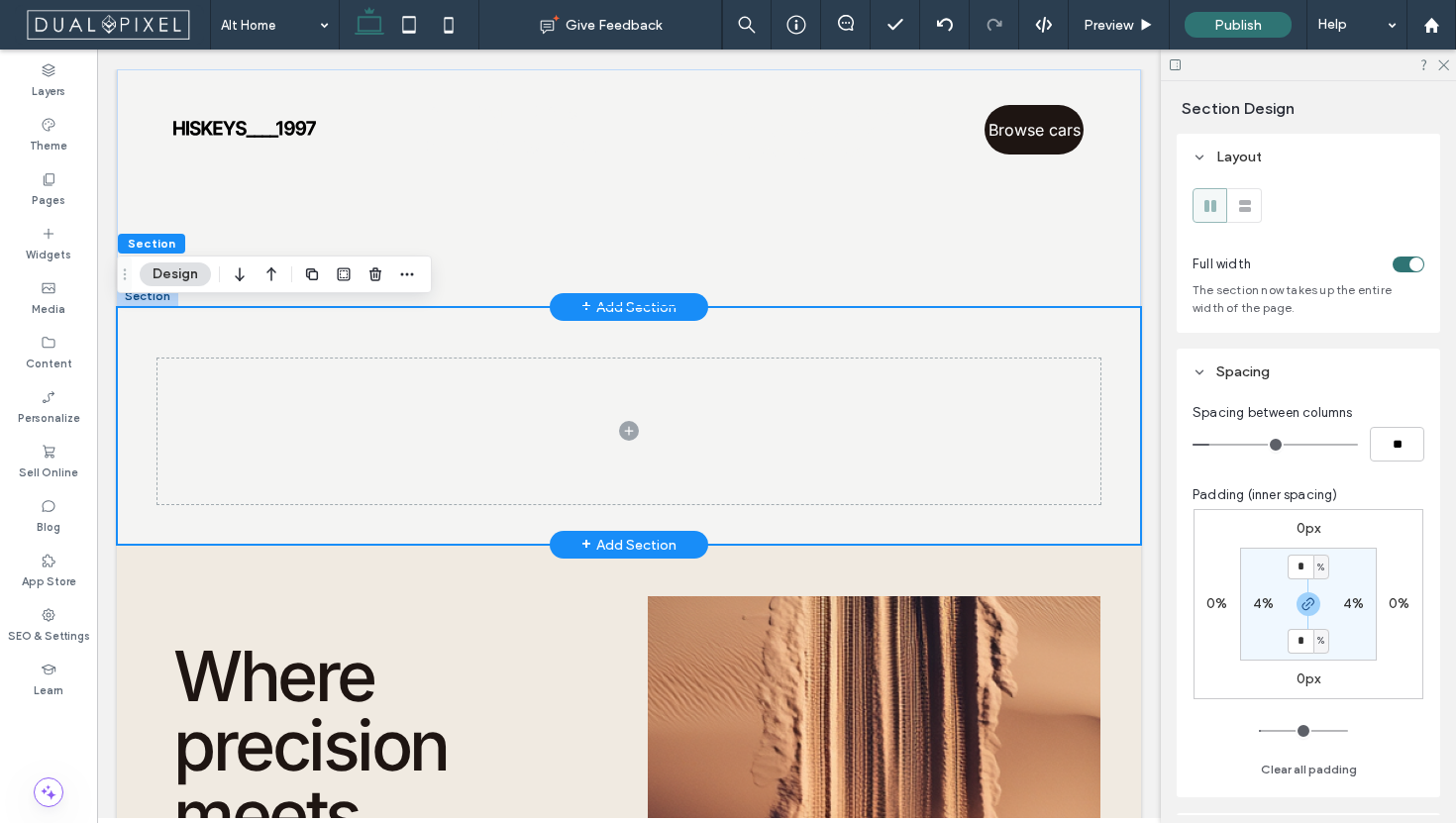 drag, startPoint x: 477, startPoint y: 330, endPoint x: 387, endPoint y: 355, distance: 93.407708 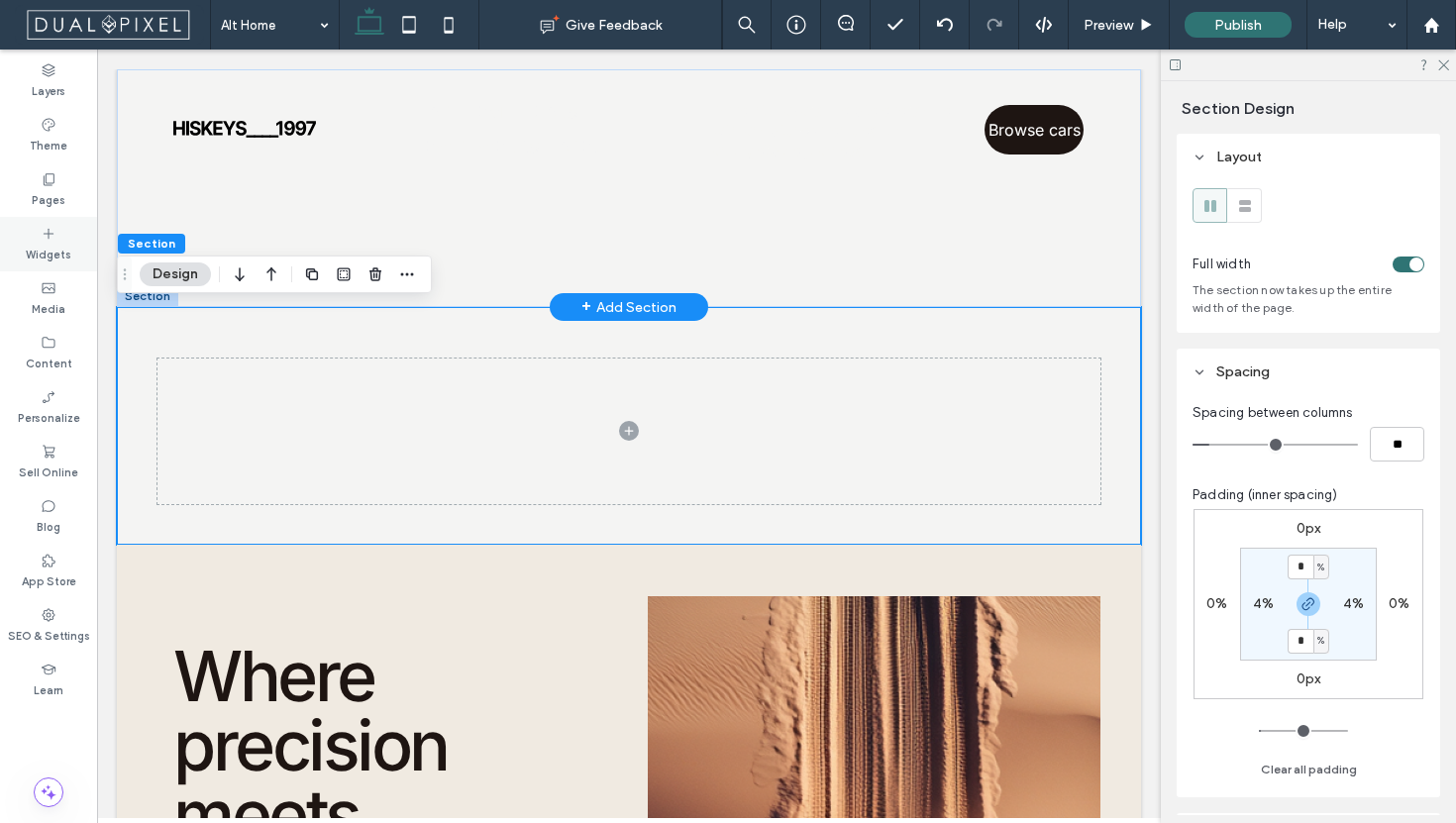 click on "Widgets" at bounding box center [49, 253] 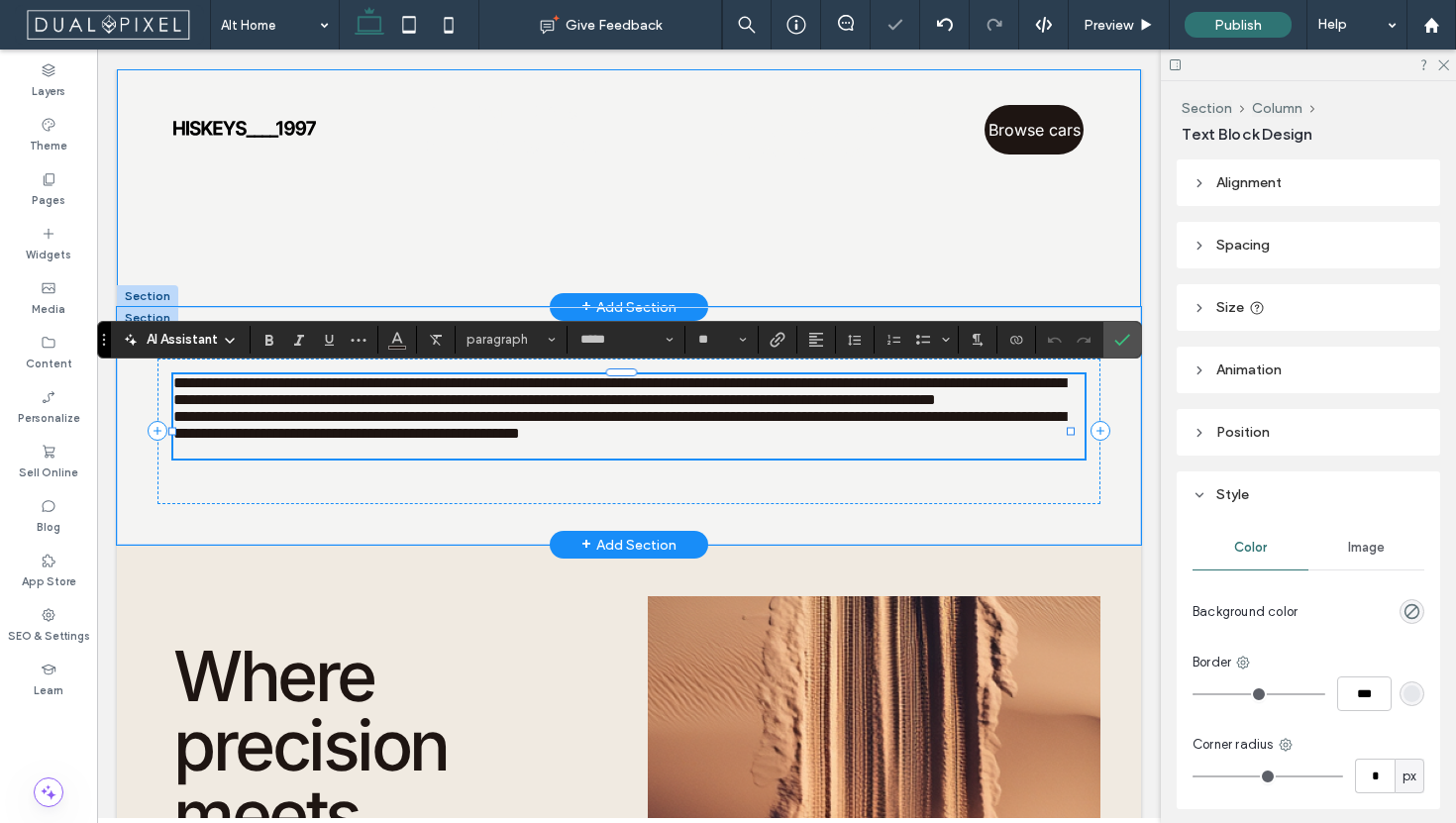 scroll, scrollTop: 0, scrollLeft: 0, axis: both 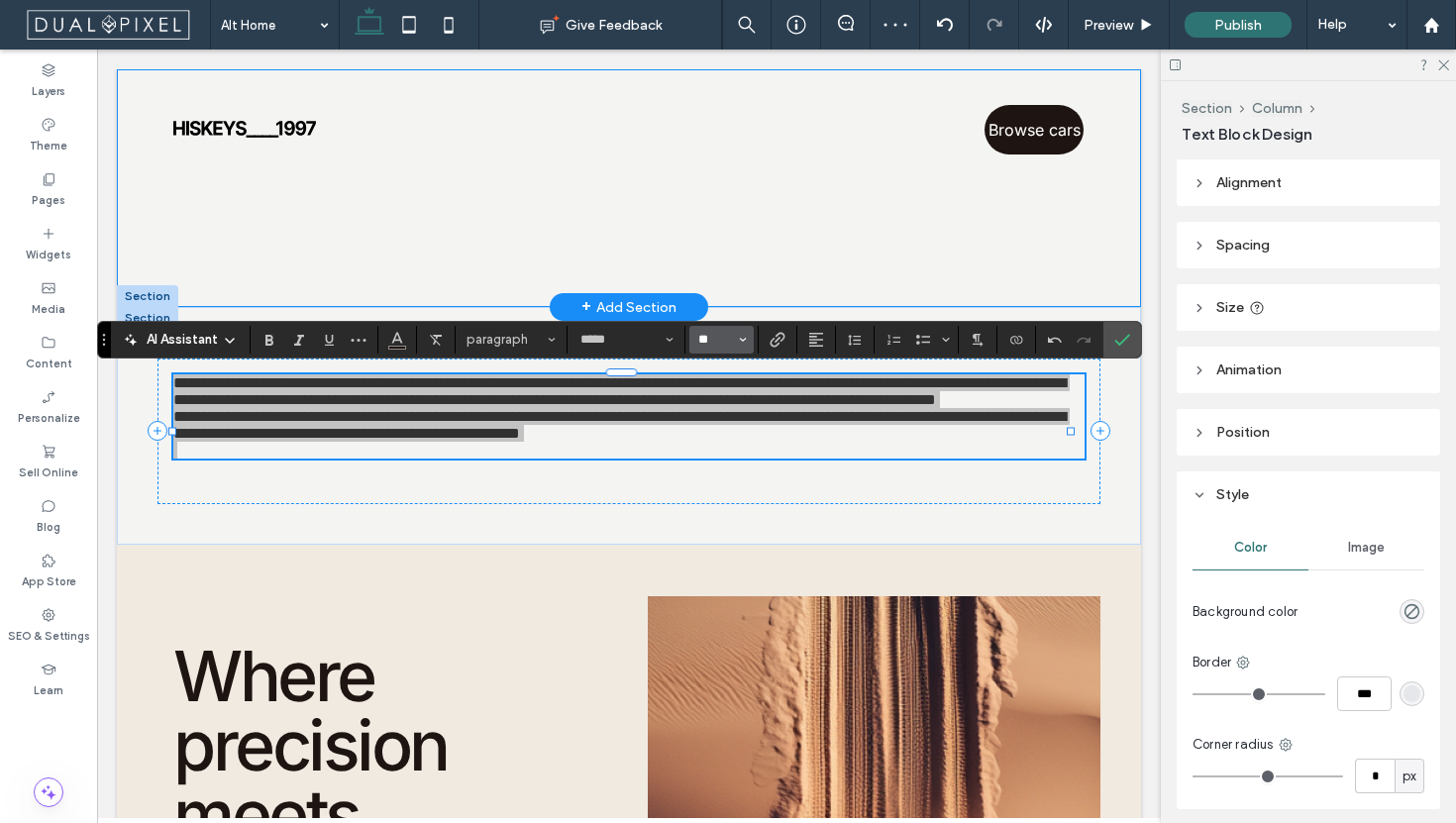 click on "**" at bounding box center (715, 340) 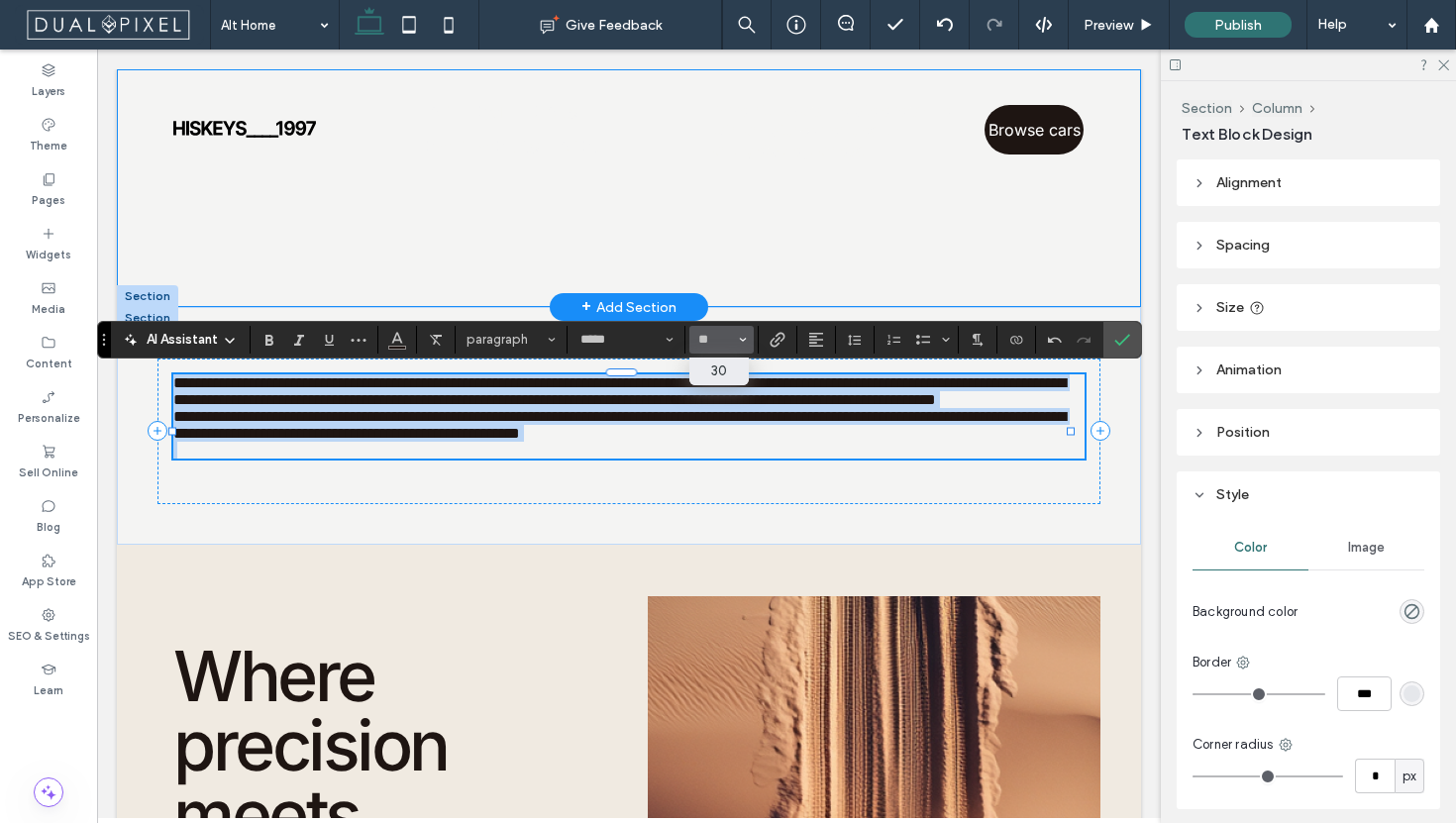 type on "**" 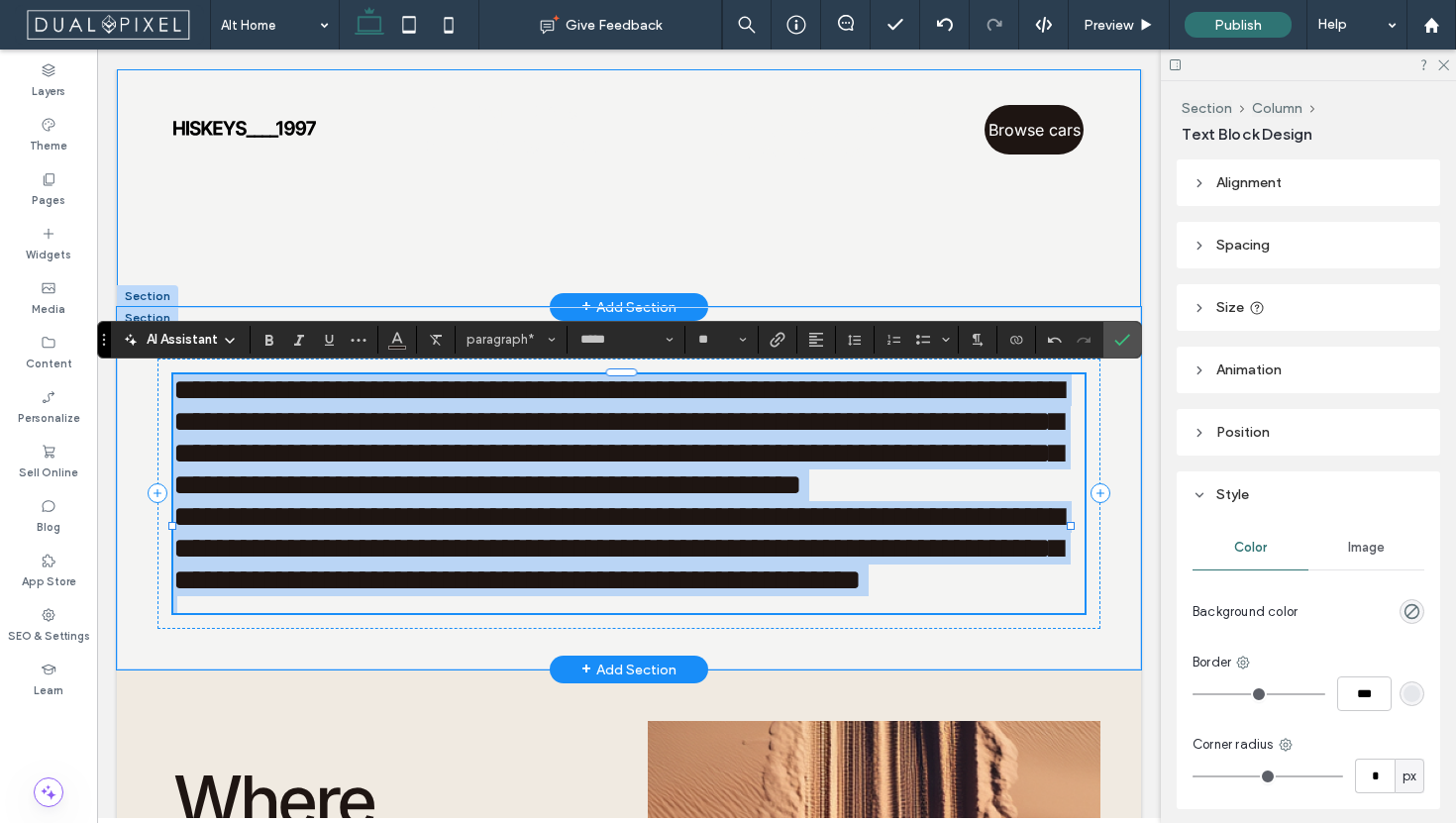 click on "**********" at bounding box center [618, 437] 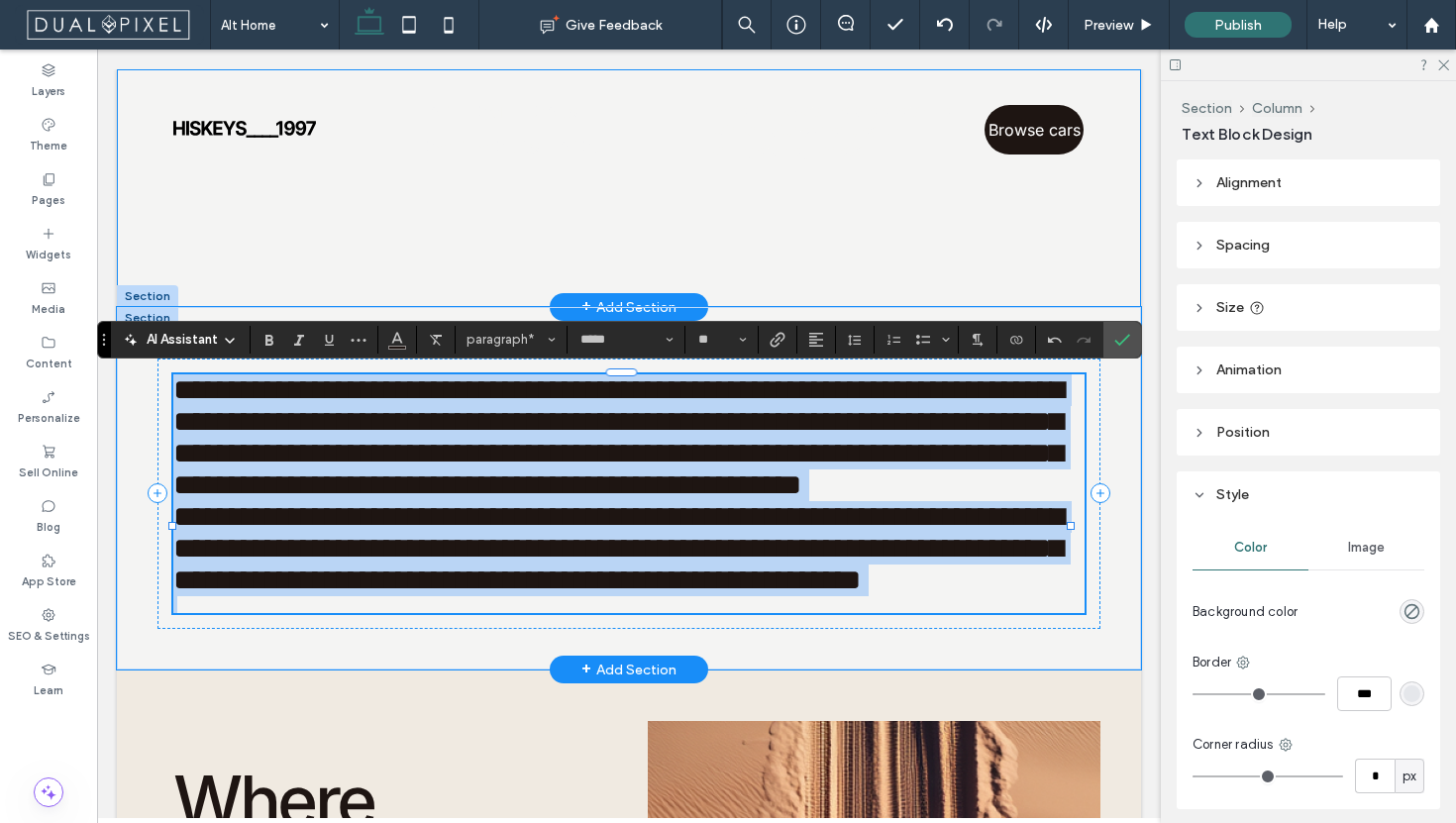 drag, startPoint x: 459, startPoint y: 538, endPoint x: 1030, endPoint y: 660, distance: 583.8878 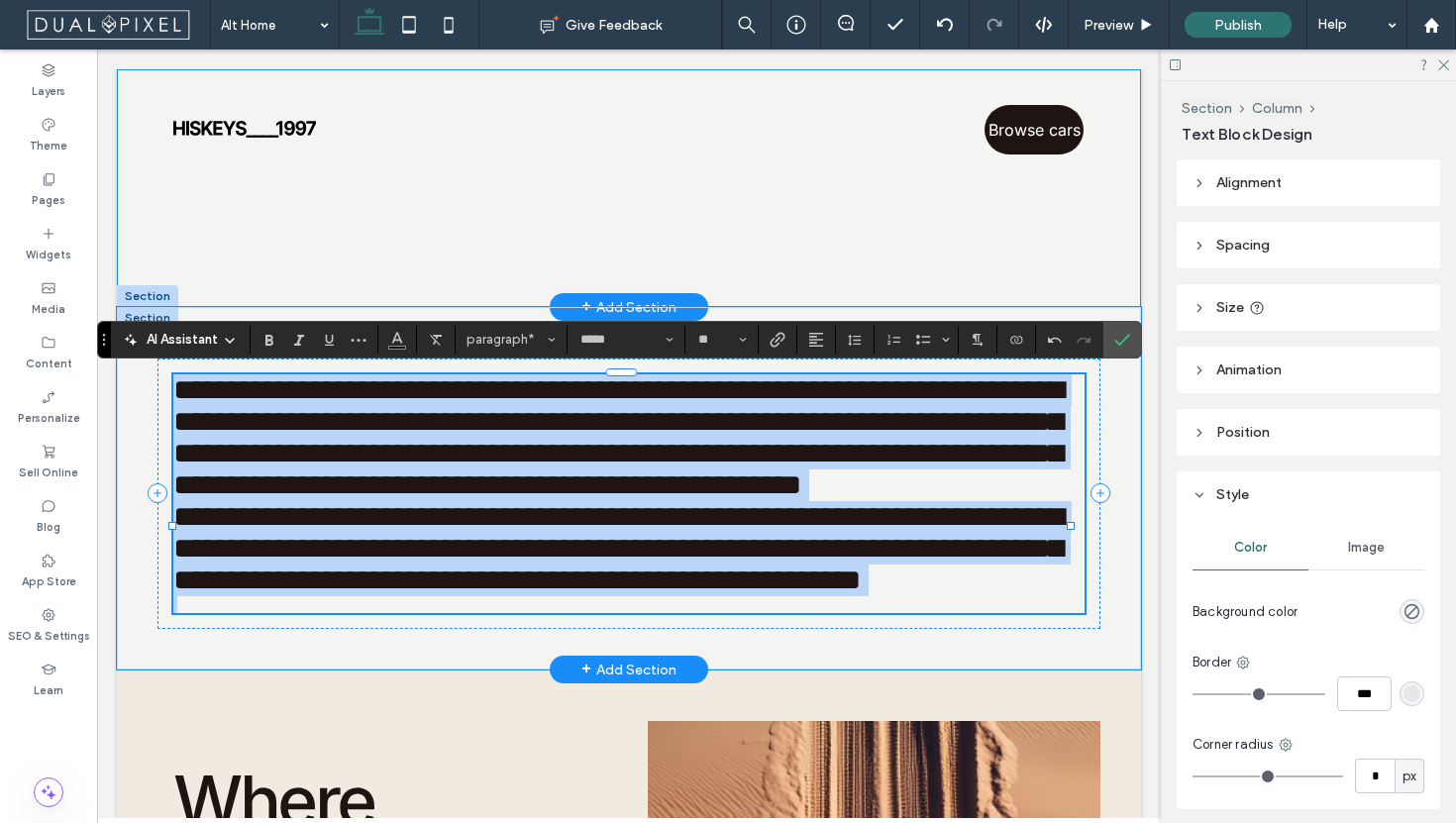 click on "**********" at bounding box center [628, 493] 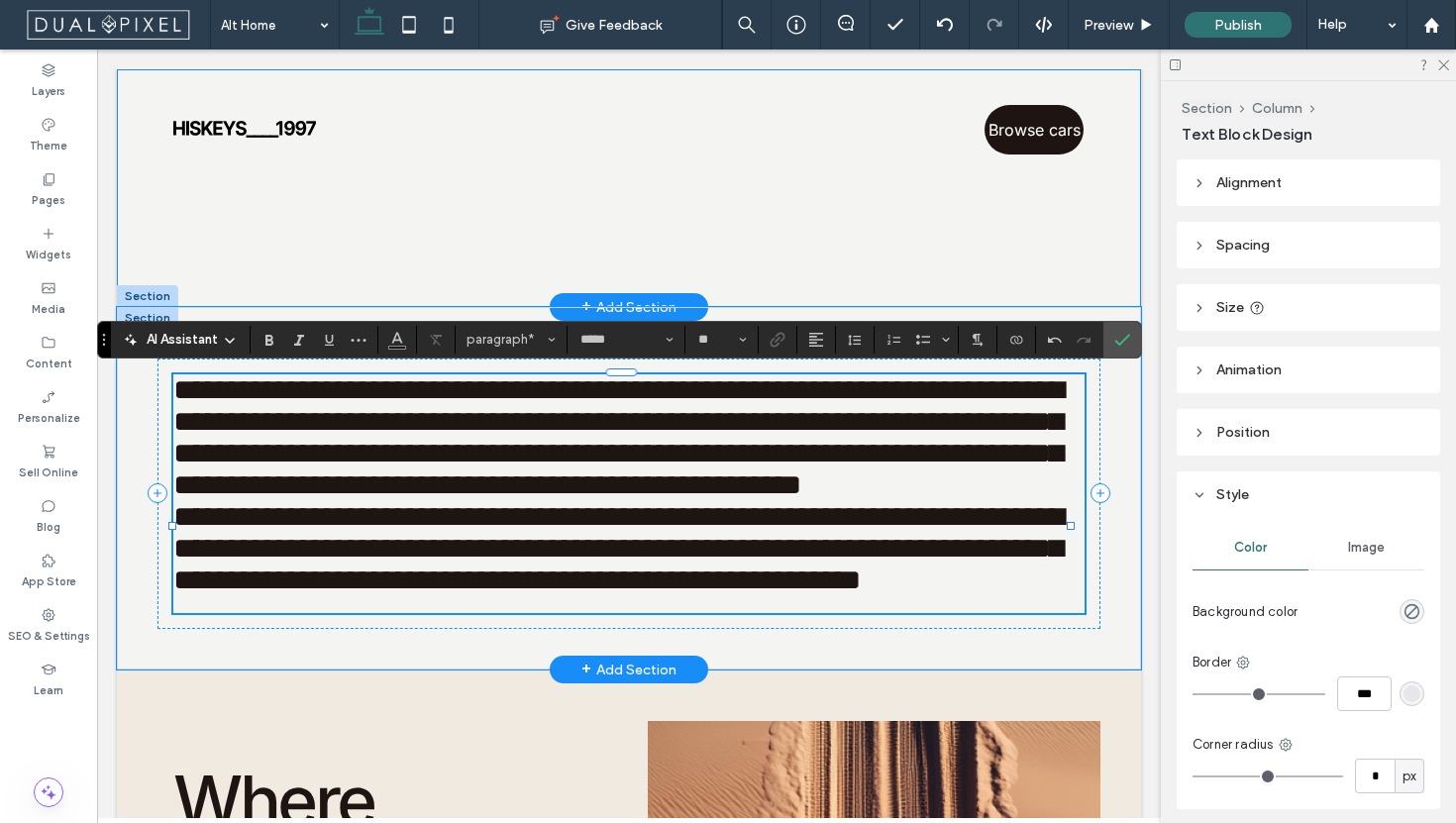type 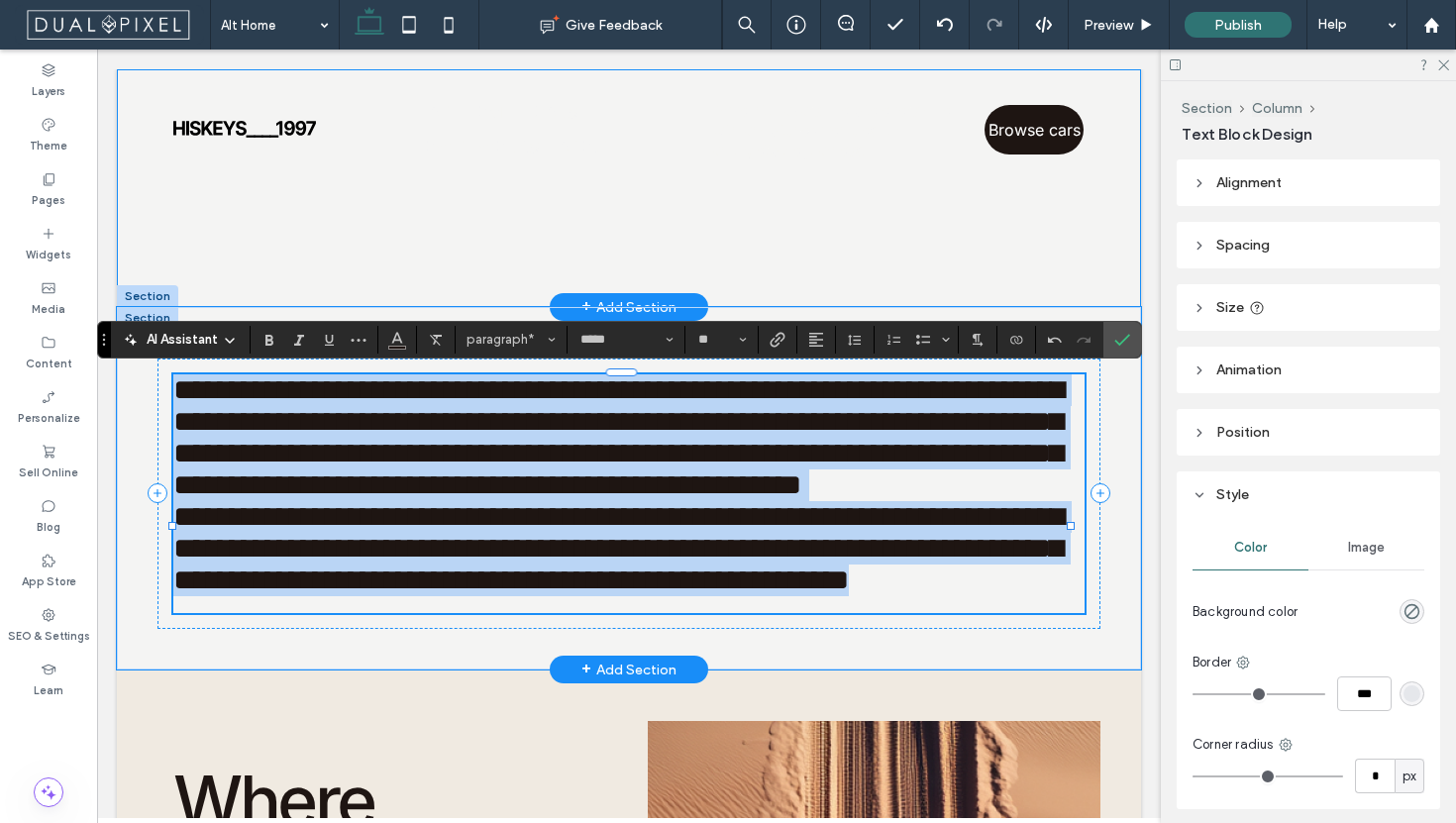 drag, startPoint x: 477, startPoint y: 538, endPoint x: 1042, endPoint y: 653, distance: 576.5848 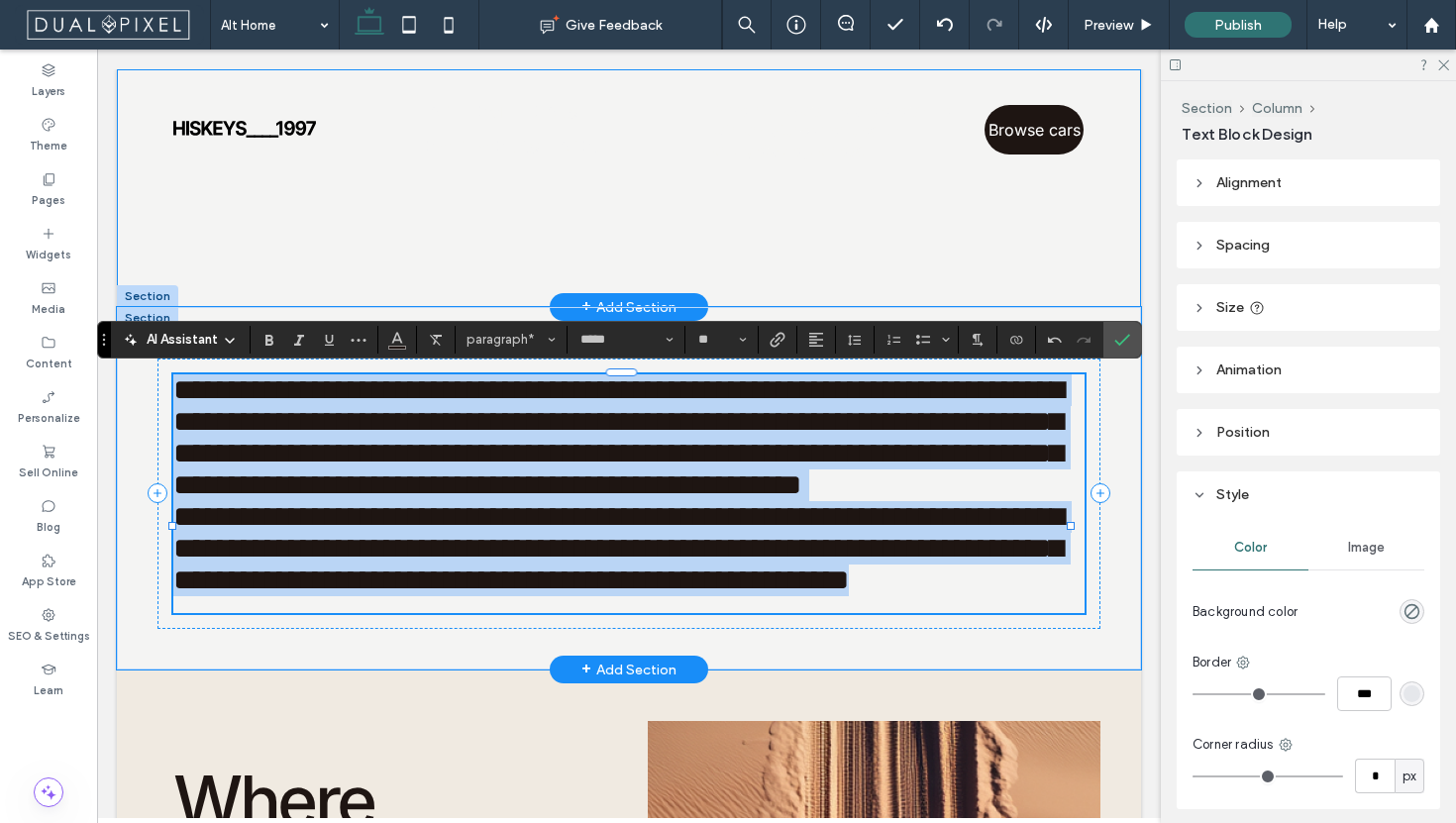click on "**********" at bounding box center [628, 493] 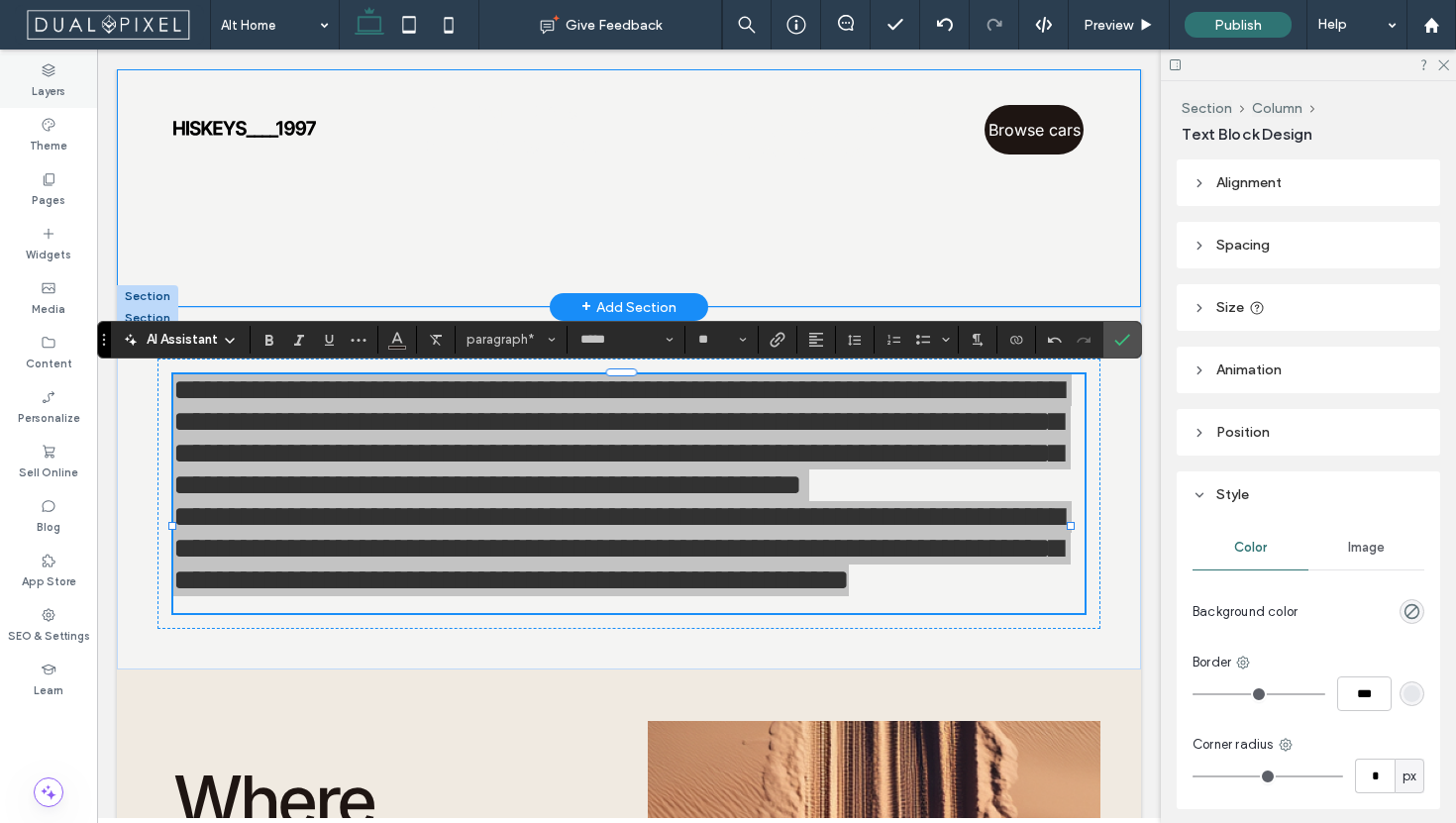 click on "Layers" at bounding box center (49, 80) 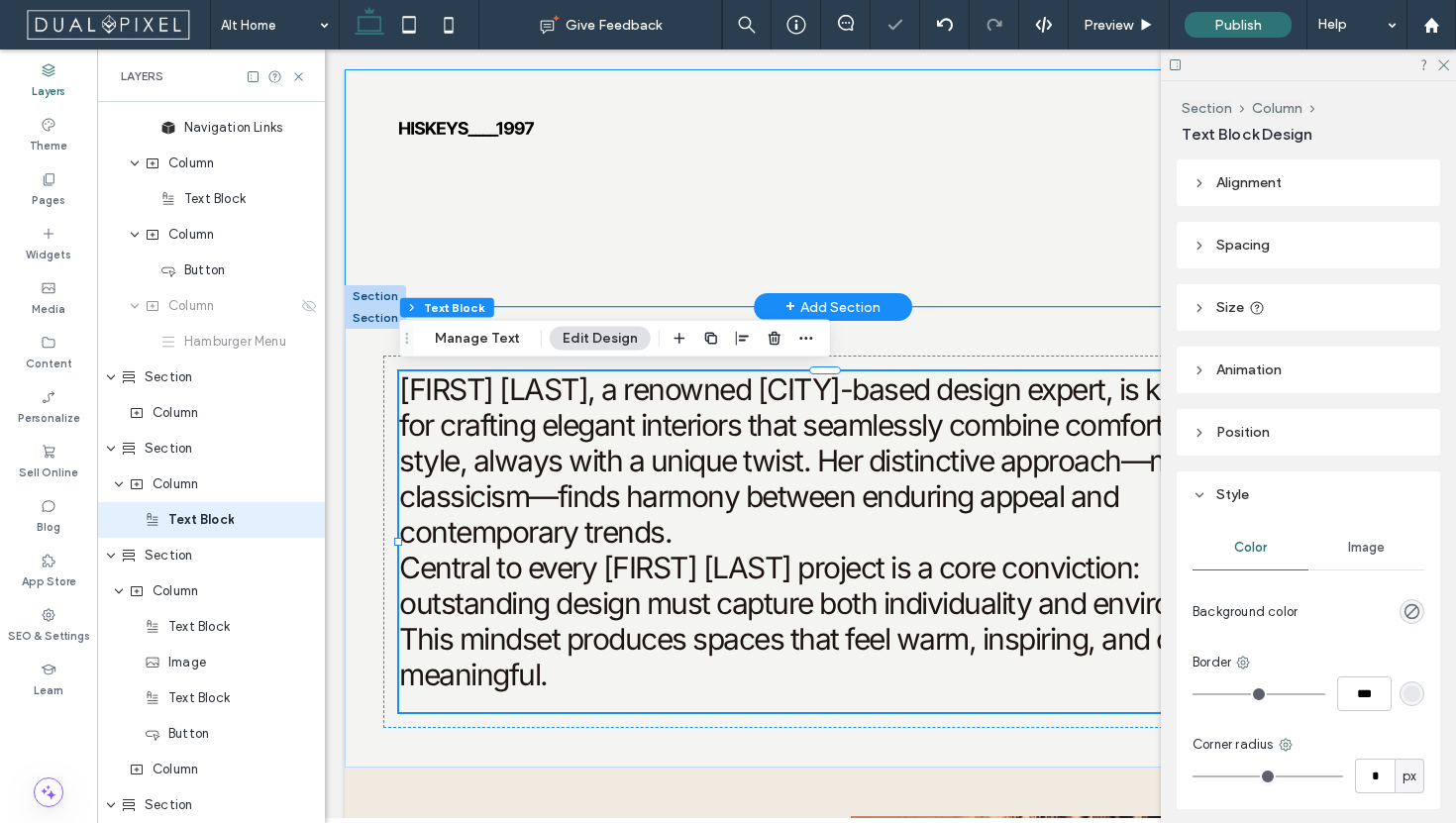 scroll, scrollTop: 228, scrollLeft: 0, axis: vertical 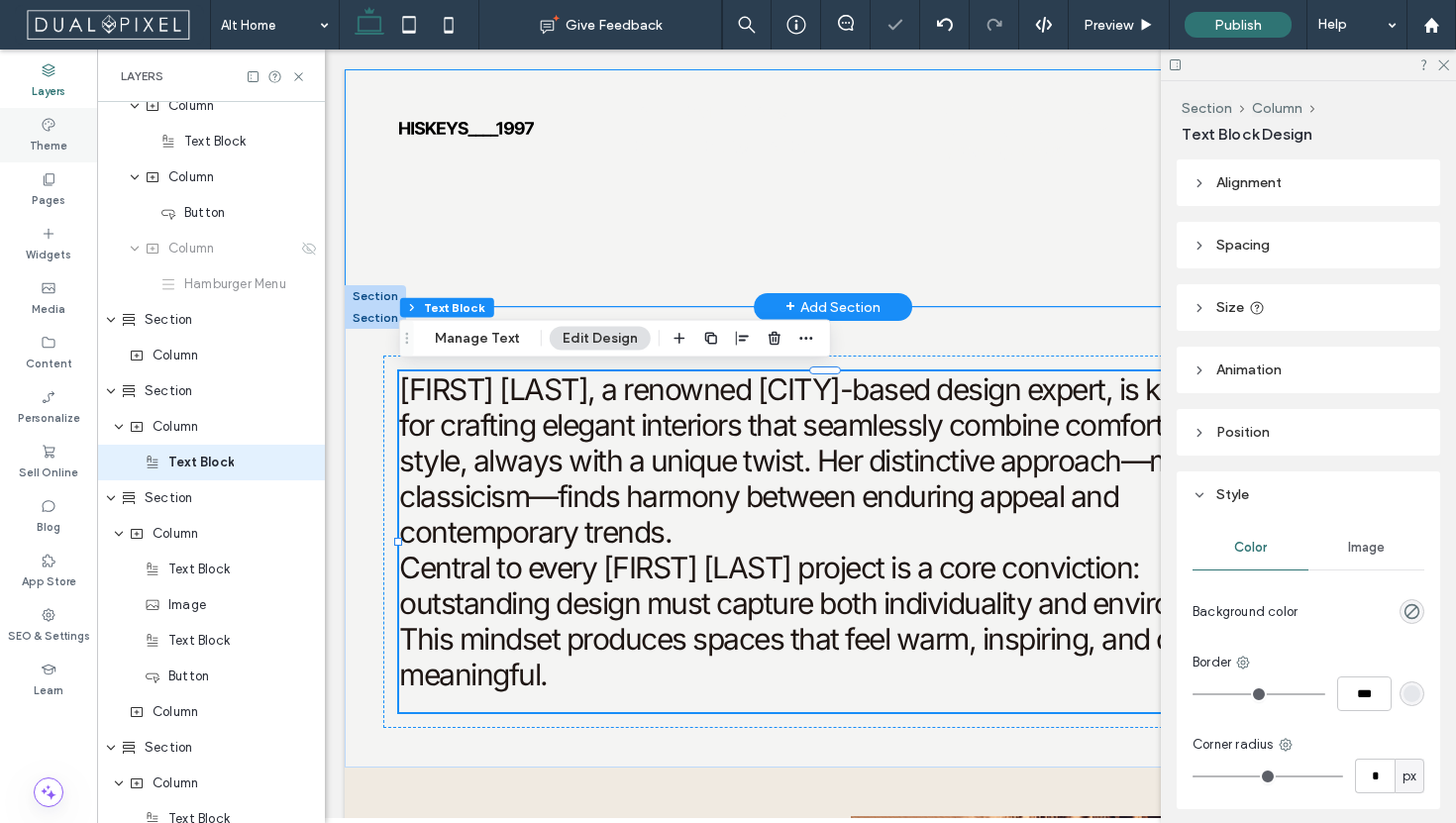 click on "Theme" at bounding box center [49, 135] 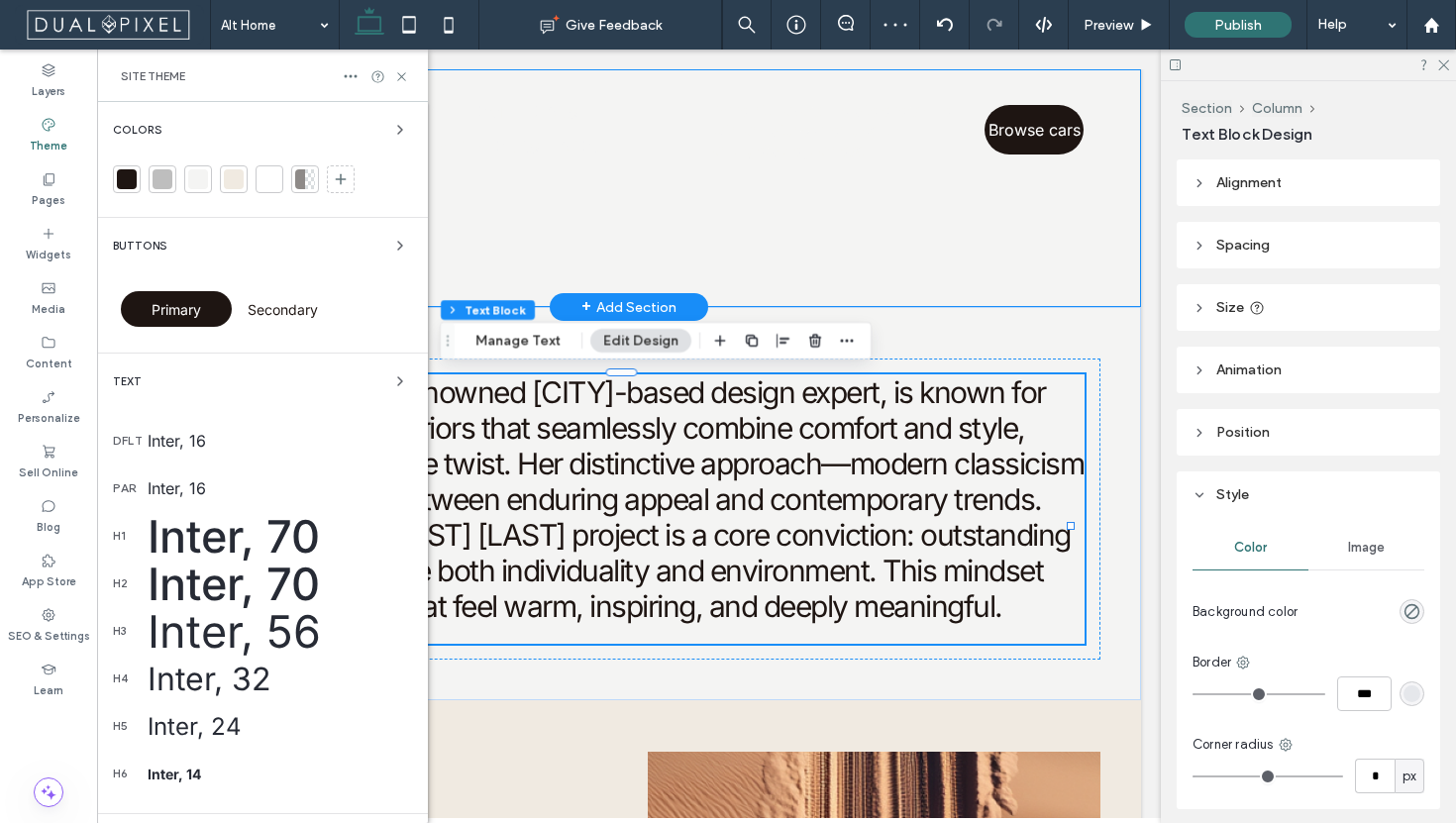 click on "Inter, 70" at bounding box center [279, 536] 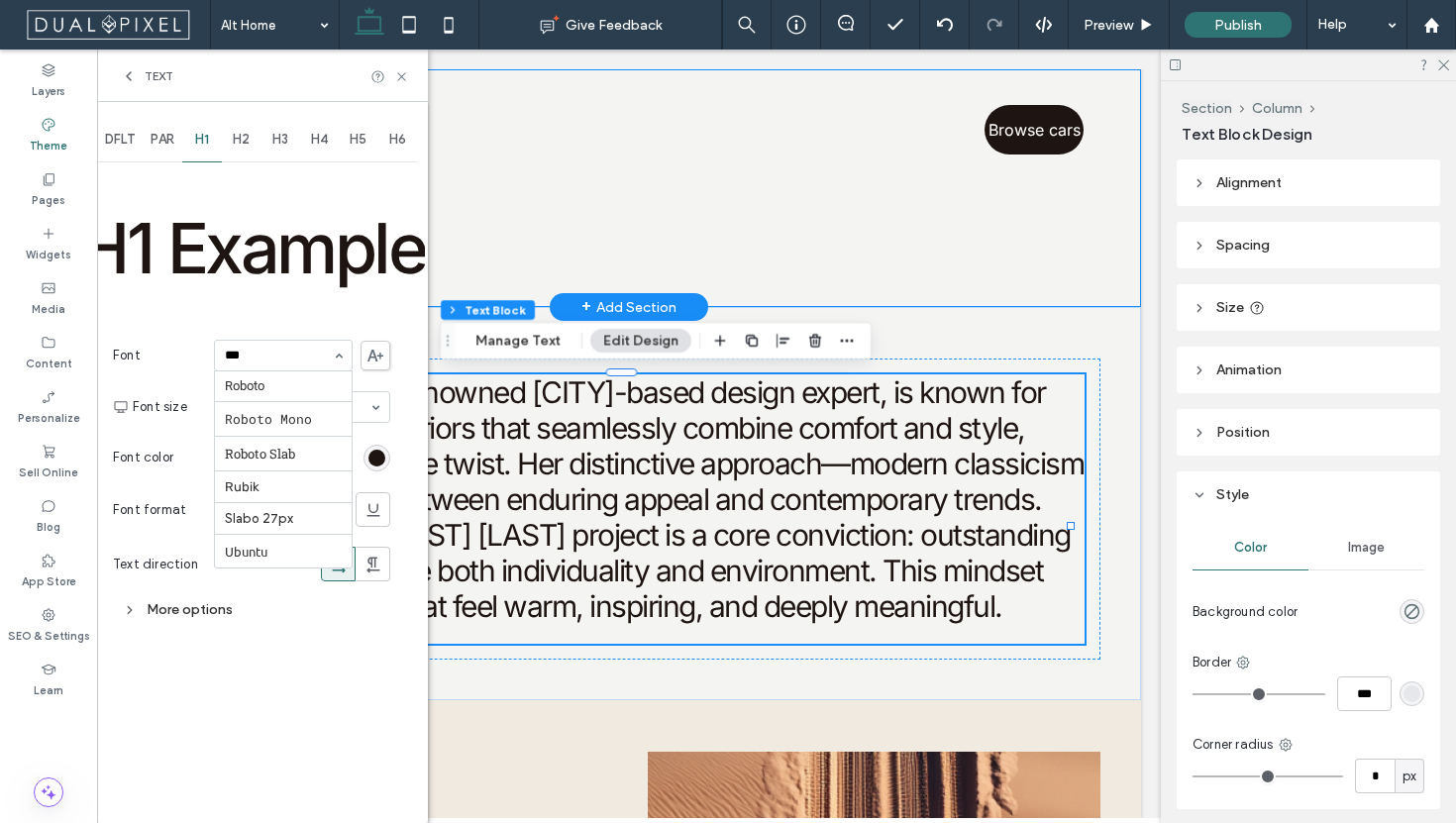 scroll, scrollTop: 0, scrollLeft: 0, axis: both 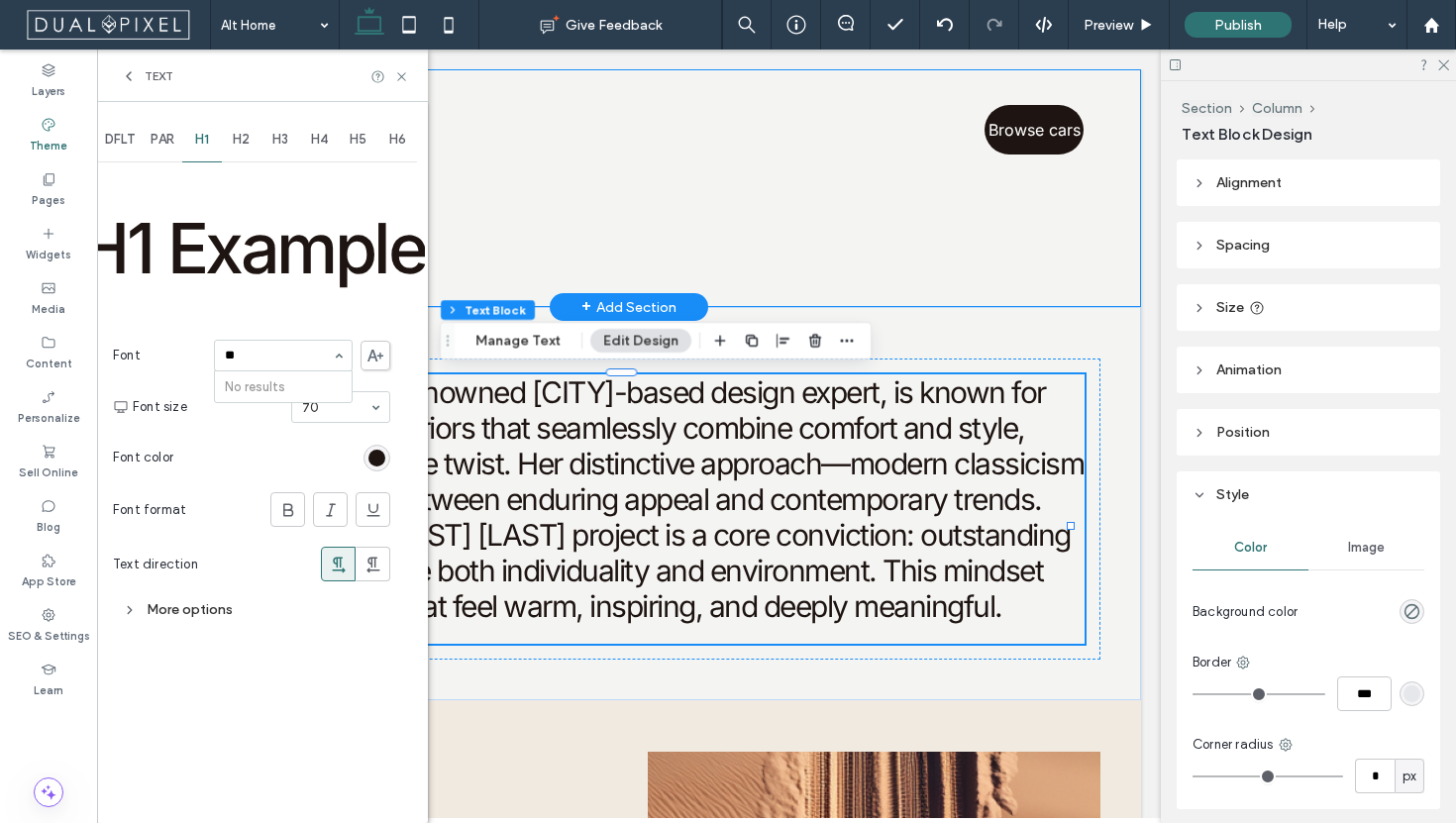 type on "*" 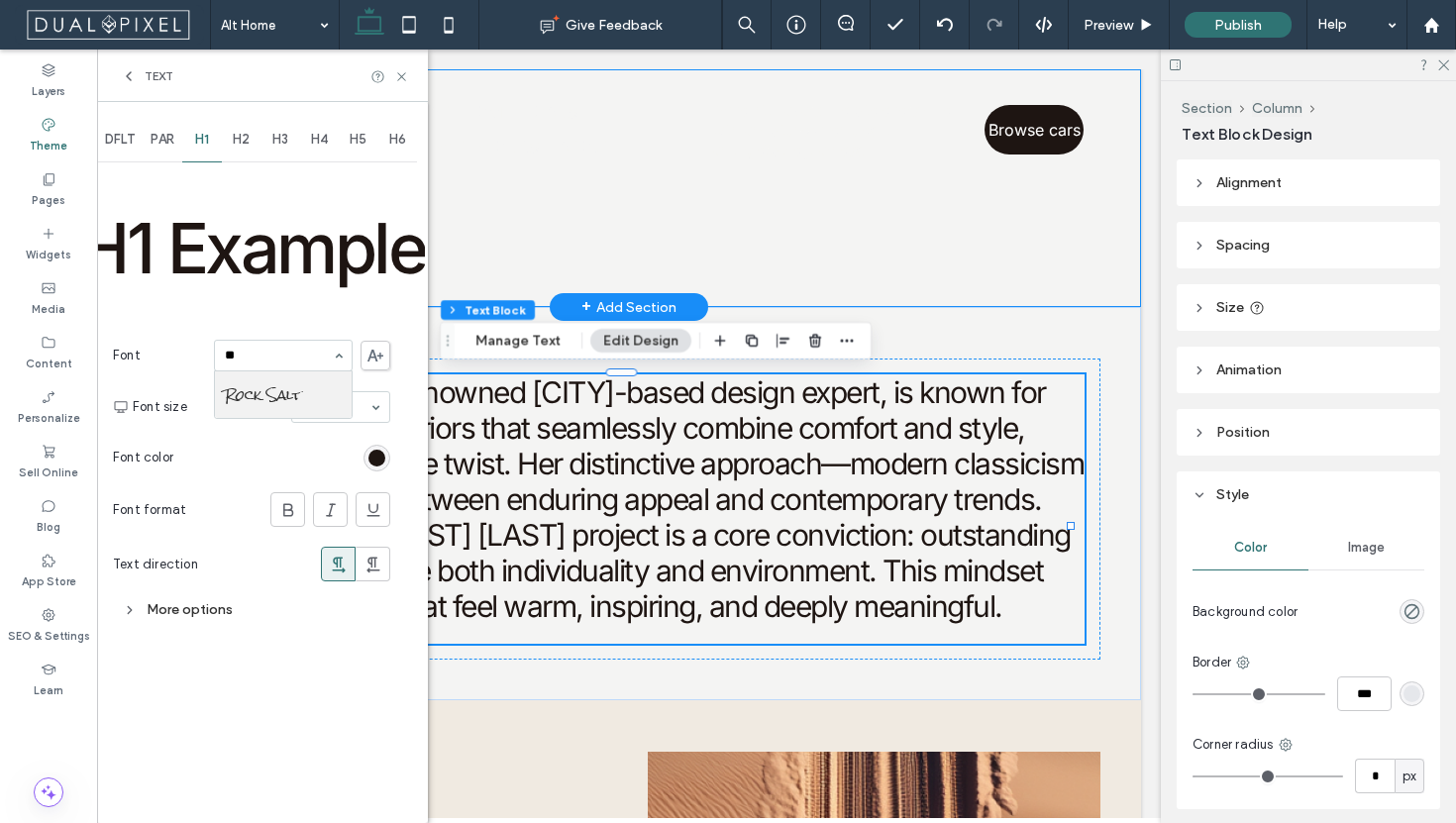 type on "*" 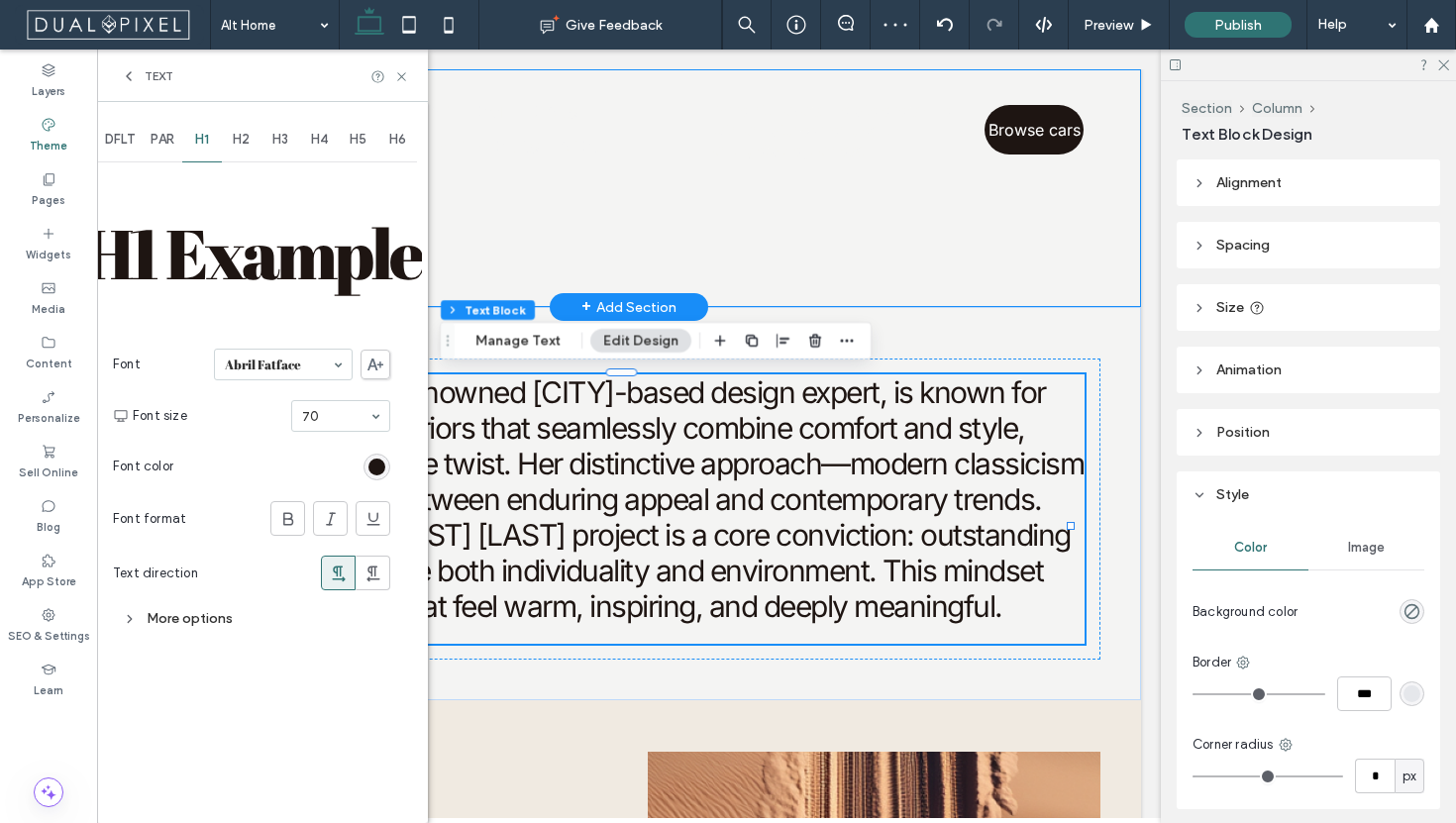 click at bounding box center (278, 364) 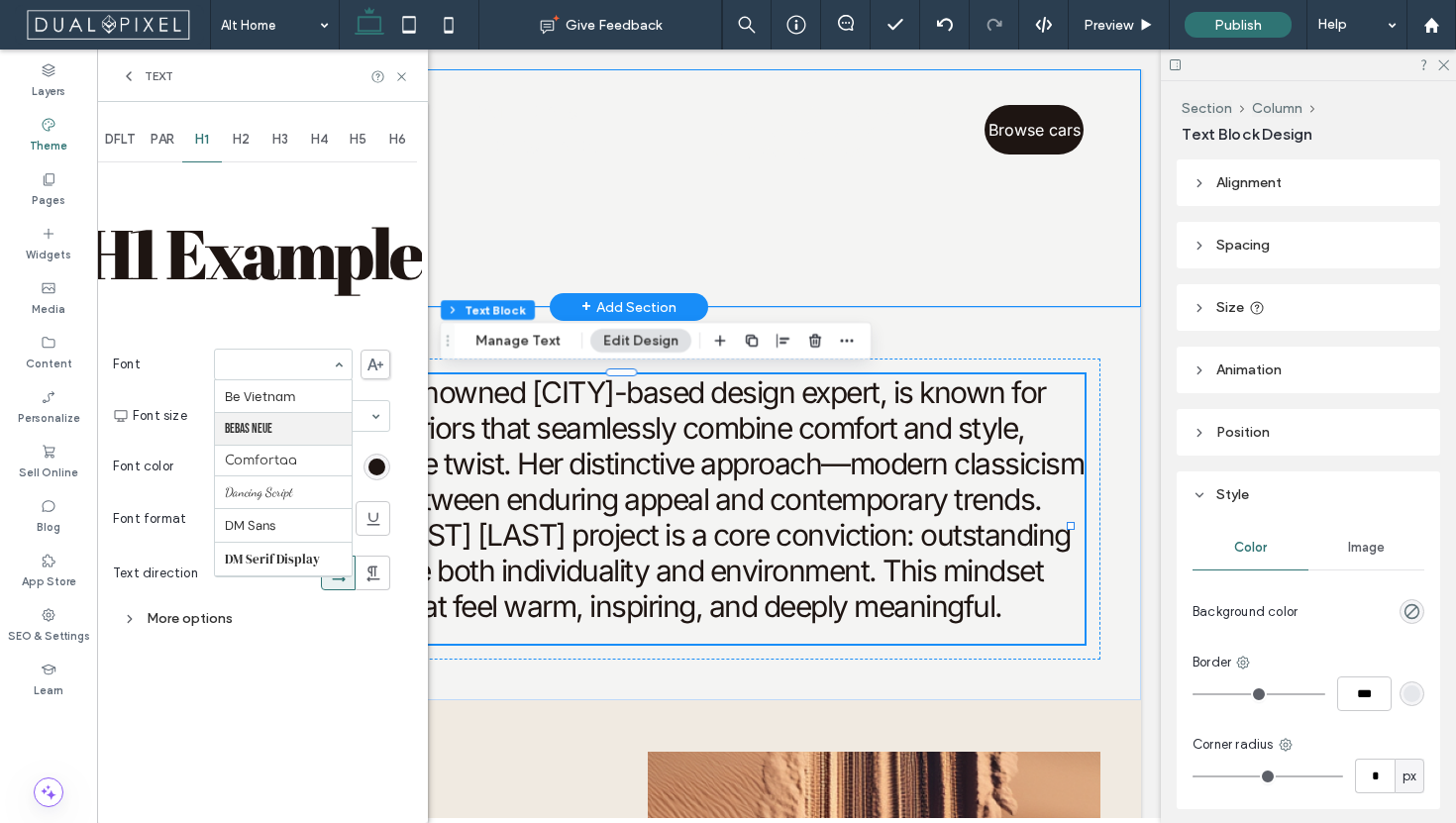 scroll, scrollTop: 428, scrollLeft: 0, axis: vertical 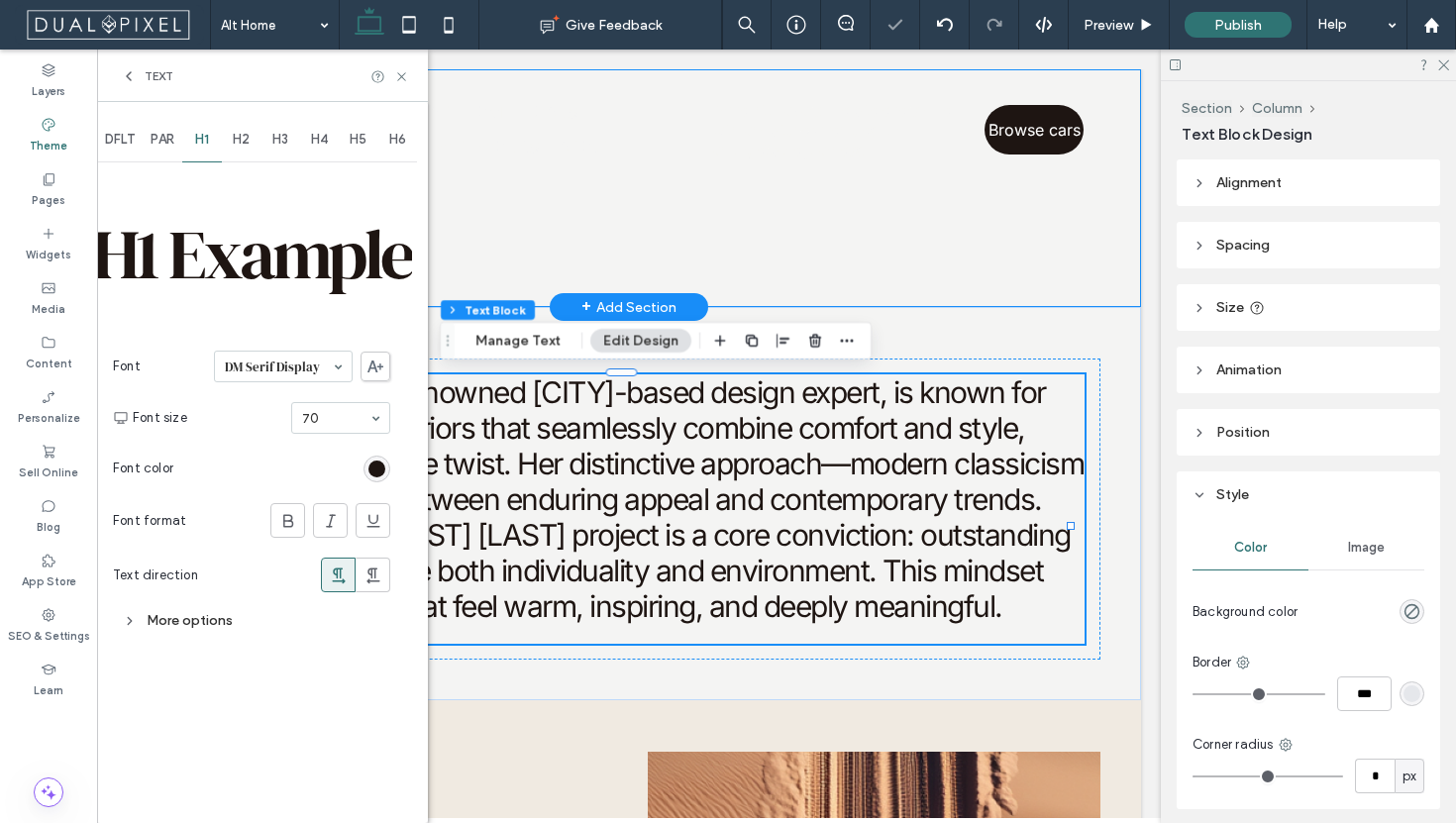 click on "H2" at bounding box center (241, 140) 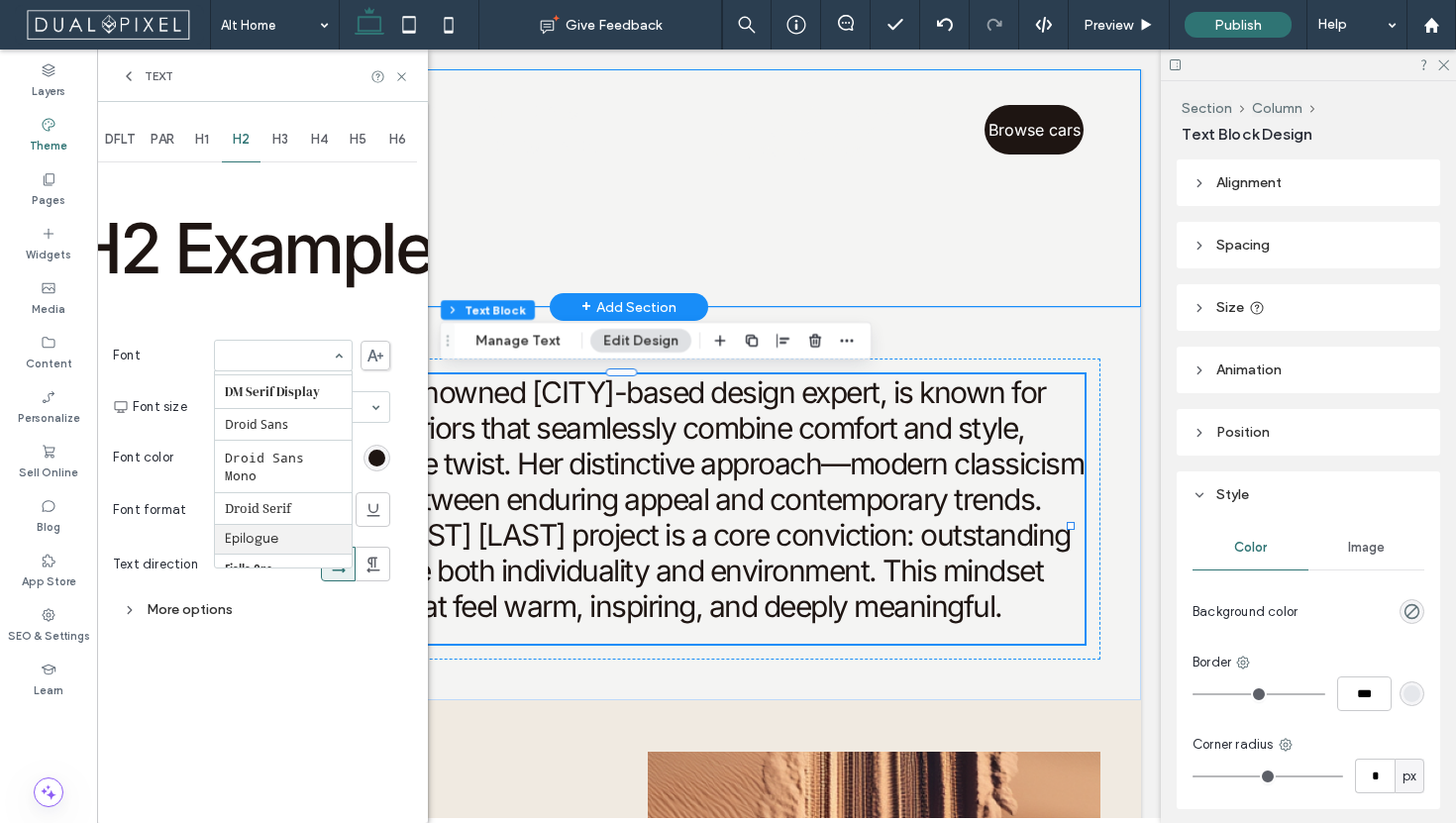 scroll, scrollTop: 401, scrollLeft: 0, axis: vertical 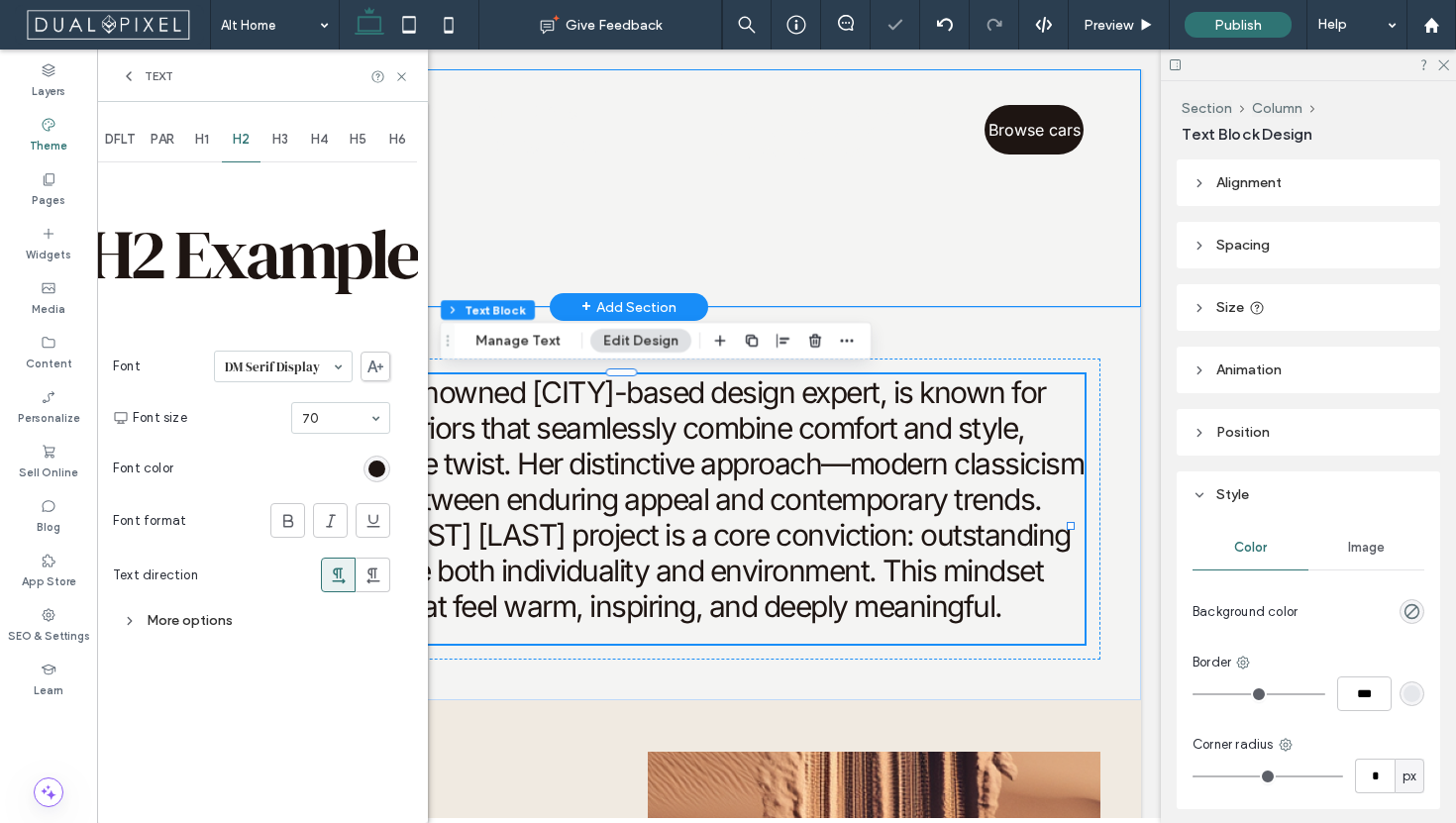 click at bounding box center (283, 366) 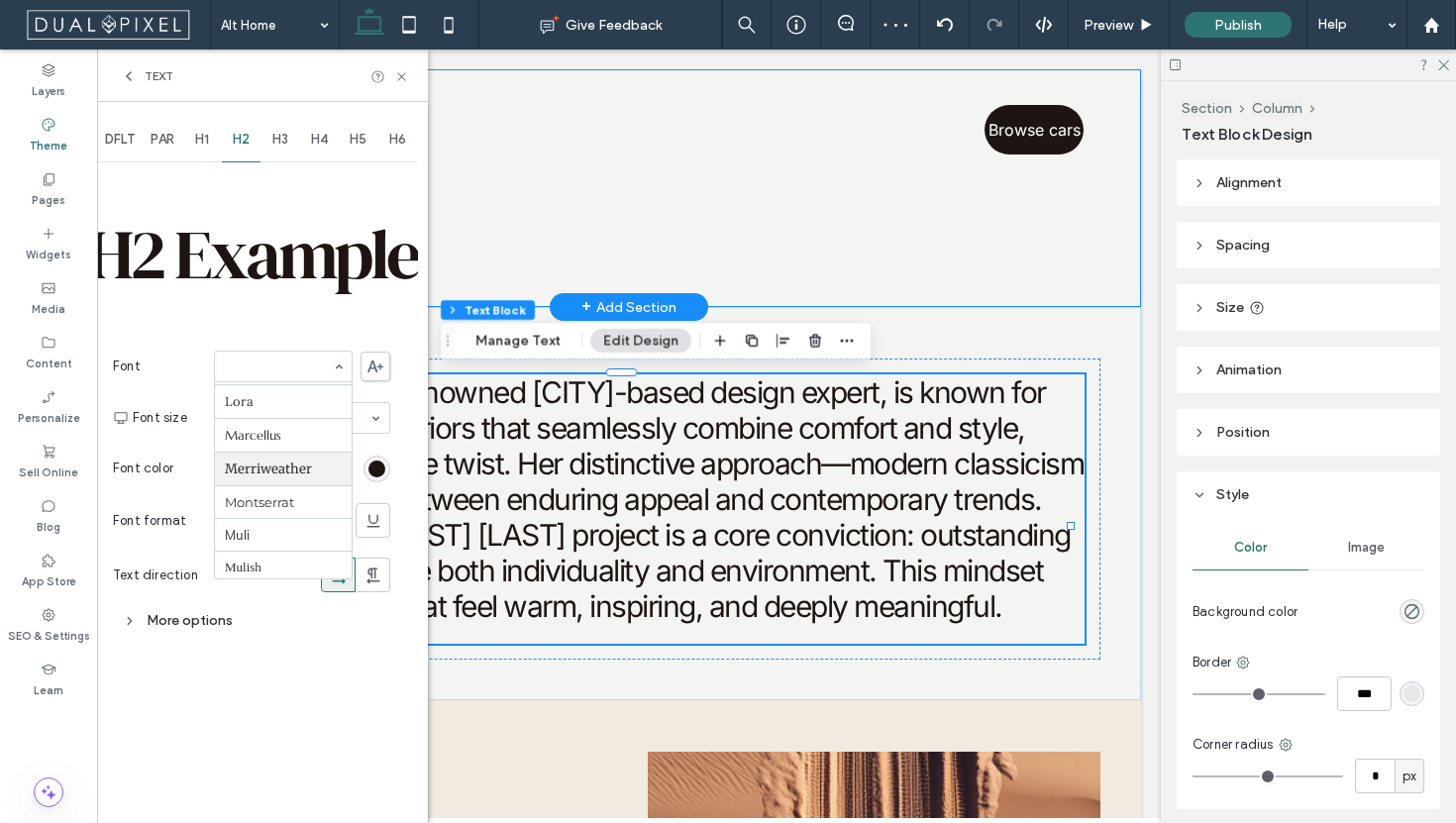 scroll, scrollTop: 996, scrollLeft: 0, axis: vertical 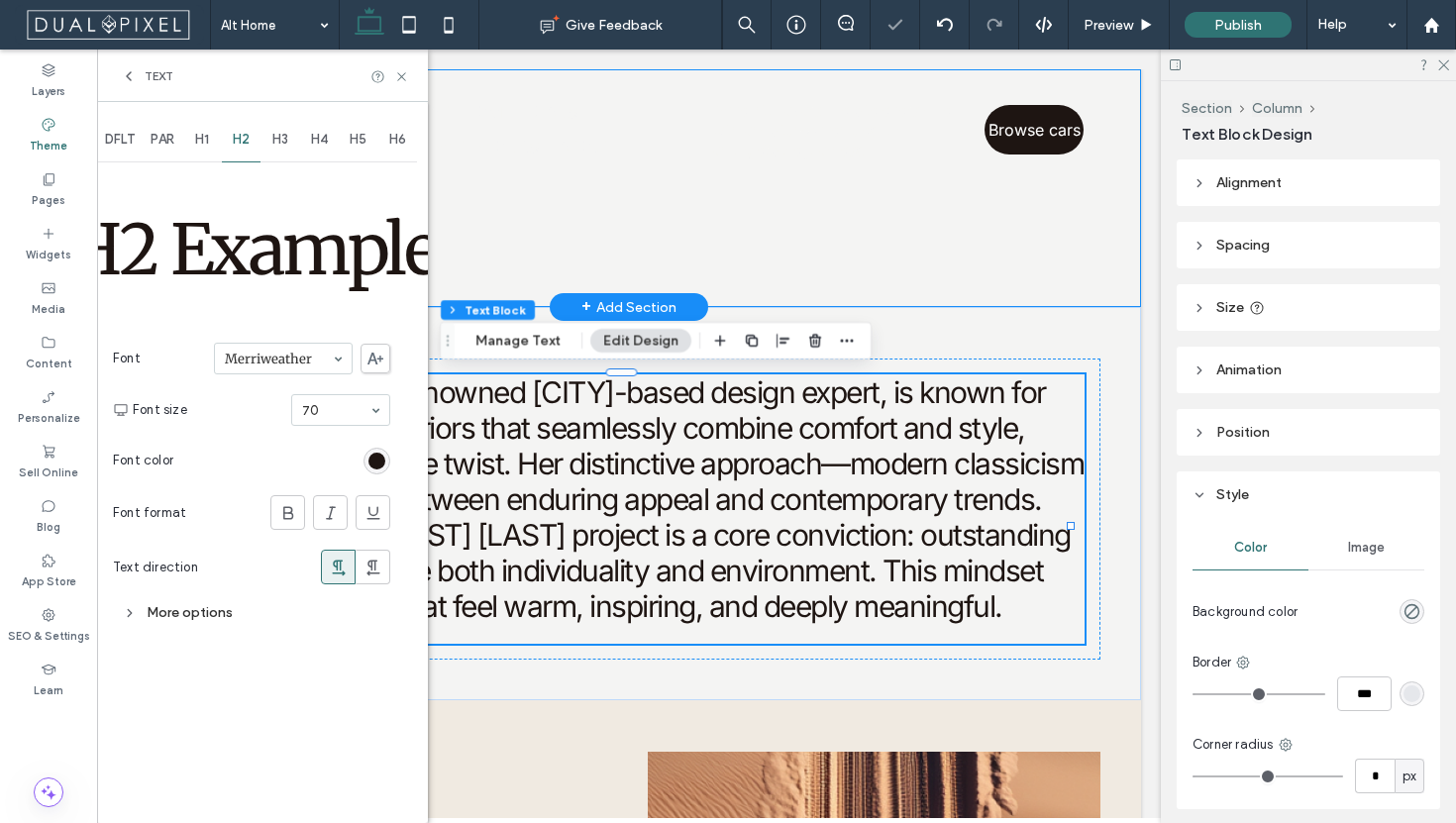 click on "H1" at bounding box center [202, 140] 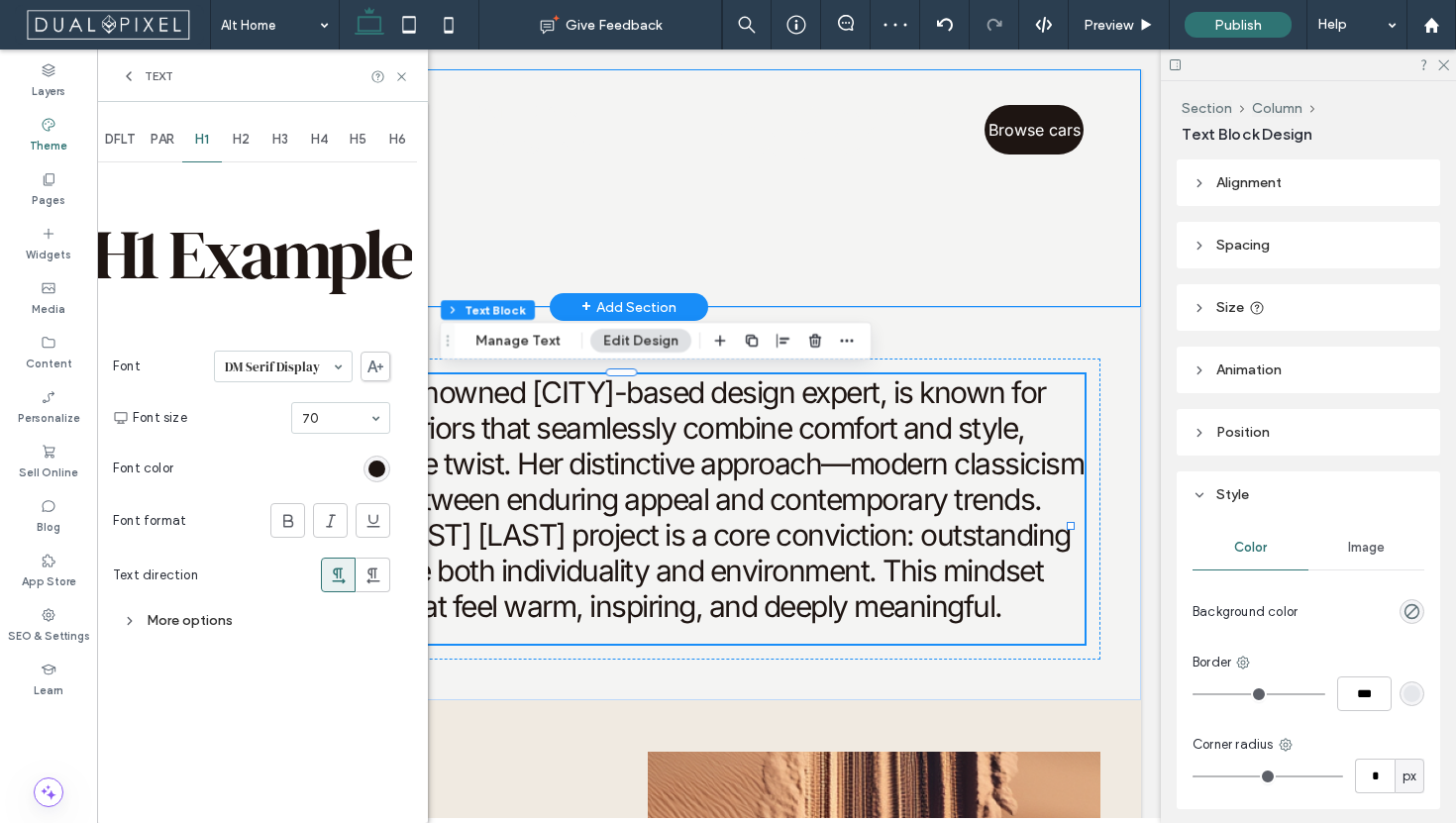 click on "H2" at bounding box center (242, 140) 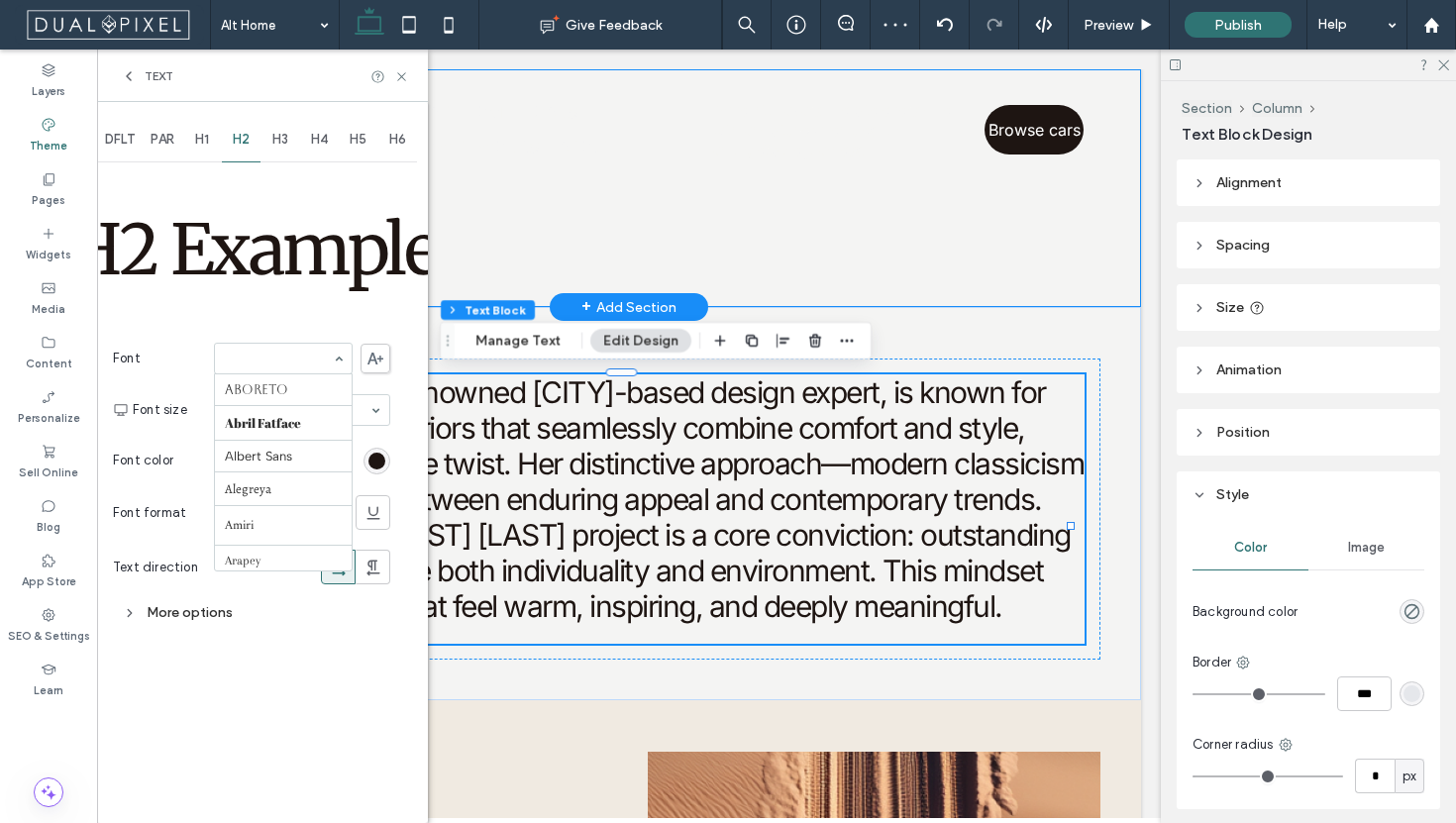 scroll, scrollTop: 1042, scrollLeft: 0, axis: vertical 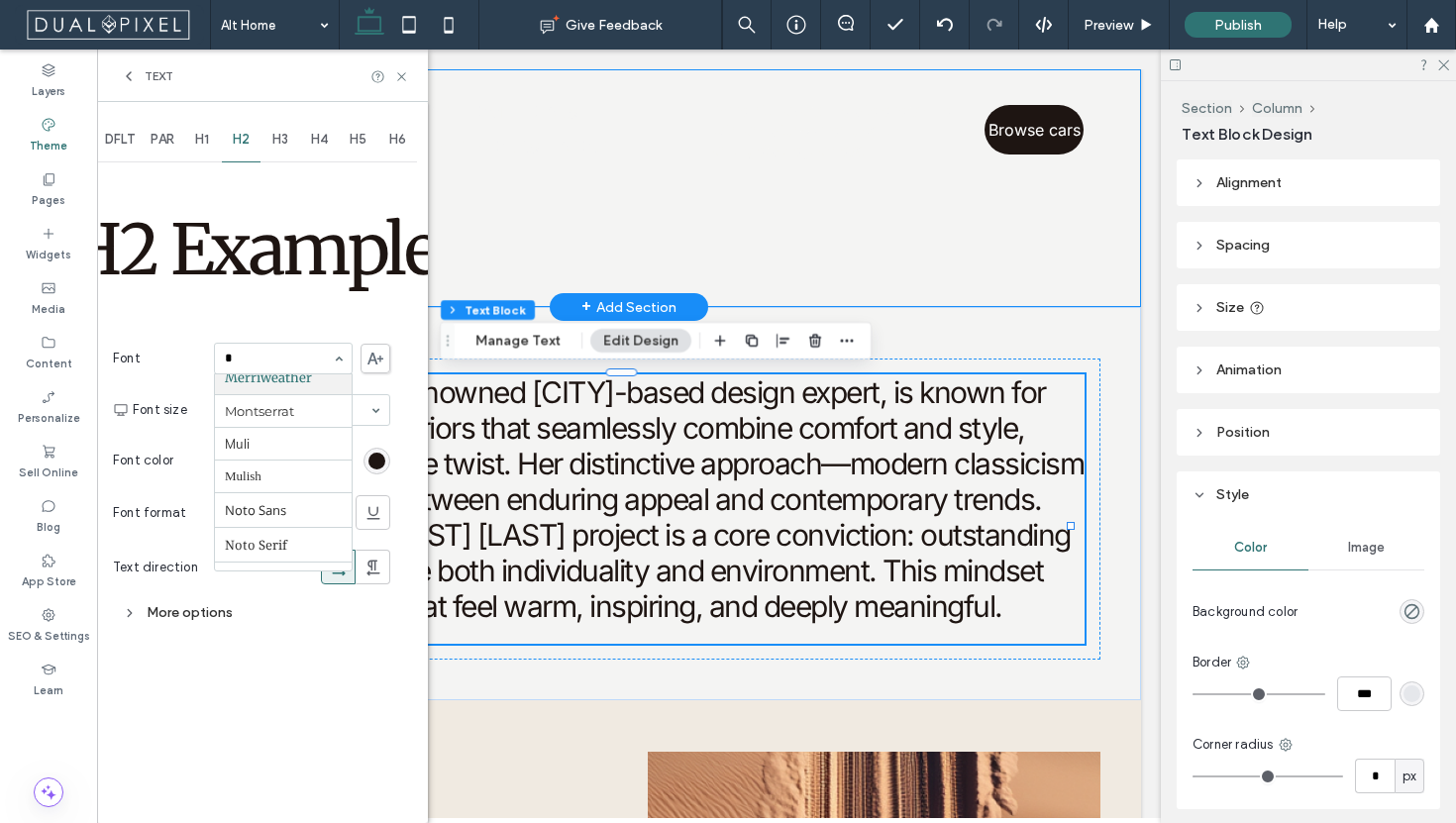 type on "**" 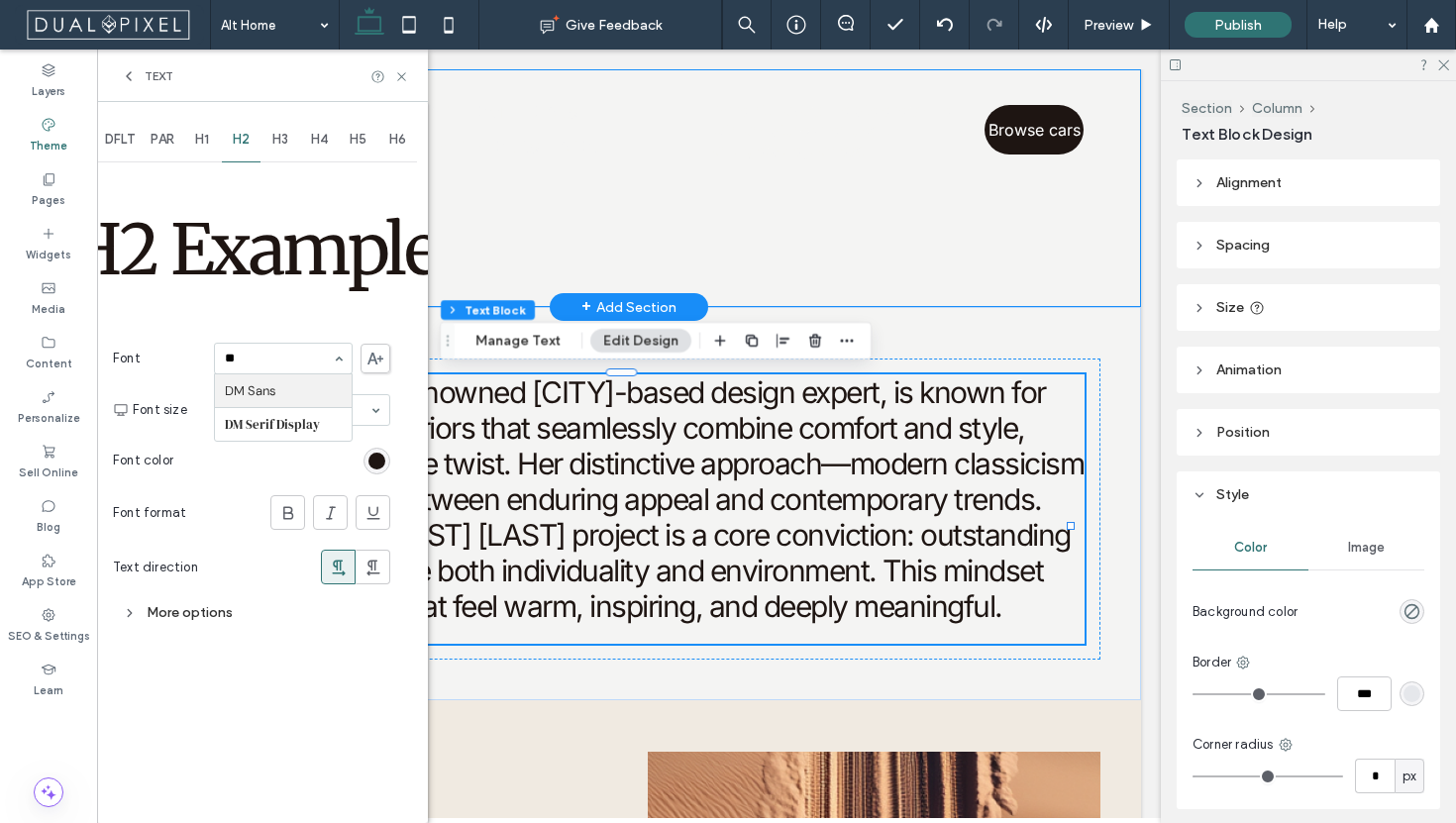 scroll, scrollTop: 0, scrollLeft: 0, axis: both 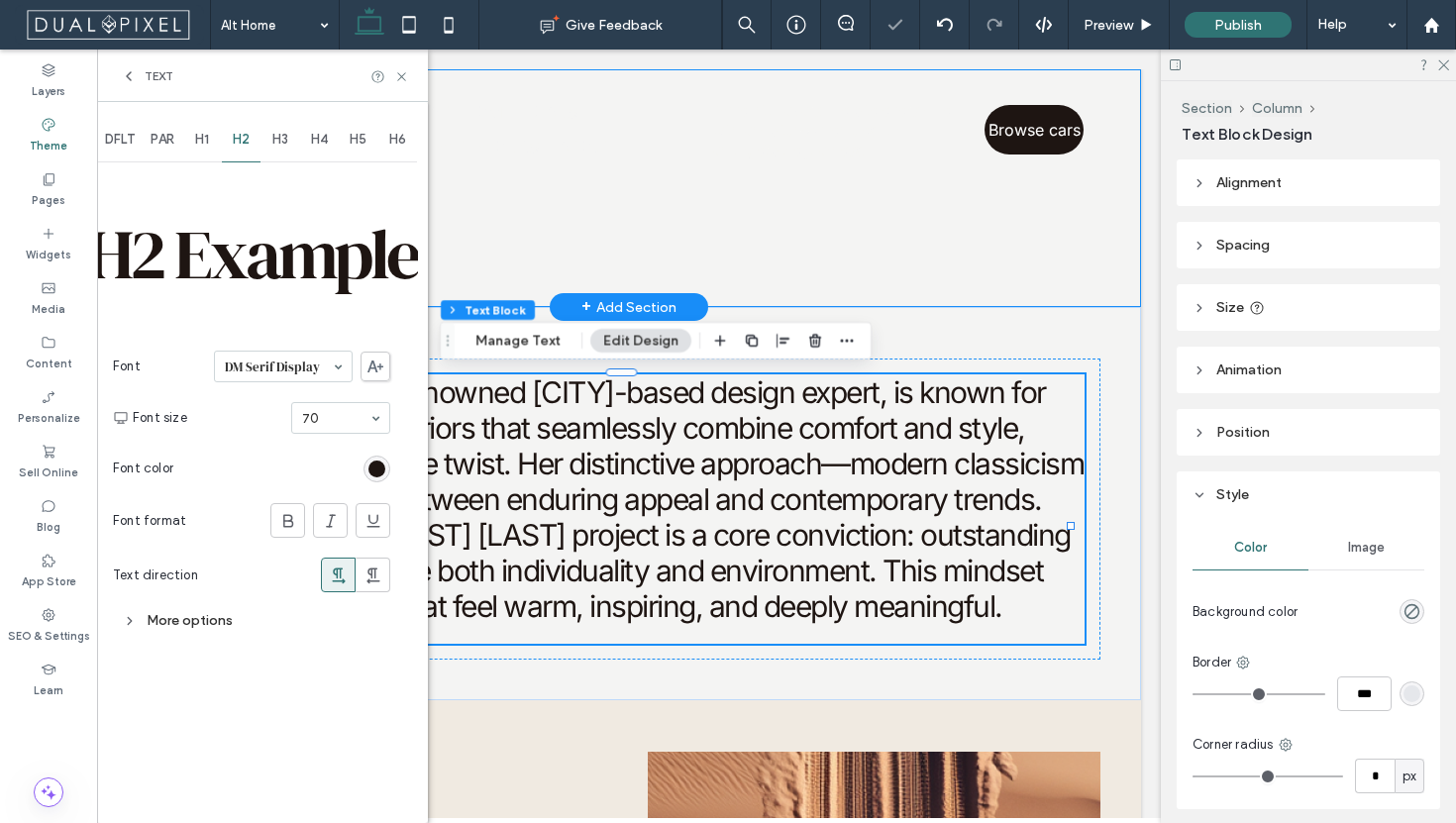 click on "H3" at bounding box center (280, 140) 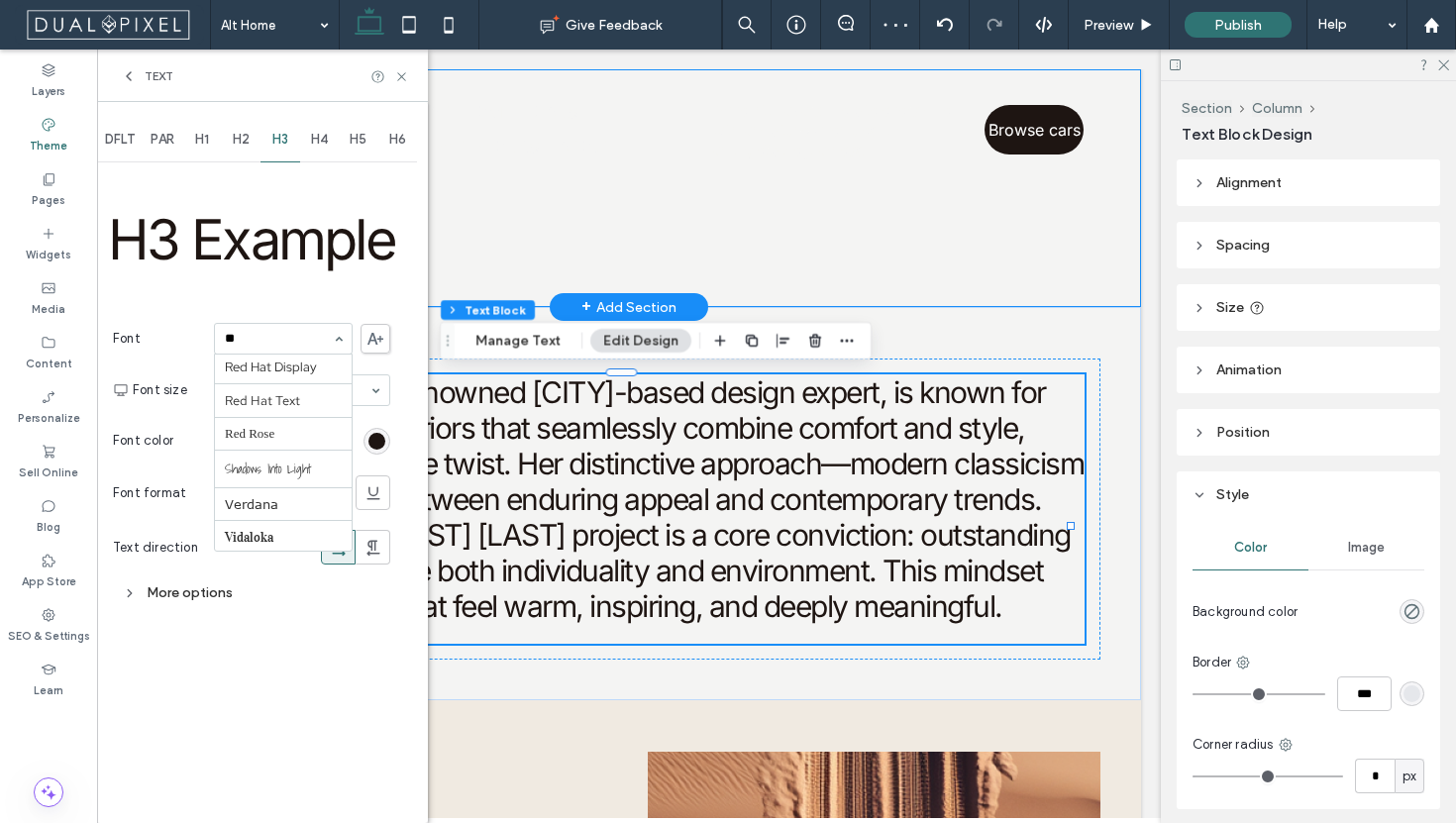 scroll, scrollTop: 0, scrollLeft: 0, axis: both 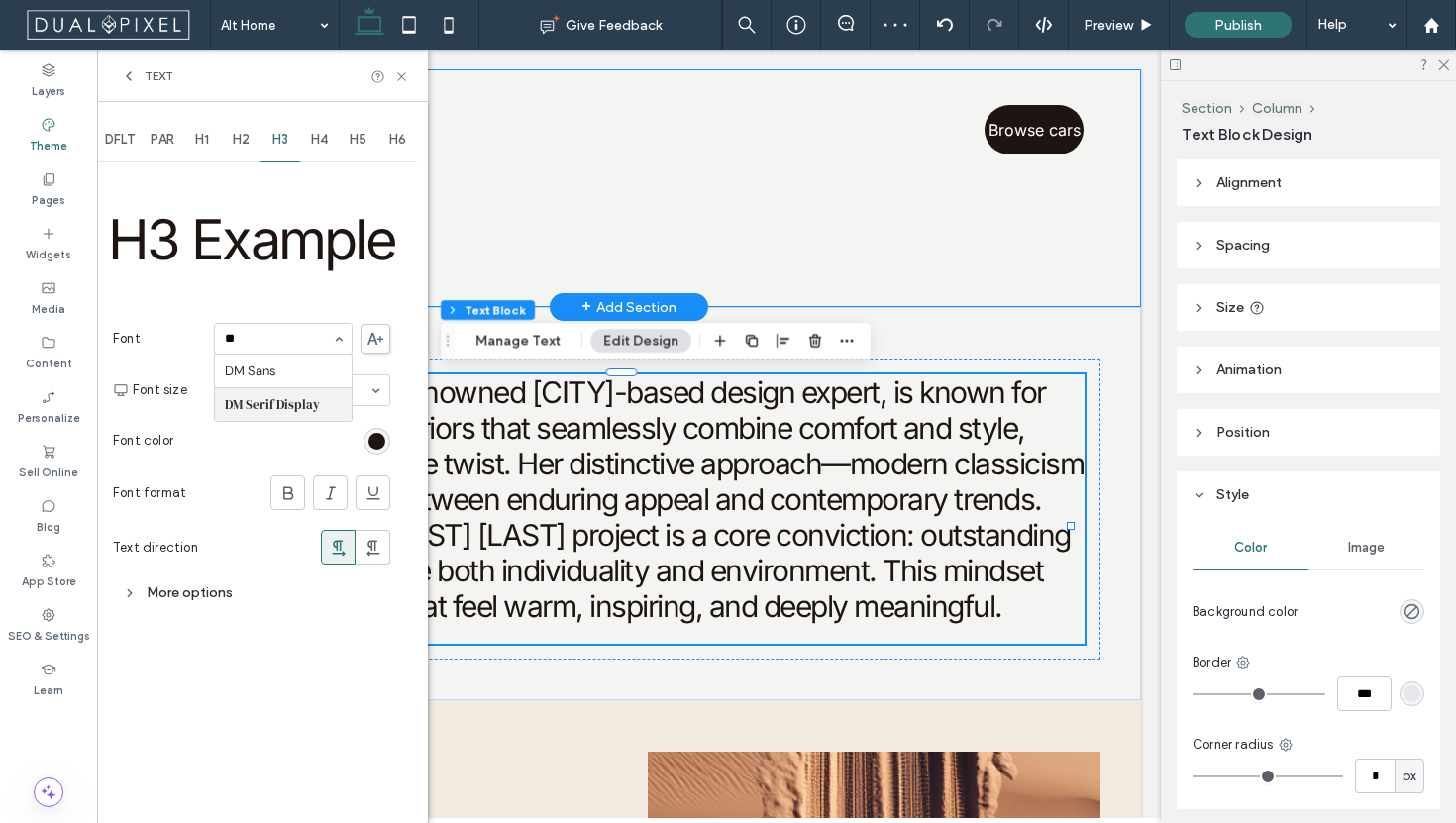 type on "**" 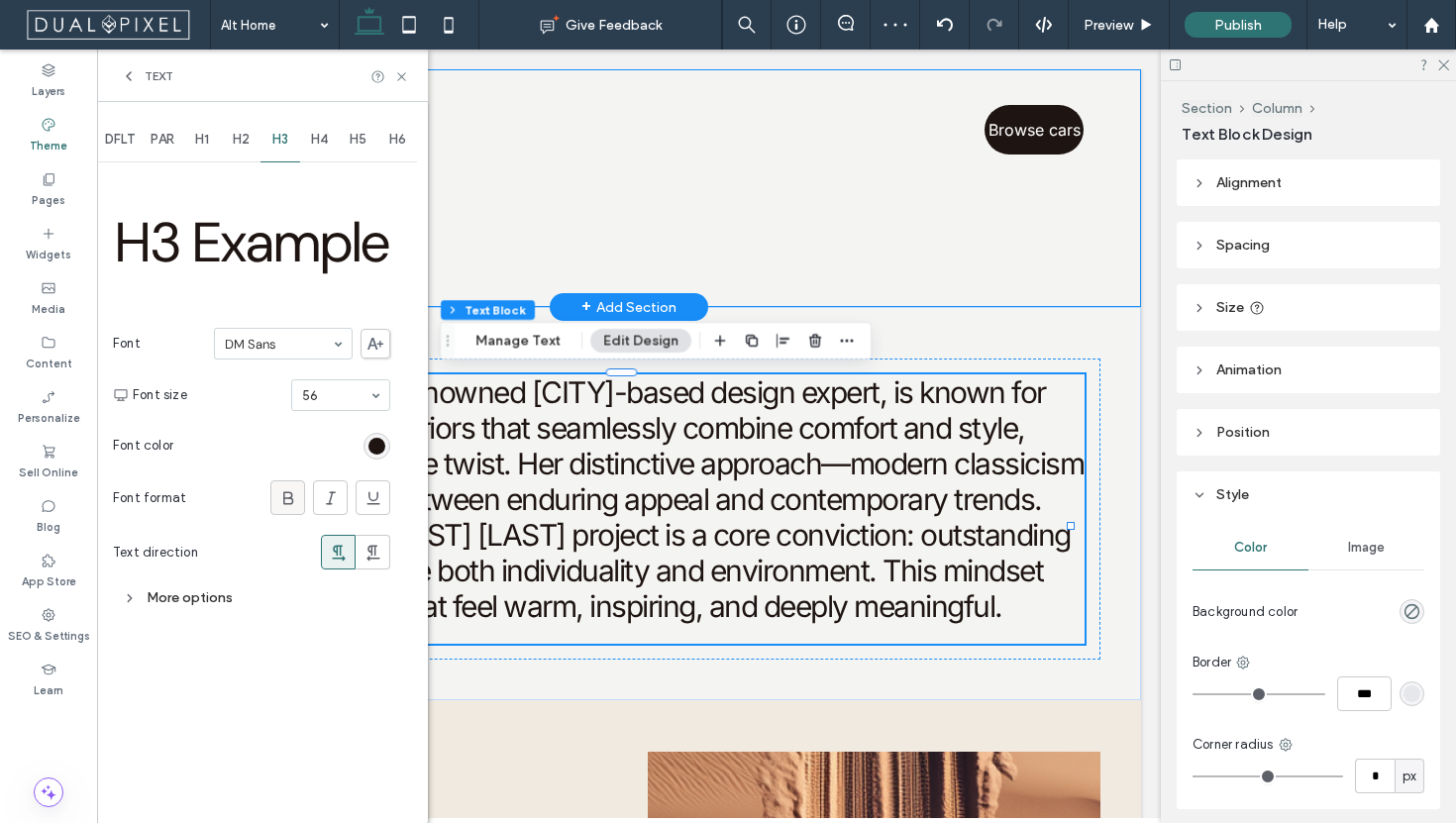 click 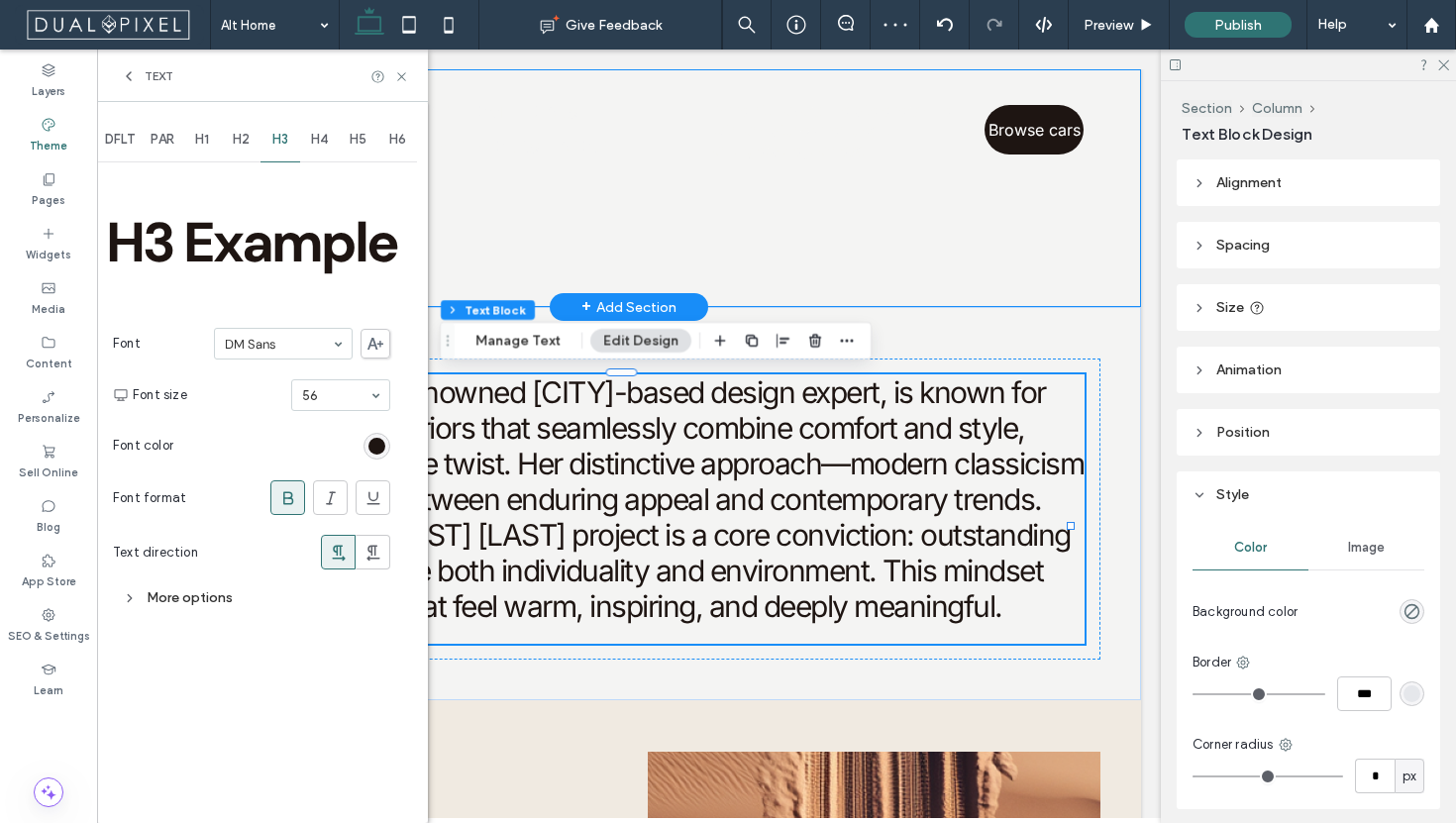 click on "H4" at bounding box center (320, 140) 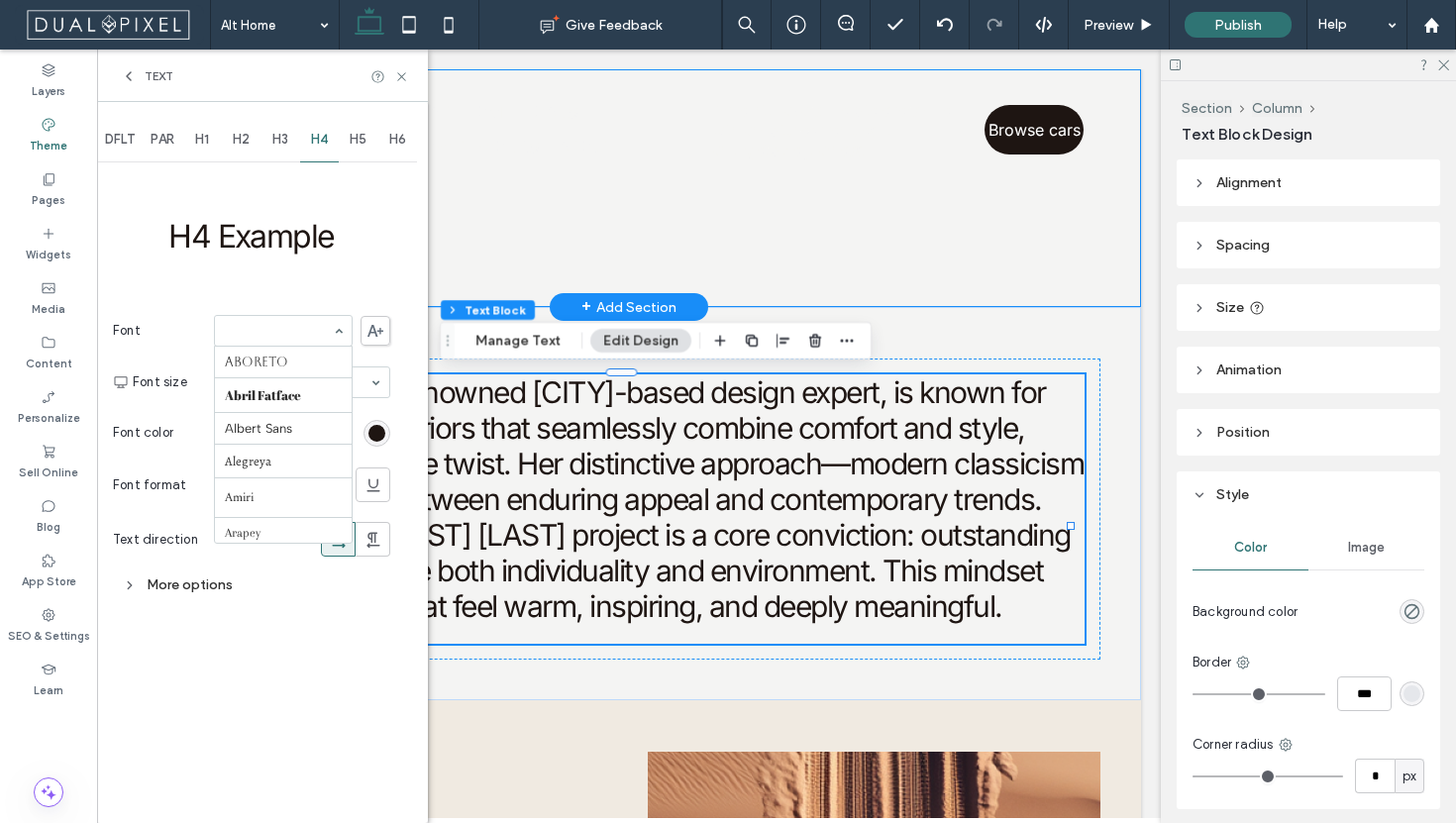 scroll, scrollTop: 399, scrollLeft: 0, axis: vertical 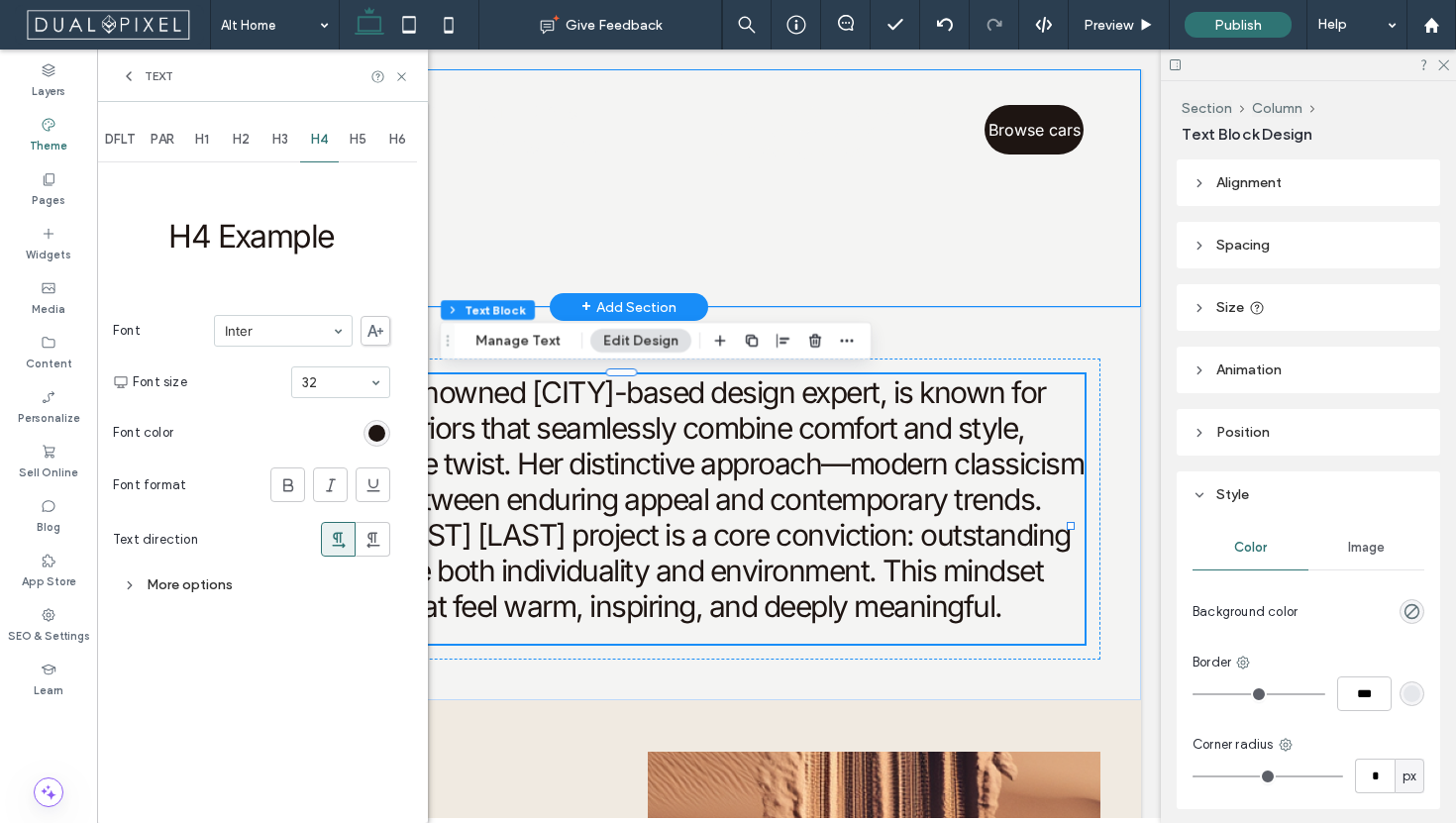 click on "H4 Example Font Inter Font size 32 Font color   Font format Text direction More options" at bounding box center [252, 384] 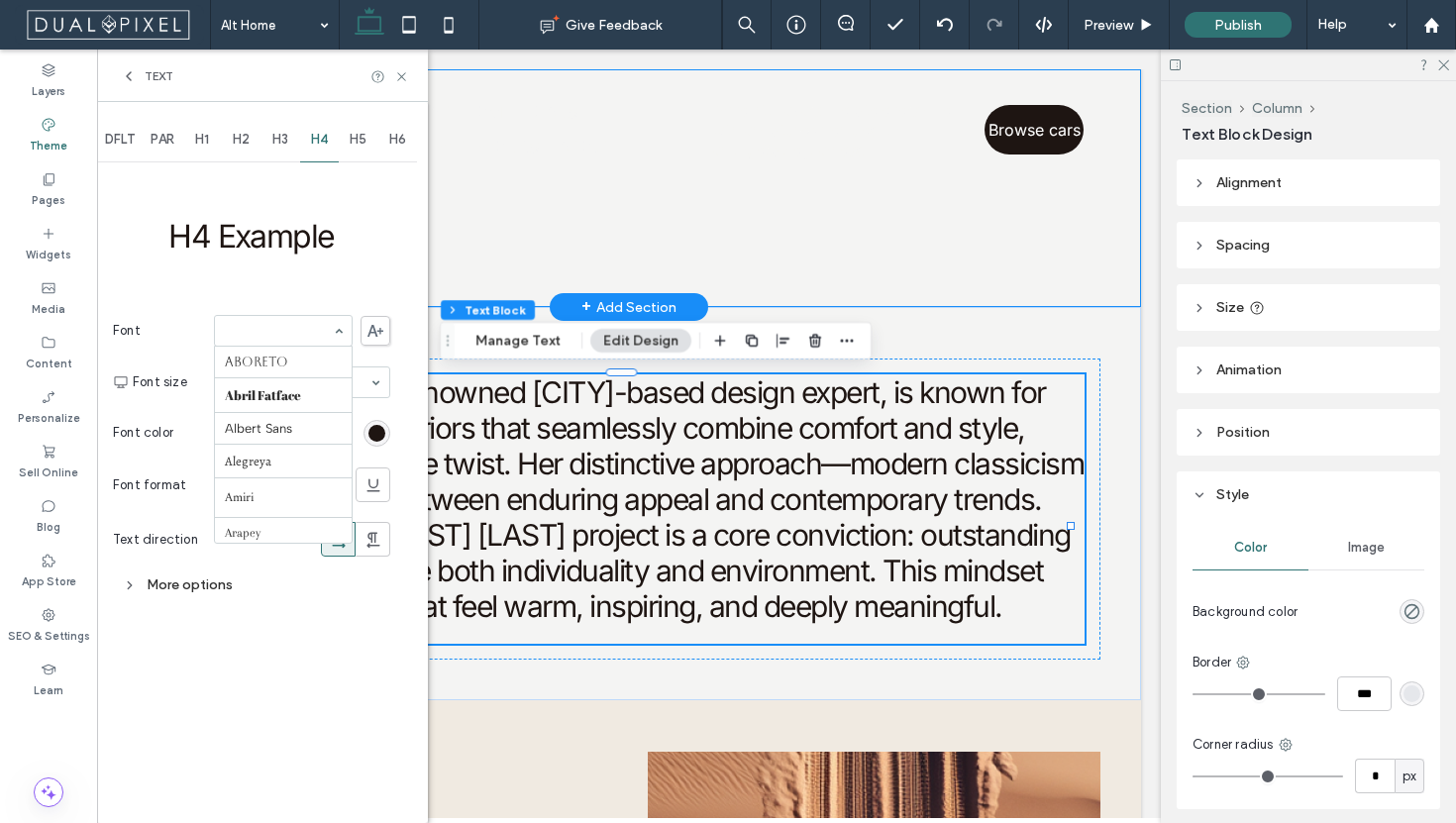 scroll, scrollTop: 399, scrollLeft: 0, axis: vertical 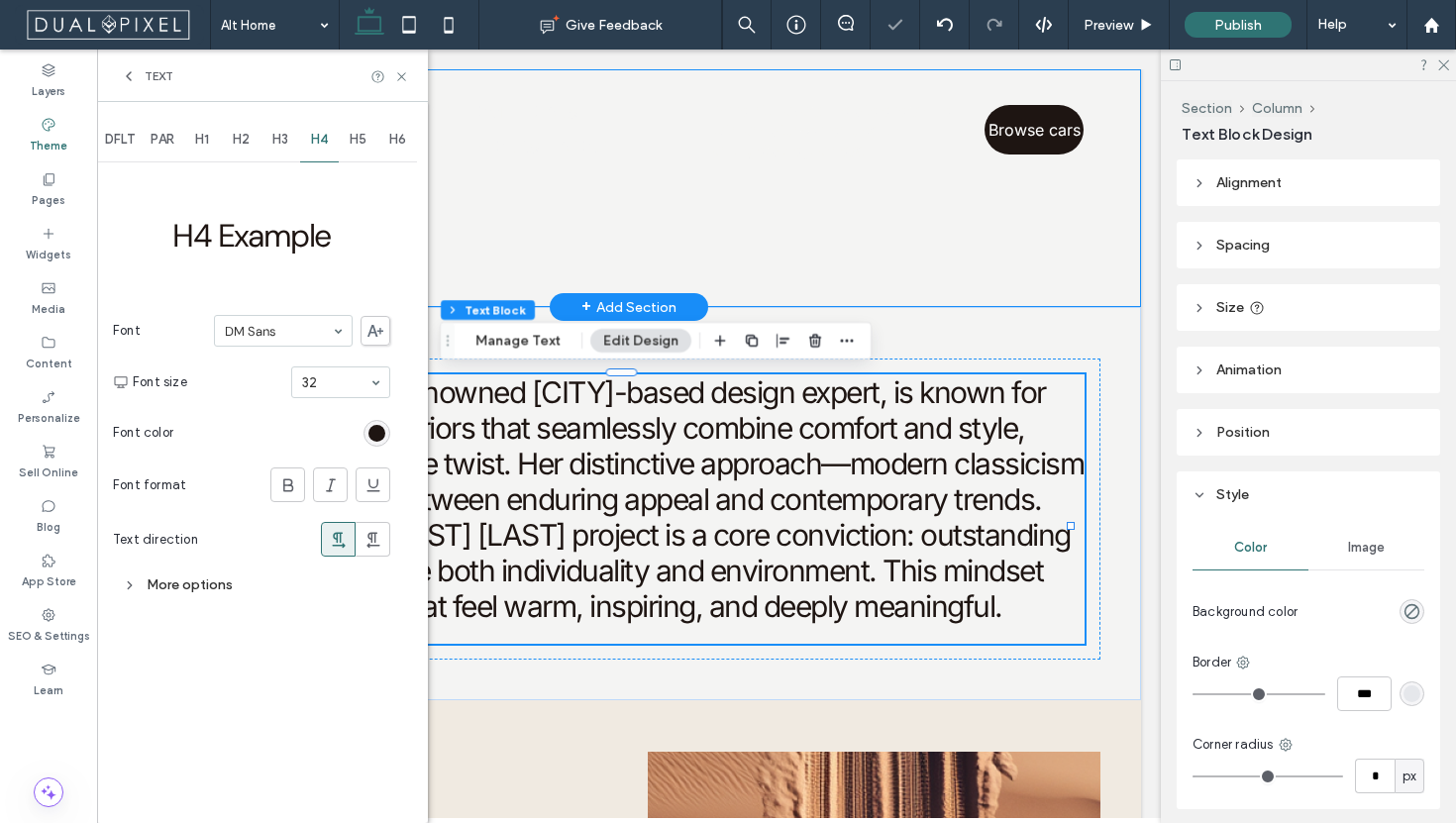 click on "H5" at bounding box center [359, 140] 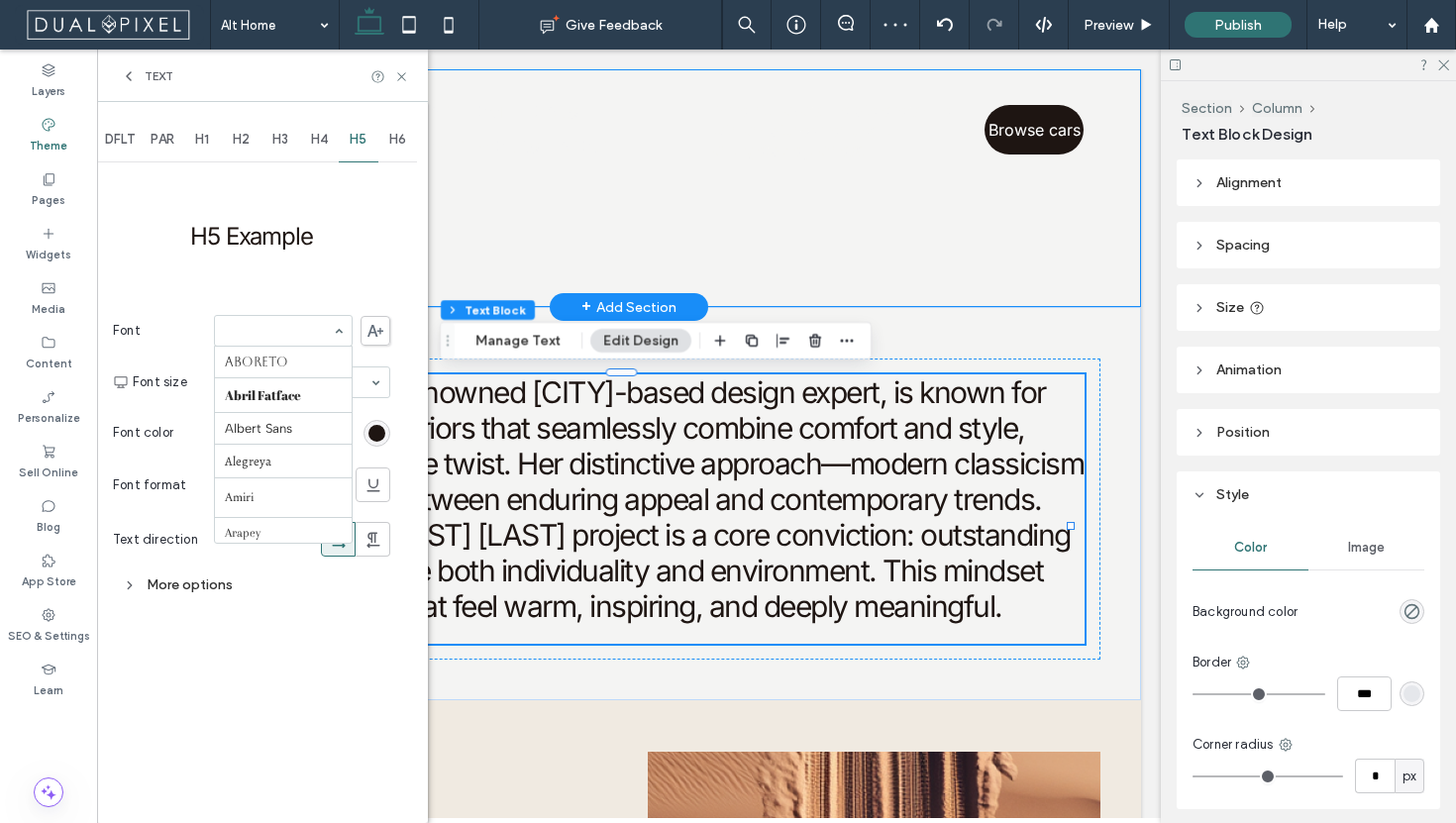 scroll, scrollTop: 399, scrollLeft: 0, axis: vertical 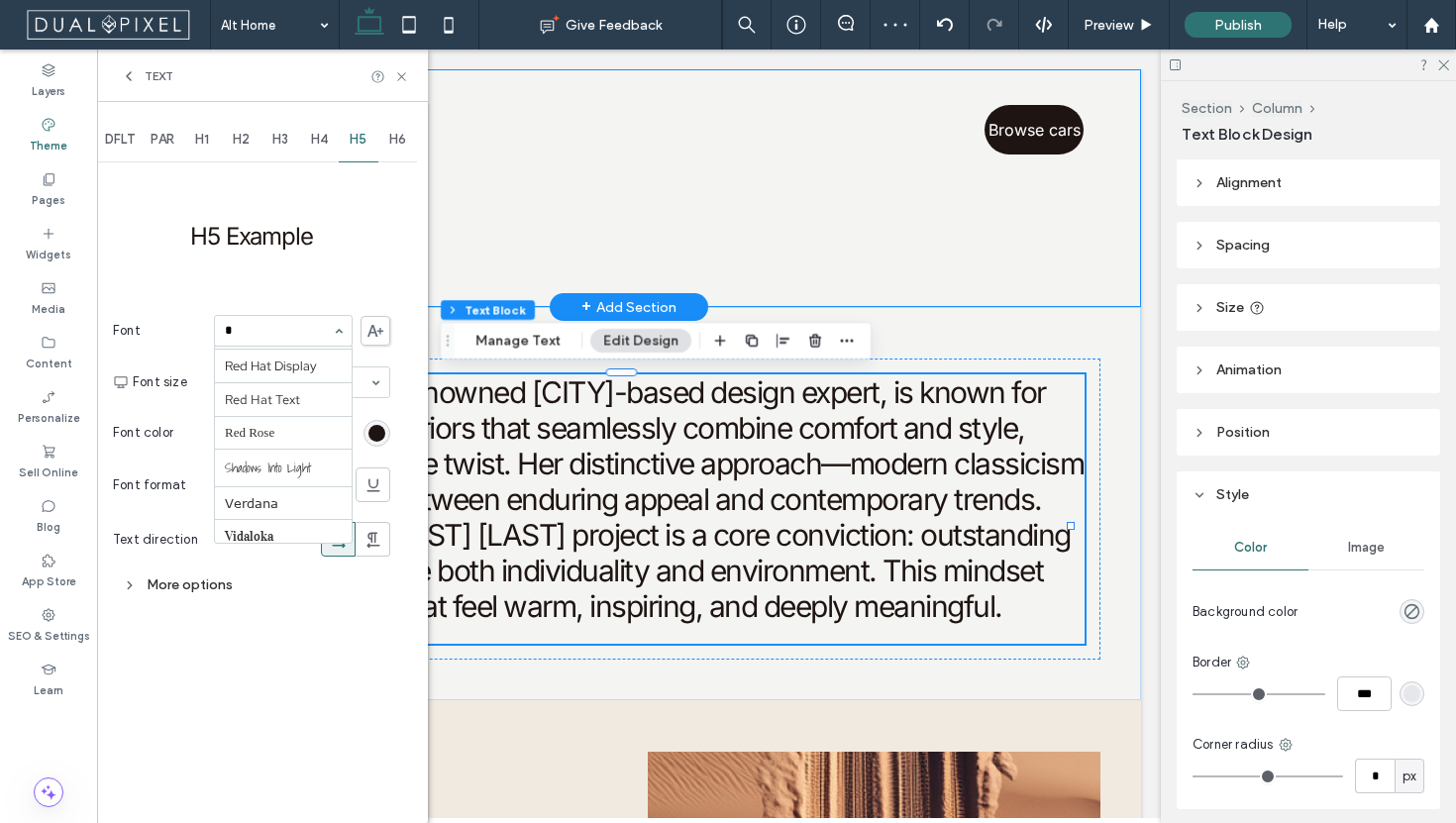 type on "**" 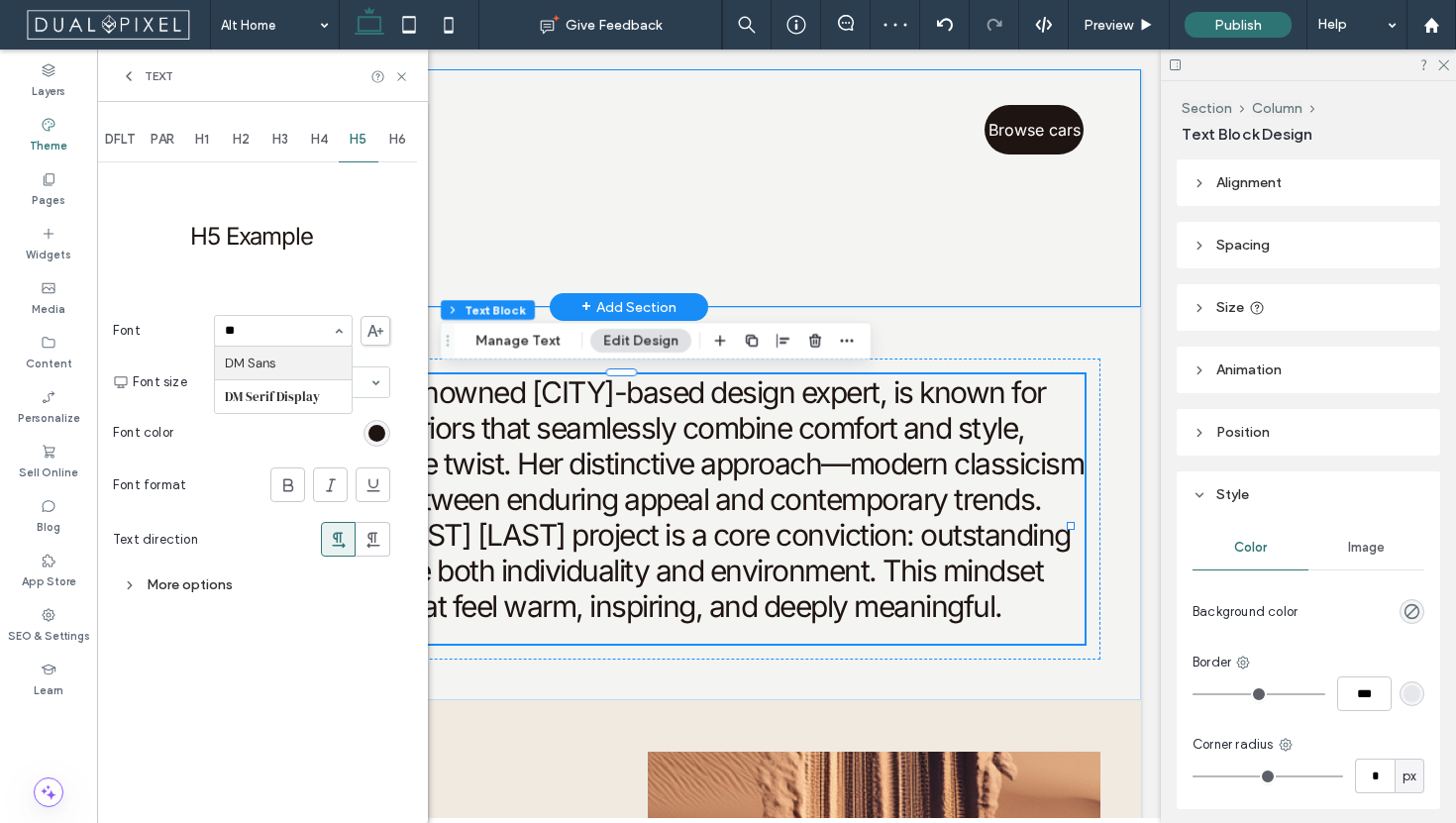 scroll, scrollTop: 0, scrollLeft: 0, axis: both 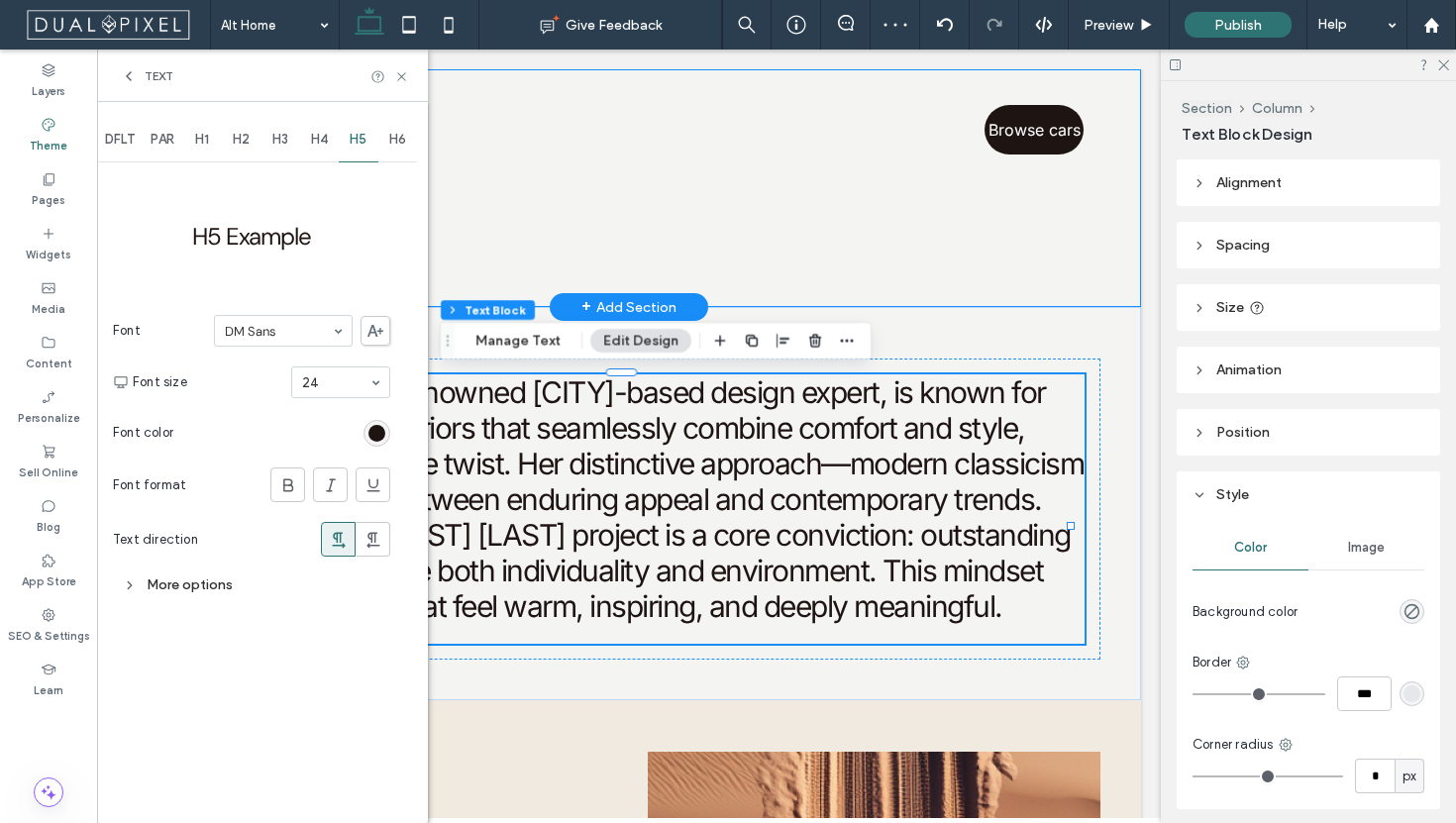 click on "H6" at bounding box center (398, 140) 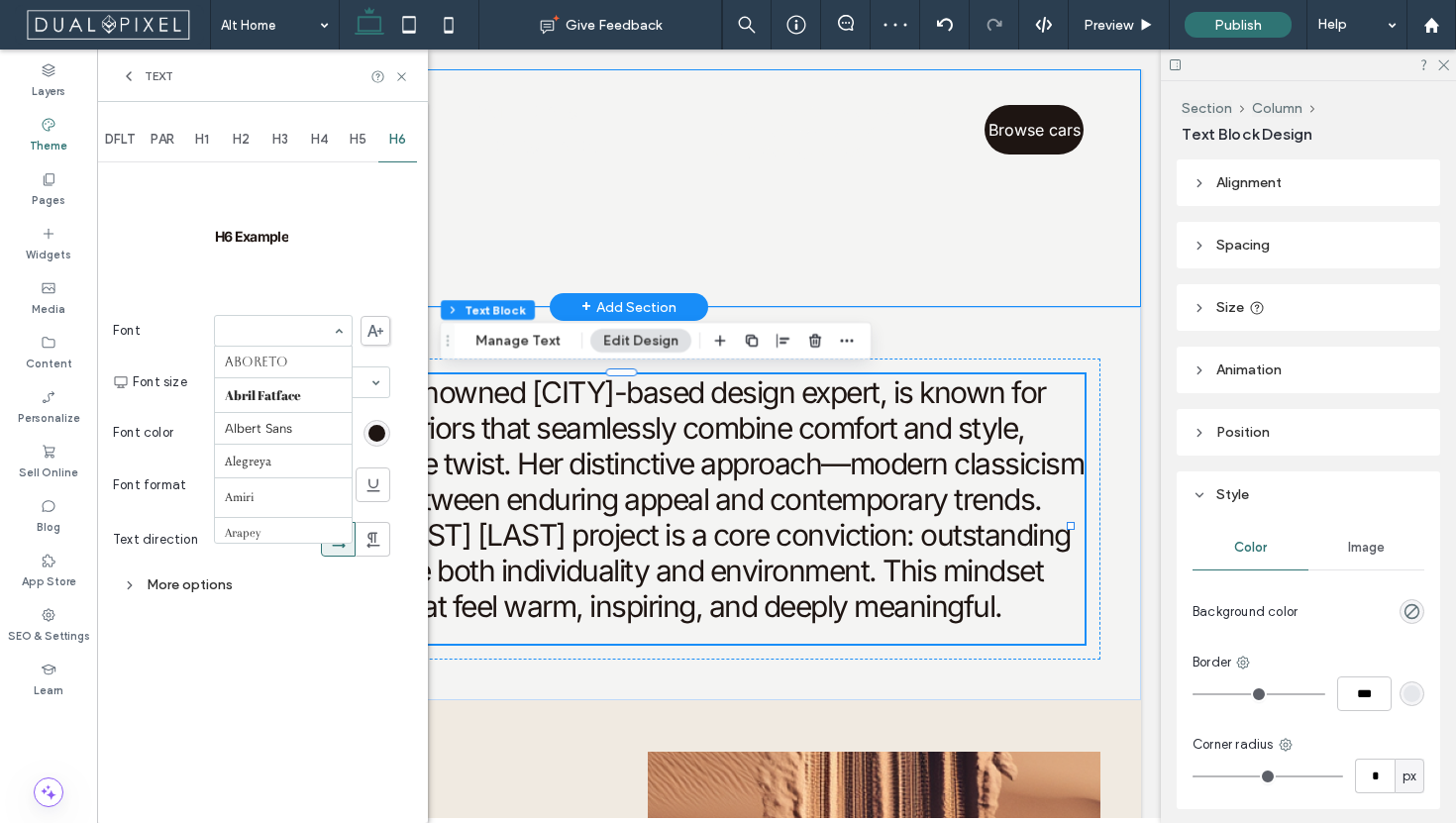 scroll, scrollTop: 399, scrollLeft: 0, axis: vertical 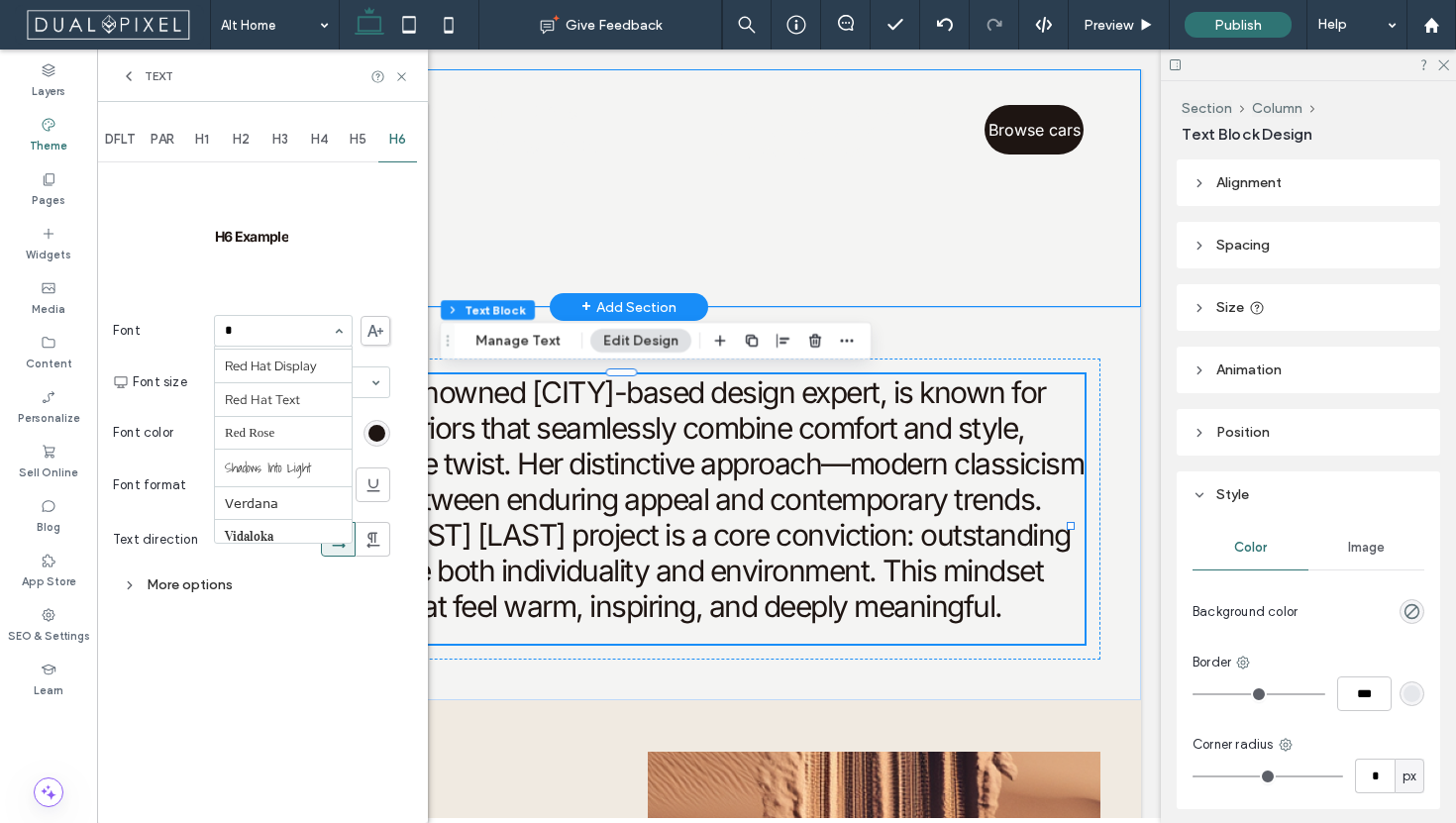 type on "**" 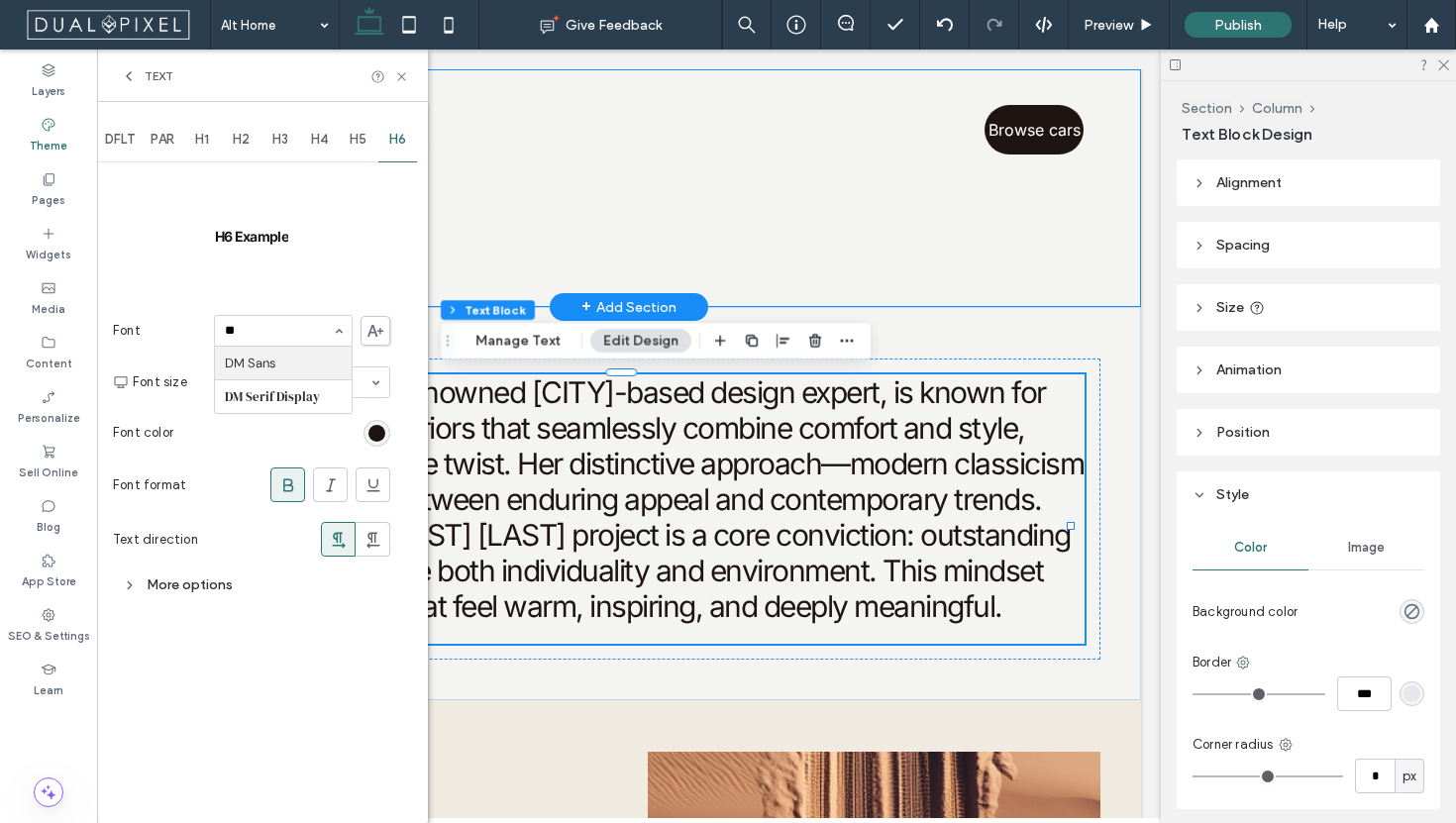 scroll, scrollTop: 0, scrollLeft: 0, axis: both 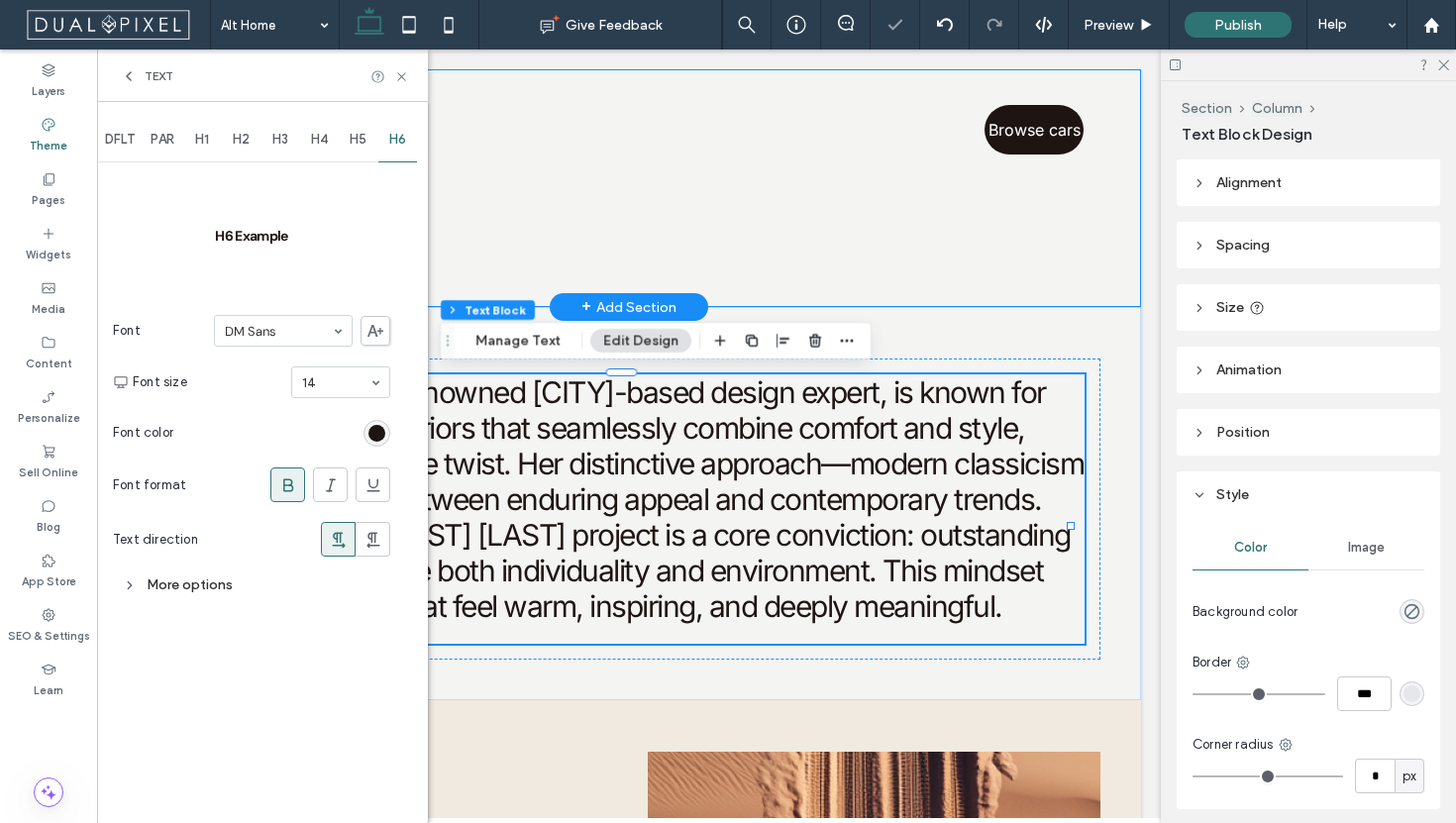 click on "PAR" at bounding box center (162, 140) 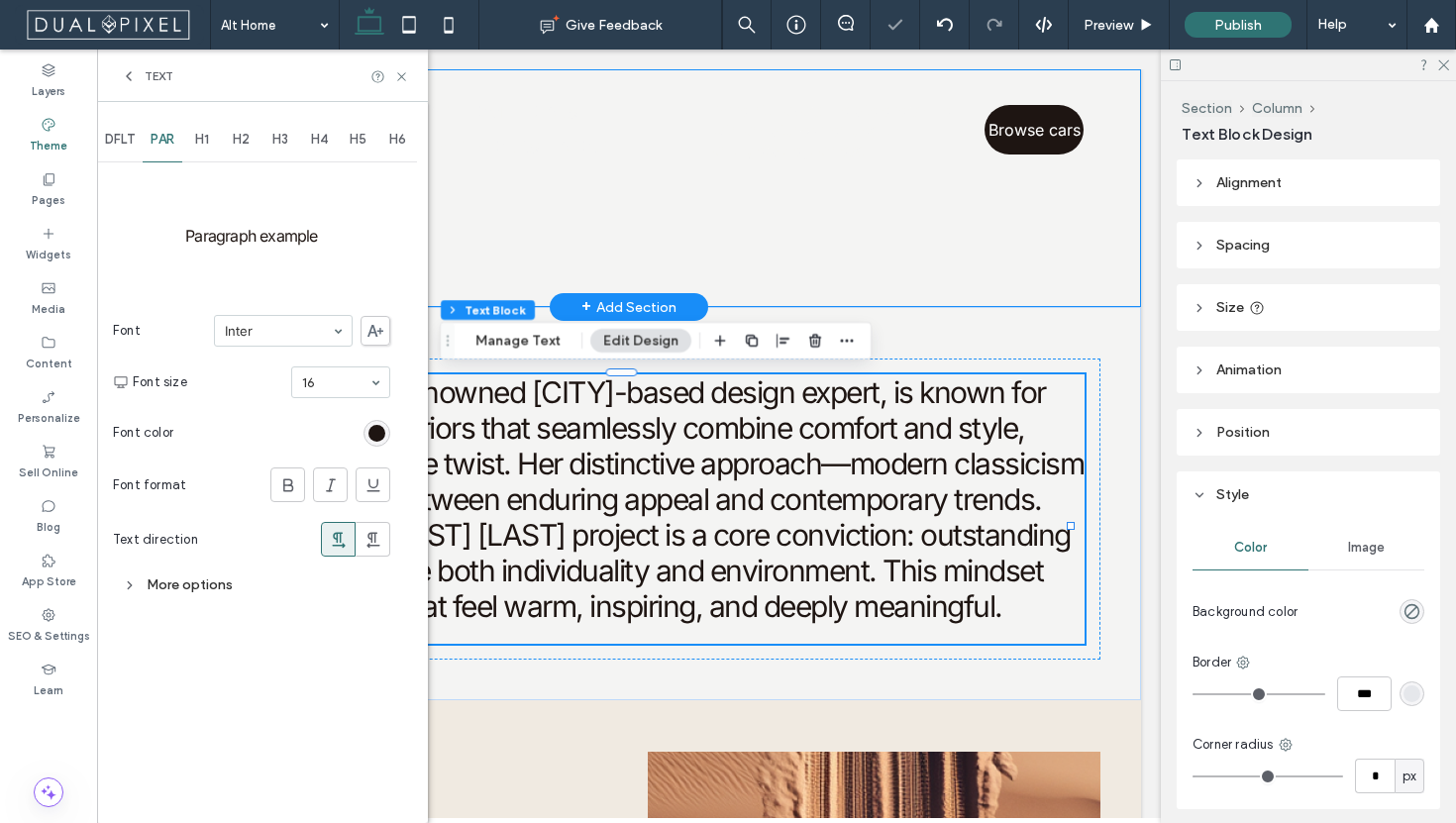 click on "PAR" at bounding box center [162, 140] 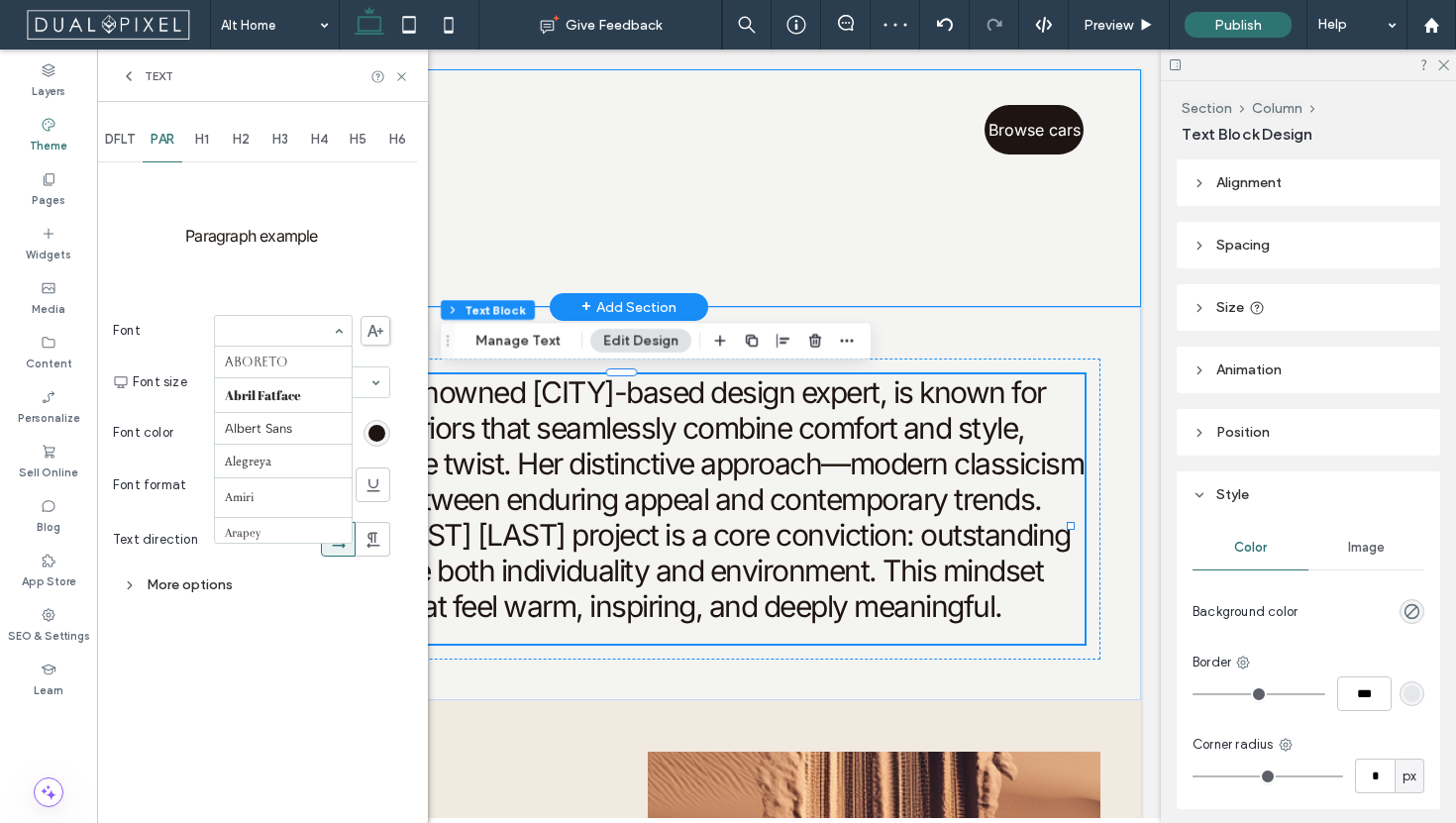 click at bounding box center (283, 331) 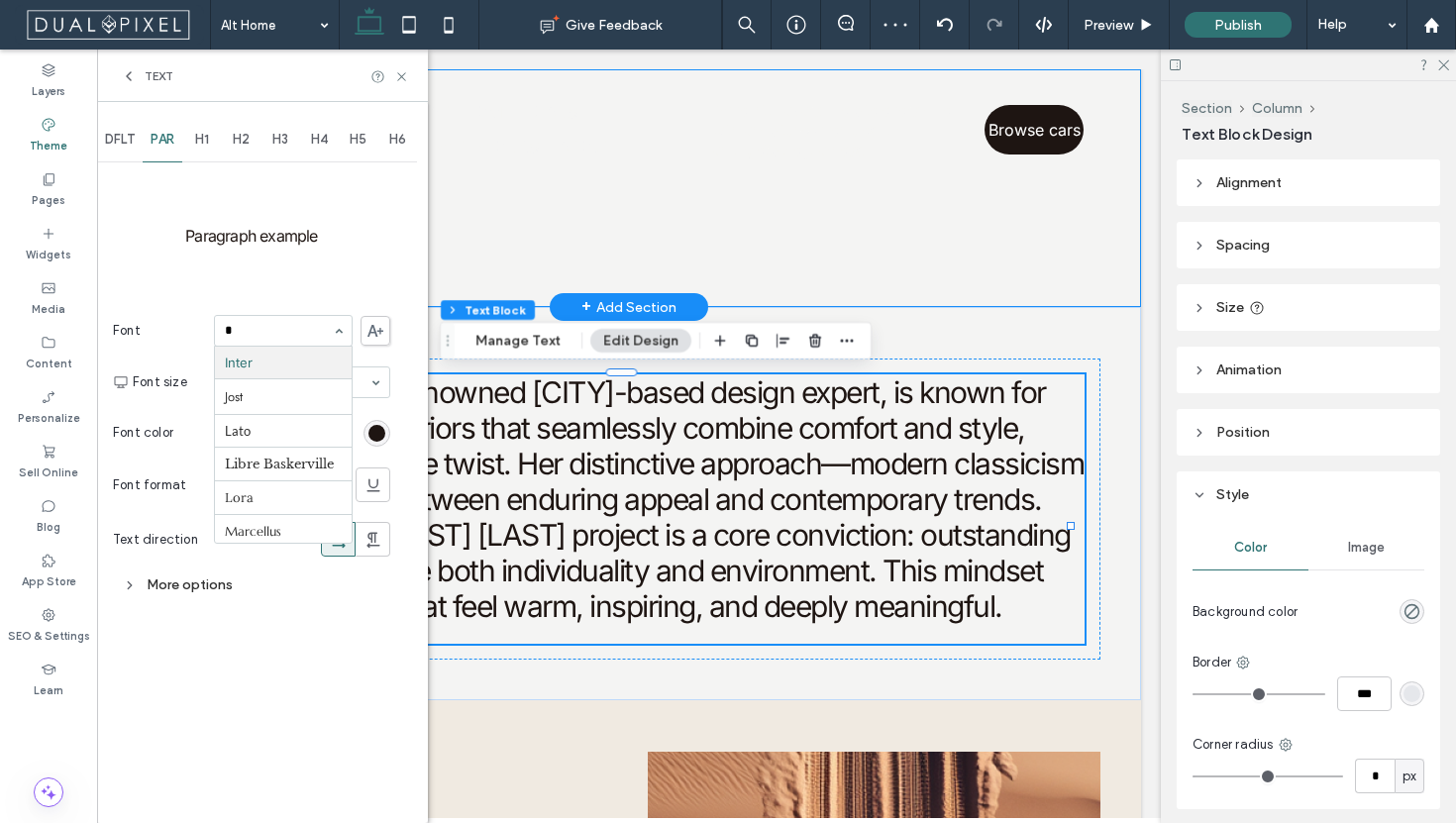 type on "**" 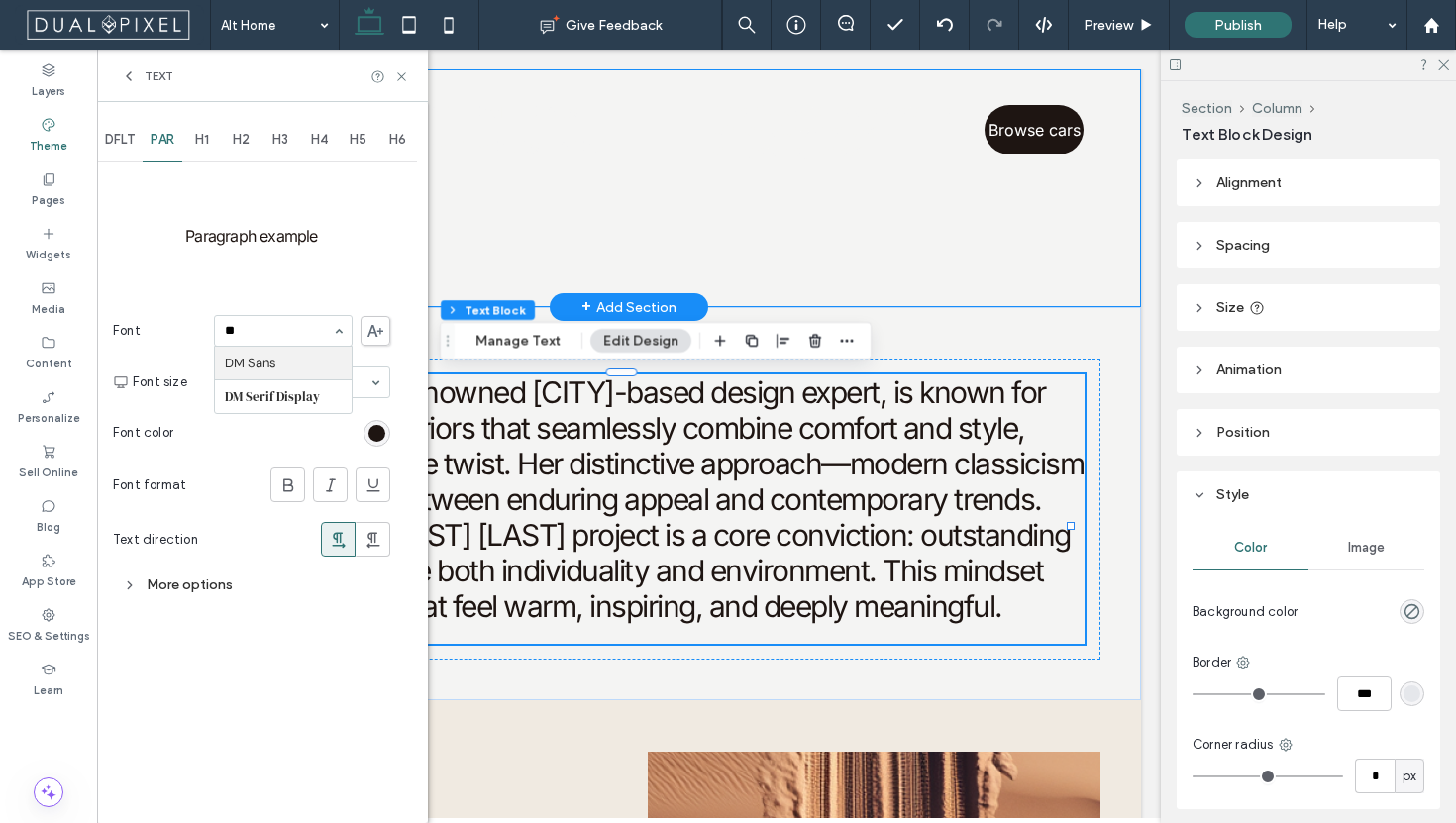 type 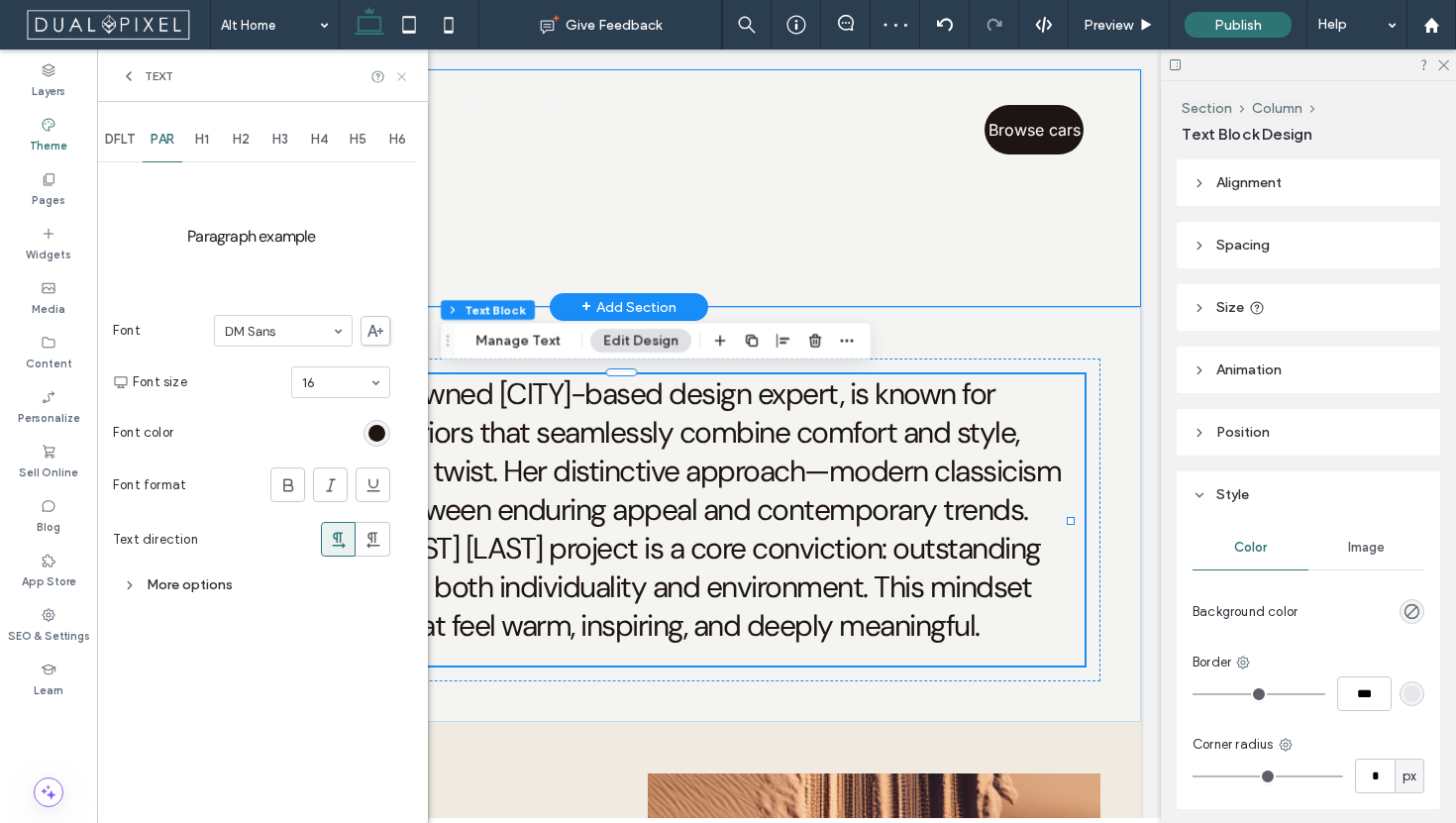 click 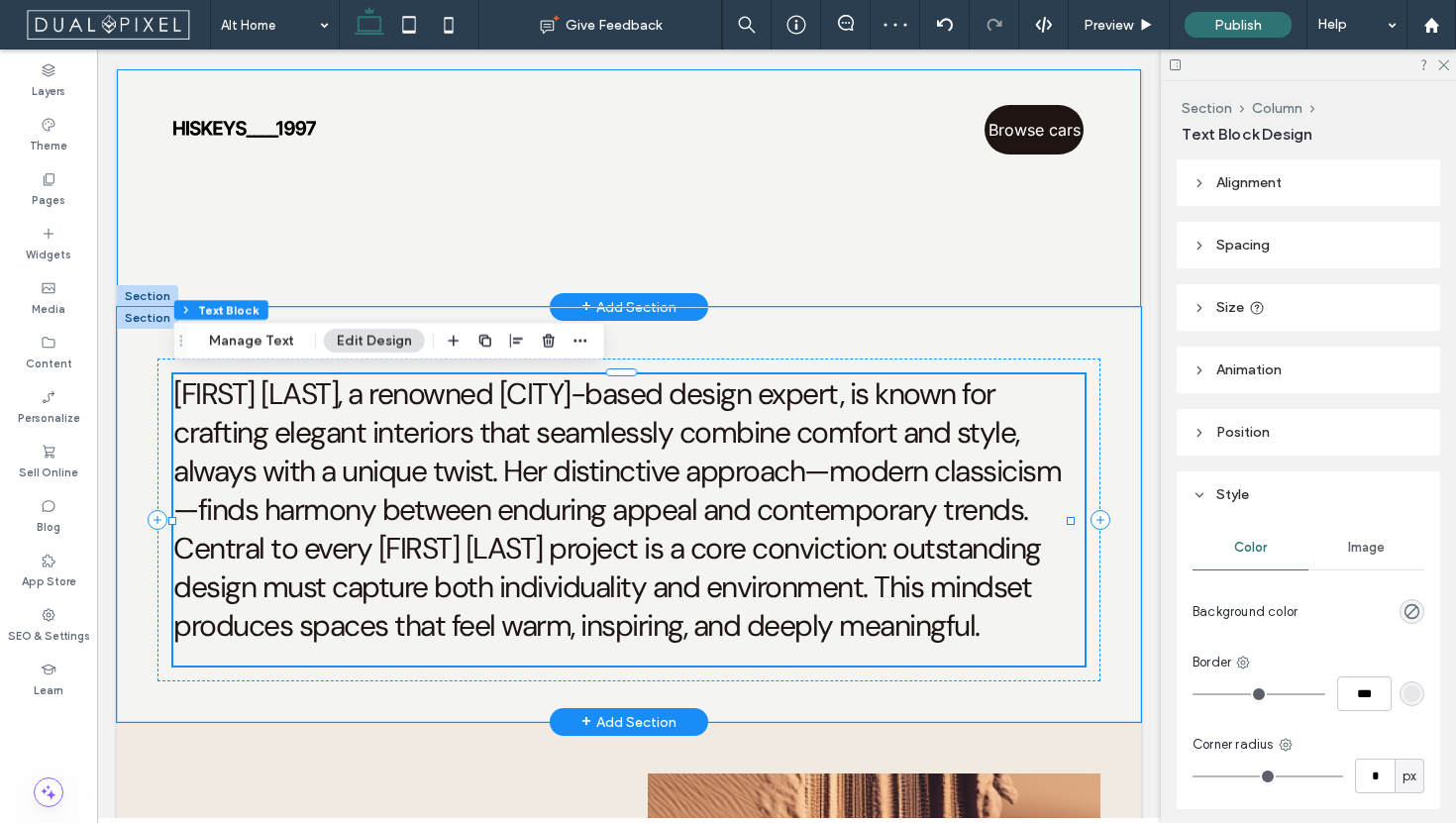 click on "[FIRST] [LAST], a renowned [CITY]-based design expert, is known for crafting elegant interiors that seamlessly combine comfort and style, always with a unique twist. Her distinctive approach—modern classicism—finds harmony between enduring appeal and contemporary trends." at bounding box center [617, 452] 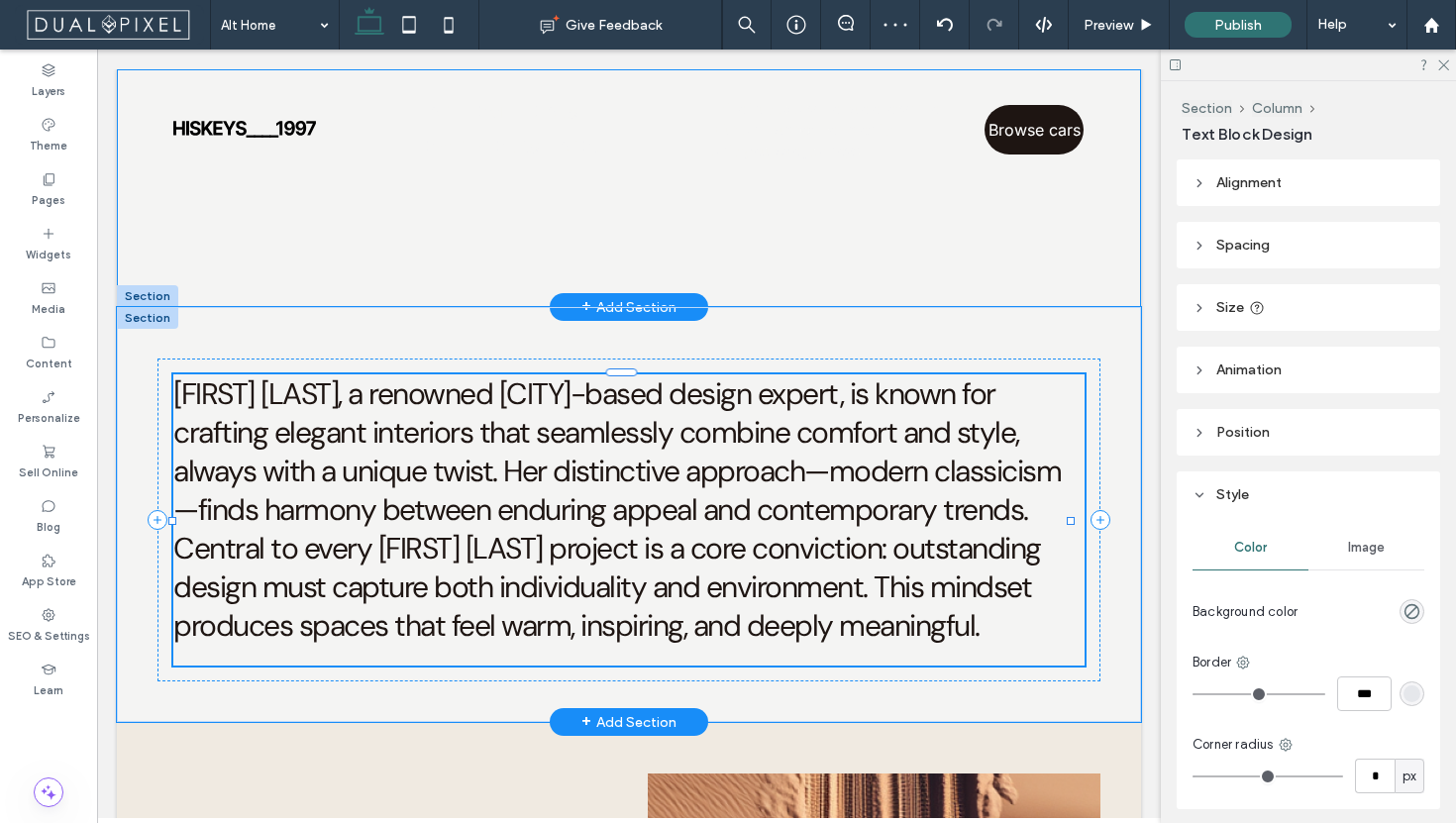 type on "*******" 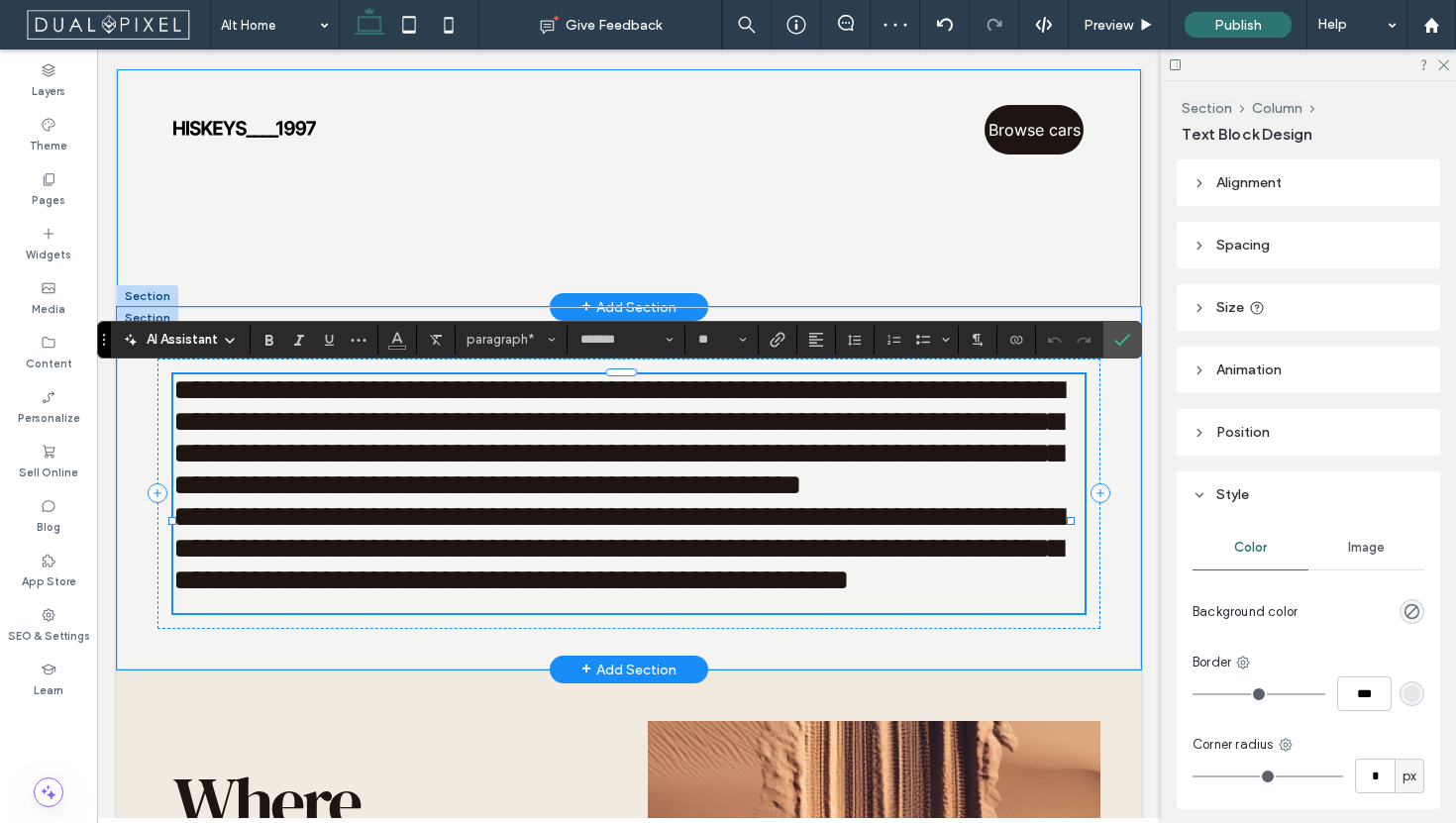 click on "**********" at bounding box center [618, 437] 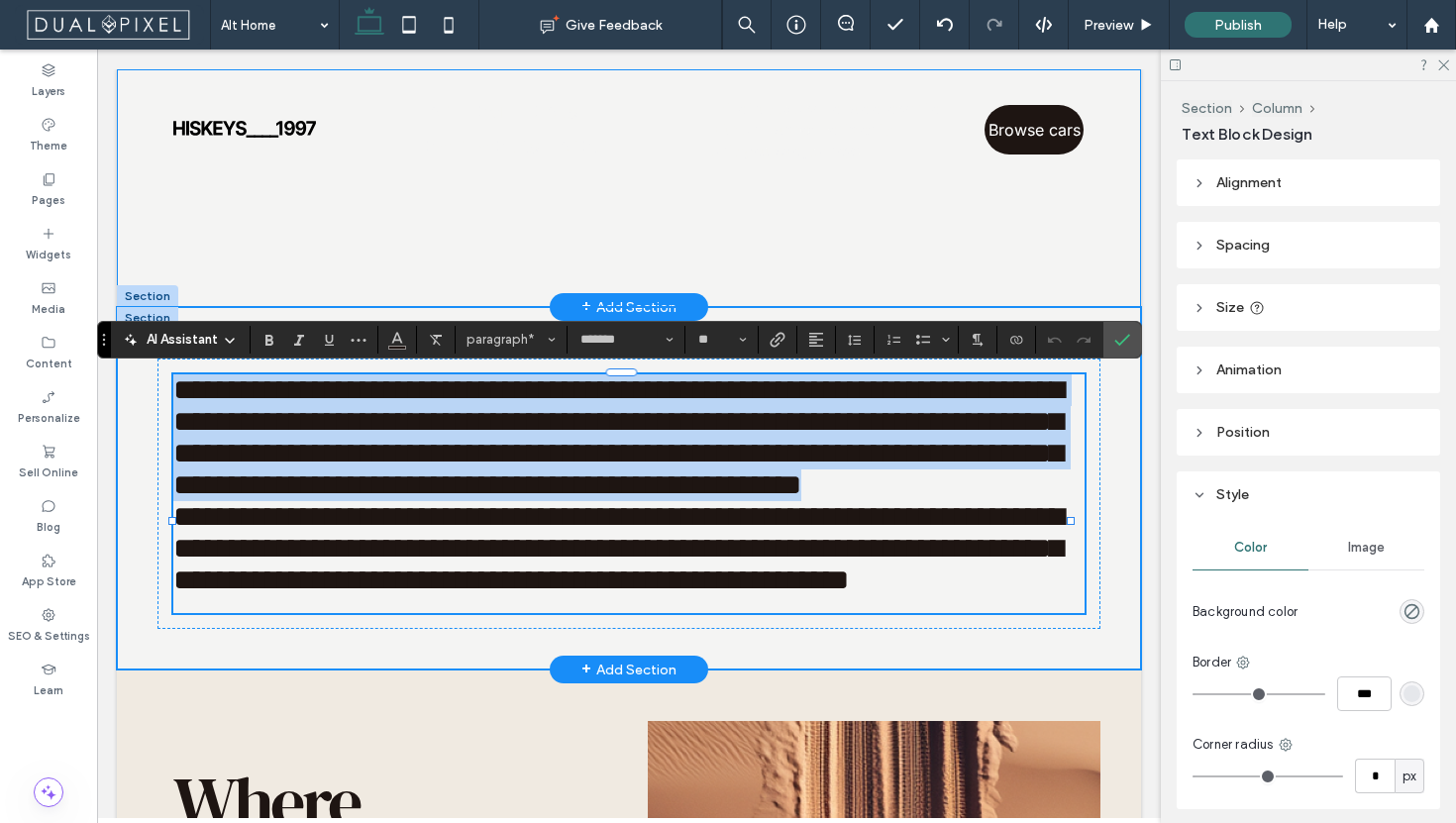 drag, startPoint x: 1027, startPoint y: 514, endPoint x: 145, endPoint y: 381, distance: 891.97141 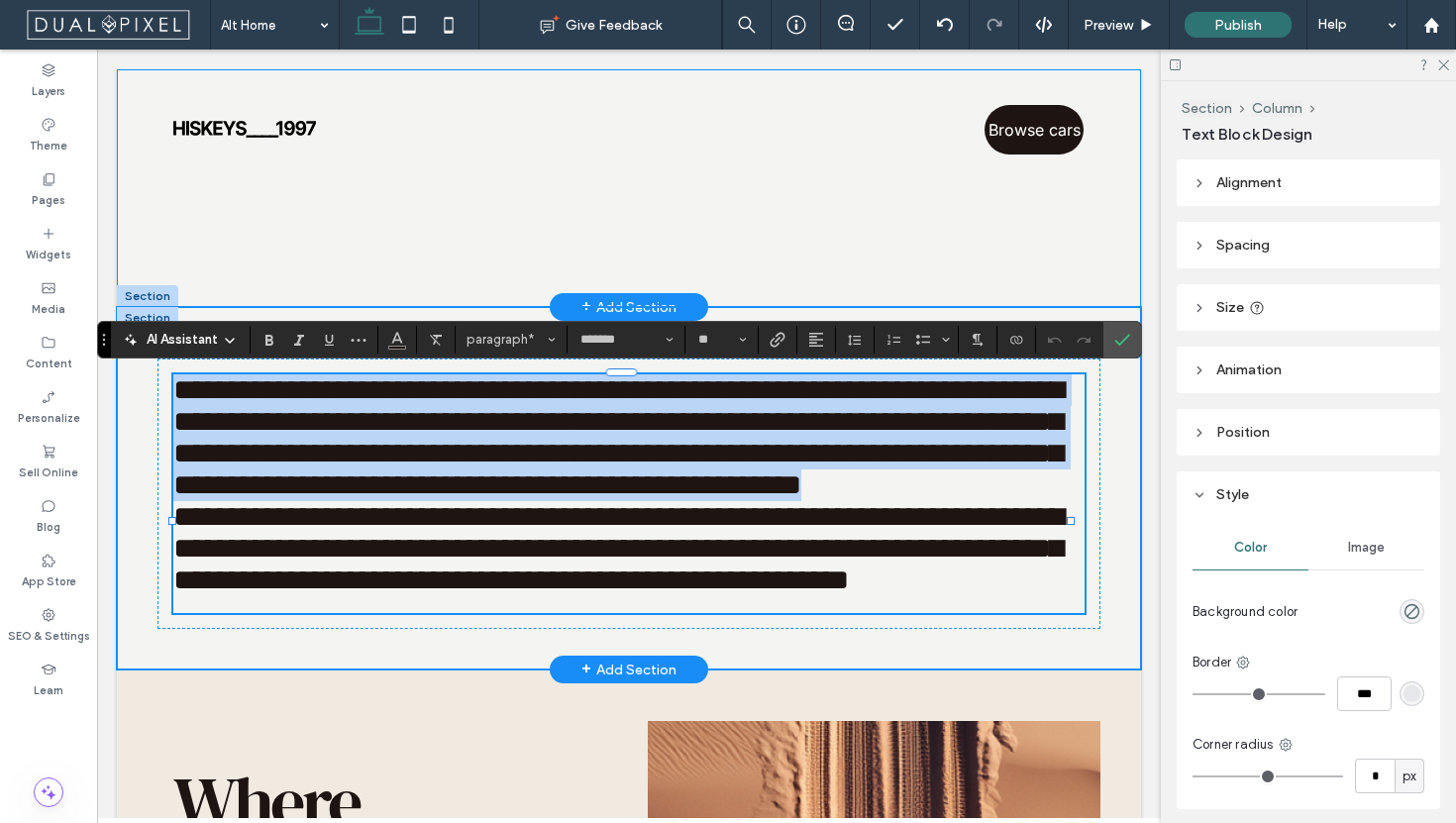 click on "**********" at bounding box center [629, 488] 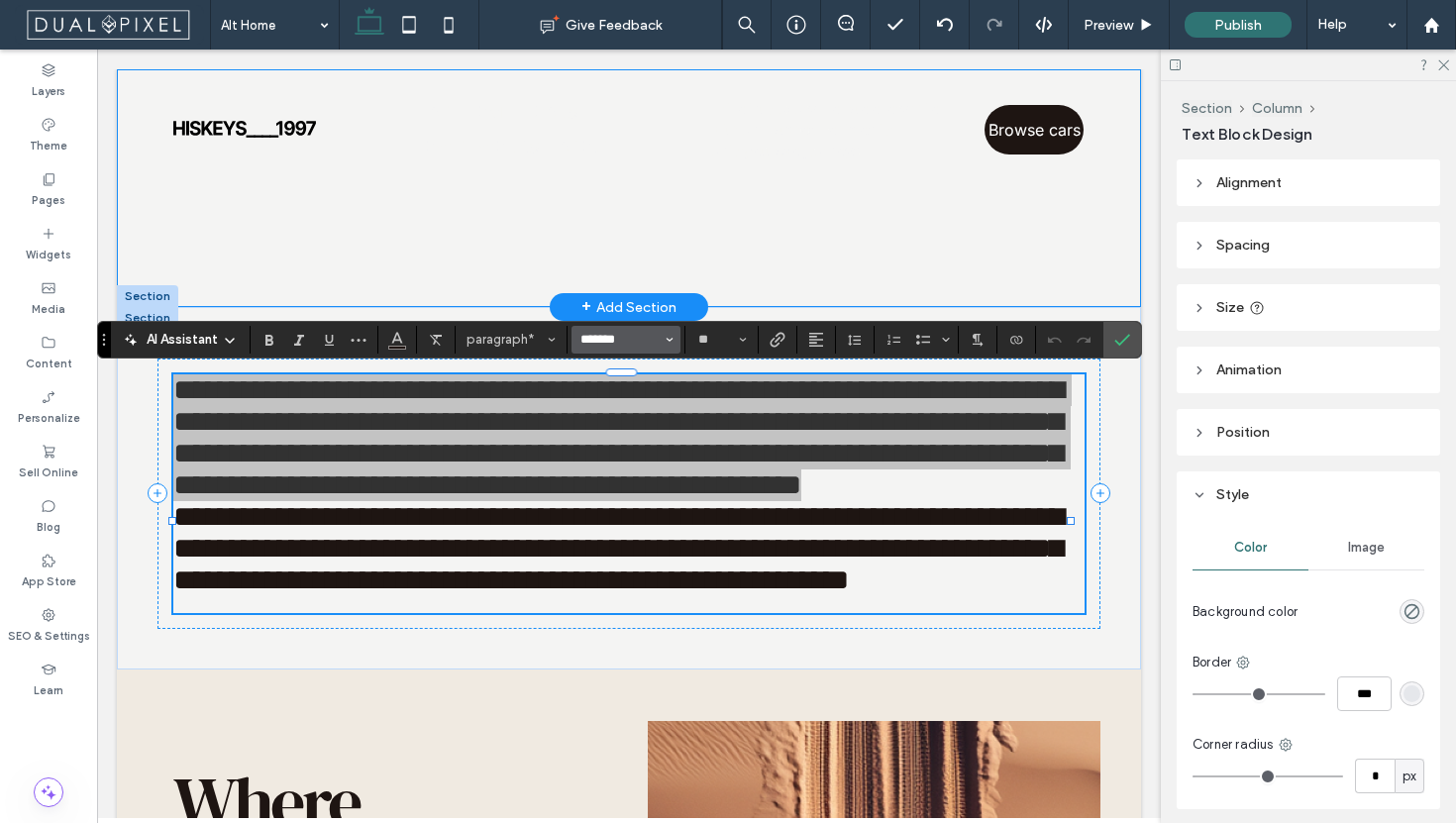 click on "*******" at bounding box center (620, 340) 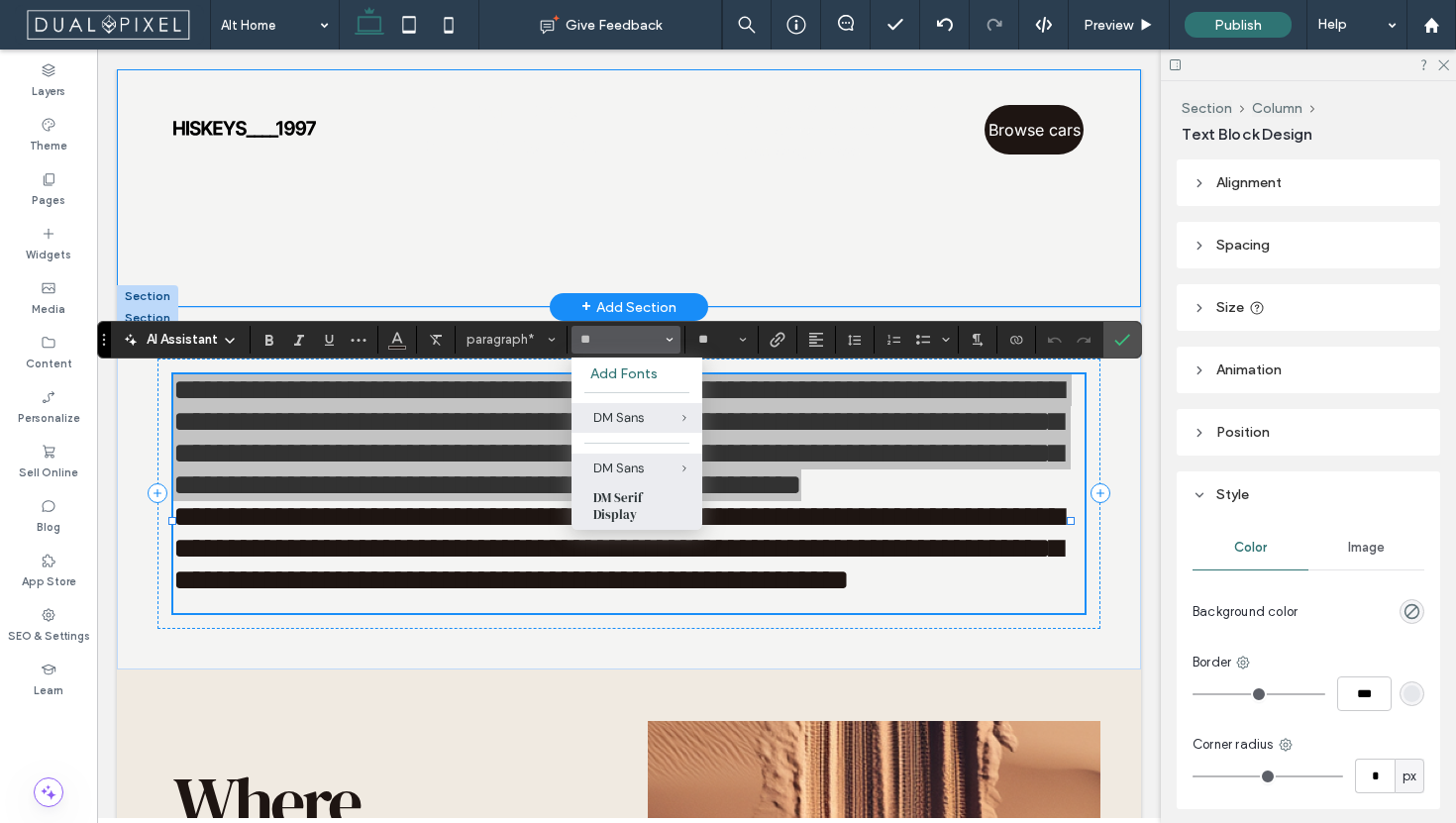 click on "DM Serif Display" at bounding box center (637, 506) 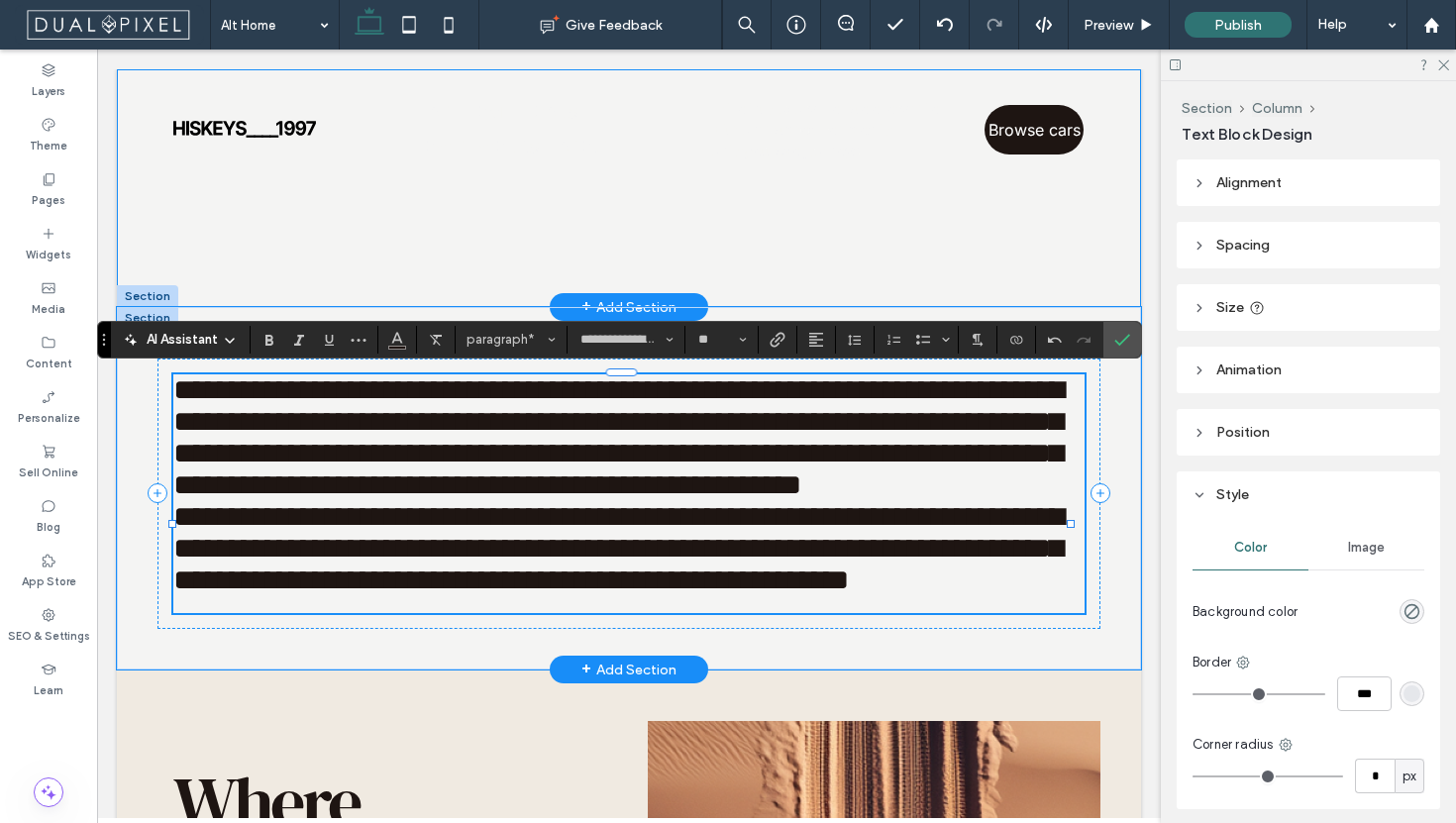 type on "*******" 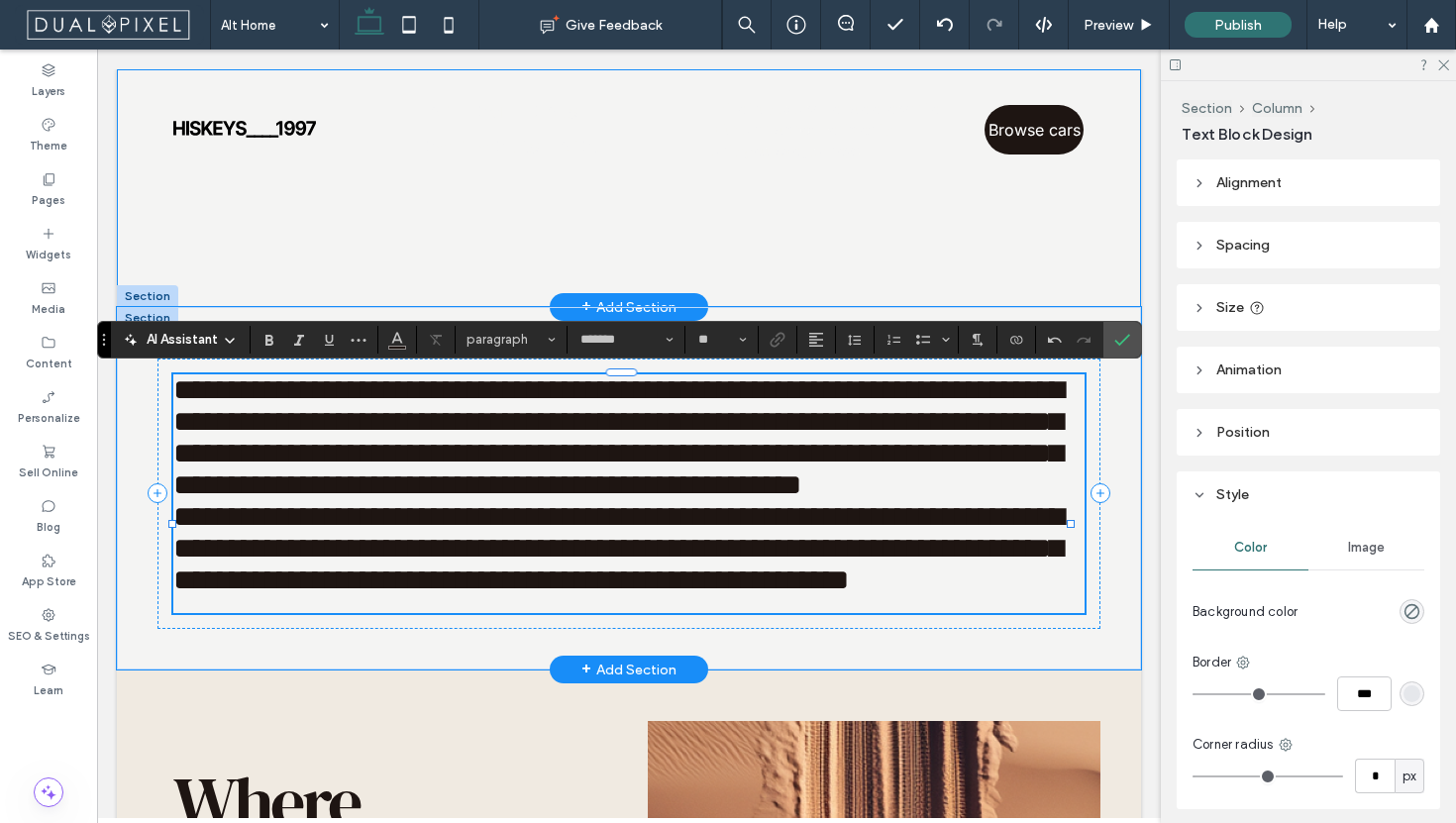 type on "**" 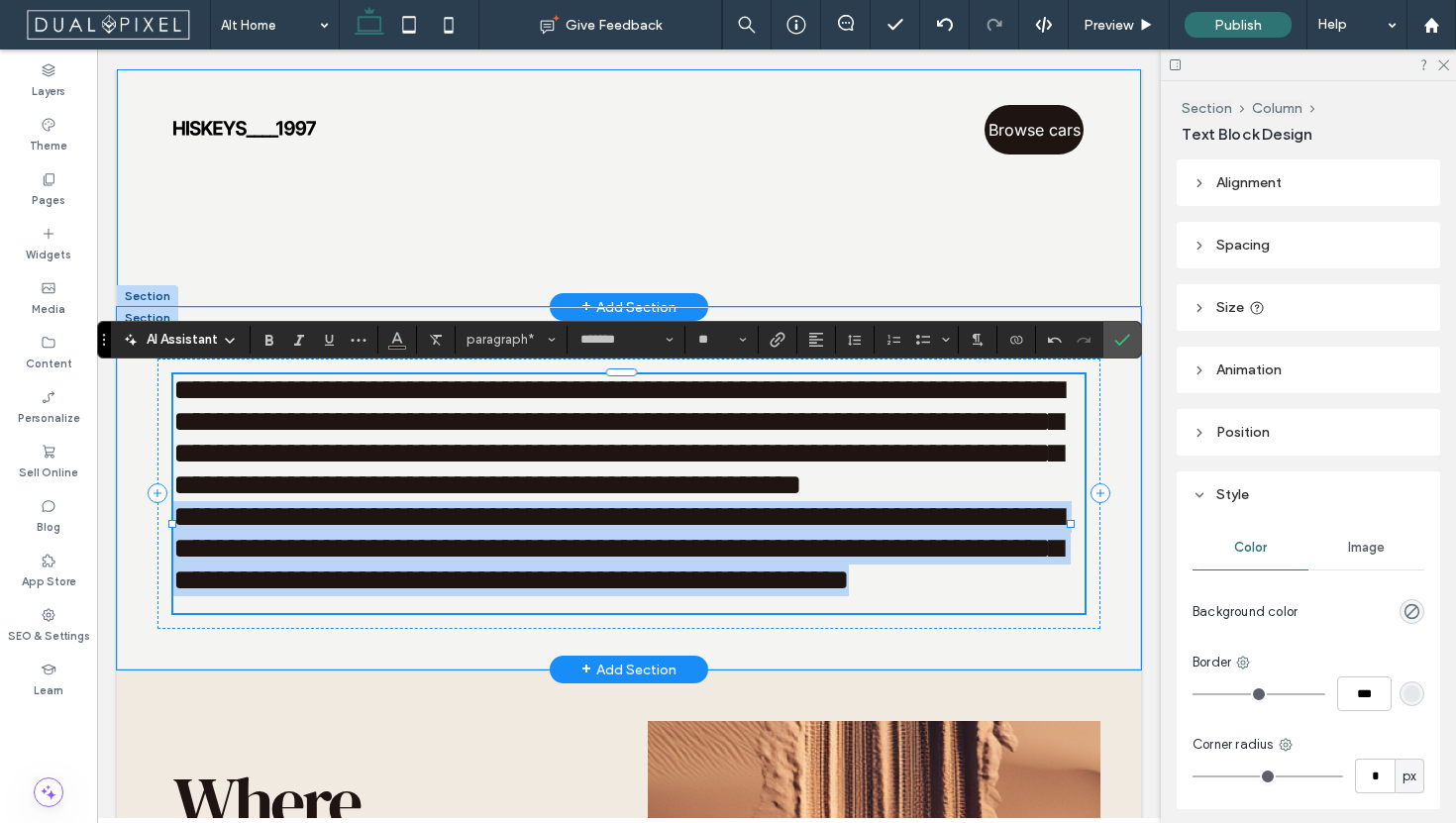 drag, startPoint x: 990, startPoint y: 644, endPoint x: 177, endPoint y: 543, distance: 819.2497 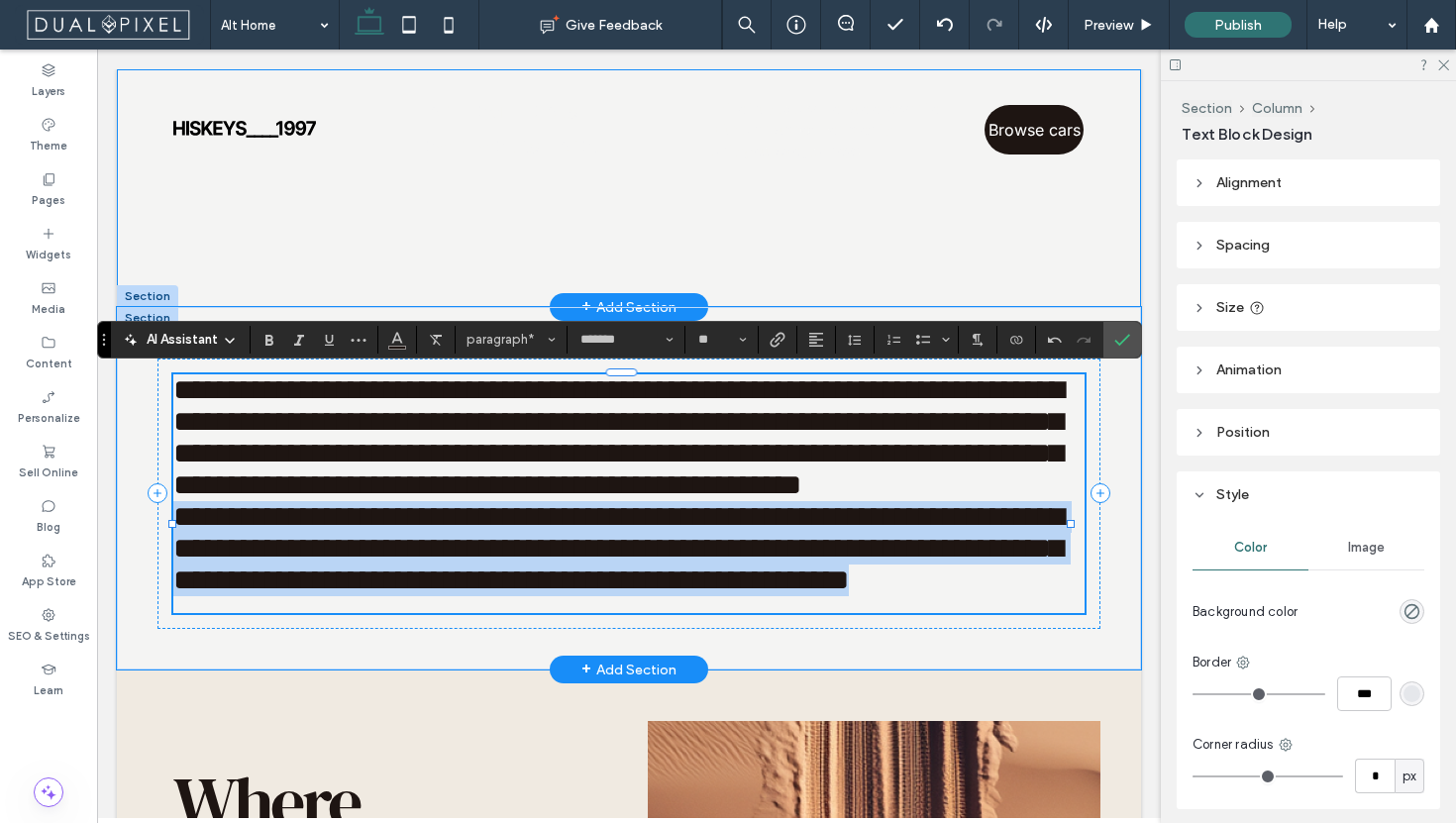 click on "**********" at bounding box center (628, 549) 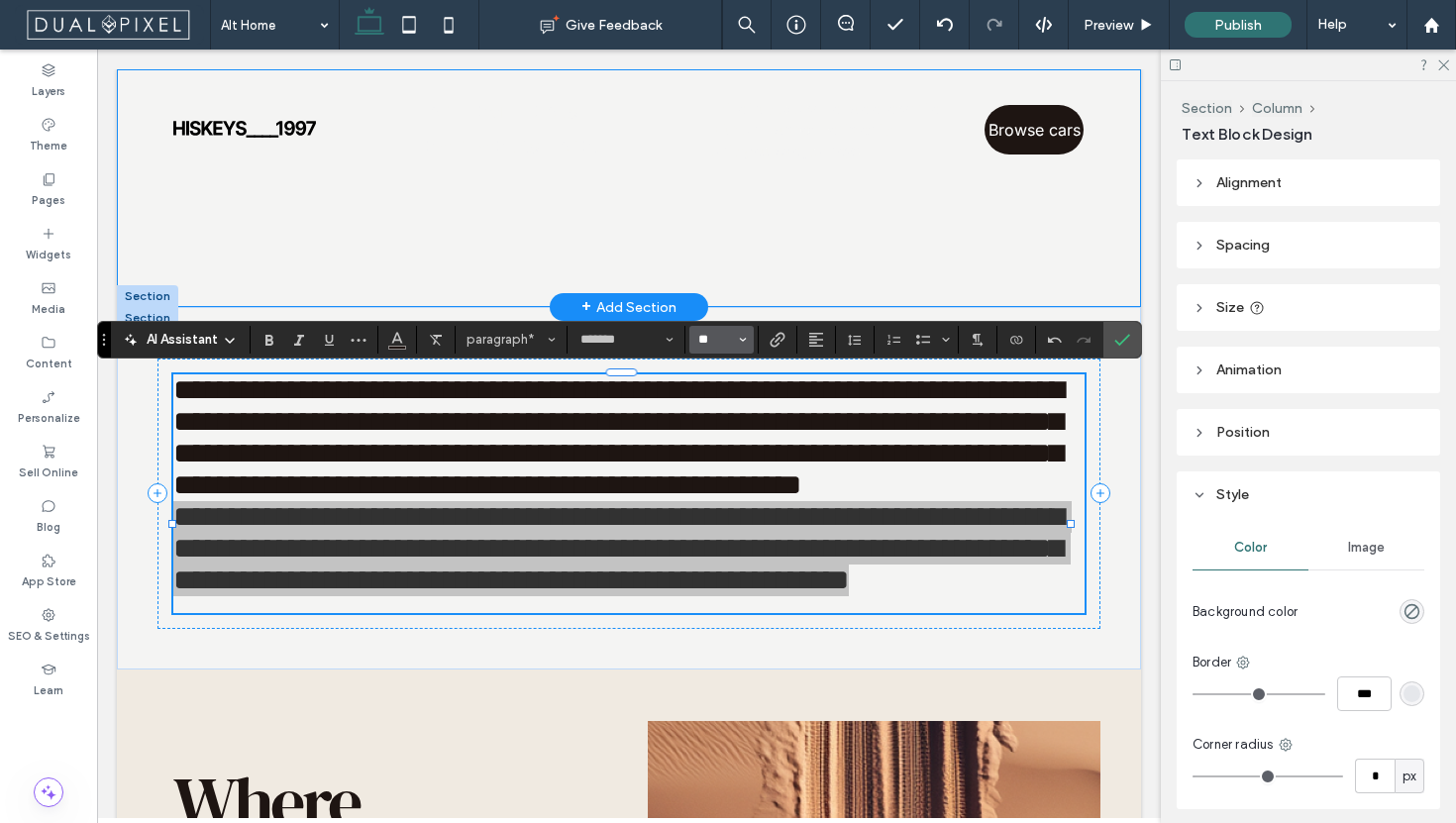 click on "**" at bounding box center [715, 340] 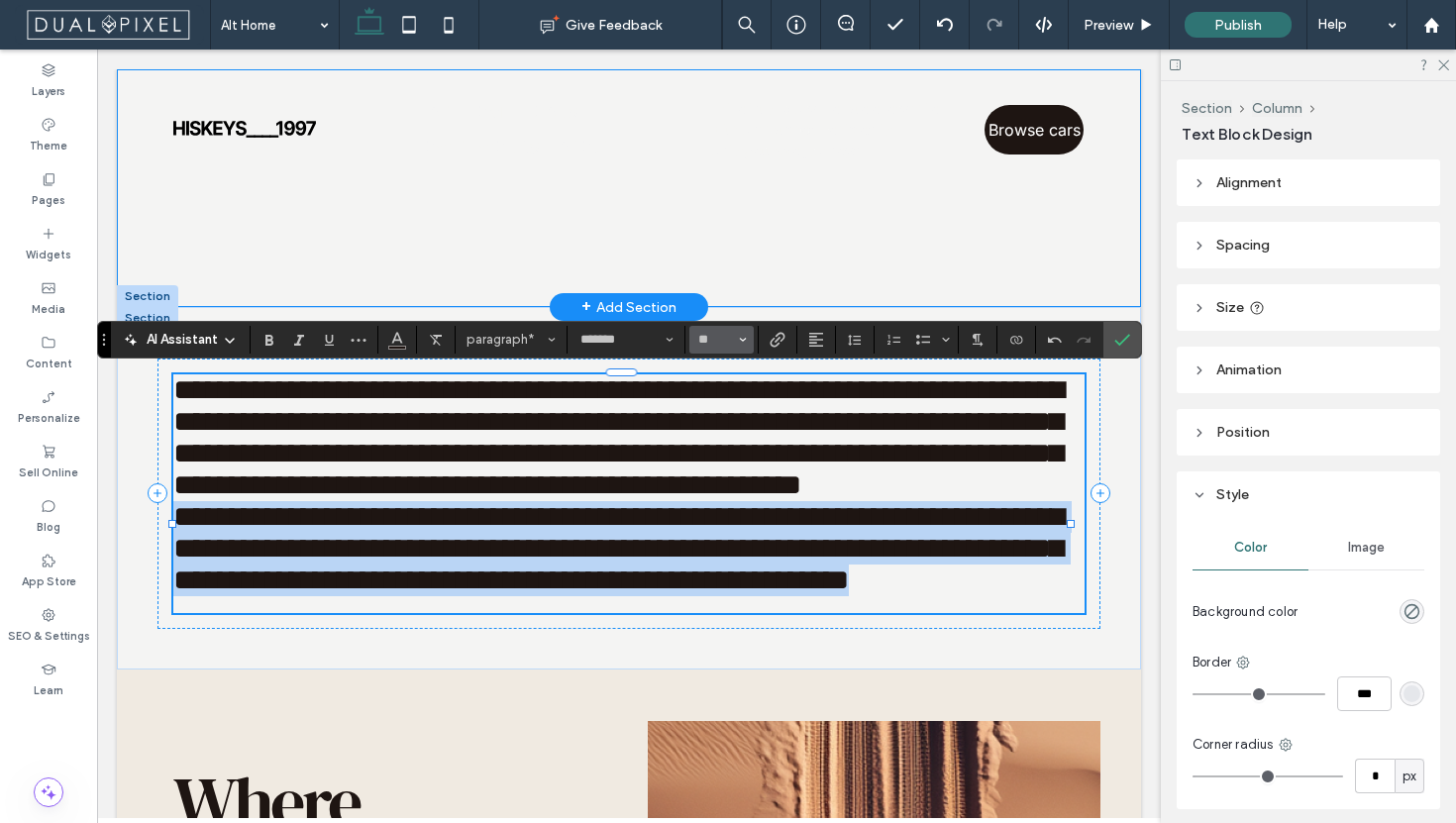 type on "**" 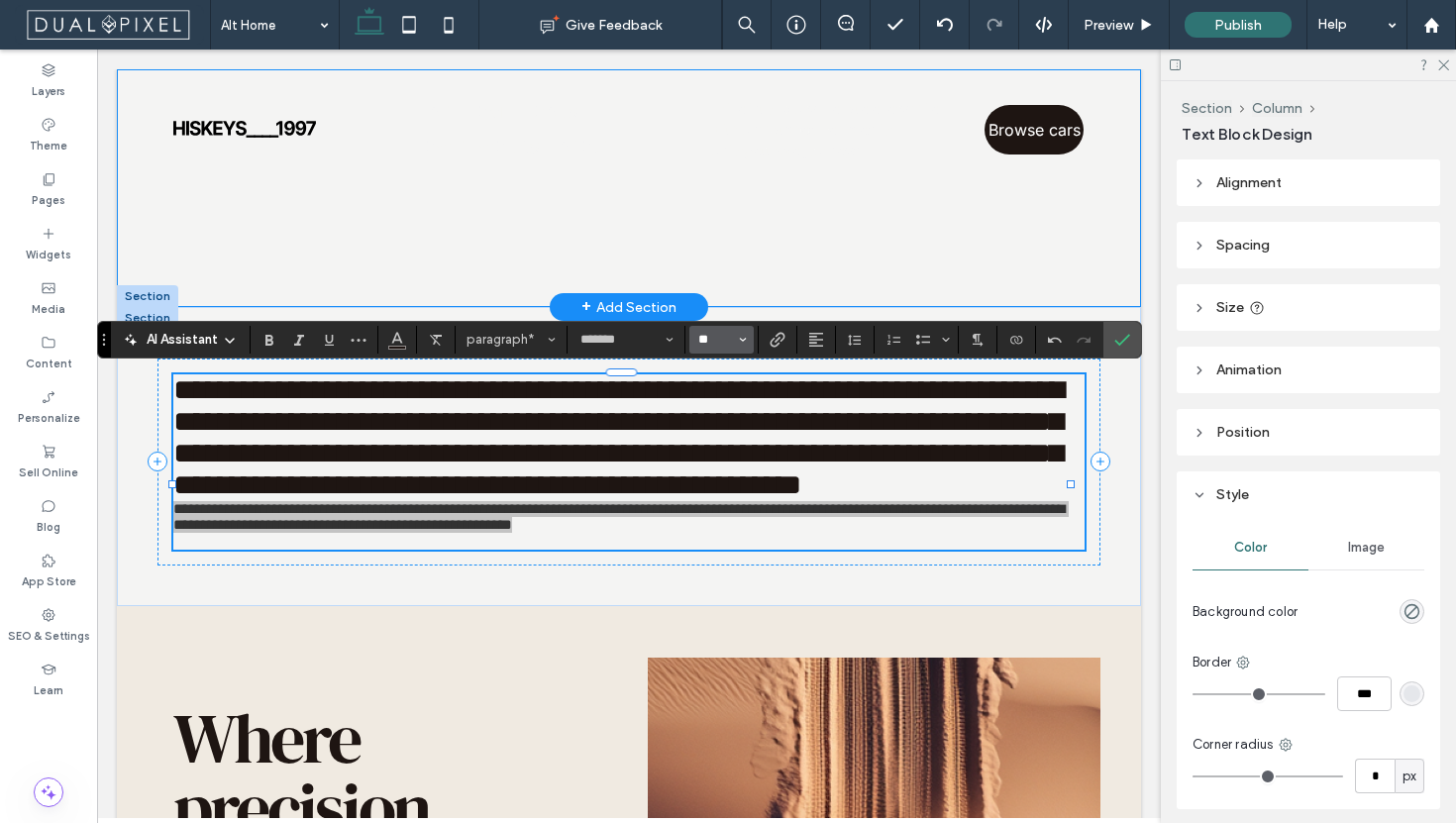 click on "**" at bounding box center (715, 340) 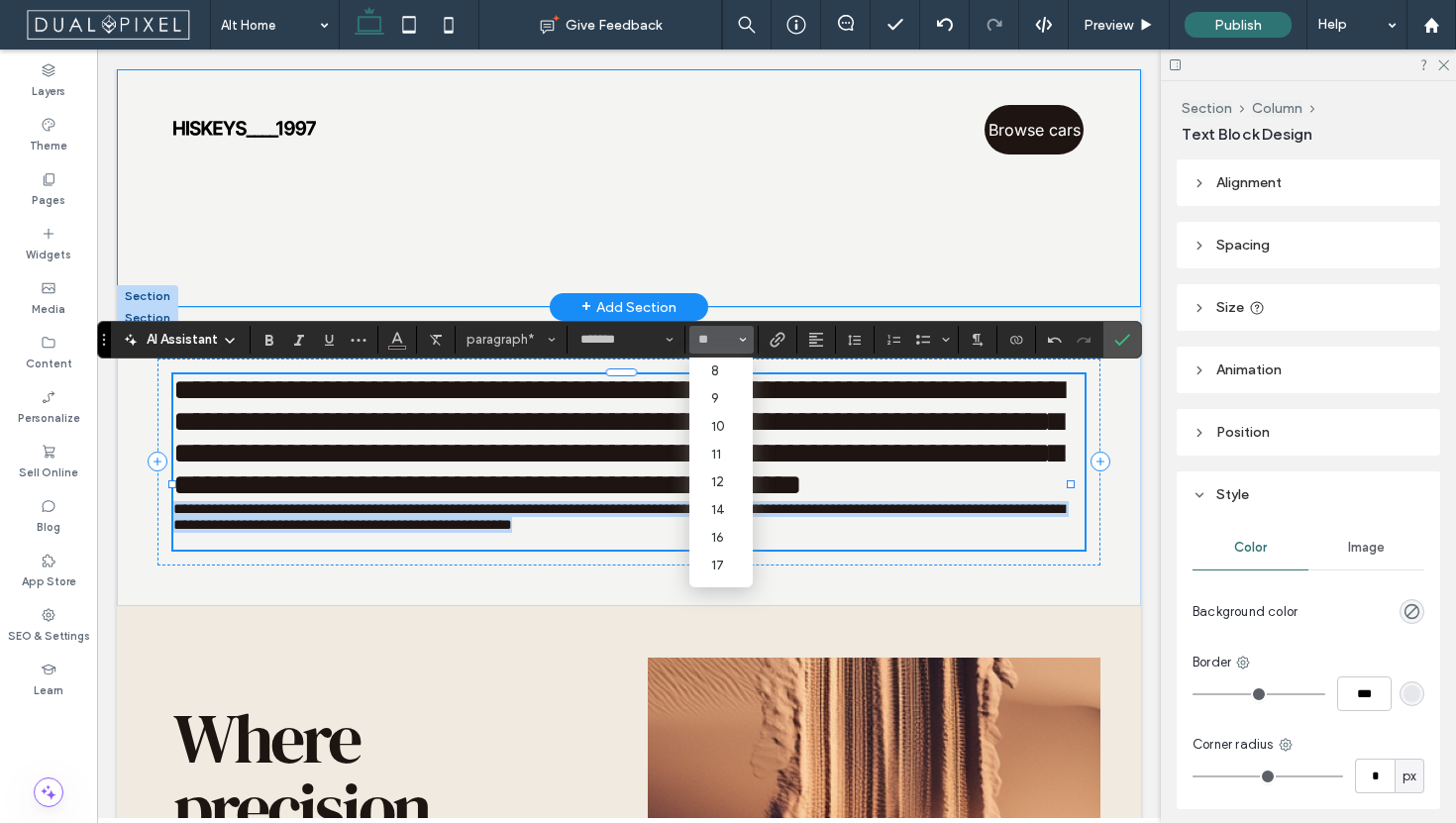 type on "**" 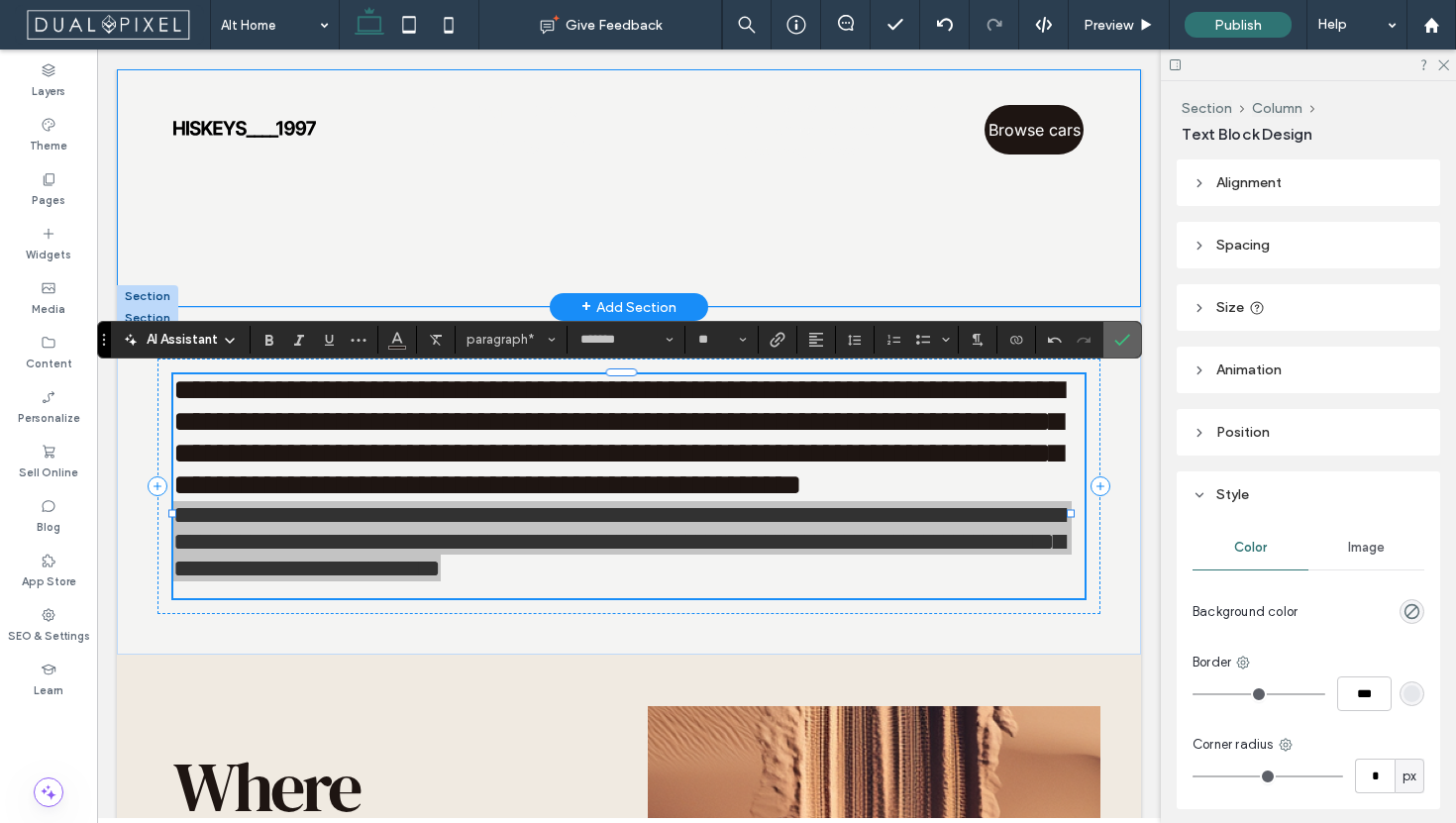 click 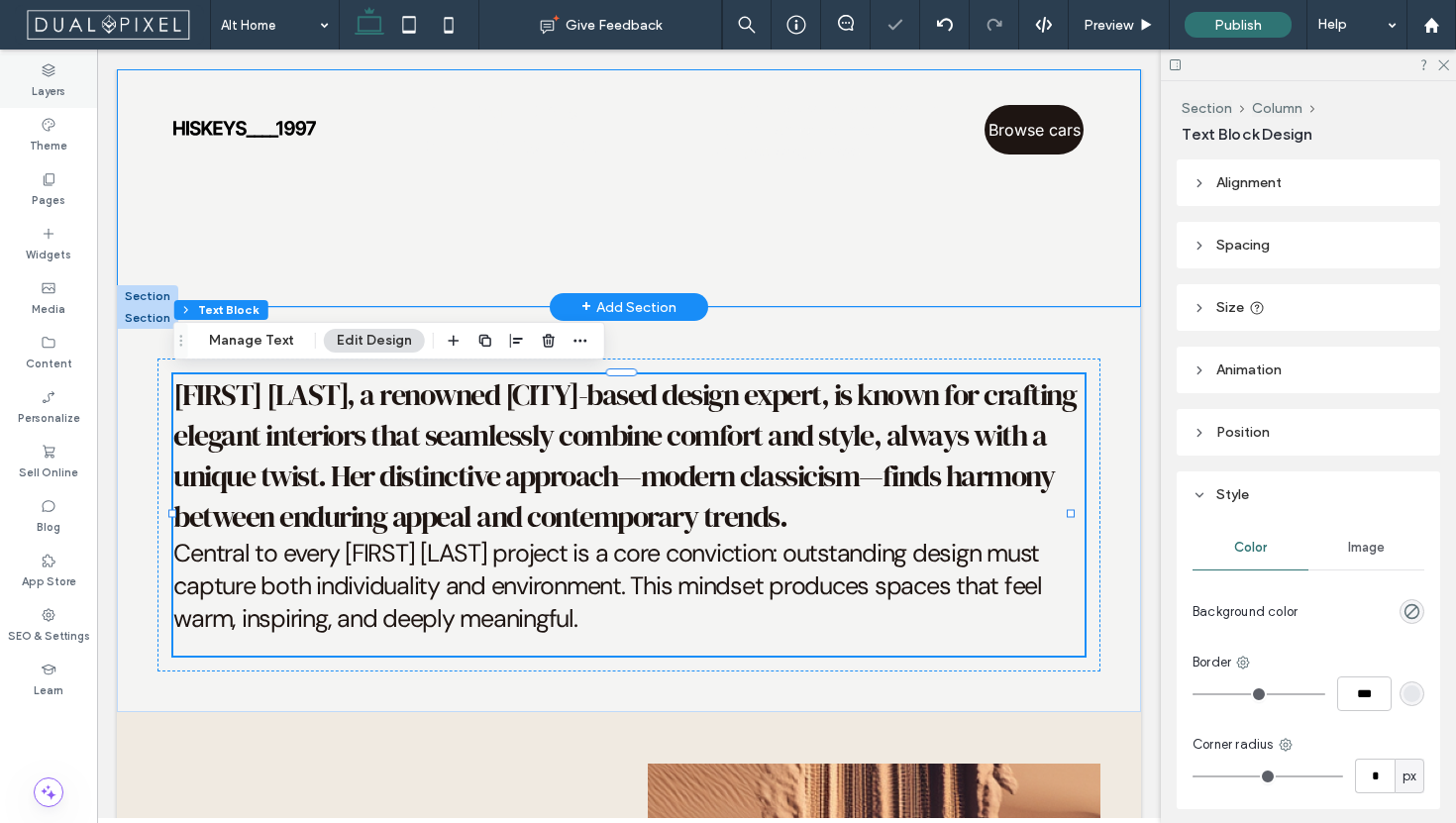 click on "Layers" at bounding box center [49, 89] 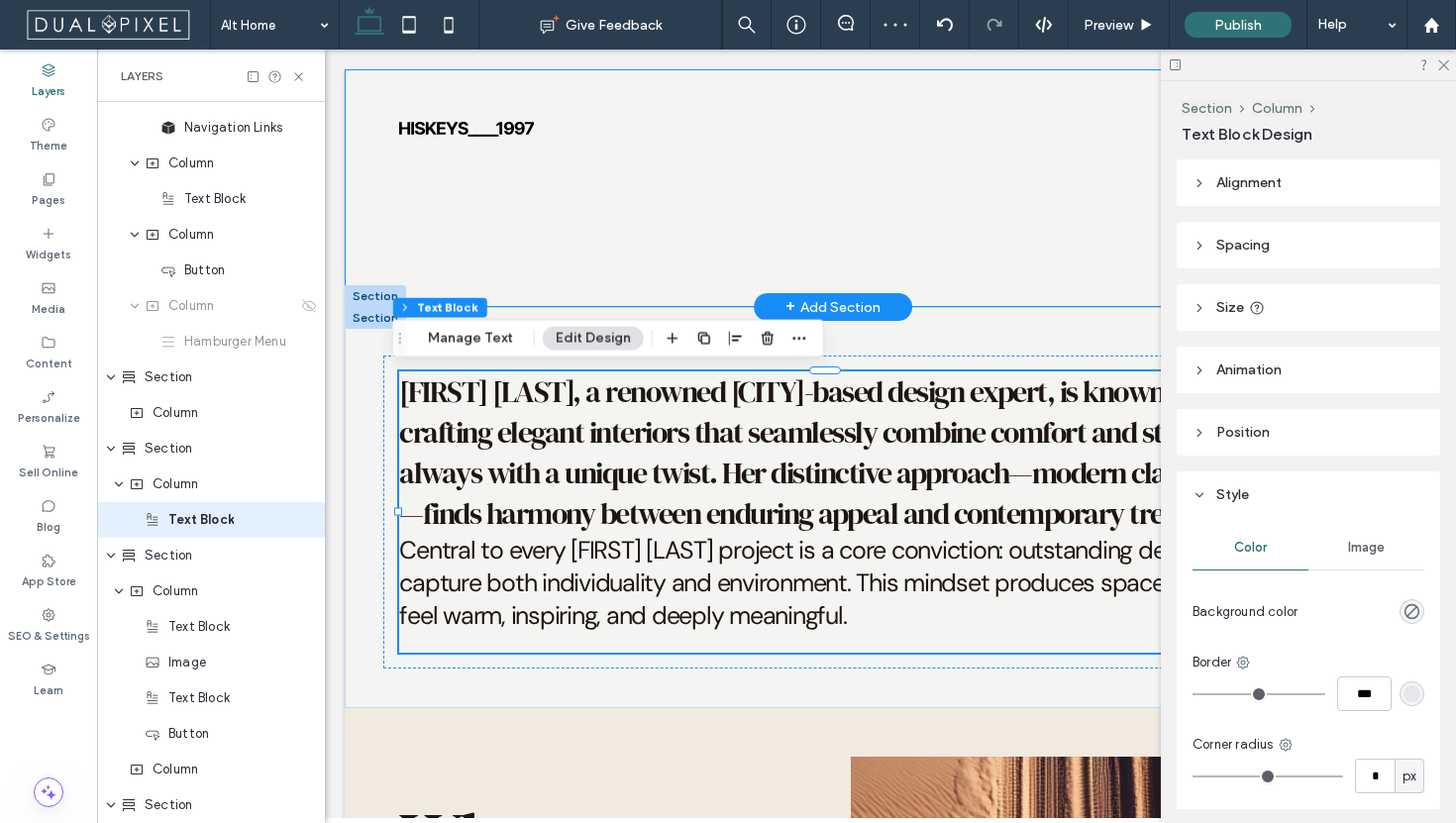 scroll, scrollTop: 228, scrollLeft: 0, axis: vertical 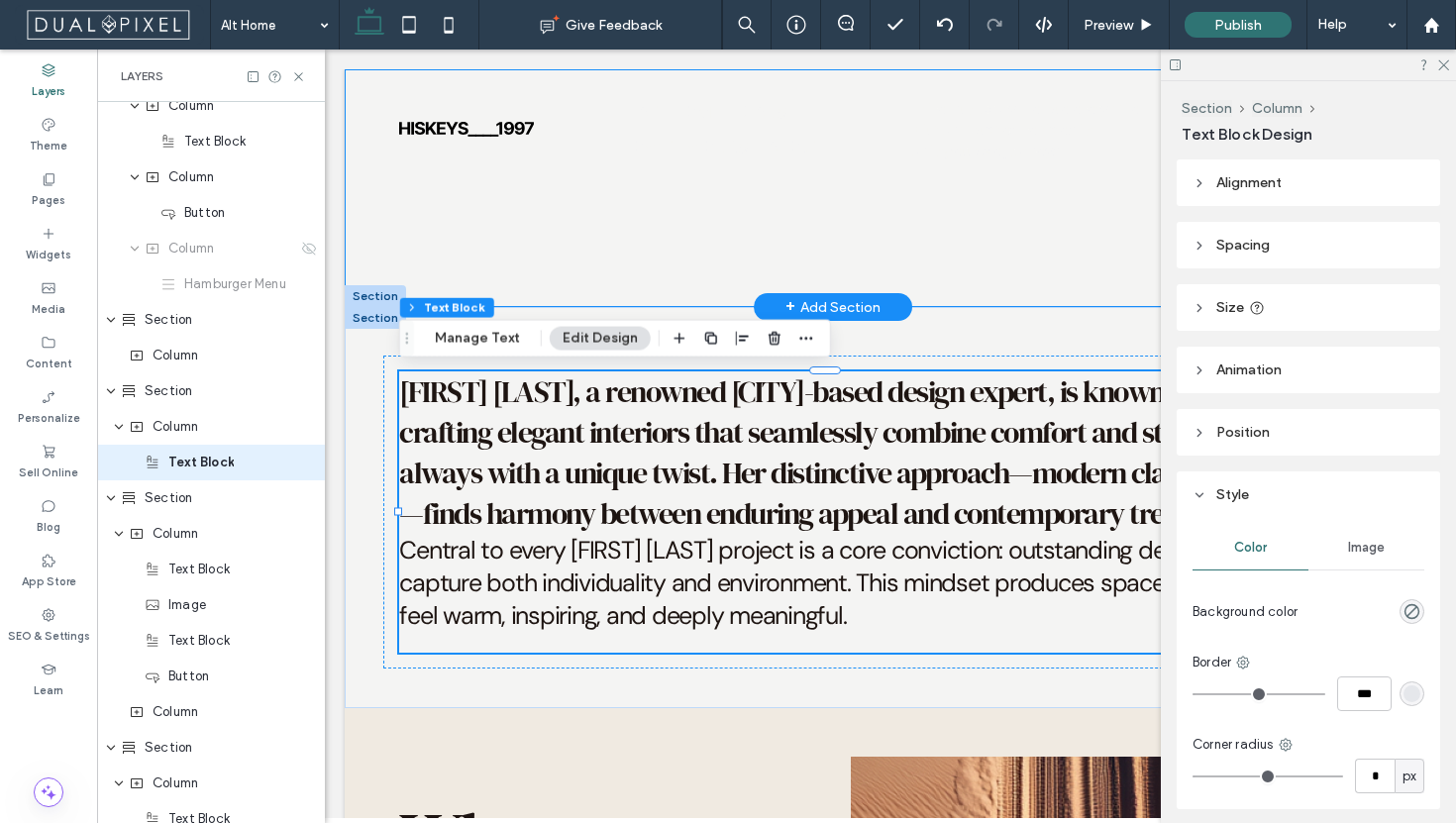 click on "Layers" at bounding box center (49, 80) 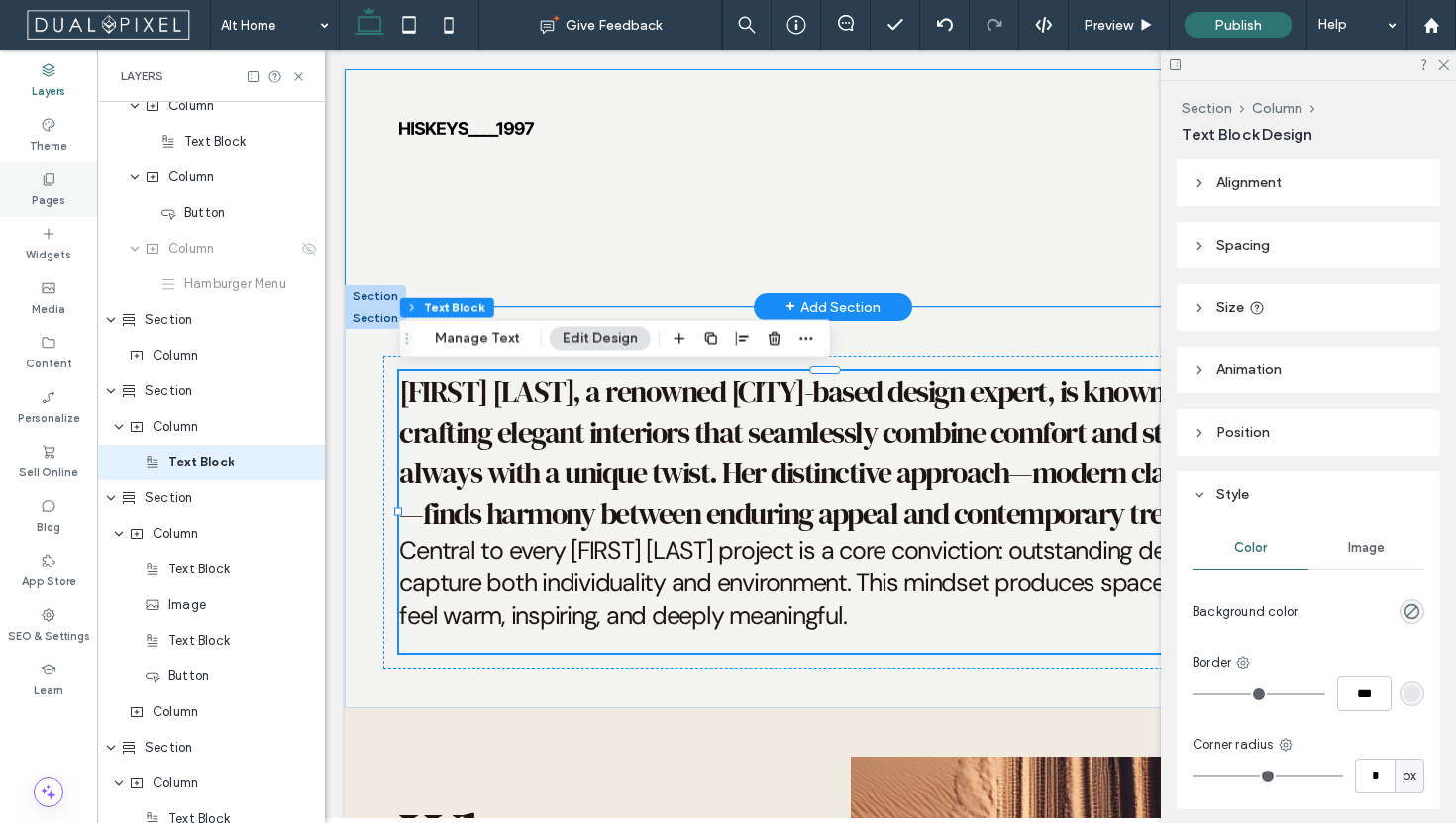 click on "Pages" at bounding box center (49, 198) 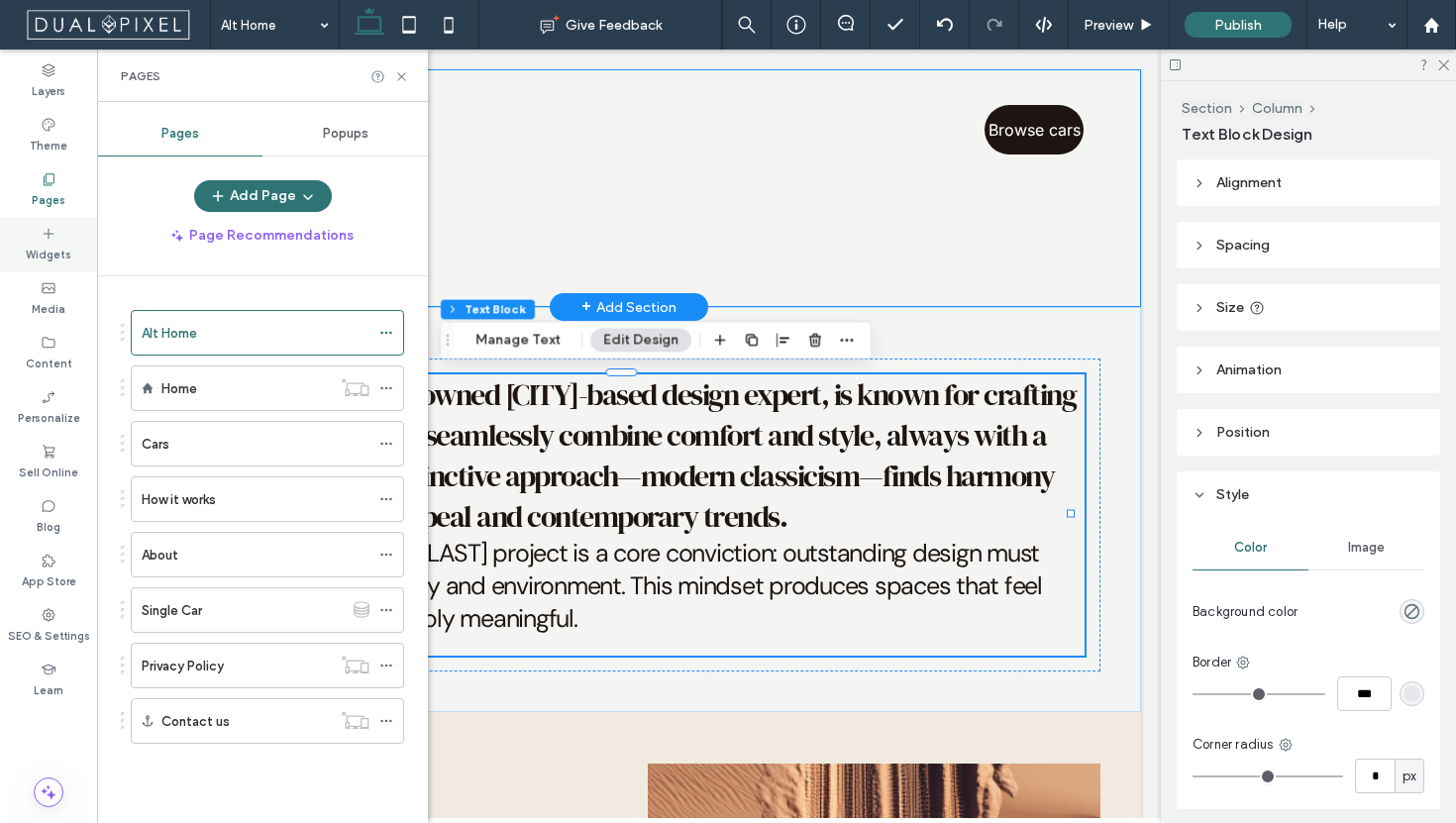 click on "Widgets" at bounding box center (49, 244) 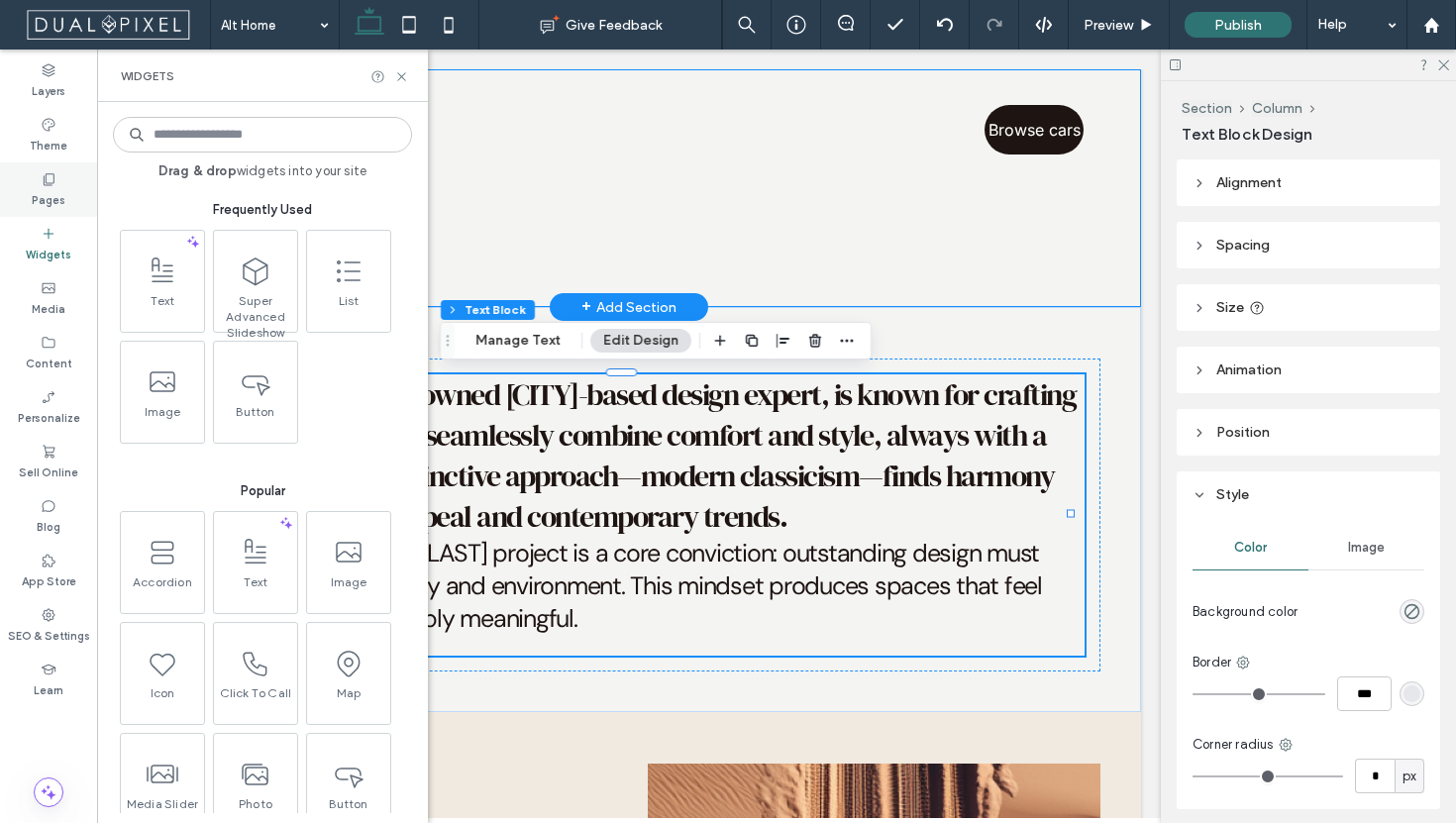 click on "Pages" at bounding box center (49, 198) 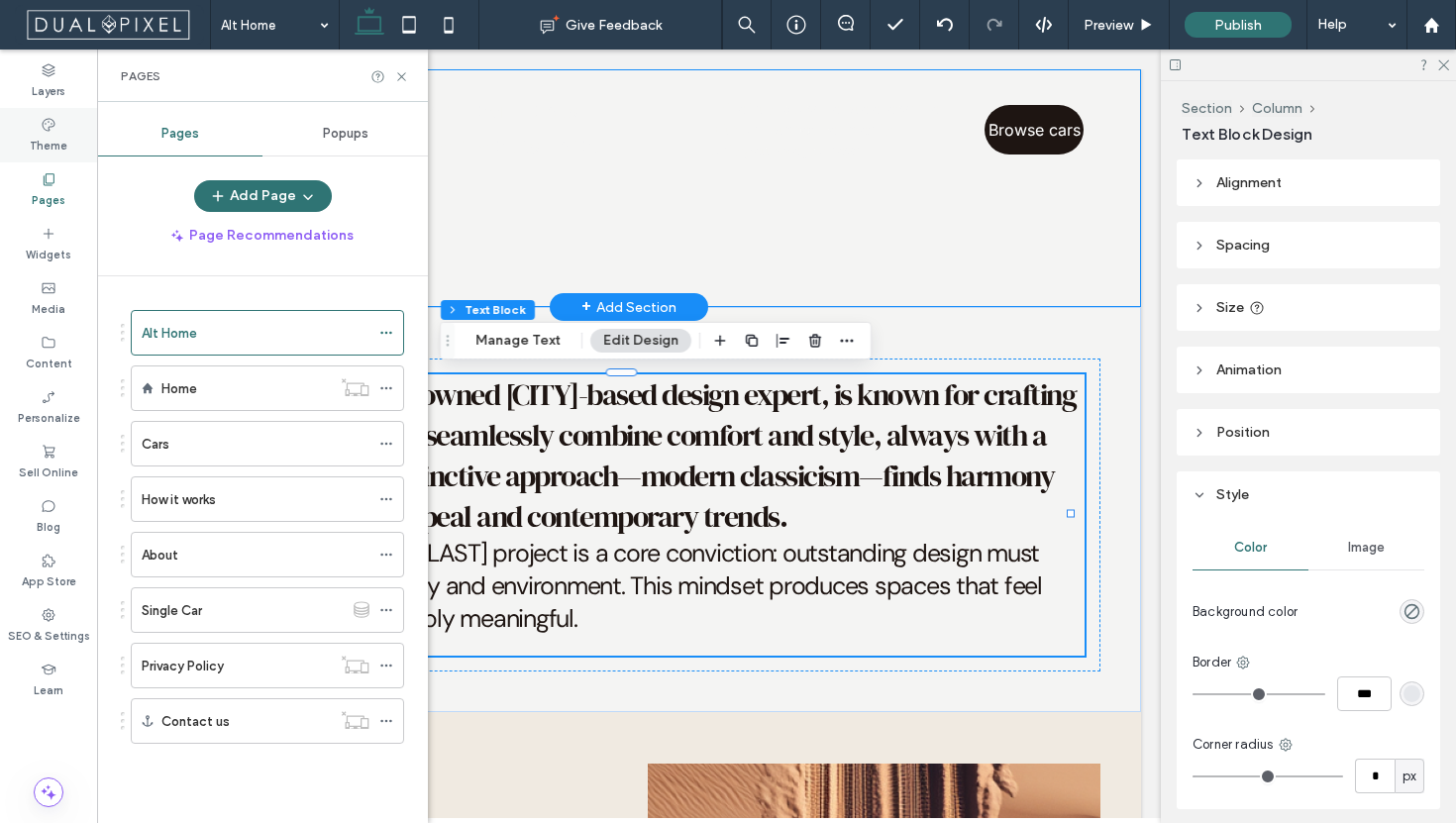click on "Theme" at bounding box center (49, 135) 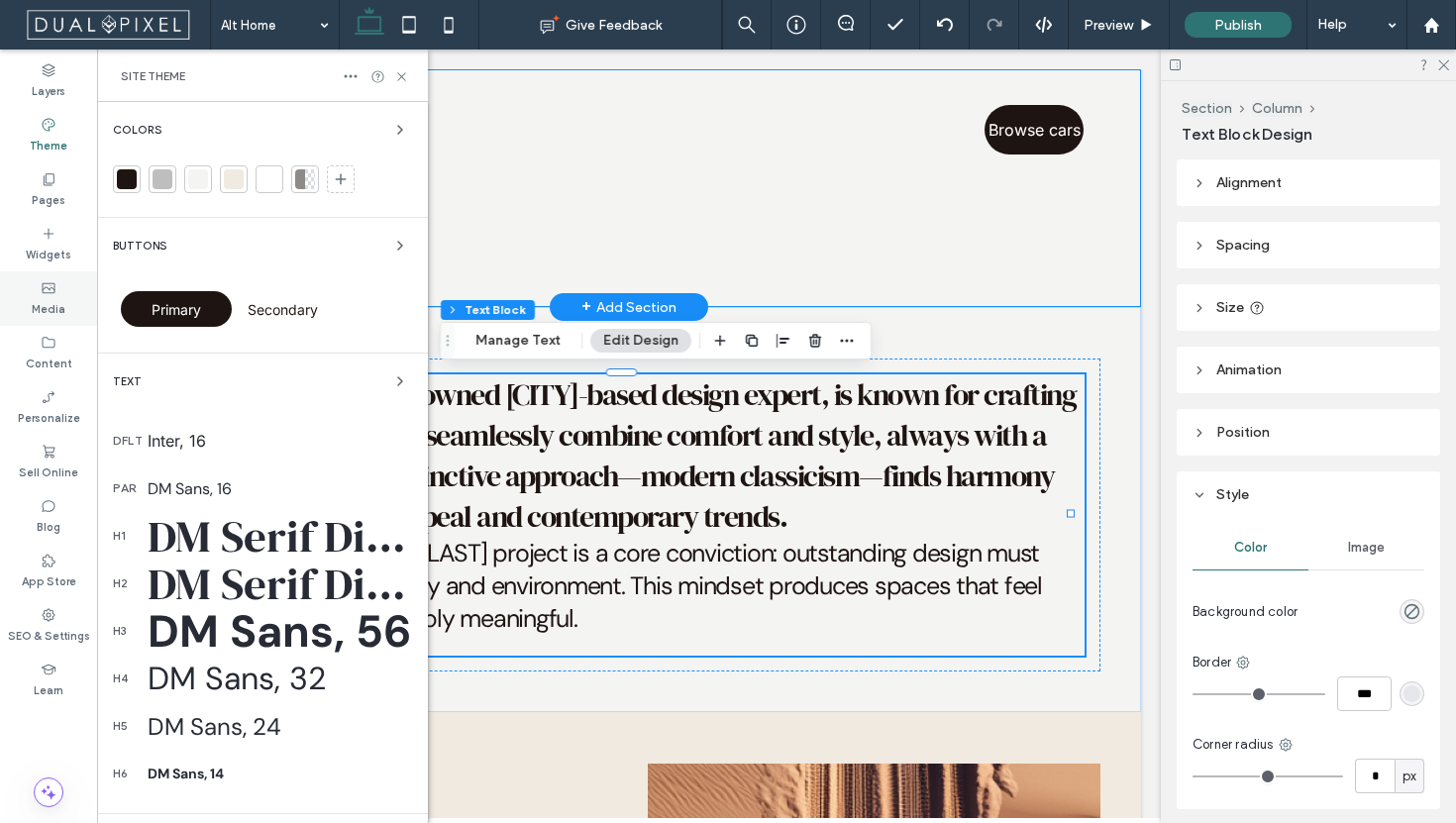 click 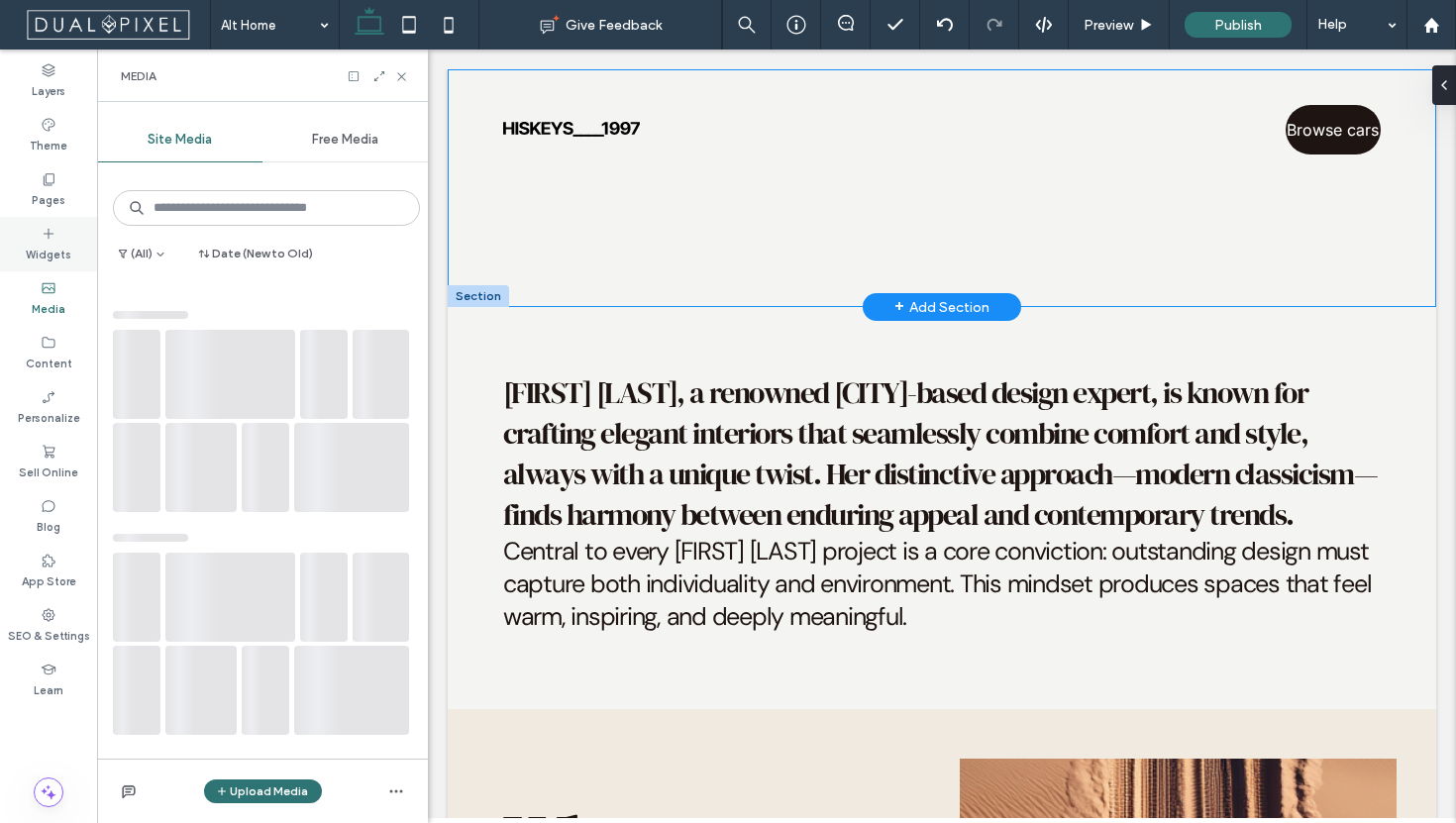 click on "Widgets" at bounding box center (49, 253) 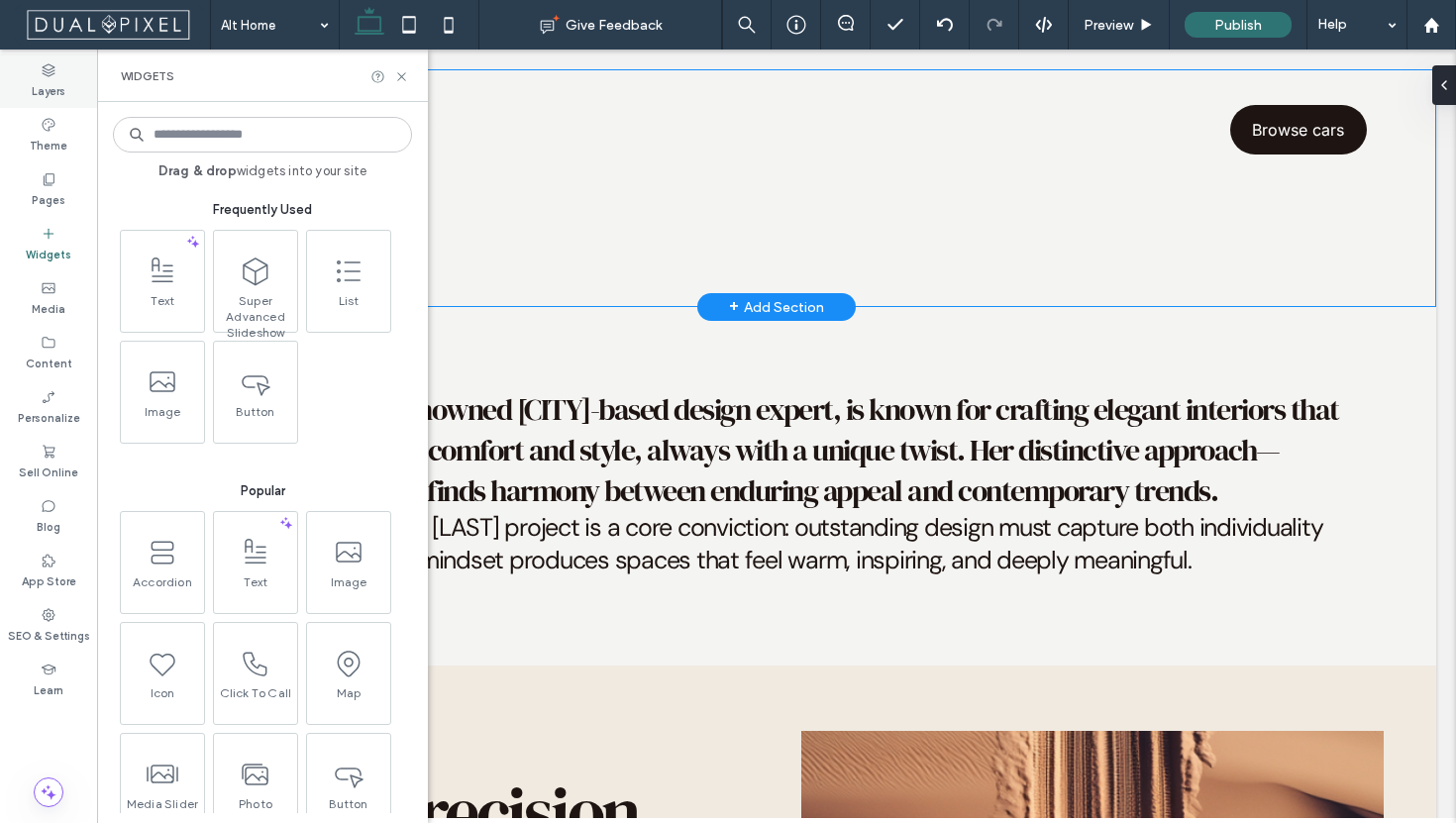 click on "Layers" at bounding box center [49, 89] 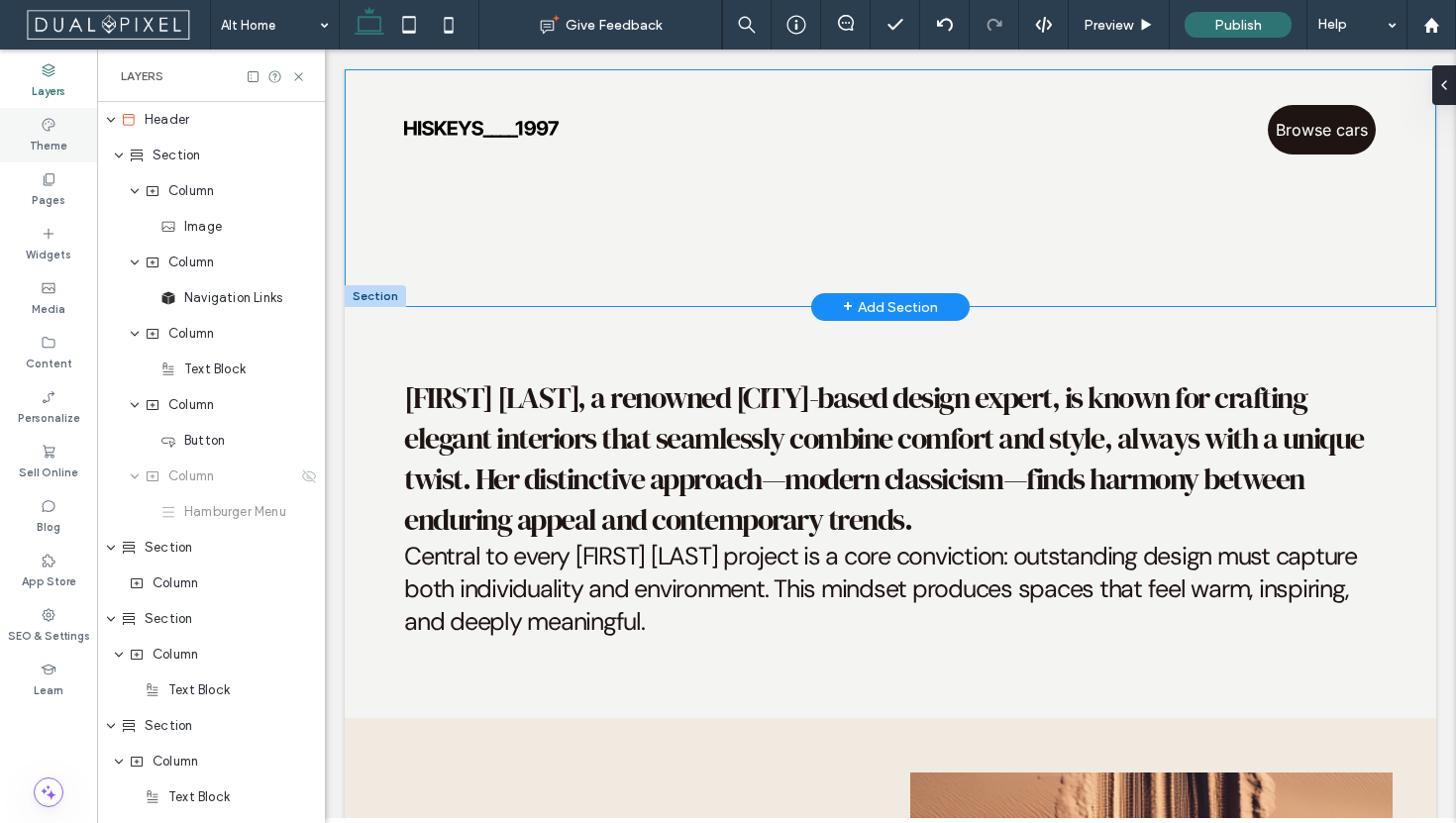 click on "Theme" at bounding box center [49, 135] 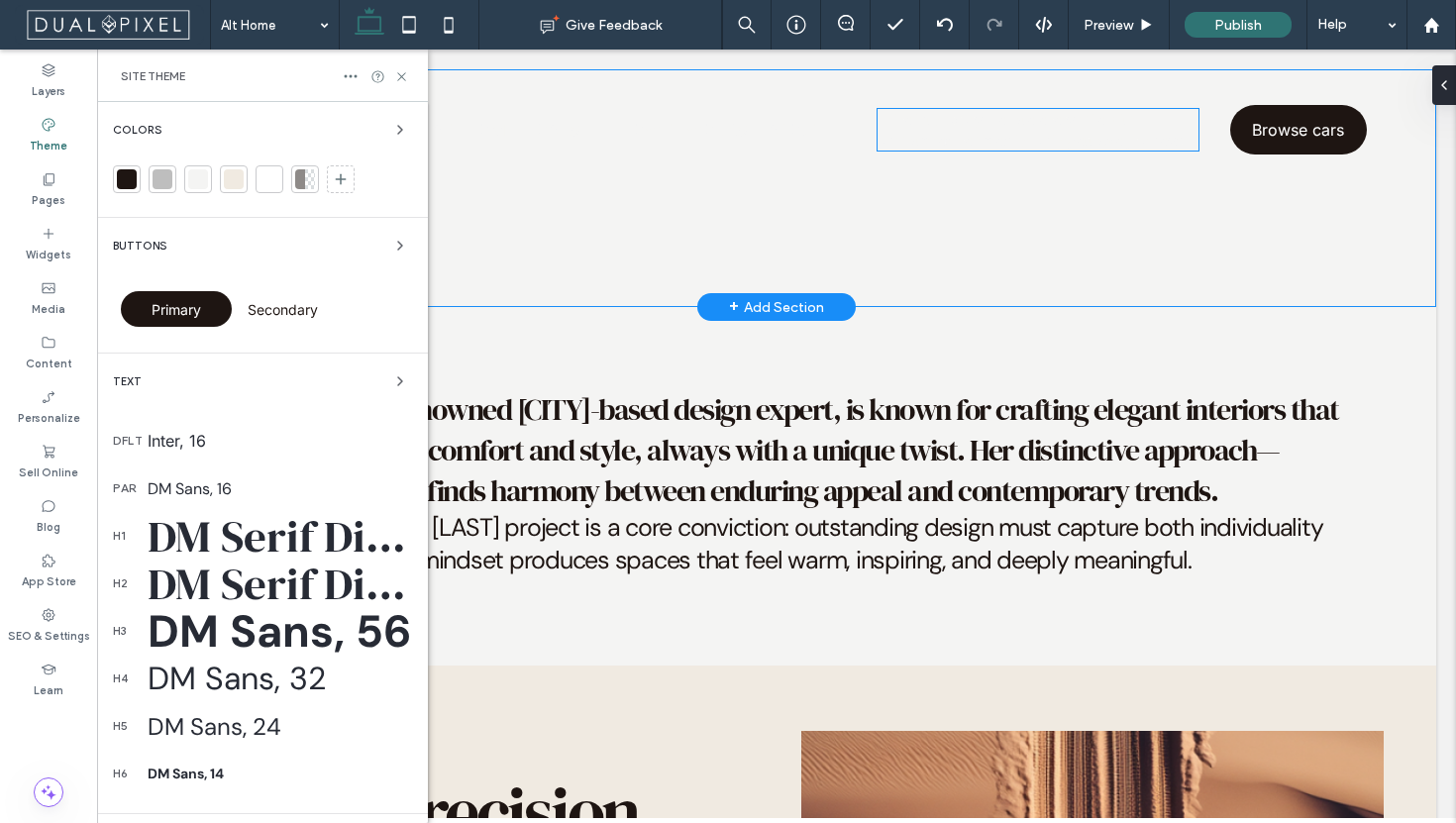 click on "DM Serif Display, 70" at bounding box center (279, 536) 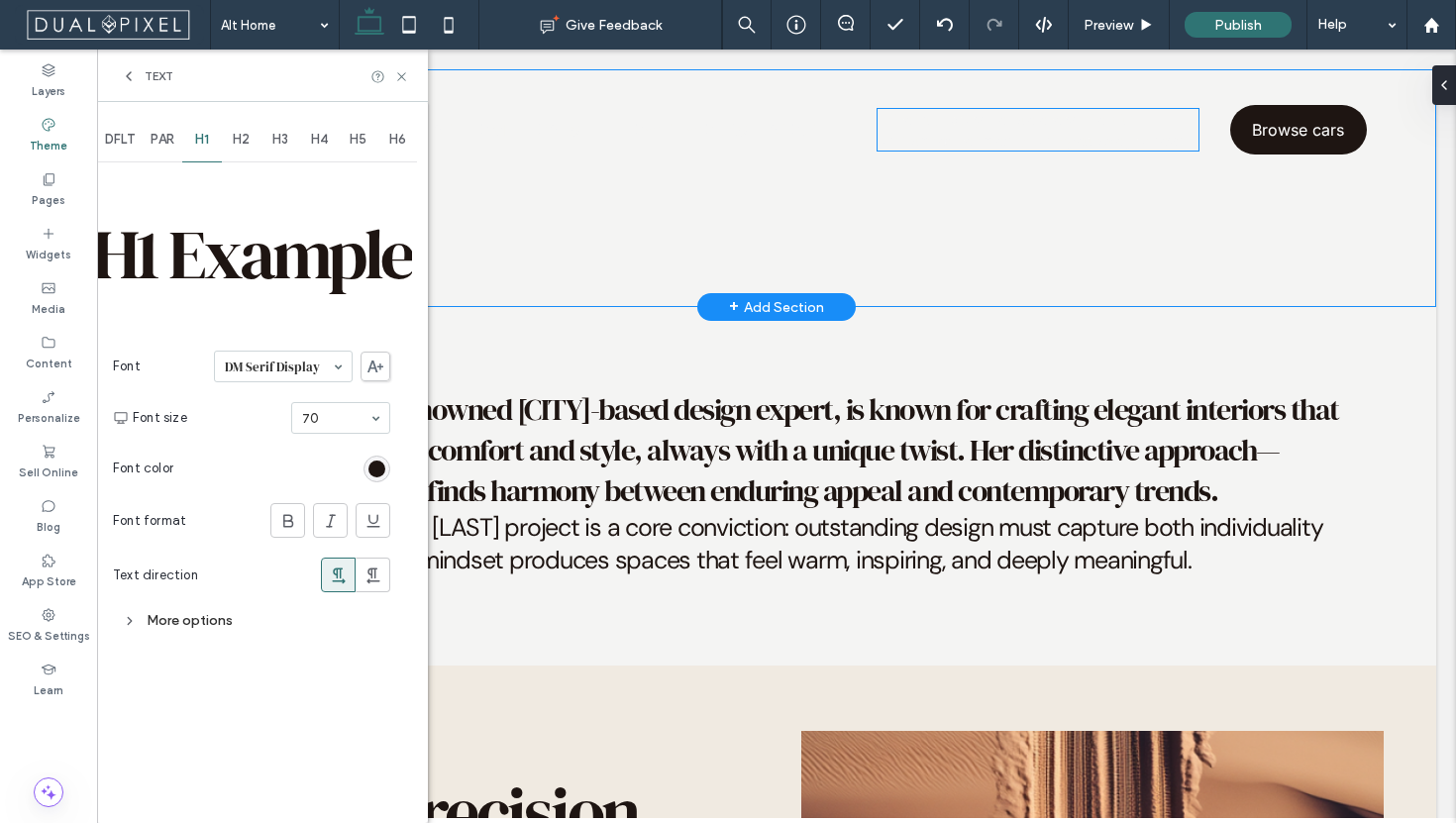 click on "More options" at bounding box center [252, 620] 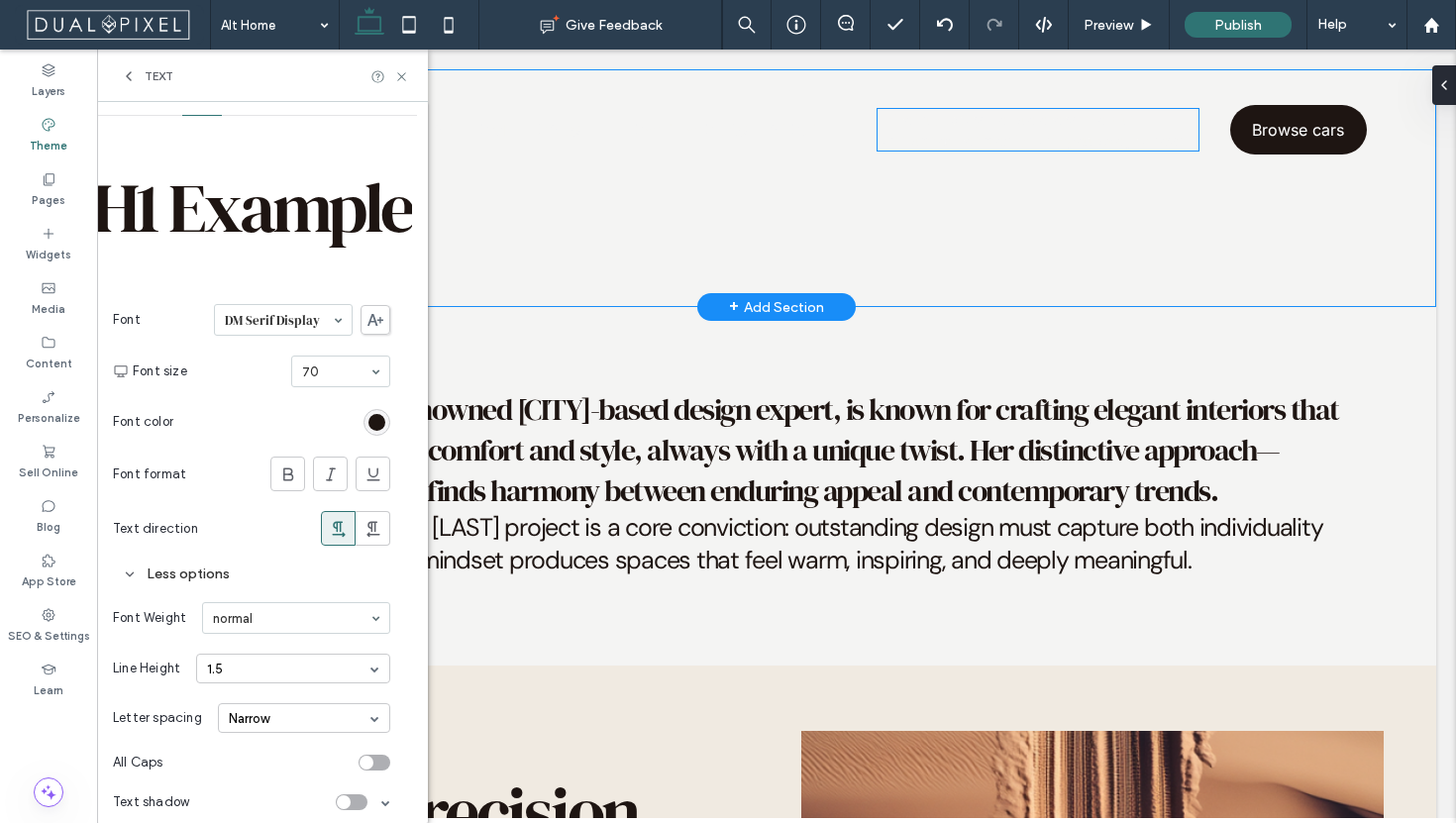 scroll, scrollTop: 61, scrollLeft: 0, axis: vertical 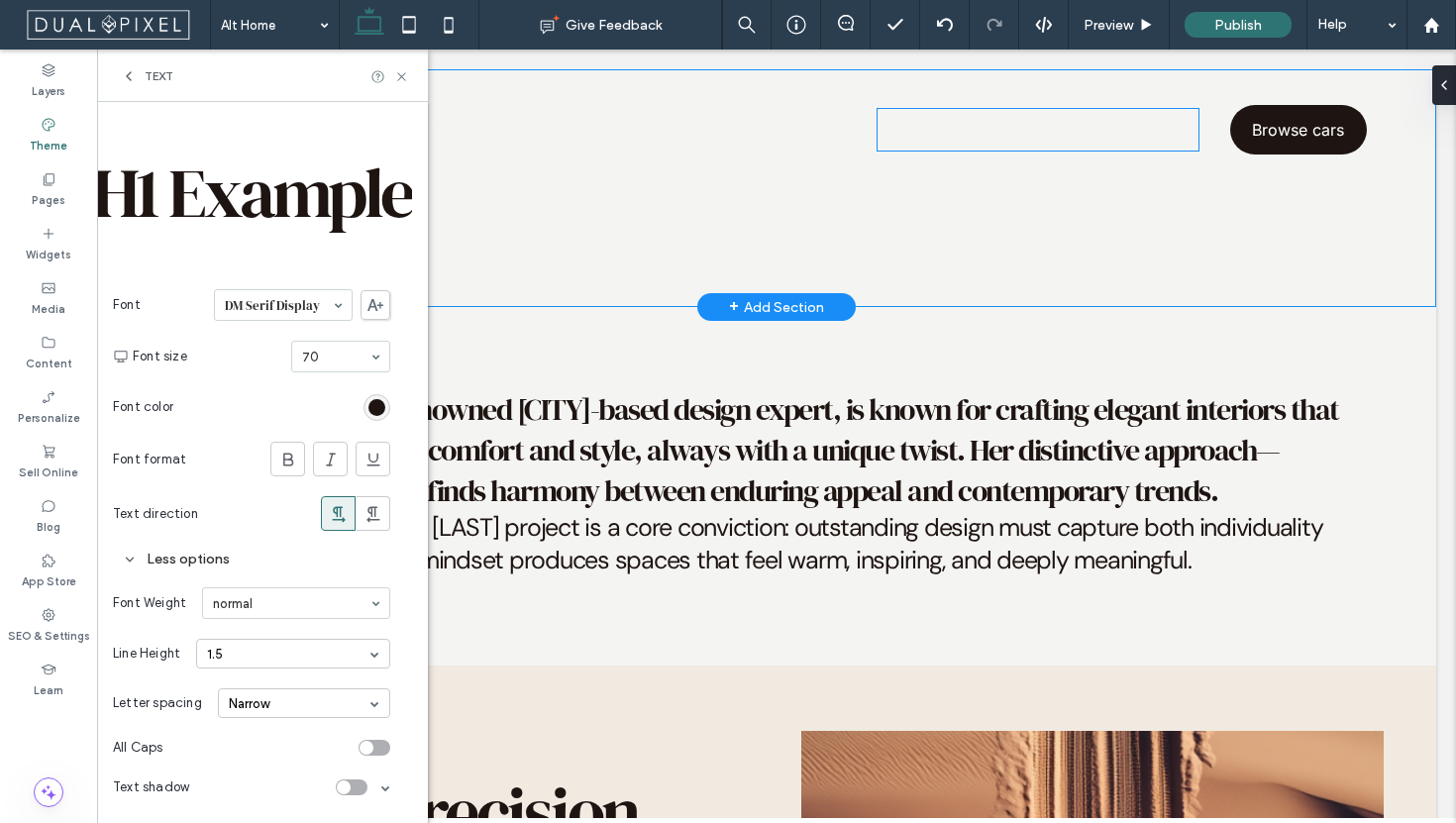 click on "Narrow" at bounding box center (304, 703) 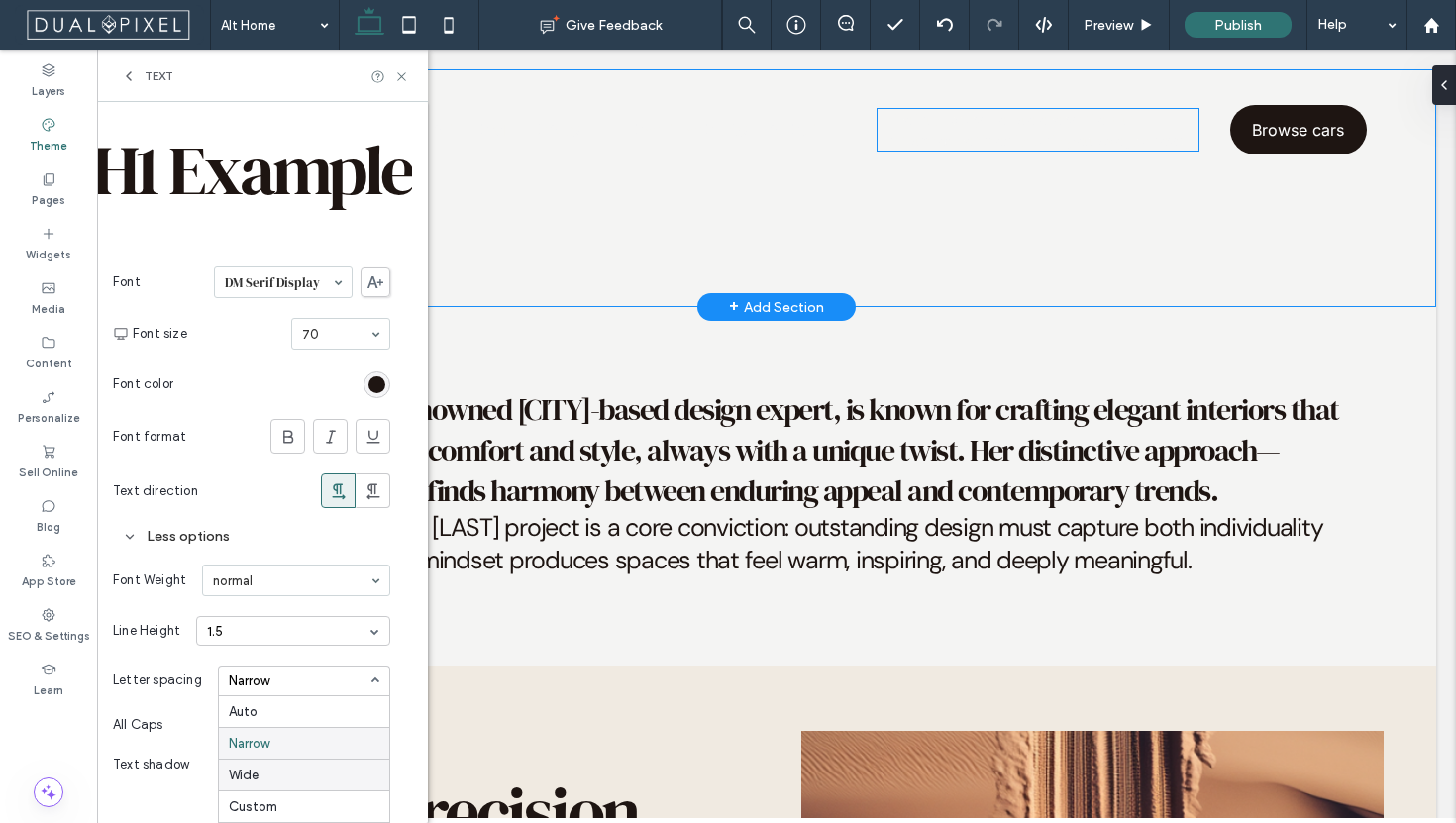 click on "Wide" at bounding box center (304, 774) 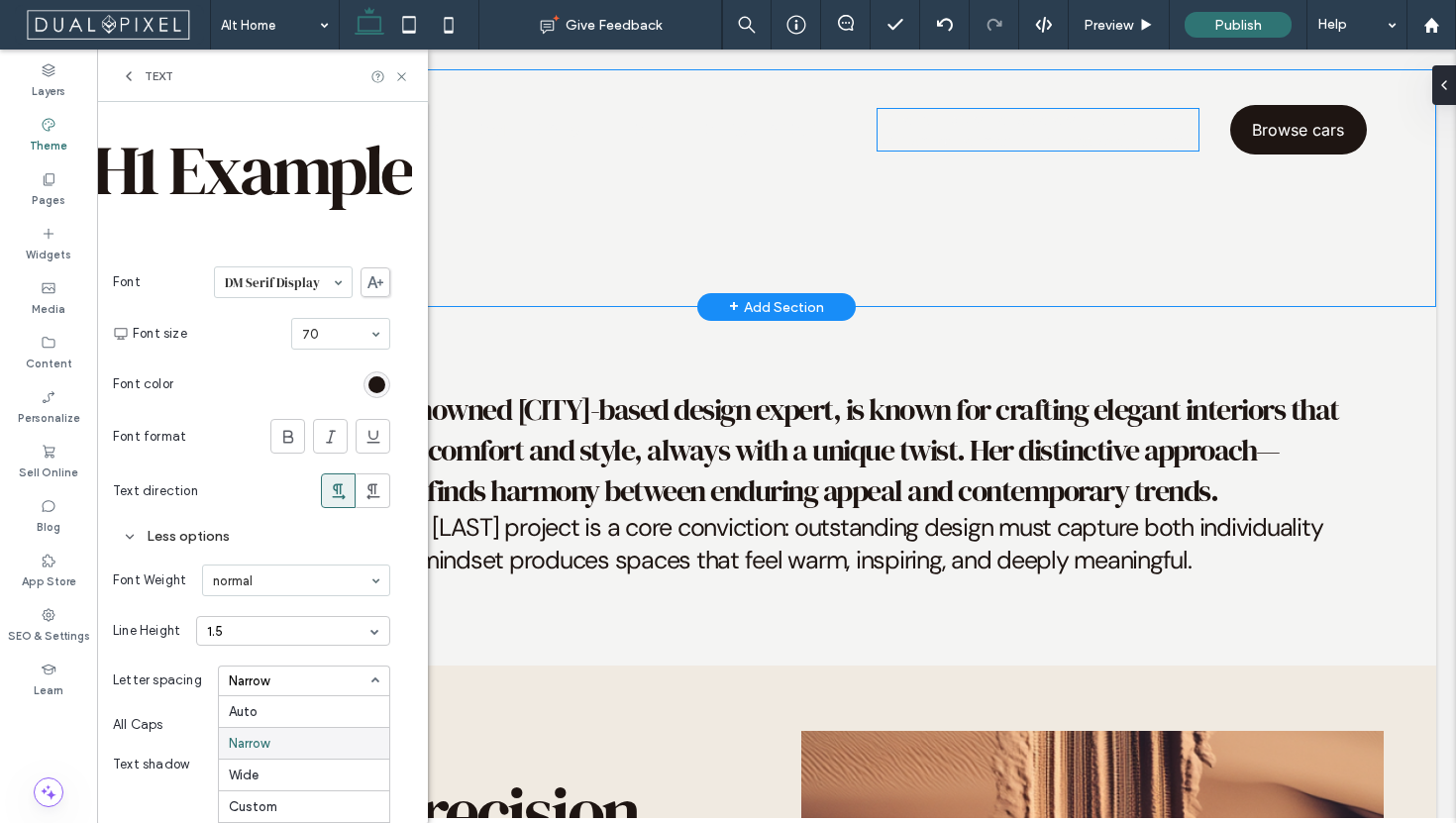 scroll, scrollTop: 61, scrollLeft: 0, axis: vertical 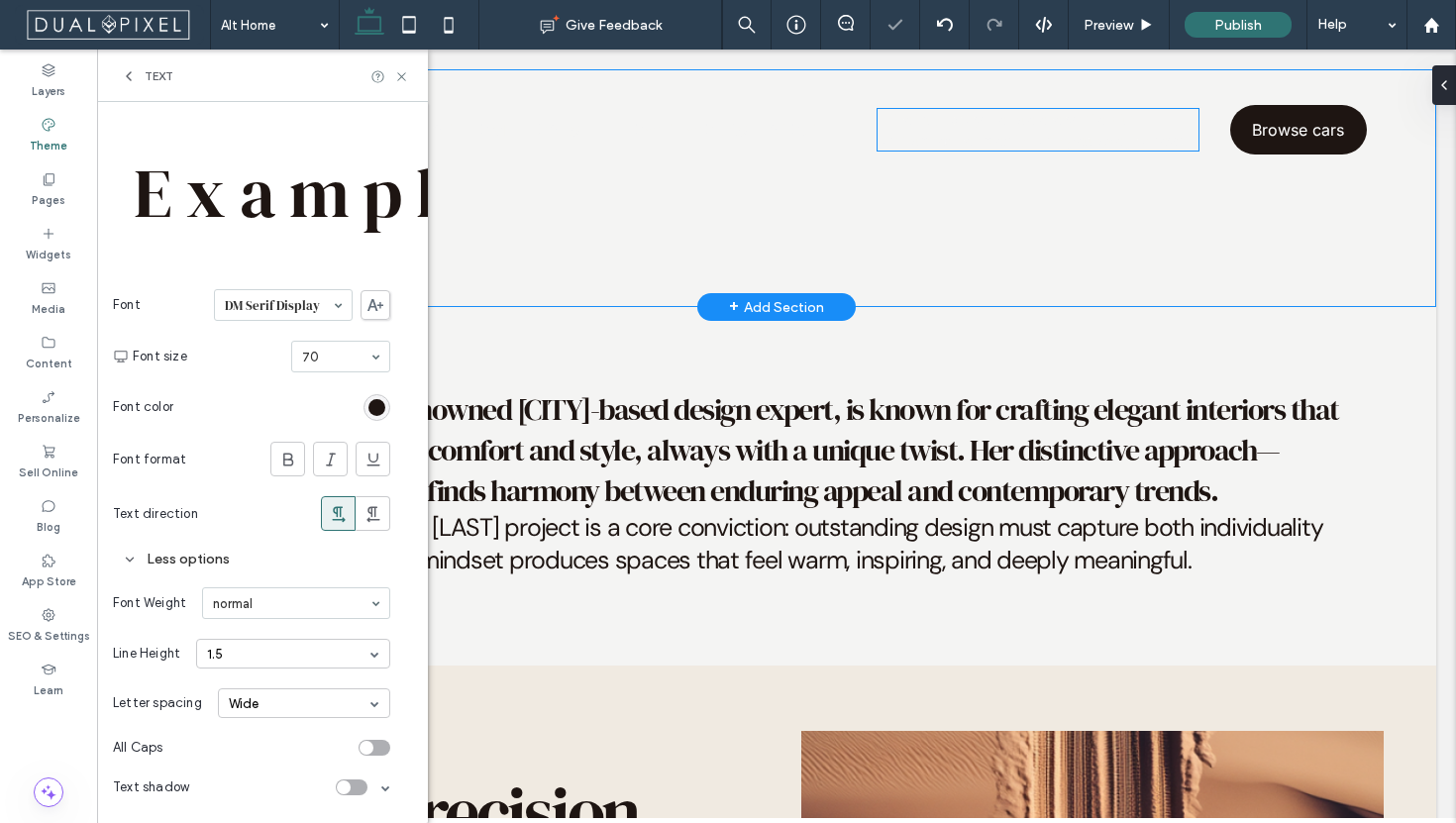 click on "Wide" at bounding box center [304, 703] 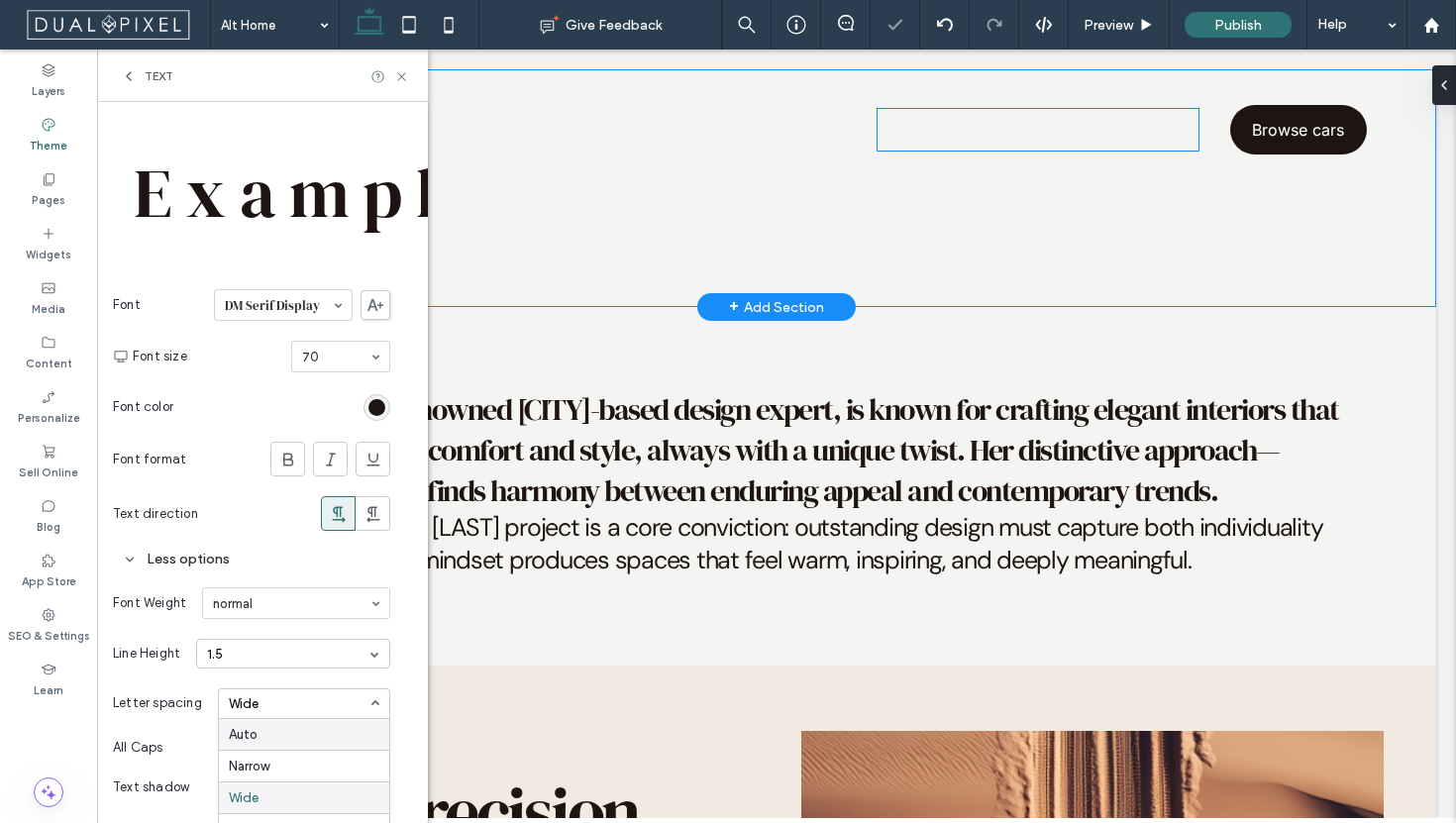scroll, scrollTop: 88, scrollLeft: 0, axis: vertical 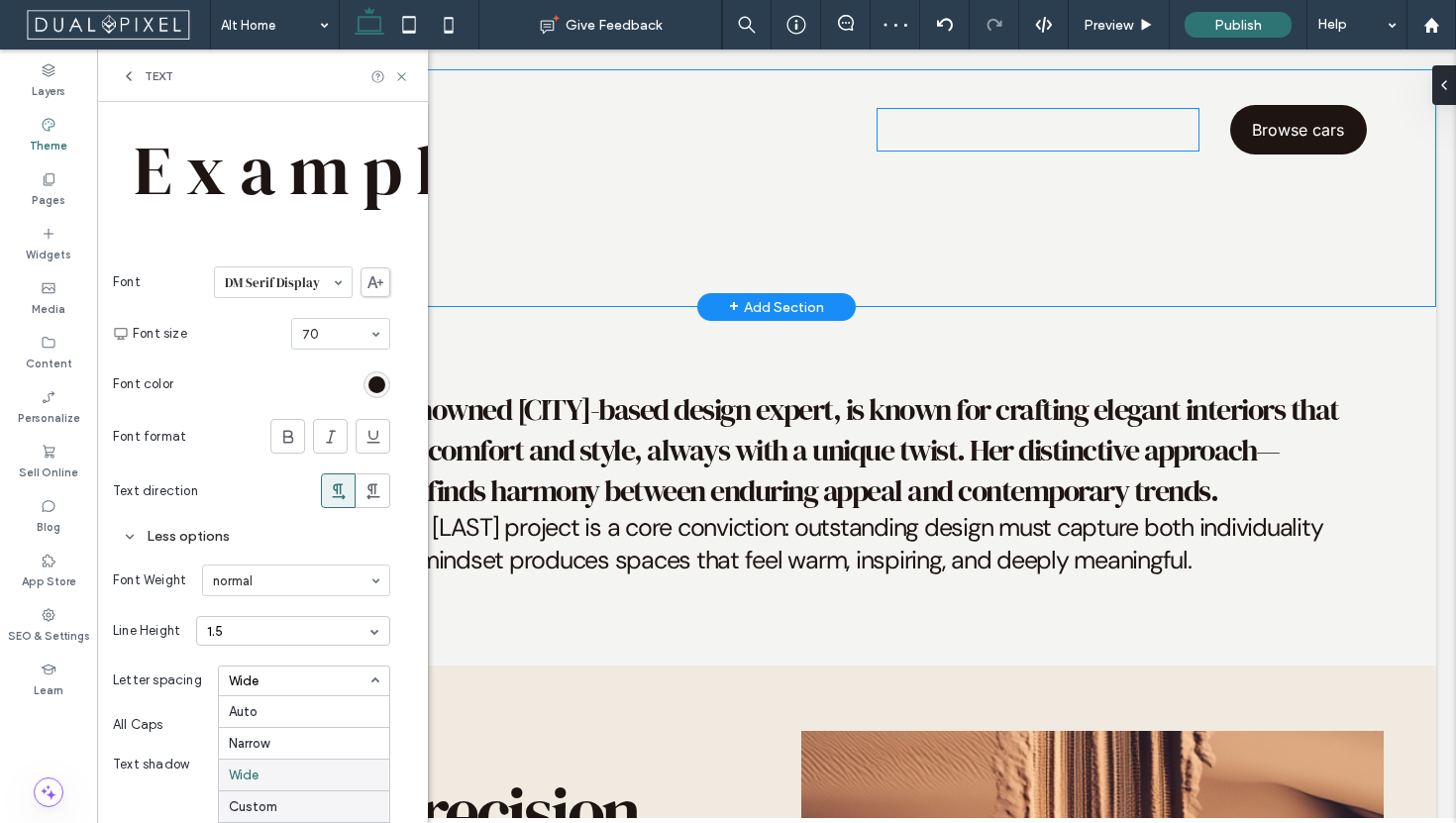 click on "Custom" at bounding box center [304, 806] 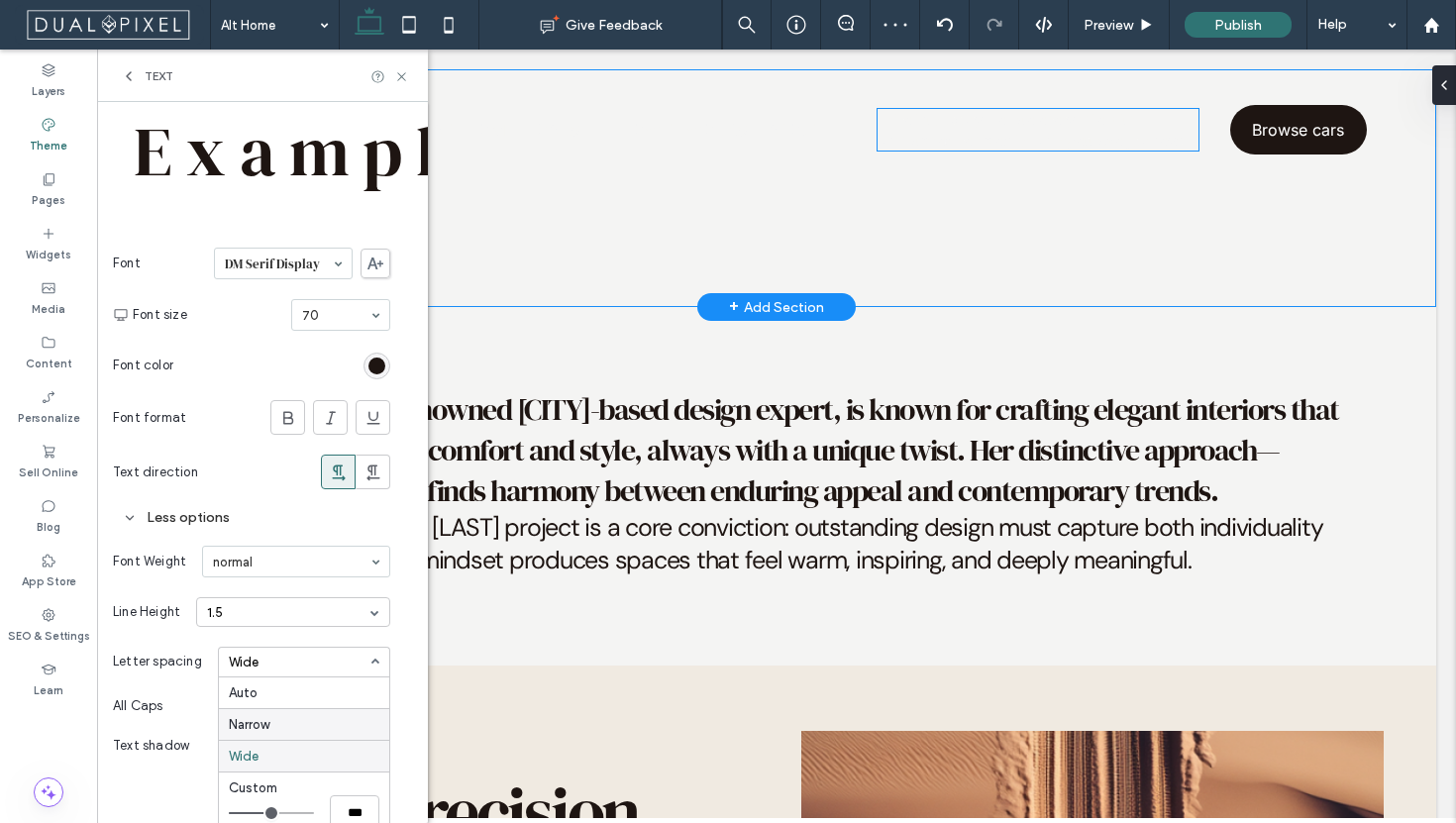 scroll, scrollTop: 123, scrollLeft: 0, axis: vertical 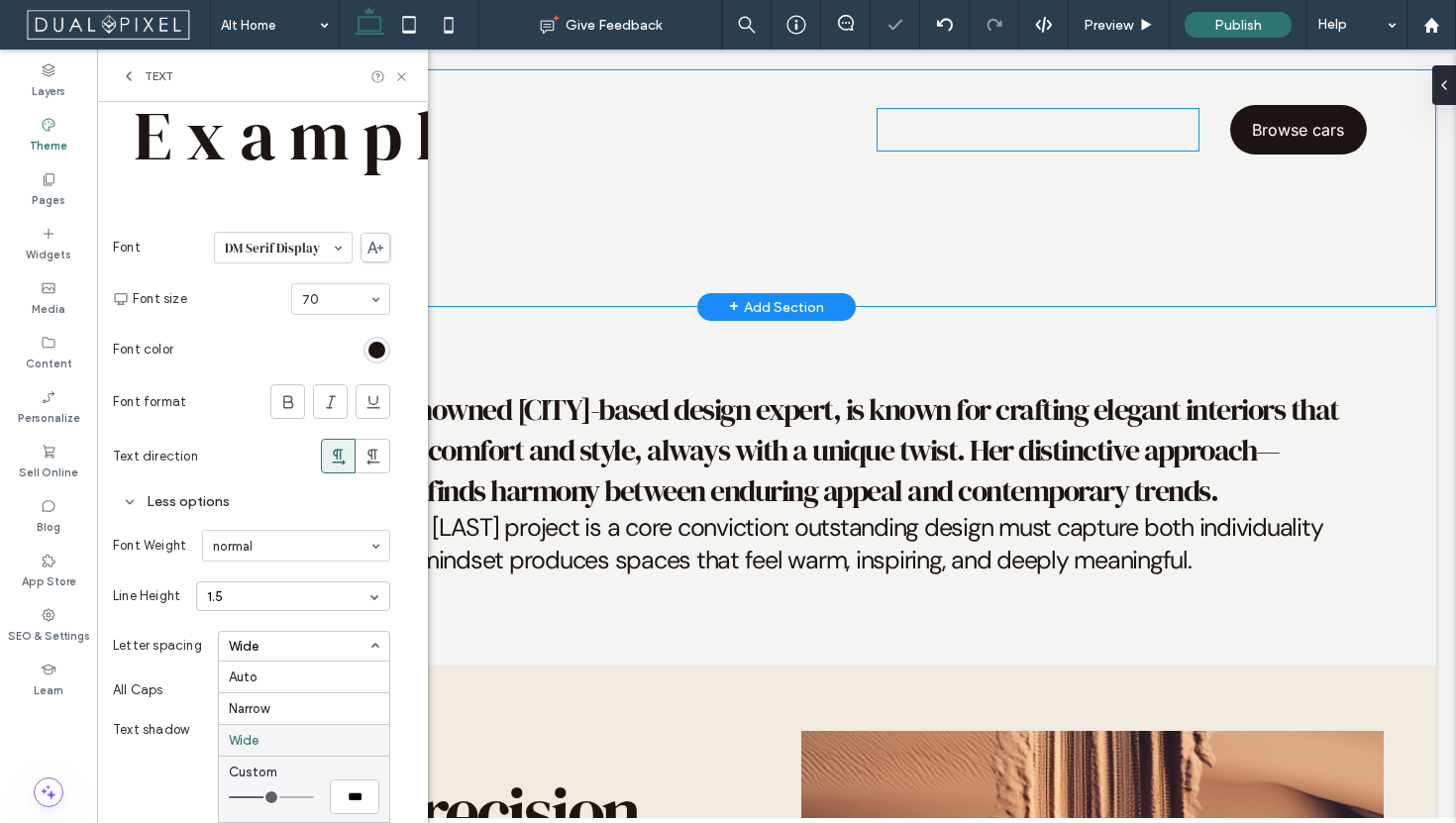 type on "***" 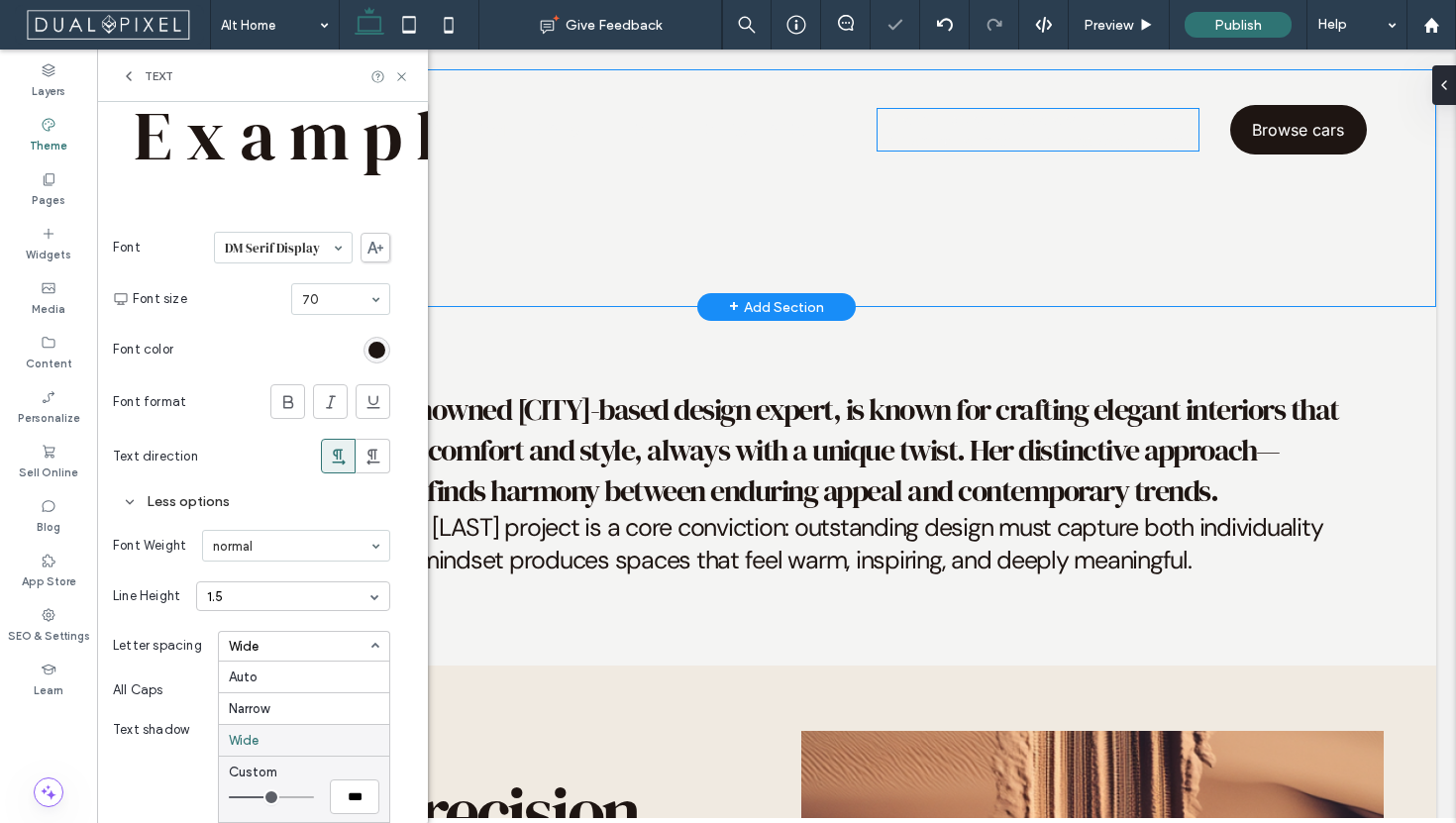 drag, startPoint x: 278, startPoint y: 797, endPoint x: 266, endPoint y: 795, distance: 12.165525 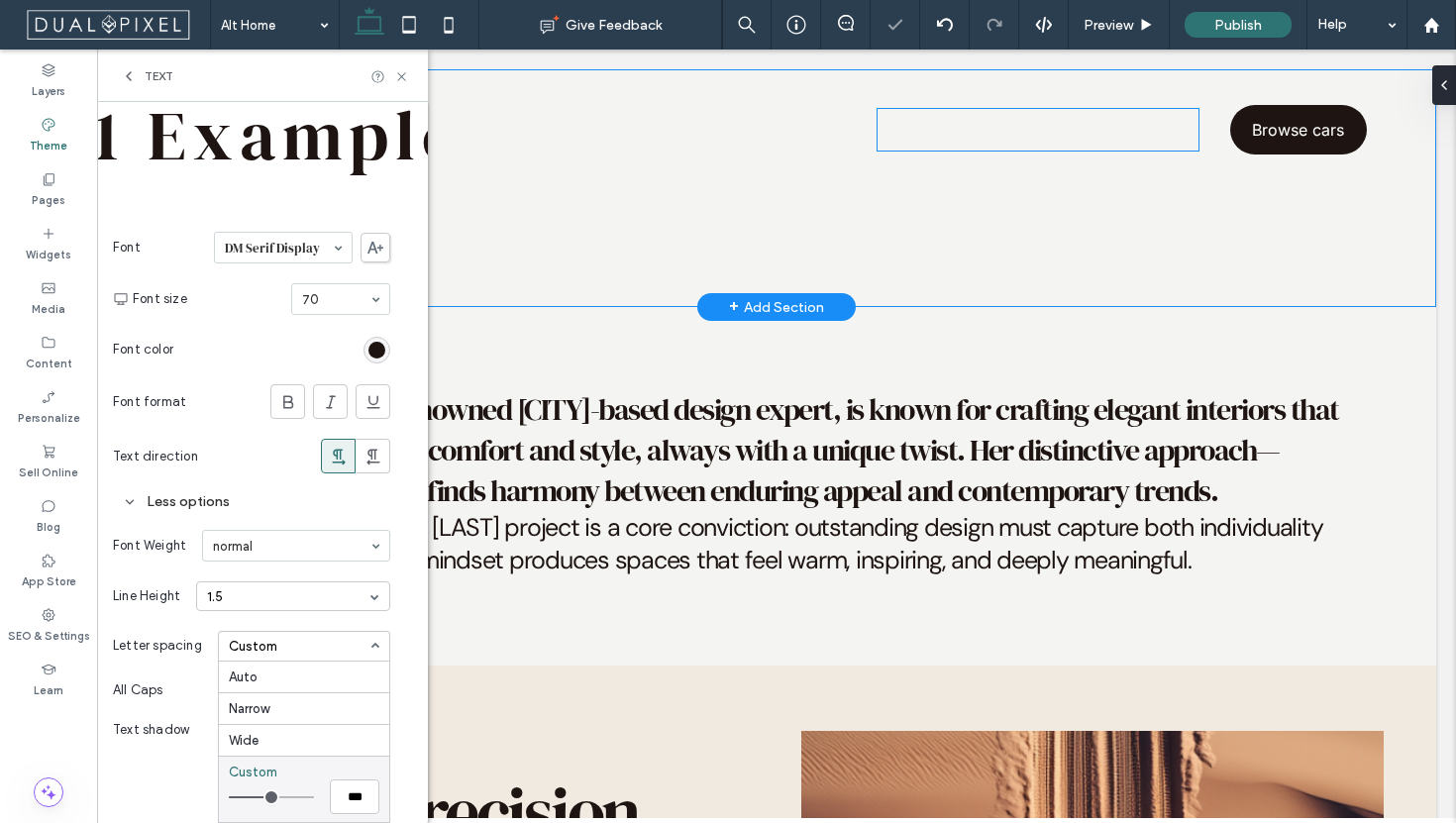 type on "*" 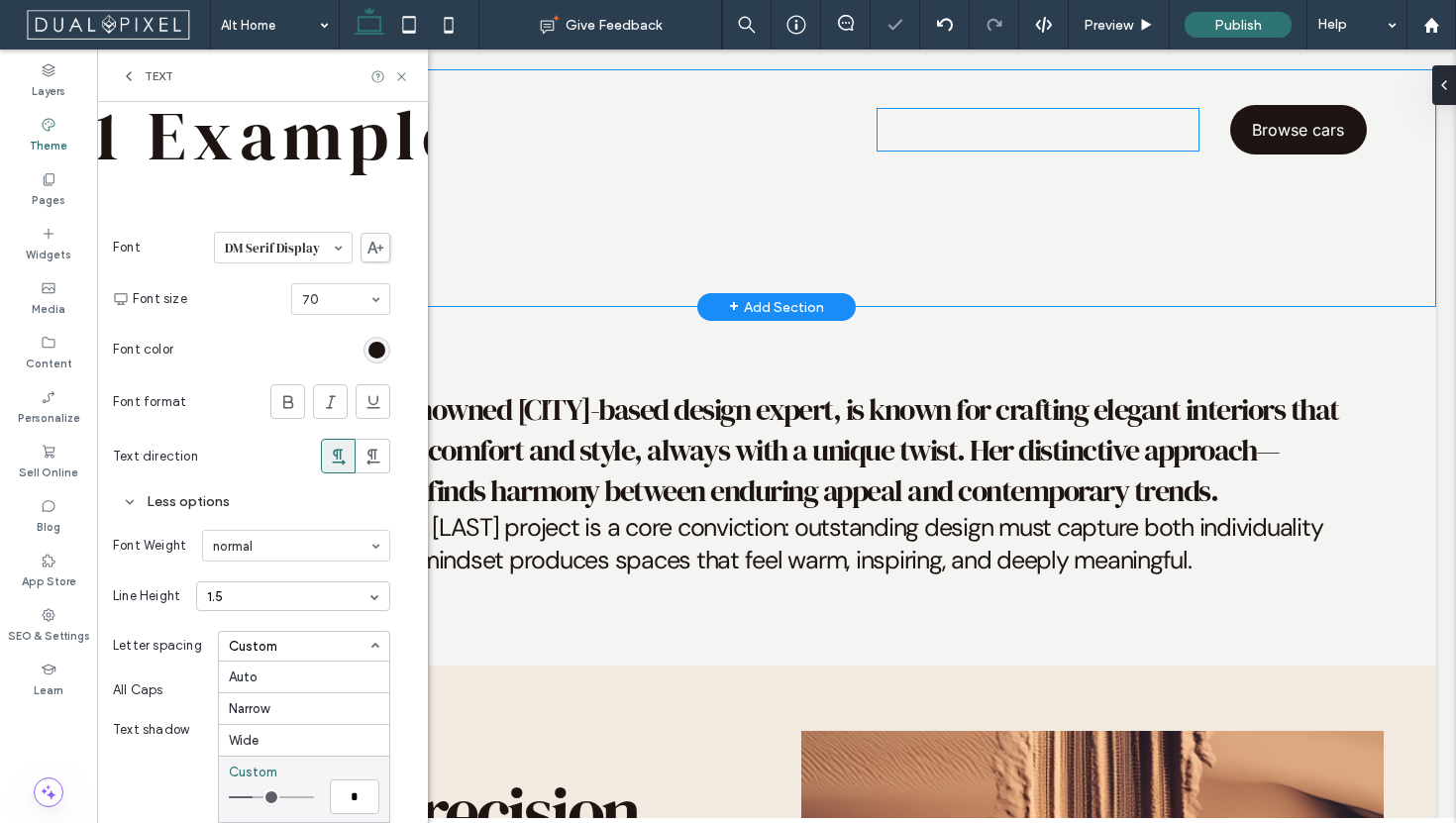 drag, startPoint x: 266, startPoint y: 794, endPoint x: 252, endPoint y: 795, distance: 14.035669 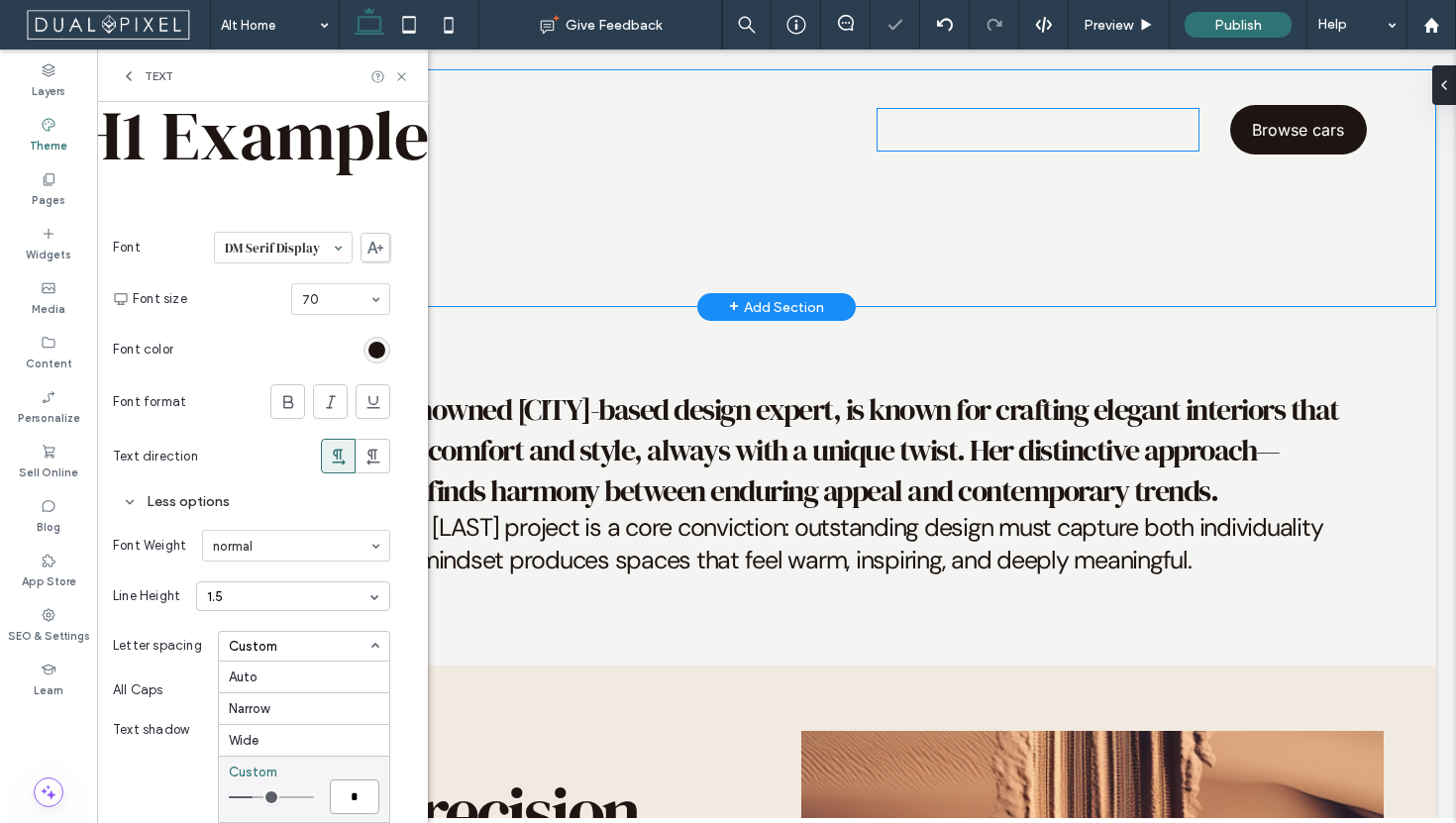 click on "*" at bounding box center (355, 796) 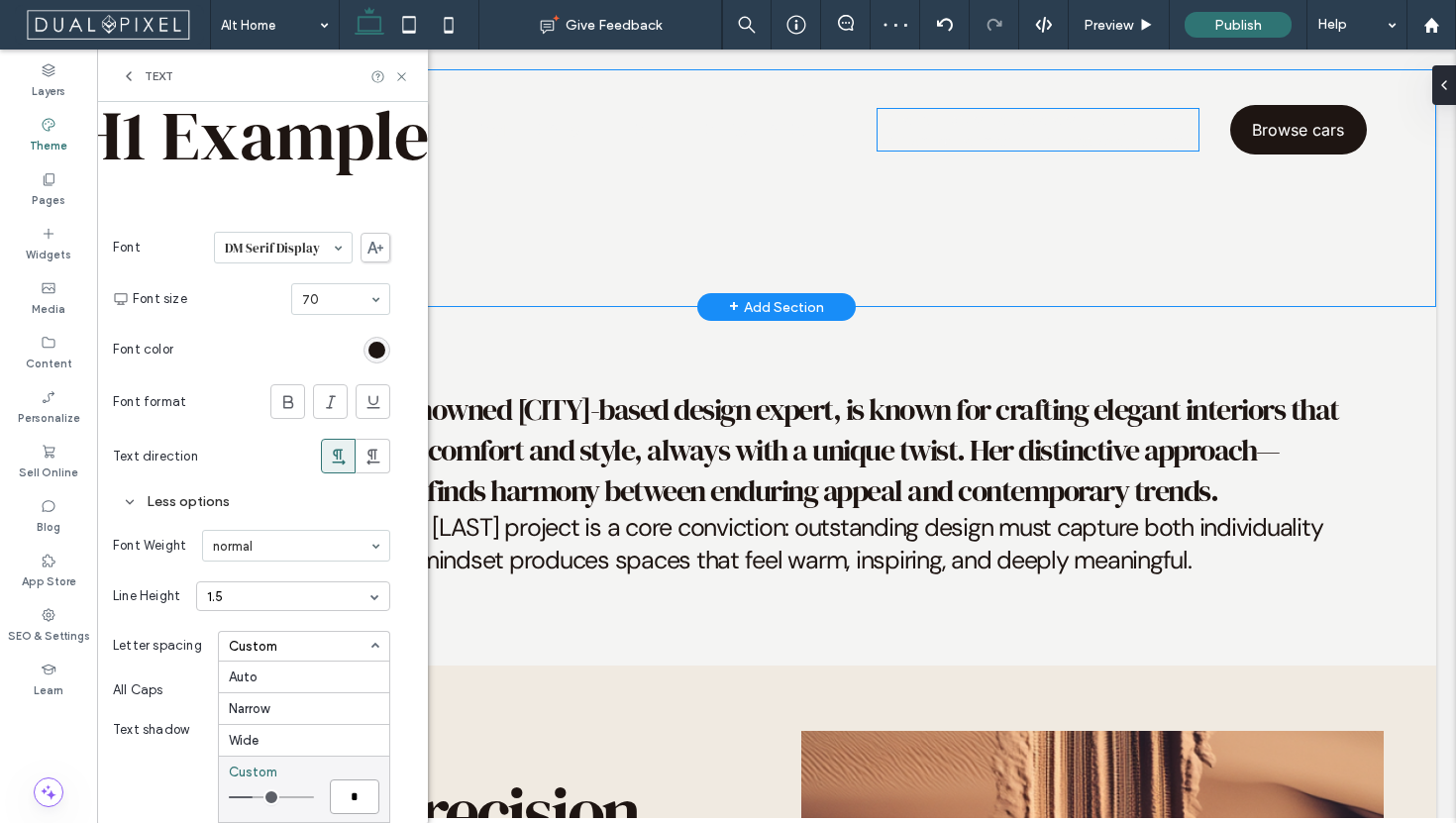 type on "**" 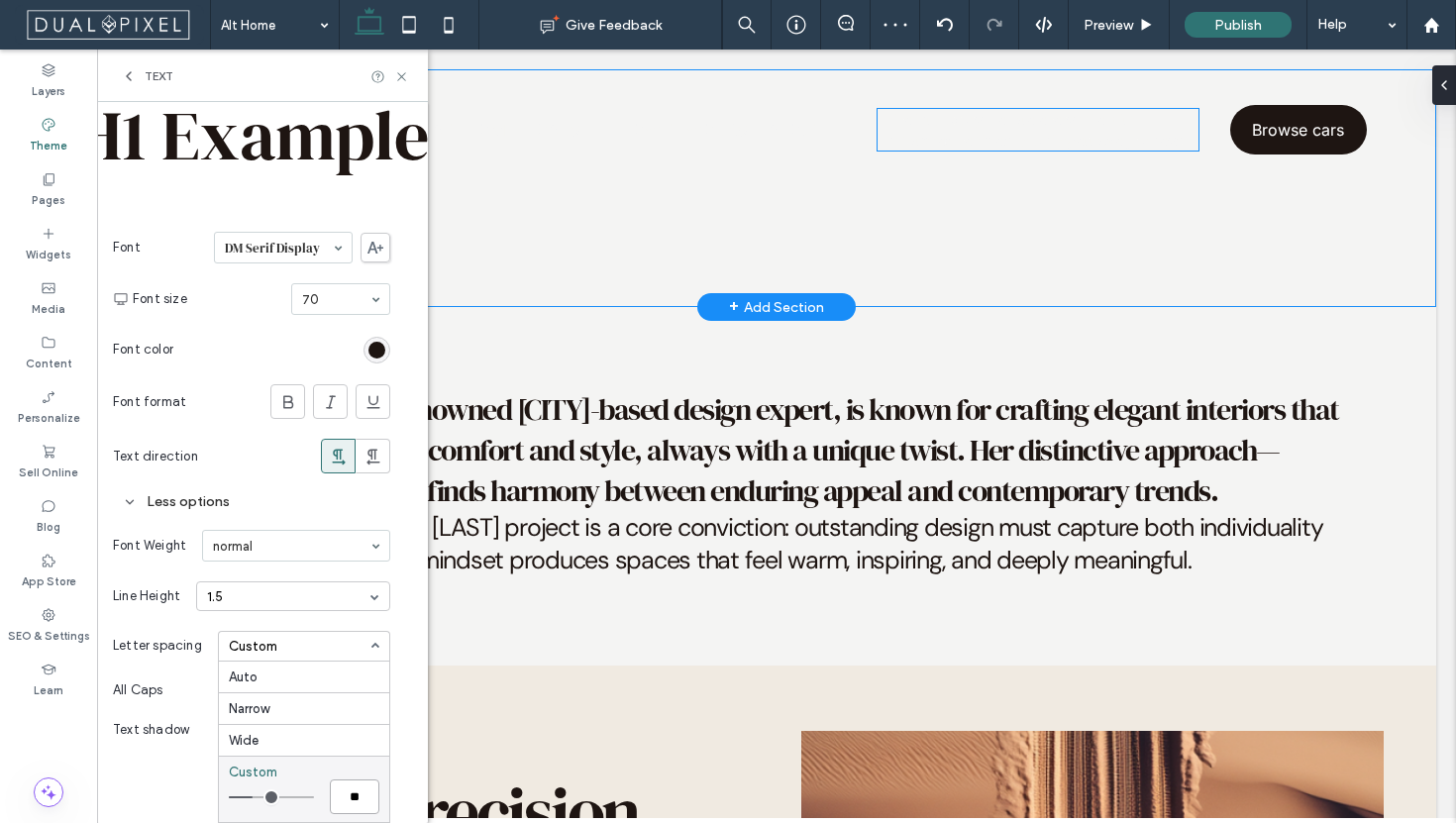 type on "***" 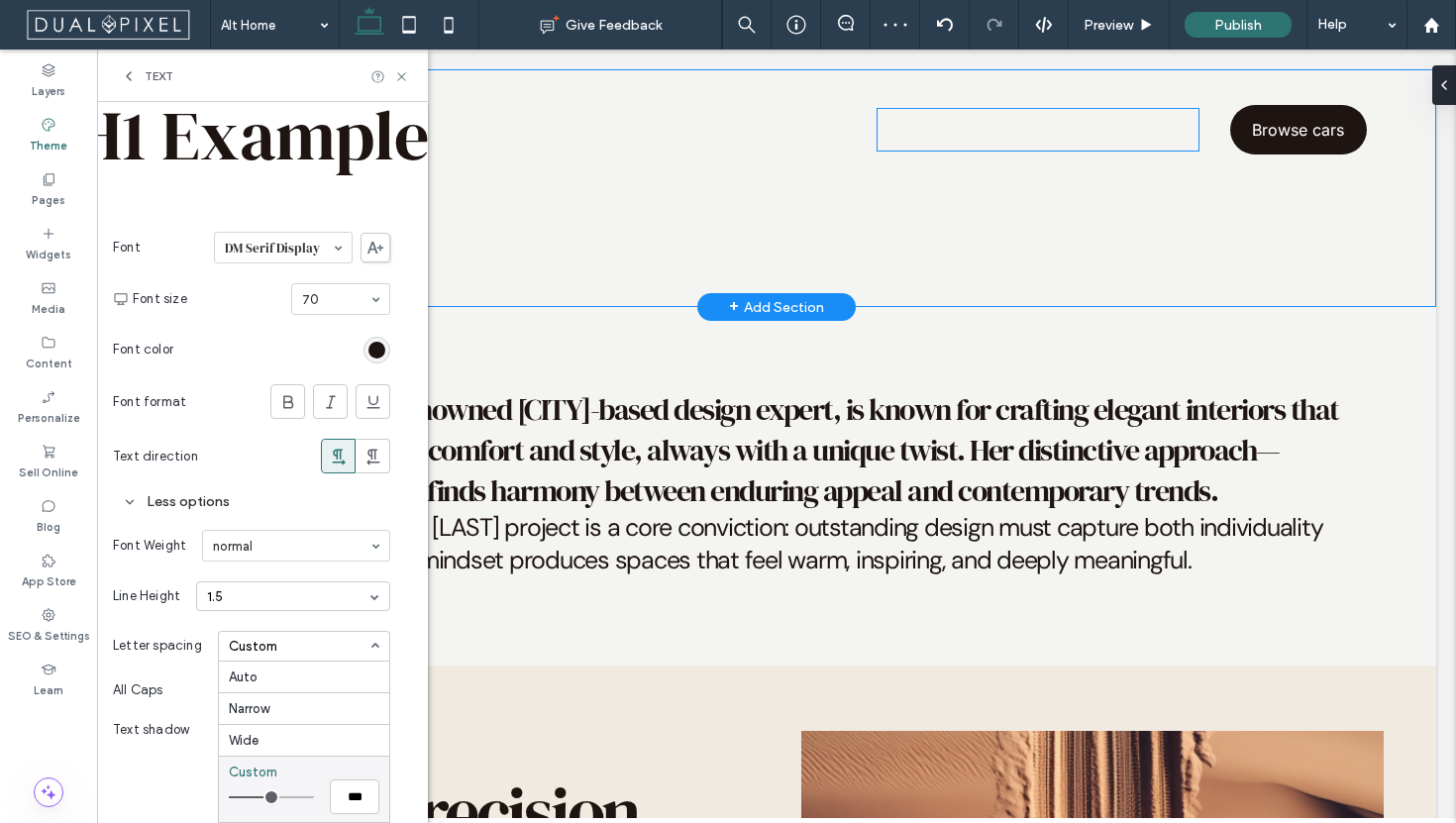 type on "***" 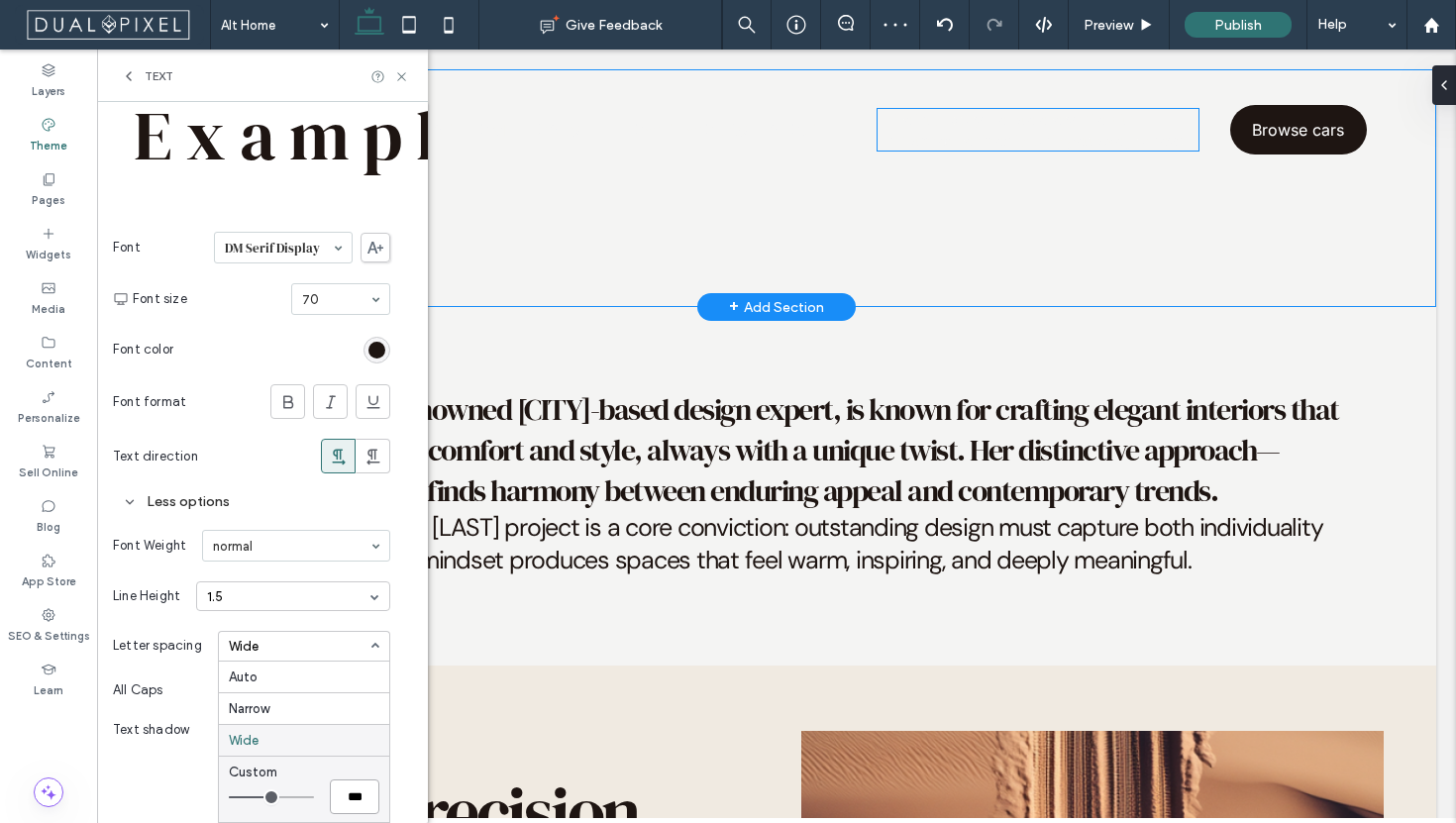 click on "***" at bounding box center [355, 796] 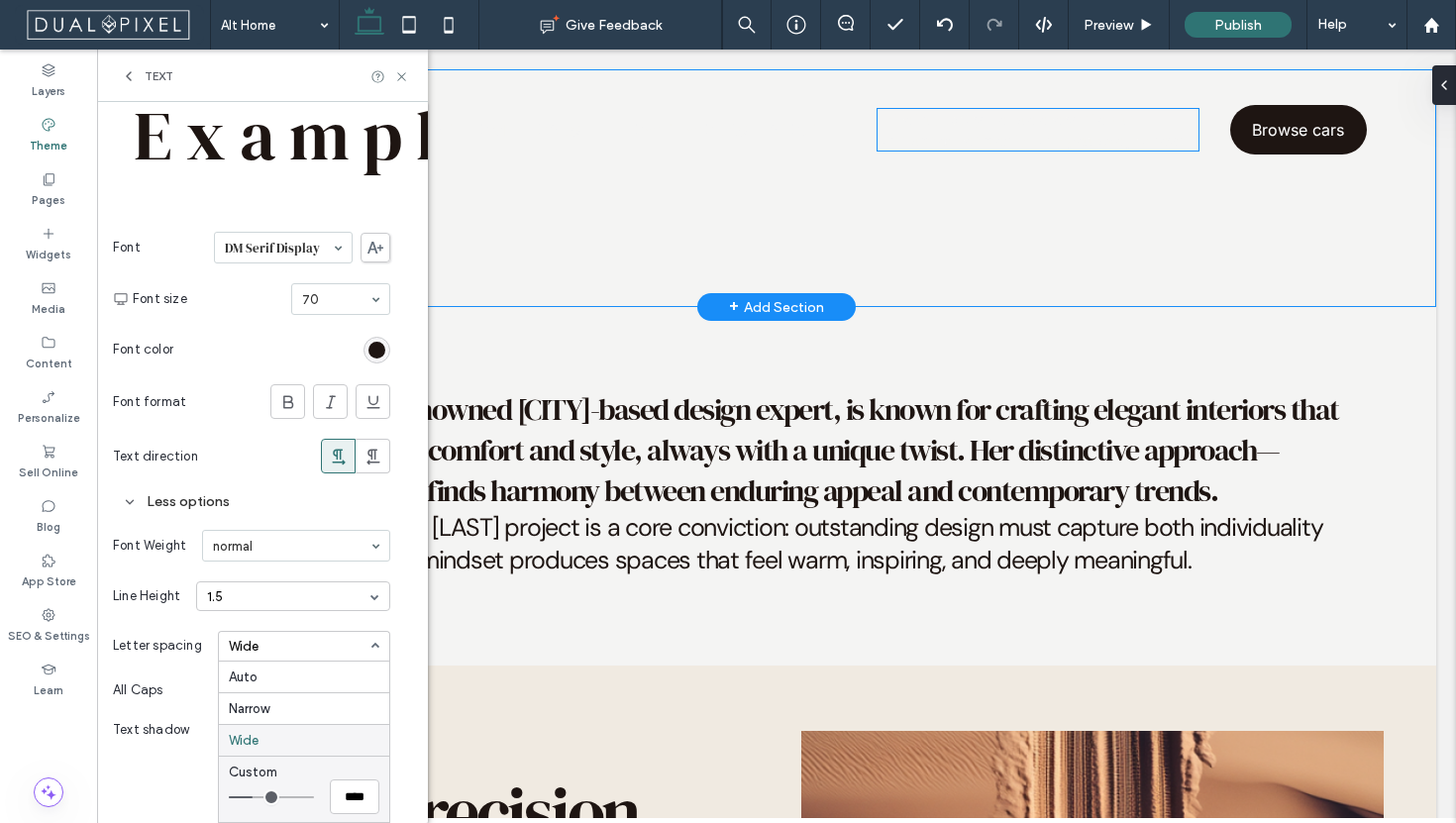 type on "*" 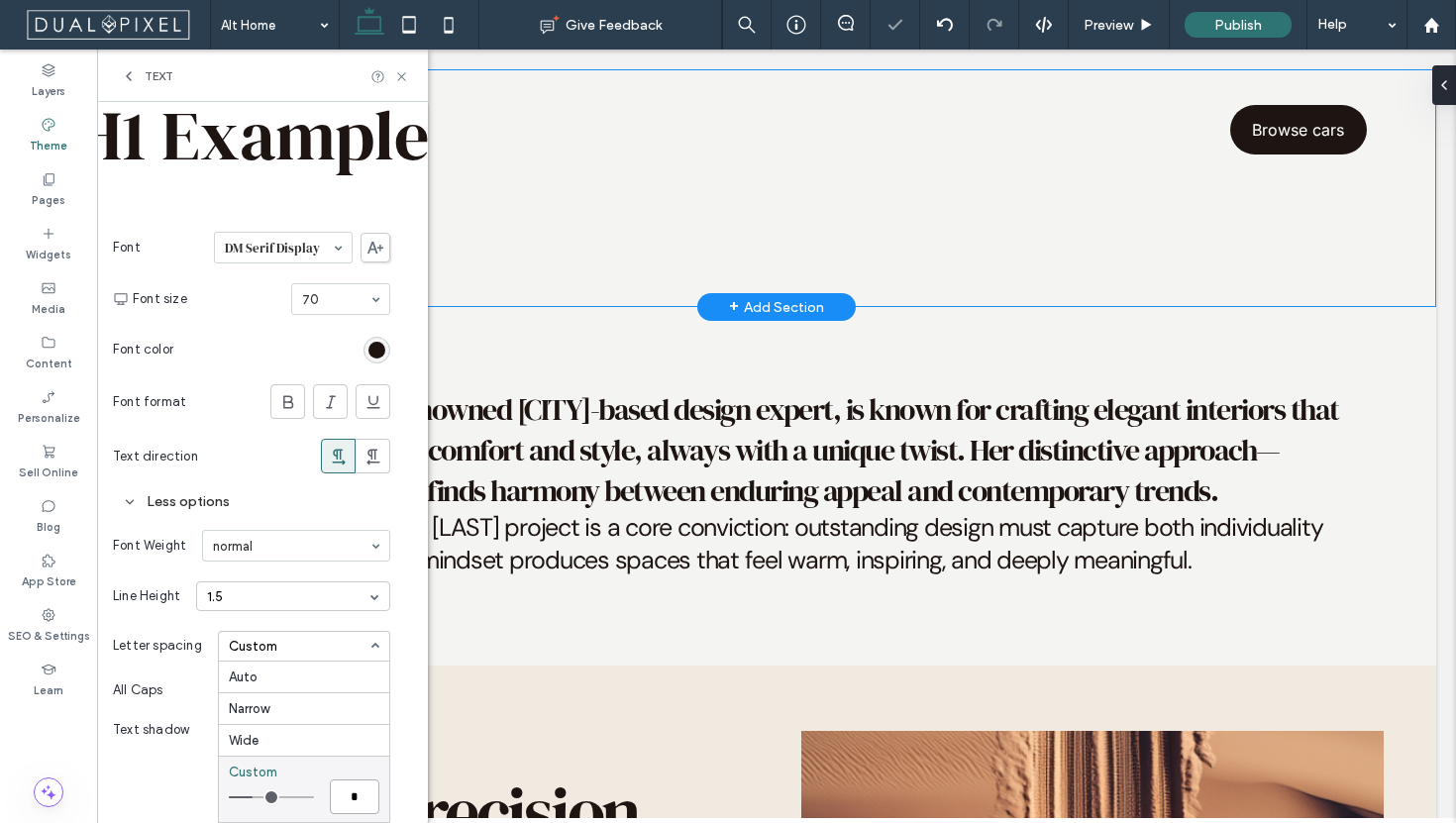 click on "*" at bounding box center [355, 796] 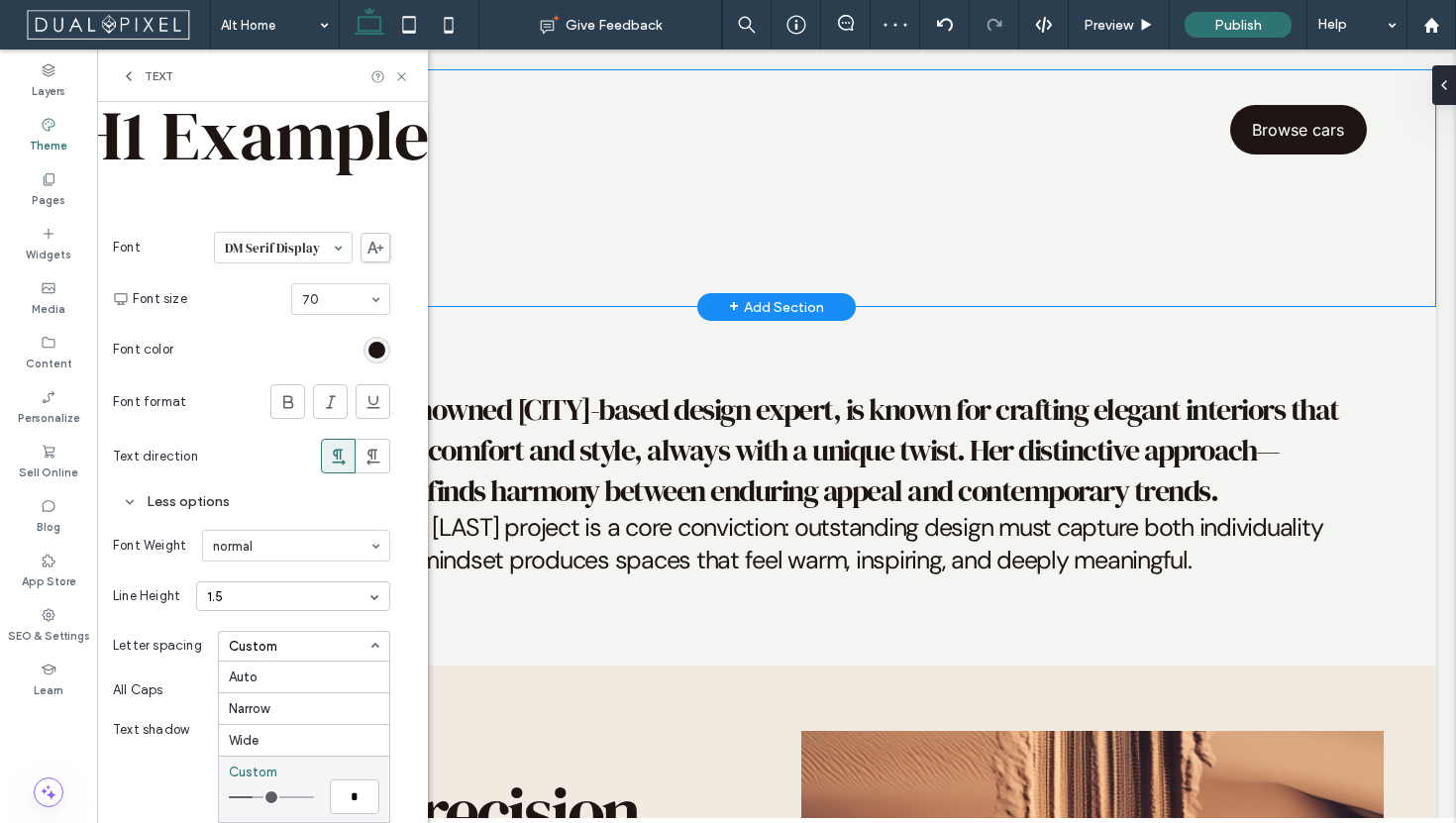 type on "***" 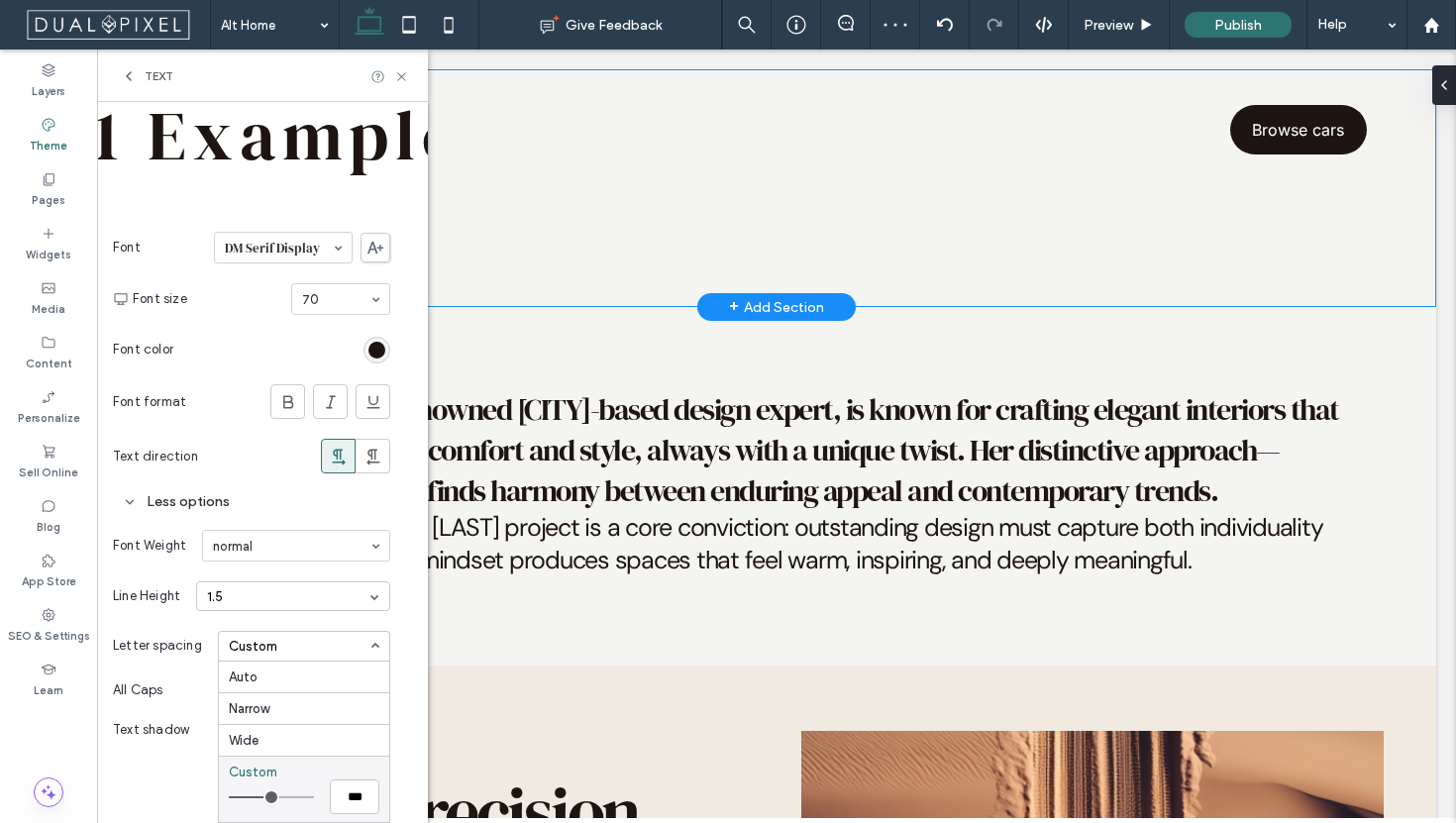 click at bounding box center (271, 797) 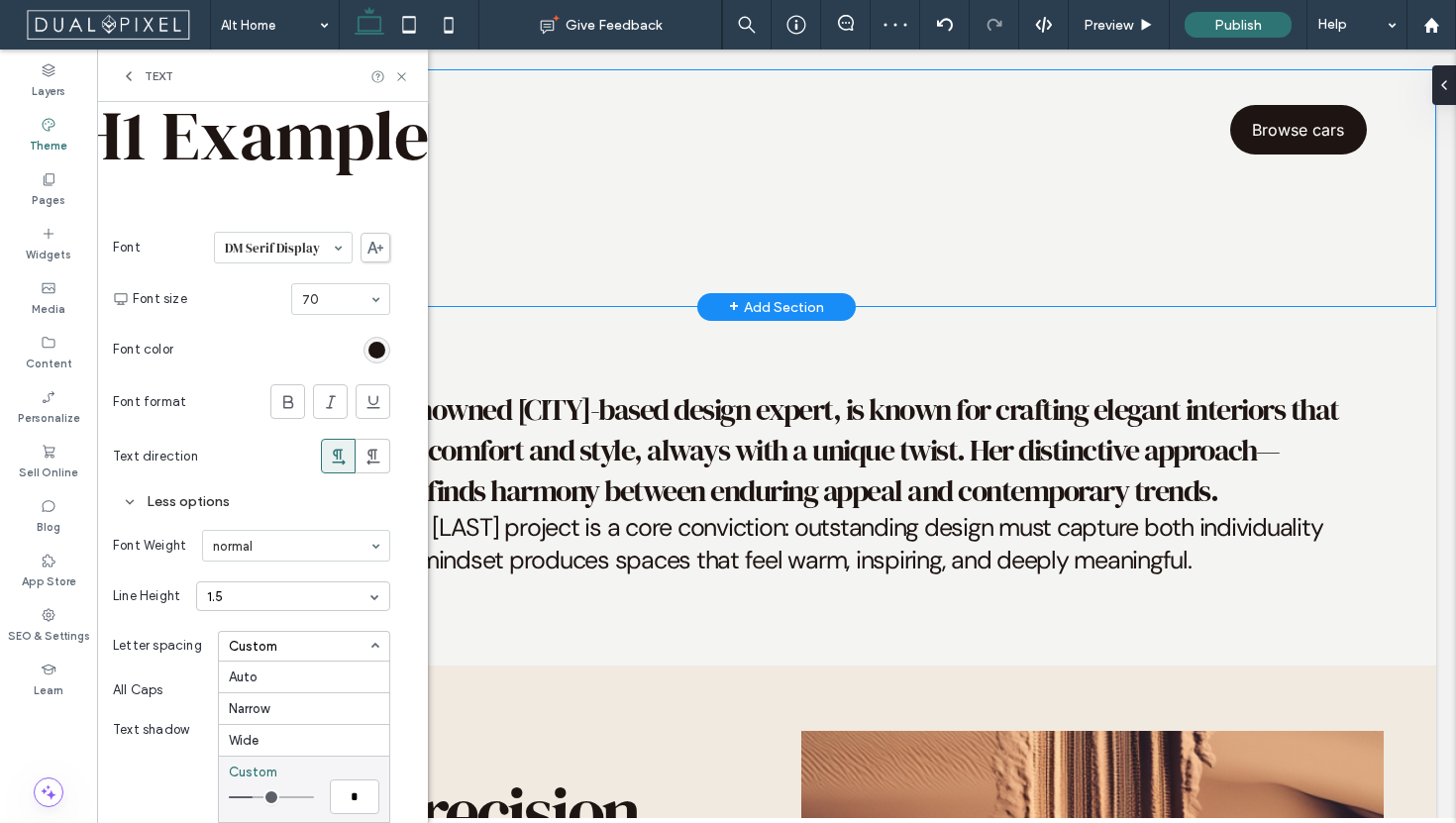 type on "*" 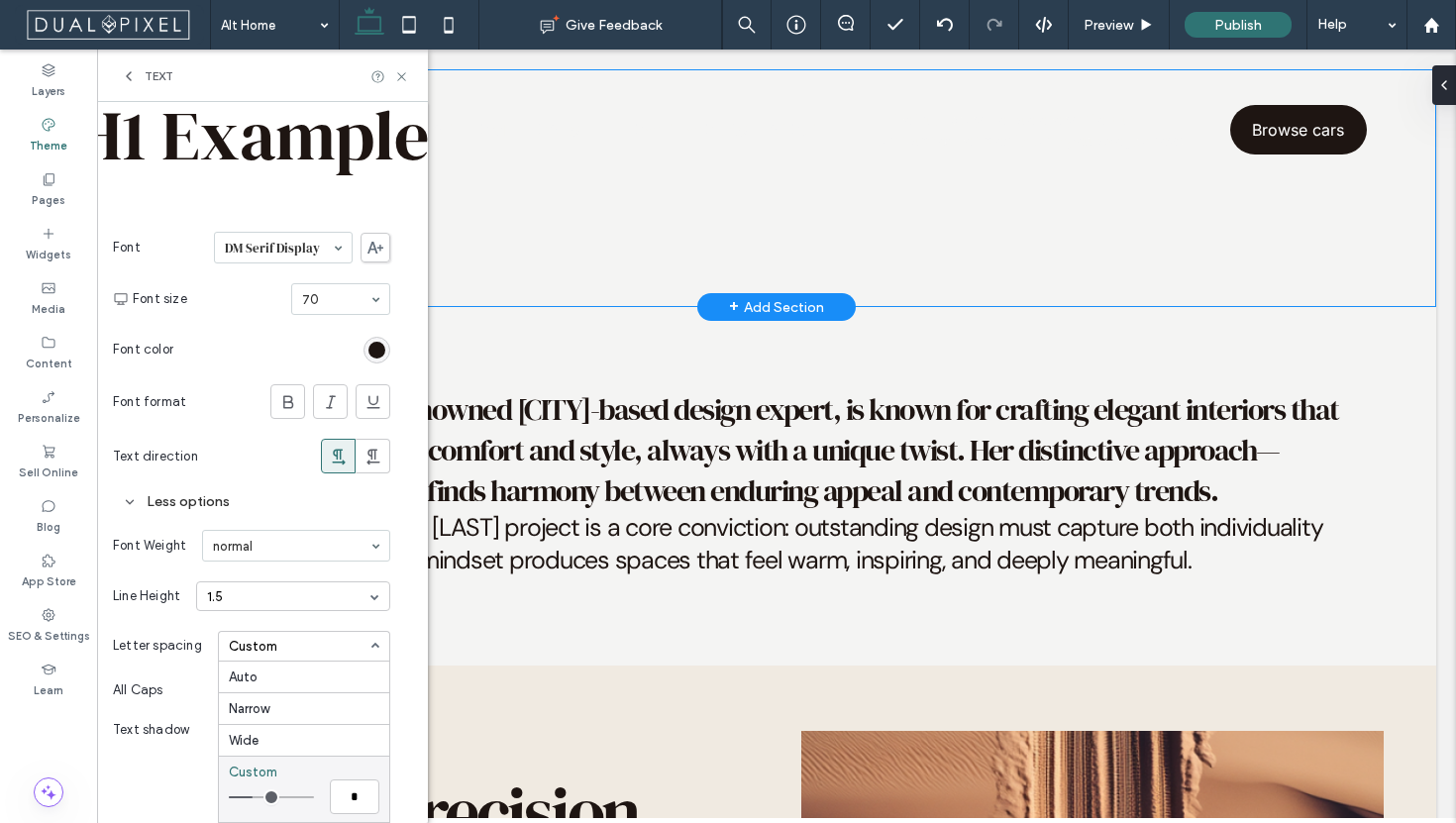 click 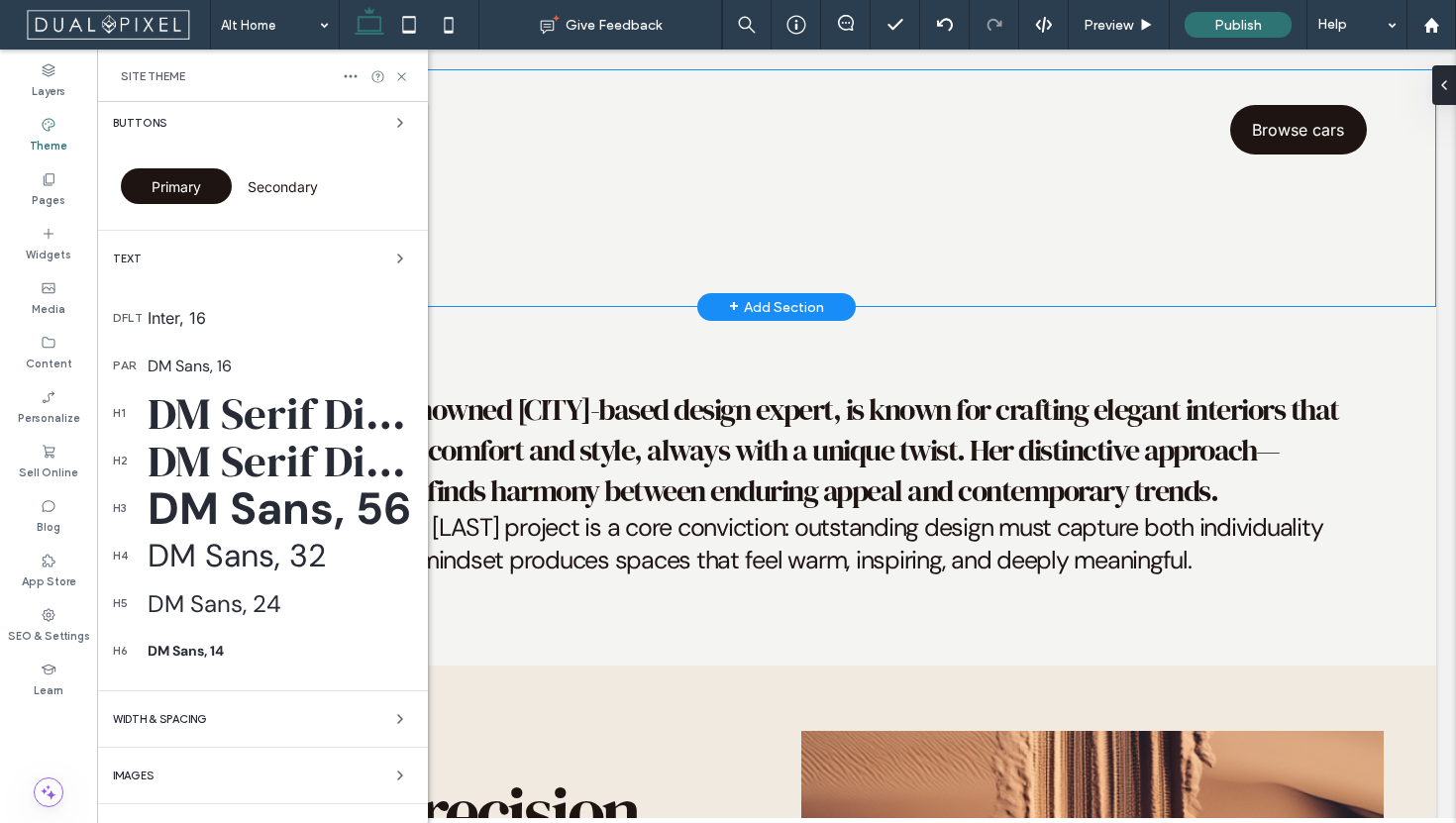 scroll, scrollTop: 61, scrollLeft: 0, axis: vertical 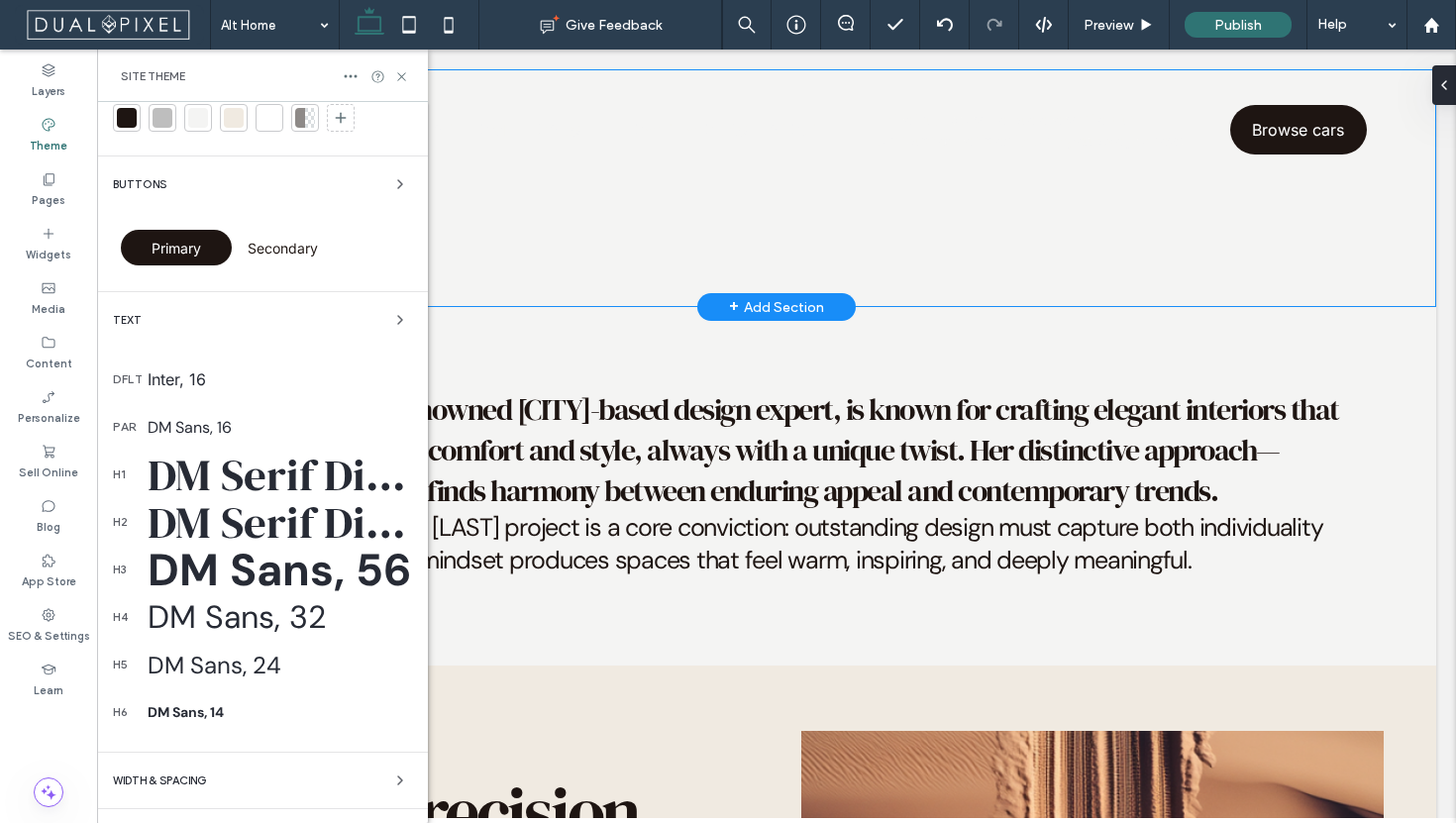 click on "DM Sans, 16" at bounding box center (279, 427) 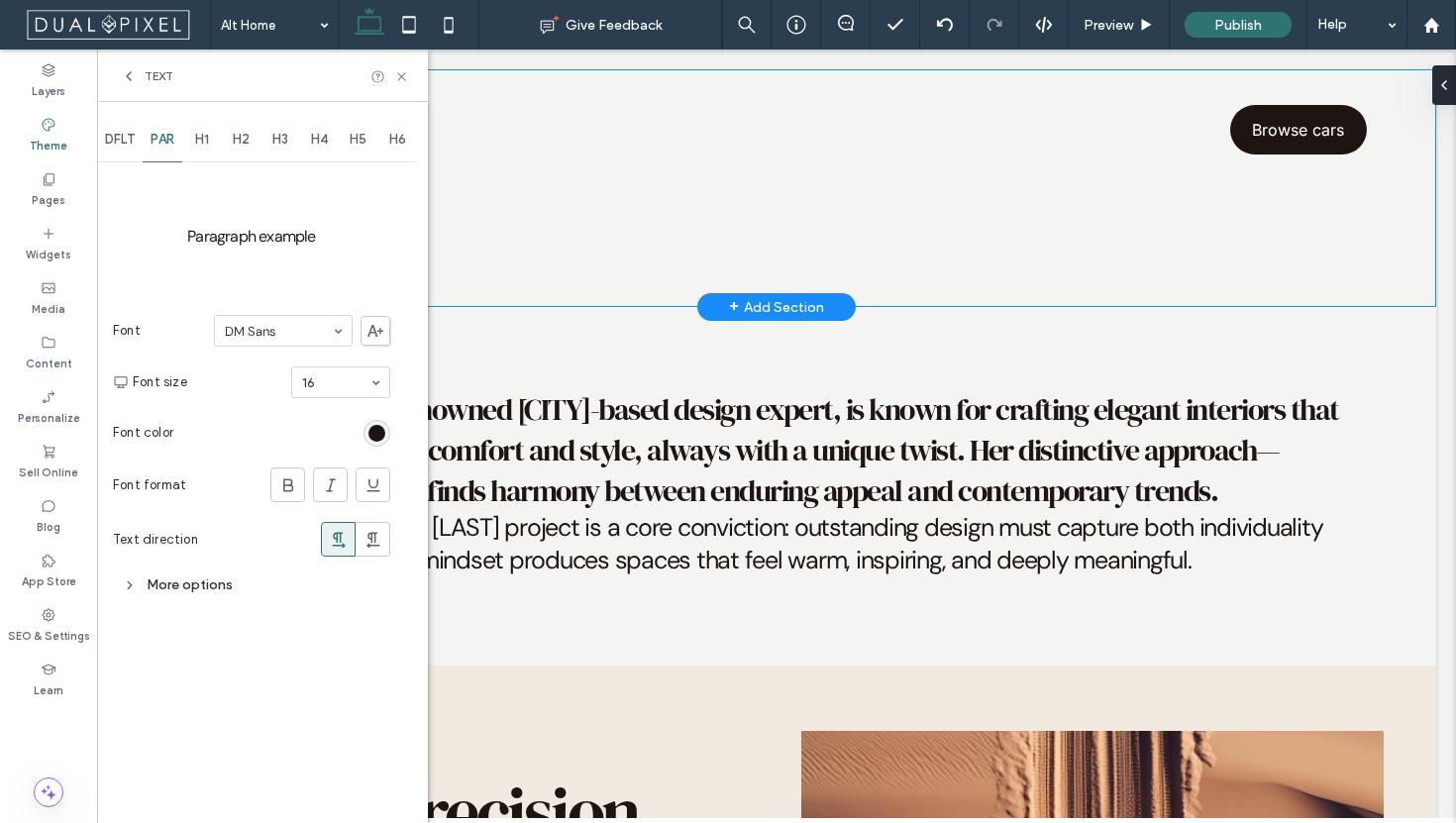 scroll, scrollTop: 0, scrollLeft: 0, axis: both 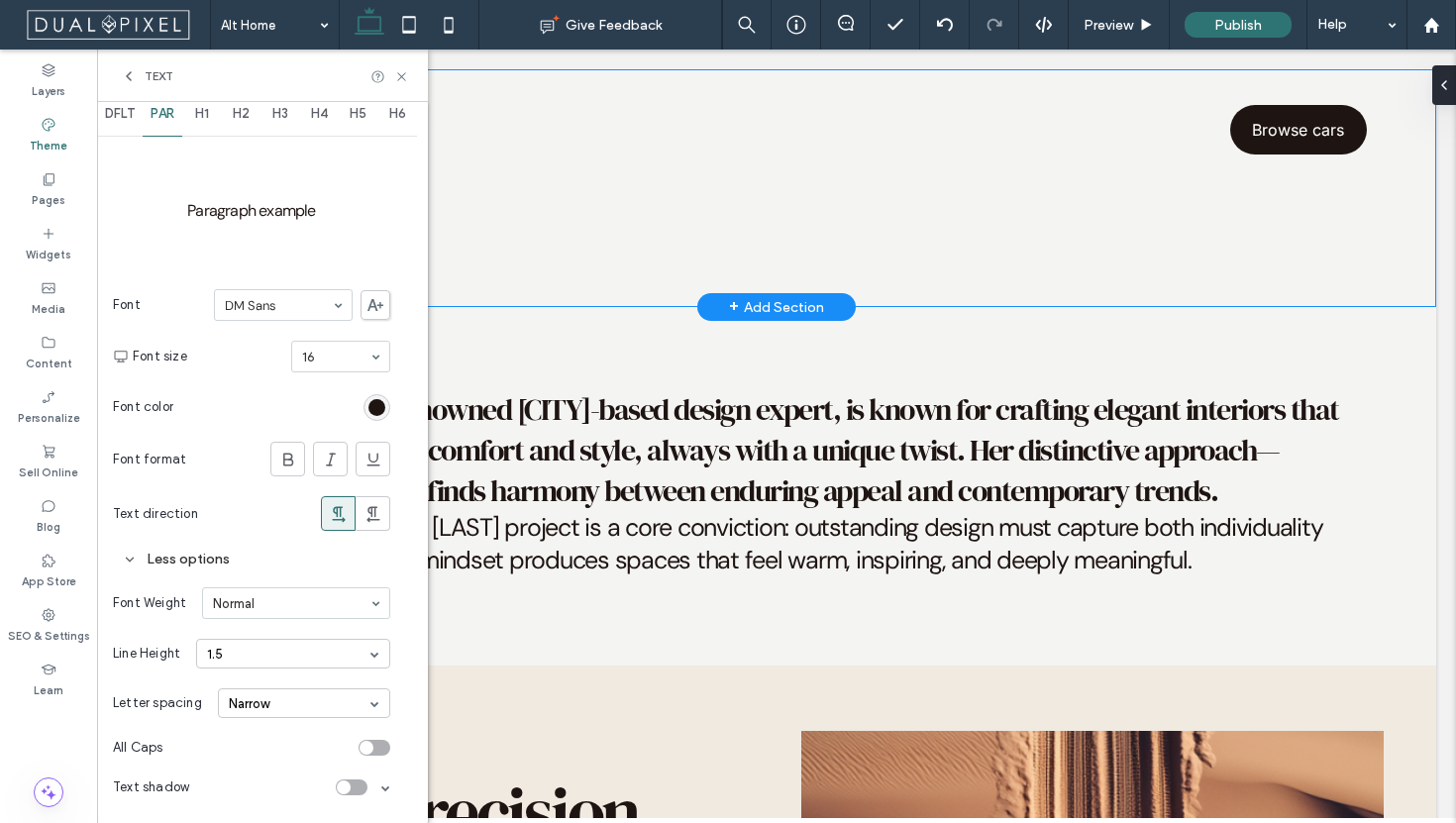click on "Narrow" at bounding box center (304, 703) 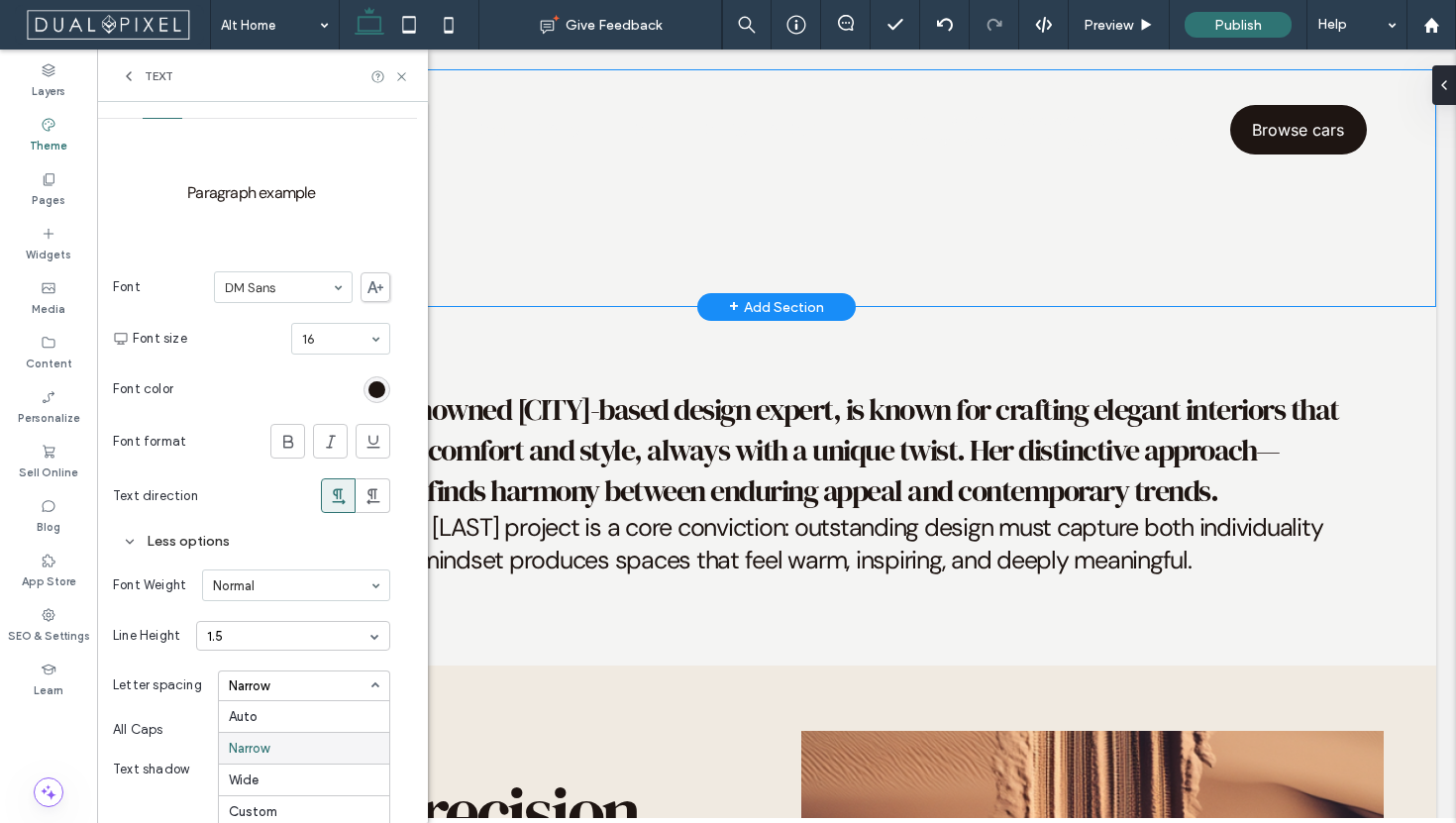 scroll, scrollTop: 52, scrollLeft: 0, axis: vertical 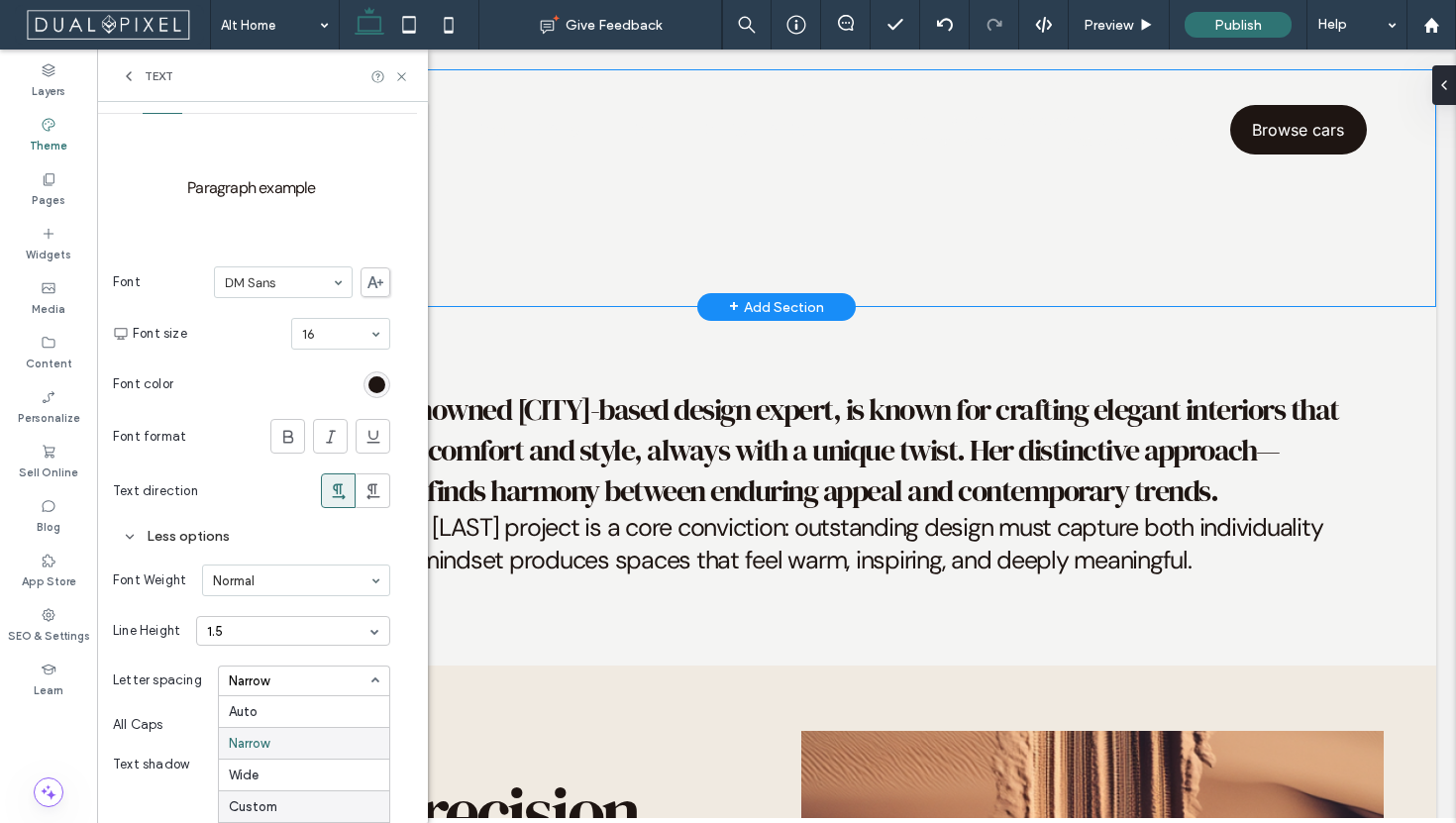click on "Custom" at bounding box center (304, 806) 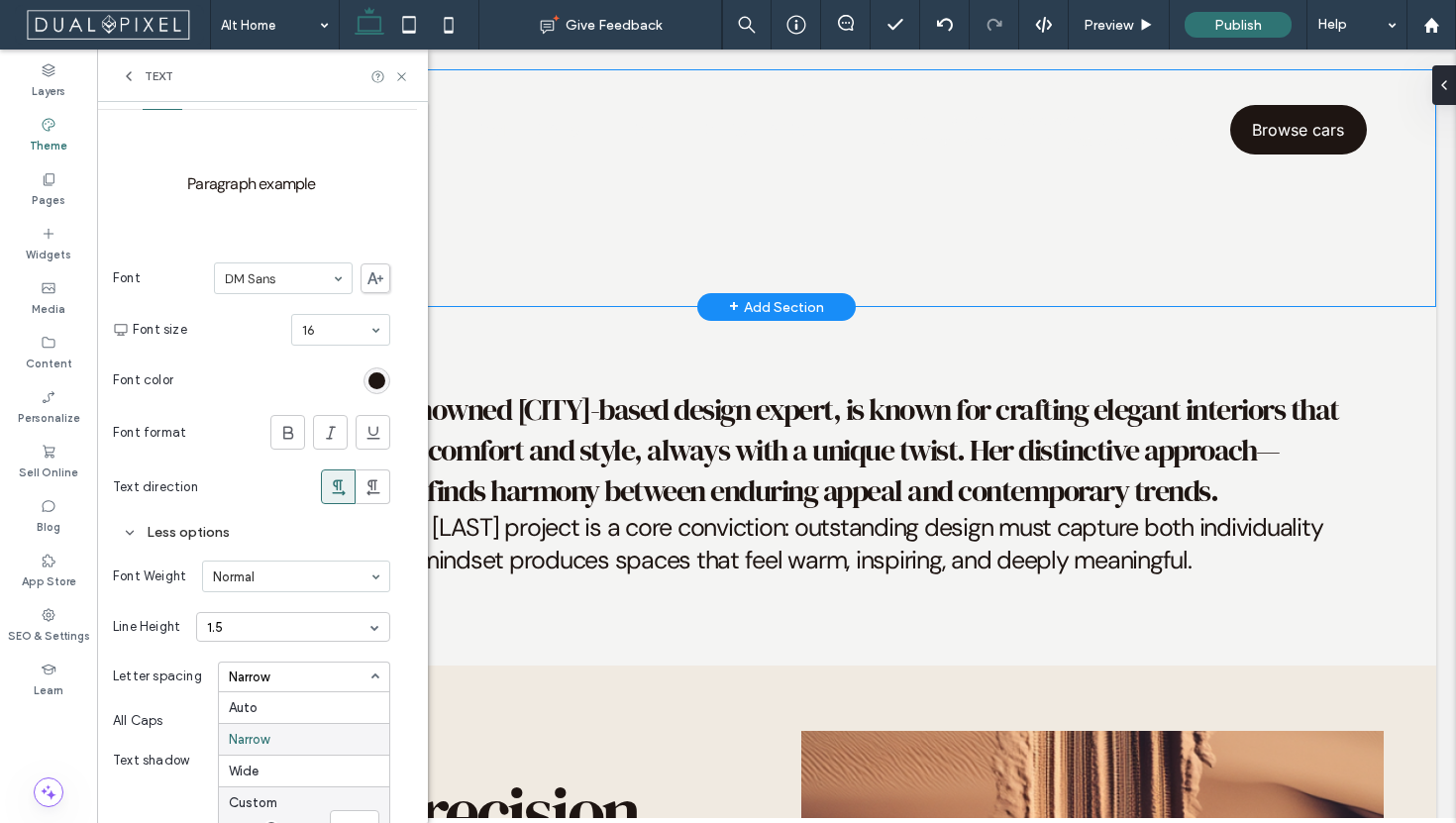 click on "Custom ****" at bounding box center (304, 819) 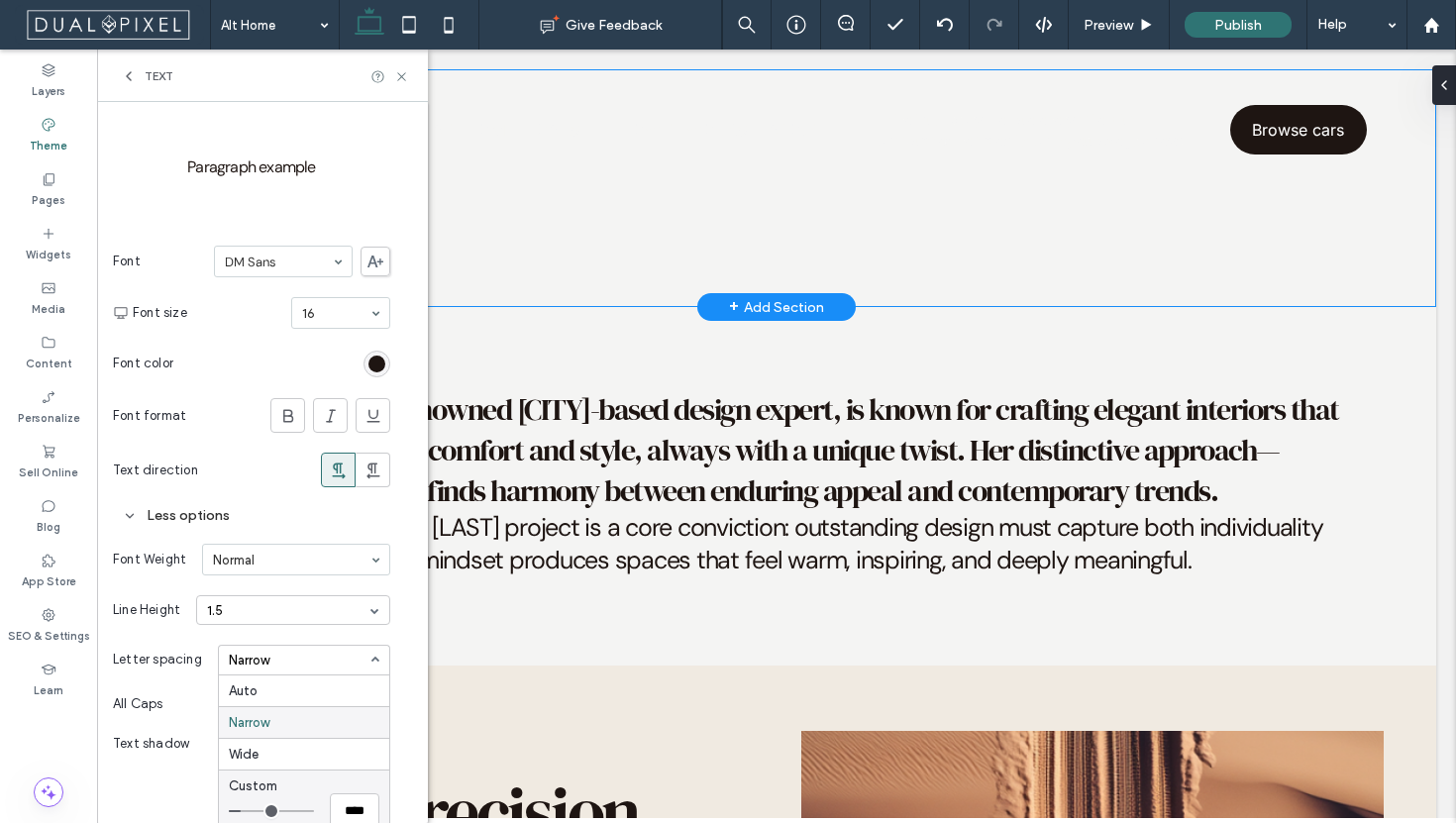 scroll, scrollTop: 87, scrollLeft: 0, axis: vertical 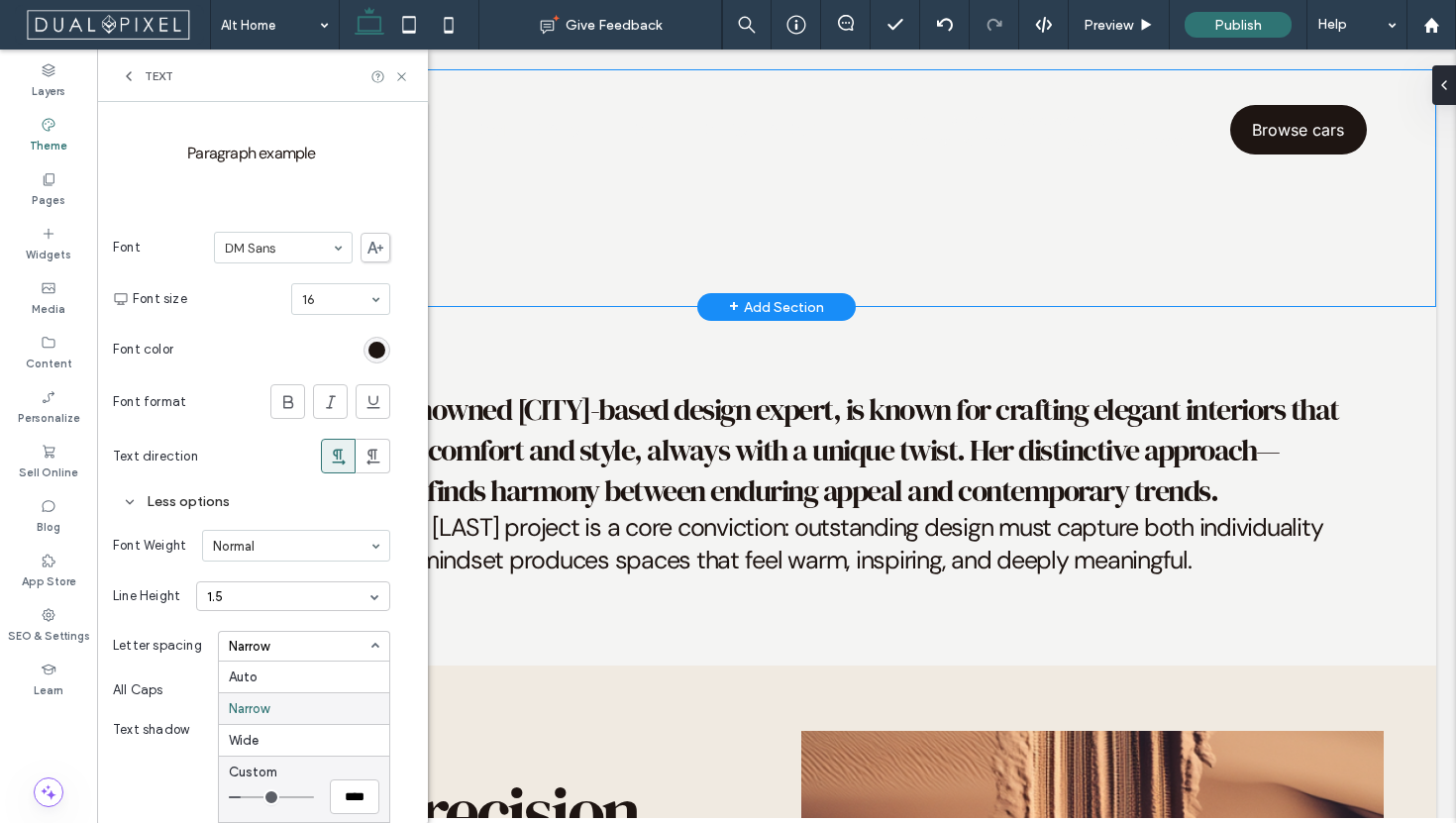 type on "*" 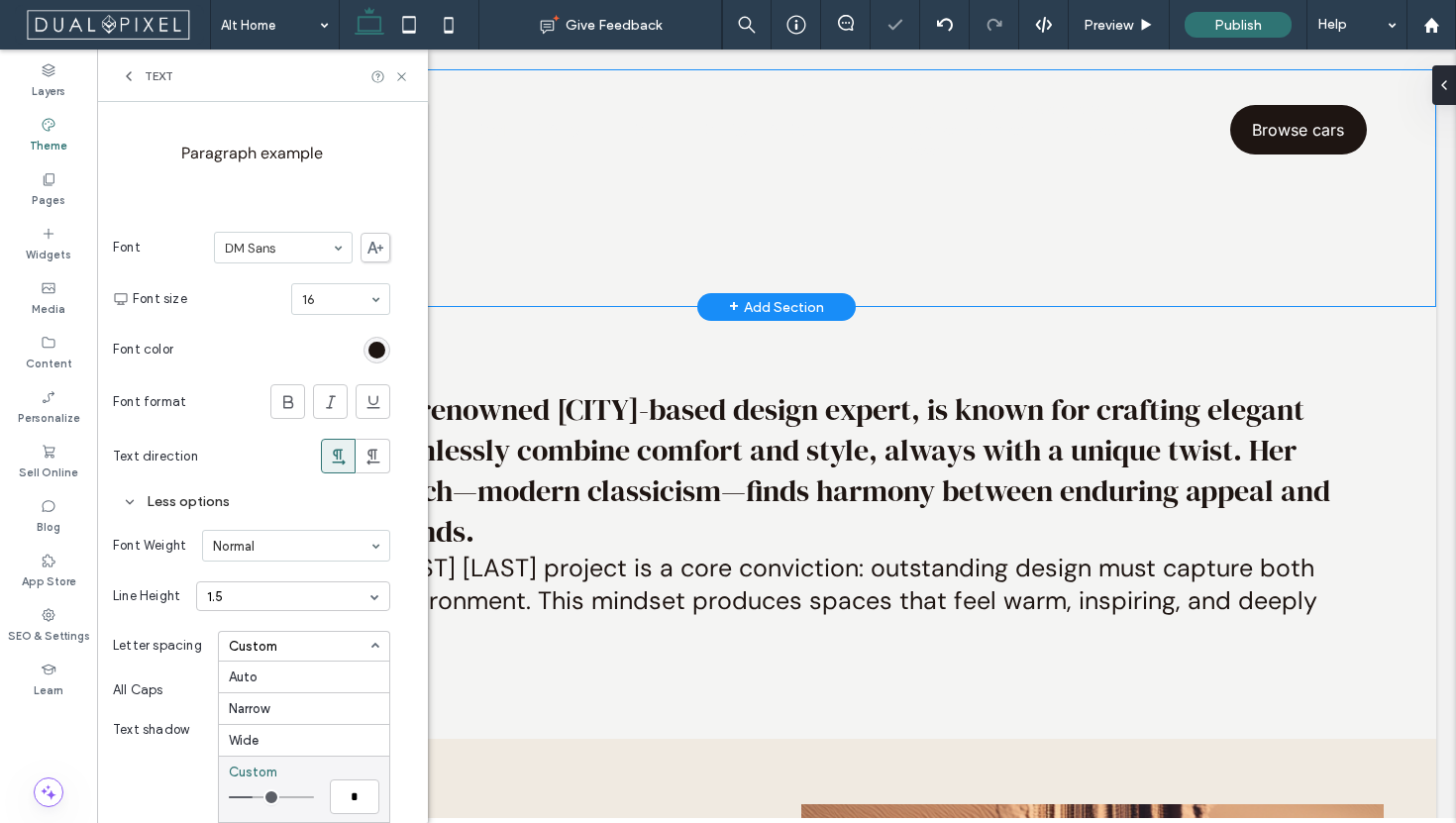 click at bounding box center [271, 797] 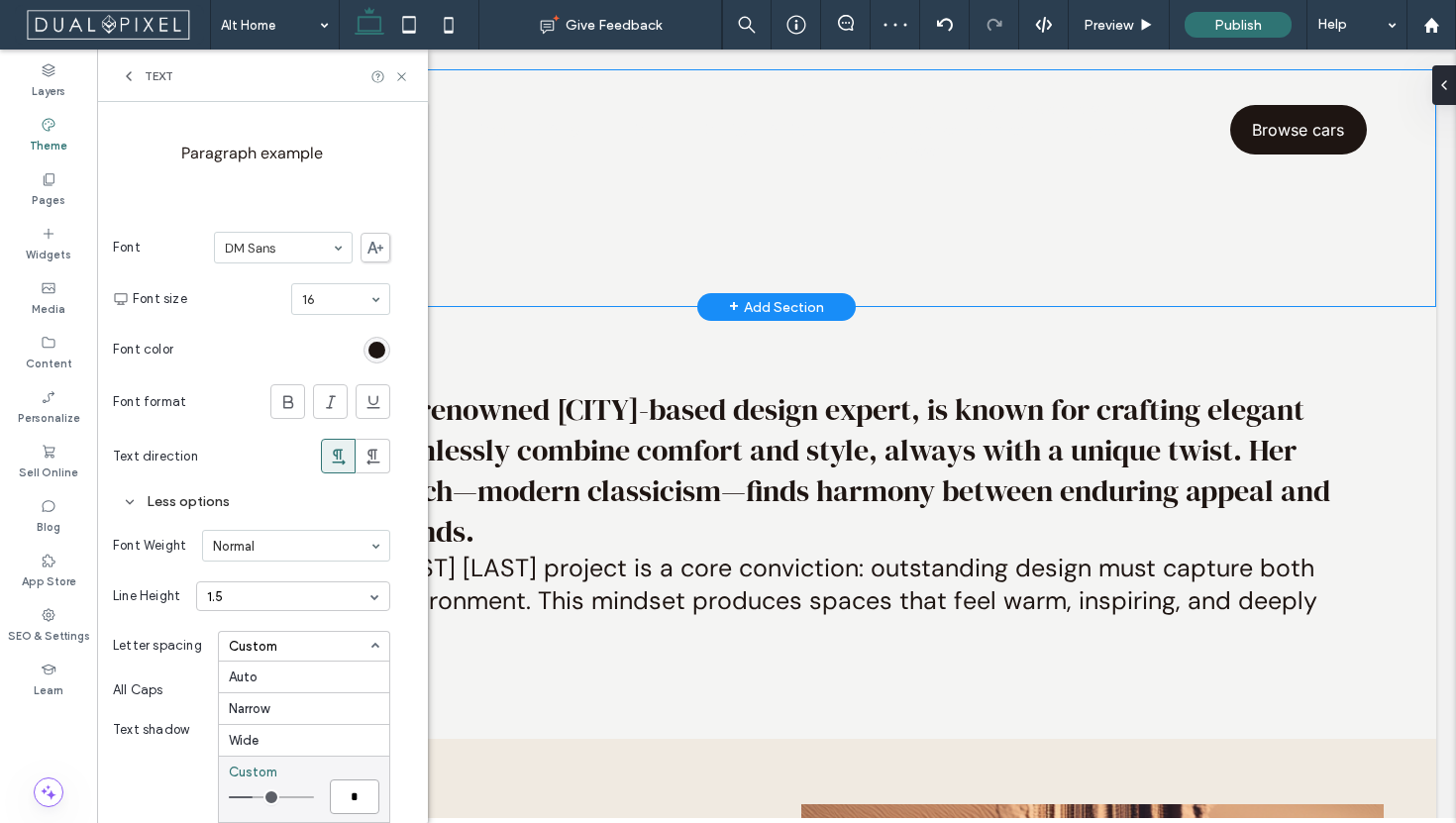 click on "*" at bounding box center [355, 796] 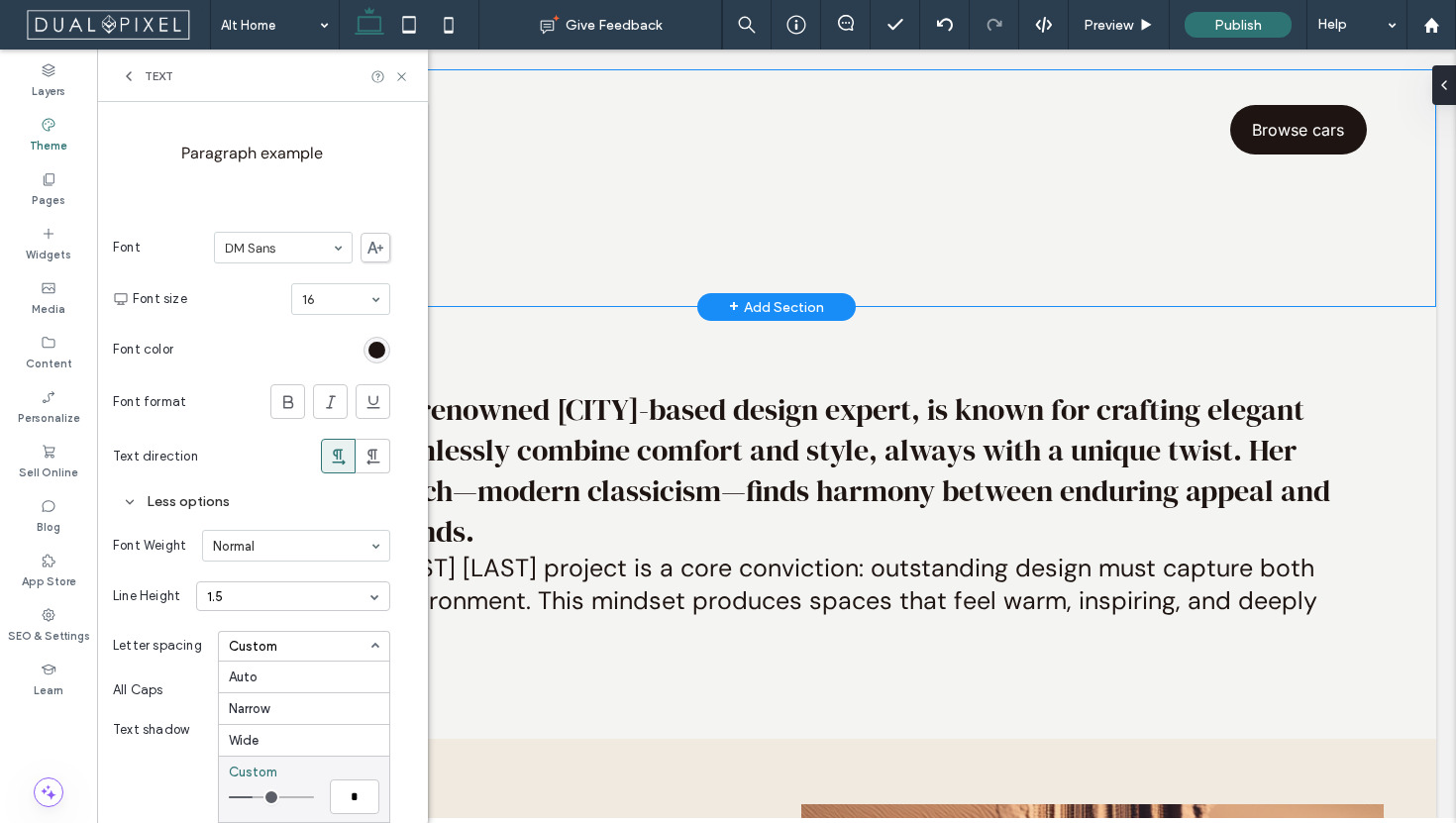 type on "***" 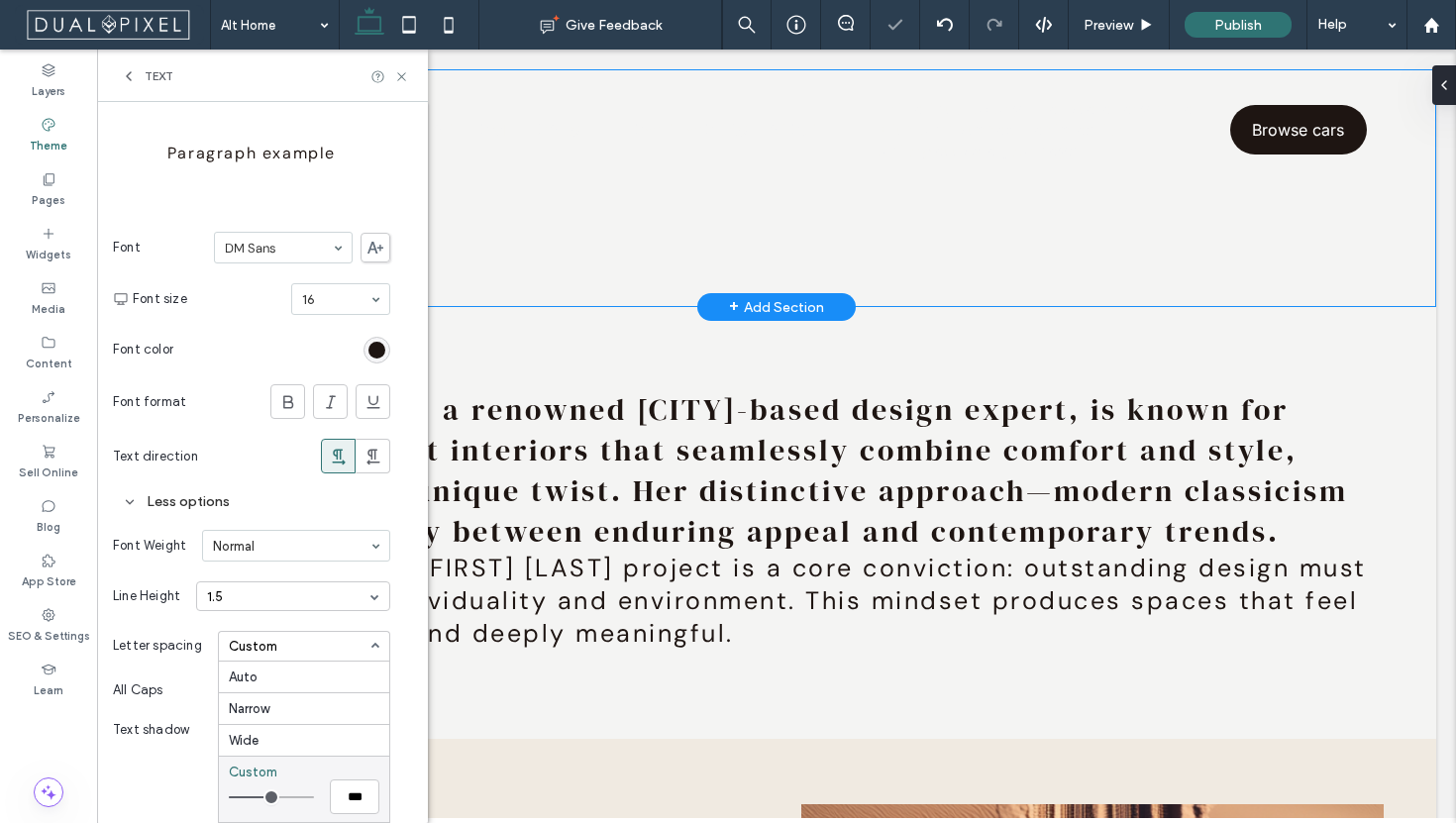drag, startPoint x: 251, startPoint y: 793, endPoint x: 263, endPoint y: 794, distance: 12.041595 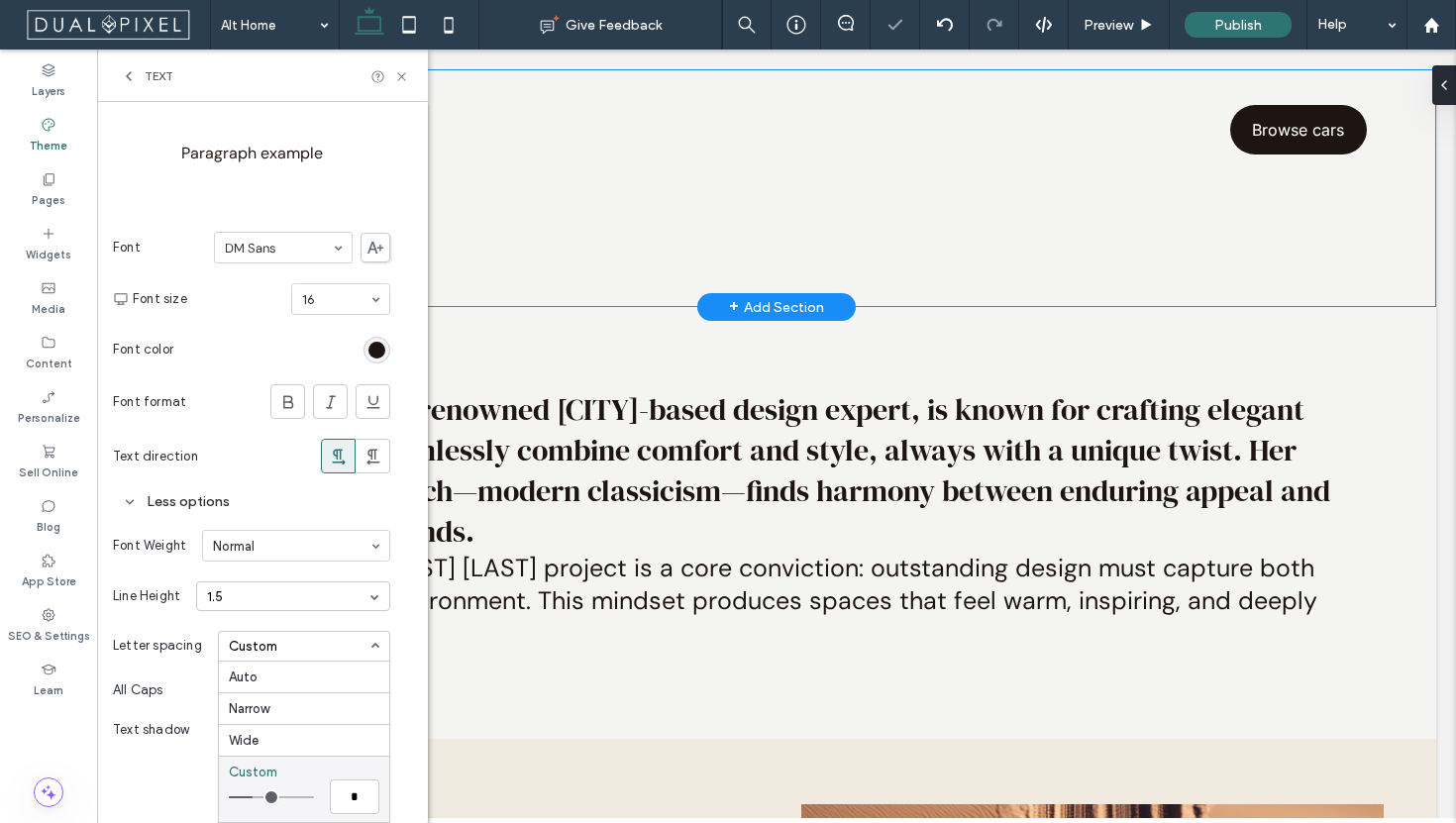 type on "*" 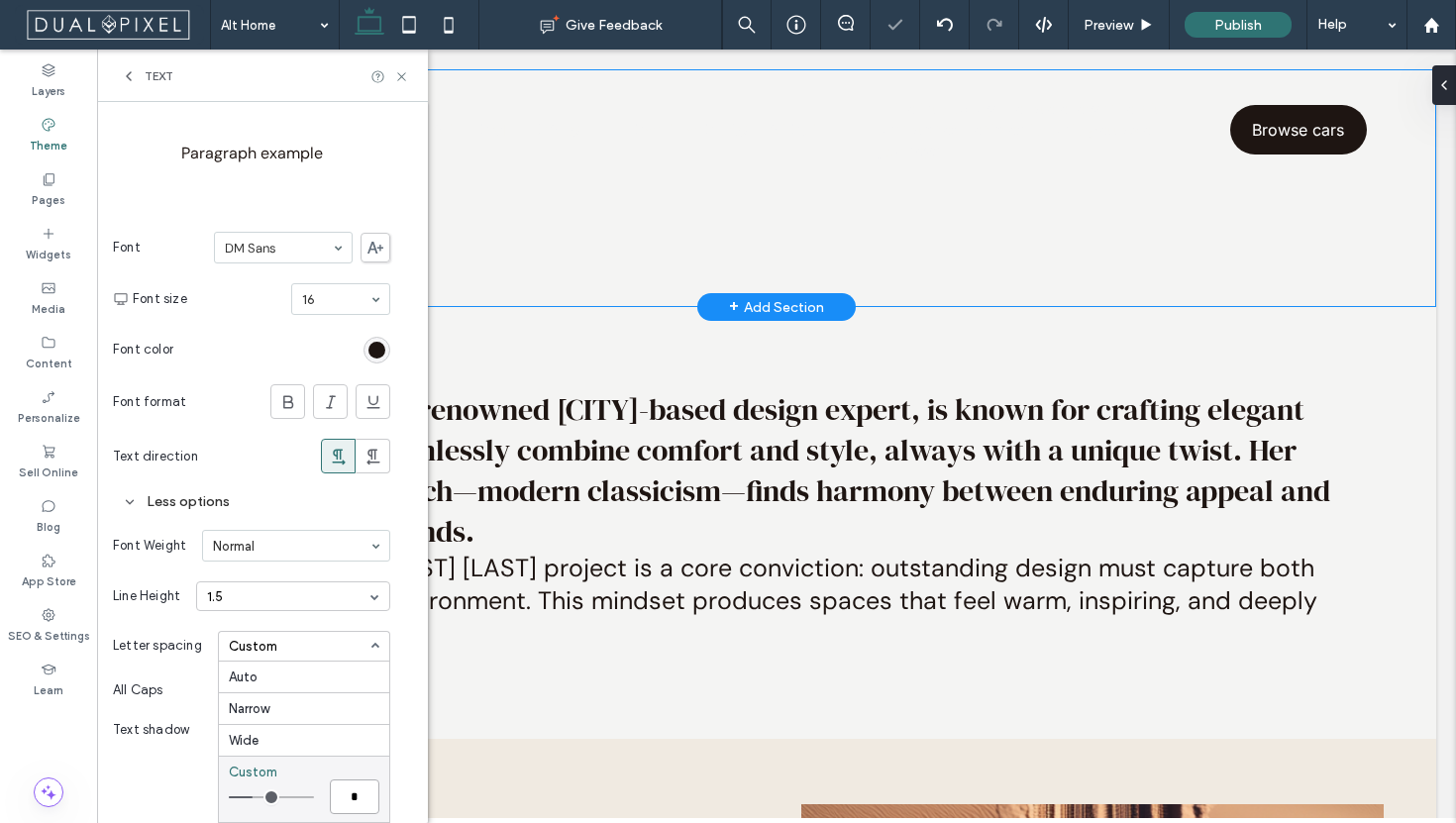 click on "*" at bounding box center [355, 796] 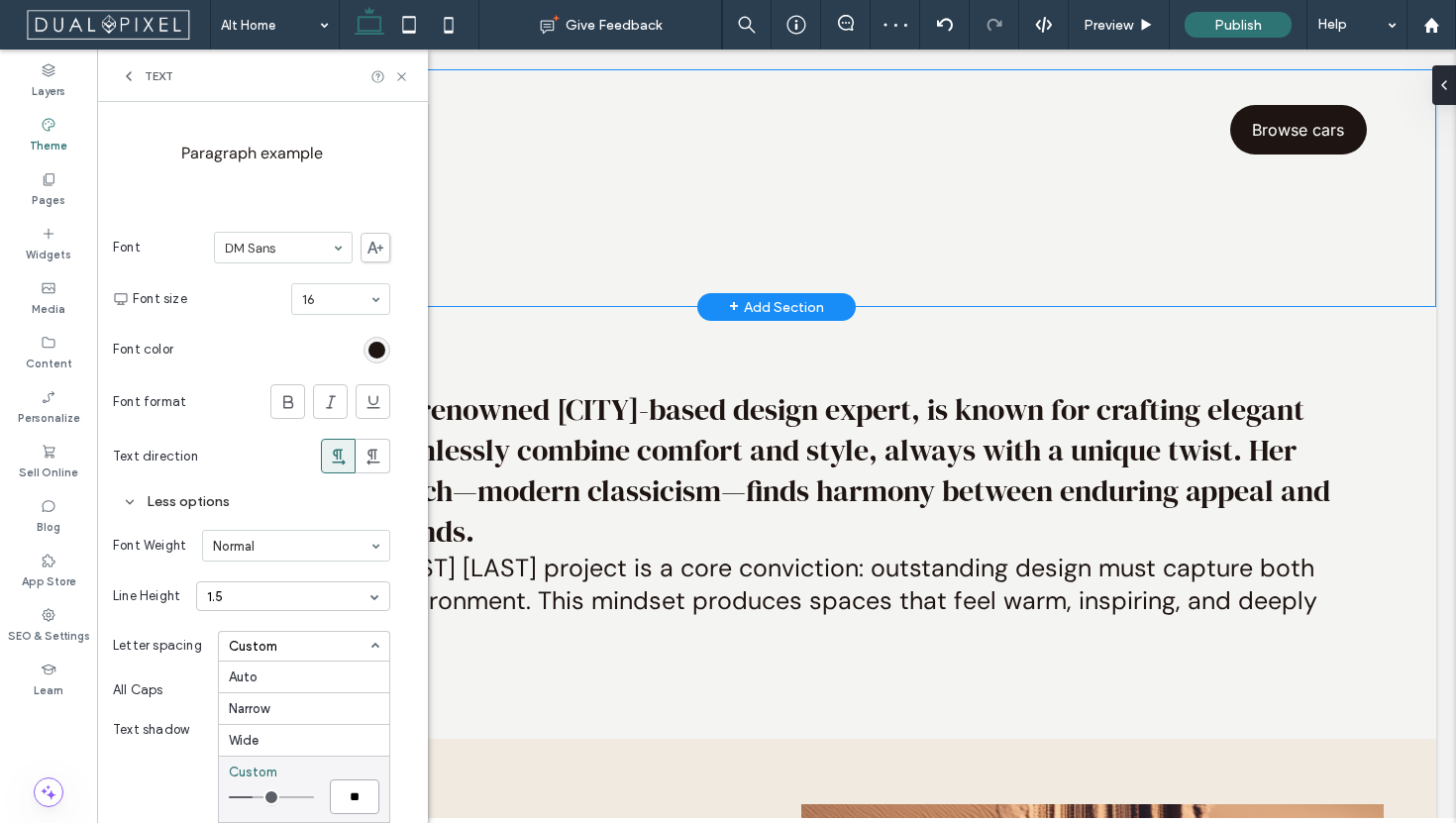 type on "***" 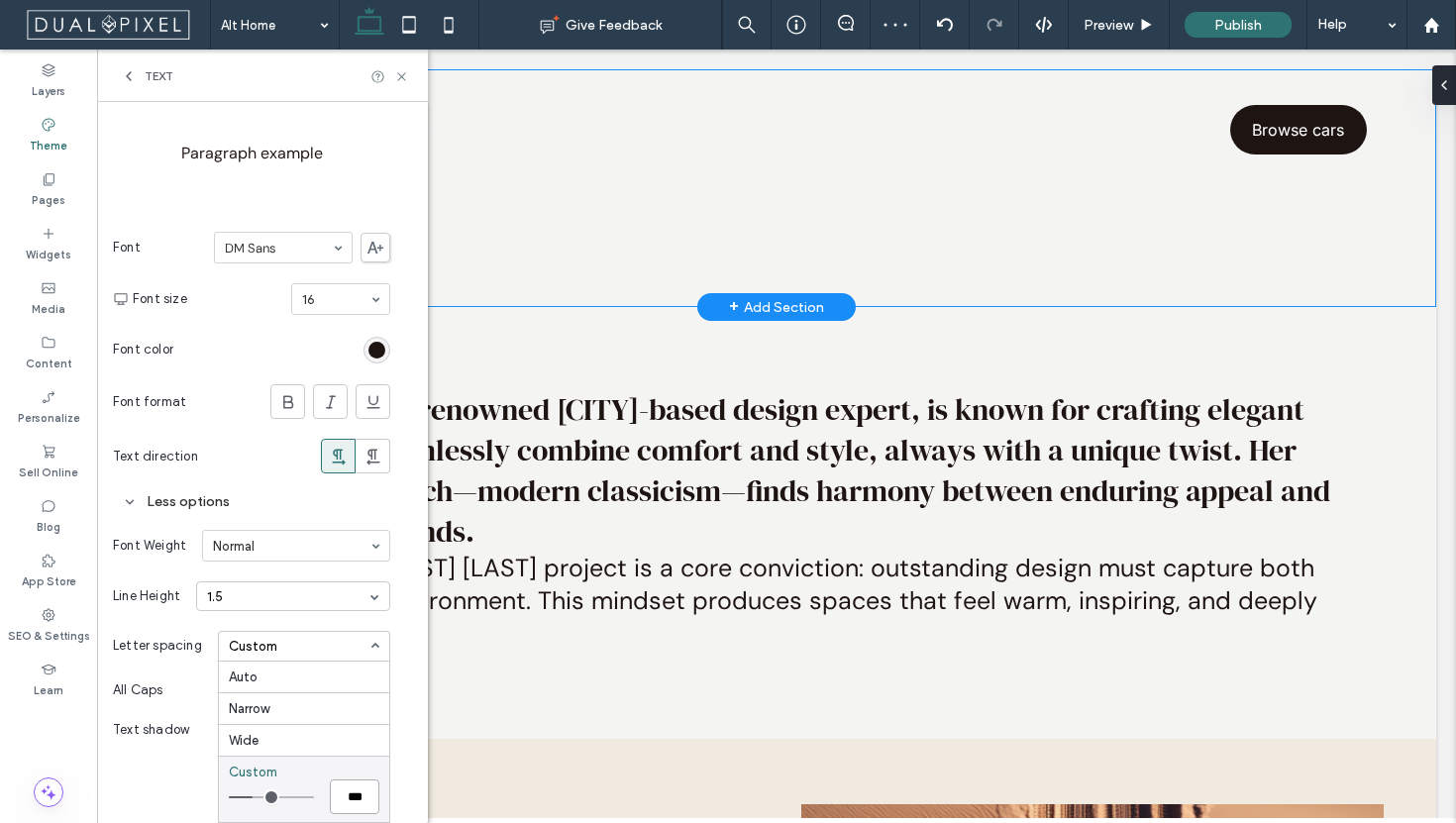 type on "***" 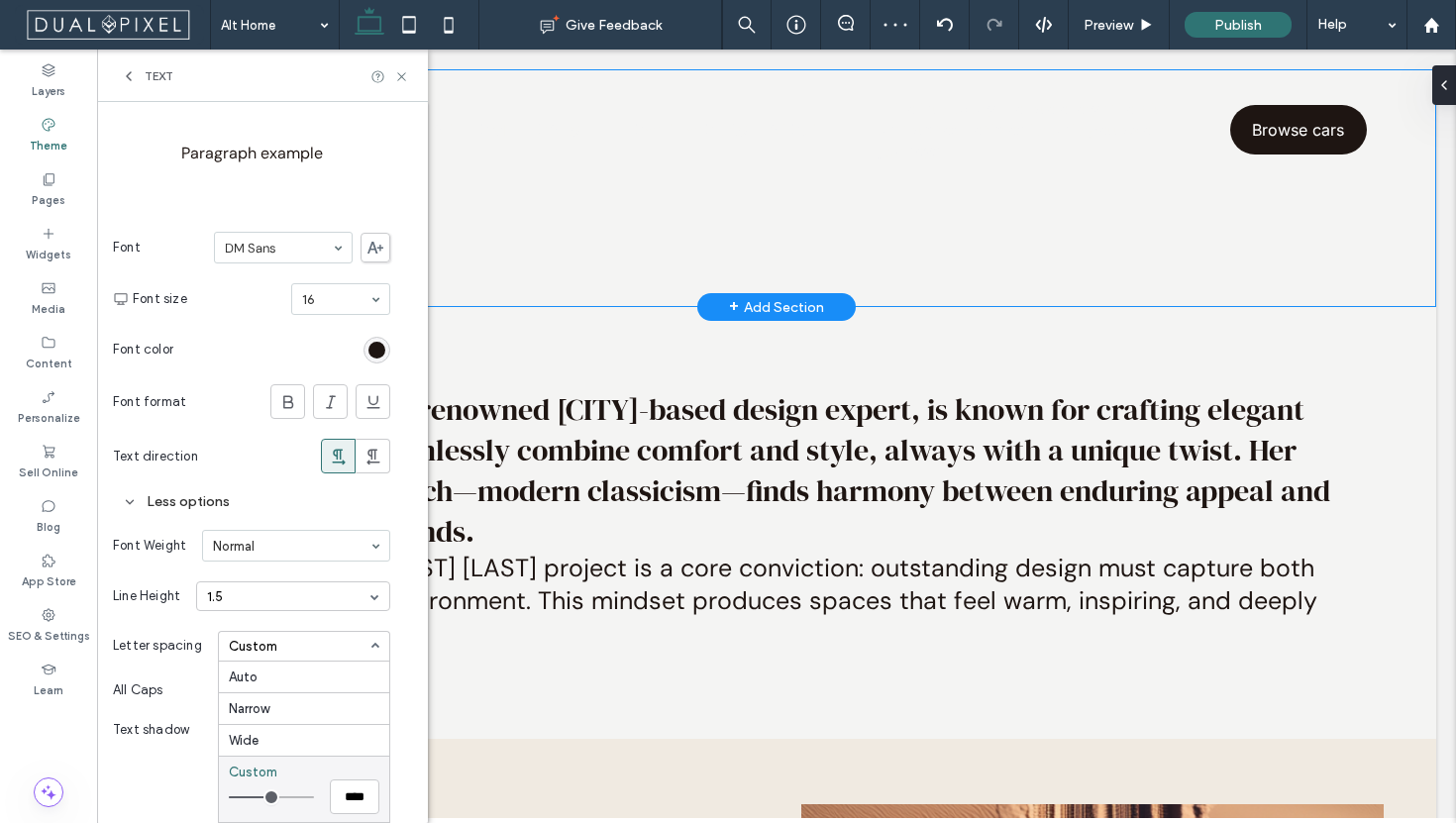type on "***" 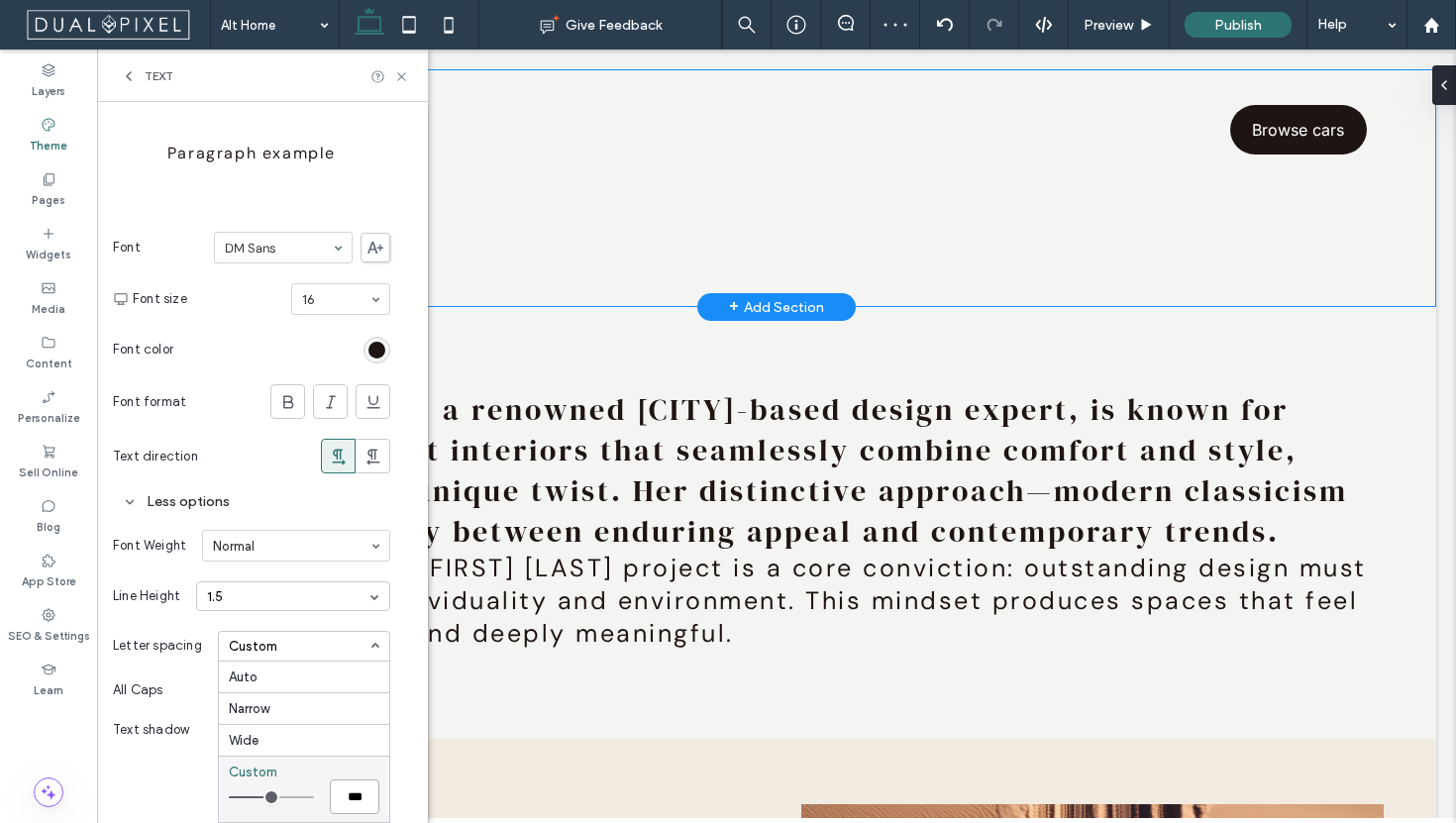click on "***" at bounding box center [355, 796] 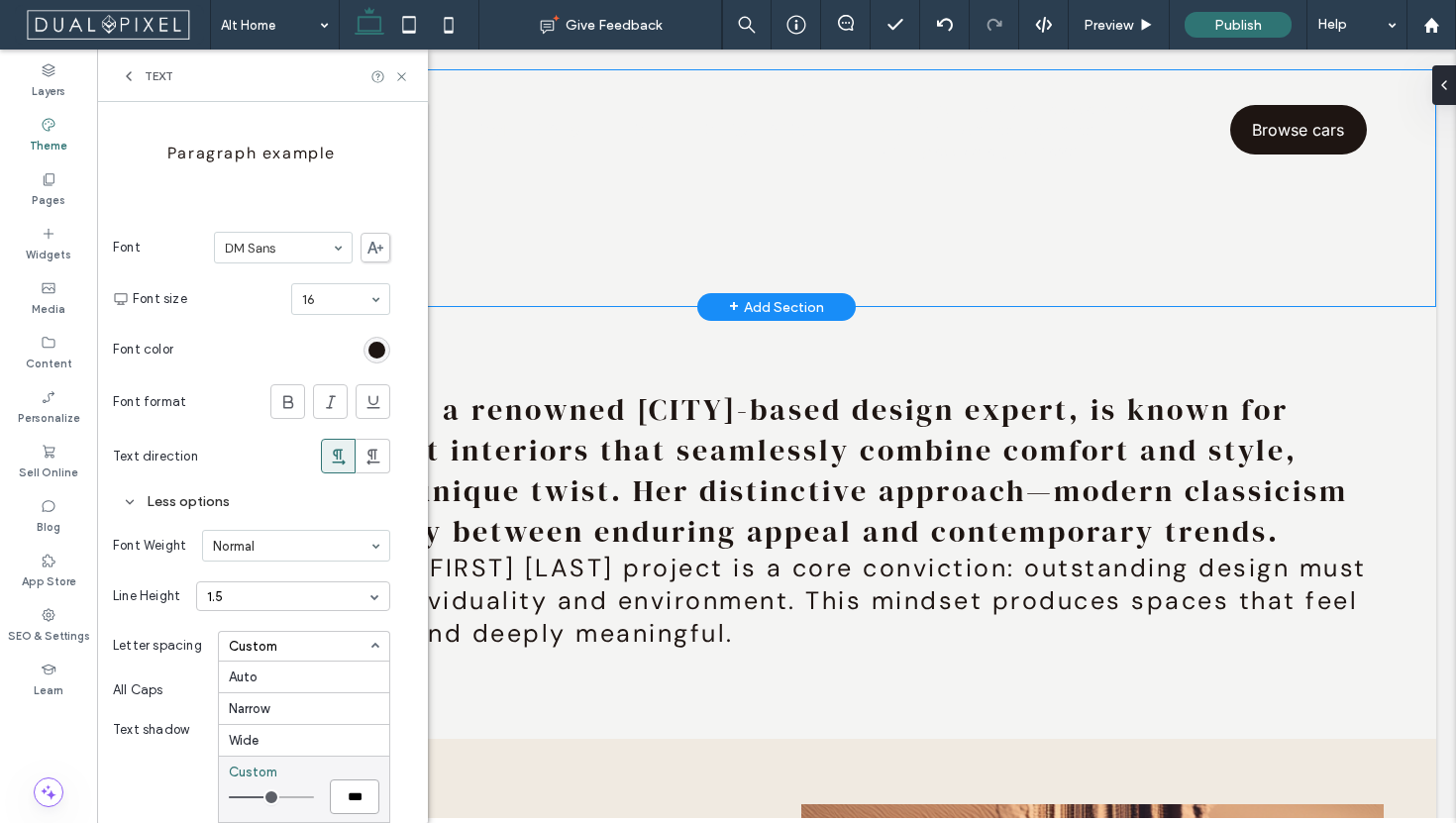 type on "*" 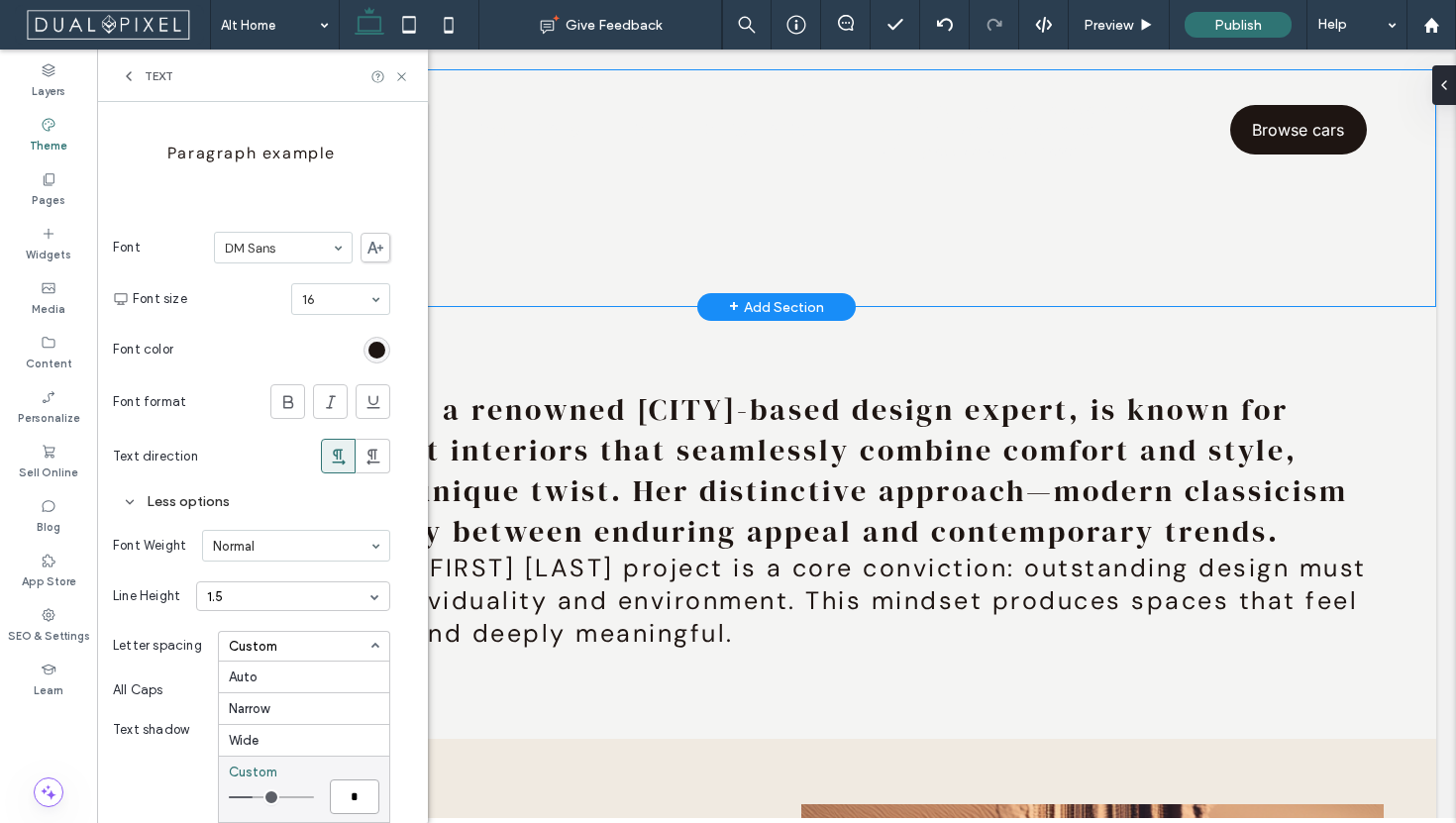 type on "*" 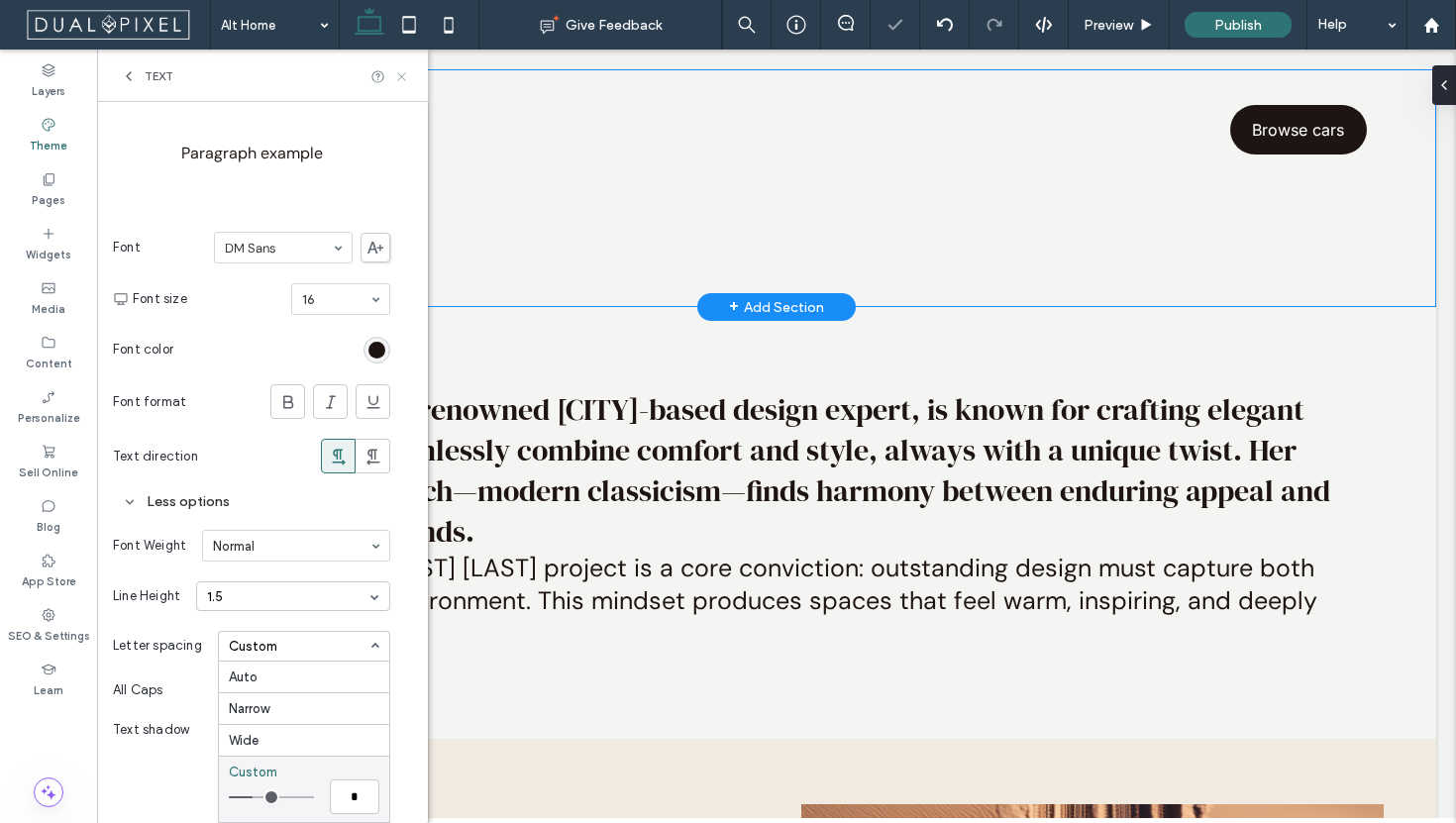click 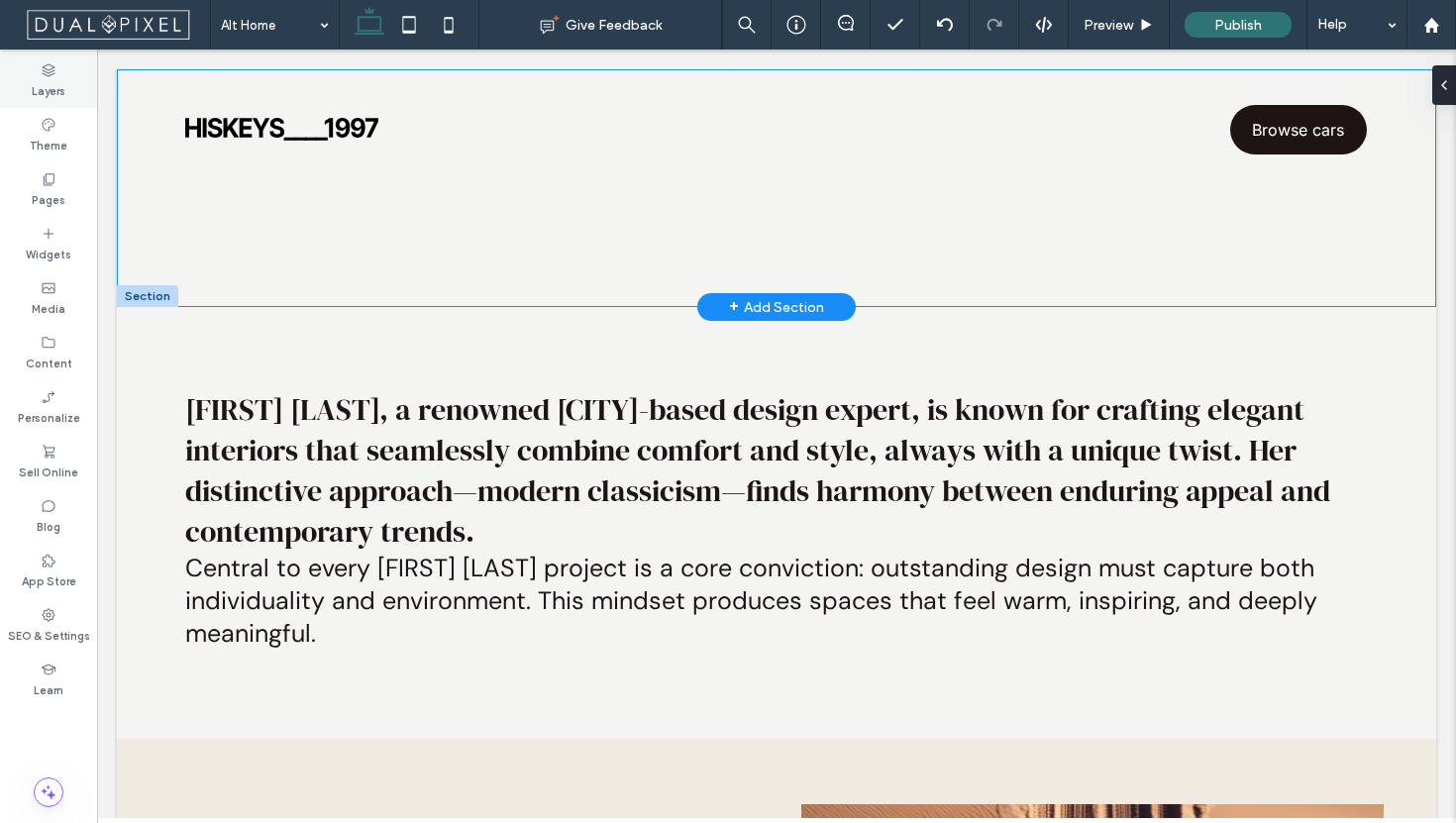 click on "Layers" at bounding box center (49, 89) 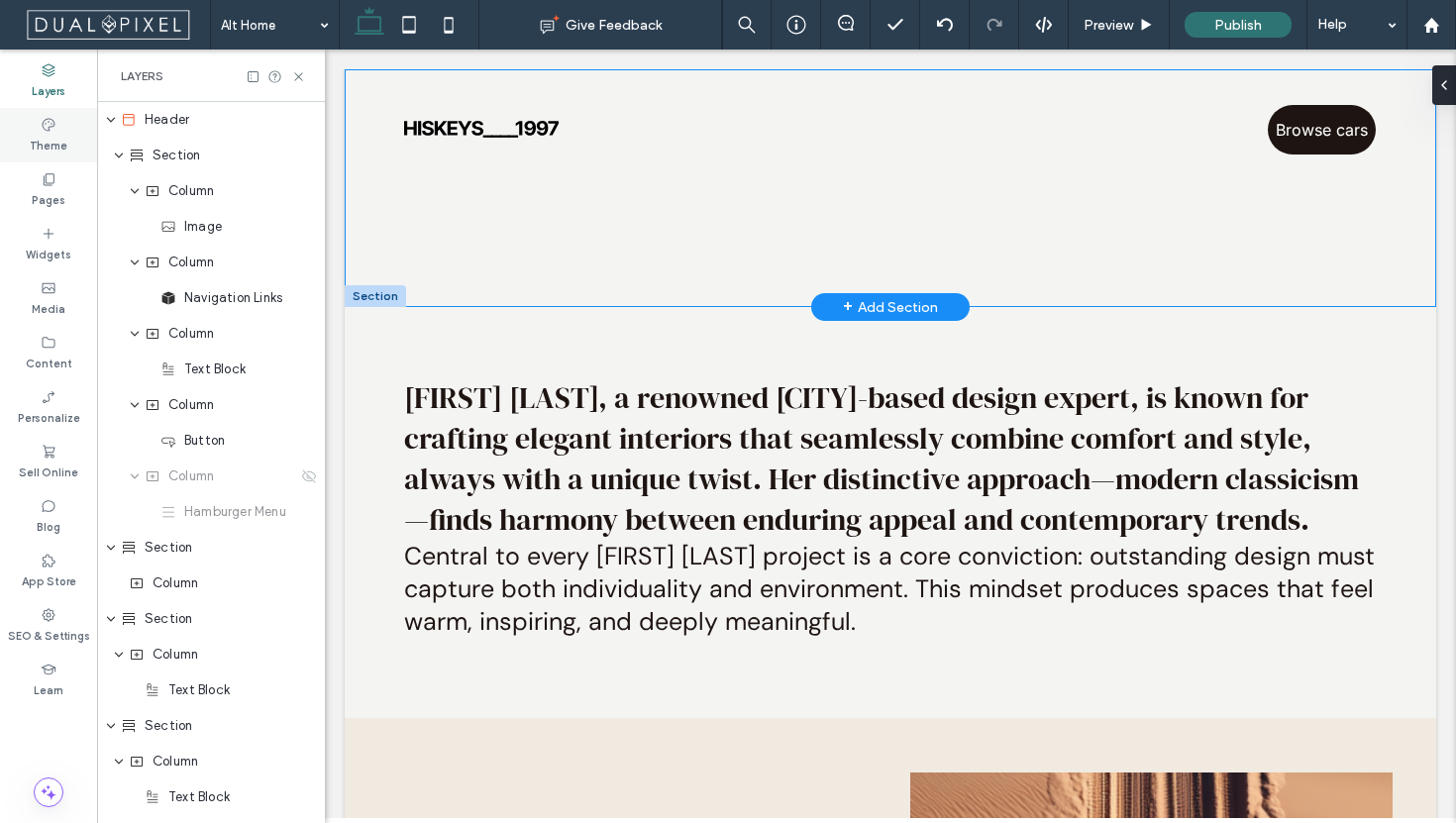 click 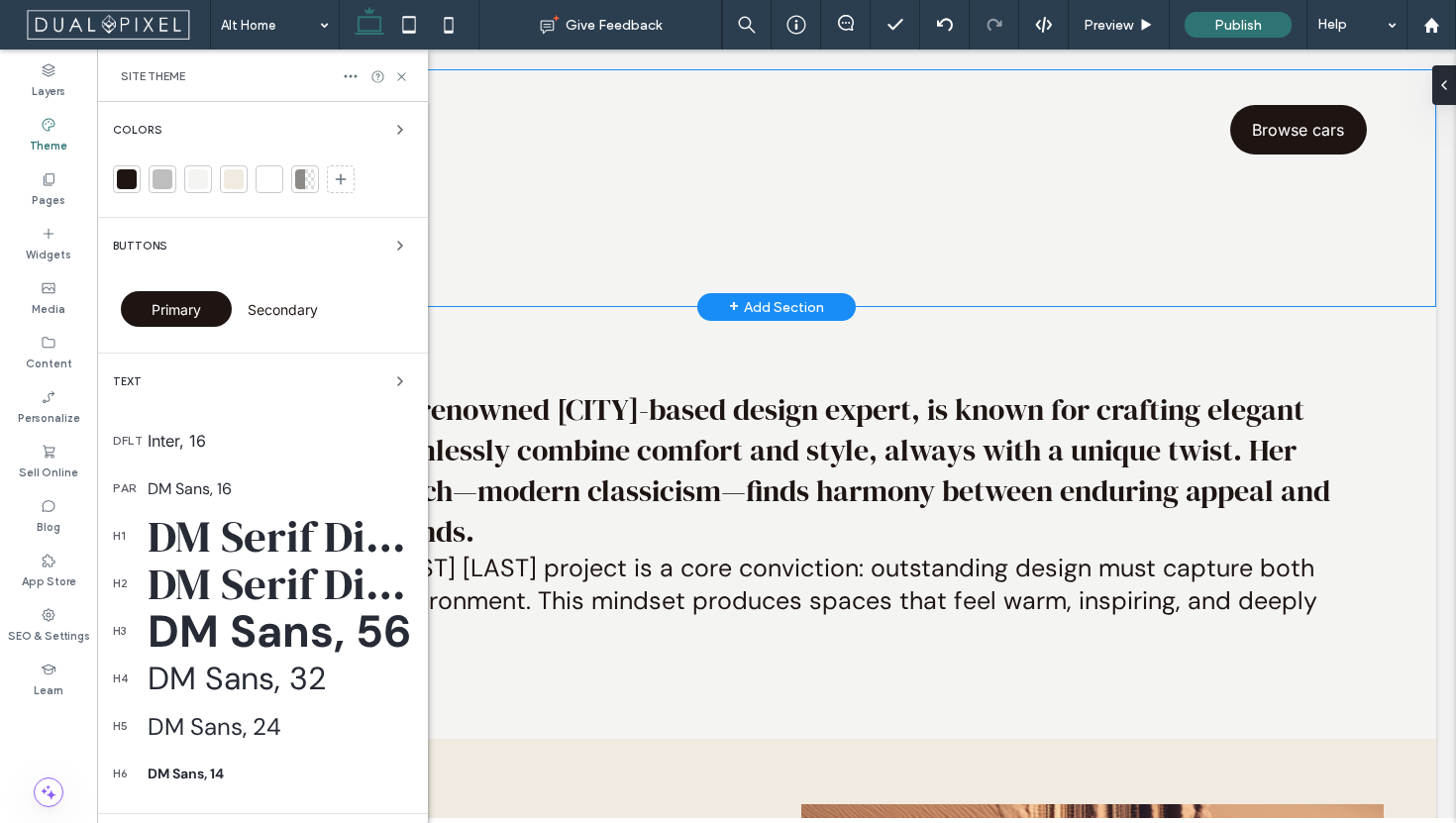 click on "DM Sans, 16" at bounding box center (279, 488) 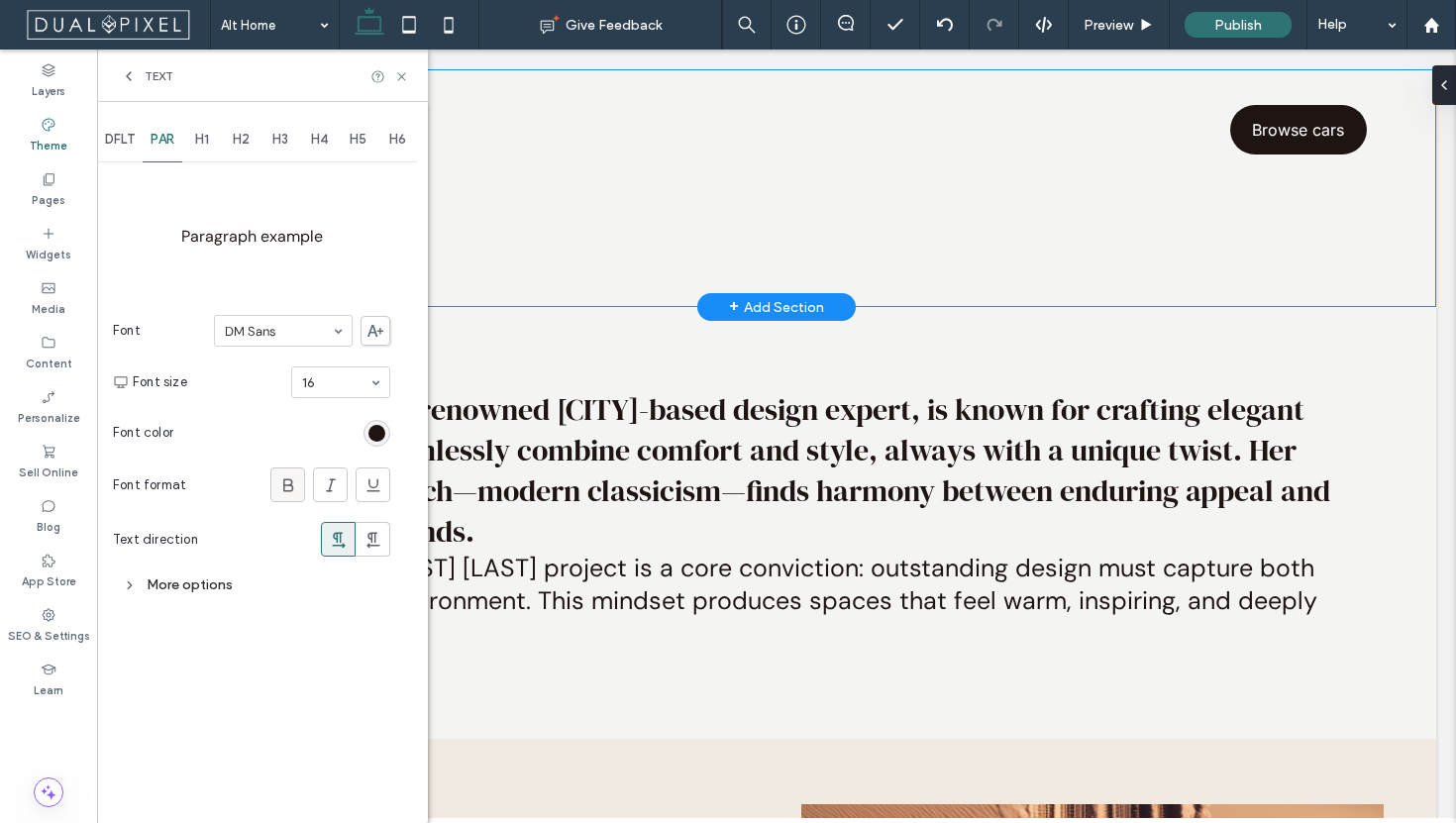 click 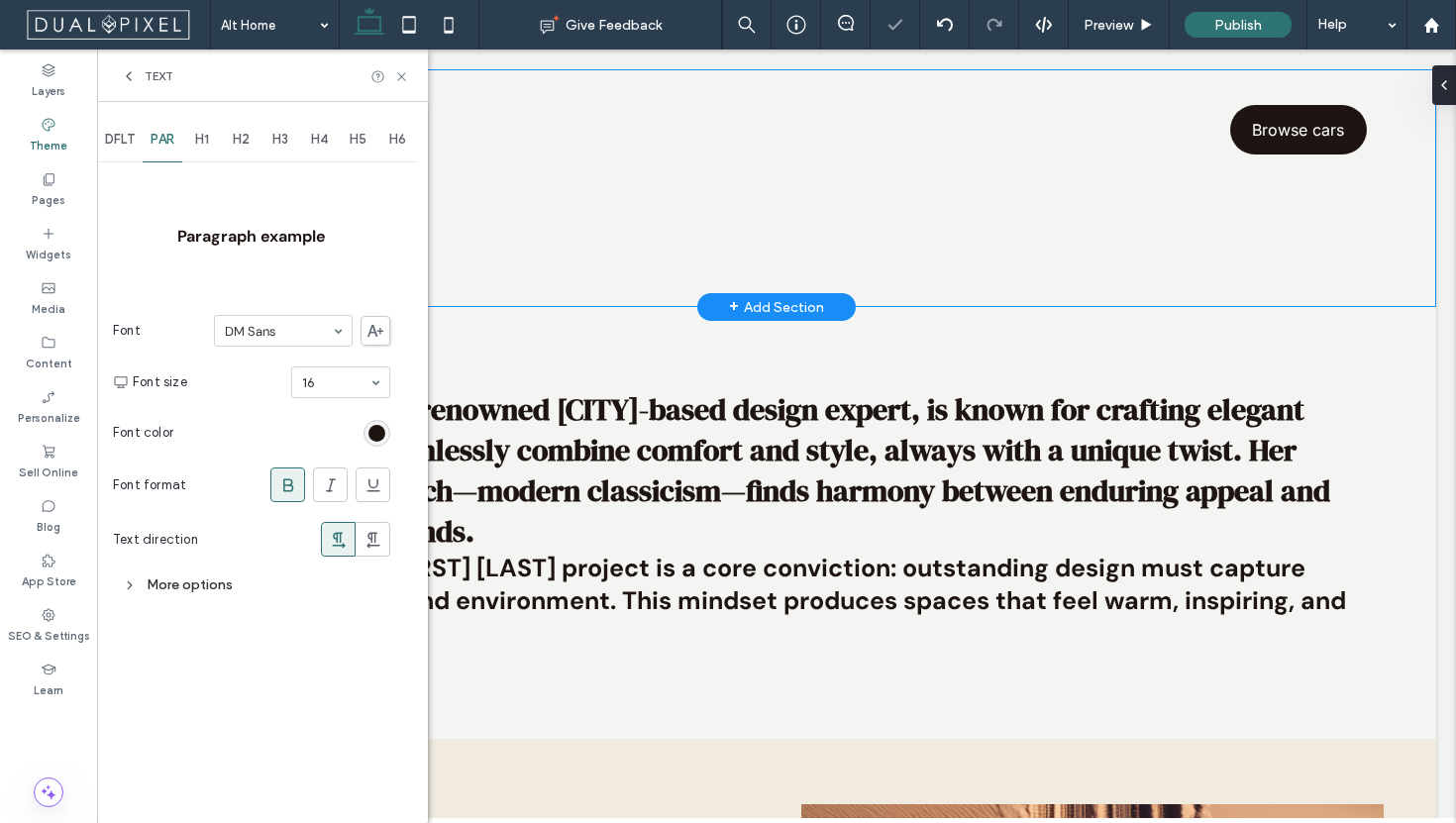 click 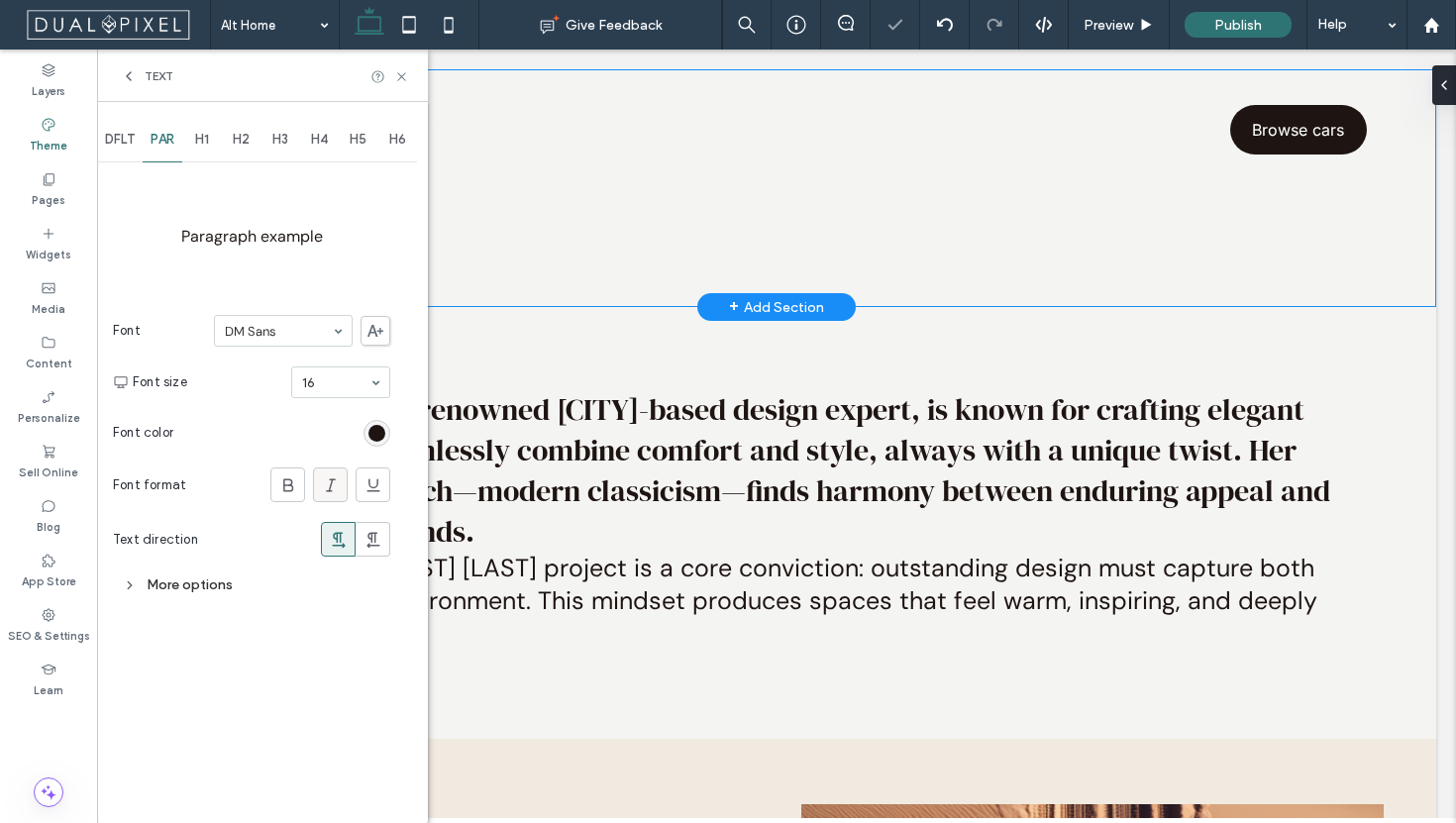 click 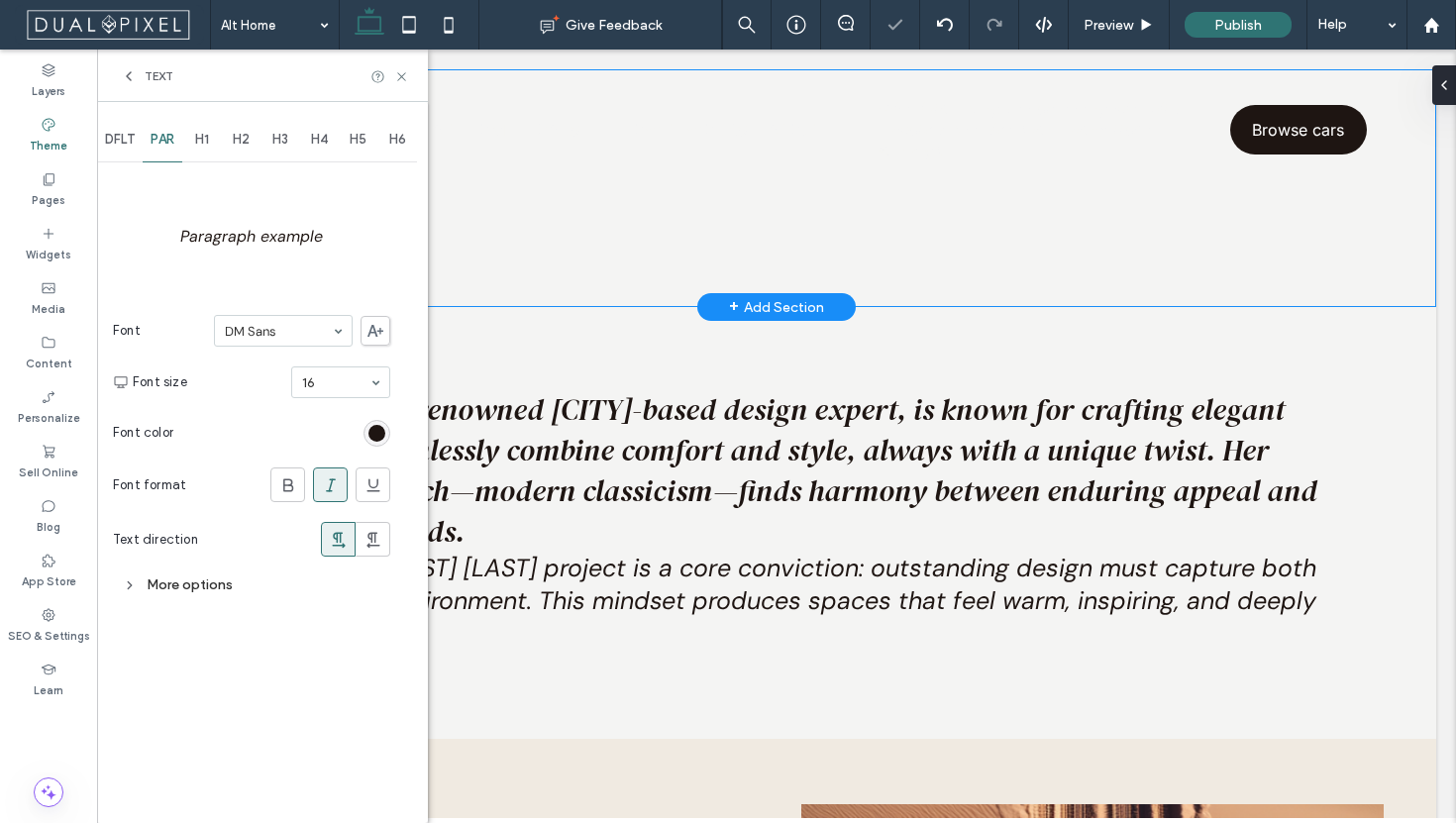 click 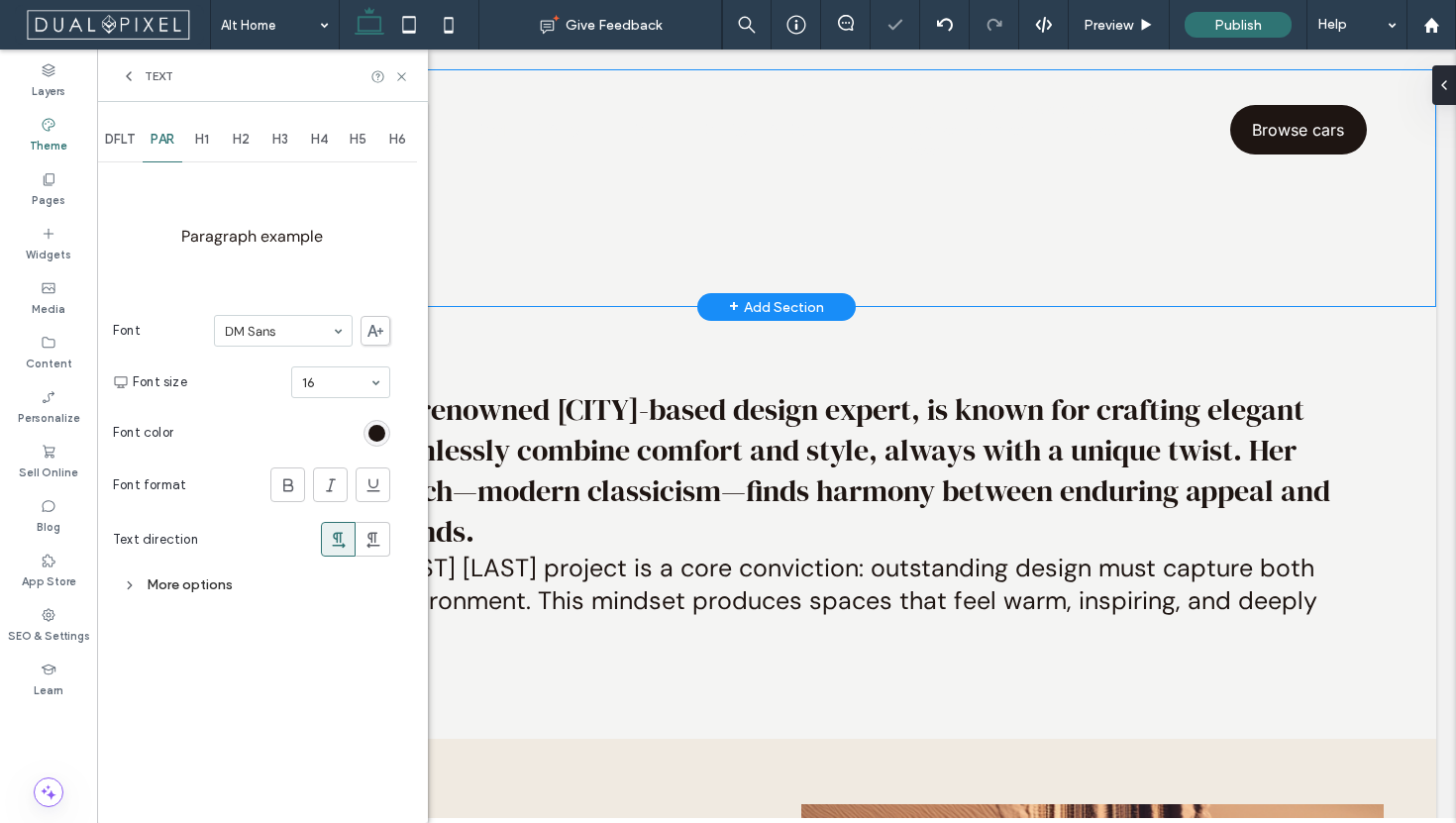 click on "More options" at bounding box center (252, 584) 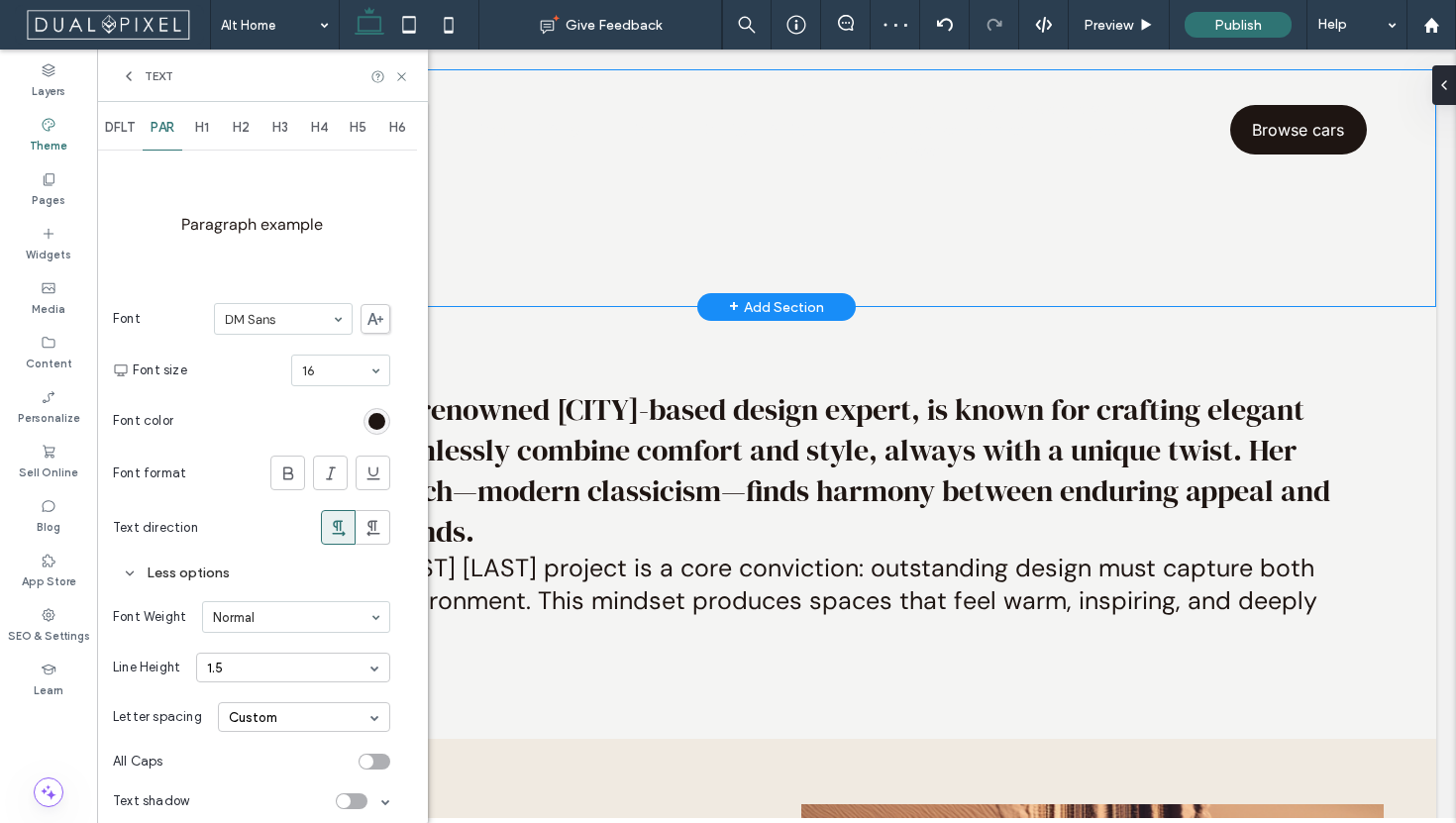 scroll, scrollTop: 26, scrollLeft: 0, axis: vertical 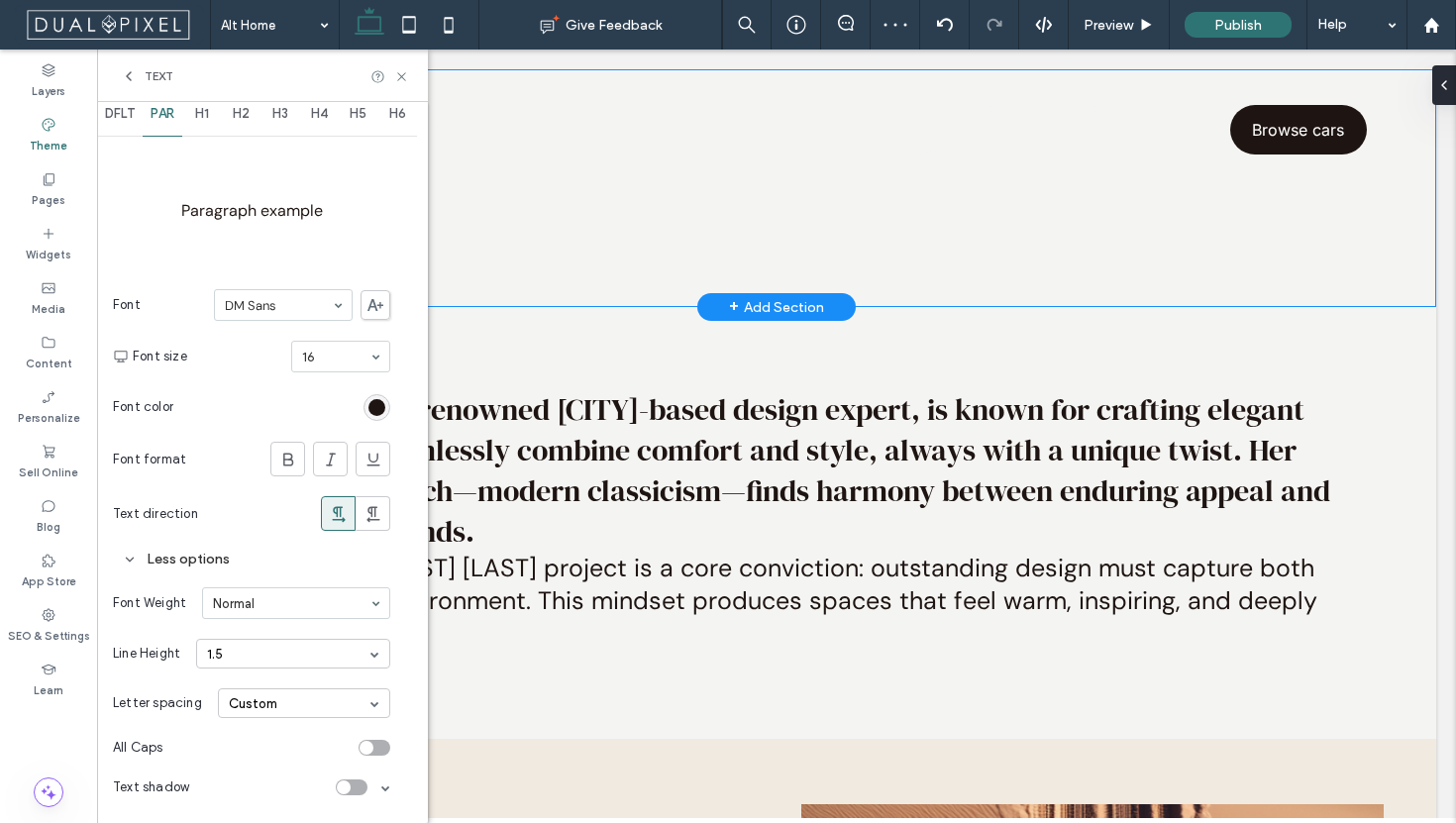 click on "Font Weight Normal" at bounding box center [252, 603] 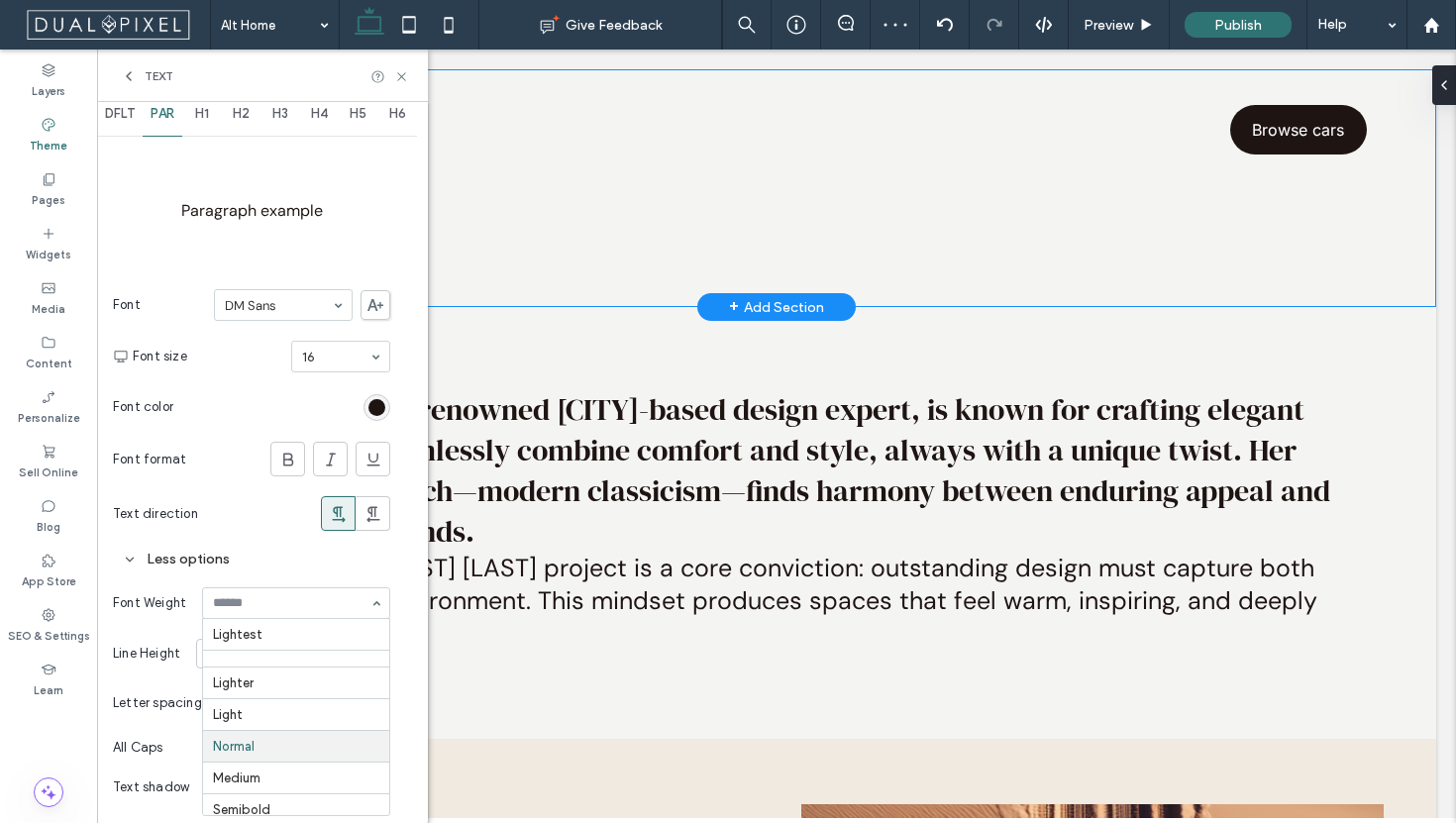 scroll, scrollTop: 114, scrollLeft: 0, axis: vertical 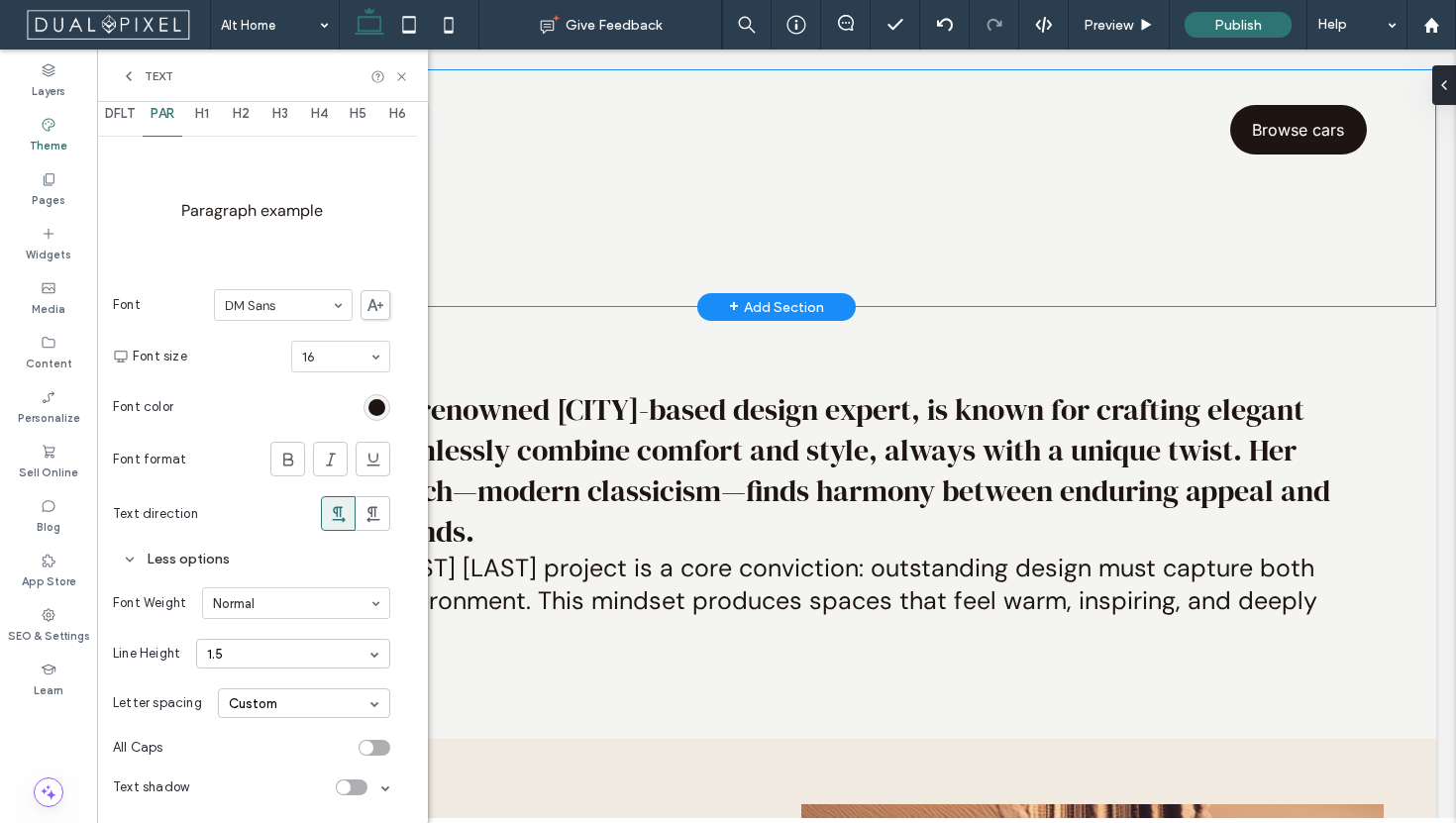 click on "Less options" at bounding box center [252, 559] 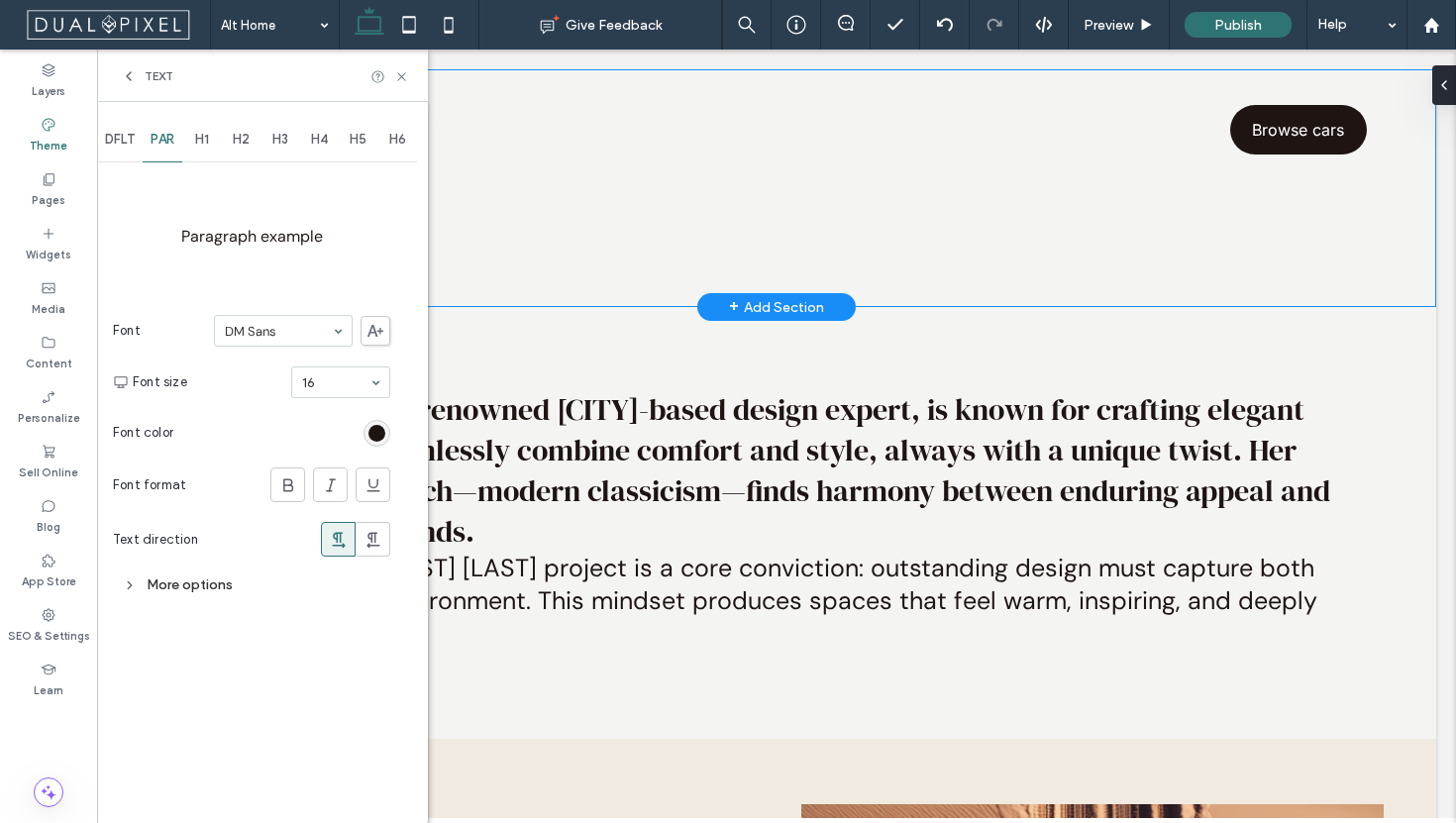 click on "More options" at bounding box center [252, 584] 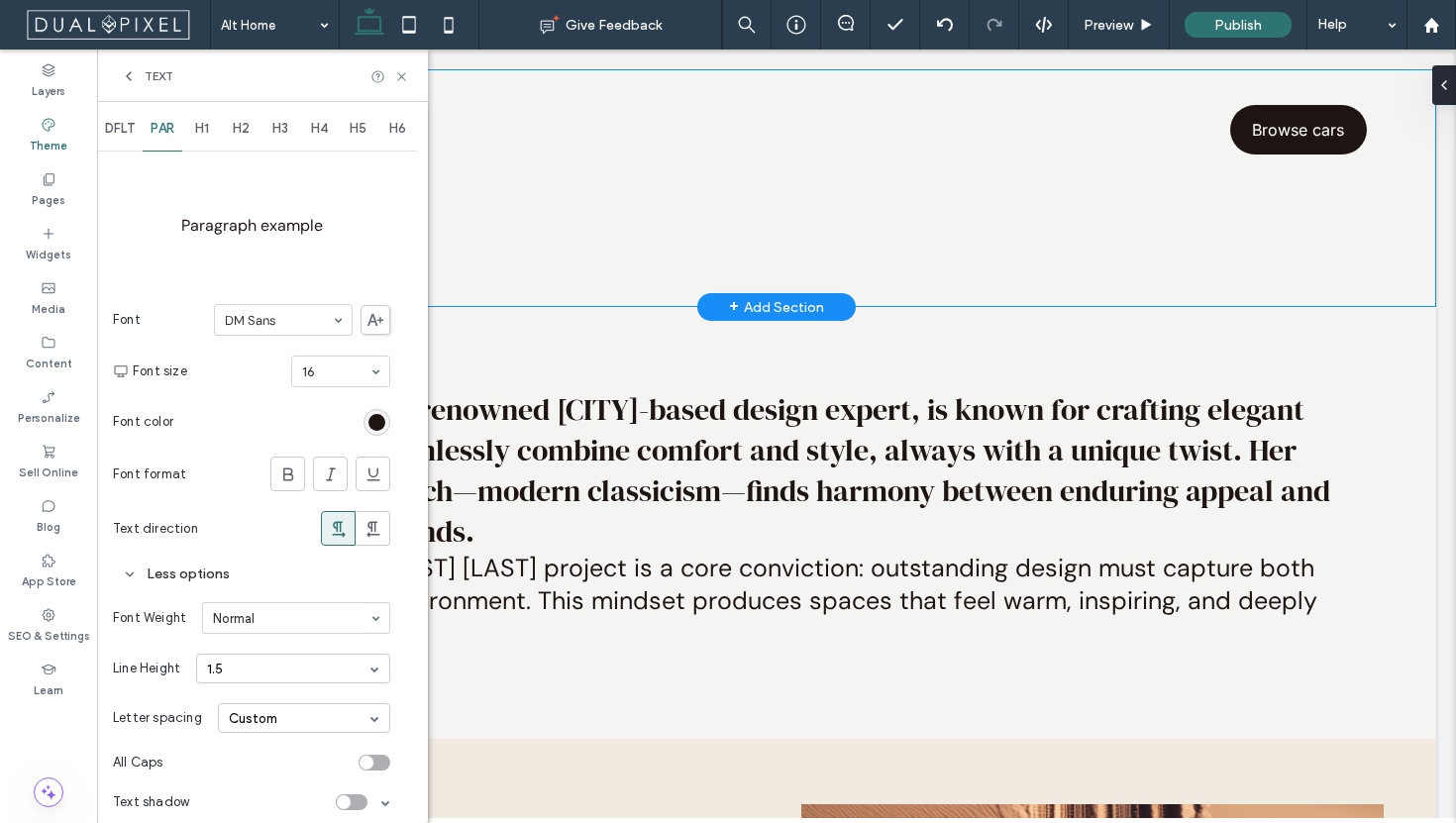 scroll, scrollTop: 26, scrollLeft: 0, axis: vertical 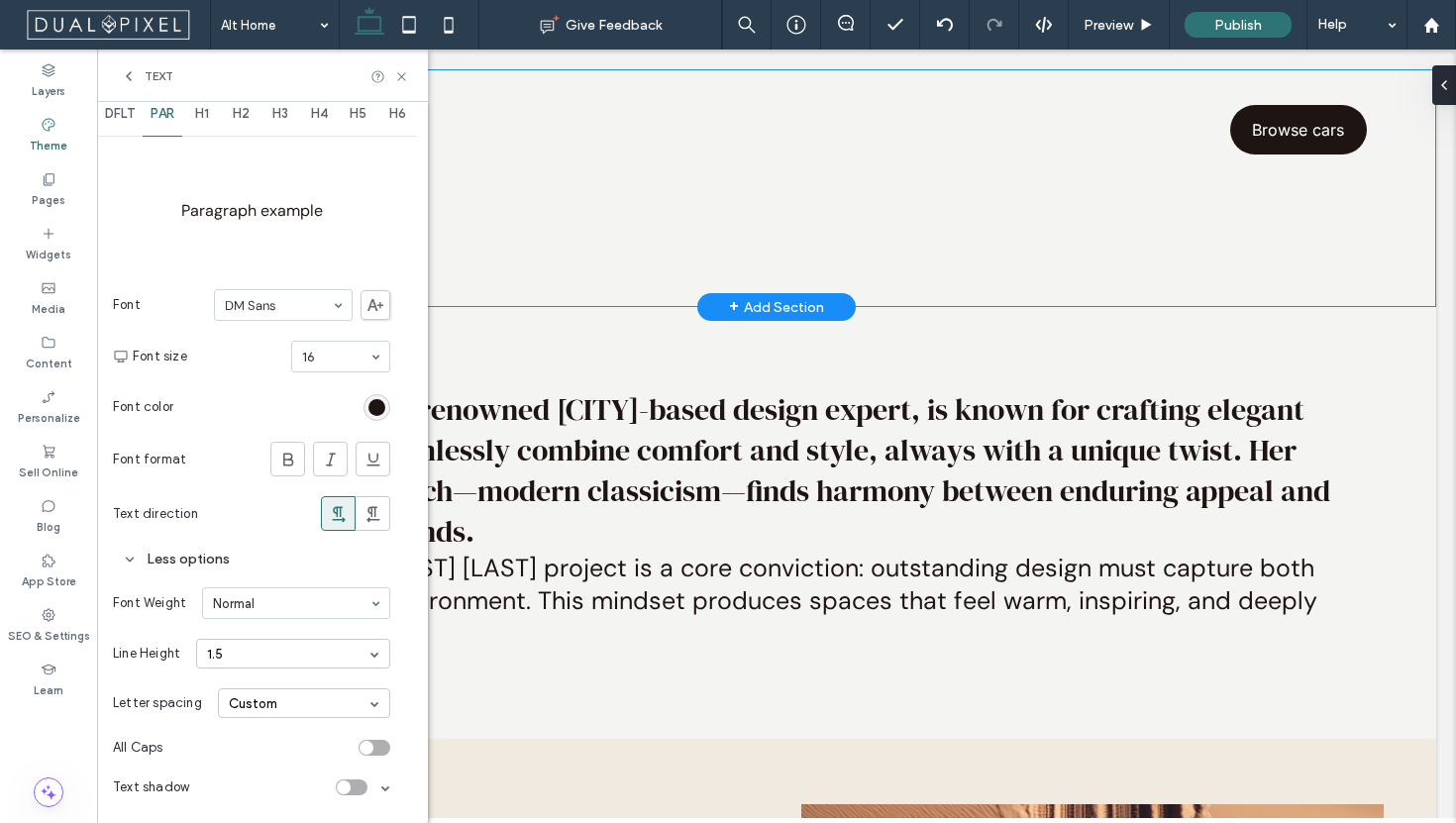 click on "1.5" at bounding box center (293, 654) 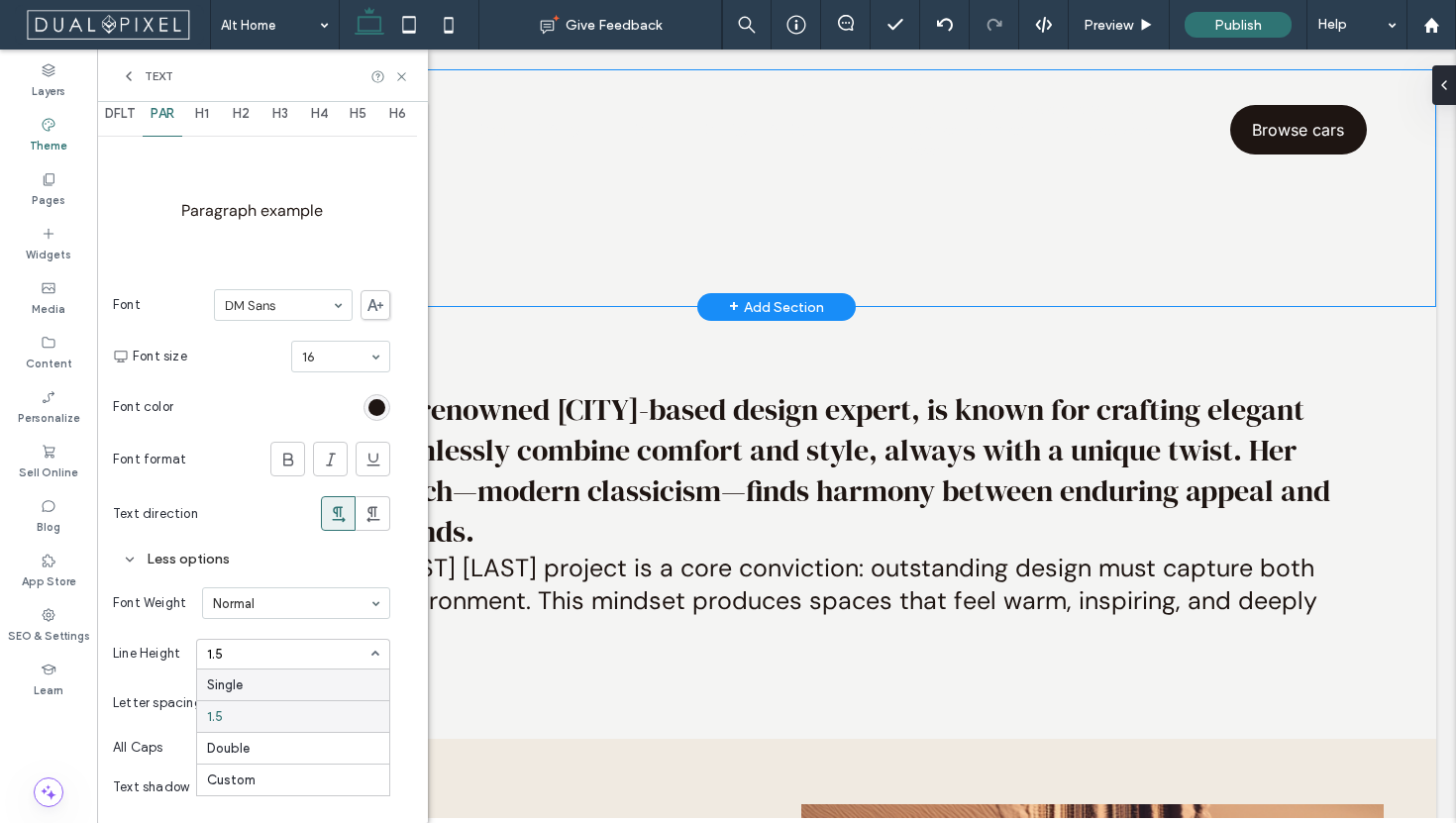 click on "Single" at bounding box center (293, 684) 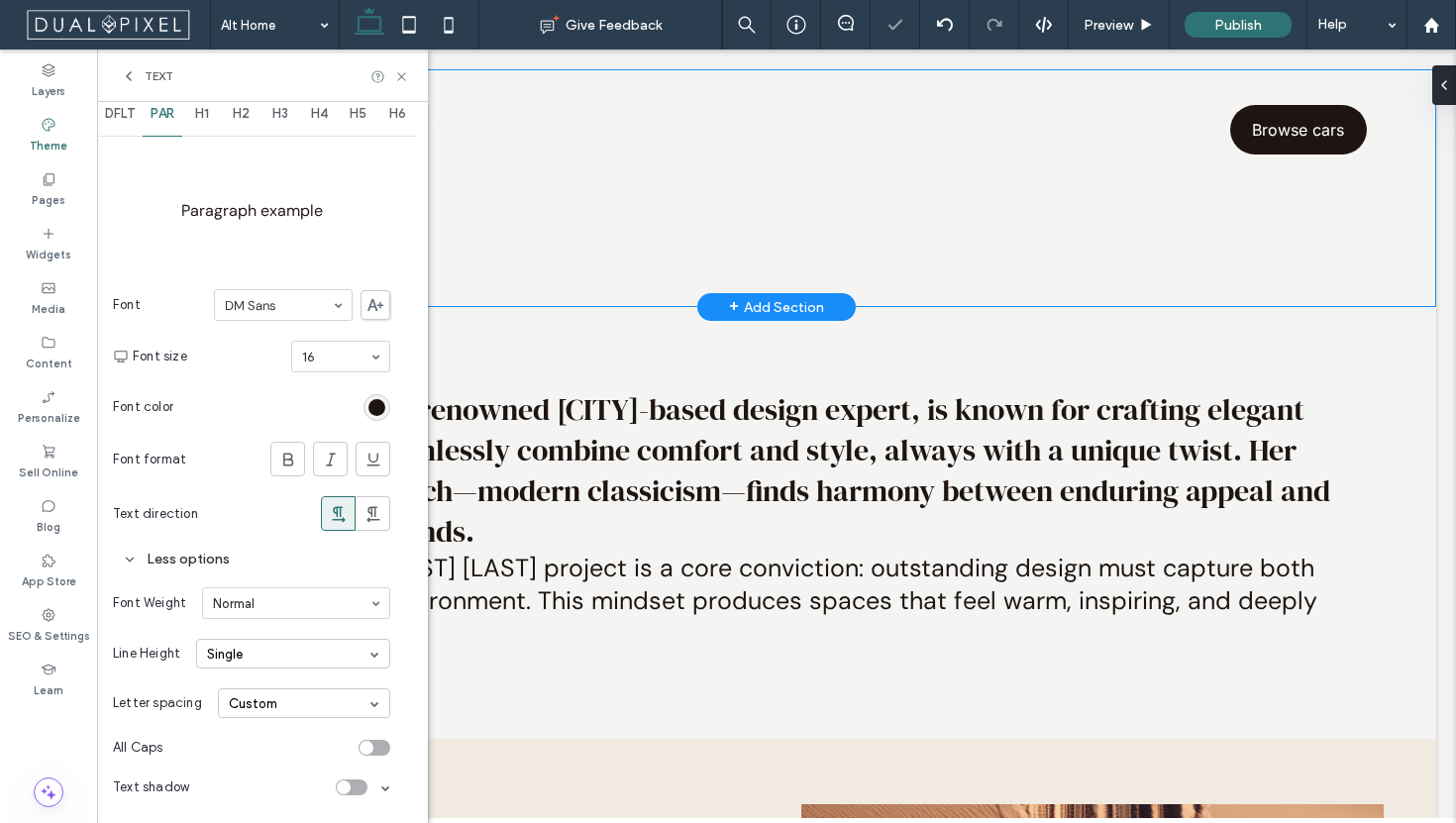 click on "Single" at bounding box center [293, 654] 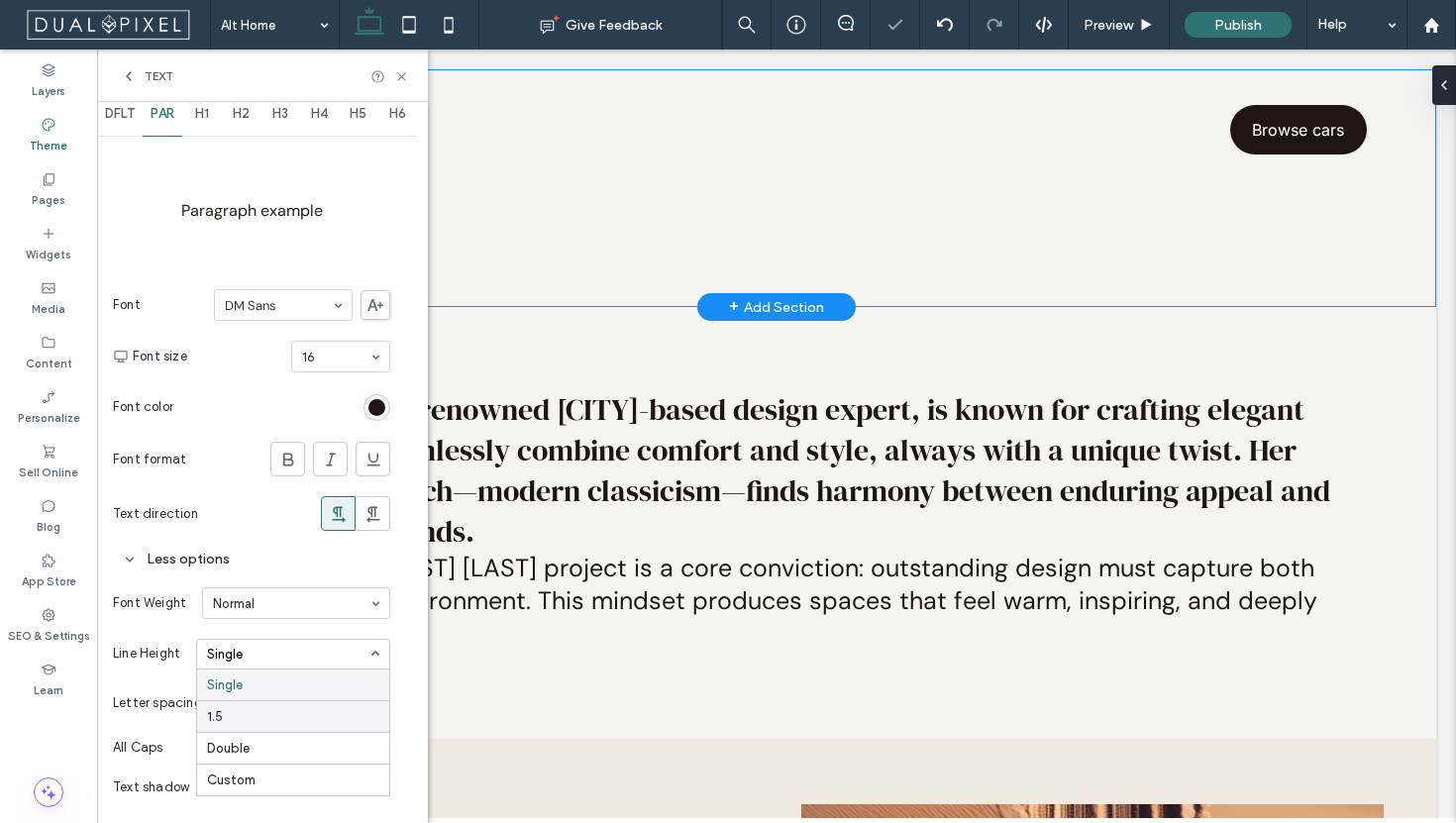 click on "1.5" at bounding box center (293, 716) 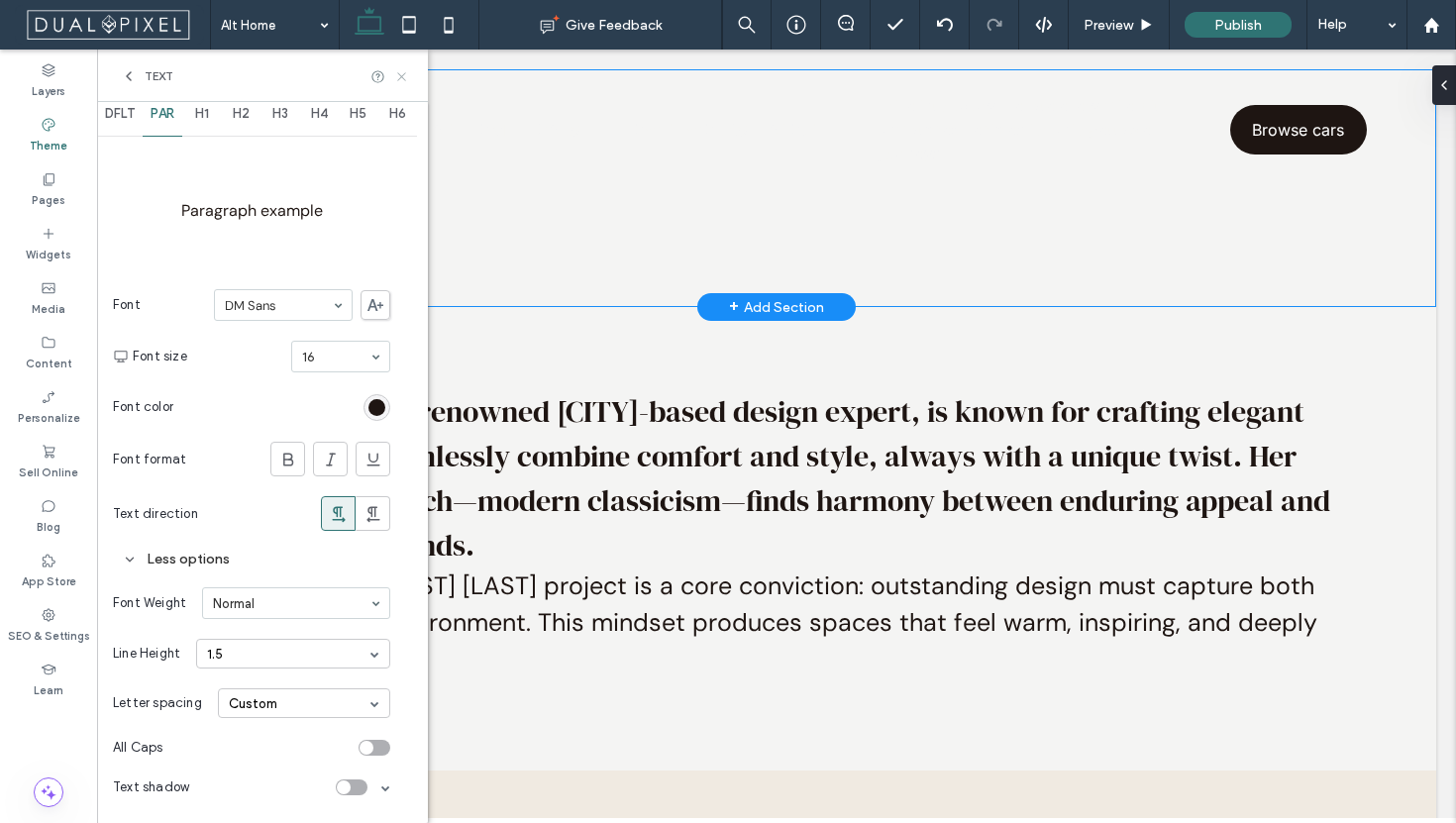 drag, startPoint x: 405, startPoint y: 80, endPoint x: 308, endPoint y: 32, distance: 108.22661 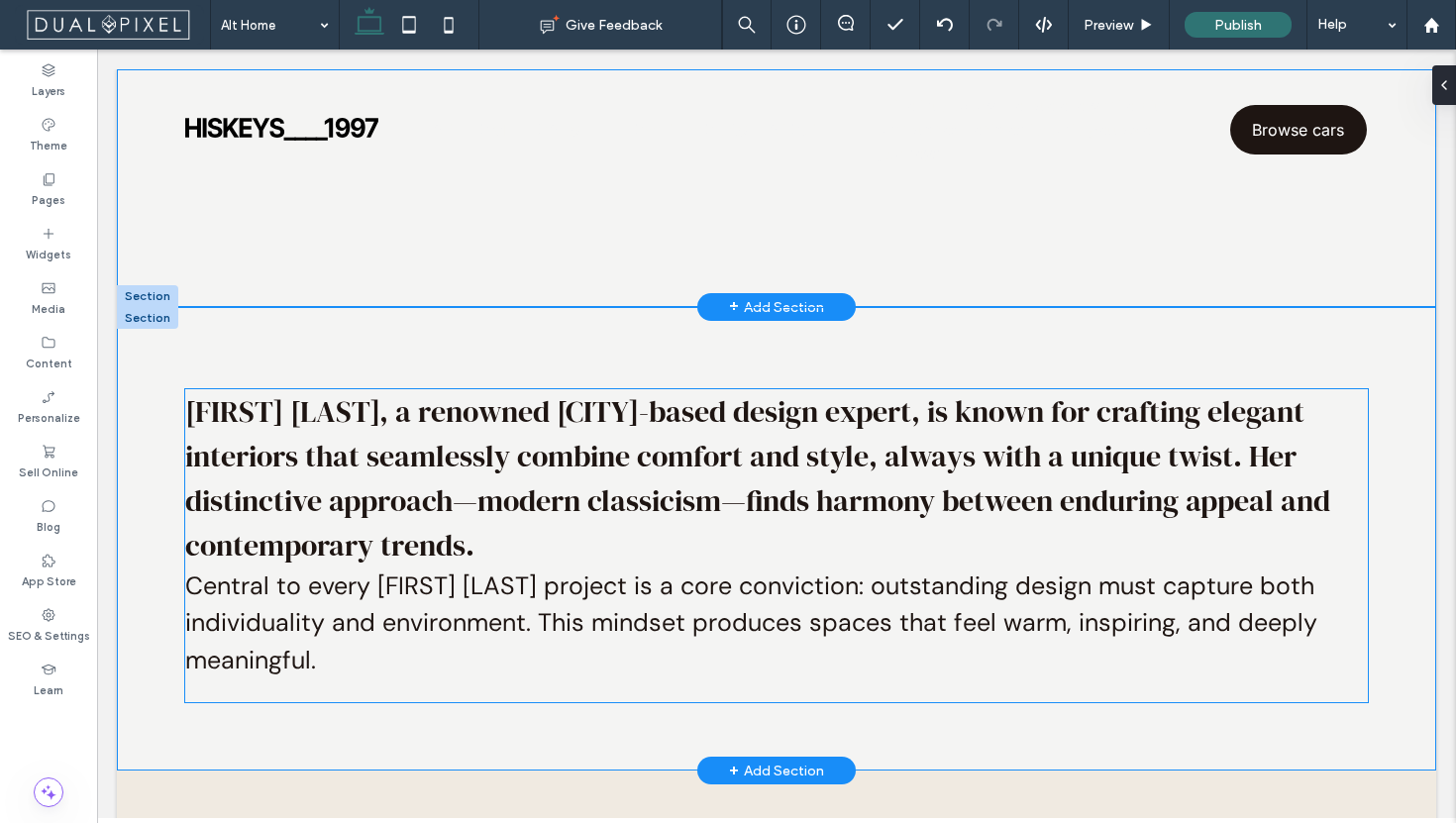 click on "[FIRST] [LAST], a renowned [CITY]-based design expert, is known for crafting elegant interiors that seamlessly combine comfort and style, always with a unique twist. Her distinctive approach—modern classicism—finds harmony between enduring appeal and contemporary trends." at bounding box center (758, 478) 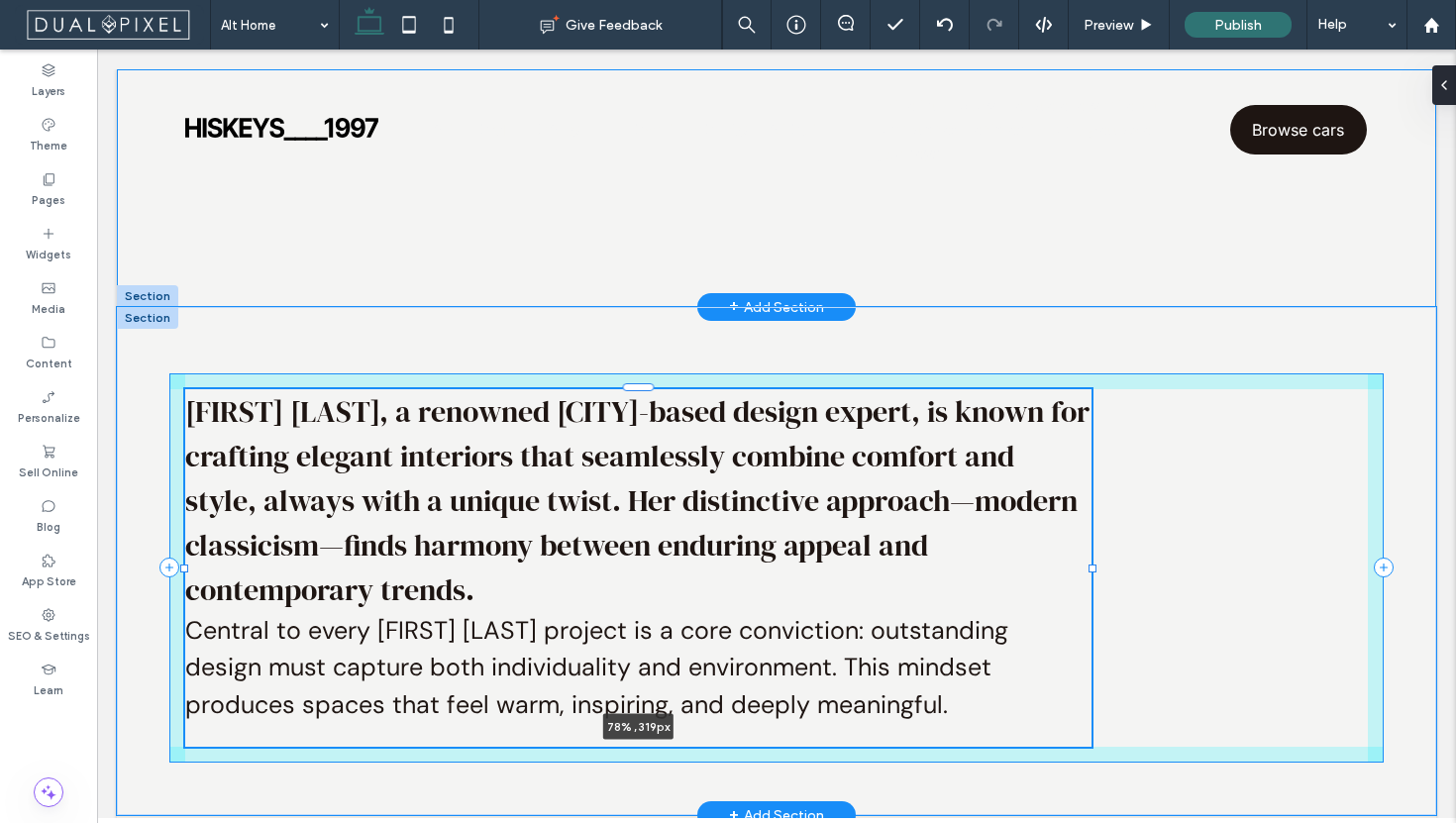 drag, startPoint x: 1358, startPoint y: 544, endPoint x: 1105, endPoint y: 537, distance: 253.09682 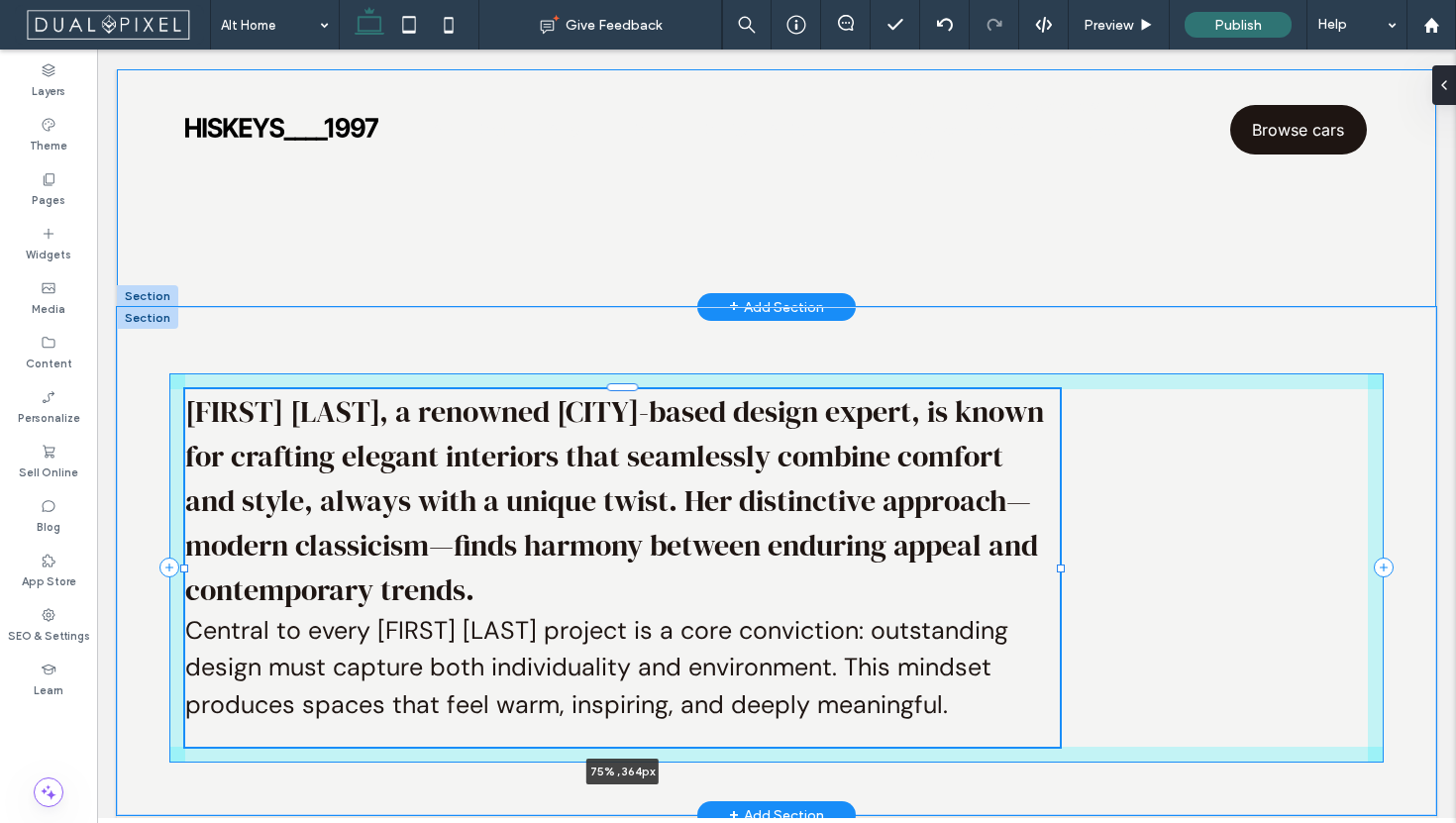 drag, startPoint x: 1103, startPoint y: 570, endPoint x: 1061, endPoint y: 571, distance: 42.011903 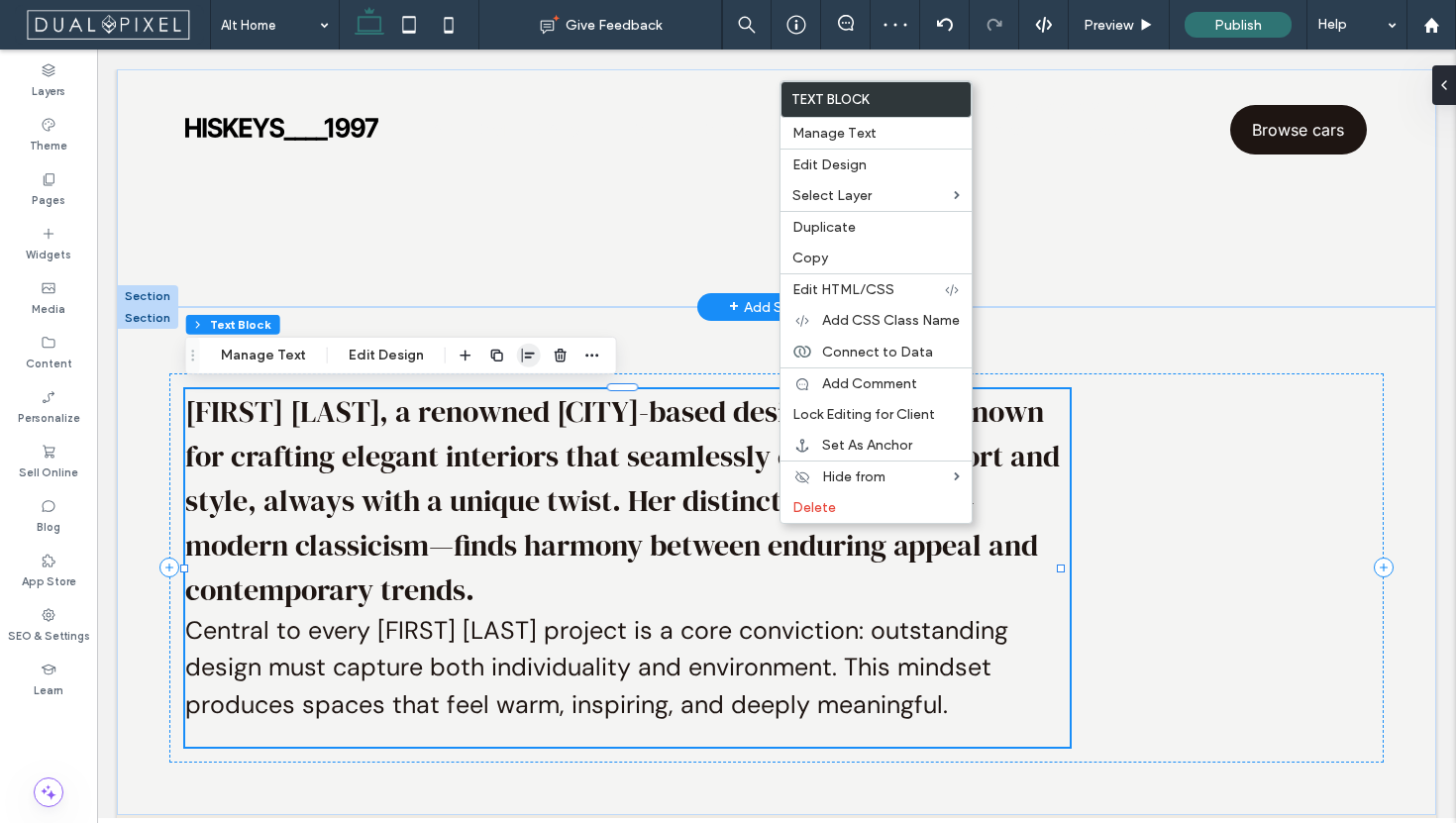 click 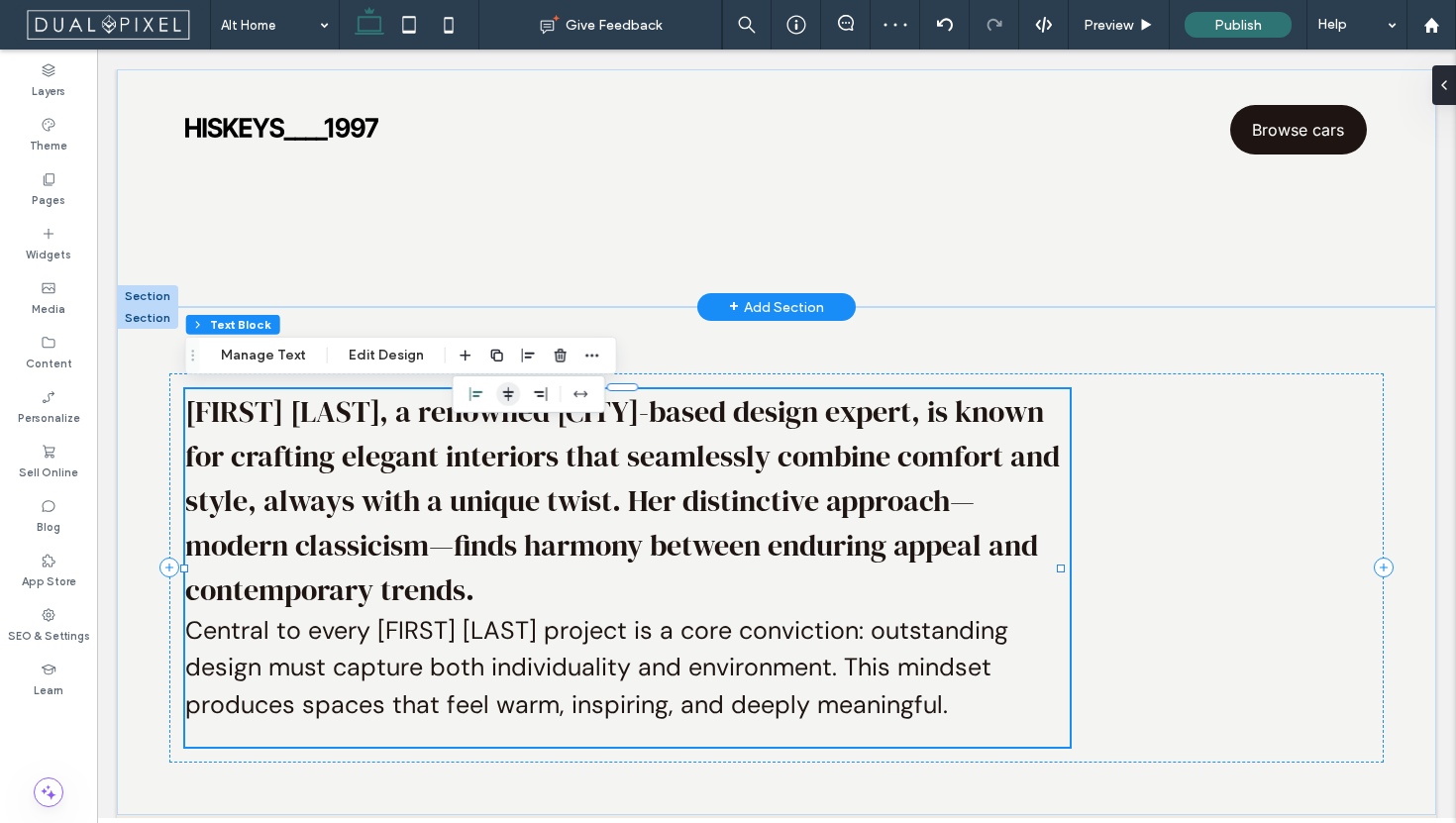 click 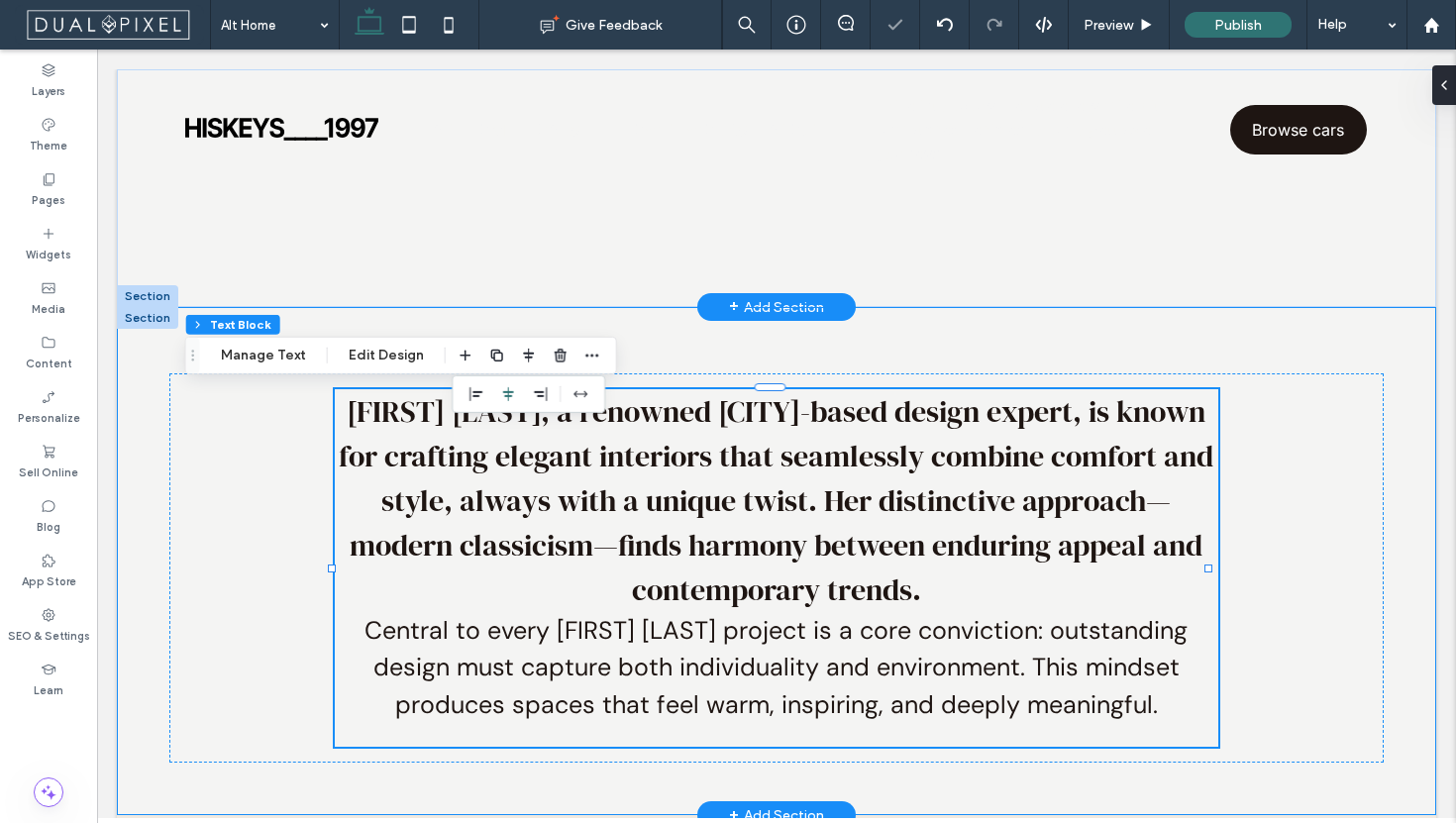 click on "[FIRST] [LAST], a renowned [CITY]-based design expert, is known for crafting elegant interiors that seamlessly combine comfort and style, always with a unique twist. Her distinctive approach—modern classicism—finds harmony between enduring appeal and contemporary trends. Central to every [FIRST] [LAST] project is a core conviction: outstanding design must capture both individuality and environment. This mindset produces spaces that feel warm, inspiring, and deeply meaningful. 75% , 364px" at bounding box center (777, 561) 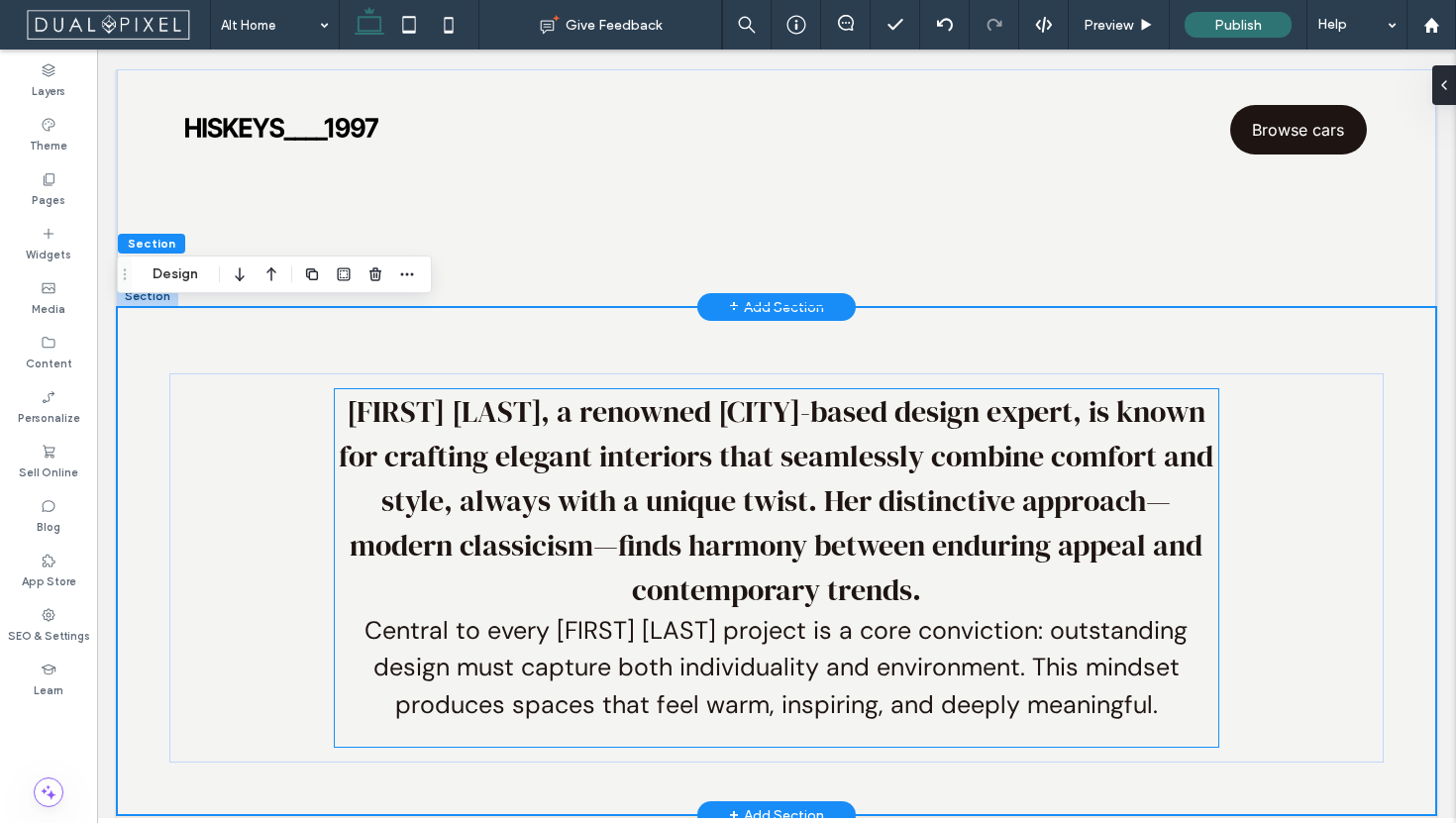 click at bounding box center [777, 735] 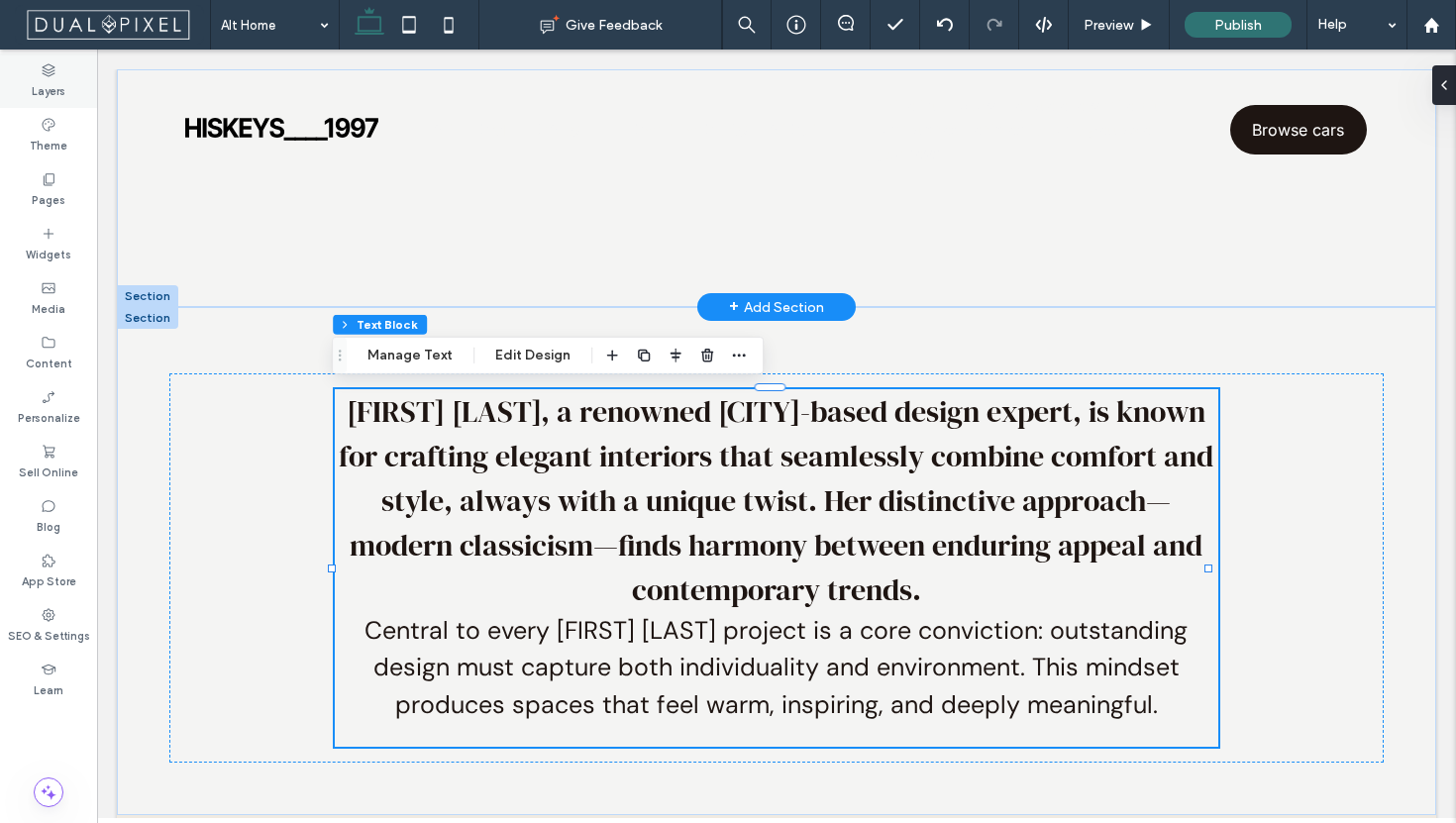 click on "Layers" at bounding box center [49, 89] 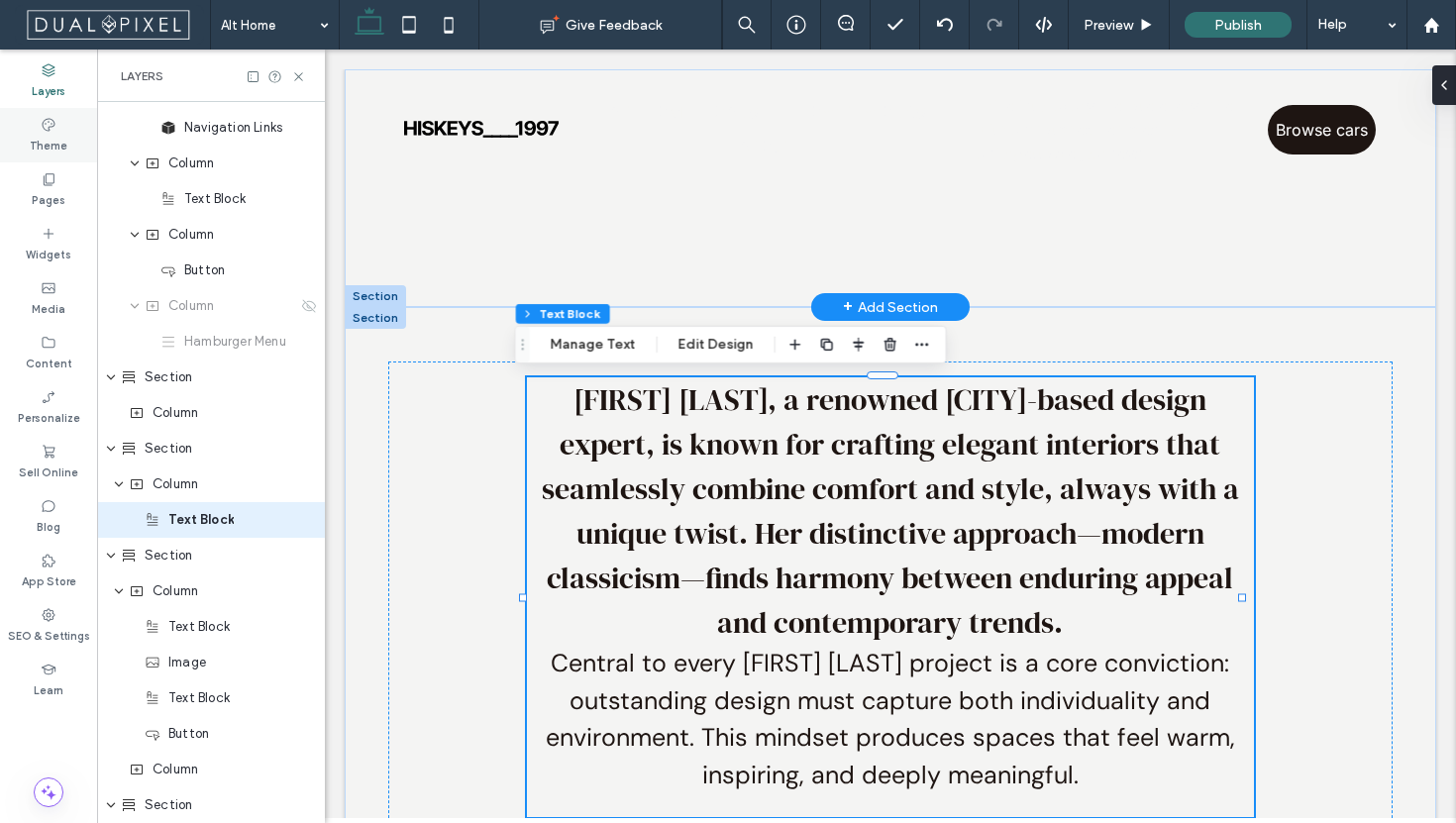 scroll, scrollTop: 228, scrollLeft: 0, axis: vertical 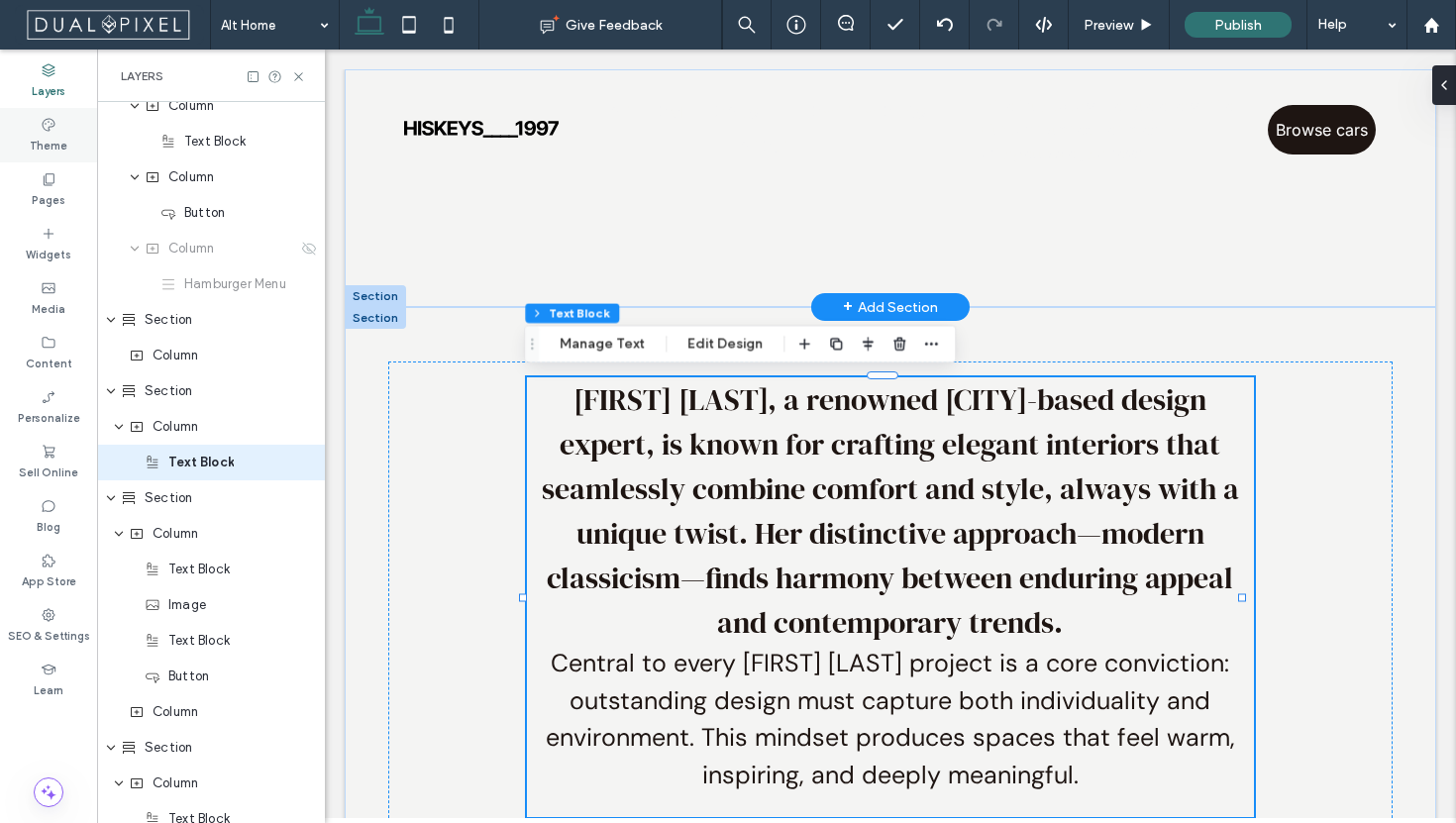 click 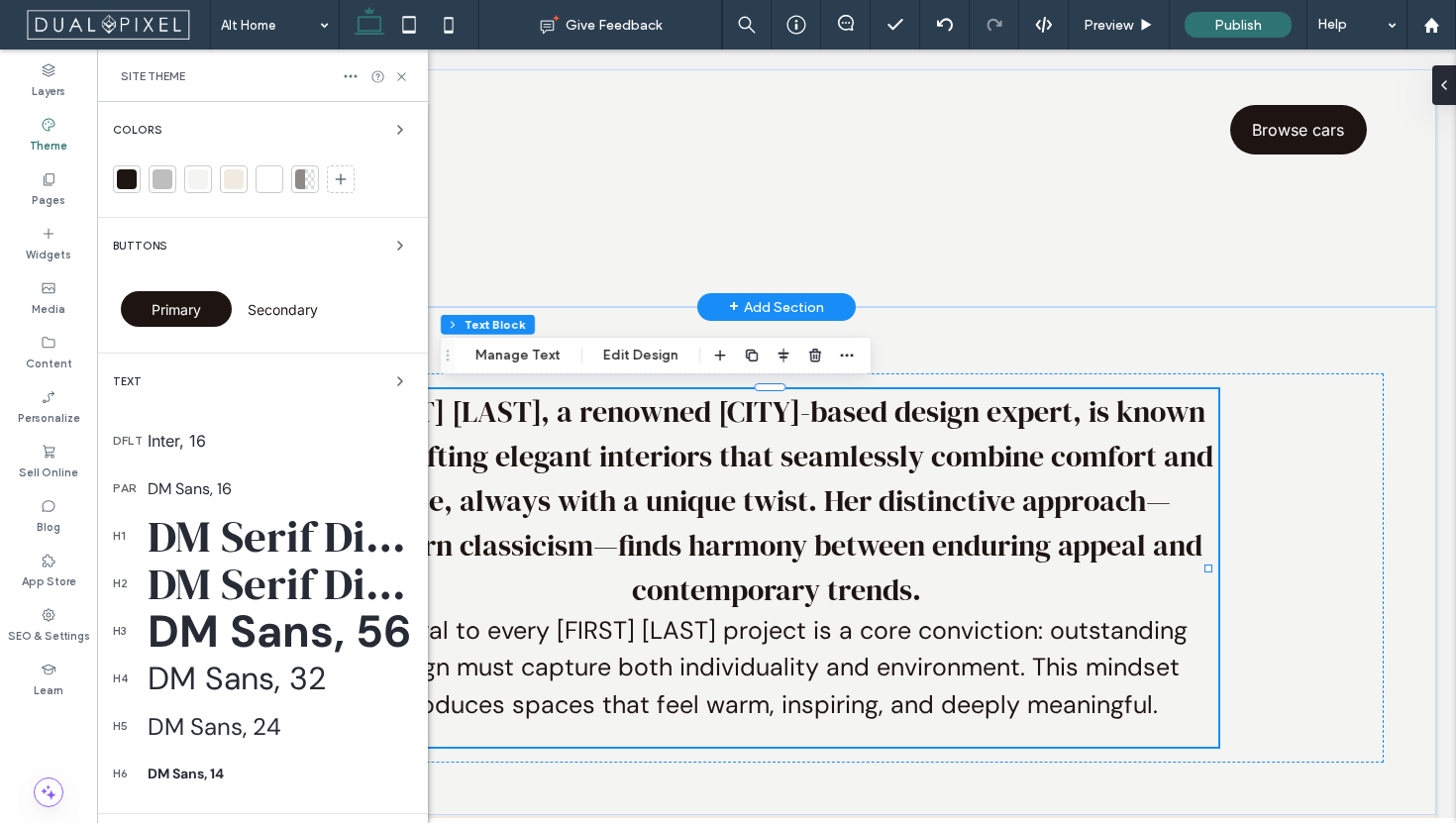 click on "DM Serif Display, 70" at bounding box center (279, 536) 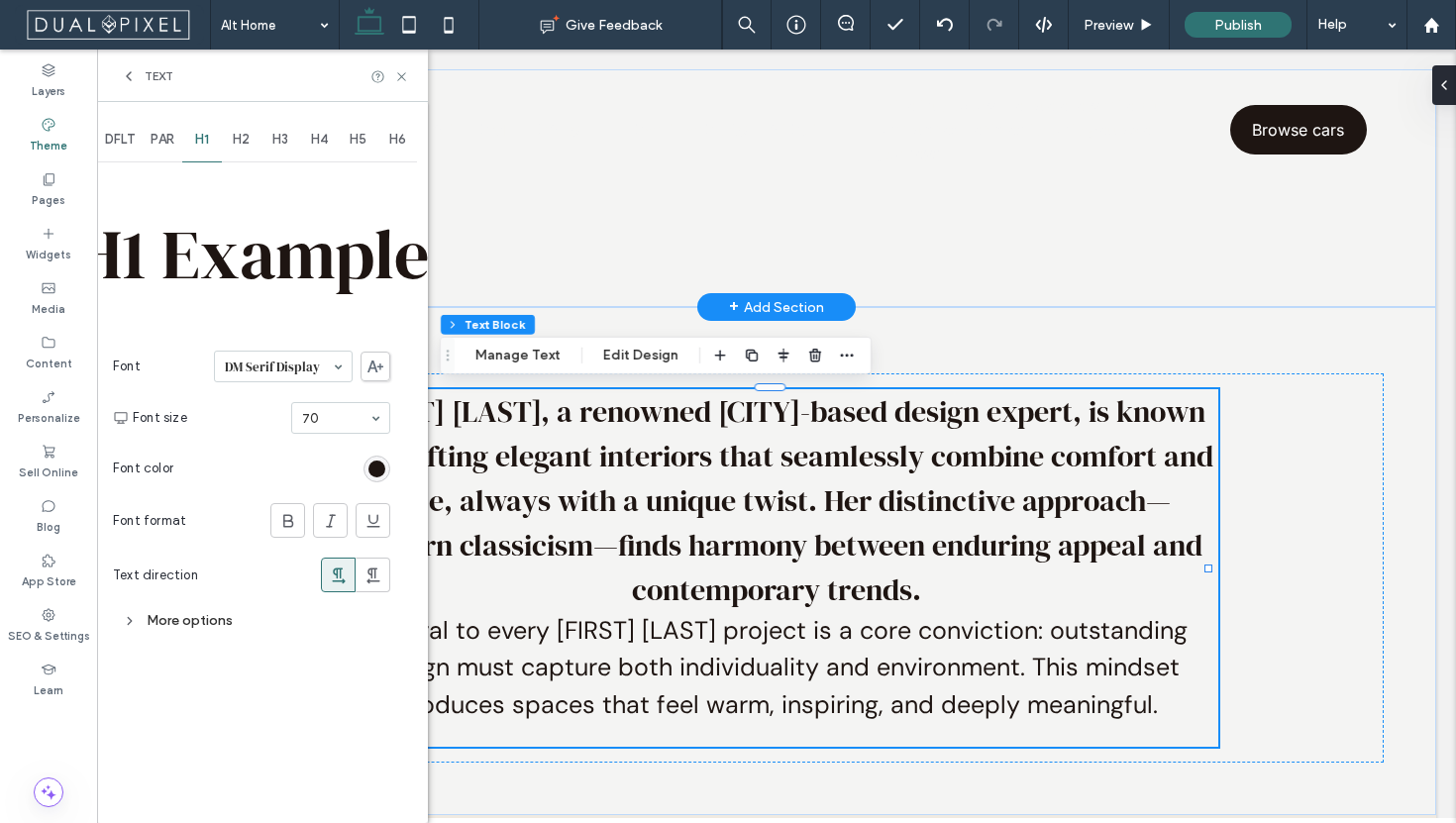 click at bounding box center [375, 366] 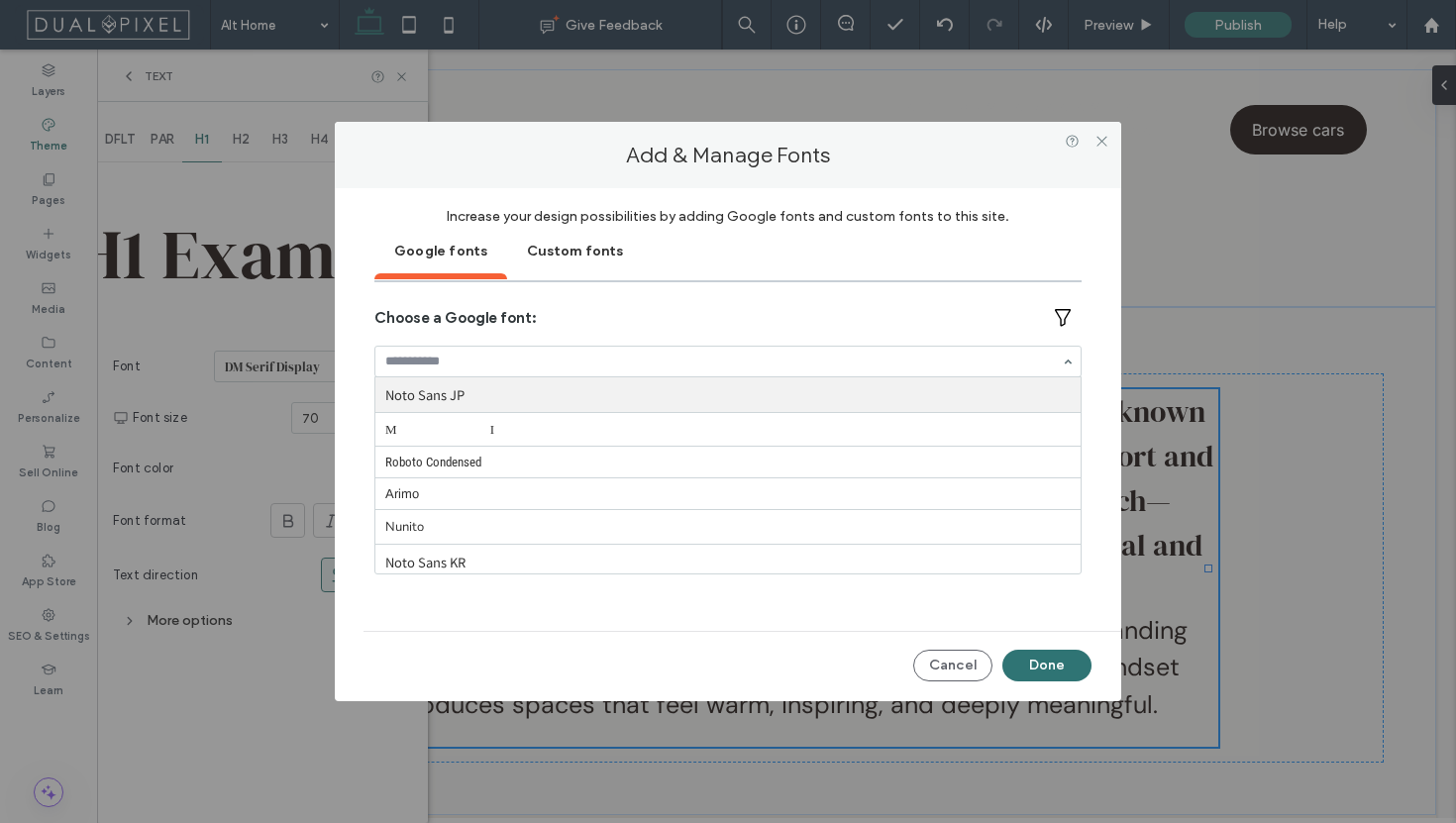 click at bounding box center (723, 361) 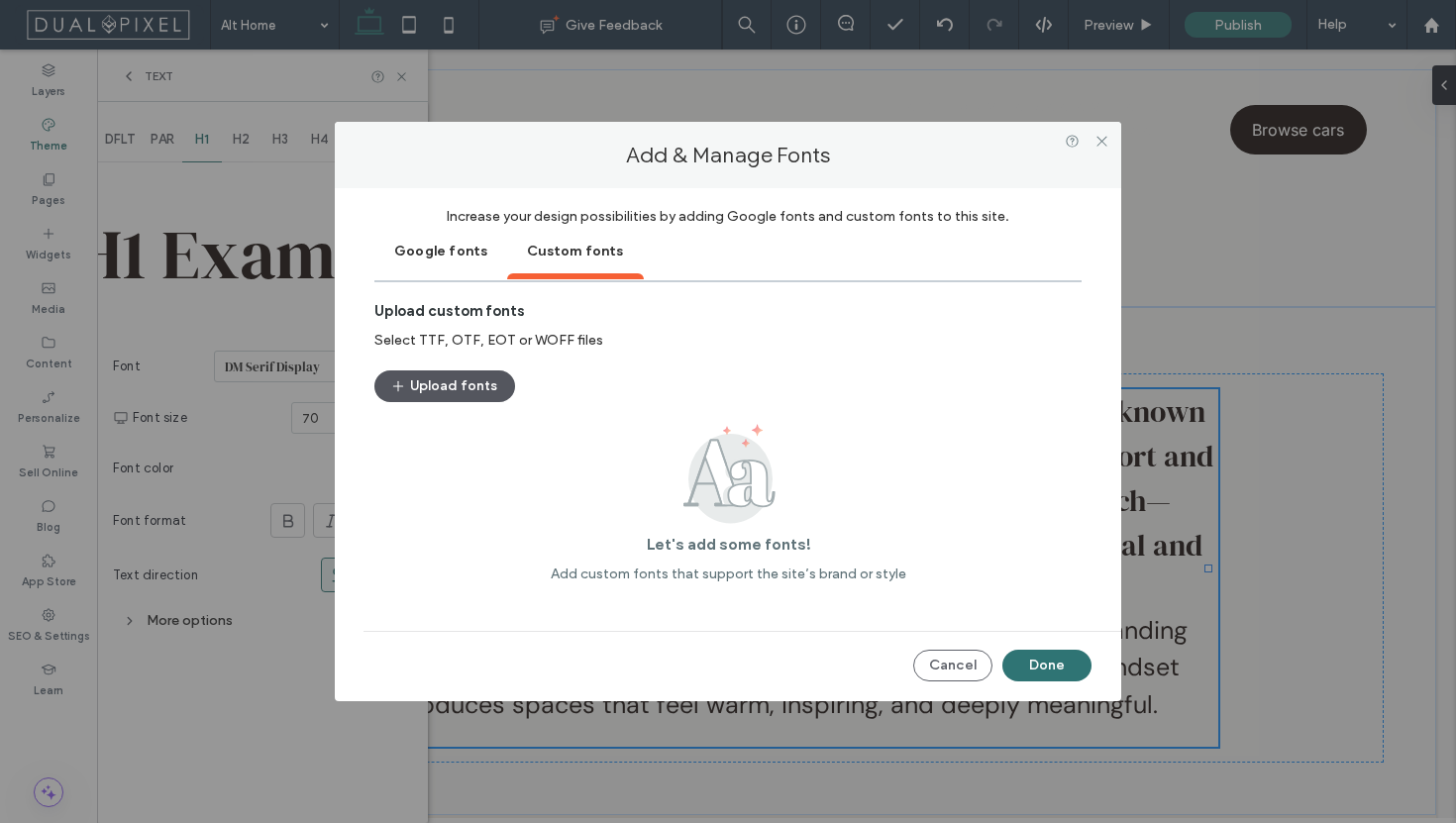 click on "Upload fonts" at bounding box center (445, 386) 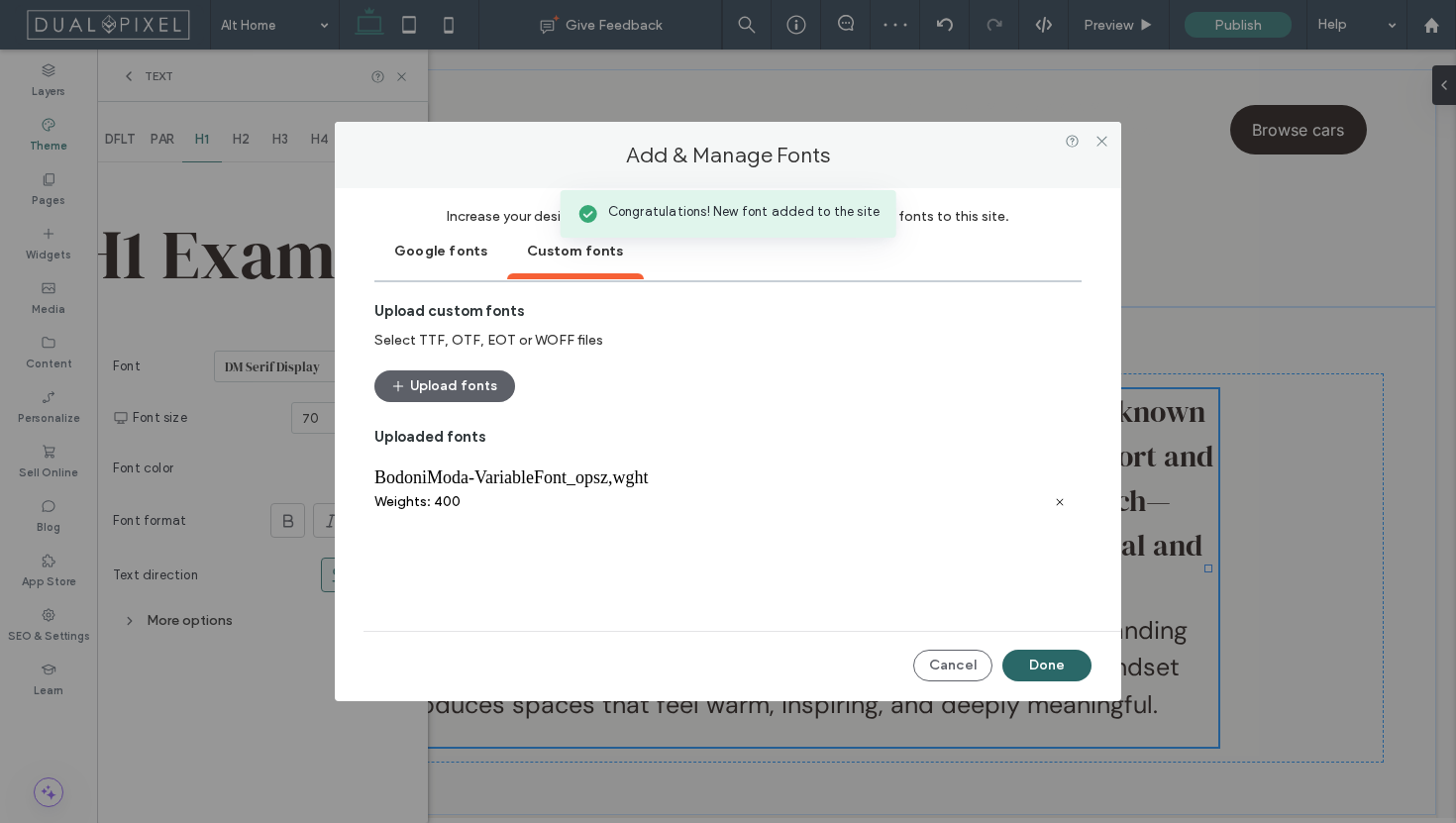 click on "Done" at bounding box center [1047, 666] 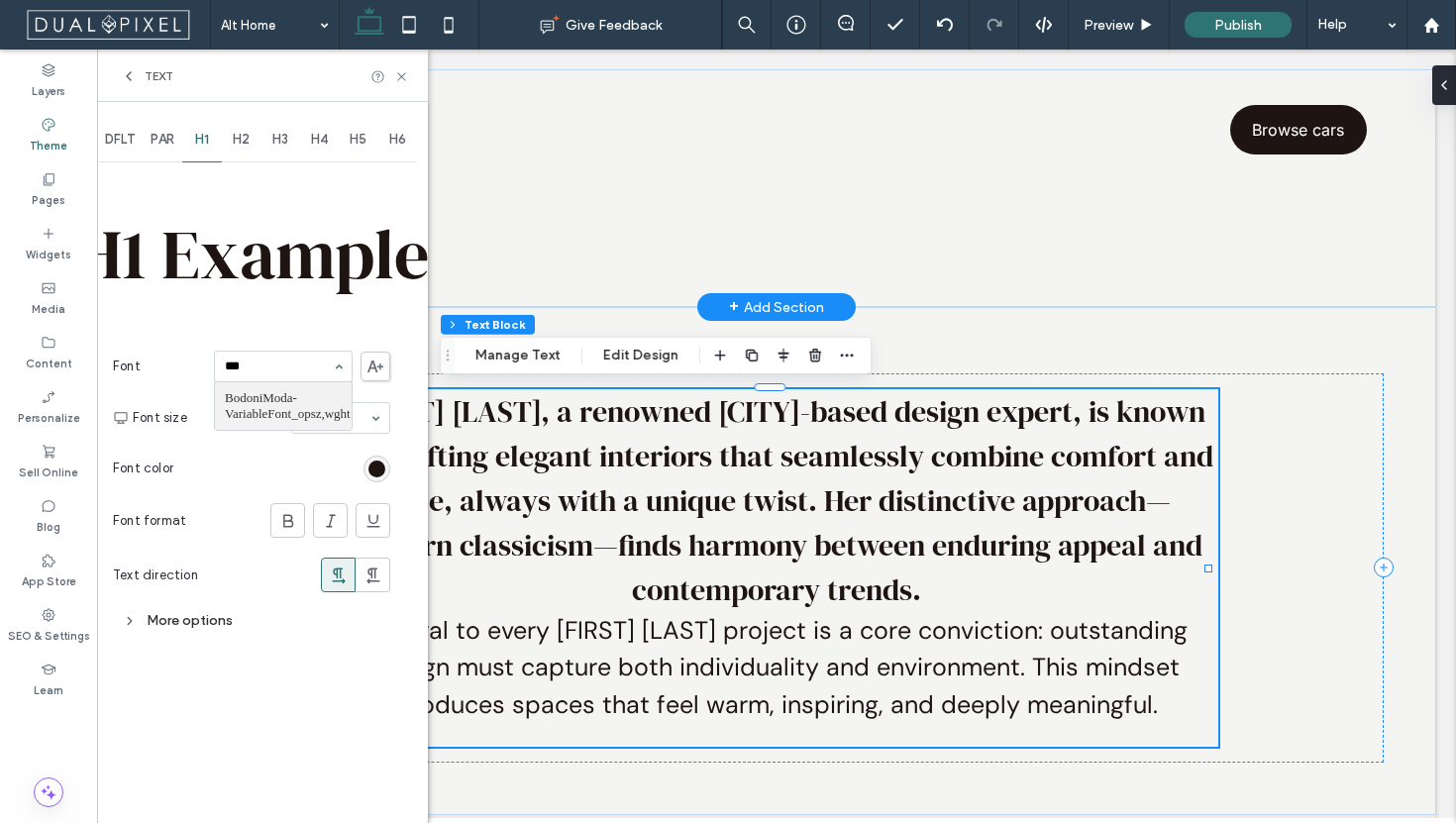 scroll, scrollTop: 0, scrollLeft: 0, axis: both 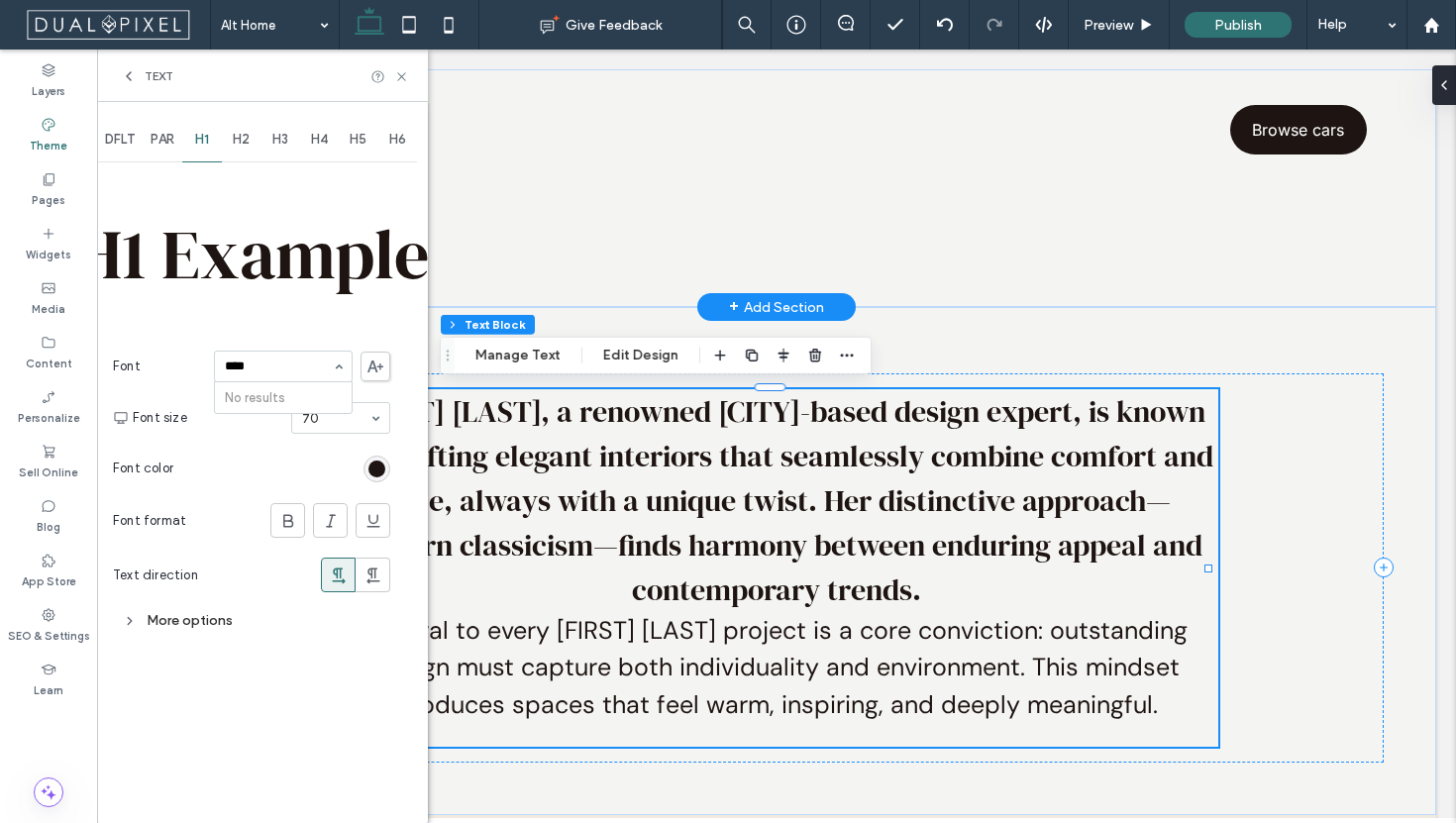 type on "***" 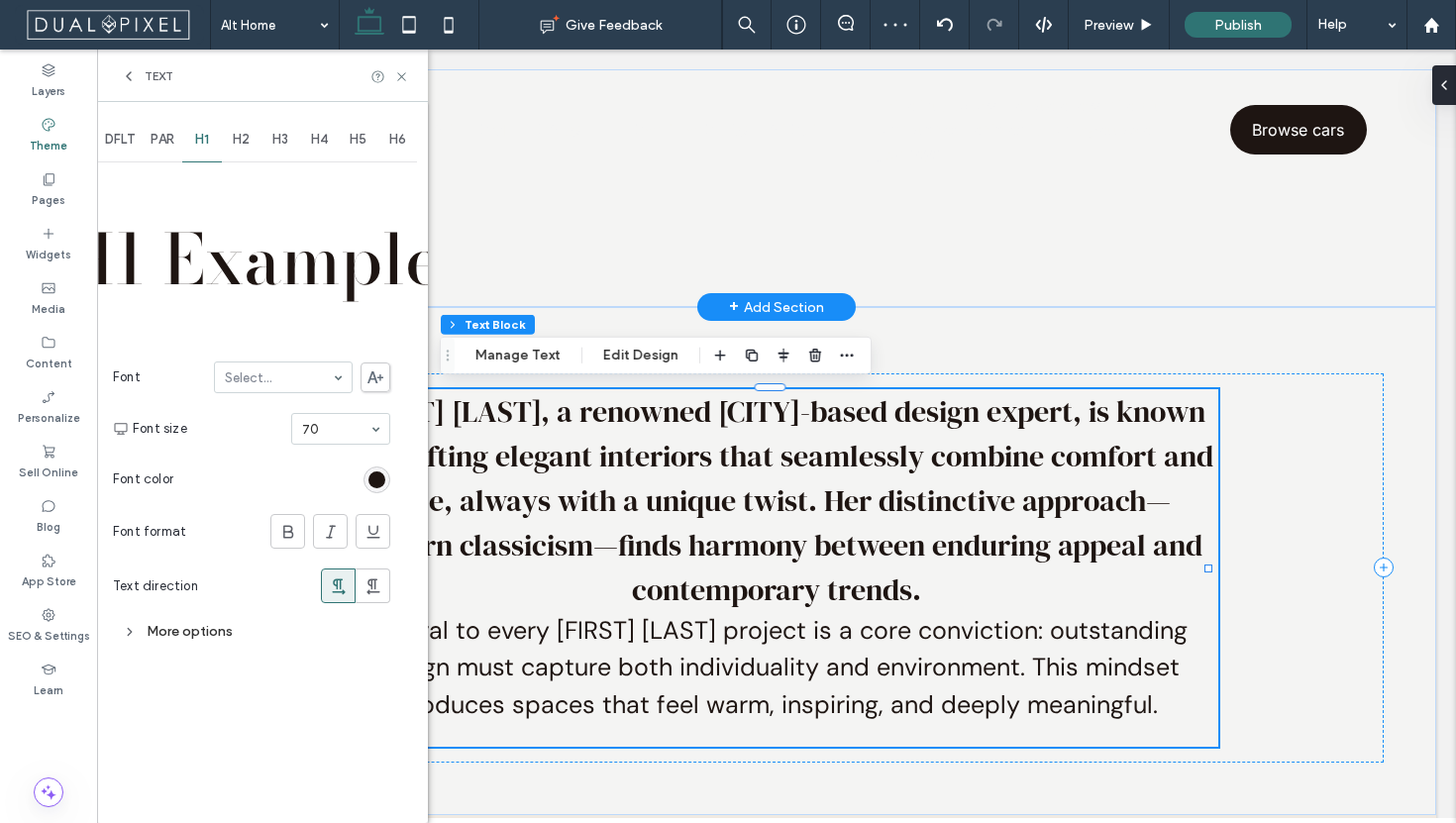 click on "H2" at bounding box center (241, 140) 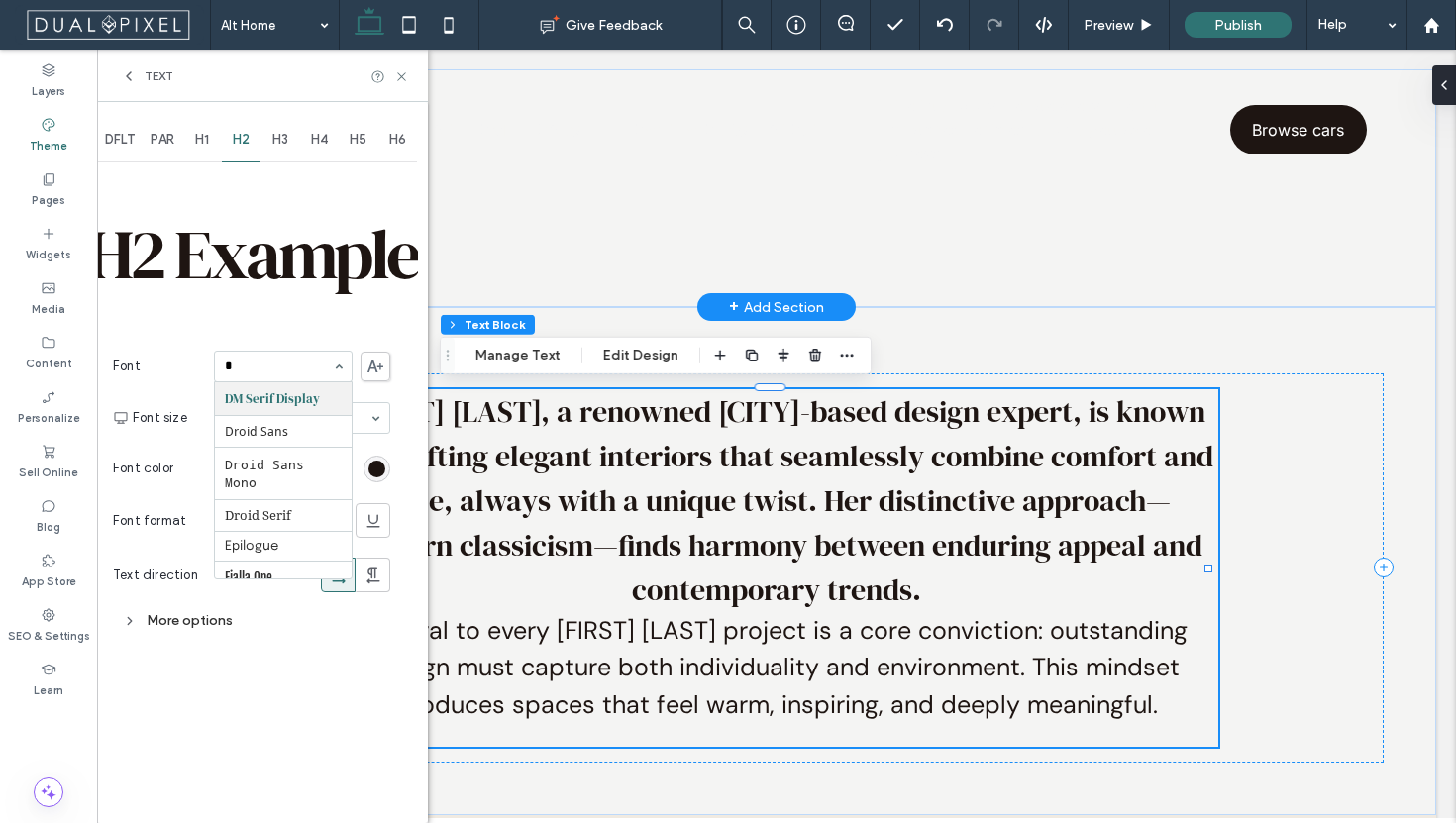 scroll, scrollTop: 64, scrollLeft: 0, axis: vertical 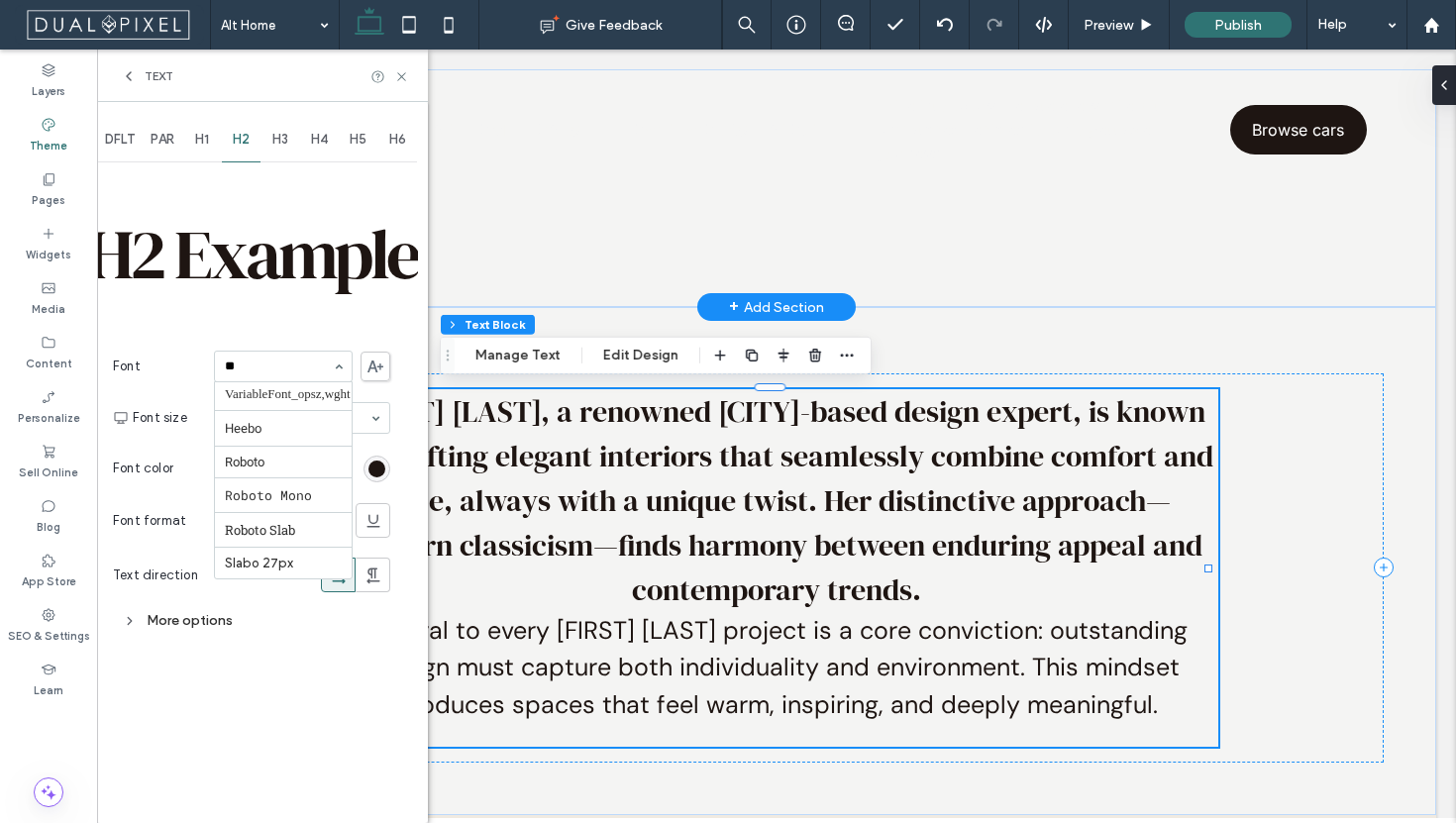 type on "***" 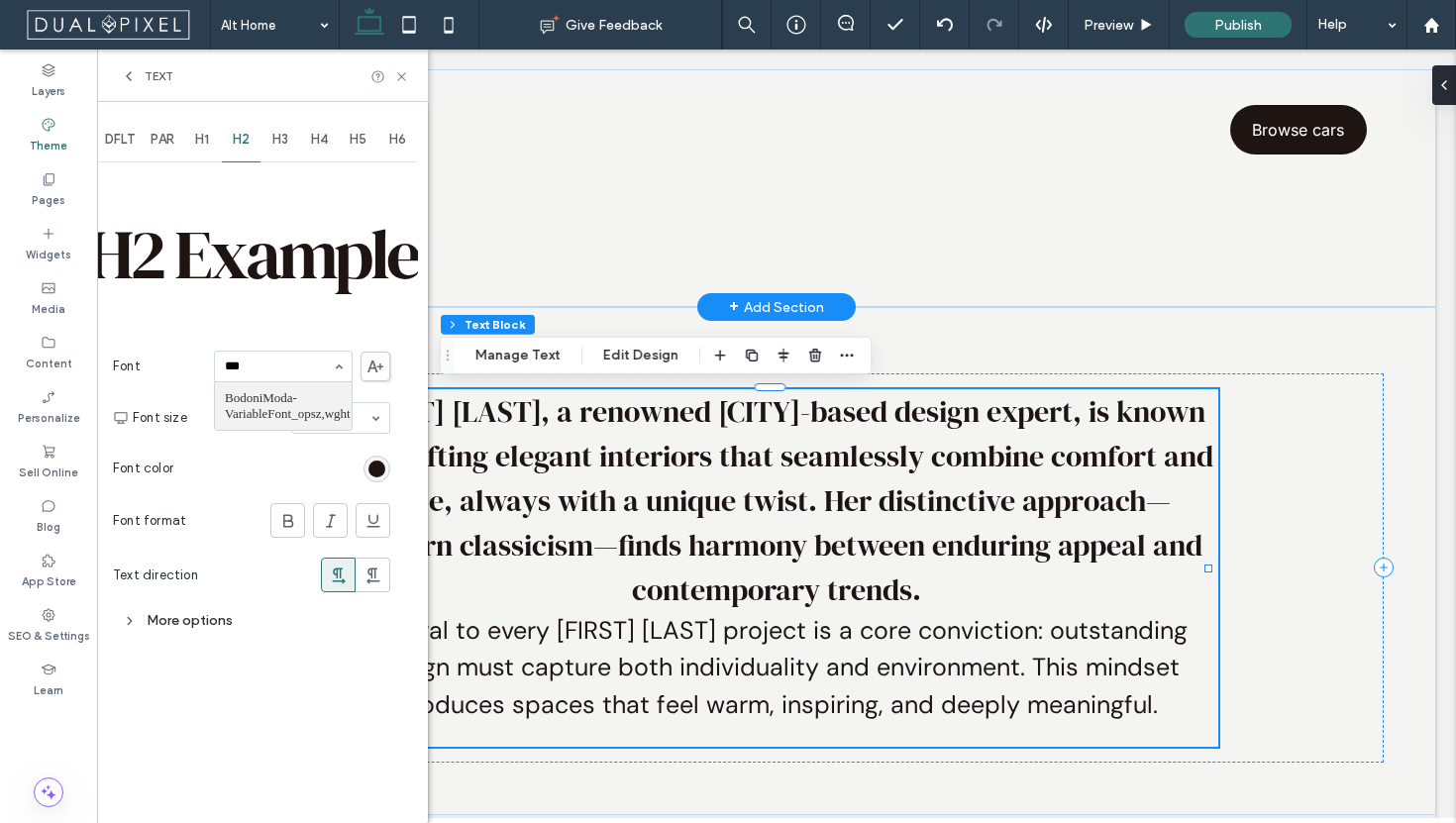 scroll, scrollTop: 0, scrollLeft: 0, axis: both 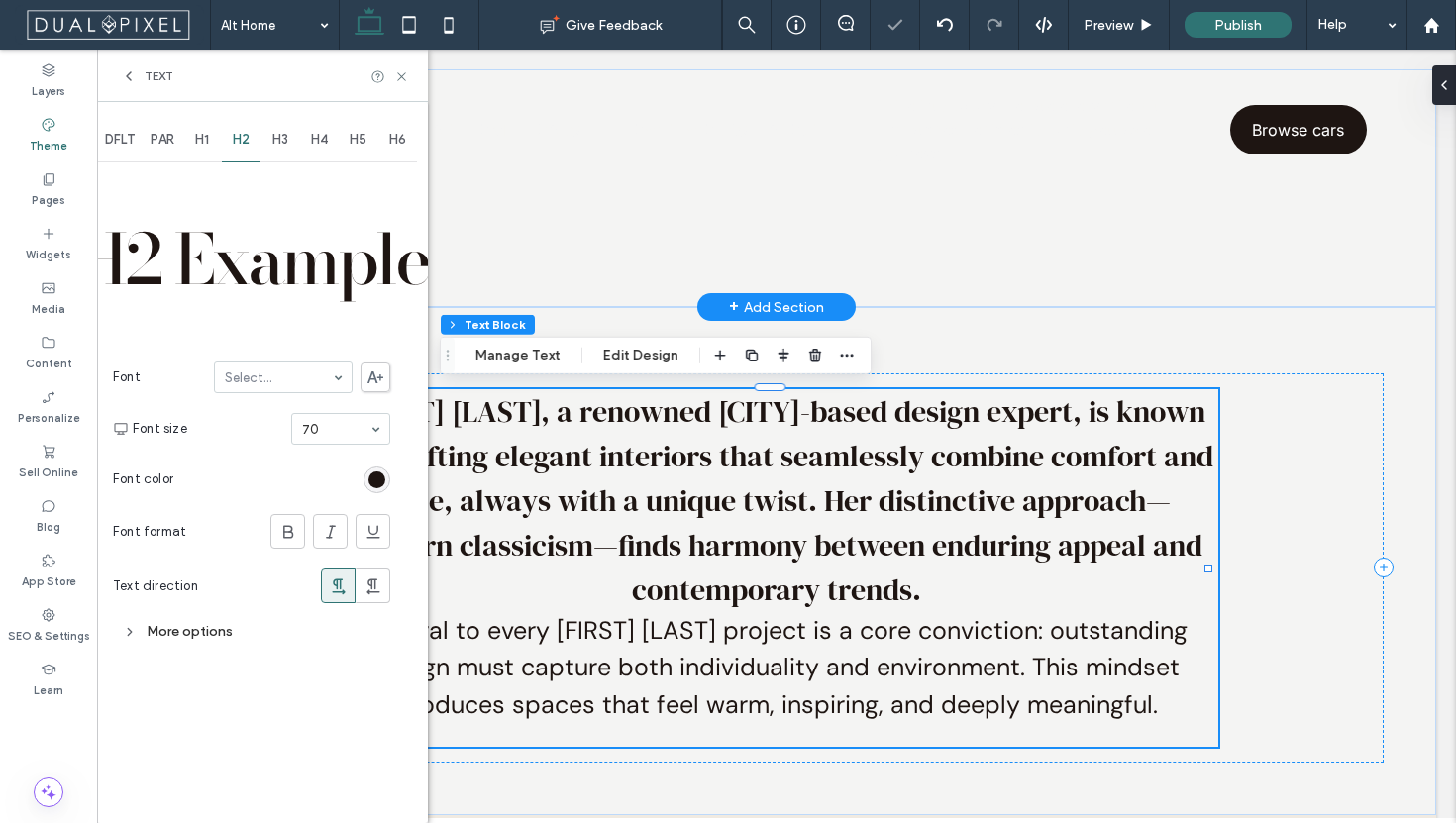 click on "H3" at bounding box center (280, 140) 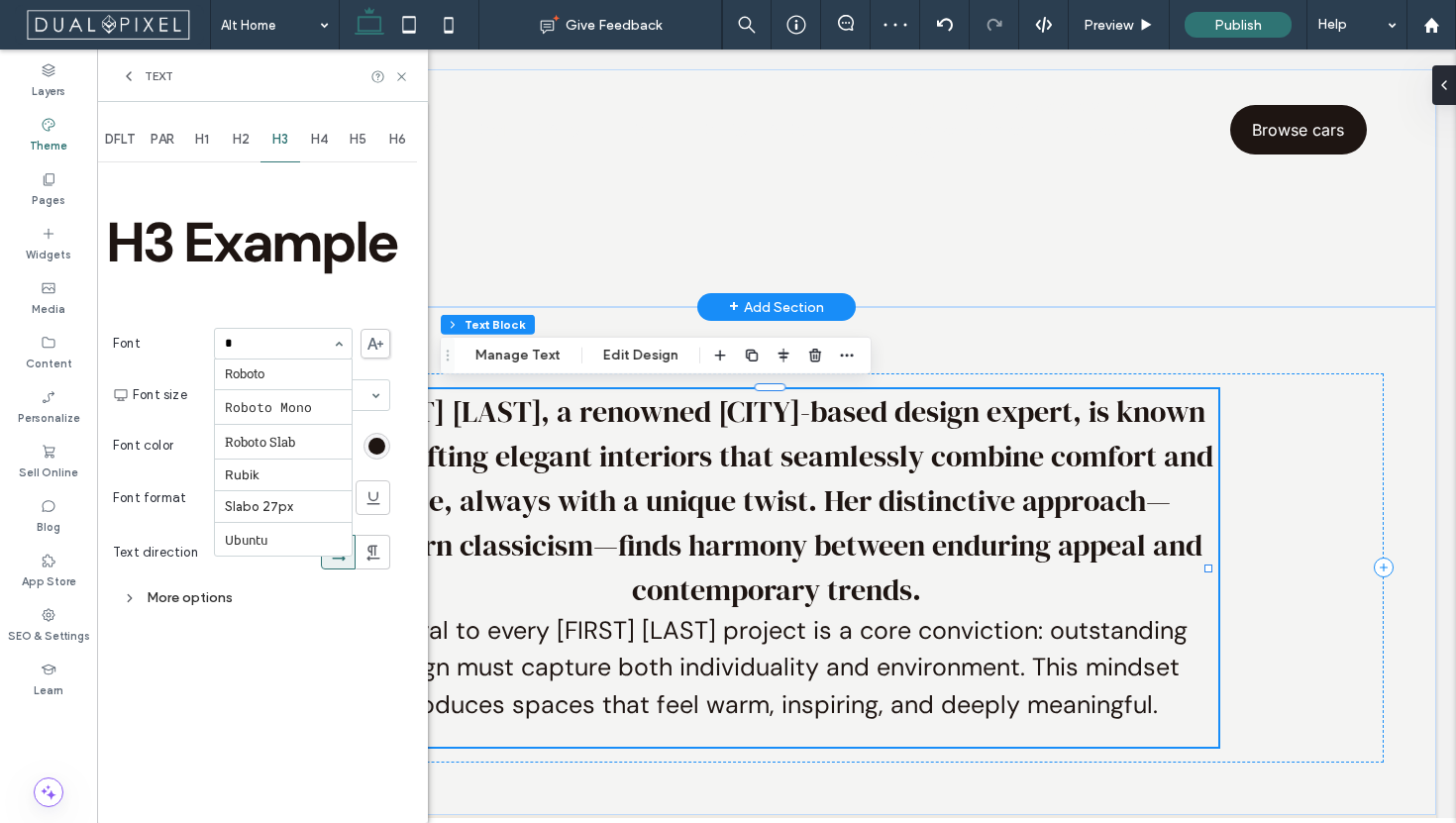 scroll, scrollTop: 64, scrollLeft: 0, axis: vertical 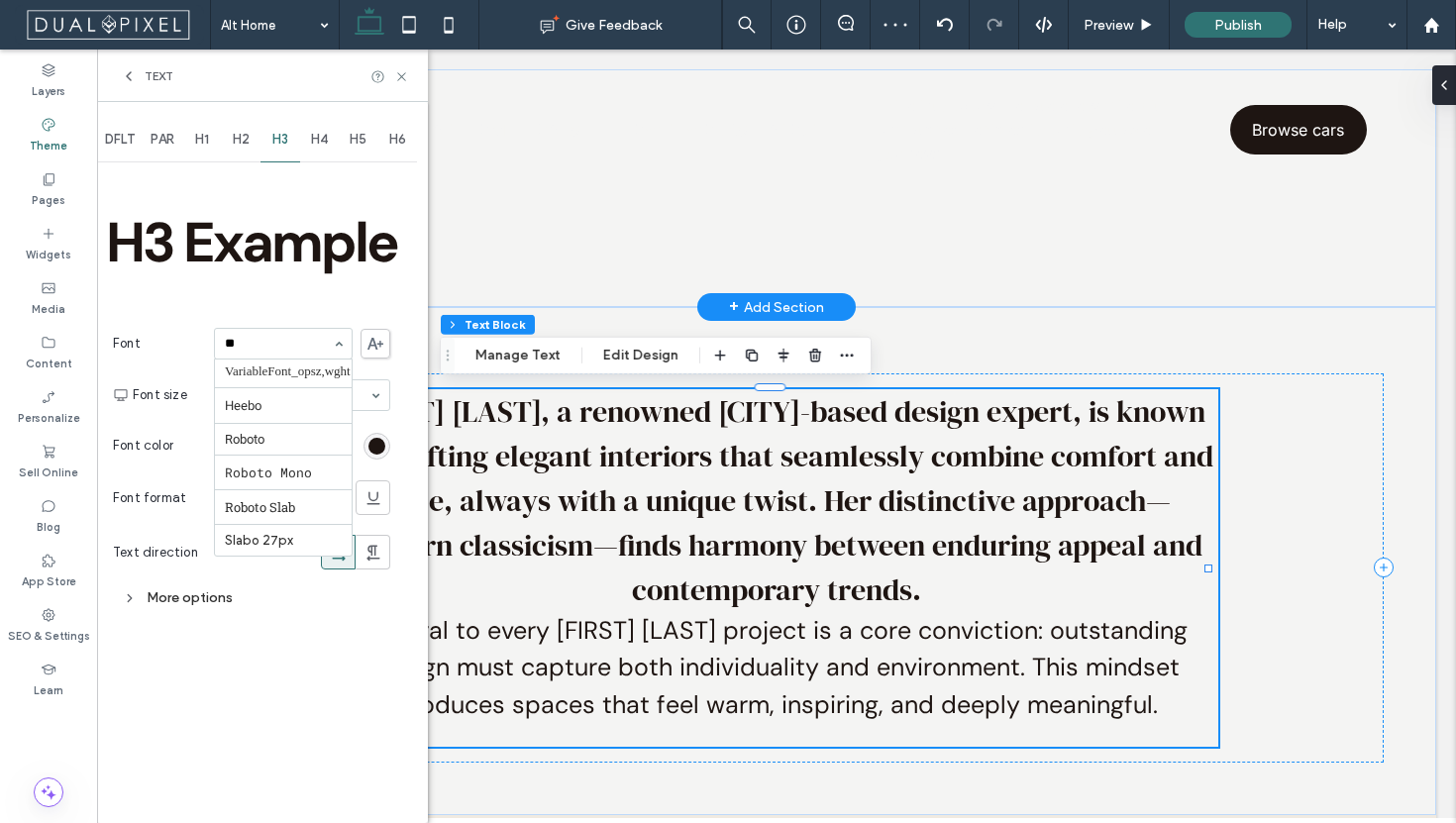 type on "***" 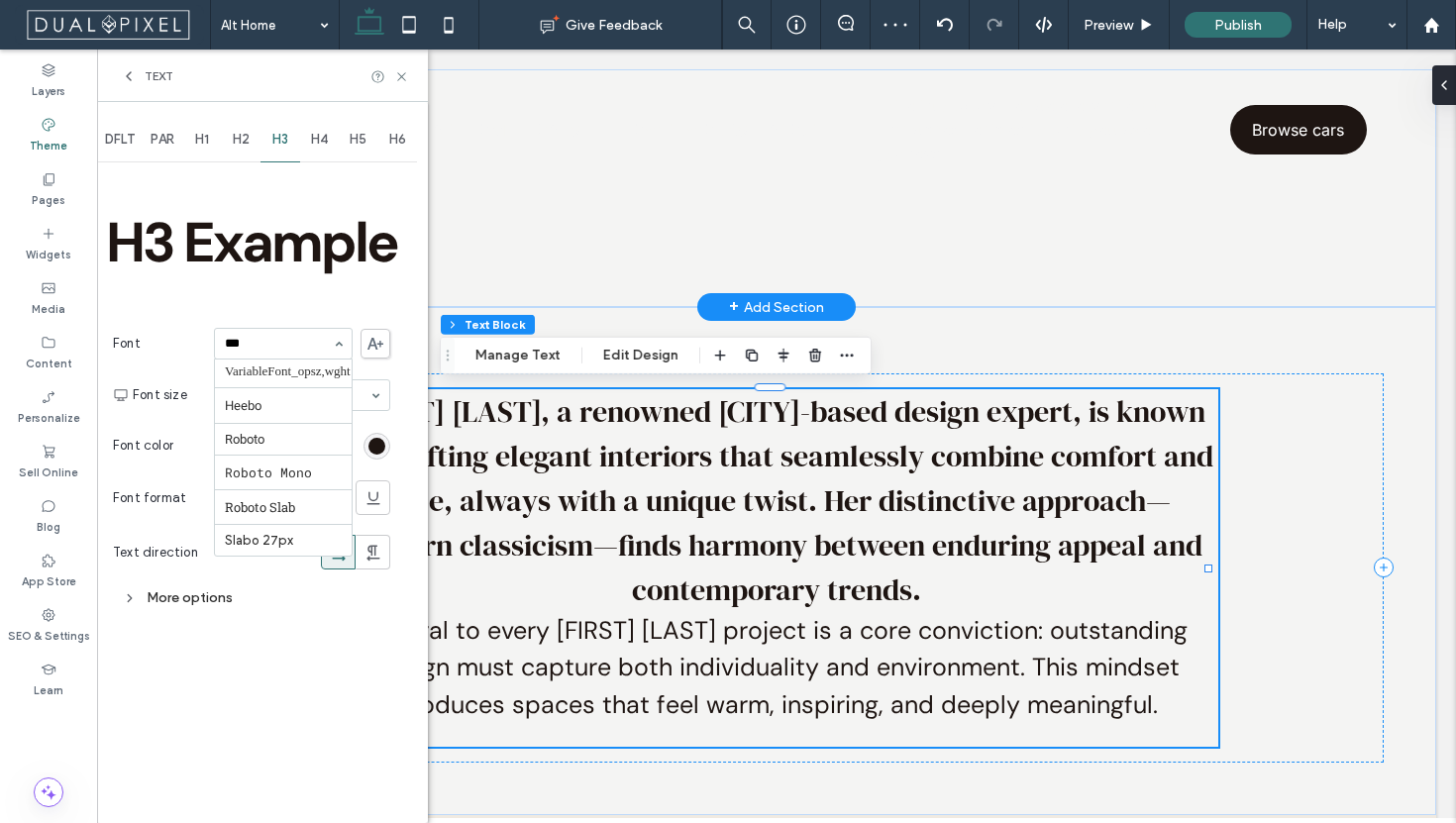 scroll, scrollTop: 0, scrollLeft: 0, axis: both 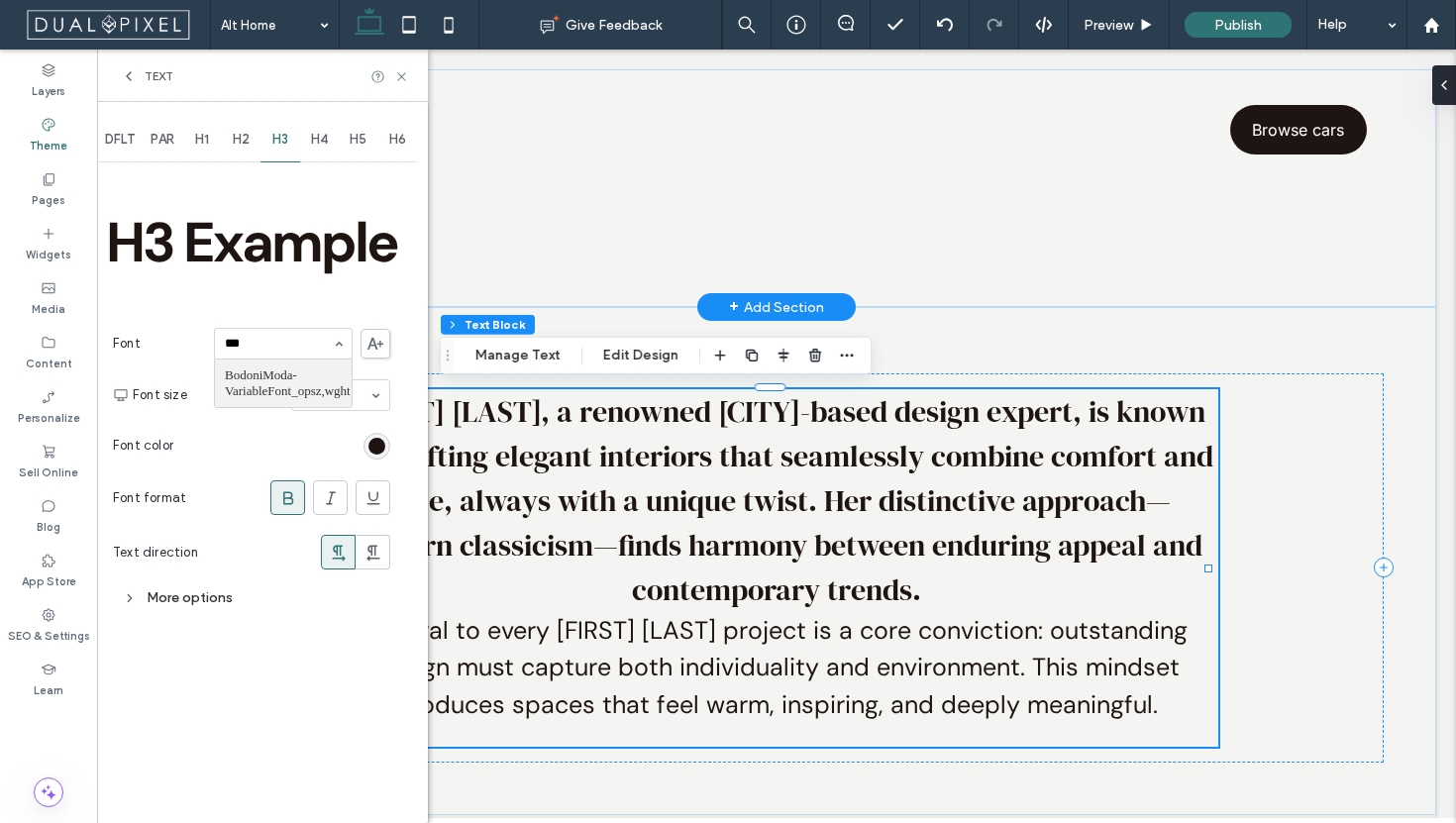 type 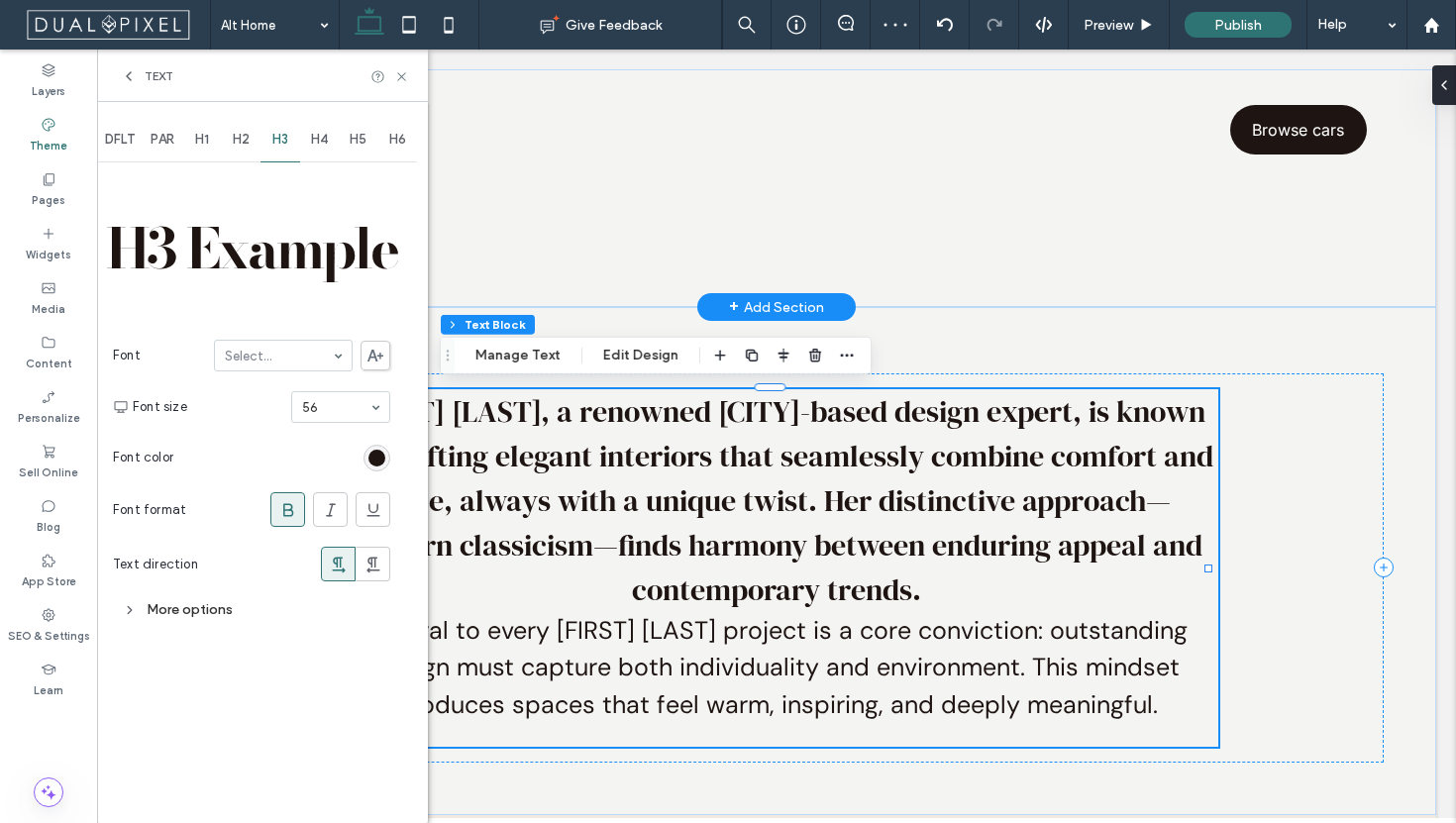 click 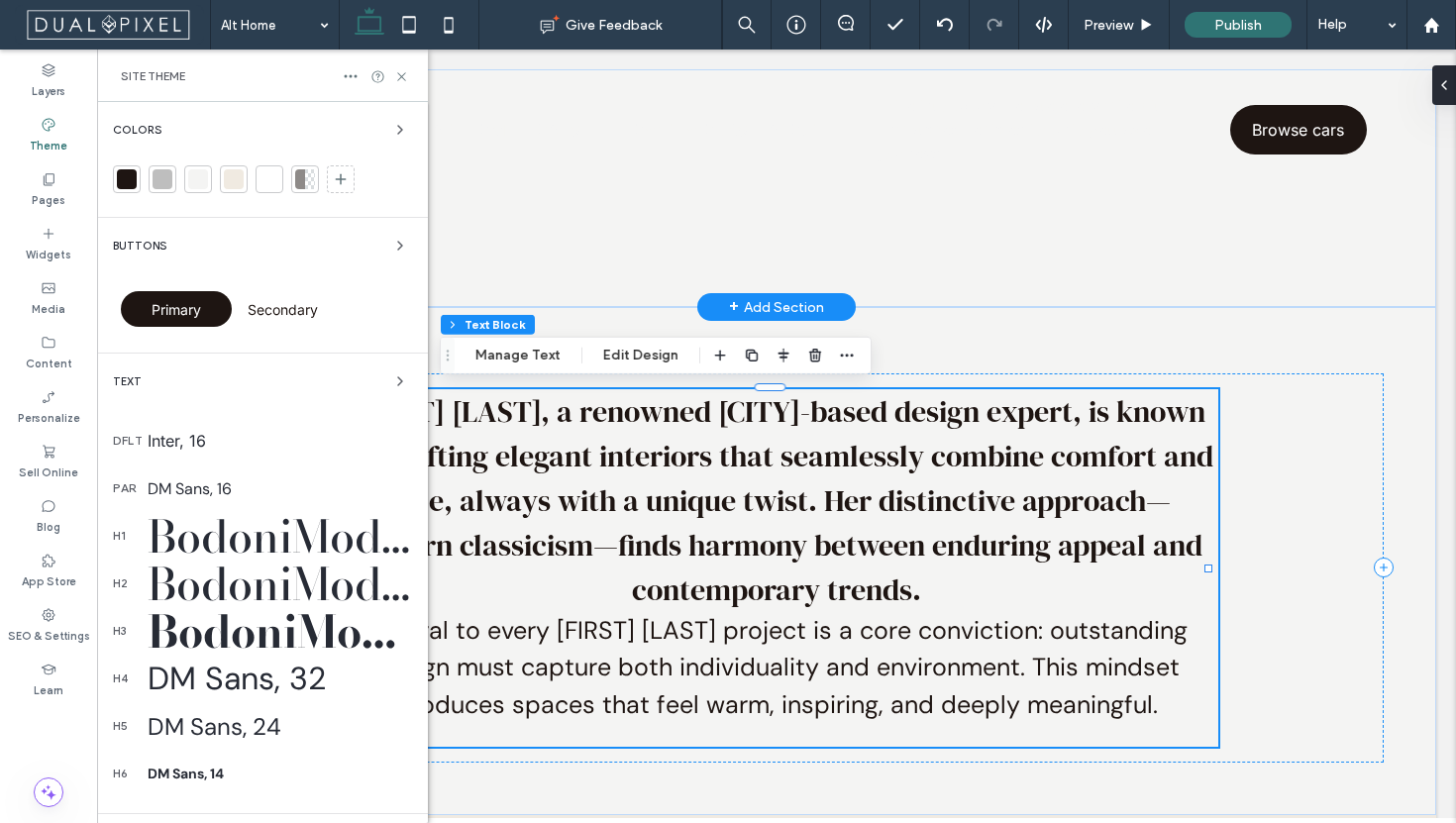 click on "DM Sans, 16" at bounding box center (279, 488) 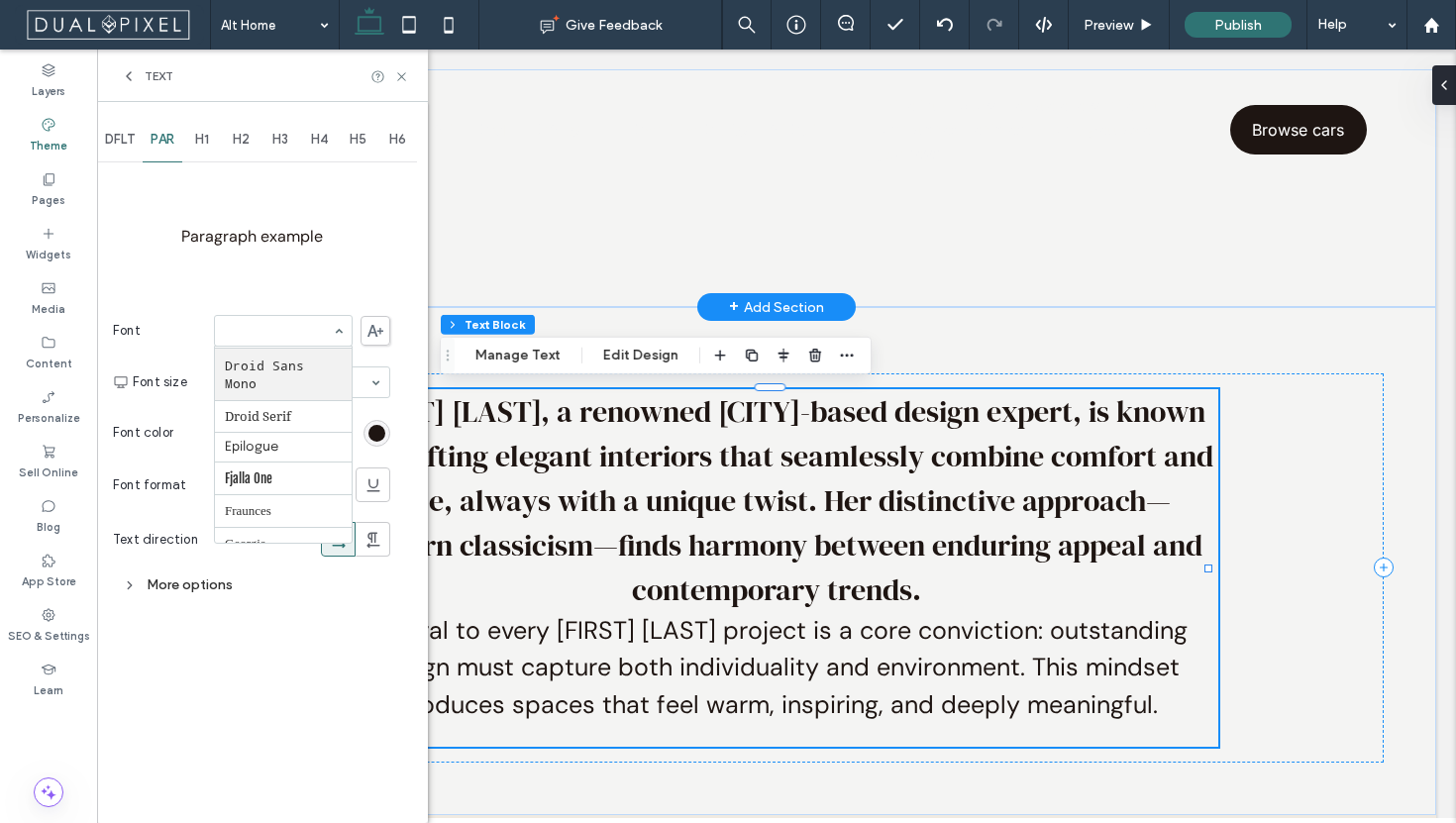 scroll, scrollTop: 625, scrollLeft: 0, axis: vertical 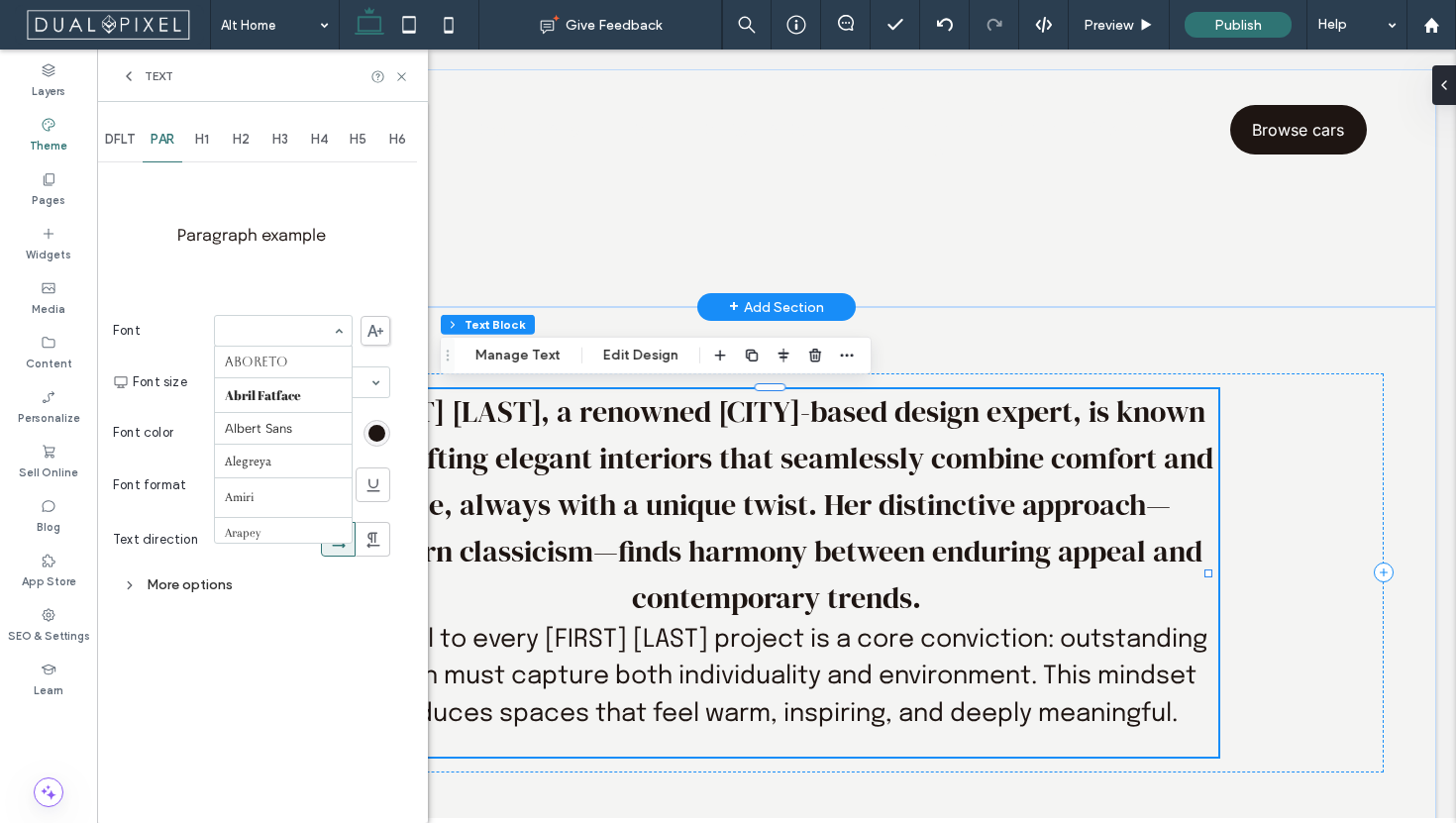 click at bounding box center (283, 331) 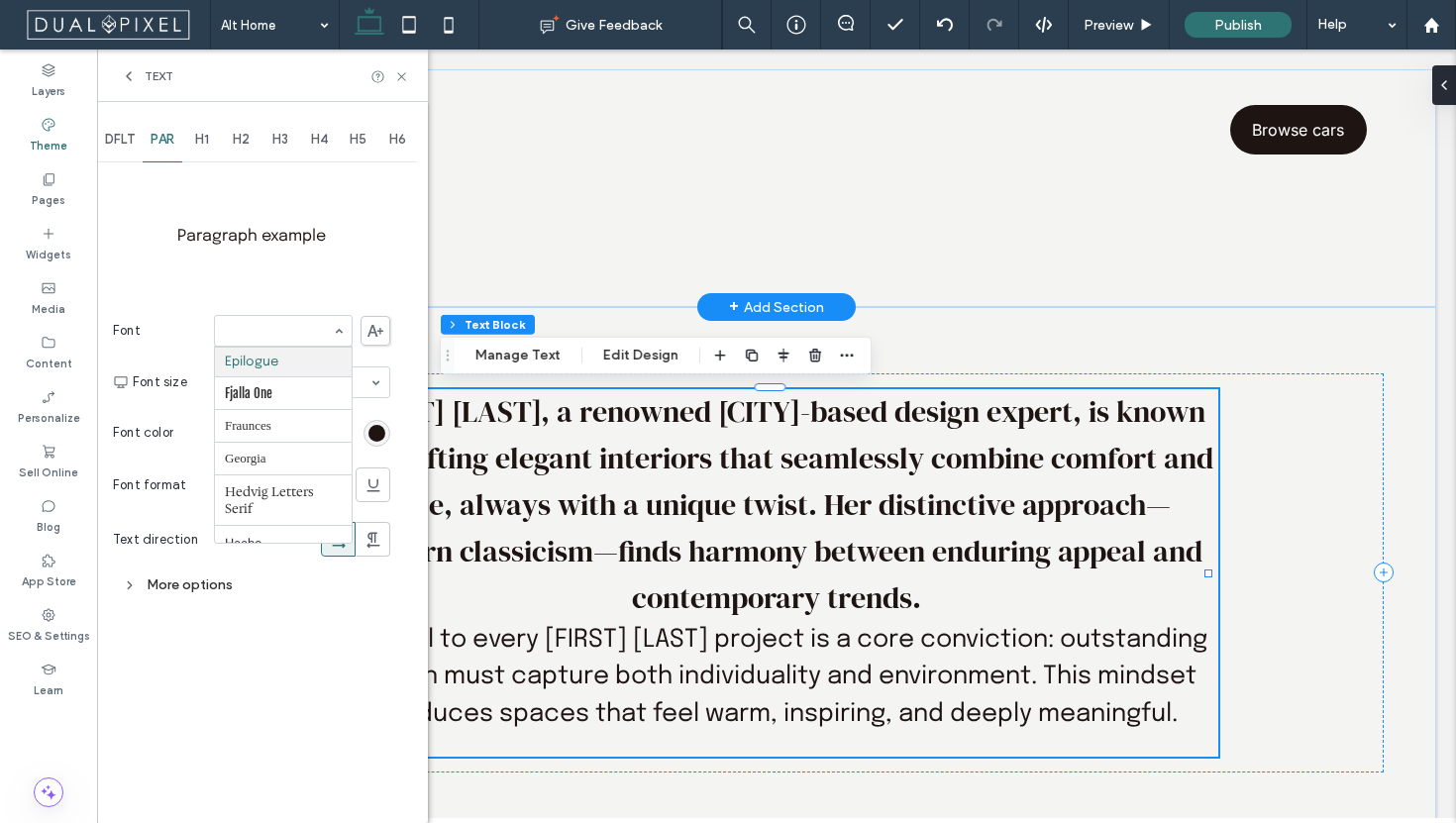 click on "Font Aboreto Abril Fatface Albert Sans Alegreya Amiri Arapey Arial Barlow Be Vietnam Bebas Neue BodoniModa-VariableFont_opsz,wght Comfortaa Dancing Script DM Sans DM Serif Display Droid Sans Droid Sans Mono Droid Serif Epilogue Fjalla One Fraunces Georgia Hedvig Letters Serif Heebo Helvetica Inter Jost Lato Libre Baskerville Lora Marcellus Merriweather Montserrat Muli Mulish Noto Sans Noto Serif Nunito Sans Old Standard TT Open Sans Oswald Outfit Petit Formal Script Playfair Display Poppins Prata Prompt PT Sans Quattrocento Sans Questrial Quicksand Raleway Red Hat Display Red Hat Text Red Rose Roboto Roboto Mono Roboto Slab Rock Salt Rubik Shadows Into Light Slabo 27px Source Sans Pro Space Grotesk Spartan Sulphur Point Tahoma Ubuntu Verdana Vidaloka Work Sans Yeseva One" at bounding box center (252, 331) 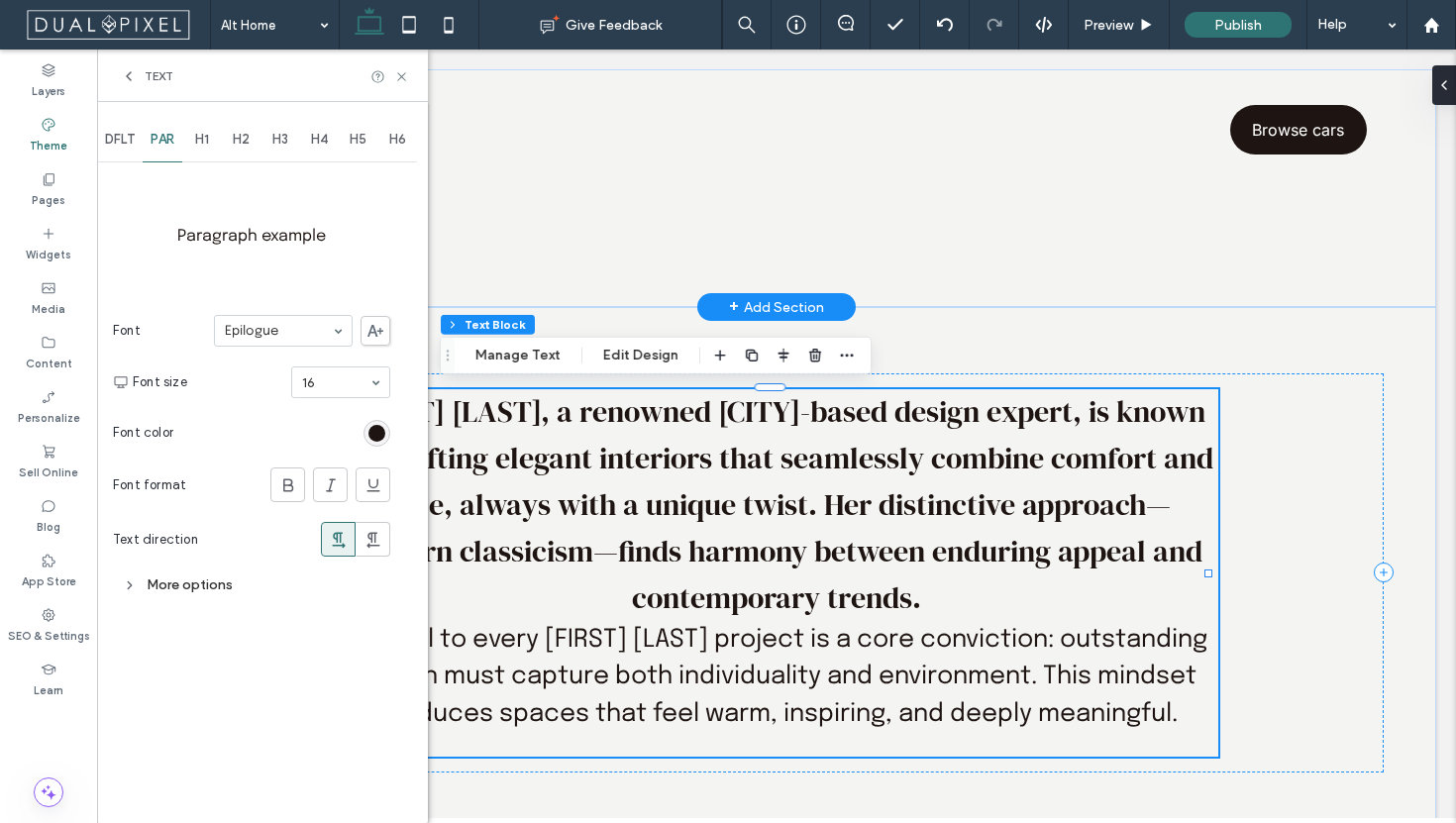 click on "Text direction" at bounding box center [252, 539] 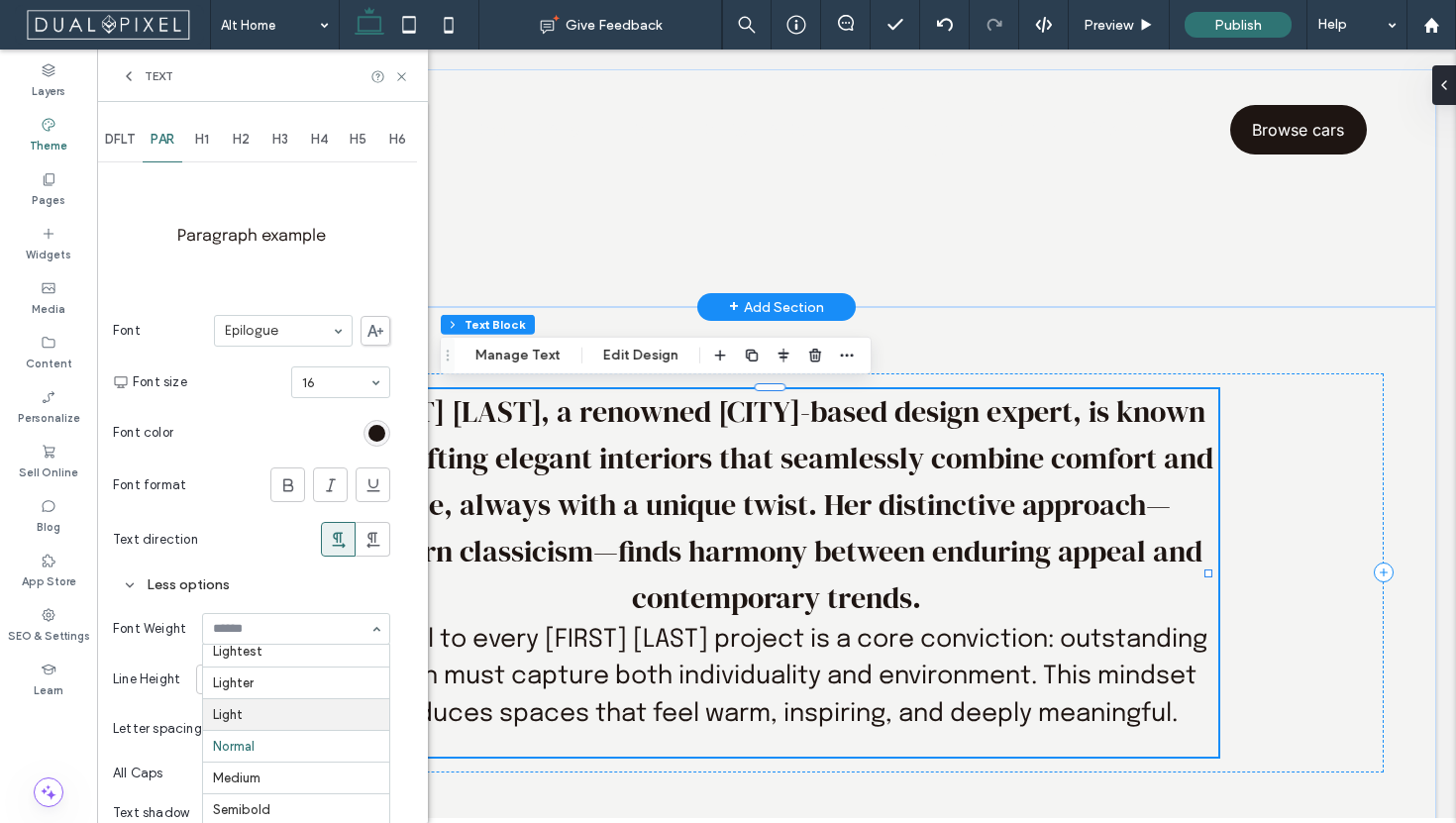 scroll, scrollTop: 0, scrollLeft: 0, axis: both 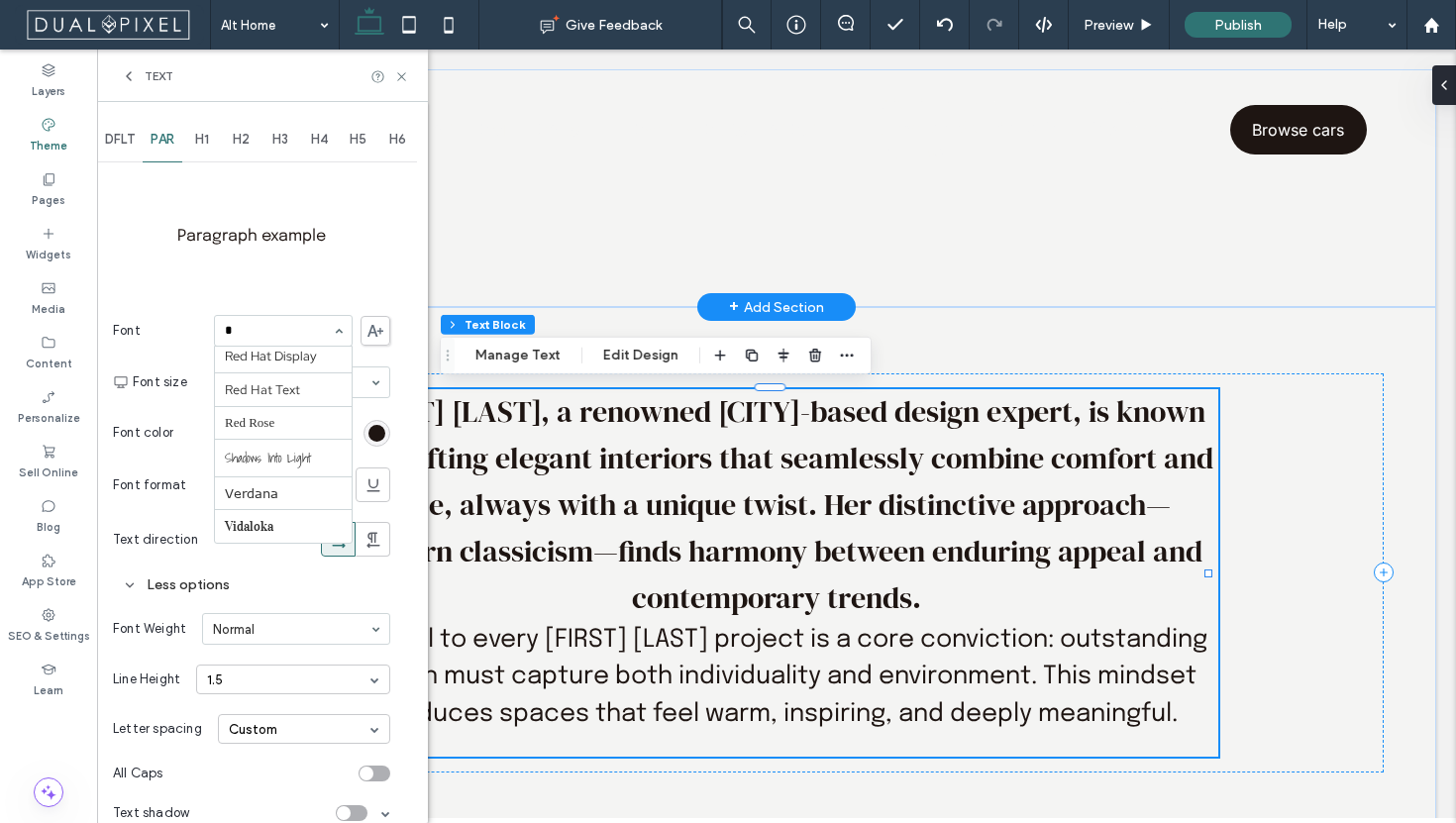 type on "**" 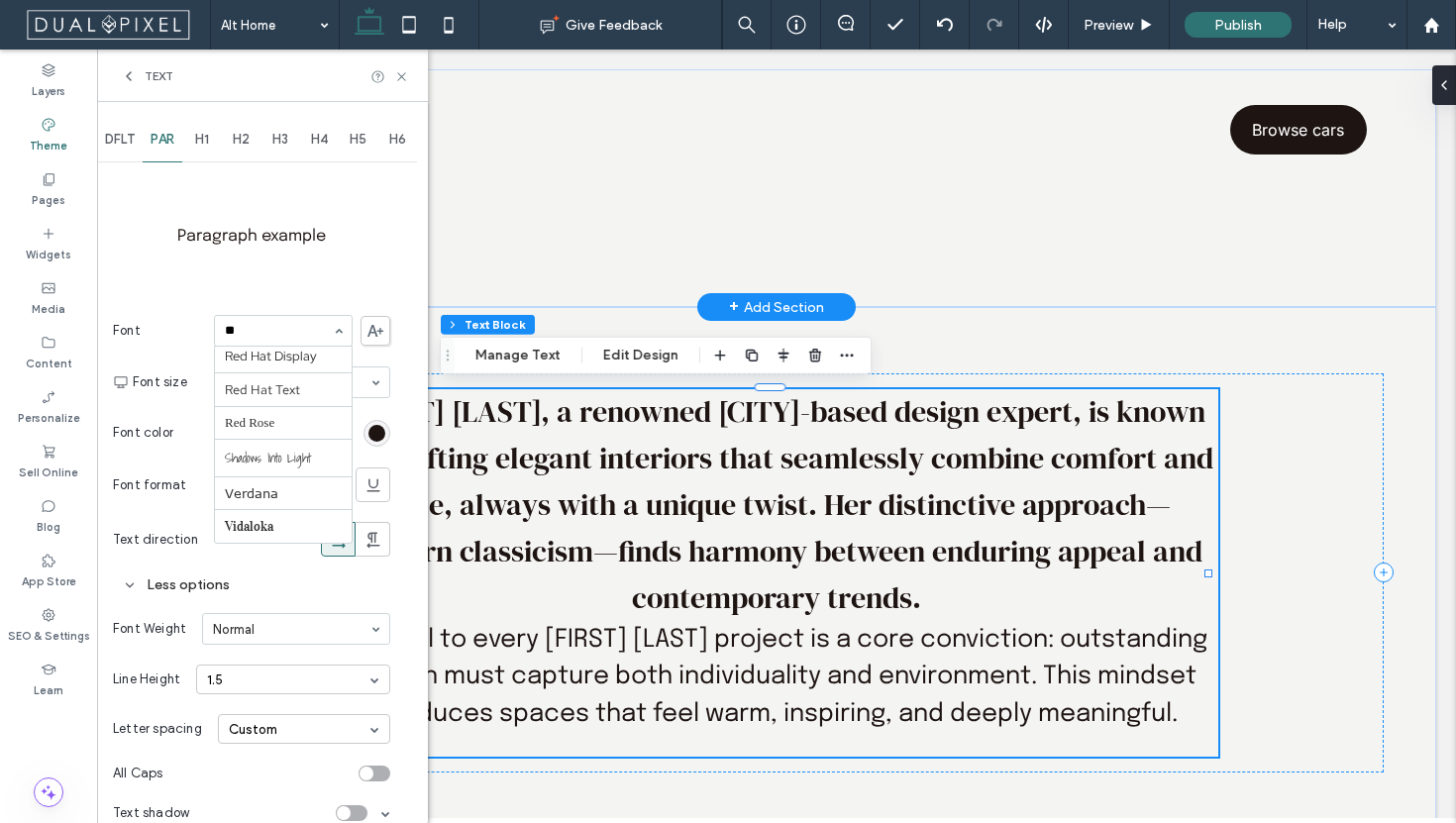 scroll, scrollTop: 0, scrollLeft: 0, axis: both 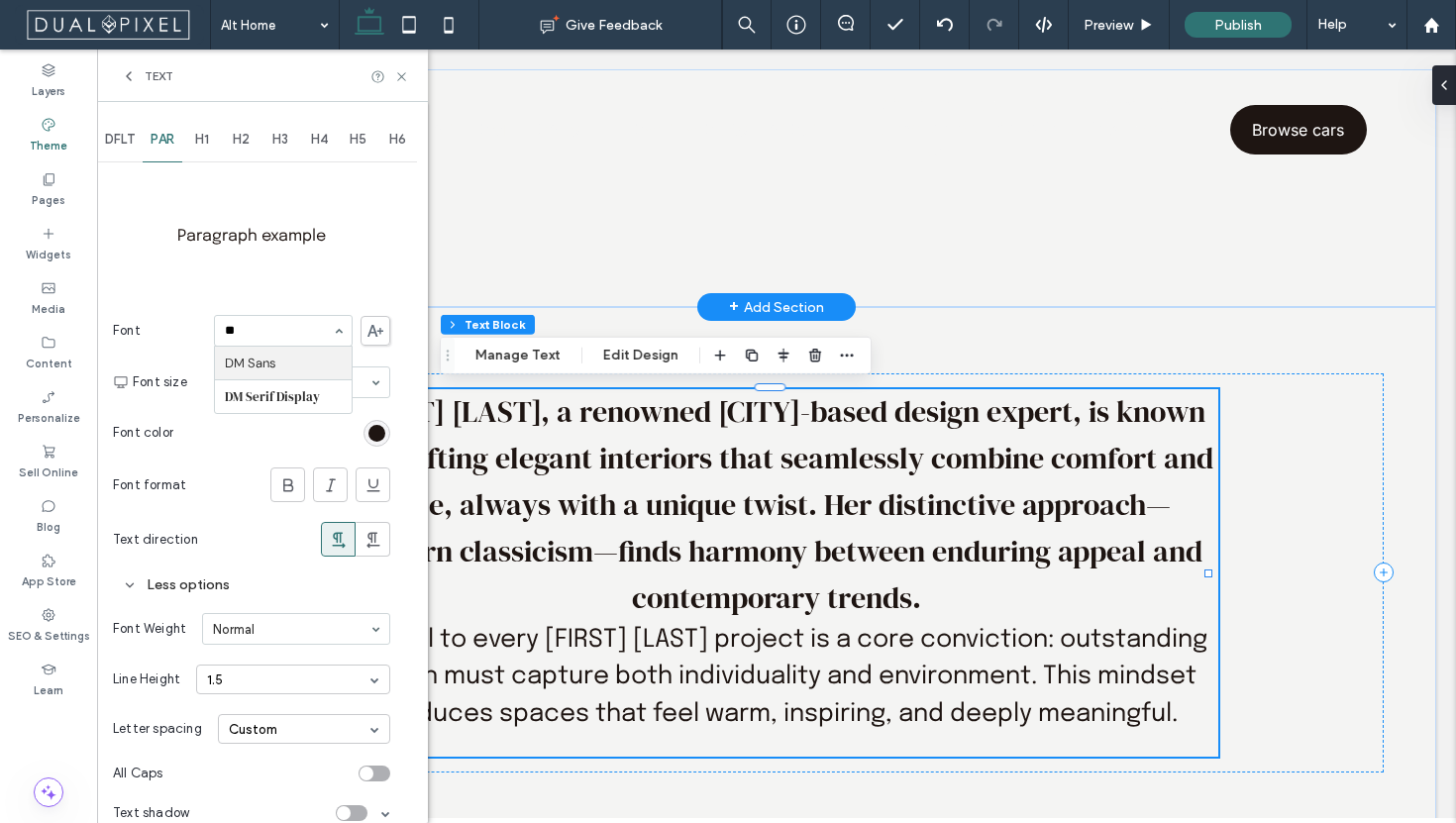 type 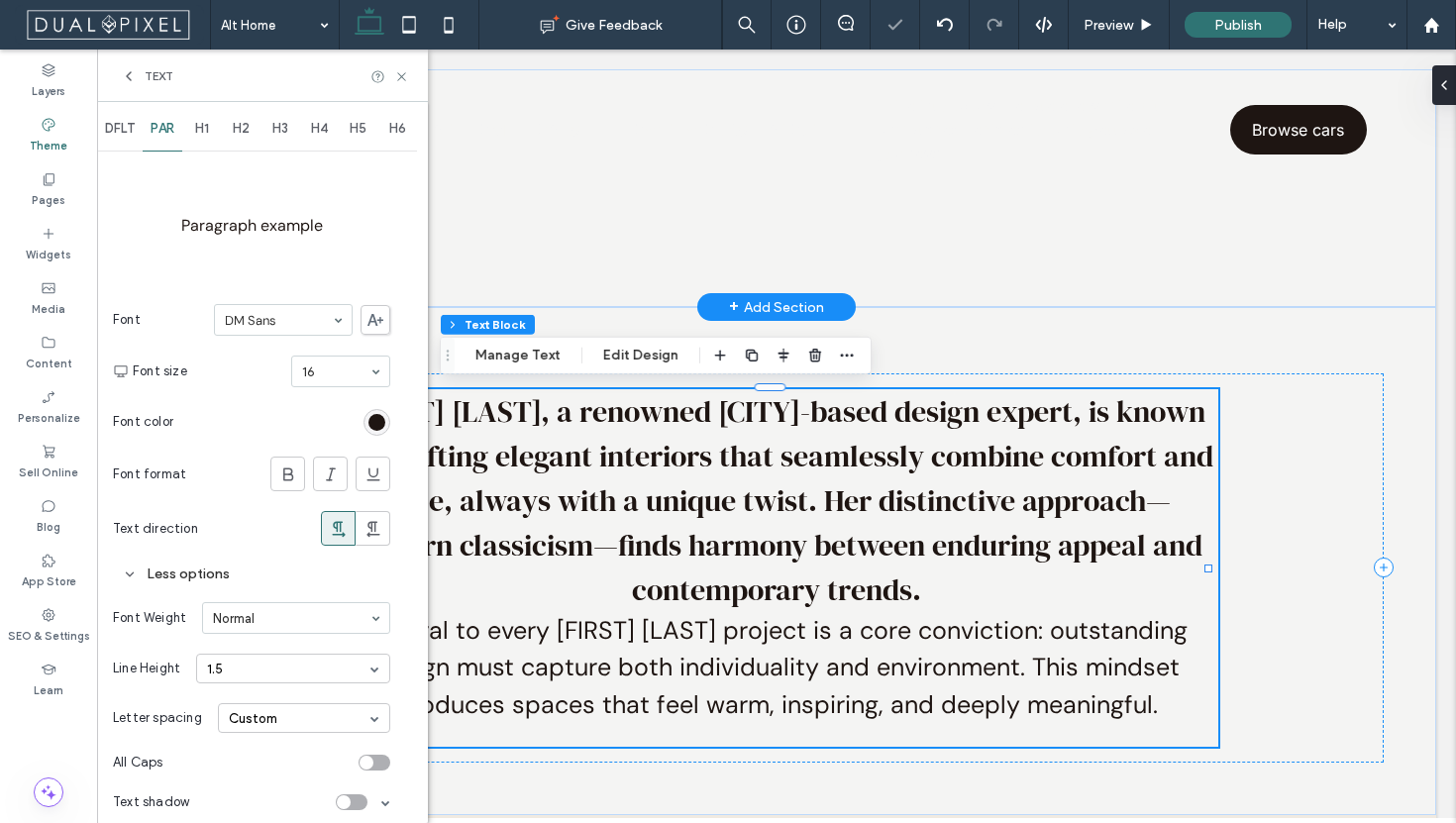scroll, scrollTop: 26, scrollLeft: 0, axis: vertical 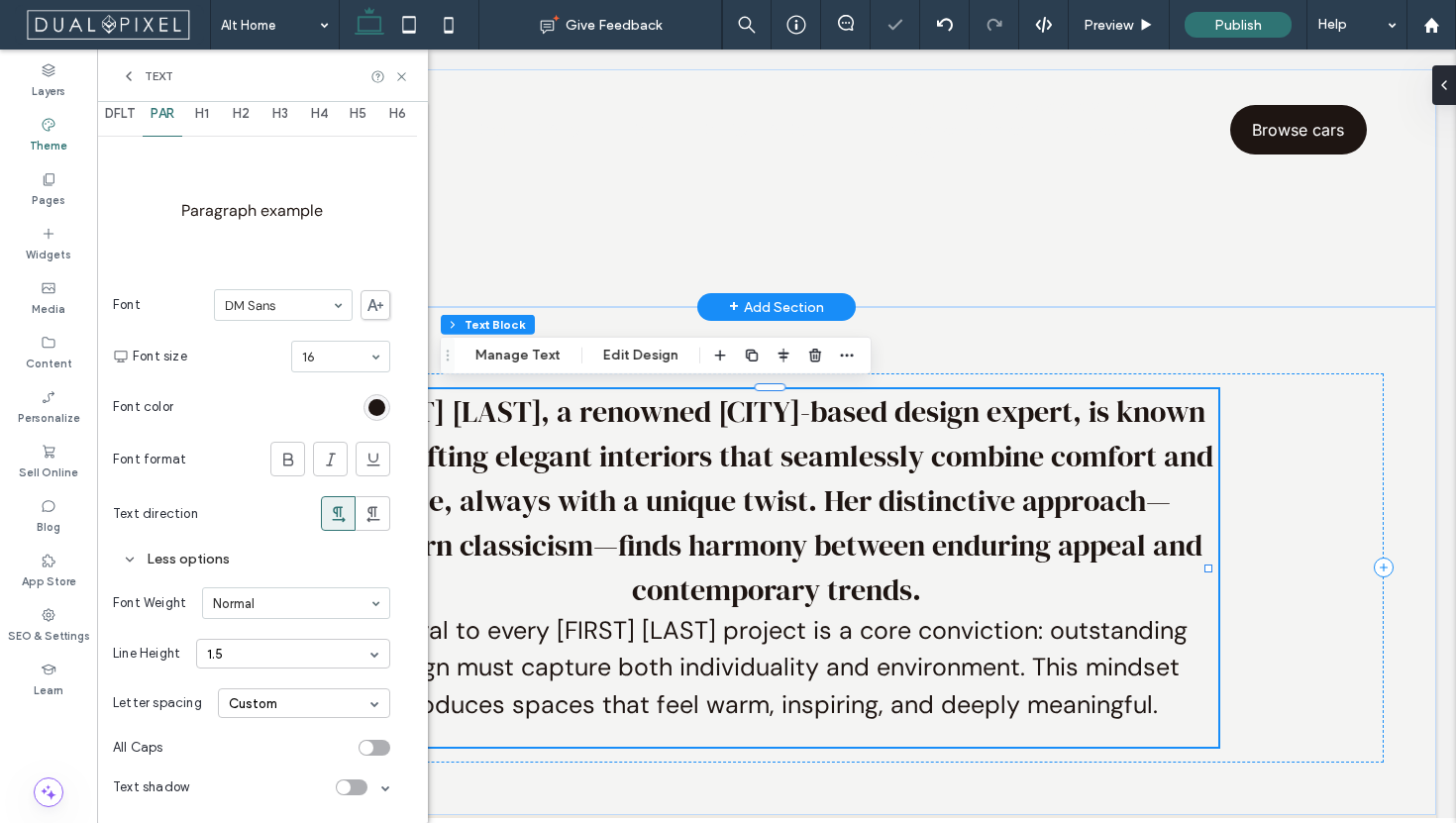click on "Custom" at bounding box center [304, 703] 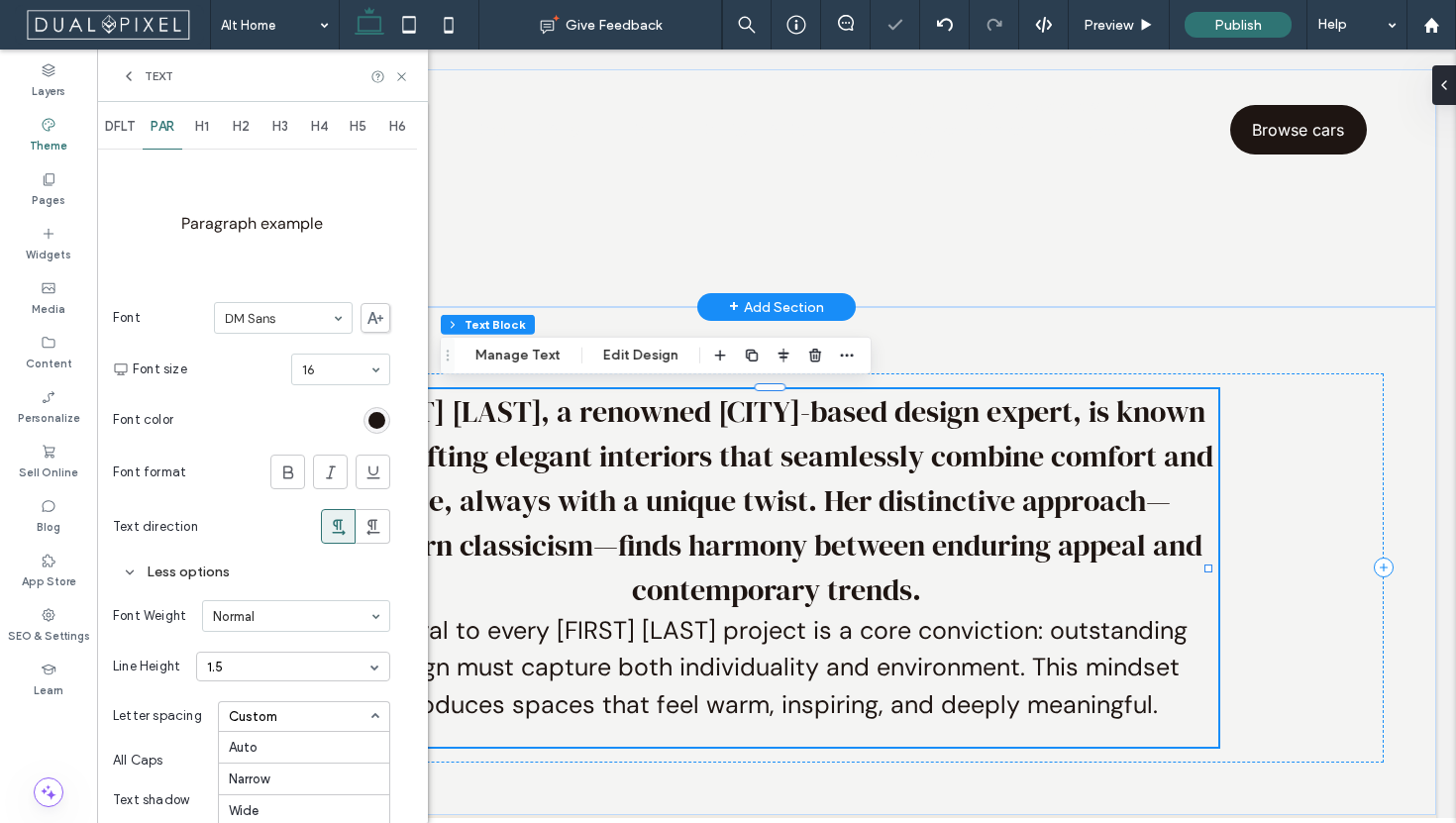 scroll, scrollTop: 0, scrollLeft: 0, axis: both 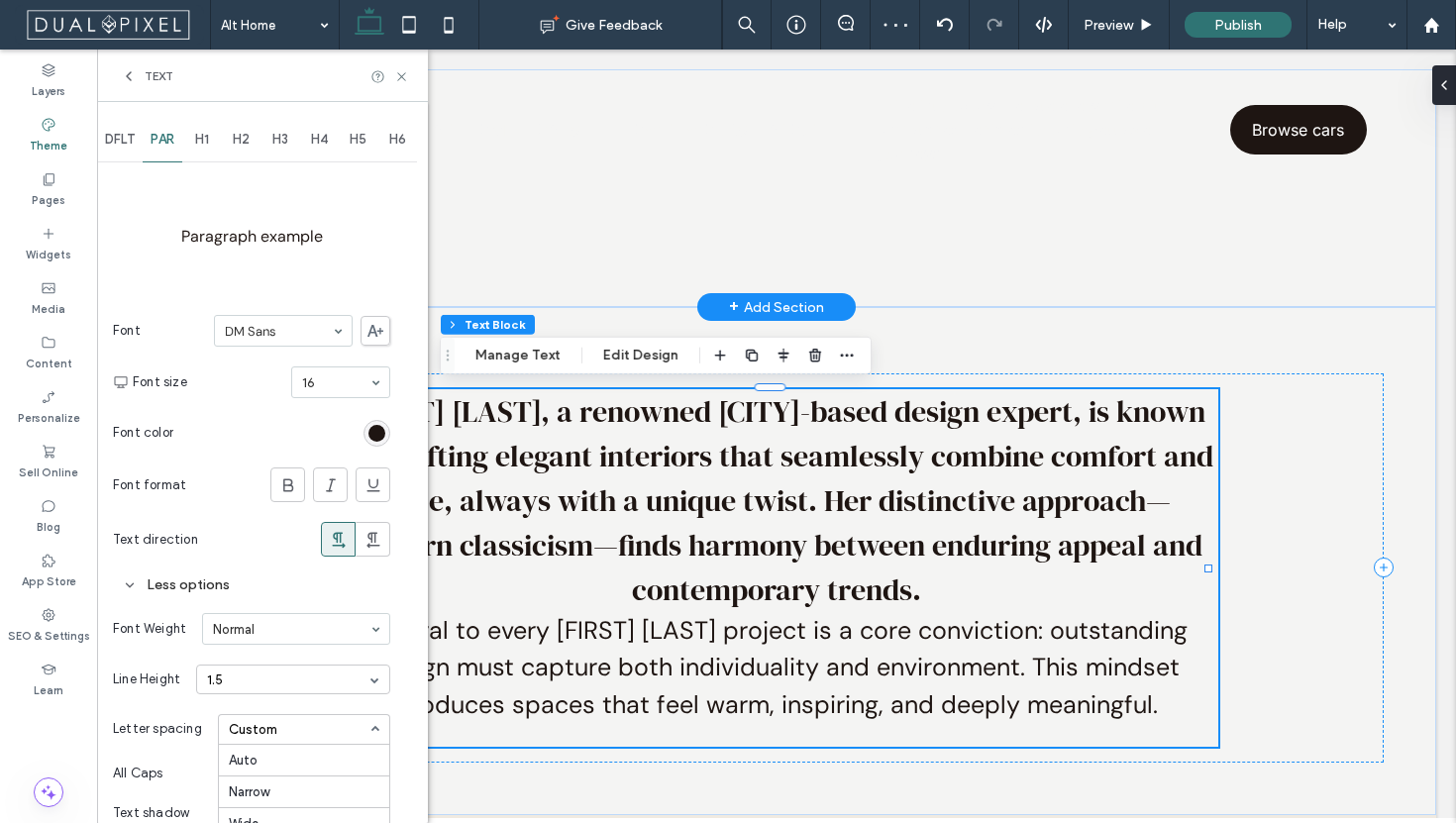 click on "1.5" at bounding box center (293, 679) 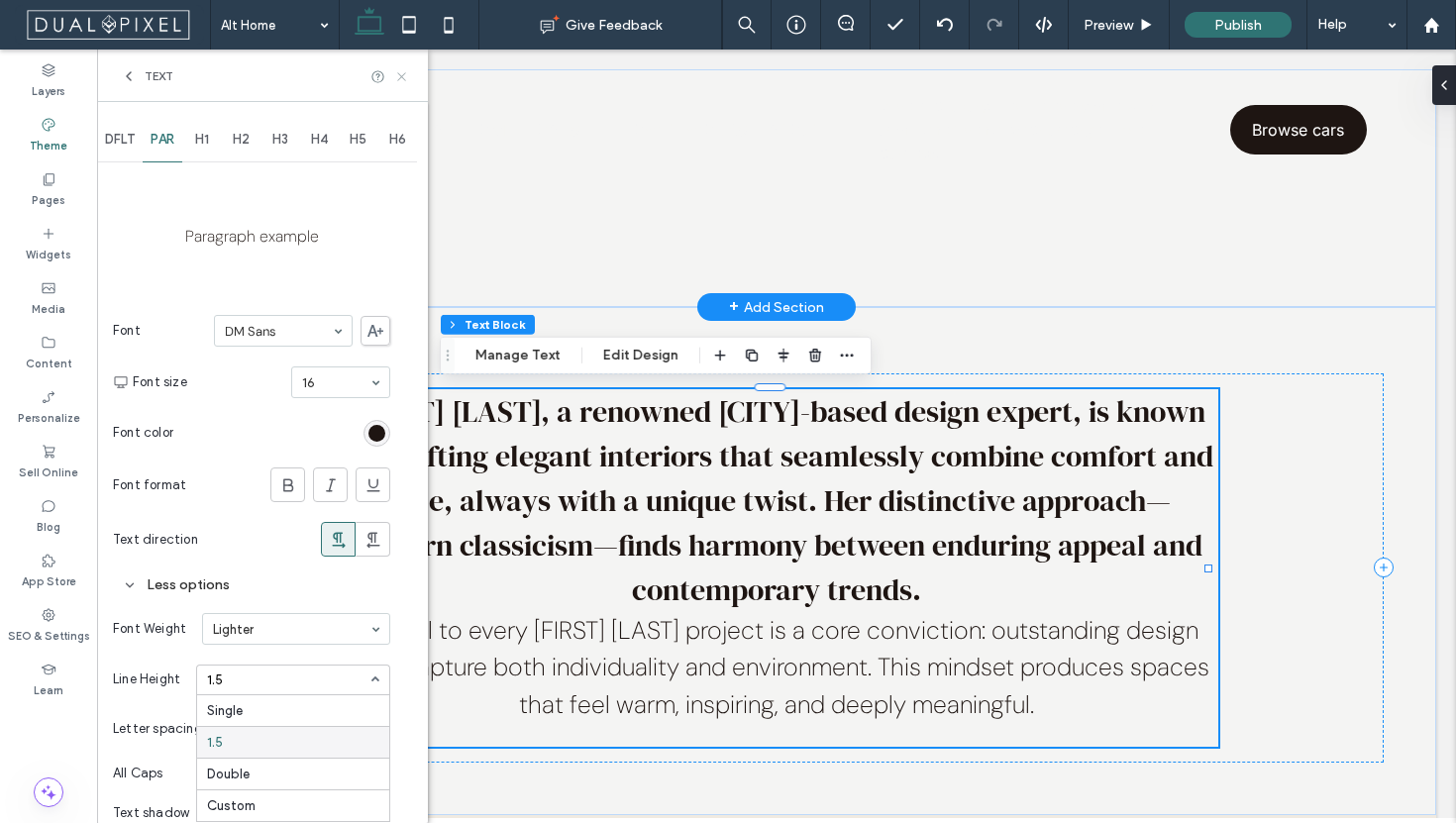 click 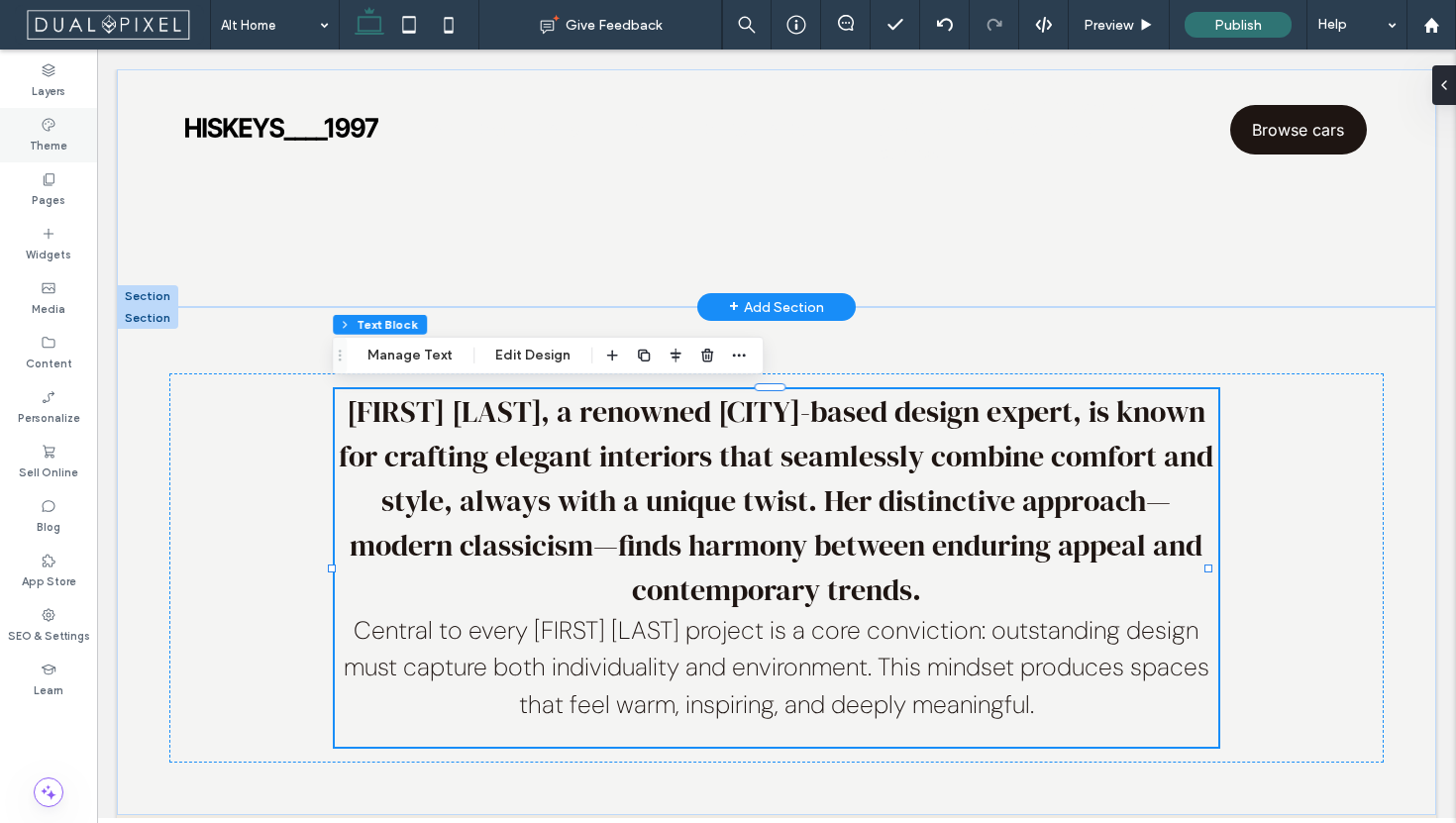 click on "Theme" at bounding box center (49, 135) 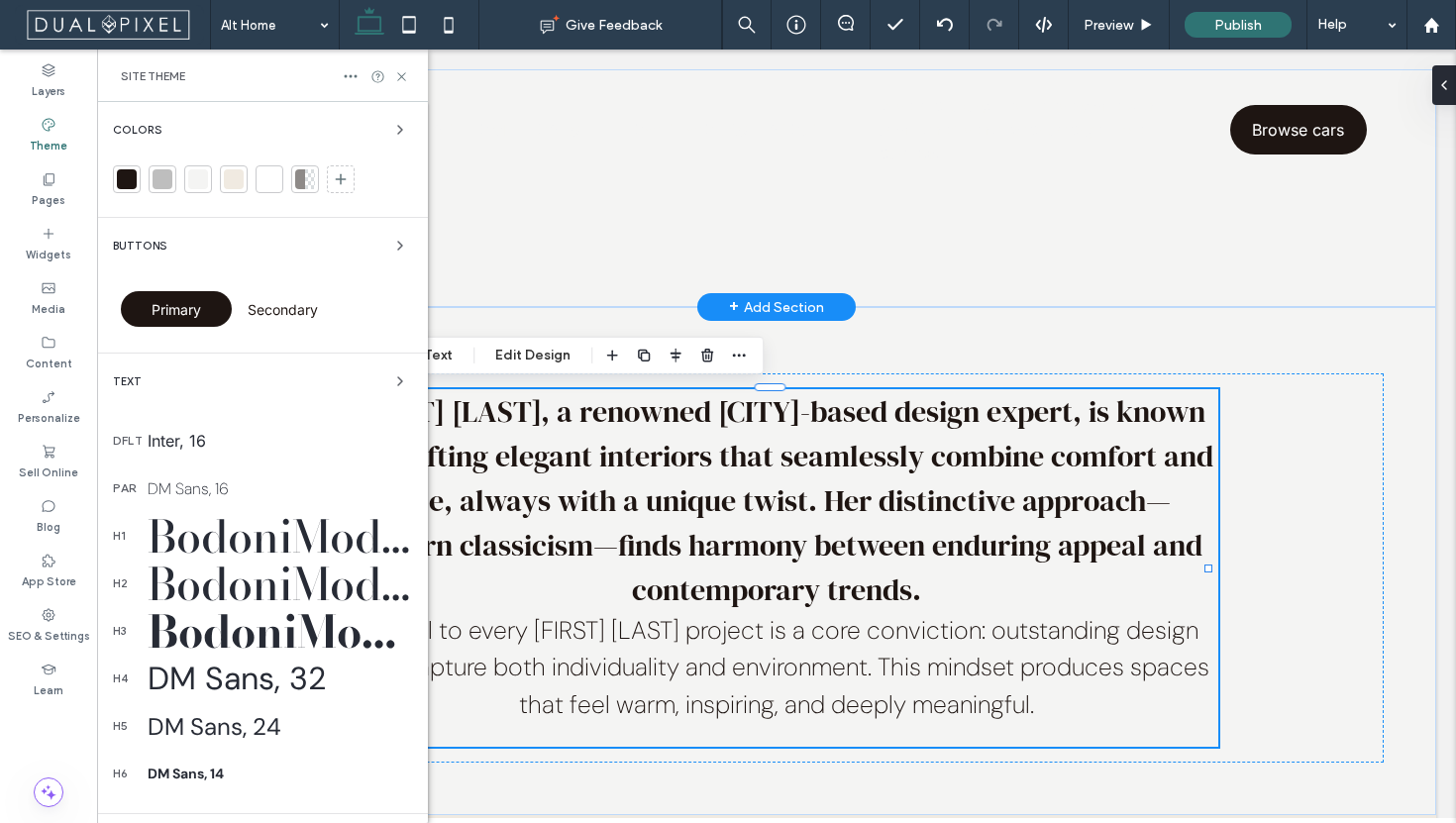 click at bounding box center [162, 179] 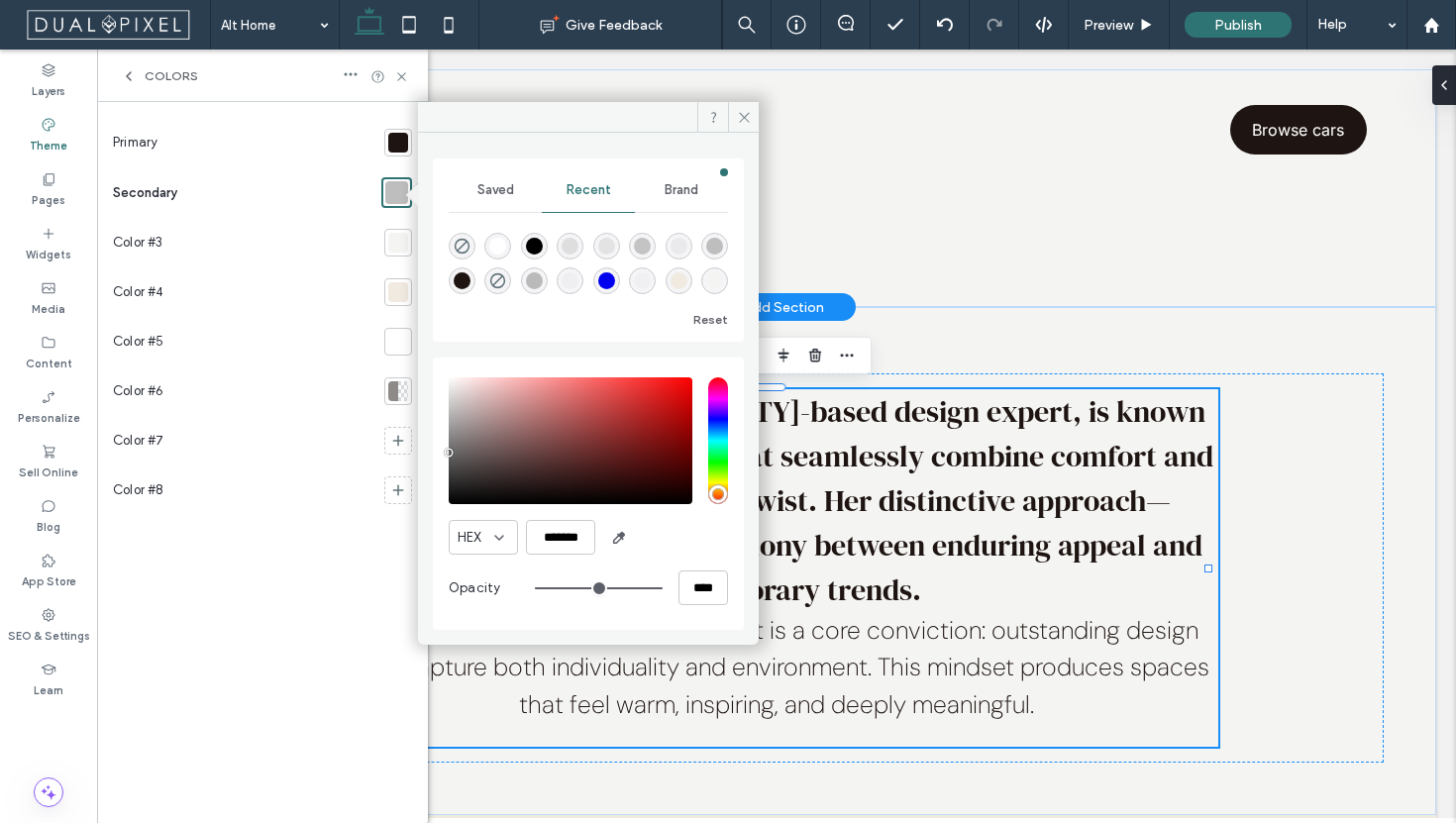 type on "*******" 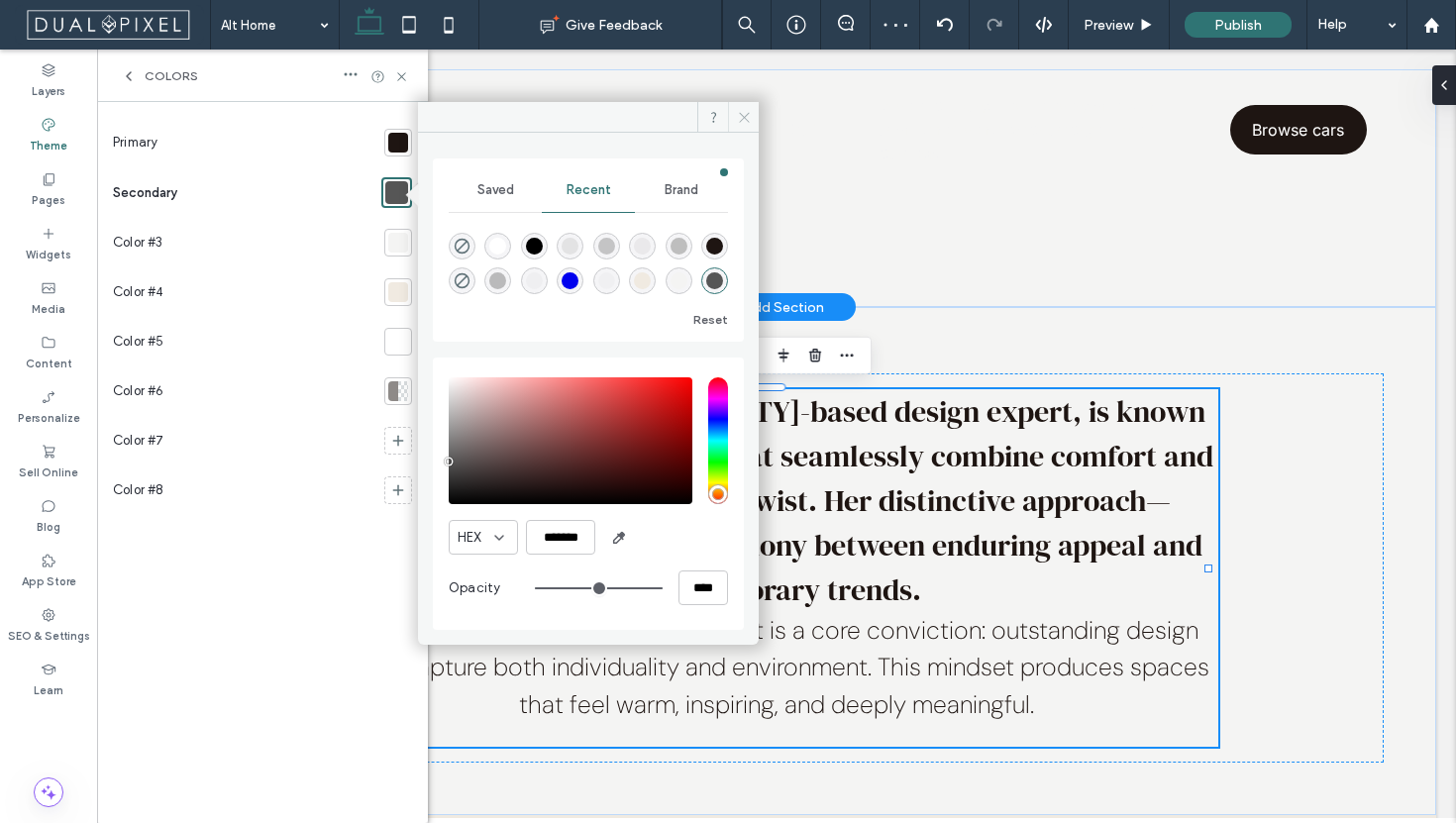 click at bounding box center [743, 117] 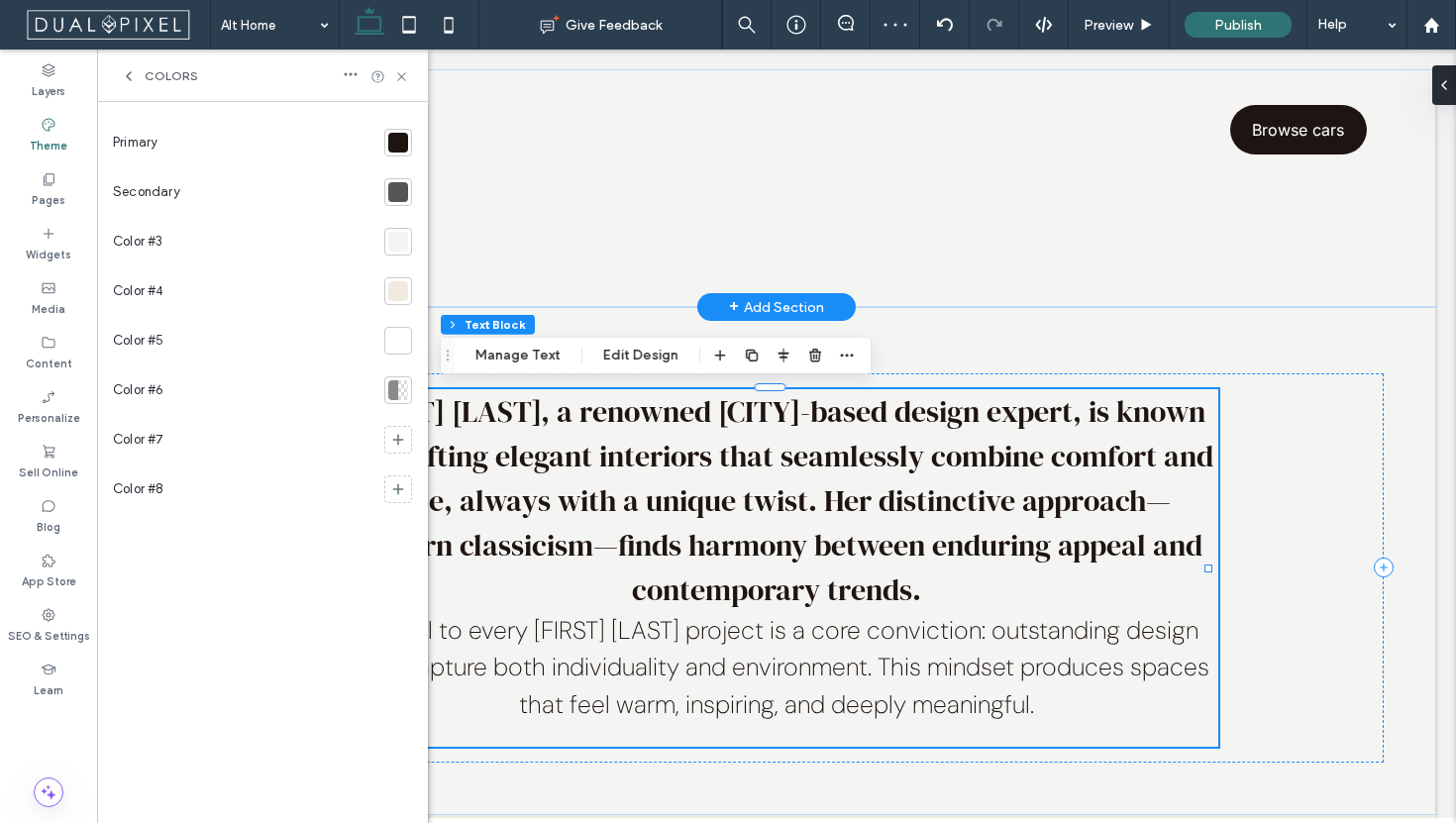click on "Colors" at bounding box center (262, 75) 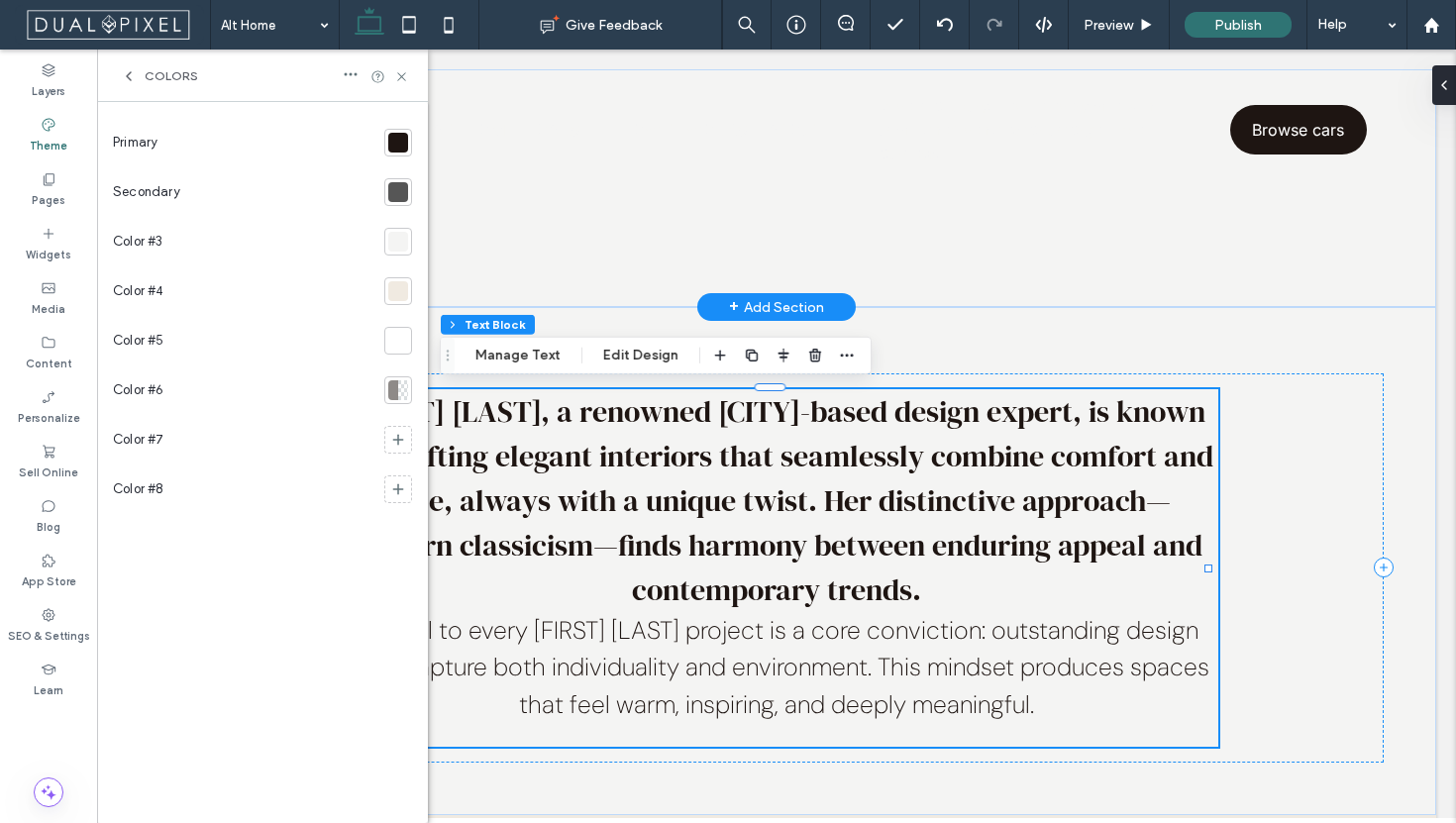 click 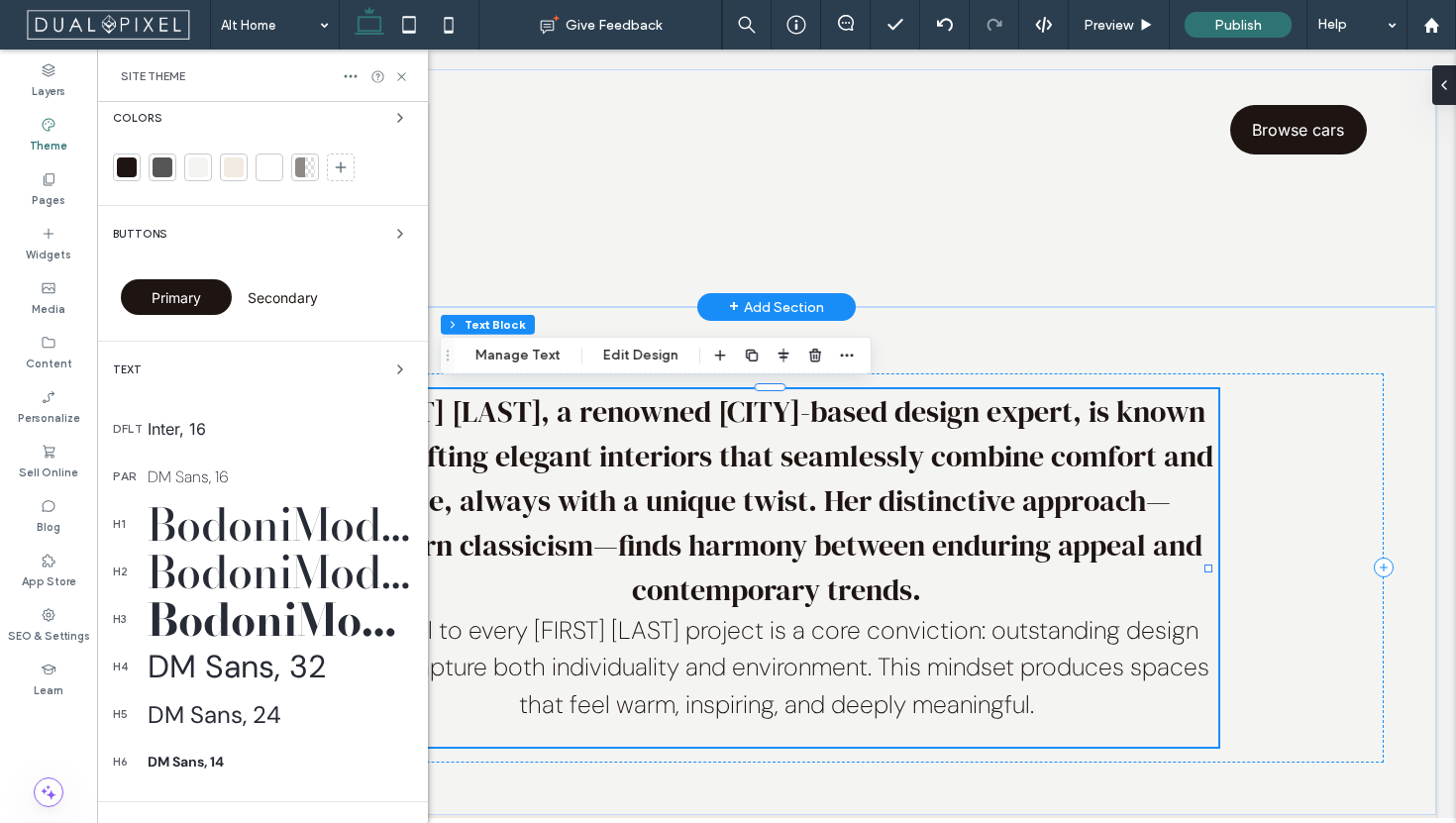 scroll, scrollTop: 29, scrollLeft: 0, axis: vertical 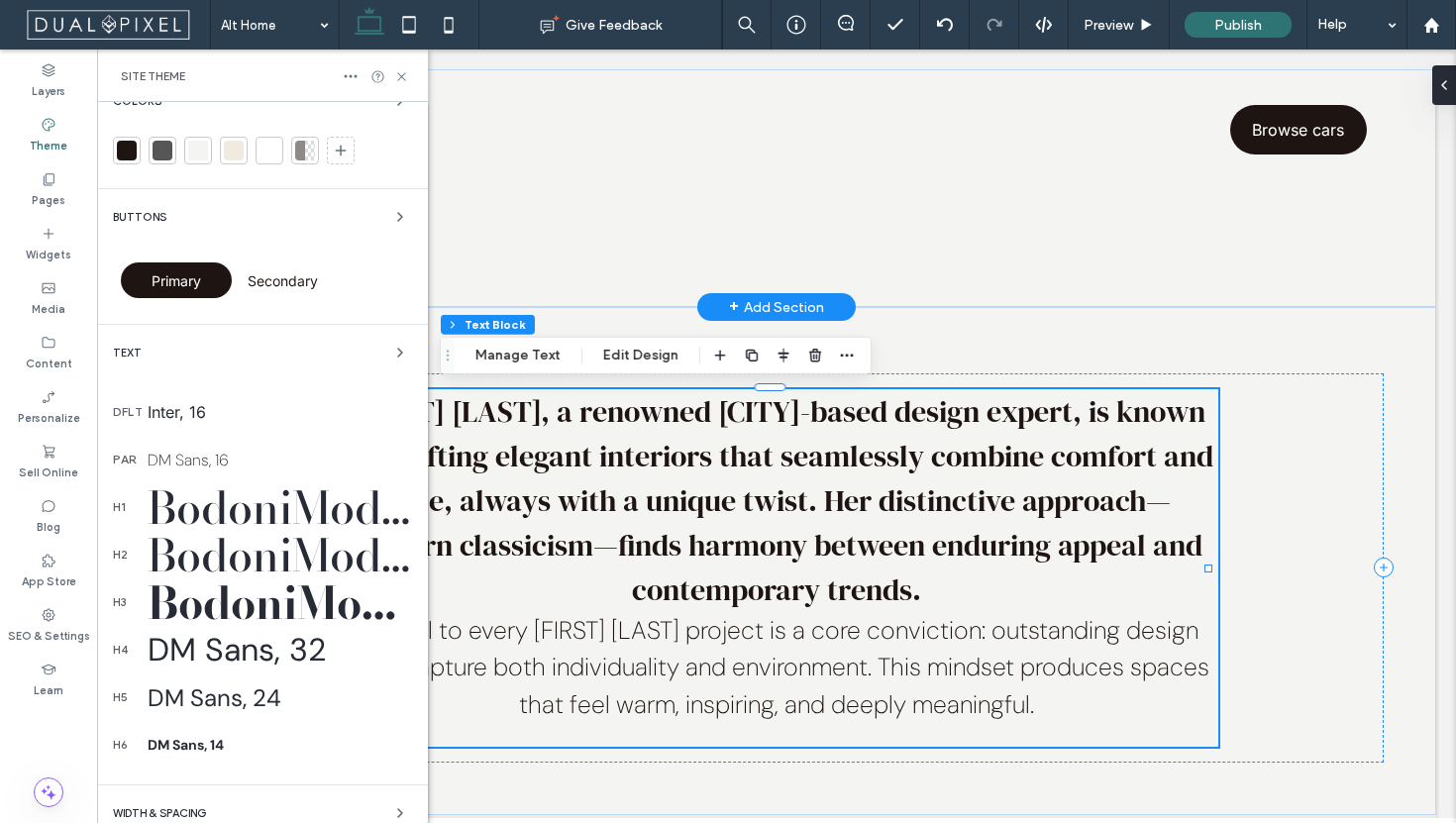 click on "BodoniModa-VariableFont_opsz,wght, 70" at bounding box center [279, 507] 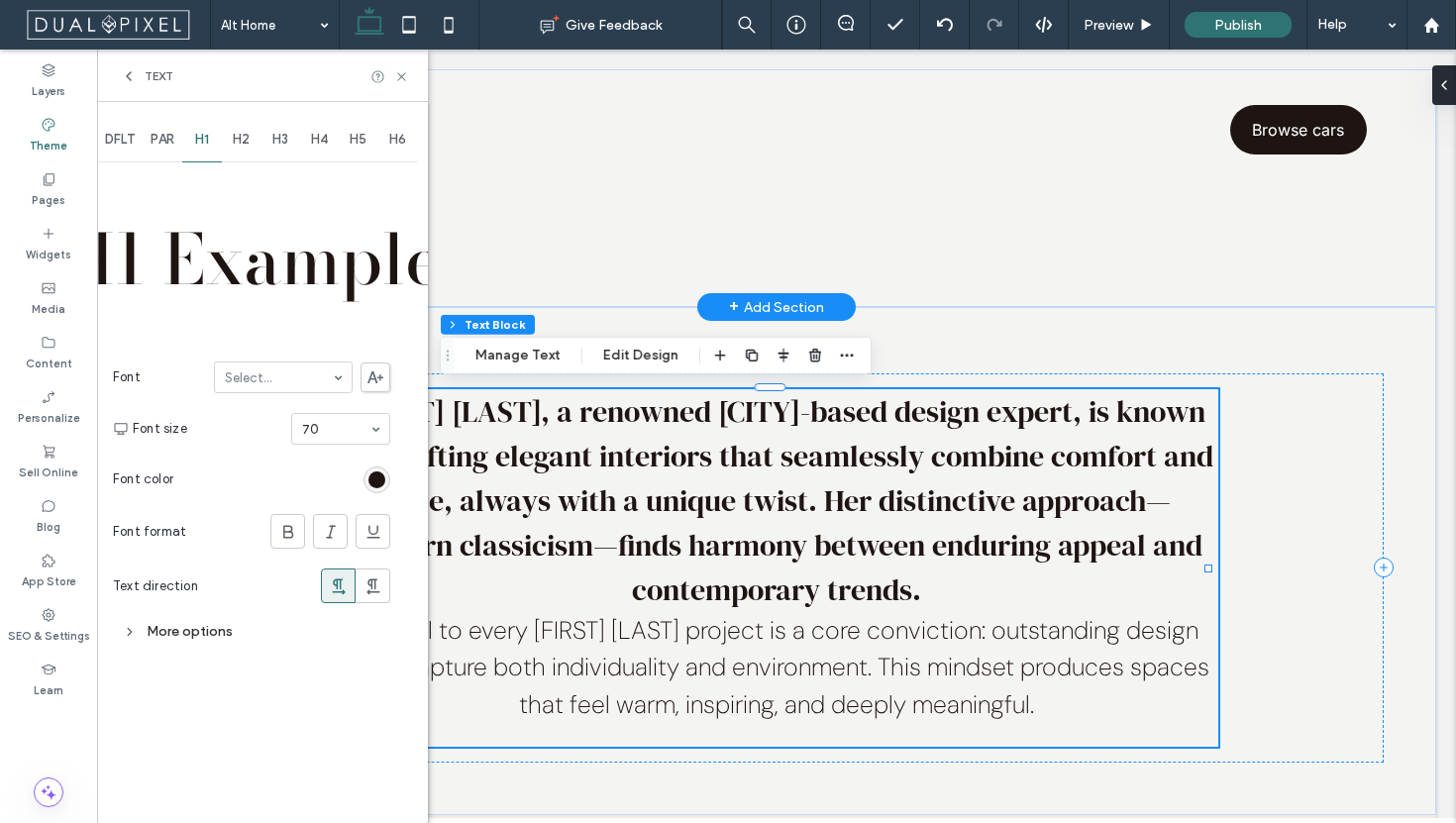 scroll, scrollTop: 0, scrollLeft: 0, axis: both 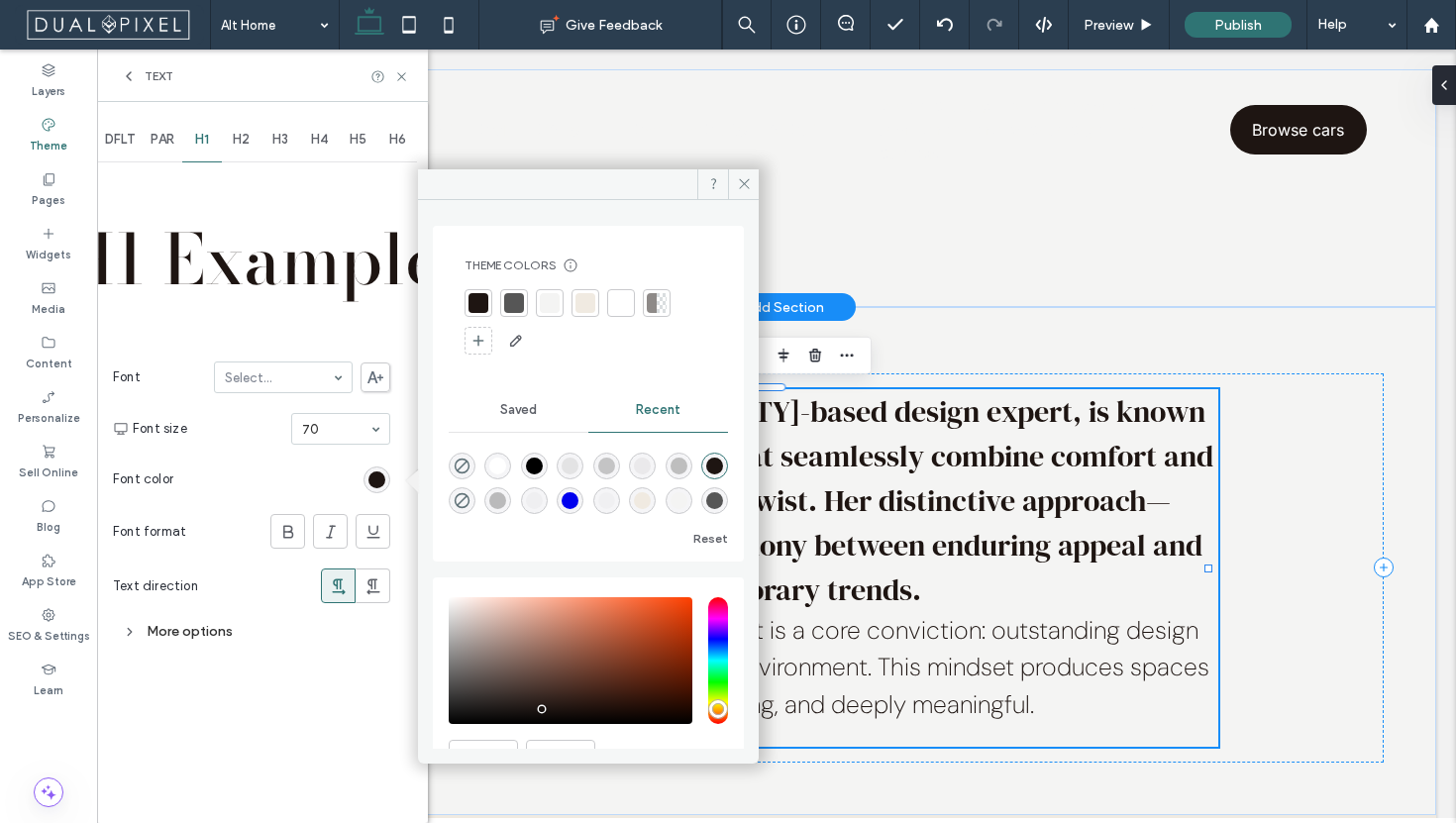 click at bounding box center [514, 303] 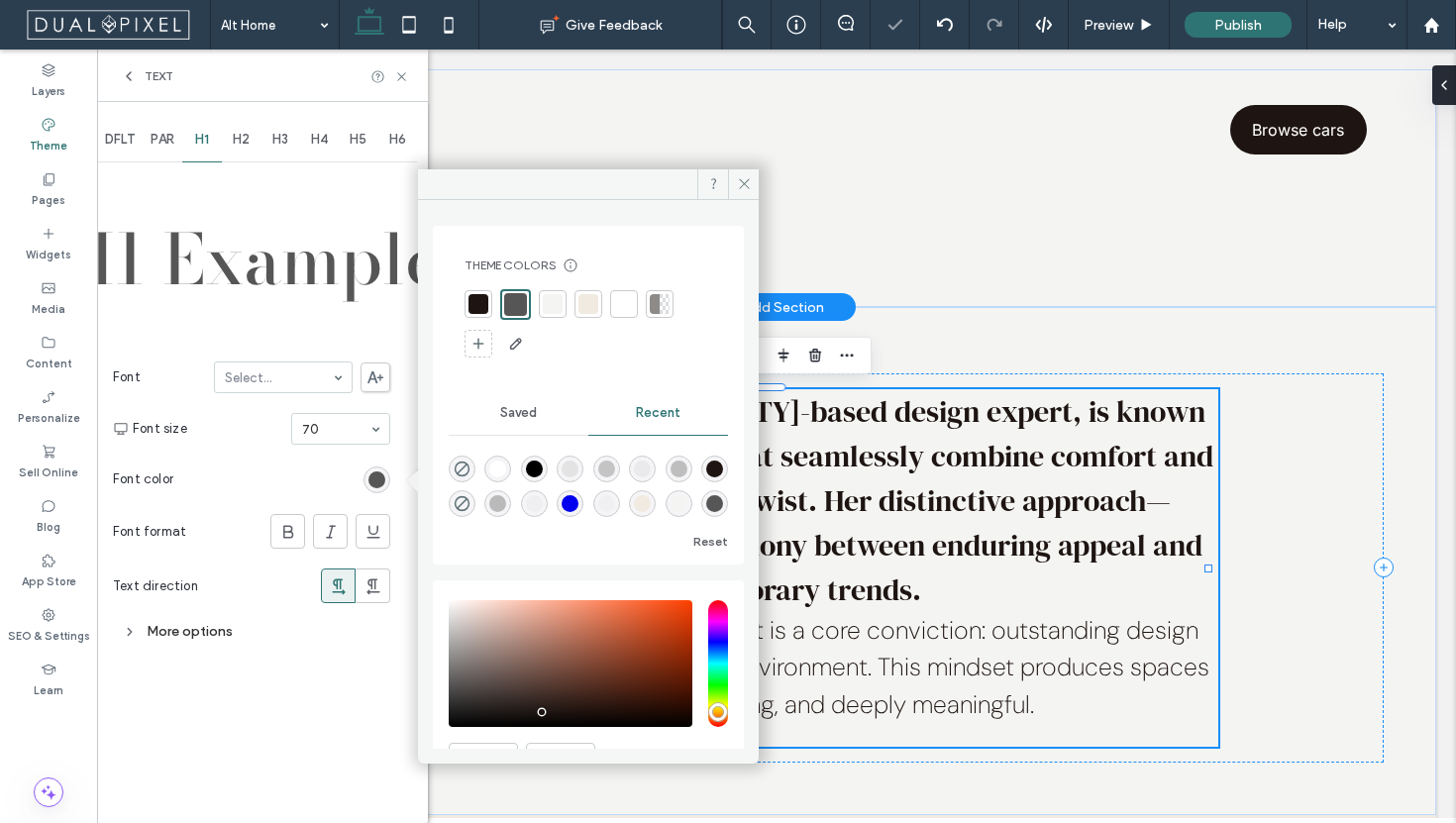 click on "H2" at bounding box center (241, 140) 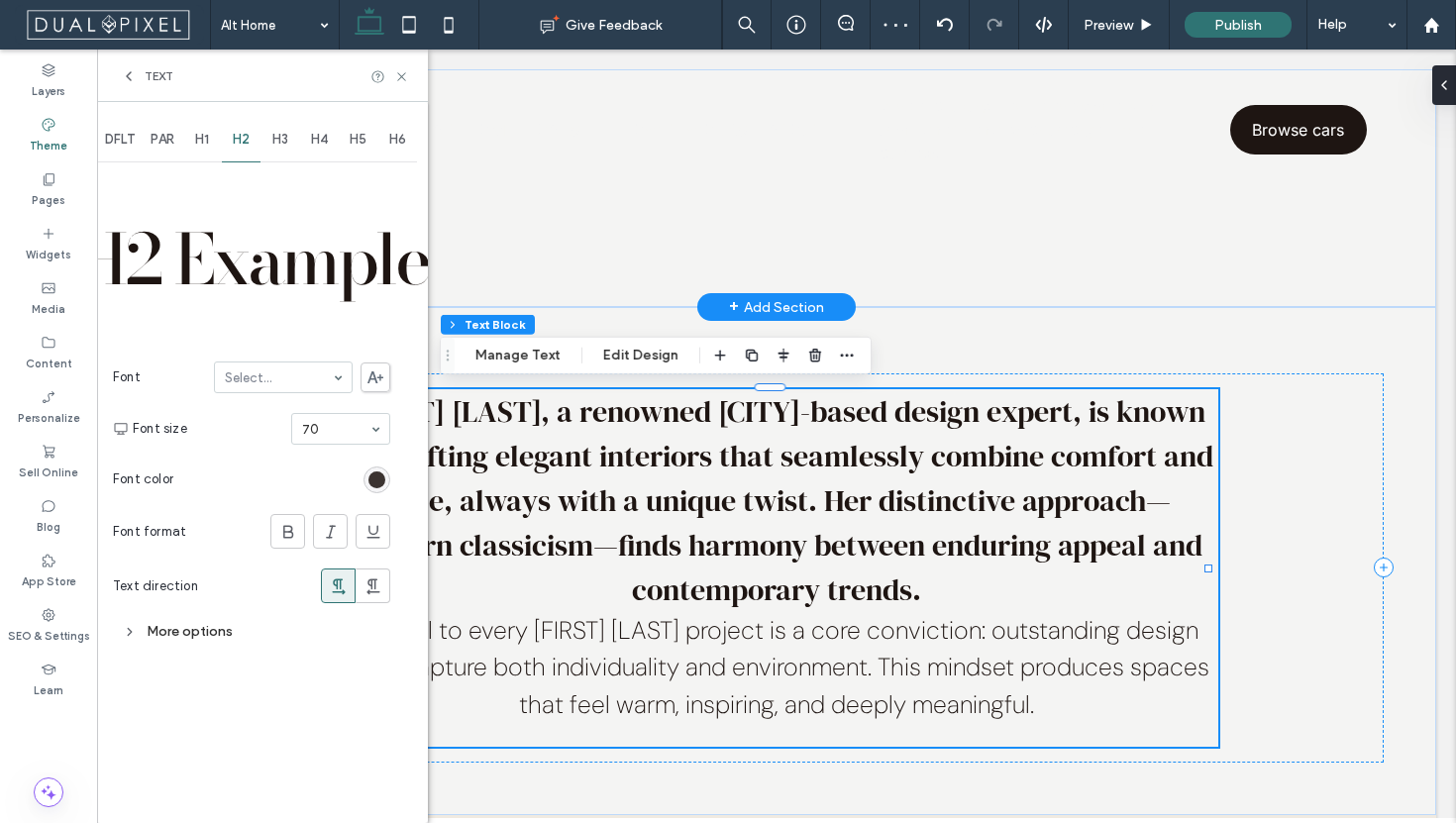 click at bounding box center [376, 479] 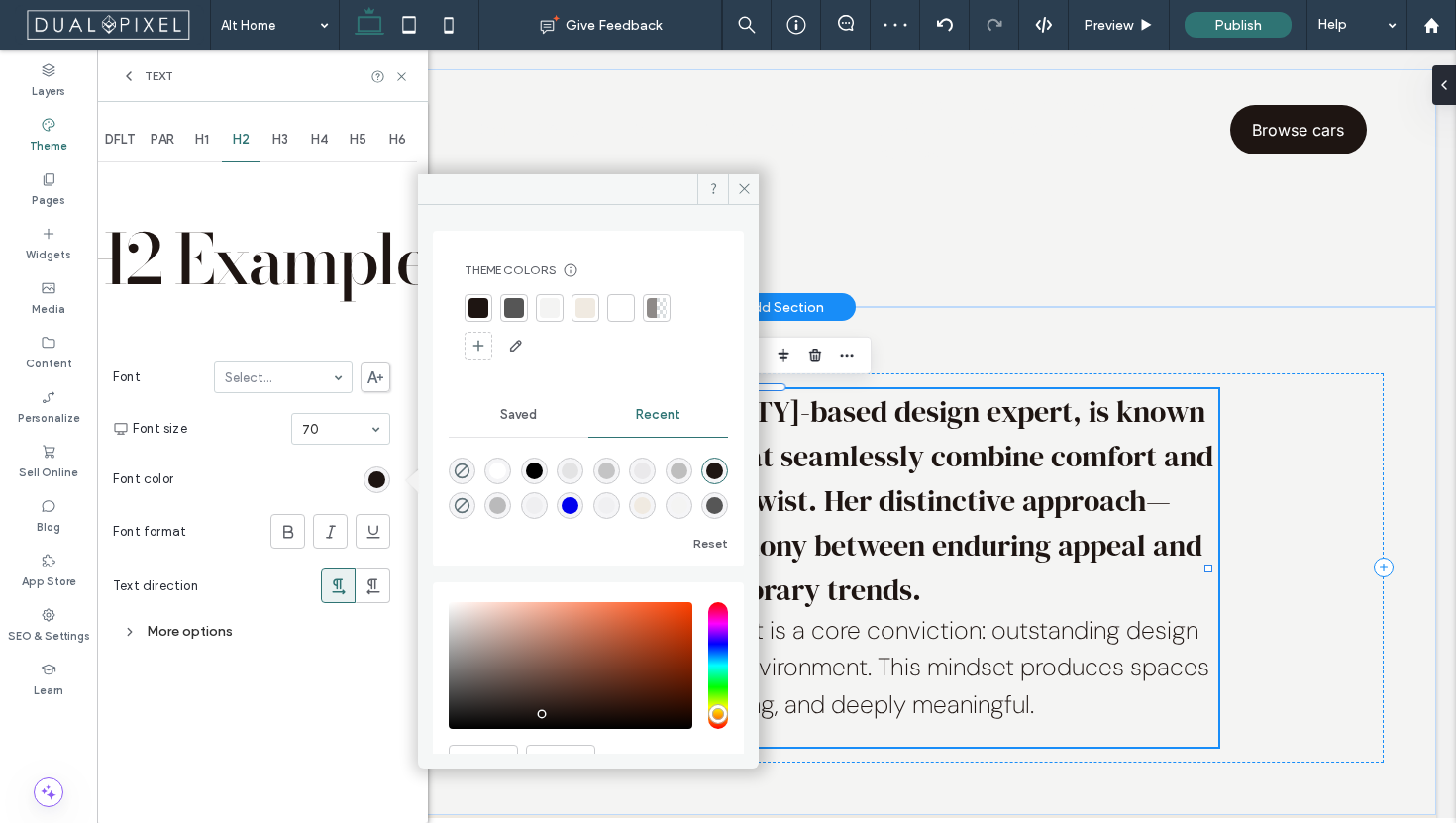 click at bounding box center (514, 308) 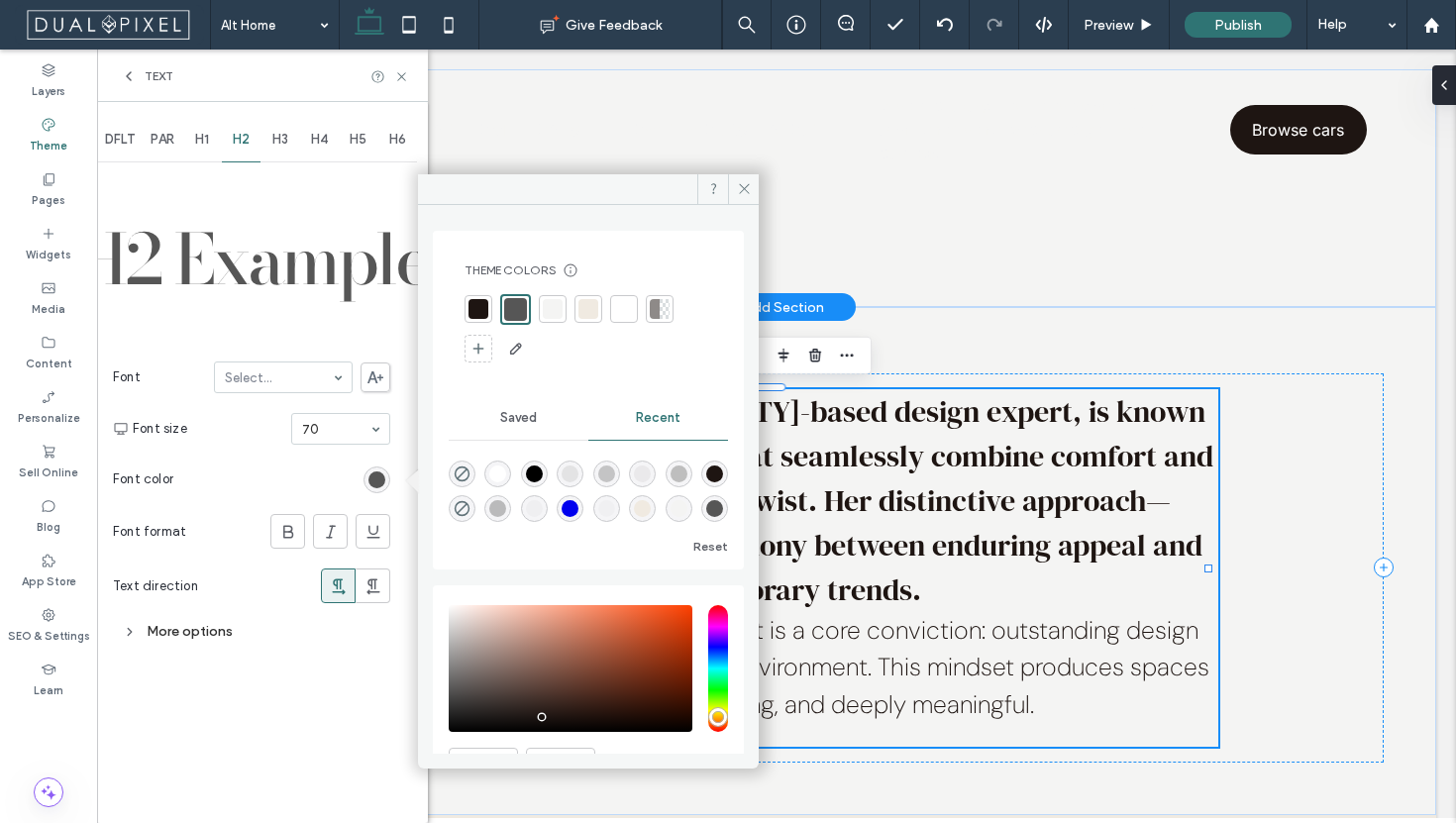 click on "H1" at bounding box center [202, 140] 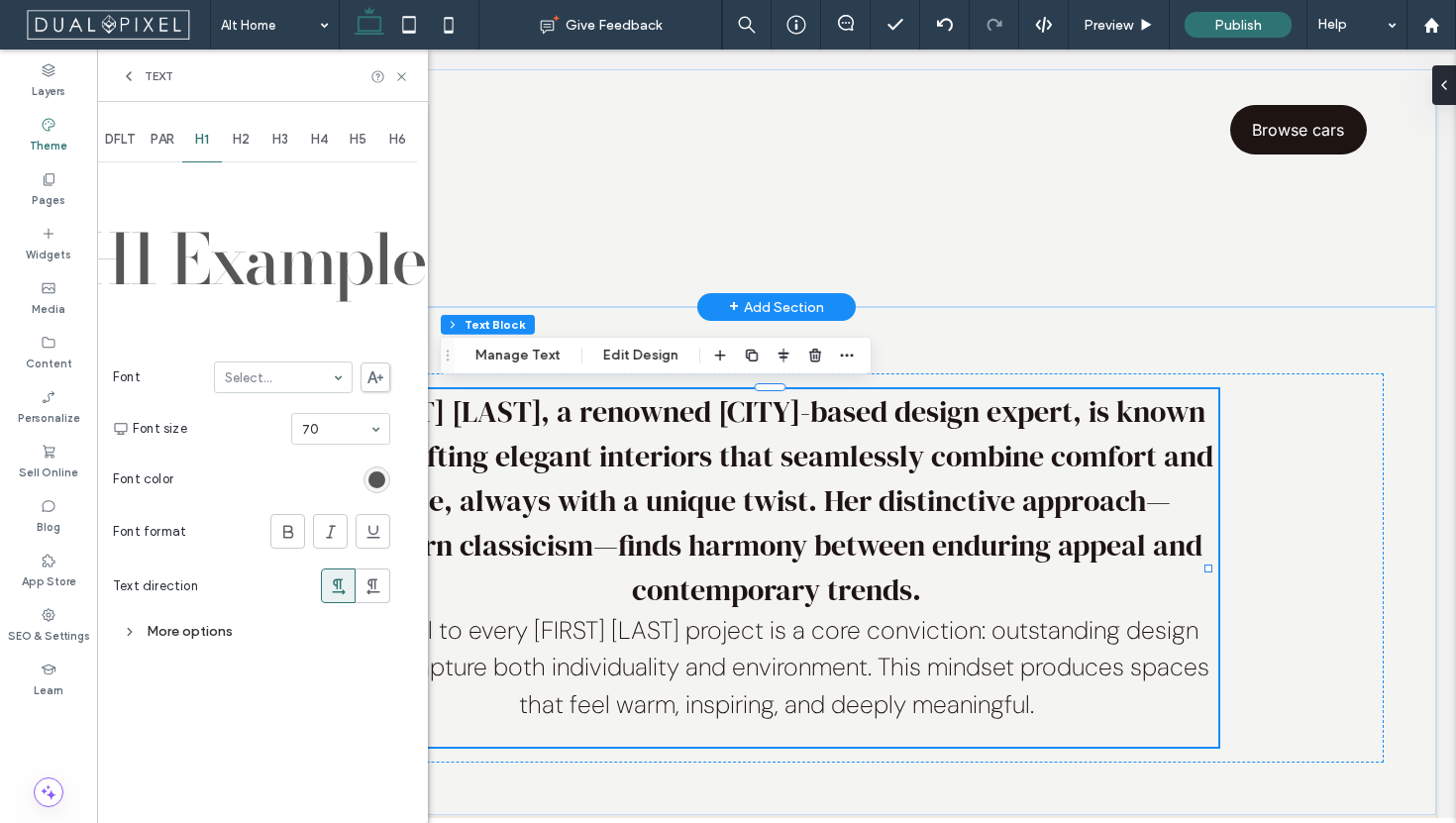 click at bounding box center [376, 479] 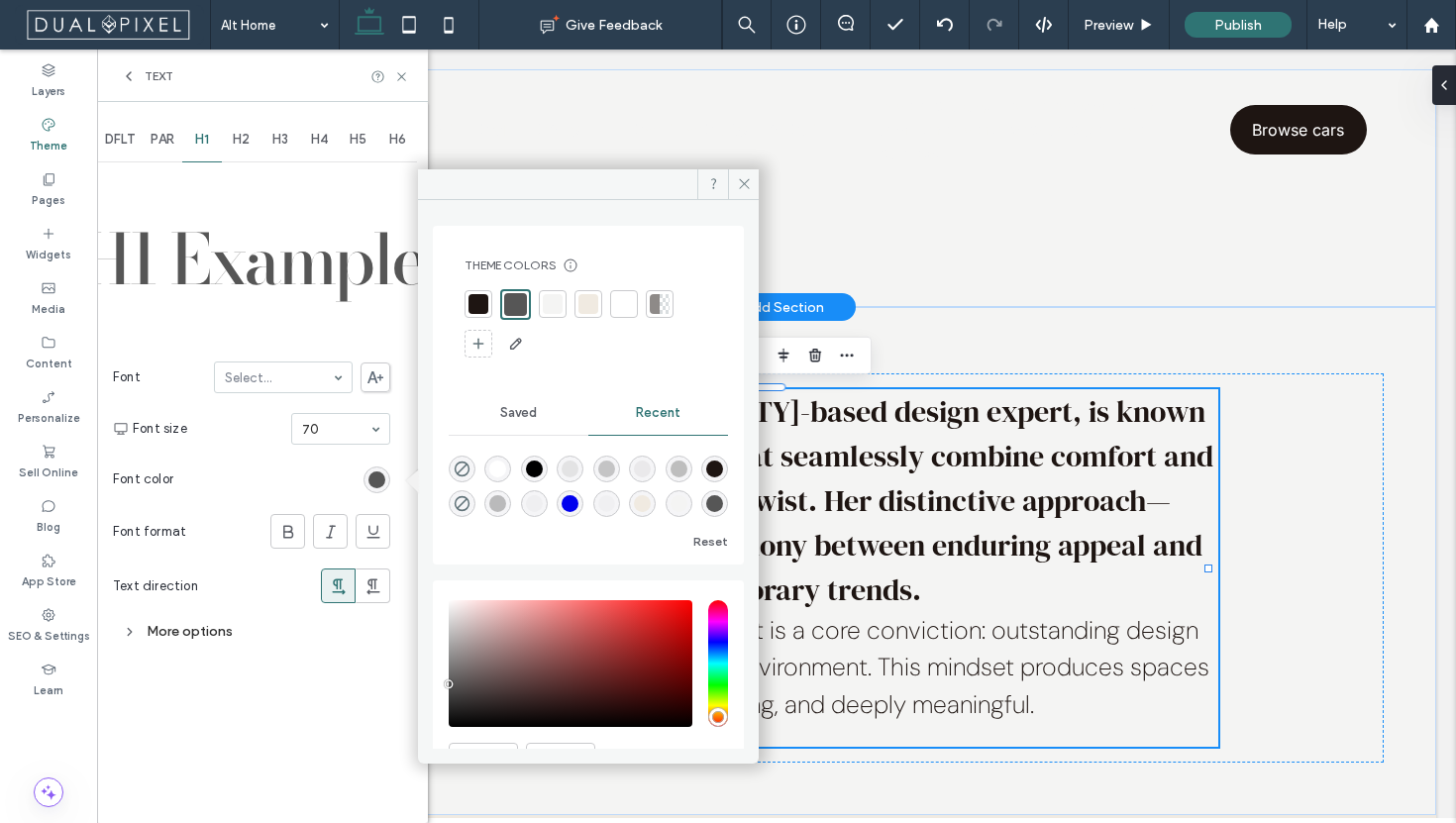 click at bounding box center (478, 304) 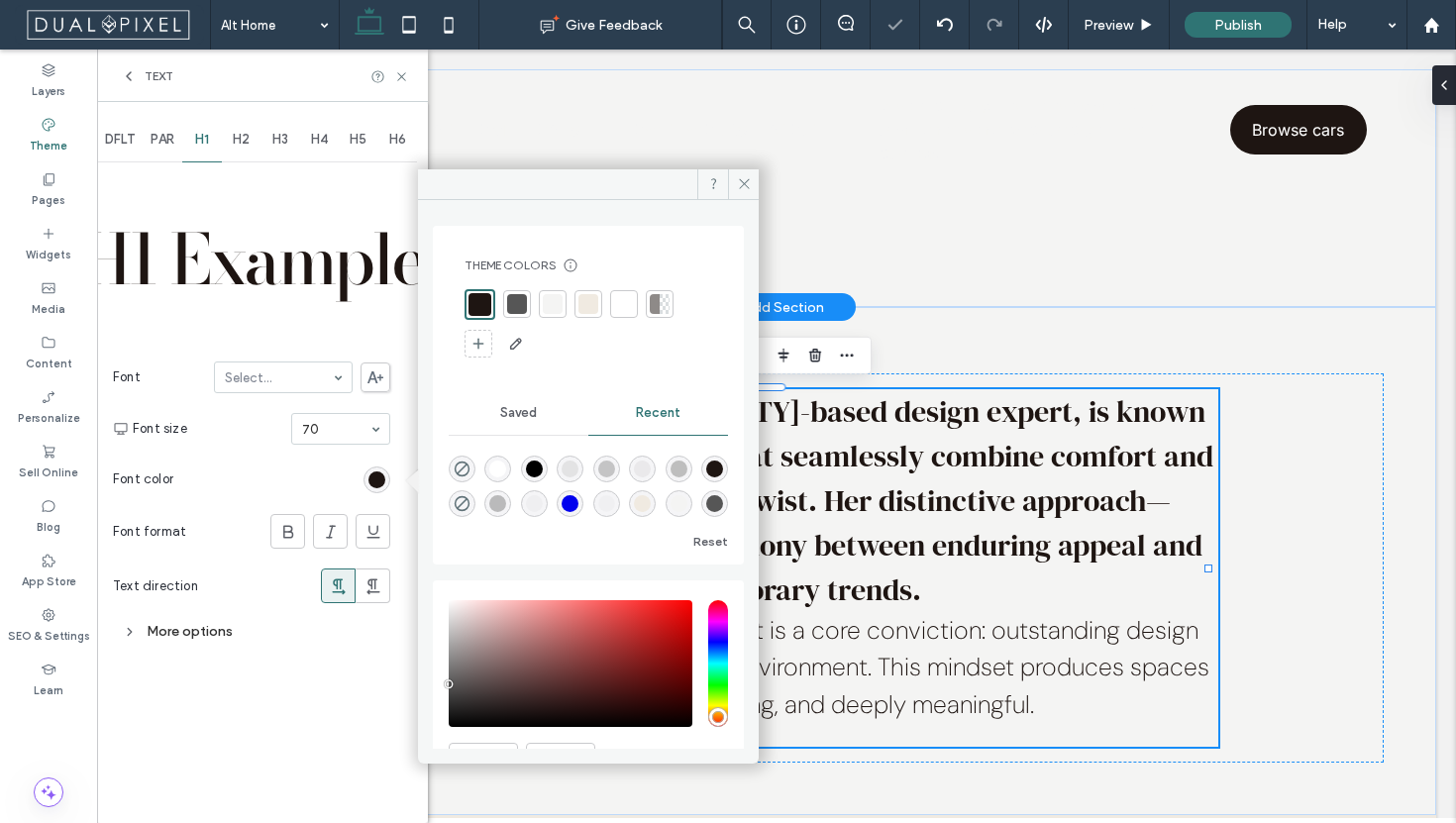 click on "H2" at bounding box center (242, 140) 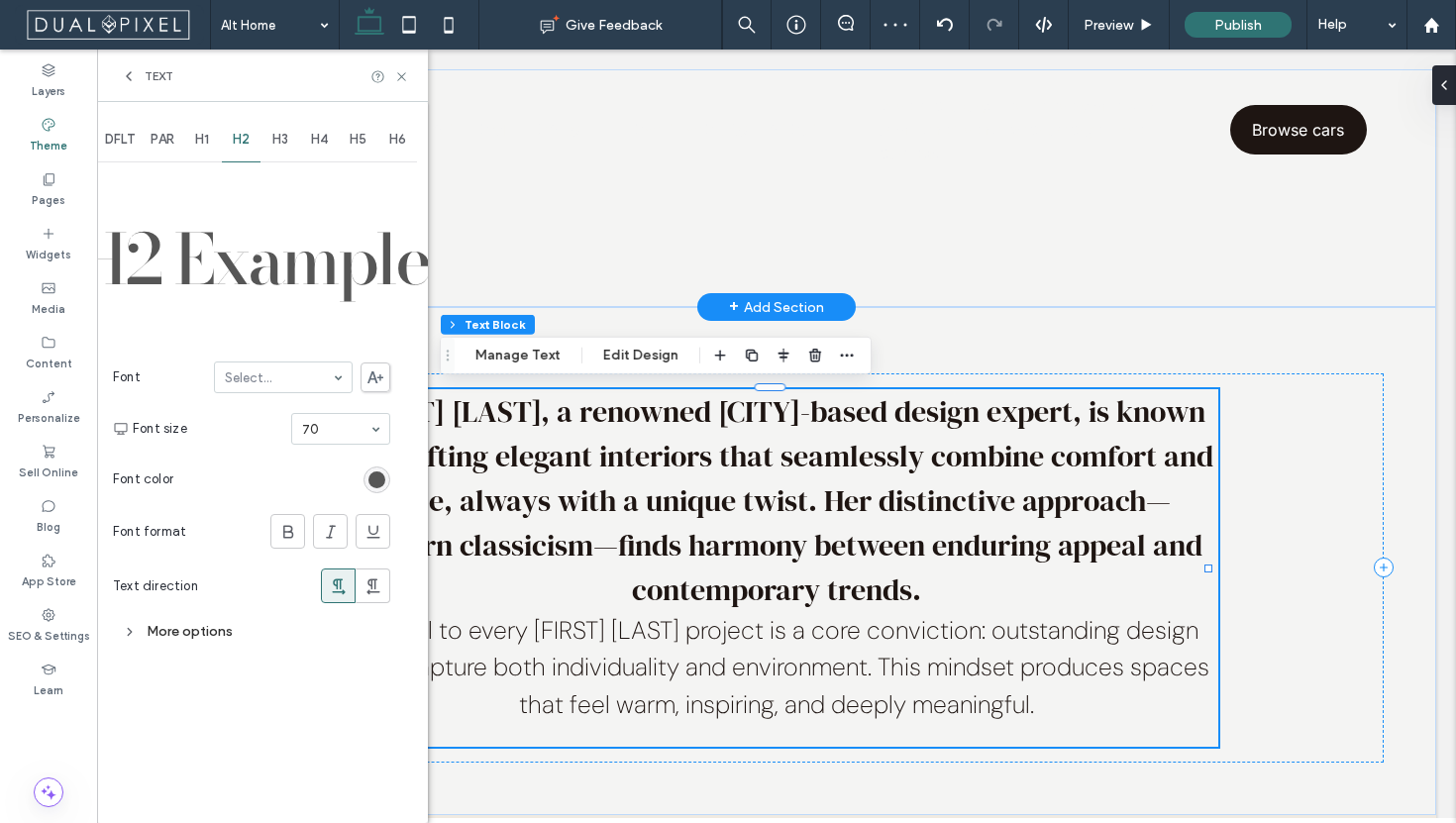 click at bounding box center (376, 479) 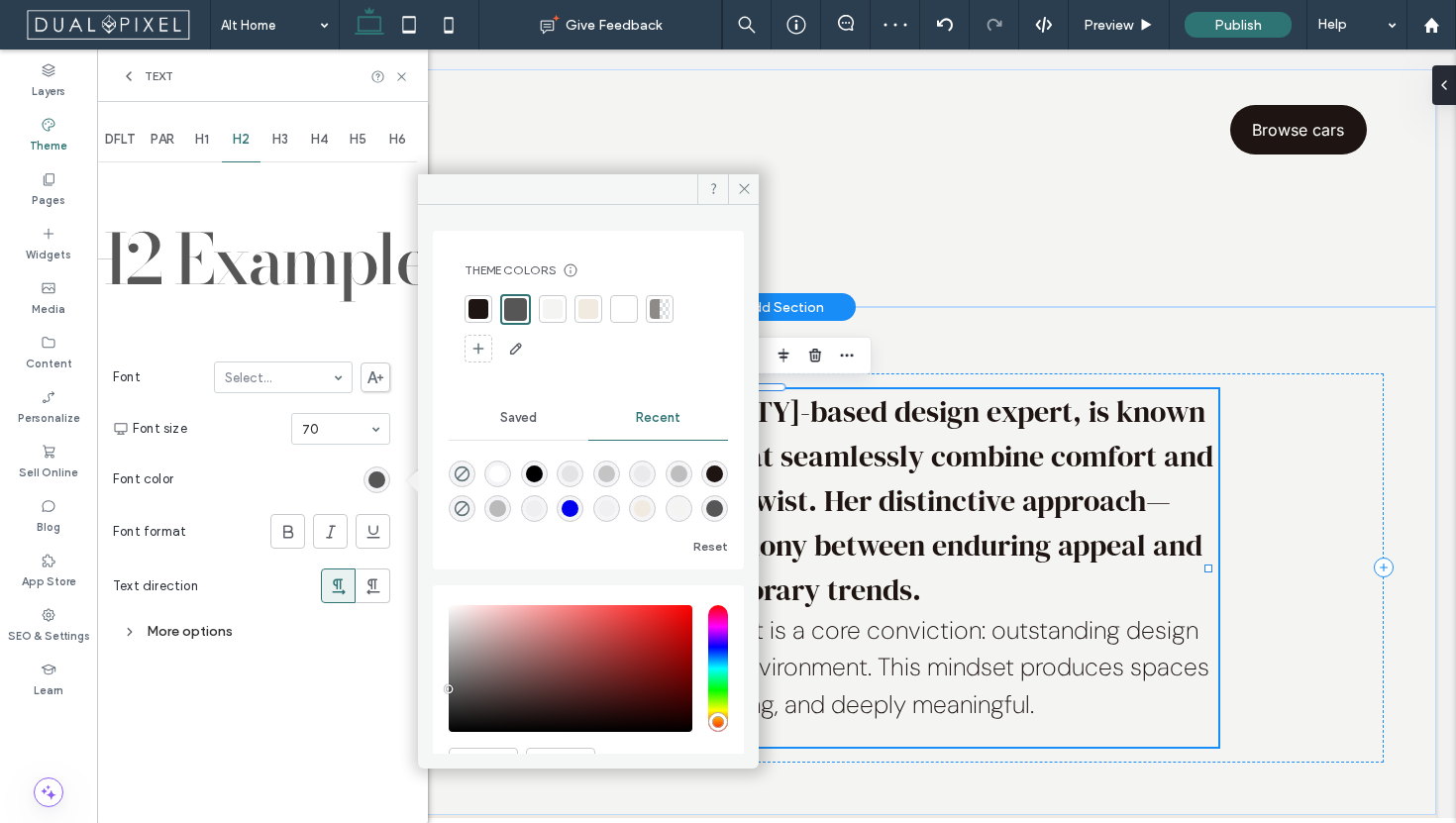 click at bounding box center [515, 309] 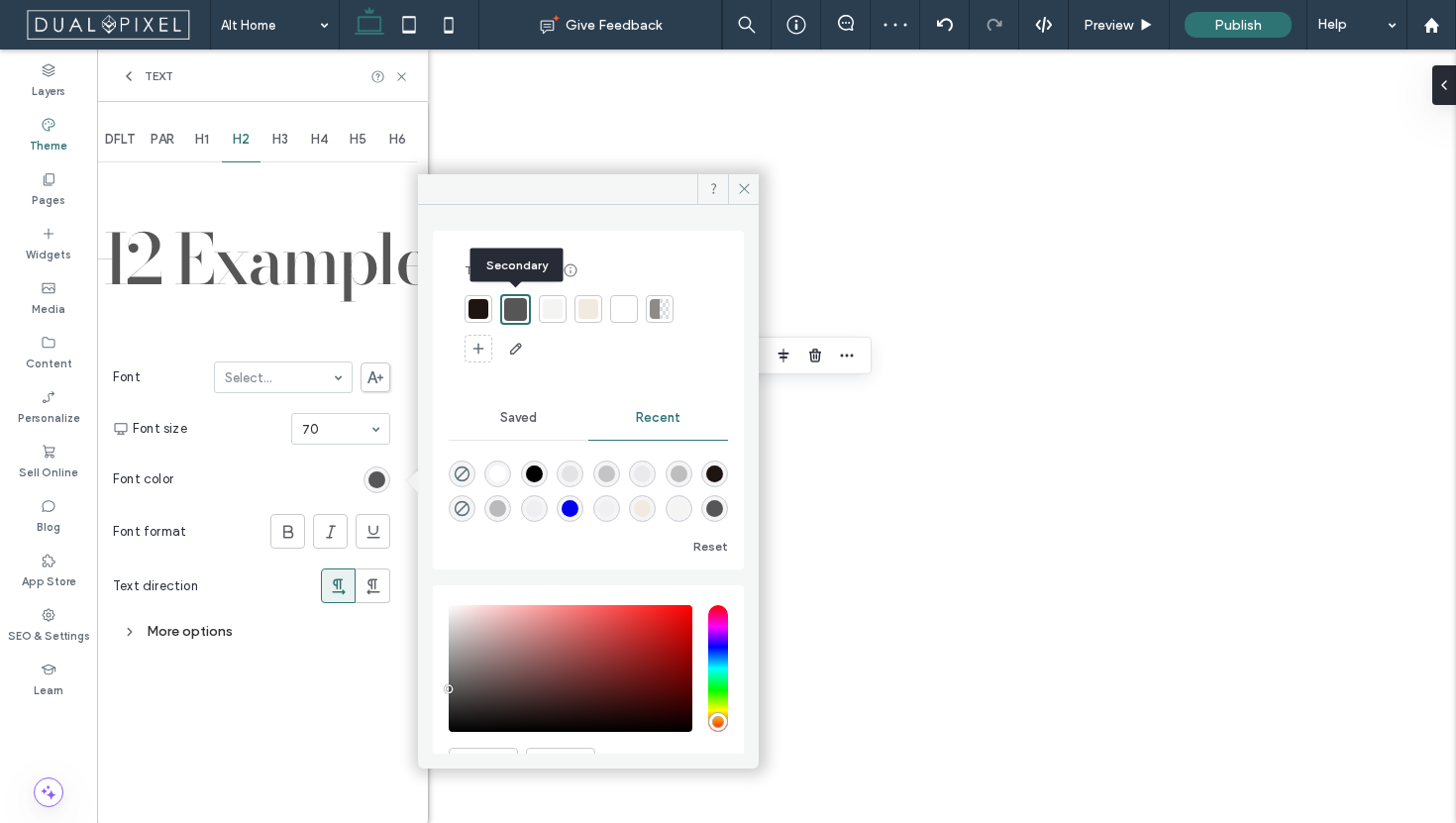 scroll, scrollTop: 0, scrollLeft: 0, axis: both 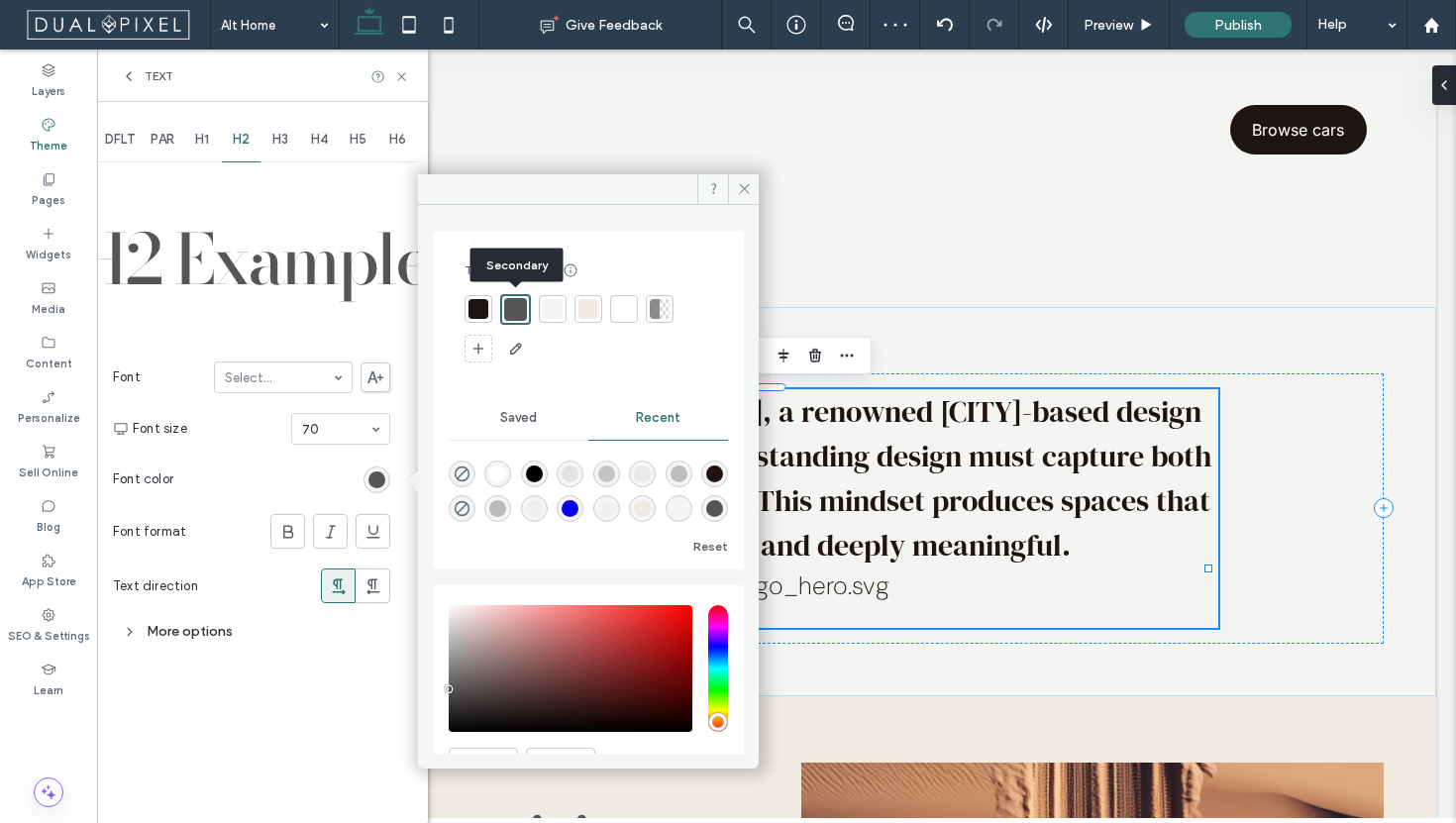 click at bounding box center [478, 309] 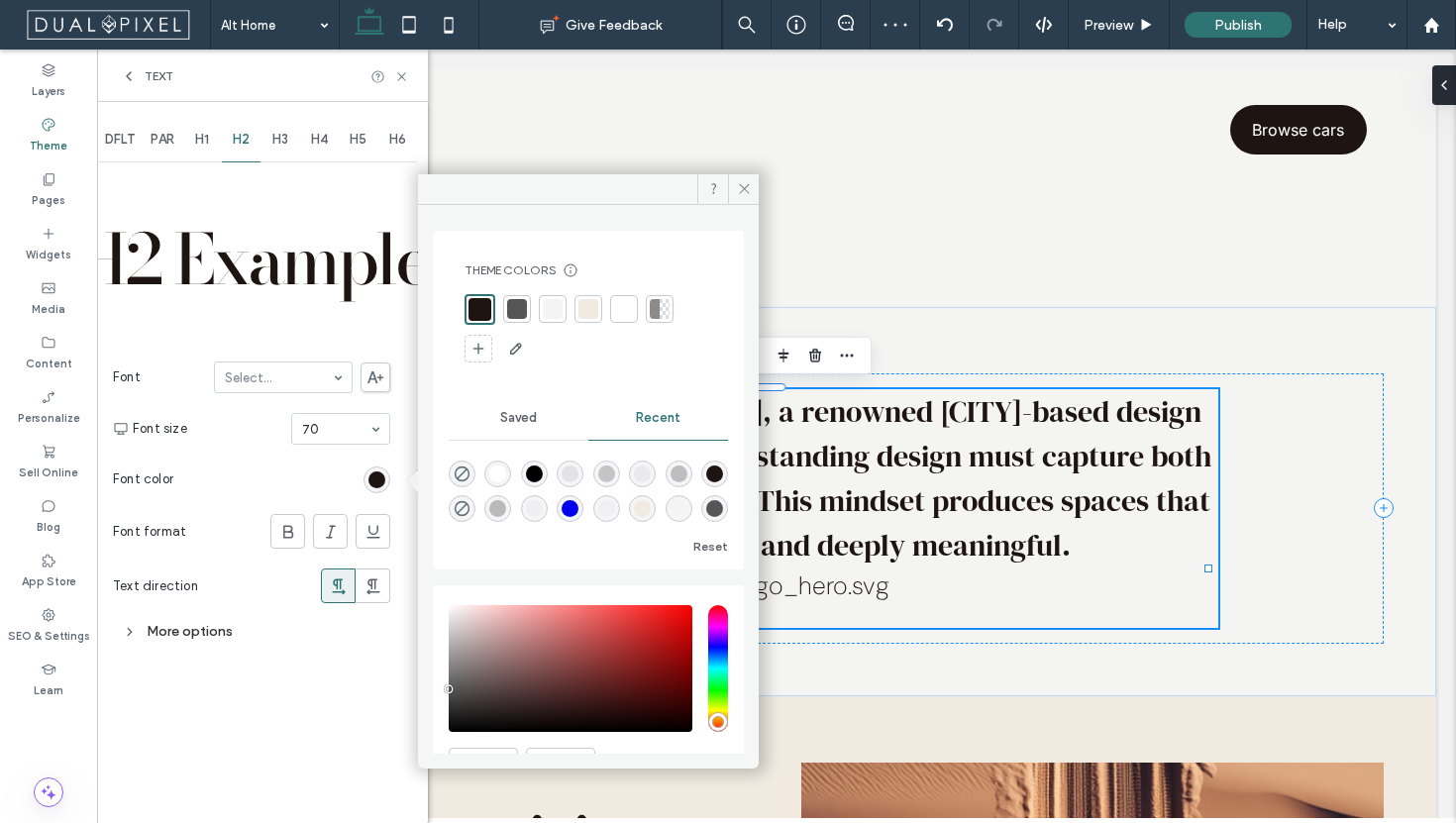 click on "PAR" at bounding box center [162, 140] 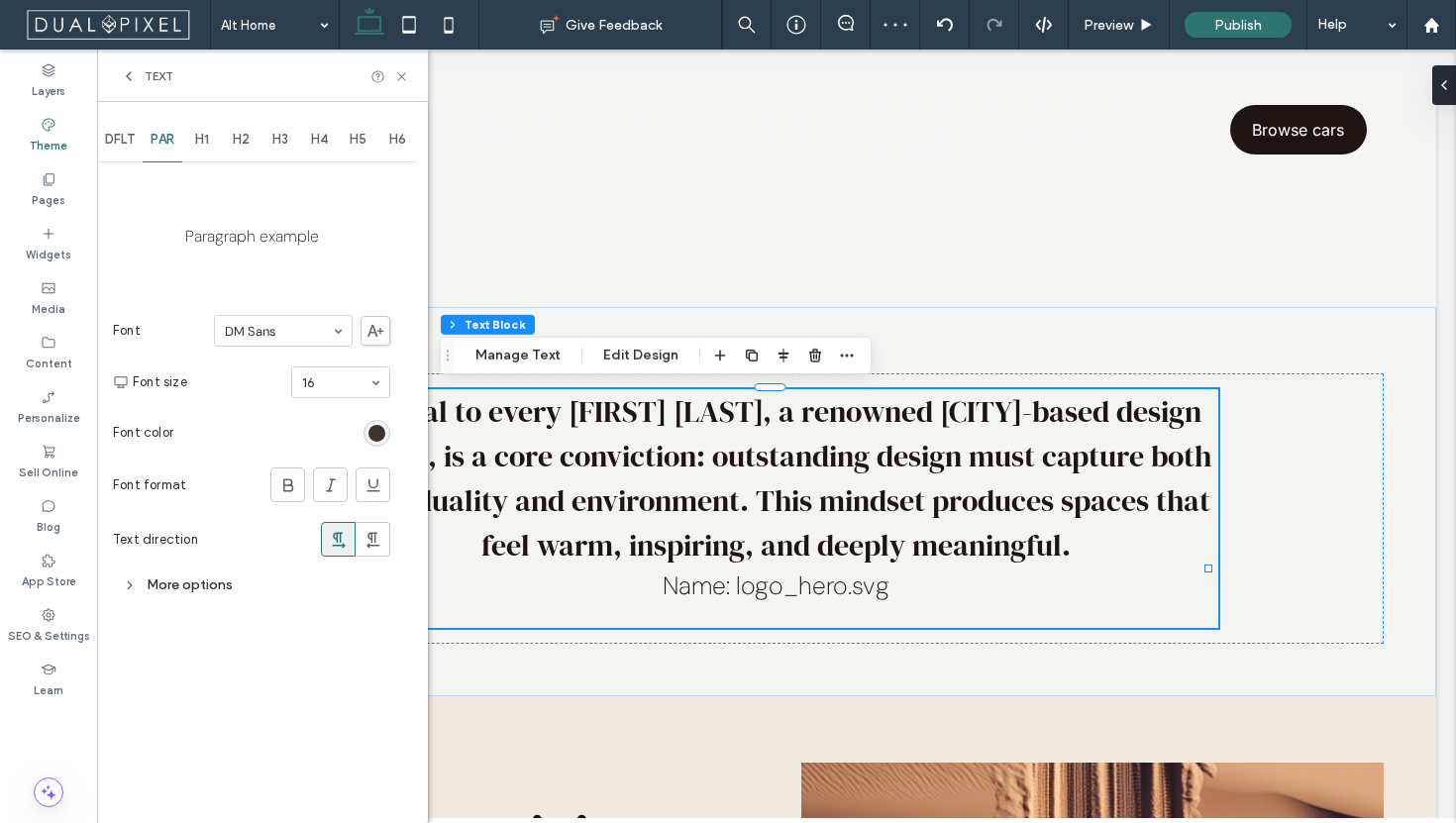 click at bounding box center (376, 433) 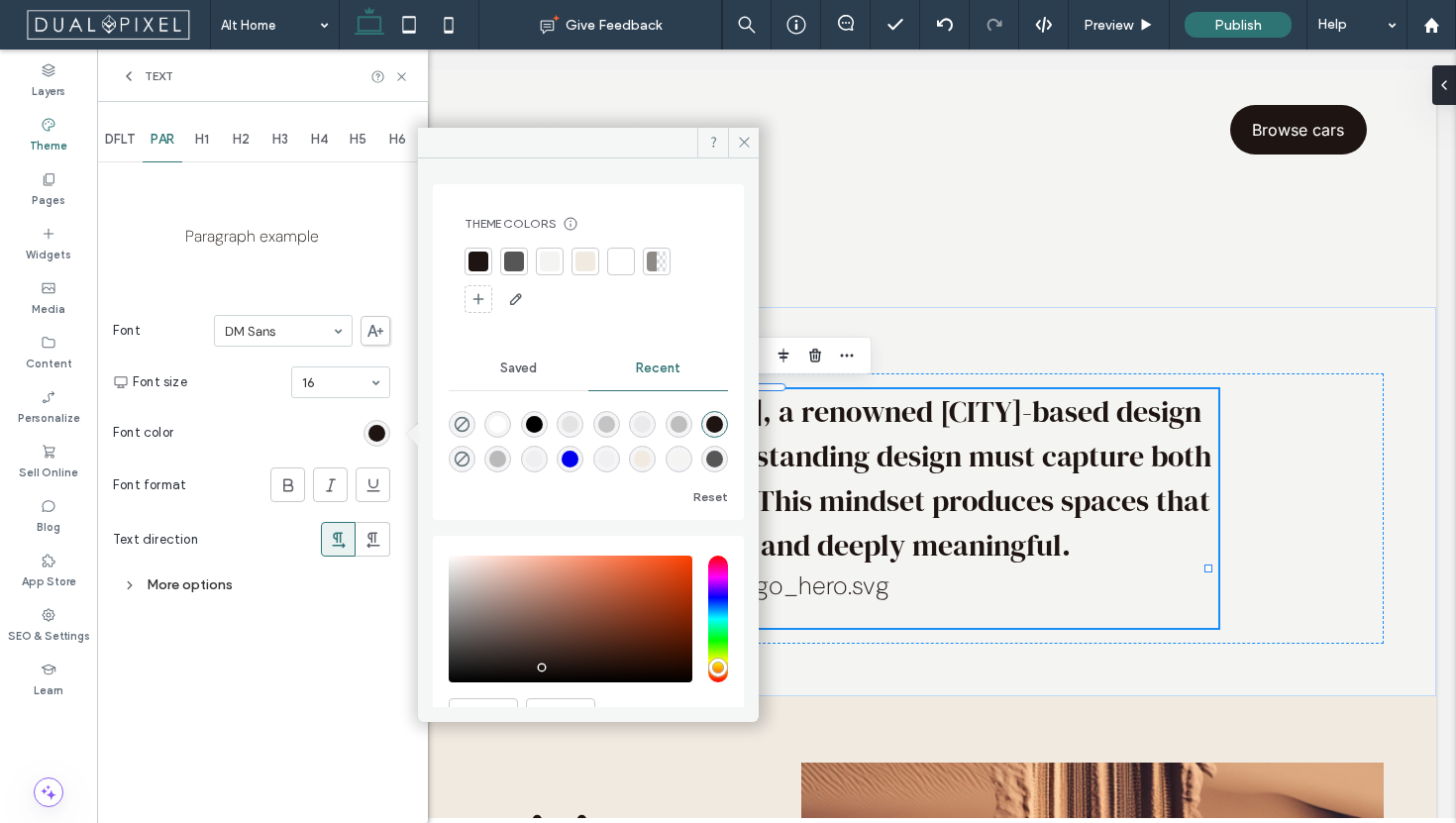 click at bounding box center [514, 261] 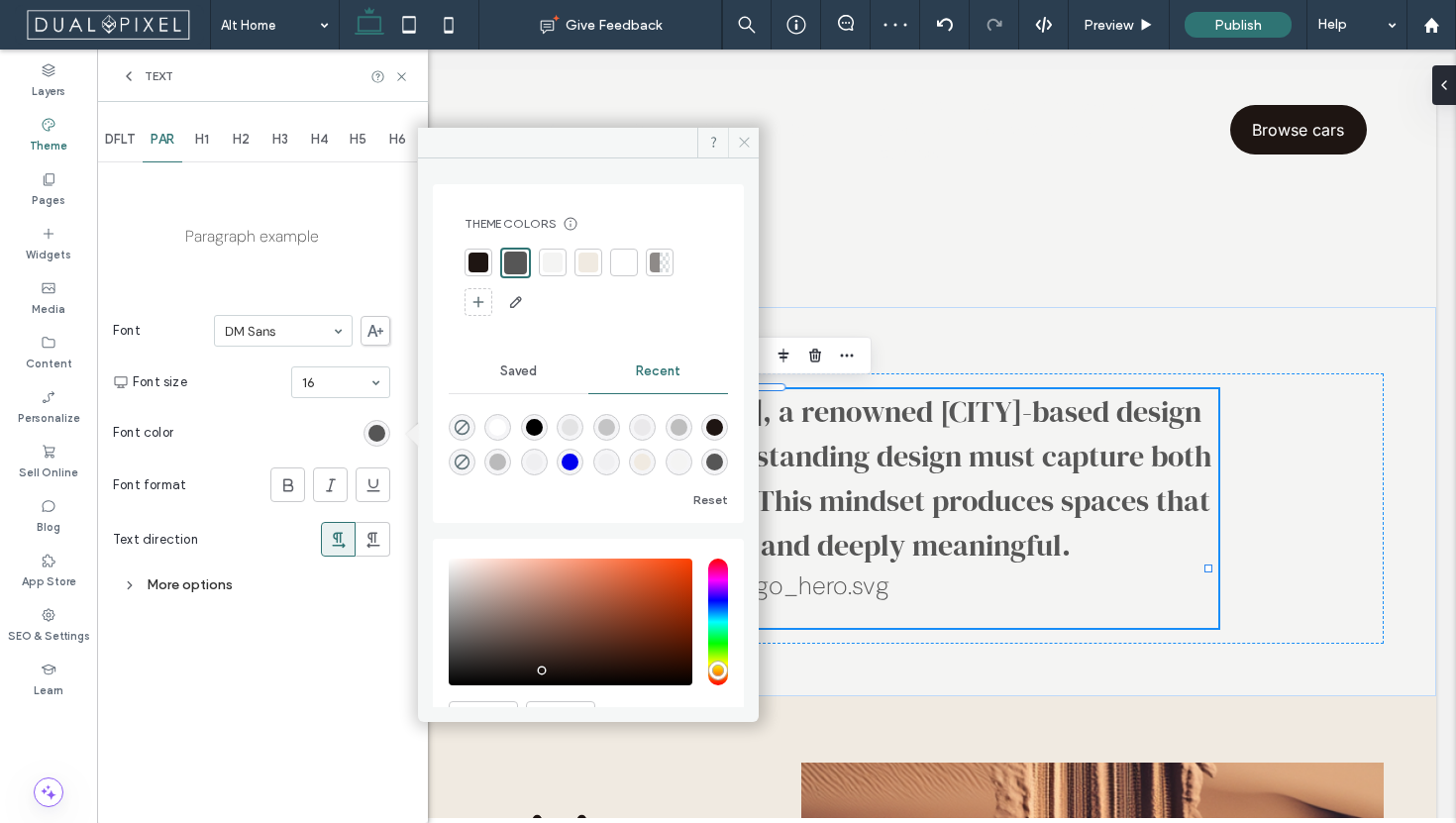 click at bounding box center (743, 143) 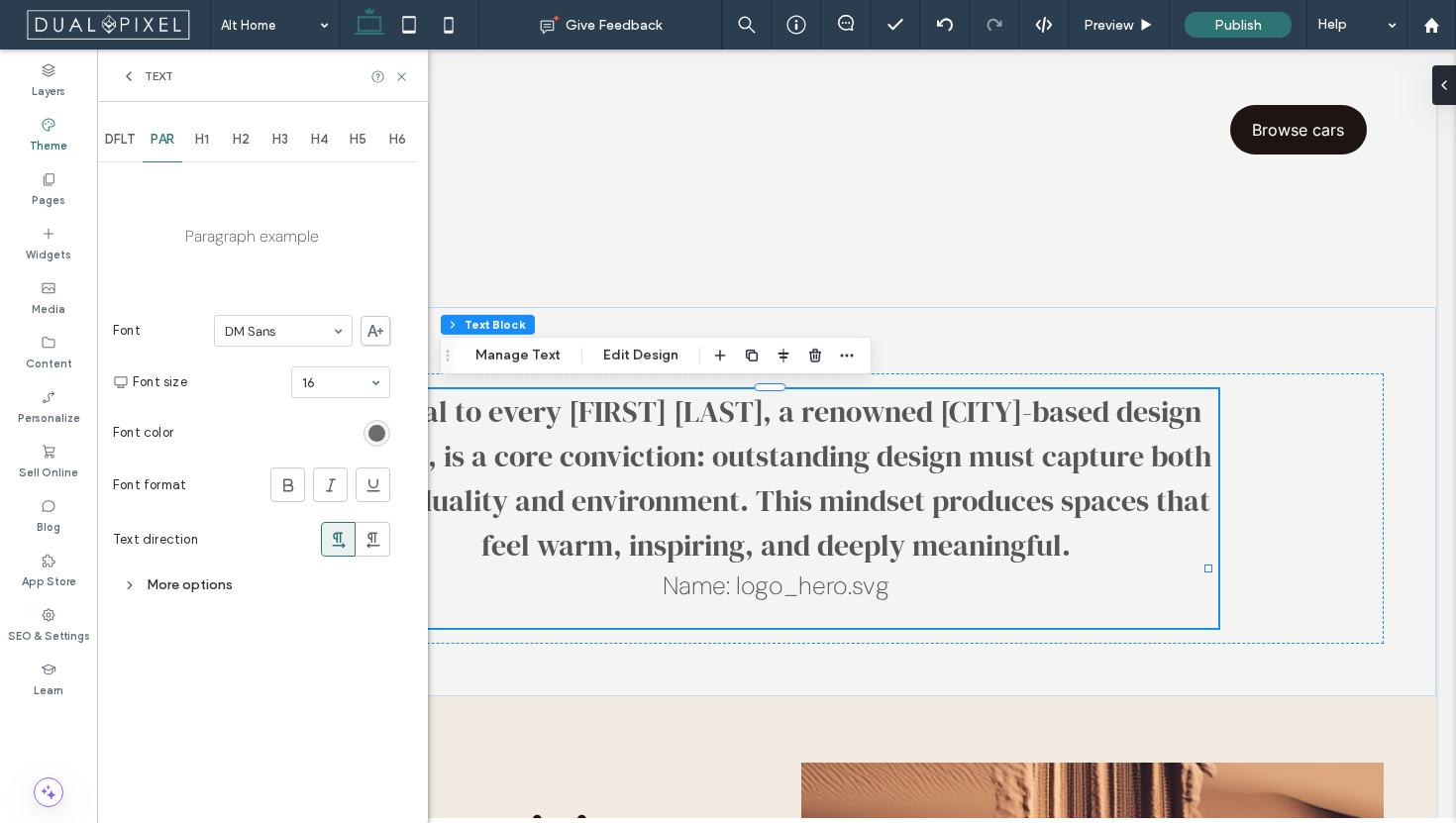 click at bounding box center [376, 433] 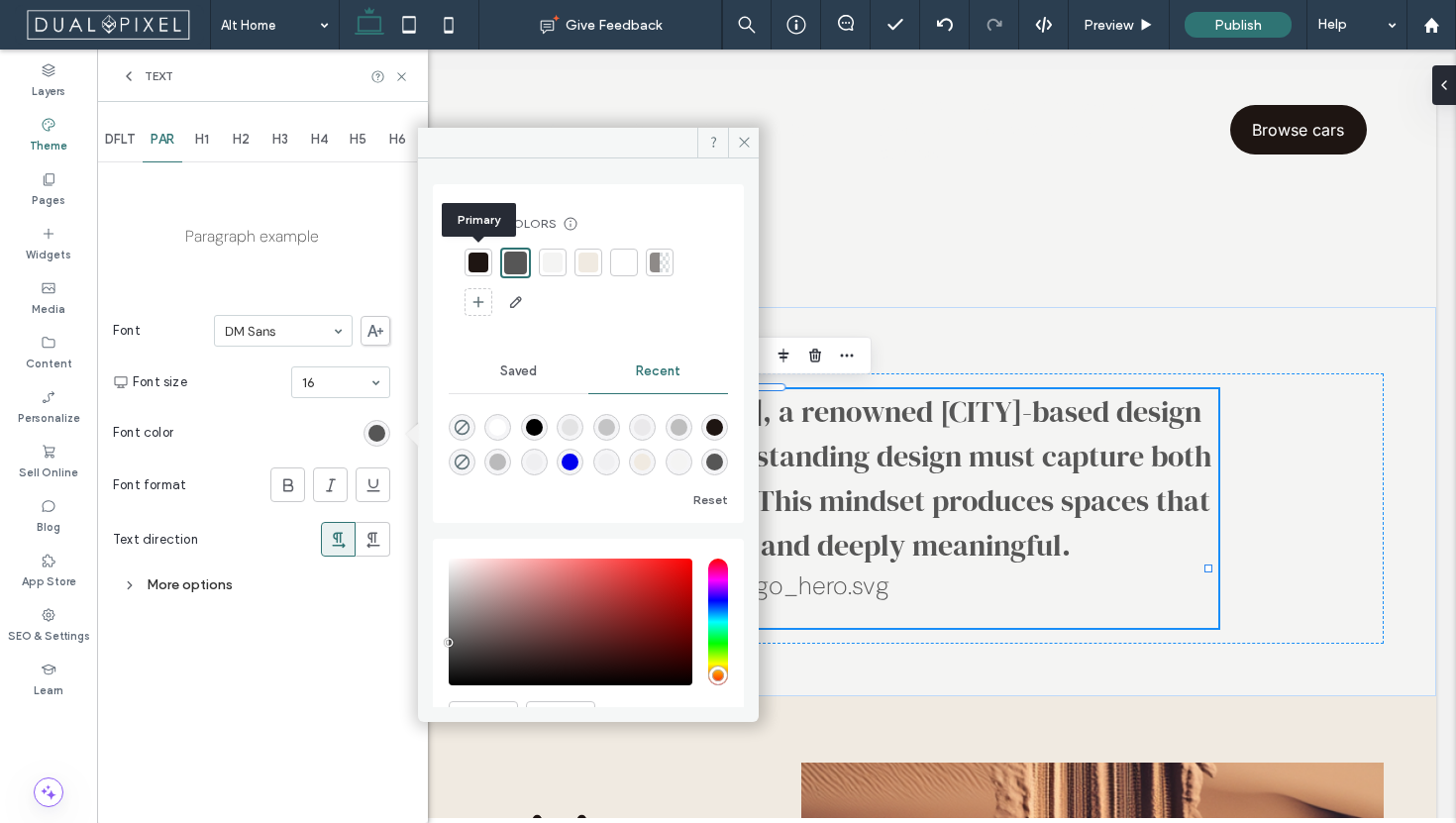 click at bounding box center (478, 262) 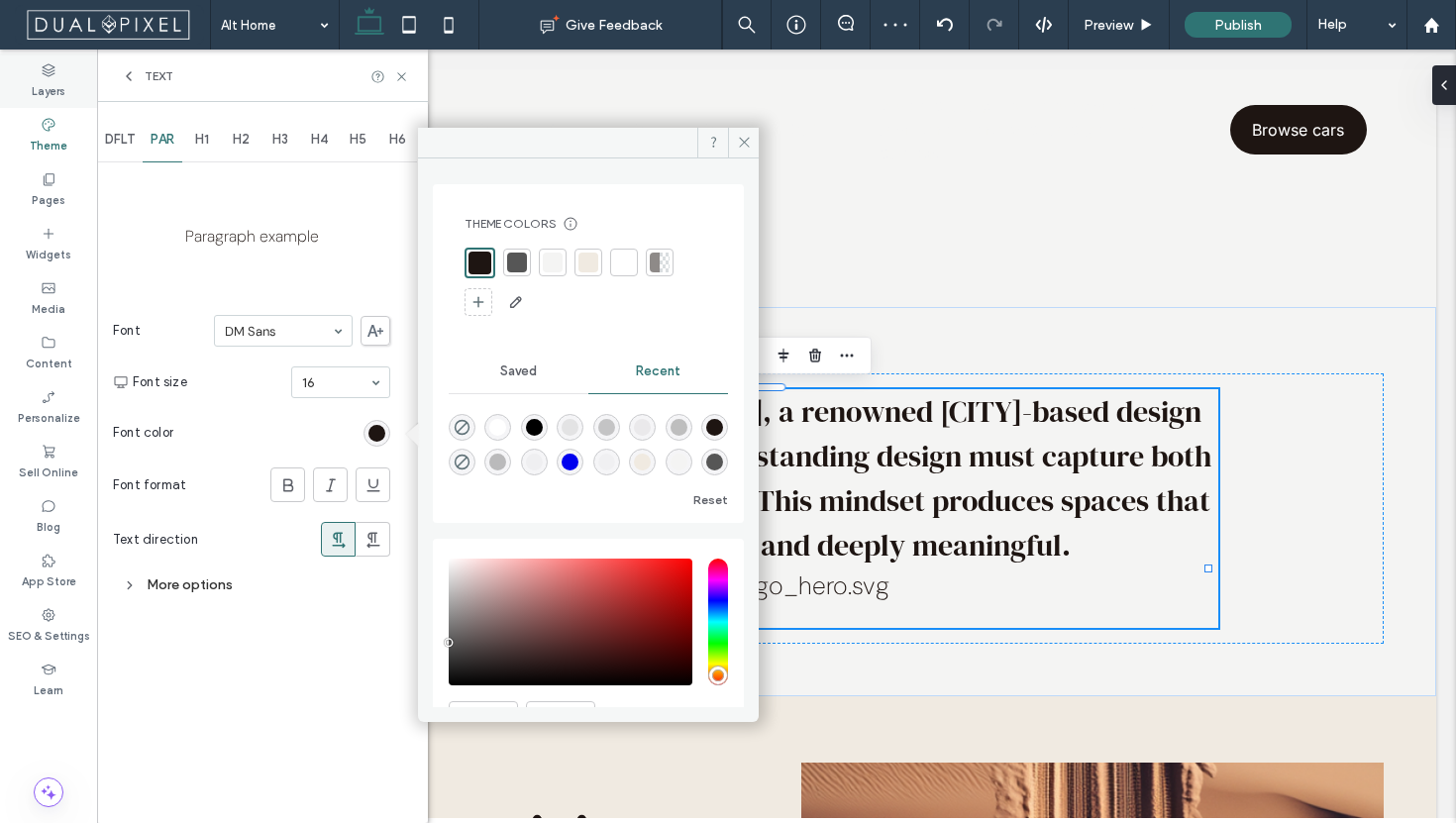click on "Layers" at bounding box center (49, 89) 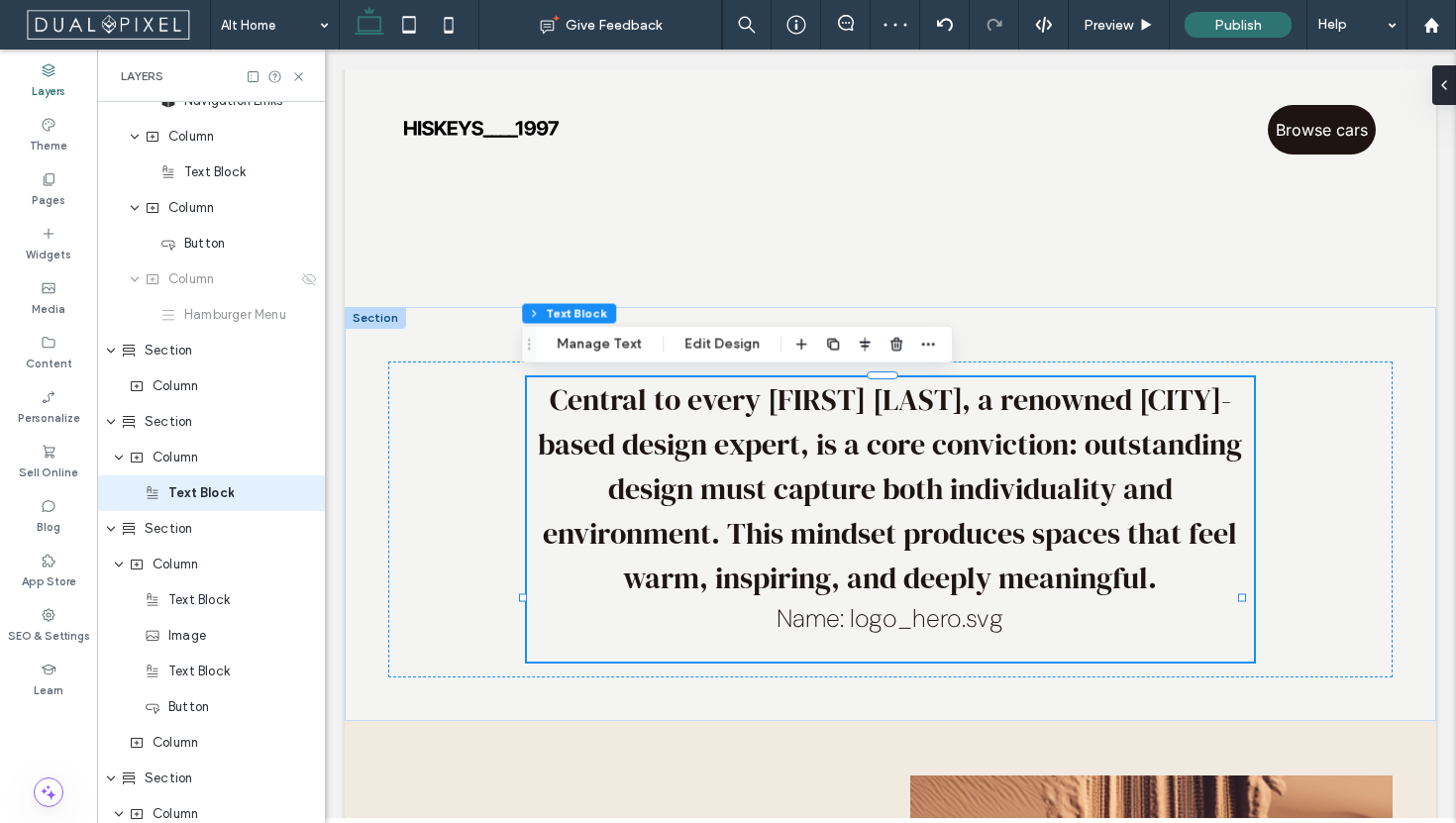 scroll, scrollTop: 228, scrollLeft: 0, axis: vertical 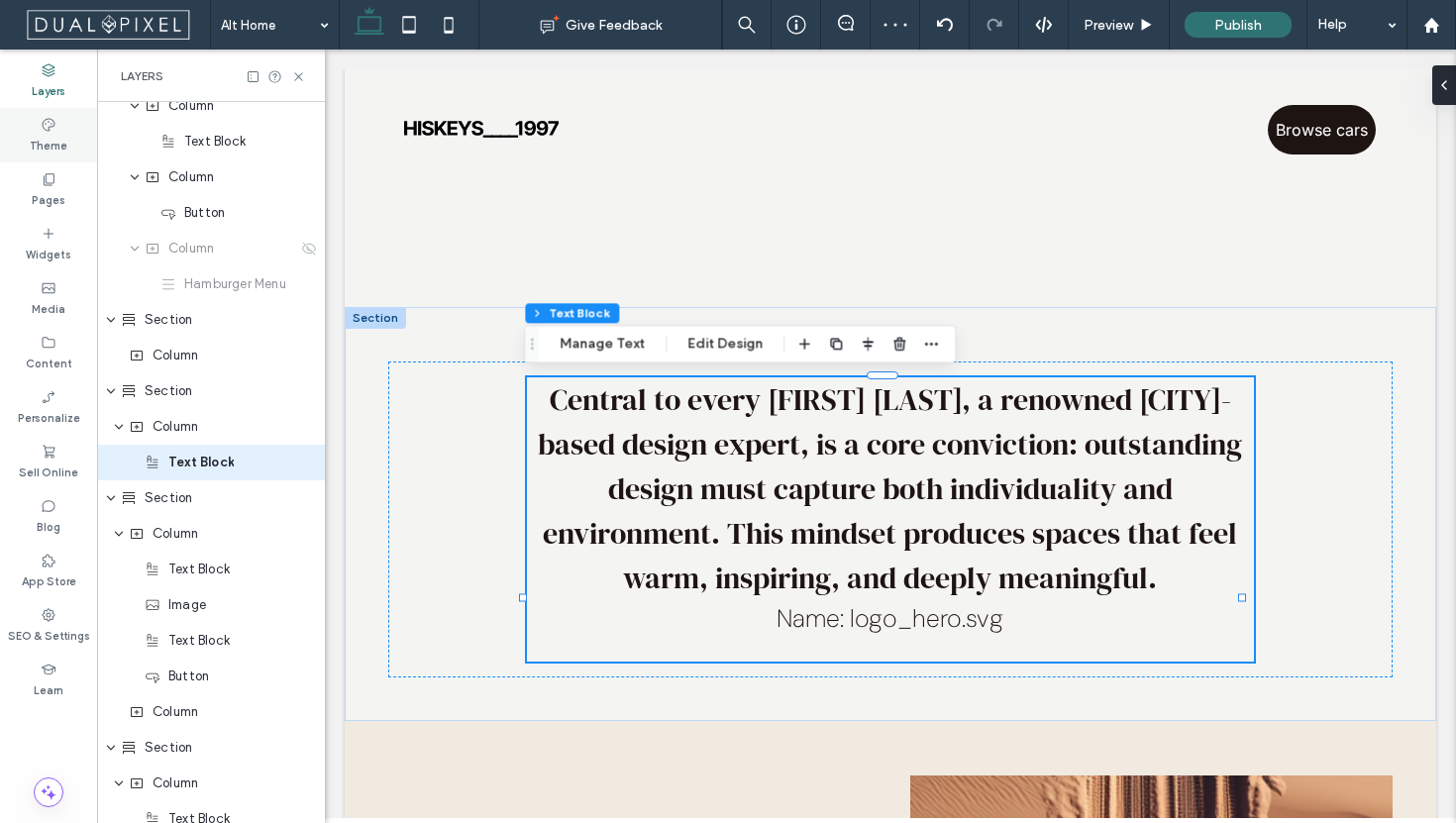 click 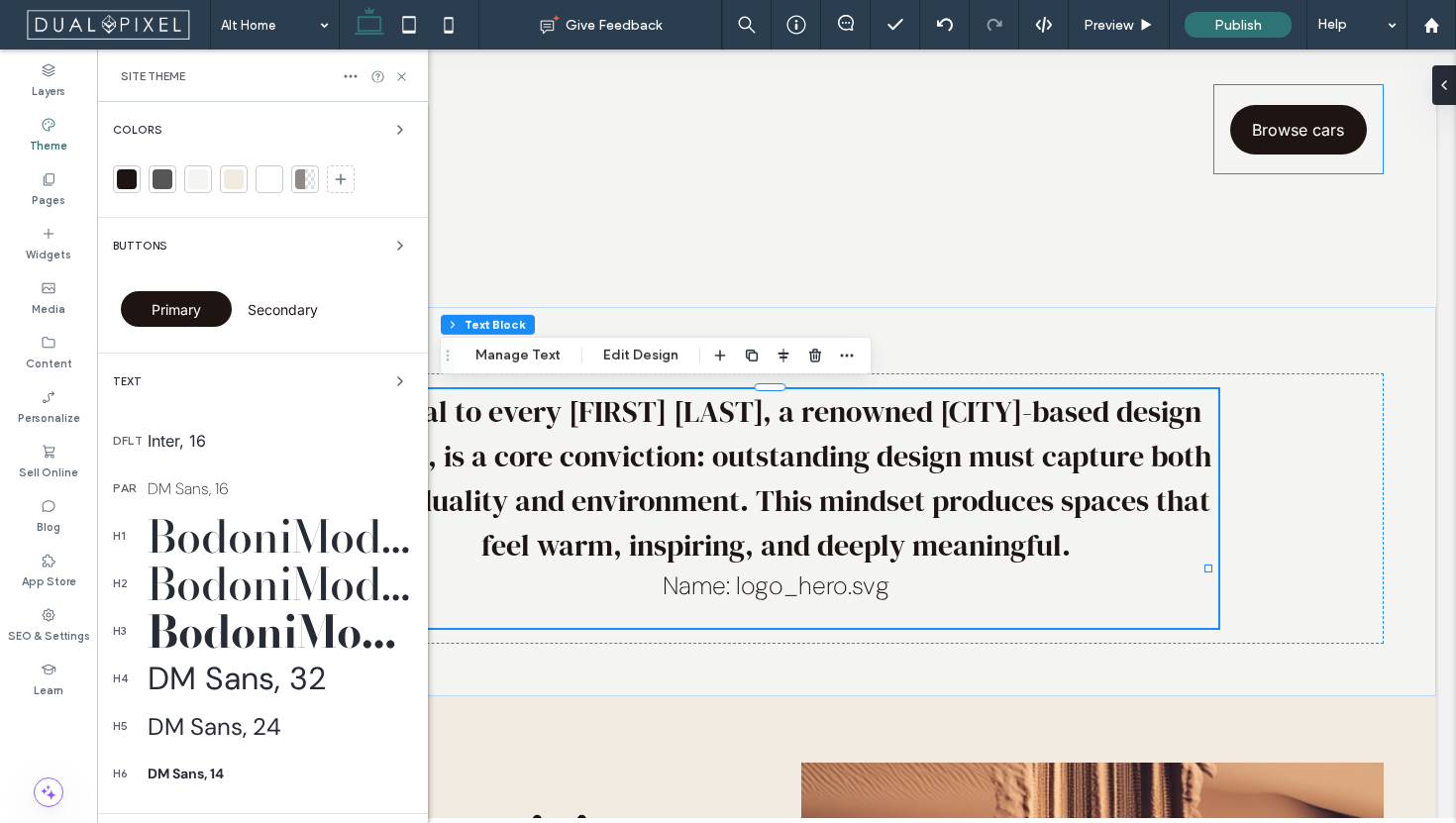 click at bounding box center [127, 179] 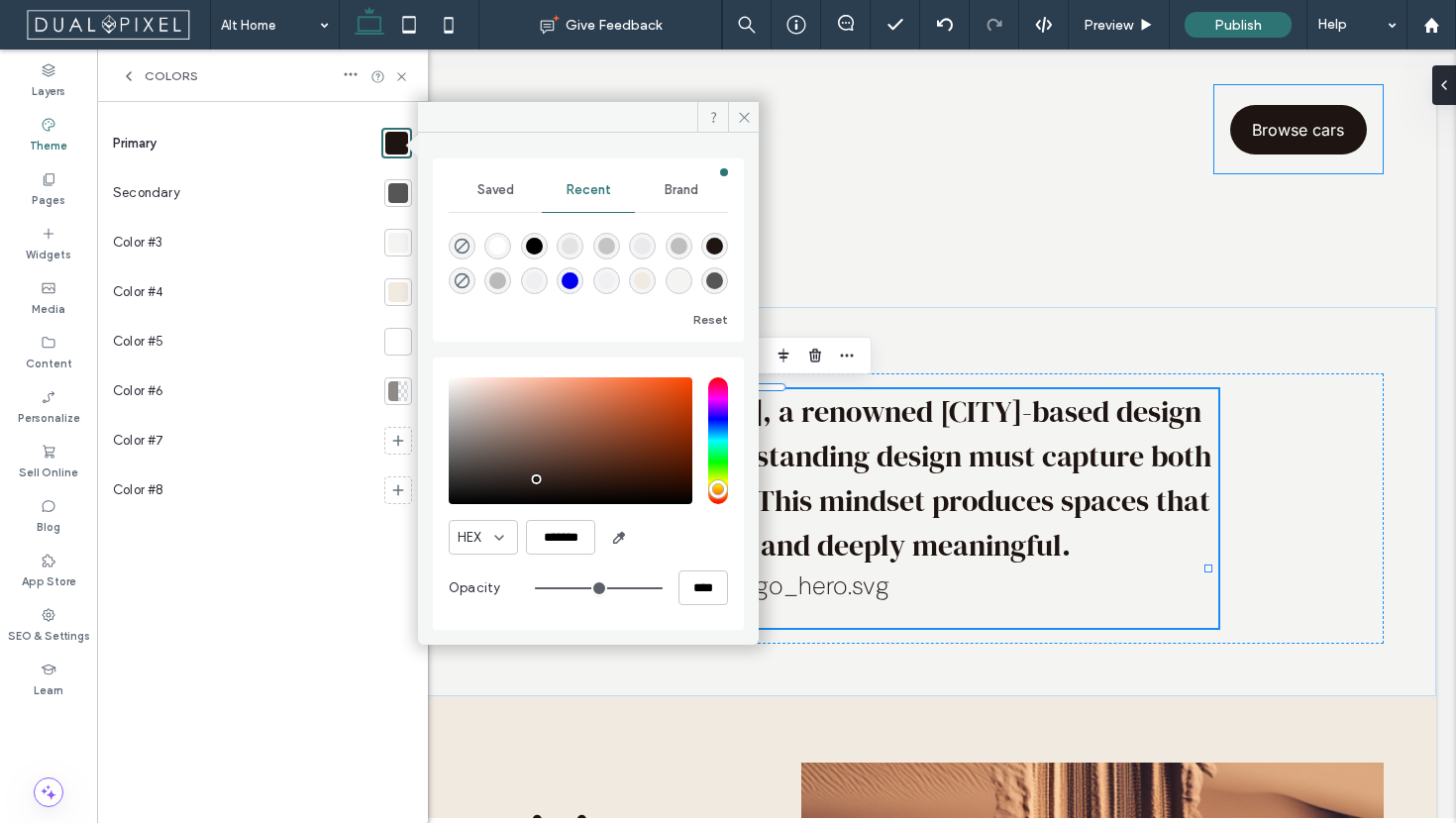 drag, startPoint x: 546, startPoint y: 491, endPoint x: 535, endPoint y: 479, distance: 16.27882 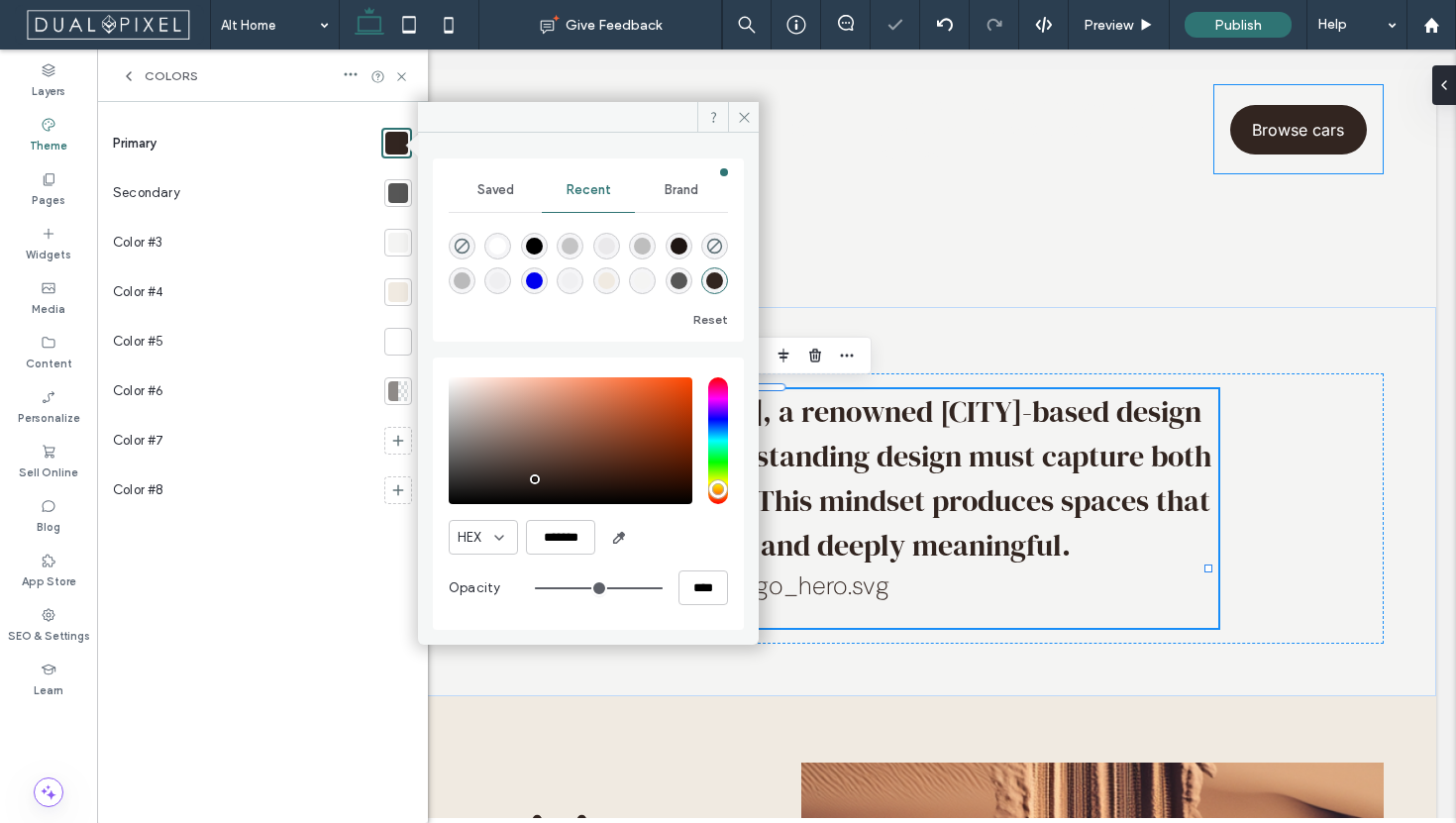 type on "*******" 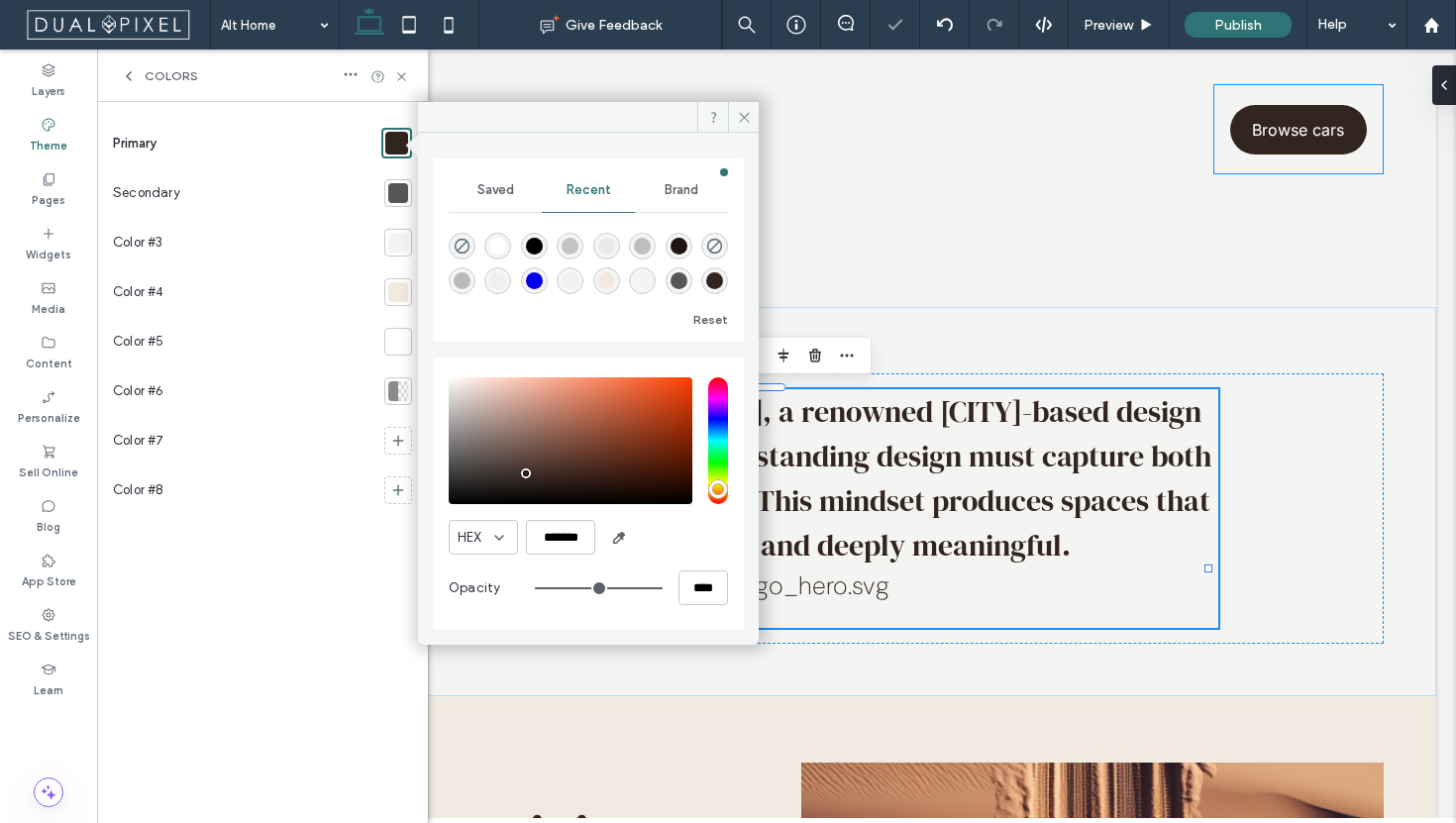 drag, startPoint x: 535, startPoint y: 479, endPoint x: 526, endPoint y: 473, distance: 10.816654 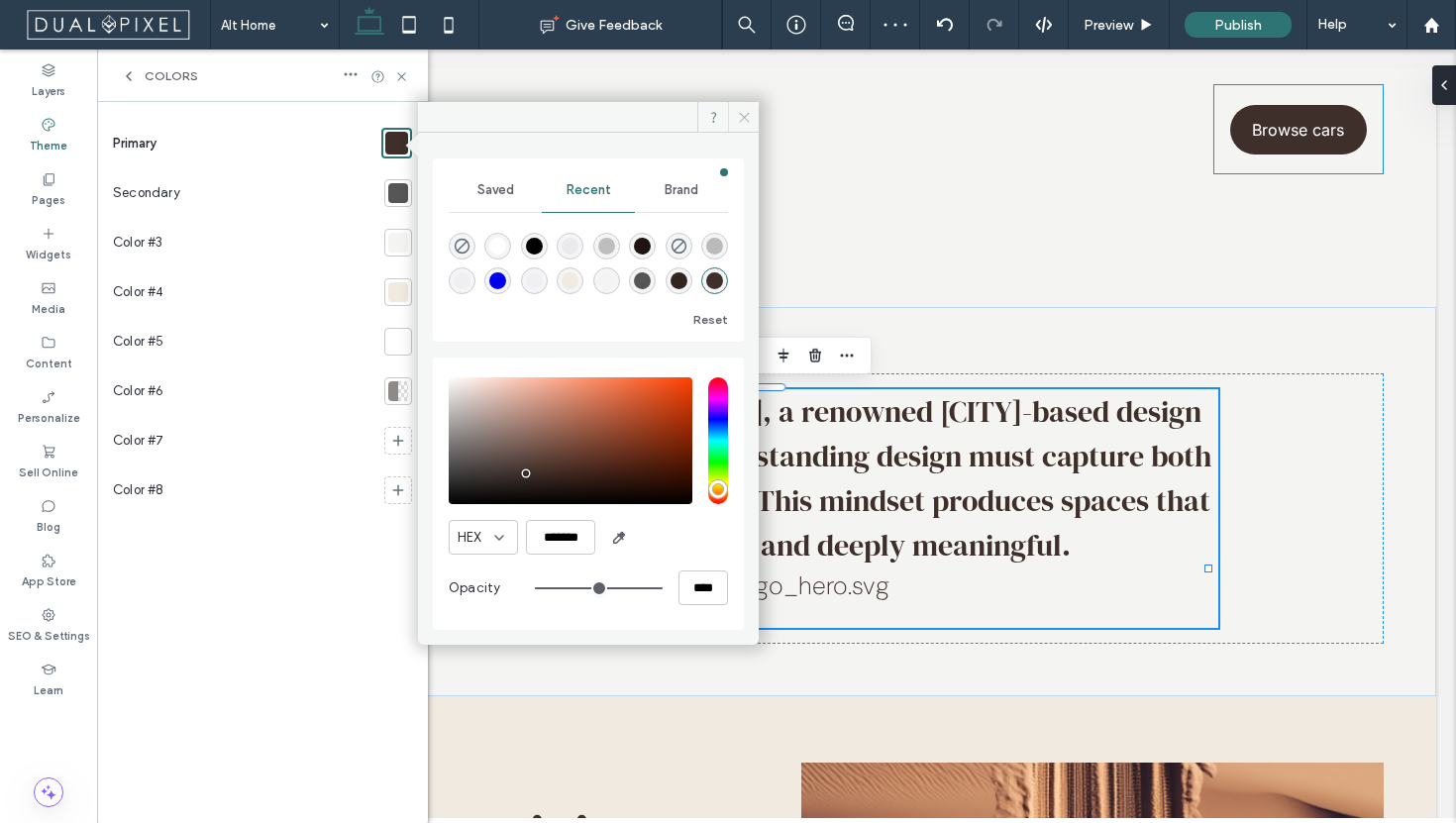 click 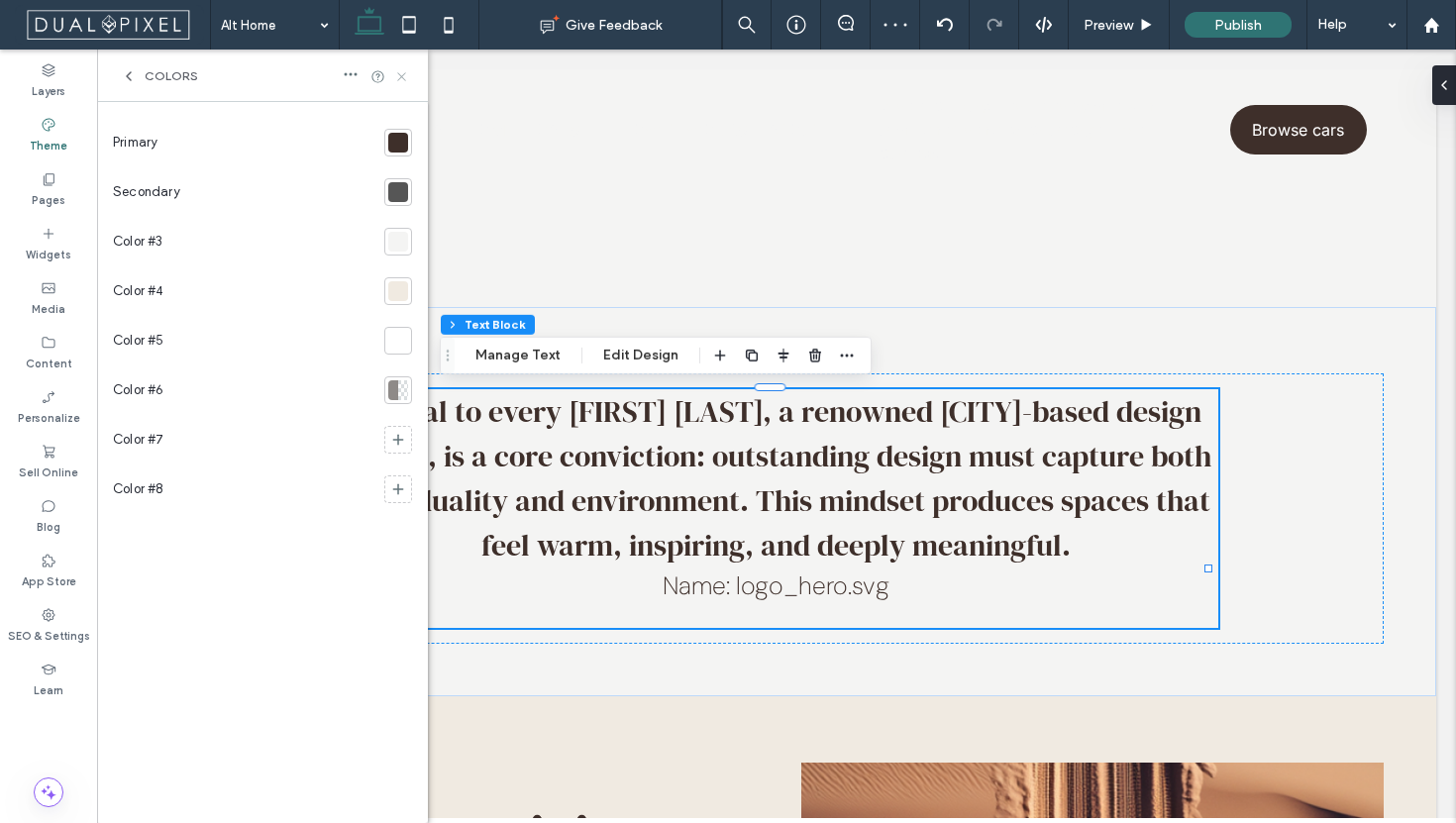 click 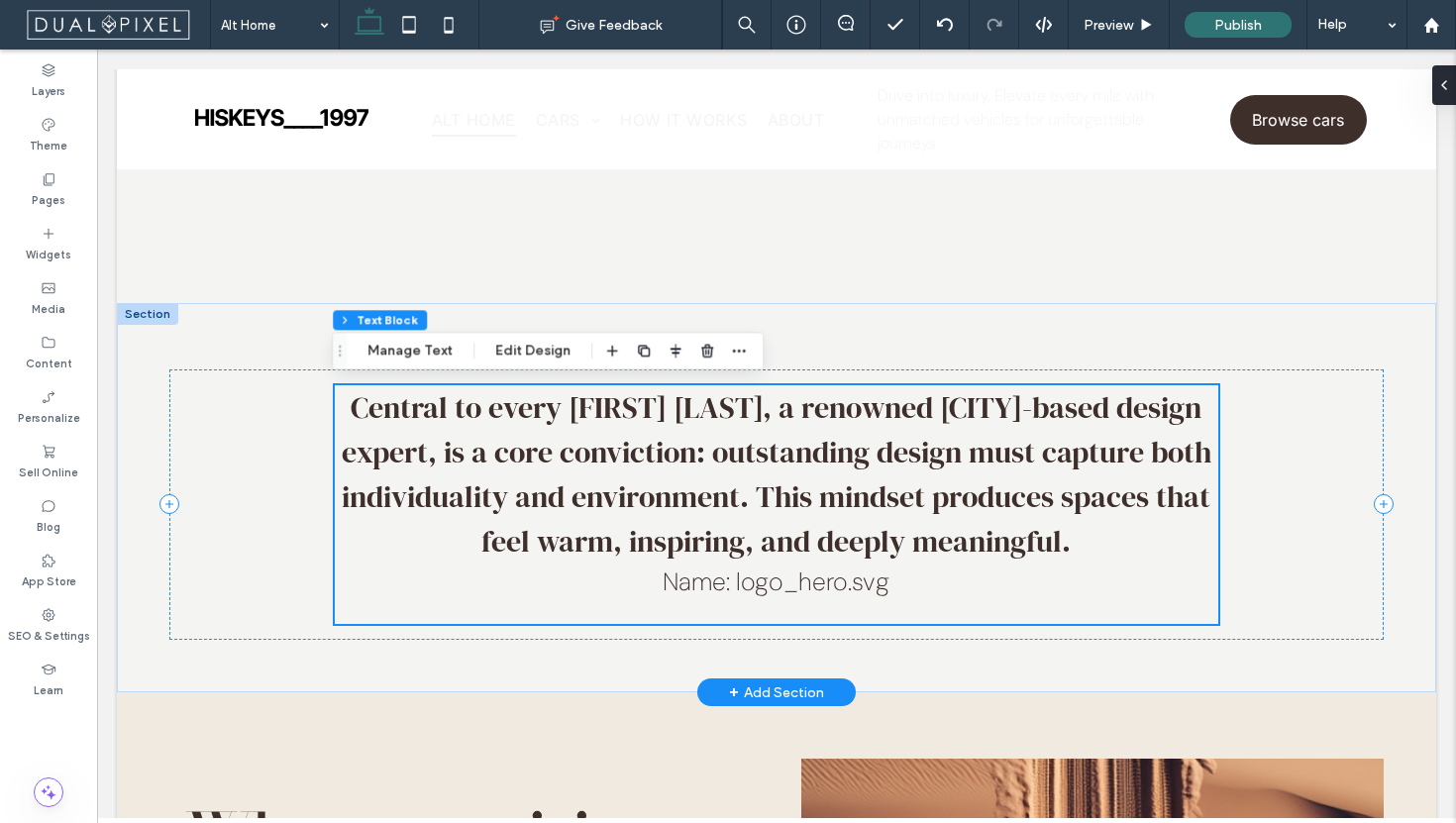 scroll, scrollTop: 684, scrollLeft: 0, axis: vertical 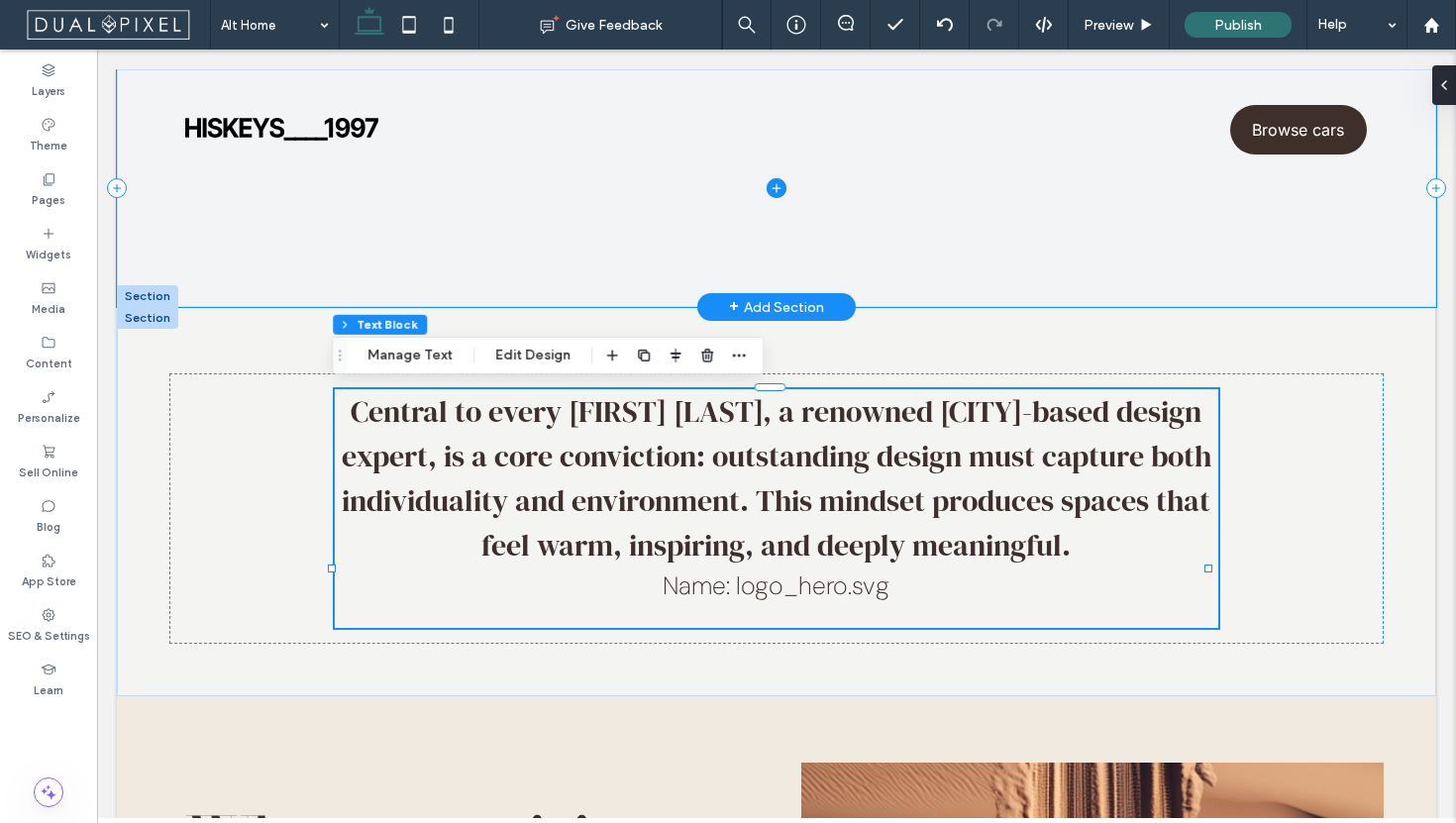 click at bounding box center (777, 188) 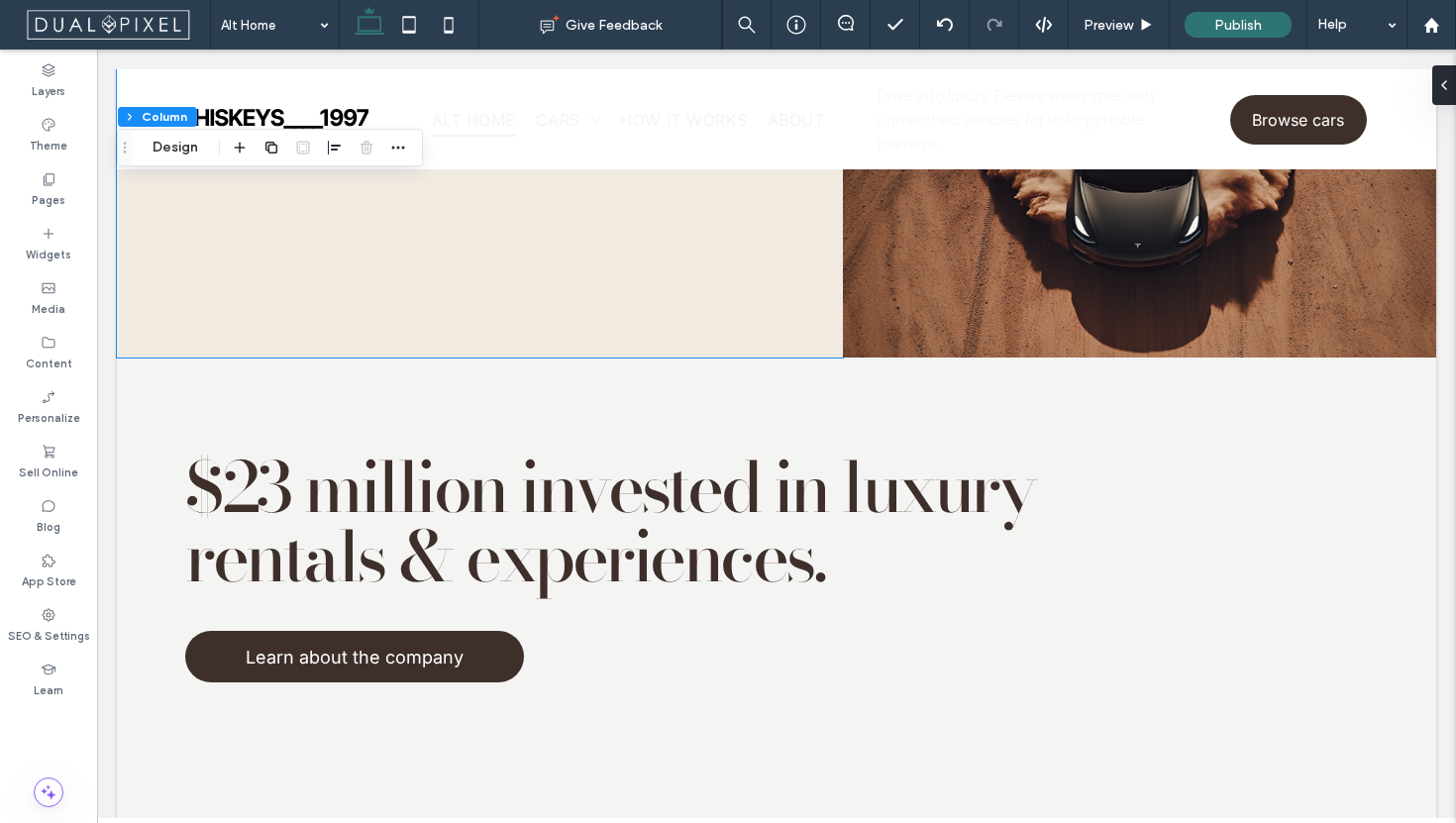 scroll, scrollTop: 3425, scrollLeft: 0, axis: vertical 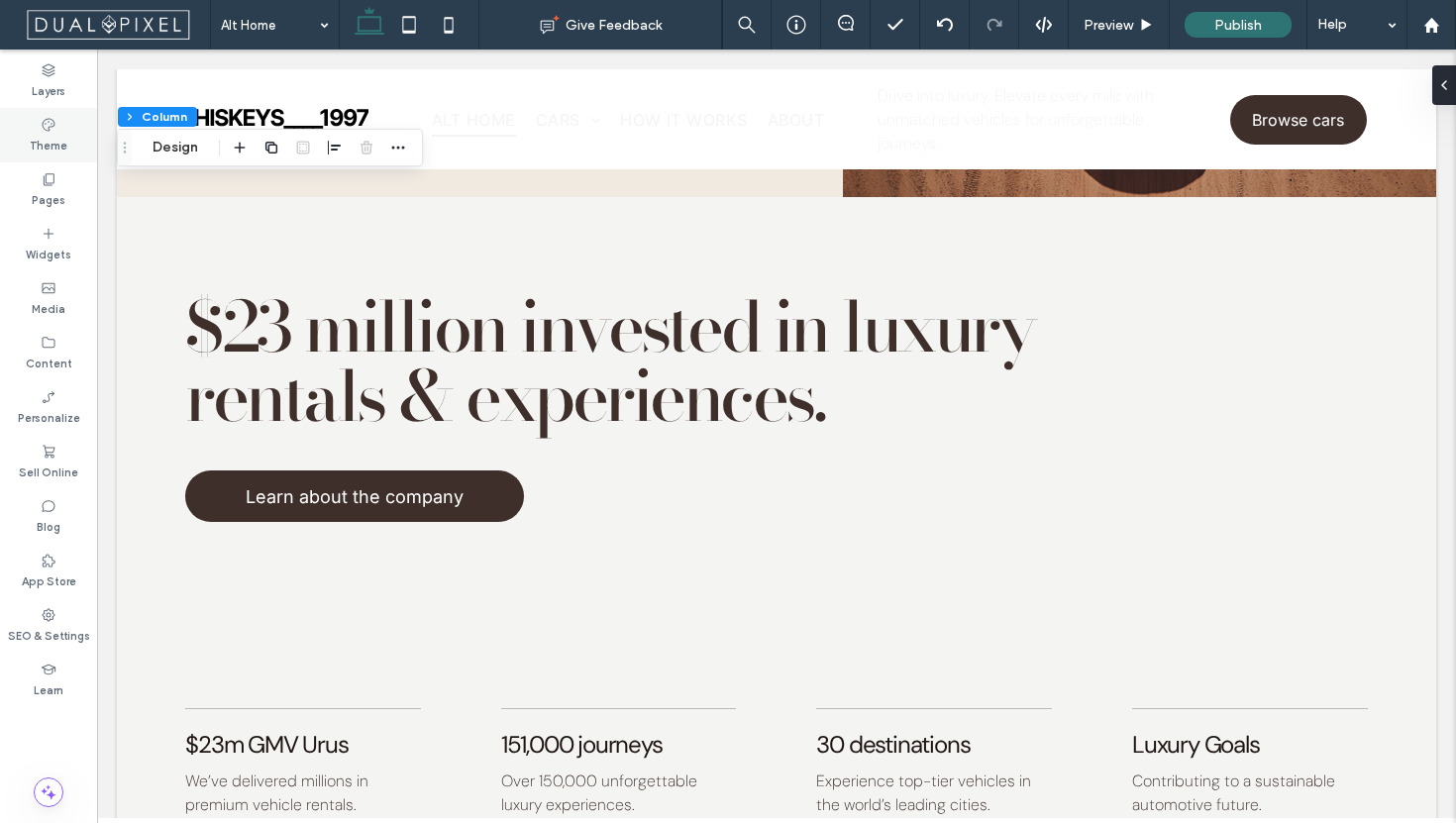 click on "Theme" at bounding box center [49, 135] 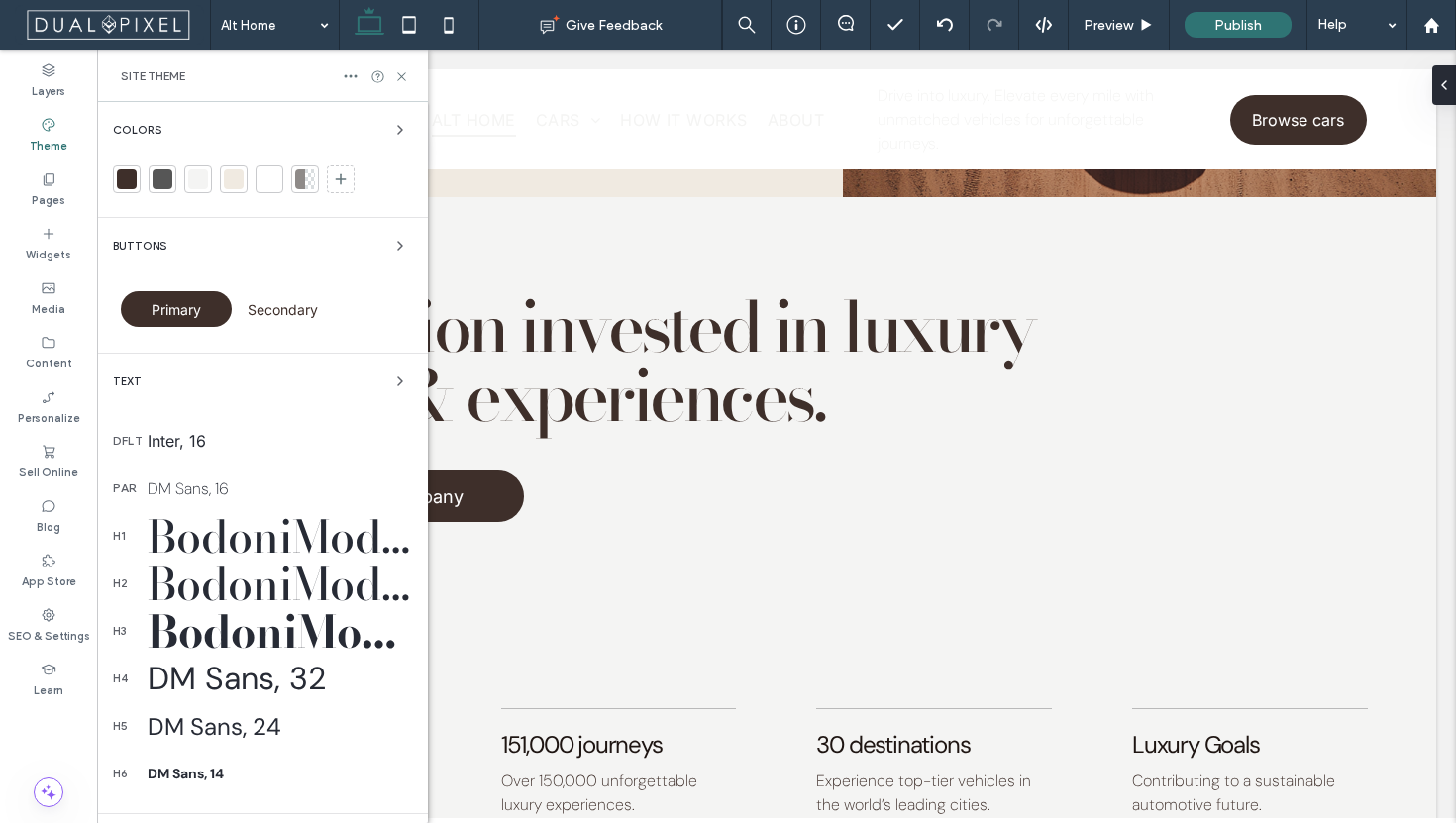 click on "BodoniModa-VariableFont_opsz,wght, 70" at bounding box center [279, 583] 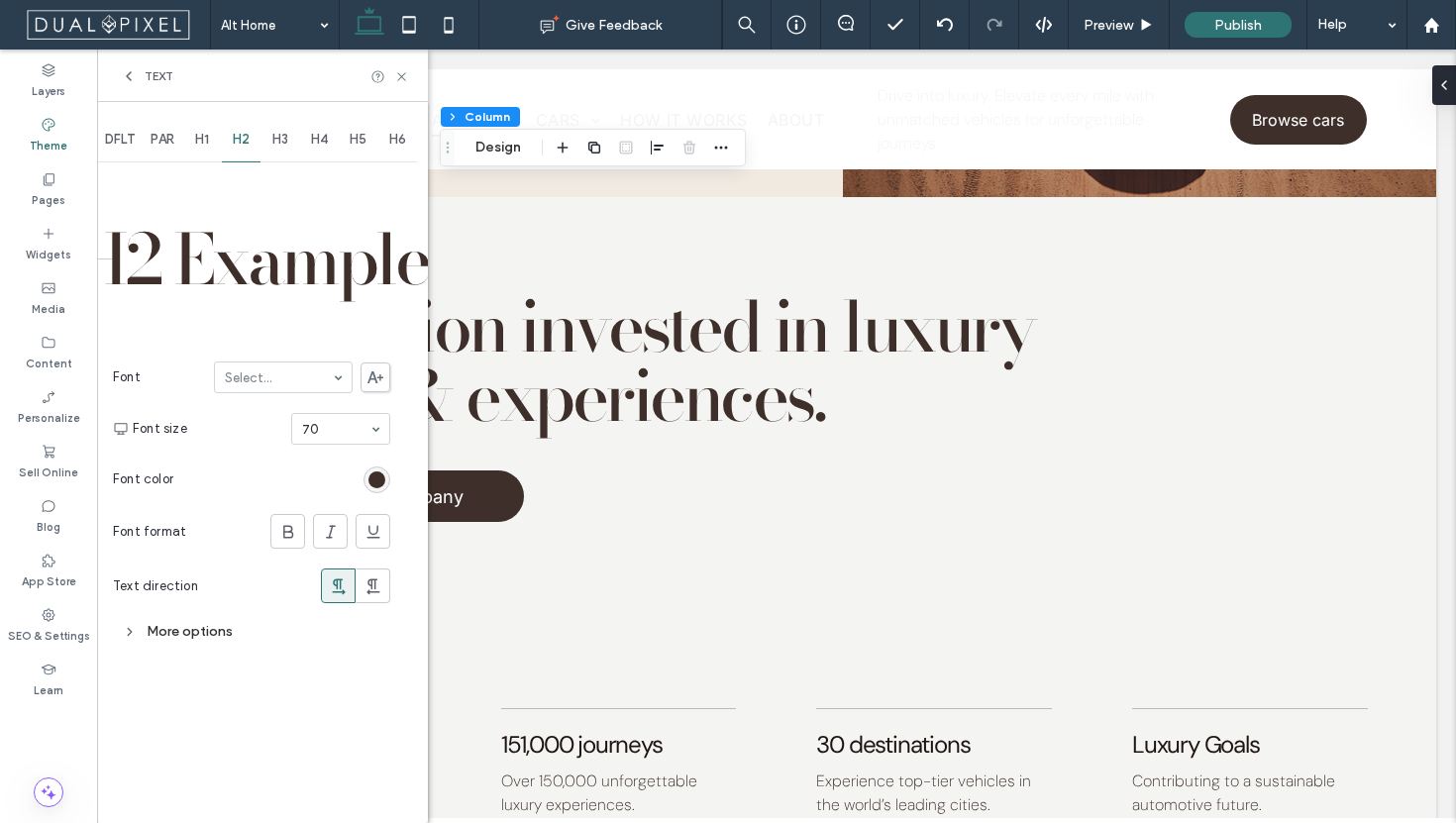 click on "More options" at bounding box center (252, 631) 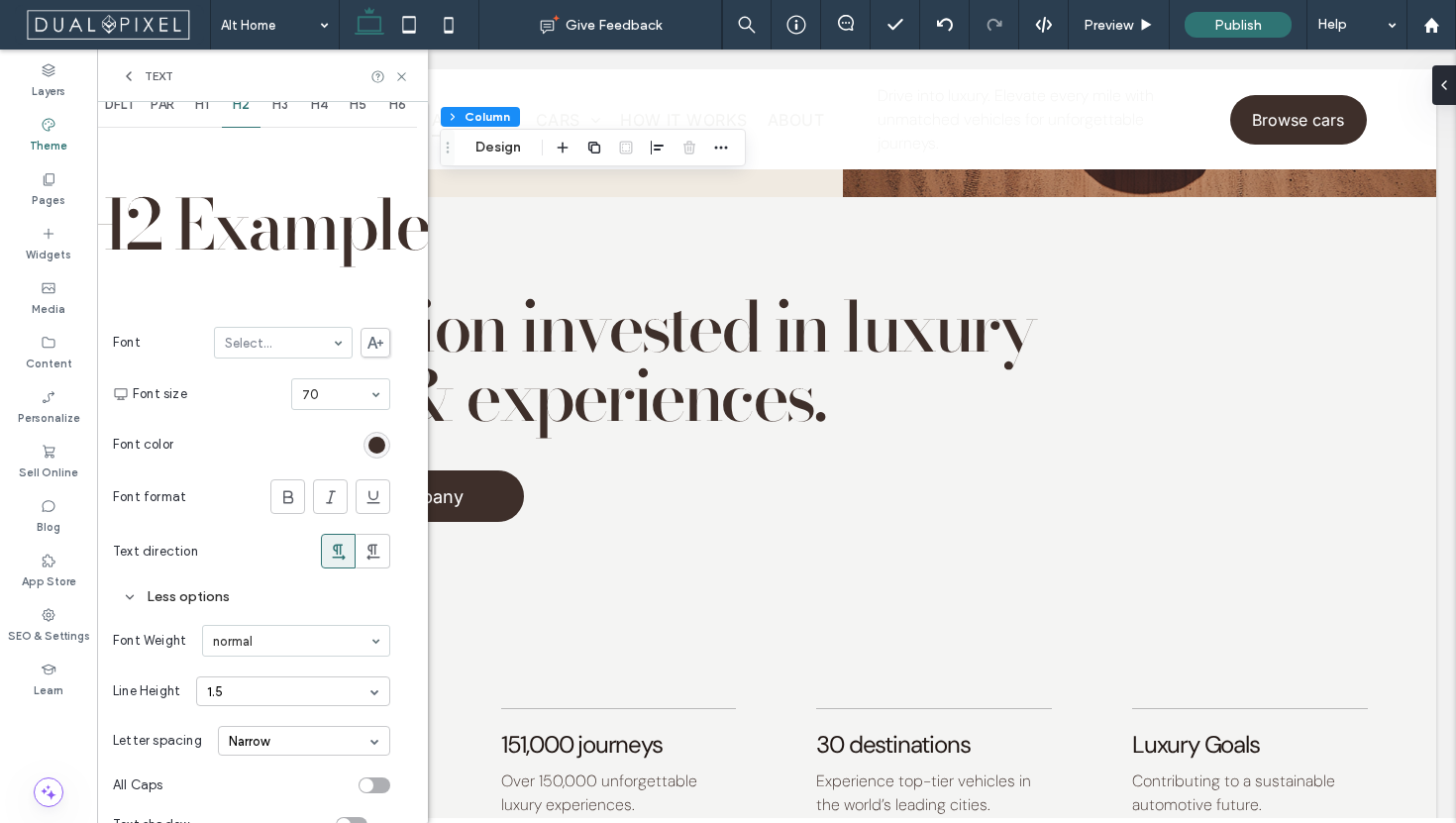 scroll, scrollTop: 37, scrollLeft: 0, axis: vertical 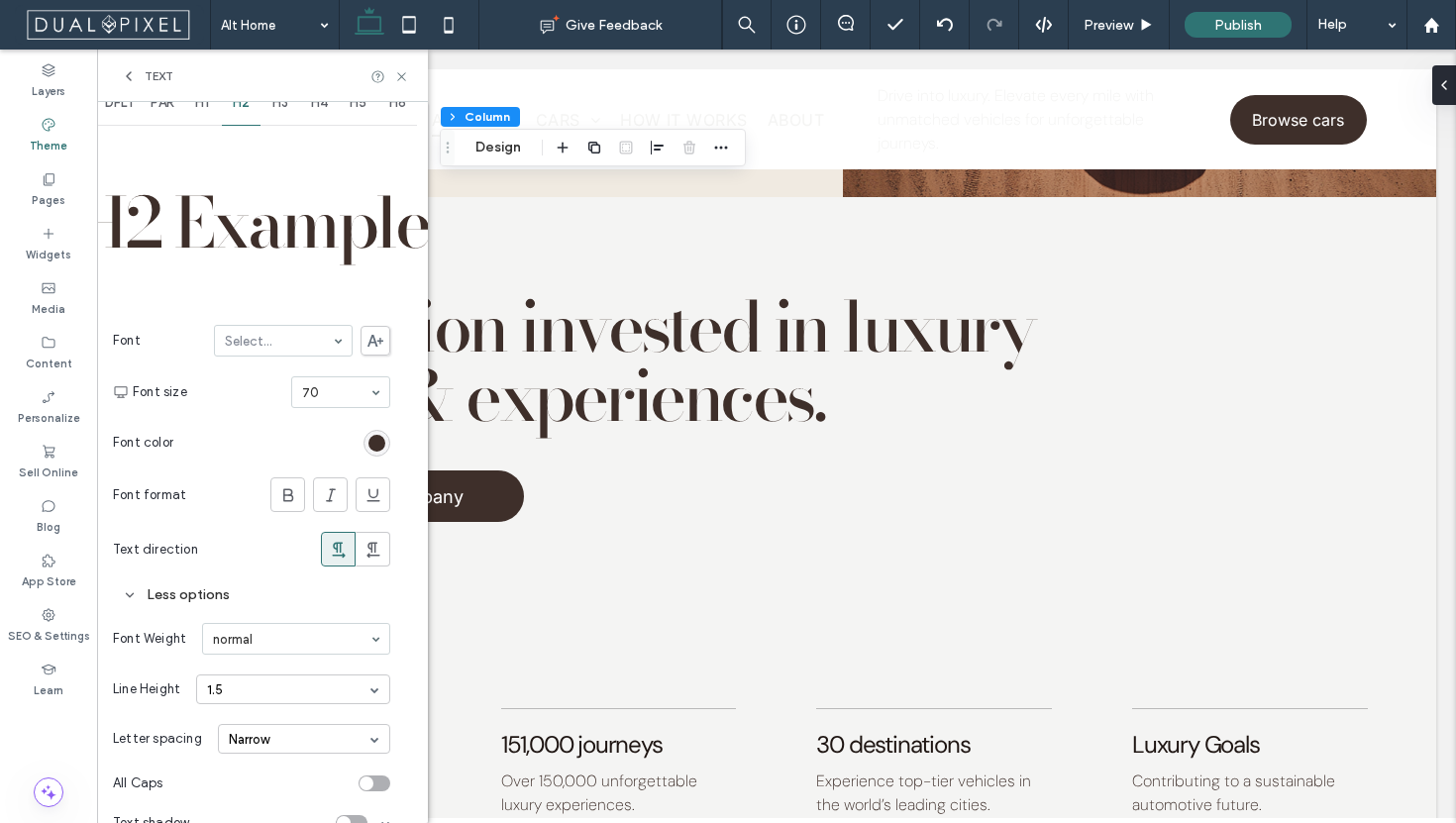 click on "Less options" at bounding box center [252, 594] 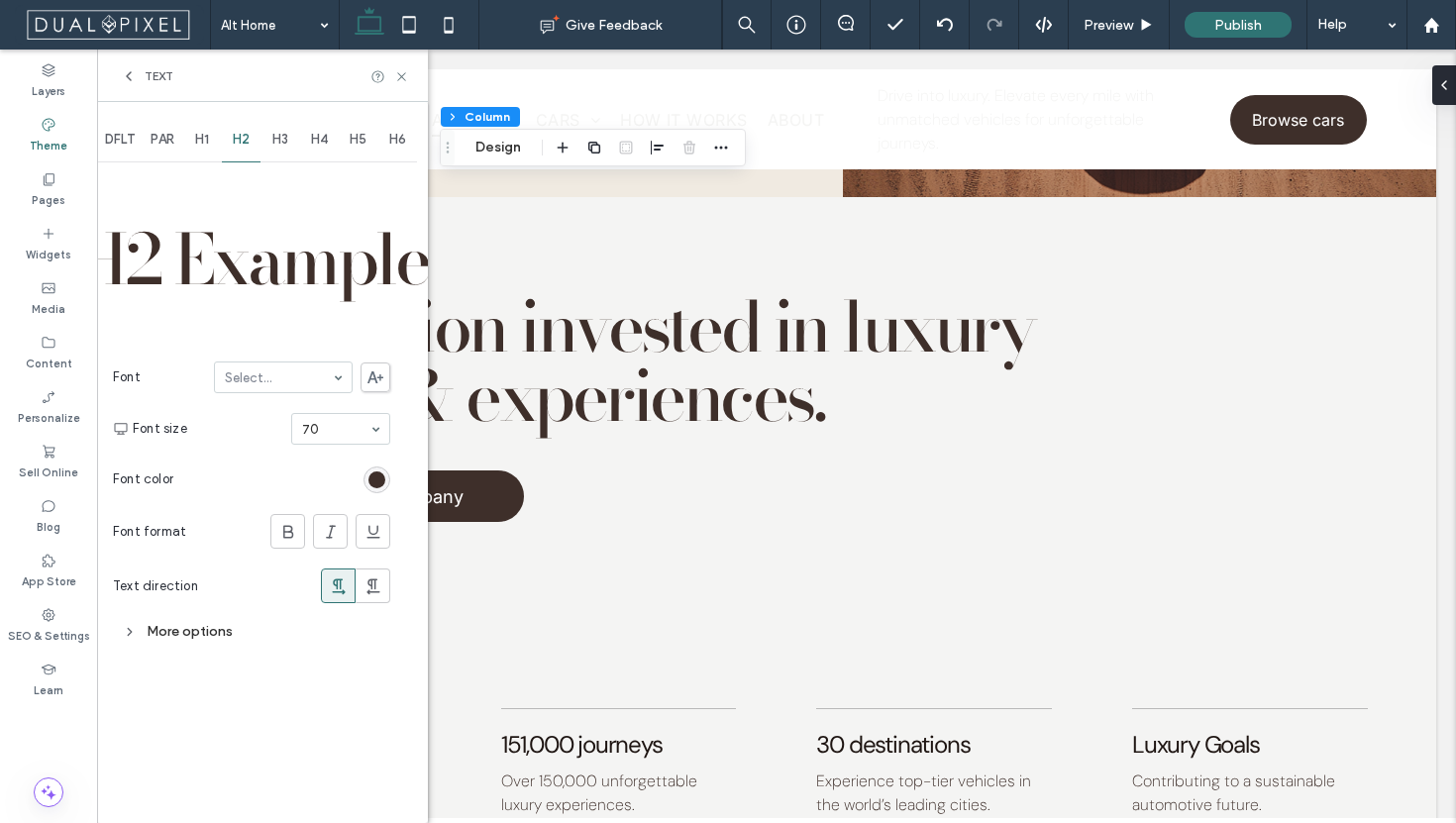 click at bounding box center (299, 424) 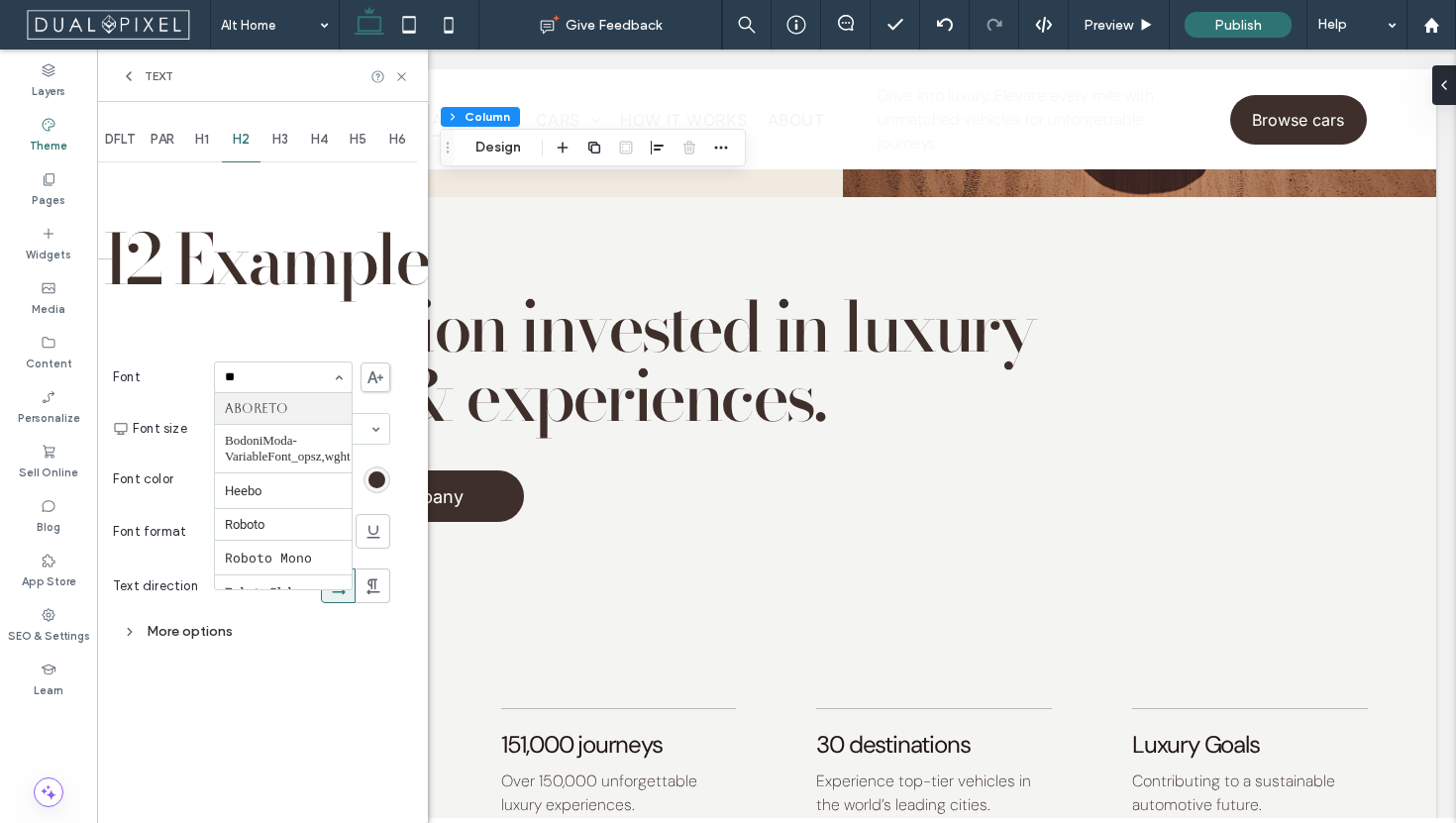 type on "***" 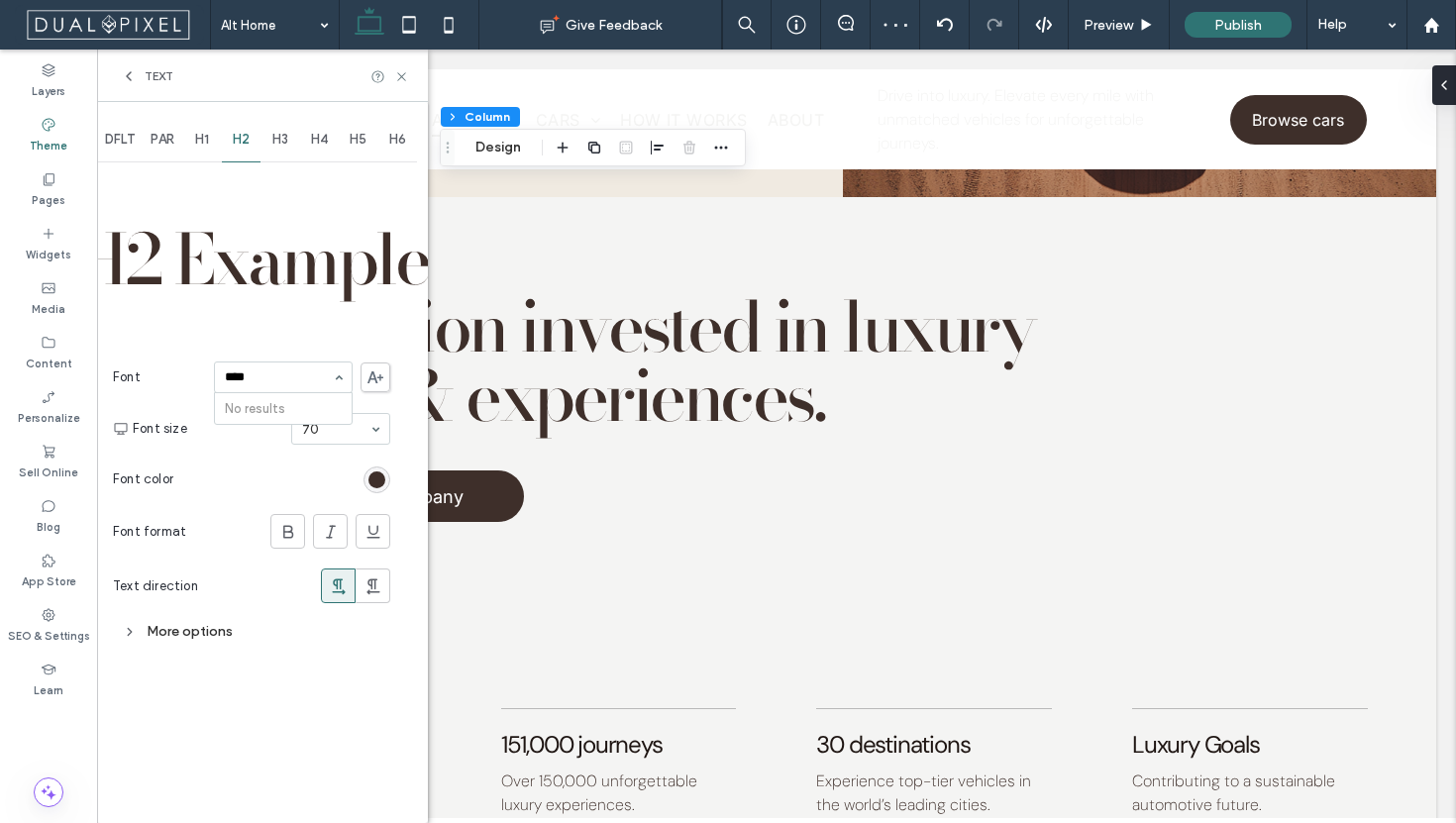 type on "***" 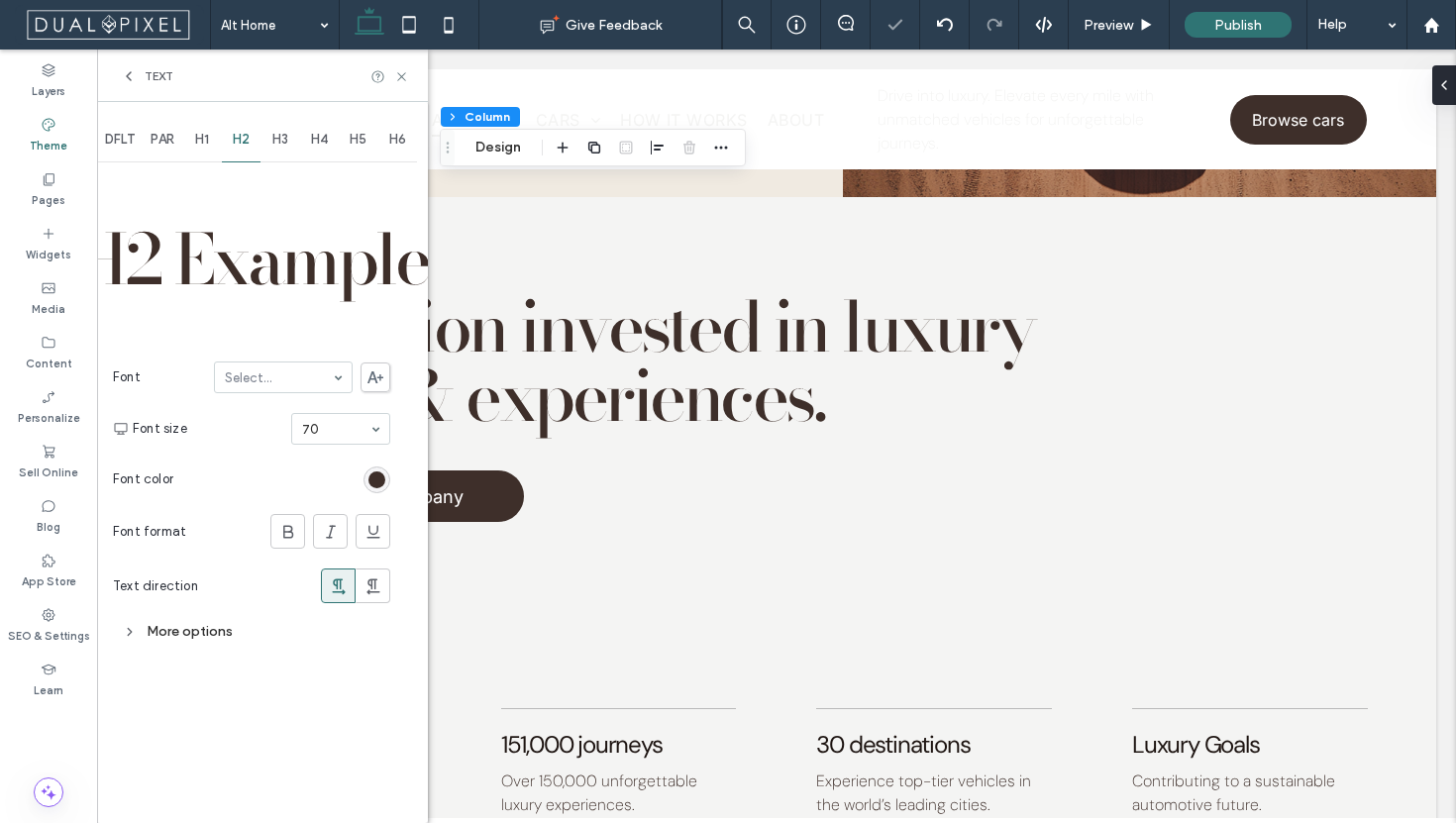 click on "H2 Example Font Select... Font size 70 Font color   Font format Text direction More options Font Weight normal Line Height 1.5 Letter spacing Narrow All Caps Text shadow" at bounding box center (252, 408) 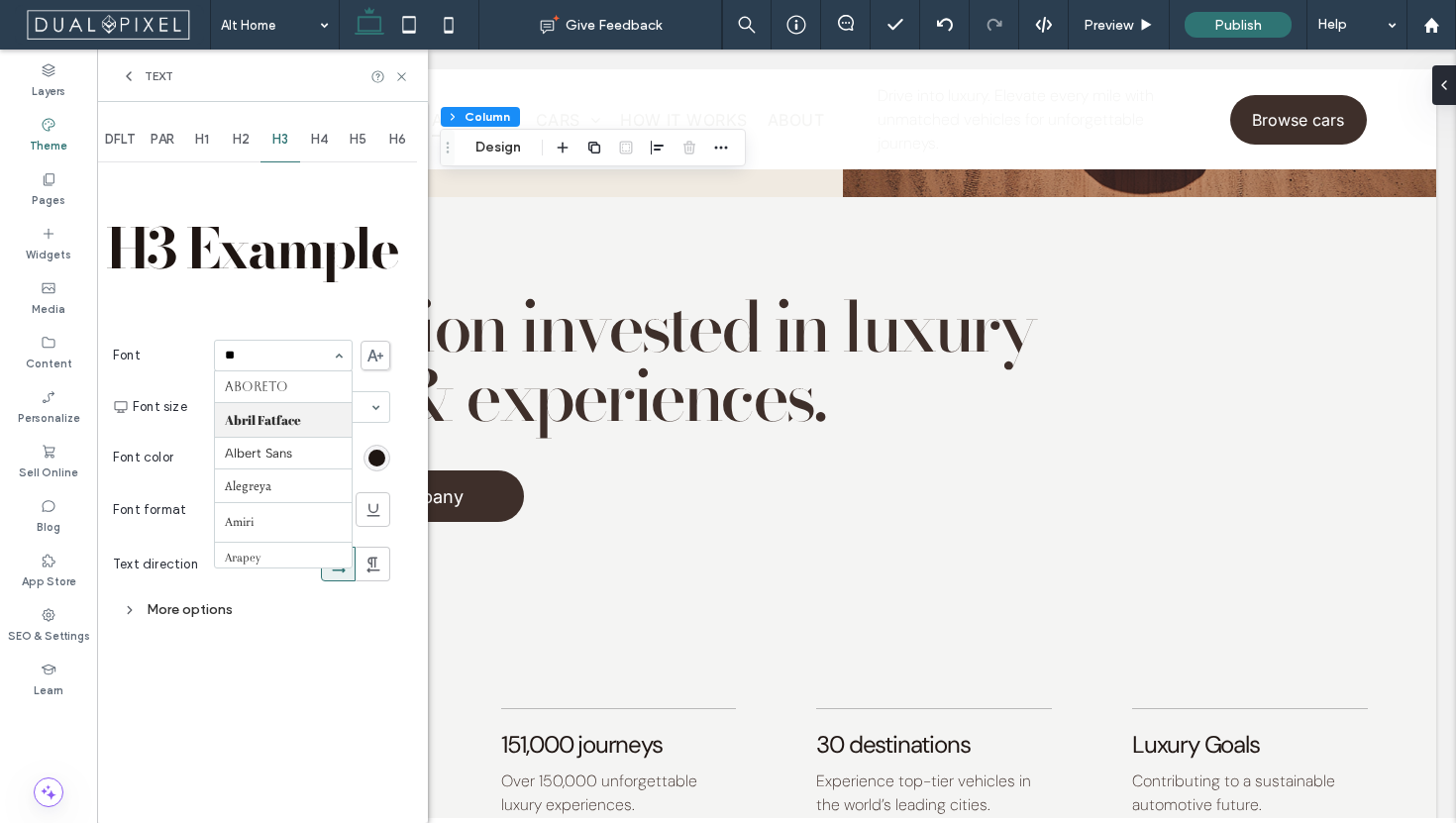 type on "***" 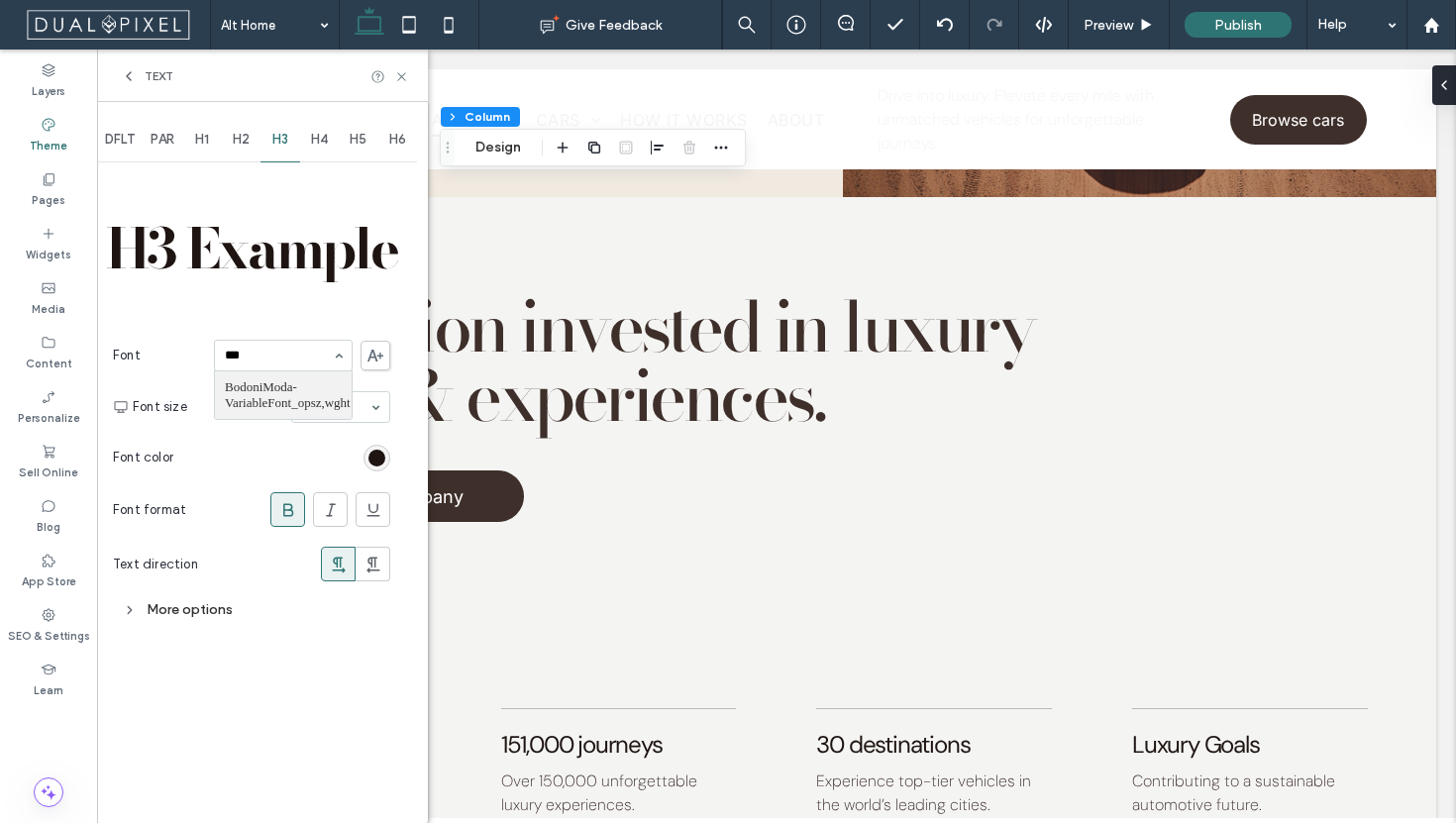 type 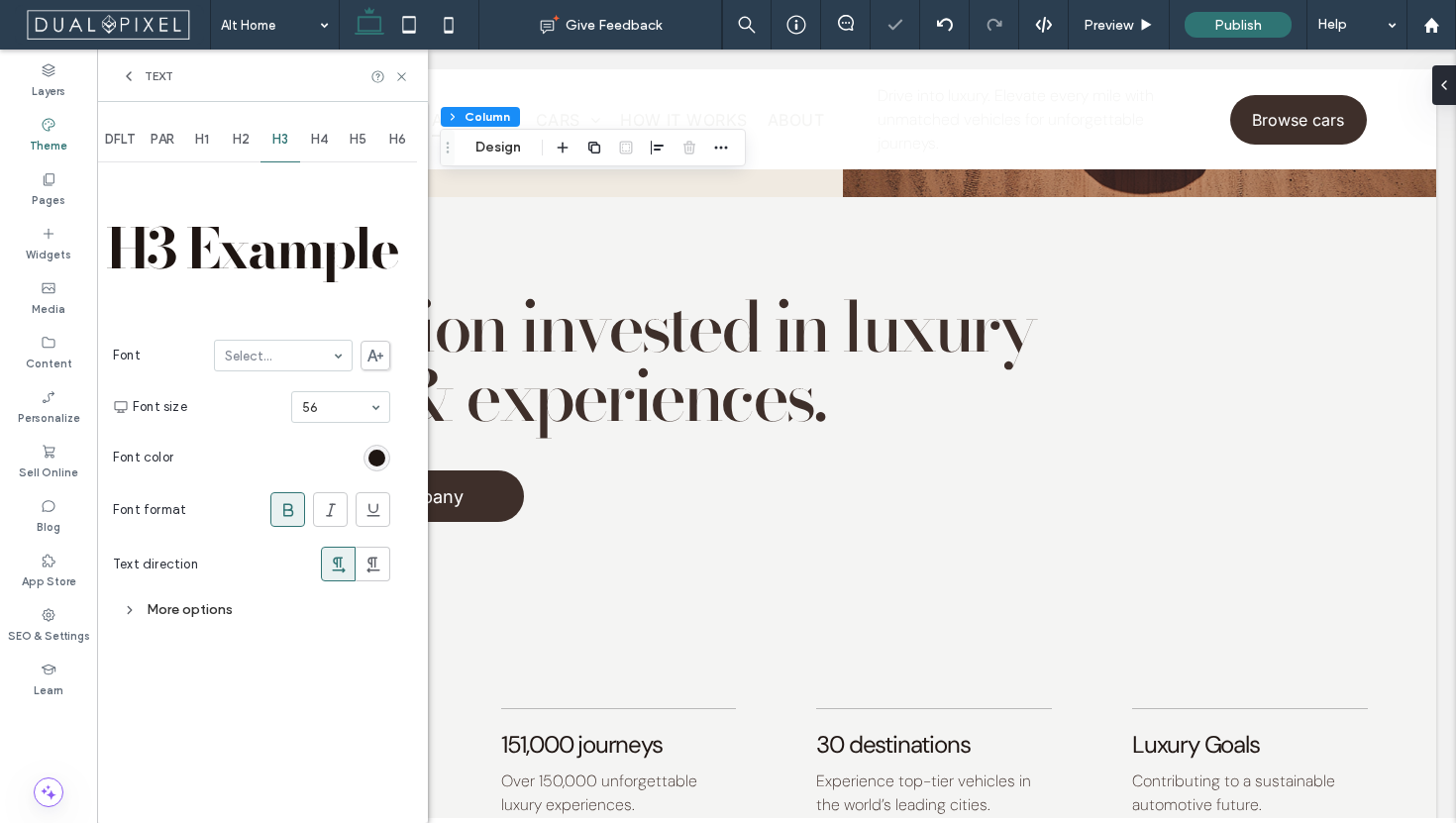 click on "H4" at bounding box center [320, 140] 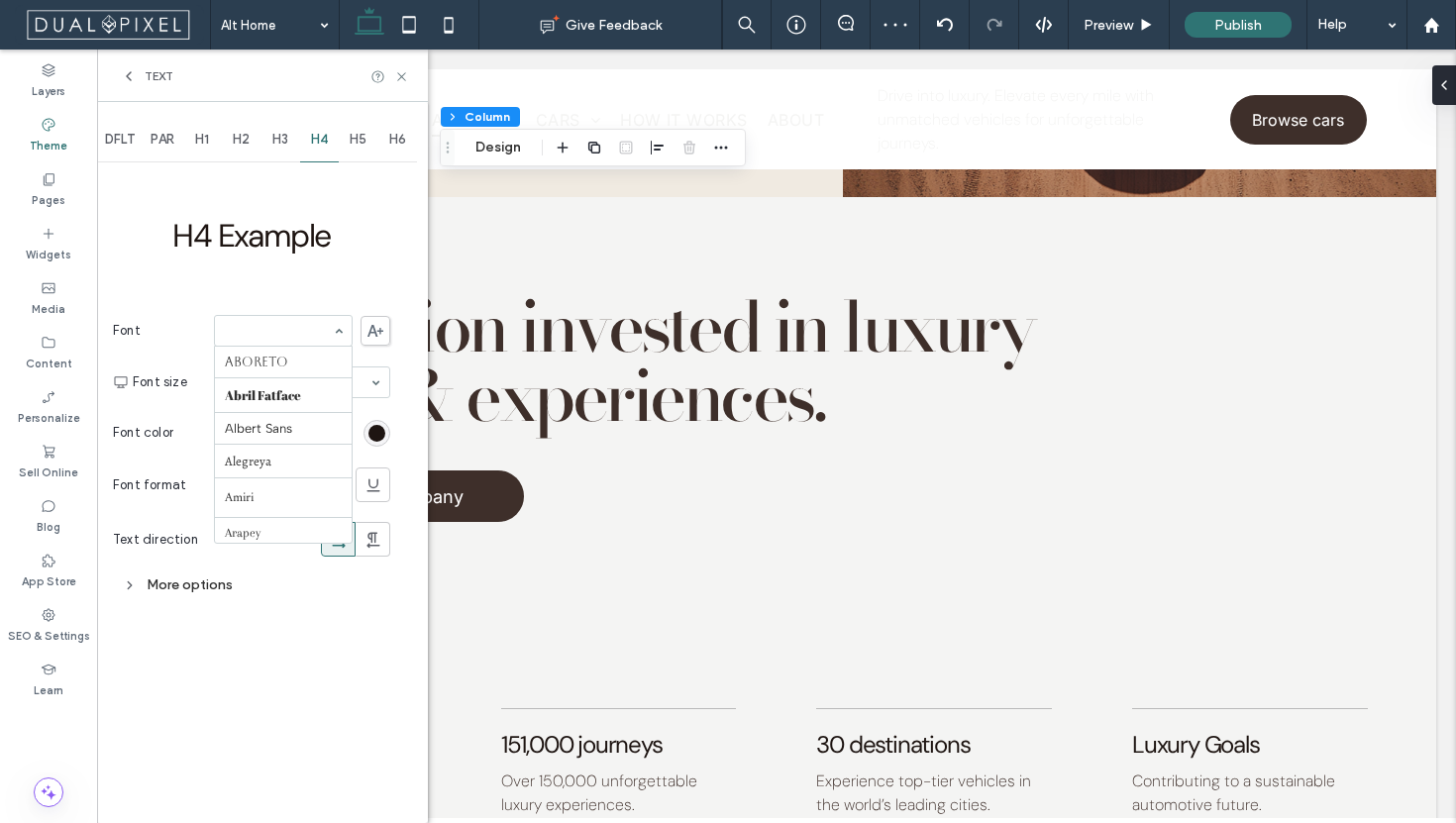 scroll, scrollTop: 336, scrollLeft: 0, axis: vertical 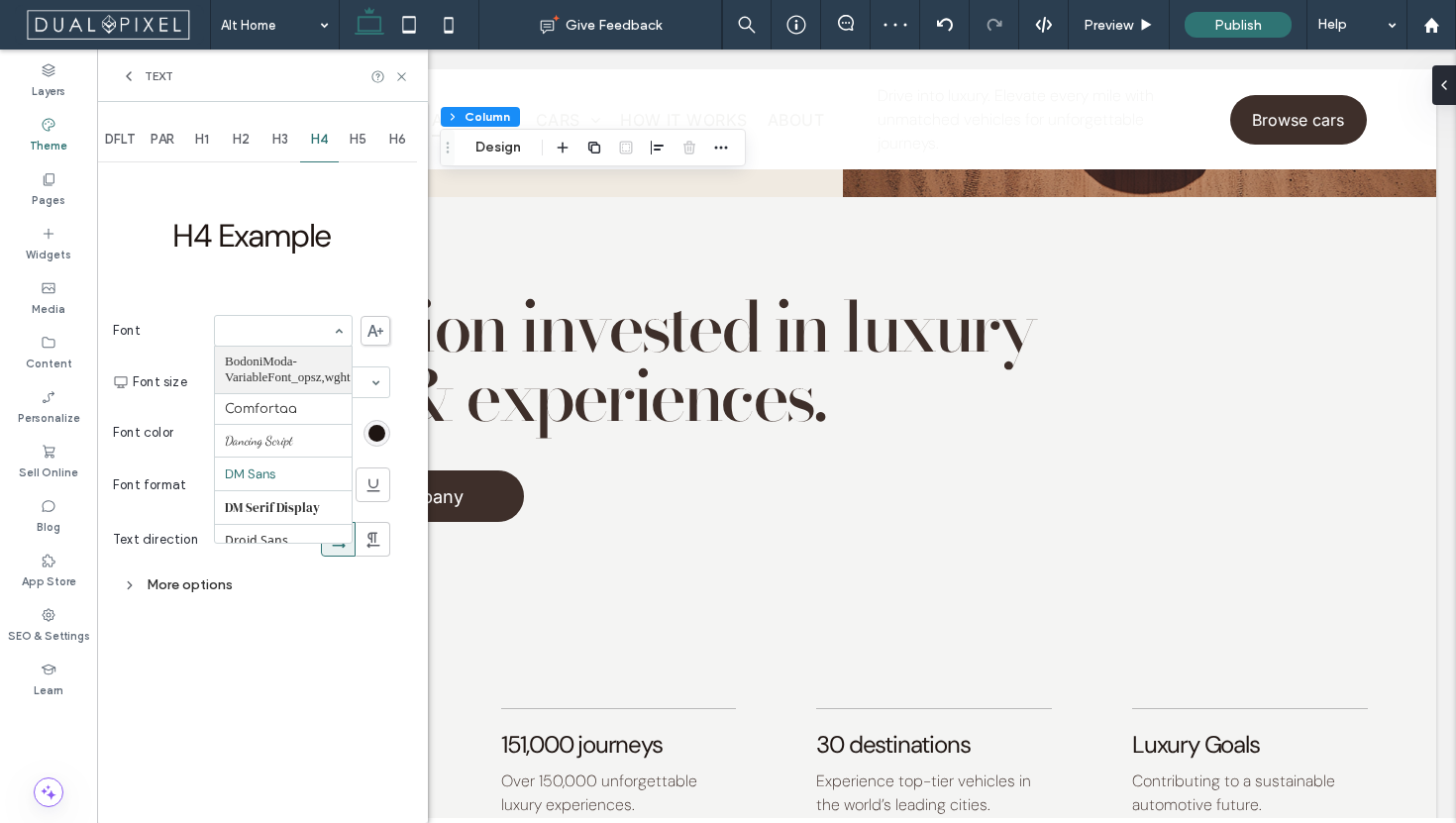 click on "H4 Example Font Aboreto Abril Fatface Albert Sans Alegreya Amiri Arapey Arial Barlow Be Vietnam Bebas Neue BodoniModa-VariableFont_opsz,wght Comfortaa Dancing Script DM Sans DM Serif Display Droid Sans Droid Sans Mono Droid Serif Epilogue Fjalla One Fraunces Georgia Hedvig Letters Serif Heebo Helvetica Inter Jost Lato Libre Baskerville Lora Marcellus Merriweather Montserrat Muli Mulish Noto Sans Noto Serif Nunito Sans Old Standard TT Open Sans Oswald Outfit Petit Formal Script Playfair Display Poppins Prata Prompt PT Sans Quattrocento Sans Questrial Quicksand Raleway Red Hat Display Red Hat Text Red Rose Roboto Roboto Mono Roboto Slab Rock Salt Rubik Shadows Into Light Slabo 27px Source Sans Pro Space Grotesk Spartan Sulphur Point Tahoma Ubuntu Verdana Vidaloka Work Sans Yeseva One Font size 32 Font color   Font format Text direction More options Font Weight Normal Line Height 1.5 Letter spacing Narrow All Caps Text shadow" at bounding box center [252, 384] 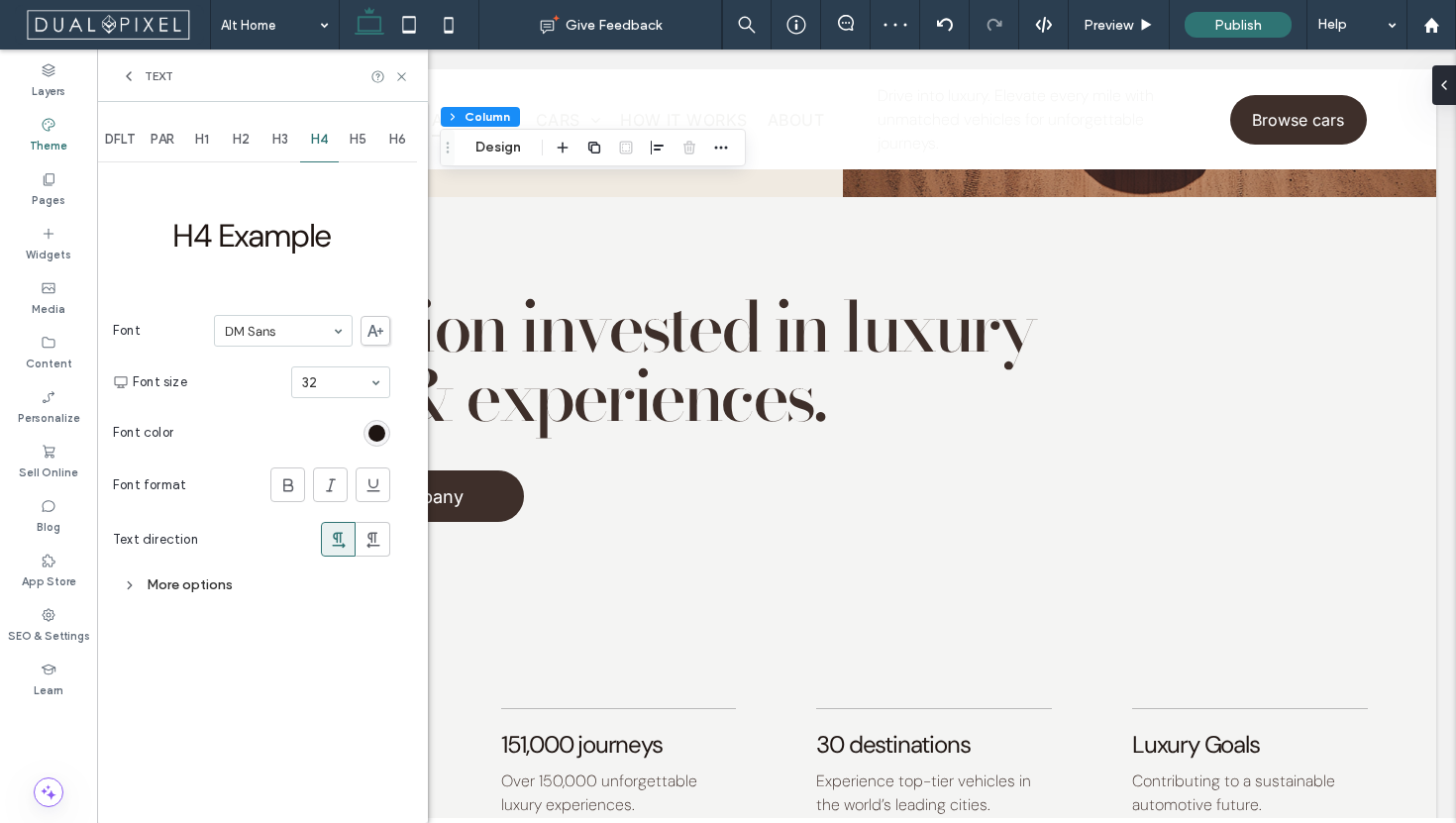 click on "More options" at bounding box center [252, 584] 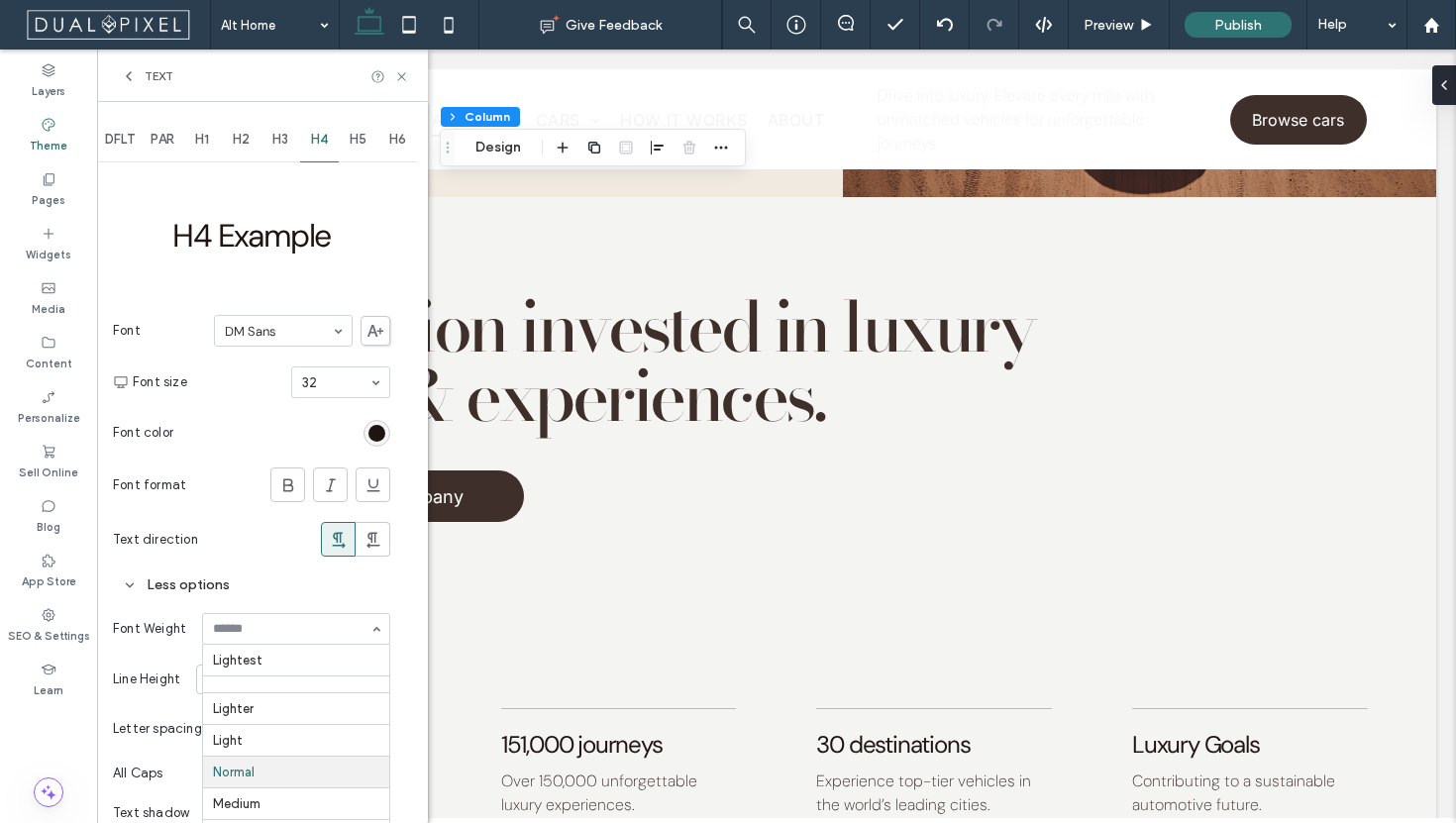 scroll, scrollTop: 114, scrollLeft: 0, axis: vertical 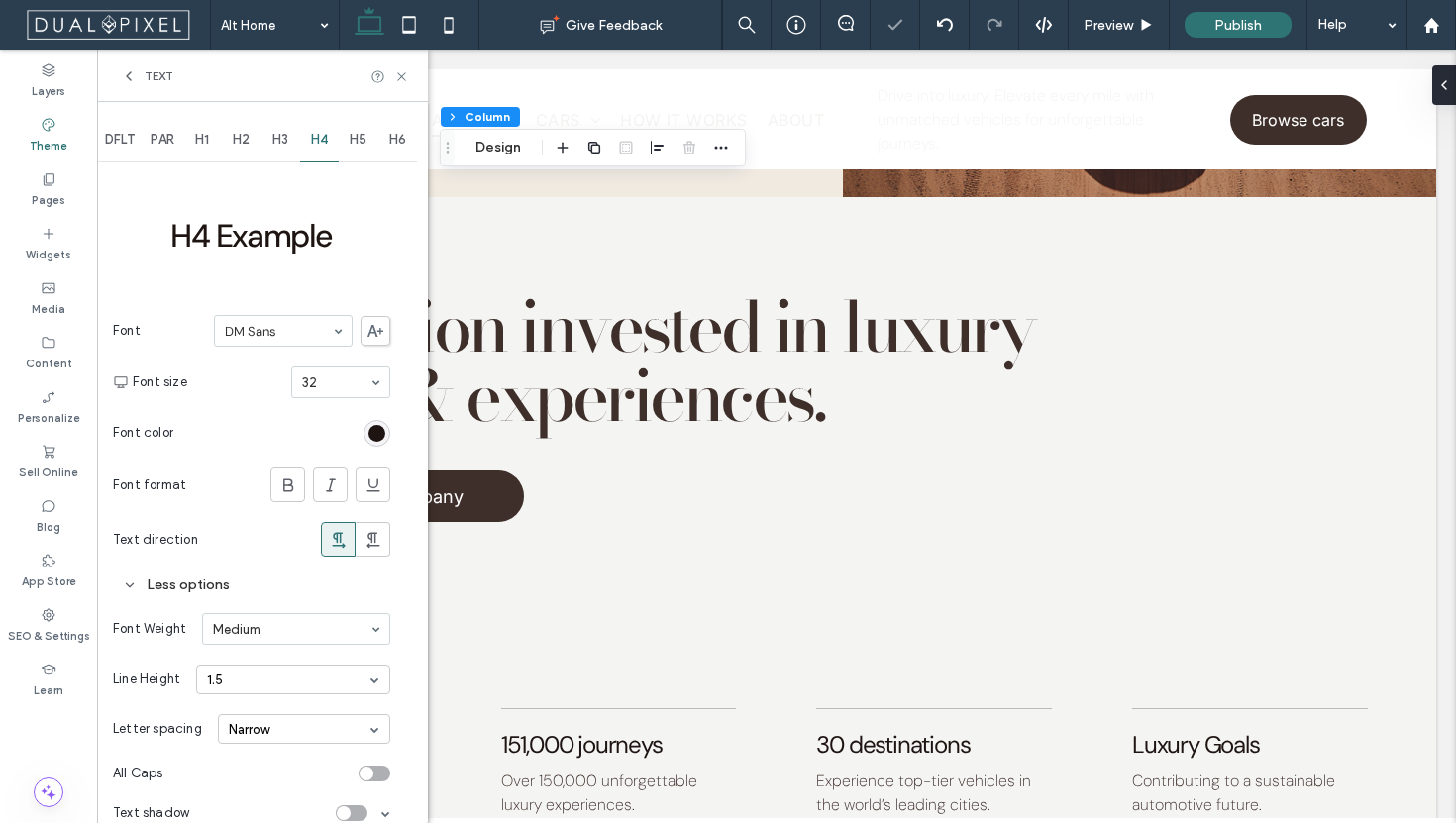 click on "H5" at bounding box center [358, 140] 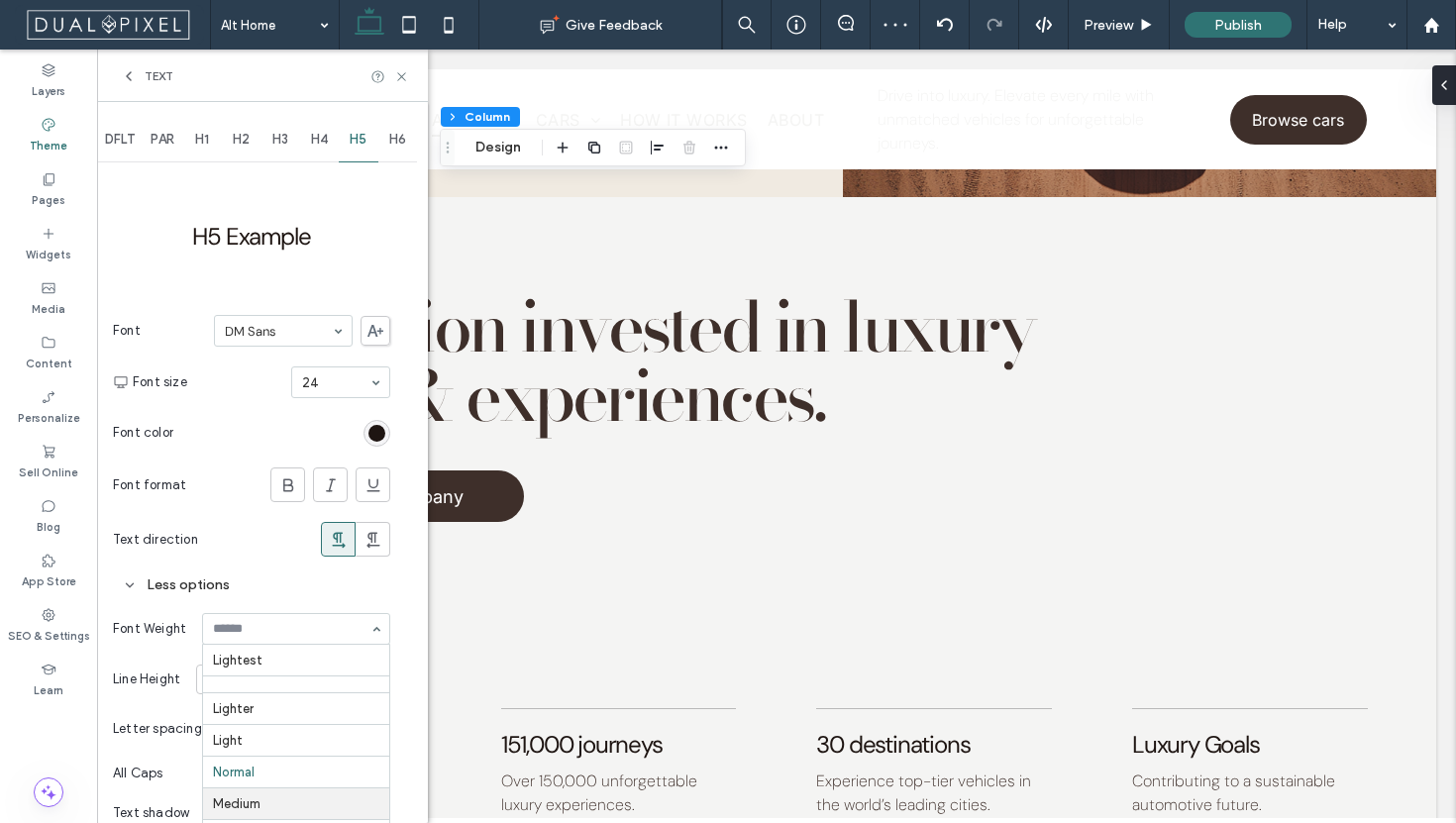 scroll, scrollTop: 114, scrollLeft: 0, axis: vertical 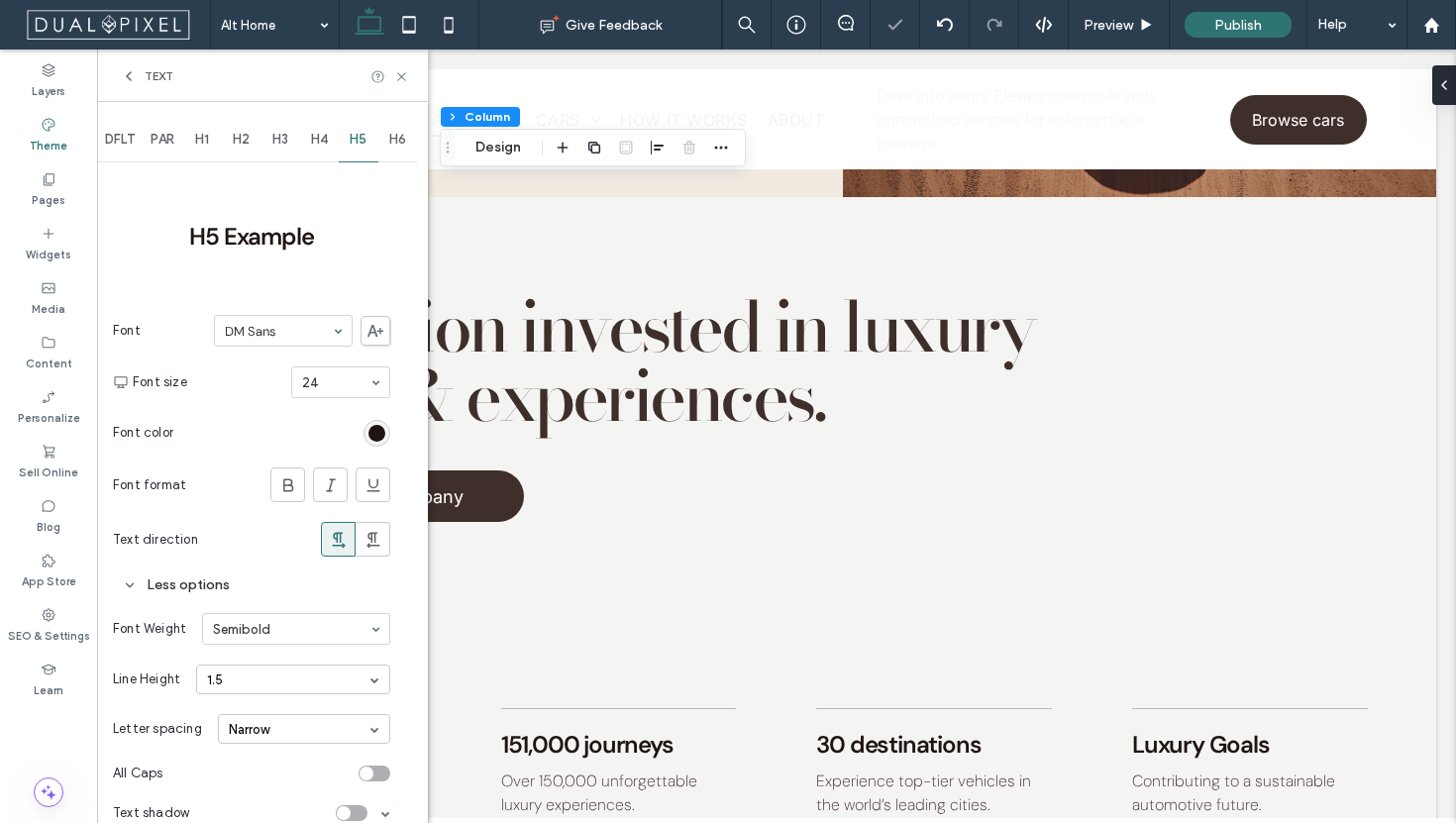 click on "H6" at bounding box center (397, 140) 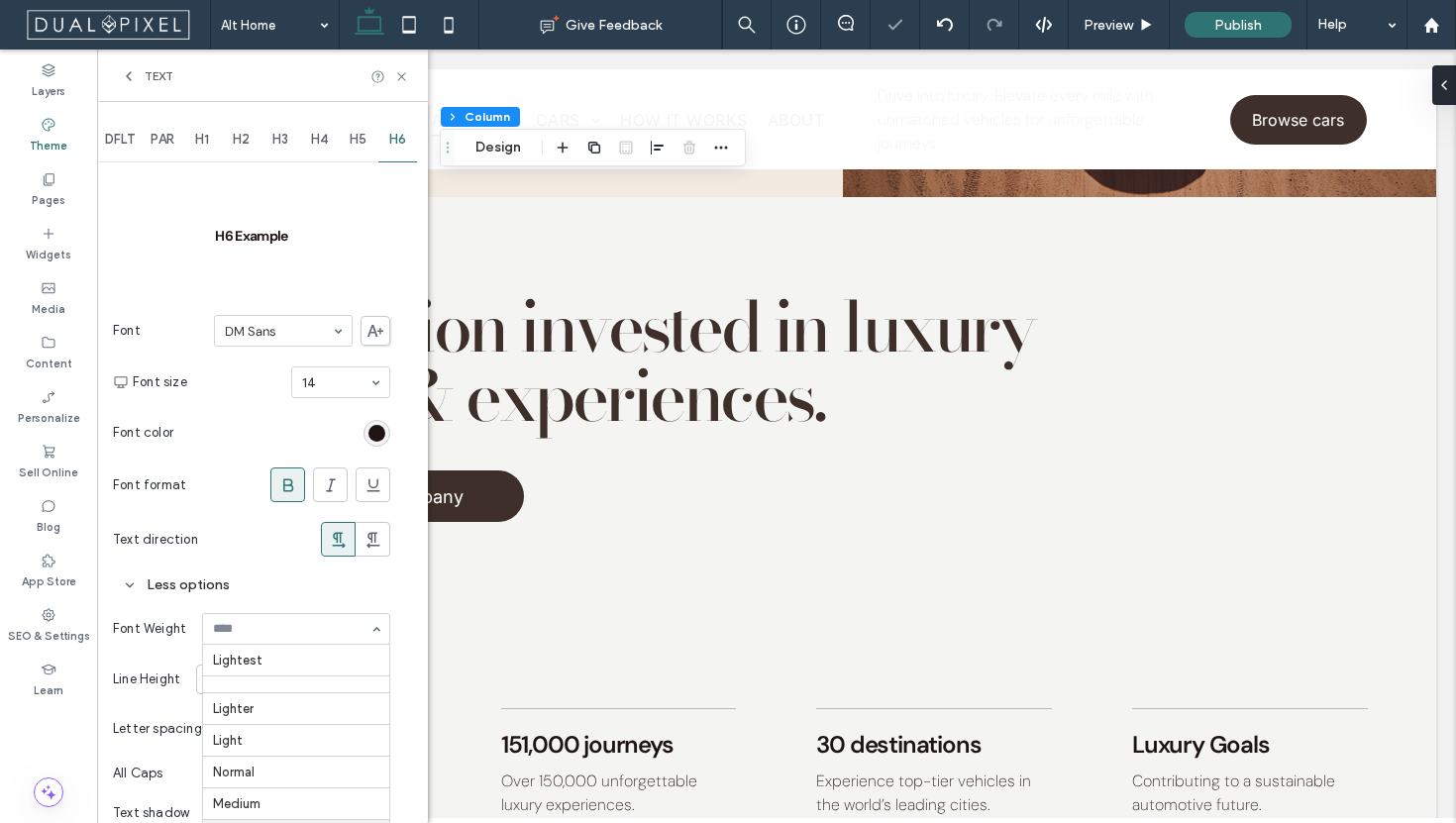 scroll, scrollTop: 114, scrollLeft: 0, axis: vertical 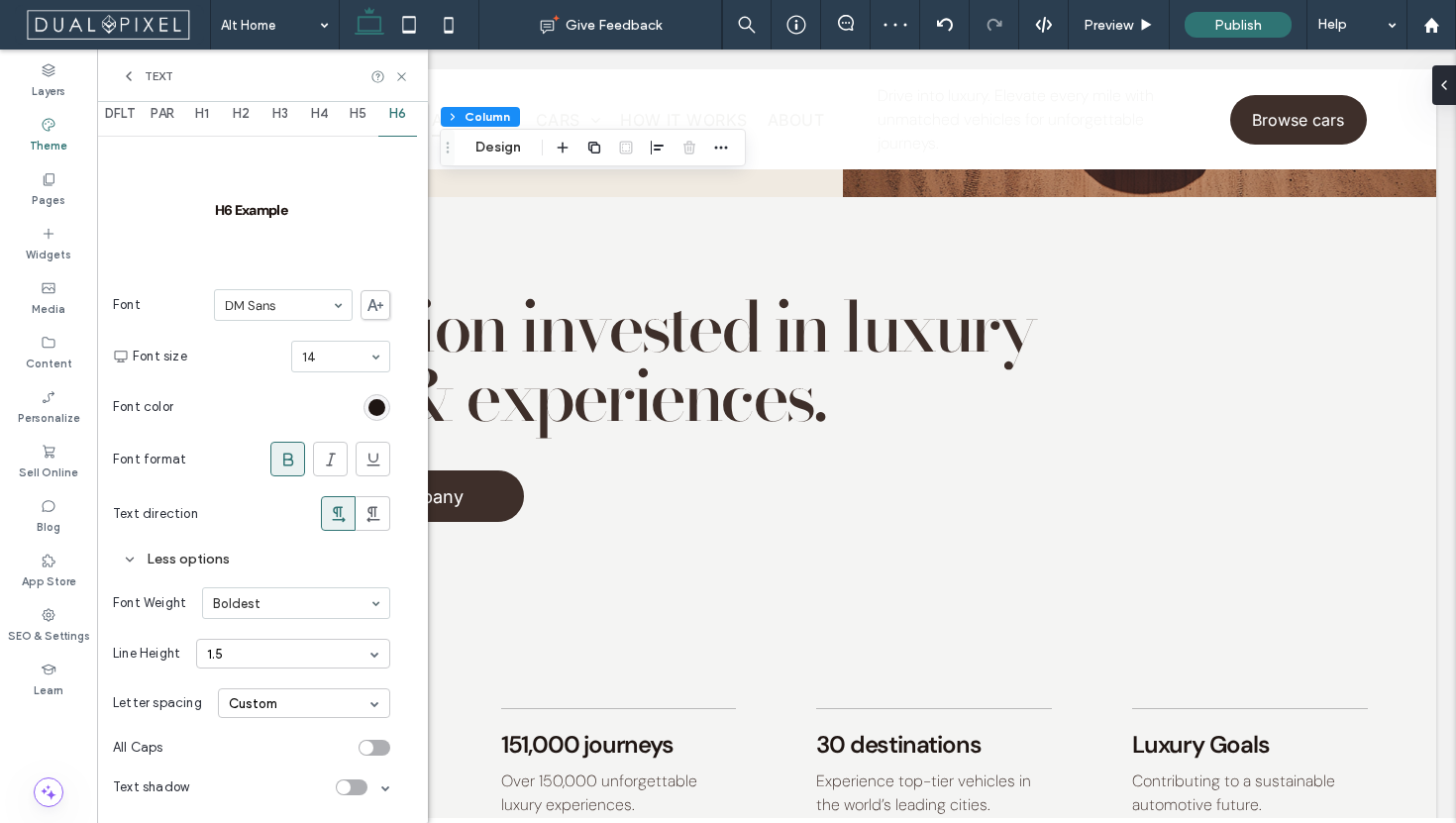 click on "PAR" at bounding box center (162, 114) 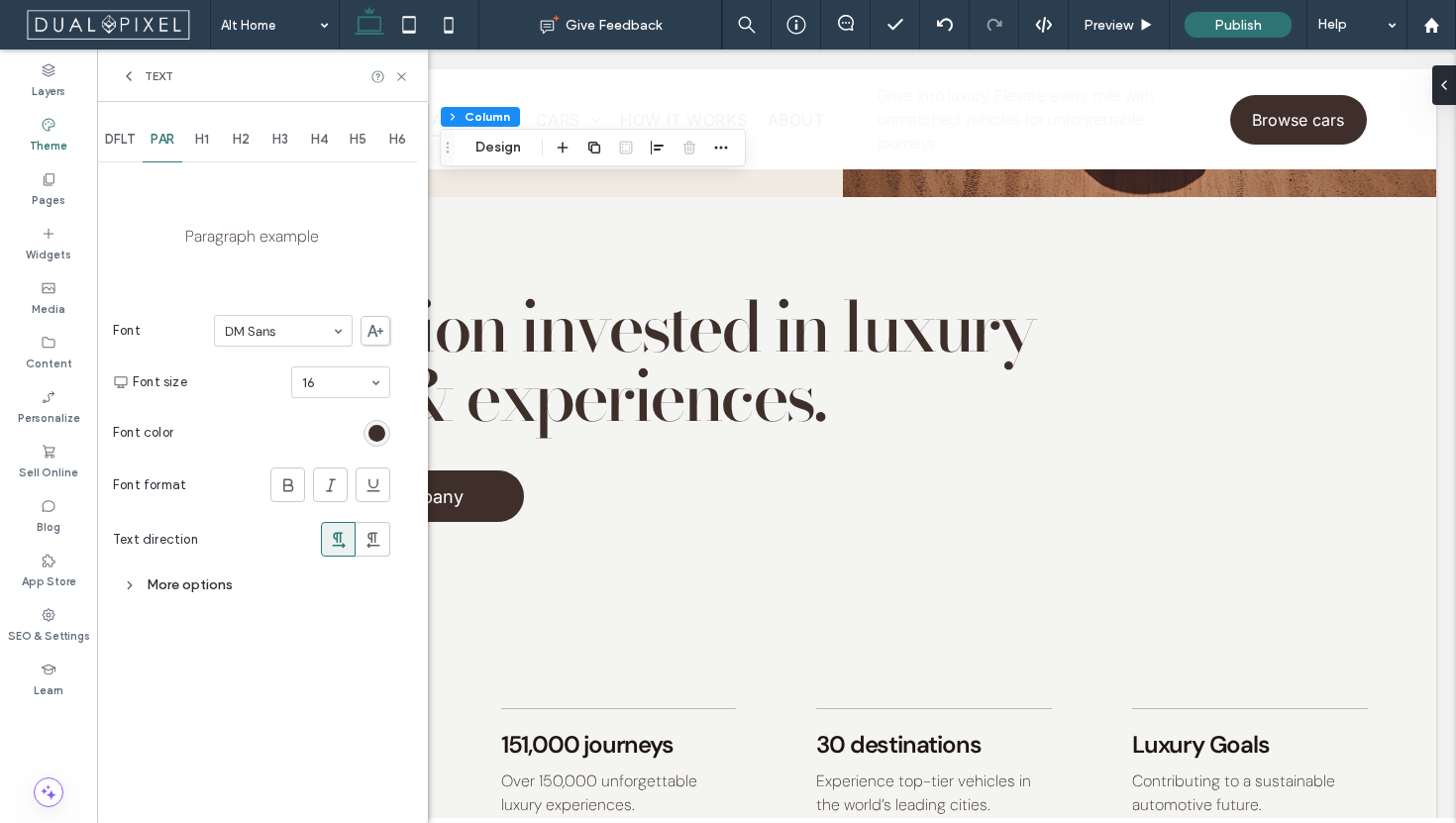 click on "DFLT" at bounding box center [120, 140] 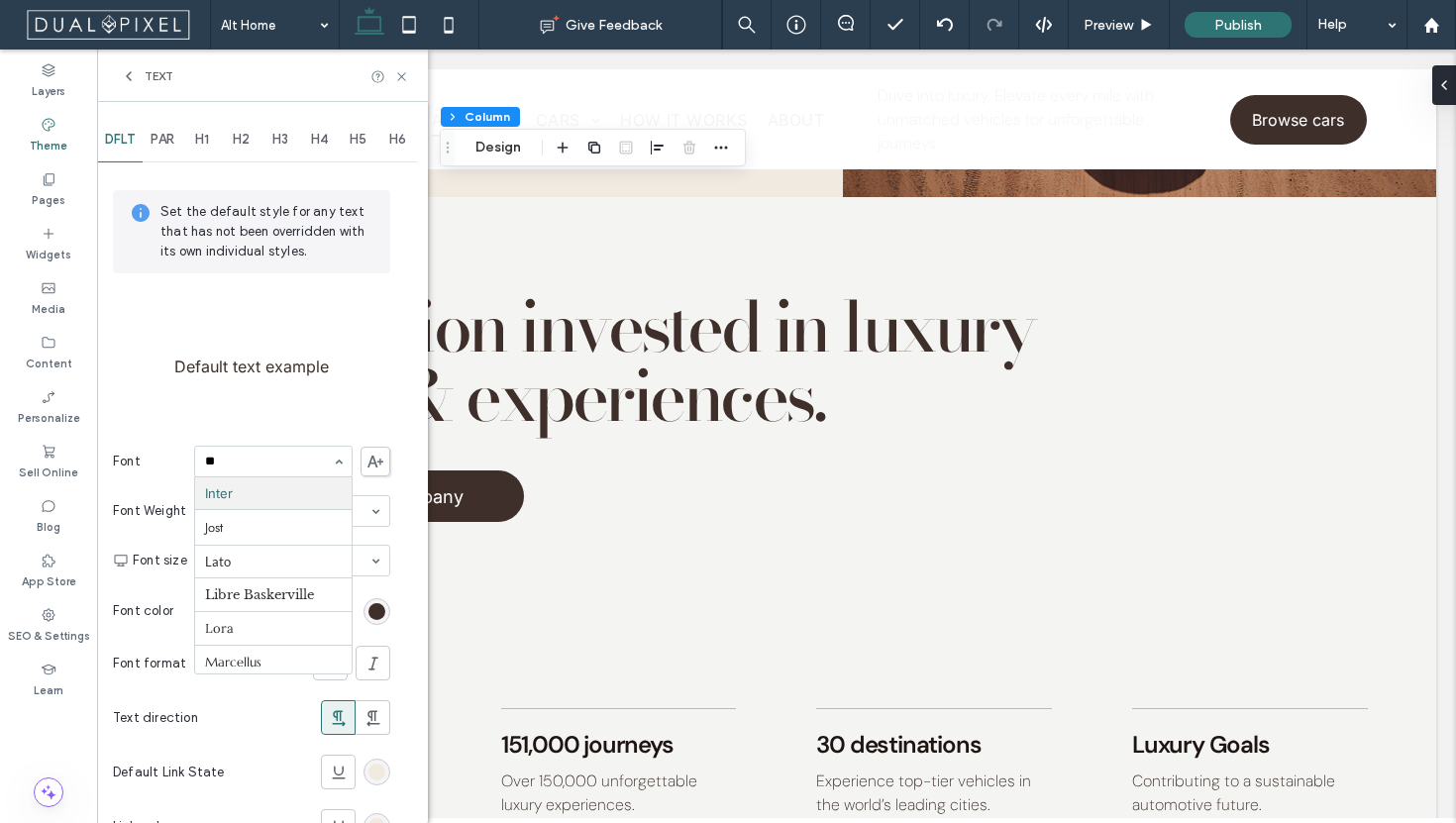 scroll, scrollTop: 50, scrollLeft: 0, axis: vertical 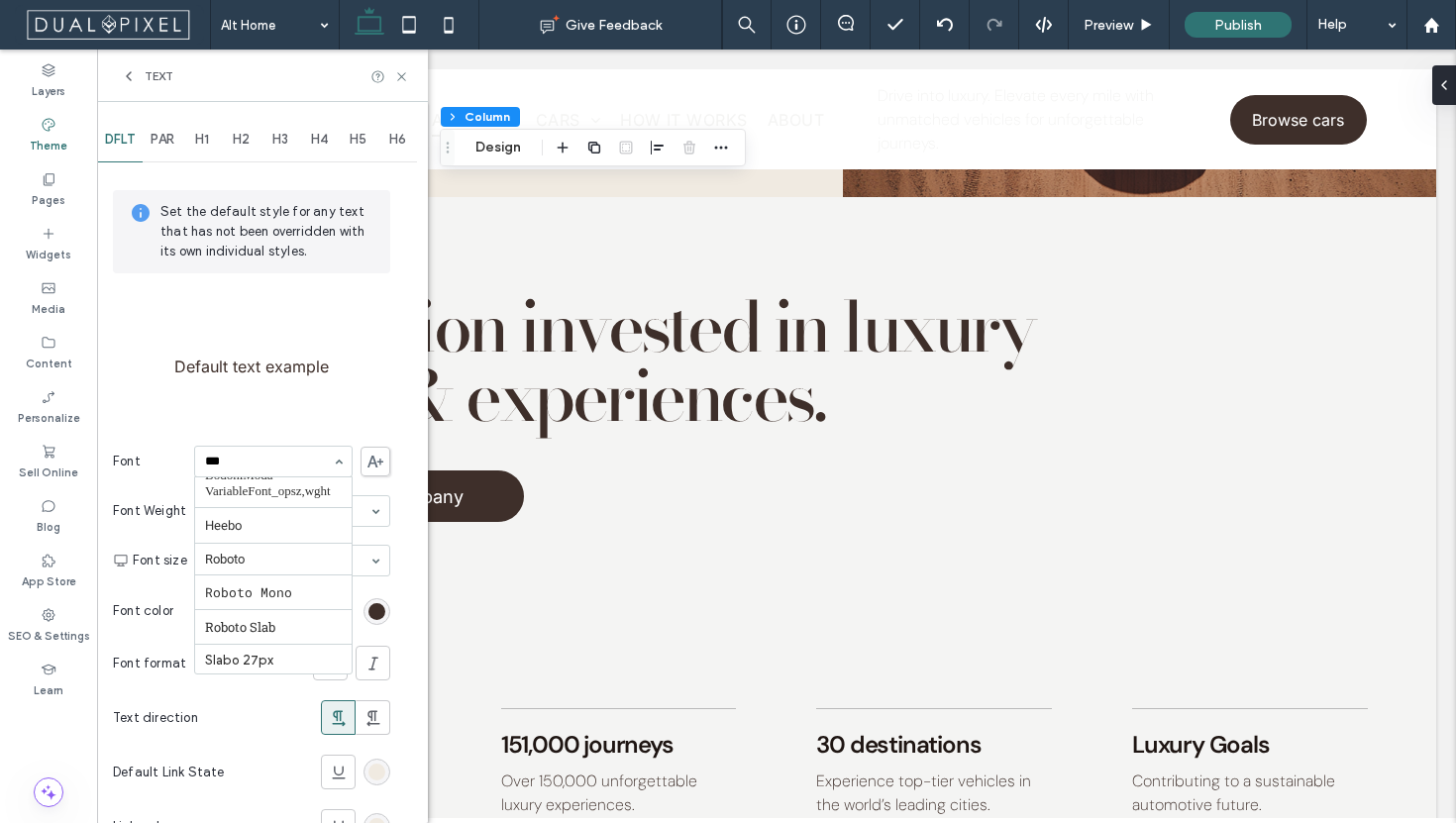 type on "****" 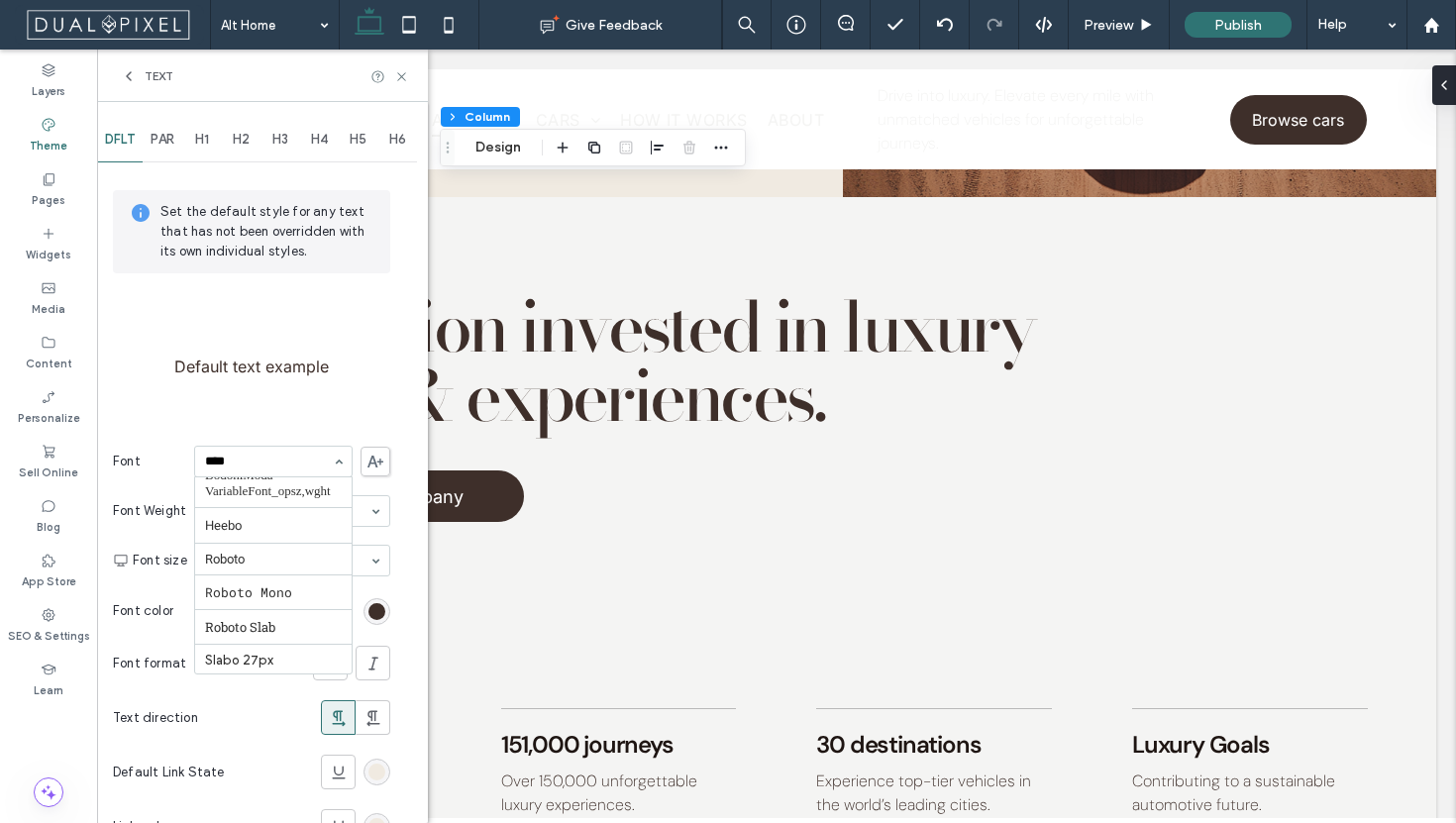 scroll, scrollTop: 0, scrollLeft: 0, axis: both 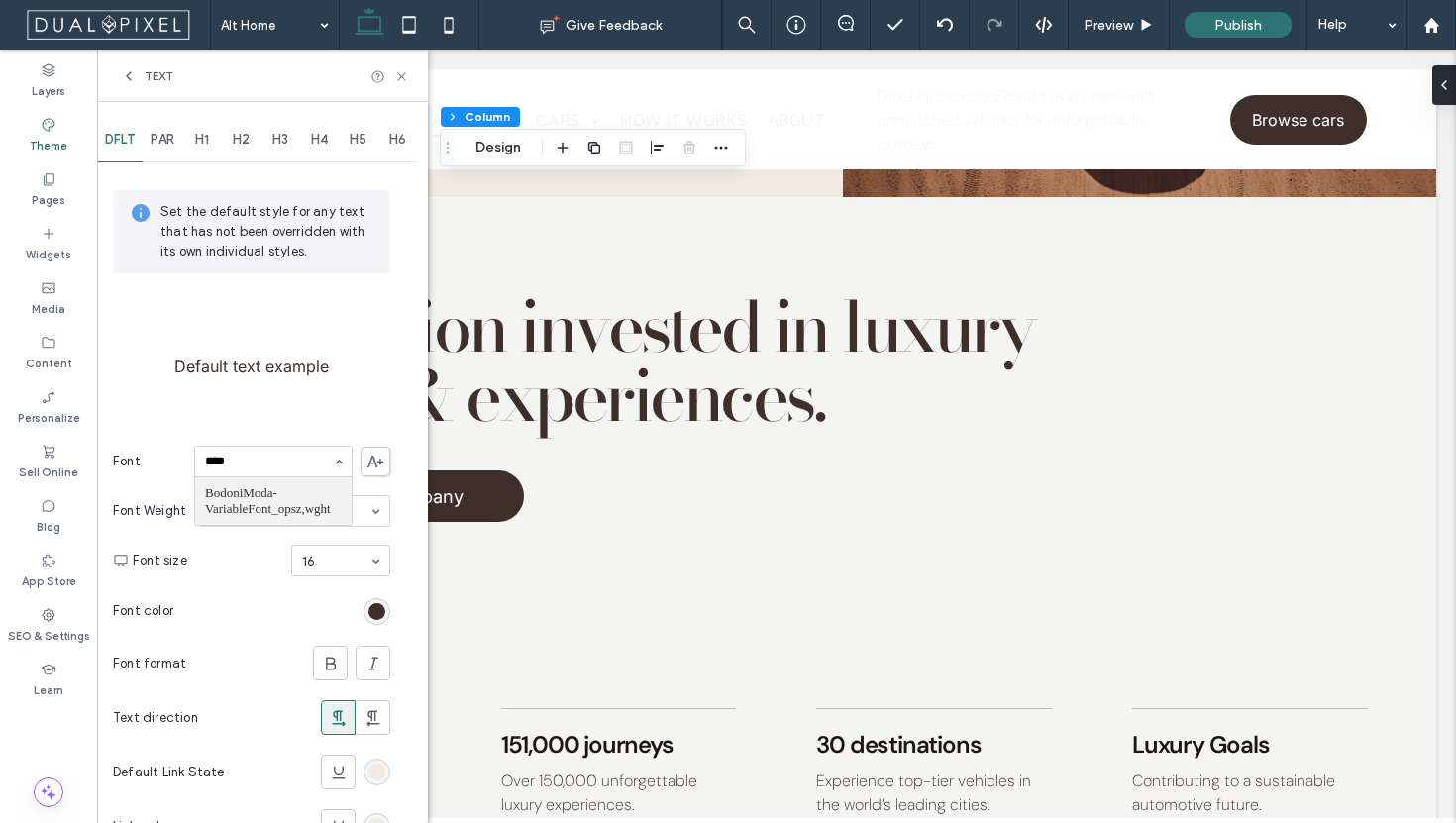 type 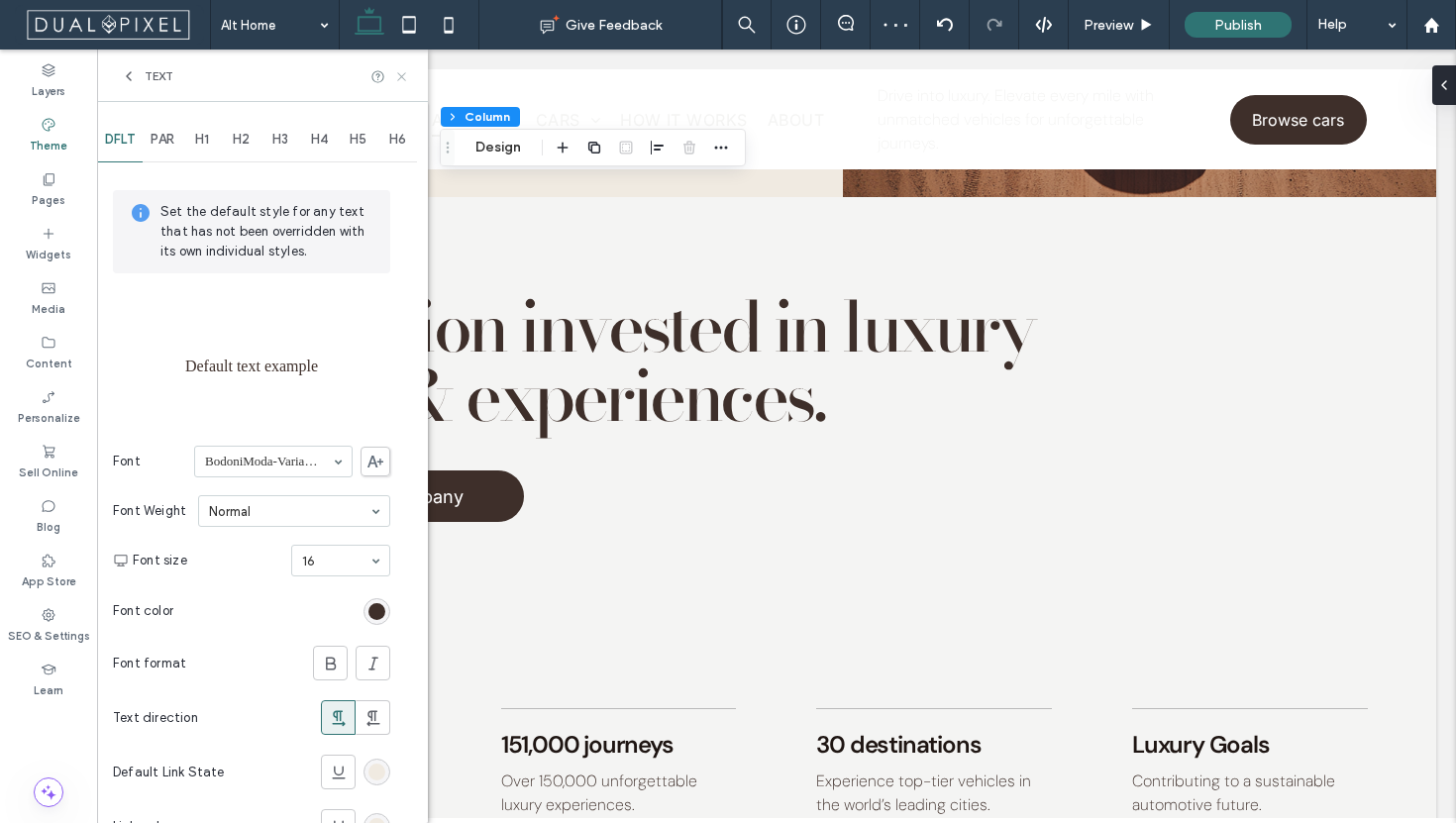 click 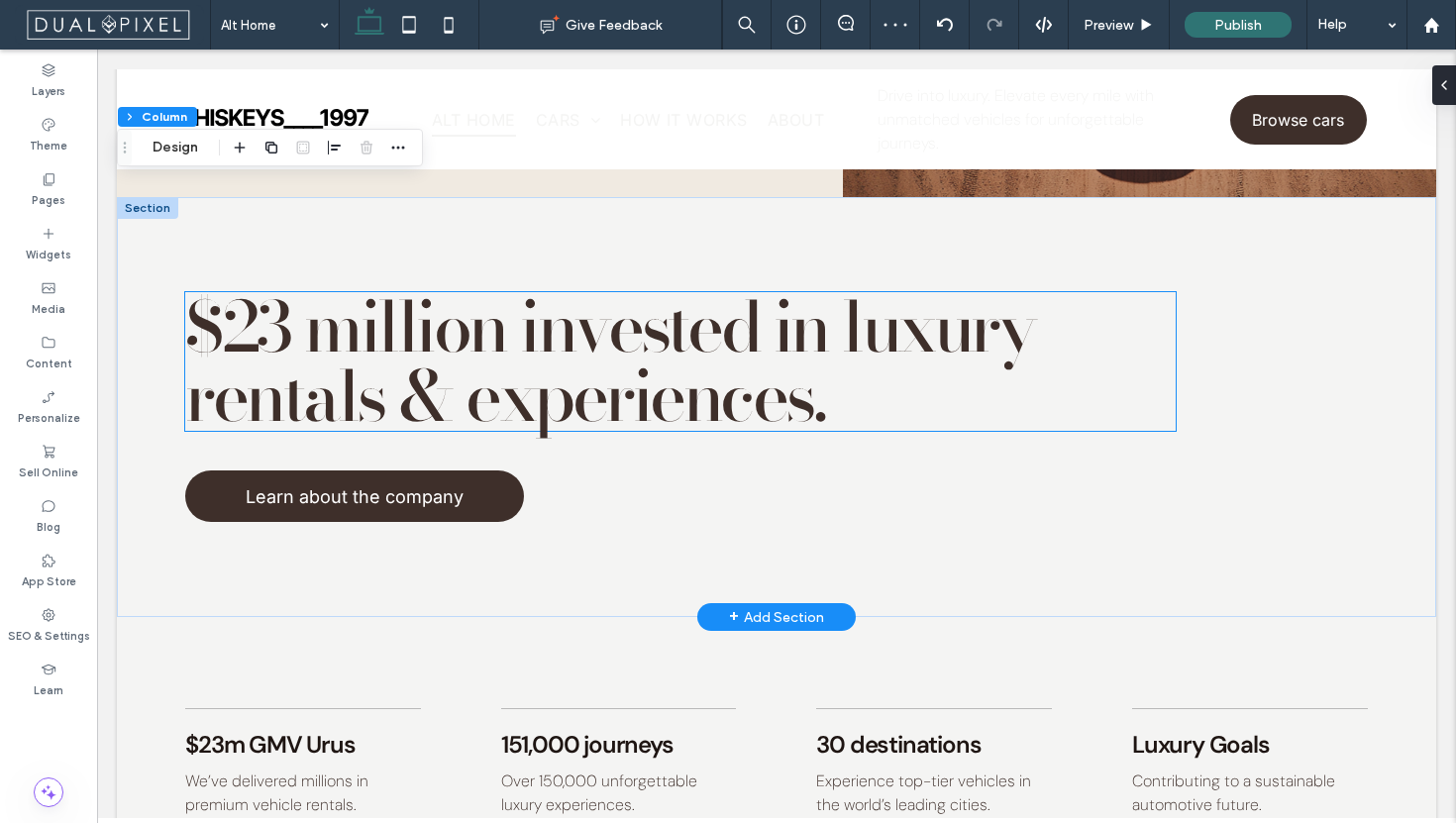 scroll, scrollTop: 2213, scrollLeft: 0, axis: vertical 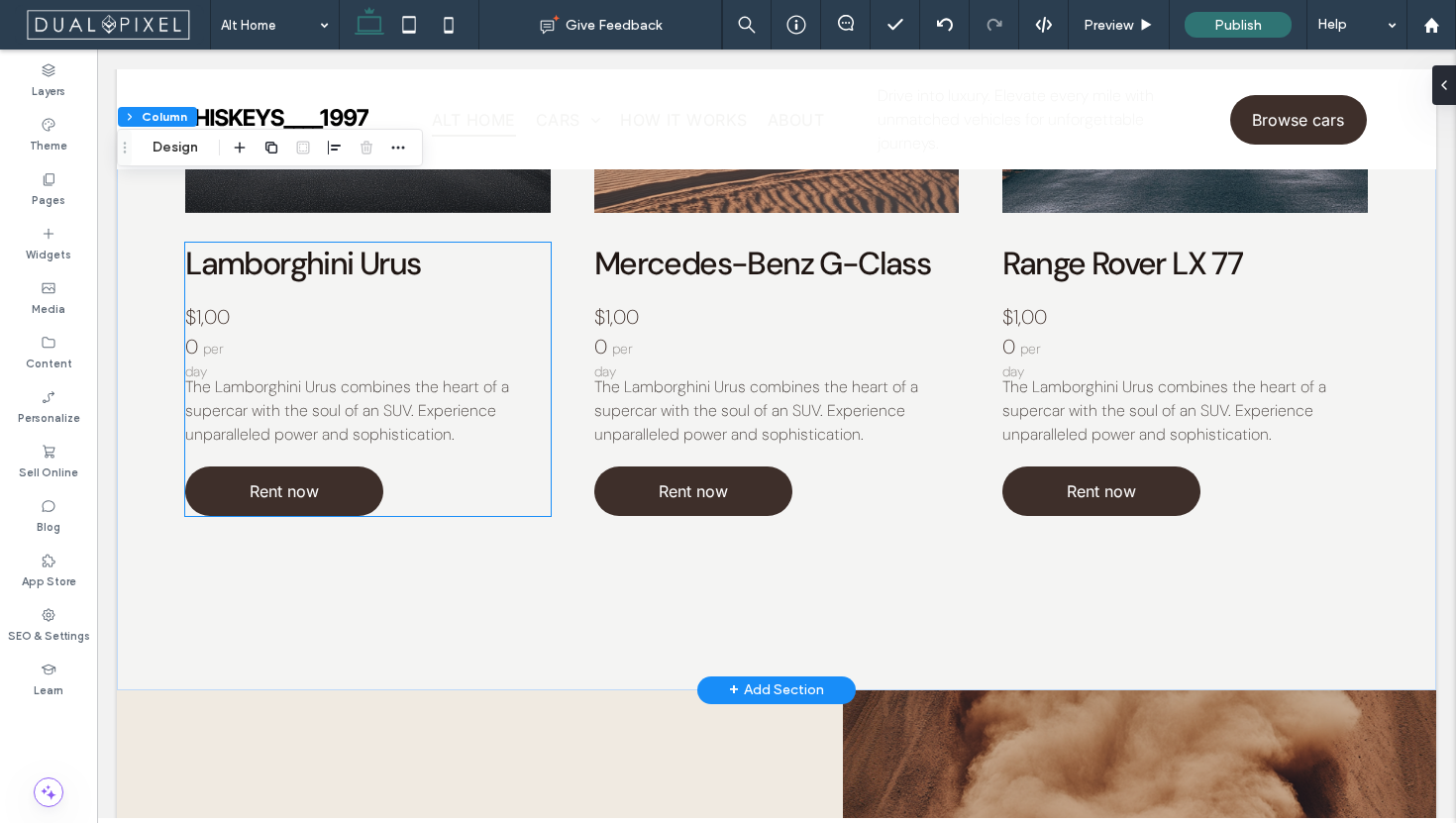 click on "Lamborghini Urus" at bounding box center (302, 263) 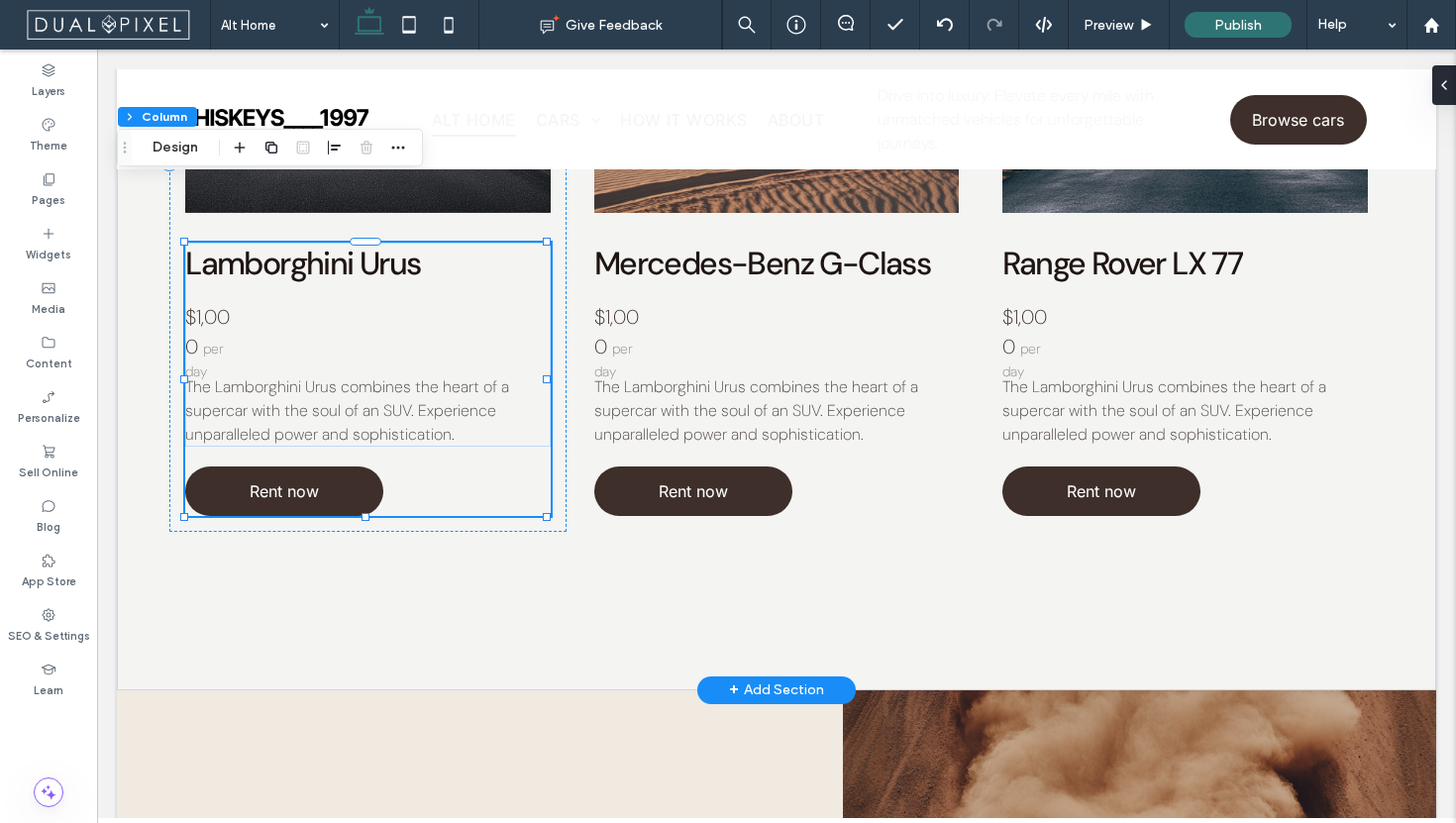 click on "Lamborghini Urus" at bounding box center [302, 263] 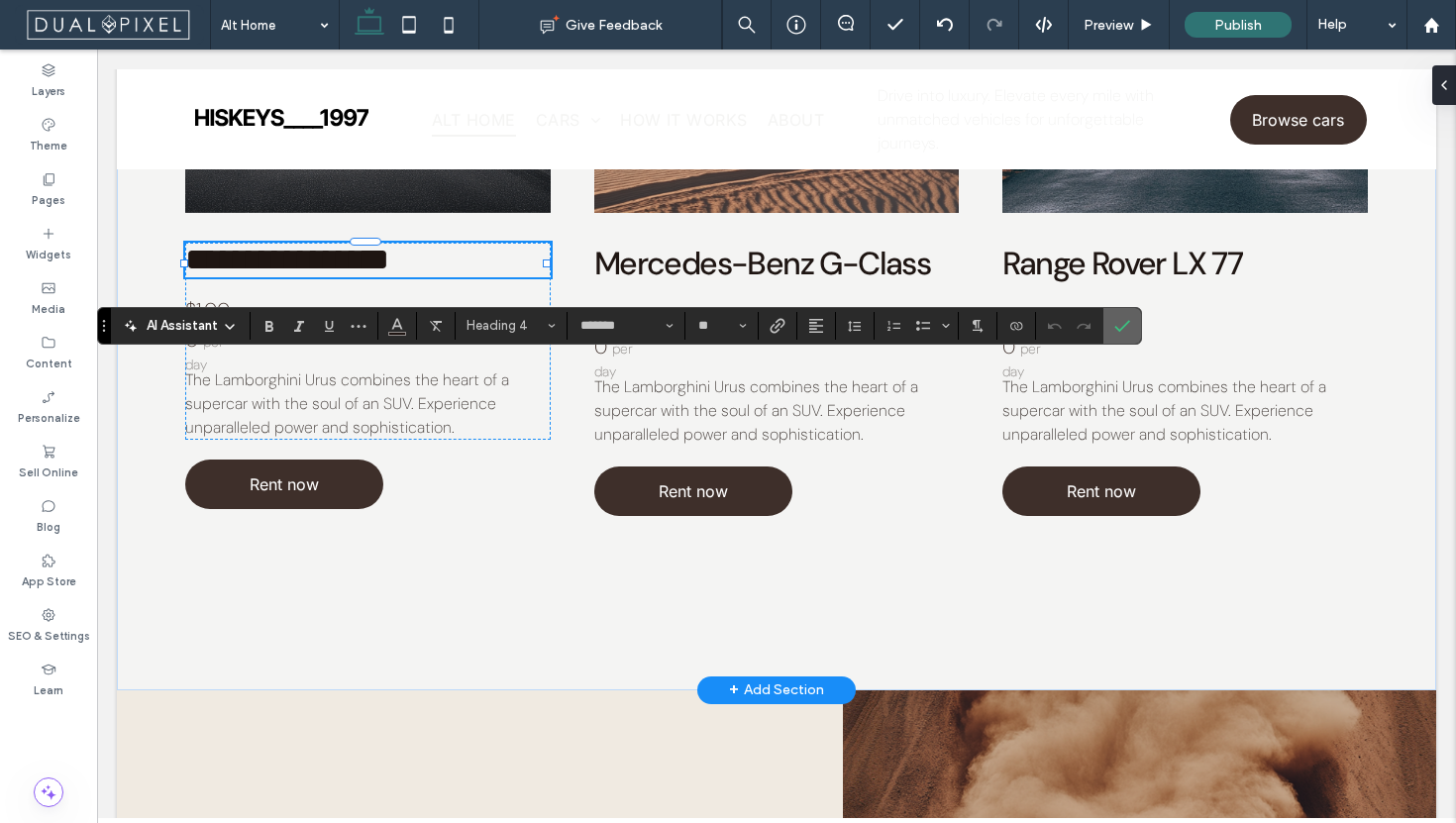 click 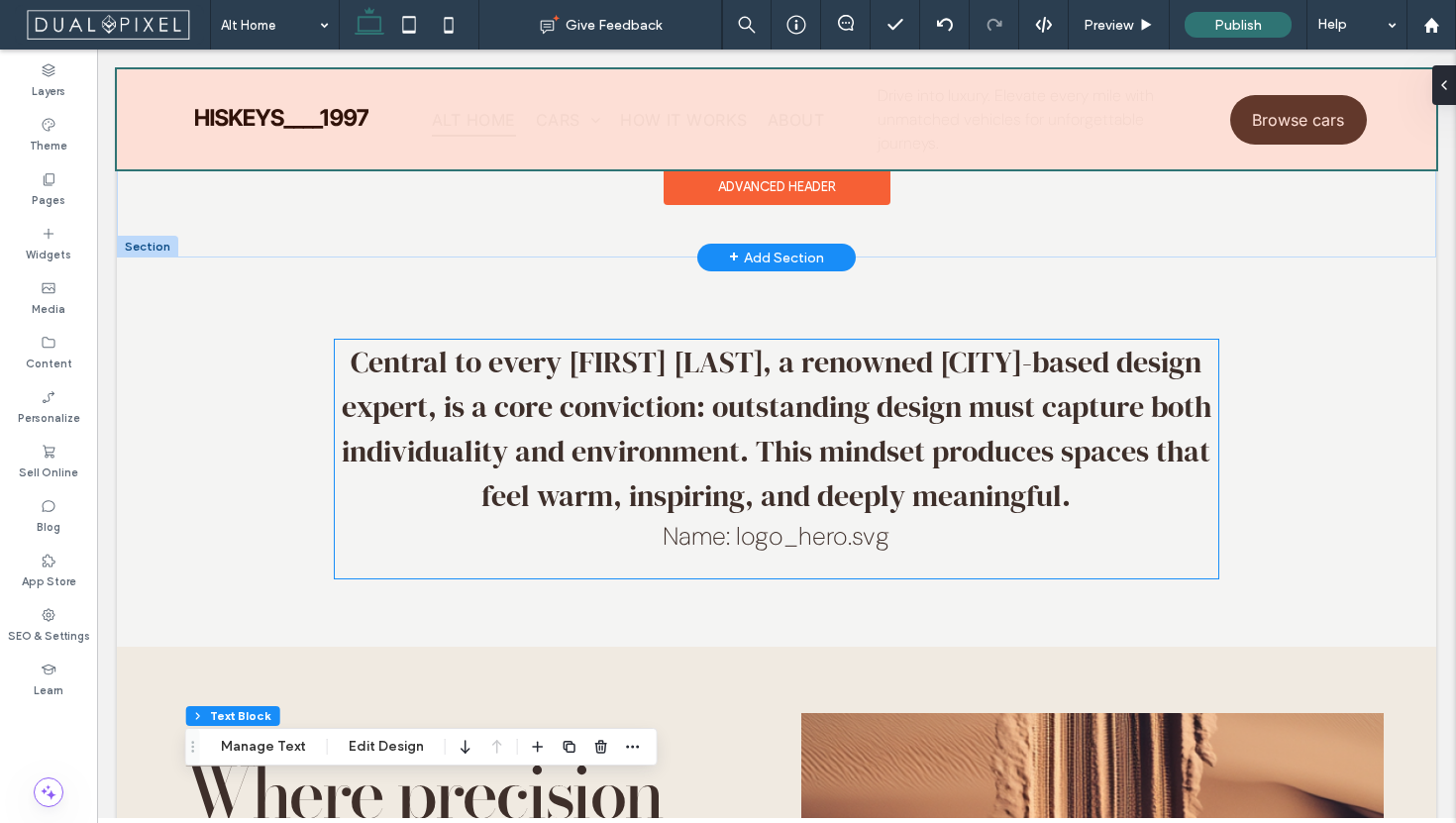 scroll, scrollTop: 0, scrollLeft: 0, axis: both 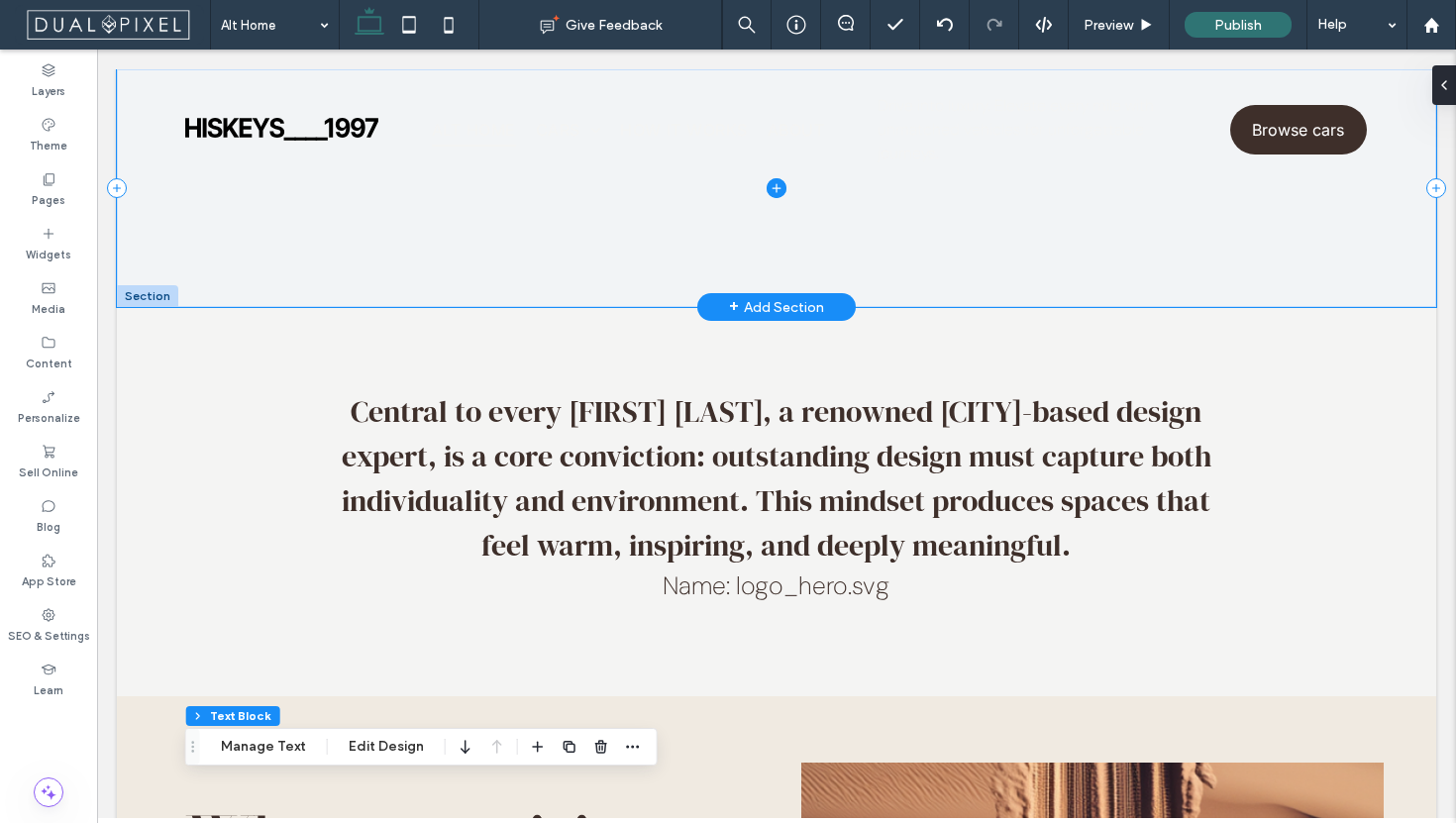 click at bounding box center [777, 188] 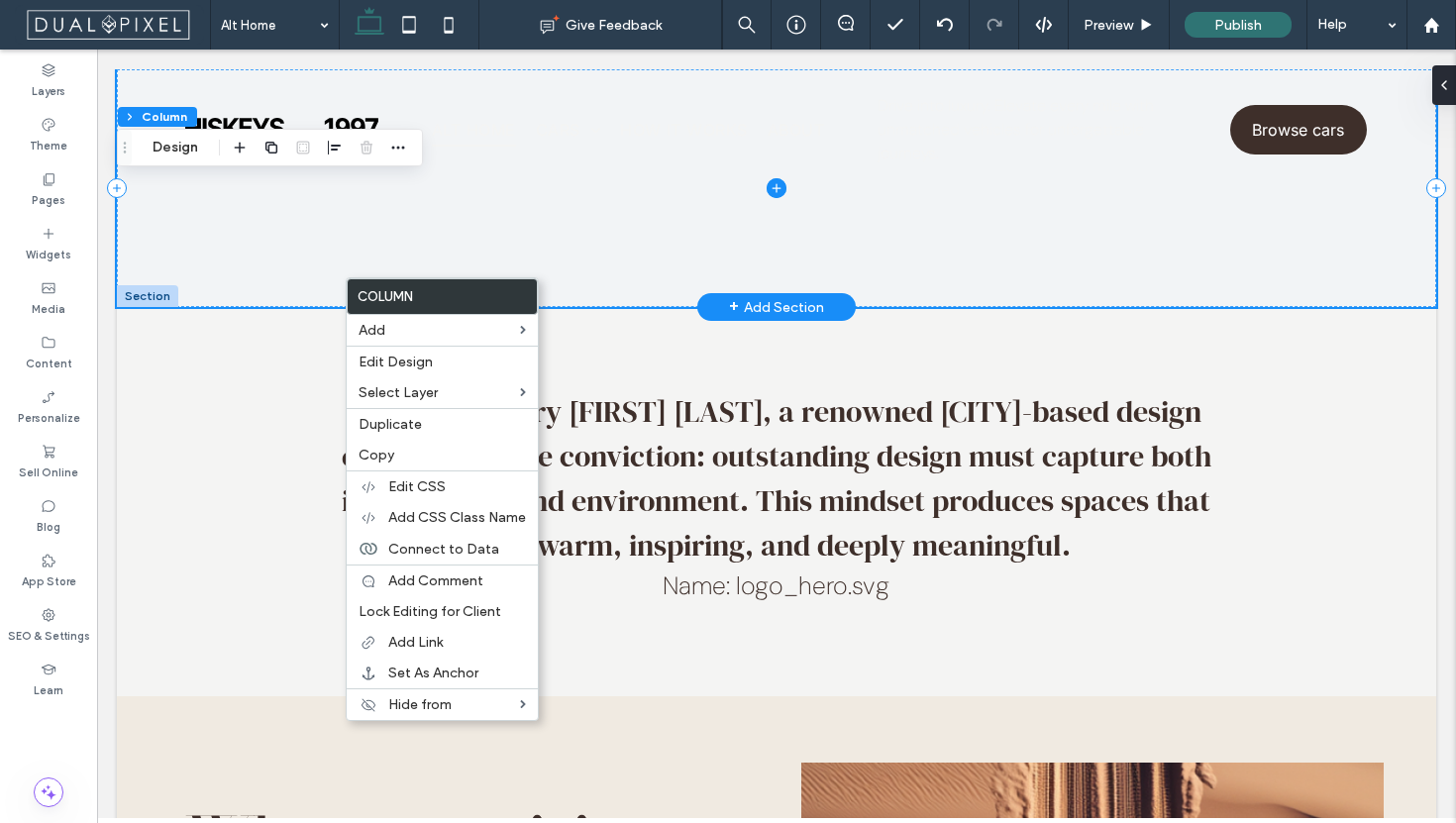 click at bounding box center (777, 188) 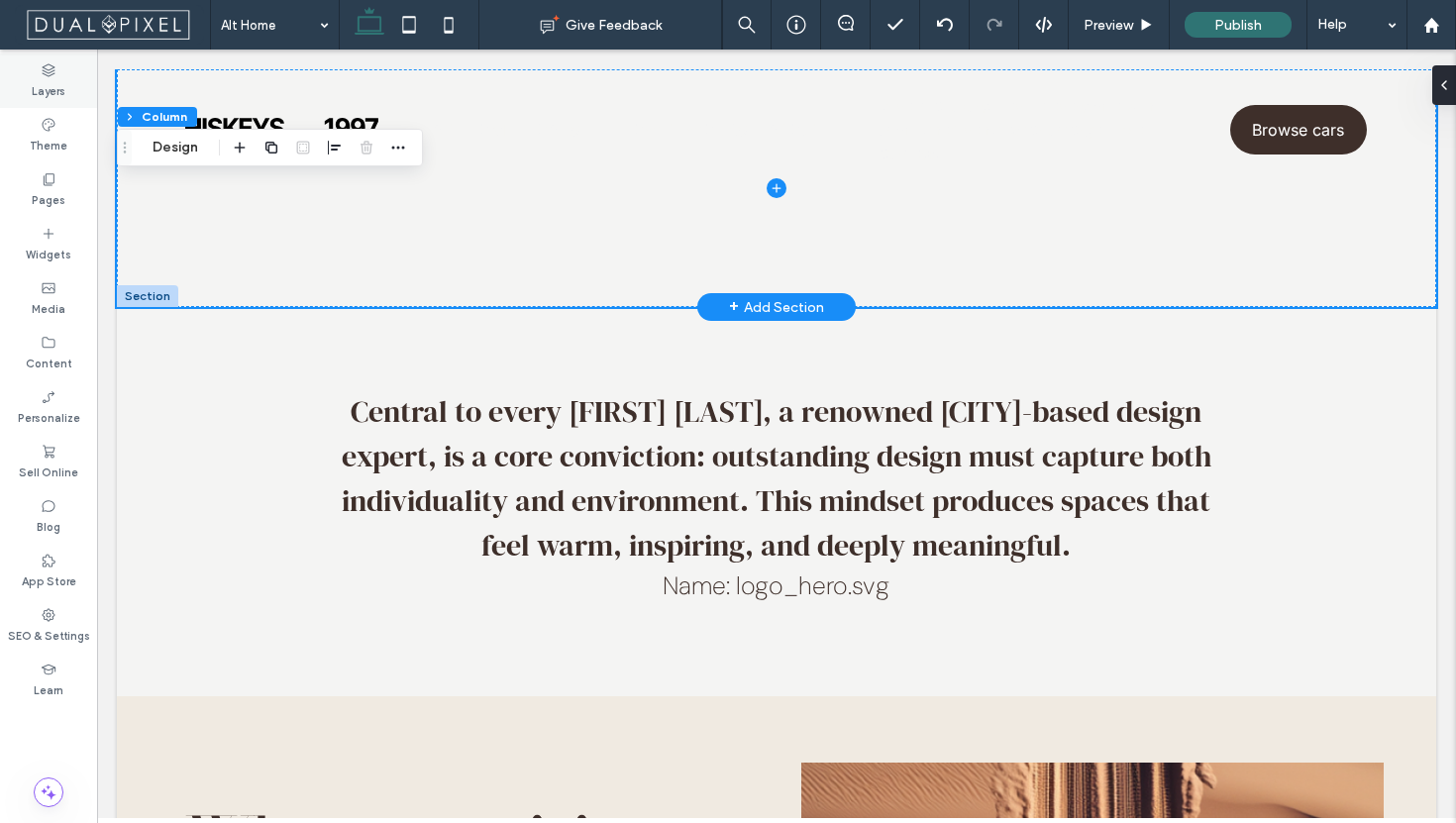 click on "Layers" at bounding box center (49, 89) 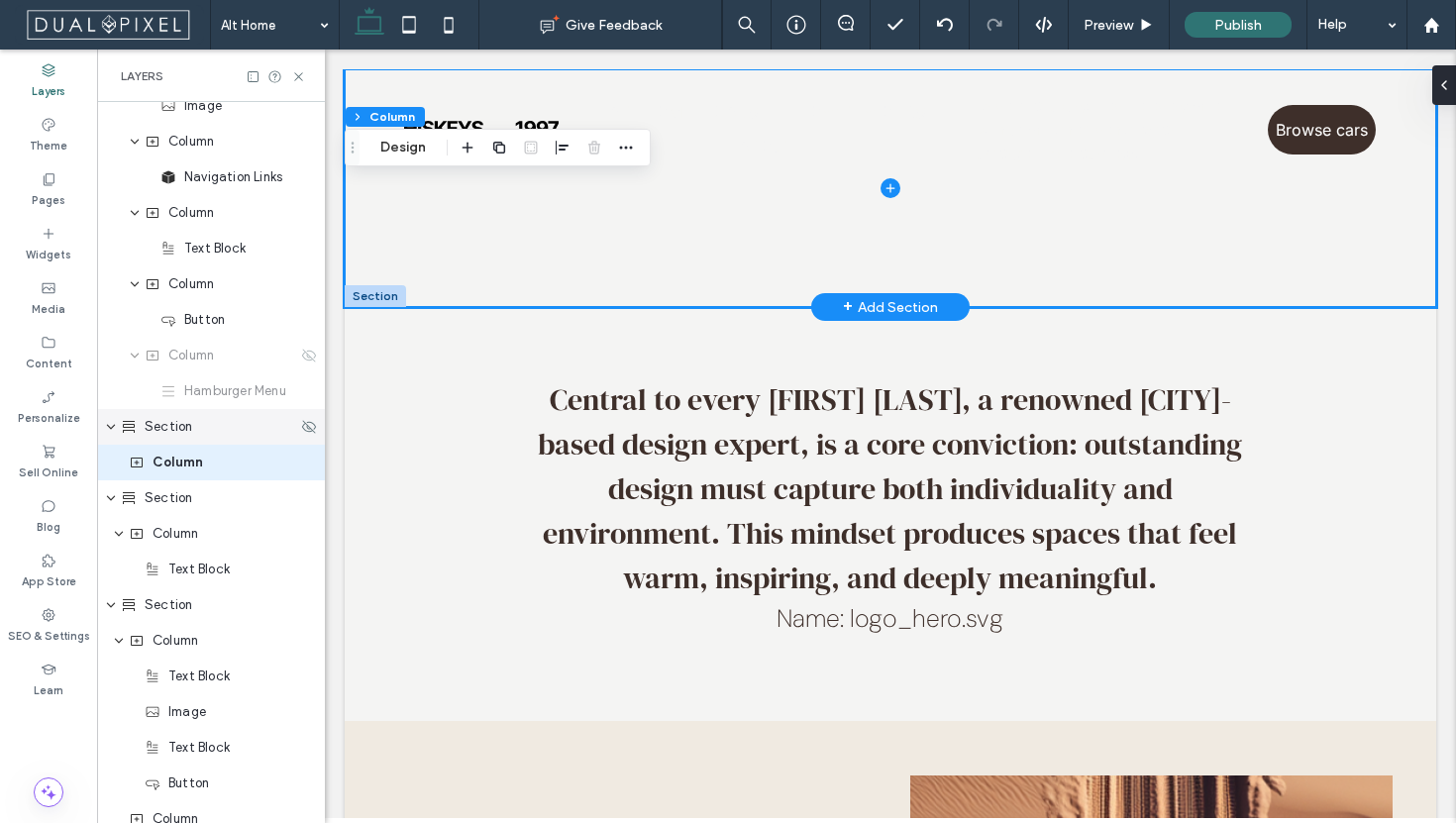 click on "Section" at bounding box center [168, 427] 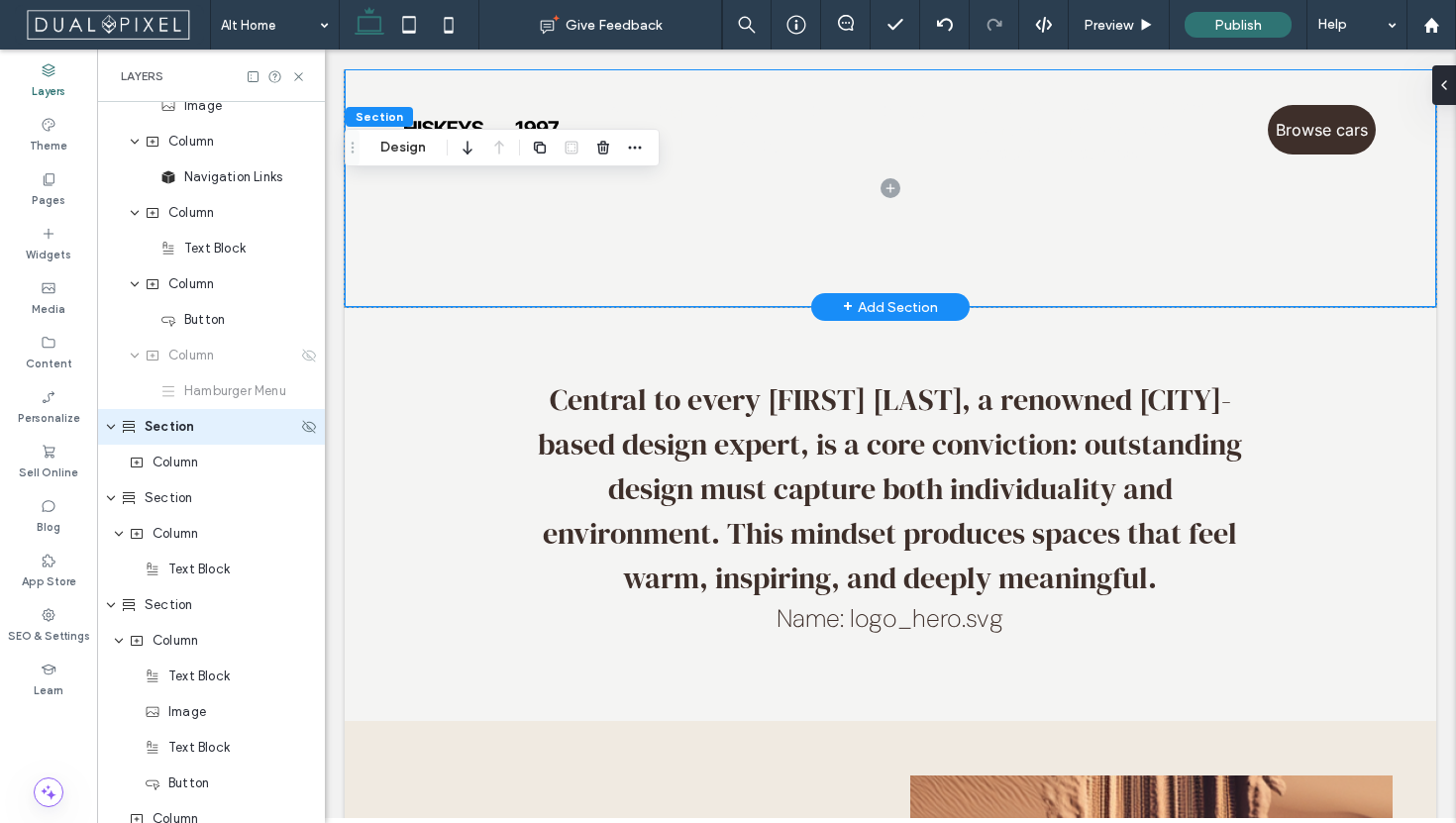scroll, scrollTop: 85, scrollLeft: 0, axis: vertical 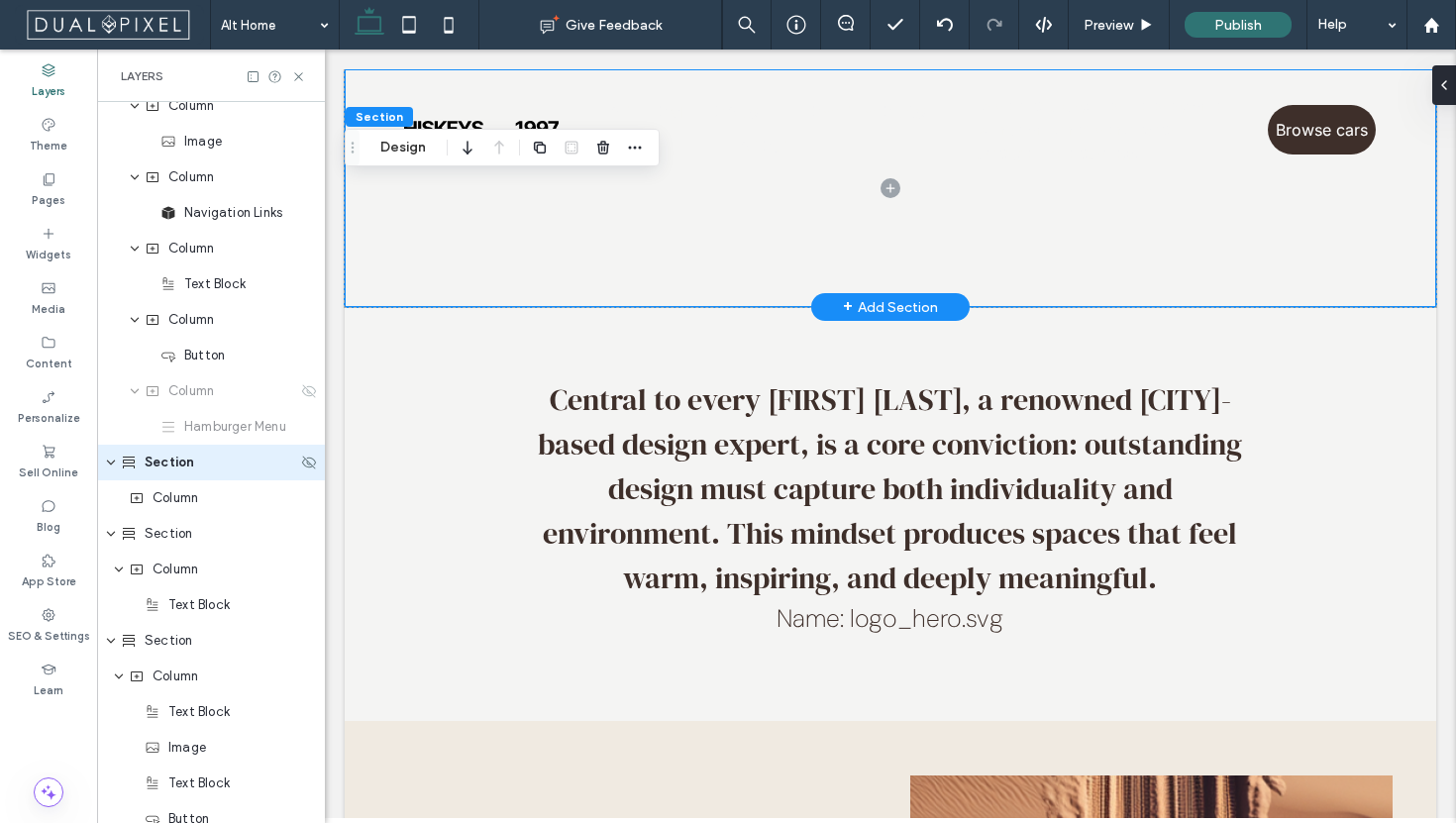 click on "Section" at bounding box center [211, 463] 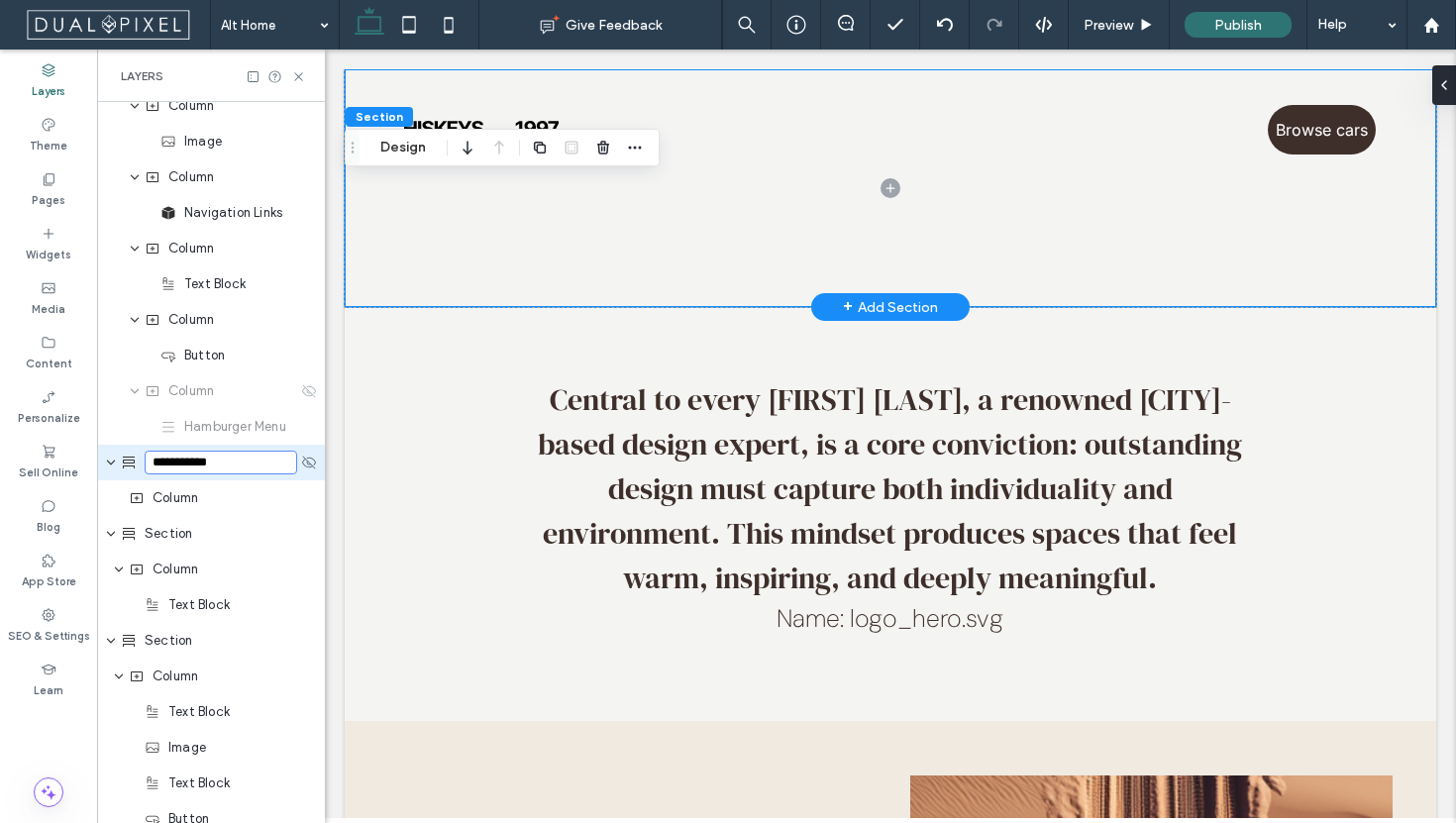 type on "**********" 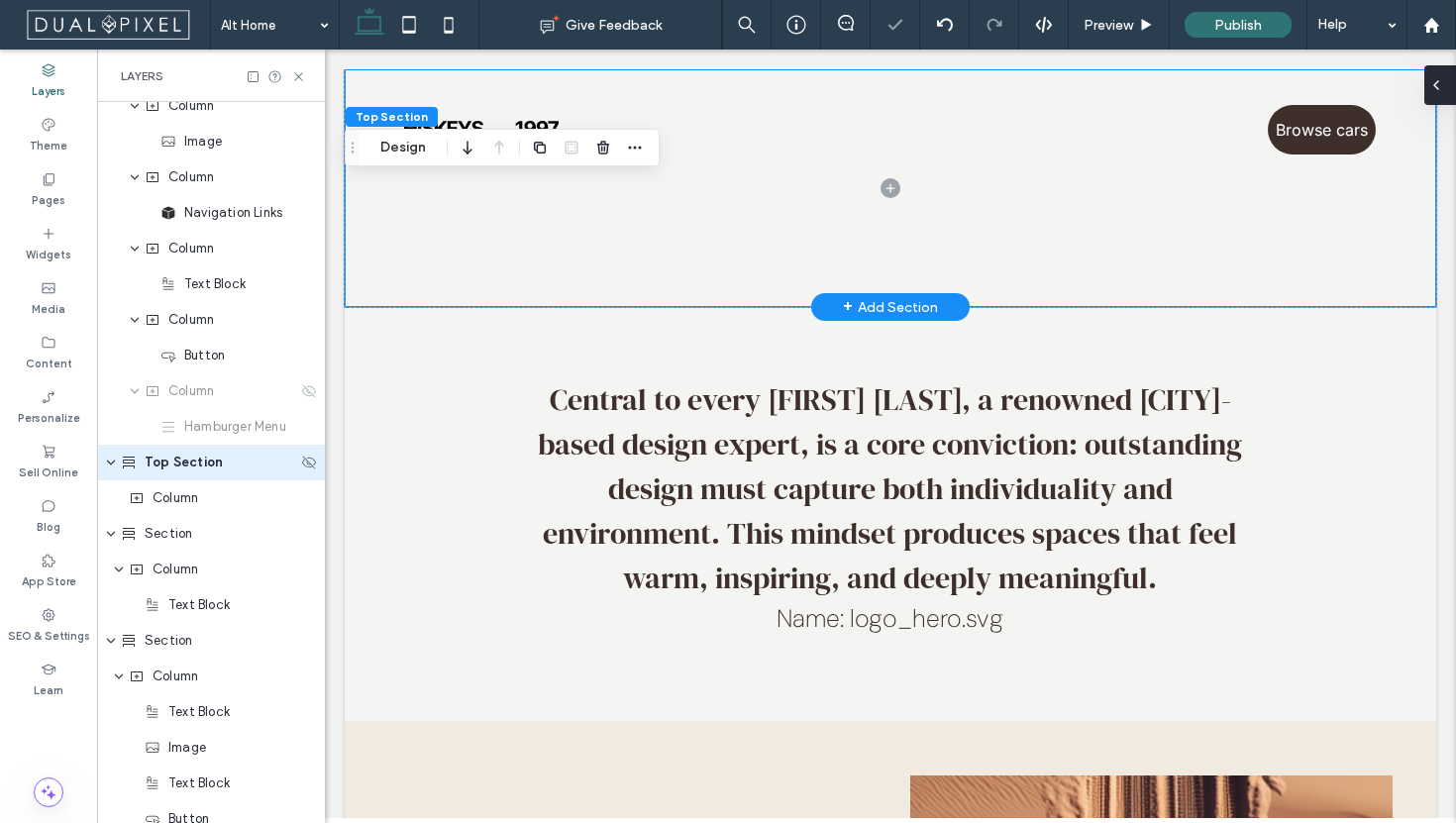 click at bounding box center (1436, 85) 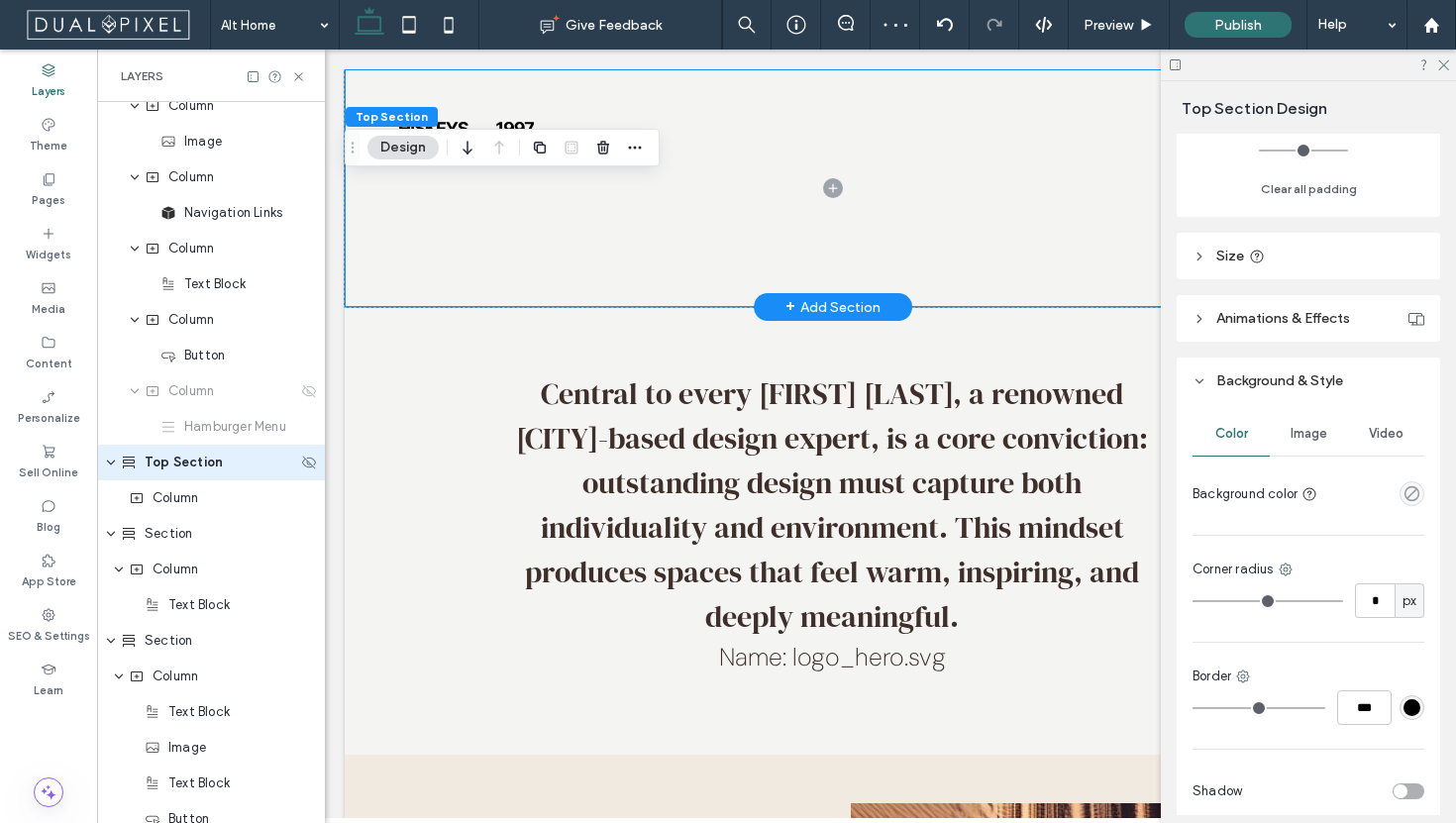 scroll, scrollTop: 480, scrollLeft: 0, axis: vertical 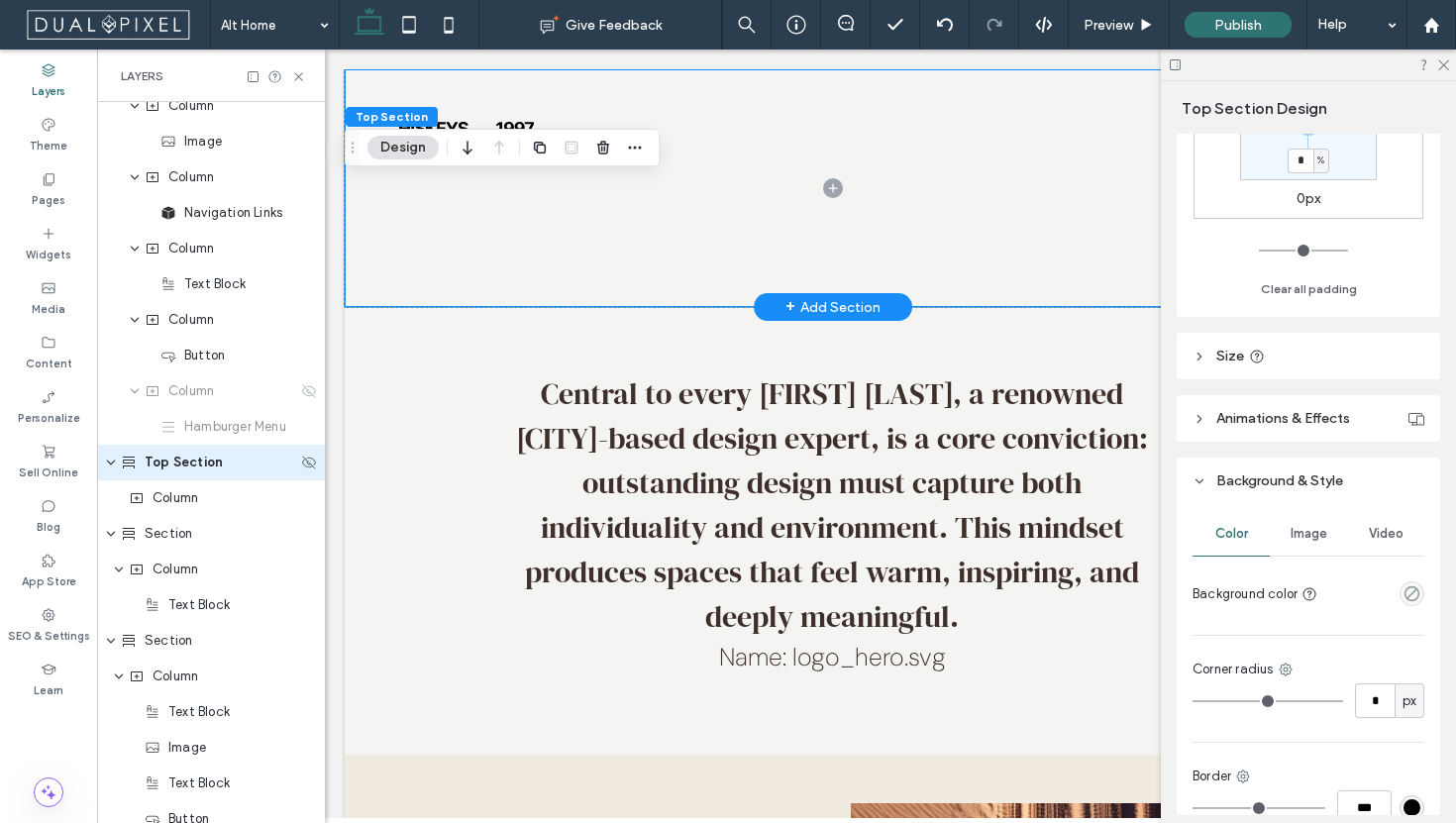 click on "Video" at bounding box center (1386, 534) 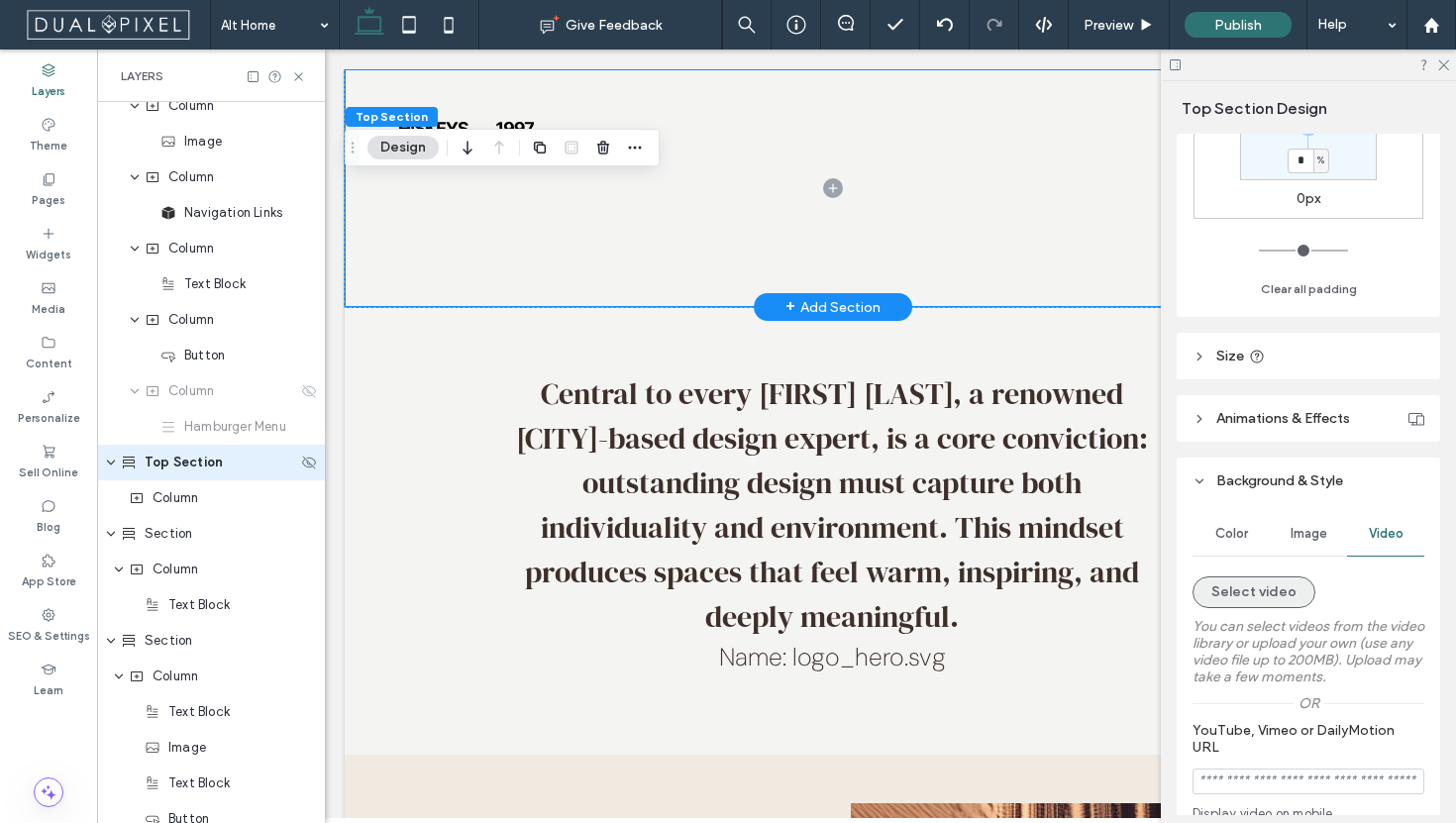 click on "Select video" at bounding box center [1254, 592] 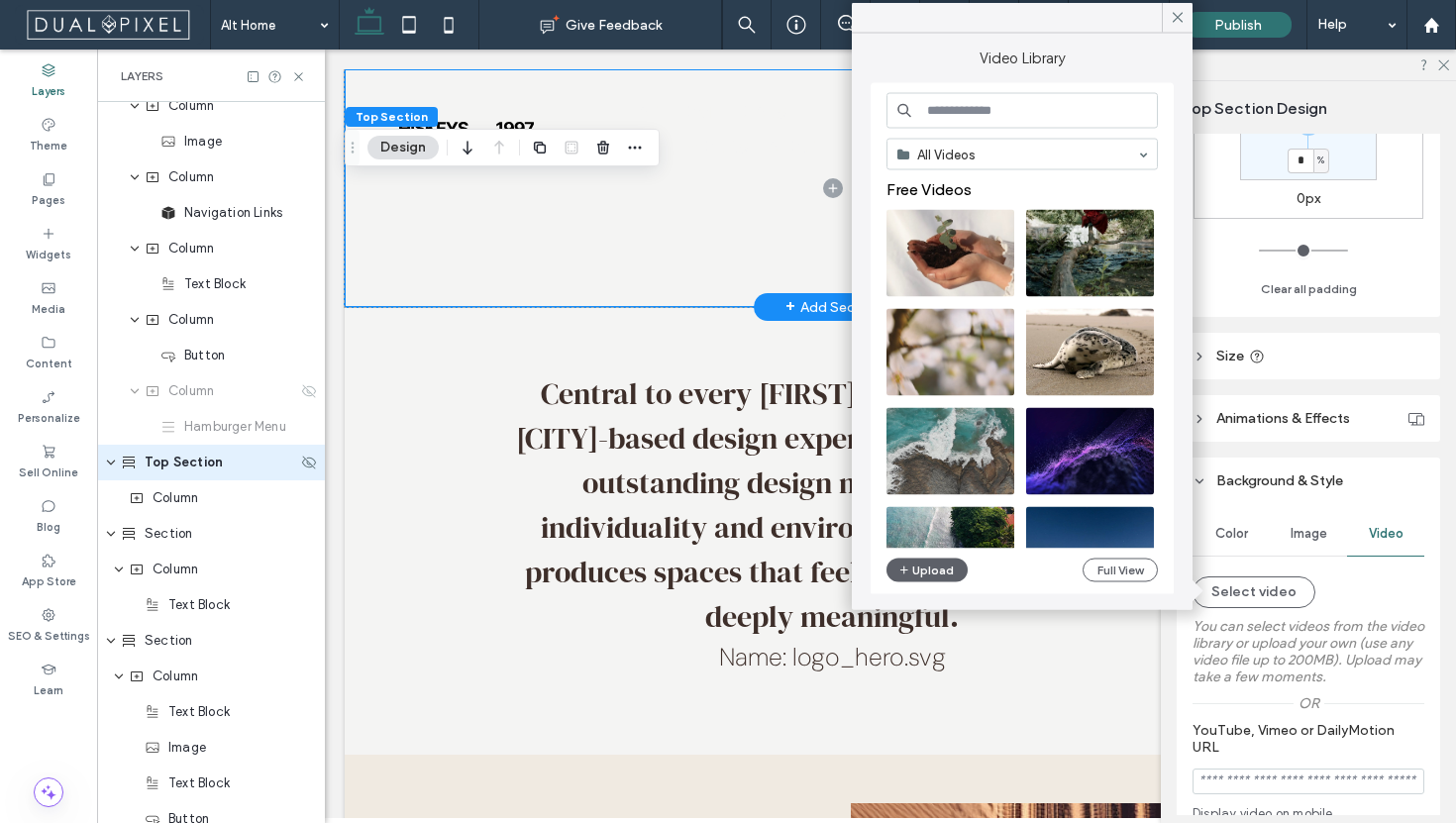 click at bounding box center (1022, 111) 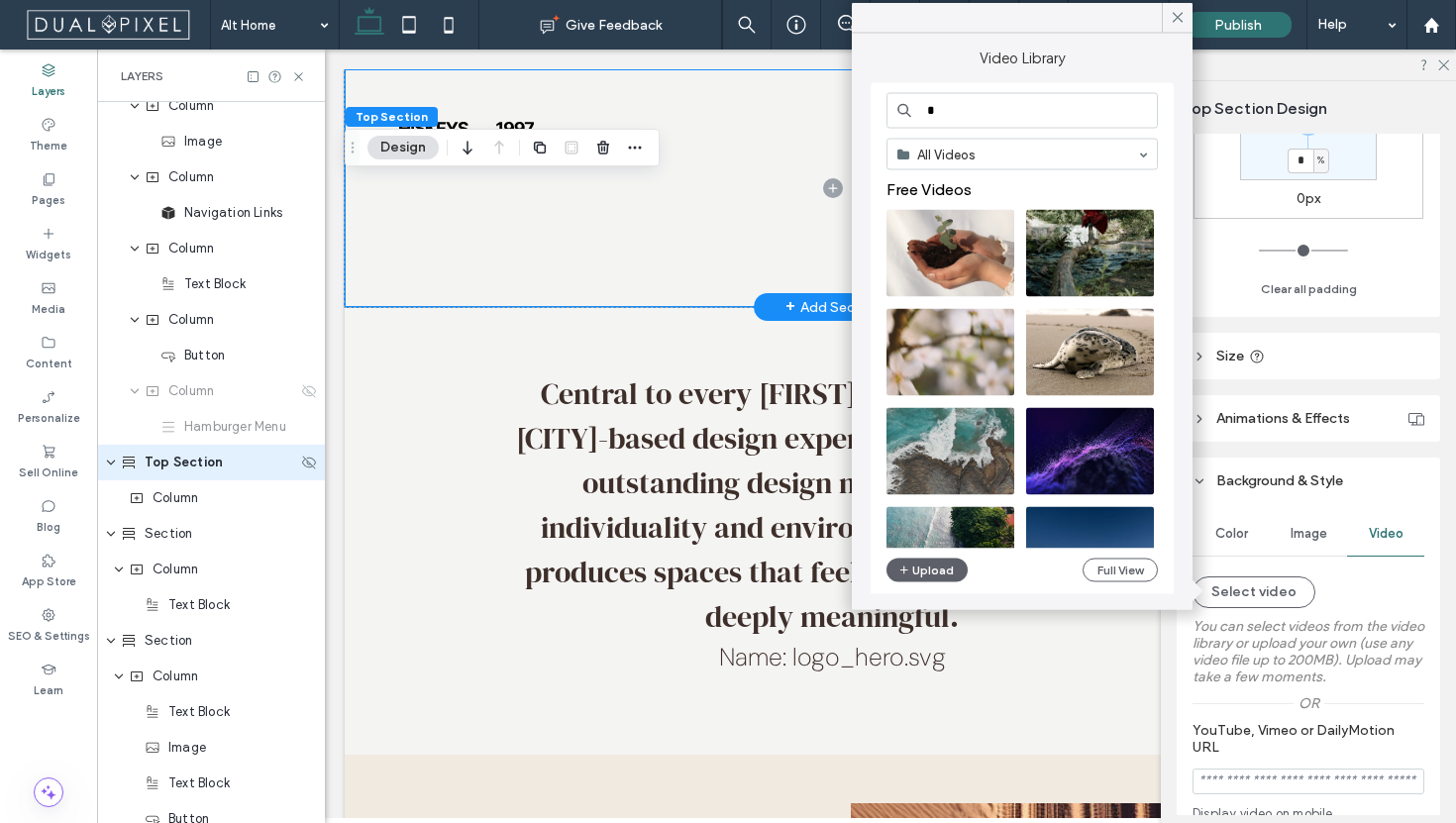 type on "*" 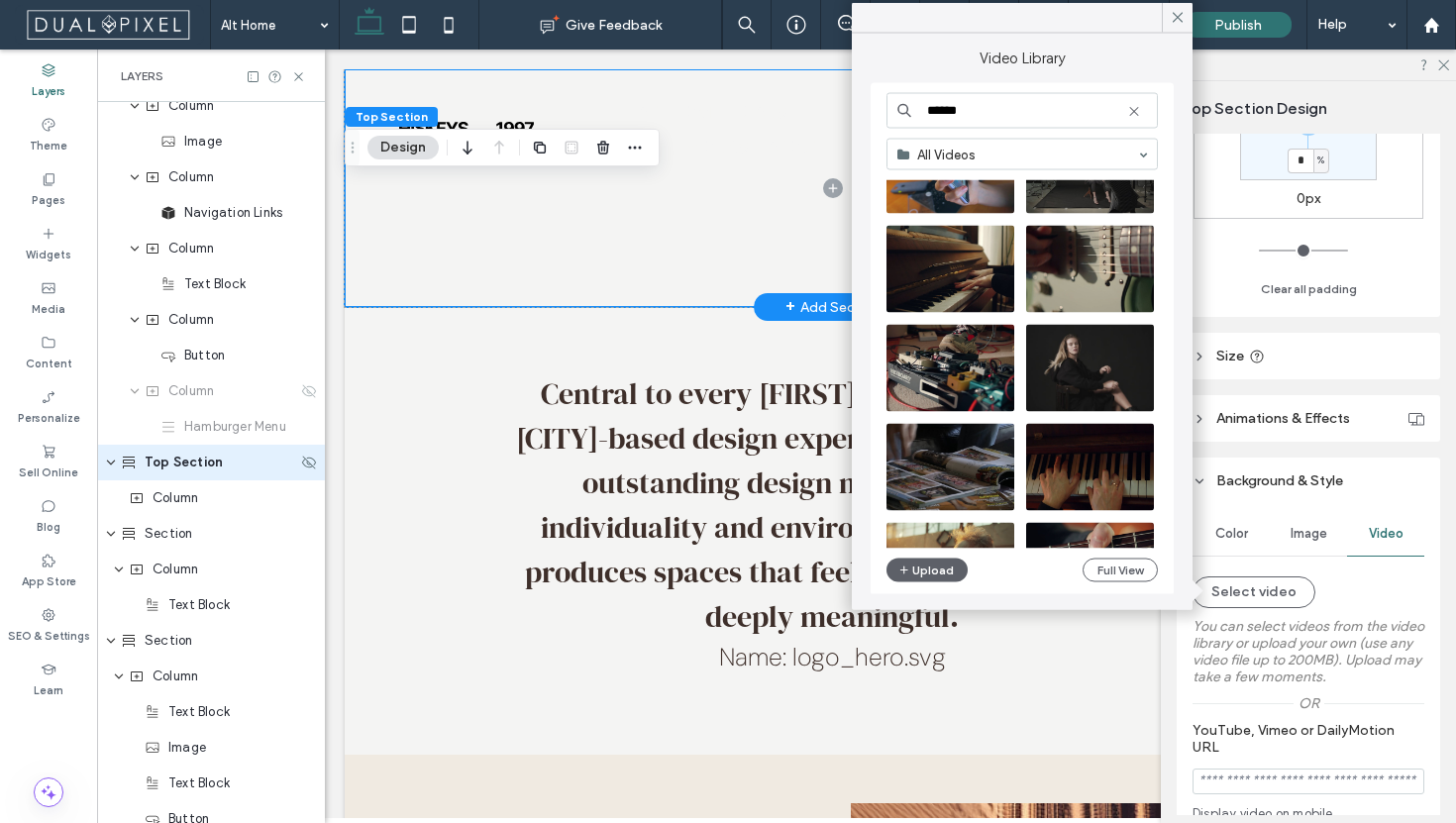 scroll, scrollTop: 850, scrollLeft: 0, axis: vertical 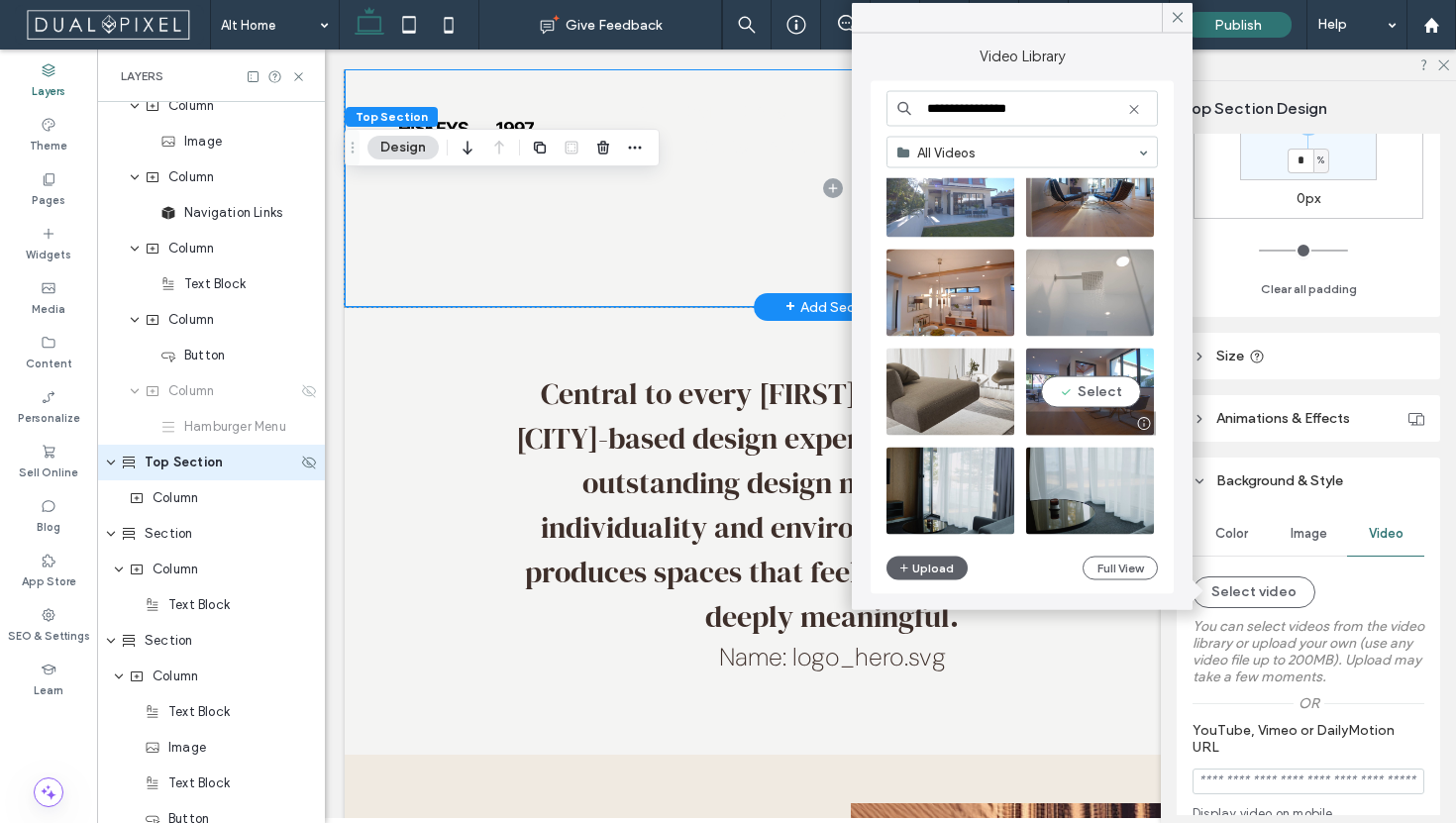 type on "**********" 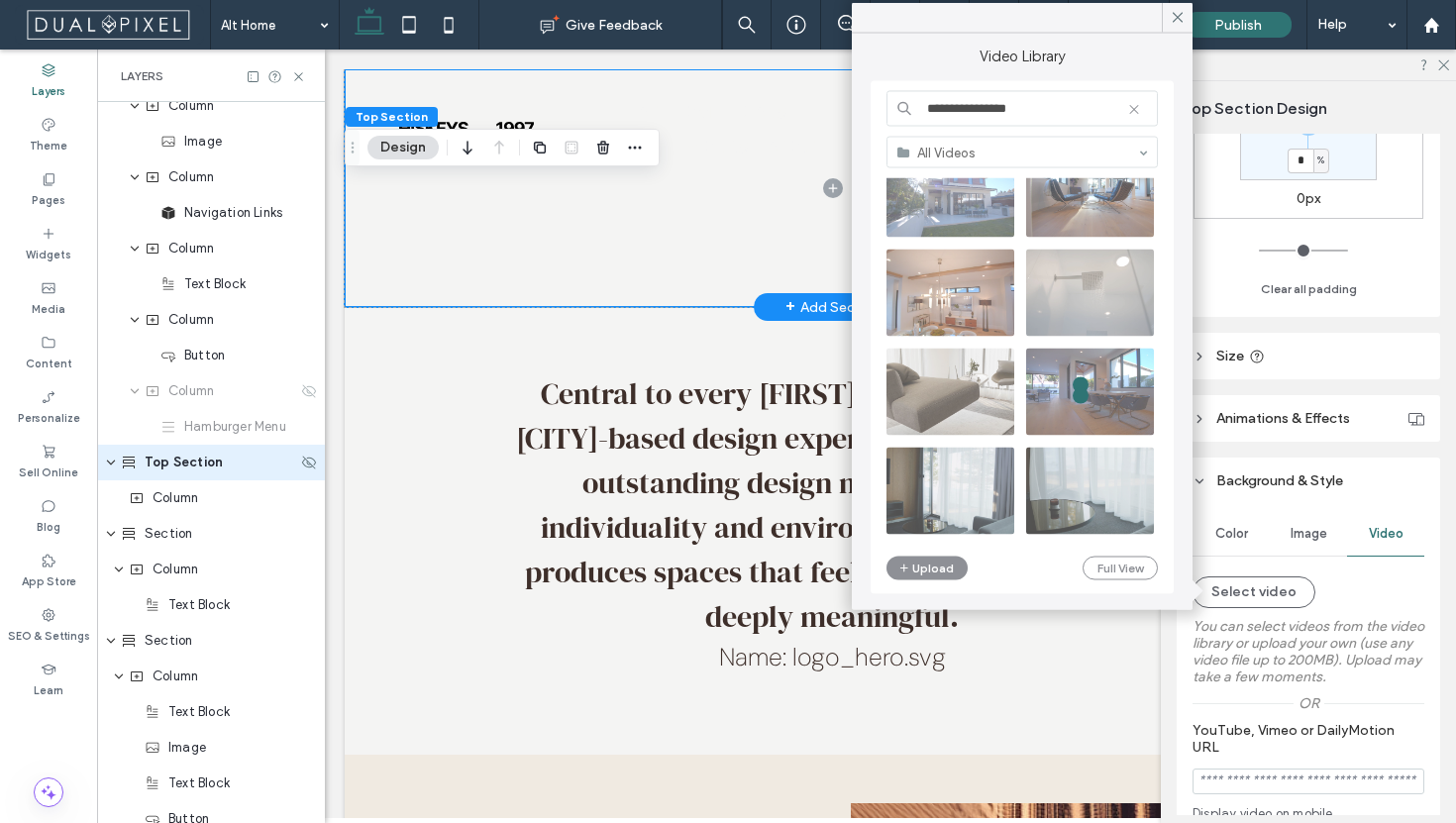 type on "**********" 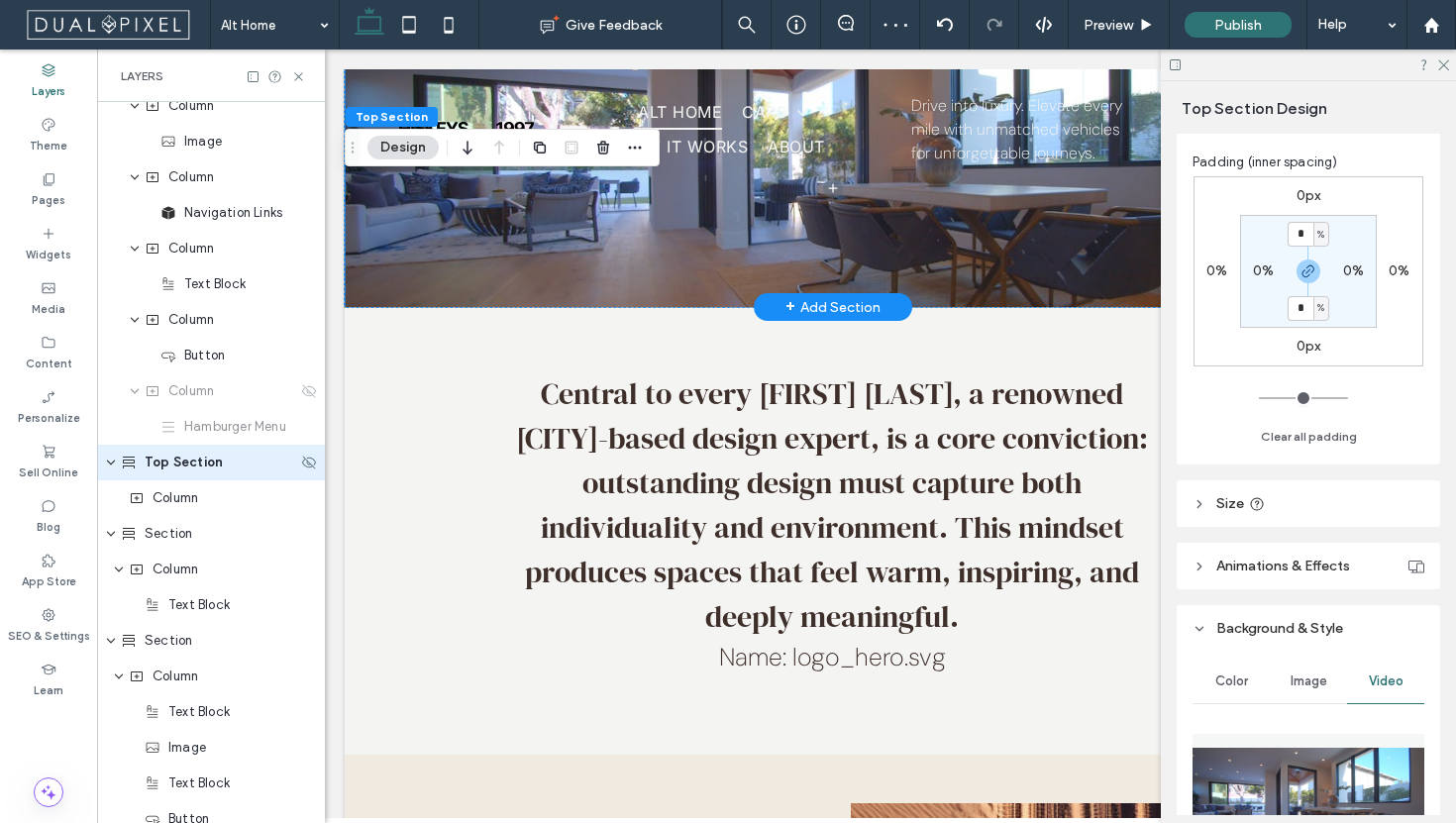 scroll, scrollTop: 416, scrollLeft: 0, axis: vertical 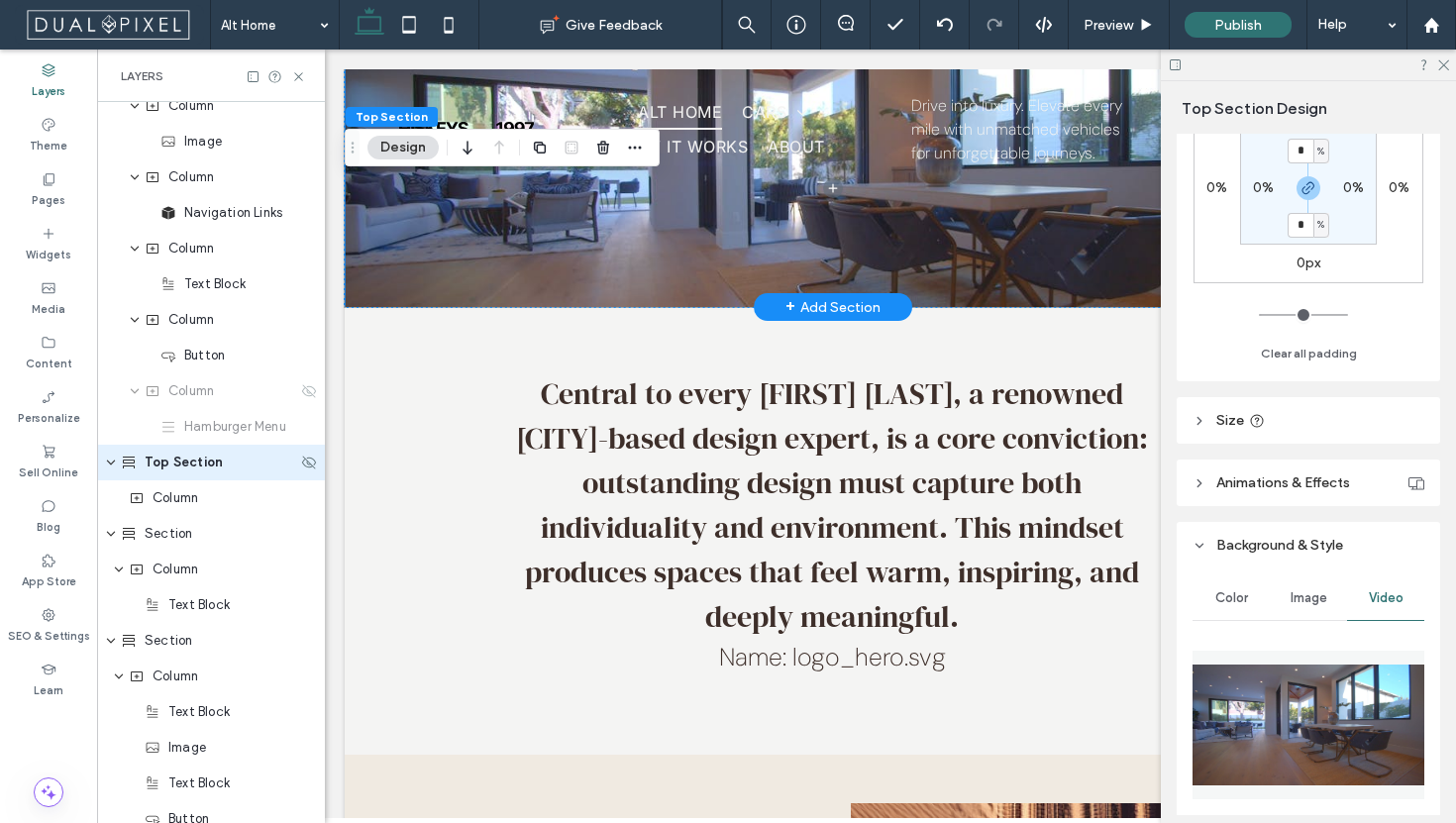 click on "Size" at bounding box center (1308, 420) 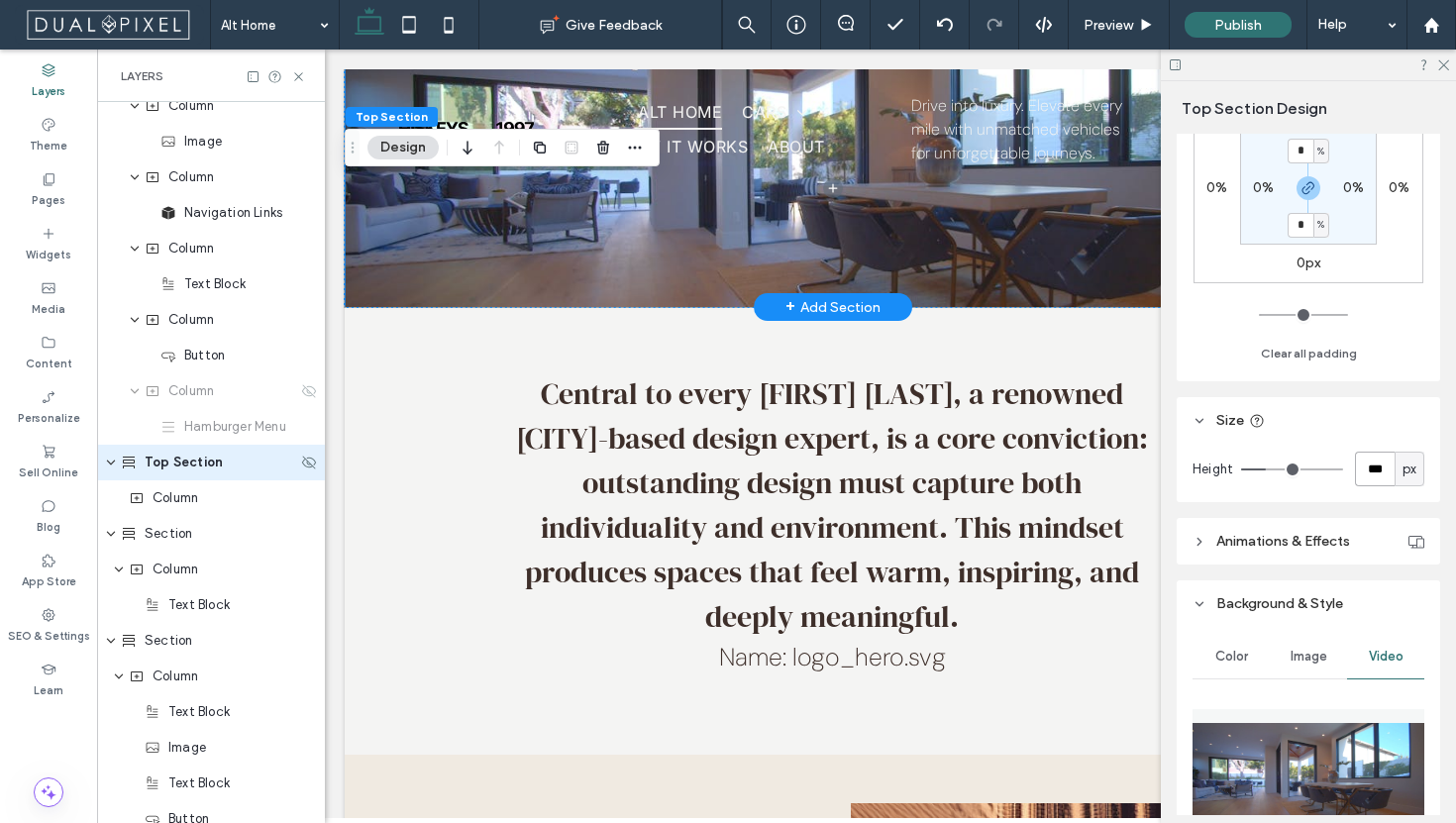 click on "***" at bounding box center (1375, 468) 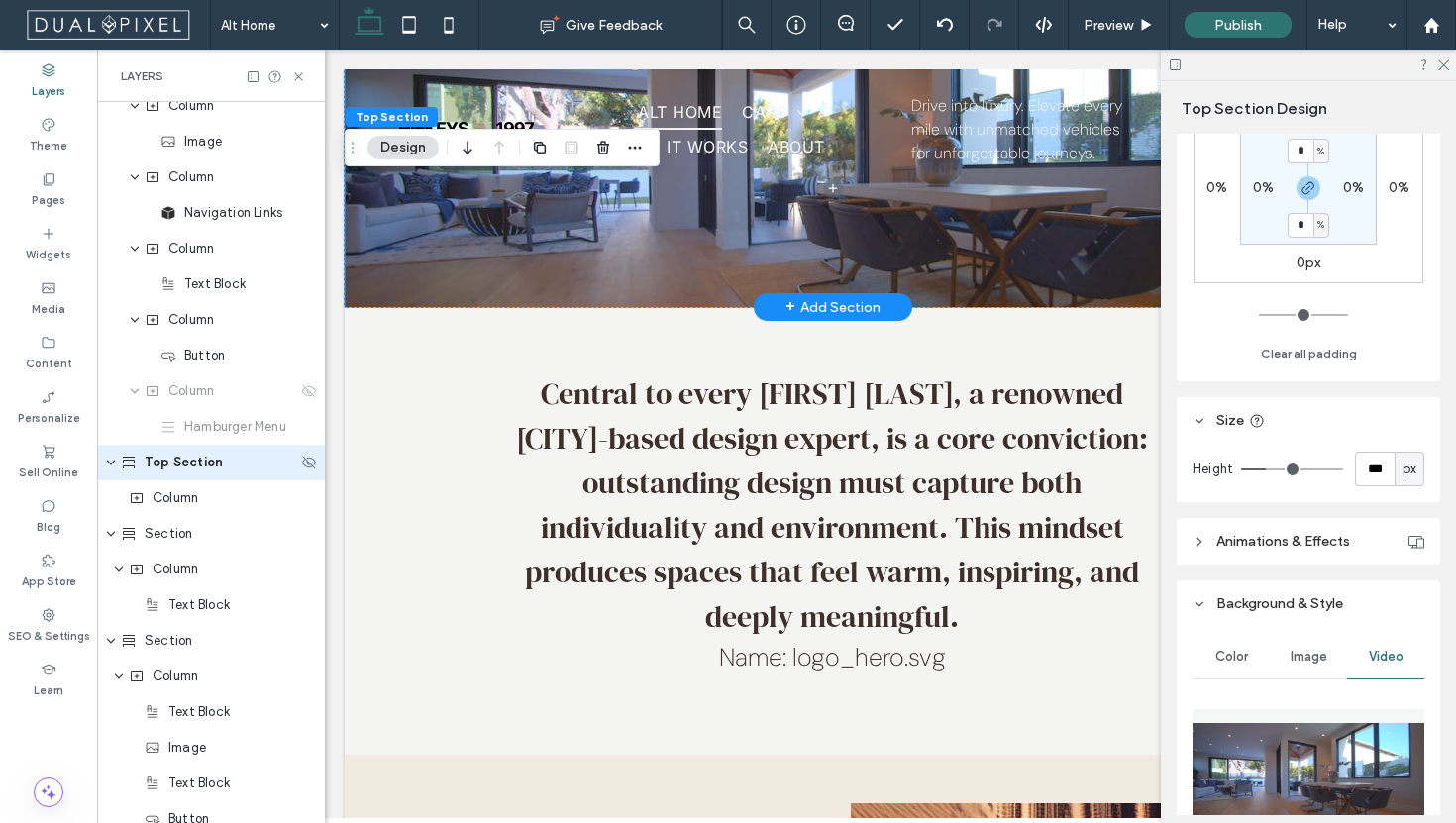 click on "px" at bounding box center [1409, 469] 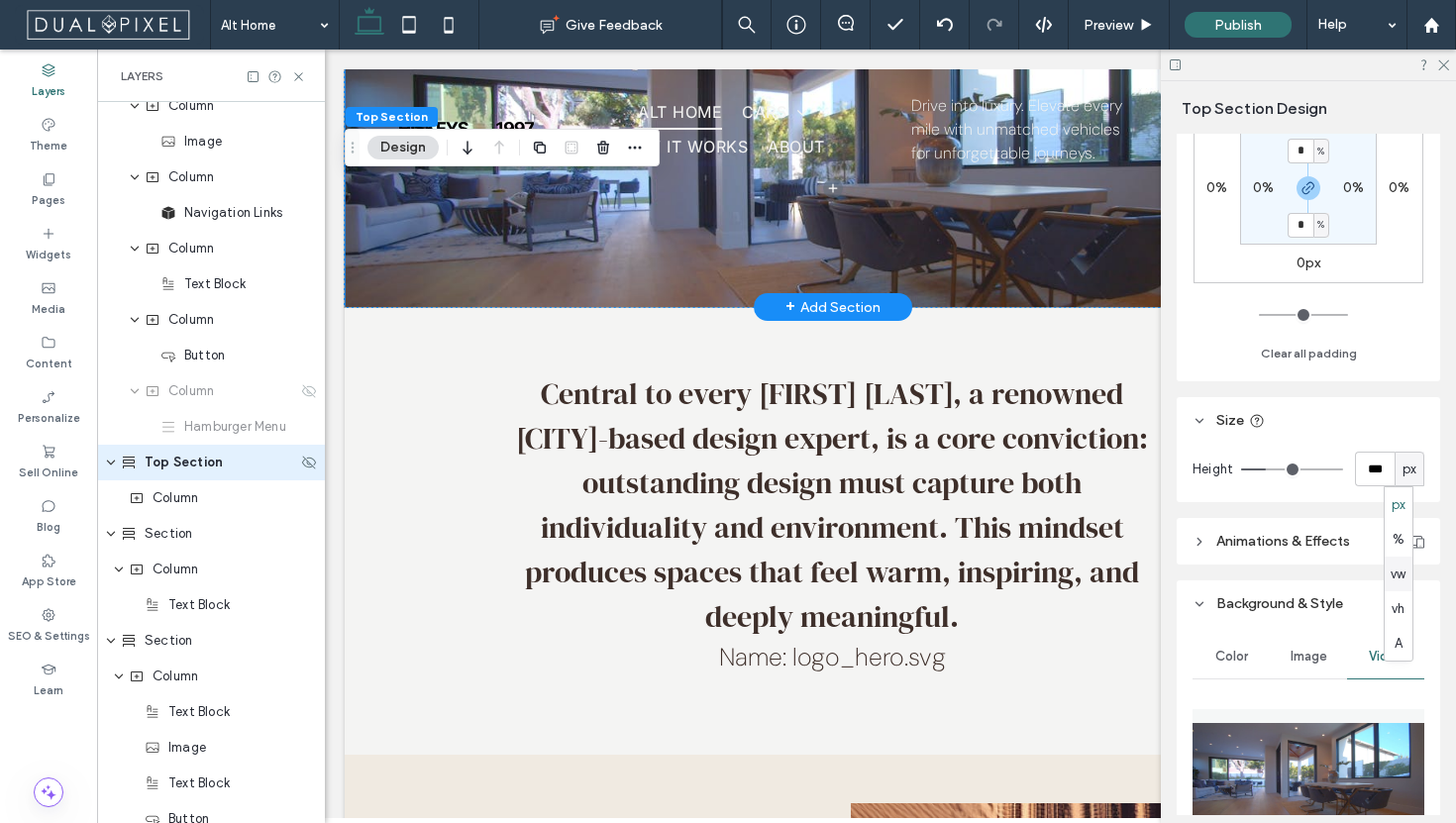 click on "vw" at bounding box center (1398, 574) 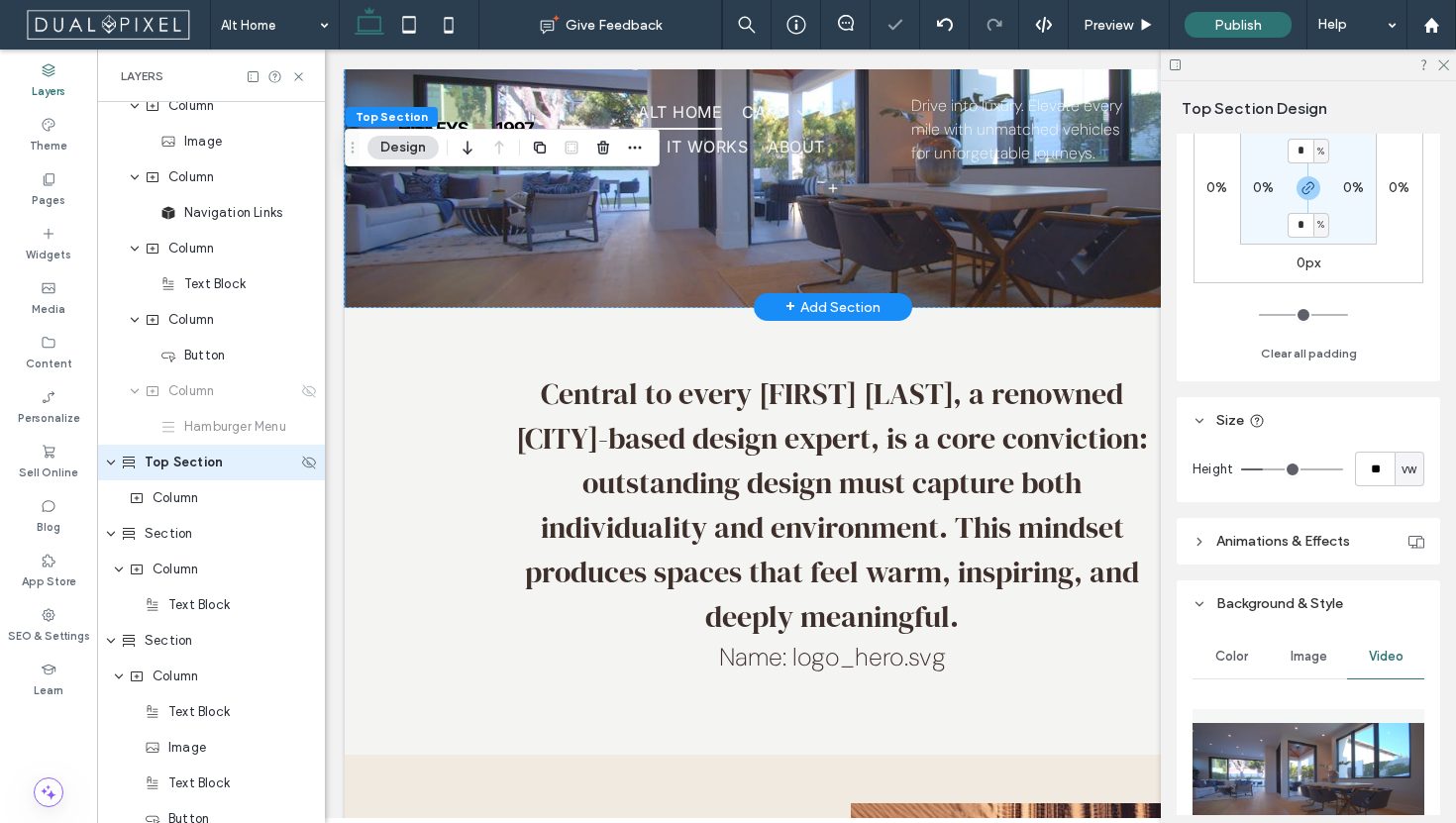 type on "**" 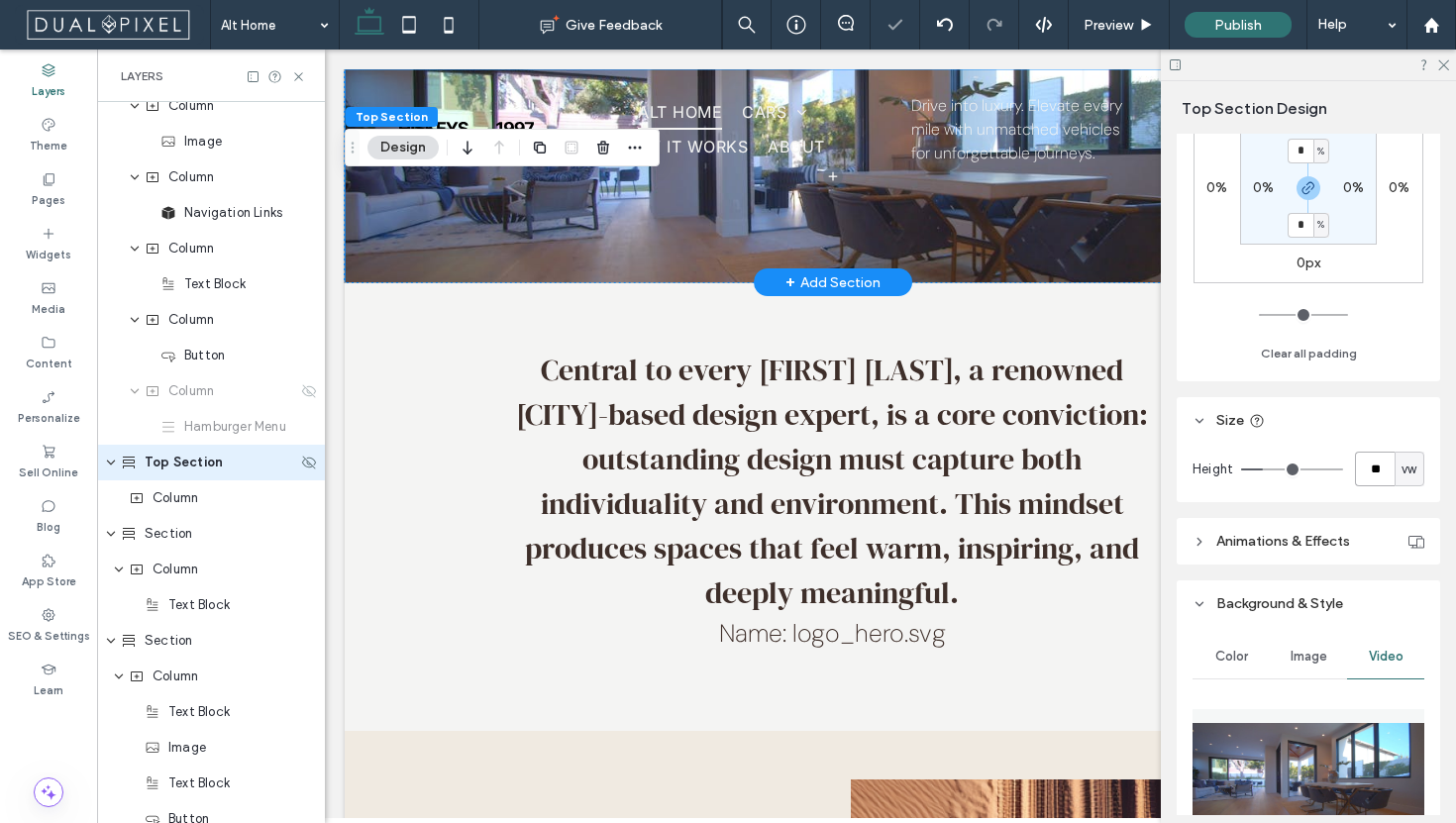 click on "**" at bounding box center [1375, 468] 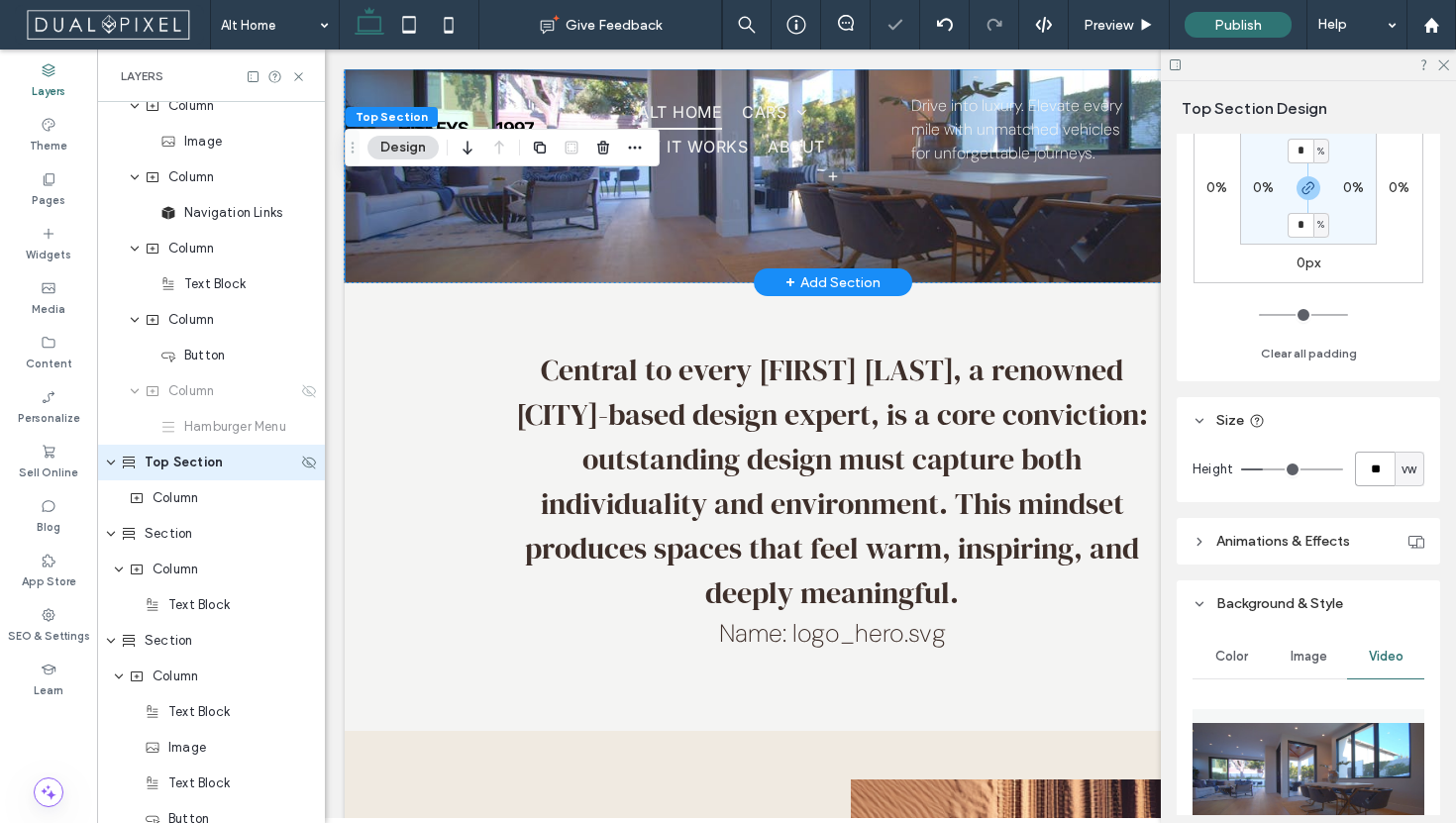click on "**" at bounding box center (1375, 468) 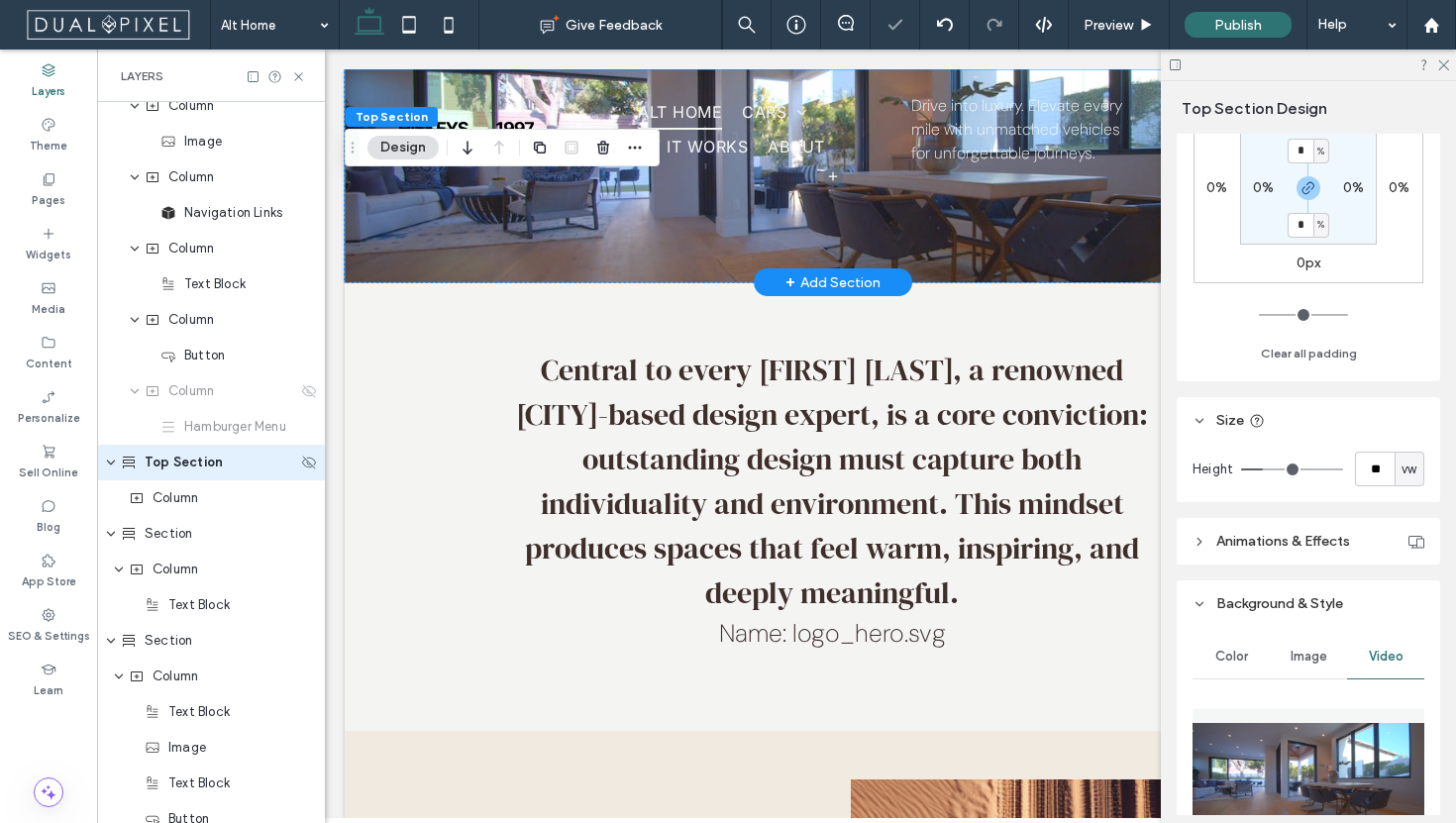click on "vw" at bounding box center [1409, 469] 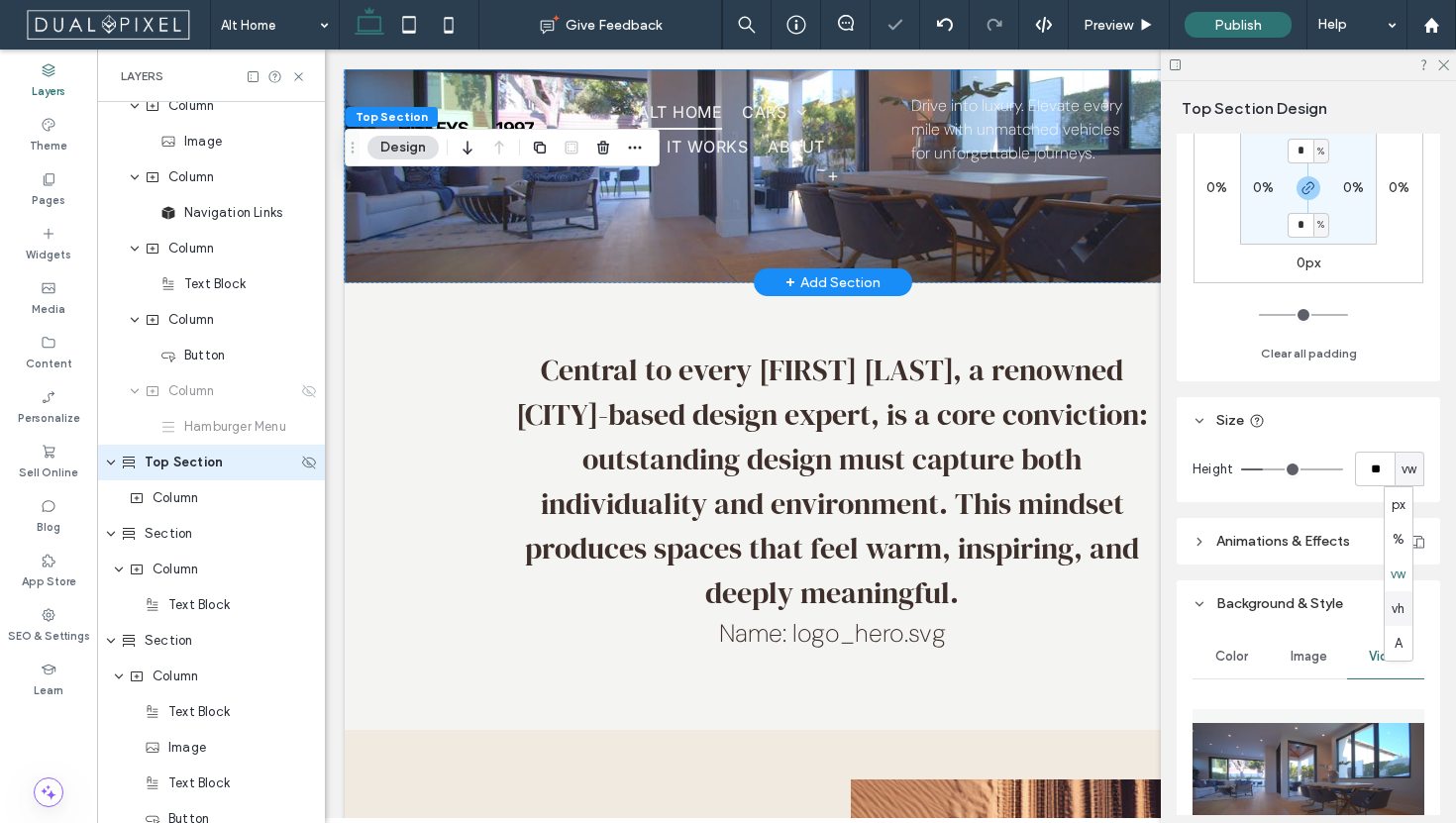 click on "vh" at bounding box center (1398, 609) 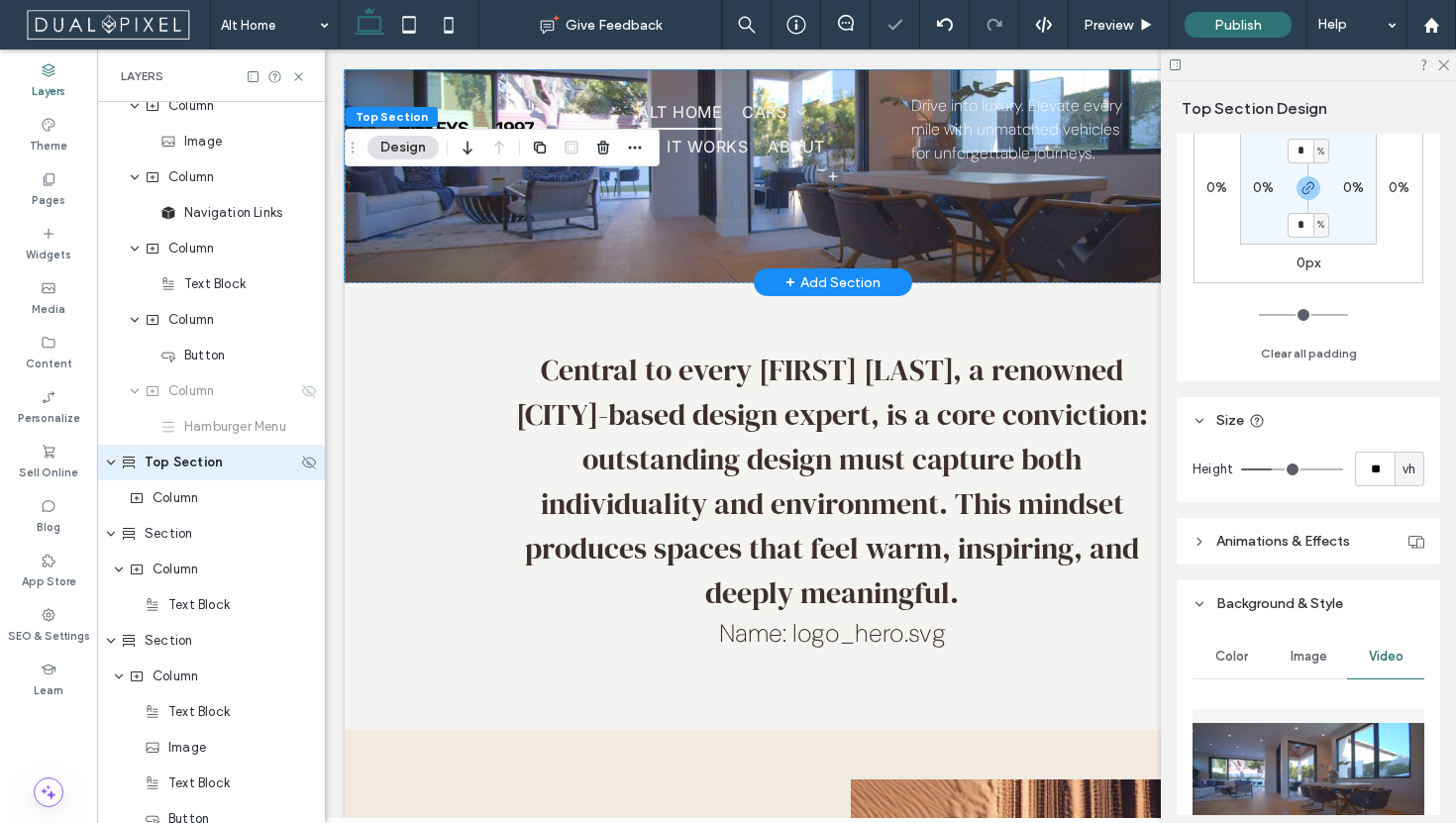type on "**" 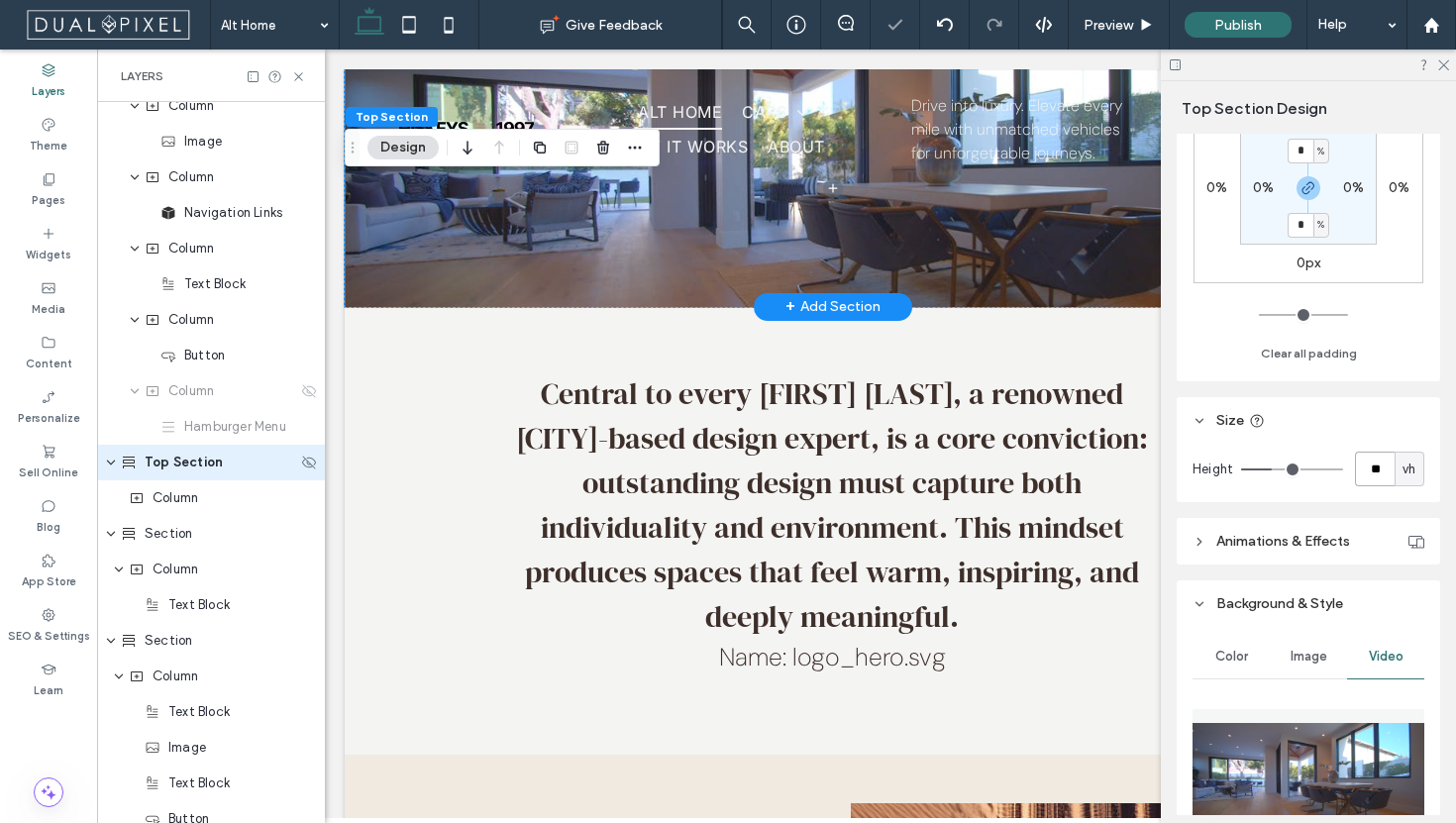 click on "**" at bounding box center [1375, 468] 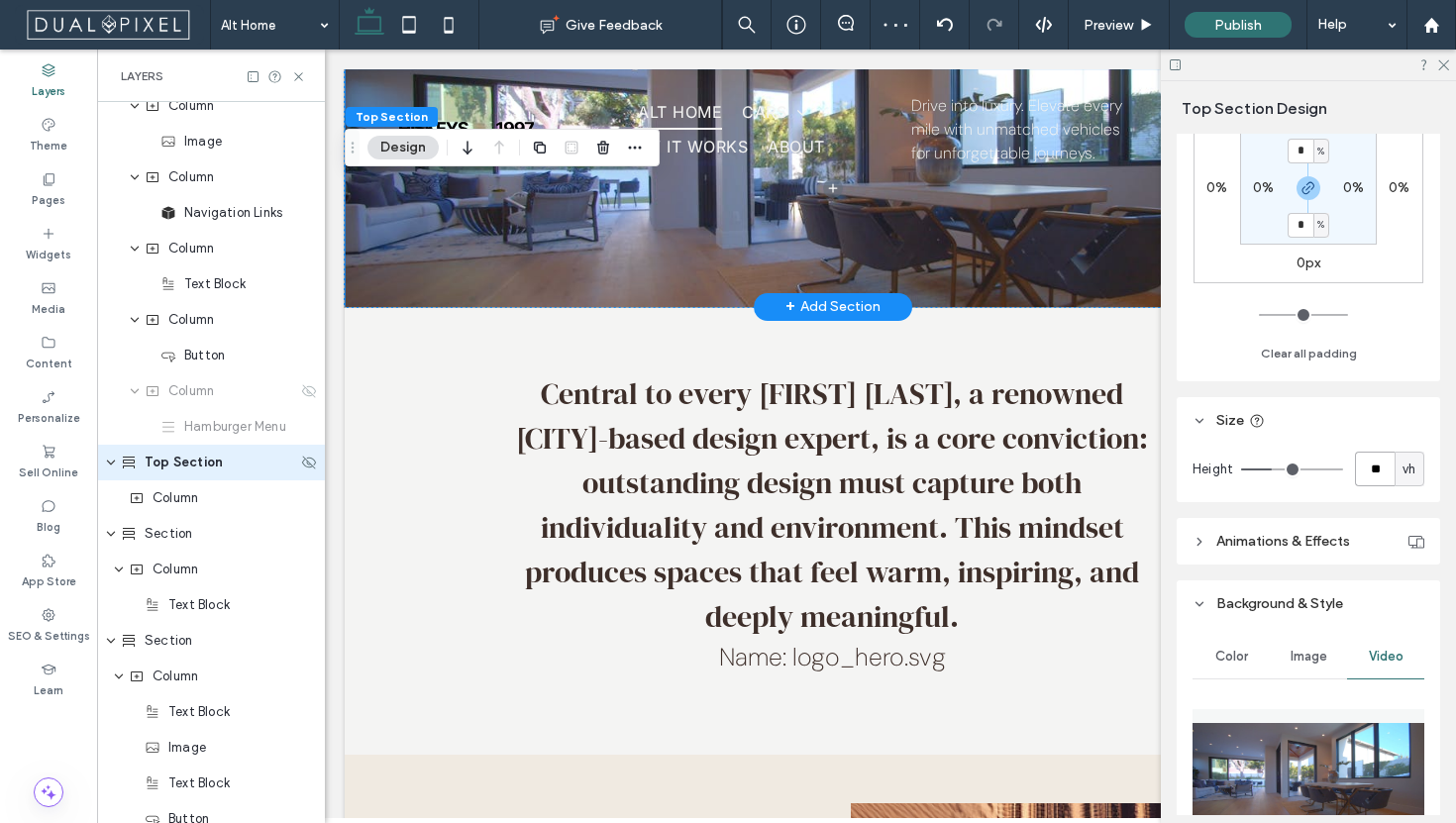 type on "**" 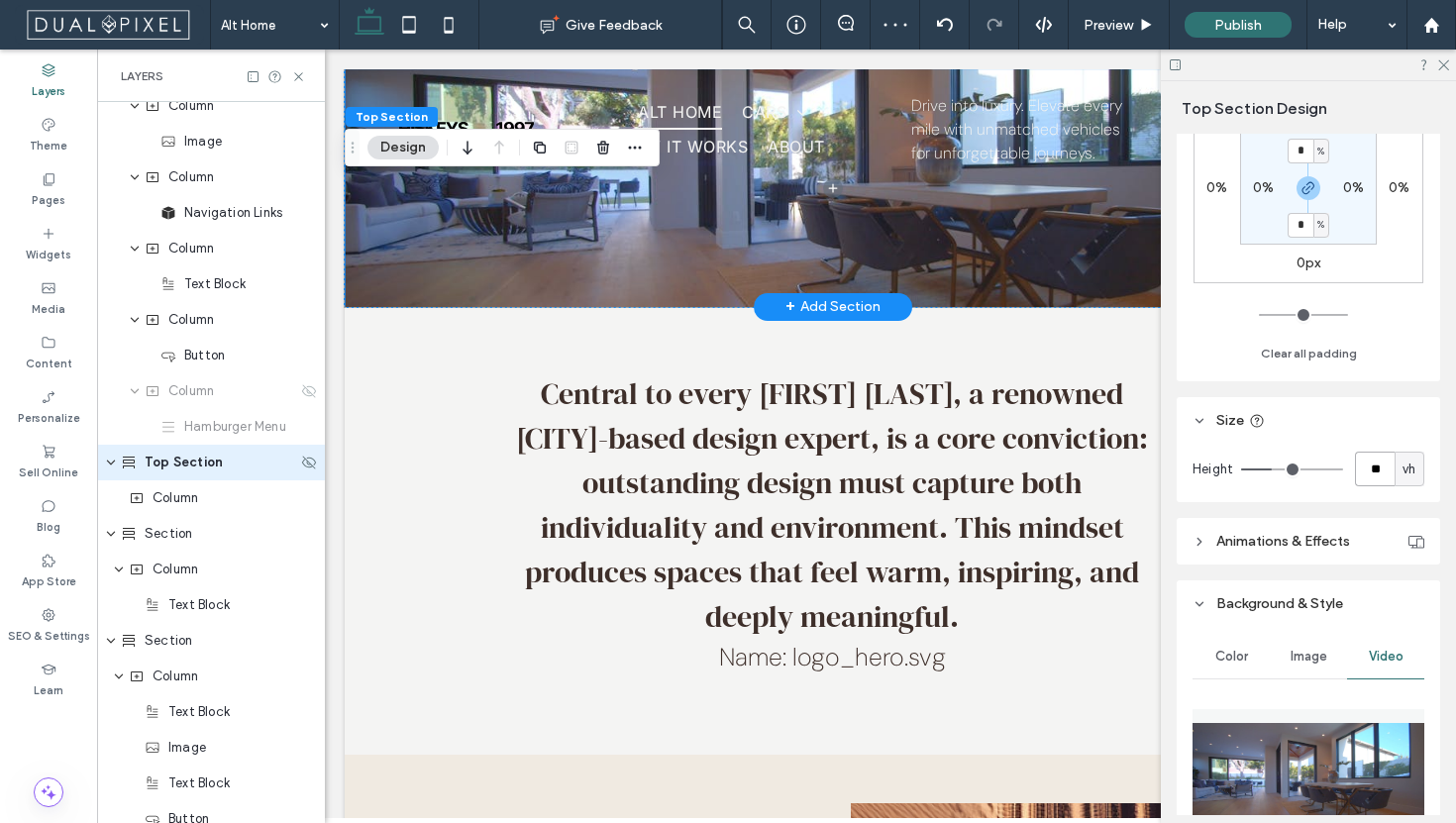type on "**" 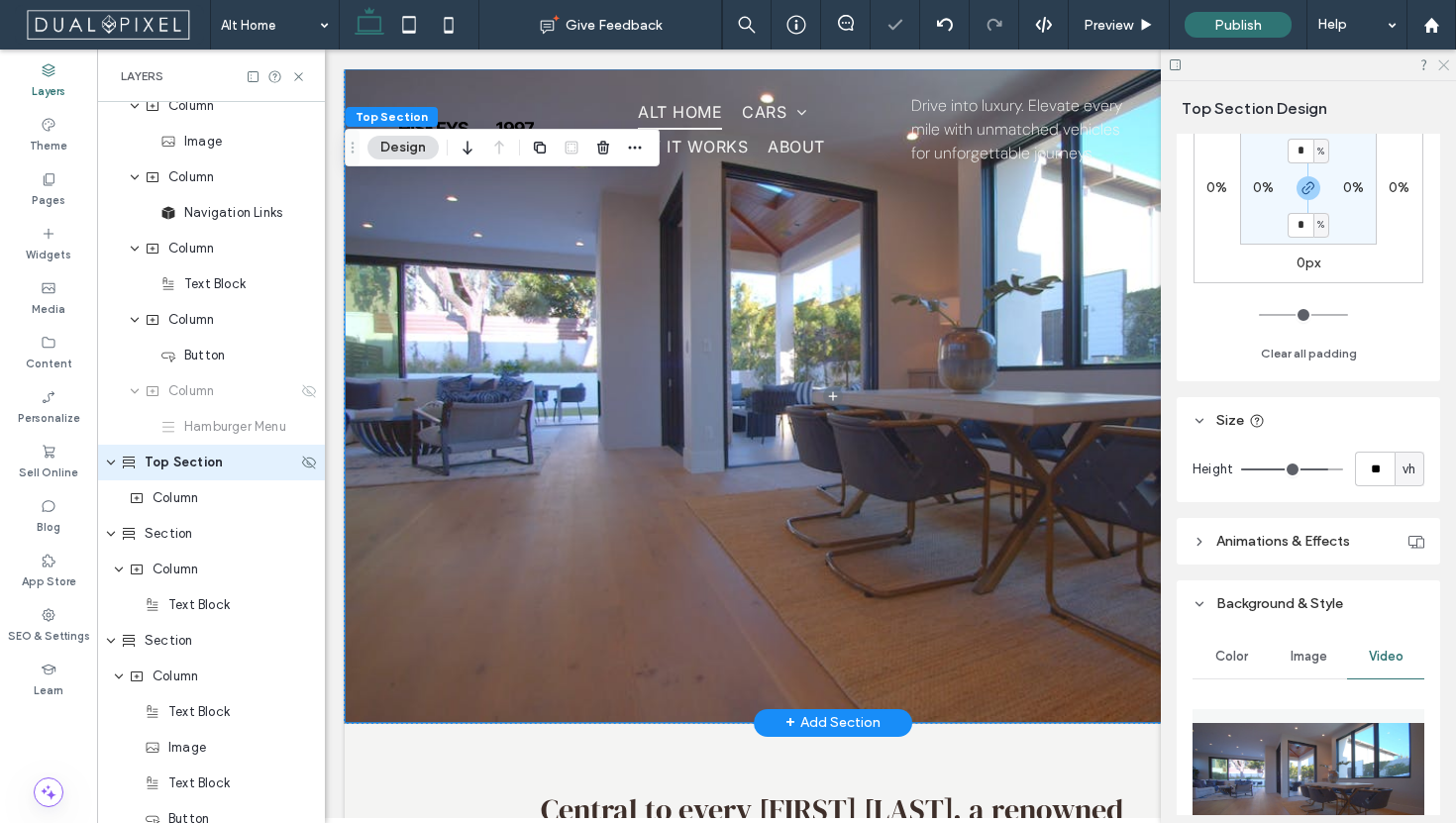 click 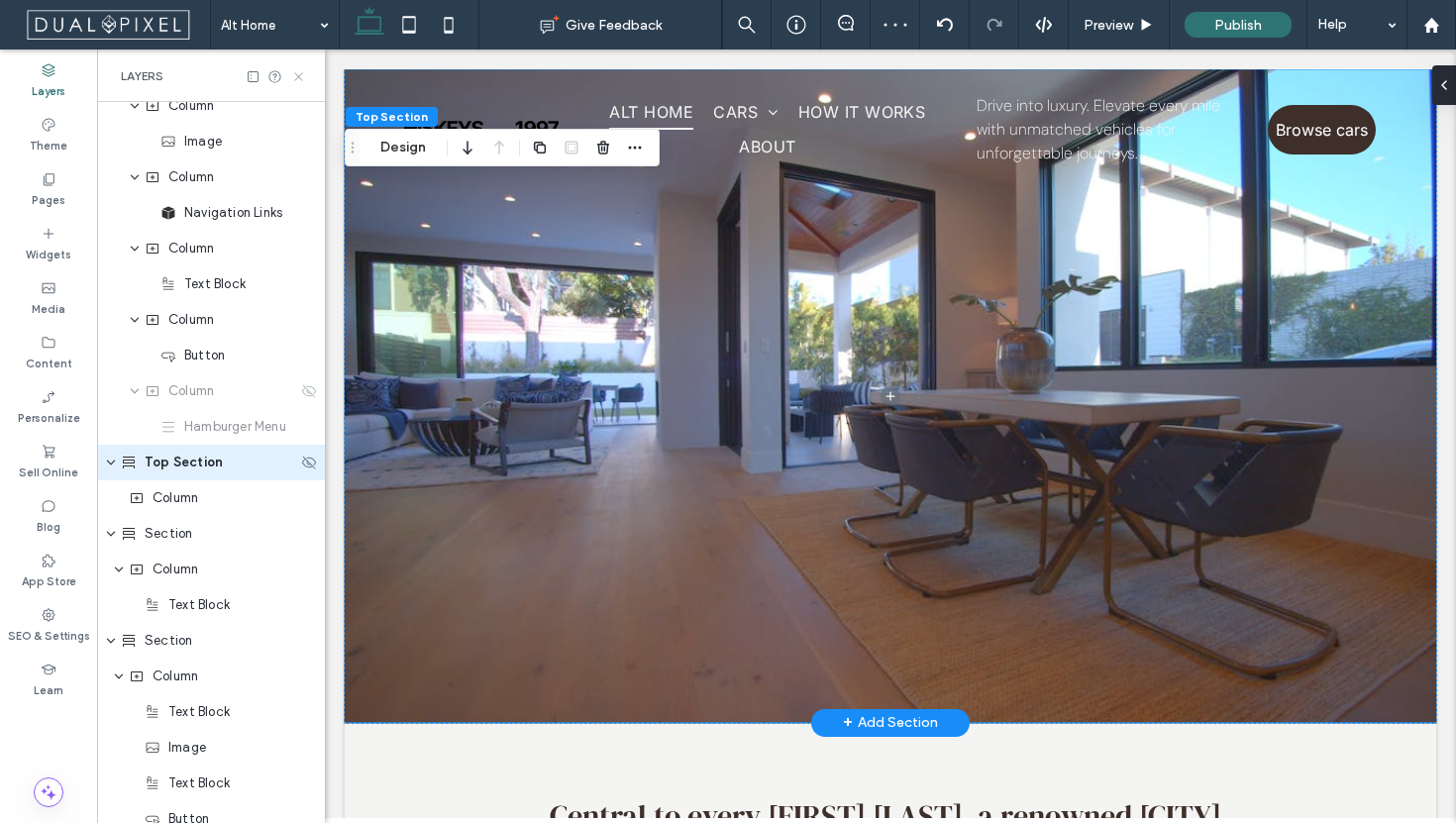click 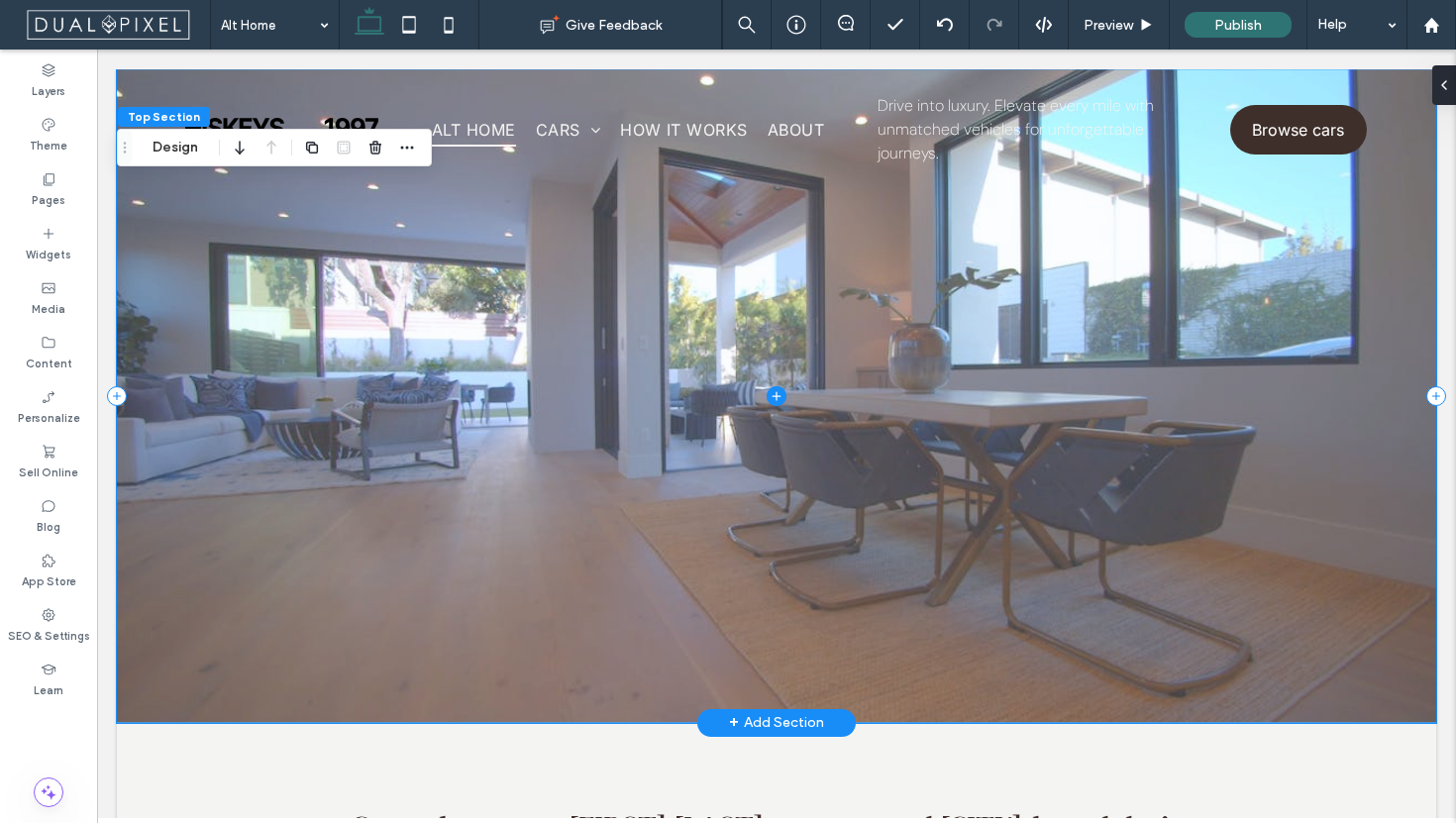 click at bounding box center [777, 396] 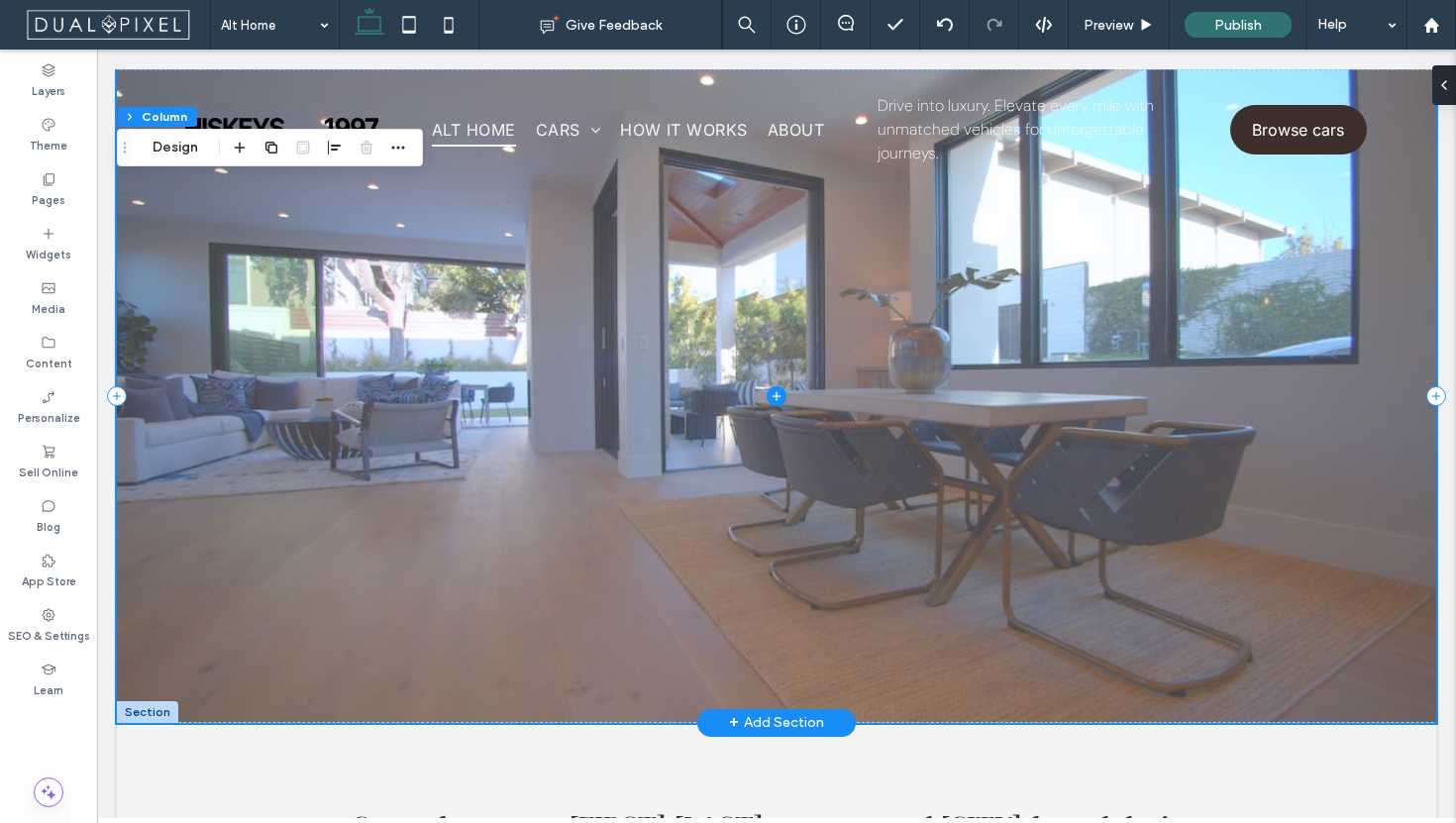 click at bounding box center [777, 396] 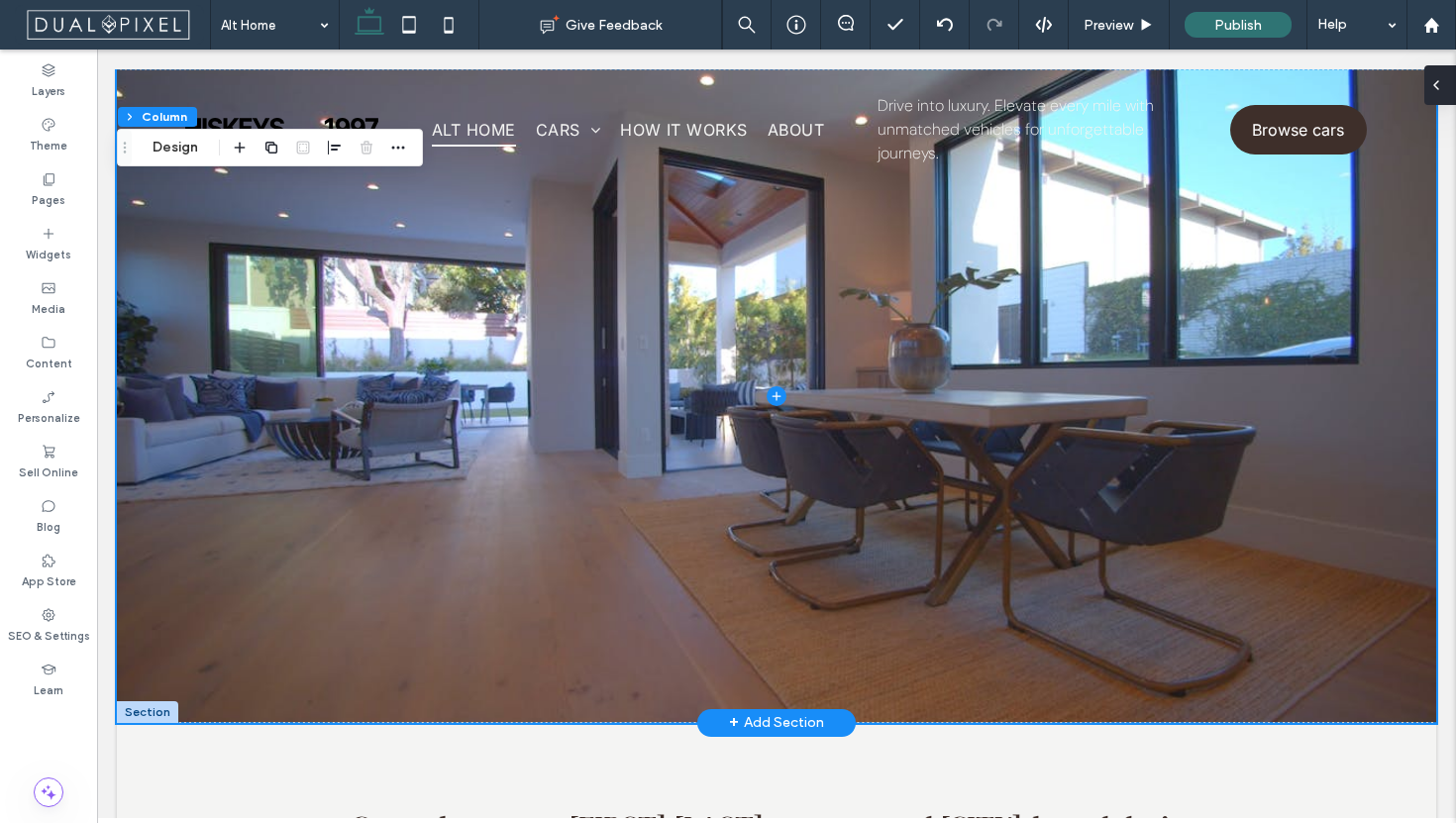 click at bounding box center [1440, 85] 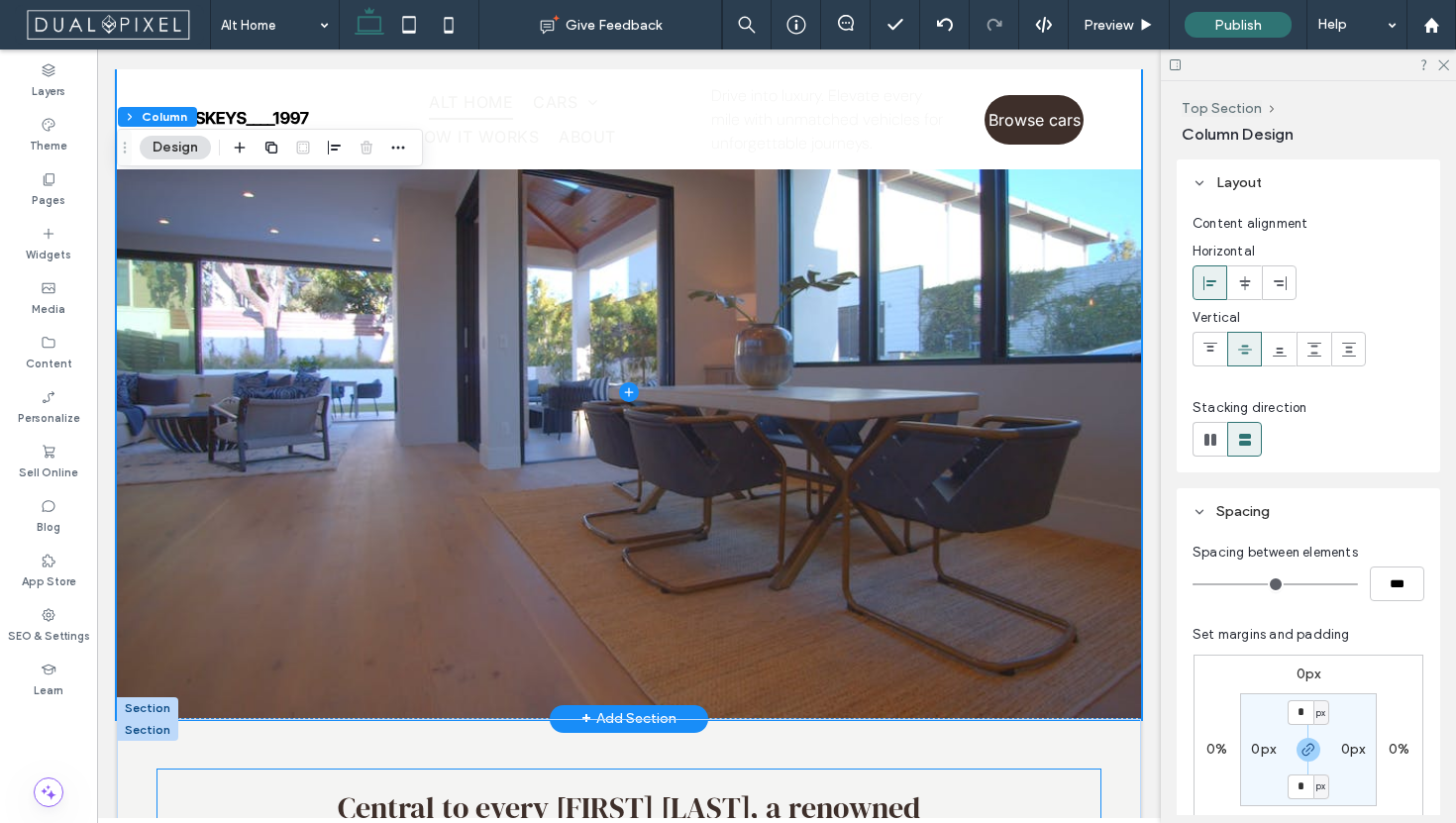 scroll, scrollTop: 0, scrollLeft: 0, axis: both 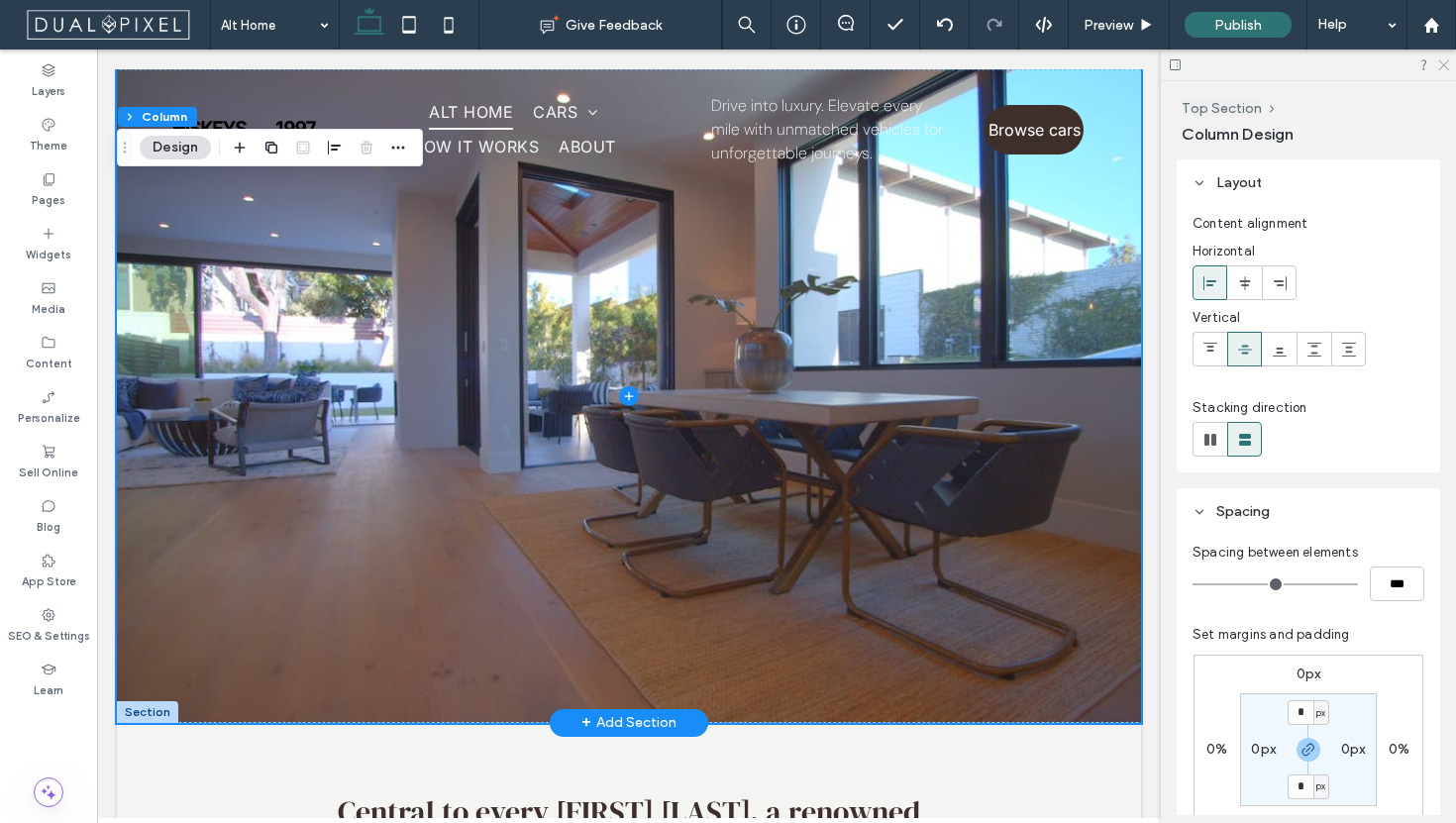 click 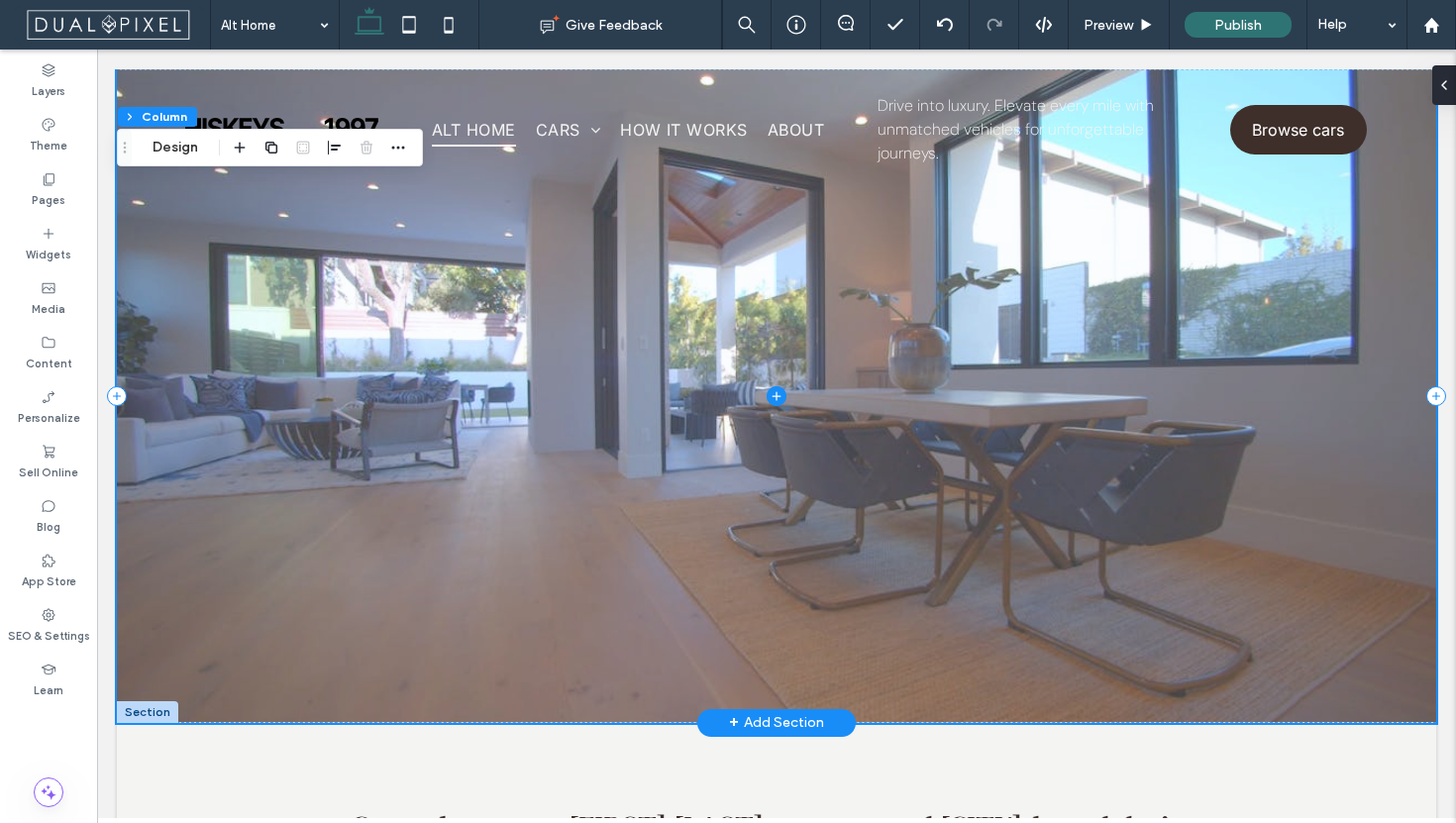 click at bounding box center (777, 396) 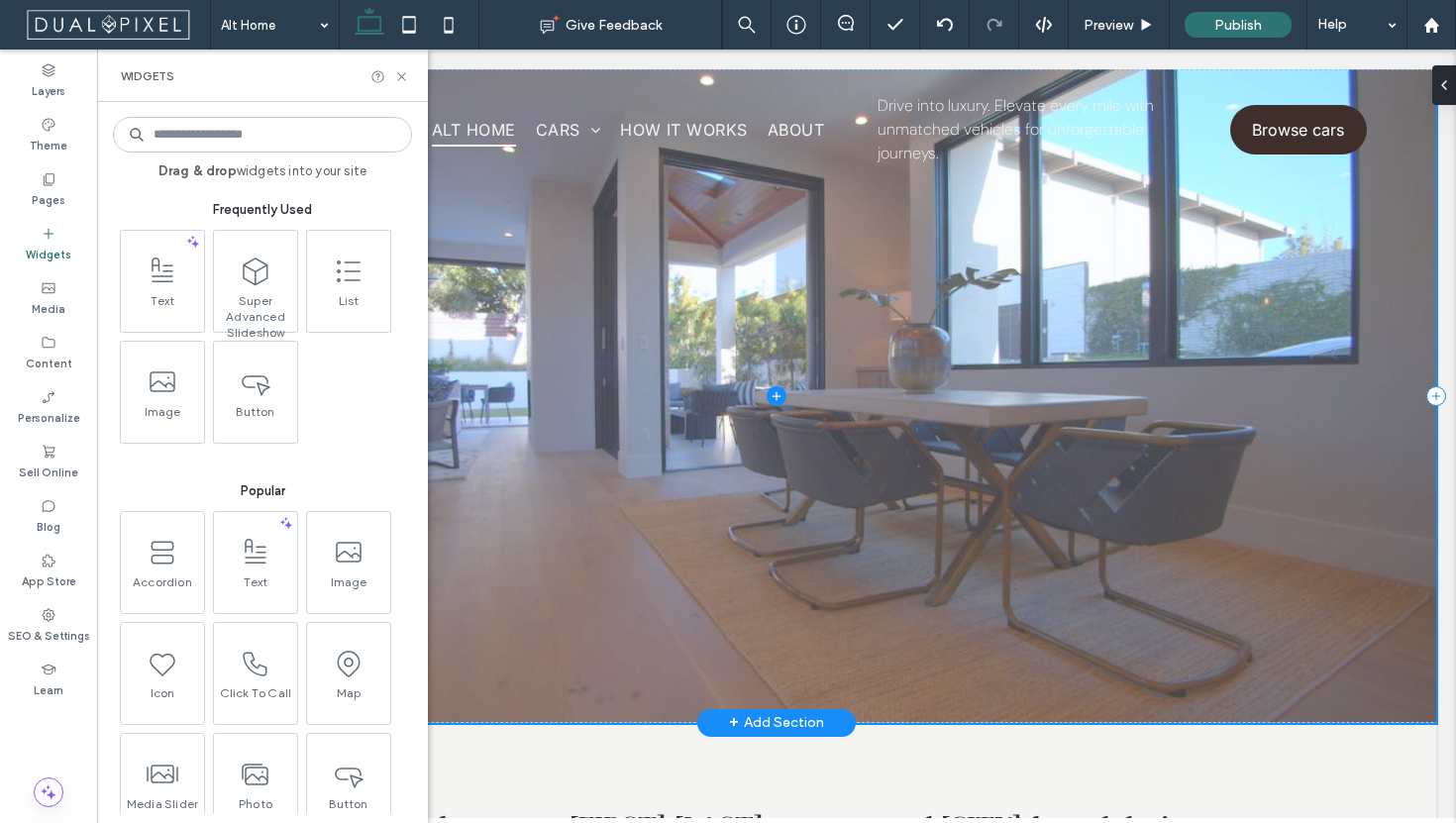 click 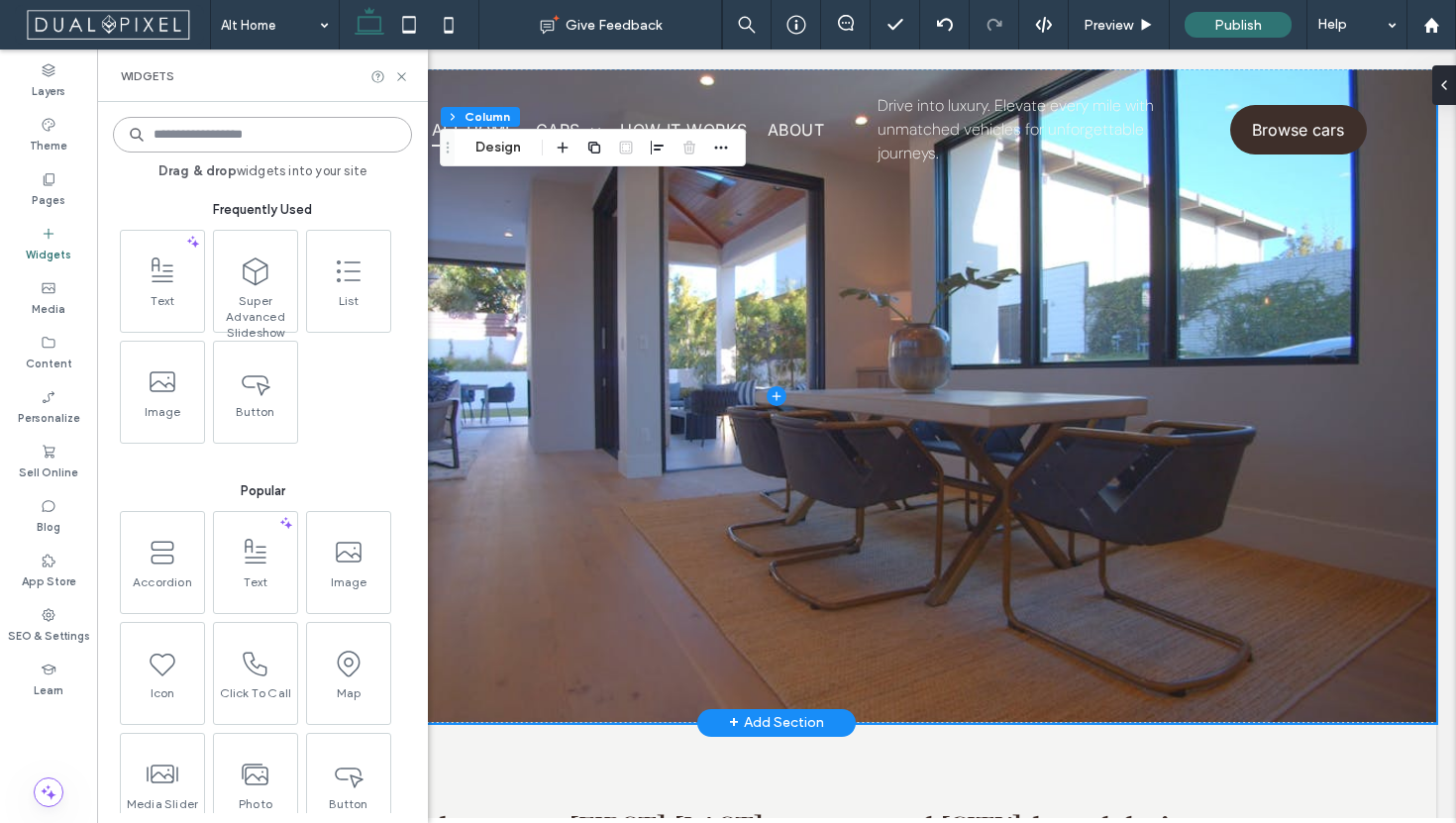 click at bounding box center [262, 135] 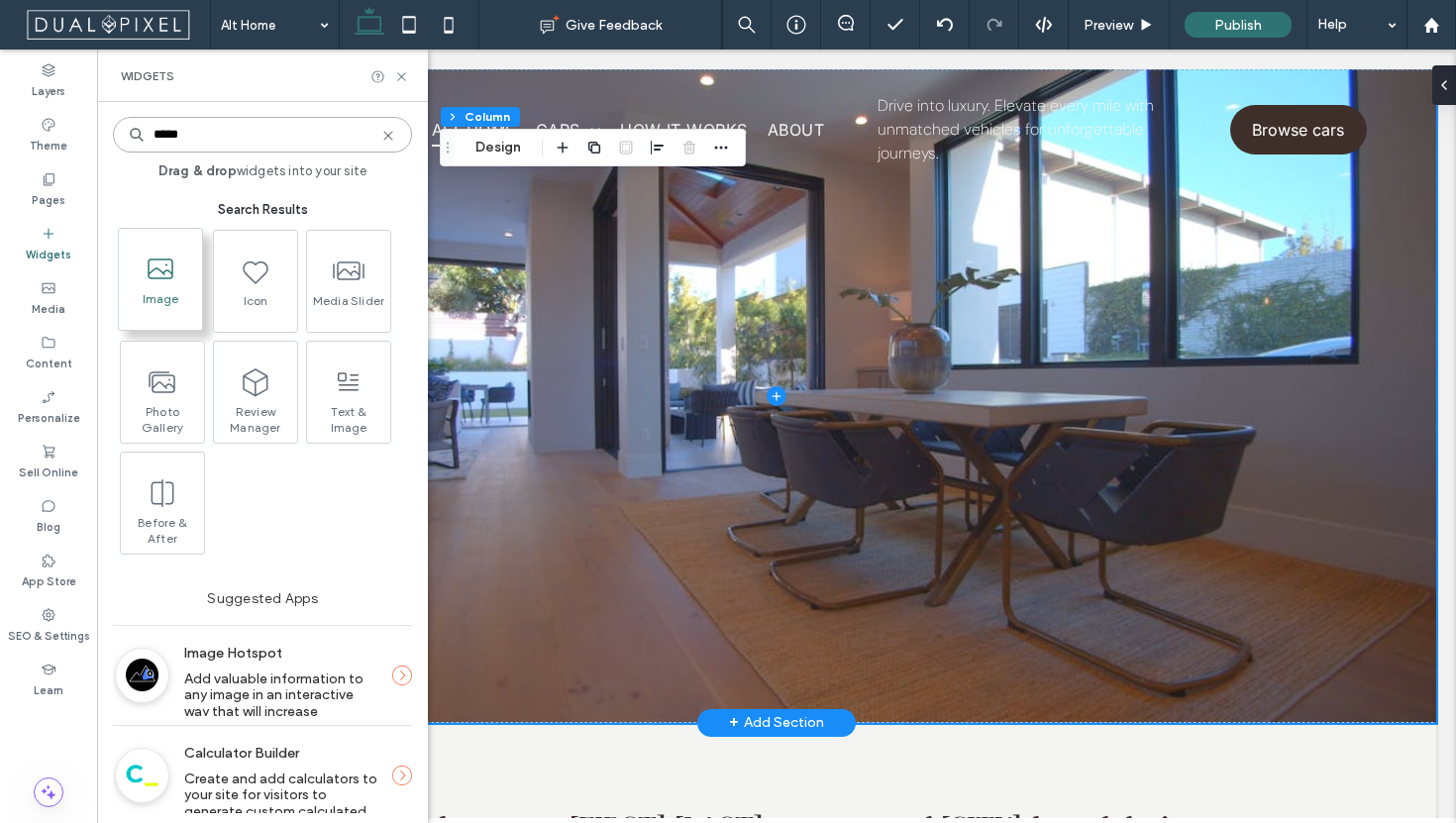 type on "*****" 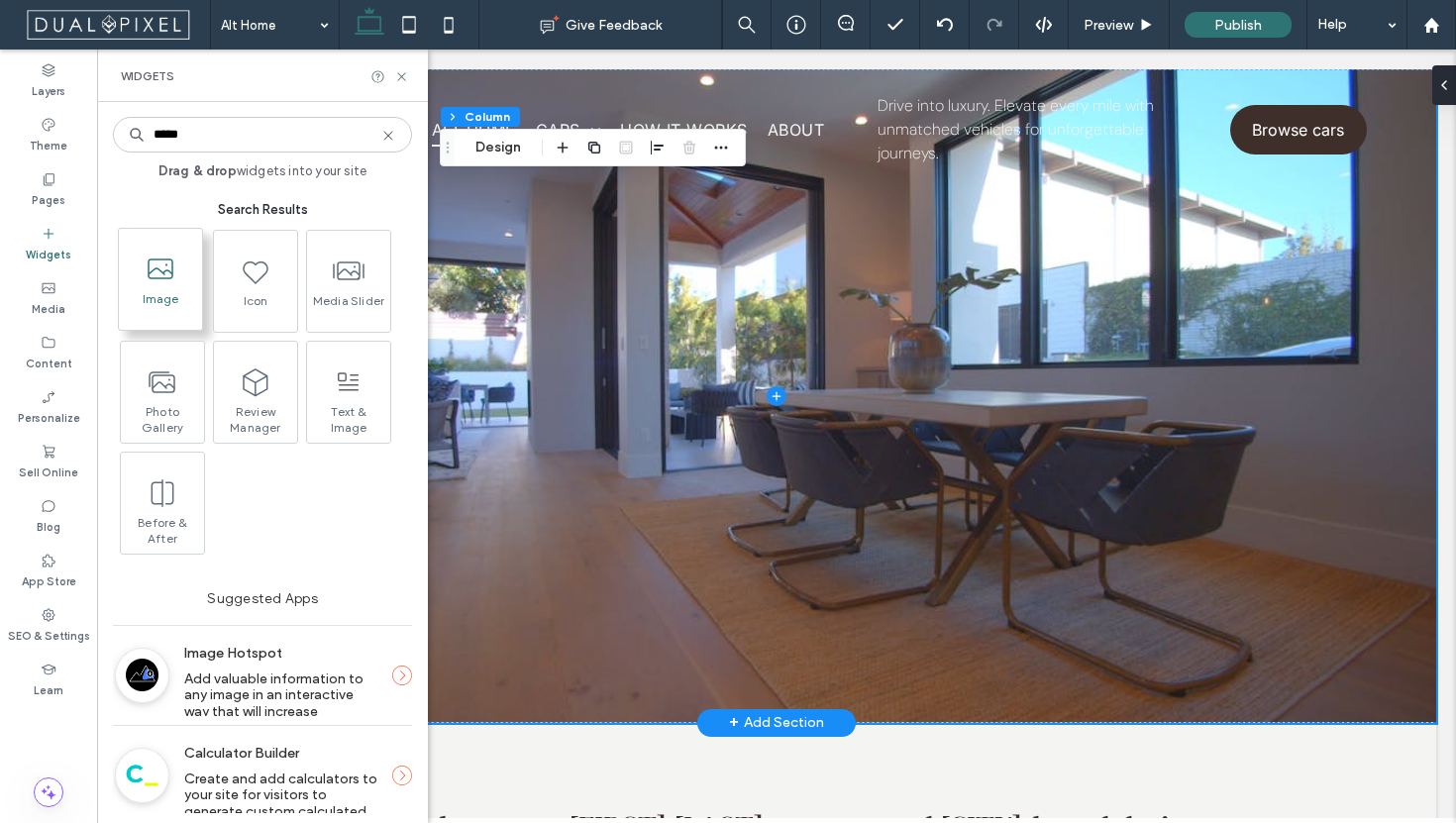 click 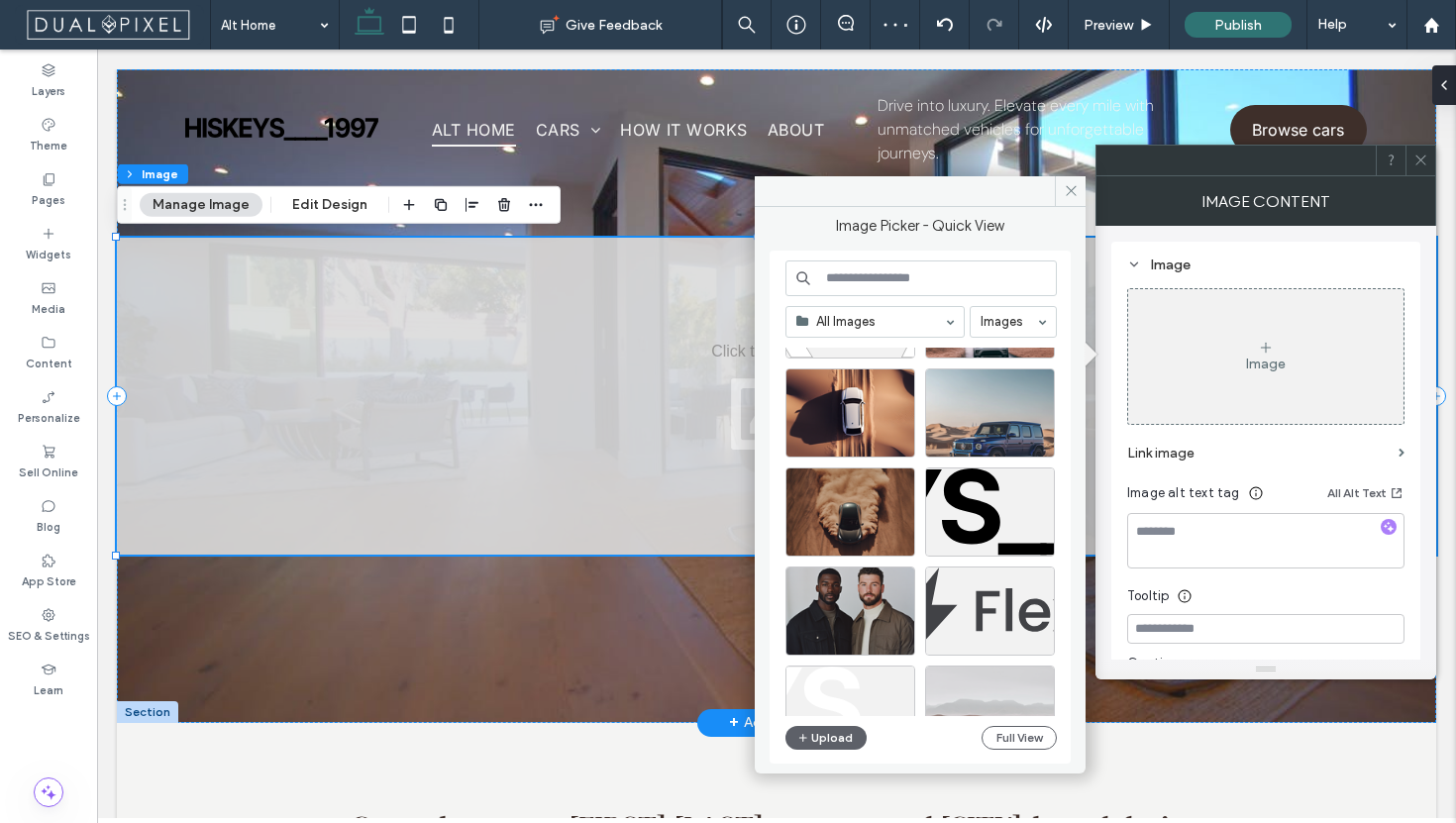 scroll, scrollTop: 0, scrollLeft: 0, axis: both 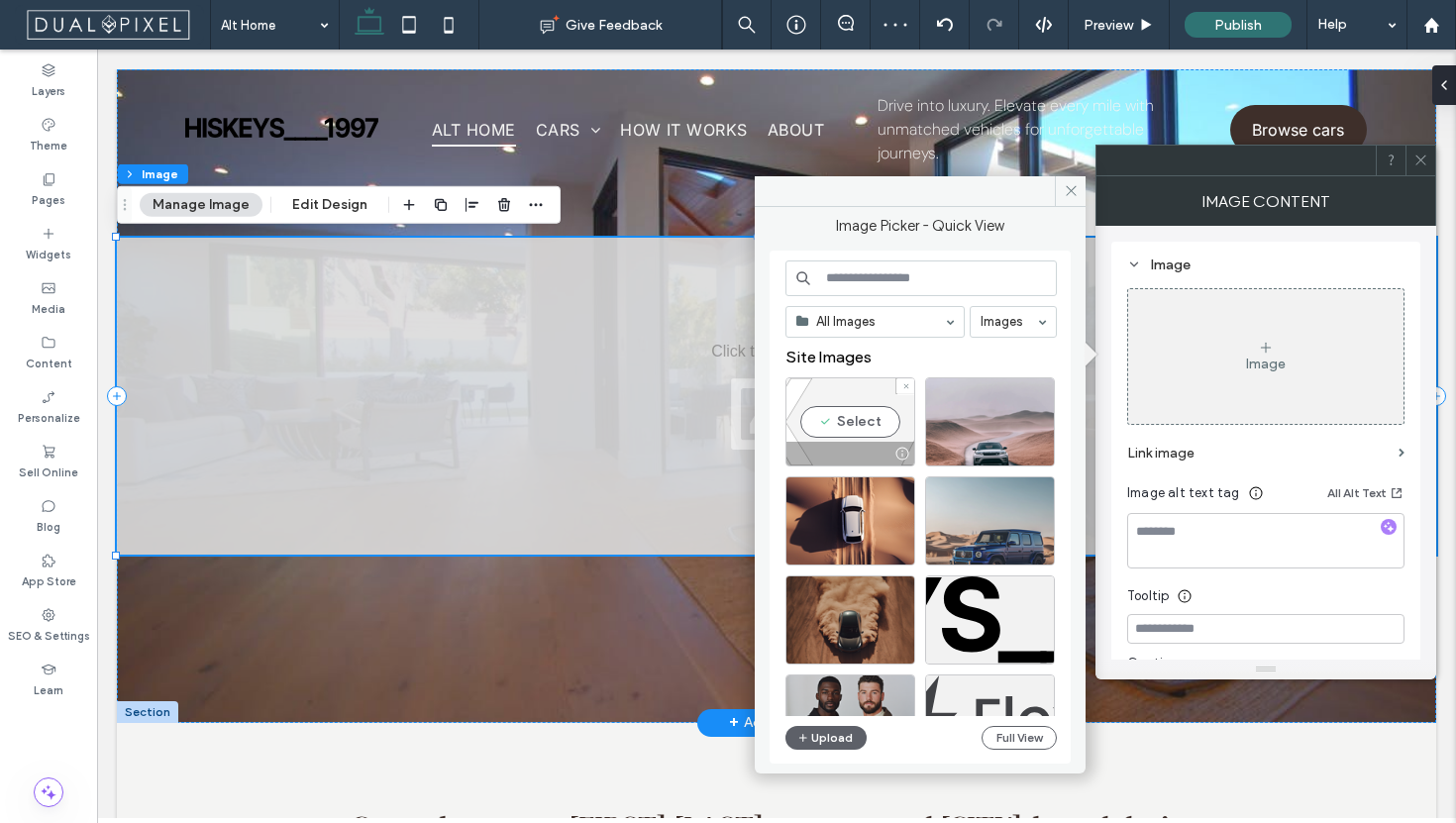 click on "Select" at bounding box center (850, 422) 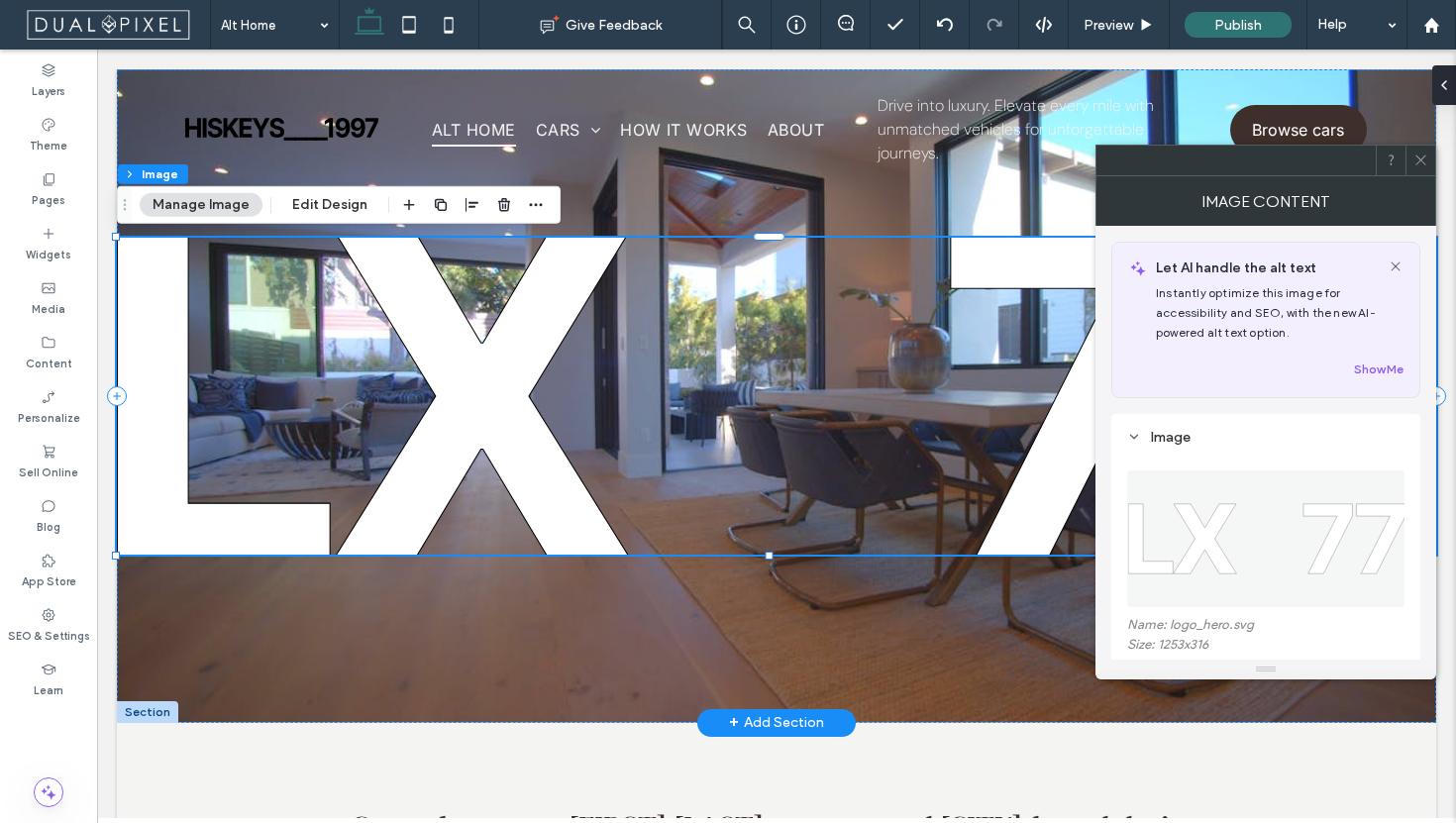click at bounding box center [1420, 160] 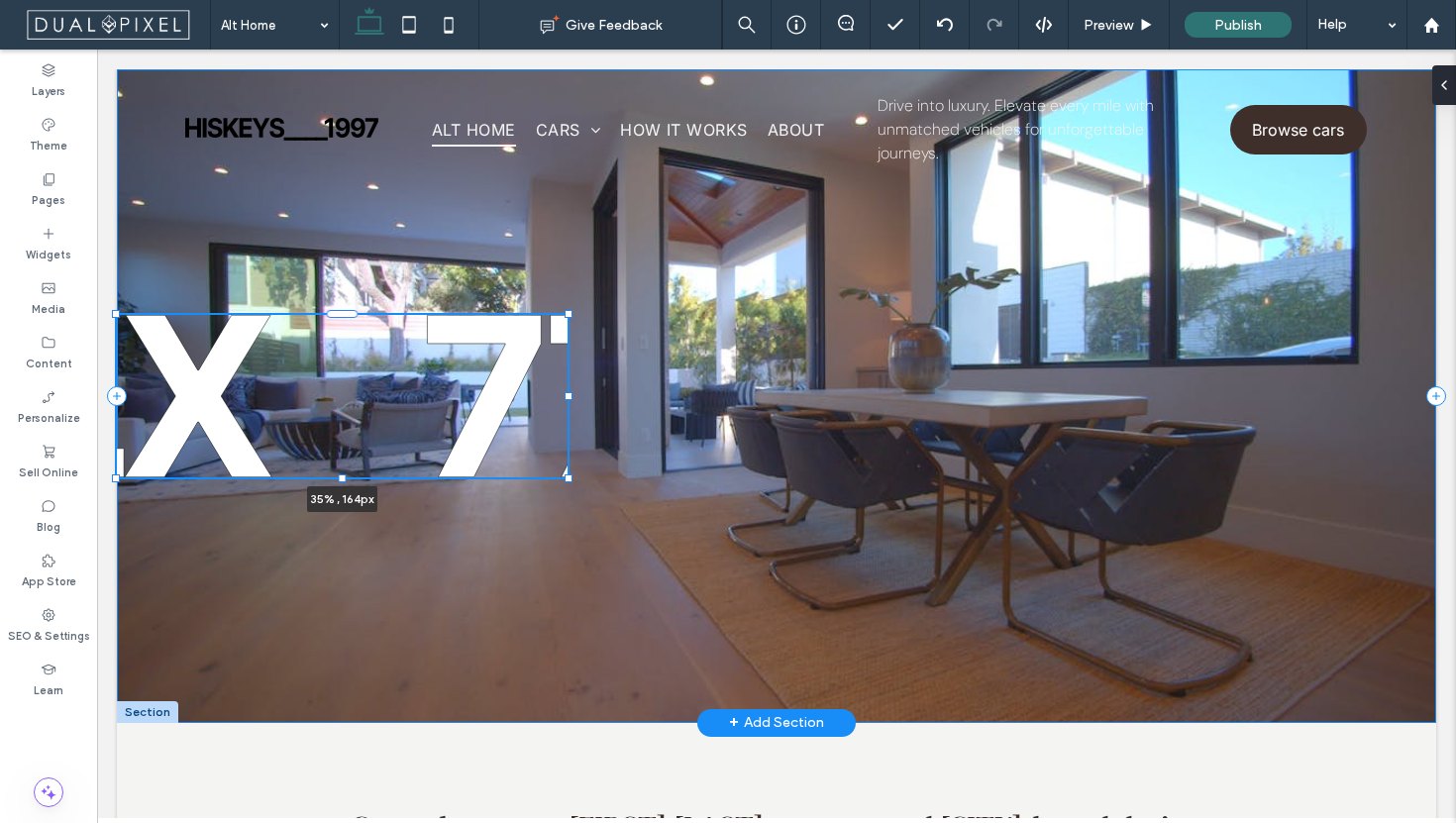 drag, startPoint x: 1424, startPoint y: 235, endPoint x: 554, endPoint y: 309, distance: 873.14145 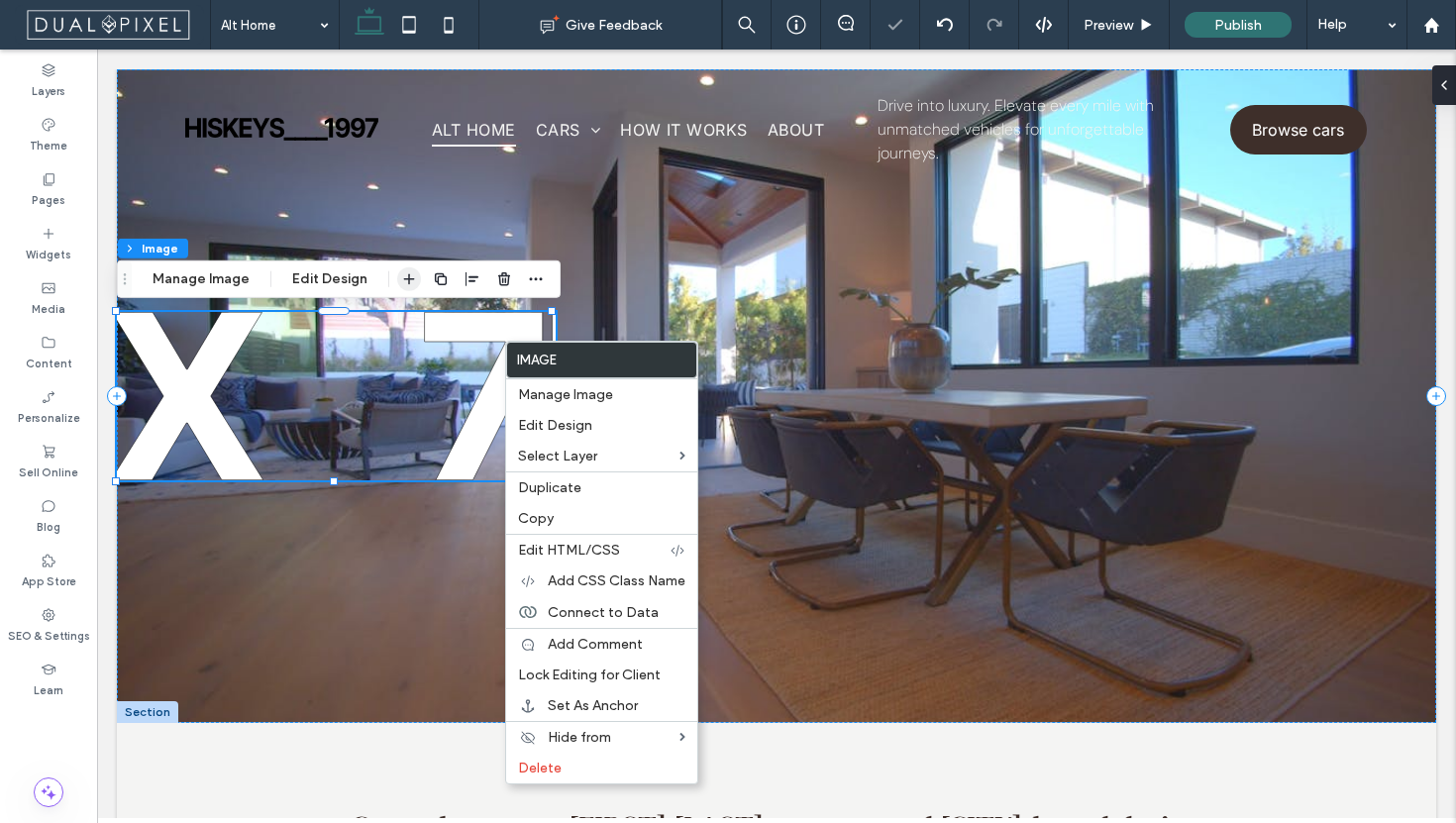 click 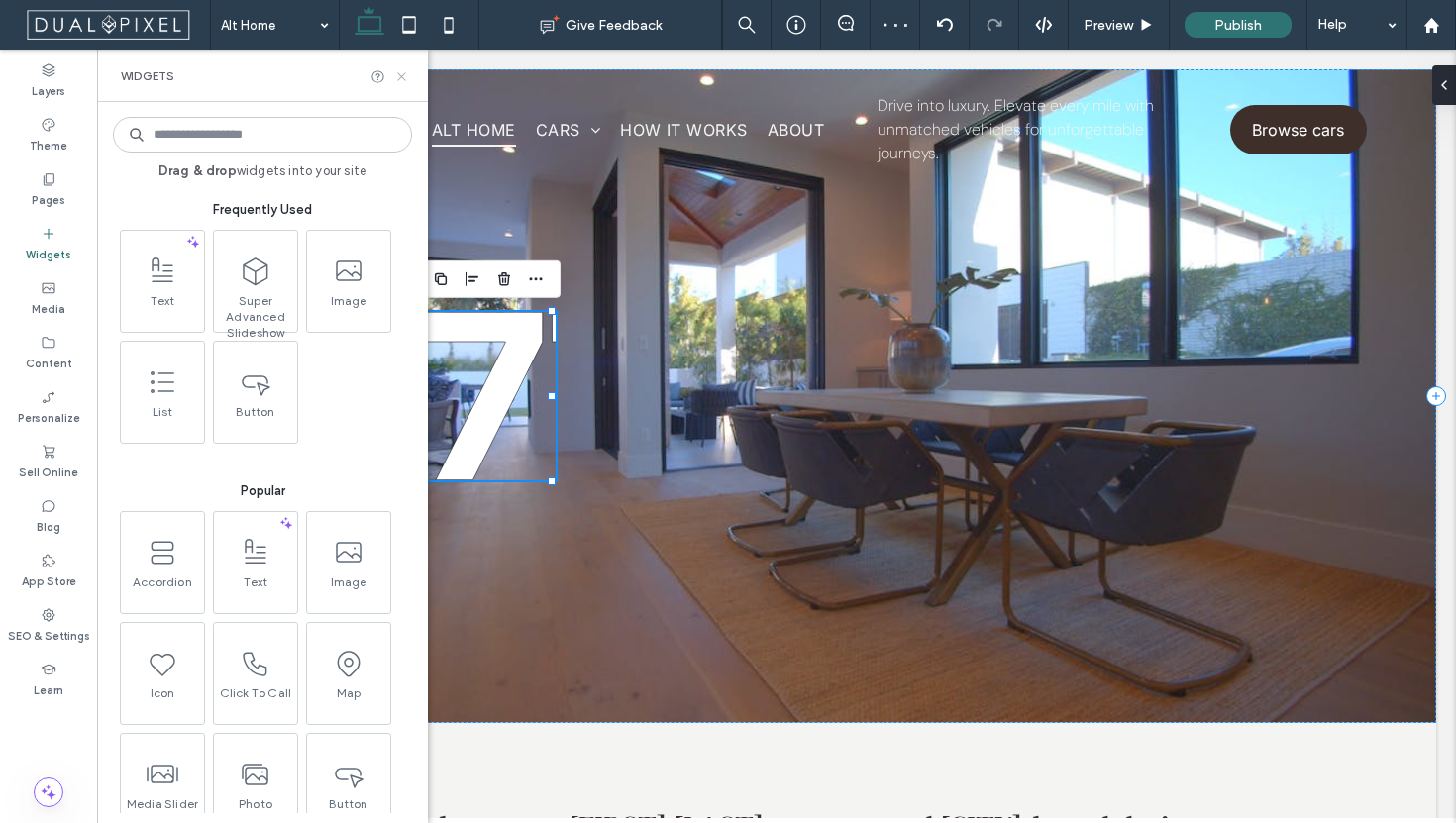 click 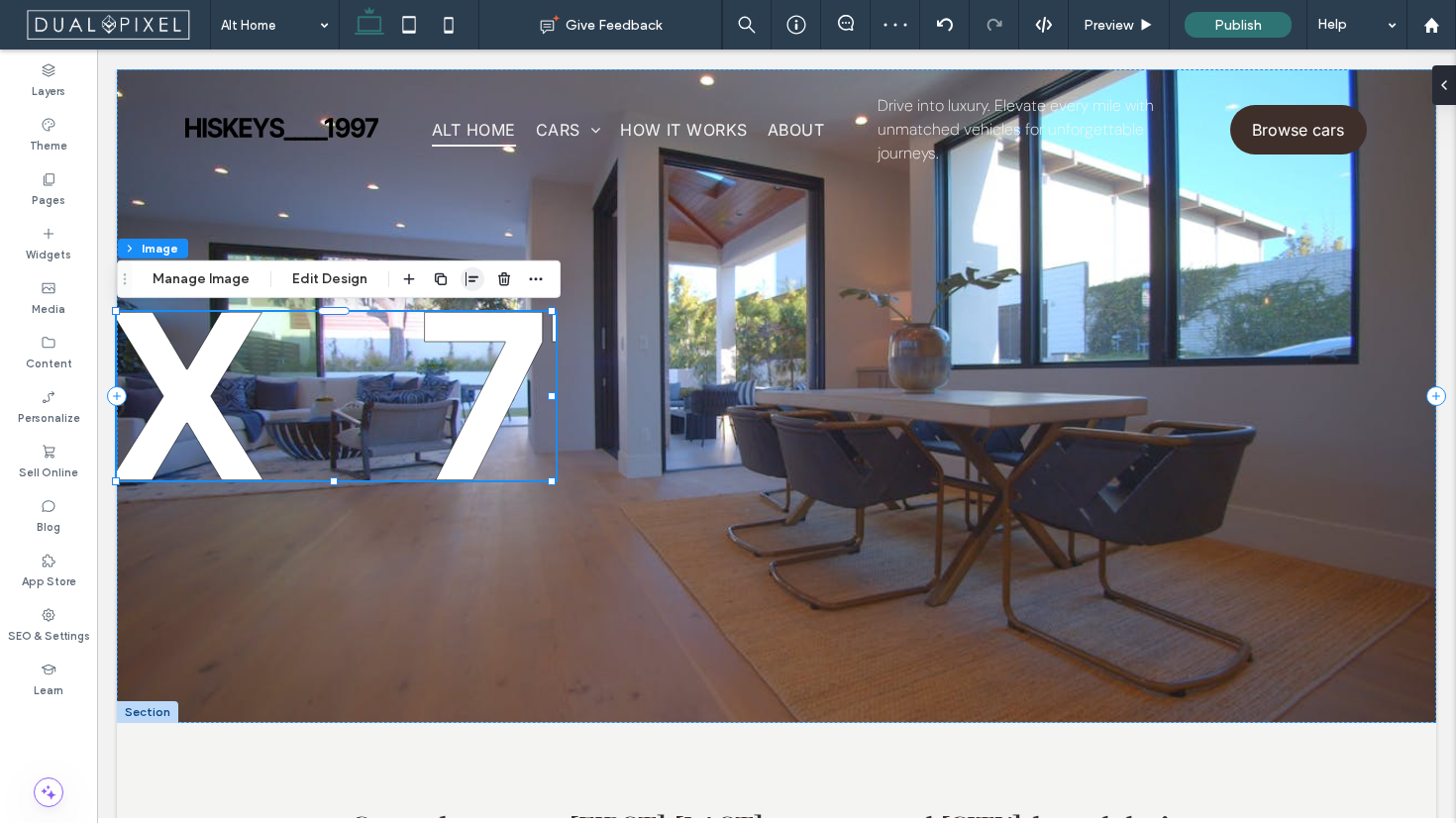 click 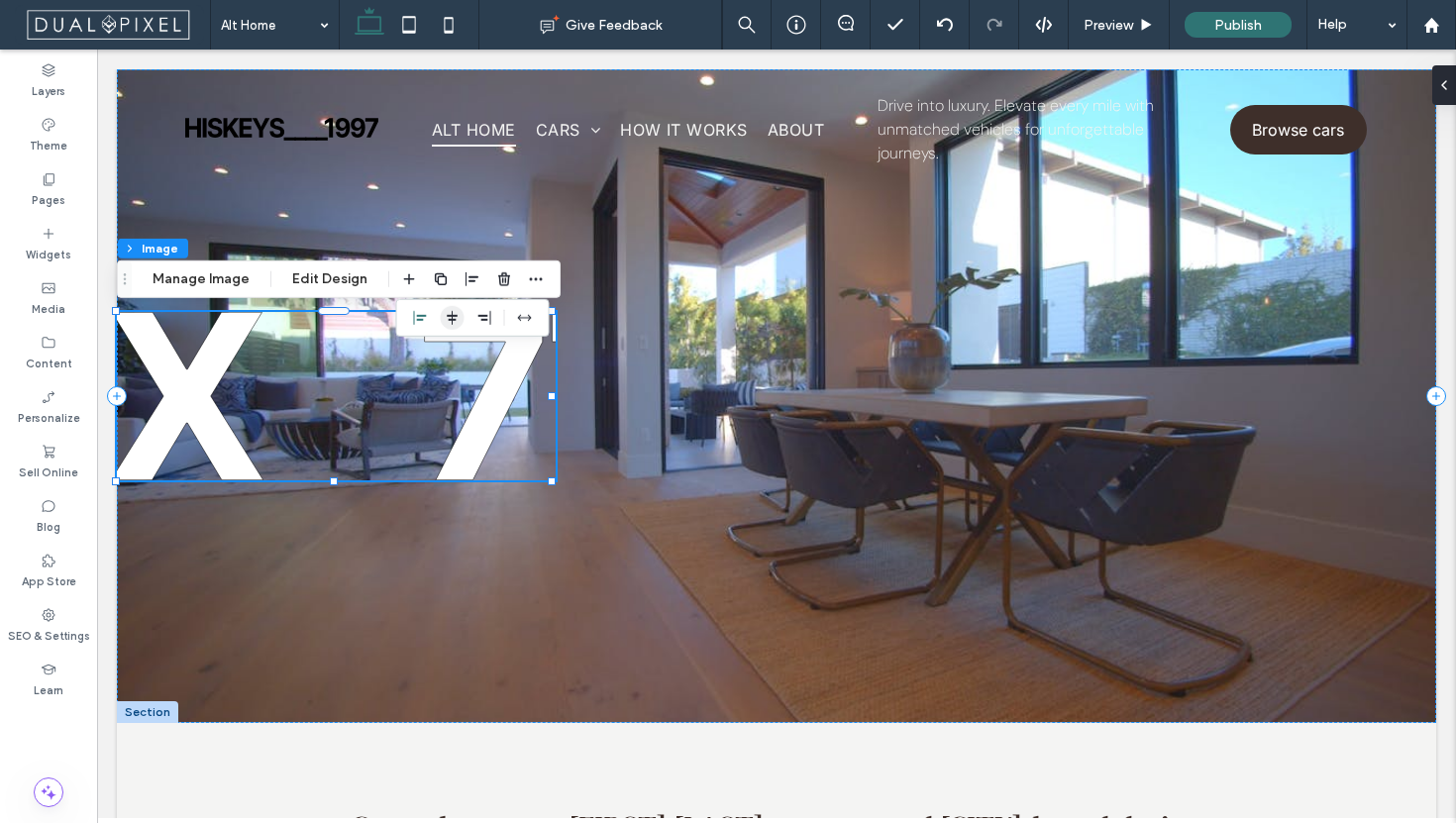 click 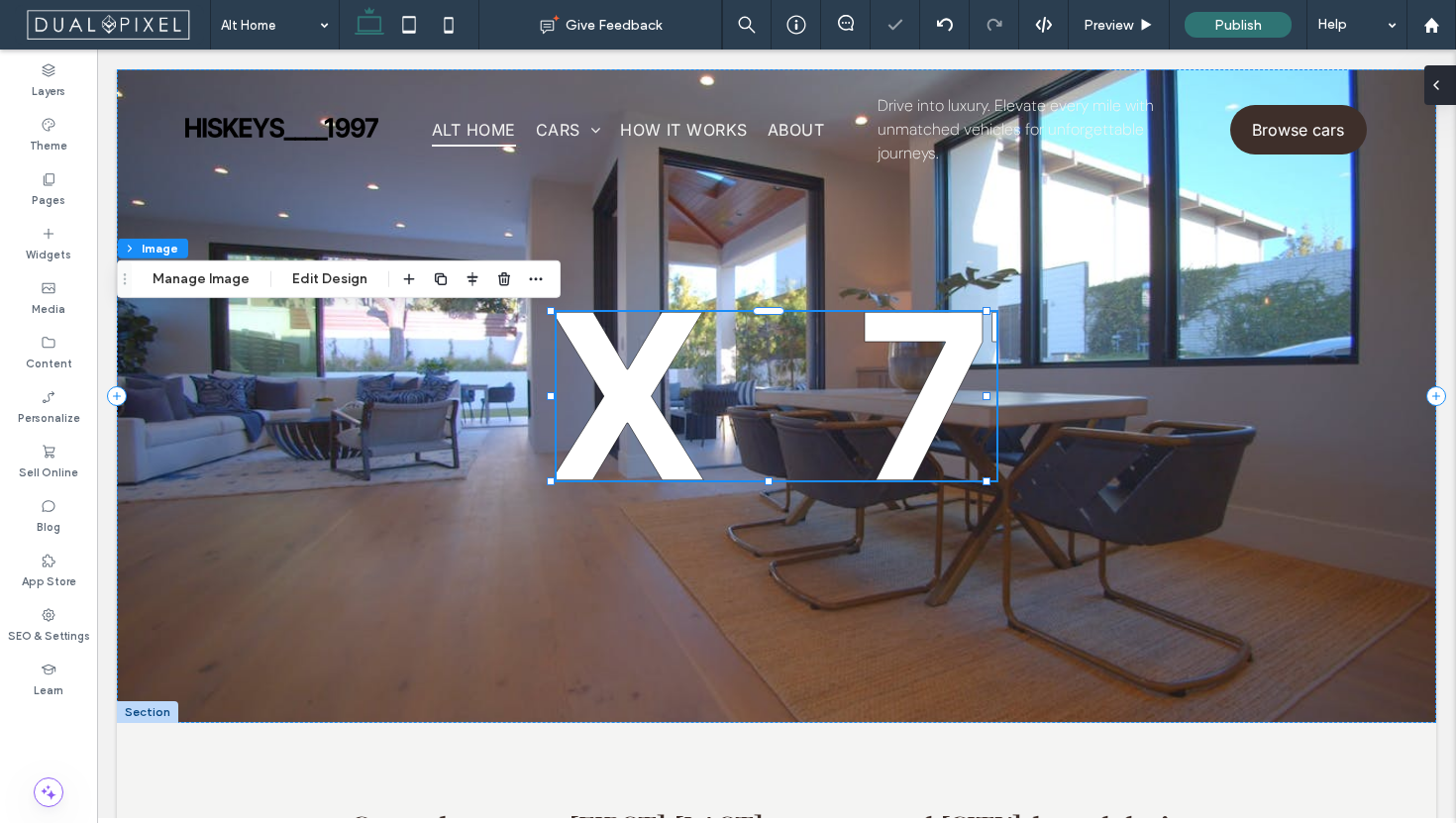 click 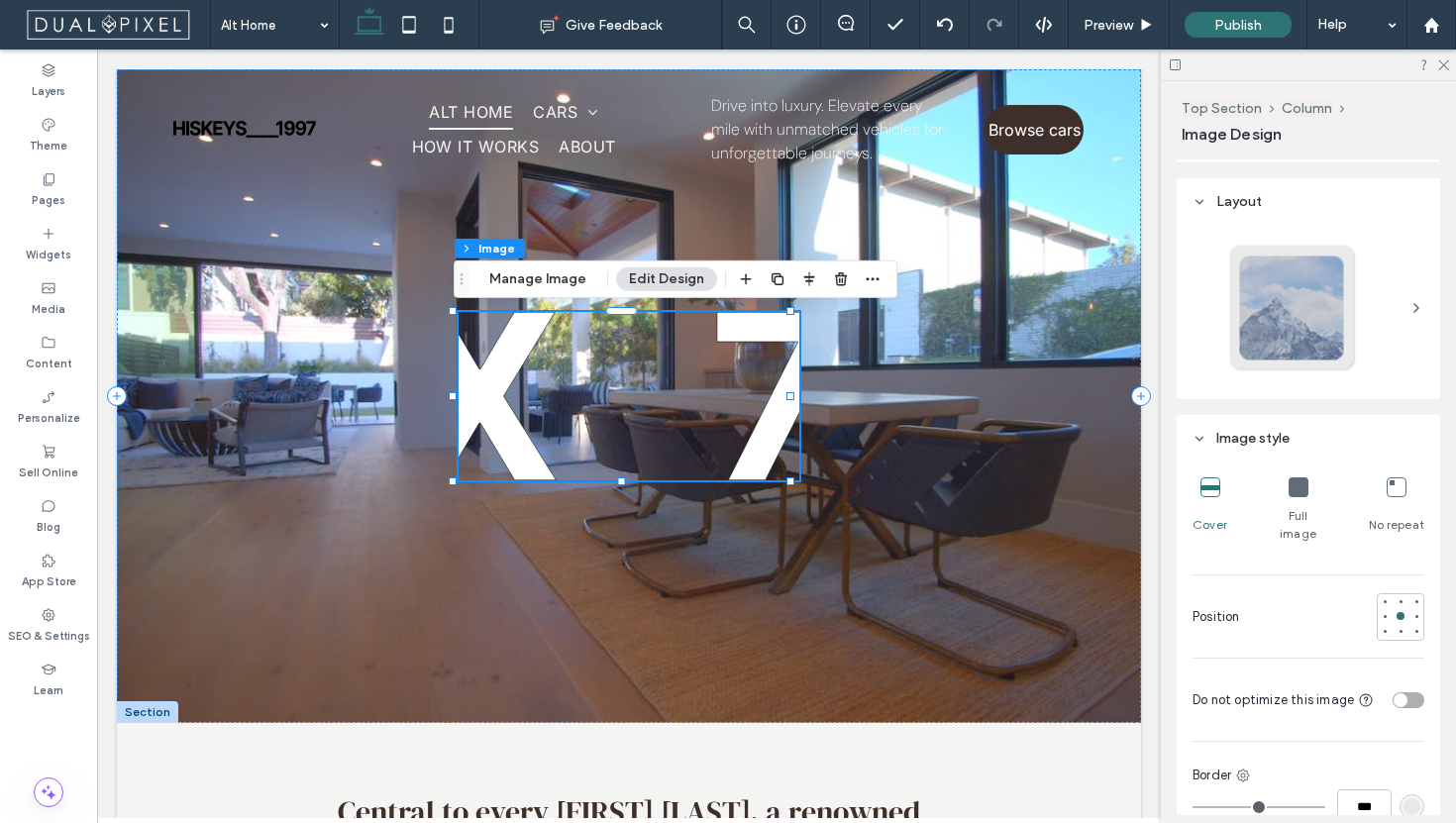 scroll, scrollTop: 414, scrollLeft: 0, axis: vertical 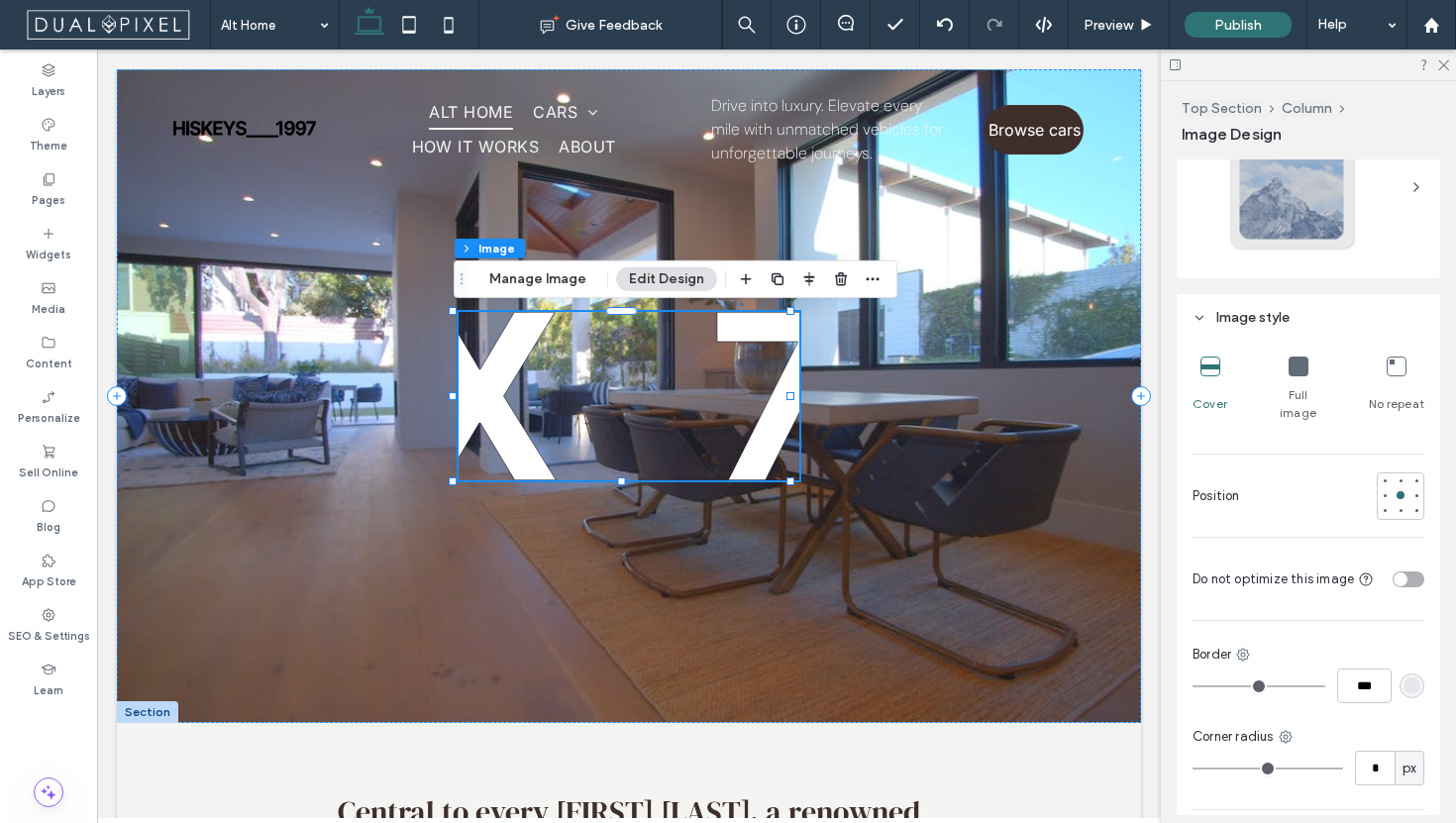 click on "Full image" at bounding box center (1299, 389) 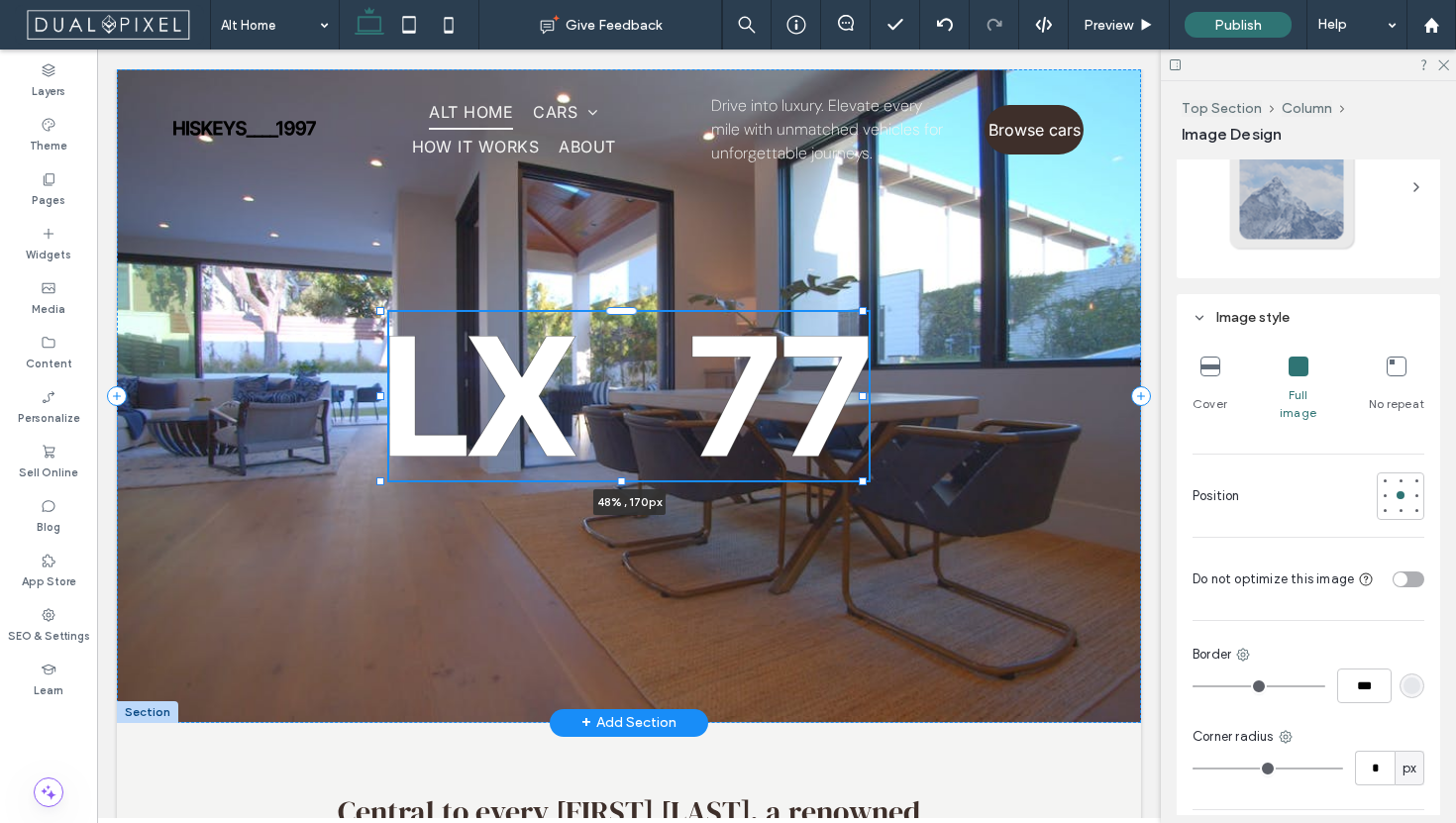 drag, startPoint x: 789, startPoint y: 397, endPoint x: 862, endPoint y: 402, distance: 73.171033 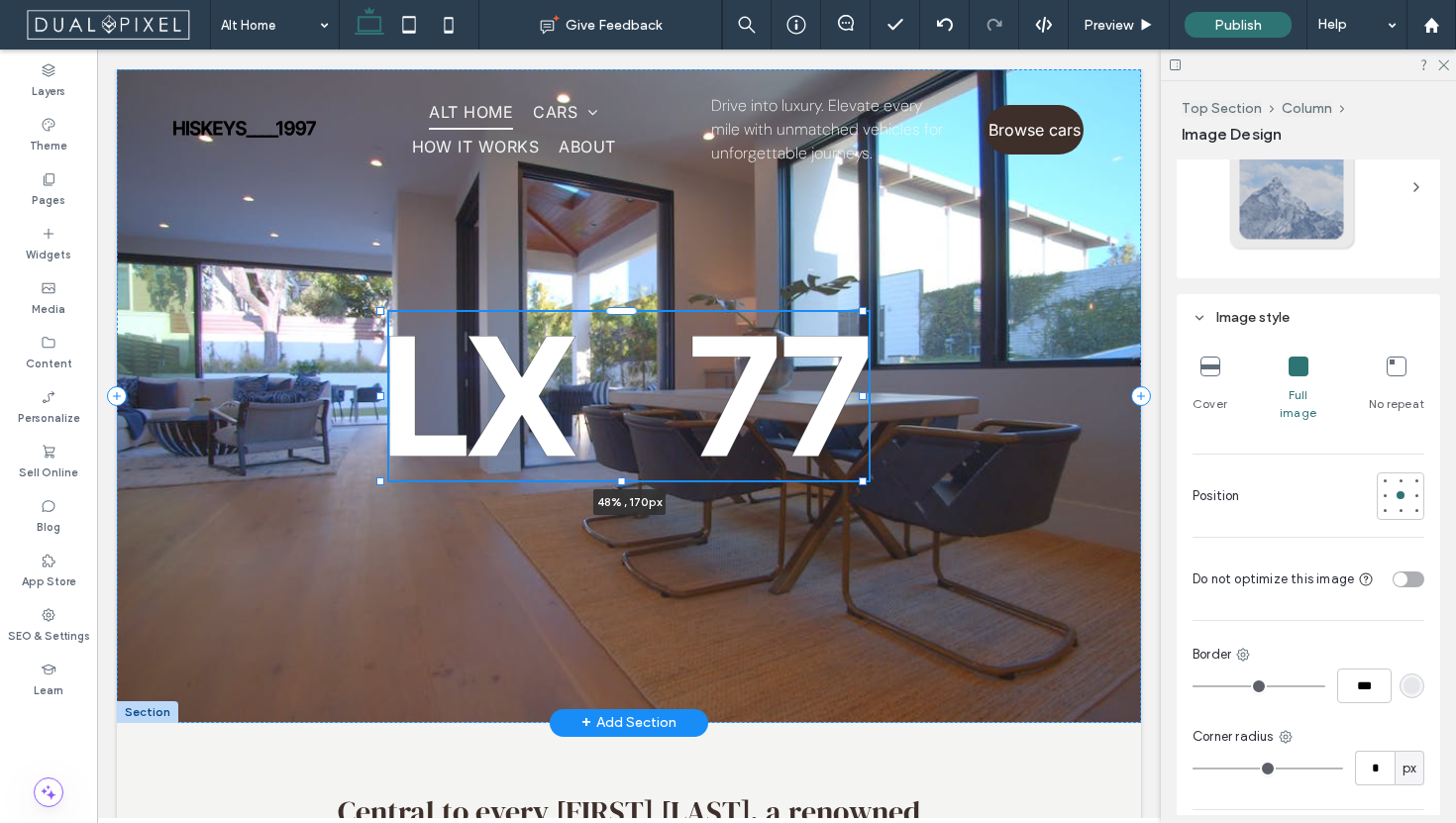 click at bounding box center (381, 312) 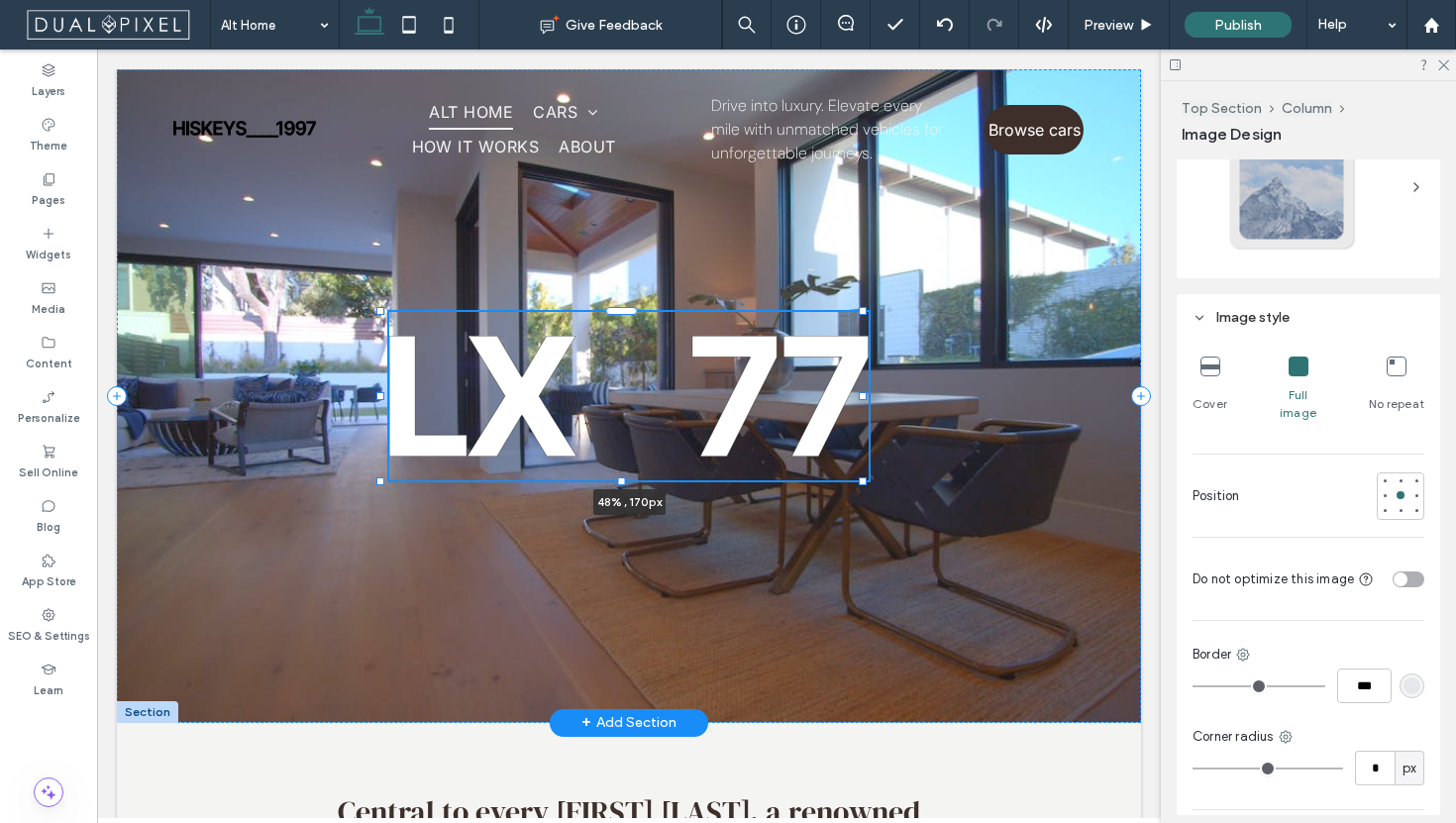 type on "****" 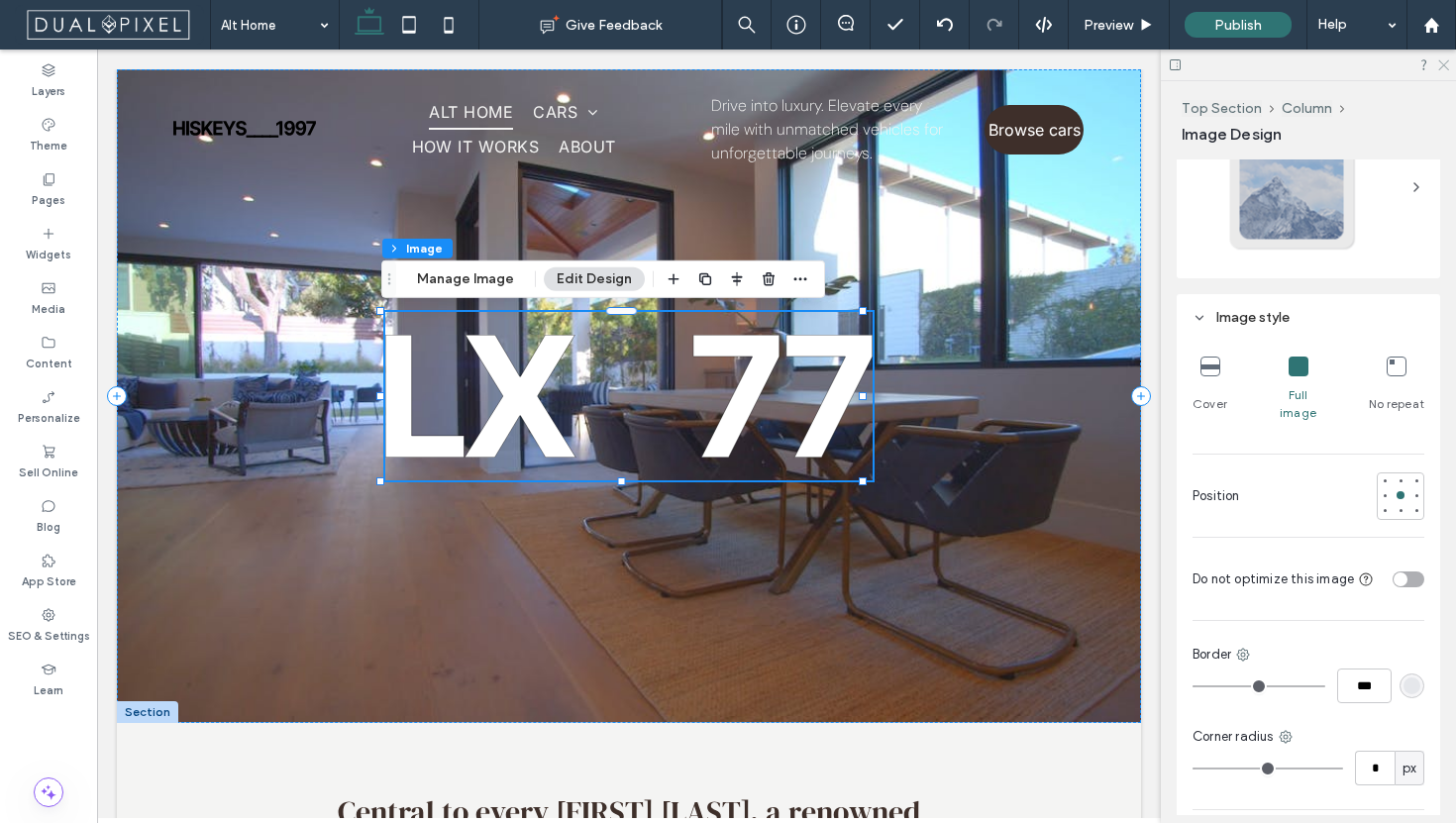 click 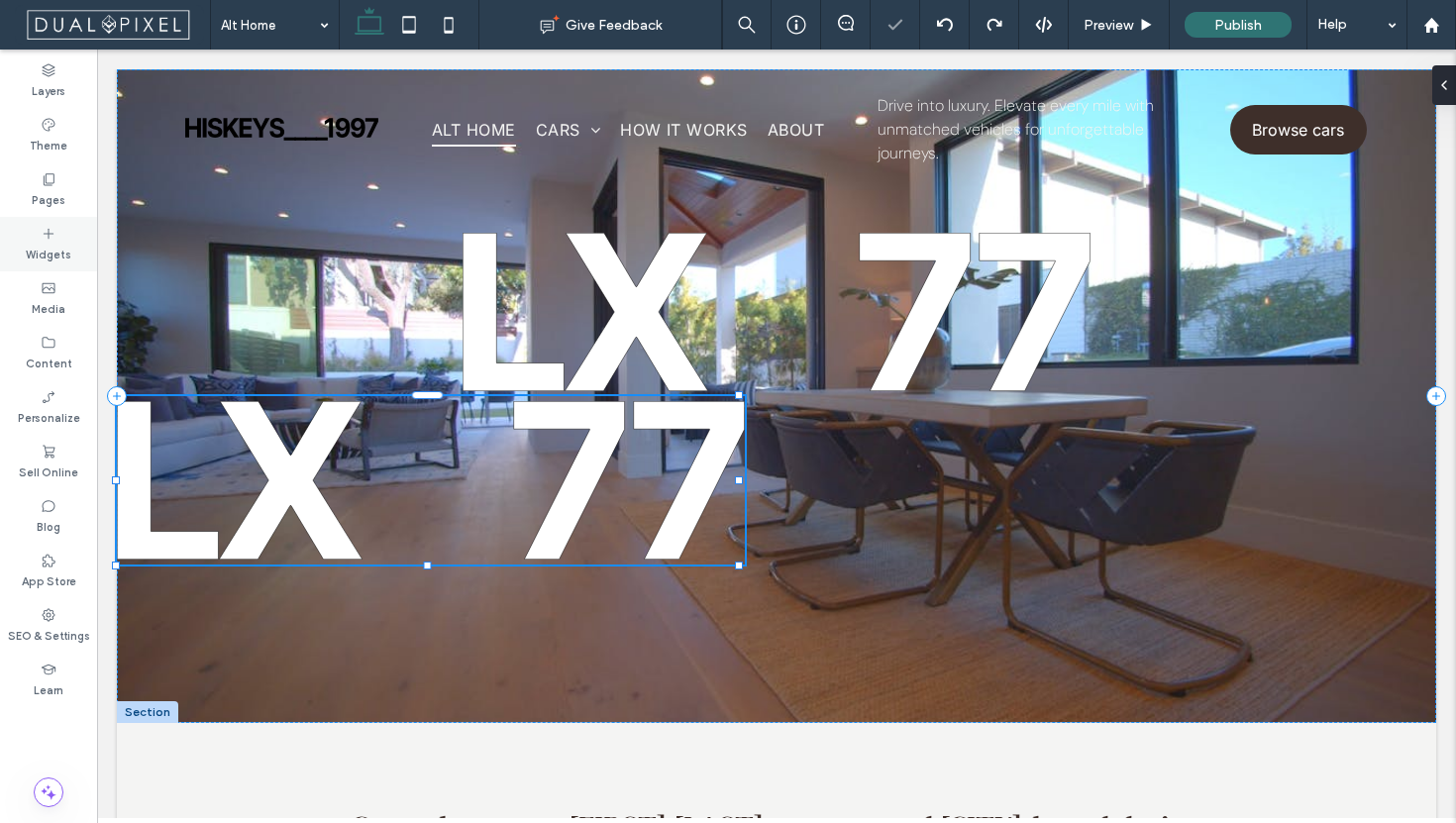 click 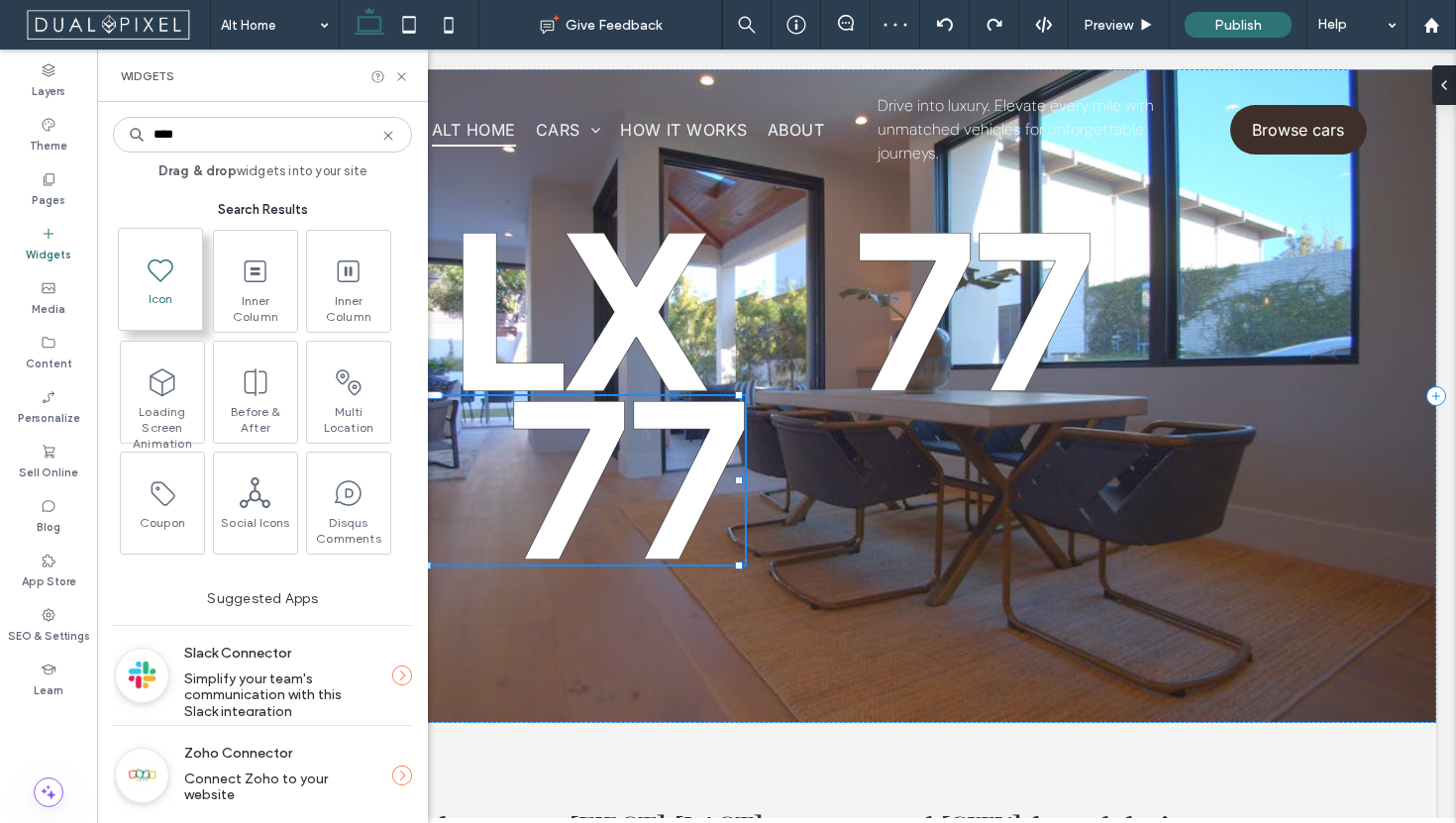 type on "****" 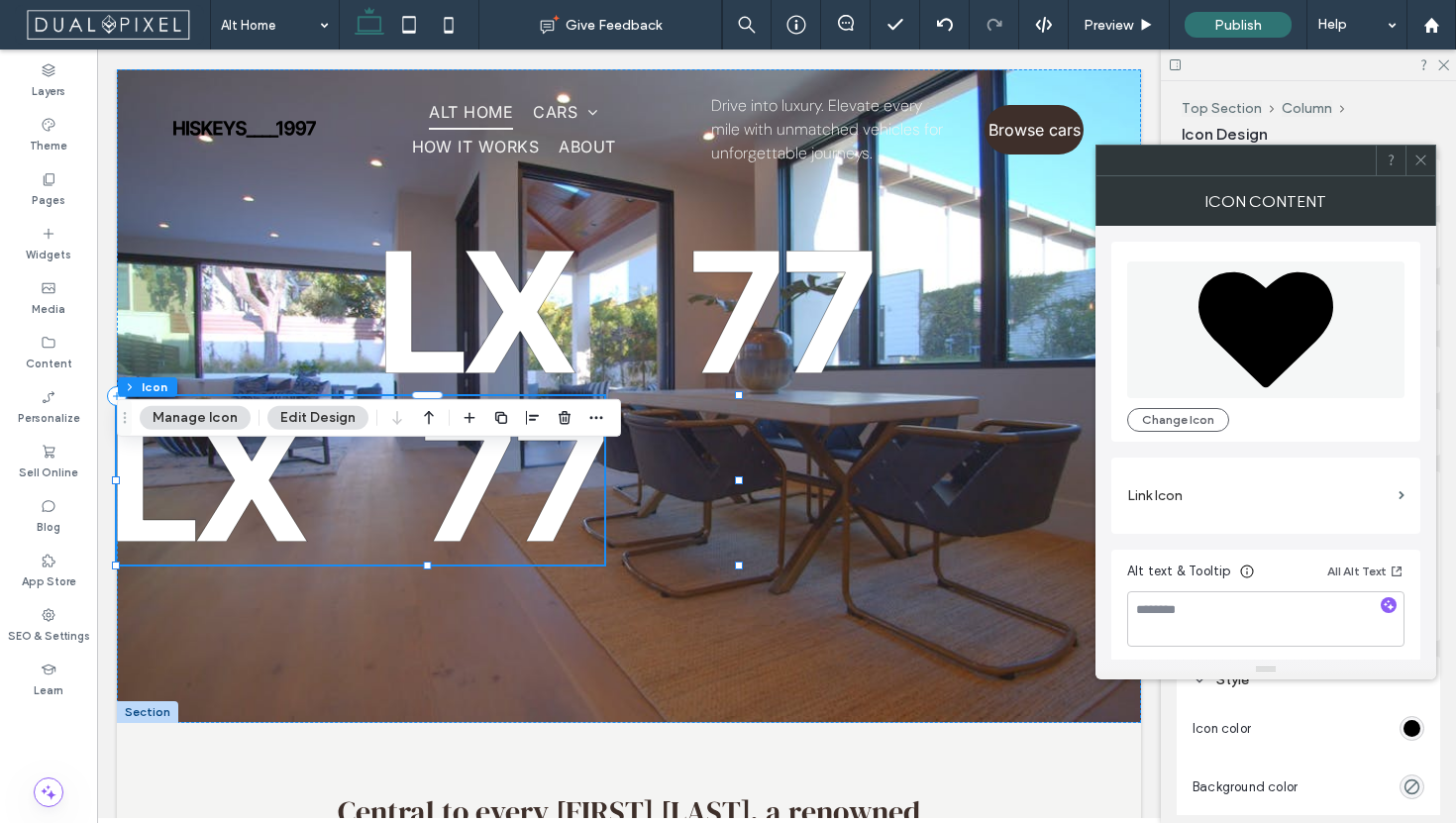 click 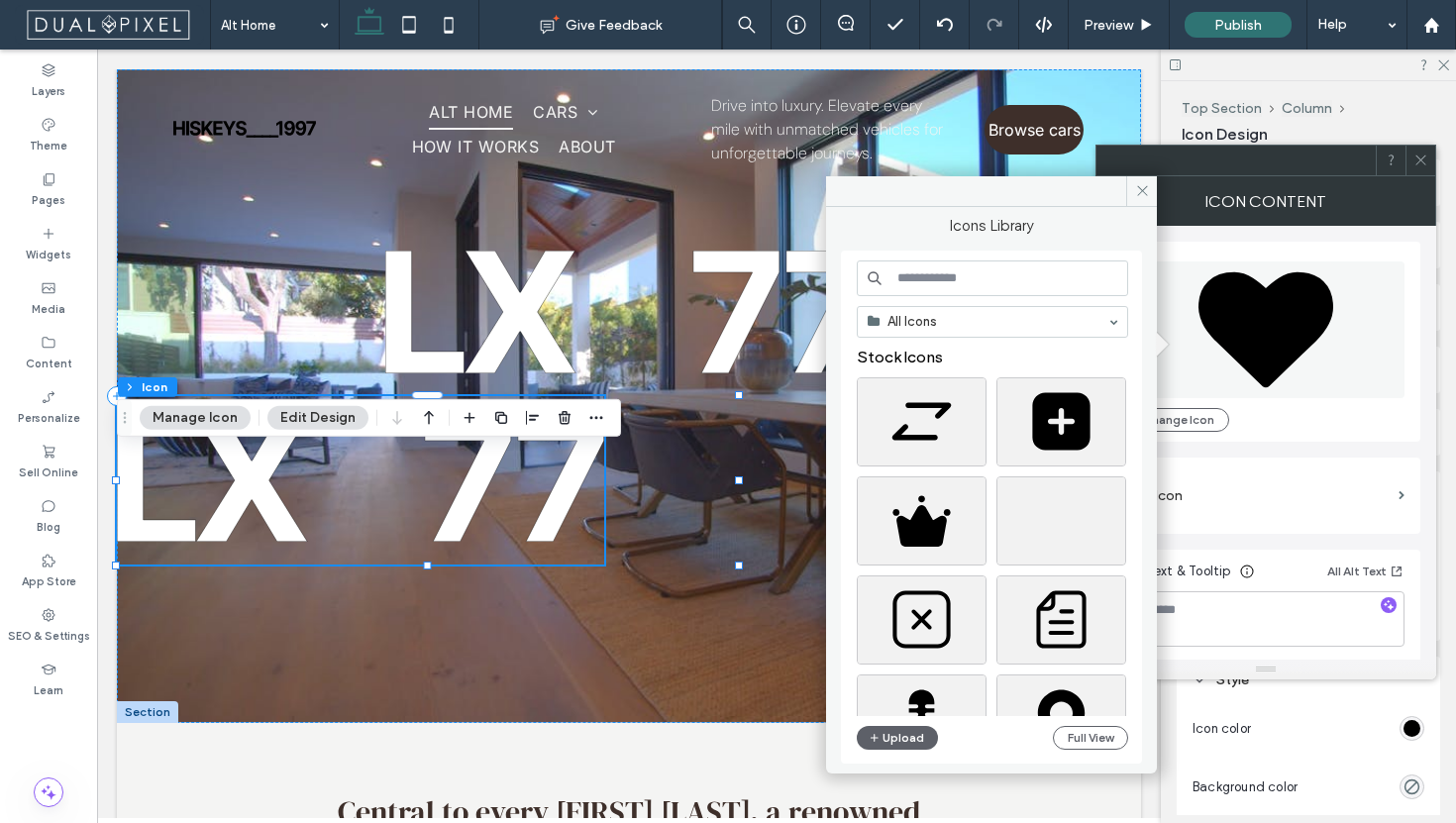 click at bounding box center (992, 278) 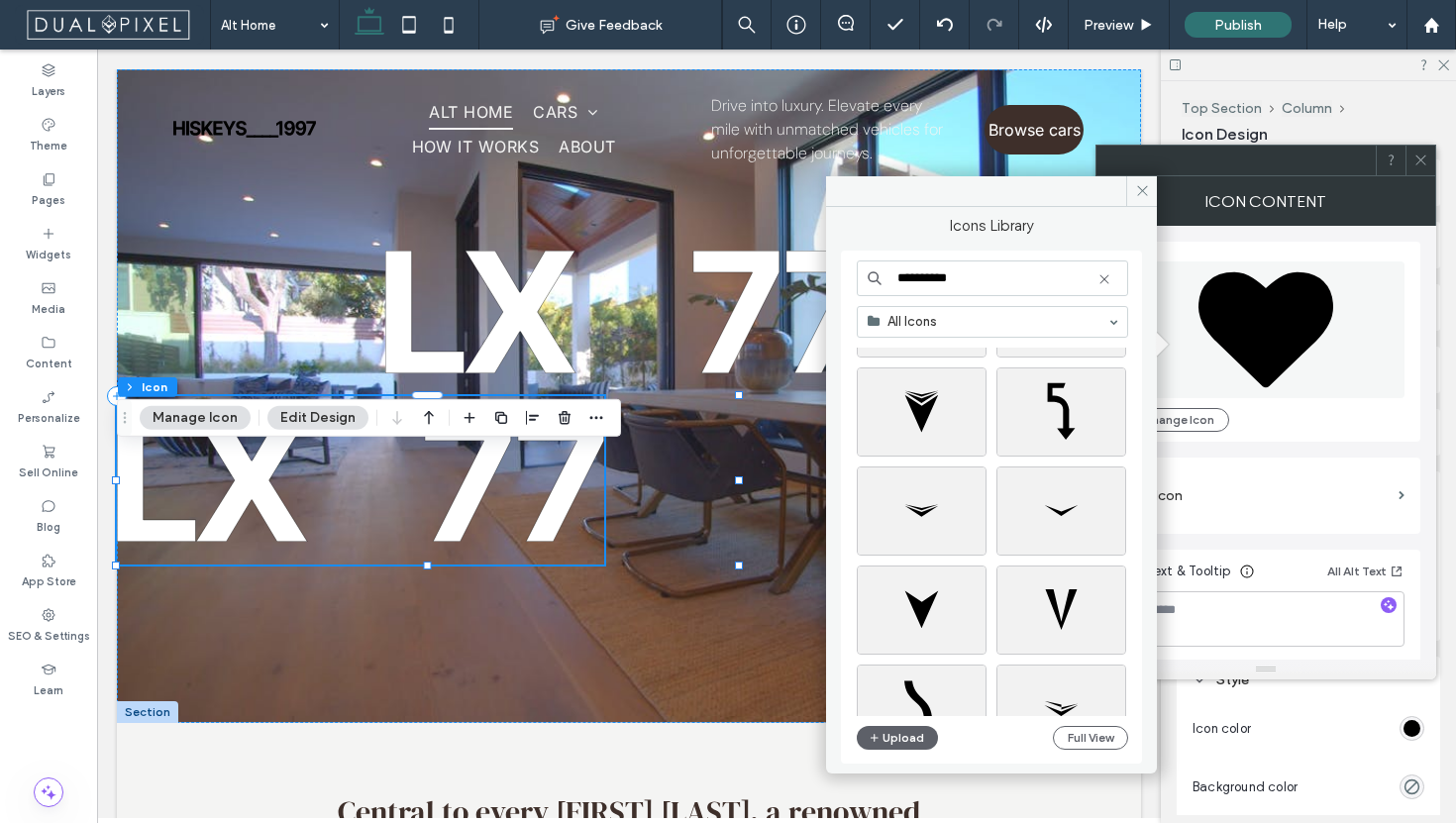 scroll, scrollTop: 509, scrollLeft: 0, axis: vertical 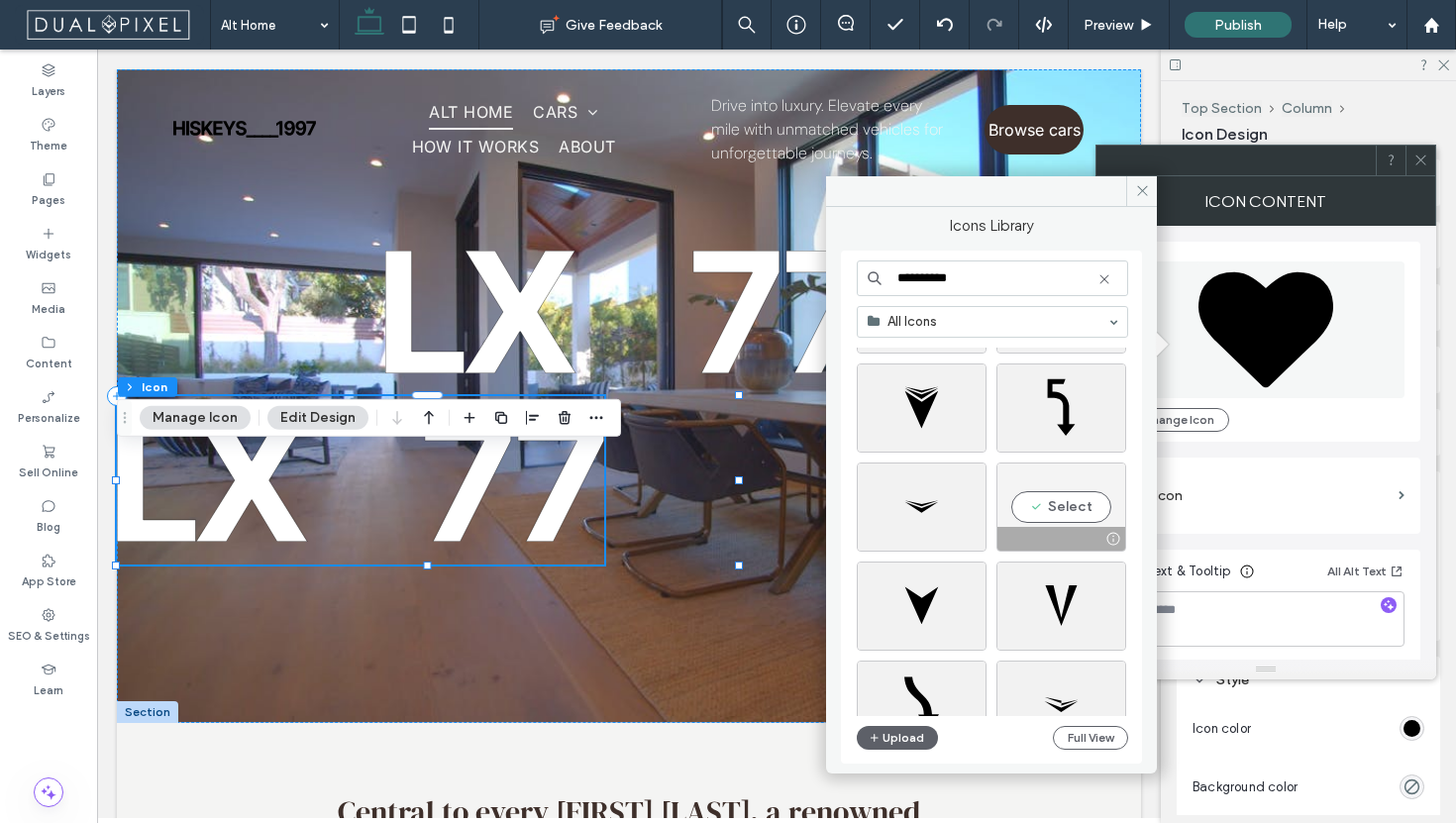 type on "**********" 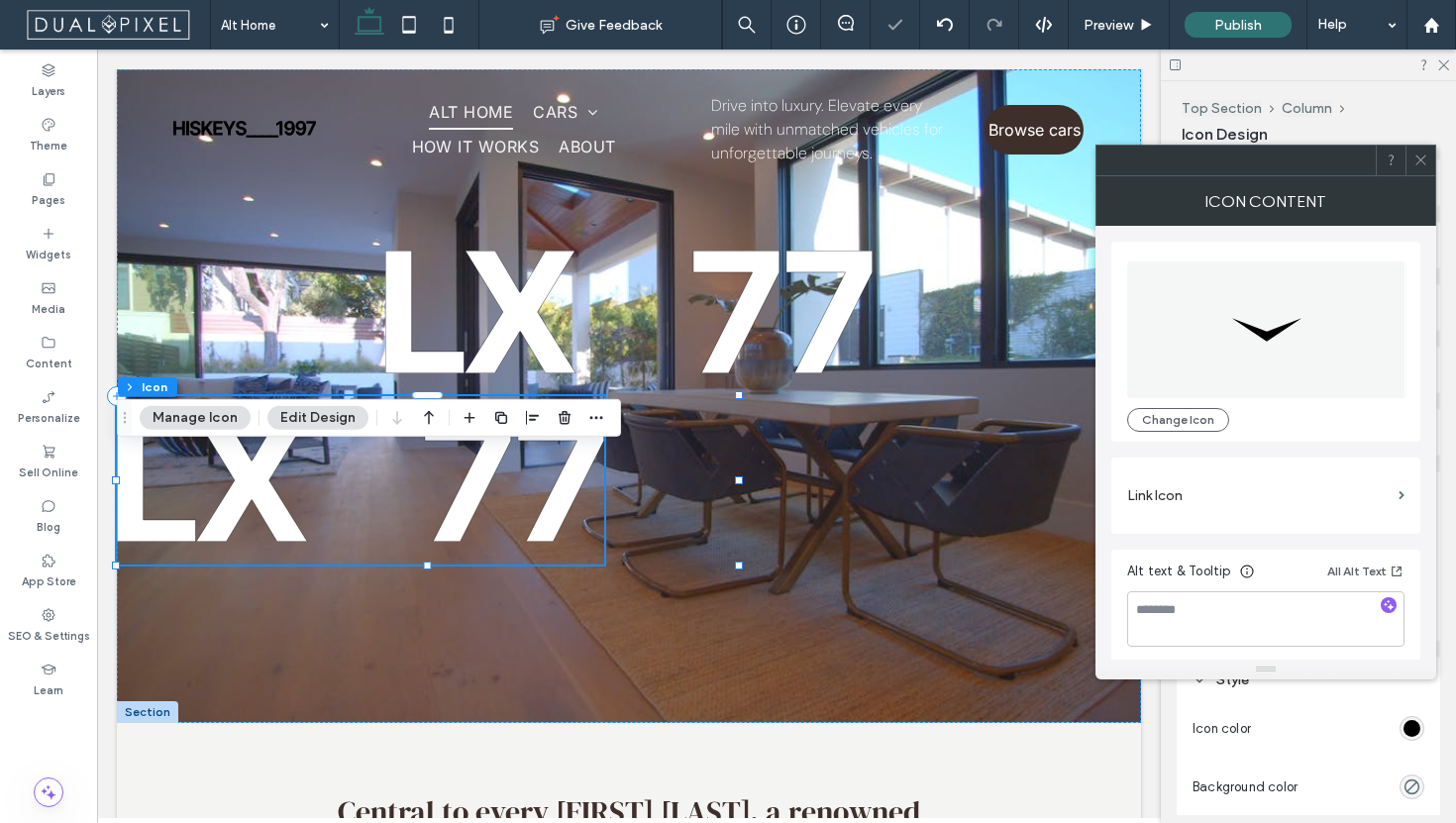 click at bounding box center (1420, 160) 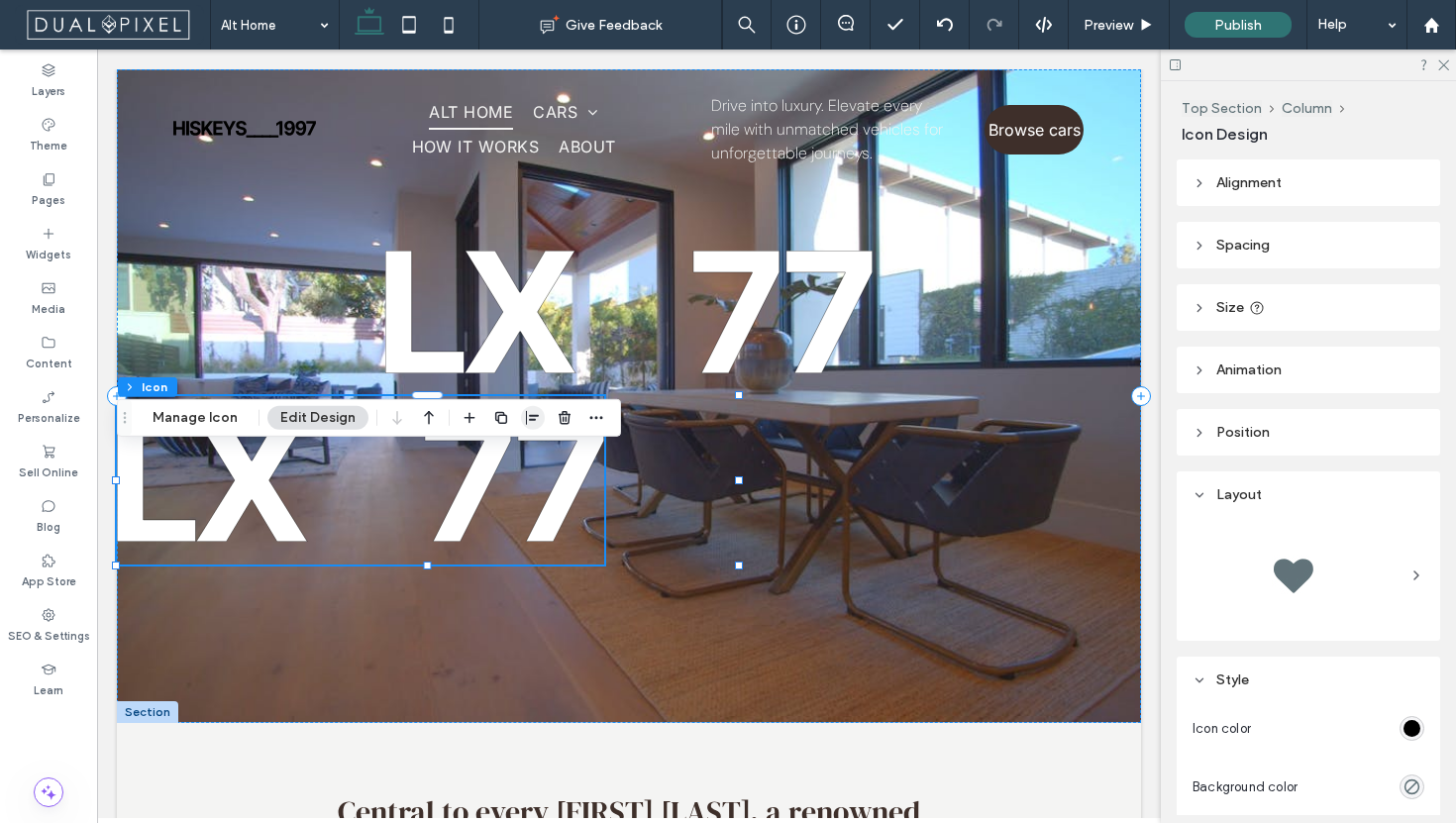 click 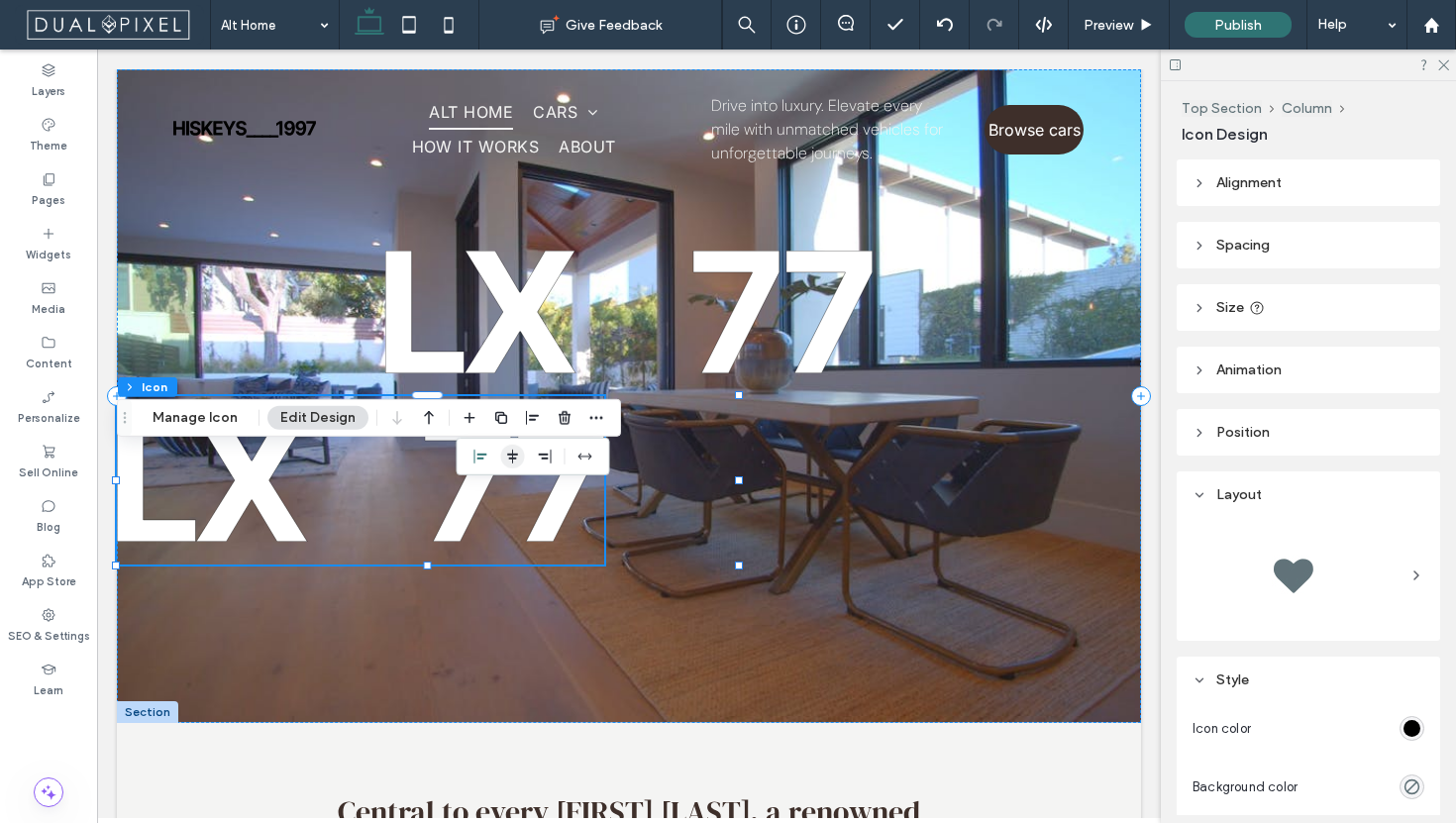 click 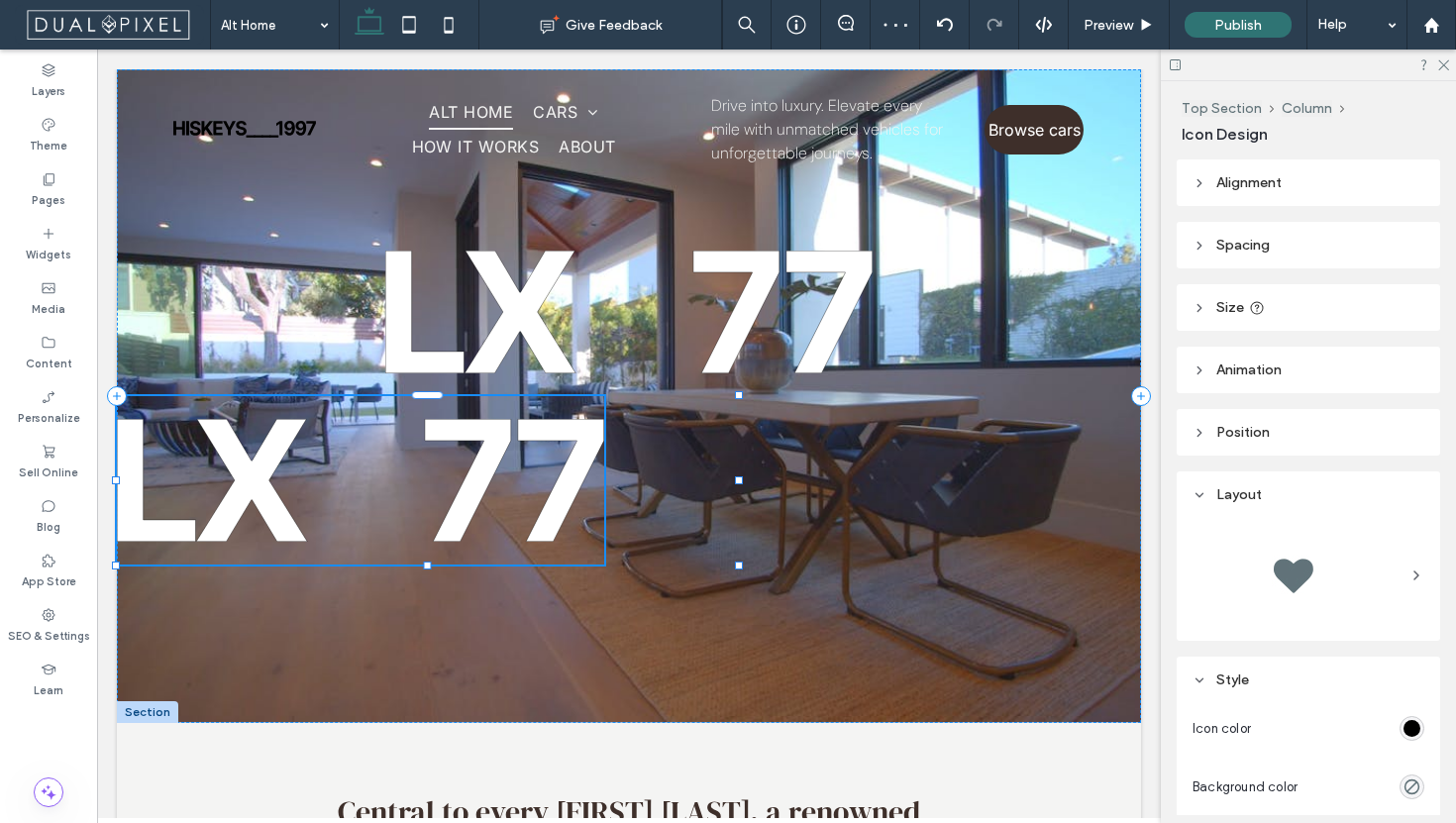 type on "**" 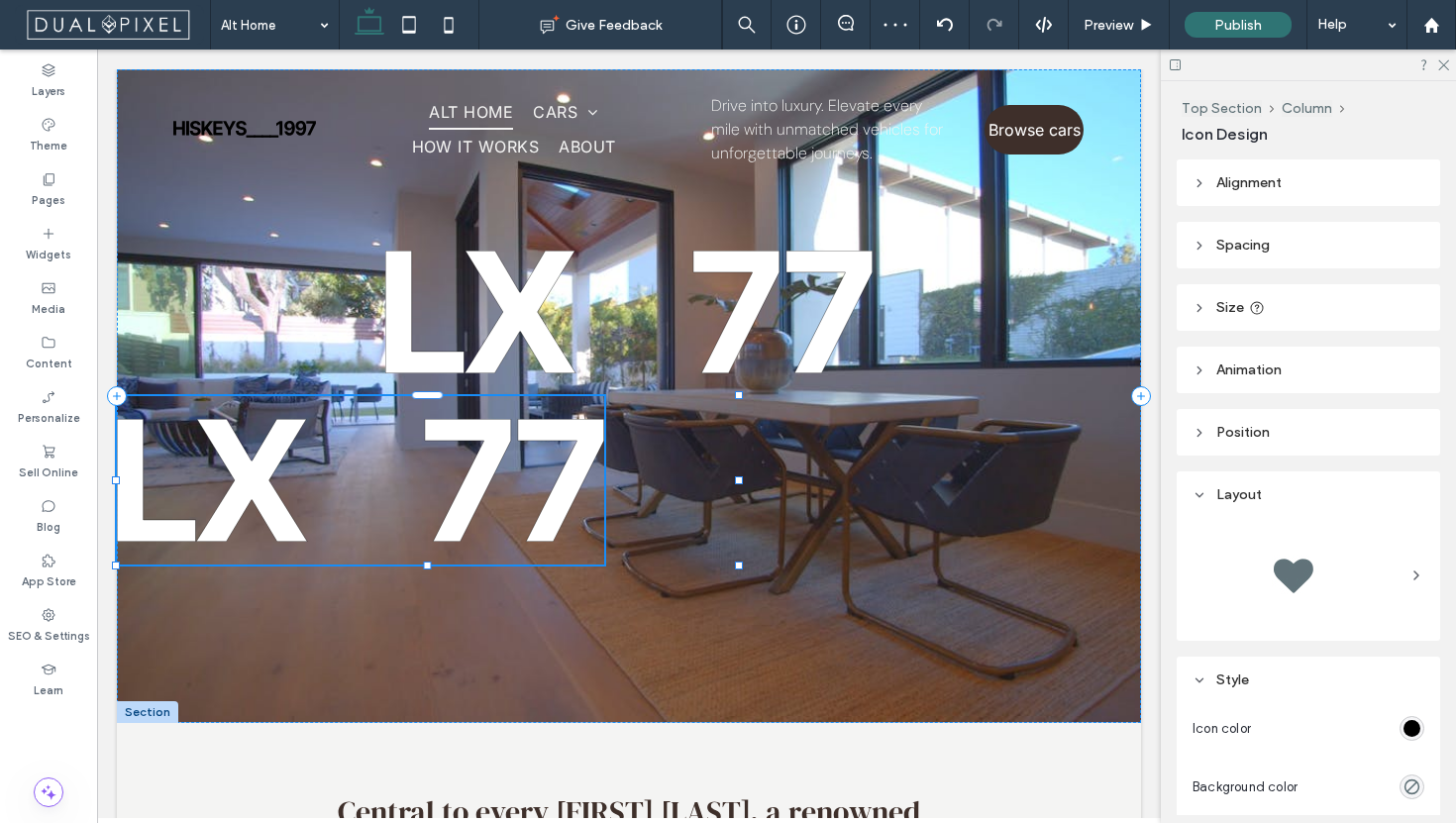 type on "**" 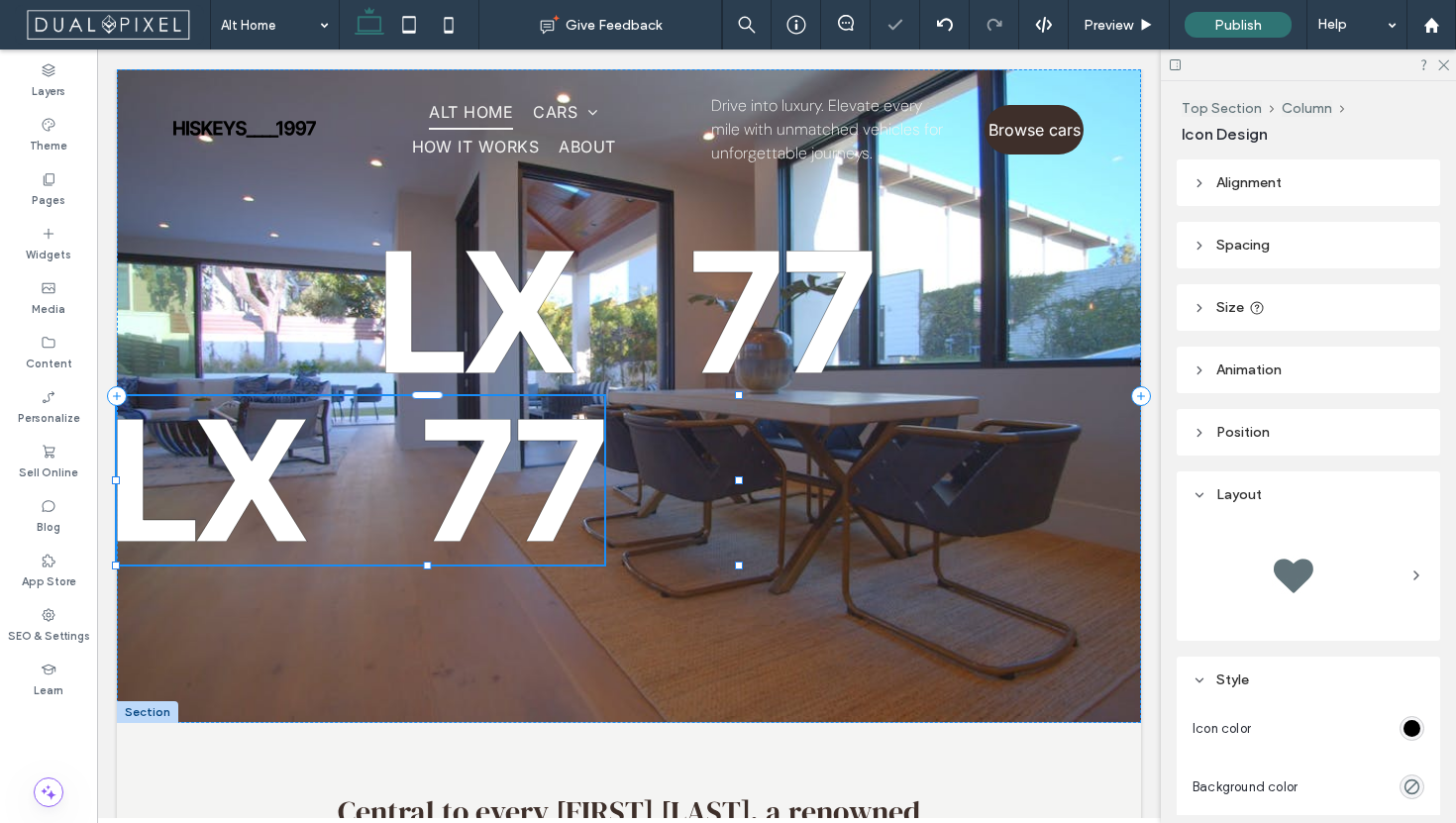 type on "***" 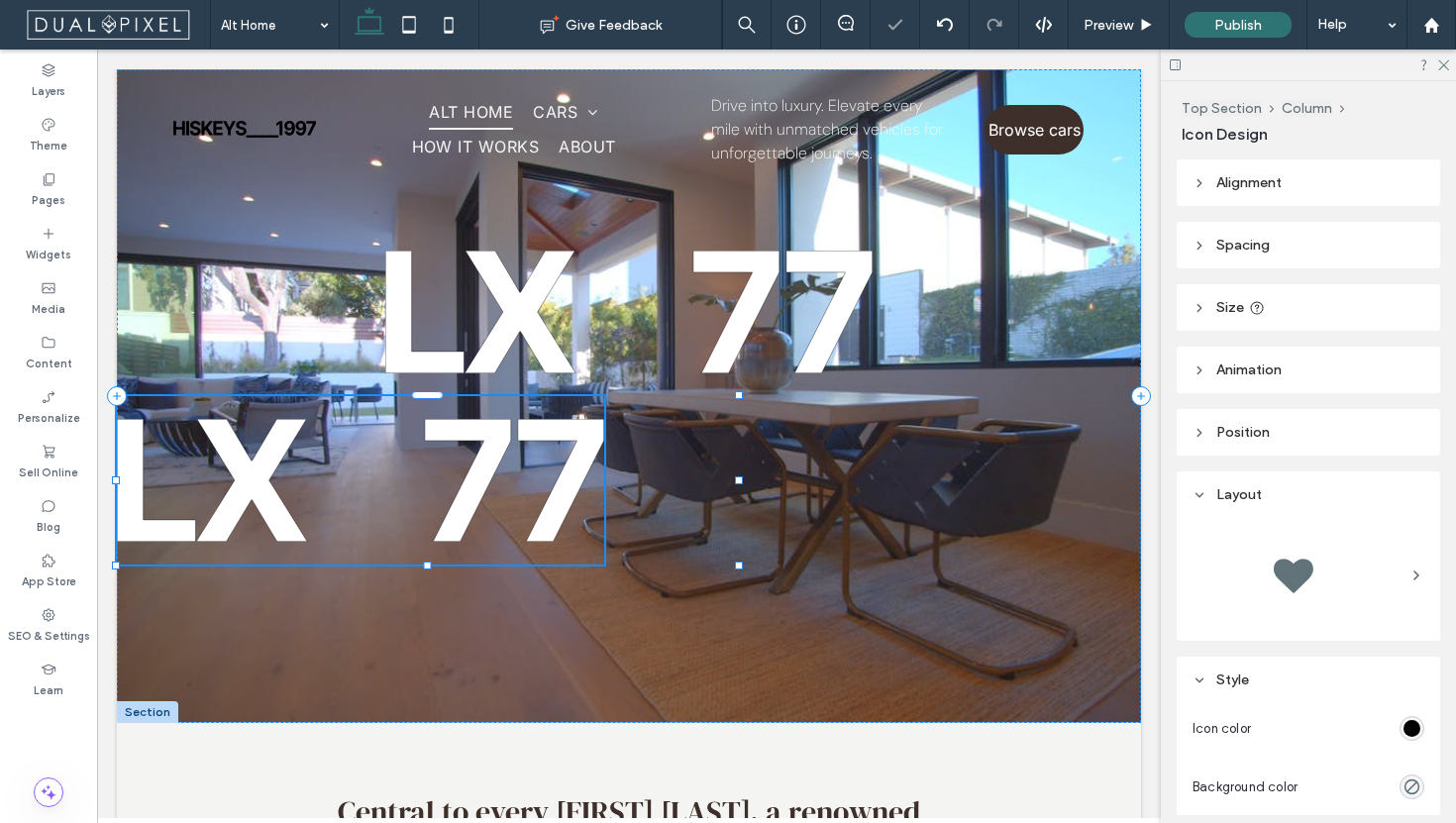 type on "***" 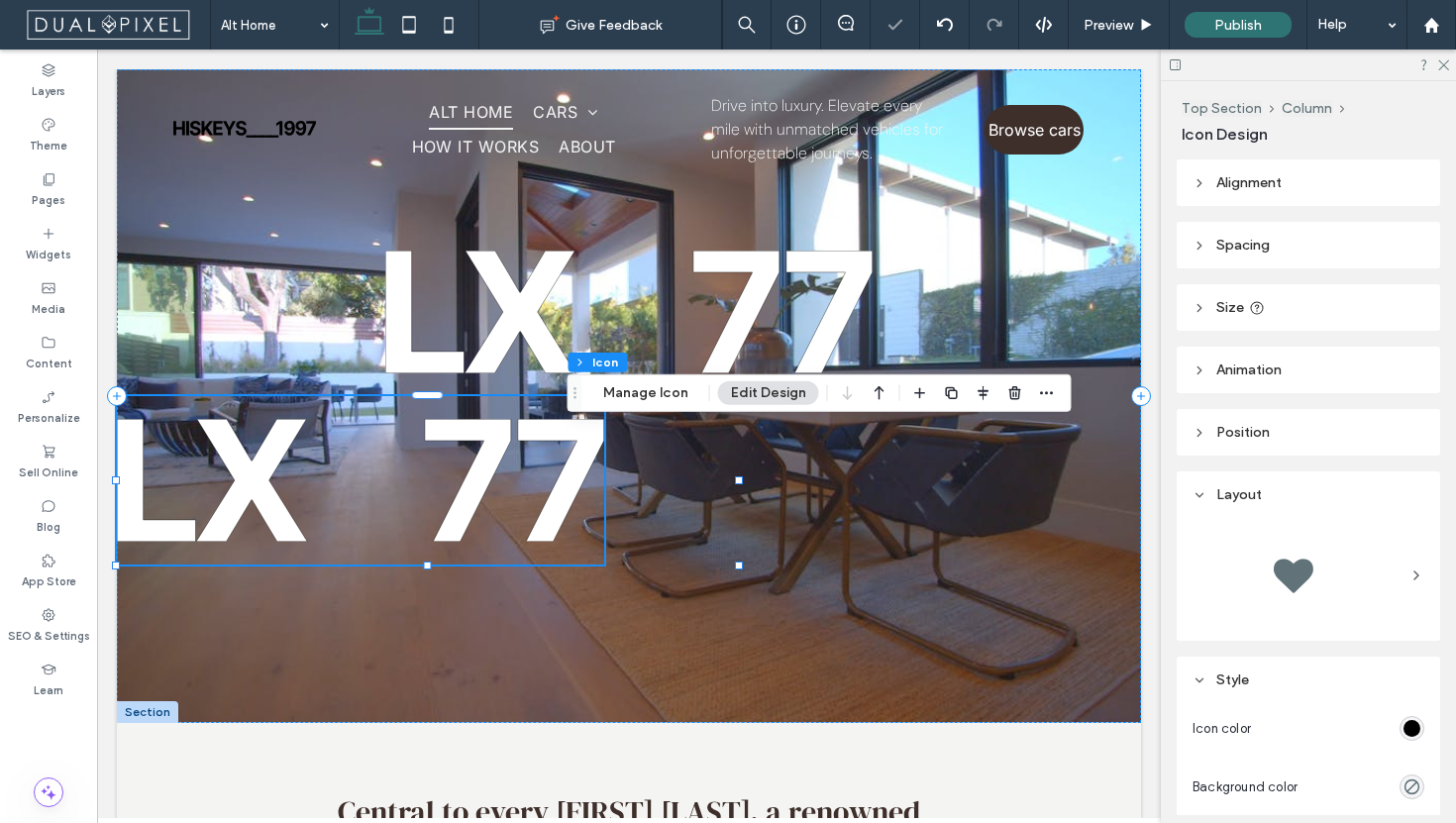 click on "Spacing" at bounding box center (1308, 245) 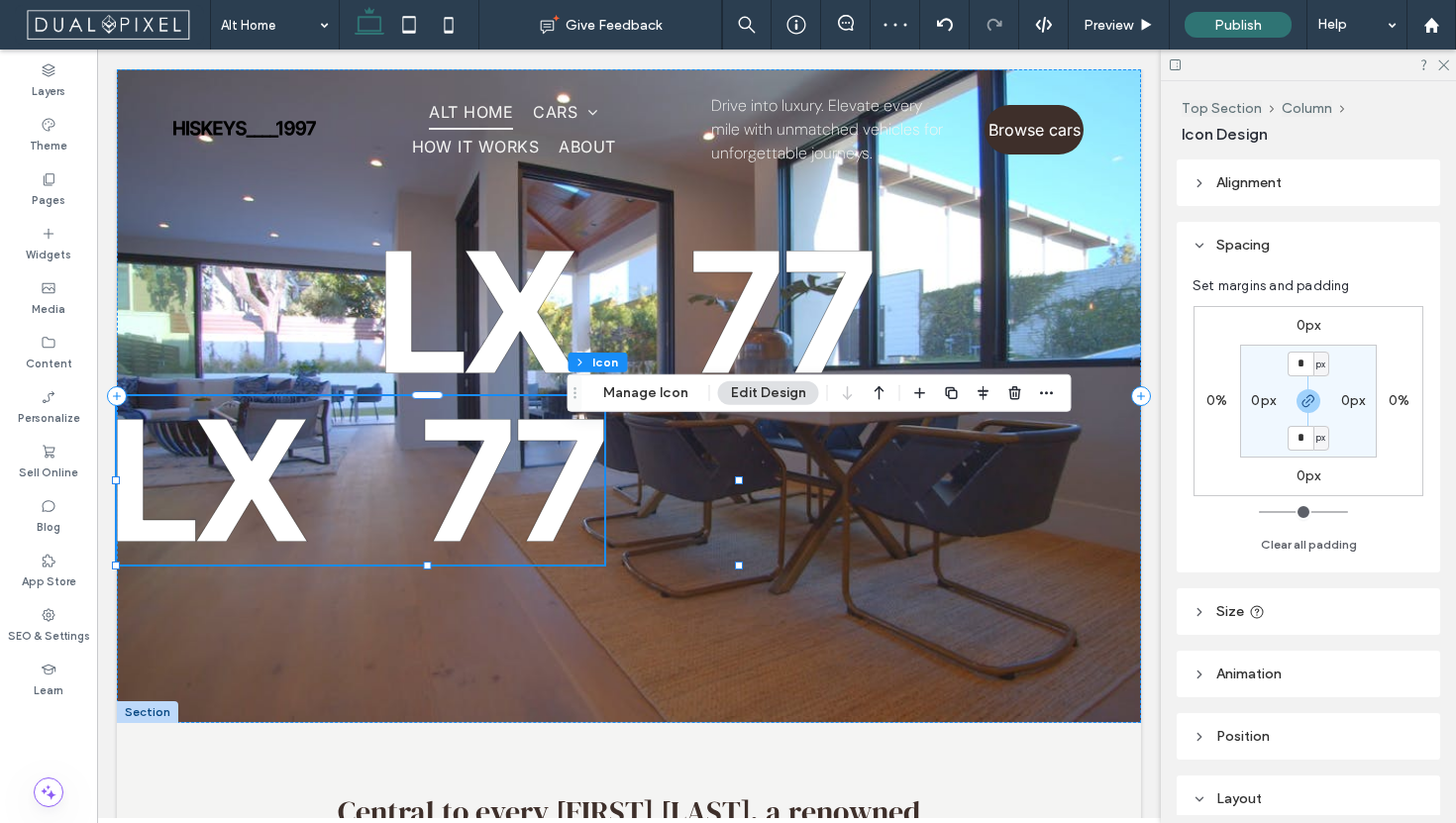 click on "Spacing" at bounding box center [1308, 245] 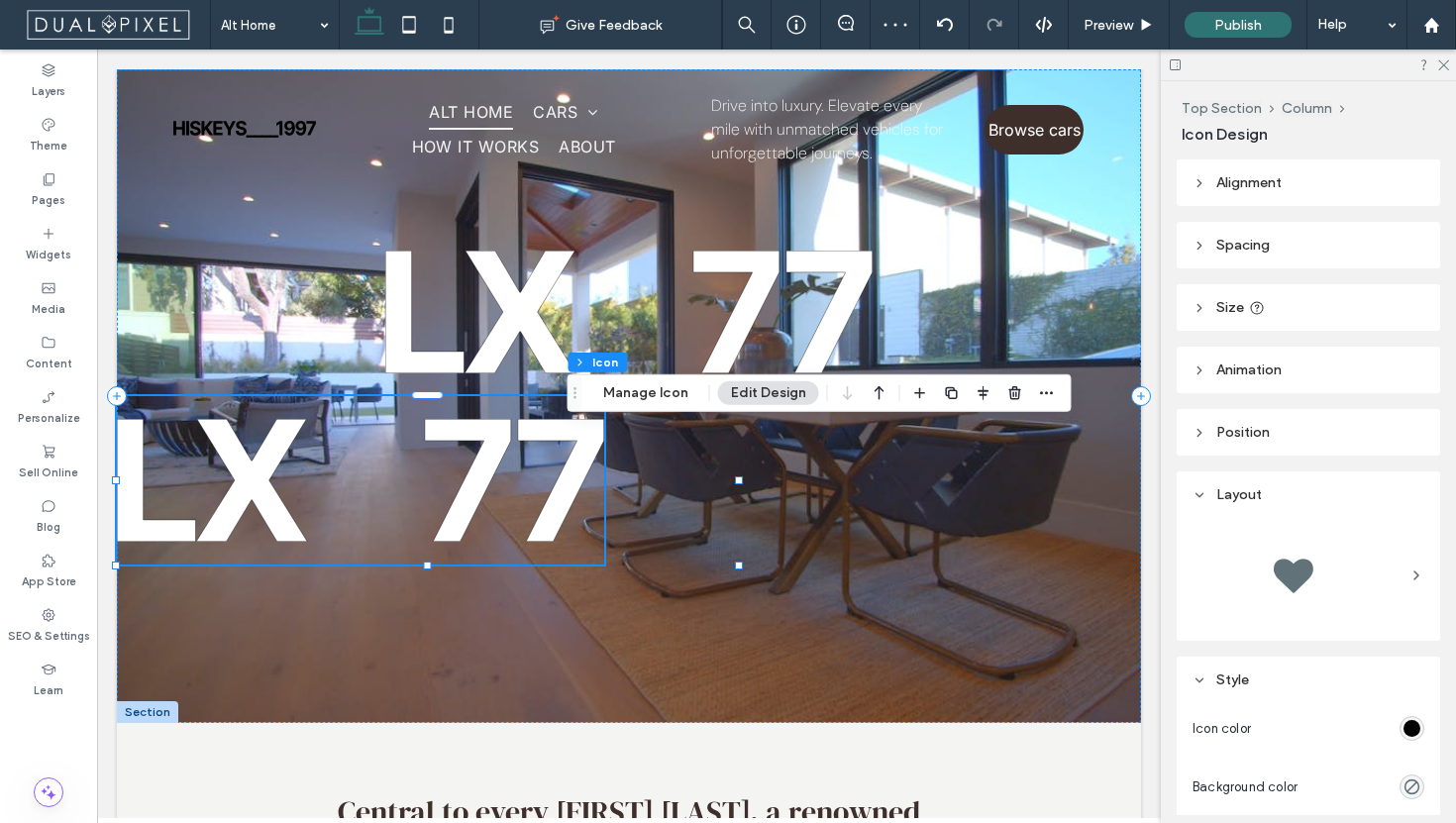 click 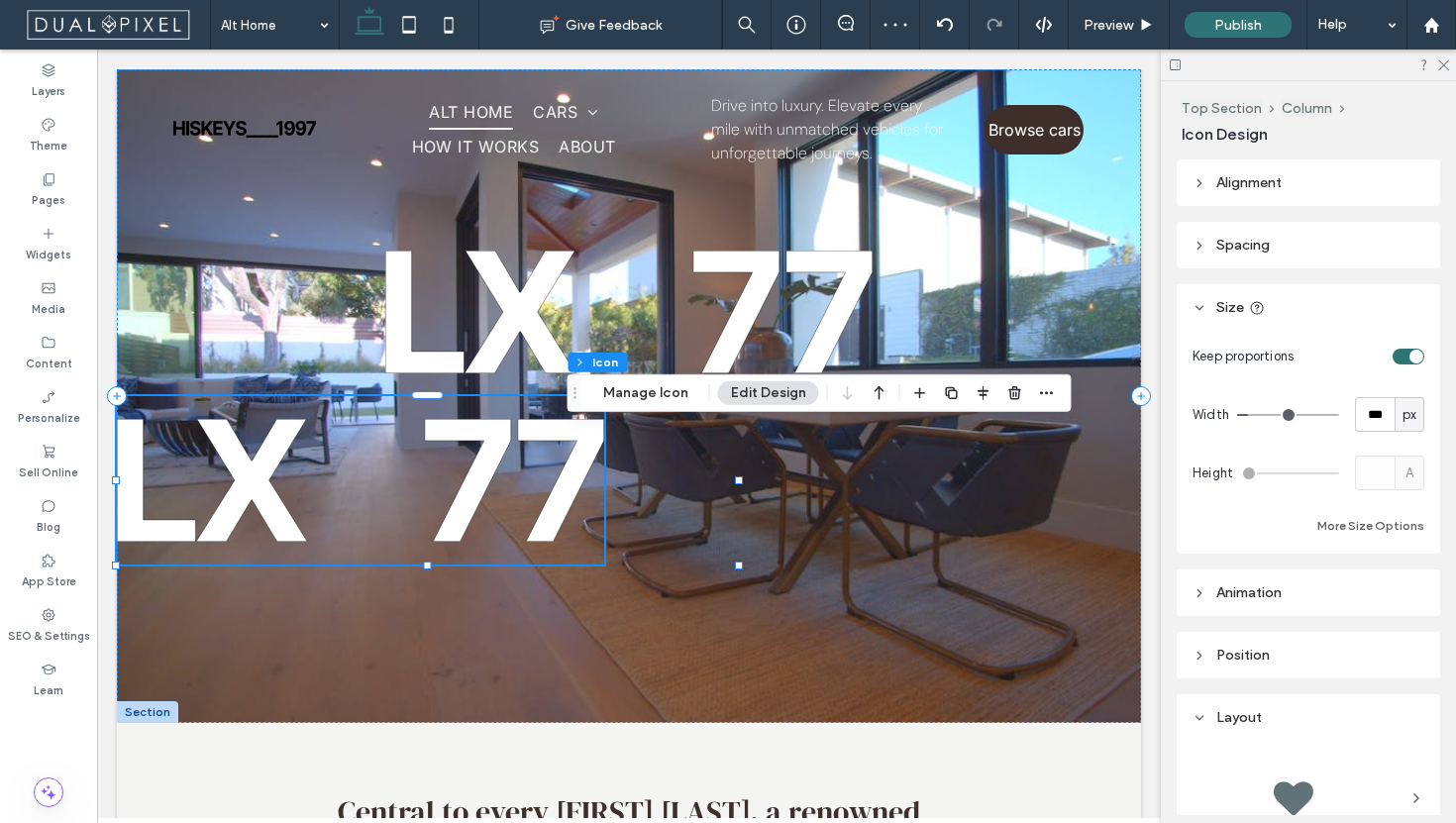 click 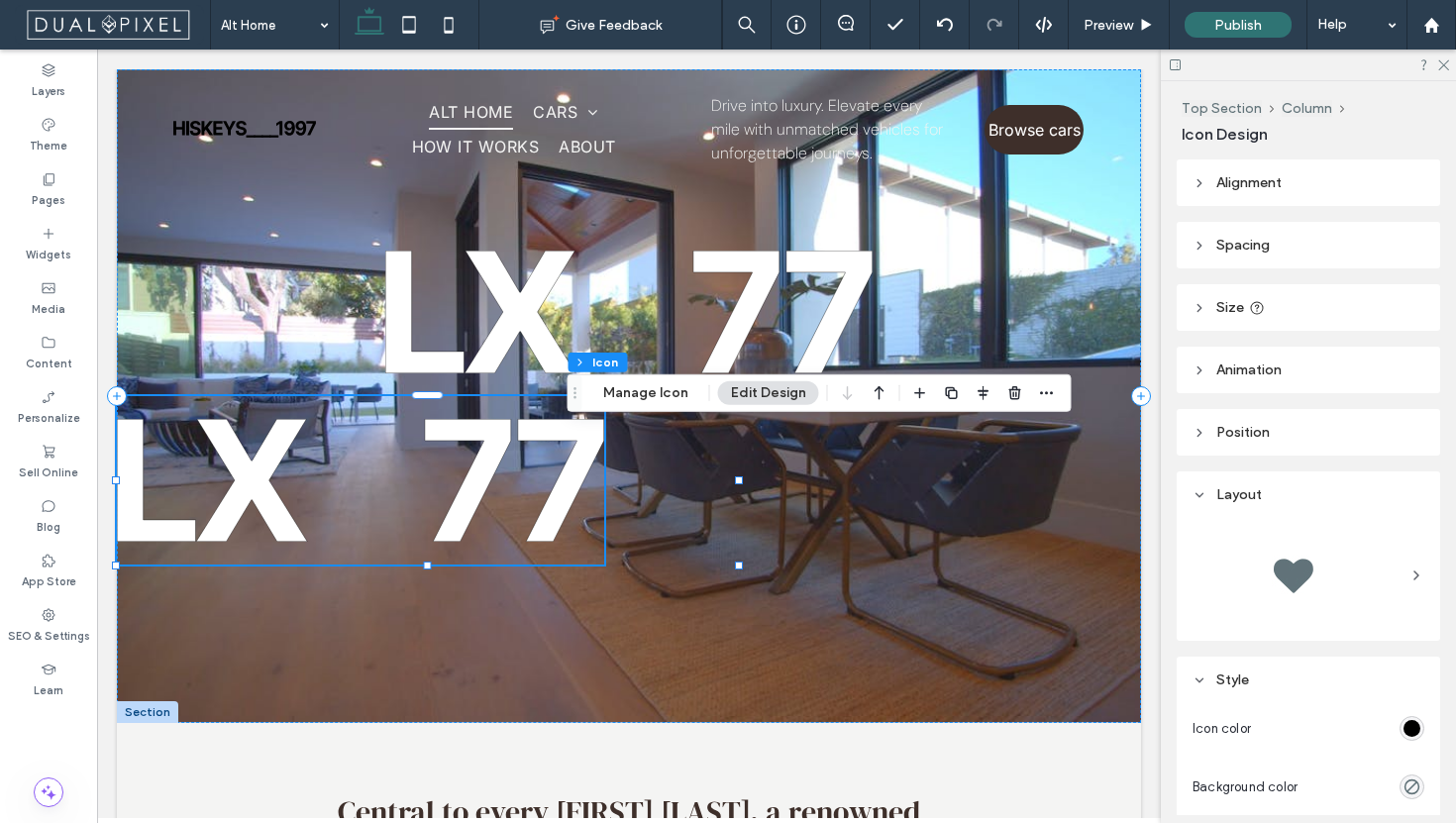 click on "Alignment" at bounding box center [1308, 182] 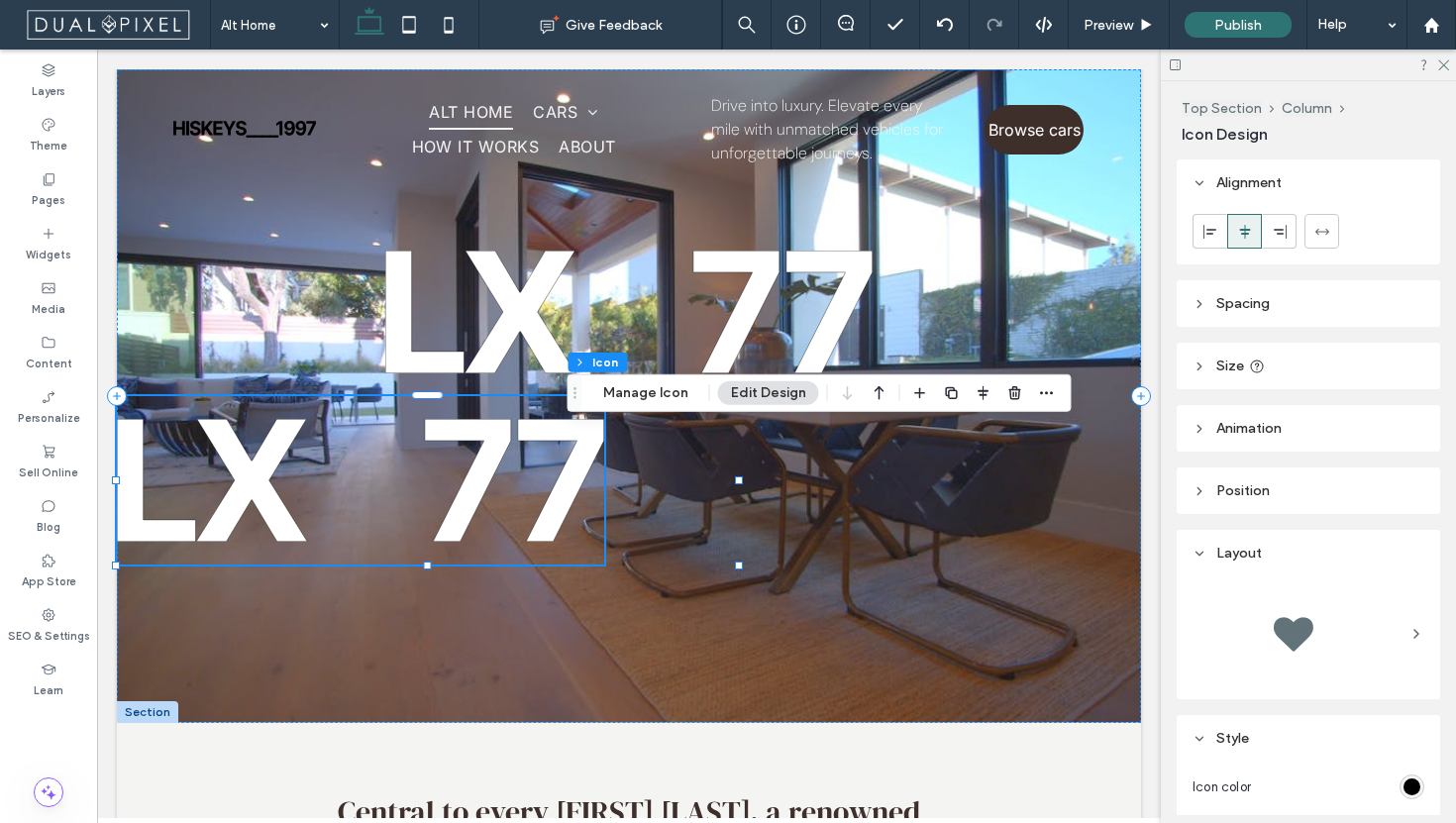 click on "Alignment" at bounding box center [1308, 182] 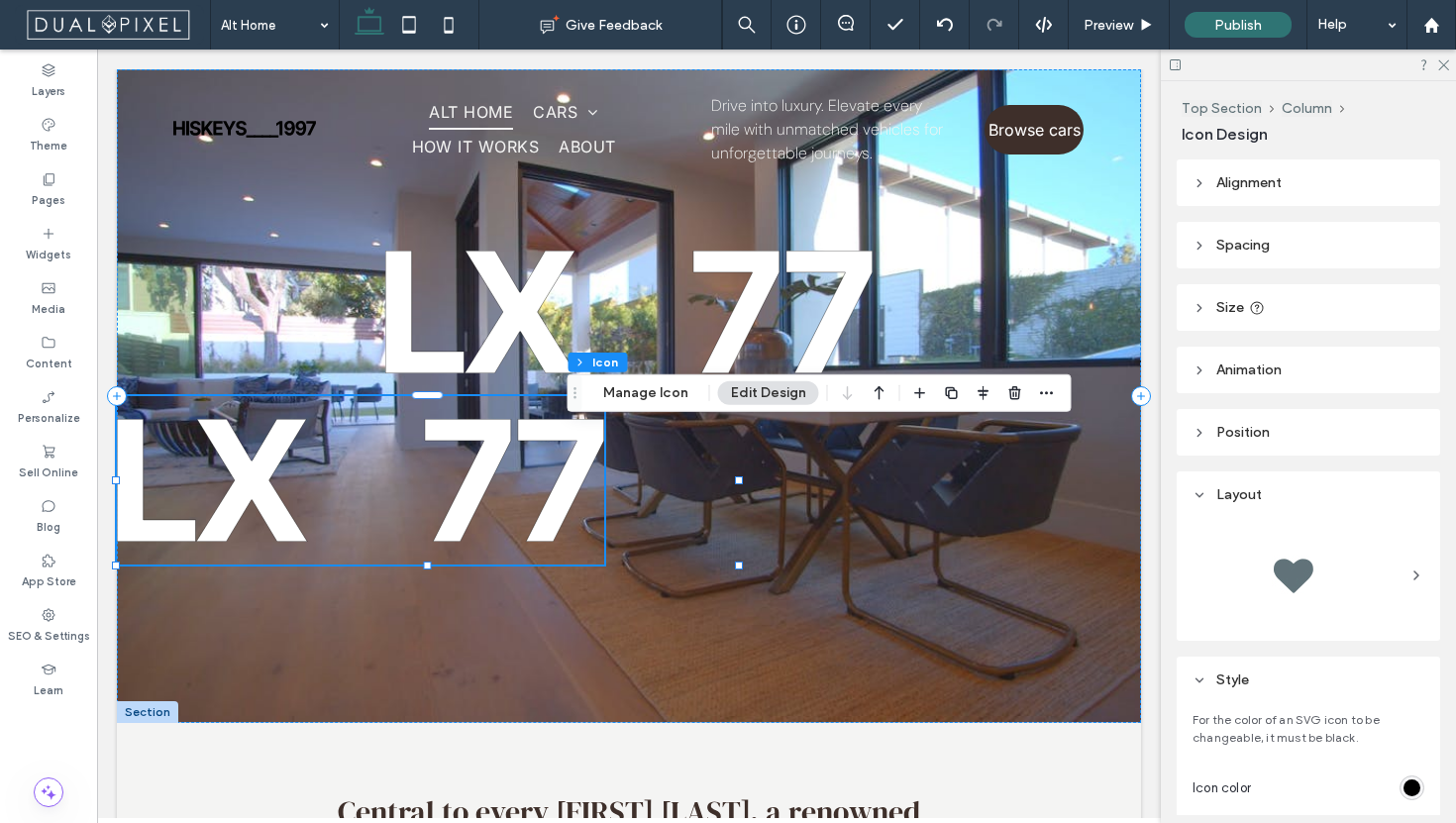 scroll, scrollTop: 198, scrollLeft: 0, axis: vertical 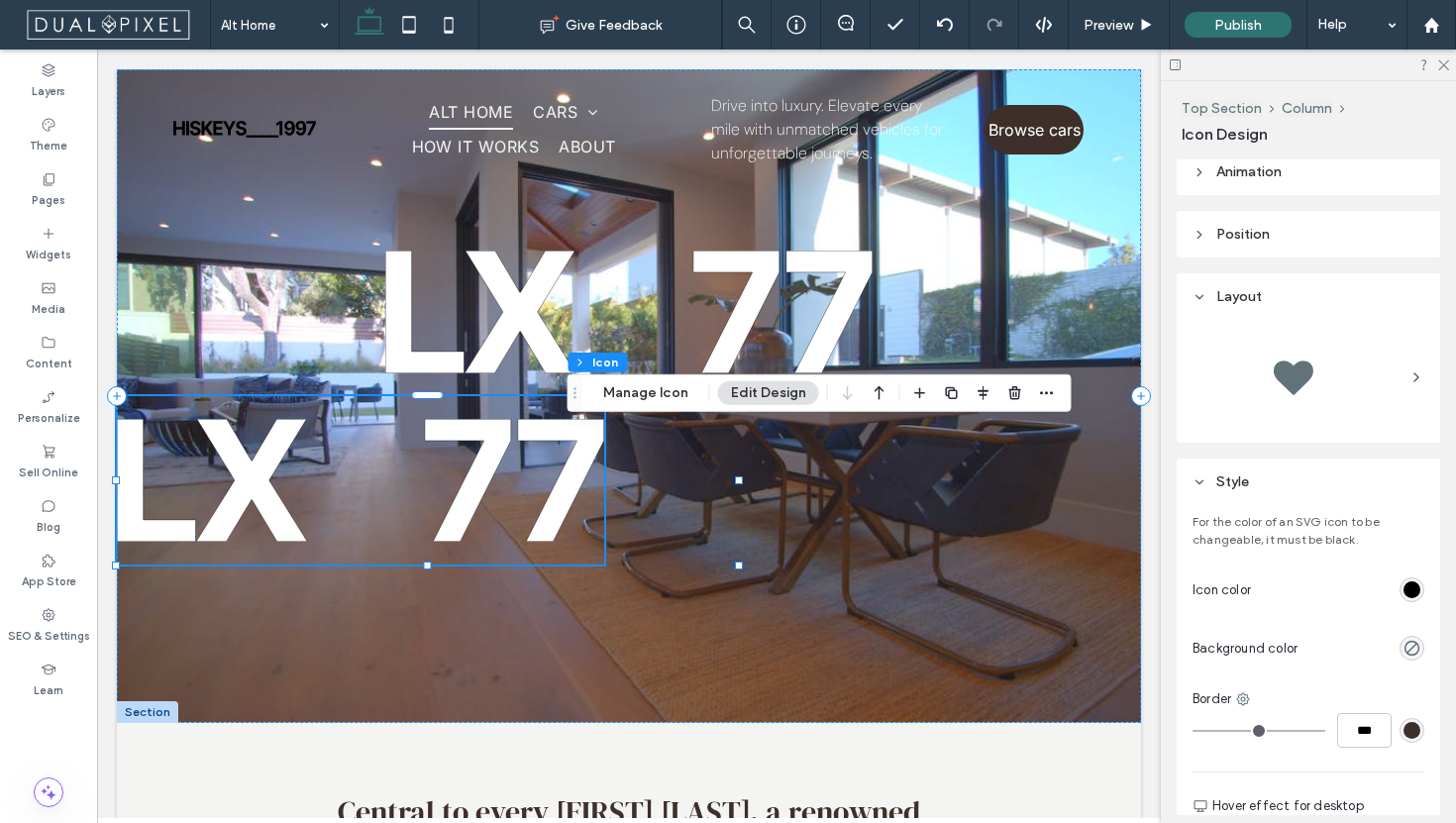 click at bounding box center (1411, 589) 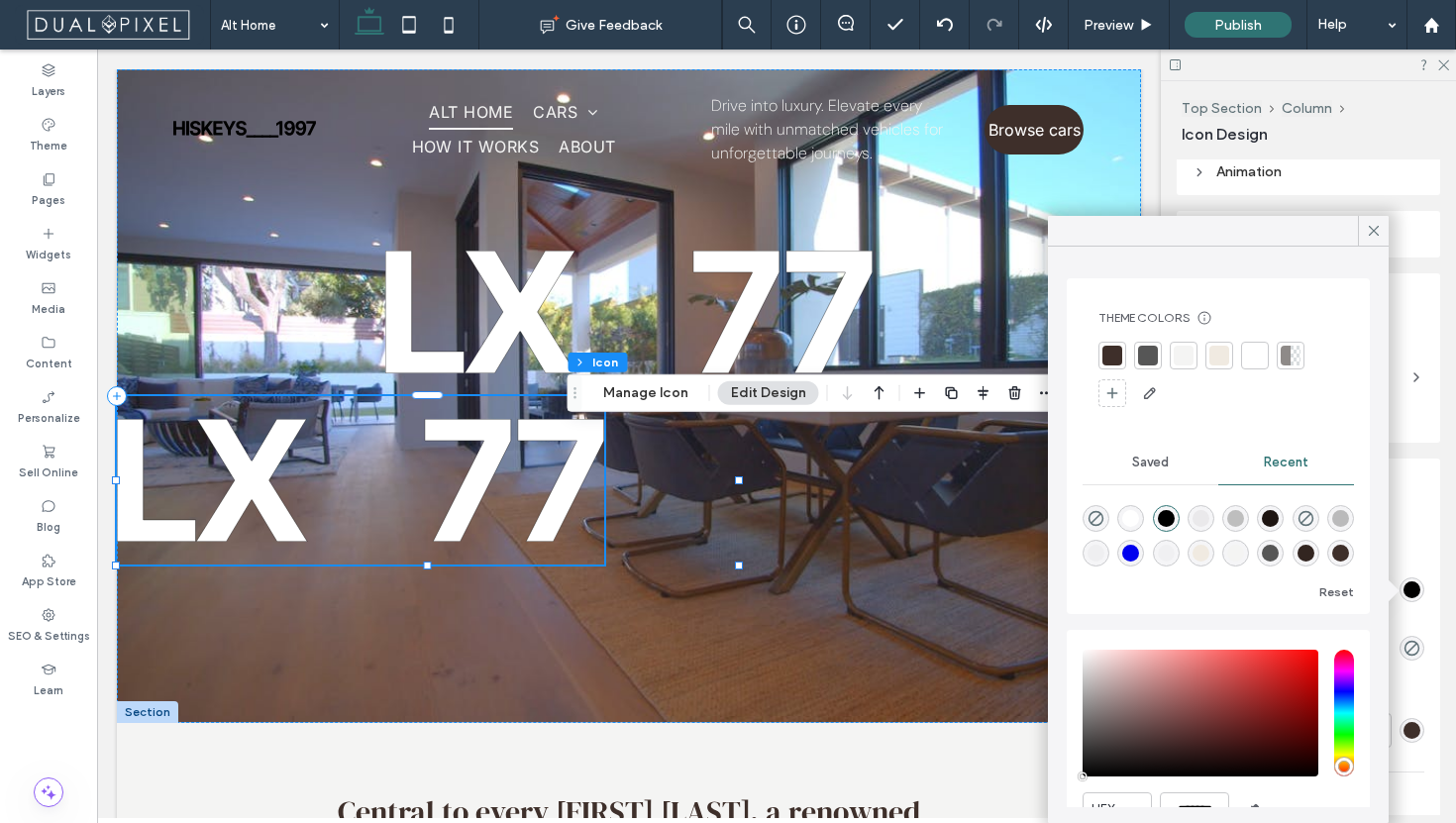 click at bounding box center [1219, 356] 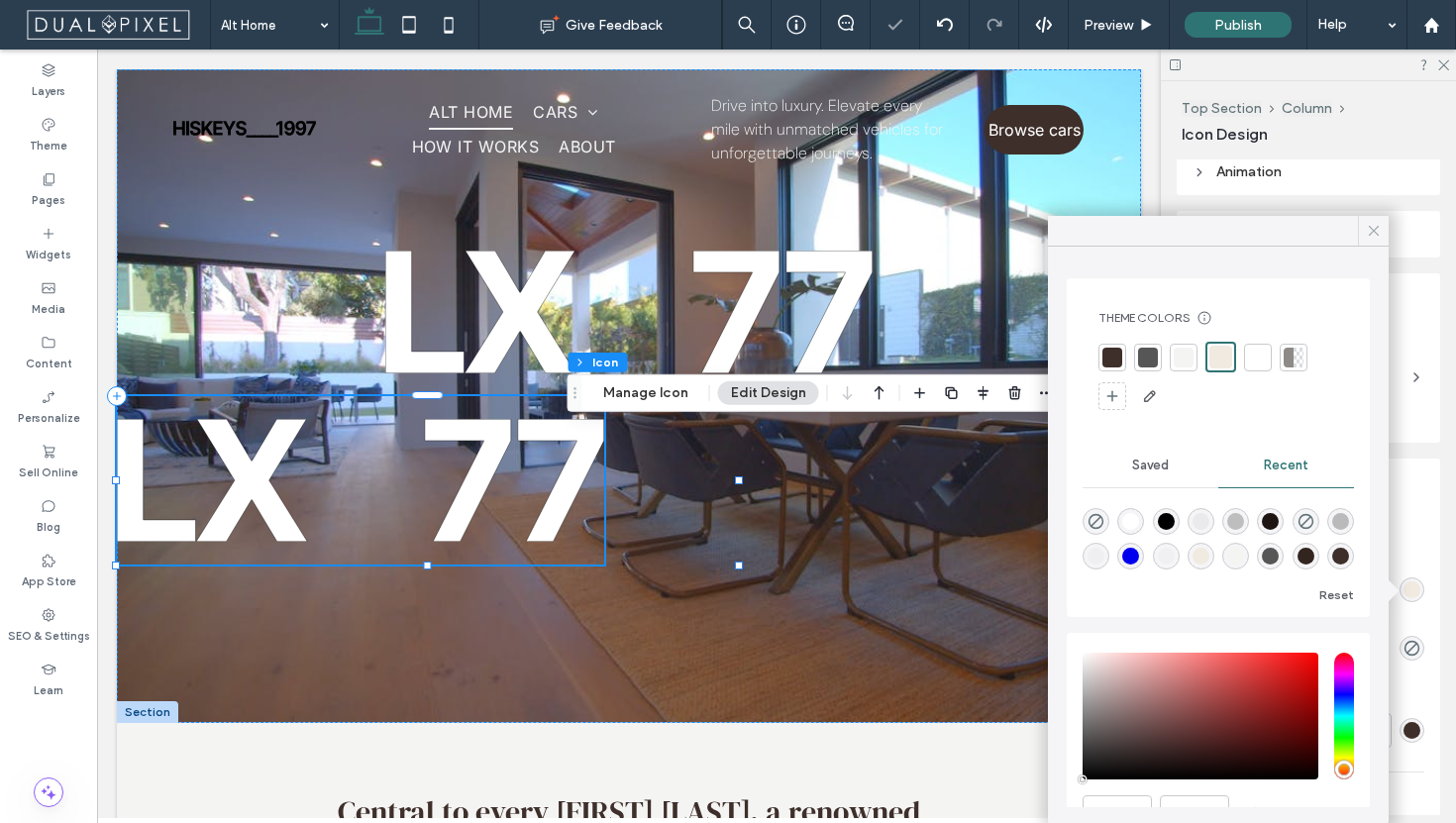 click 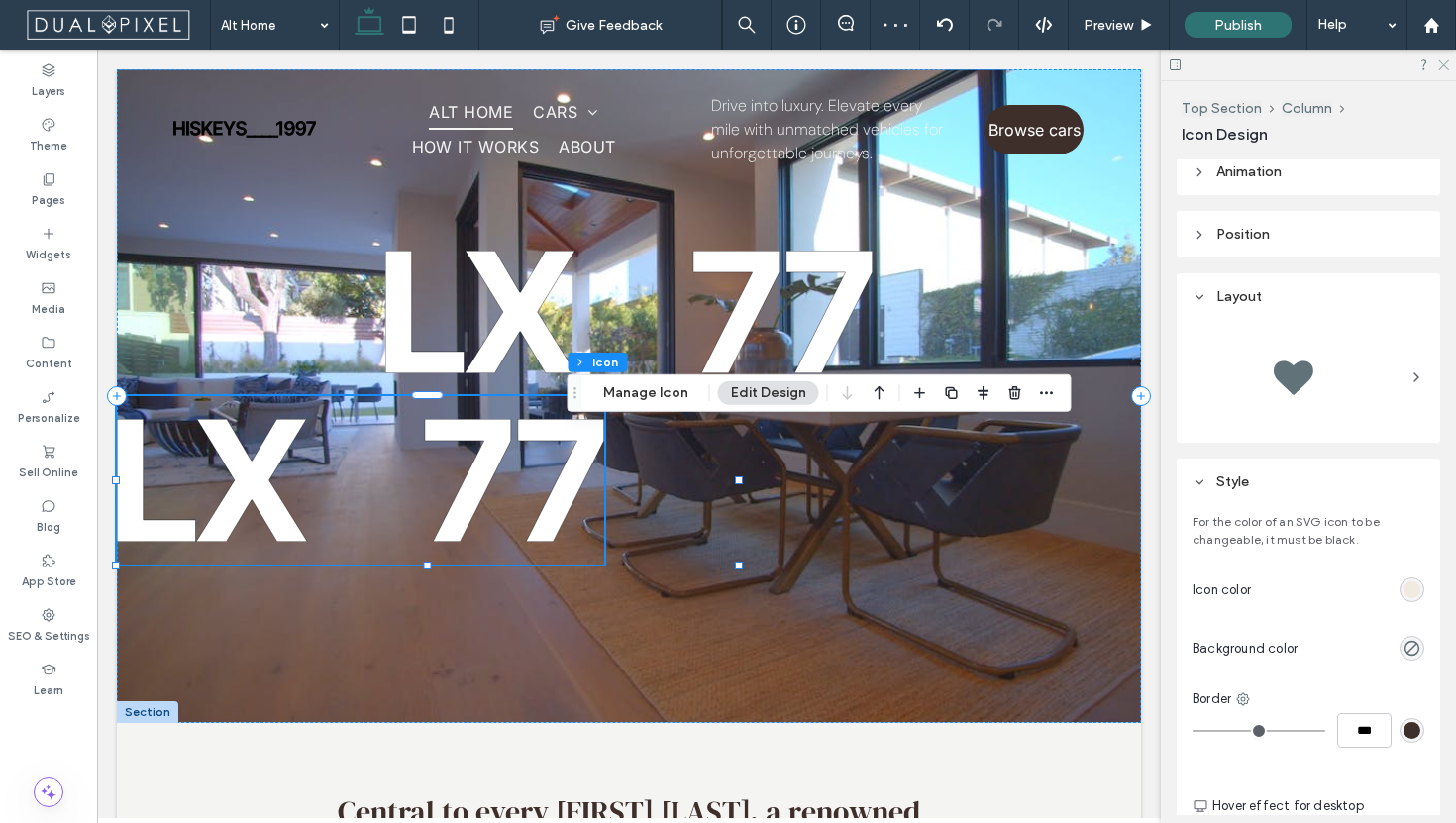 click at bounding box center (1308, 64) 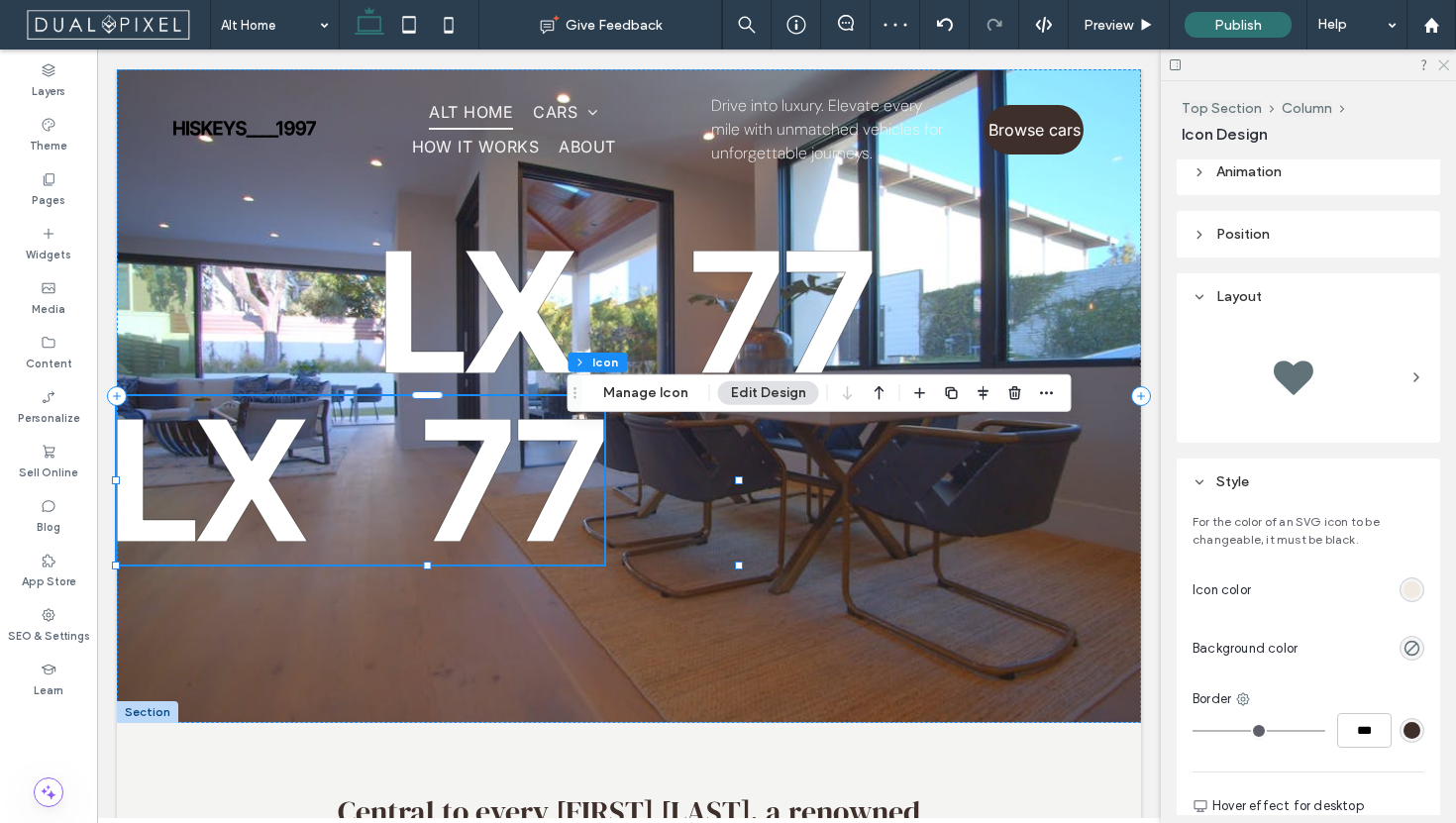 click 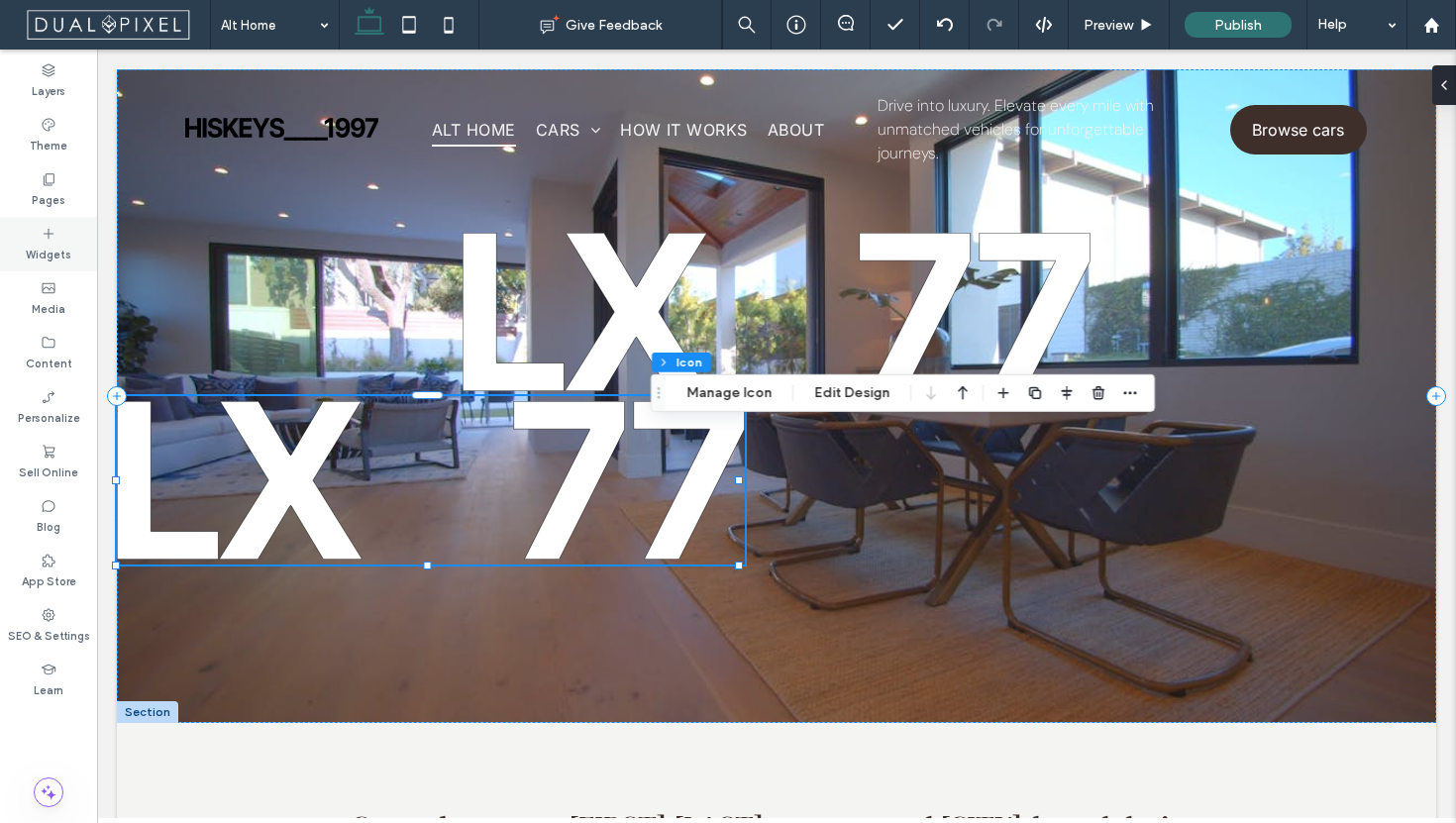 click on "Widgets" at bounding box center [49, 253] 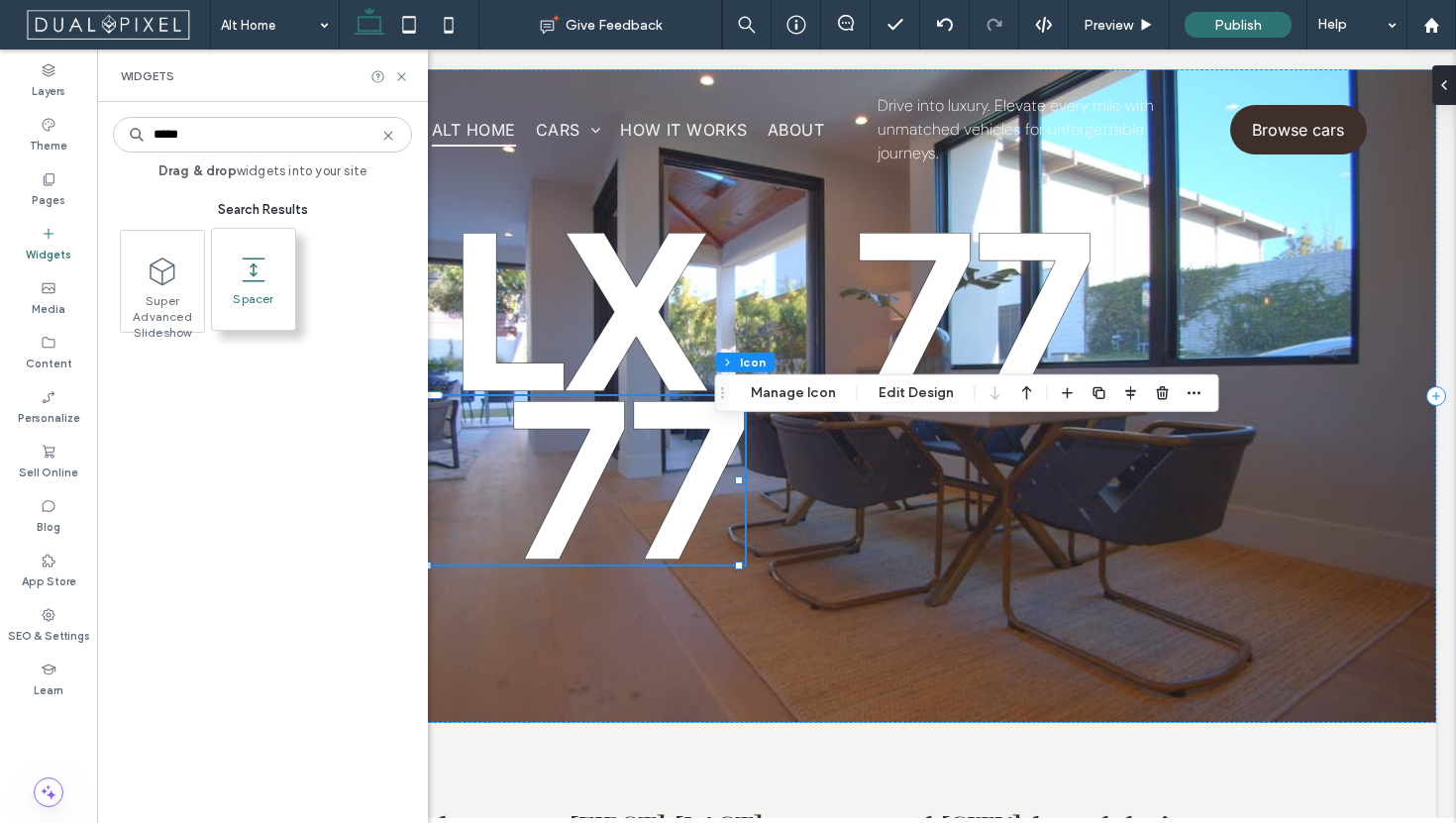 type on "*****" 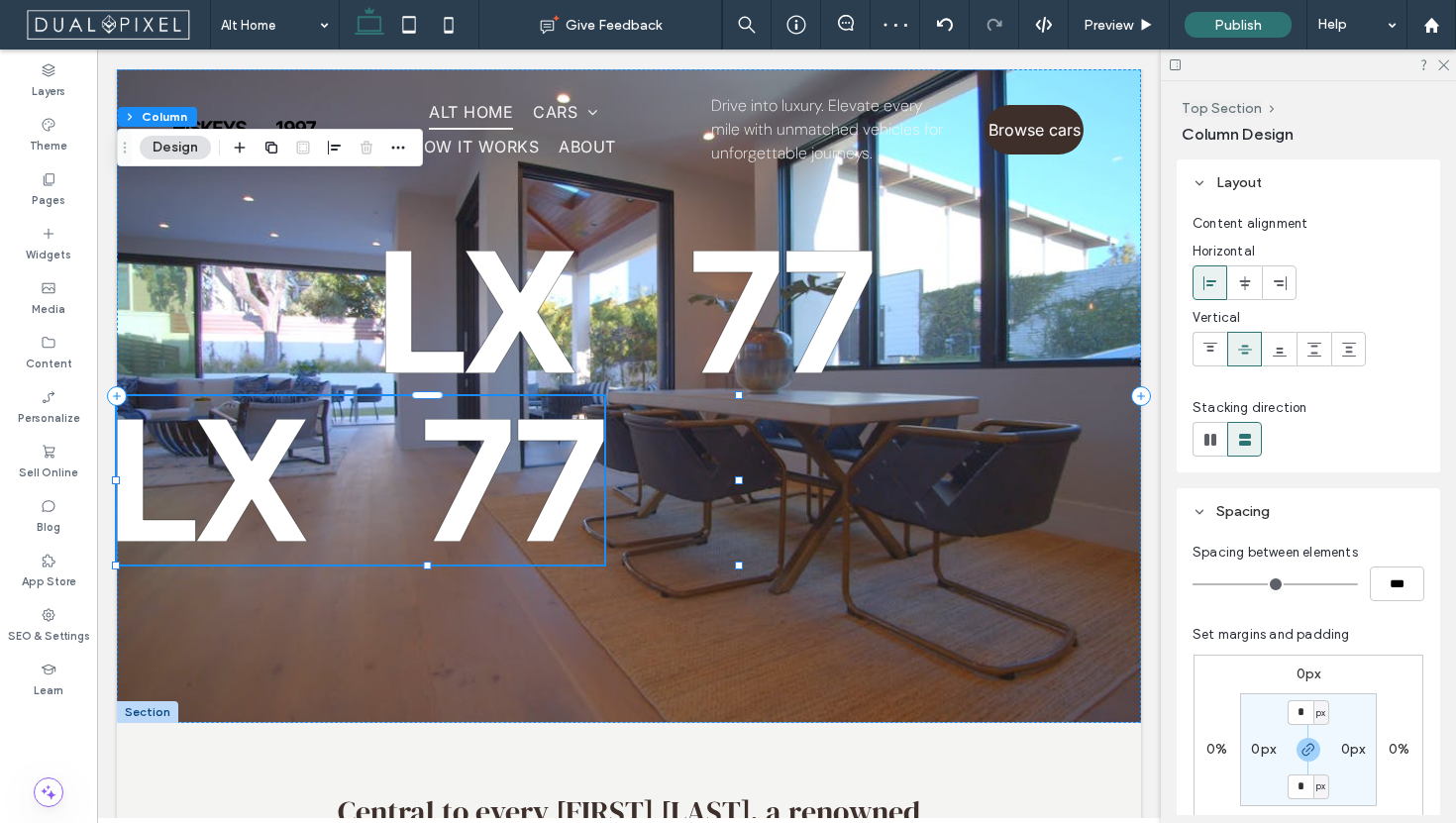 scroll, scrollTop: 37, scrollLeft: 0, axis: vertical 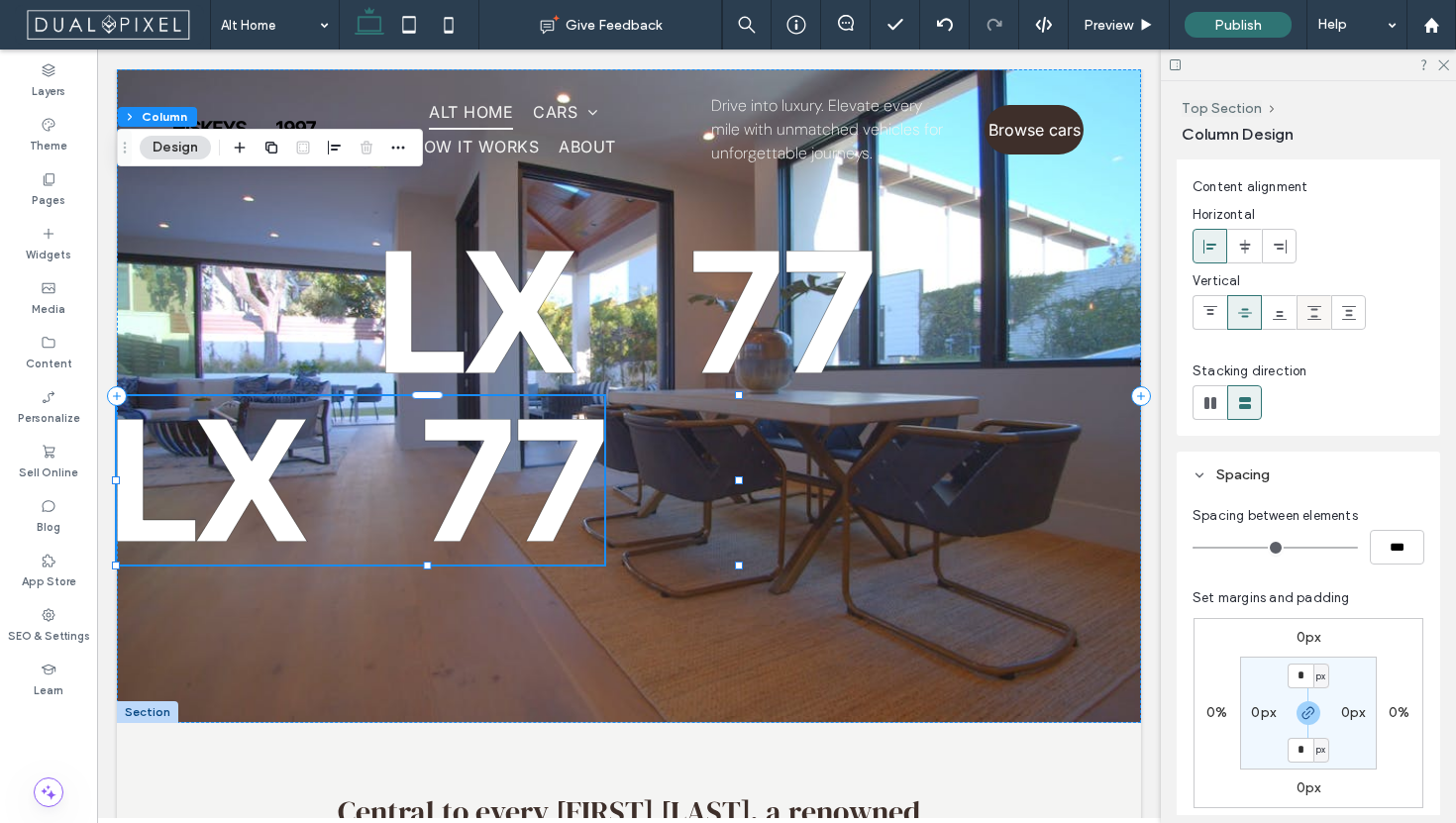 click at bounding box center (1313, 312) 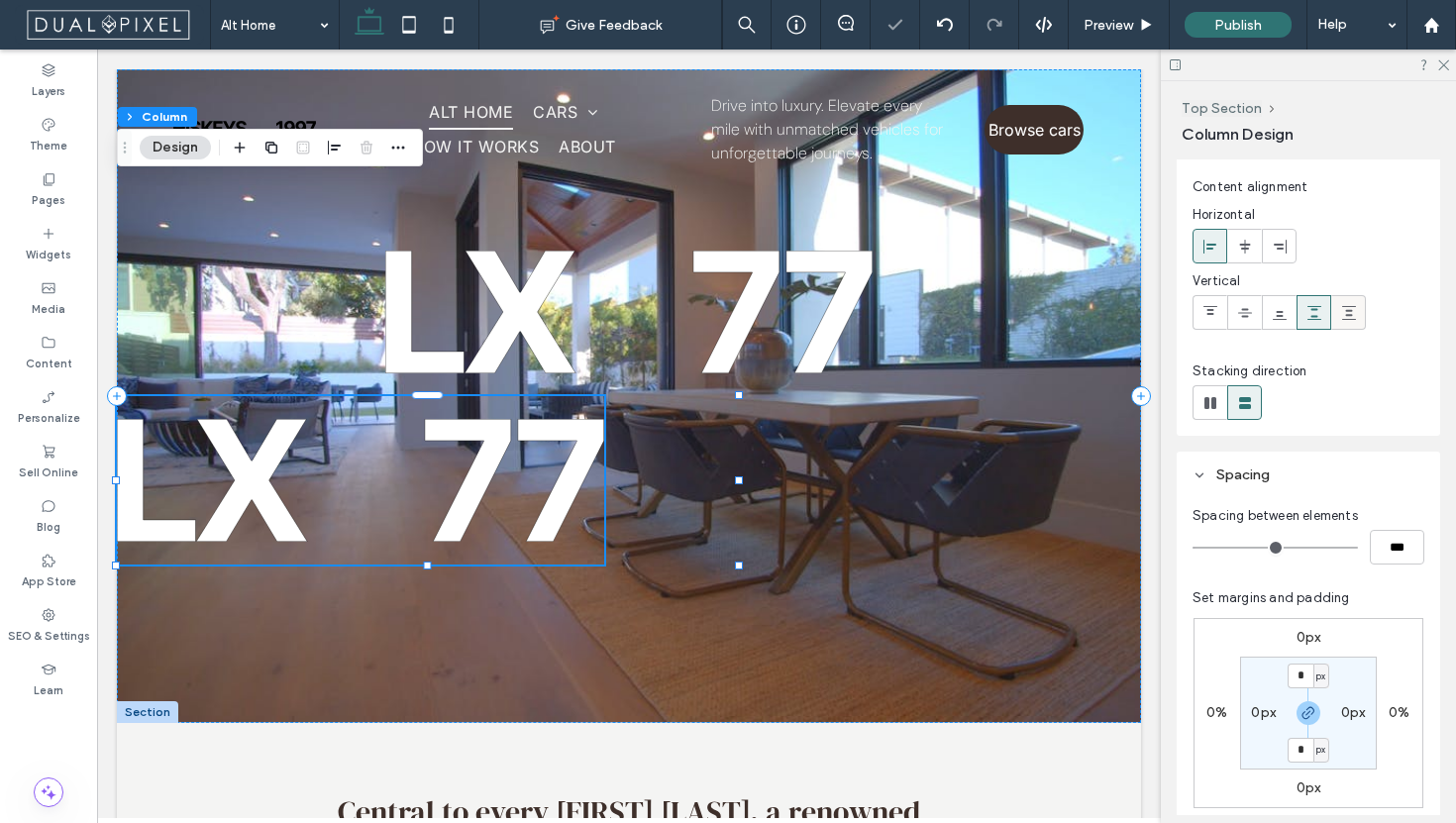 click at bounding box center (1348, 312) 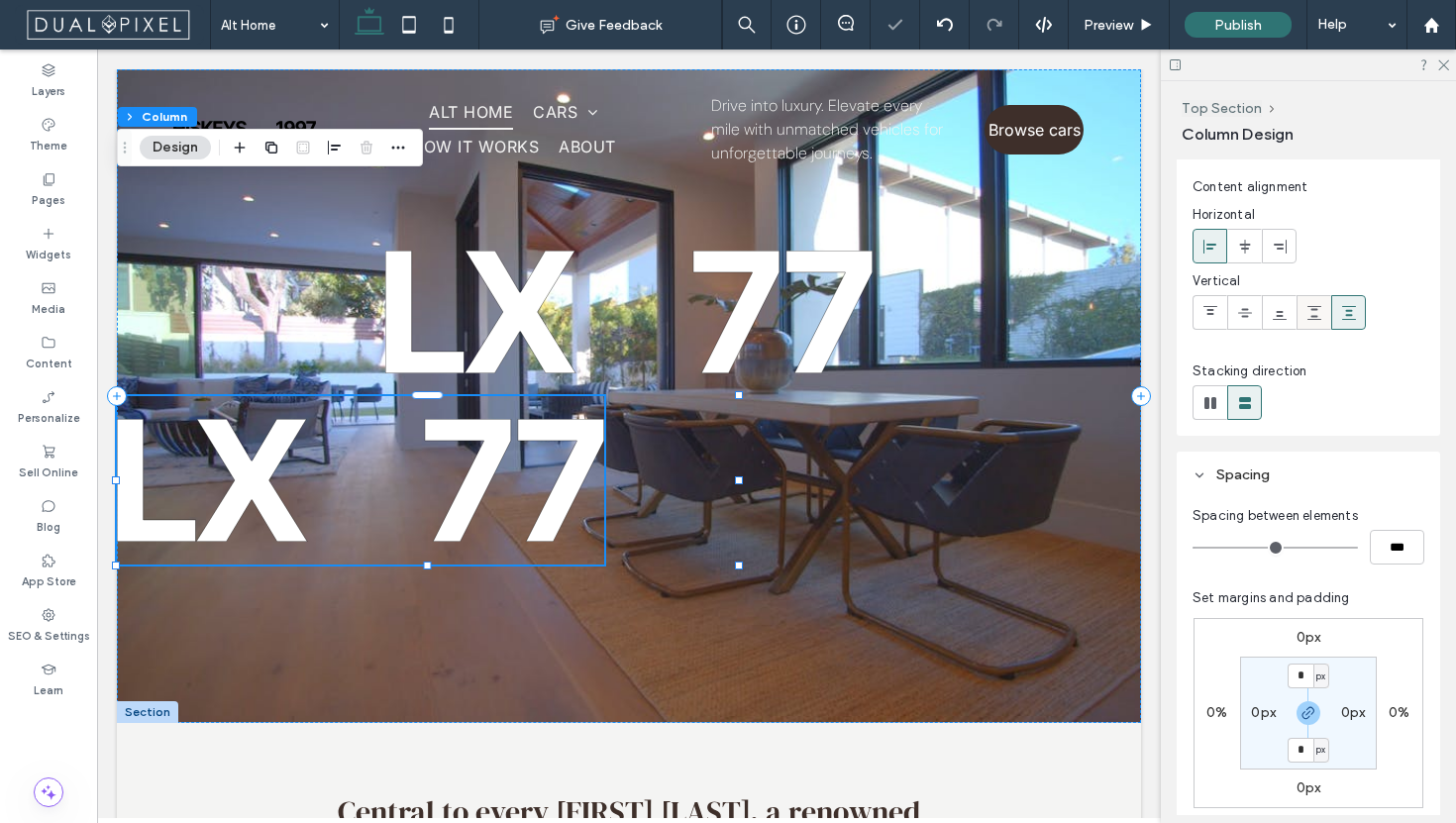 click 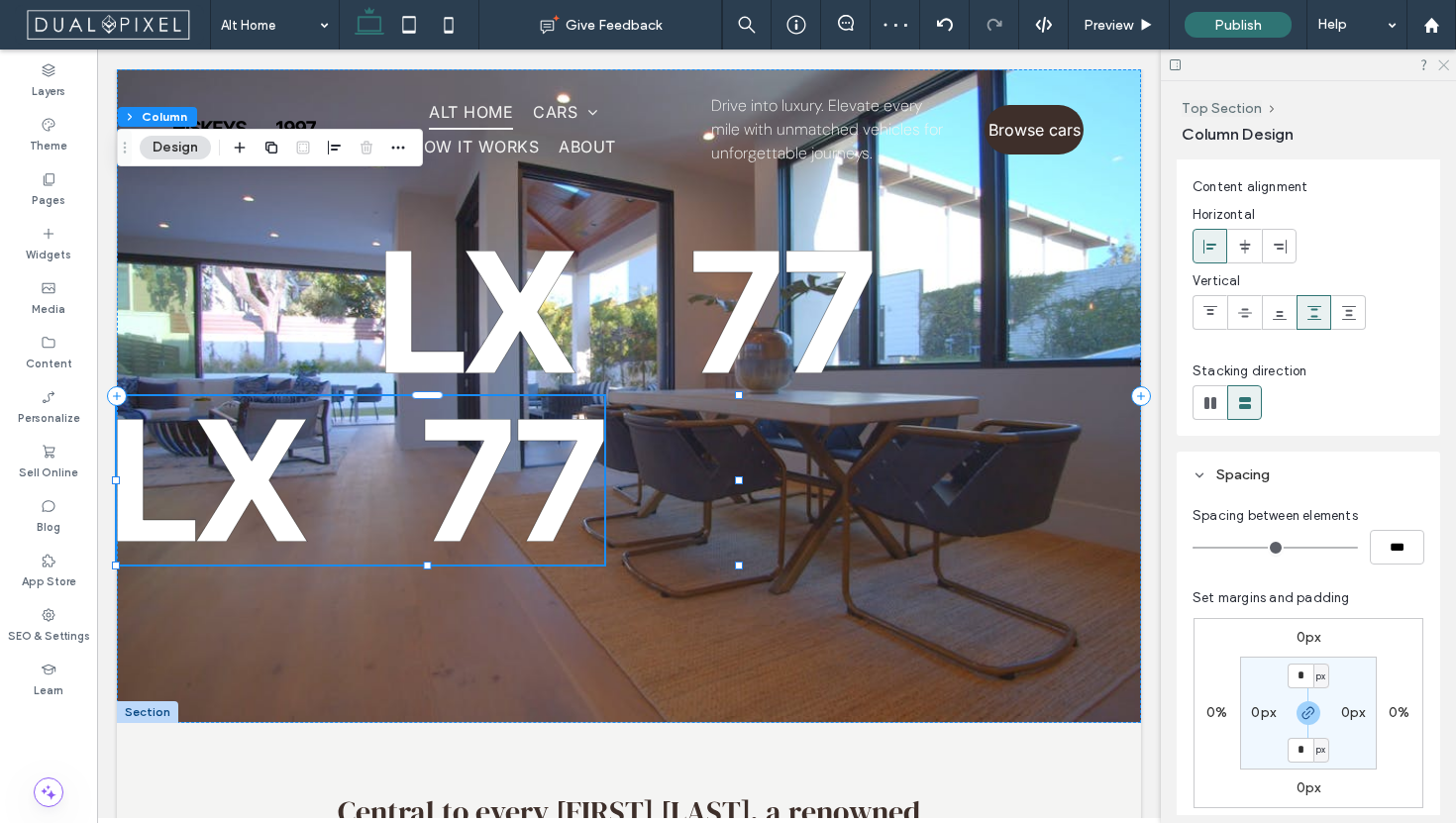click 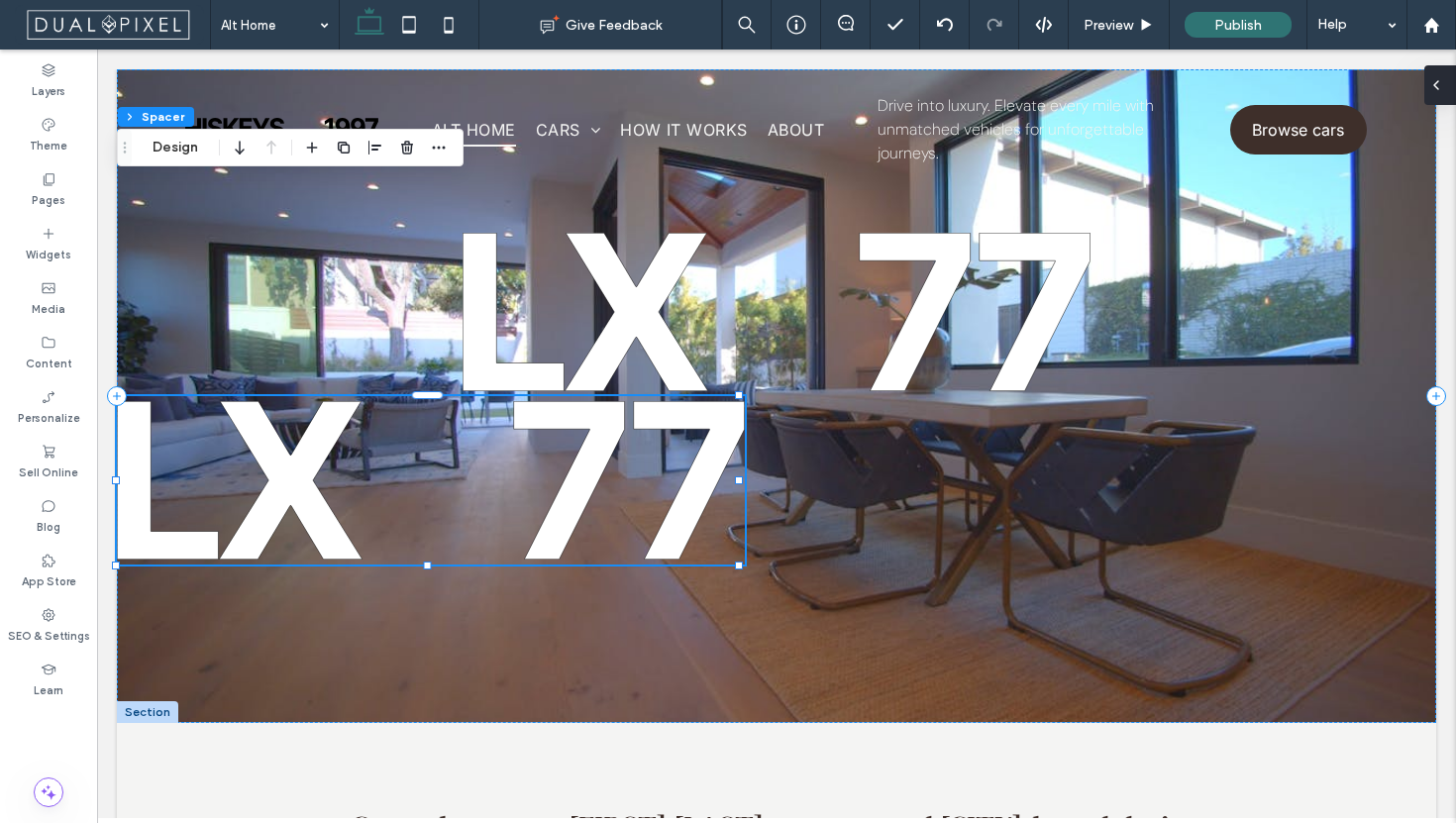click at bounding box center [1440, 85] 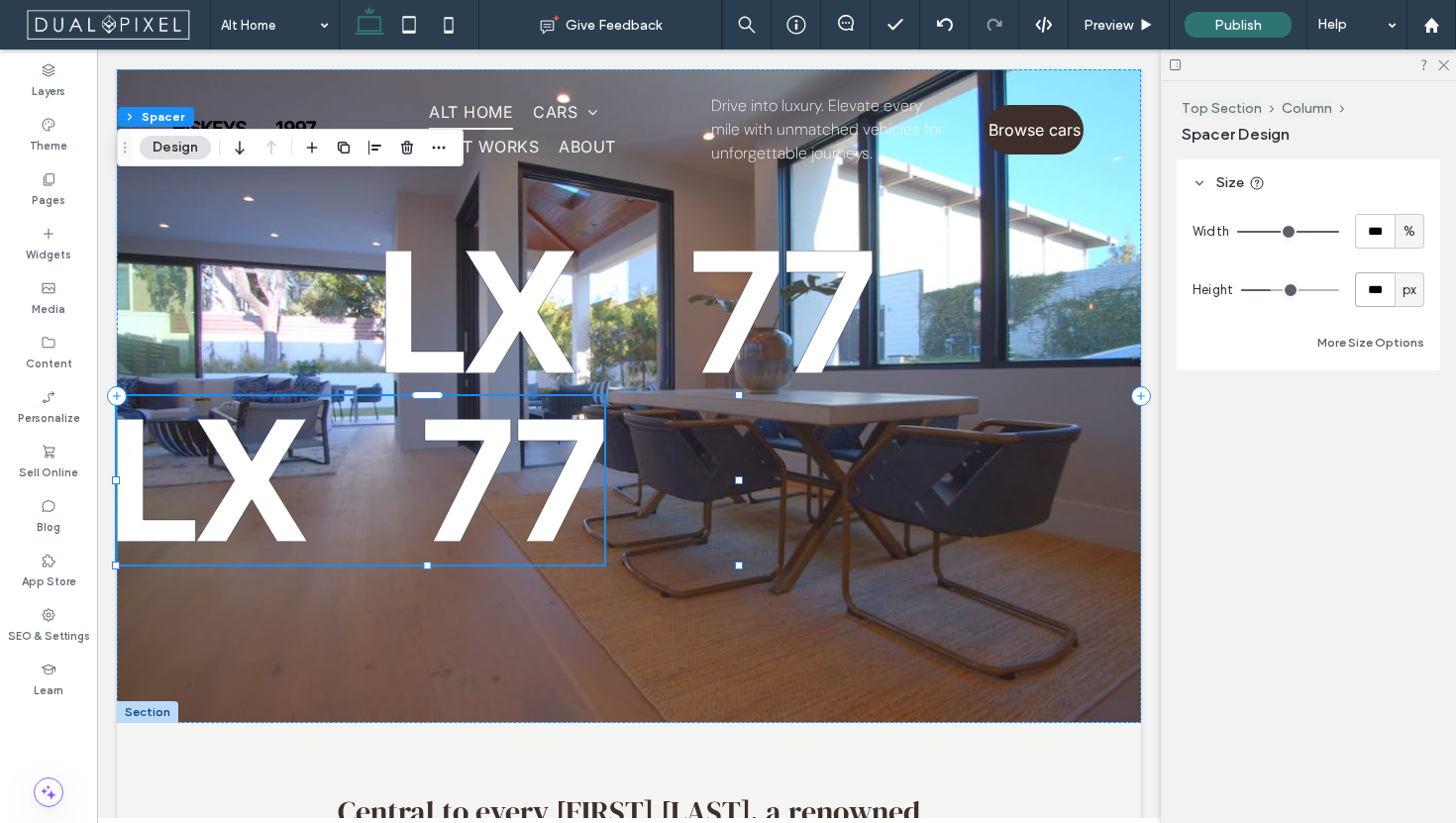 click on "***" at bounding box center (1375, 289) 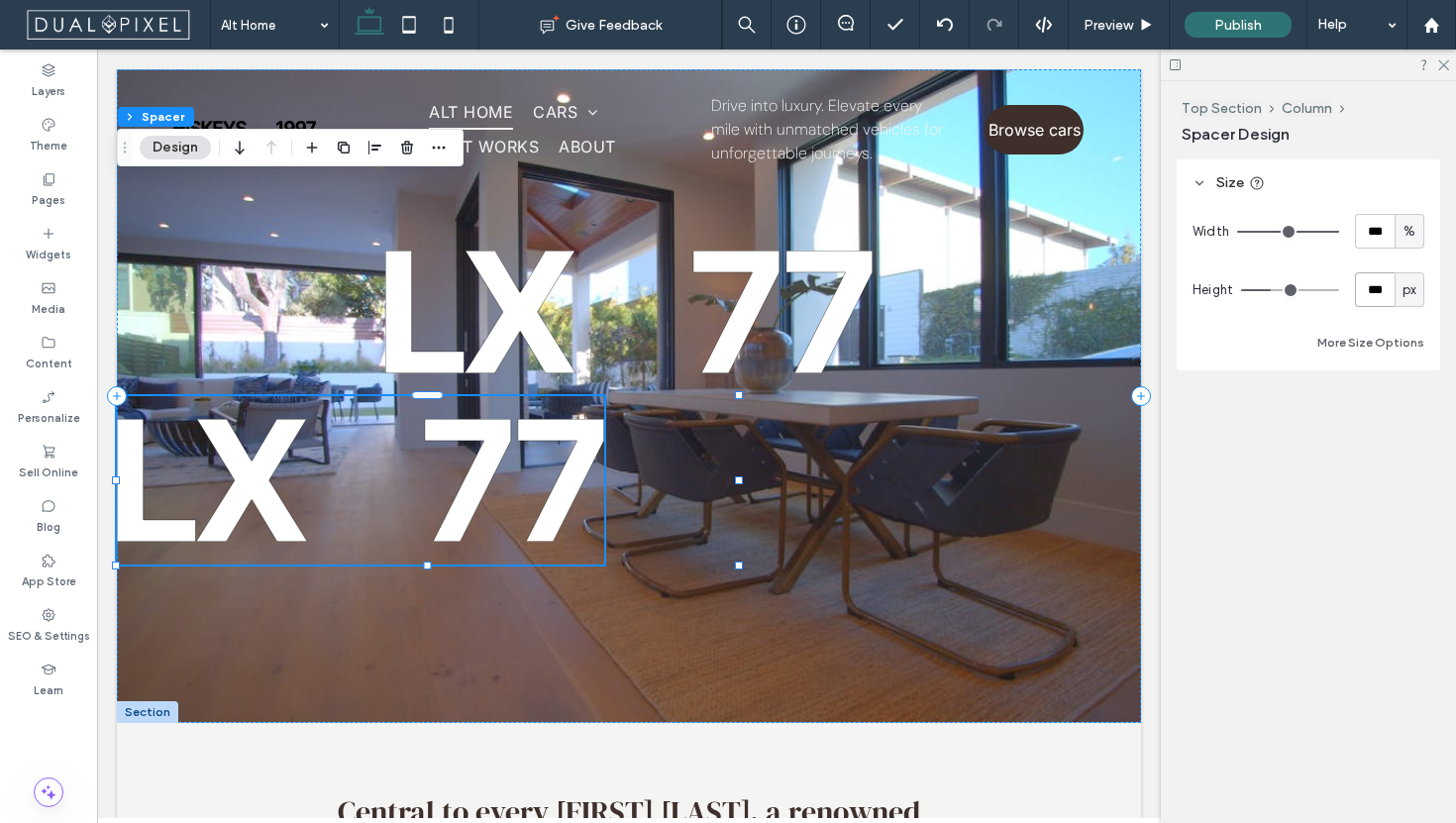 type on "***" 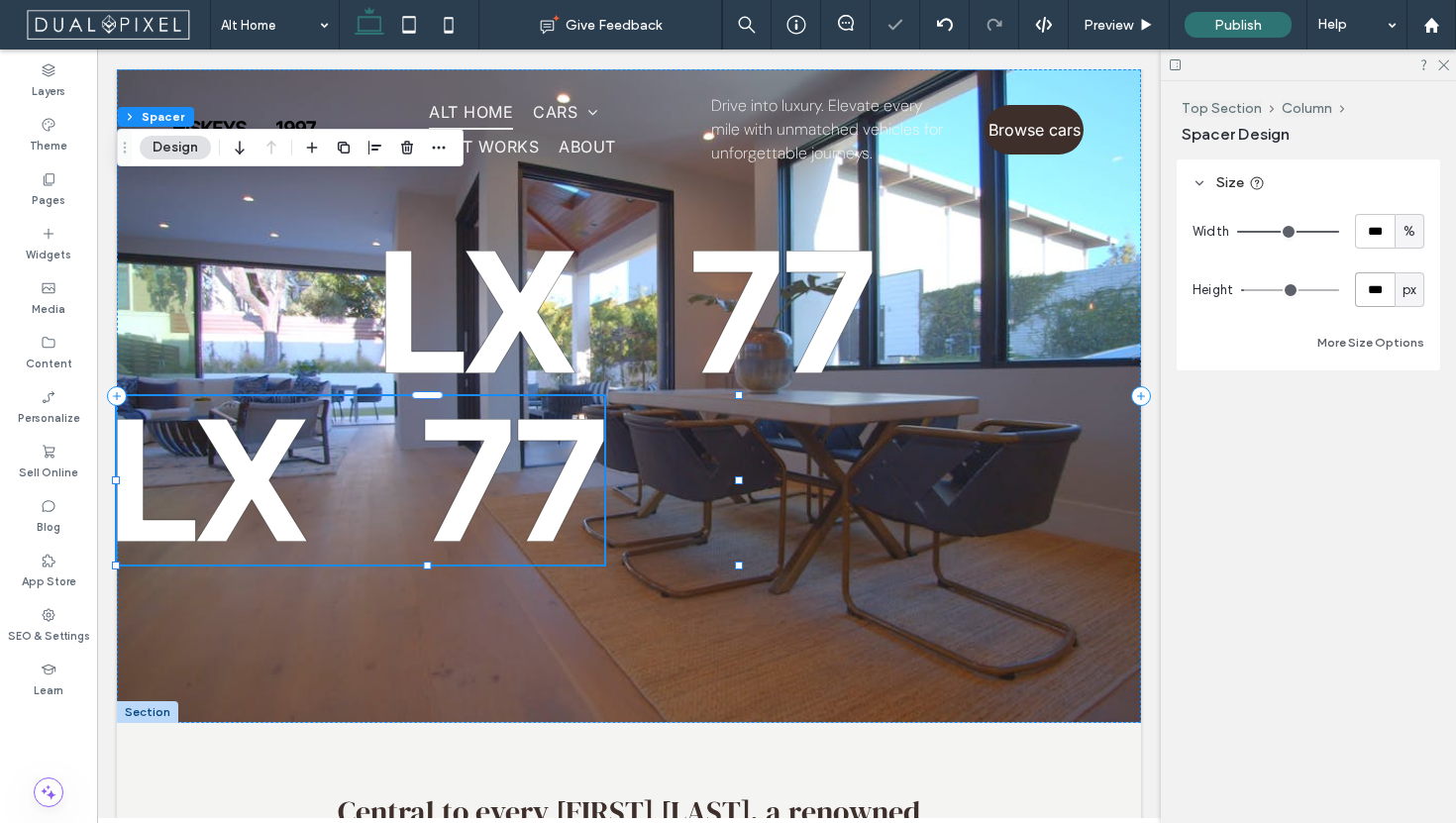 type on "**" 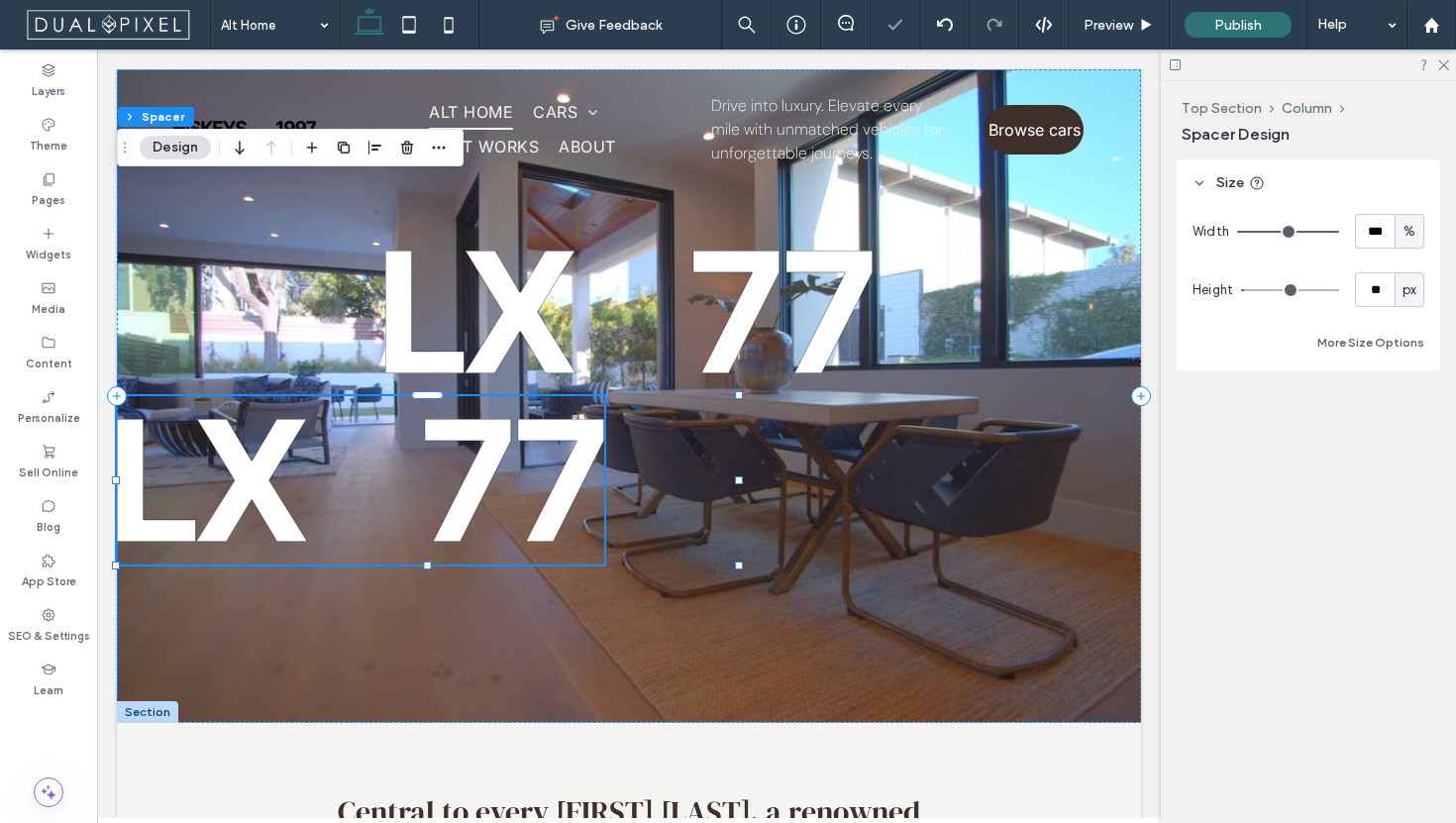 click on "Width *** % Height ** px More Size Options" at bounding box center [1308, 288] 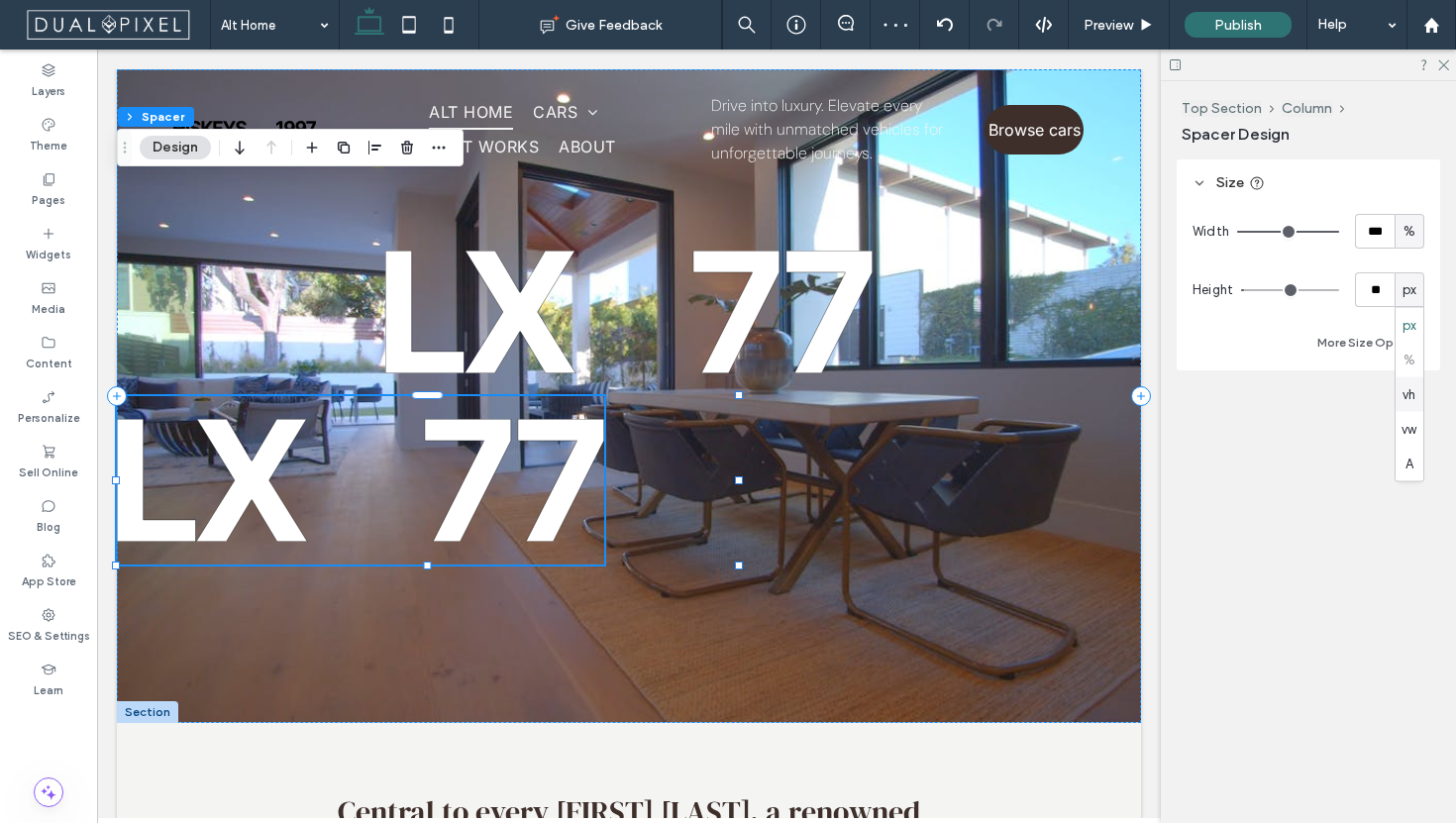 click on "vh" at bounding box center (1408, 394) 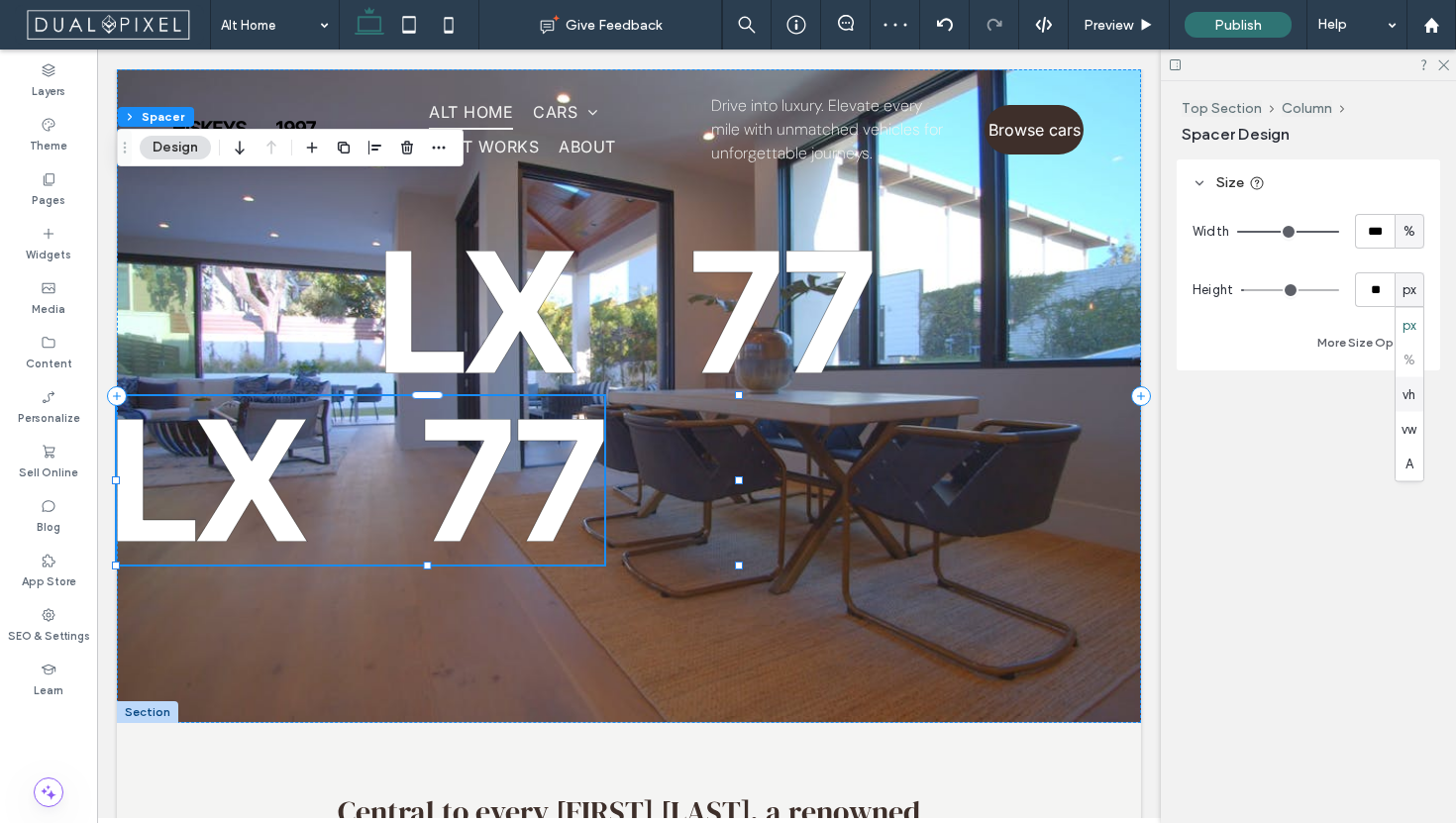 type on "*" 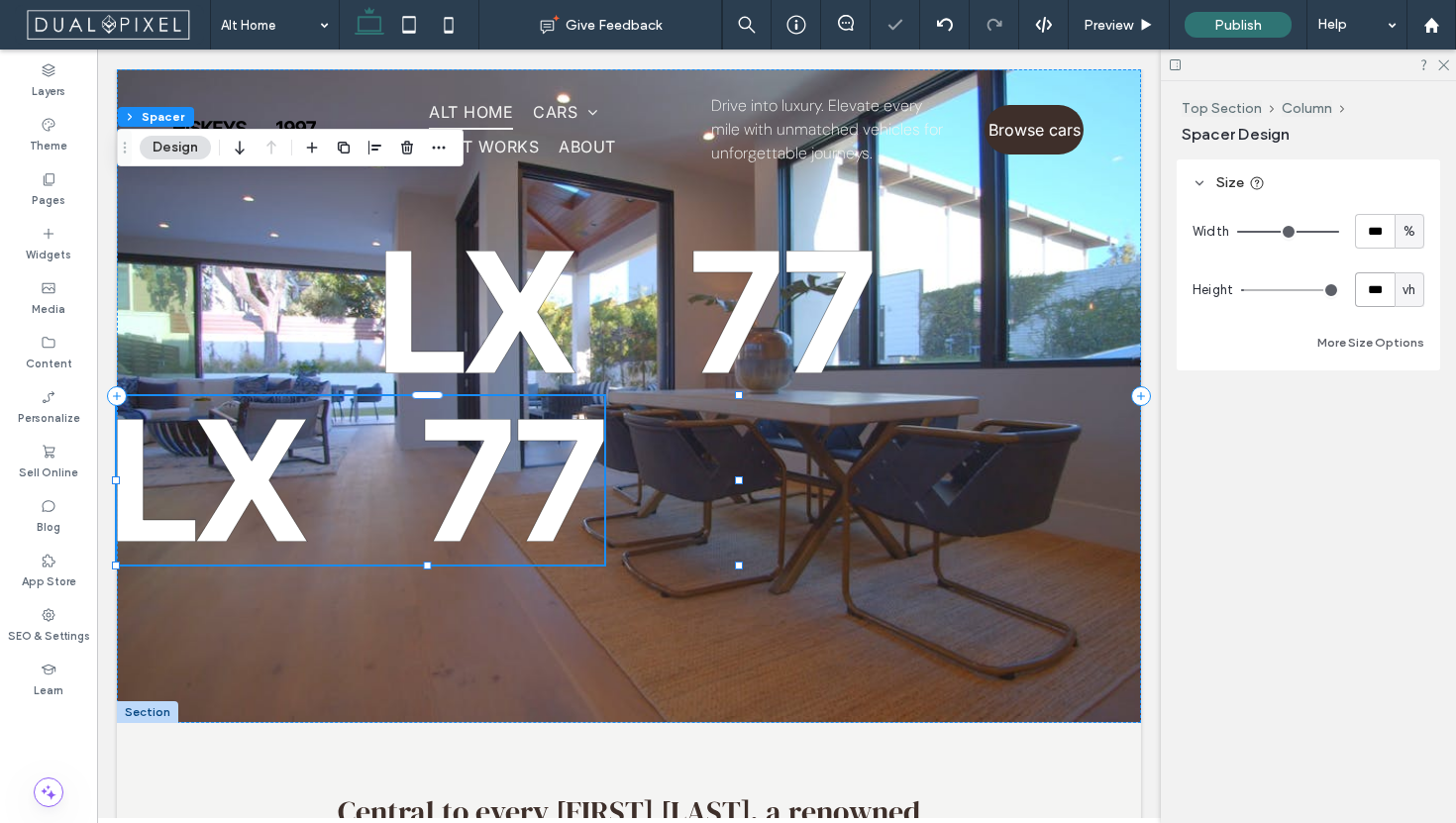 click on "***" at bounding box center [1375, 289] 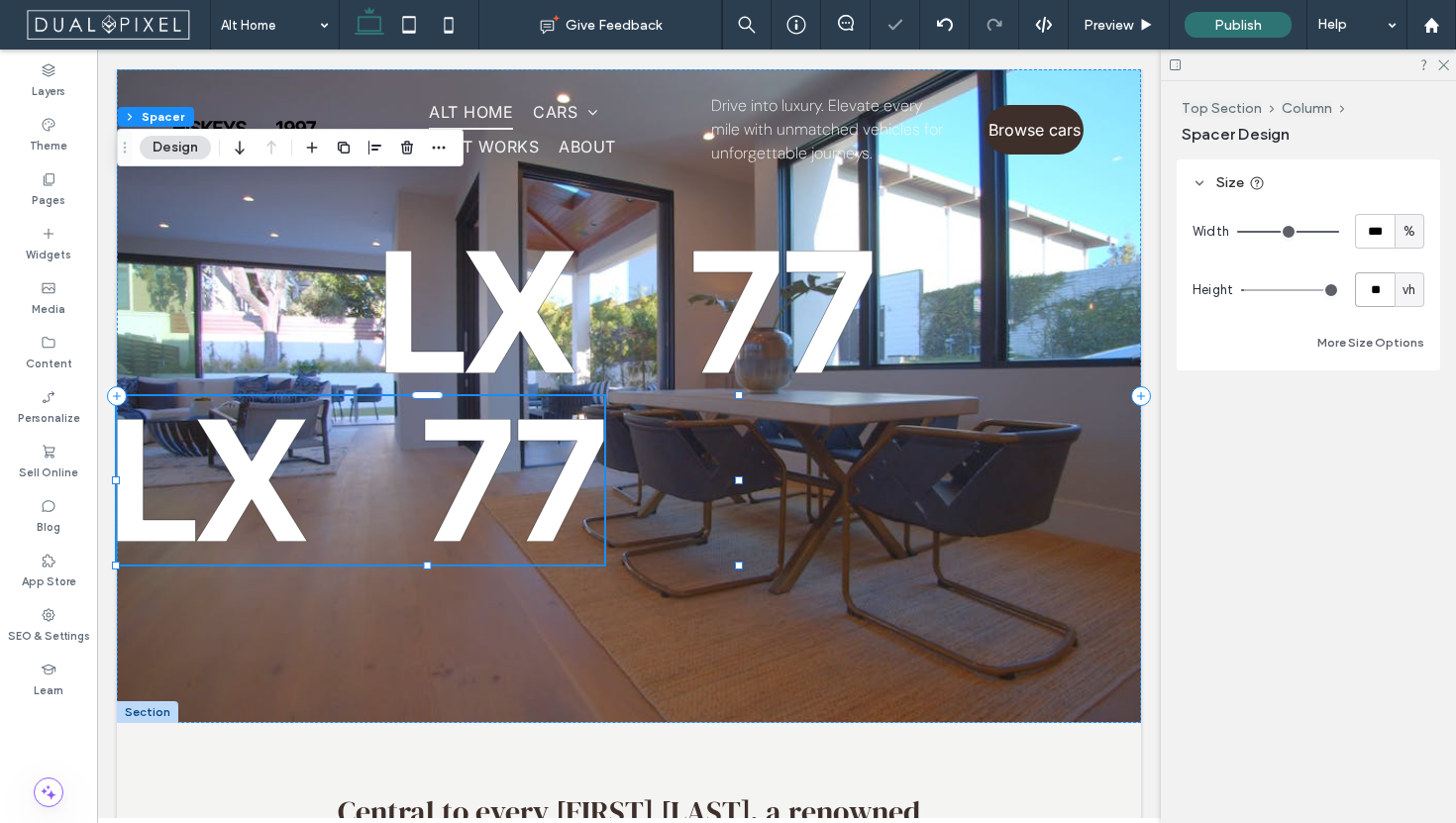 type on "**" 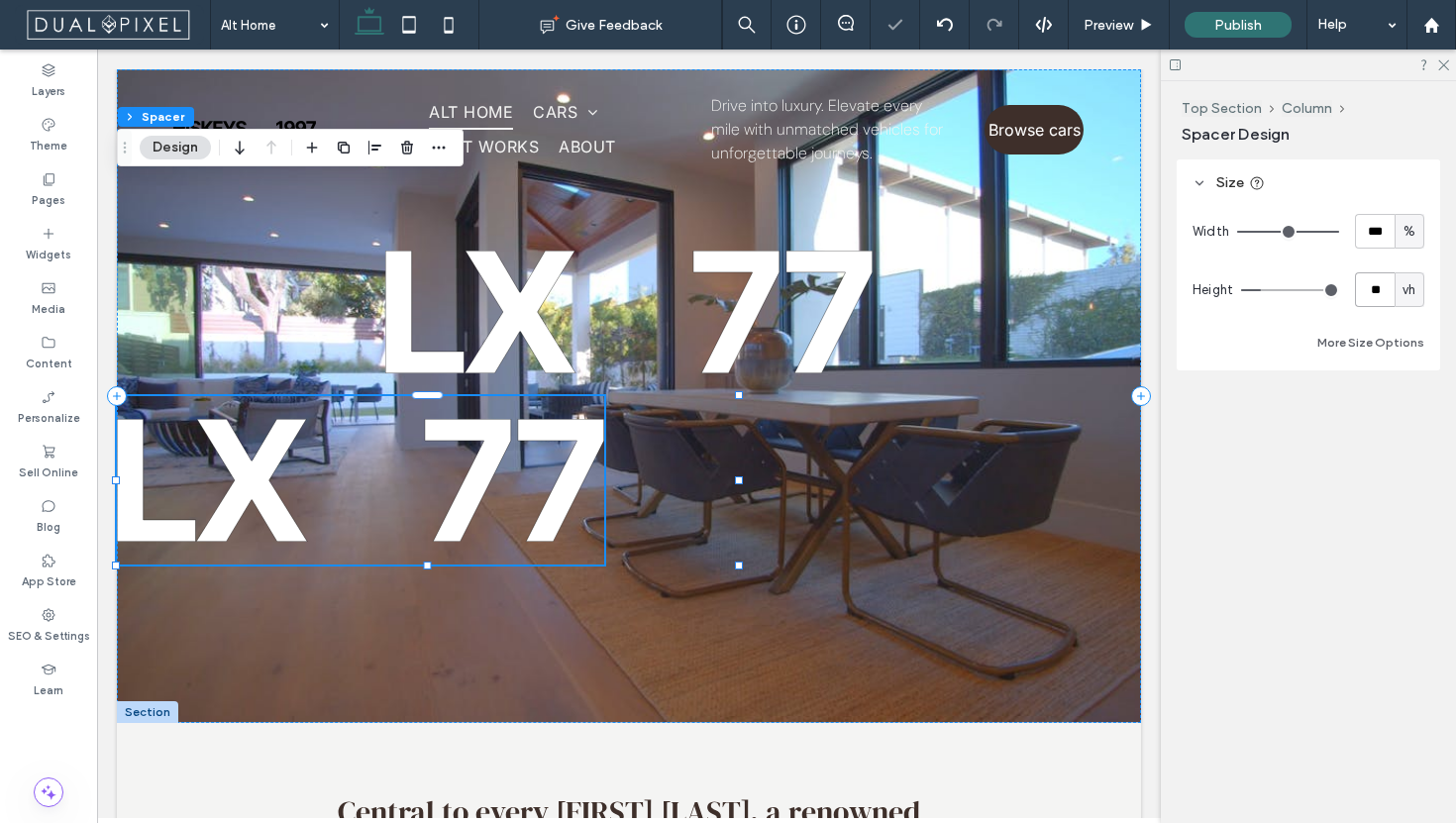 type on "*" 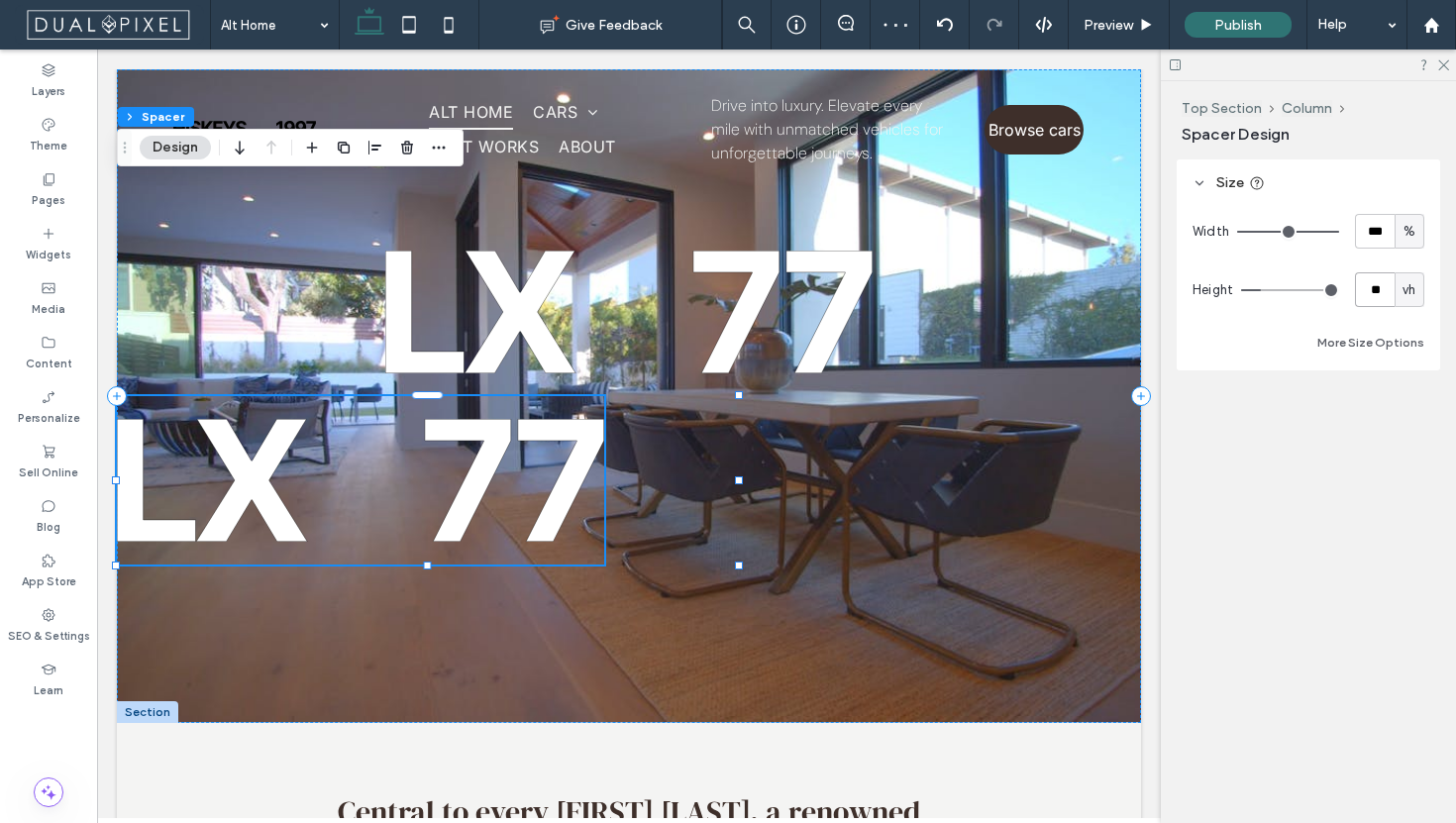 type on "**" 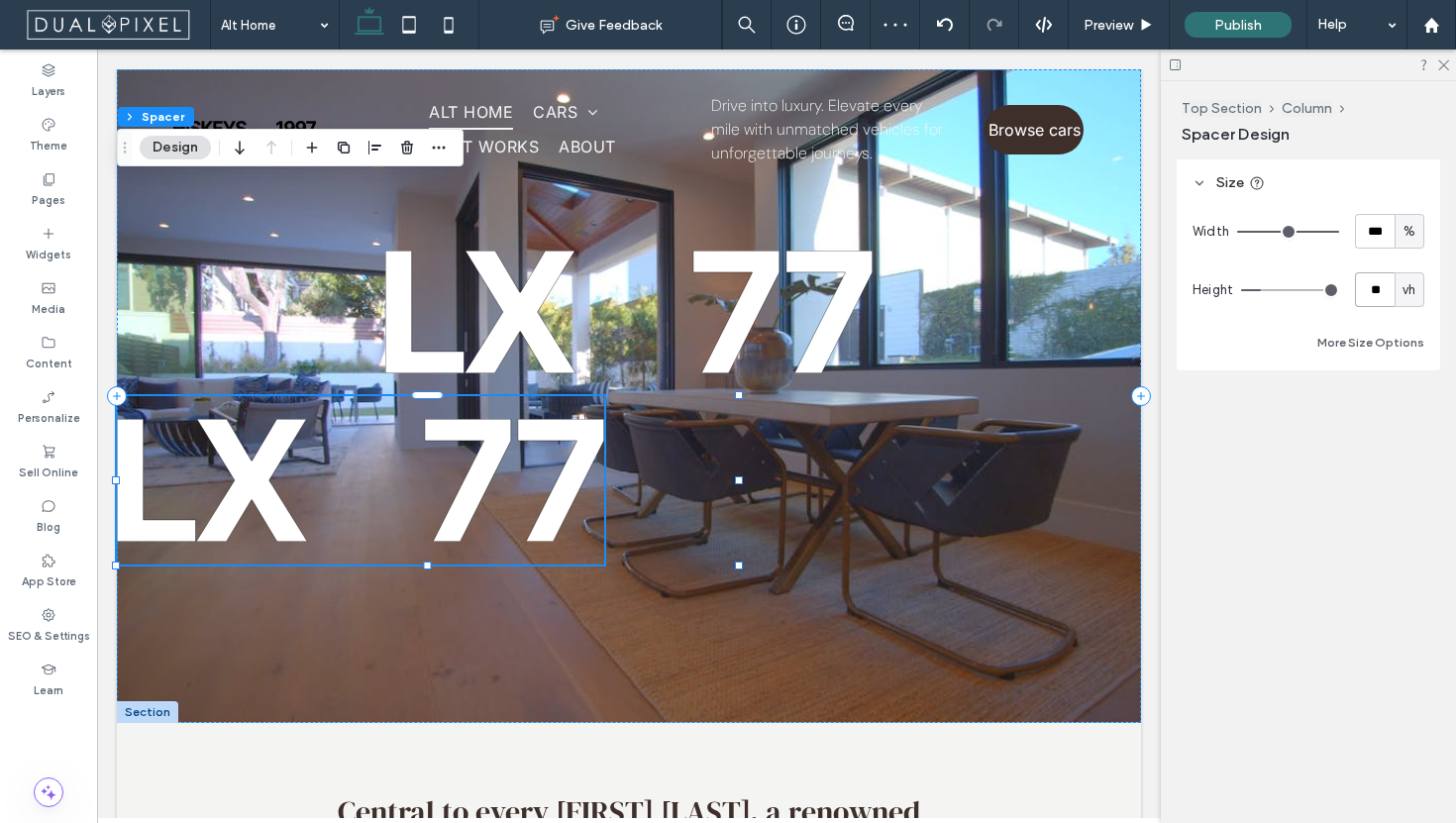 type on "**" 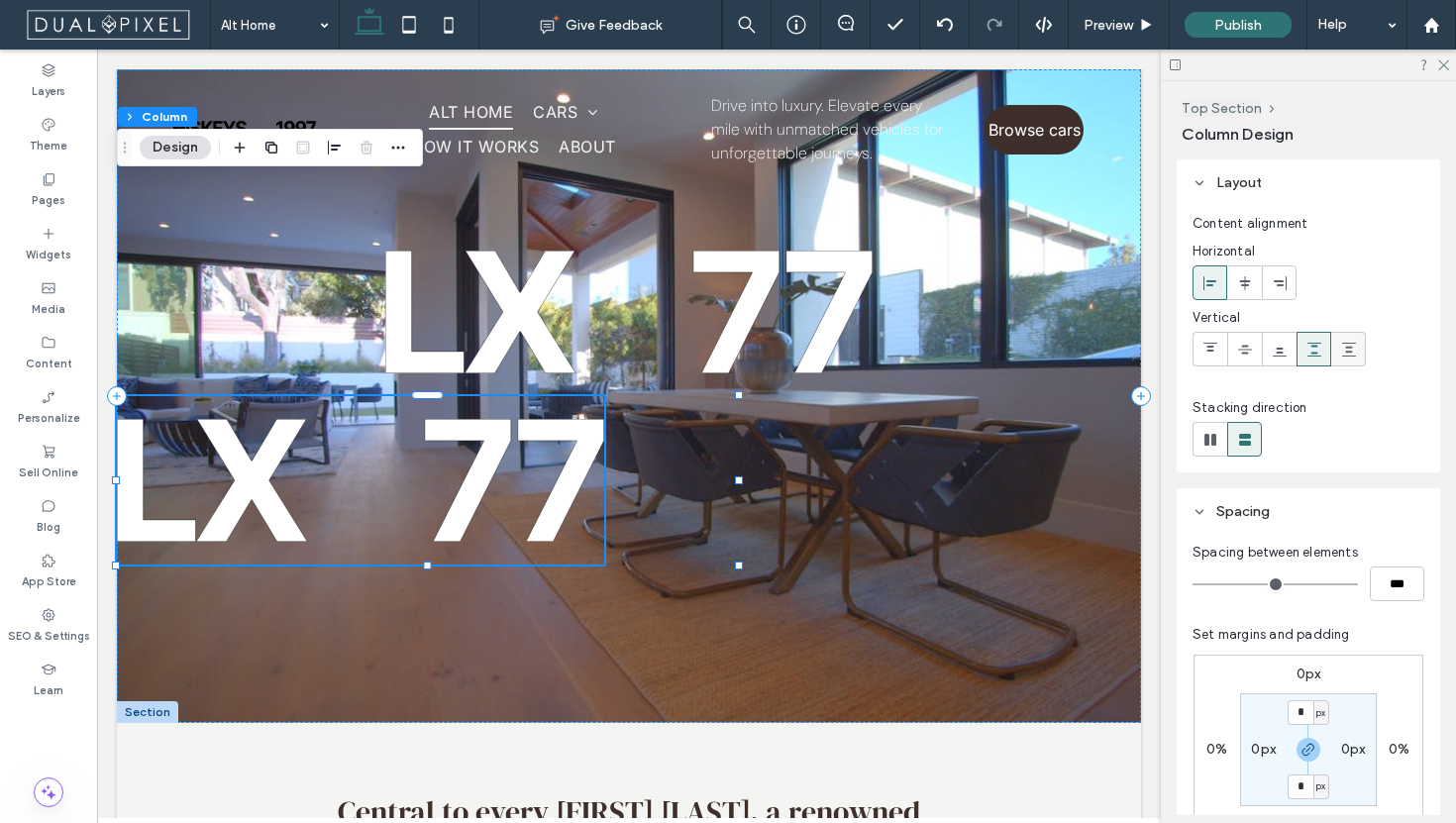 click at bounding box center (1348, 349) 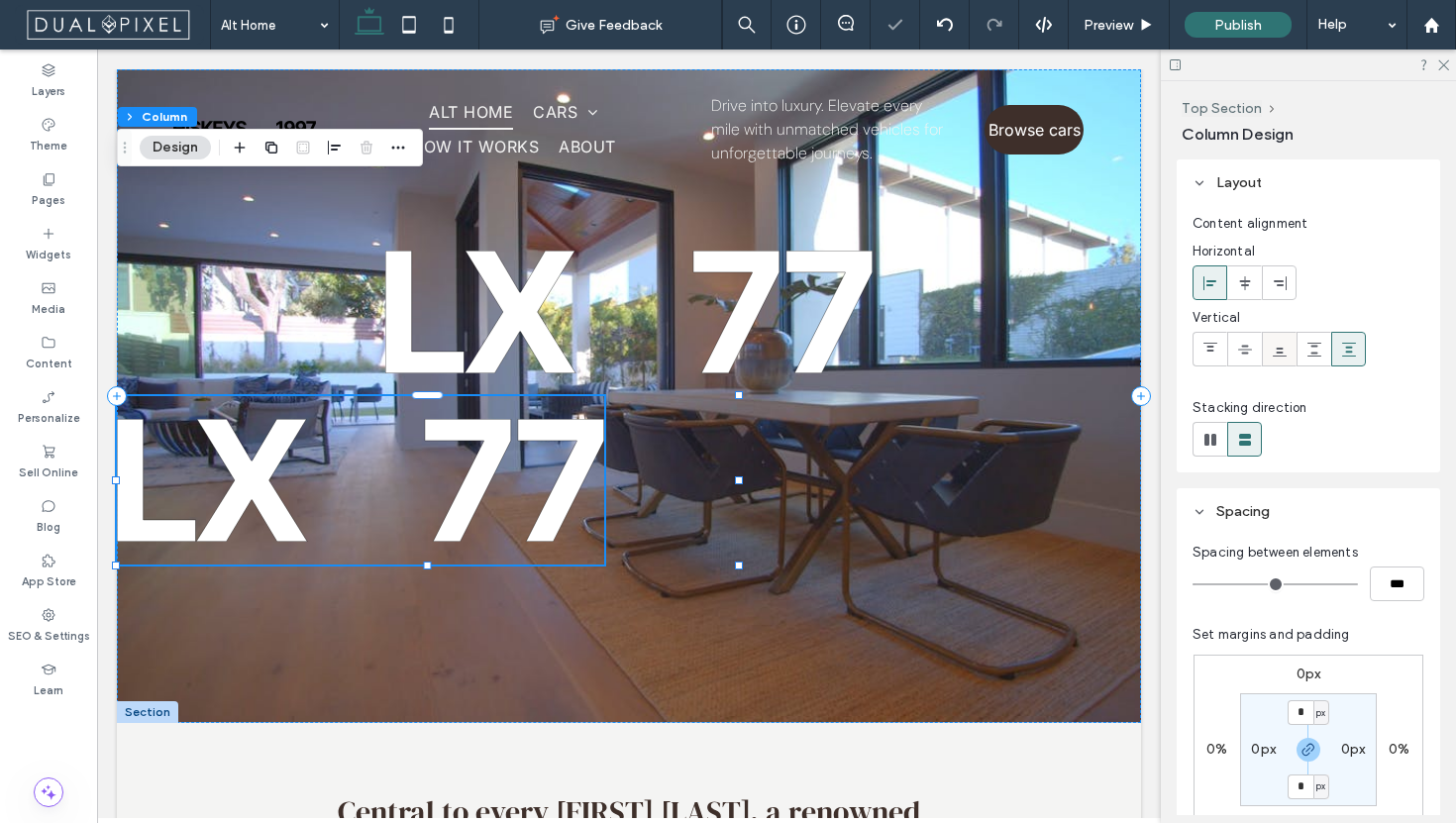 click at bounding box center (1279, 349) 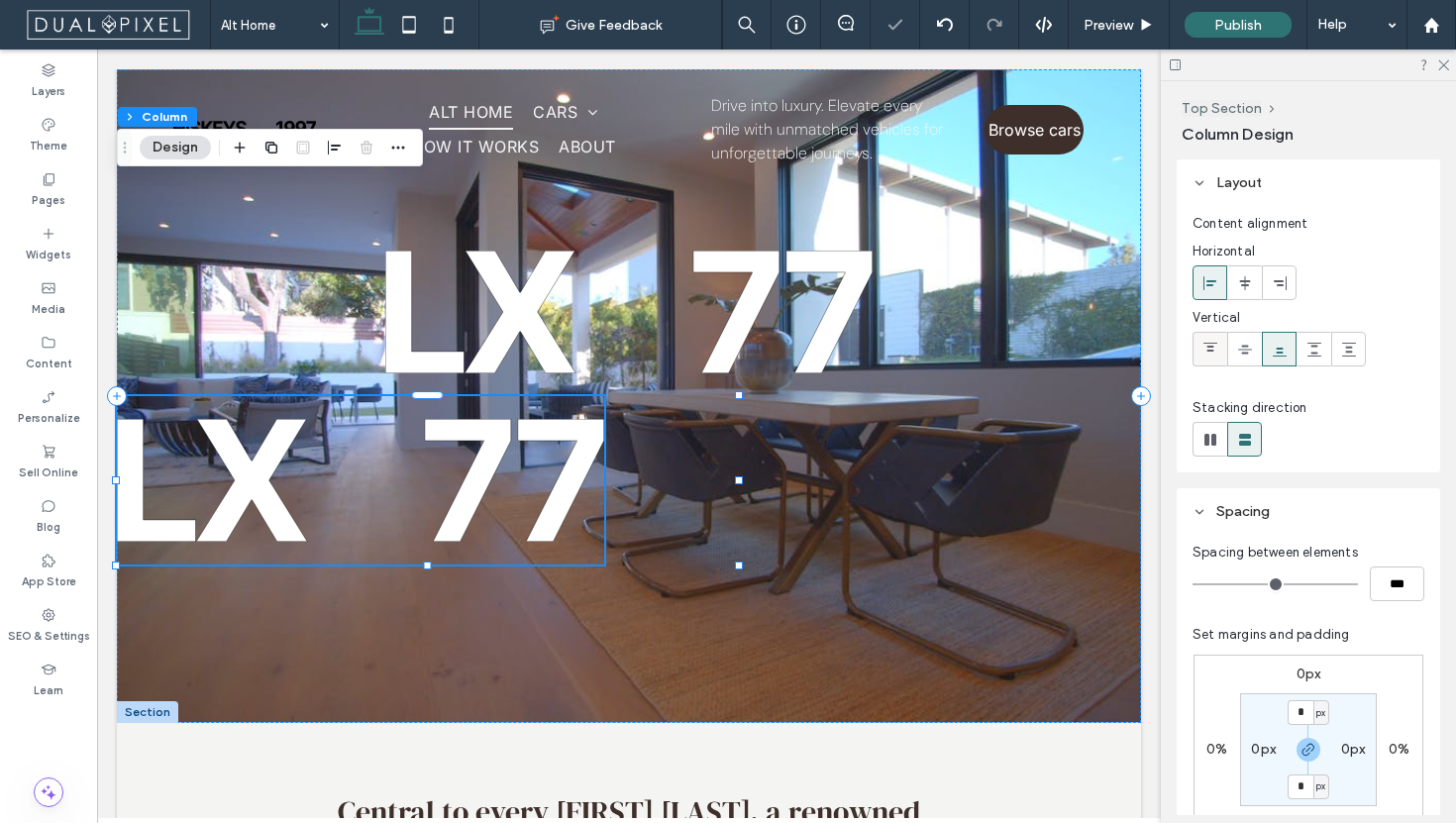 click 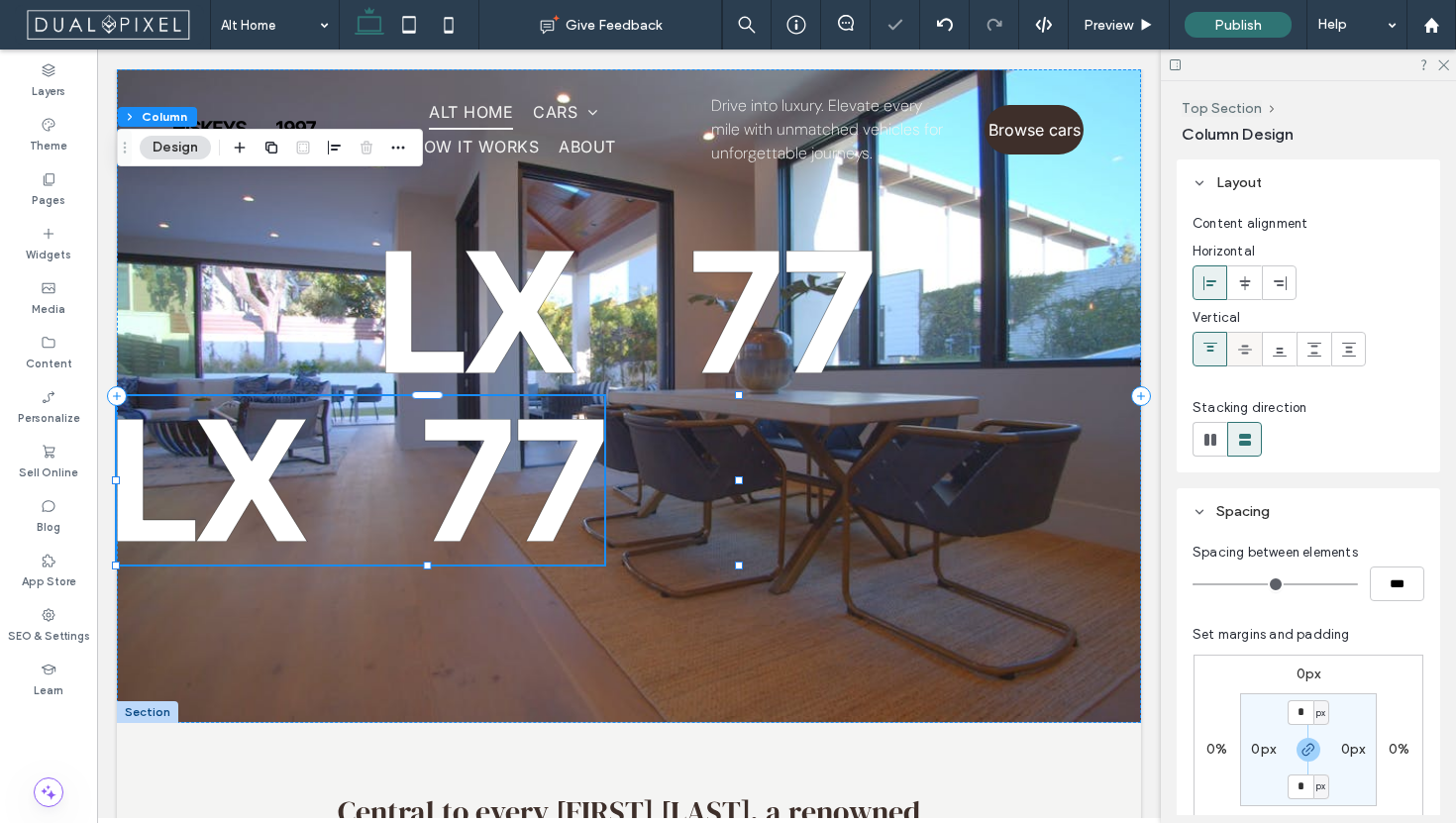 click 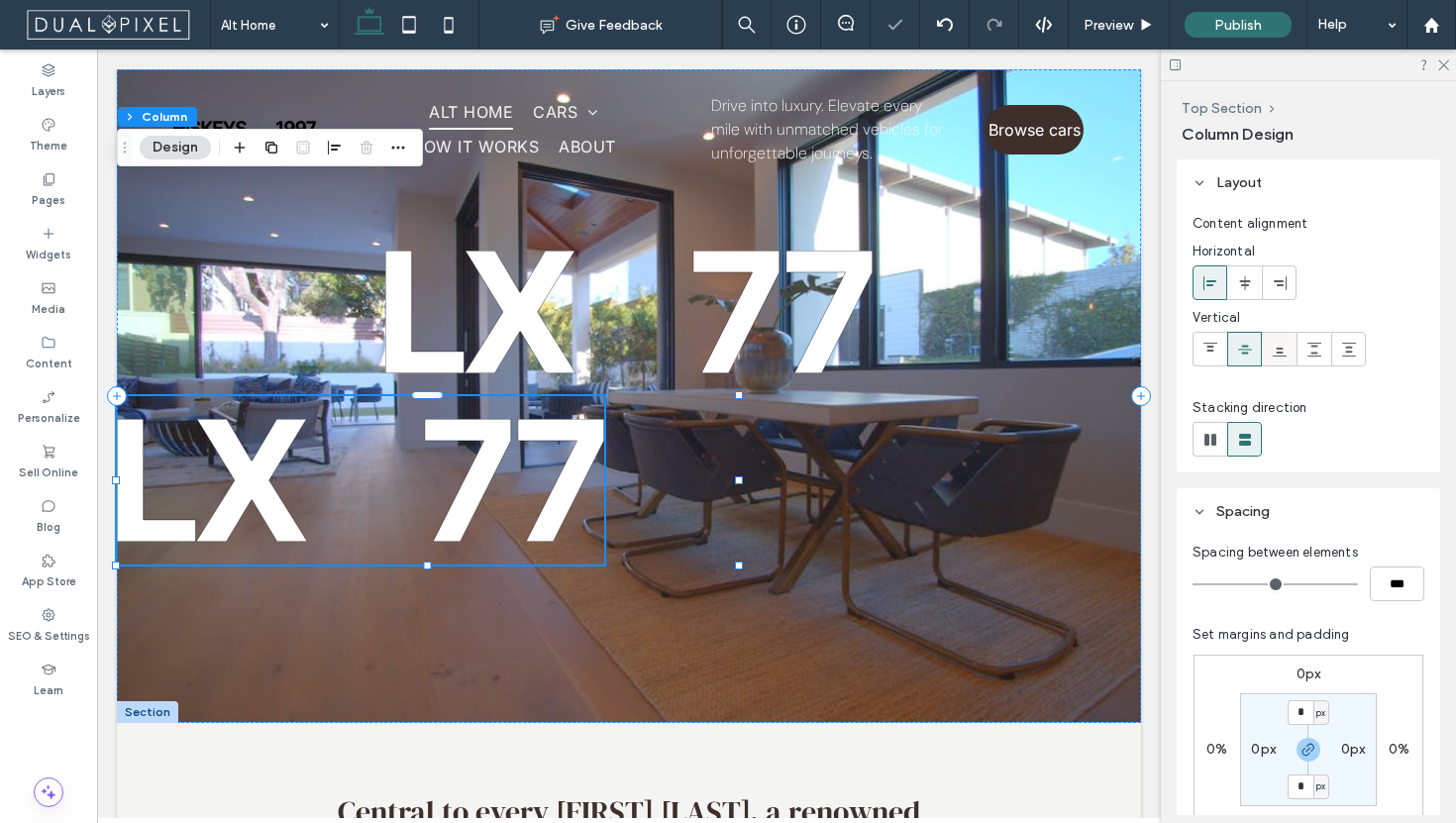 click at bounding box center [1279, 349] 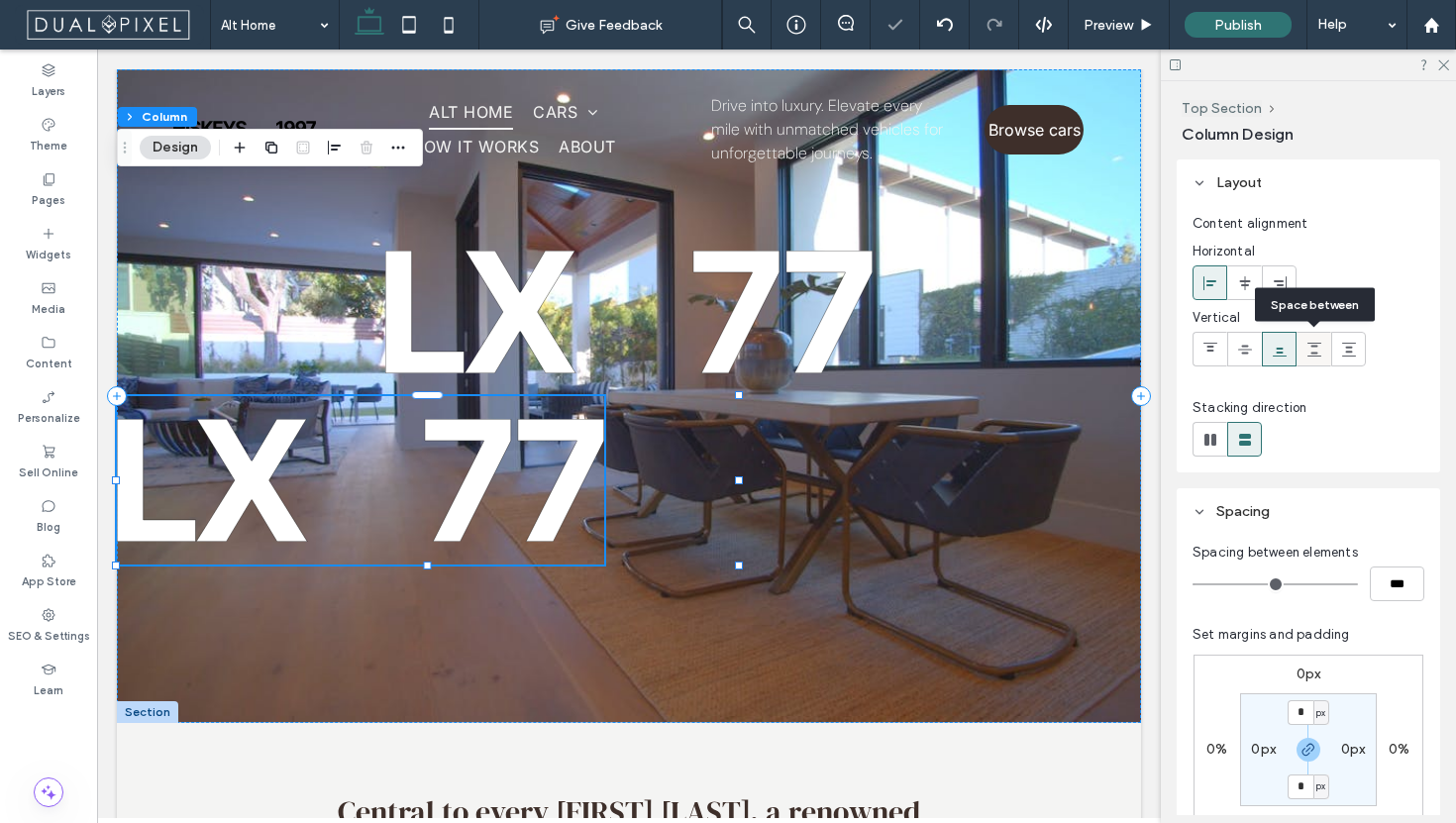 click 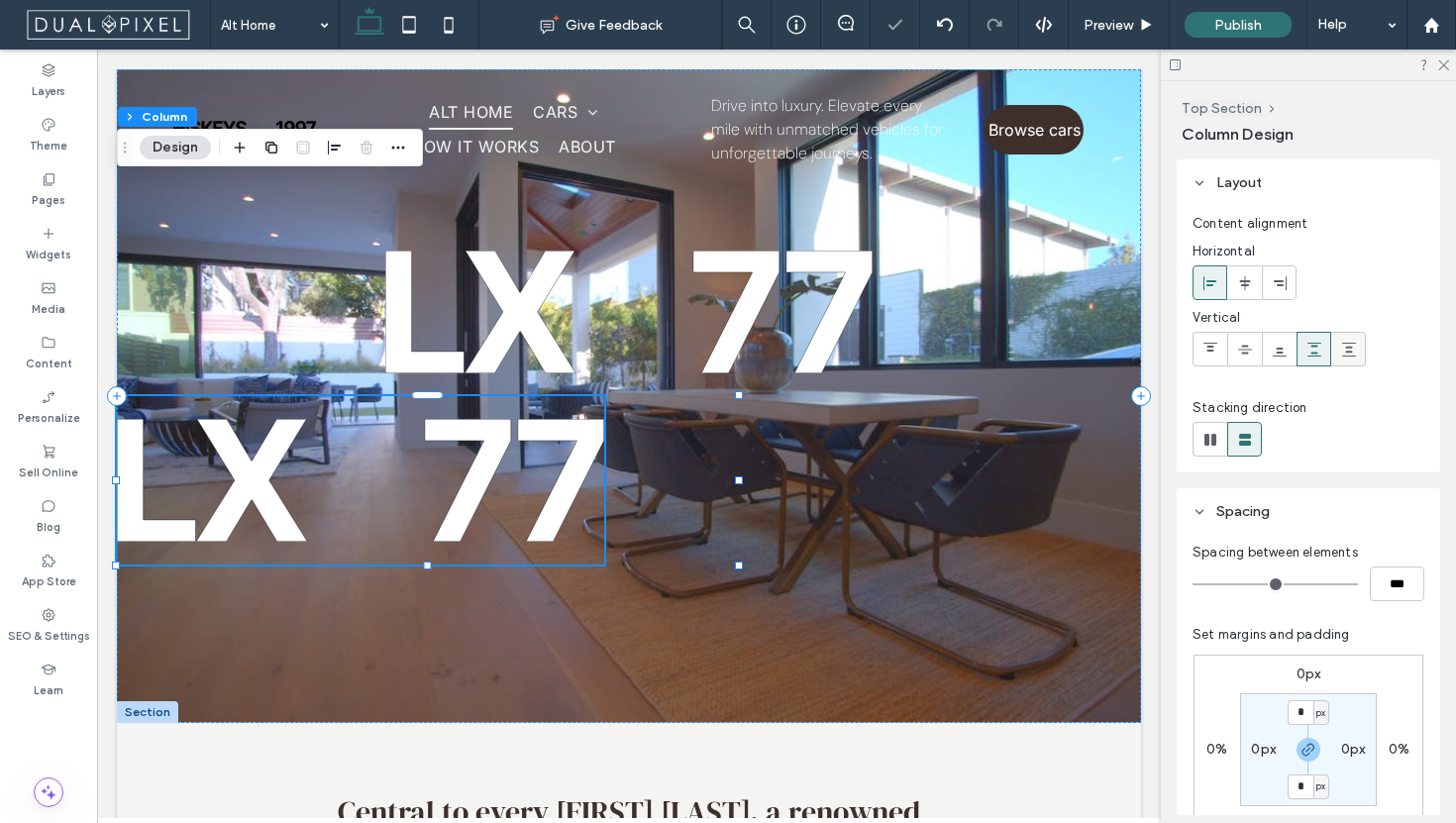 click 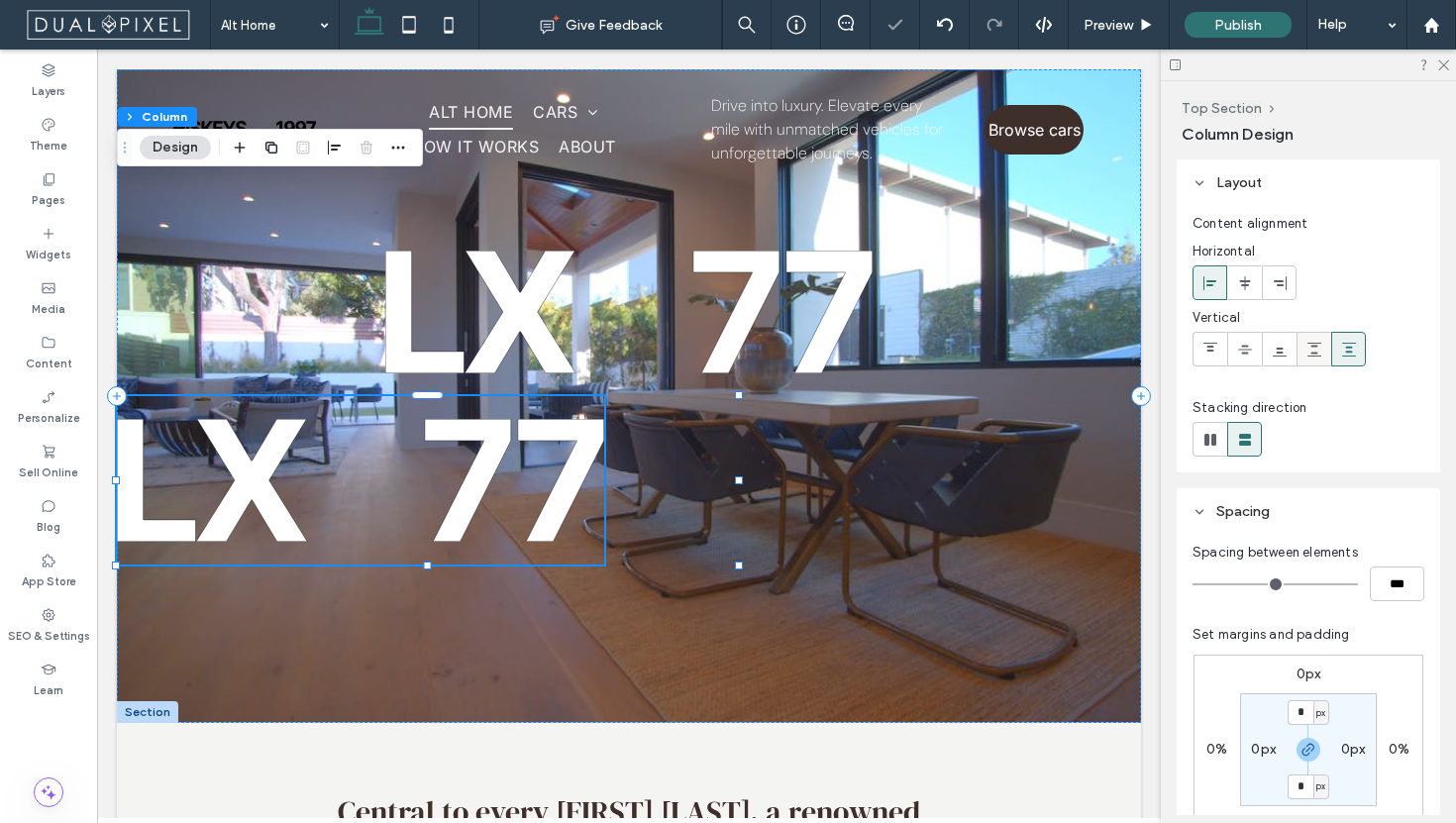 click 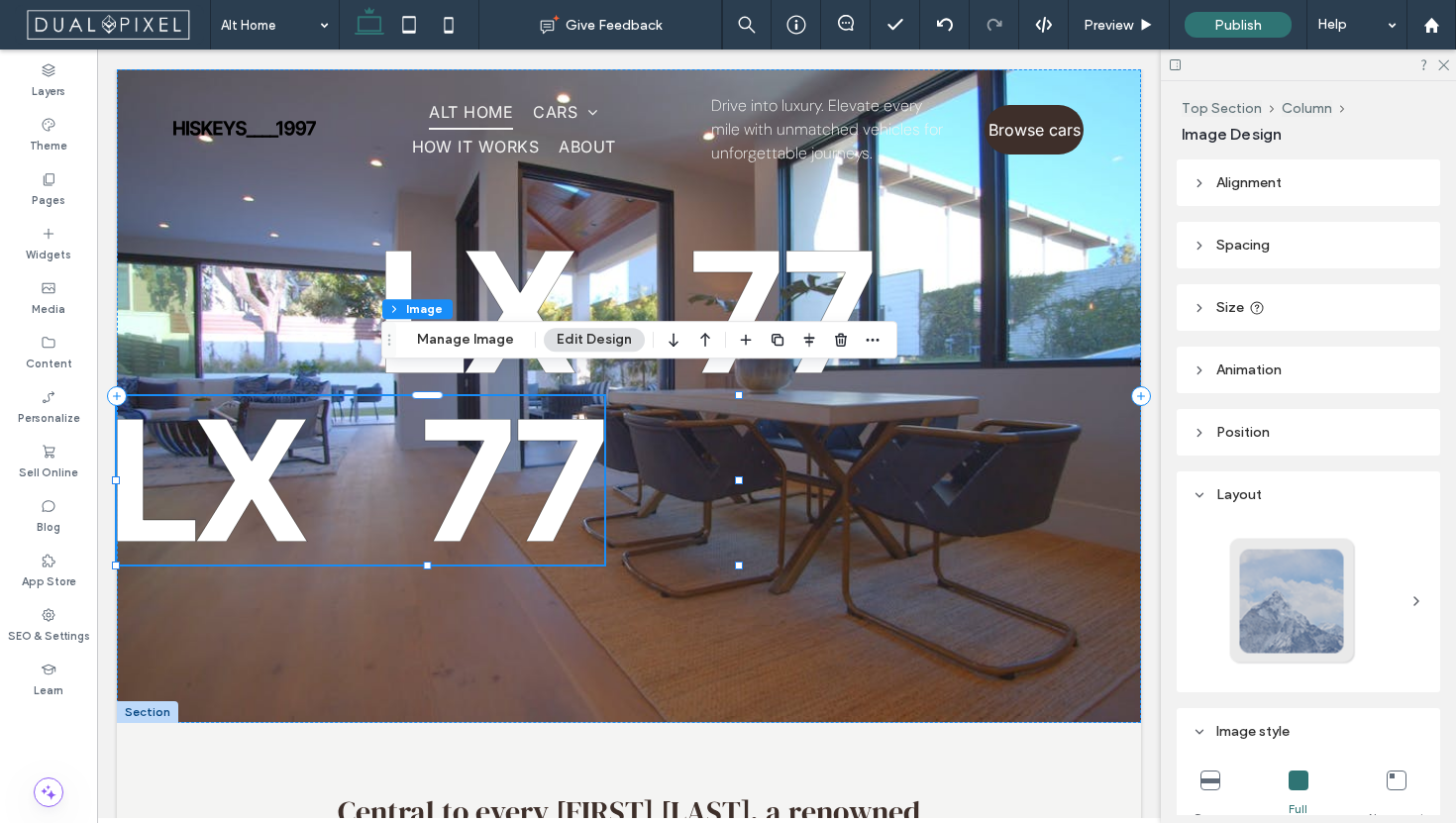 click on "Spacing" at bounding box center [1308, 245] 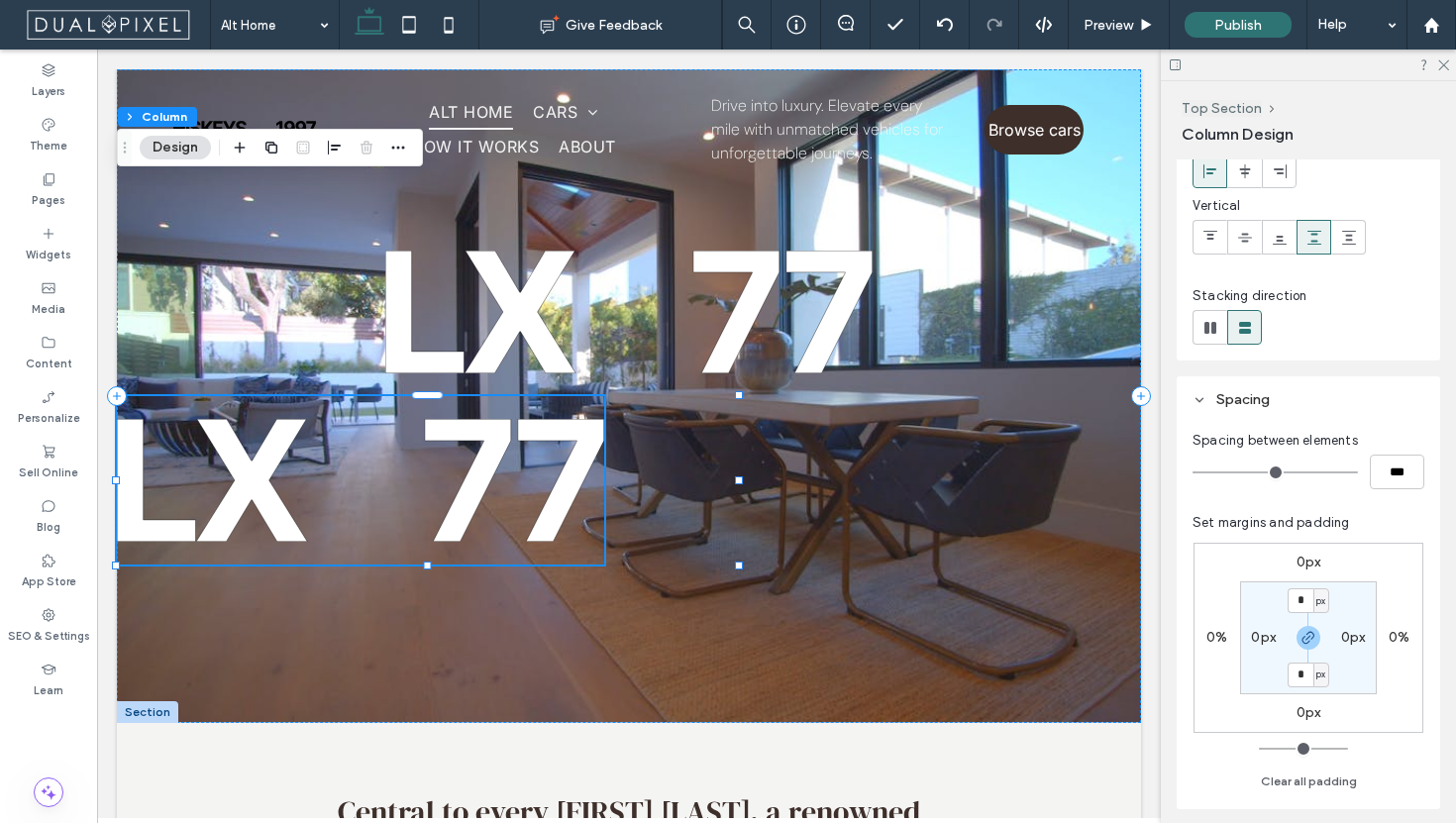 scroll, scrollTop: 372, scrollLeft: 0, axis: vertical 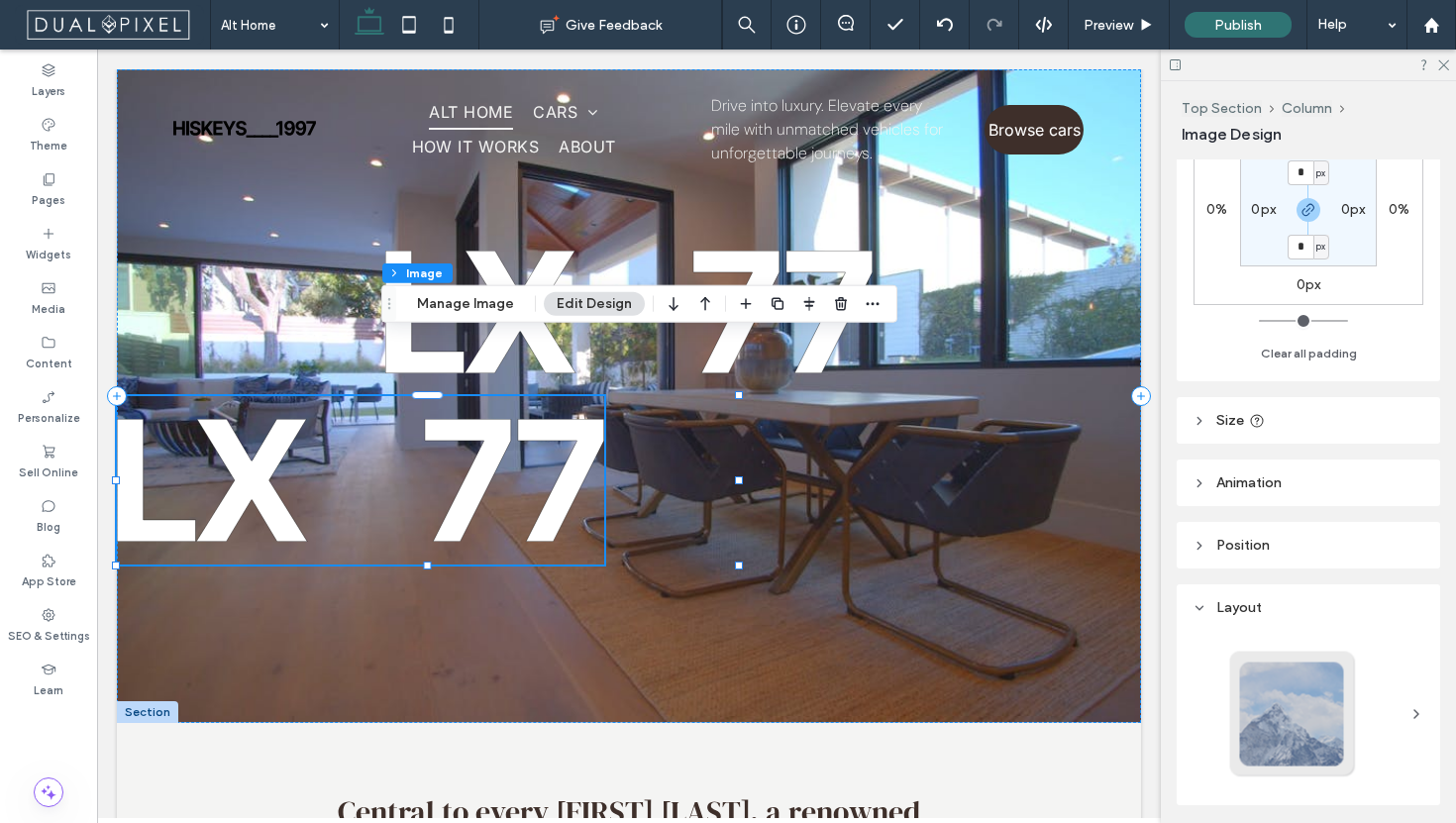 click 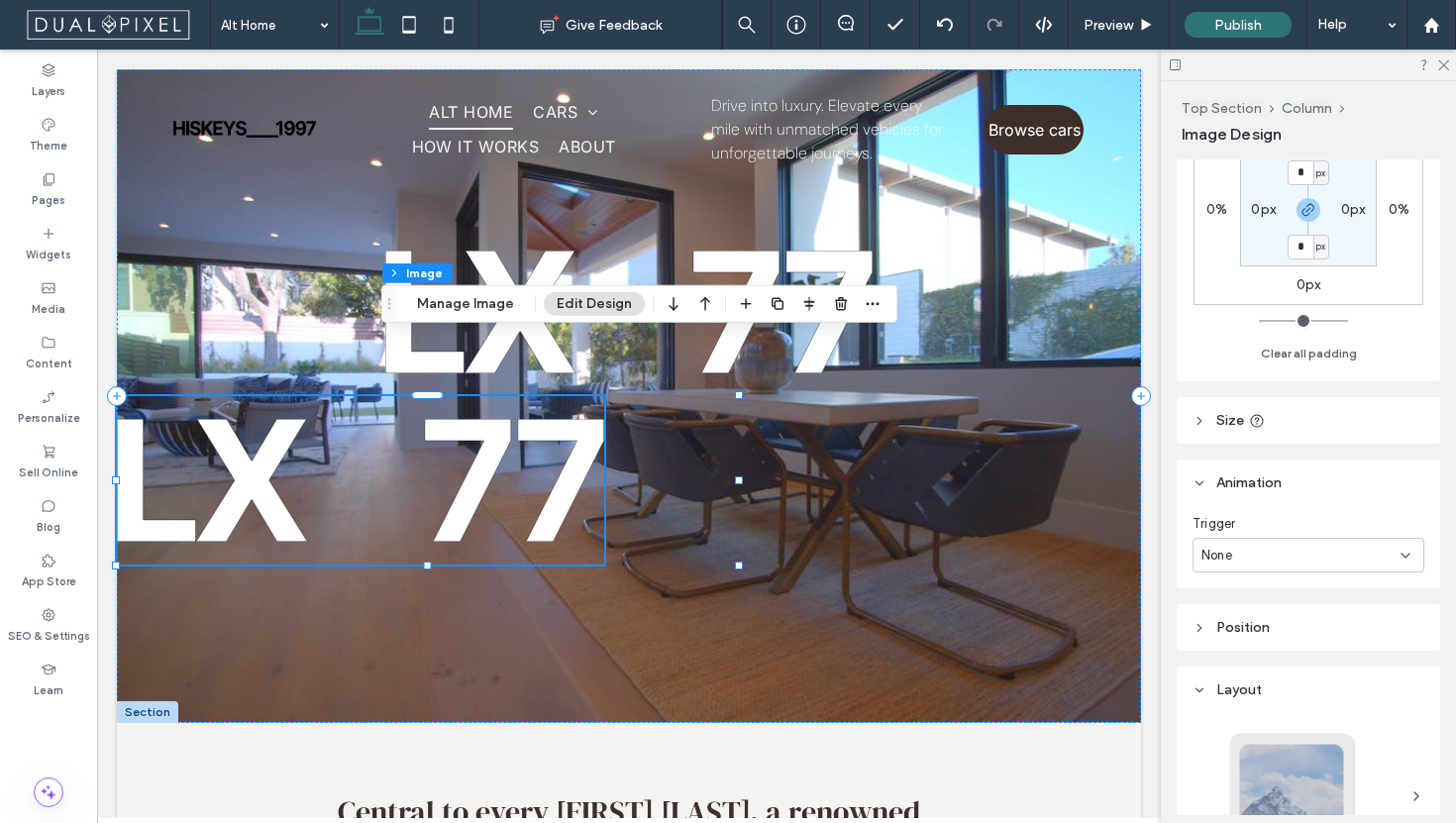 click on "None" at bounding box center (1300, 556) 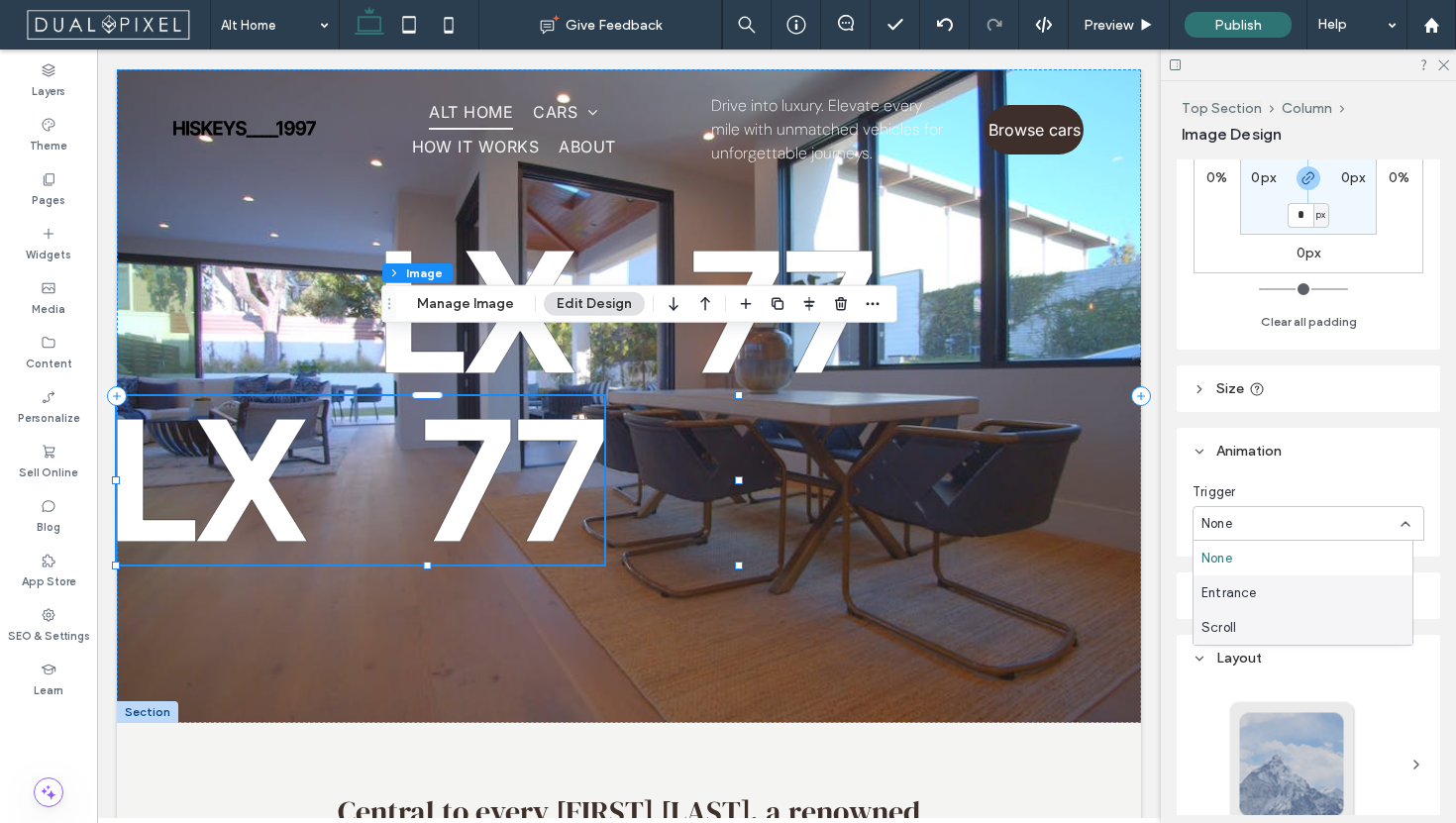 scroll, scrollTop: 223, scrollLeft: 0, axis: vertical 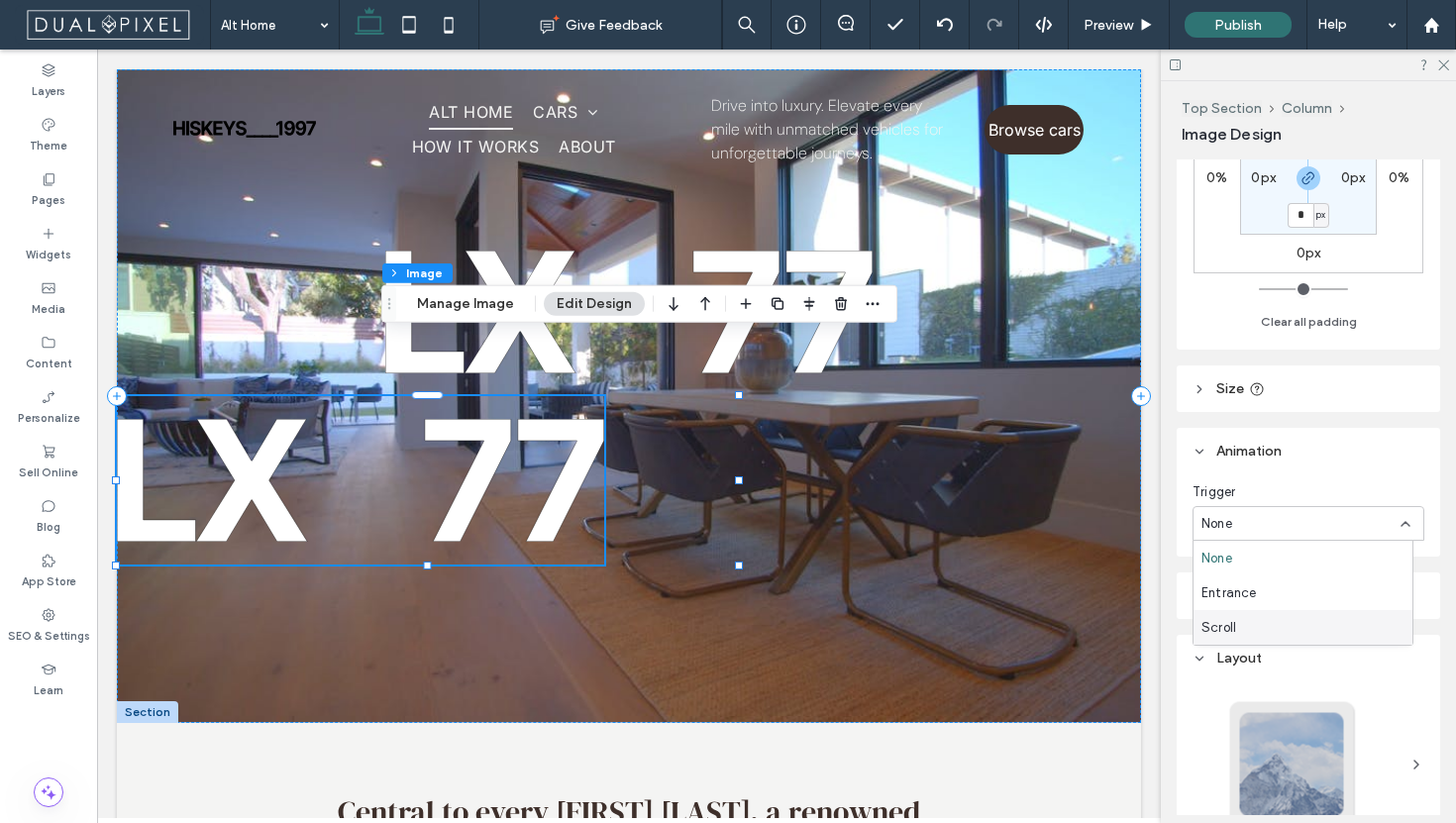 click on "Scroll" at bounding box center (1302, 627) 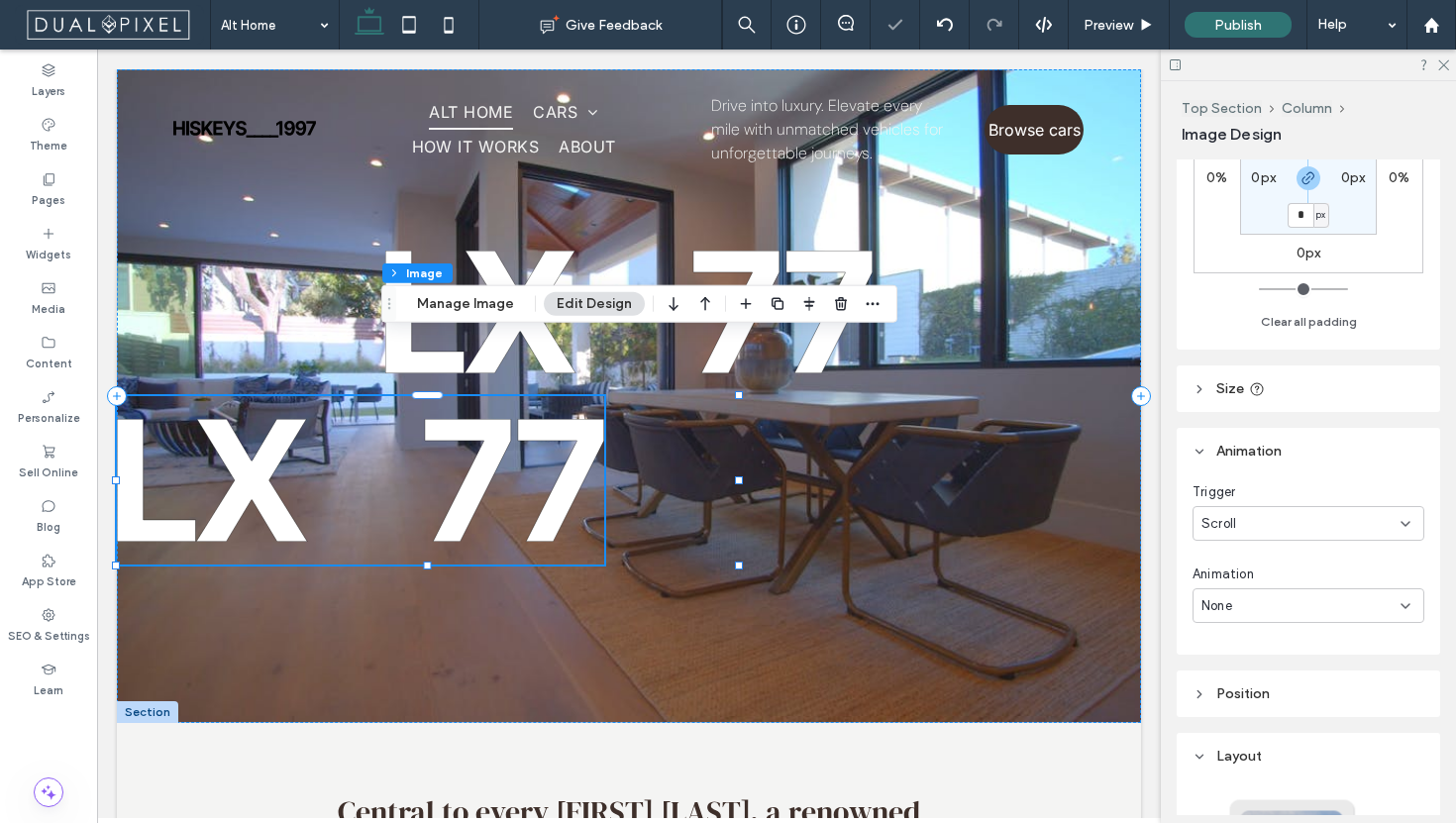 click on "None" at bounding box center (1300, 606) 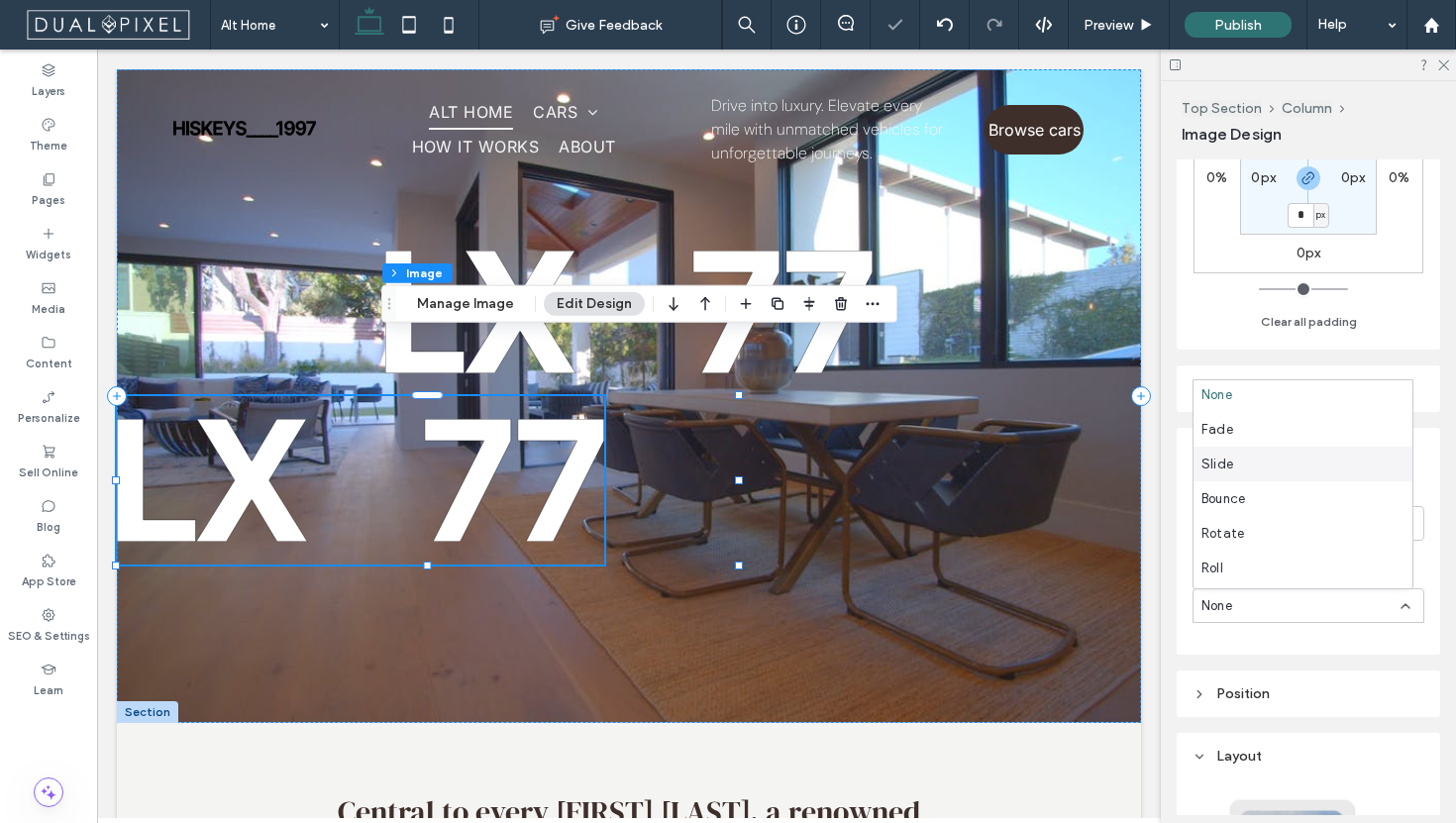 scroll, scrollTop: 4, scrollLeft: 0, axis: vertical 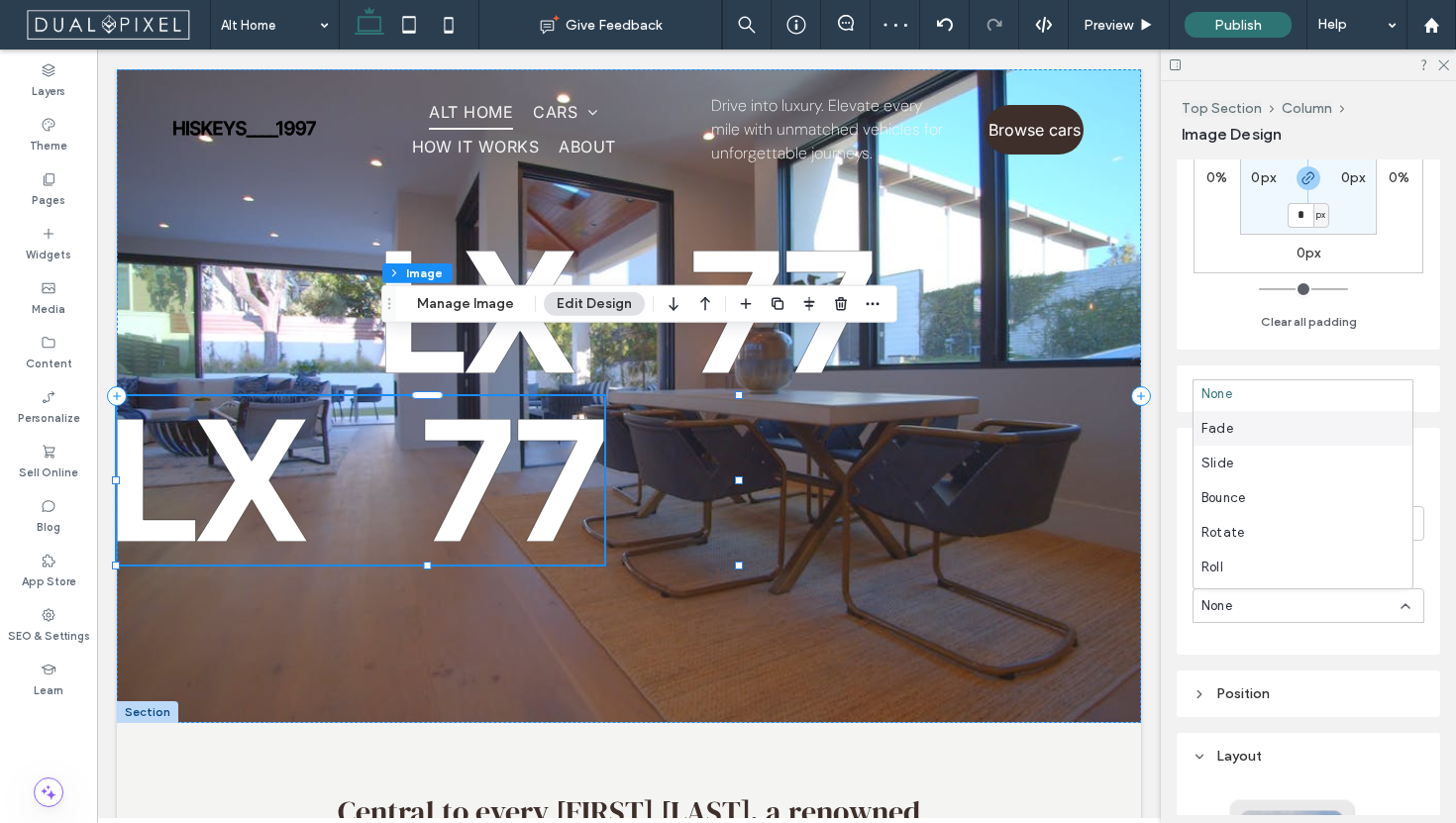 click on "Fade" at bounding box center (1302, 428) 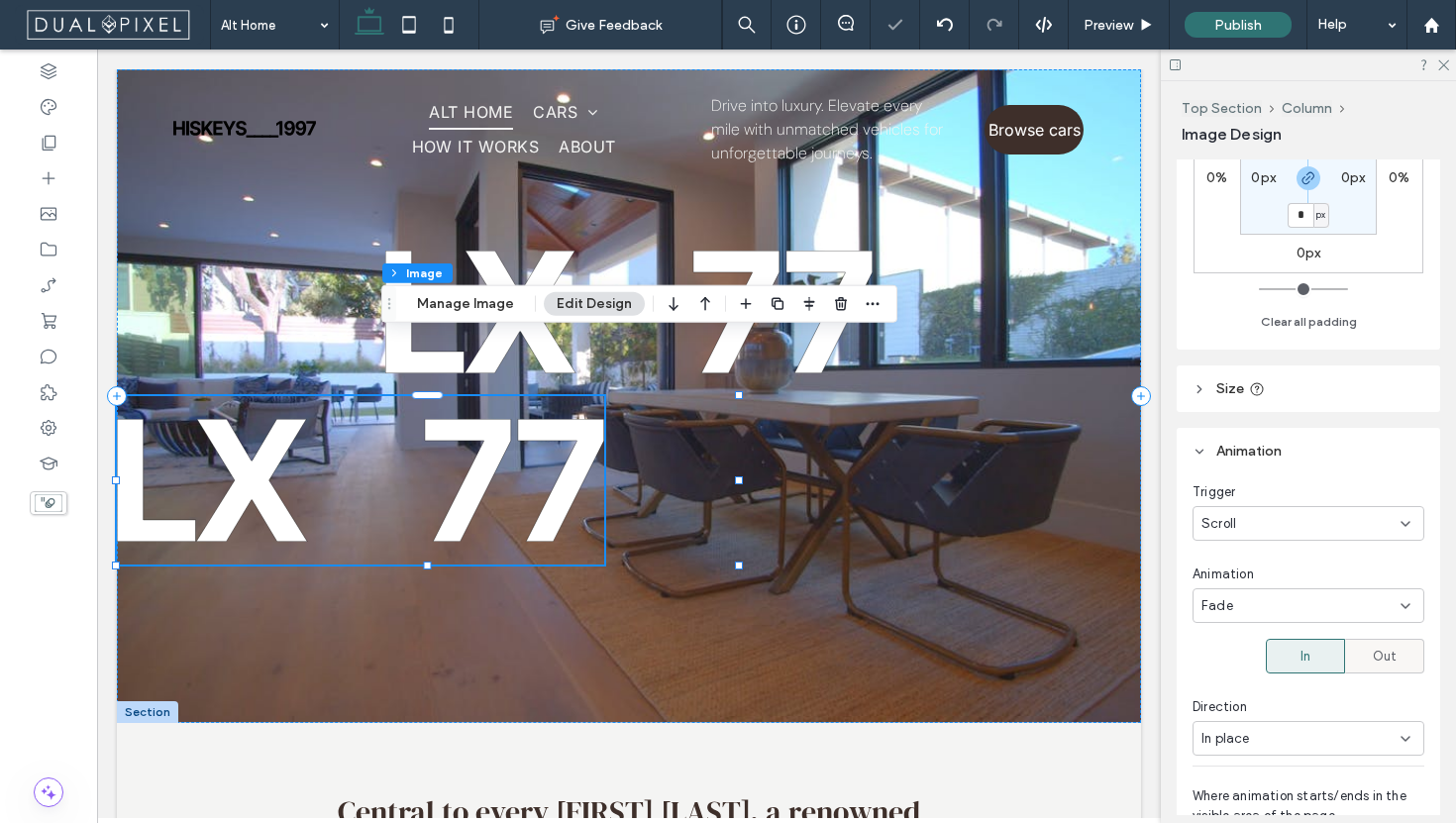 click on "Out" at bounding box center (1385, 656) 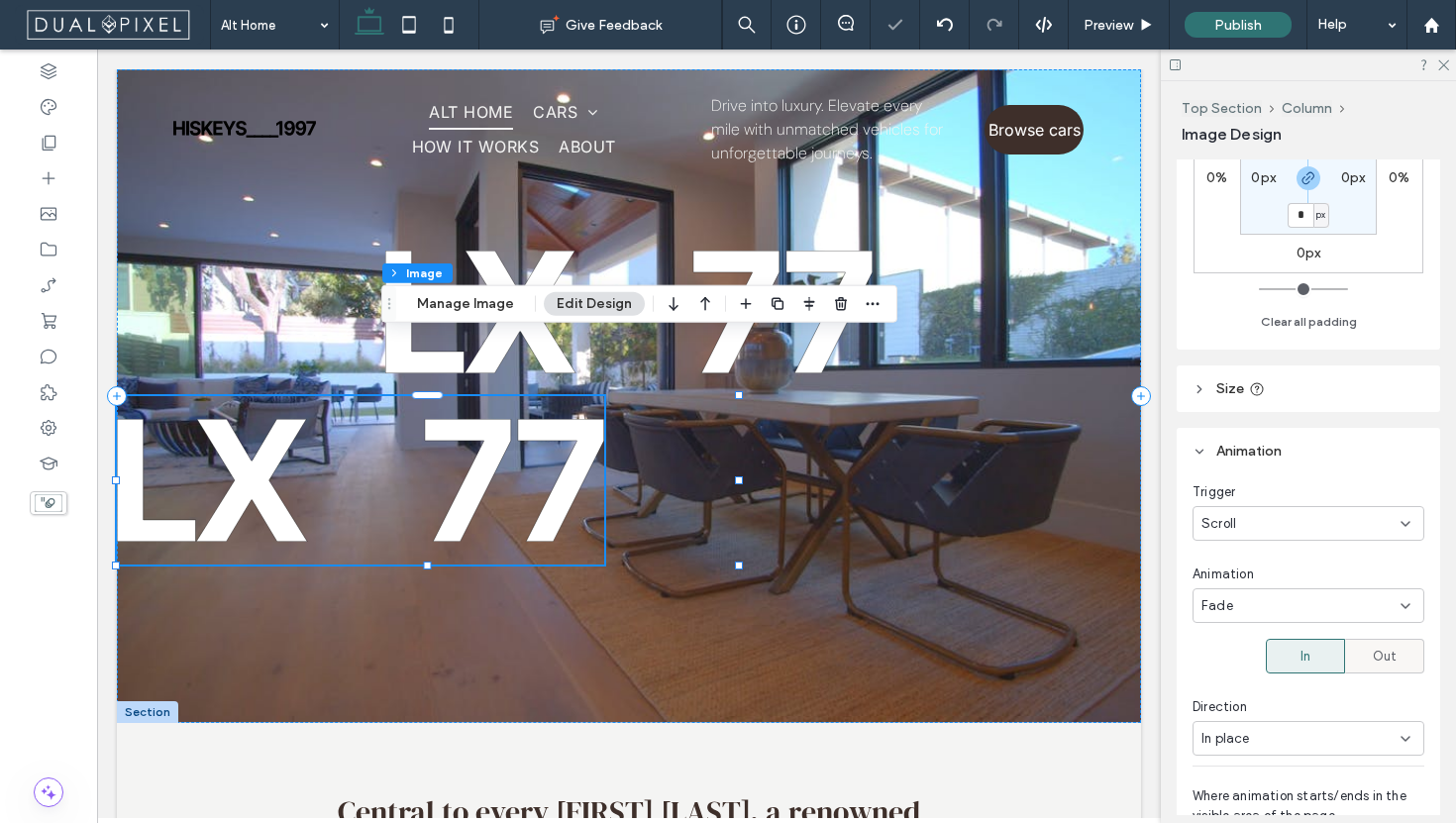 type on "***" 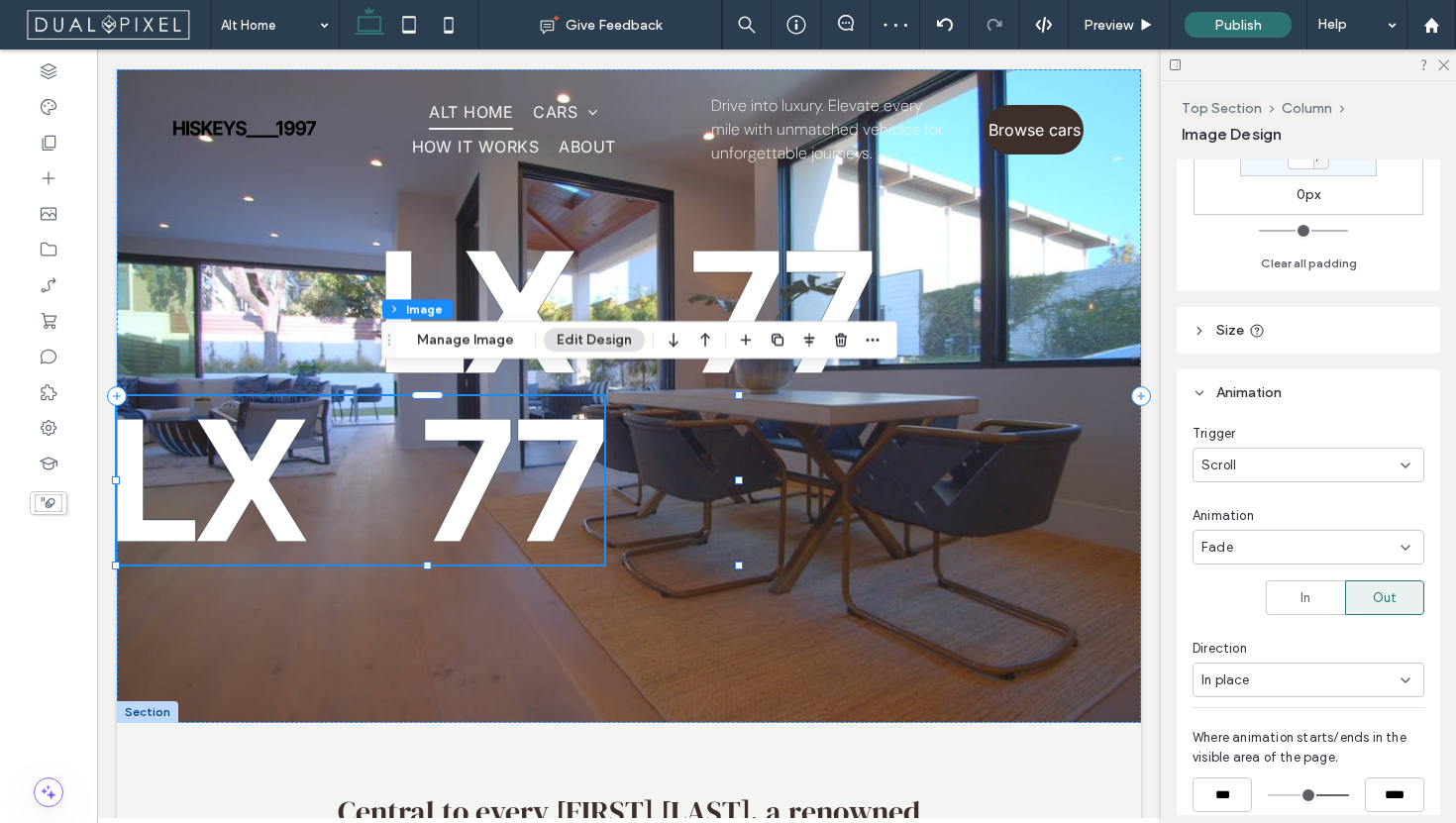 scroll, scrollTop: 300, scrollLeft: 0, axis: vertical 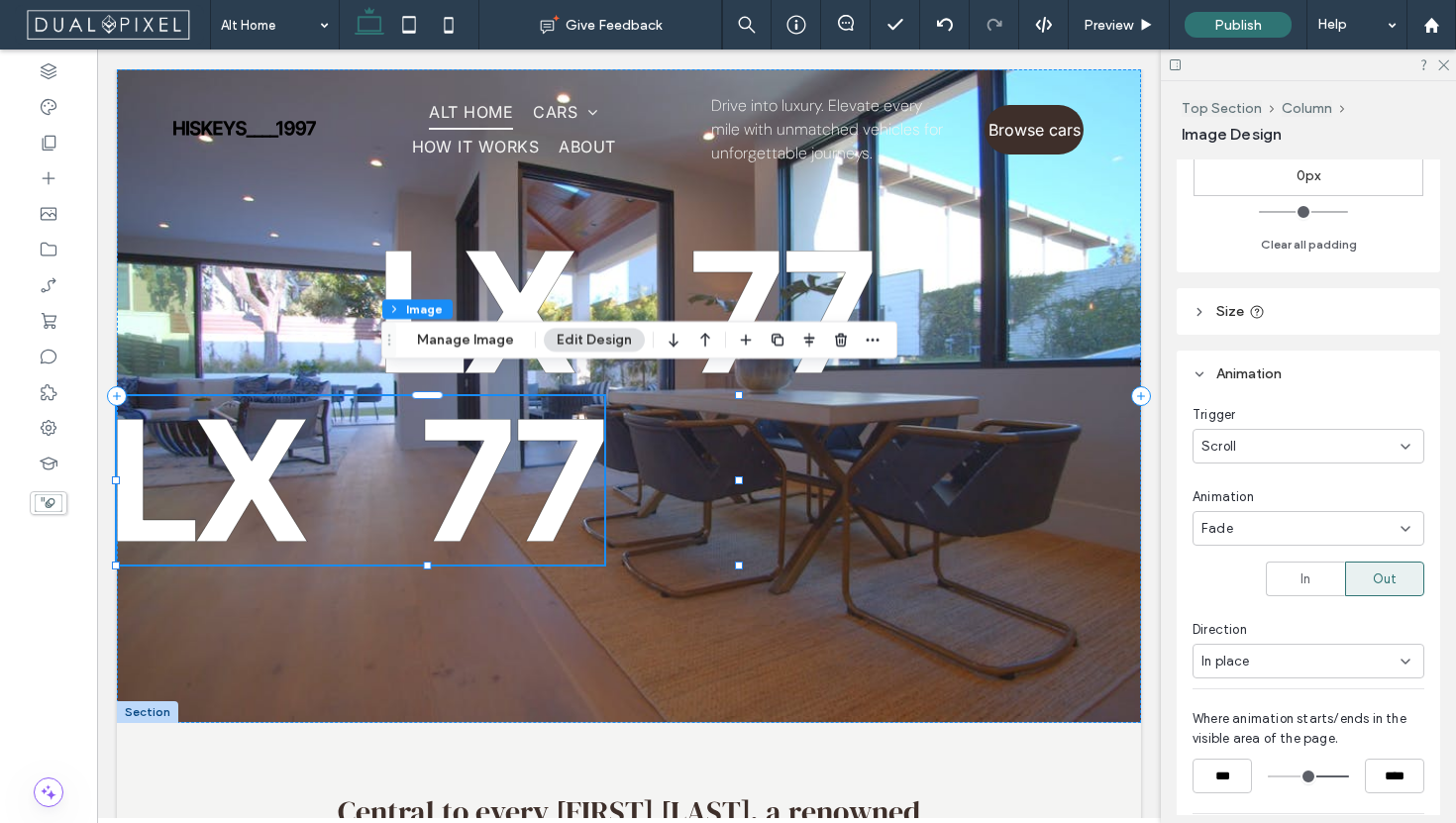 click on "In place" at bounding box center (1308, 661) 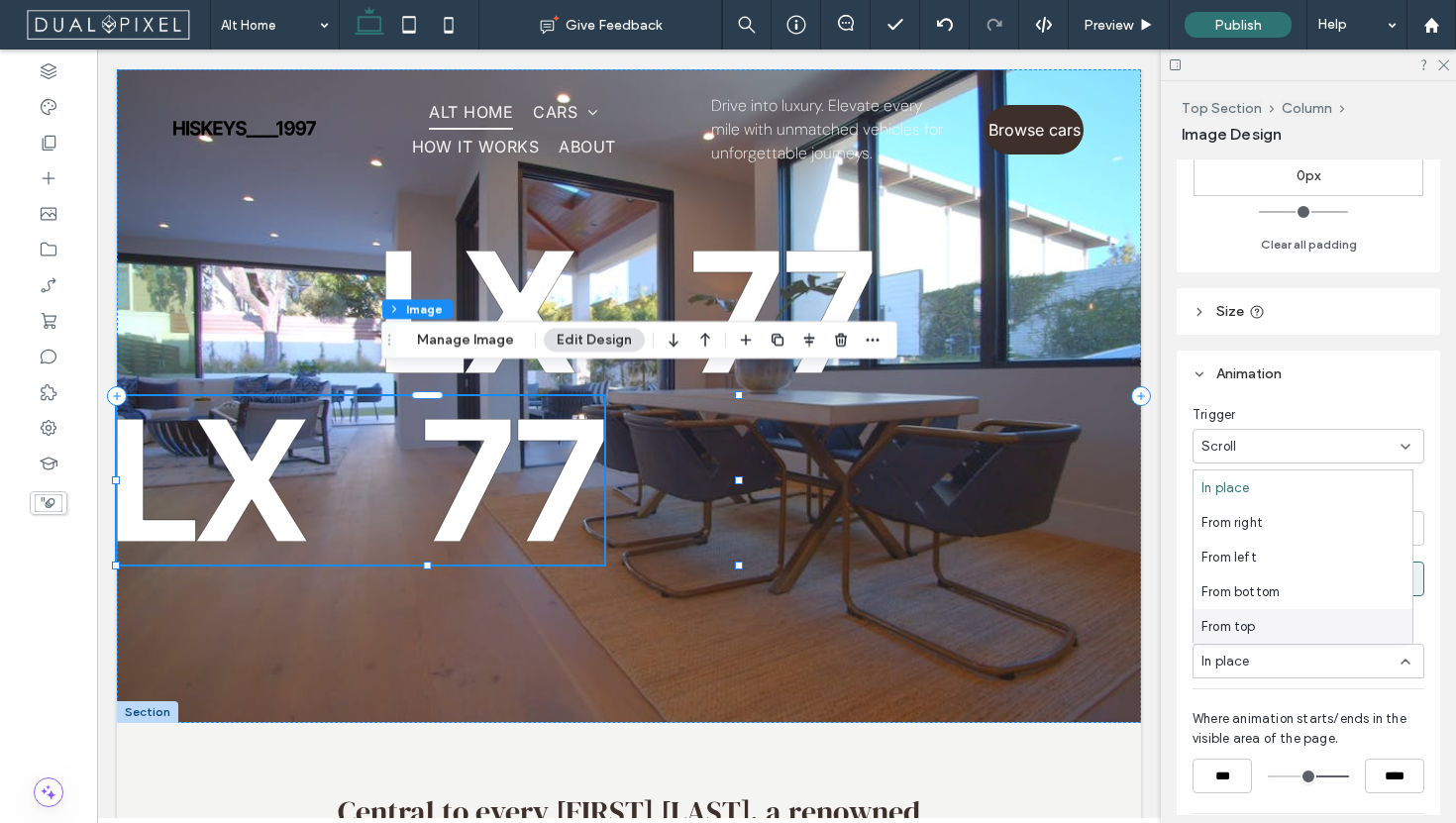click on "From top" at bounding box center [1302, 626] 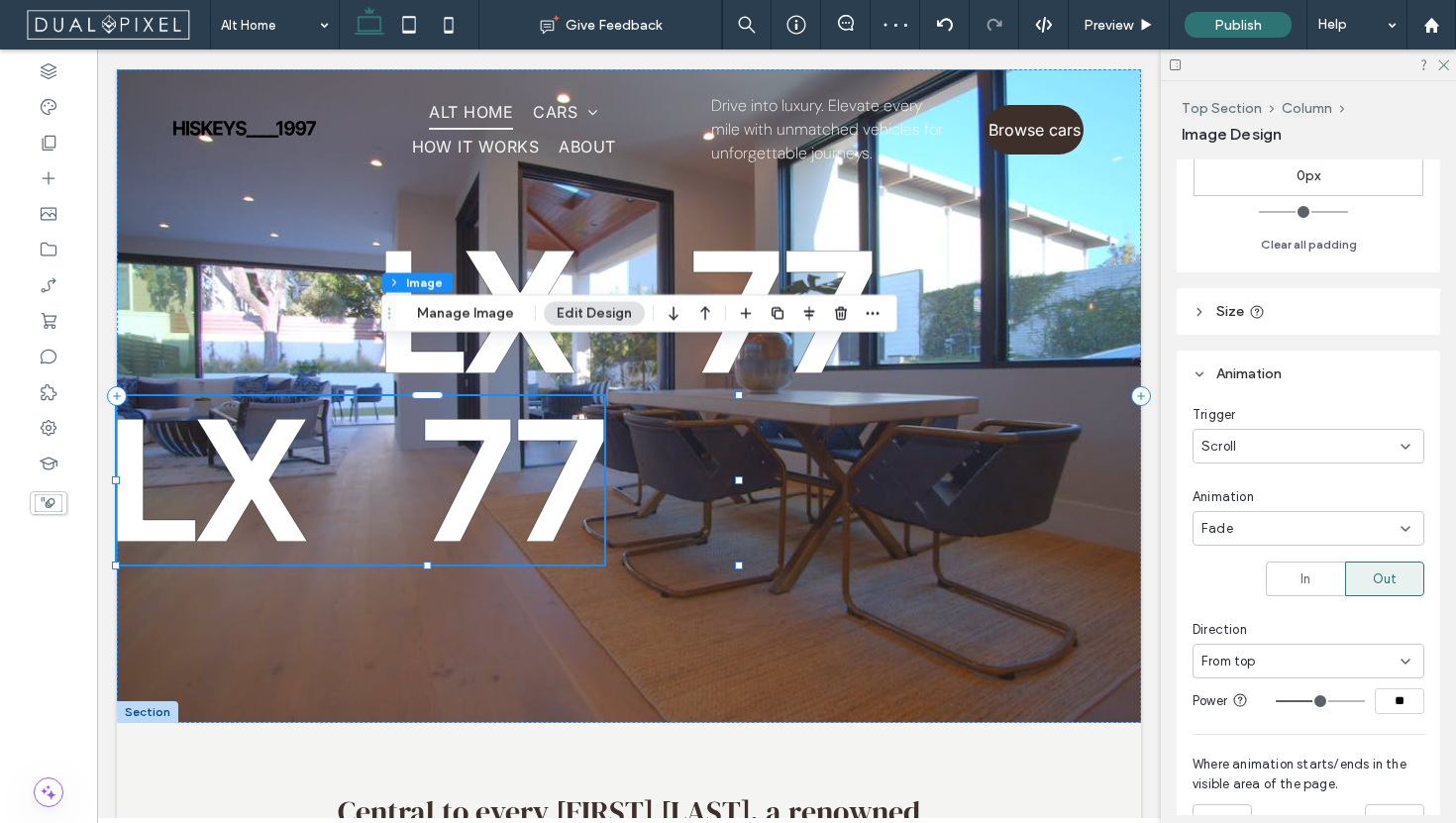 click on "From top" at bounding box center [1308, 661] 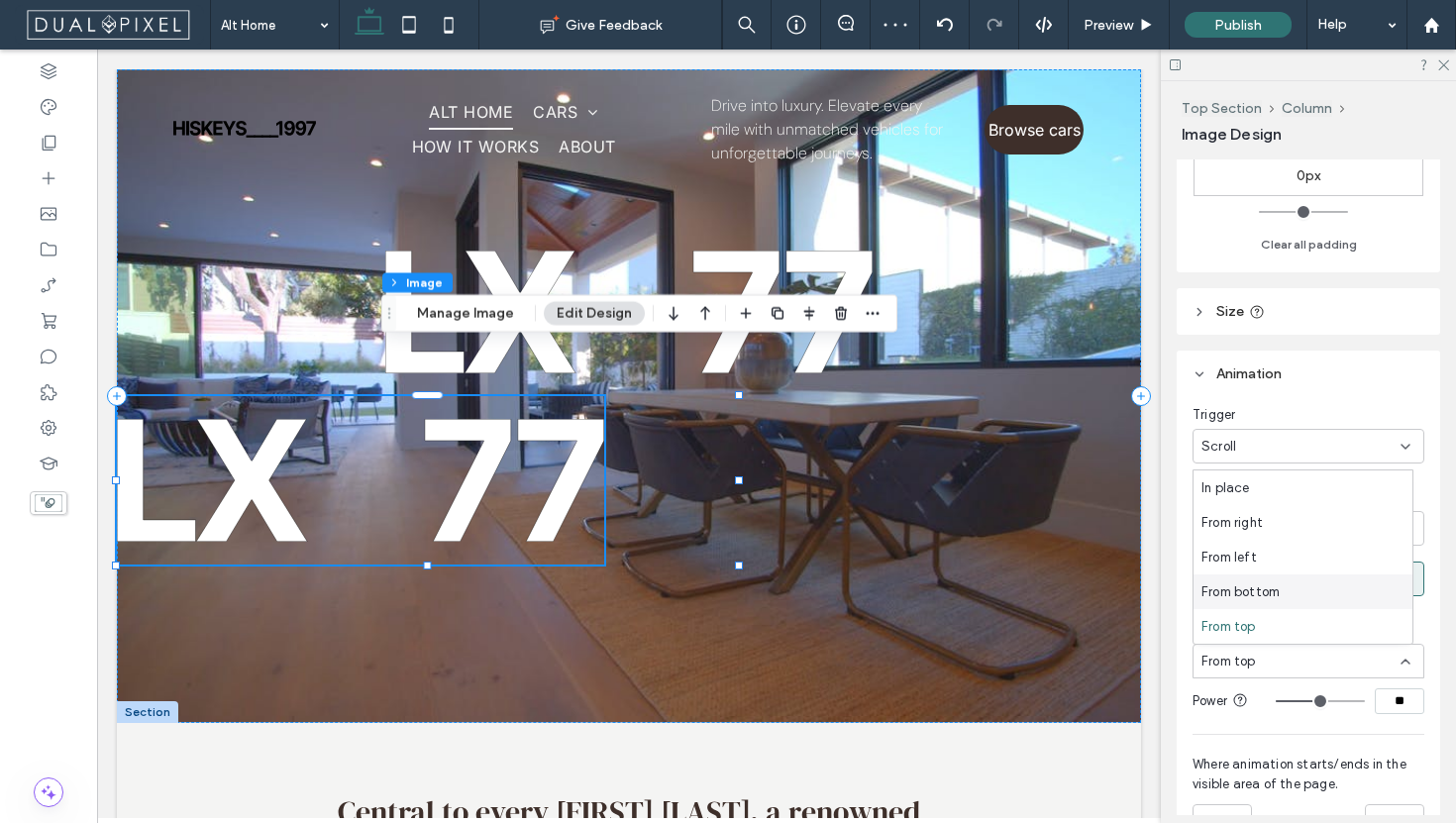 click on "From bottom" at bounding box center (1240, 592) 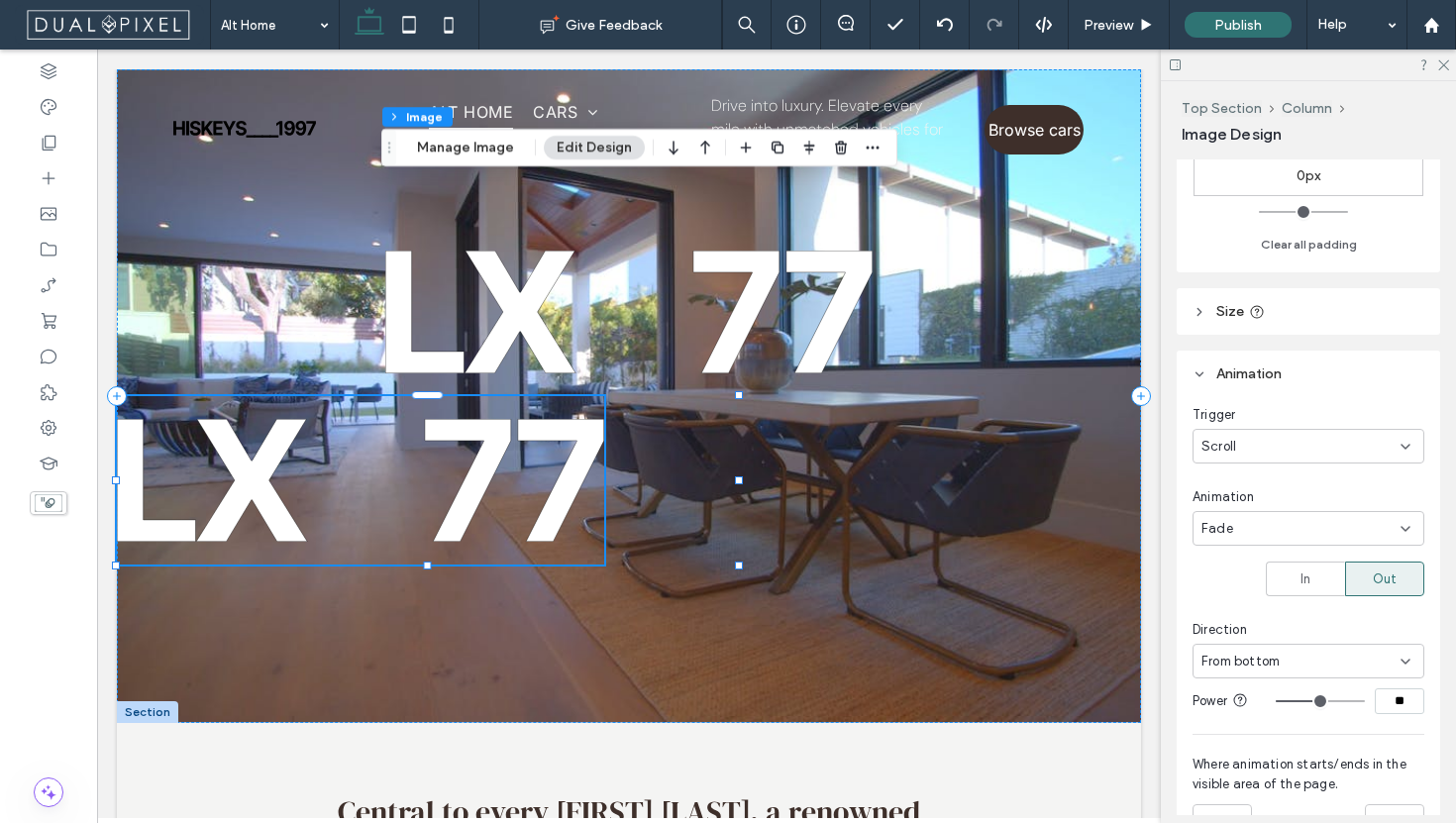 type on "**" 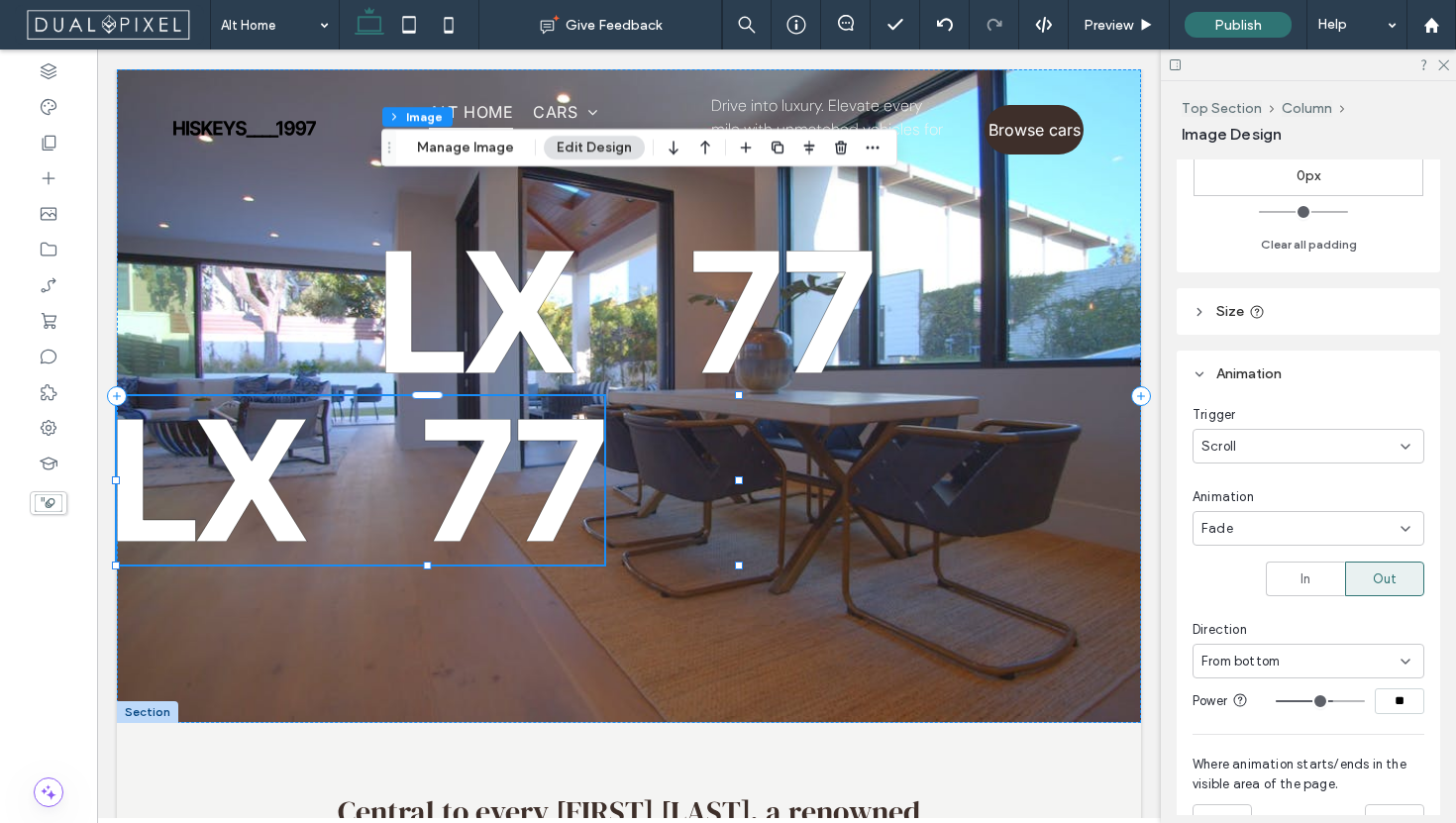 type on "**" 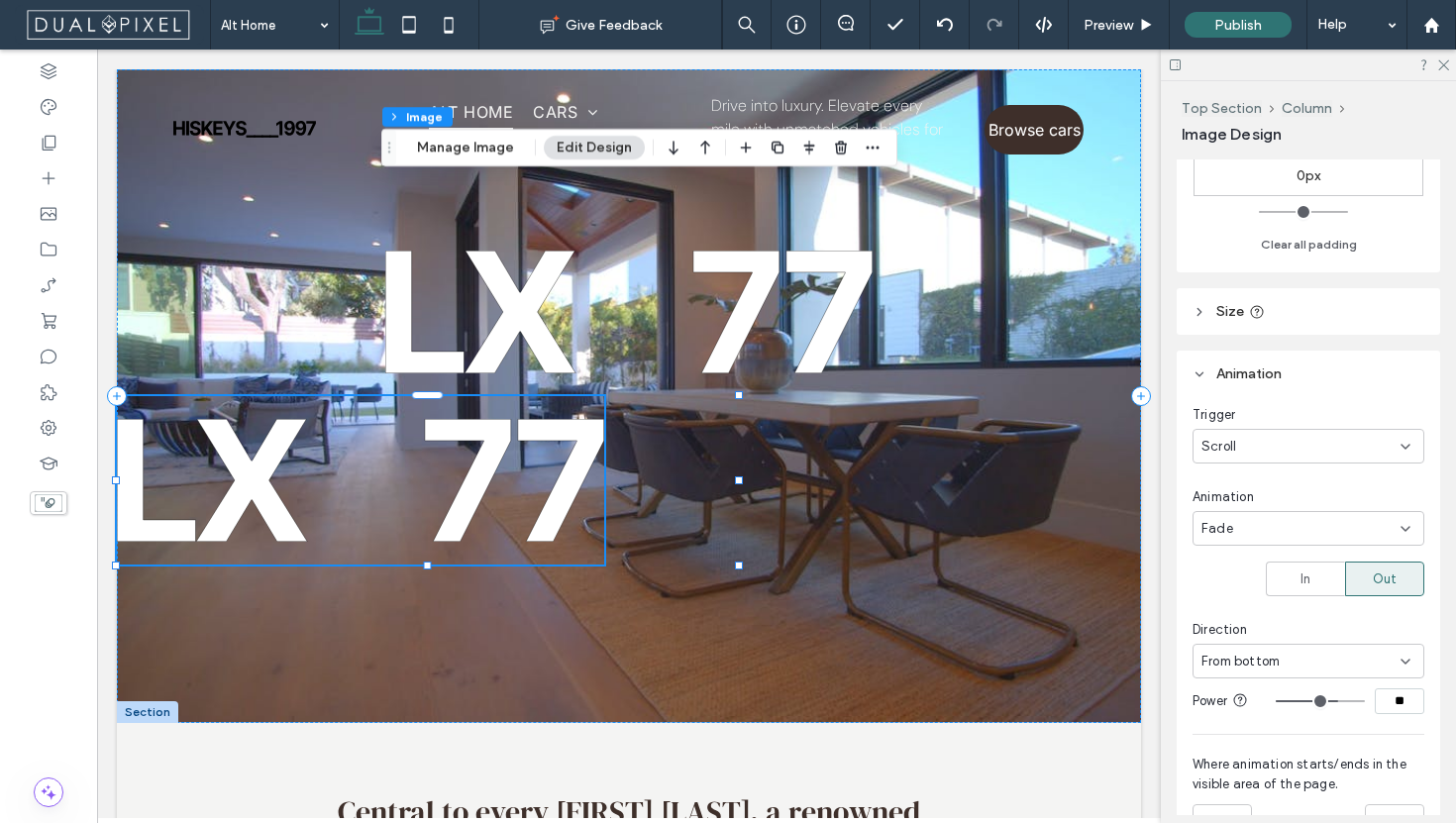 type on "**" 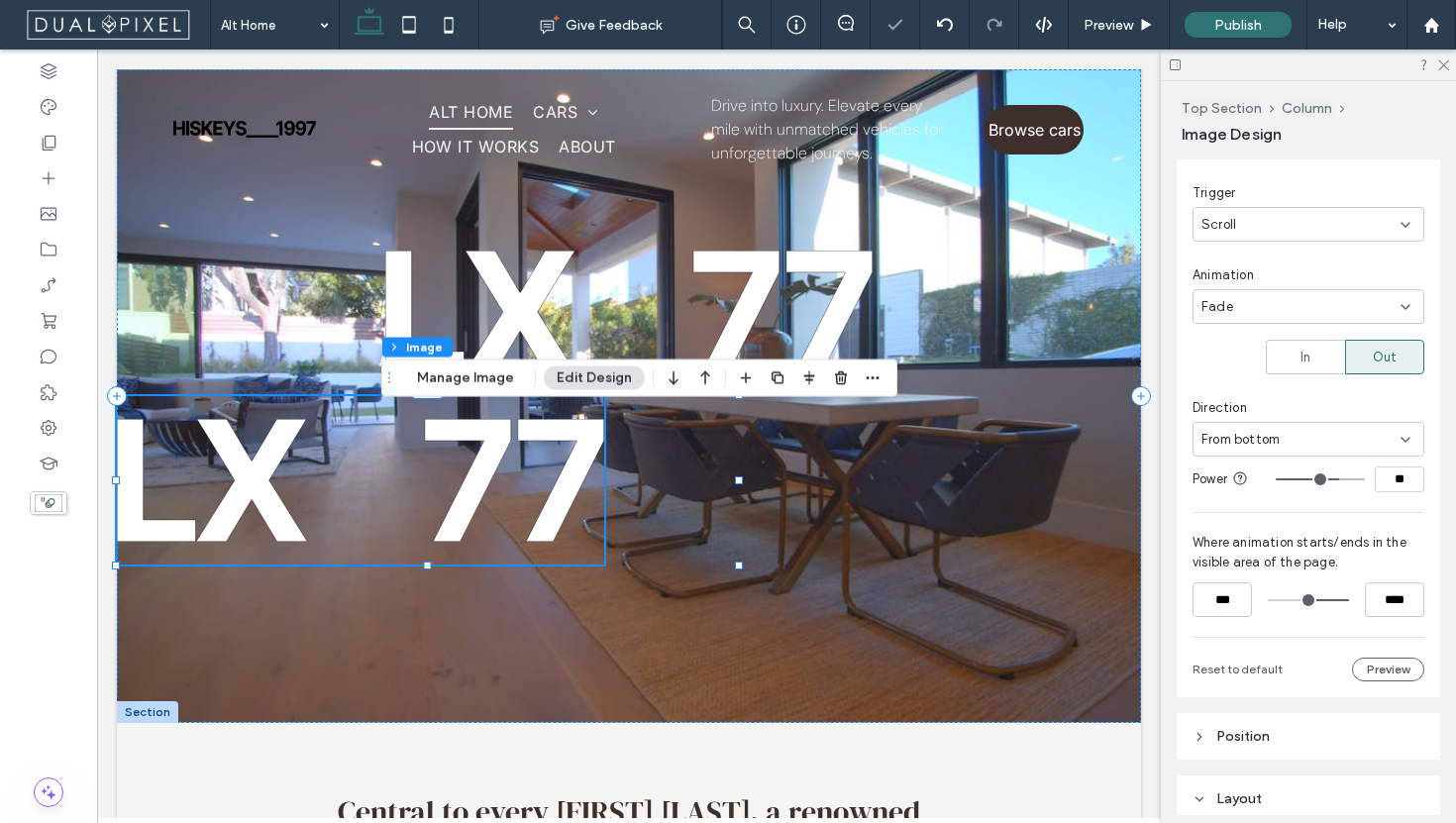 scroll, scrollTop: 541, scrollLeft: 0, axis: vertical 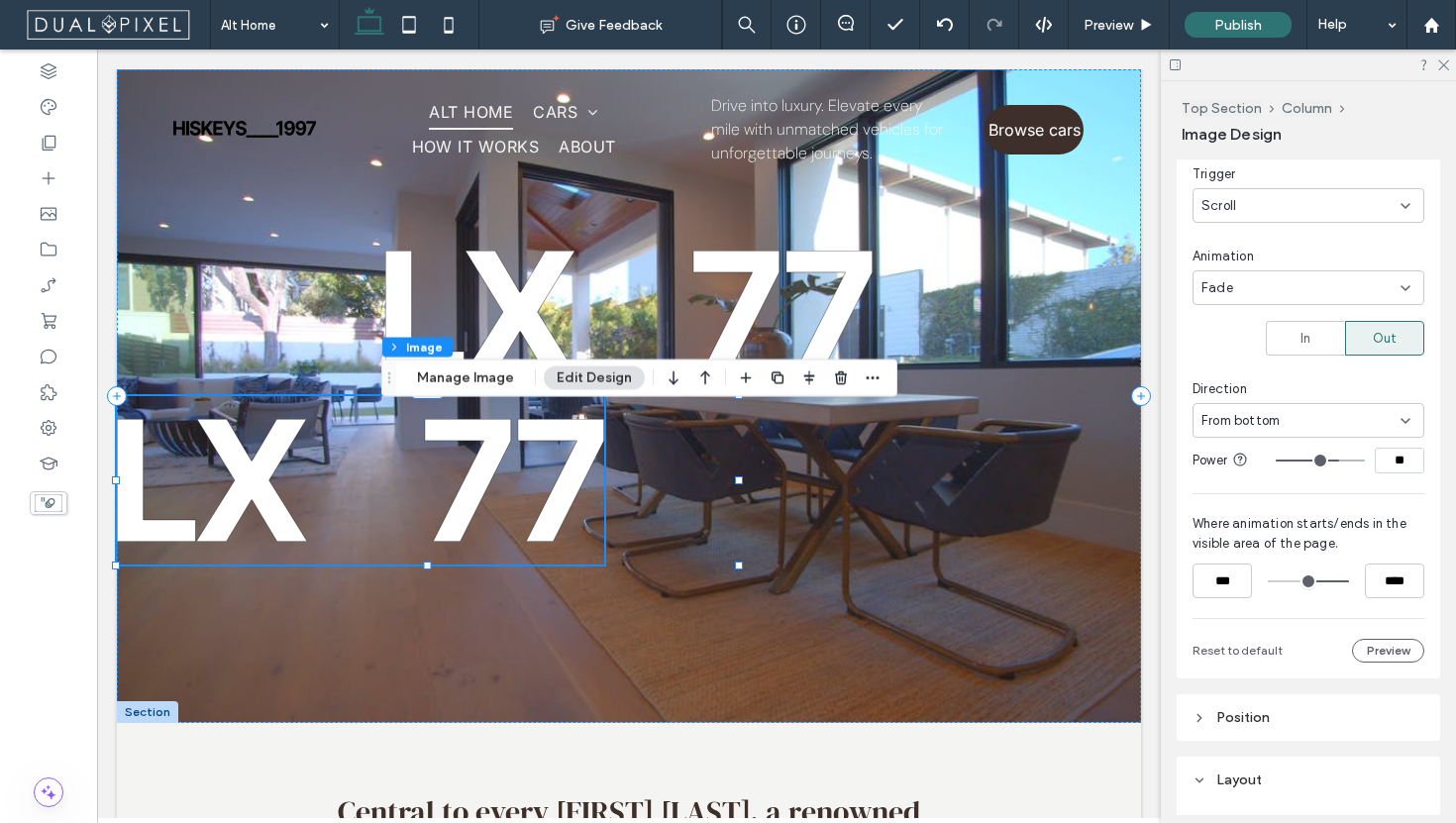 type on "***" 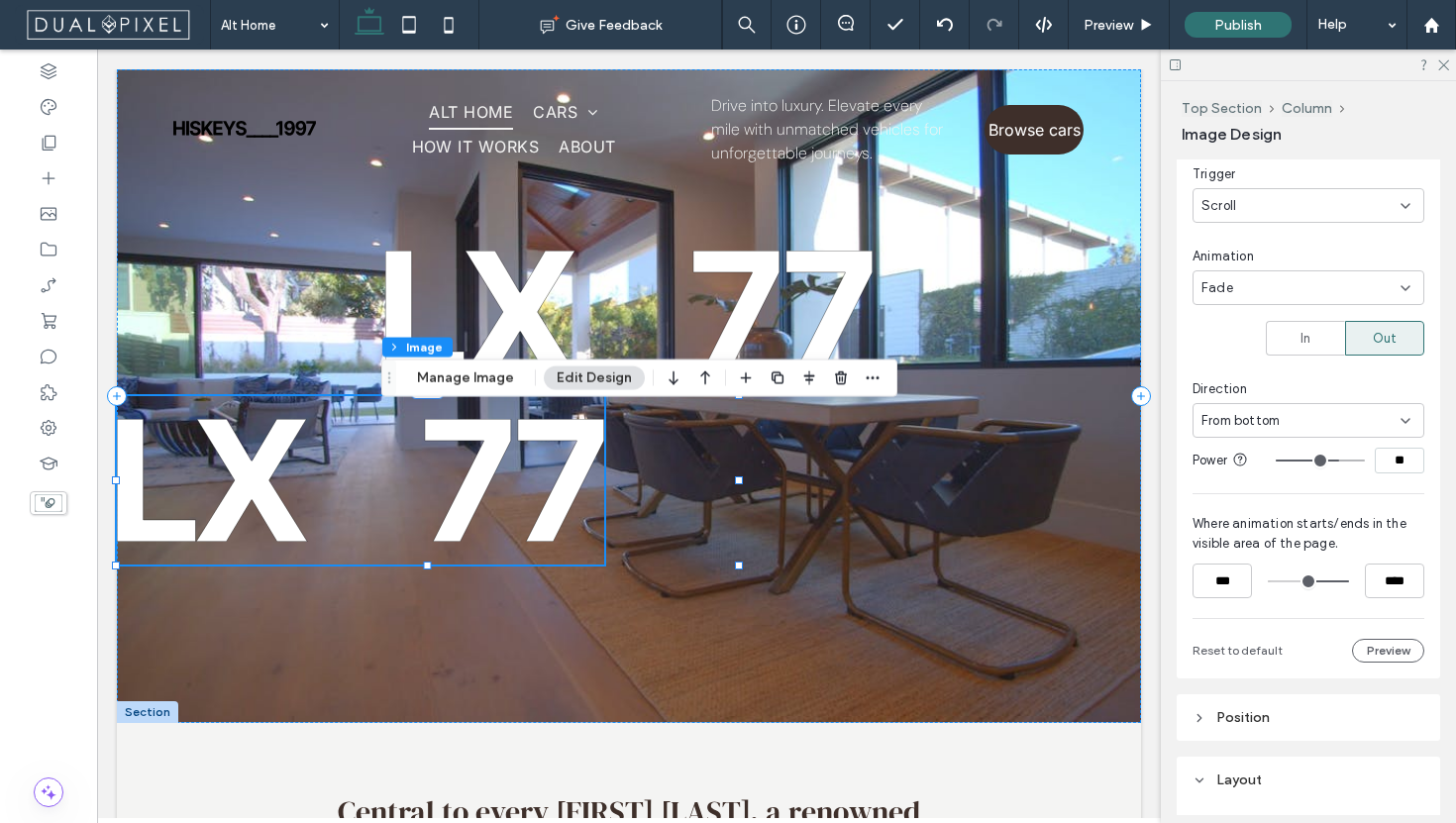 click at bounding box center [1308, 581] 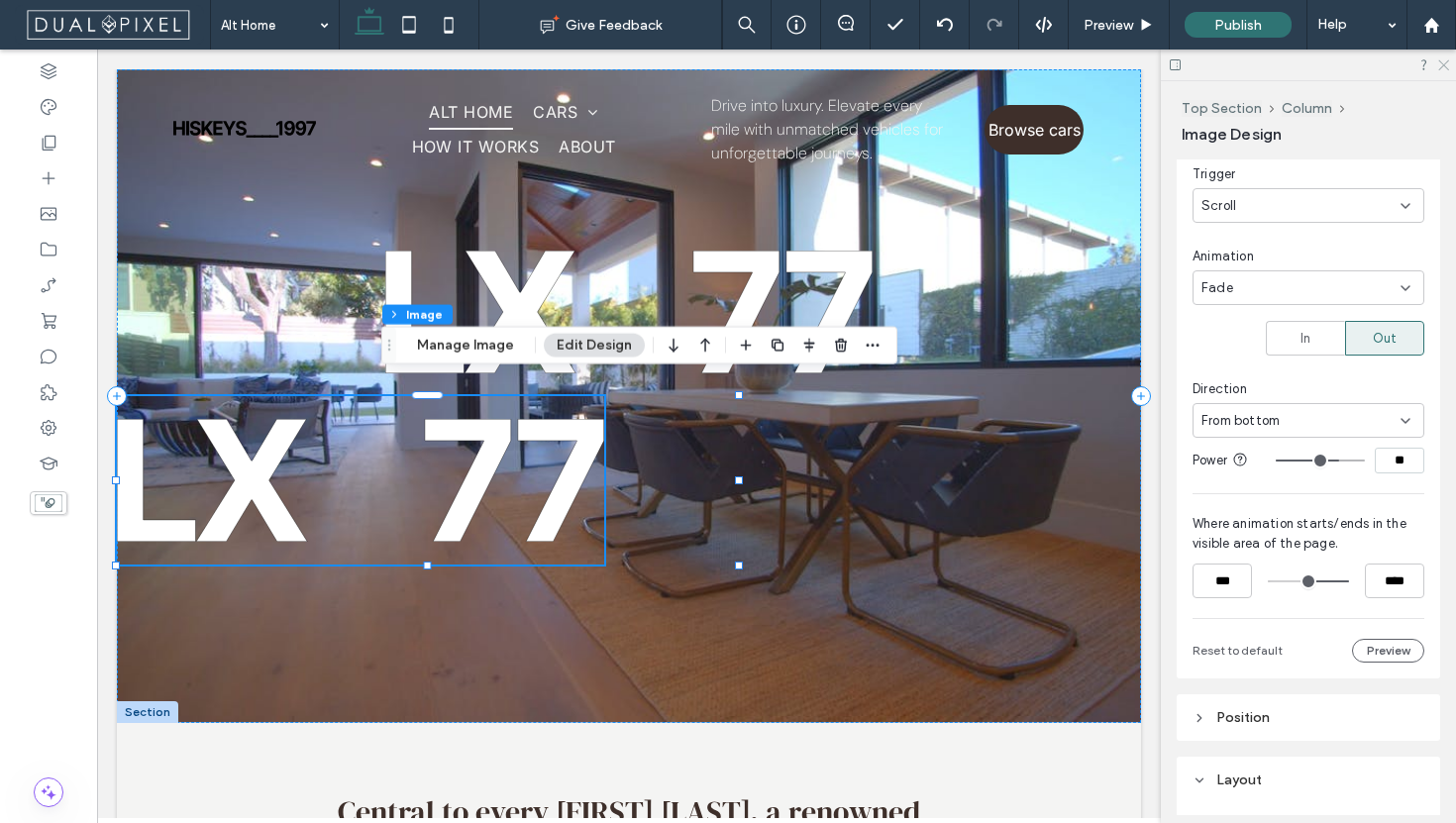 click 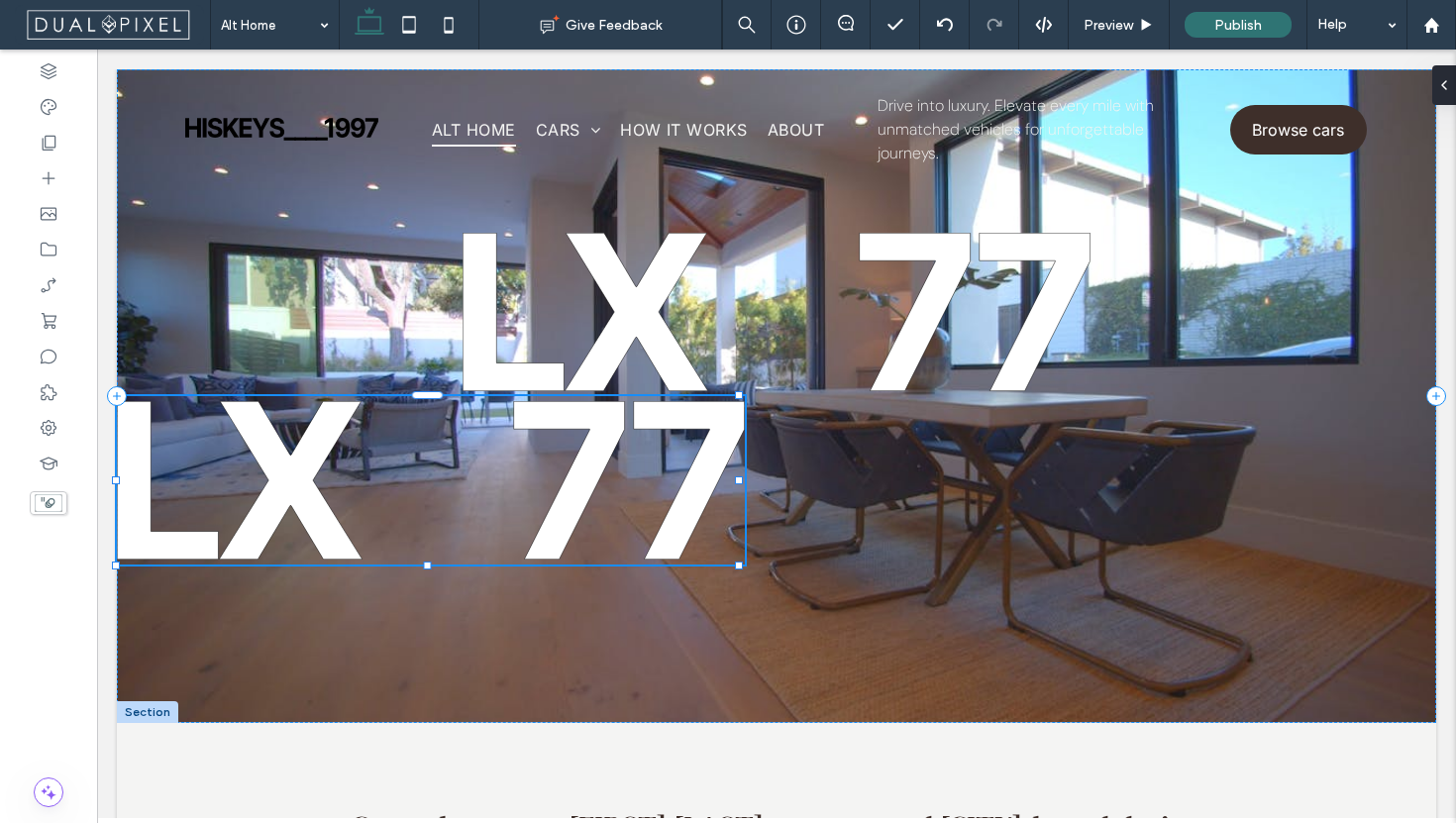 type on "**" 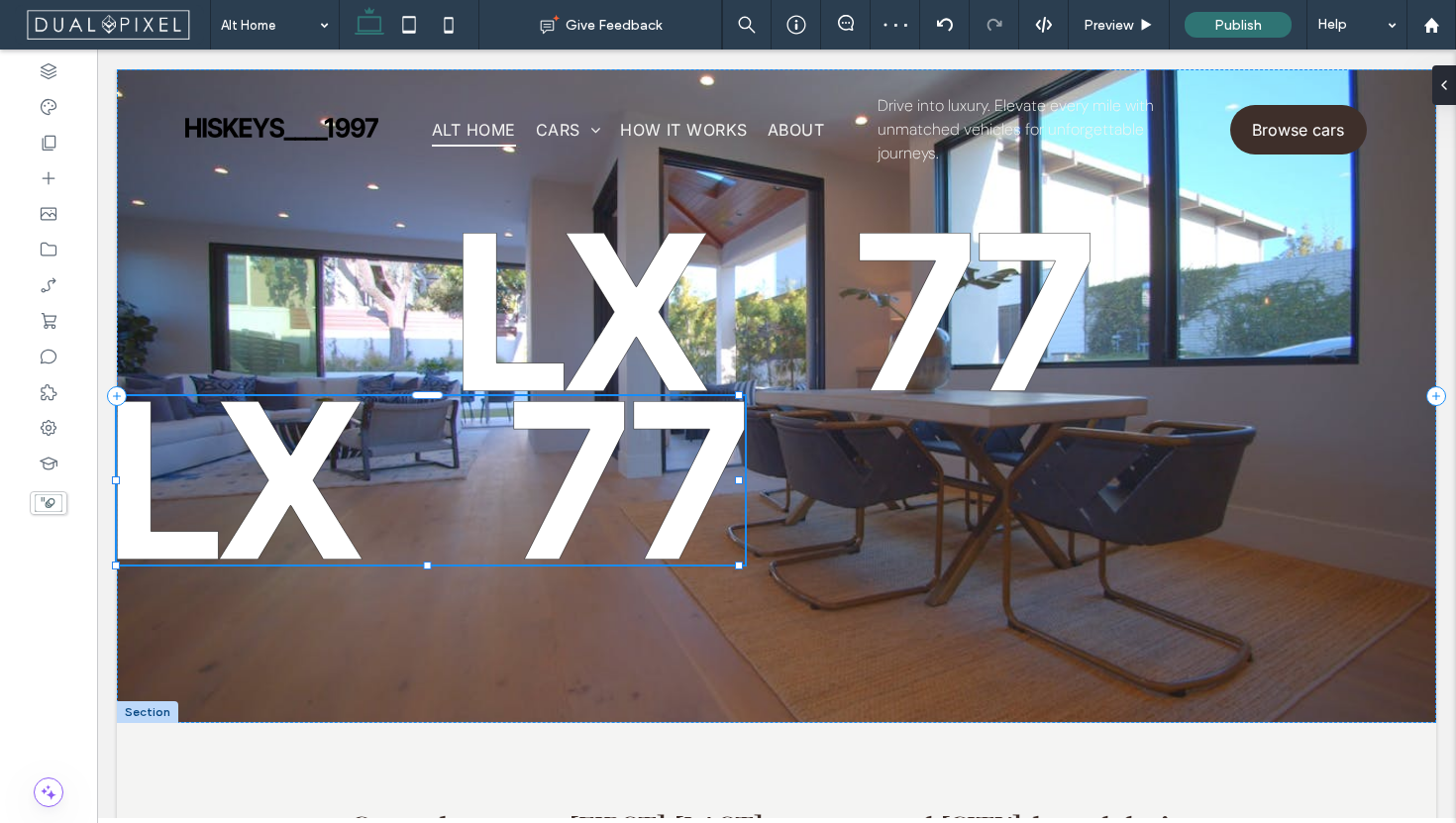 type on "**" 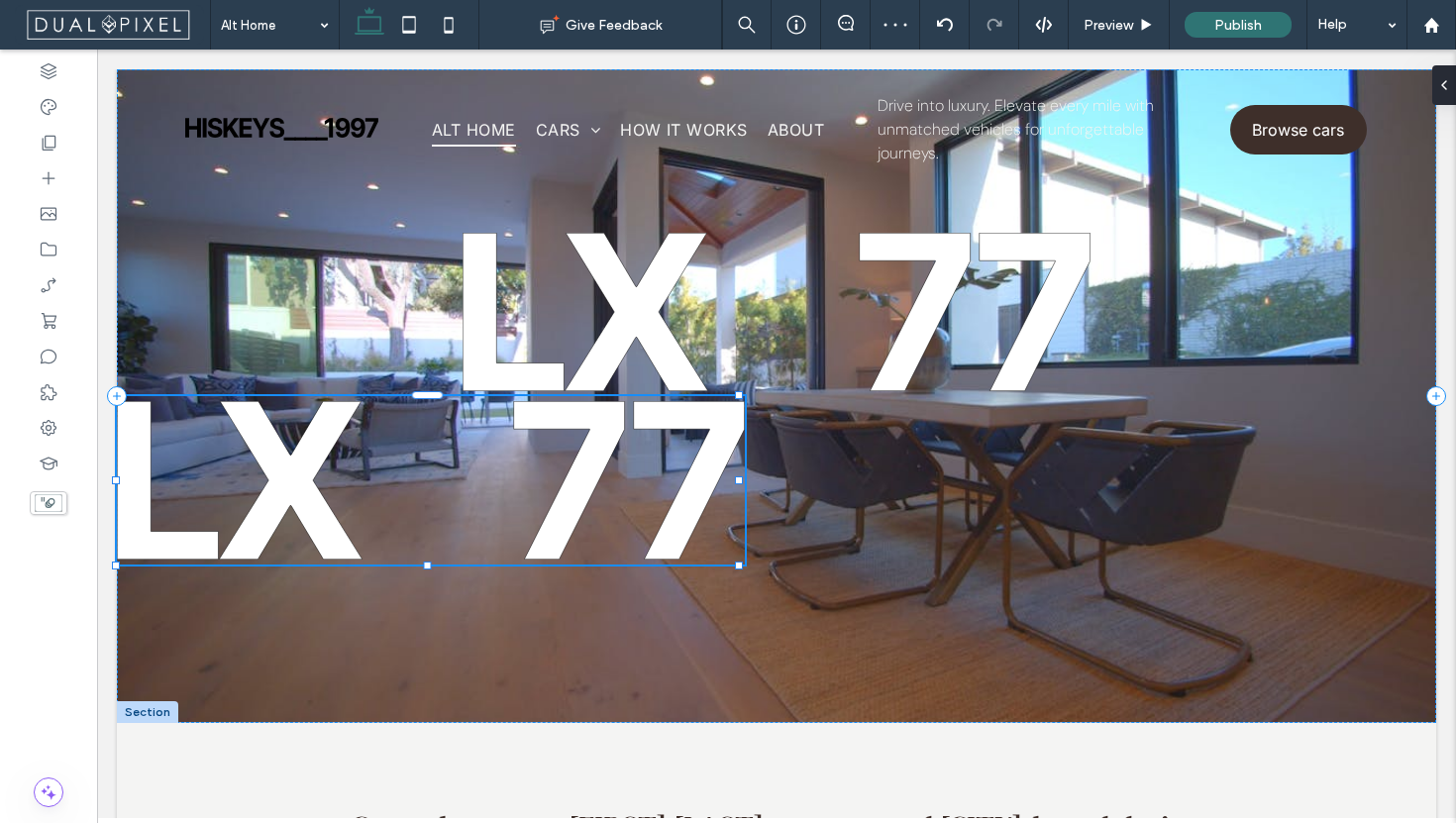 type on "****" 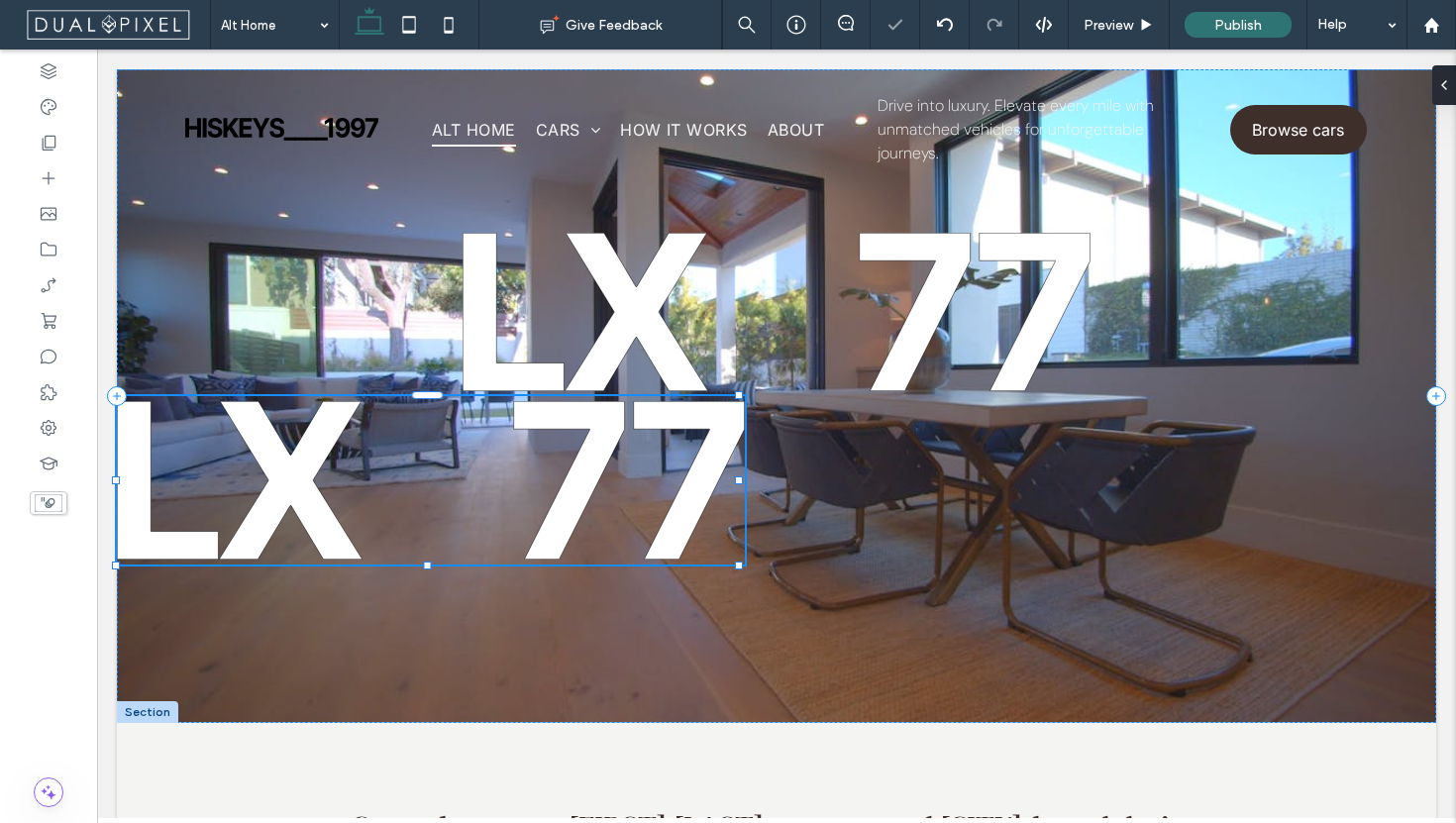 type on "***" 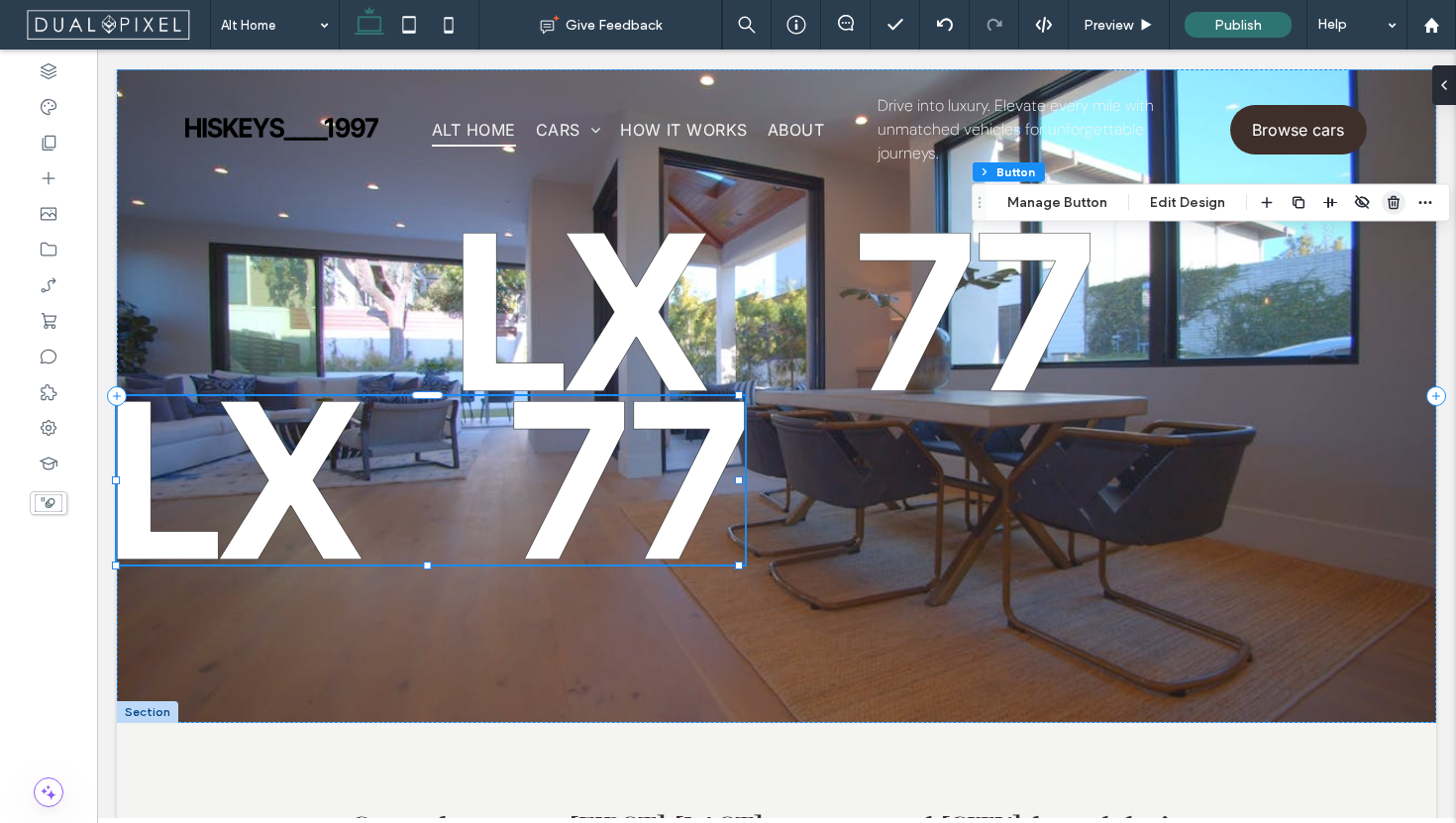click 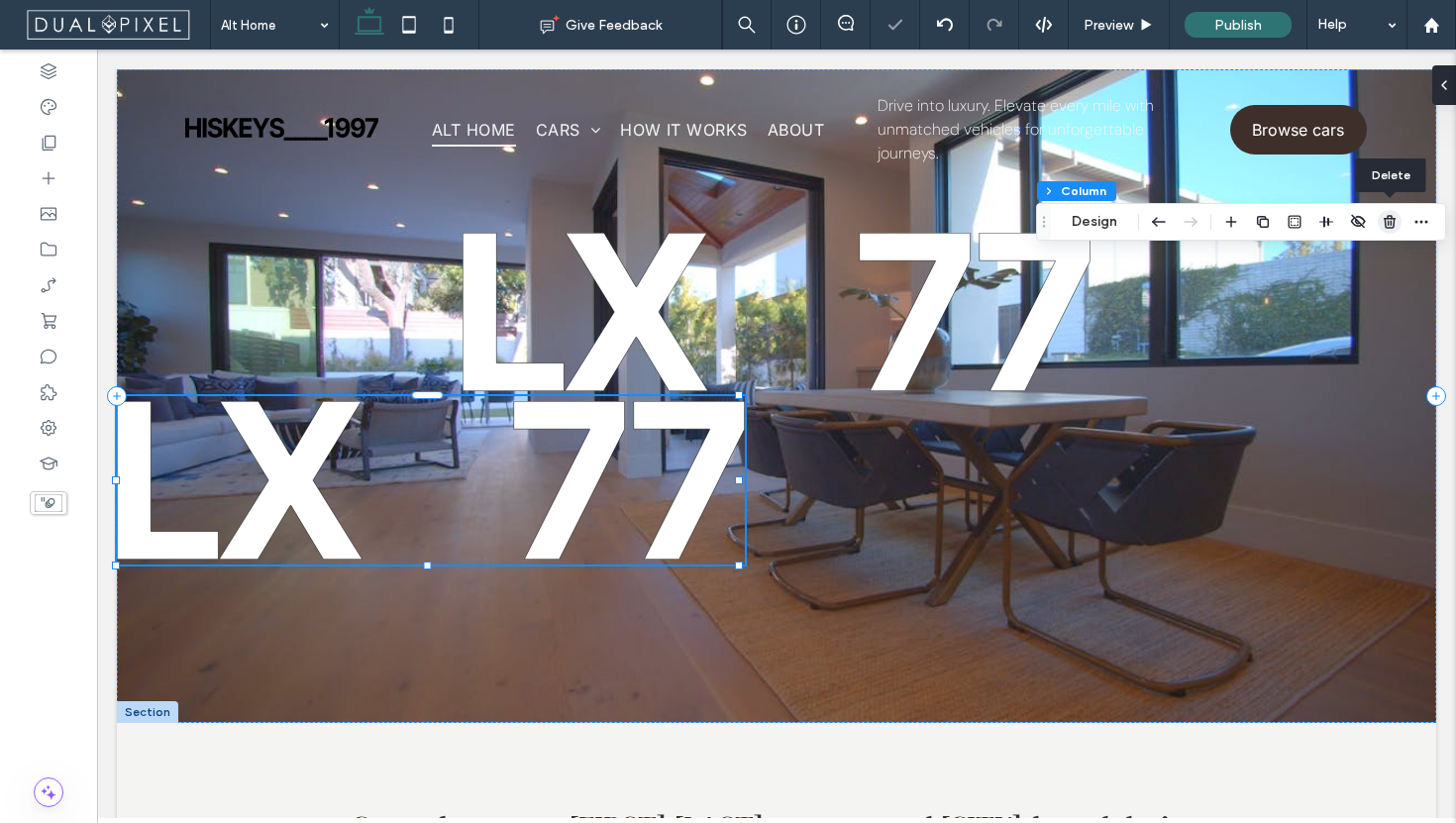 click 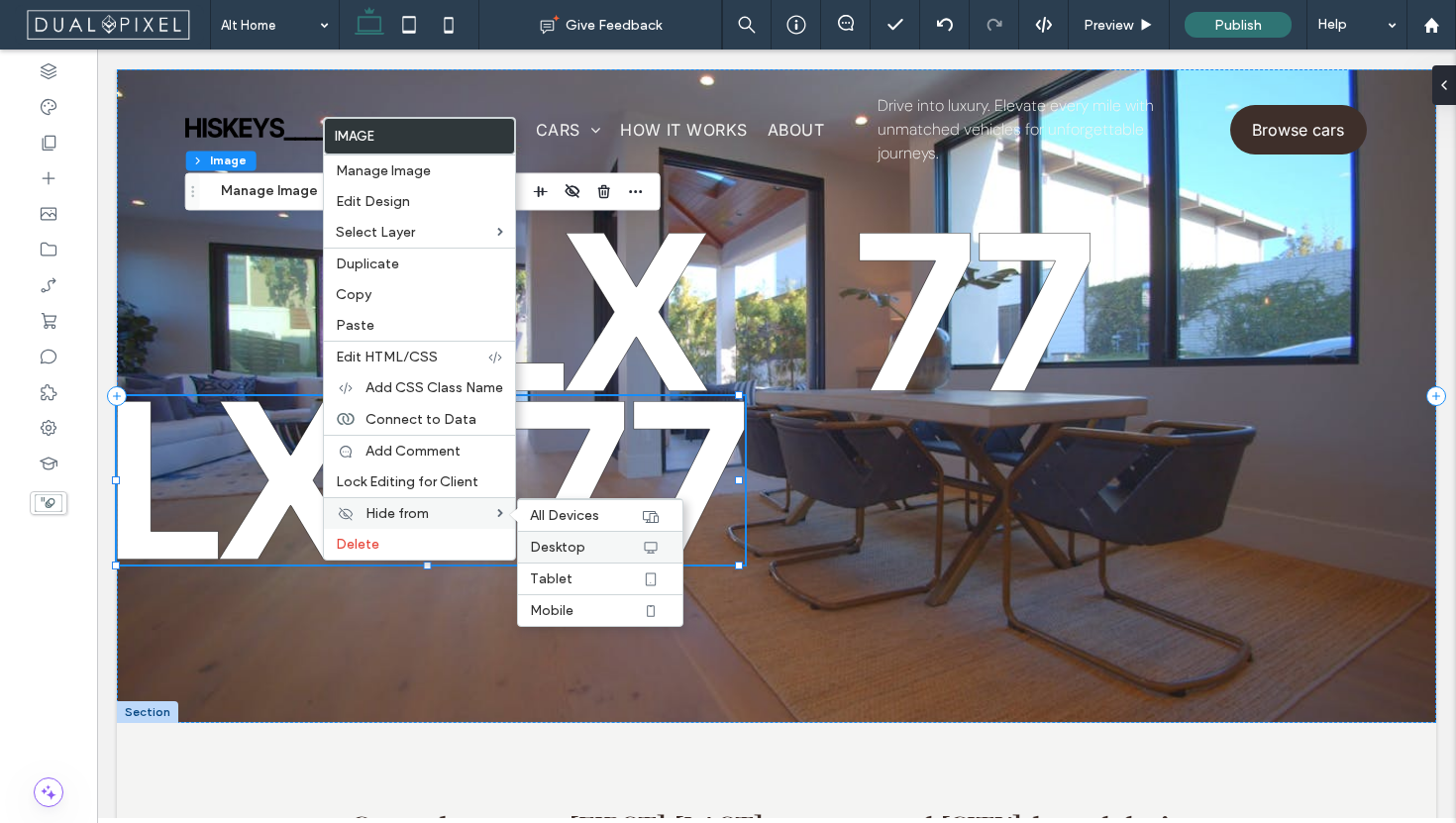 click on "Desktop" at bounding box center (558, 547) 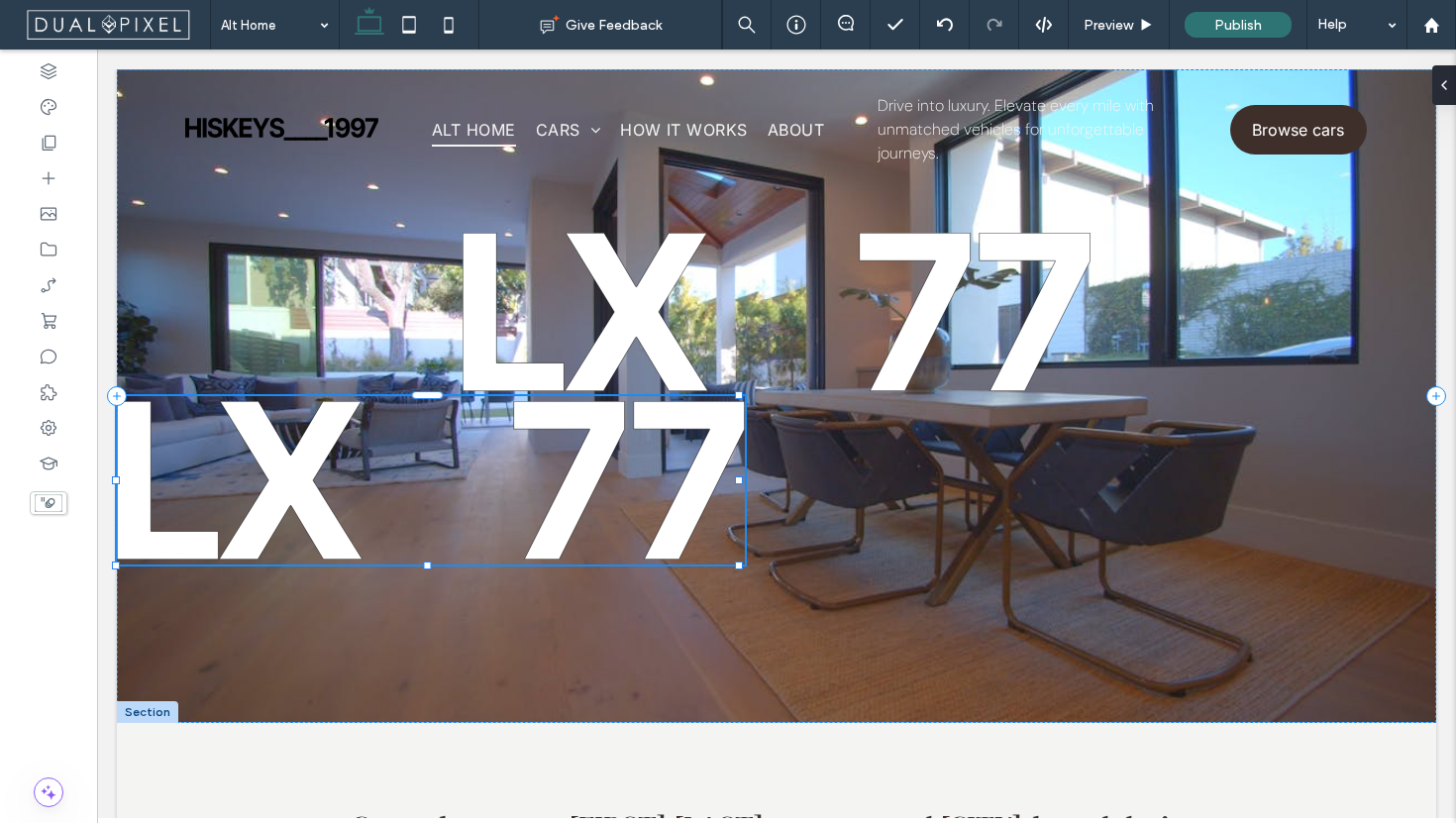 type on "**" 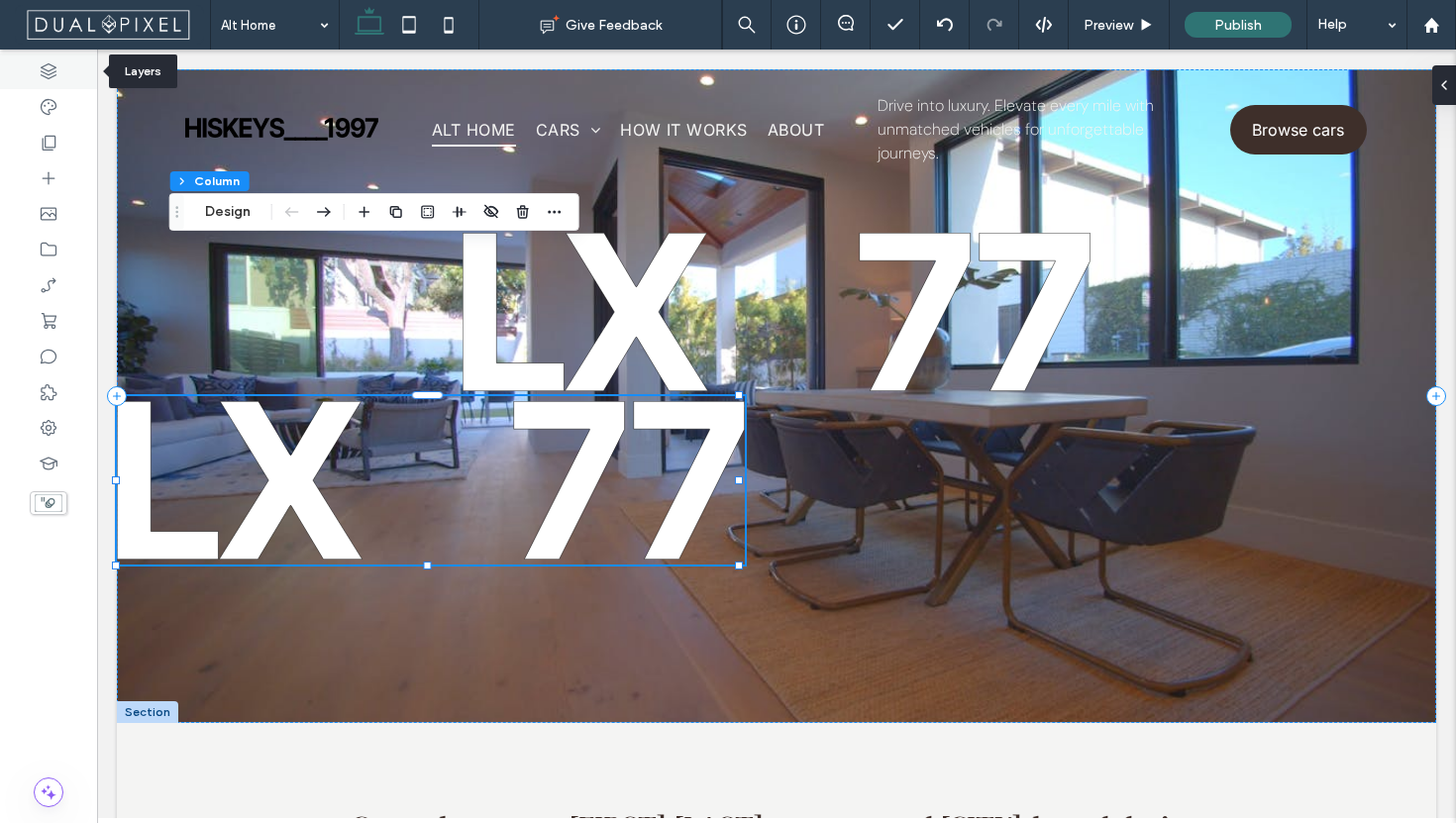 click at bounding box center (49, 71) 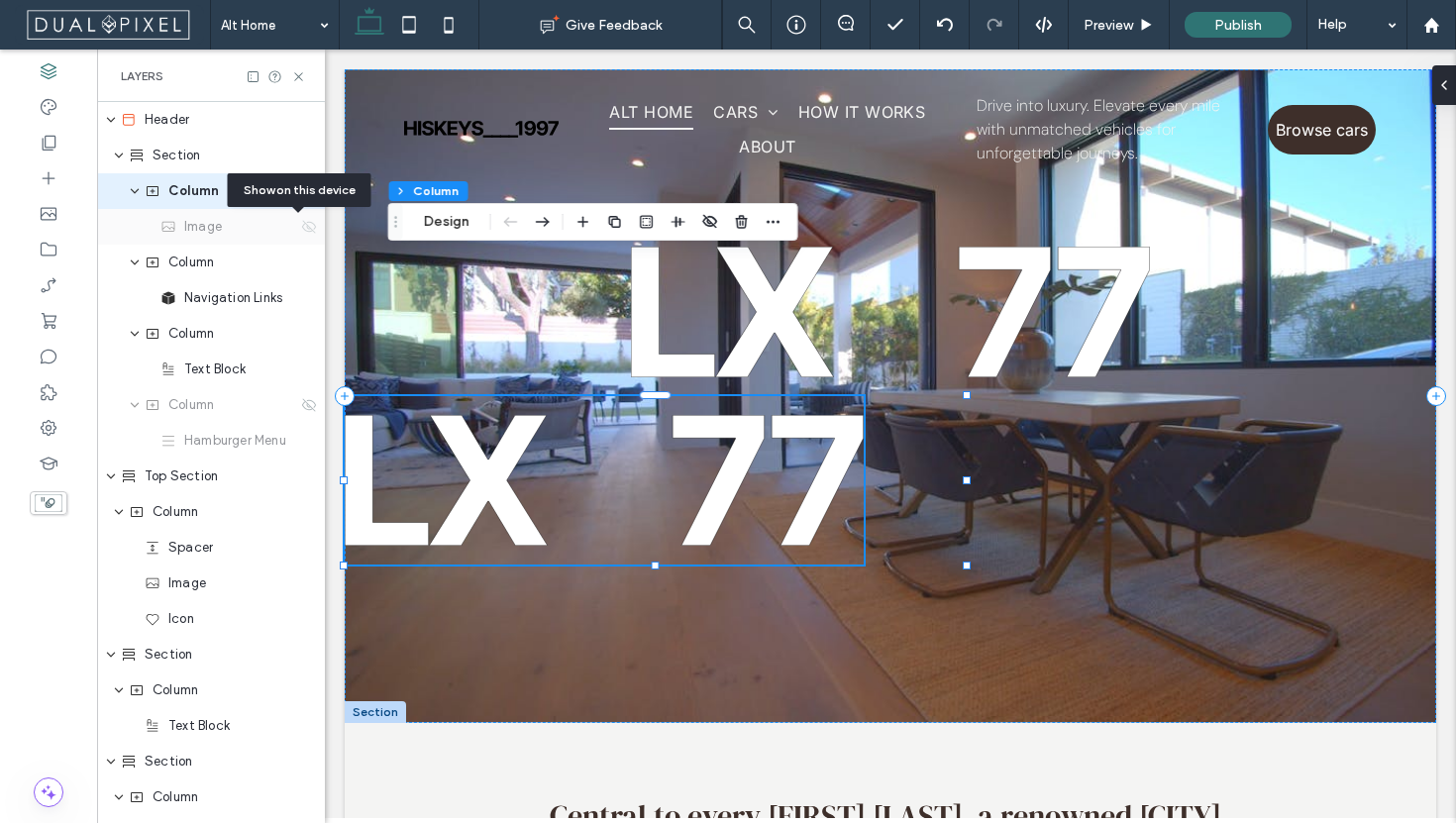click 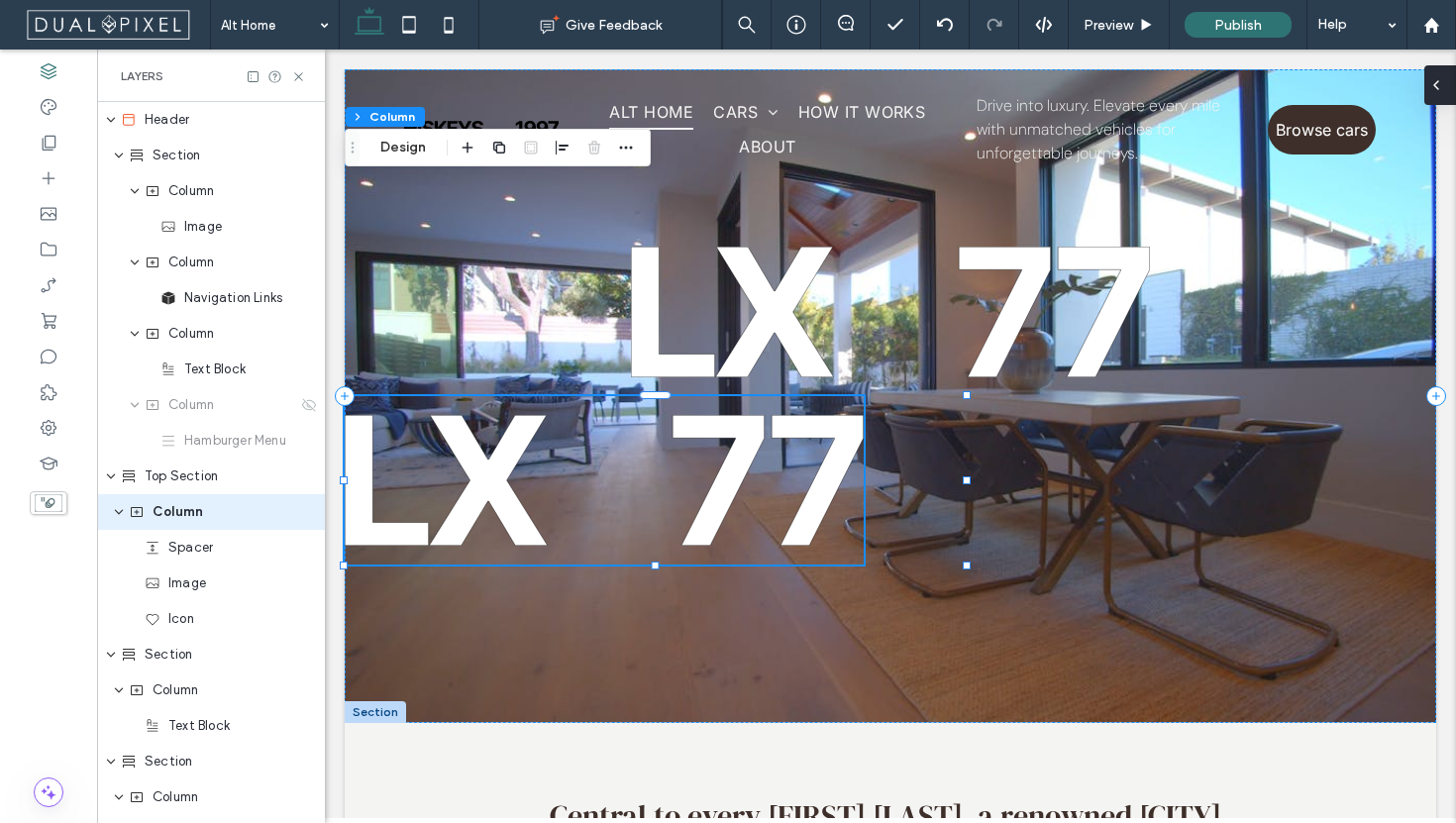 scroll, scrollTop: 50, scrollLeft: 0, axis: vertical 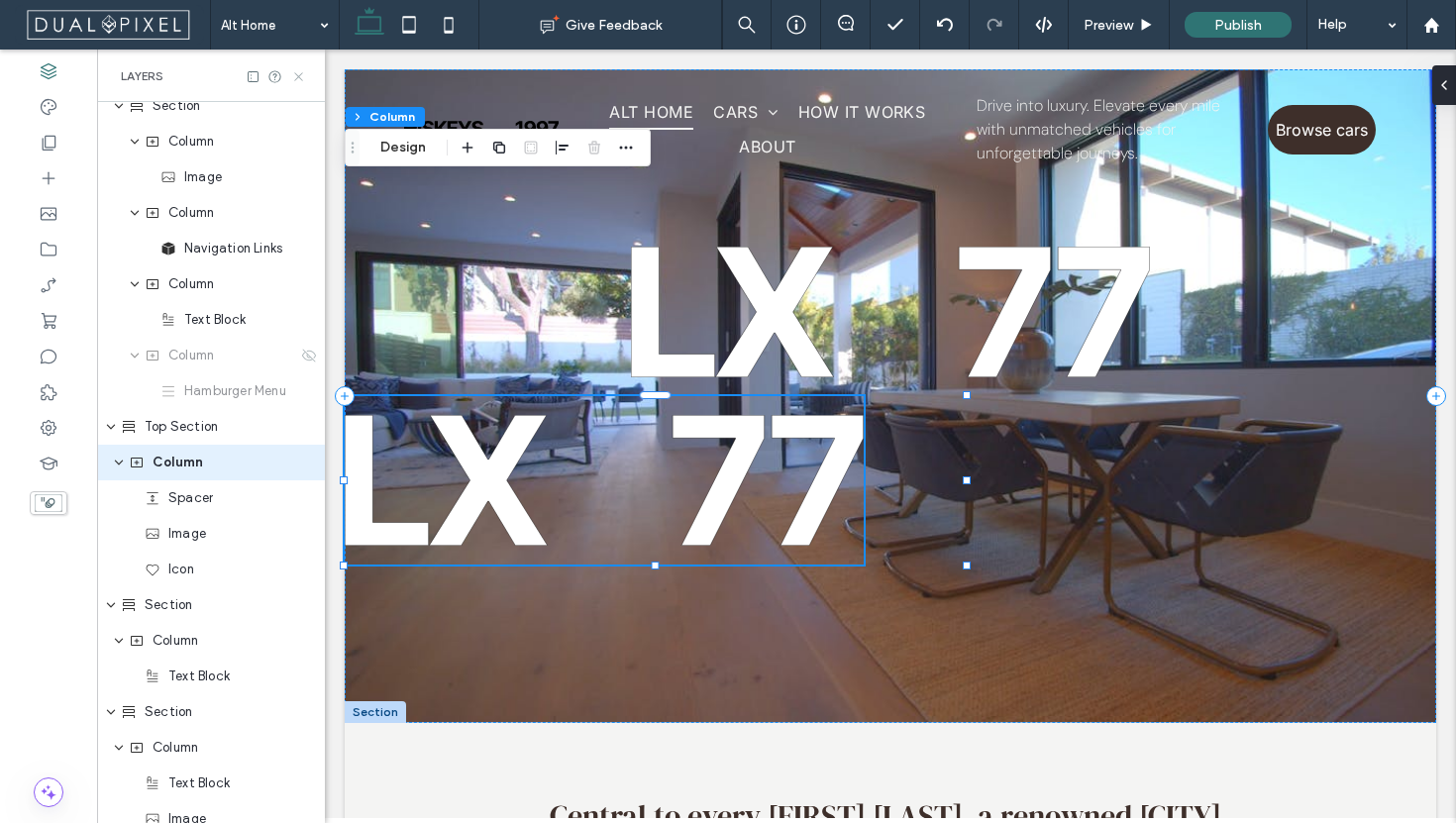 click 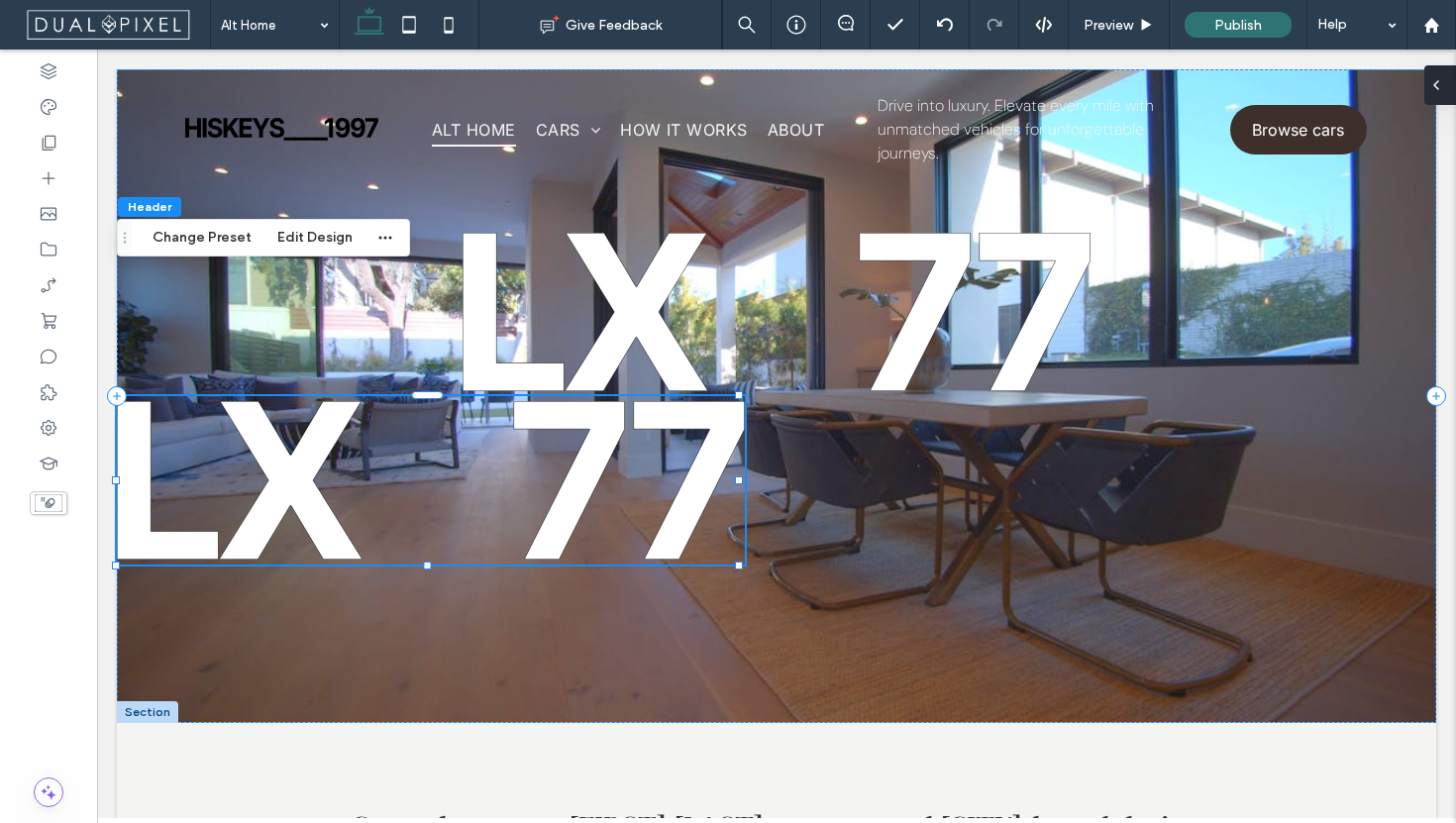 click 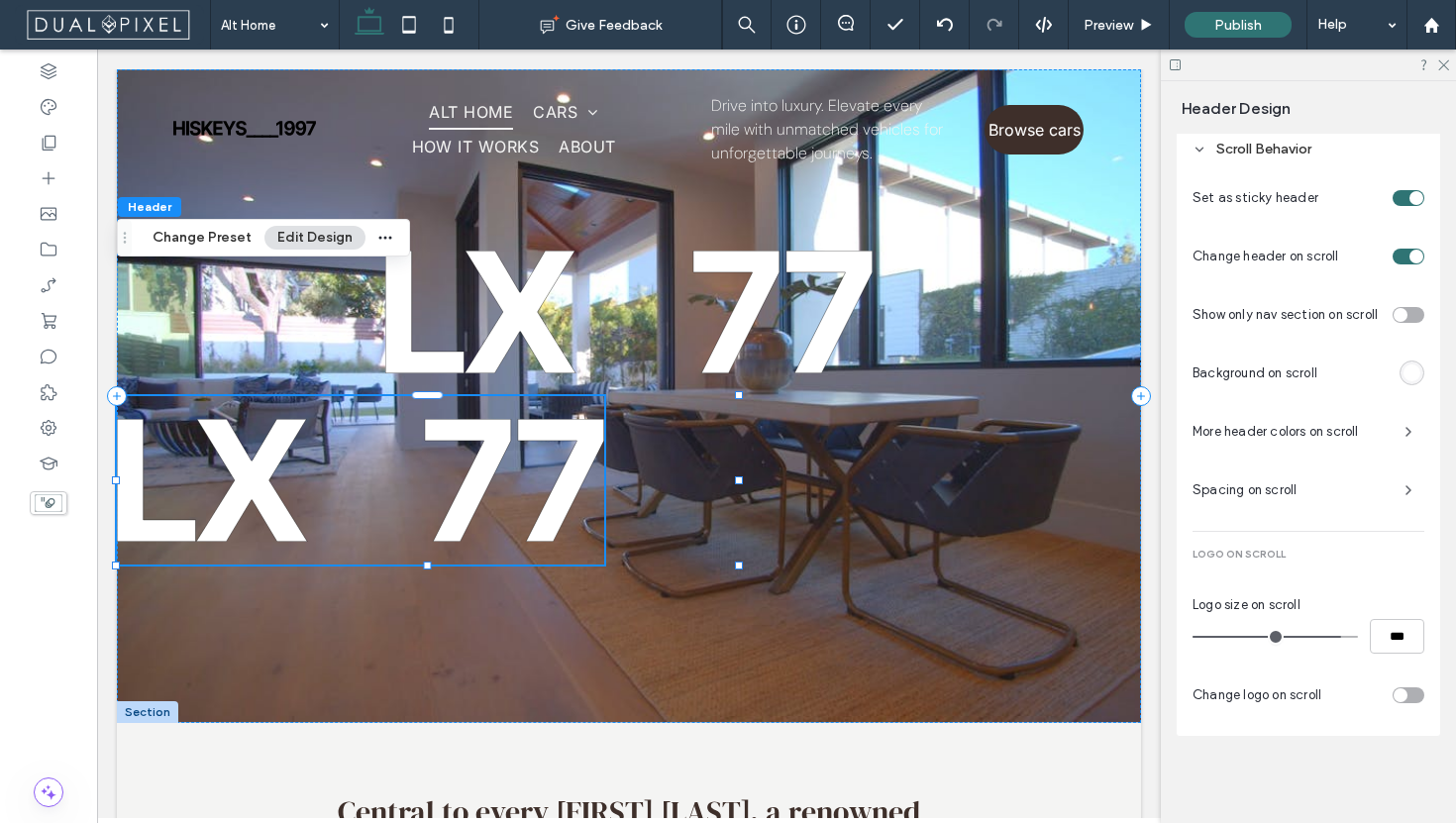 scroll, scrollTop: 919, scrollLeft: 0, axis: vertical 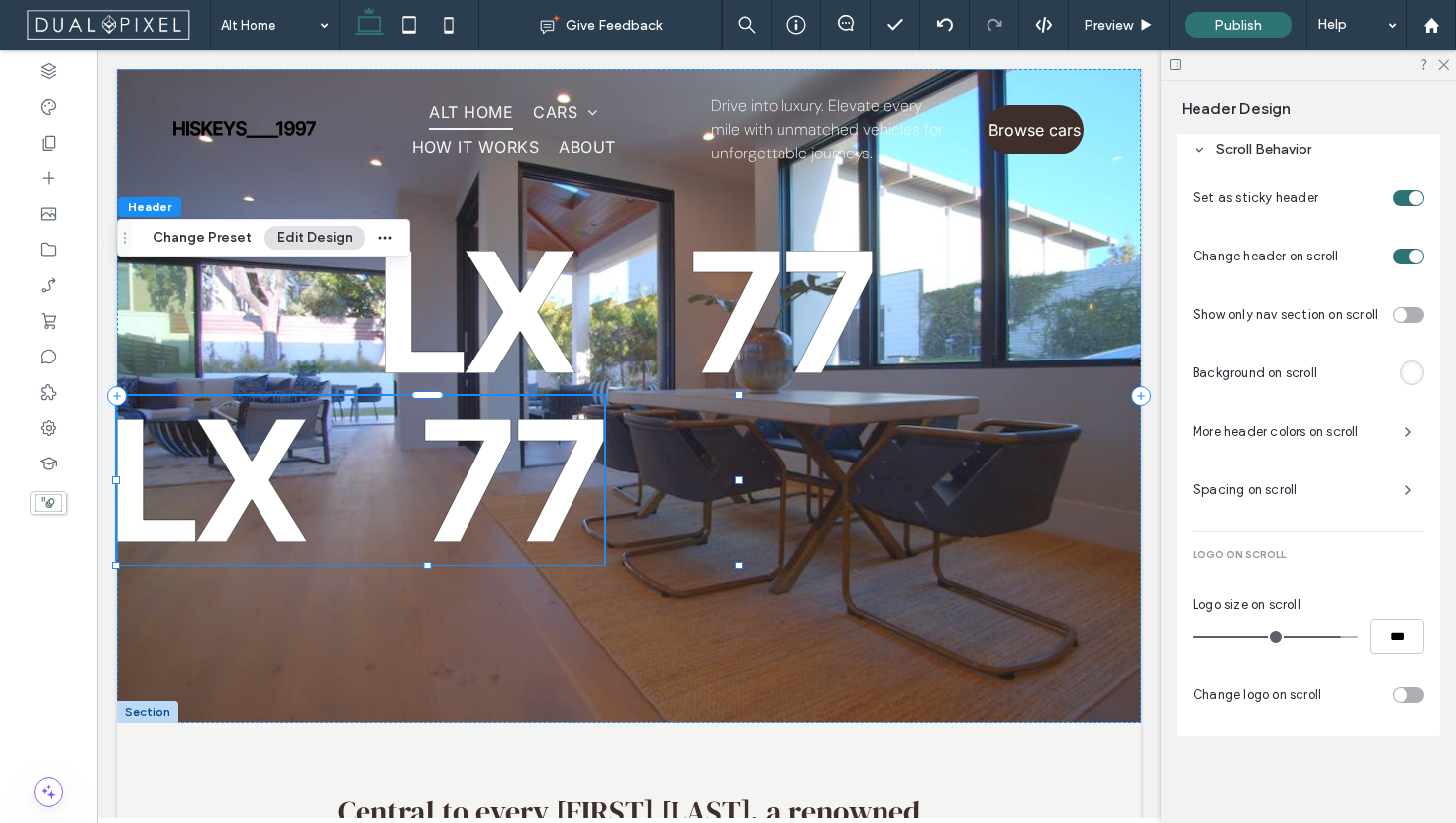 click at bounding box center [1401, 695] 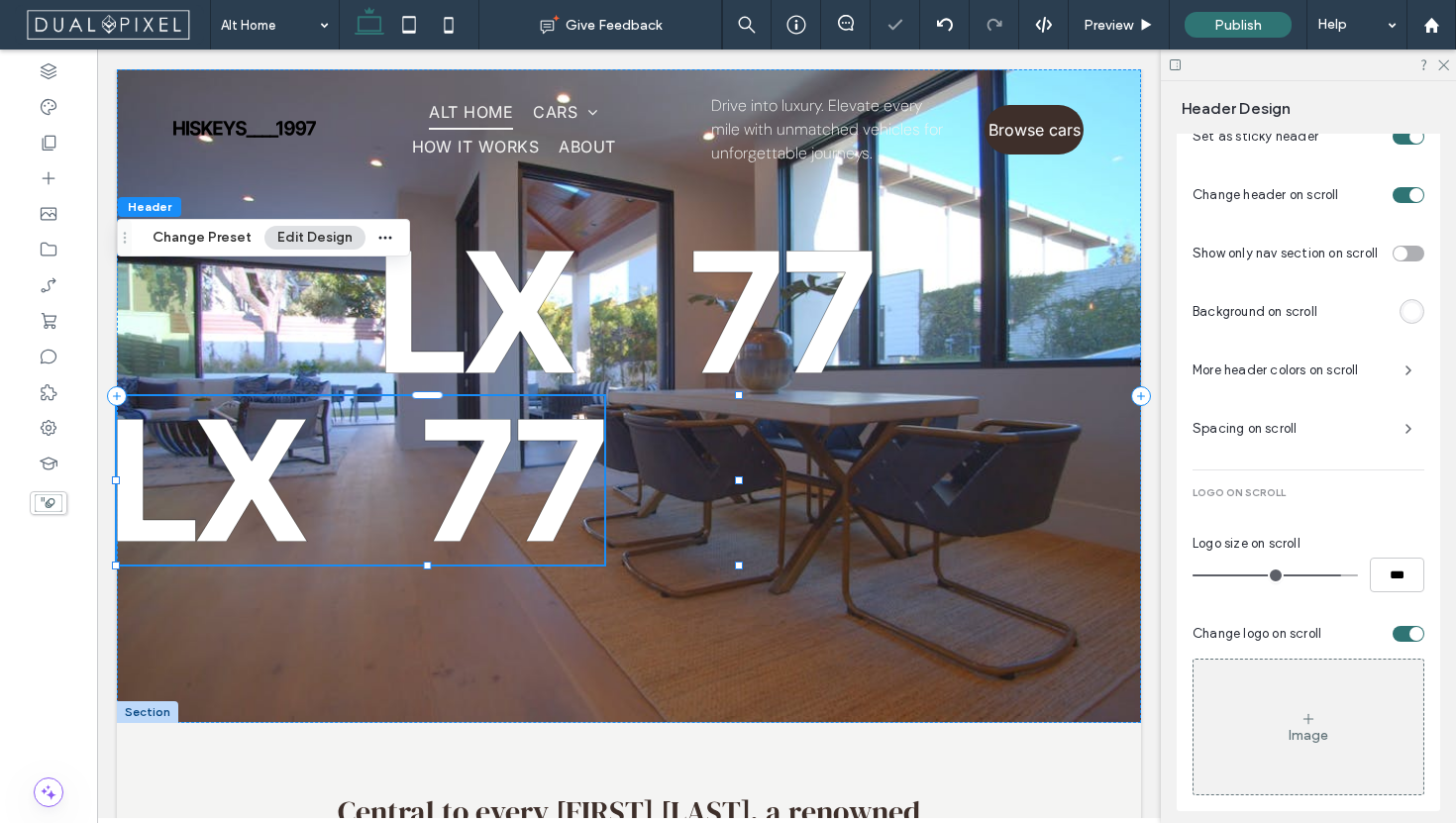 scroll, scrollTop: 1056, scrollLeft: 0, axis: vertical 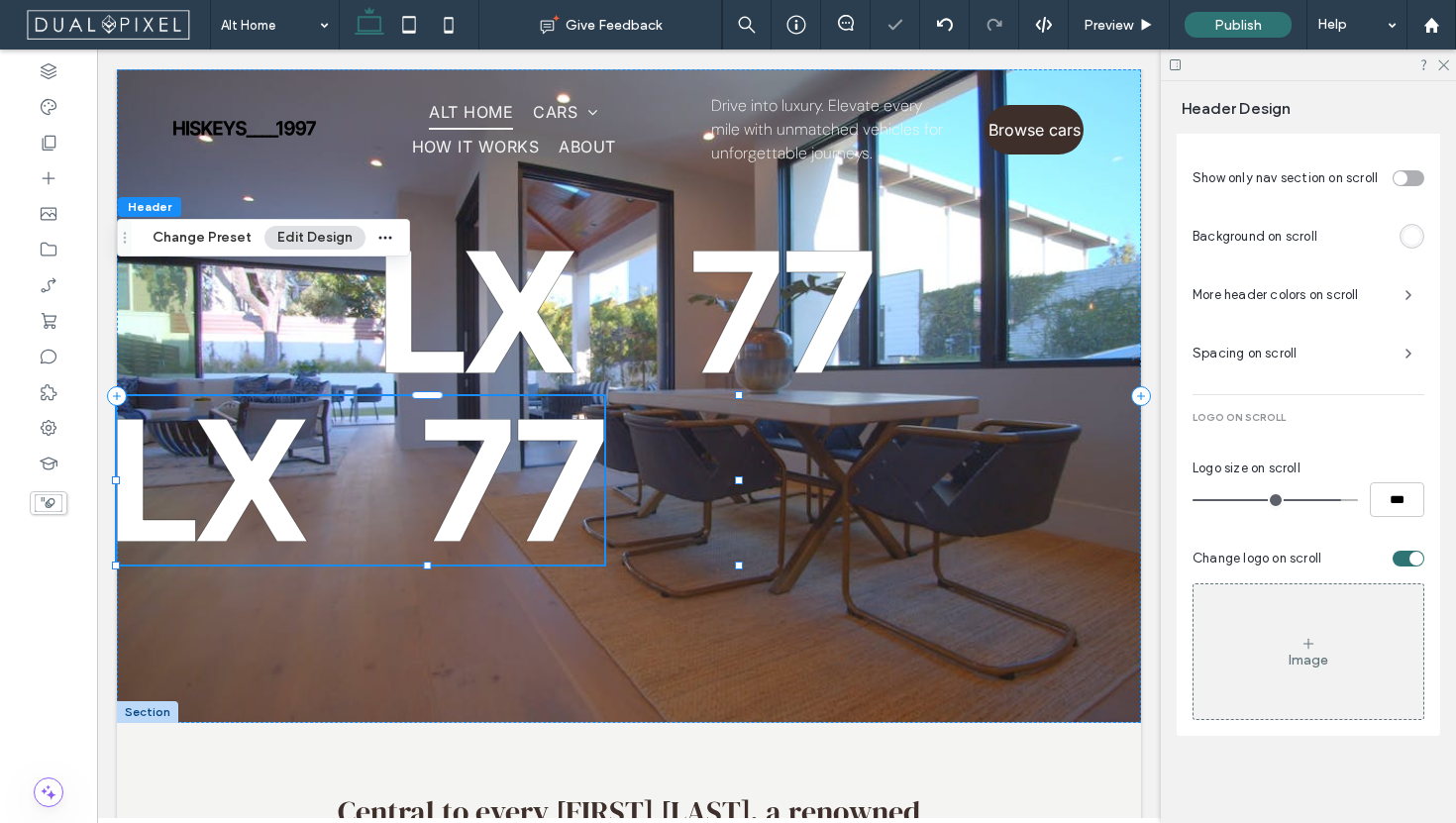 click on "Image" at bounding box center [1308, 652] 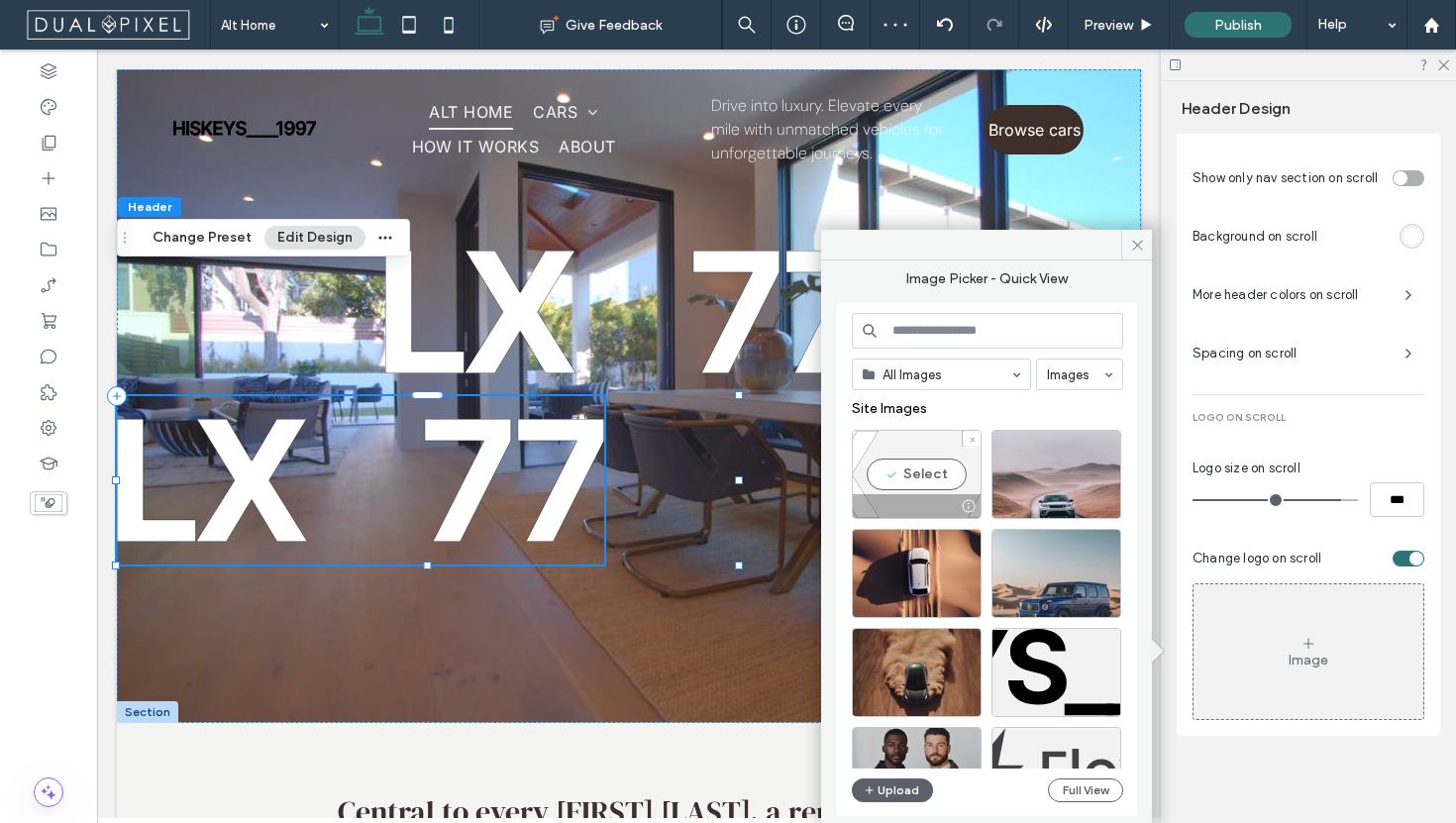 click on "Select" at bounding box center [916, 474] 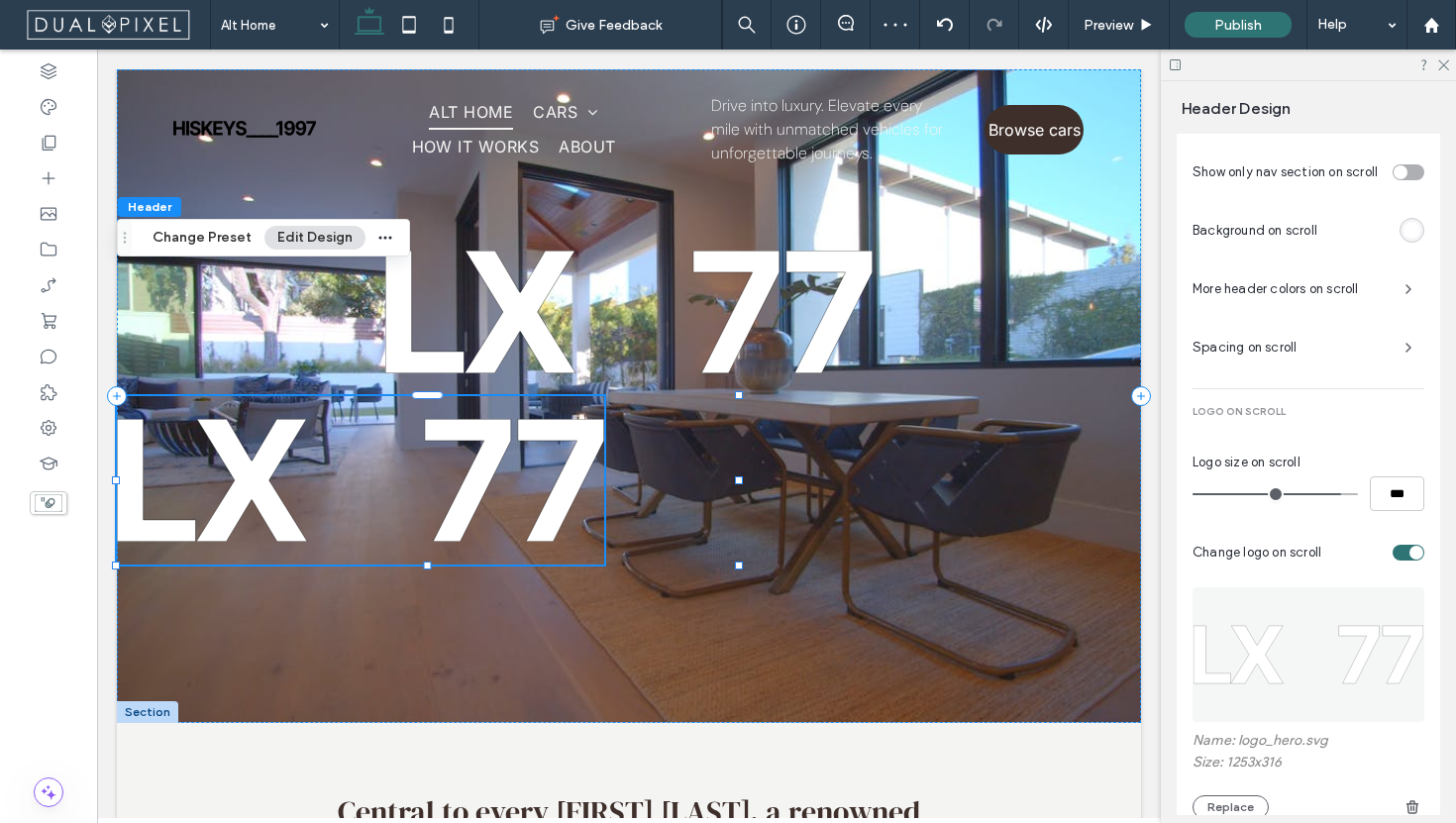 click at bounding box center (1308, 655) 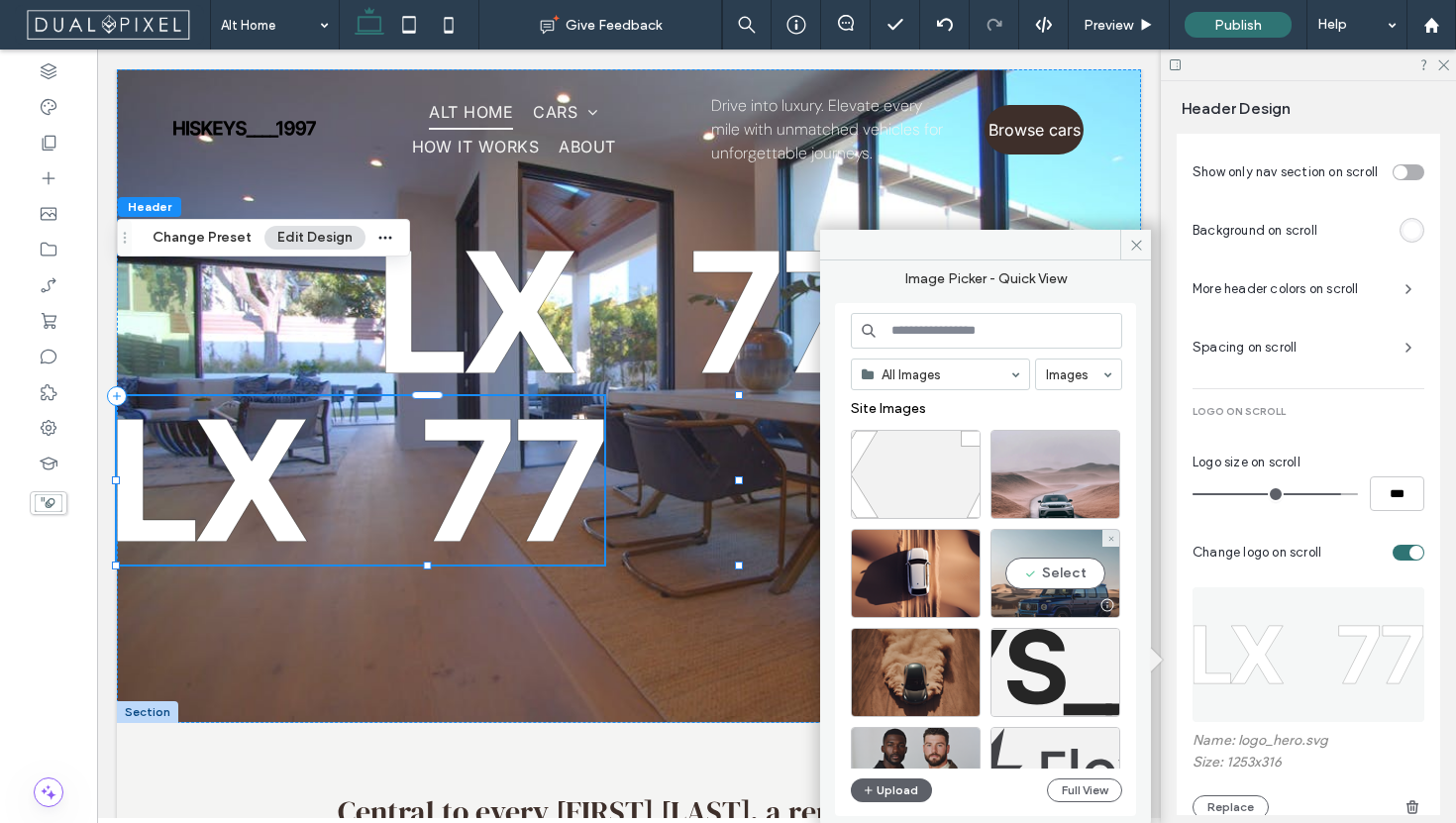 click at bounding box center (1055, 672) 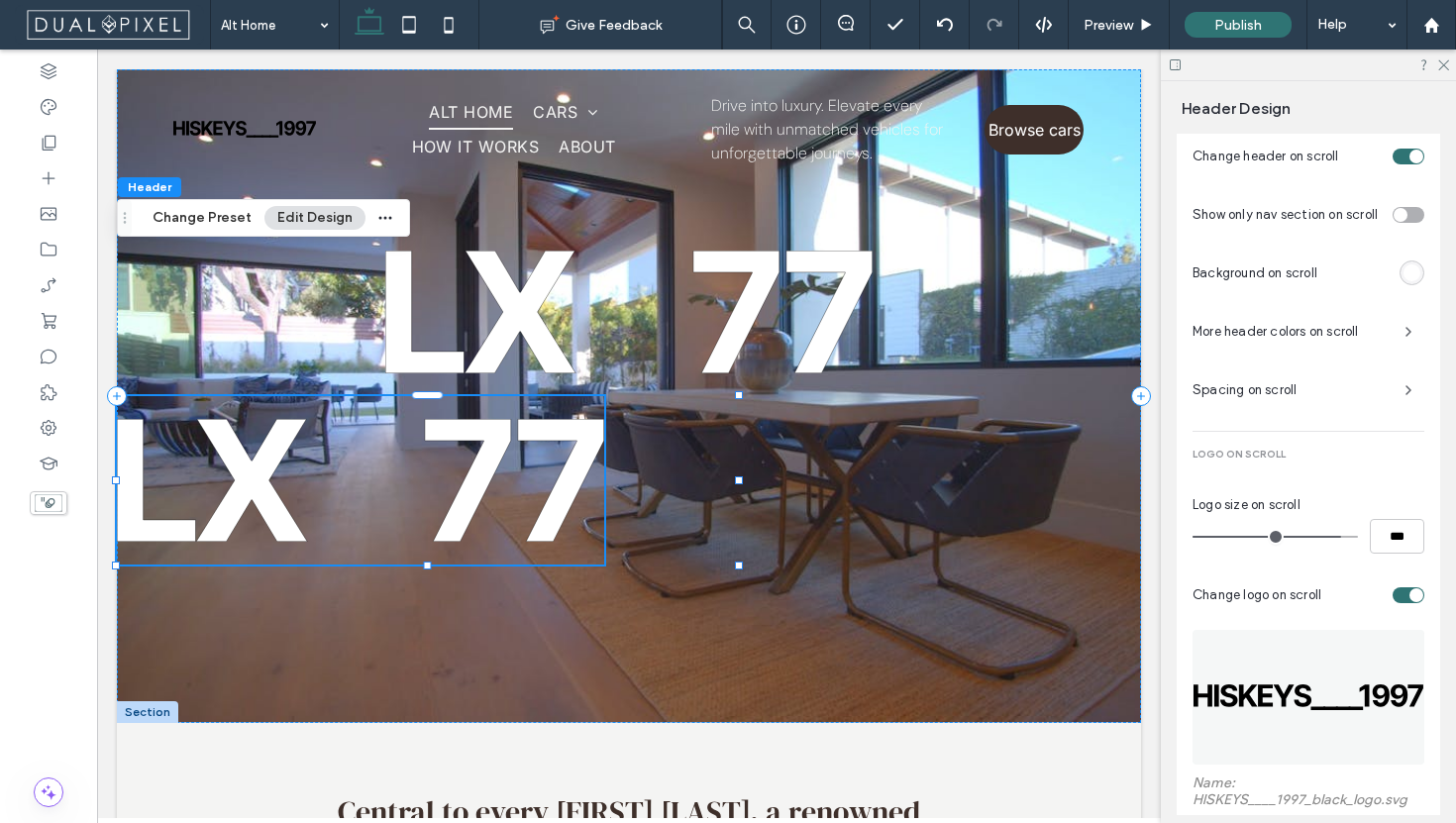 scroll, scrollTop: 917, scrollLeft: 0, axis: vertical 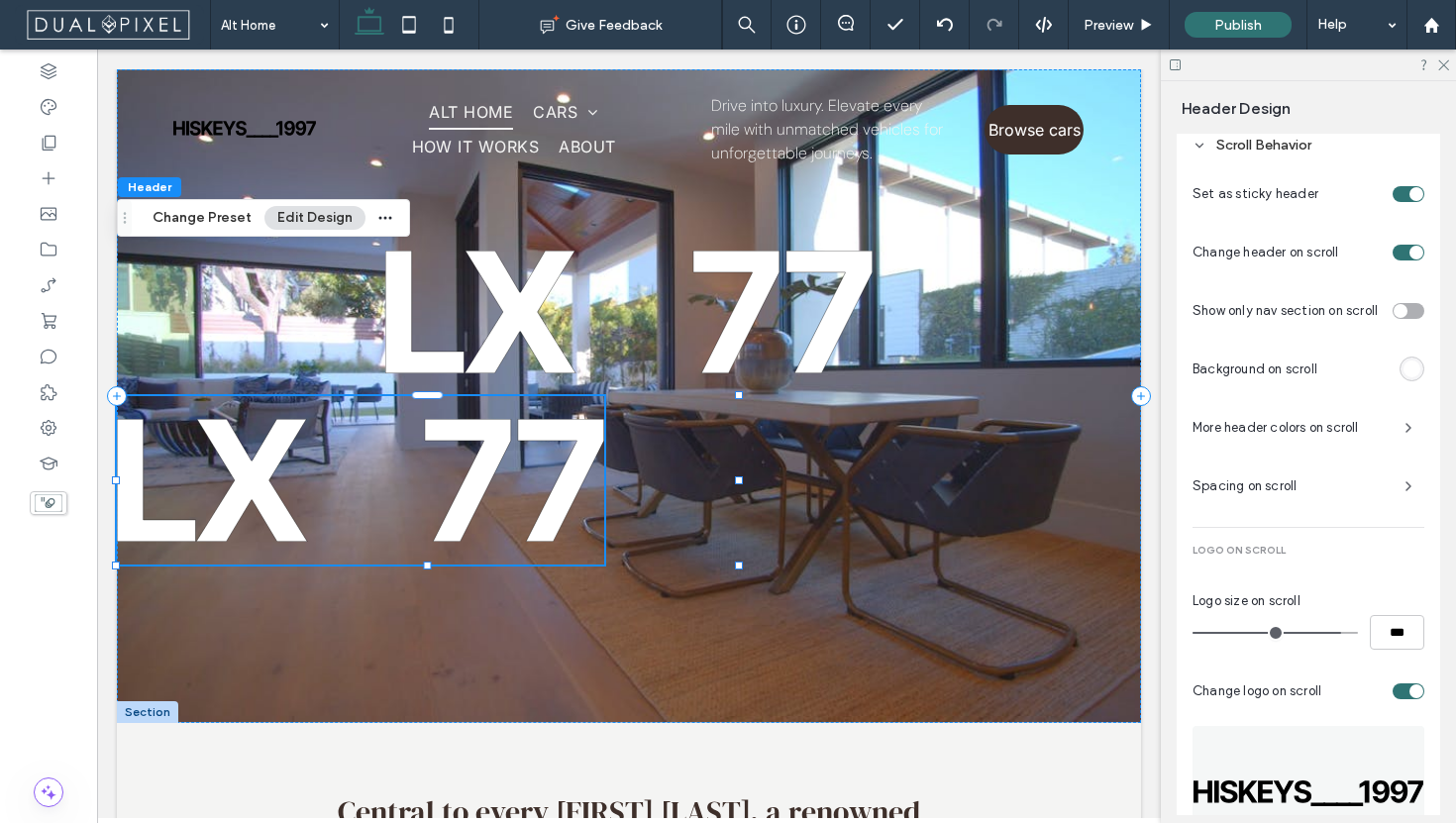 click on "More header colors on scroll" at bounding box center [1291, 428] 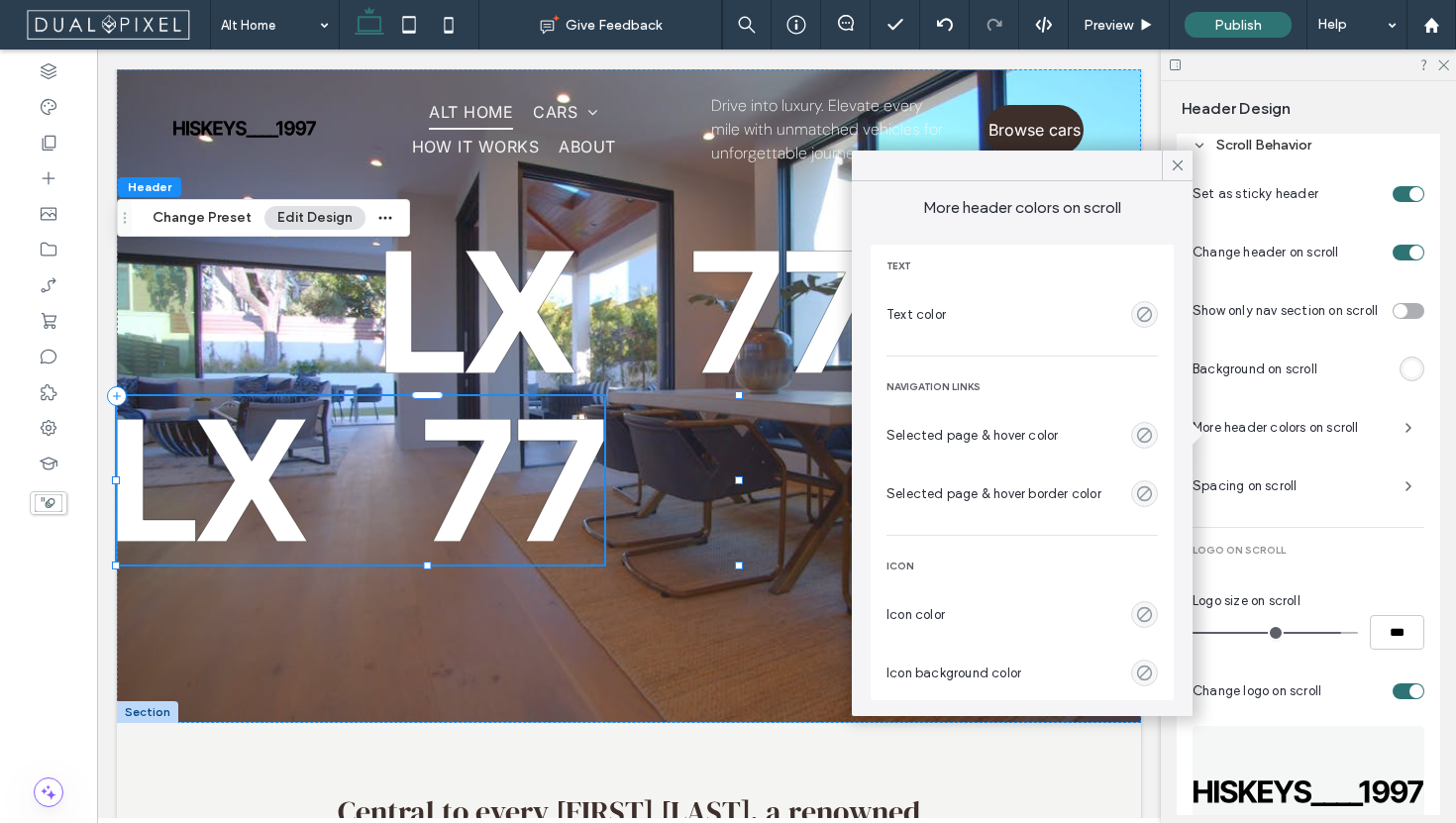 click at bounding box center [1144, 314] 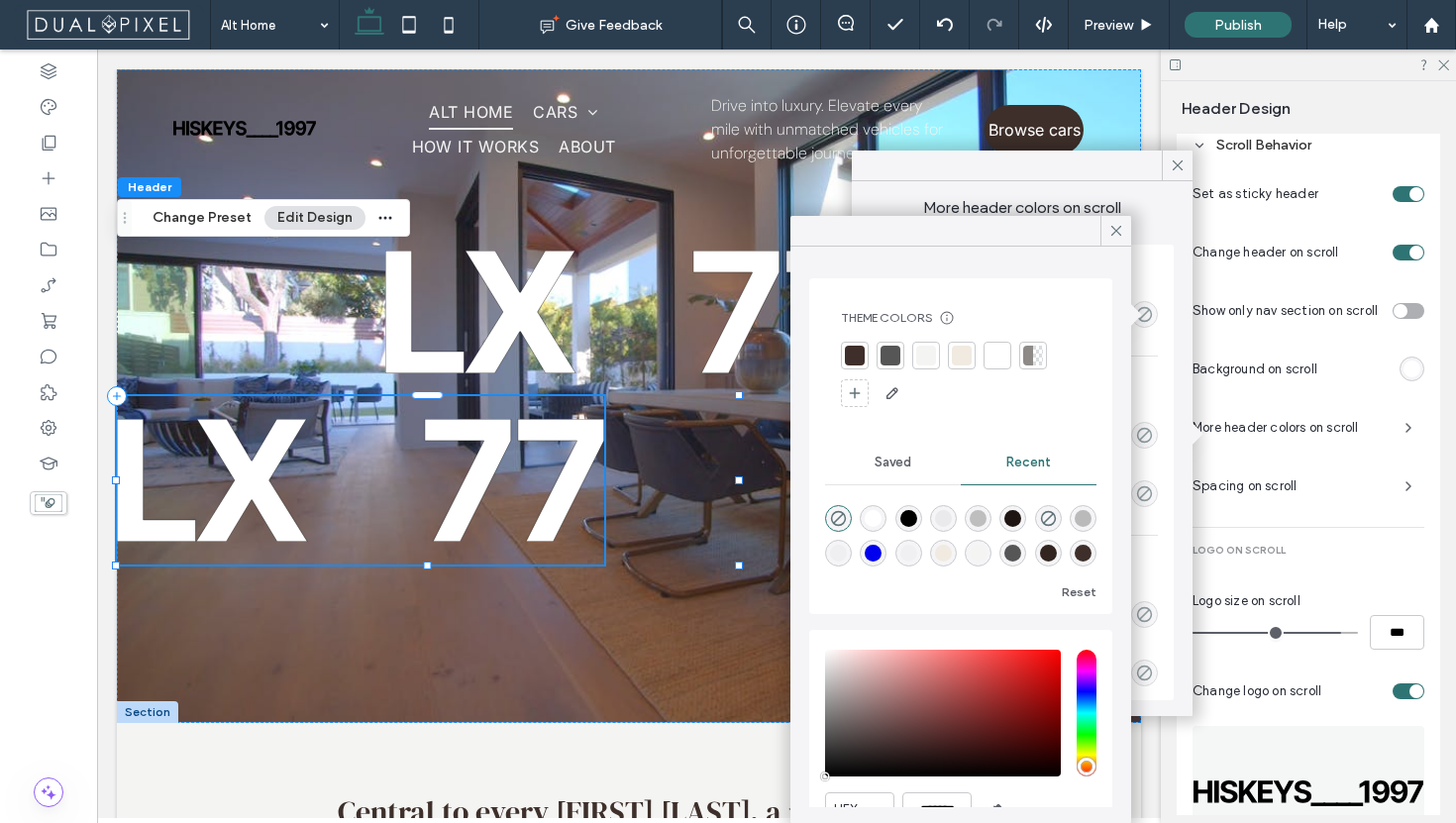 click at bounding box center (855, 356) 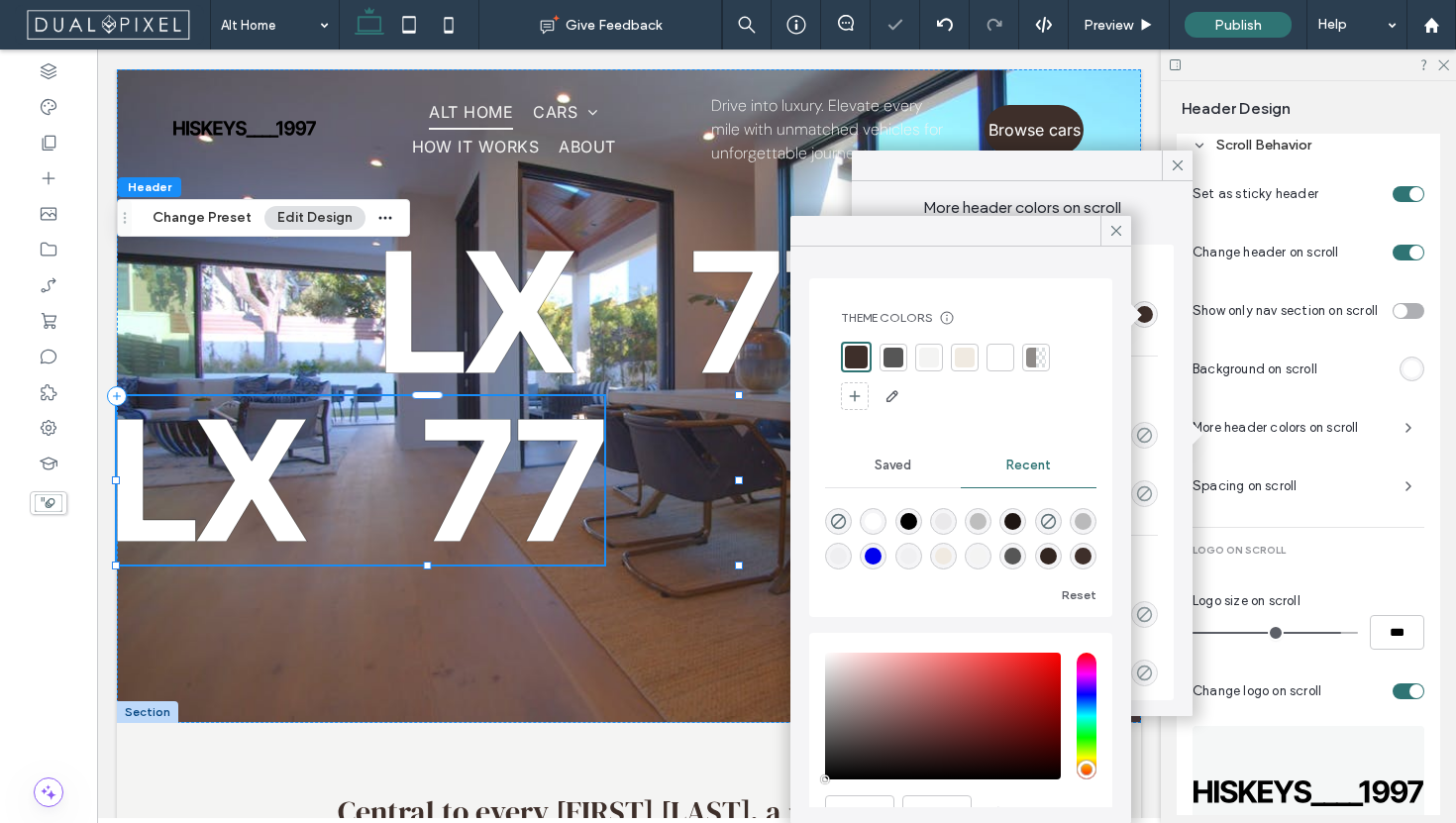 drag, startPoint x: 1116, startPoint y: 241, endPoint x: 1132, endPoint y: 213, distance: 32.24903 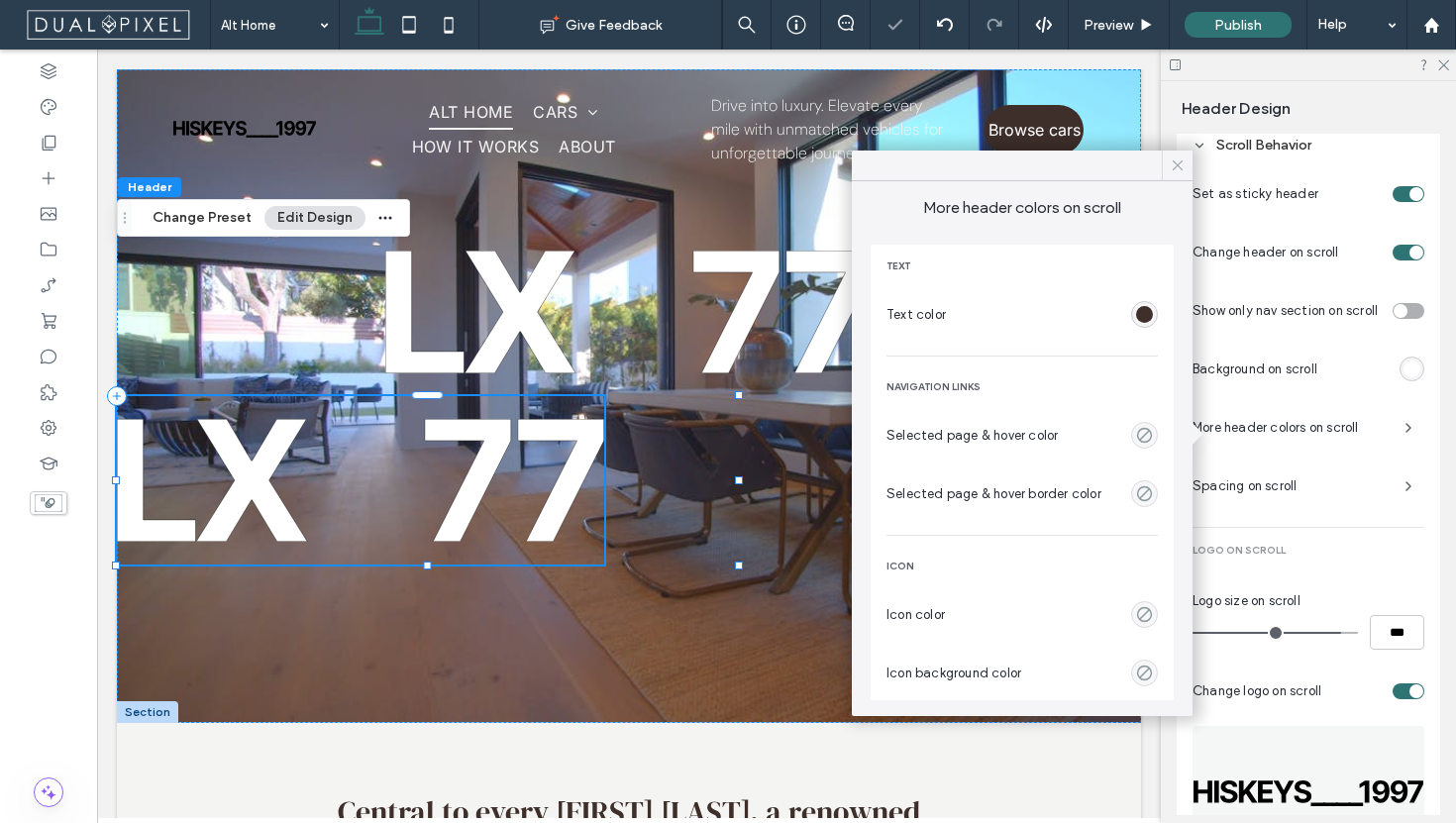 click 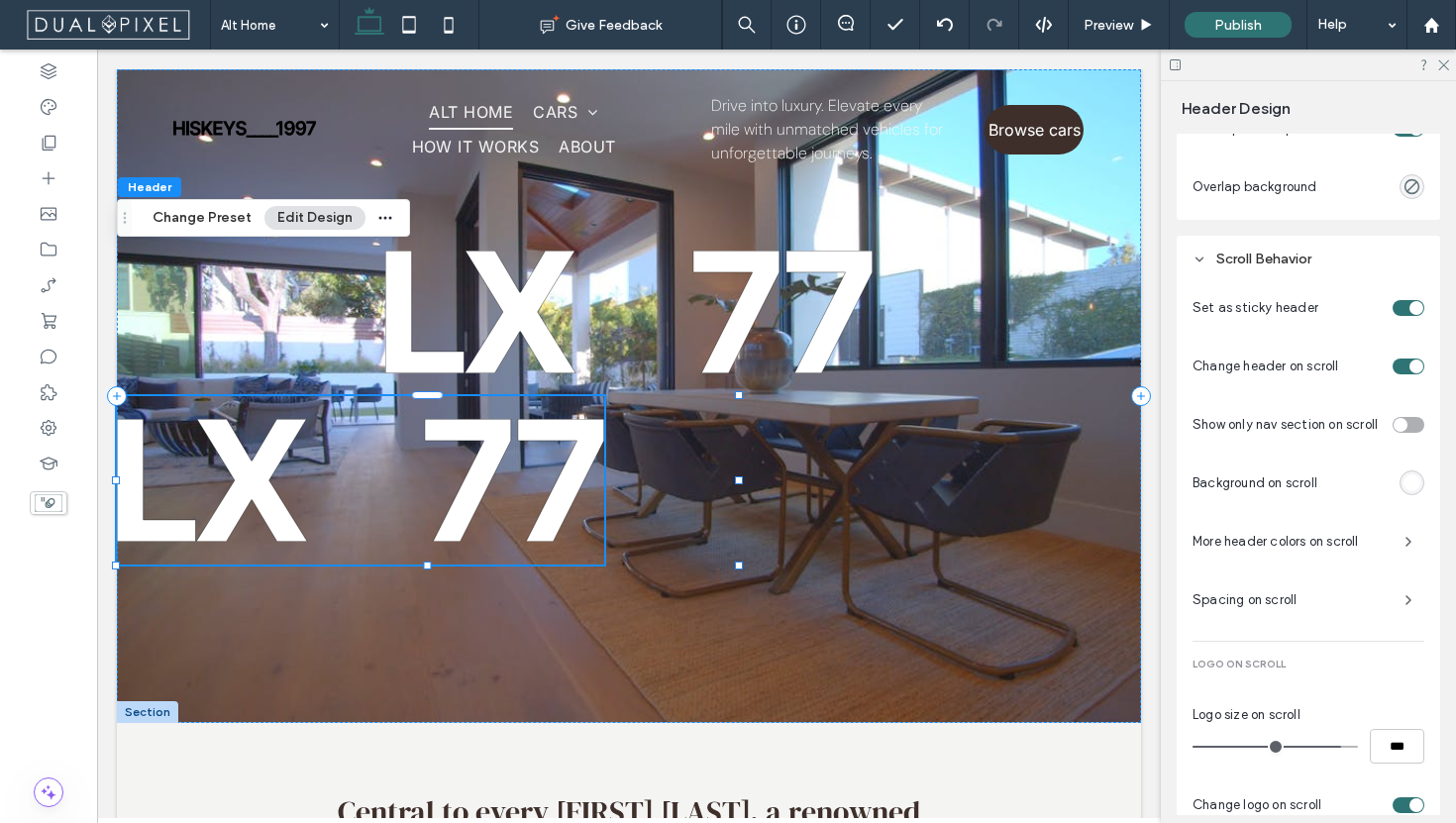 scroll, scrollTop: 880, scrollLeft: 0, axis: vertical 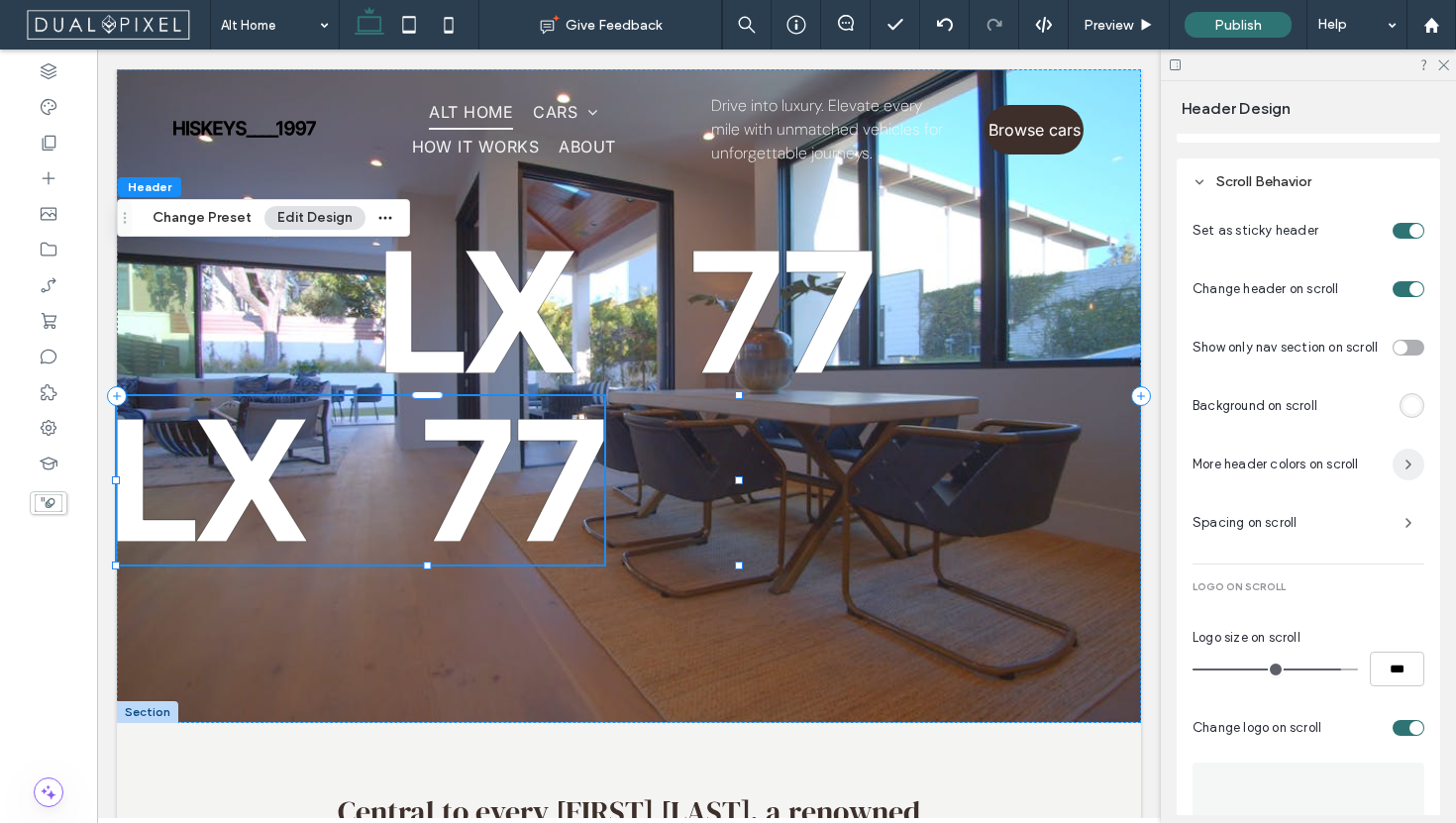click 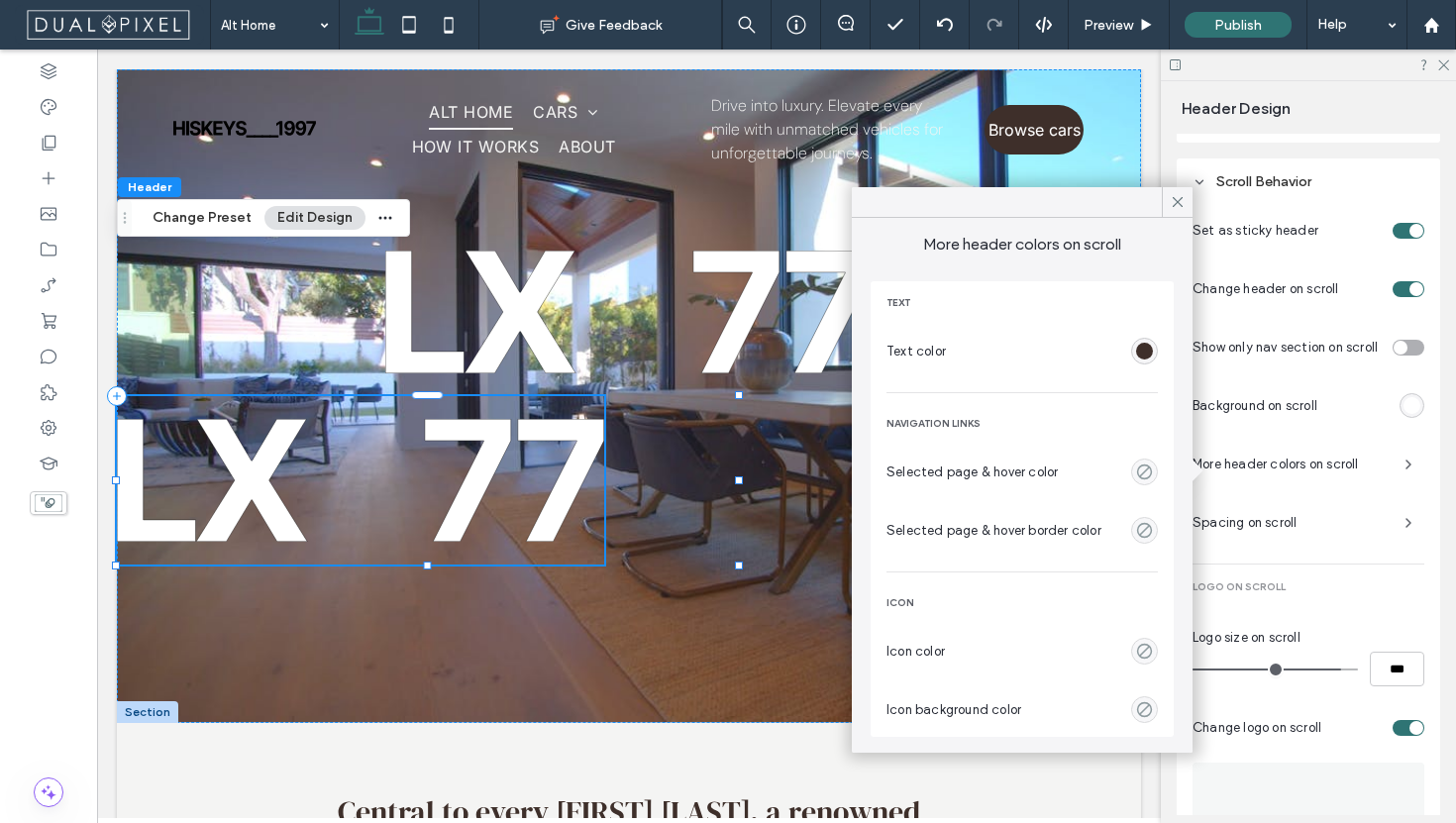 click at bounding box center [1144, 351] 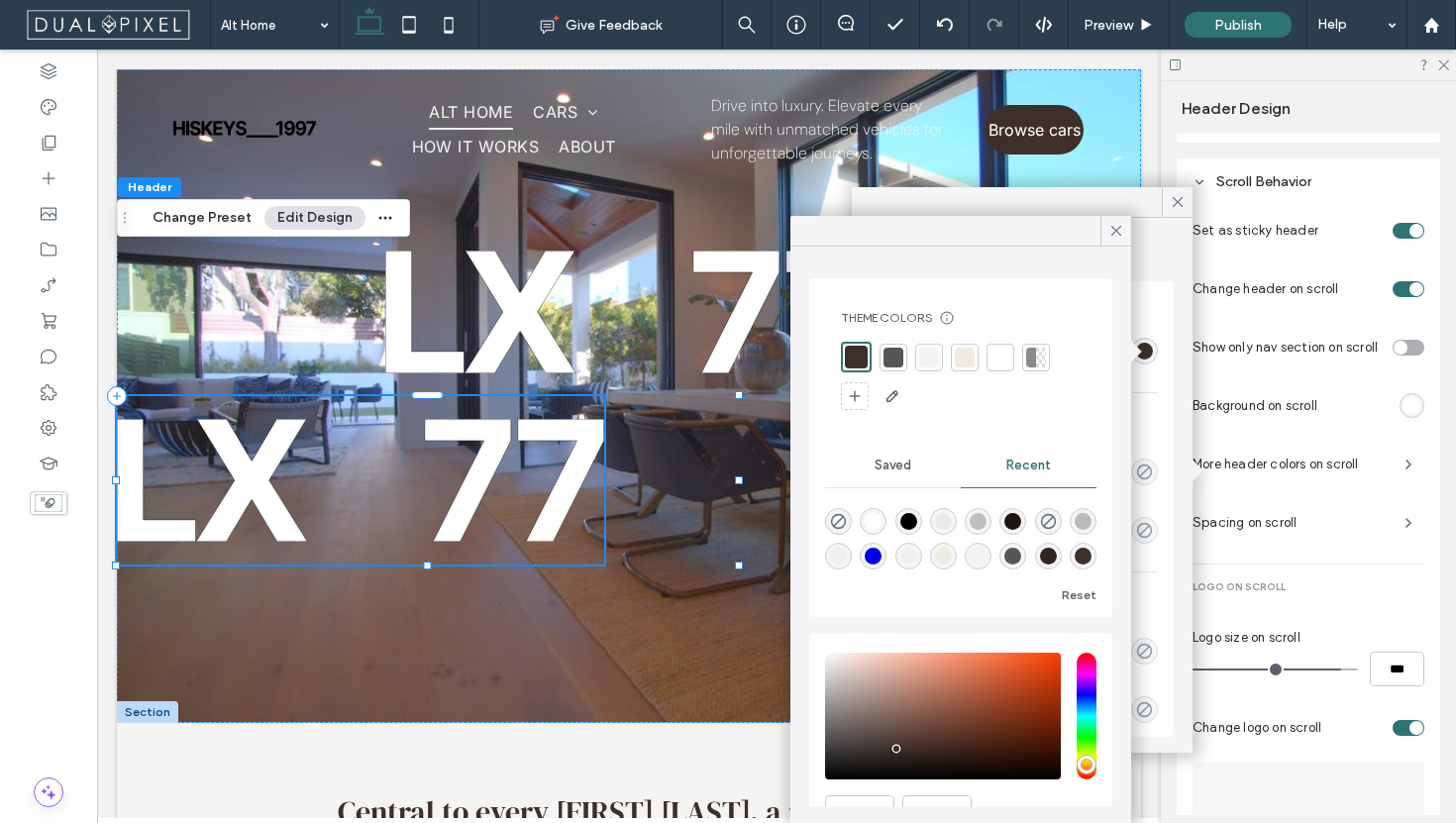 click at bounding box center (893, 358) 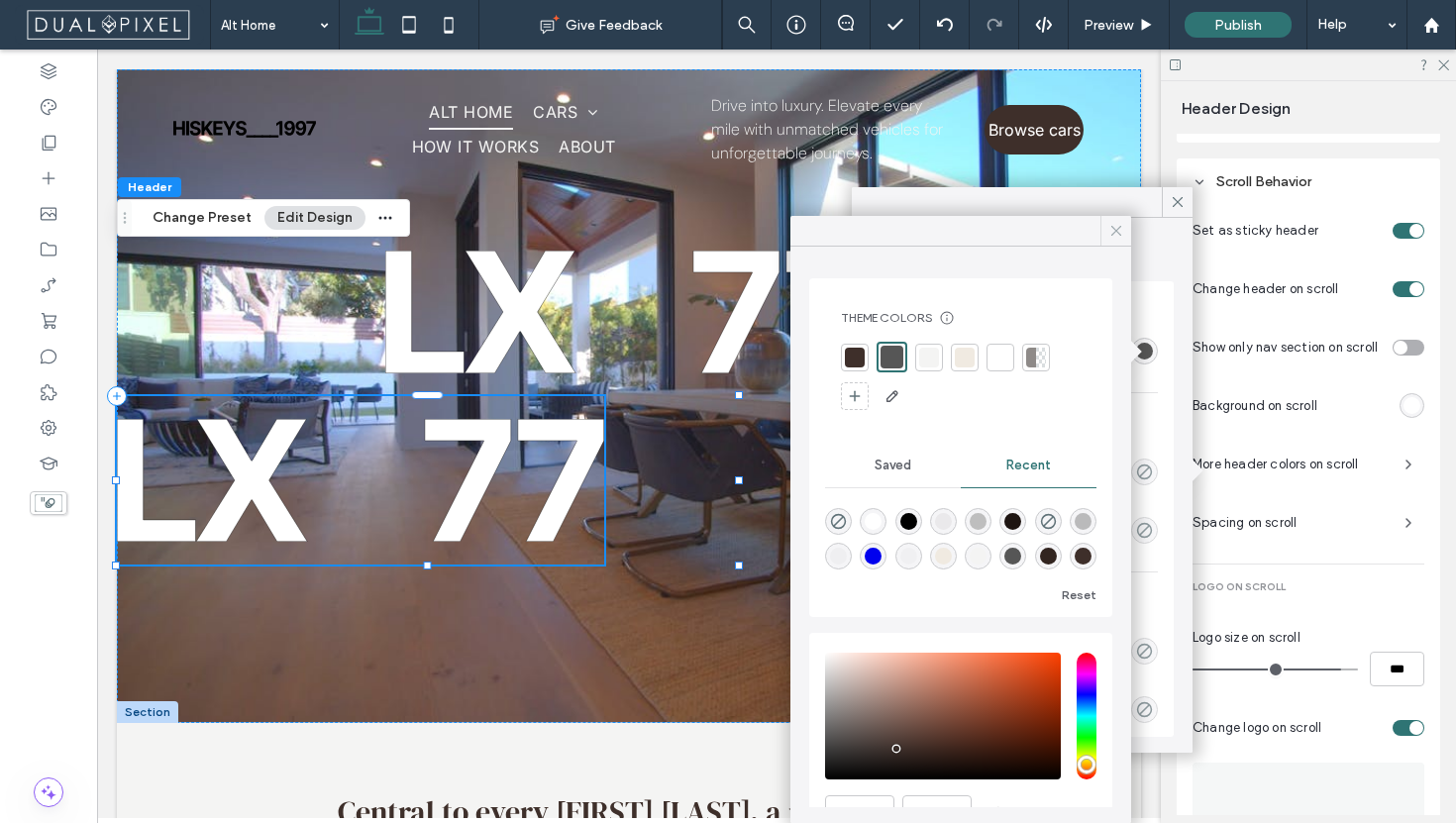 click at bounding box center [1115, 231] 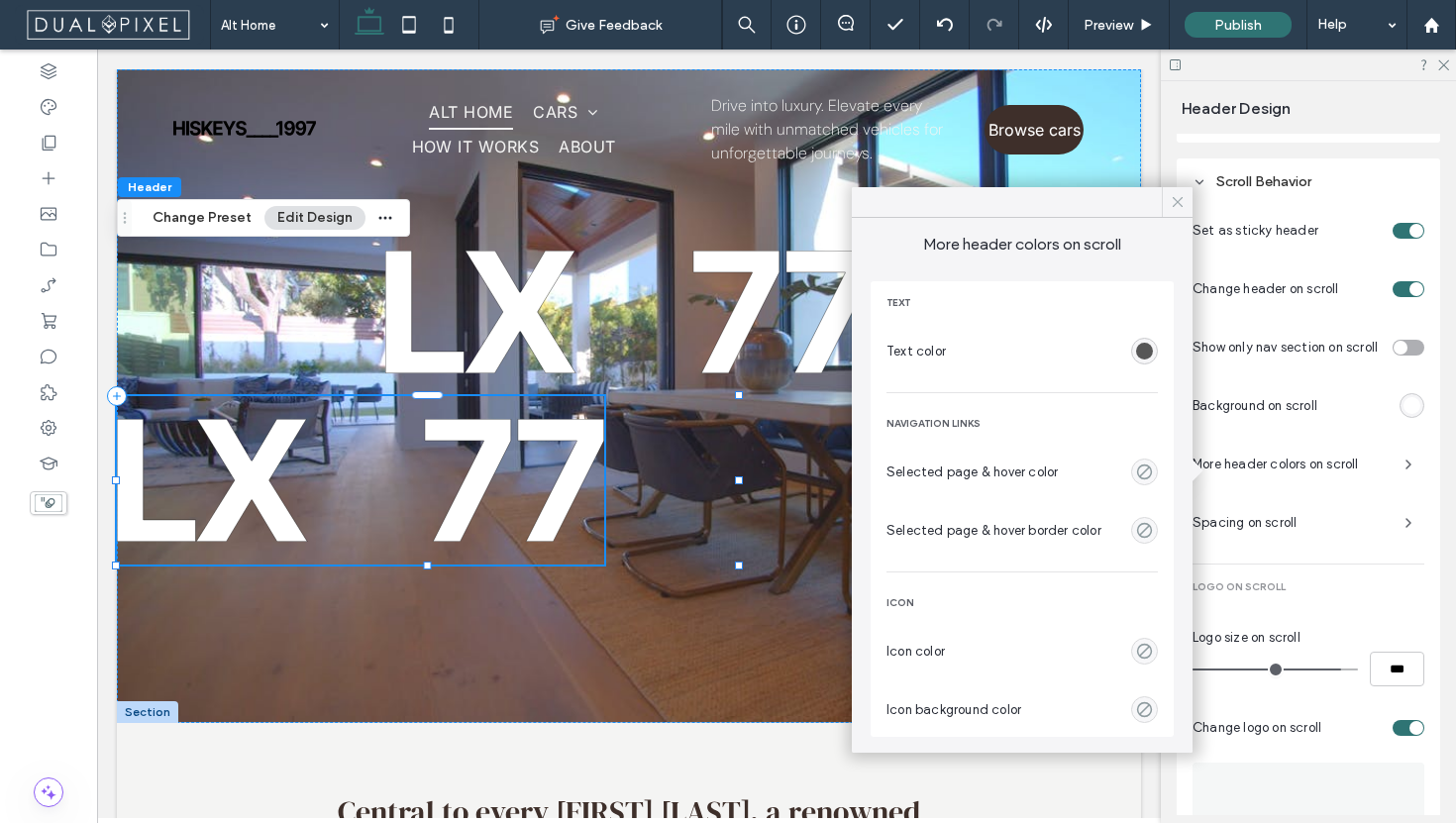 click at bounding box center (1177, 202) 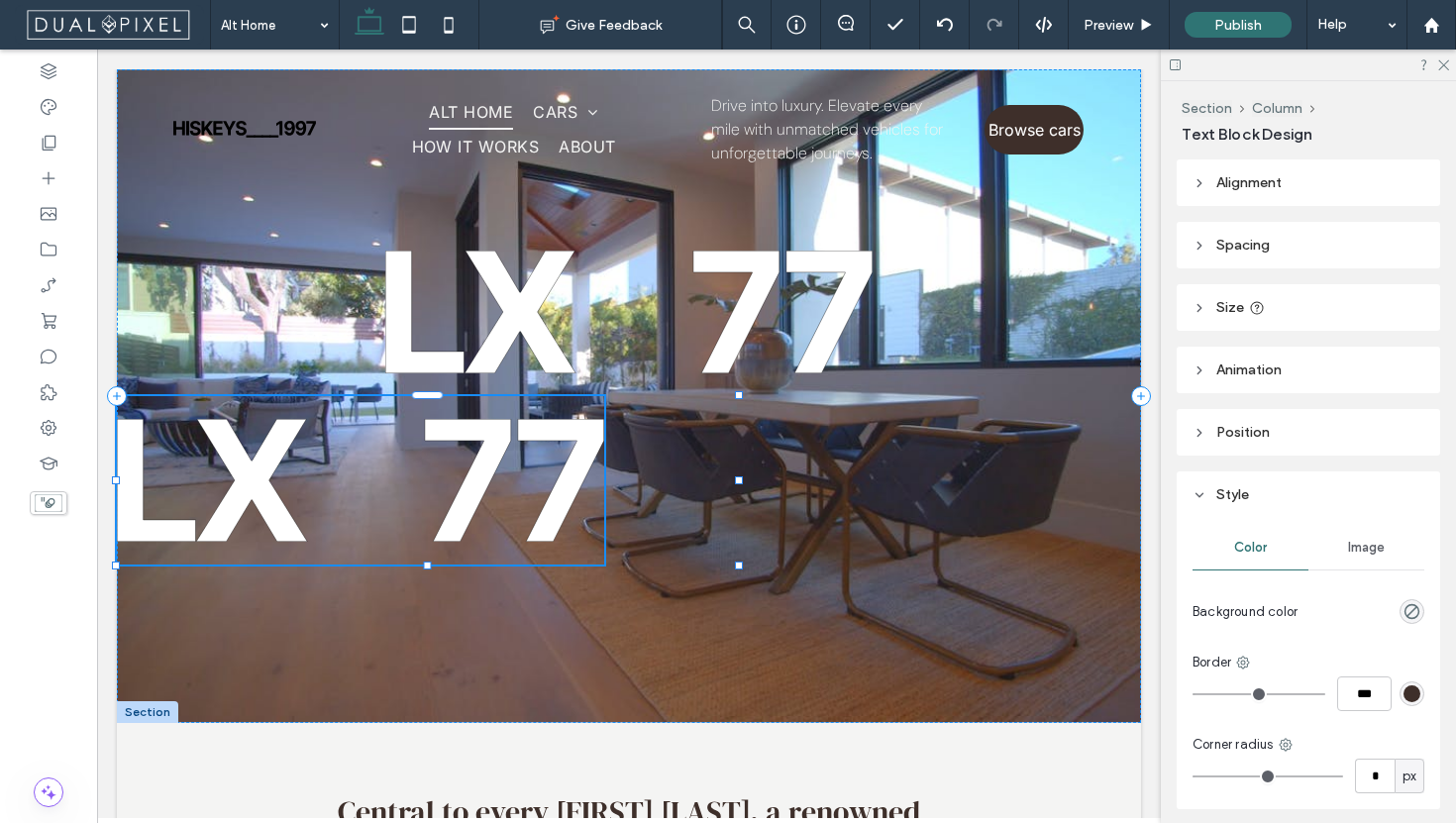 type on "**" 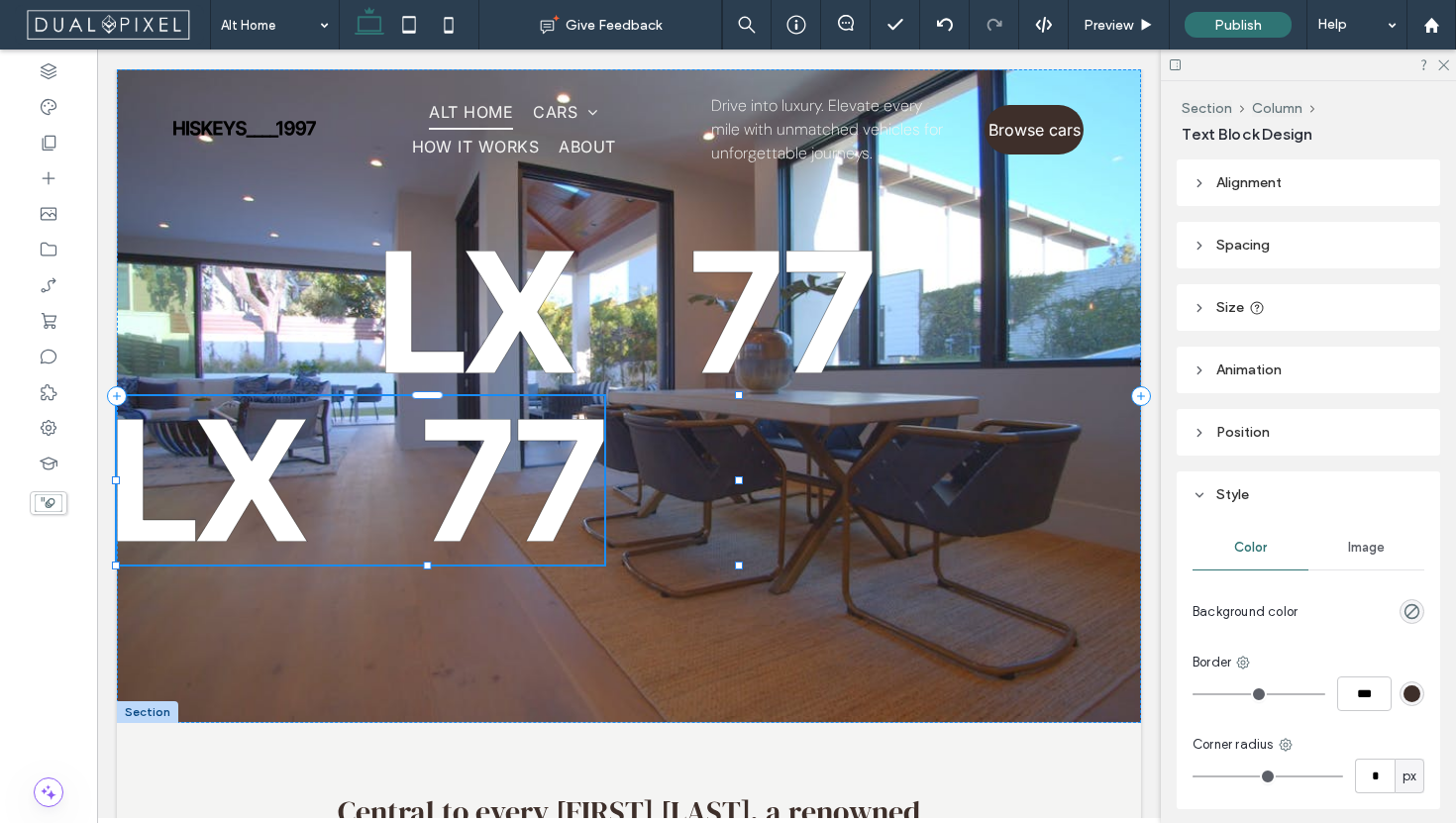 type on "****" 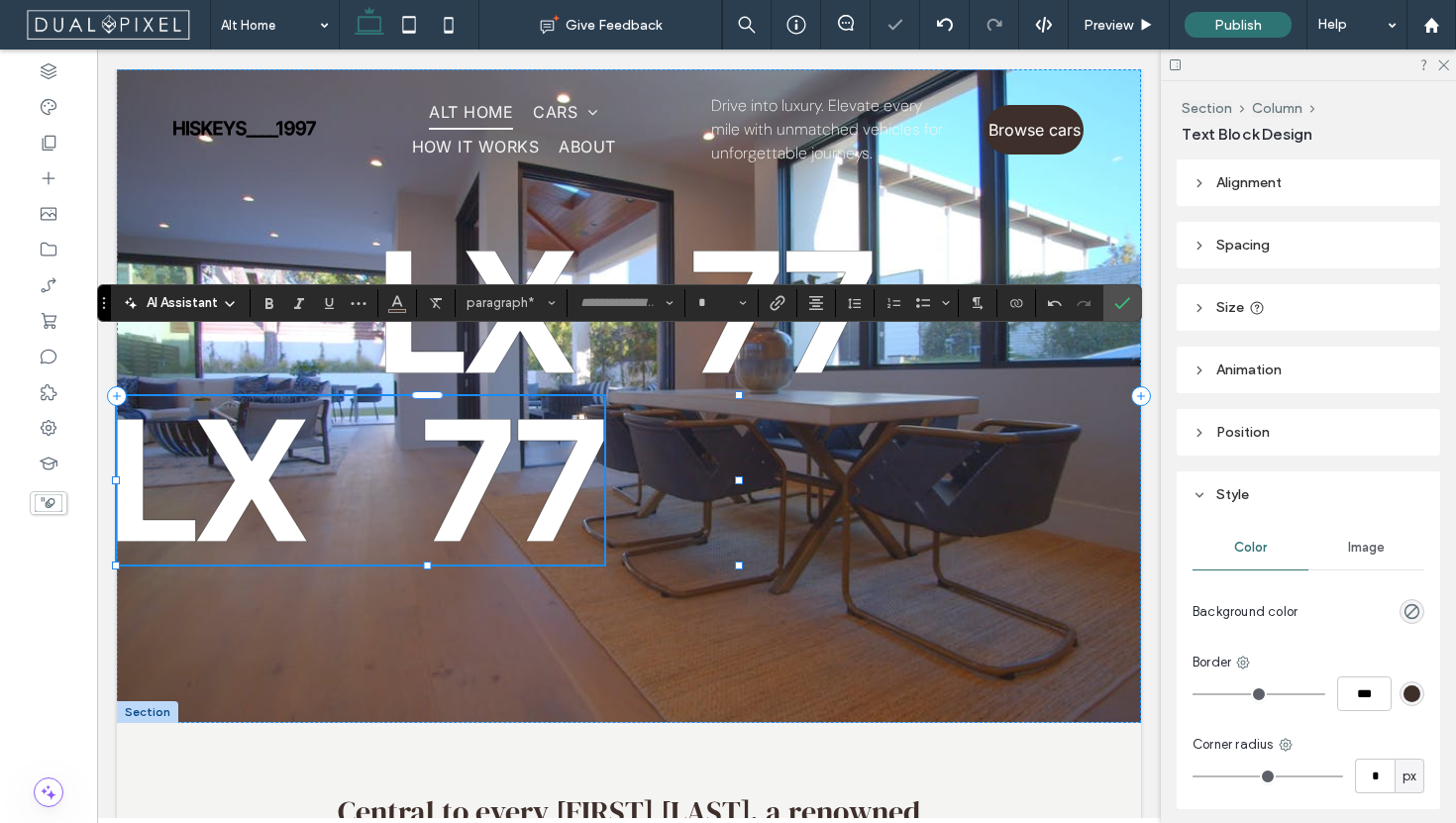 type on "**********" 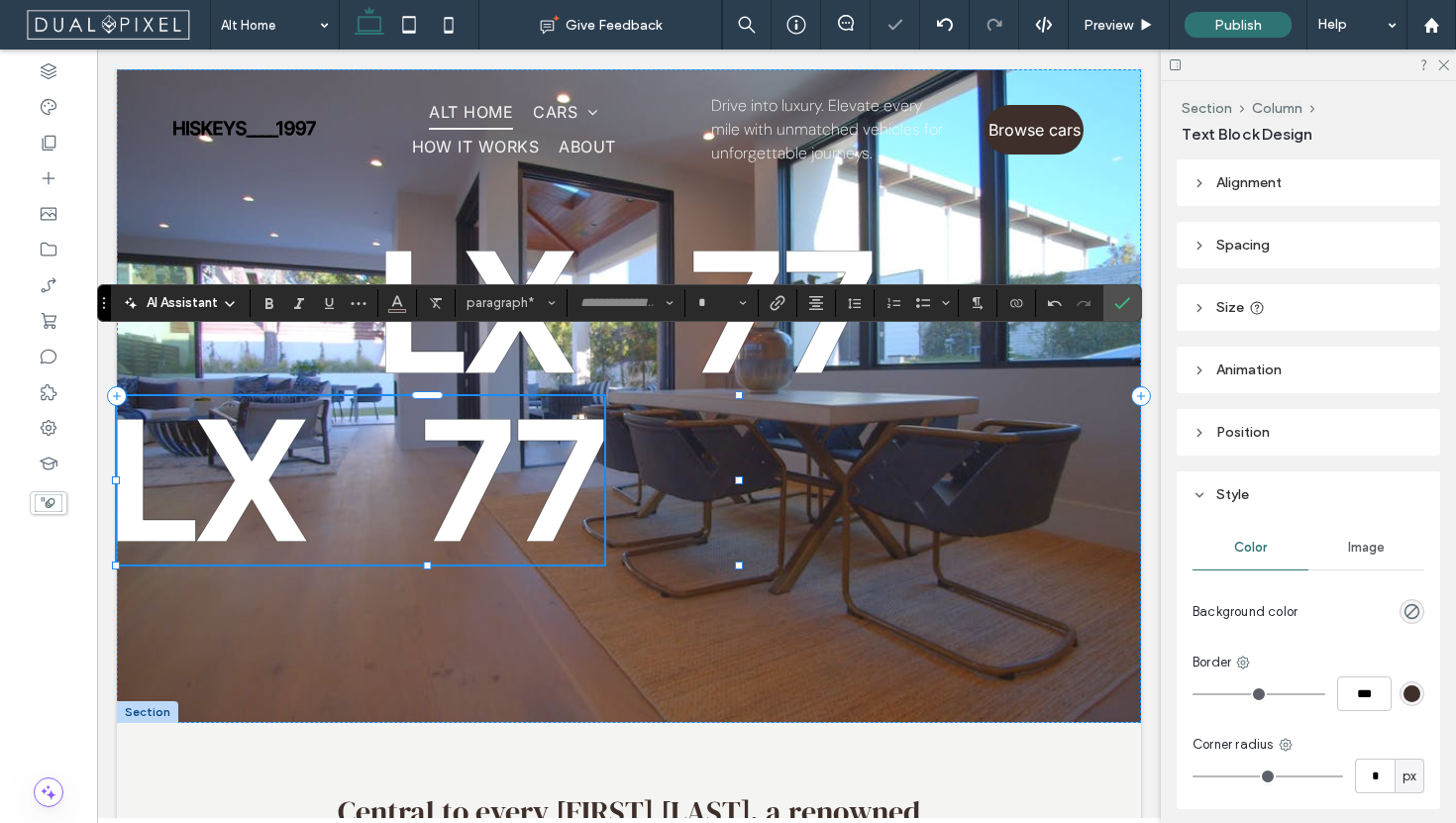 type on "**" 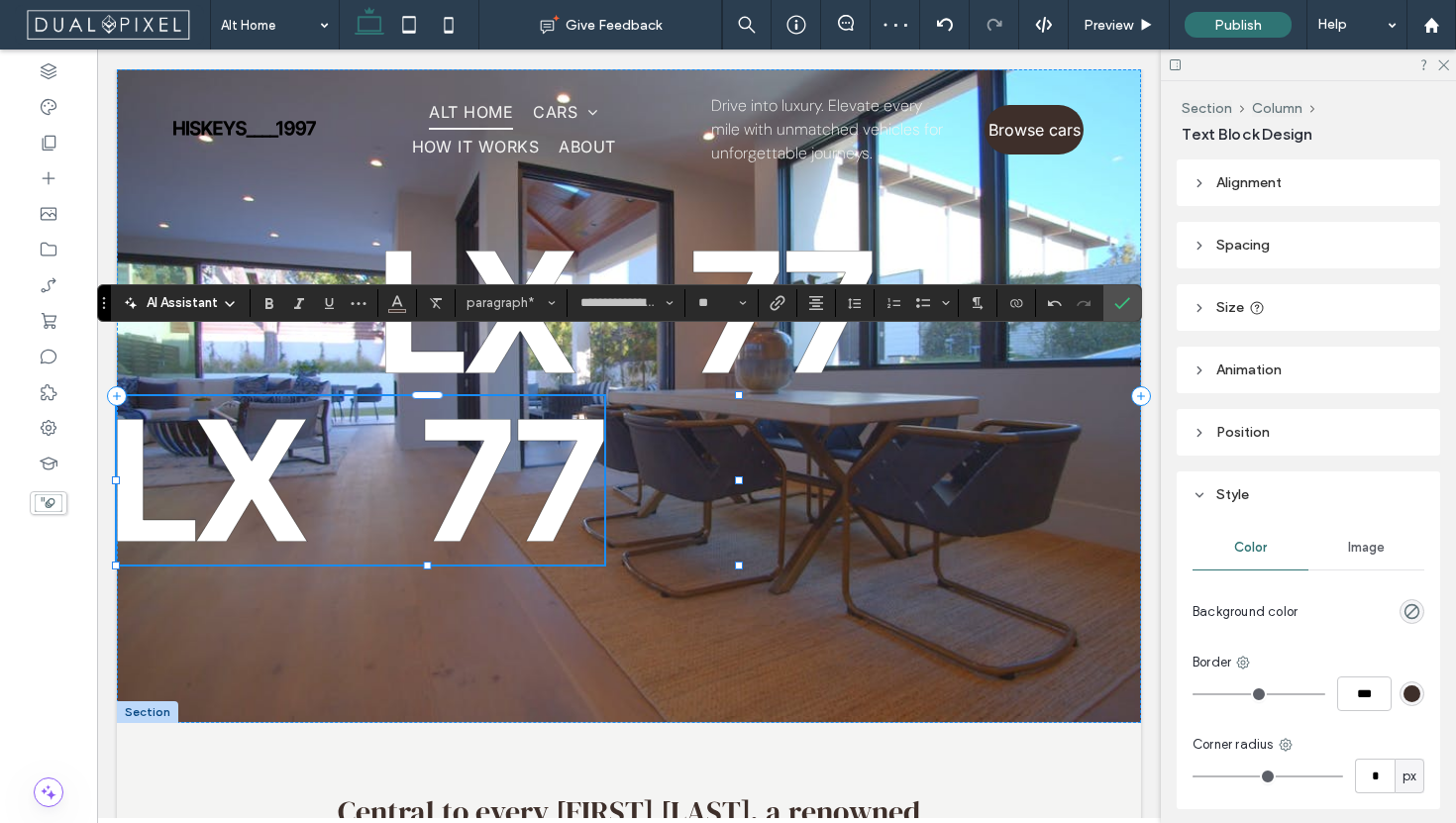 type 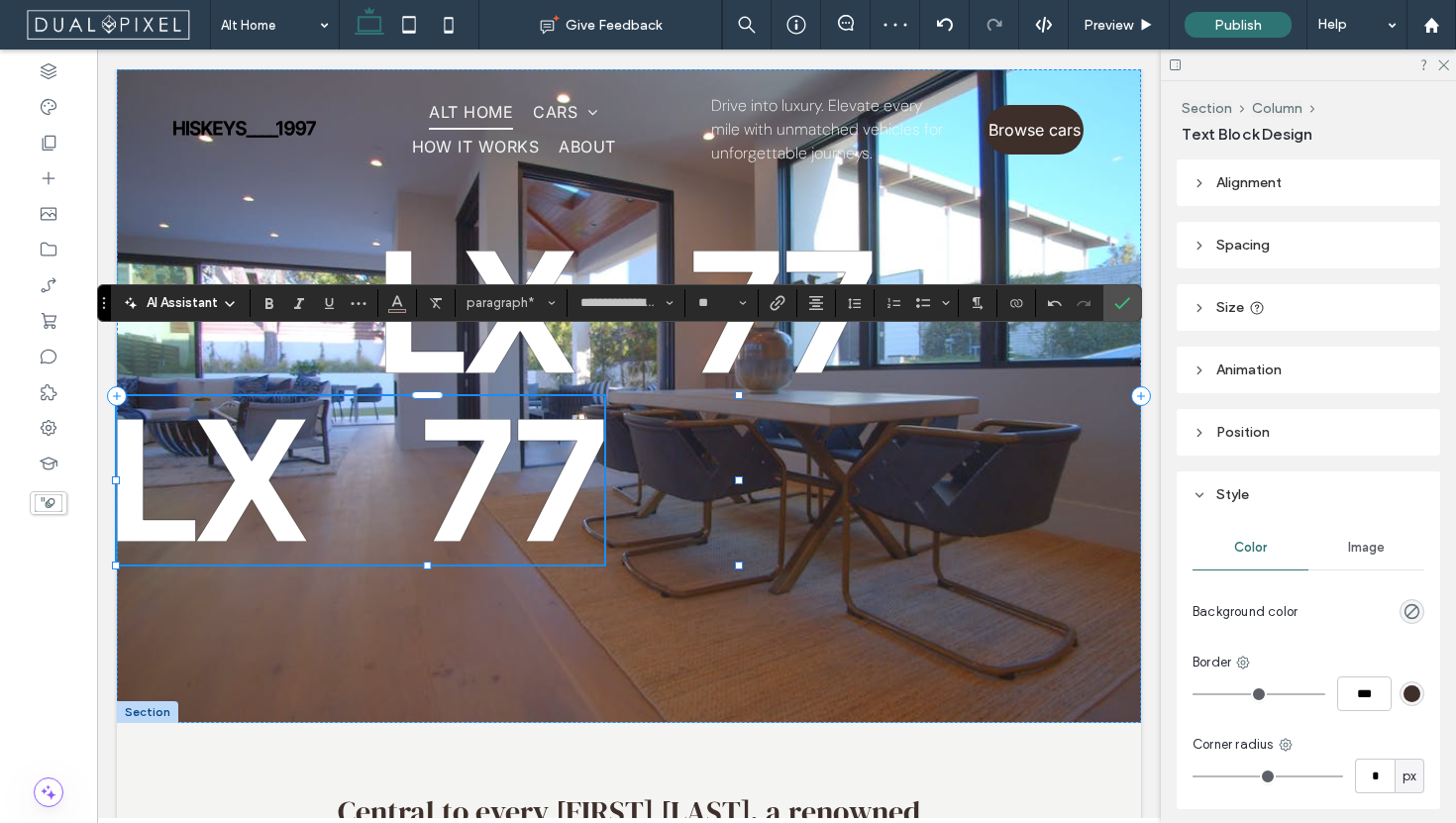 type on "*" 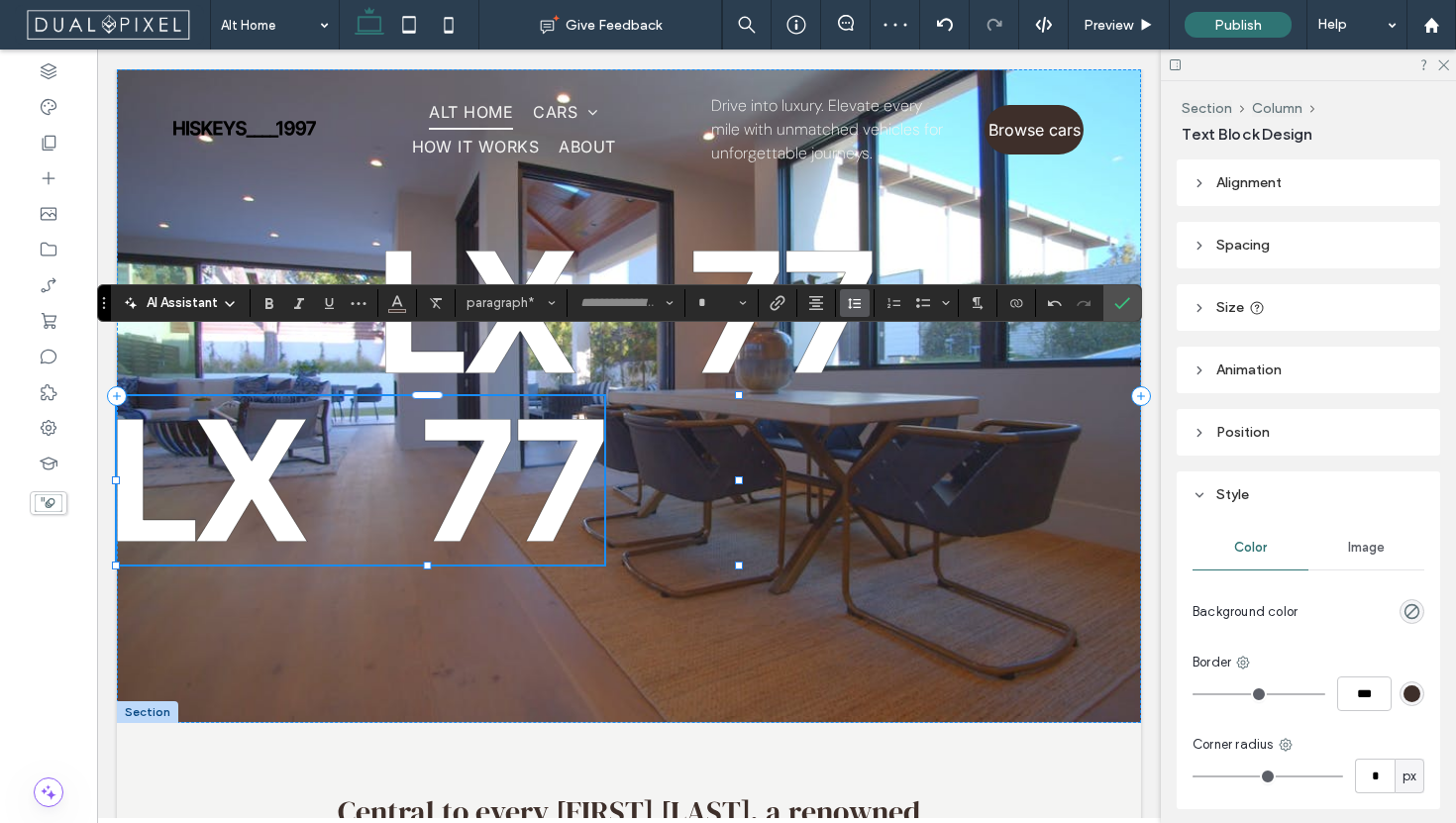 click 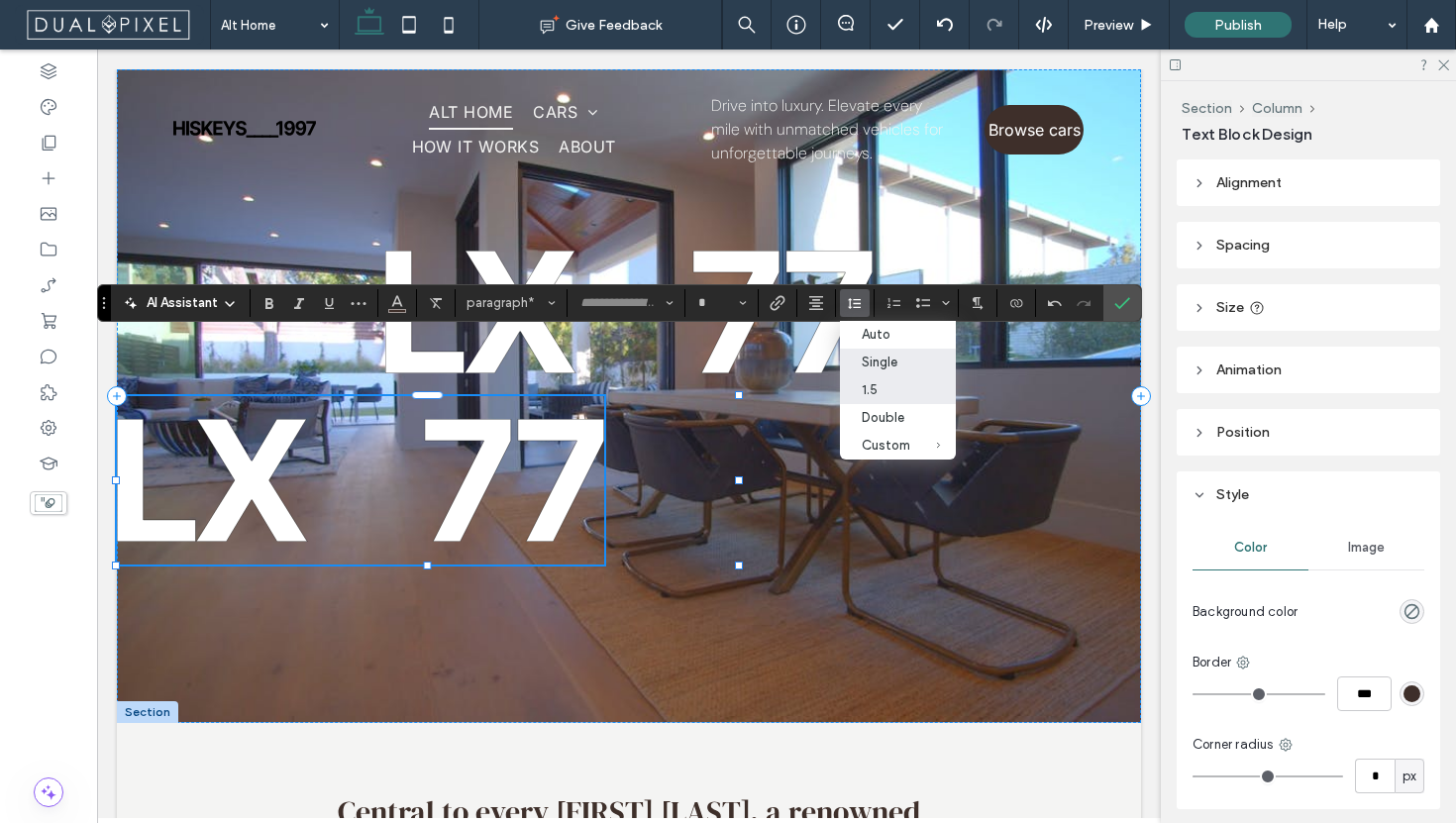 click on "Single" at bounding box center [885, 361] 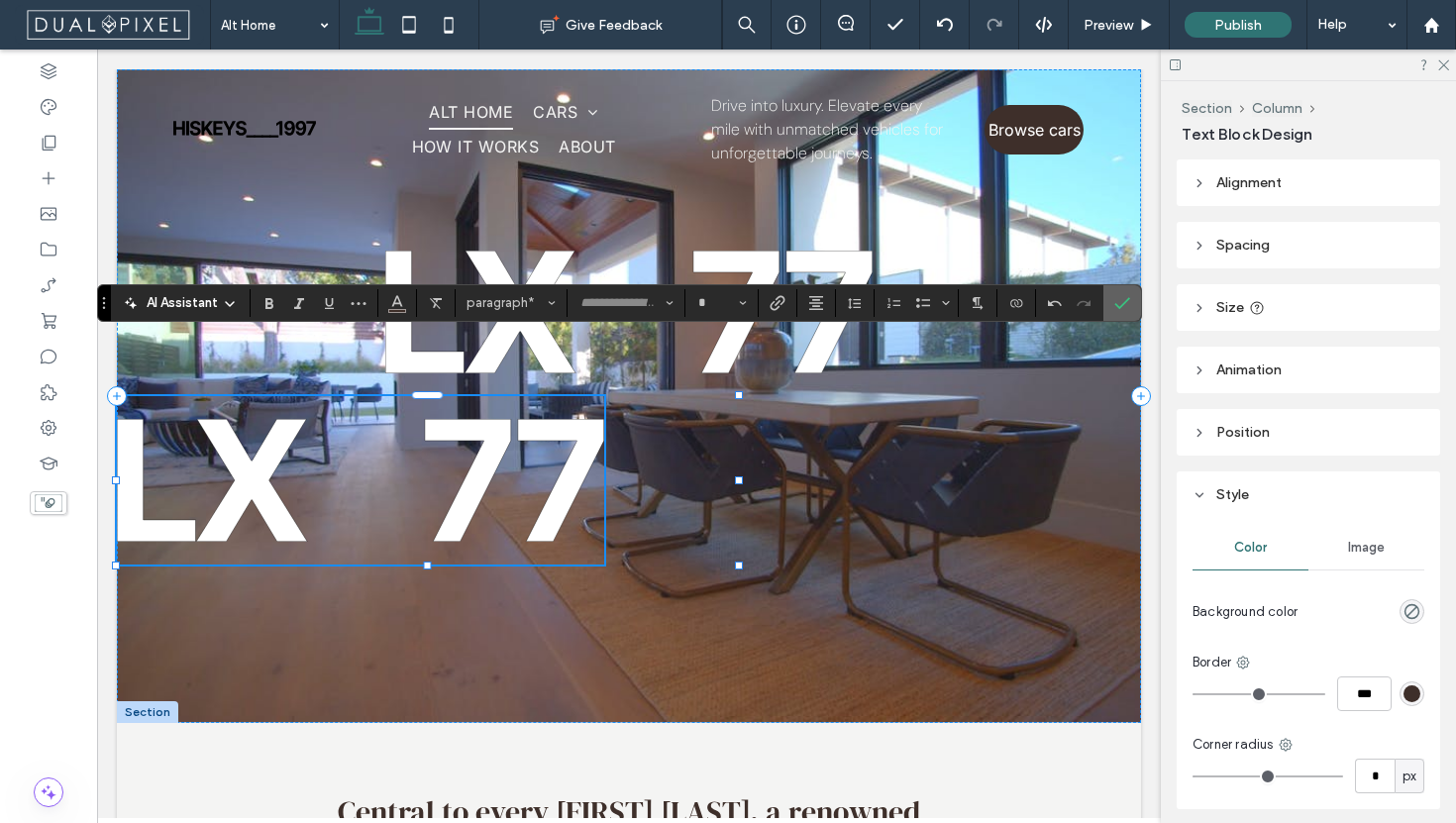 click 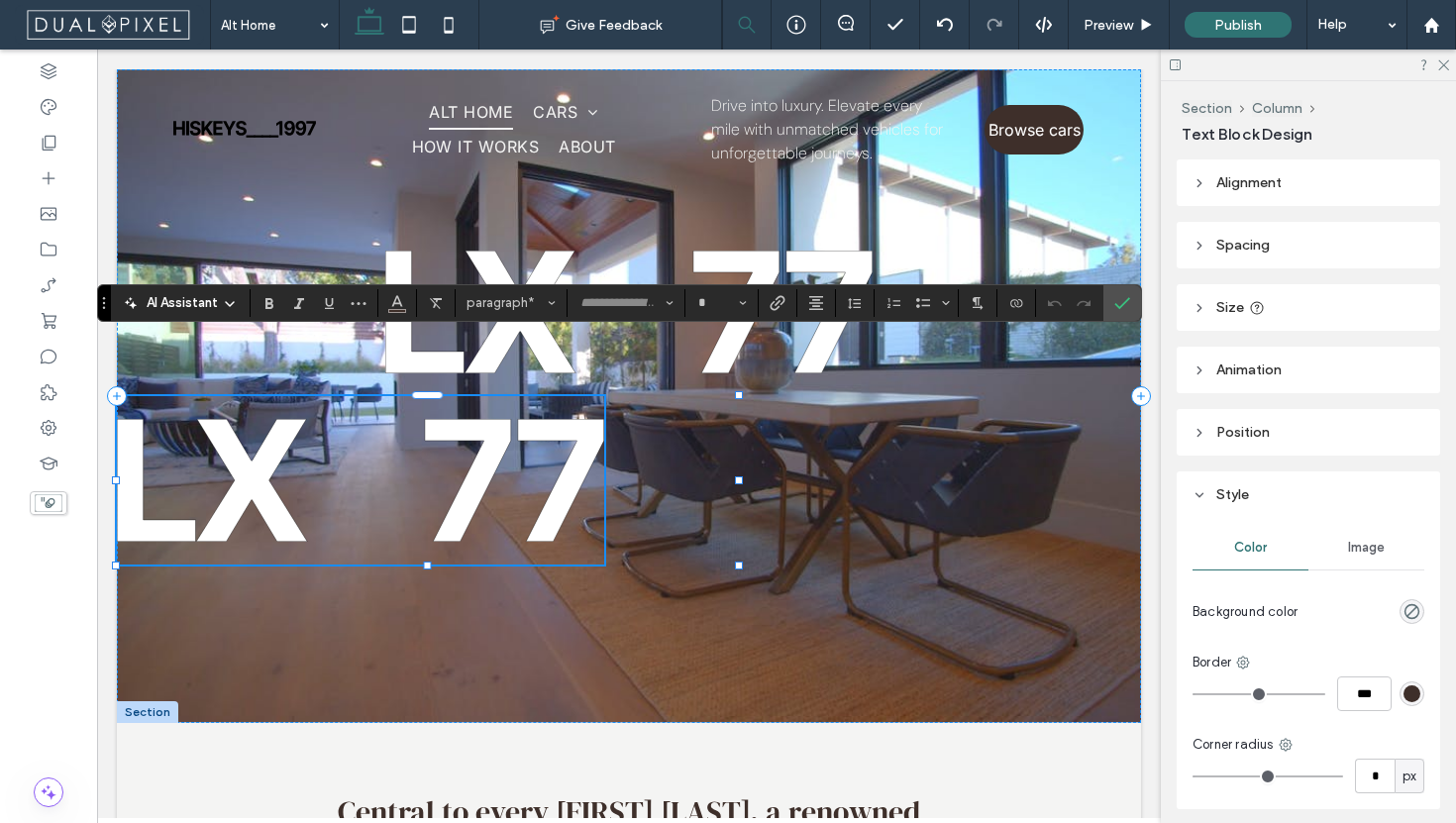 type on "**********" 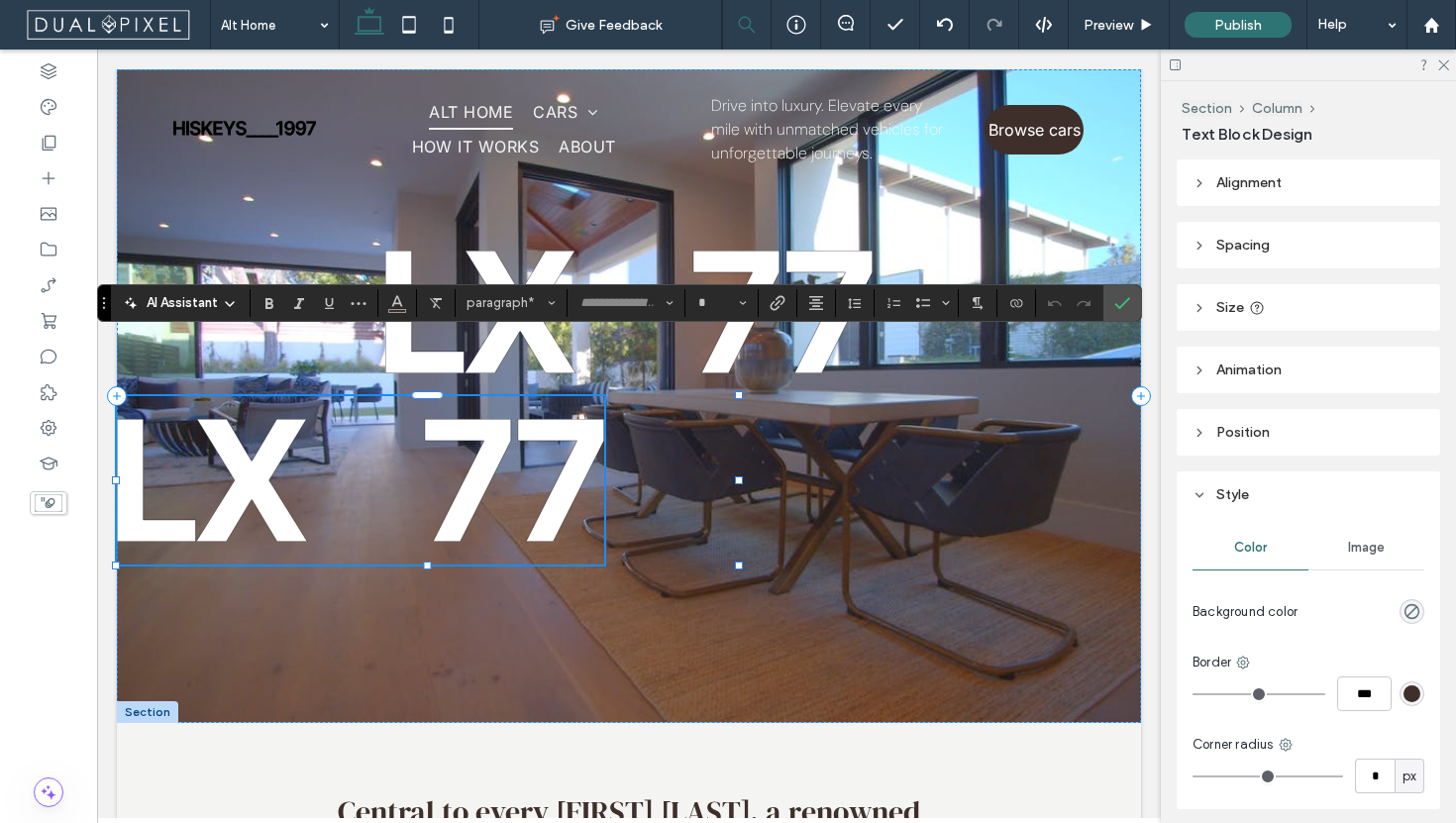 type on "**" 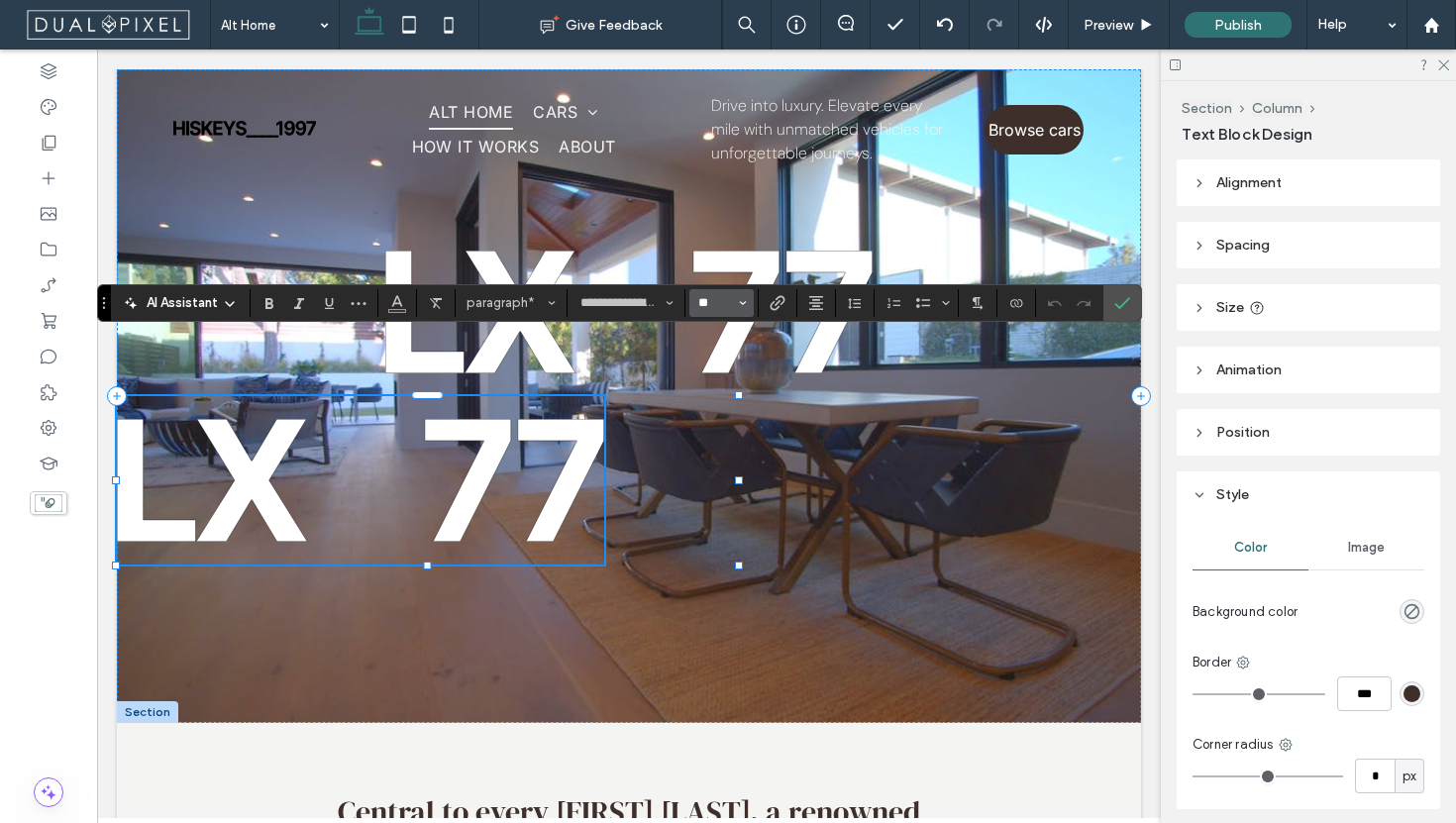 click on "**" at bounding box center (715, 303) 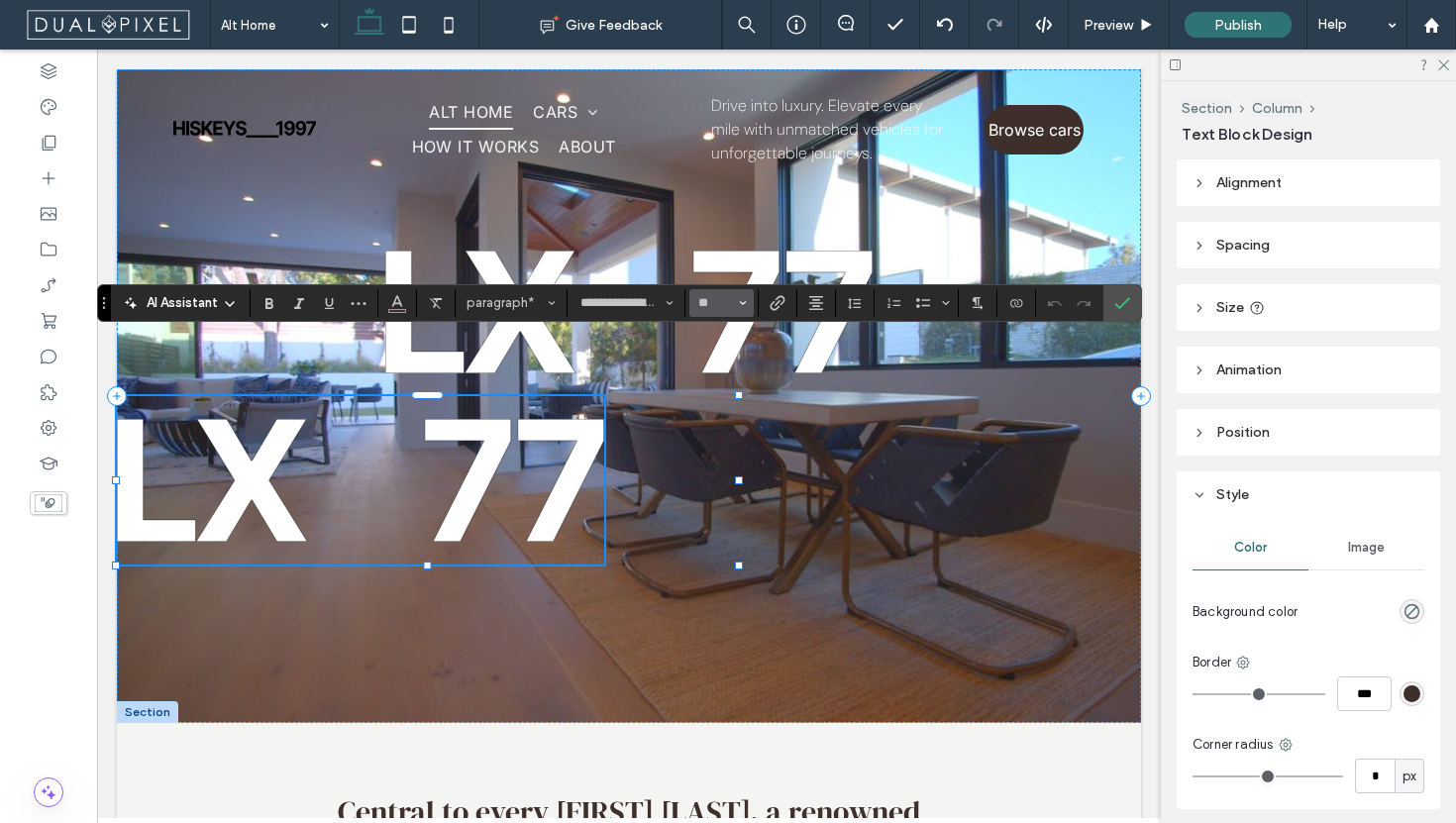 type on "**" 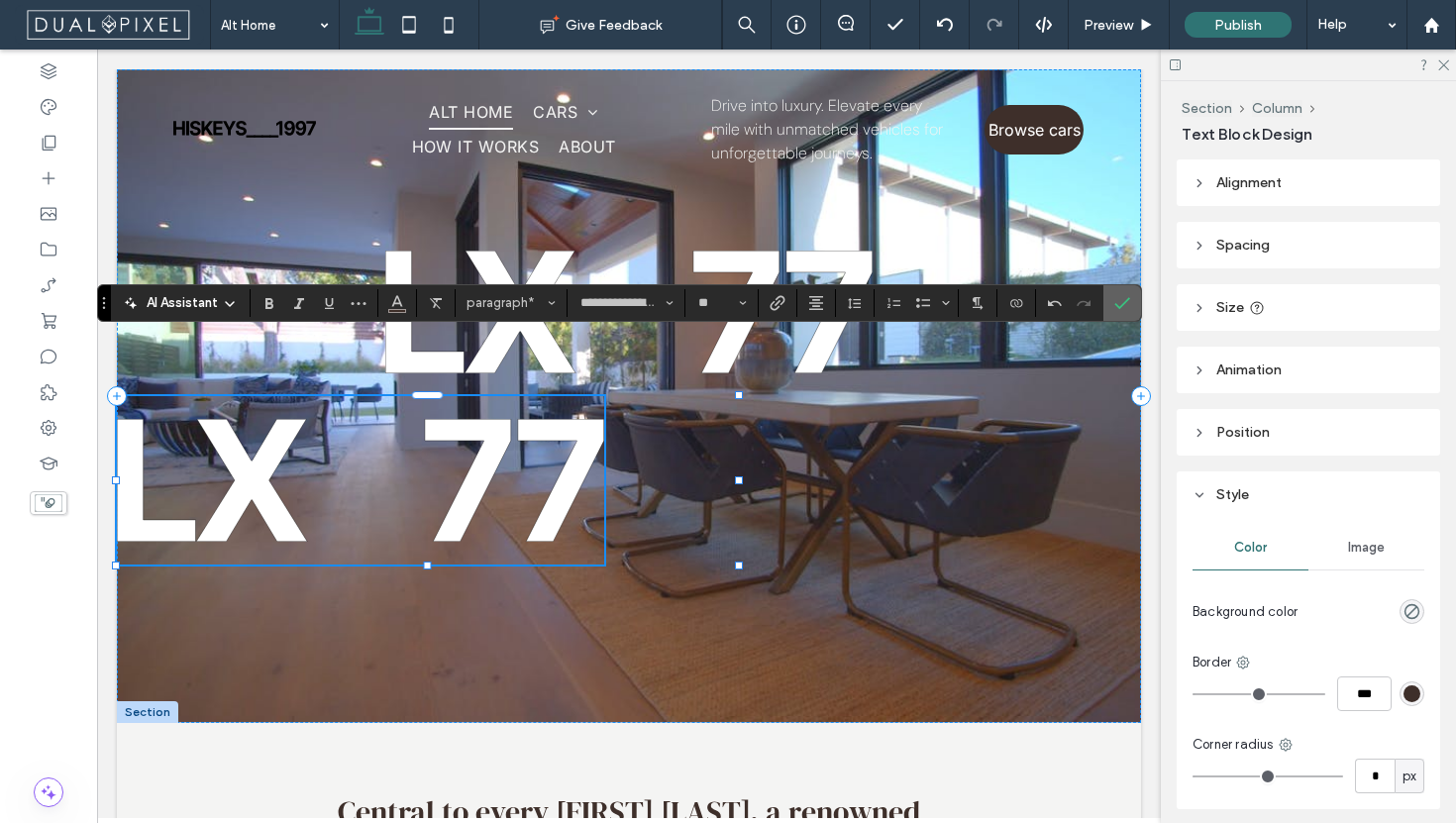 click 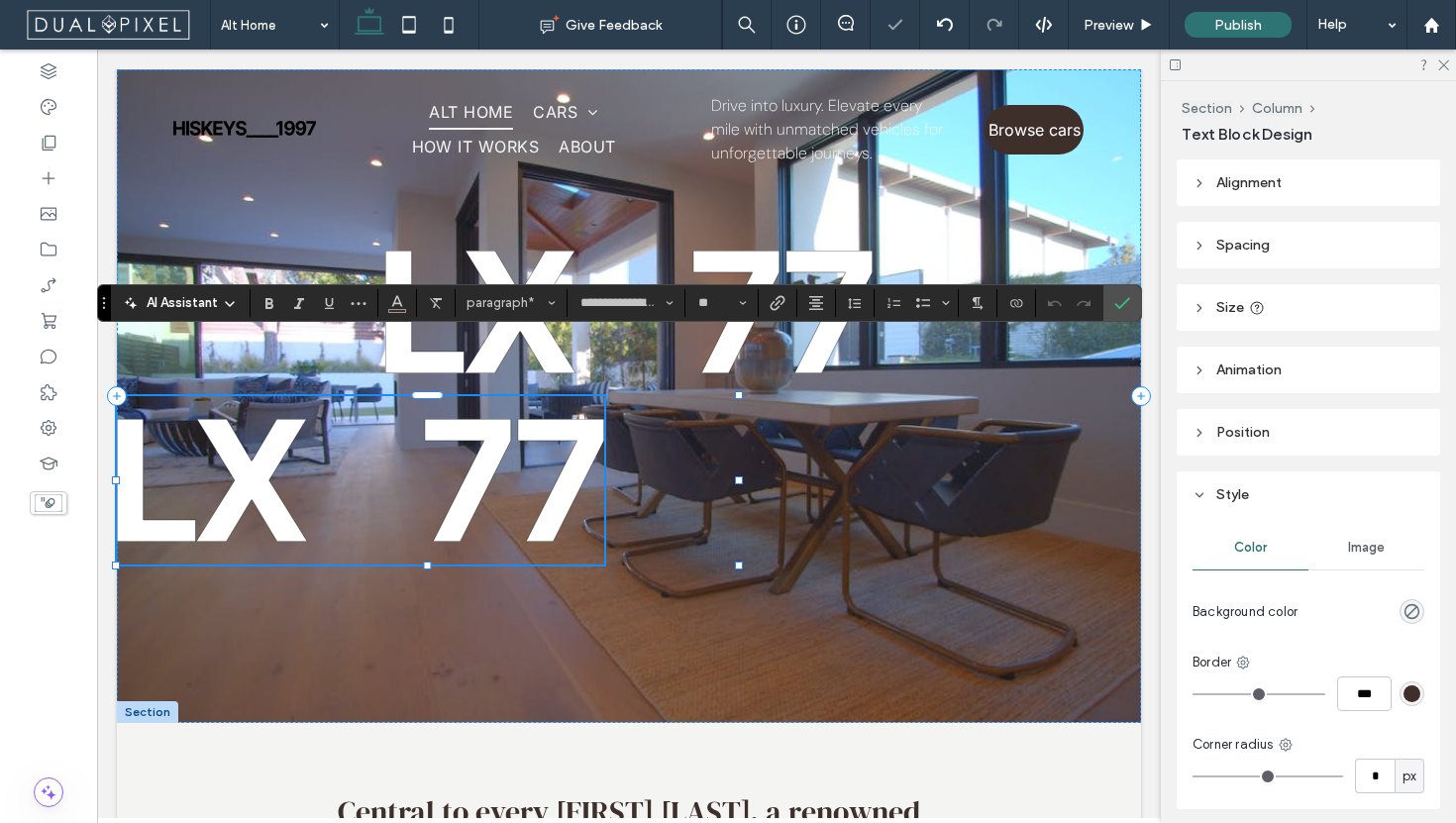 type on "*******" 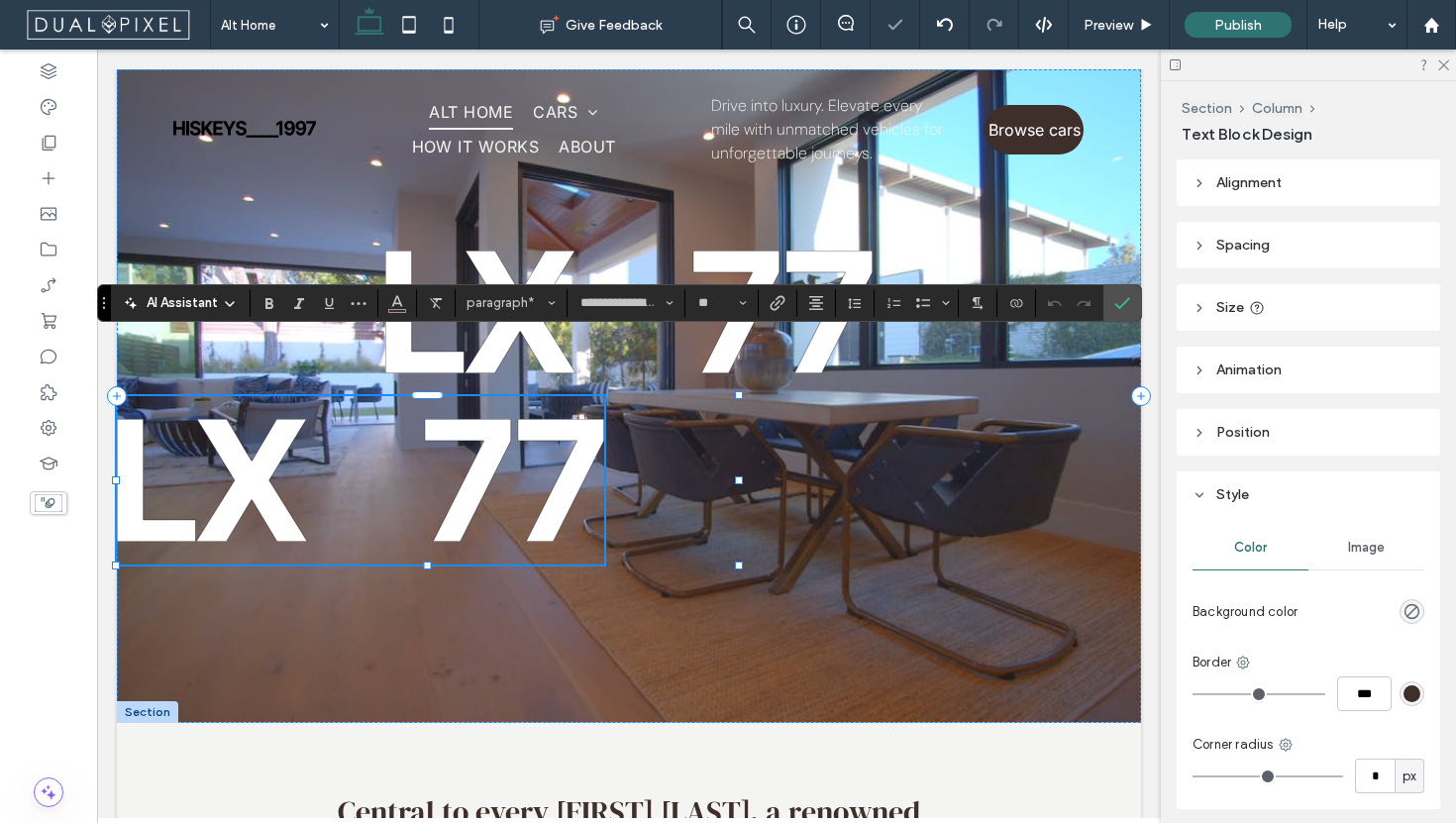 type on "**" 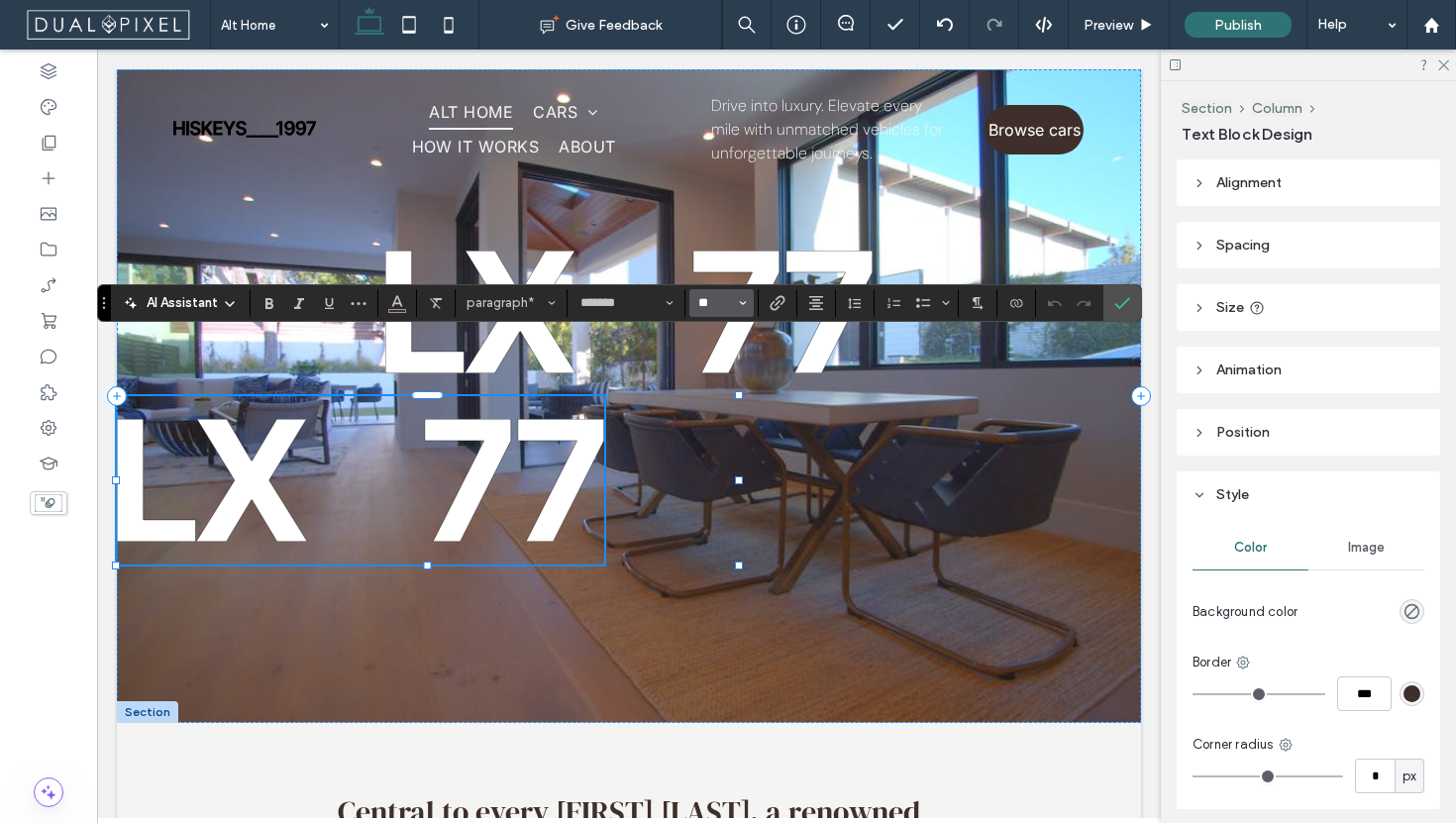 click on "**" at bounding box center (715, 303) 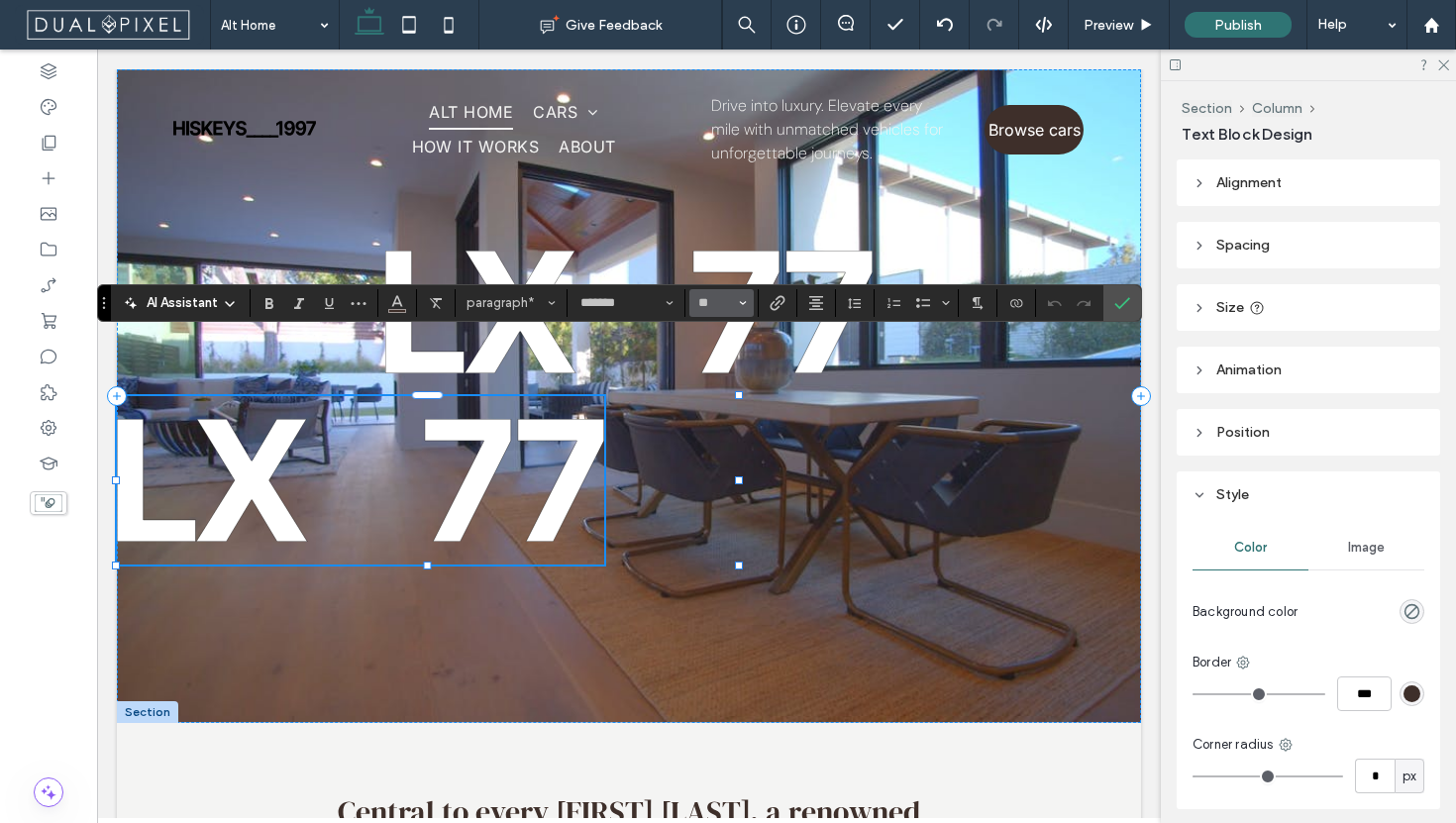 type on "**" 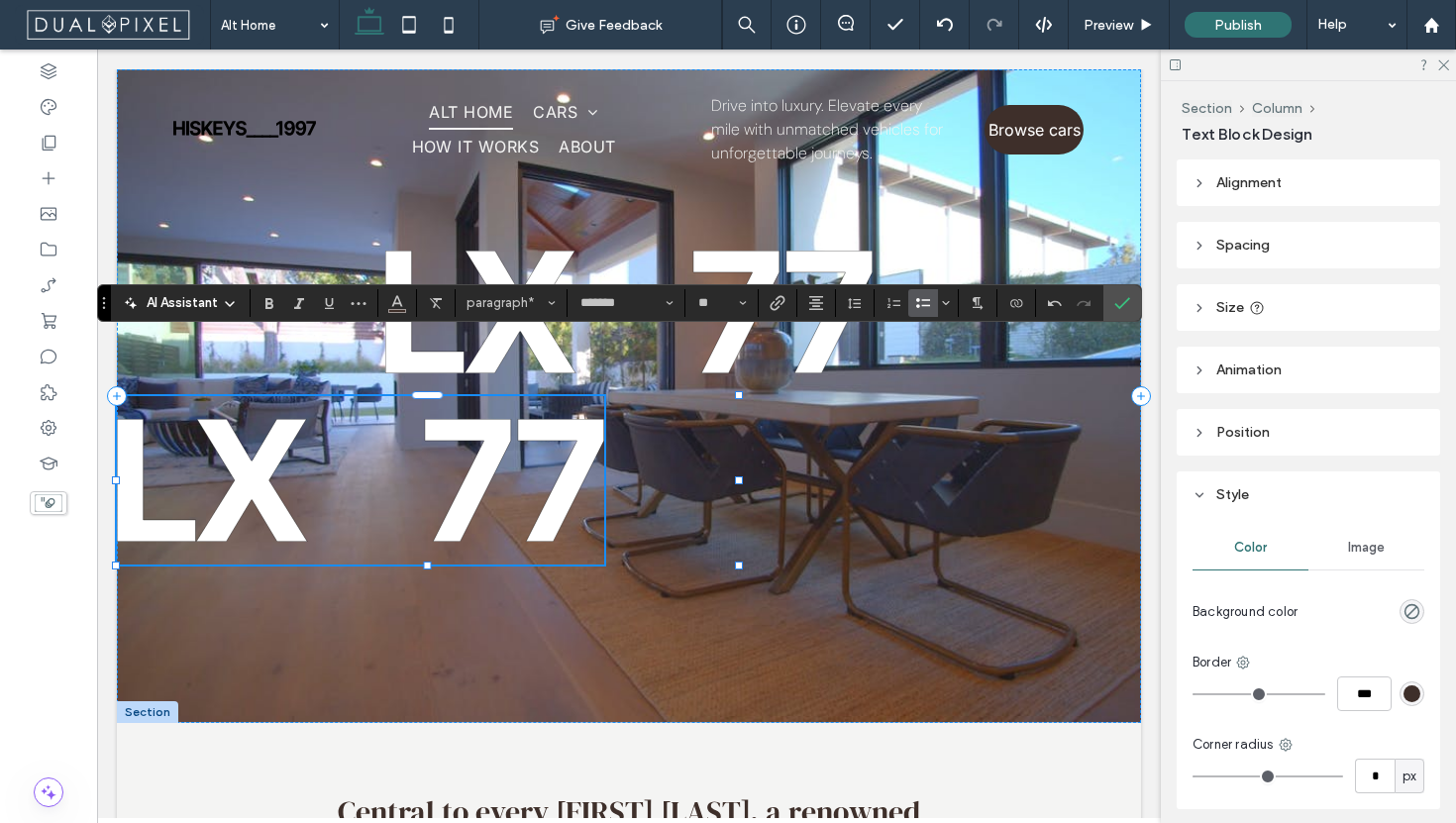 type on "**" 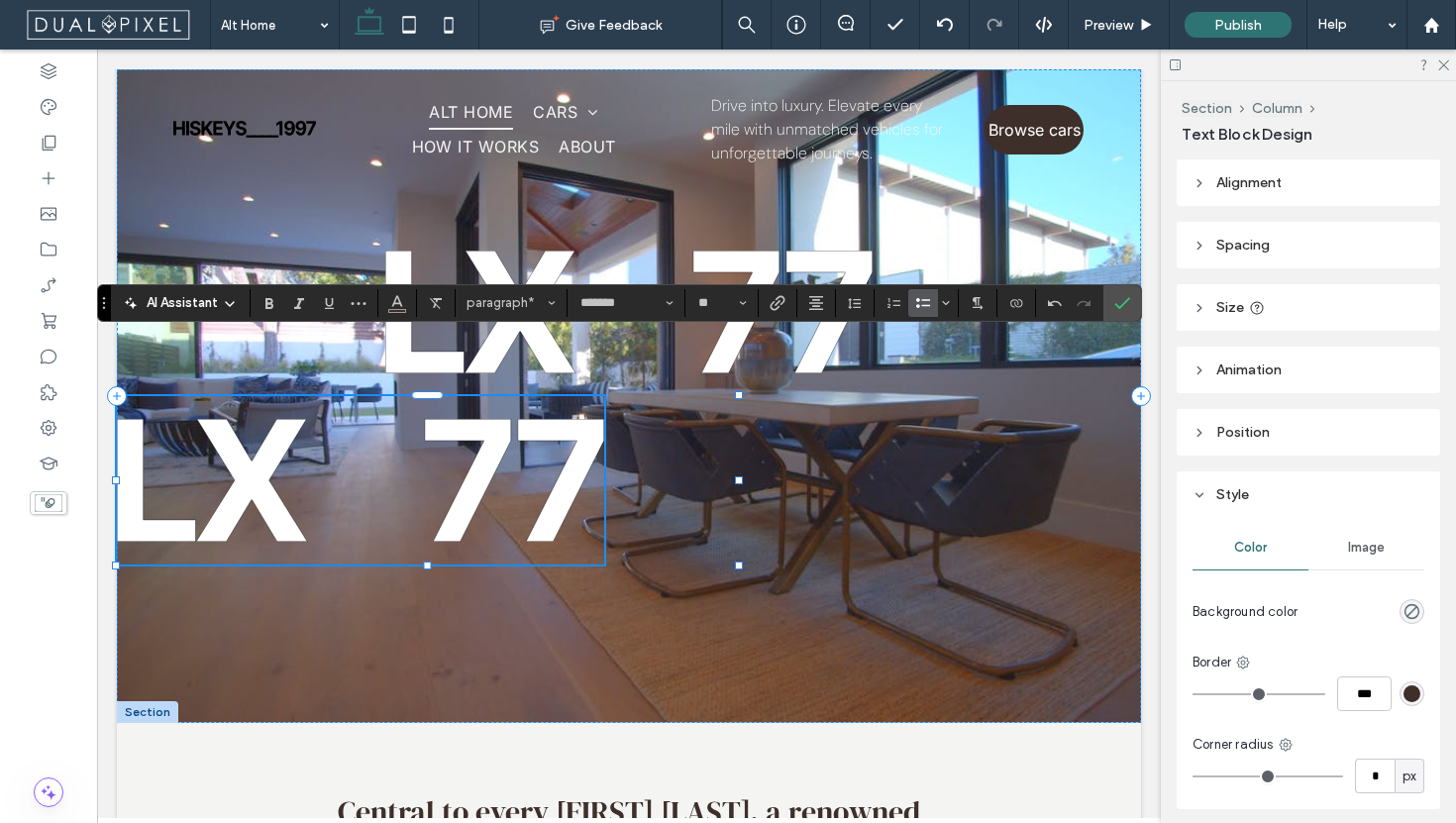 type on "****" 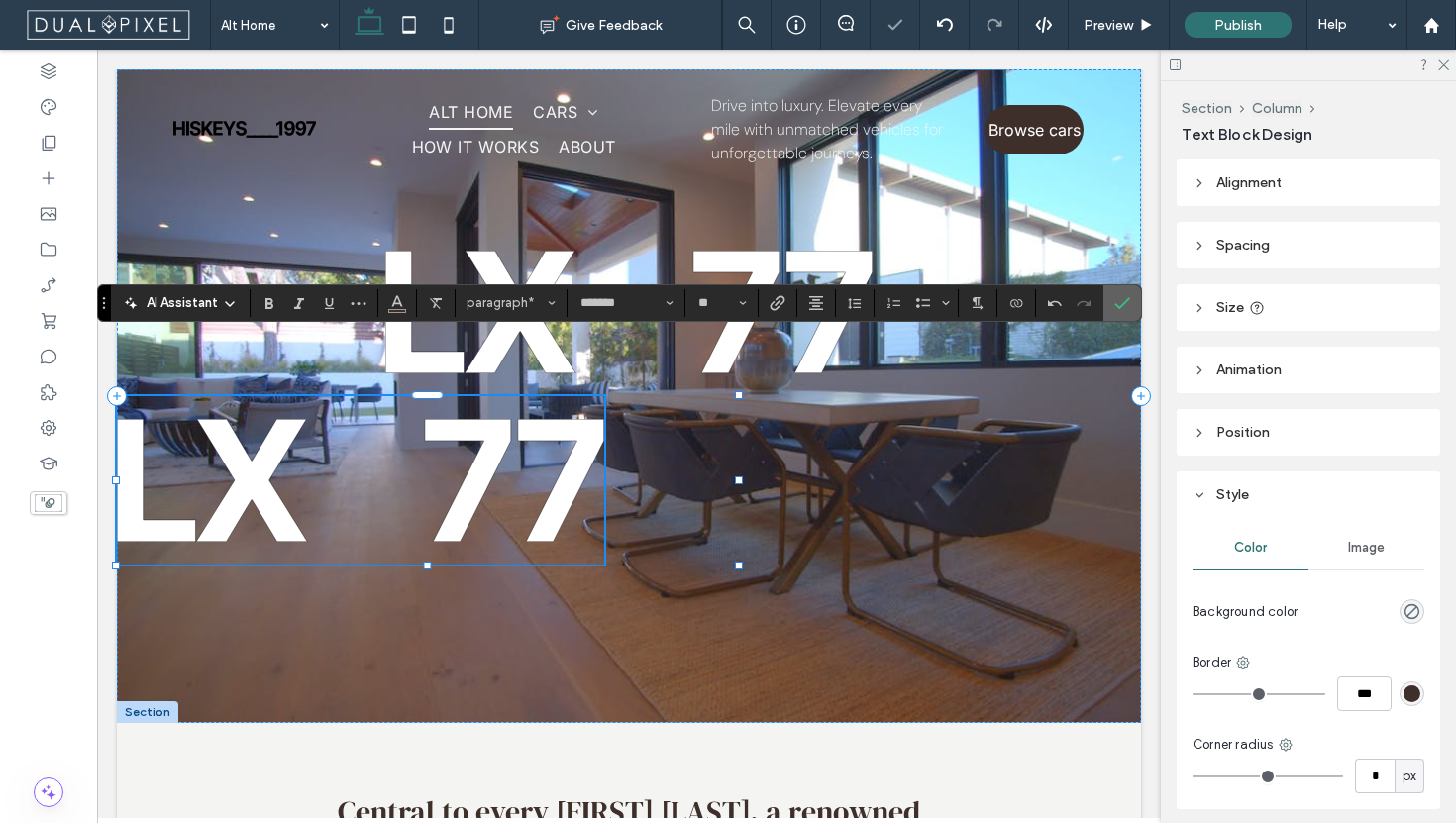 click at bounding box center [1118, 303] 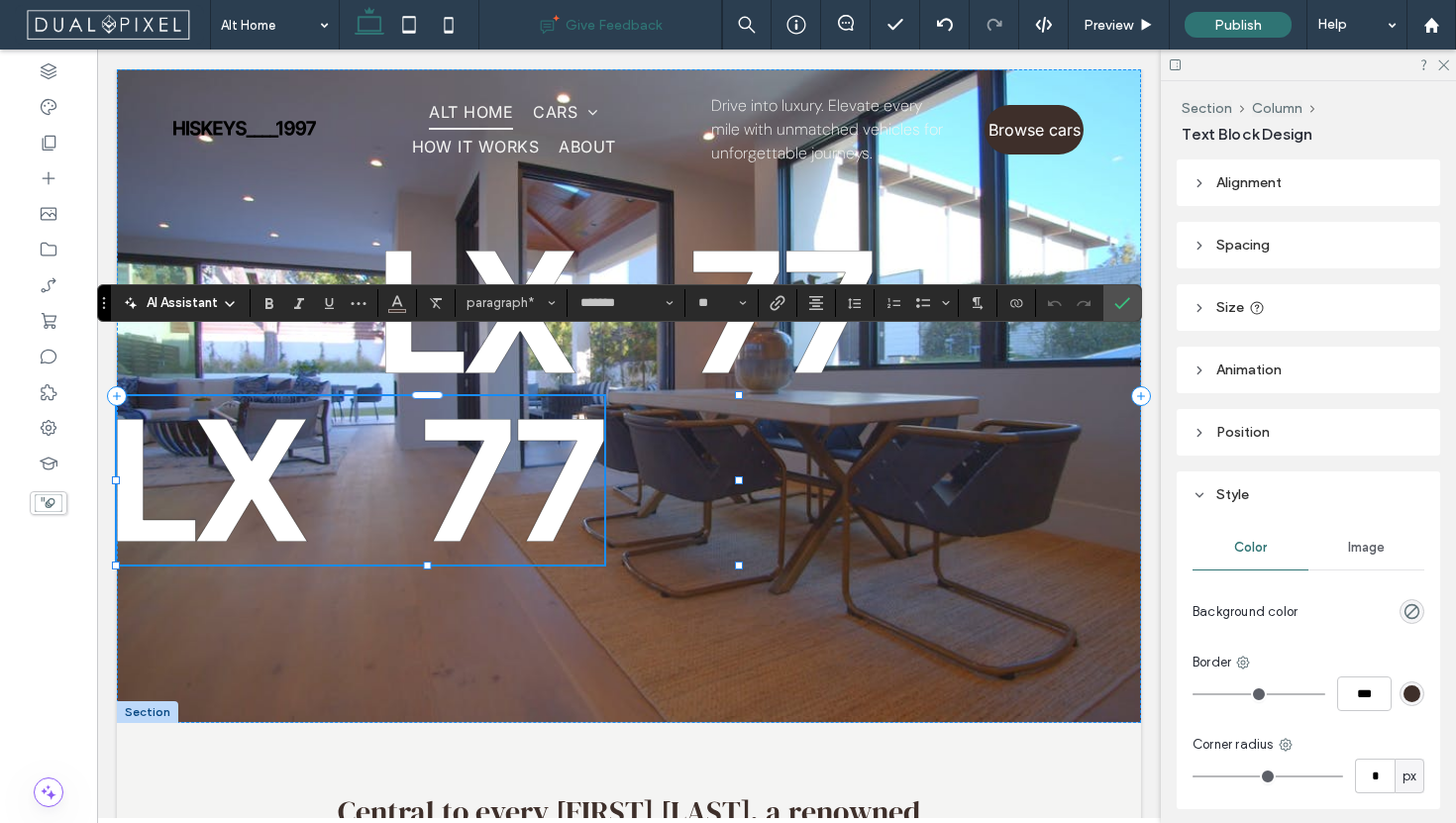 type 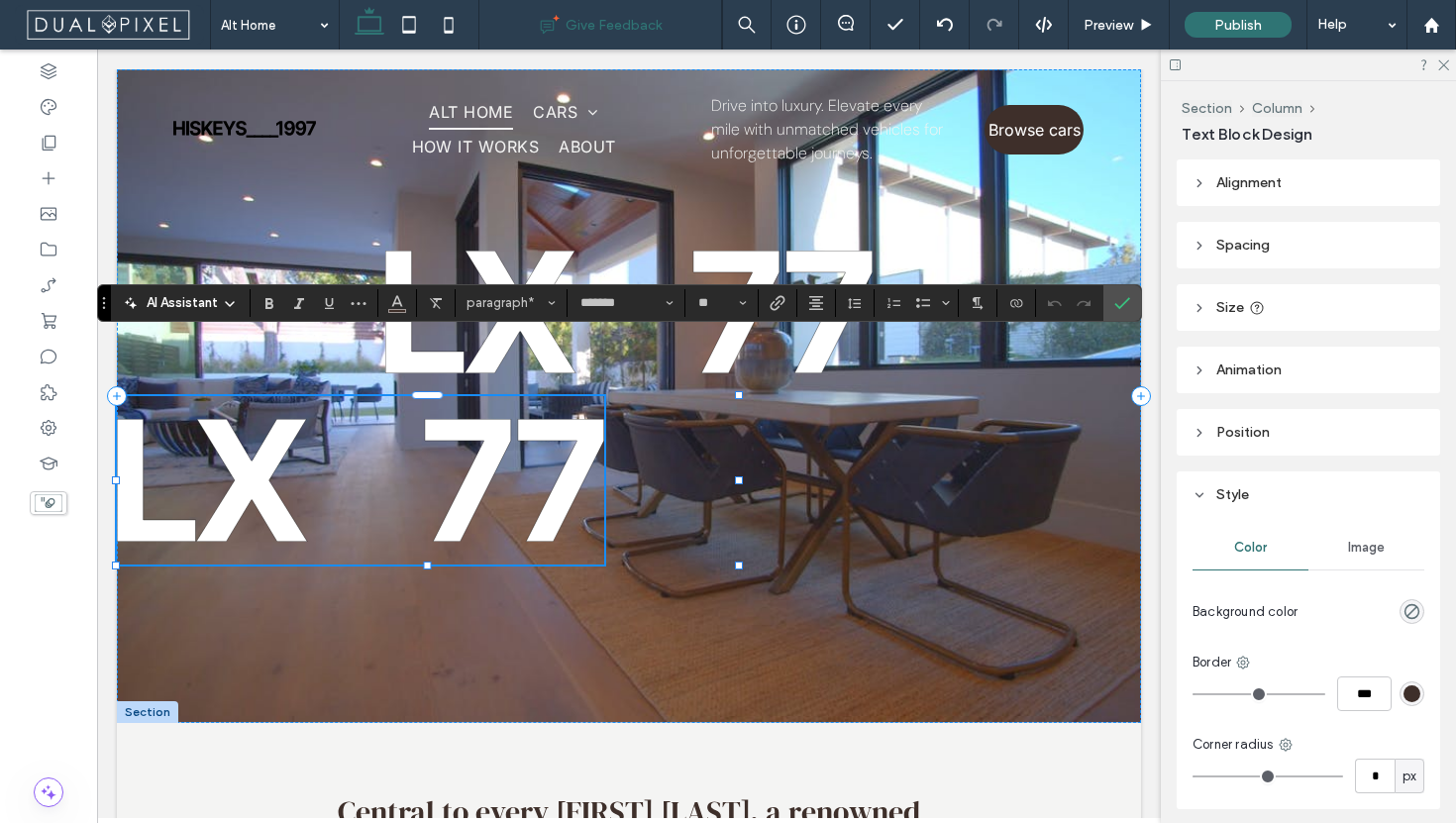 type on "*" 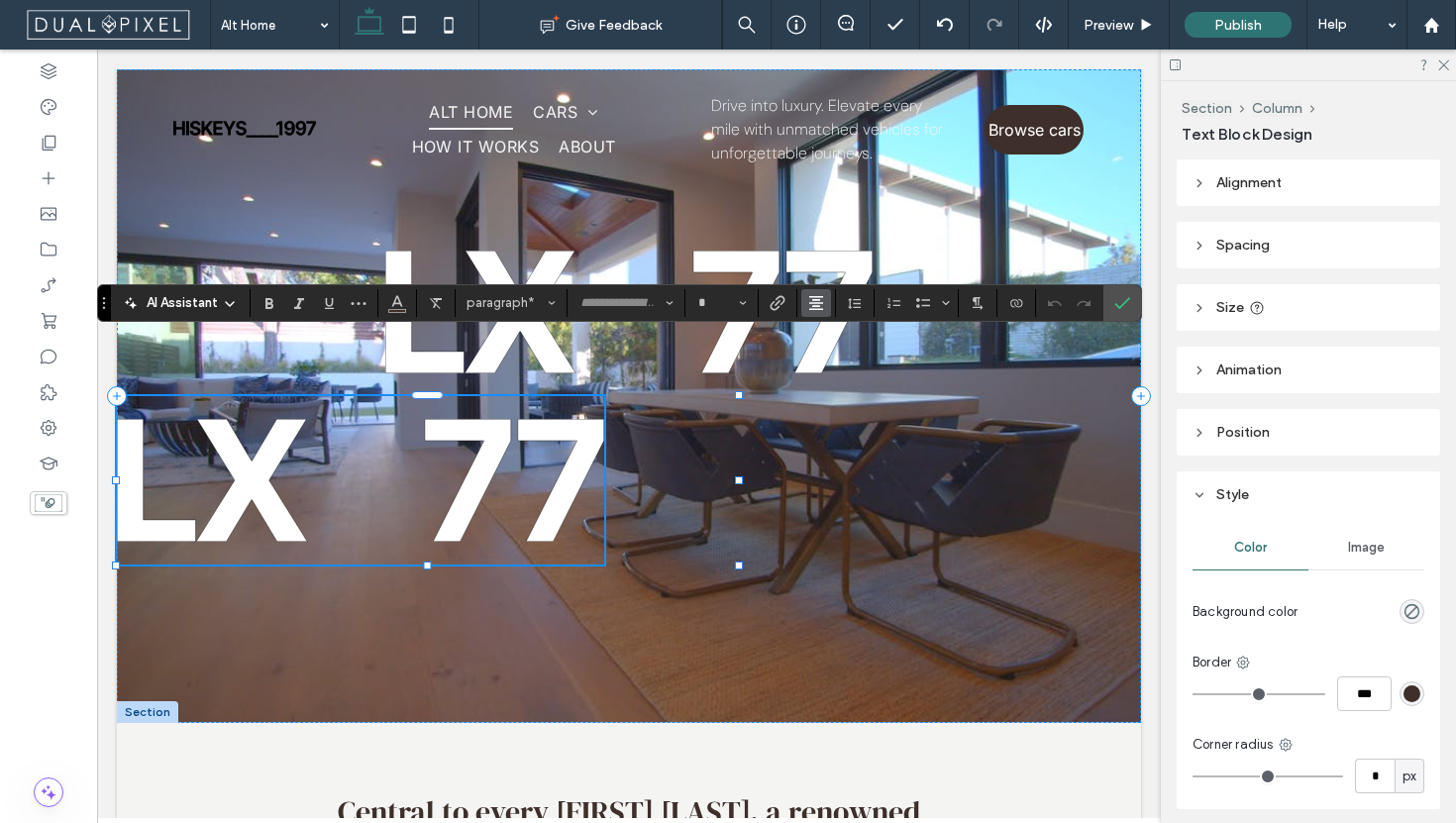 click at bounding box center [816, 303] 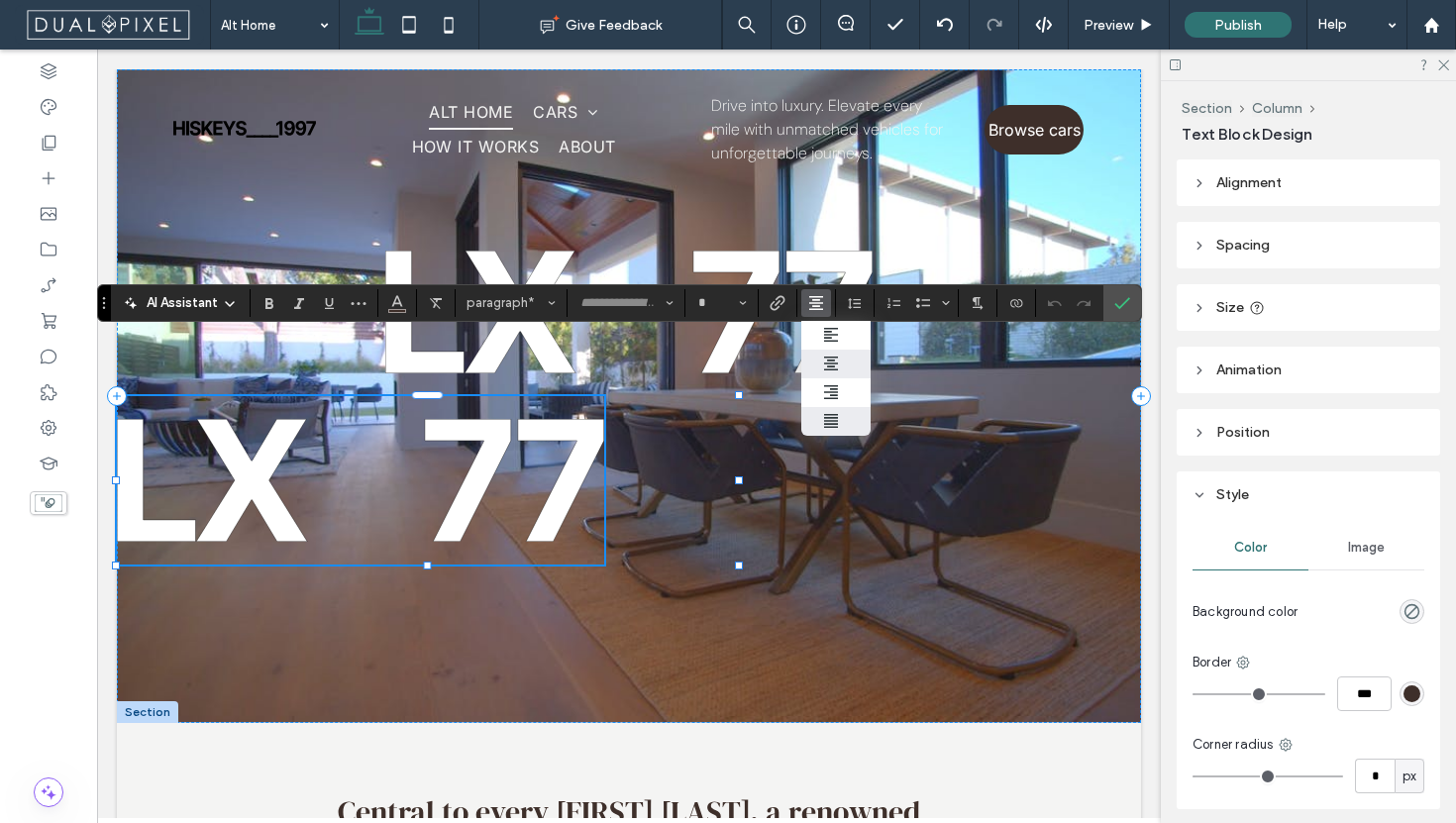 click 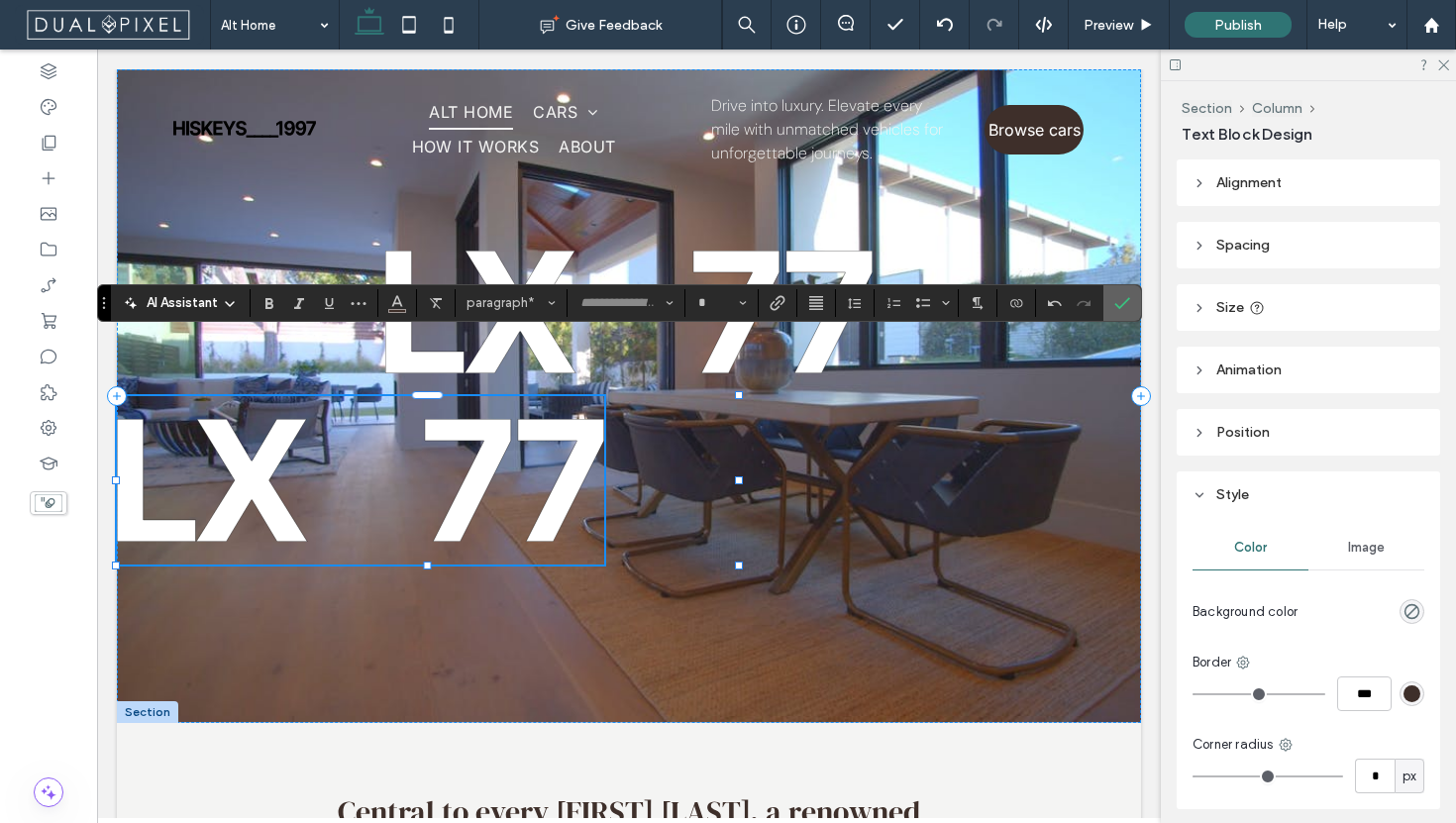 click at bounding box center [1122, 303] 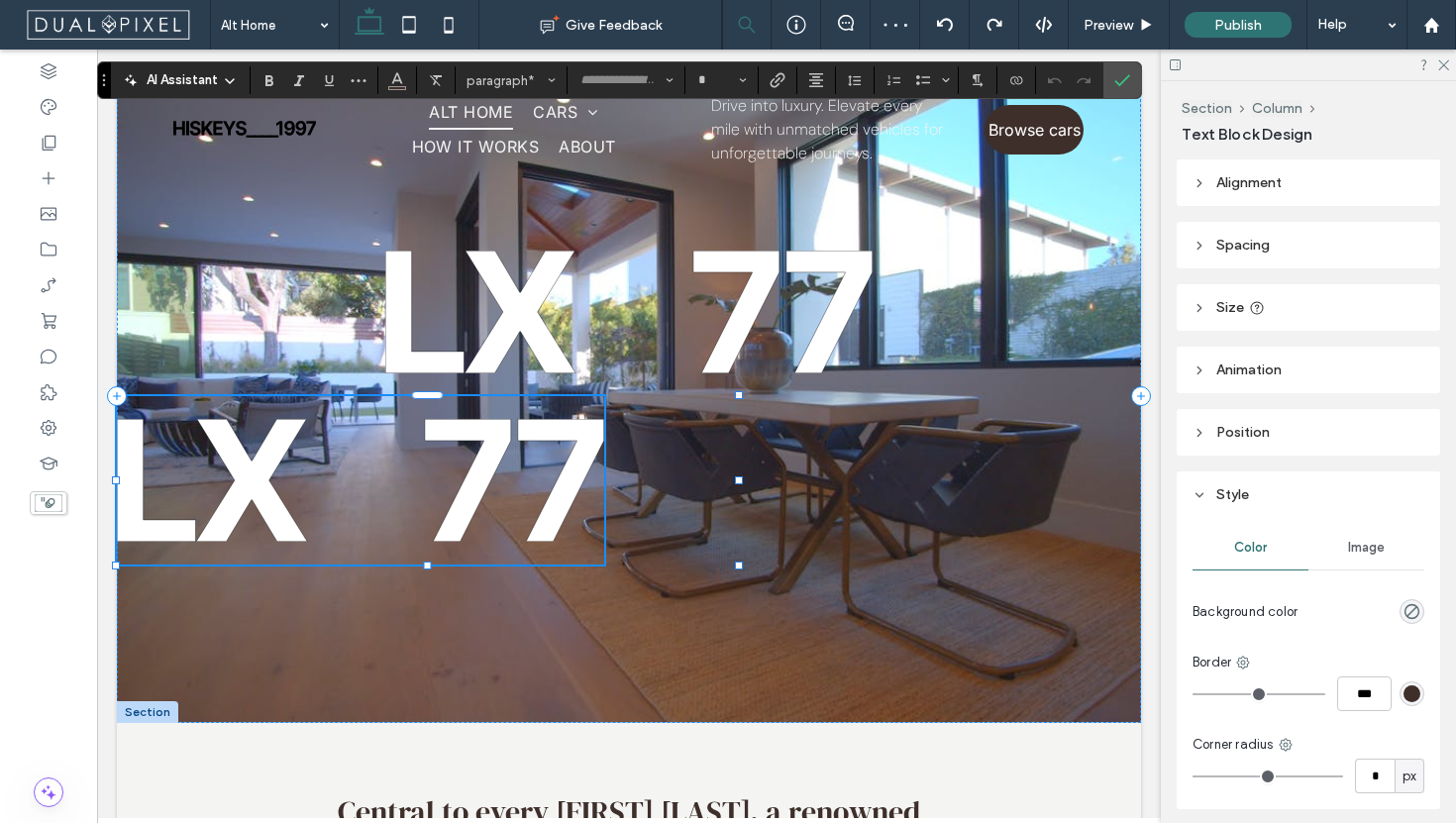 type on "**********" 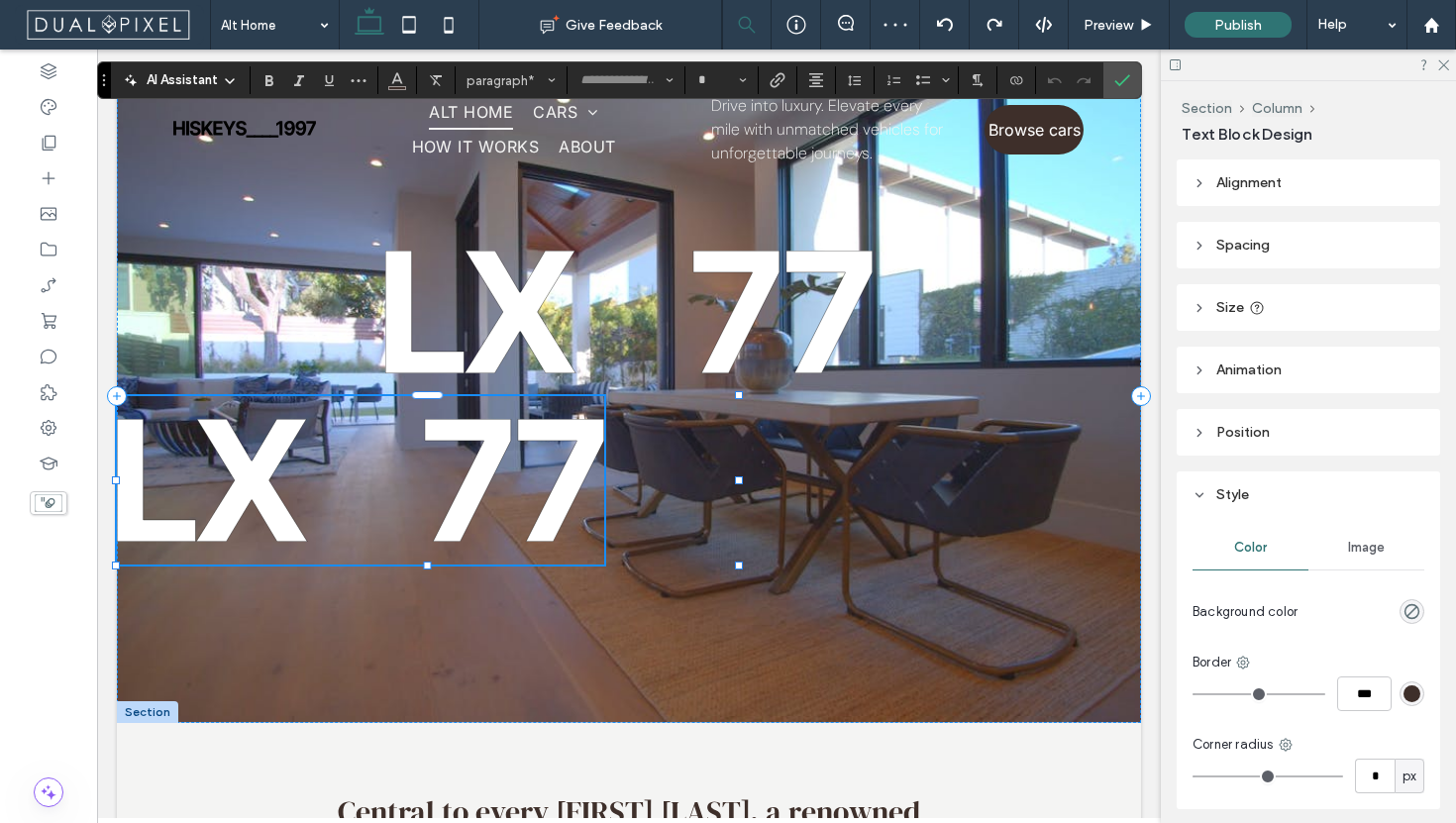 type on "**" 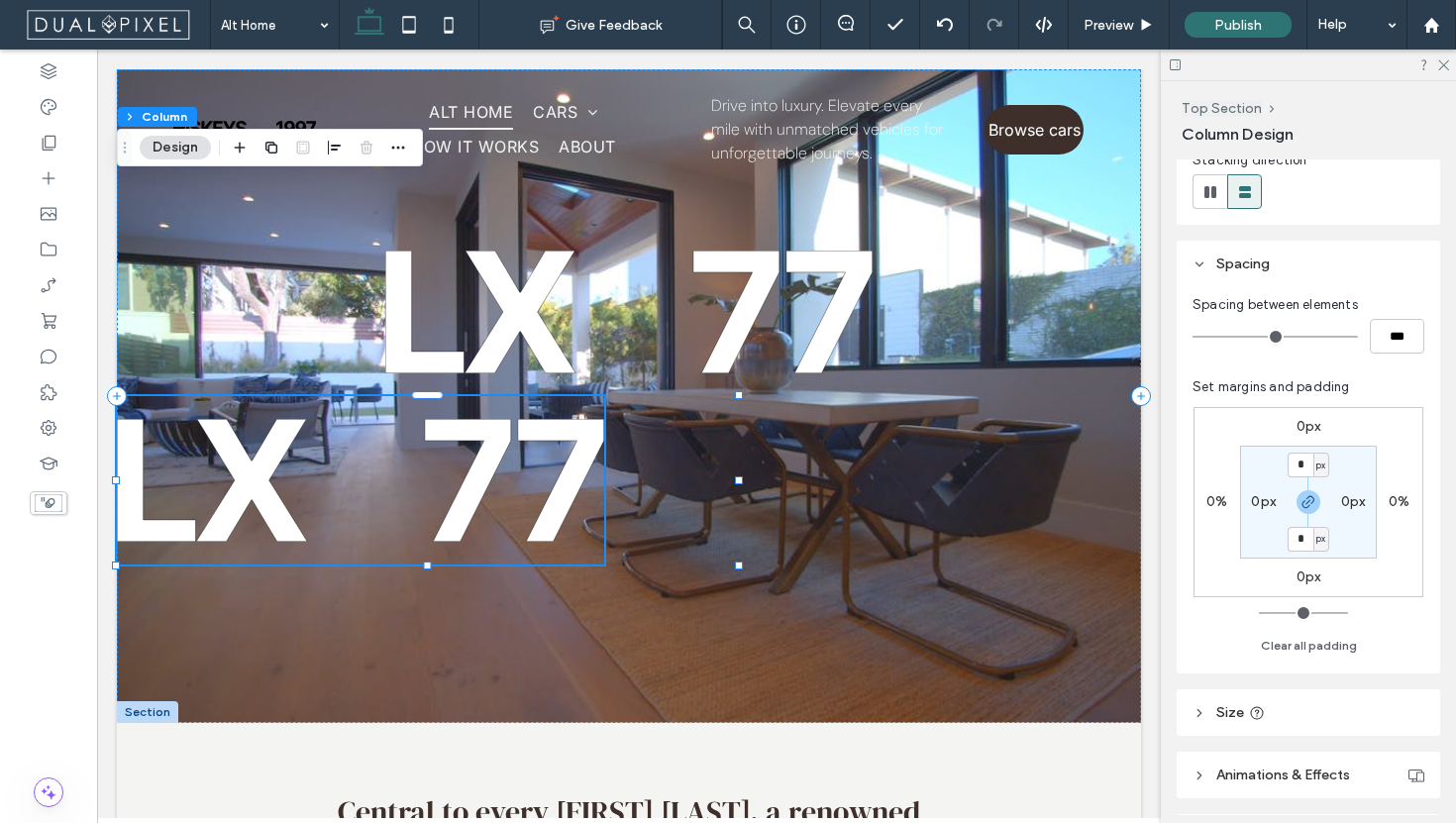 scroll, scrollTop: 372, scrollLeft: 0, axis: vertical 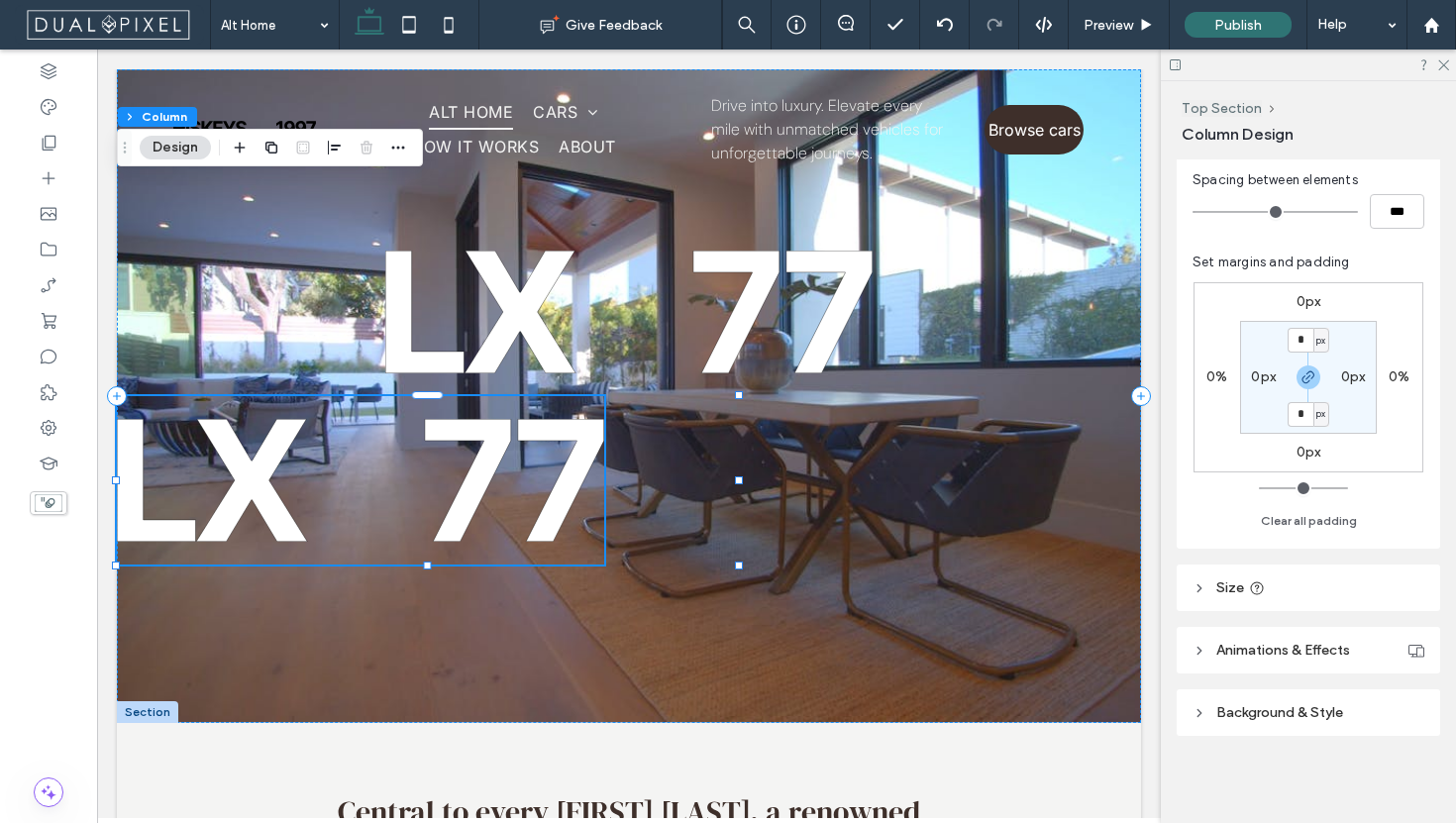 click on "Animations & Effects" at bounding box center [1308, 650] 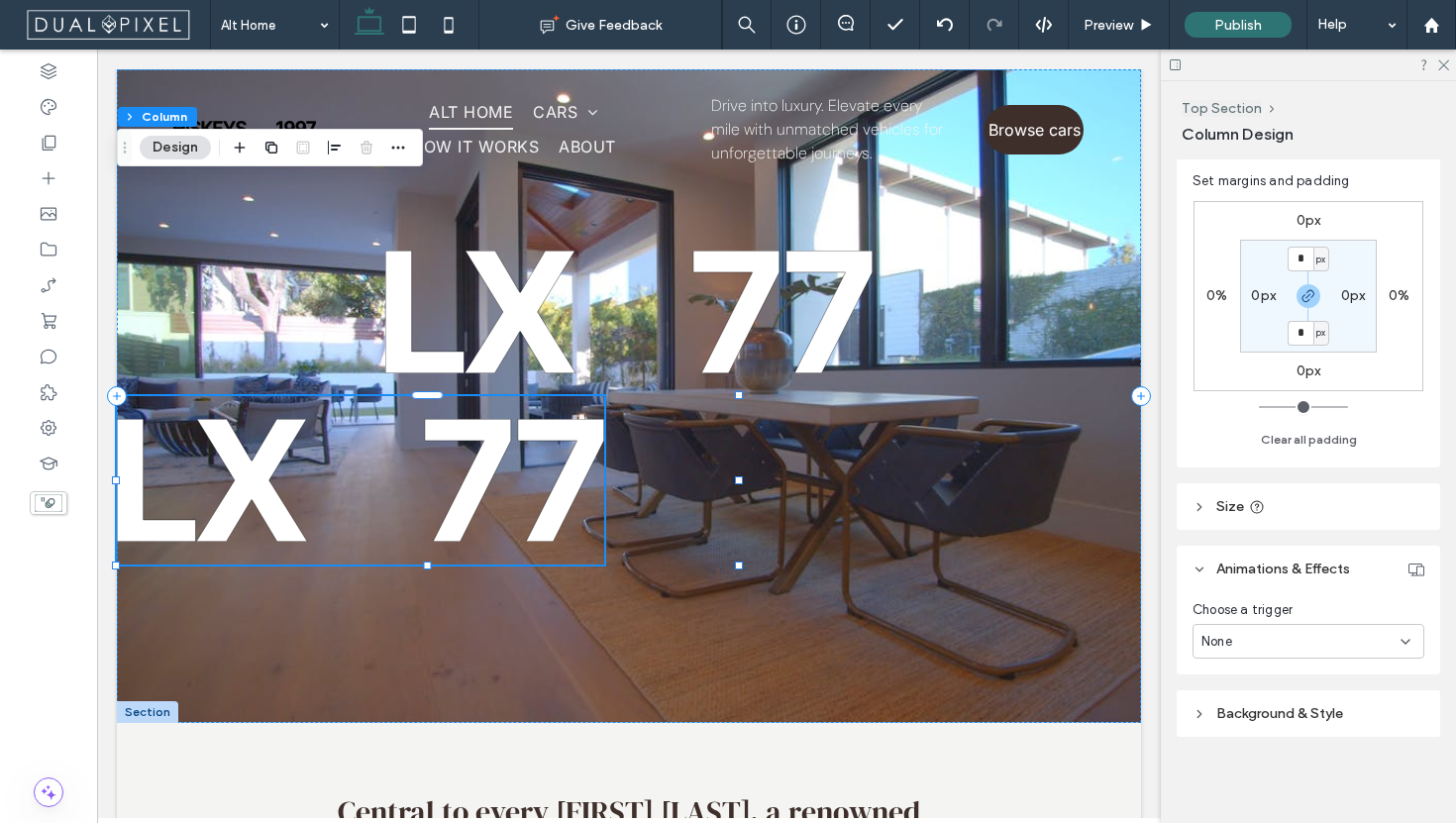 scroll, scrollTop: 455, scrollLeft: 0, axis: vertical 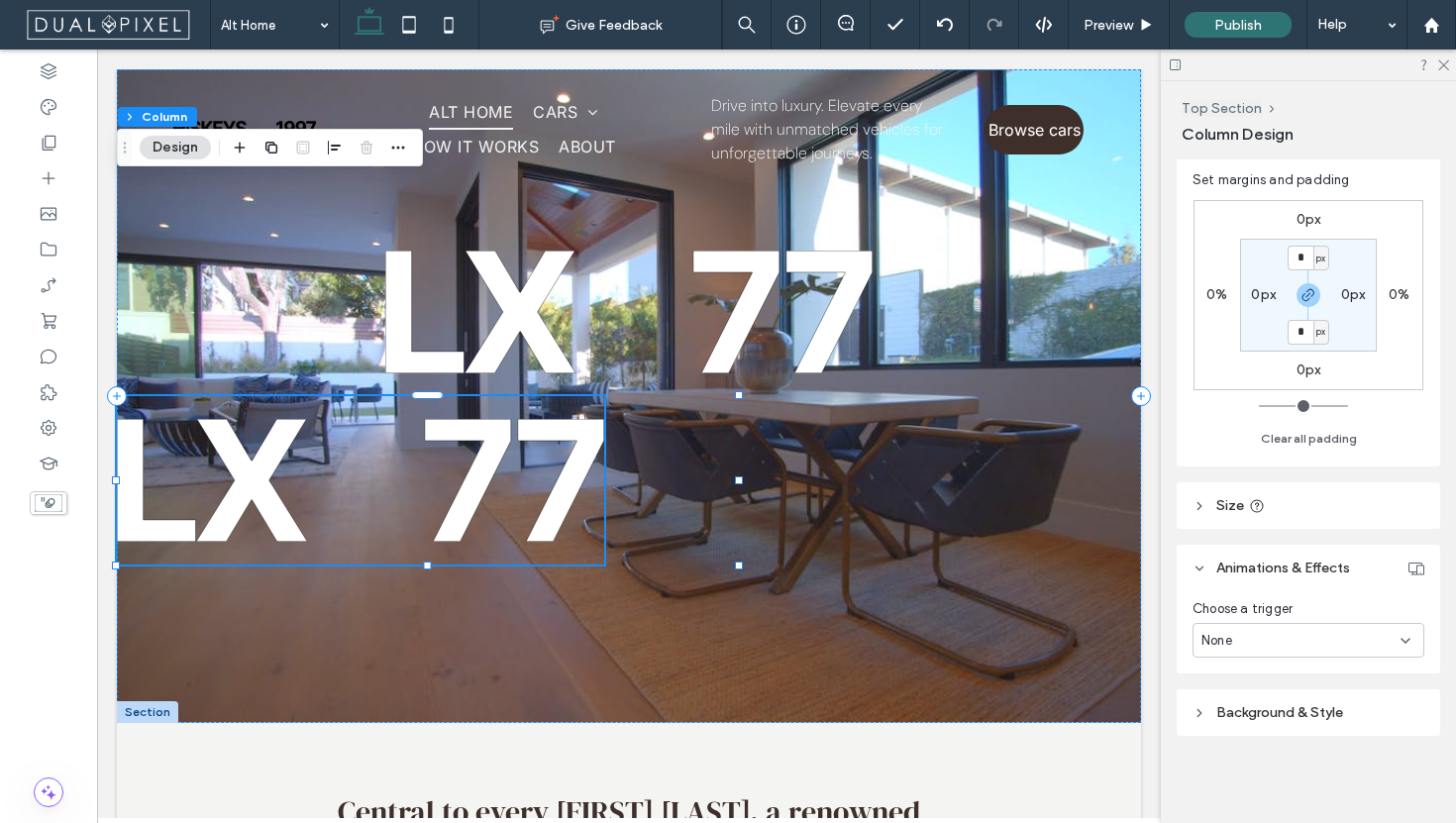 click on "Background & Style" at bounding box center (1280, 712) 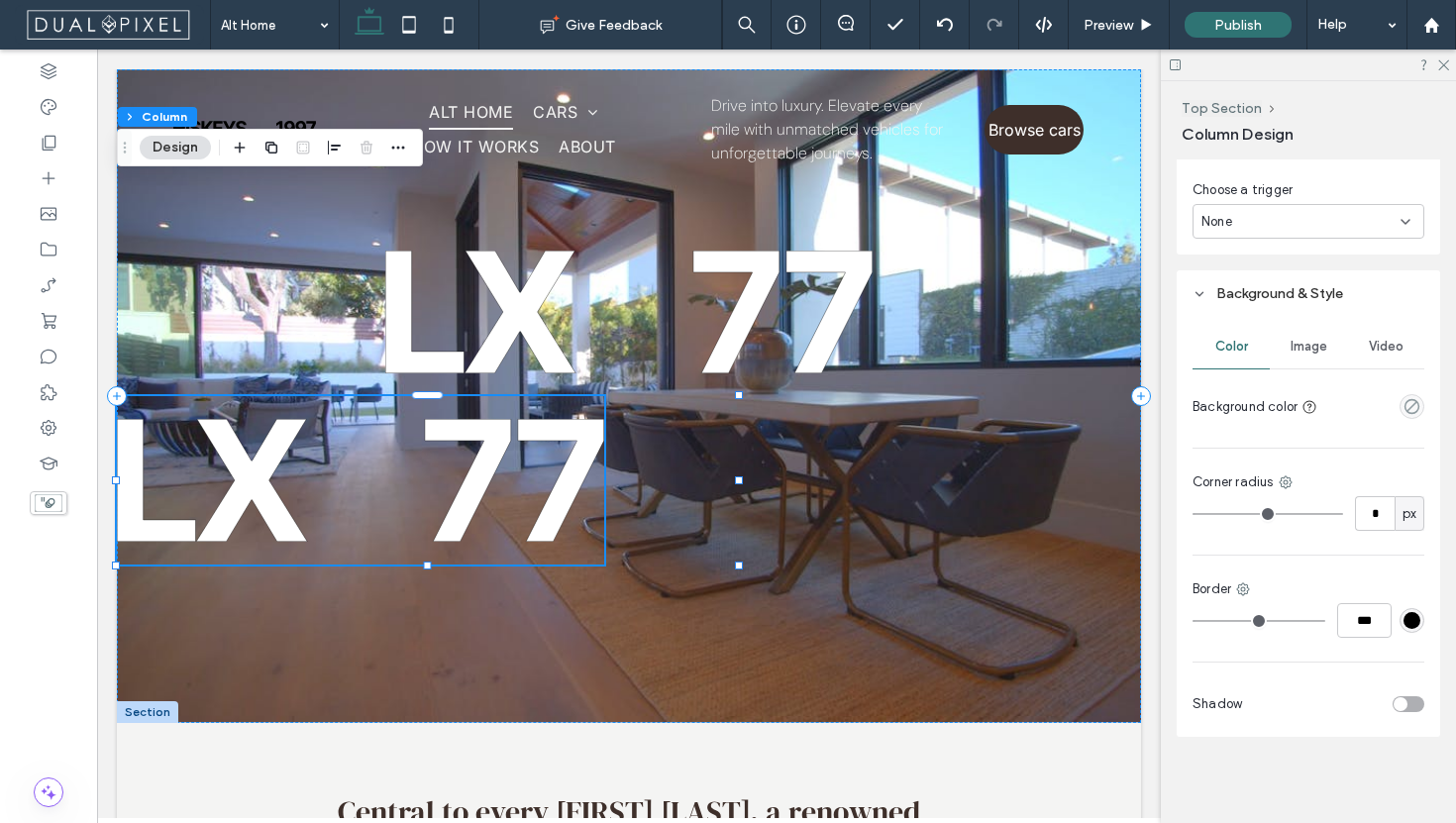 scroll, scrollTop: 874, scrollLeft: 0, axis: vertical 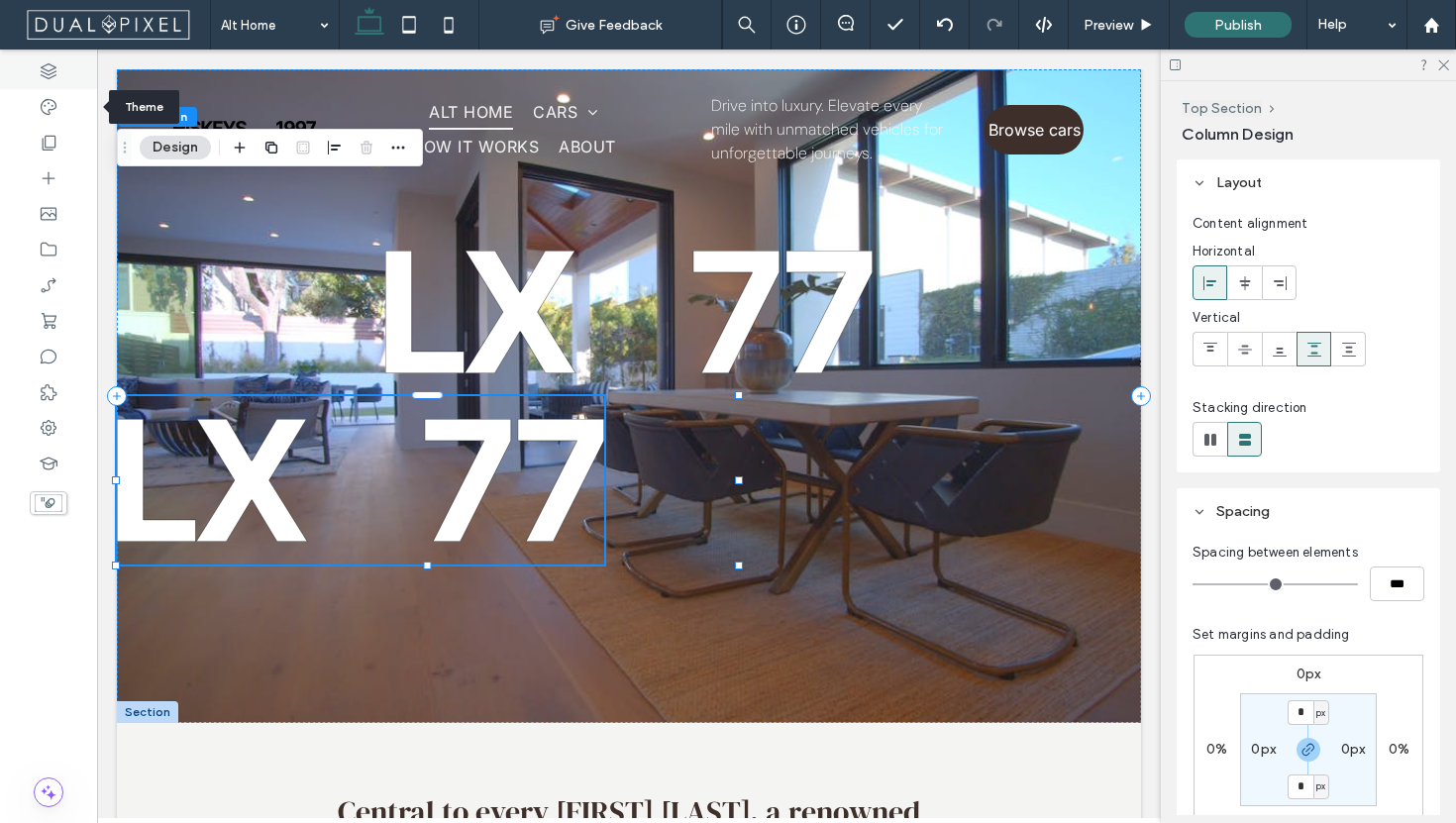 click at bounding box center [49, 71] 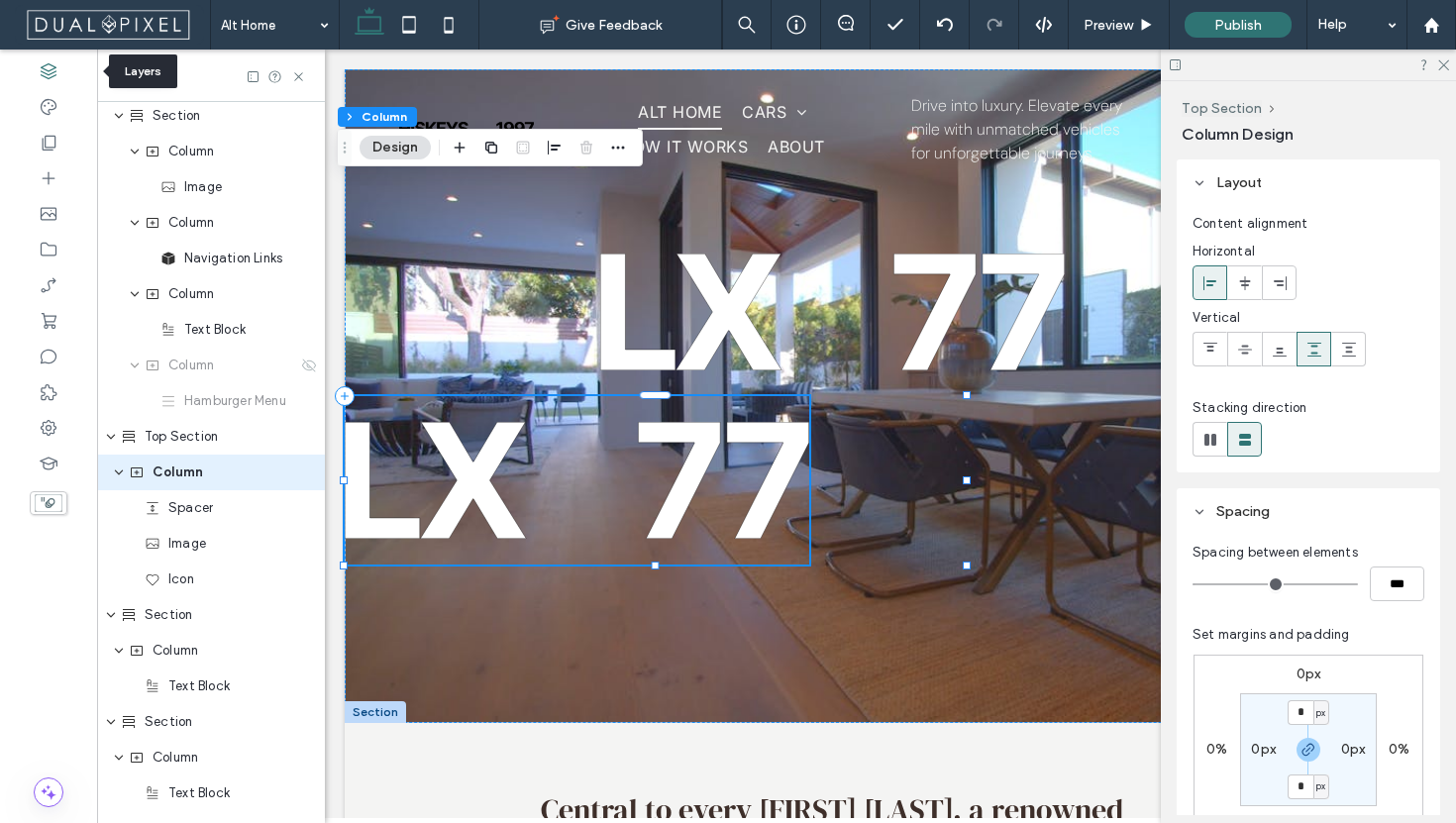 scroll, scrollTop: 50, scrollLeft: 0, axis: vertical 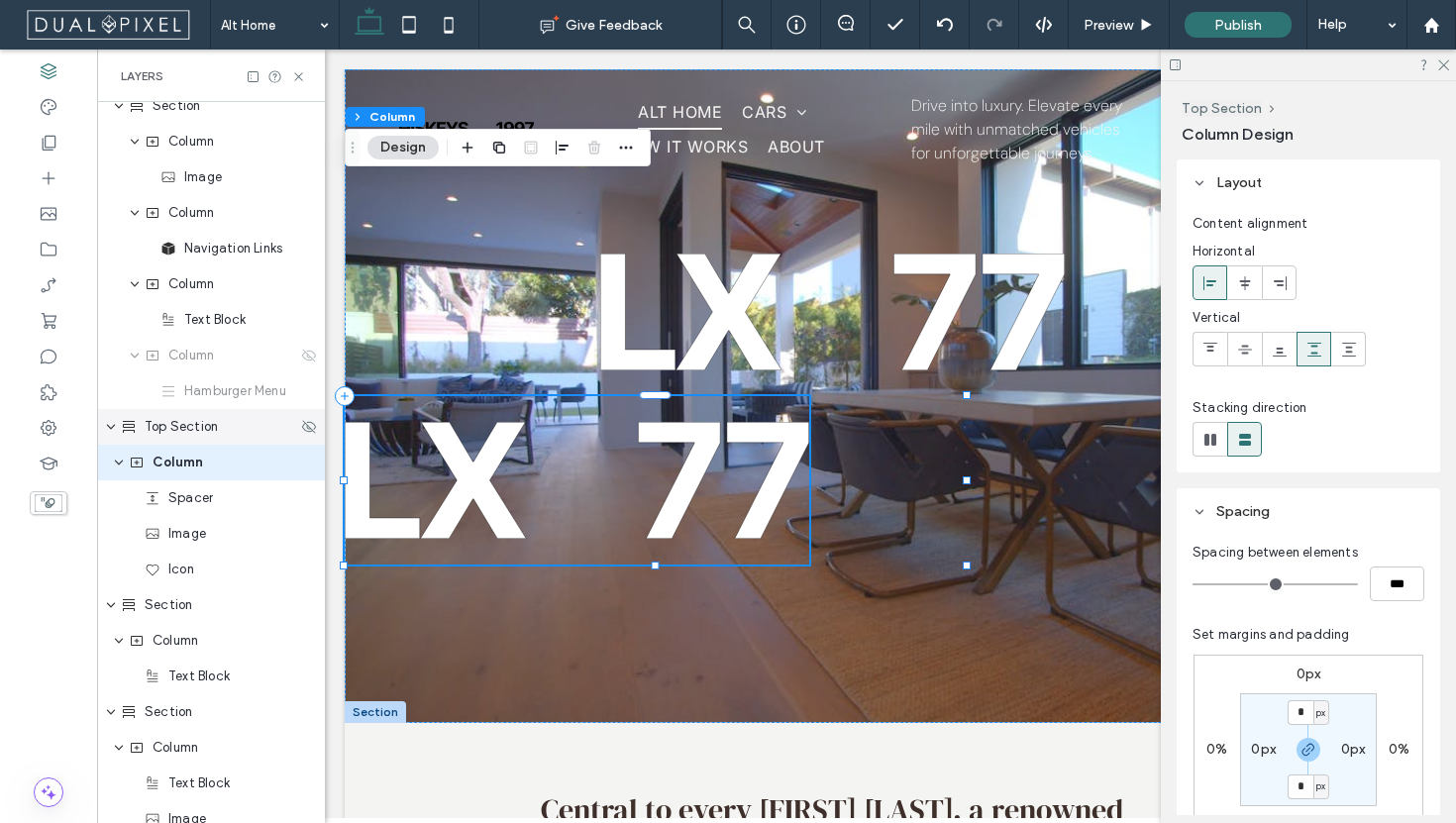 click on "Top Section" at bounding box center (181, 427) 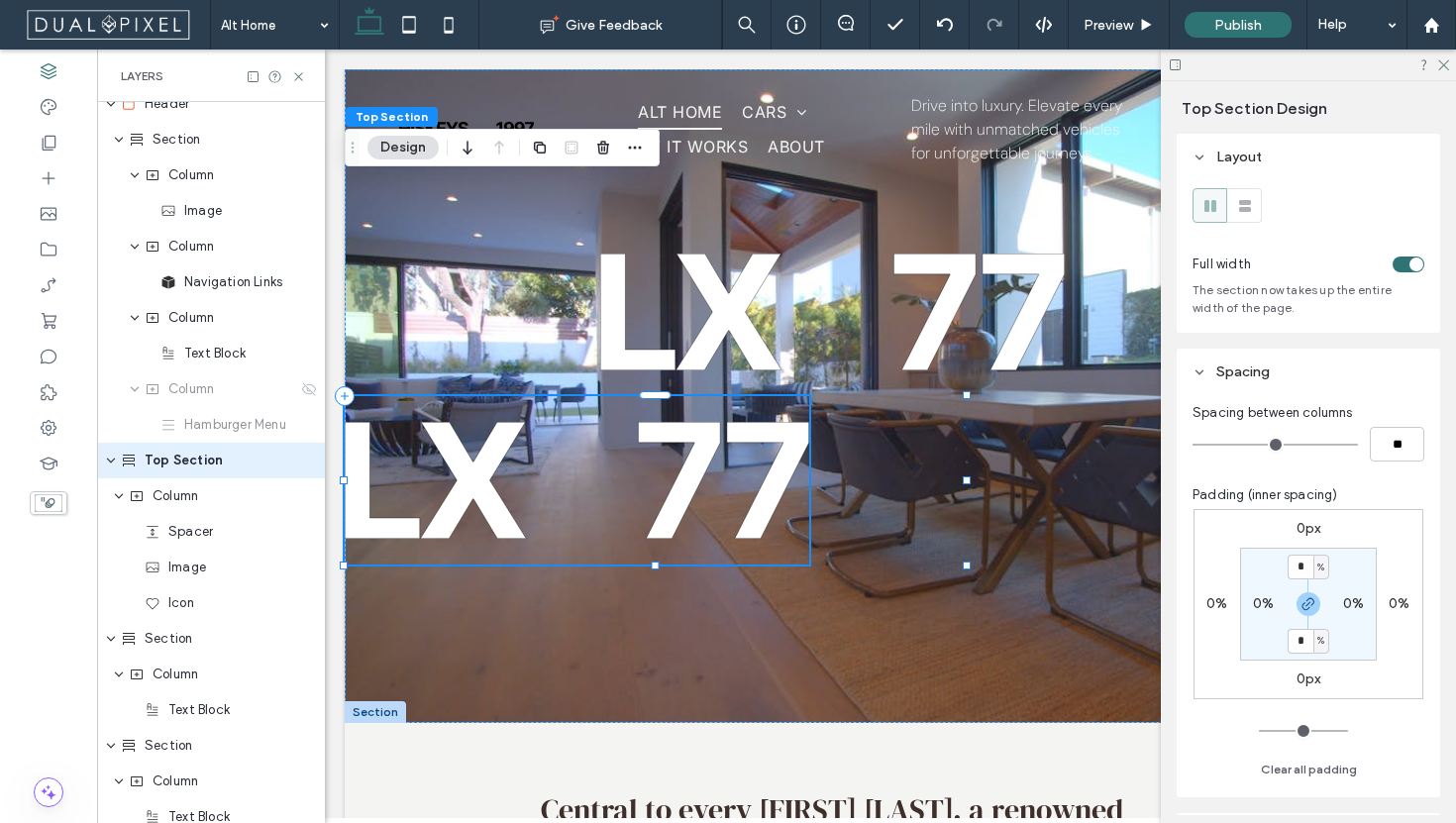scroll, scrollTop: 14, scrollLeft: 0, axis: vertical 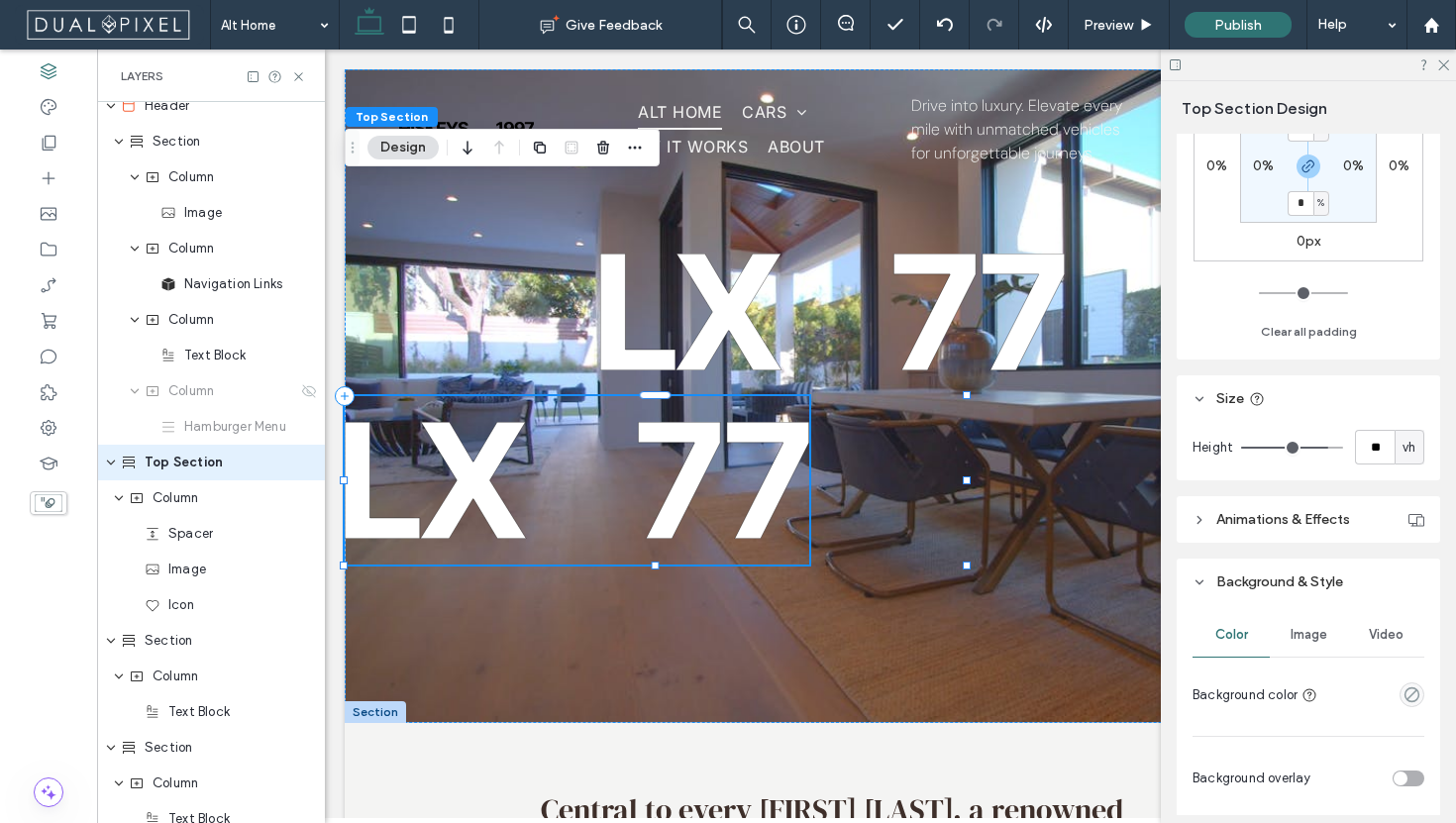 click at bounding box center [1411, 694] 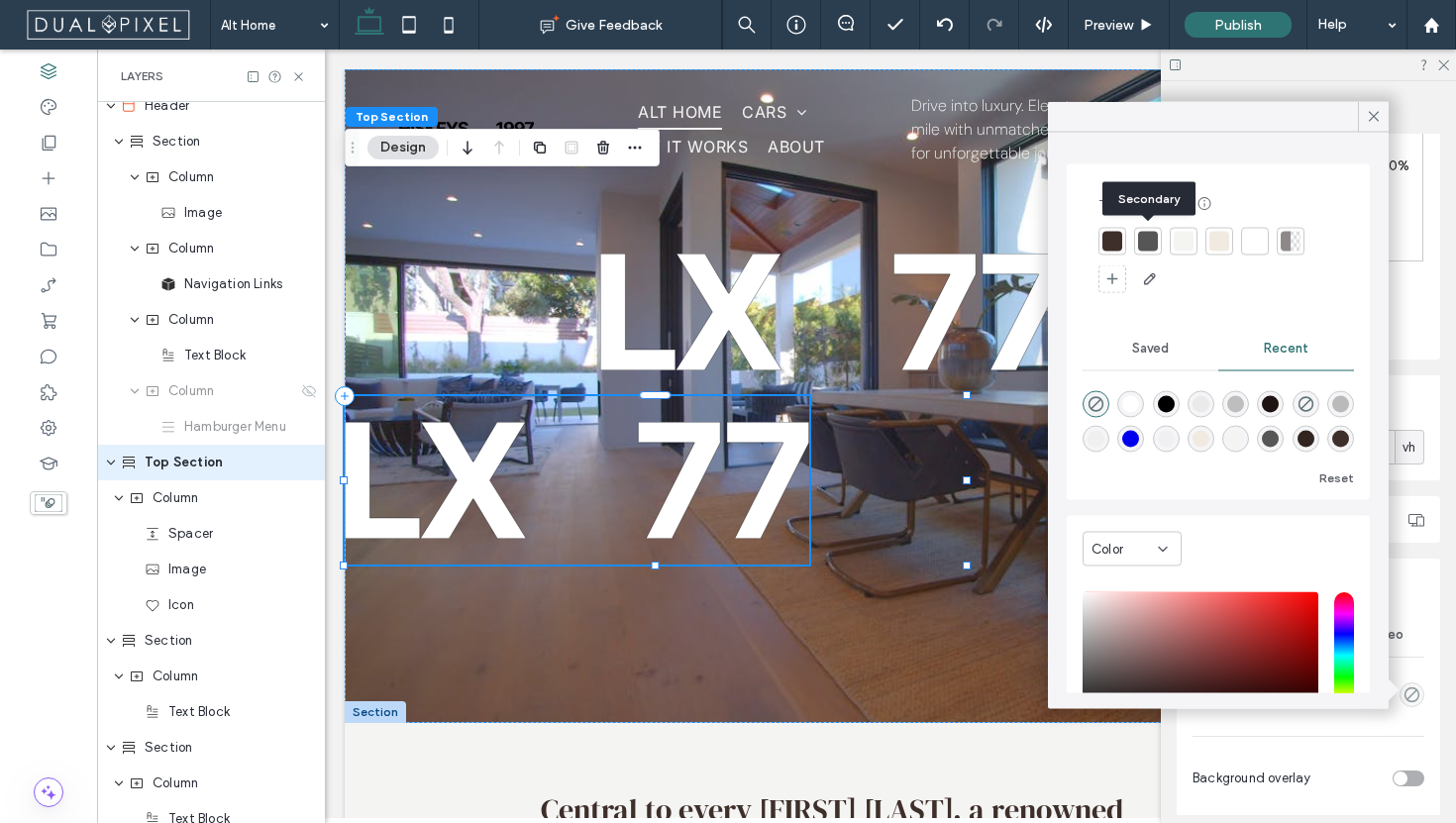 click at bounding box center [1148, 242] 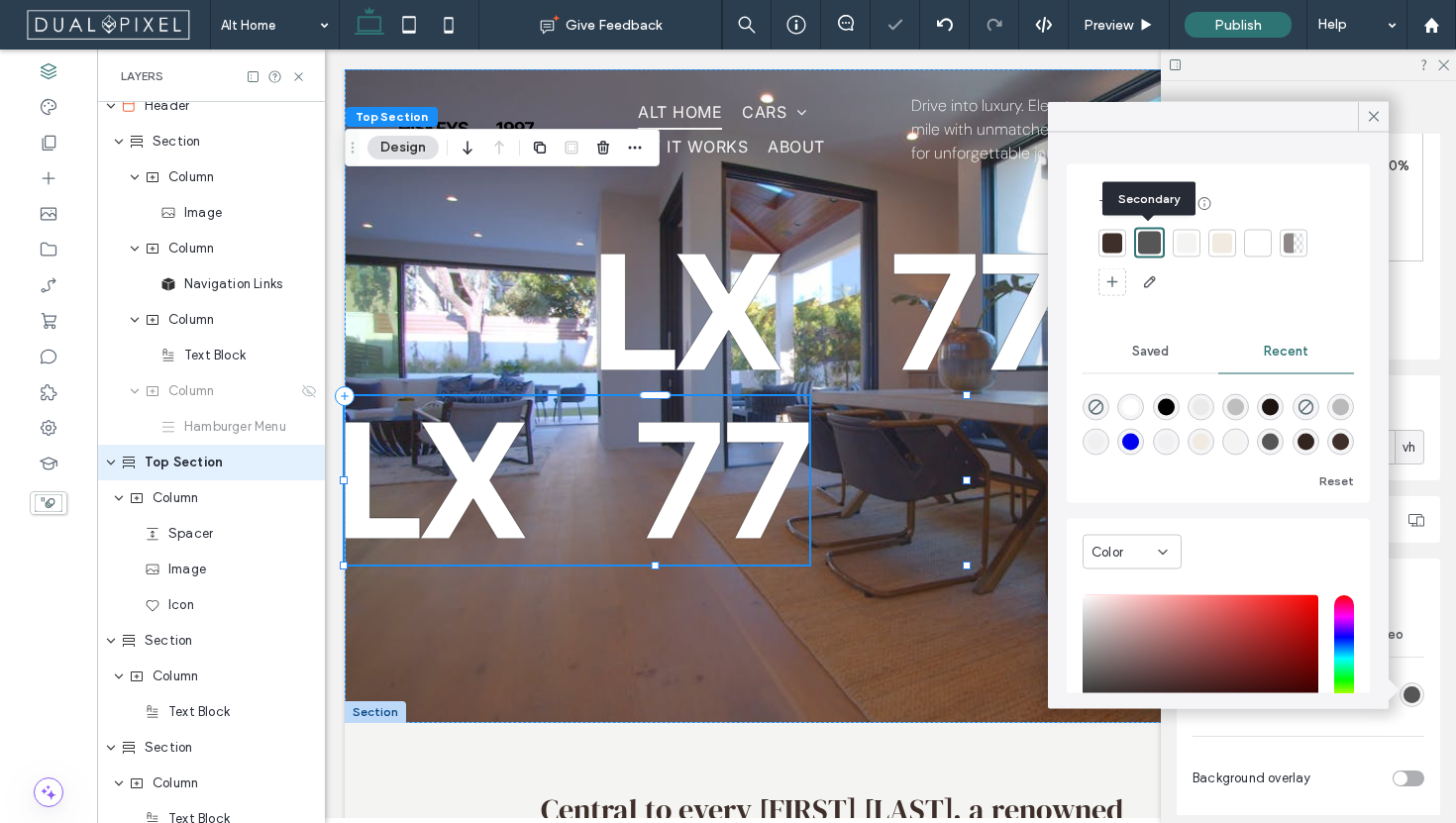 click at bounding box center (1149, 243) 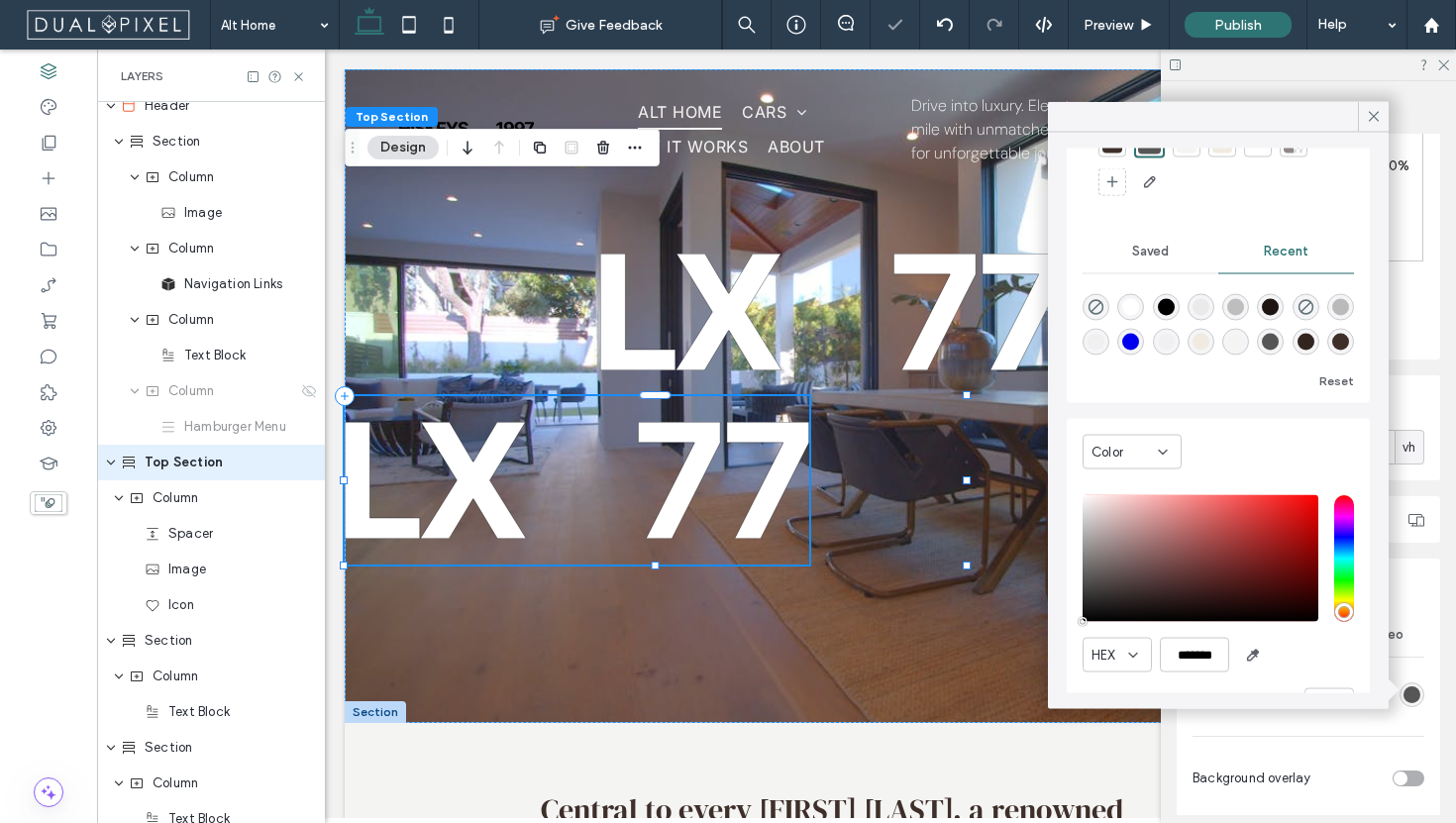 scroll, scrollTop: 154, scrollLeft: 0, axis: vertical 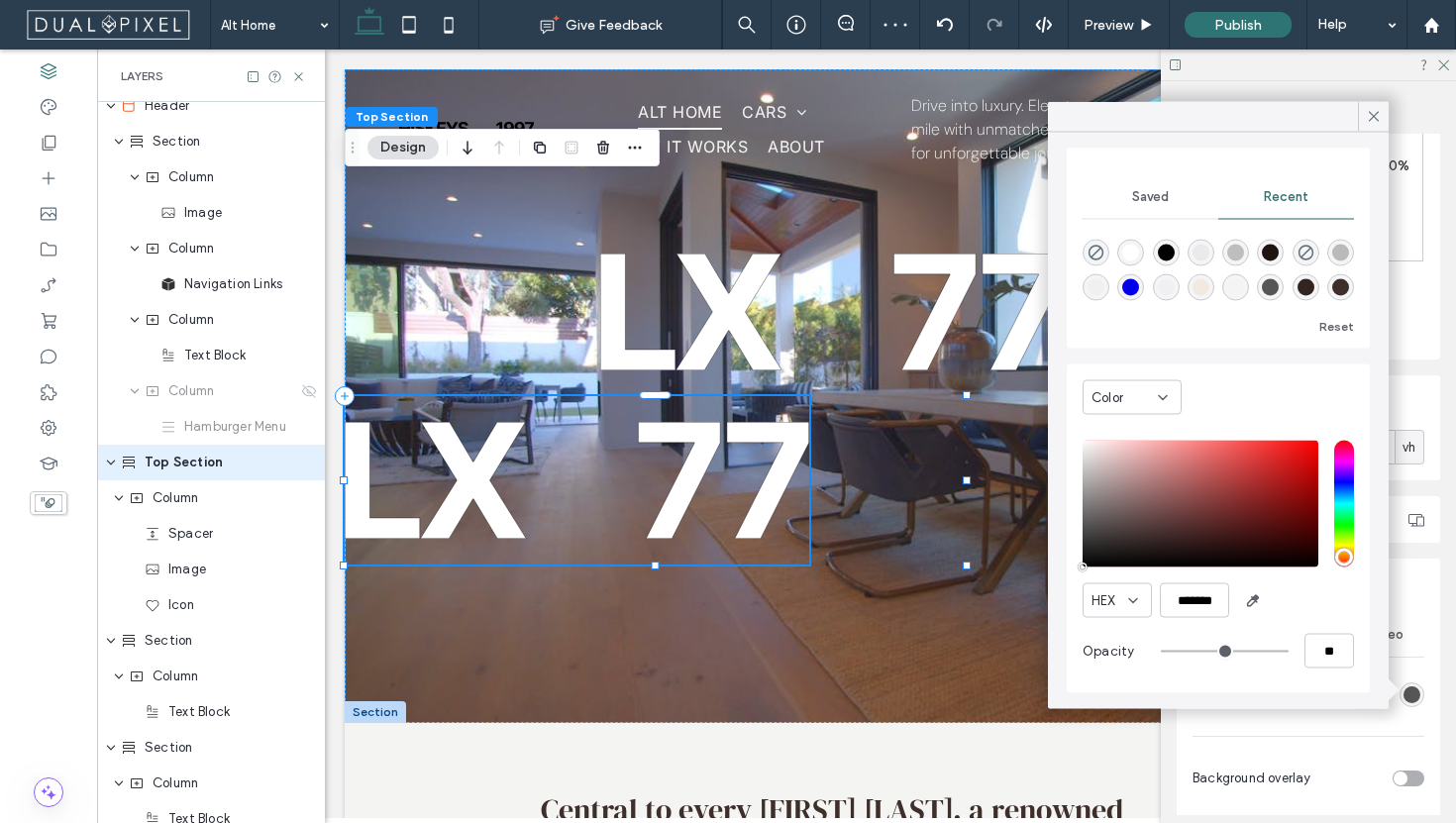 type on "**" 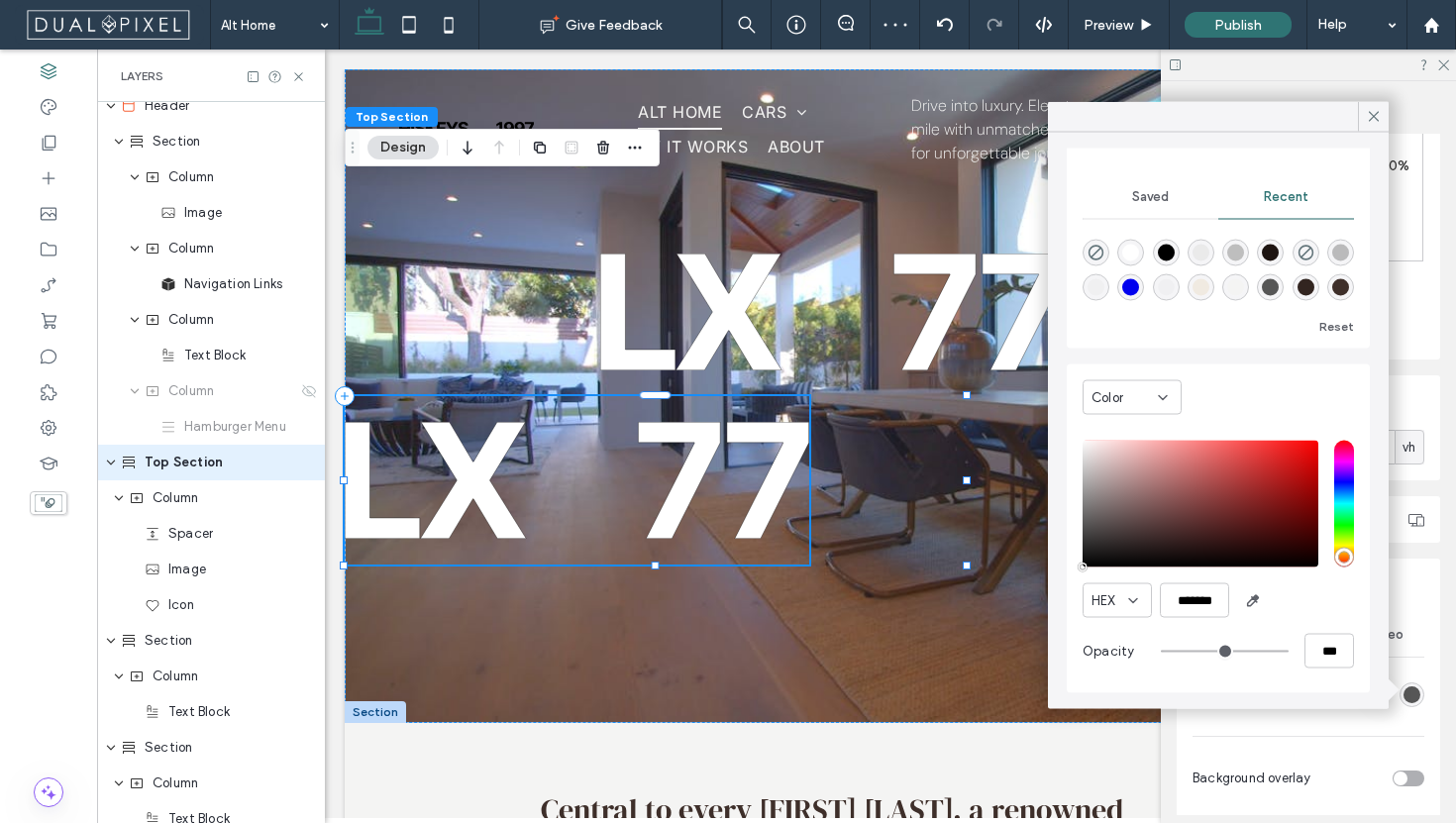 type on "**" 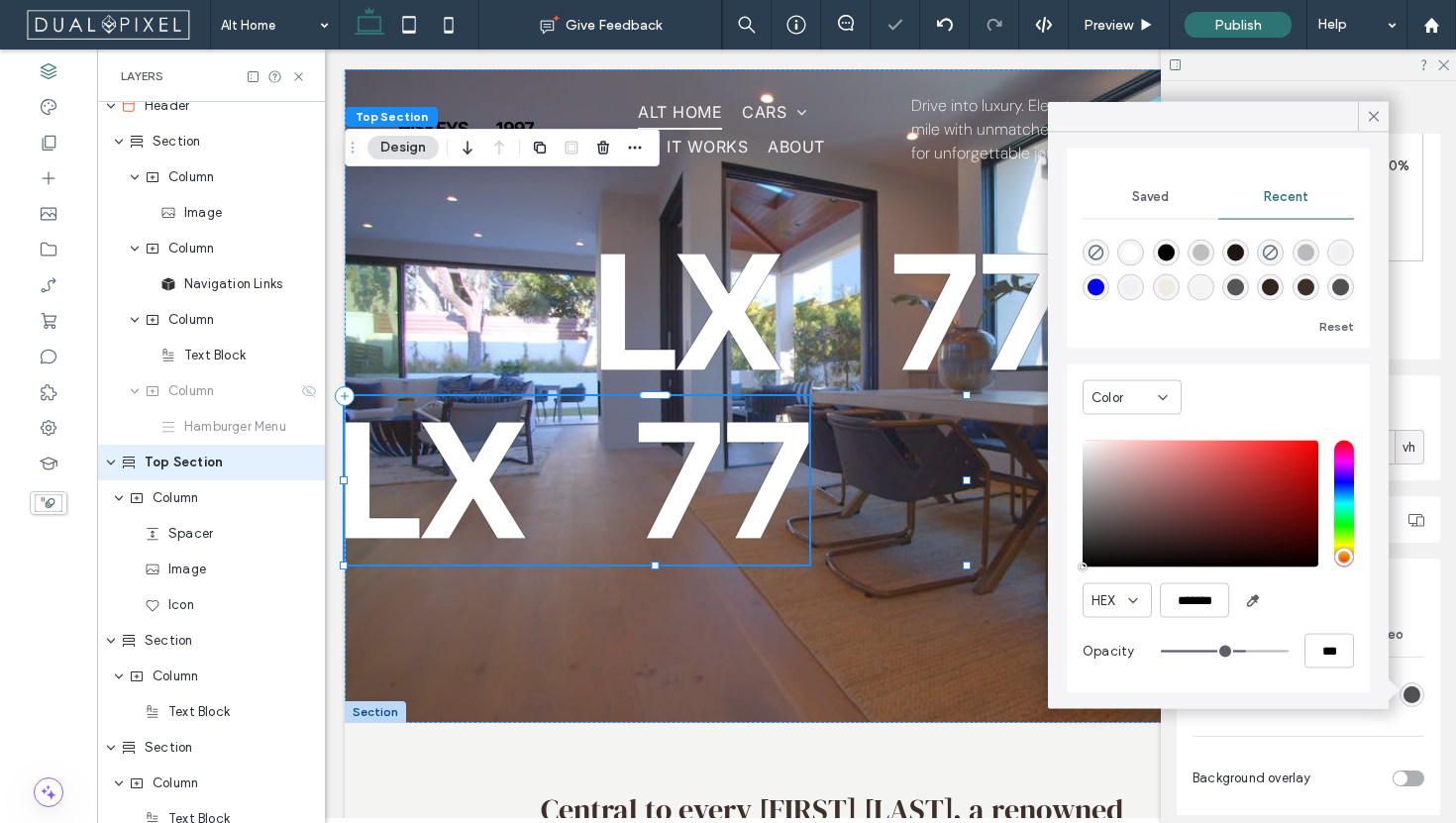 type on "**" 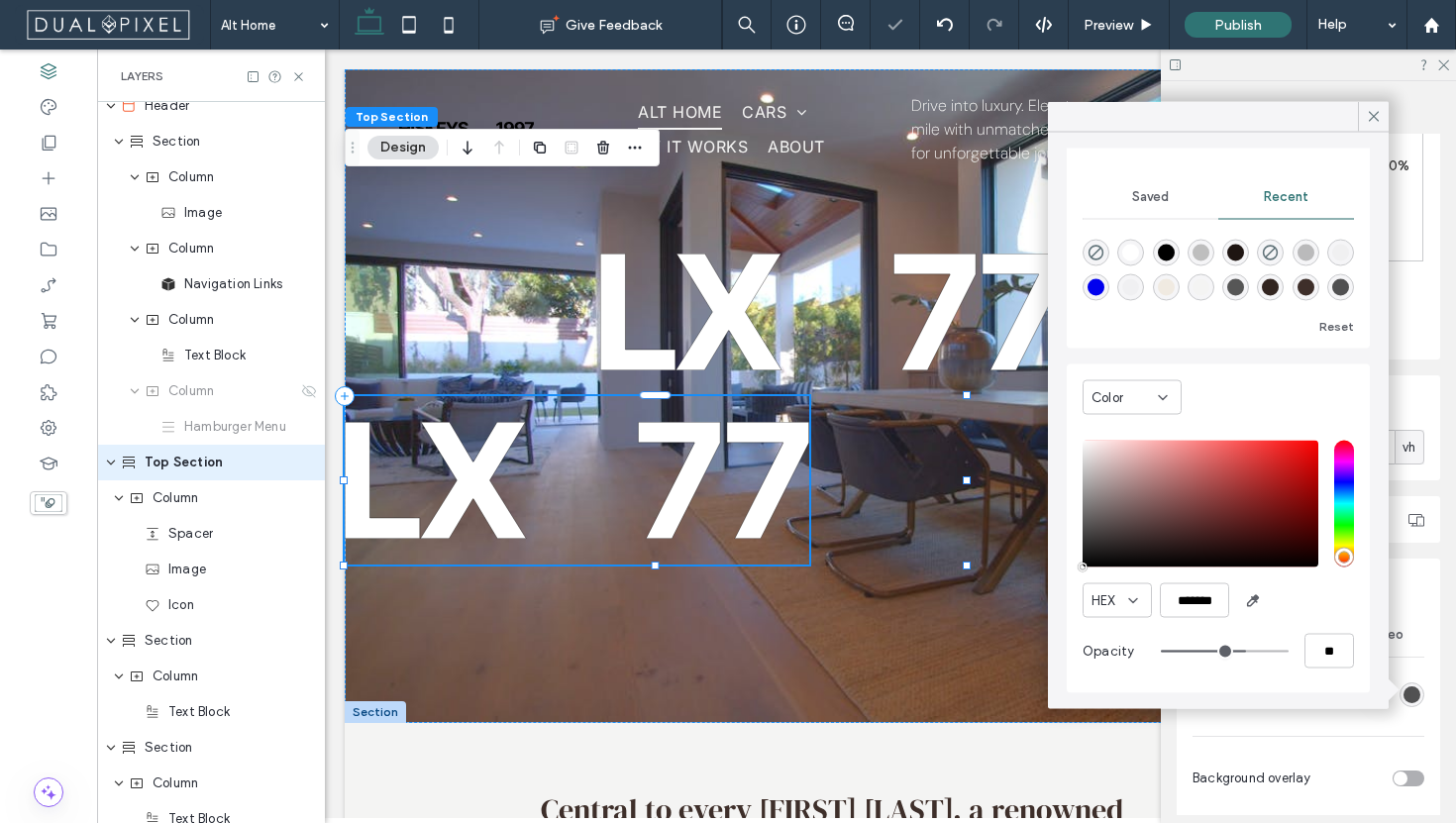 type on "*" 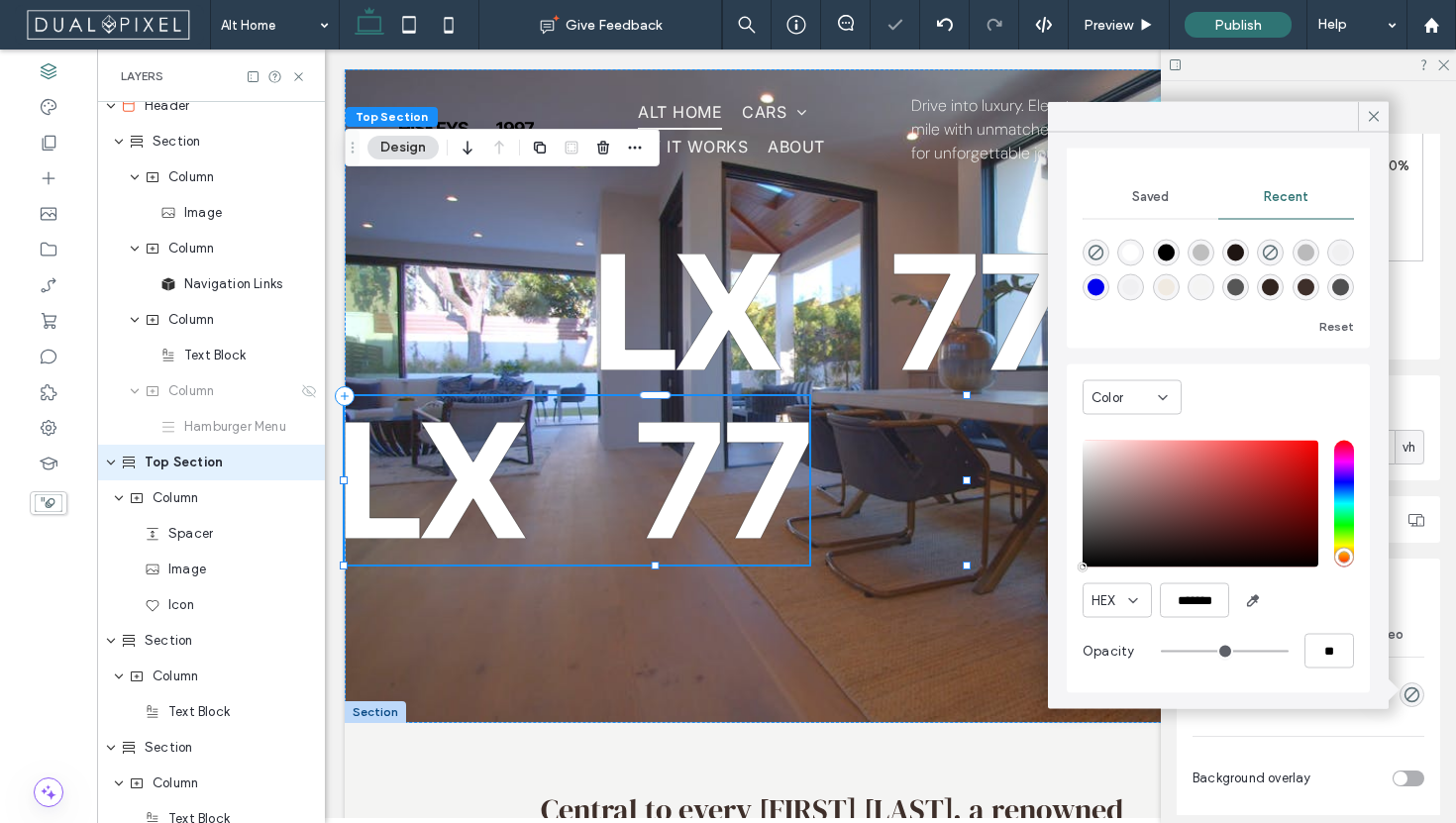 drag, startPoint x: 1233, startPoint y: 653, endPoint x: 1089, endPoint y: 637, distance: 144.8862 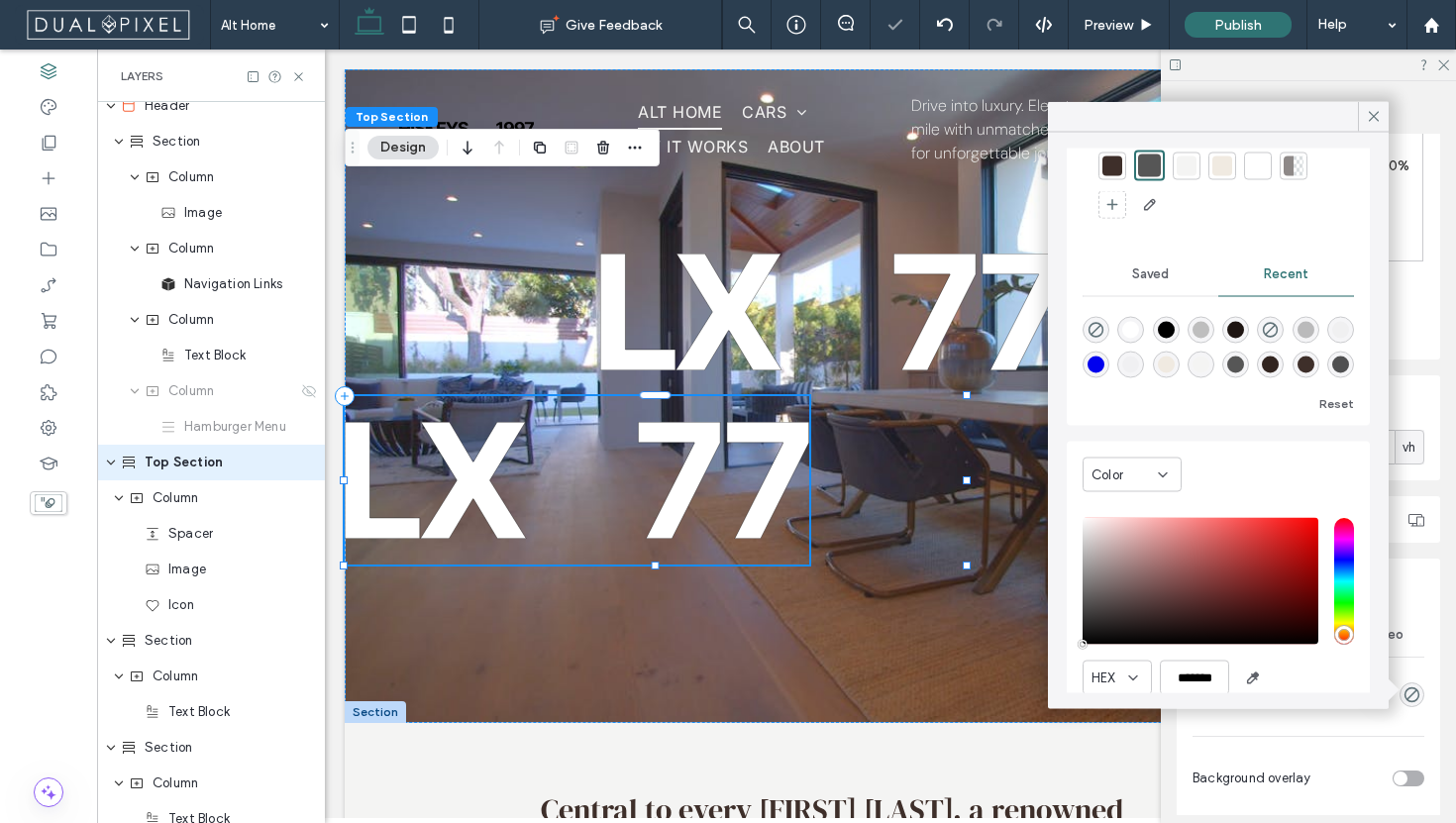 scroll, scrollTop: 0, scrollLeft: 0, axis: both 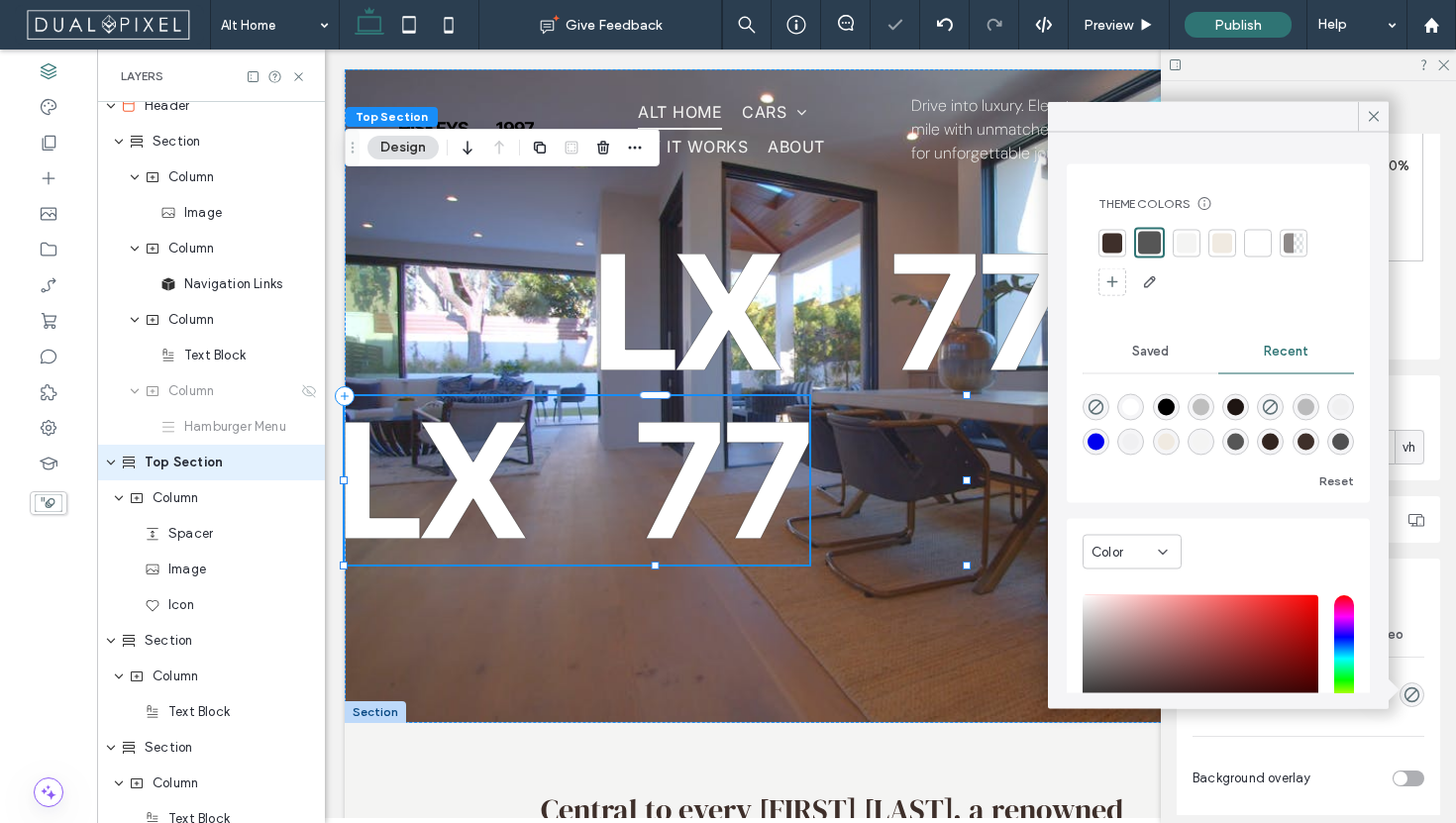 click at bounding box center [1187, 243] 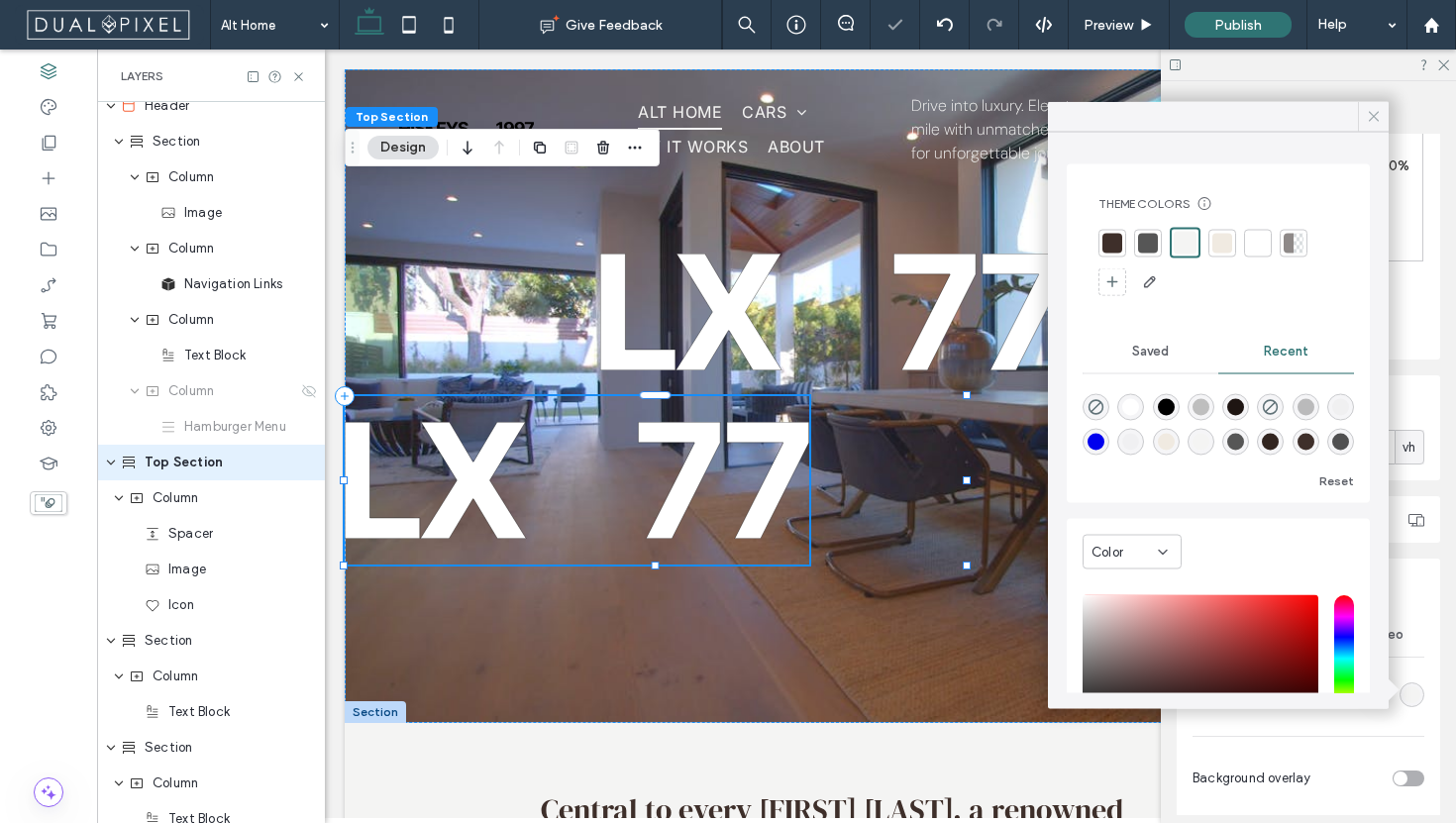 click 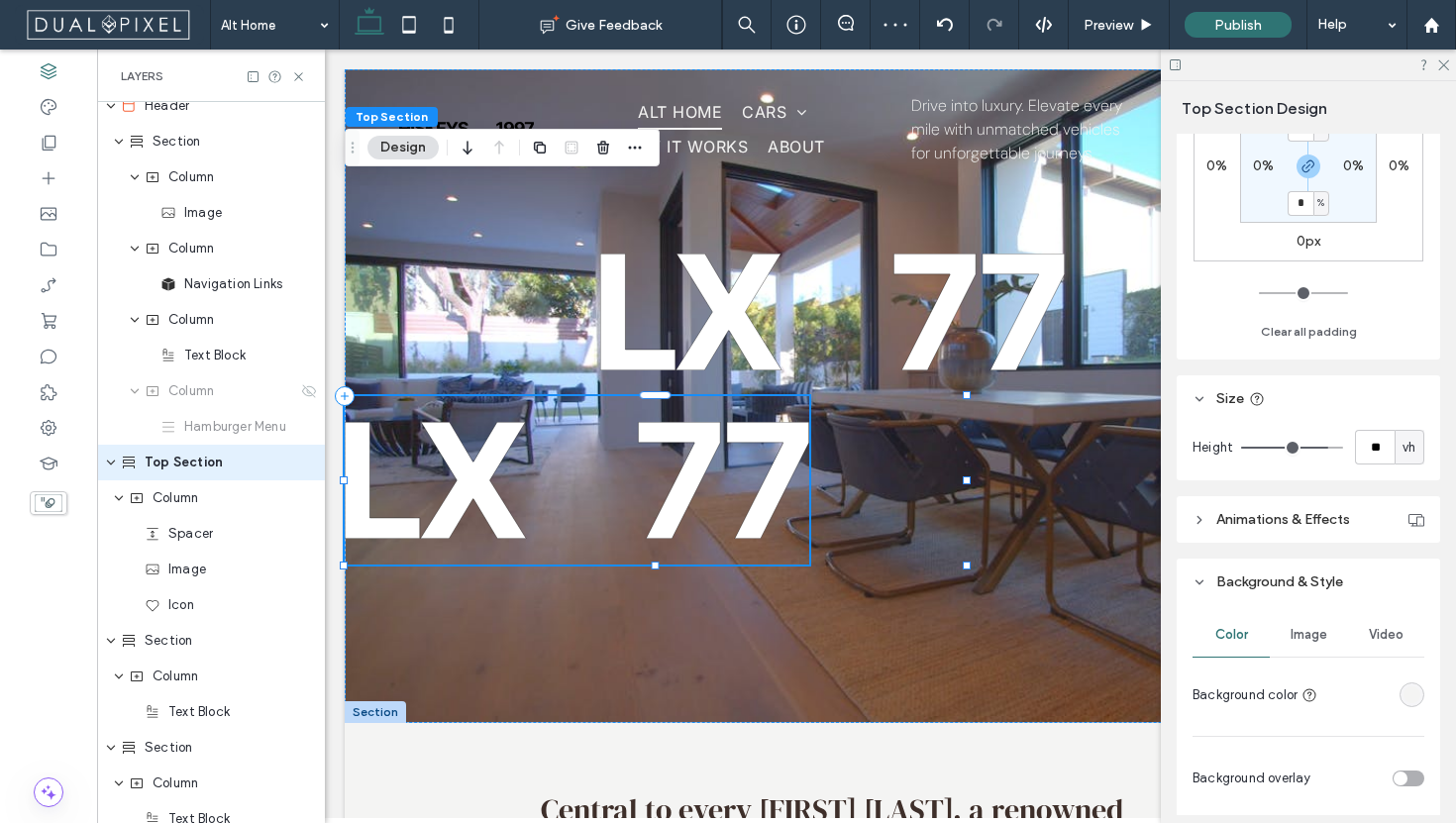 click at bounding box center [1408, 778] 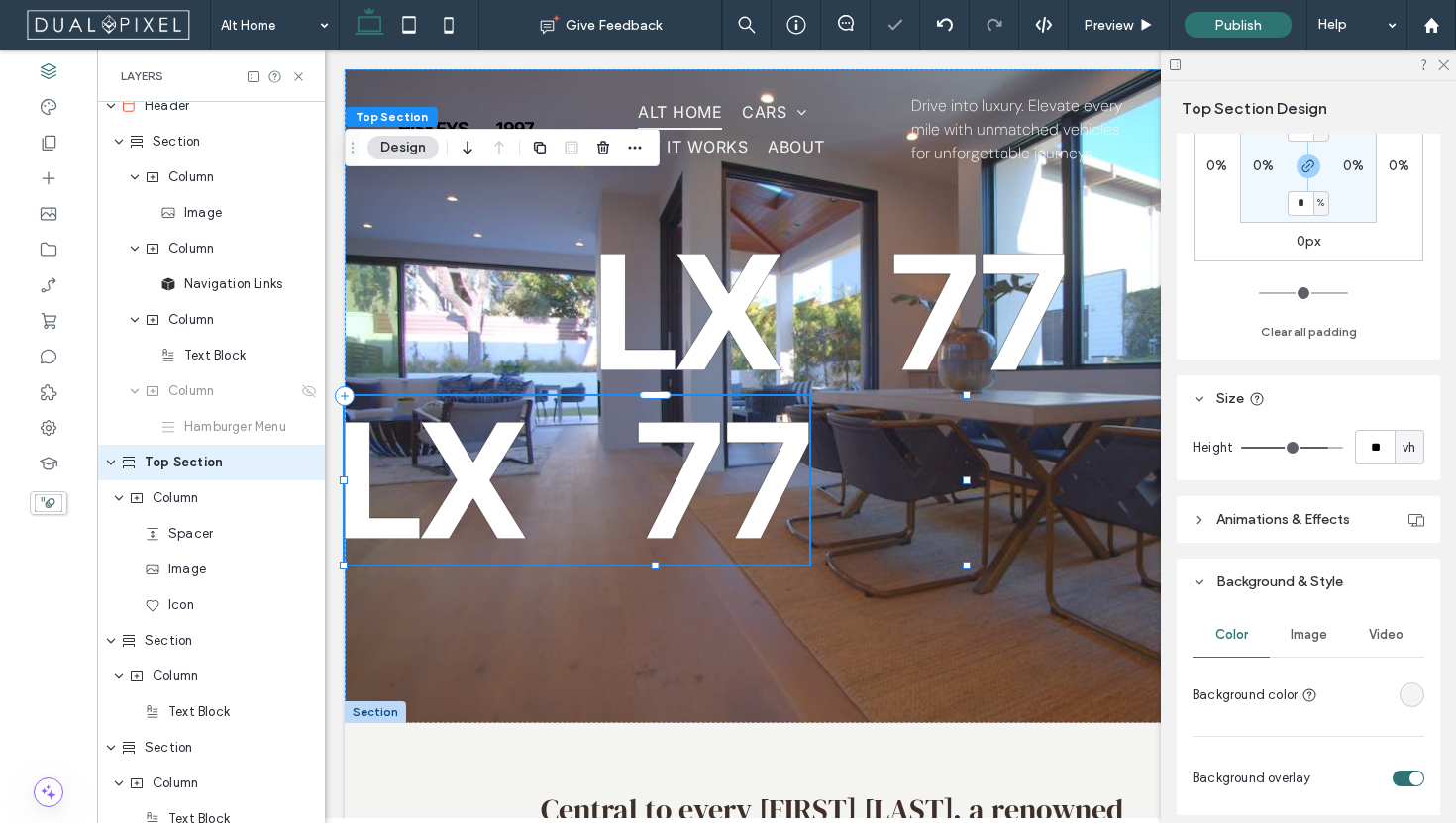 click at bounding box center [1411, 694] 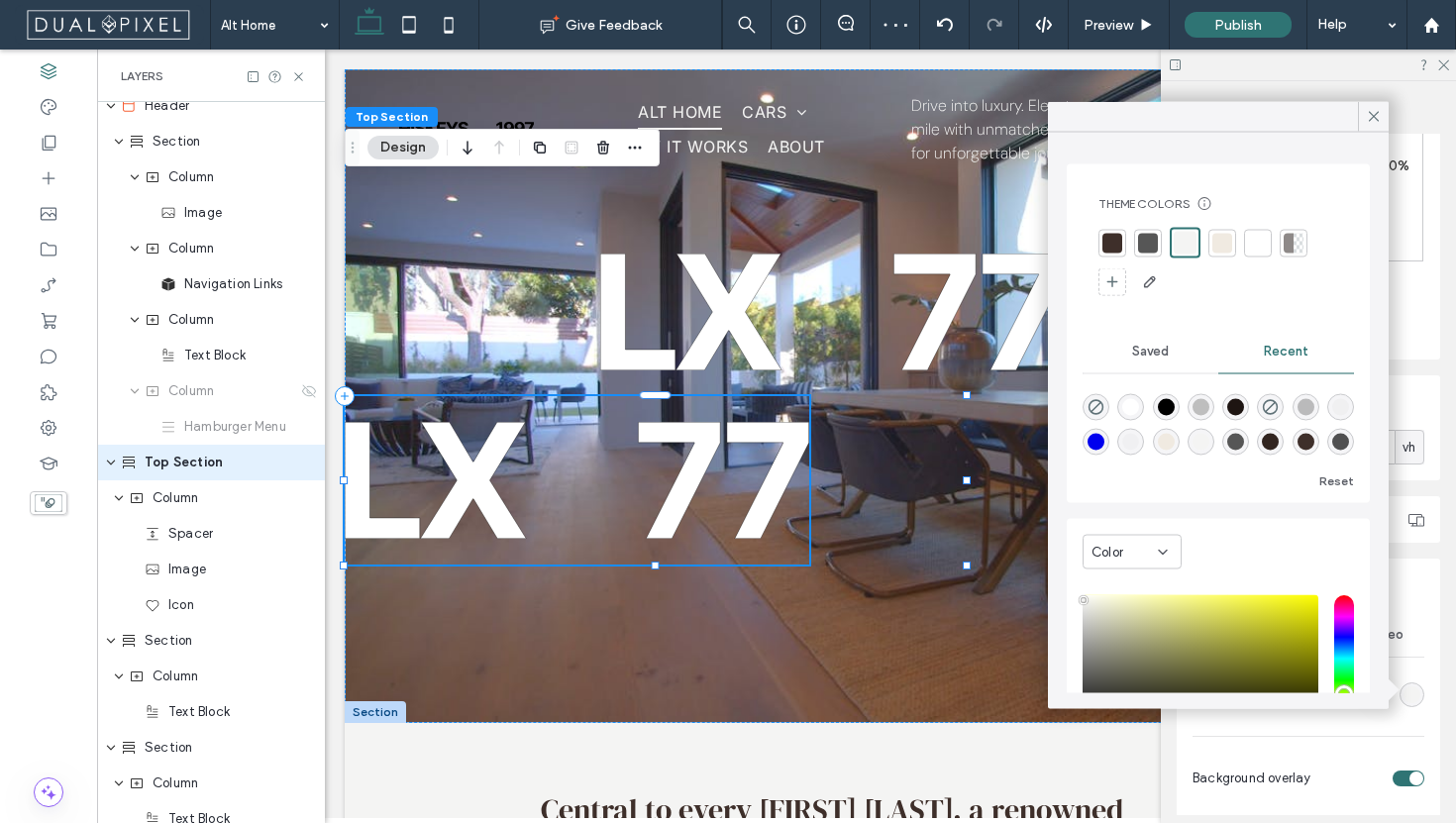 click at bounding box center [1095, 407] 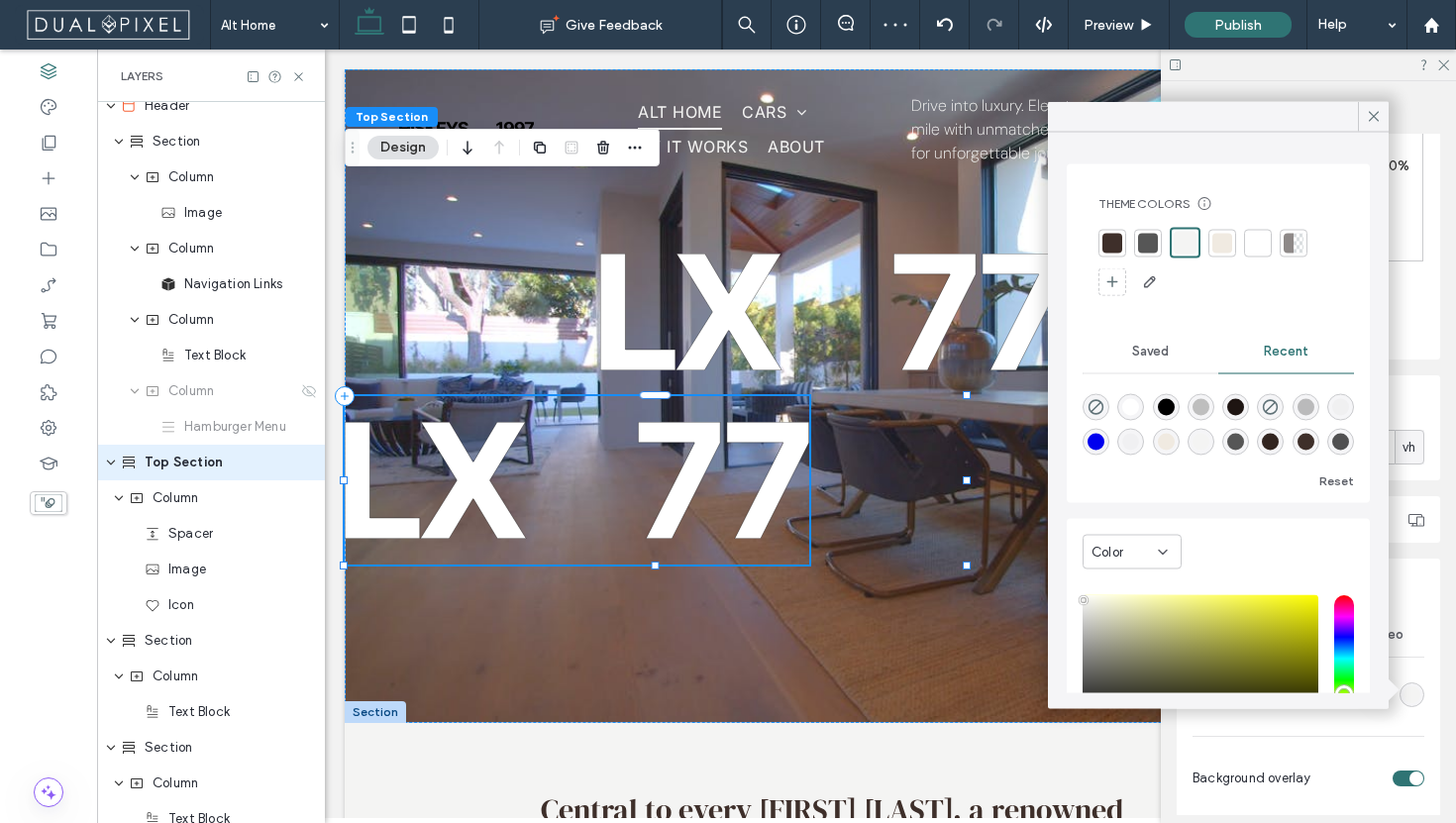 type on "*******" 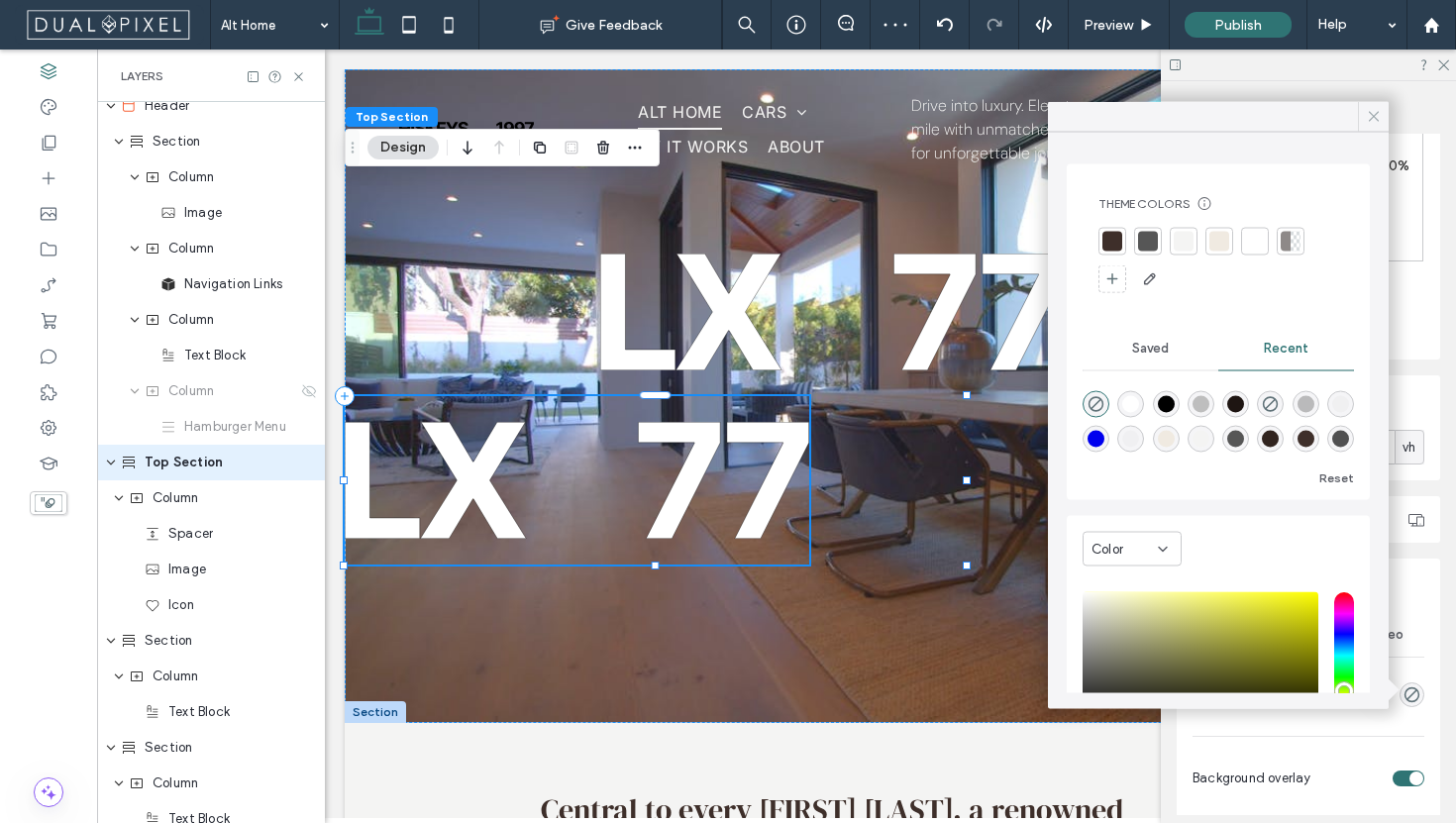 click 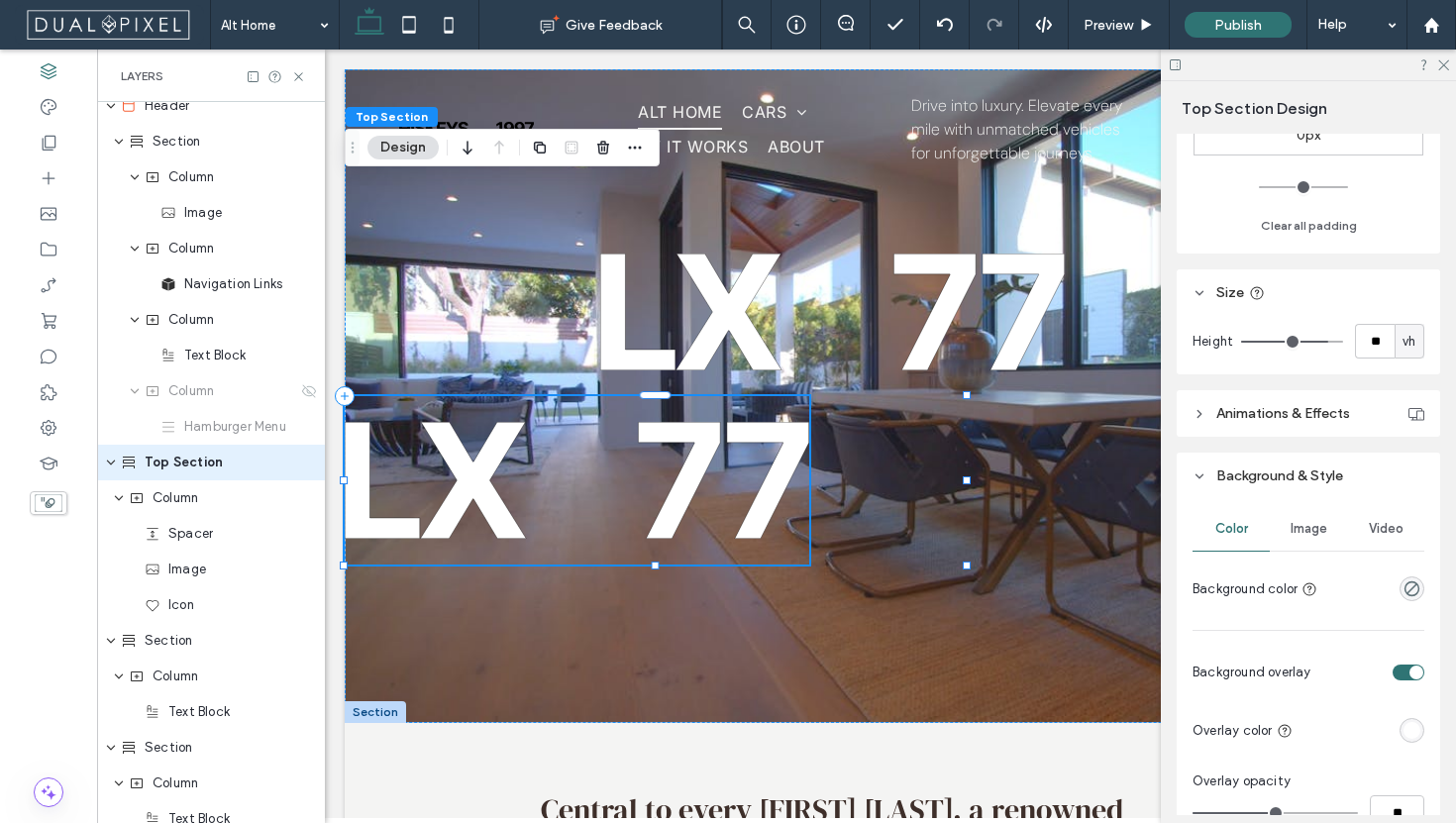 scroll, scrollTop: 646, scrollLeft: 0, axis: vertical 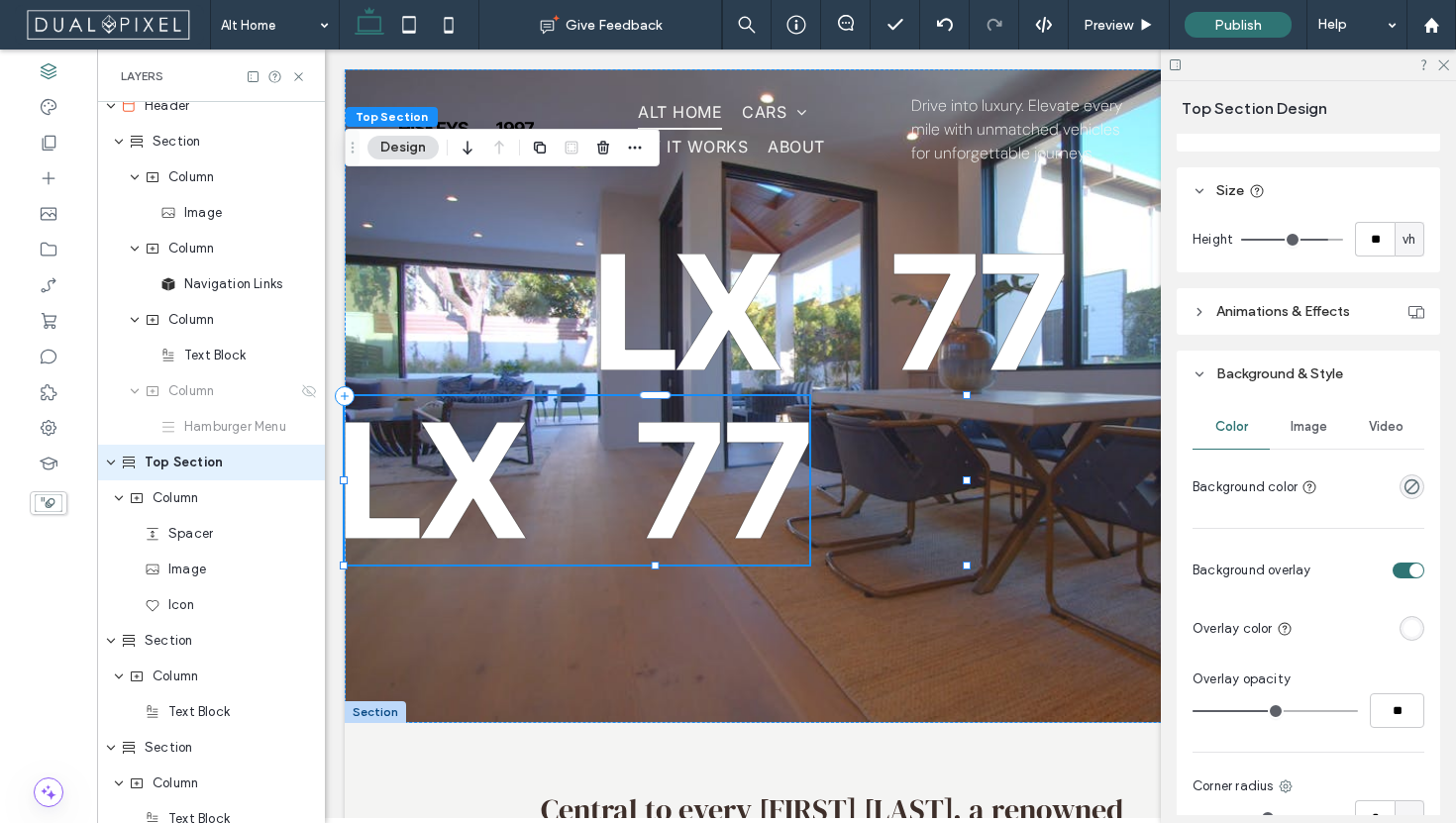 click at bounding box center [1416, 570] 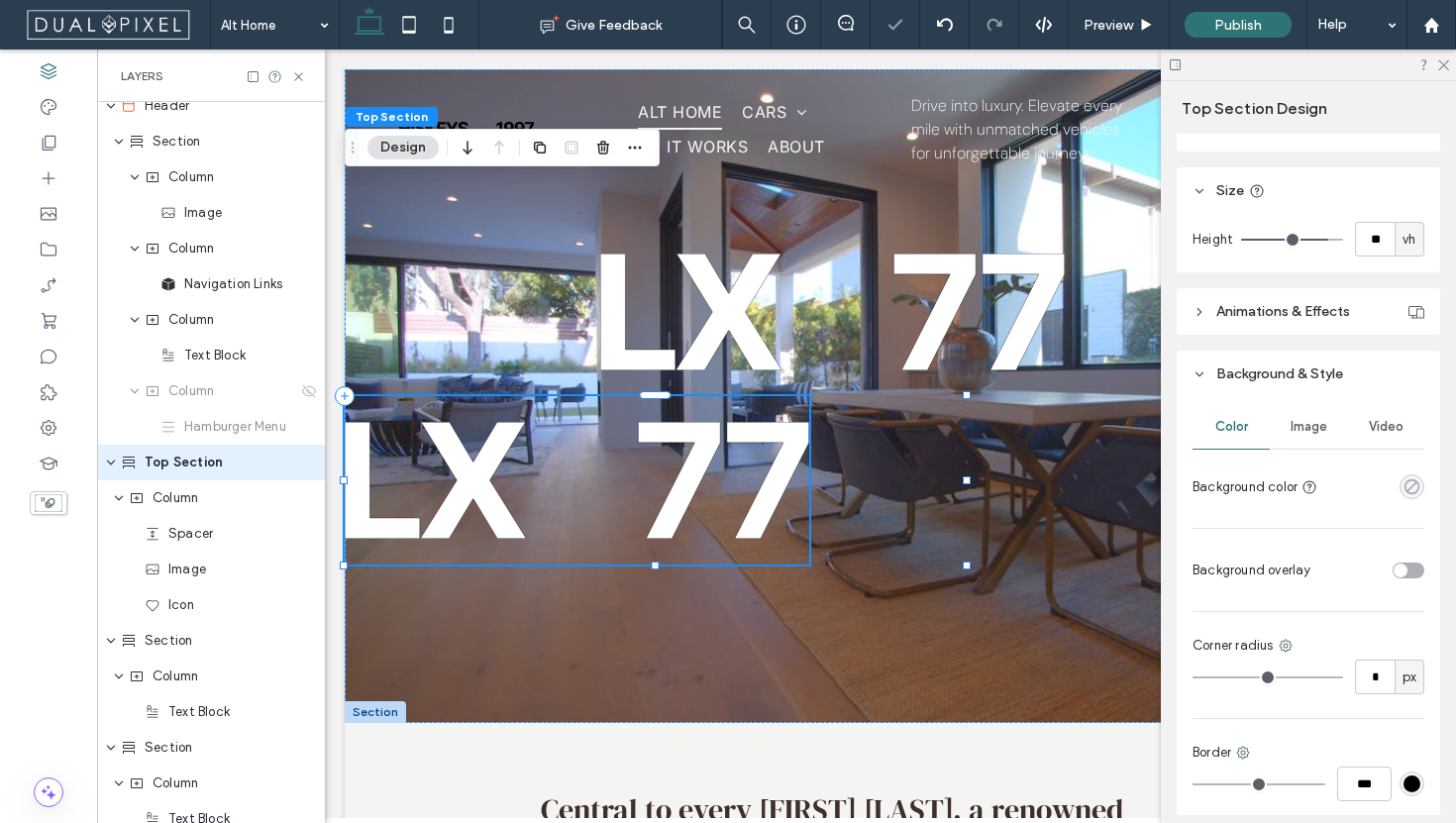 click 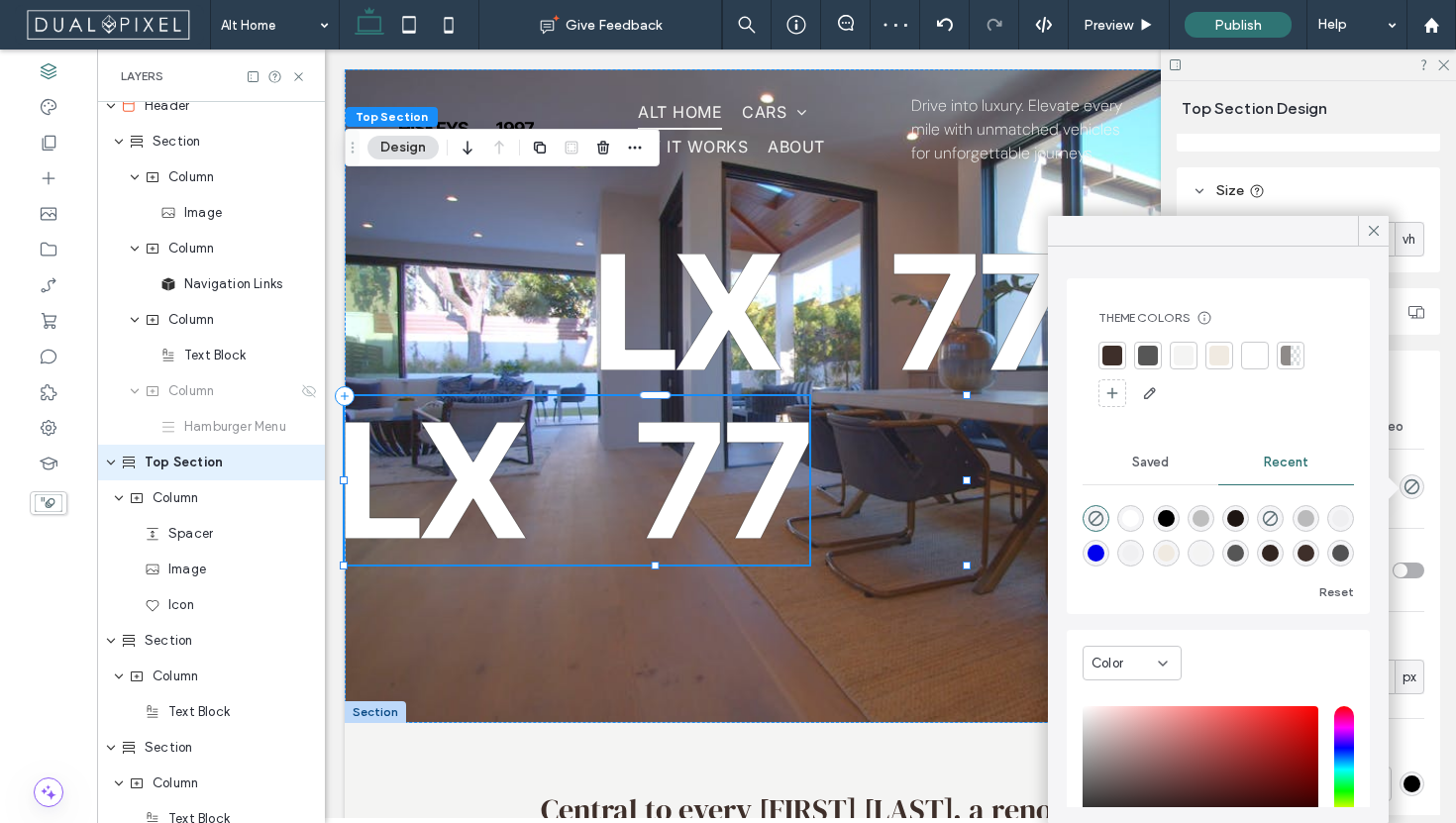 click at bounding box center (1148, 356) 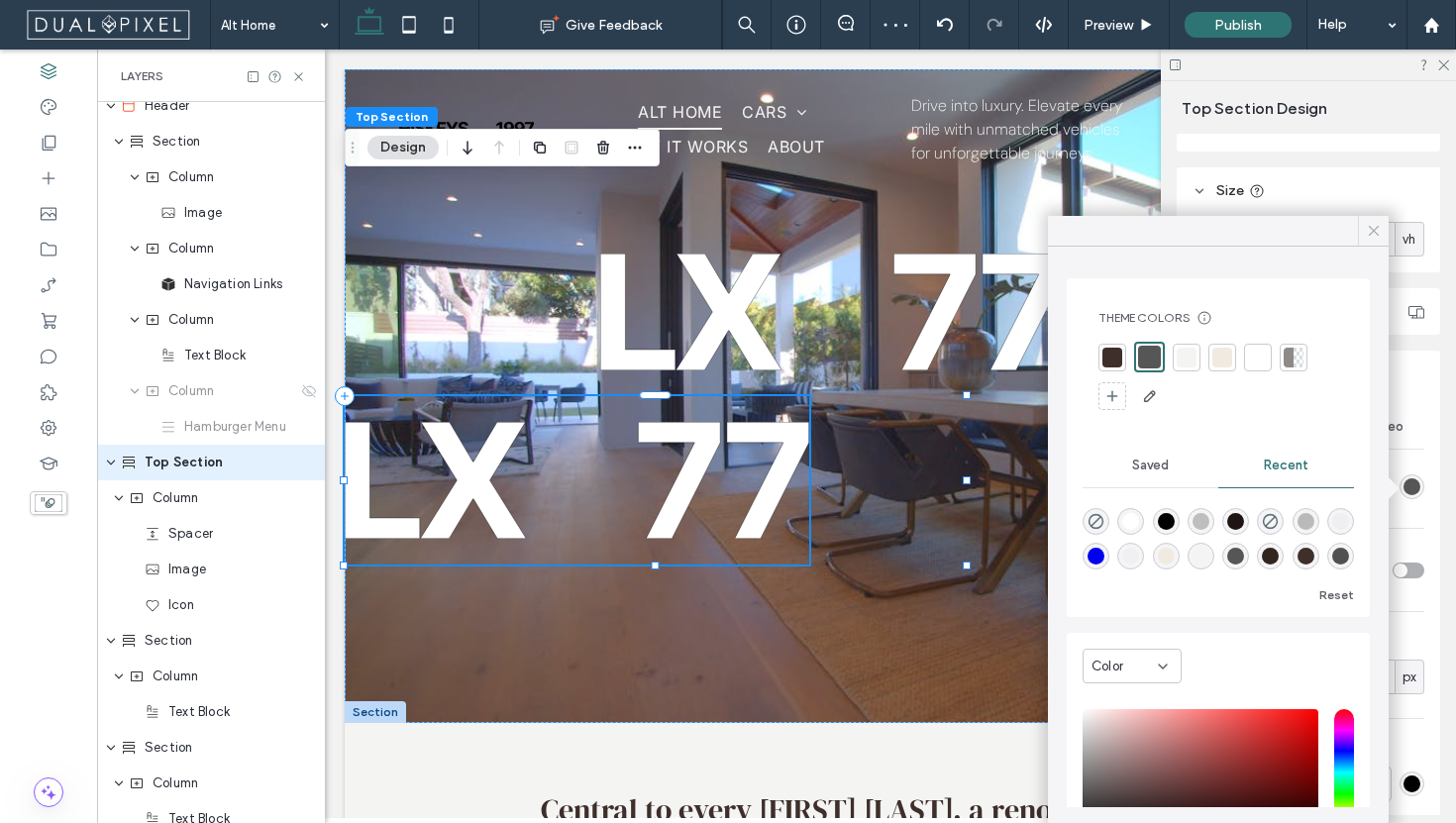 click at bounding box center (1374, 231) 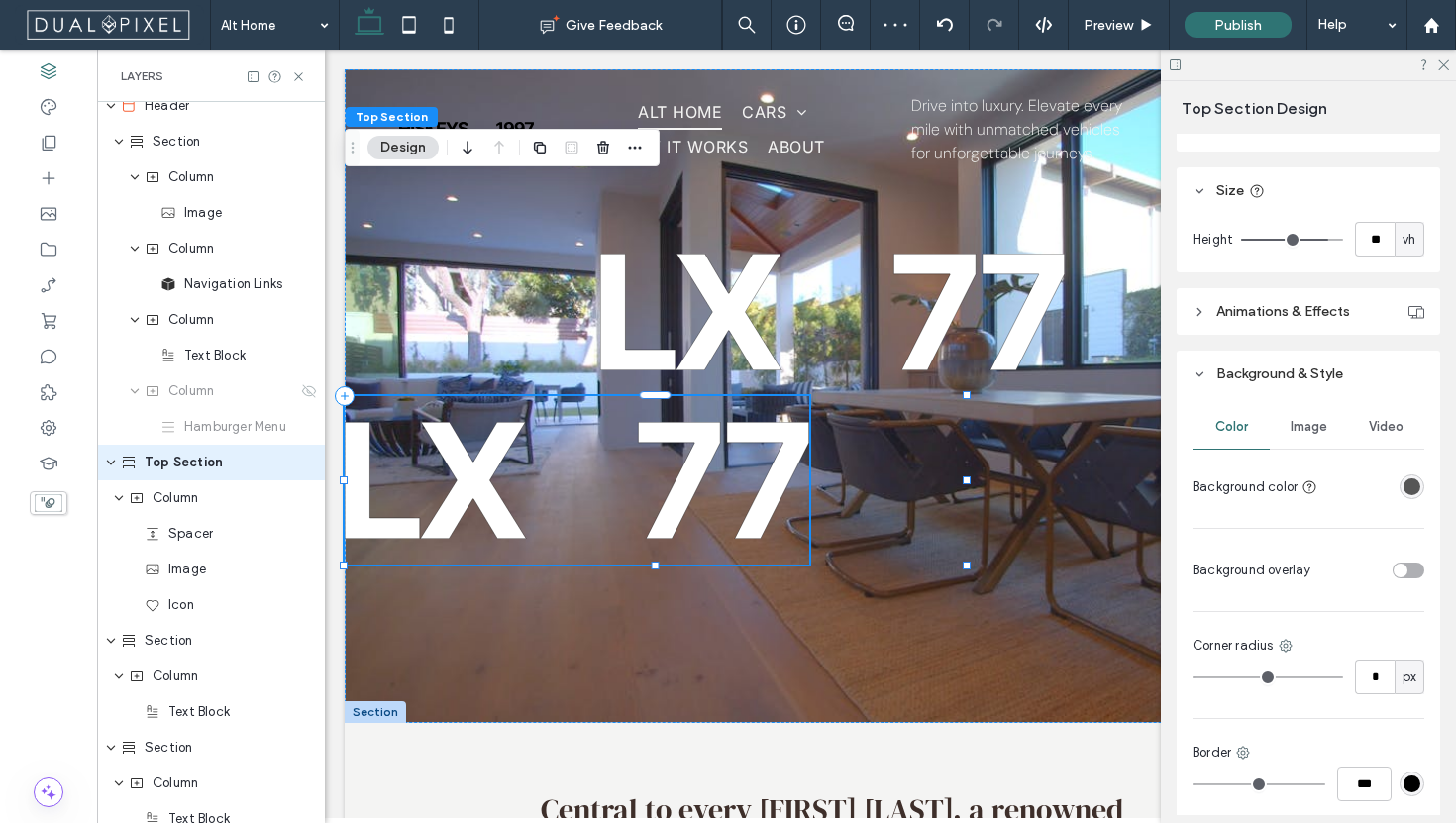 click at bounding box center (1401, 570) 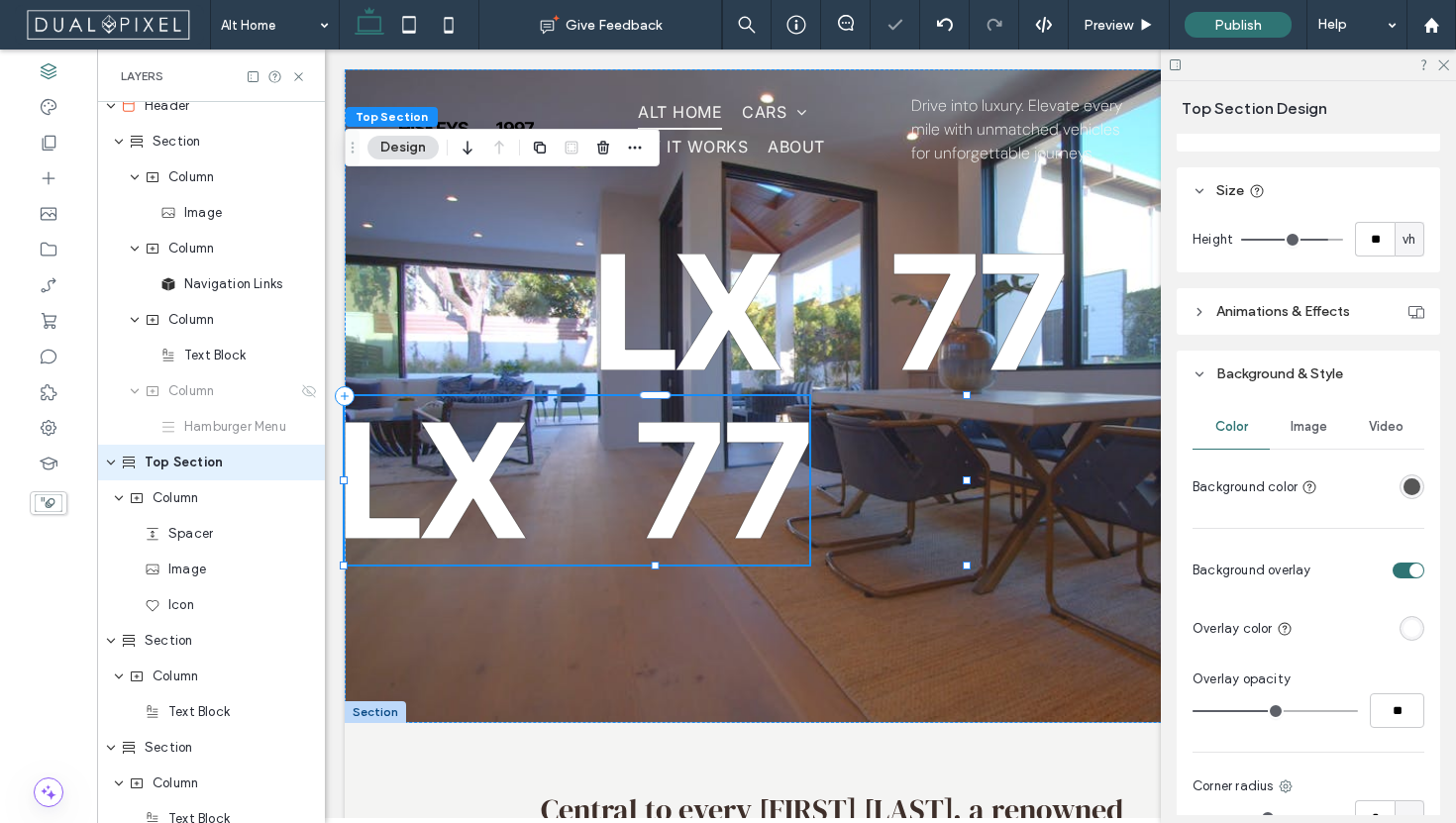 click at bounding box center (1362, 628) 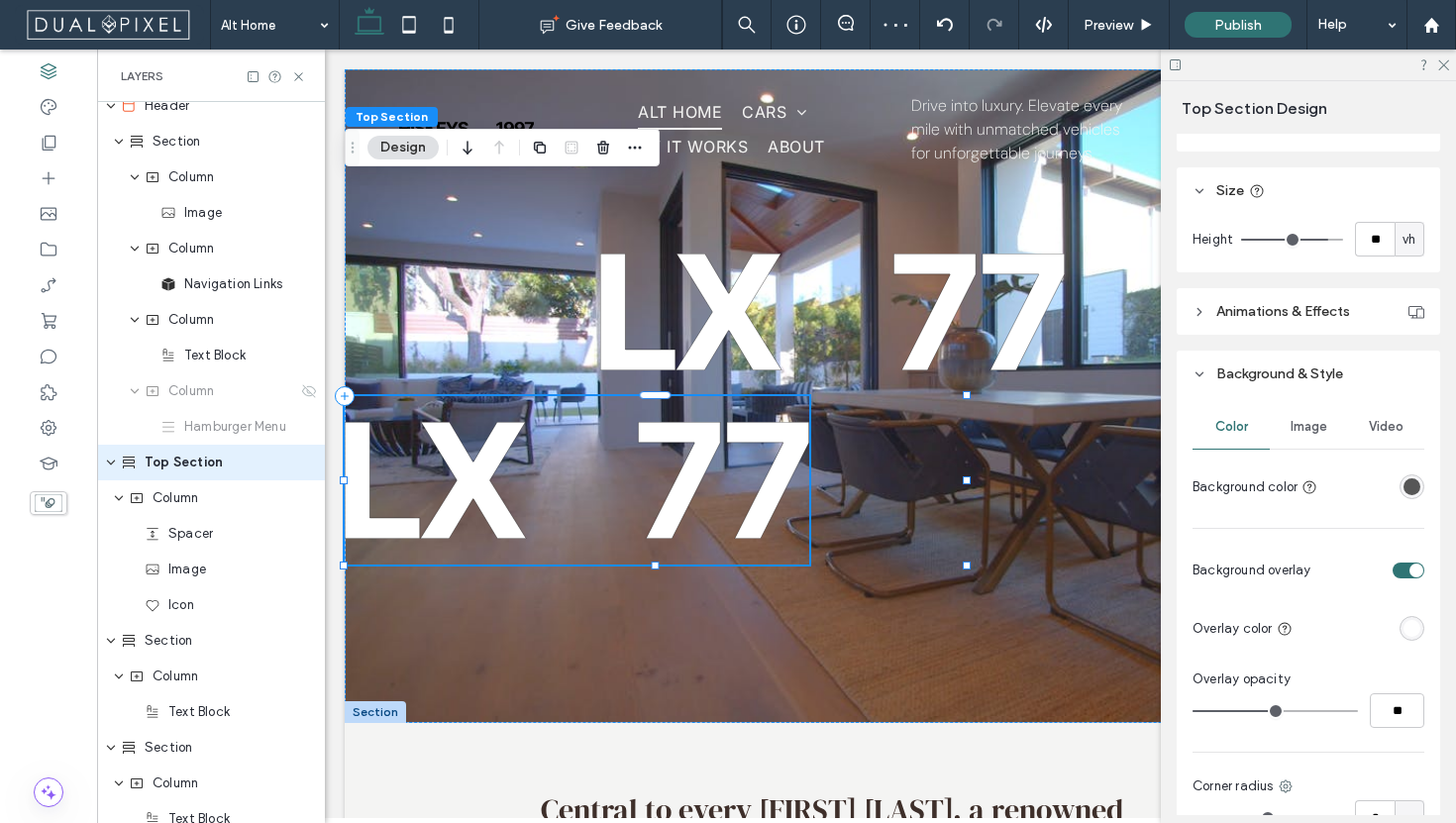 click at bounding box center (1411, 628) 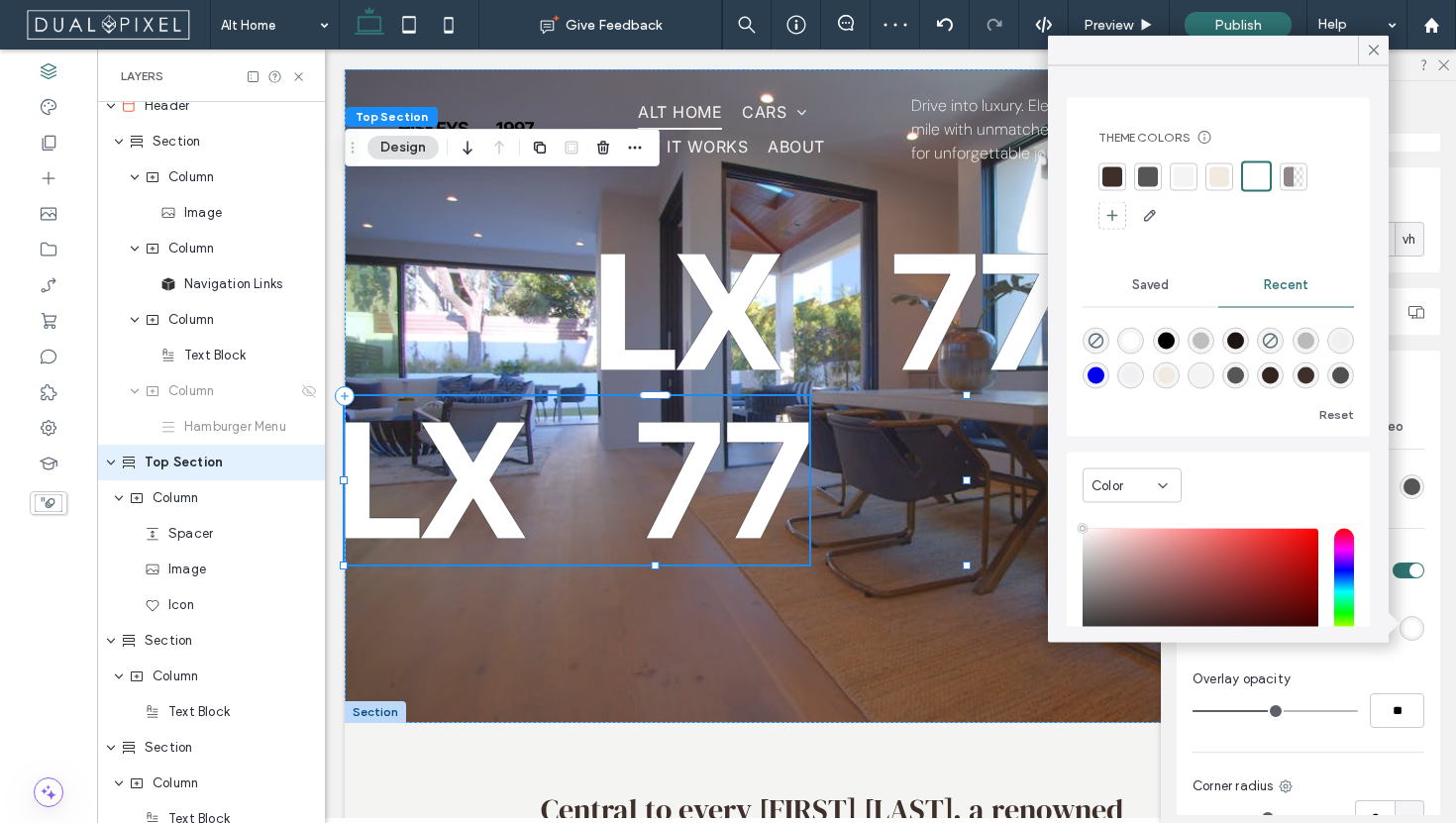 click at bounding box center [1148, 176] 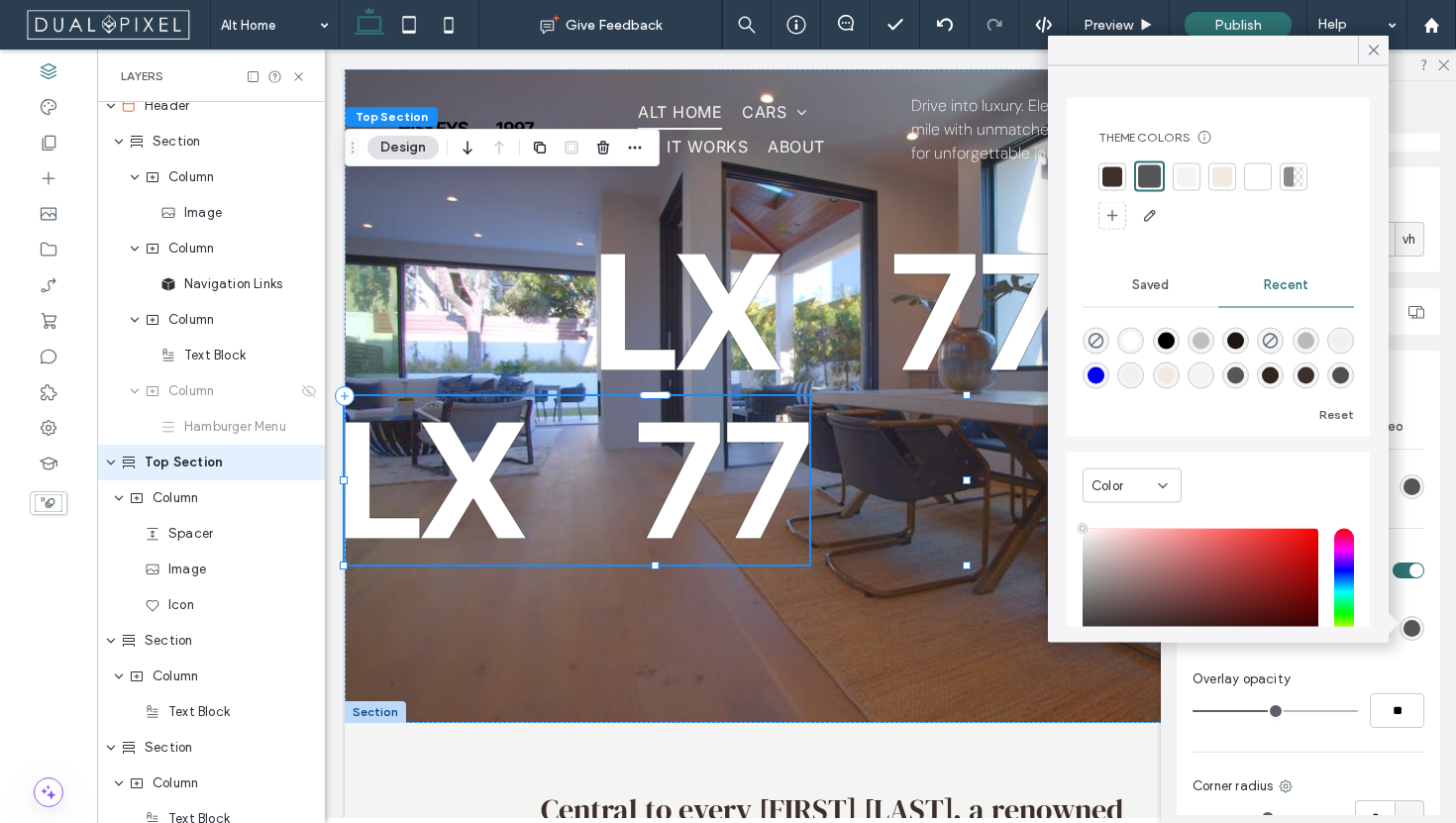 click at bounding box center [1112, 176] 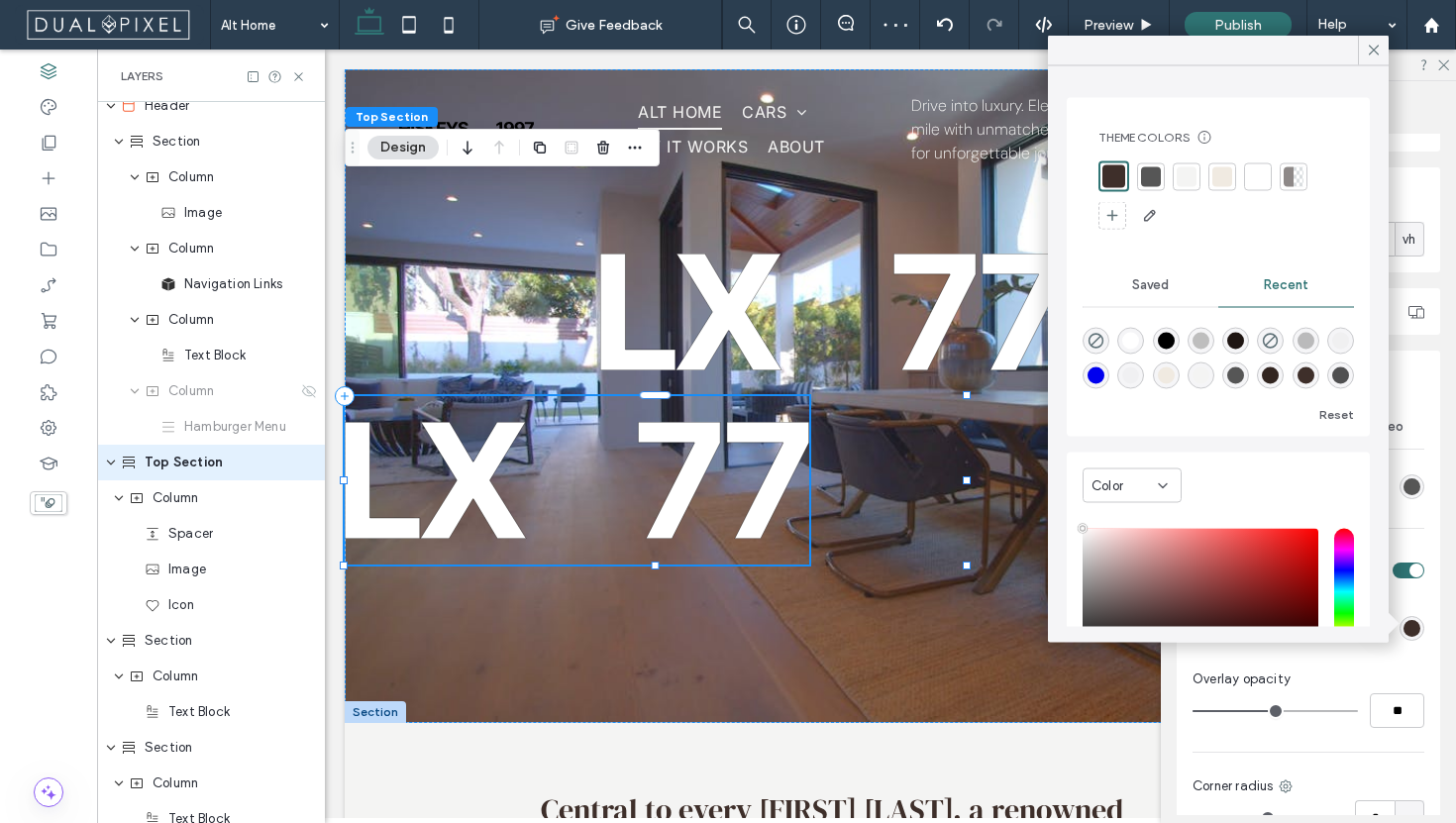 click on "Theme Colors Save time with Theme Colors Create a color palette to instantly add or change colors of connected site elements.    Learn more Saved Recent Reset Color HEX *******" at bounding box center (1218, 355) 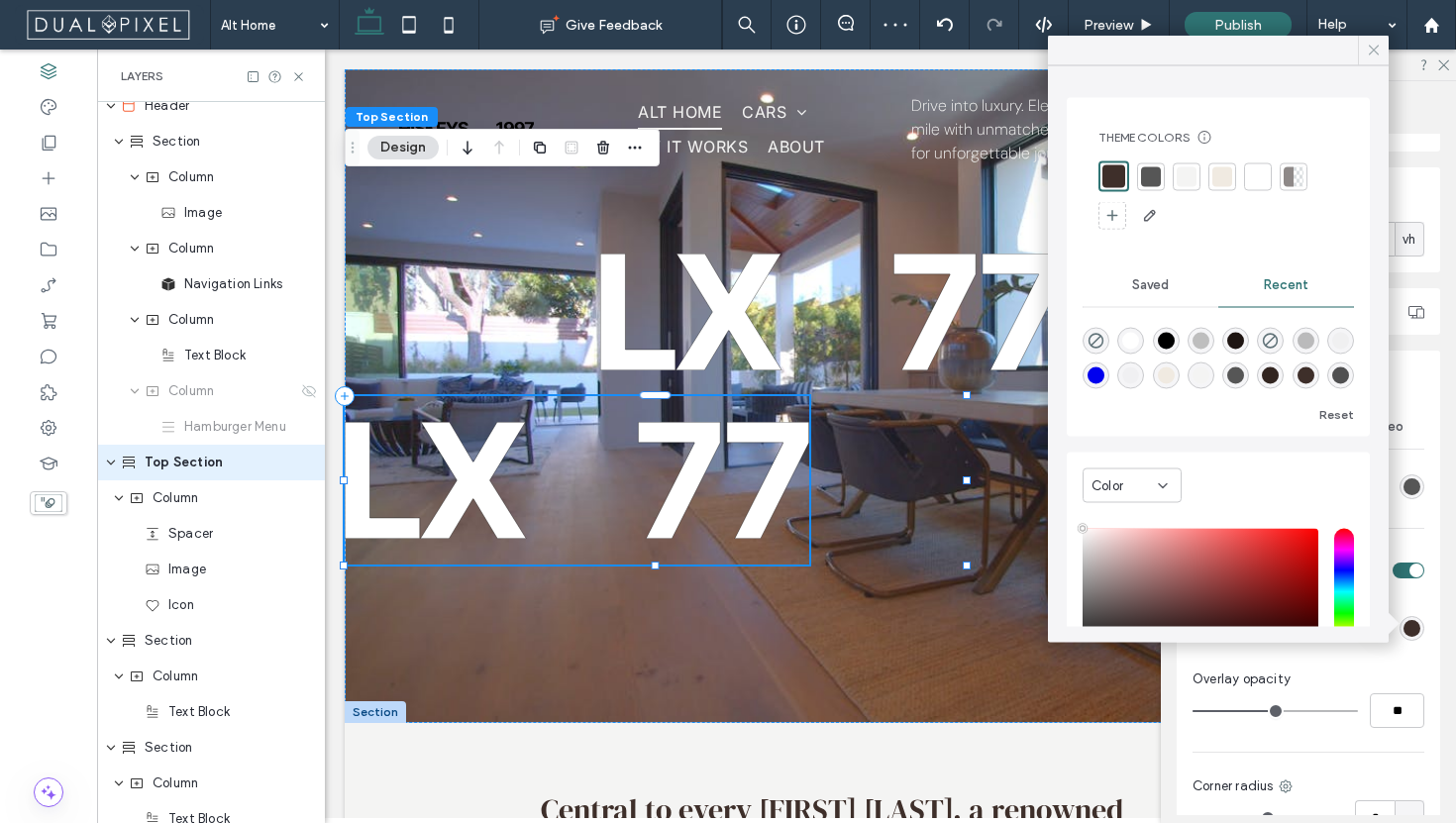 click 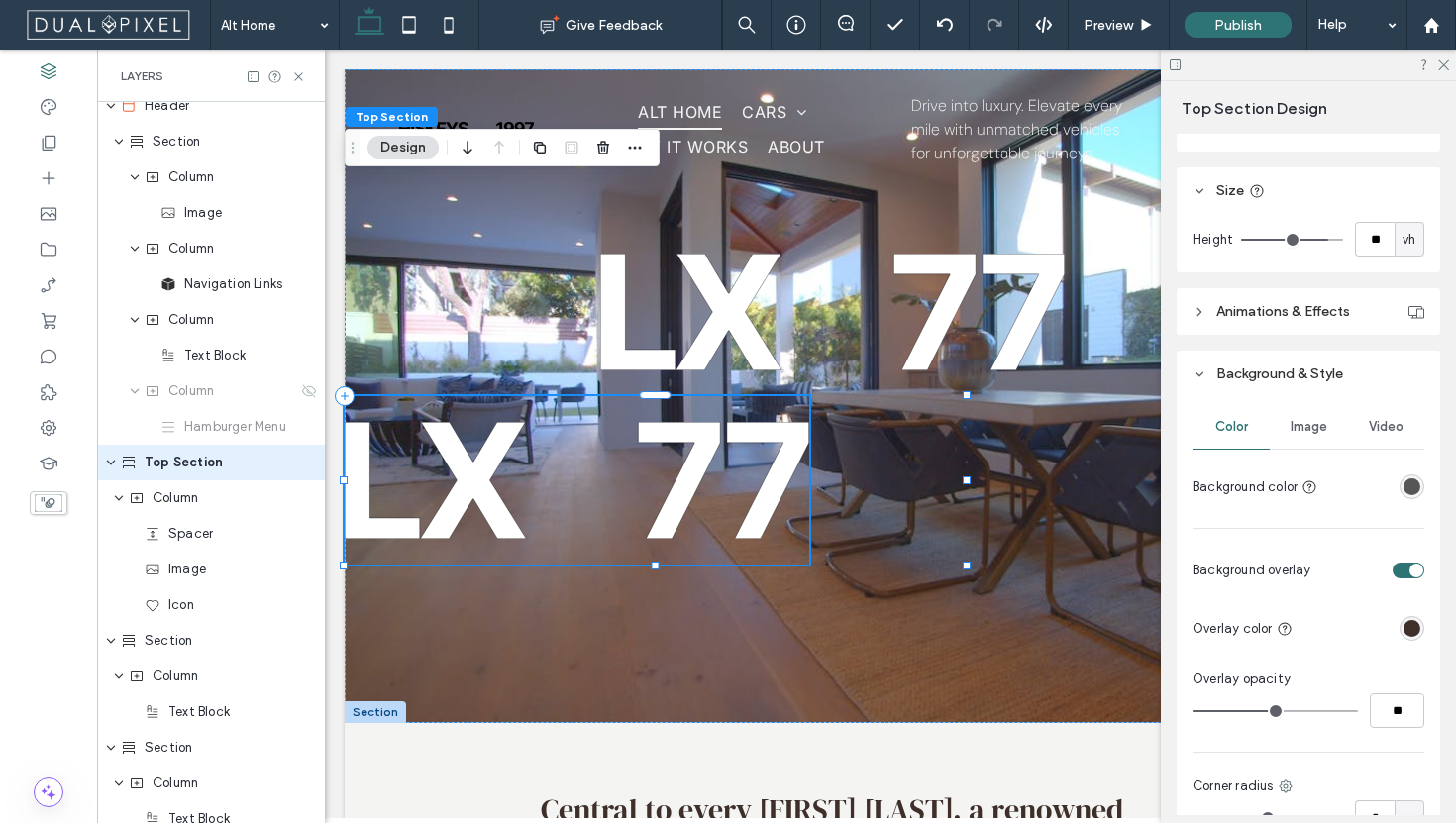 type on "**" 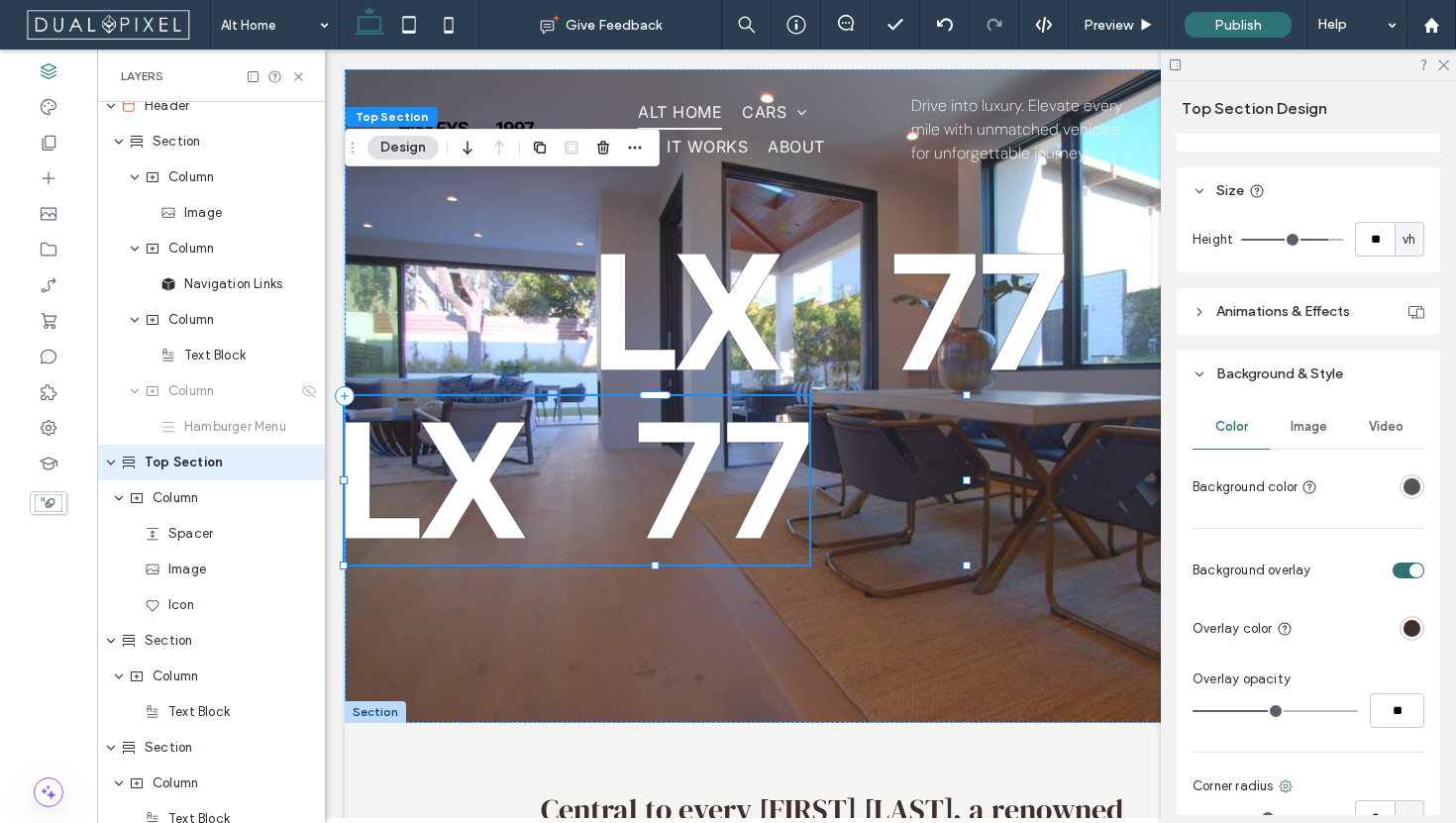 type on "**" 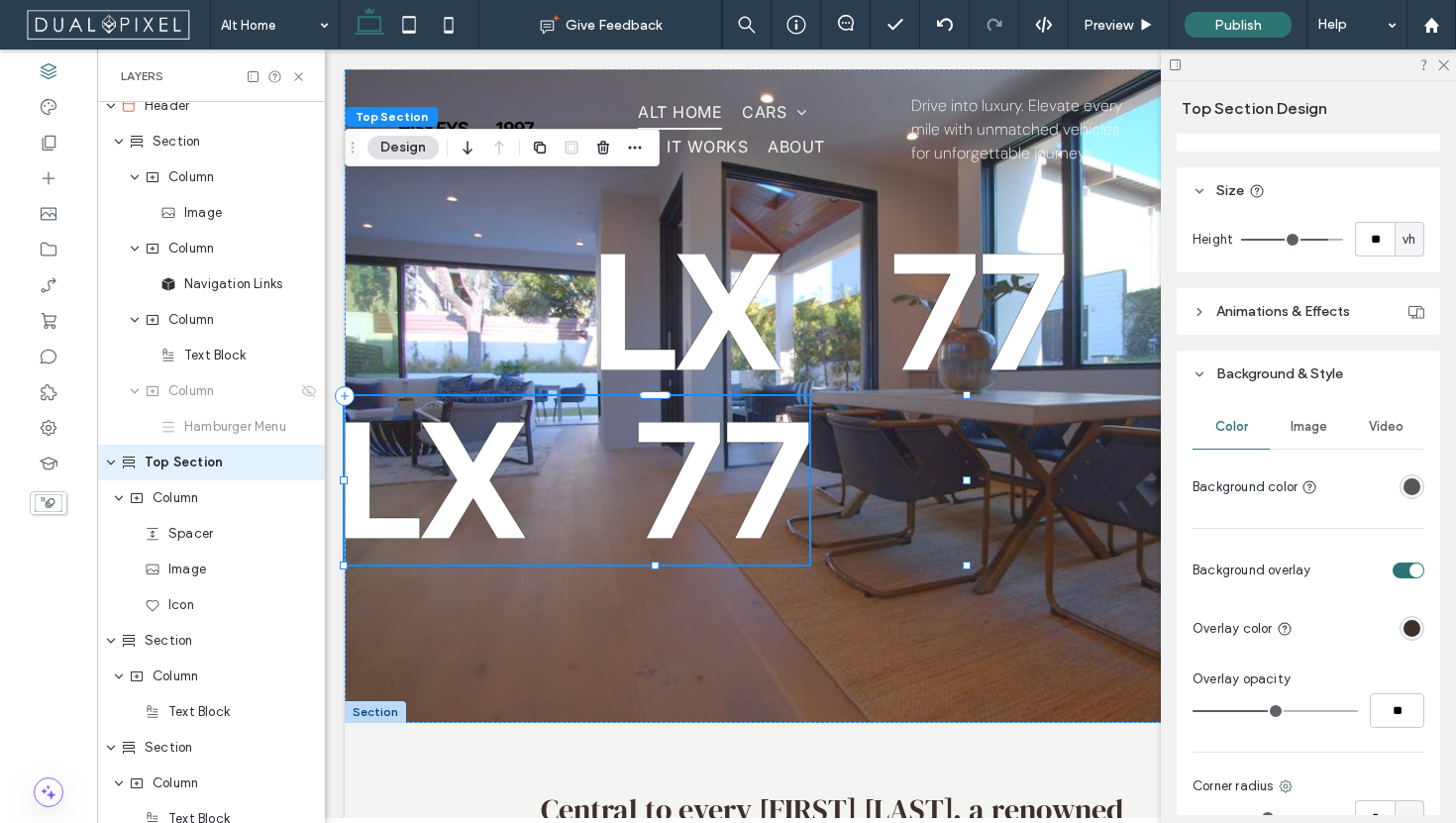 type on "**" 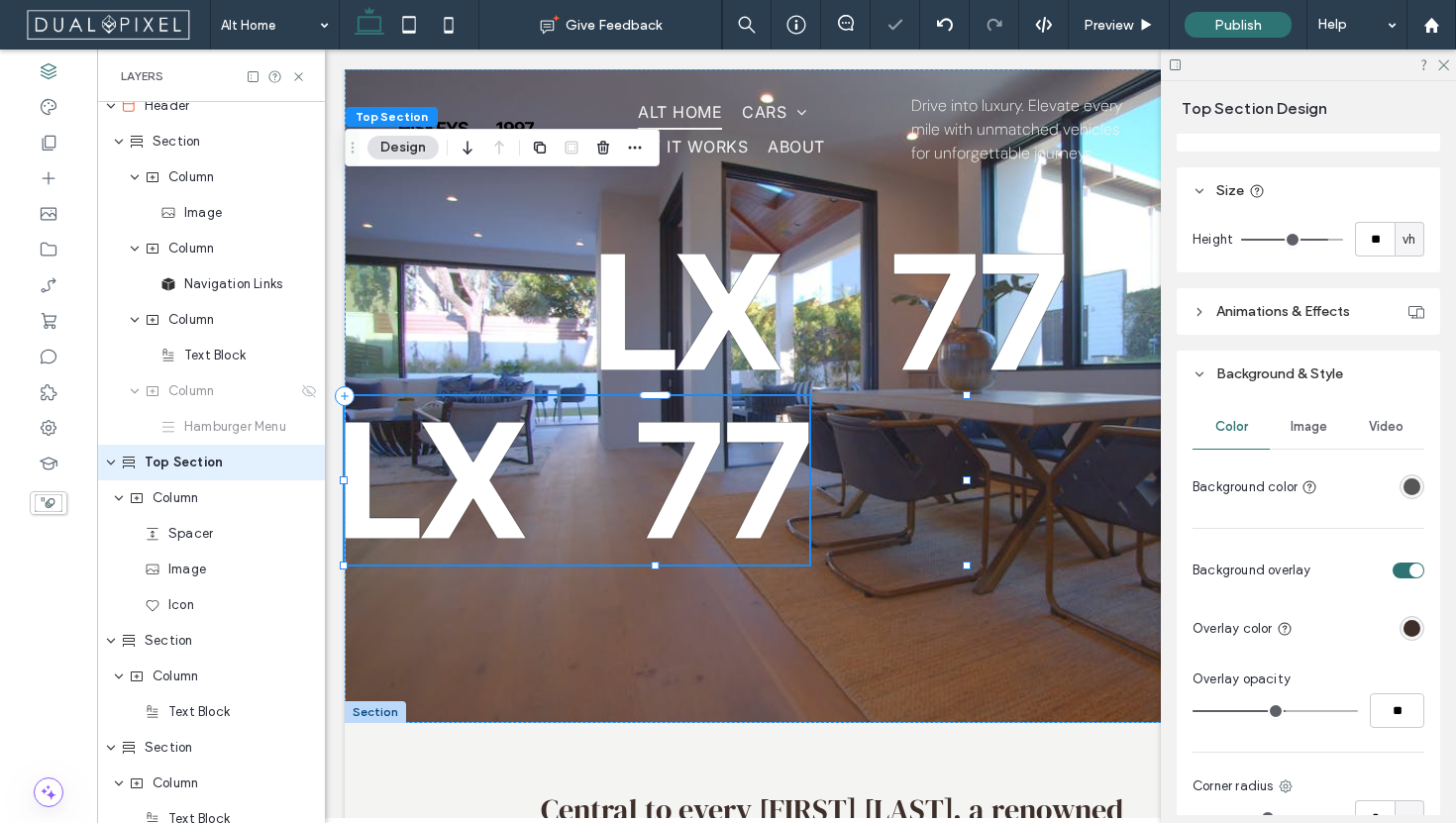 type on "**" 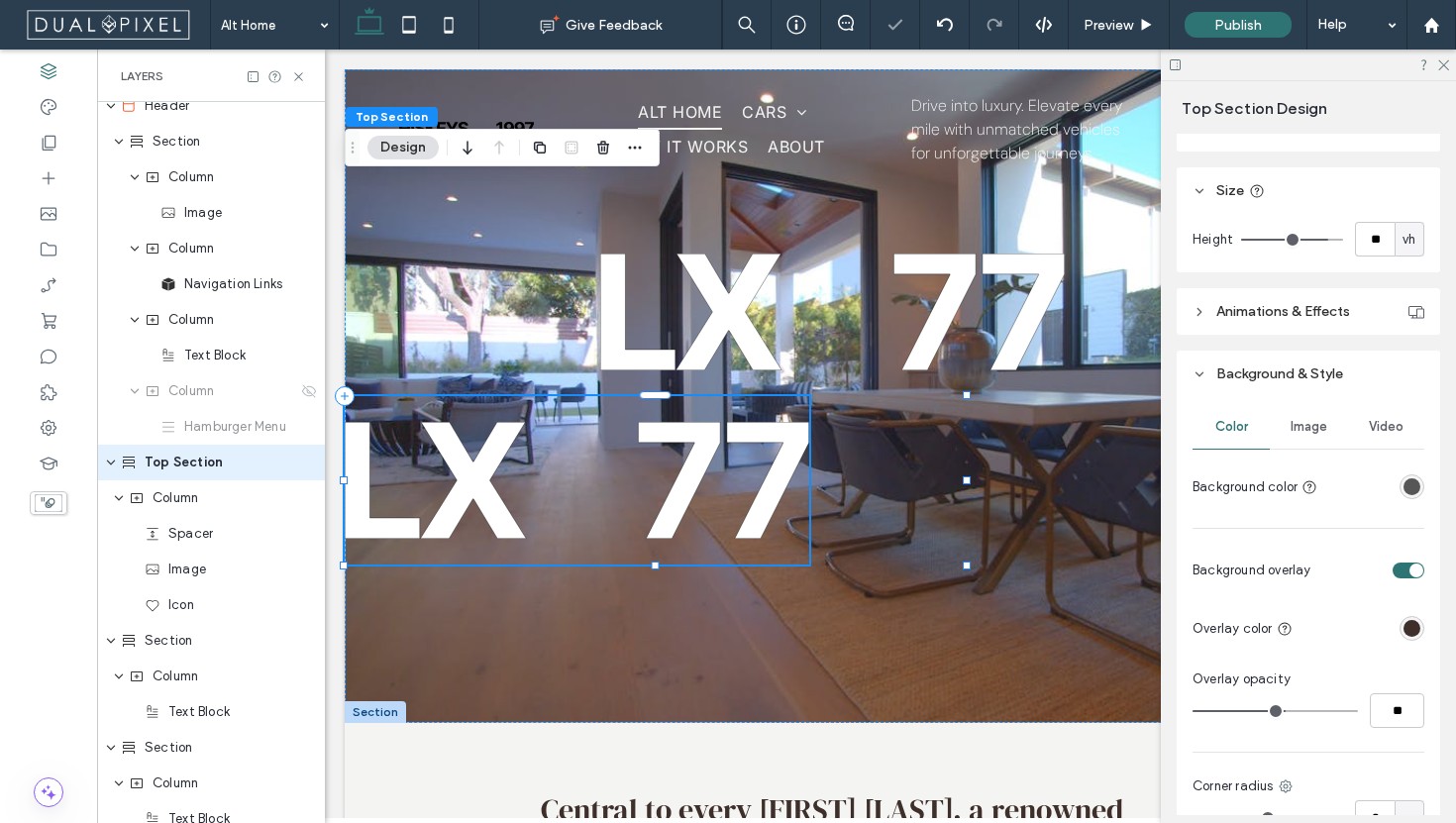 type on "**" 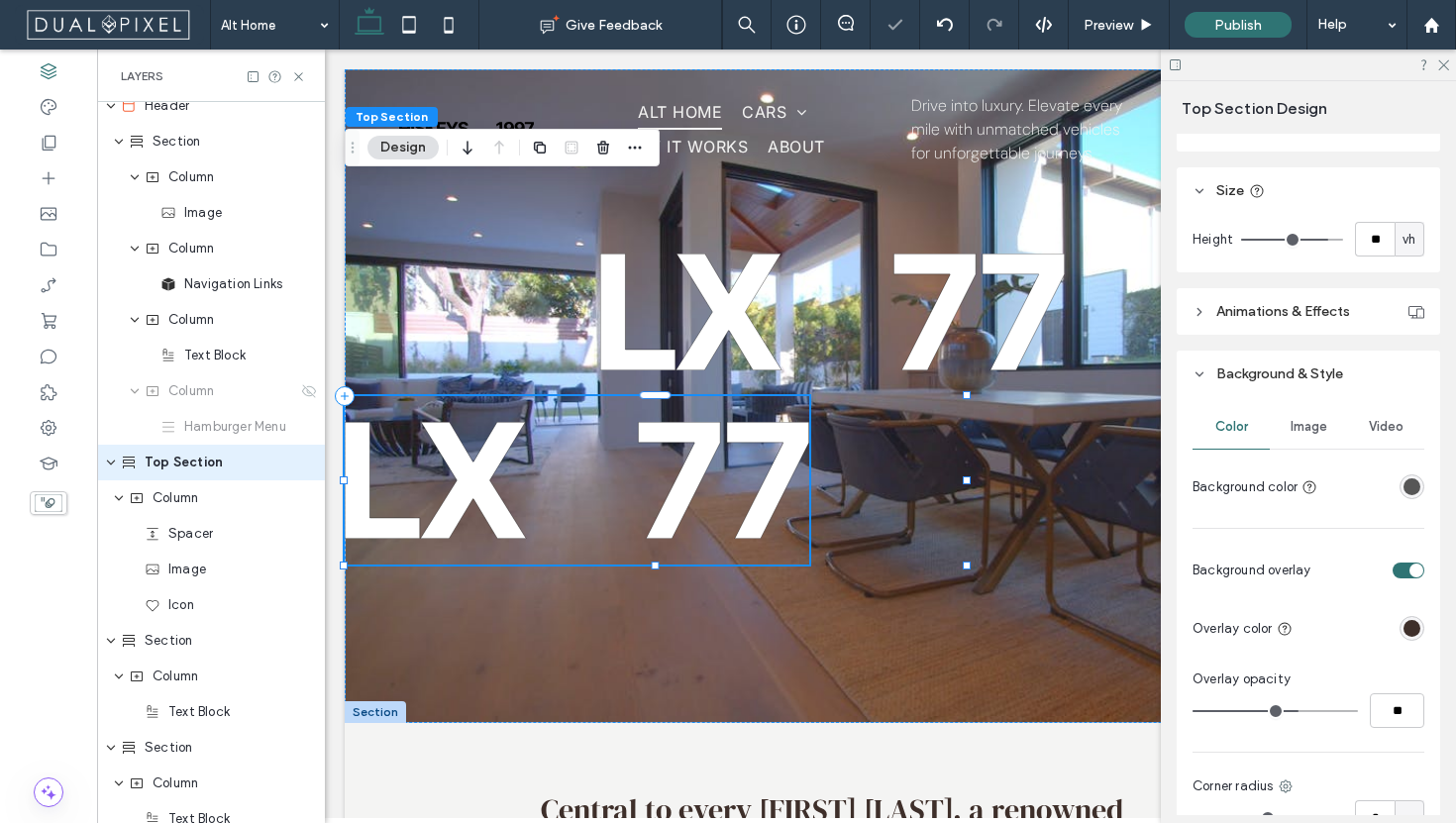 type on "**" 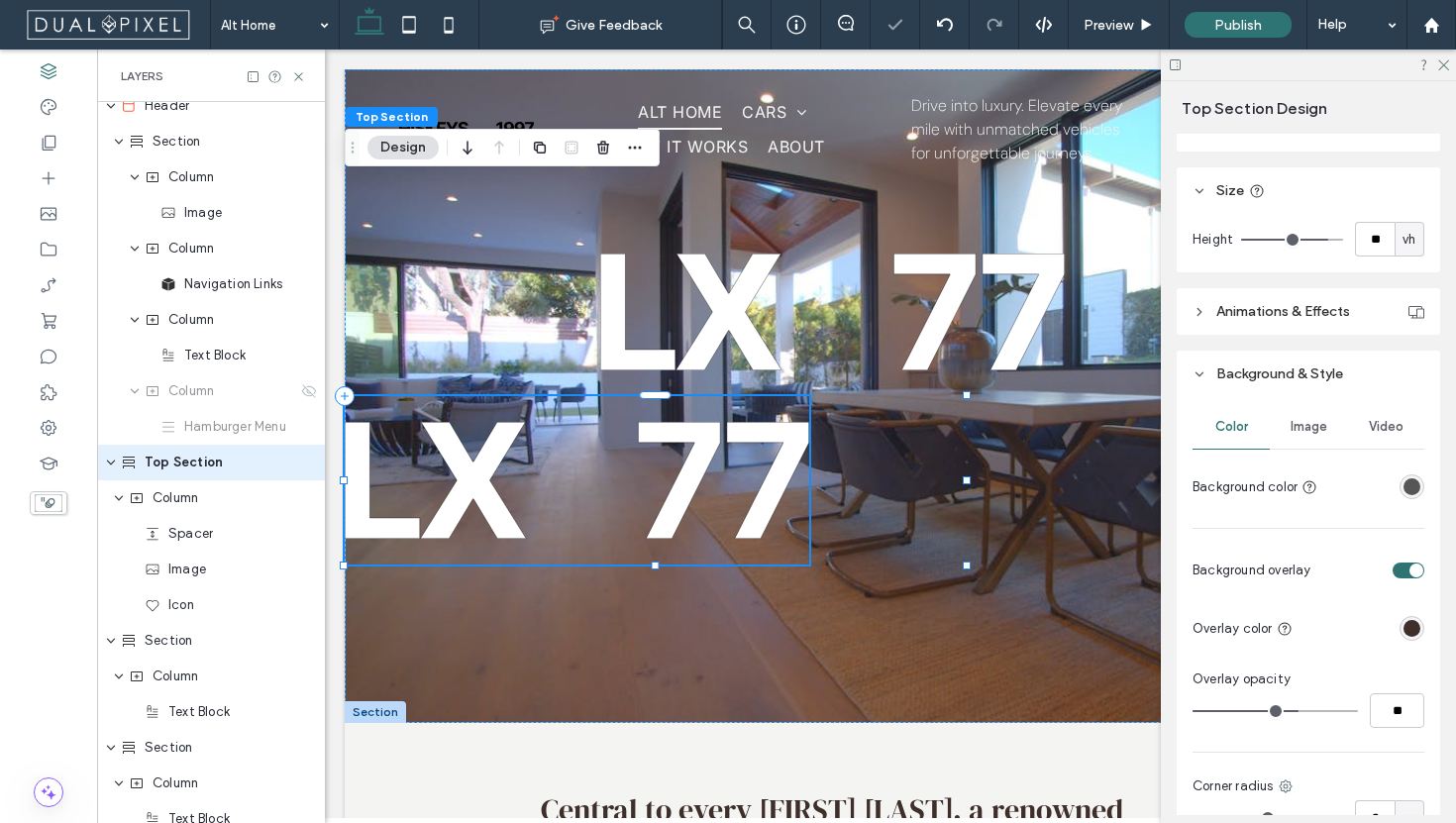 type on "**" 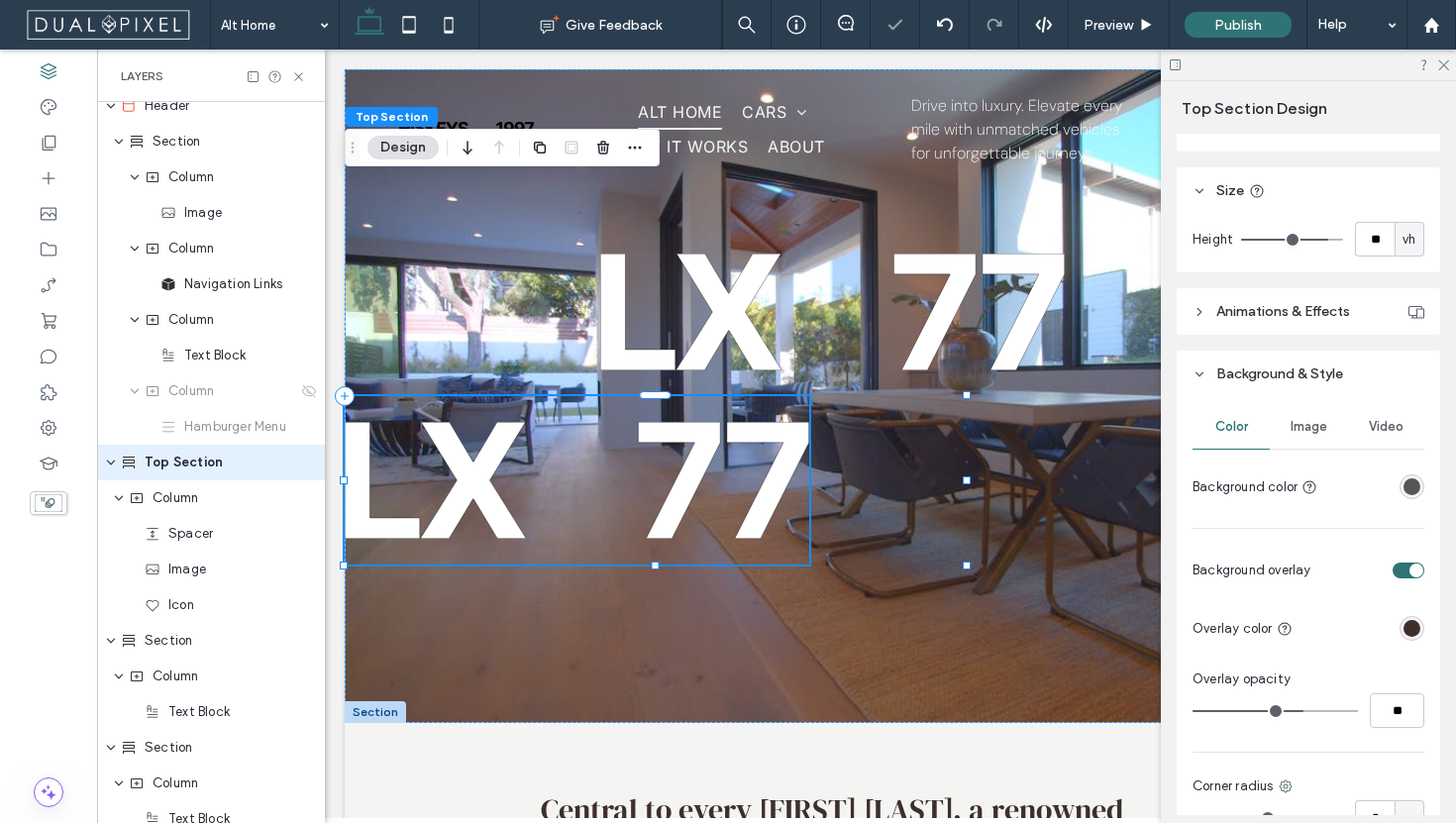 type on "**" 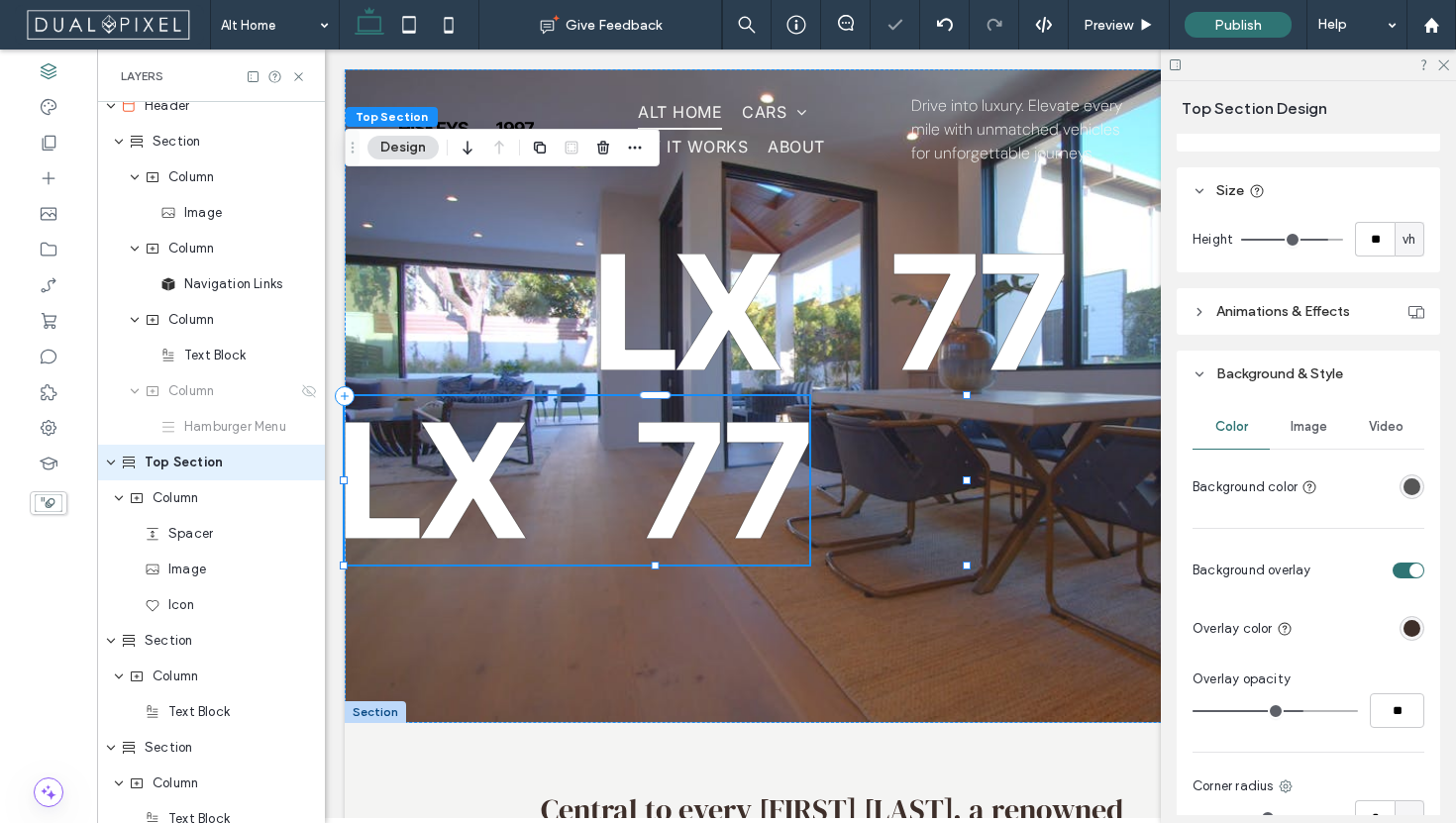 type on "**" 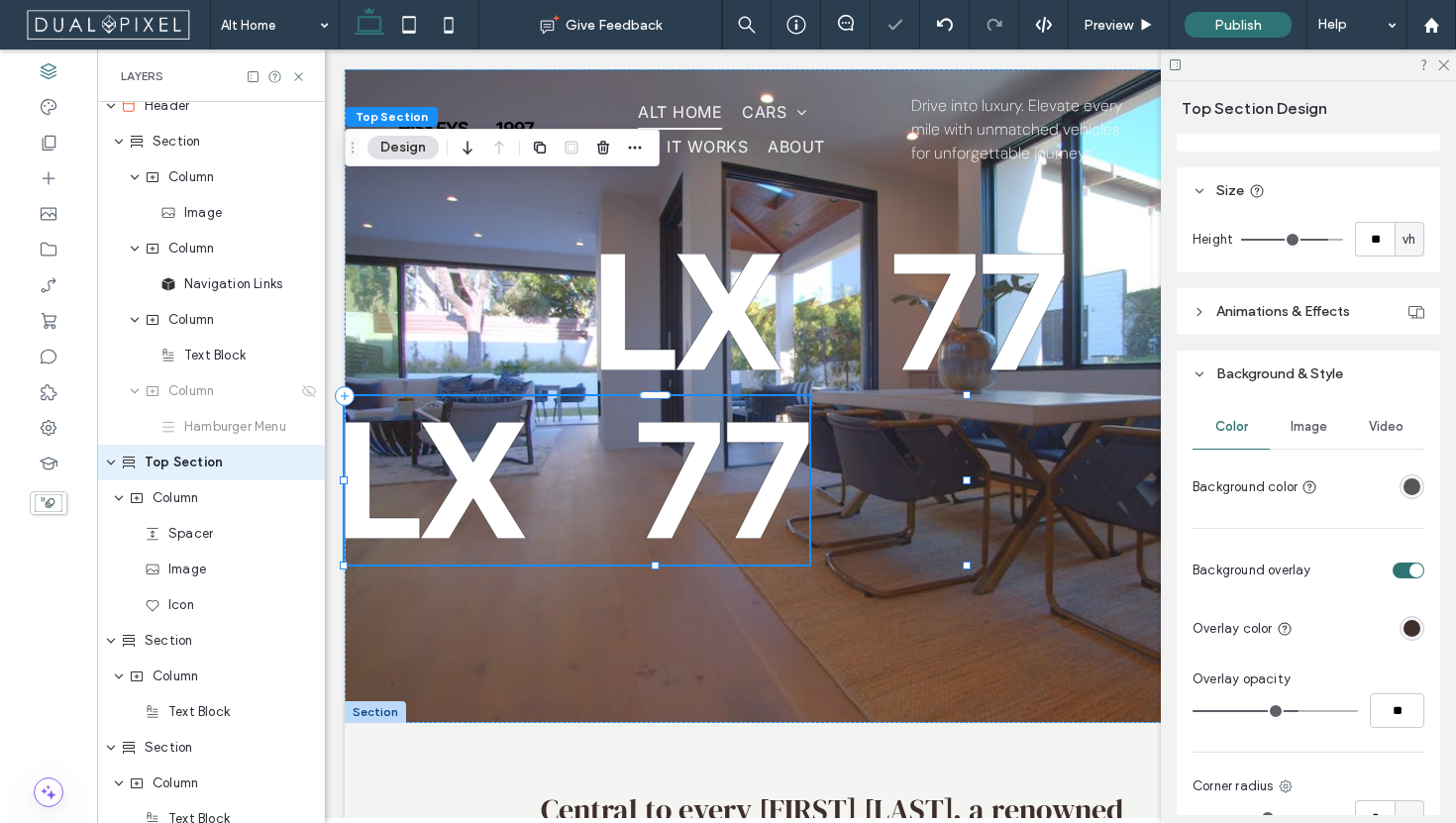 type on "**" 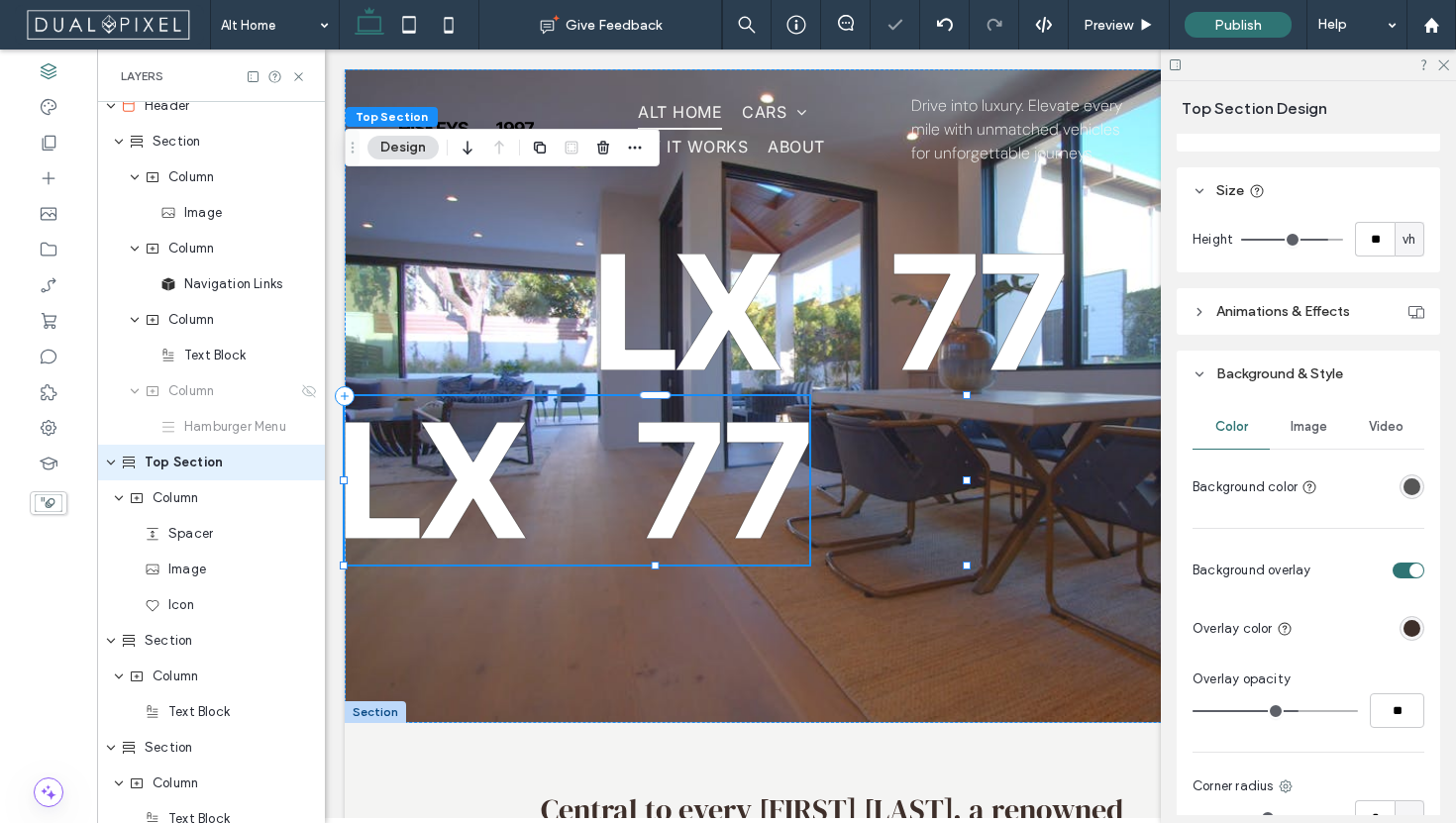 type on "**" 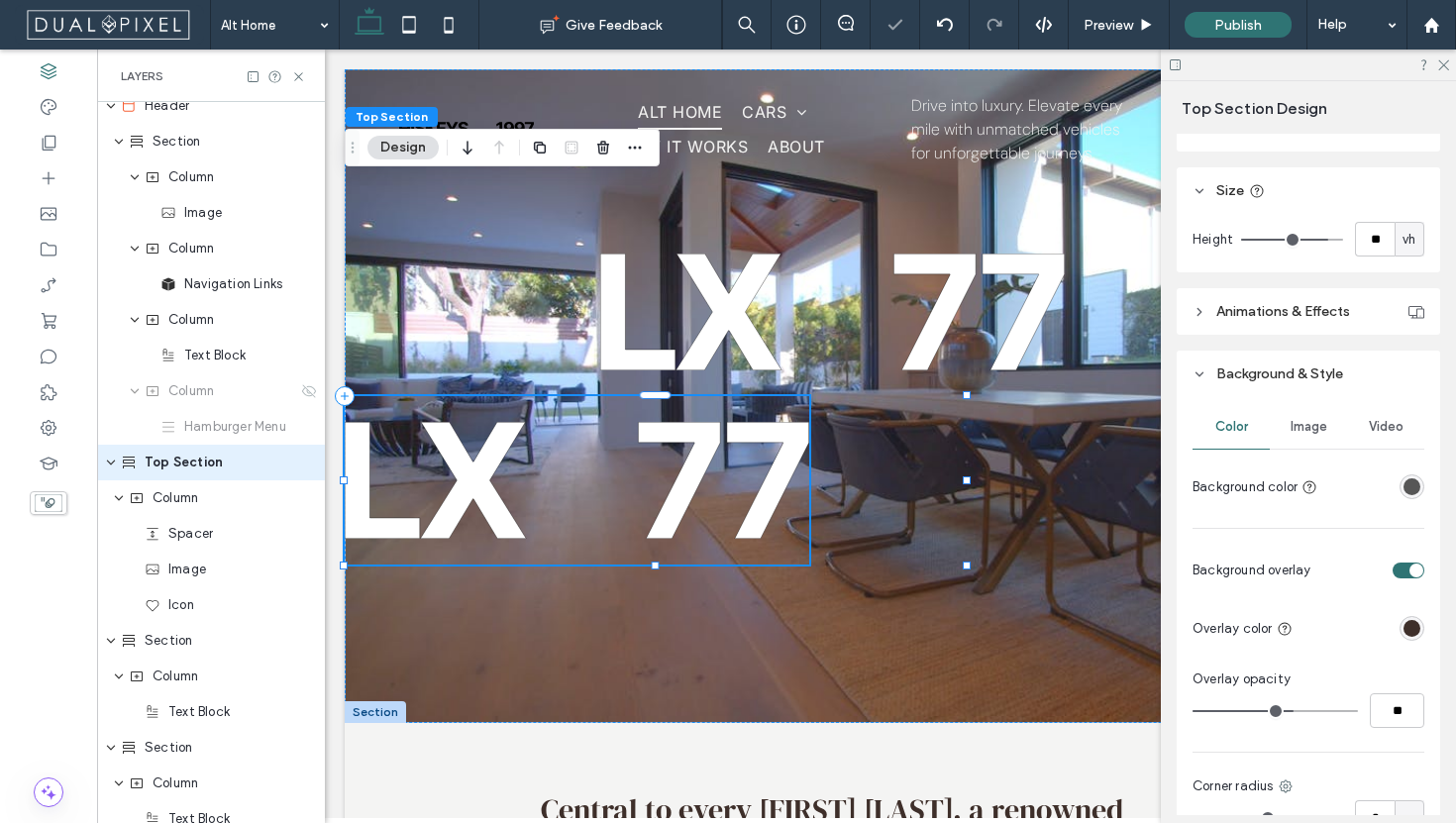 type on "**" 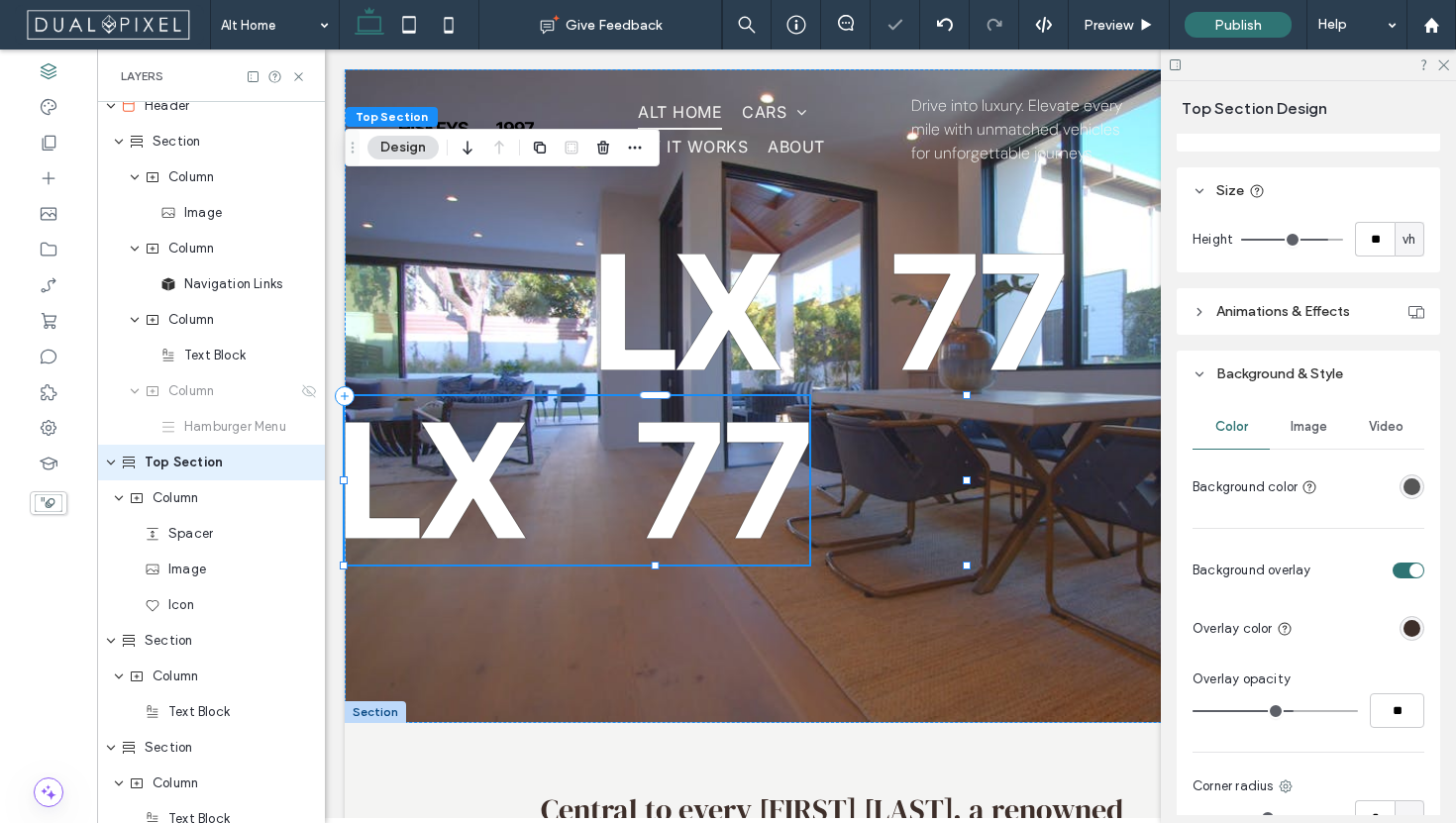 type on "**" 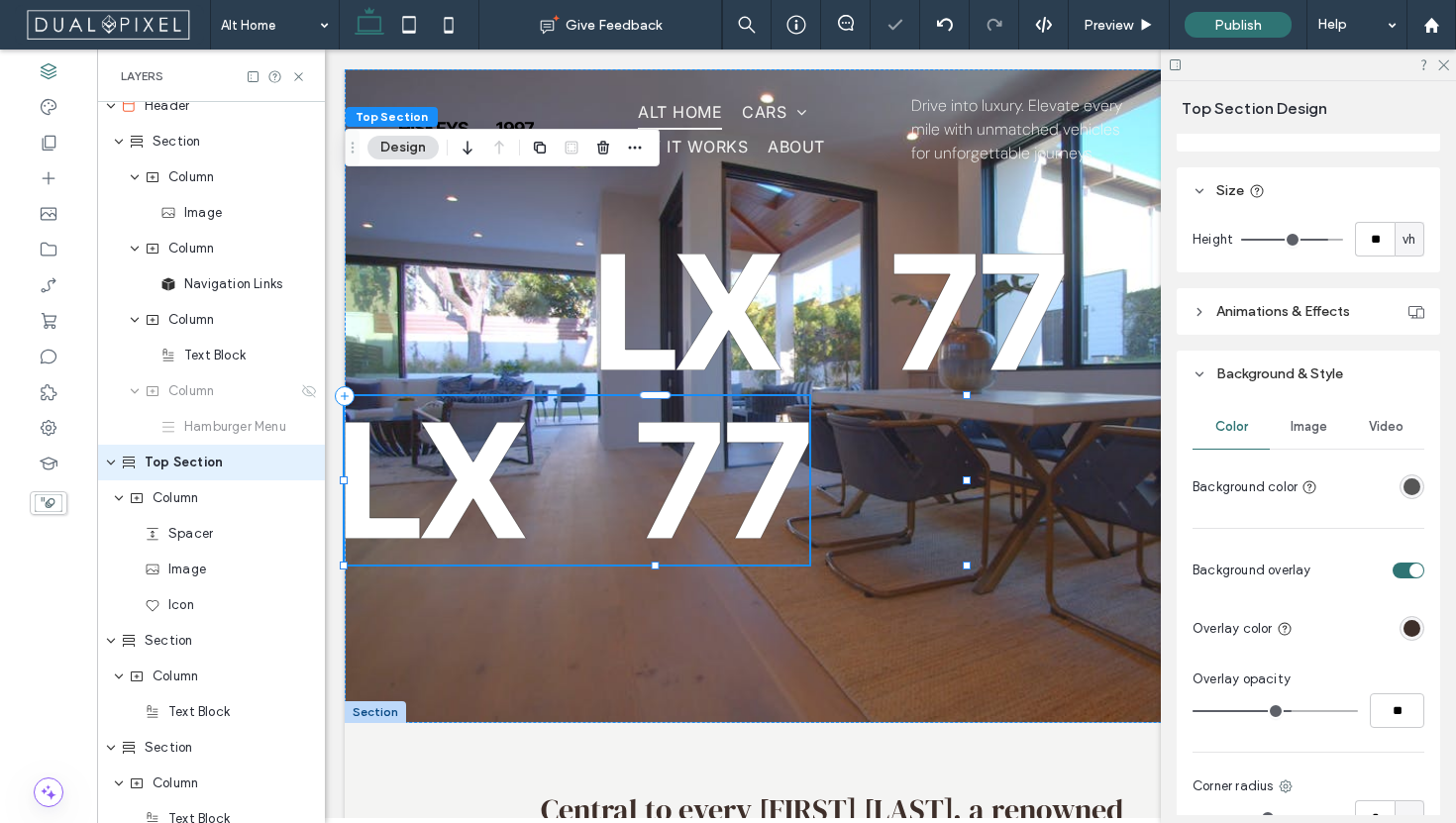 type on "**" 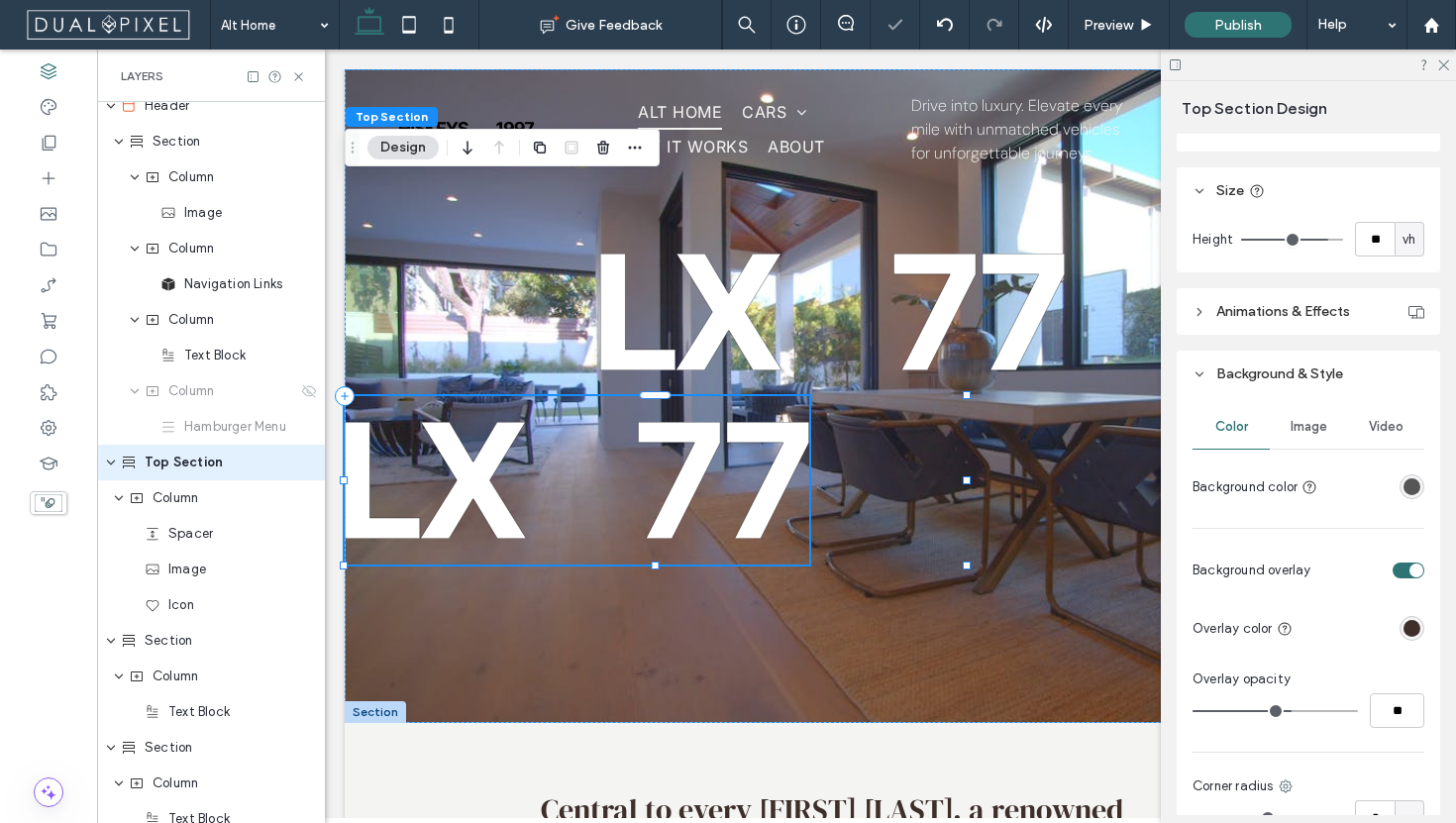 type on "**" 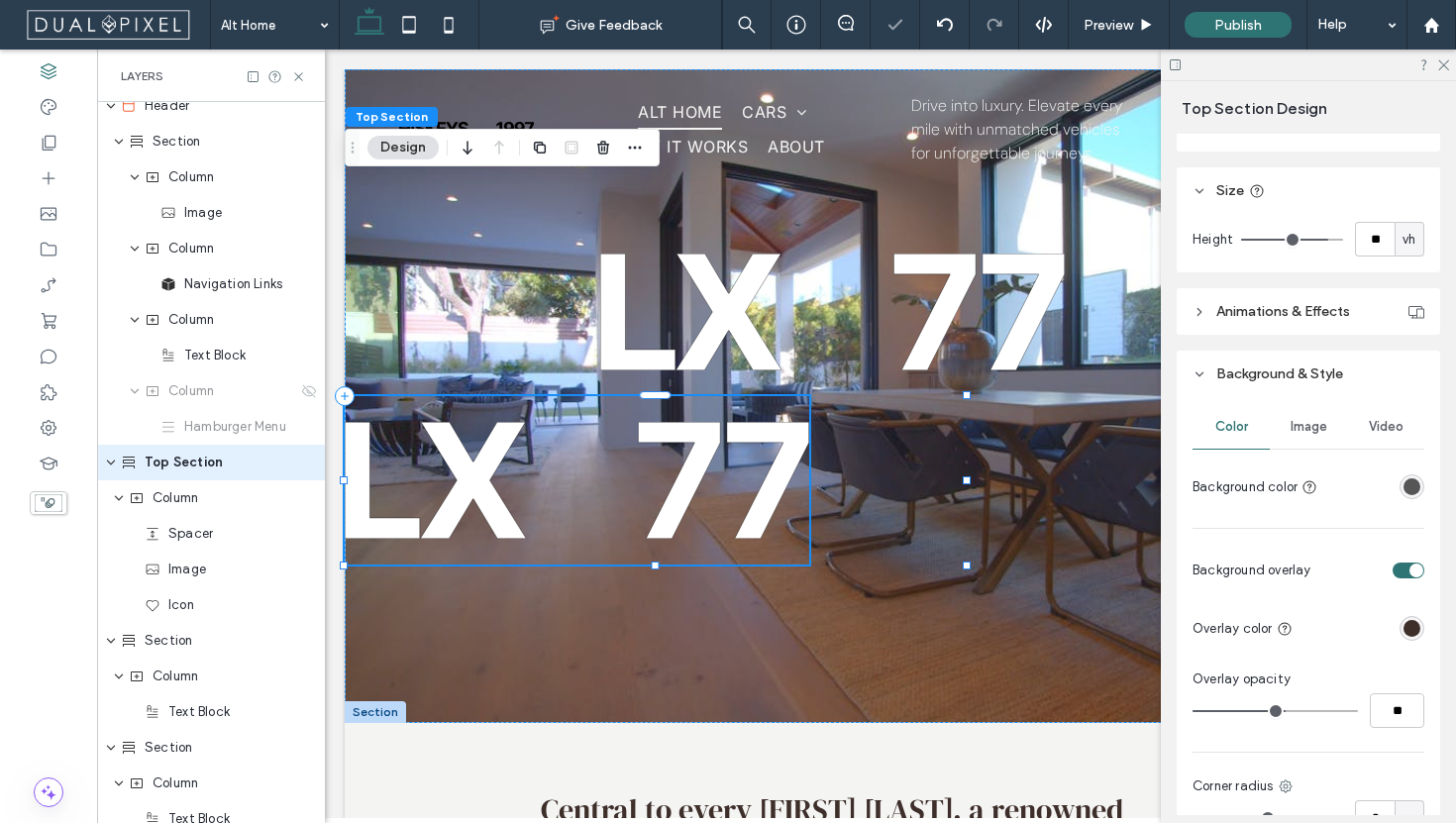 drag, startPoint x: 1291, startPoint y: 709, endPoint x: 1277, endPoint y: 709, distance: 14 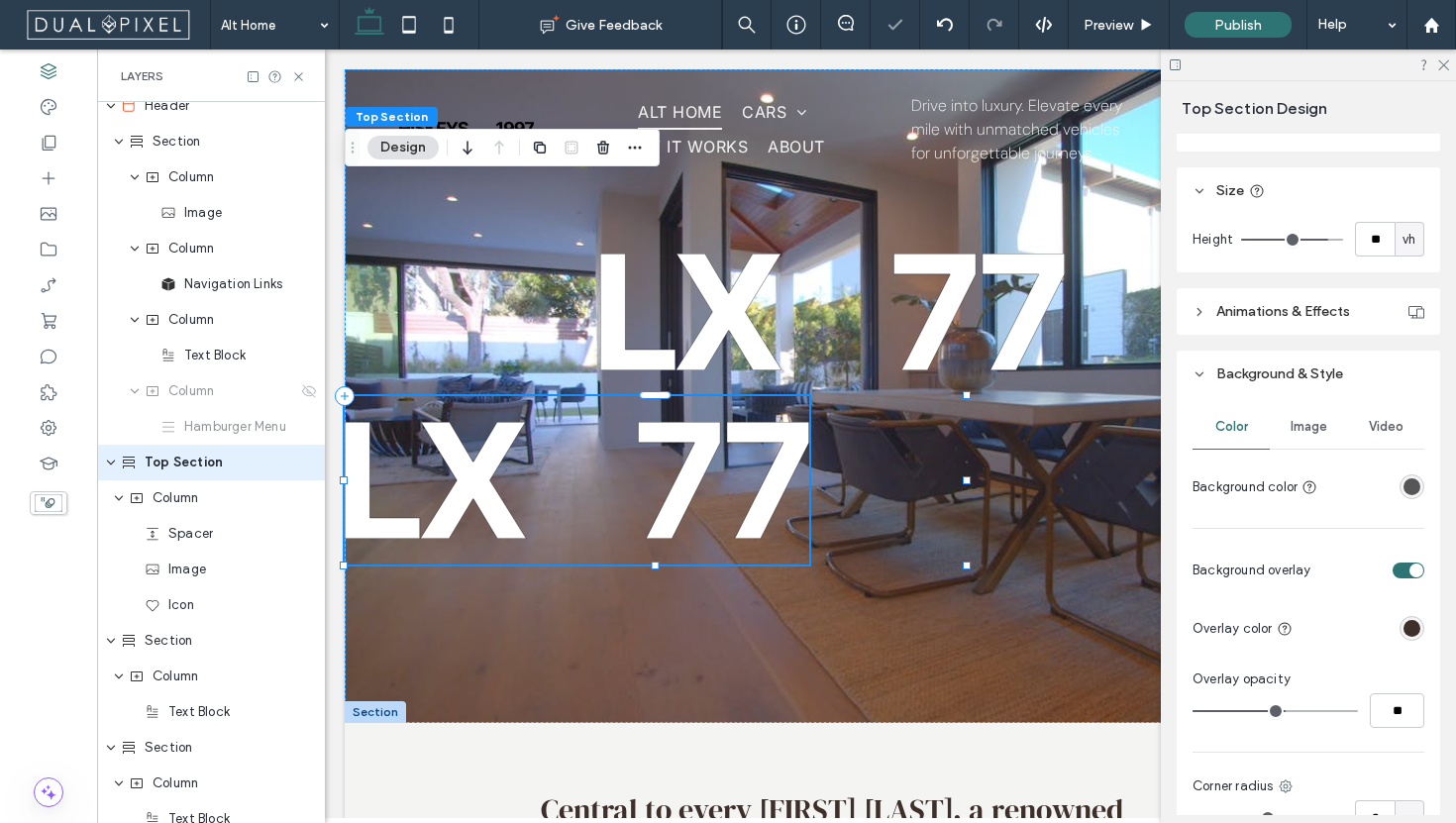 type on "**" 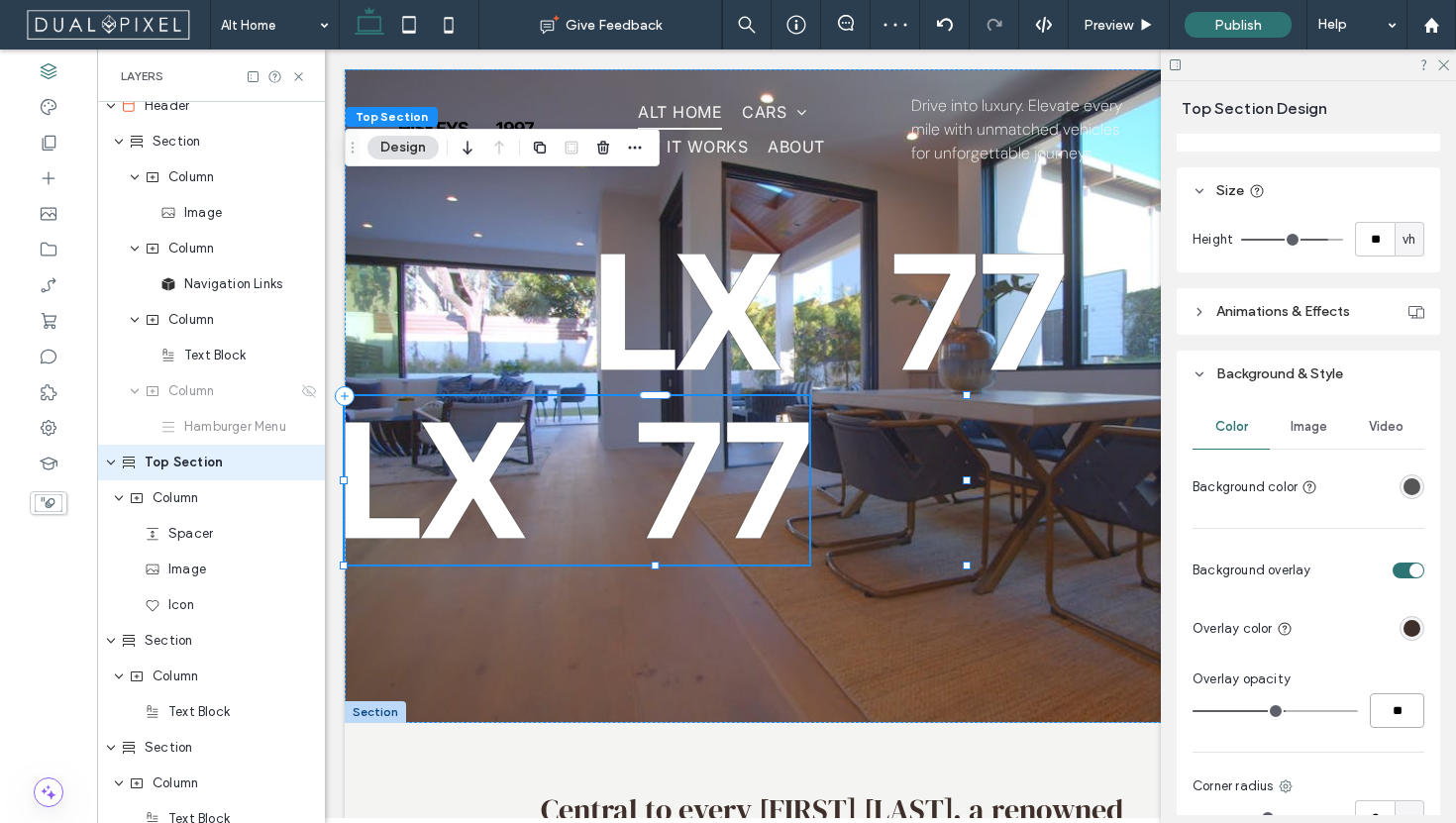 click on "**" at bounding box center (1397, 710) 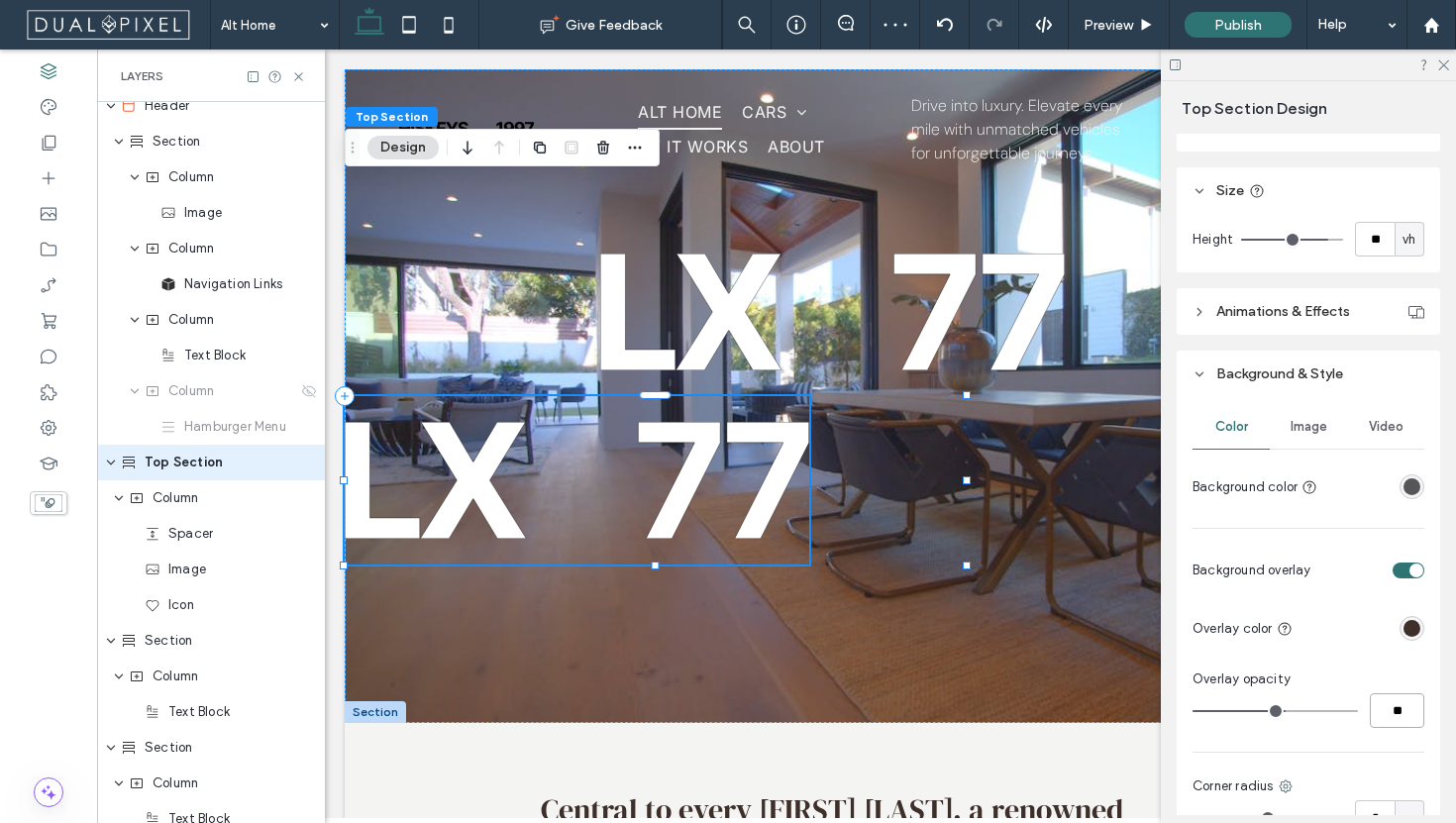 click on "**" at bounding box center [1397, 710] 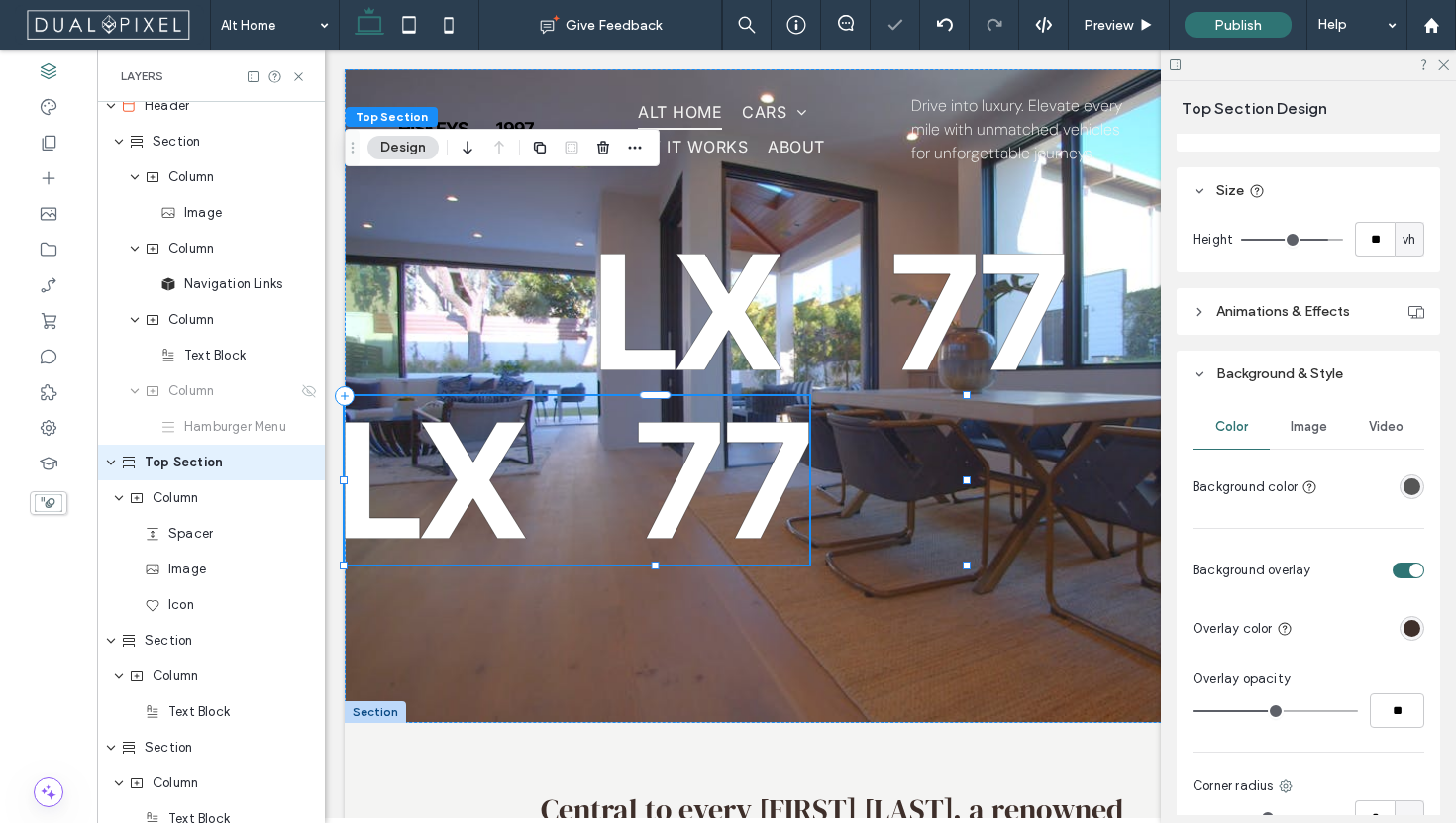 click at bounding box center [1308, 64] 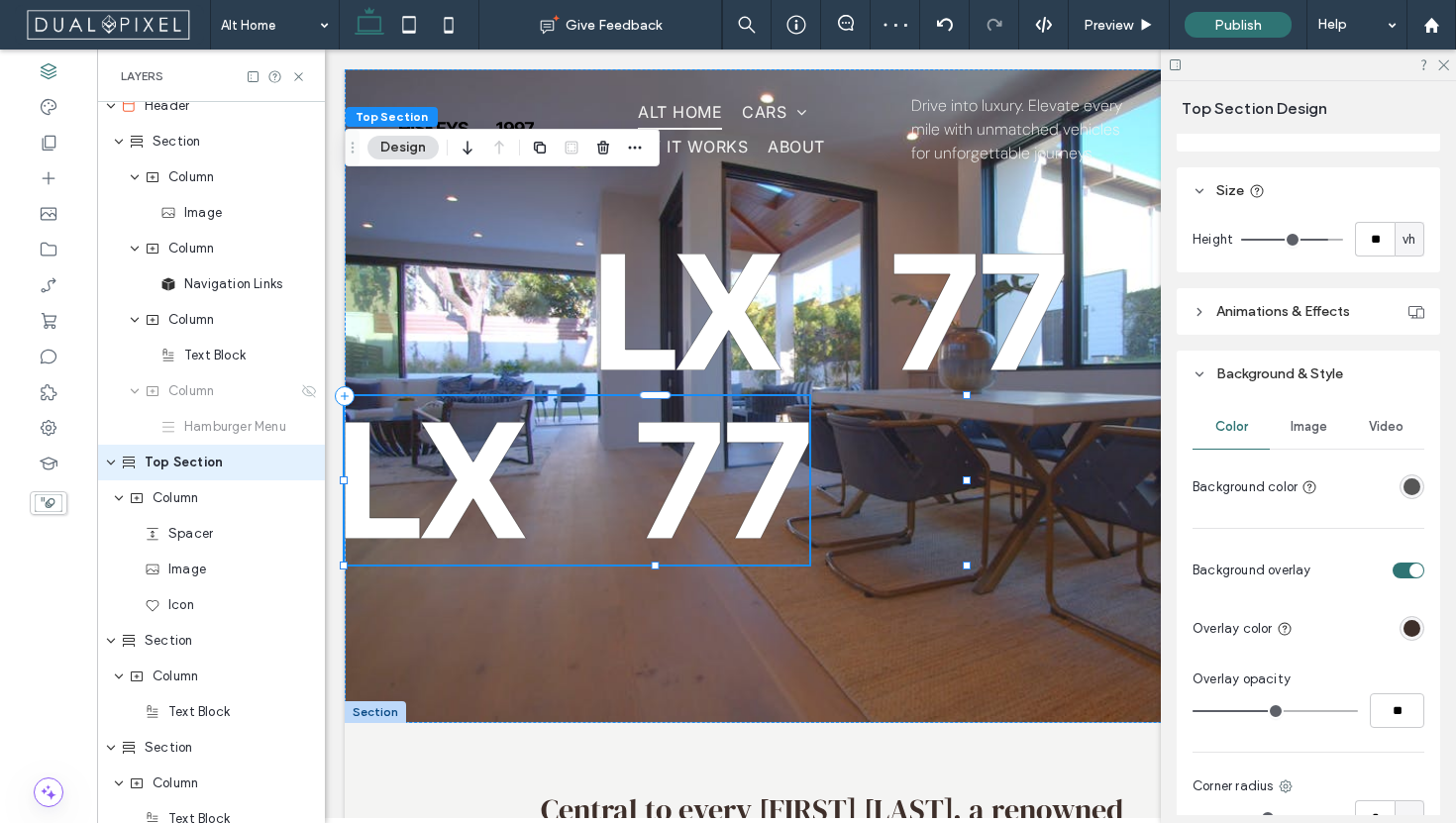 click at bounding box center [1308, 64] 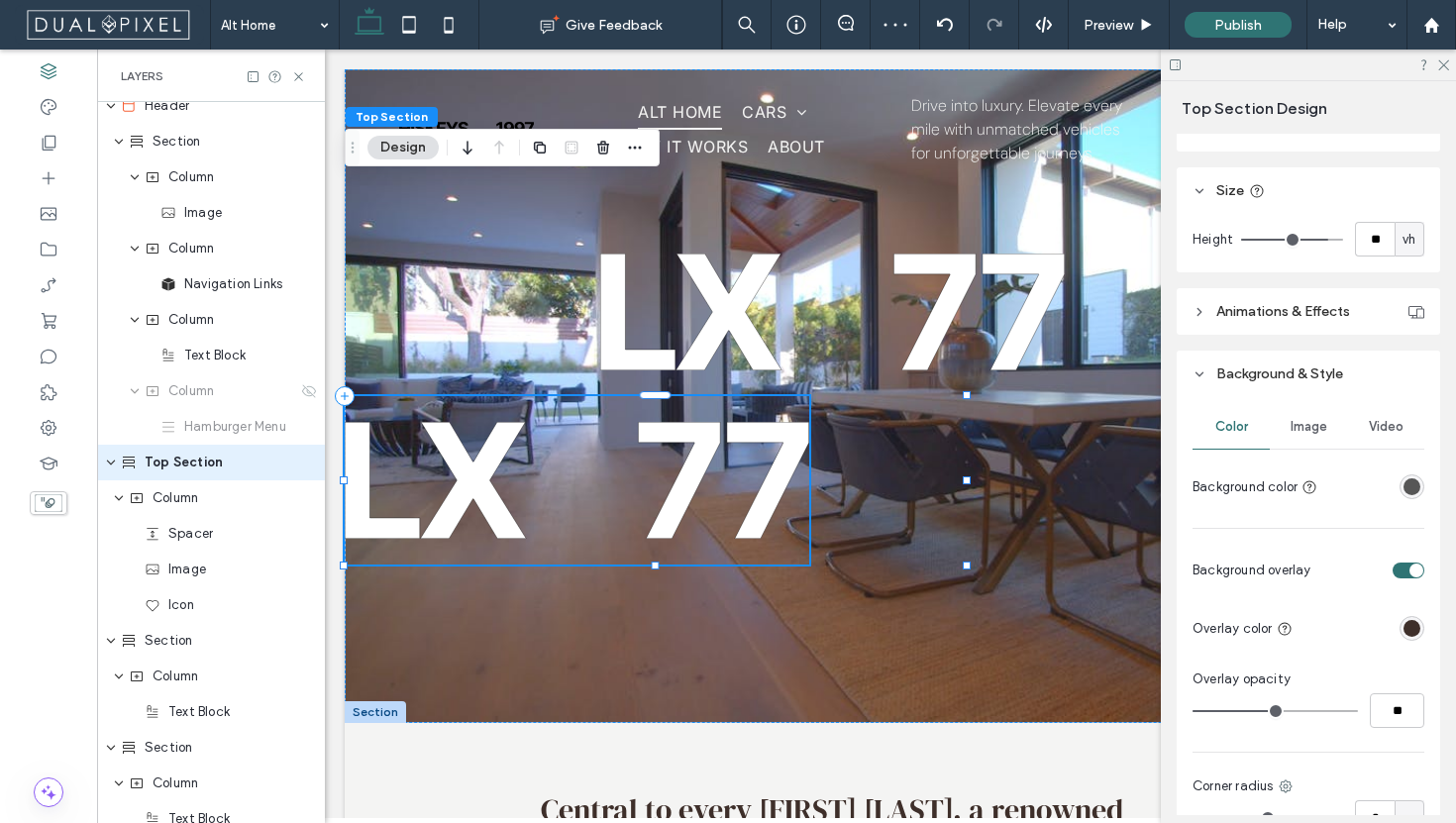 click at bounding box center (1308, 64) 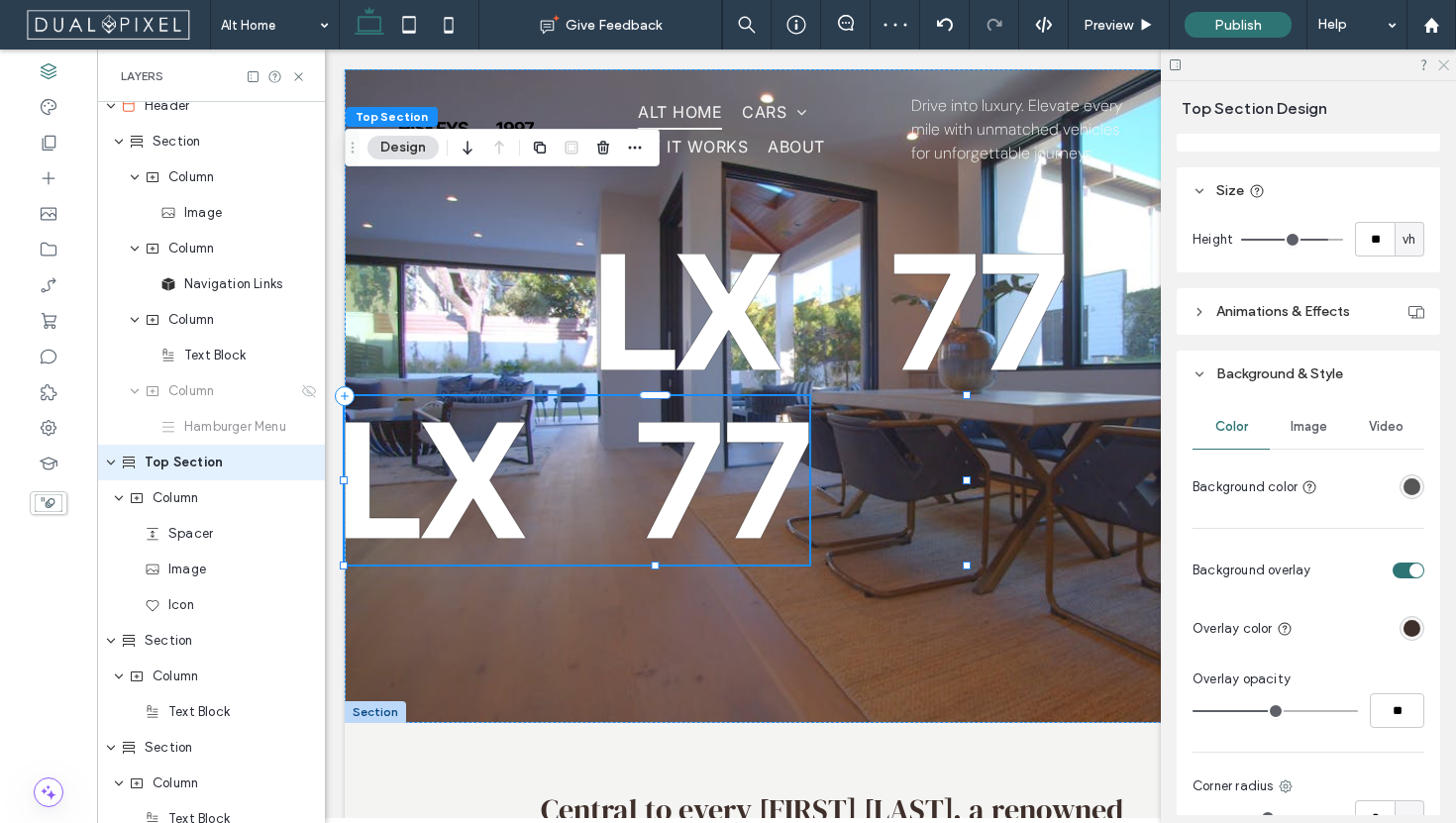 click 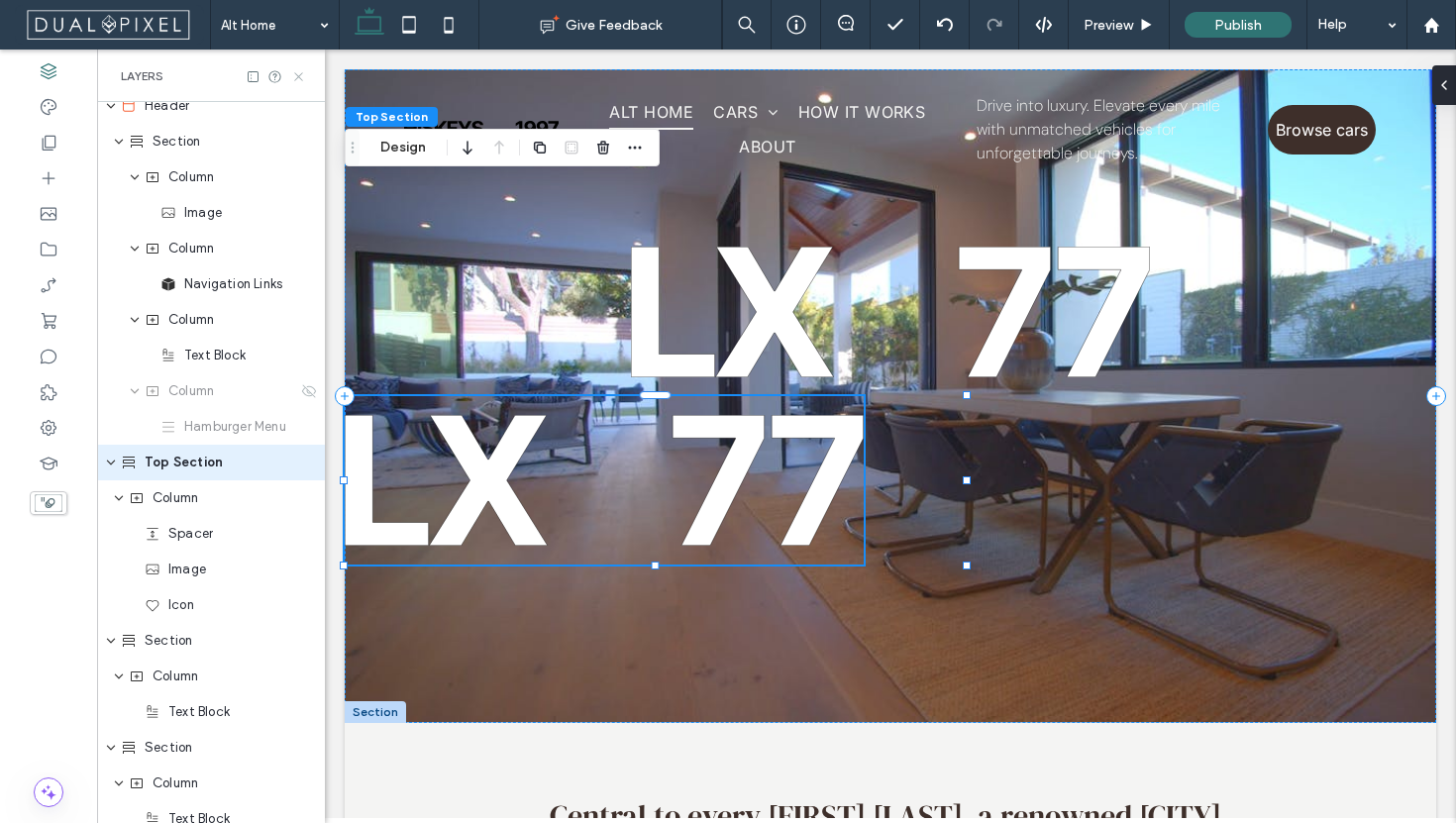 click 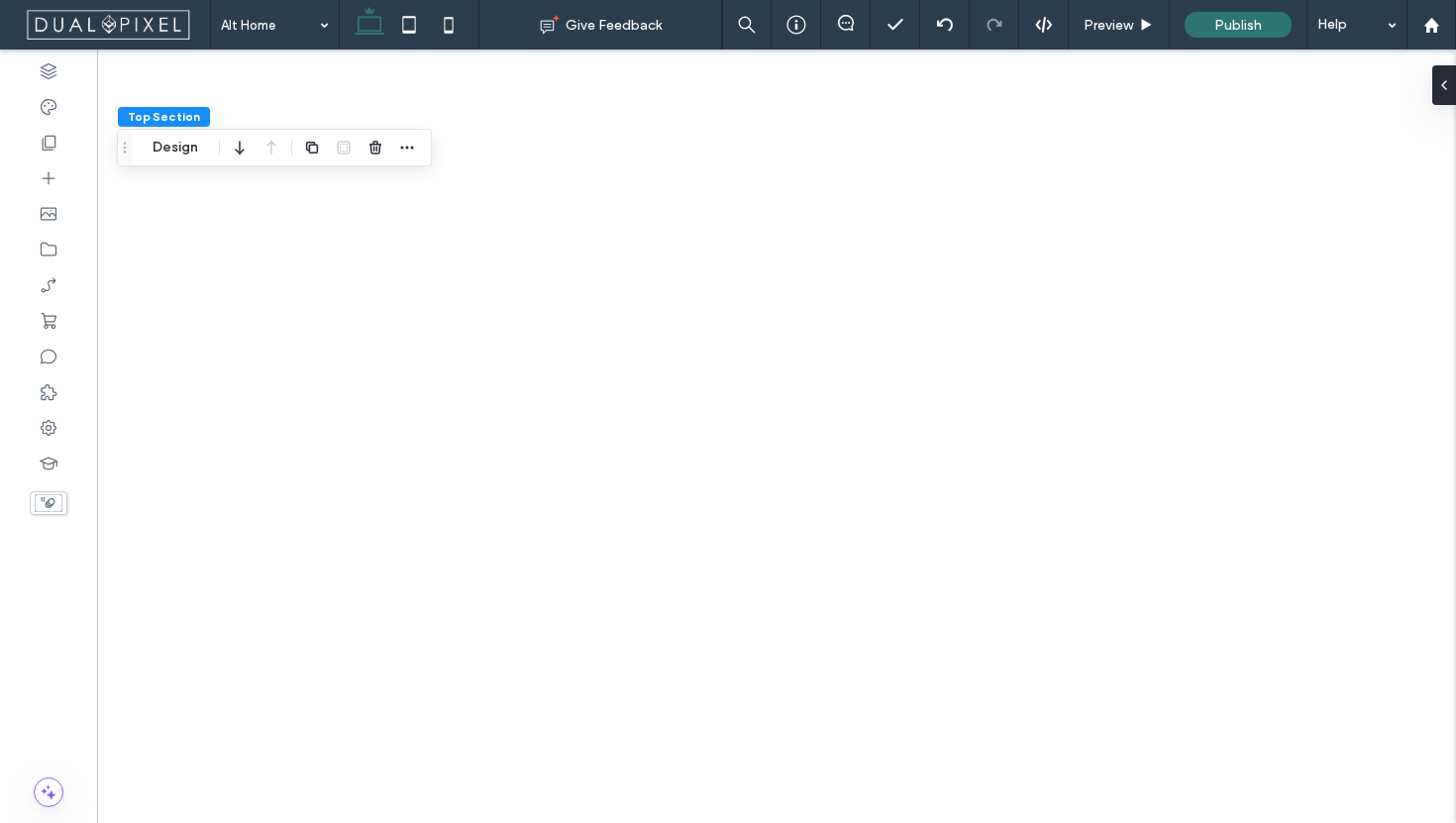 scroll, scrollTop: 0, scrollLeft: 0, axis: both 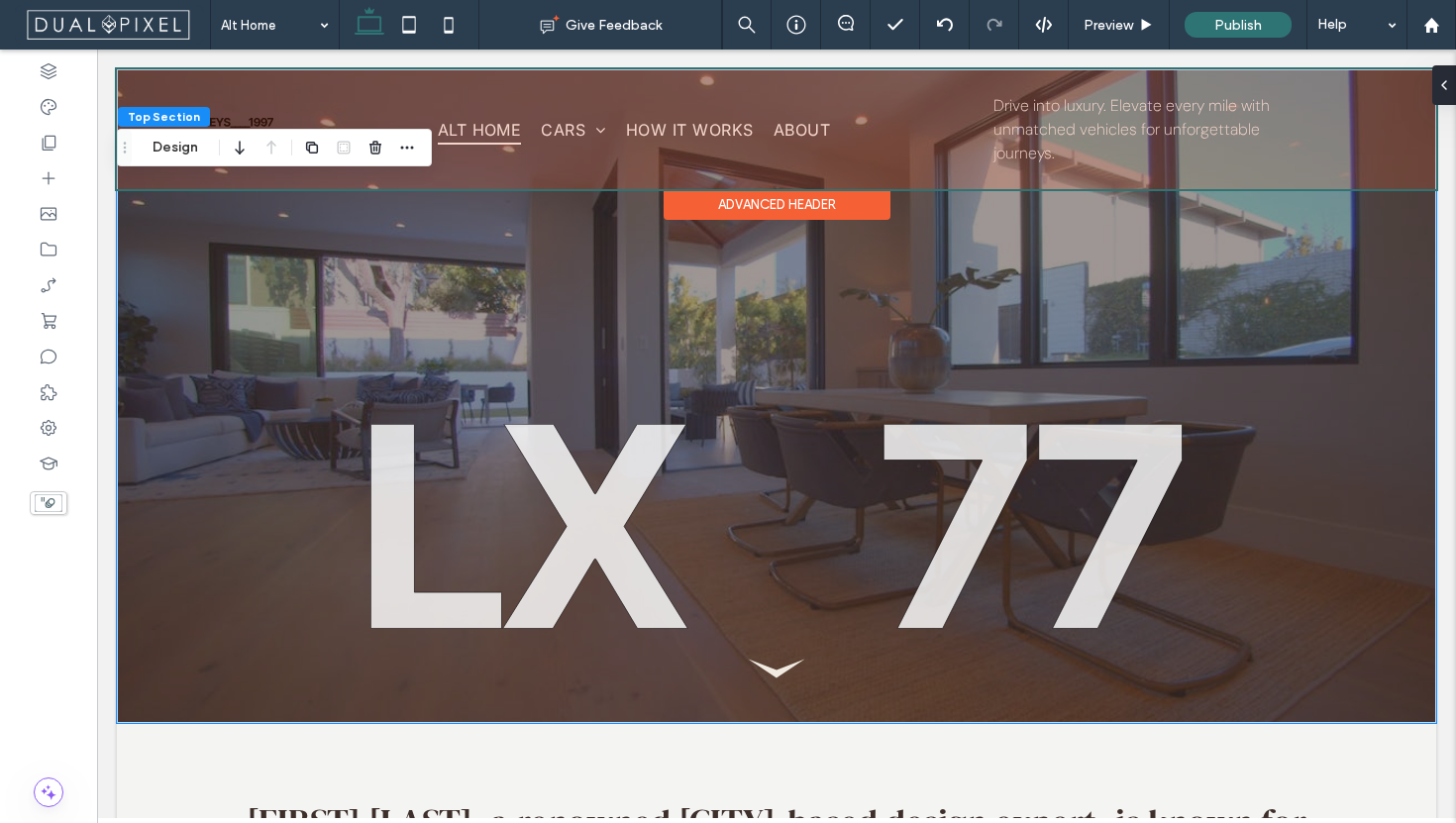 click at bounding box center (777, 129) 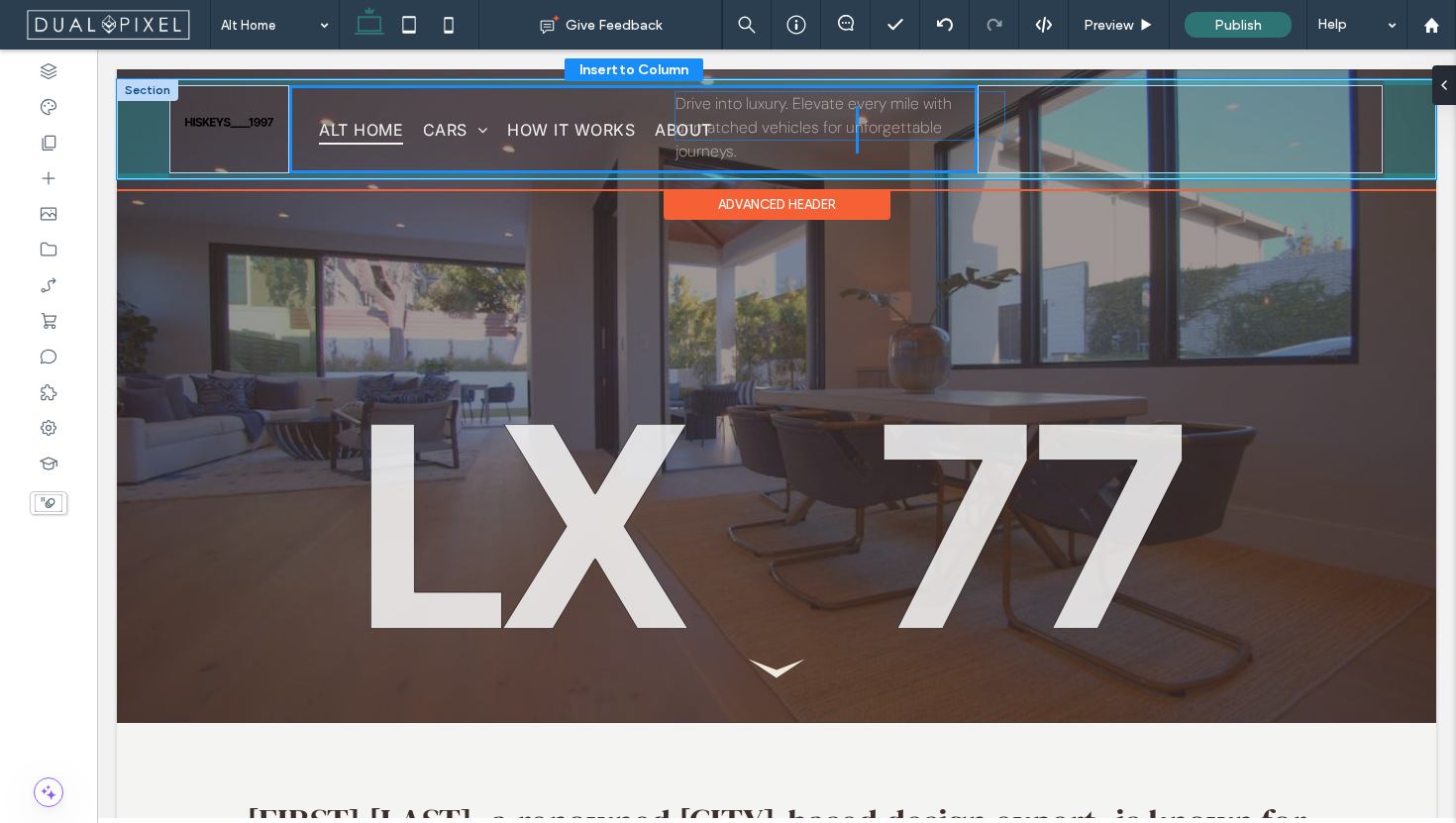 drag, startPoint x: 1129, startPoint y: 129, endPoint x: 819, endPoint y: 114, distance: 310.36269 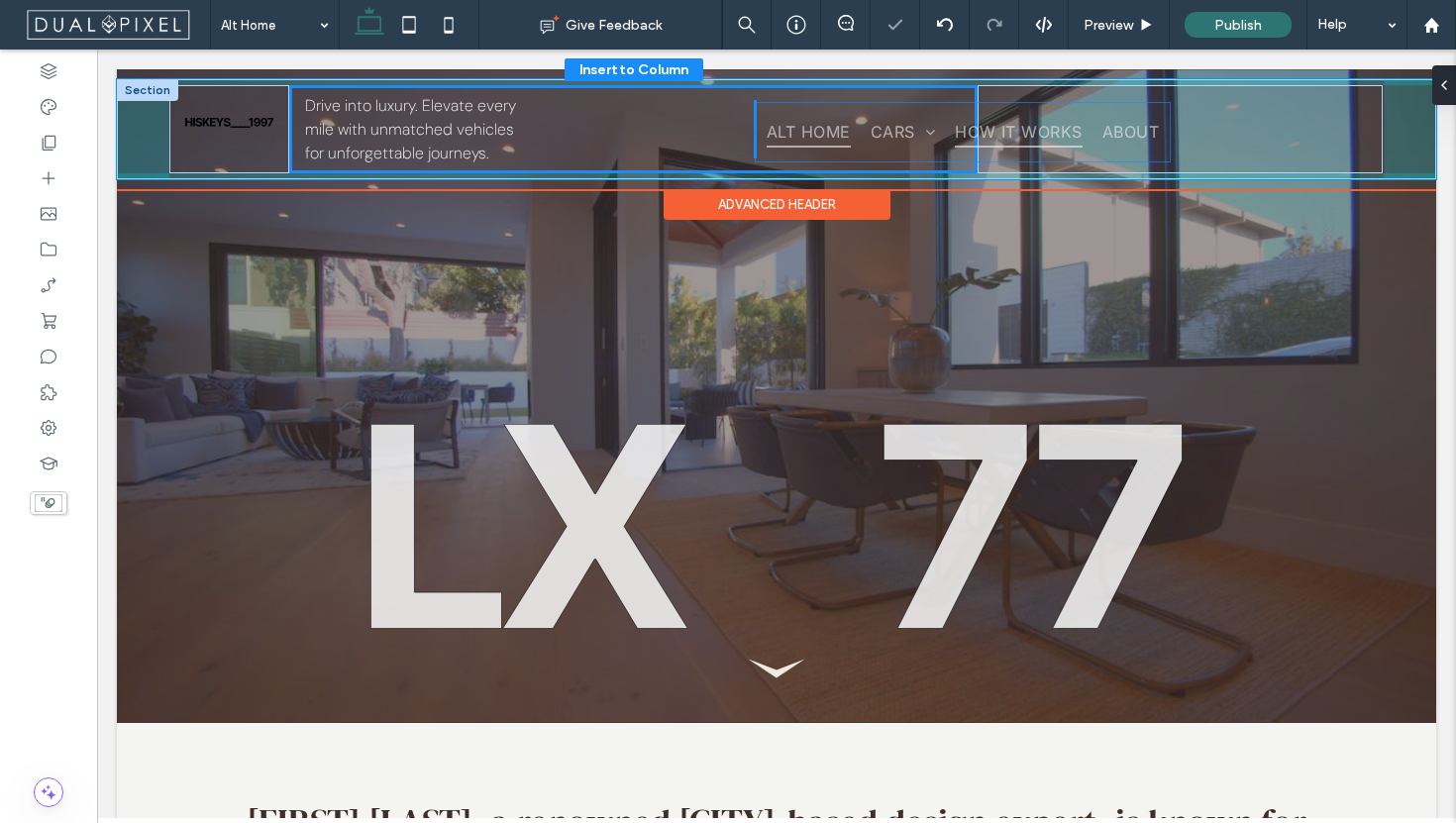 scroll, scrollTop: 53, scrollLeft: 0, axis: vertical 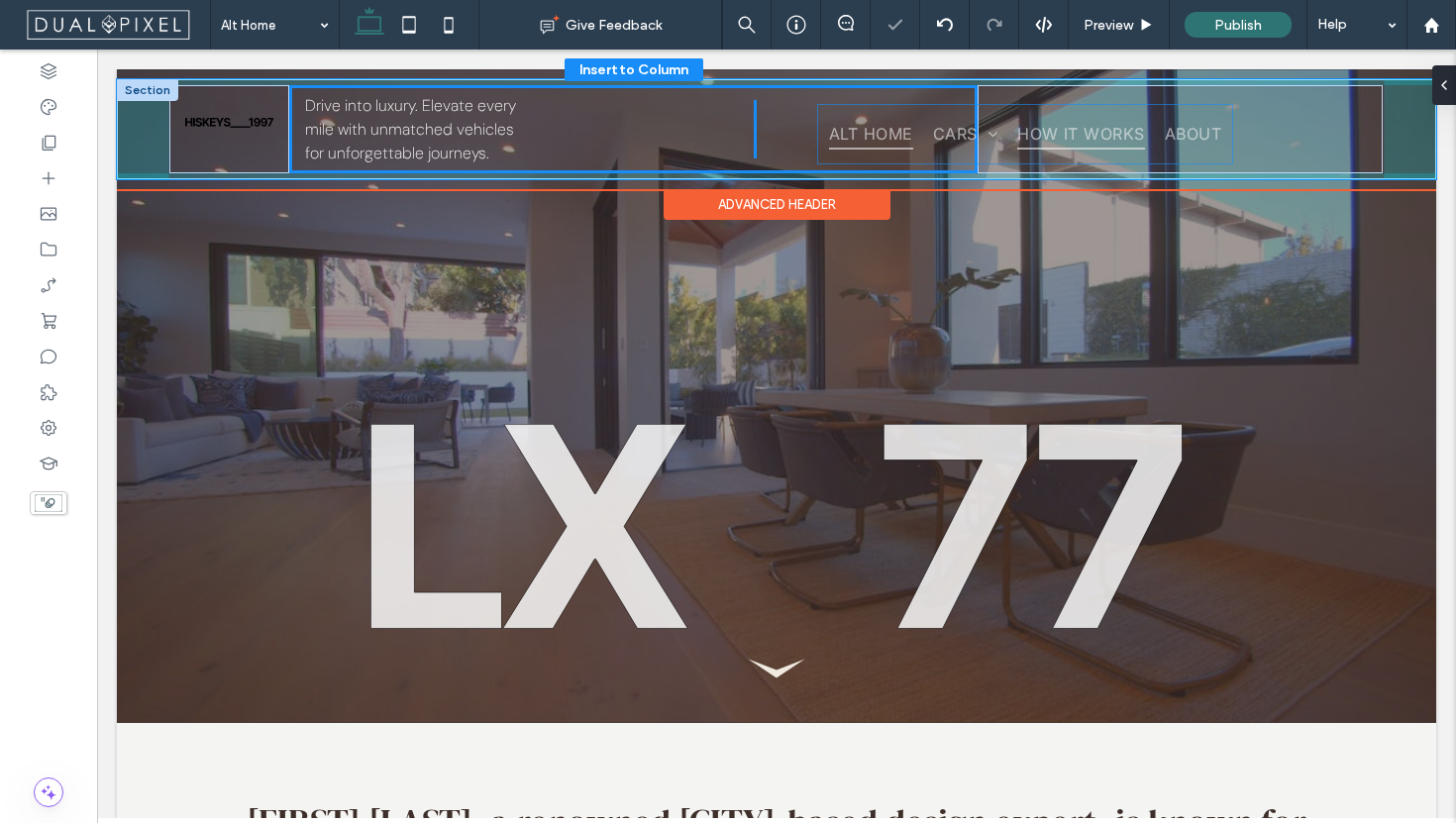 drag, startPoint x: 555, startPoint y: 124, endPoint x: 1070, endPoint y: 129, distance: 515.02427 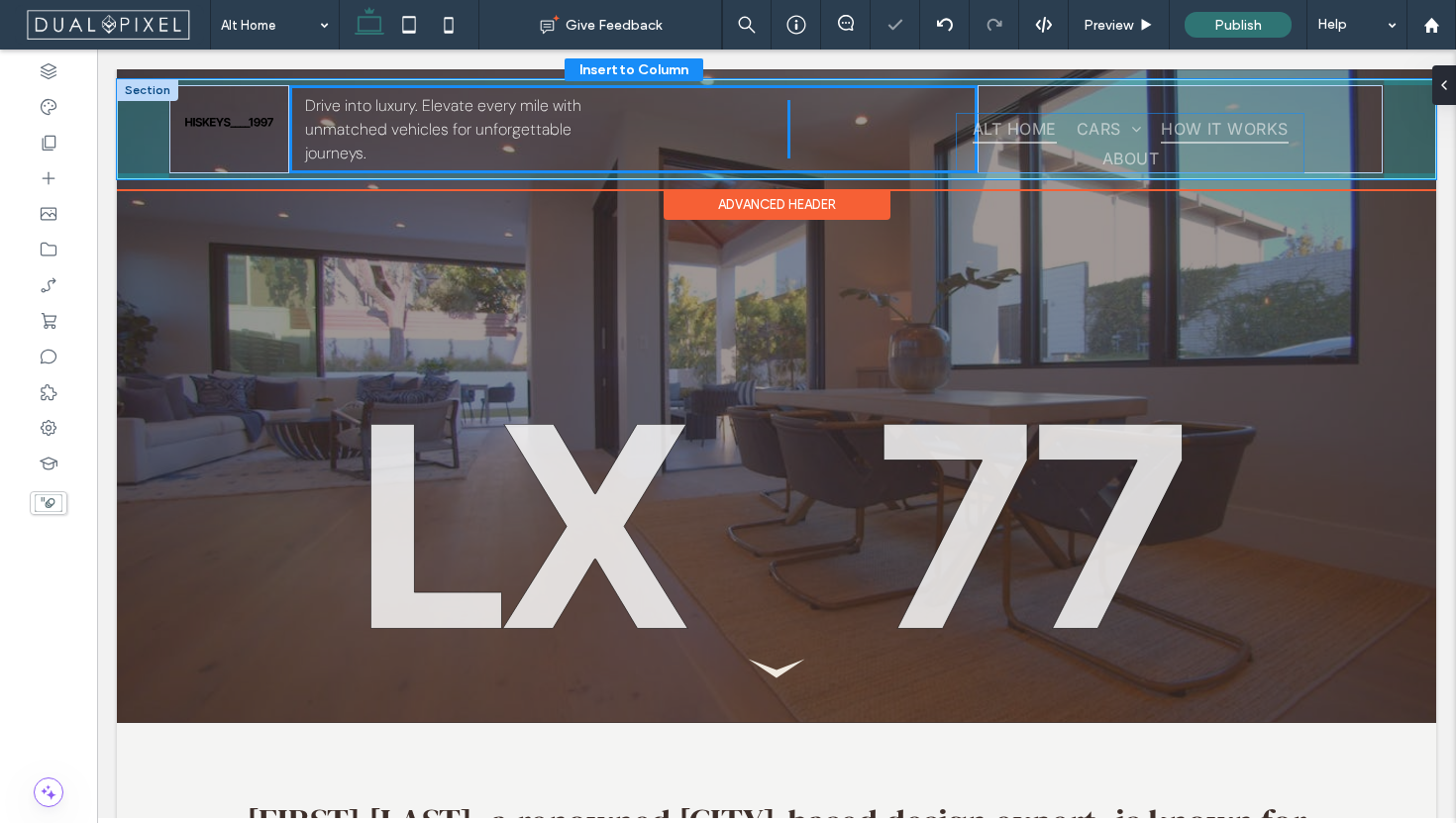 drag, startPoint x: 823, startPoint y: 125, endPoint x: 1175, endPoint y: 139, distance: 352.2783 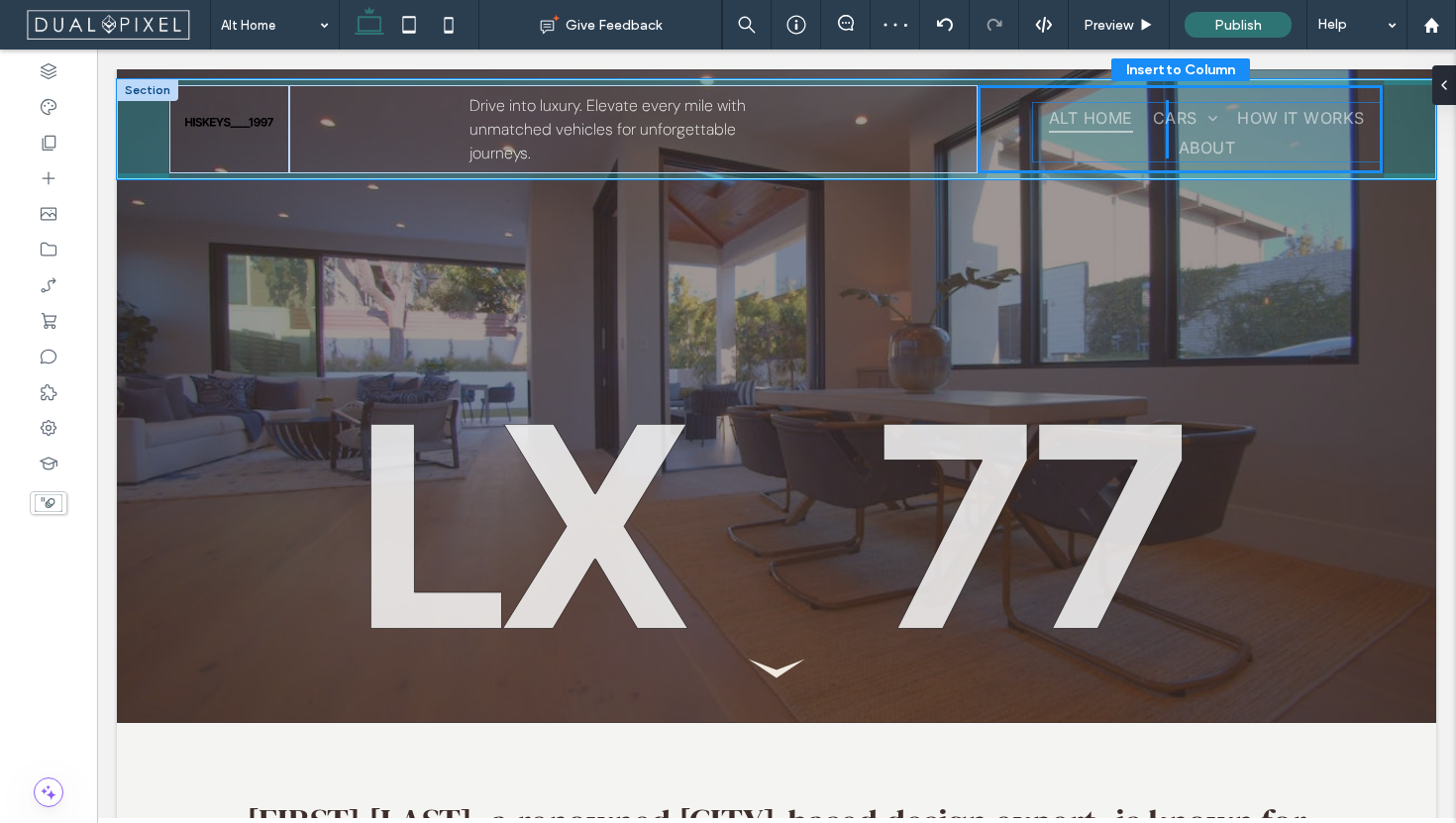 drag, startPoint x: 803, startPoint y: 133, endPoint x: 1216, endPoint y: 136, distance: 413.0109 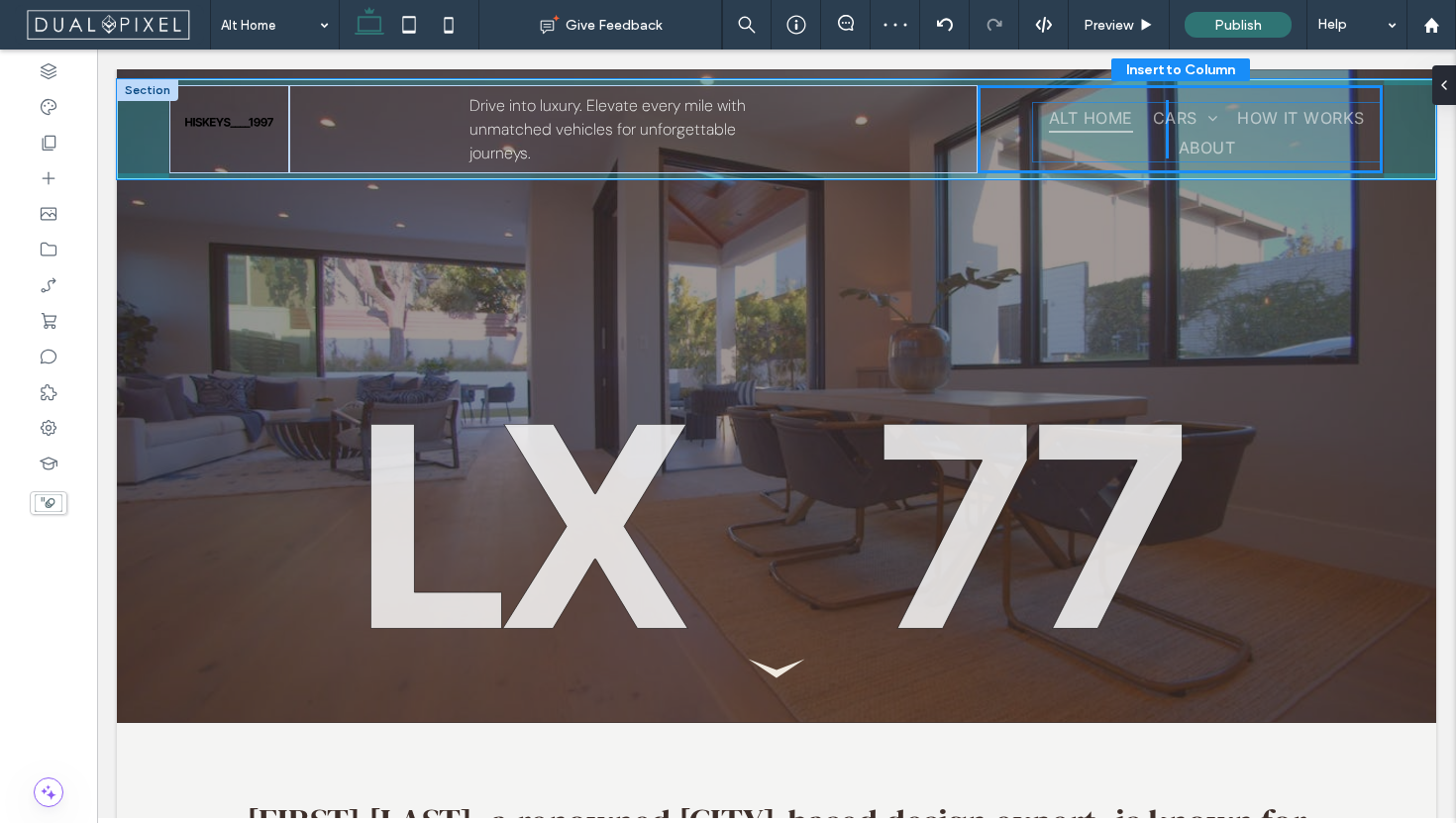 type on "**" 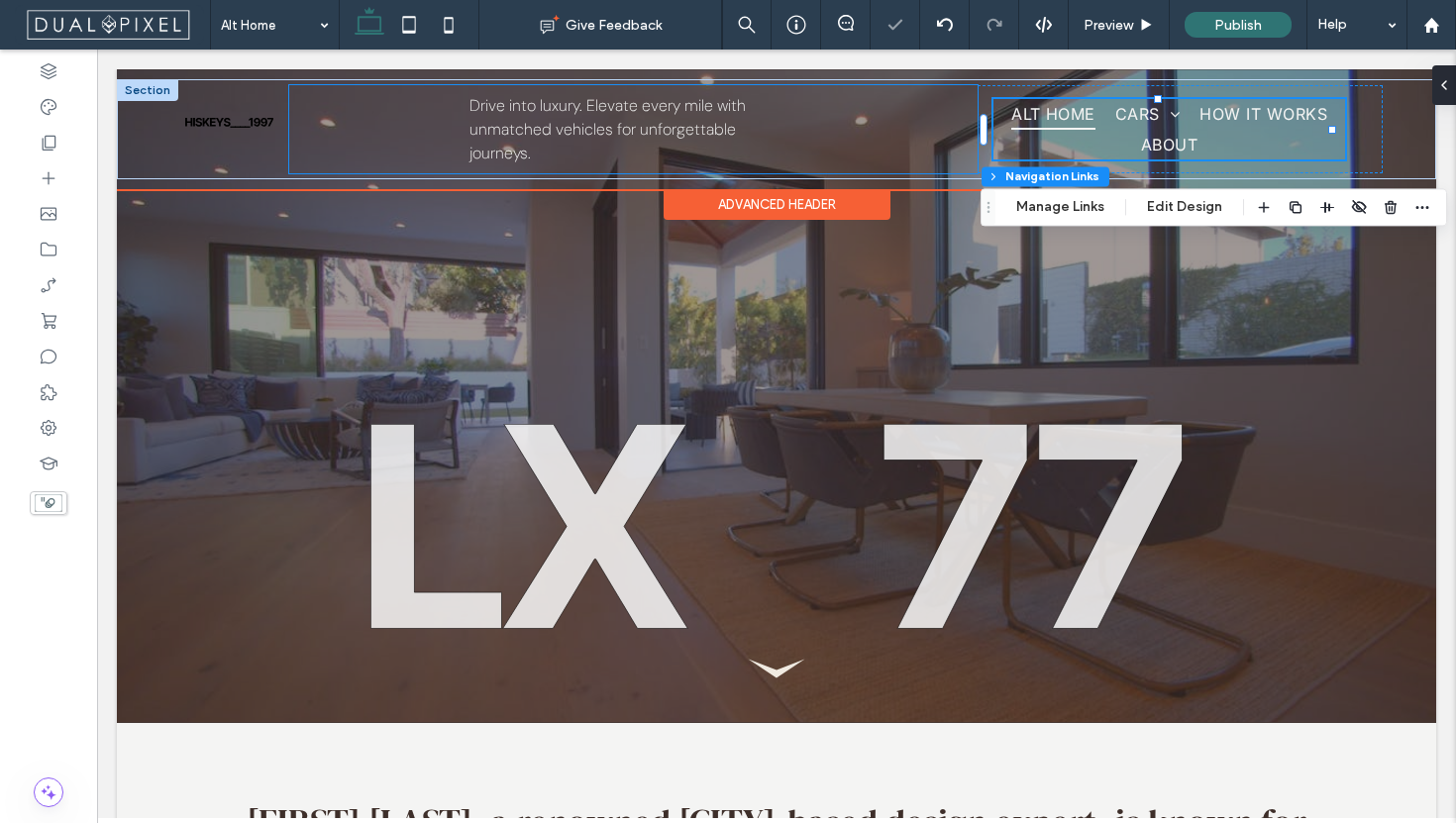 click on "Drive into luxury. Elevate every mile with unmatched vehicles for unforgettable journeys." at bounding box center [633, 129] 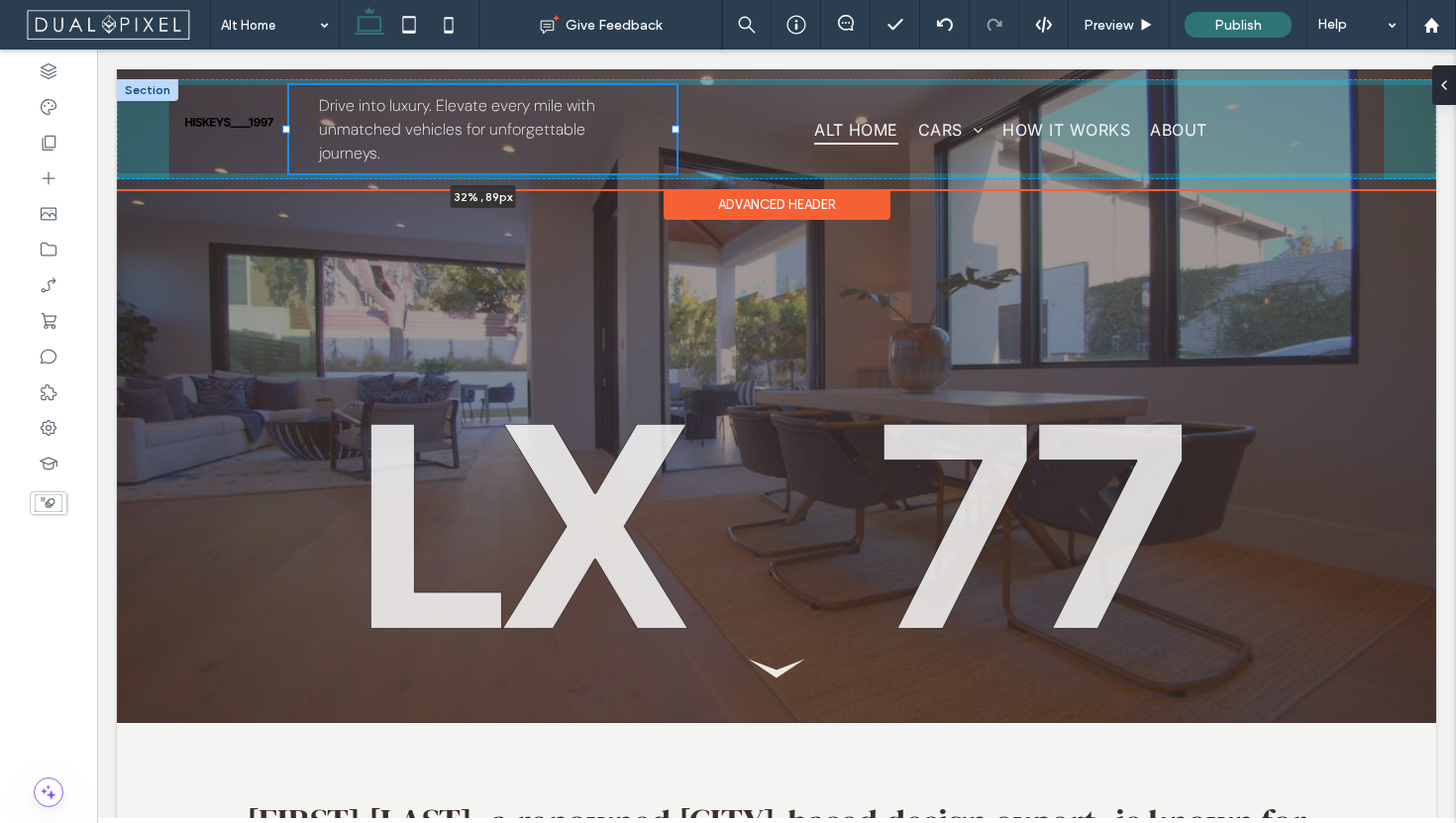 drag, startPoint x: 969, startPoint y: 128, endPoint x: 676, endPoint y: 127, distance: 293.00171 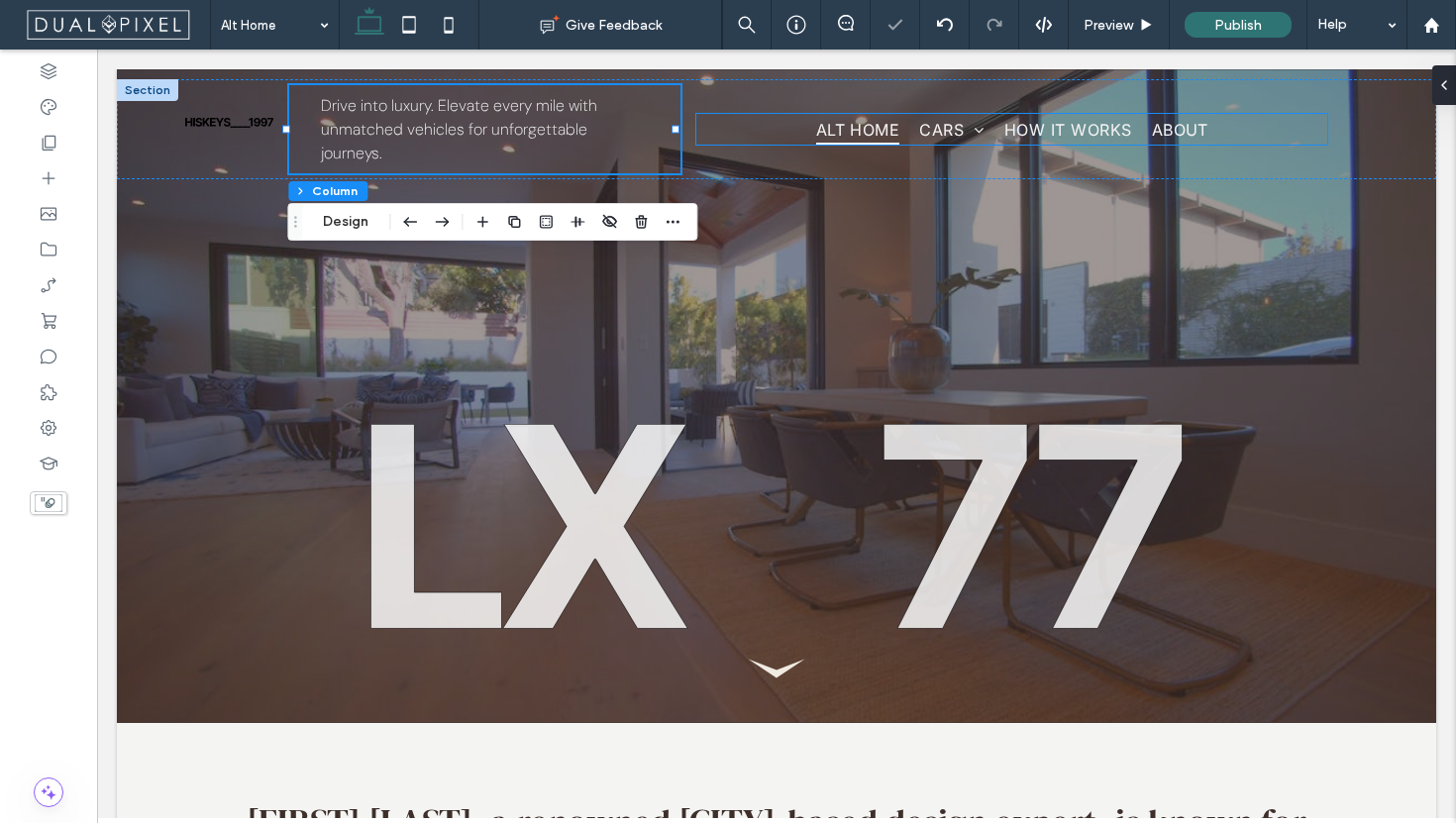 click on "Alt Home
Cars
Lamborghini Urus
Mercedes-Benz G-Class
Range Rover LX 77
Porsche Cayenne Turbo
Tesla Model X
Range Rover Autobiography
How it works
About" at bounding box center (1031, 129) 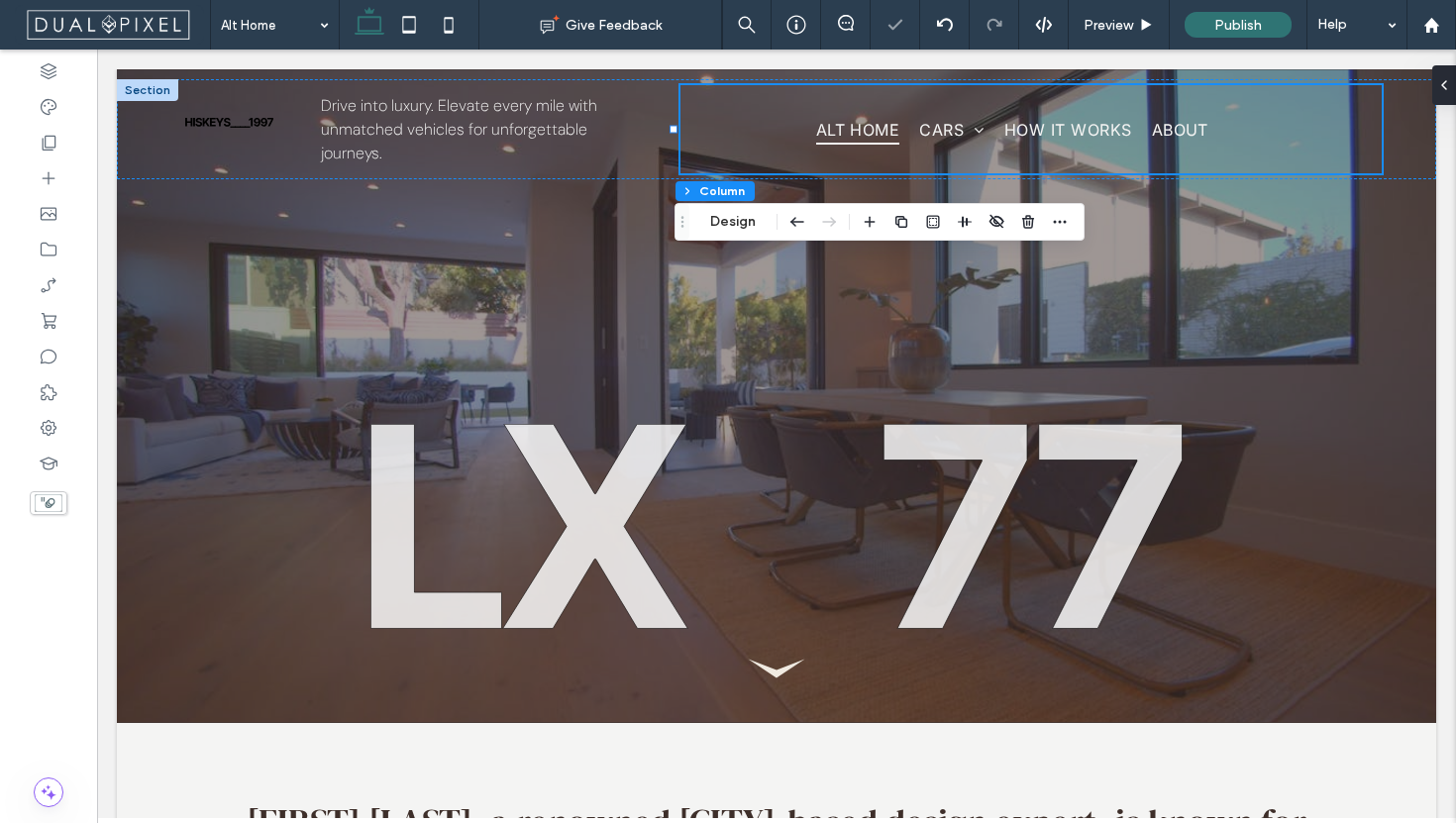 click on "Alt Home
Cars
Lamborghini Urus
Mercedes-Benz G-Class
Range Rover LX 77
Porsche Cayenne Turbo
Tesla Model X
Range Rover Autobiography
How it works
About" at bounding box center [1031, 129] 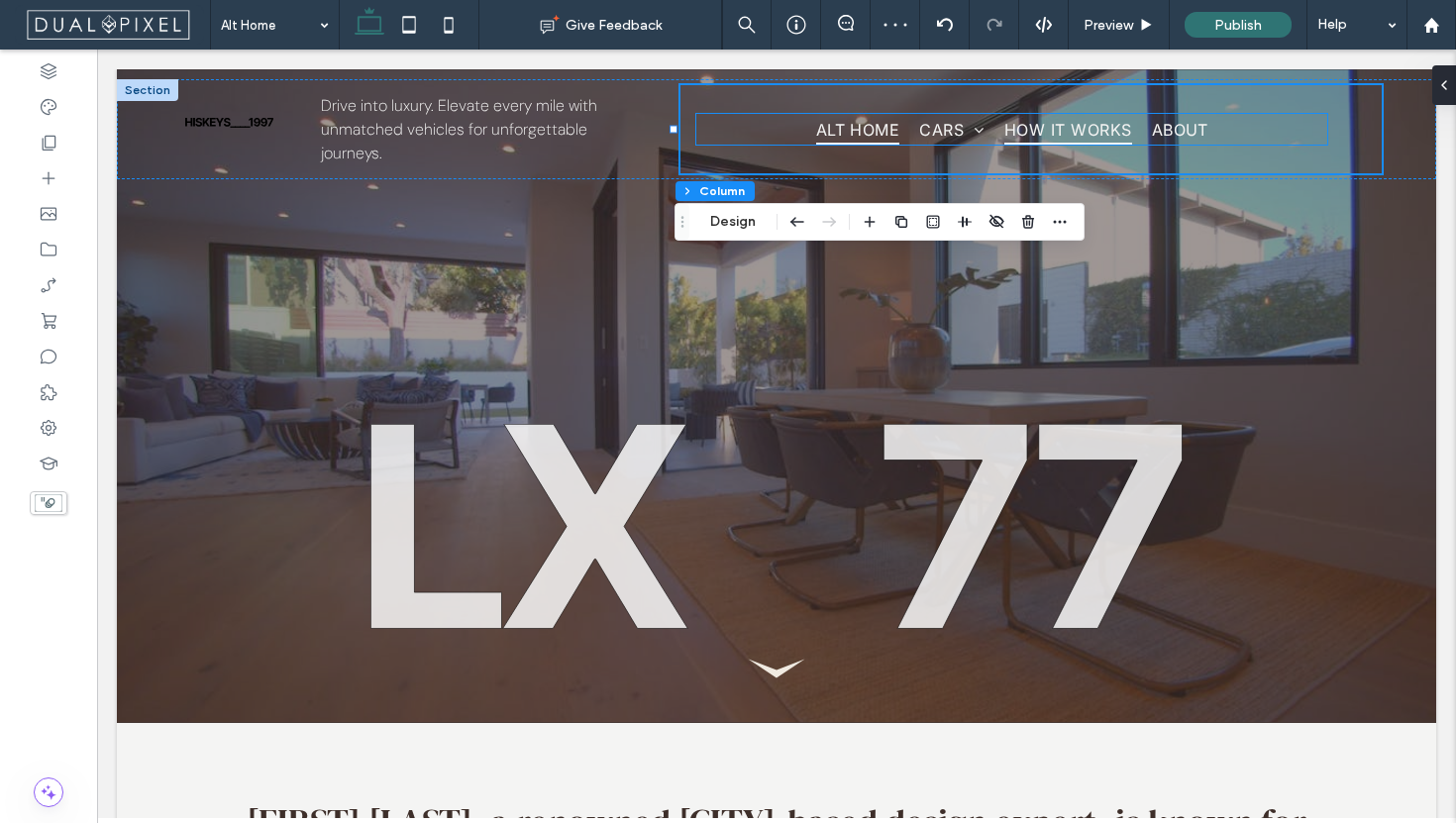click on "How it works" at bounding box center [1068, 129] 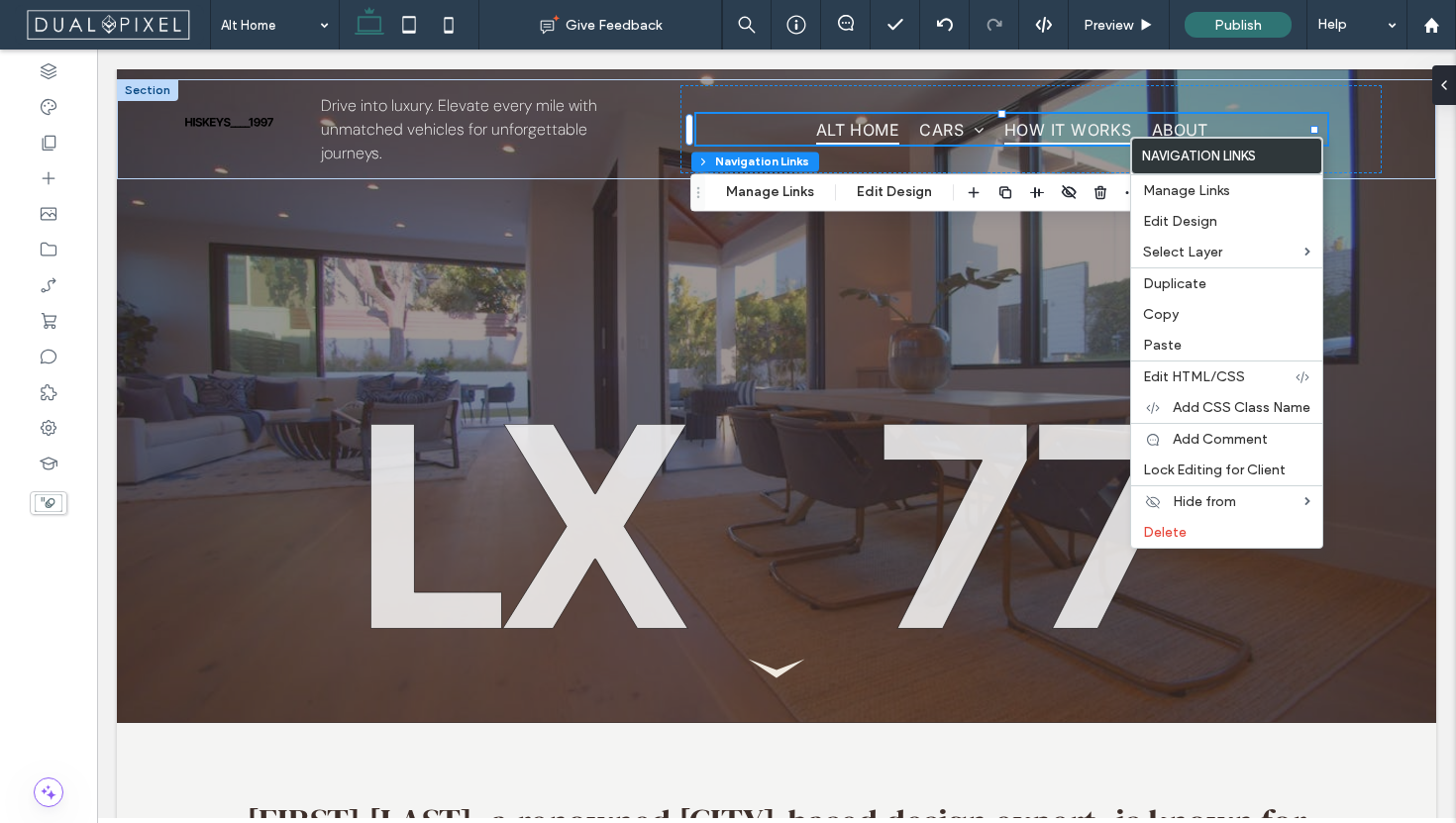 click on "How it works" at bounding box center [1068, 129] 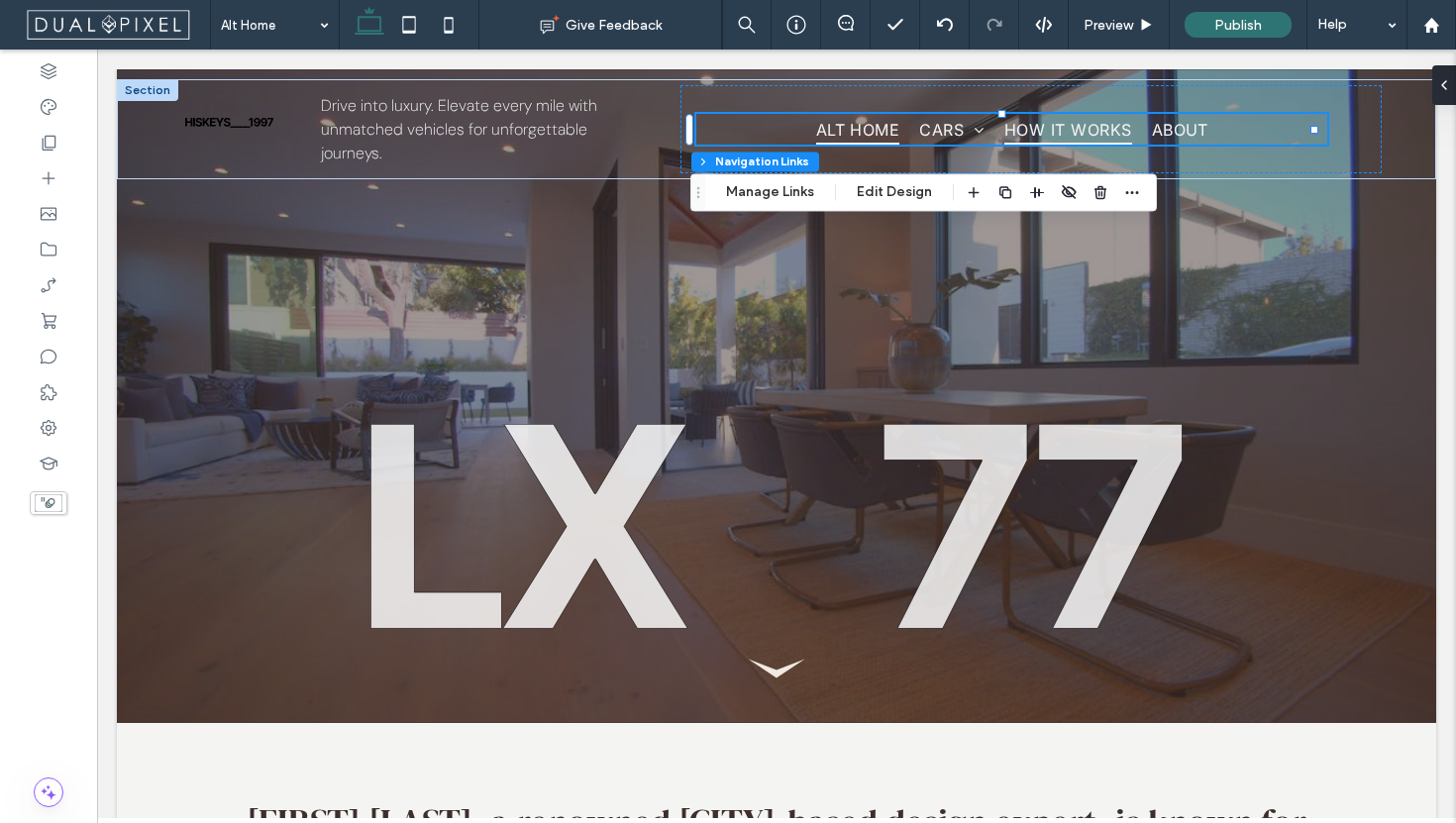 click on "How it works" at bounding box center (1068, 129) 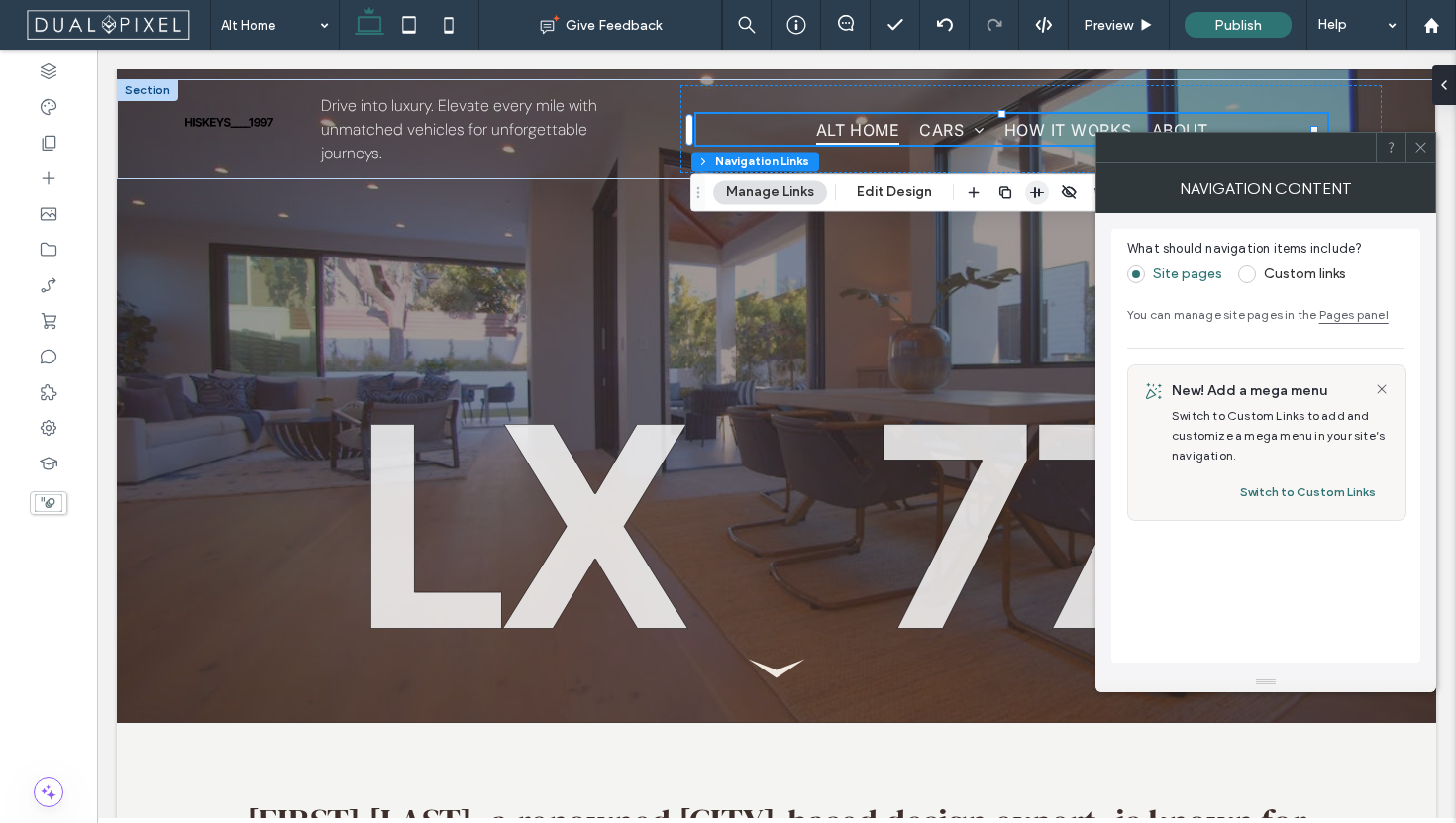 click 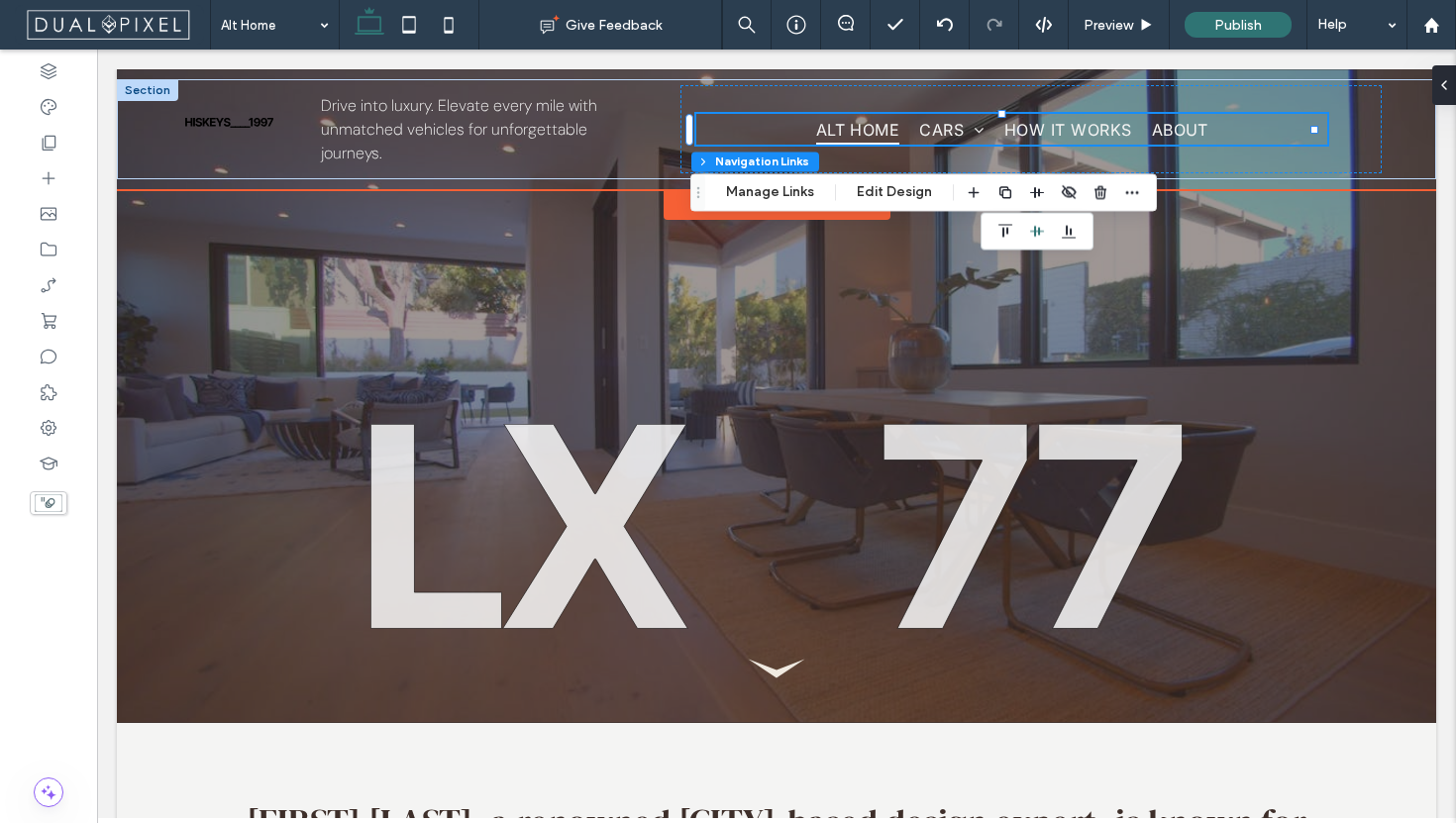 click on "Alt Home
Cars
Lamborghini Urus
Mercedes-Benz G-Class
Range Rover LX 77
Porsche Cayenne Turbo
Tesla Model X
Range Rover Autobiography
How it works
About" at bounding box center [1011, 129] 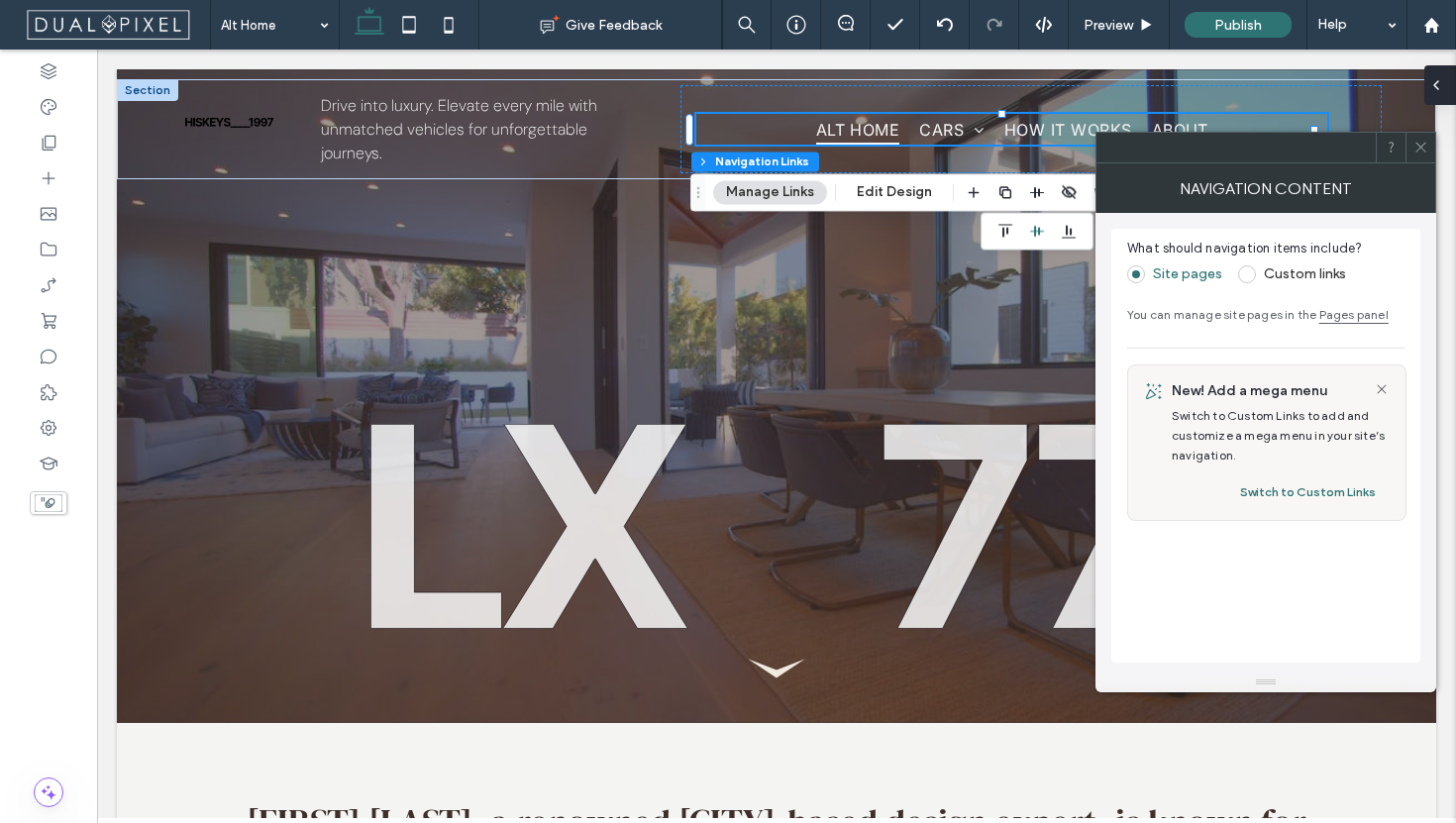 click at bounding box center (1440, 85) 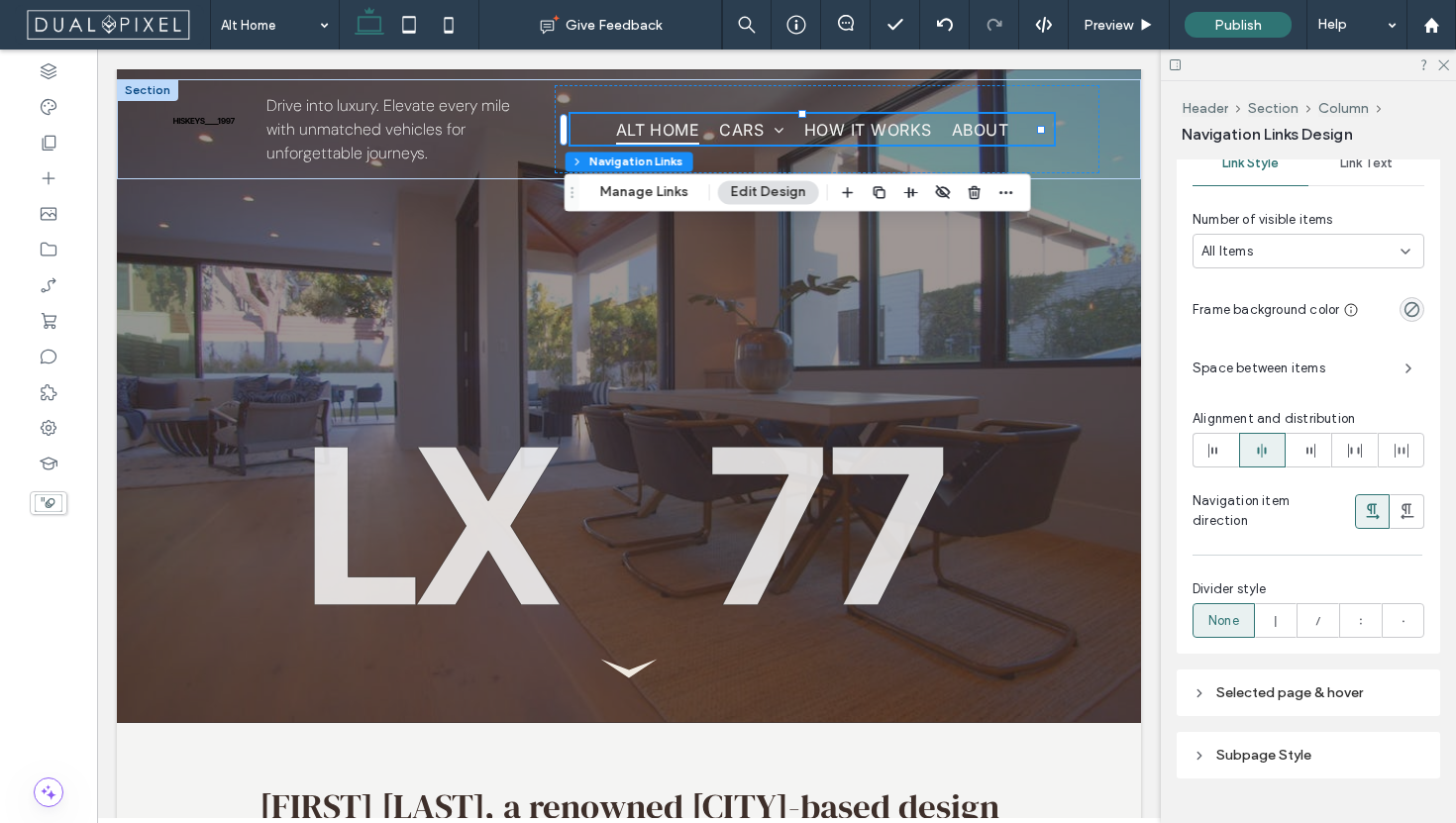 scroll, scrollTop: 697, scrollLeft: 0, axis: vertical 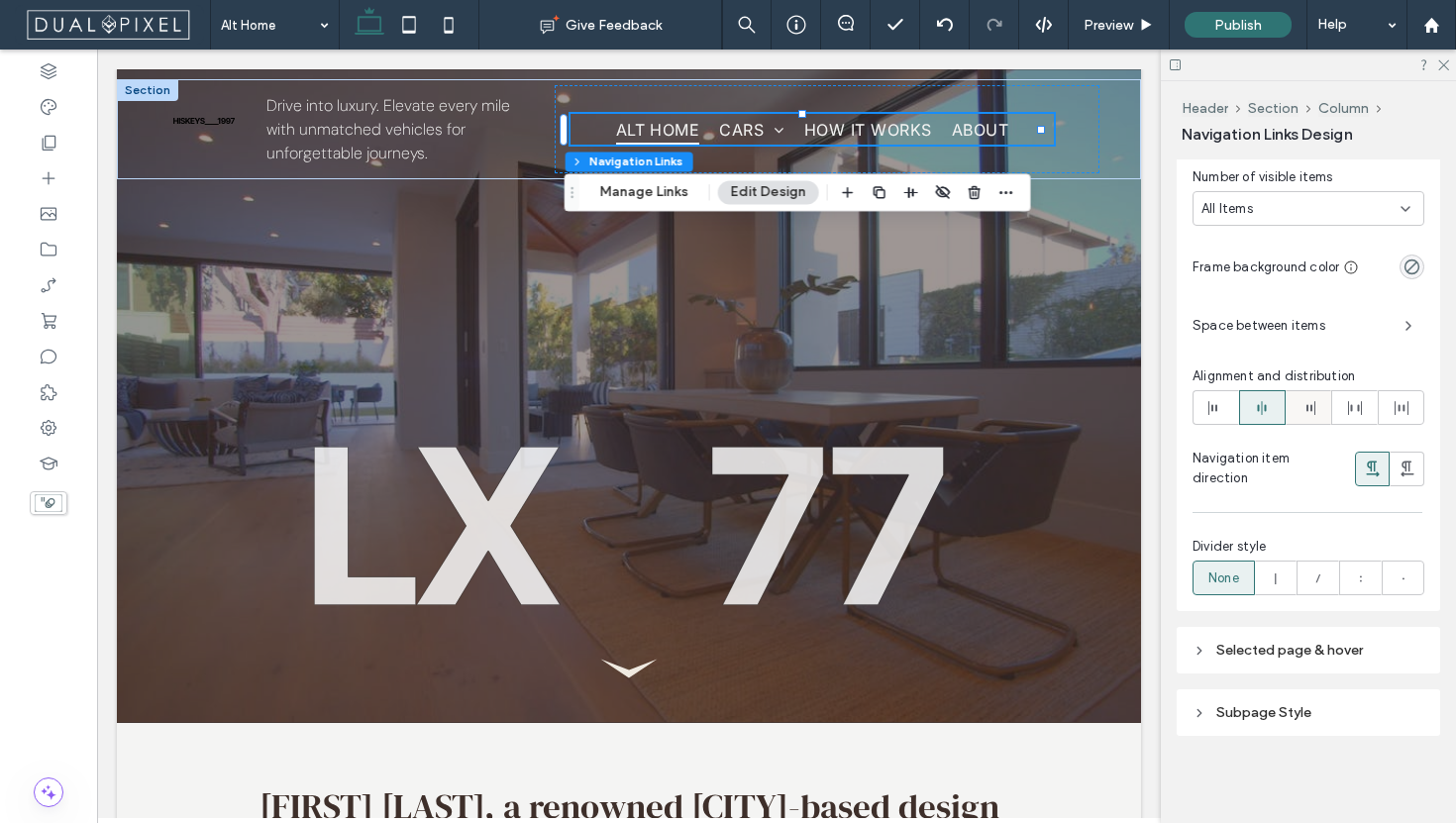 click 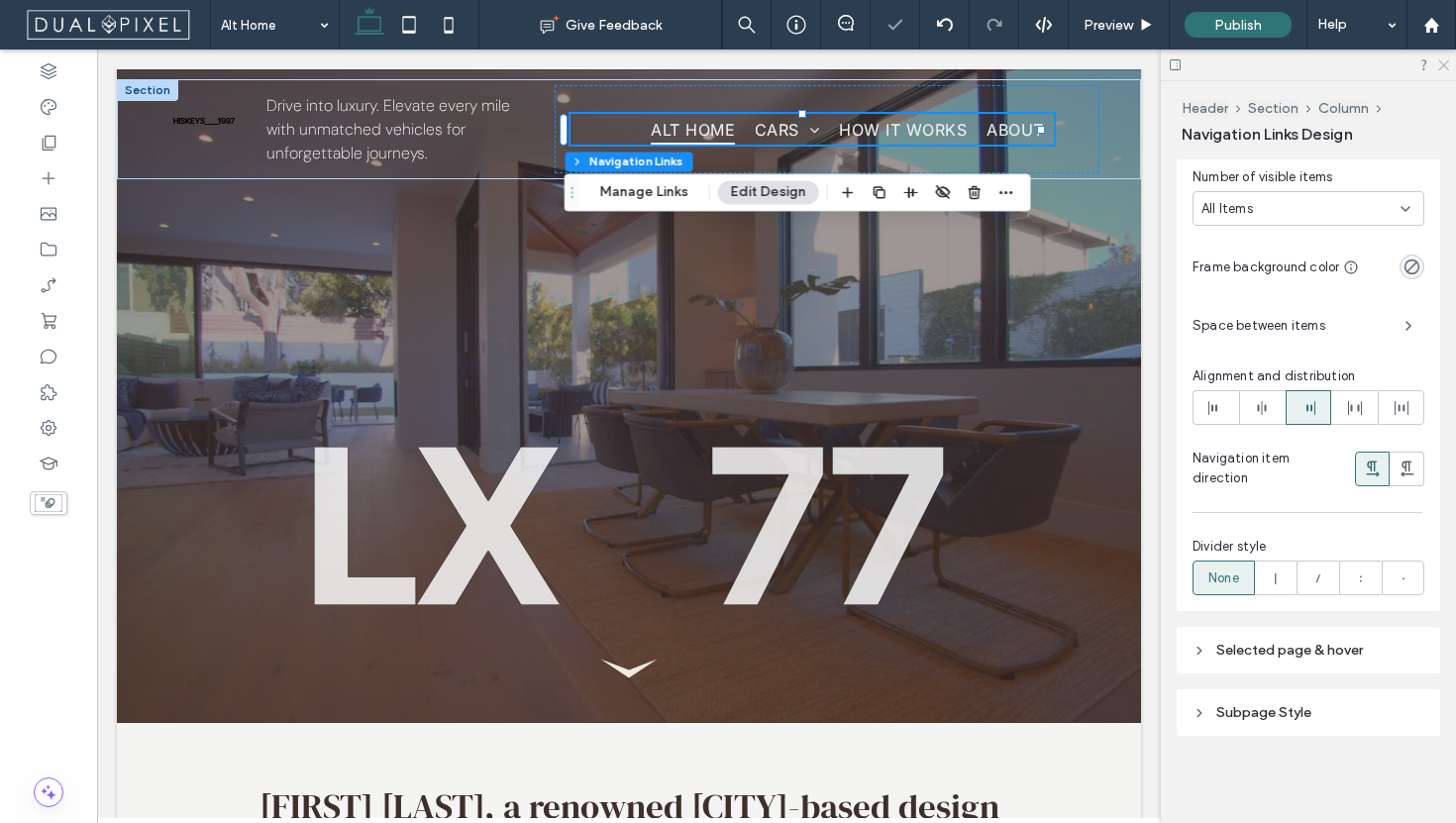 click 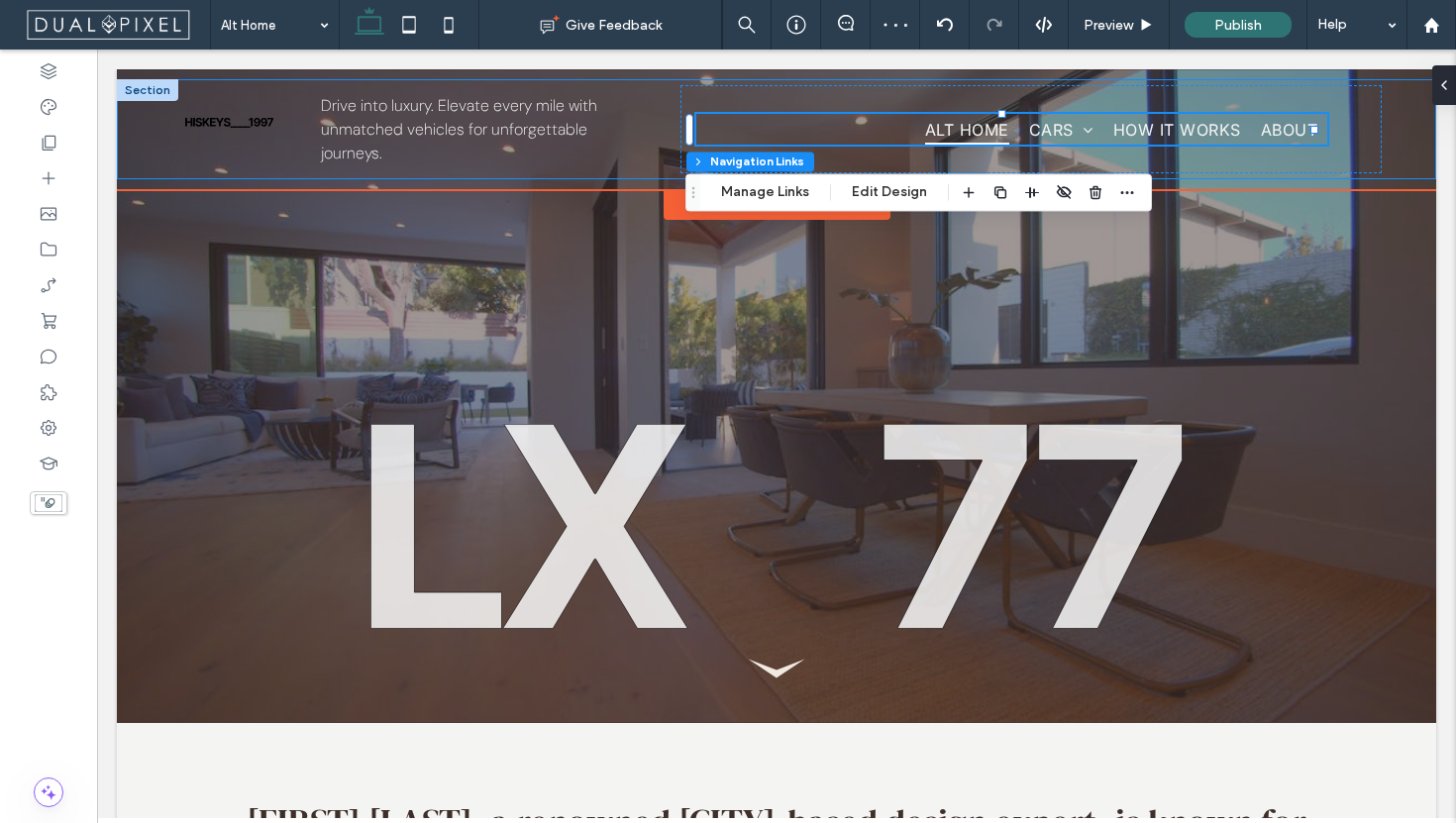 click on "Drive into luxury. Elevate every mile with unmatched vehicles for unforgettable journeys.
Alt Home
Cars
Lamborghini Urus
Mercedes-Benz G-Class
Range Rover LX 77
Porsche Cayenne Turbo
Tesla Model X
Range Rover Autobiography
How it works
About" at bounding box center [777, 129] 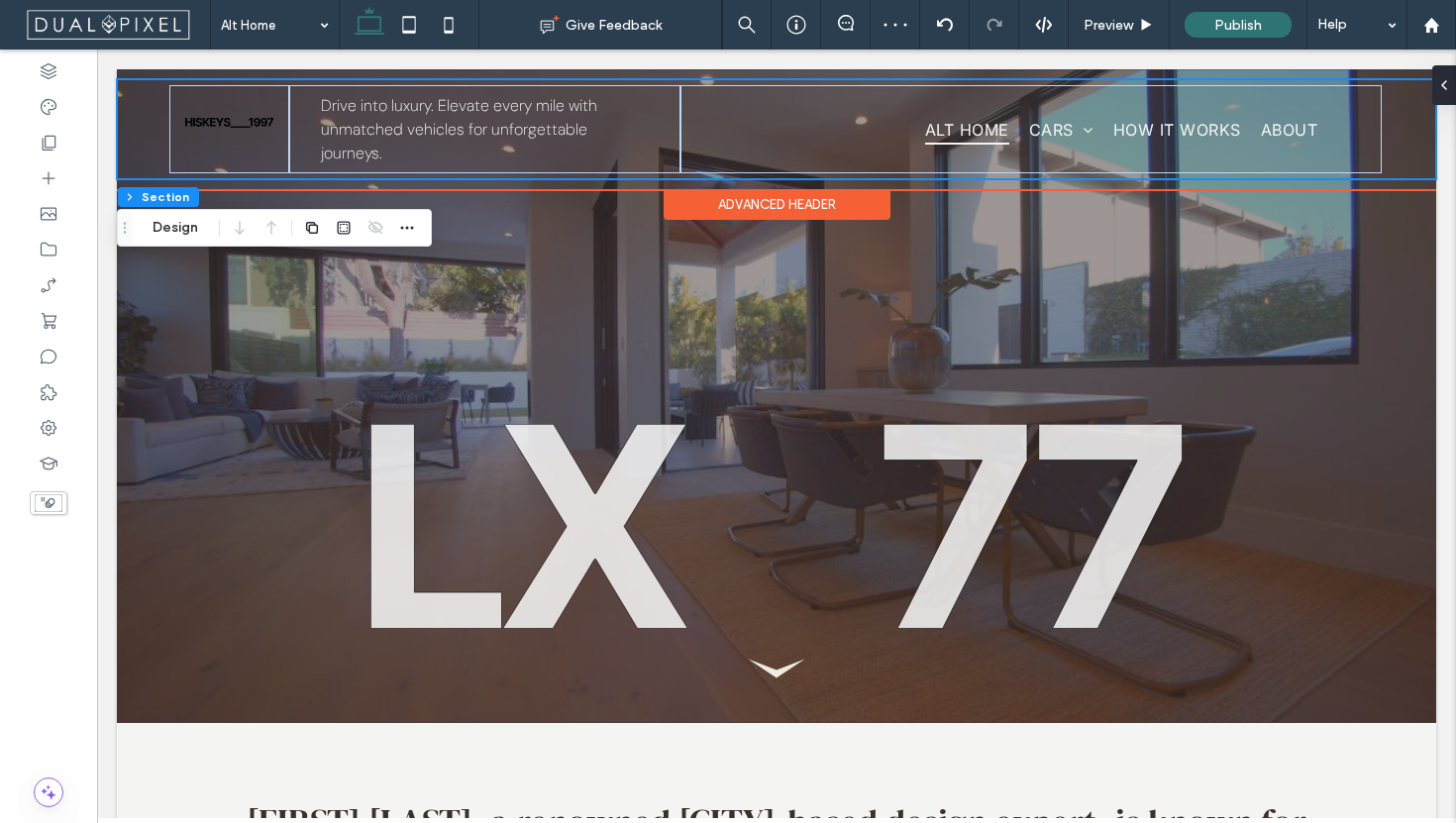 click on "Alt Home
Cars
Lamborghini Urus
Mercedes-Benz G-Class
Range Rover LX 77
Porsche Cayenne Turbo
Tesla Model X
Range Rover Autobiography
How it works
About" at bounding box center [1031, 129] 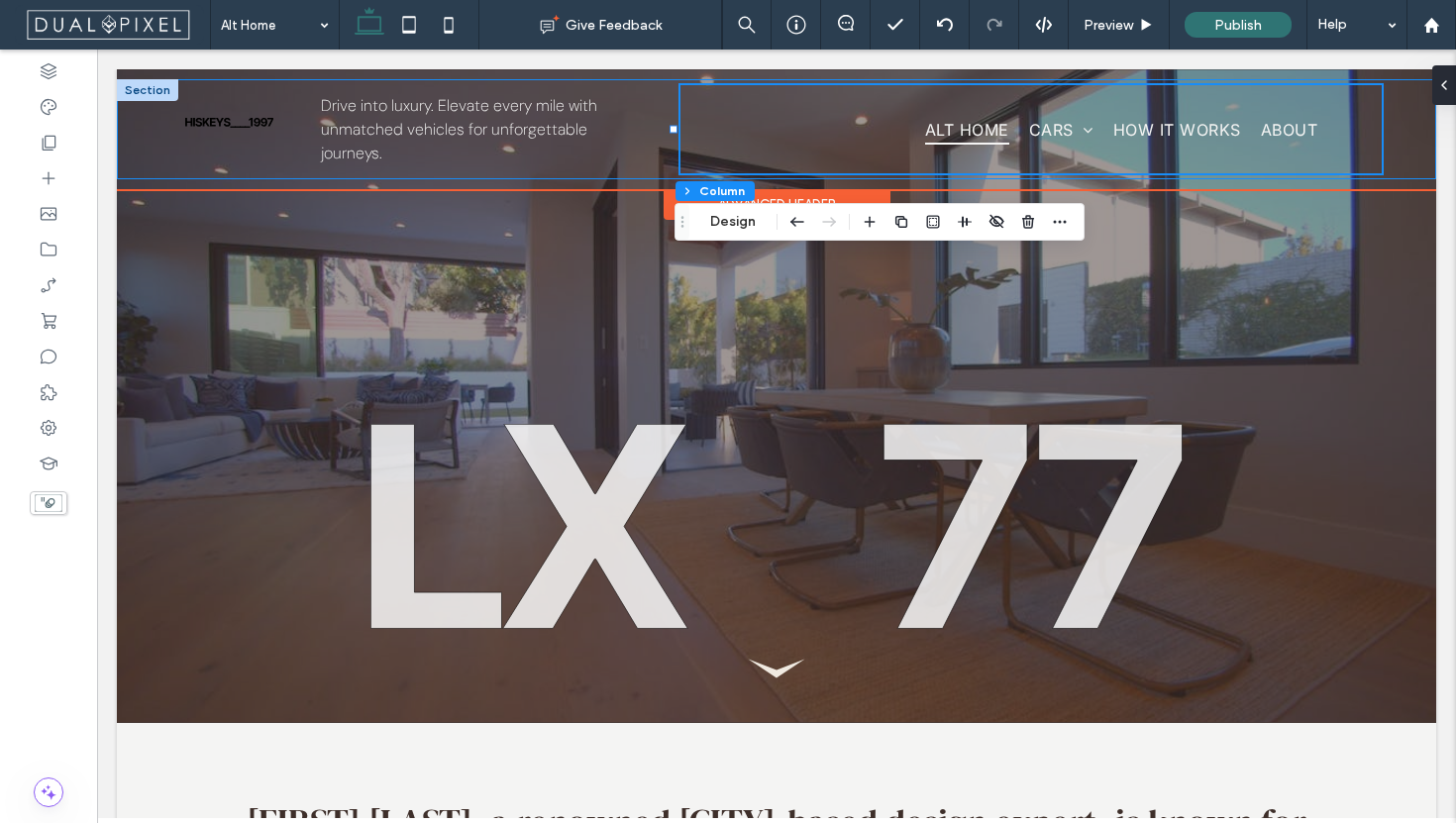 click on "Drive into luxury. Elevate every mile with unmatched vehicles for unforgettable journeys.
Alt Home
Cars
Lamborghini Urus
Mercedes-Benz G-Class
Range Rover LX 77
Porsche Cayenne Turbo
Tesla Model X
Range Rover Autobiography
How it works
About" at bounding box center [777, 129] 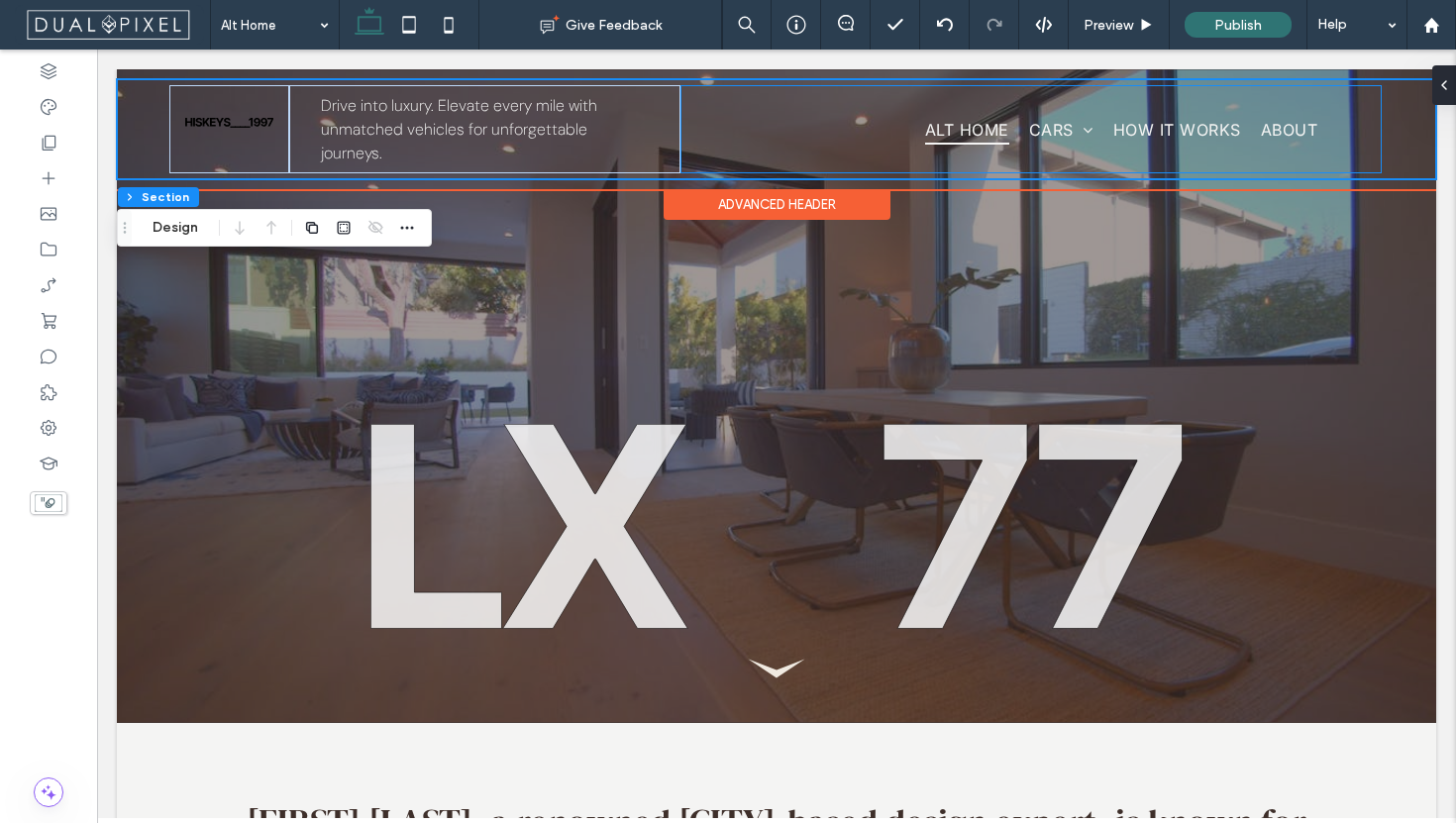 click on "Alt Home
Cars
Lamborghini Urus
Mercedes-Benz G-Class
Range Rover LX 77
Porsche Cayenne Turbo
Tesla Model X
Range Rover Autobiography
How it works
About" at bounding box center [1031, 129] 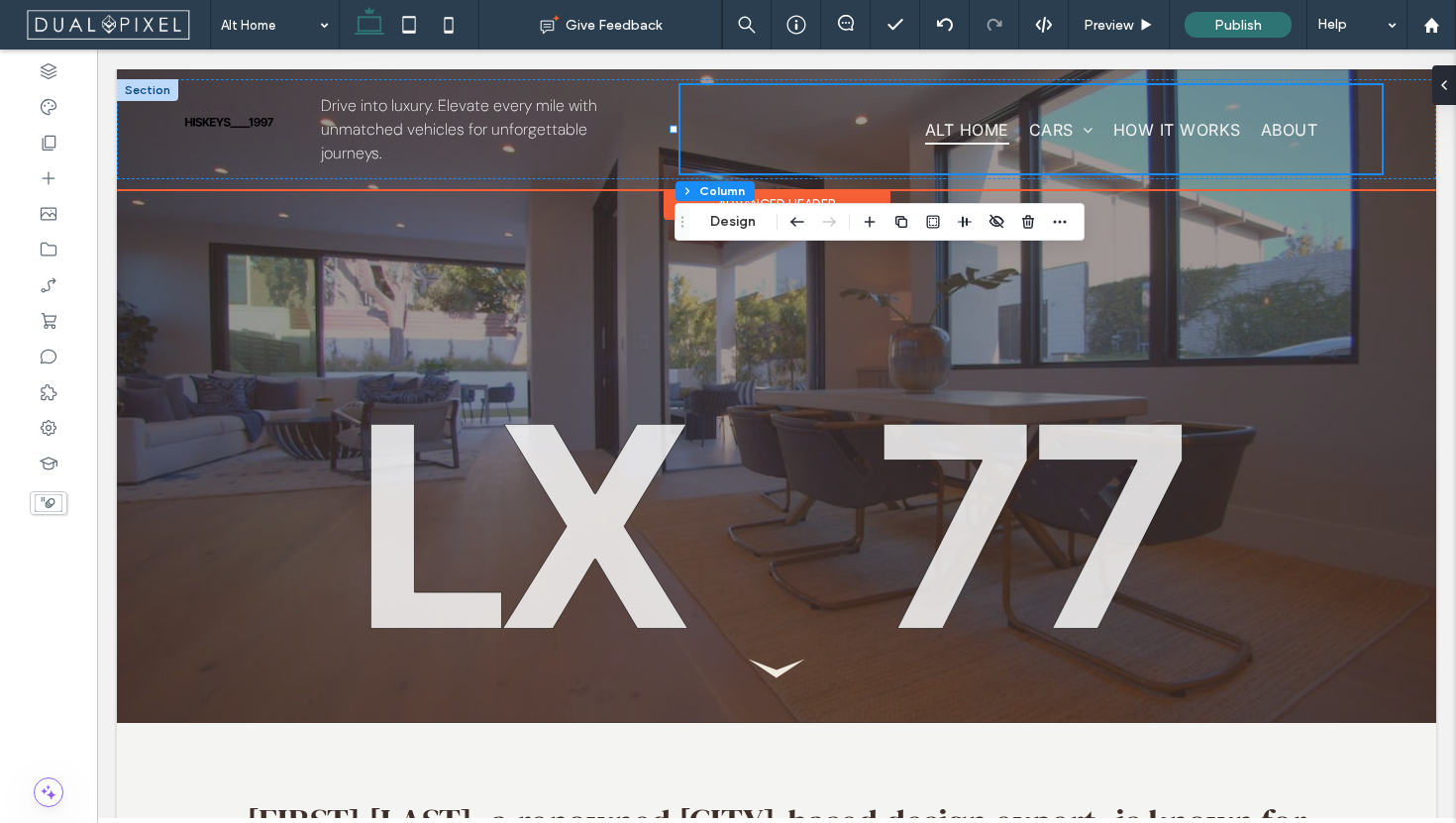 click on "Alt Home
Cars
Lamborghini Urus
Mercedes-Benz G-Class
Range Rover LX 77
Porsche Cayenne Turbo
Tesla Model X
Range Rover Autobiography
How it works
About" at bounding box center (1031, 129) 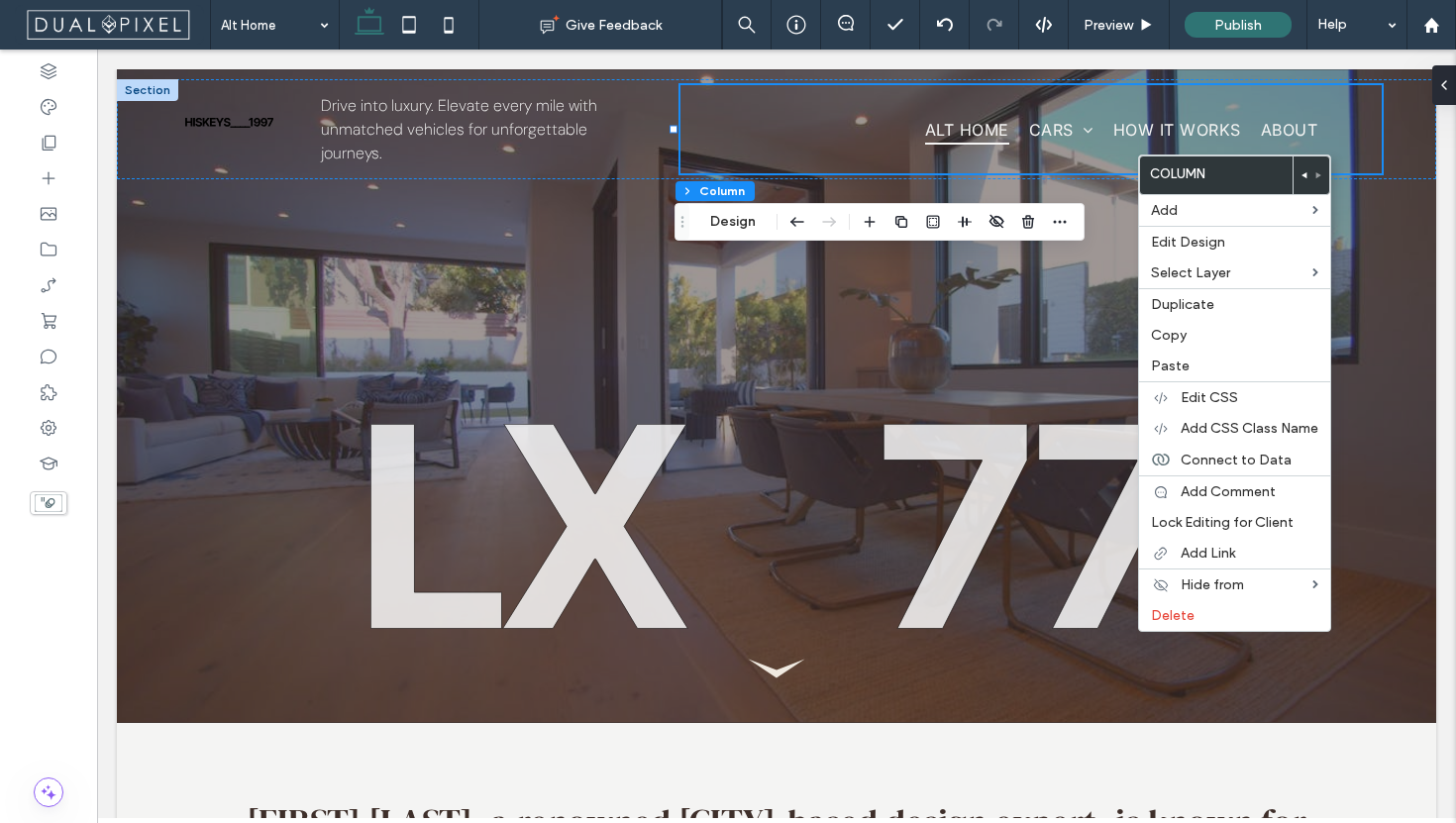 click on "Drive into luxury. Elevate every mile with unmatched vehicles for unforgettable journeys.
Alt Home
Cars
Lamborghini Urus
Mercedes-Benz G-Class
Range Rover LX 77
Porsche Cayenne Turbo
Tesla Model X
Range Rover Autobiography
How it works
About
101% , 30px" at bounding box center [777, 2662] 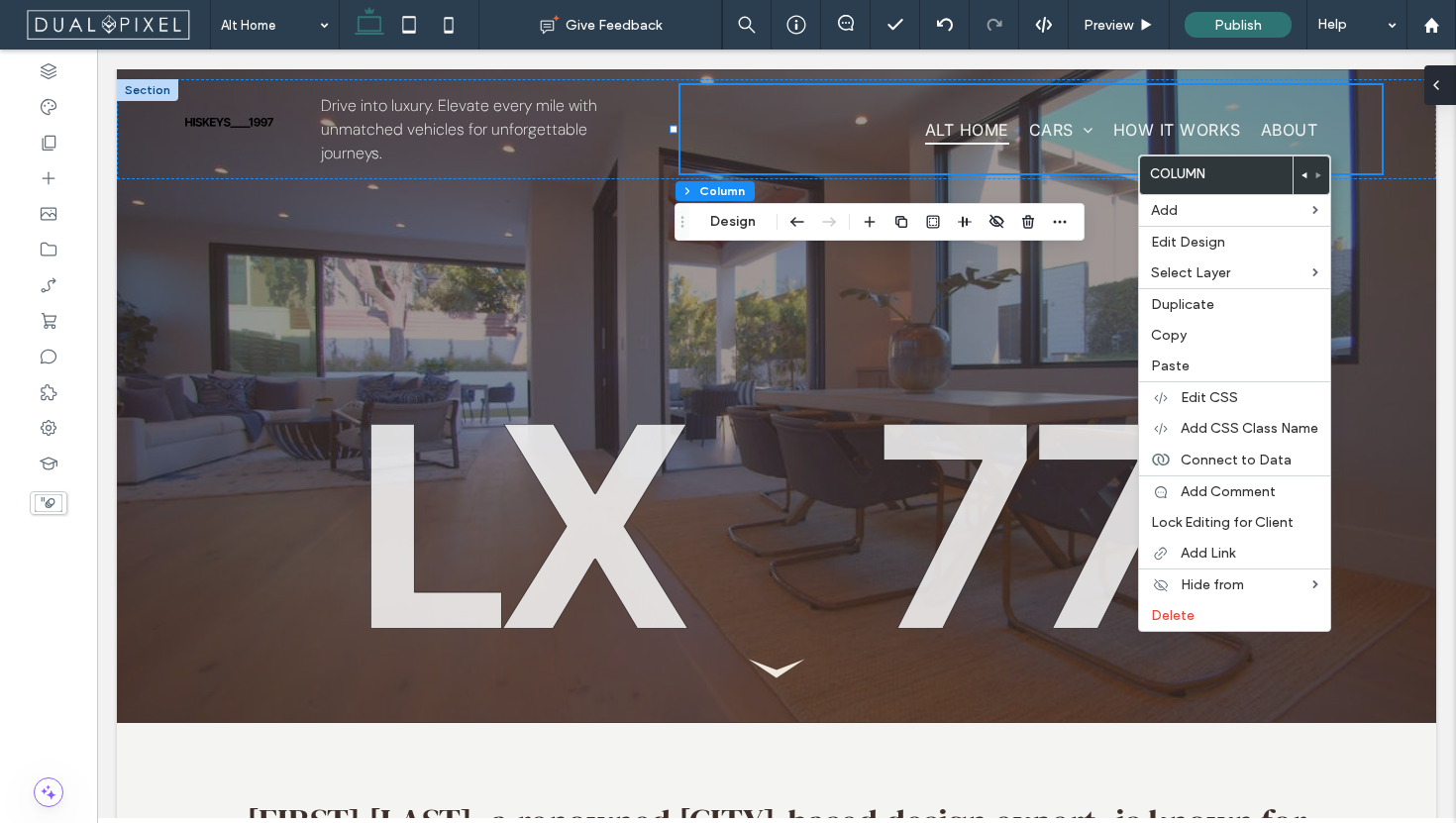 click 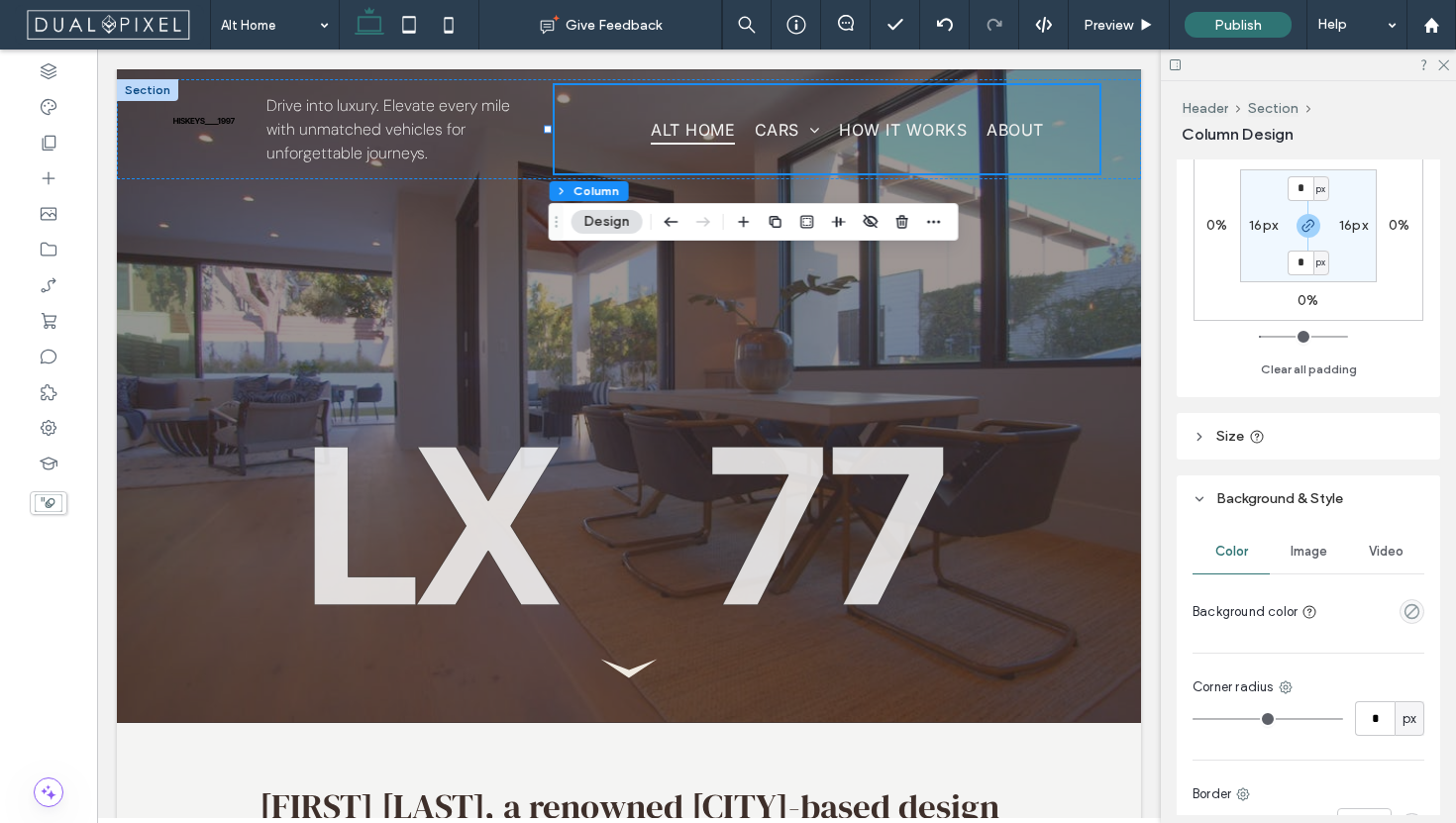 scroll, scrollTop: 622, scrollLeft: 0, axis: vertical 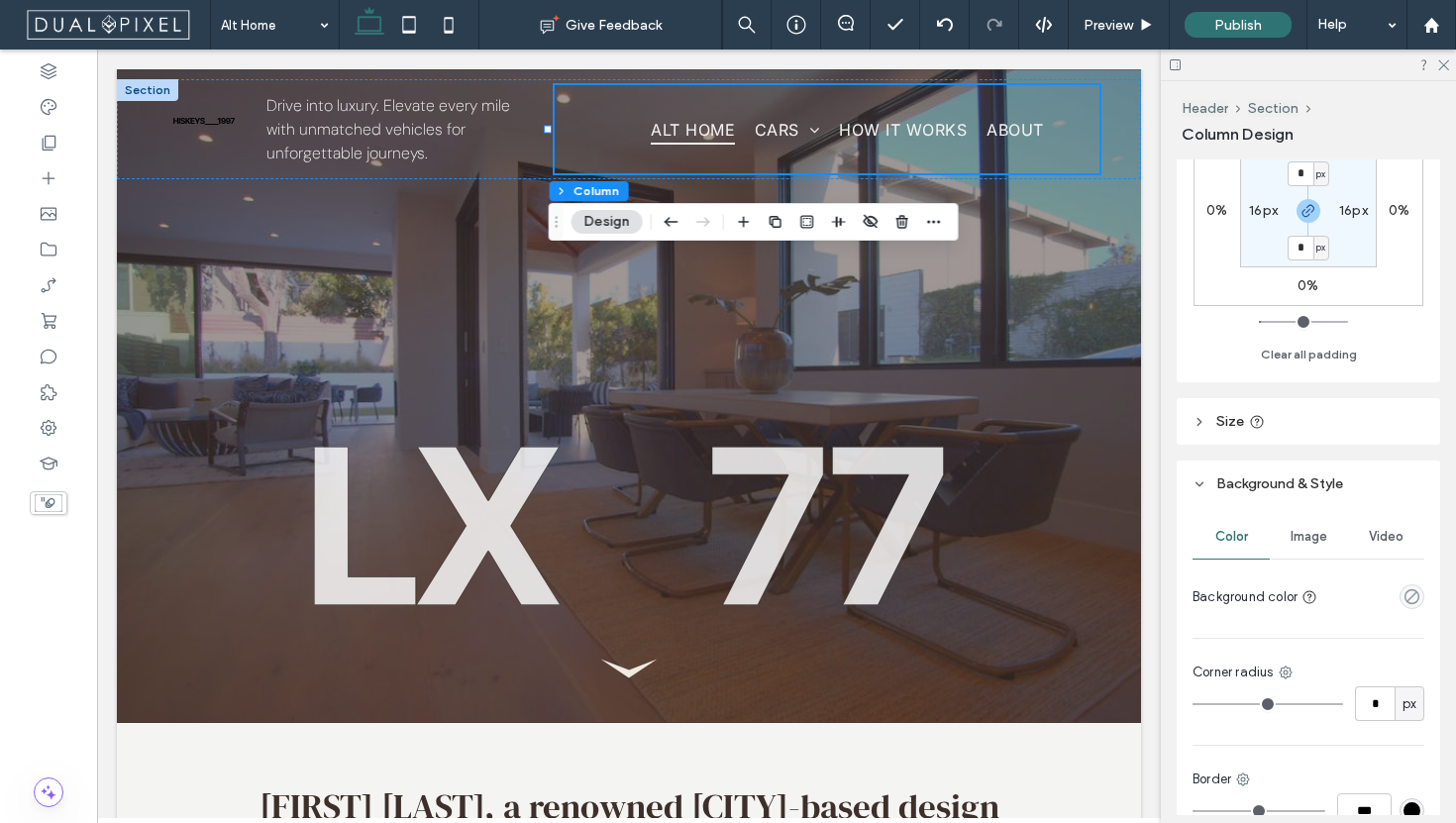 click on "16px" at bounding box center [1353, 210] 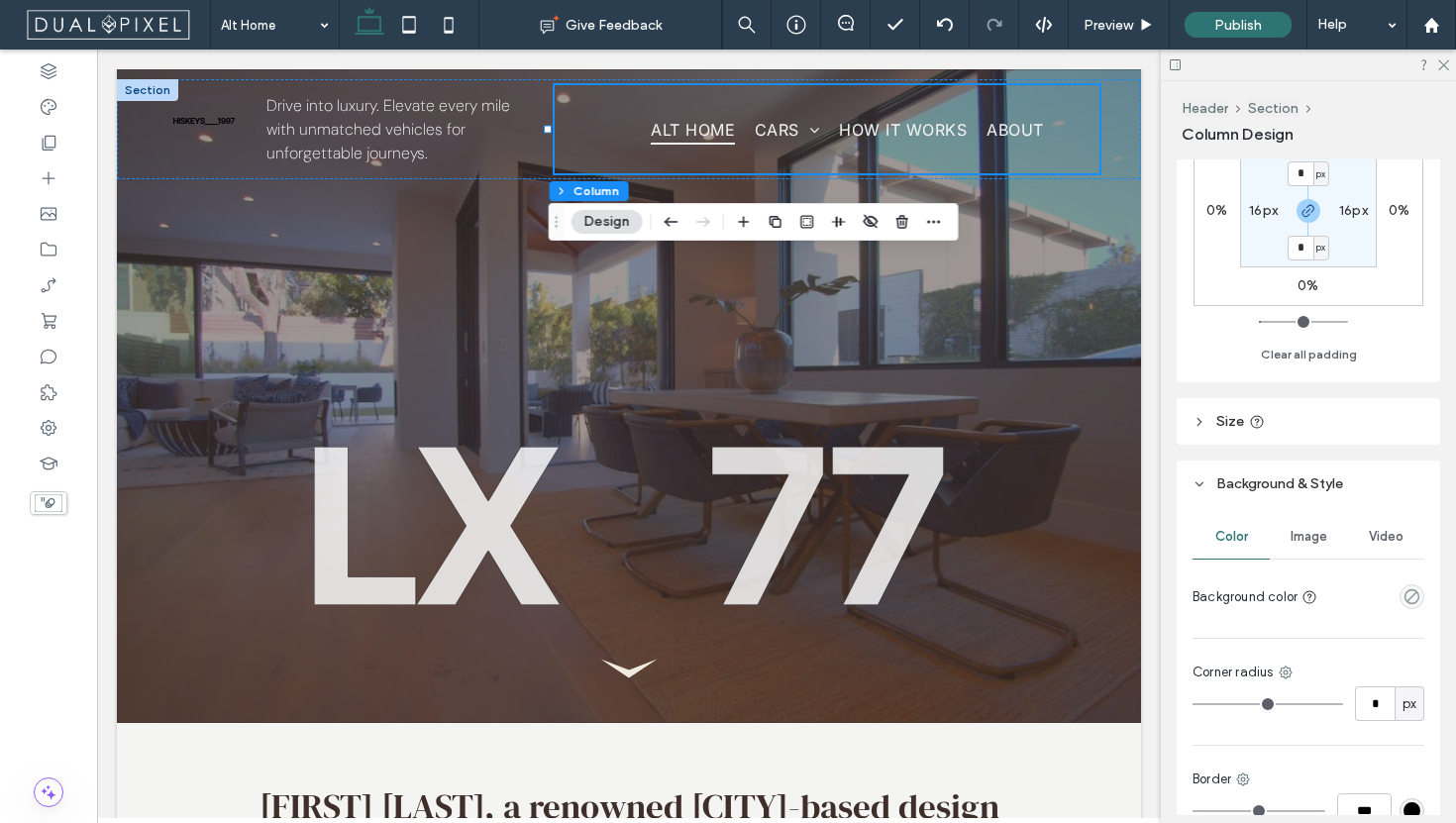 type on "**" 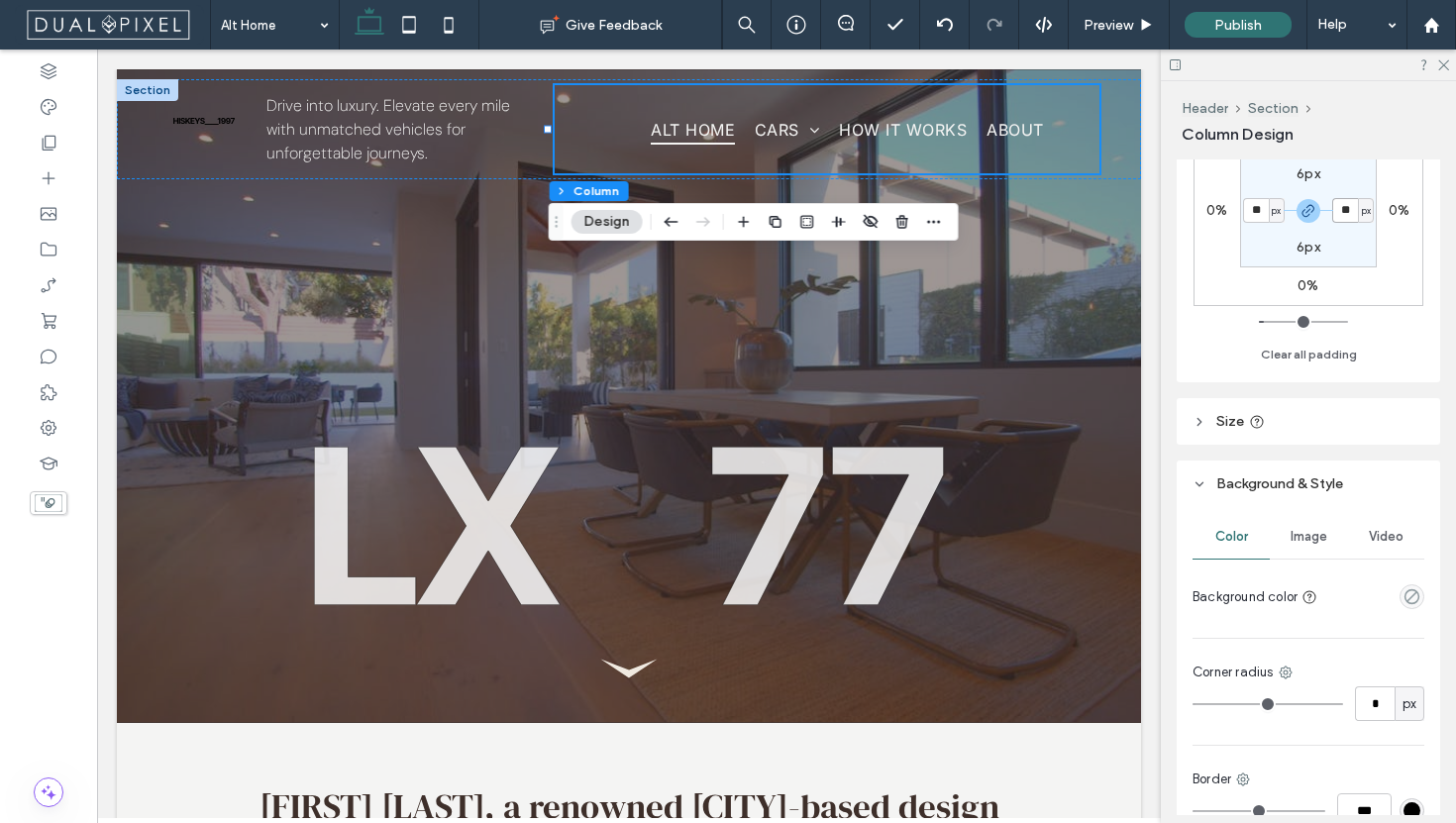 click on "**" at bounding box center [1345, 210] 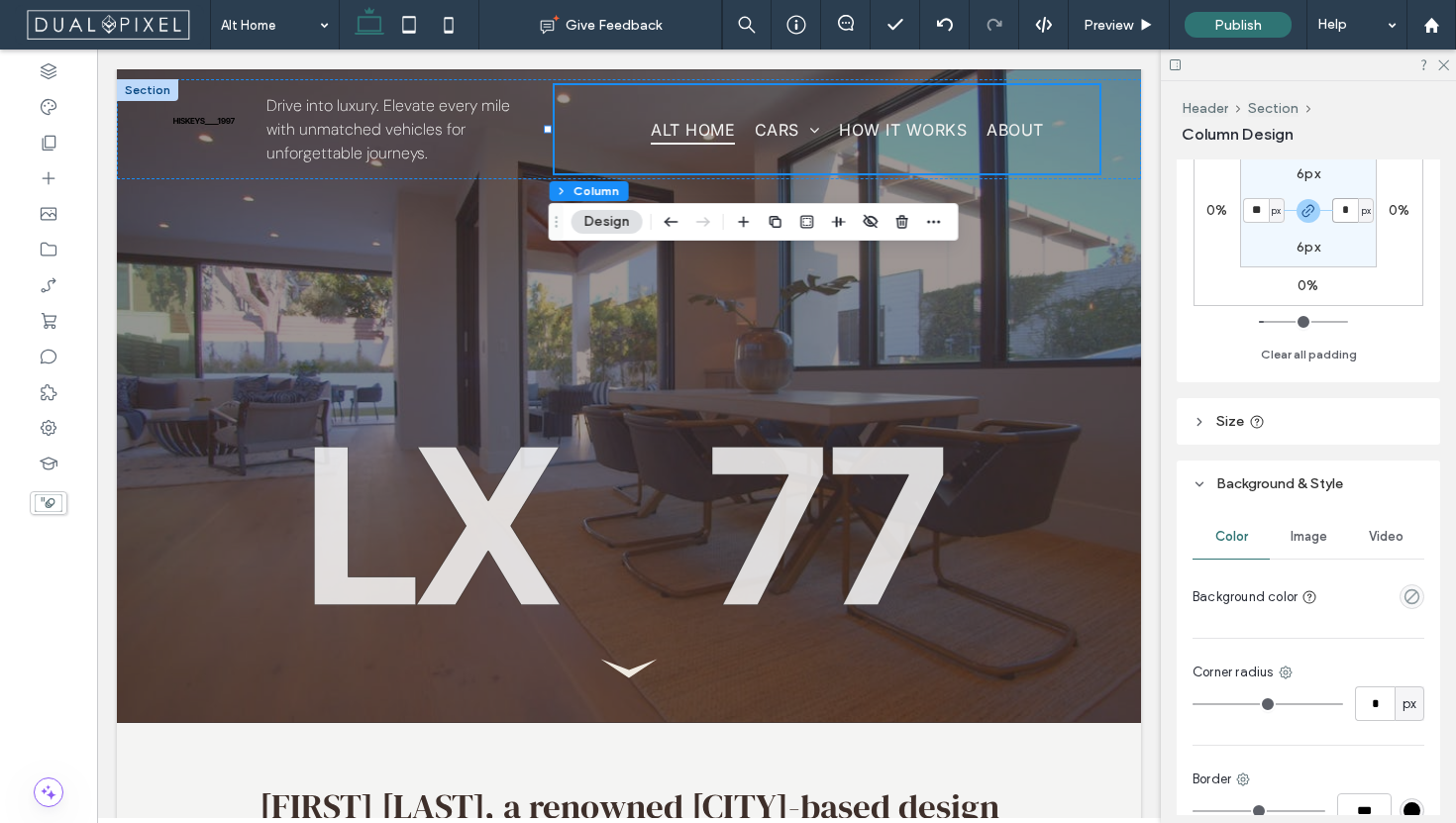 type on "*" 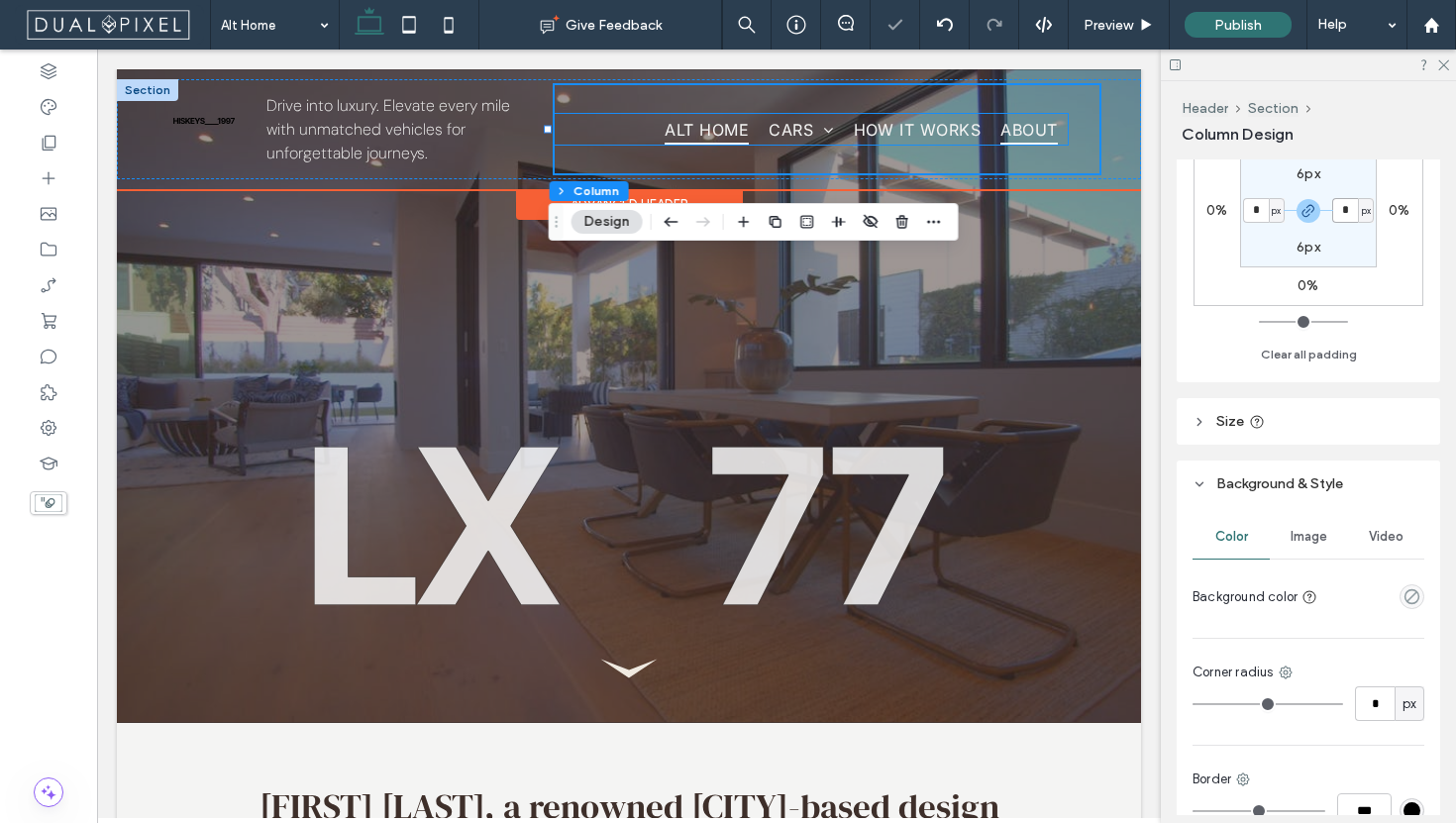 click on "About" at bounding box center (1028, 129) 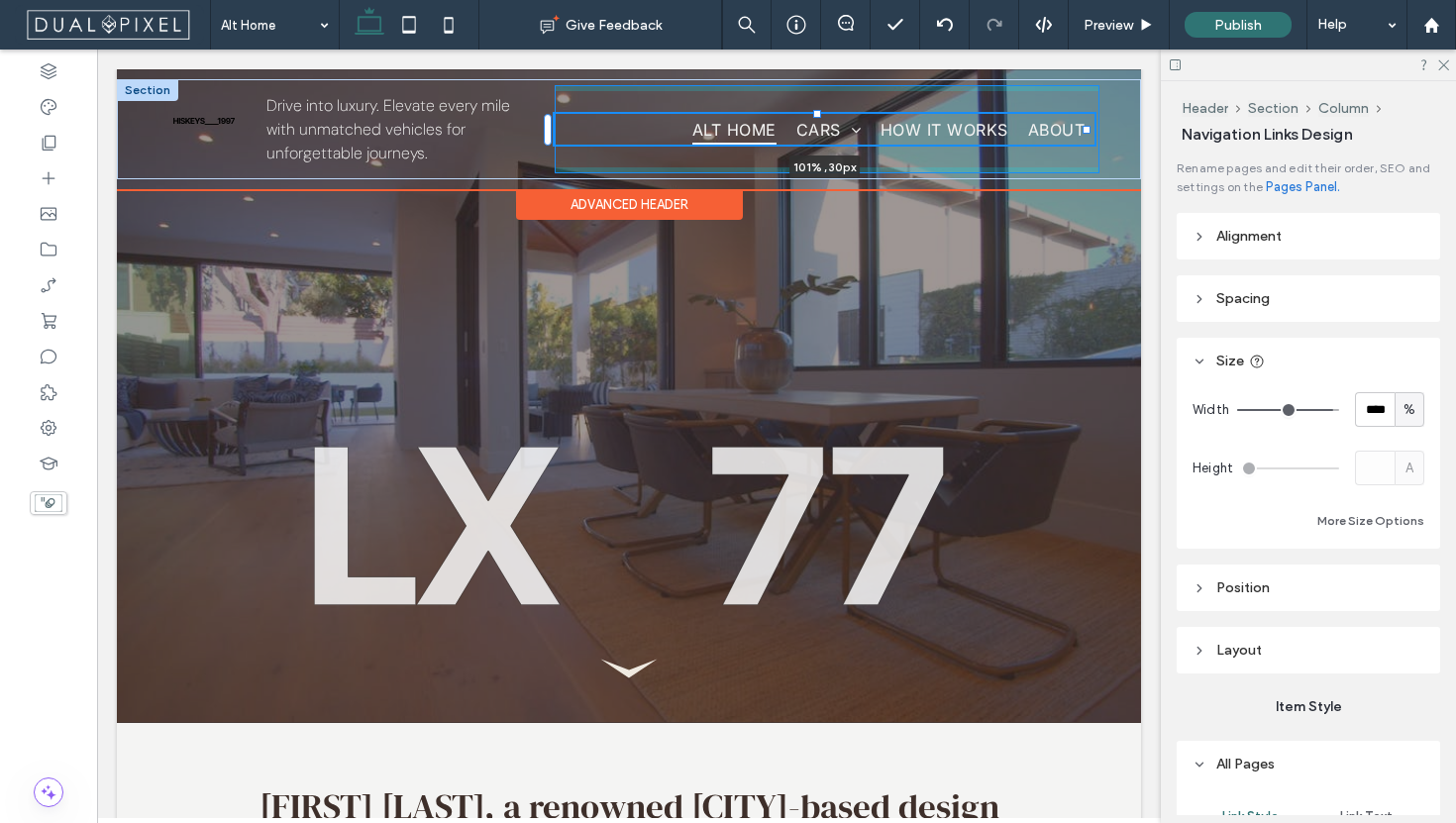 drag, startPoint x: 1055, startPoint y: 131, endPoint x: 1090, endPoint y: 135, distance: 35.22783 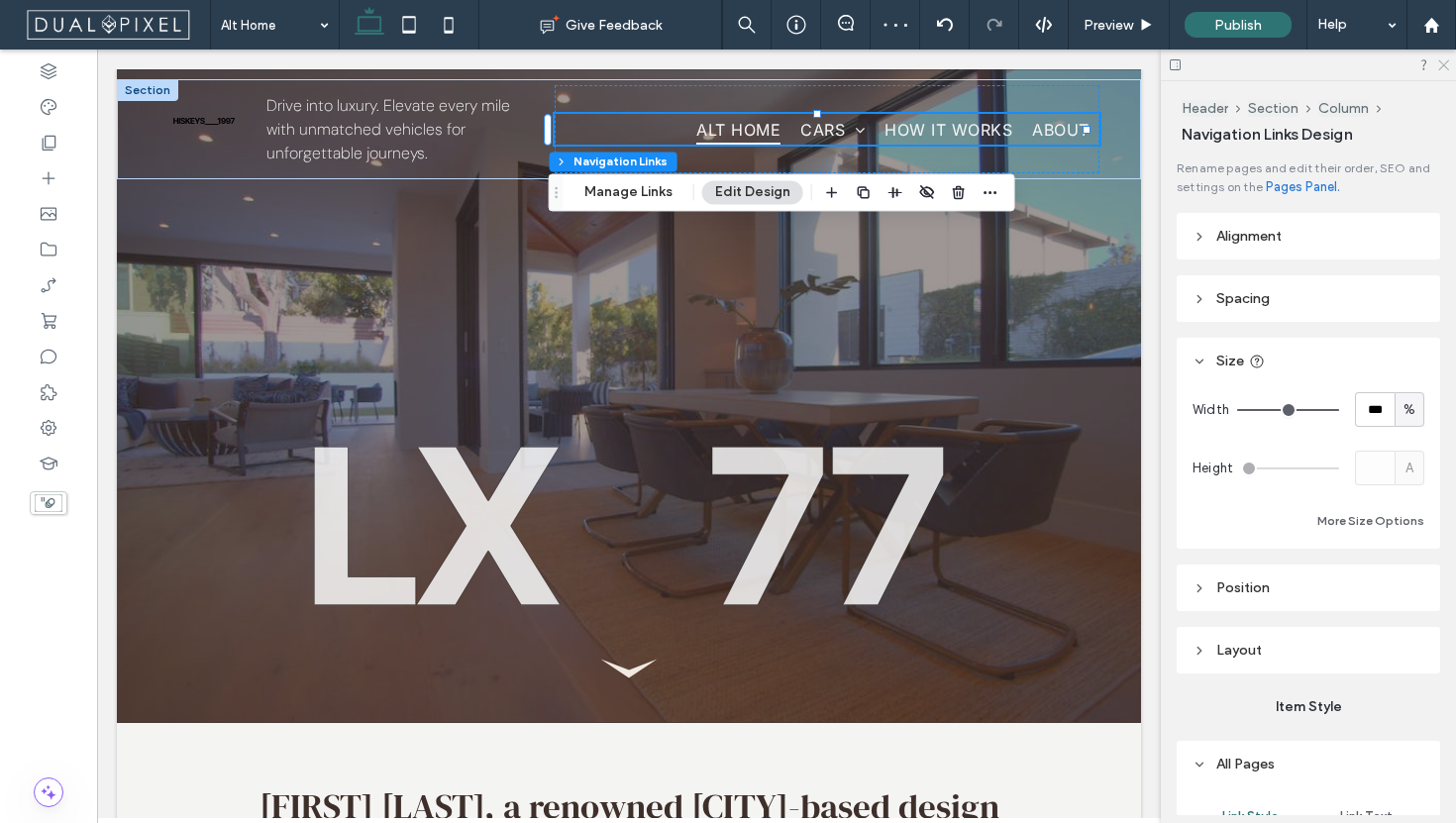 click 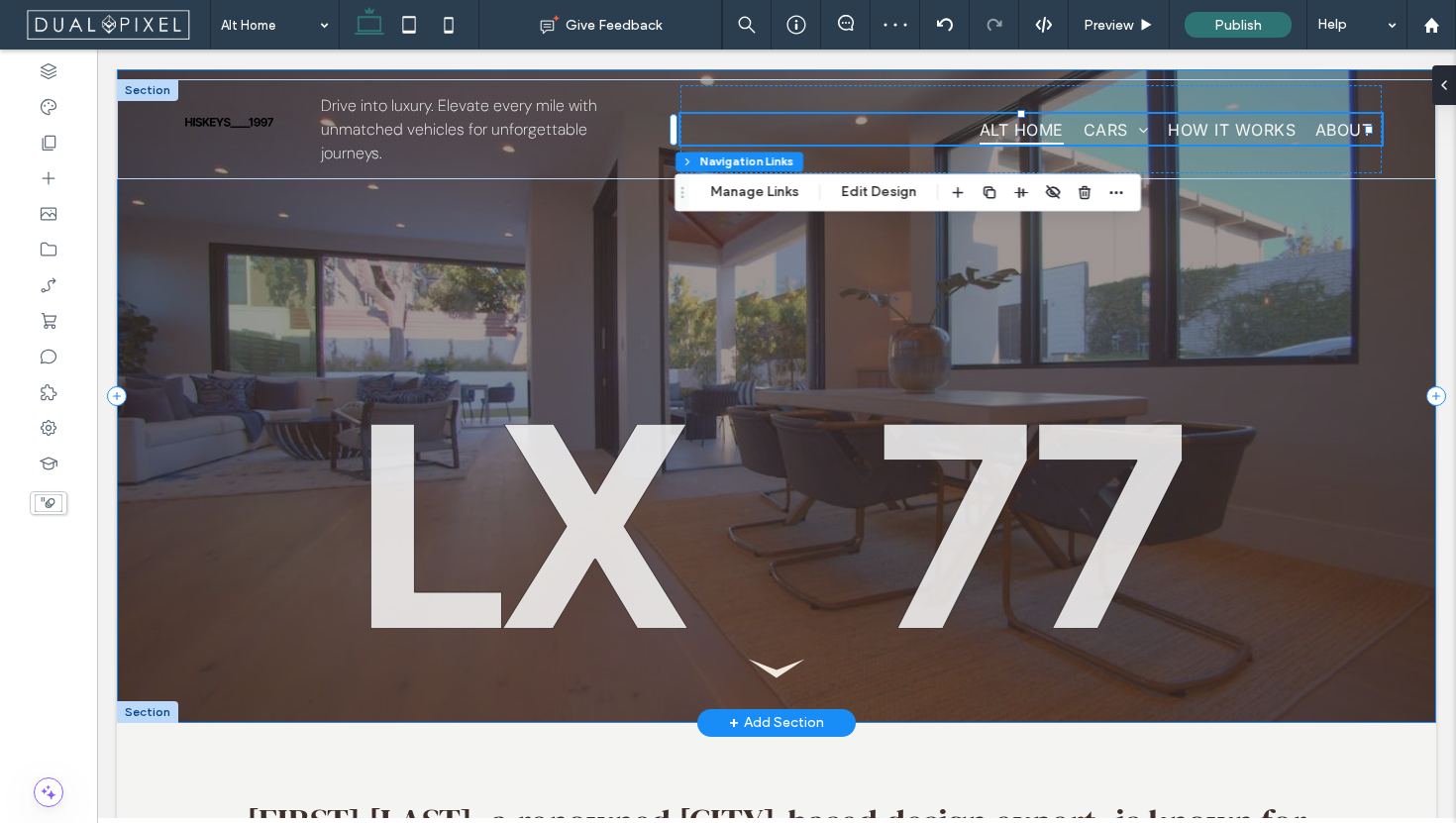 click at bounding box center (777, 396) 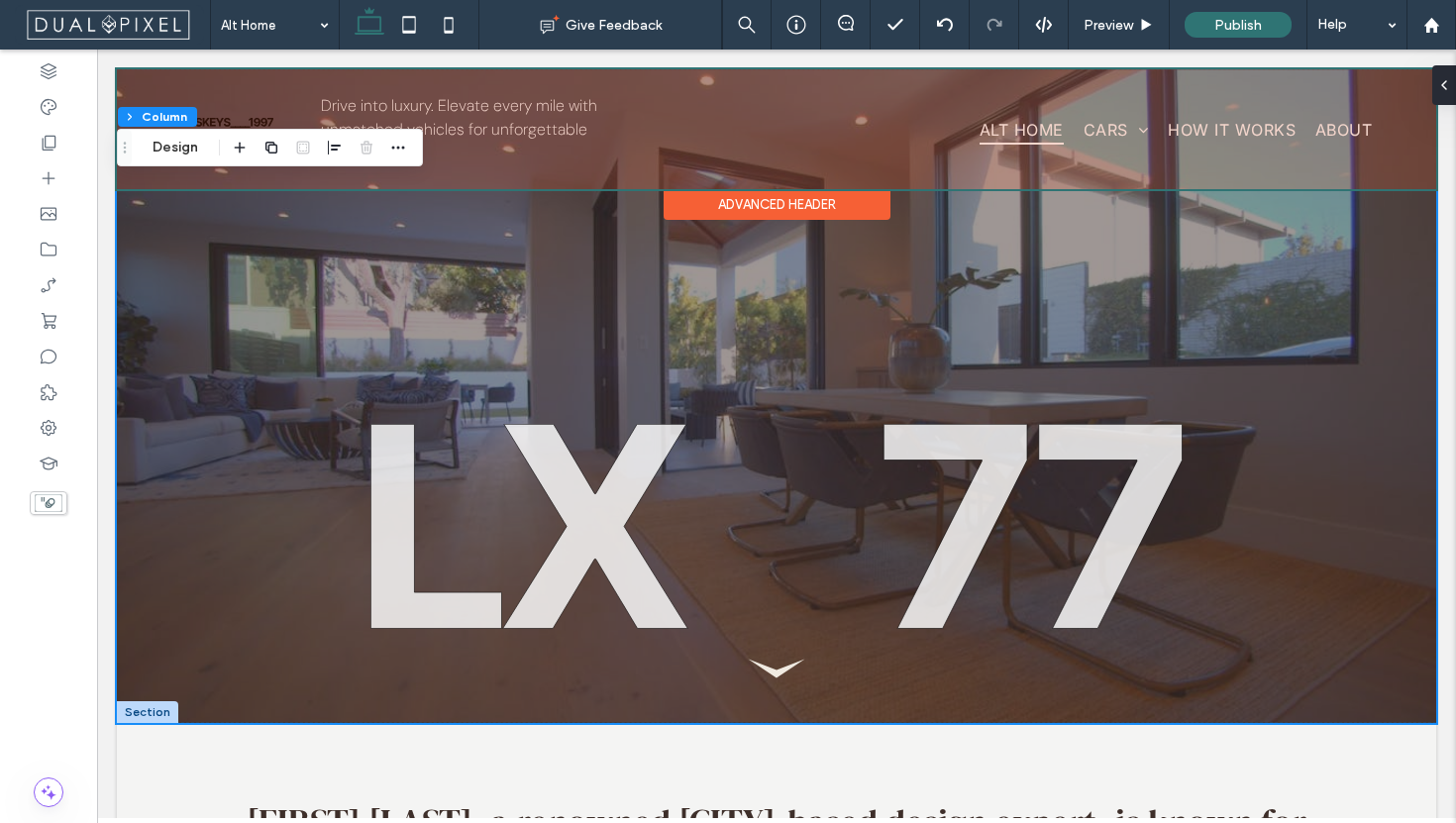 click at bounding box center (777, 129) 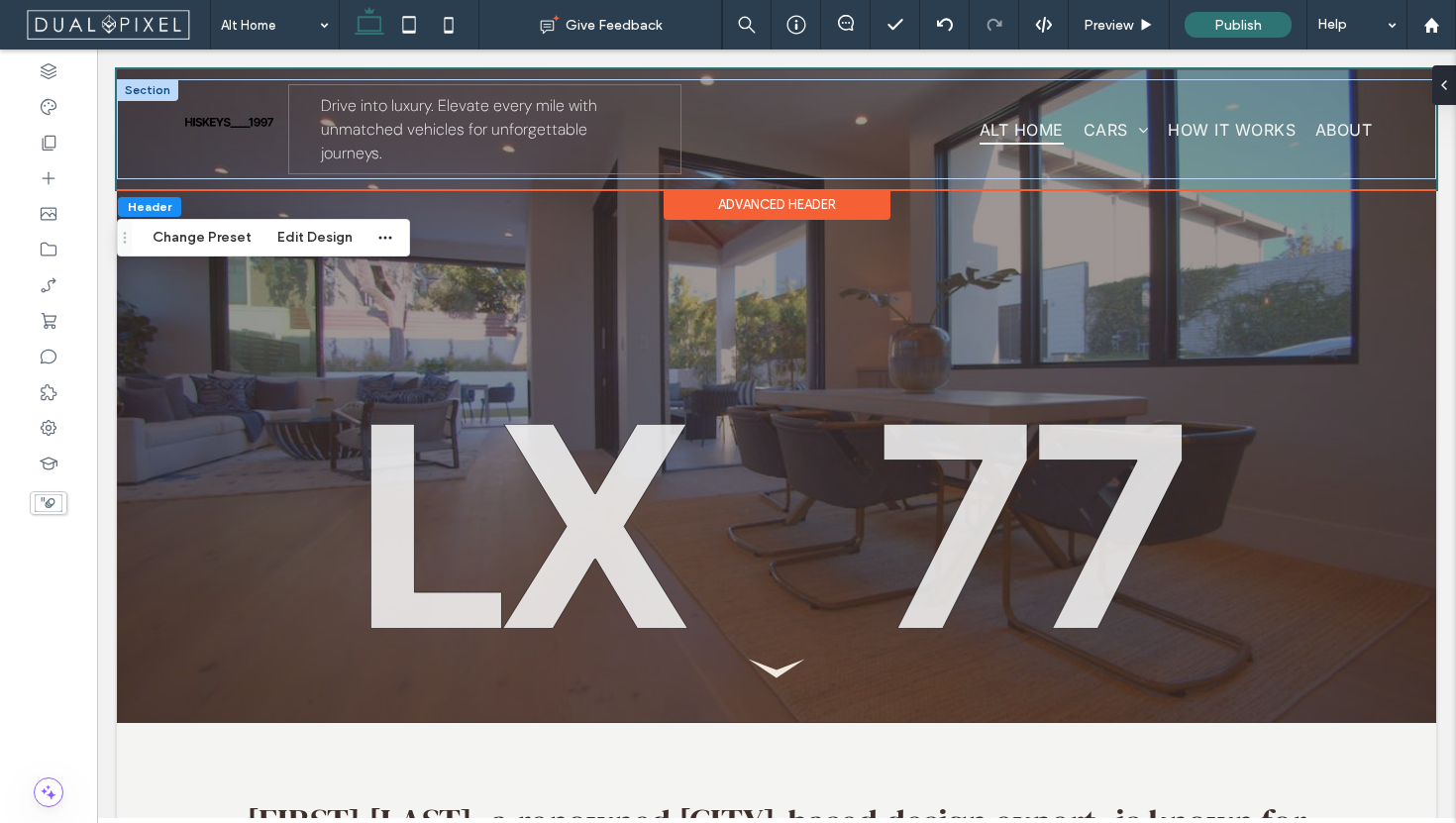 click on "Drive into luxury. Elevate every mile with unmatched vehicles for unforgettable journeys." at bounding box center (484, 129) 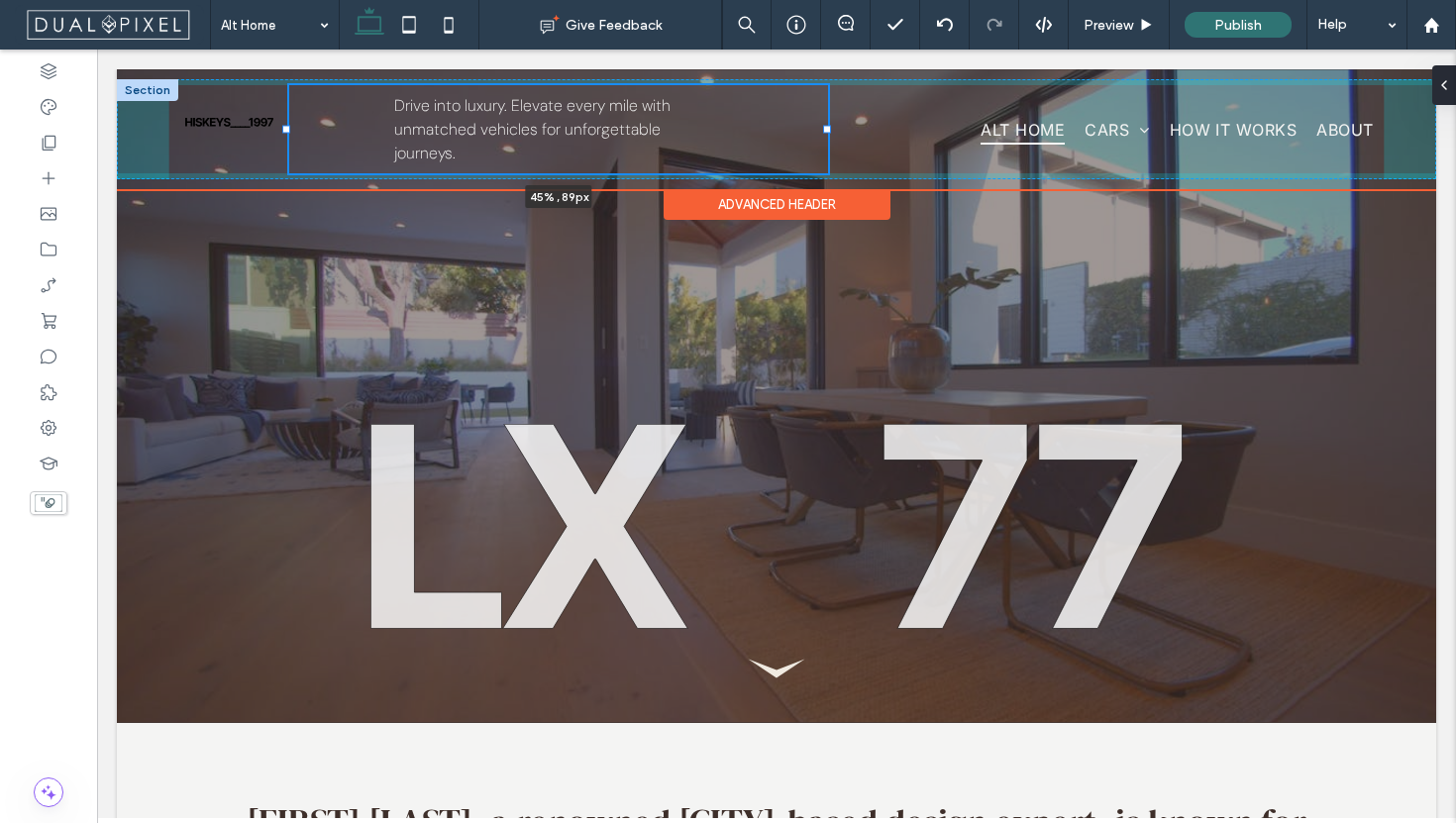 drag, startPoint x: 675, startPoint y: 132, endPoint x: 826, endPoint y: 137, distance: 151.08276 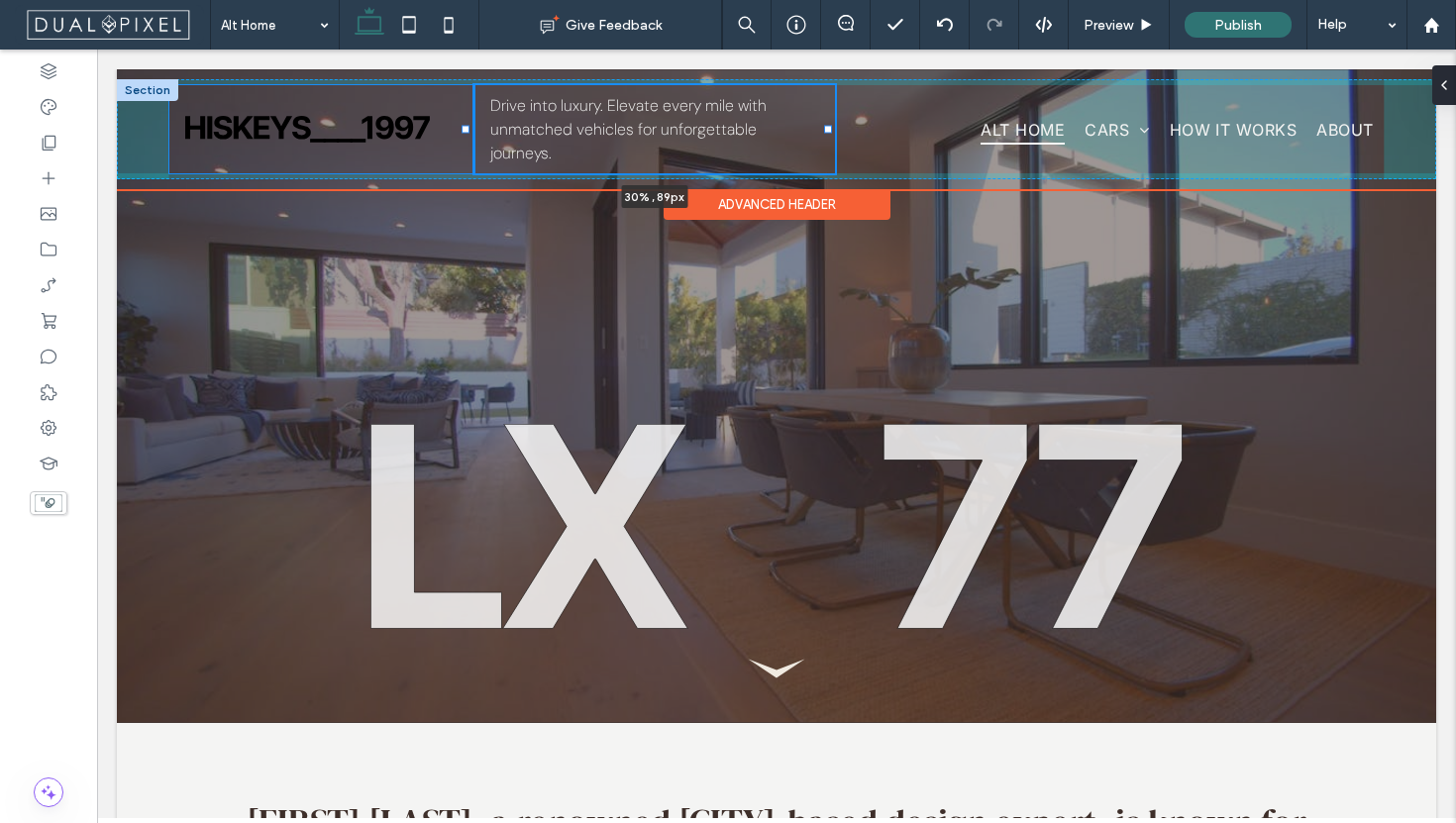 drag, startPoint x: 282, startPoint y: 129, endPoint x: 459, endPoint y: 145, distance: 177.72169 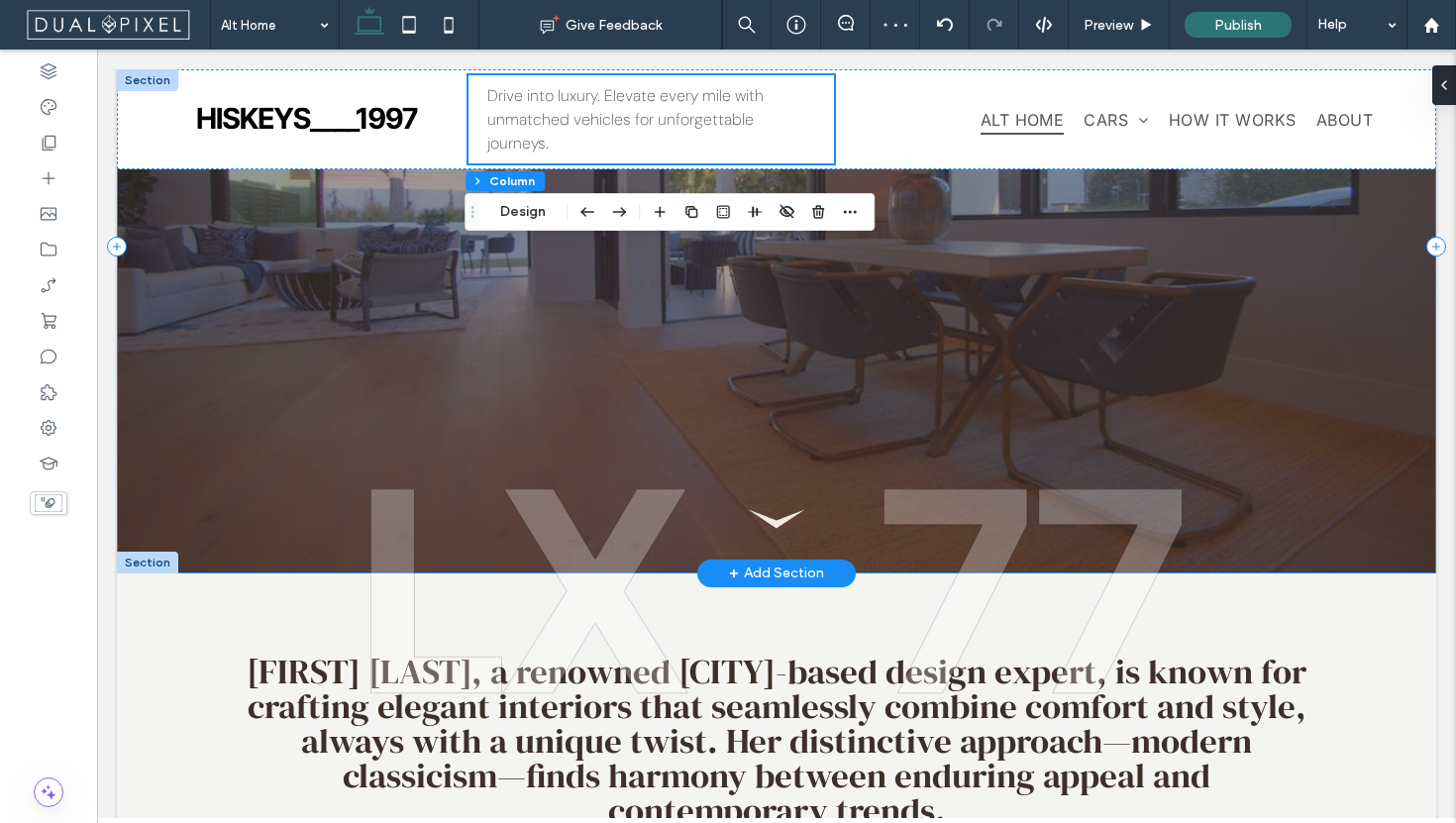 scroll, scrollTop: 0, scrollLeft: 0, axis: both 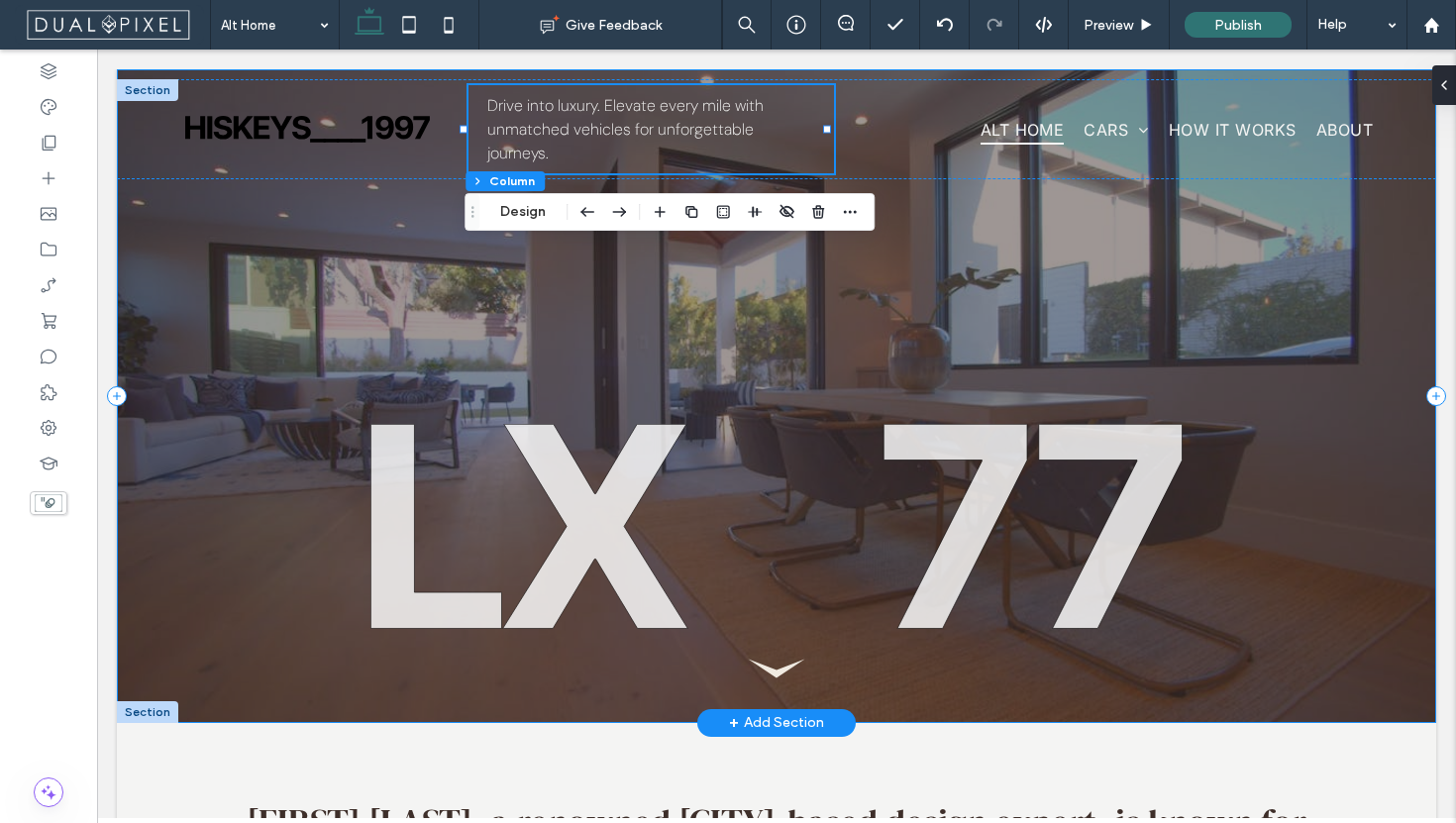 click at bounding box center (777, 396) 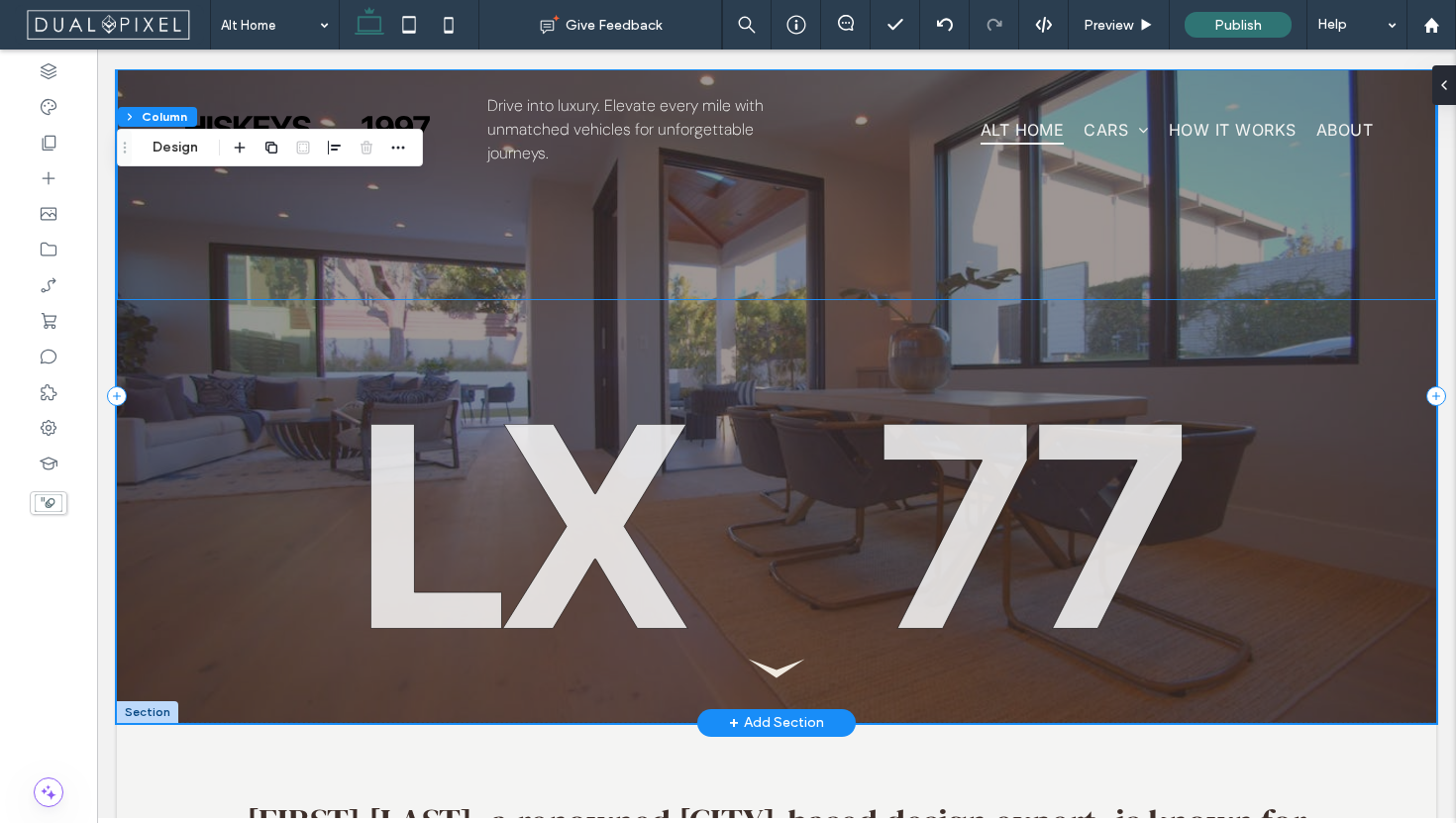 click at bounding box center (777, 184) 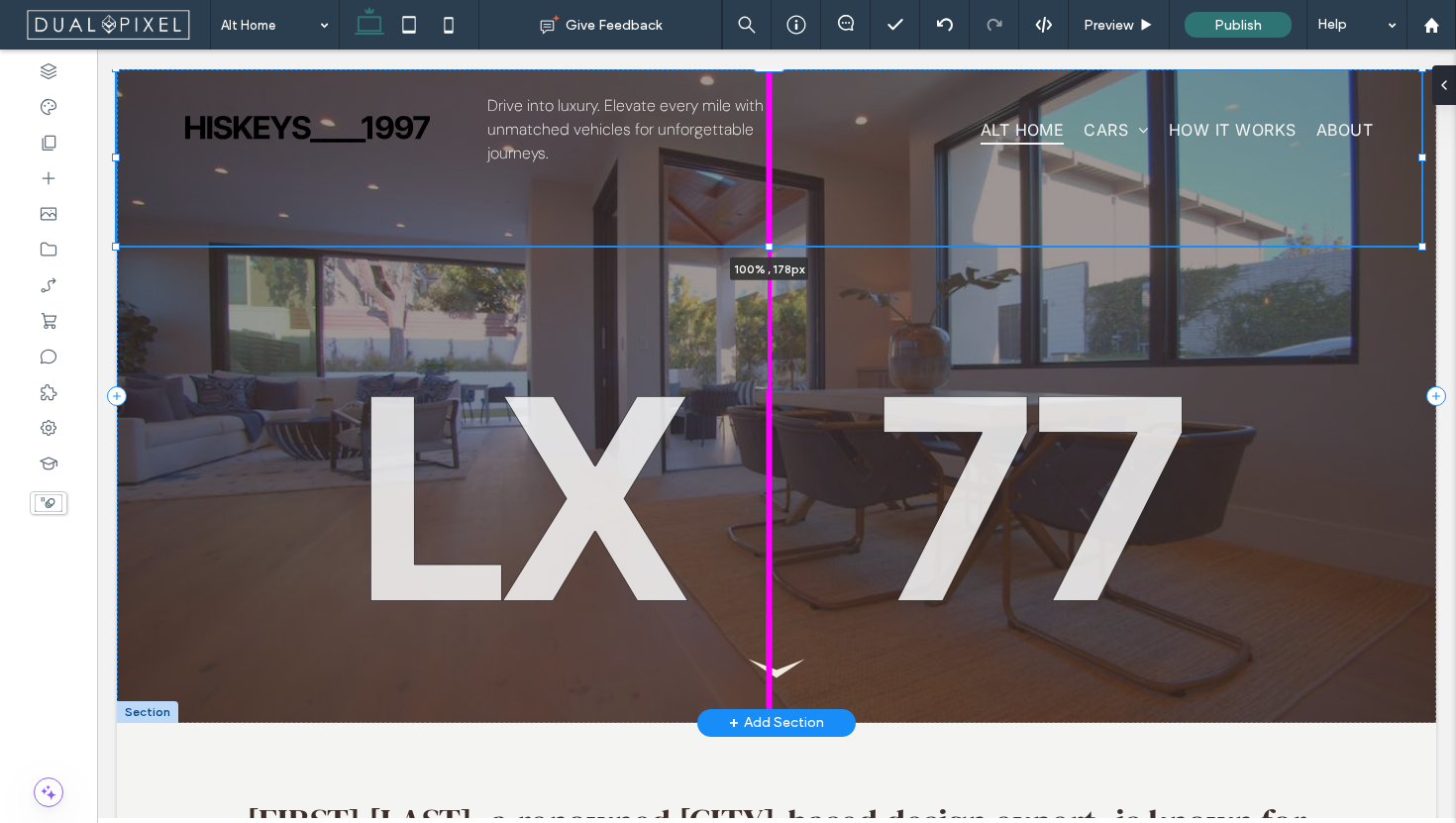 drag, startPoint x: 767, startPoint y: 299, endPoint x: 807, endPoint y: 245, distance: 67.20119 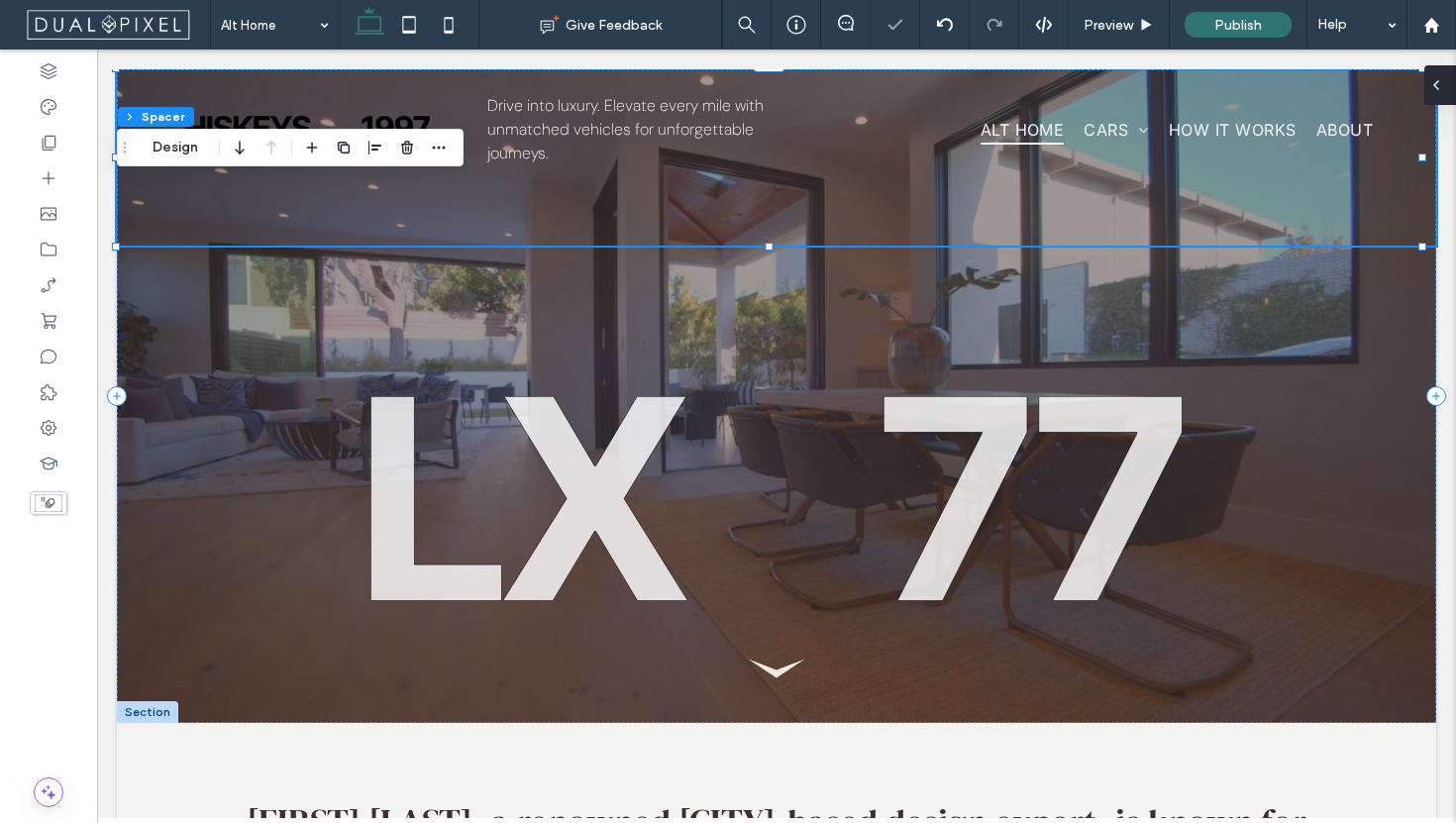click at bounding box center [1440, 85] 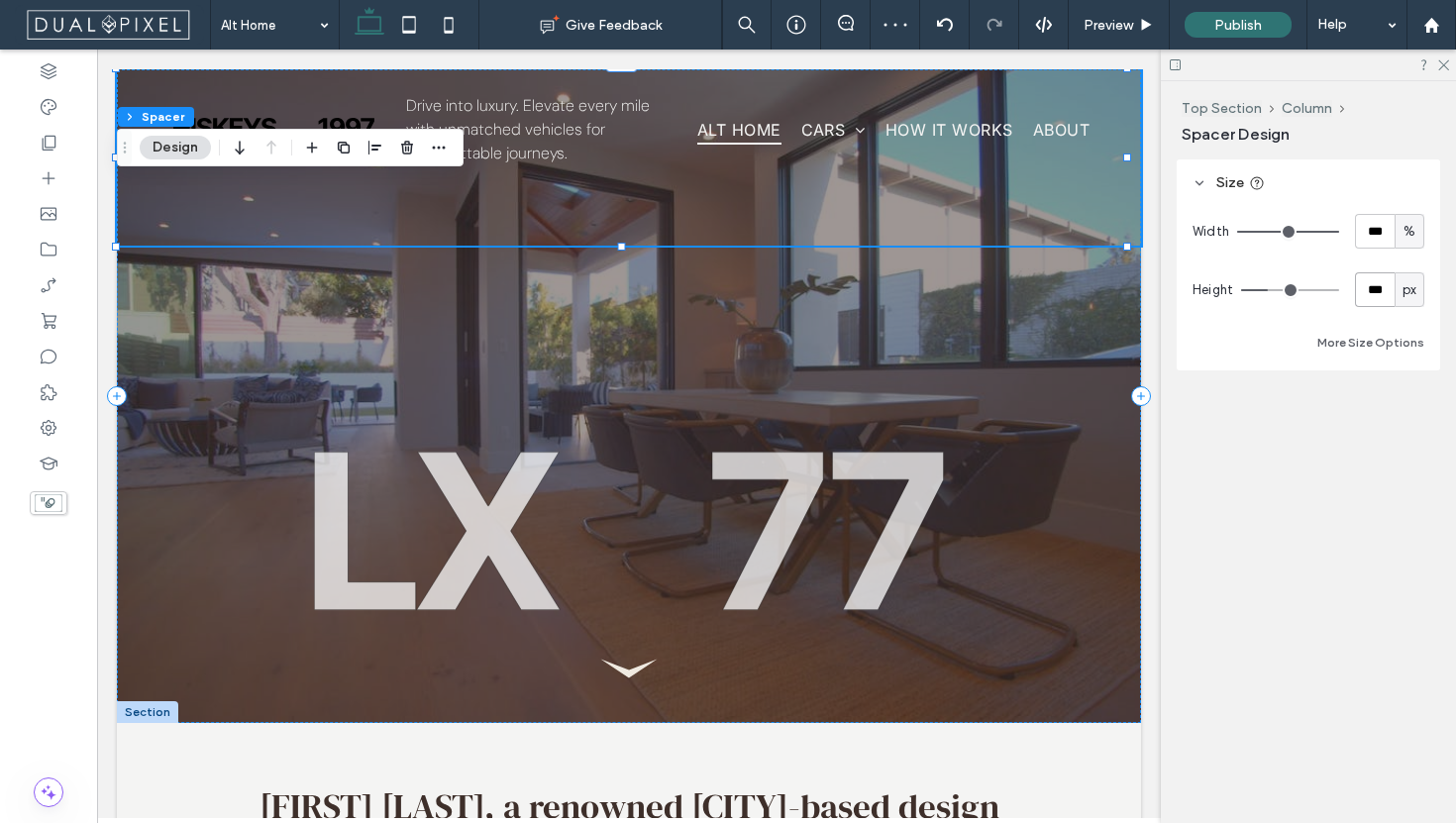 click on "***" at bounding box center (1375, 289) 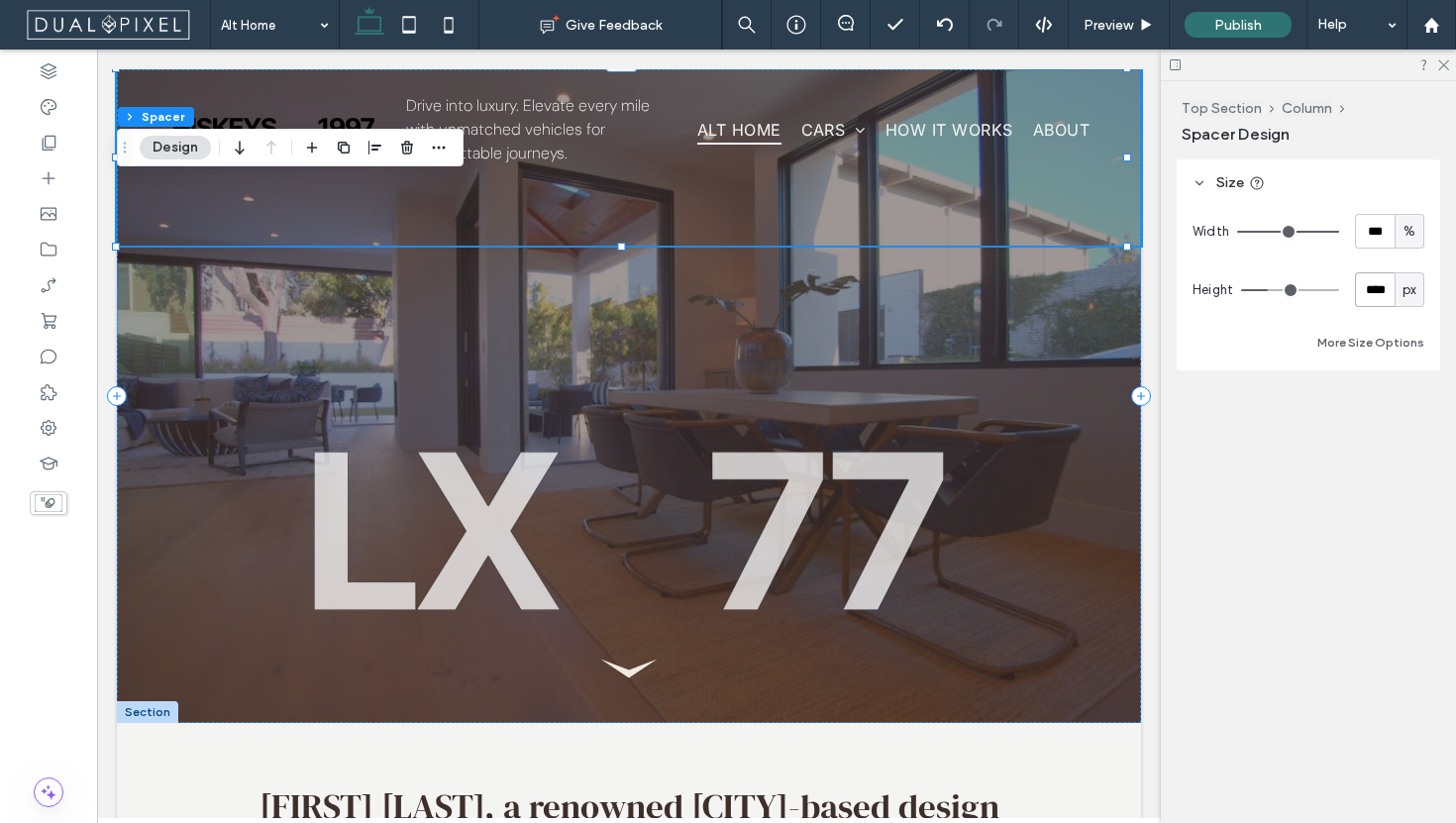 type on "****" 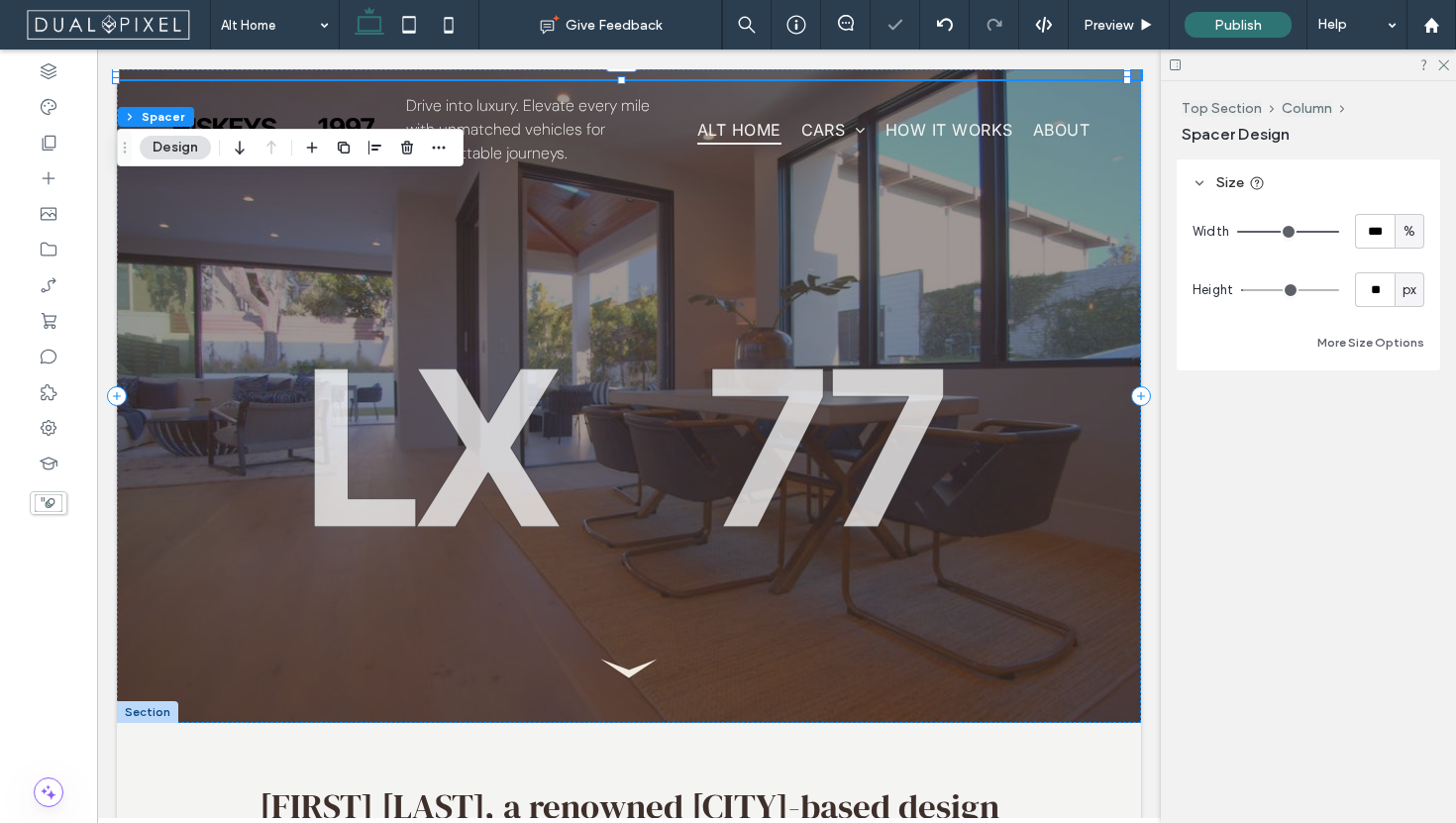click on "Width *** % Height ** px More Size Options" at bounding box center [1308, 284] 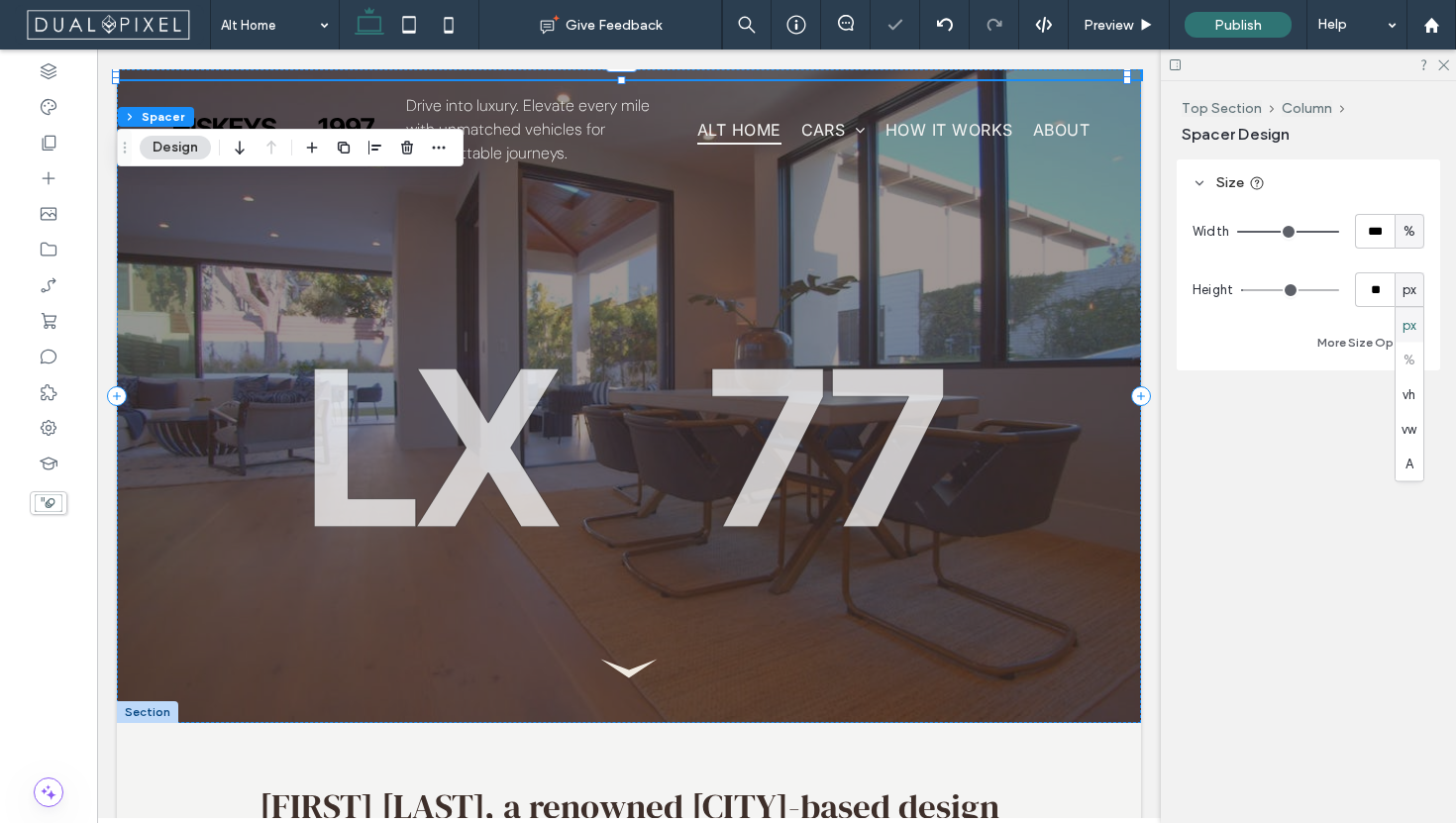 click on "vh" at bounding box center (1408, 394) 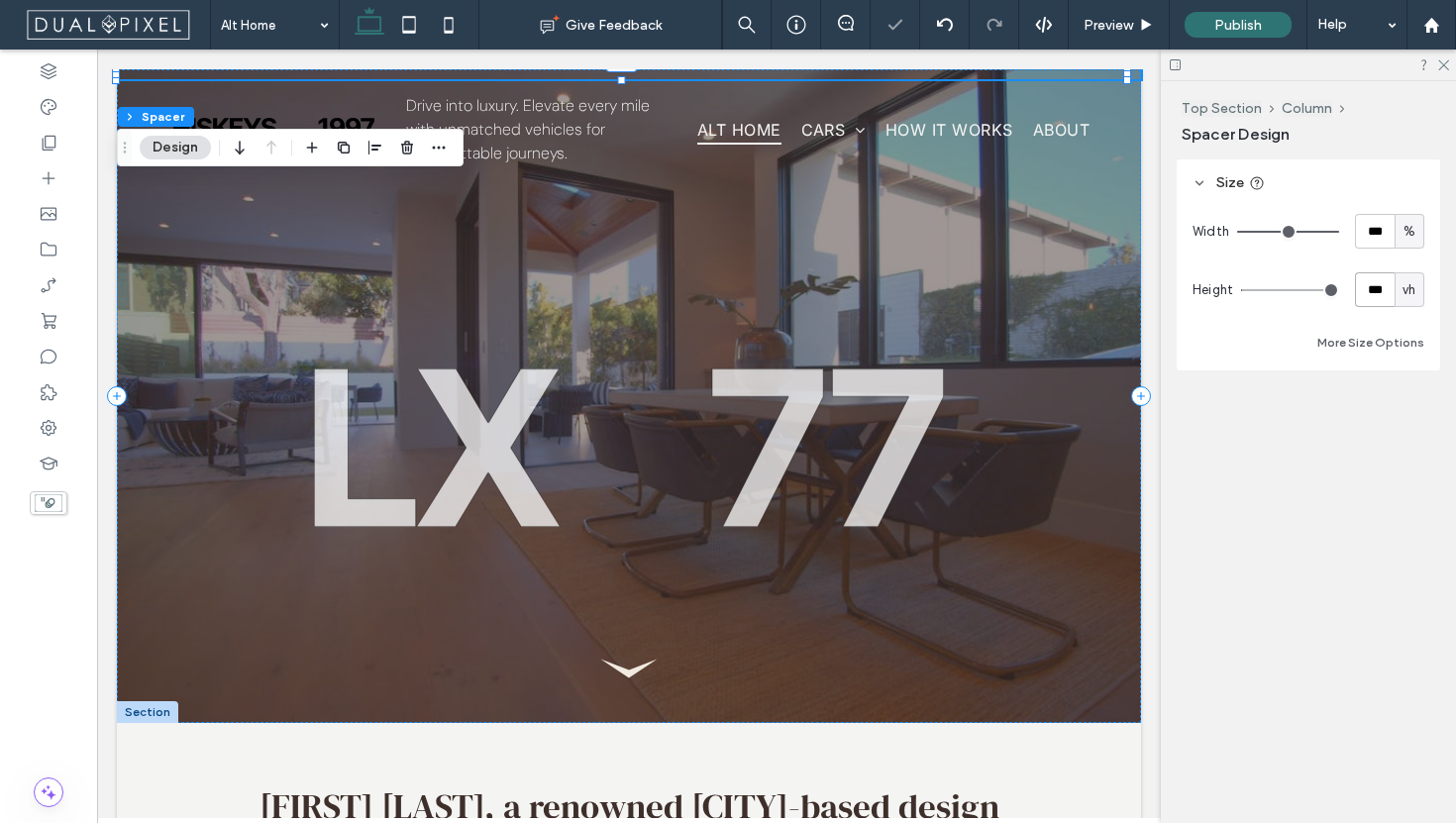 click on "***" at bounding box center [1375, 289] 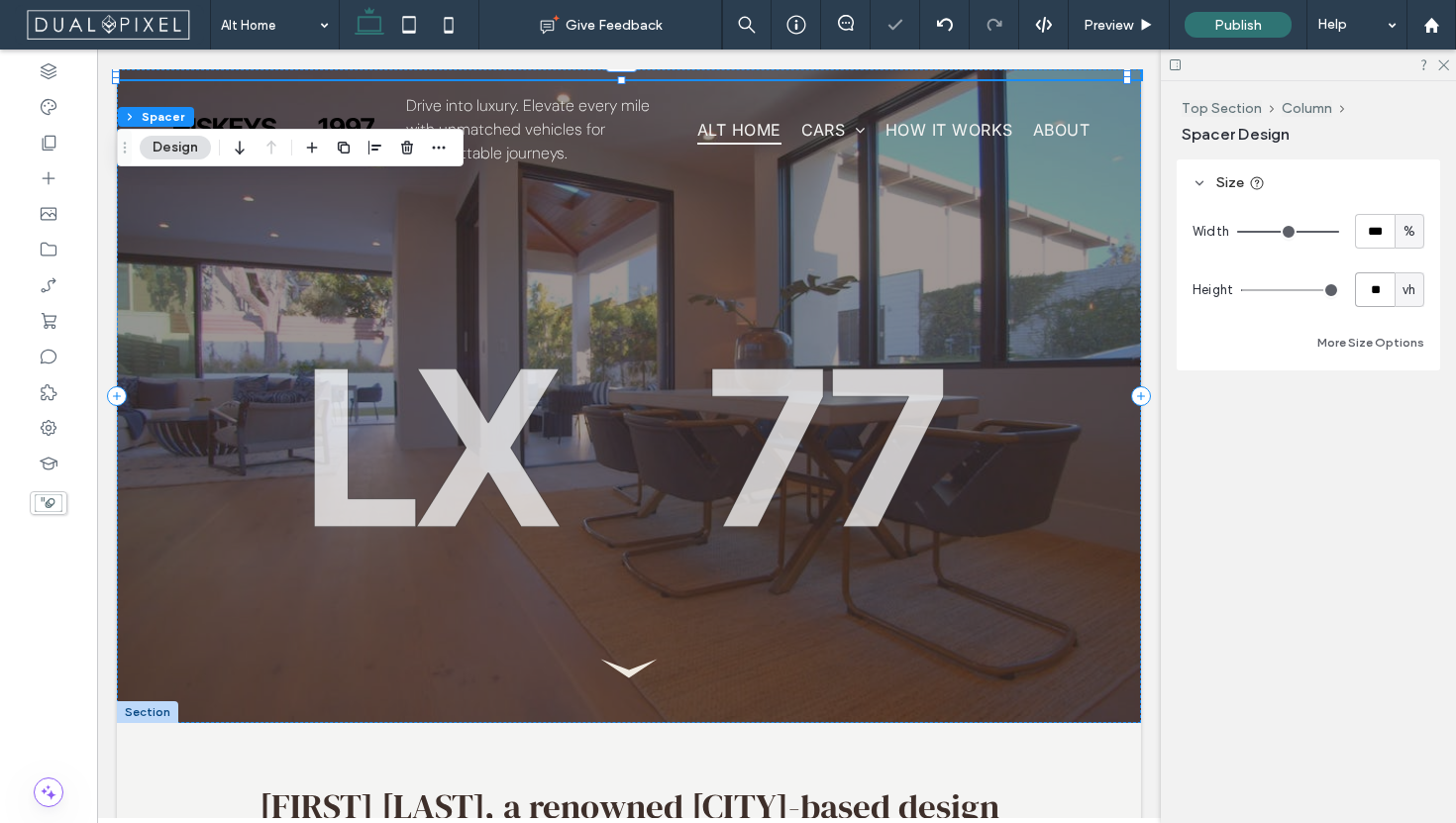 type on "**" 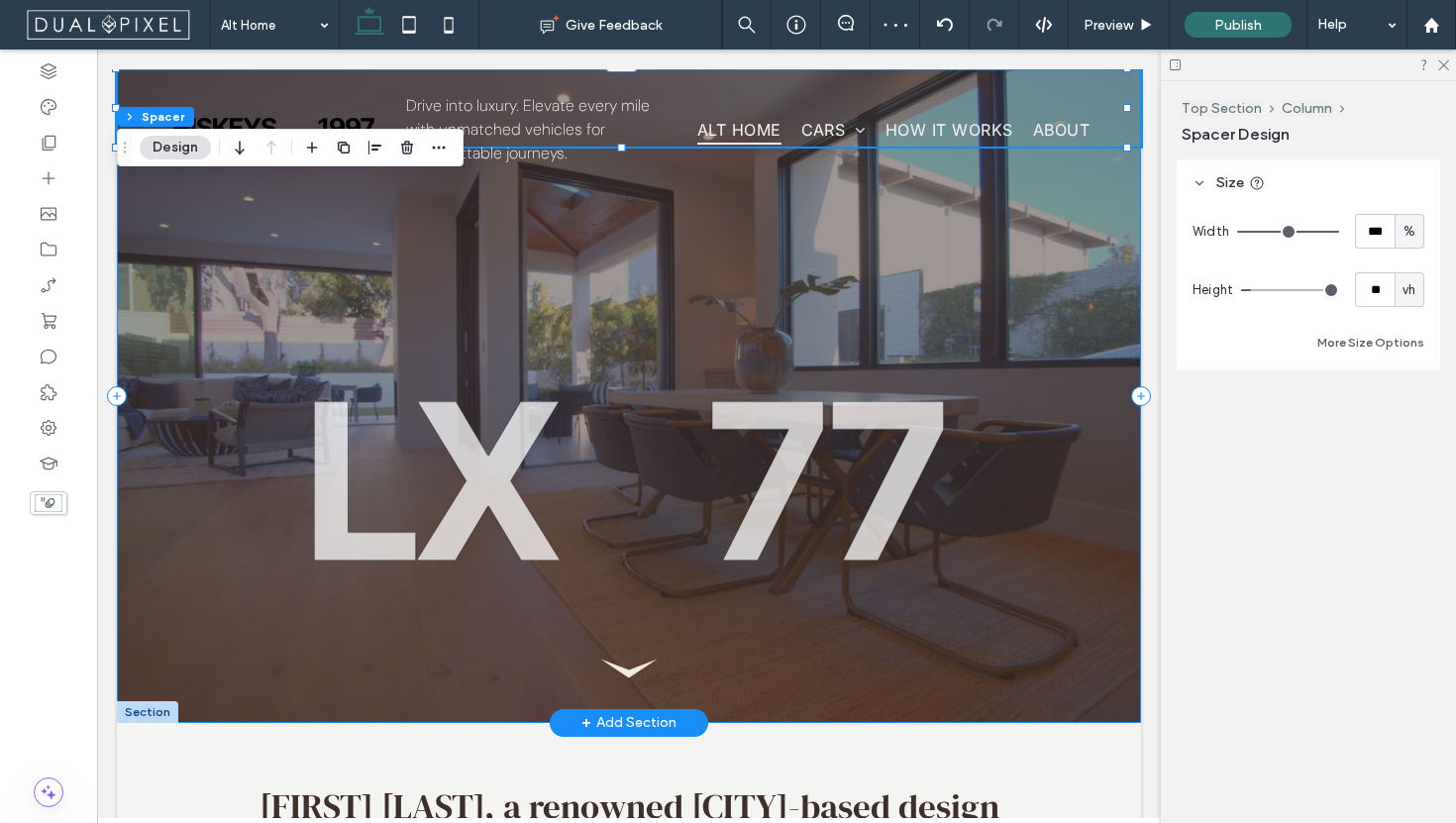 click on "100% , 178px" at bounding box center (629, 396) 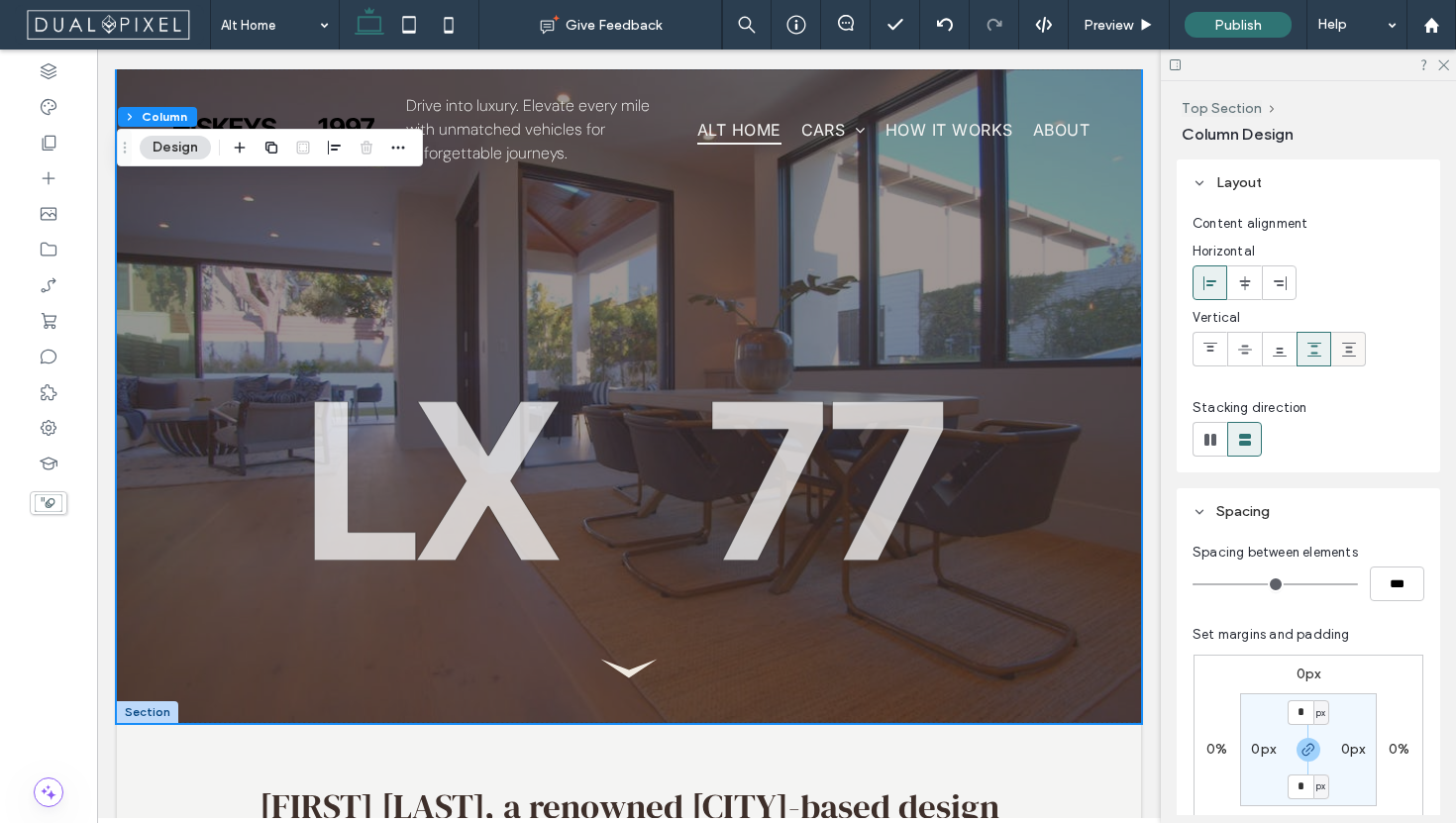 click 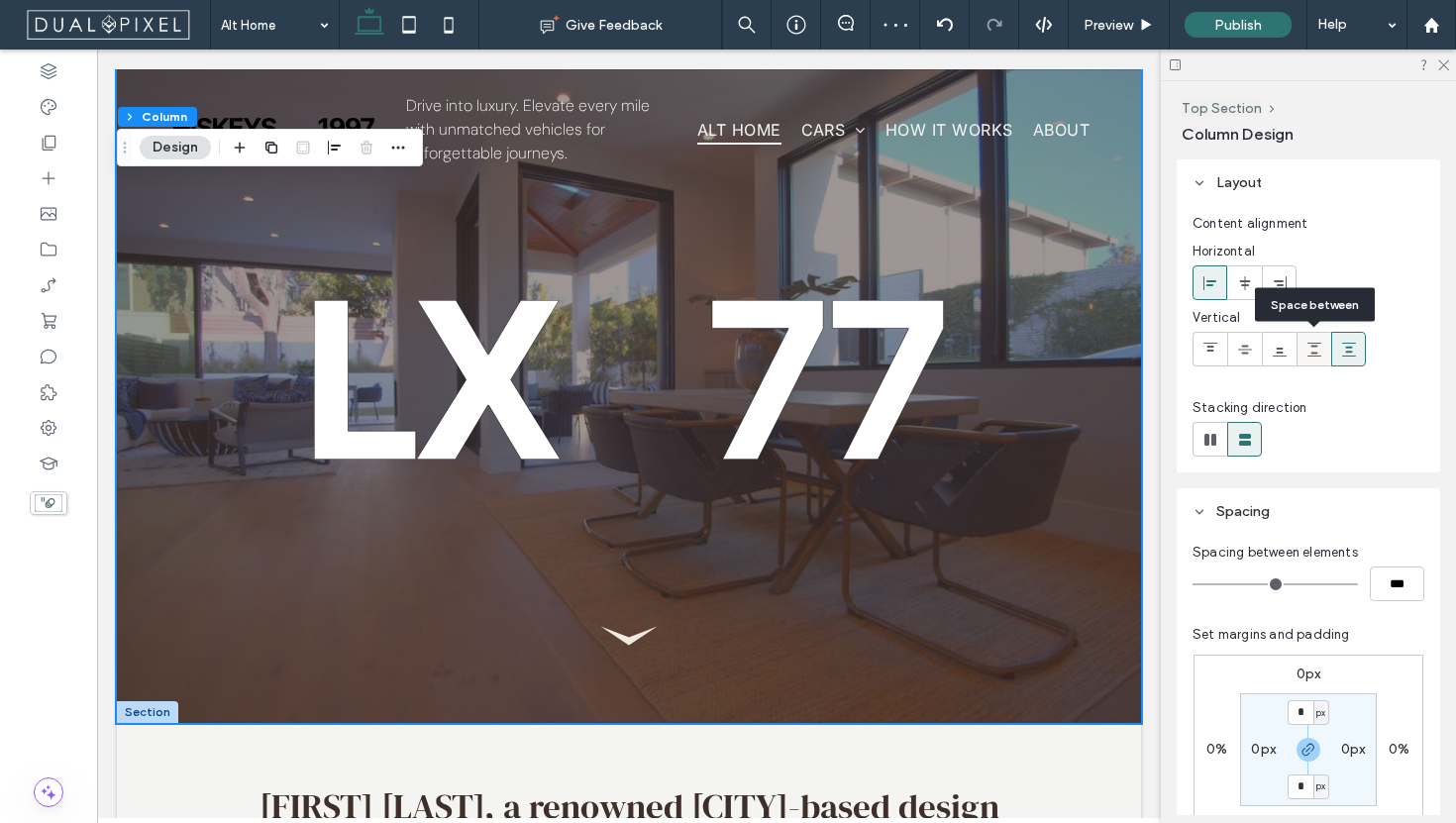 click at bounding box center (1313, 349) 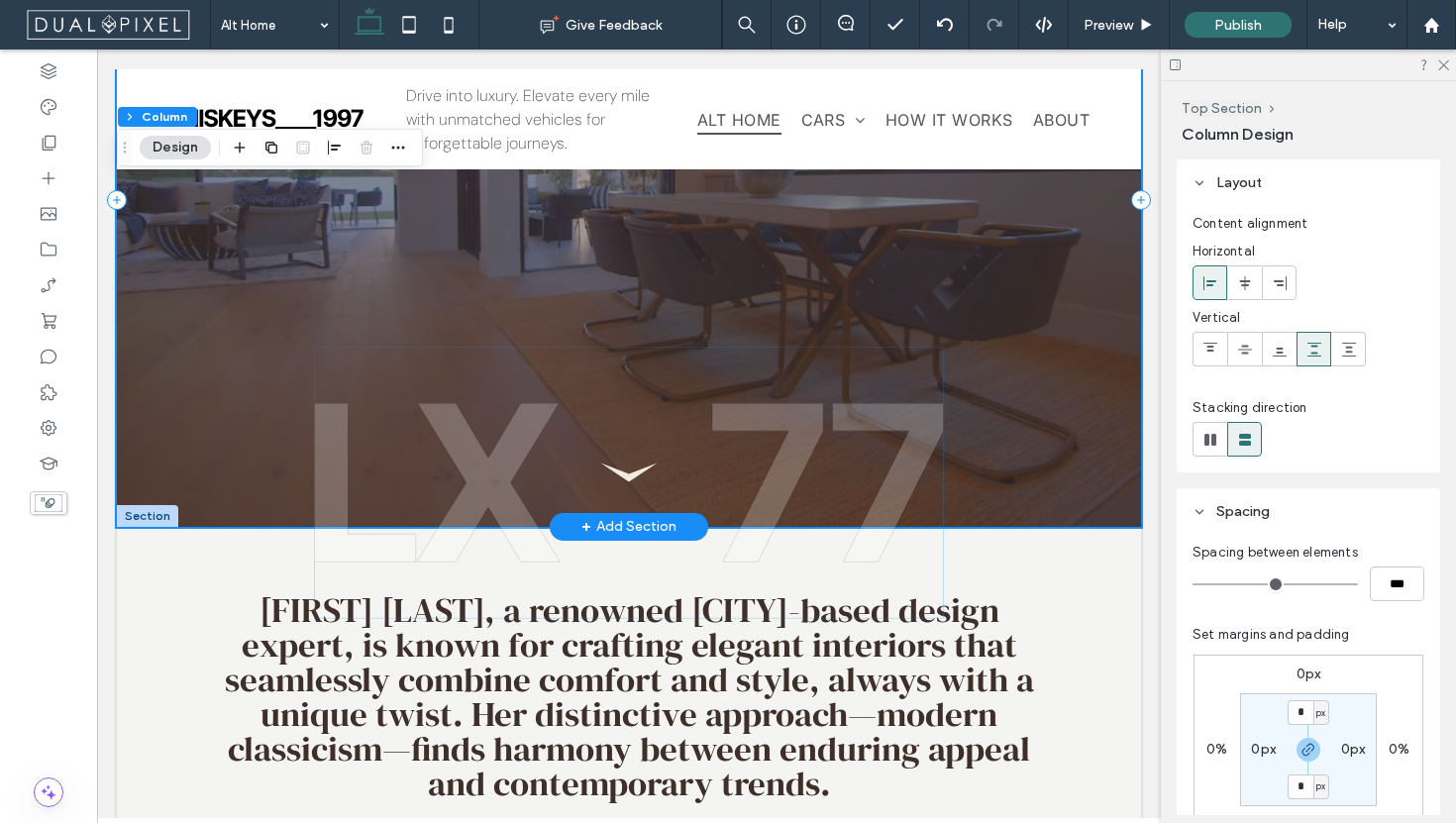 scroll, scrollTop: 0, scrollLeft: 0, axis: both 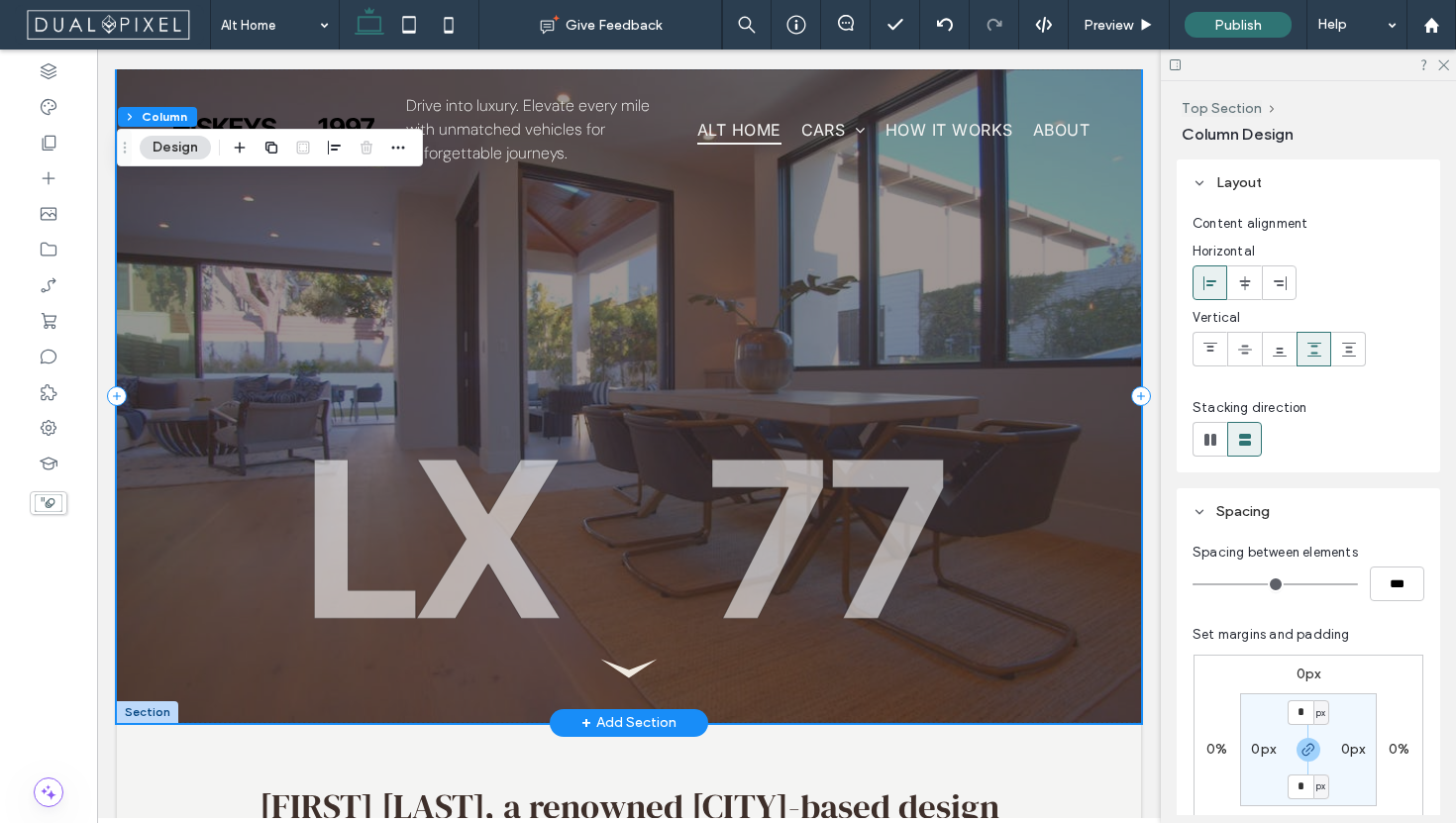click at bounding box center (629, 396) 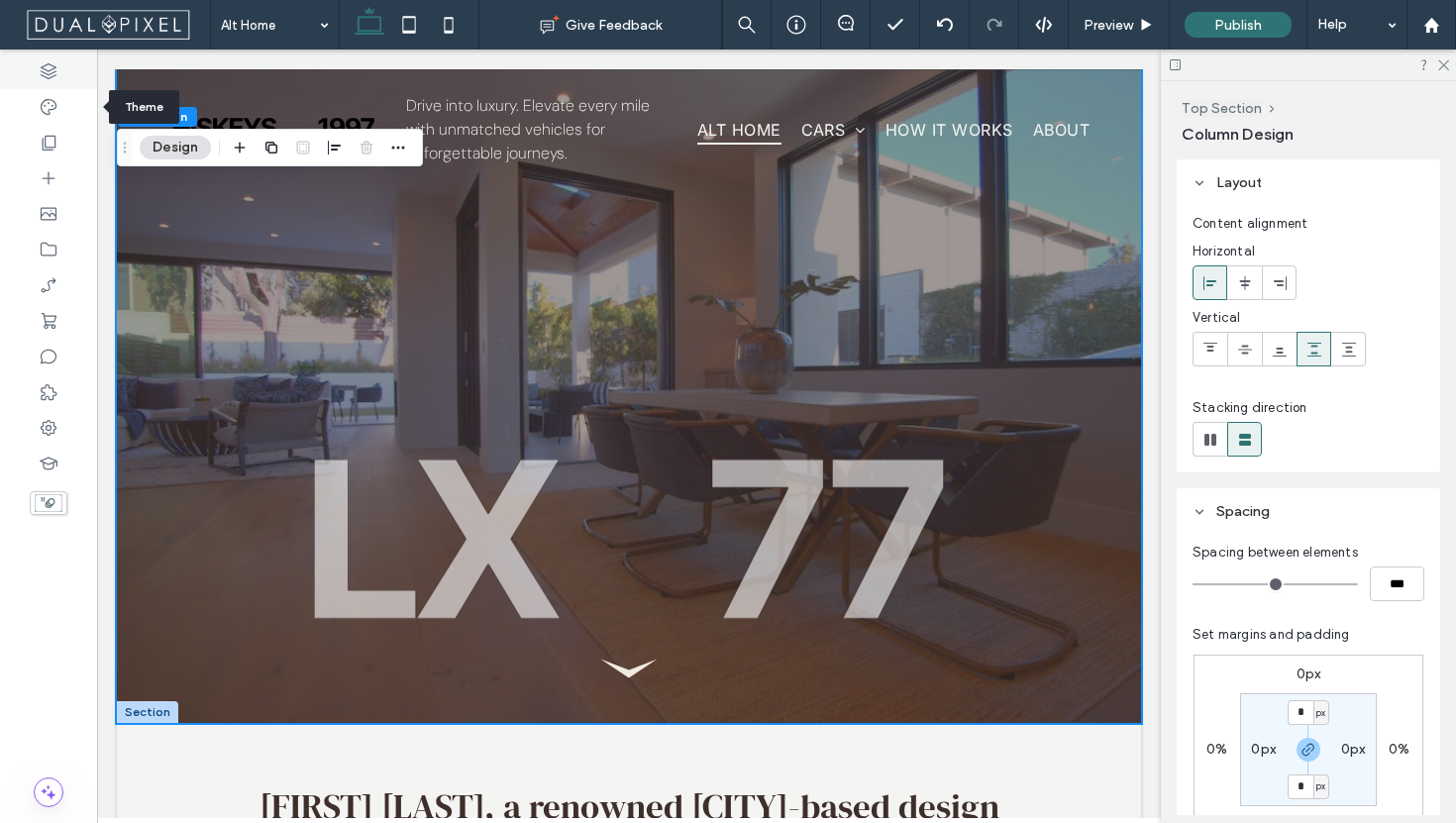 click 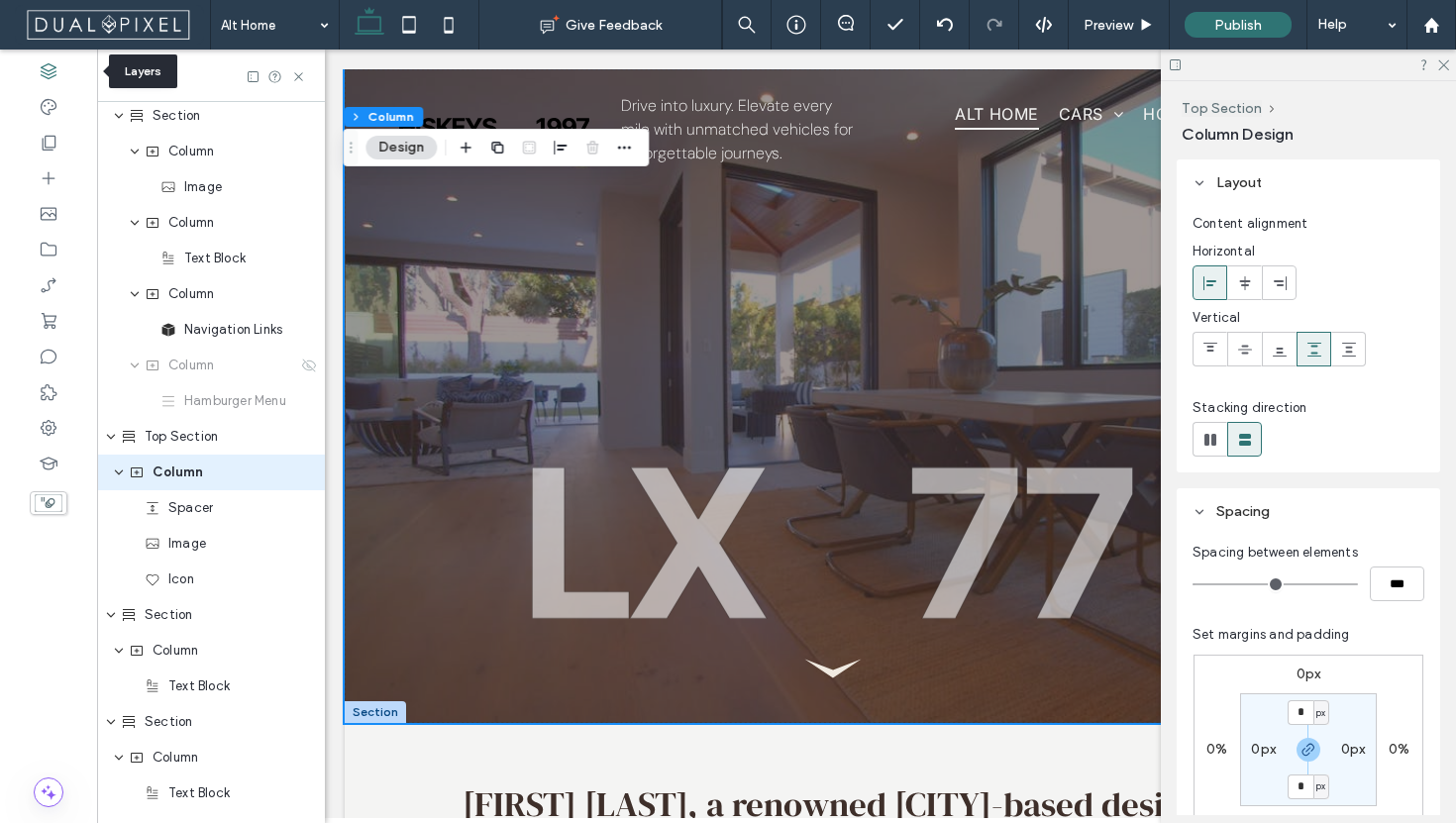 scroll, scrollTop: 50, scrollLeft: 0, axis: vertical 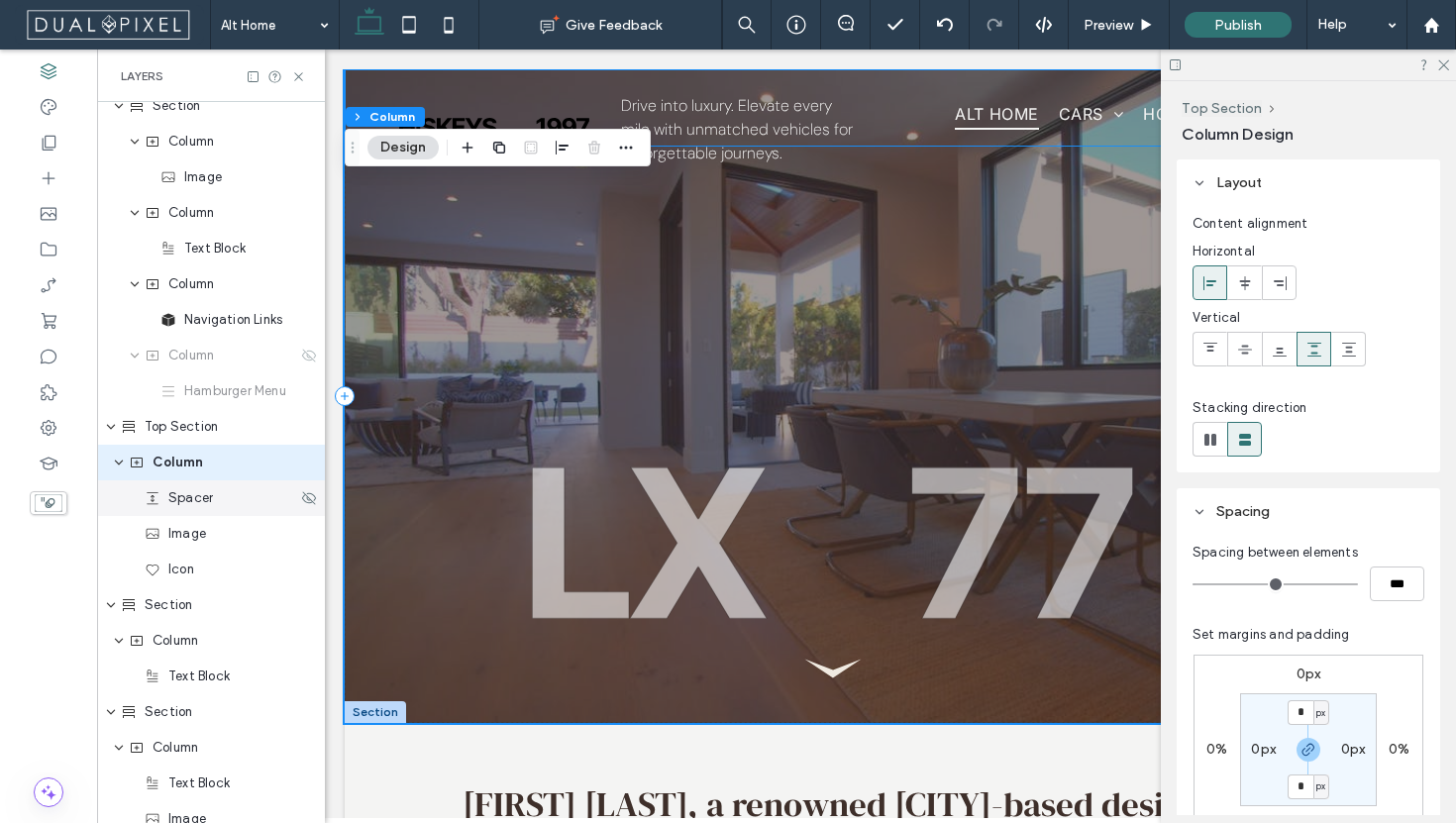 click on "Spacer" at bounding box center [190, 498] 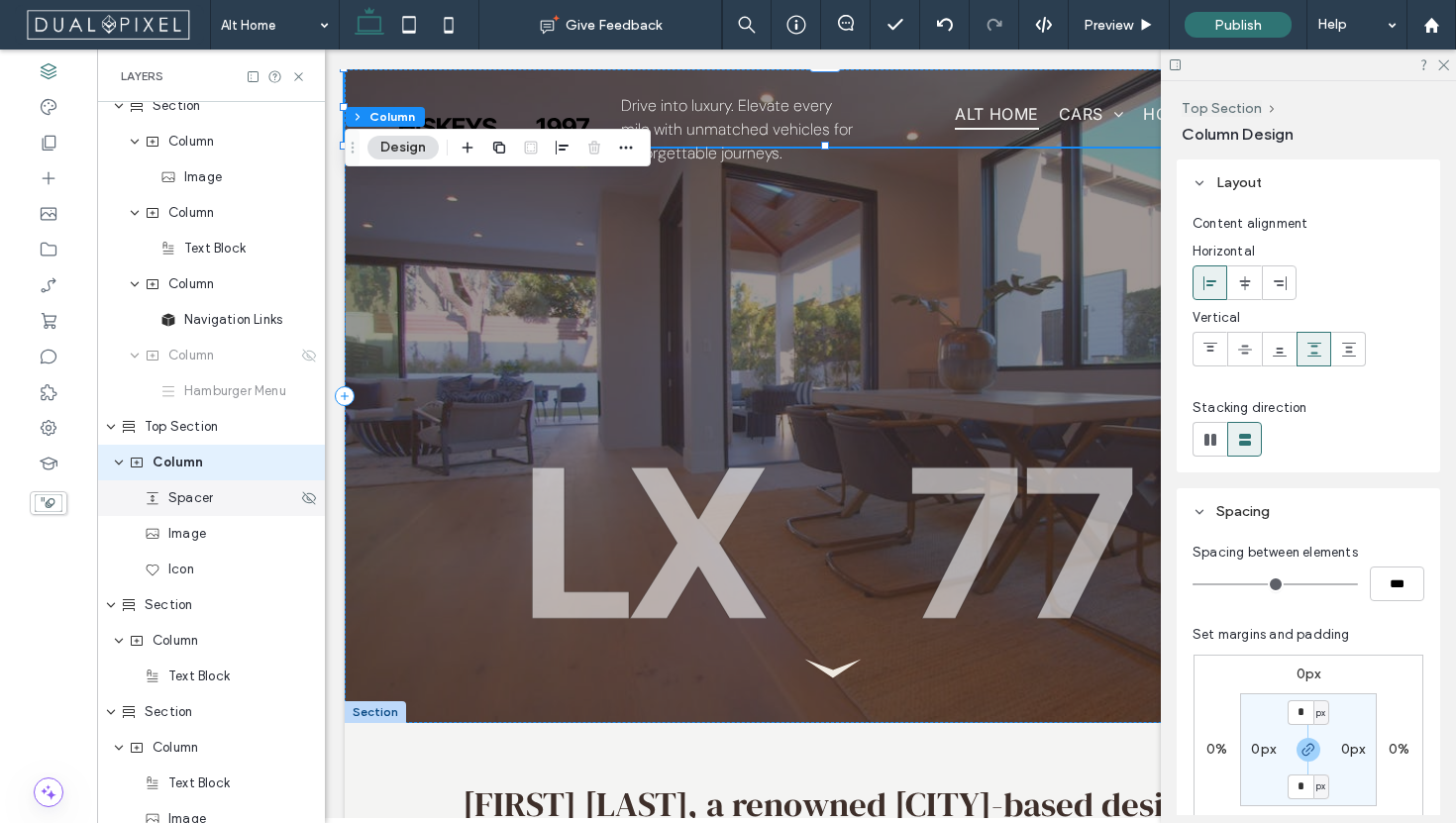 scroll, scrollTop: 85, scrollLeft: 0, axis: vertical 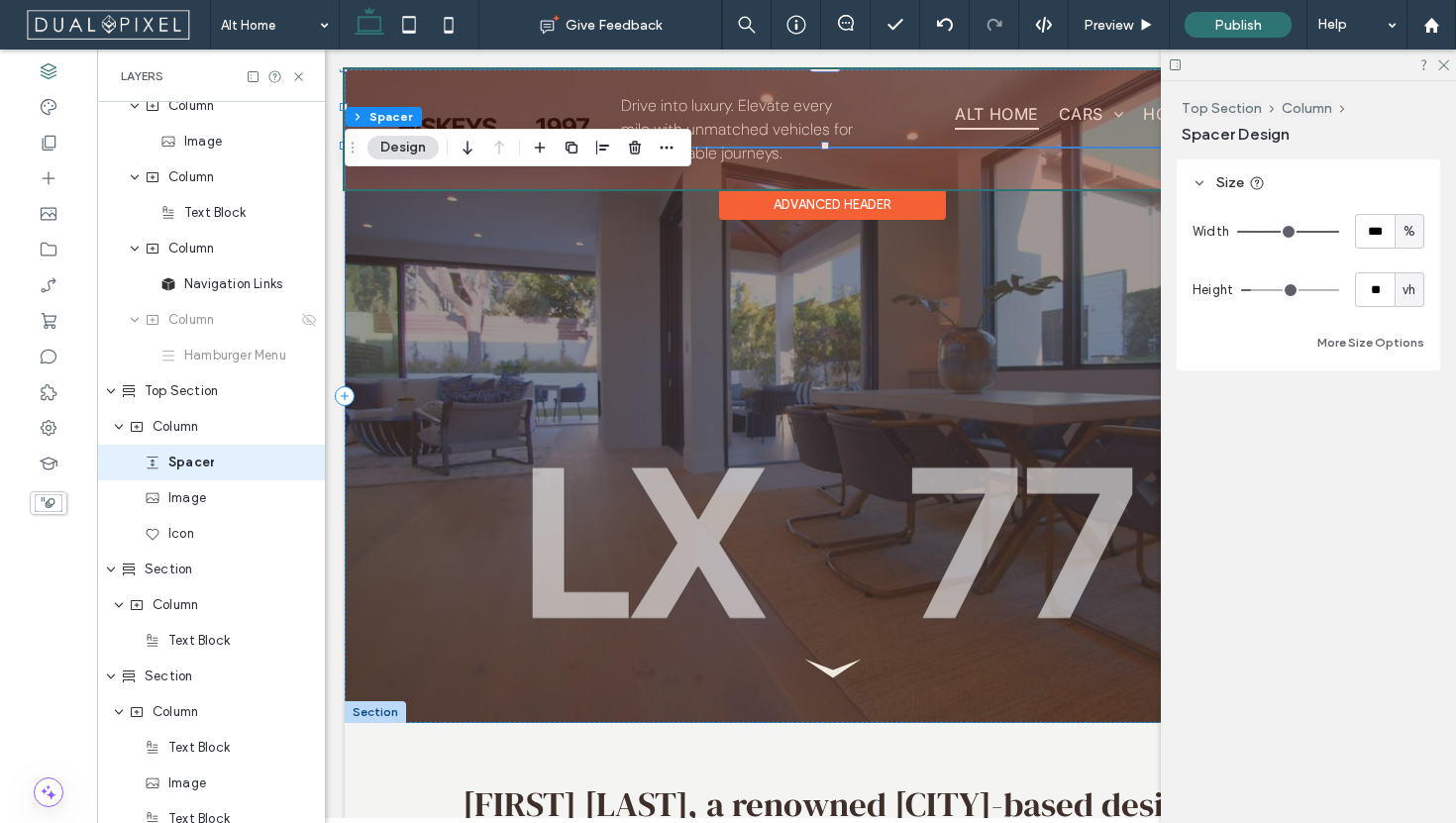 click at bounding box center (832, 129) 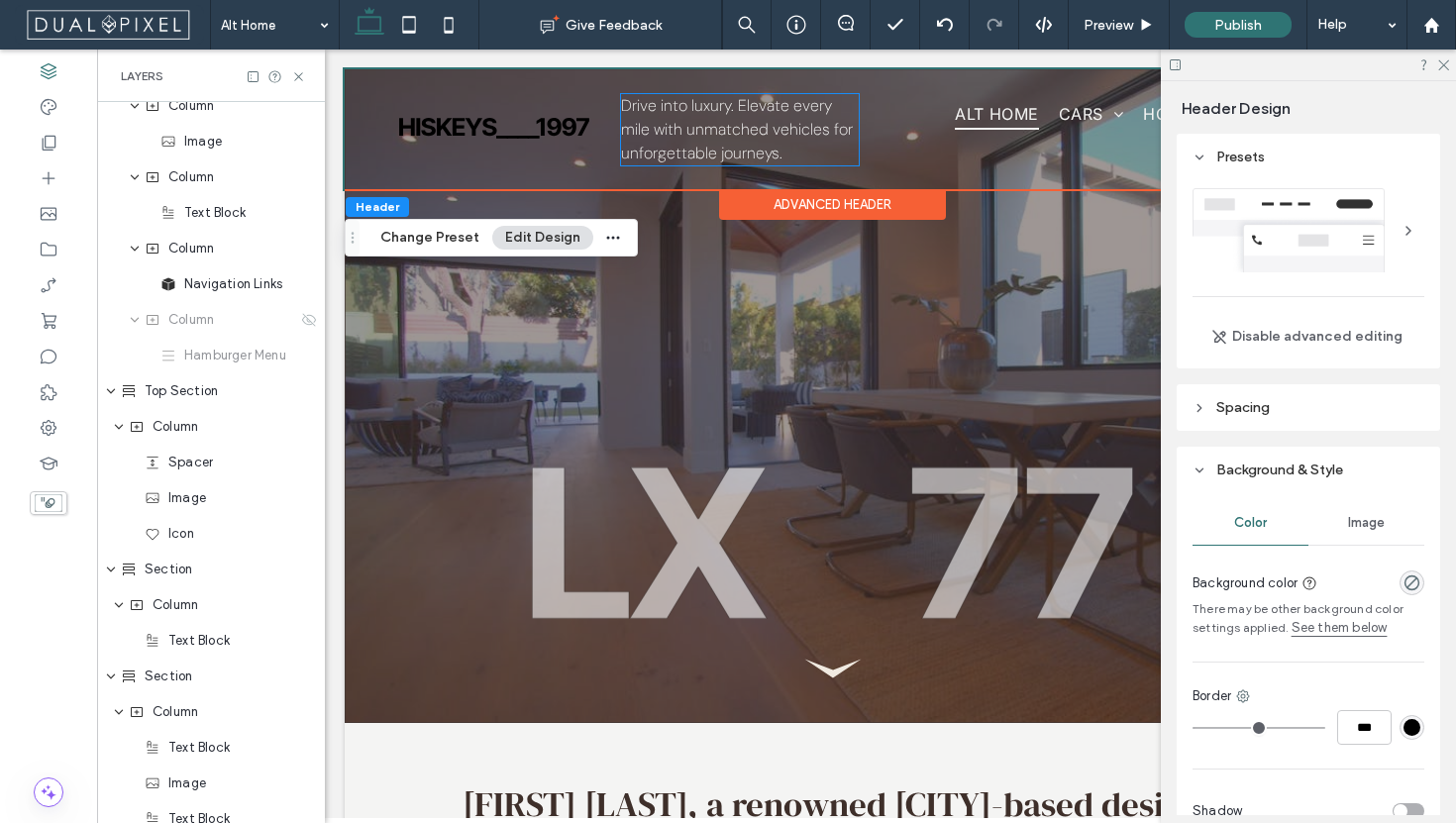 scroll, scrollTop: 0, scrollLeft: 0, axis: both 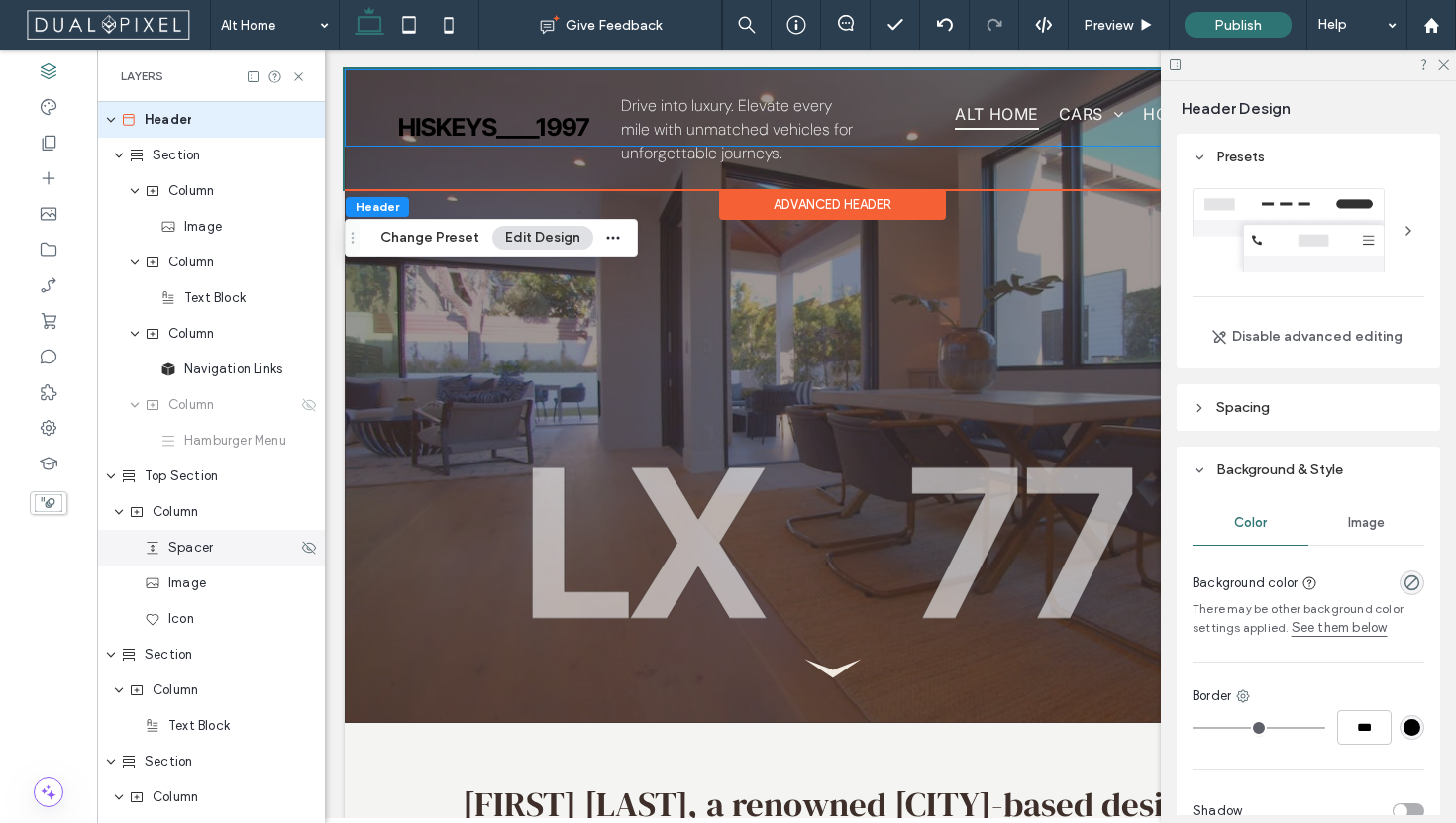 click on "Spacer" at bounding box center (190, 548) 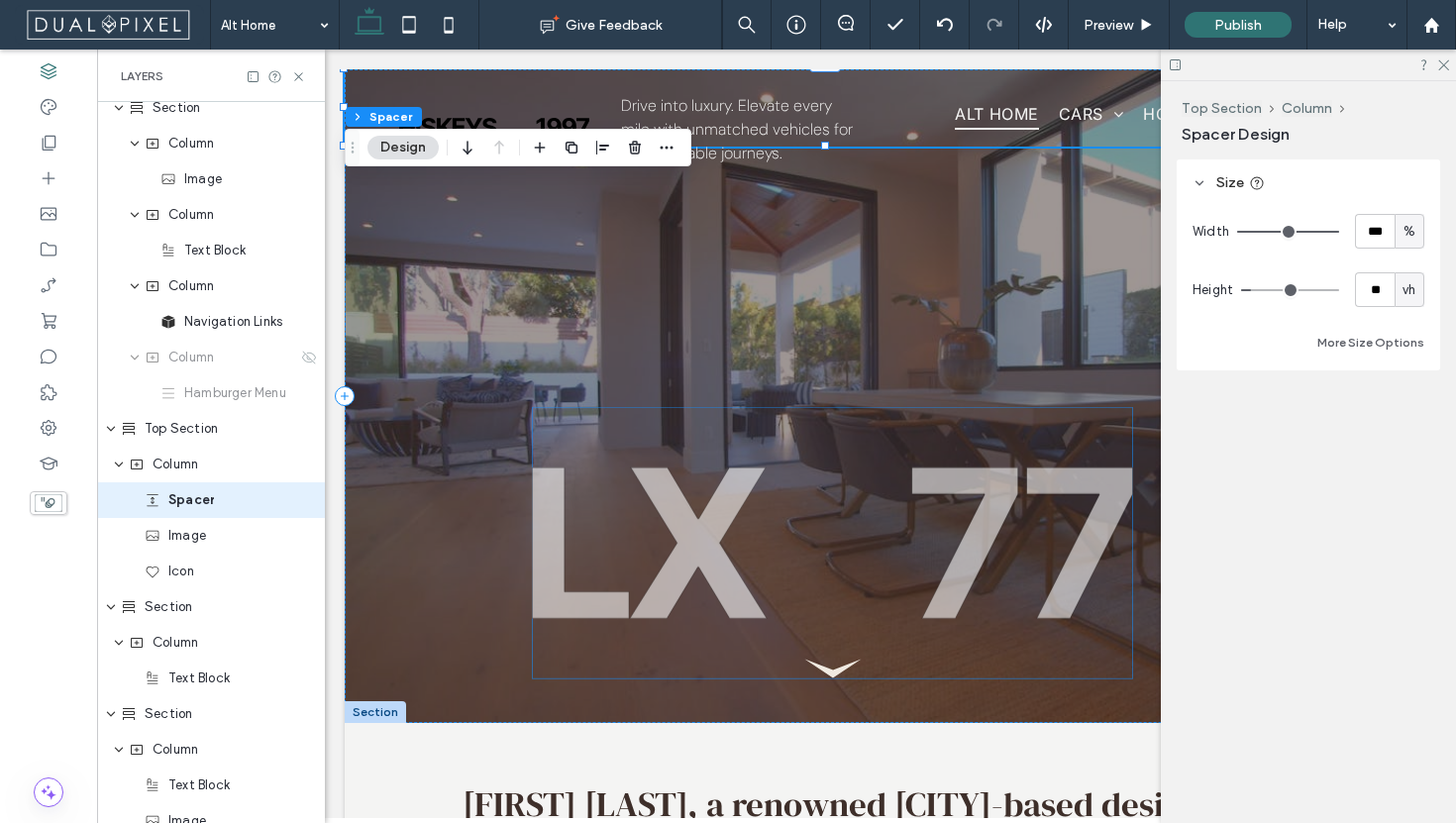 scroll, scrollTop: 85, scrollLeft: 0, axis: vertical 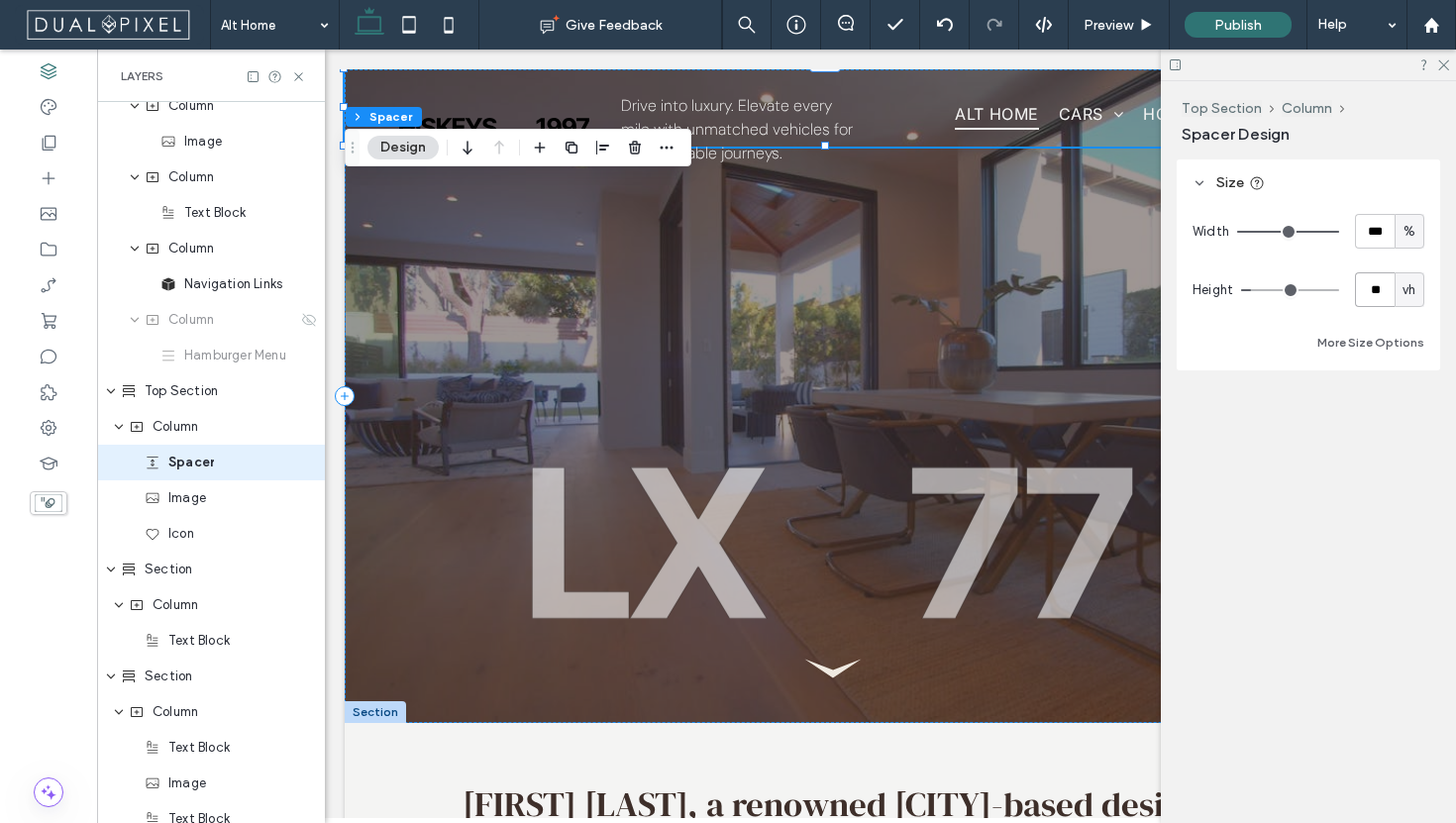 click on "**" at bounding box center (1375, 289) 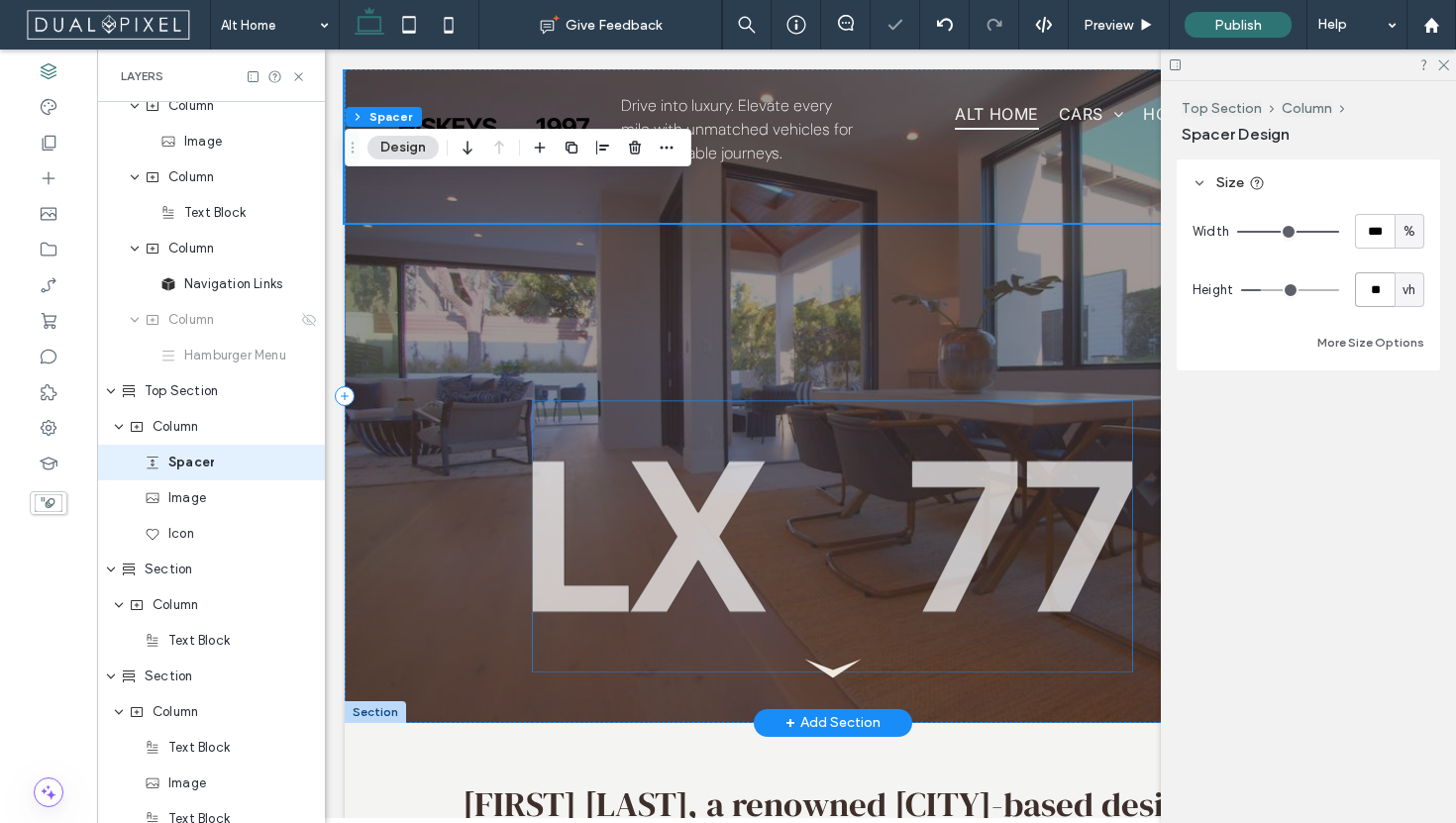 scroll, scrollTop: 0, scrollLeft: 0, axis: both 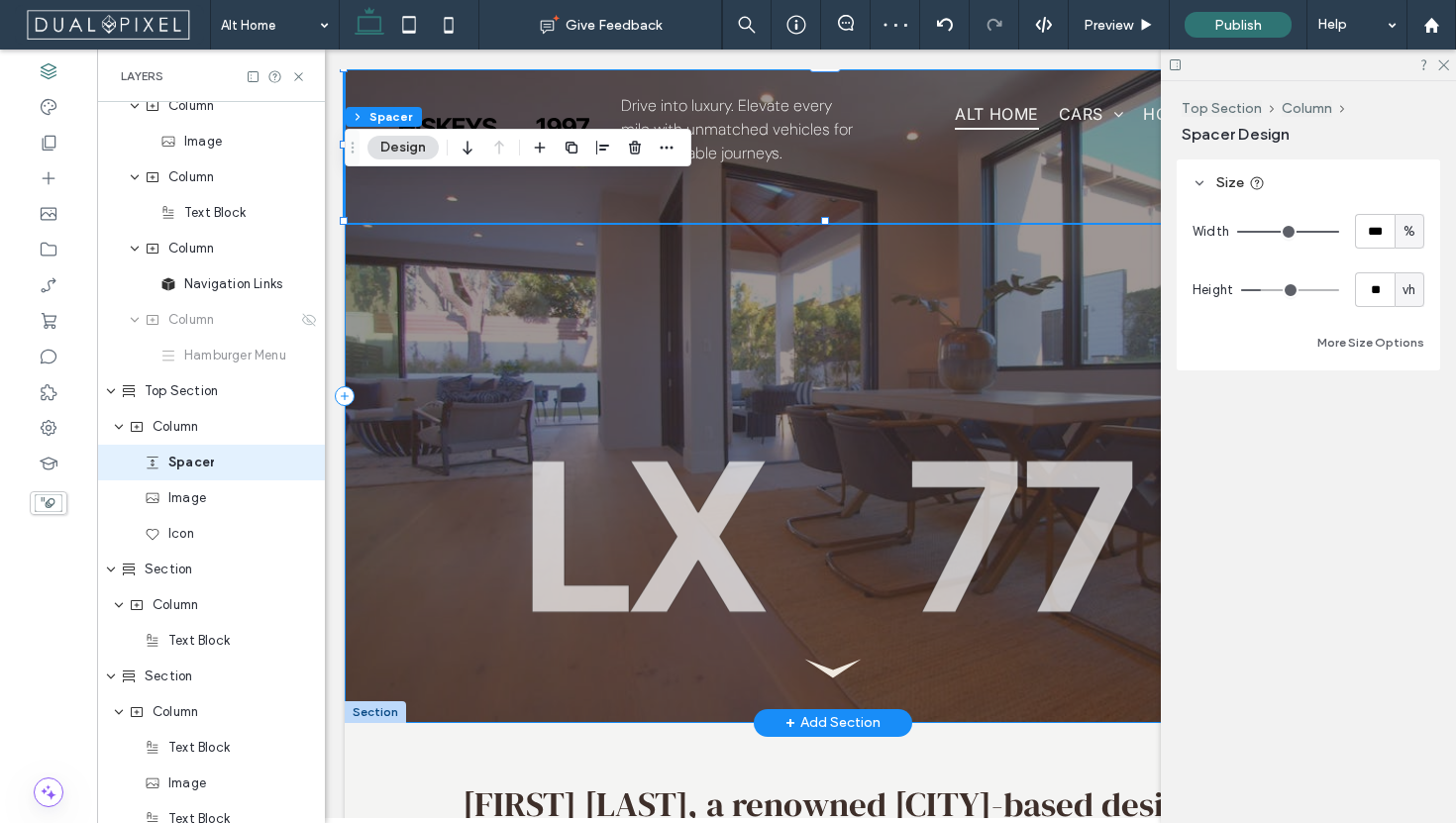 click at bounding box center (832, 396) 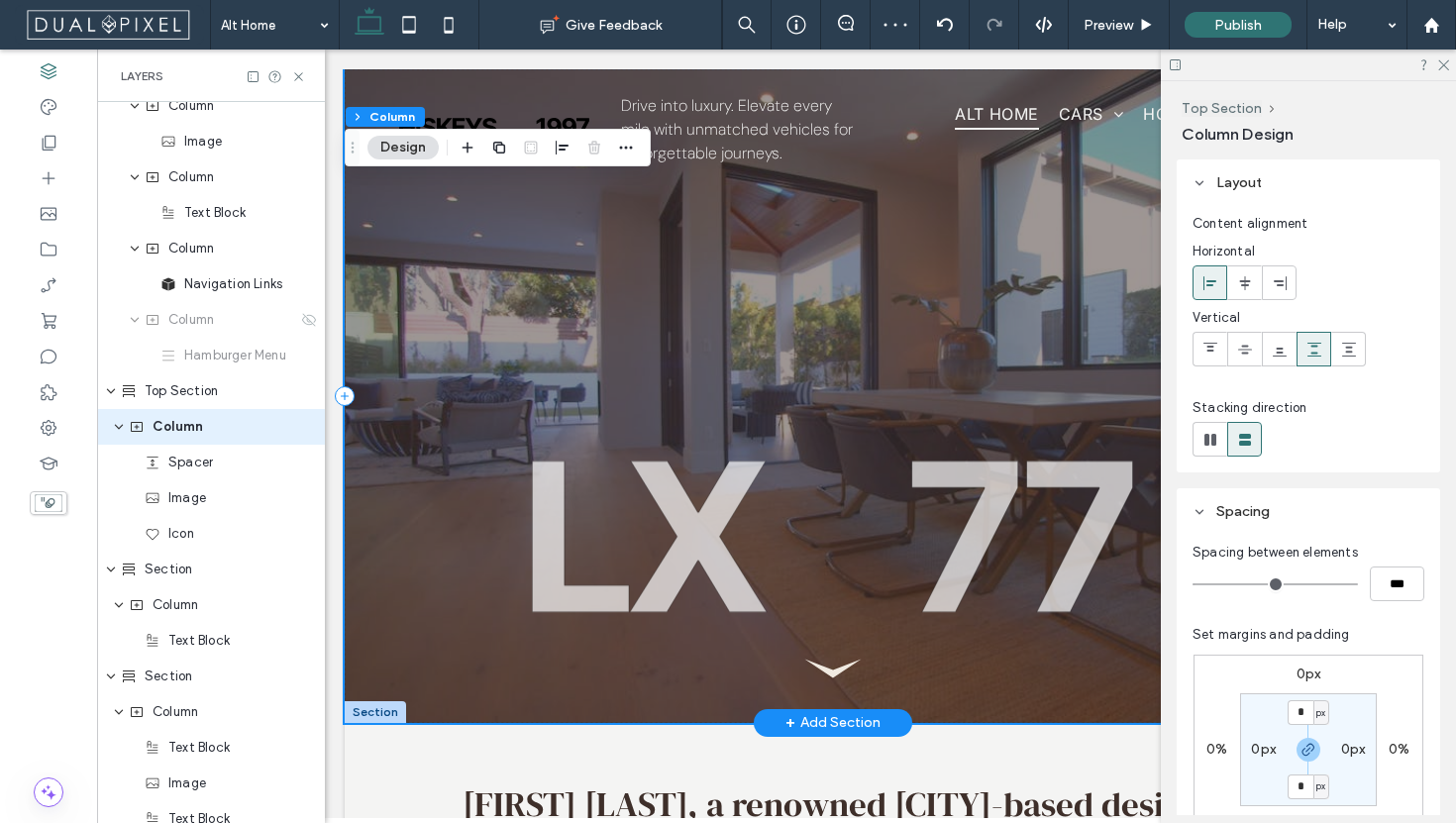 scroll, scrollTop: 50, scrollLeft: 0, axis: vertical 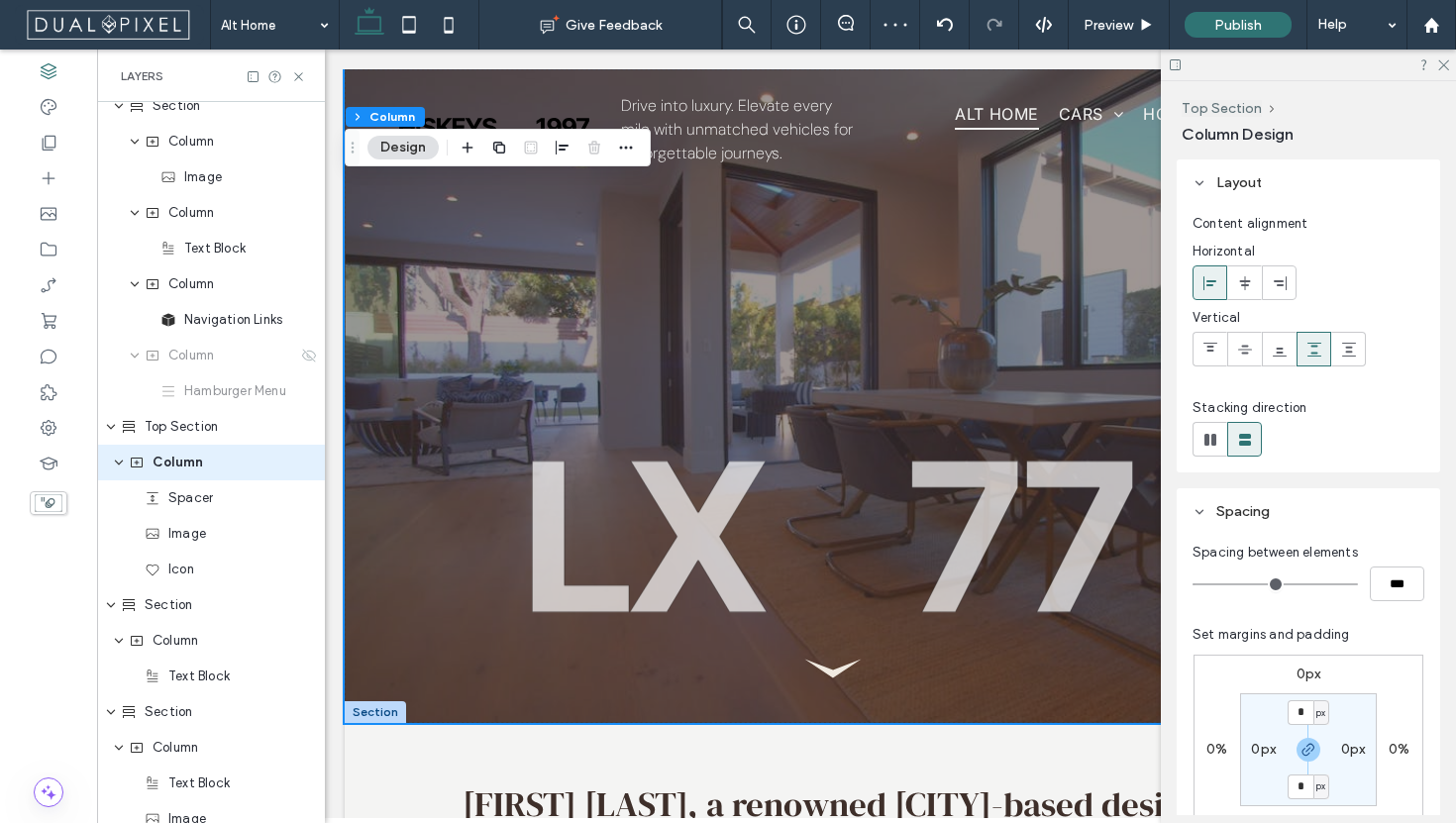 click 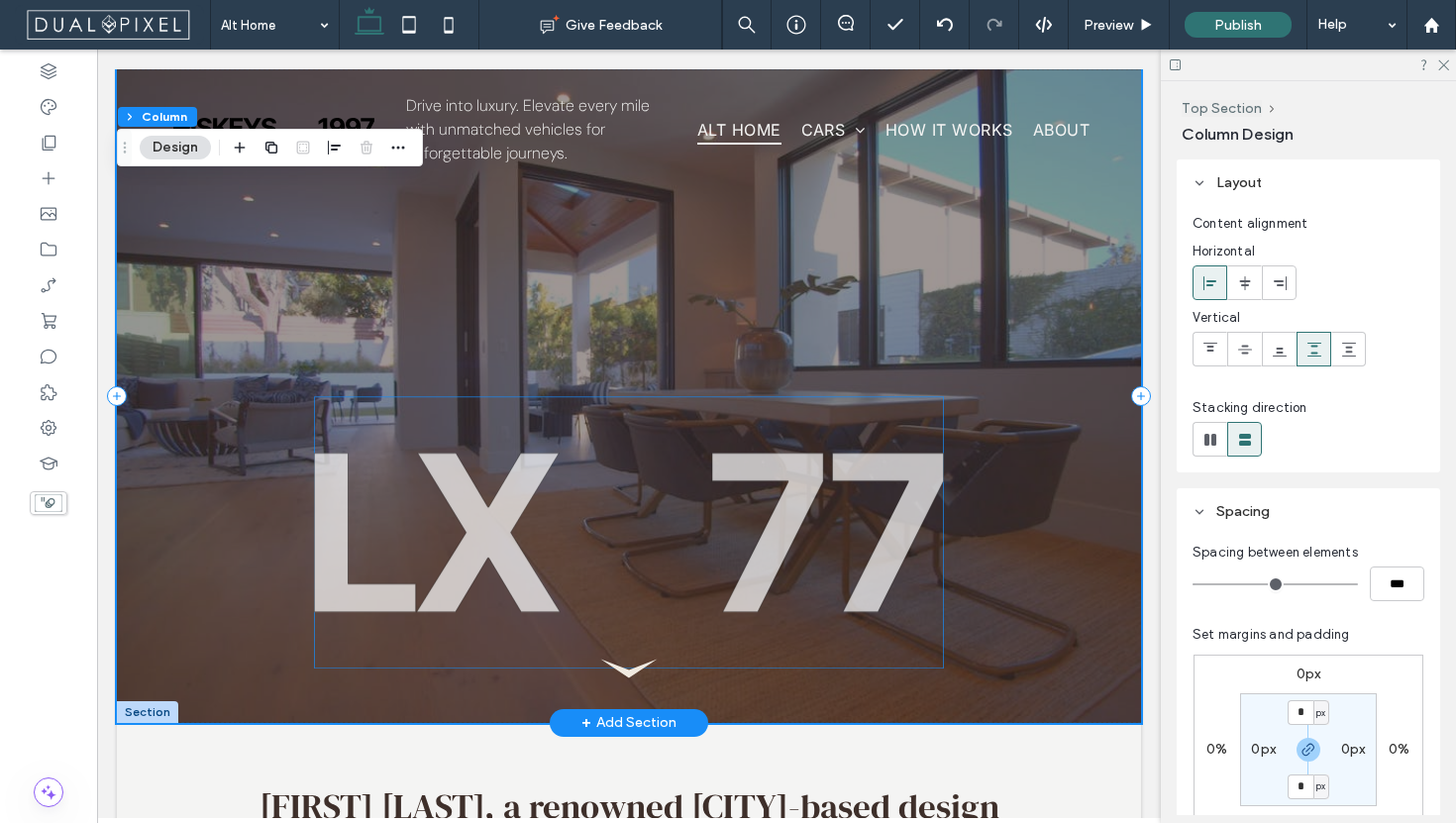 click at bounding box center [629, 532] 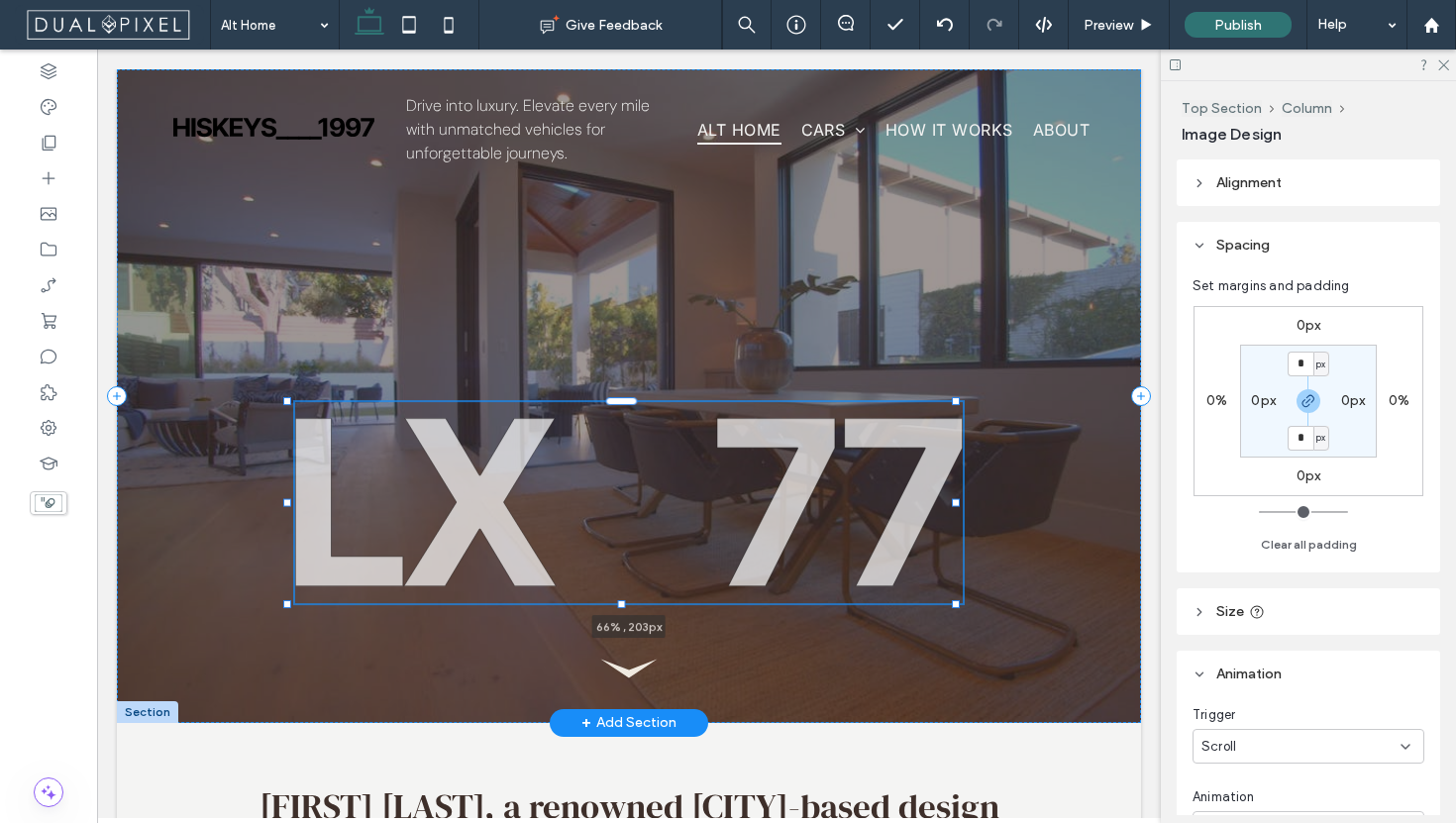 drag, startPoint x: 930, startPoint y: 669, endPoint x: 953, endPoint y: 598, distance: 74.63243 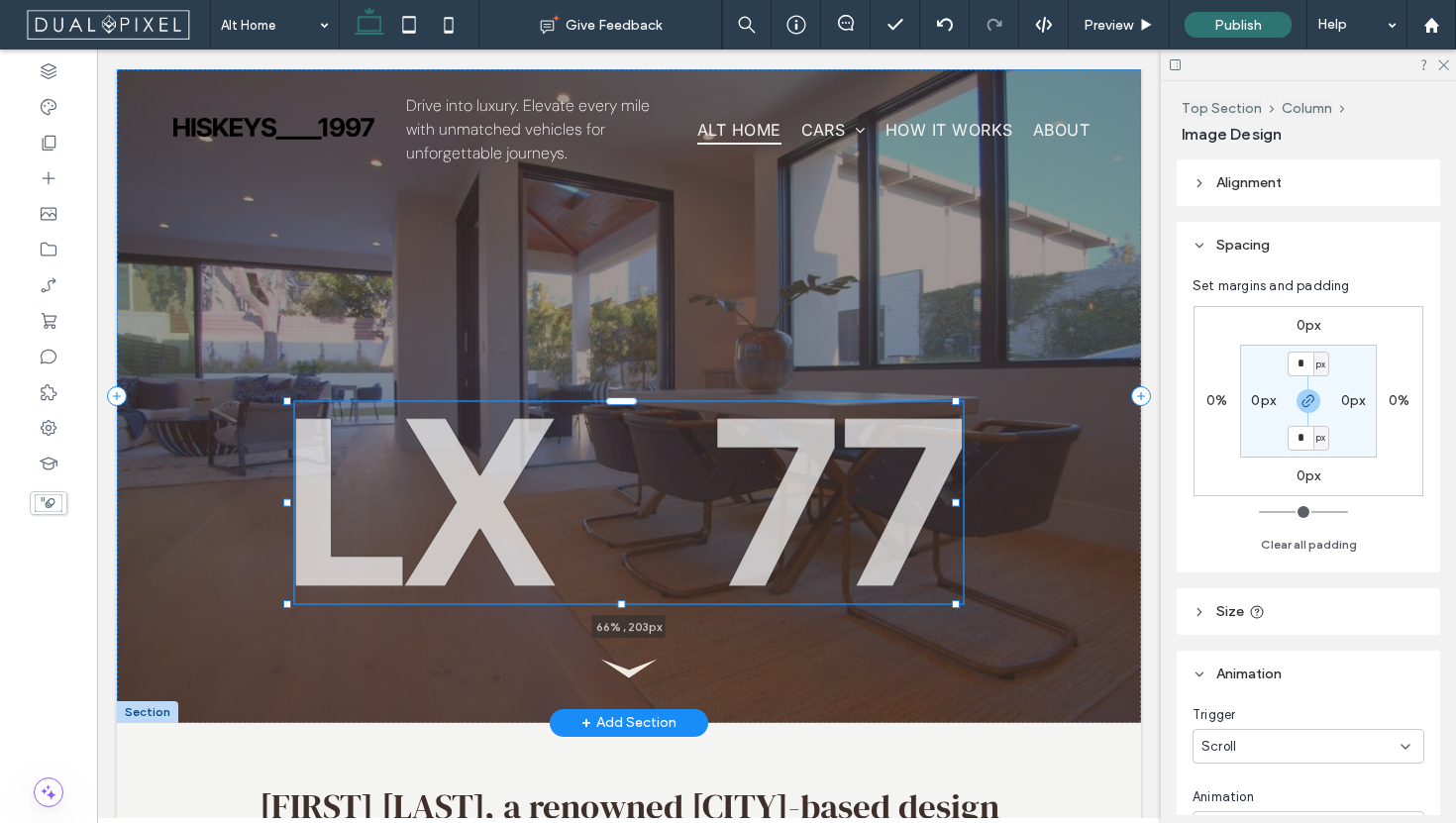 click on "66% , 203px" at bounding box center (629, 396) 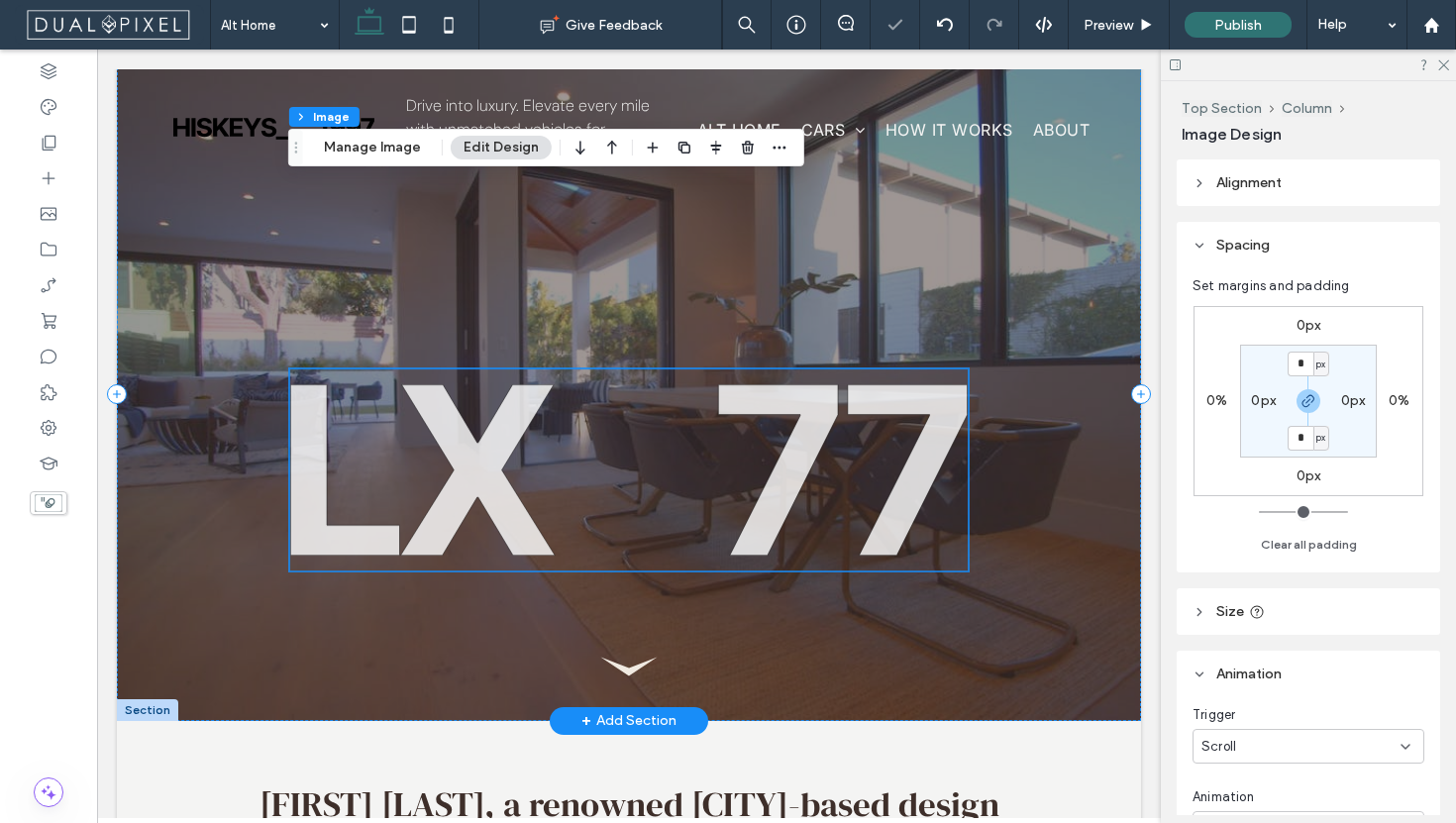 scroll, scrollTop: 0, scrollLeft: 0, axis: both 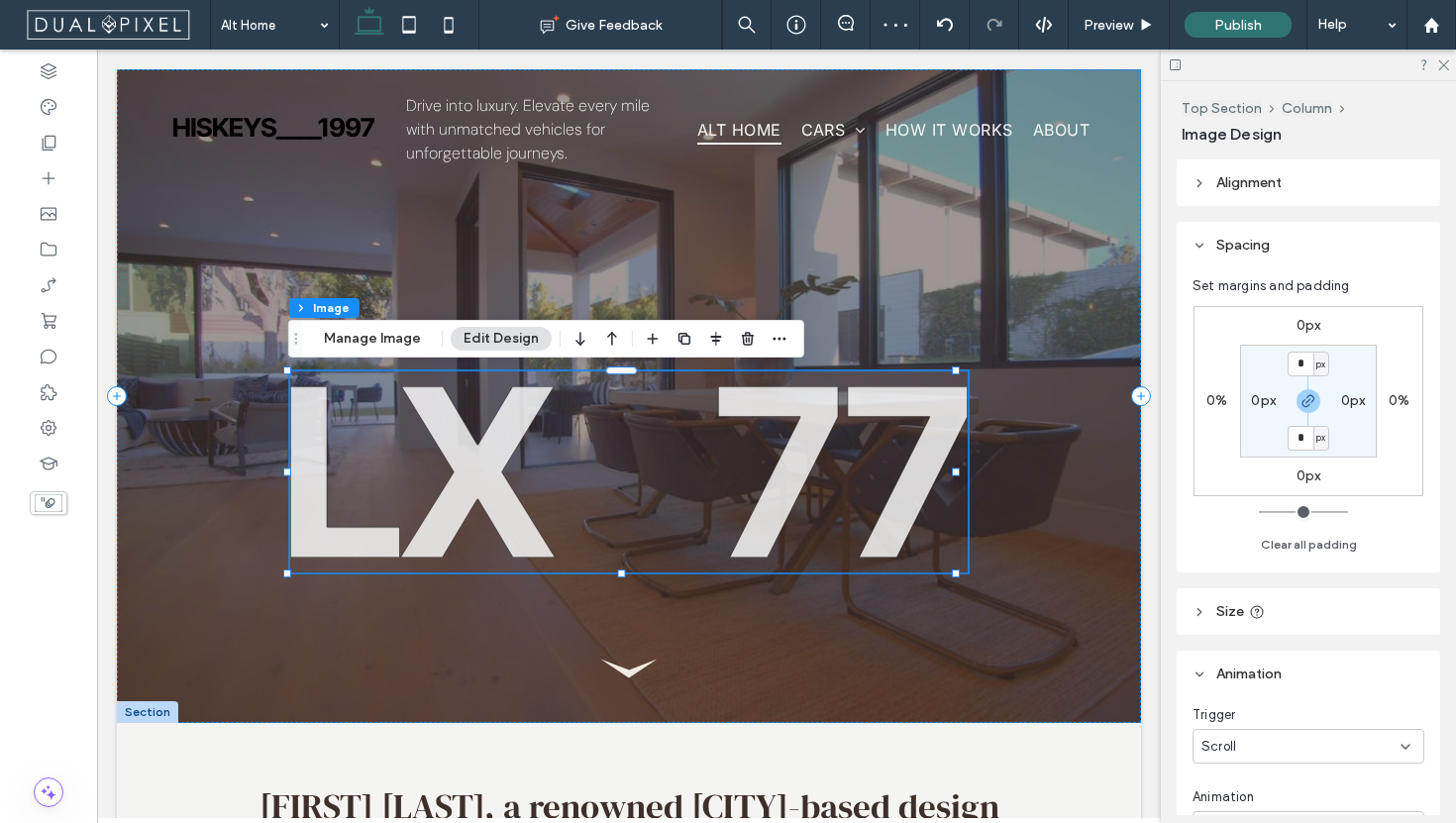 click on "0px" at bounding box center [1308, 325] 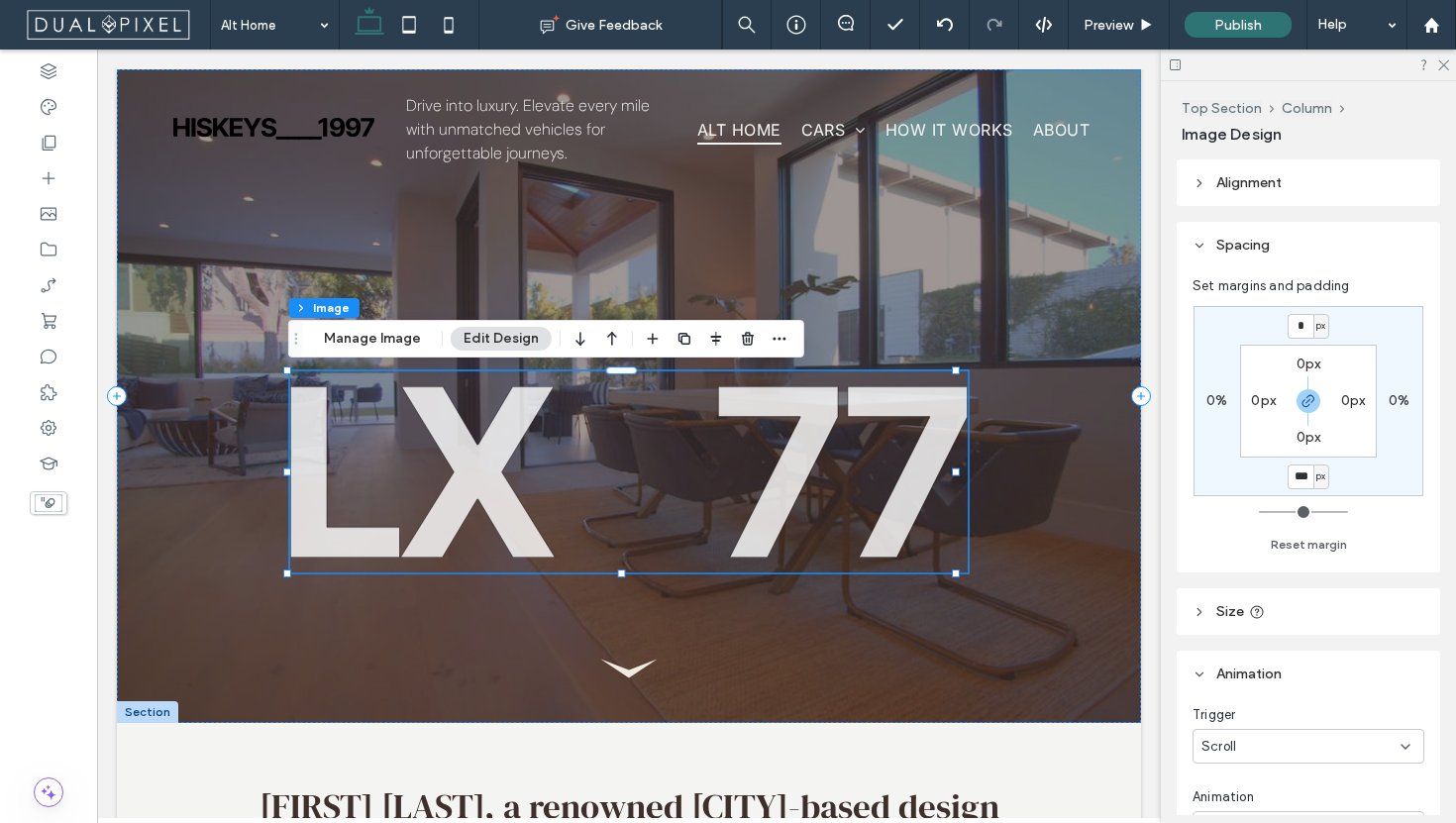 type on "****" 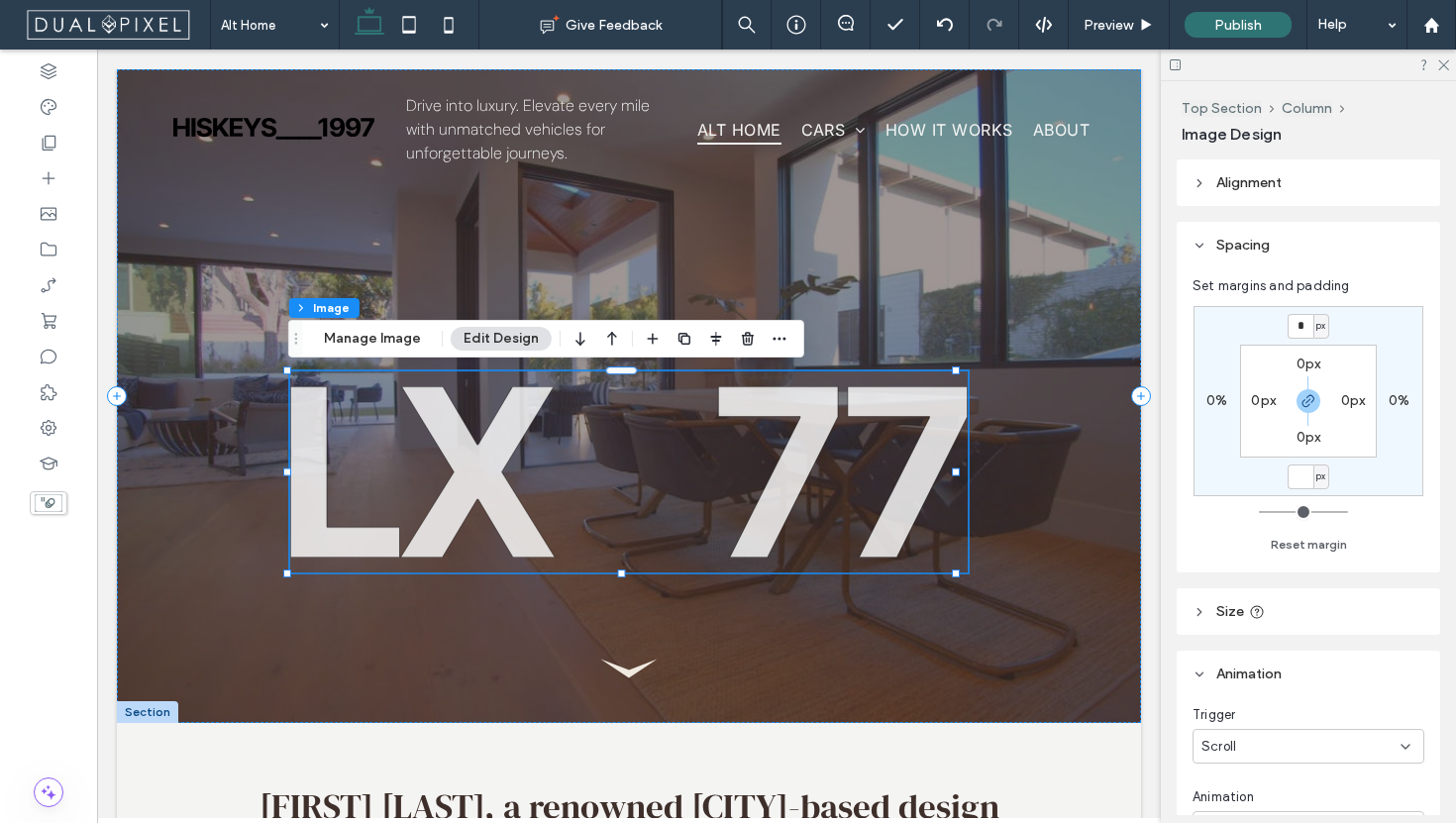 scroll, scrollTop: 0, scrollLeft: 0, axis: both 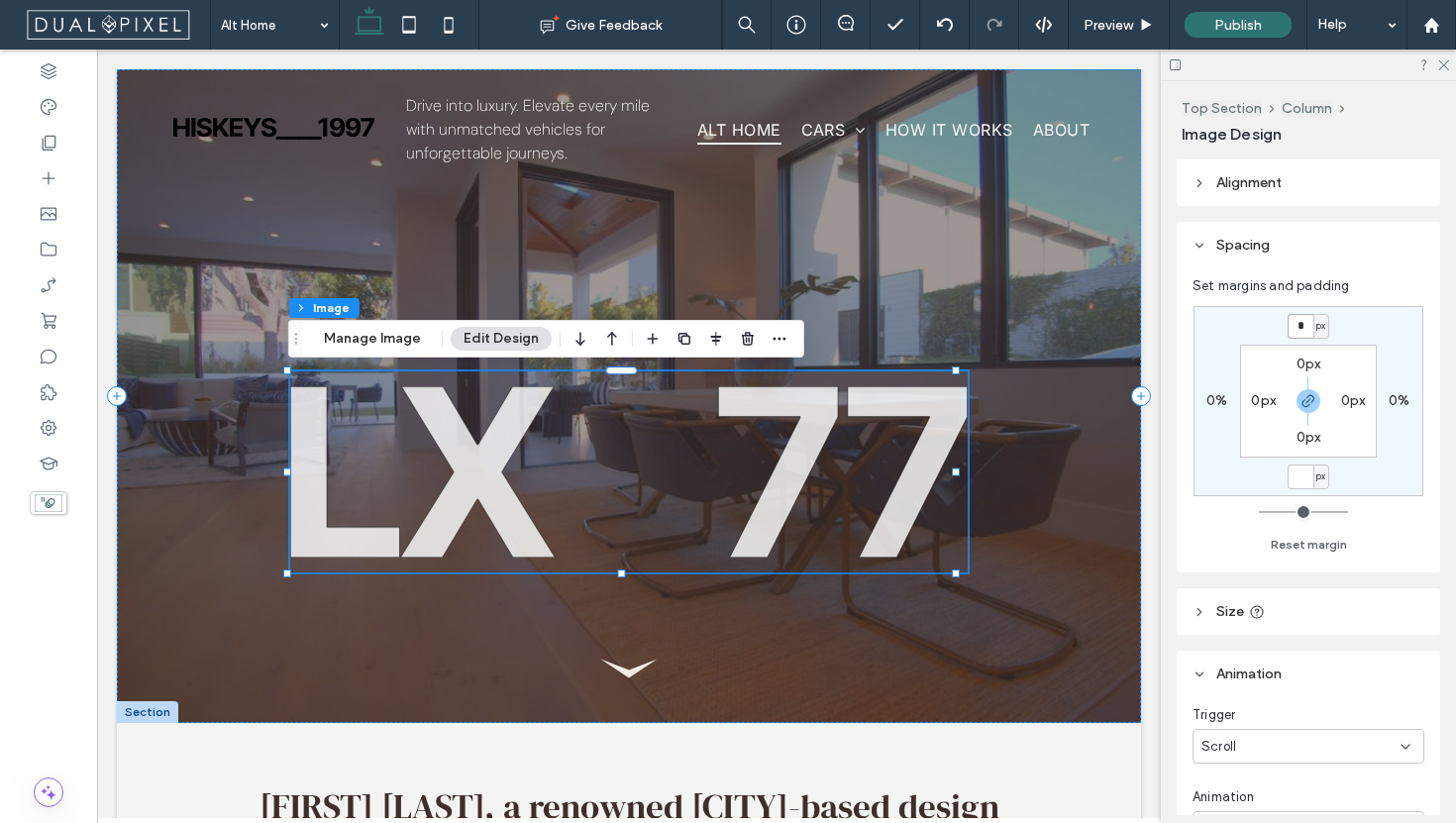 click on "*" at bounding box center [1300, 326] 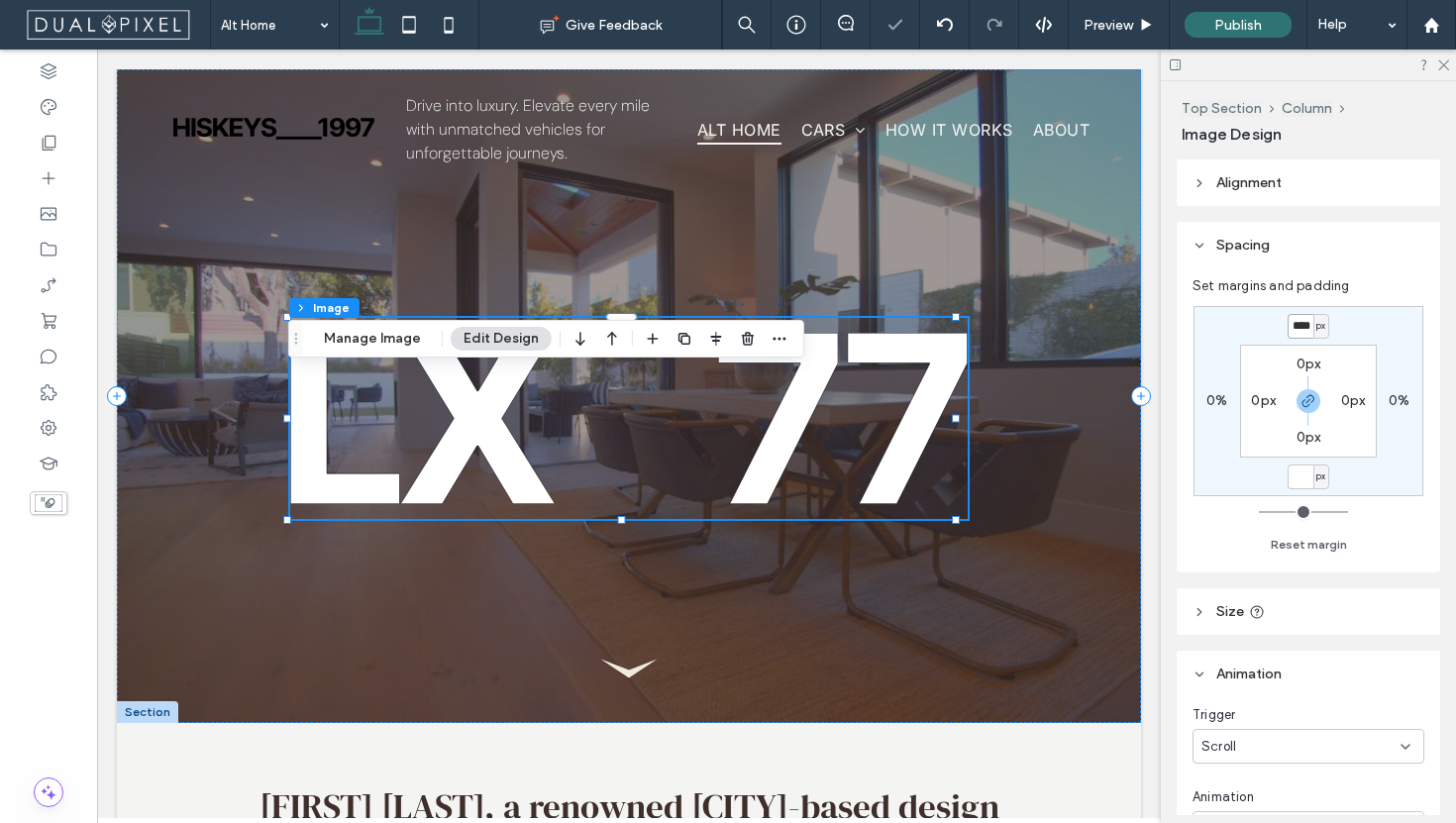 scroll, scrollTop: 0, scrollLeft: 1, axis: horizontal 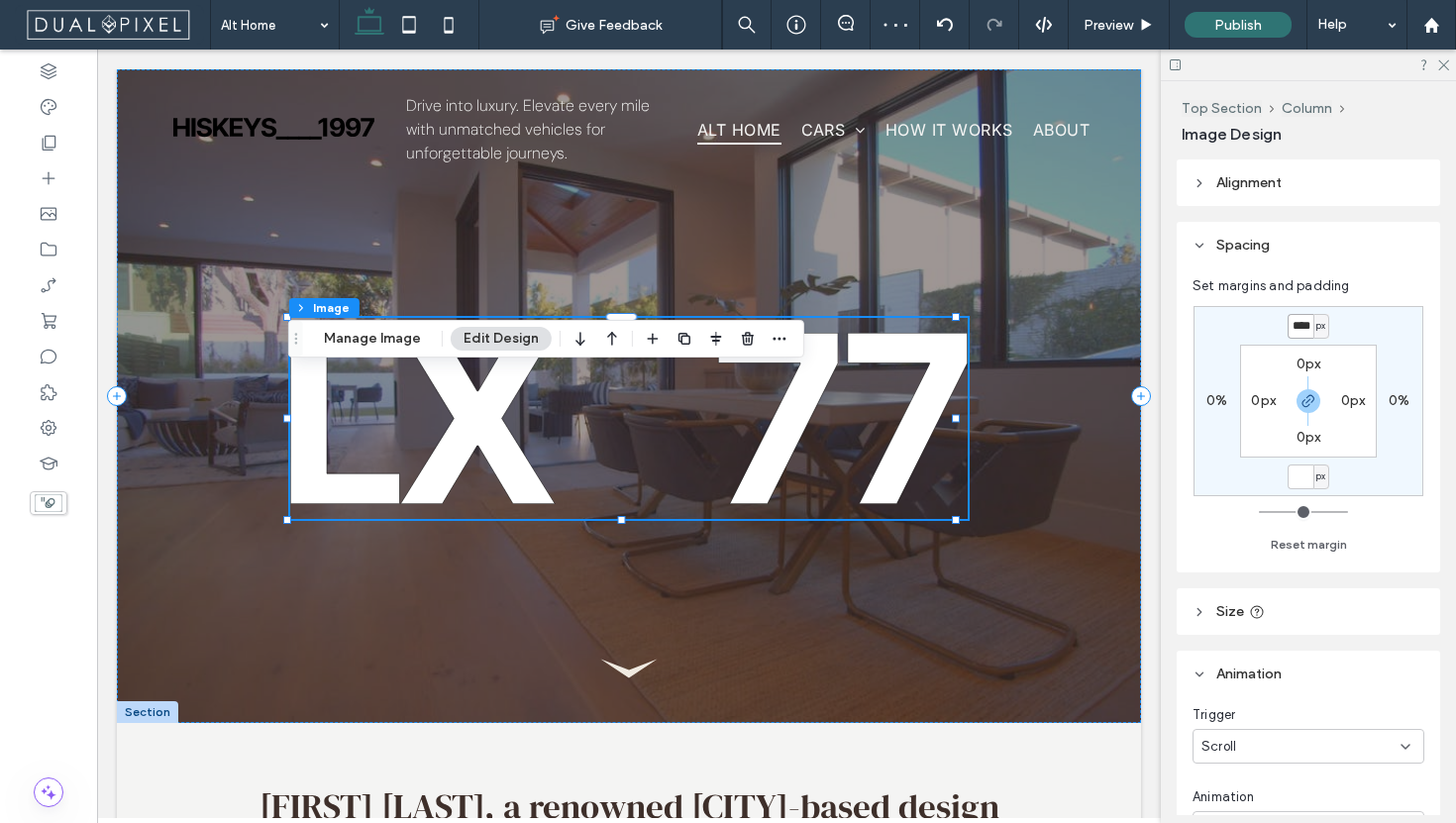 type on "****" 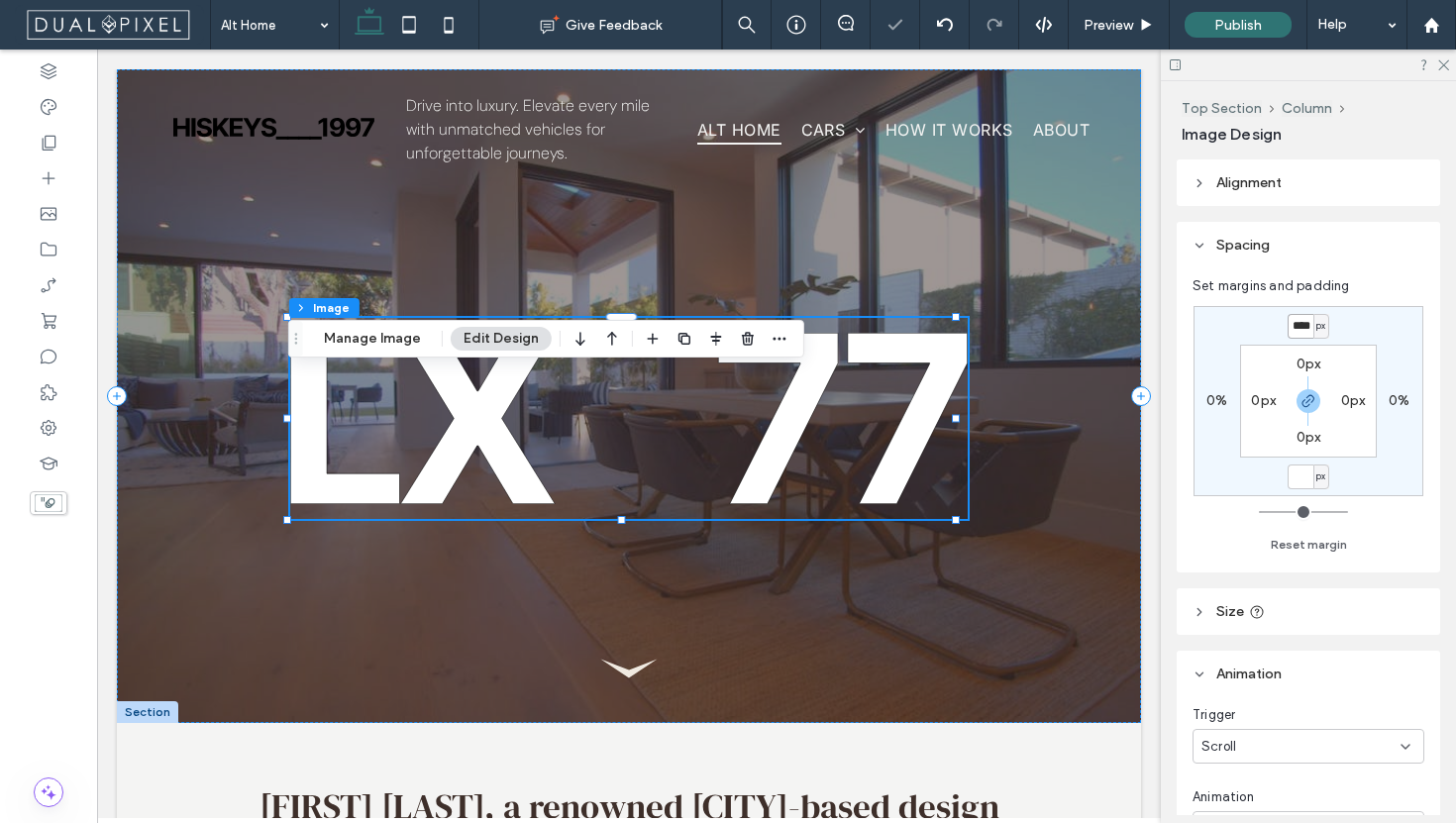 type on "*" 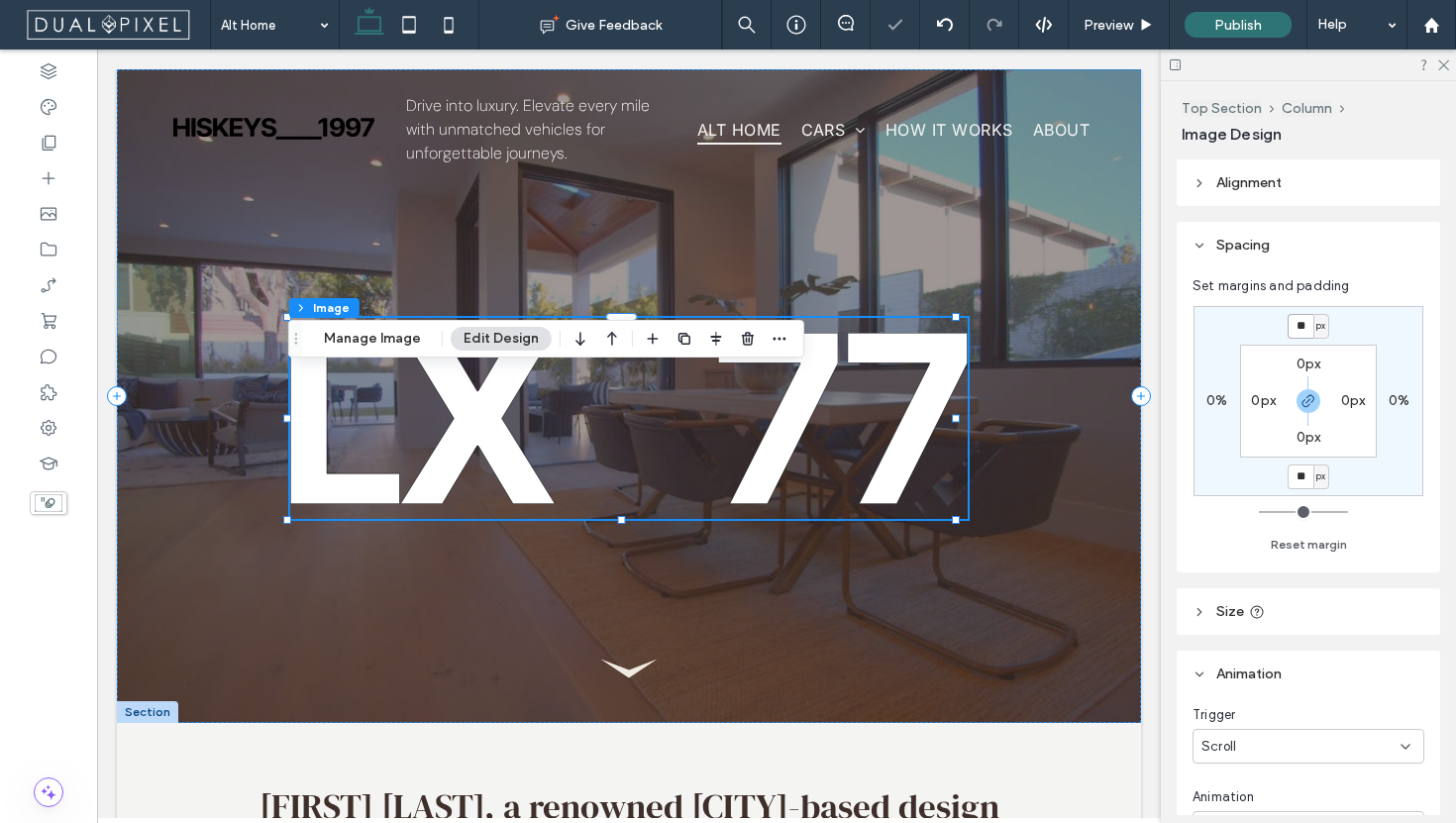 scroll, scrollTop: 0, scrollLeft: 0, axis: both 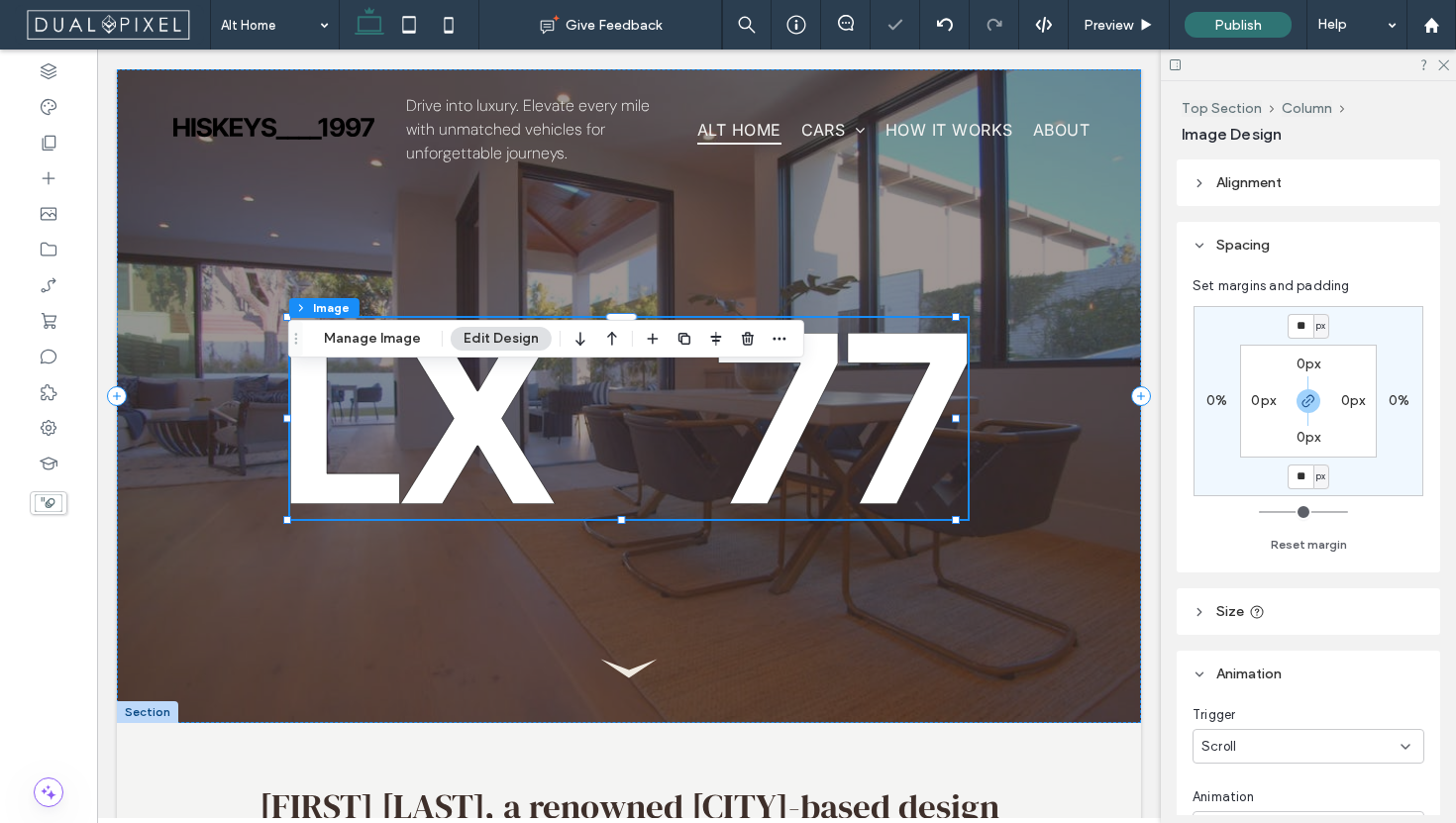 click on "px" at bounding box center [1320, 326] 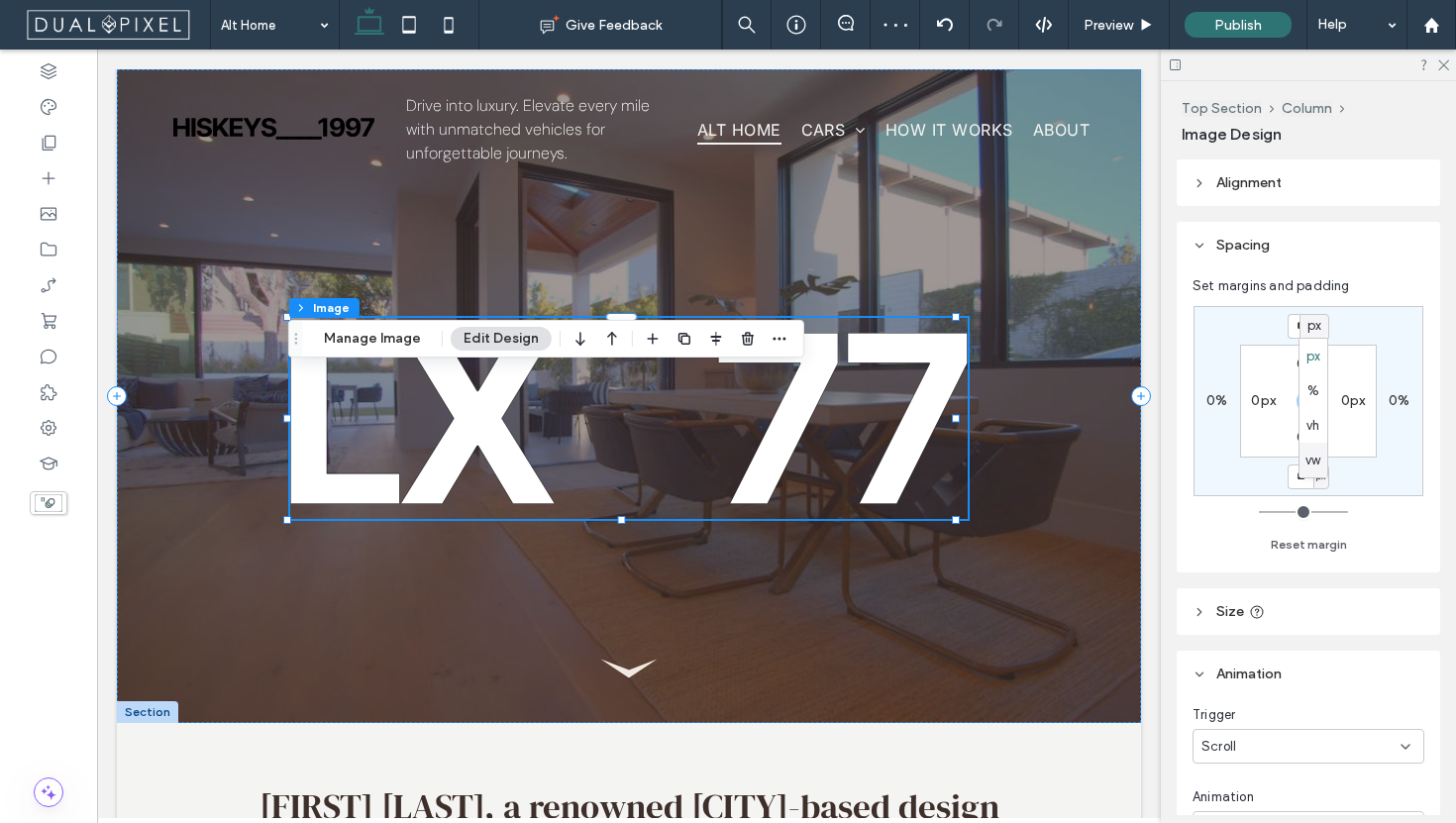 click on "vh" at bounding box center (1313, 425) 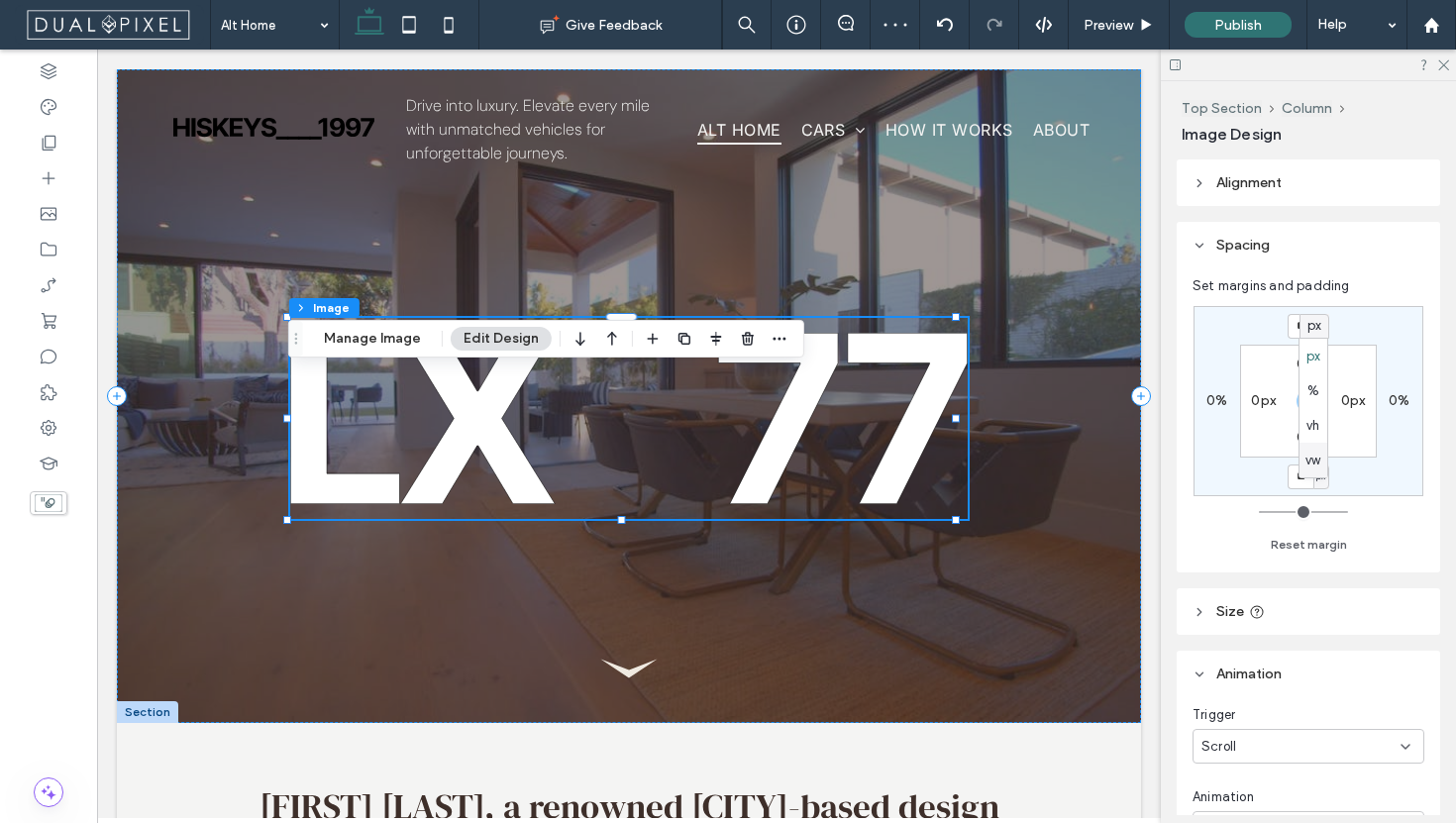 type on "*" 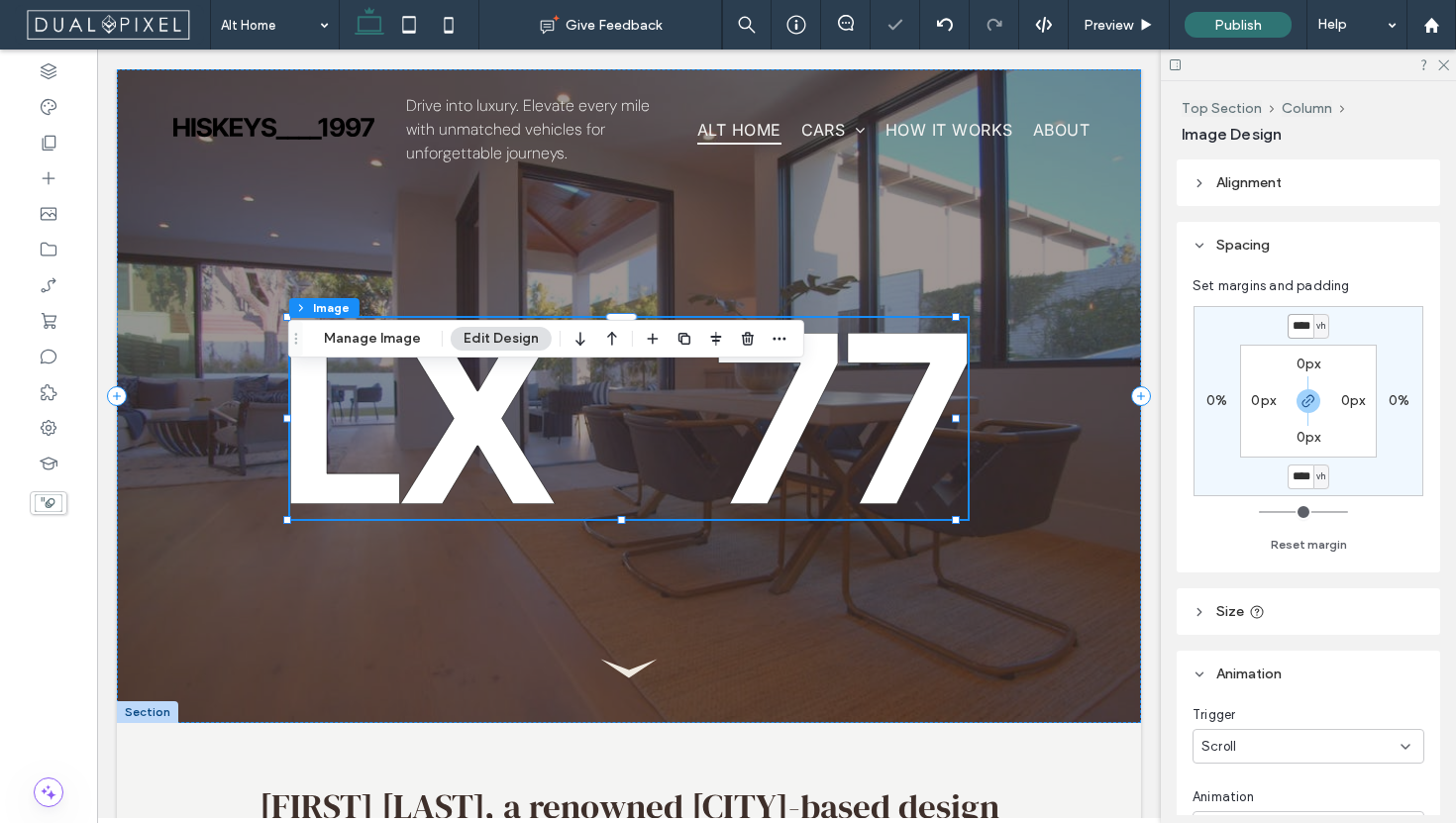 click on "****" at bounding box center [1300, 326] 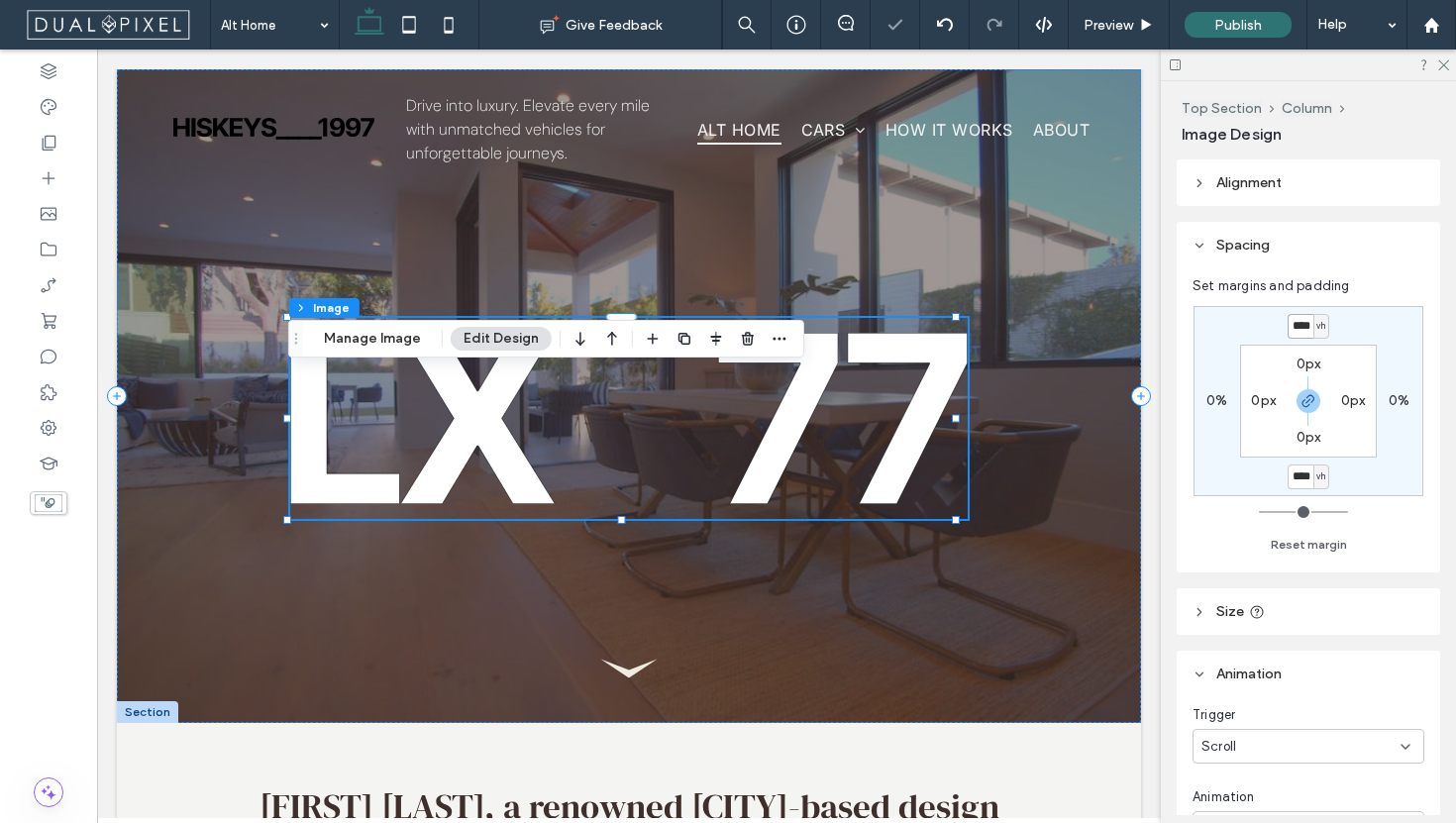 click on "****" at bounding box center (1300, 326) 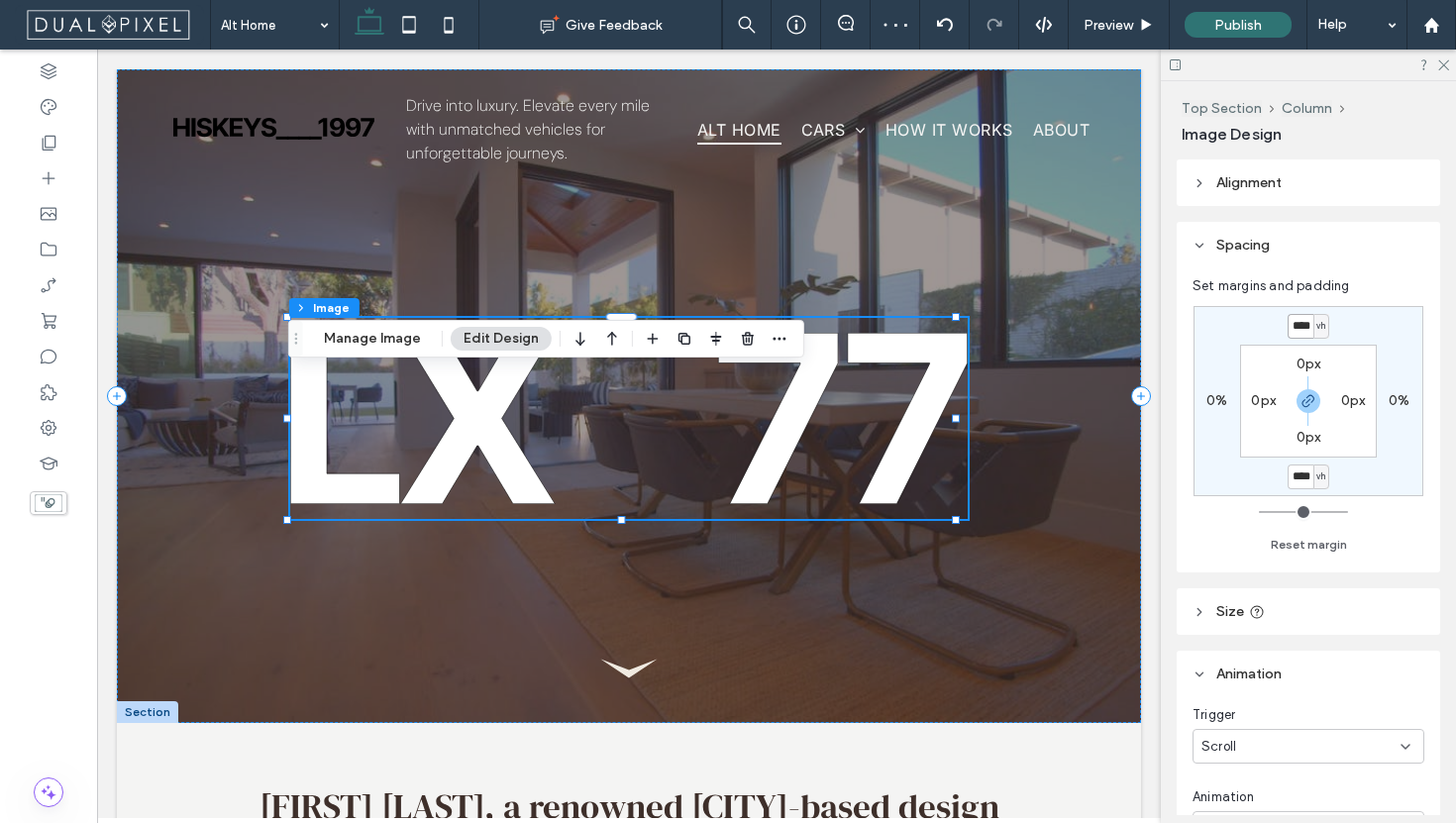 scroll, scrollTop: 0, scrollLeft: 1, axis: horizontal 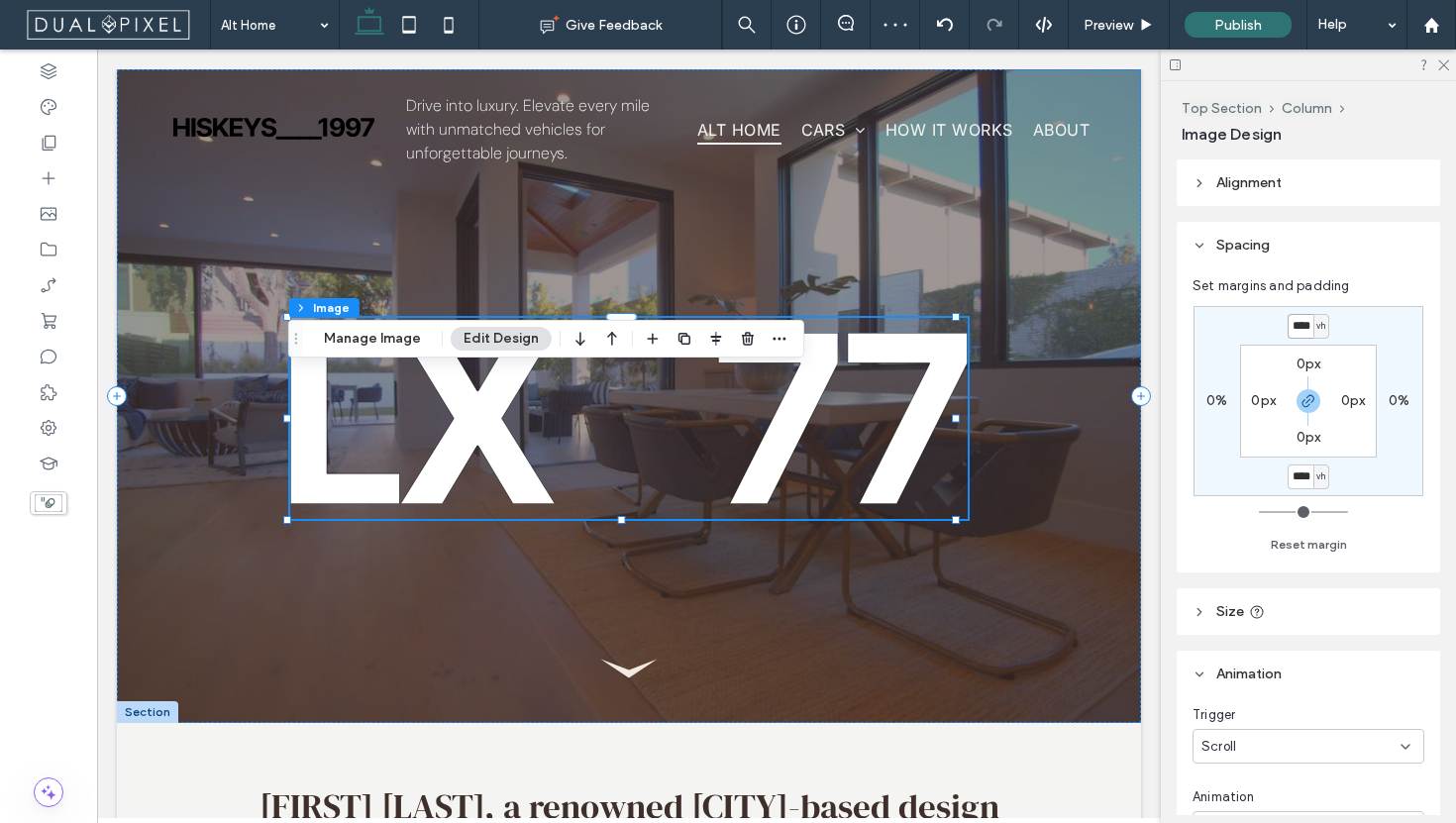 type on "****" 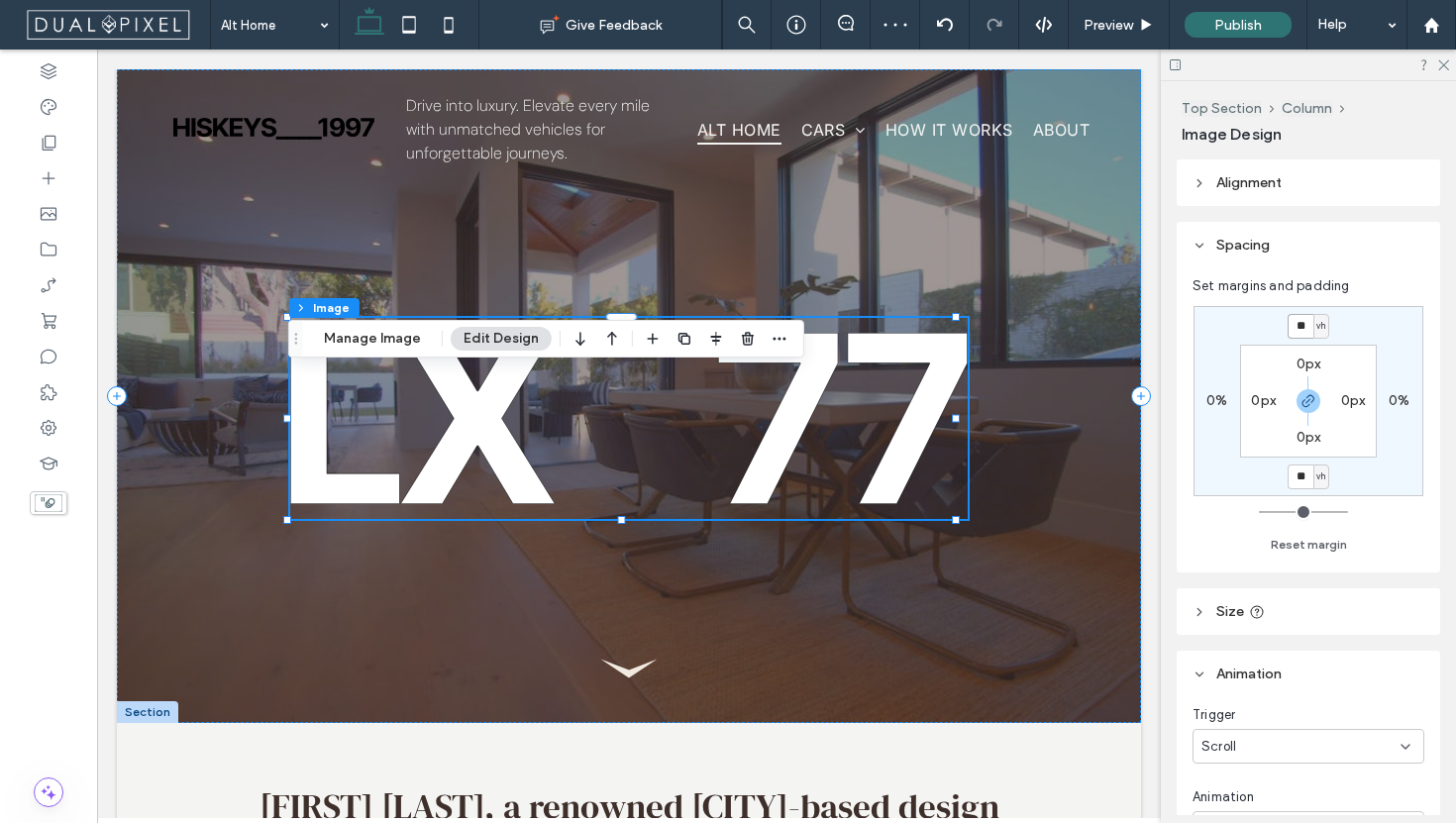 scroll, scrollTop: 0, scrollLeft: 0, axis: both 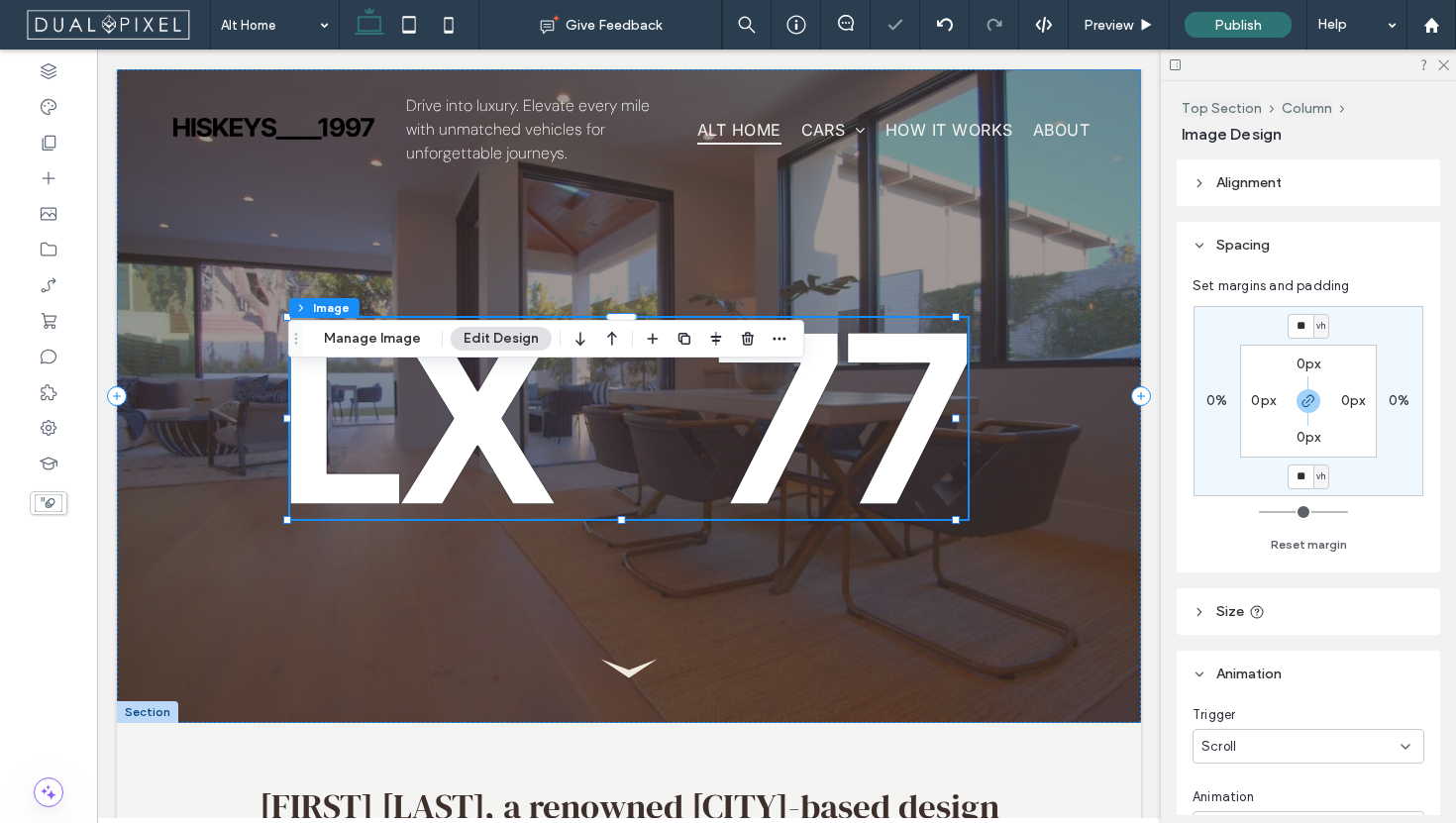 click on "** vh 0% ** vh 0% 0px 0px 0px 0px Reset margin" at bounding box center (1308, 426) 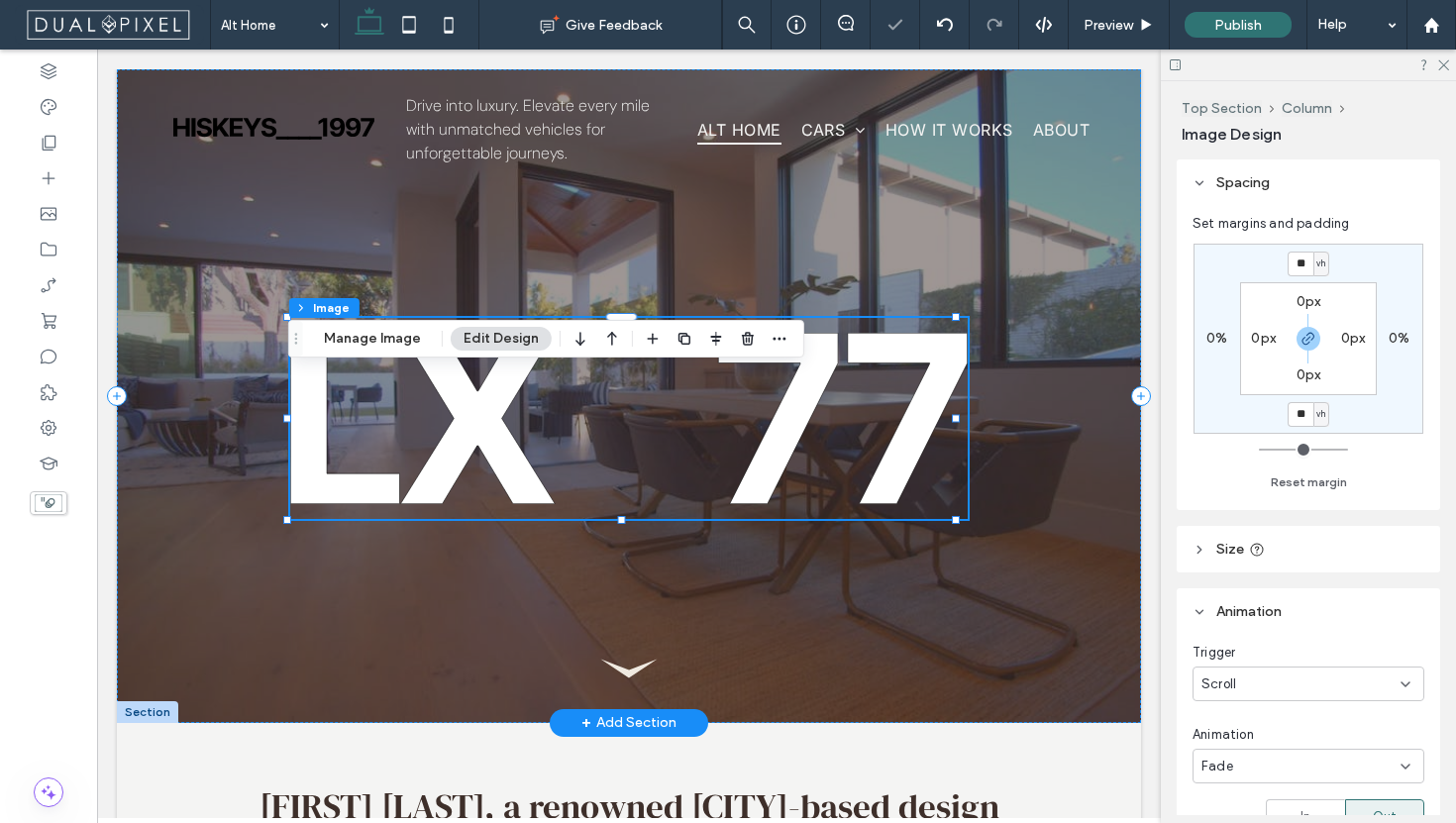 scroll, scrollTop: 158, scrollLeft: 0, axis: vertical 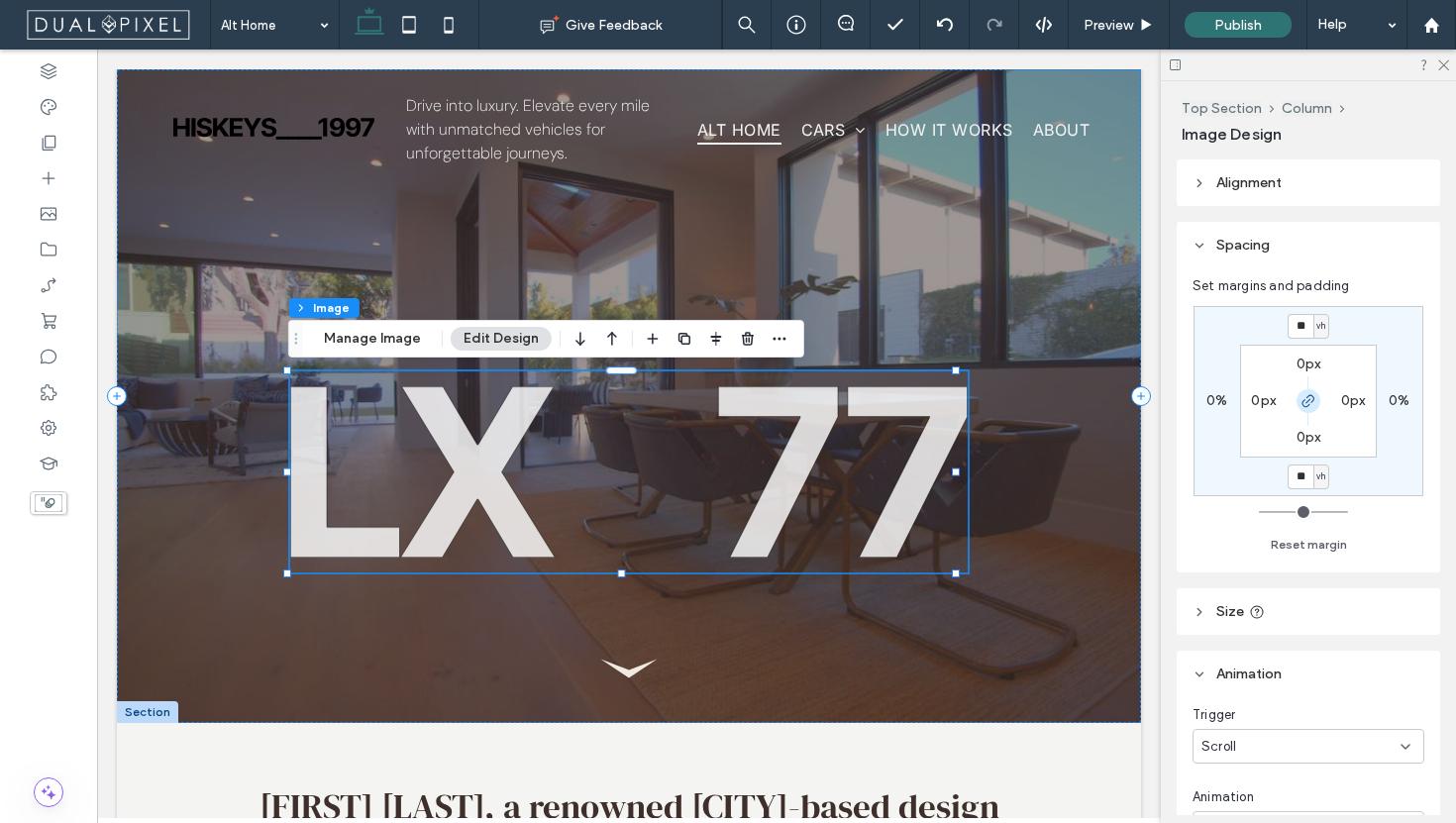 click at bounding box center [1308, 401] 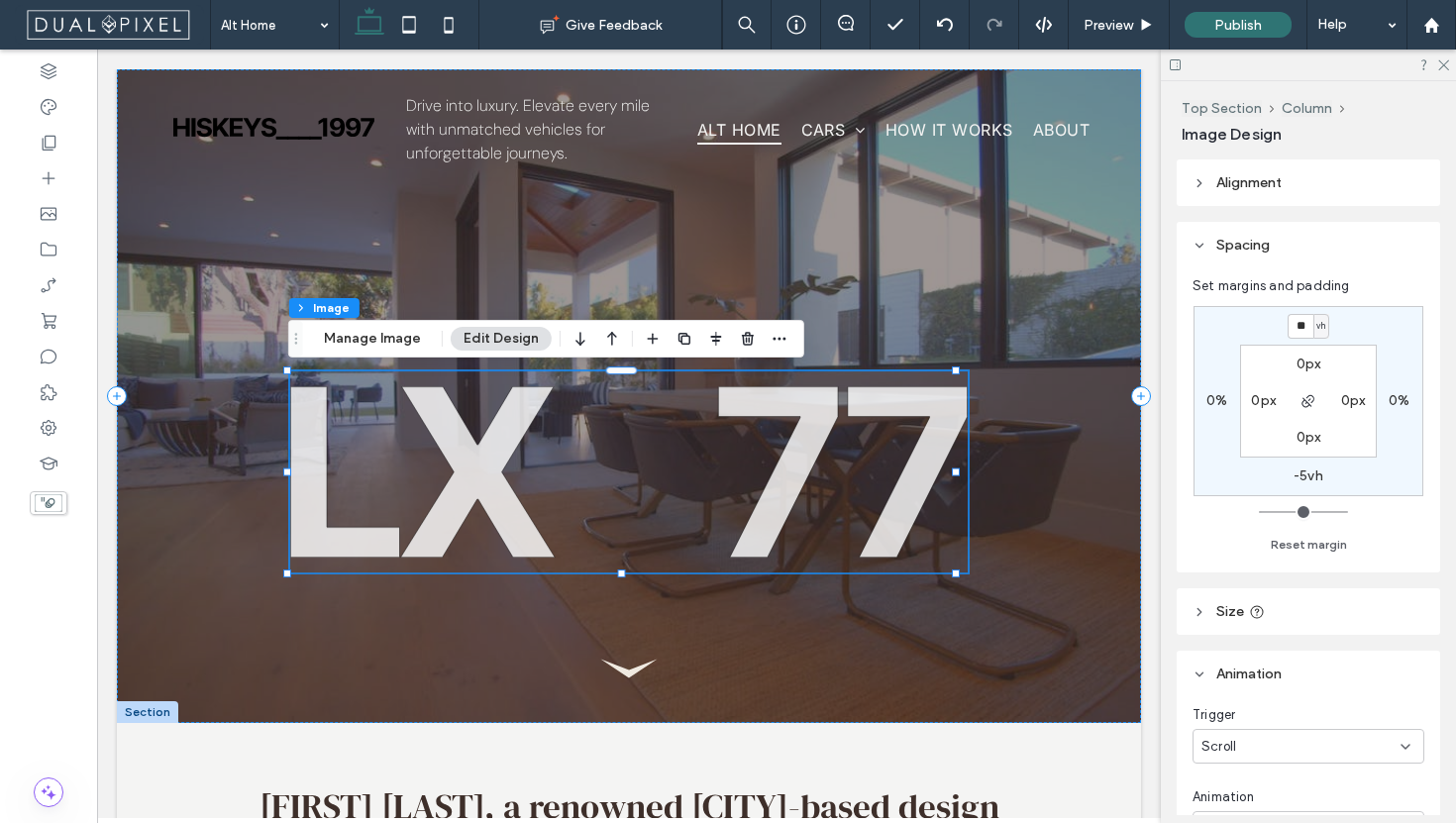 click on "-5vh" at bounding box center [1308, 475] 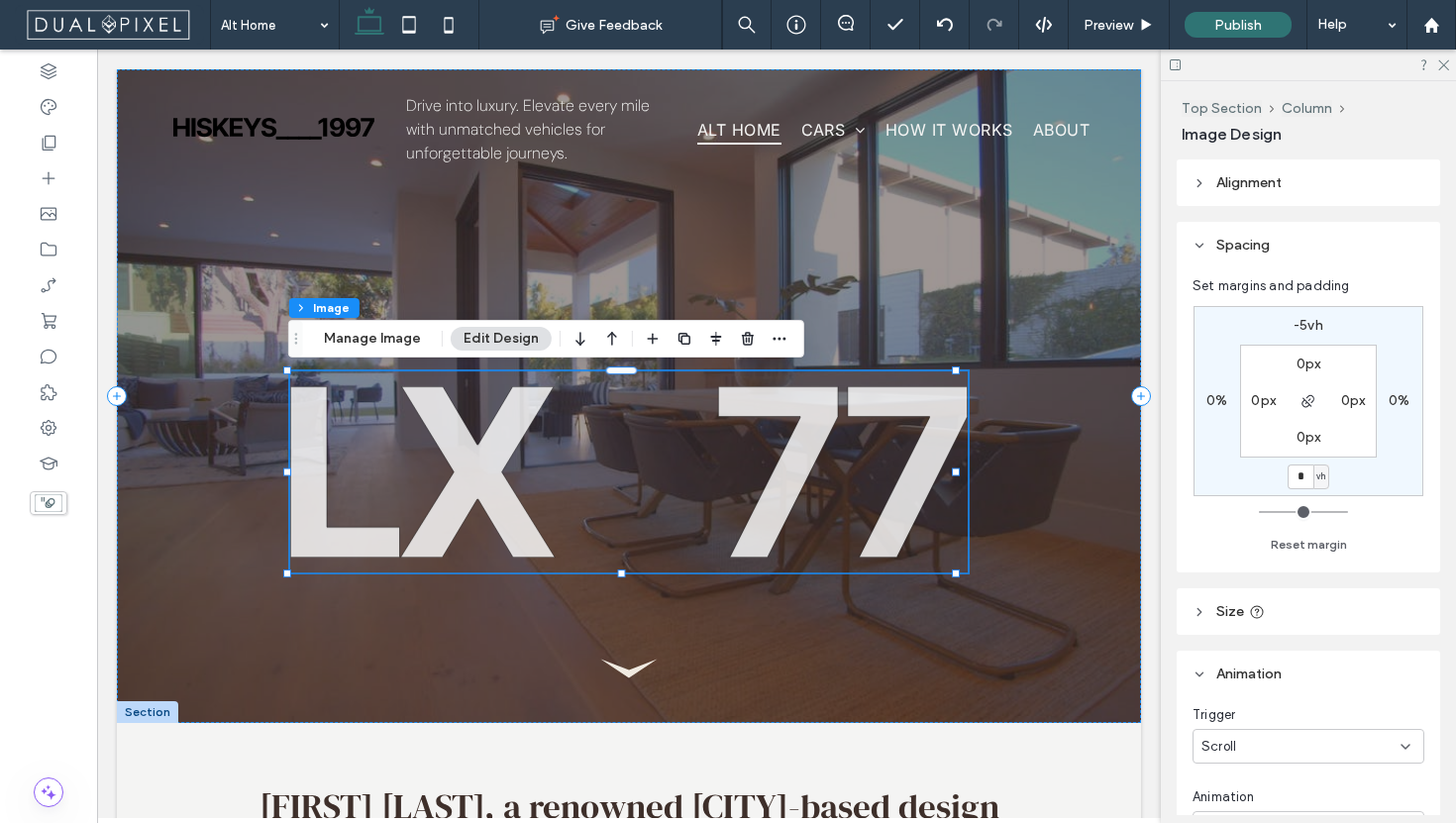 type on "*" 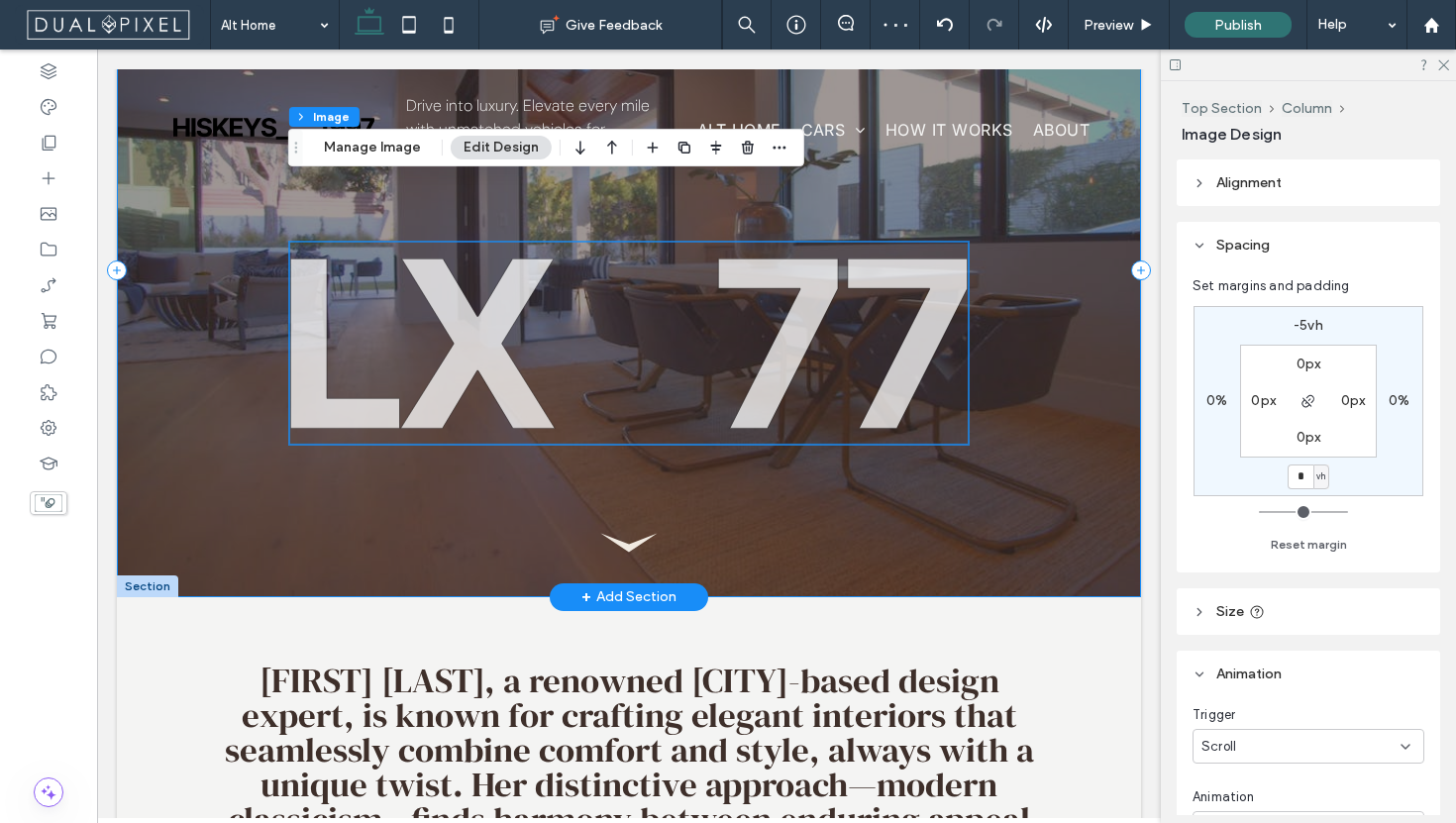 scroll, scrollTop: 0, scrollLeft: 0, axis: both 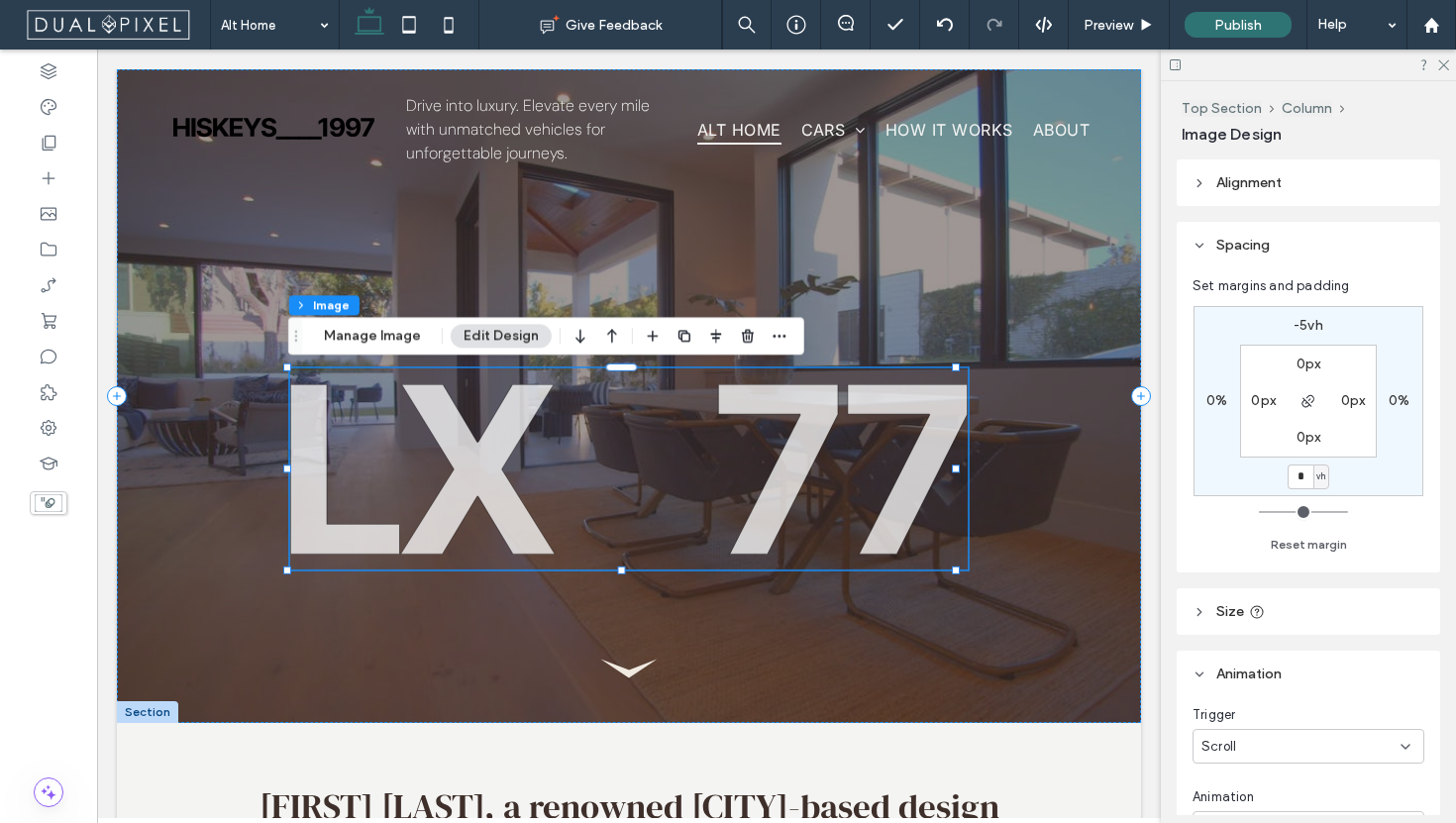 click on "-5vh" at bounding box center (1308, 325) 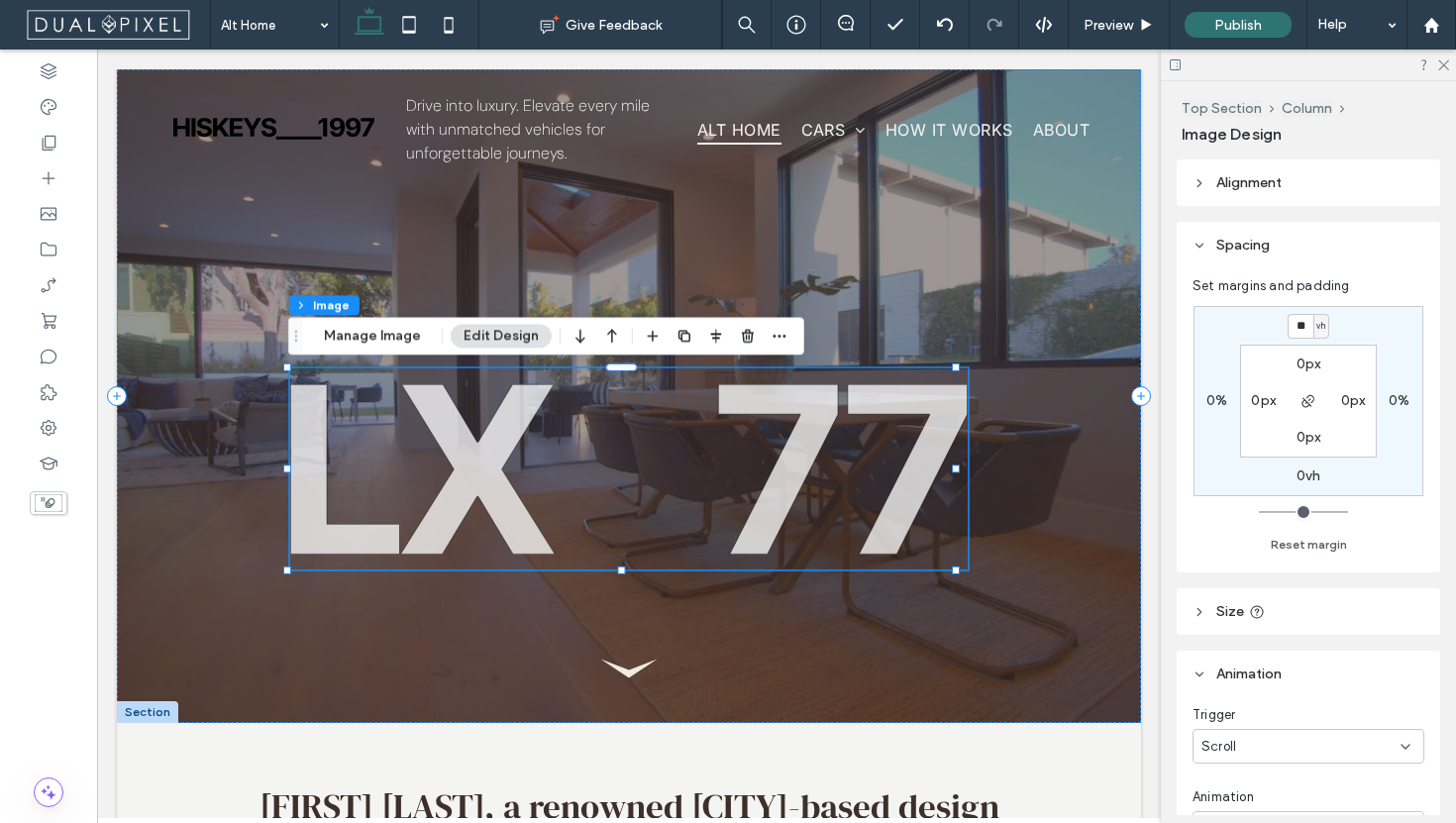 type on "***" 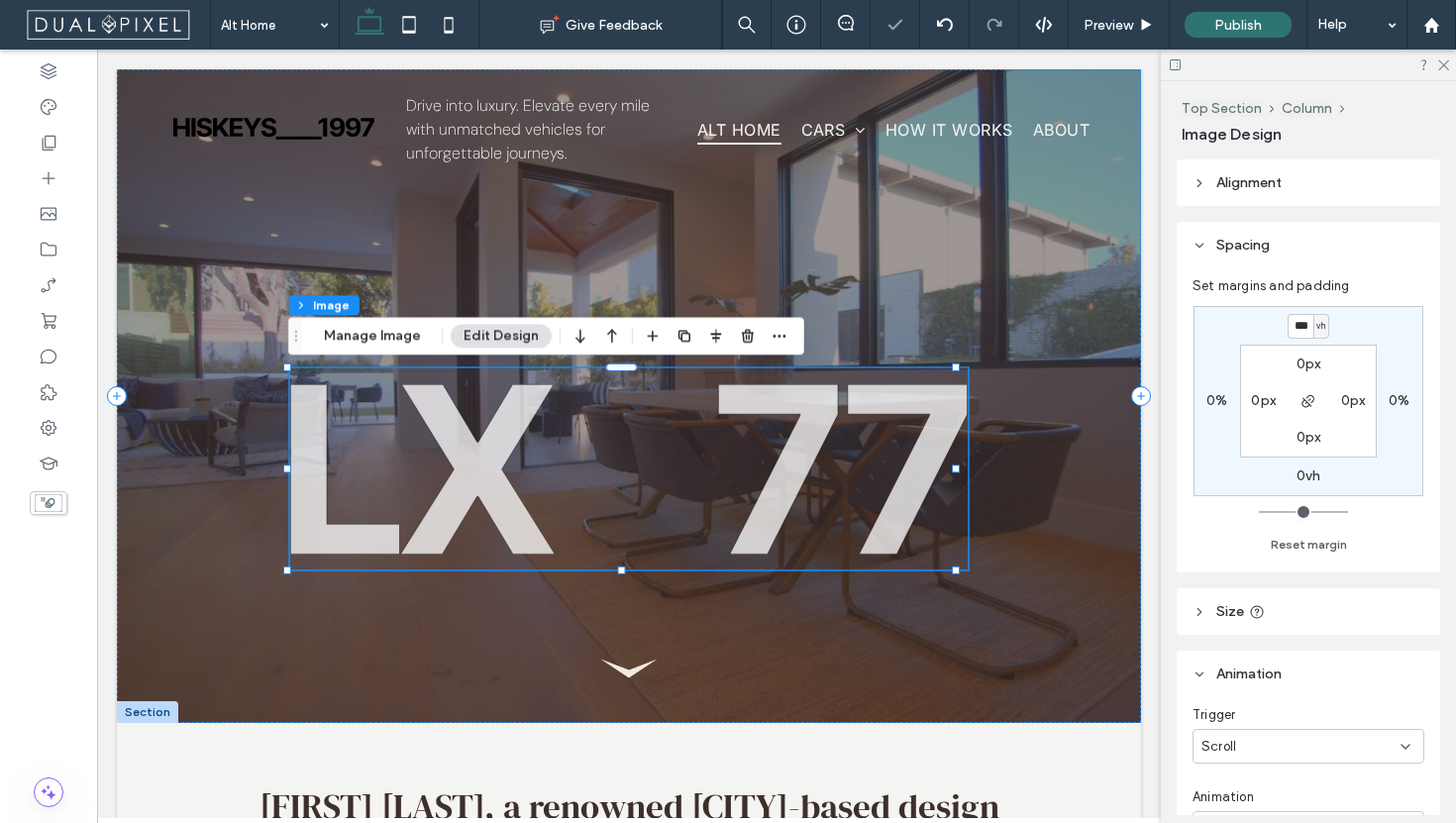 type on "*" 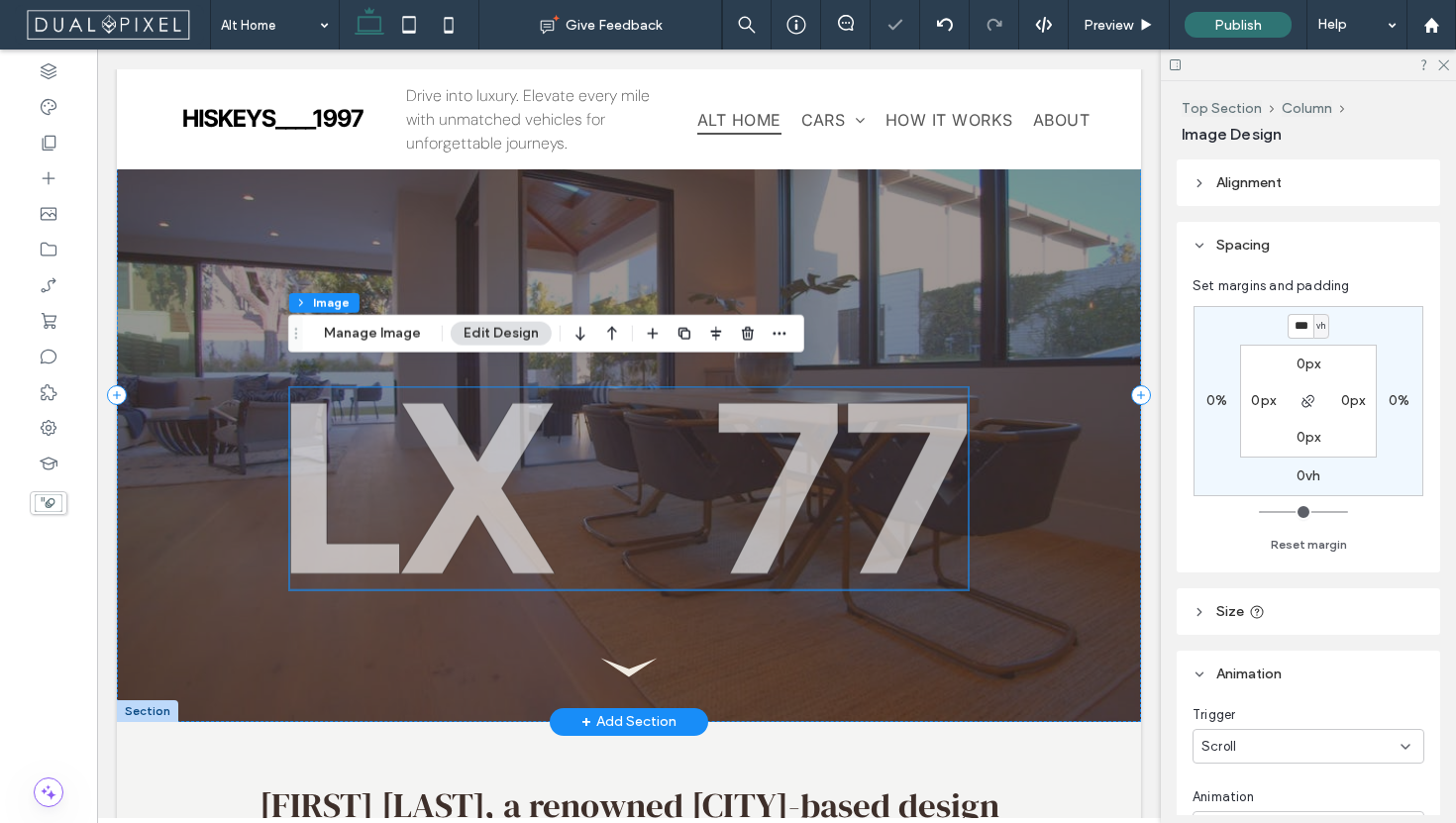 scroll, scrollTop: 0, scrollLeft: 0, axis: both 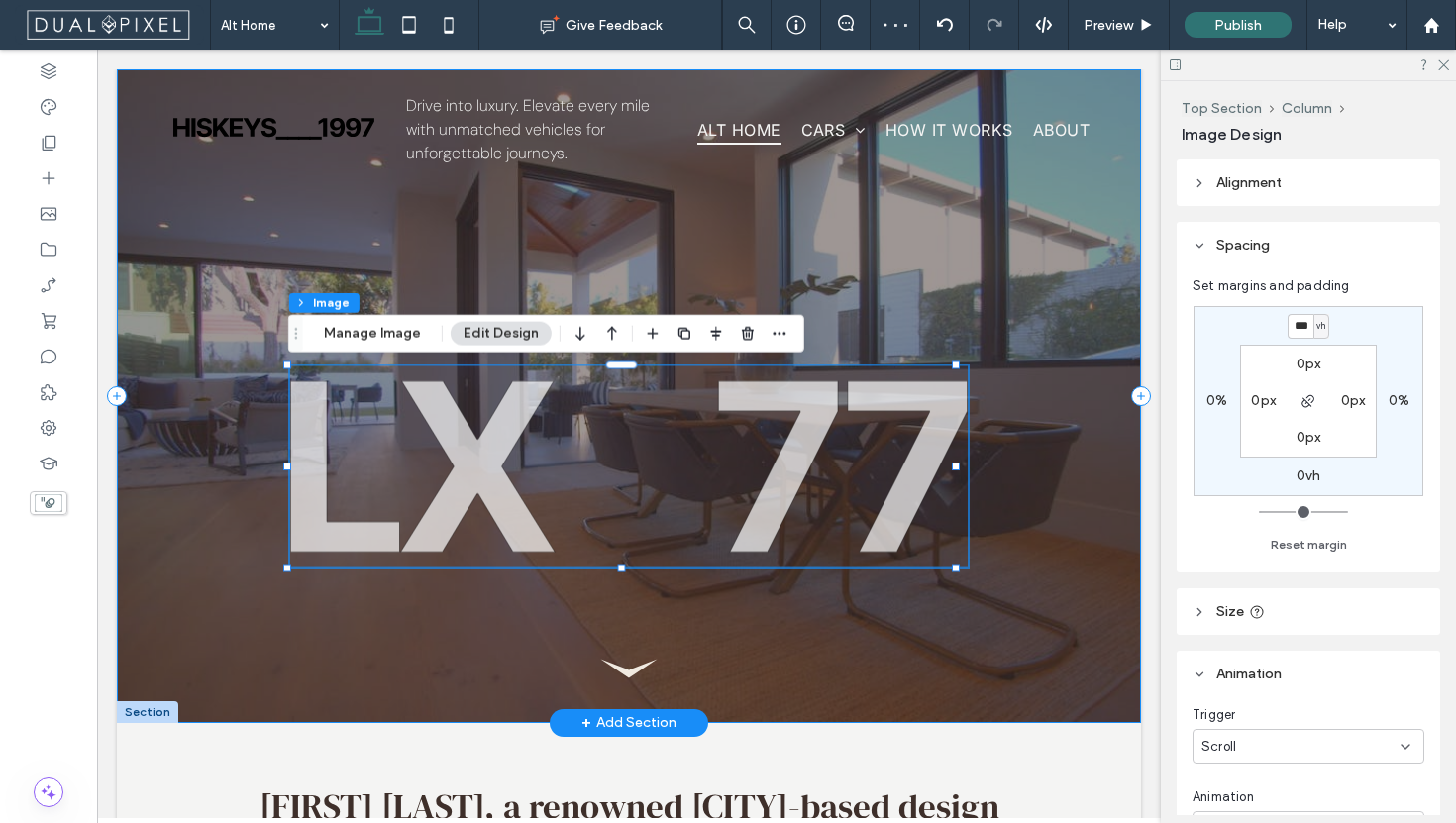 click on "66% , 203px" at bounding box center (629, 396) 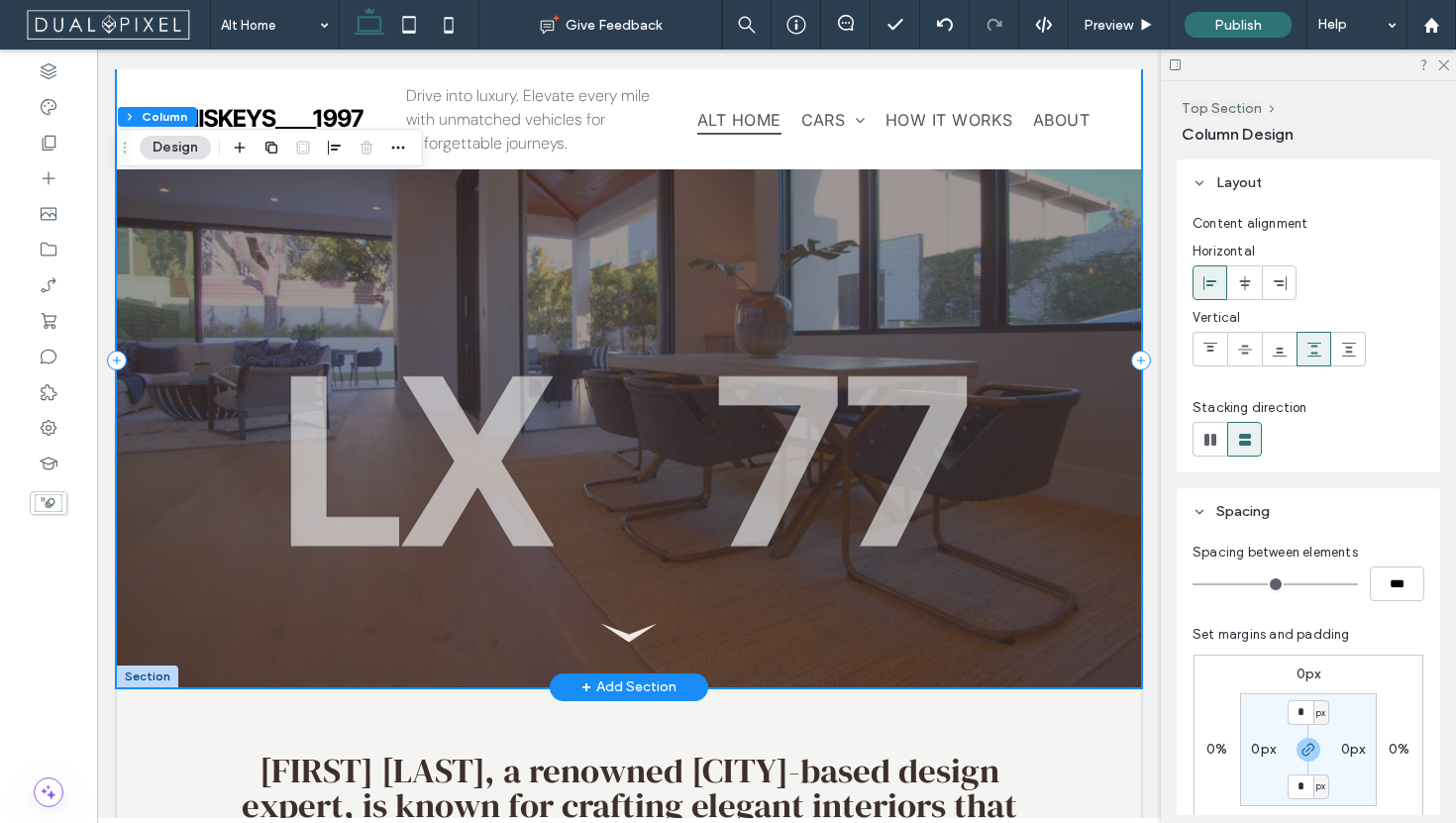 scroll, scrollTop: 0, scrollLeft: 0, axis: both 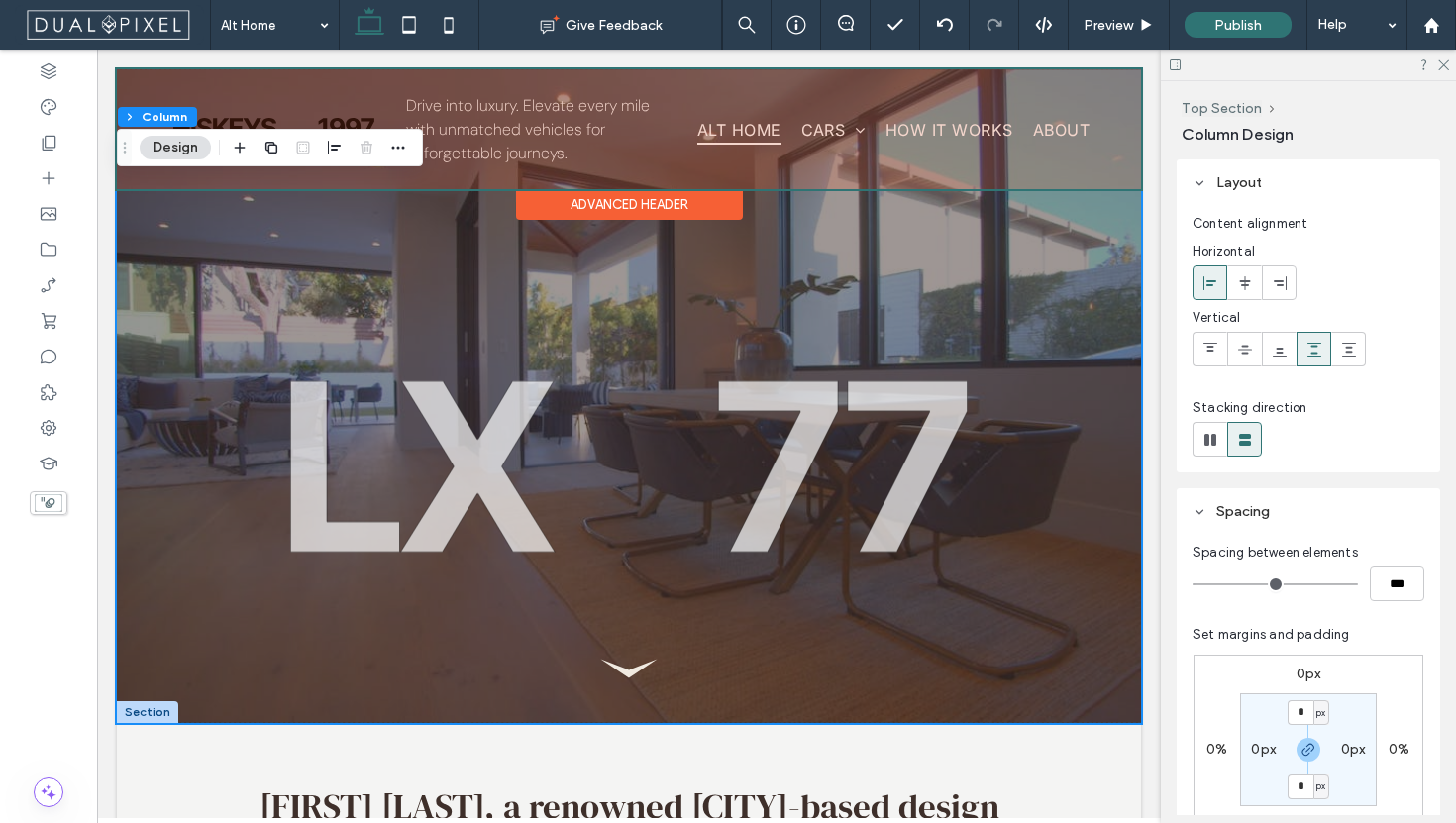click at bounding box center [629, 129] 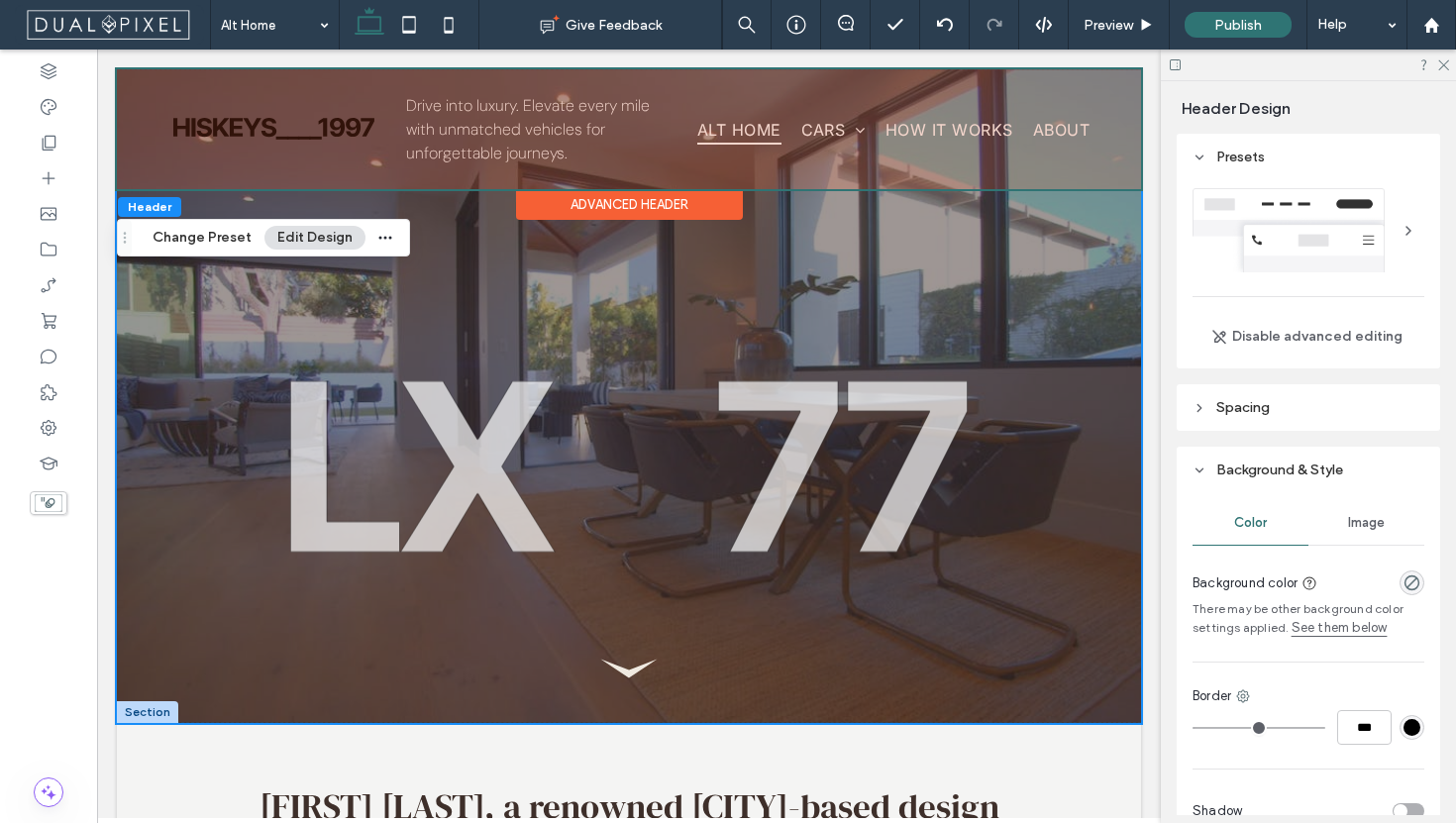 click on "How it works" at bounding box center (949, 129) 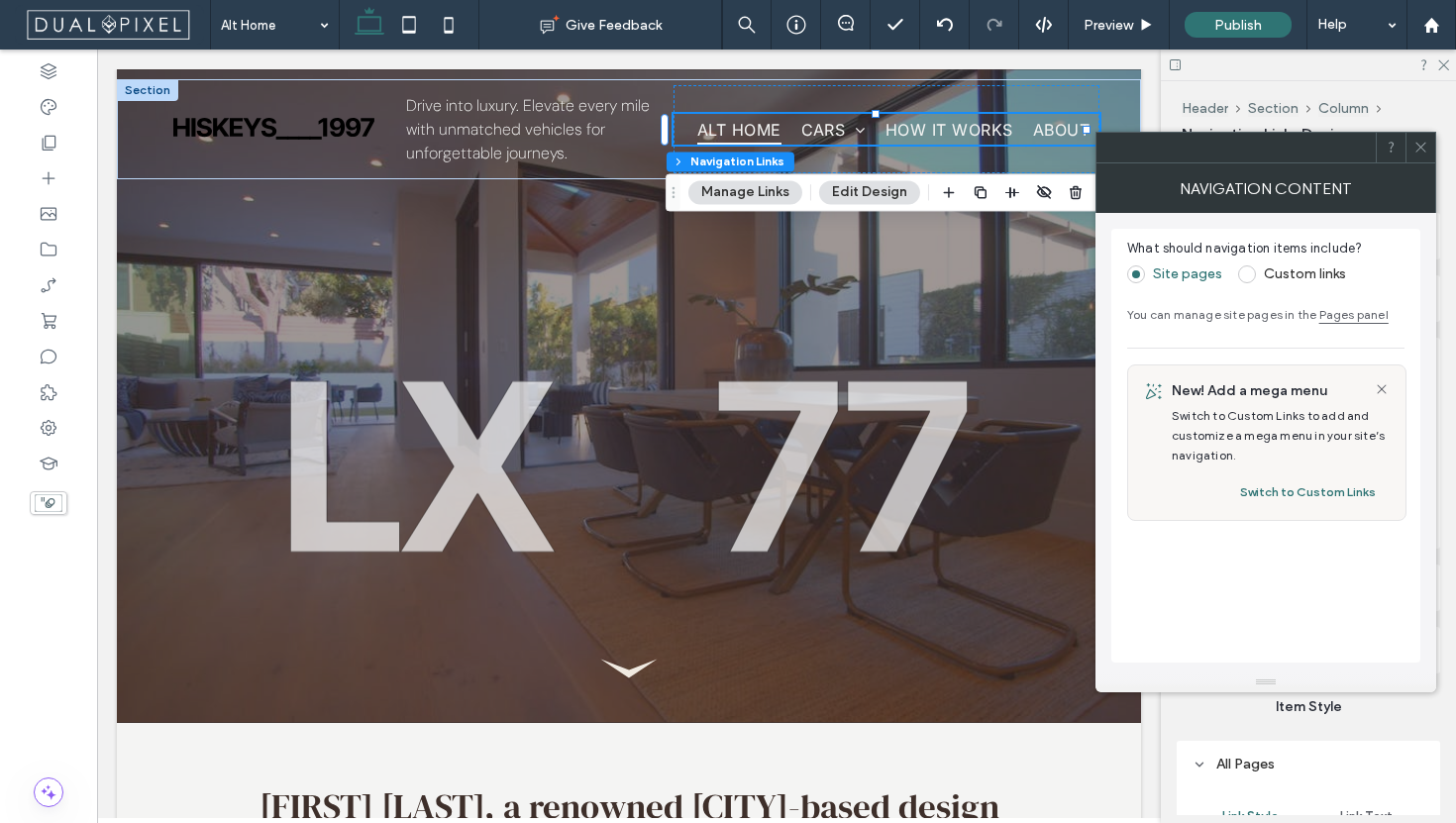 click on "Custom links" at bounding box center (1304, 273) 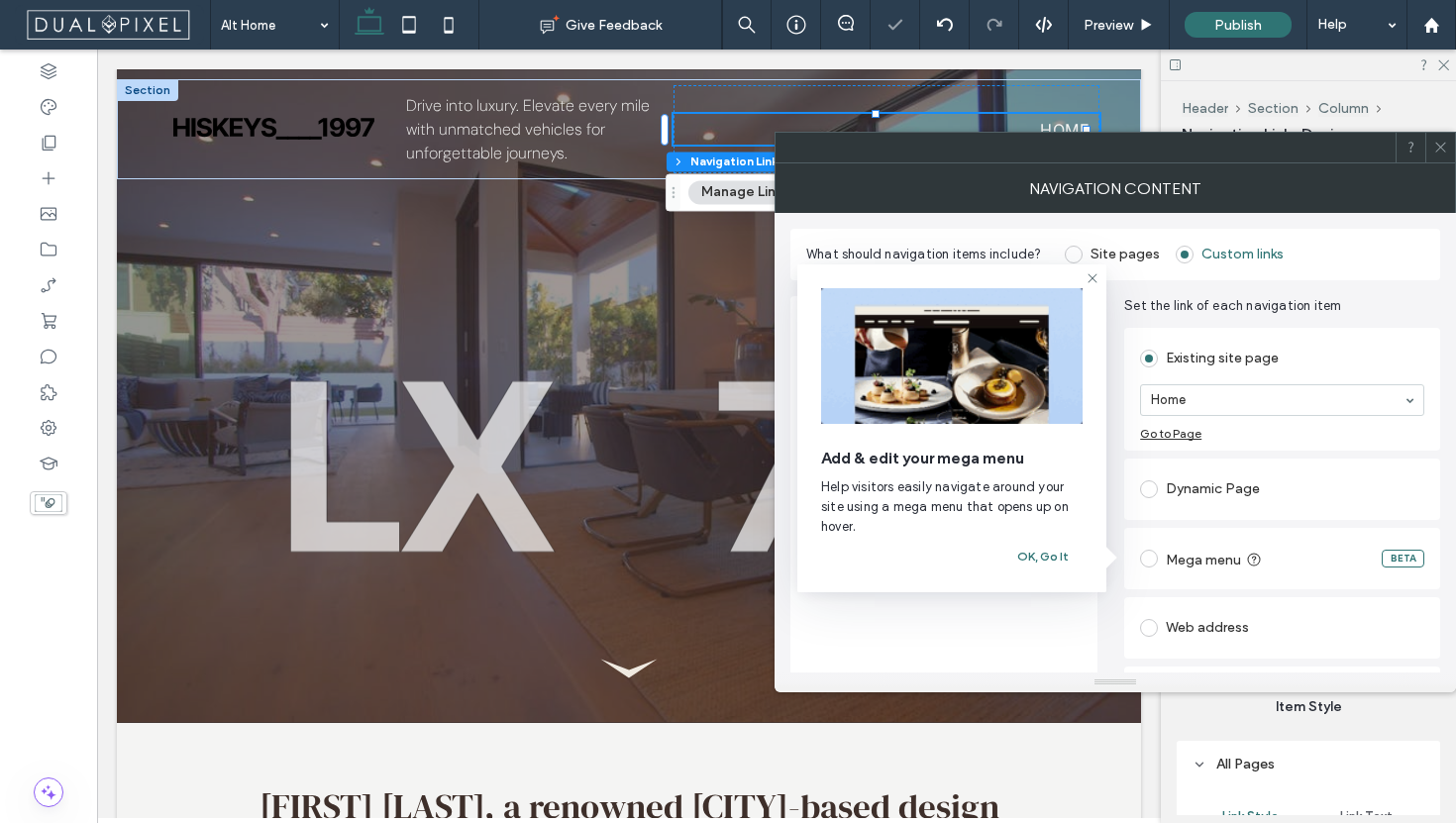 click on "Site pages" at bounding box center (1112, 255) 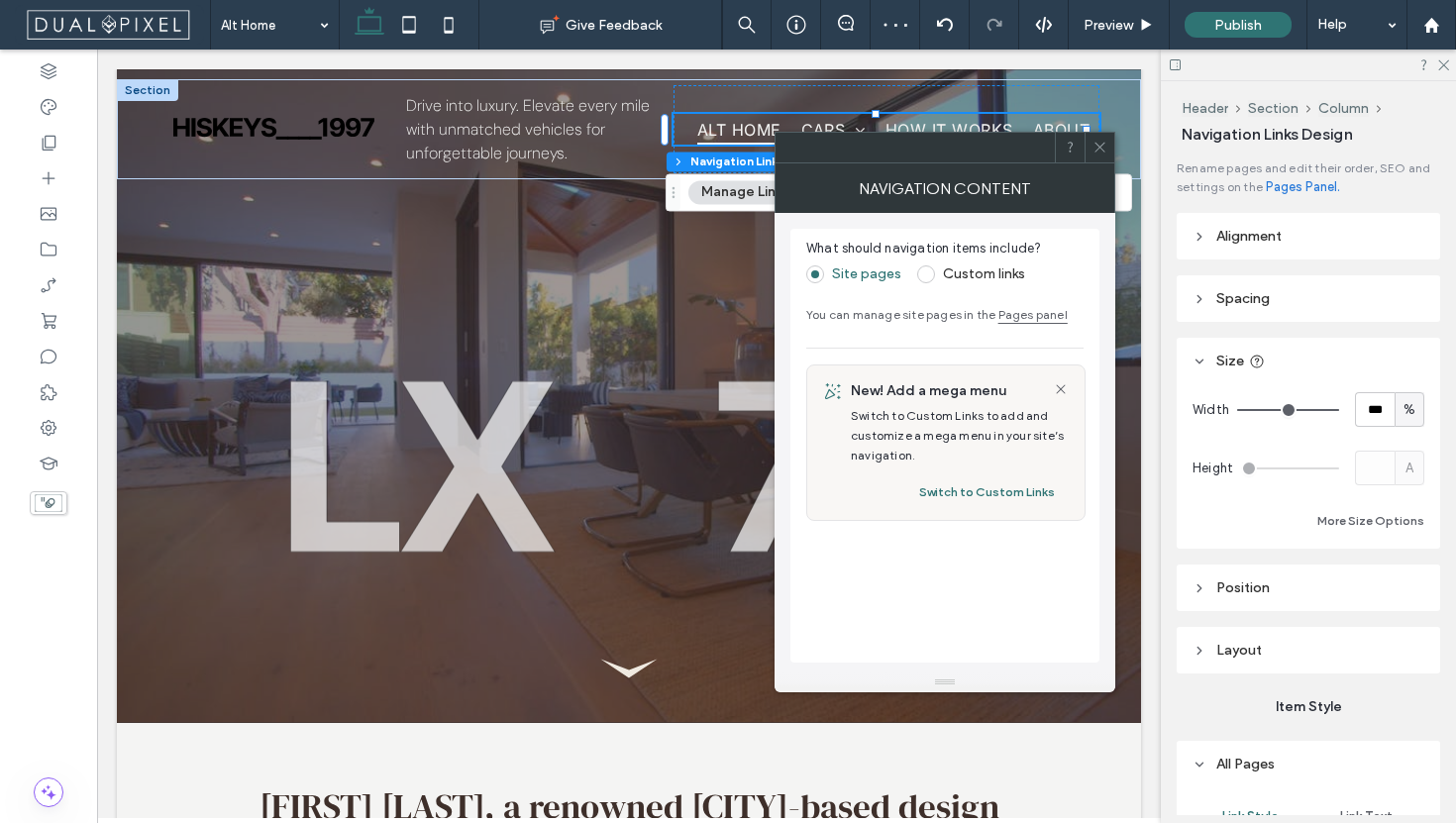 click at bounding box center [1099, 148] 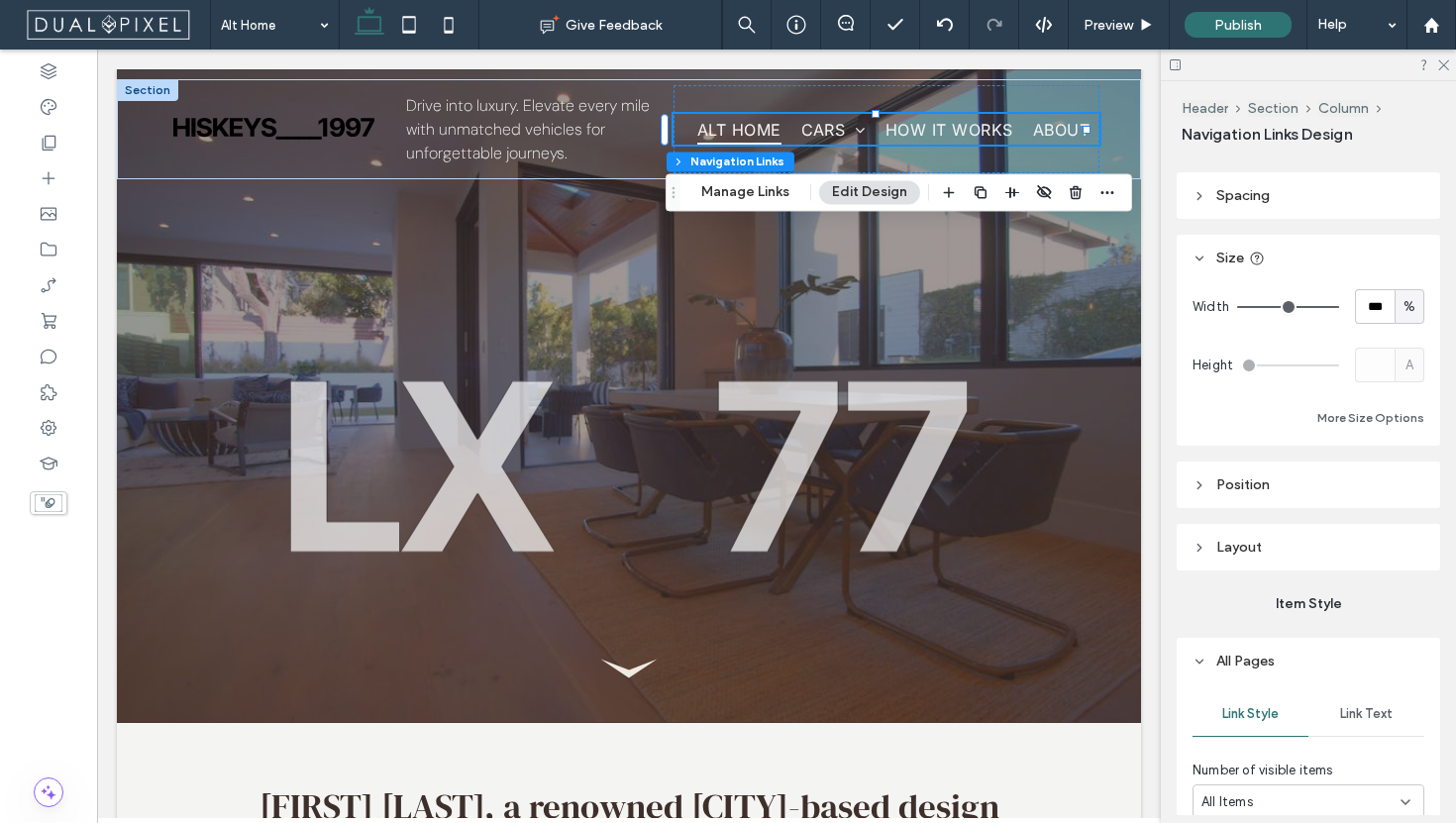 scroll, scrollTop: 202, scrollLeft: 0, axis: vertical 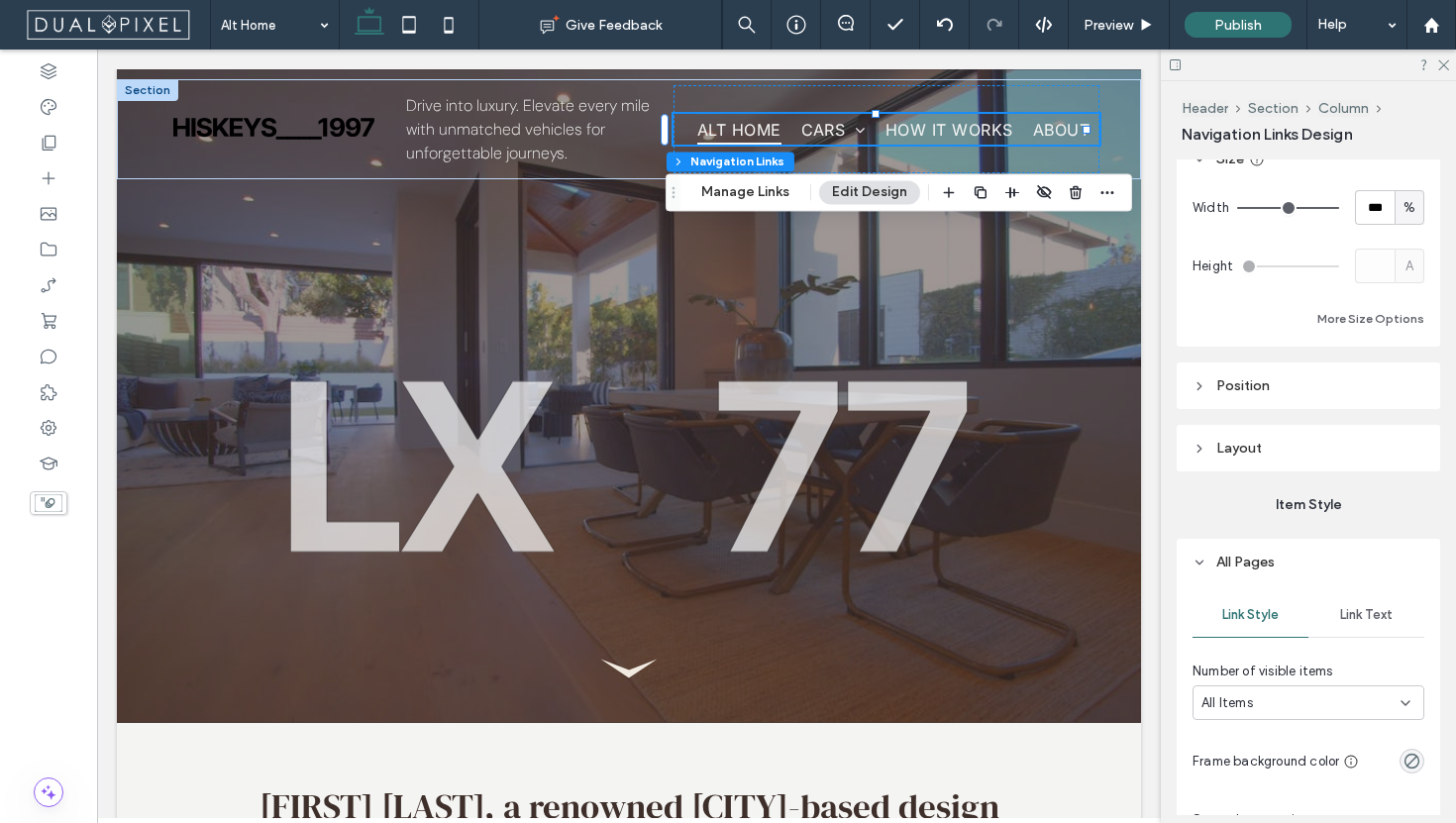 click on "Link Text" at bounding box center (1366, 615) 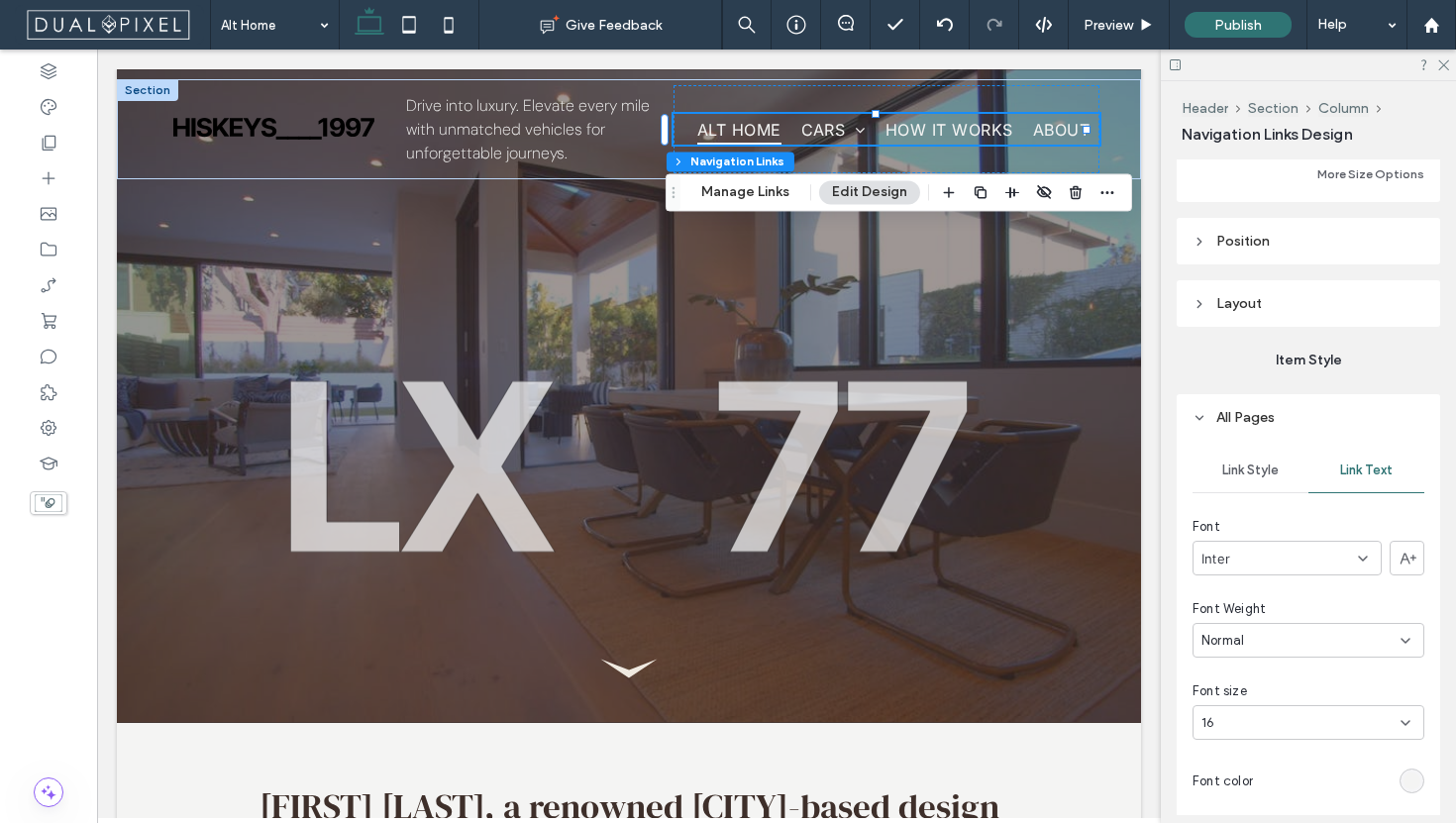 scroll, scrollTop: 644, scrollLeft: 0, axis: vertical 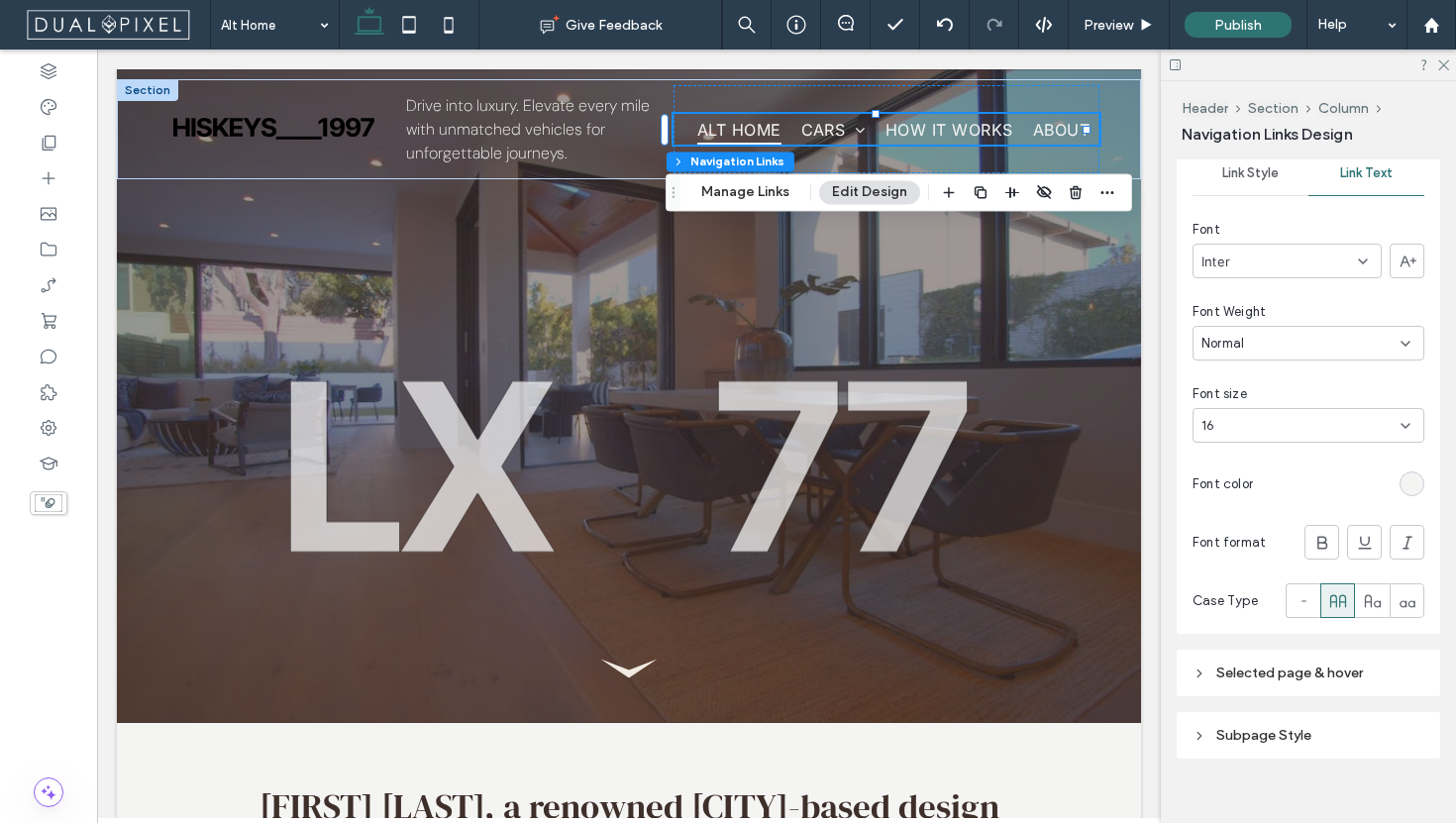 click on "Inter" at bounding box center (1287, 260) 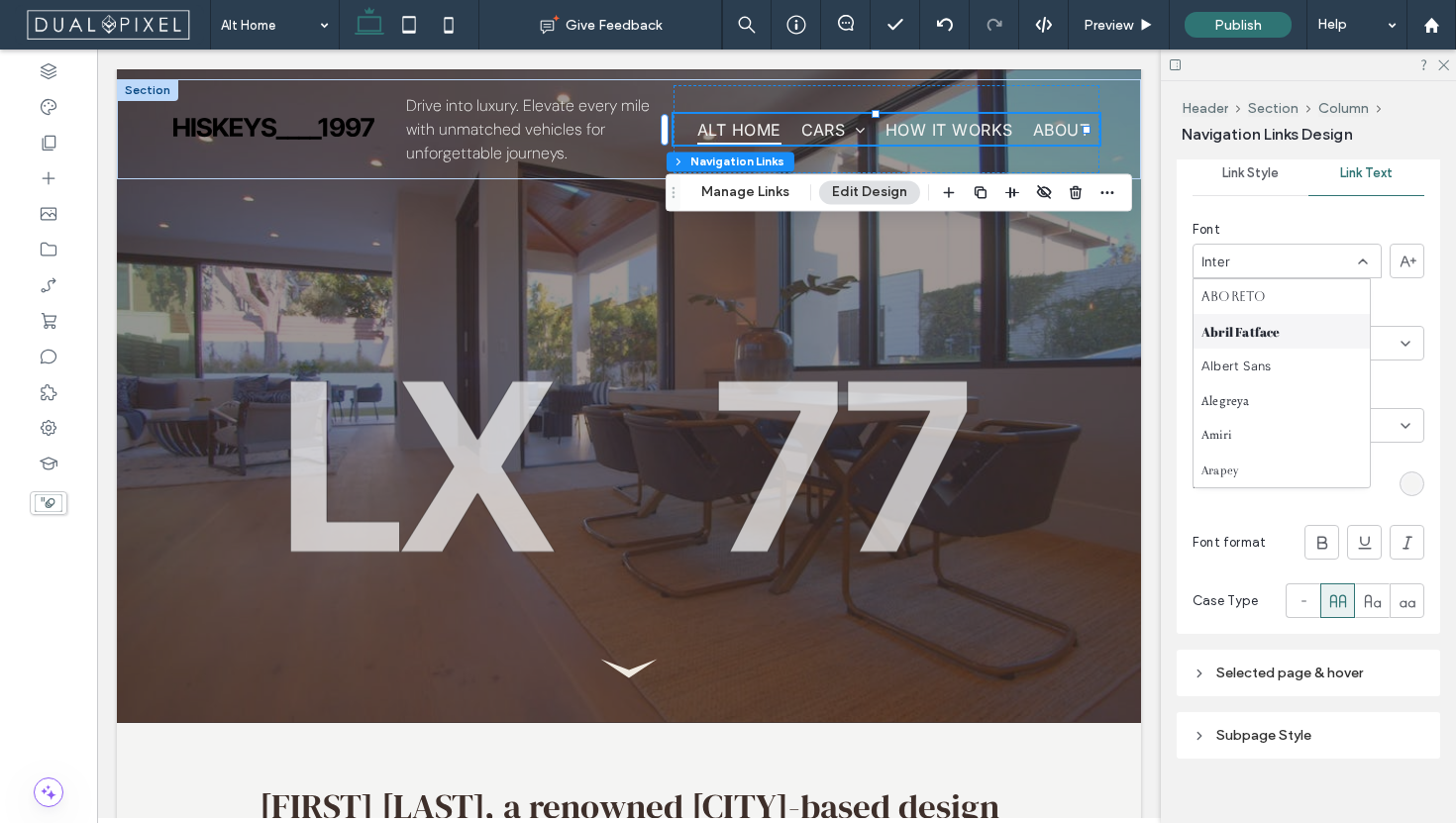 click on "Abril Fatface" at bounding box center [1282, 331] 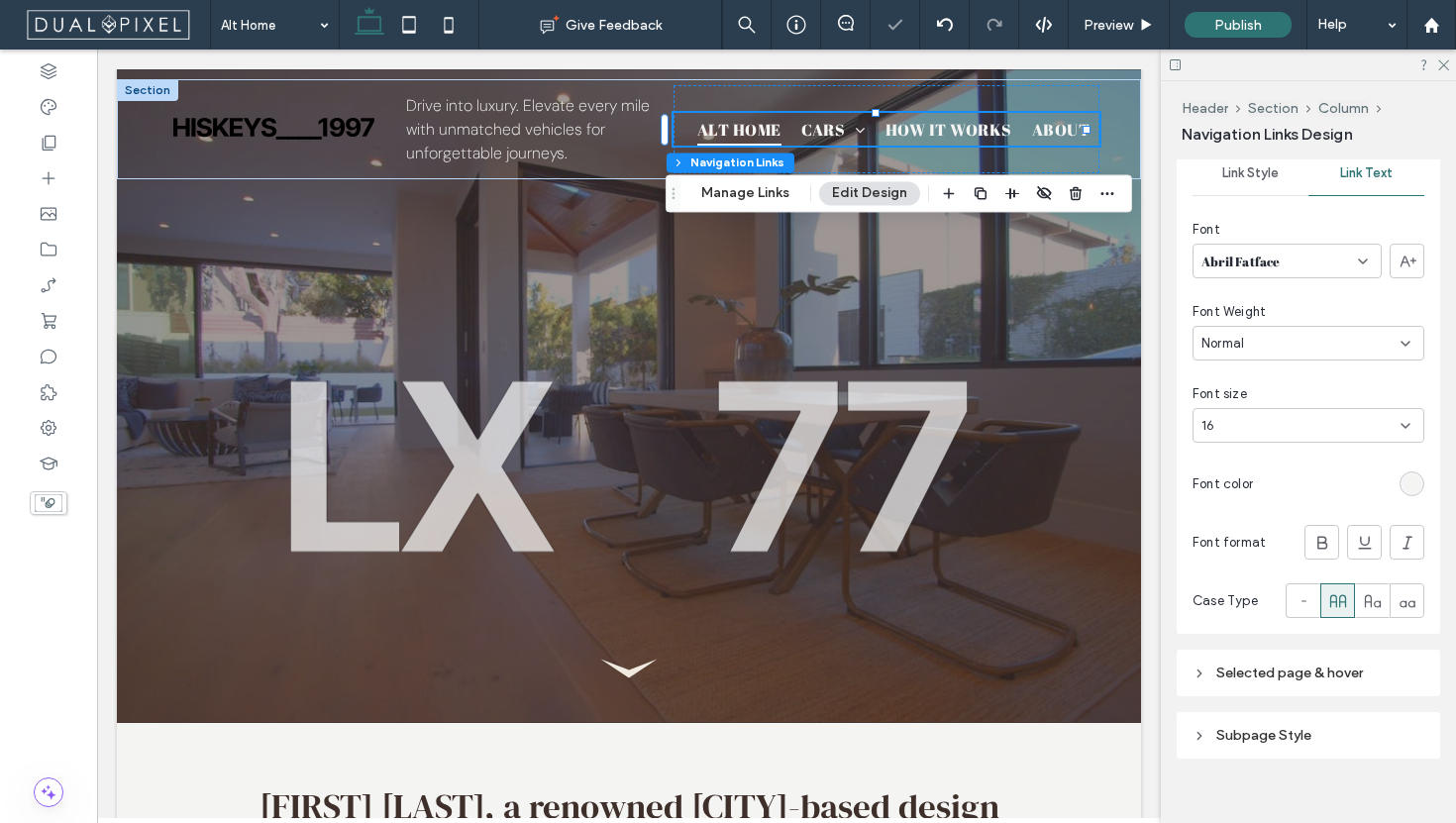 click on "Abril Fatface" at bounding box center [1287, 260] 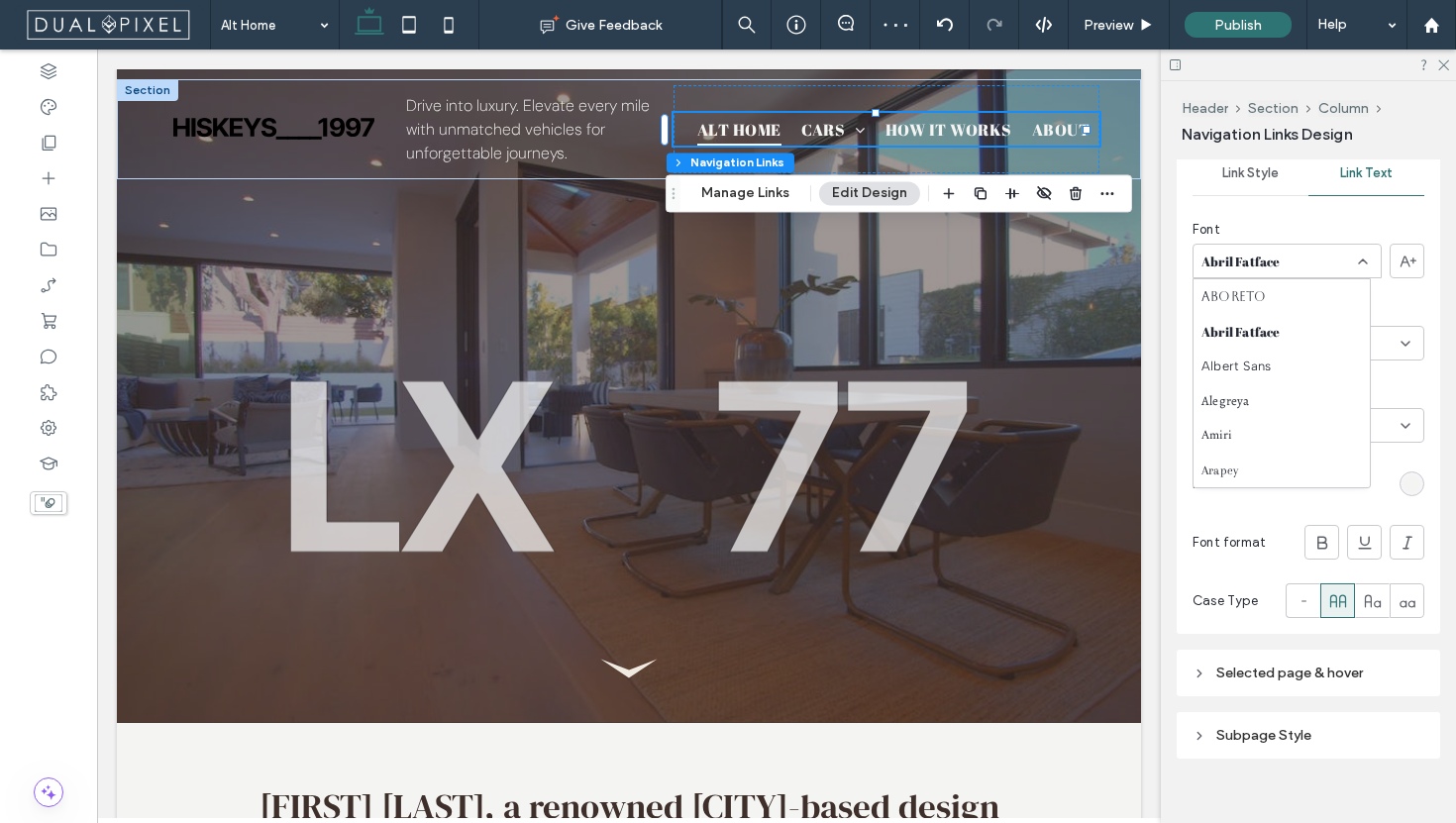 click on "Abril Fatface" at bounding box center (1287, 260) 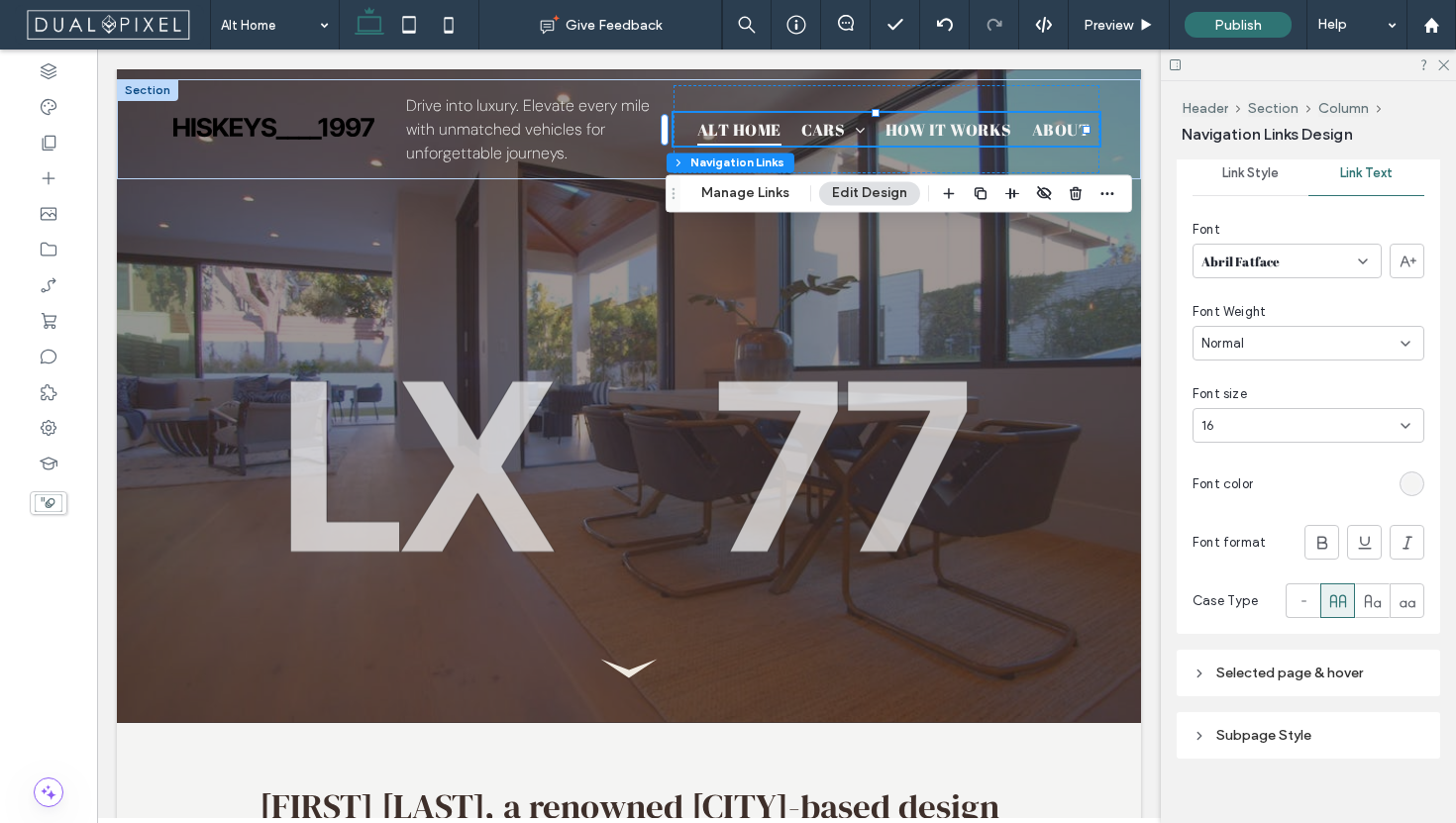 click on "Abril Fatface" at bounding box center [1287, 260] 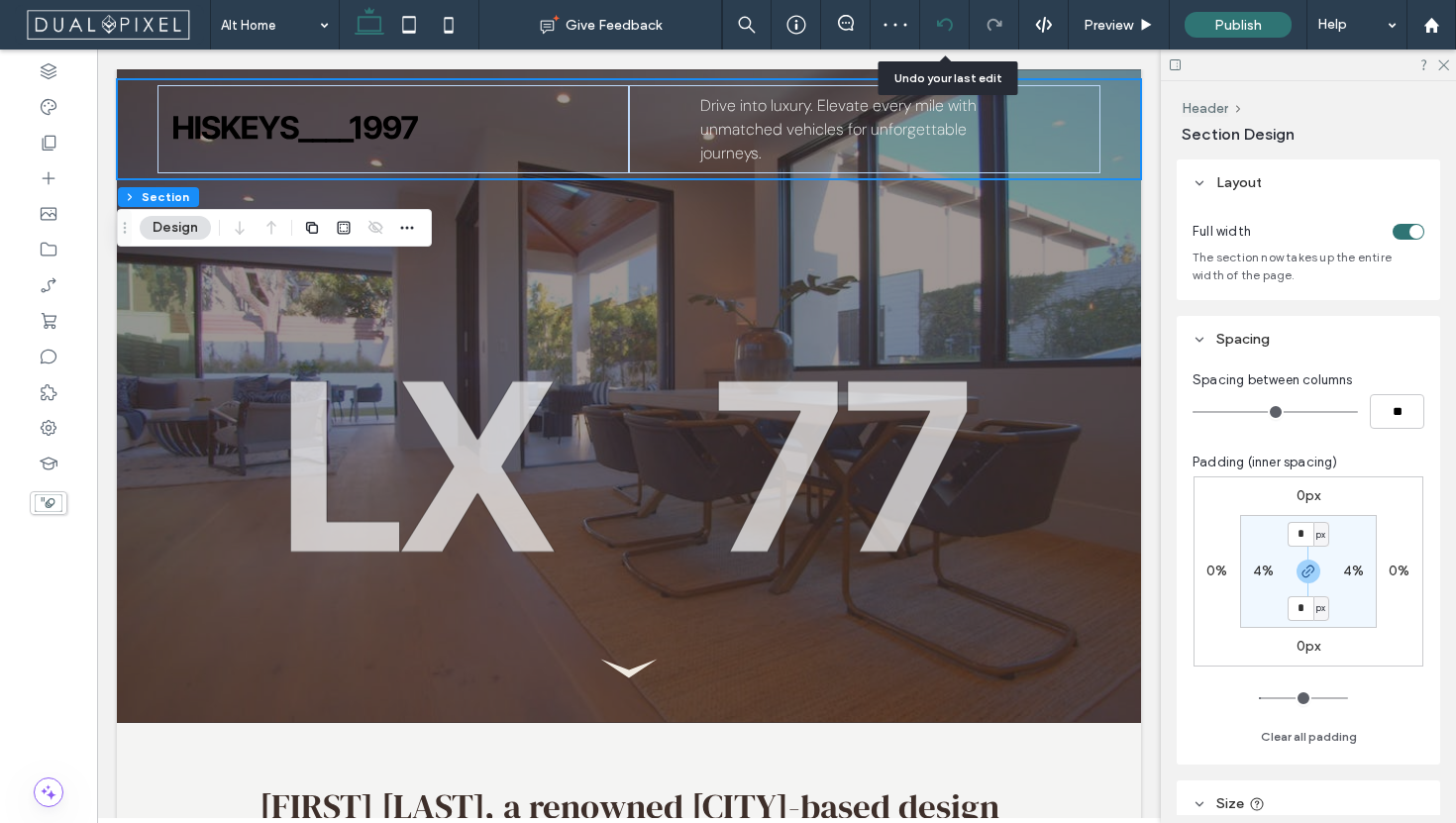 click at bounding box center (945, 25) 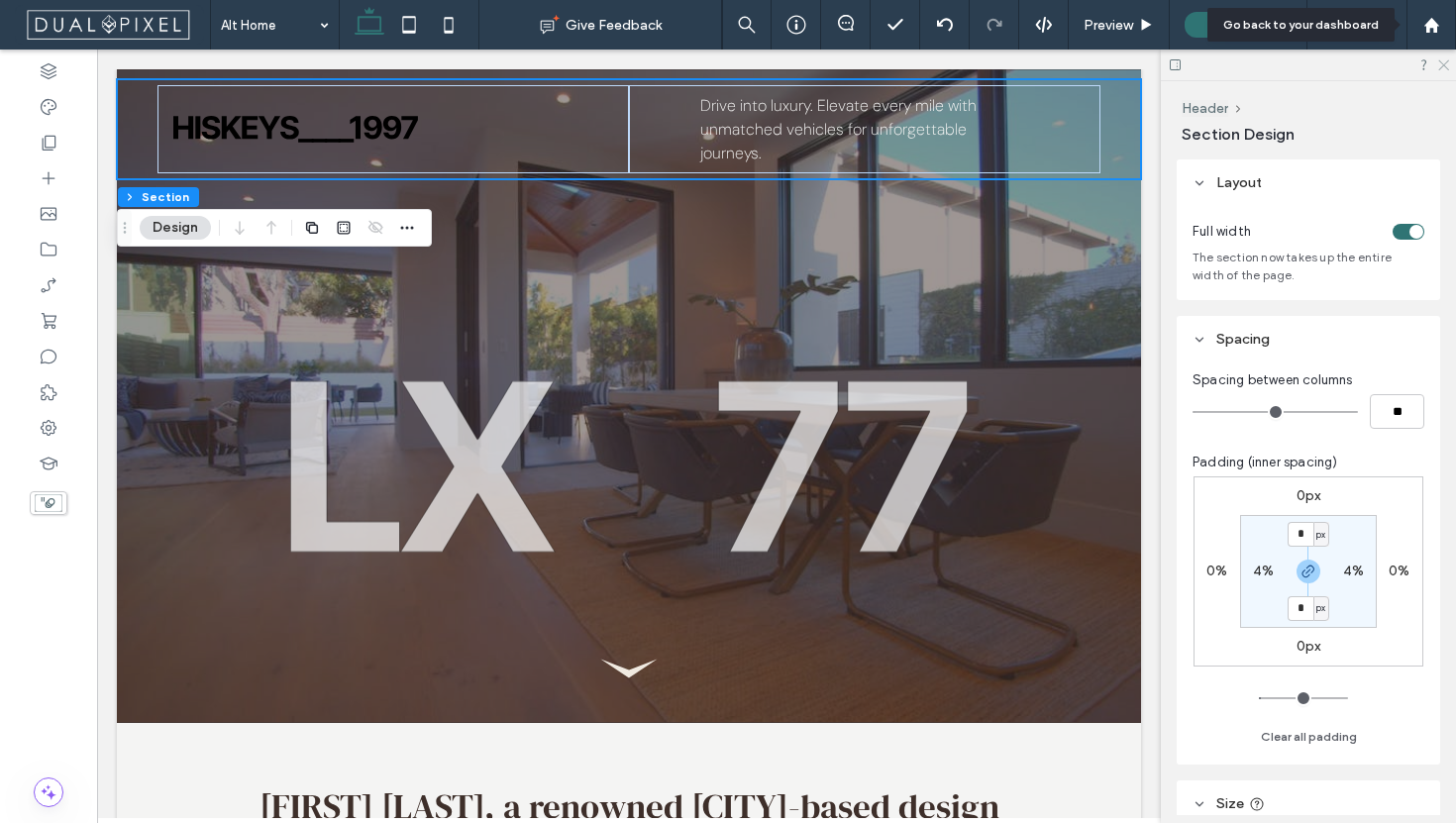 click 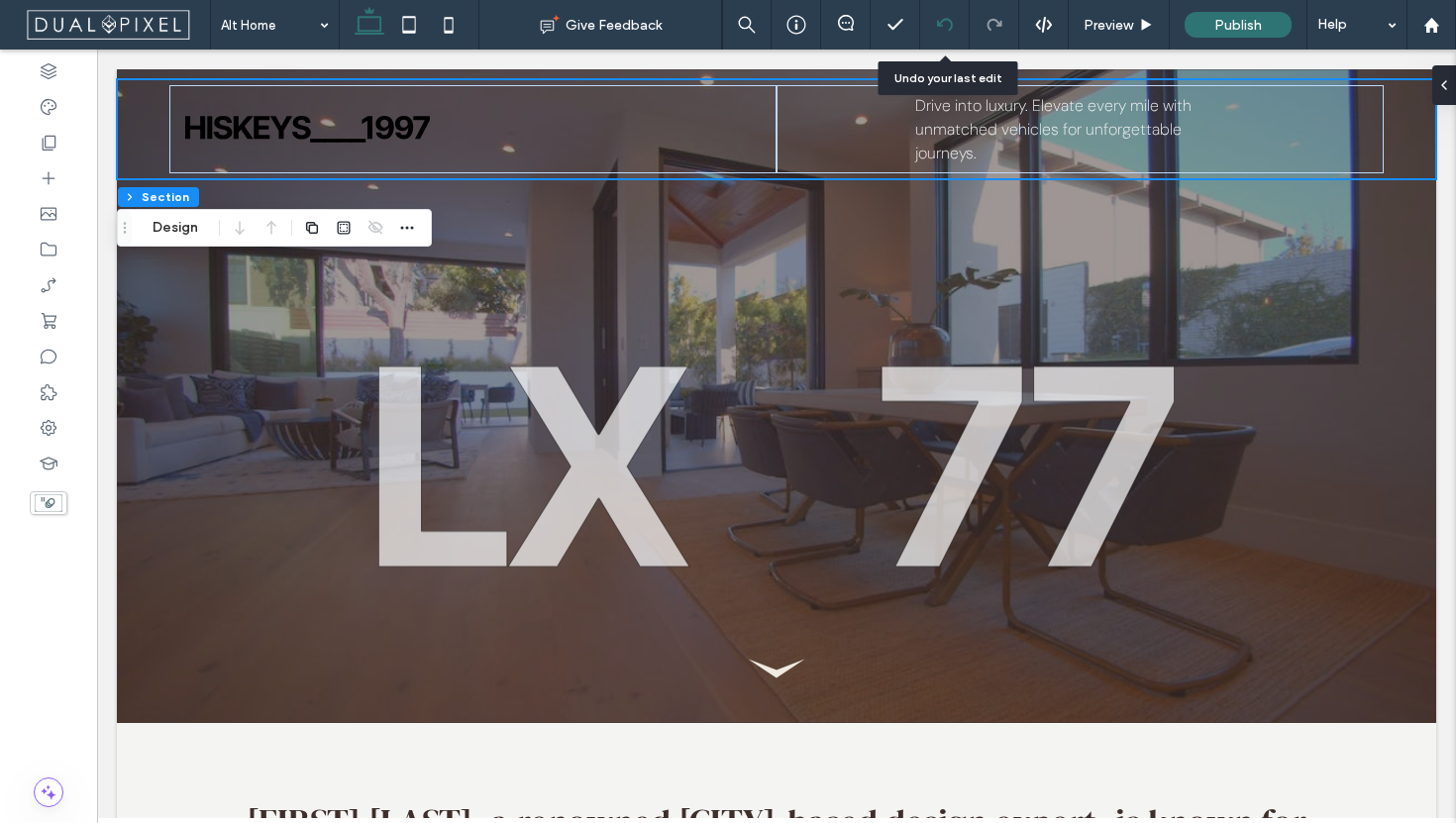 click 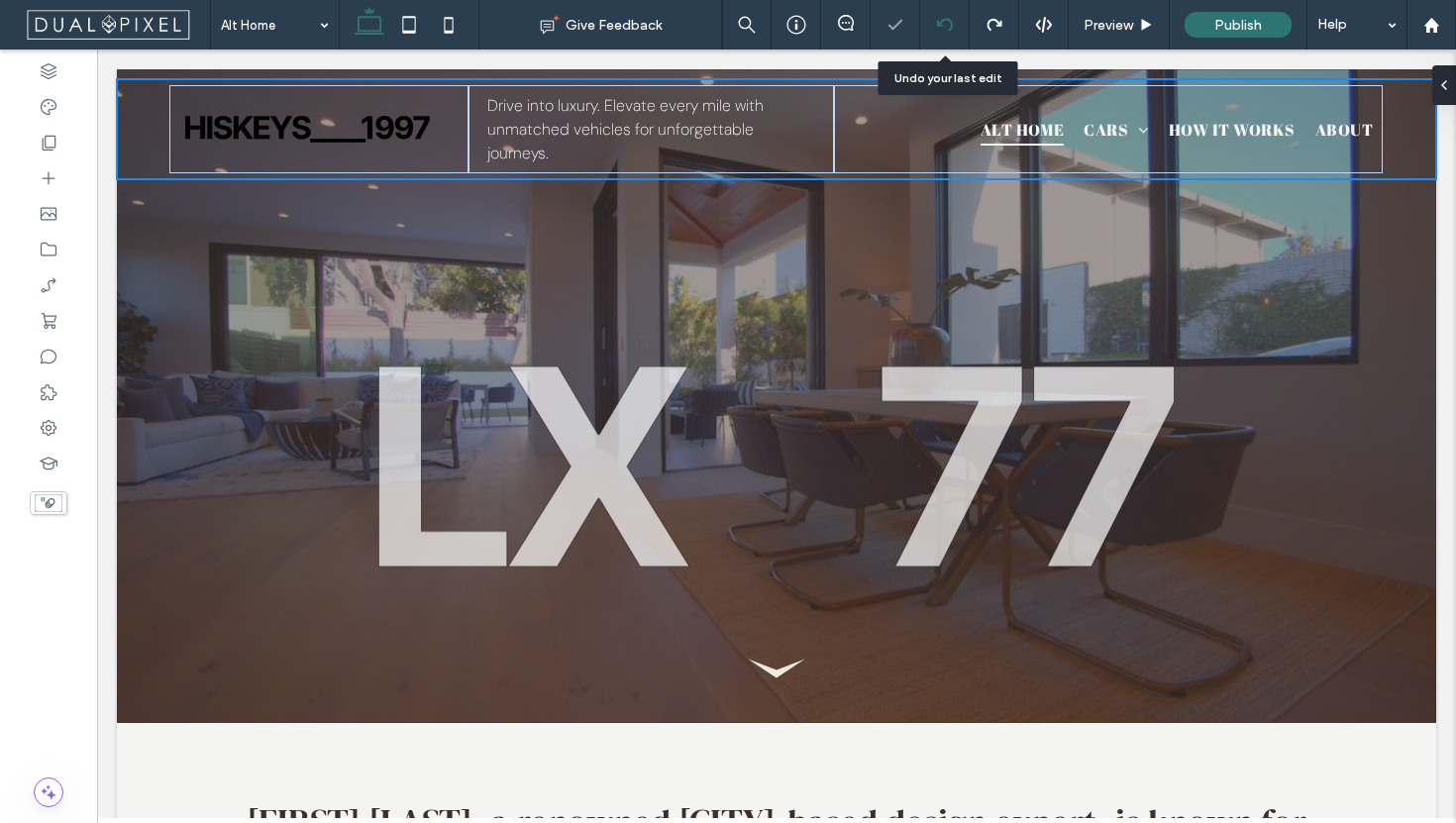 scroll, scrollTop: 0, scrollLeft: 0, axis: both 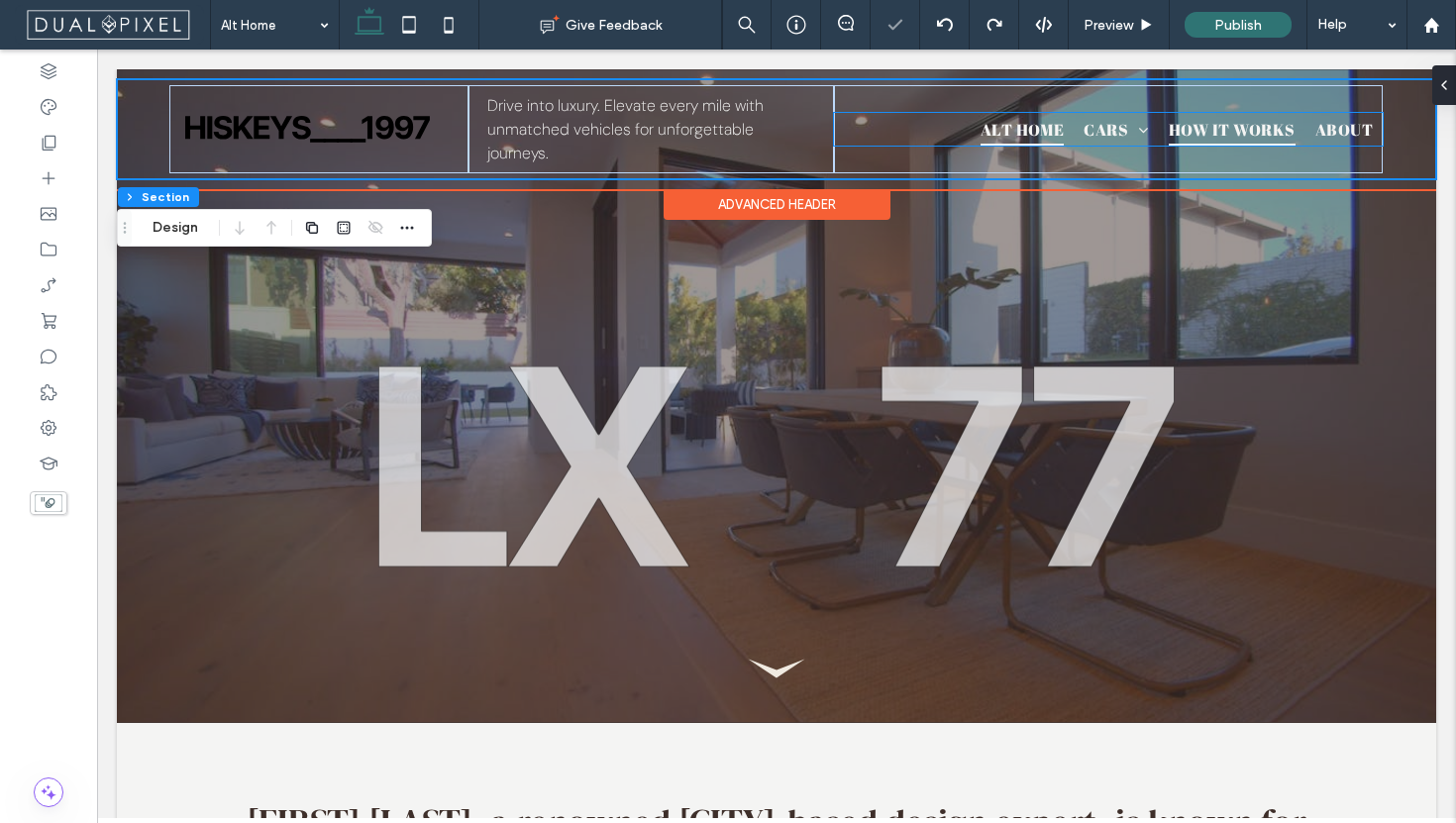 click on "How it works" at bounding box center (1232, 129) 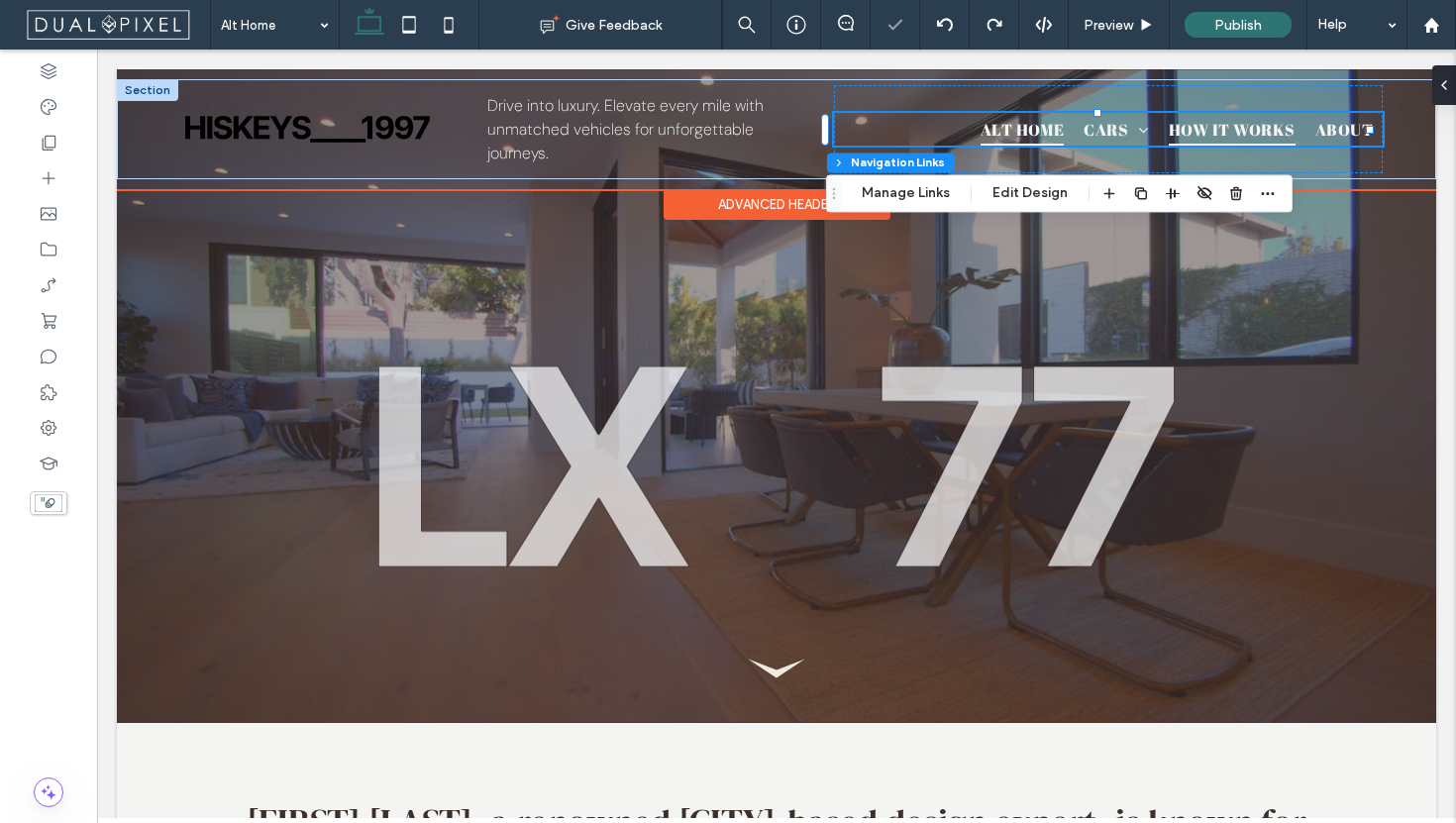 click on "How it works" at bounding box center (1232, 129) 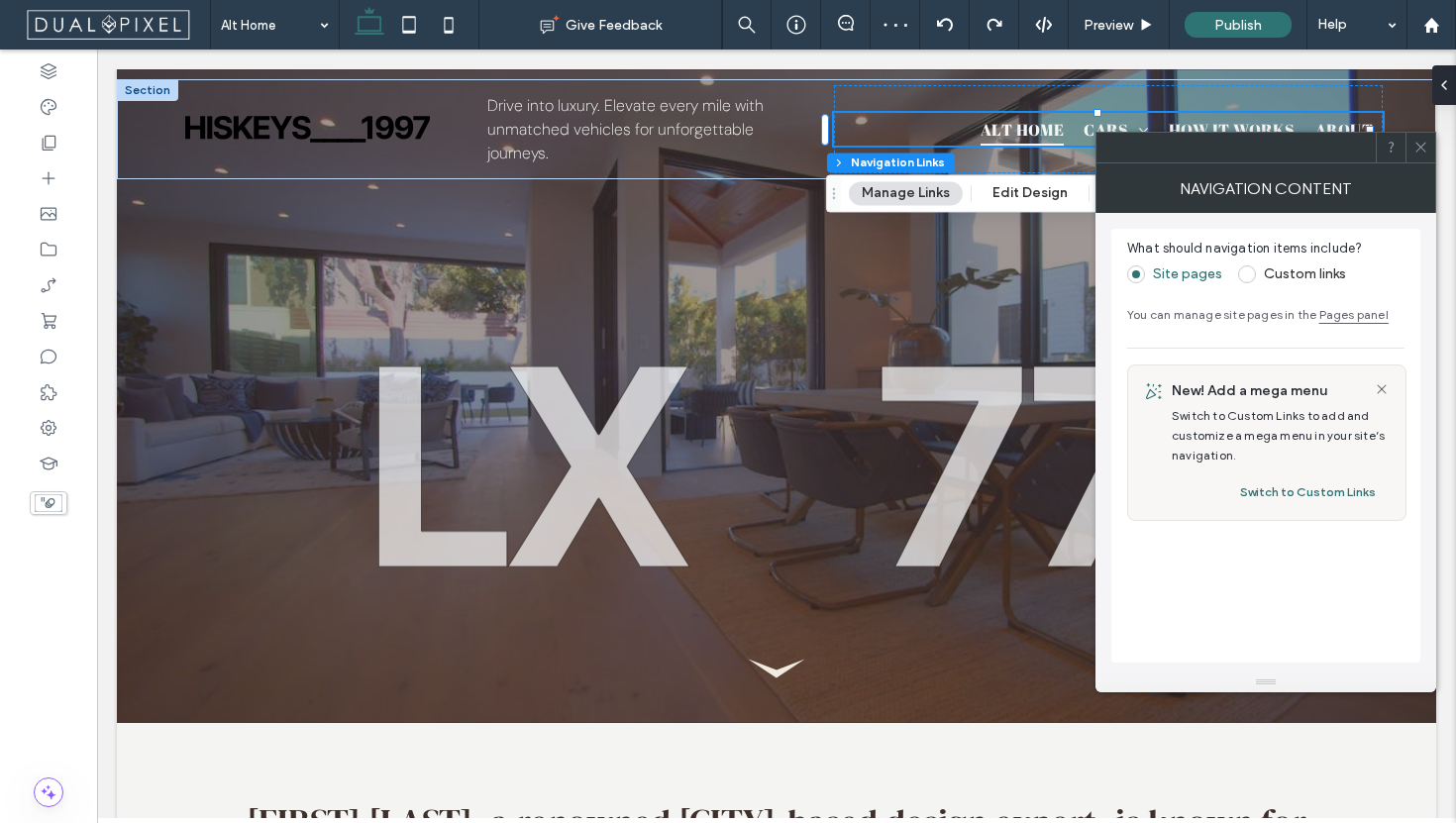 click at bounding box center (1420, 148) 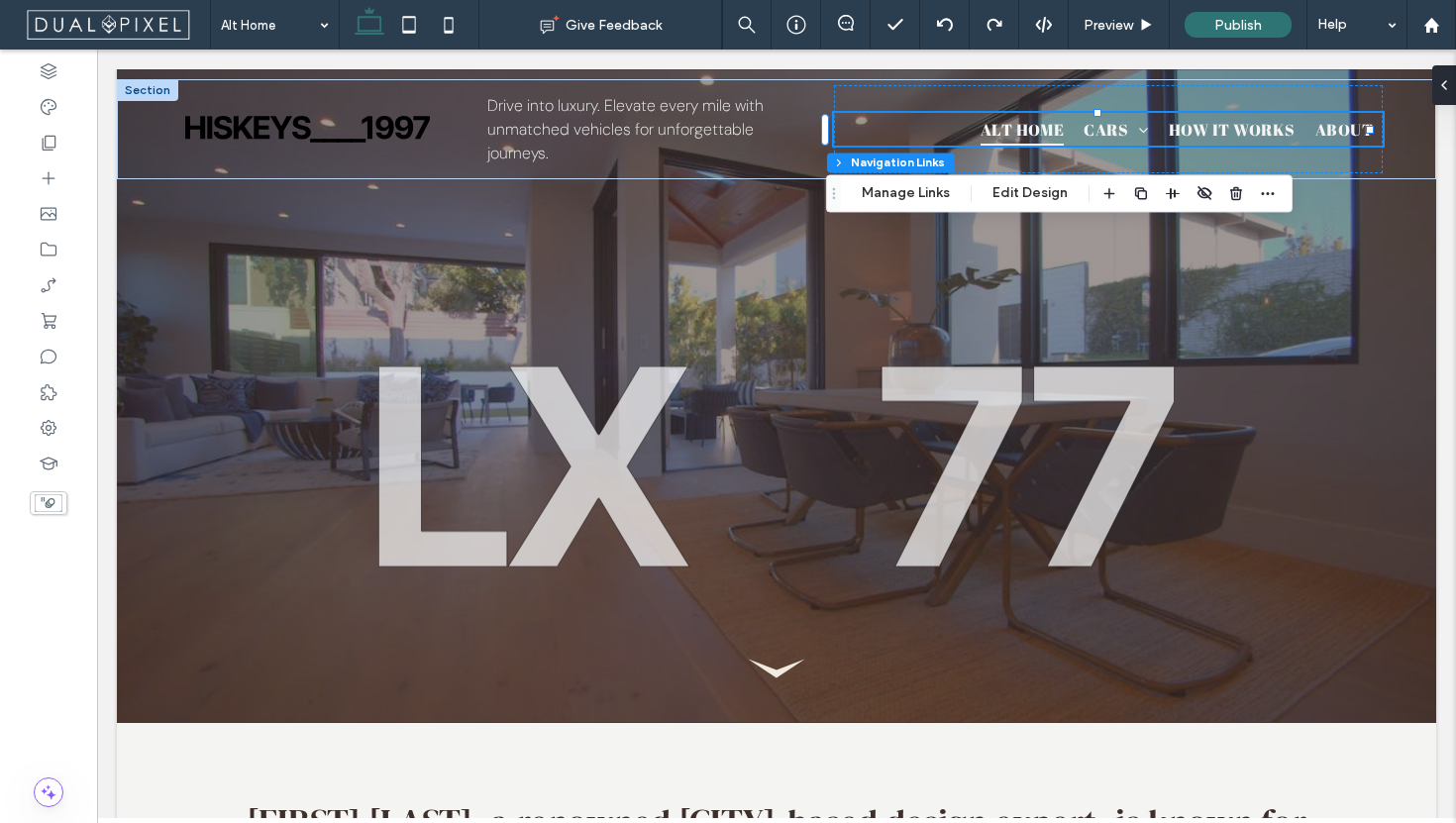 click at bounding box center (1448, 85) 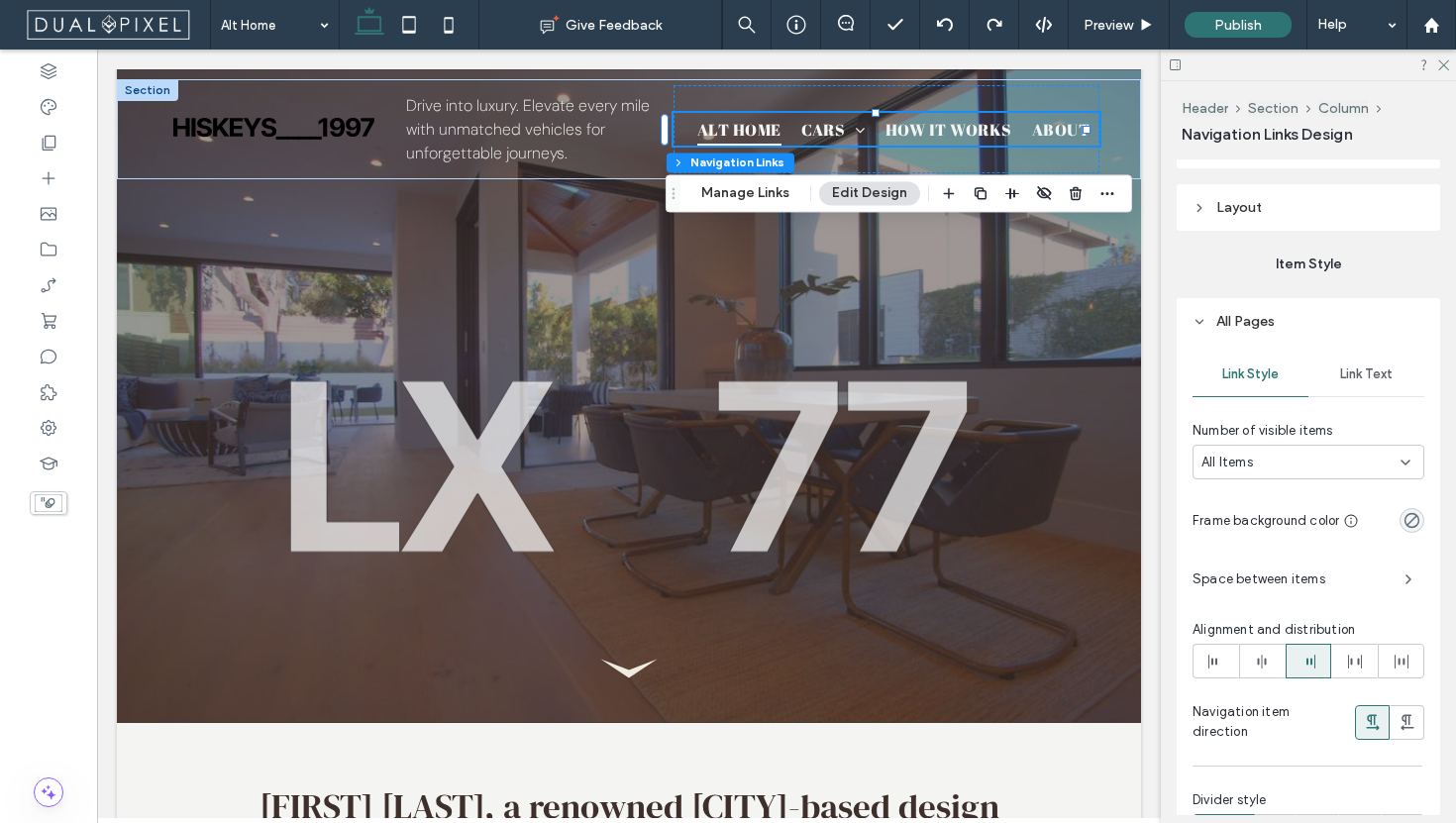 scroll, scrollTop: 421, scrollLeft: 0, axis: vertical 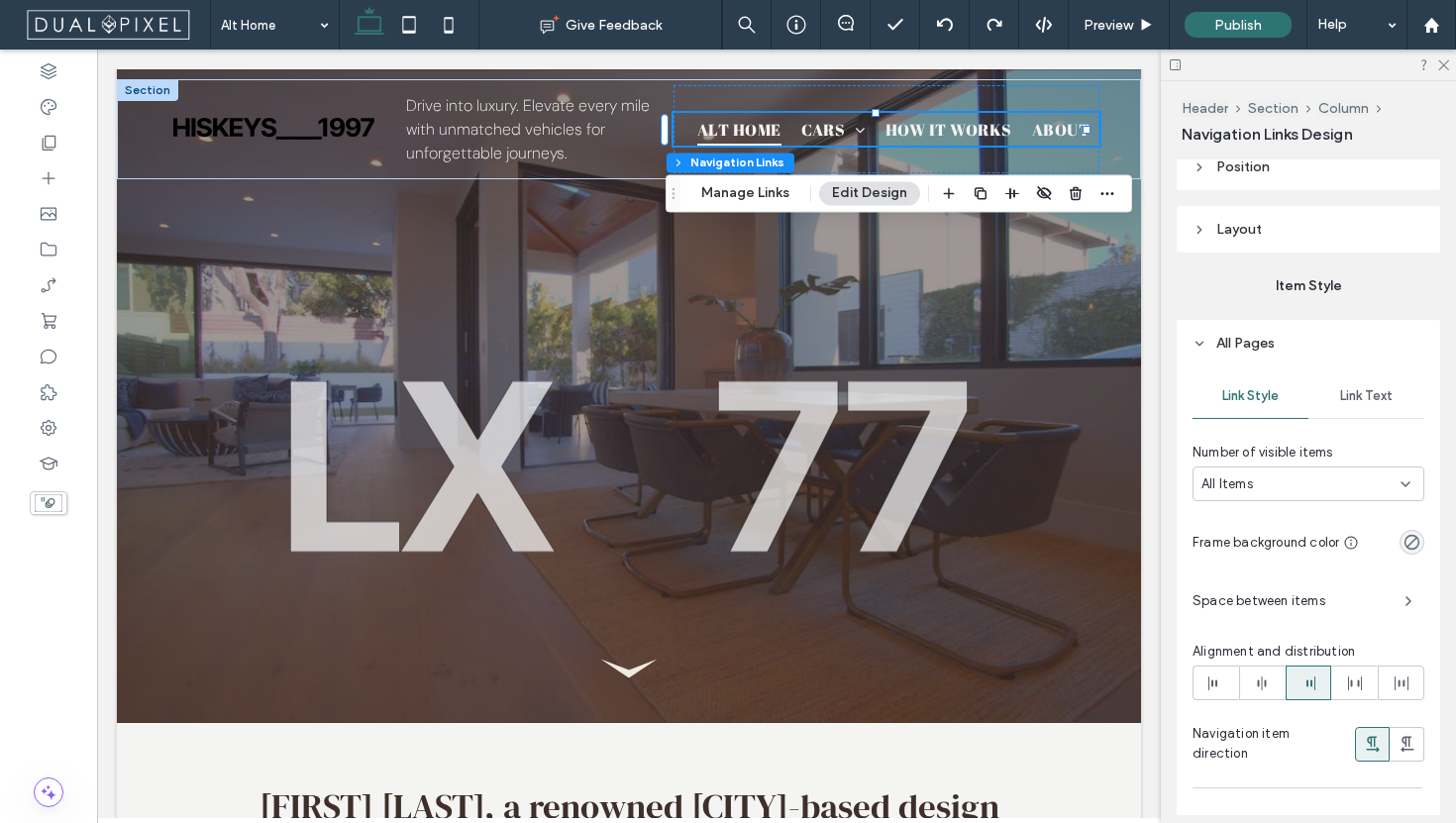 click on "Link Text" at bounding box center (1366, 396) 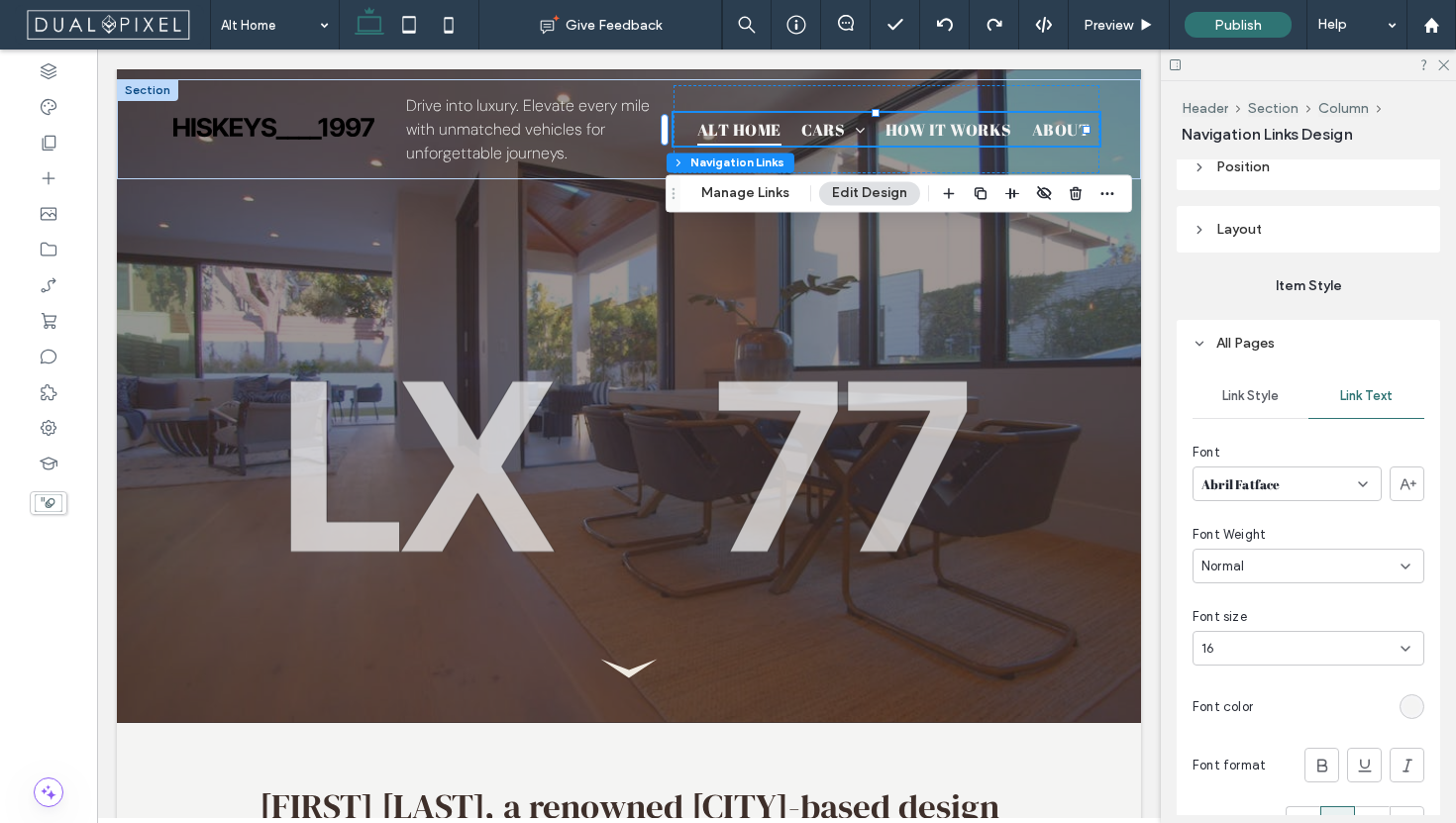 click on "Abril Fatface" at bounding box center [1287, 483] 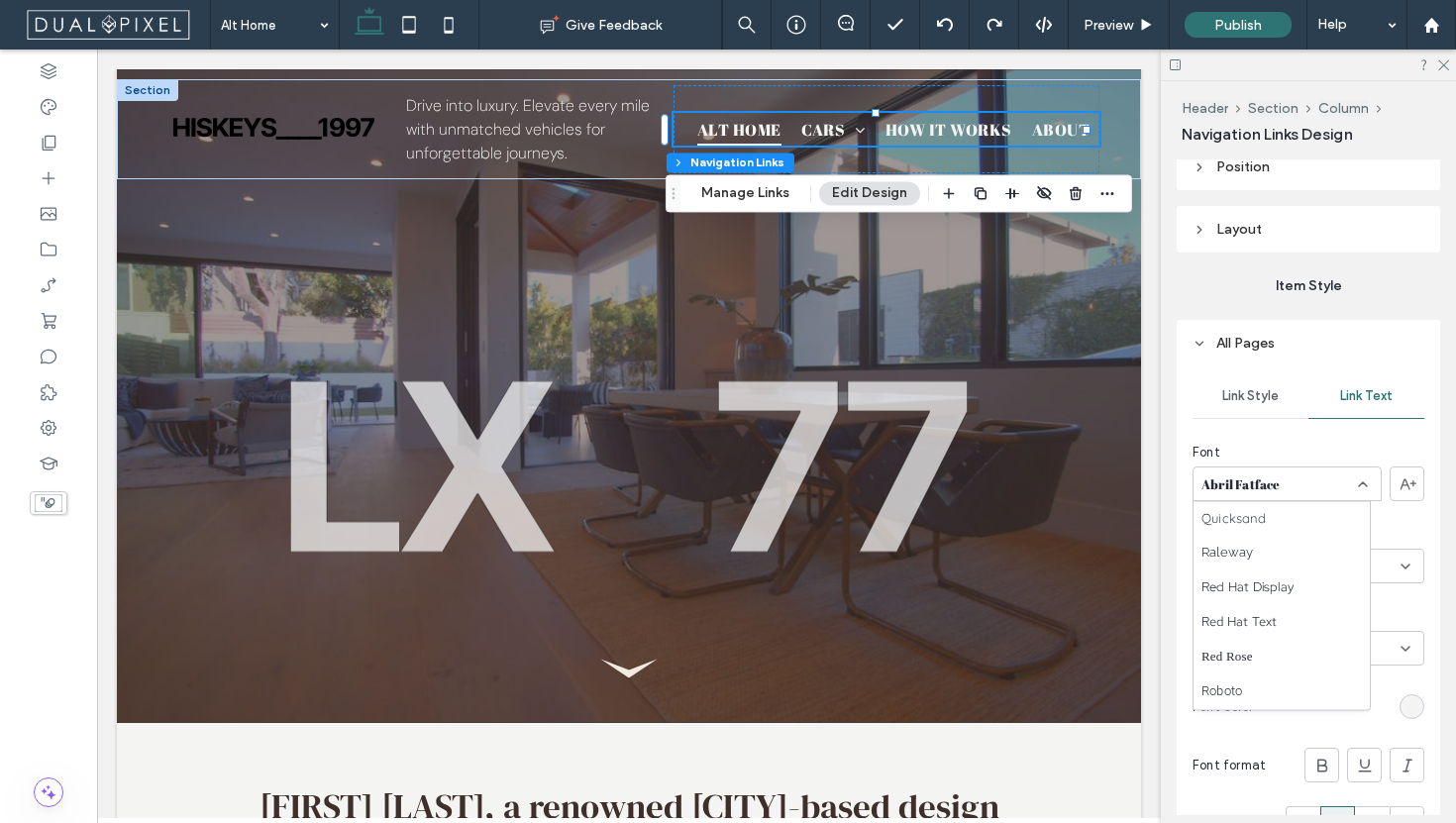 scroll, scrollTop: 1300, scrollLeft: 0, axis: vertical 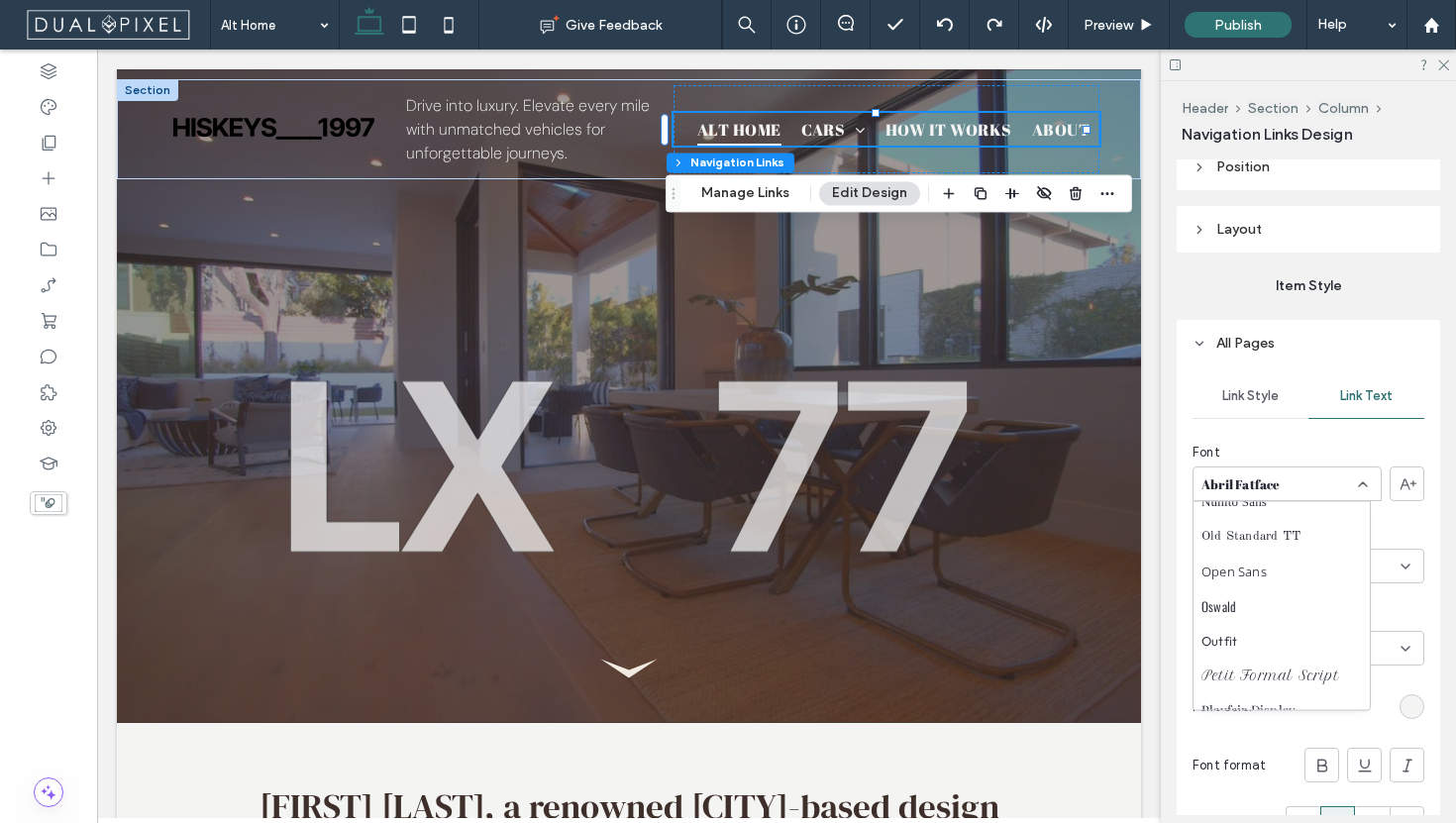 click on "Abril Fatface" at bounding box center [1241, 484] 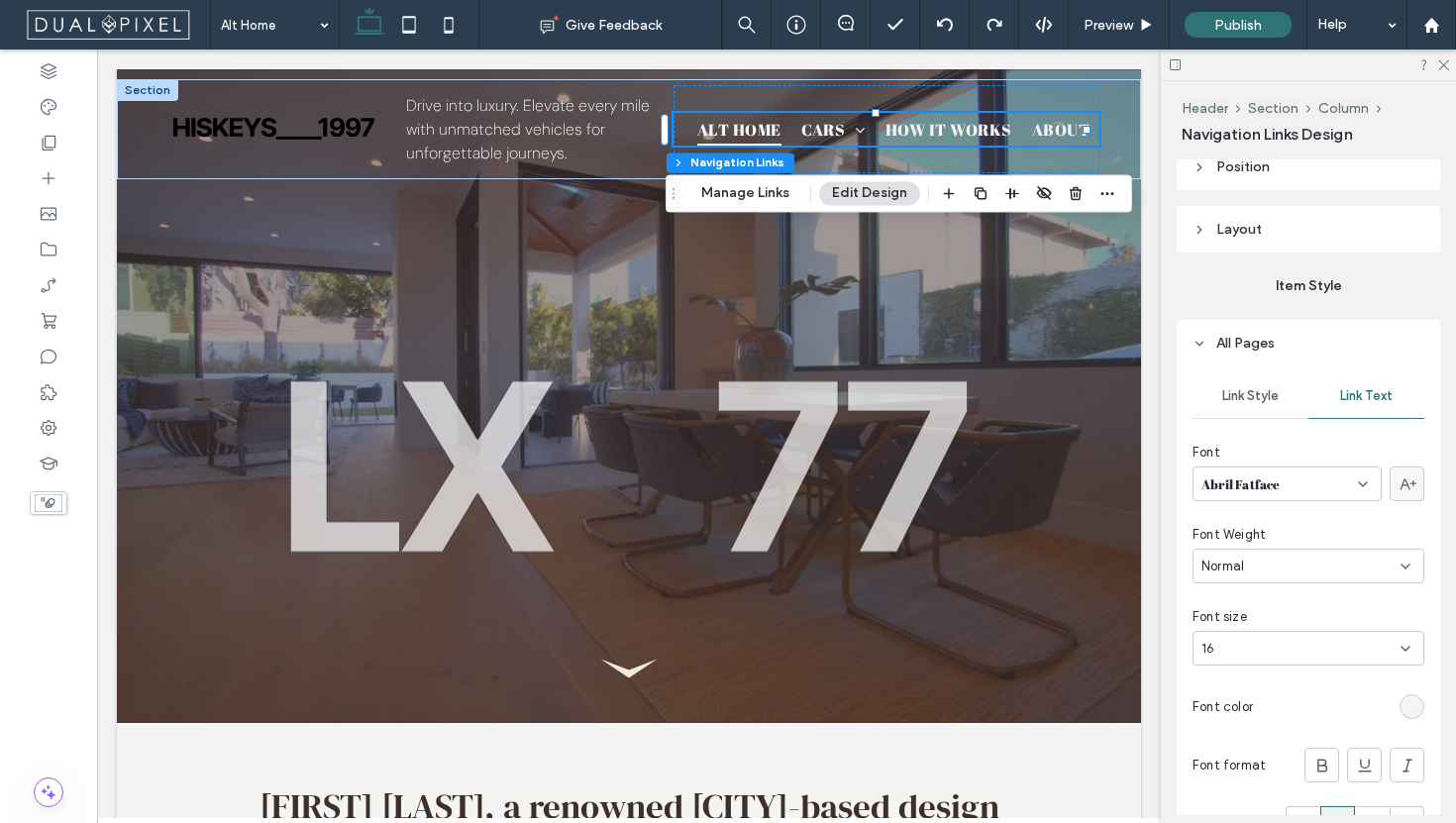 click at bounding box center [1406, 483] 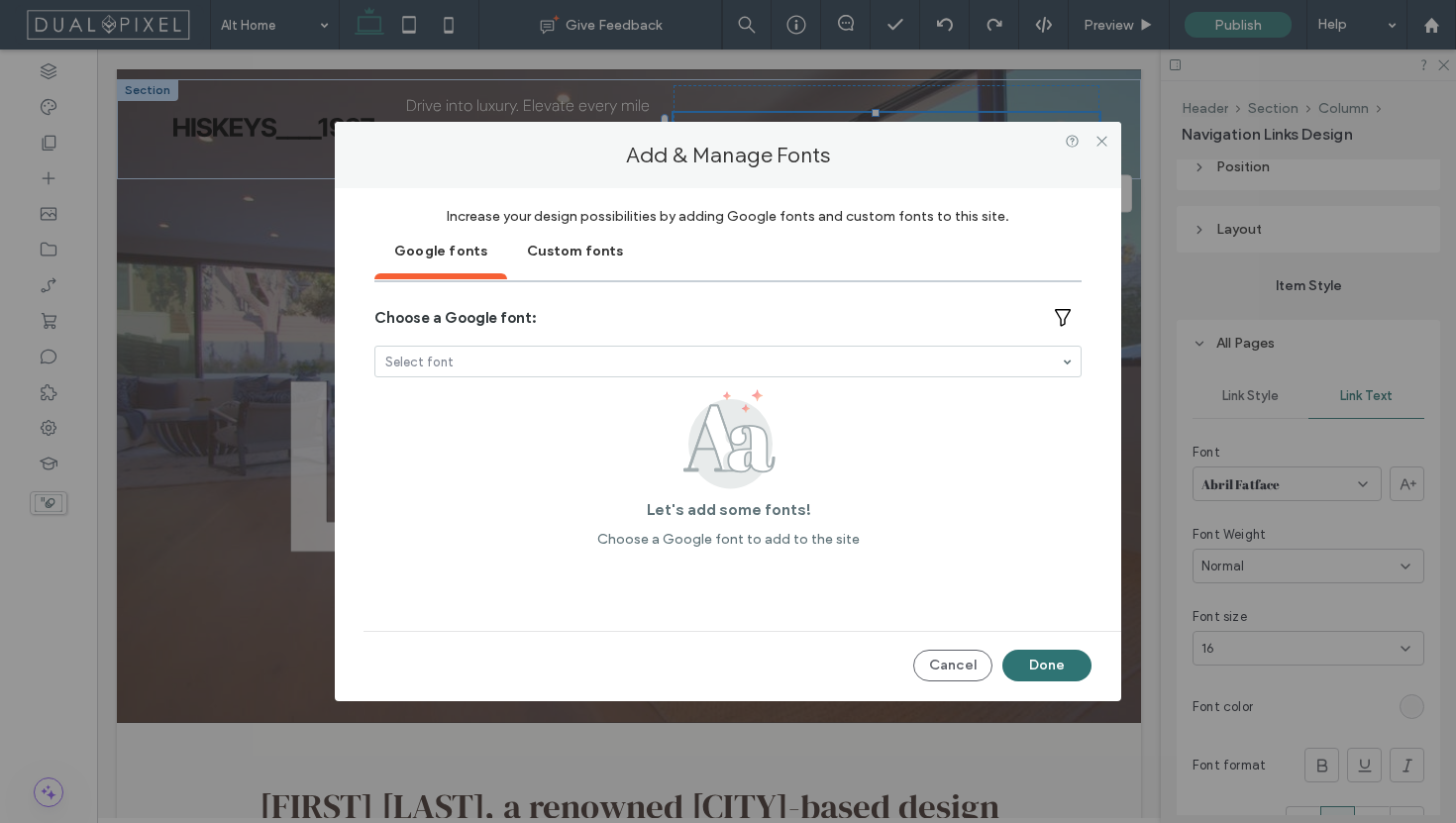 click on "Custom fonts" at bounding box center (574, 250) 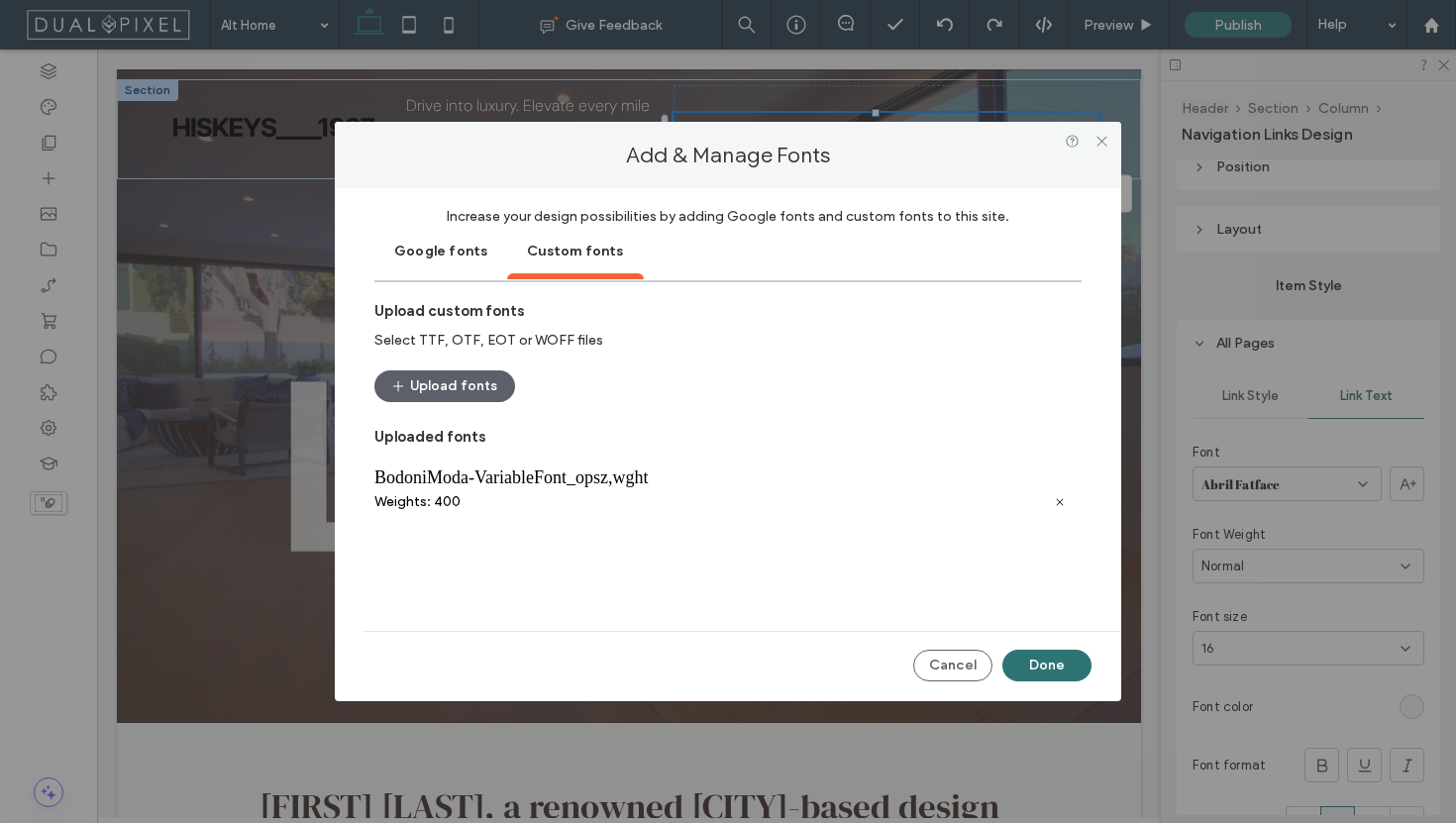click on "BodoniModa-VariableFont_opsz,wght" at bounding box center (728, 477) 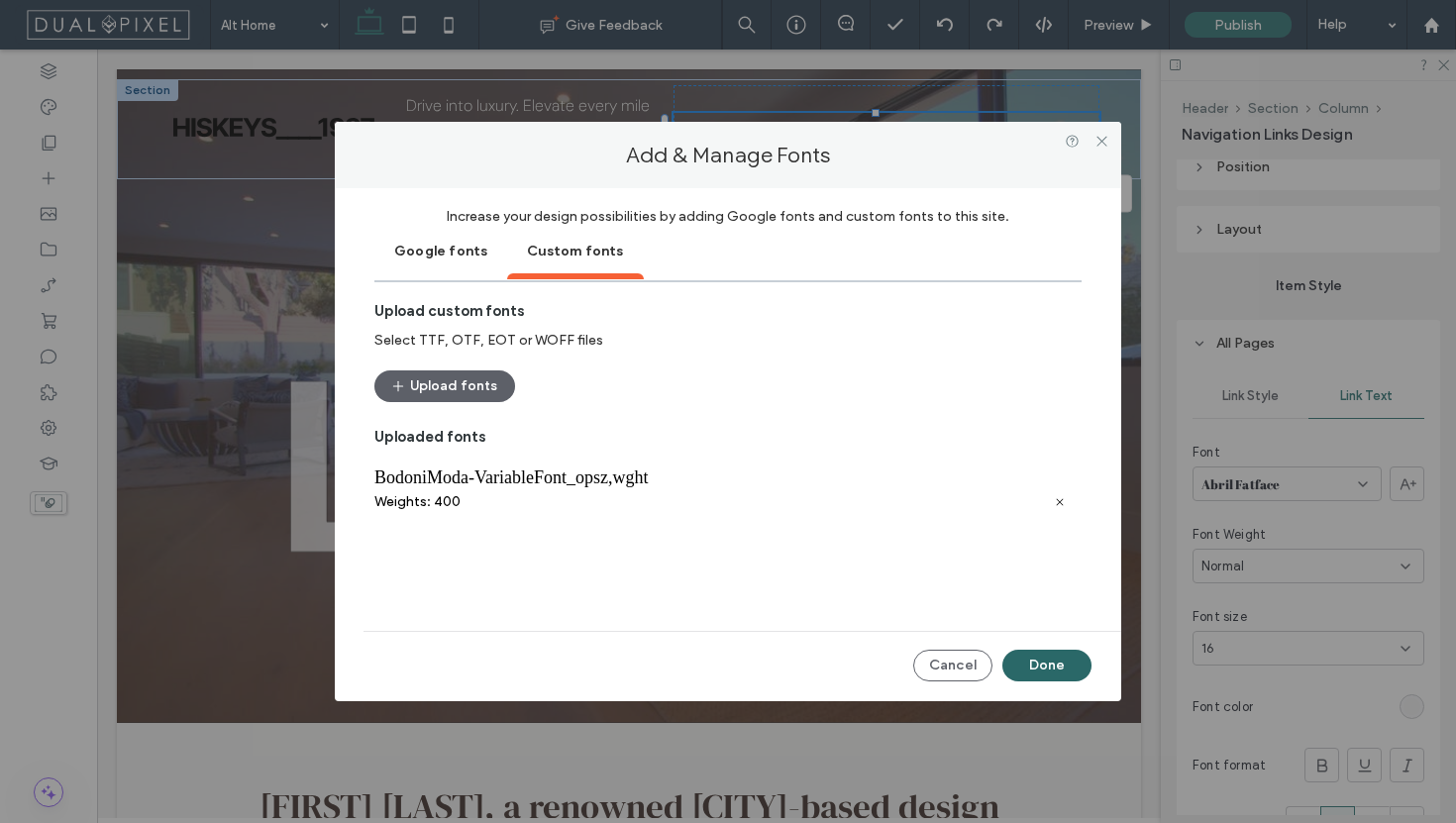 click on "Done" at bounding box center [1047, 666] 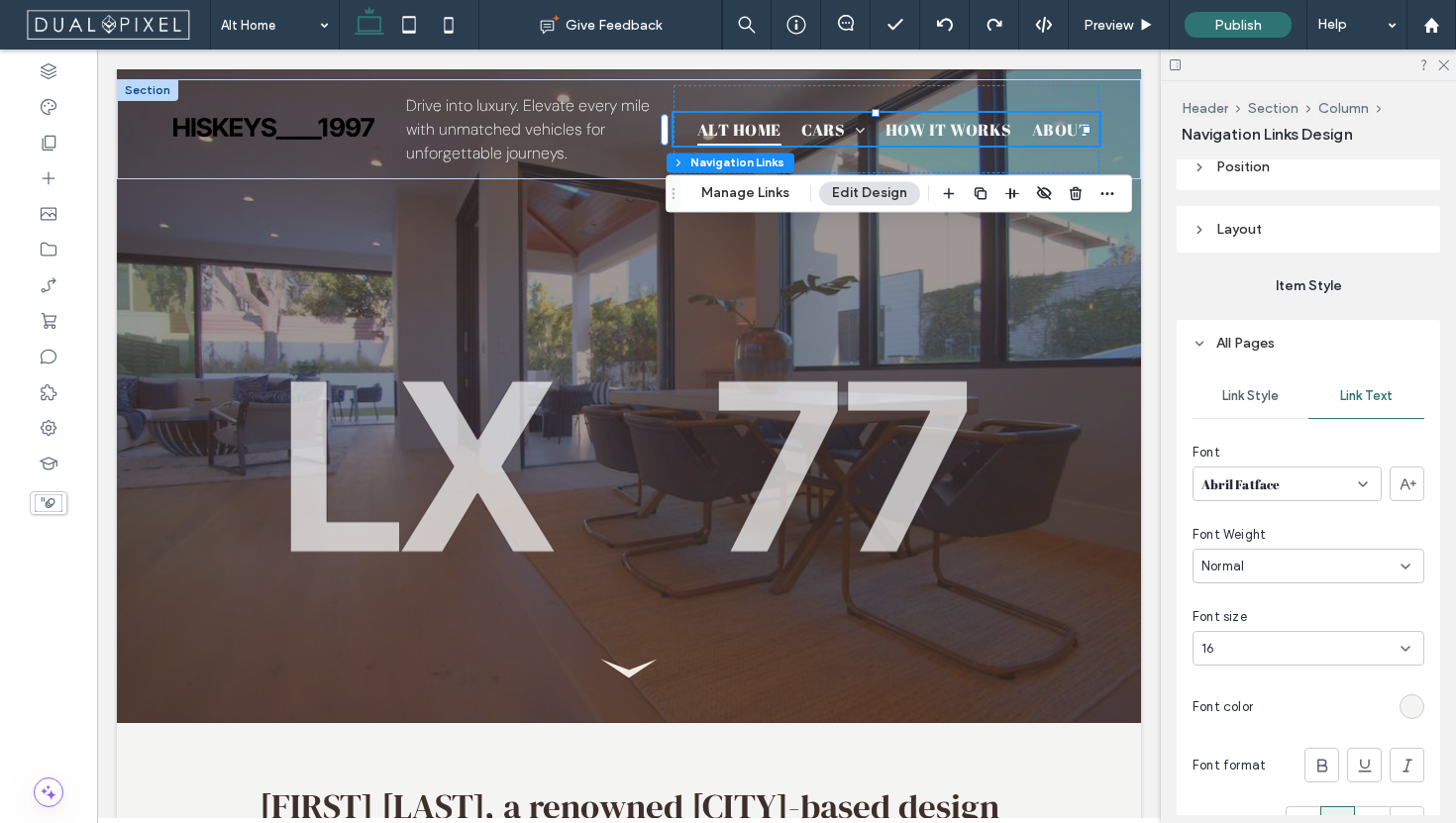 click on "Abril Fatface" at bounding box center [1241, 484] 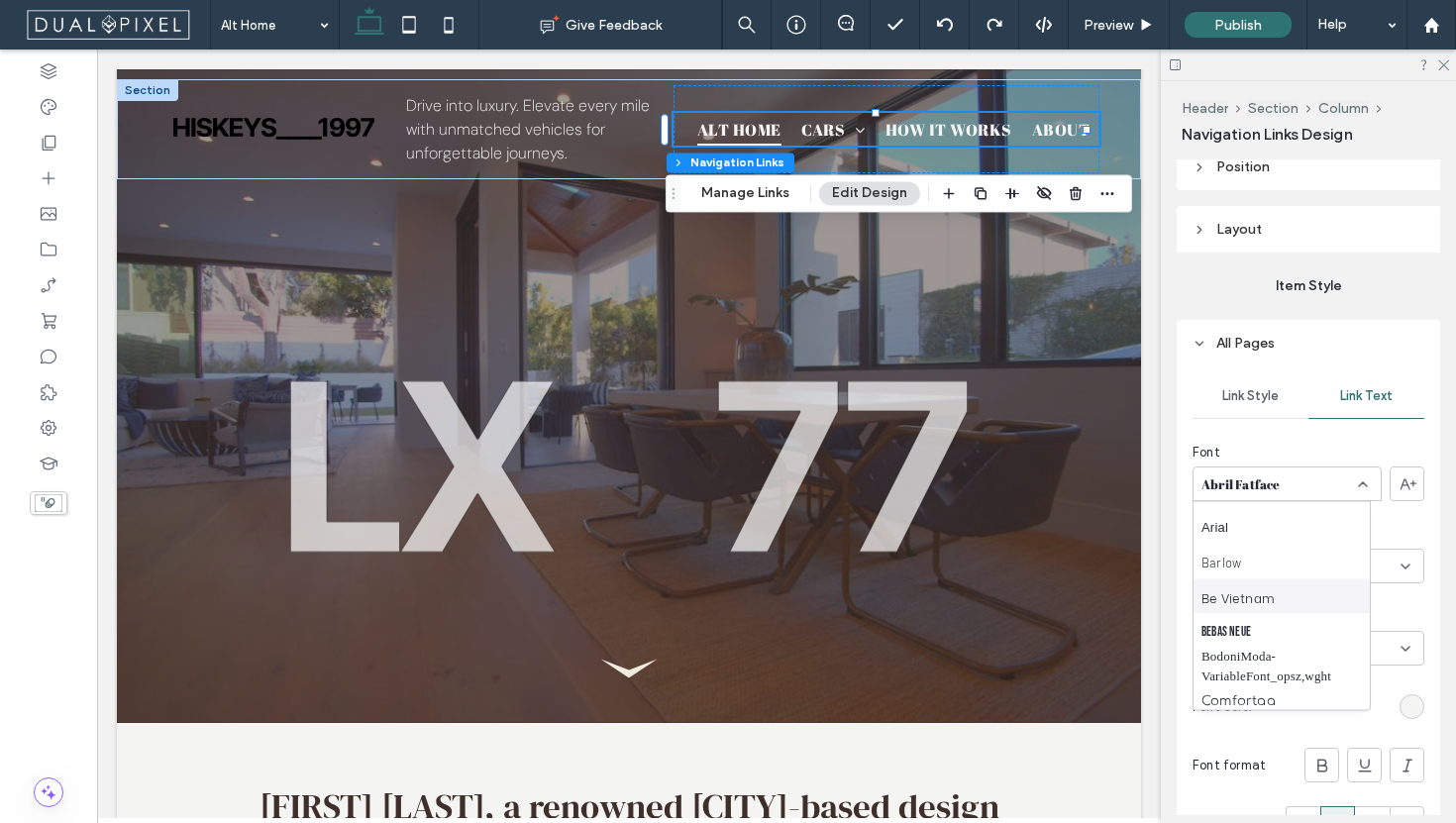 scroll, scrollTop: 188, scrollLeft: 0, axis: vertical 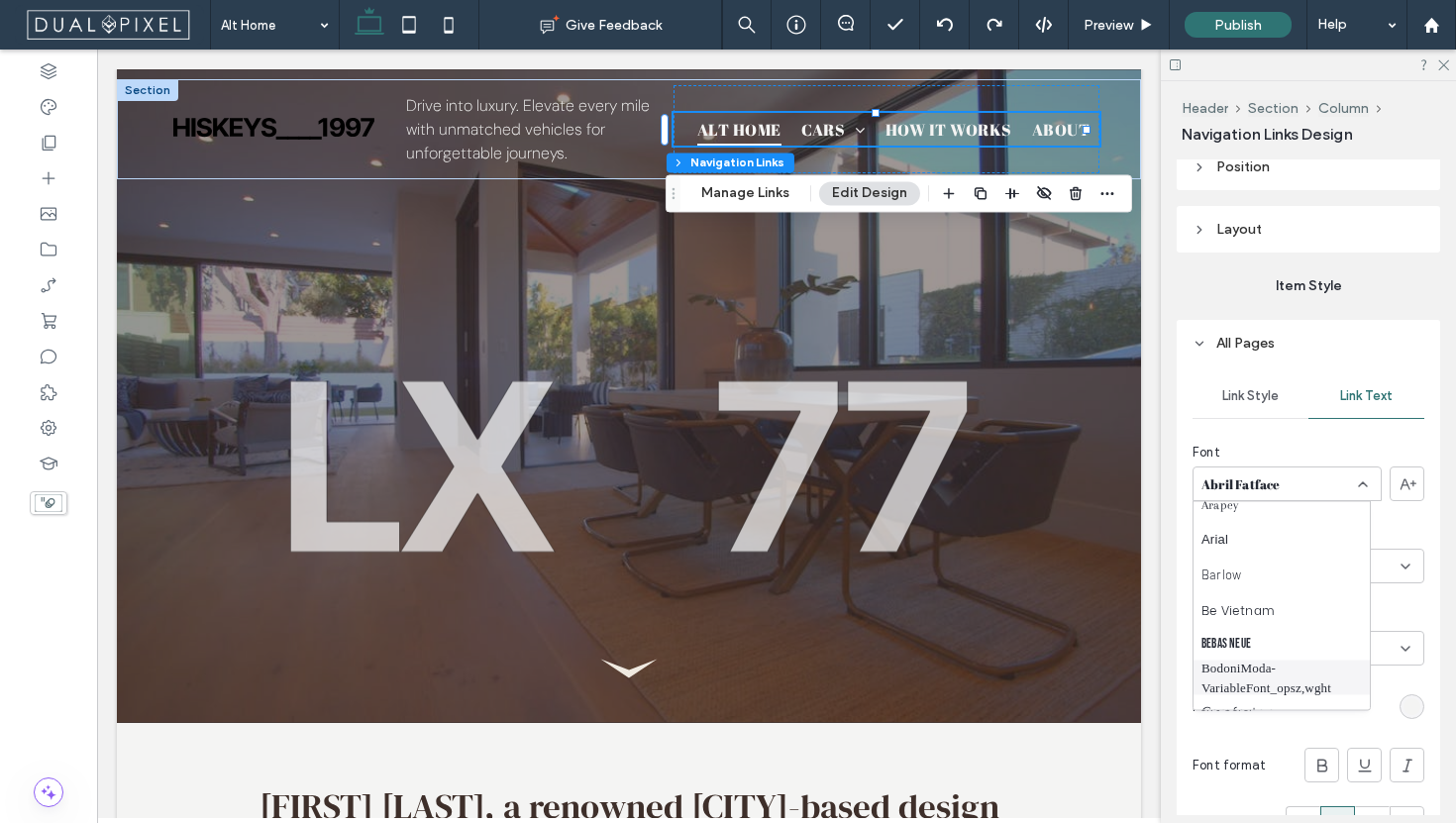 click on "BodoniModa-VariableFont_opsz,wght" at bounding box center (1278, 677) 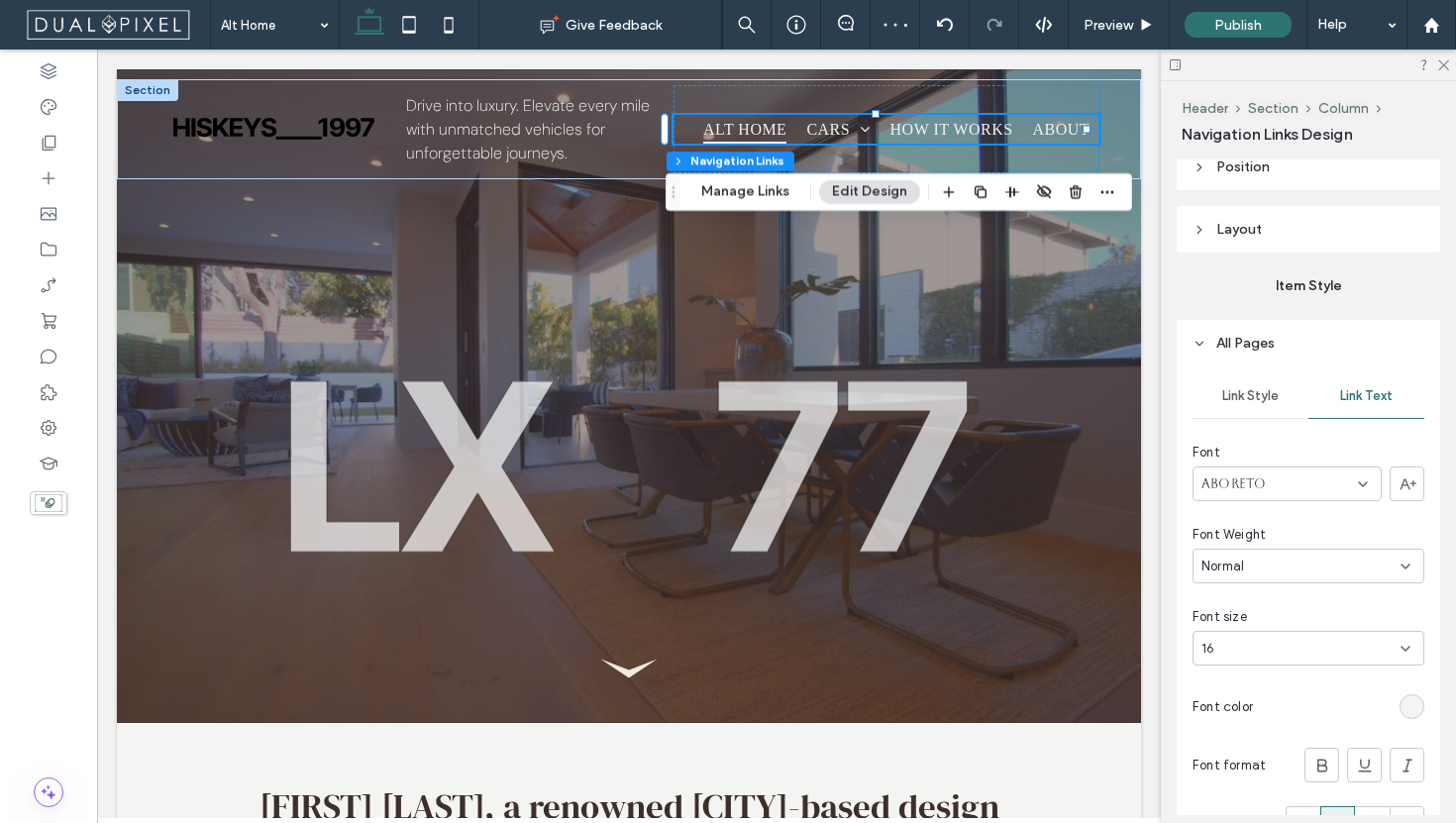 click on "Aboreto" at bounding box center (1287, 483) 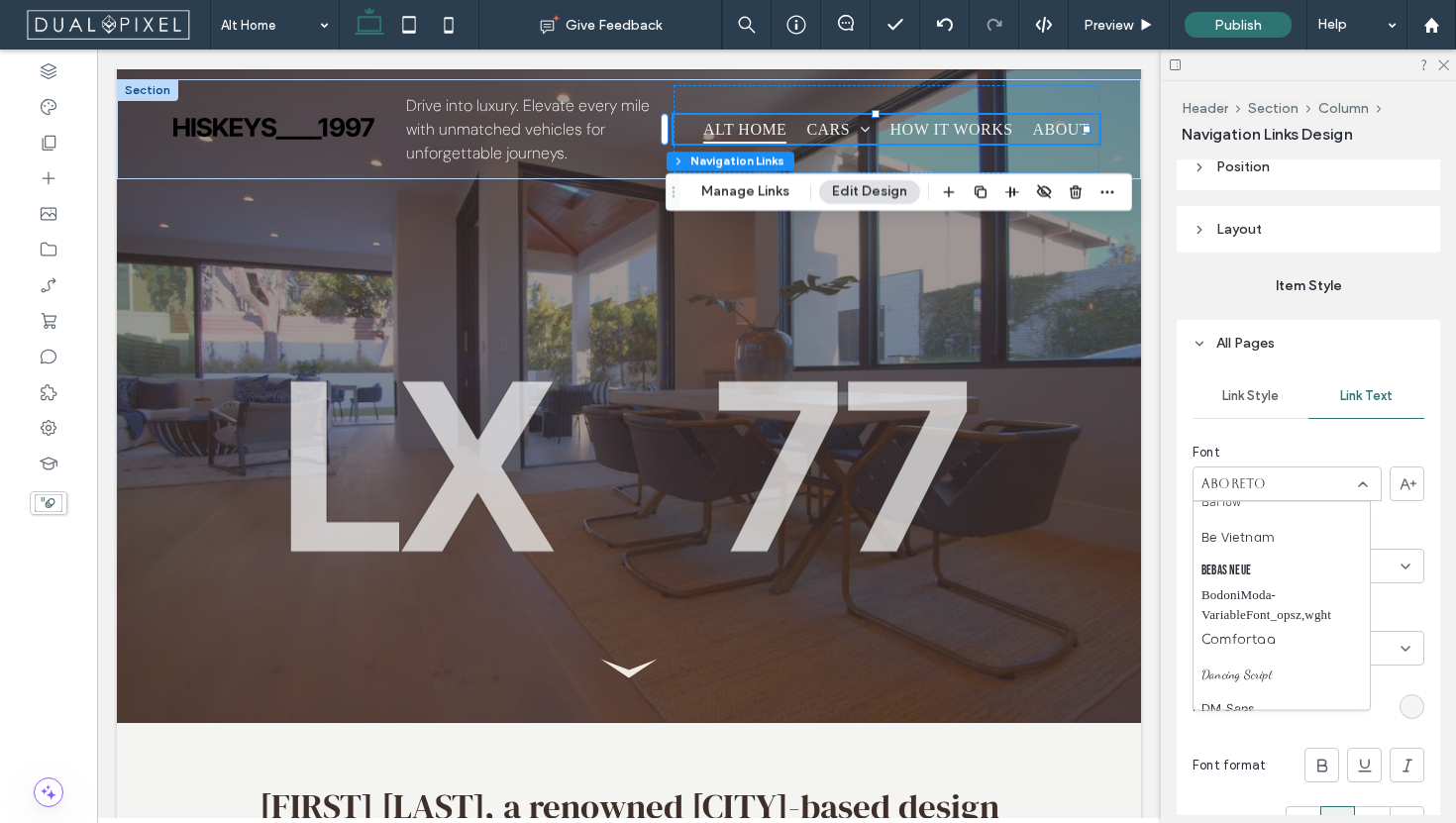 scroll, scrollTop: 263, scrollLeft: 0, axis: vertical 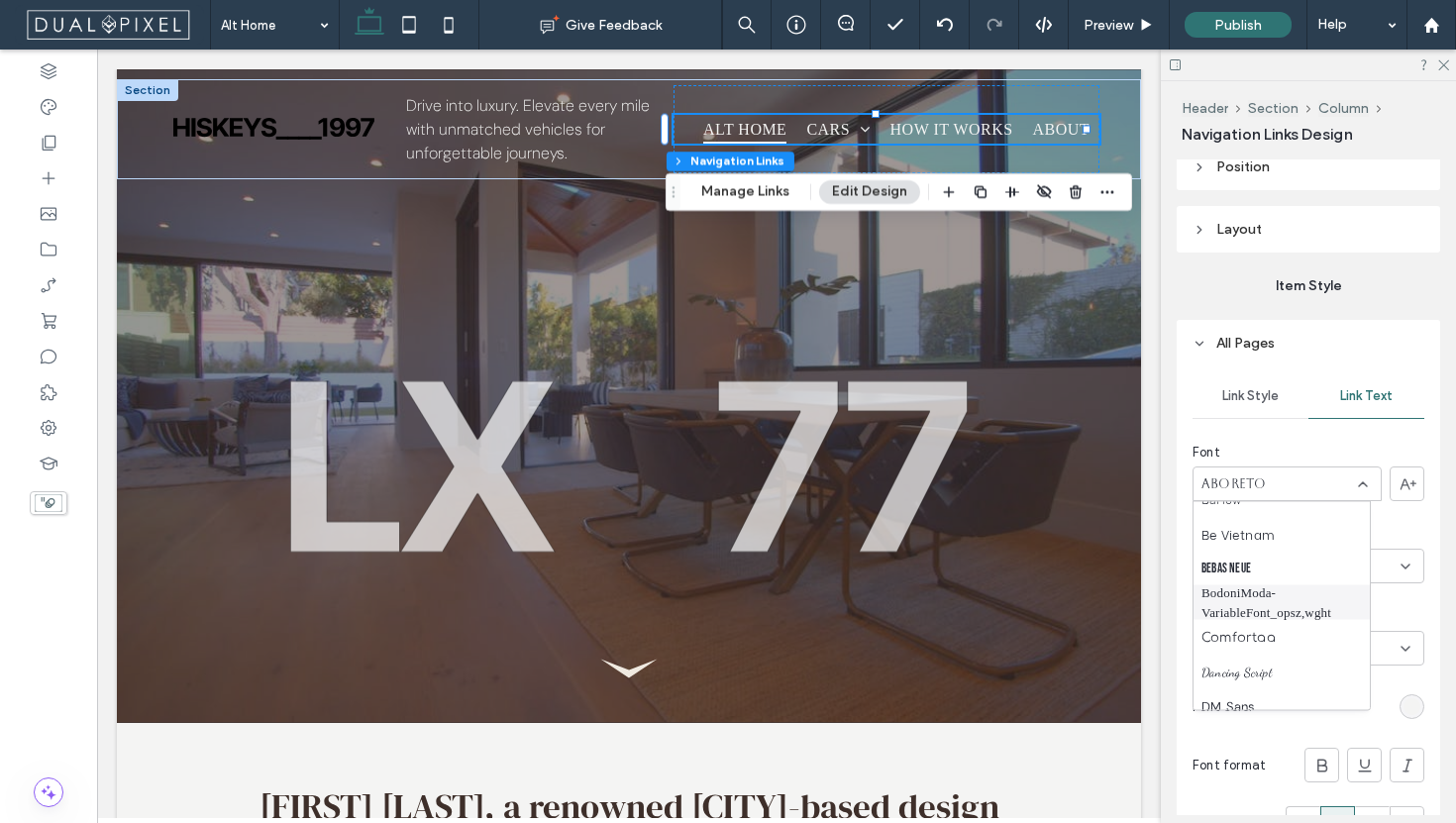 click on "BodoniModa-VariableFont_opsz,wght" at bounding box center [1278, 602] 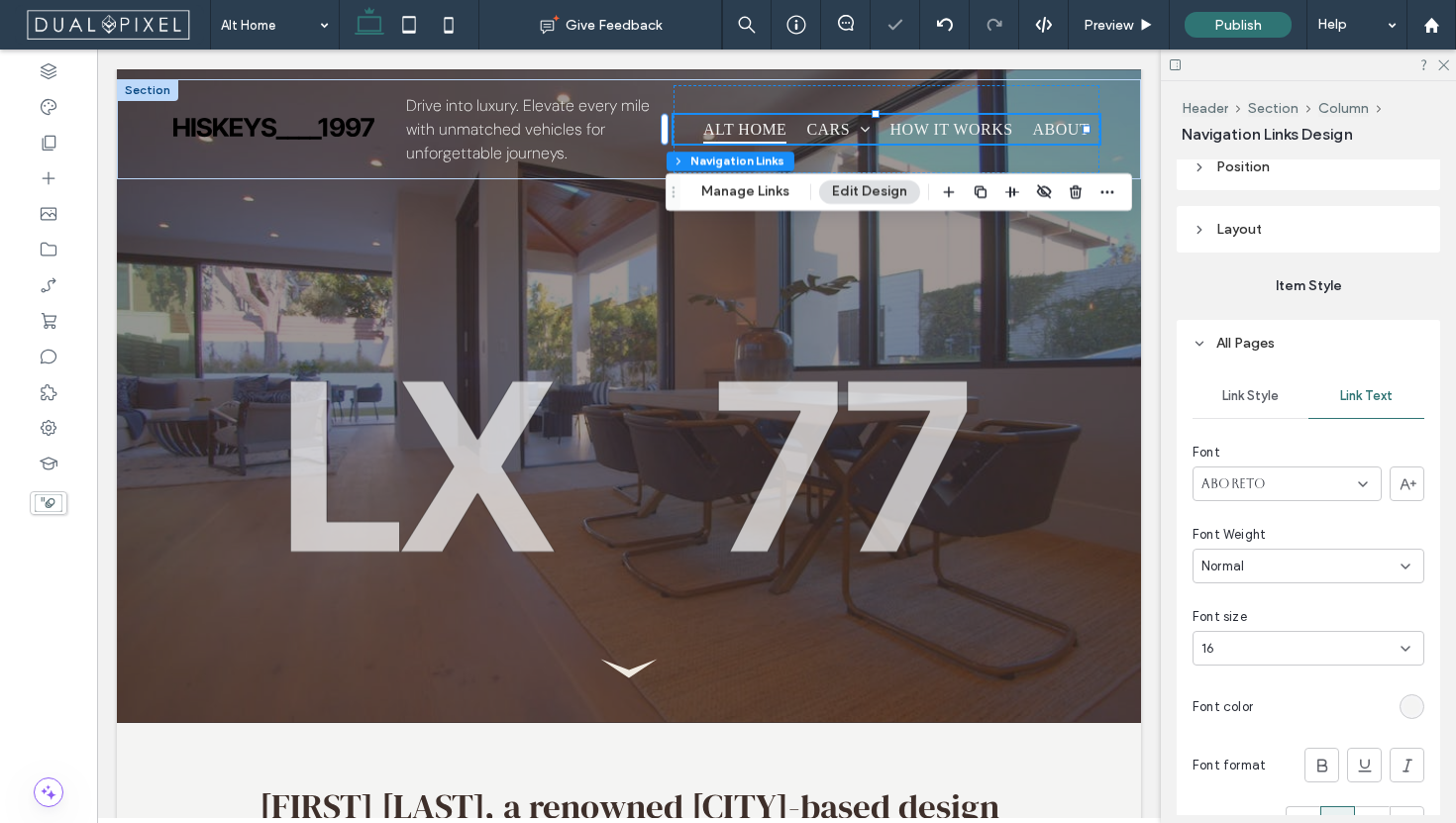 click on "Aboreto" at bounding box center (1287, 483) 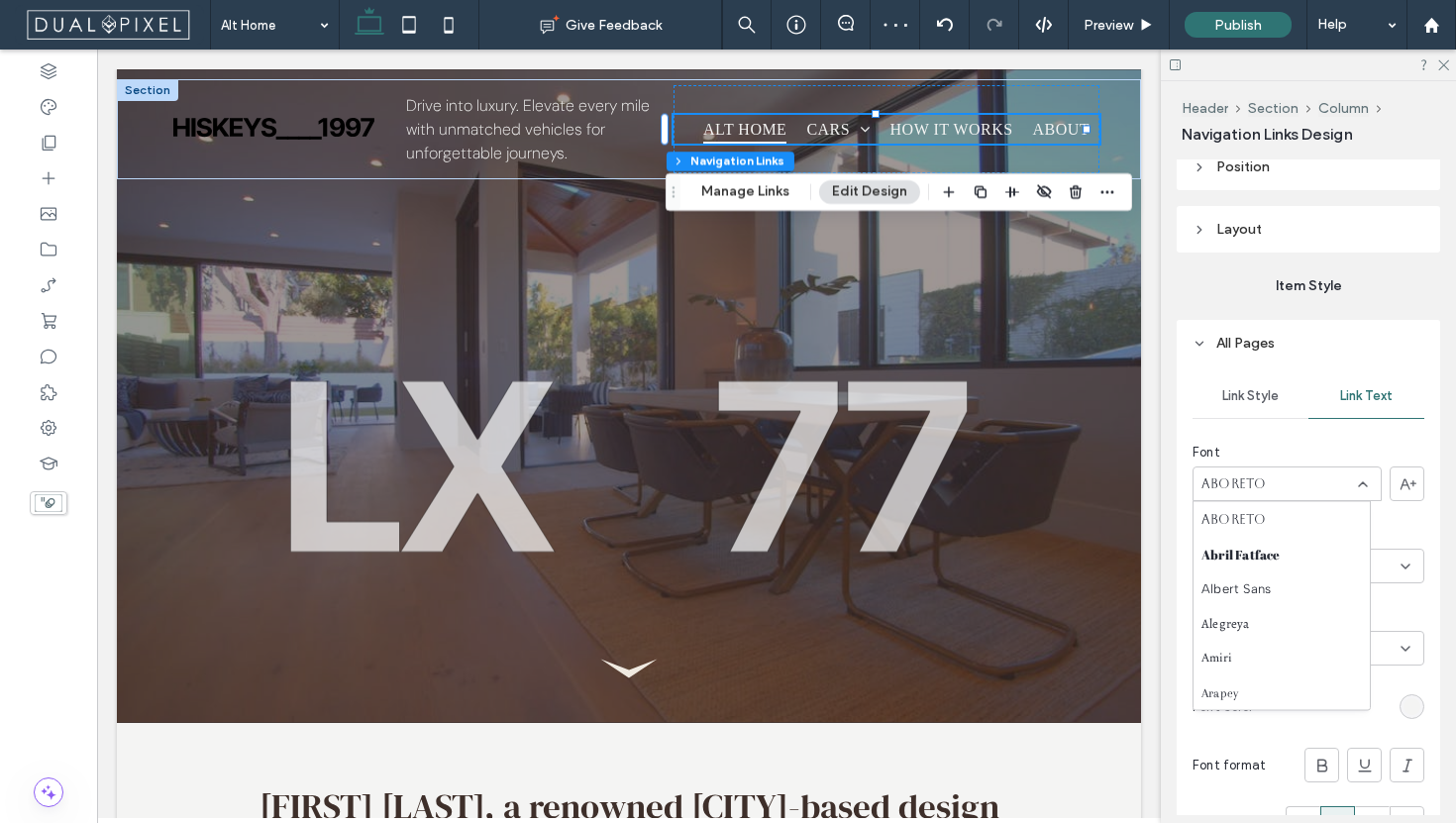 click on "Aboreto" at bounding box center (1233, 484) 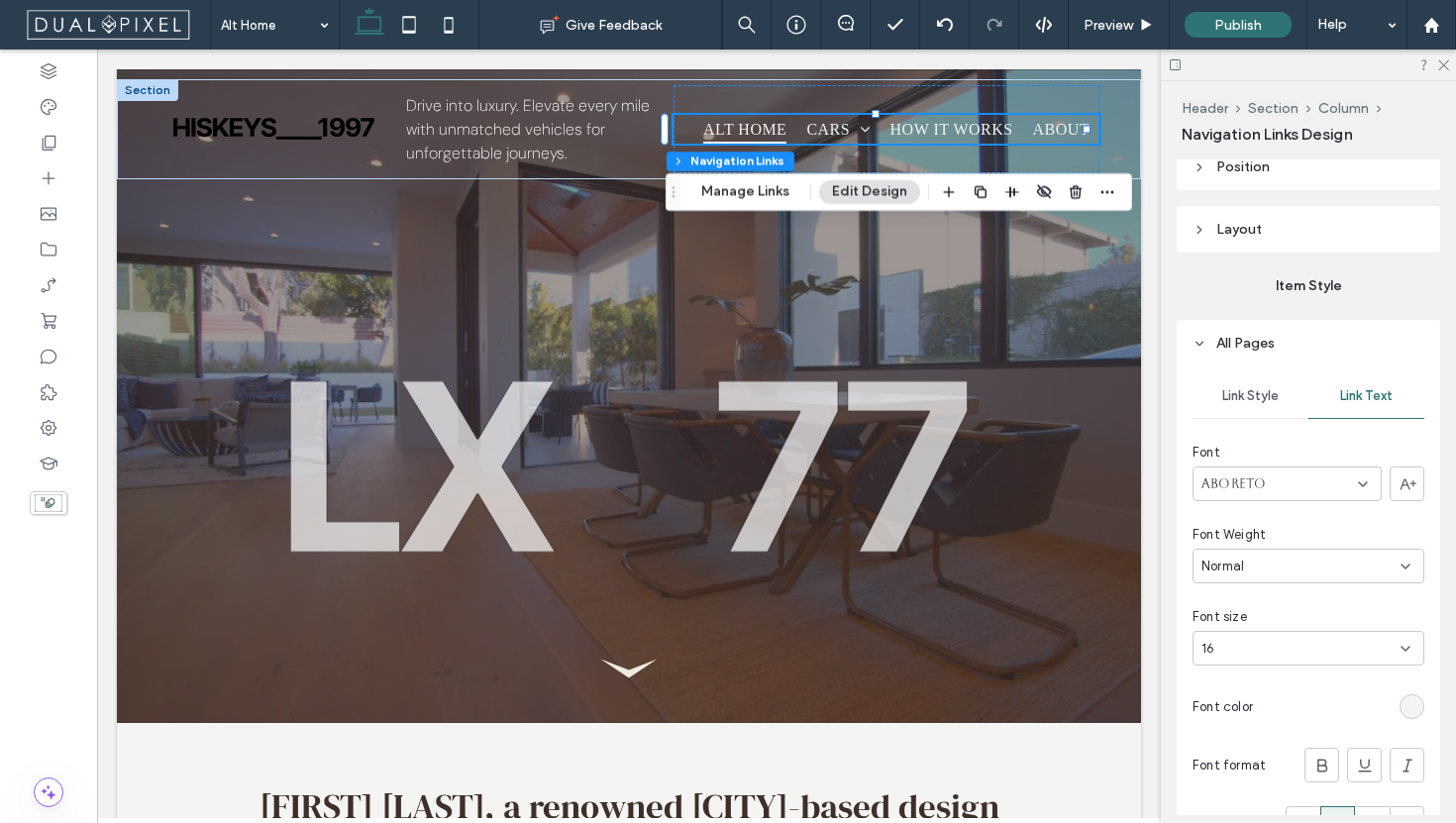 click on "Aboreto" at bounding box center [1233, 484] 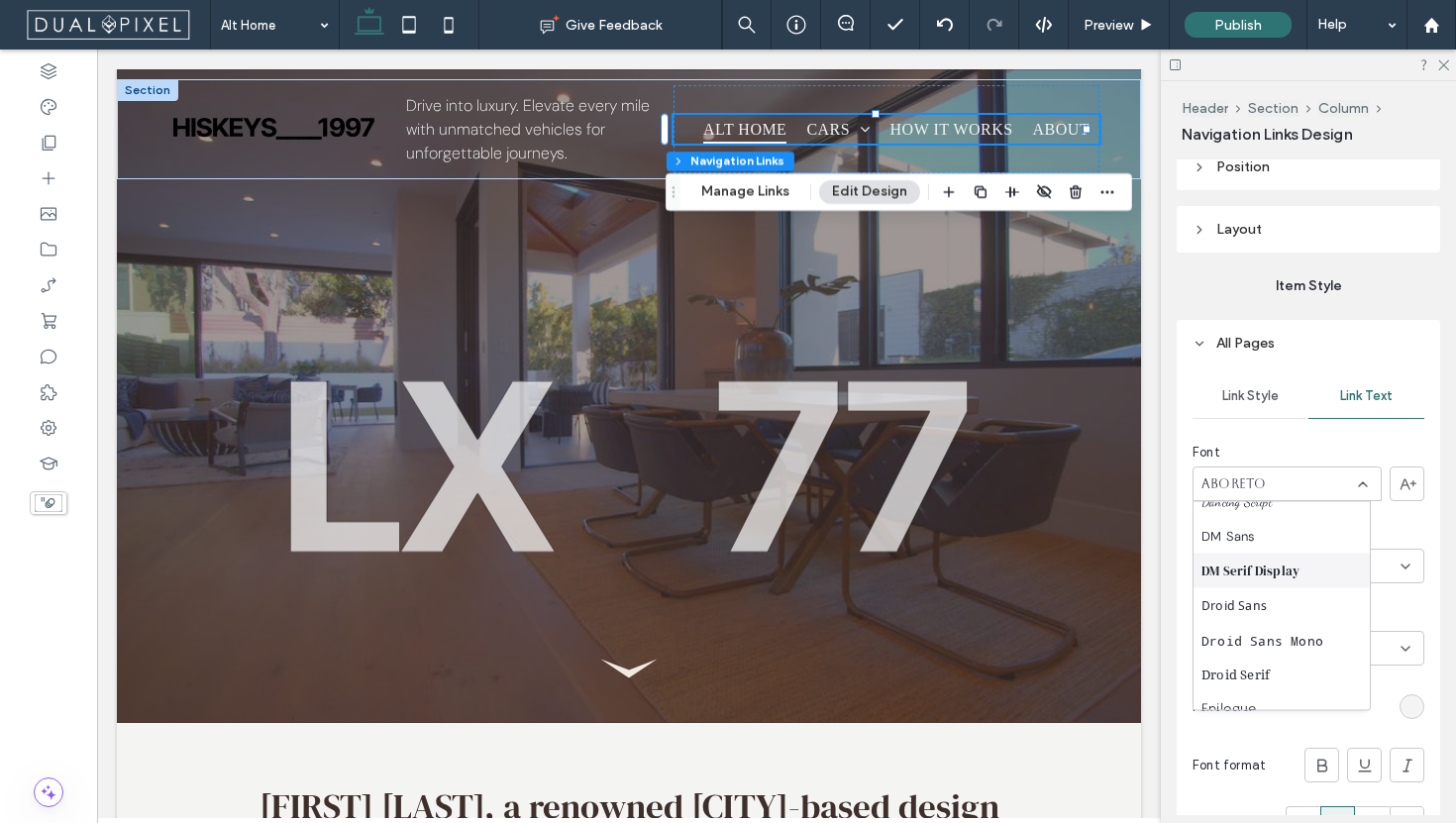 scroll, scrollTop: 432, scrollLeft: 0, axis: vertical 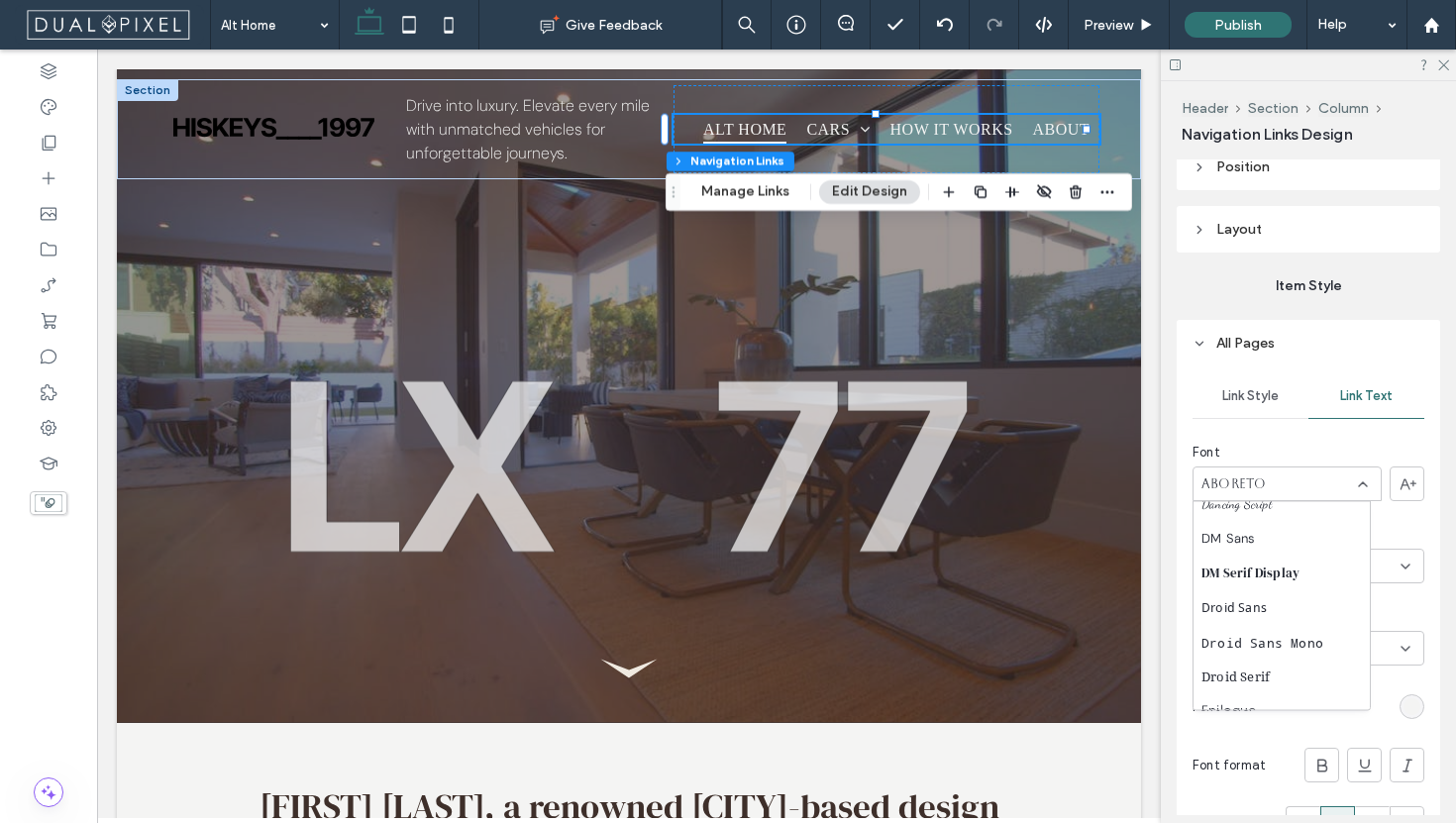 click on "DM Sans" at bounding box center (1282, 538) 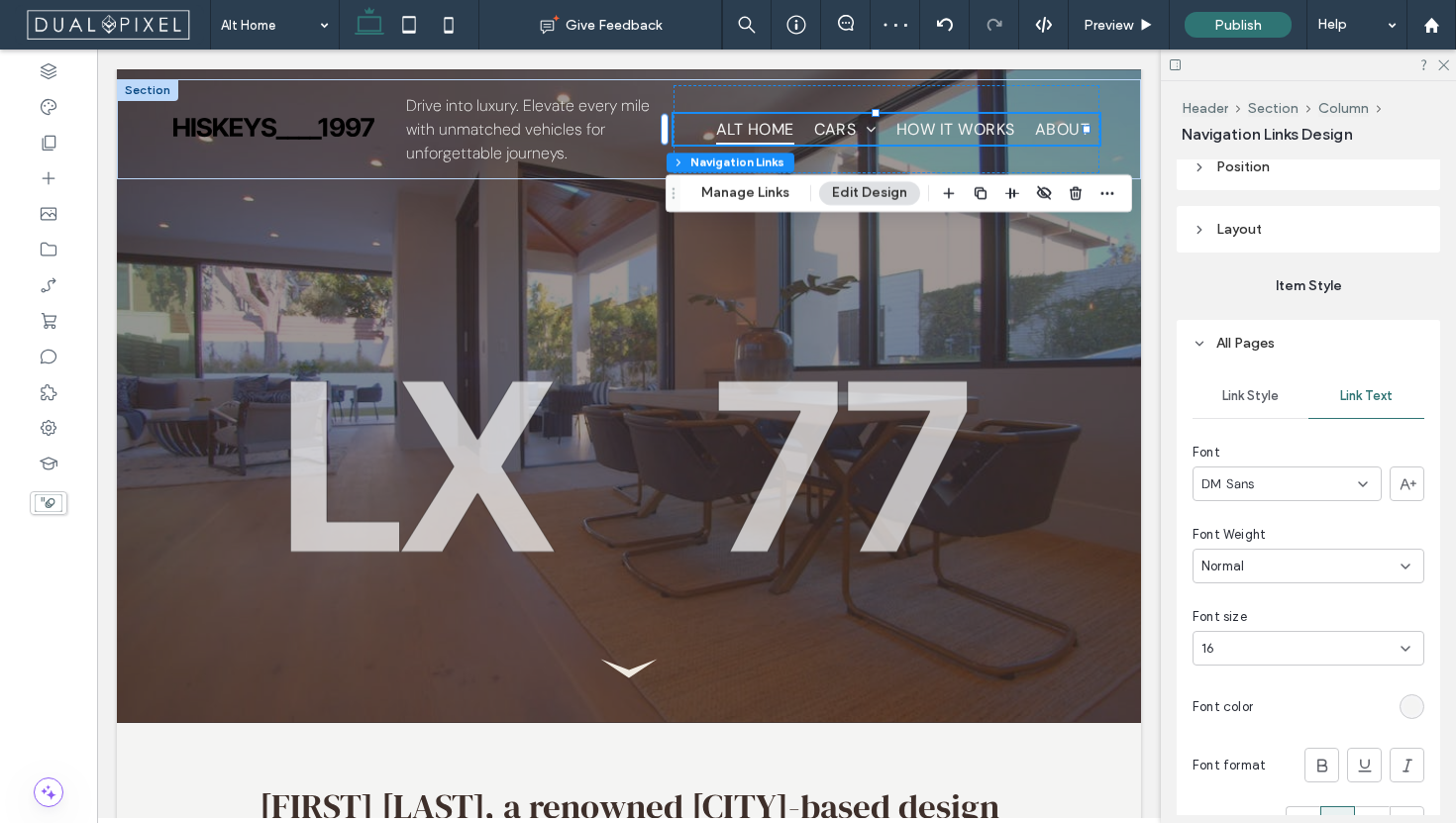 click on "Normal" at bounding box center (1300, 566) 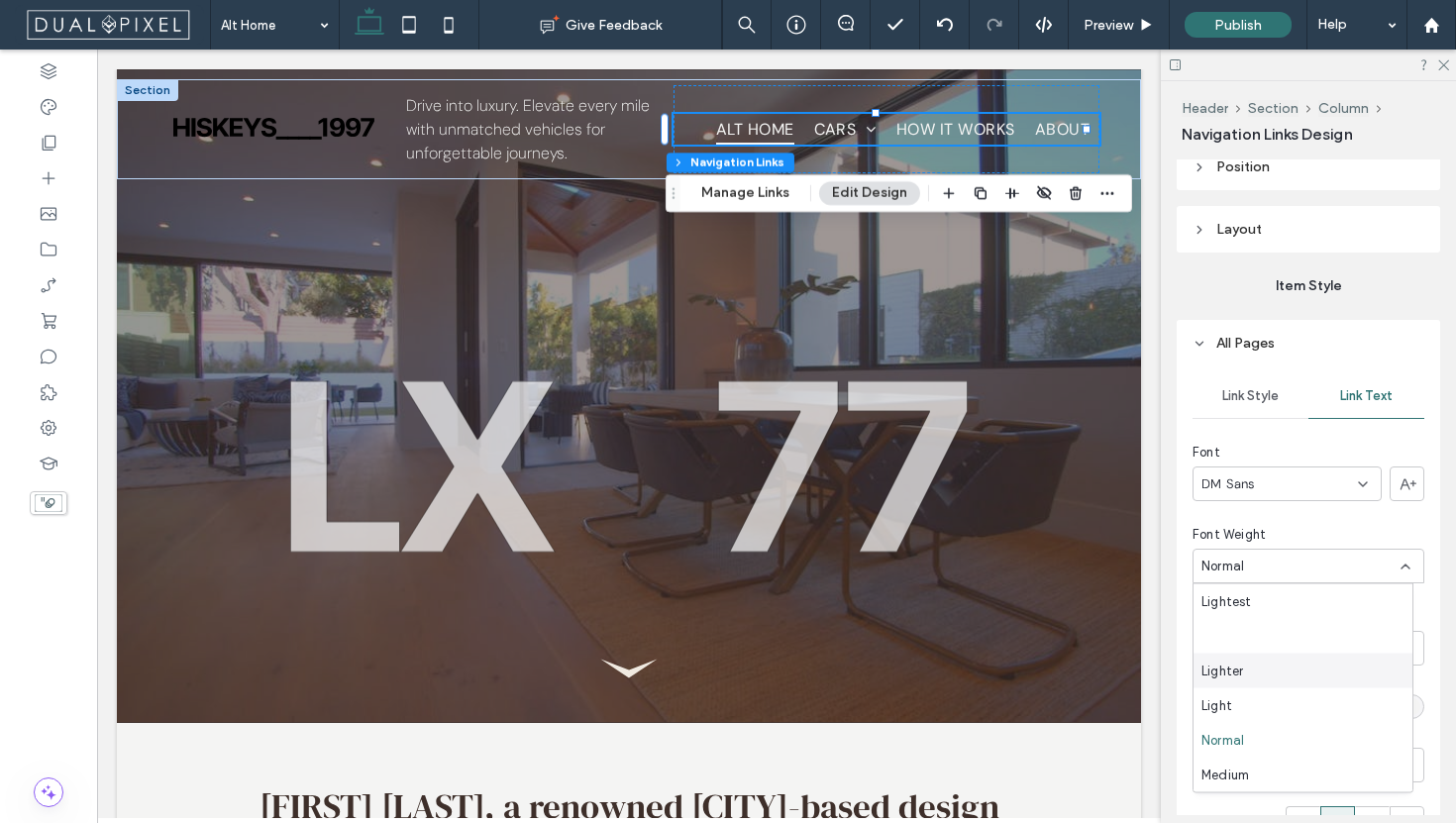 click on "Lighter" at bounding box center (1302, 670) 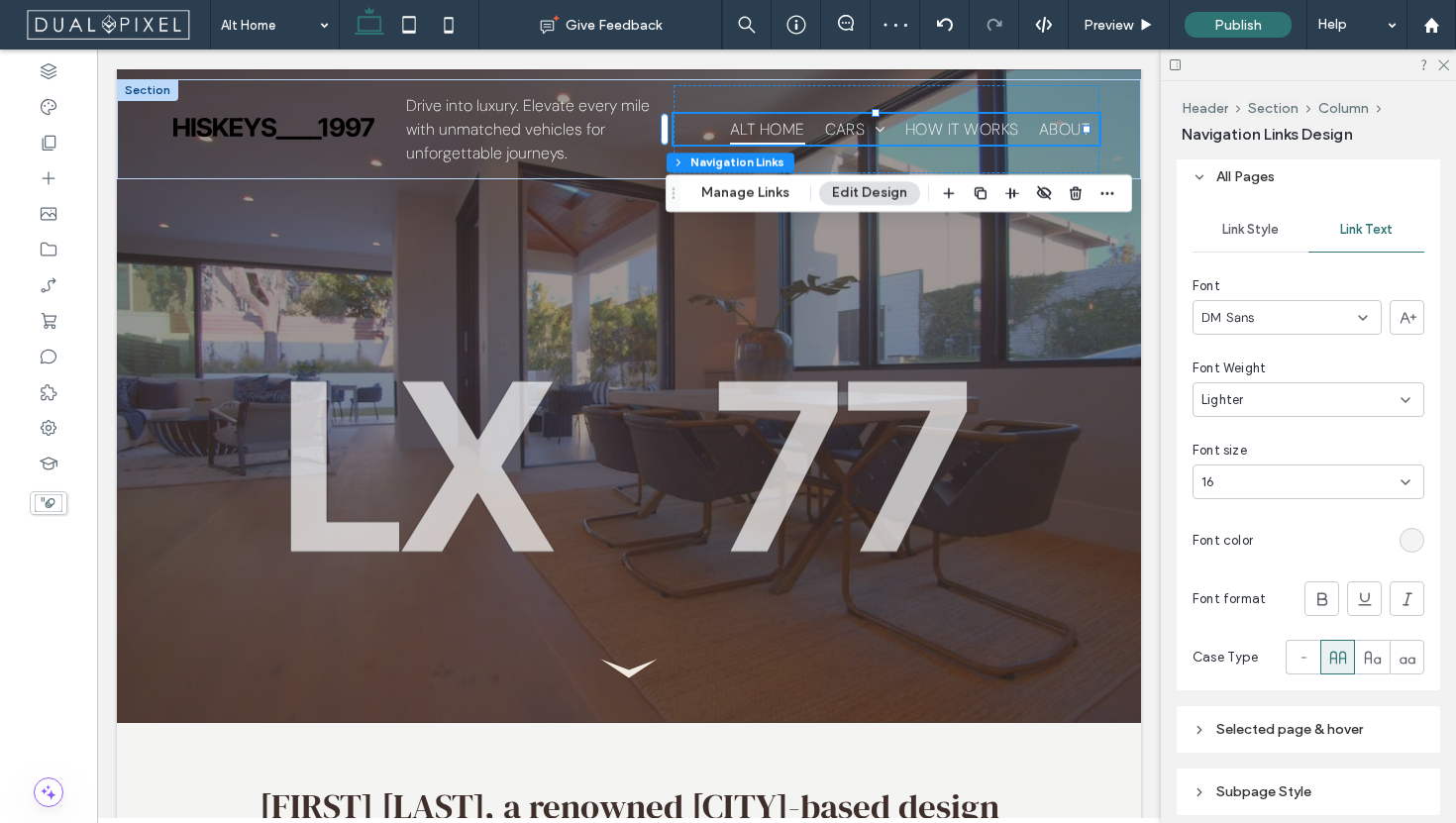 scroll, scrollTop: 616, scrollLeft: 0, axis: vertical 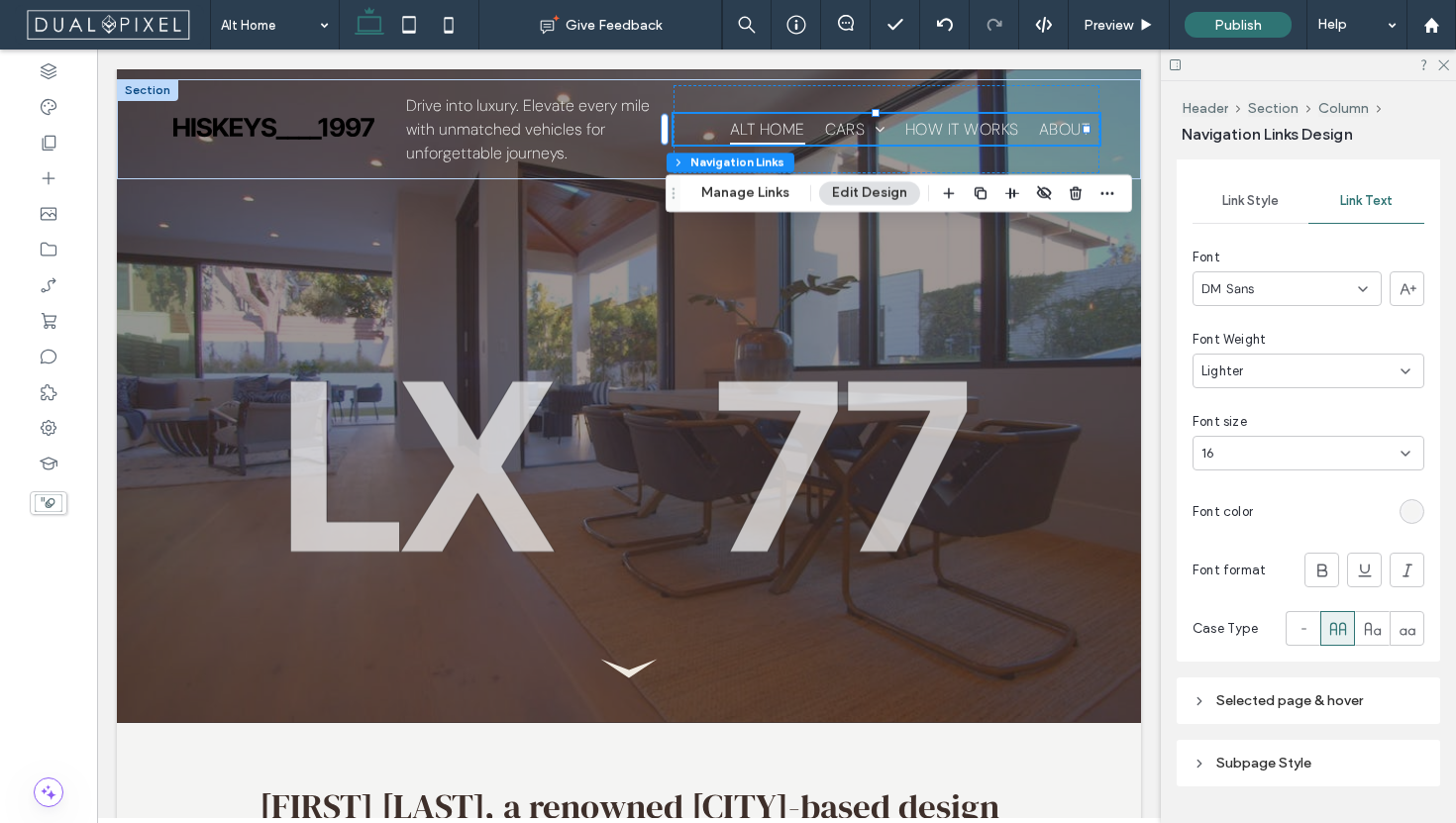 click at bounding box center (1308, 64) 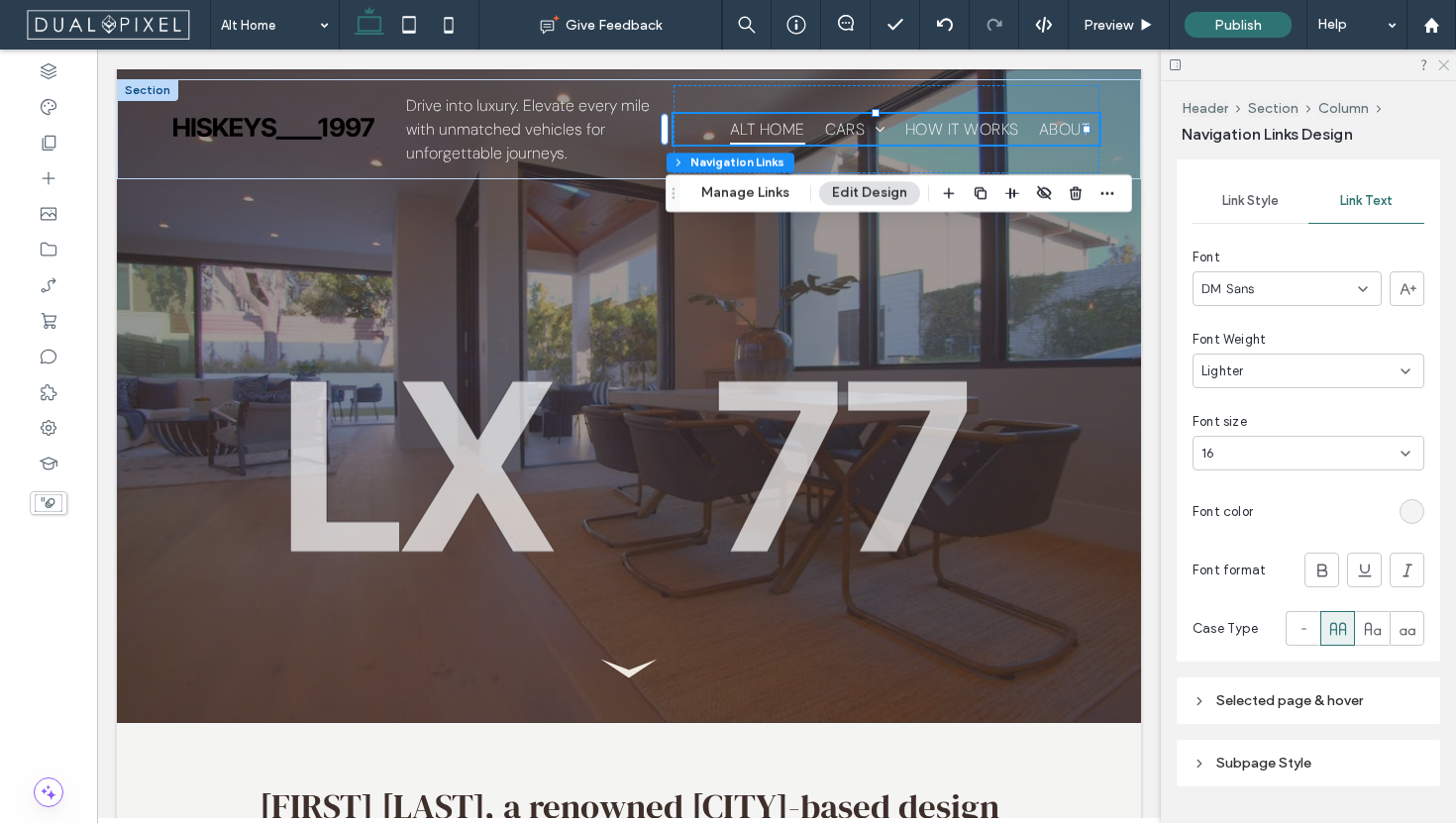 click 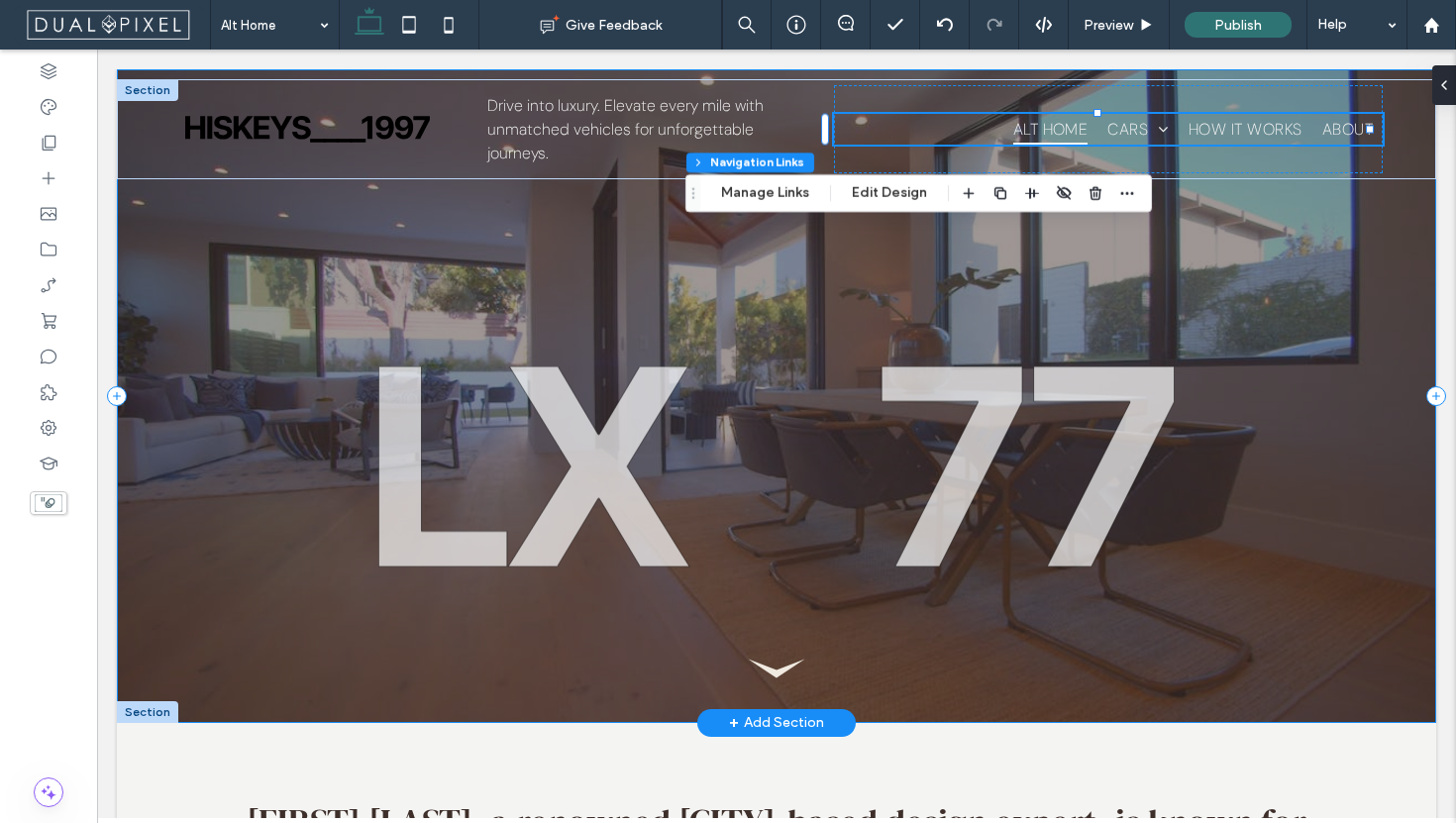 click at bounding box center (777, 396) 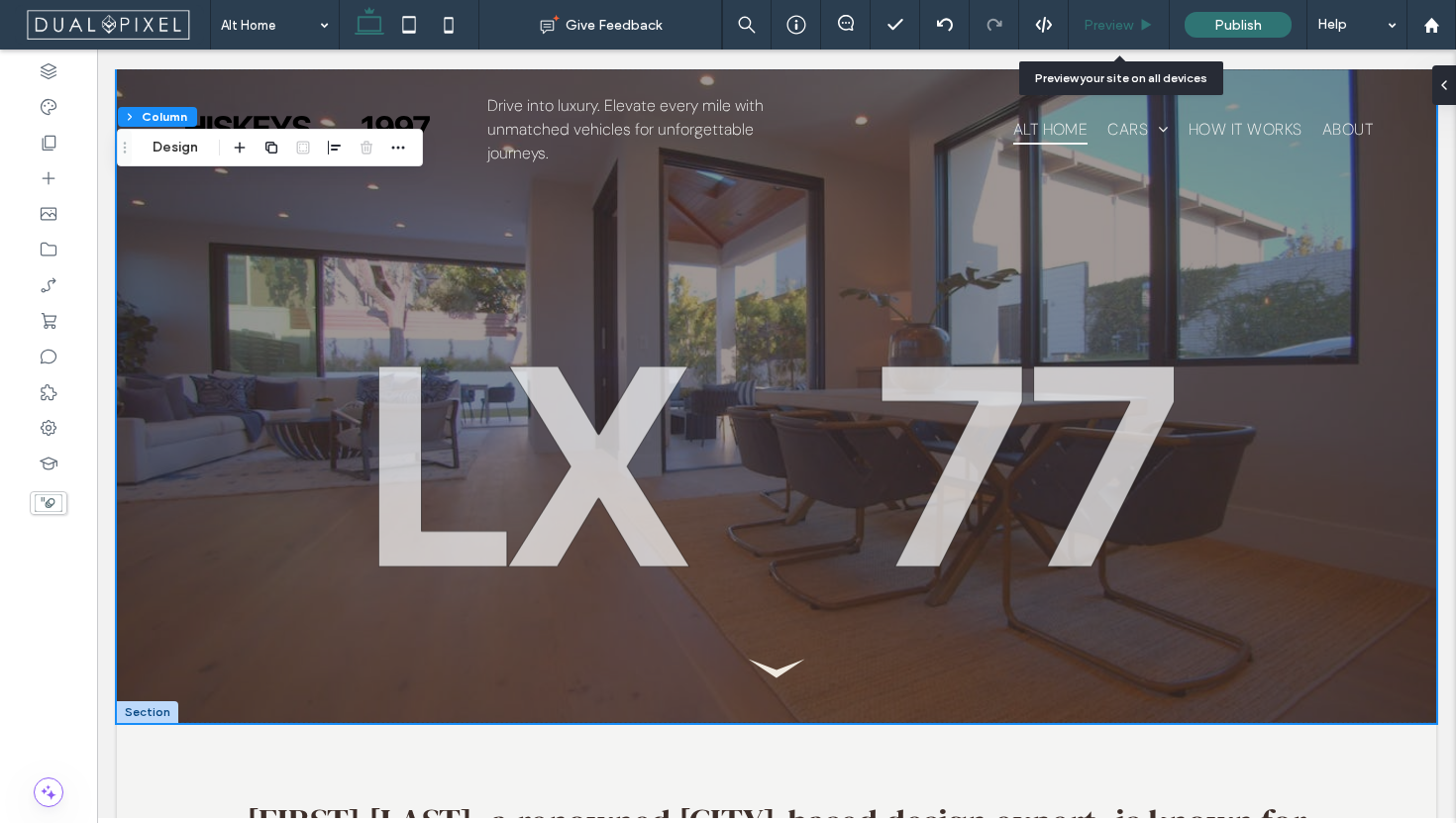 click on "Preview" at bounding box center [1119, 25] 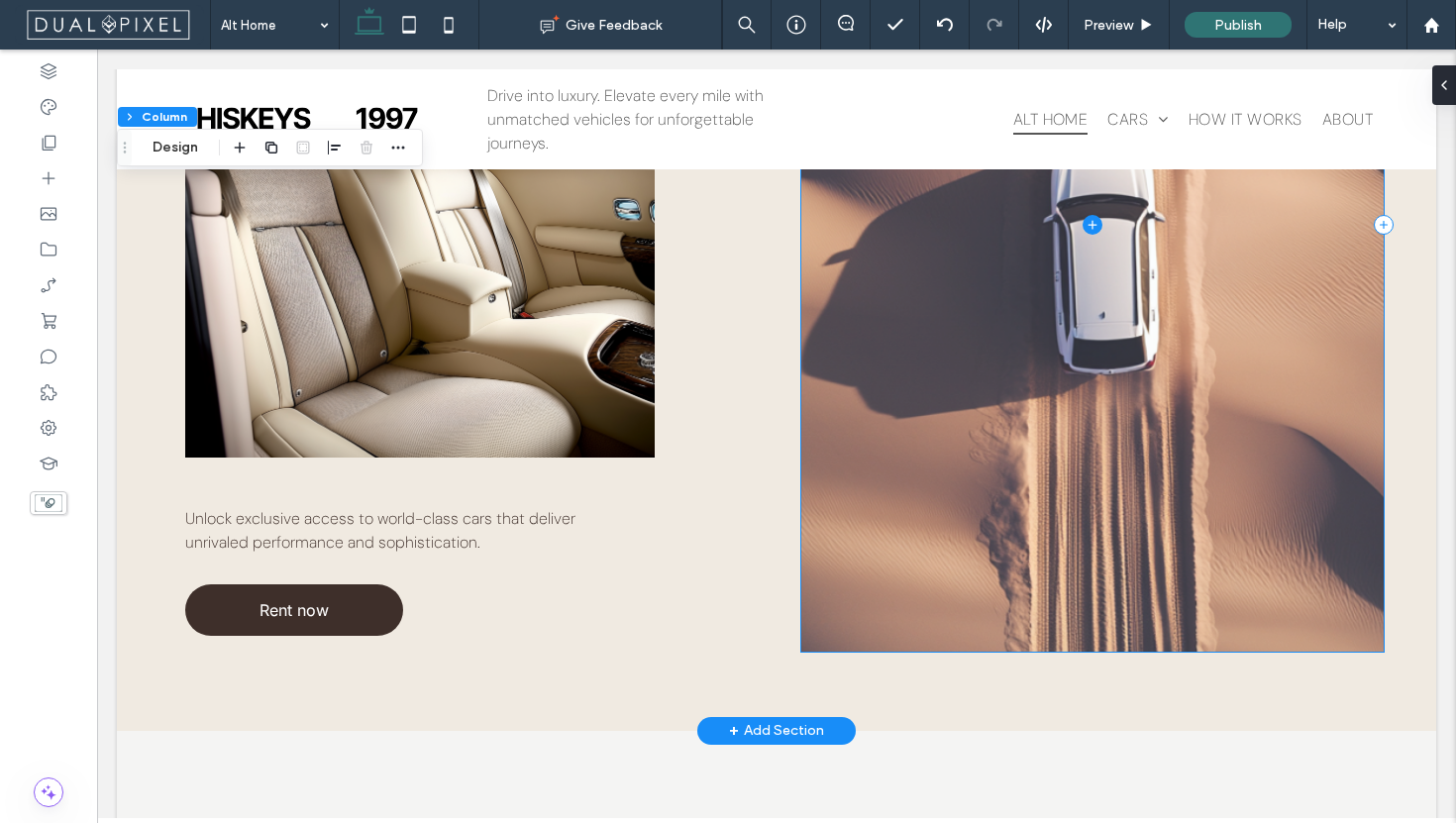 scroll, scrollTop: 1095, scrollLeft: 0, axis: vertical 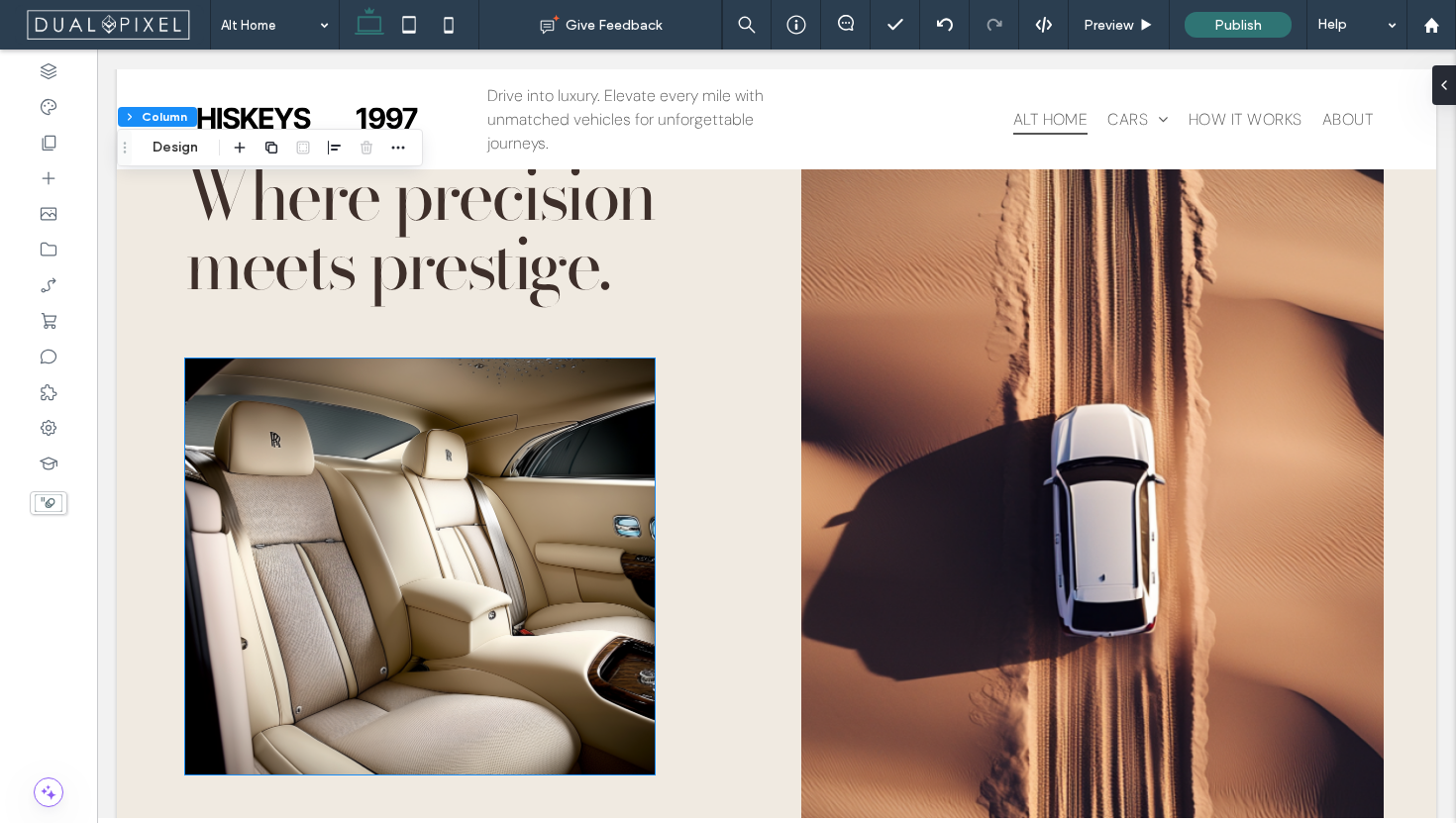 click at bounding box center (420, 566) 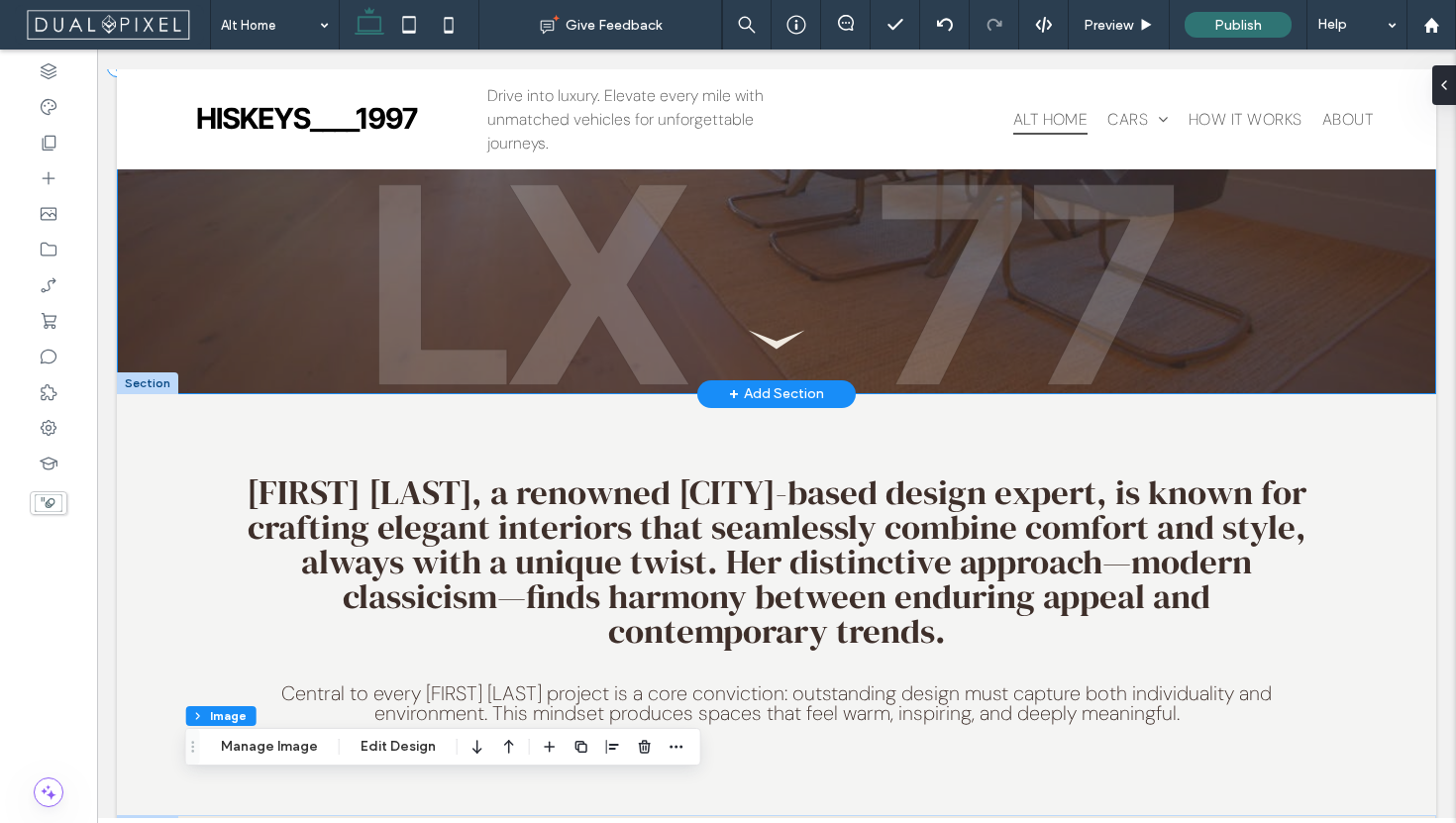 scroll, scrollTop: 0, scrollLeft: 0, axis: both 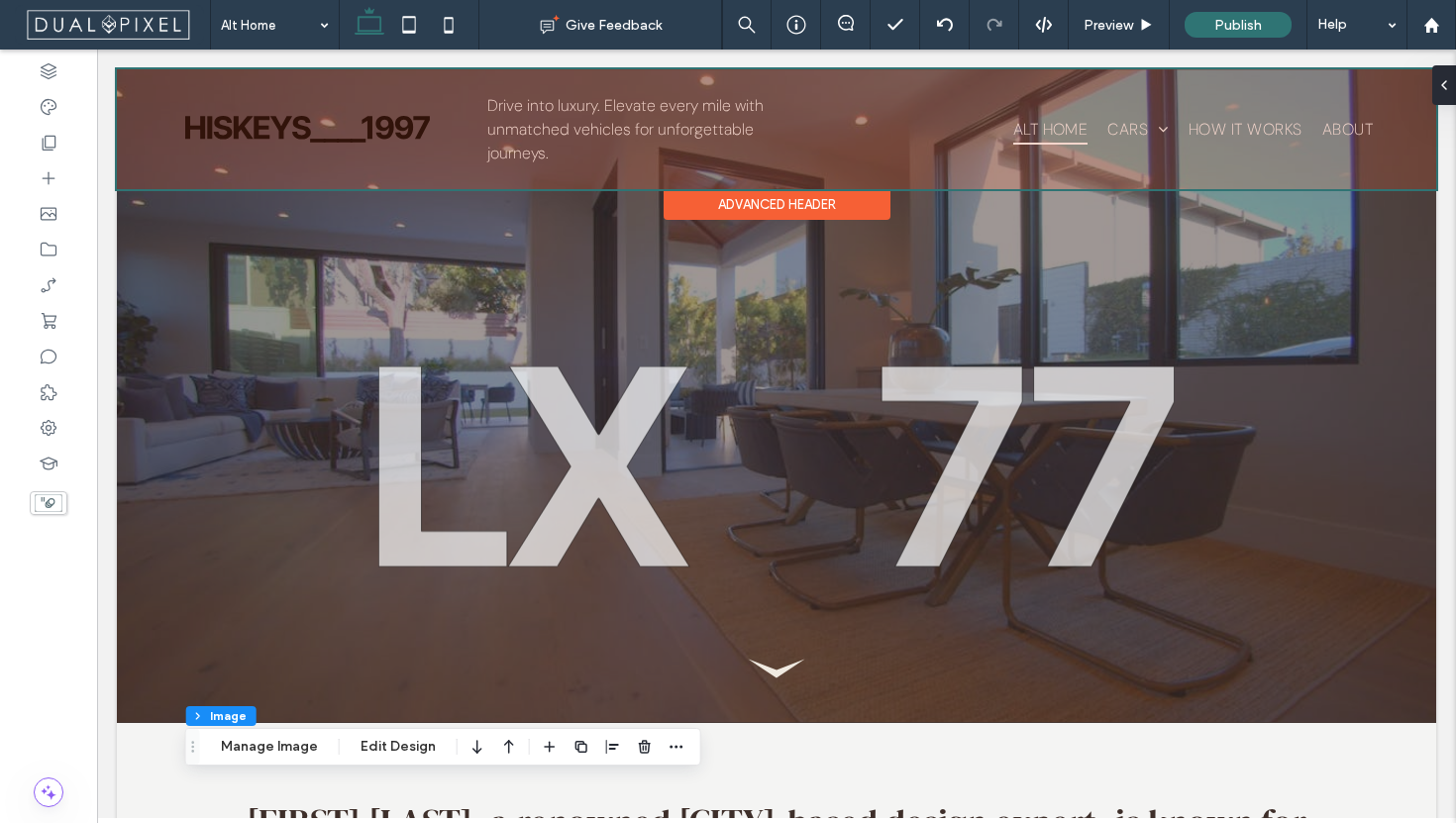 click at bounding box center [777, 129] 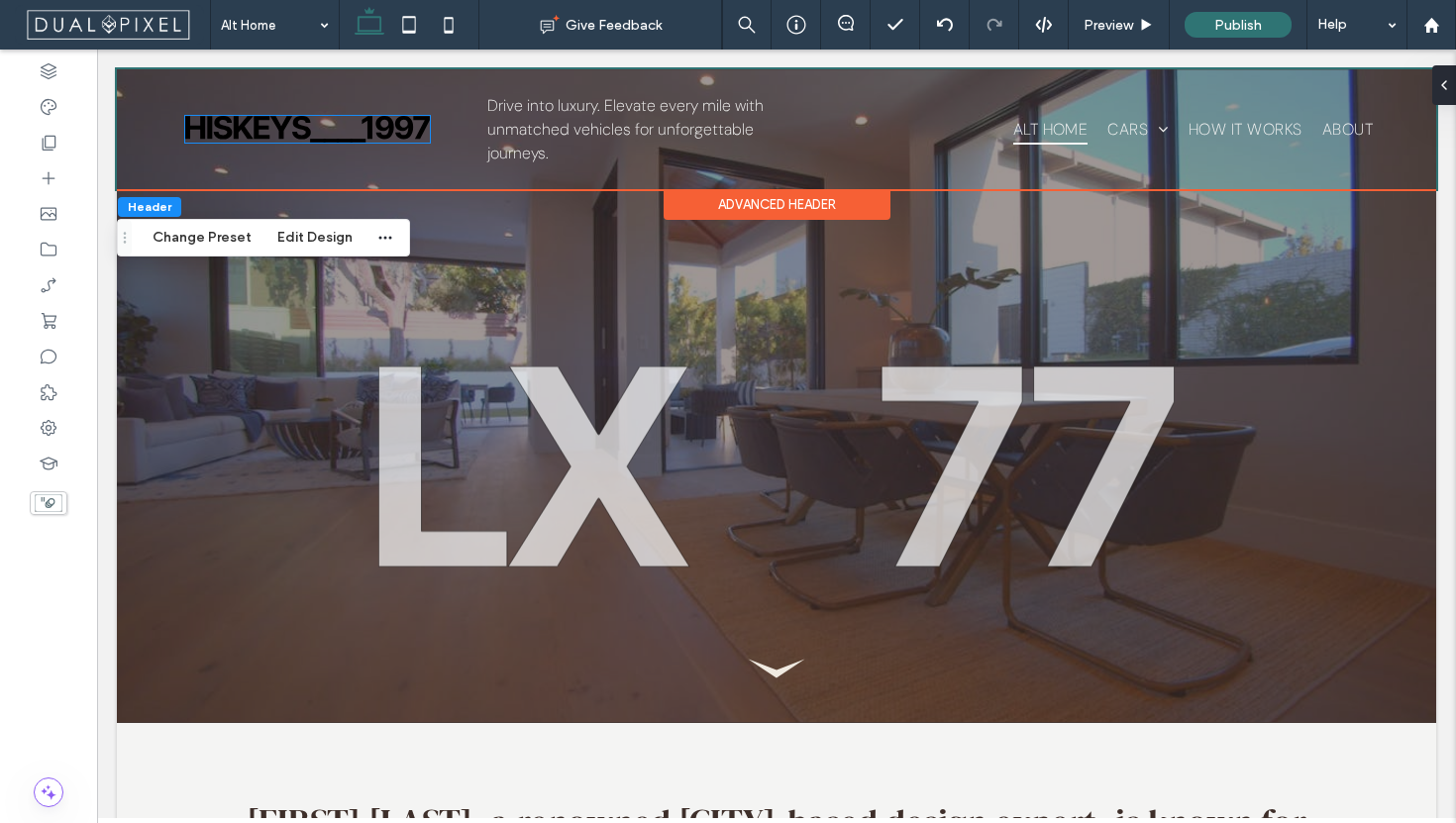 click at bounding box center (307, 130) 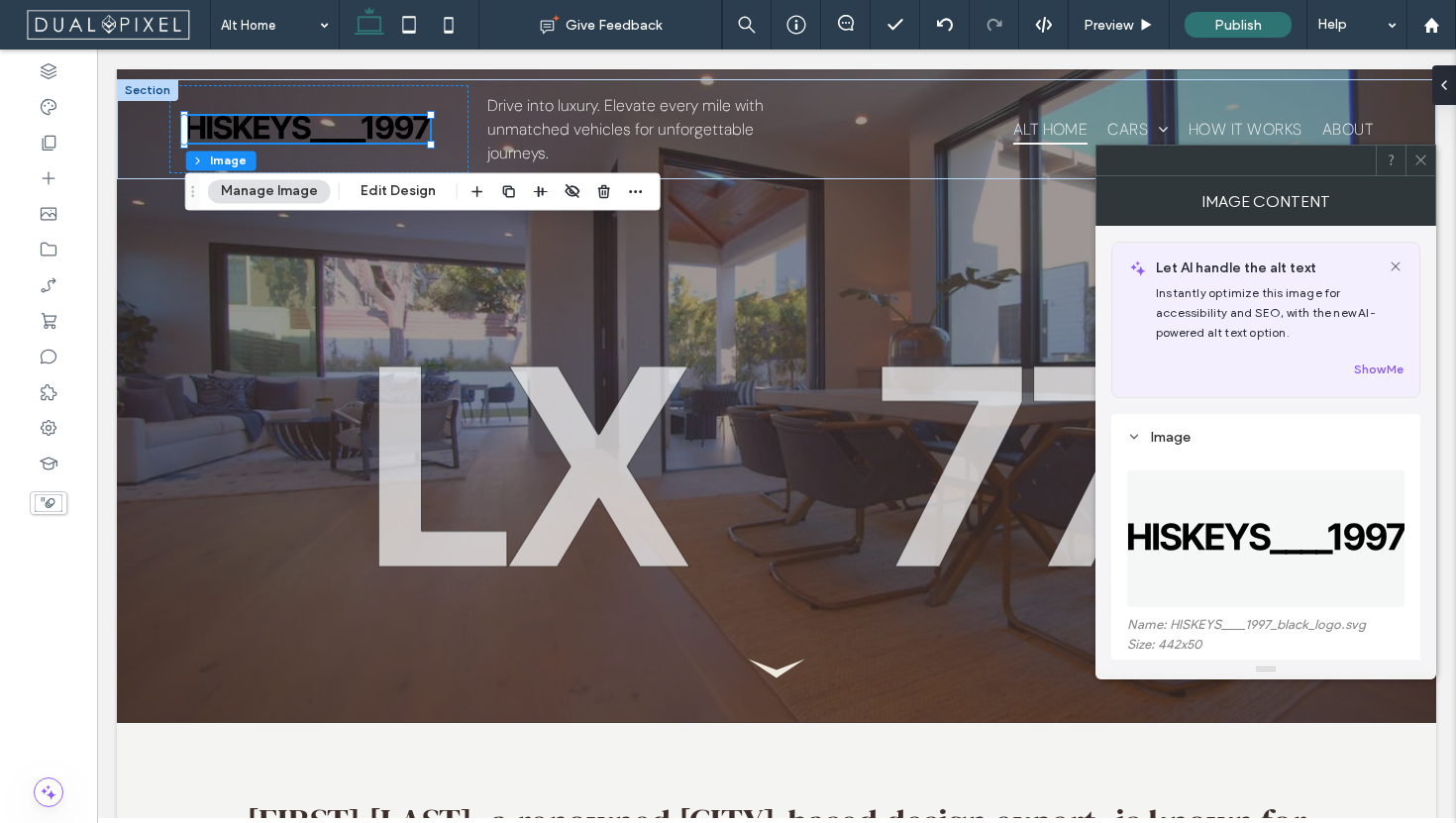 click at bounding box center (1267, 539) 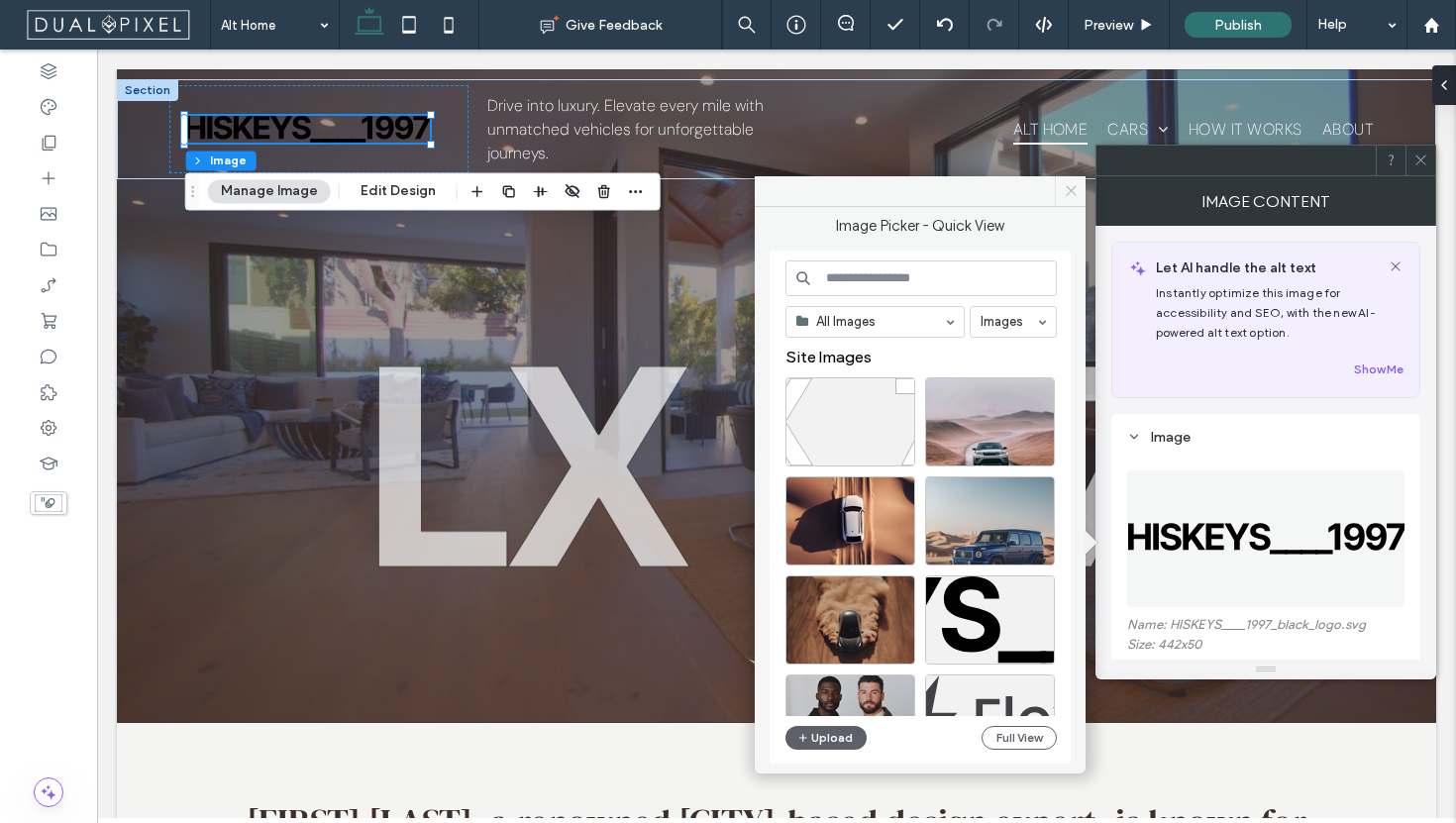 click 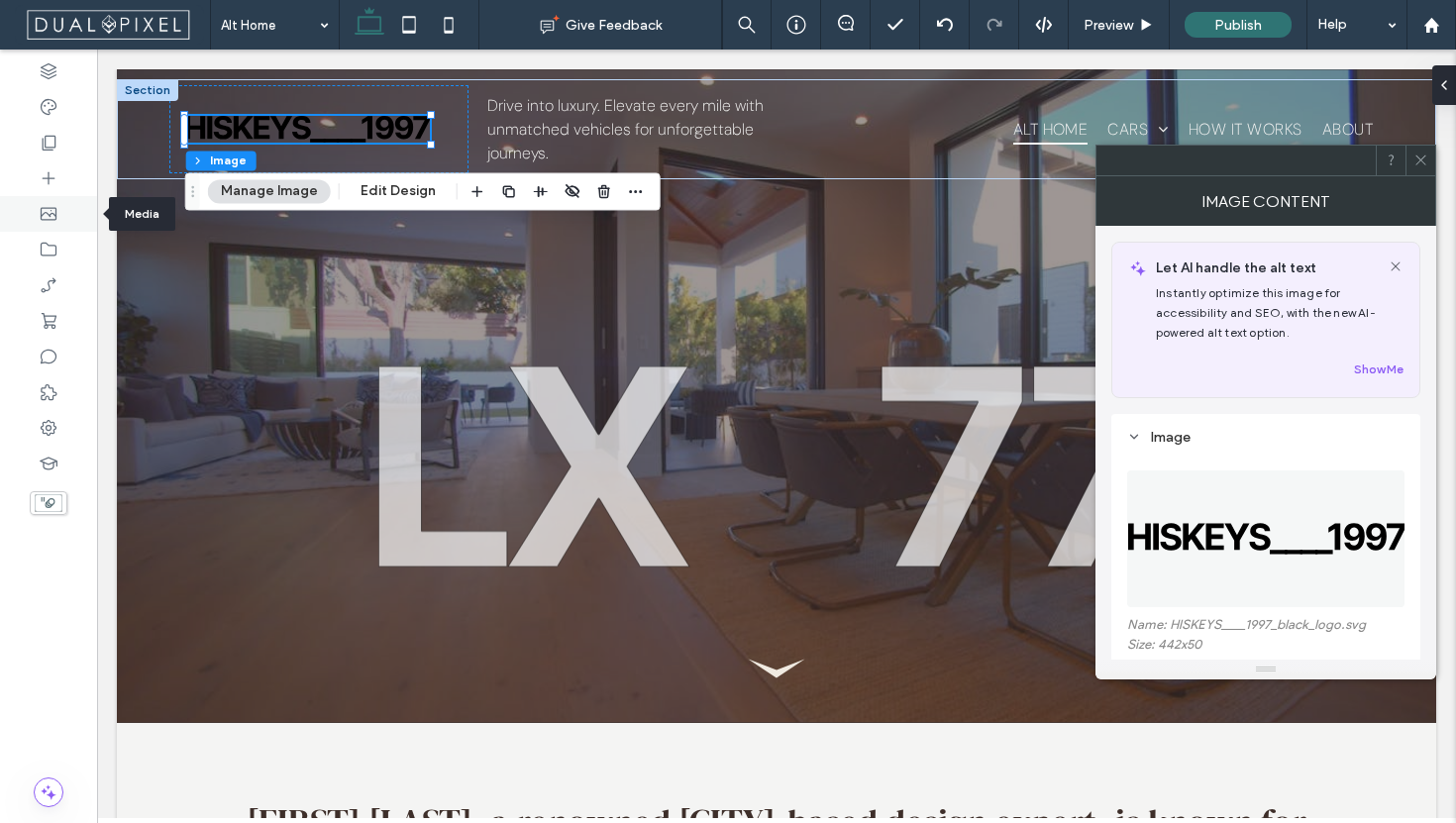 click 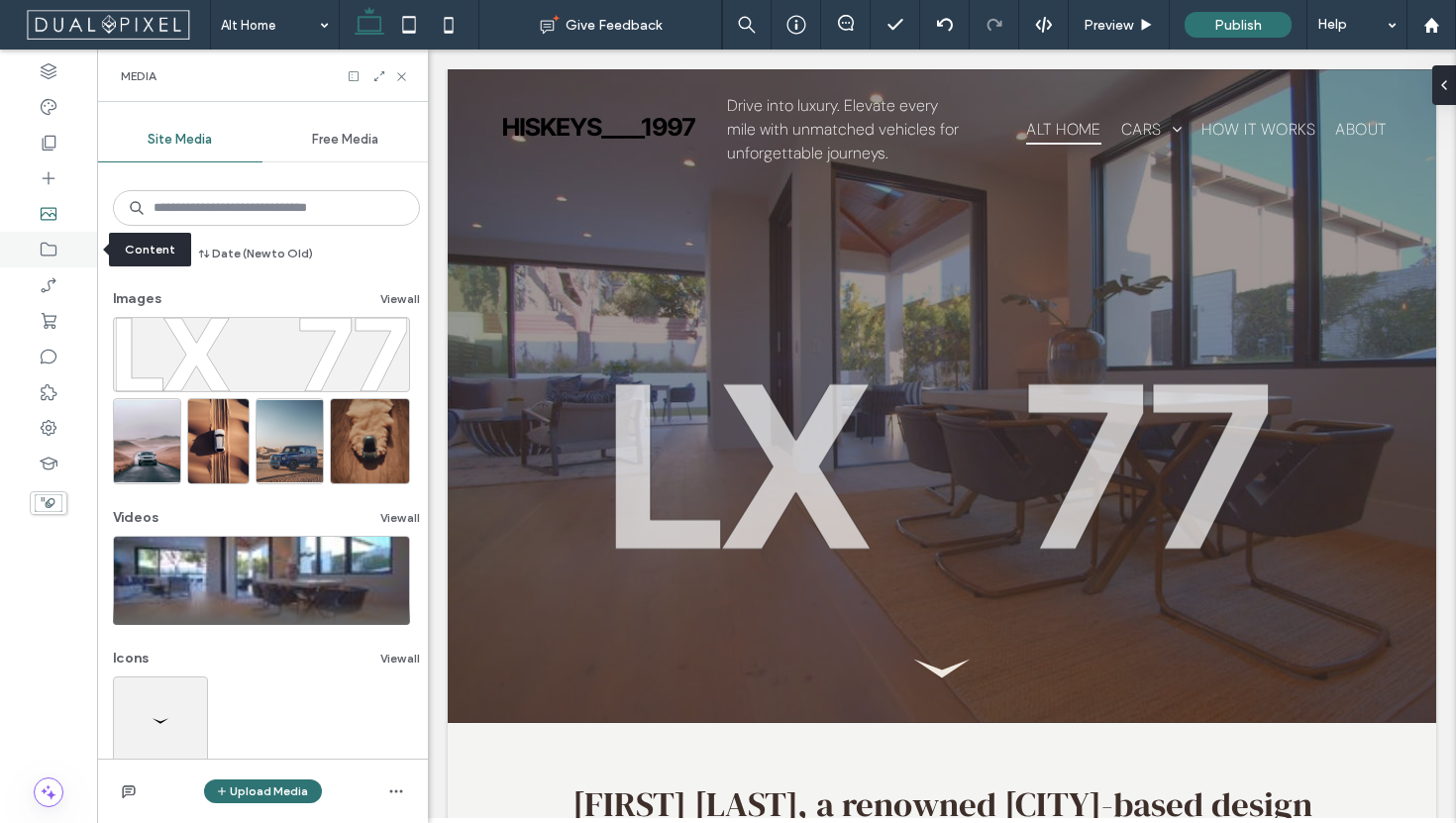 click at bounding box center (49, 250) 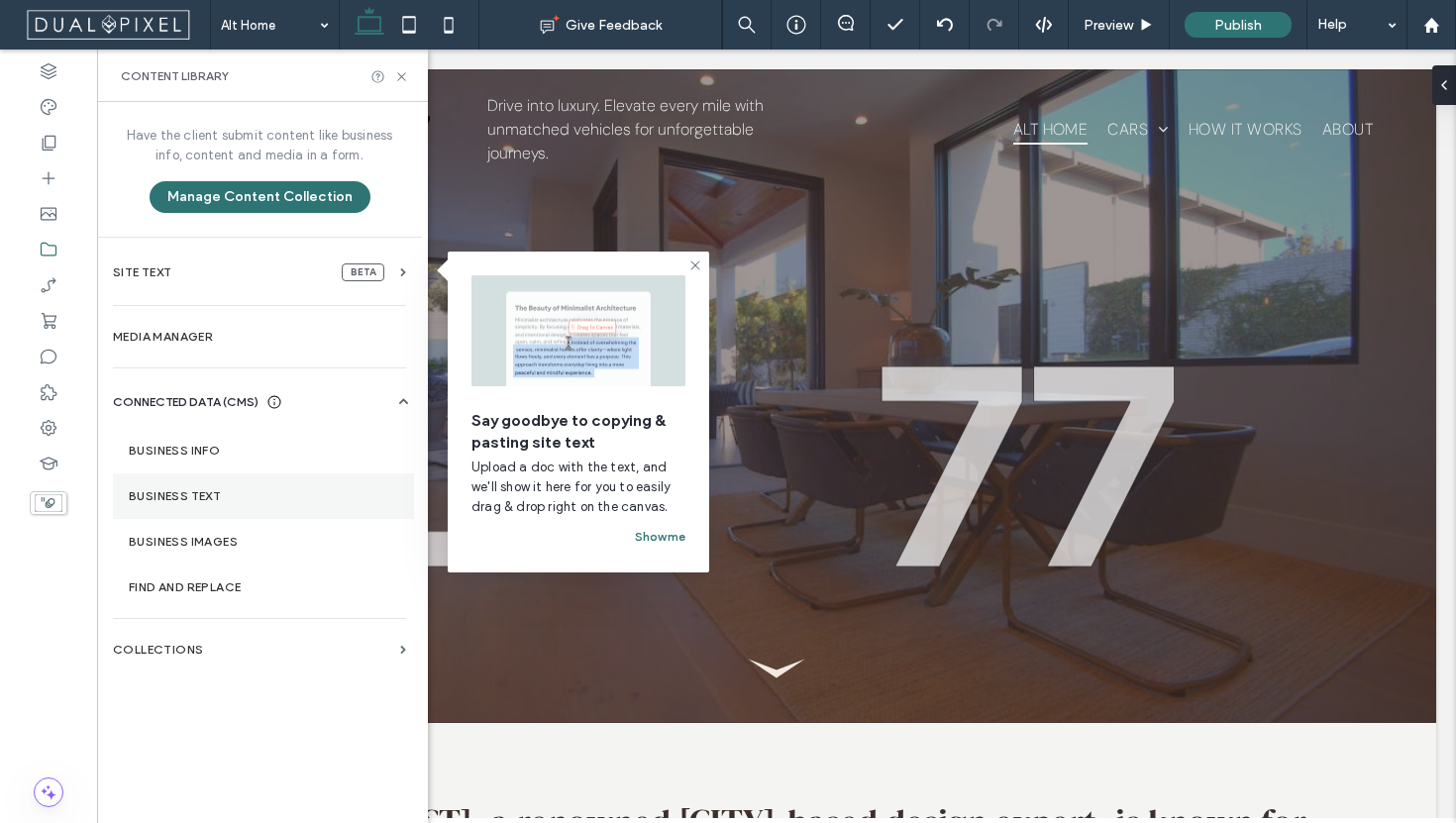 click on "Business Text" at bounding box center [263, 496] 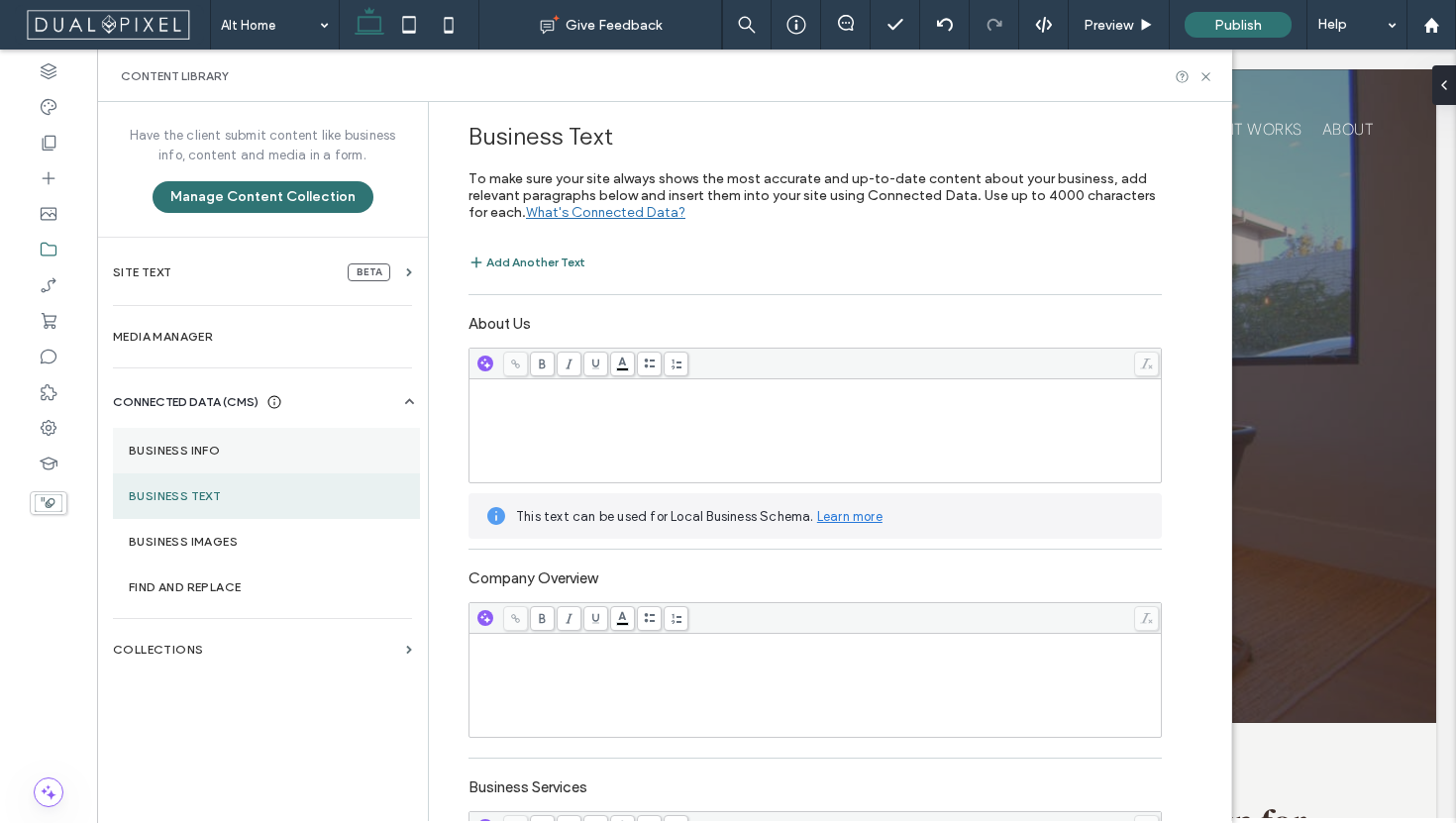 click on "Business Info" at bounding box center (266, 451) 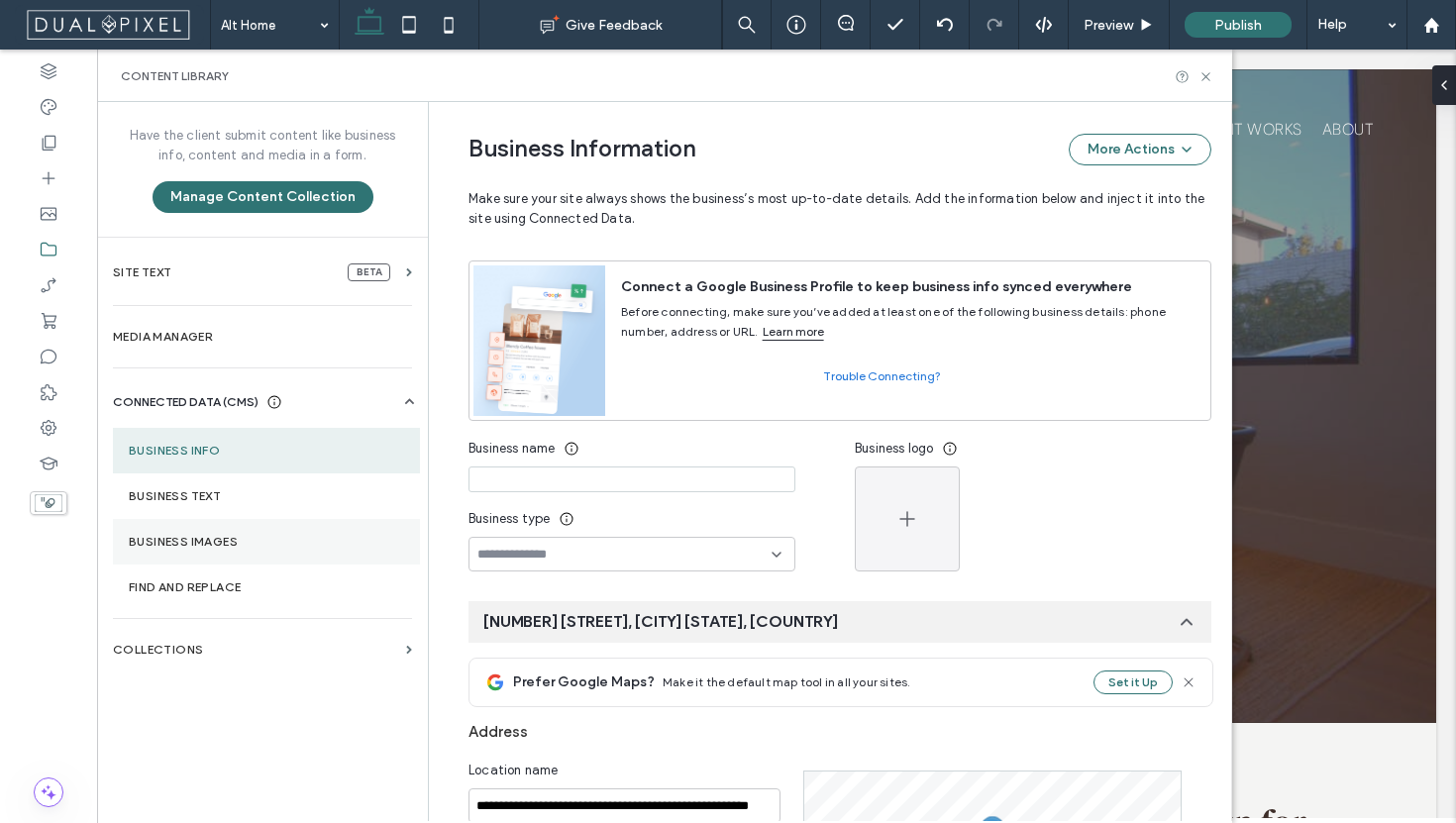 scroll, scrollTop: 203, scrollLeft: 0, axis: vertical 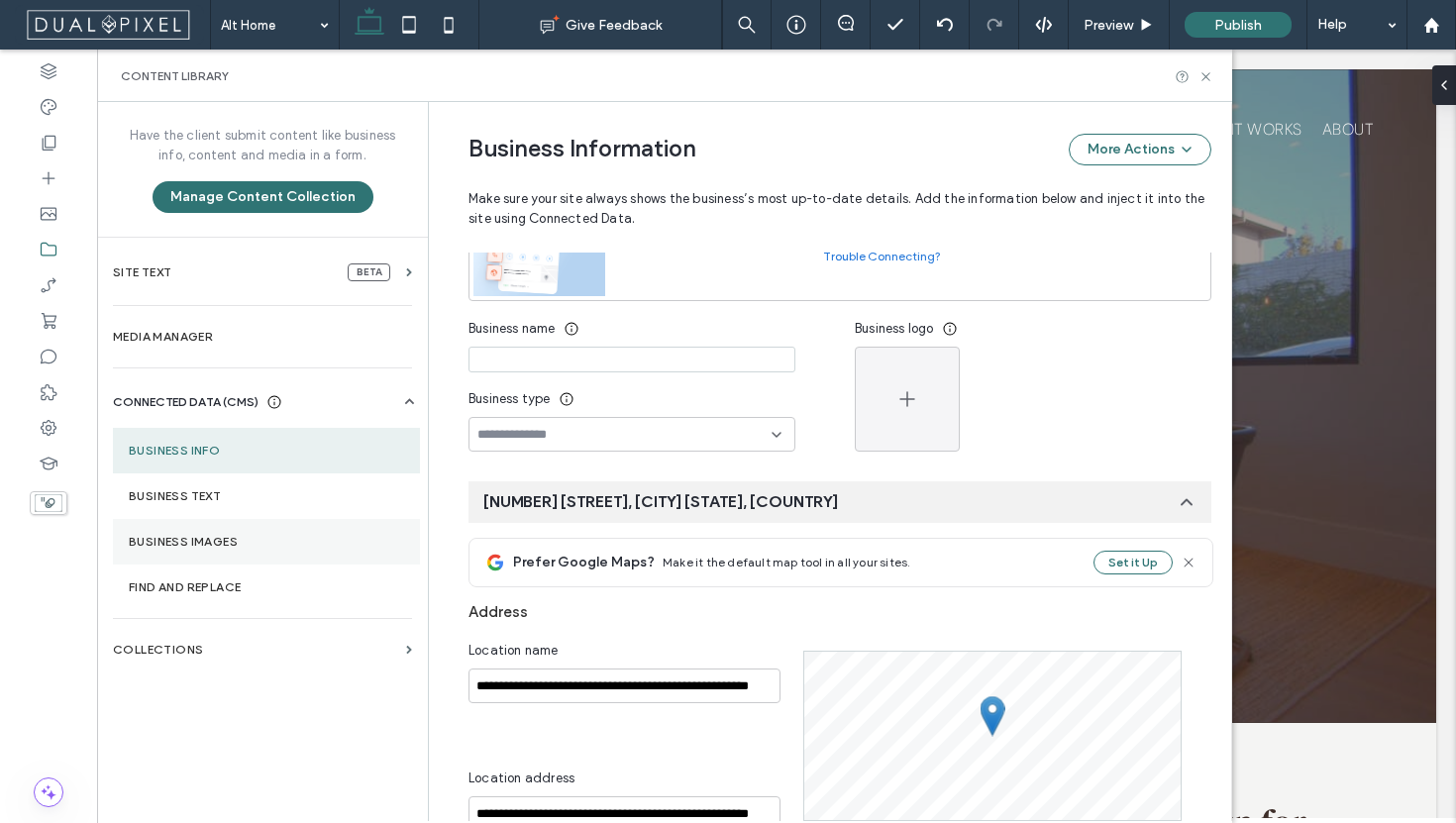 click on "Business Images" at bounding box center (266, 542) 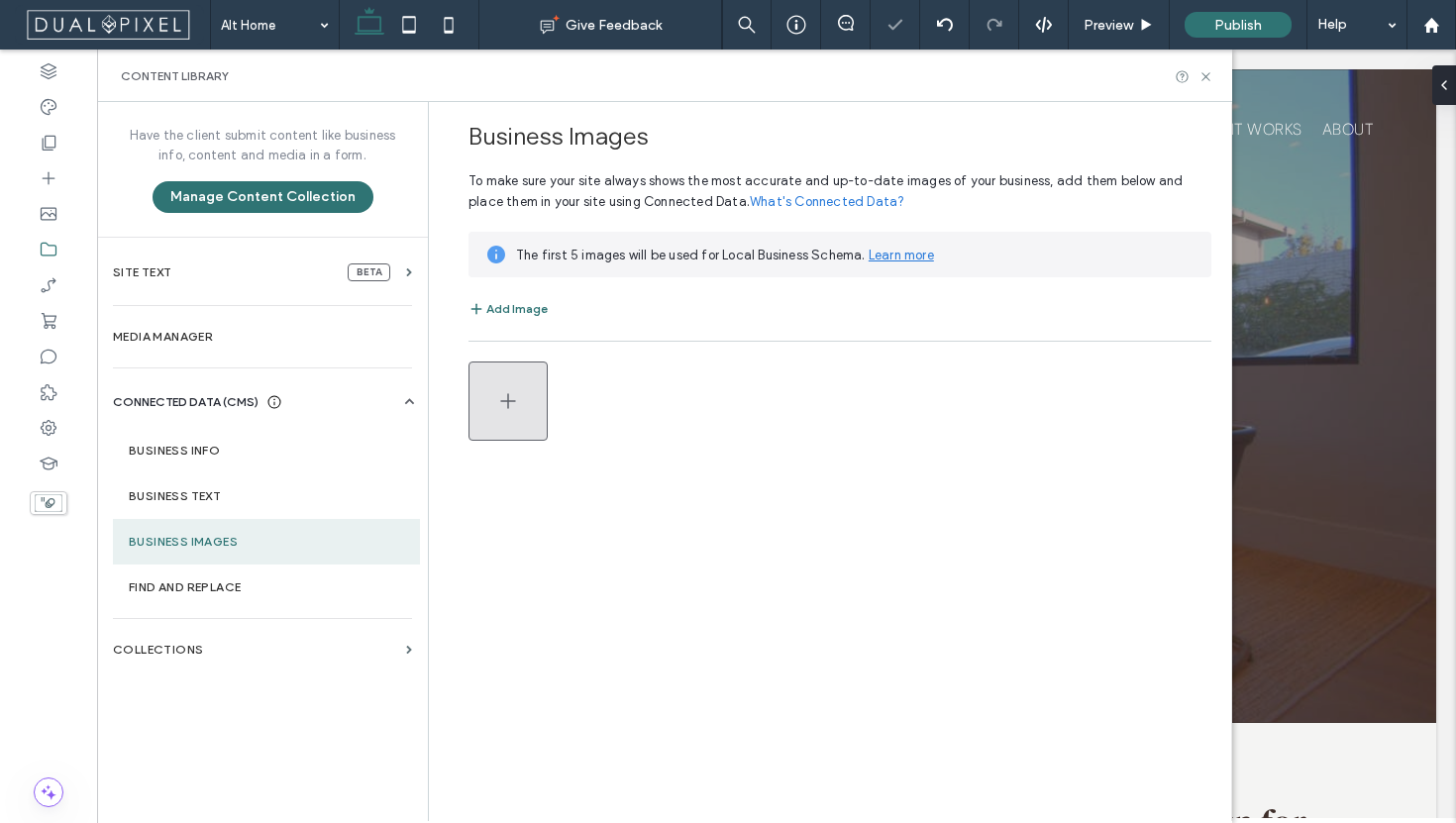 click at bounding box center [508, 401] 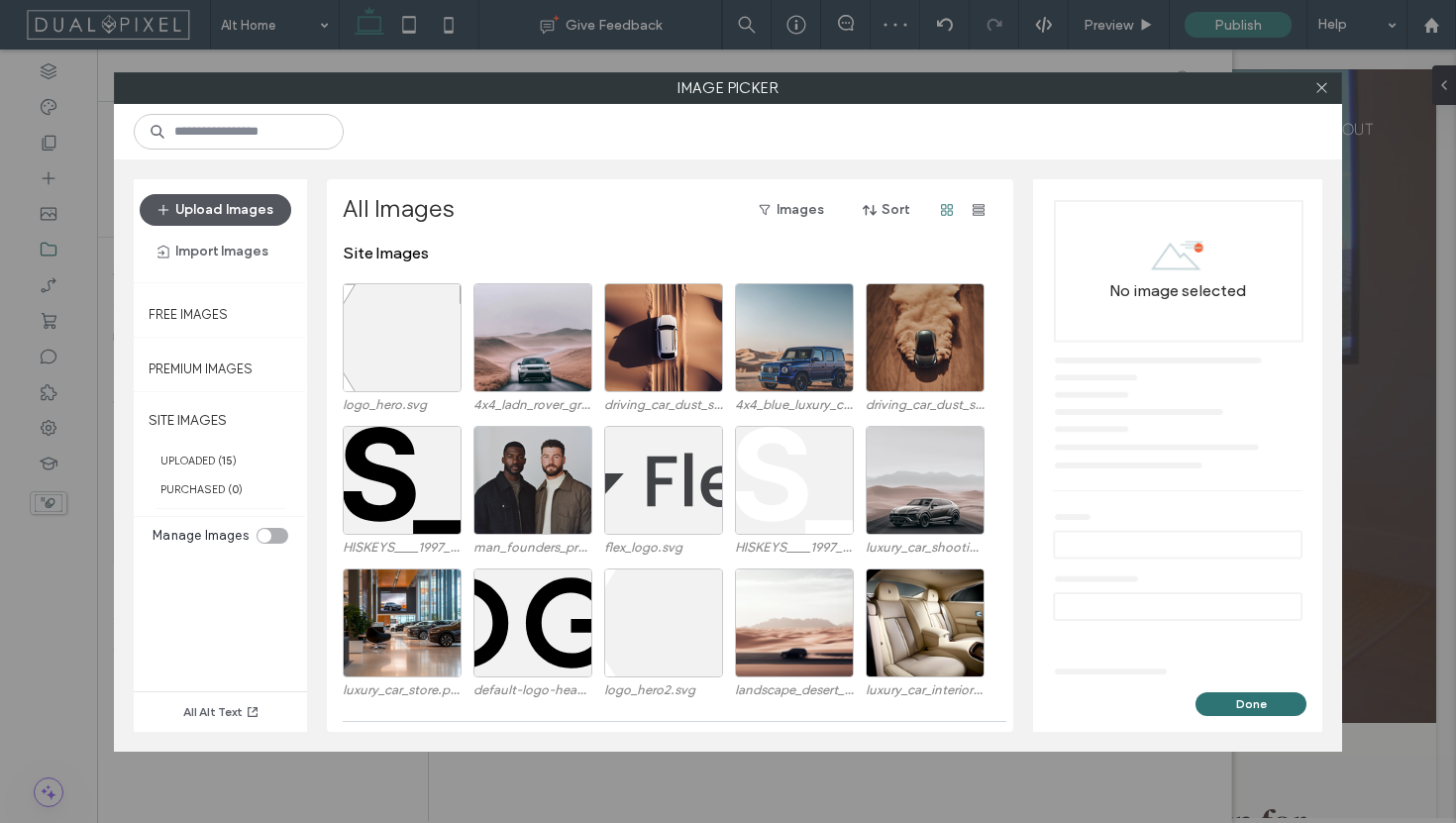click on "Upload Images" at bounding box center [215, 210] 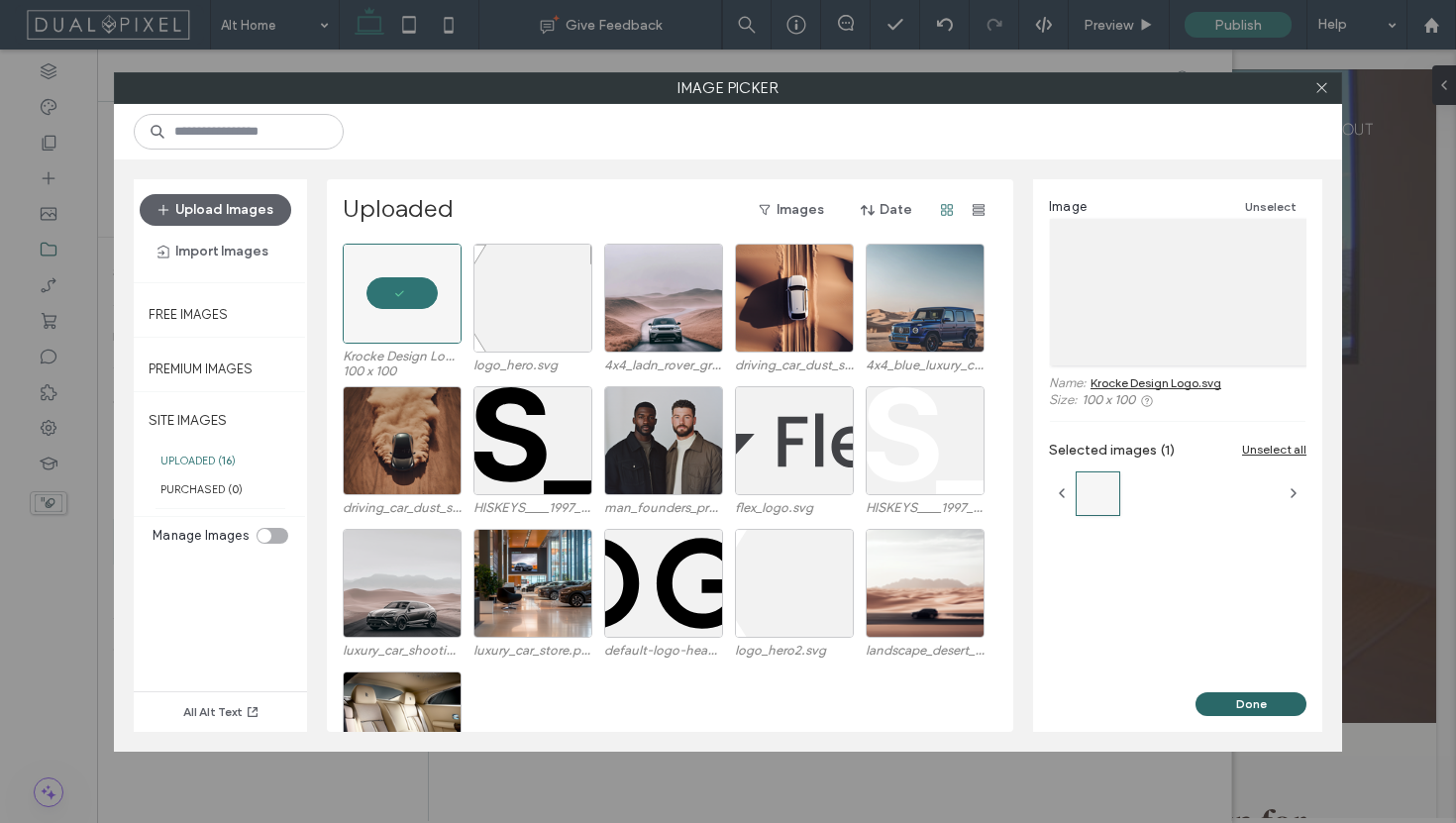click on "Done" at bounding box center (1251, 704) 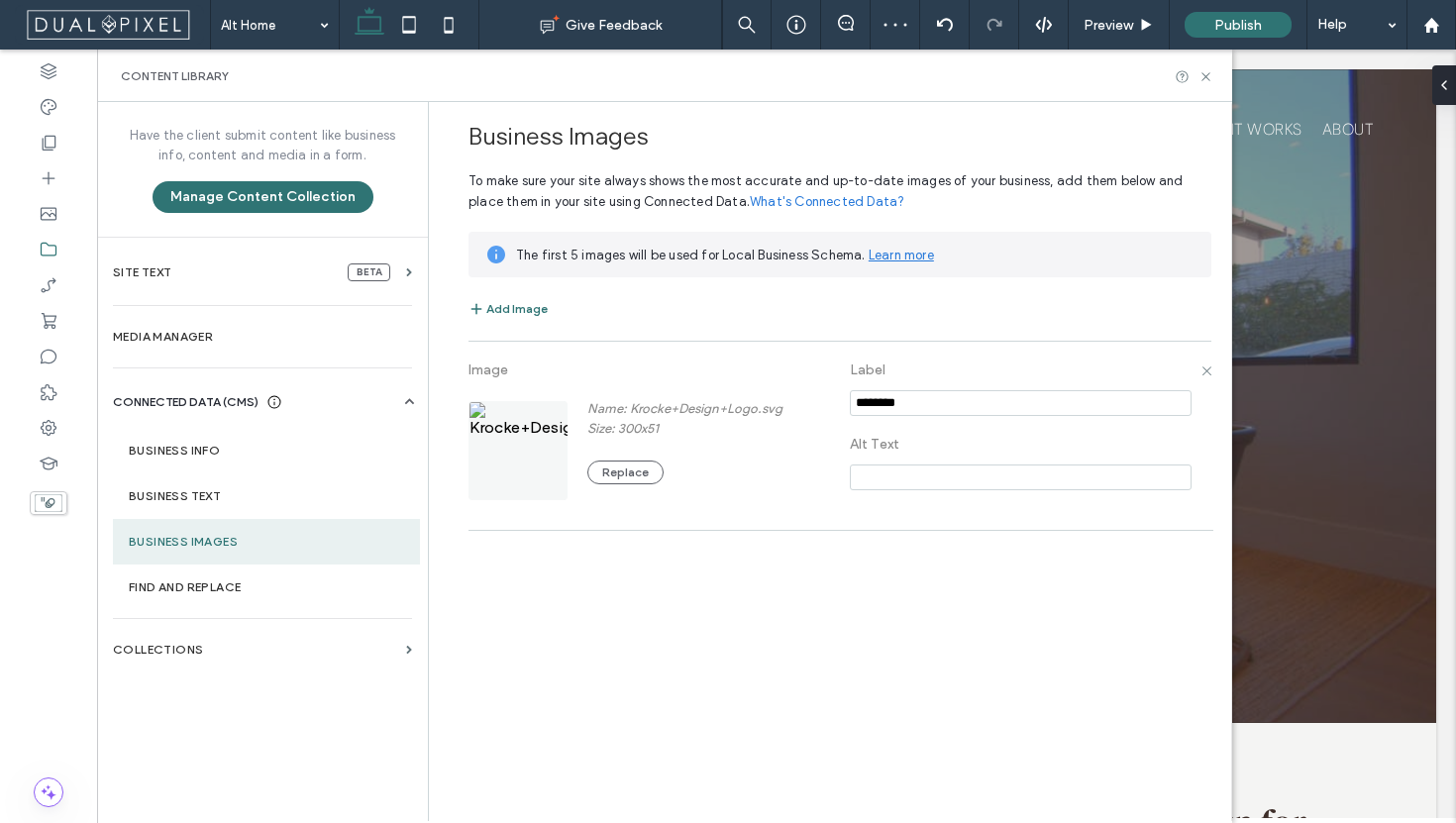 click at bounding box center [1020, 403] 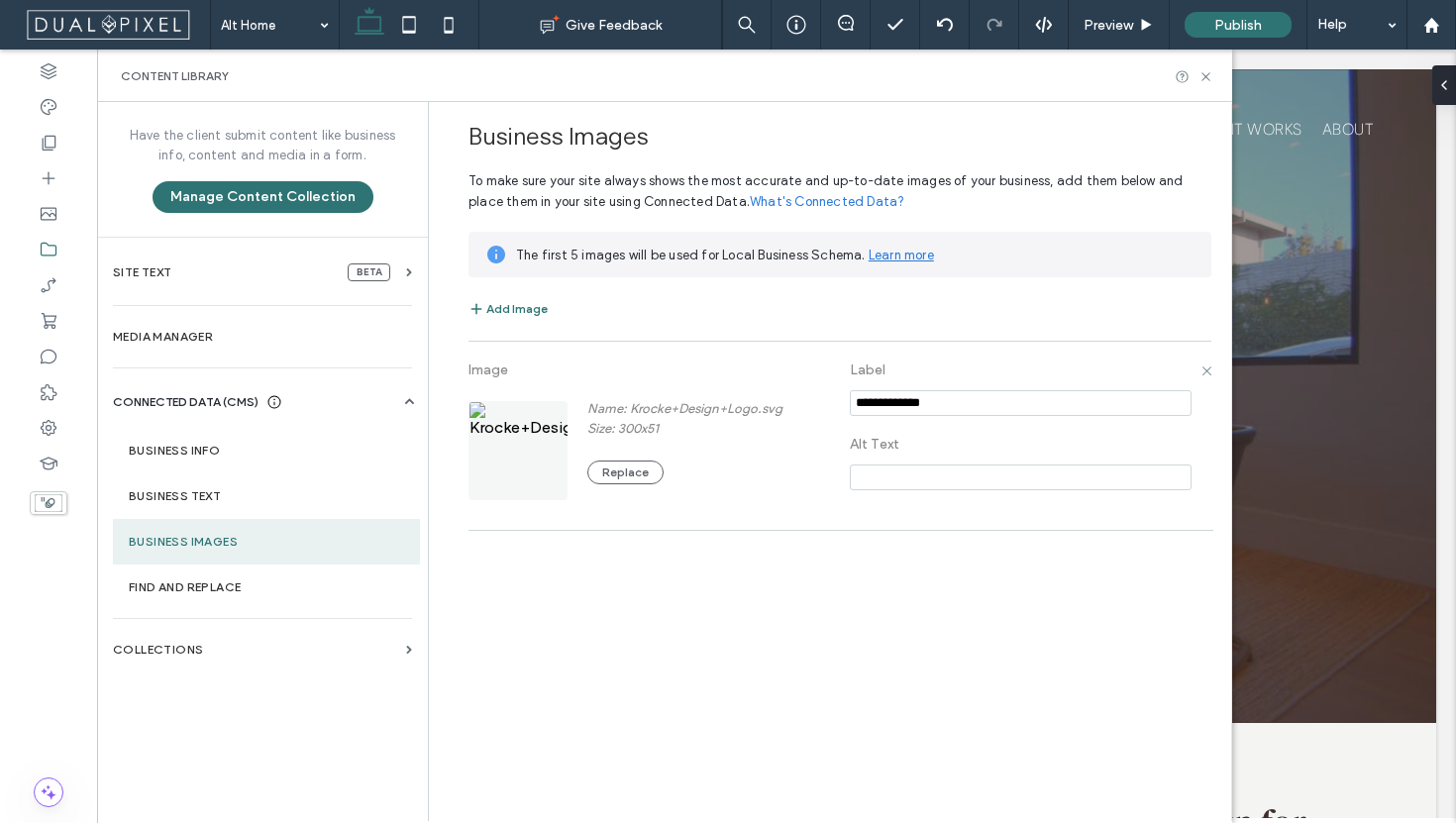 type on "**********" 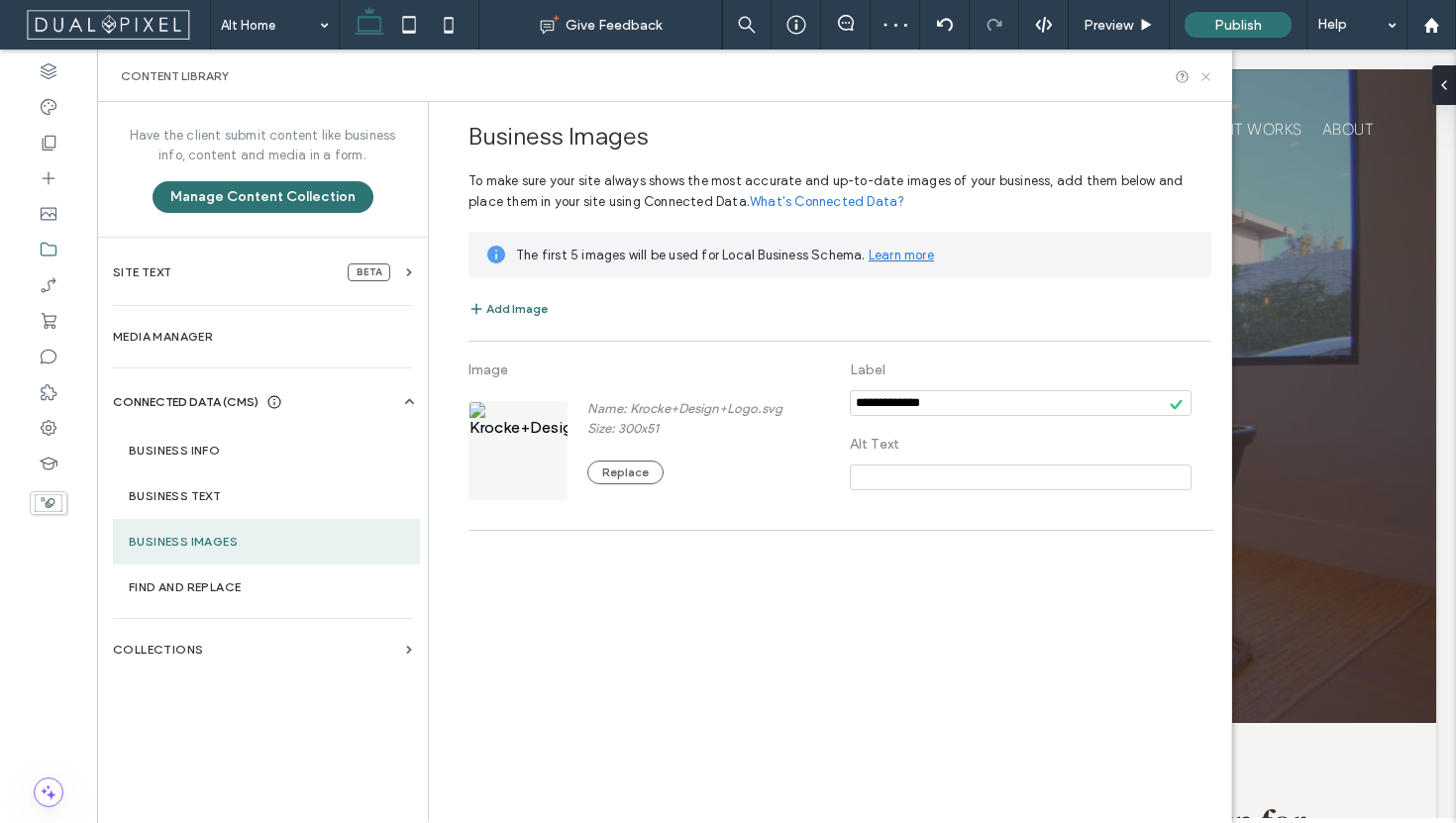 click 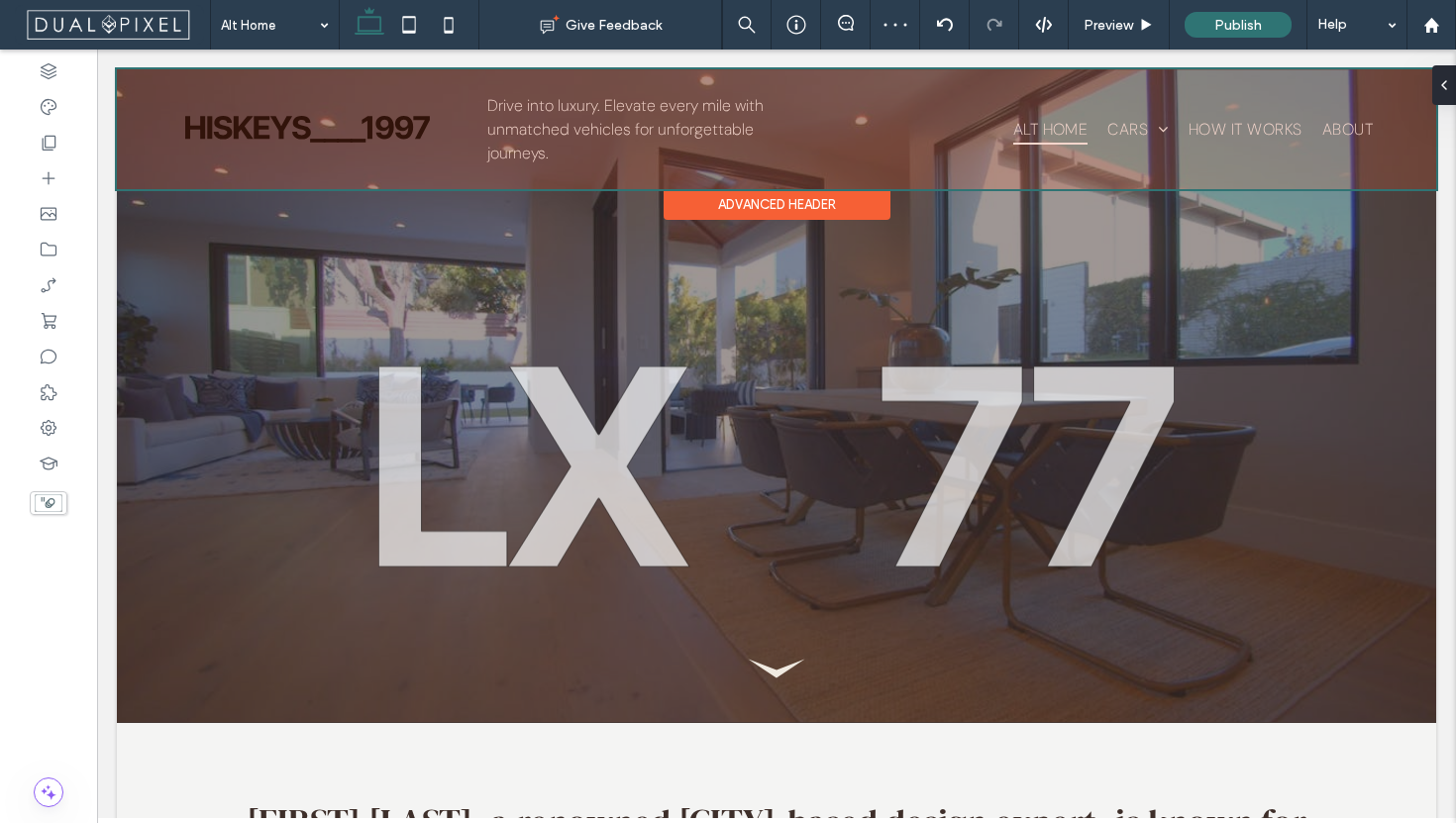 click at bounding box center [777, 129] 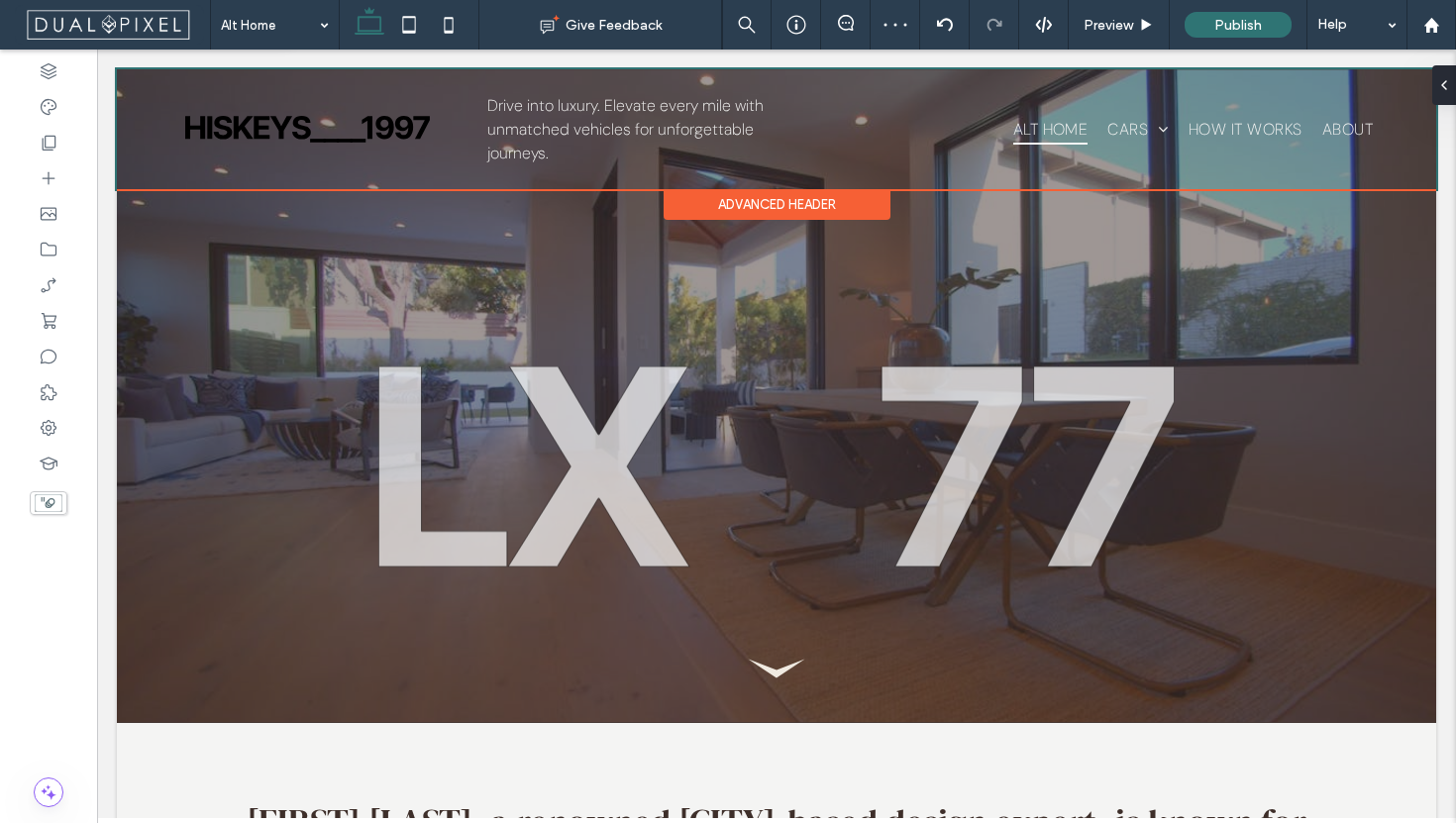 click at bounding box center [307, 130] 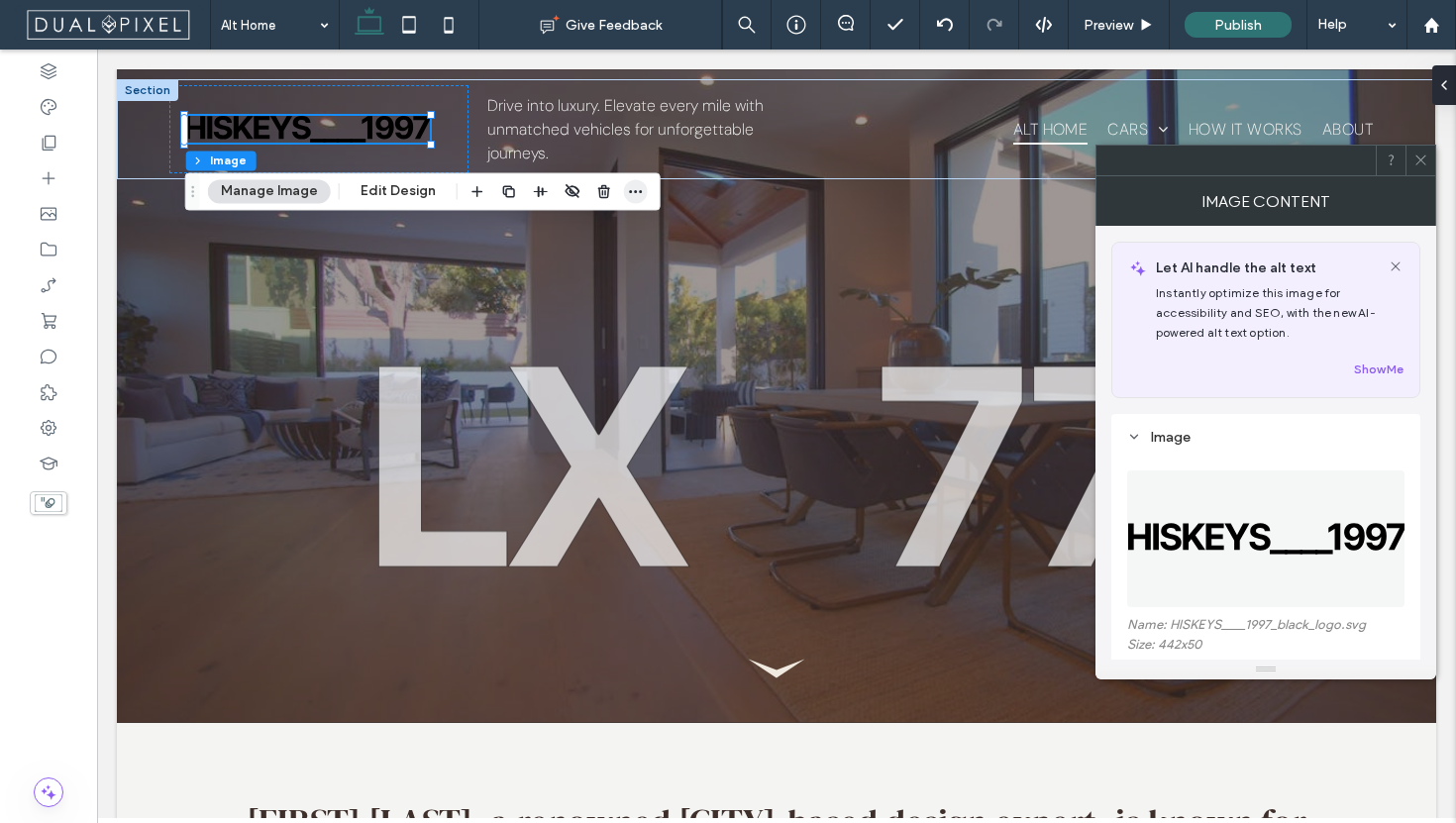 click 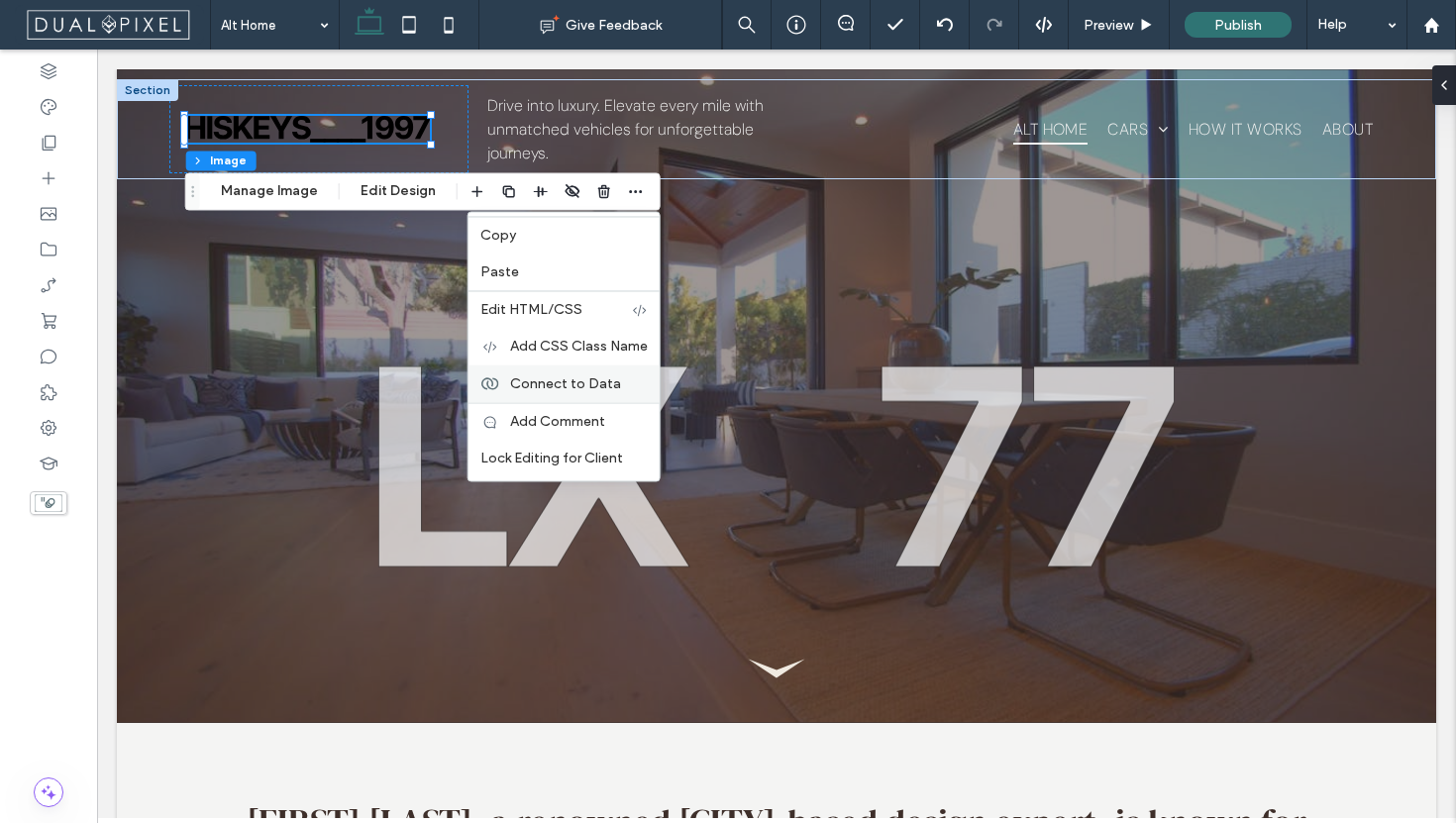 click on "Connect to Data" at bounding box center [566, 383] 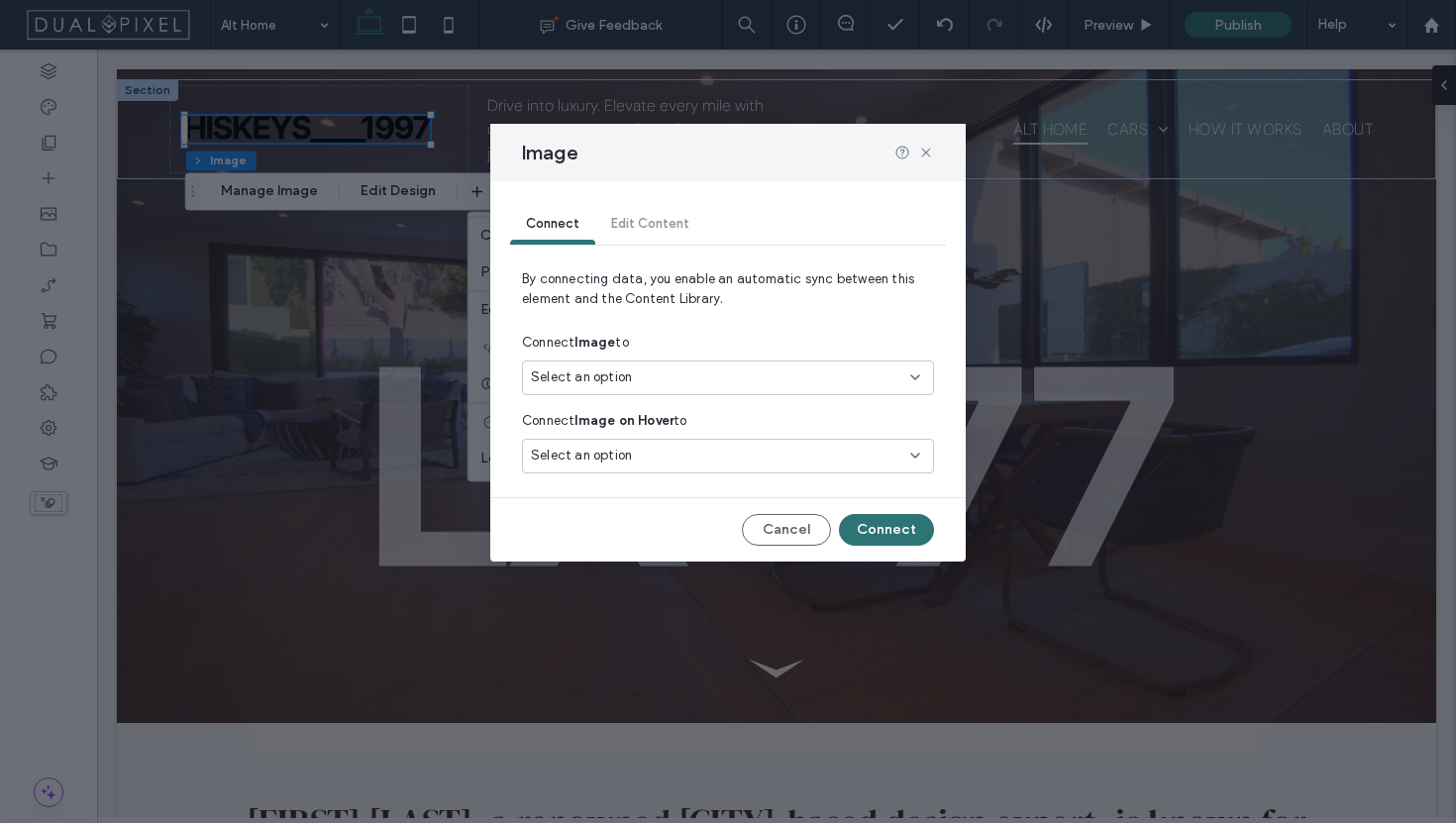 click on "Select an option" at bounding box center (716, 377) 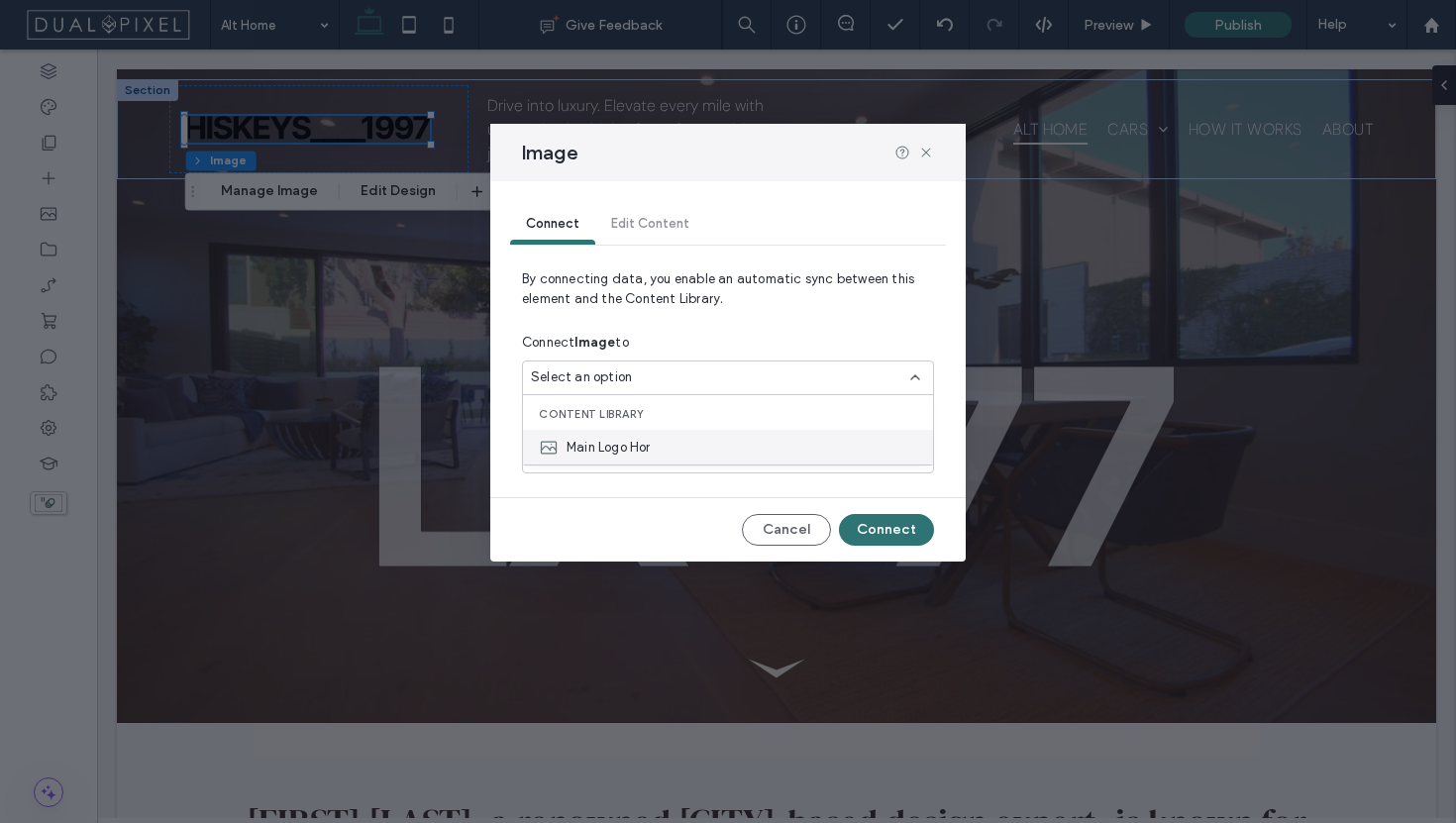 click on "Main Logo Hor" at bounding box center (728, 447) 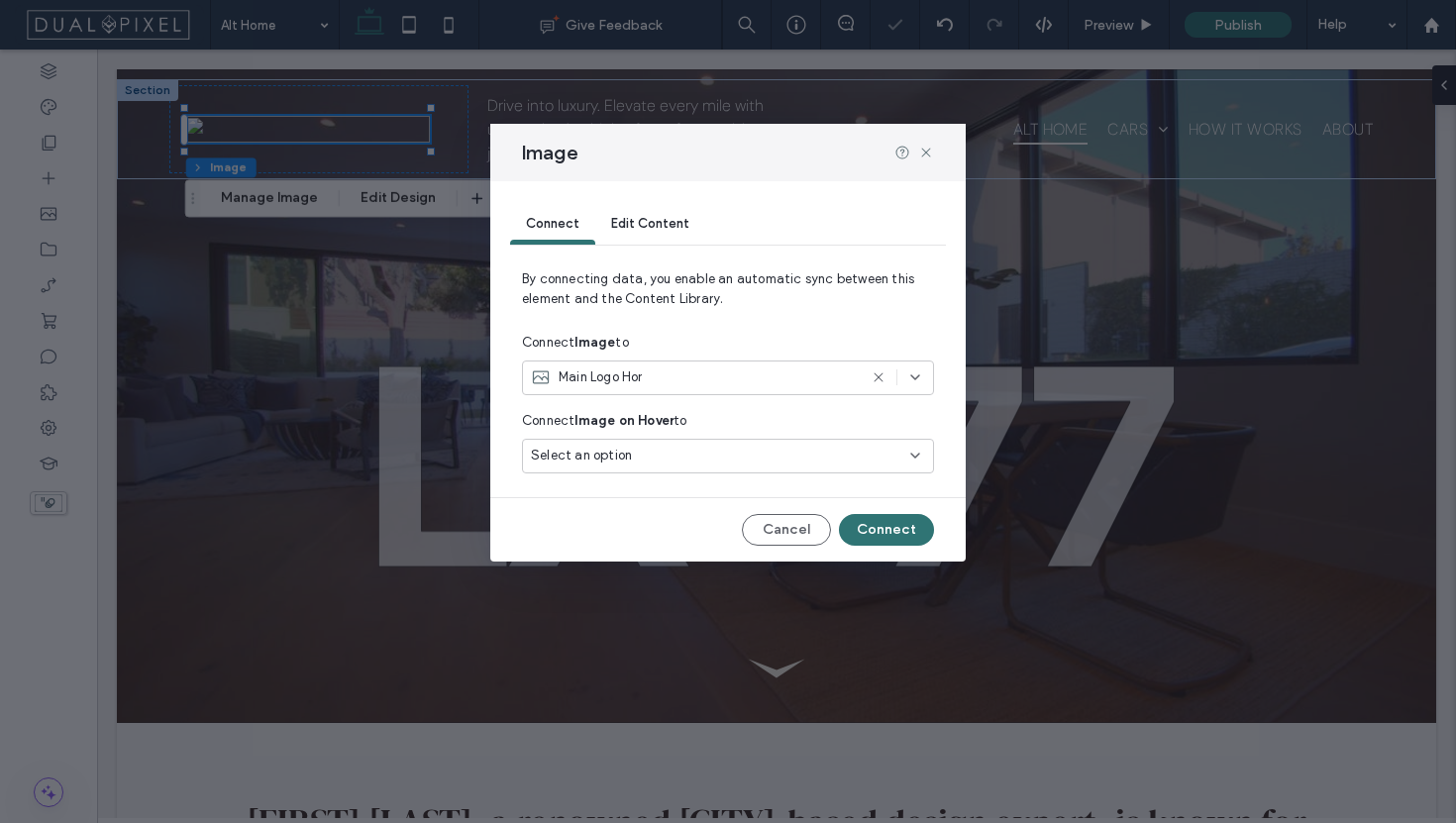 click on "Select an option" at bounding box center (716, 456) 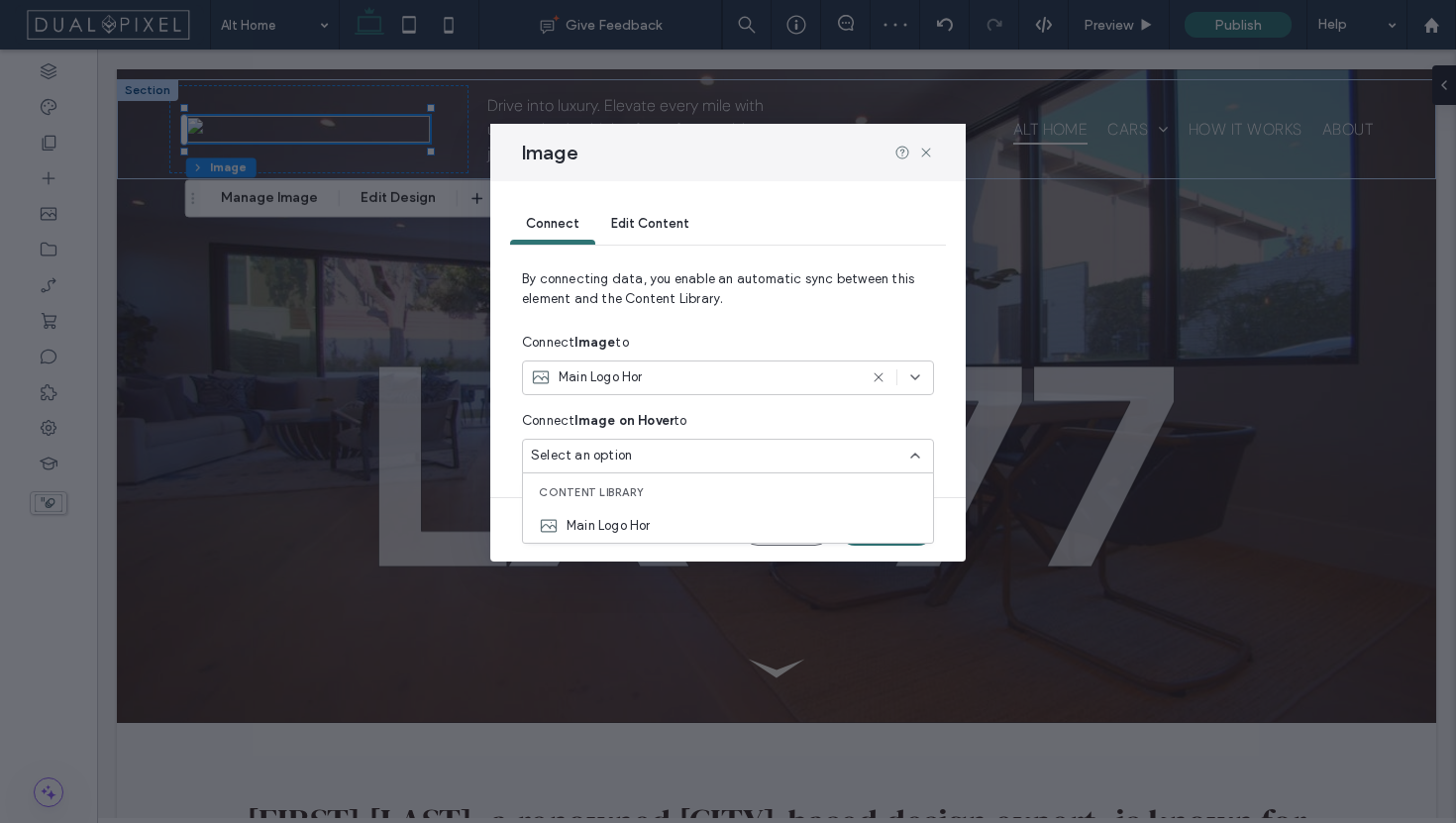 click on "Select an option" at bounding box center (728, 456) 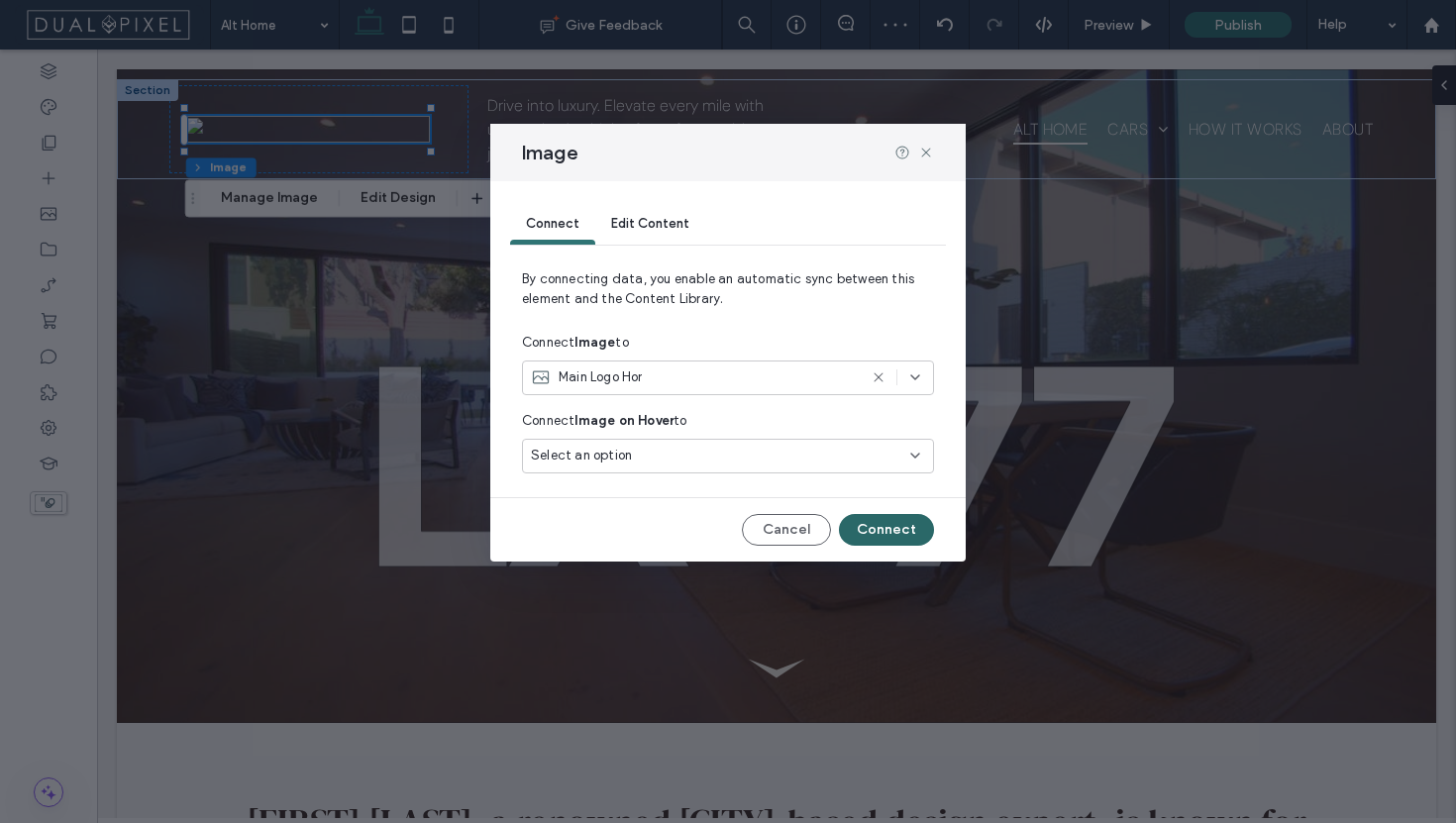 click on "Connect" at bounding box center (886, 530) 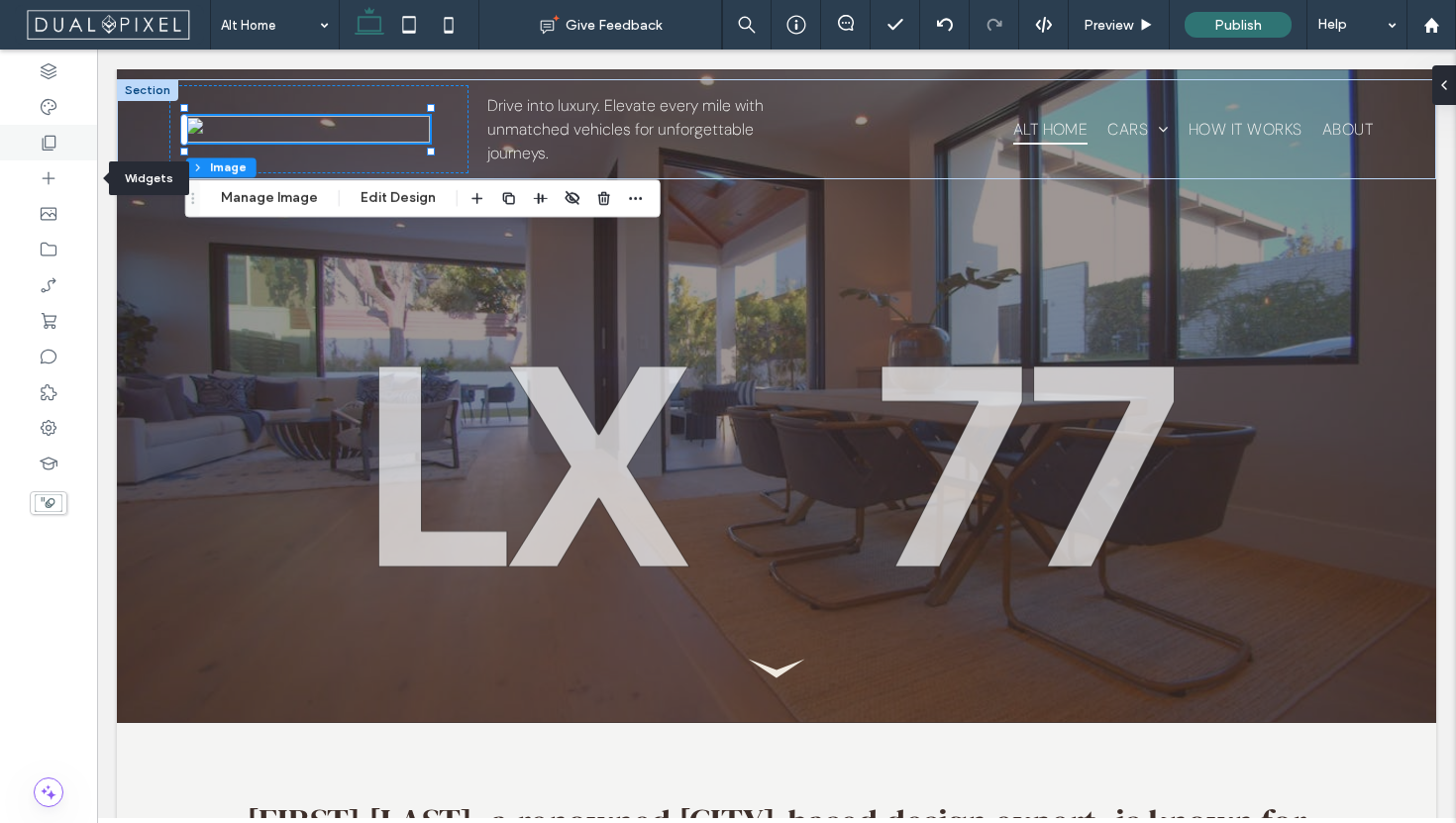 click 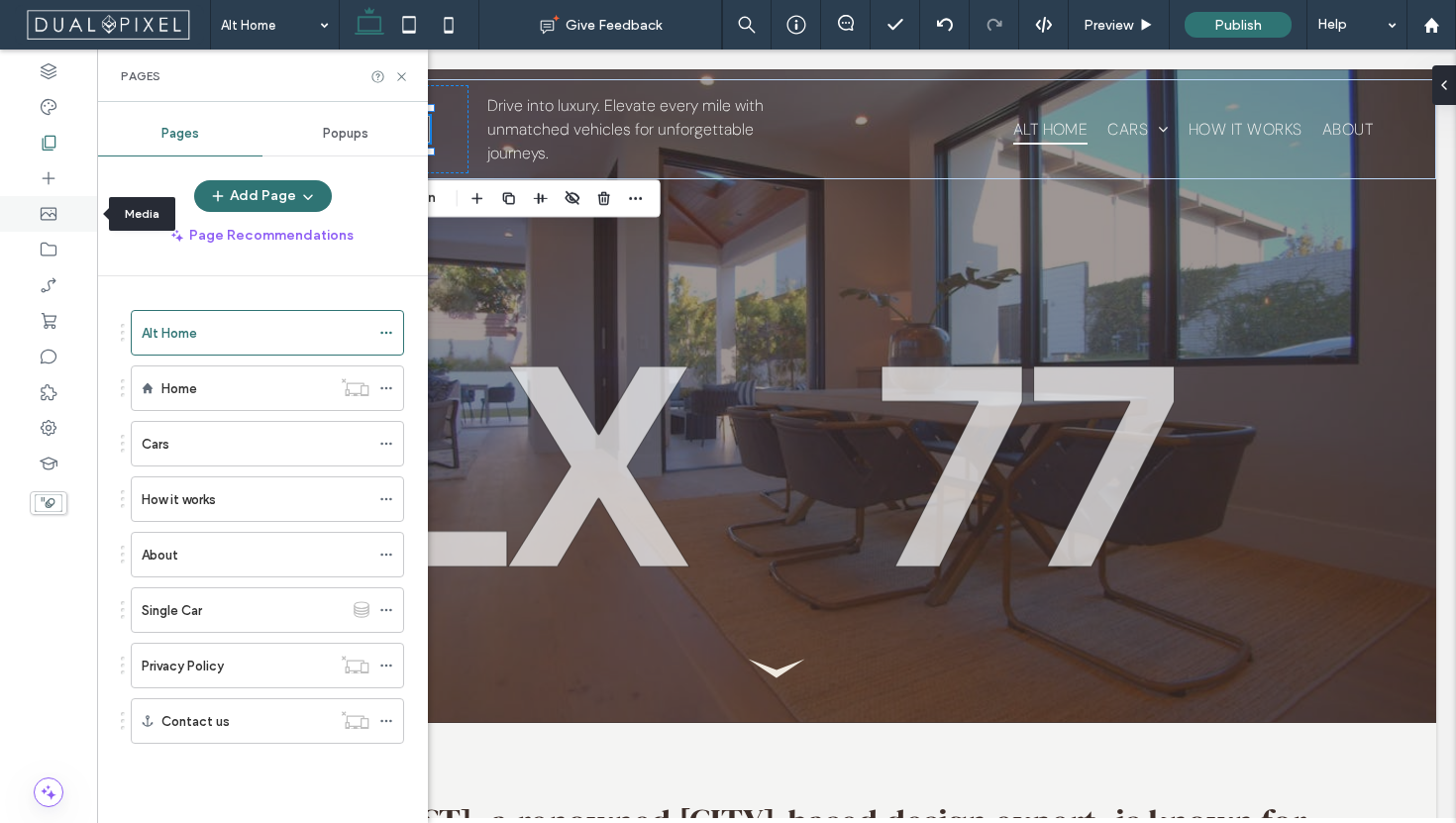 click at bounding box center (49, 214) 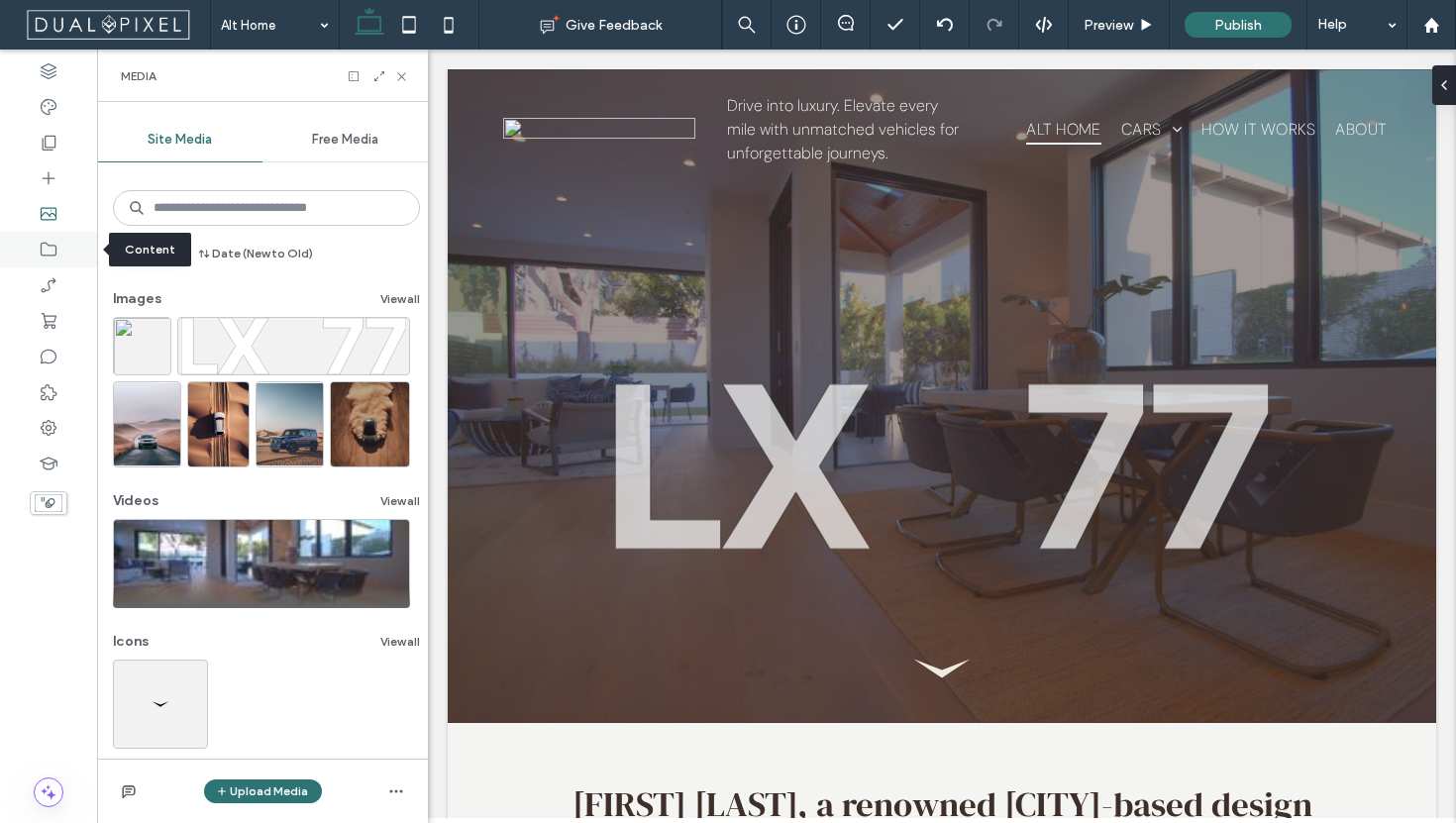 click 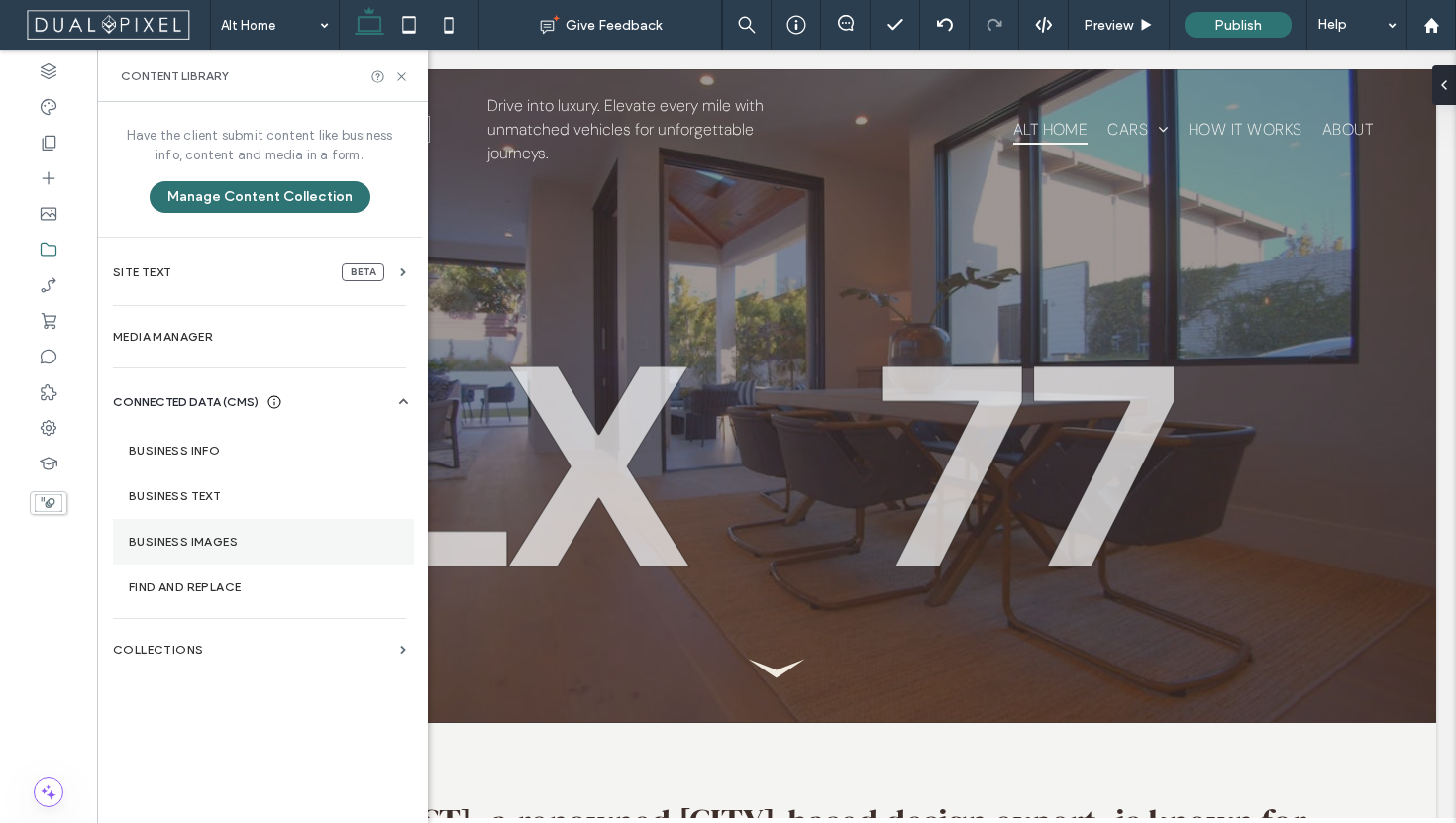 click on "Business Images" at bounding box center (263, 542) 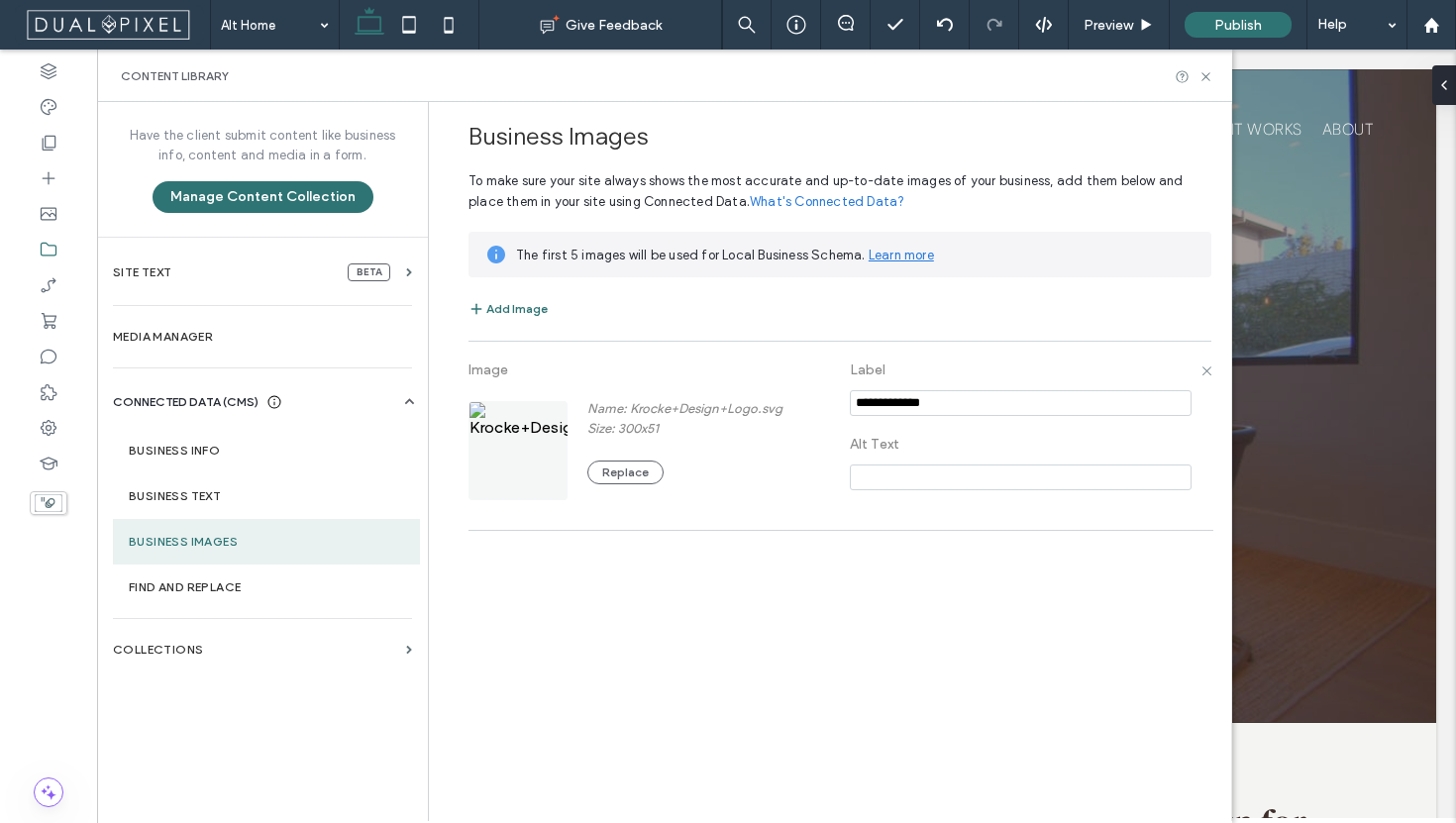 click at bounding box center (519, 451) 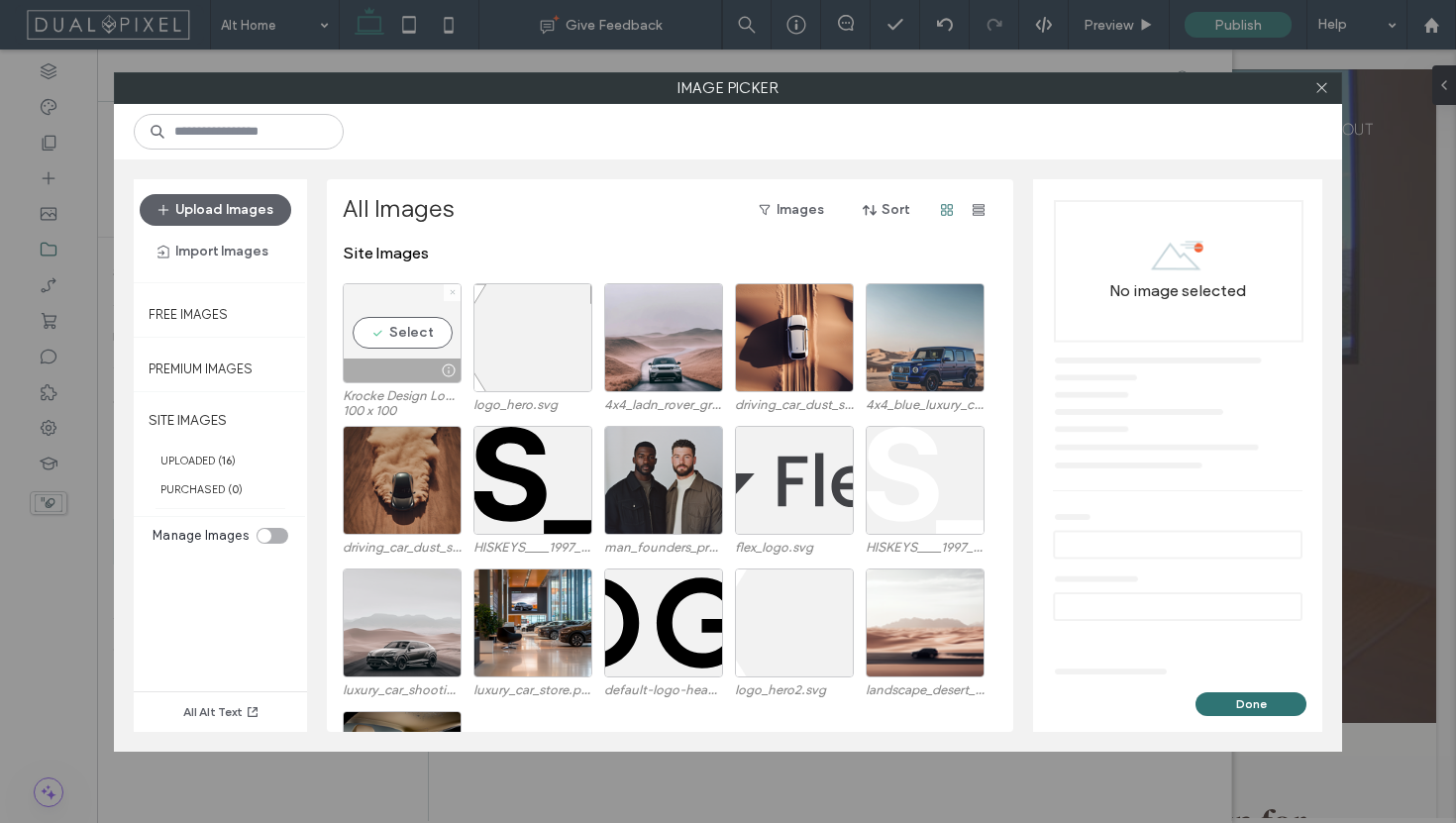 click 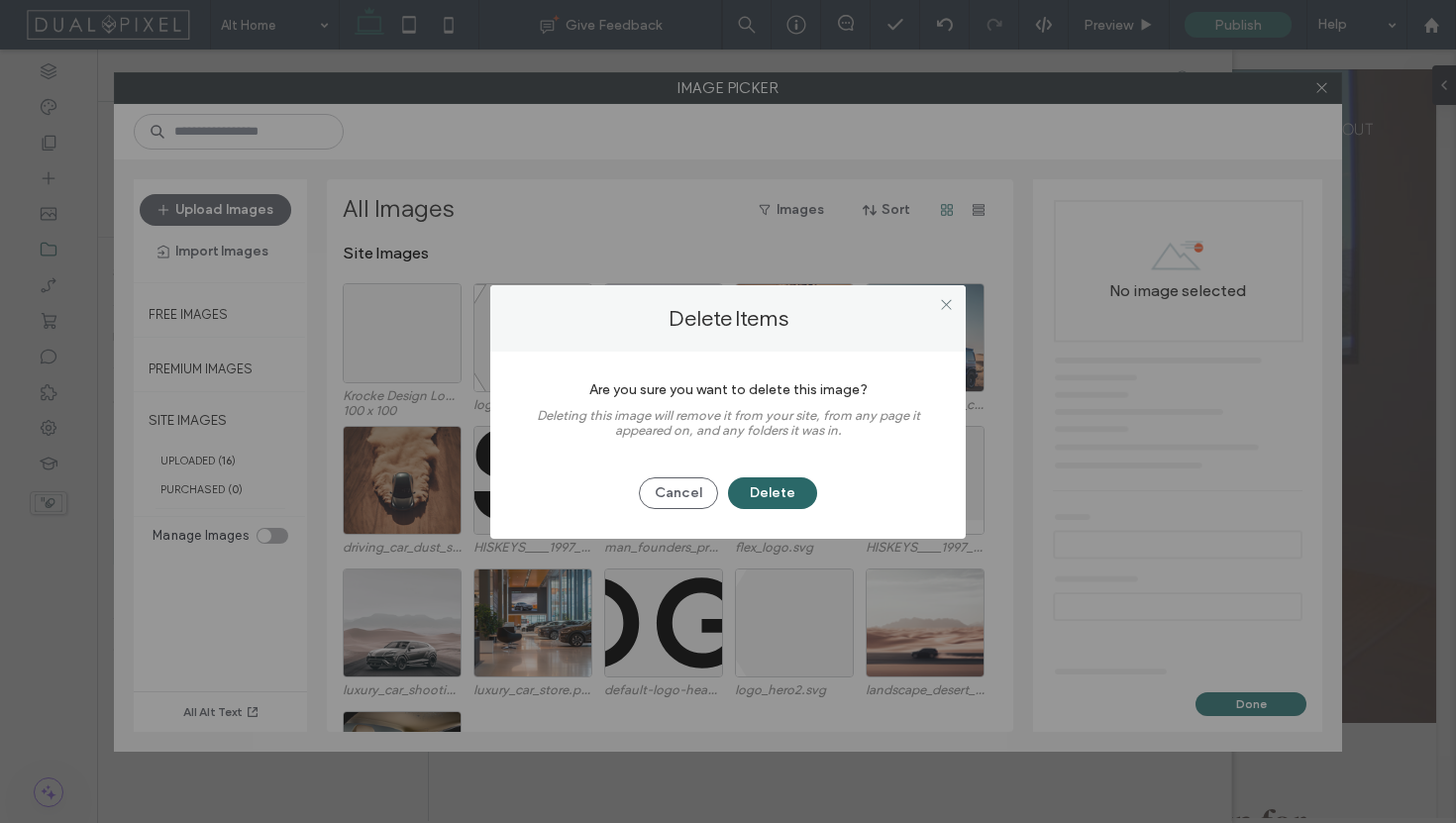 click on "Delete" at bounding box center [773, 493] 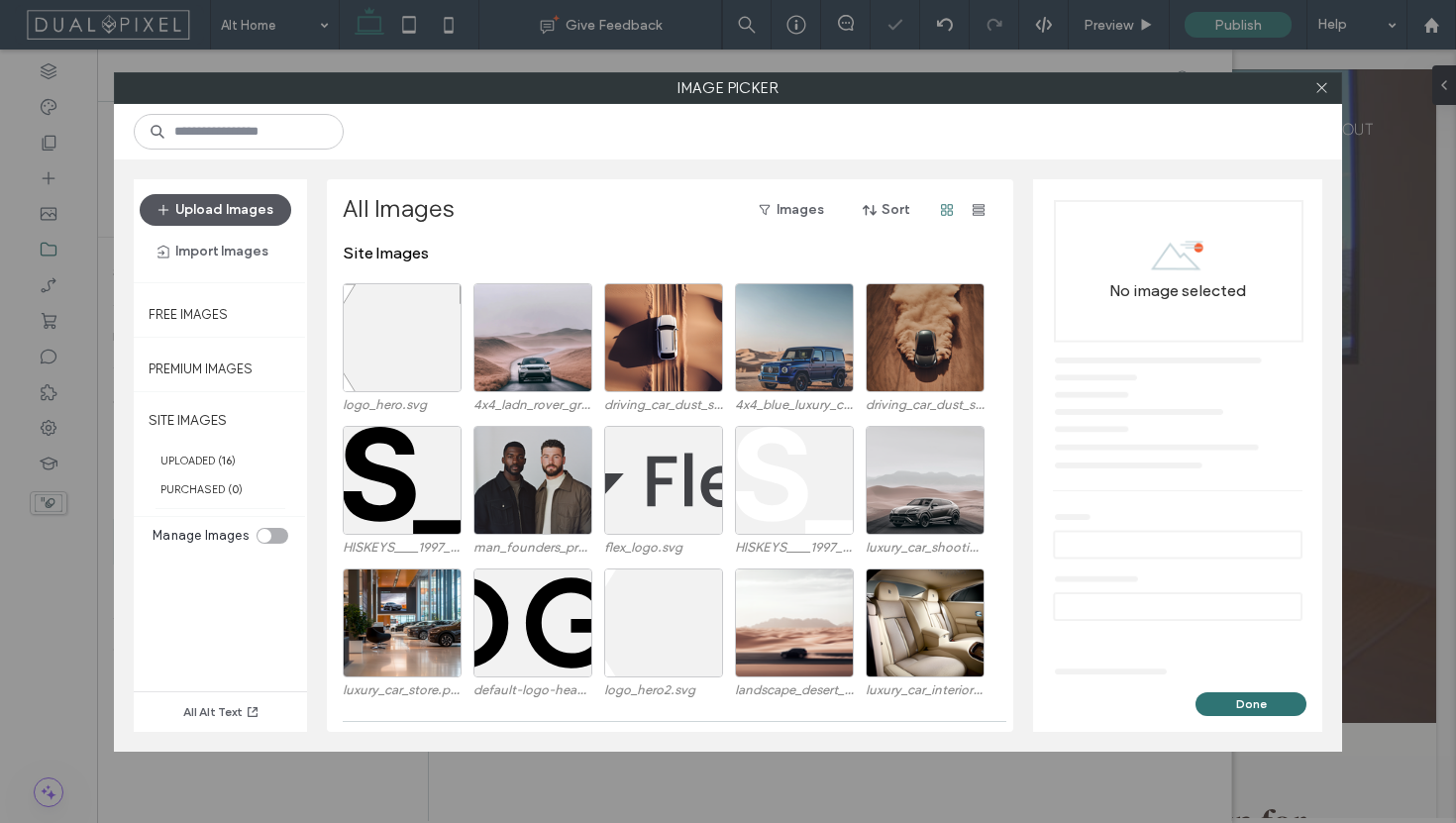 click on "Upload Images" at bounding box center (215, 210) 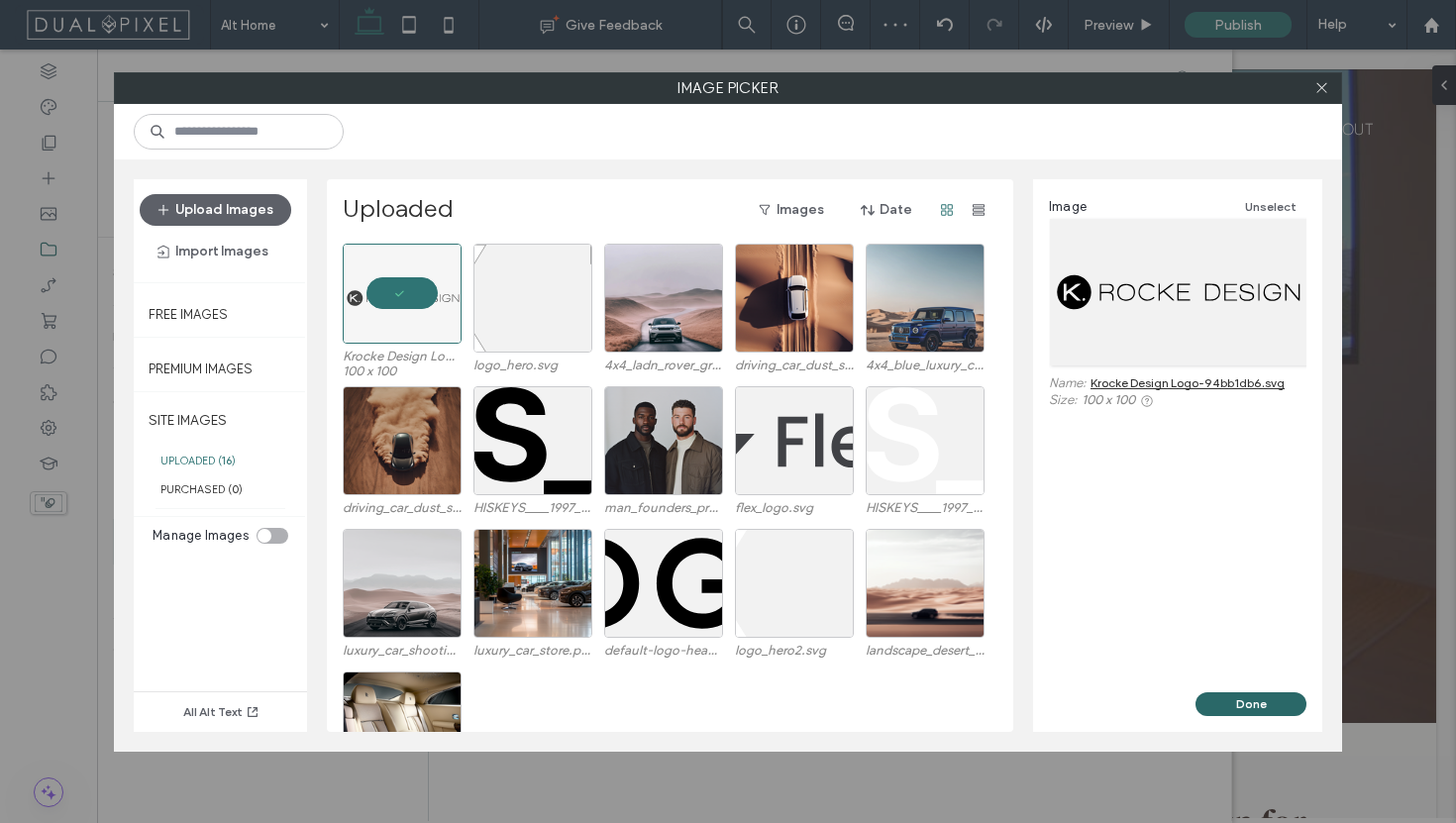 drag, startPoint x: 1257, startPoint y: 697, endPoint x: 1159, endPoint y: 648, distance: 109.567331 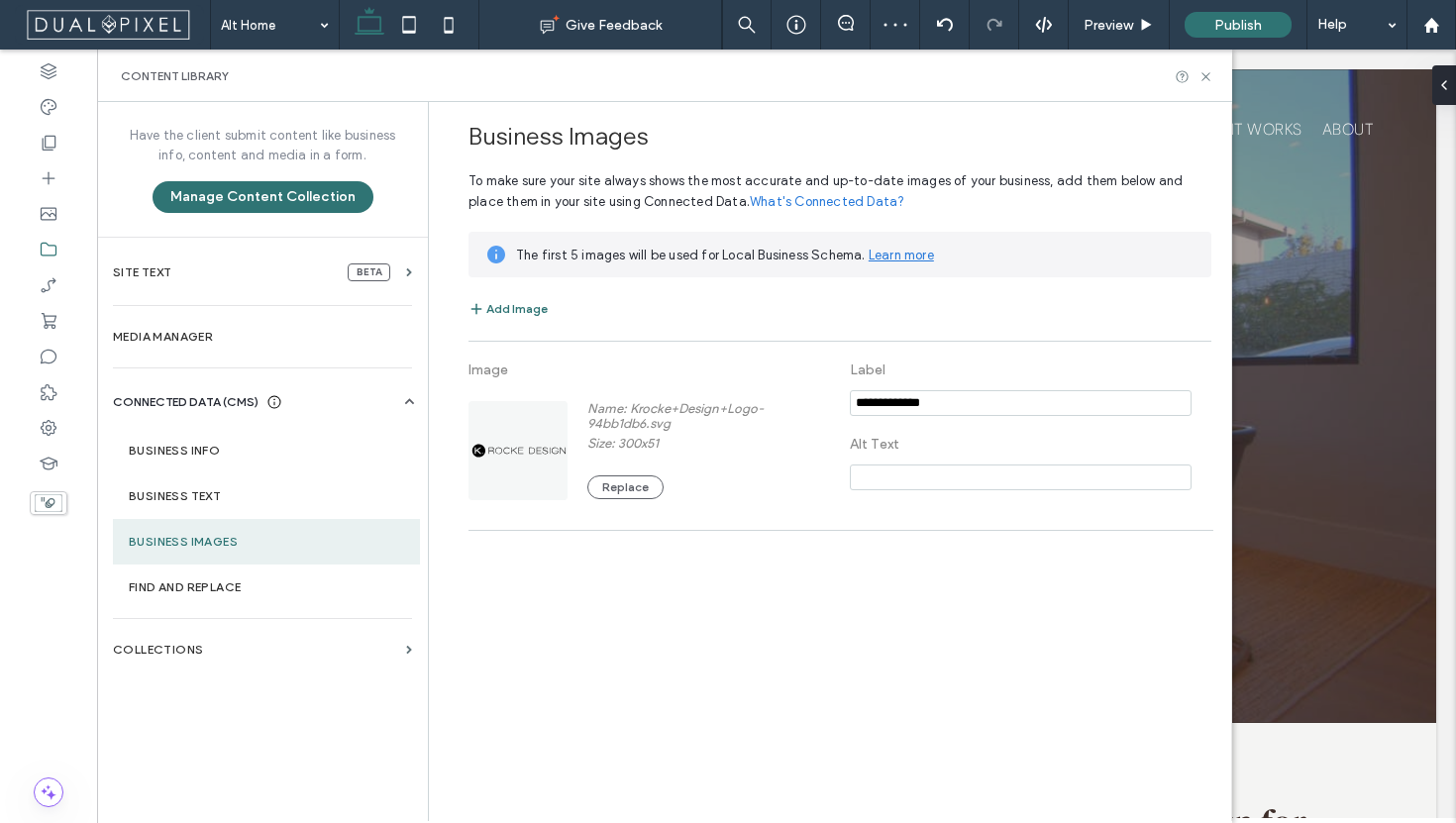click on "Content Library" at bounding box center [665, 75] 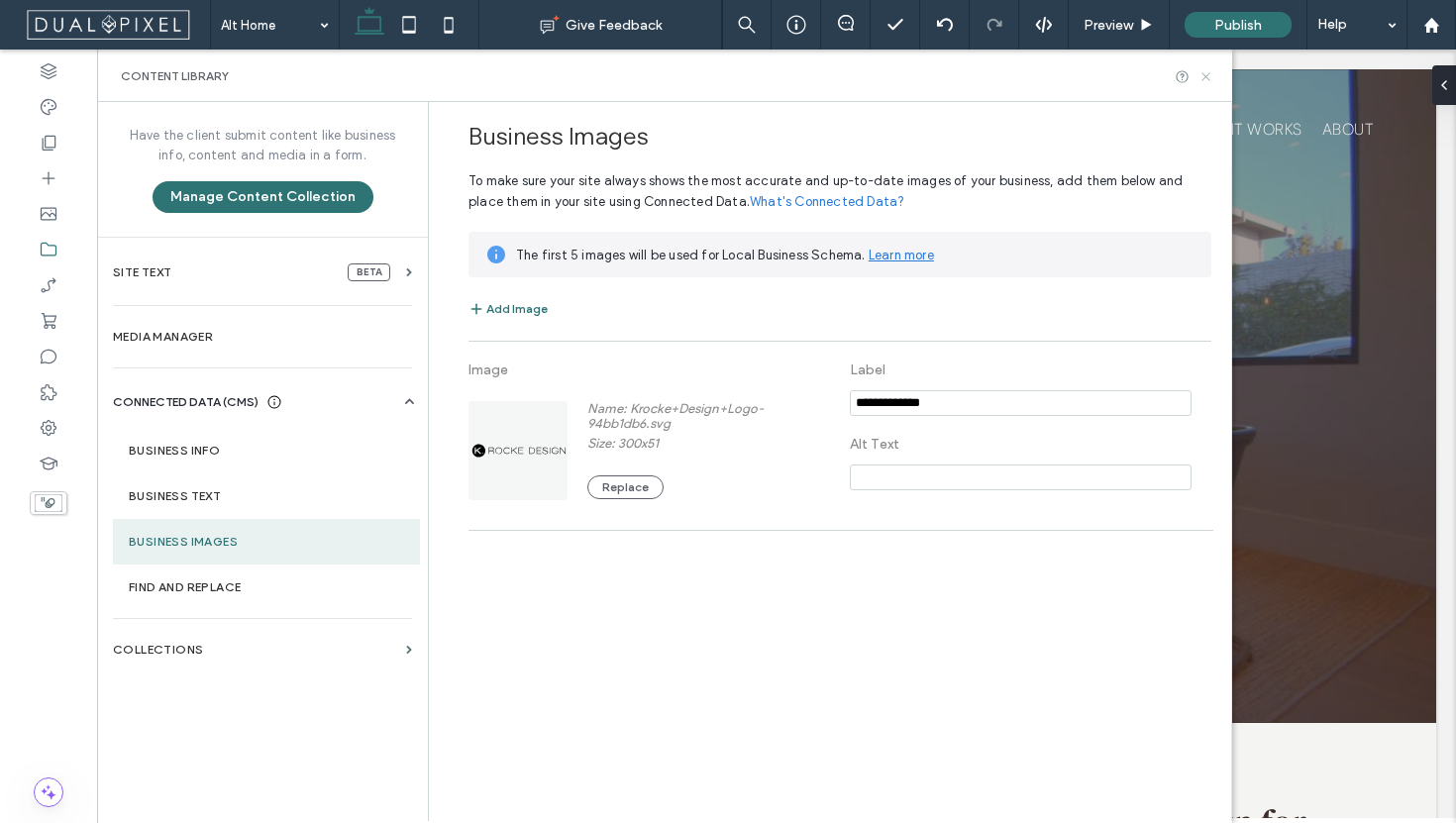 click 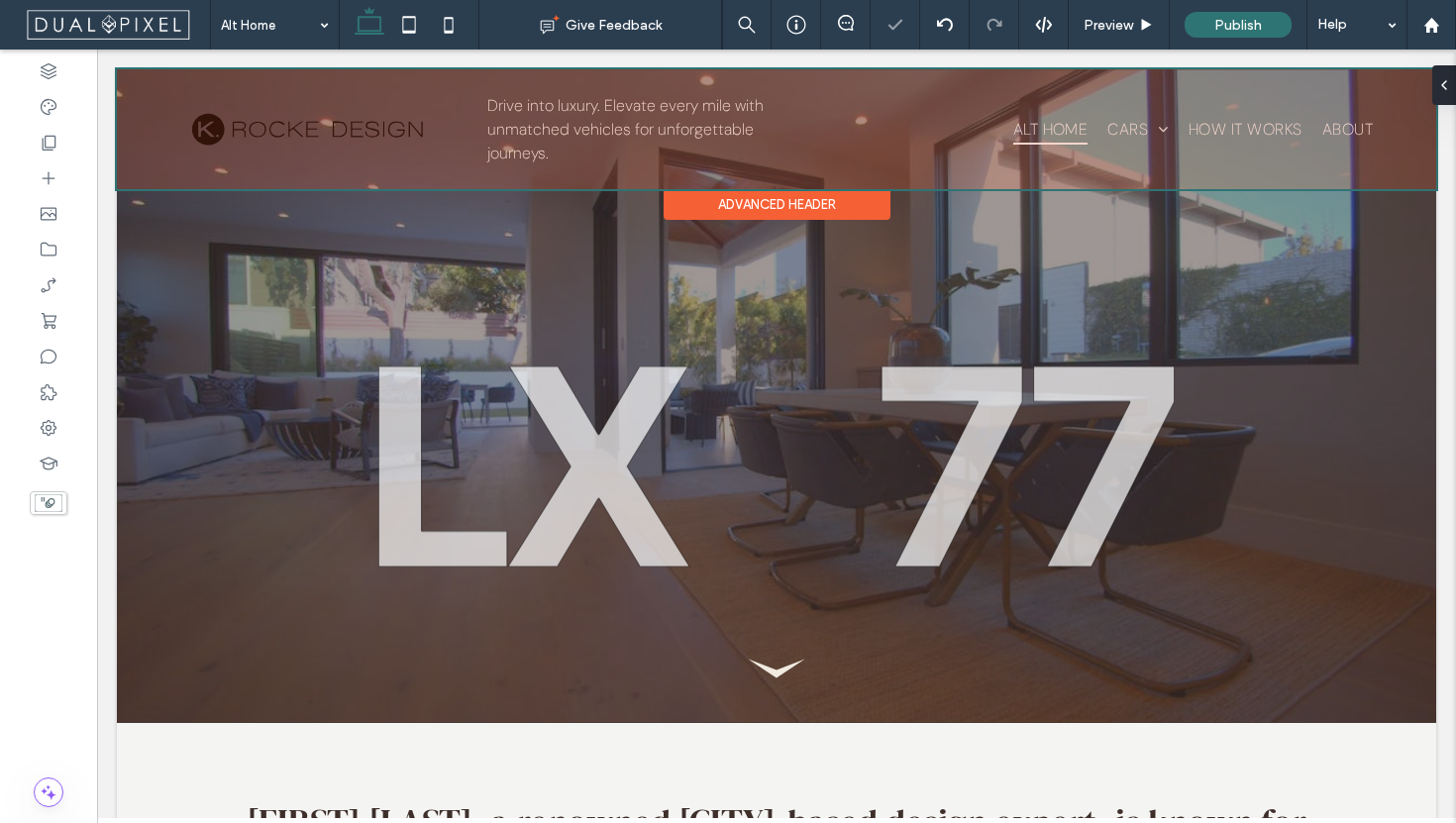 scroll, scrollTop: 0, scrollLeft: 0, axis: both 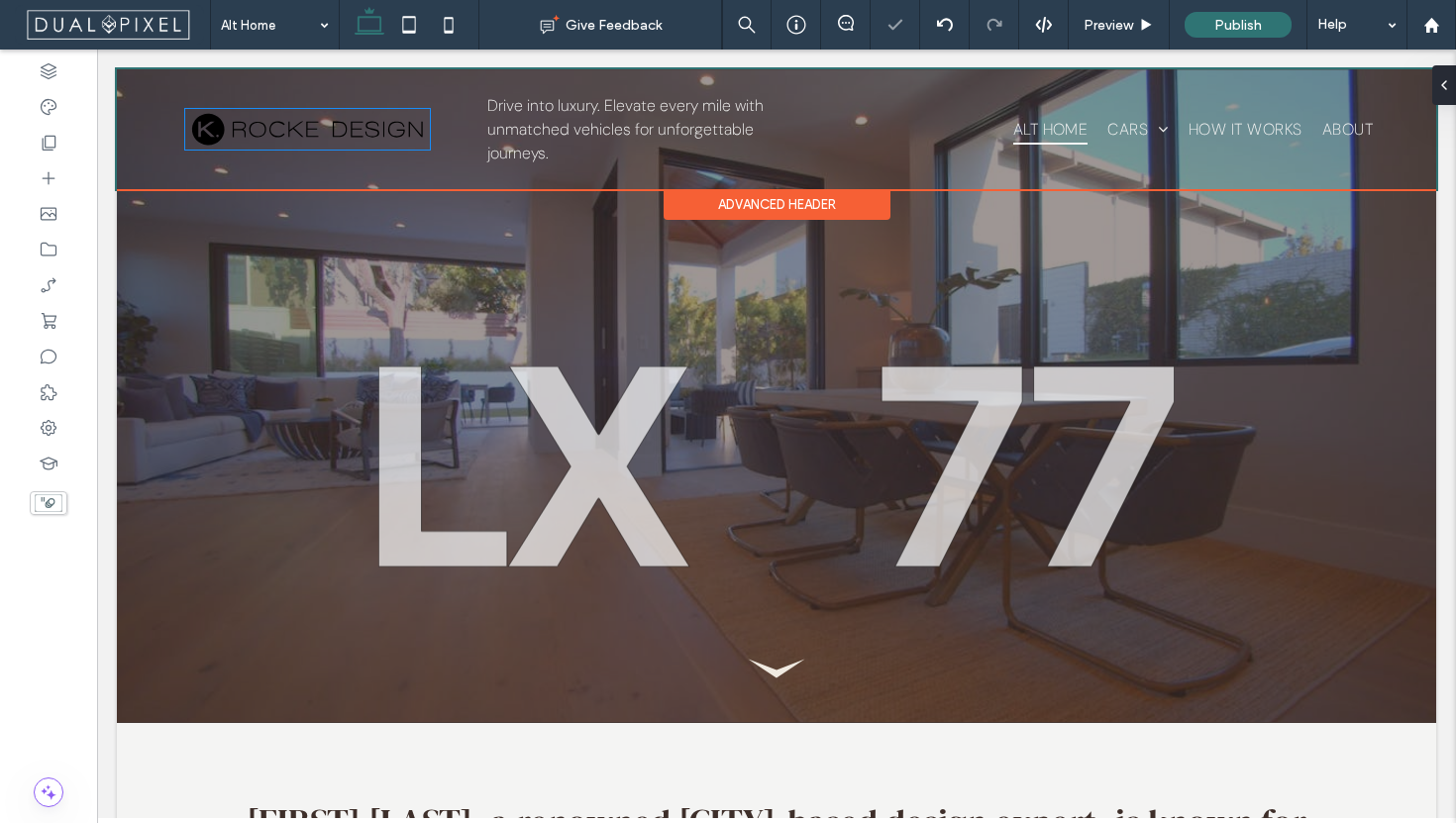 click at bounding box center [307, 130] 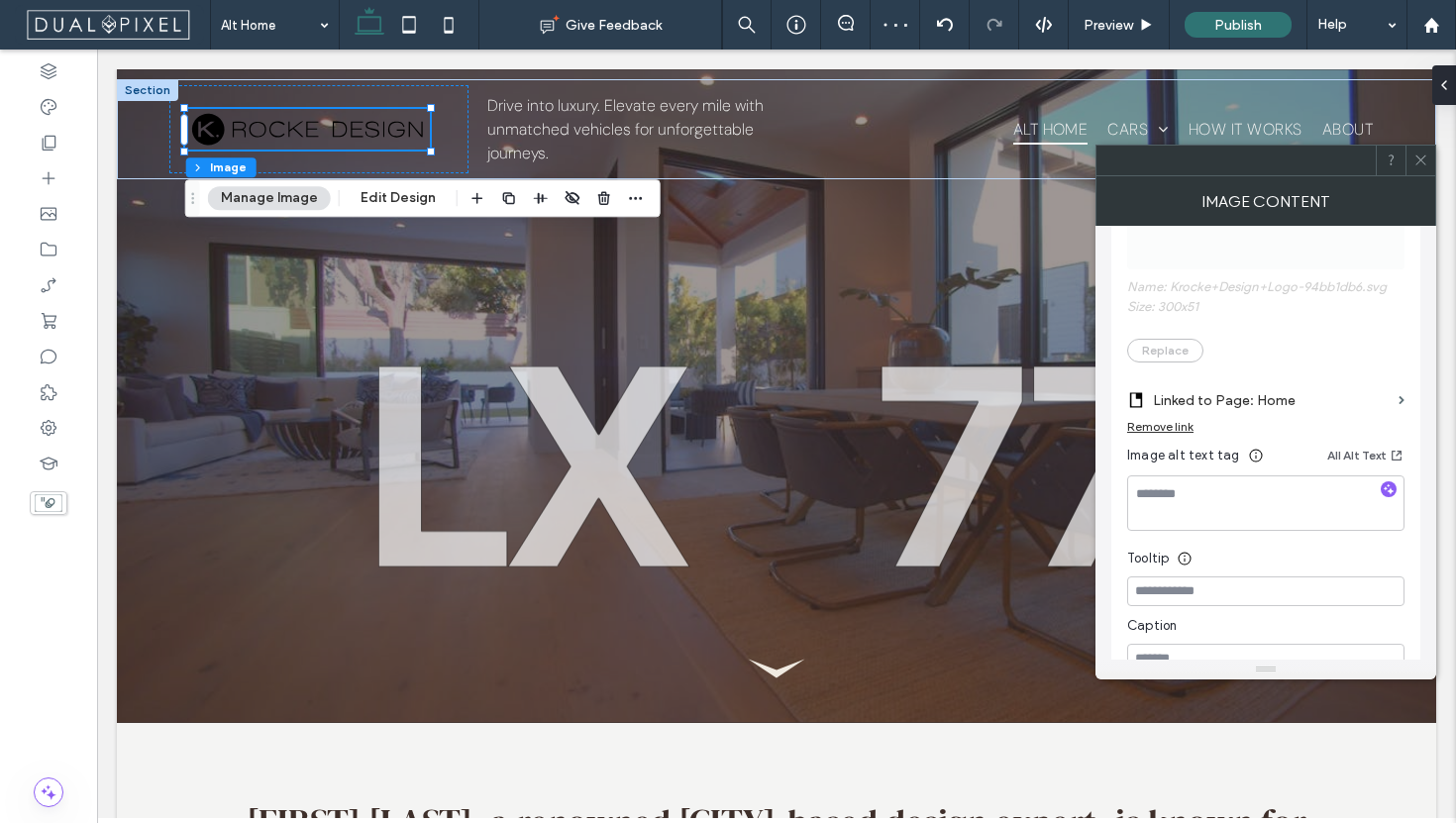 scroll, scrollTop: 248, scrollLeft: 0, axis: vertical 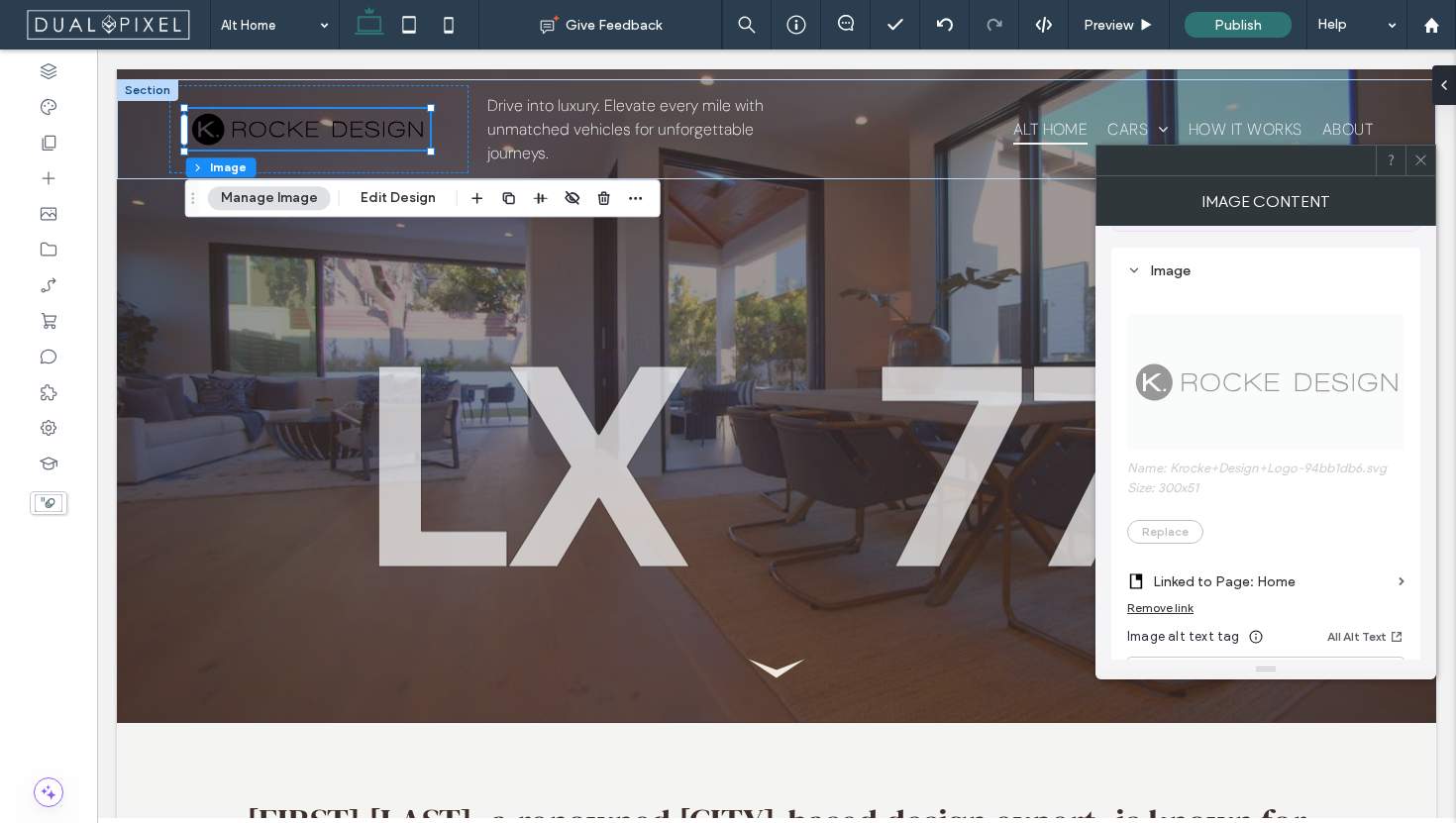click 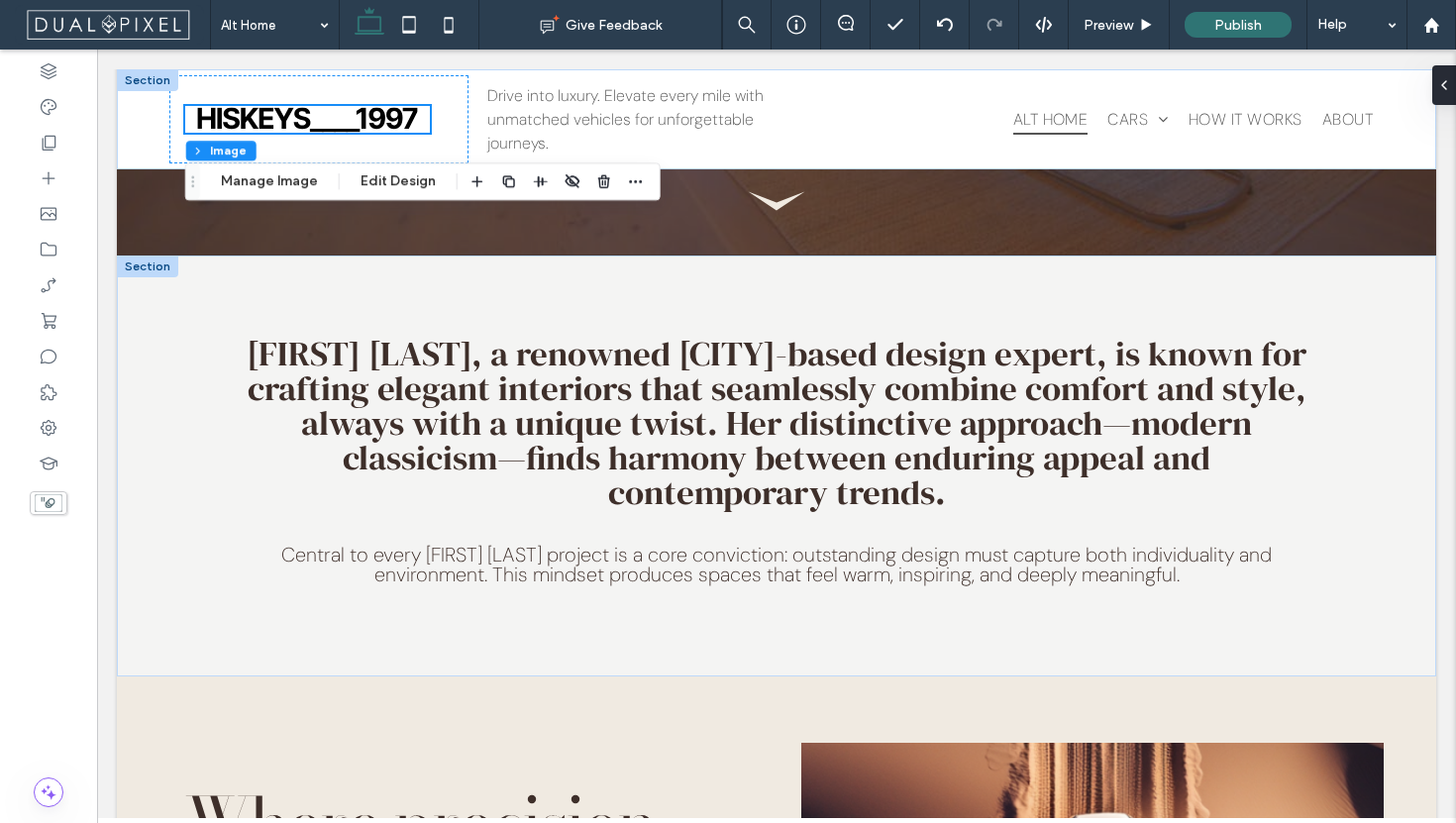 scroll, scrollTop: 491, scrollLeft: 0, axis: vertical 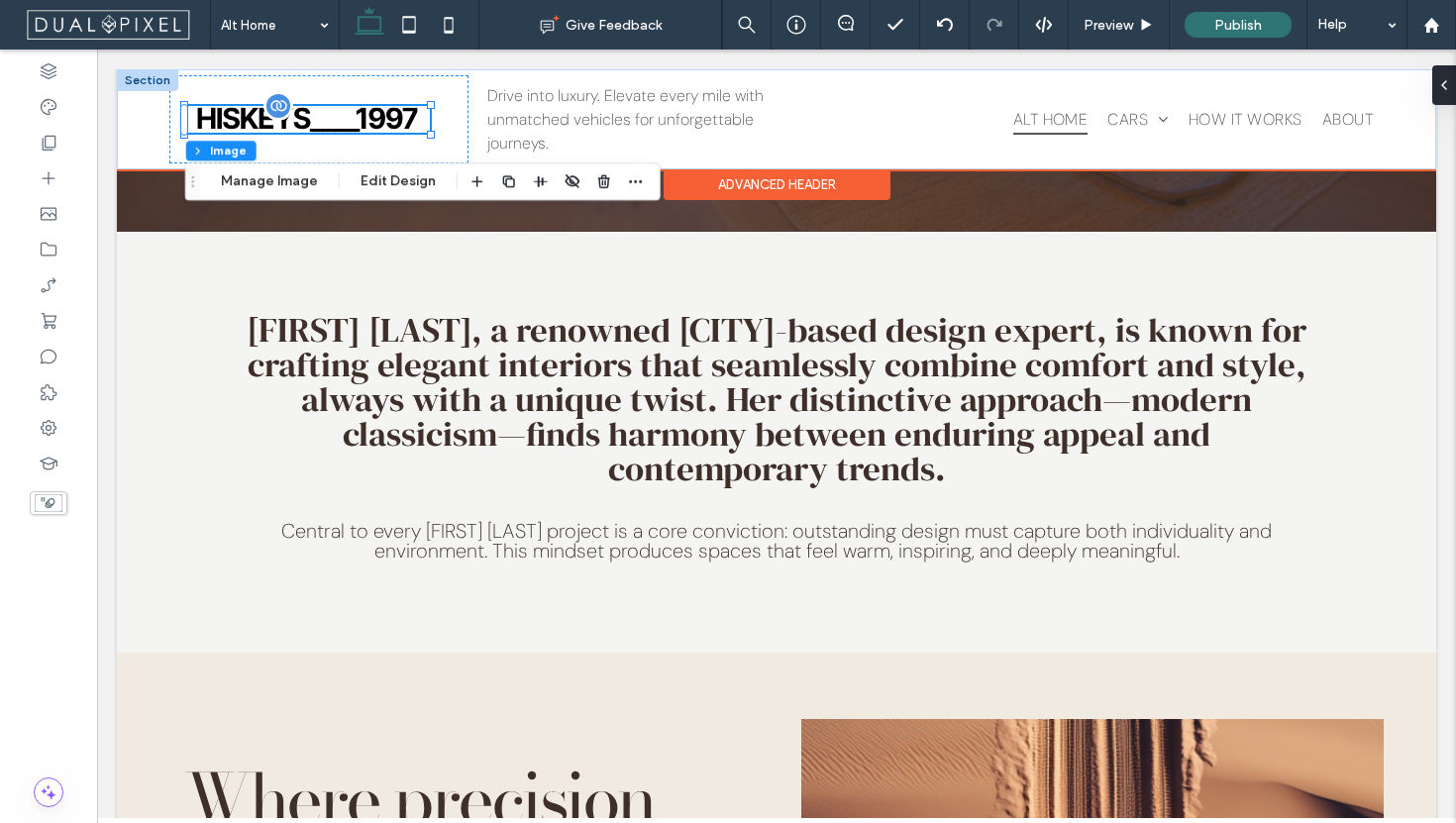 click at bounding box center (308, 119) 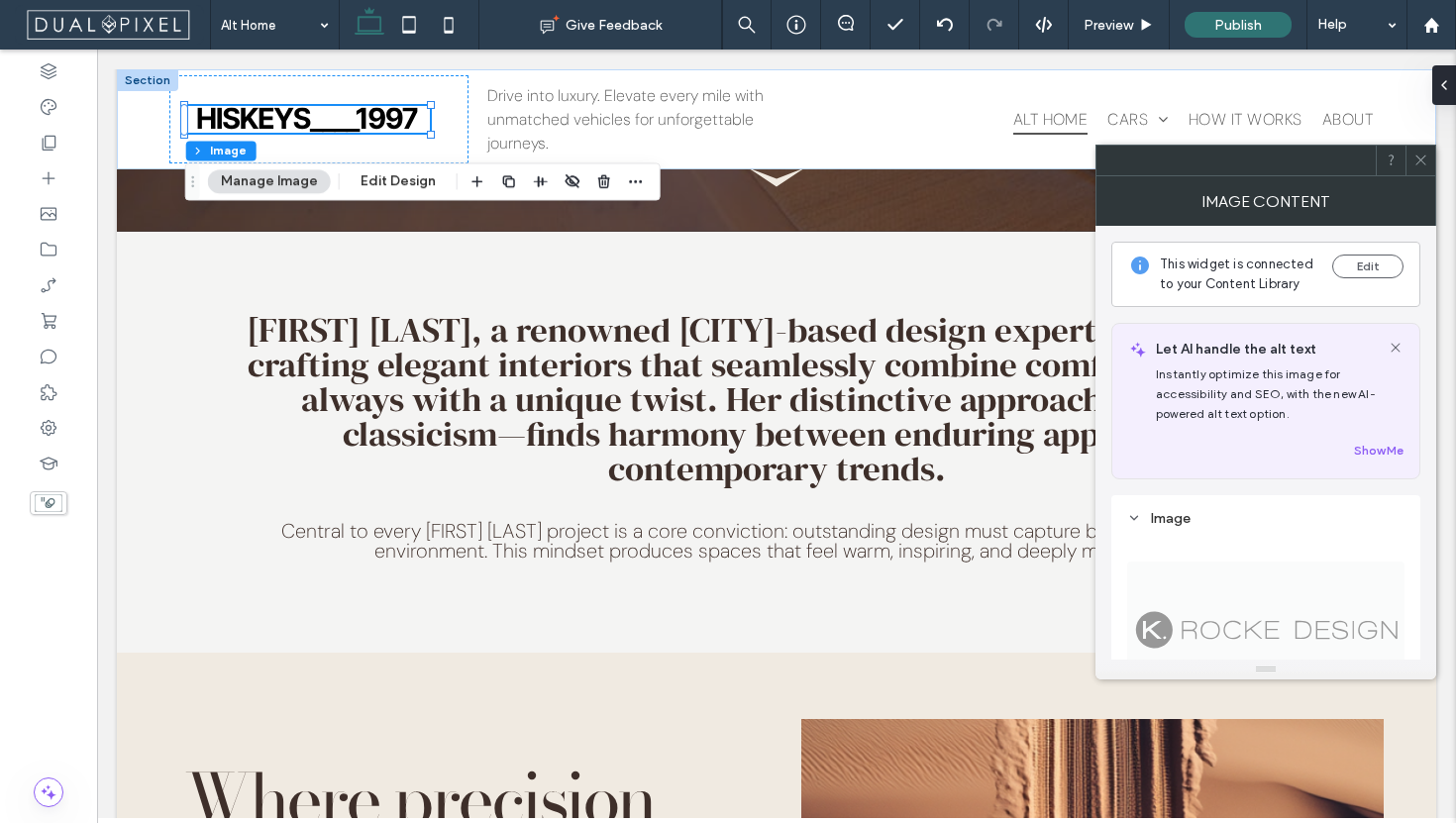 click 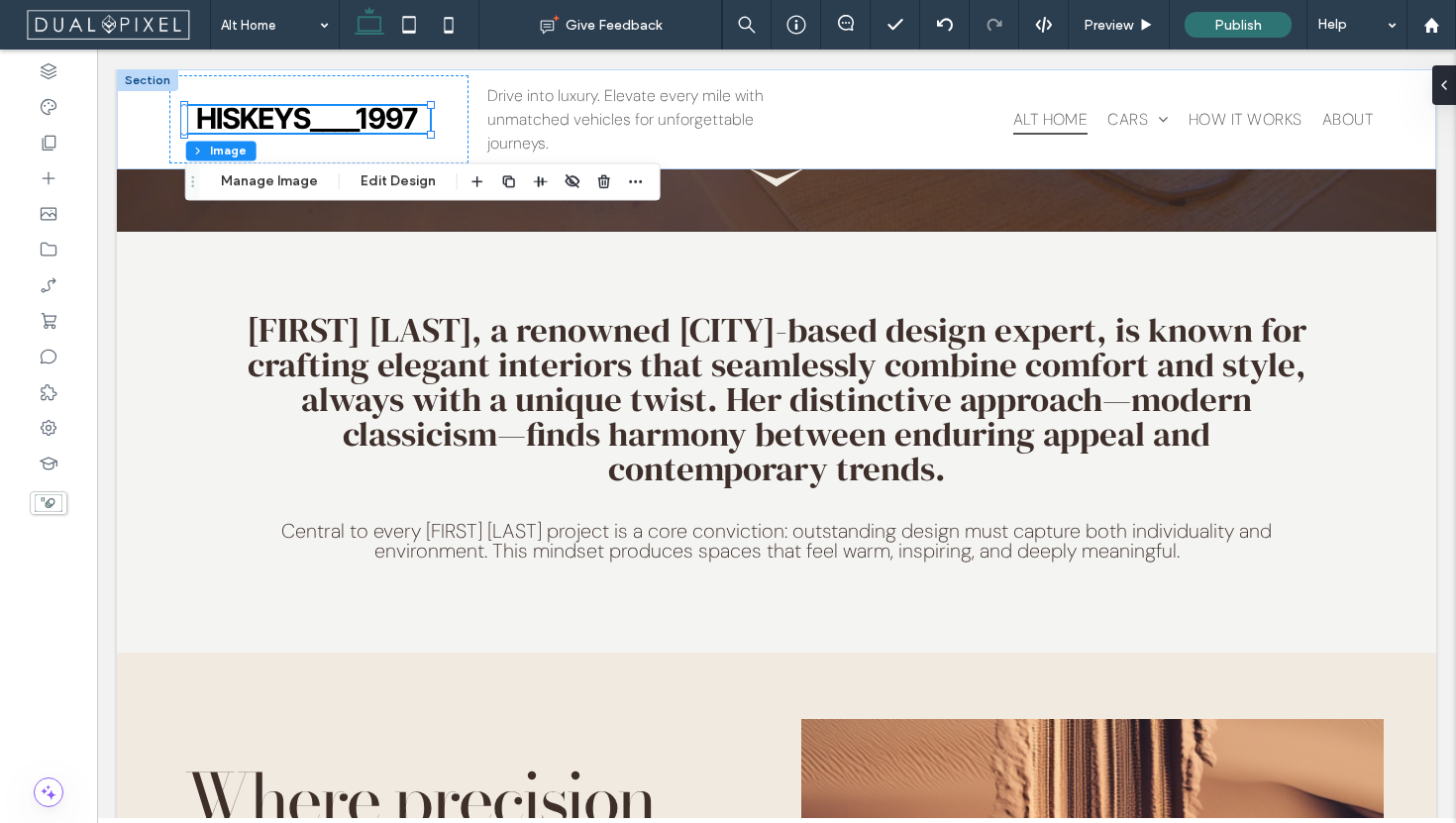 click at bounding box center [1448, 85] 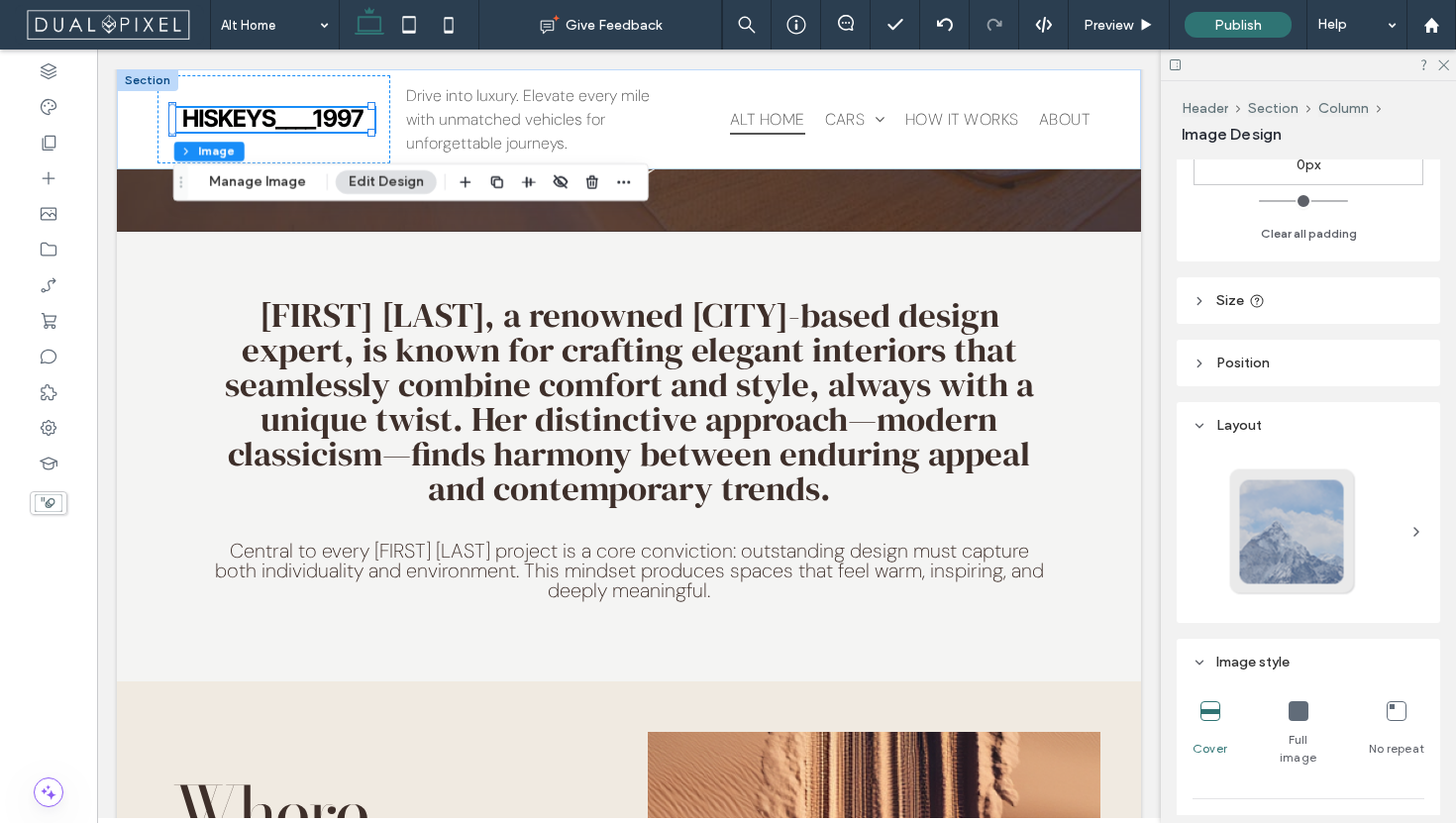 scroll, scrollTop: 0, scrollLeft: 0, axis: both 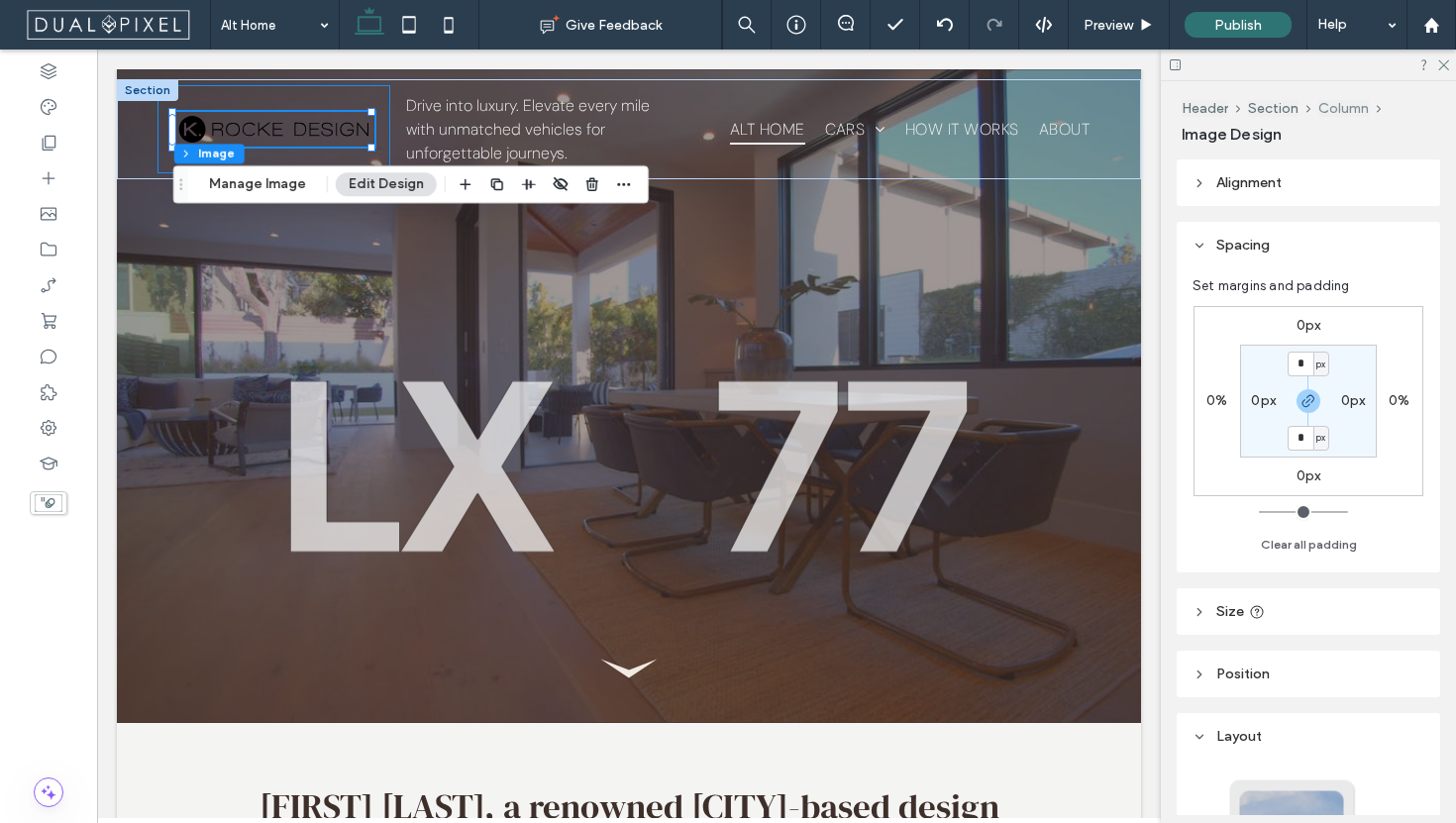 click on "Column" at bounding box center (1343, 108) 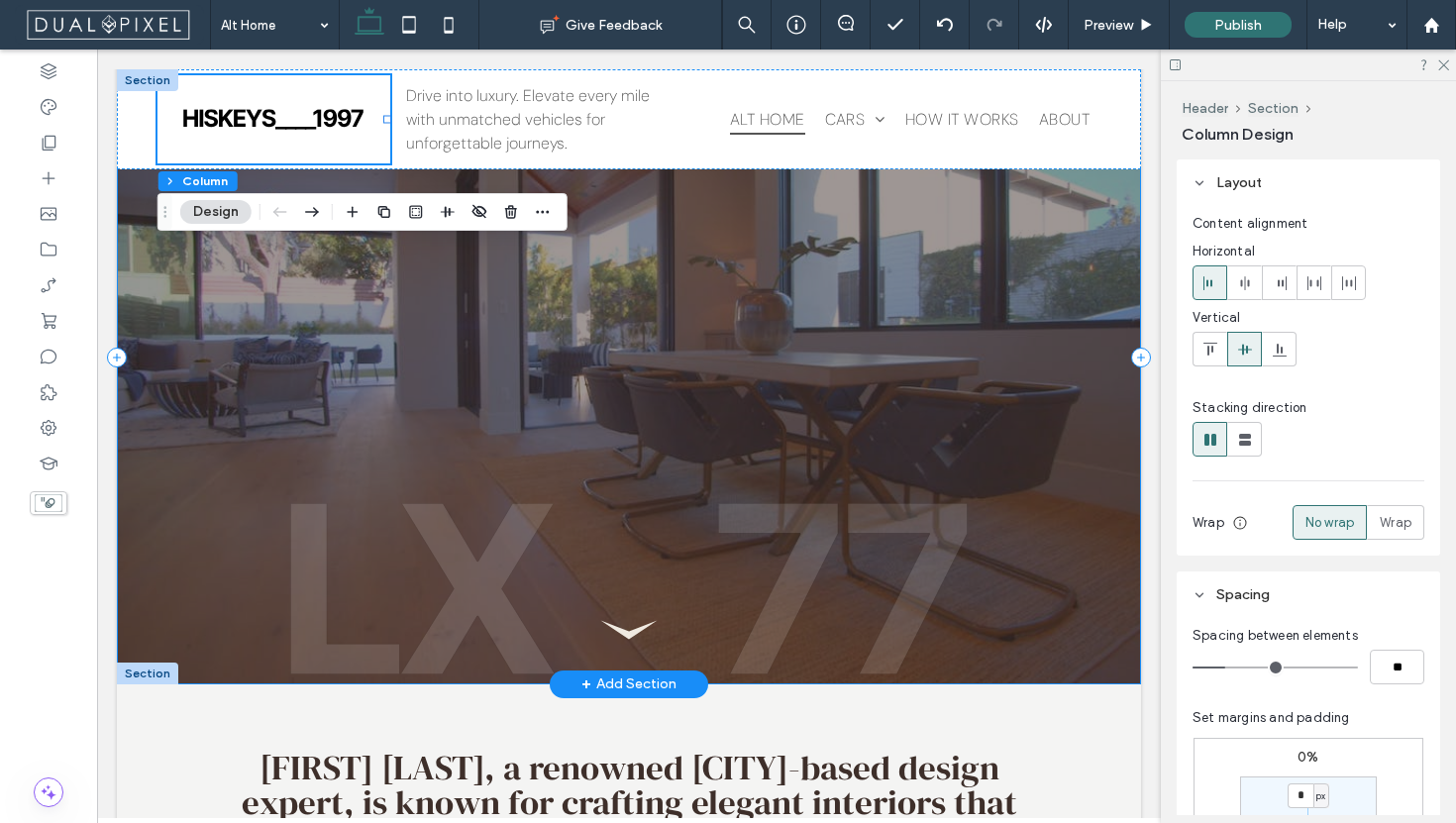 scroll, scrollTop: 0, scrollLeft: 0, axis: both 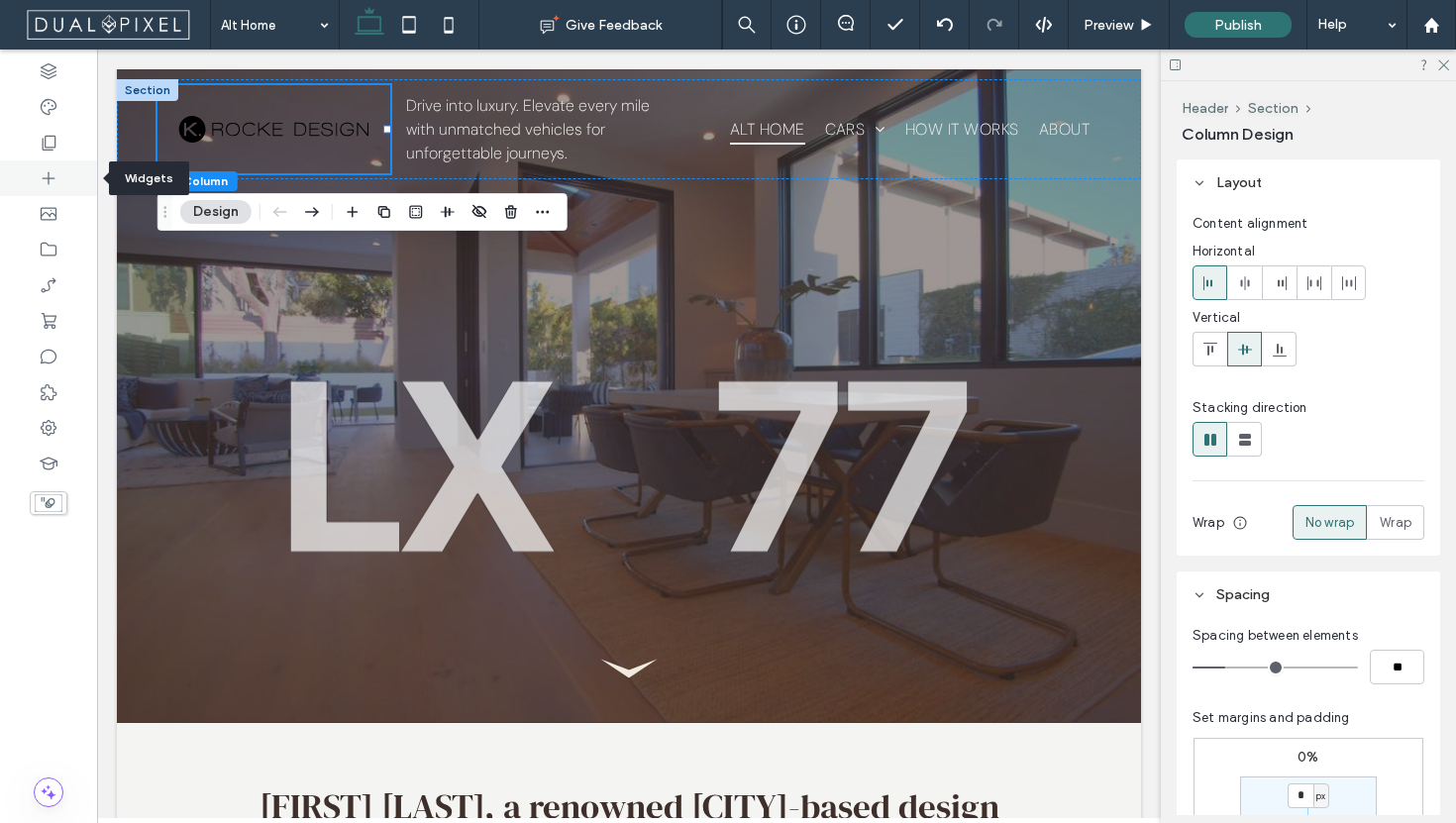 click 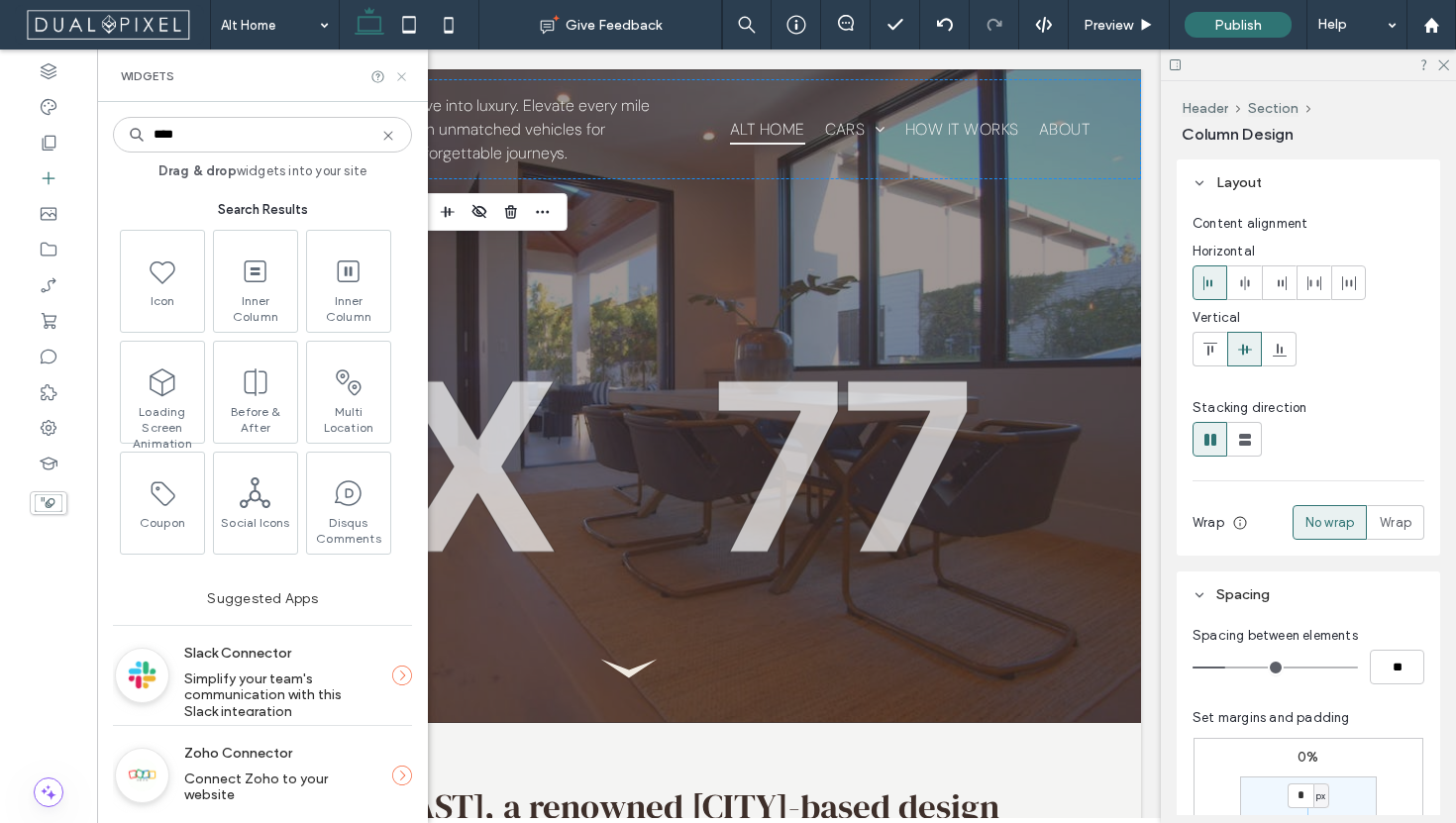 type on "****" 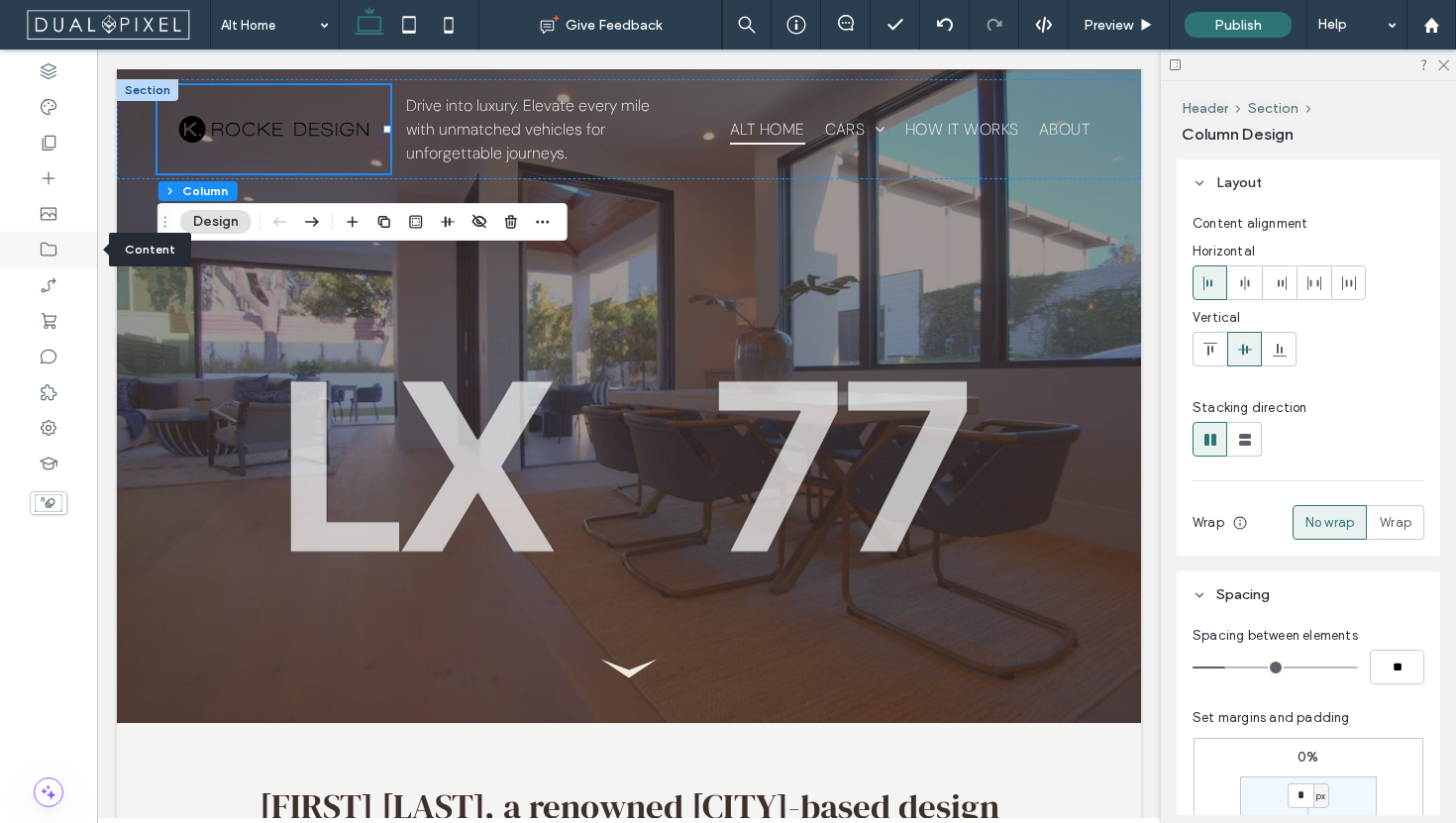 click 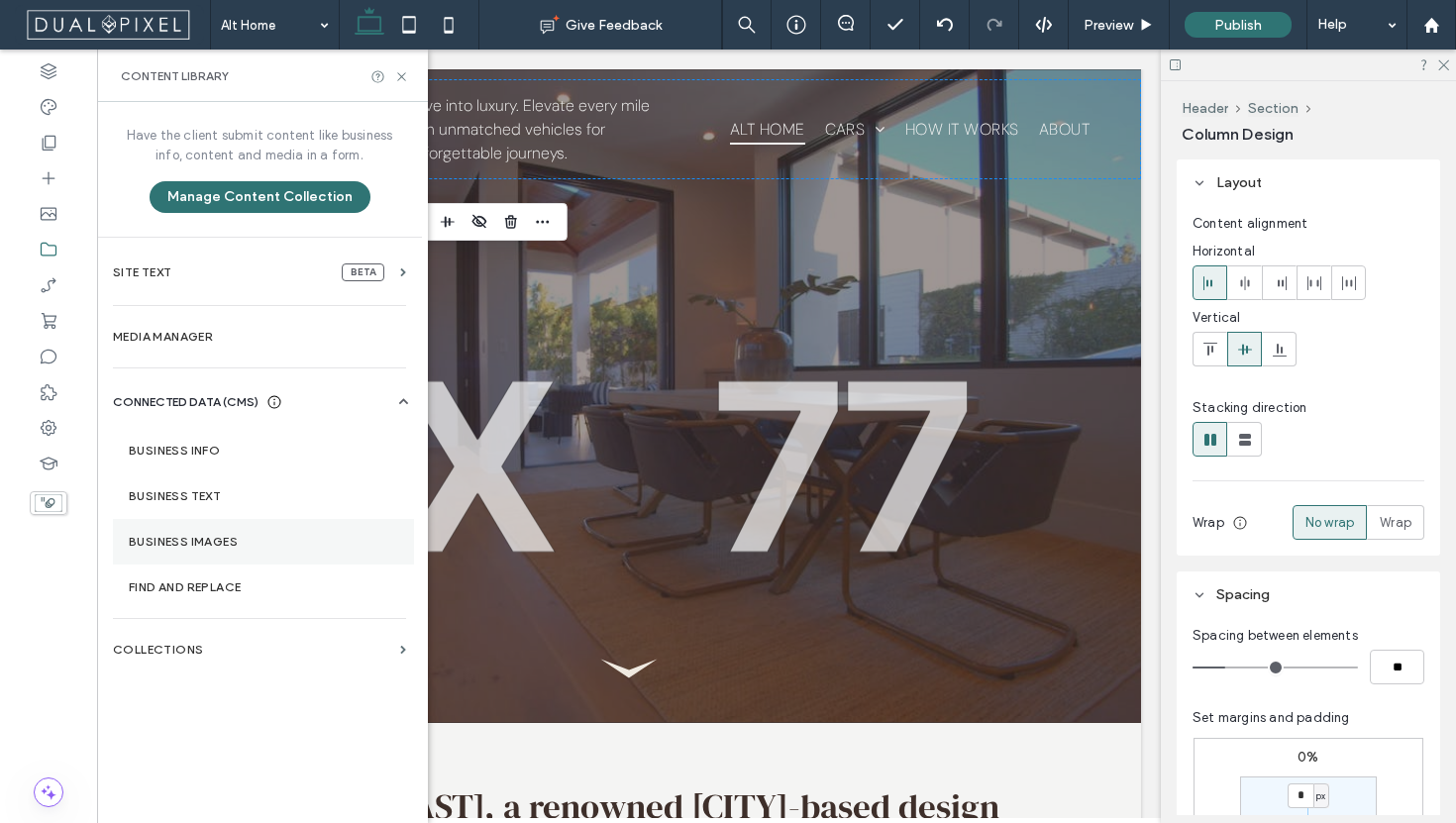 click on "Business Images" at bounding box center [263, 542] 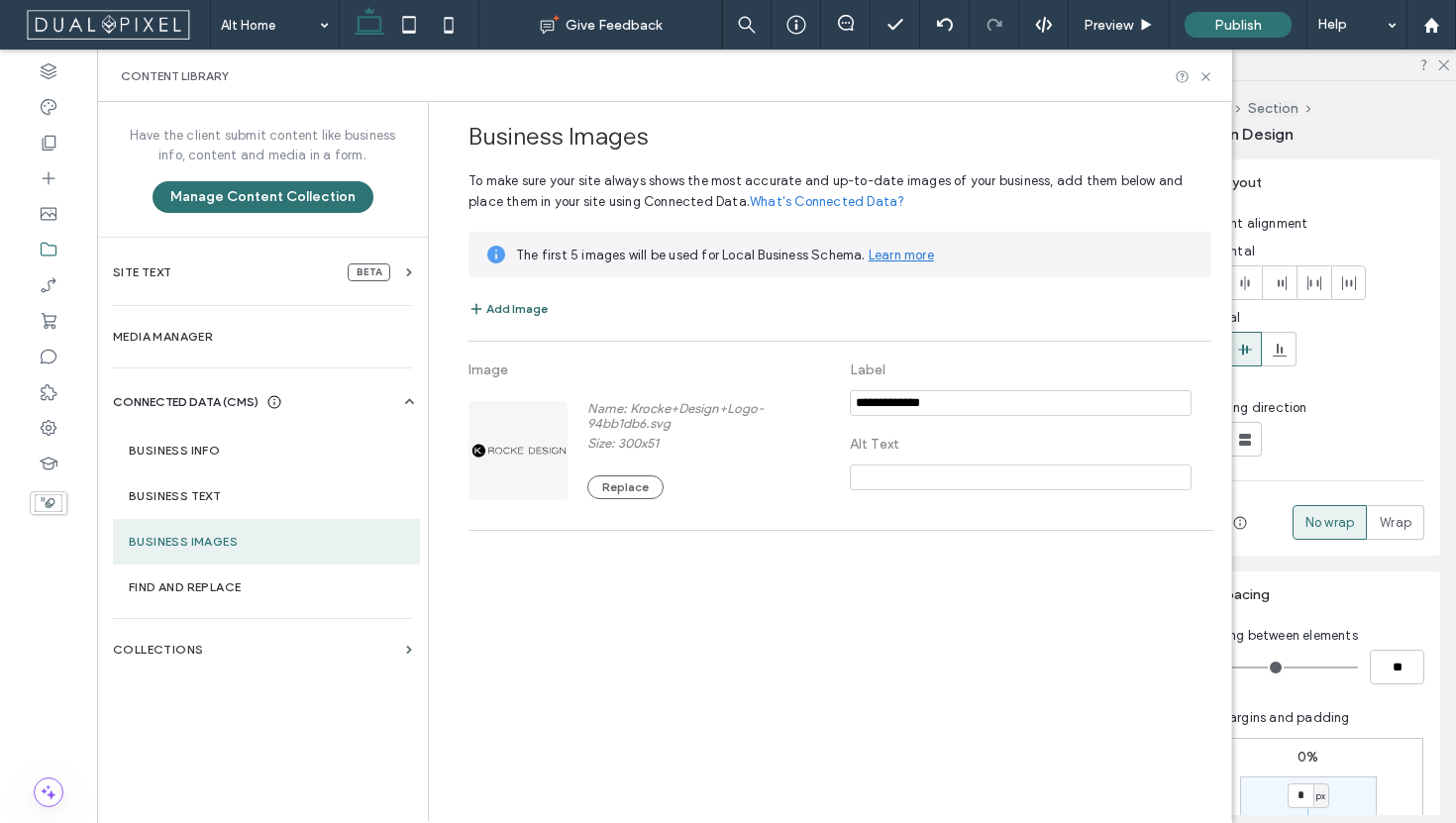 click on "Add Image" at bounding box center (508, 309) 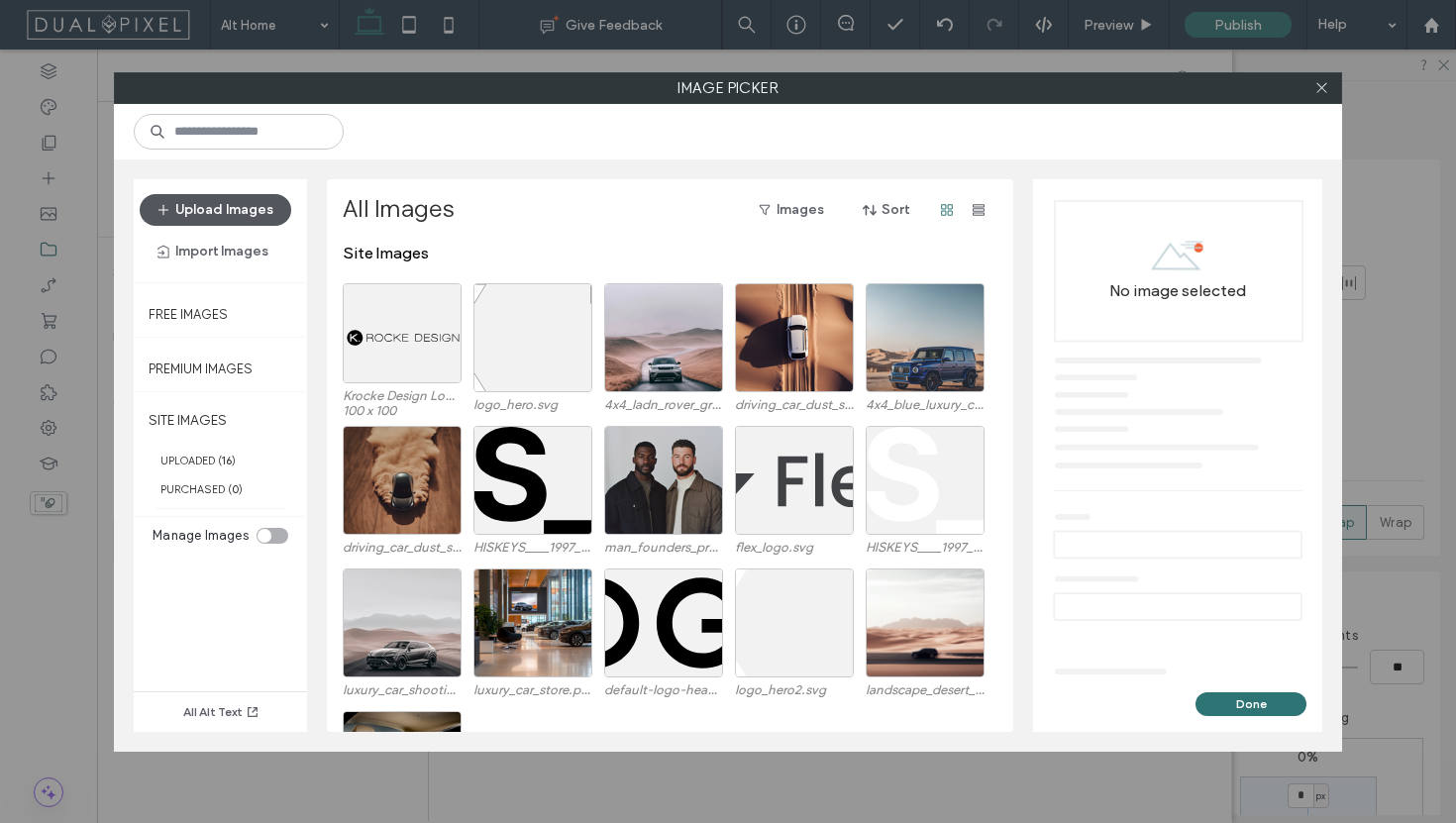 click on "Upload Images" at bounding box center (215, 210) 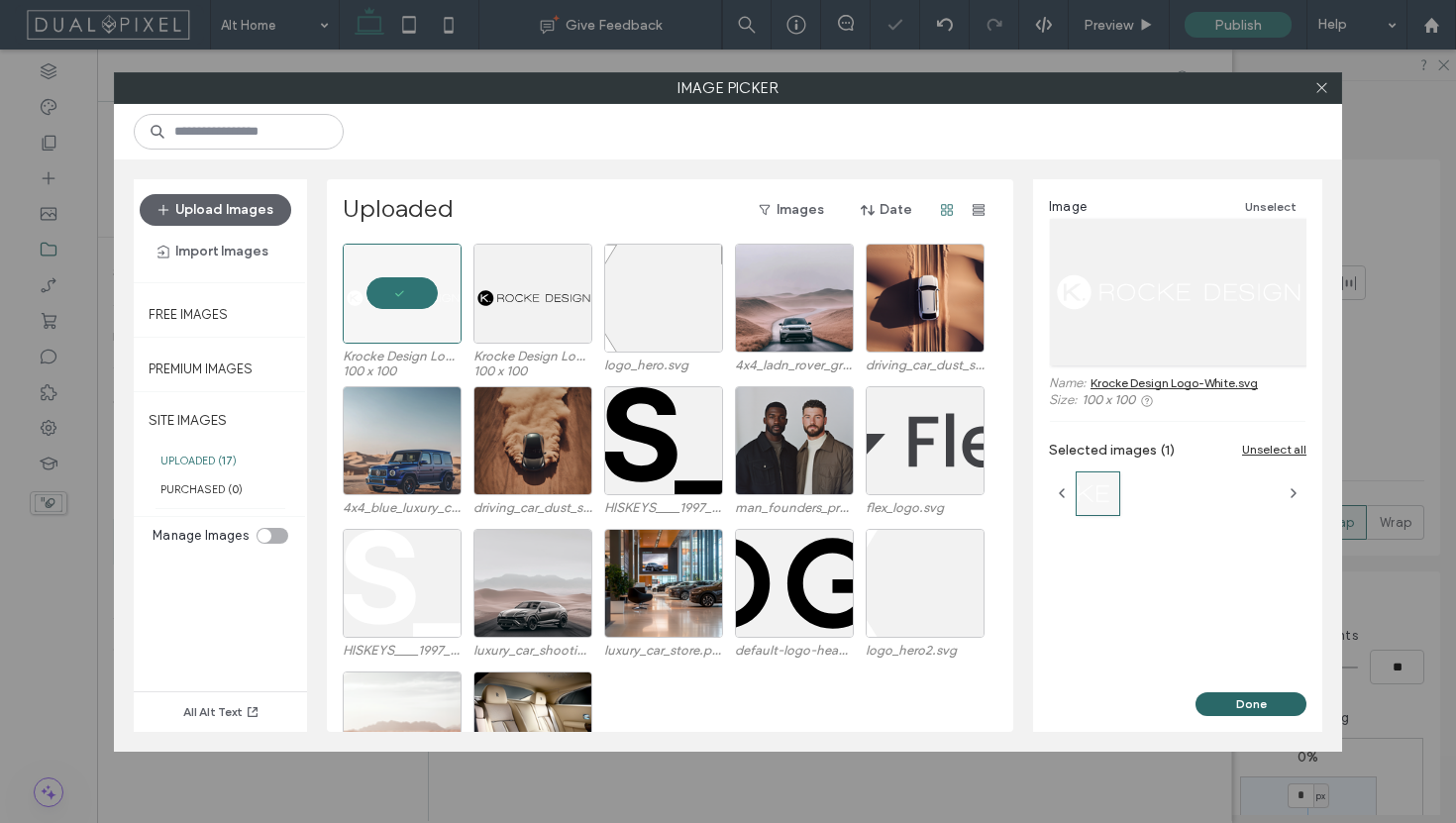 click on "Done" at bounding box center (1251, 704) 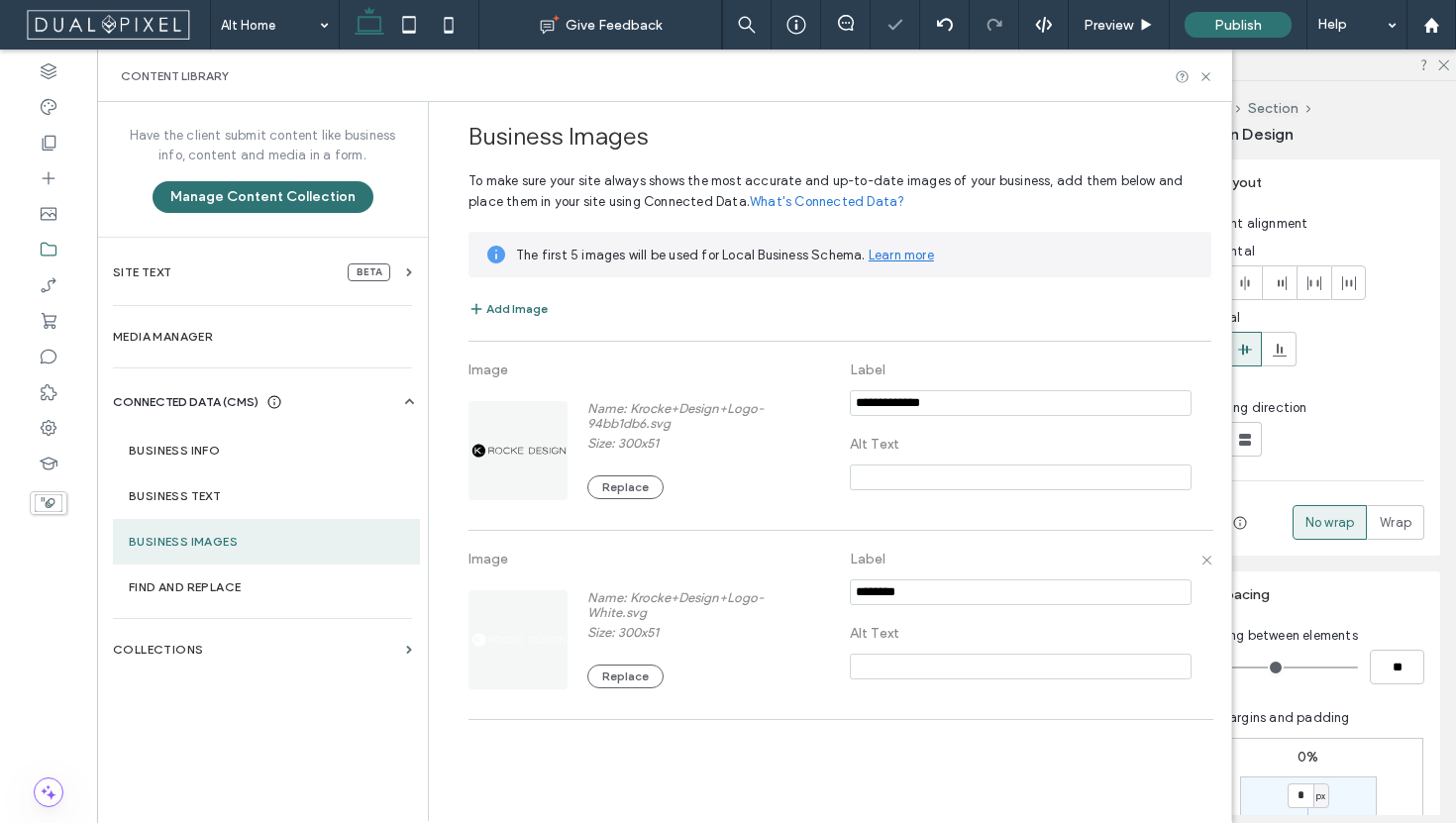 click at bounding box center [1020, 592] 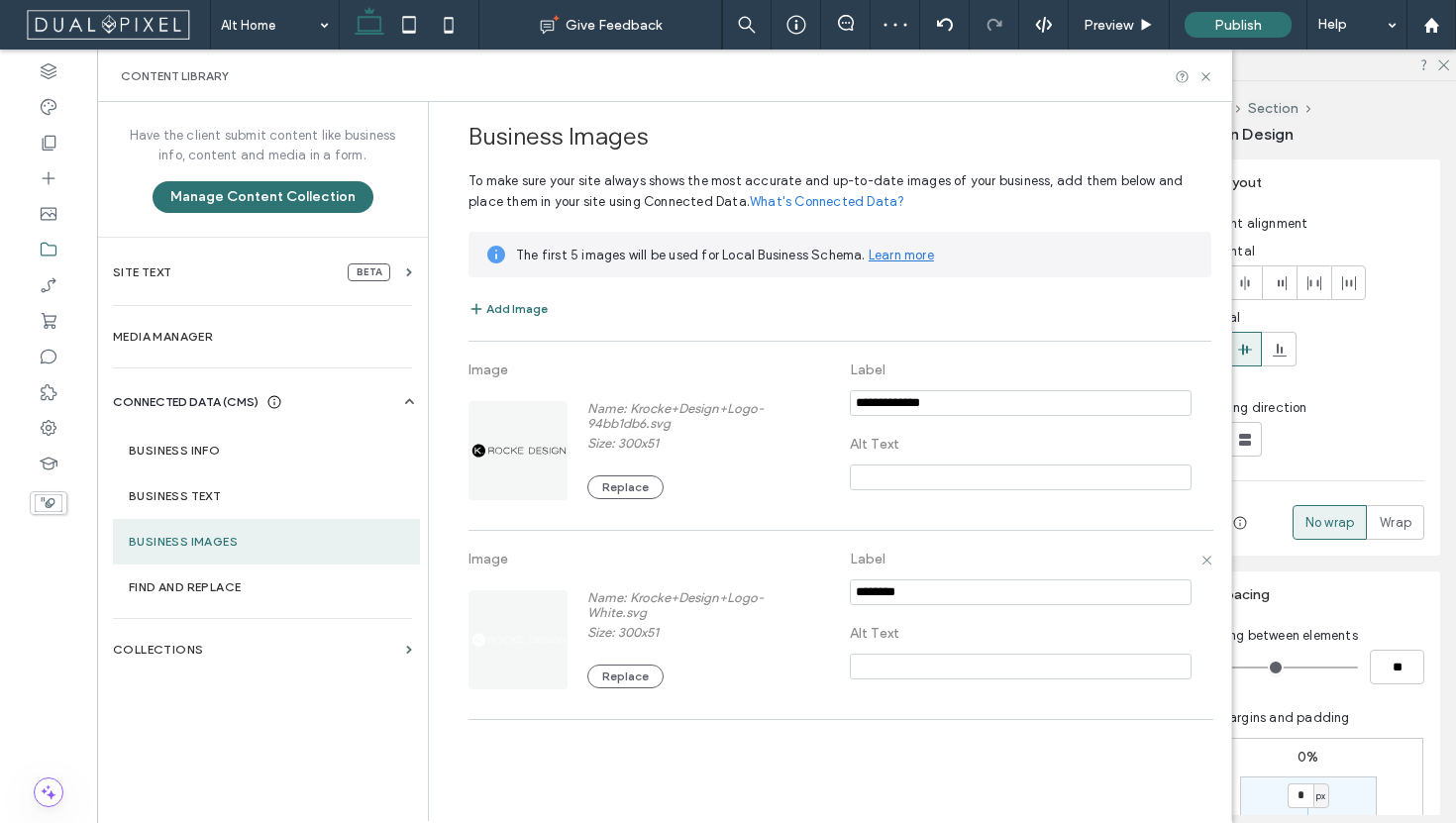 click at bounding box center (1020, 592) 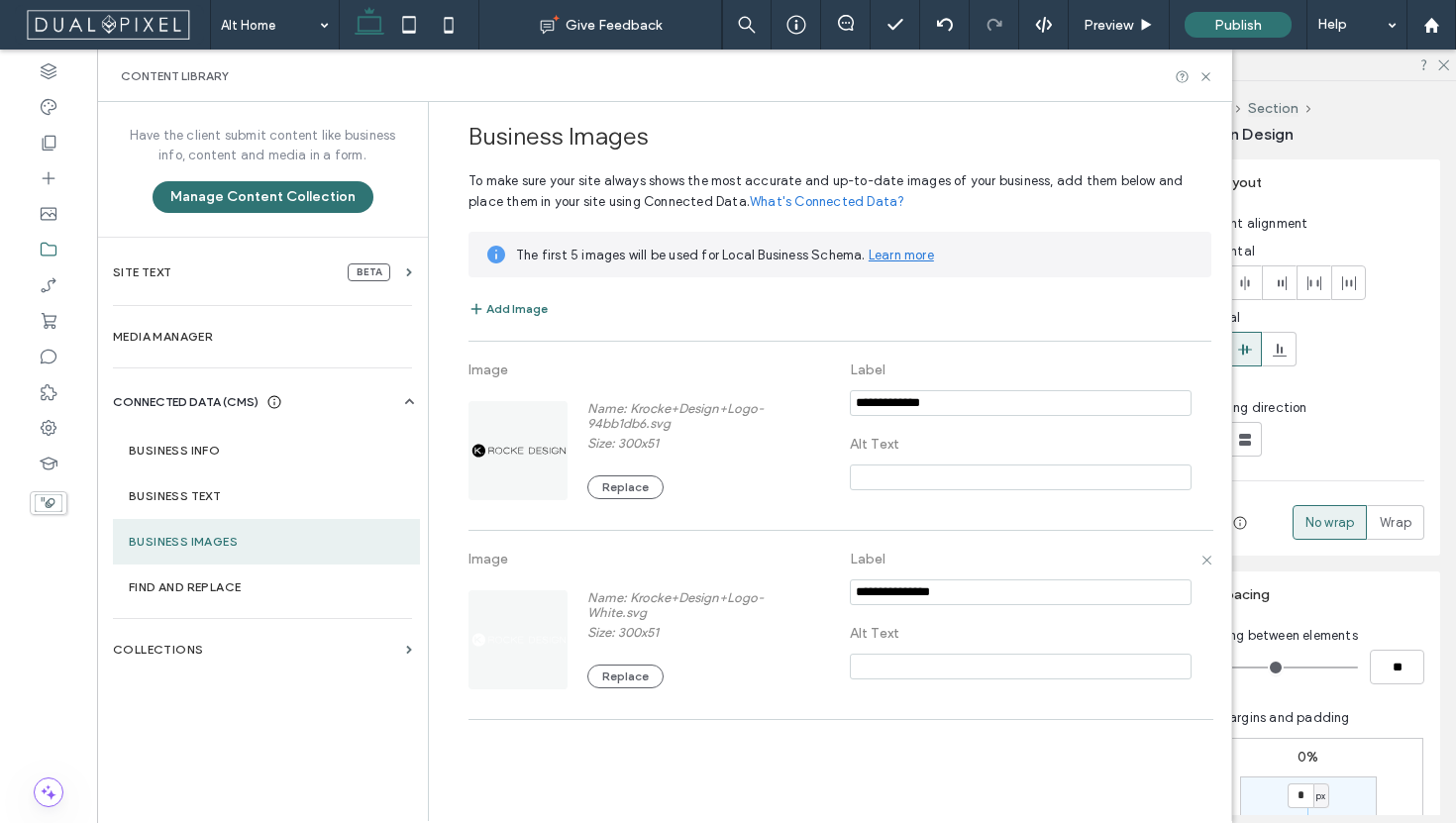 type on "**********" 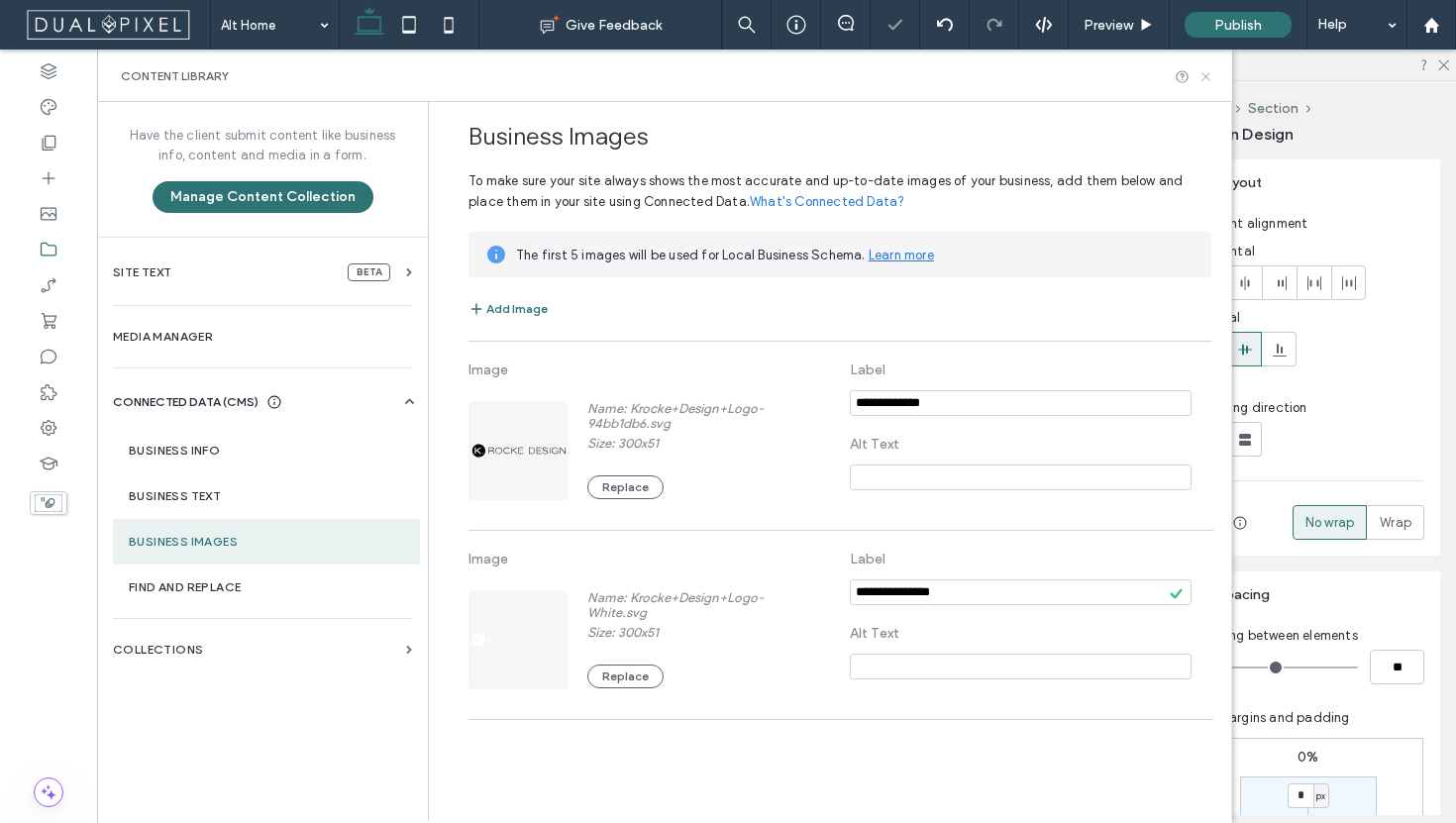click 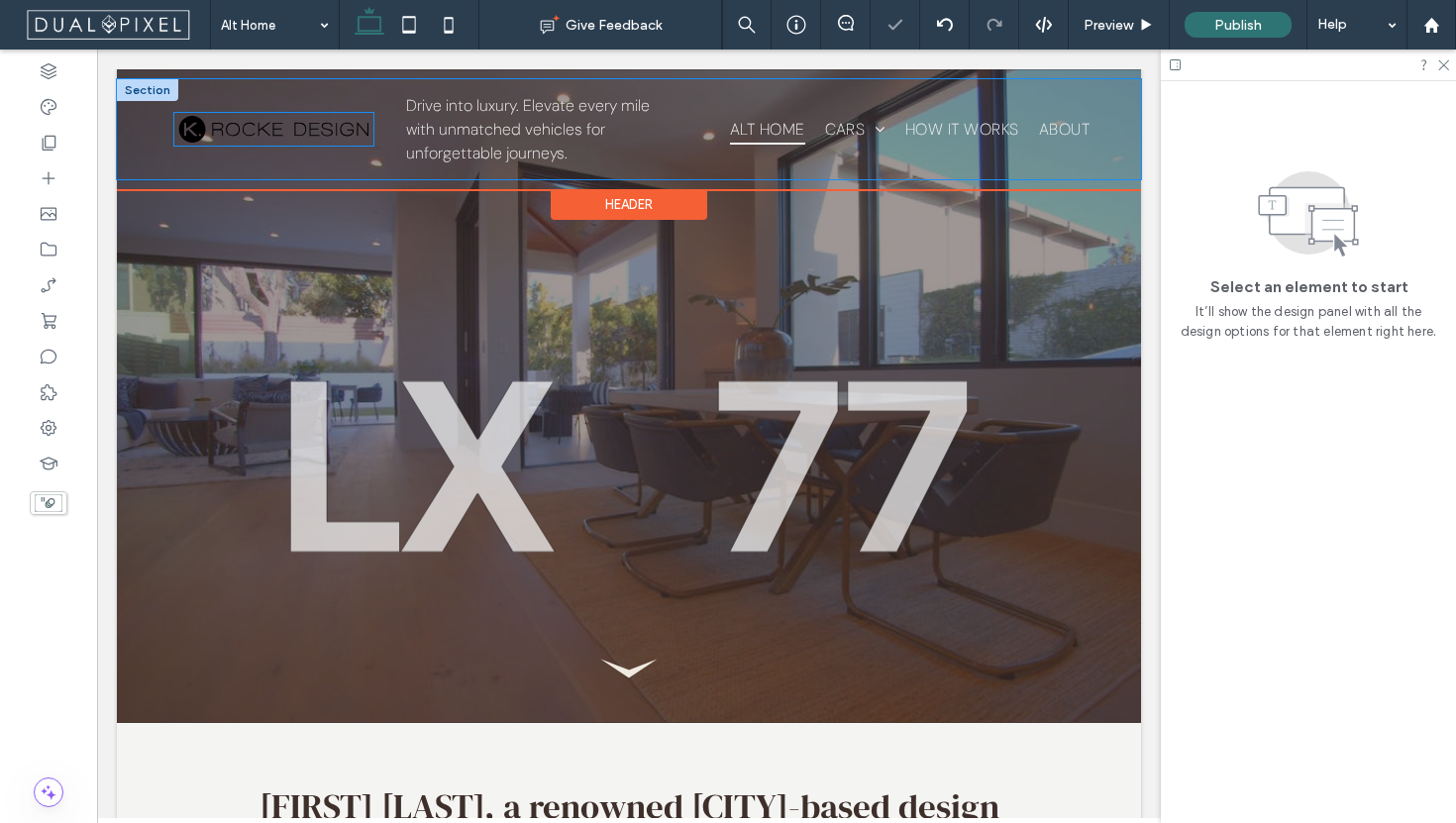 scroll, scrollTop: 0, scrollLeft: 0, axis: both 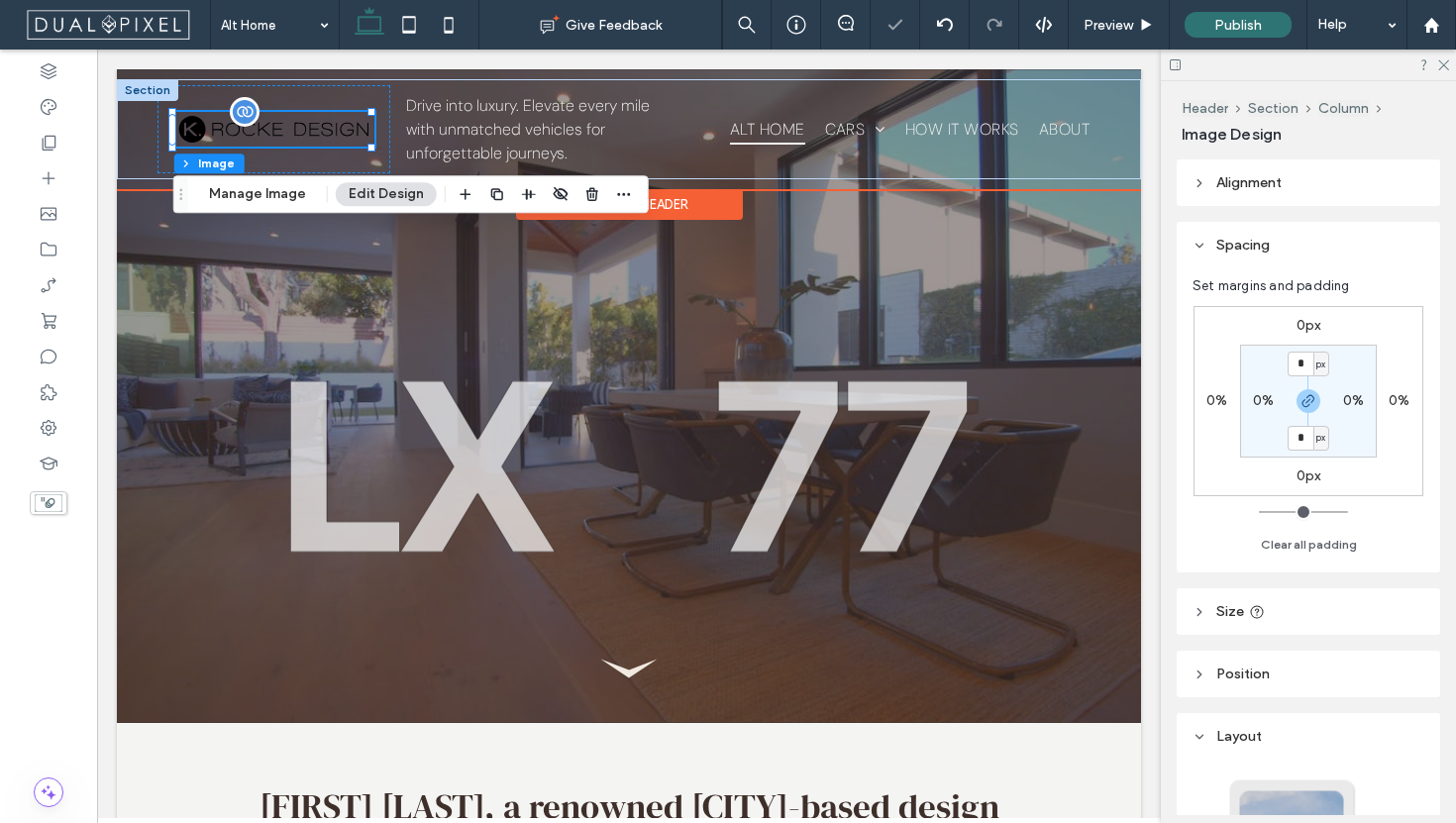 click at bounding box center [273, 129] 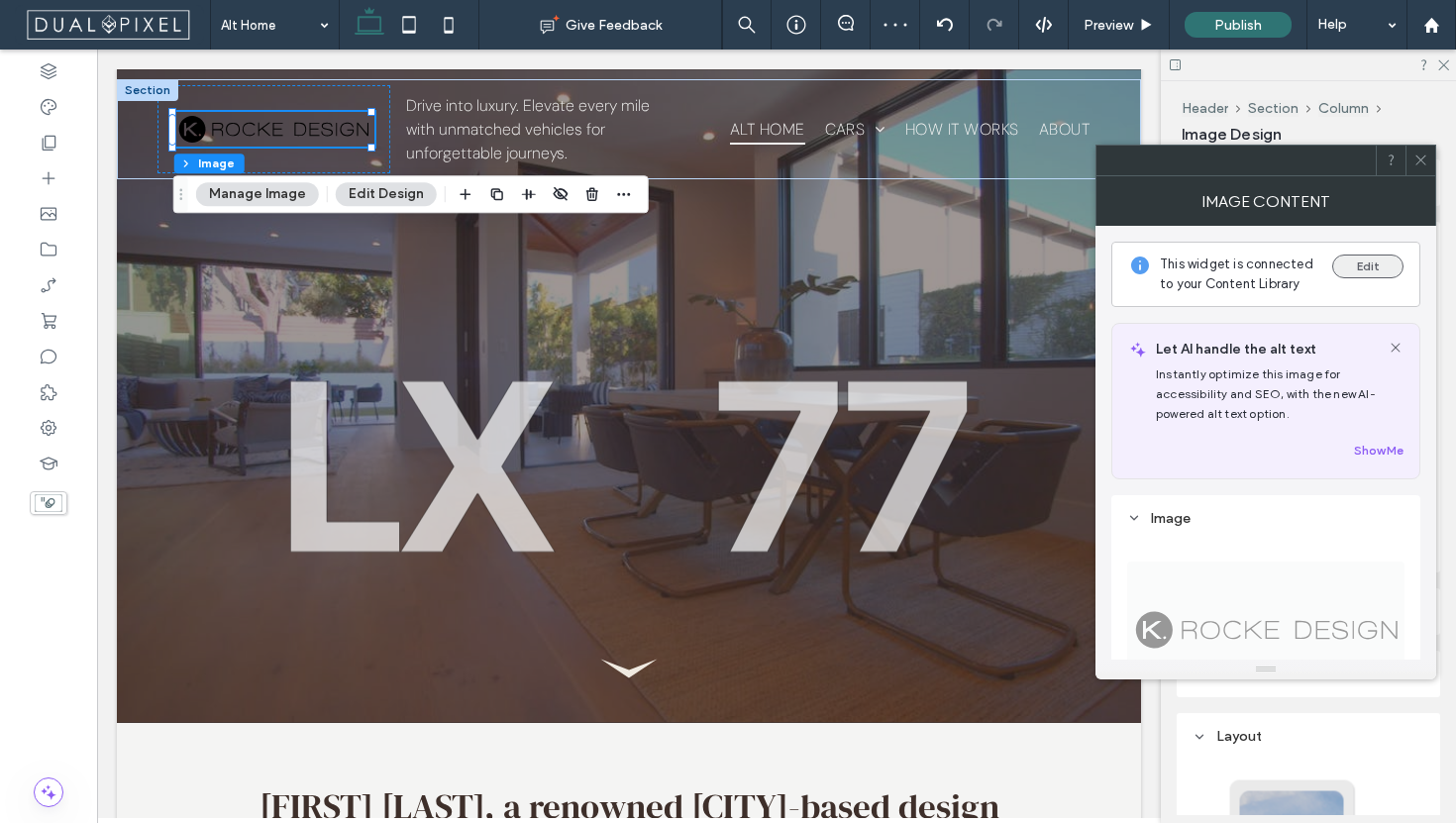 click on "Edit" at bounding box center (1368, 266) 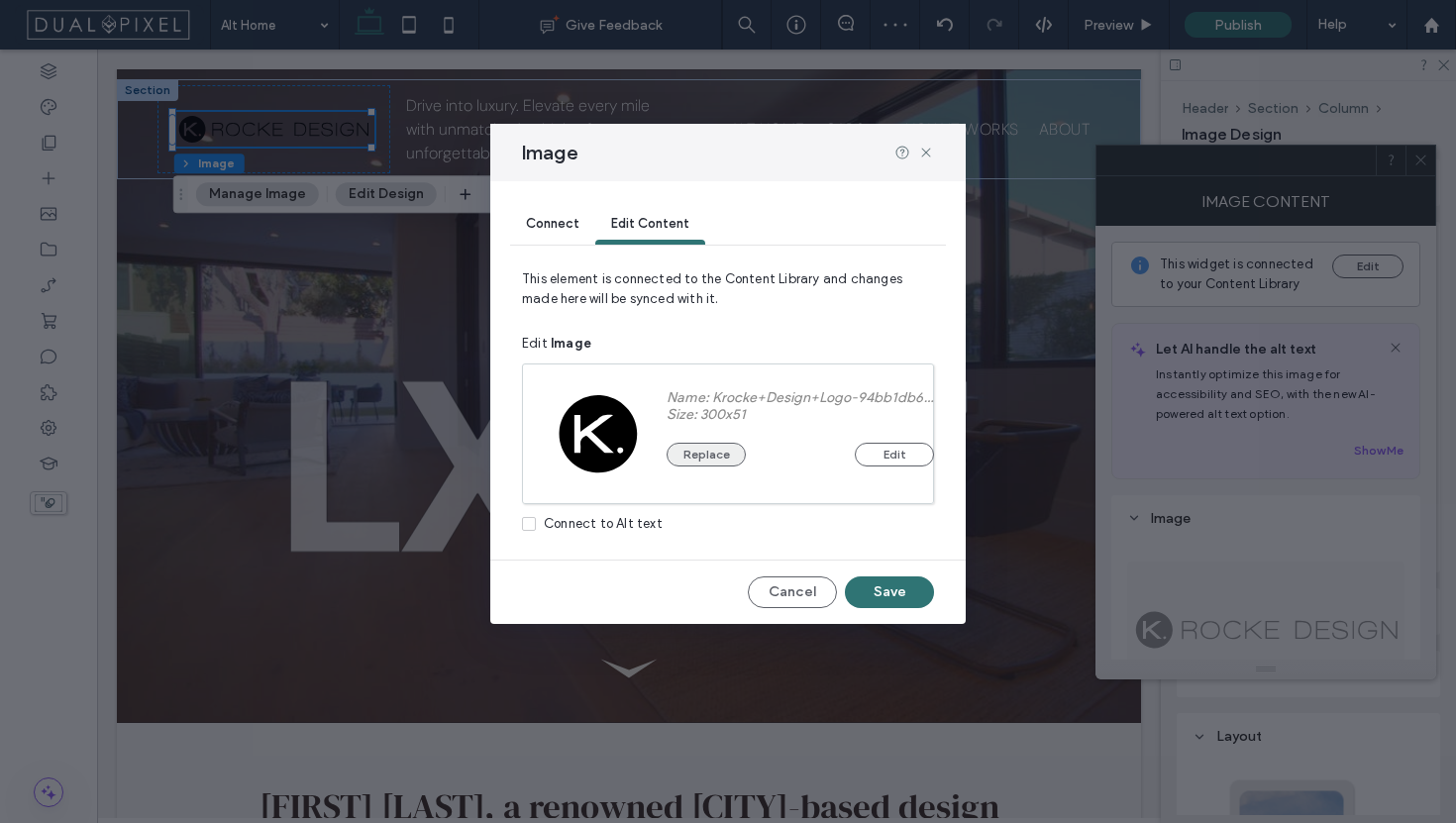click on "Replace" at bounding box center [706, 455] 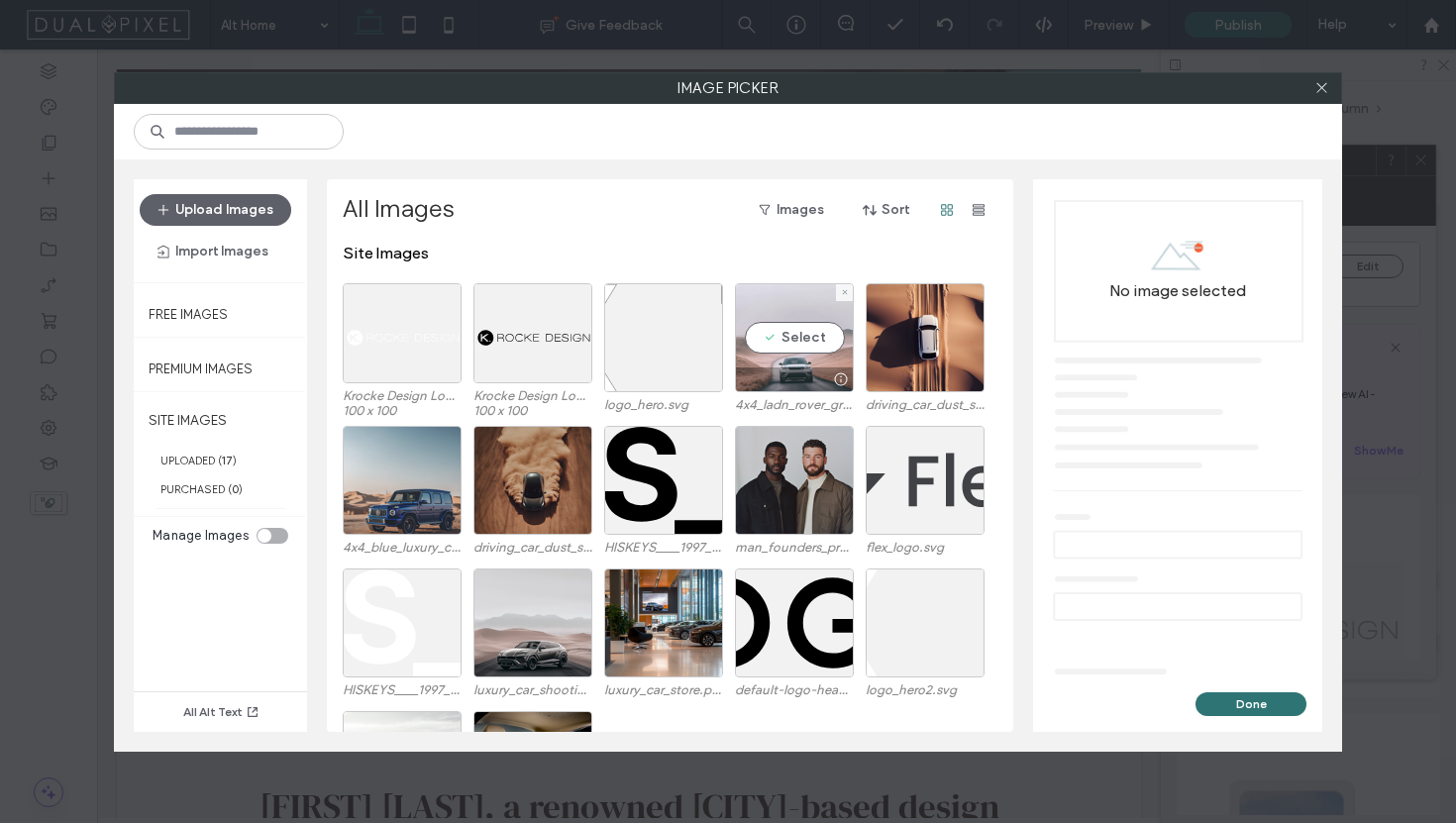 type 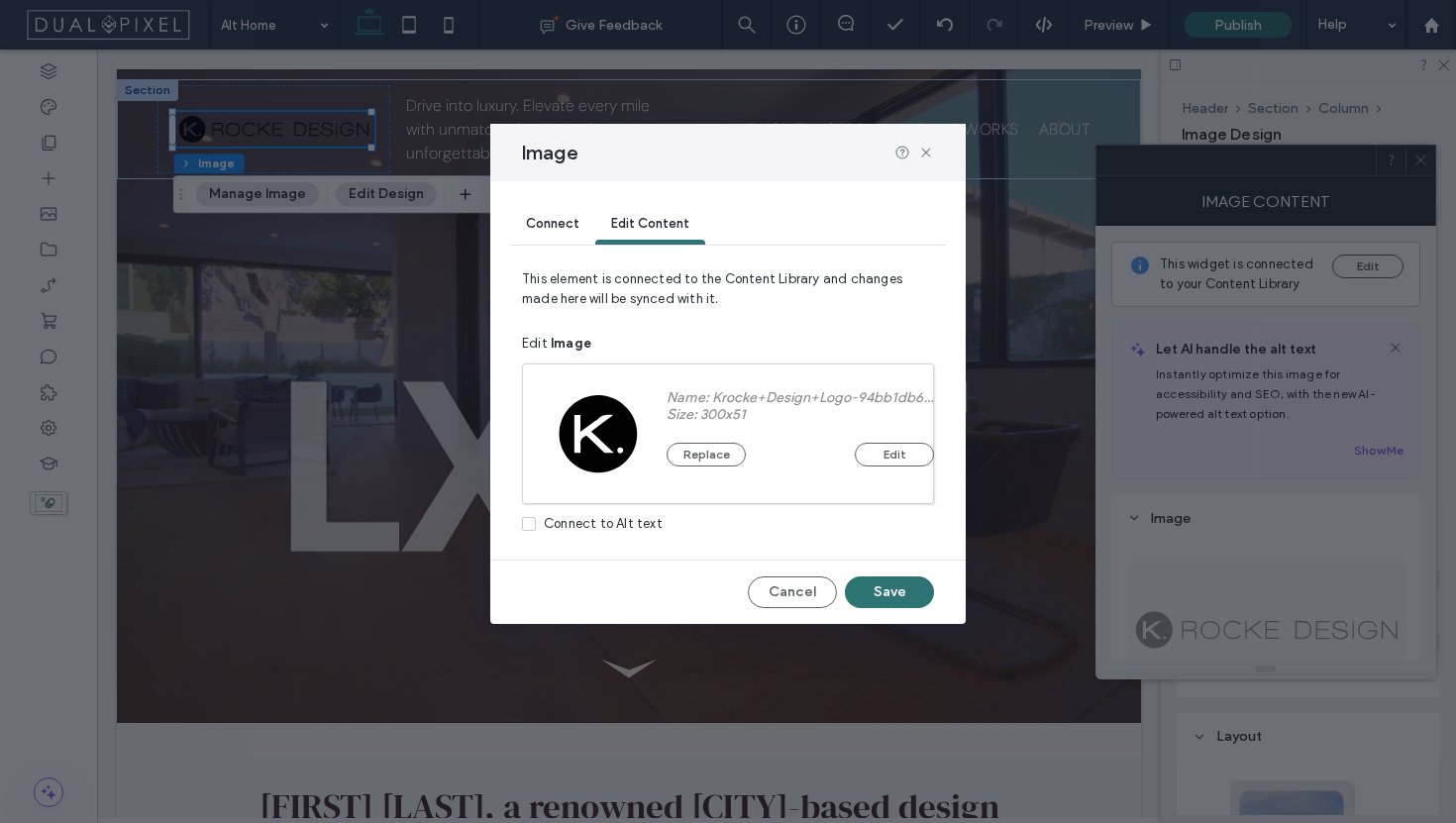 click on "Connect" at bounding box center (553, 223) 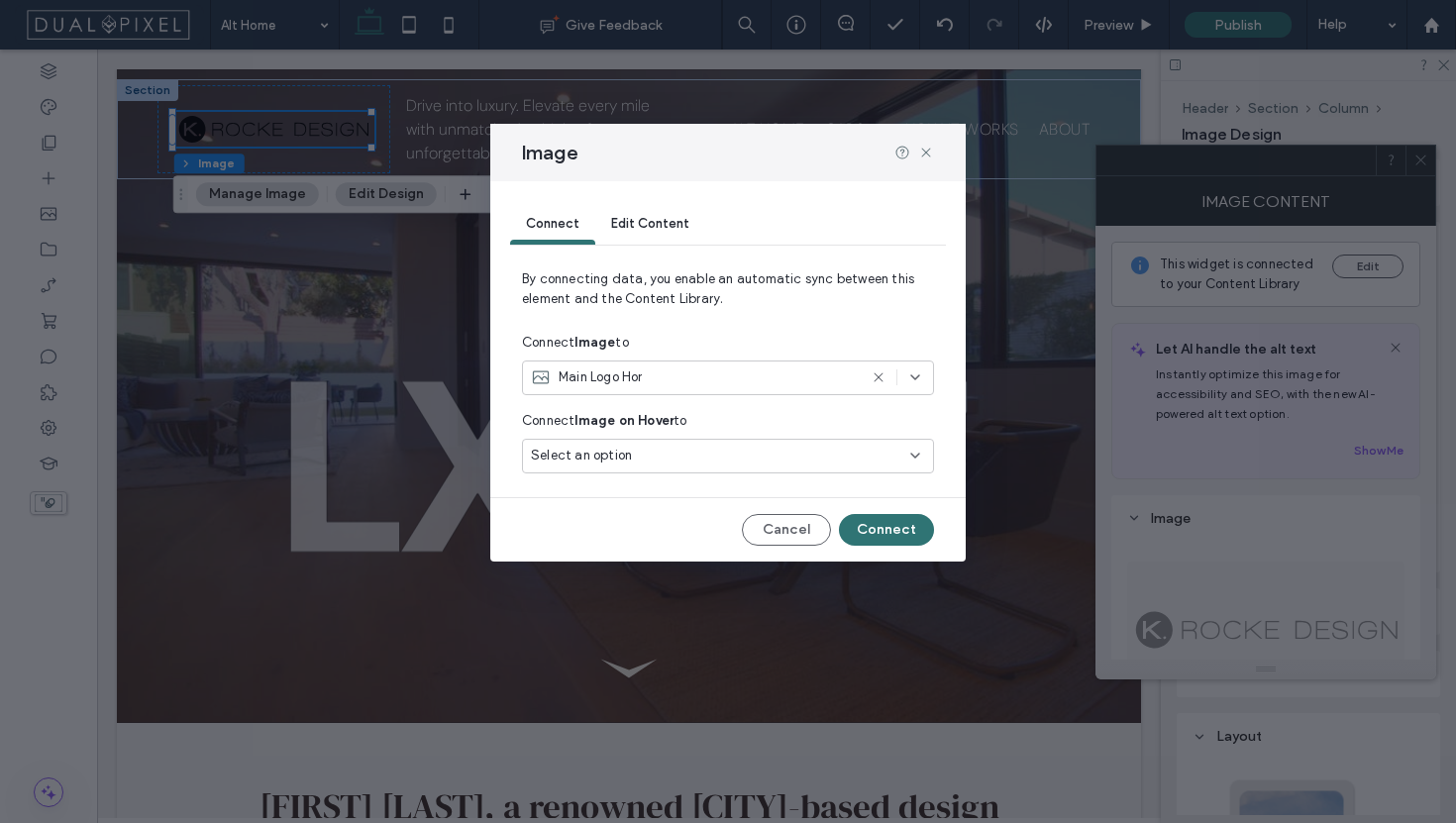 click on "Main Logo Hor" at bounding box center [693, 377] 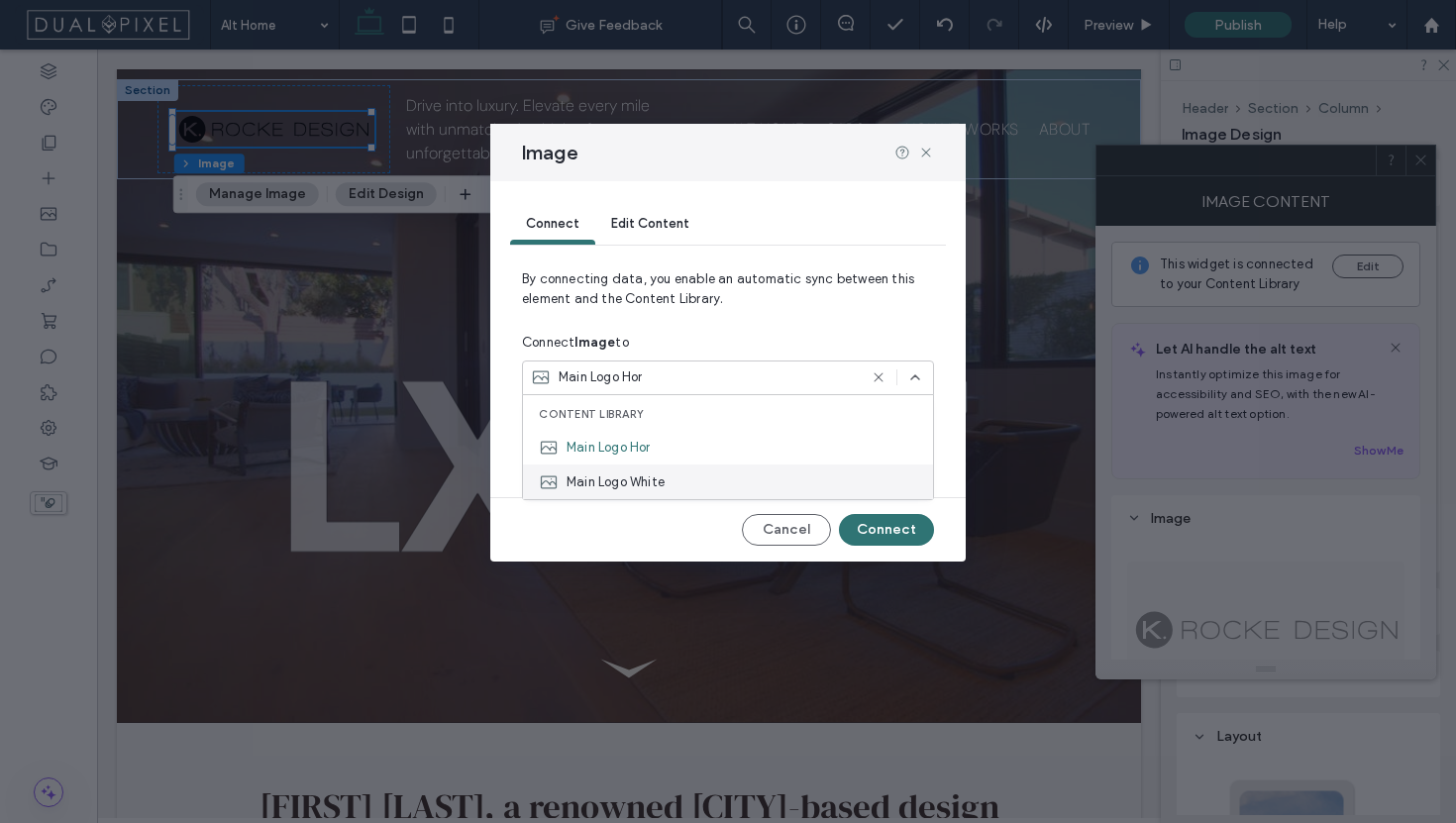 click on "Main Logo White" at bounding box center (615, 482) 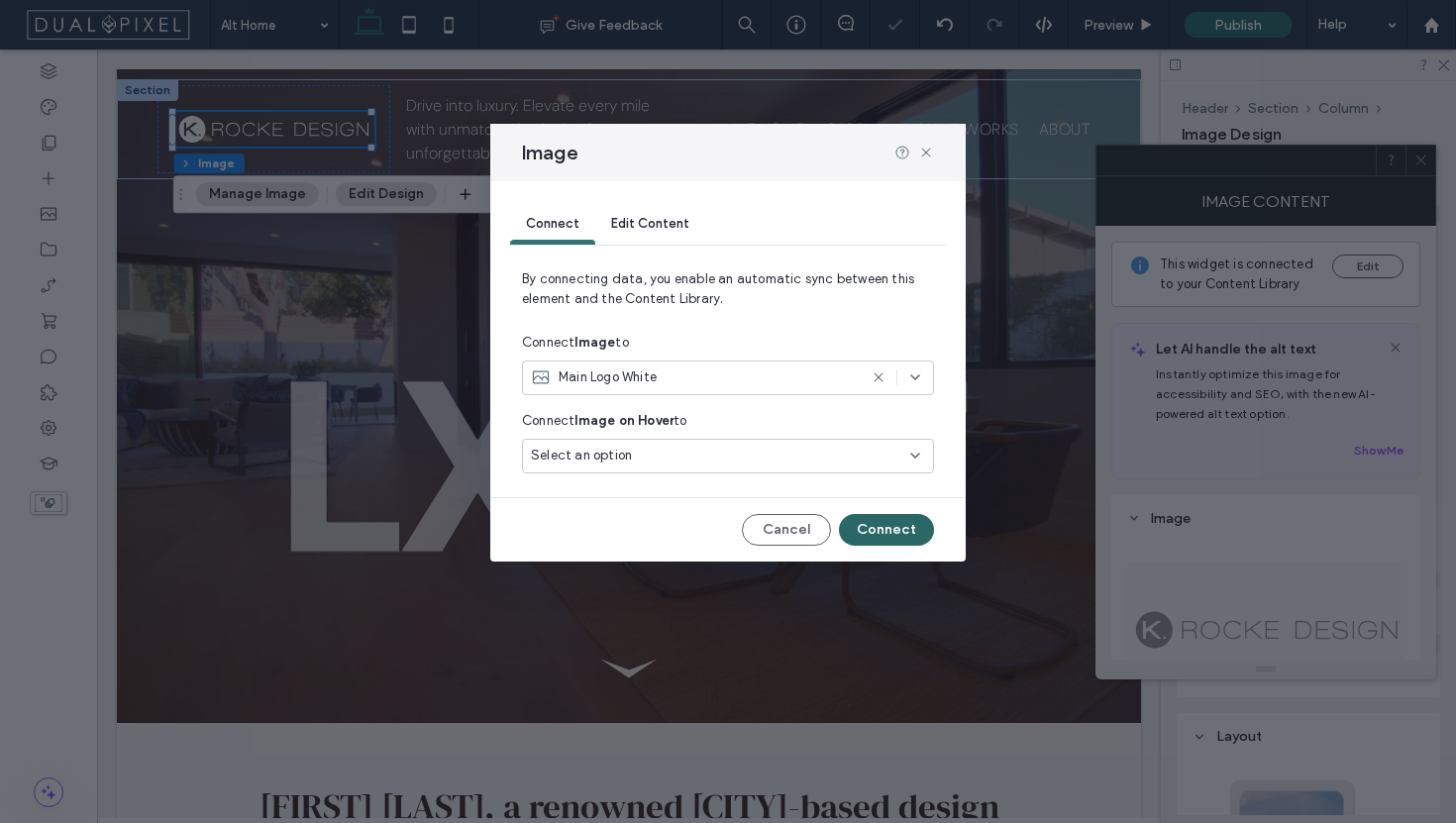 click on "Connect" at bounding box center [886, 530] 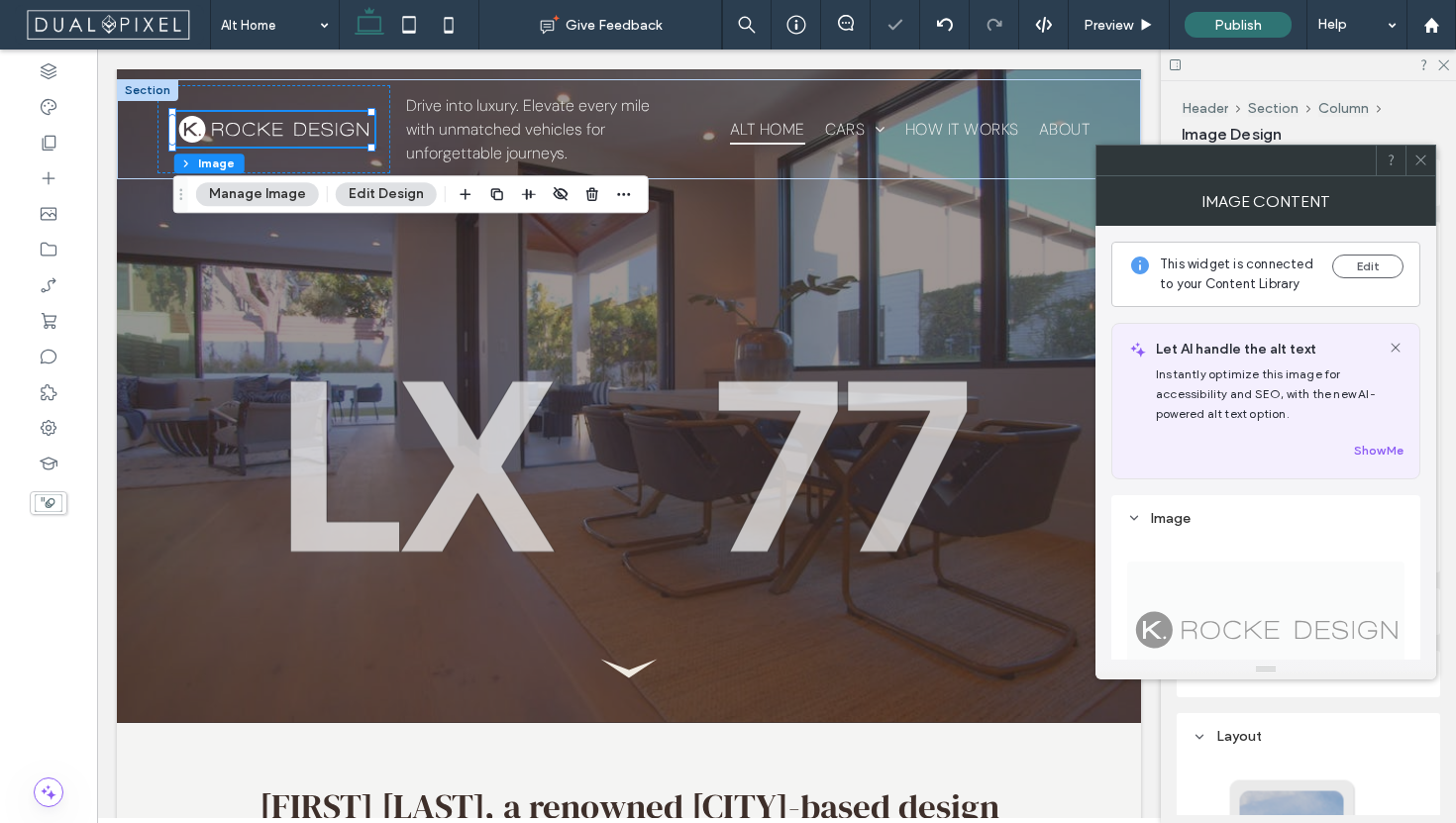 click at bounding box center [1266, 160] 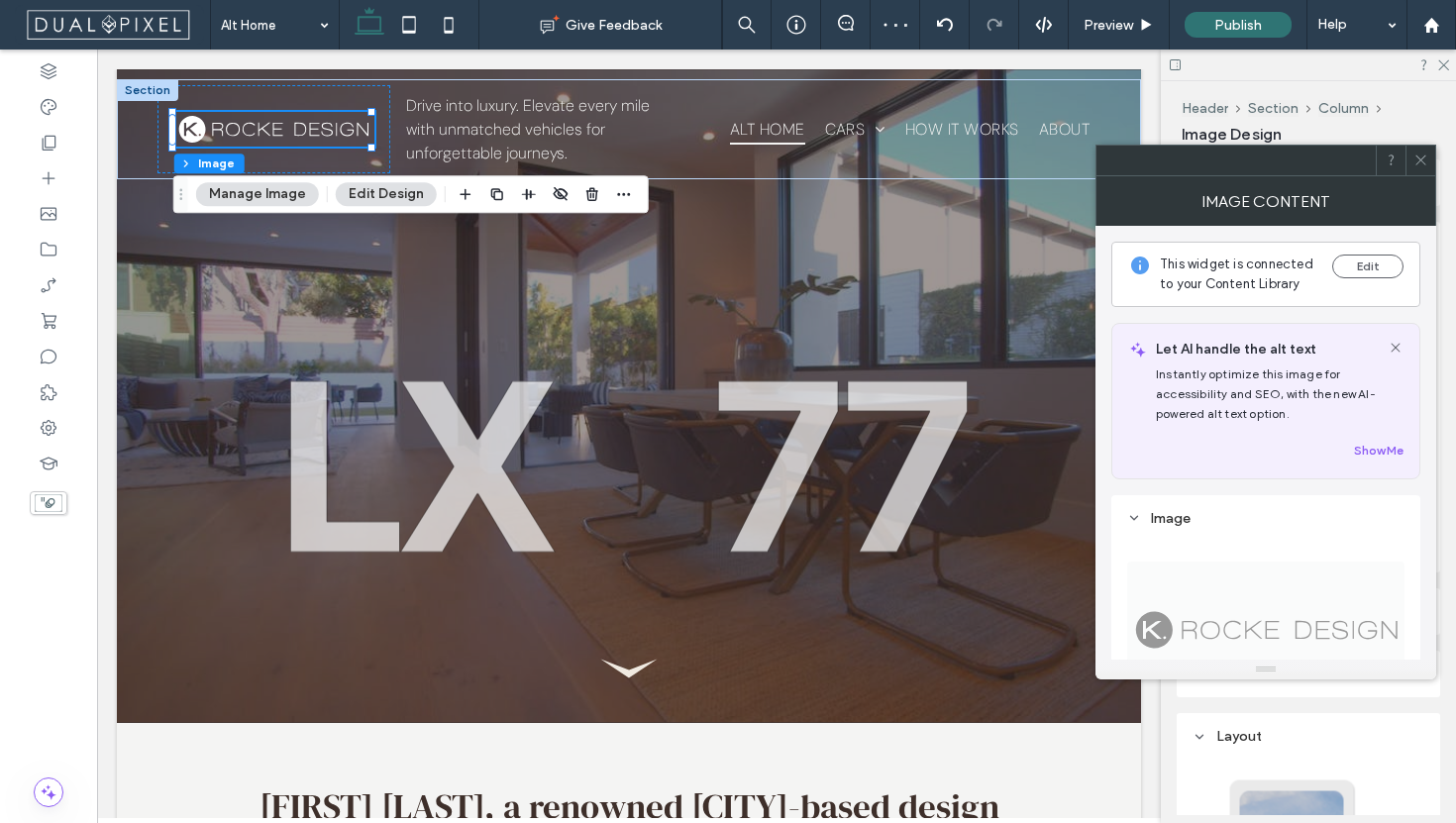 click 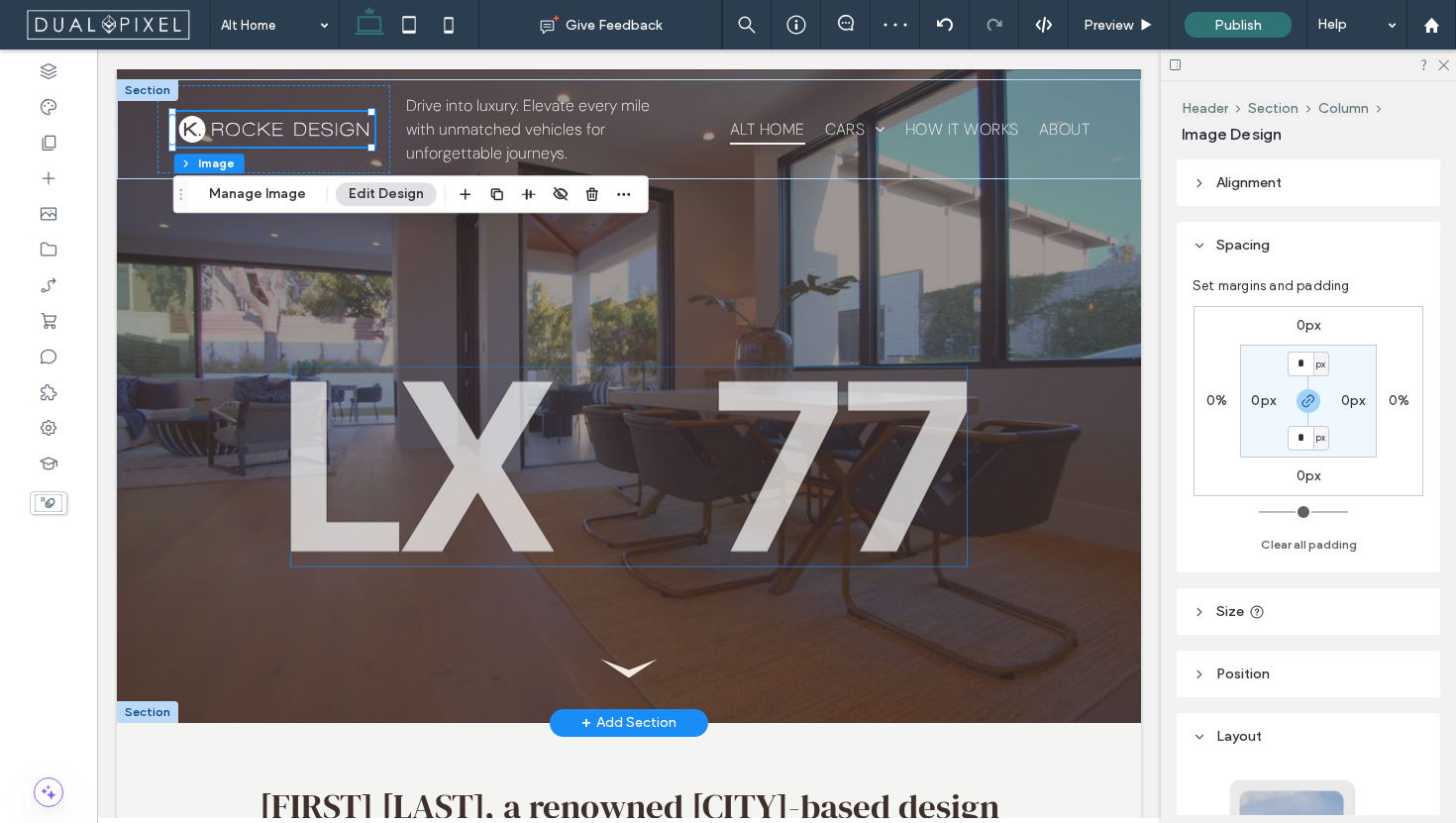 click at bounding box center [628, 466] 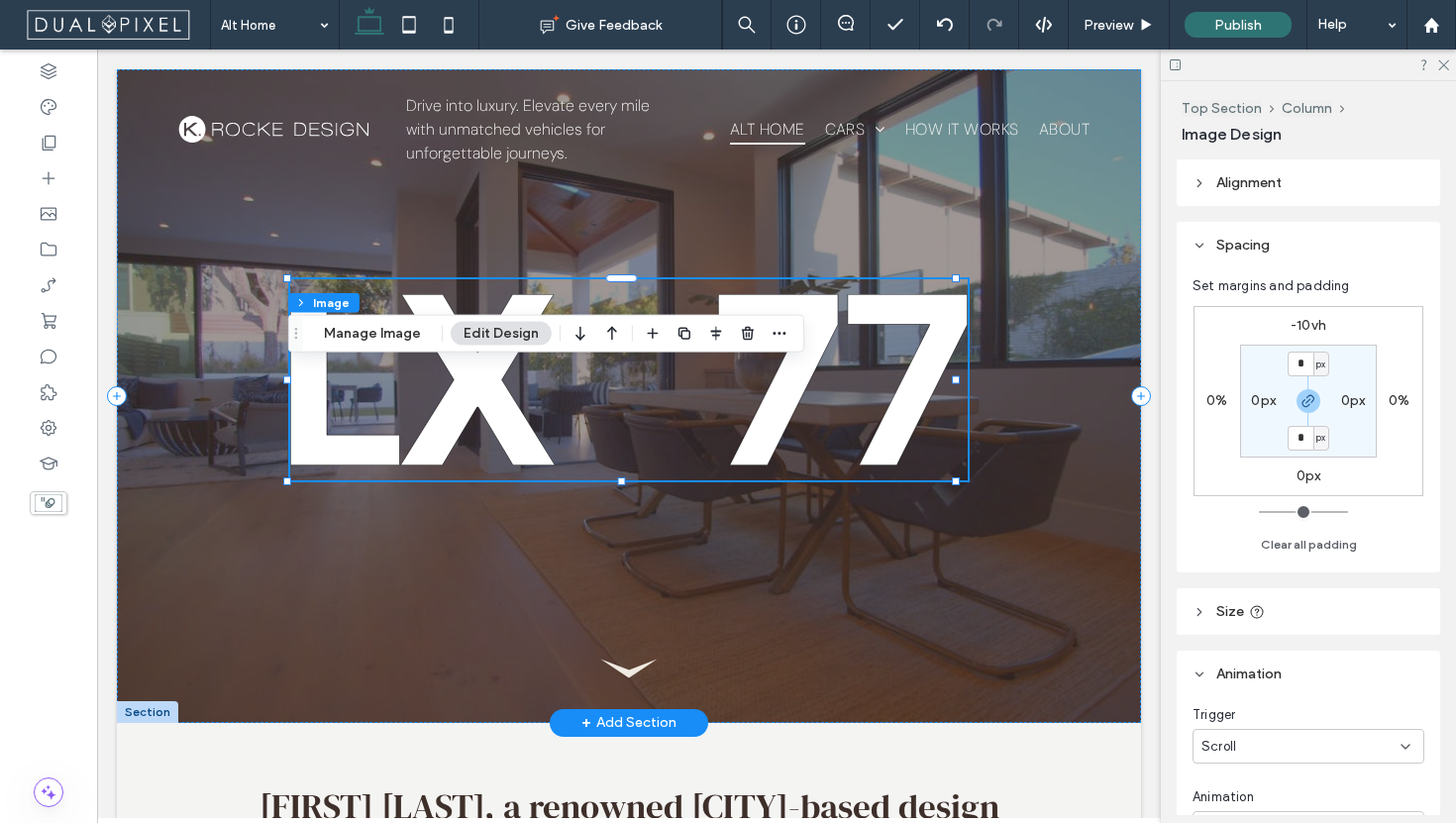 click at bounding box center (628, 379) 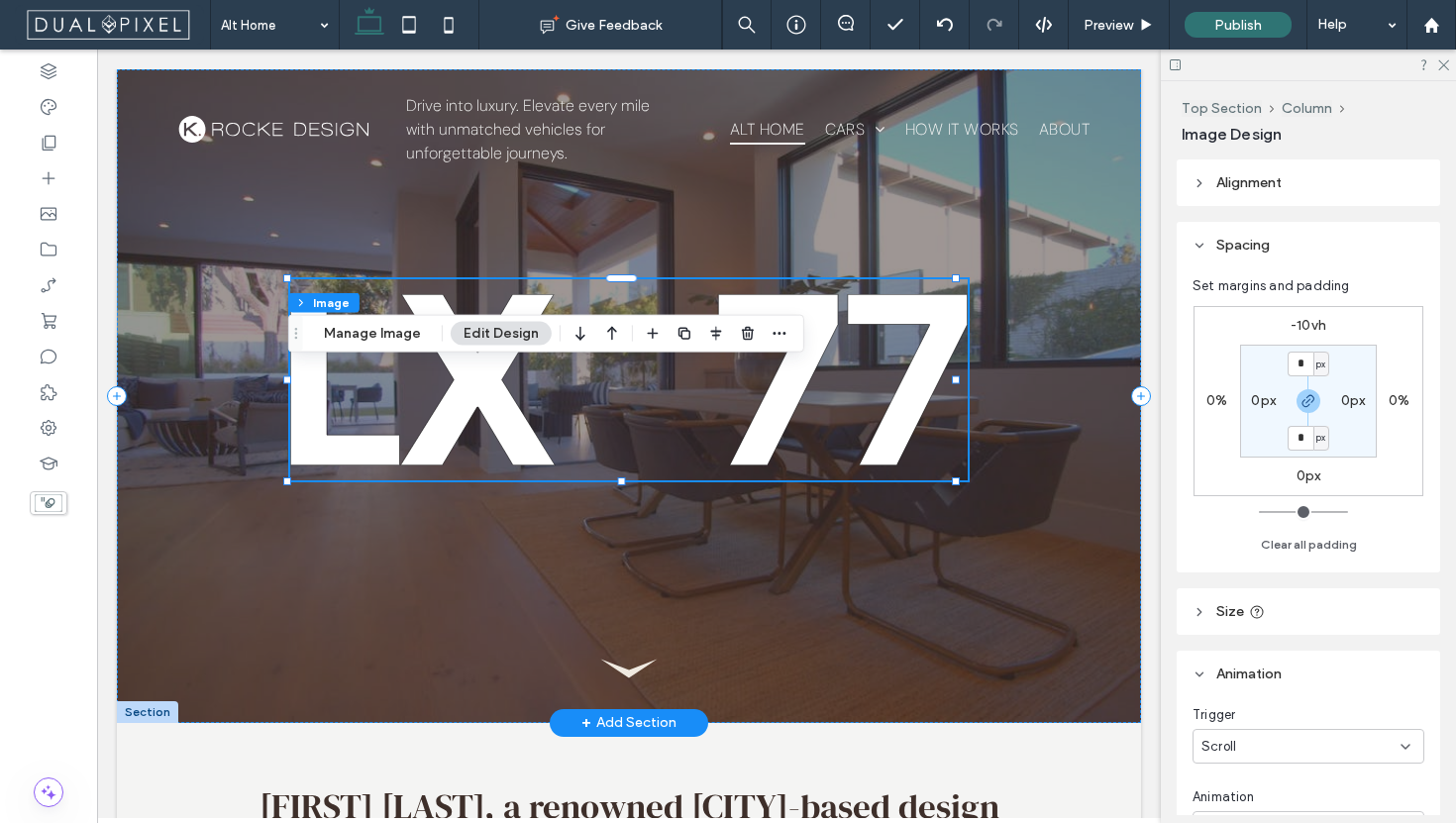 click at bounding box center (628, 379) 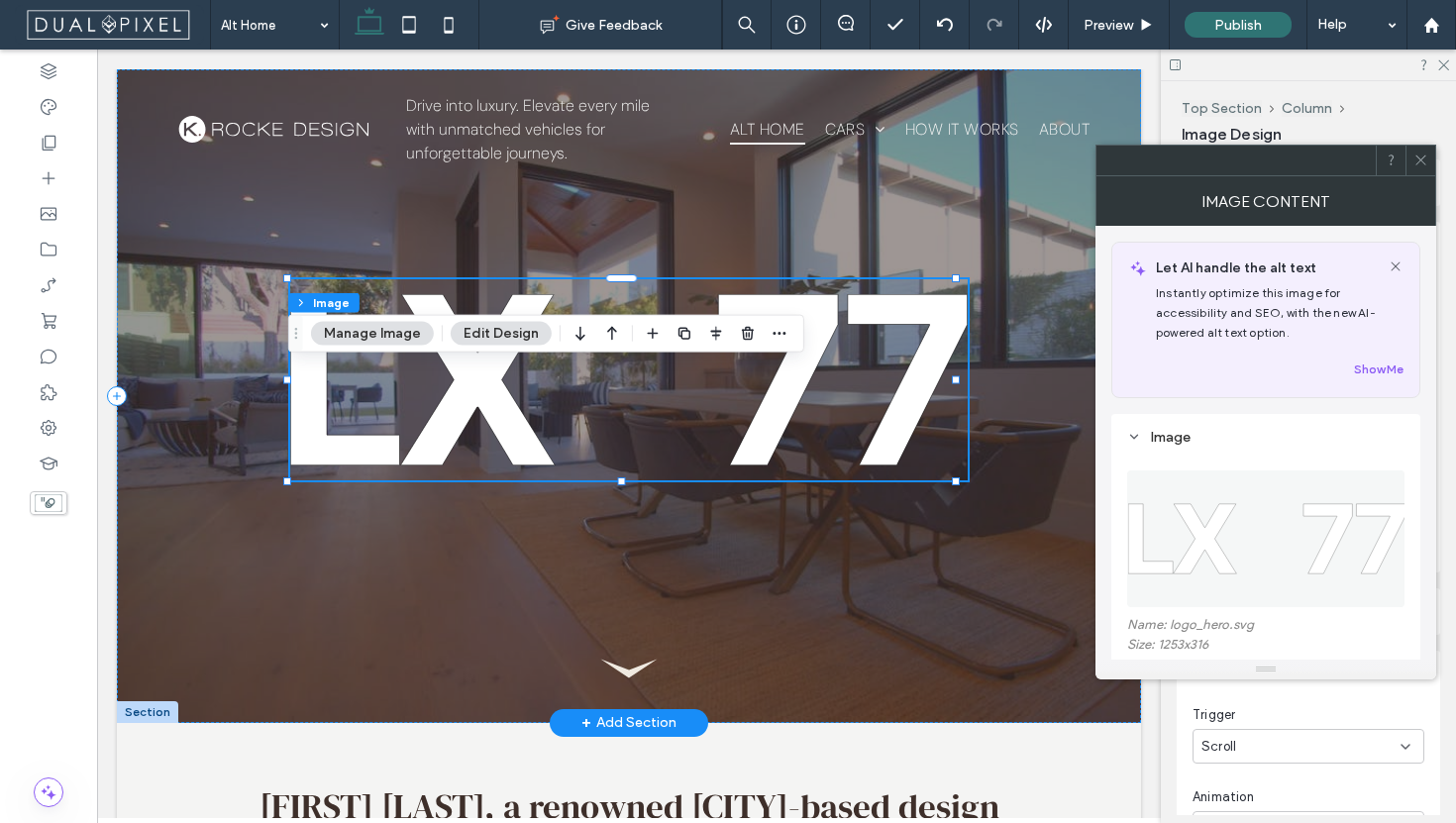 click at bounding box center (1267, 539) 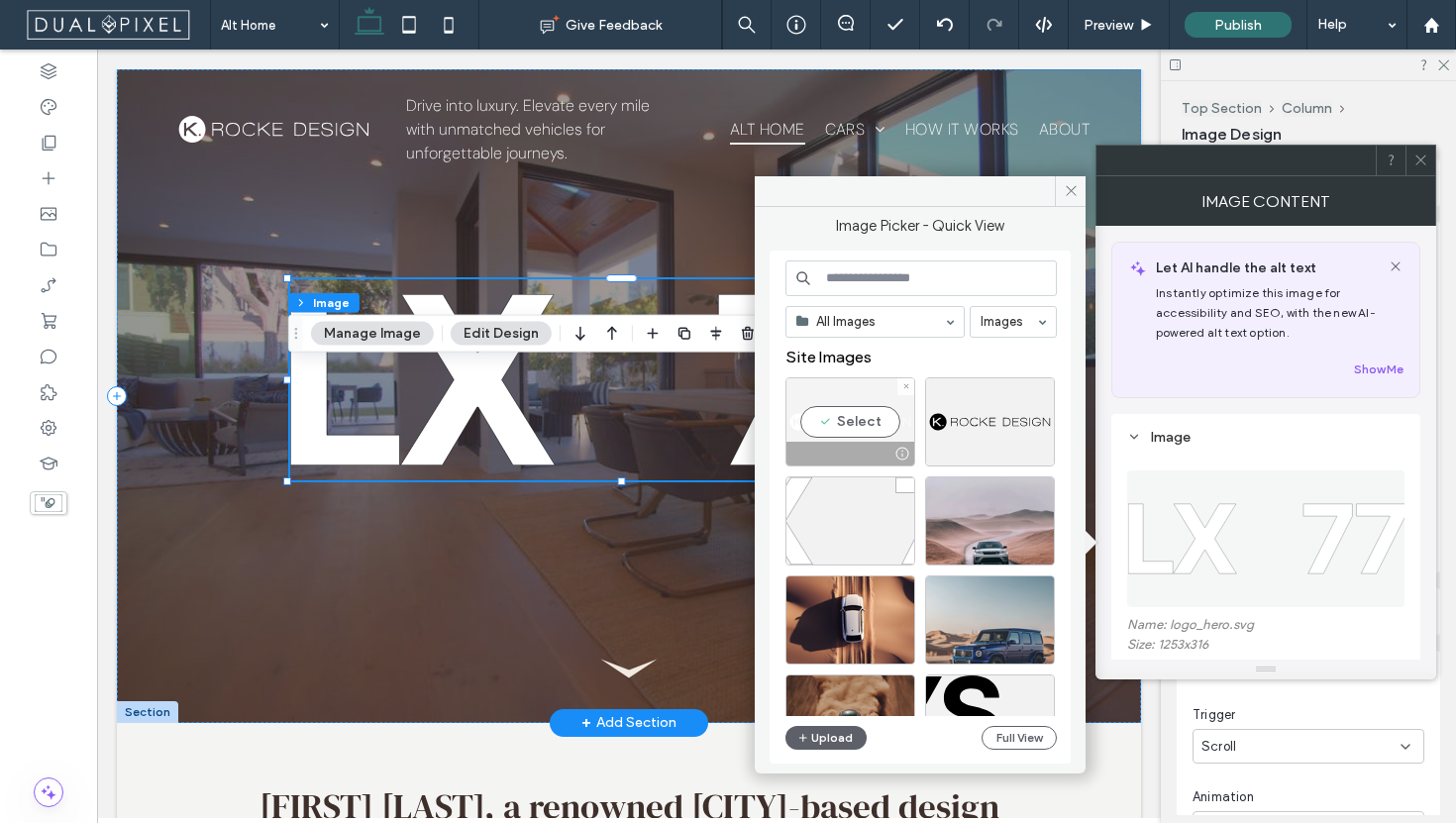 click on "Select" at bounding box center [850, 422] 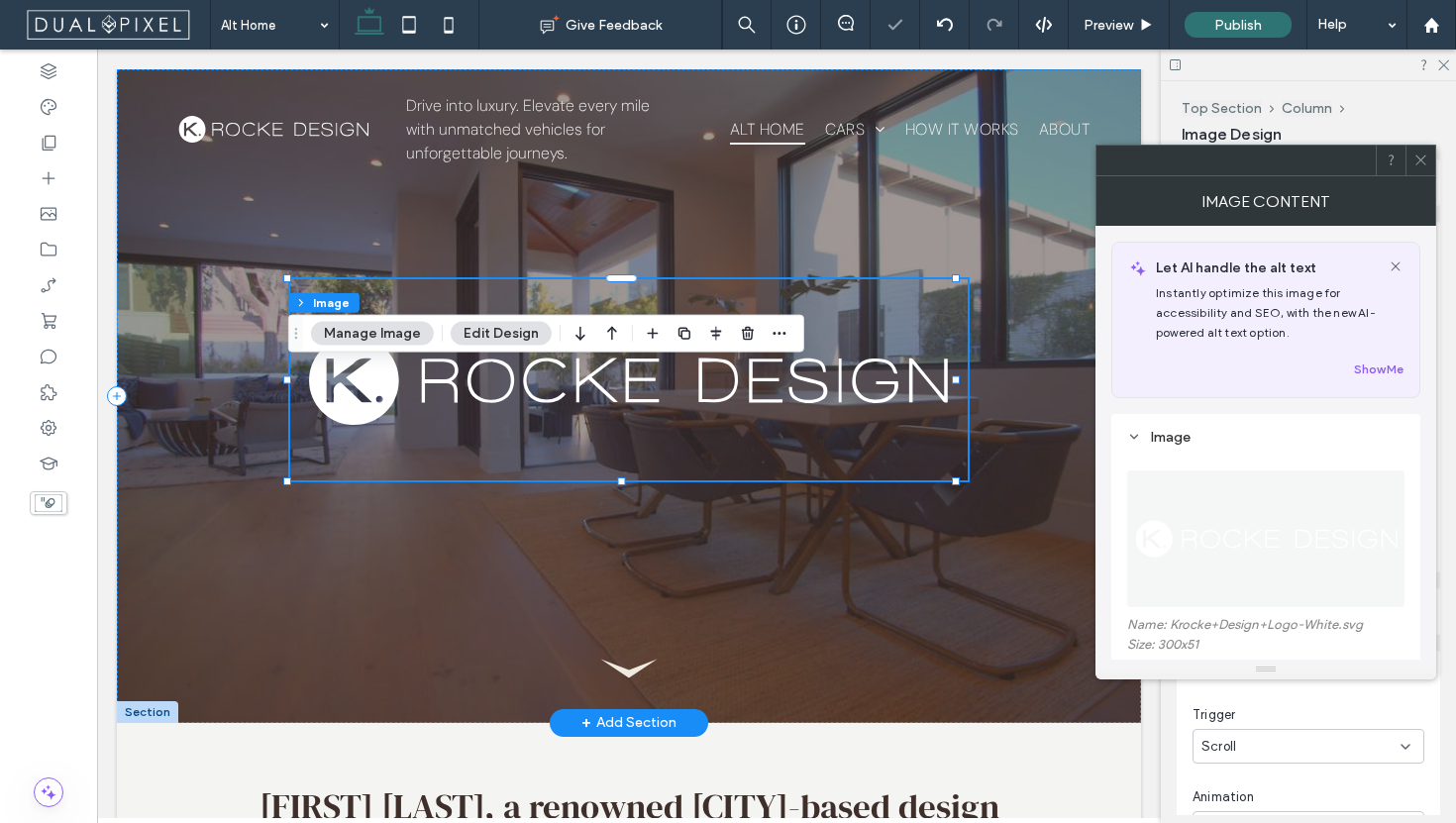 click at bounding box center [1420, 160] 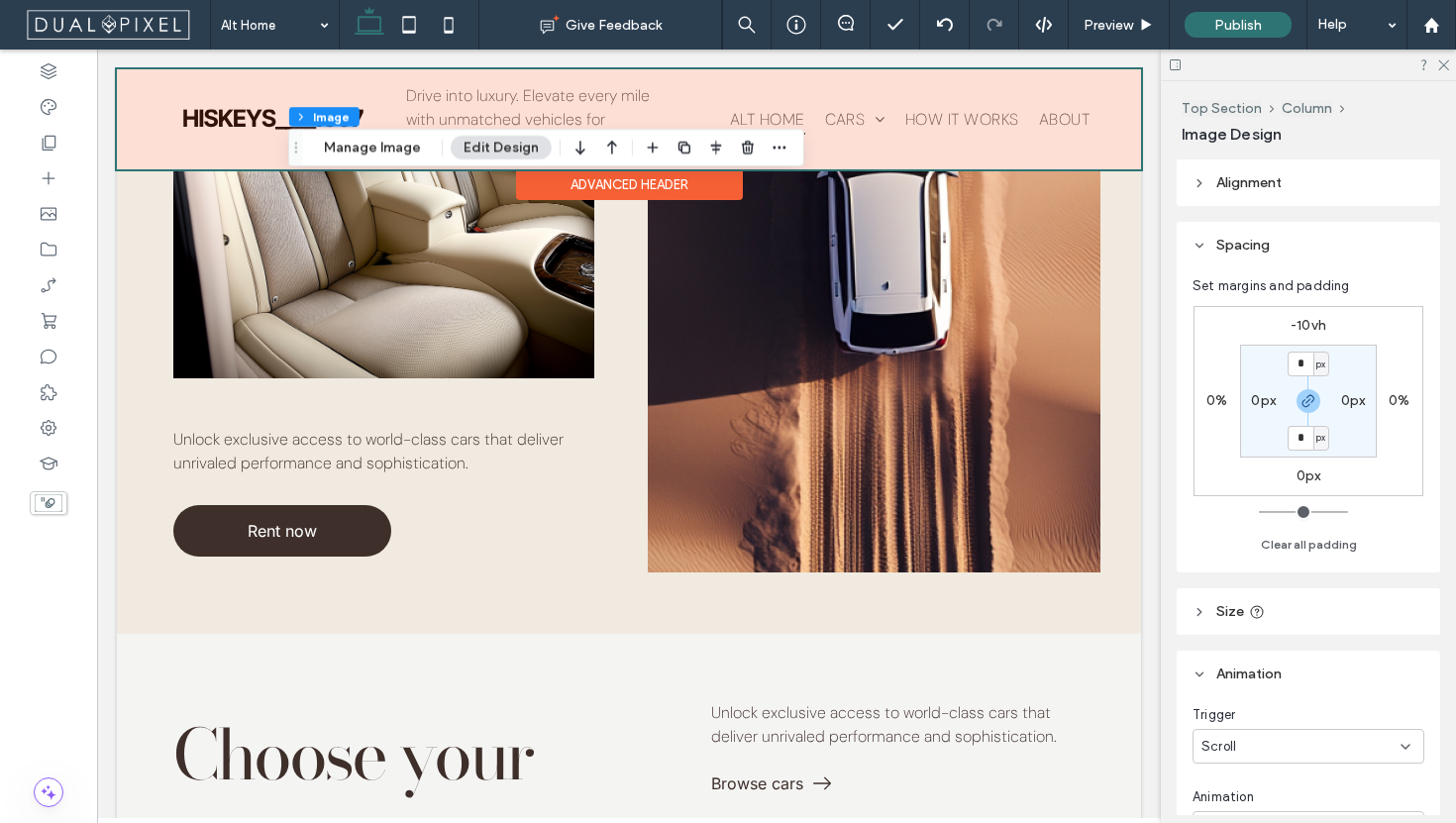 scroll, scrollTop: 1116, scrollLeft: 0, axis: vertical 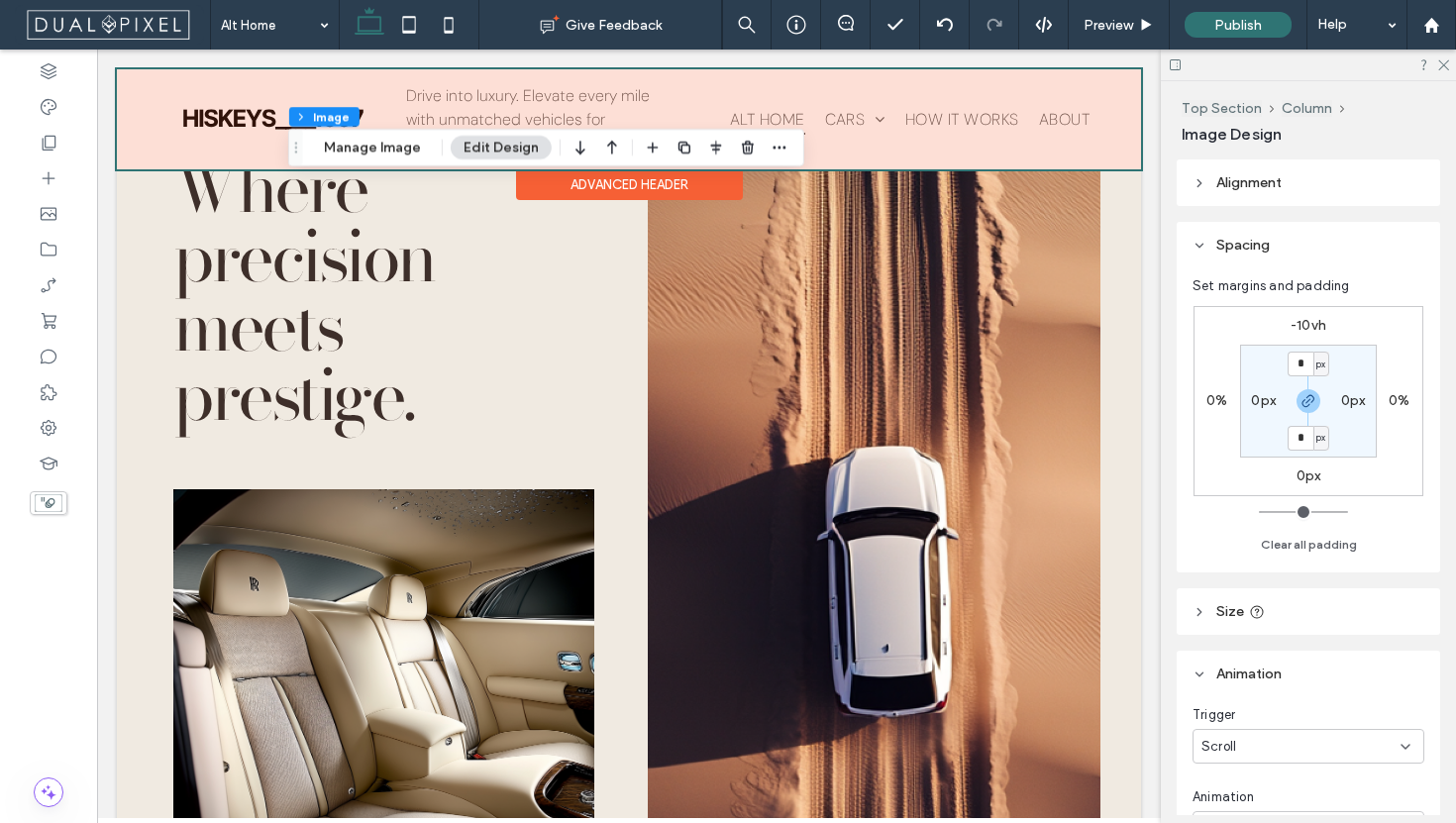 click on "Advanced Header" at bounding box center (629, 184) 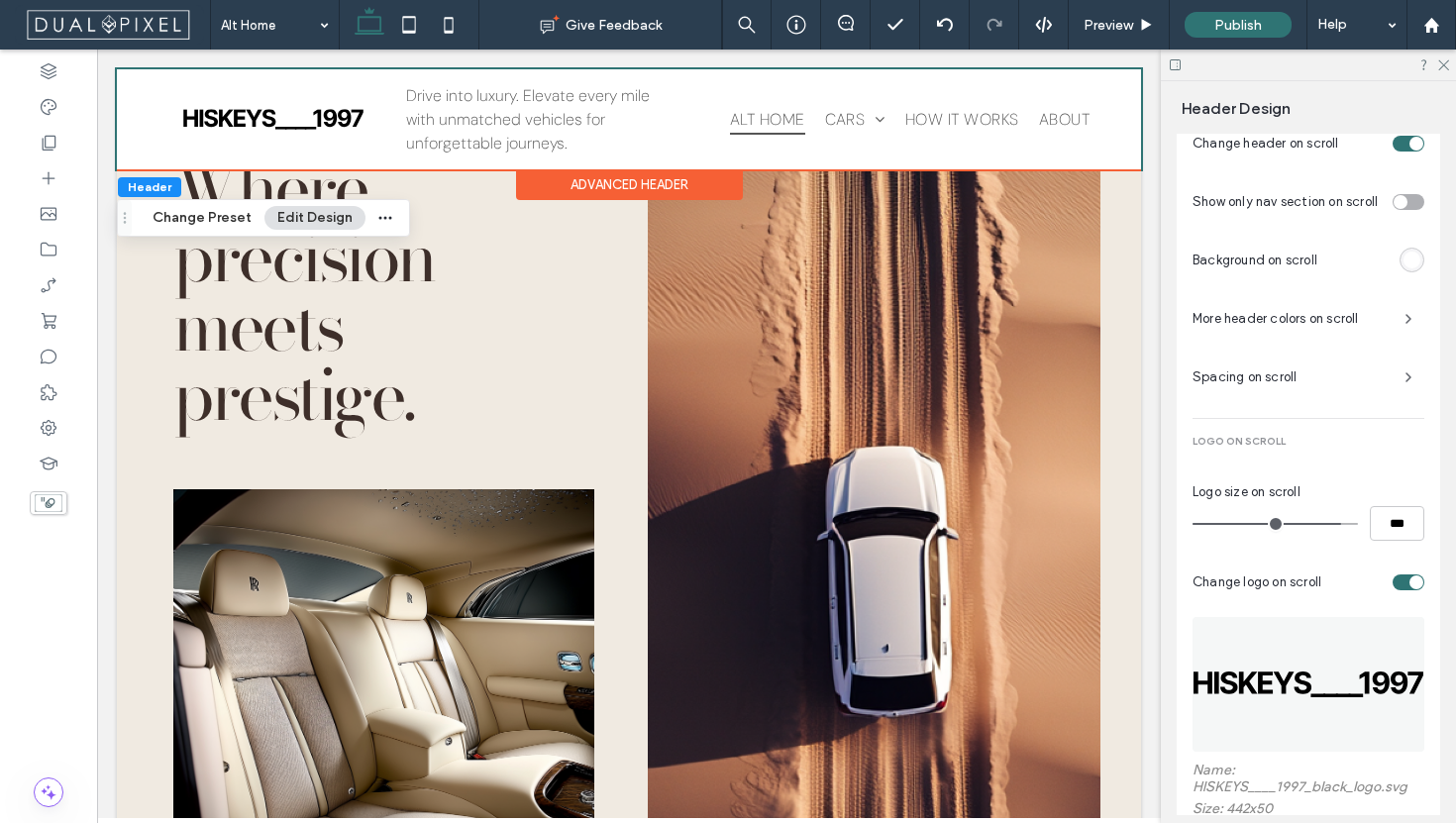 scroll, scrollTop: 1178, scrollLeft: 0, axis: vertical 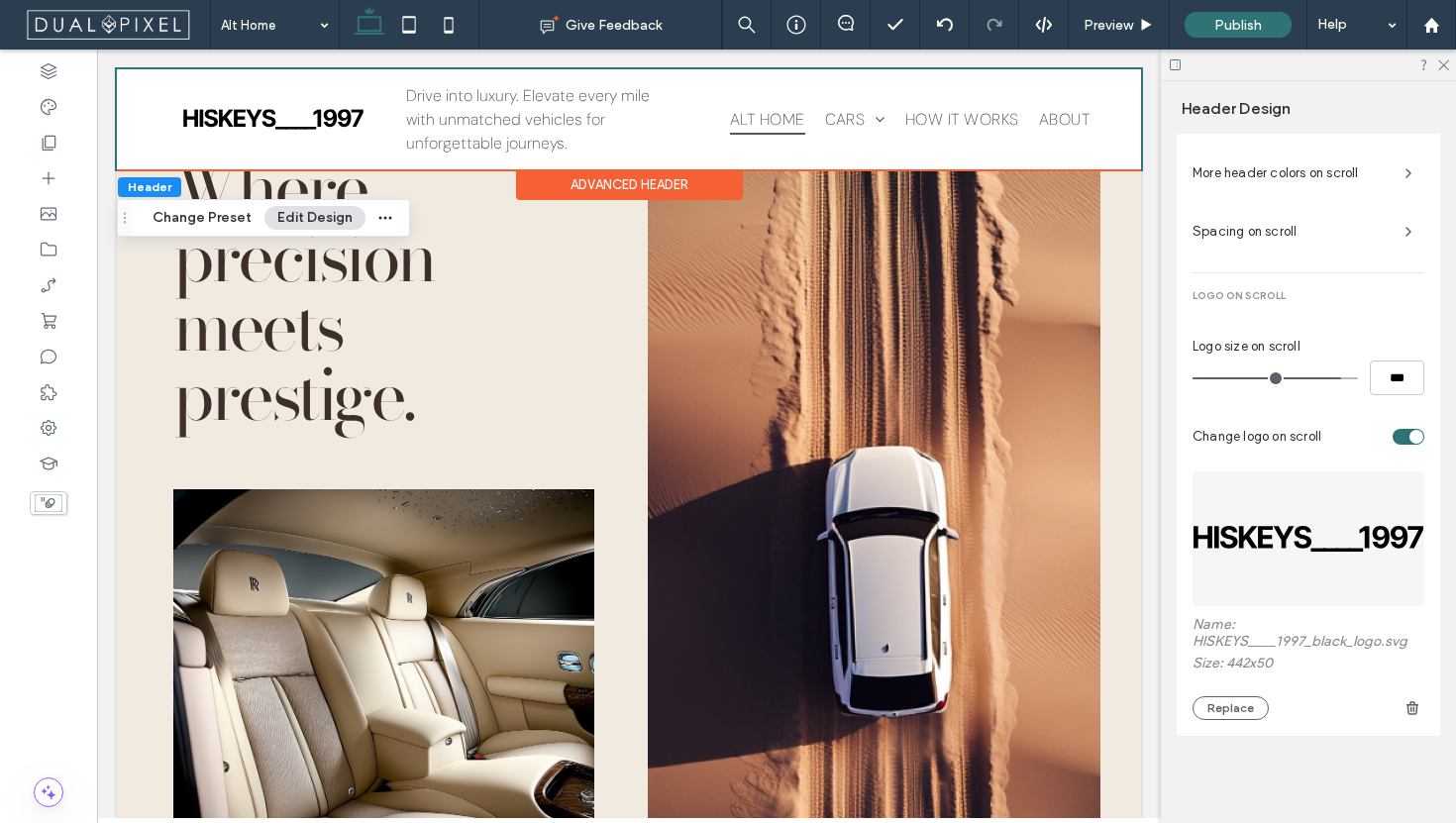 click at bounding box center (1308, 539) 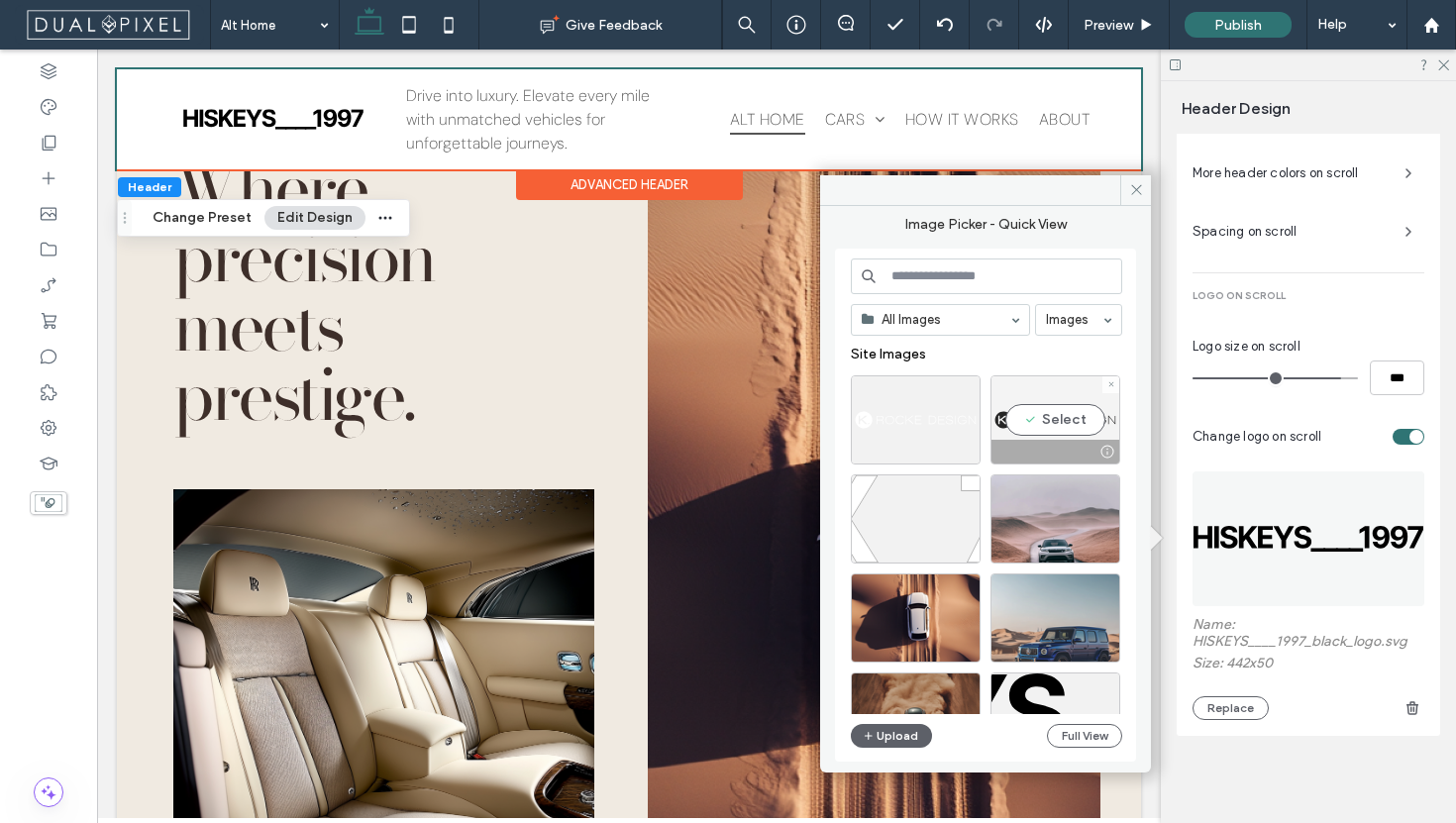 click at bounding box center (1055, 452) 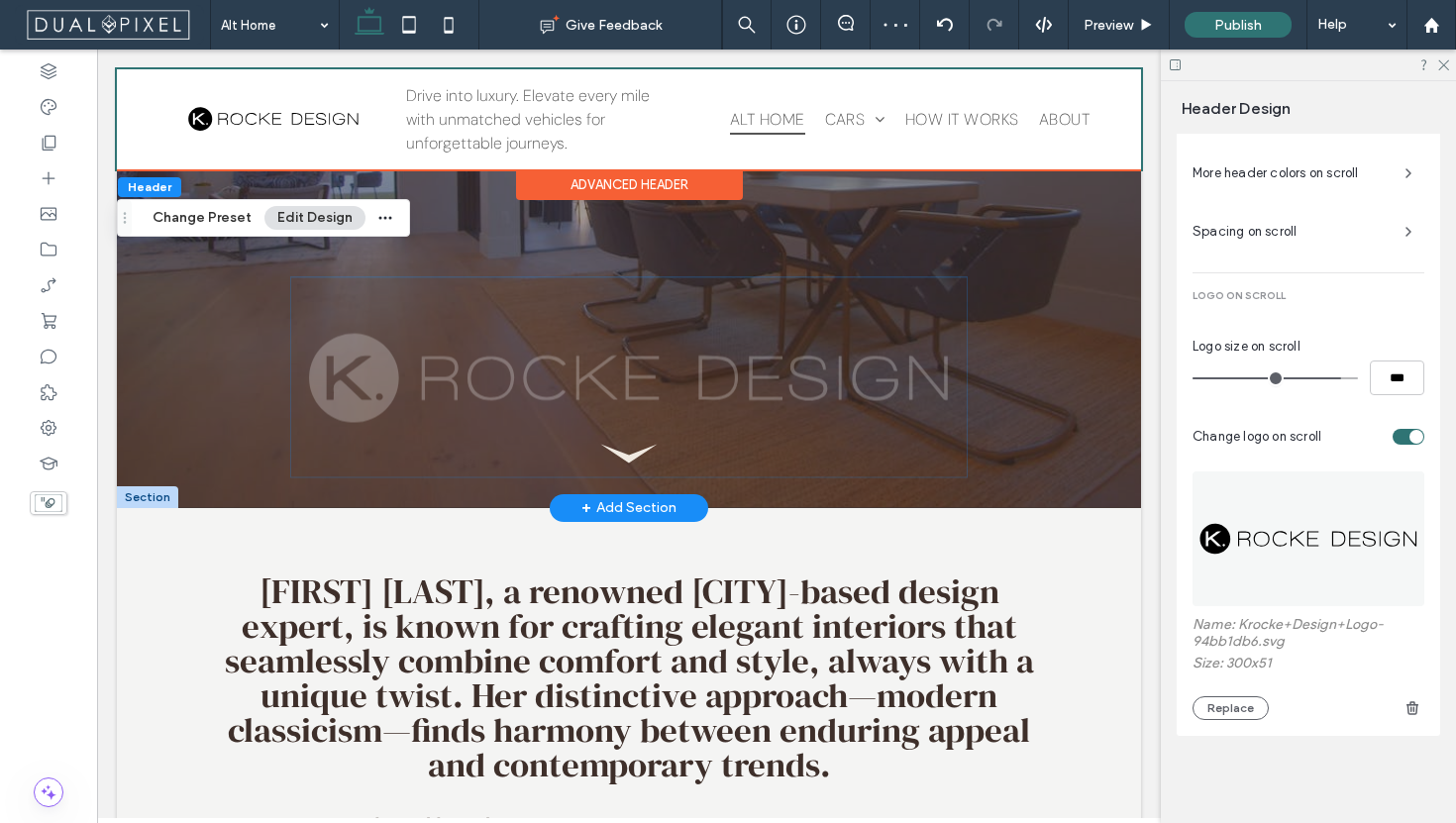 scroll, scrollTop: 0, scrollLeft: 0, axis: both 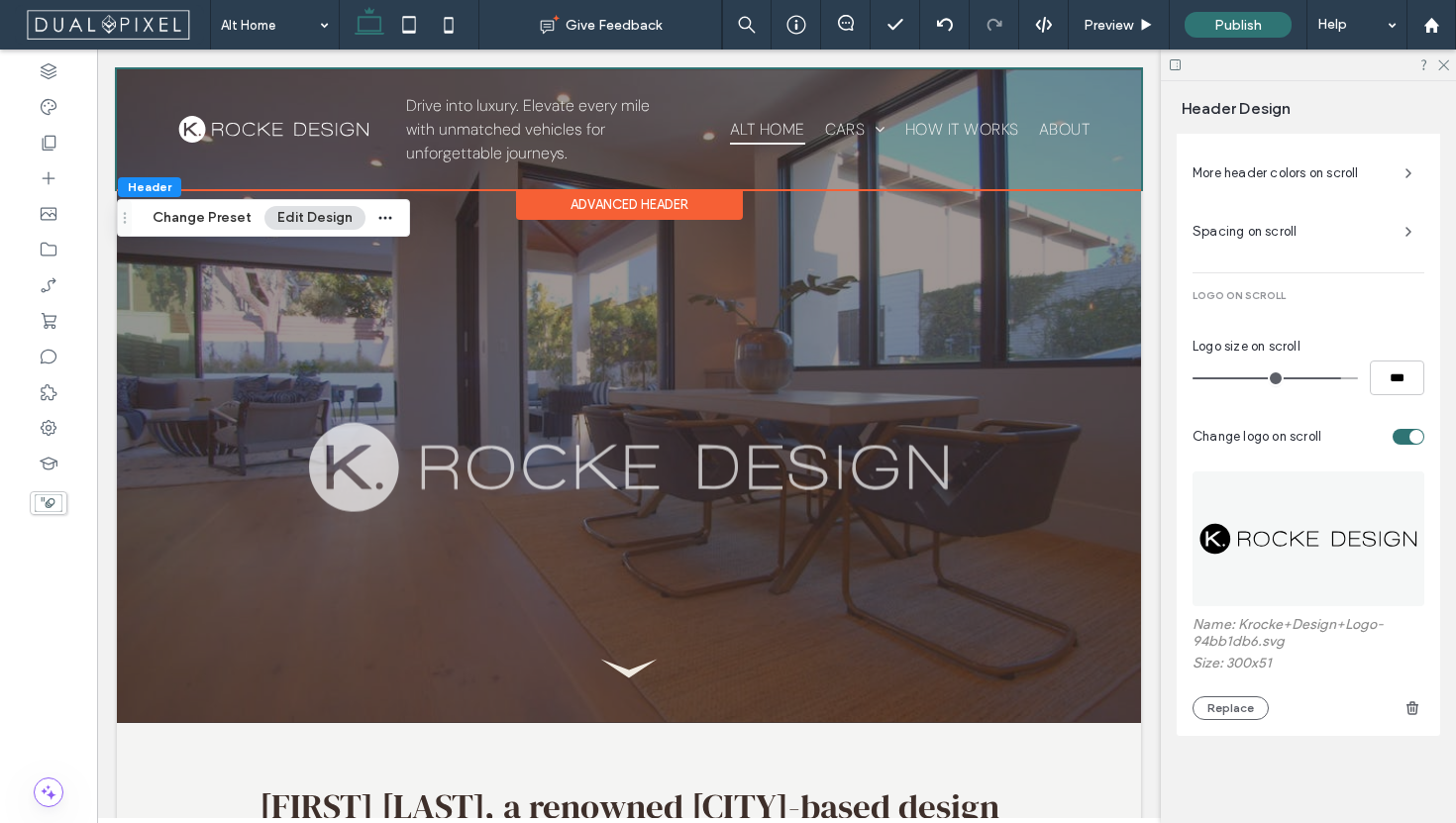 type on "**" 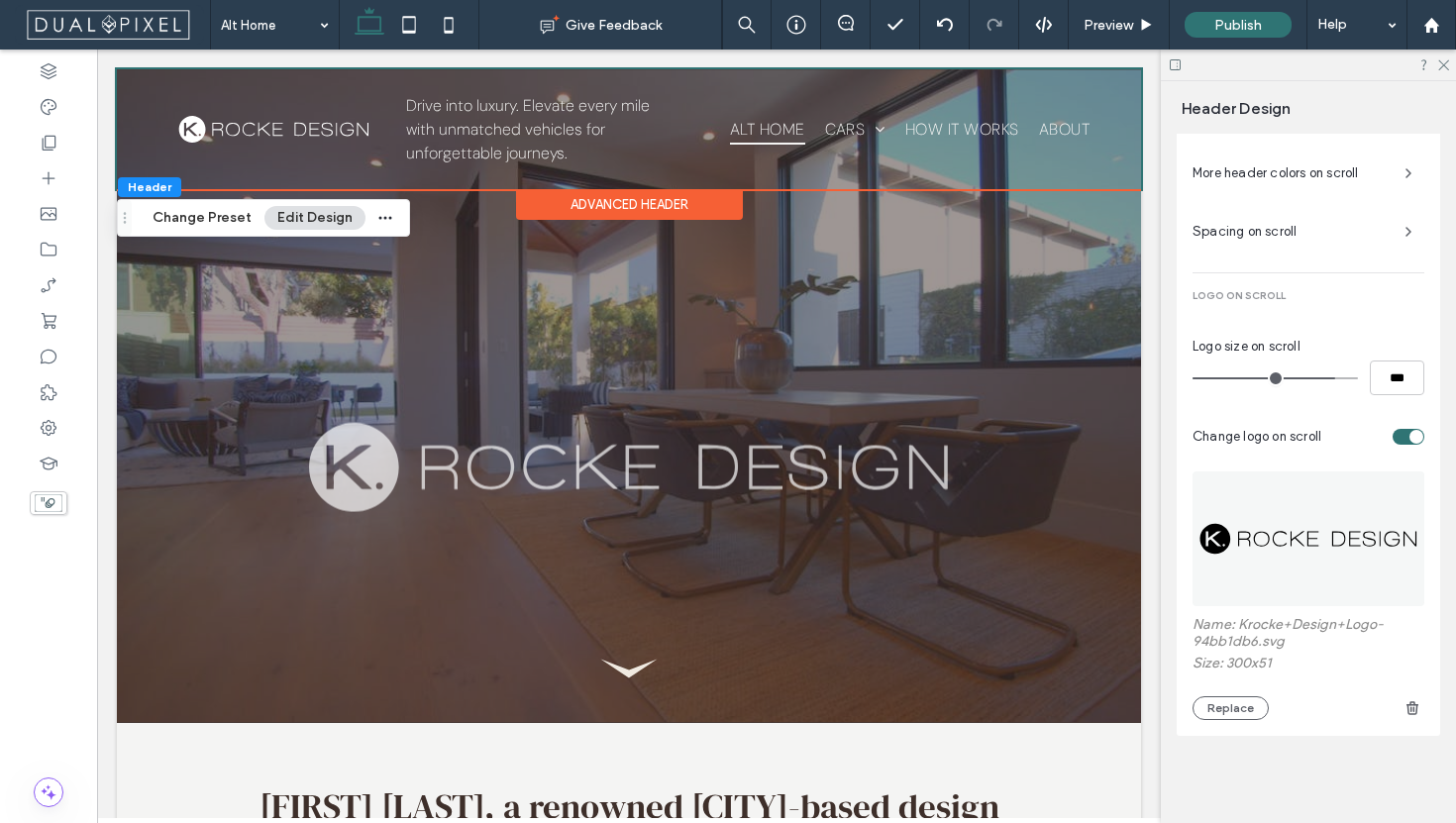 type on "**" 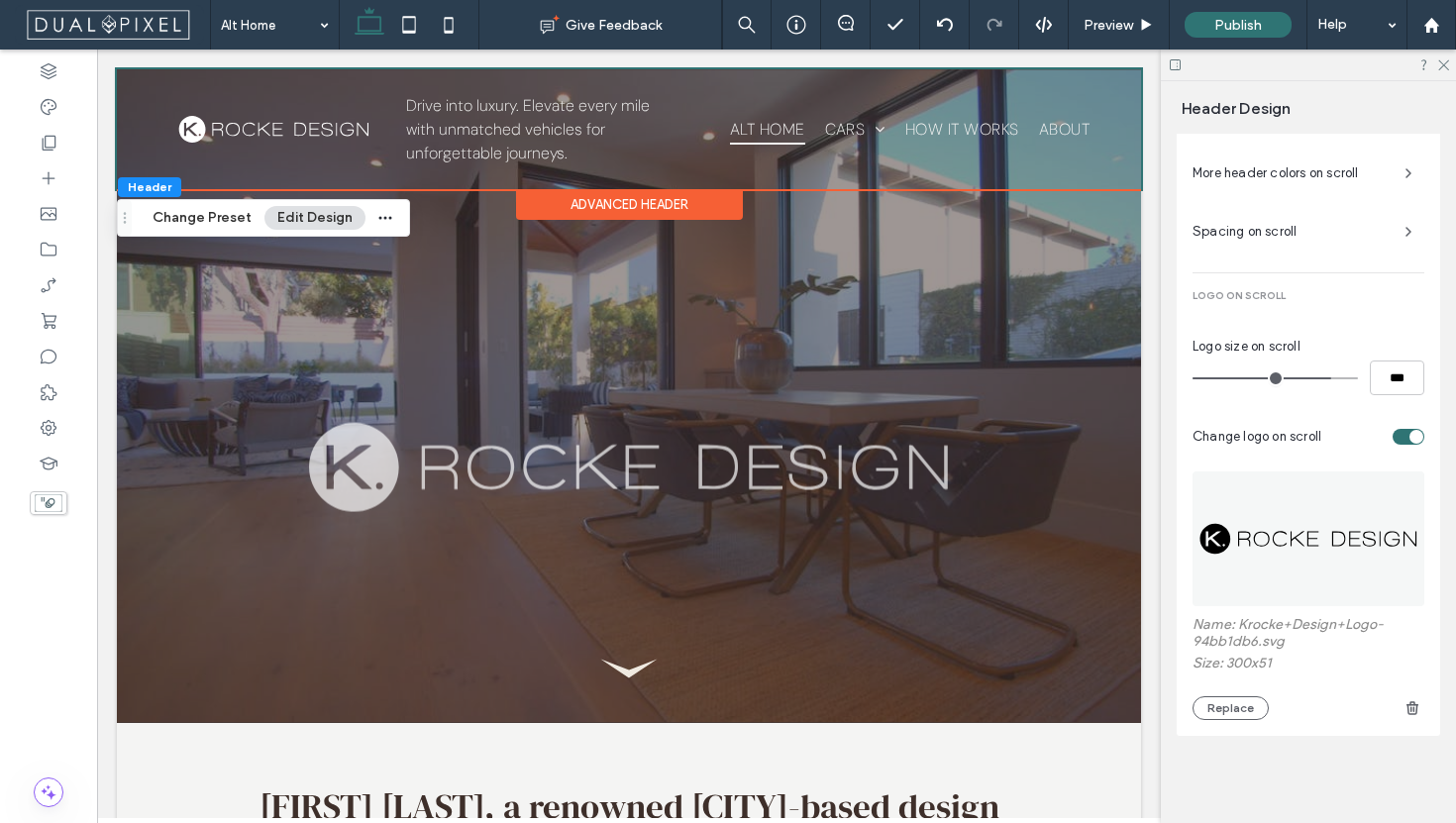 type on "**" 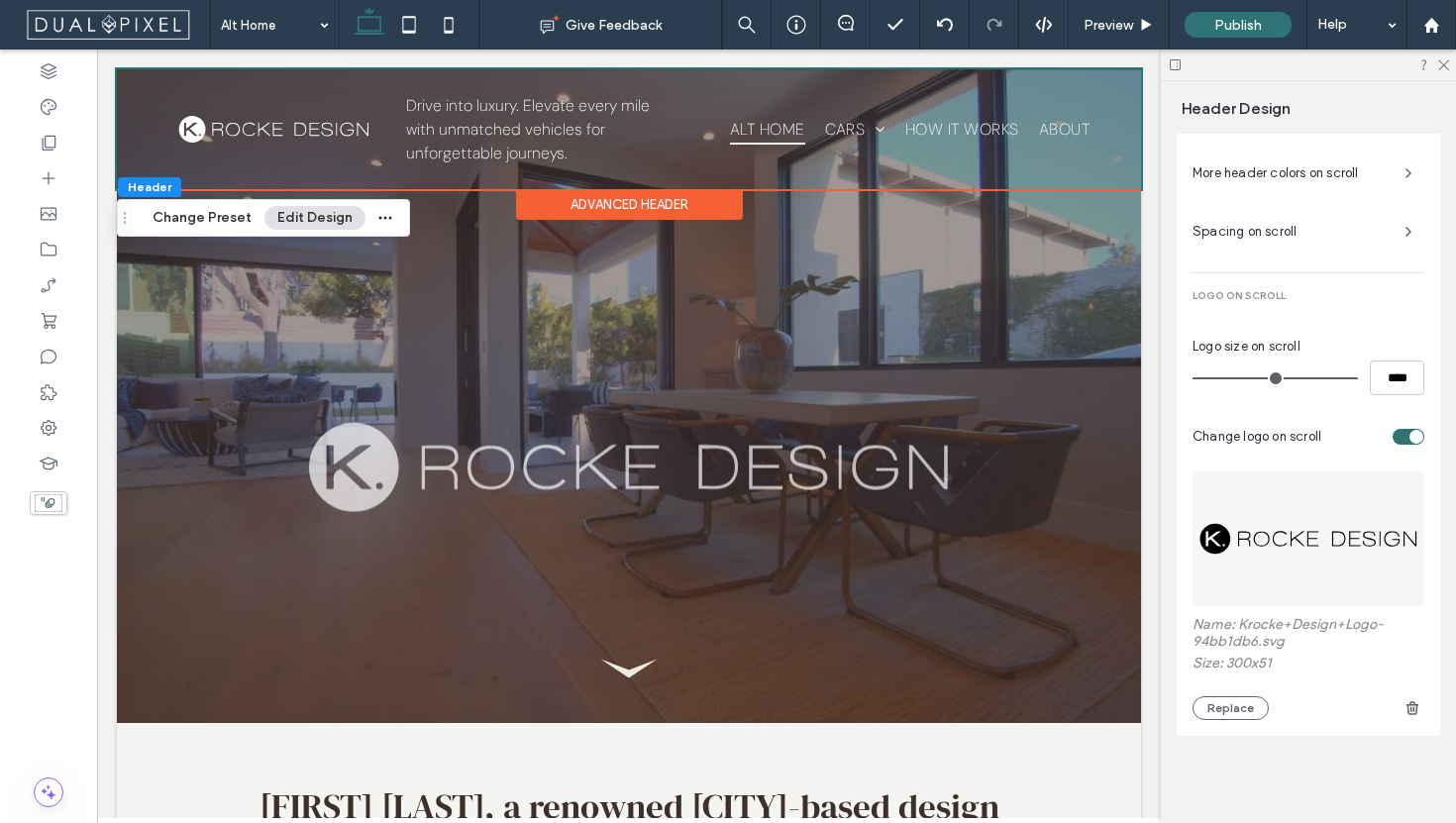 drag, startPoint x: 1323, startPoint y: 375, endPoint x: 1436, endPoint y: 387, distance: 113.63538 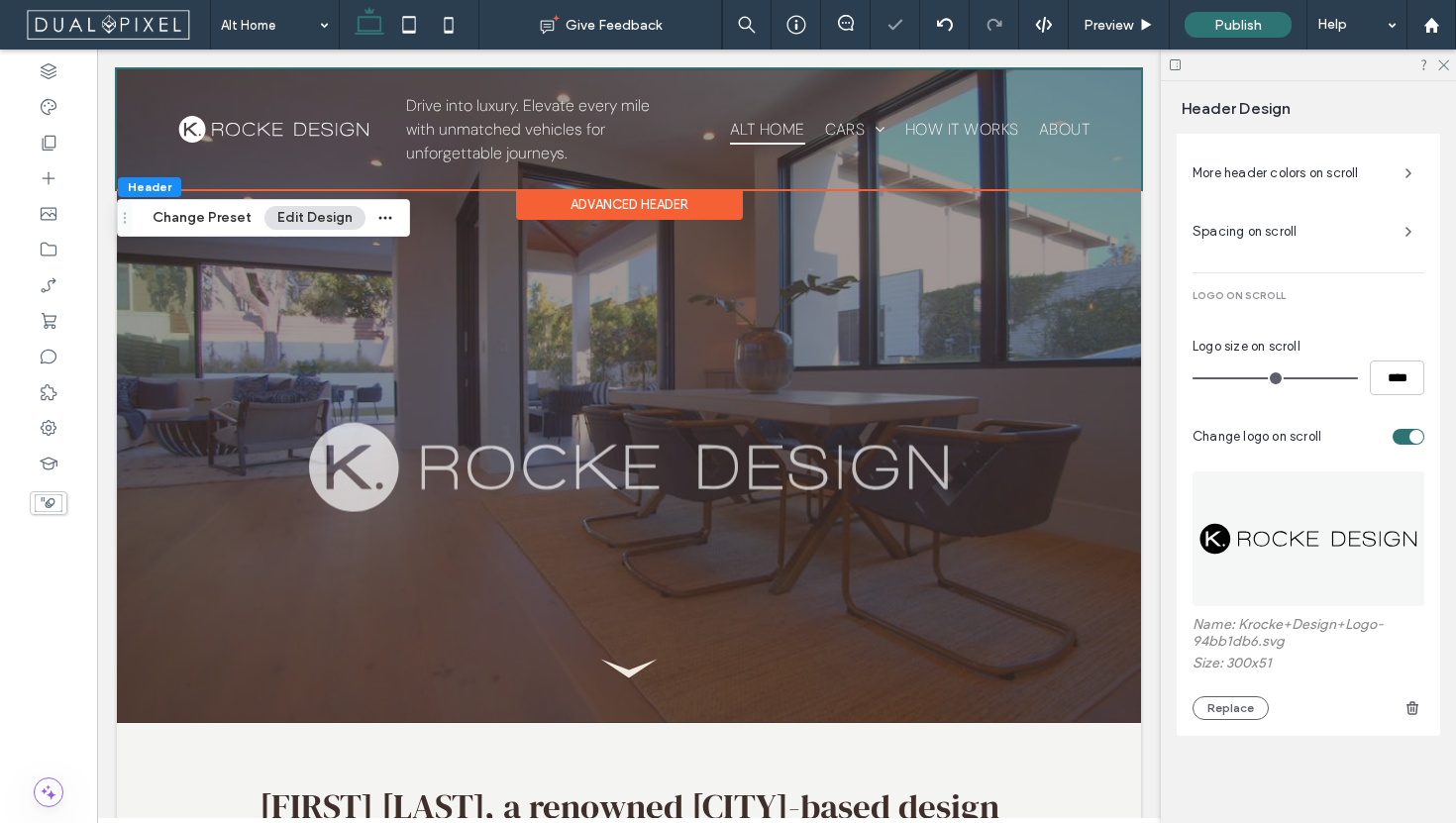 click at bounding box center (1308, 64) 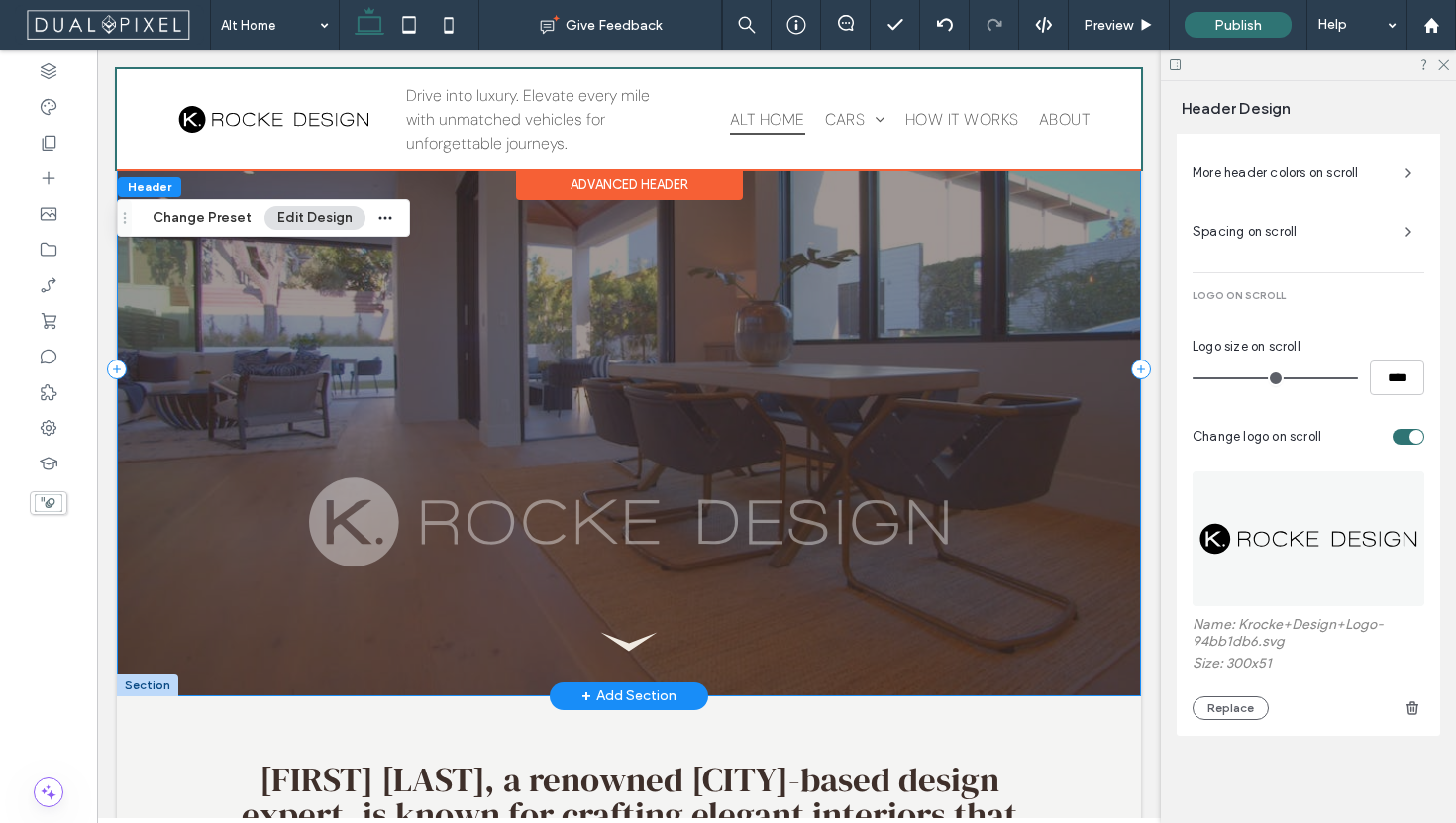 scroll, scrollTop: 0, scrollLeft: 0, axis: both 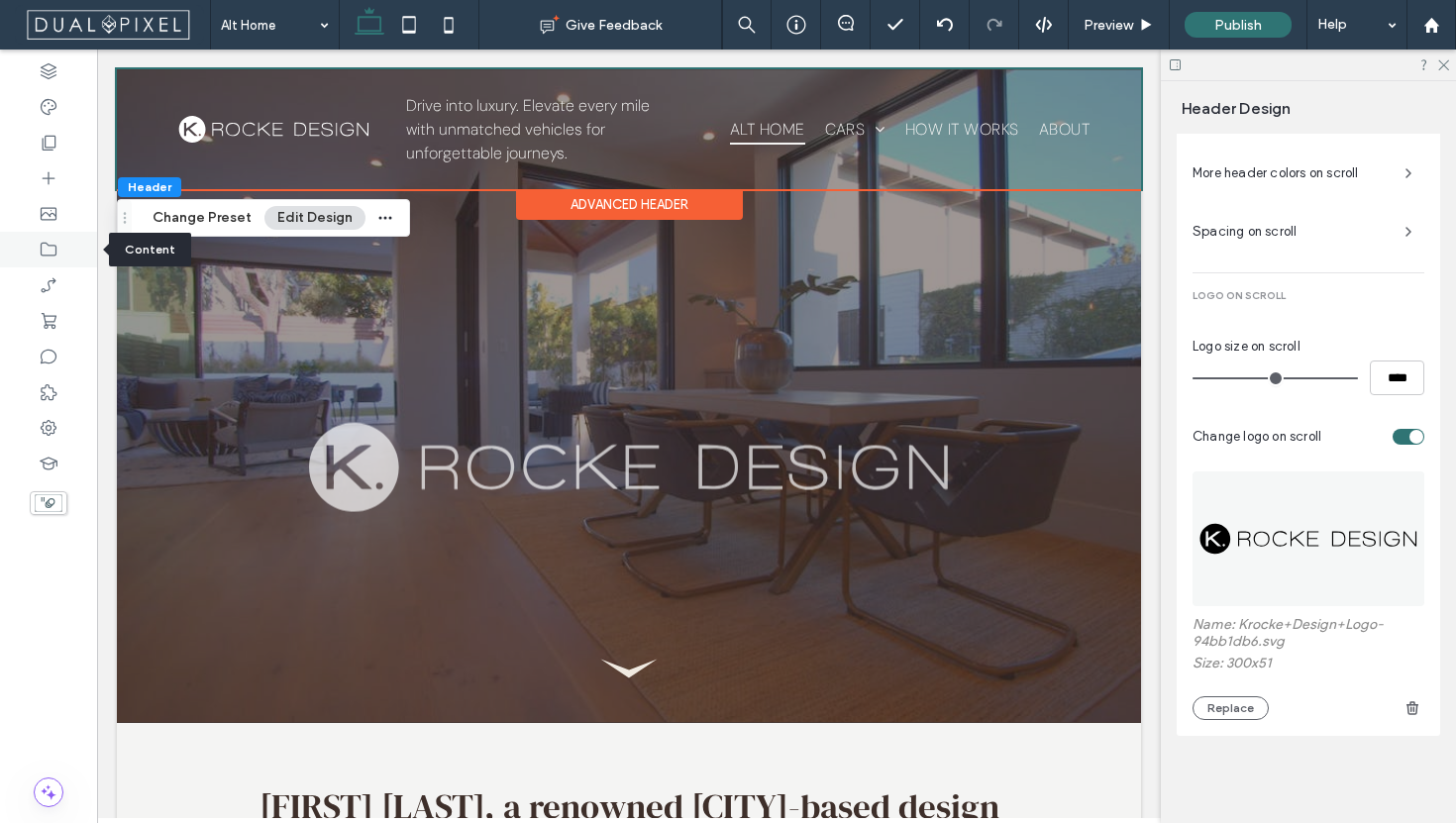 click 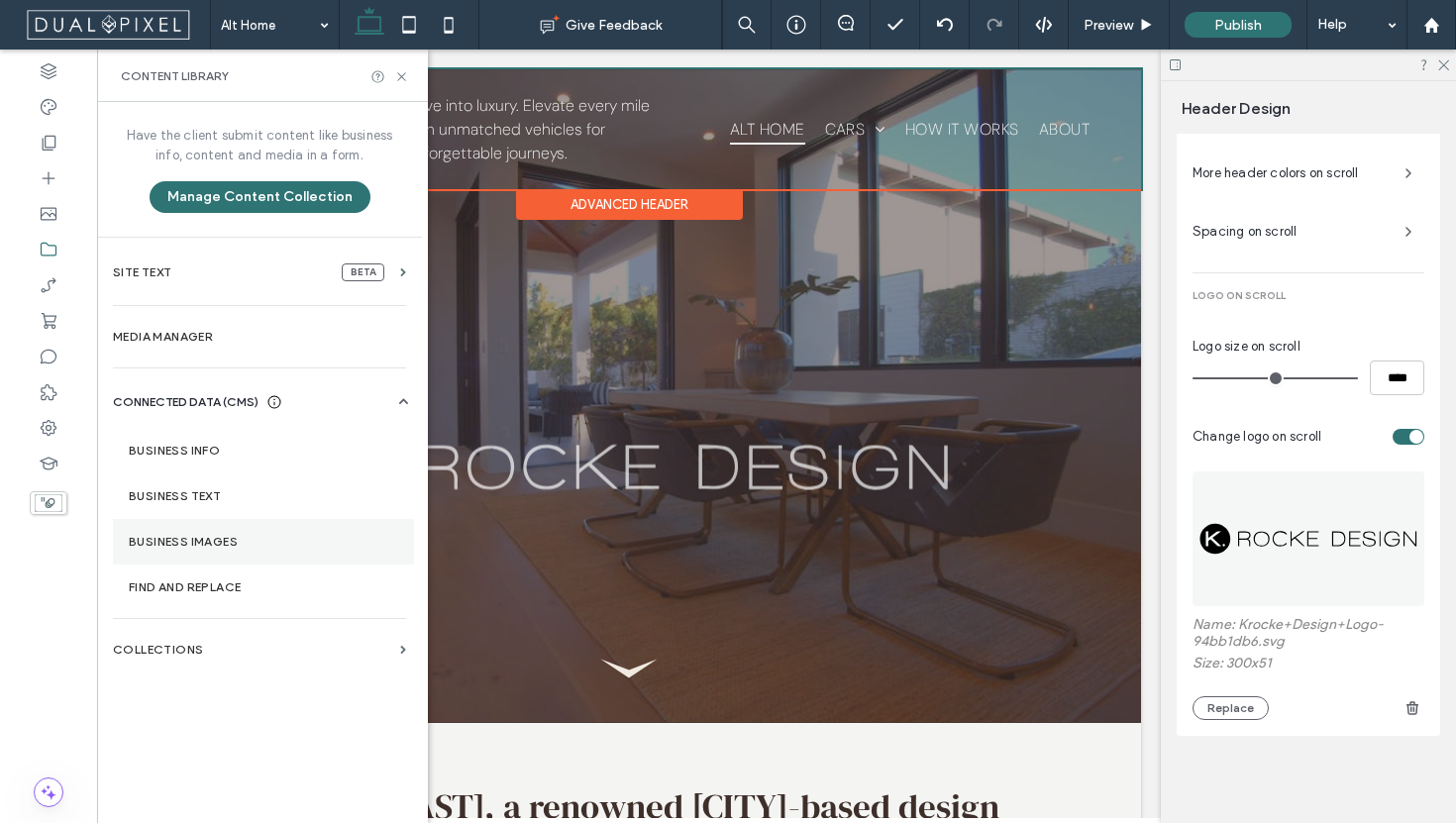 click on "Business Images" at bounding box center [263, 542] 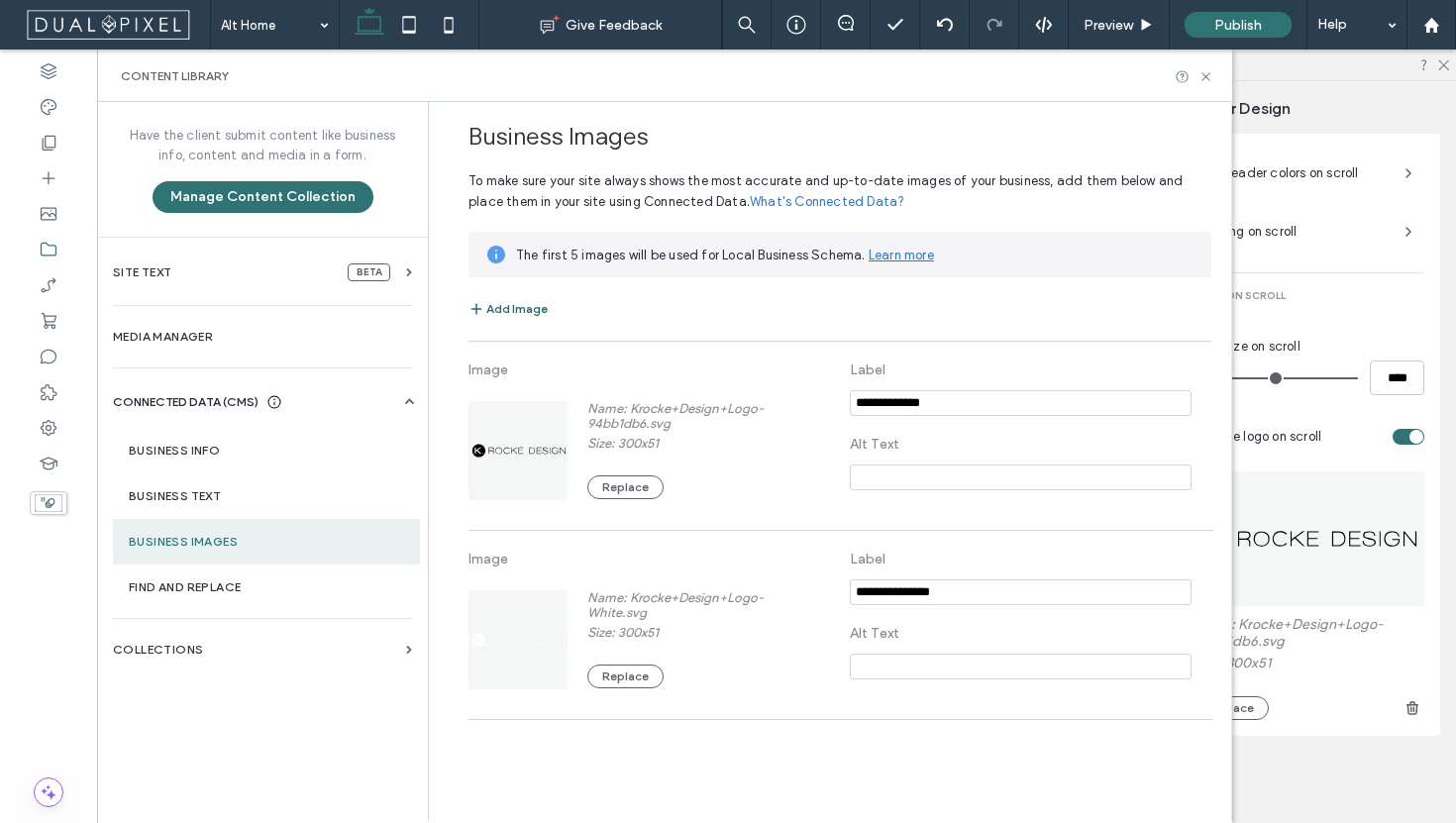 click on "Add Image" at bounding box center [508, 309] 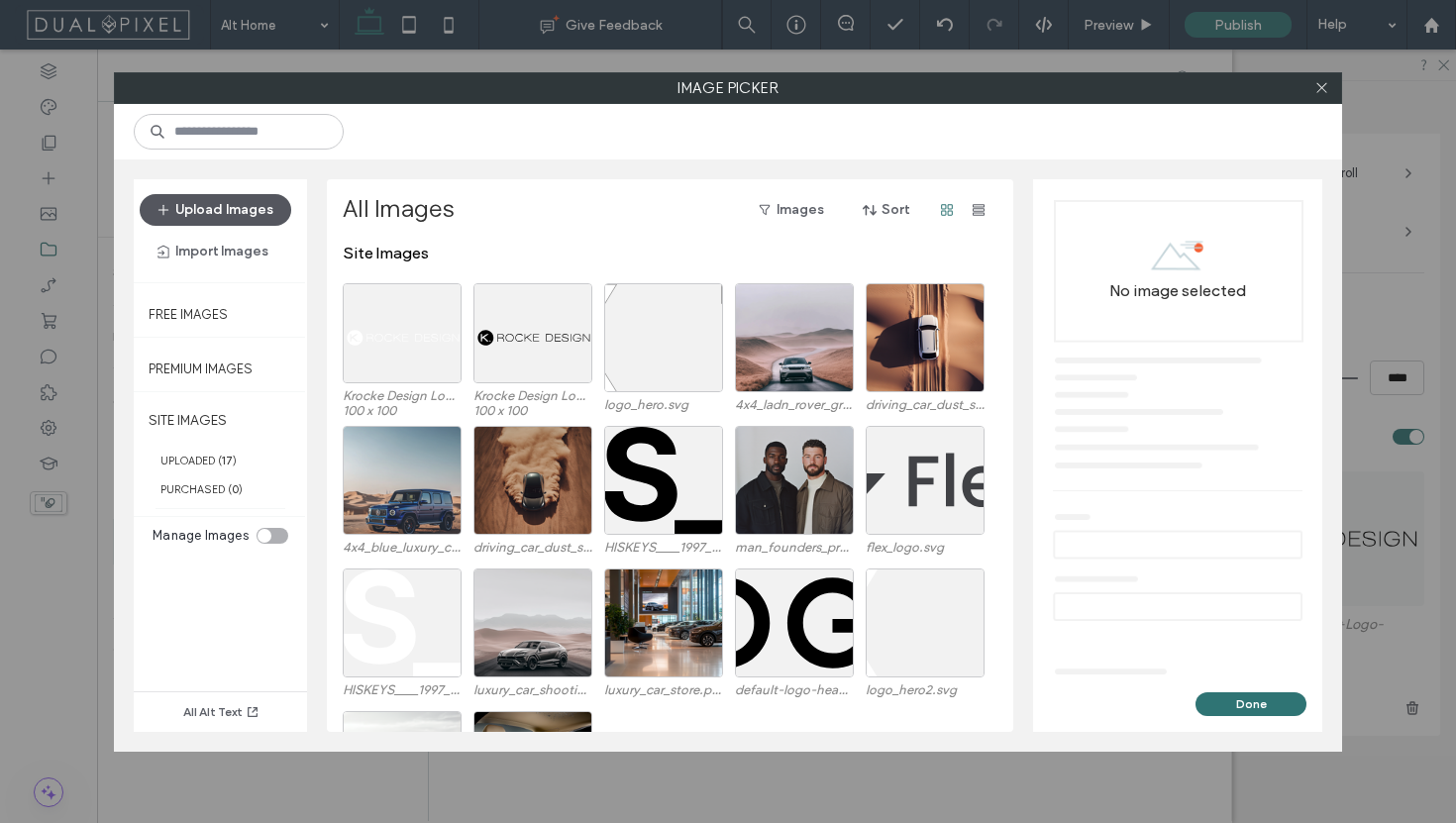 click on "Upload Images" at bounding box center [215, 210] 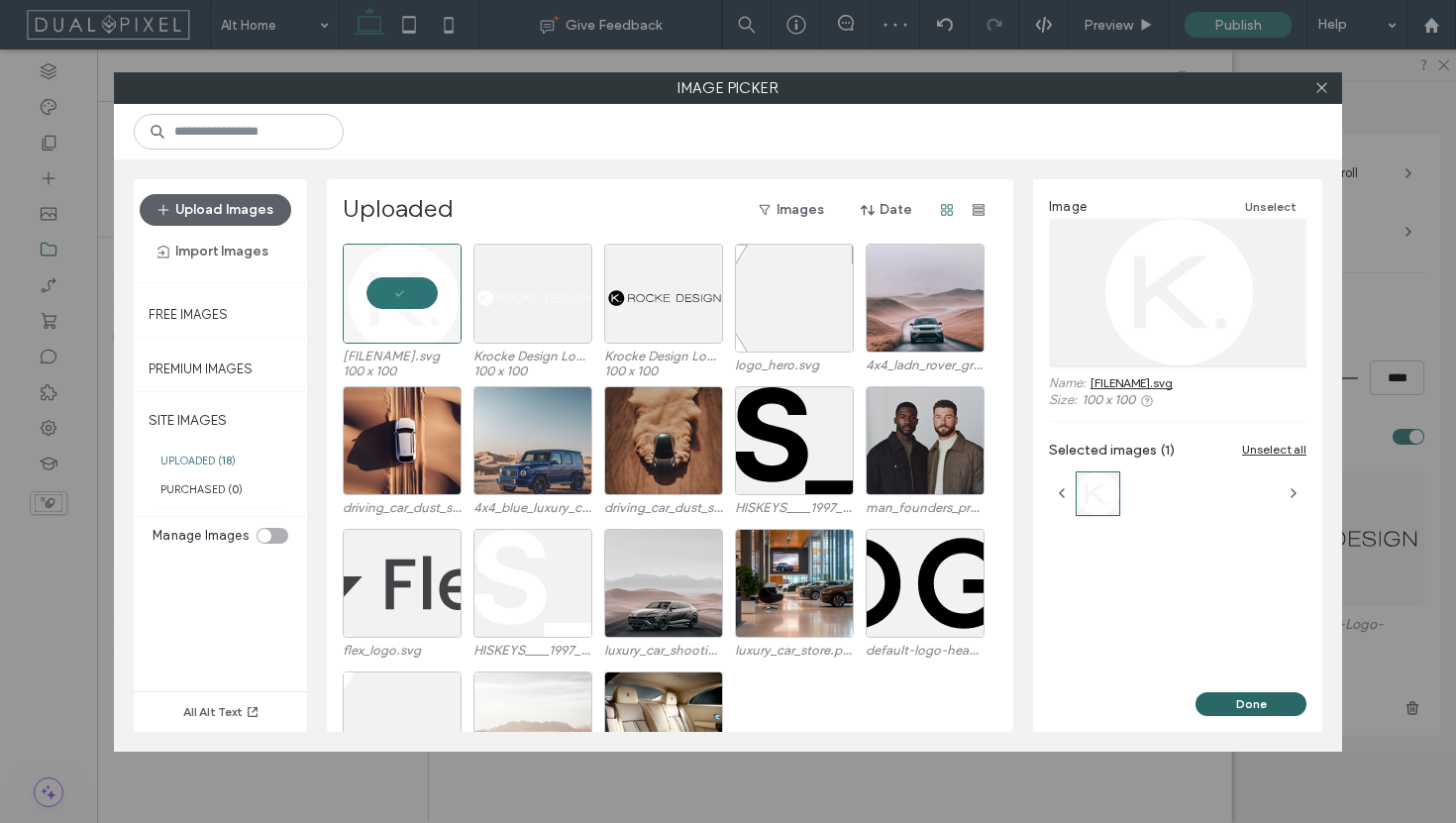 click on "Done" at bounding box center [1251, 704] 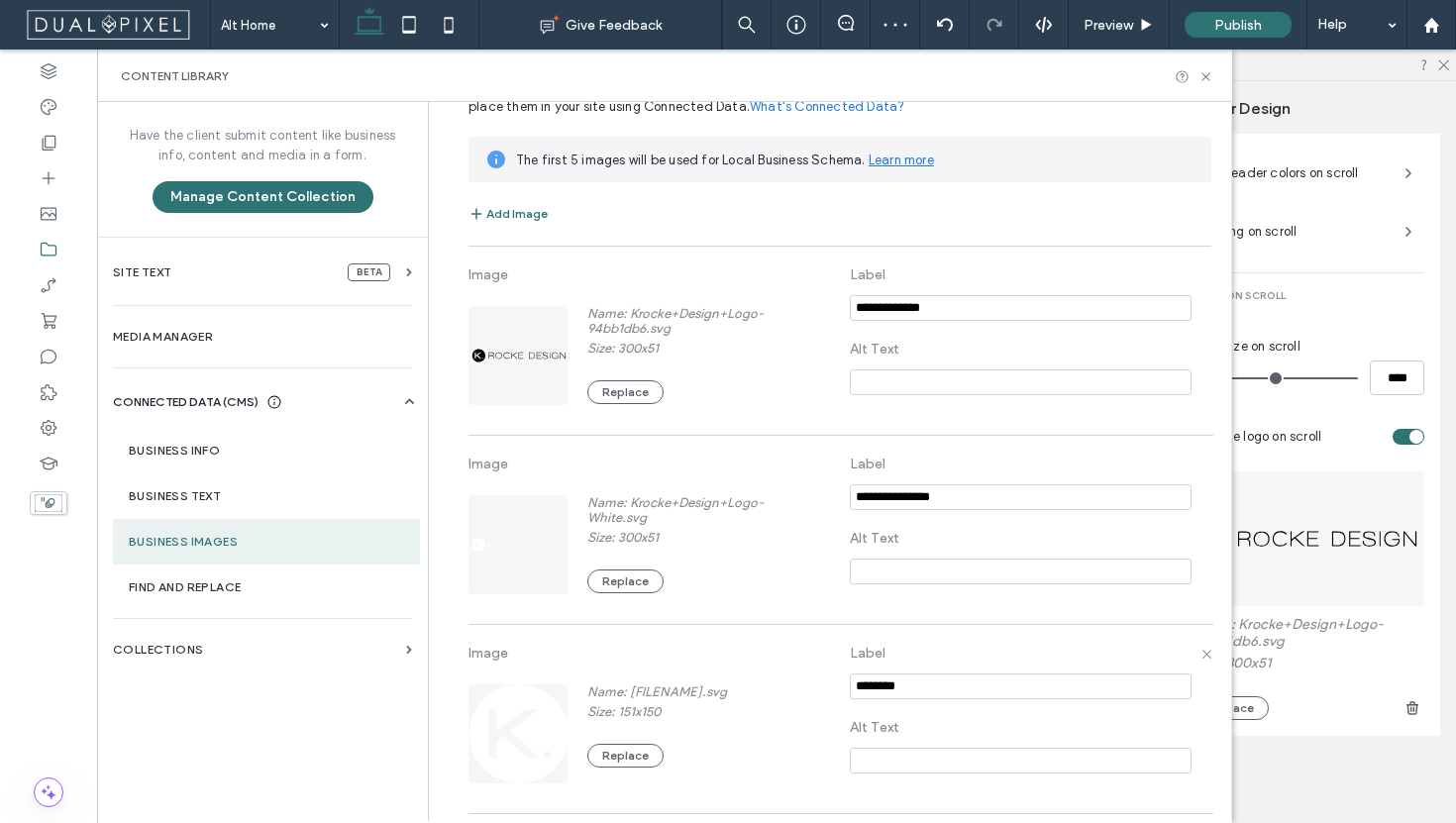 scroll, scrollTop: 98, scrollLeft: 0, axis: vertical 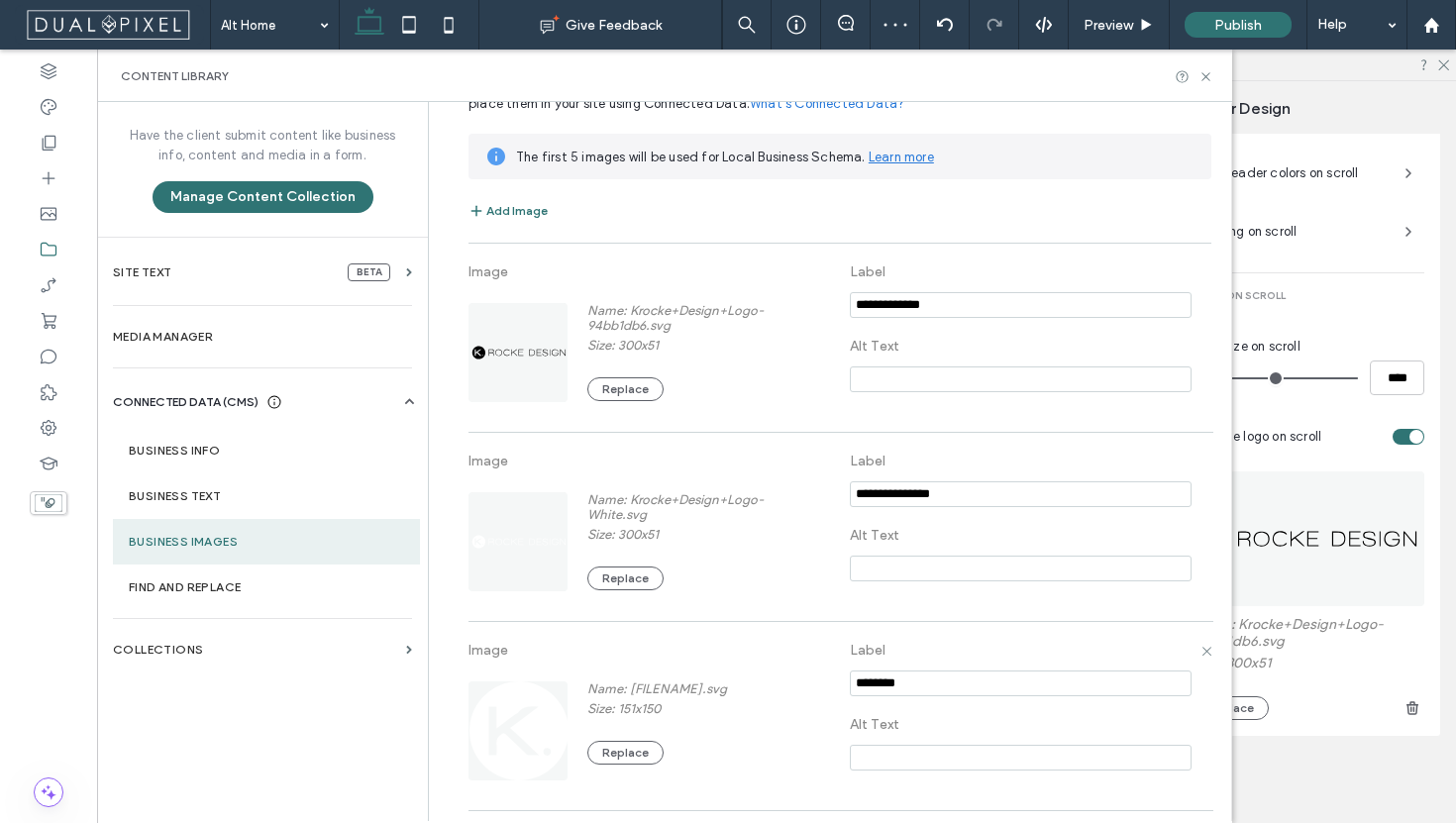 click at bounding box center [1020, 683] 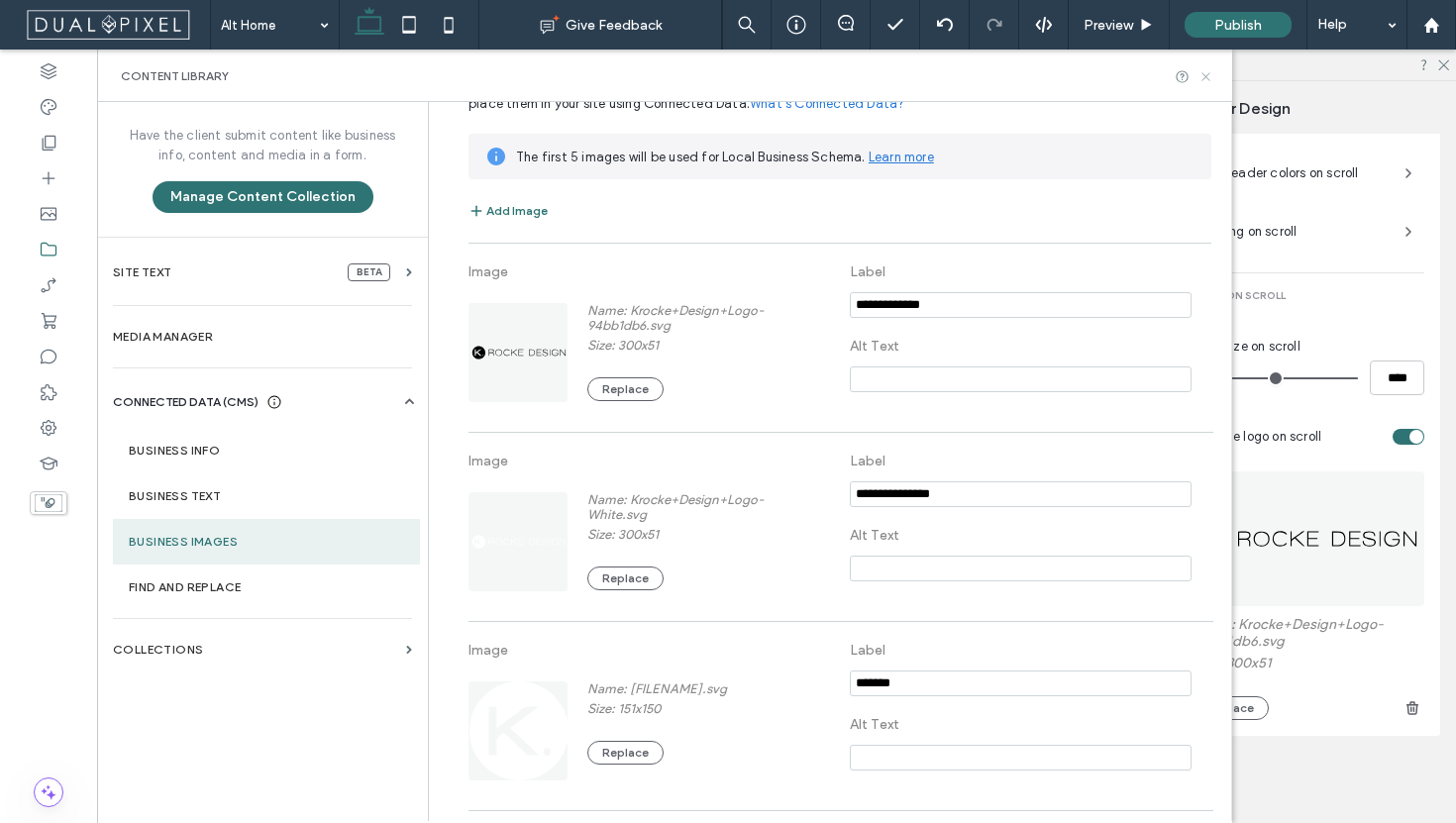type on "*******" 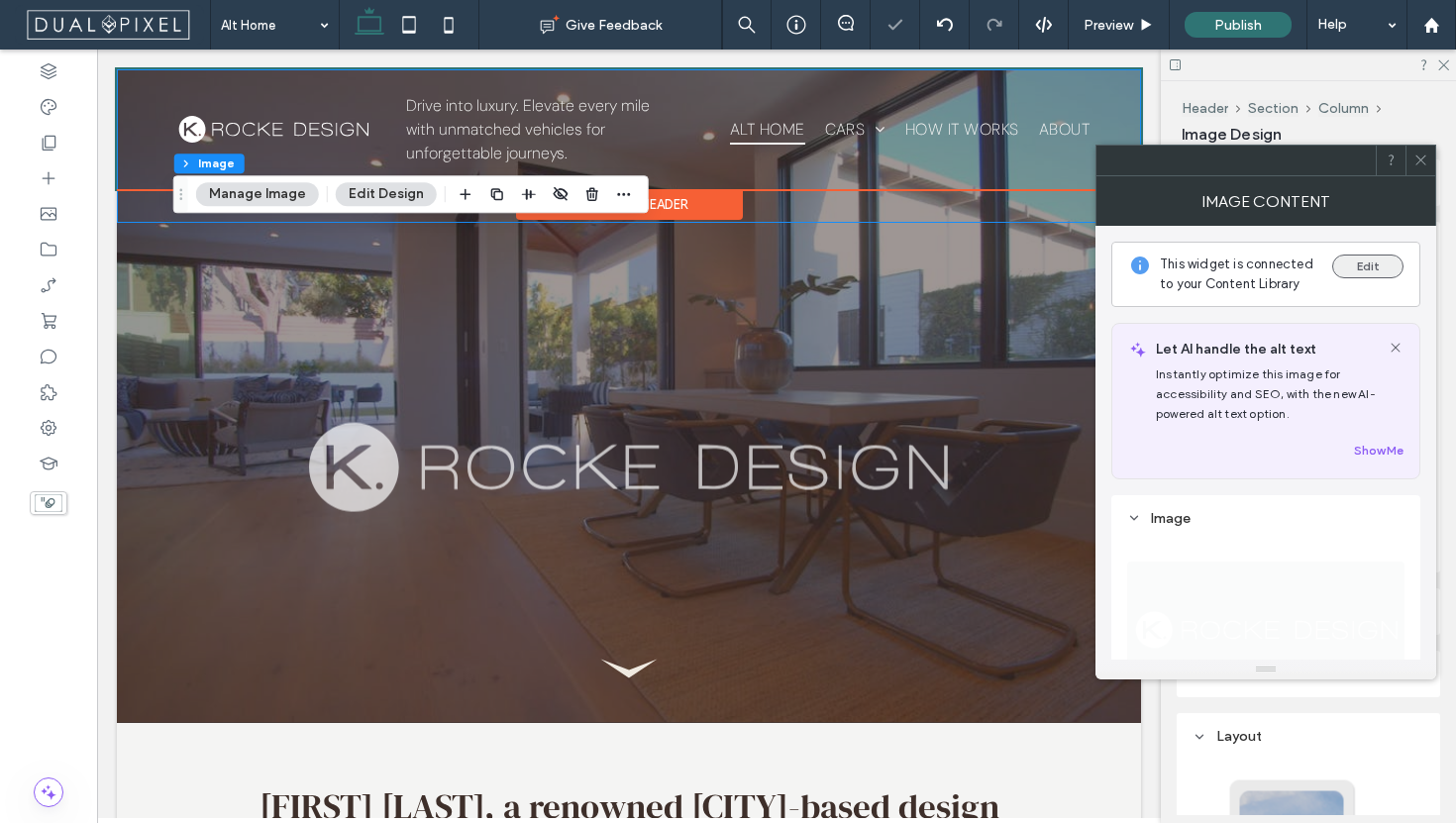 click on "Edit" at bounding box center (1368, 266) 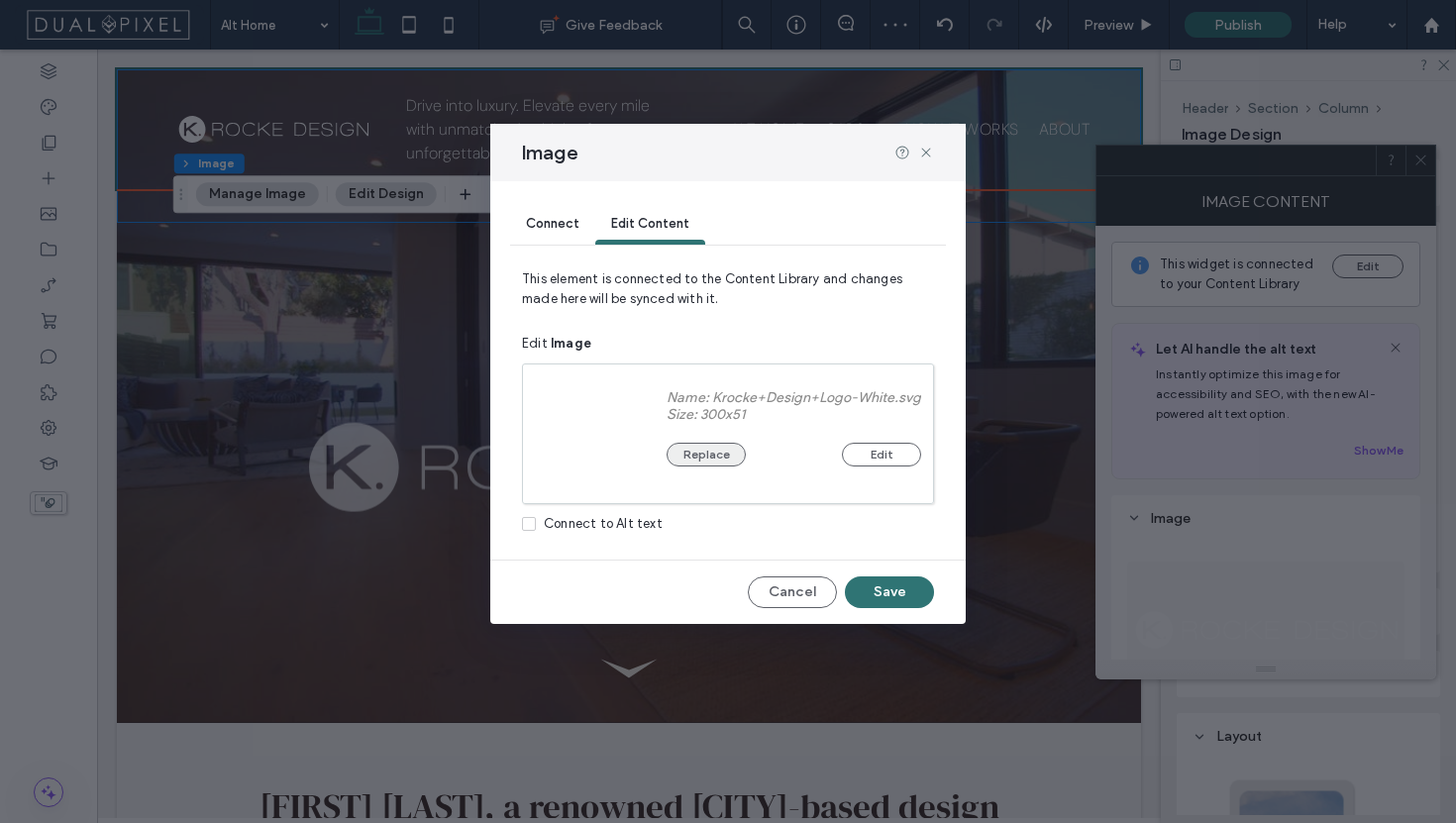 click on "Replace" at bounding box center (706, 455) 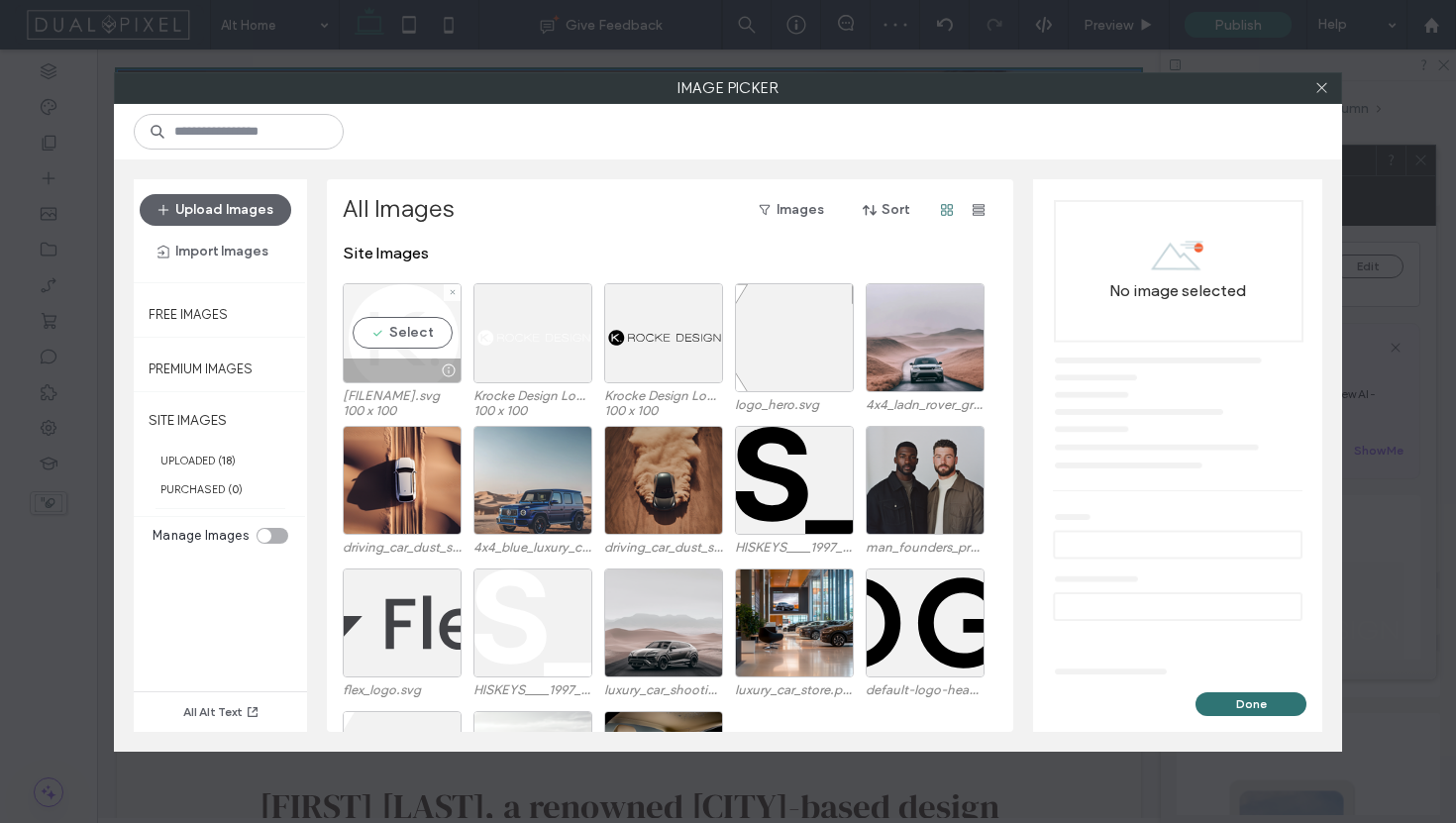 click on "Select" at bounding box center [402, 333] 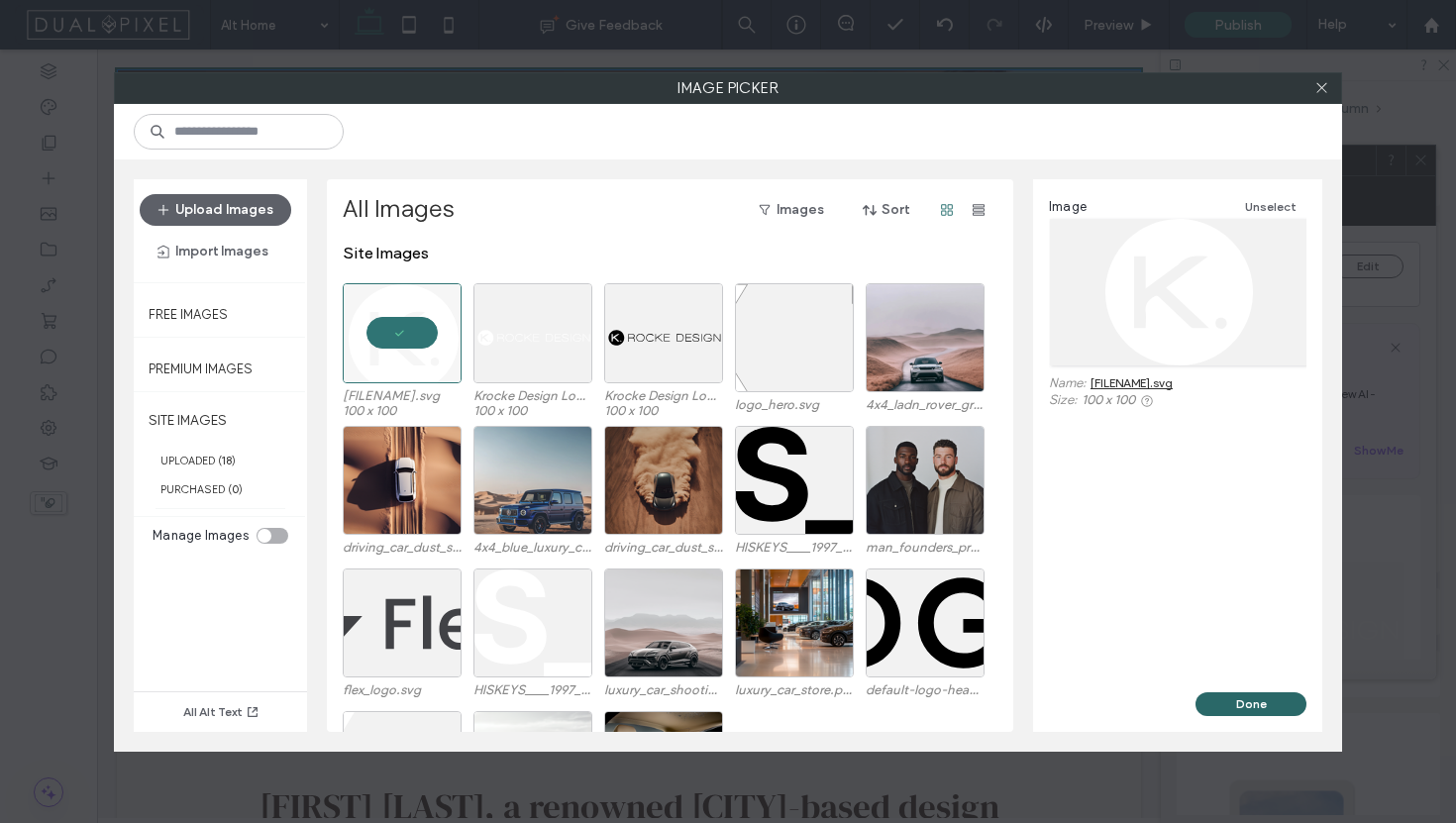 click on "Done" at bounding box center (1251, 704) 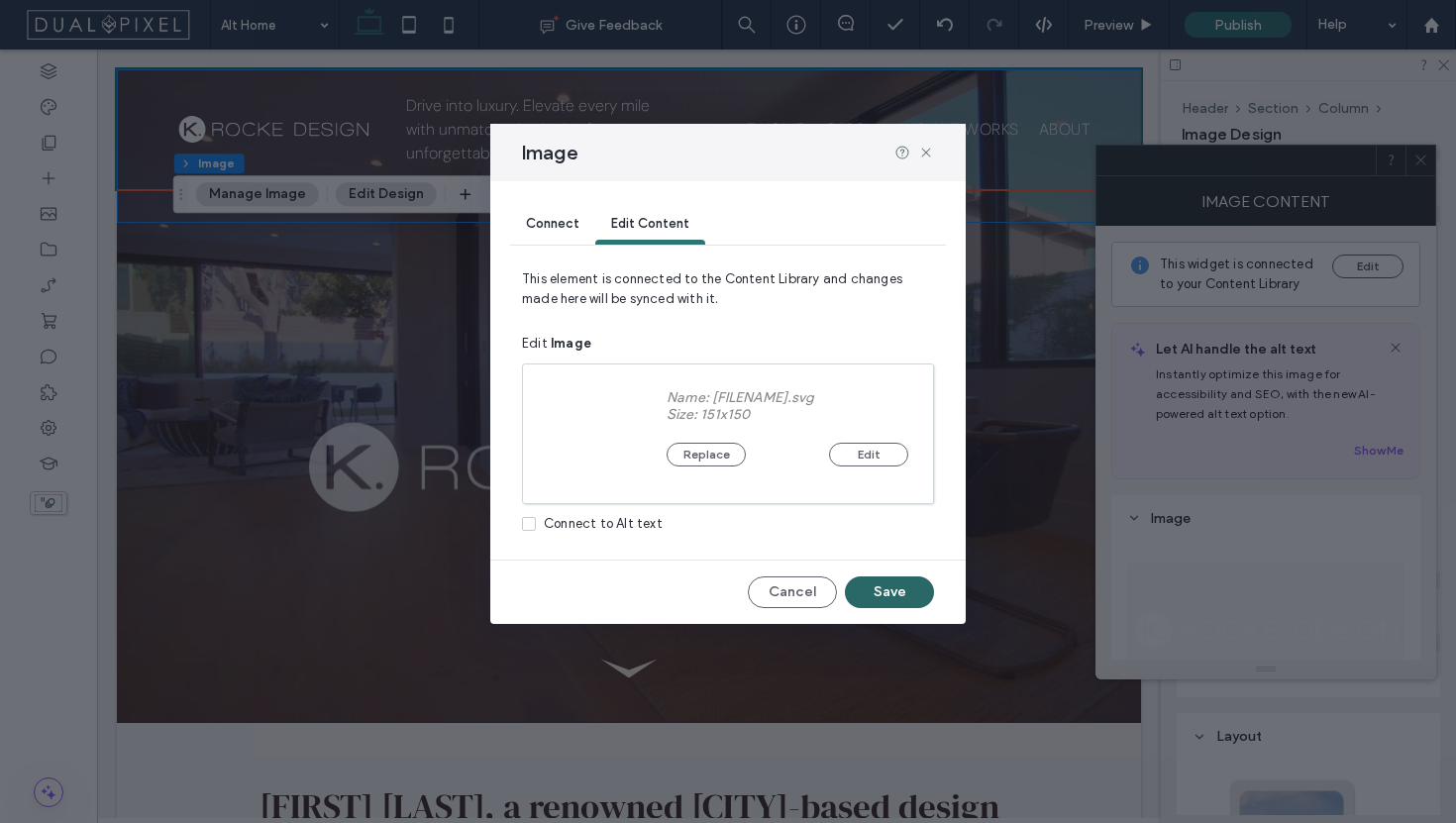 click on "Save" at bounding box center (889, 592) 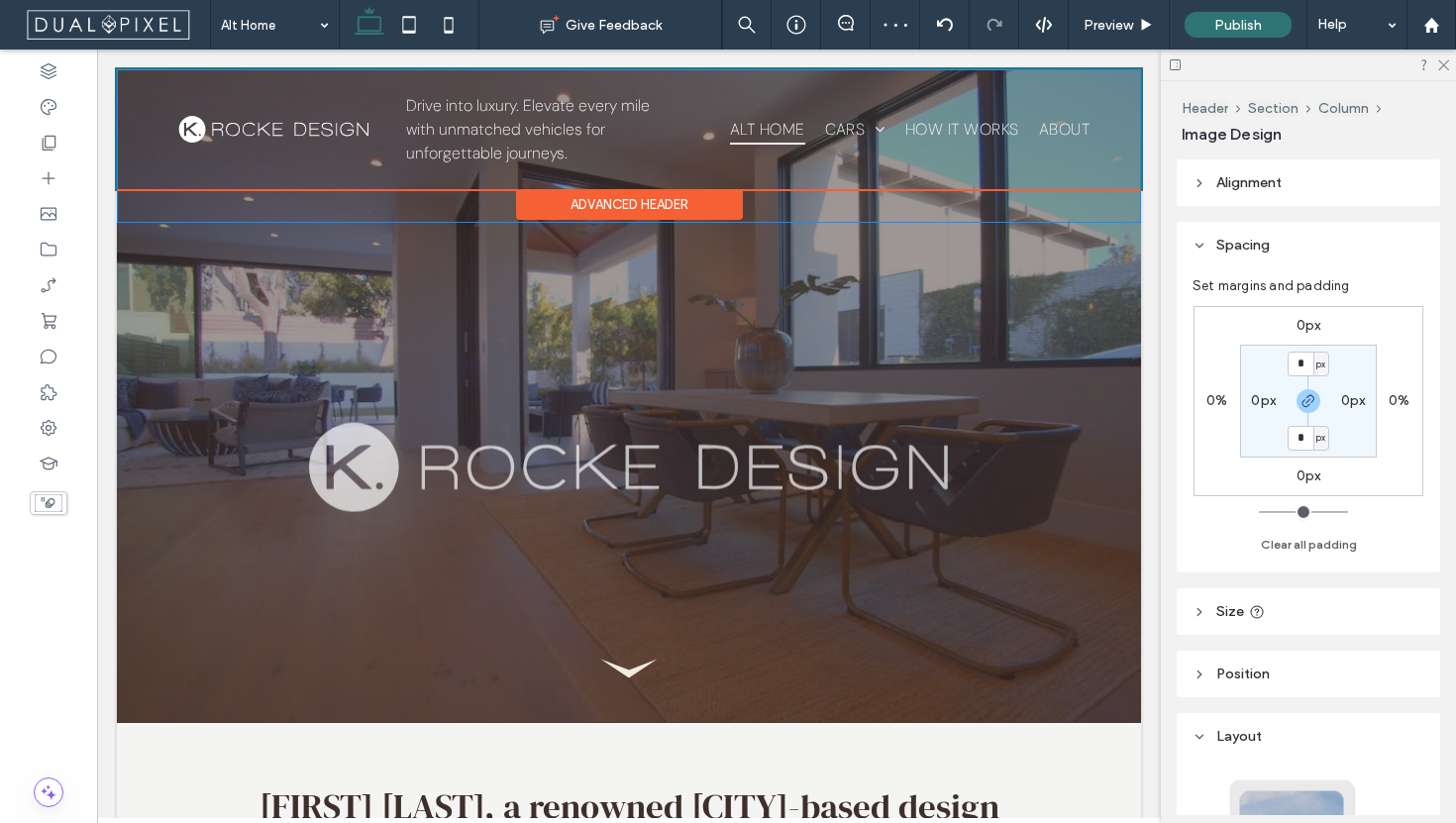 type on "**" 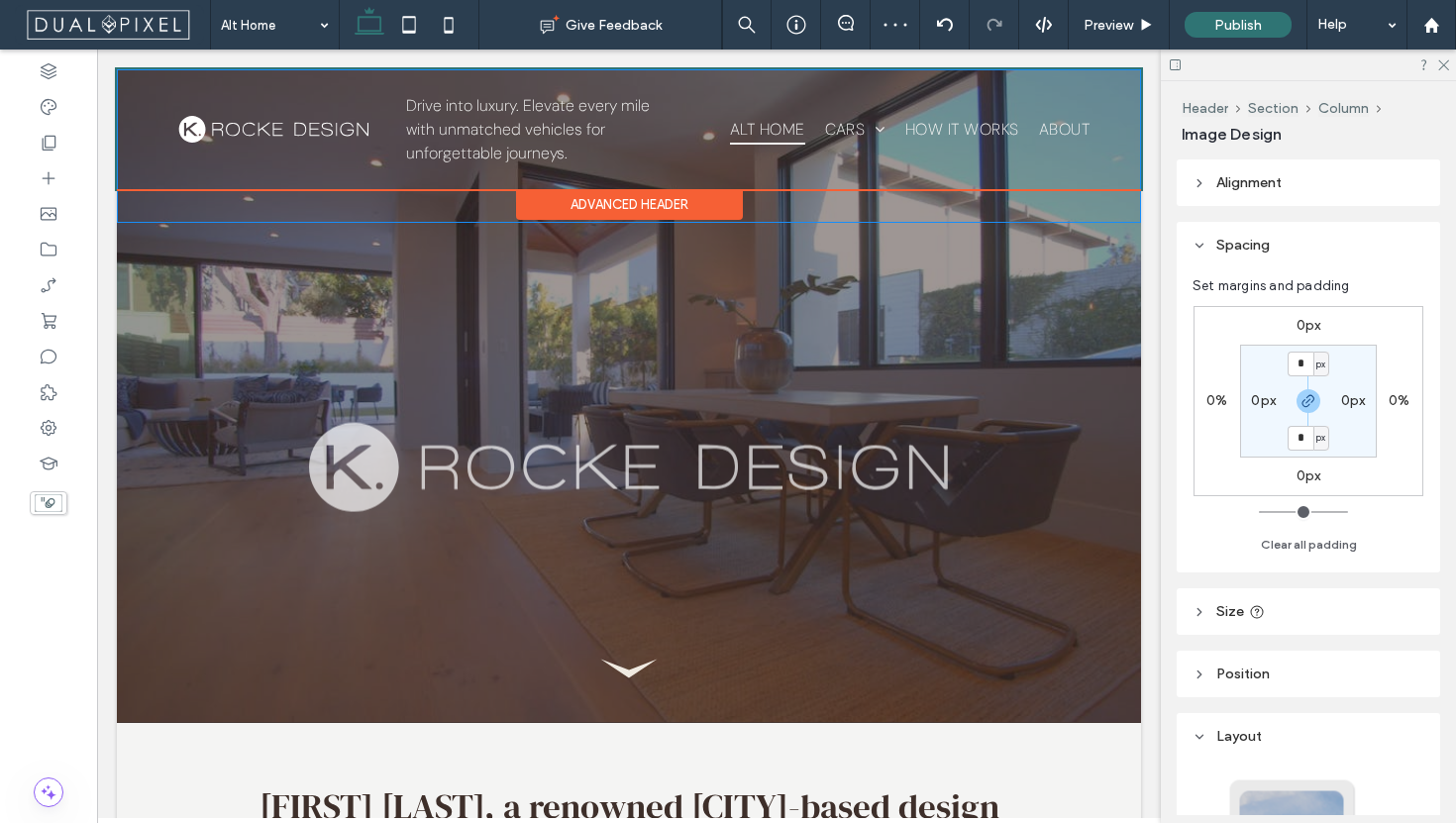 type on "**" 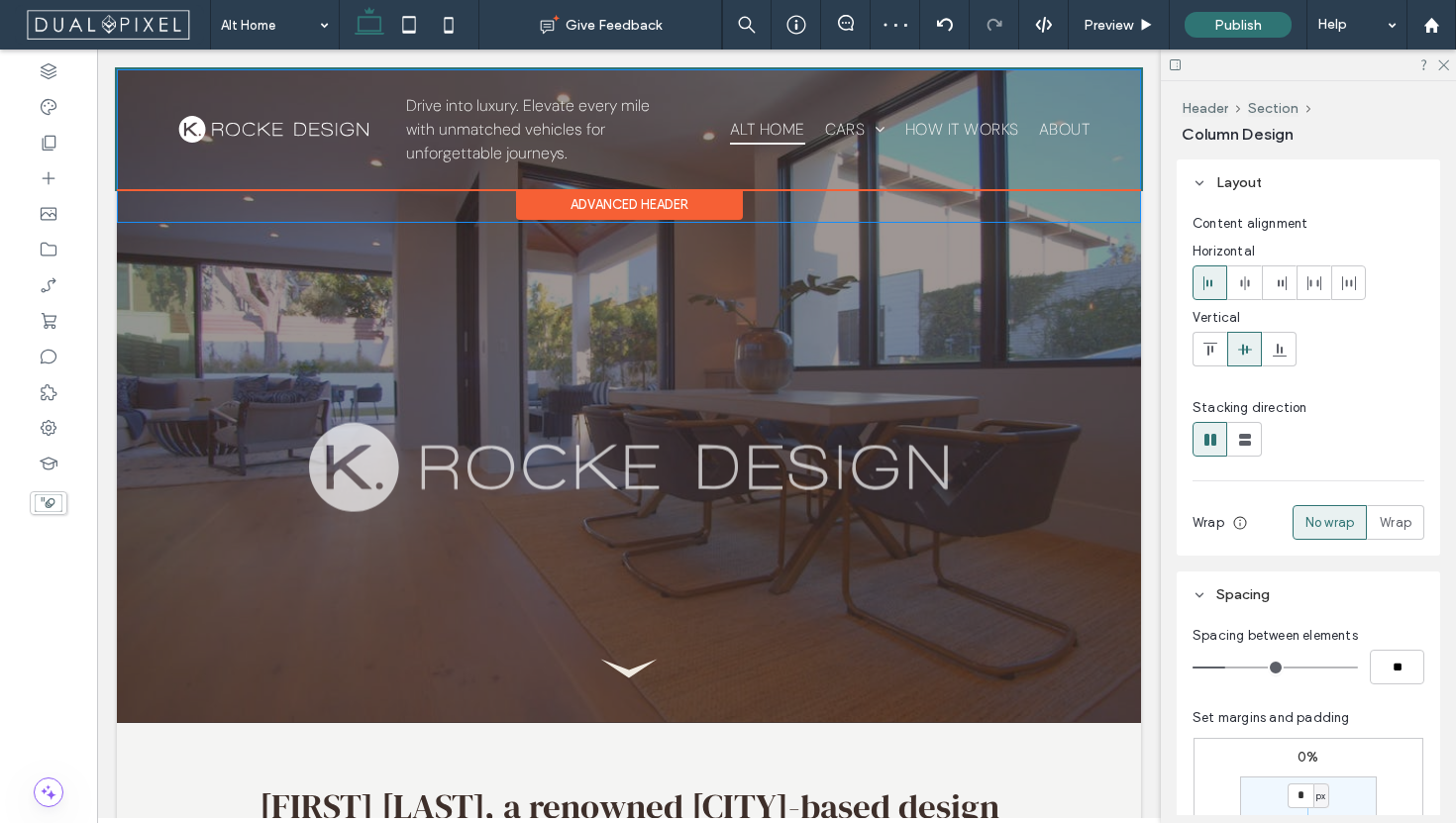 type on "**" 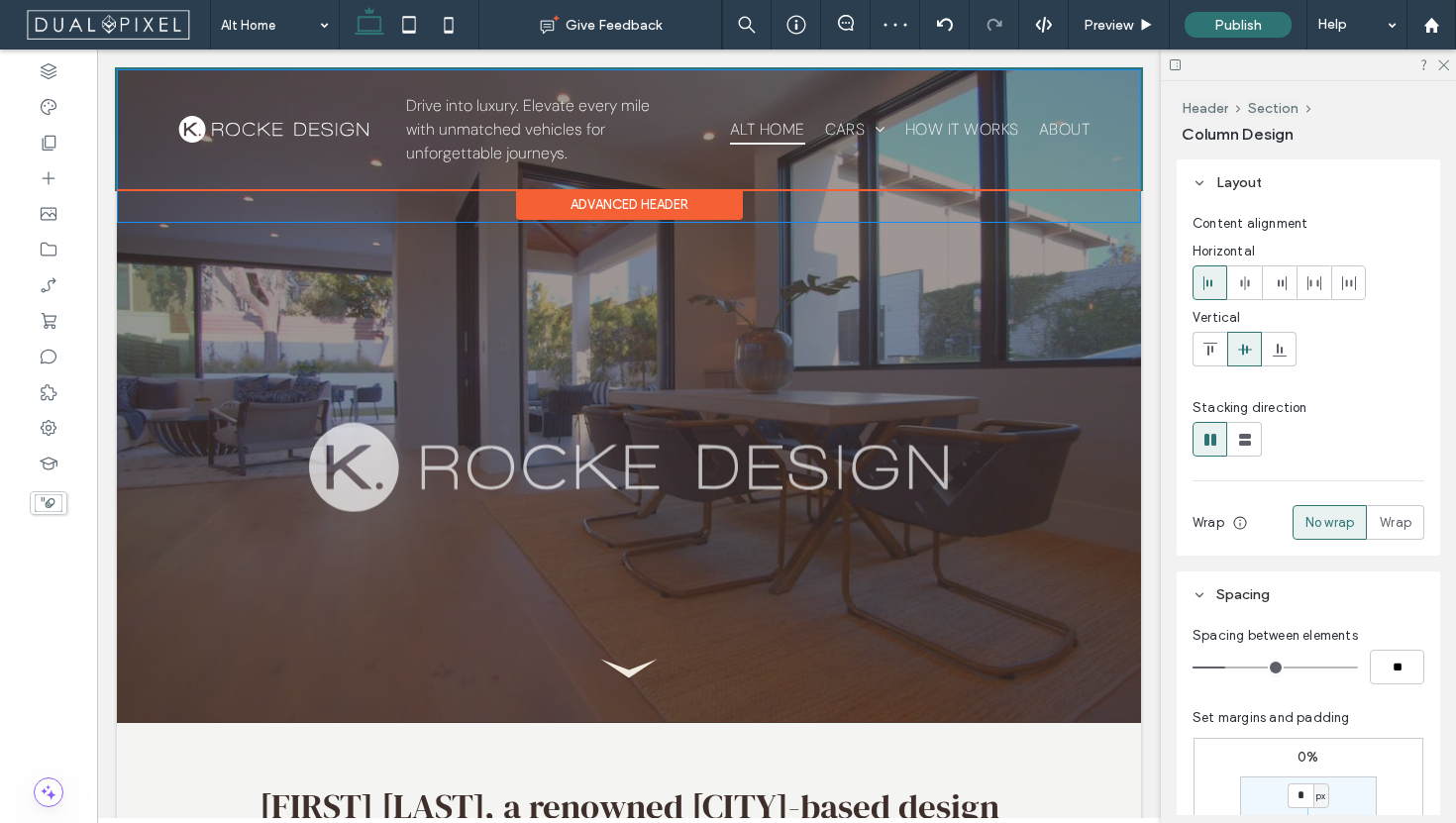 type on "*****" 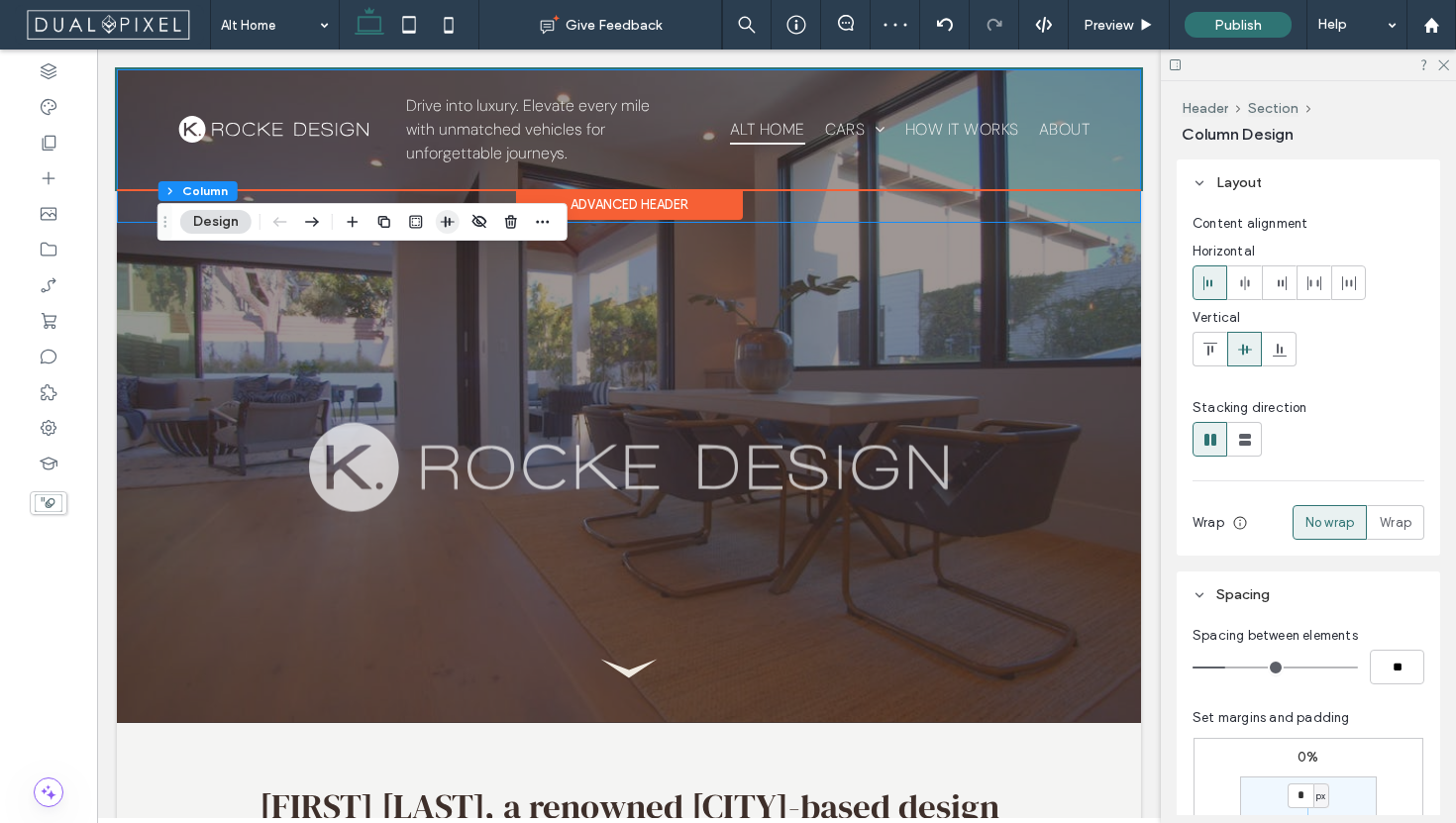 click 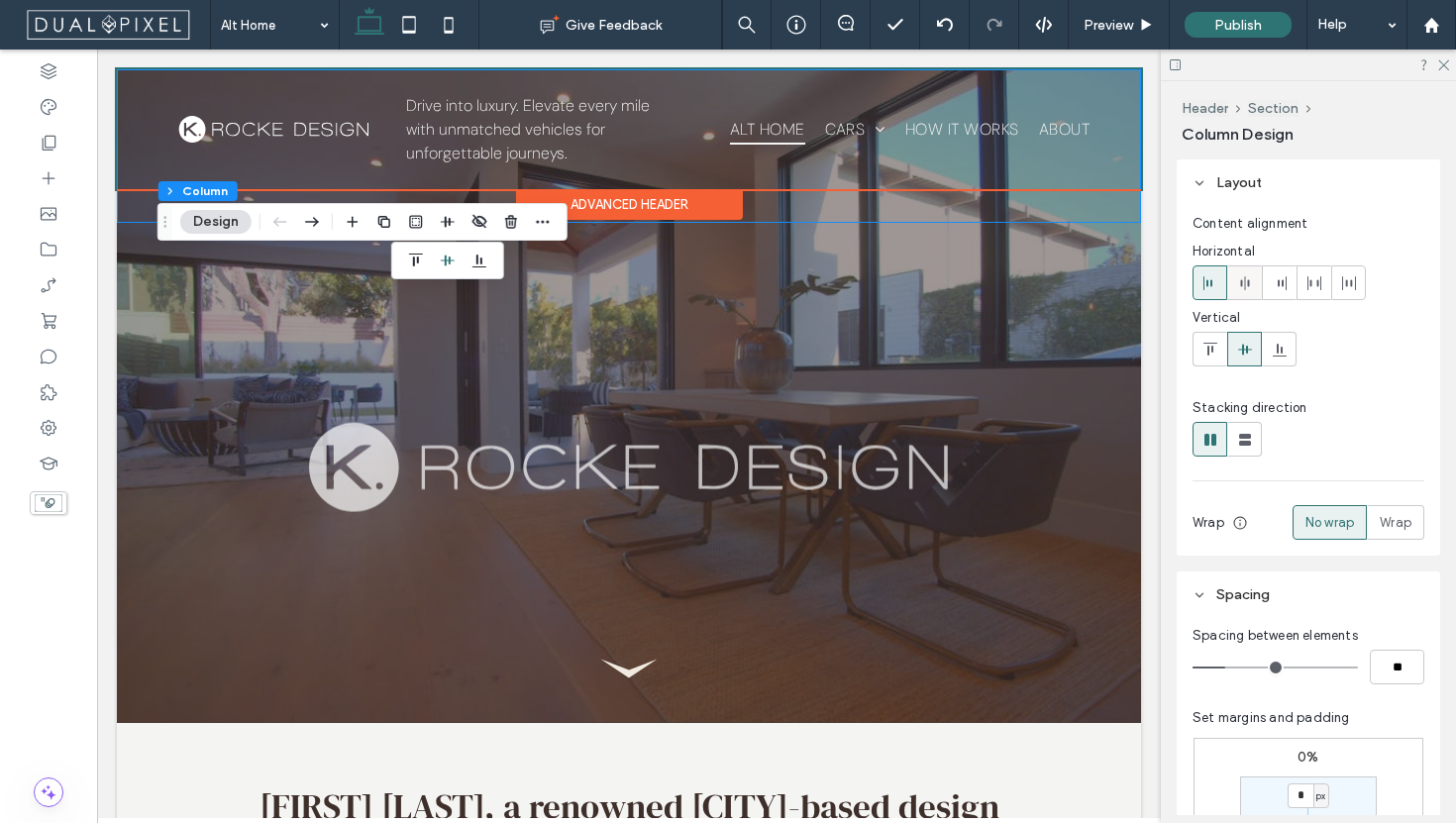 click 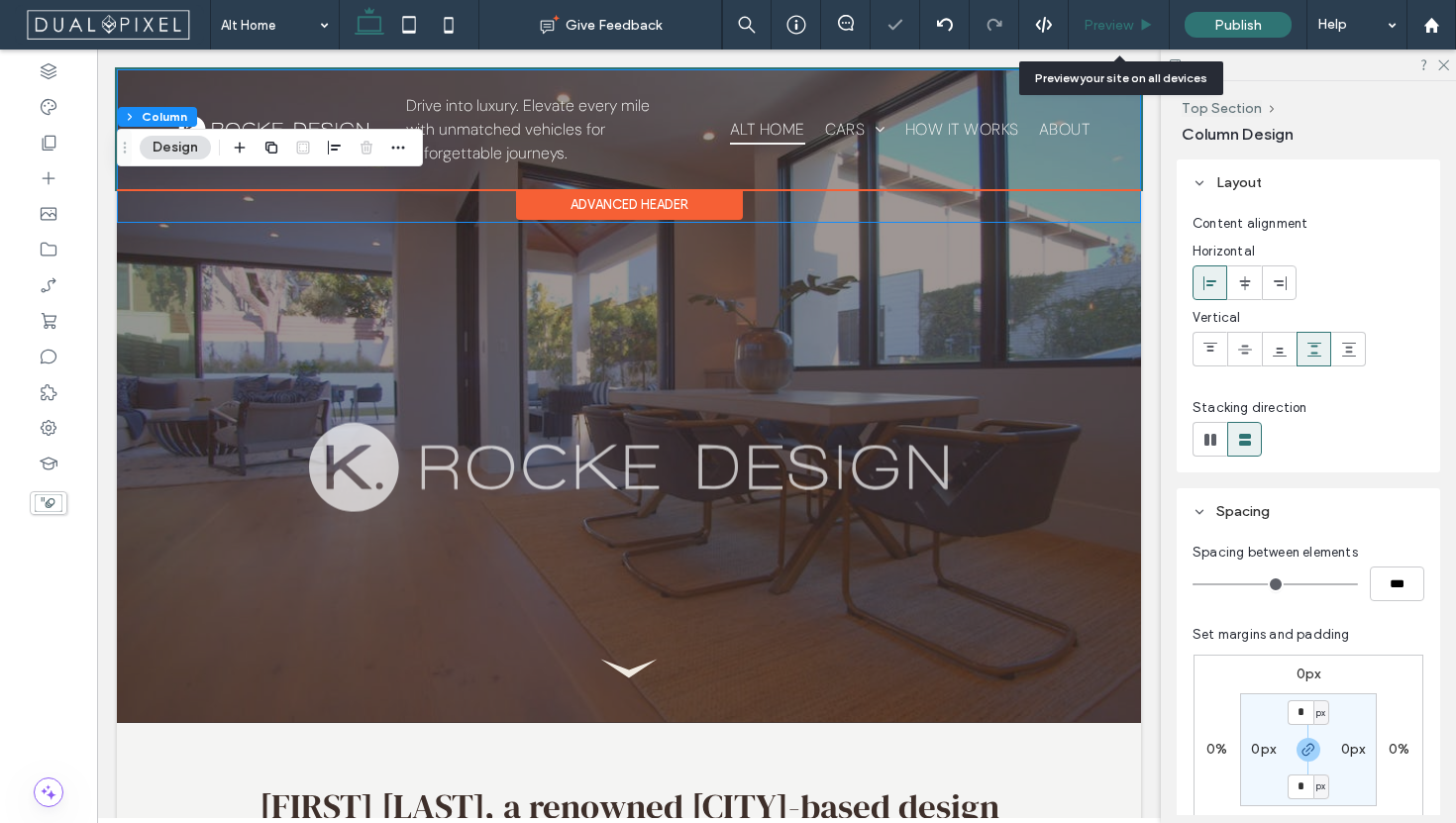 click on "Preview" at bounding box center (1108, 25) 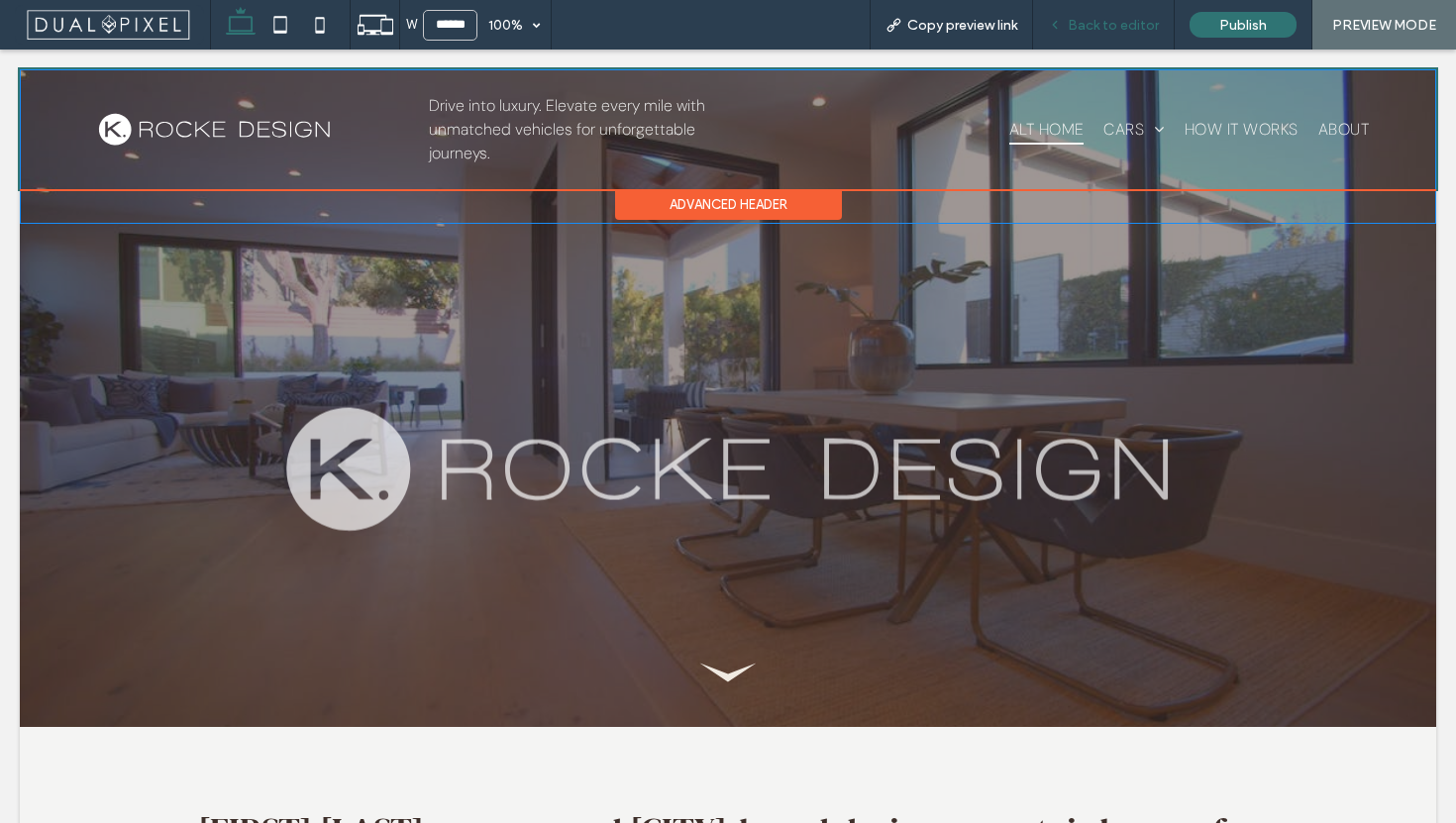 click on "Back to editor" at bounding box center [1113, 25] 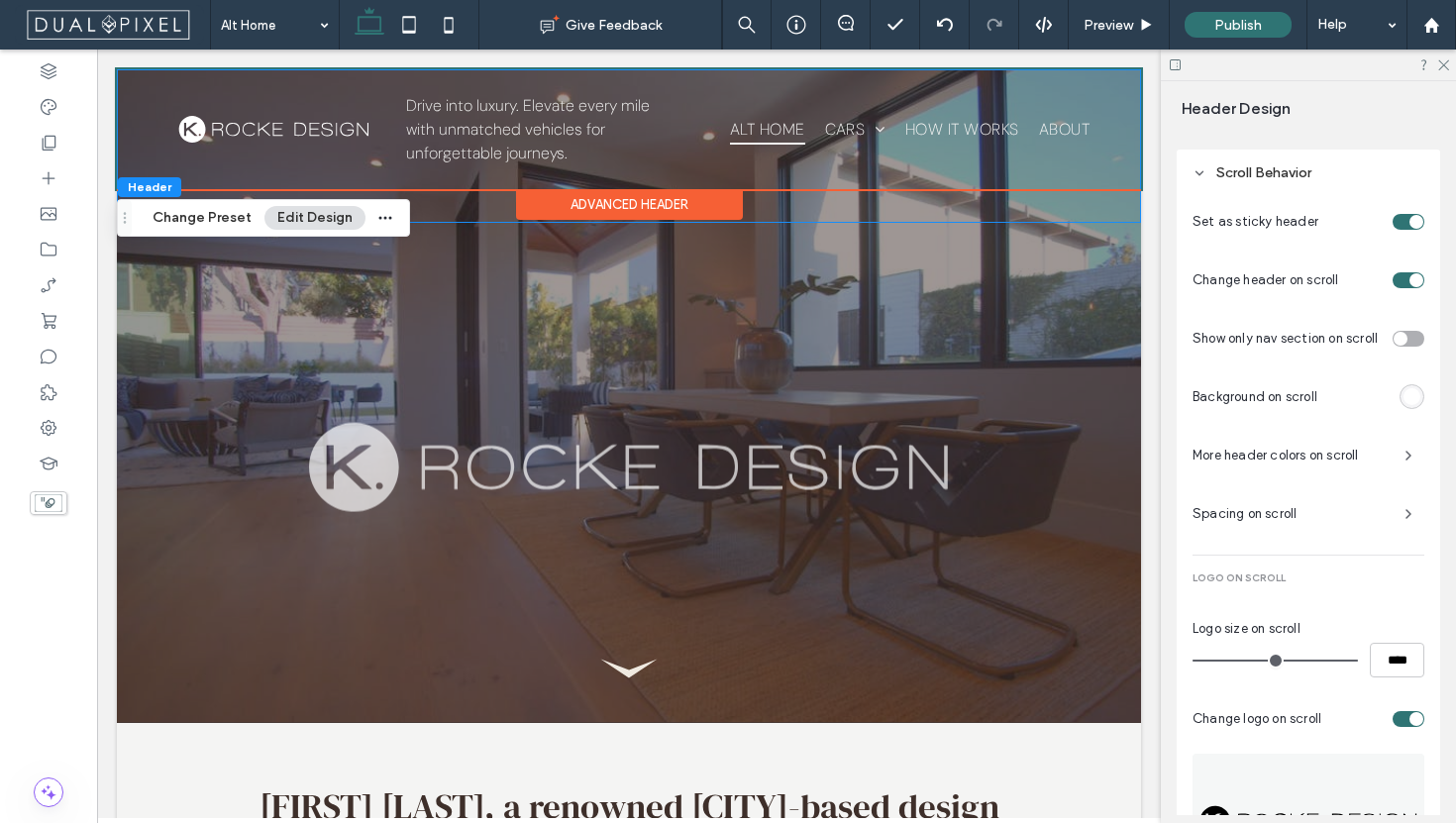 scroll, scrollTop: 905, scrollLeft: 0, axis: vertical 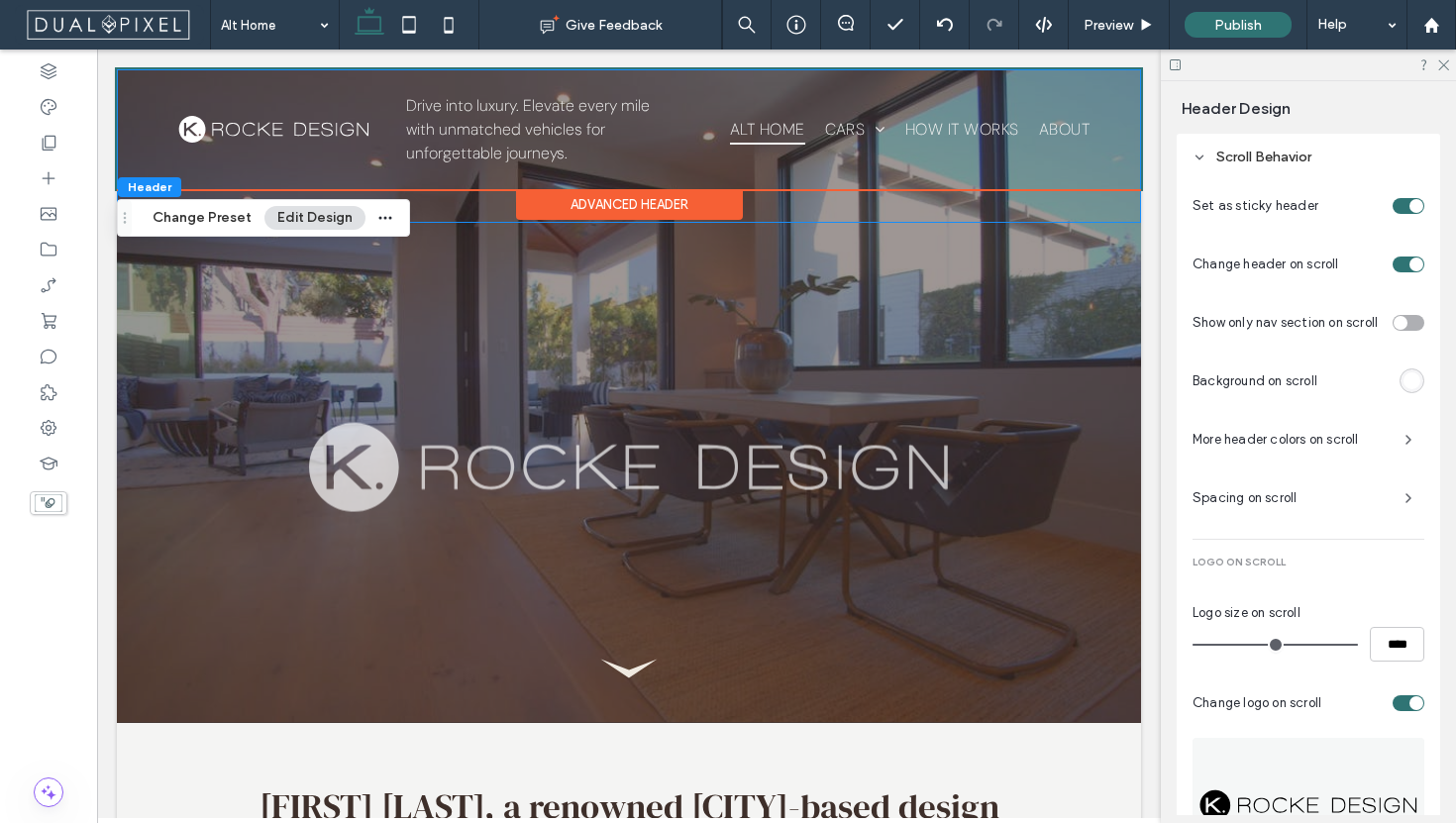 type on "**" 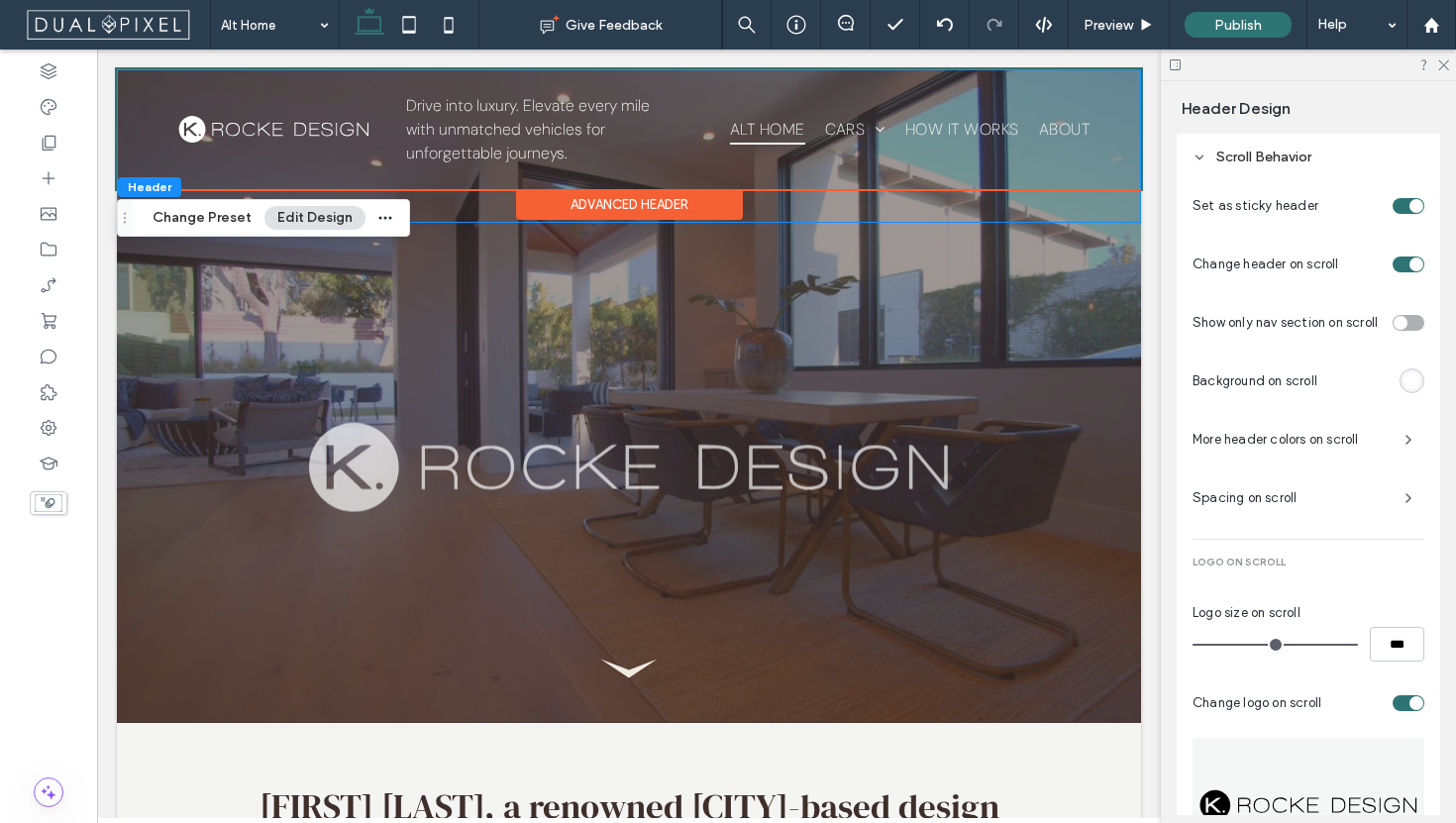 type on "**" 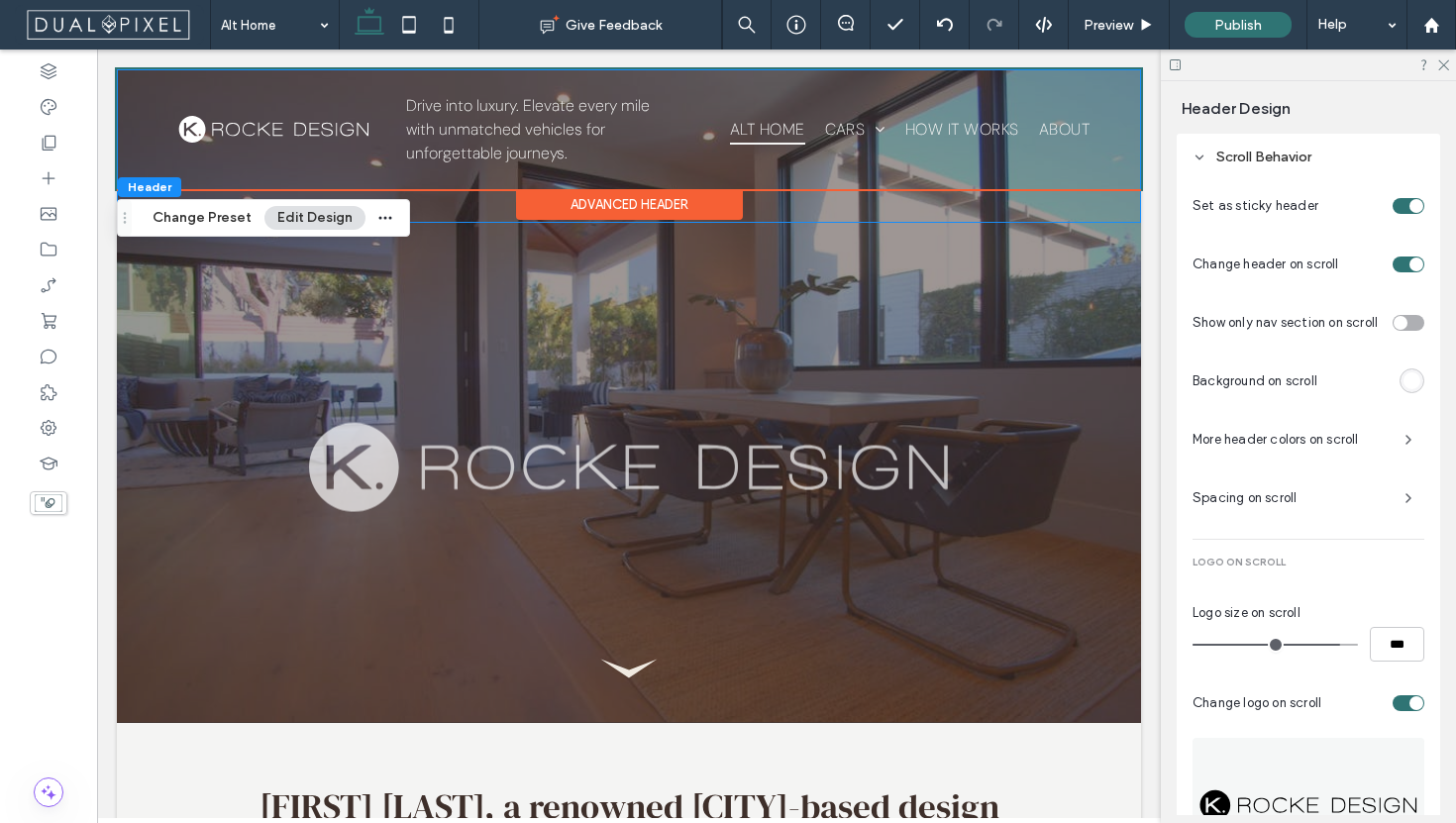 type on "**" 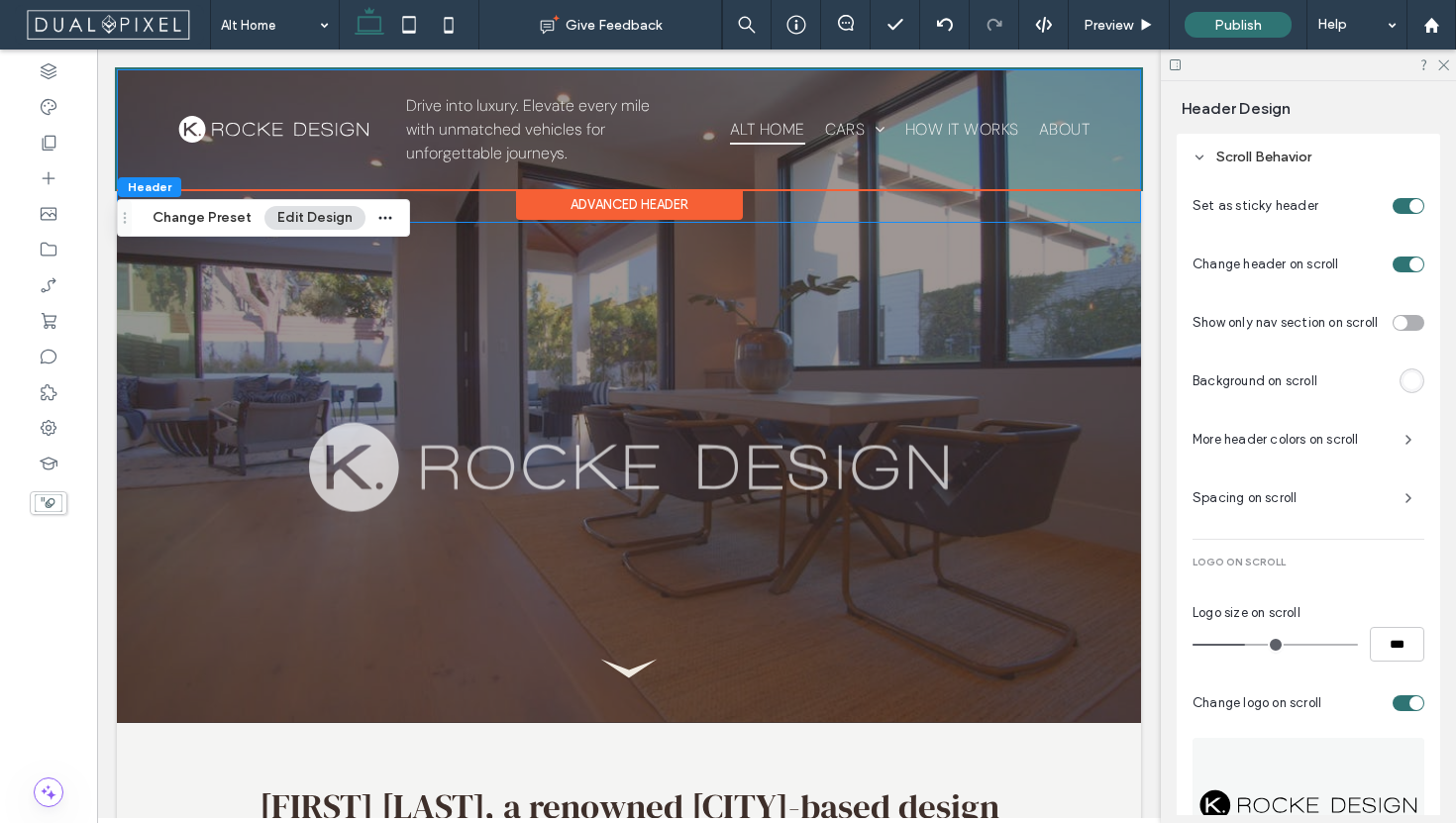 type on "**" 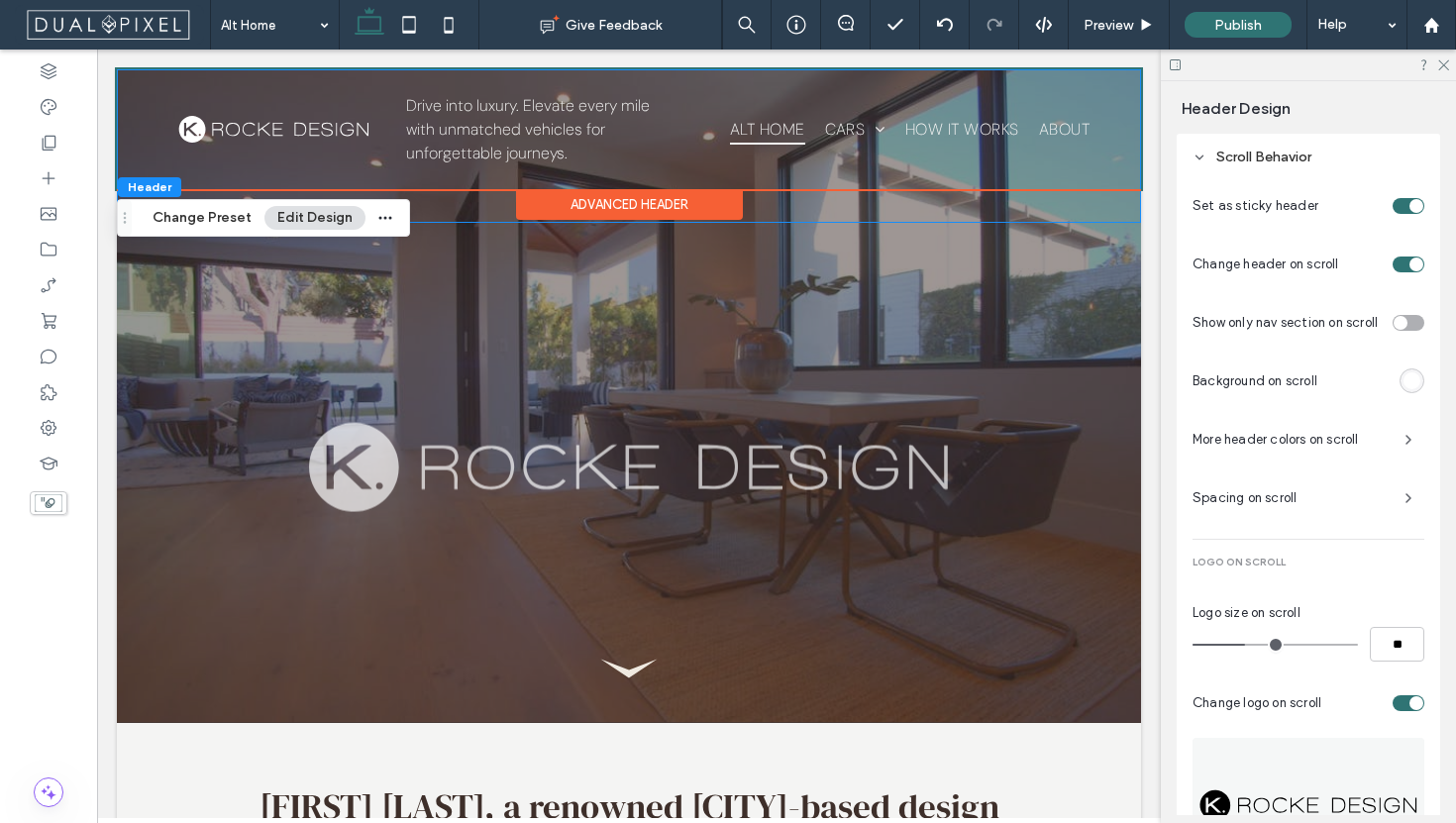 type on "*" 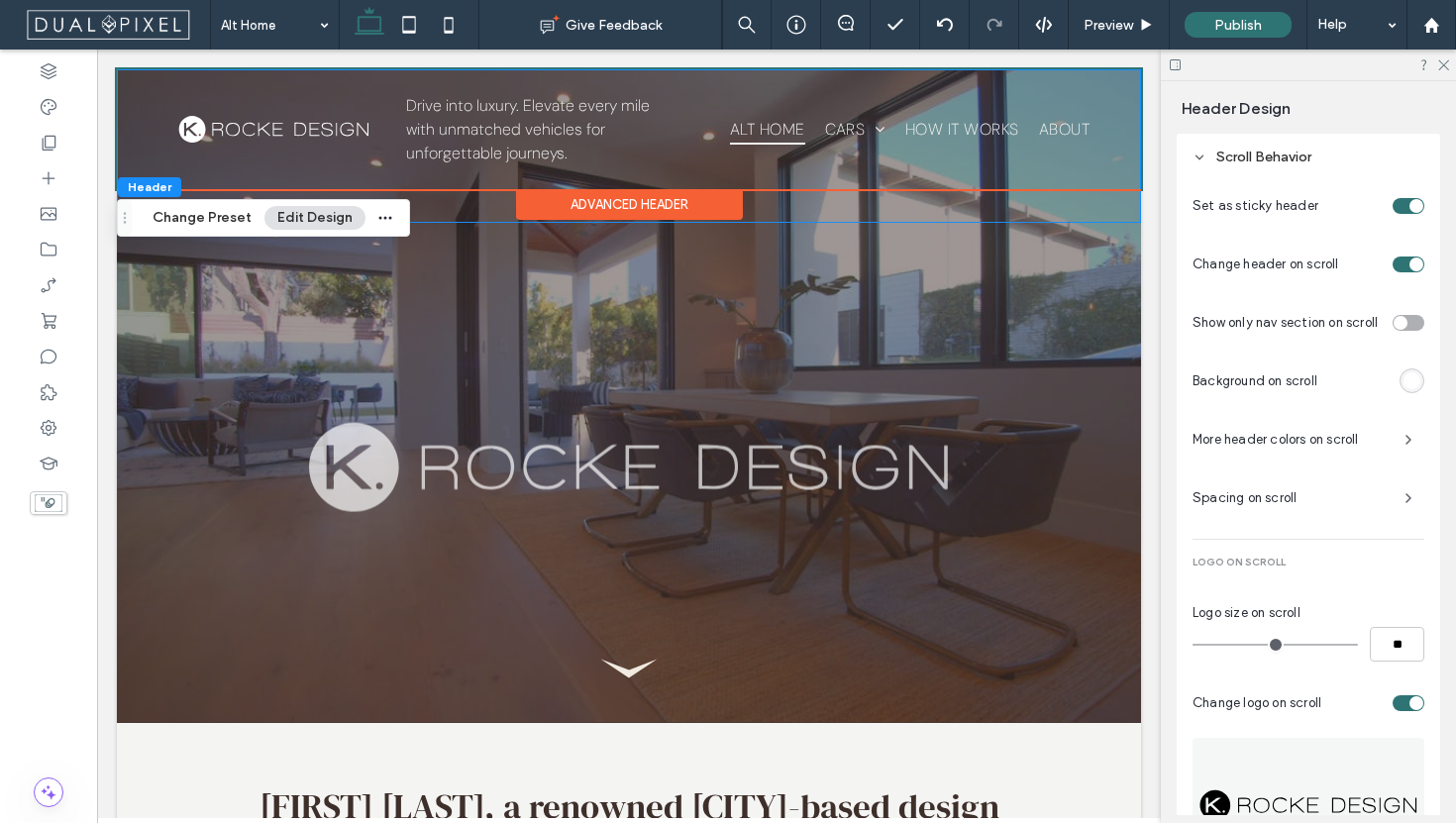 type on "**" 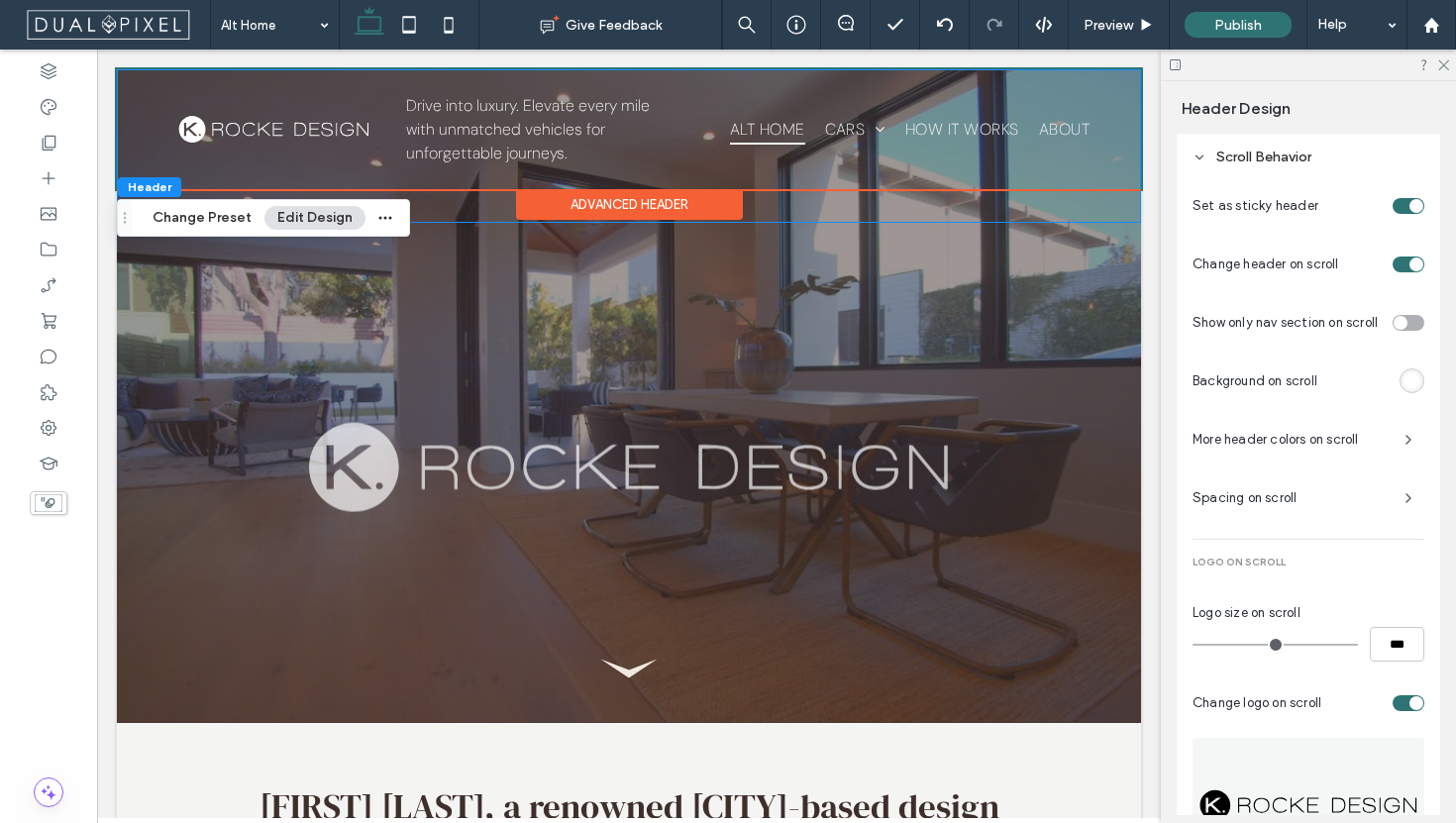 type on "**" 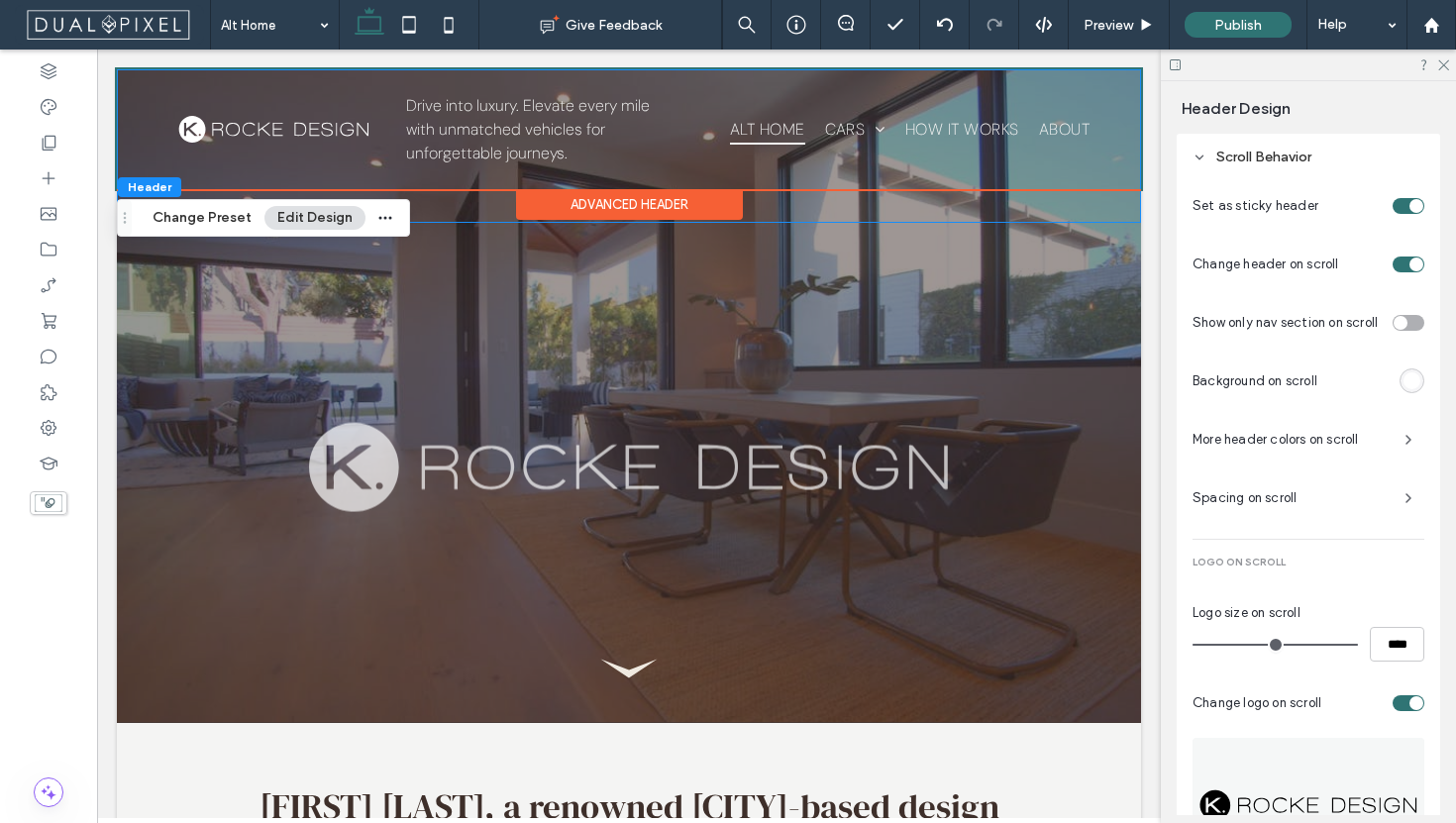 drag, startPoint x: 1339, startPoint y: 650, endPoint x: 1455, endPoint y: 672, distance: 118.06778 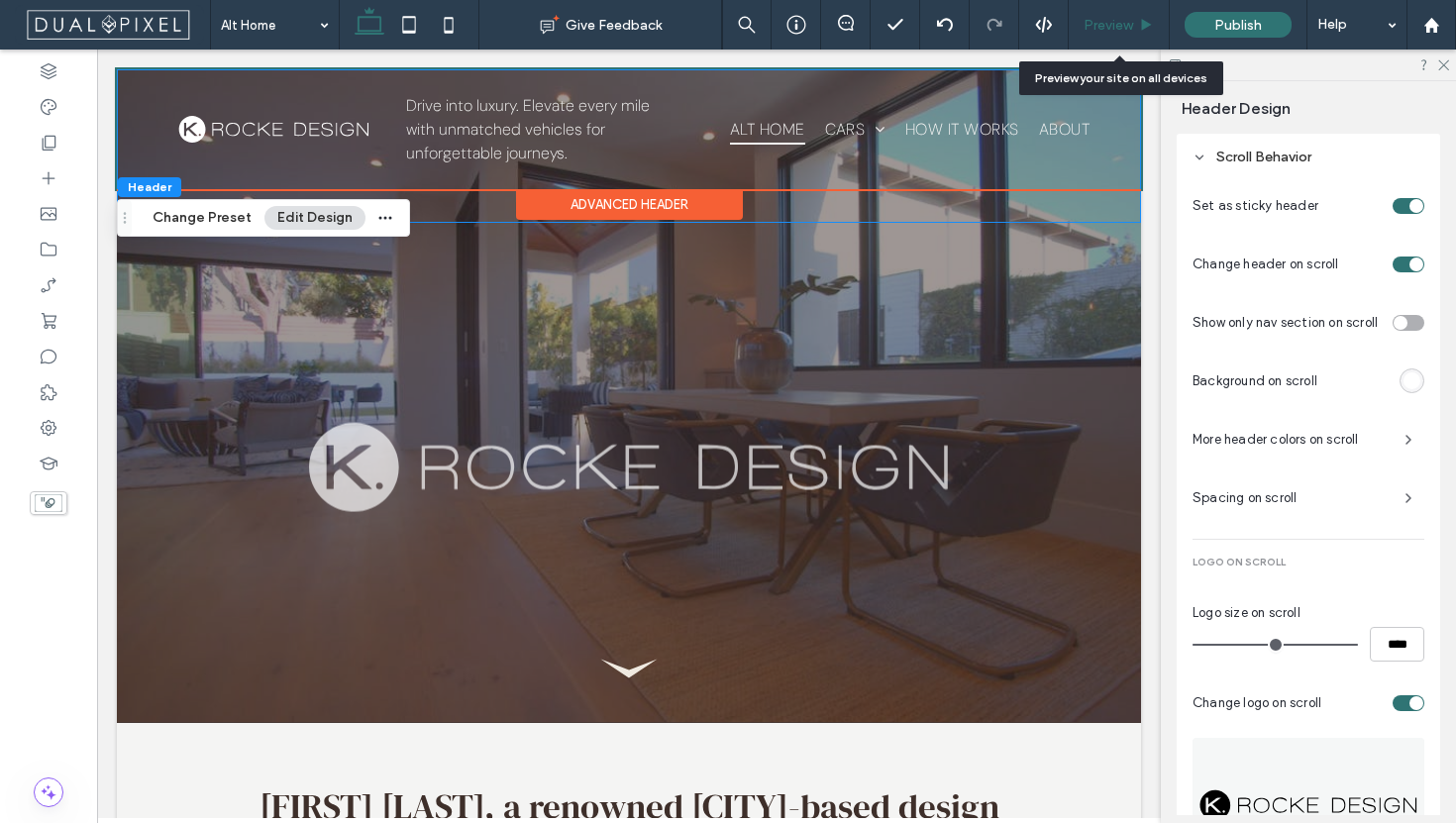click on "Preview" at bounding box center (1119, 25) 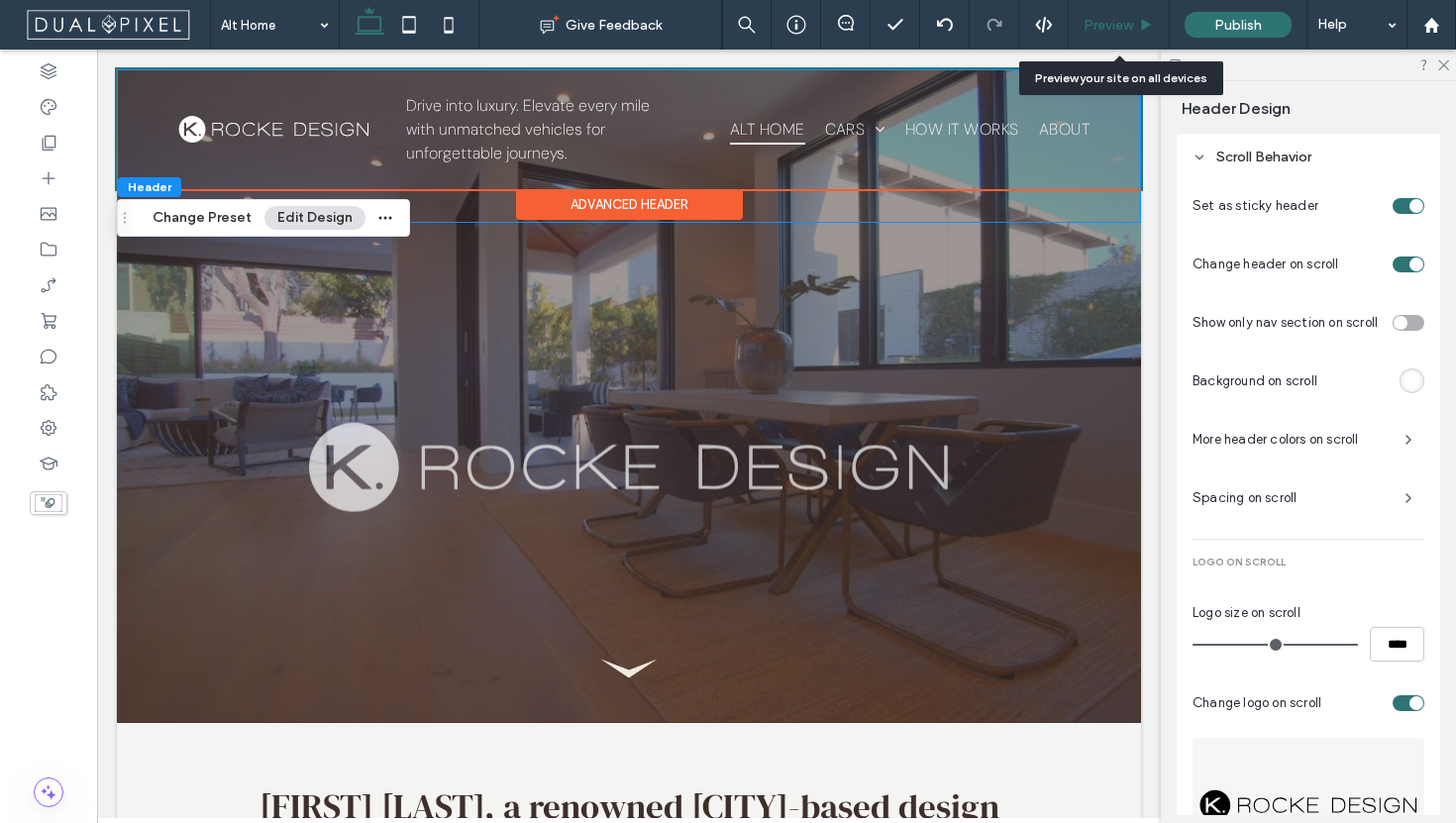 click on "Preview" at bounding box center (1119, 25) 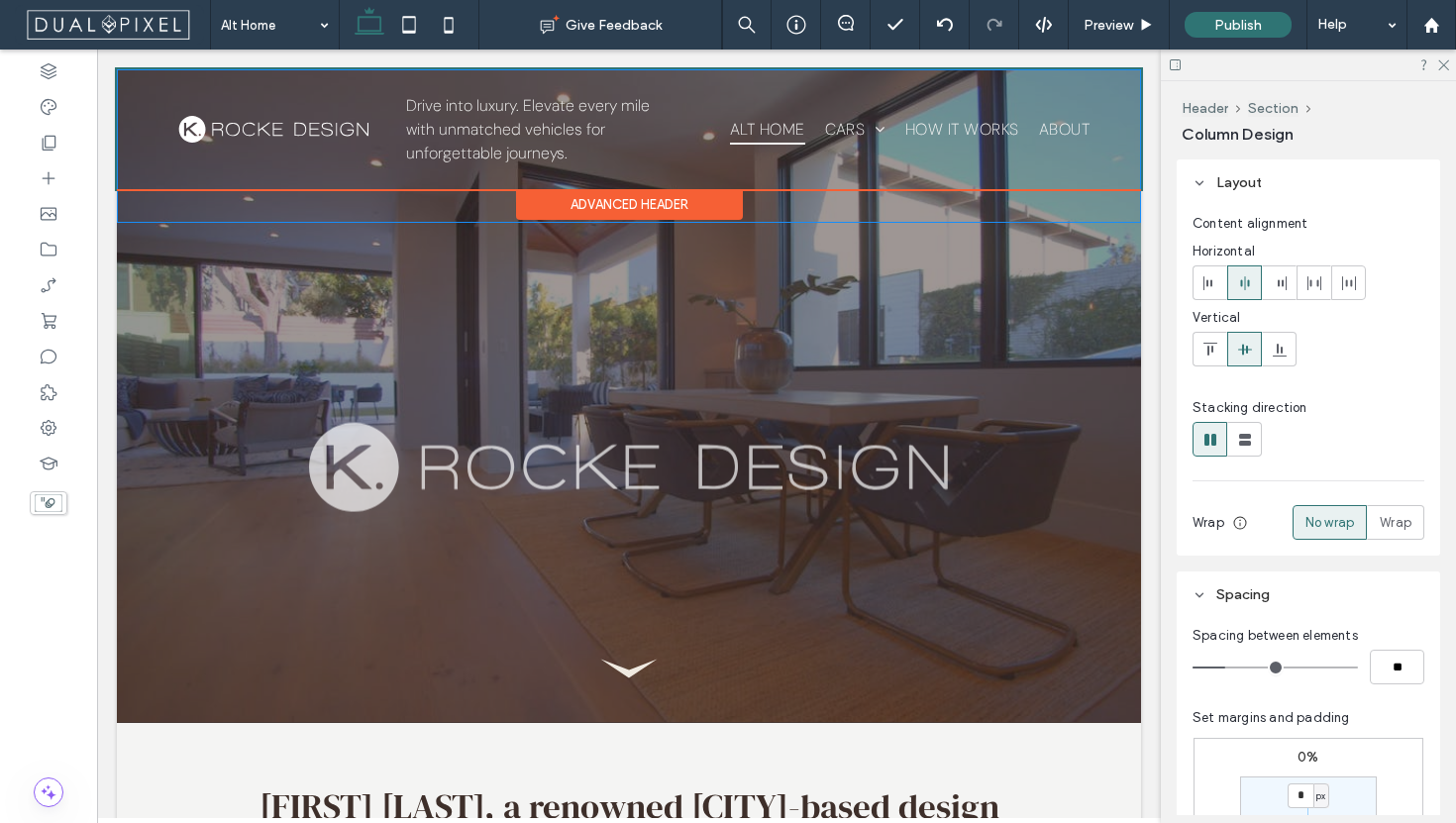 type on "**" 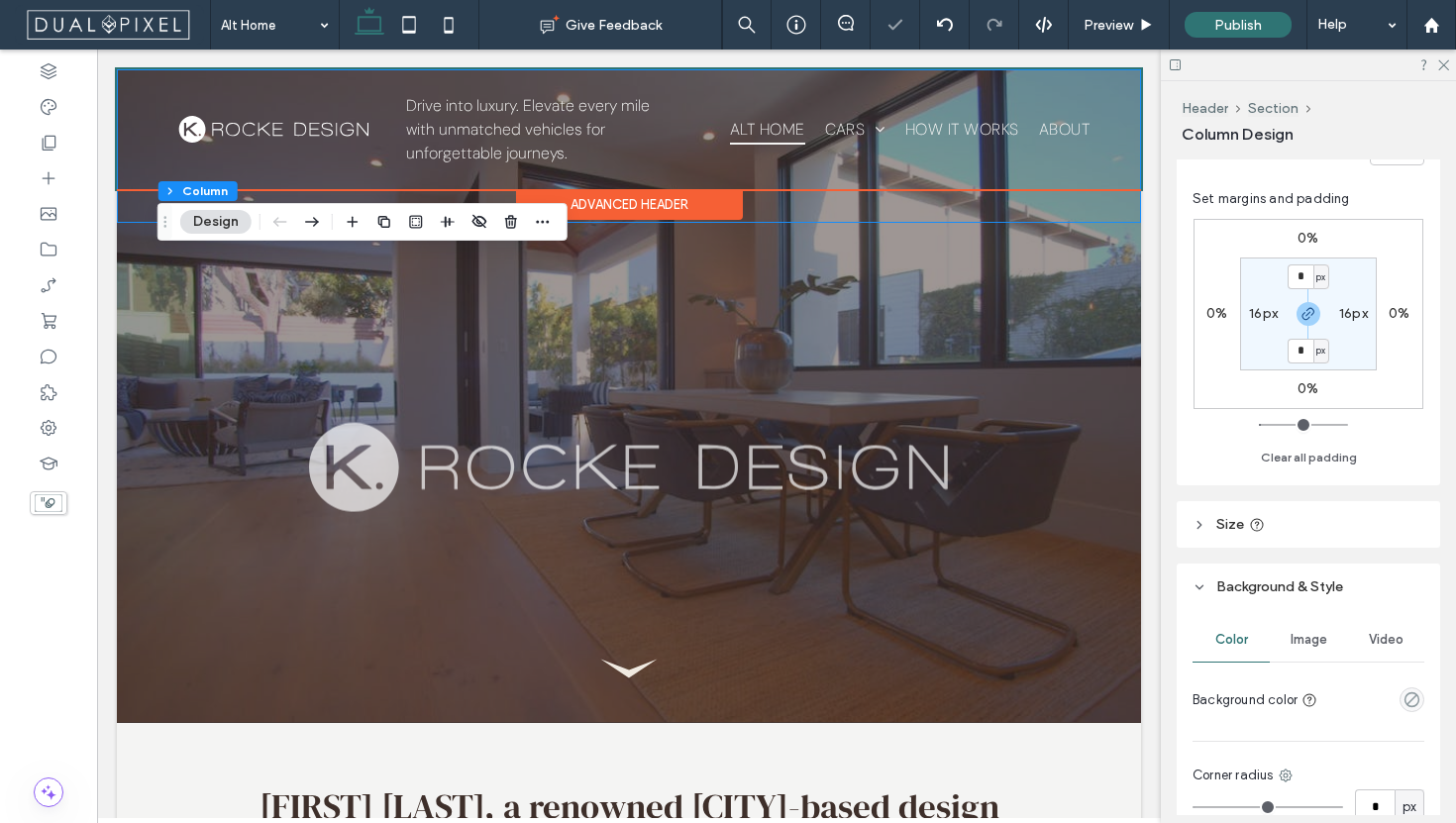 scroll, scrollTop: 521, scrollLeft: 0, axis: vertical 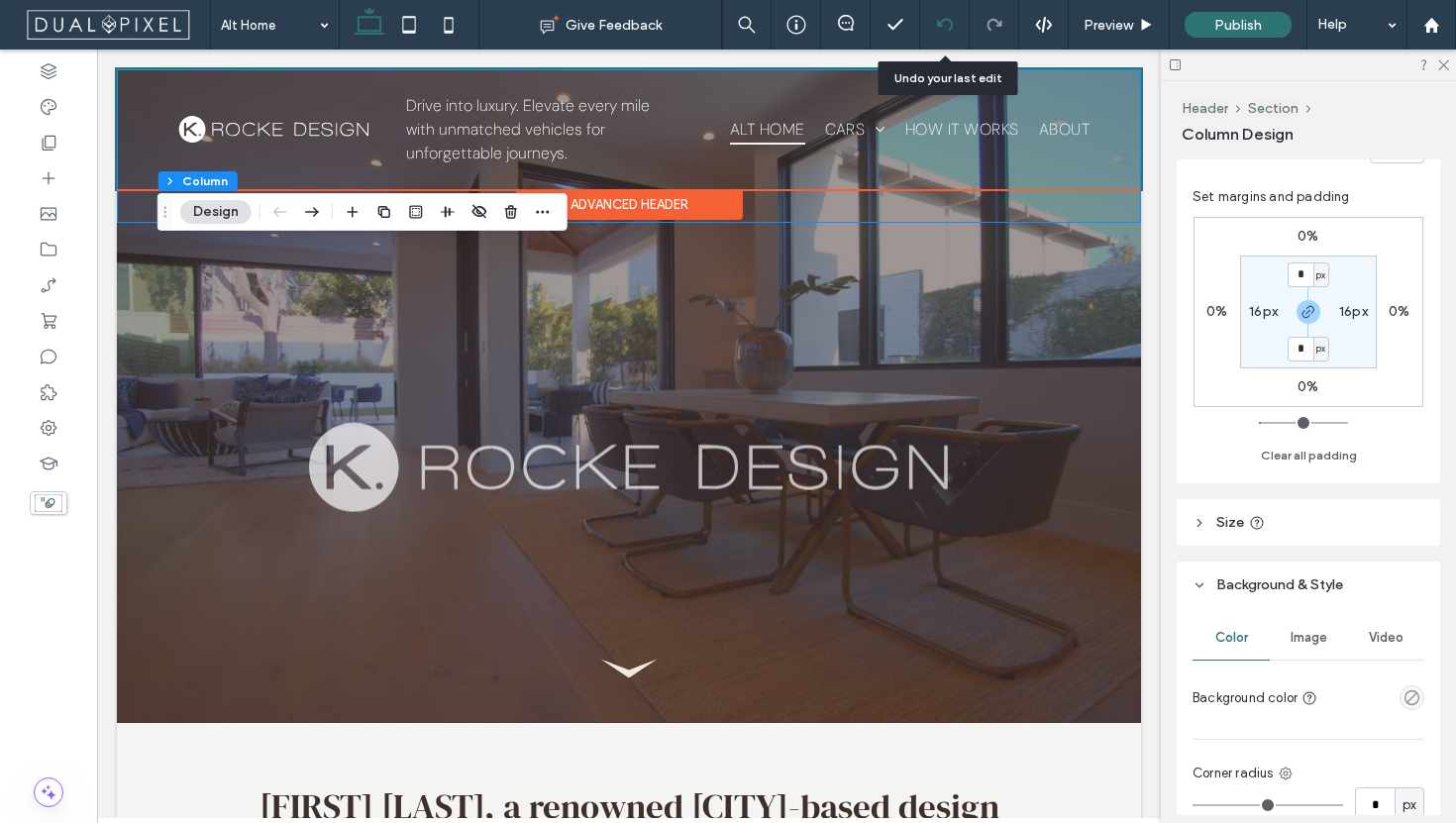 click at bounding box center [945, 25] 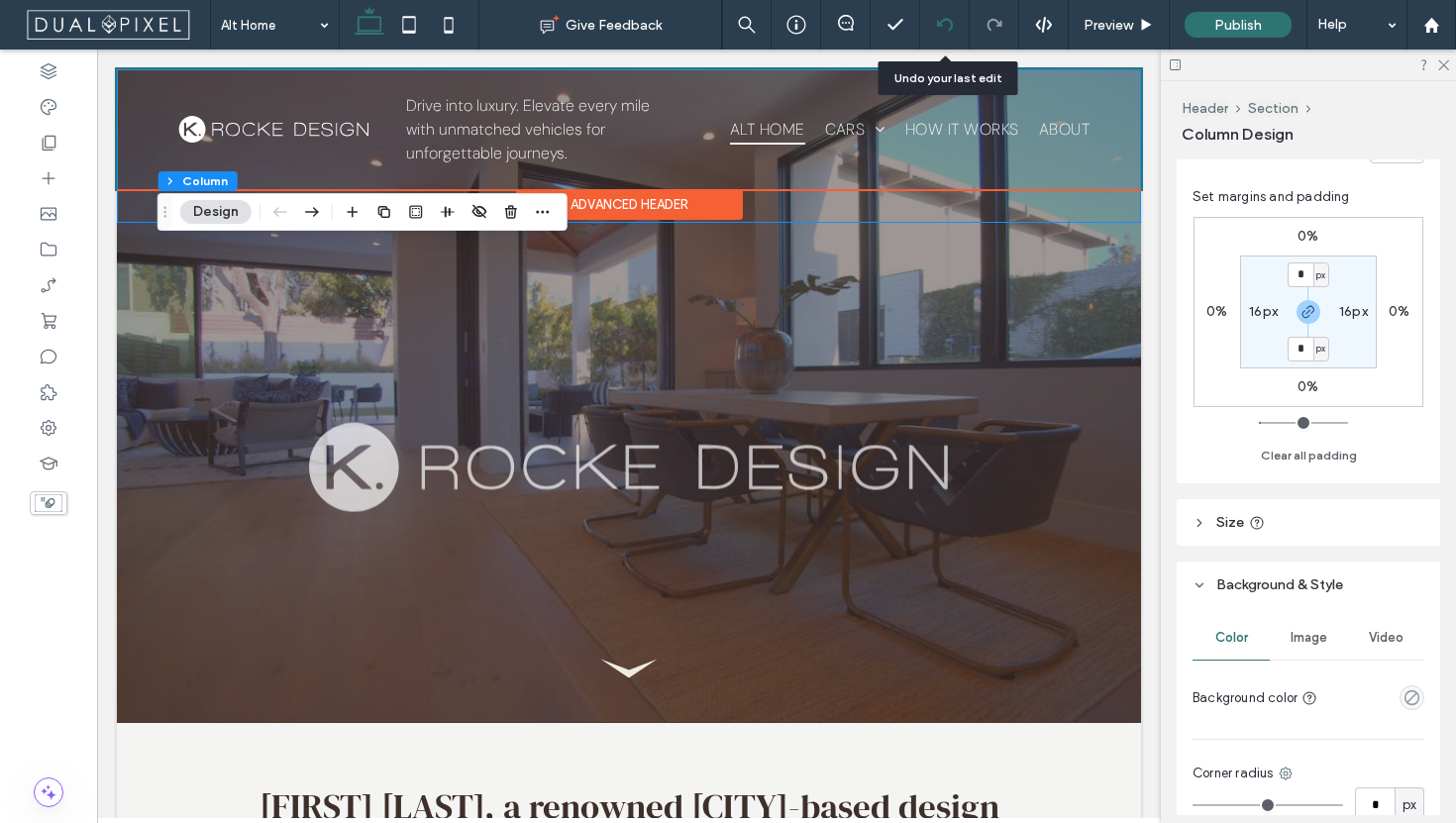 click at bounding box center [945, 25] 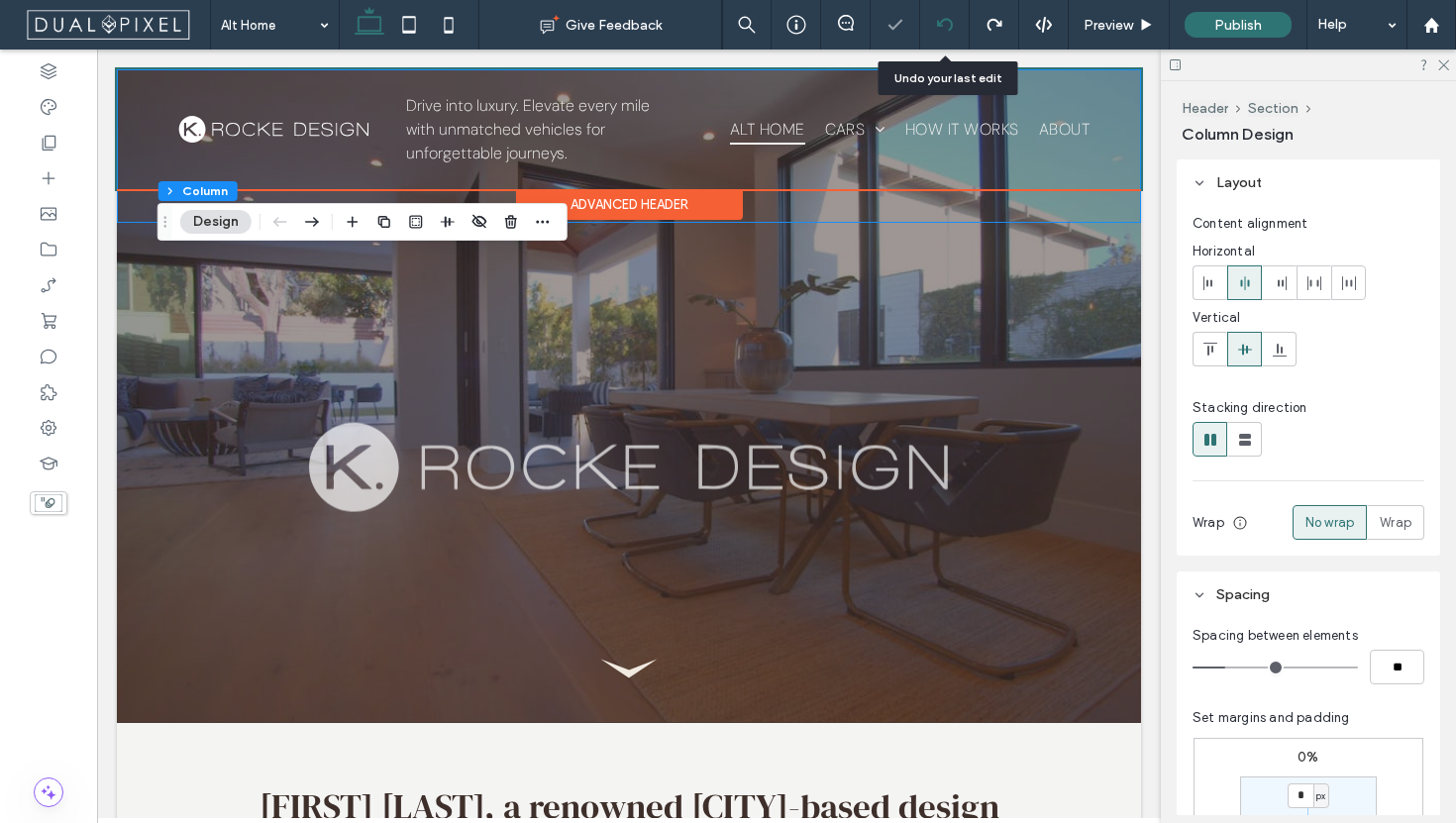 click 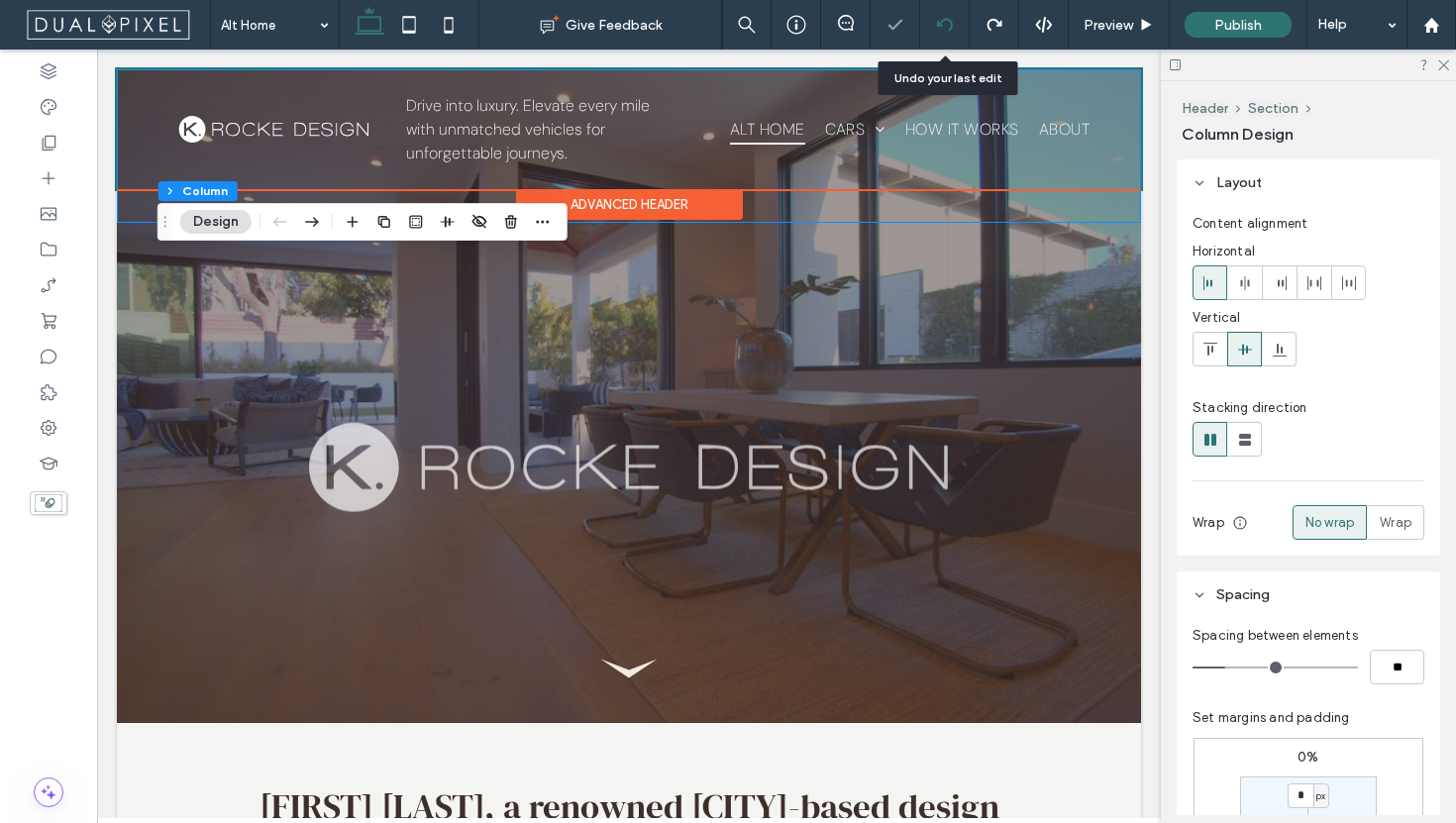click 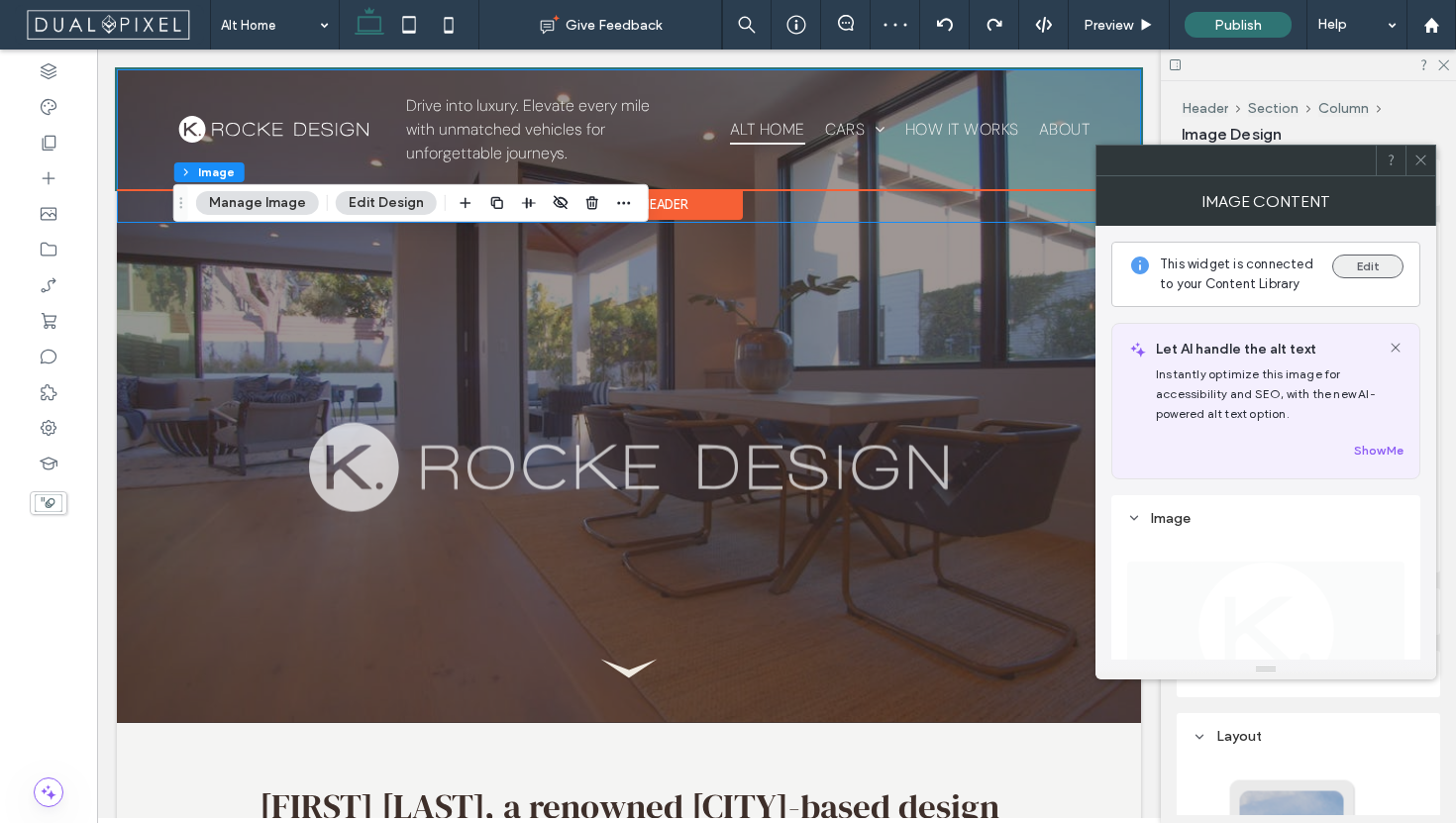 click on "Edit" at bounding box center (1368, 266) 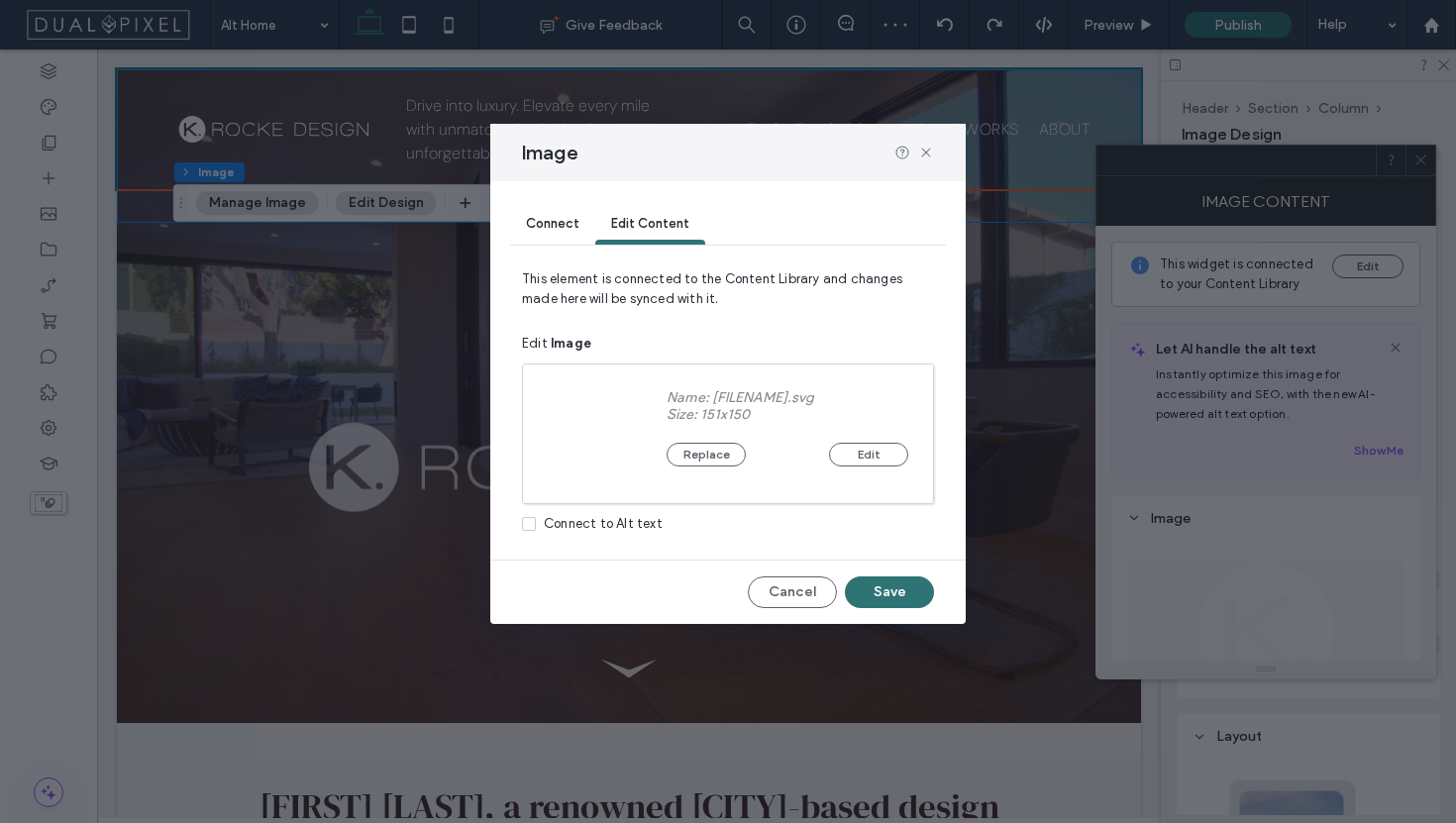 click on "Connect" at bounding box center [553, 223] 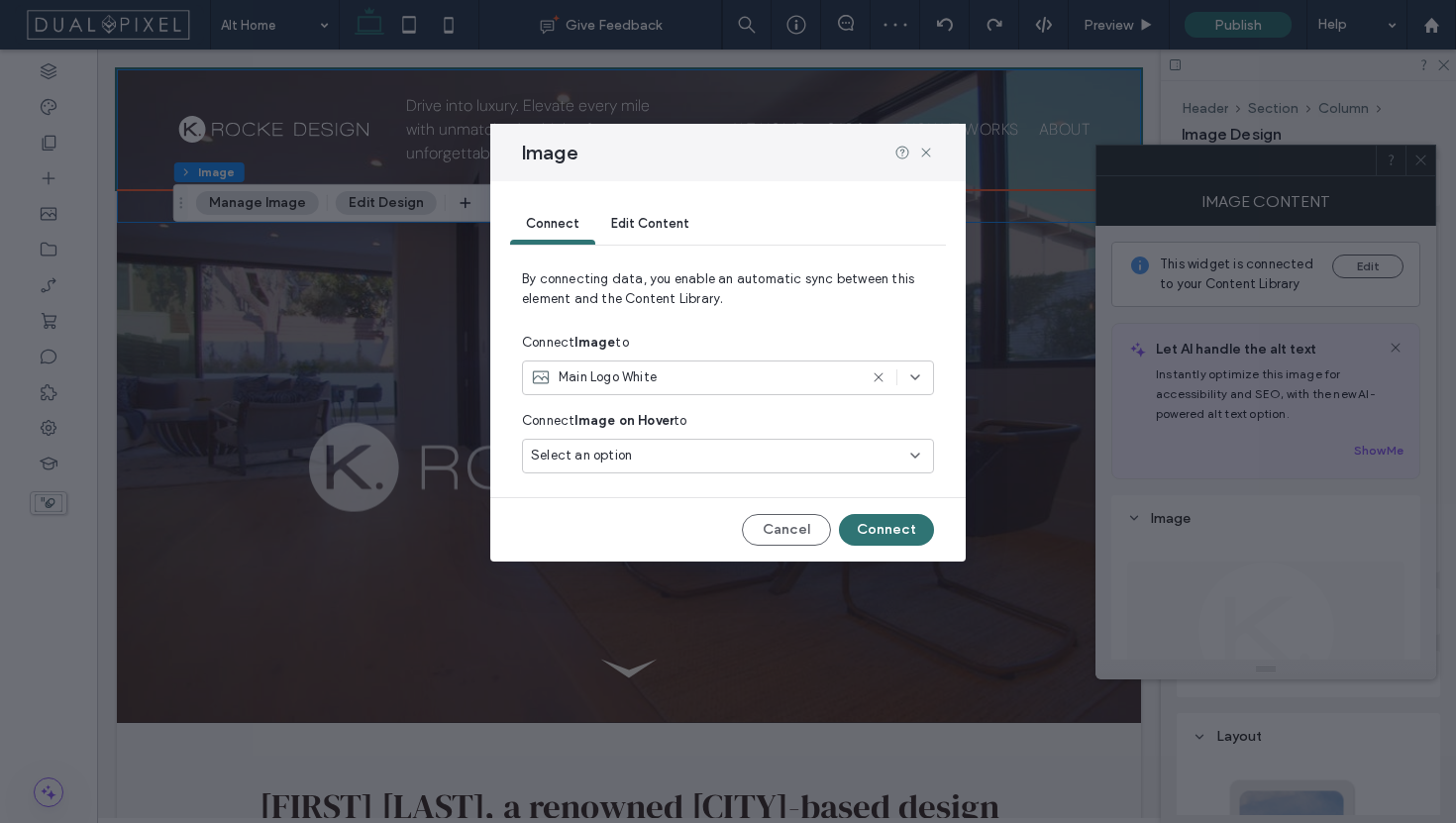 click on "Main Logo White" at bounding box center (693, 377) 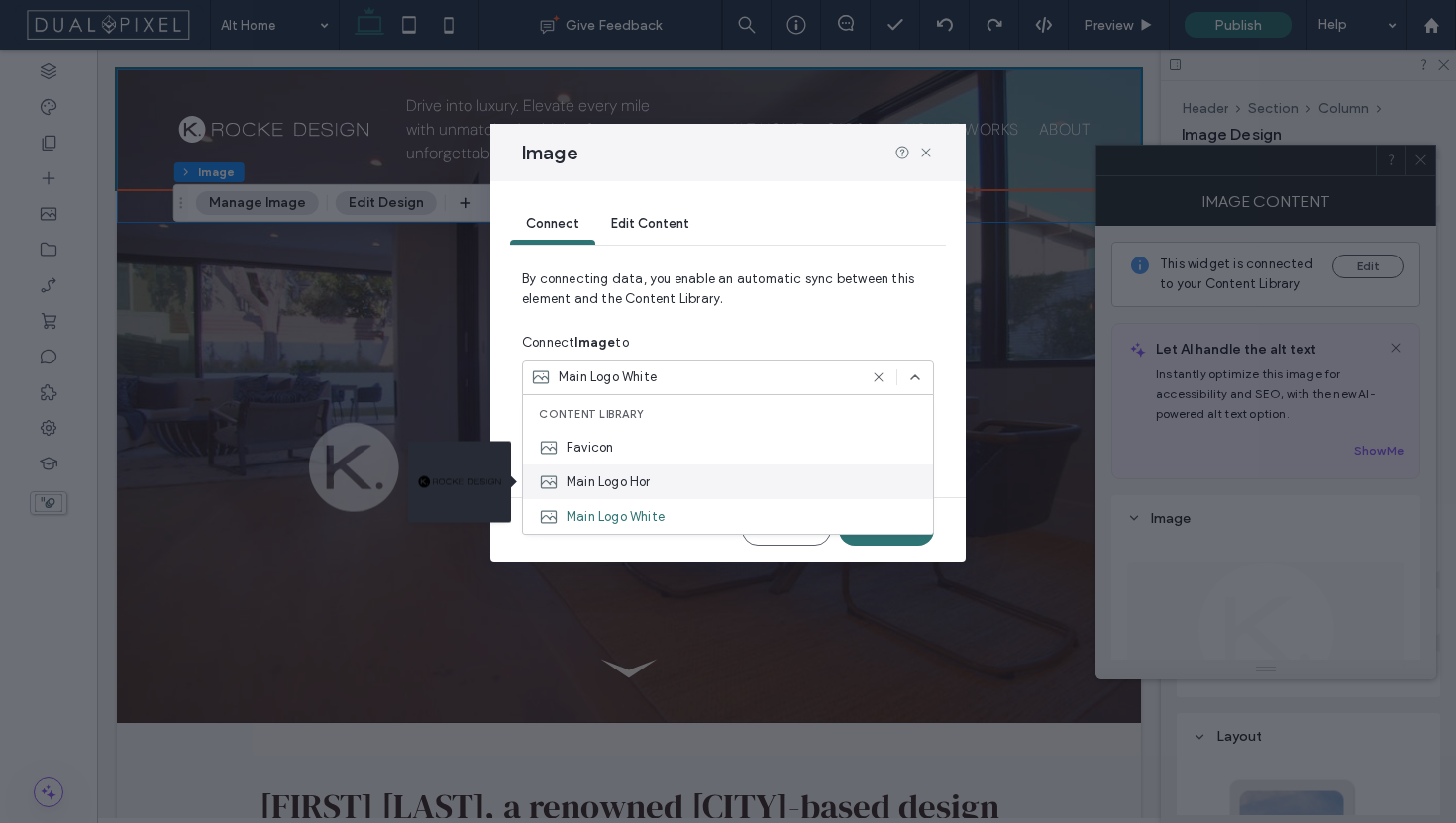 click on "Main Logo Hor" at bounding box center (728, 481) 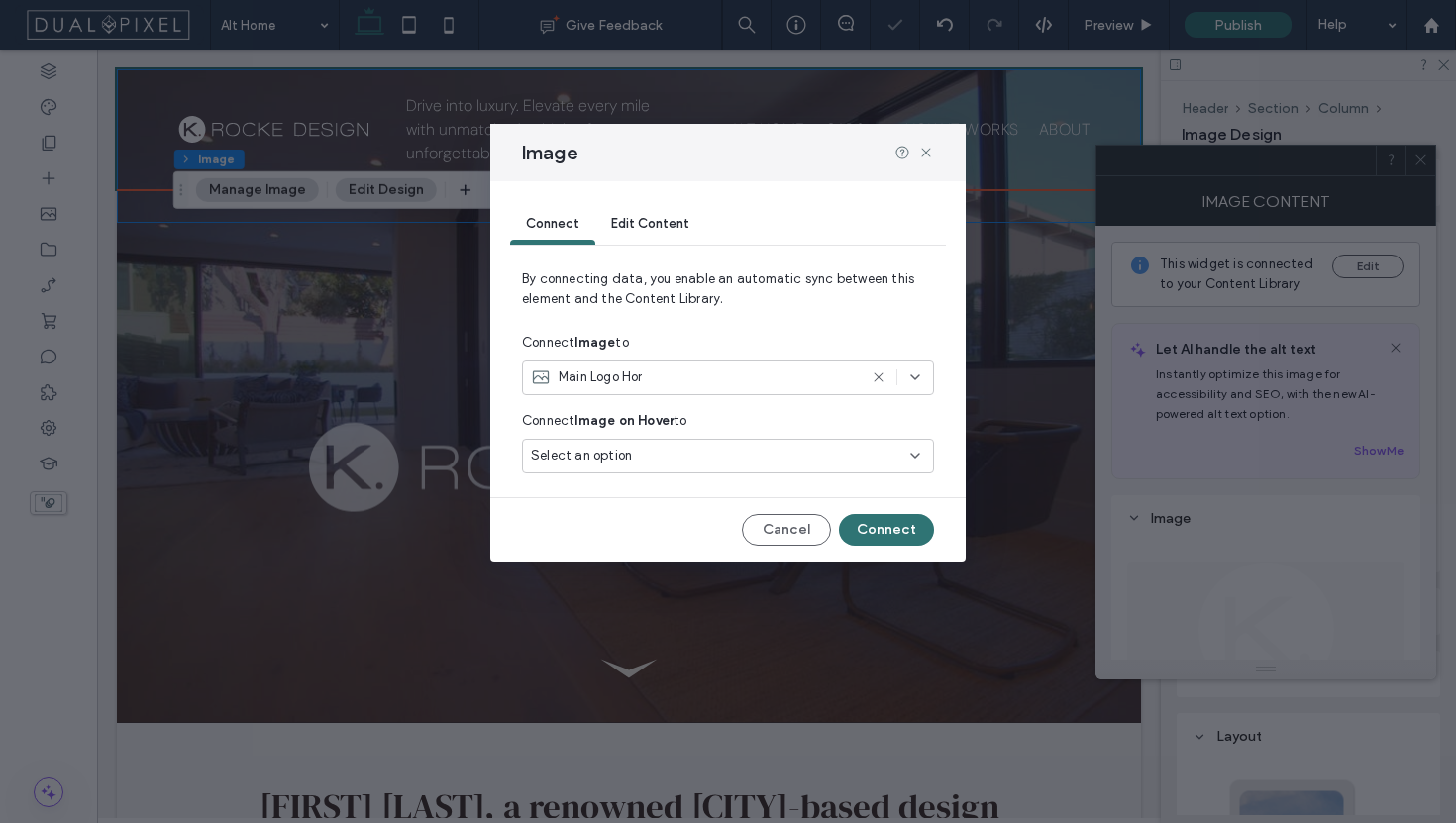click on "Main Logo Hor" at bounding box center [693, 377] 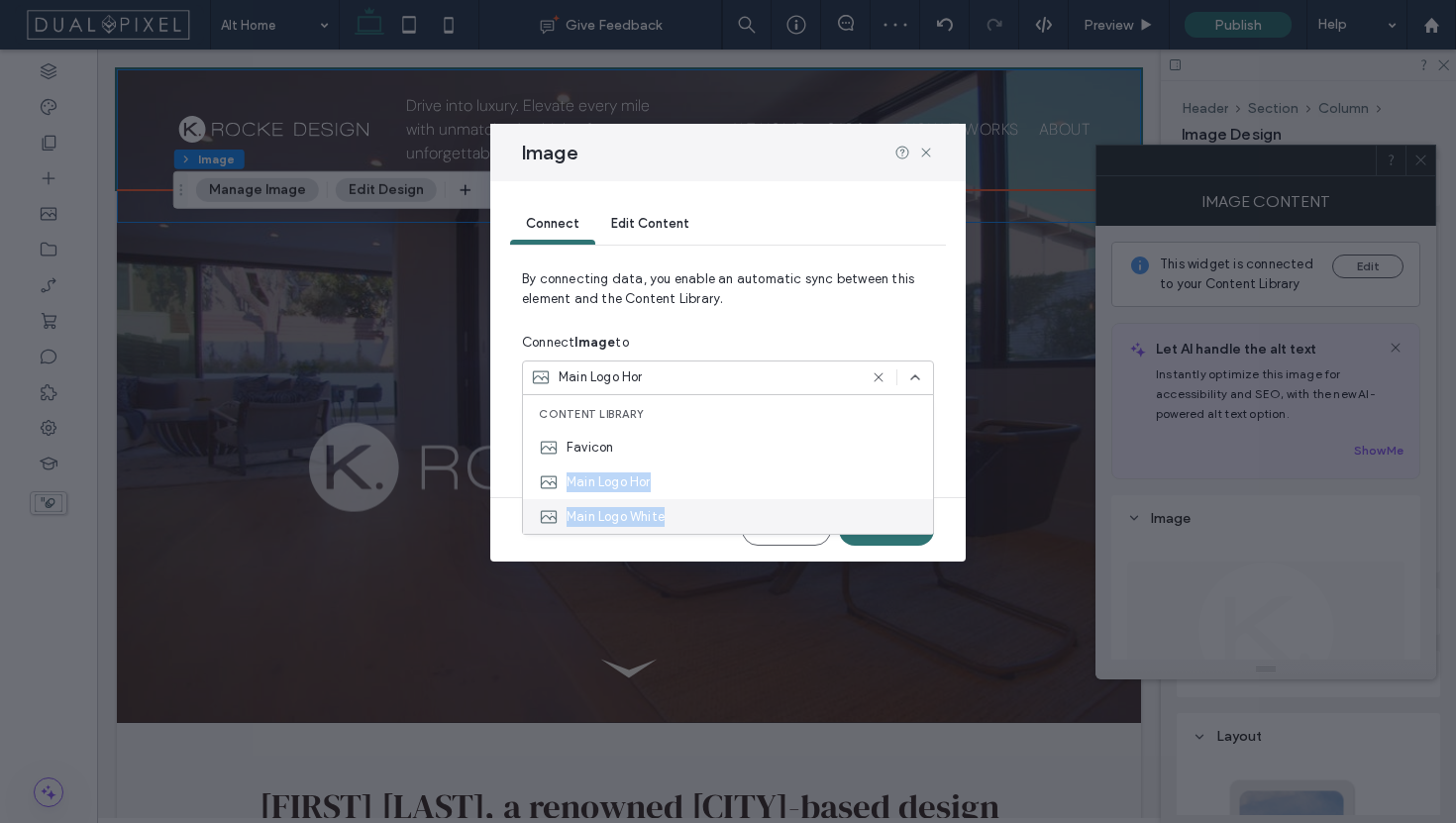 drag, startPoint x: 661, startPoint y: 439, endPoint x: 661, endPoint y: 524, distance: 85 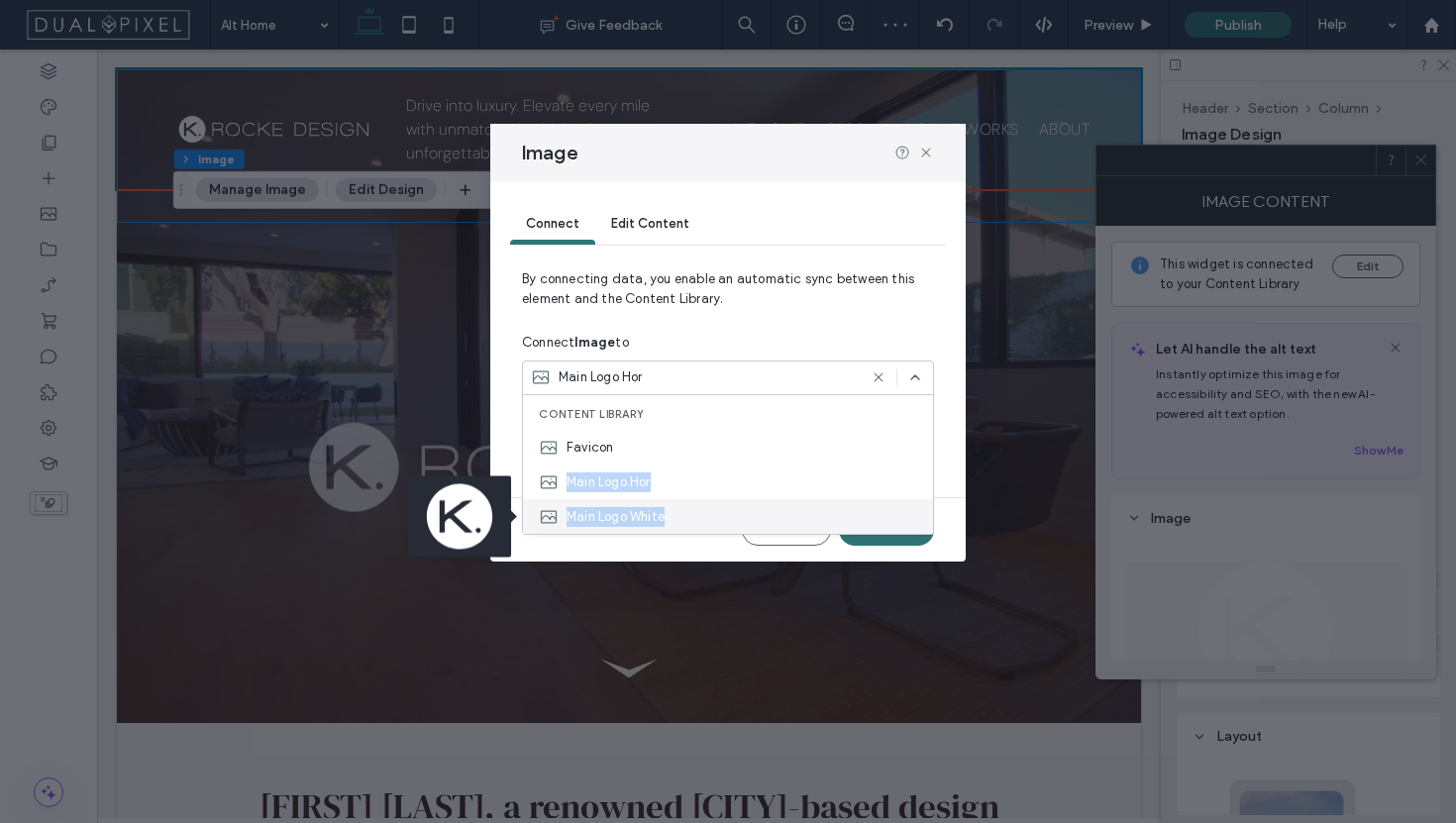 click on "Main Logo White" at bounding box center (615, 517) 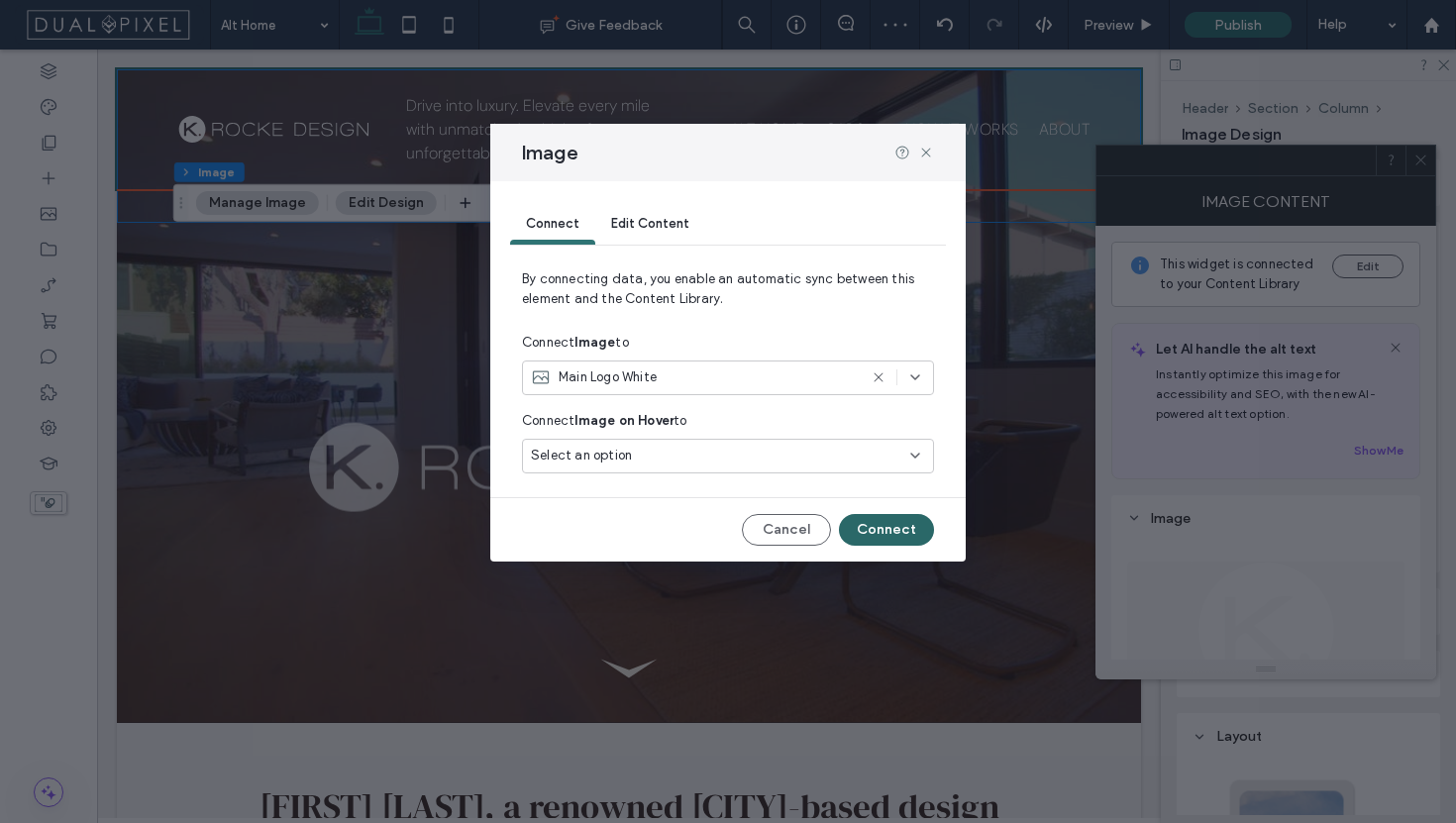 click on "Connect" at bounding box center [886, 530] 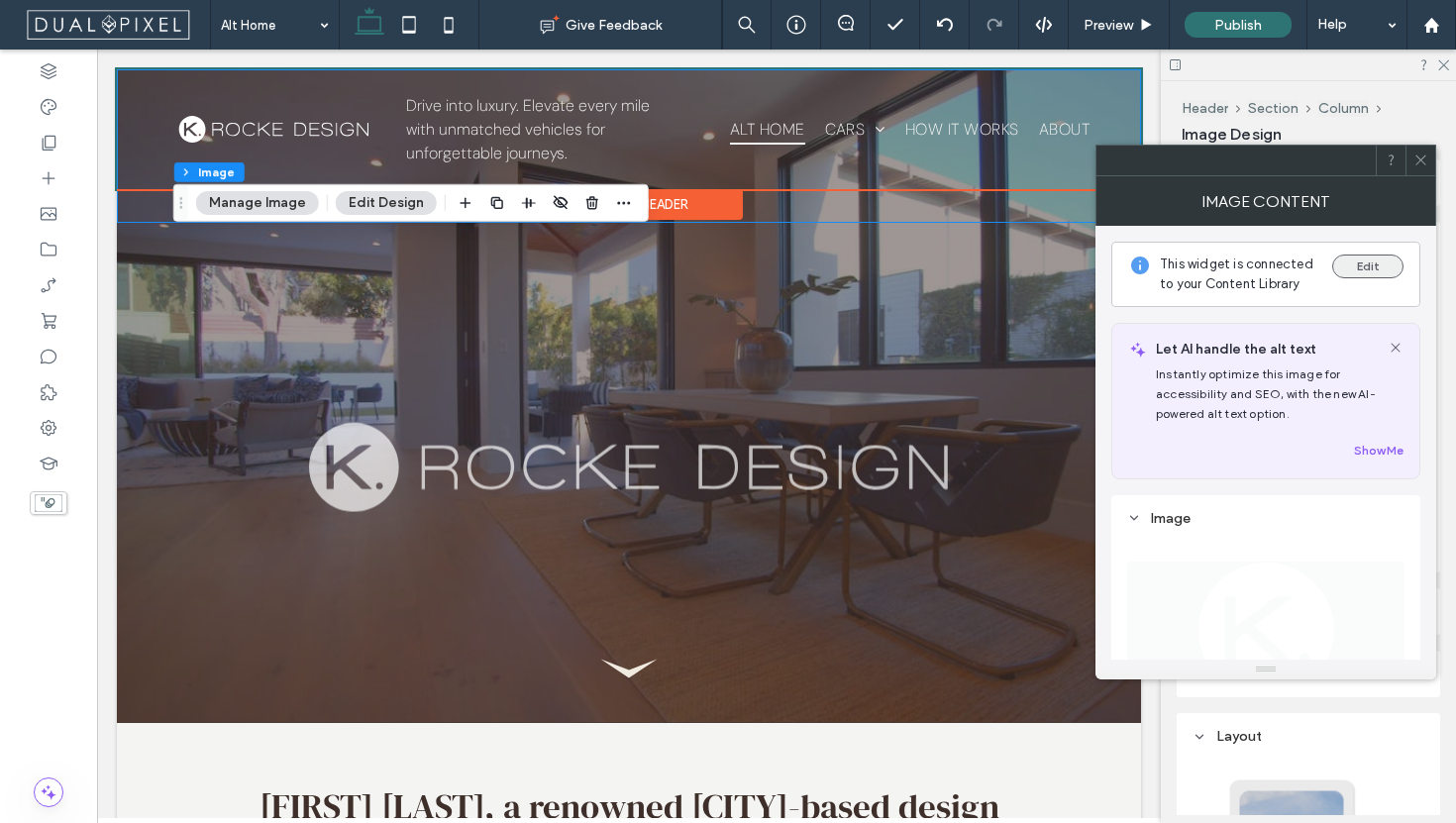 click on "Edit" at bounding box center [1368, 266] 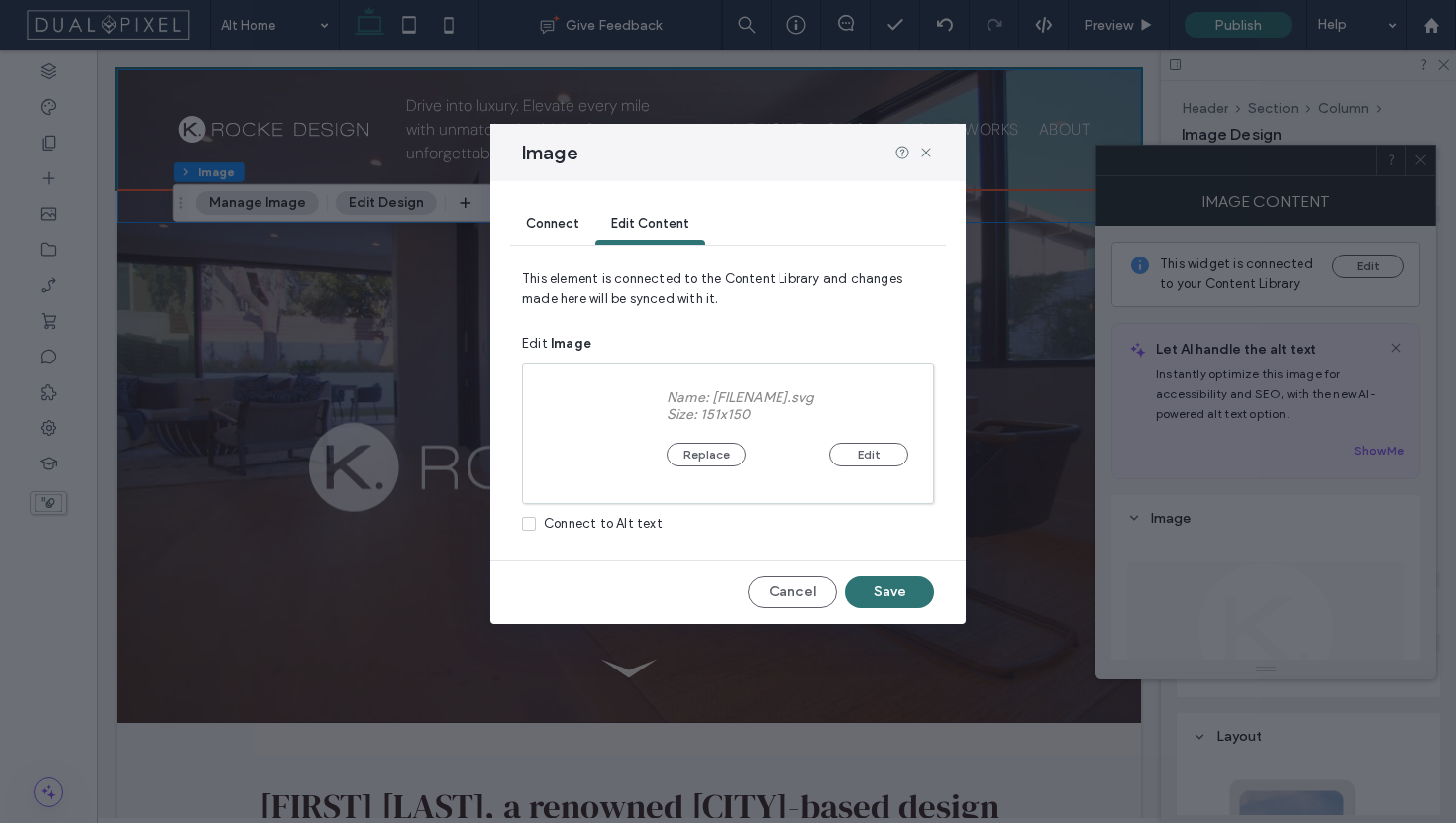 click on "Connect" at bounding box center [553, 225] 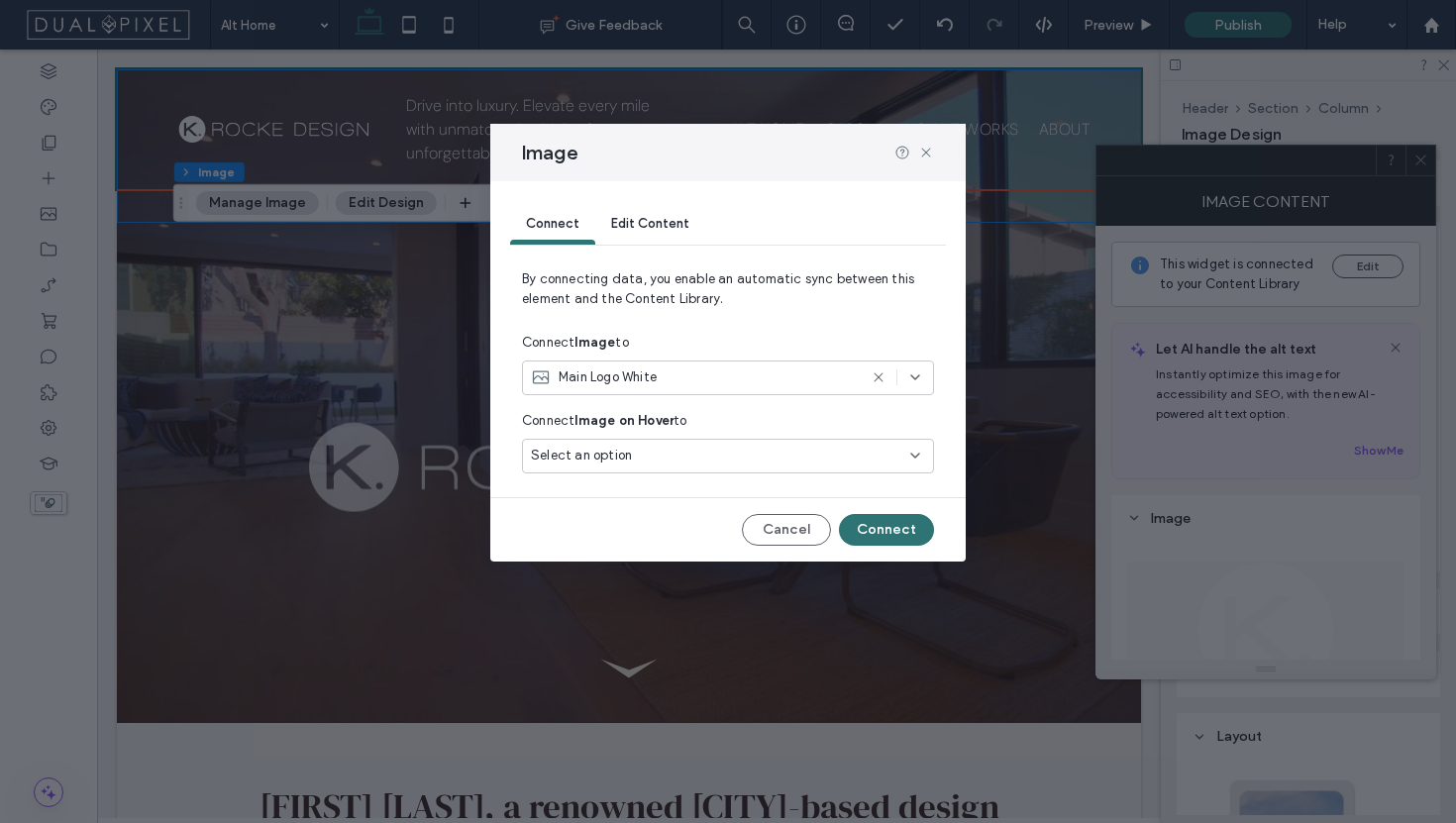 click on "Main Logo White" at bounding box center [693, 377] 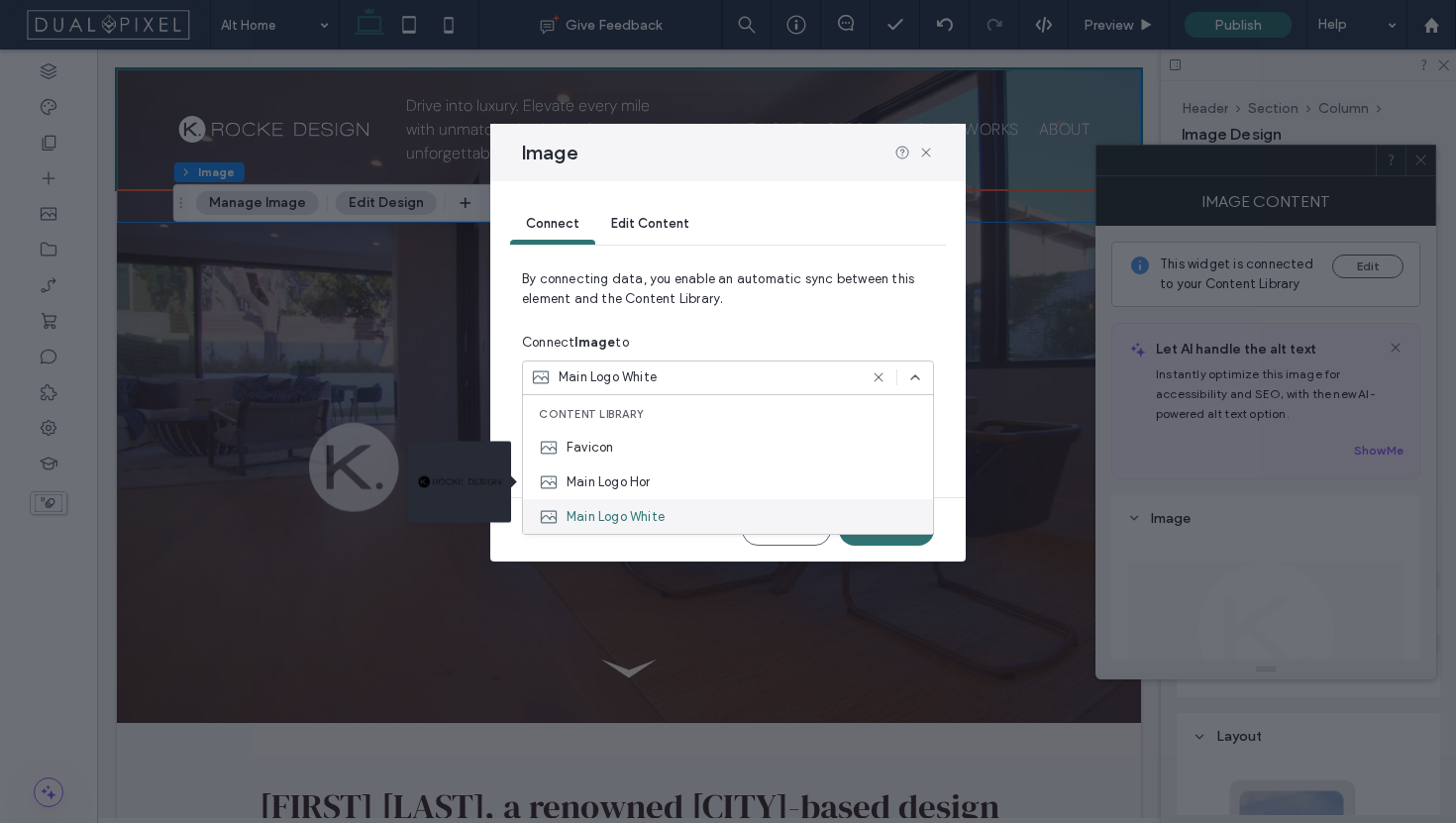 click on "Main Logo White" at bounding box center (728, 516) 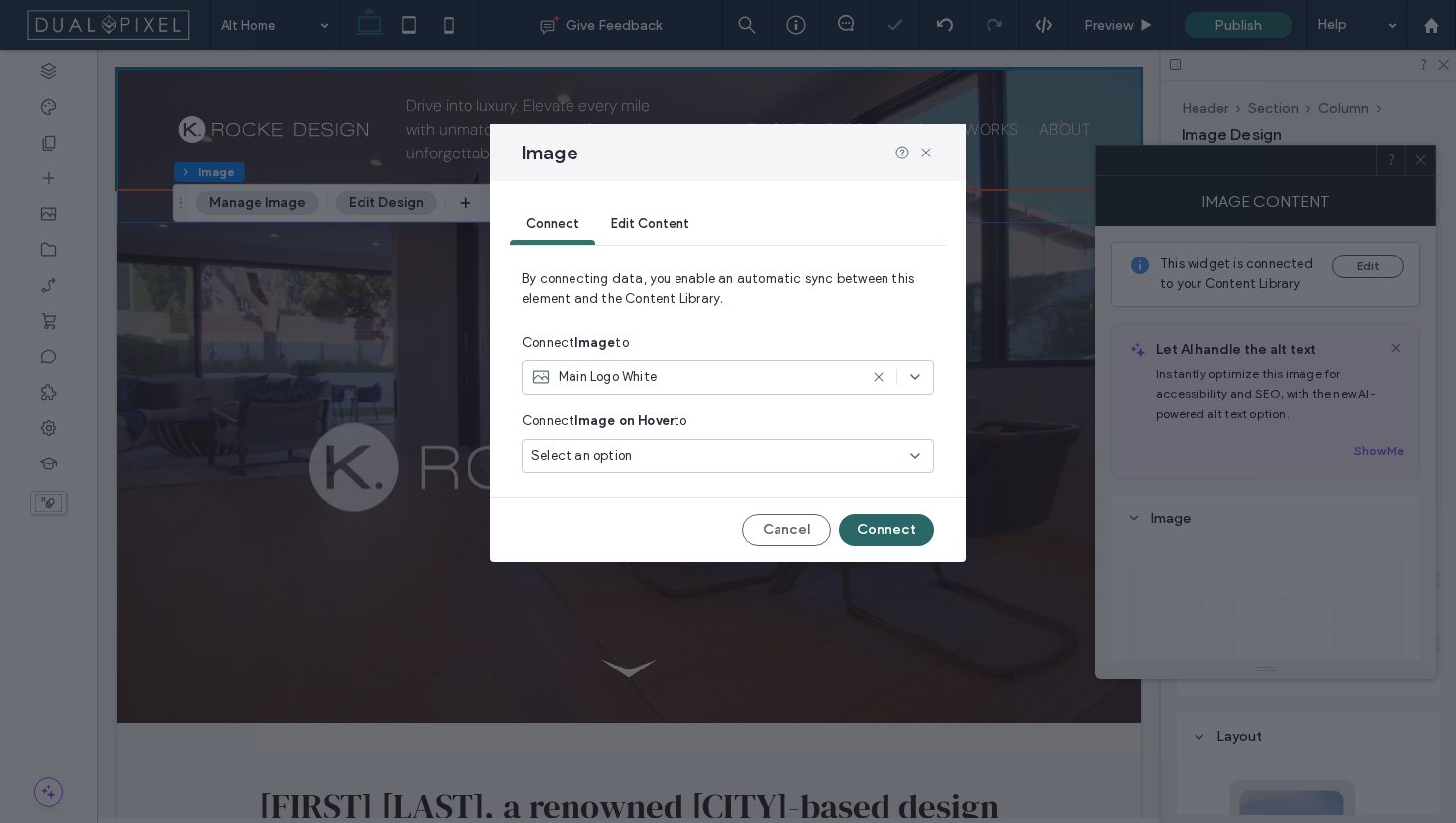 click on "Connect" at bounding box center [886, 530] 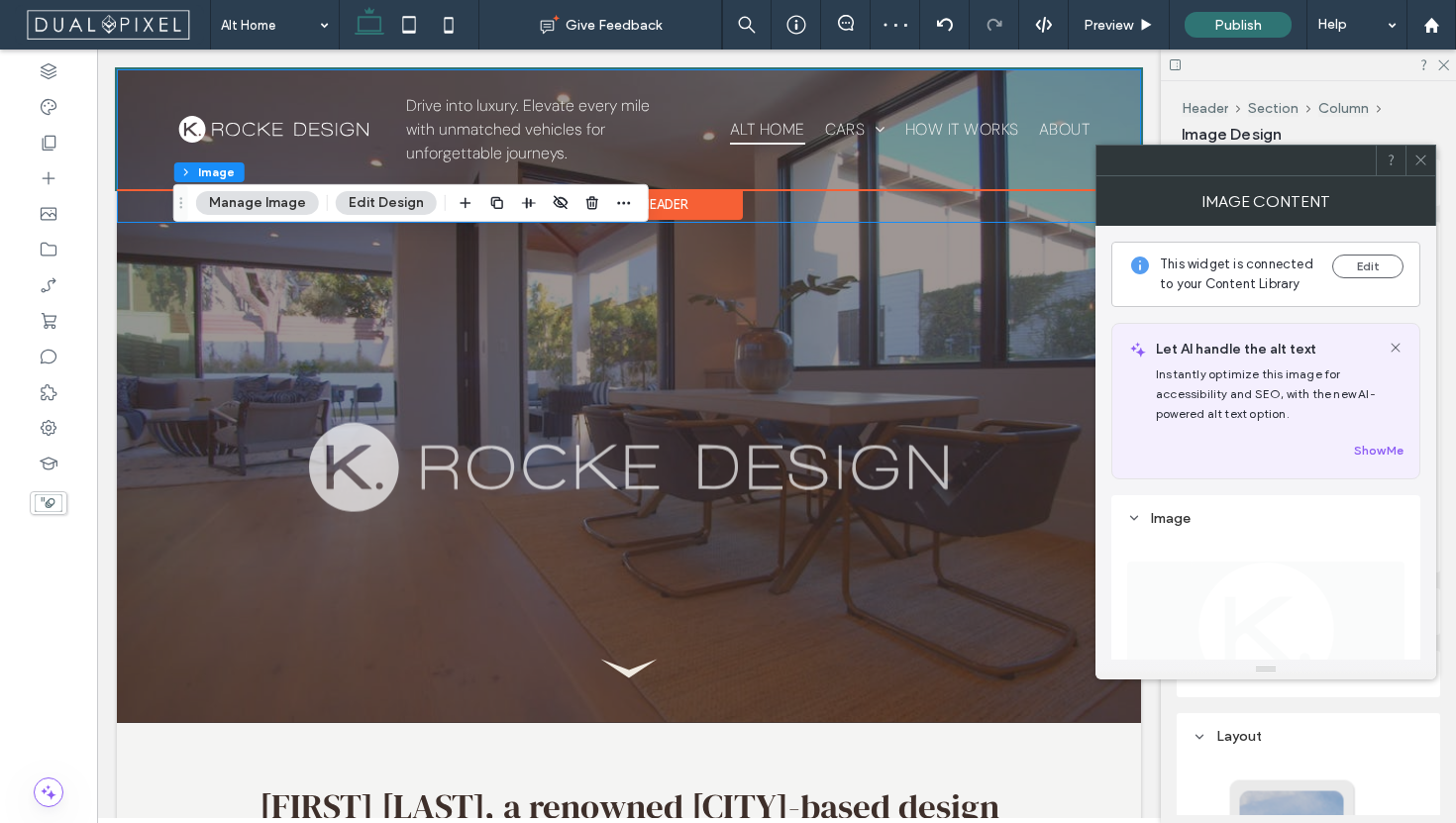 click 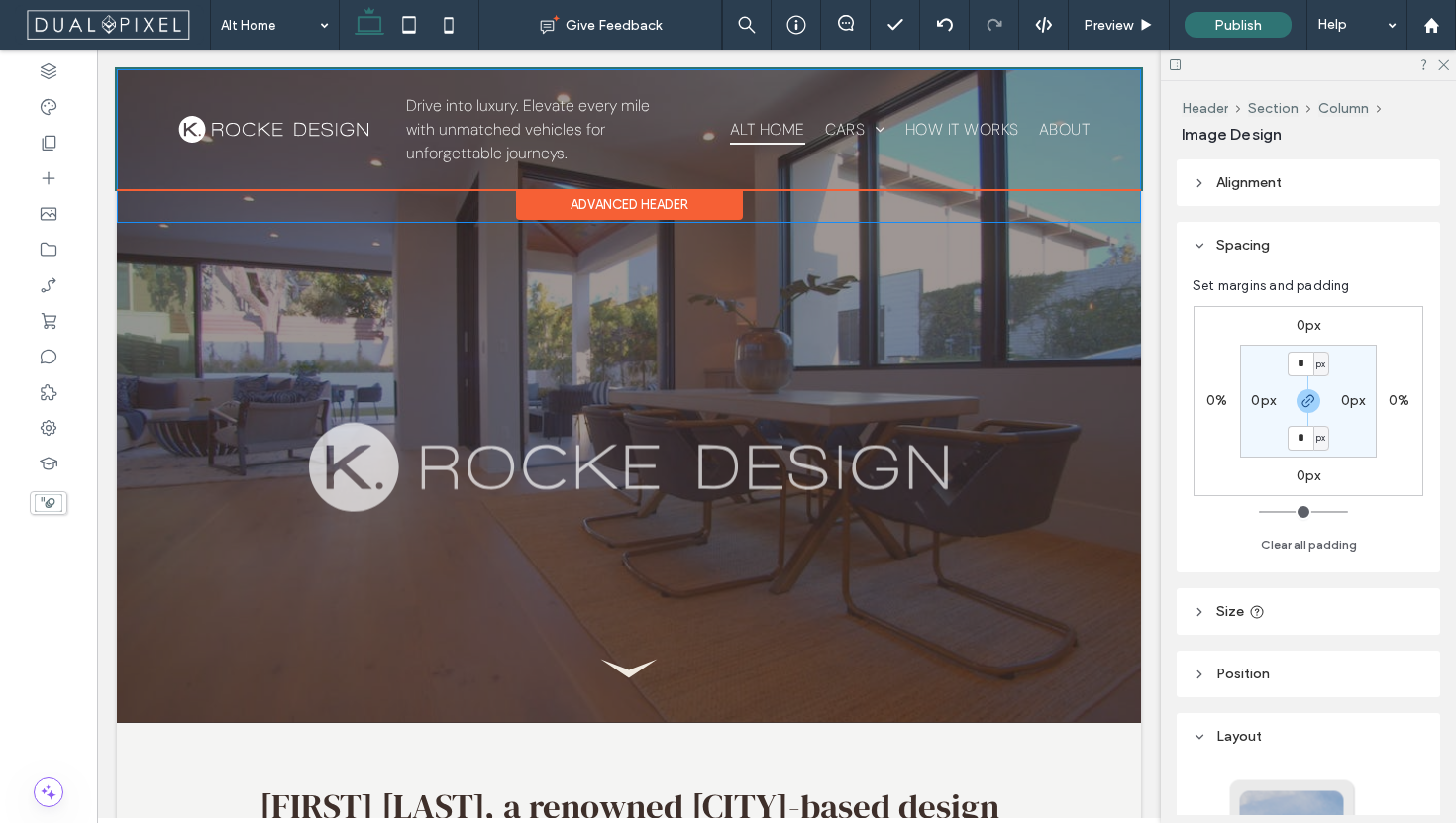 type on "***" 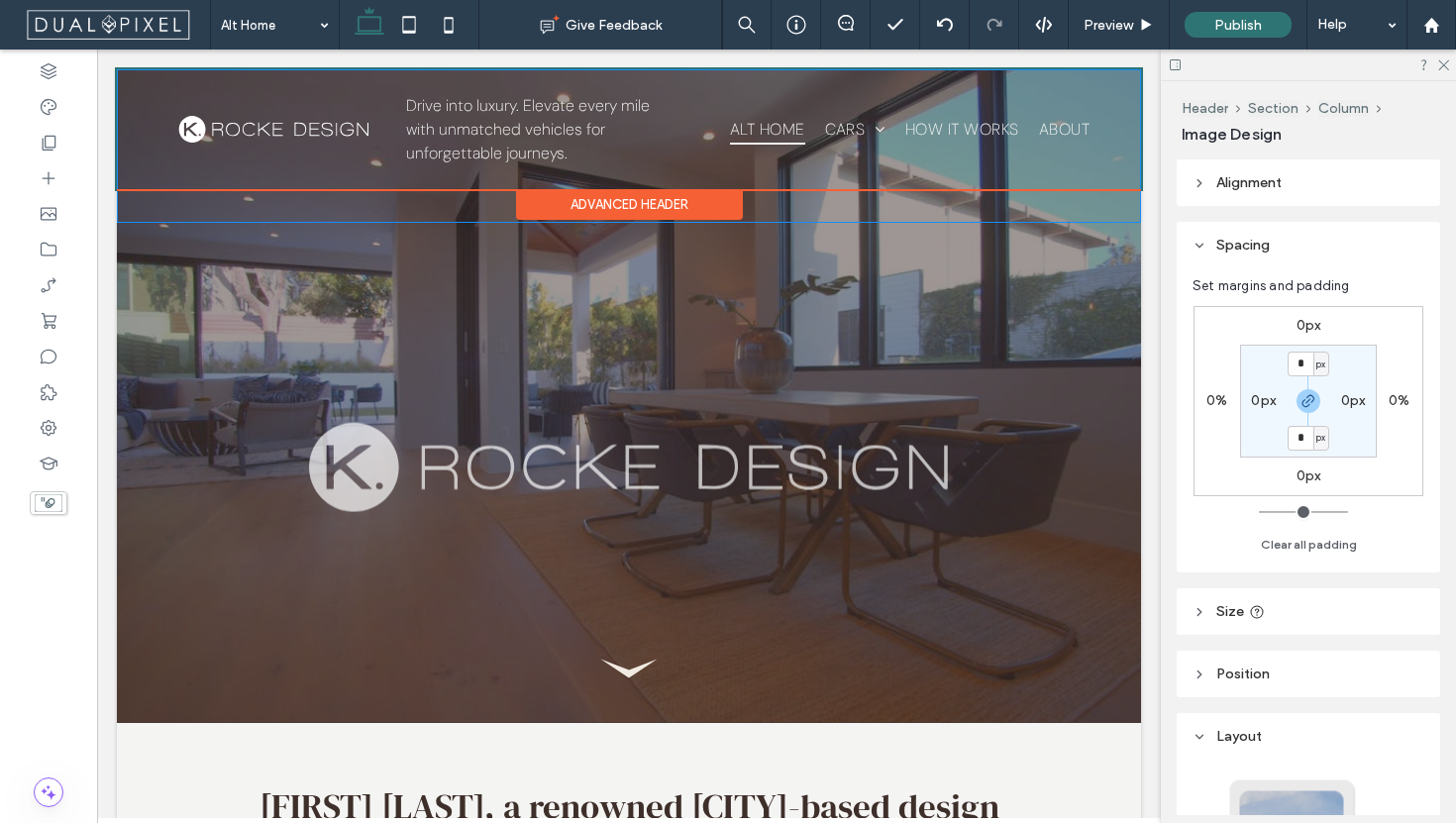 type on "***" 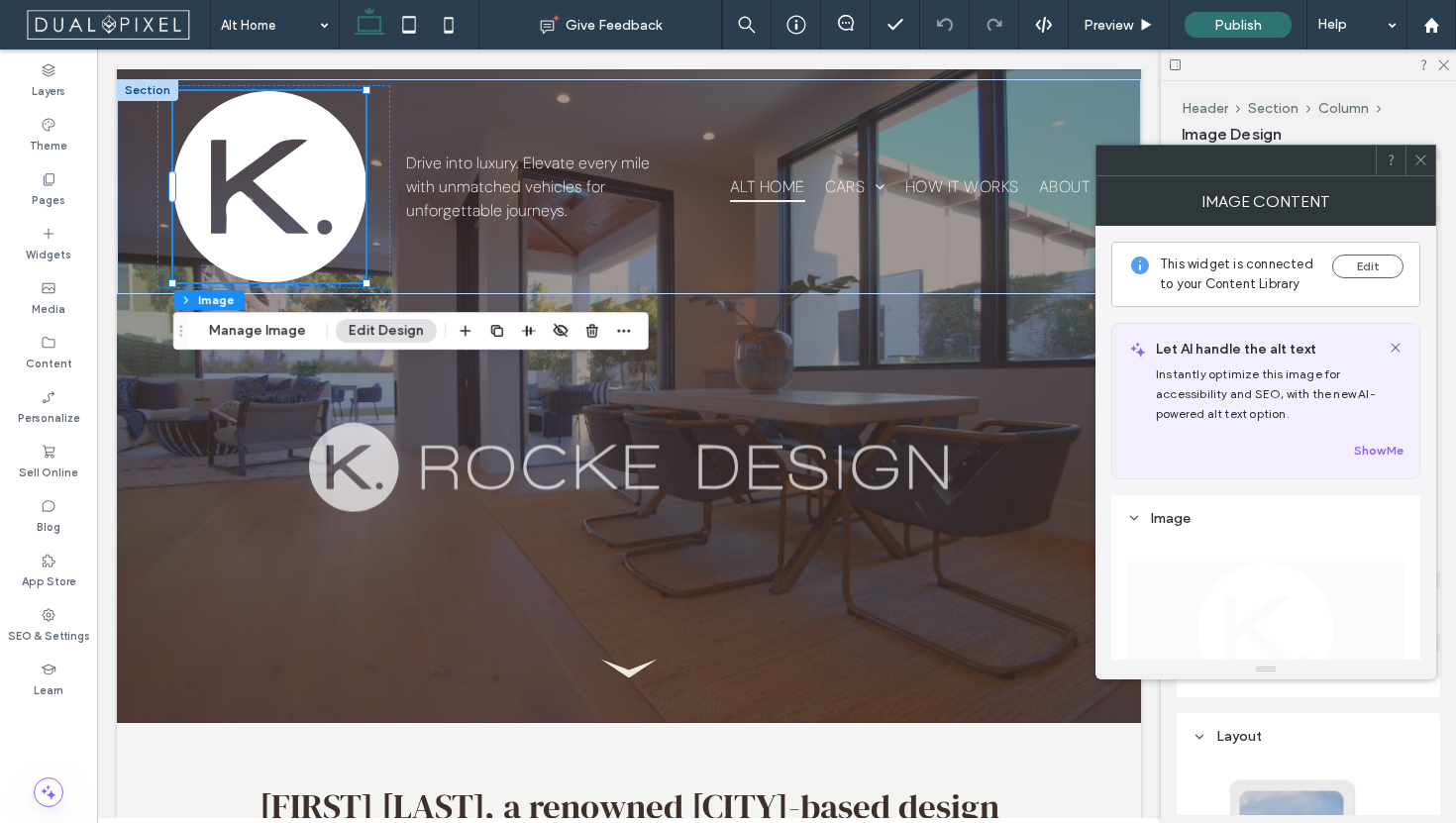 scroll, scrollTop: 0, scrollLeft: 0, axis: both 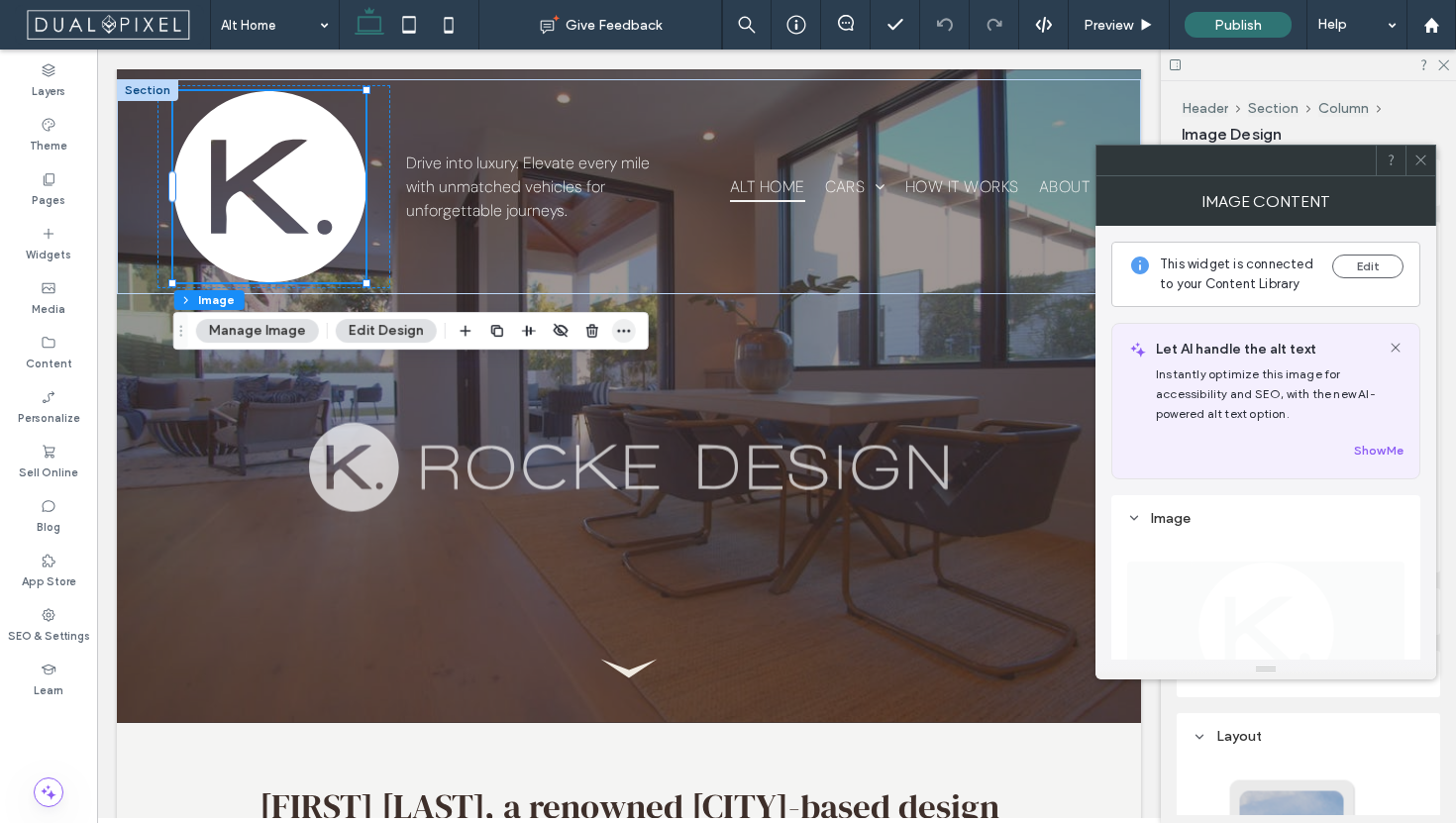 click 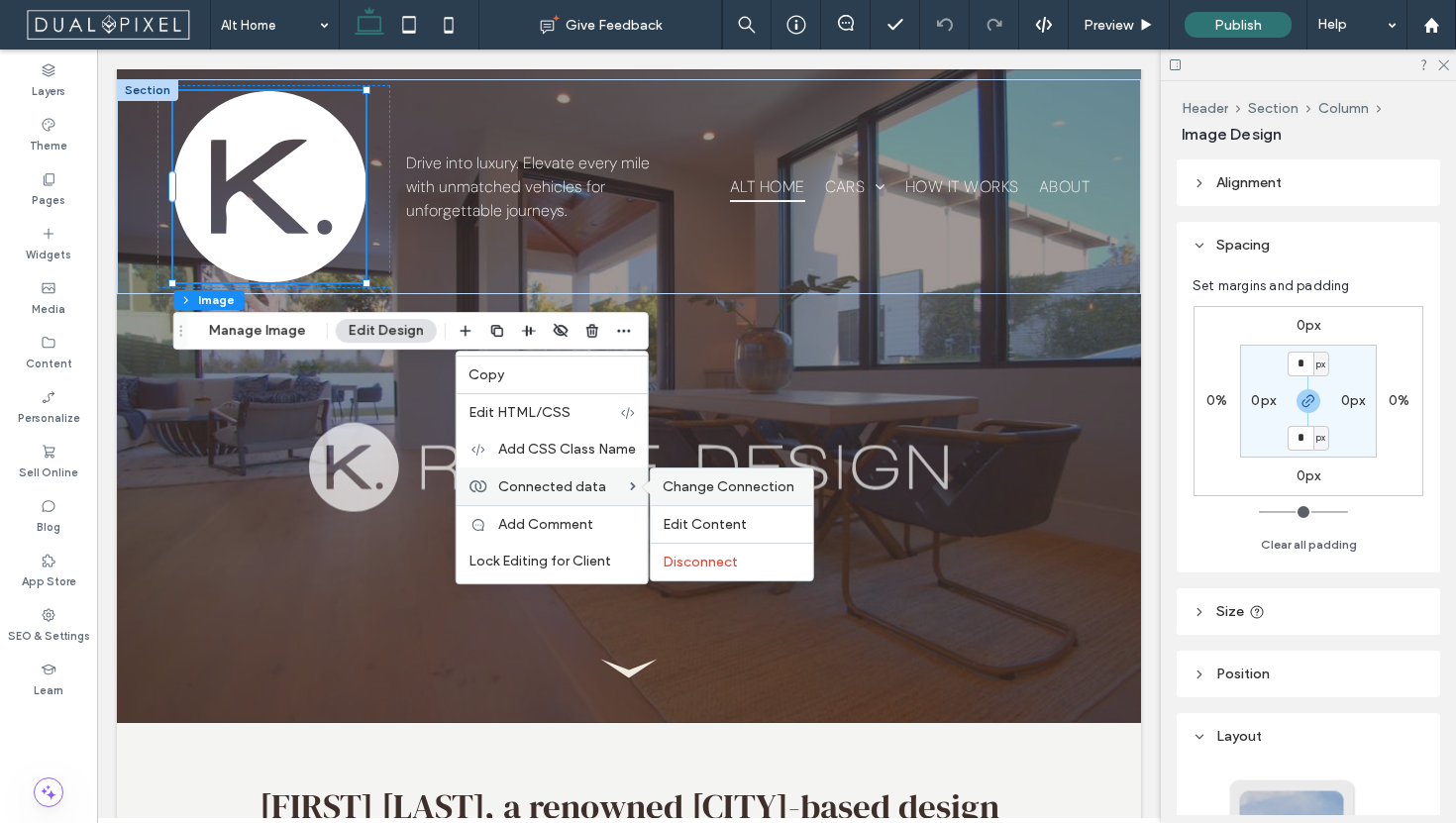 click on "Change Connection" at bounding box center [728, 486] 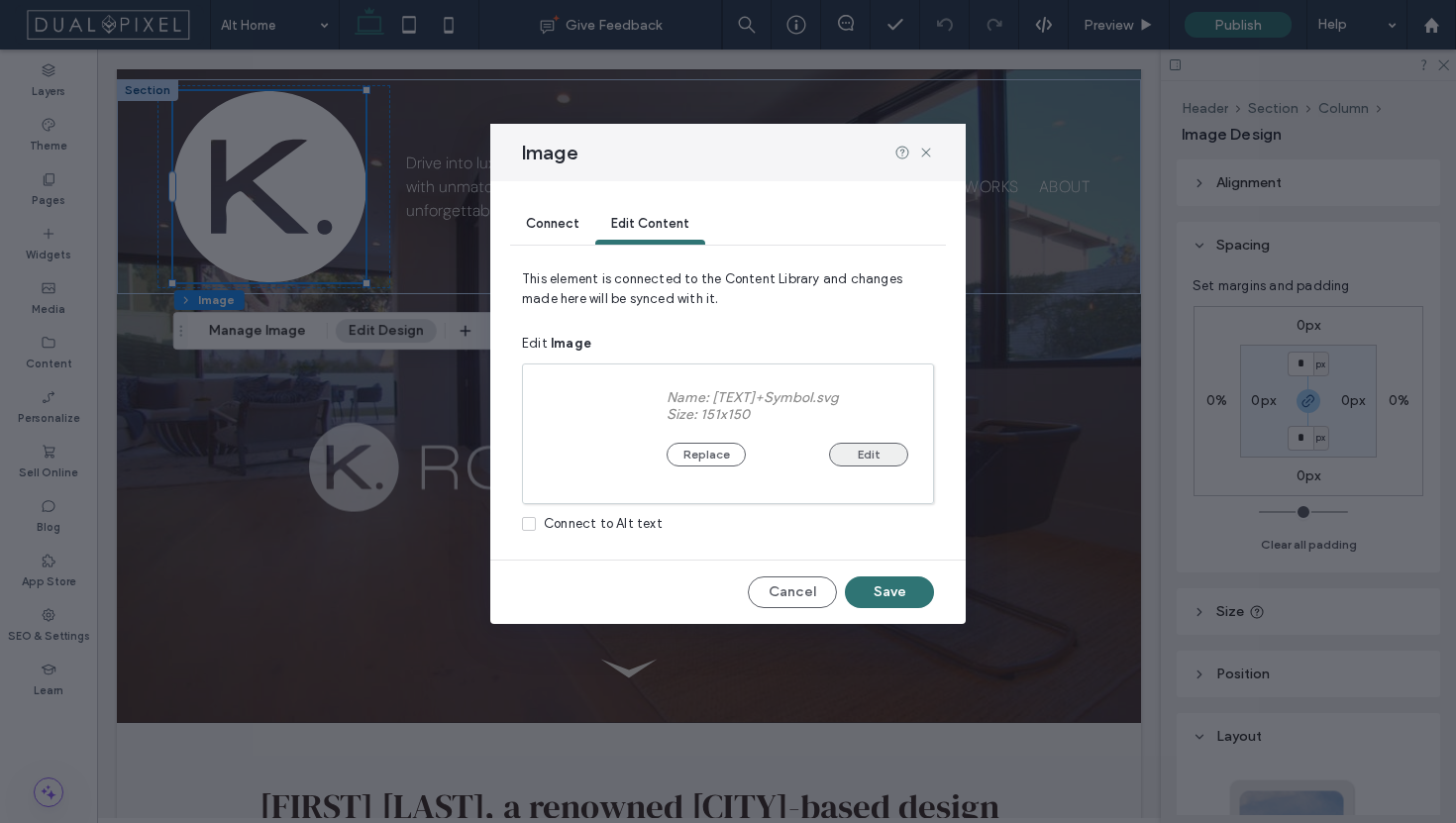 drag, startPoint x: 707, startPoint y: 455, endPoint x: 833, endPoint y: 448, distance: 126.194295 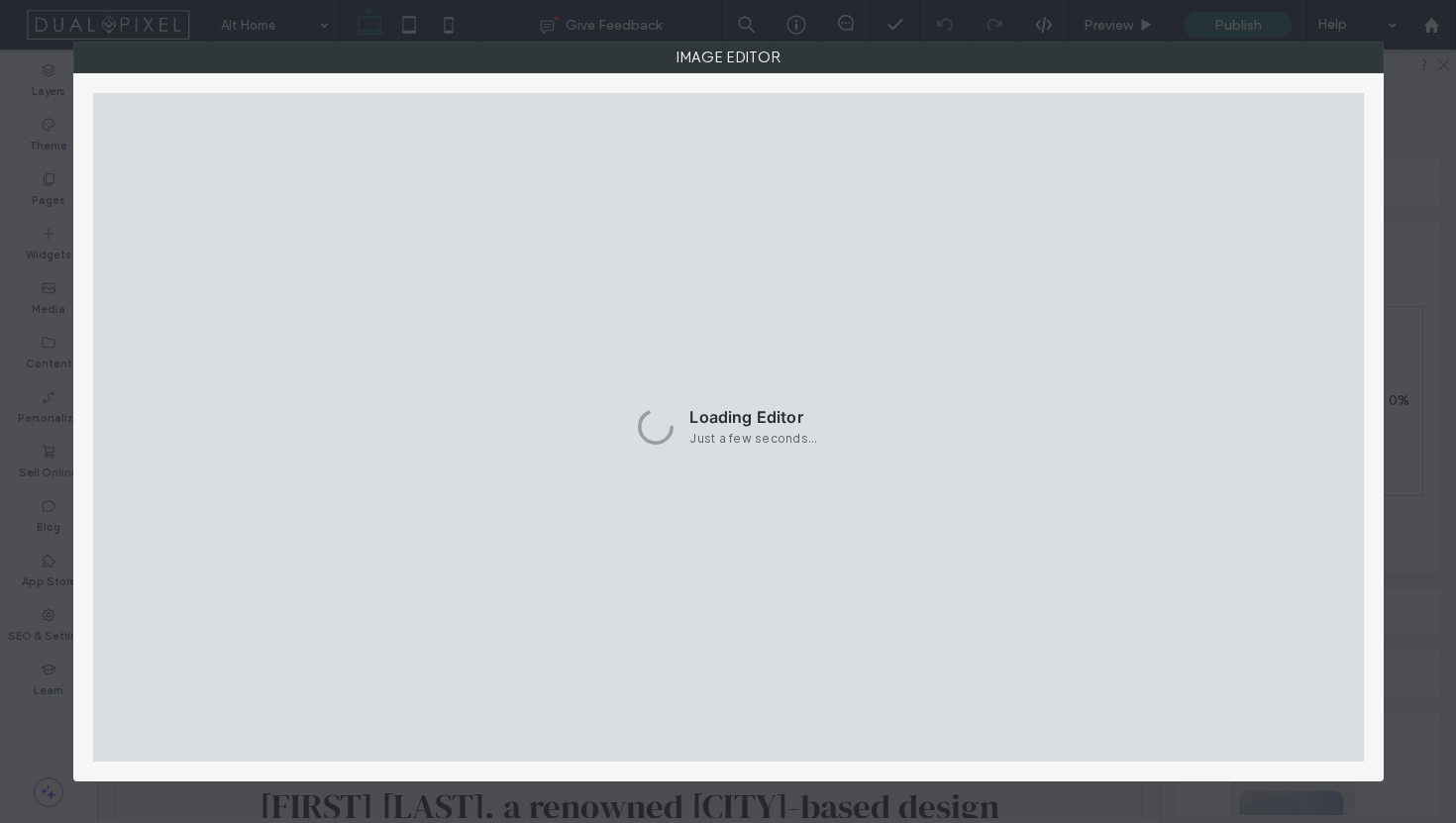 drag, startPoint x: 1410, startPoint y: 104, endPoint x: 1404, endPoint y: 121, distance: 18.027756 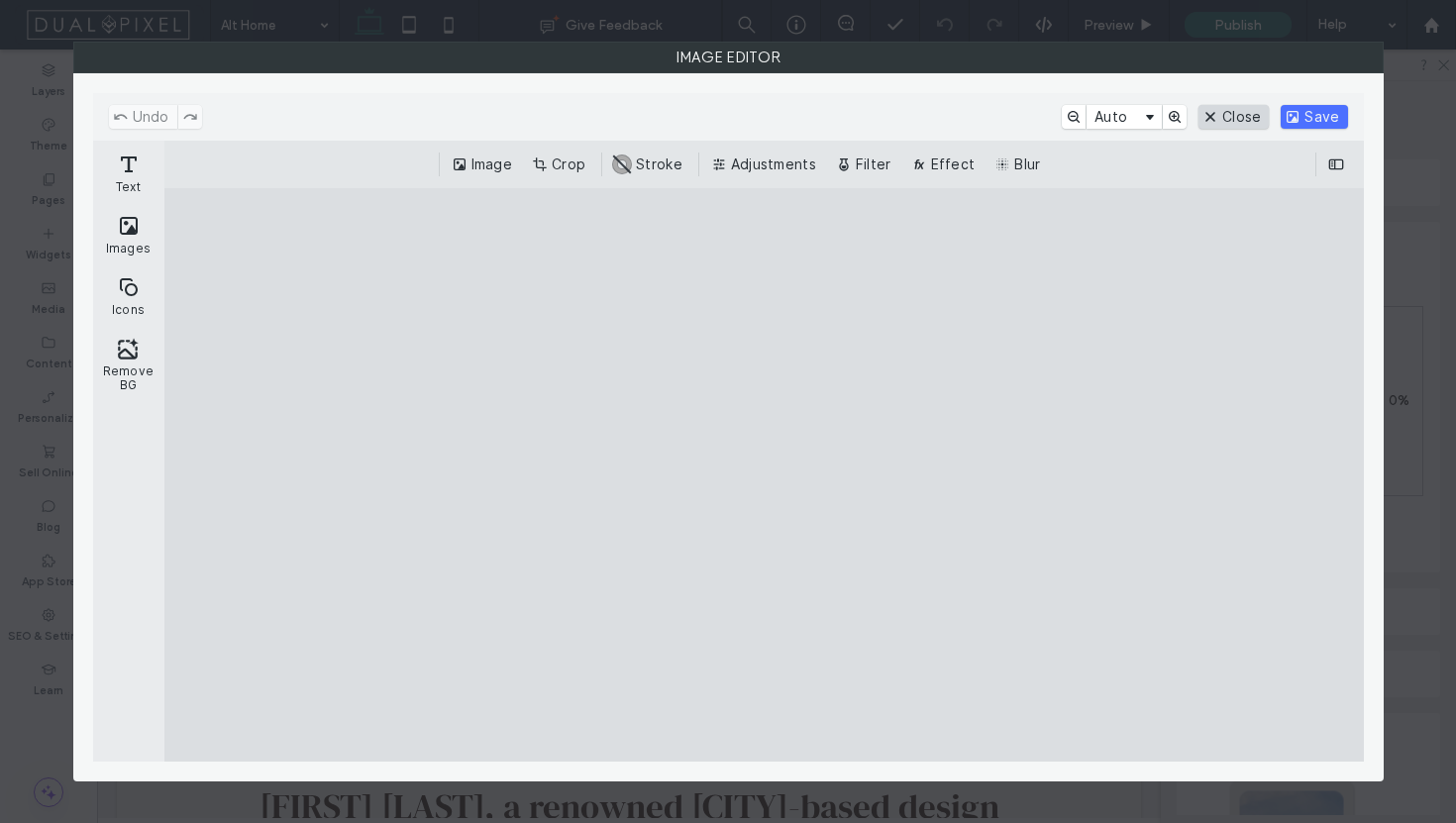 click on "Close" at bounding box center (1233, 117) 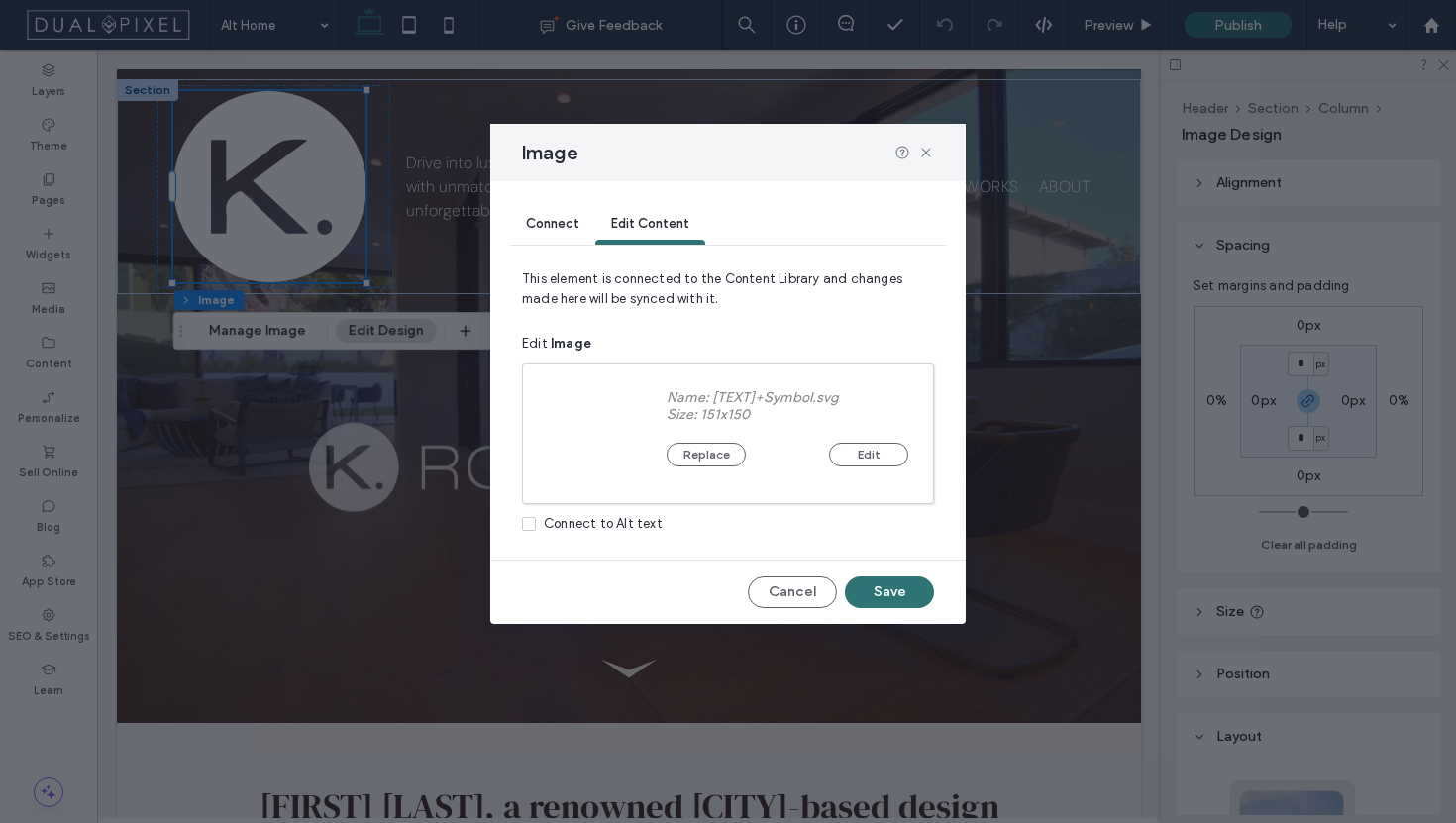 click on "Connect" at bounding box center [553, 223] 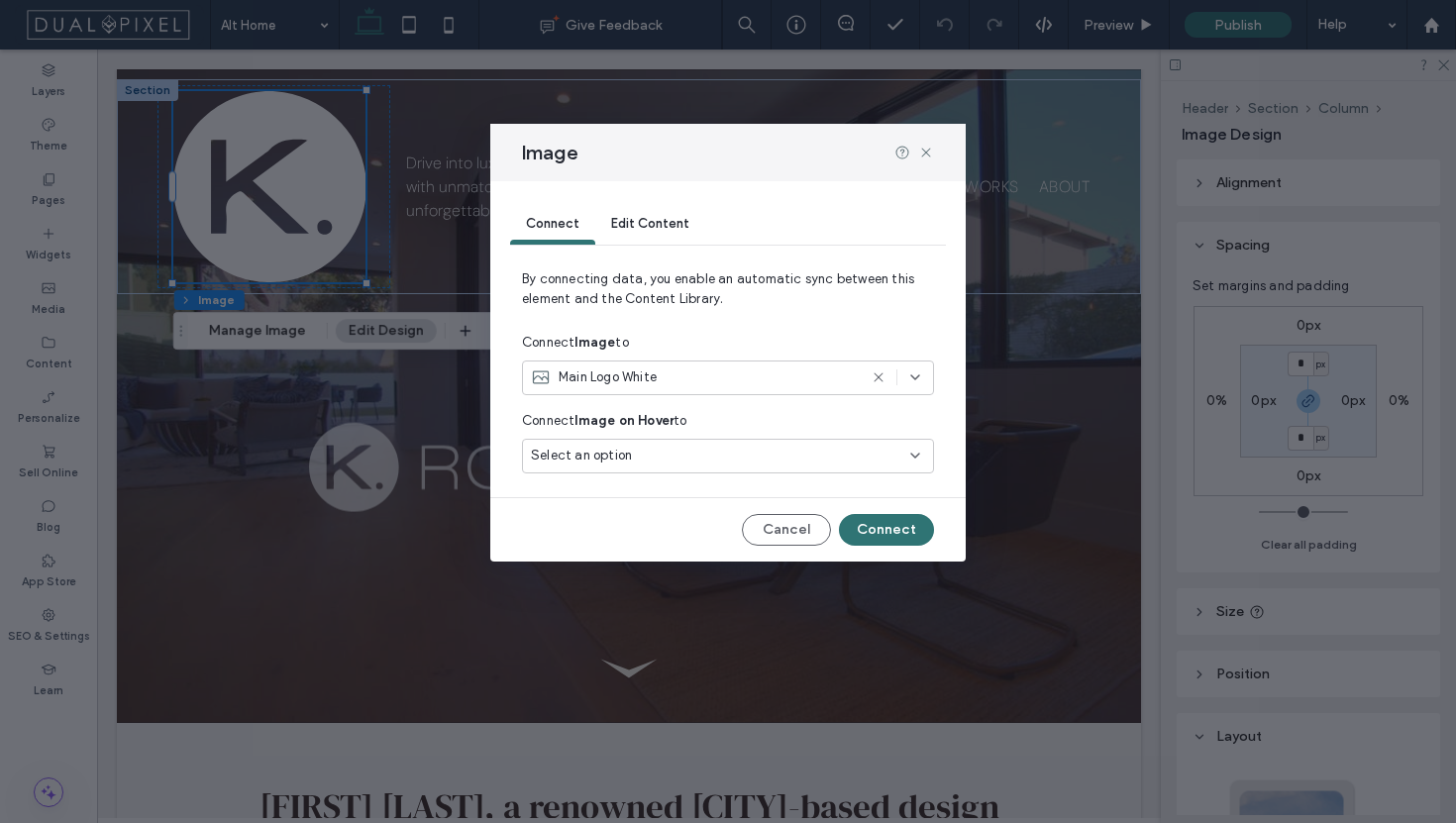 click on "Main Logo White" at bounding box center [693, 377] 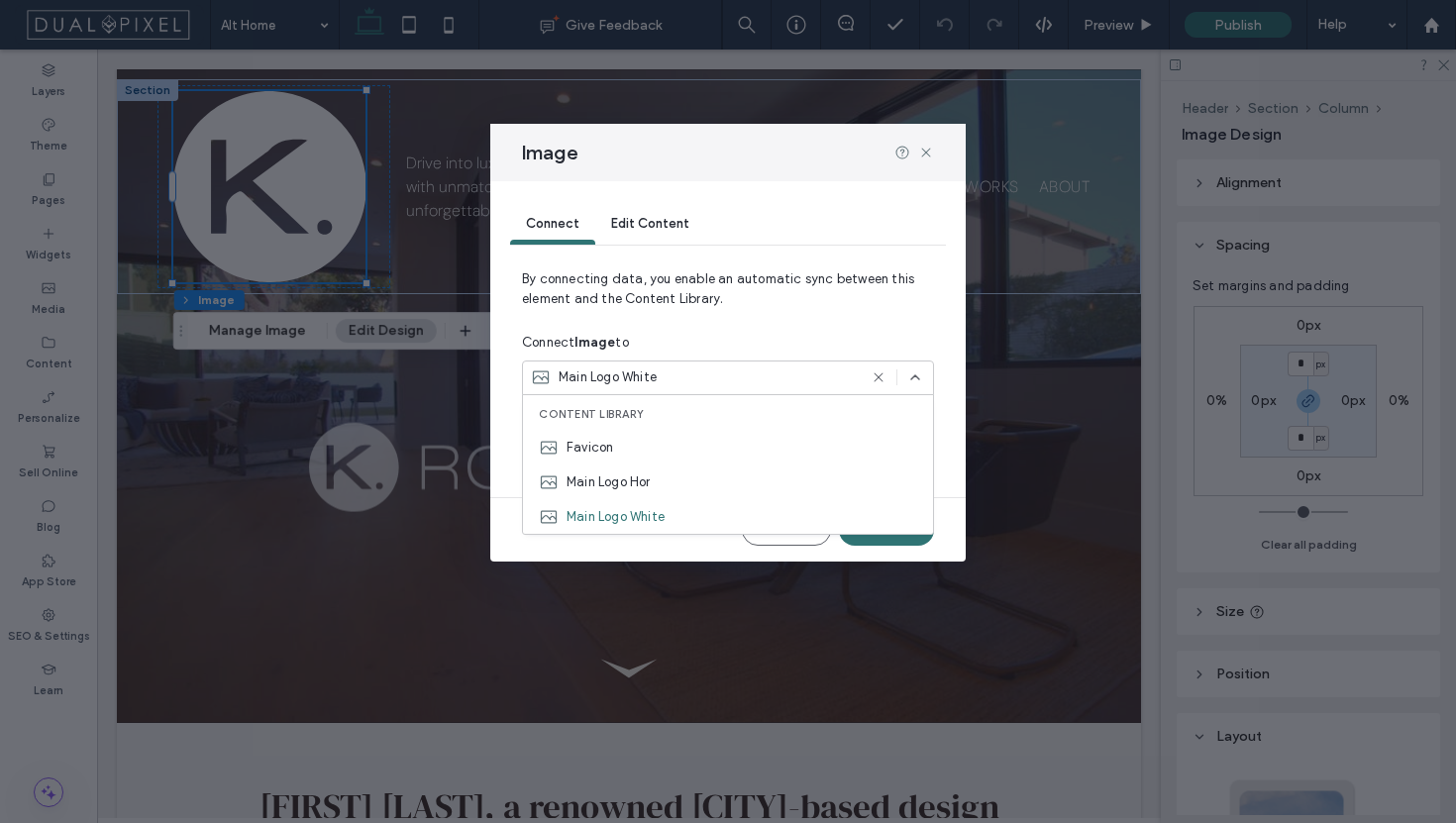 click 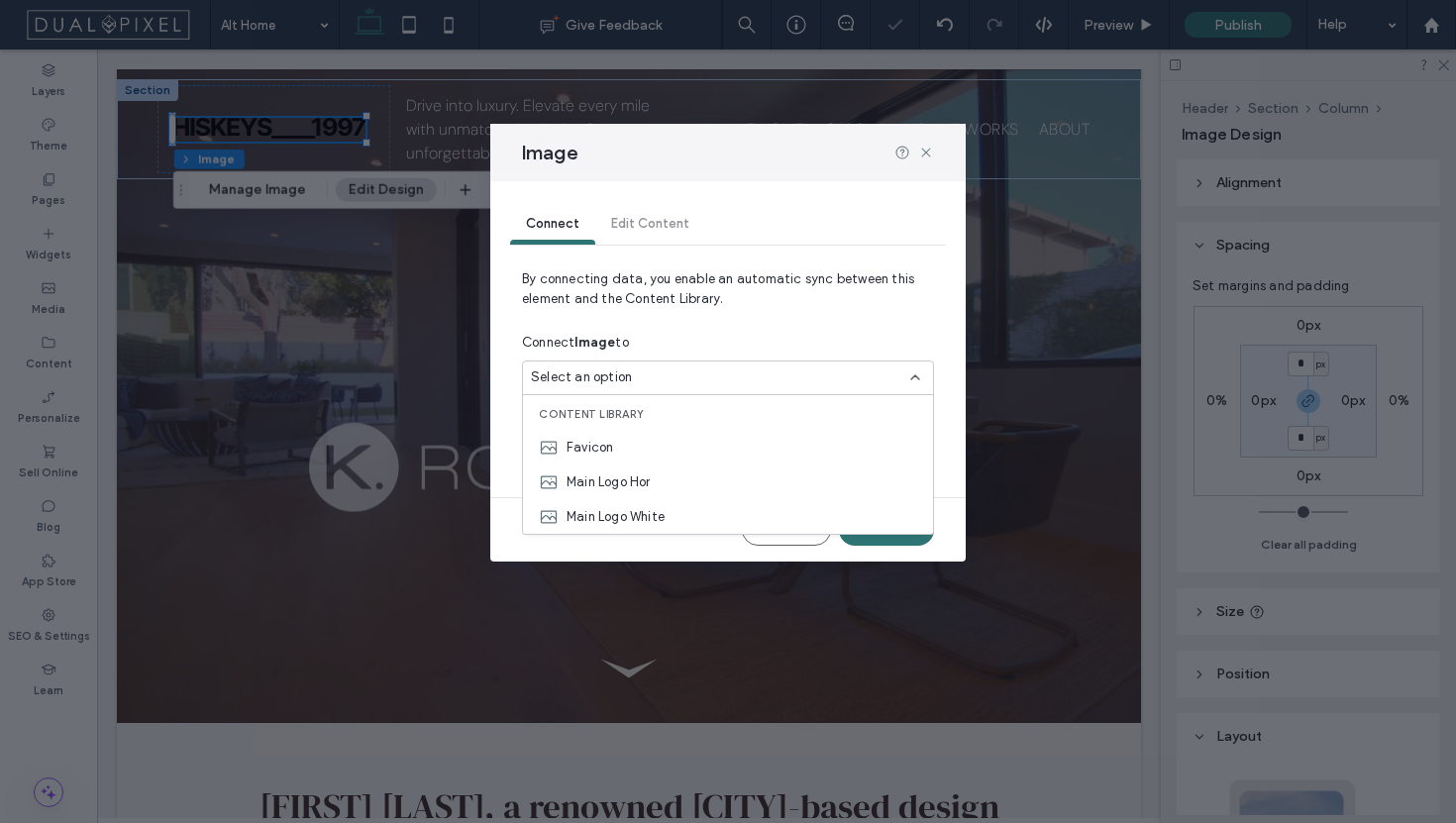 click on "Select an option" at bounding box center [716, 377] 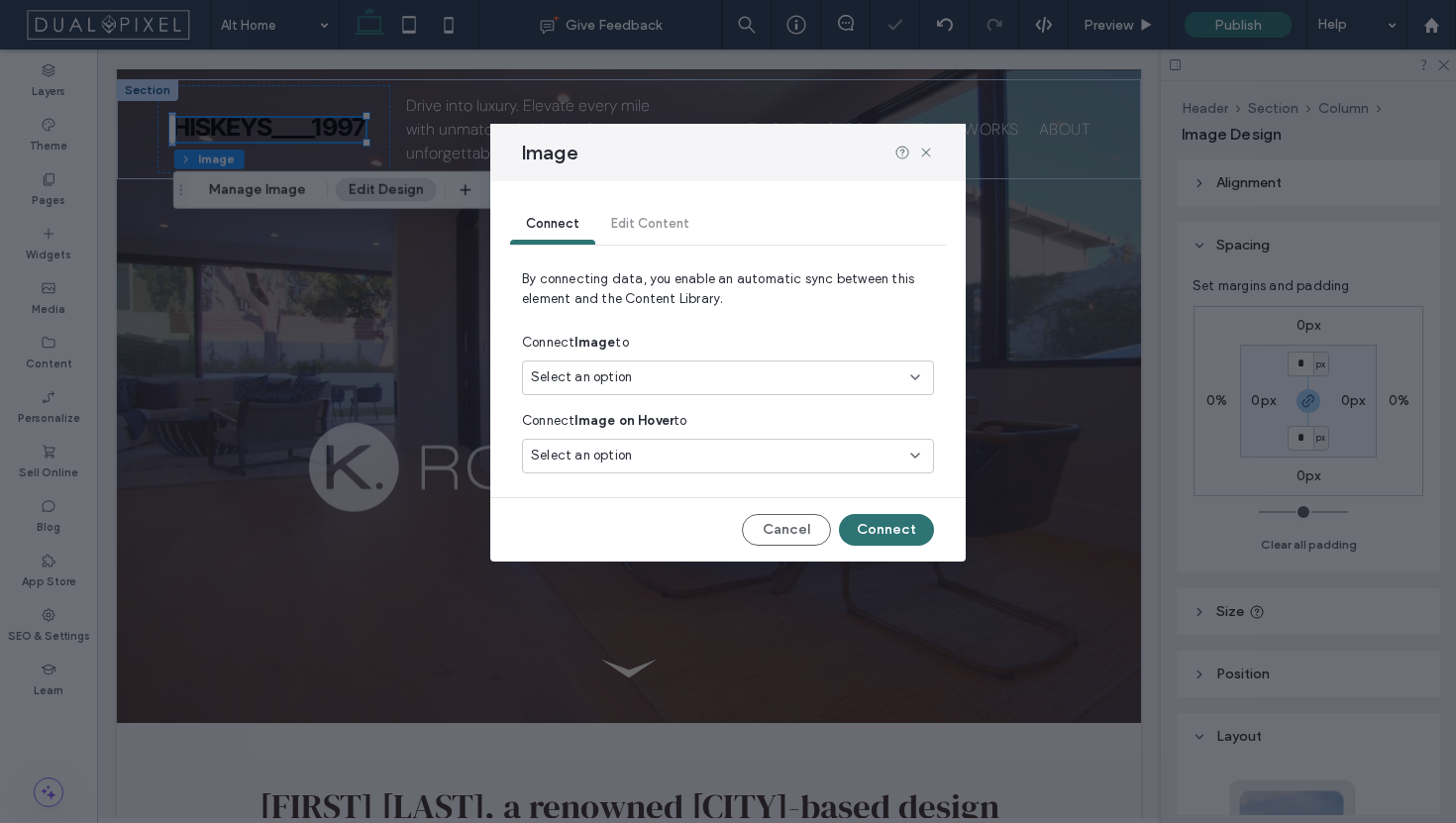 click on "Select an option" at bounding box center (716, 377) 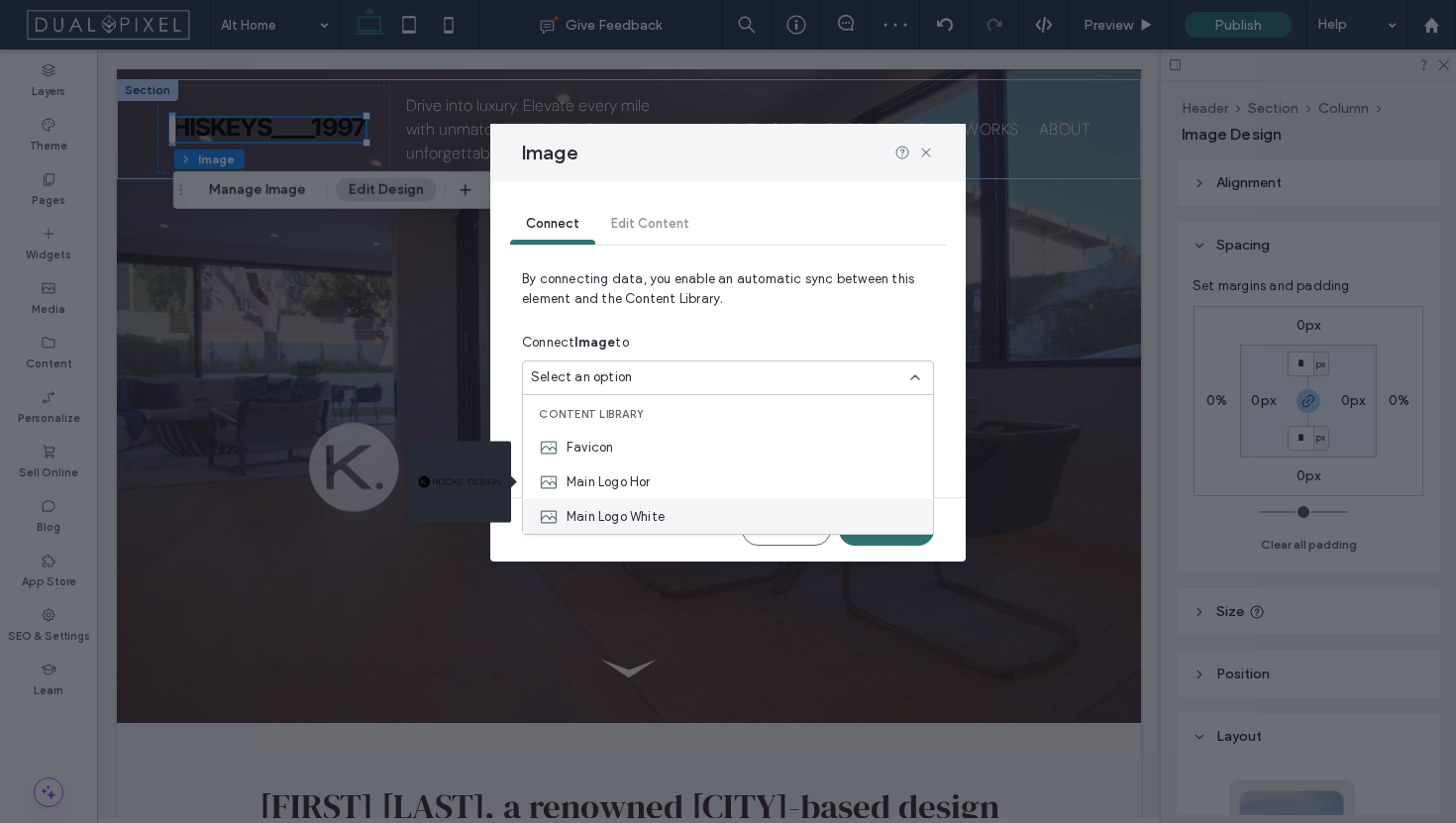 click on "Main Logo White" at bounding box center (615, 517) 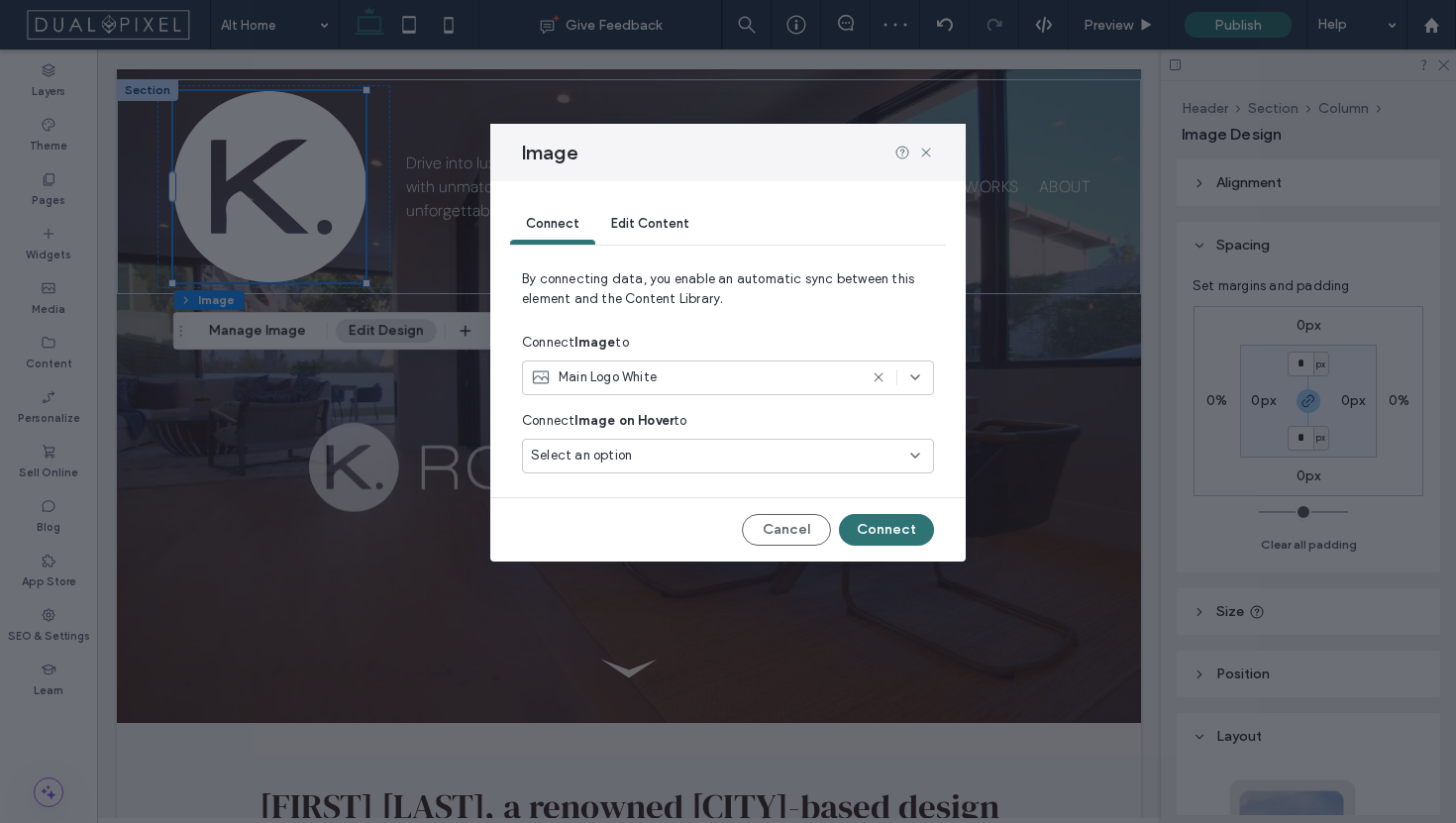 click on "Main Logo White" at bounding box center [693, 377] 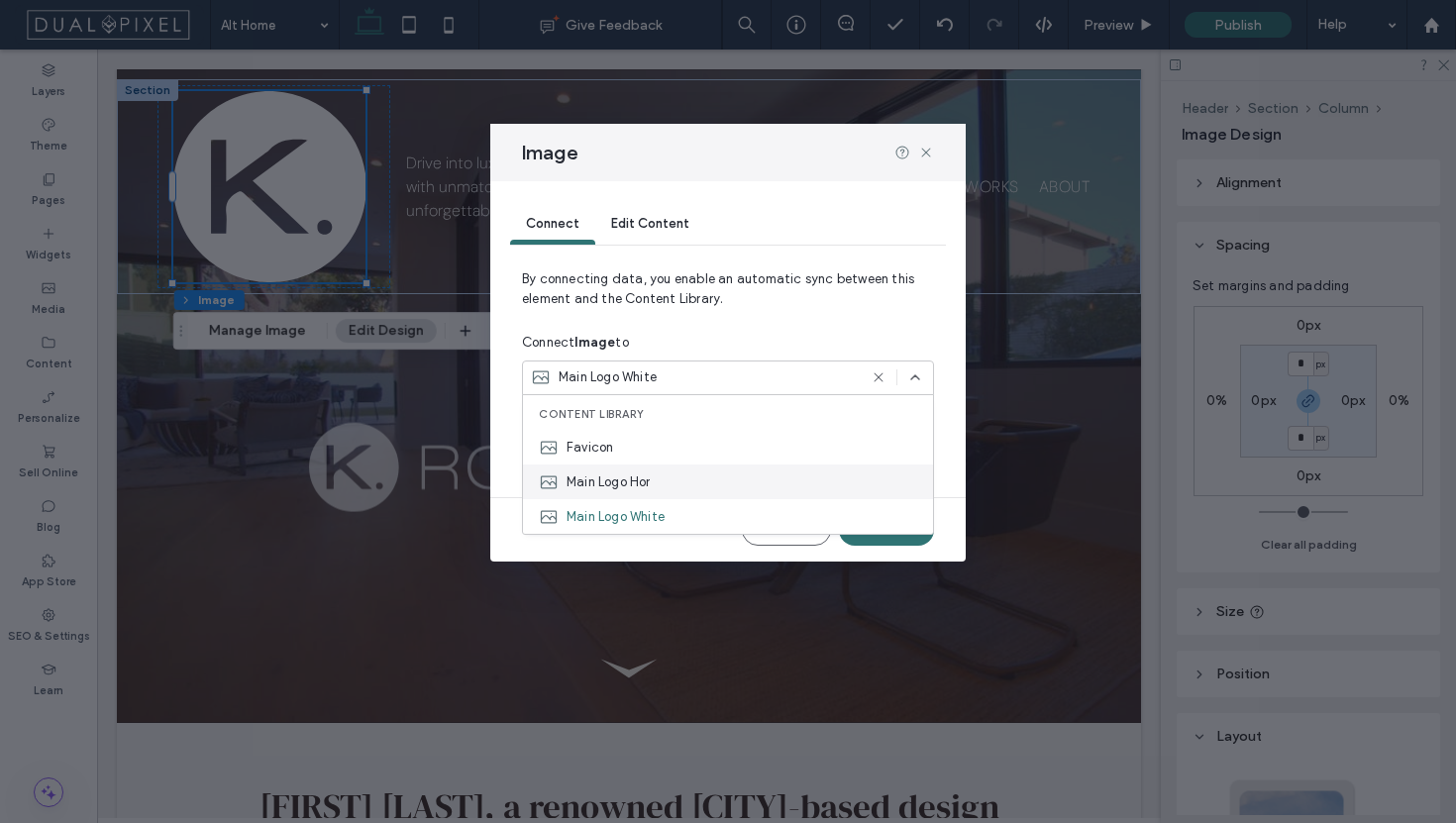 click on "Main Logo Hor" at bounding box center (728, 481) 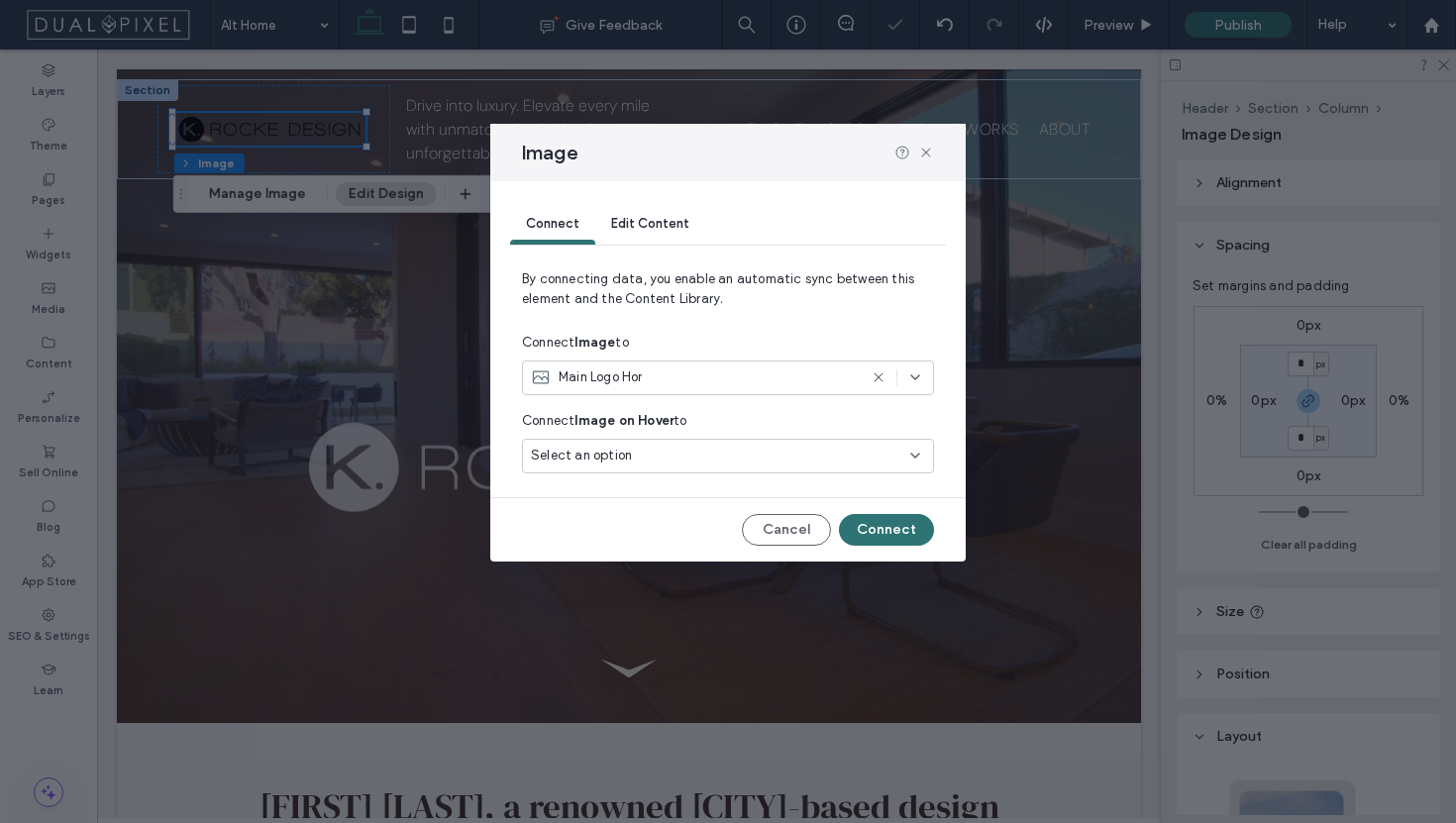 click on "Main Logo Hor" at bounding box center [693, 377] 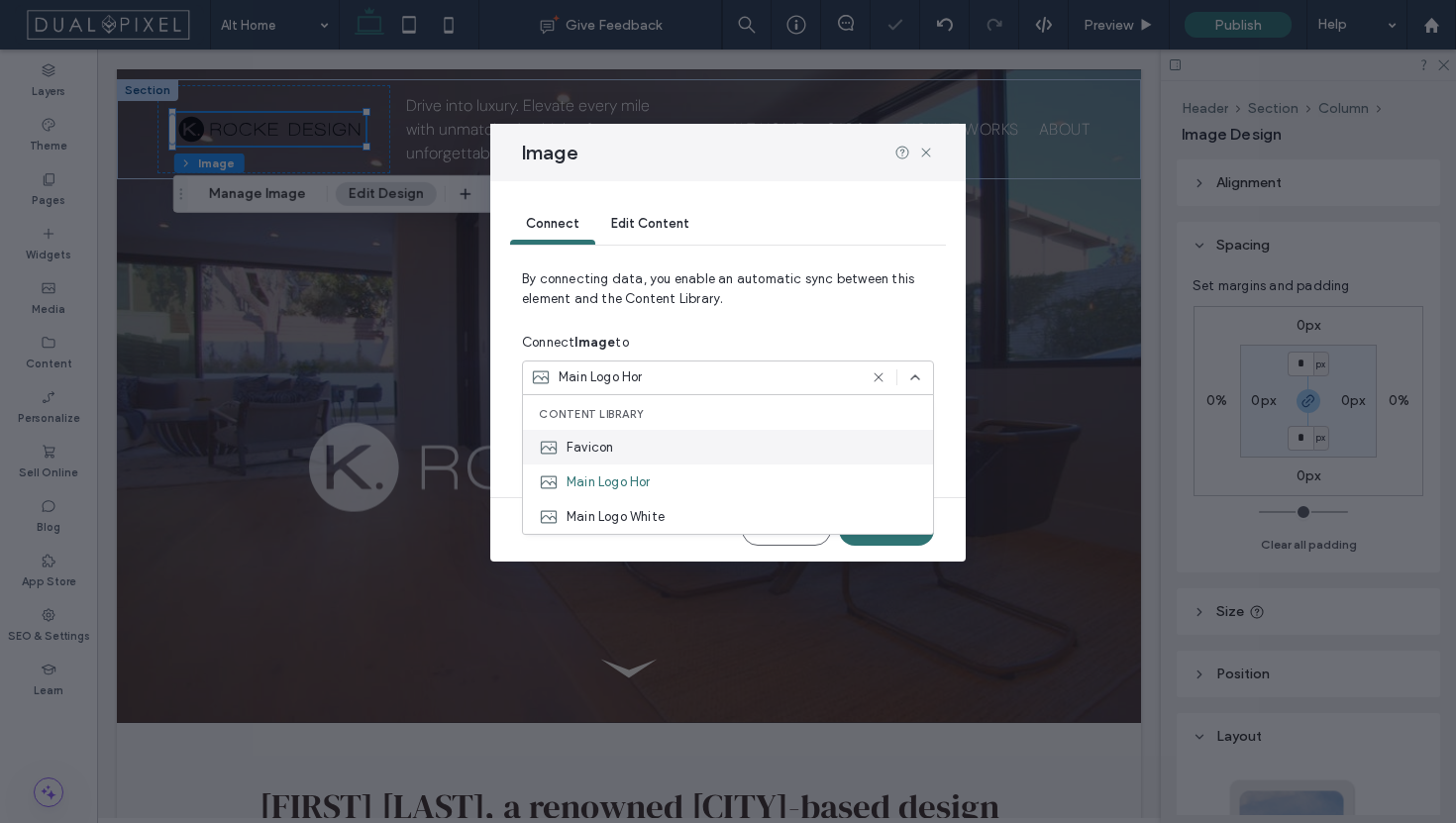 click on "Favicon" at bounding box center [728, 447] 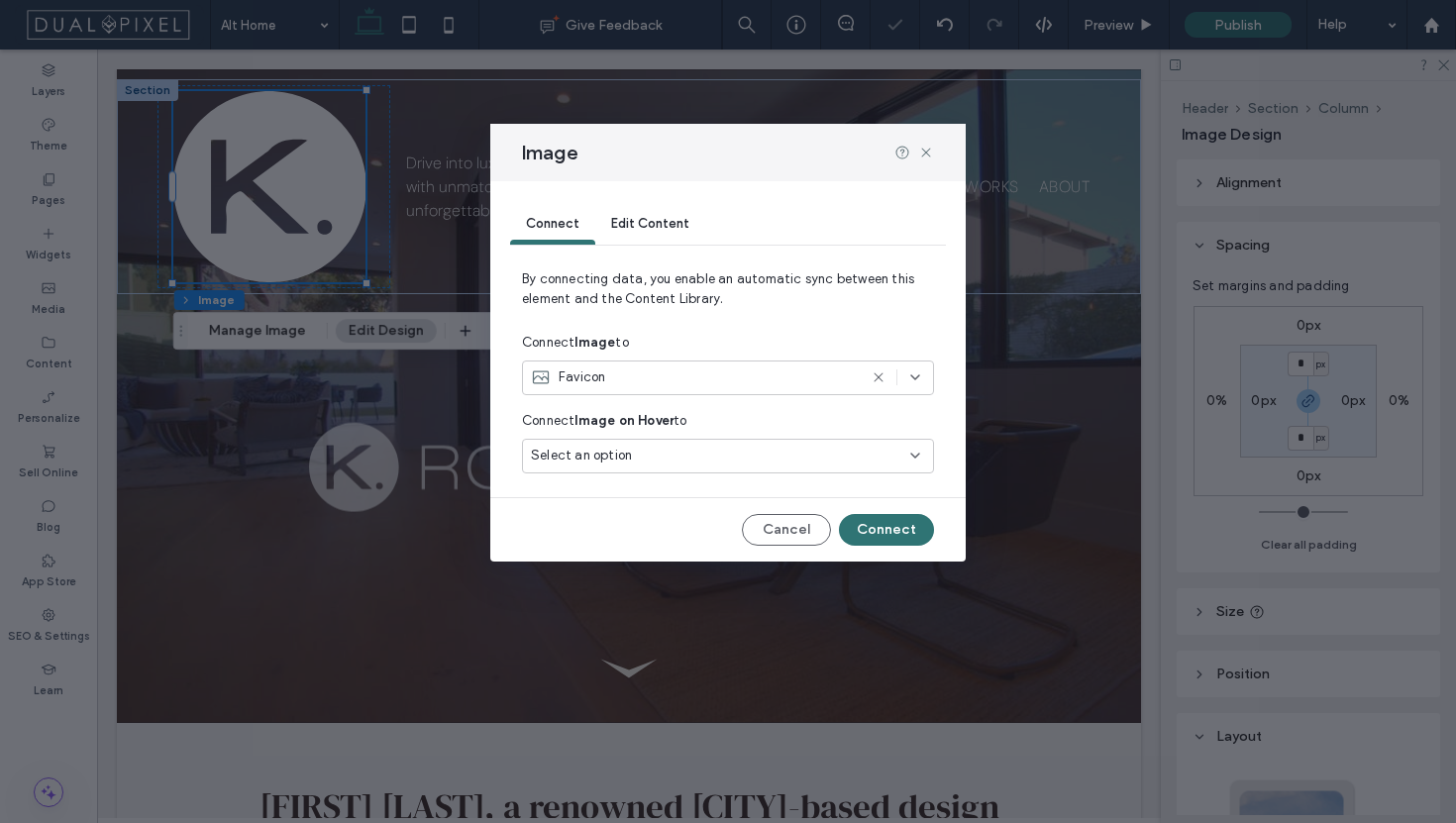 click on "Favicon" at bounding box center (693, 377) 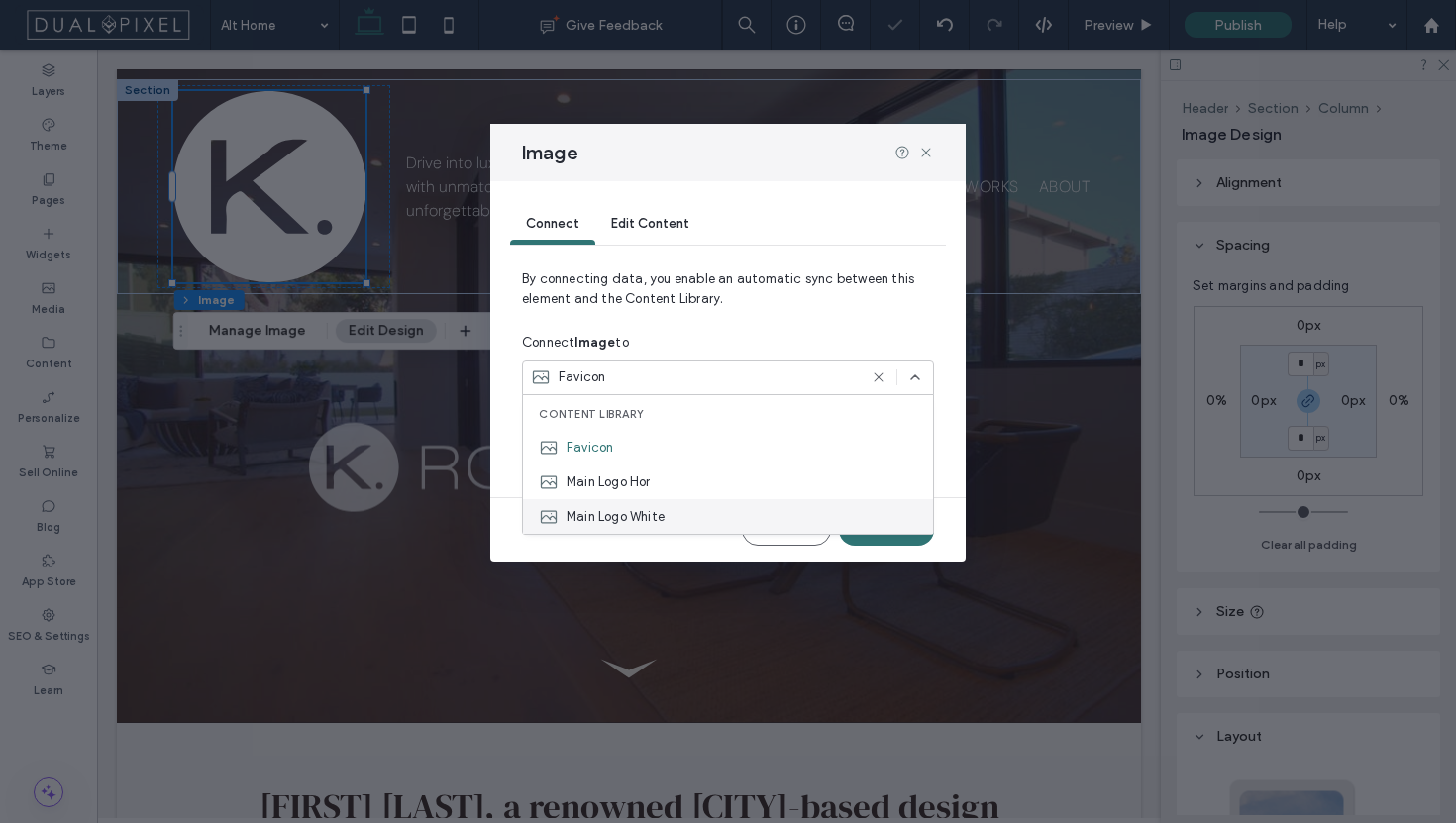 click on "Main Logo White" at bounding box center [615, 517] 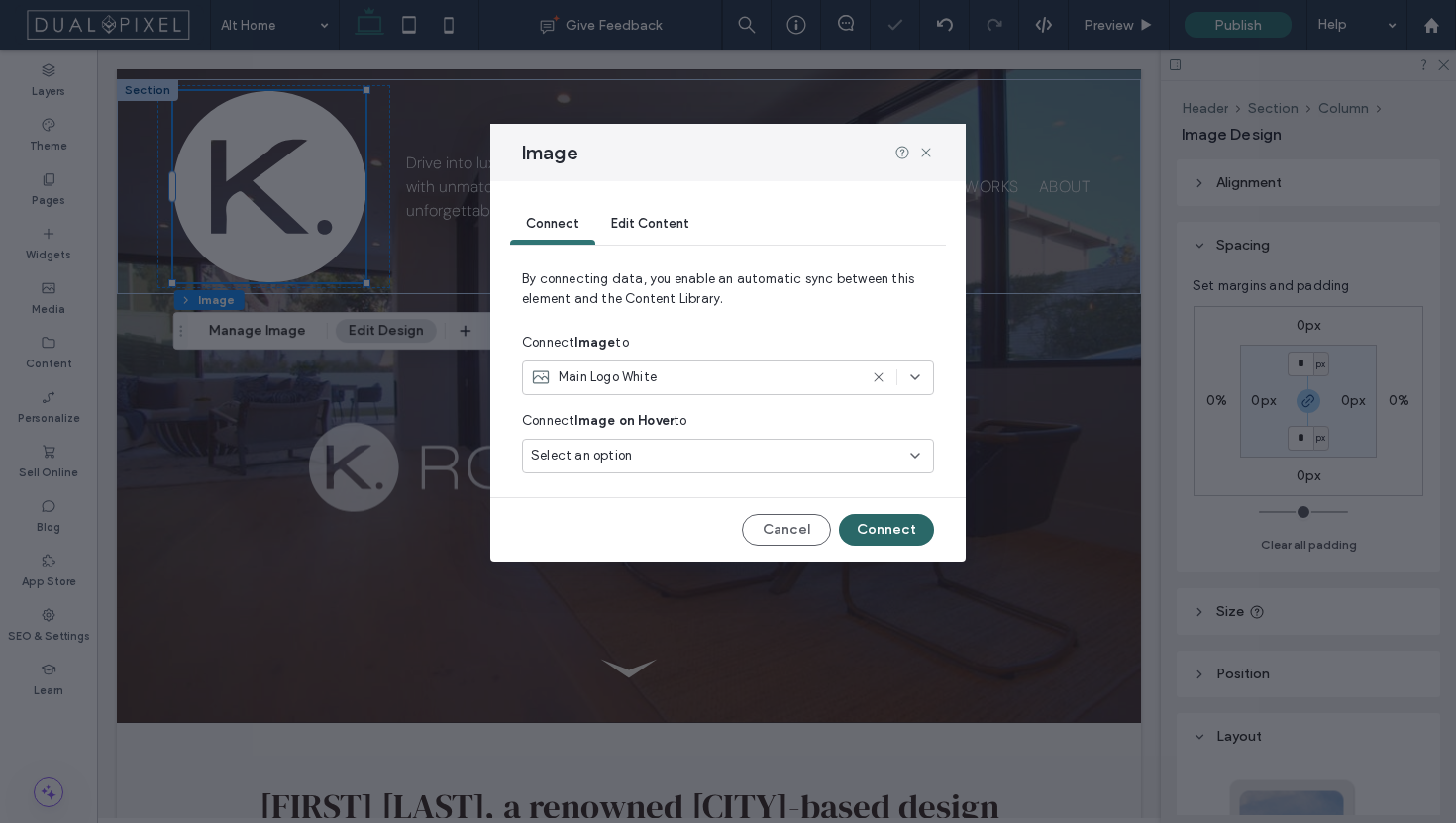 click on "Connect" at bounding box center (886, 530) 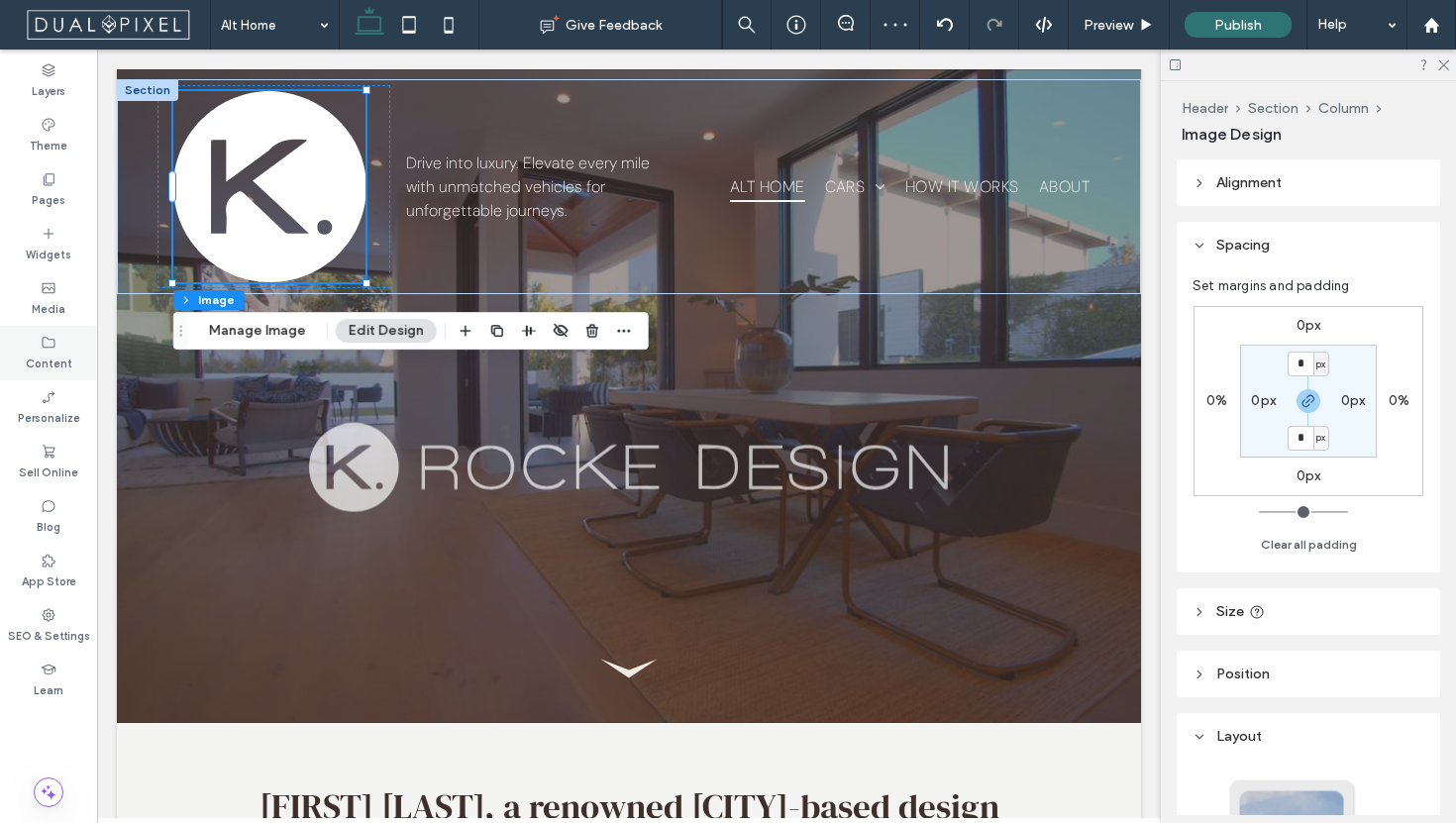 click on "Content" at bounding box center (49, 353) 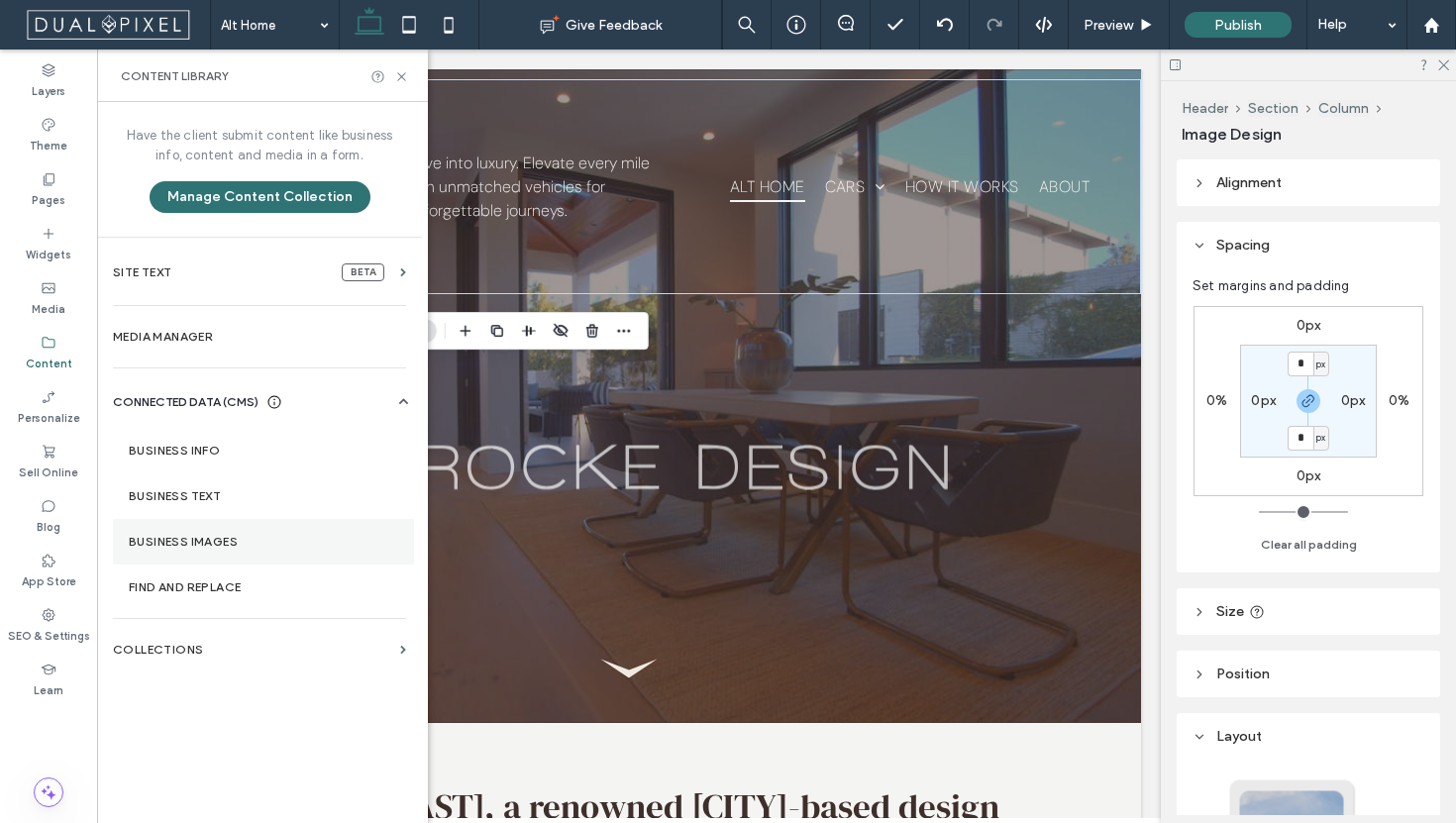 click on "Business Images" at bounding box center (263, 542) 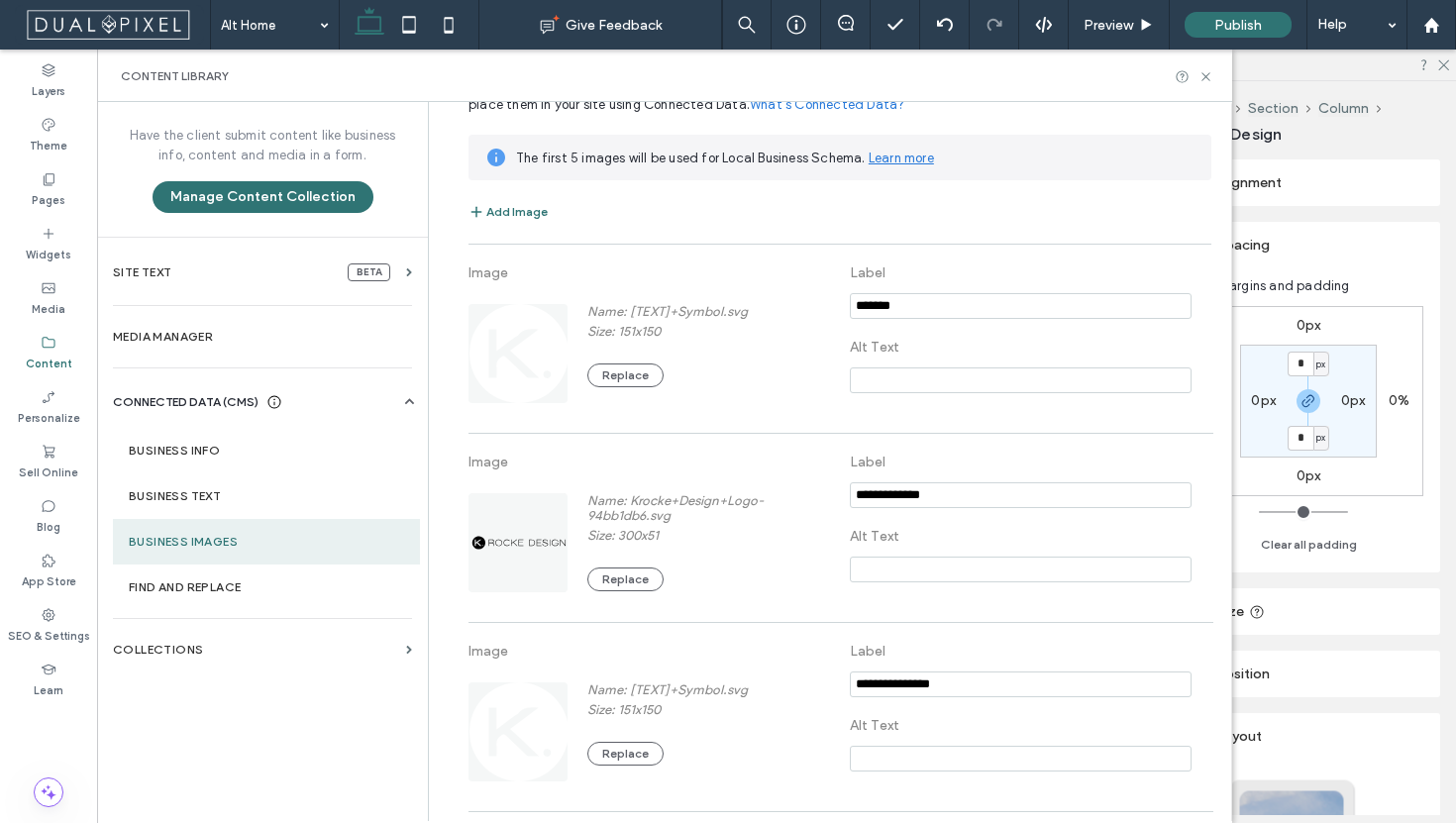 scroll, scrollTop: 98, scrollLeft: 0, axis: vertical 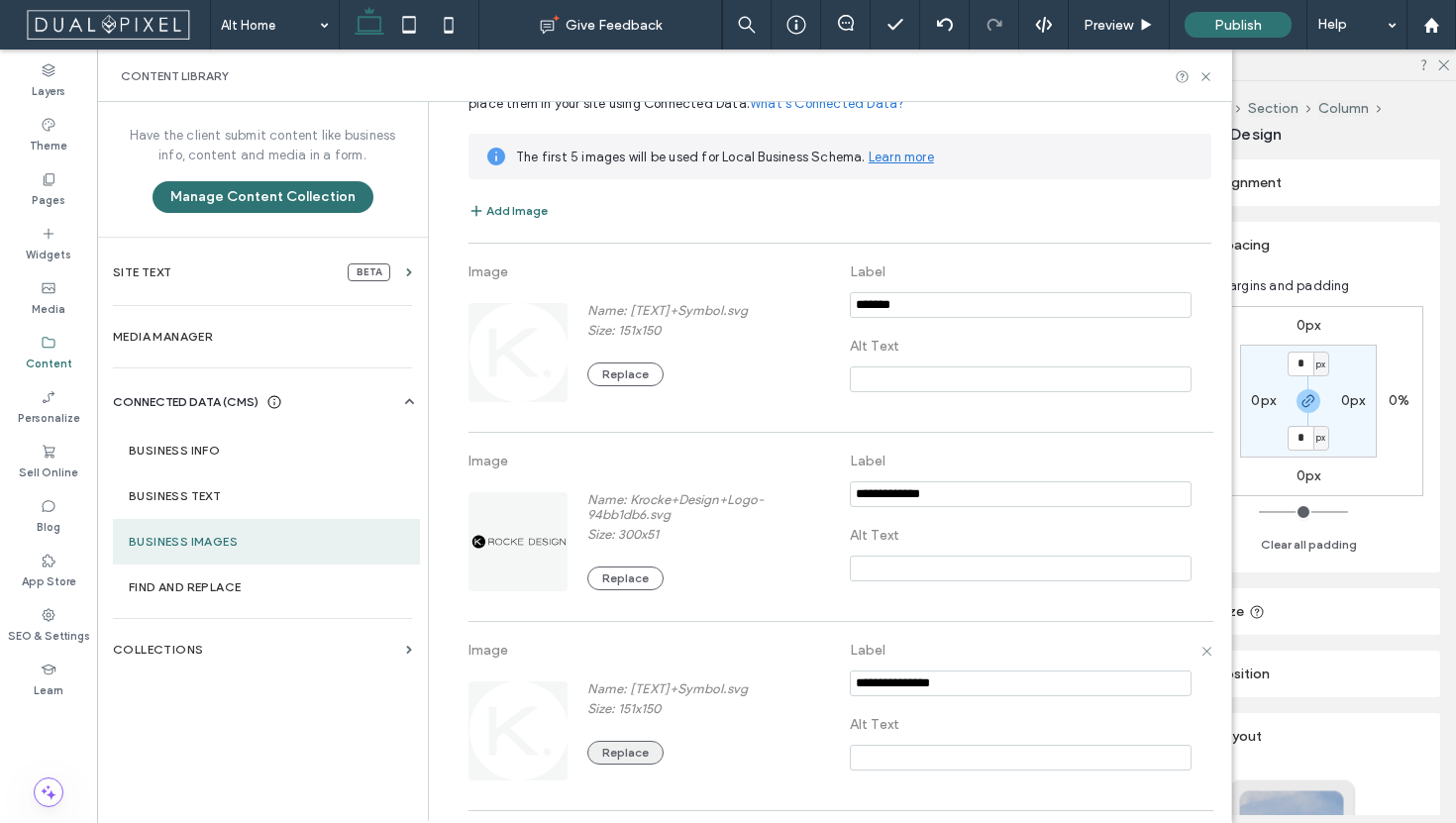 click on "Replace" at bounding box center (625, 753) 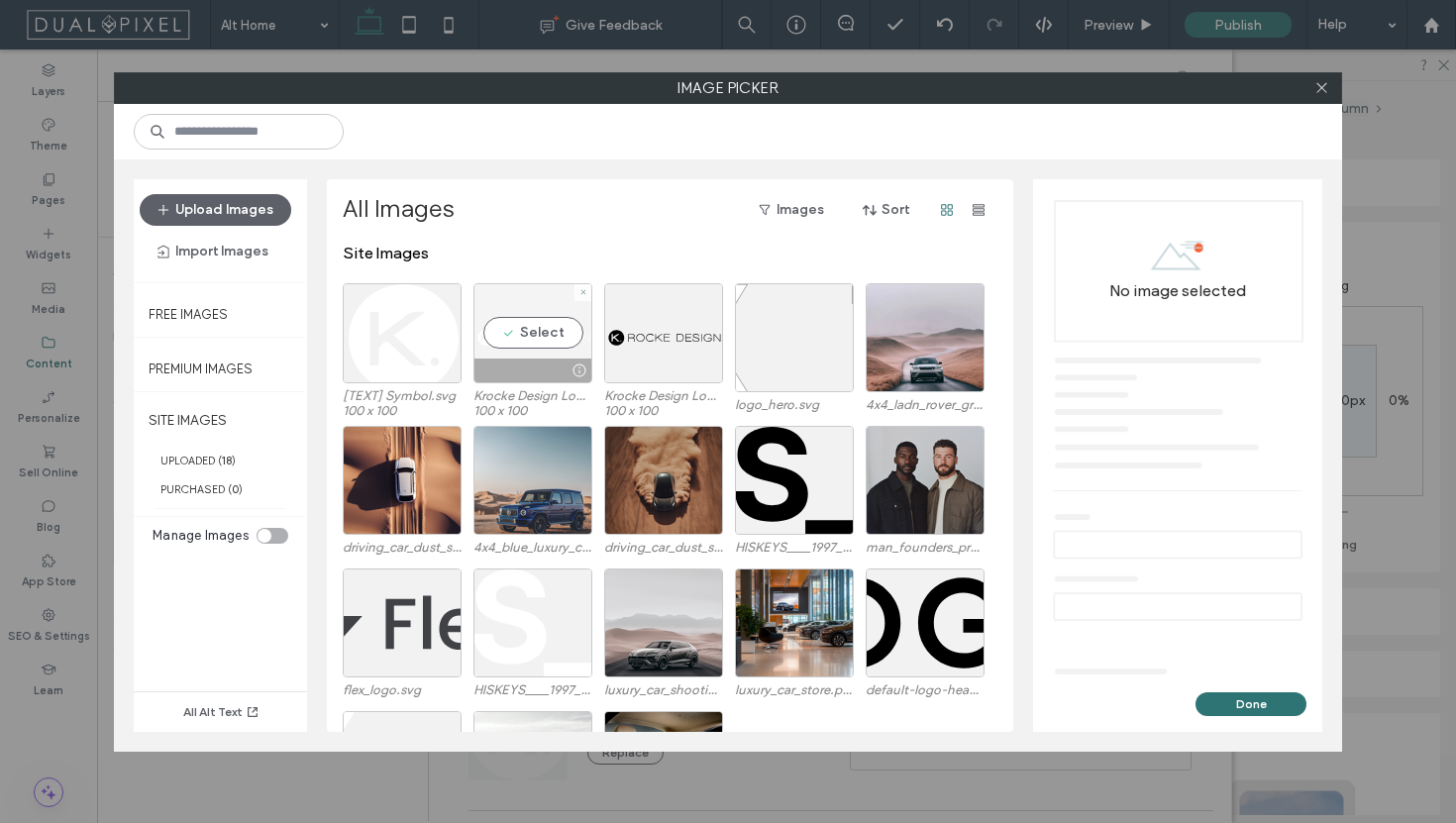 click on "Select" at bounding box center (533, 333) 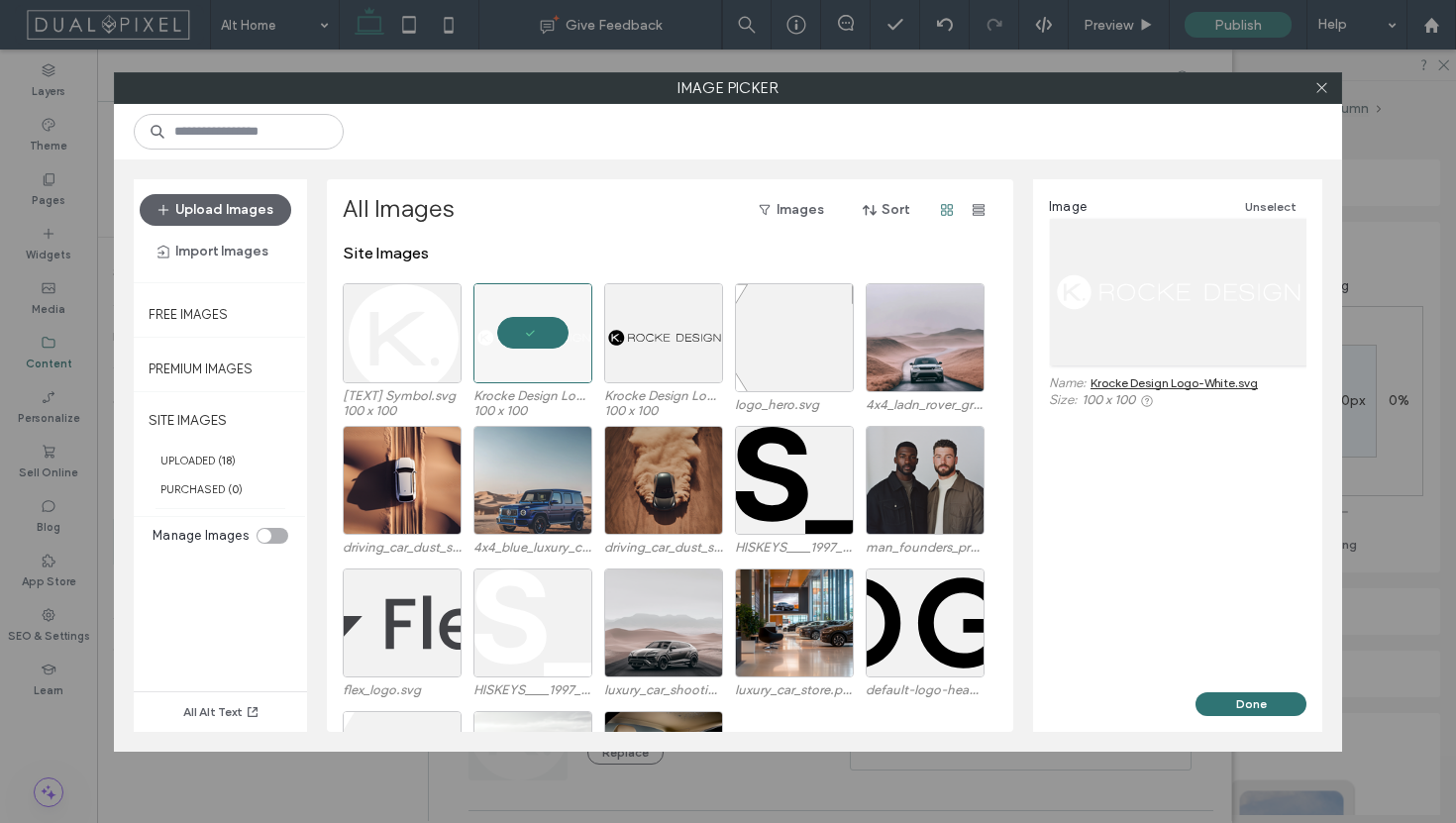click on "Done" at bounding box center (1251, 704) 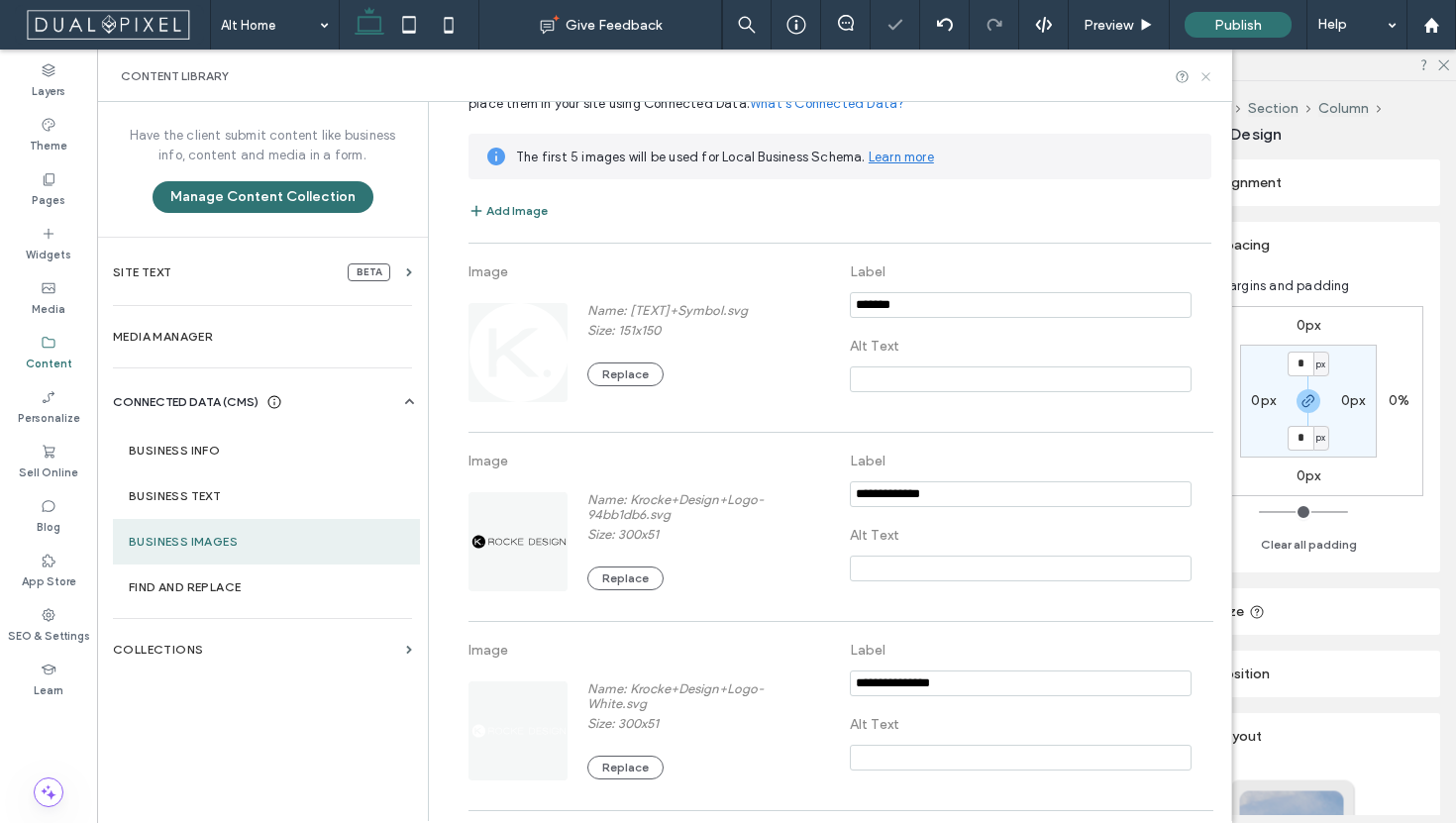 click 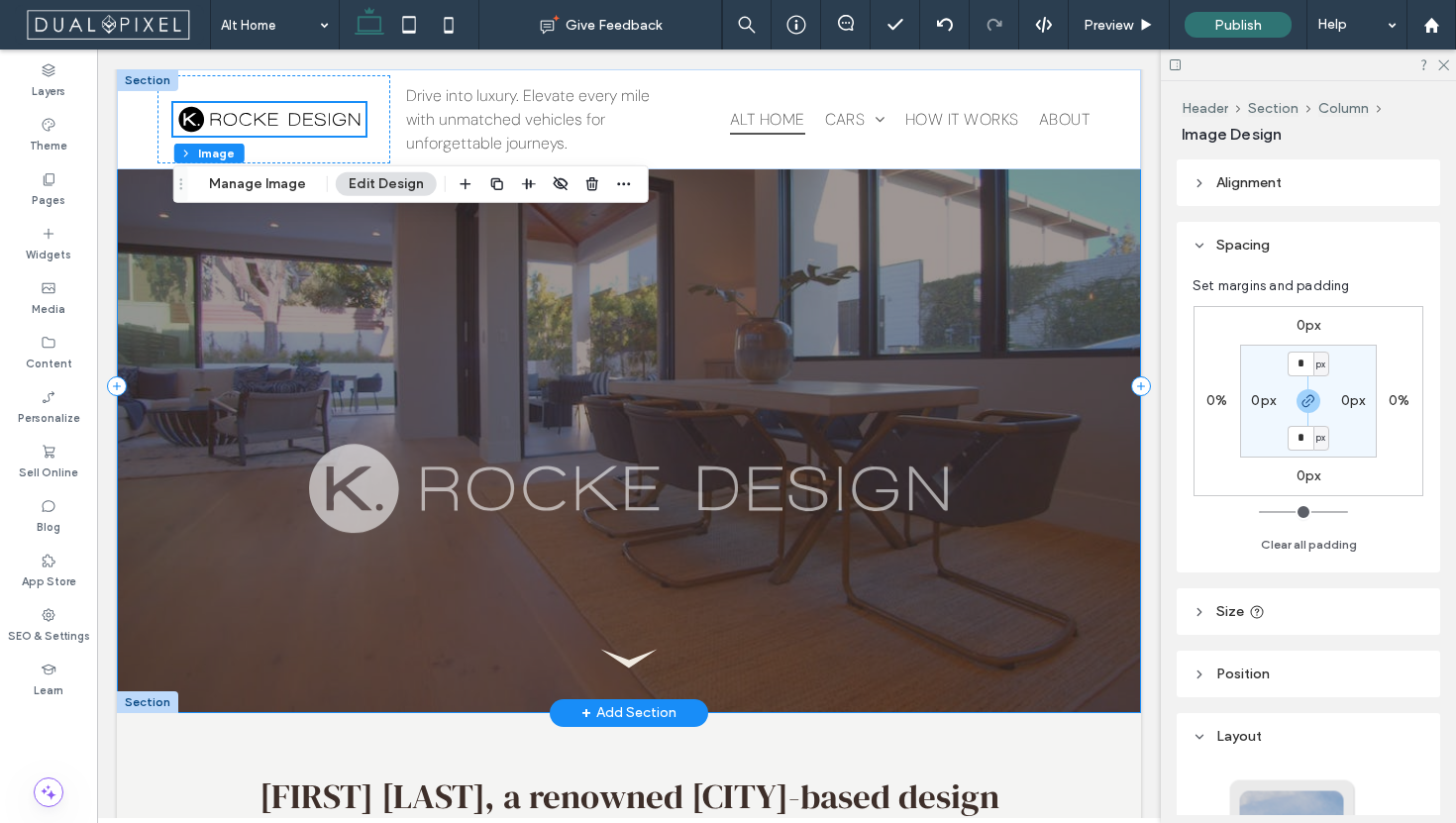 scroll, scrollTop: 0, scrollLeft: 0, axis: both 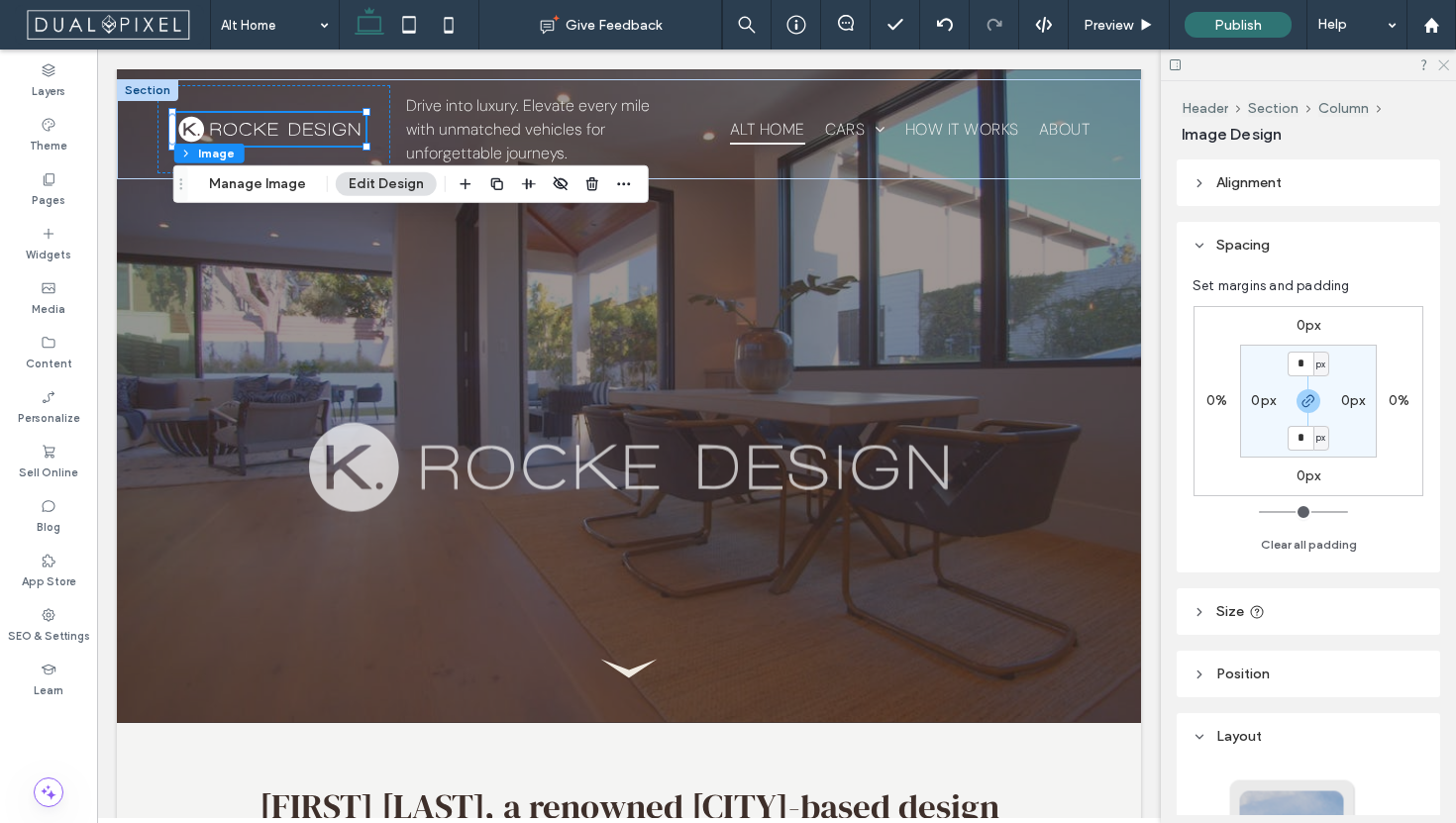 click 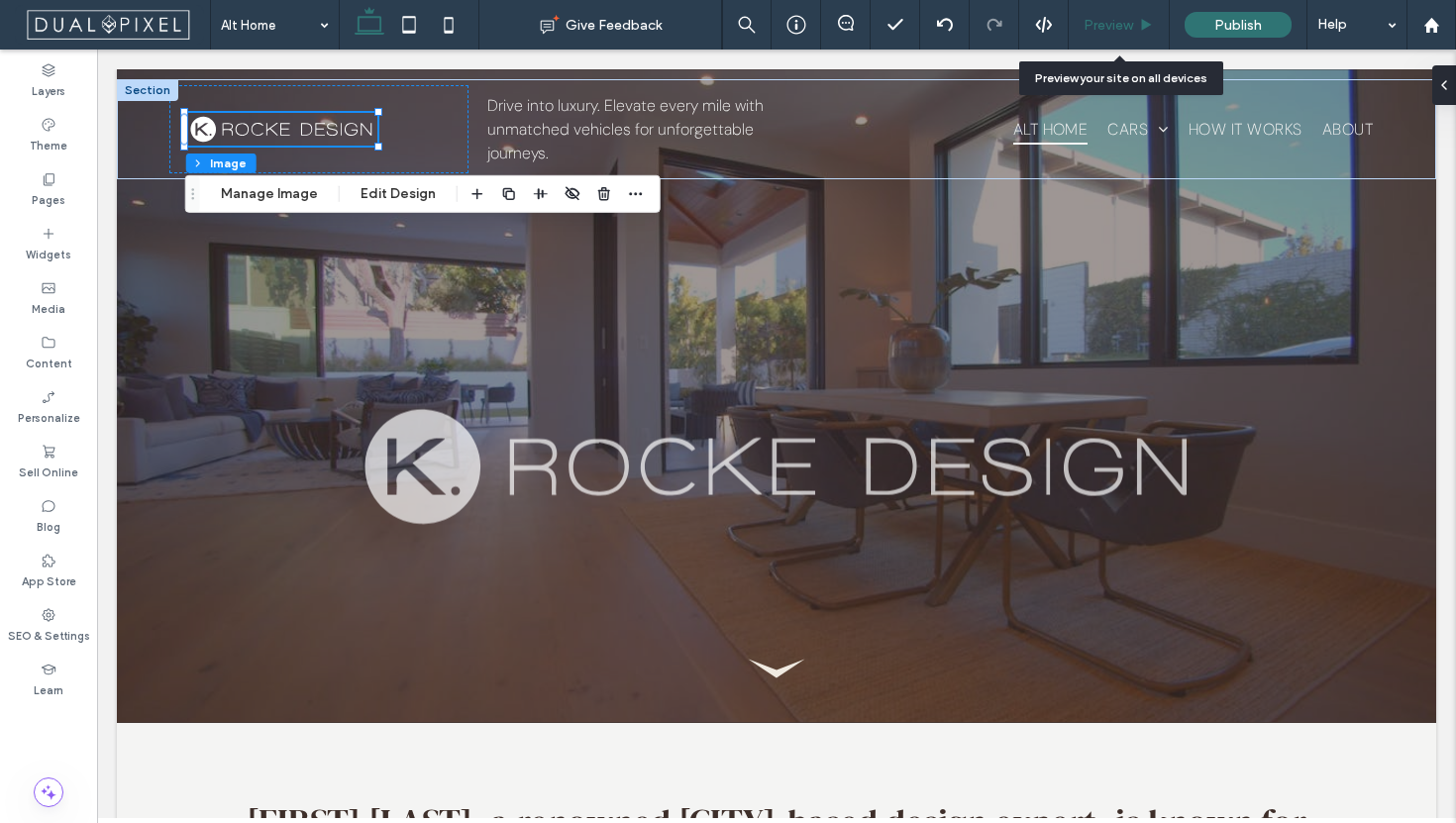 click on "Preview" at bounding box center [1108, 25] 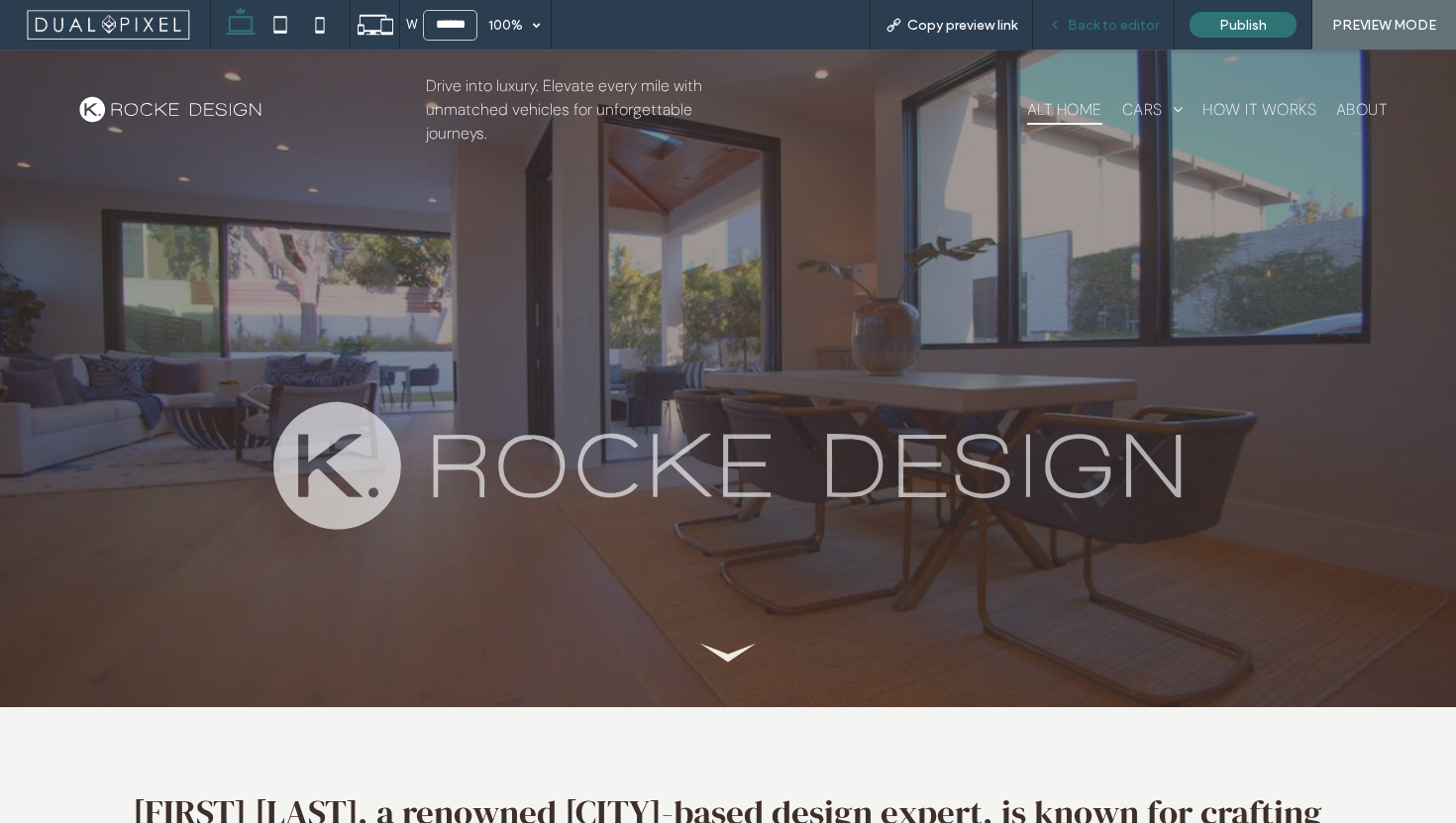 click on "Back to editor" at bounding box center (1113, 25) 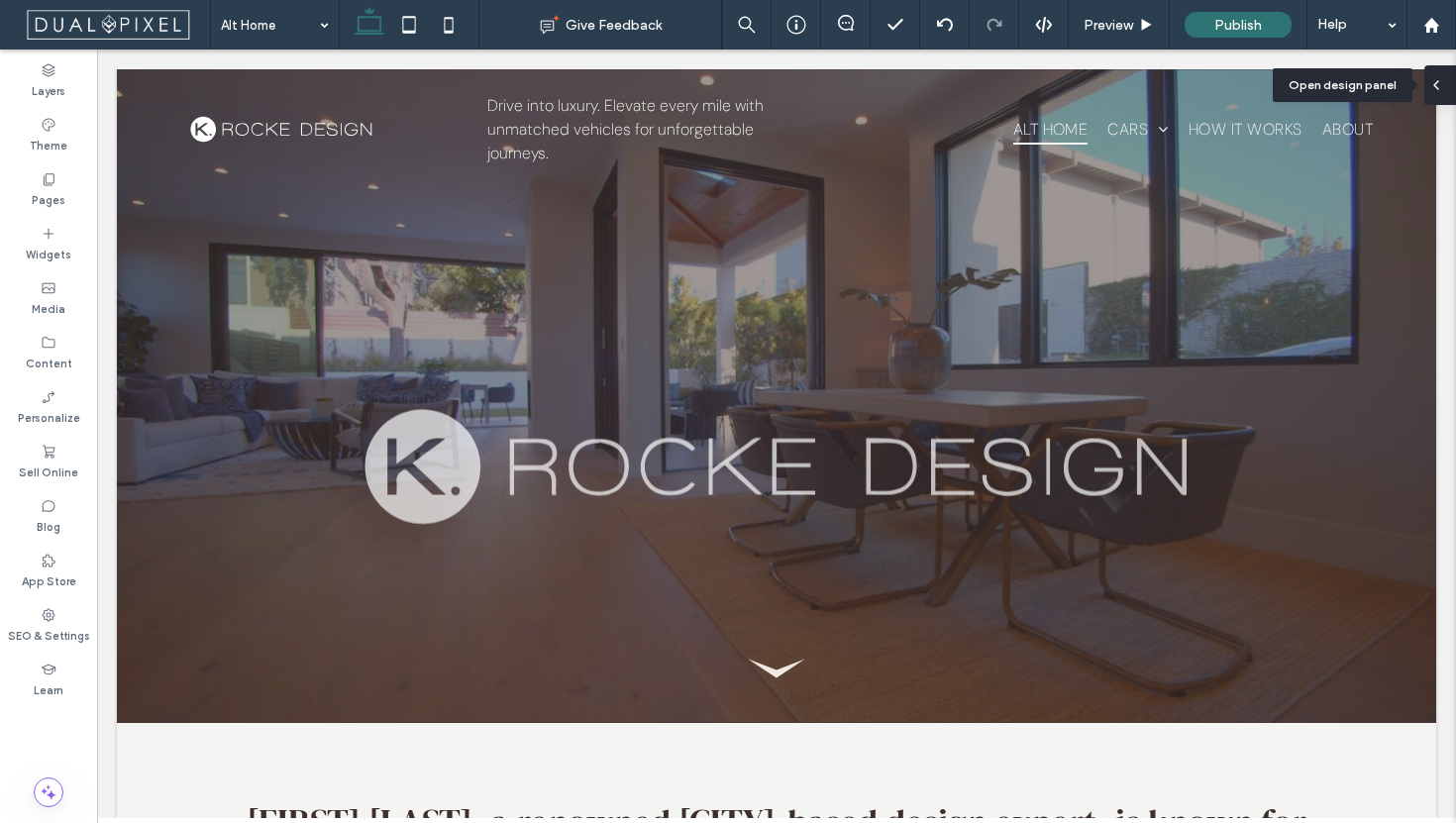 click 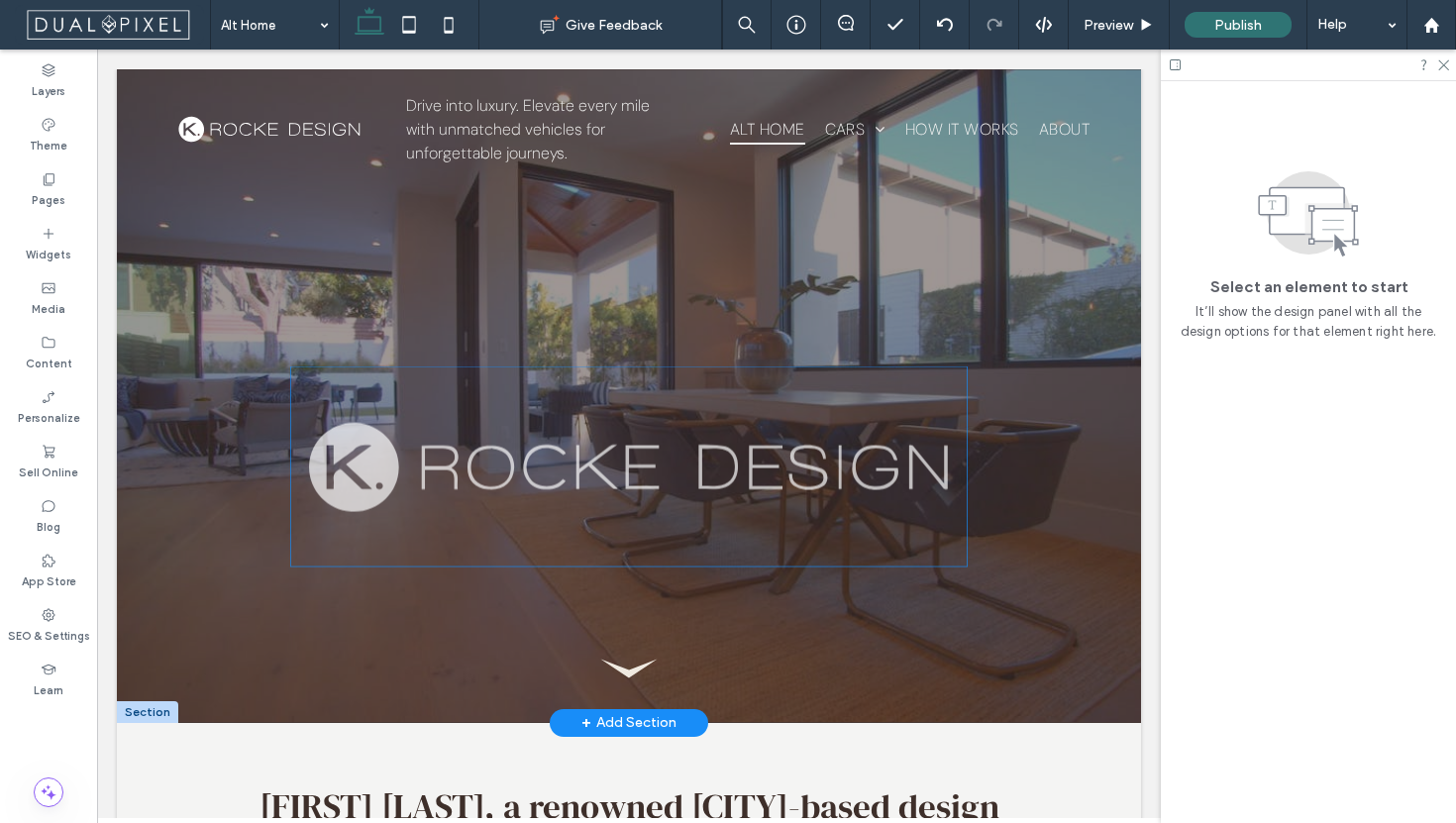 click at bounding box center (628, 466) 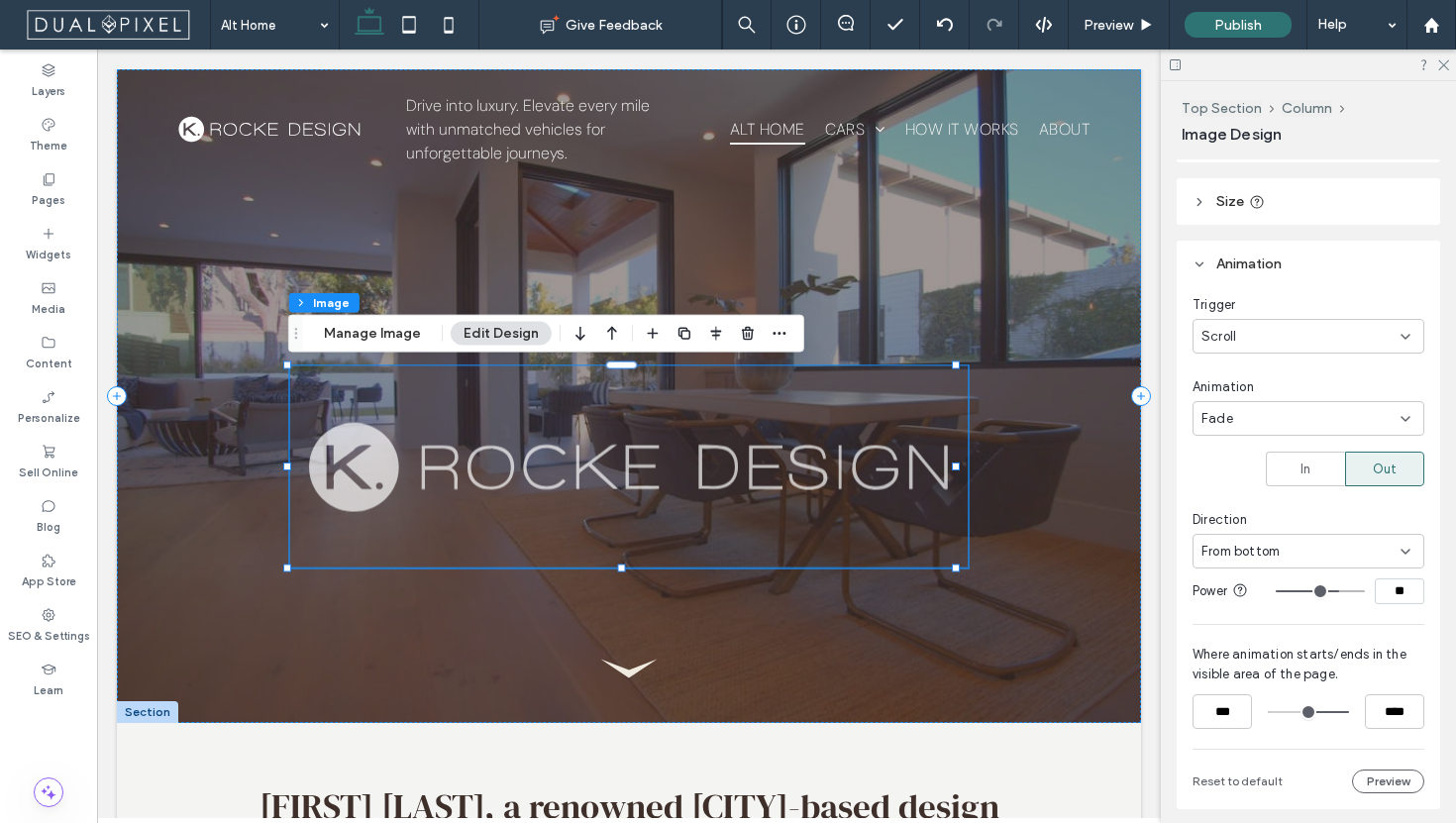 scroll, scrollTop: 416, scrollLeft: 0, axis: vertical 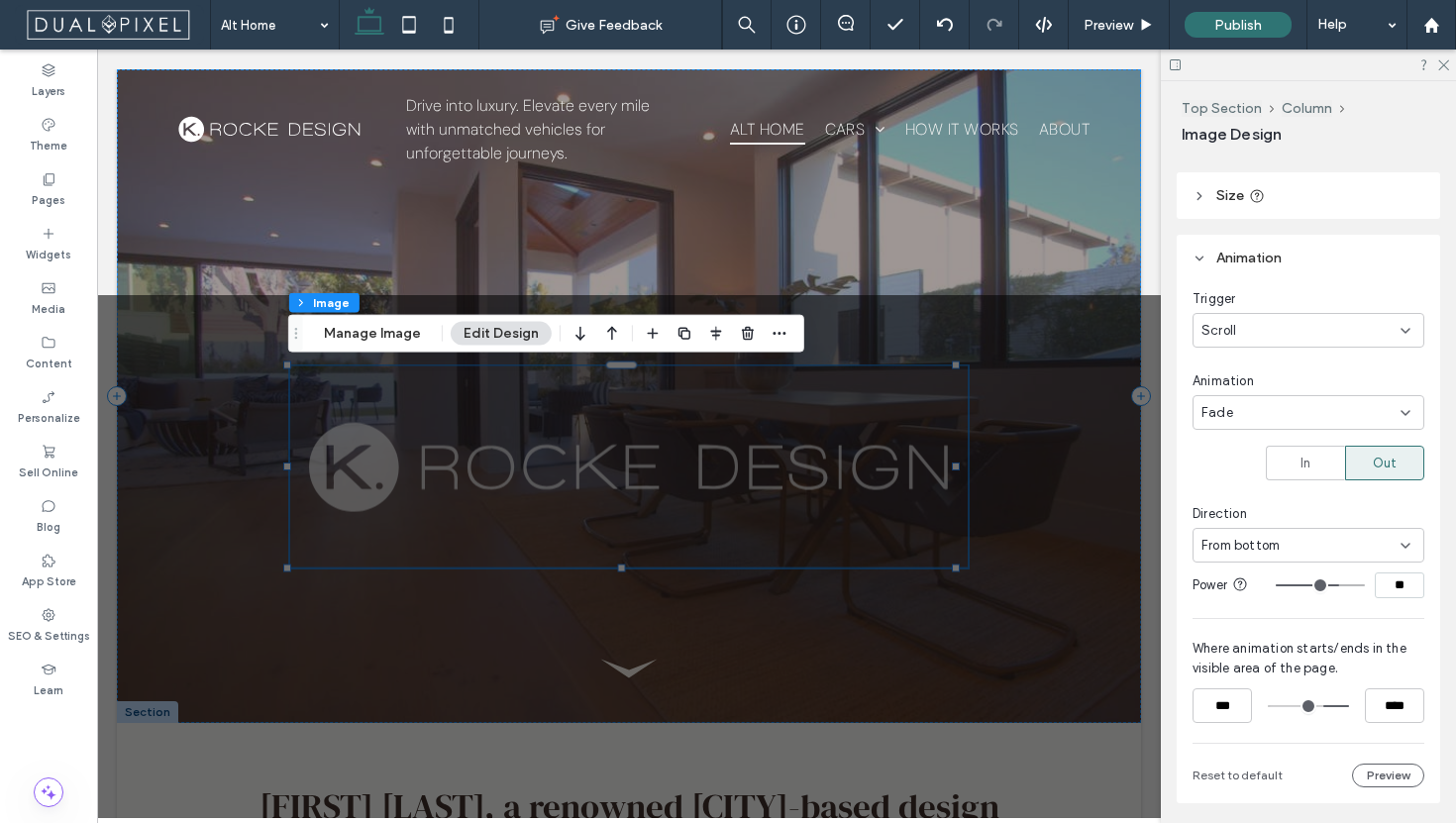 click at bounding box center [1308, 706] 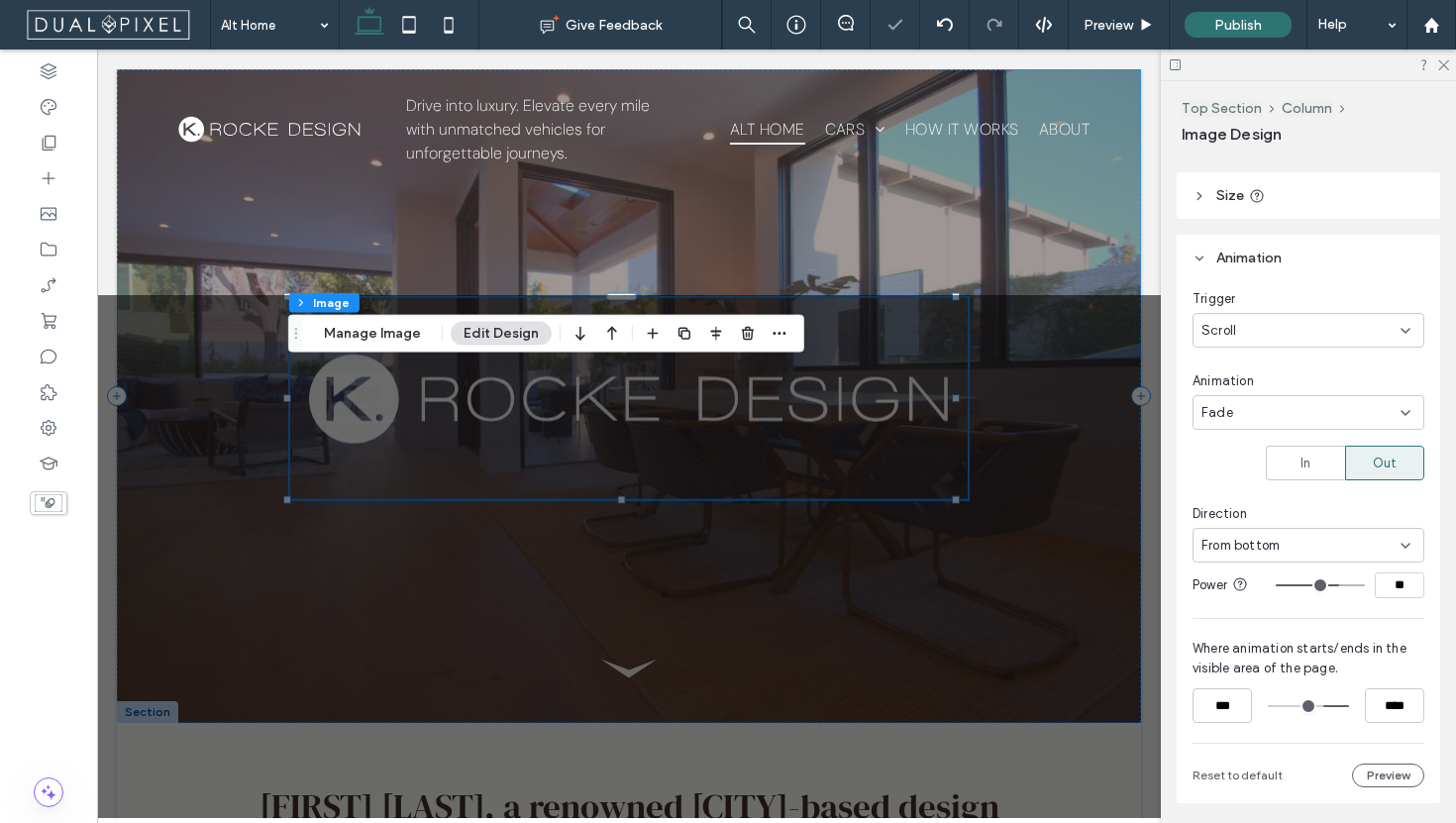 type on "***" 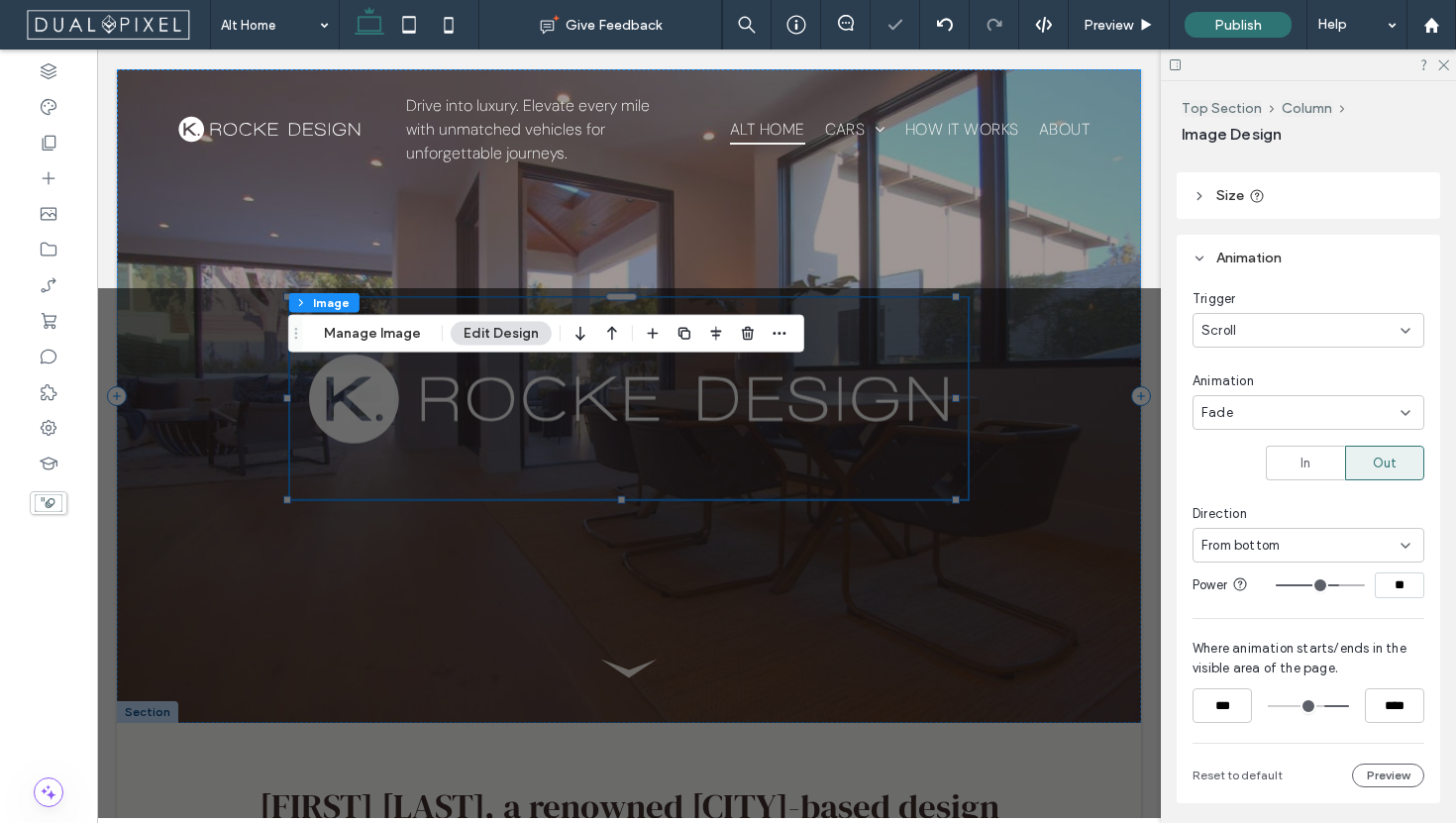 click at bounding box center [1308, 706] 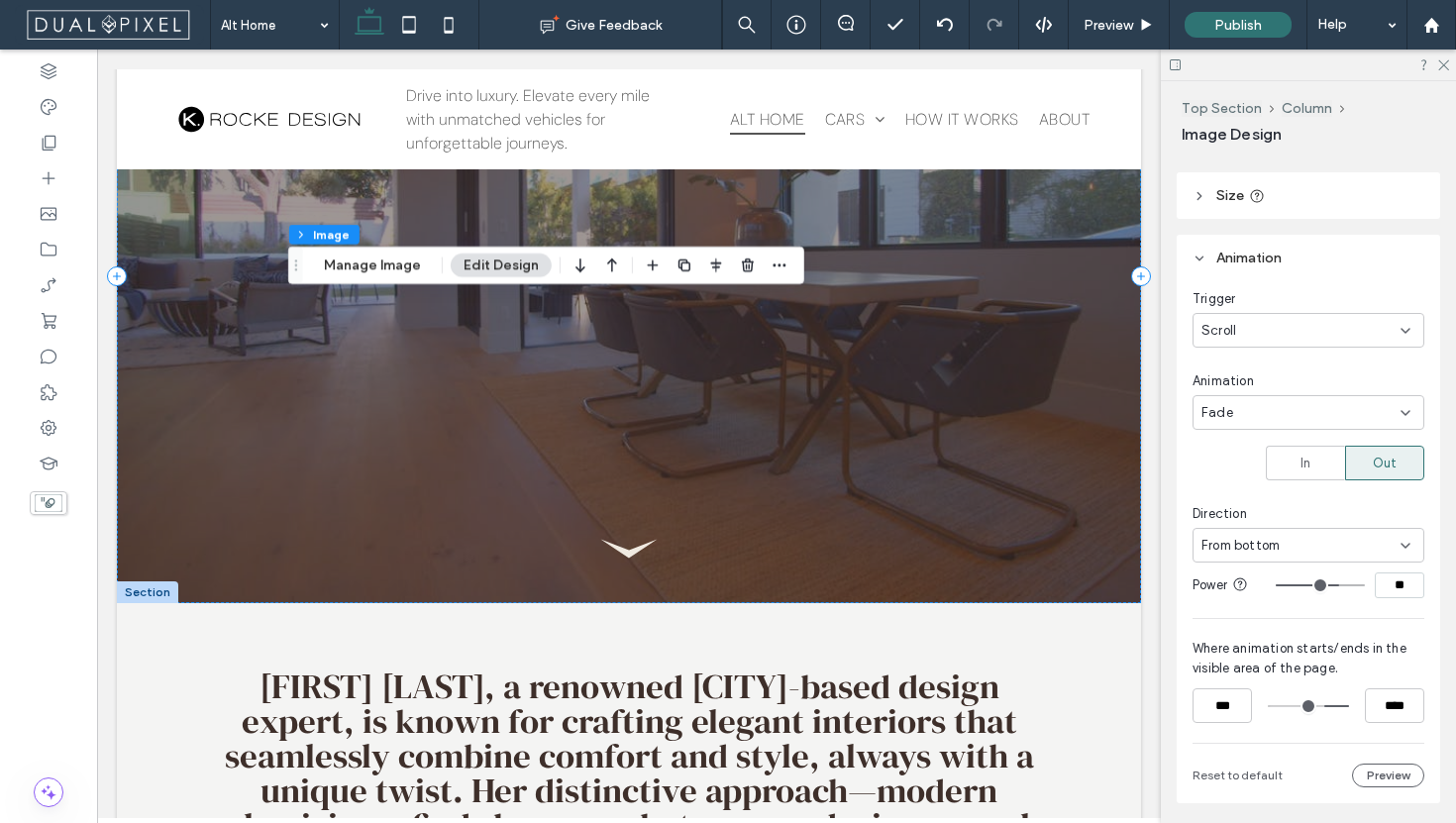 scroll, scrollTop: 0, scrollLeft: 0, axis: both 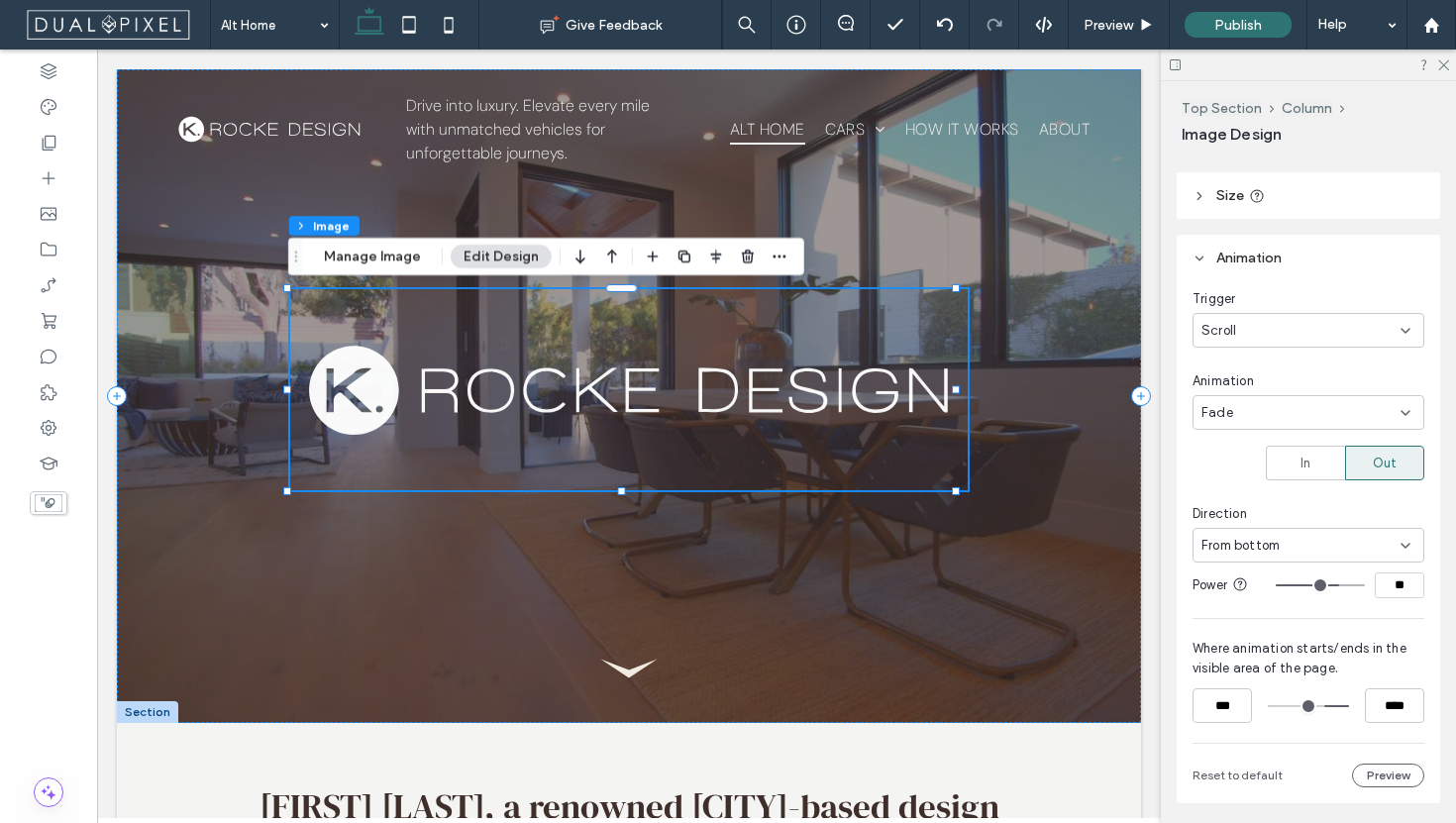 drag, startPoint x: 1155, startPoint y: 126, endPoint x: 1293, endPoint y: 55, distance: 155.19343 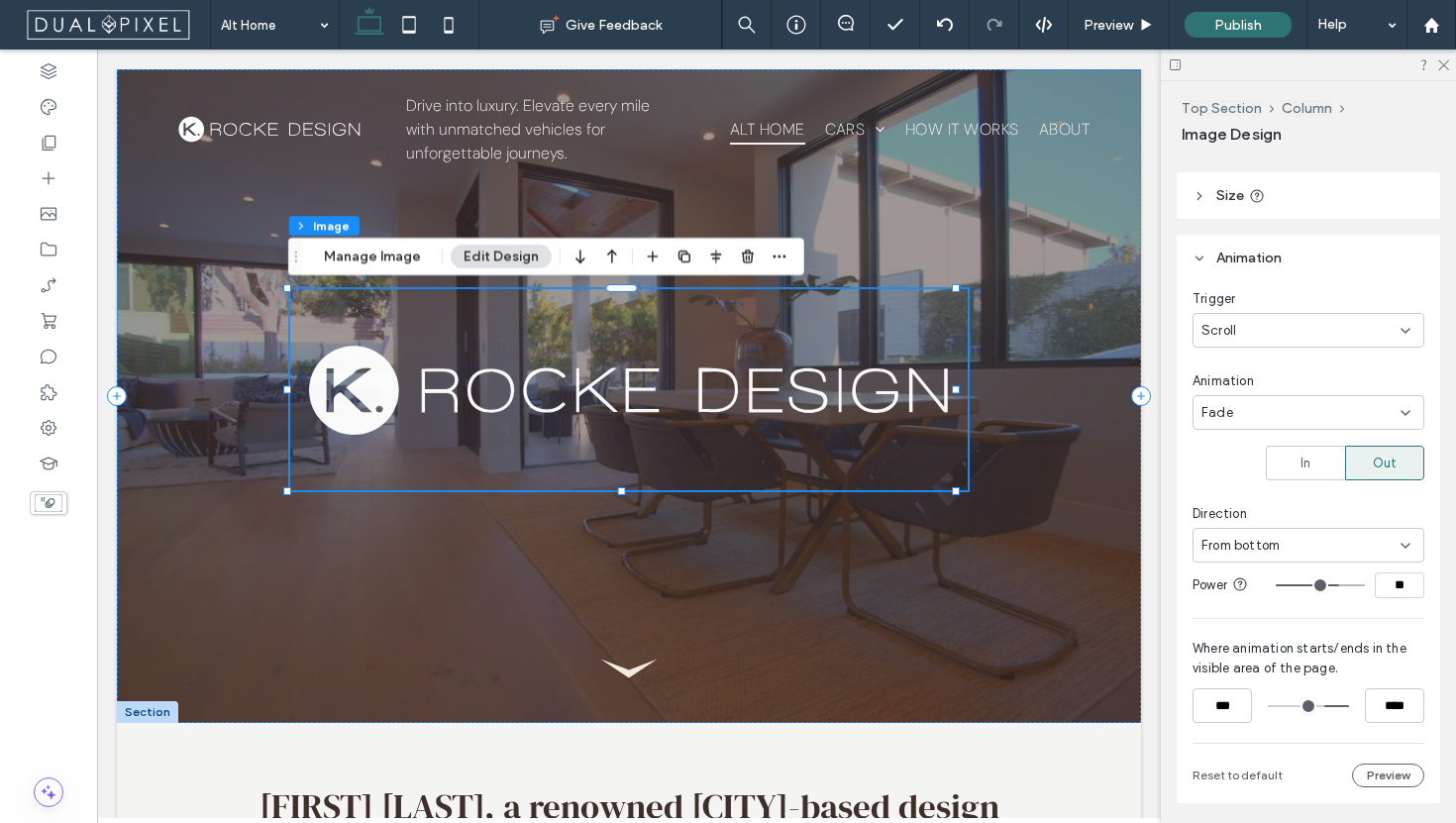 click at bounding box center (1308, 64) 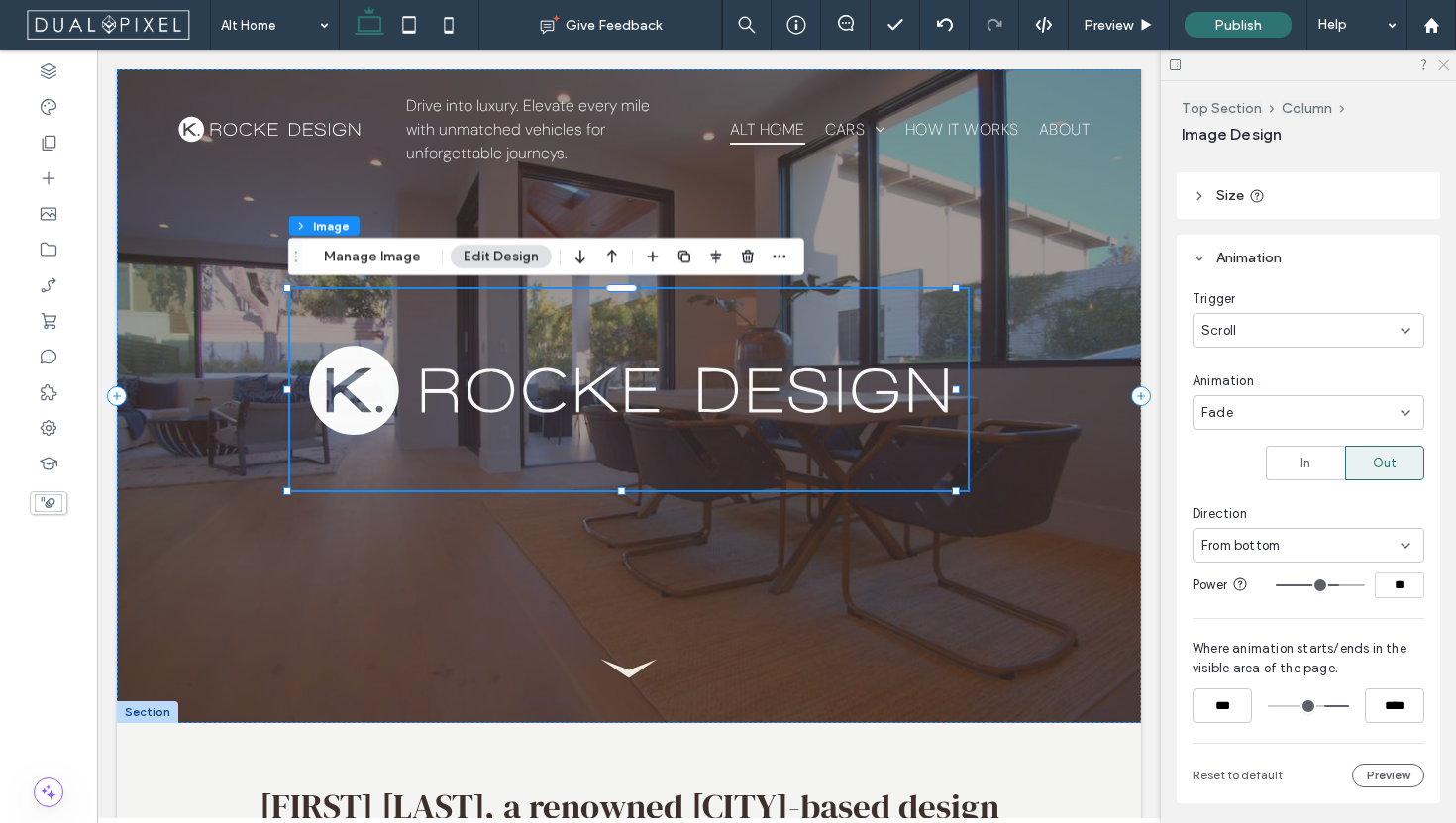 click 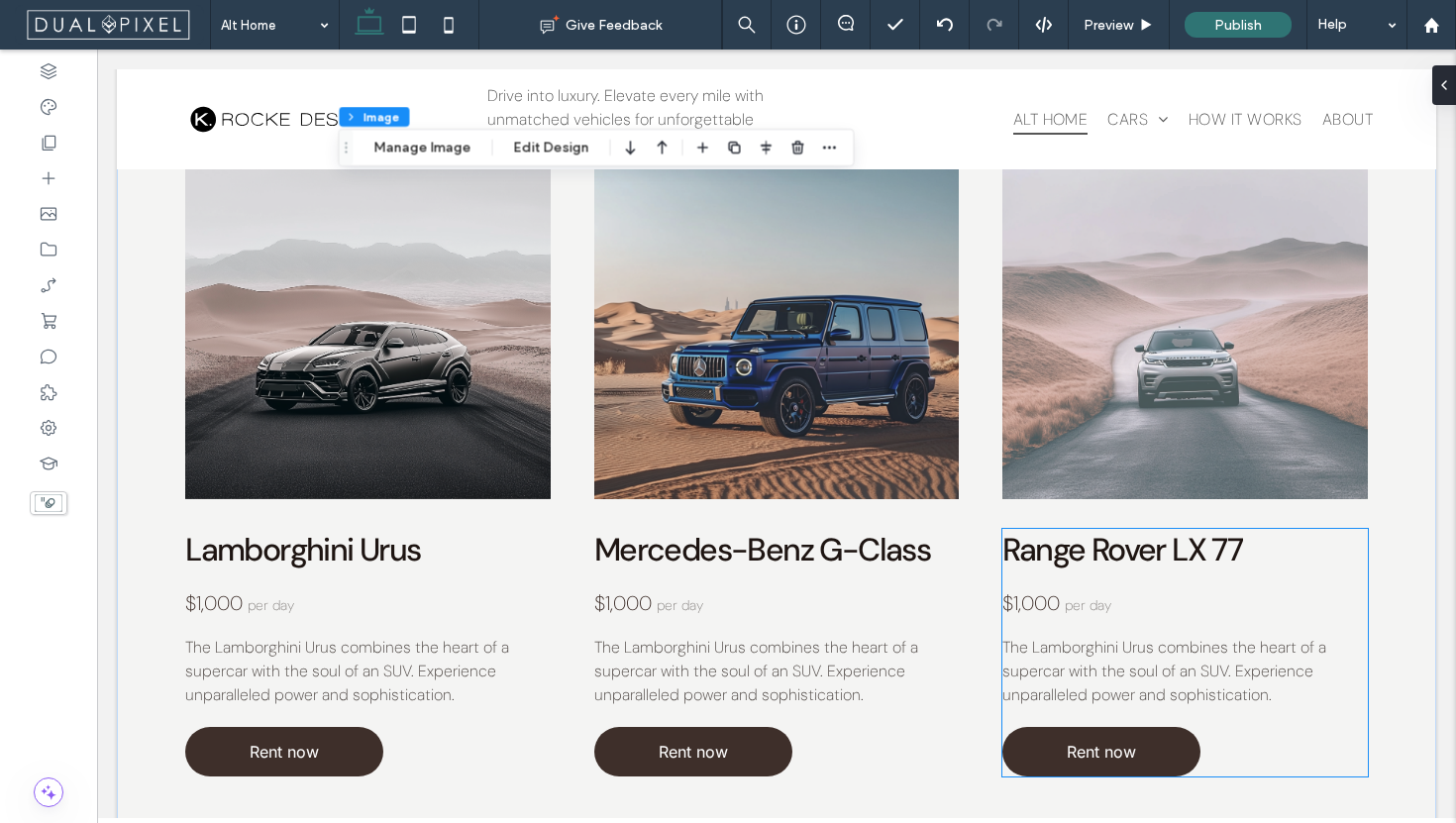 scroll, scrollTop: 2553, scrollLeft: 0, axis: vertical 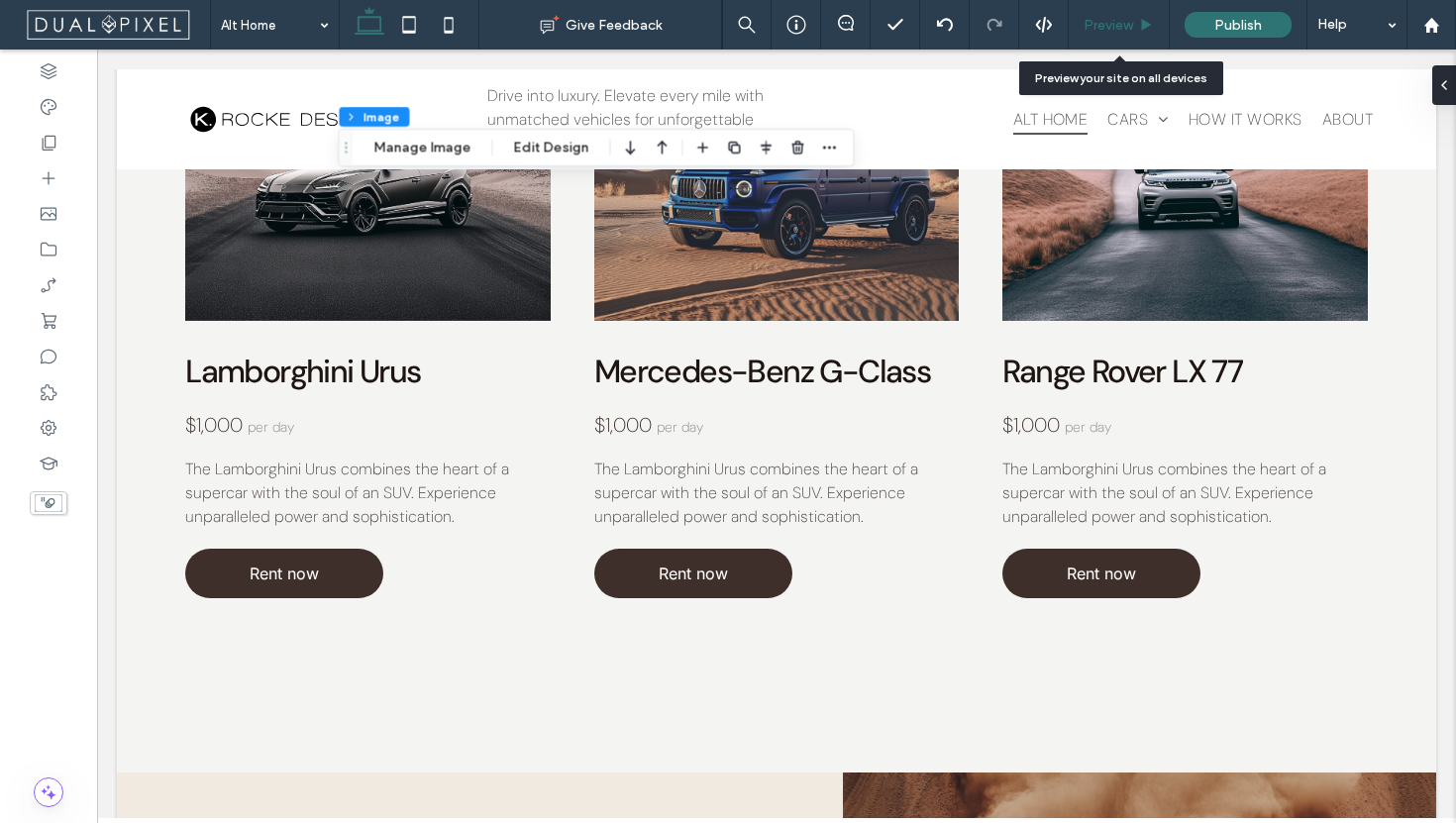 click on "Preview" at bounding box center (1108, 25) 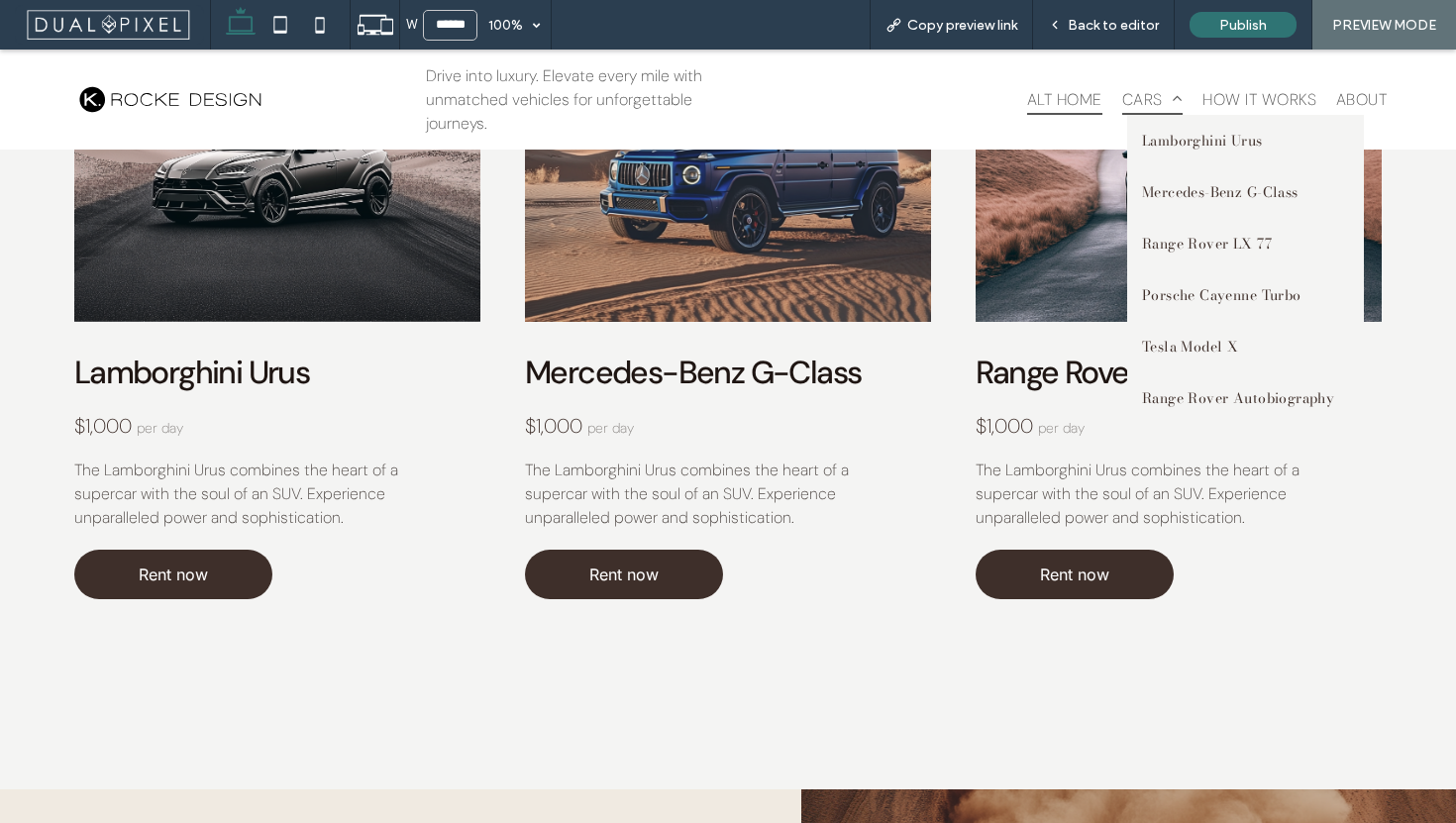 scroll, scrollTop: 2549, scrollLeft: 0, axis: vertical 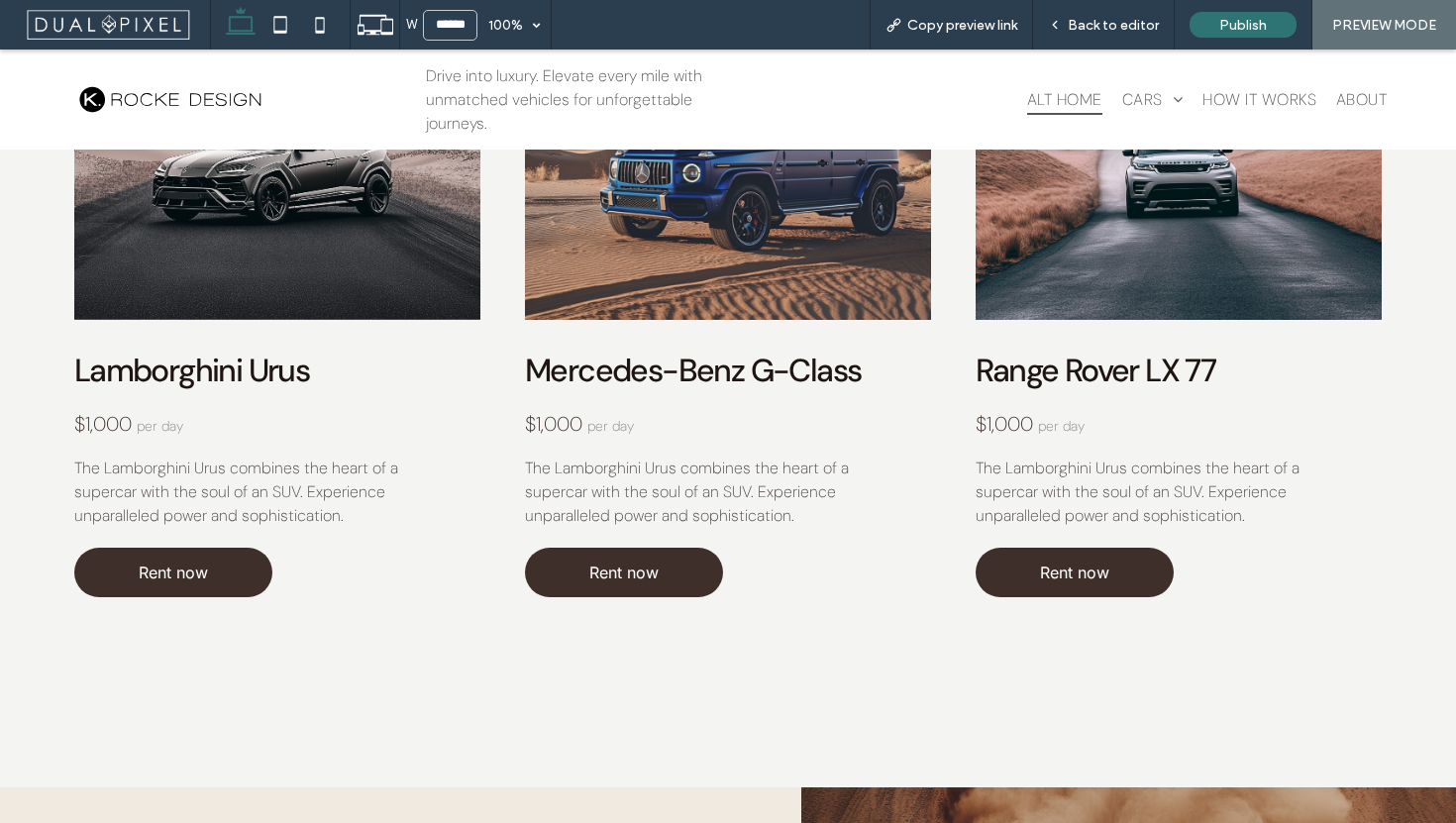 click on "Alt Home" at bounding box center (1065, 99) 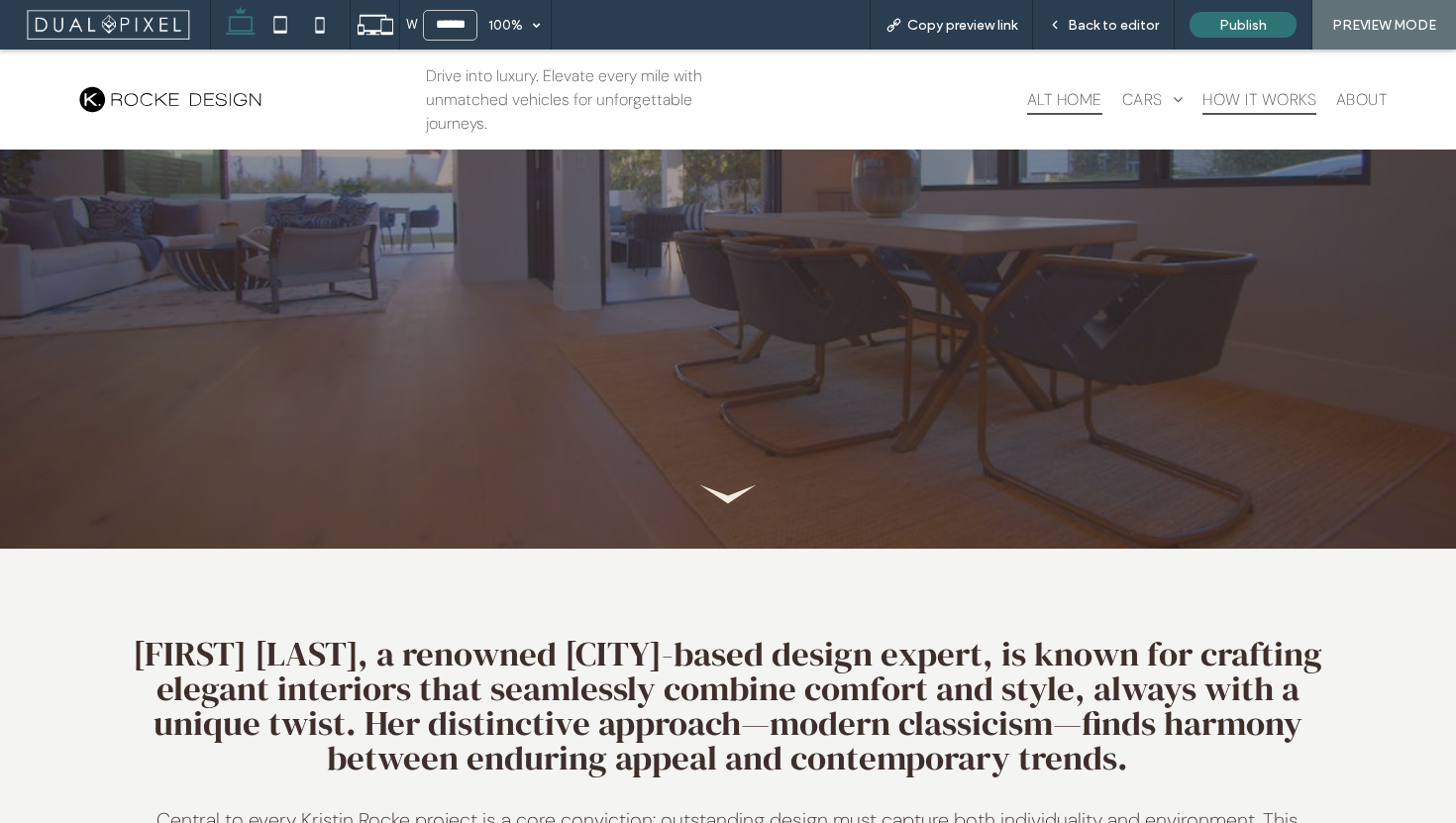 scroll, scrollTop: 5, scrollLeft: 0, axis: vertical 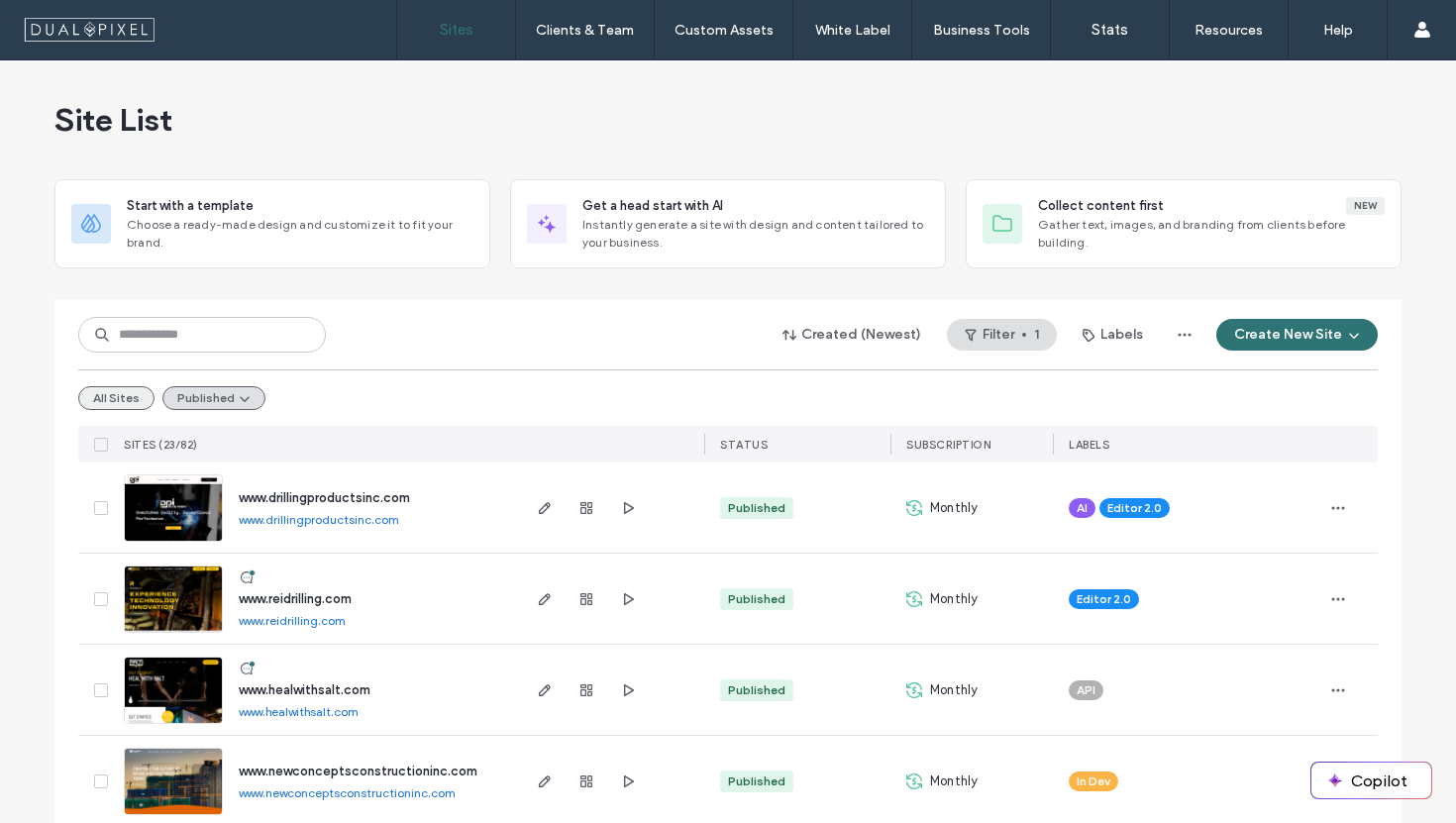 click on "All Sites" at bounding box center (116, 398) 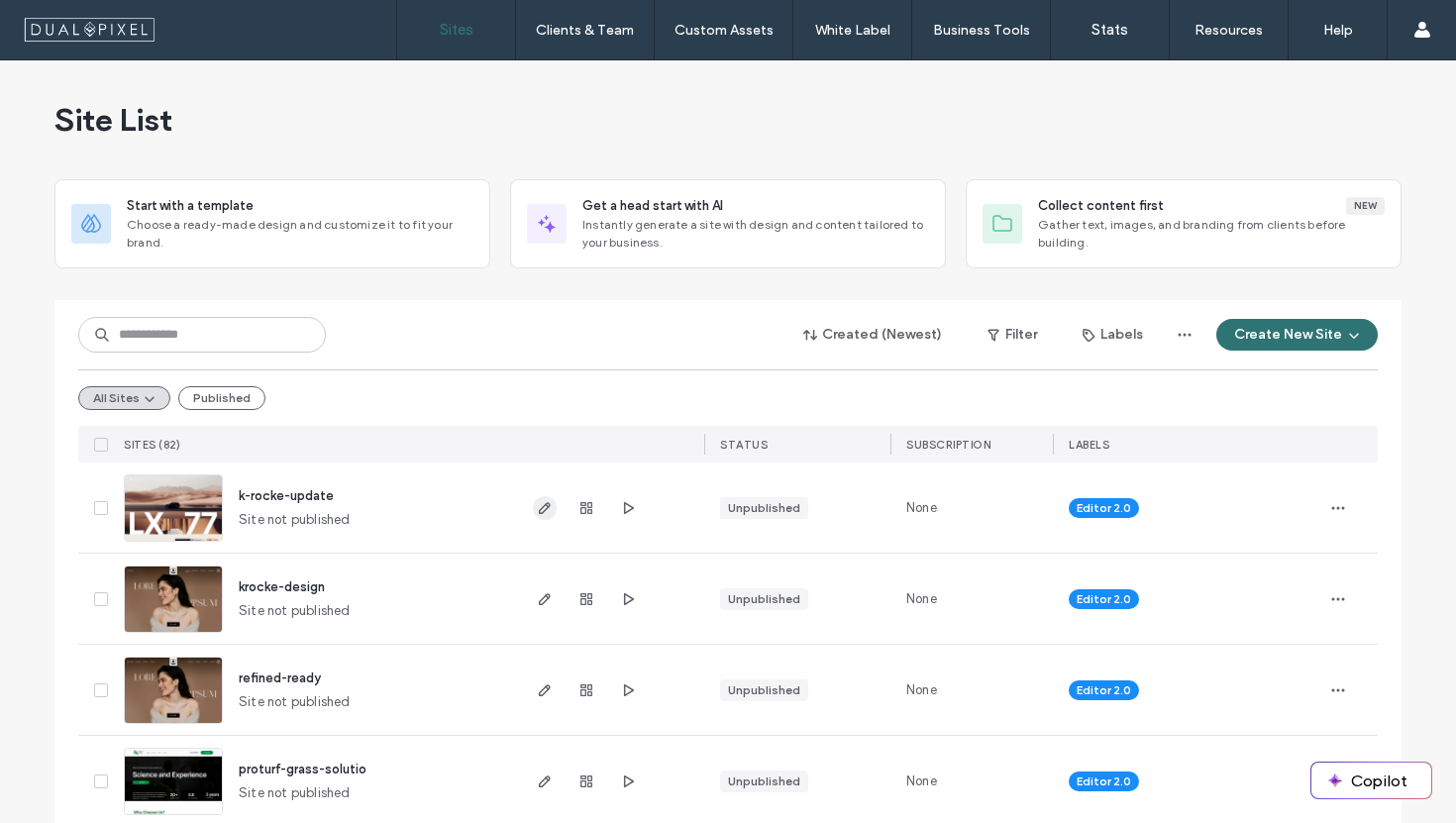click 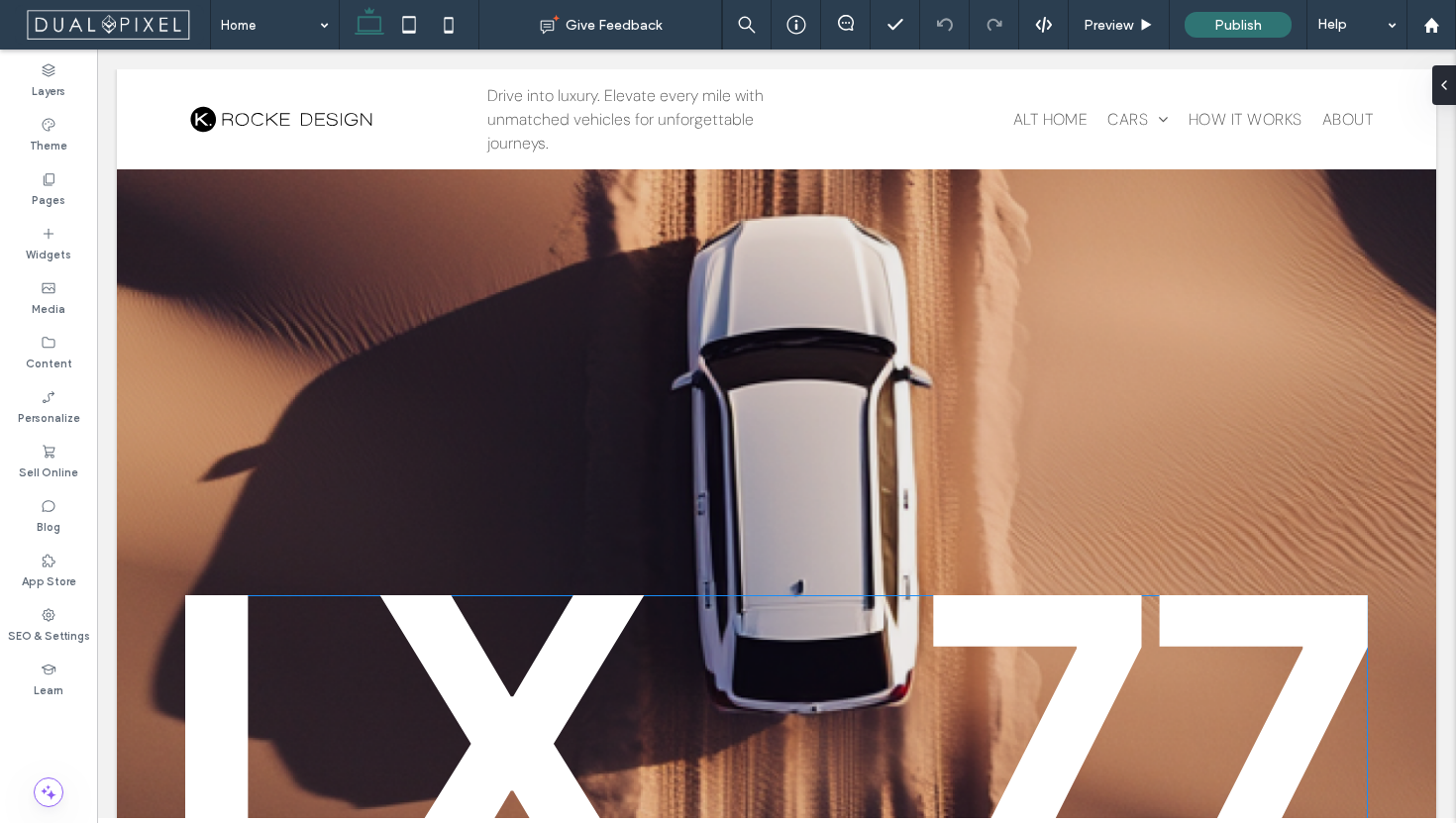 scroll, scrollTop: 801, scrollLeft: 0, axis: vertical 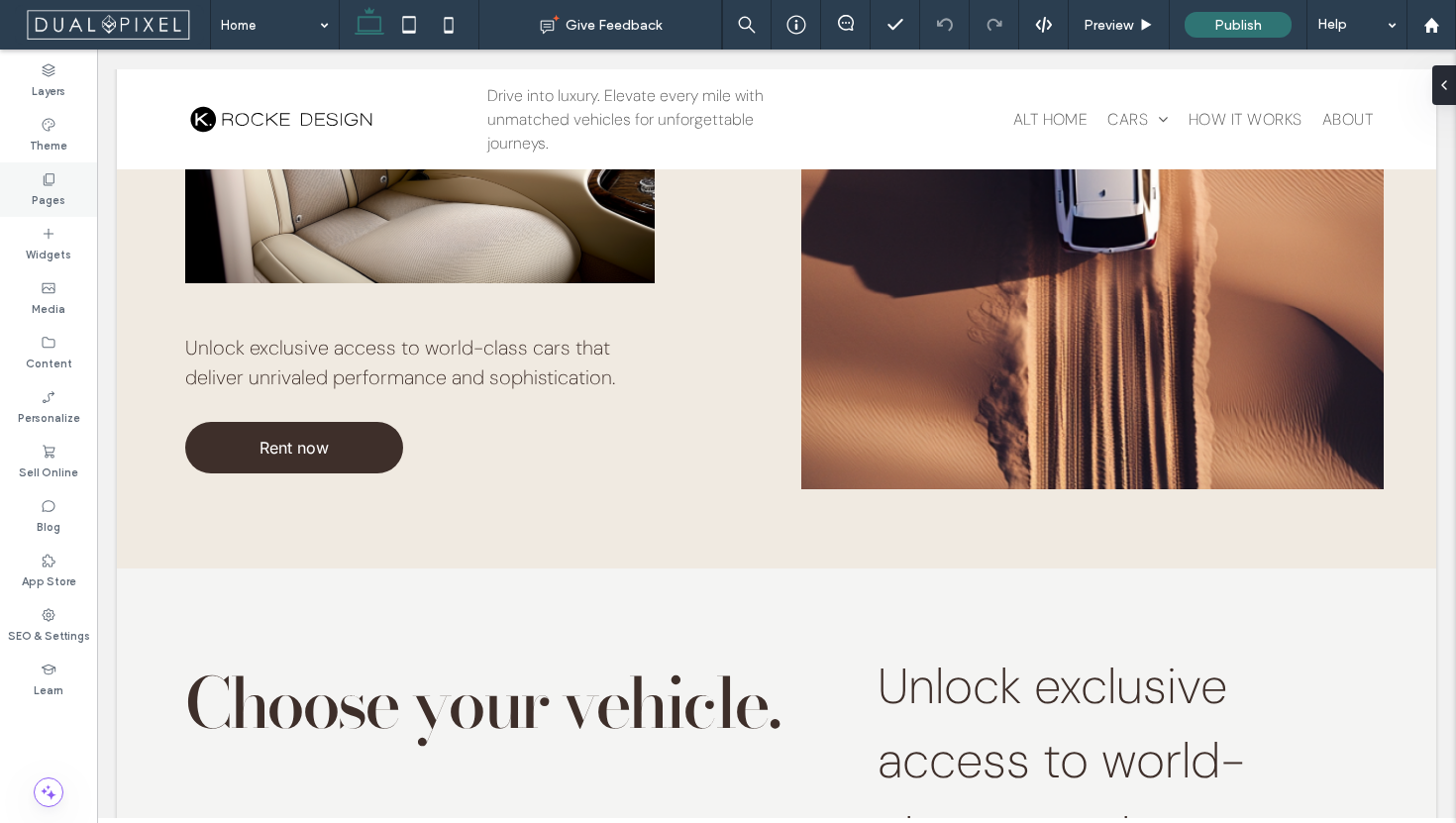 click on "Pages" at bounding box center (49, 189) 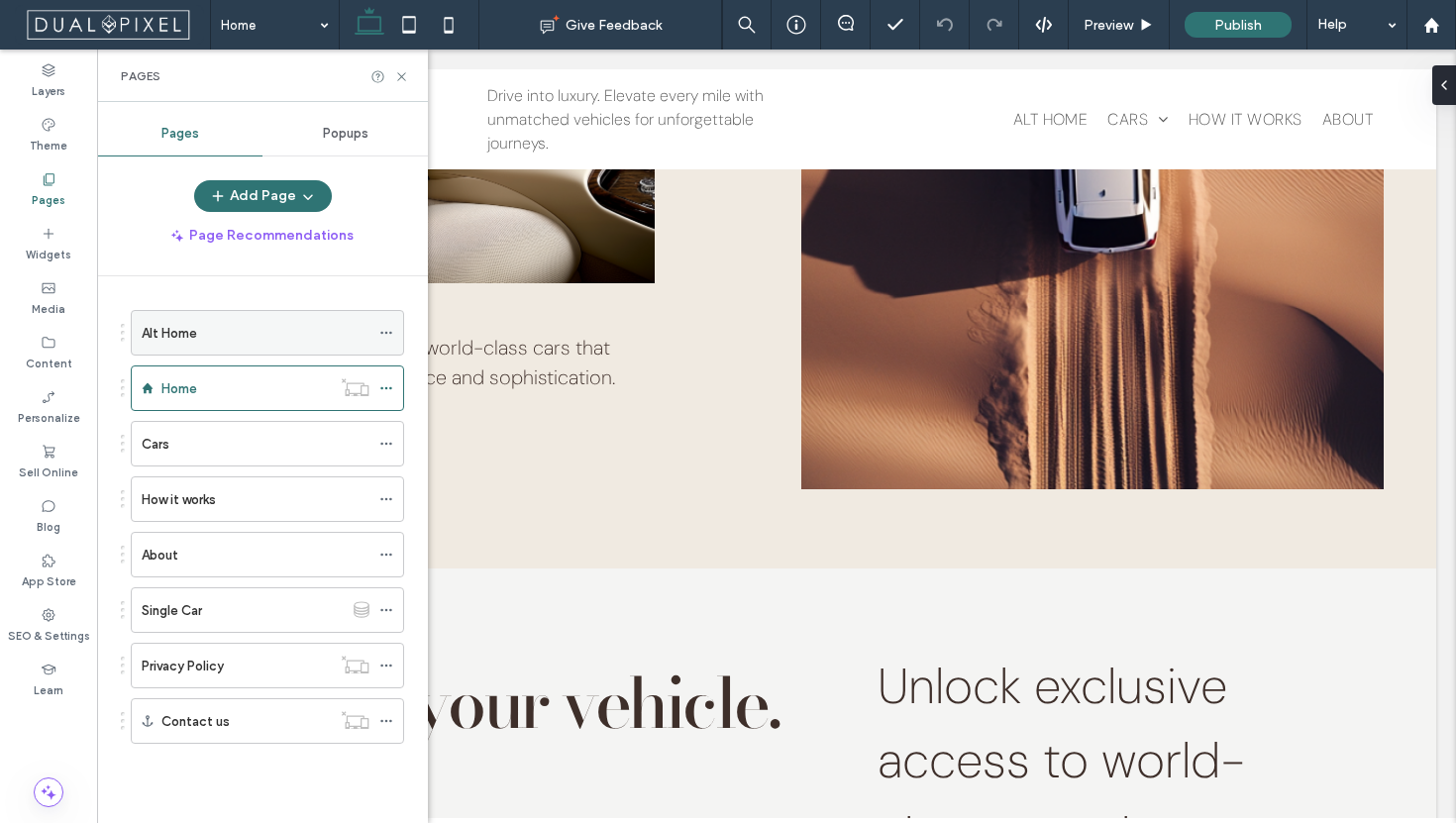 click on "Alt Home" at bounding box center (256, 333) 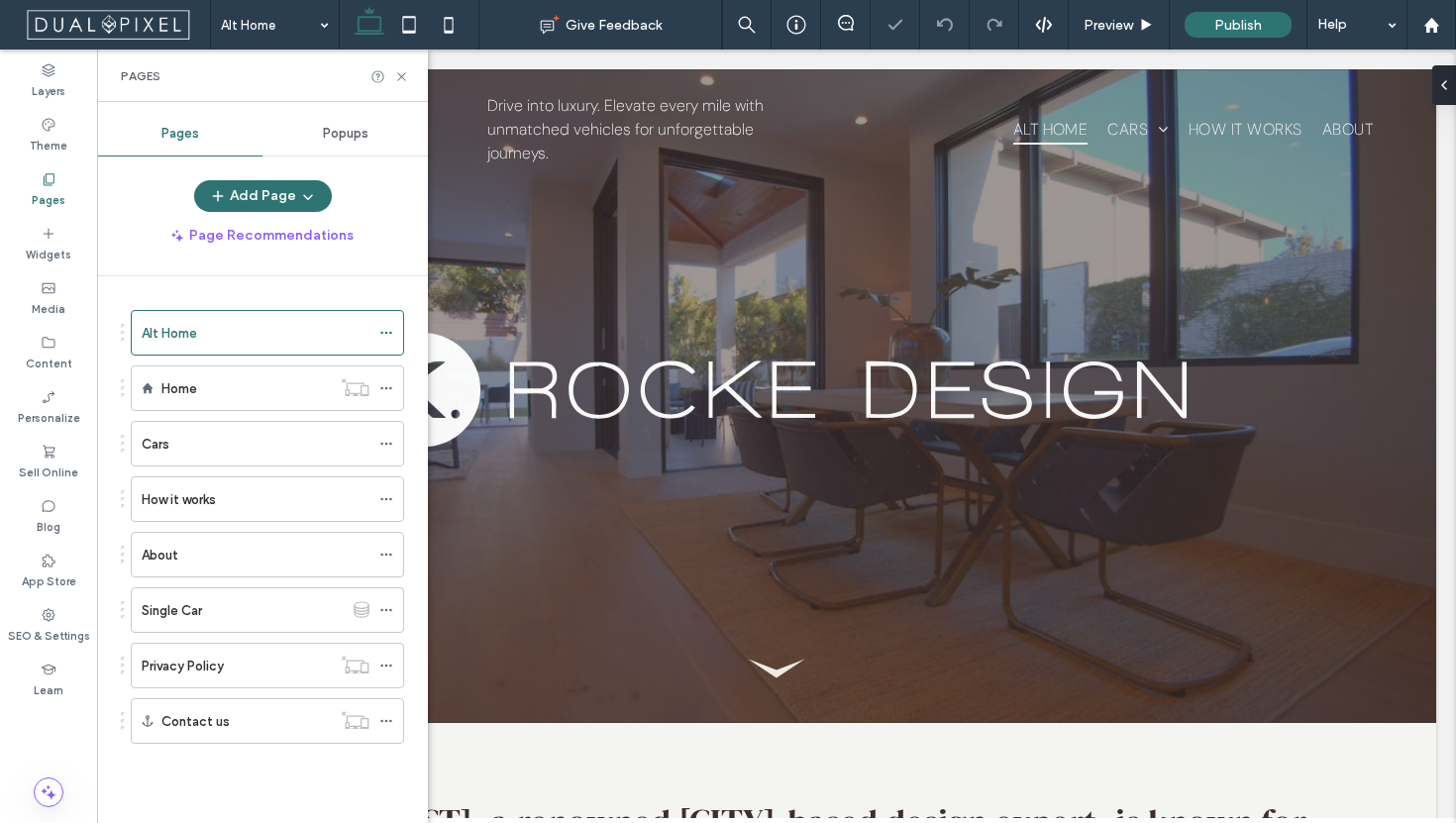 scroll, scrollTop: 0, scrollLeft: 0, axis: both 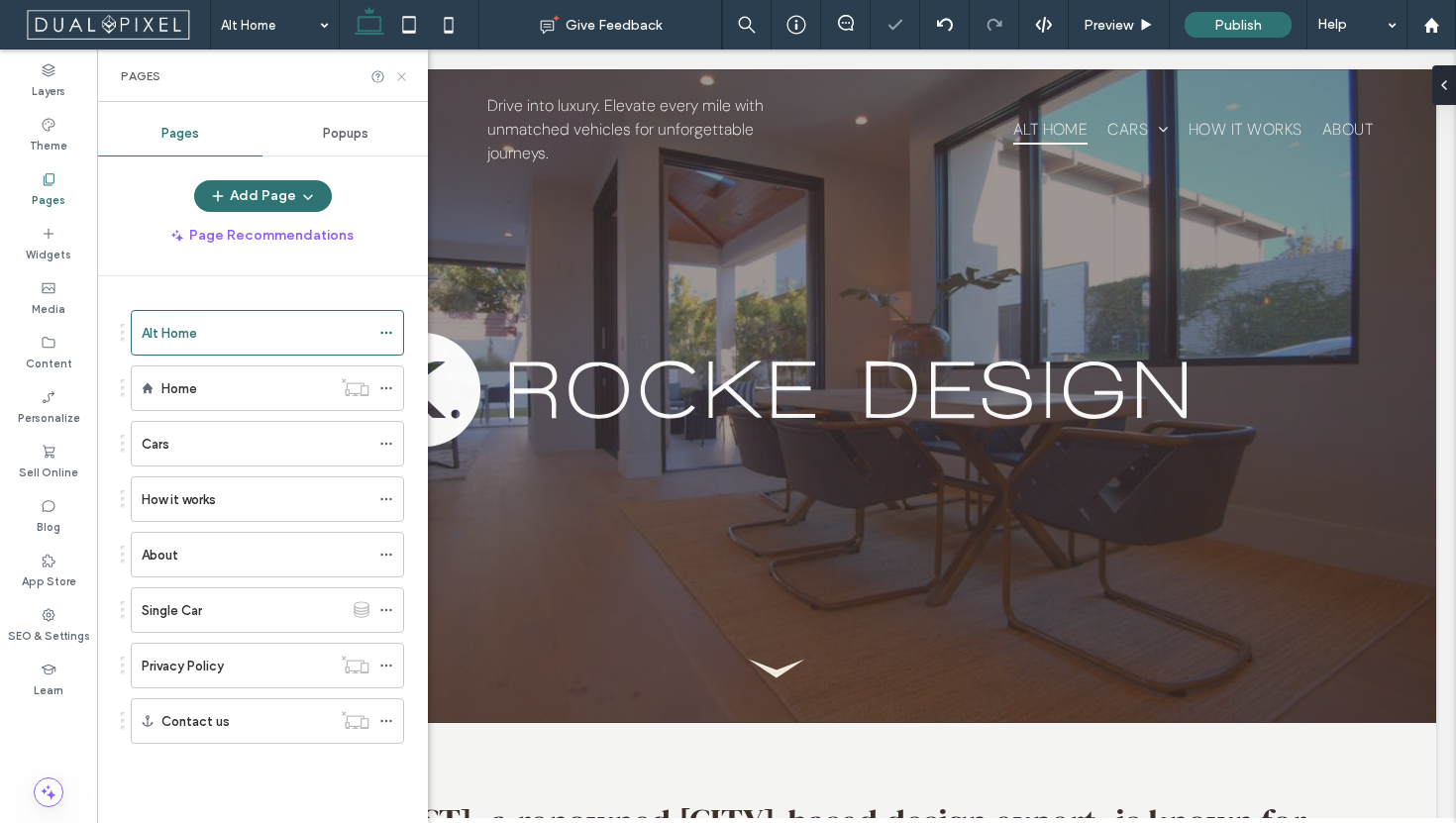 click 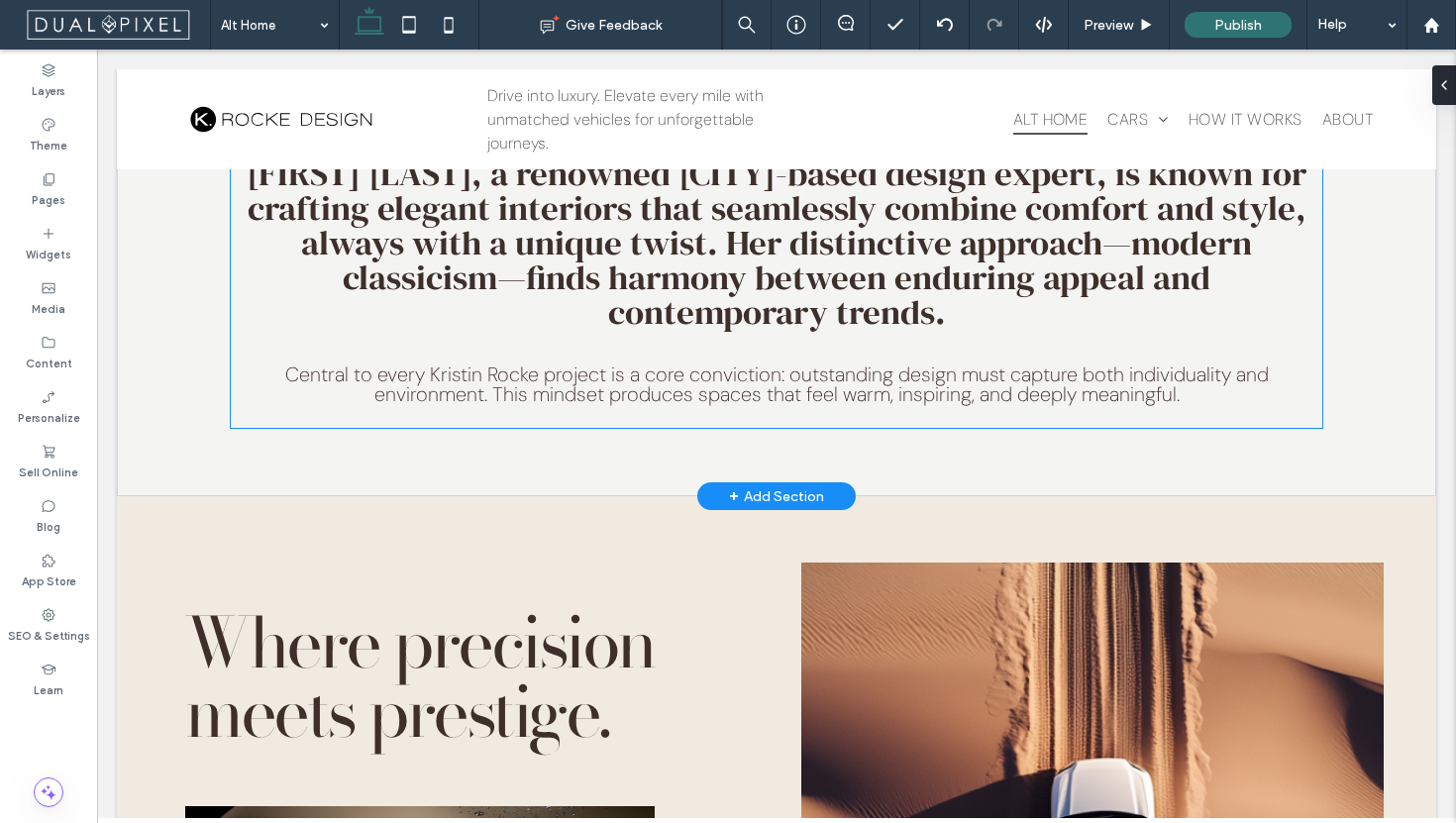 scroll, scrollTop: 631, scrollLeft: 0, axis: vertical 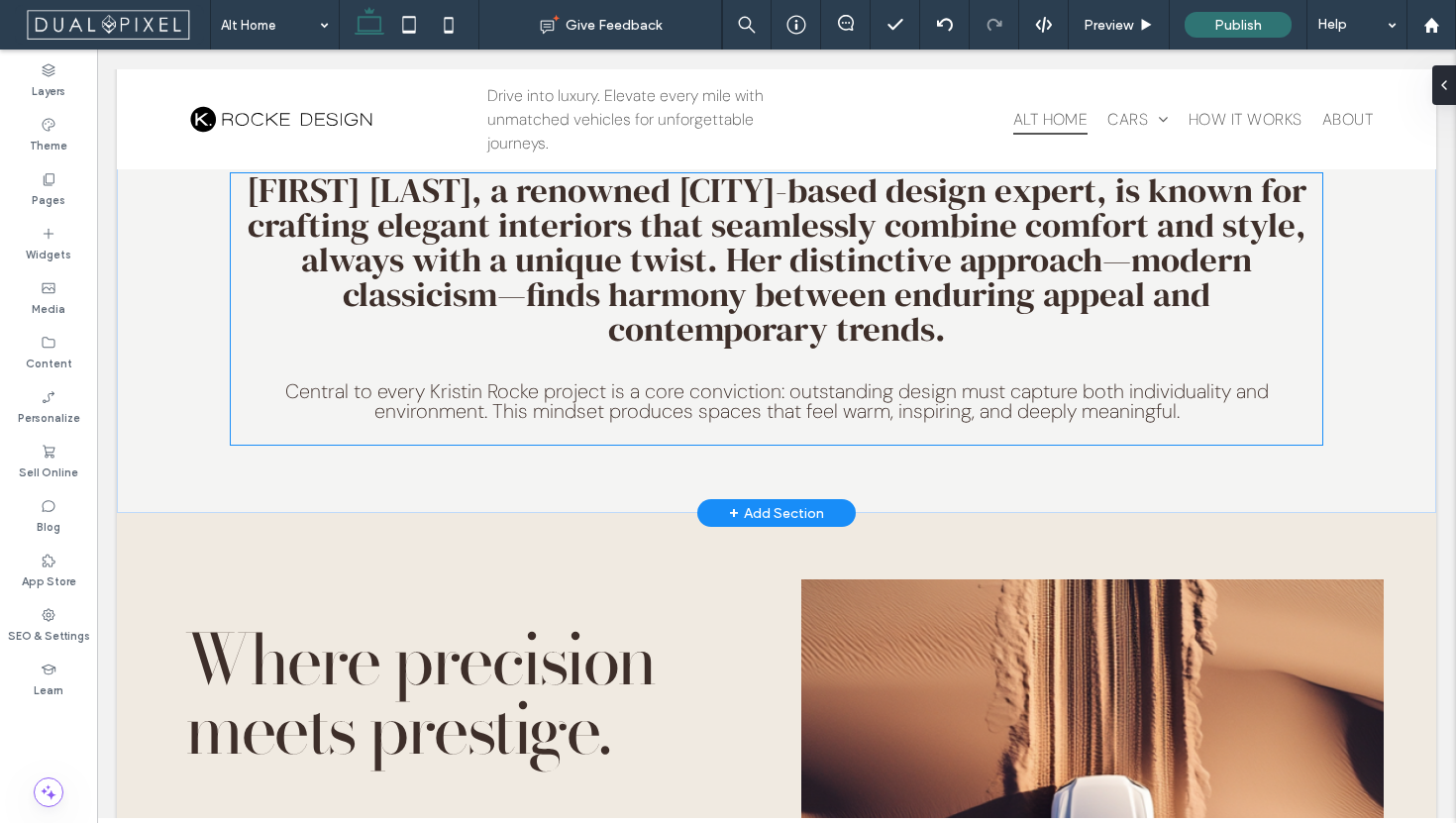 click on "Kristin Rocke, a renowned Salt Lake City-based design expert, is known for crafting elegant interiors that seamlessly combine comfort and style, always with a unique twist. Her distinctive approach—modern classicism—finds harmony between enduring appeal and contemporary trends." at bounding box center (777, 259) 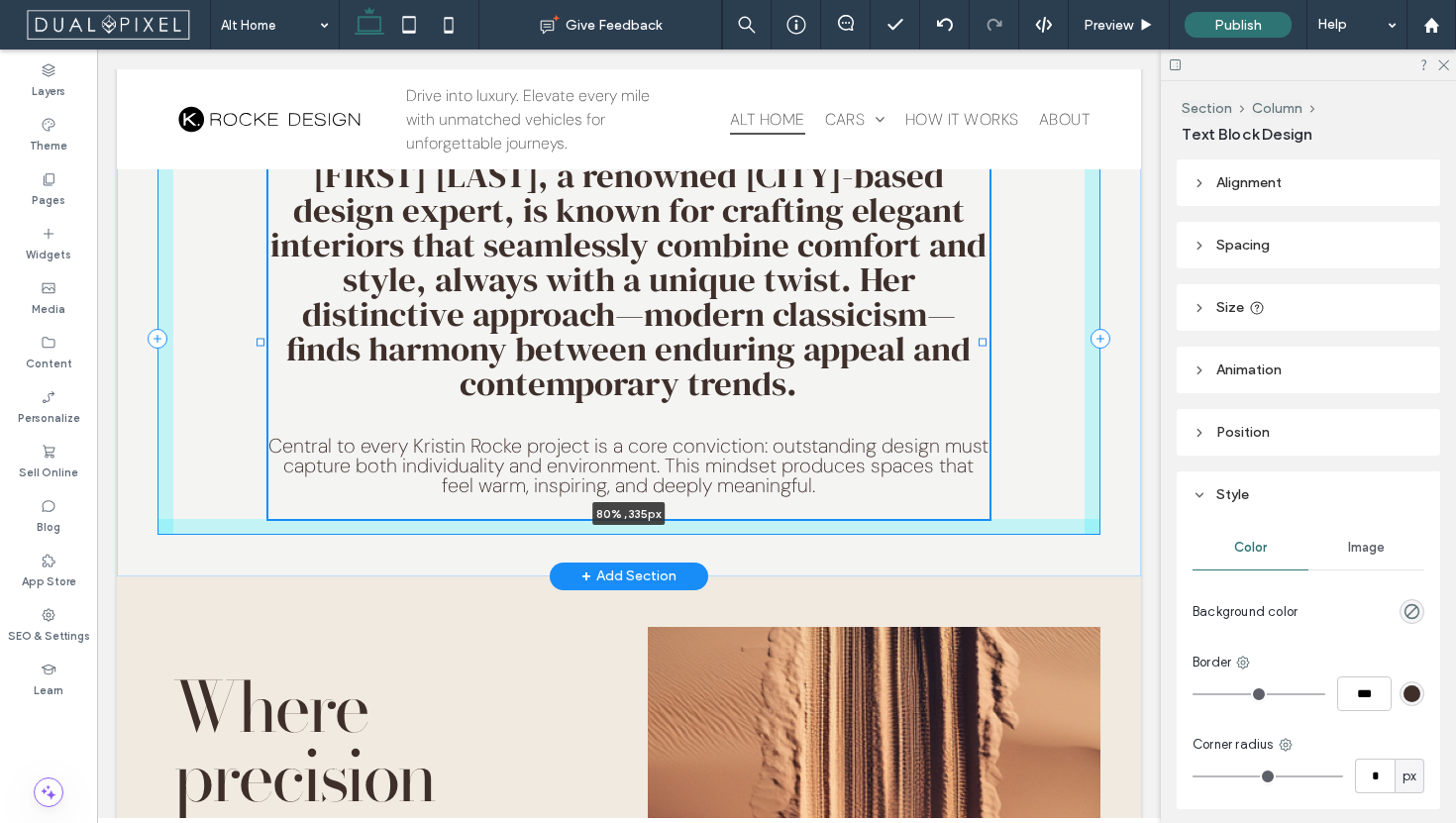 drag, startPoint x: 1037, startPoint y: 324, endPoint x: 984, endPoint y: 325, distance: 53.00943 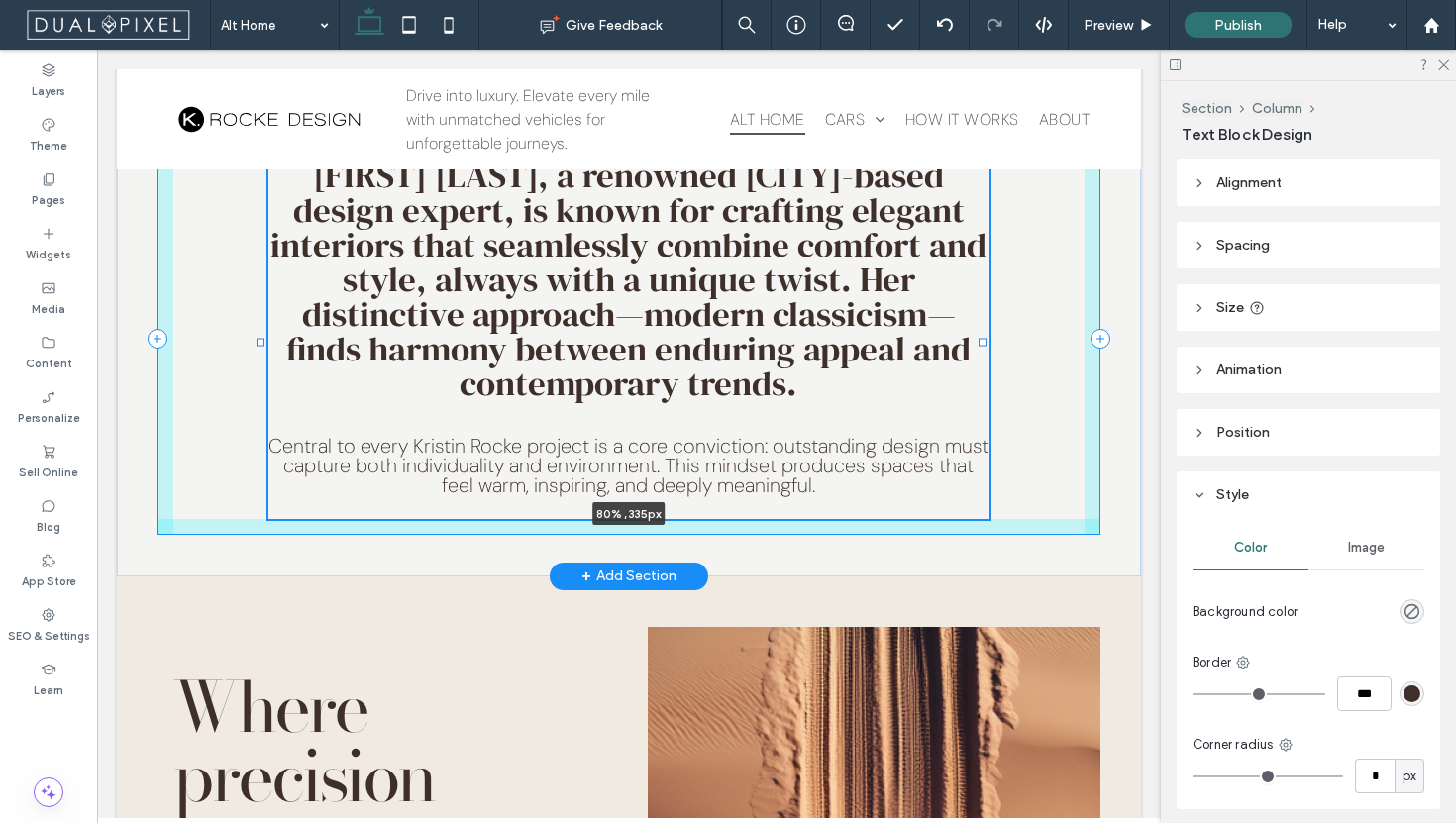 click on "Kristin Rocke, a renowned Salt Lake City-based design expert, is known for crafting elegant interiors that seamlessly combine comfort and style, always with a unique twist. Her distinctive approach—modern classicism—finds harmony between enduring appeal and contemporary trends. ﻿ Central to every Kristin Rocke project is a core conviction: outstanding design must capture both individuality and environment. This mindset produces spaces that feel warm, inspiring, and deeply meaningful.
80% , 335px" at bounding box center (629, 334) 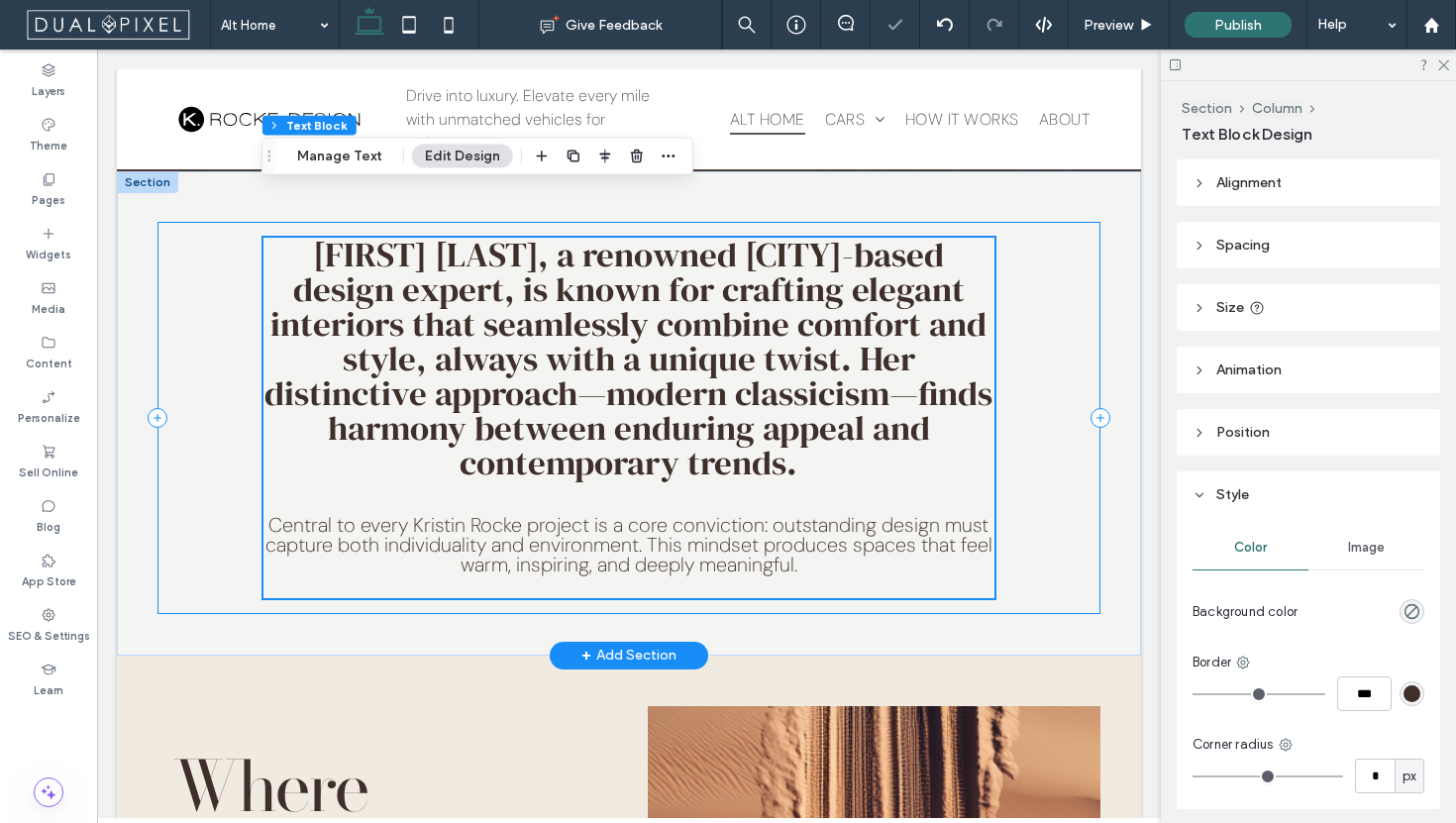 scroll, scrollTop: 475, scrollLeft: 0, axis: vertical 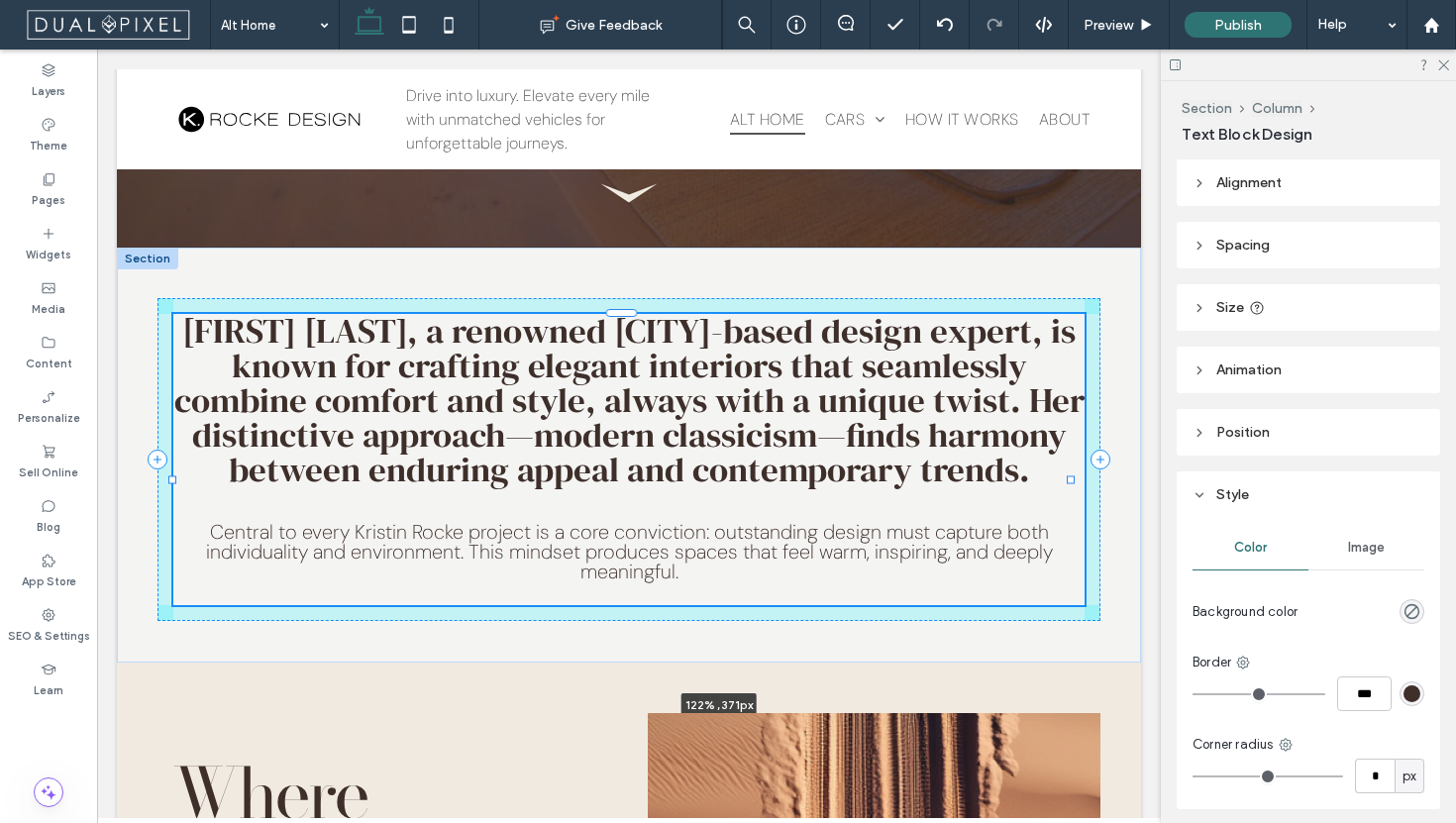 drag, startPoint x: 982, startPoint y: 497, endPoint x: 1167, endPoint y: 503, distance: 185.09727 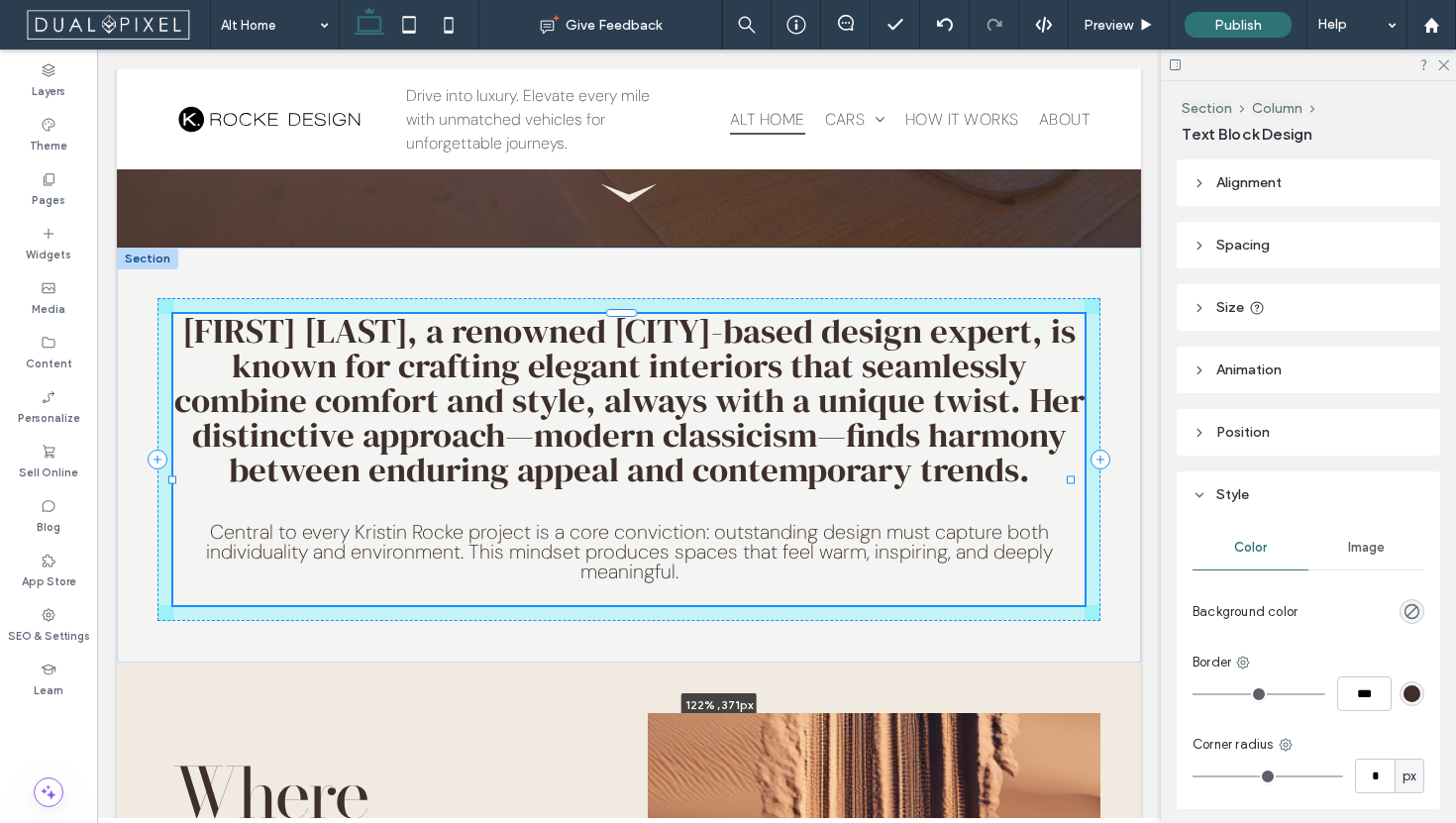 click on "Drive into luxury. Elevate every mile with unmatched vehicles for unforgettable journeys.
Alt Home
Cars
Lamborghini Urus
Mercedes-Benz G-Class
Range Rover LX 77
Porsche Cayenne Turbo
Tesla Model X
Range Rover Autobiography
How it works
About
Section
Advanced Header
Section
Home
Cars
How it works
About
Privacy Policy
Section
Browse cars
555-555-5555 mymail@mailservice.com
Section
Menu" at bounding box center [629, 2227] 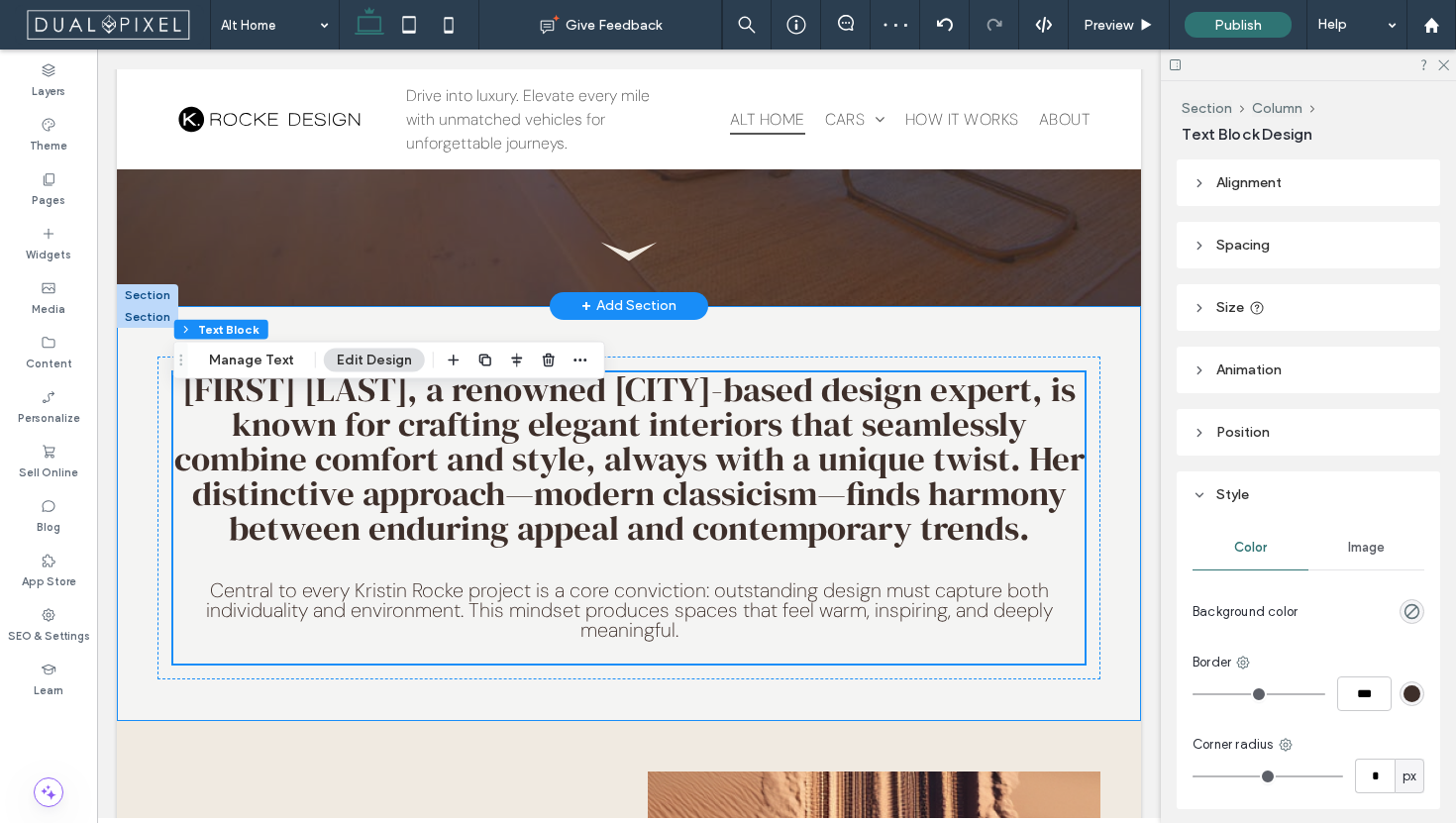 scroll, scrollTop: 396, scrollLeft: 0, axis: vertical 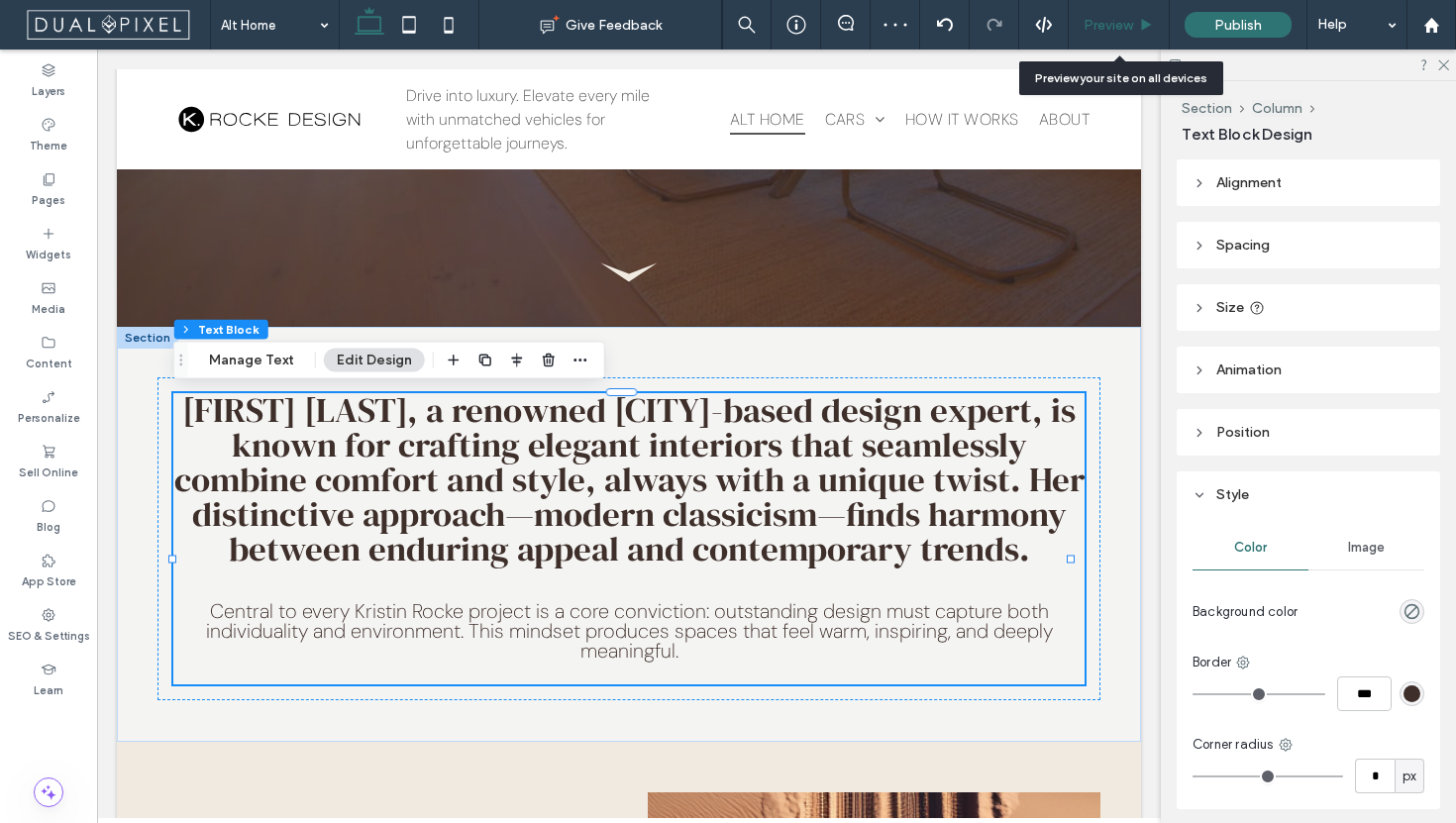 click on "Preview" at bounding box center (1108, 25) 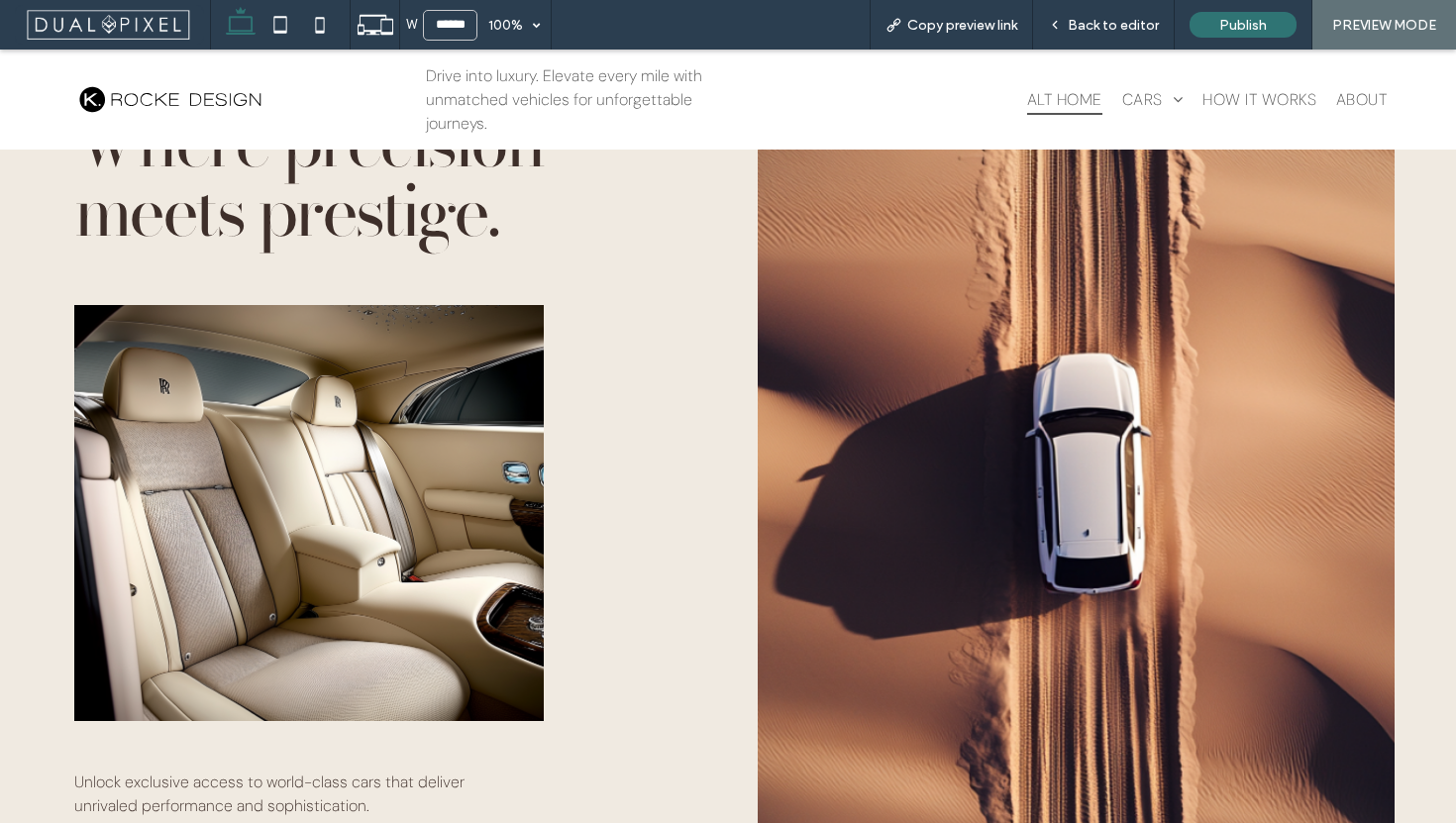 scroll, scrollTop: 692, scrollLeft: 0, axis: vertical 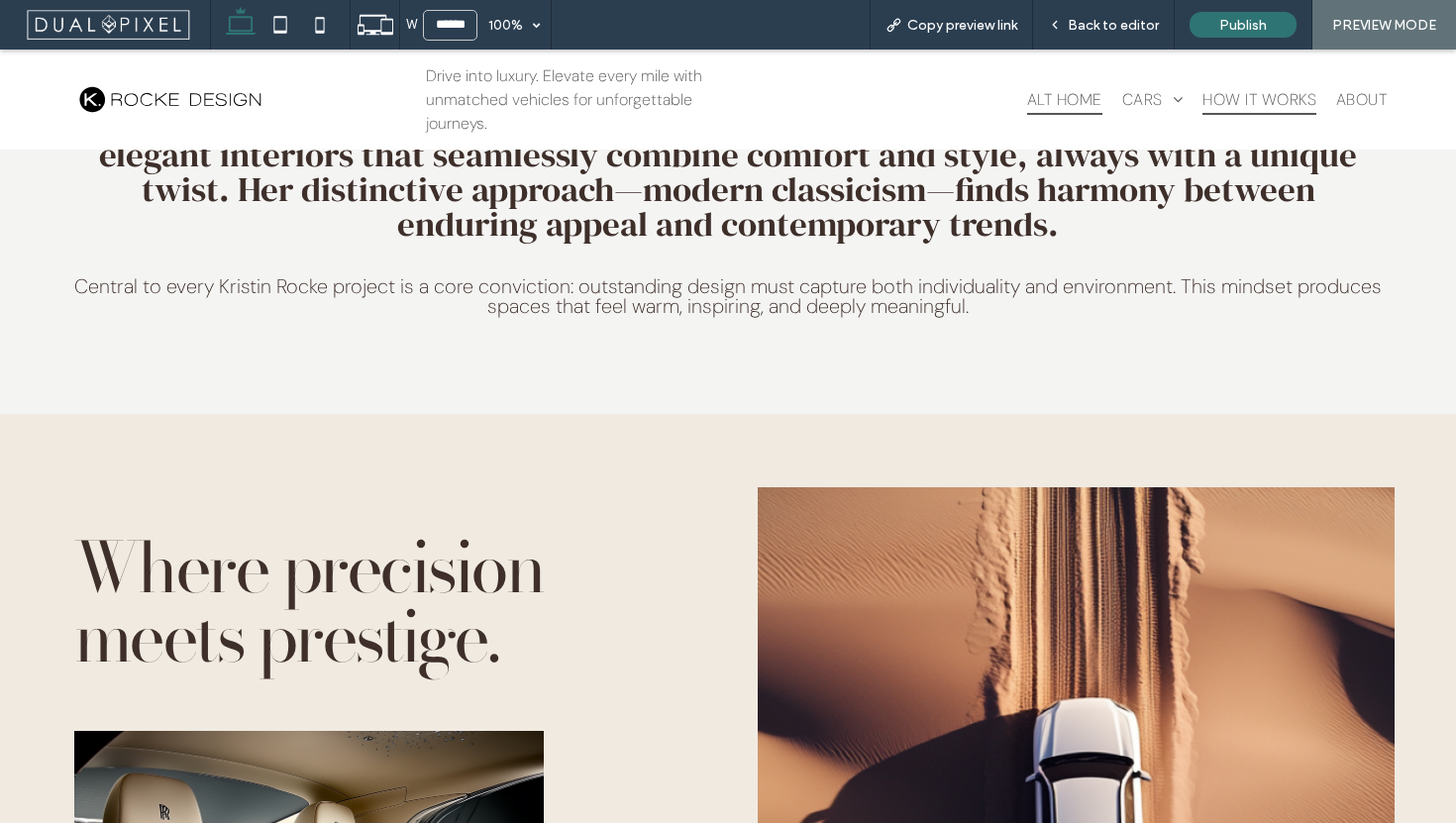 click on "How it works" at bounding box center (1259, 99) 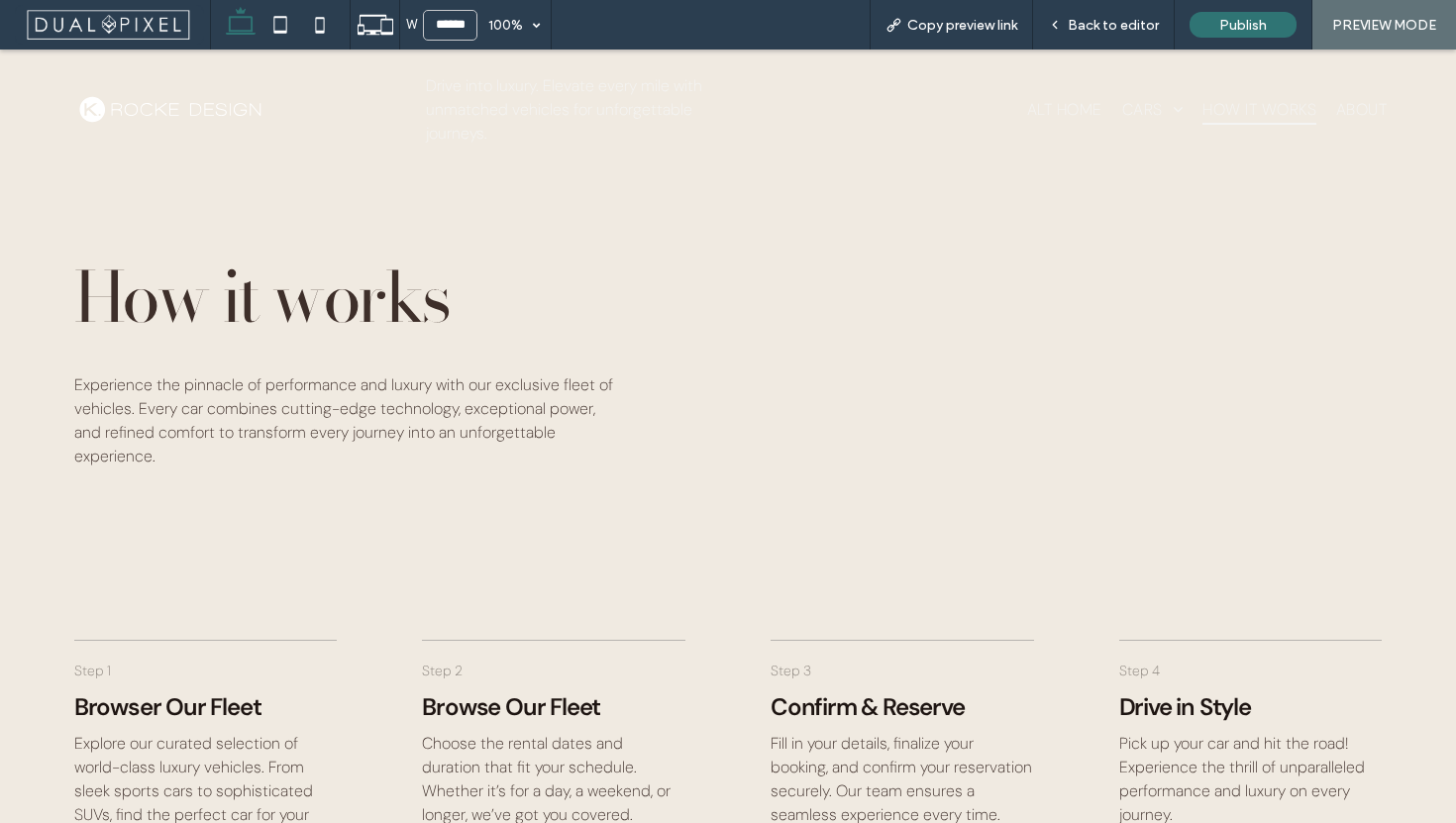scroll, scrollTop: 0, scrollLeft: 0, axis: both 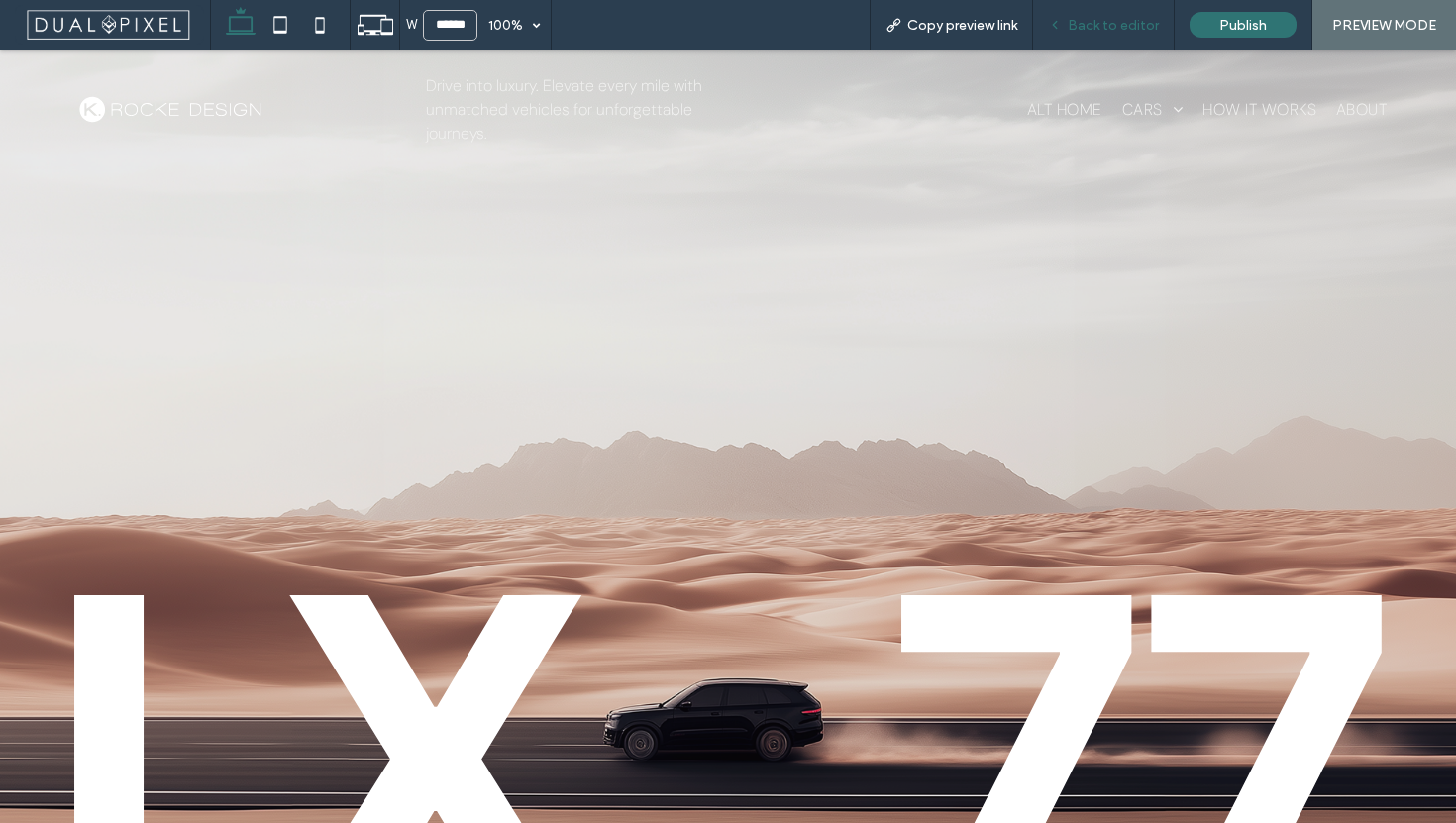click on "Back to editor" at bounding box center (1113, 25) 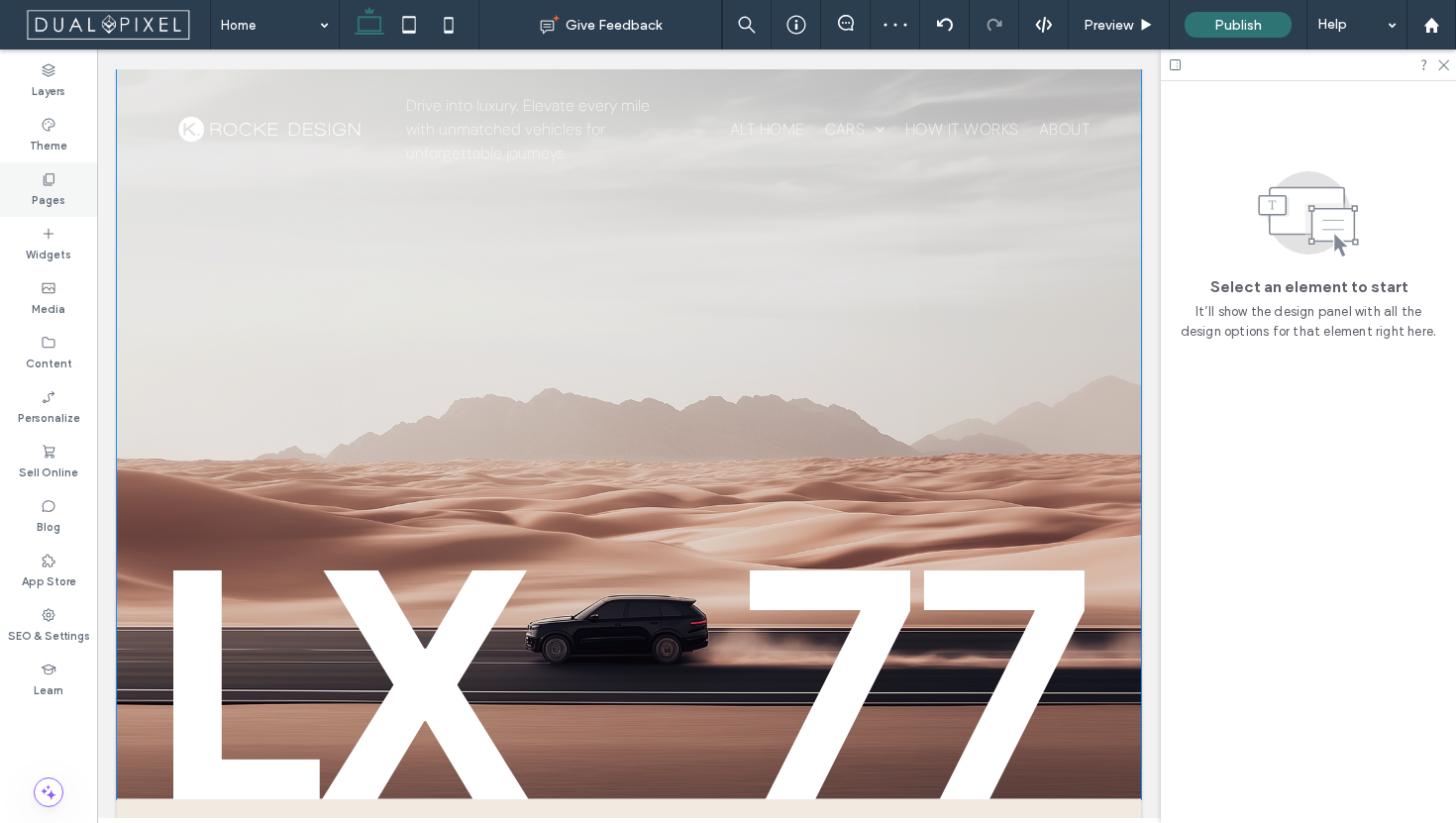 click 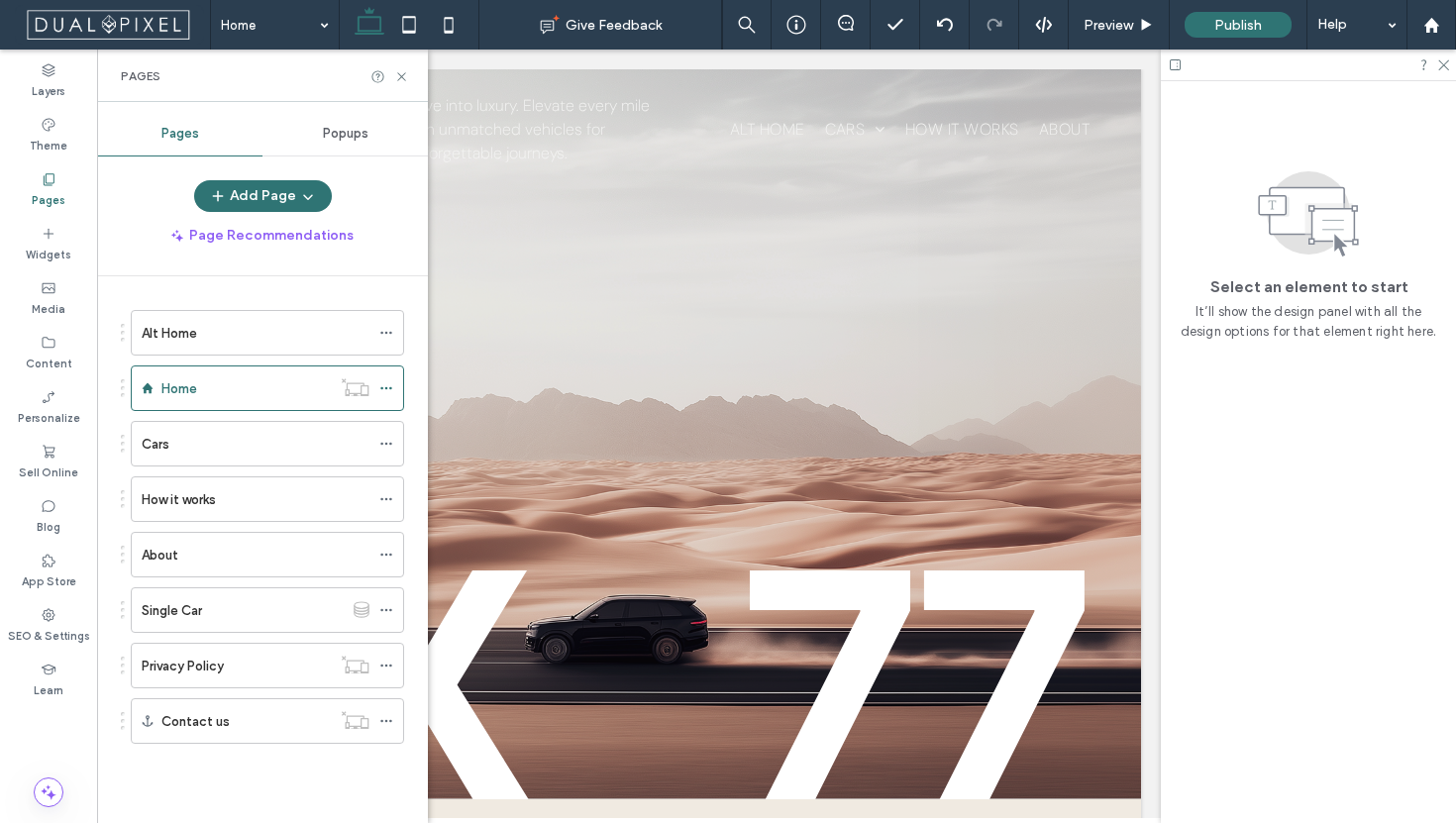 click on "Pages" at bounding box center (262, 76) 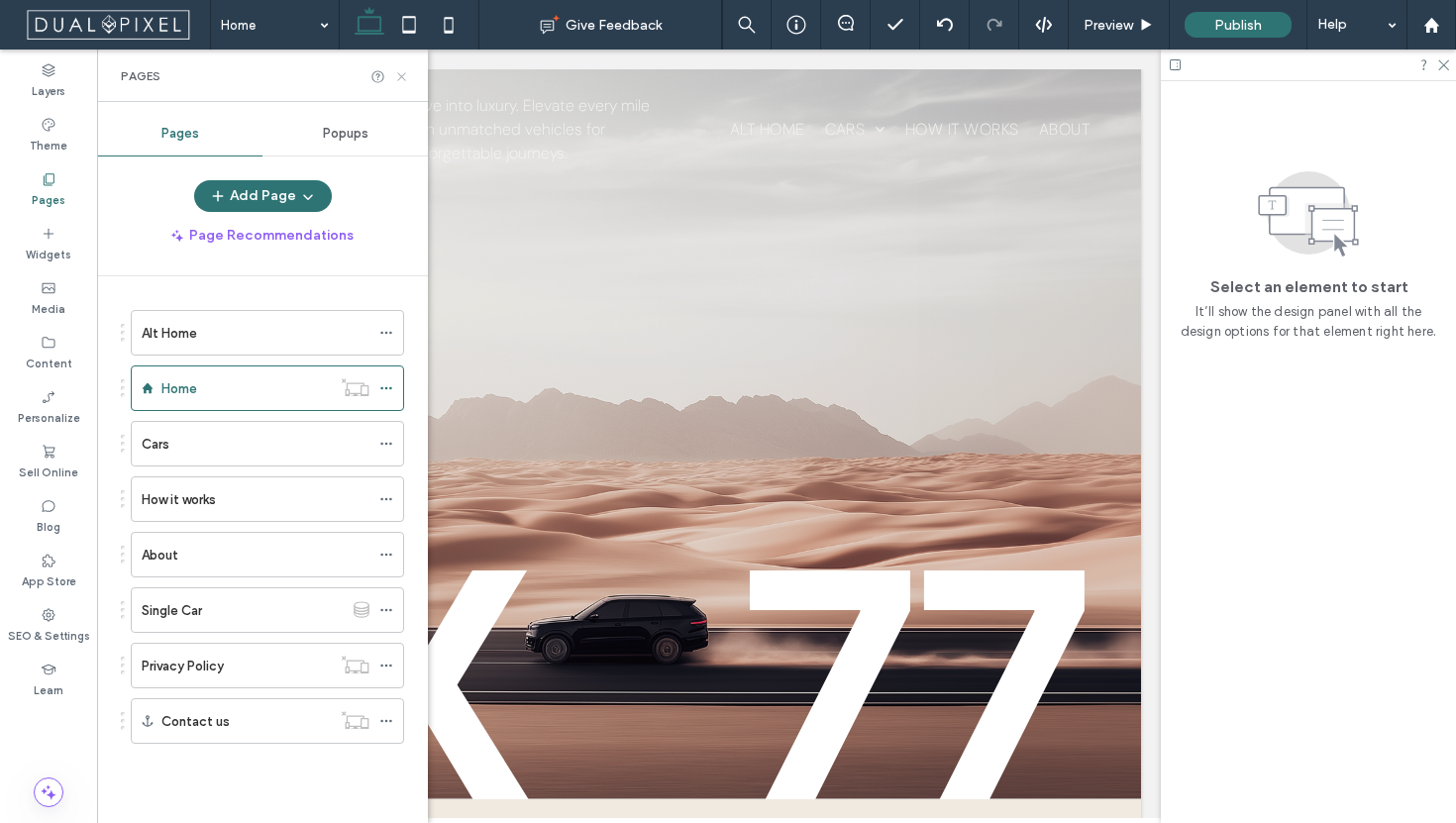 click 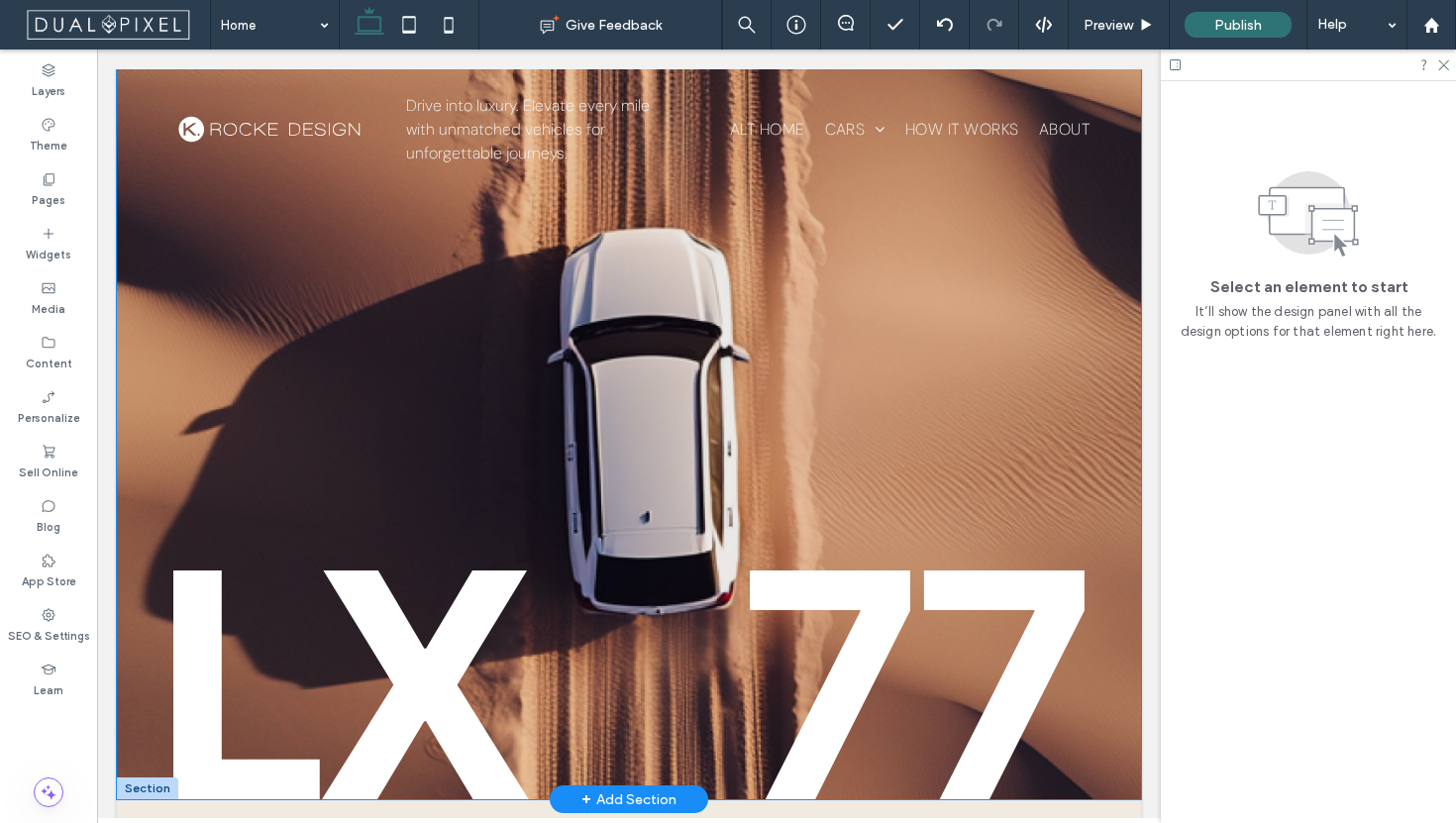 click on "Drive into luxury. Elevate every mile with unmatched vehicles for unforgettable journeys." at bounding box center (629, 434) 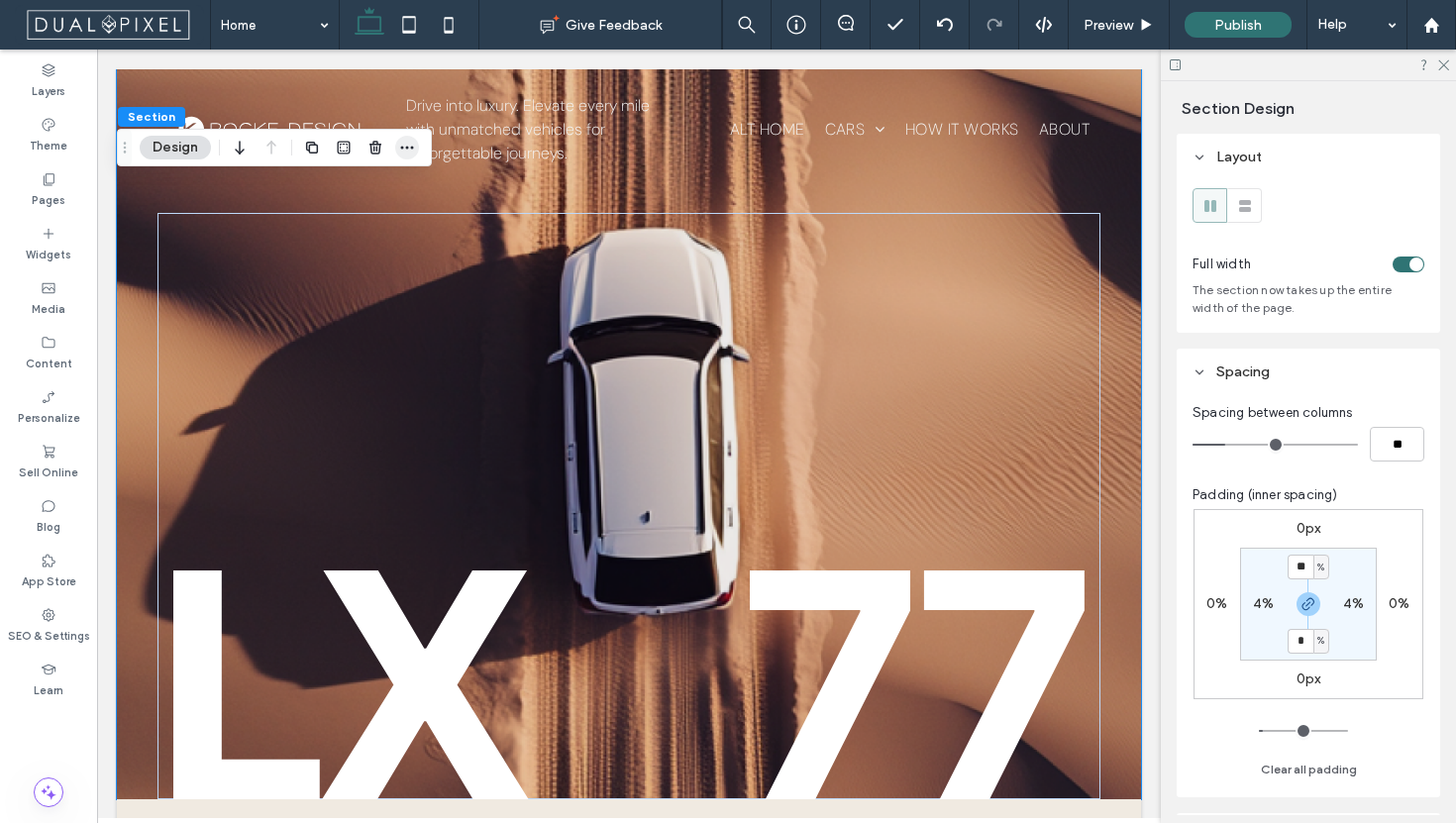 click 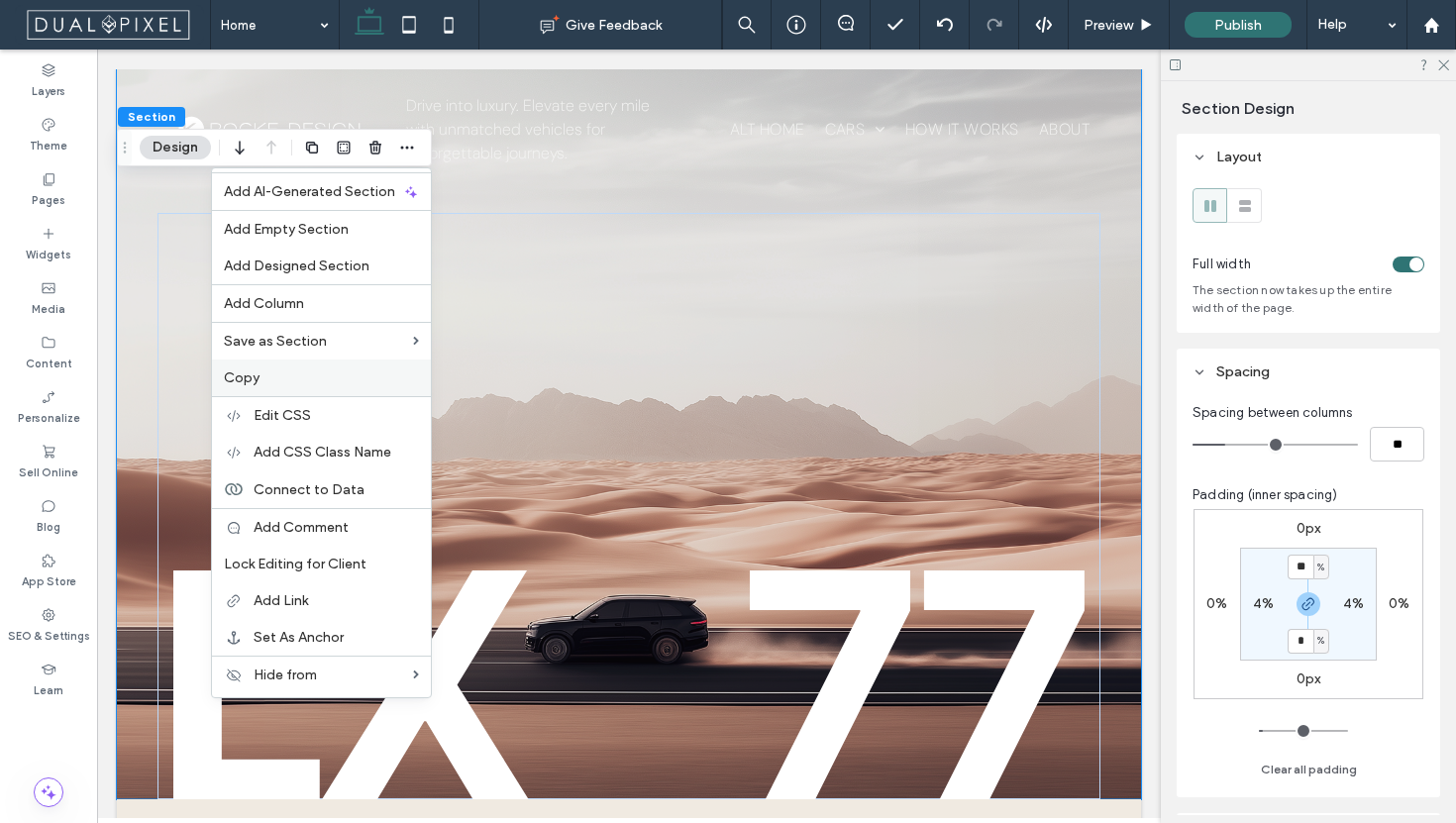 click on "Copy" at bounding box center (321, 377) 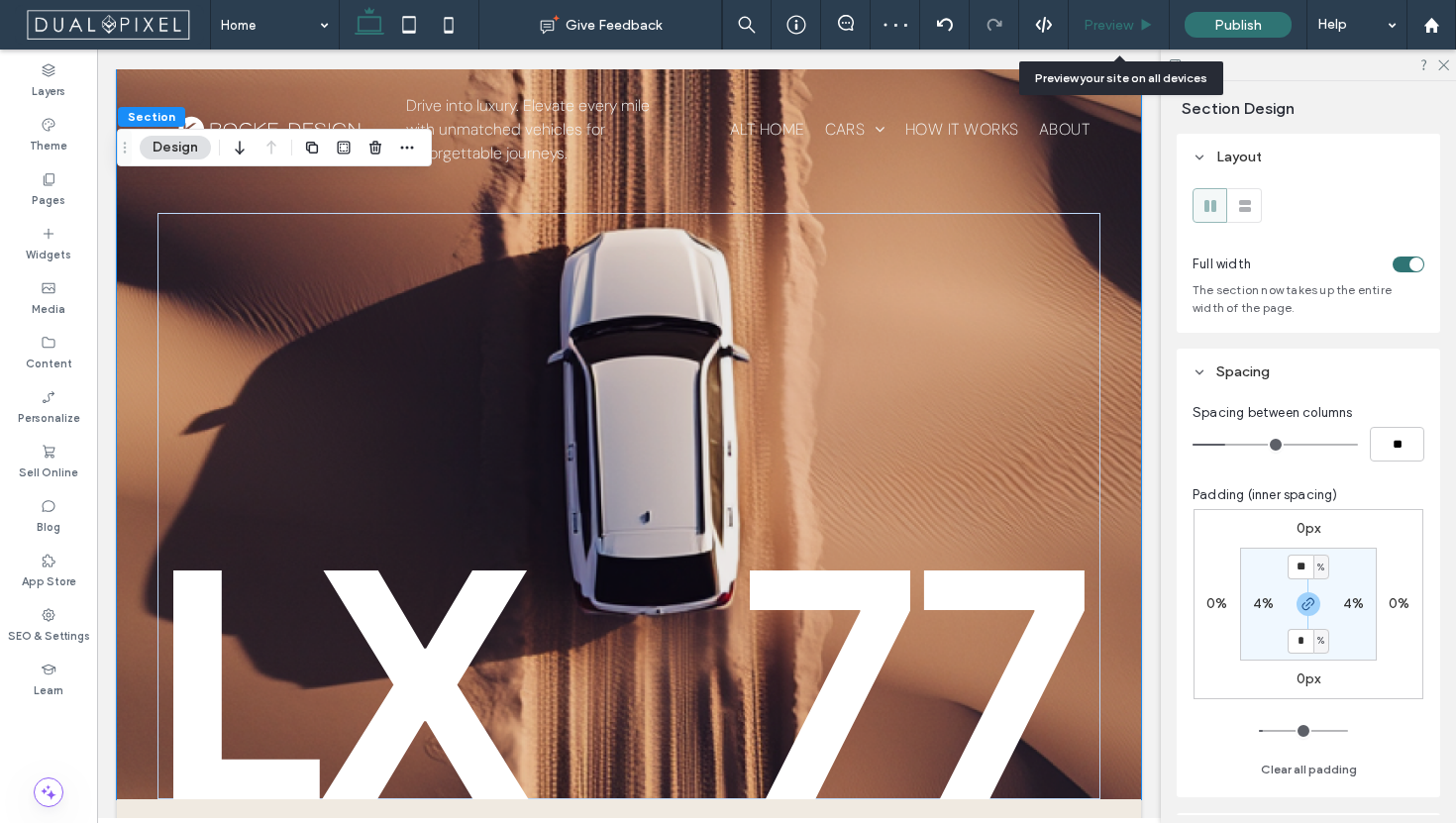 click on "Preview" at bounding box center (1108, 25) 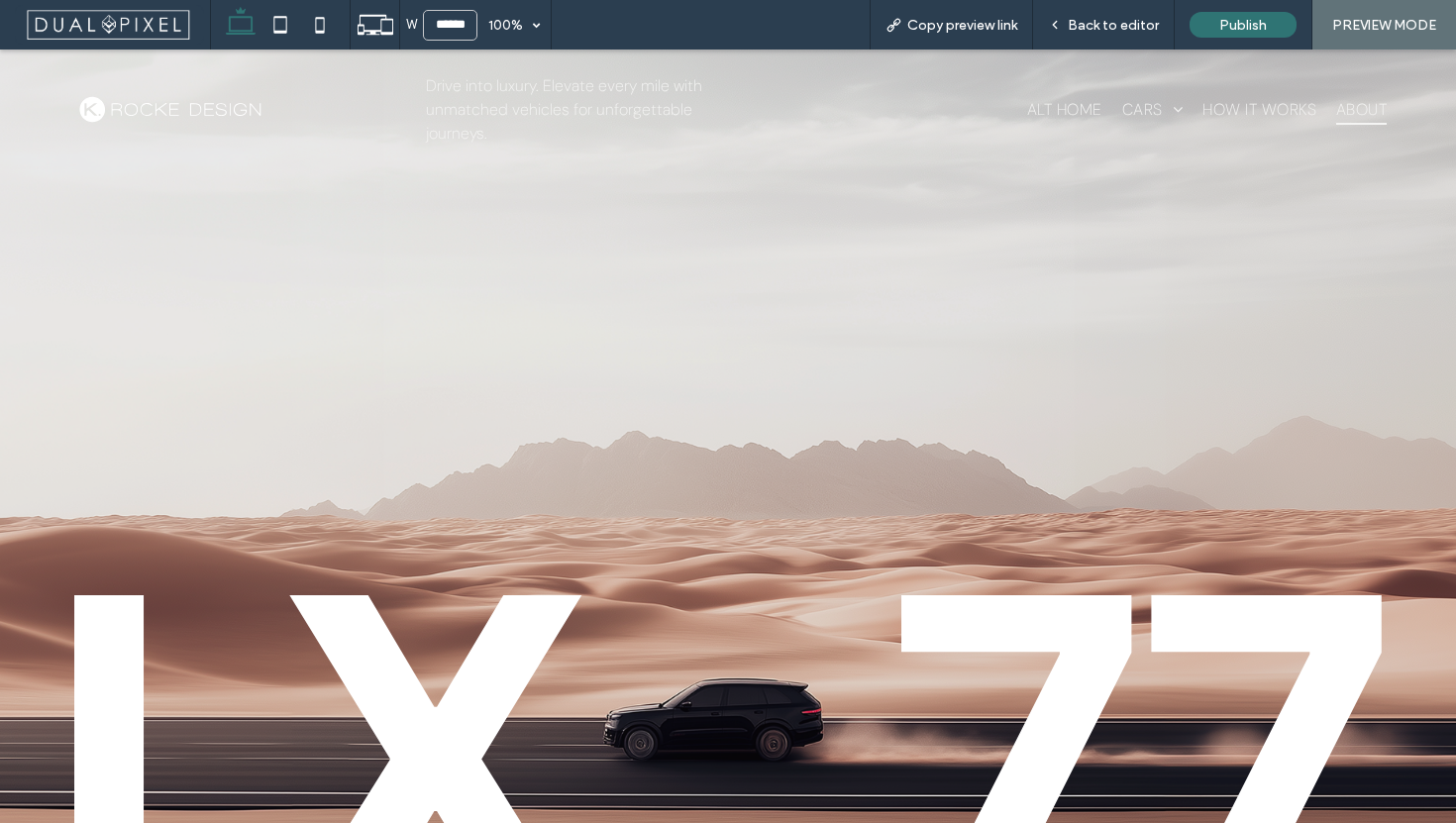 click on "About" at bounding box center [1361, 109] 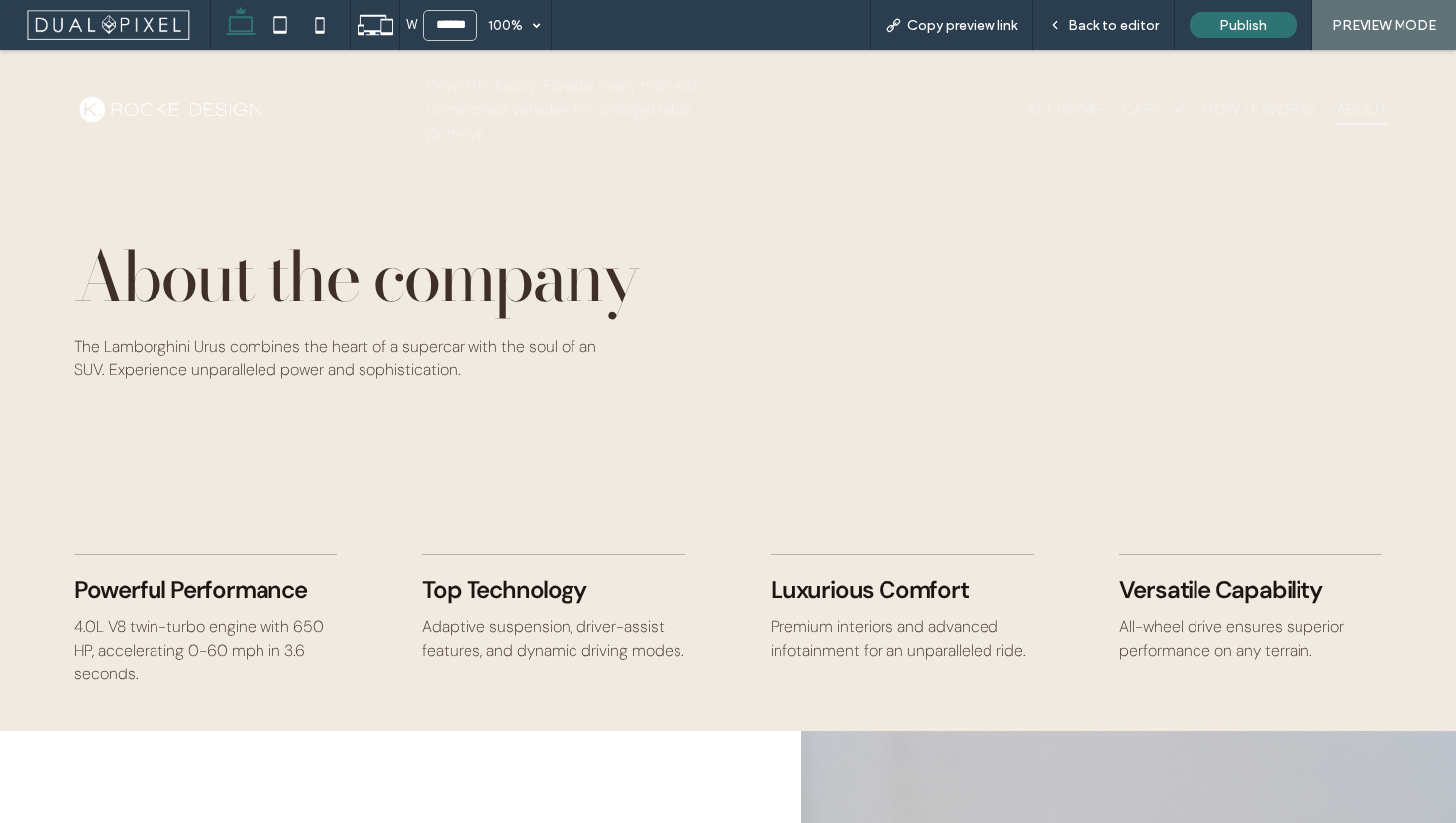 scroll, scrollTop: 0, scrollLeft: 0, axis: both 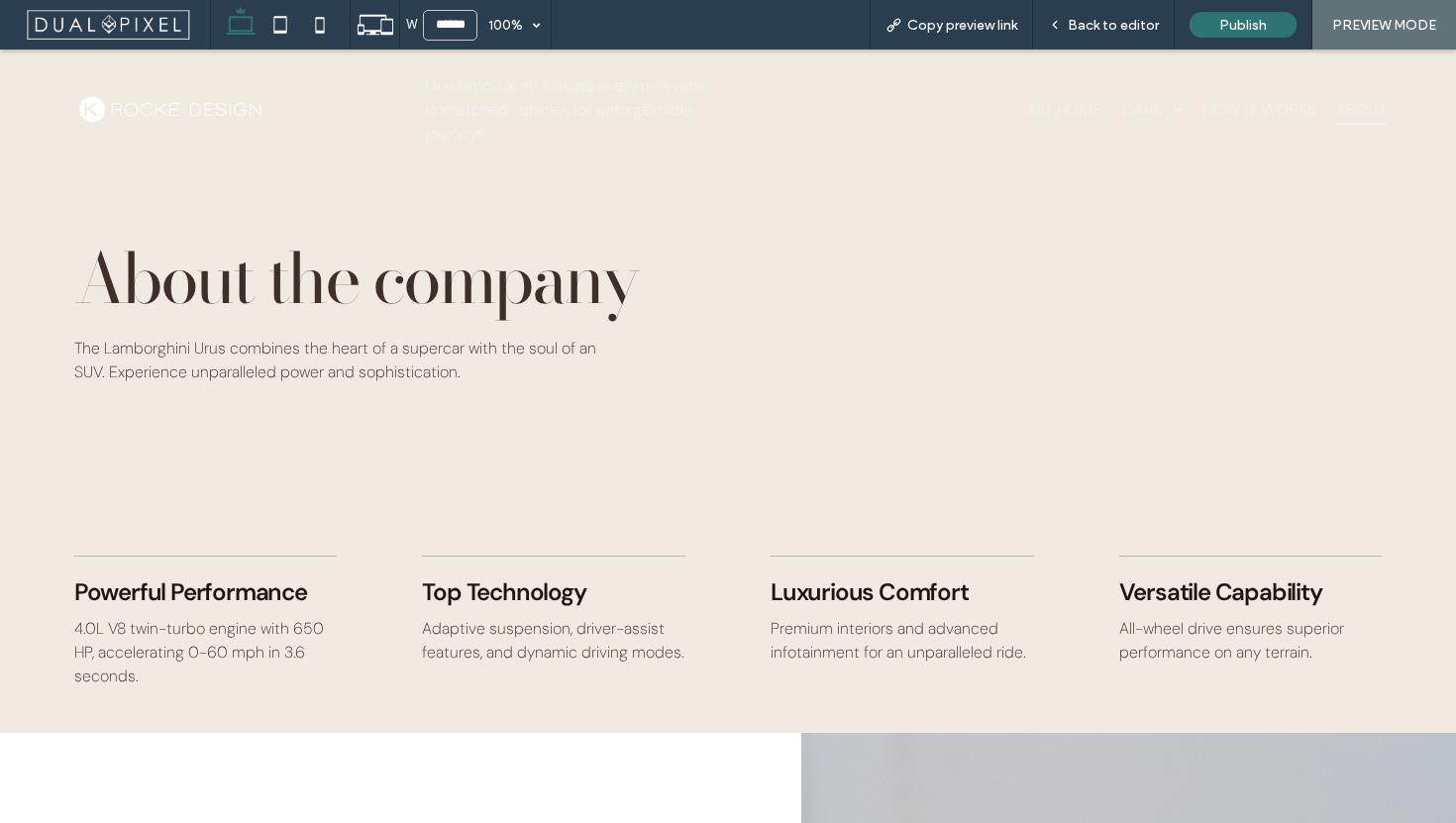 click on "About the company" at bounding box center (356, 277) 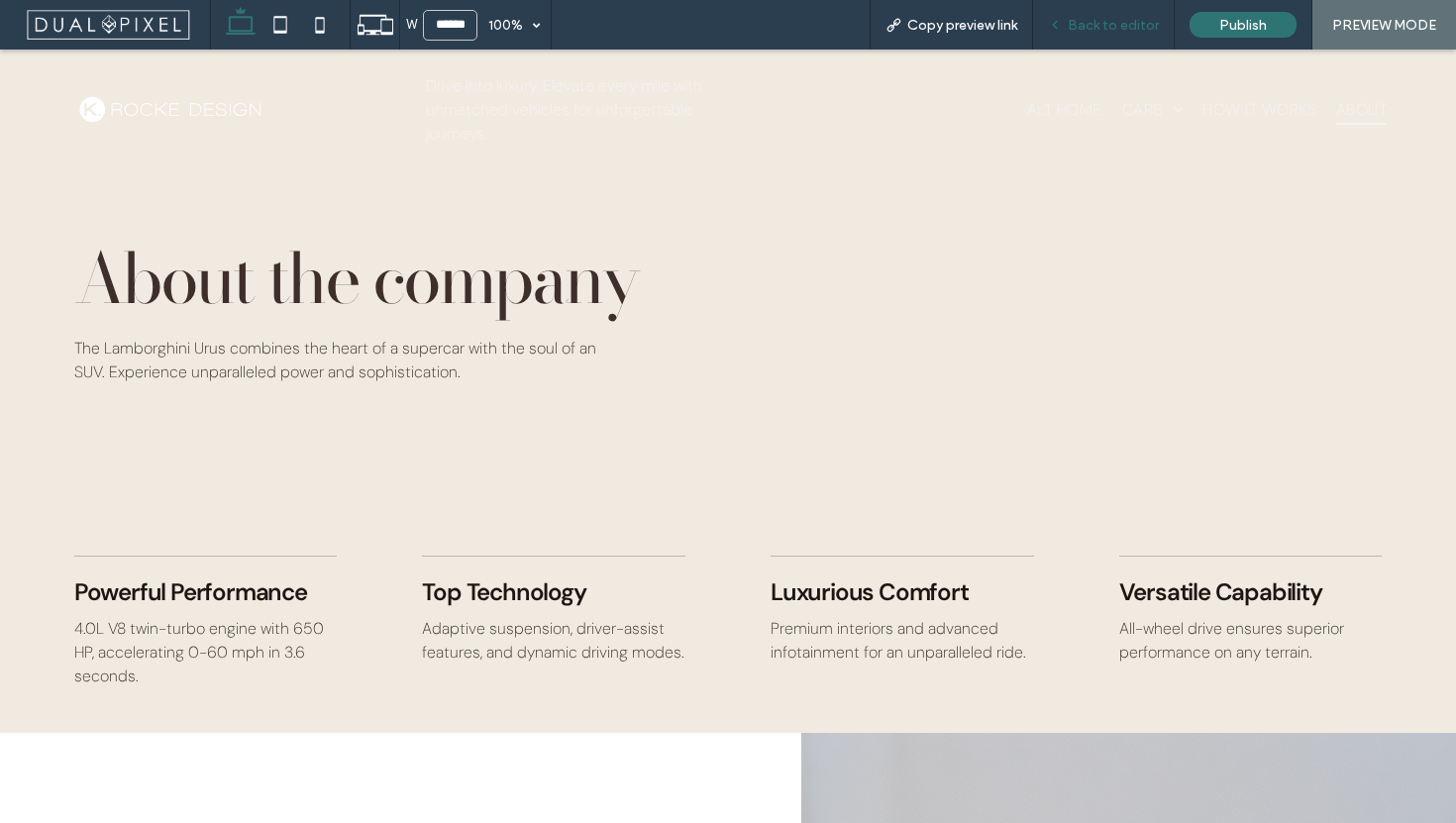click on "Back to editor" at bounding box center (1103, 25) 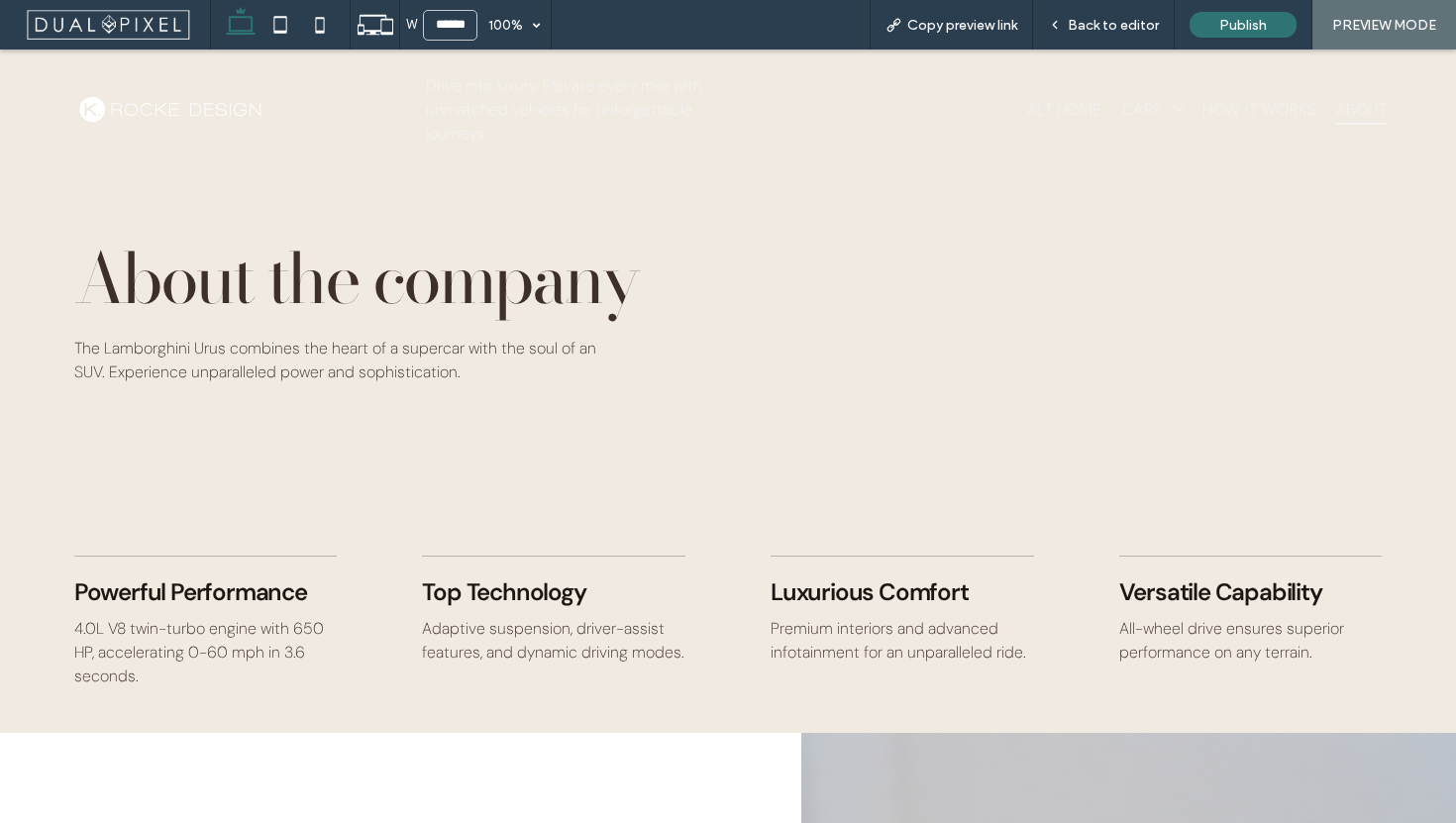 click on "About the company
The Lamborghini Urus combines the heart of a supercar with the soul of an SUV. Experience unparalleled power and sophistication." at bounding box center [728, 314] 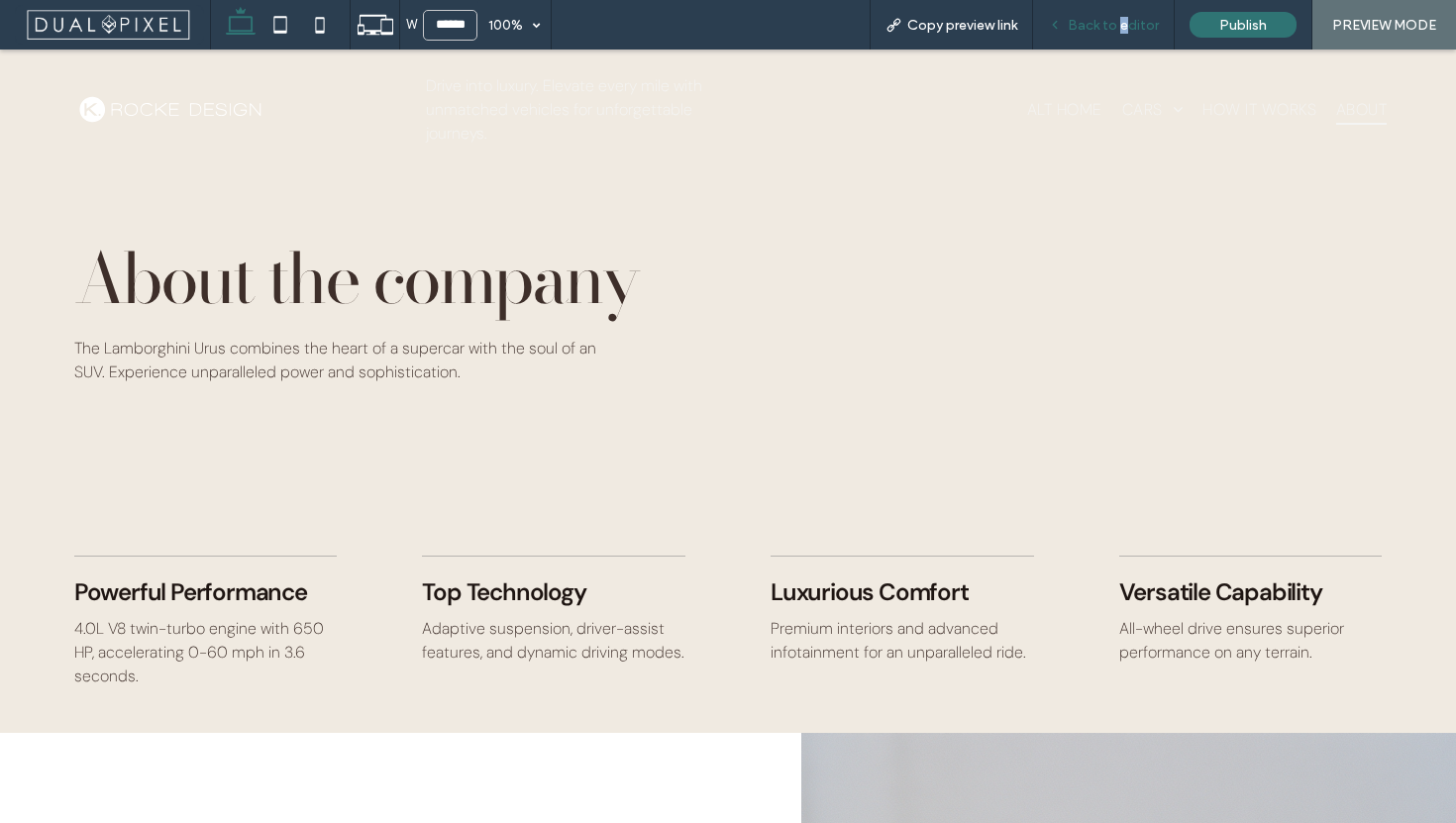 click on "Back to editor" at bounding box center [1113, 25] 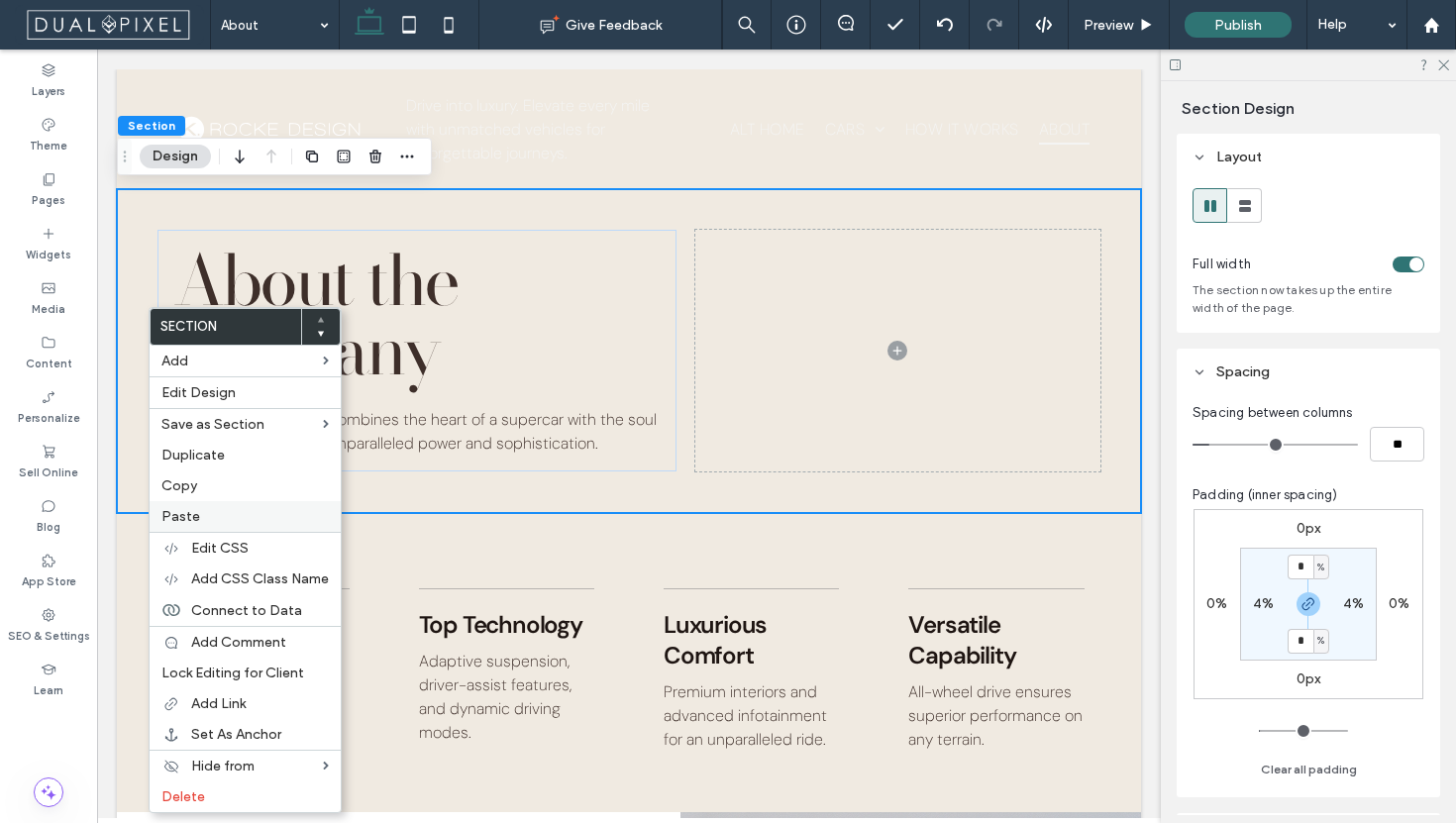 click on "Paste" at bounding box center (245, 516) 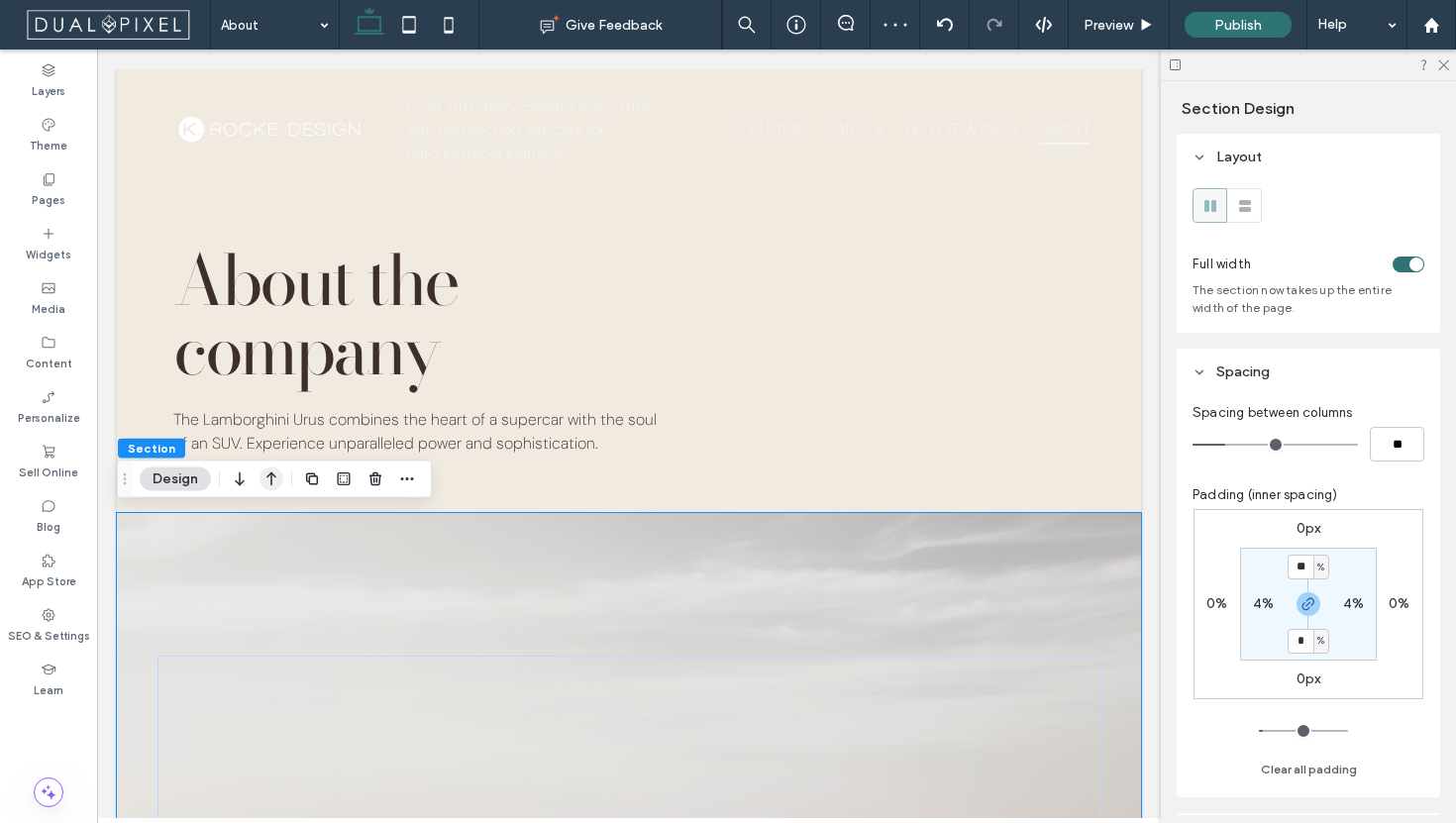 click 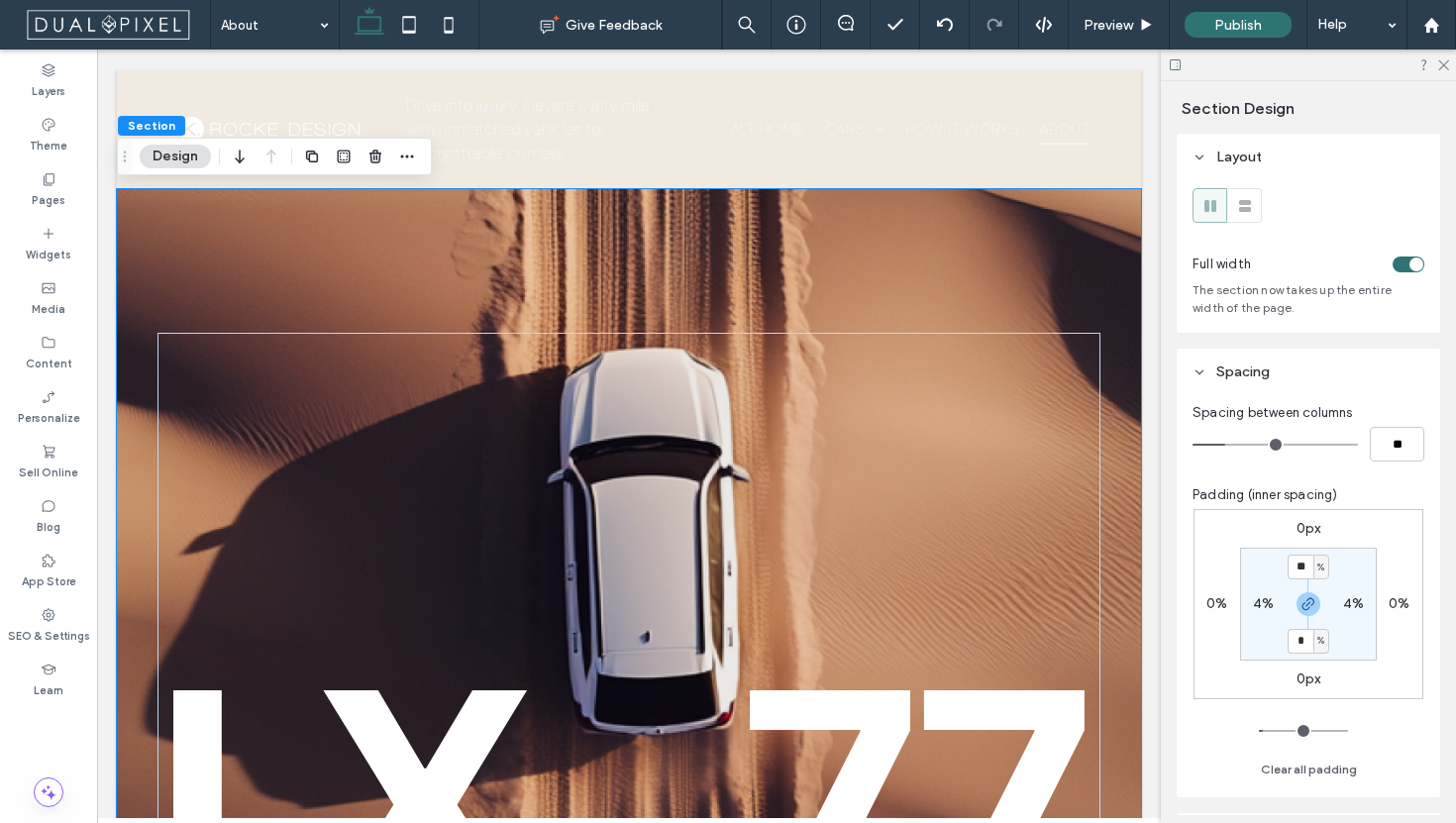 click on "Drive into luxury. Elevate every mile with unmatched vehicles for unforgettable journeys." at bounding box center (629, 554) 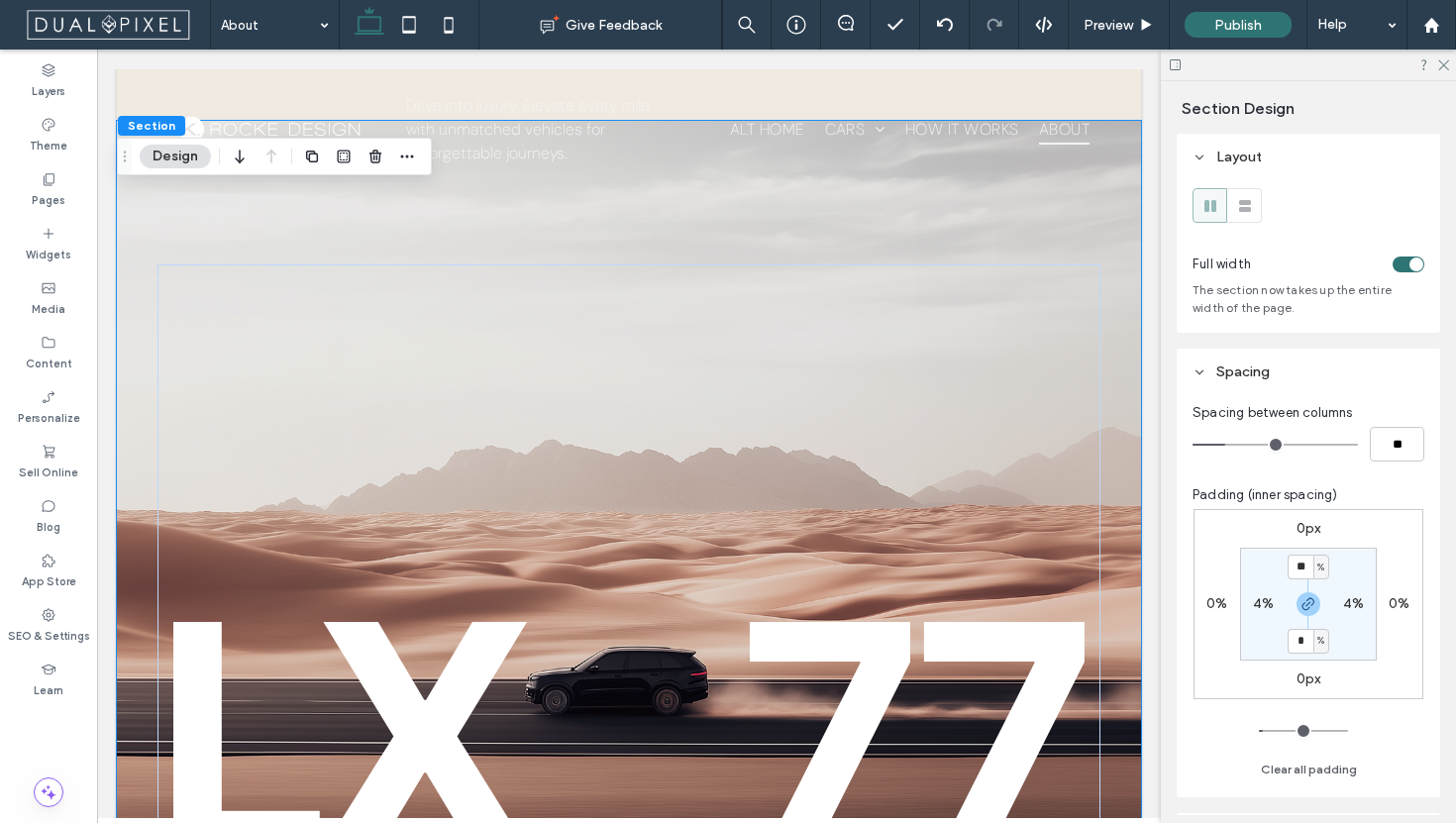 scroll, scrollTop: 0, scrollLeft: 0, axis: both 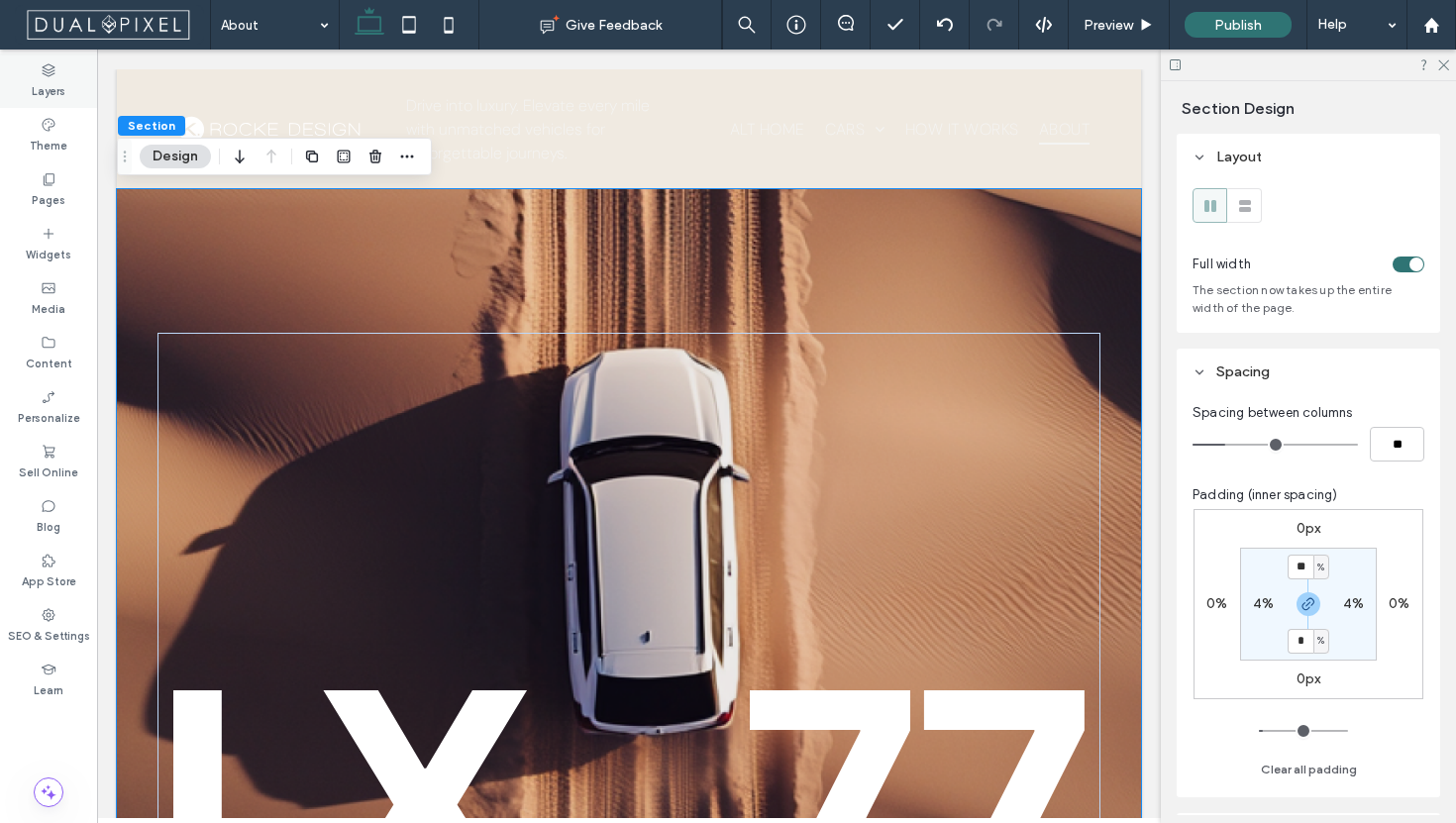 click on "Layers" at bounding box center (49, 89) 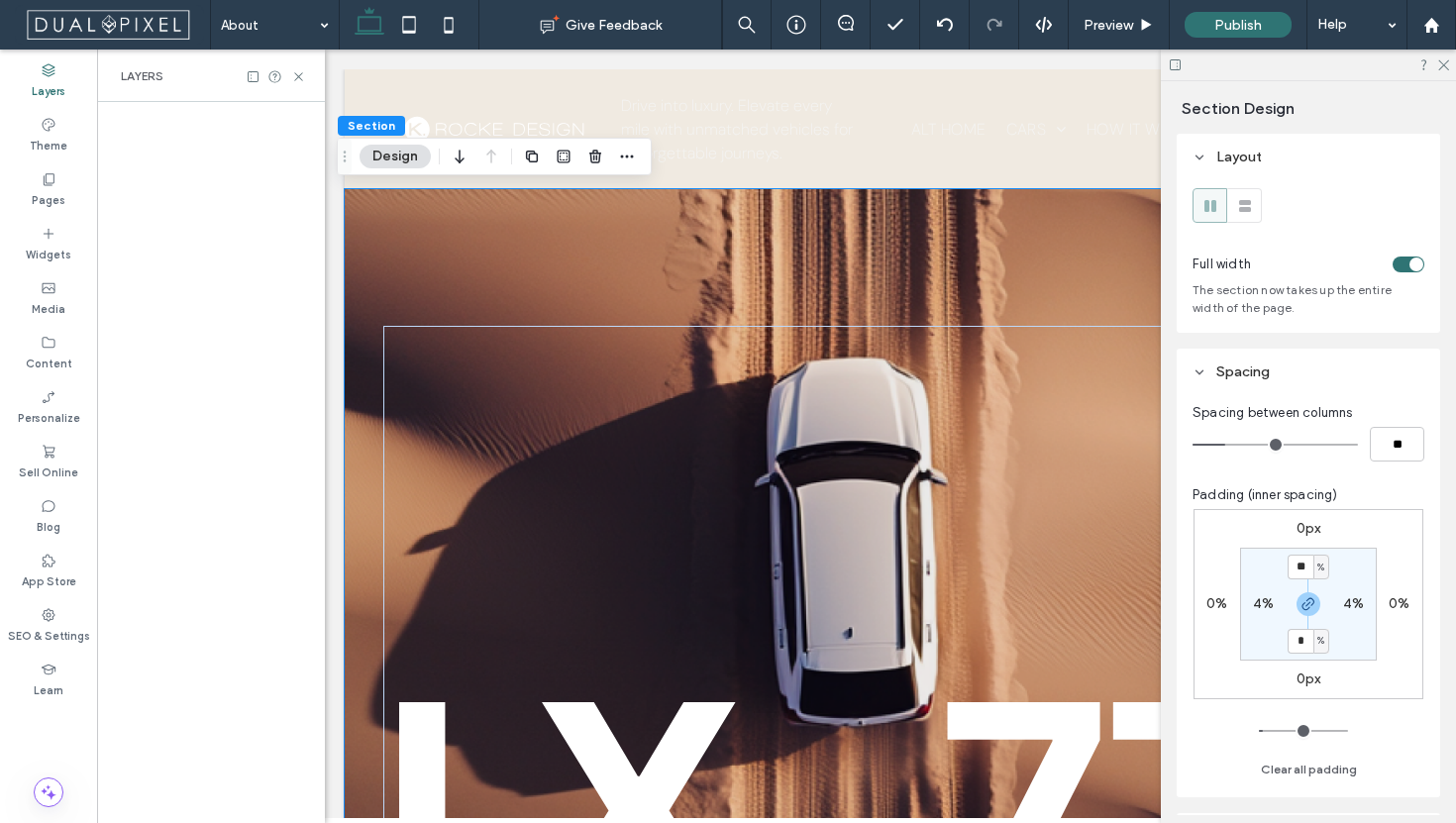 scroll, scrollTop: 14, scrollLeft: 0, axis: vertical 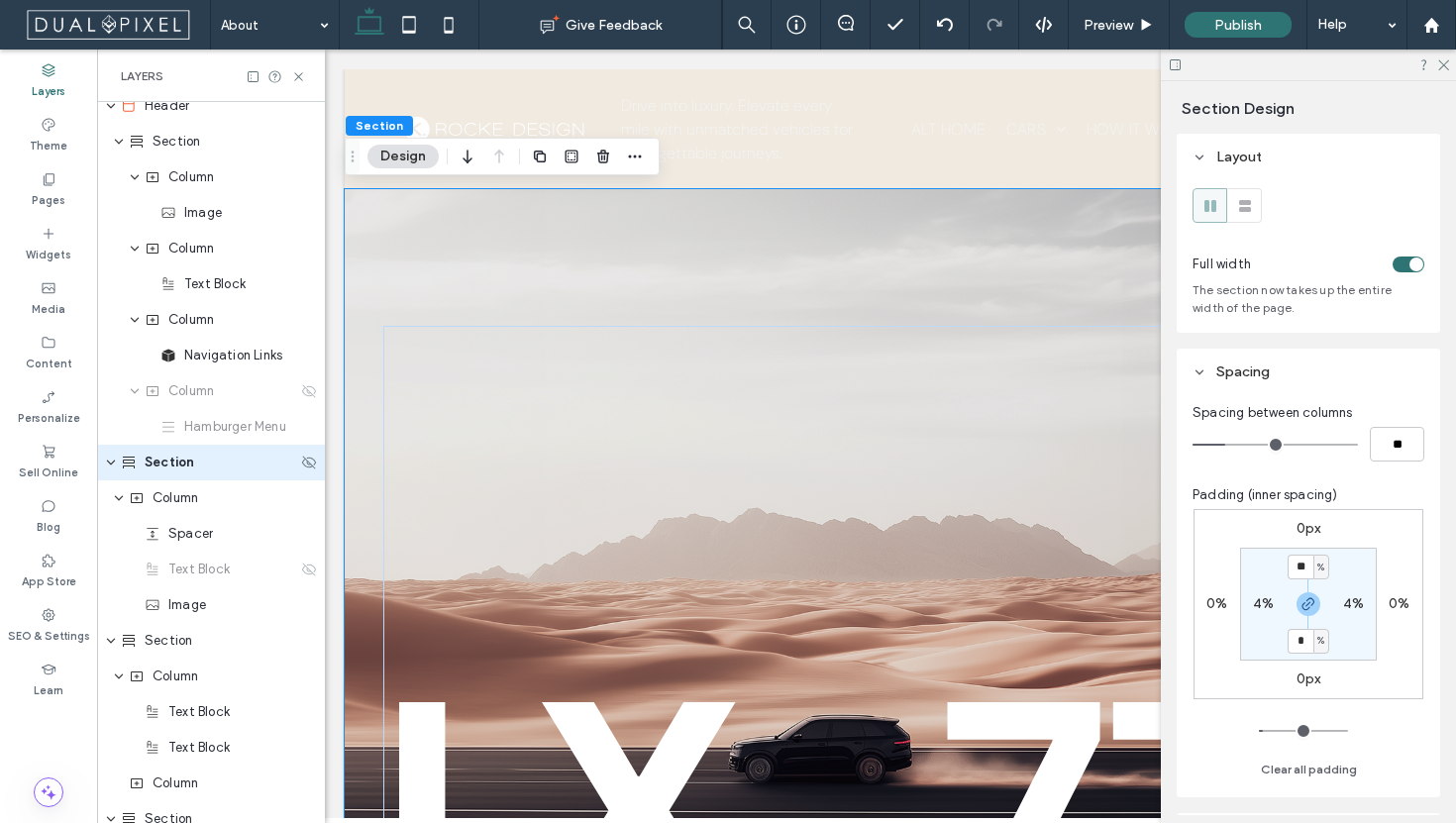 click on "Section" at bounding box center (169, 463) 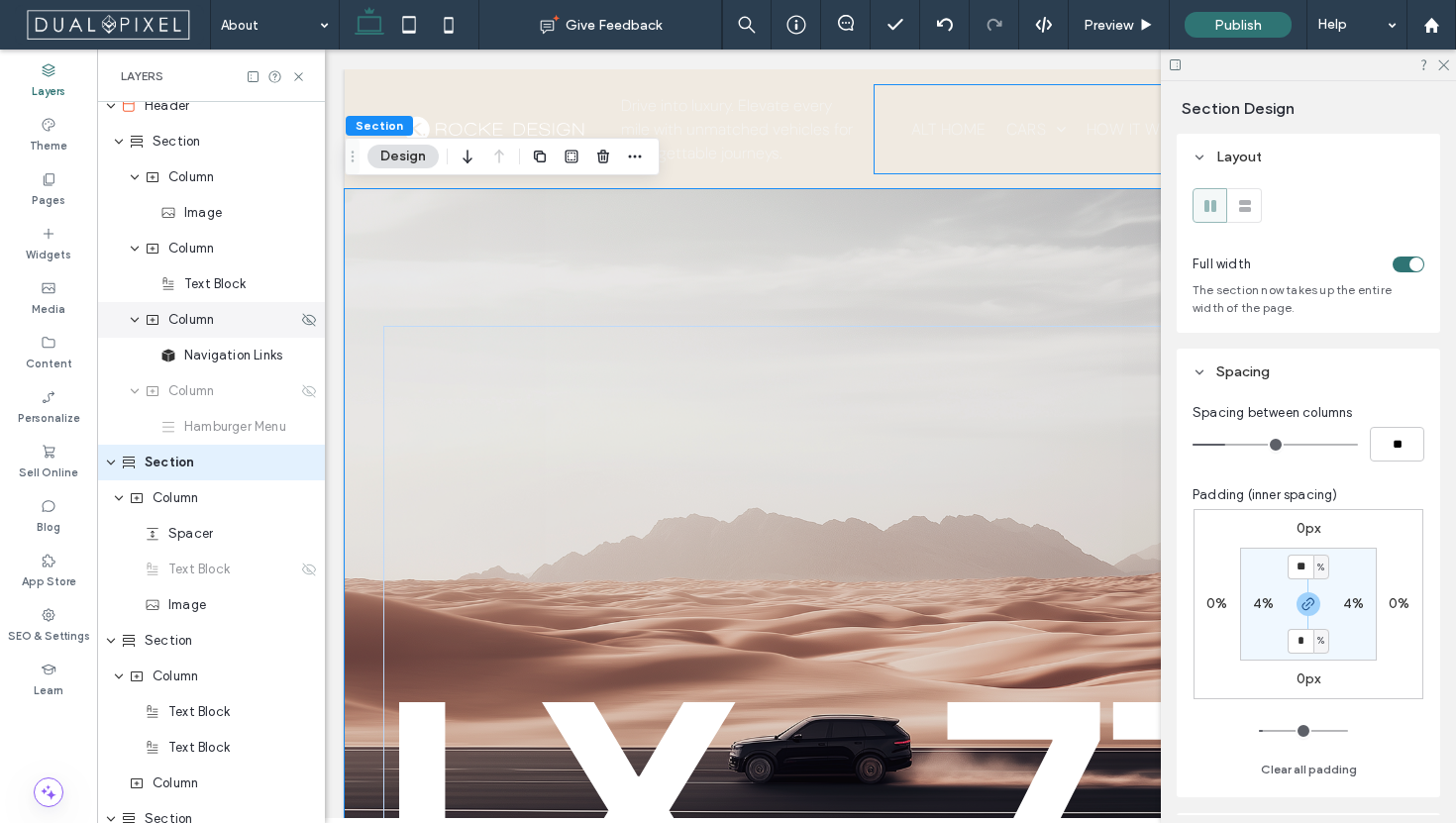 click on "Column" at bounding box center [191, 320] 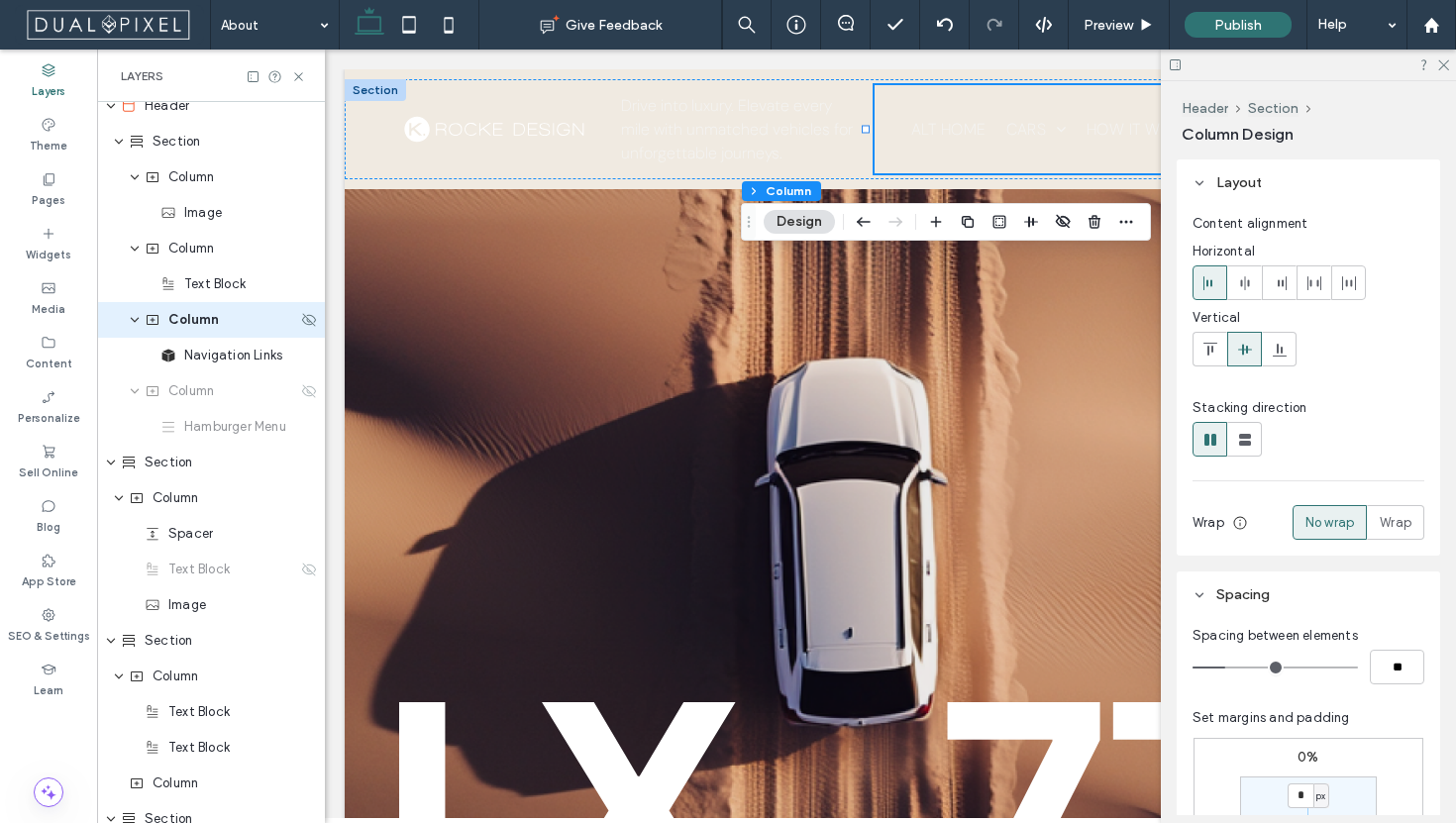 scroll, scrollTop: 0, scrollLeft: 0, axis: both 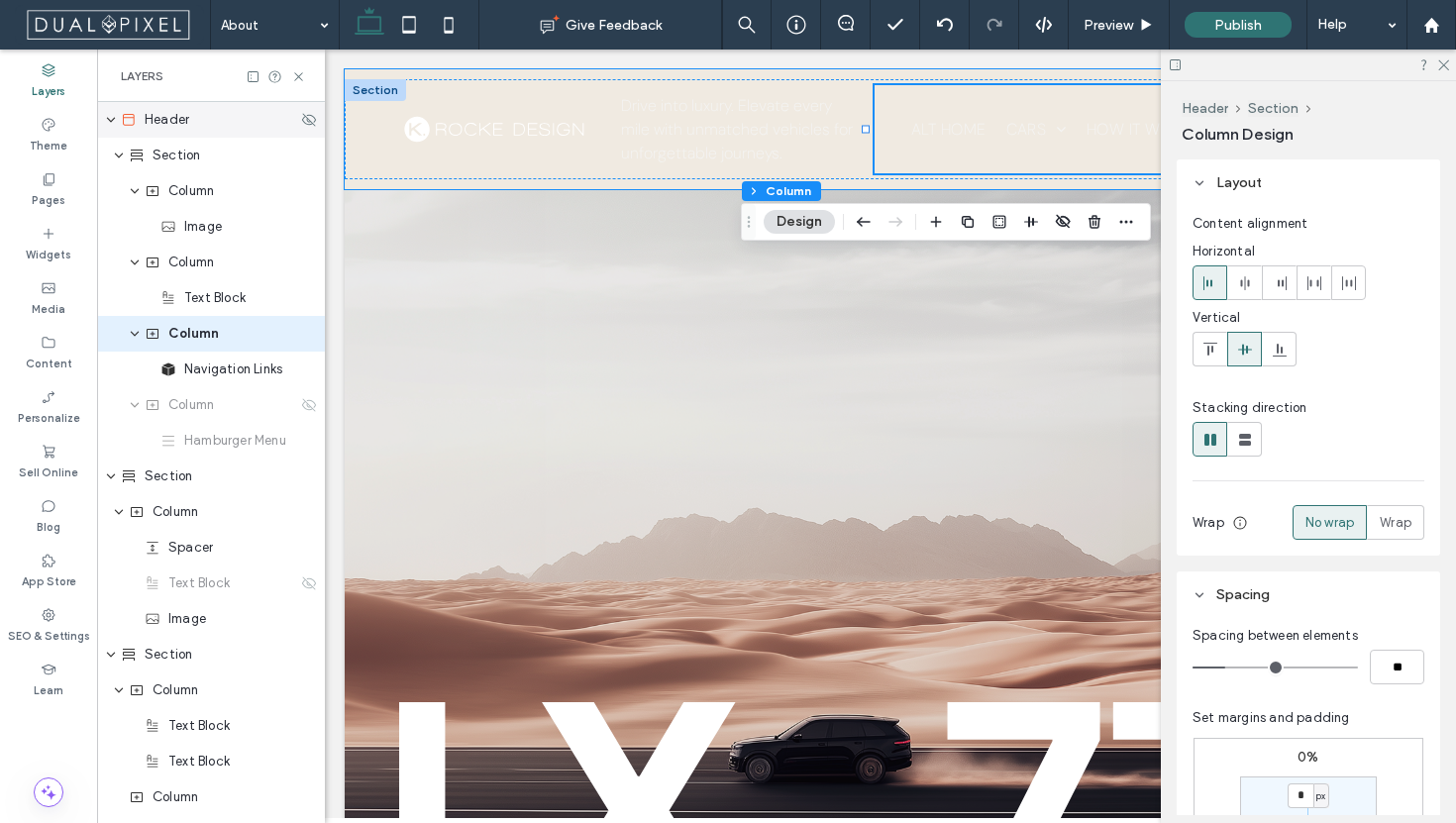 click on "Header" at bounding box center (166, 120) 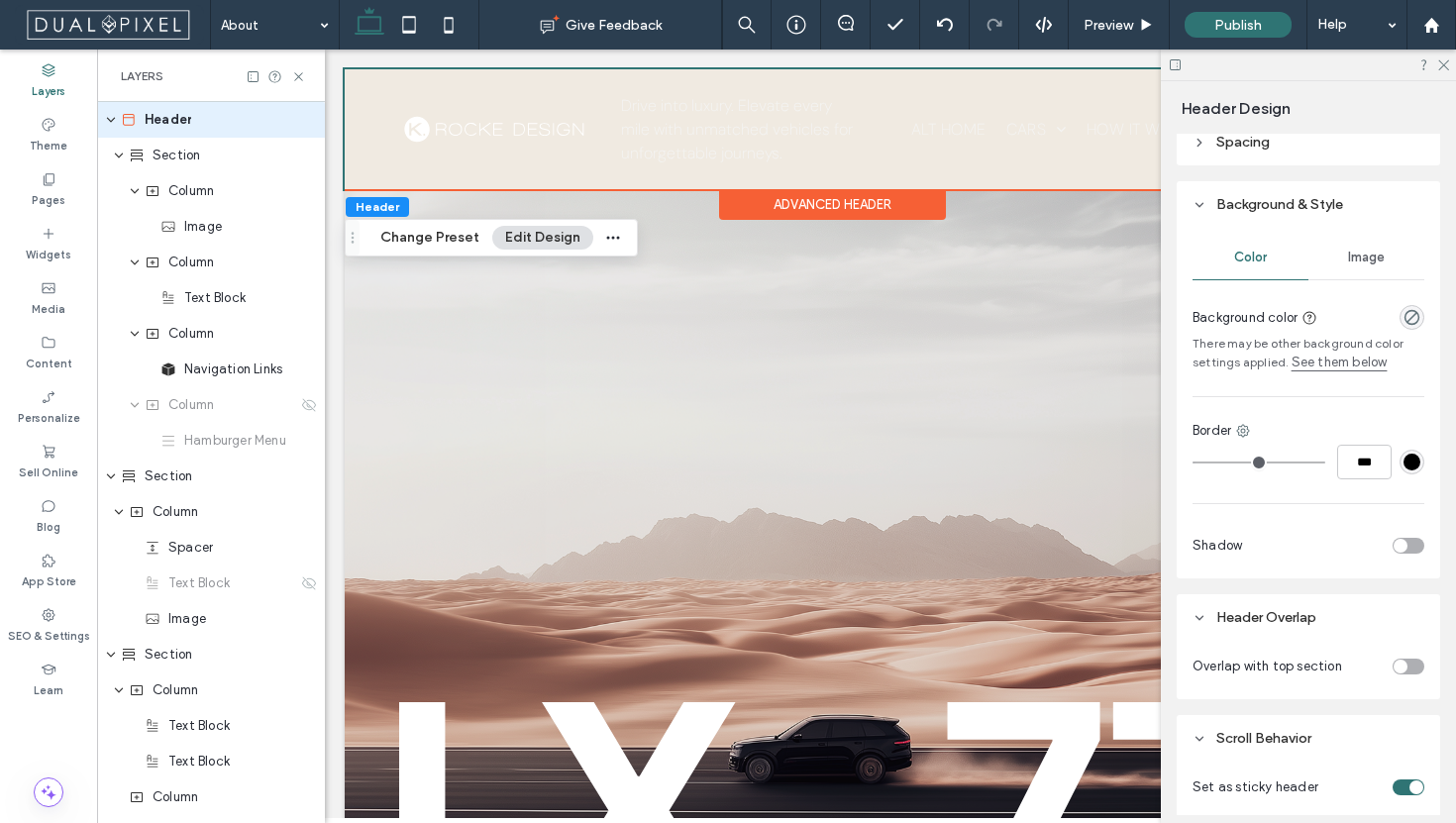 scroll, scrollTop: 414, scrollLeft: 0, axis: vertical 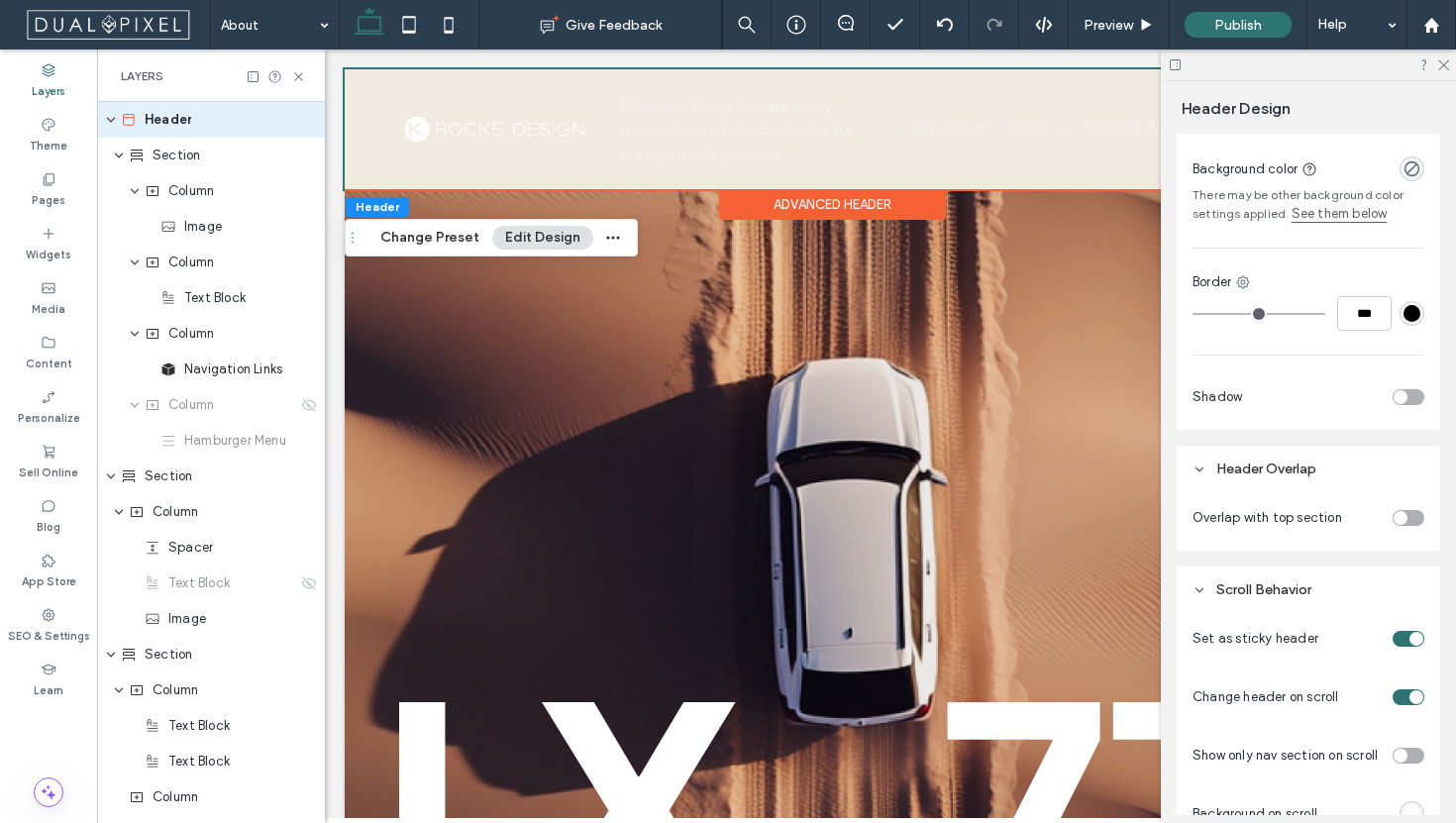 click at bounding box center (1408, 518) 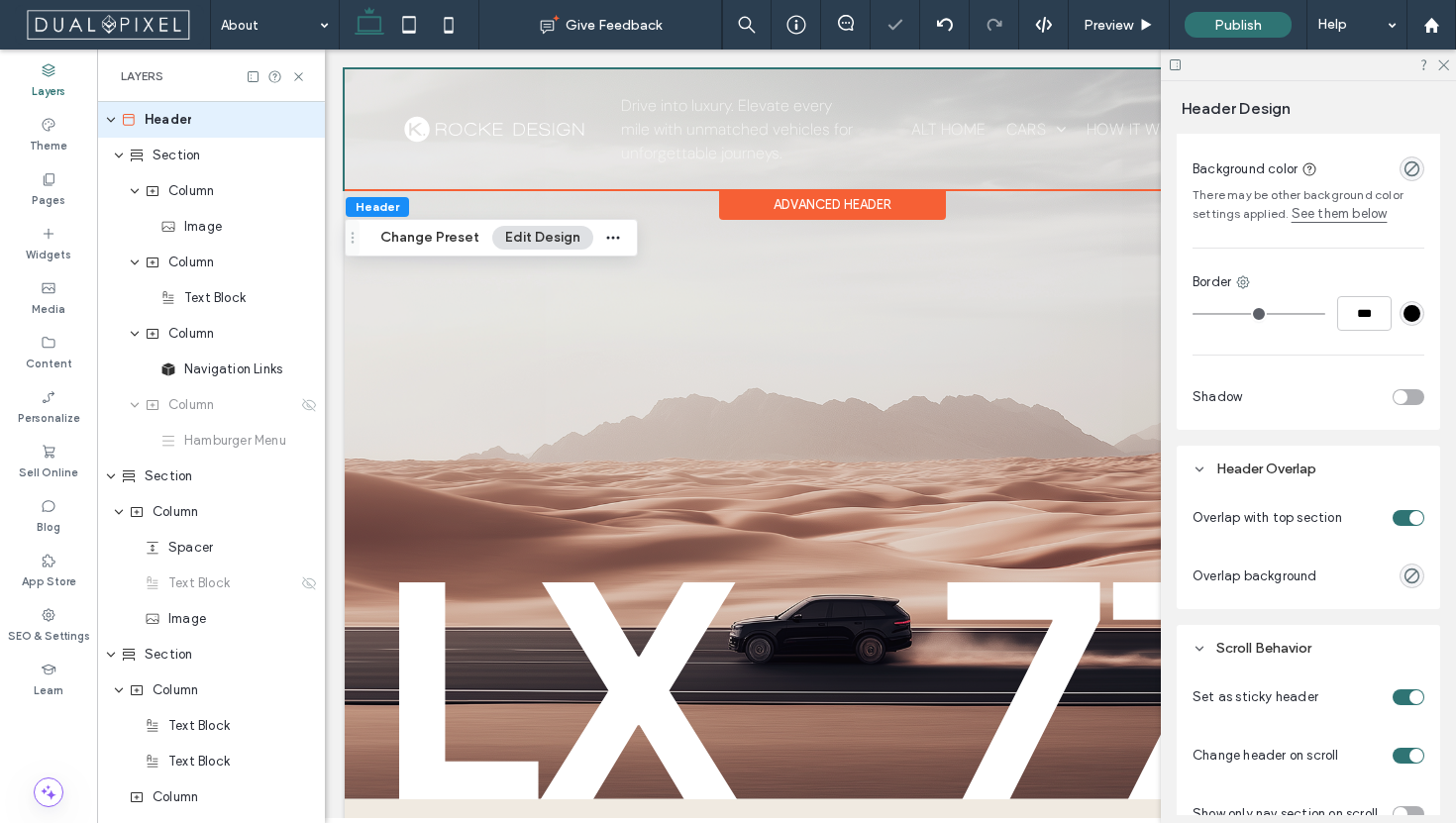 click at bounding box center [1308, 64] 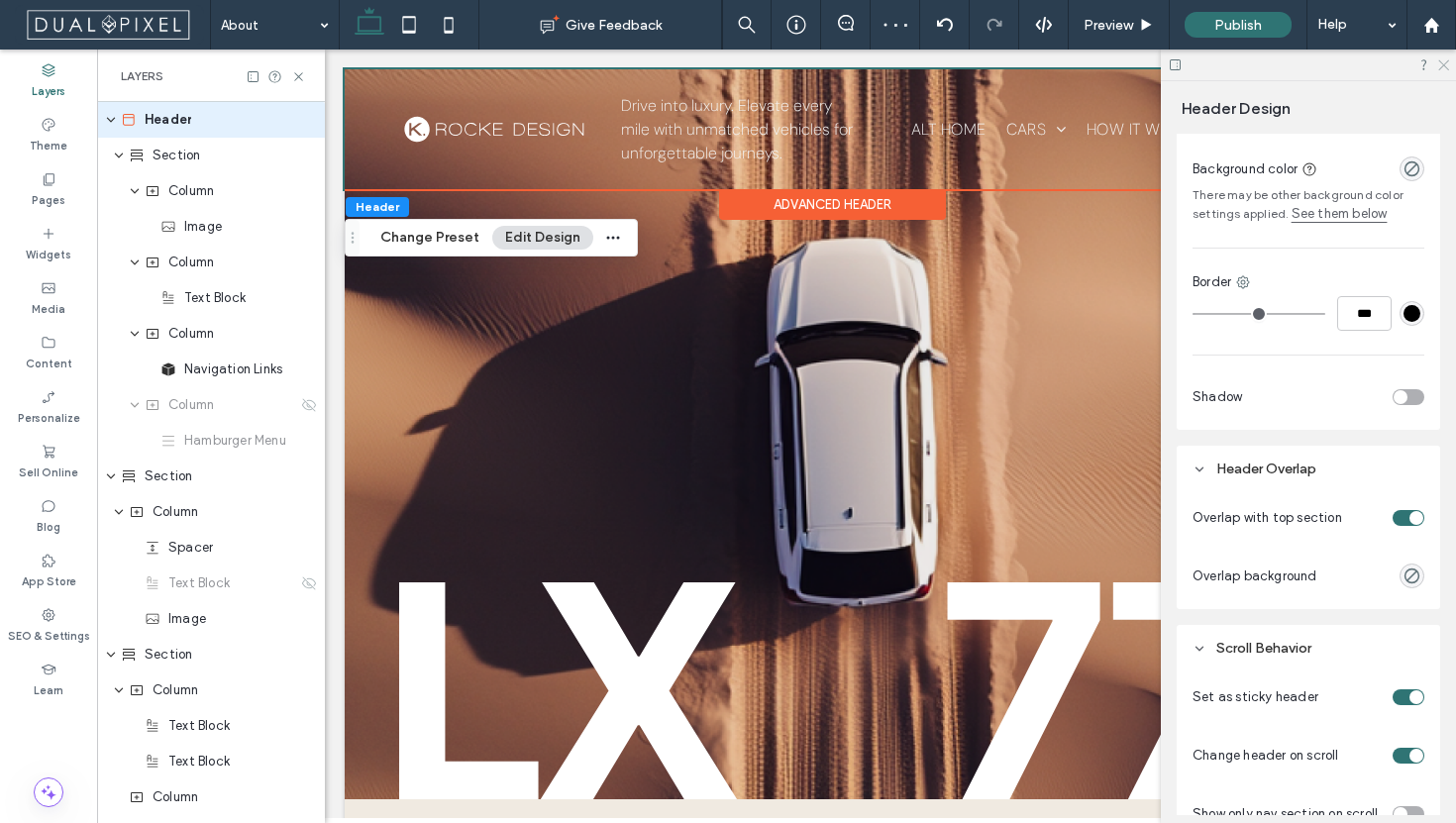 click 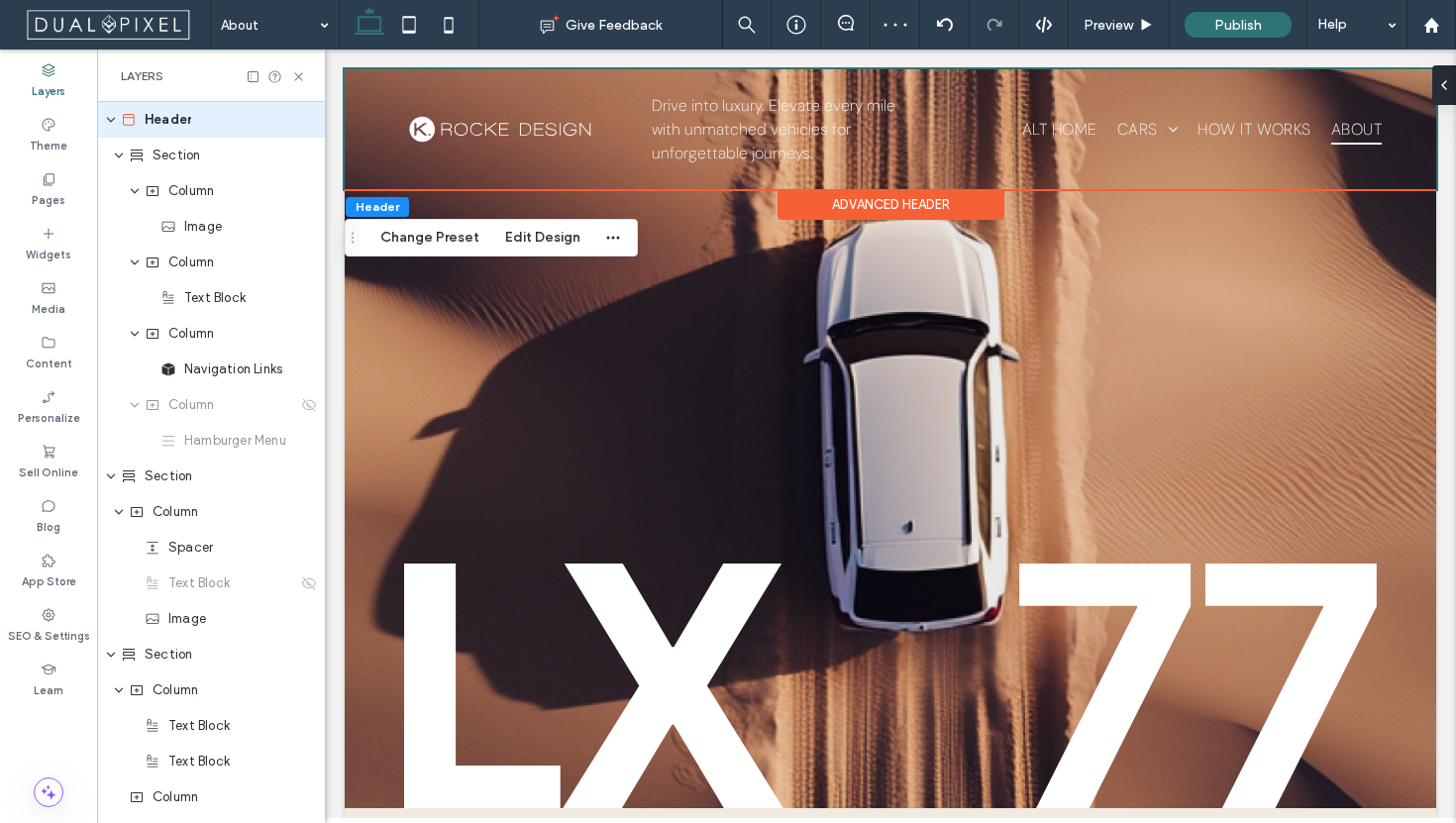 click 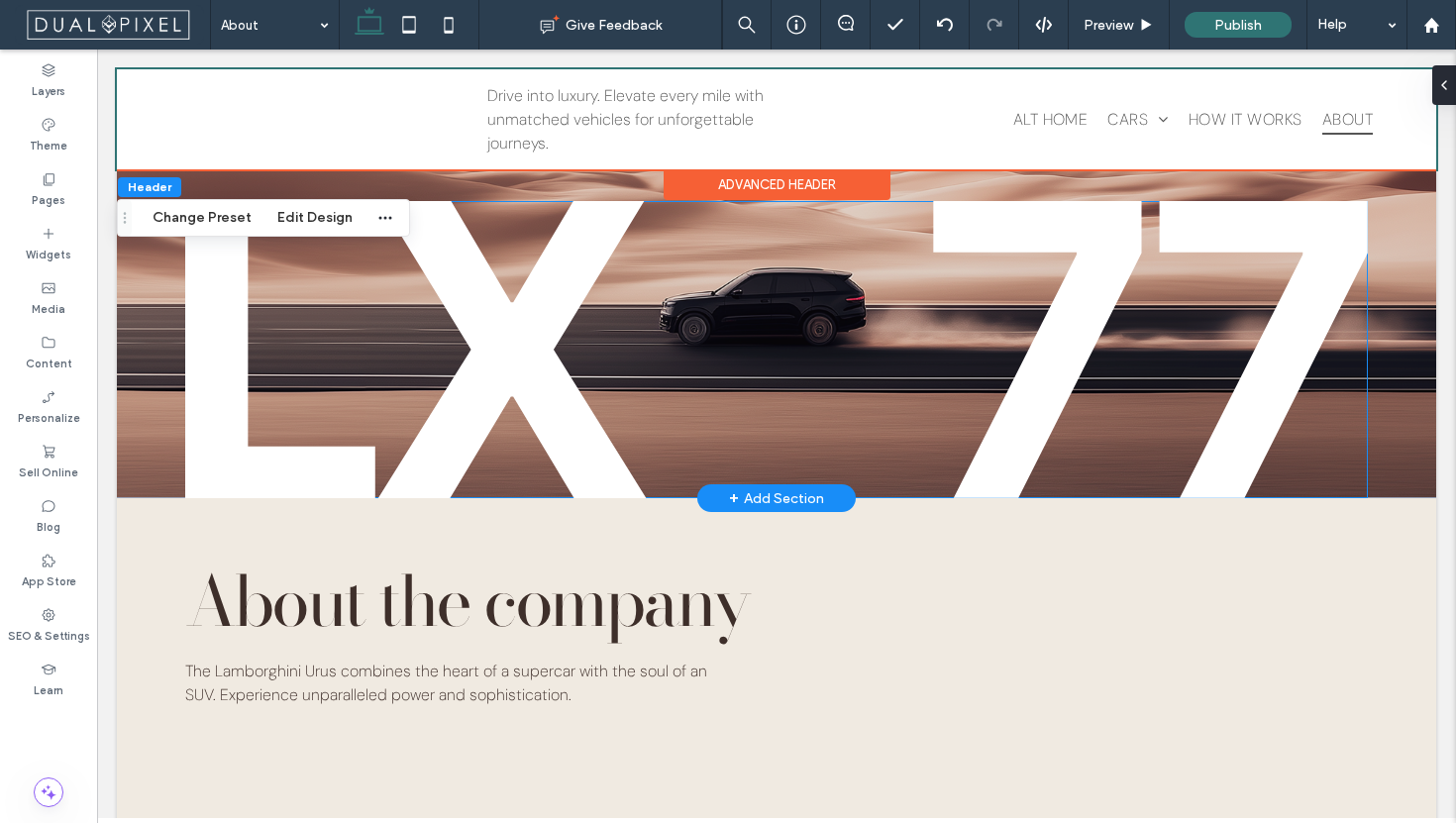 scroll, scrollTop: 0, scrollLeft: 0, axis: both 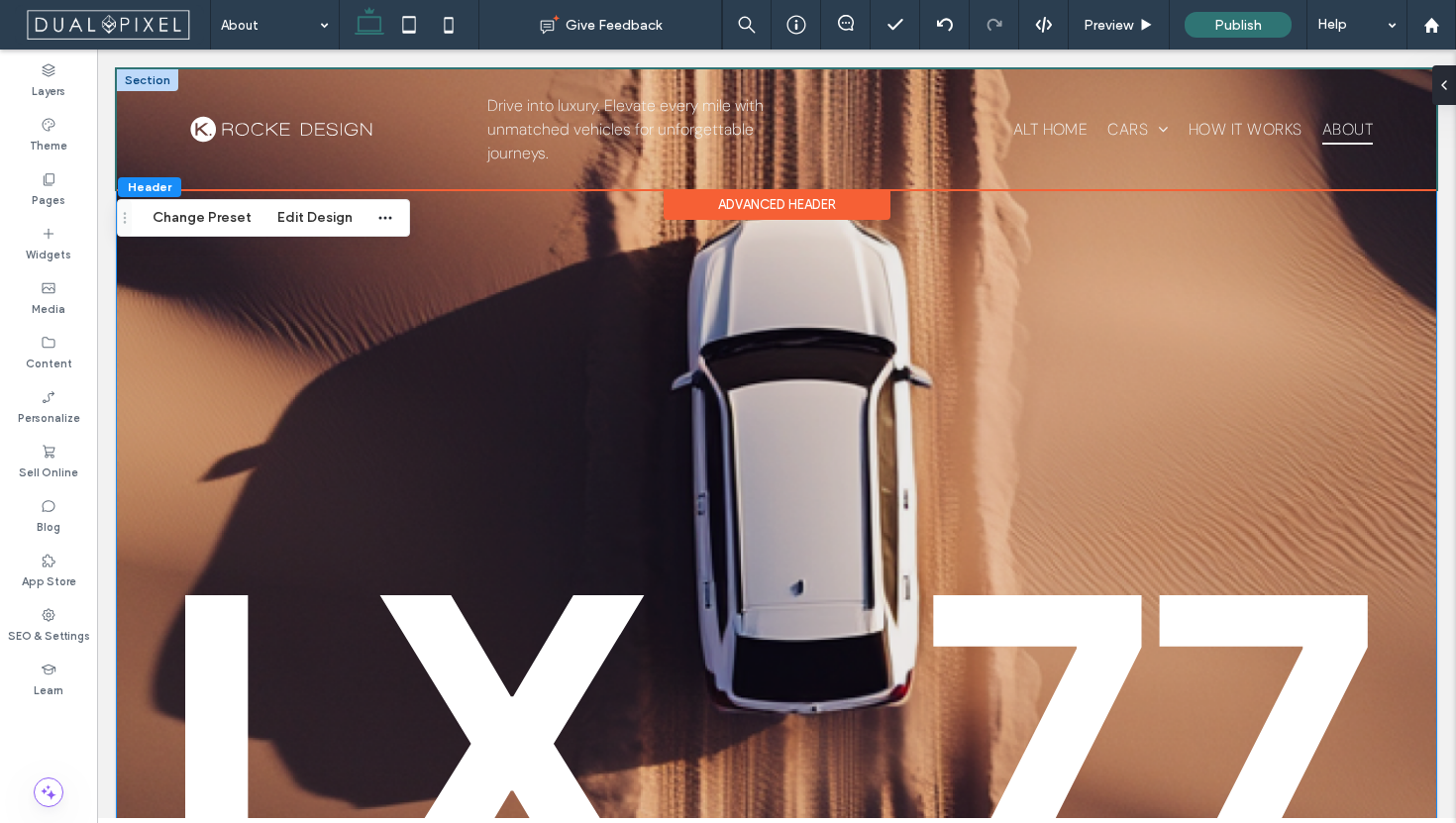 click on "Drive into luxury. Elevate every mile with unmatched vehicles for unforgettable journeys." at bounding box center (777, 480) 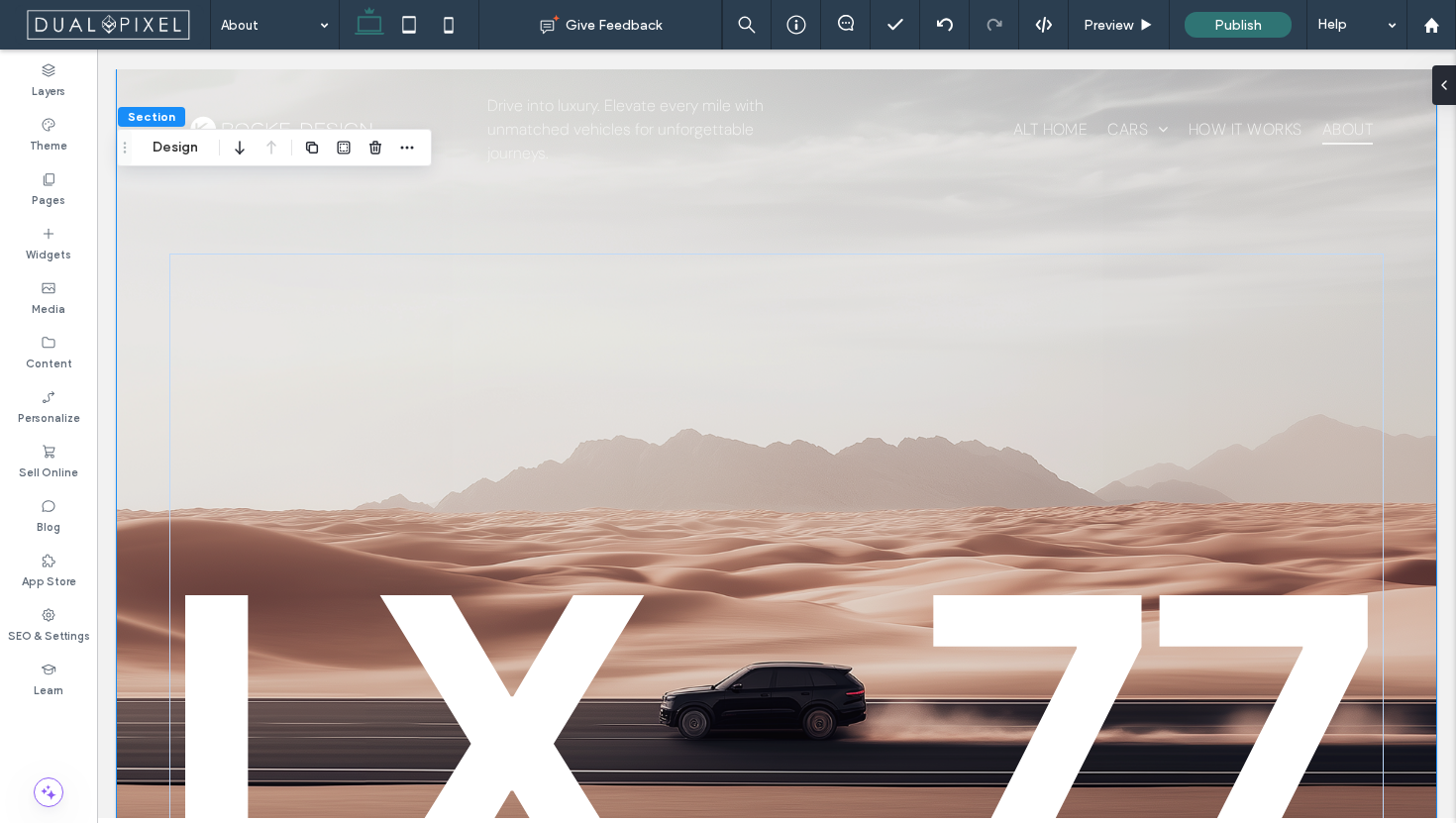 click on "Drive into luxury. Elevate every mile with unmatched vehicles for unforgettable journeys." at bounding box center (777, 480) 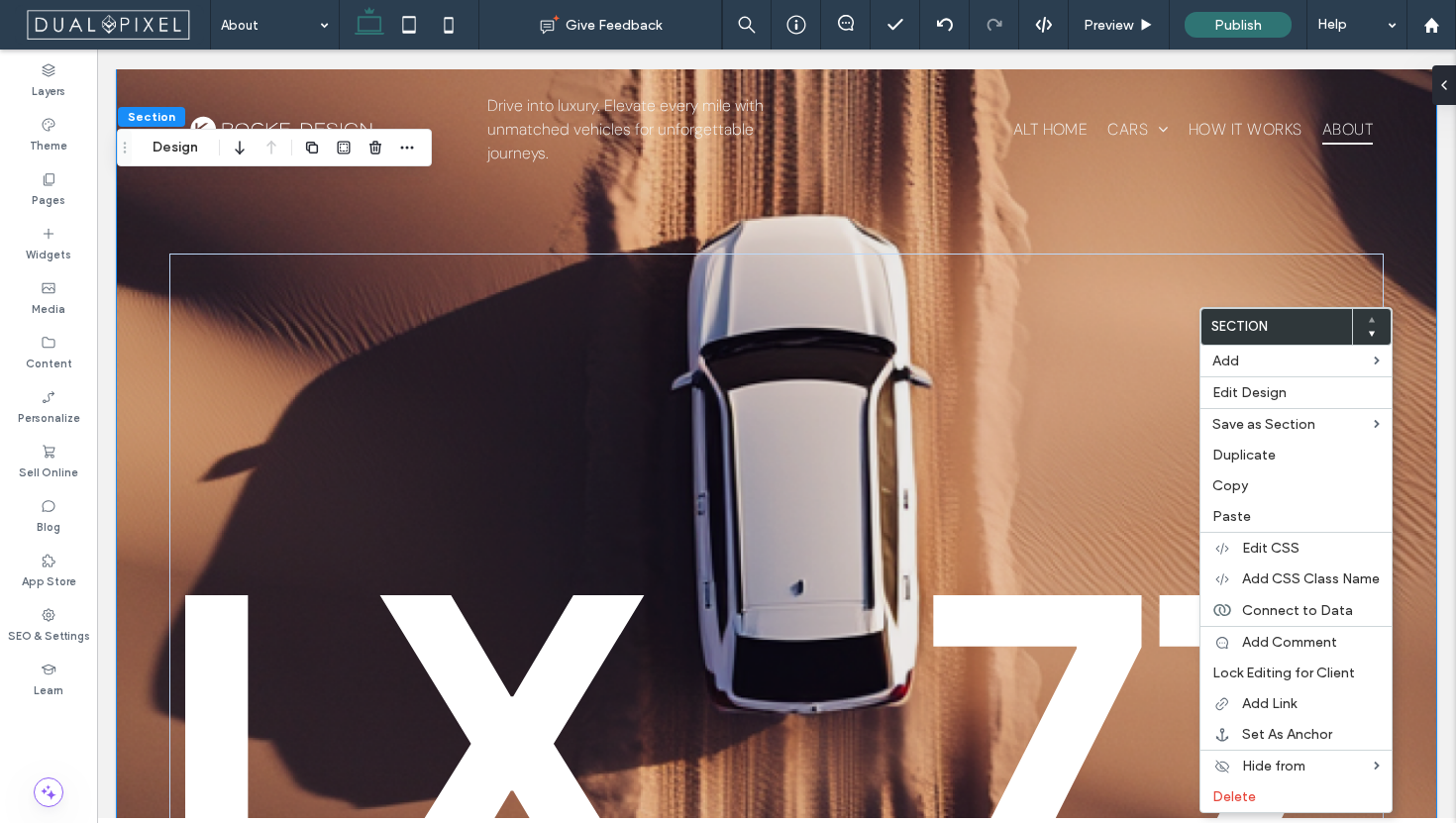 click on "Drive into luxury. Elevate every mile with unmatched vehicles for unforgettable journeys." at bounding box center [777, 480] 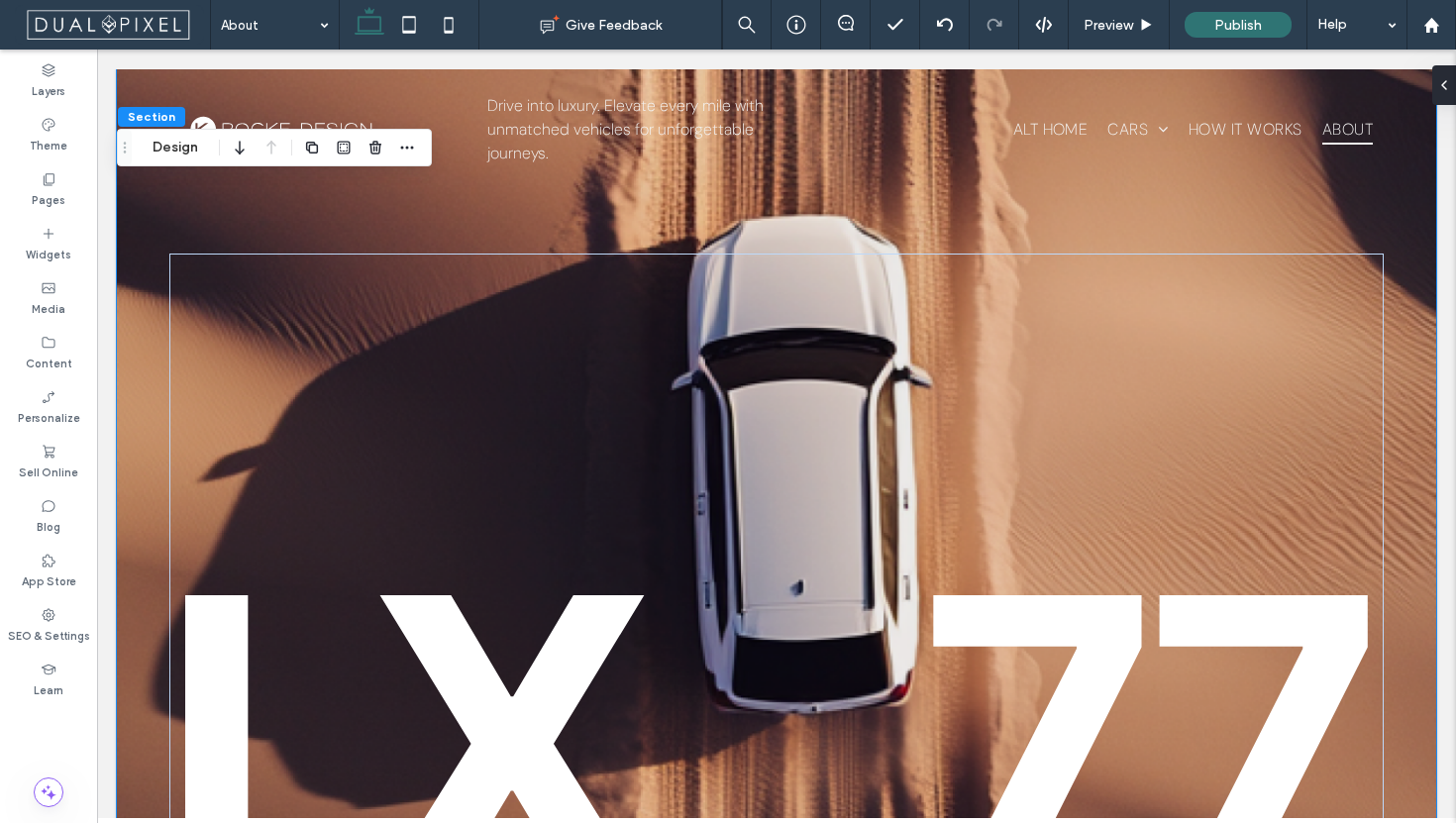 click on "Drive into luxury. Elevate every mile with unmatched vehicles for unforgettable journeys." at bounding box center (777, 480) 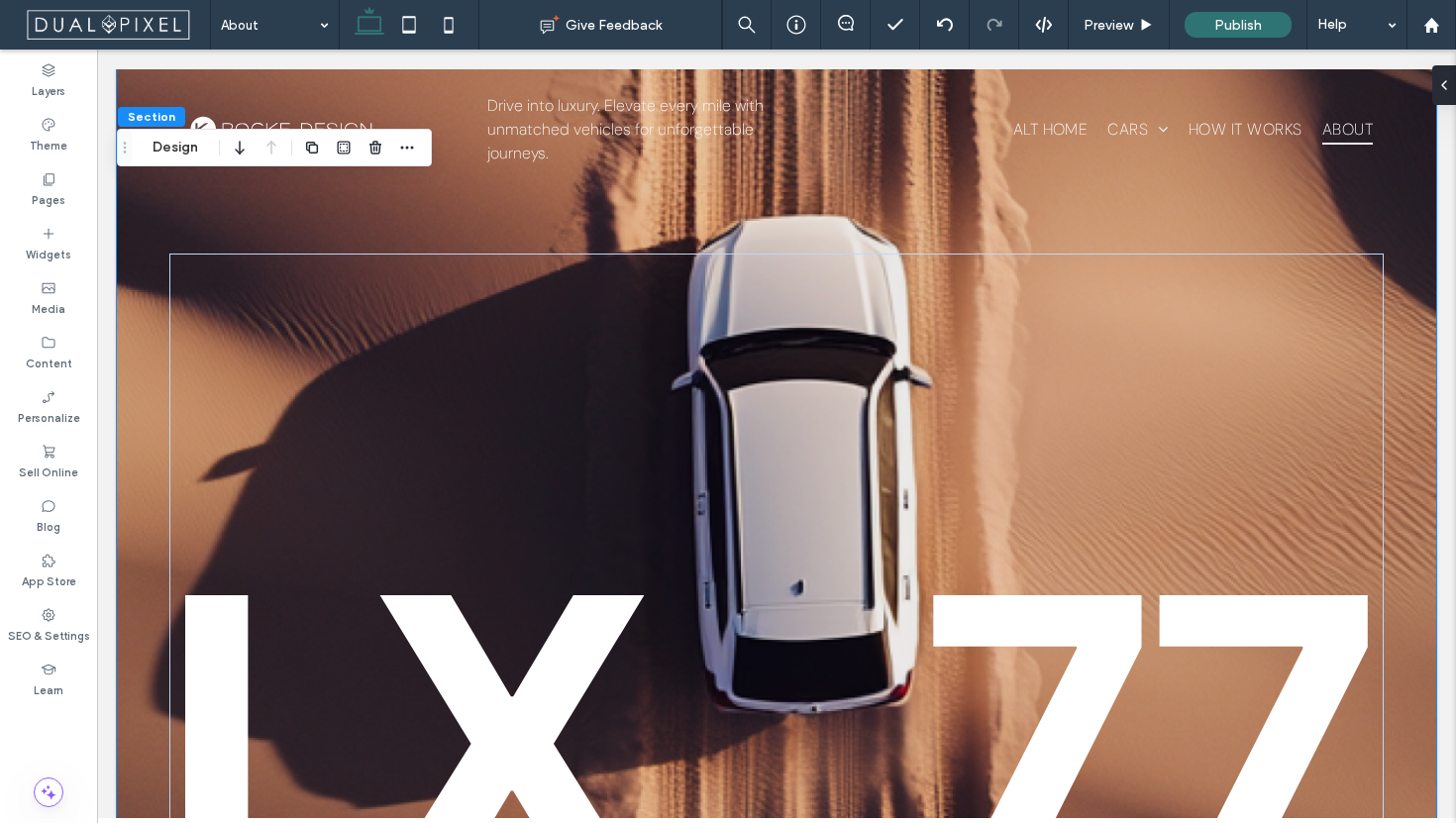 click on "Drive into luxury. Elevate every mile with unmatched vehicles for unforgettable journeys." at bounding box center [777, 480] 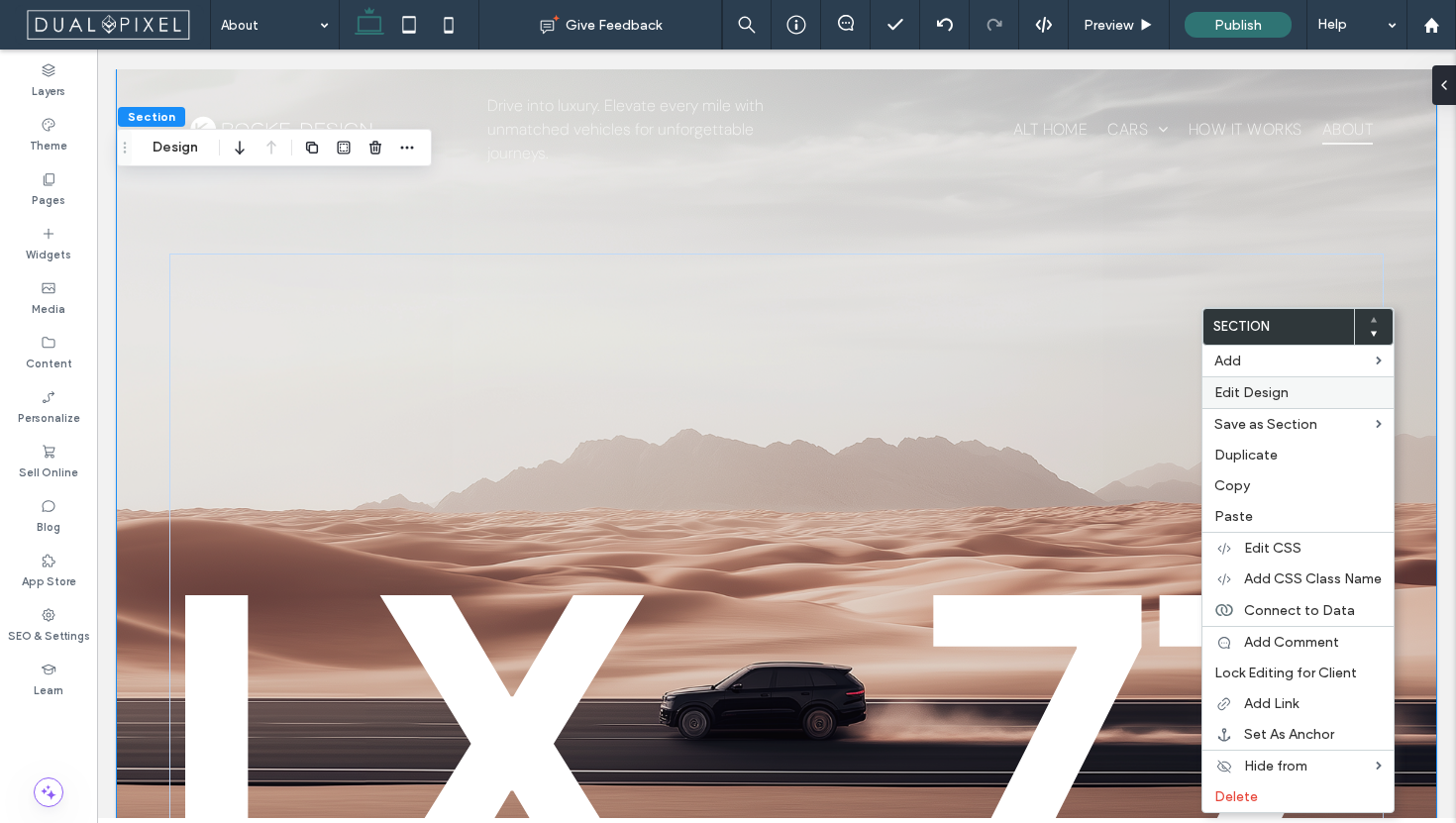 click on "Edit Design" at bounding box center [1298, 392] 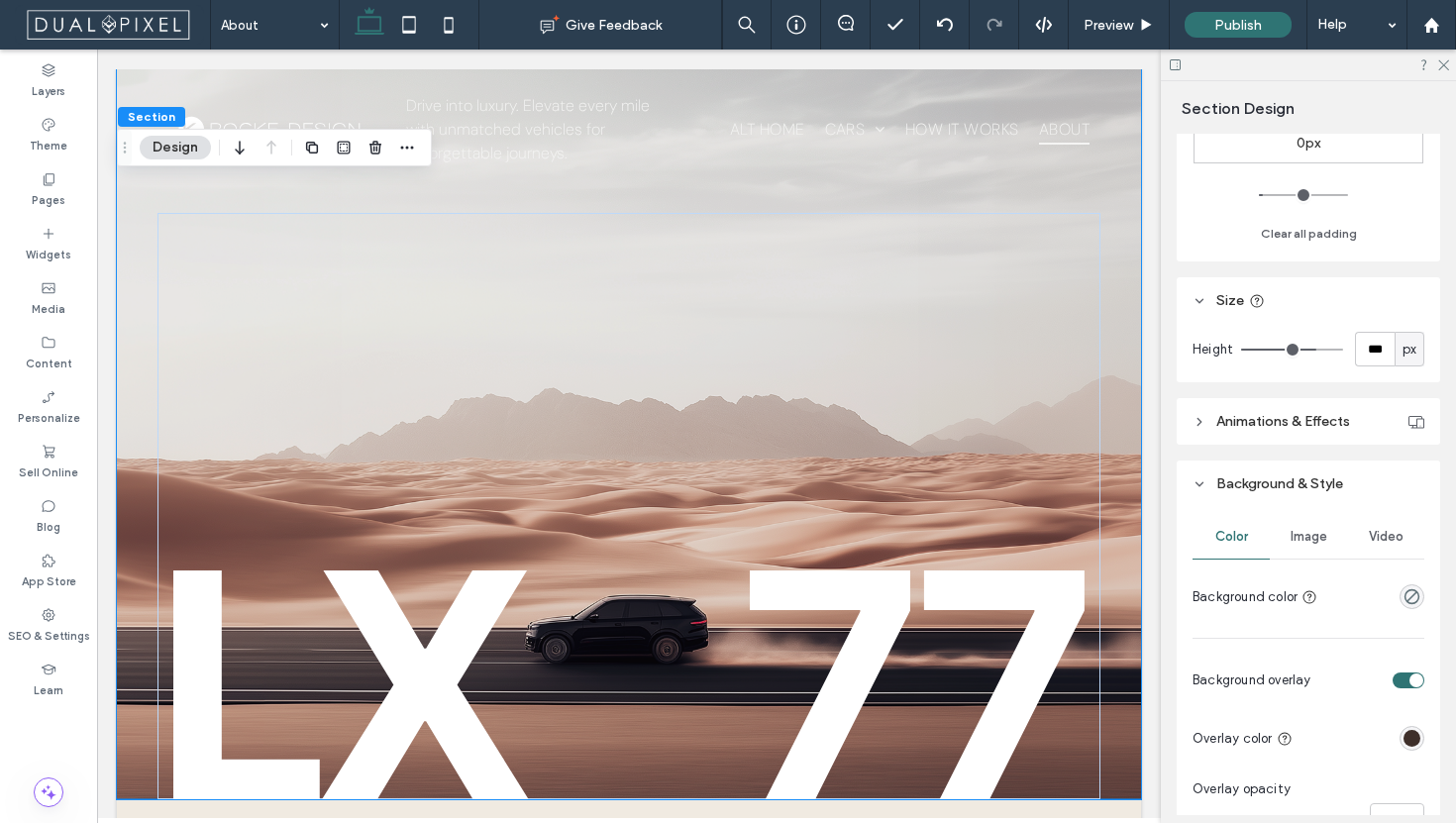 scroll, scrollTop: 698, scrollLeft: 0, axis: vertical 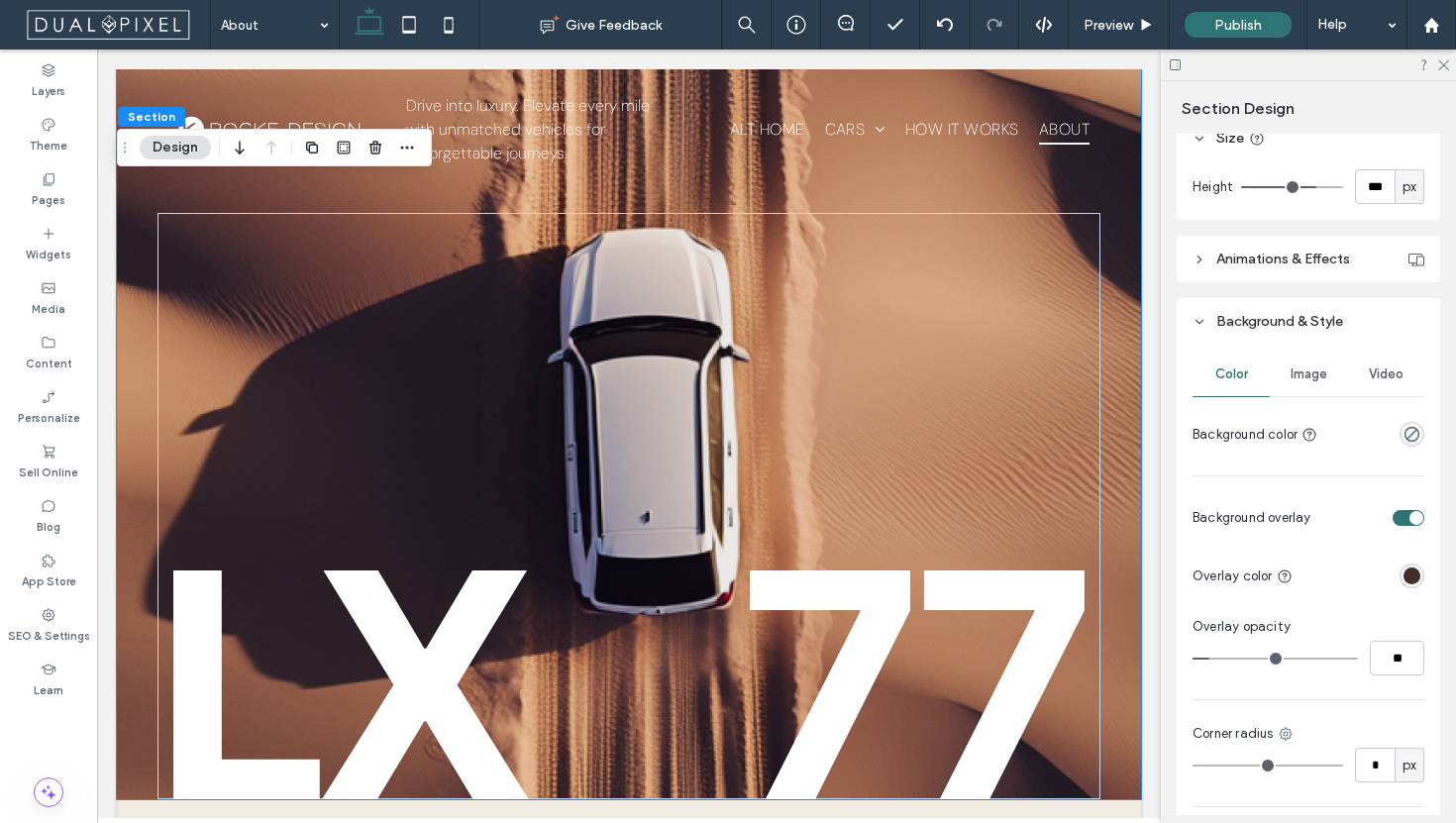 click on "Image" at bounding box center [1308, 374] 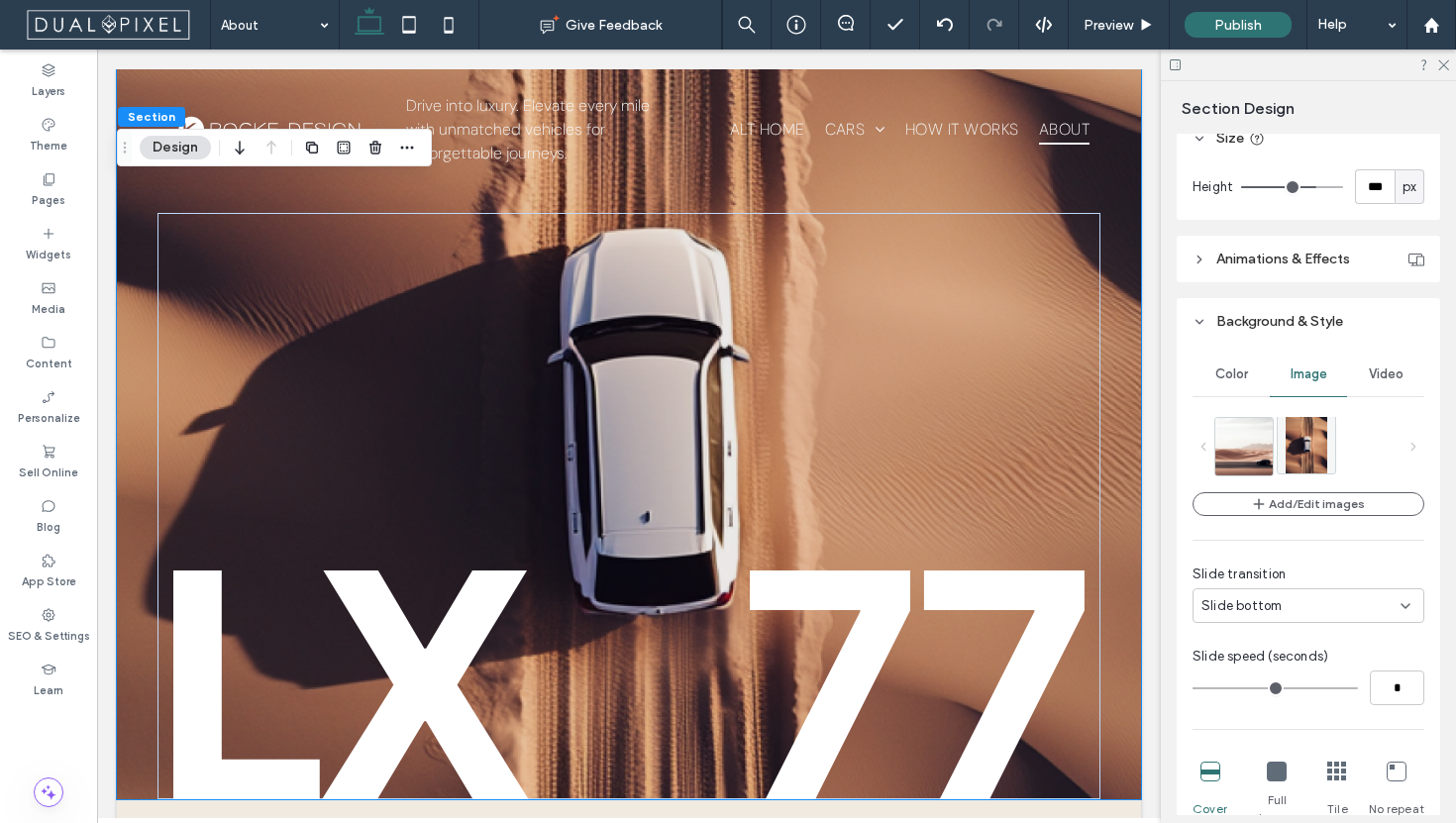 click at bounding box center [1306, 445] 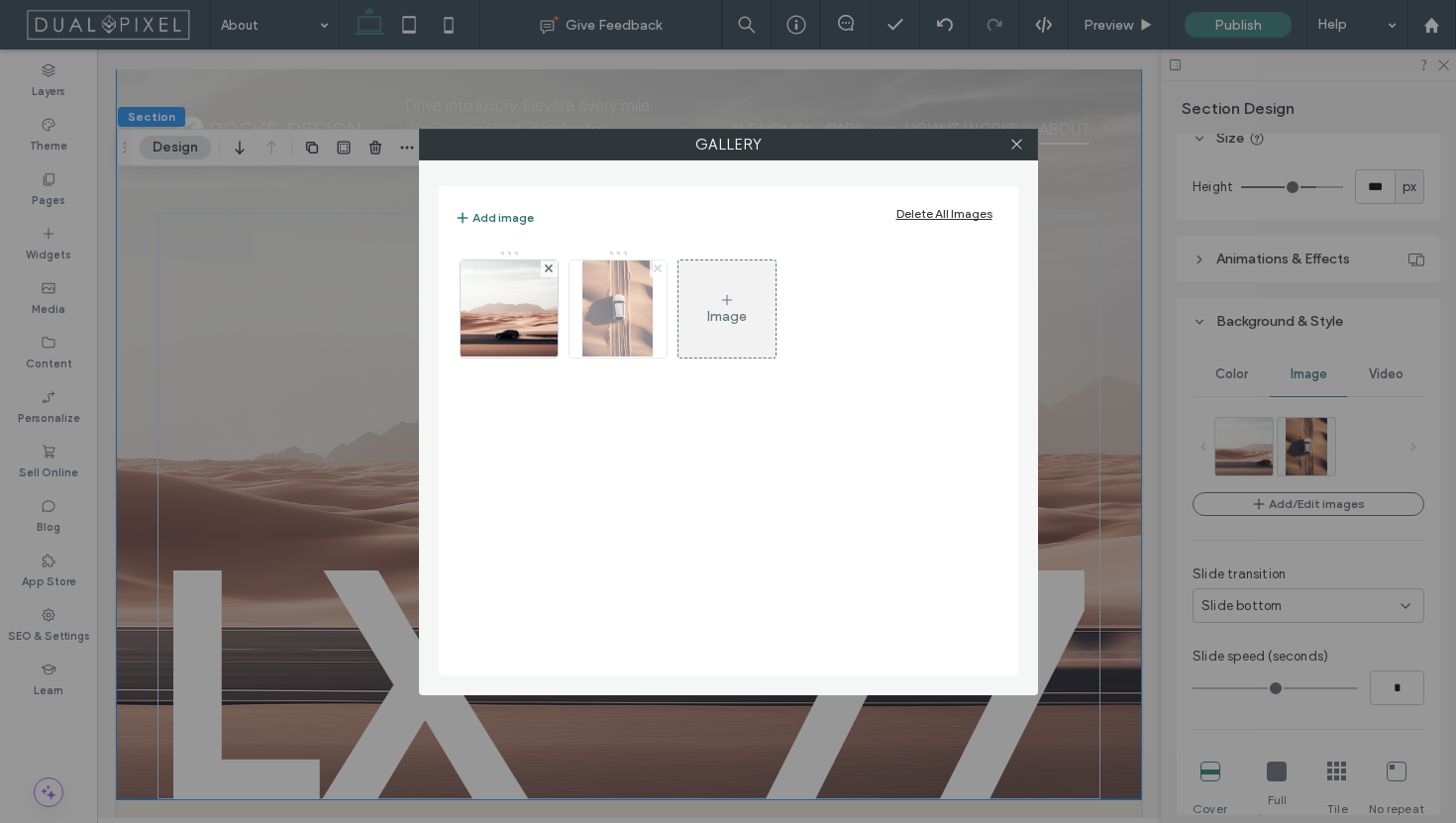 click at bounding box center [658, 268] 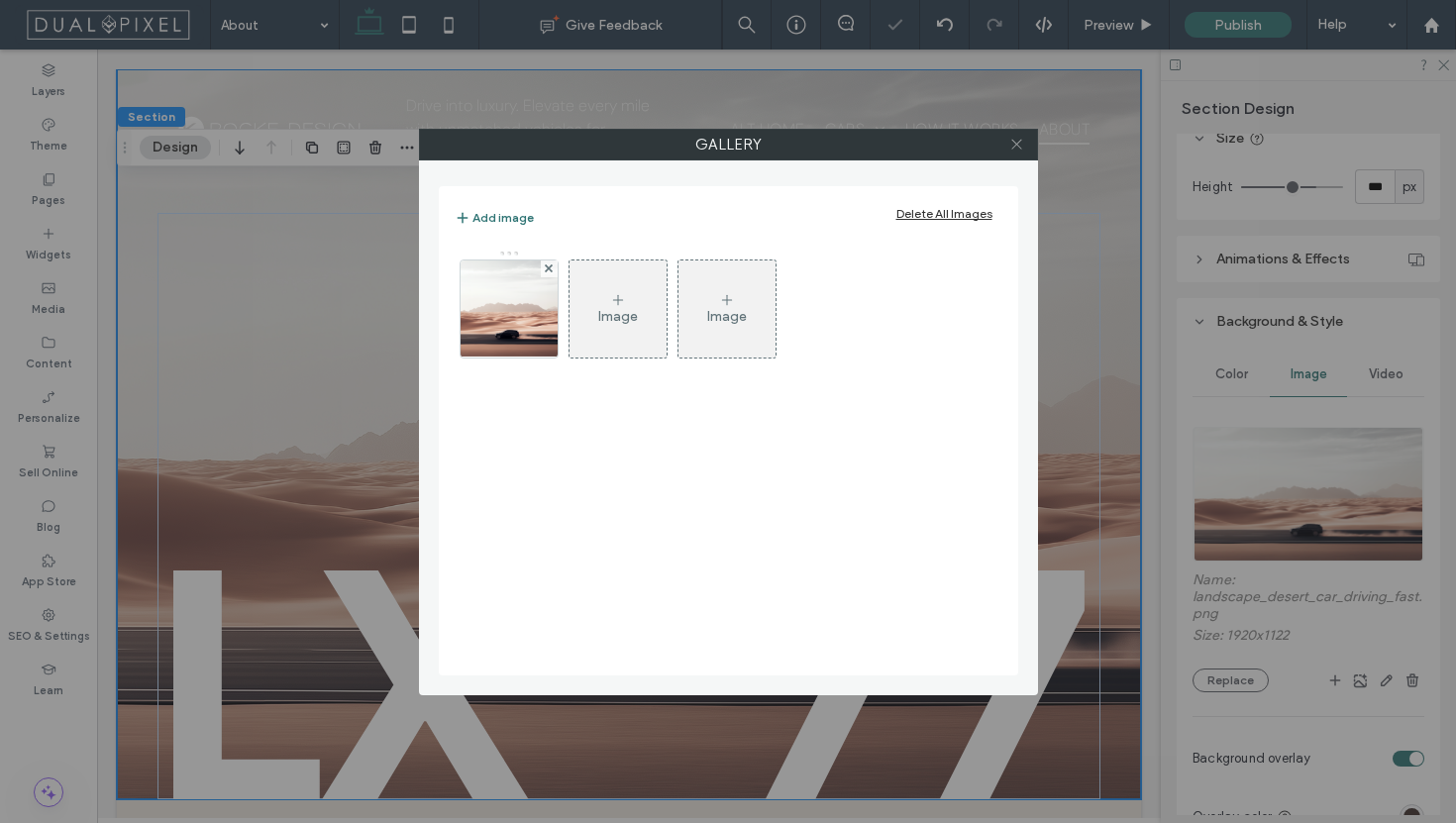 click 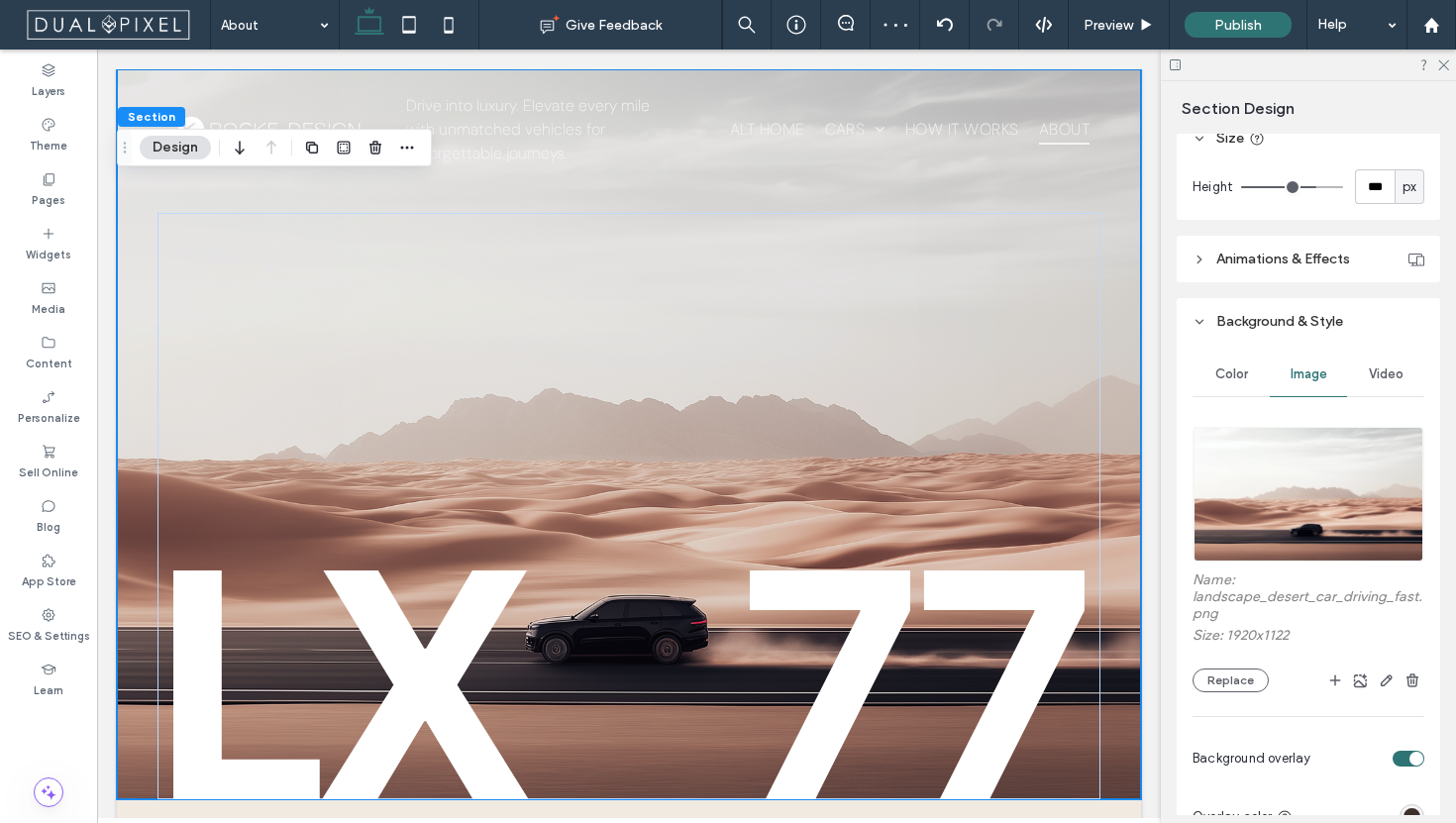 click at bounding box center [1308, 64] 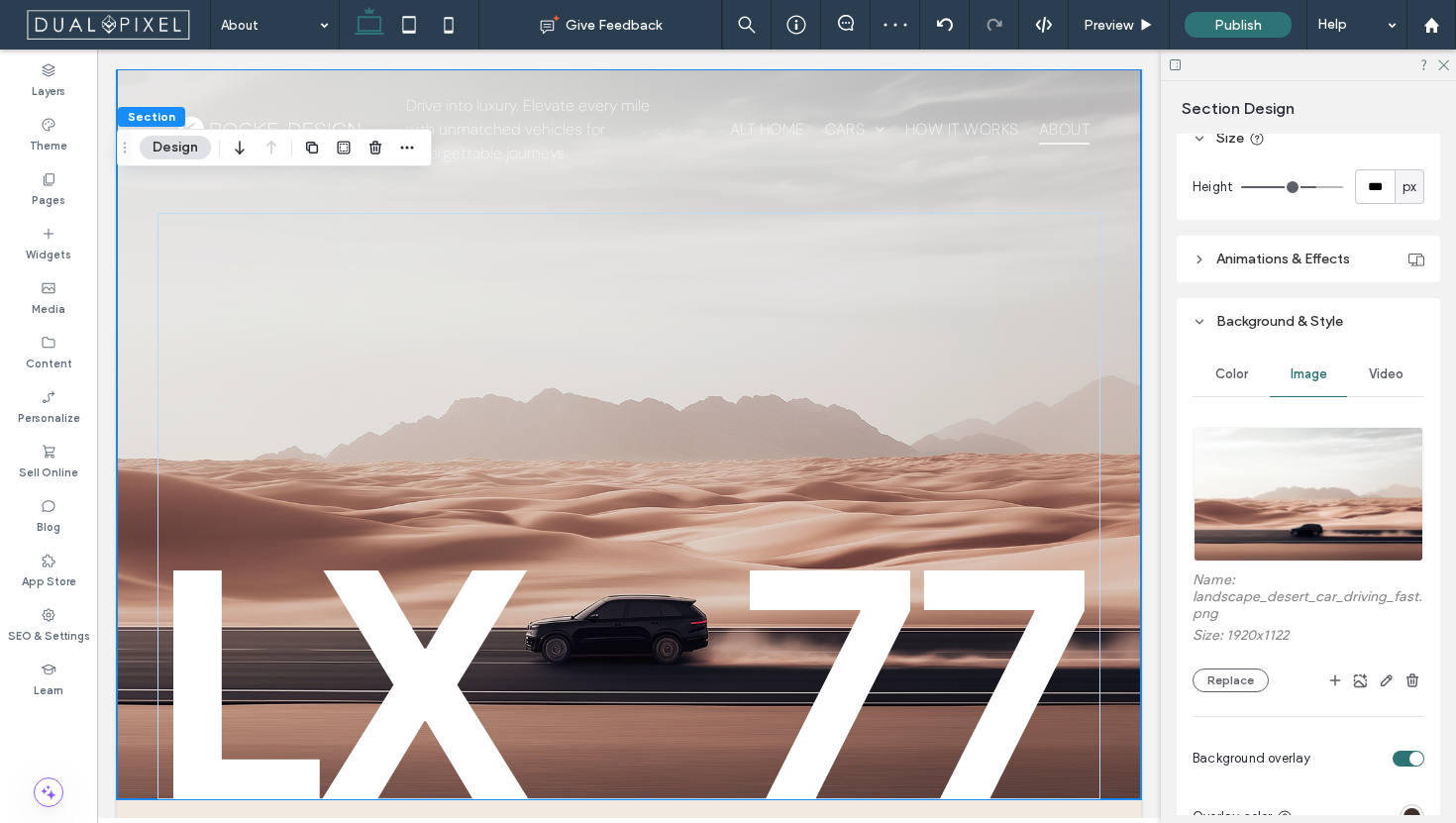 click at bounding box center [1308, 64] 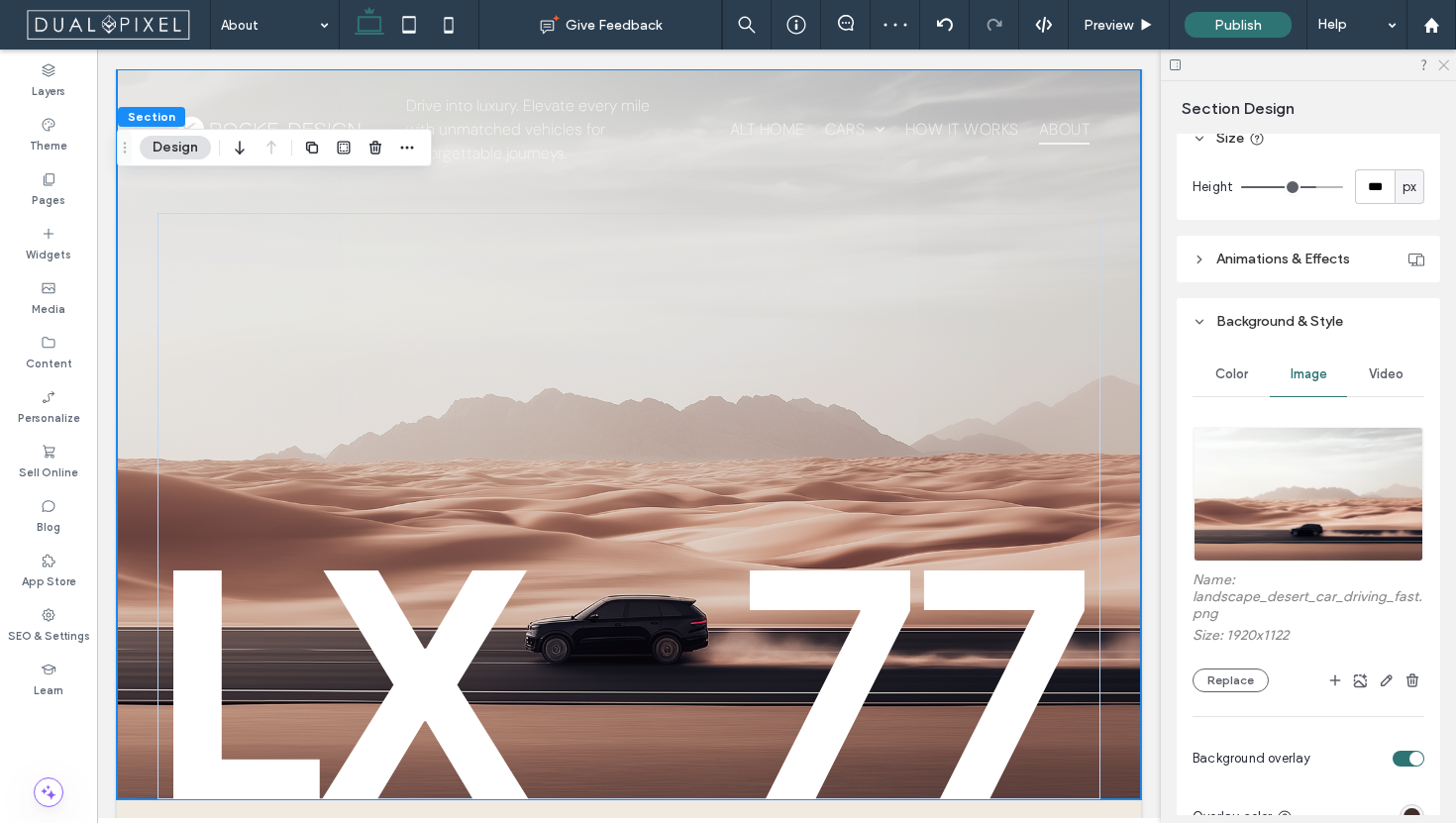 click 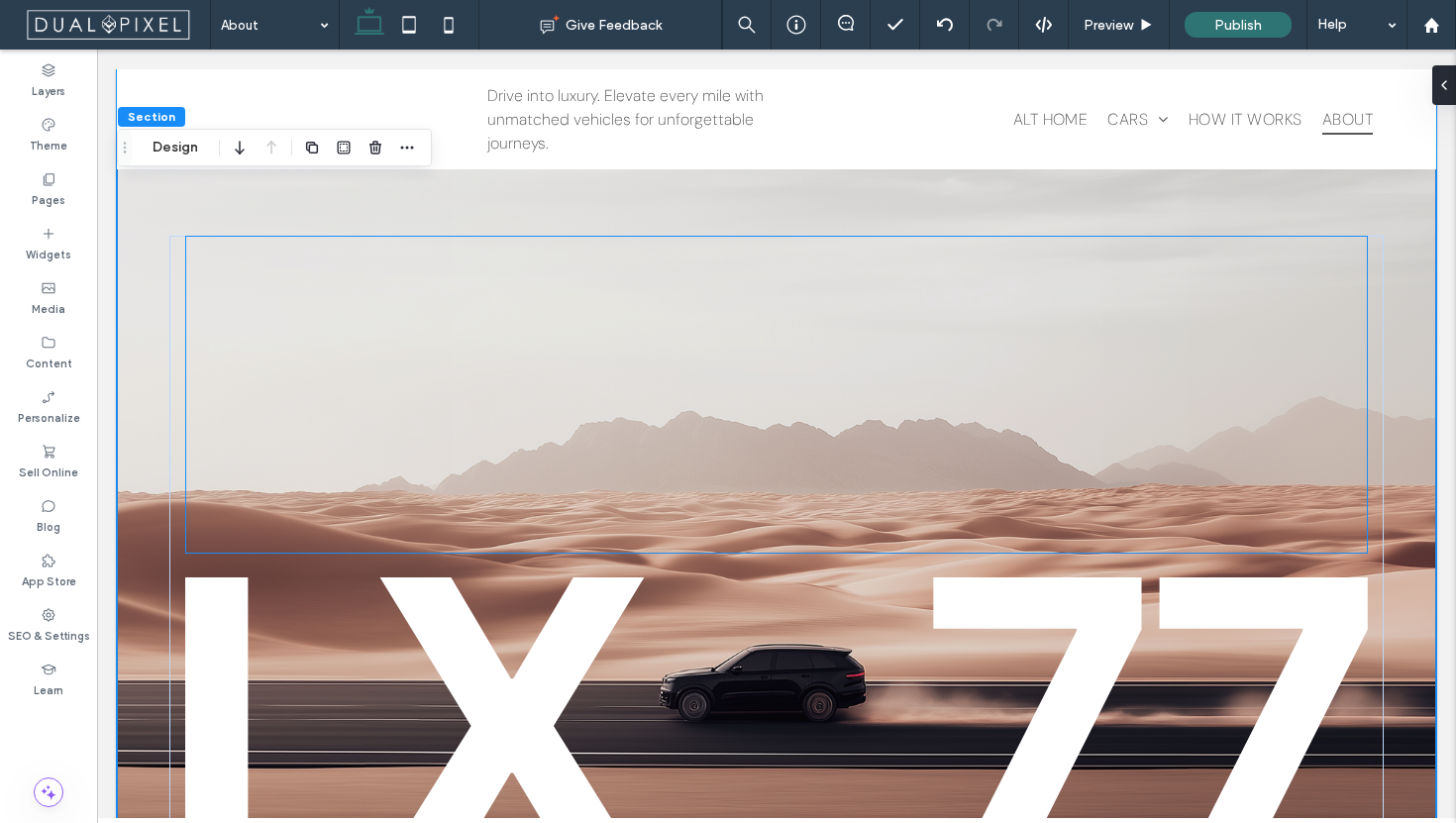scroll, scrollTop: 0, scrollLeft: 0, axis: both 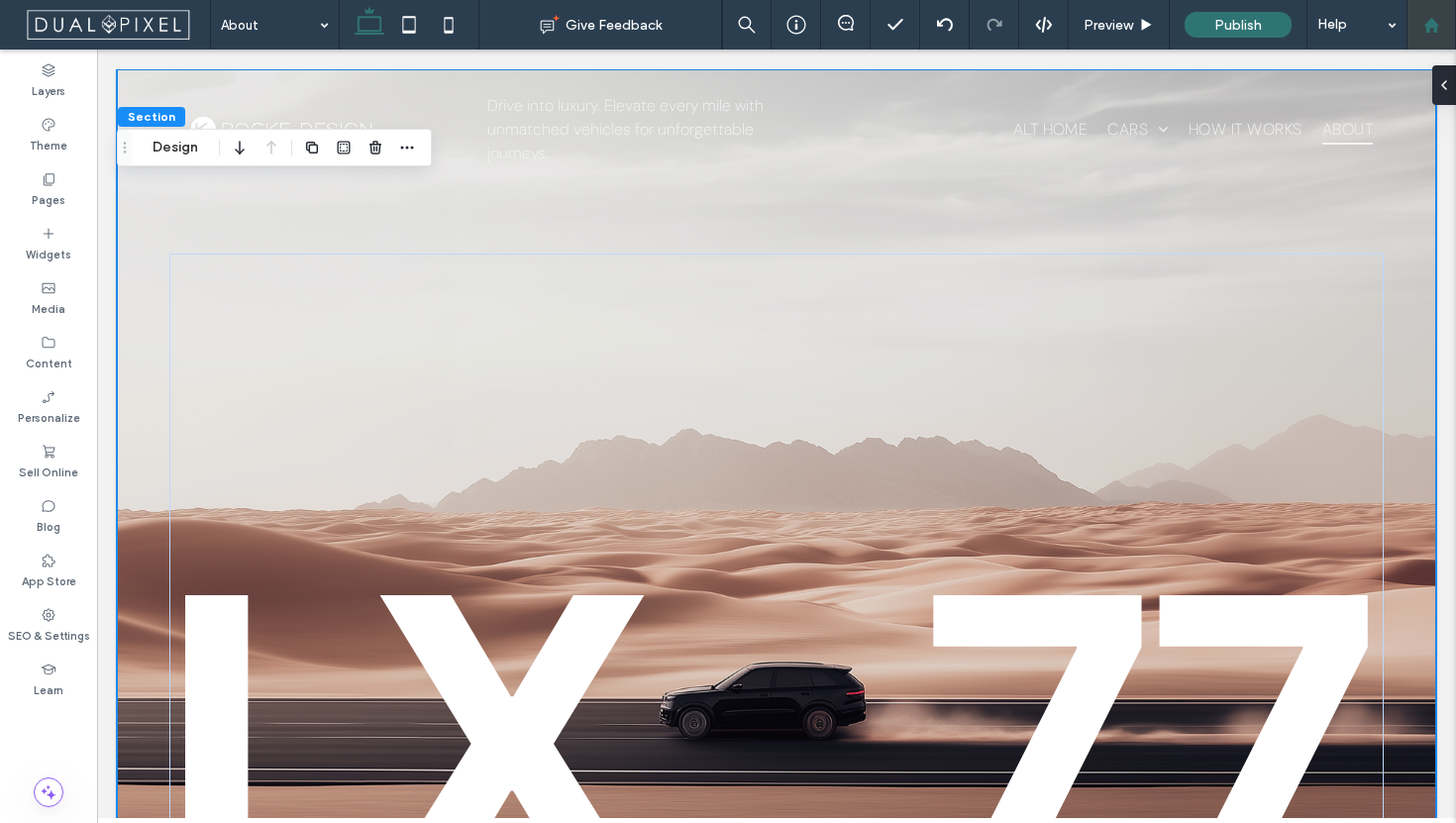 click at bounding box center [1431, 25] 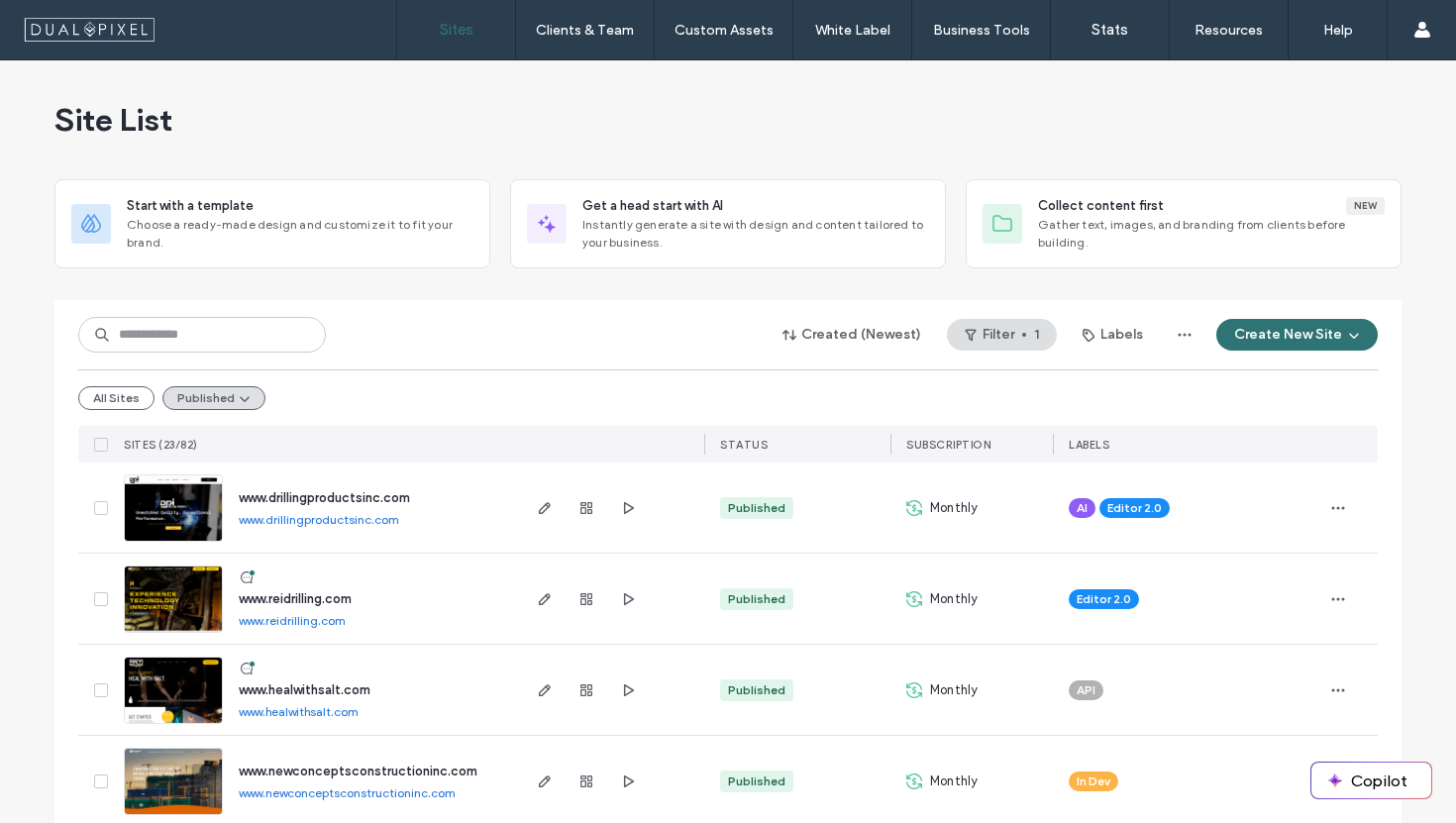 scroll, scrollTop: 0, scrollLeft: 0, axis: both 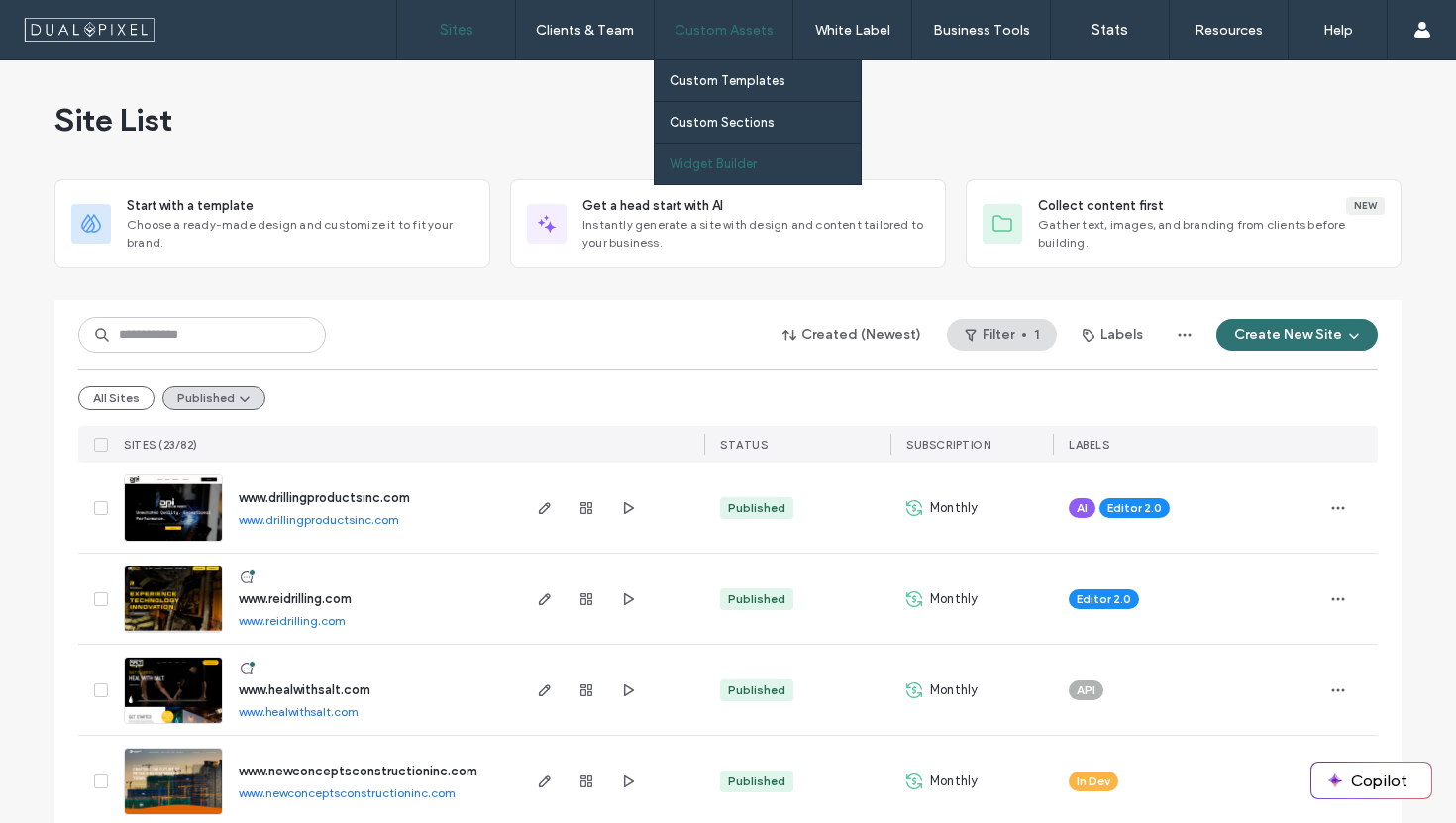 click on "Widget Builder" at bounding box center (713, 163) 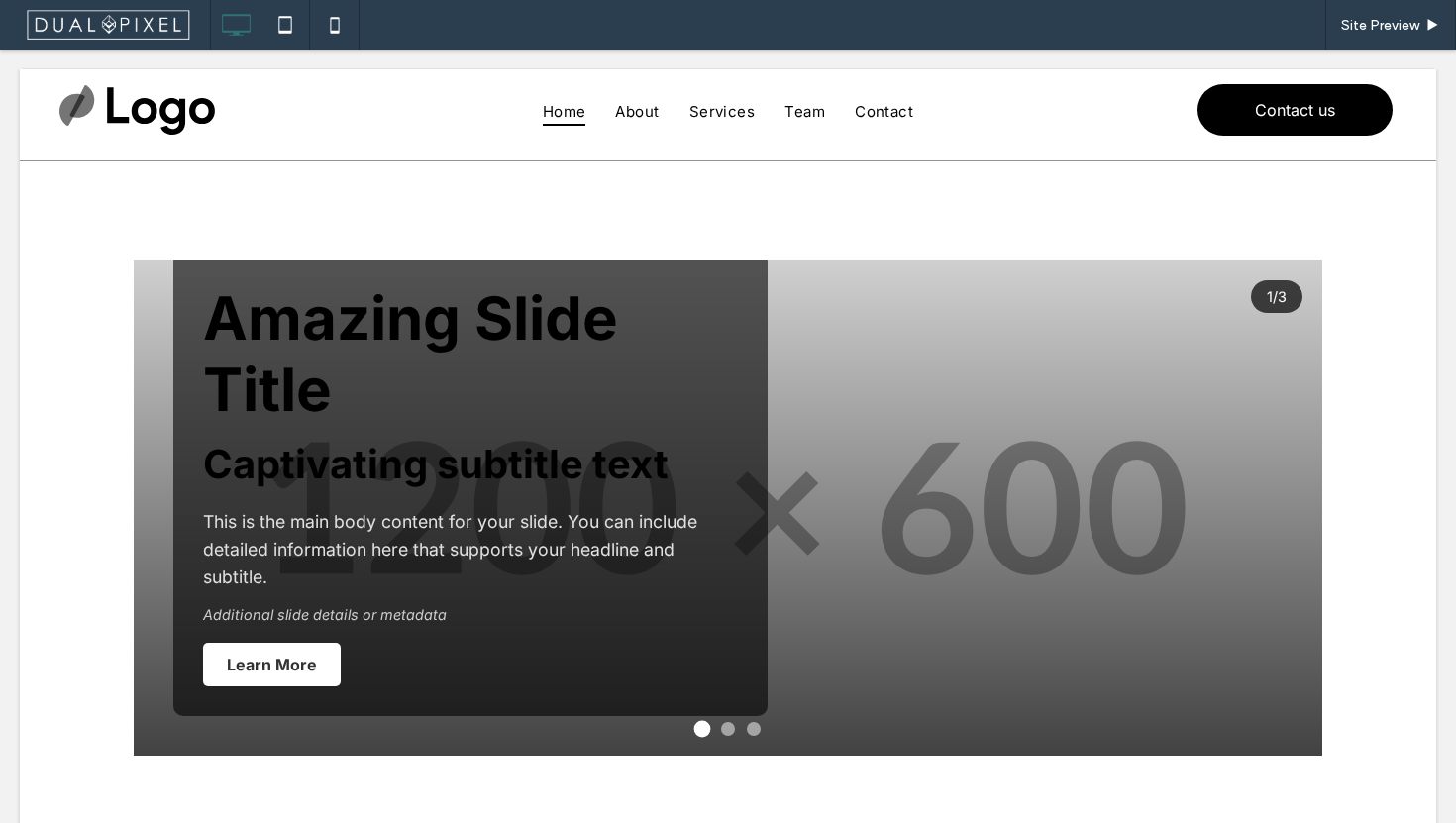 scroll, scrollTop: 0, scrollLeft: 0, axis: both 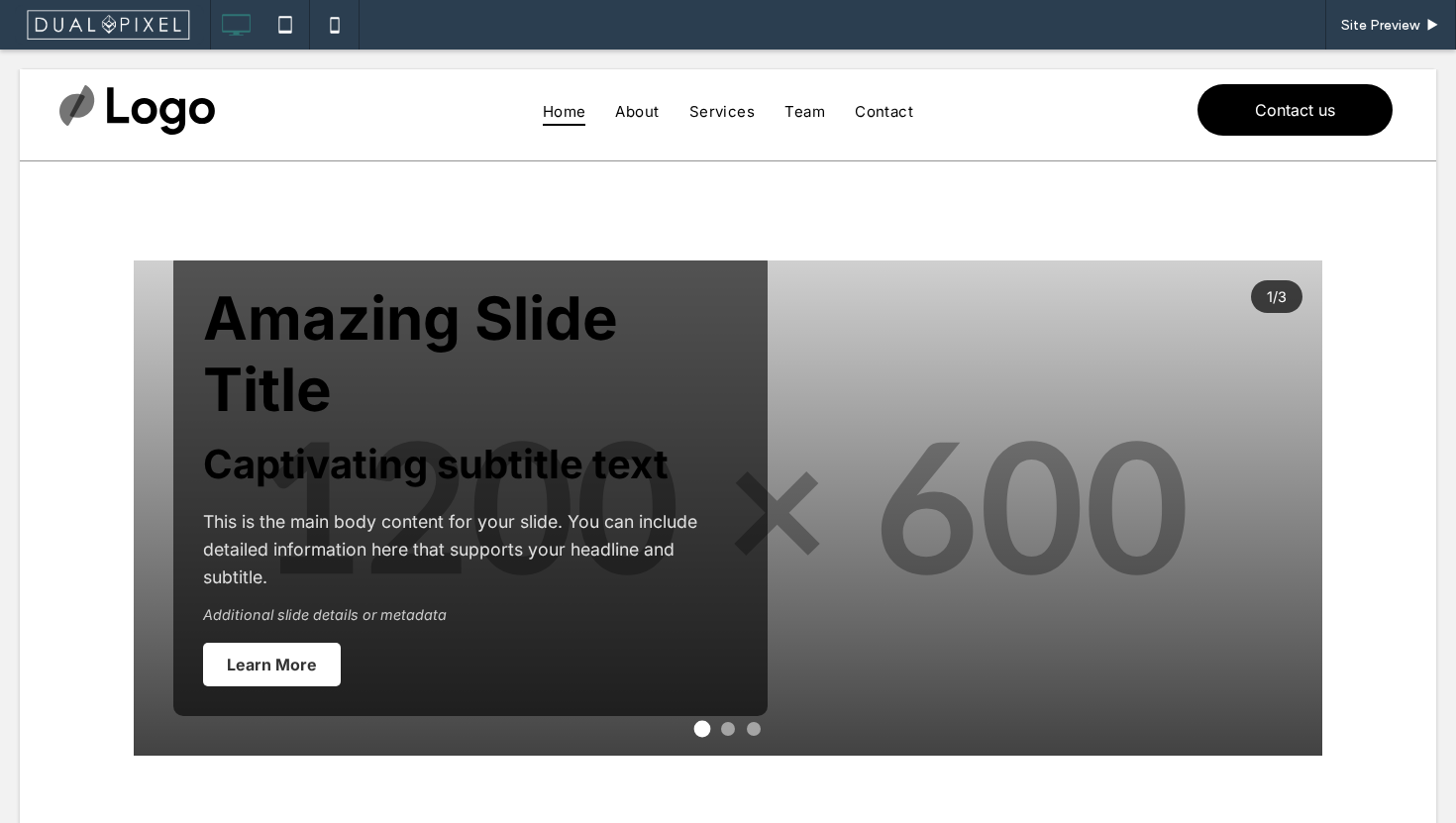 click at bounding box center [728, 508] 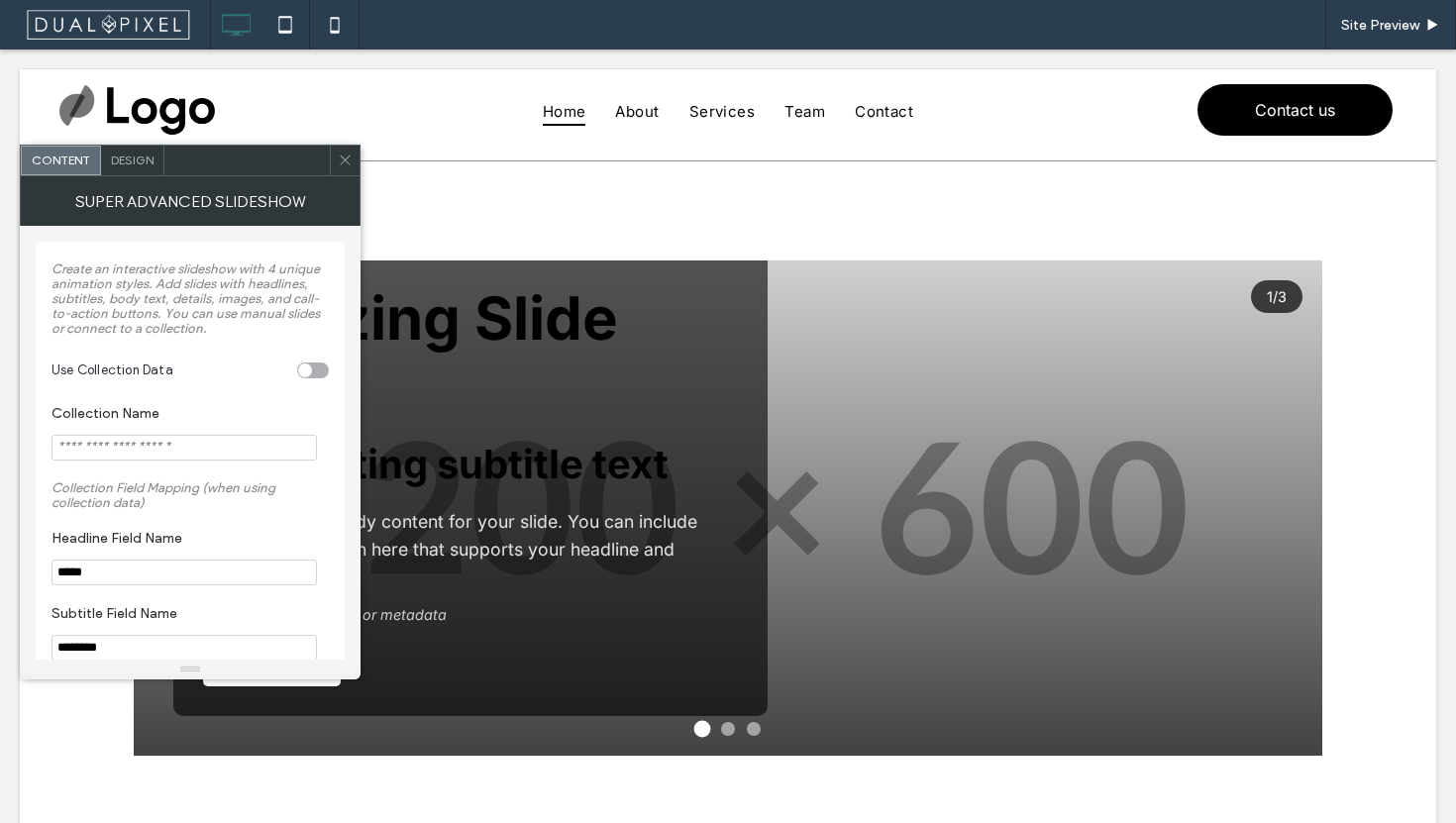 click at bounding box center (184, 448) 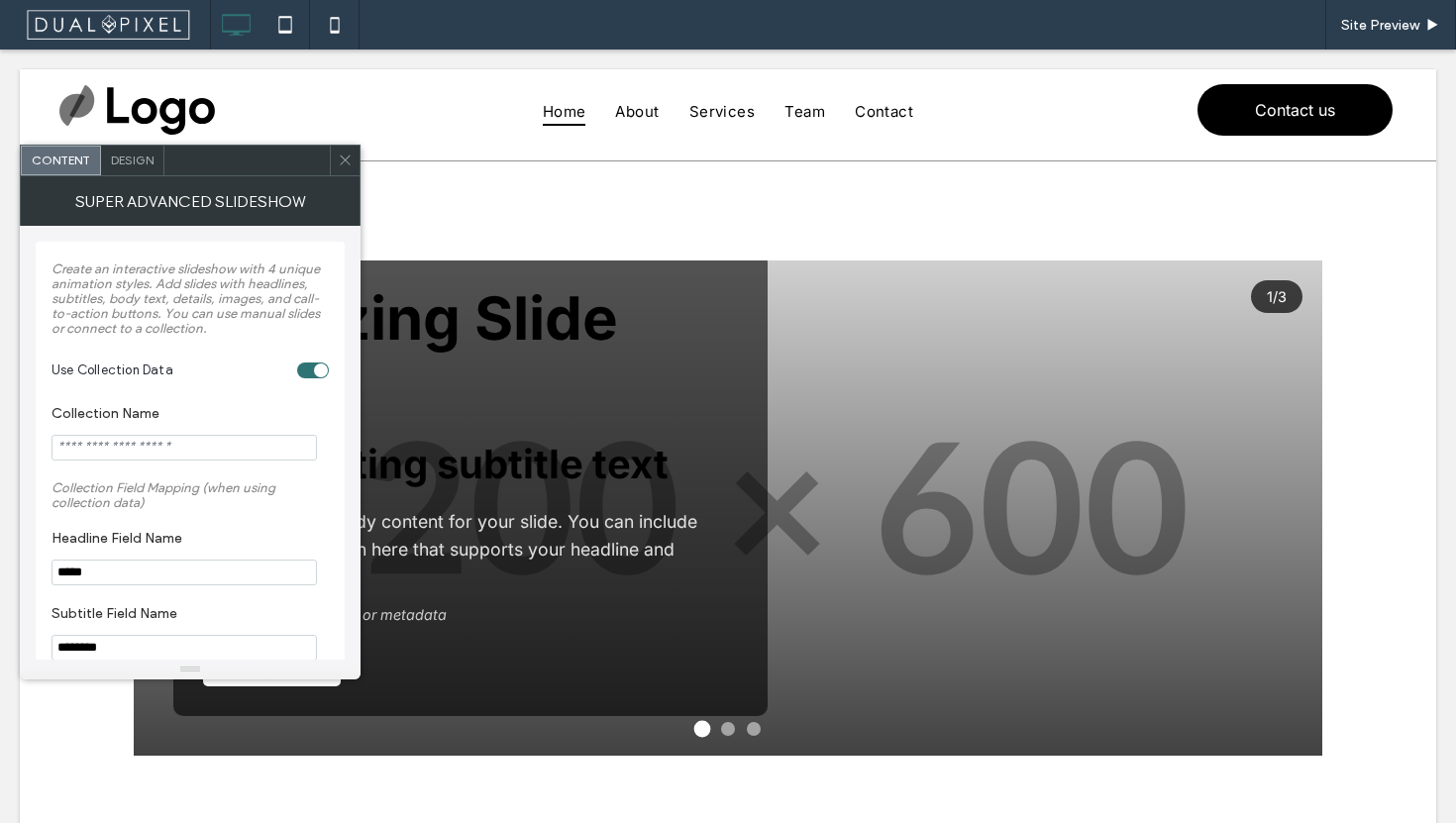 click at bounding box center [184, 448] 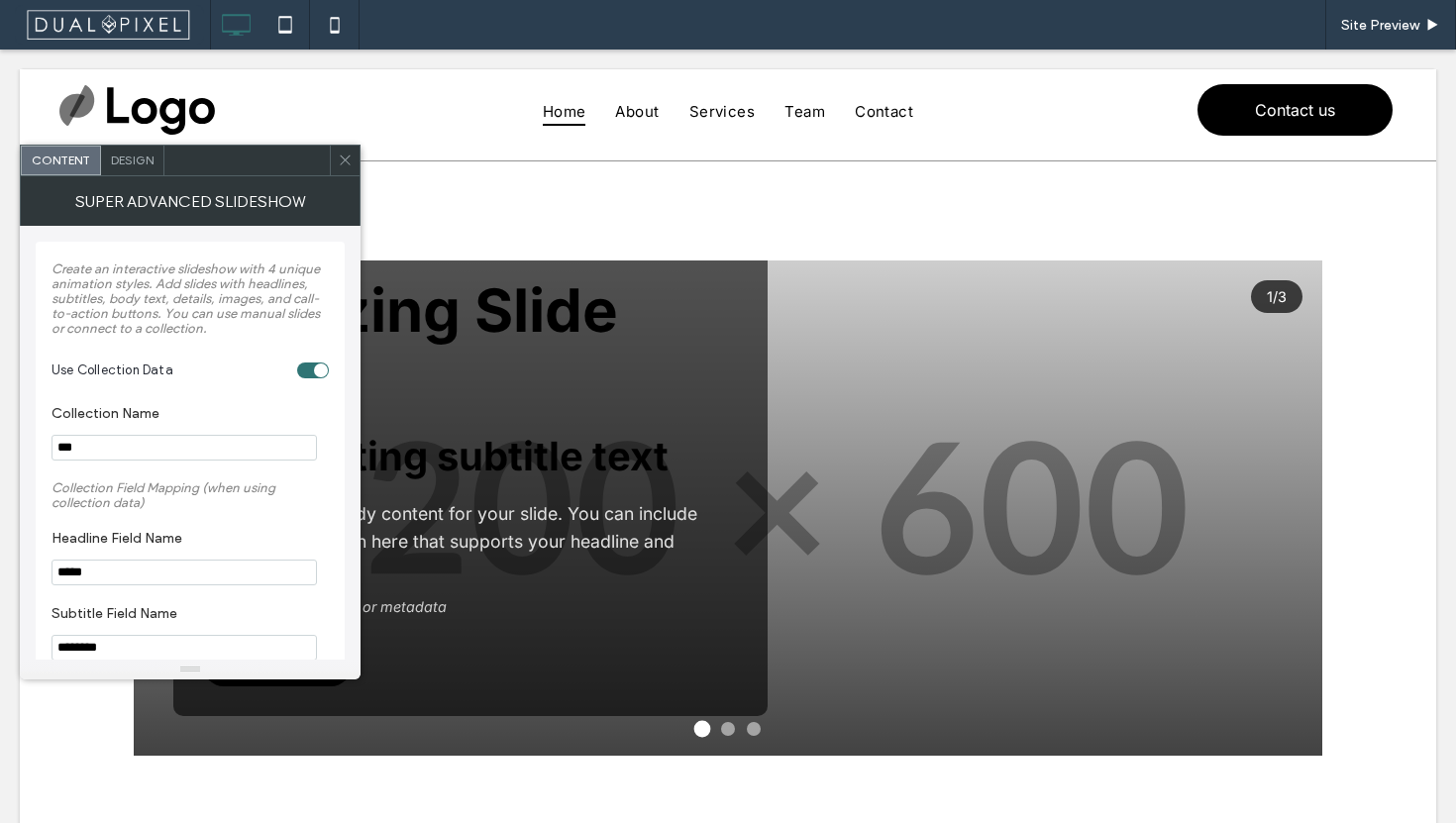 type on "***" 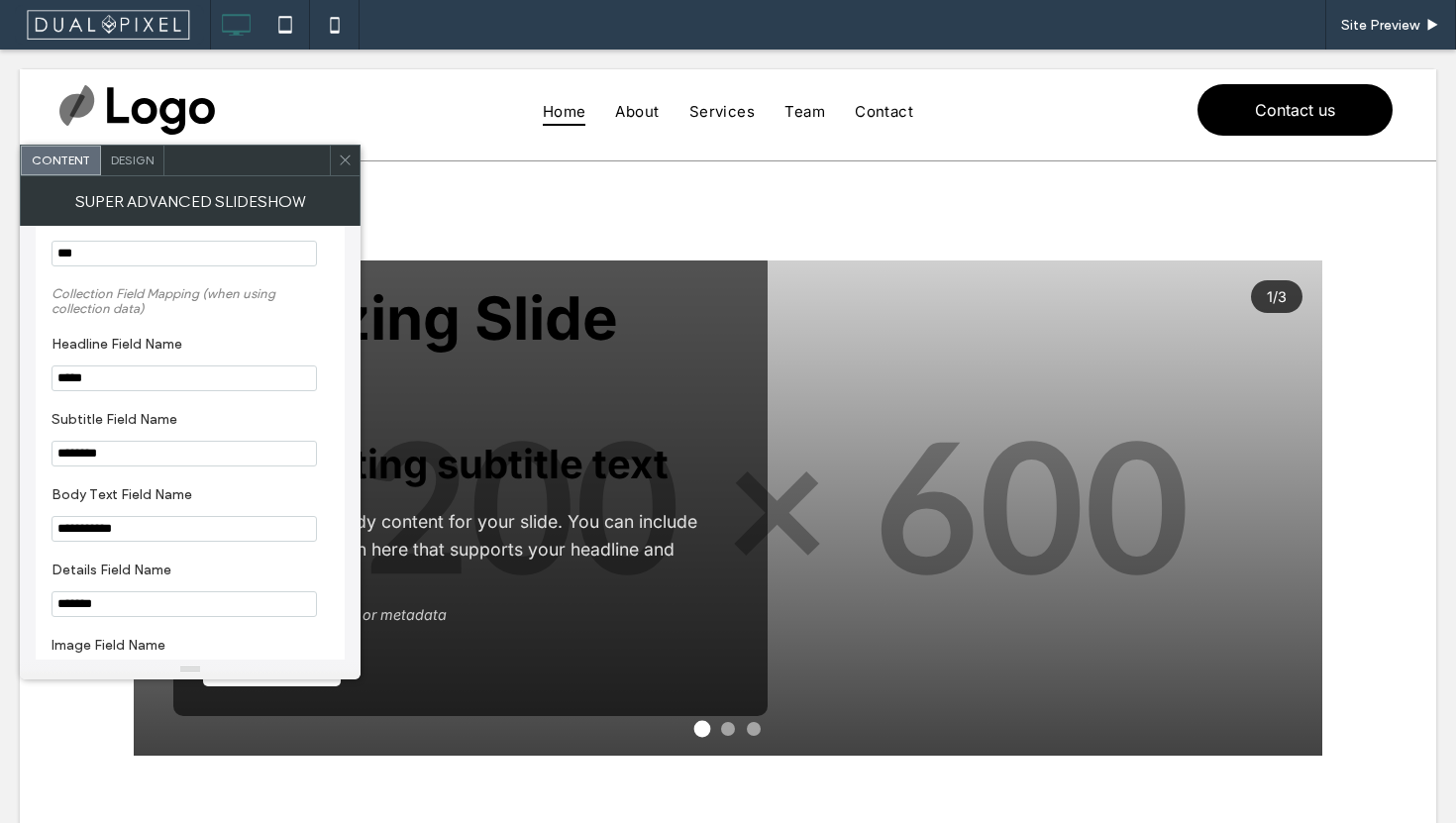 scroll, scrollTop: 177, scrollLeft: 0, axis: vertical 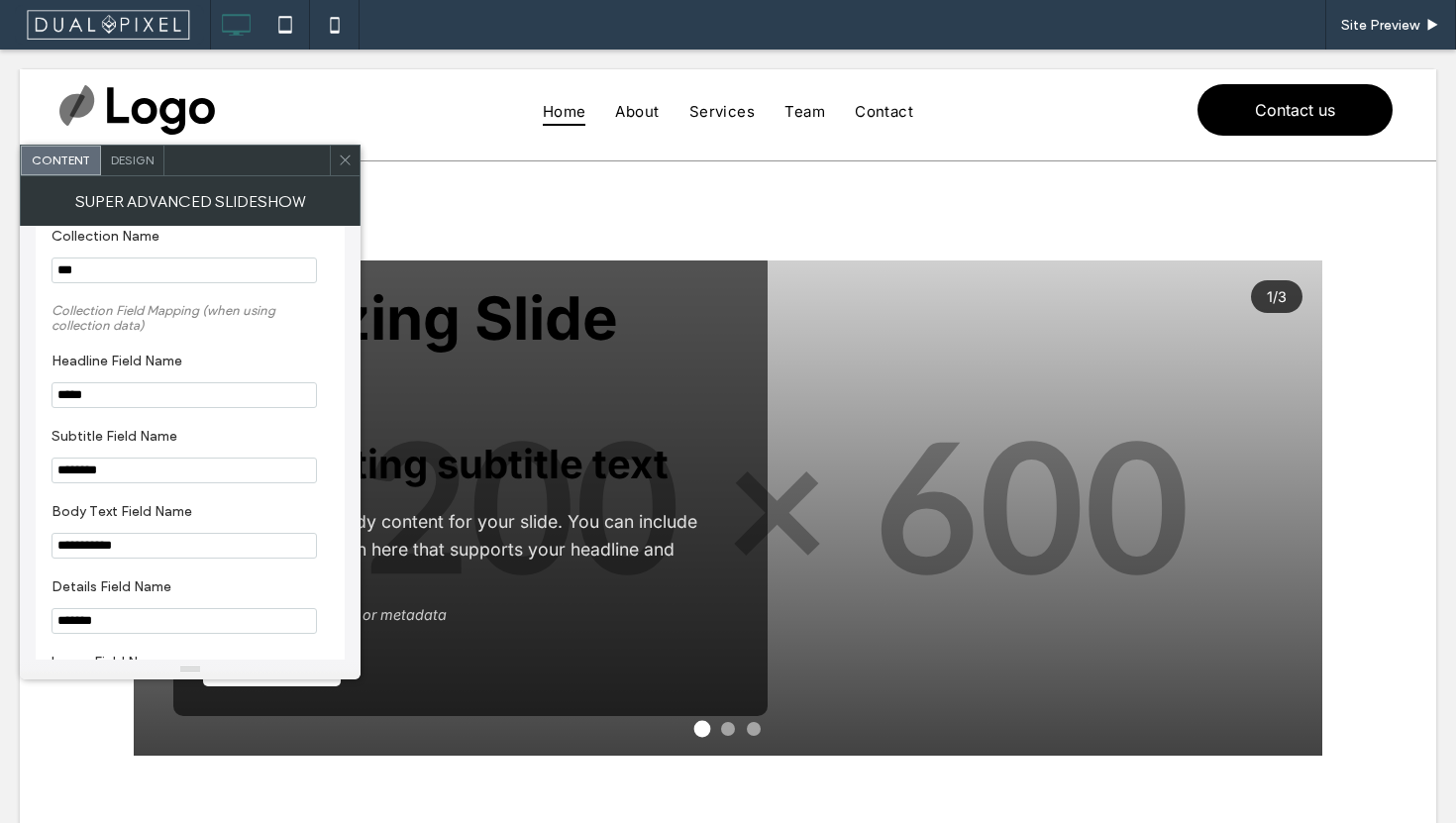click on "*****" at bounding box center [184, 395] 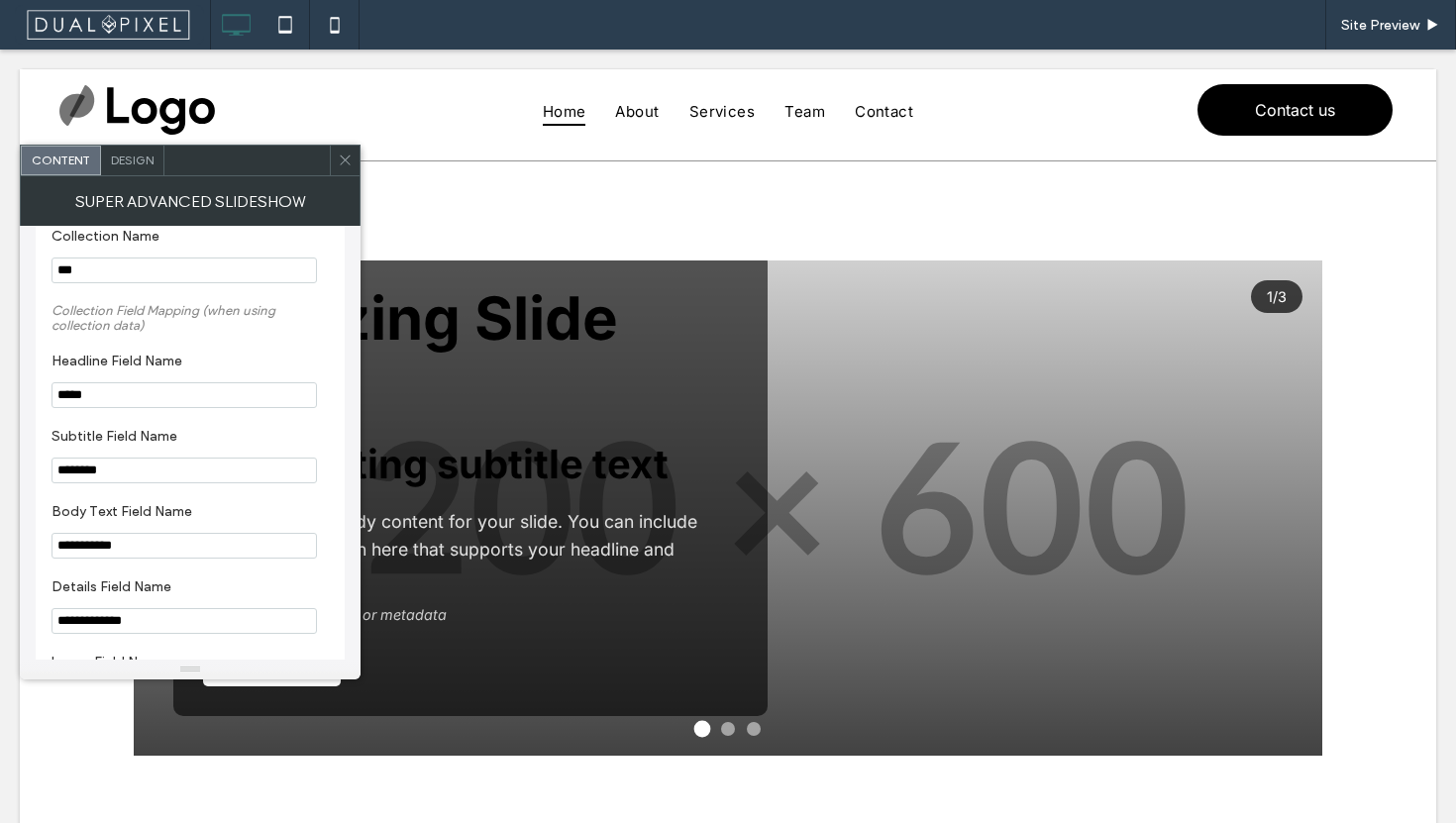 click on "**********" at bounding box center [184, 546] 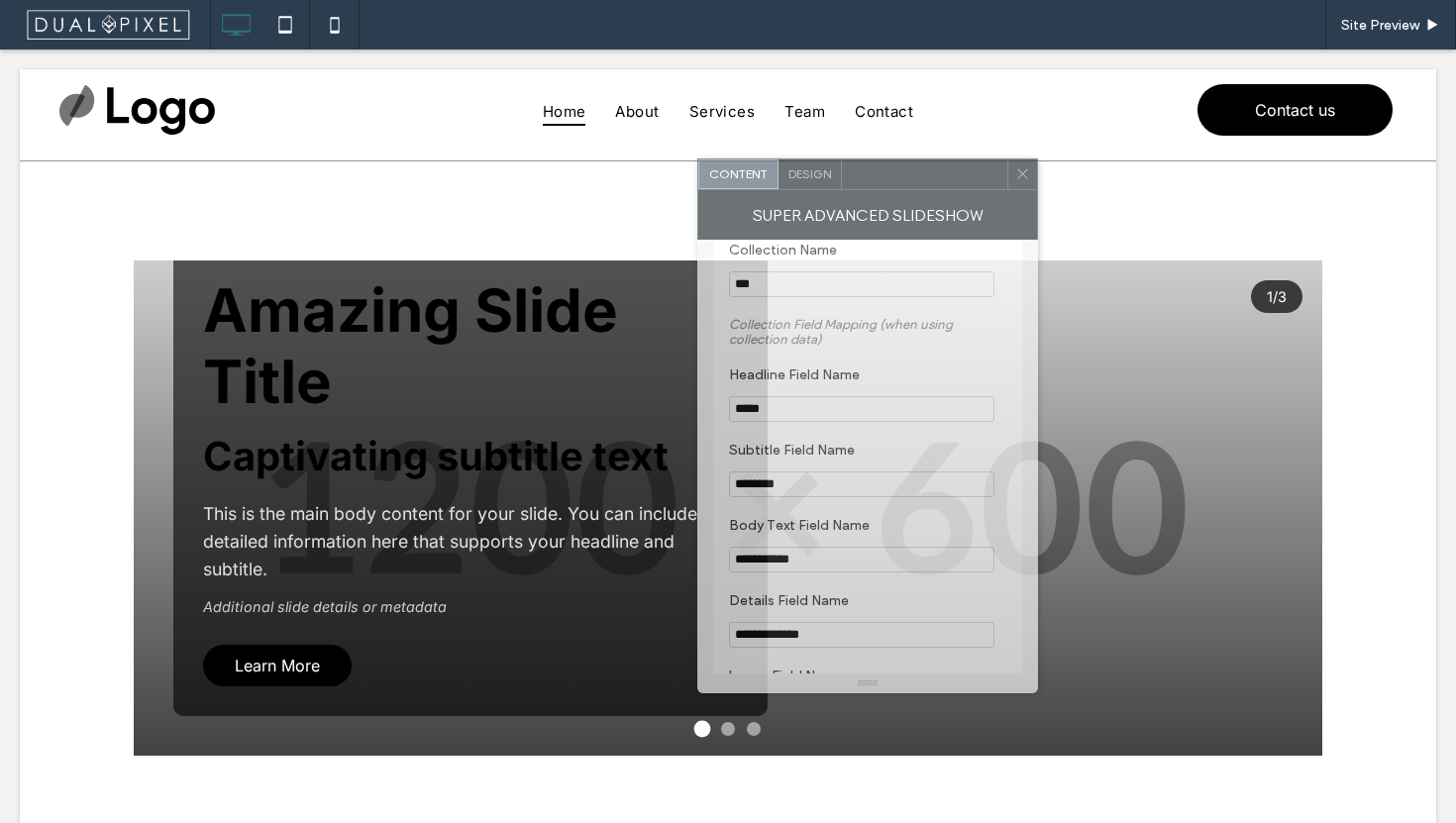 drag, startPoint x: 270, startPoint y: 173, endPoint x: 949, endPoint y: 183, distance: 679.074 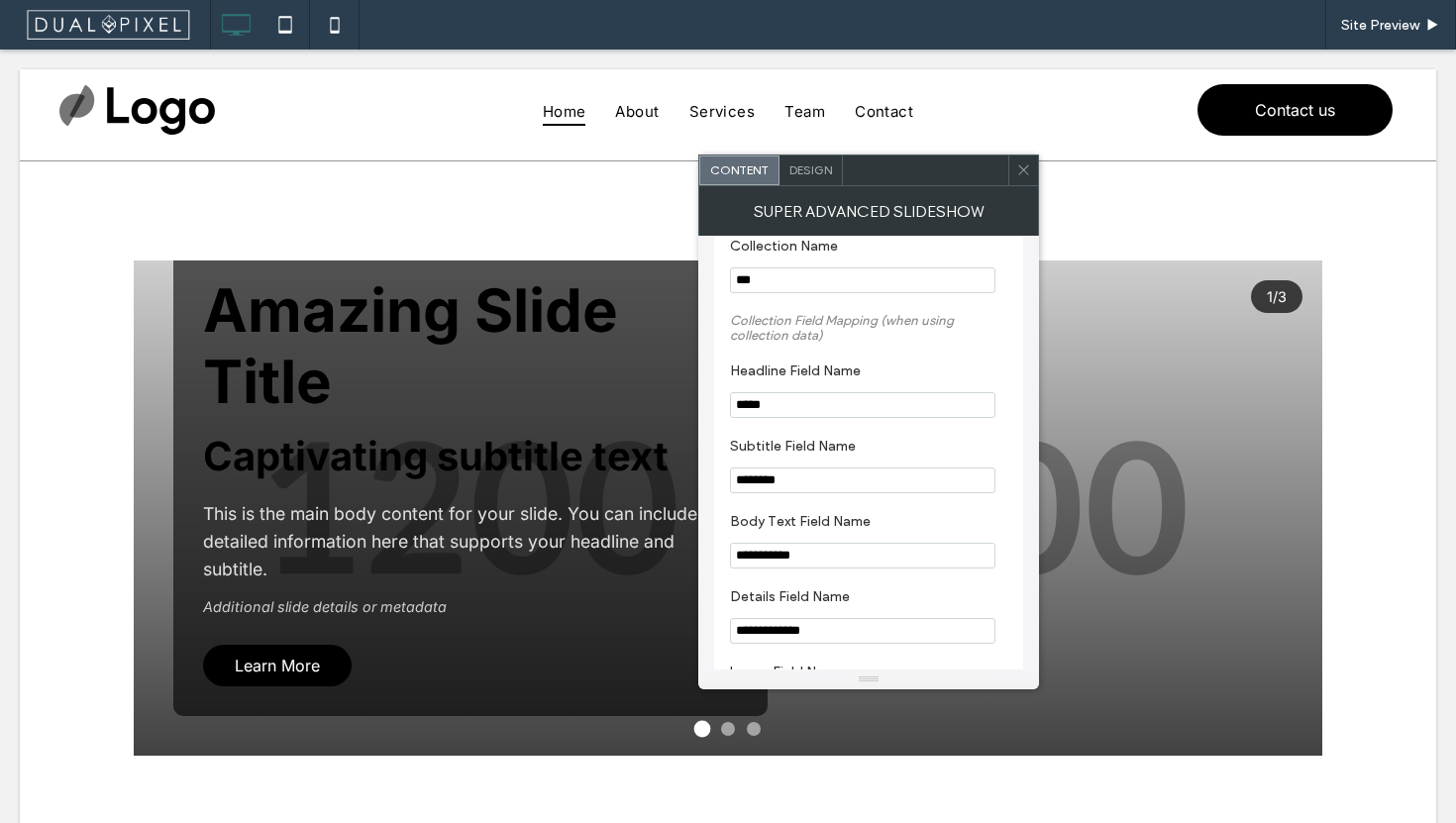 click on "**********" at bounding box center (863, 631) 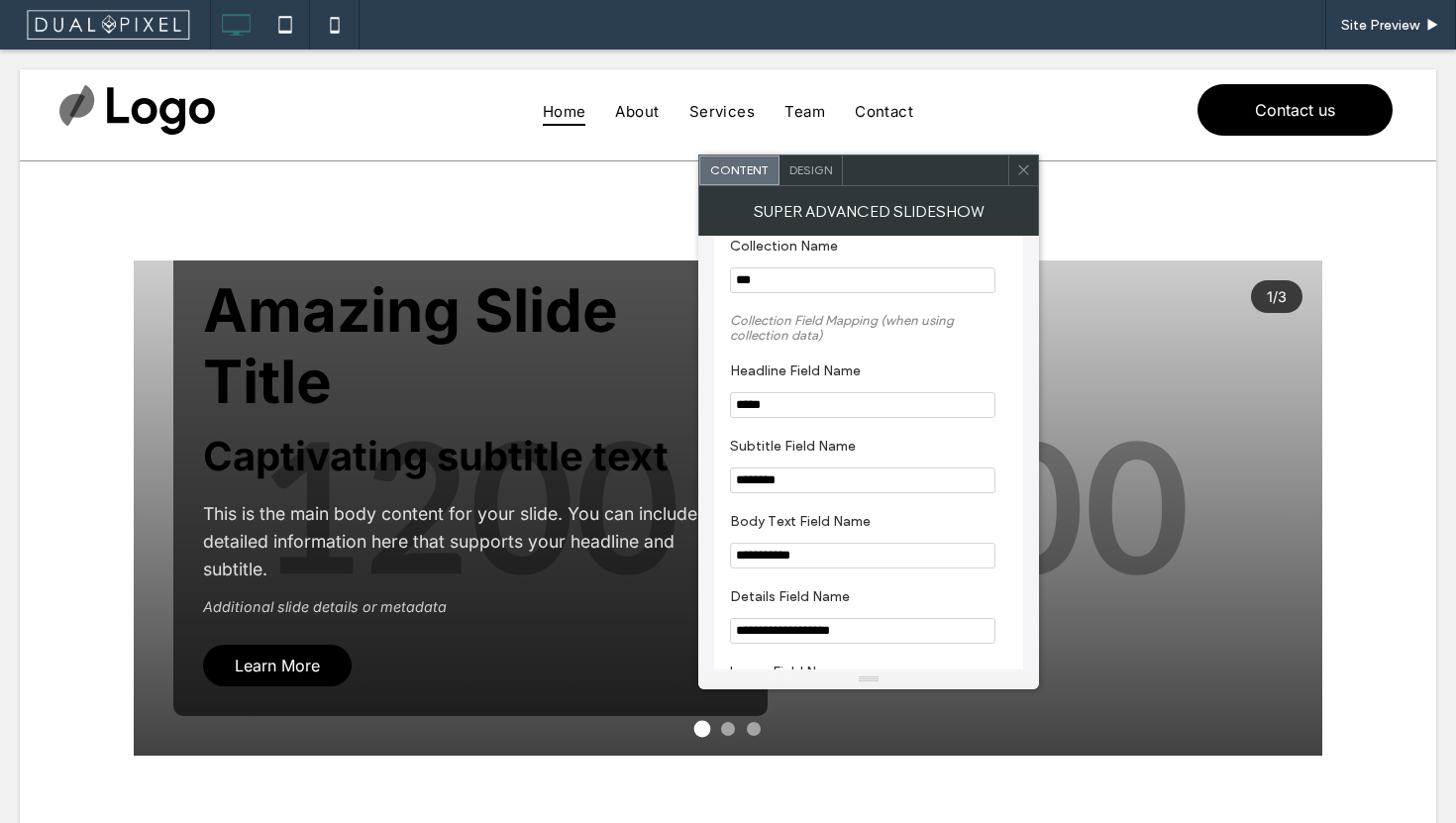 type on "**********" 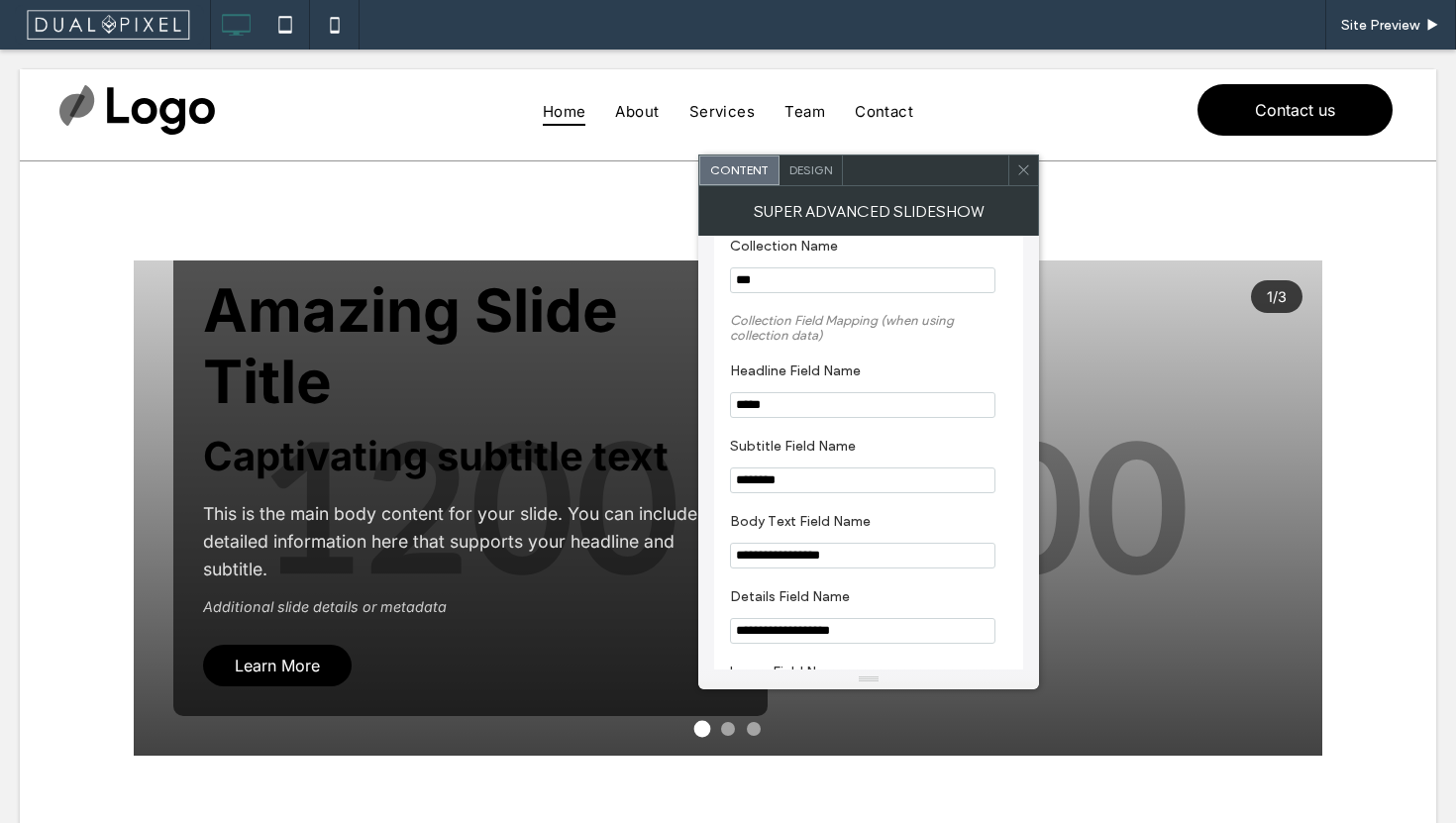 type on "**********" 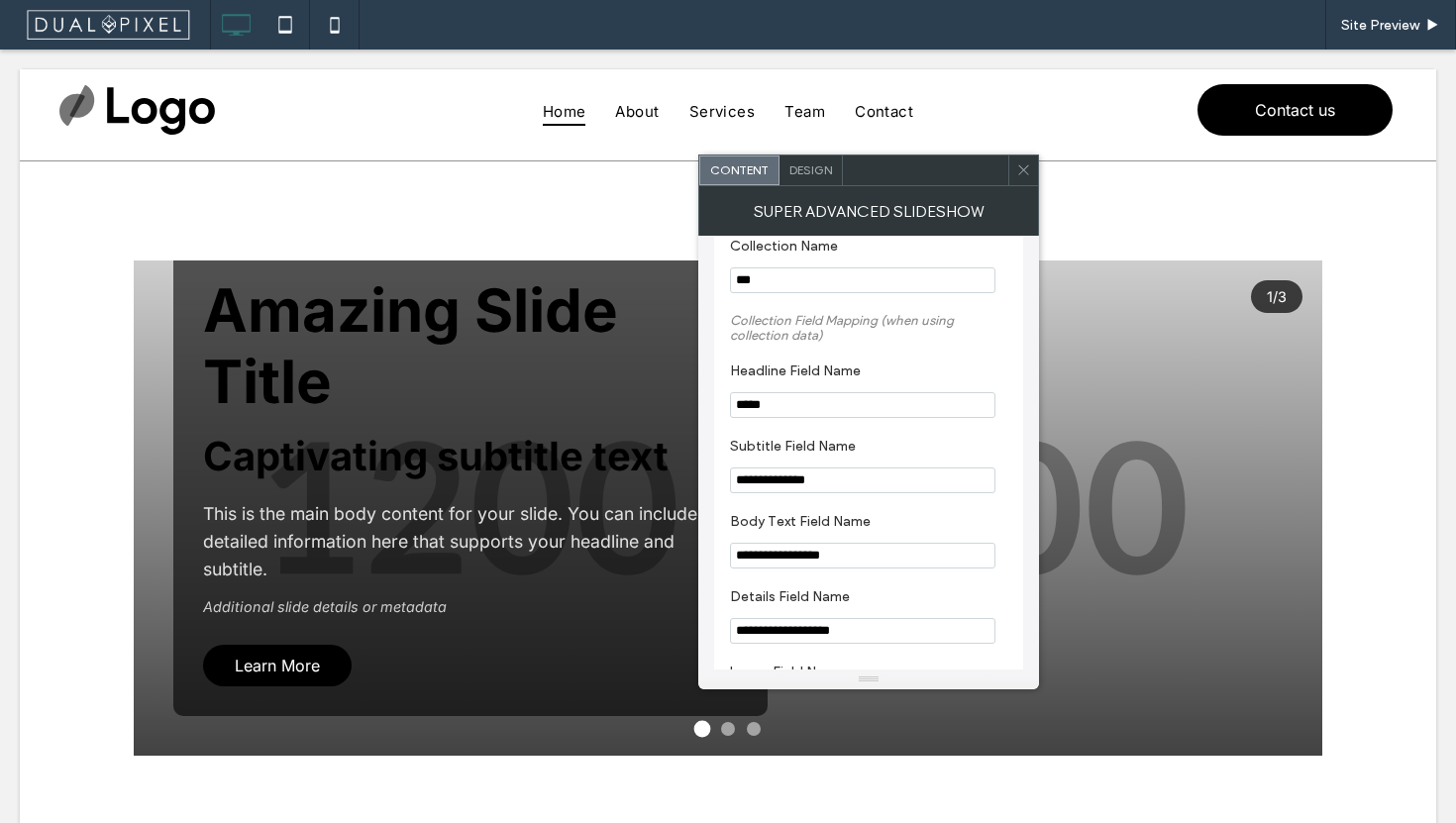 type on "**********" 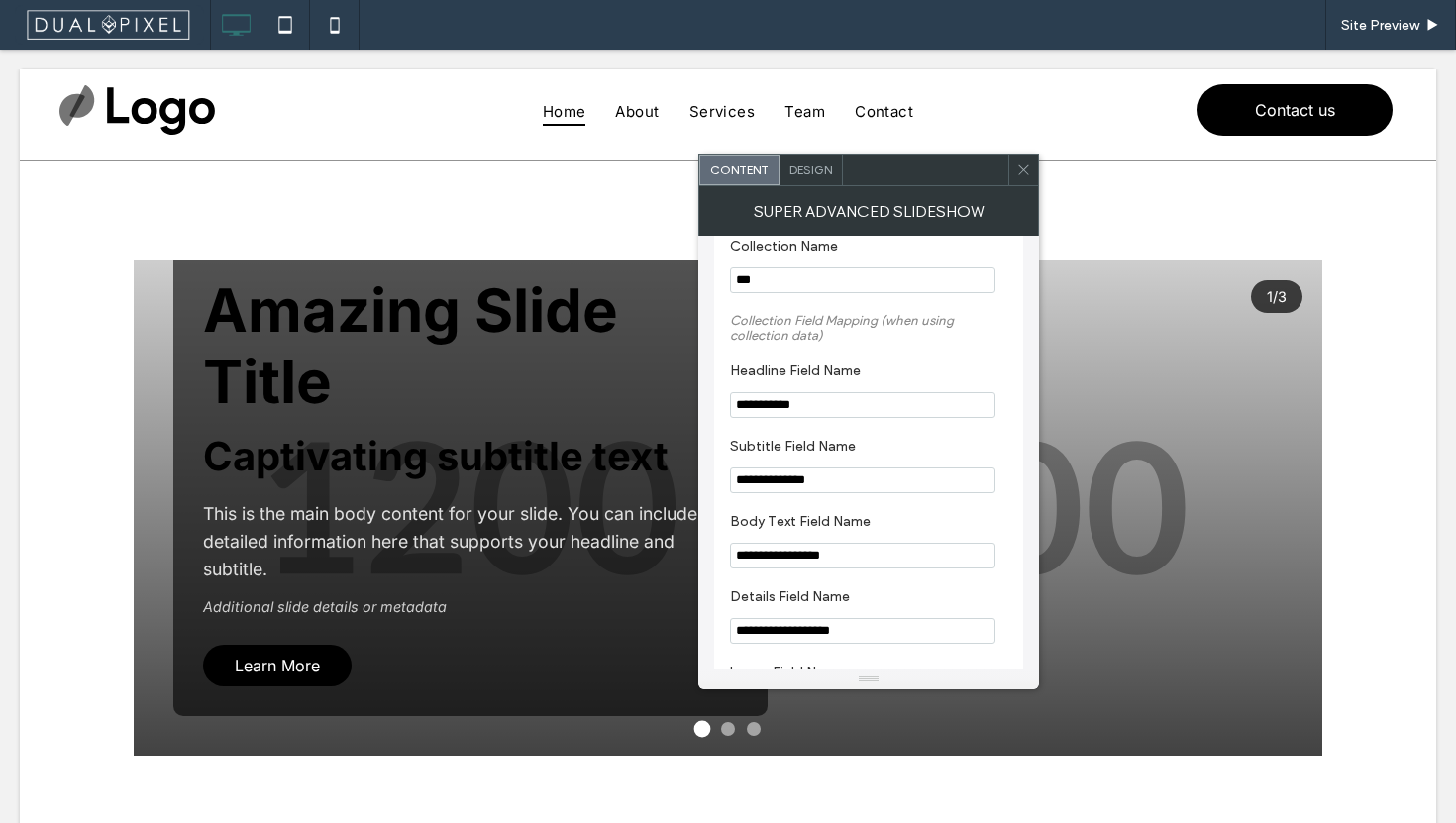type on "**********" 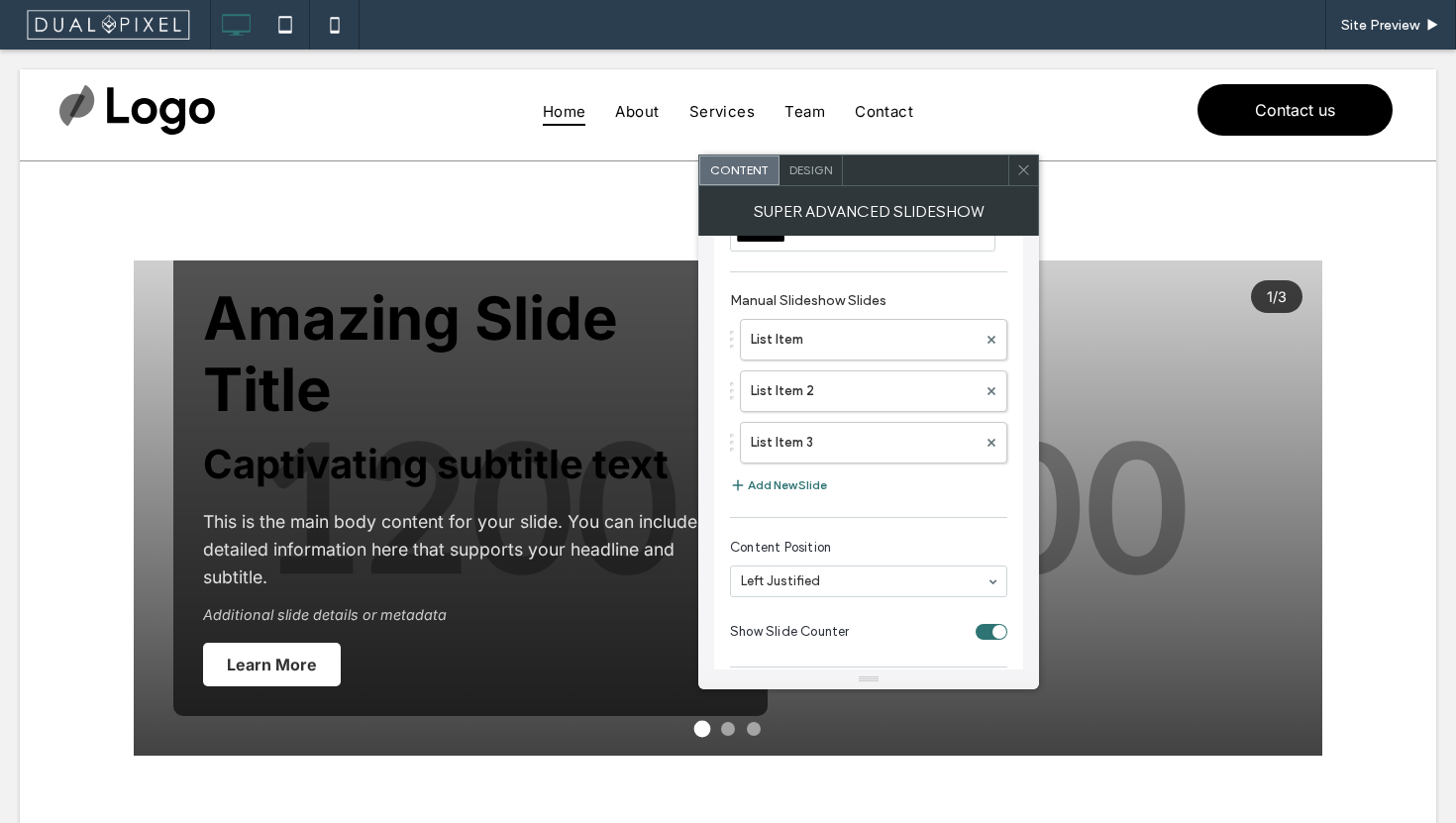 scroll, scrollTop: 817, scrollLeft: 0, axis: vertical 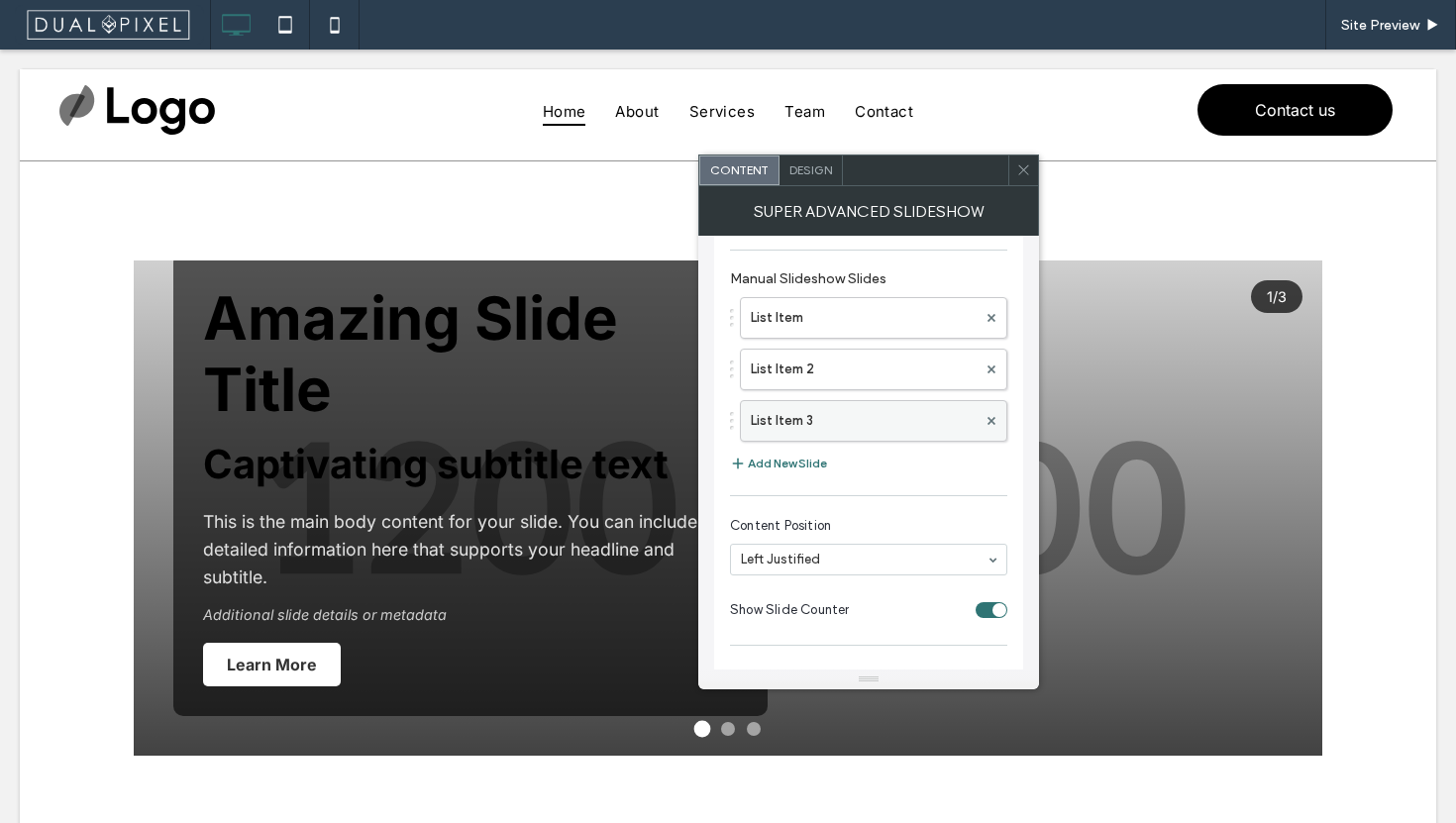 type on "**********" 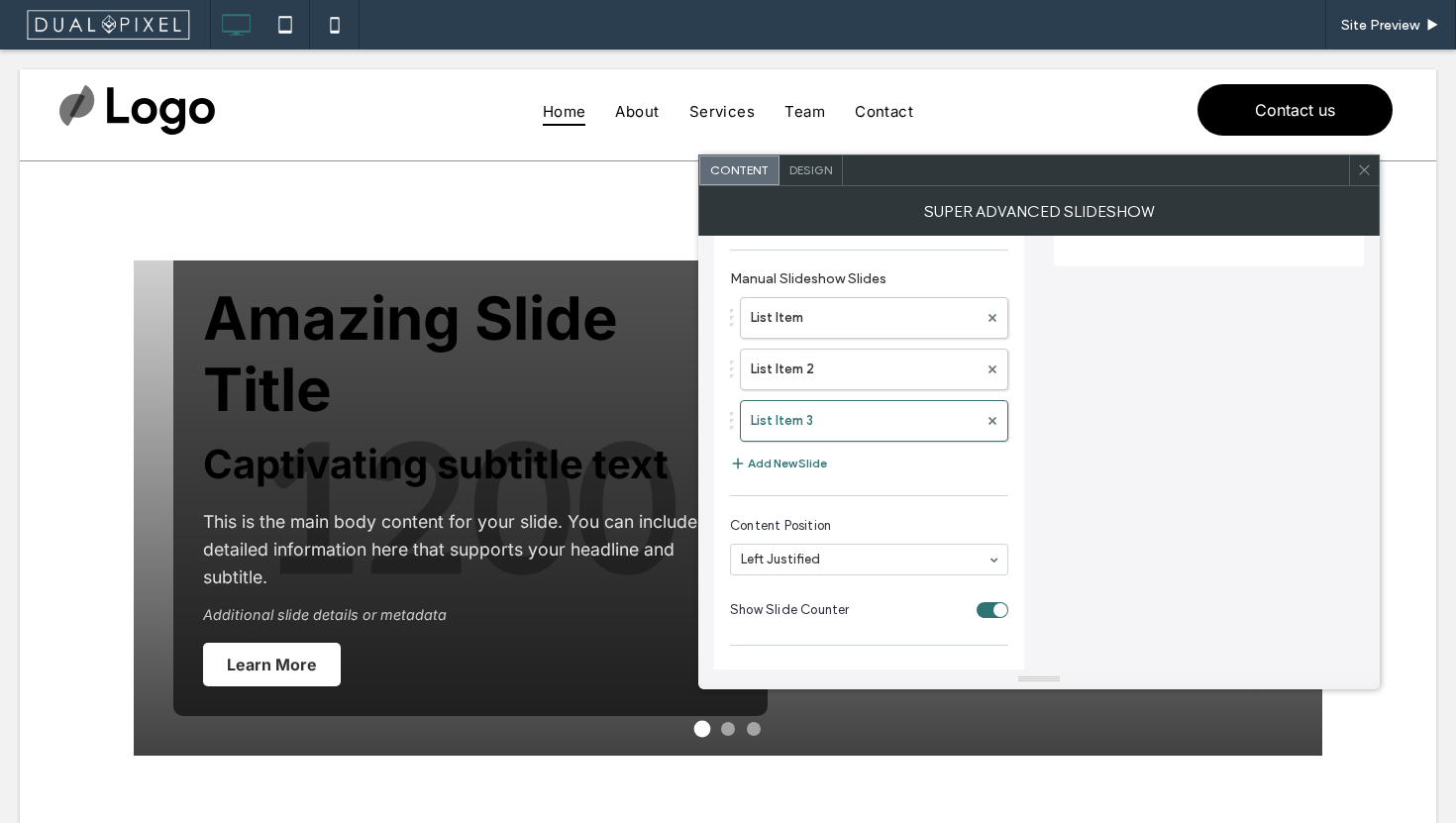 click on "List Item  List Item 2 List Item 3" at bounding box center [869, 364] 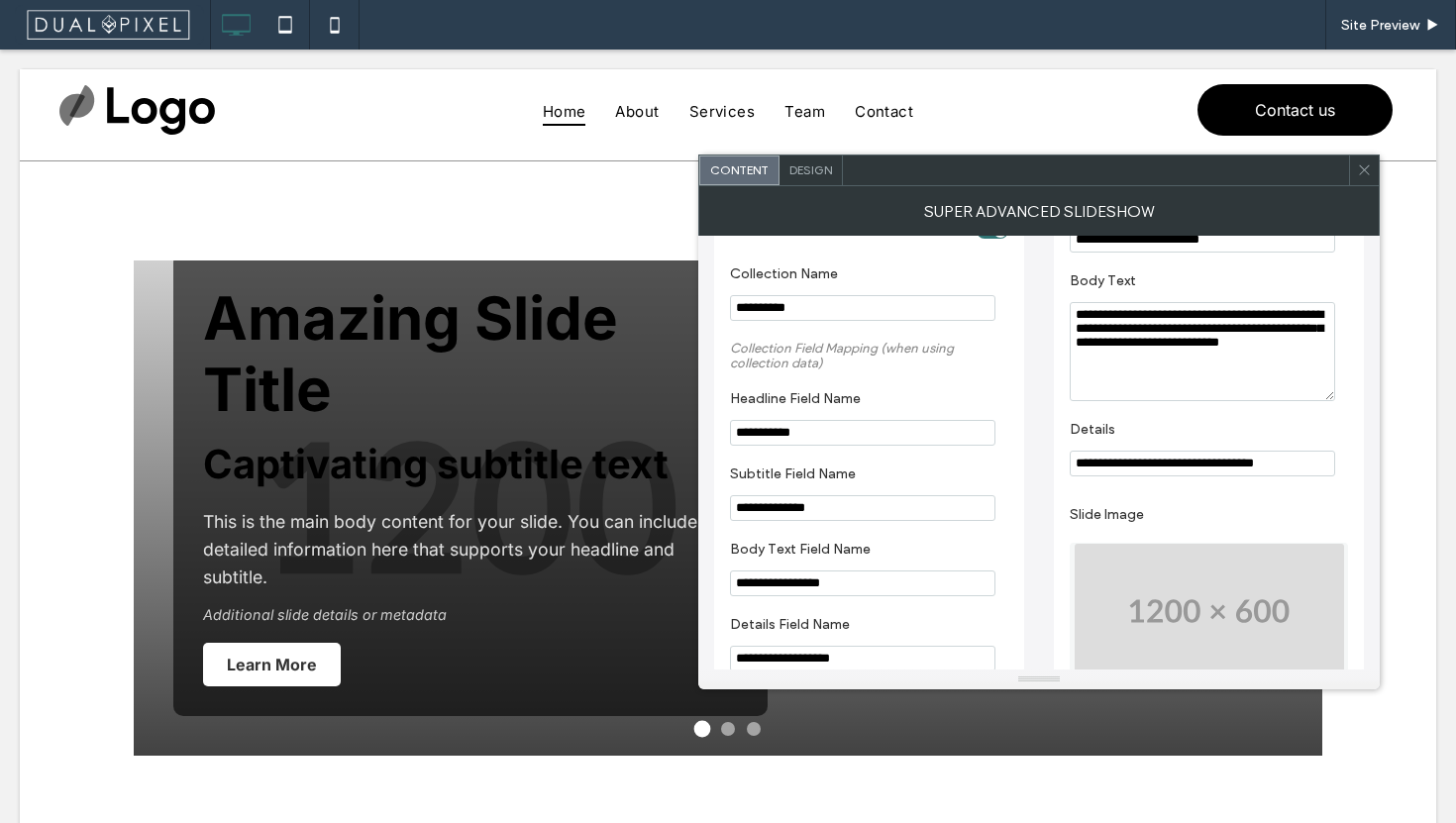 scroll, scrollTop: 0, scrollLeft: 0, axis: both 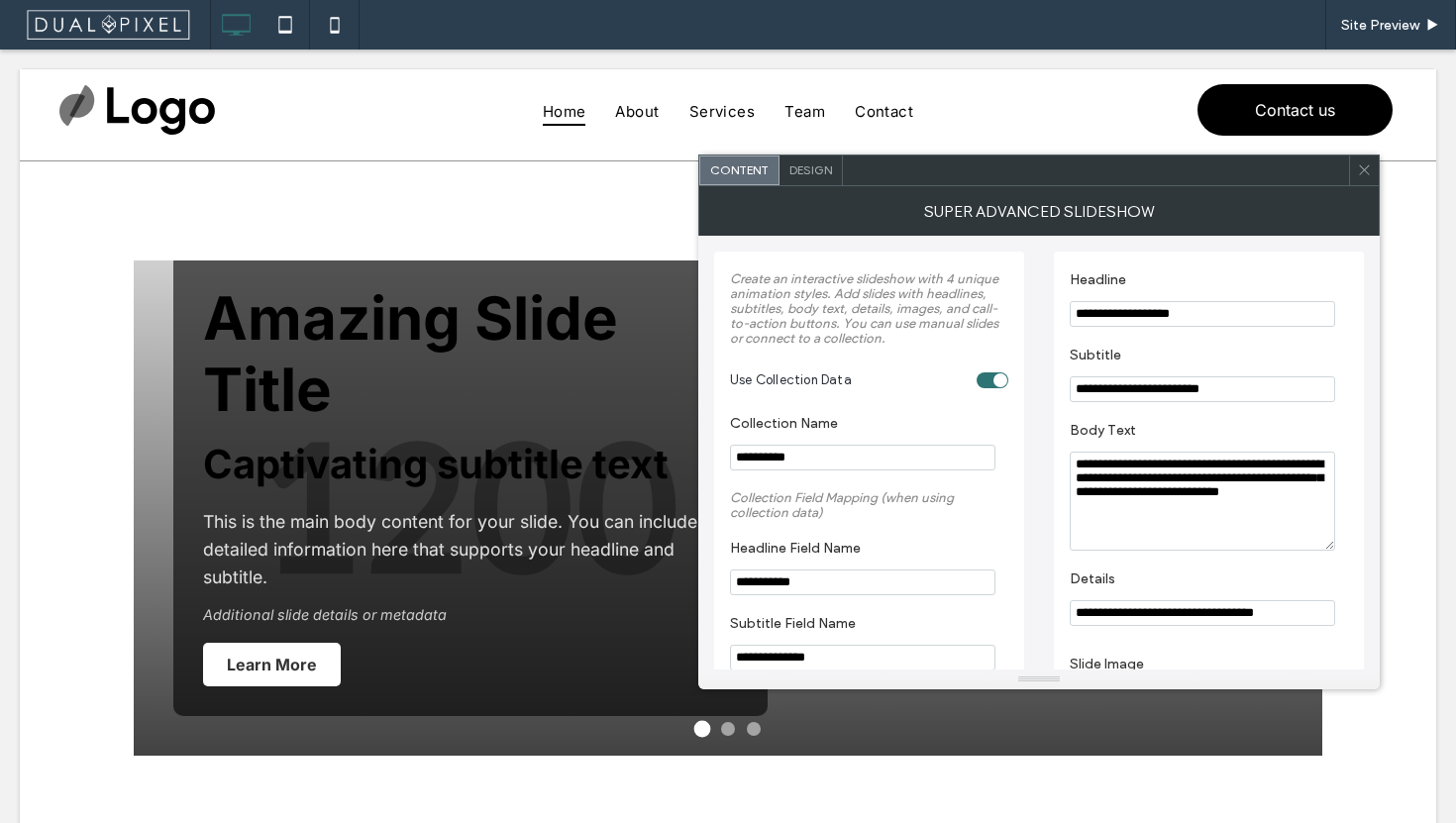 click at bounding box center (992, 380) 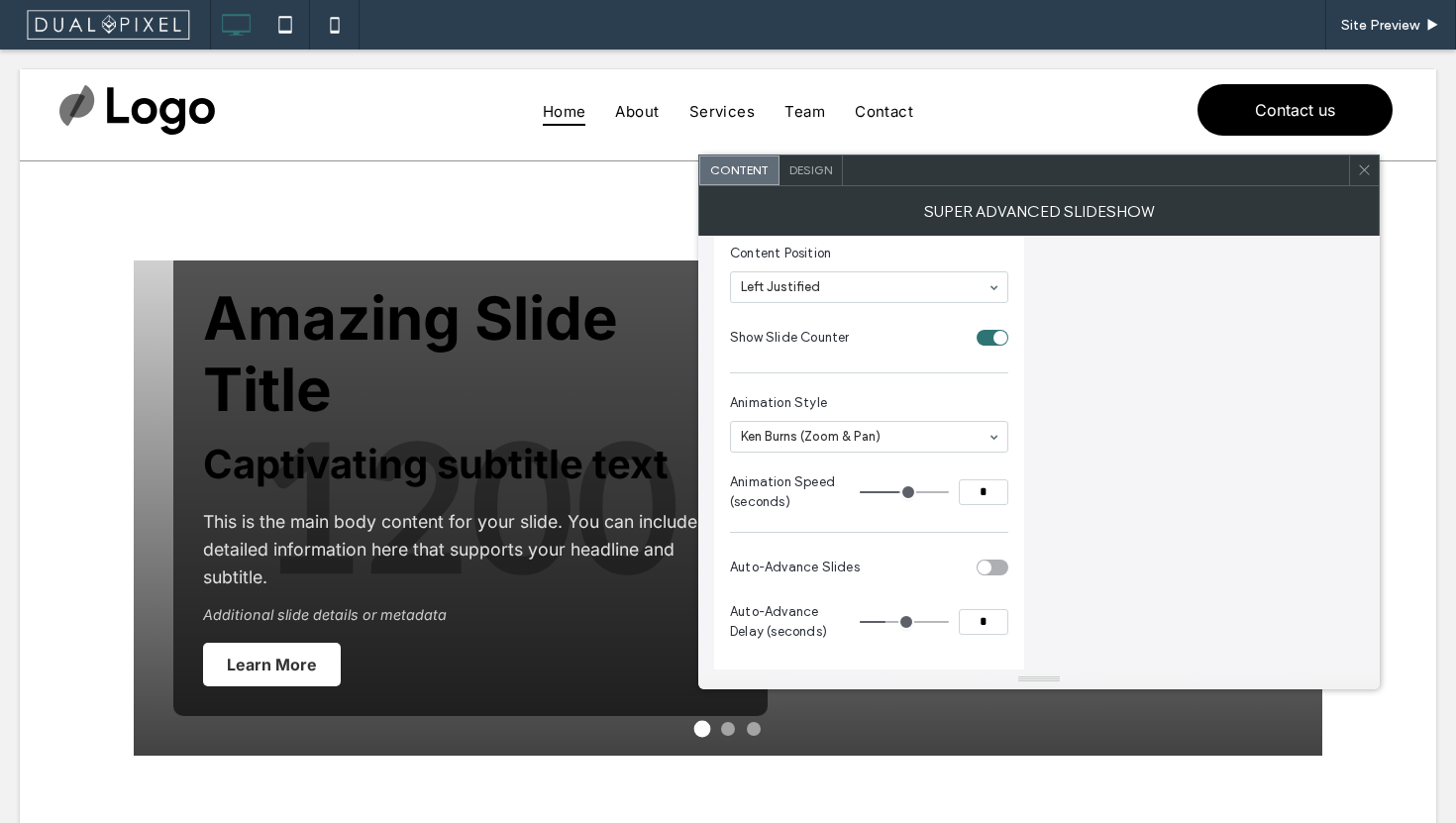 scroll, scrollTop: 1114, scrollLeft: 0, axis: vertical 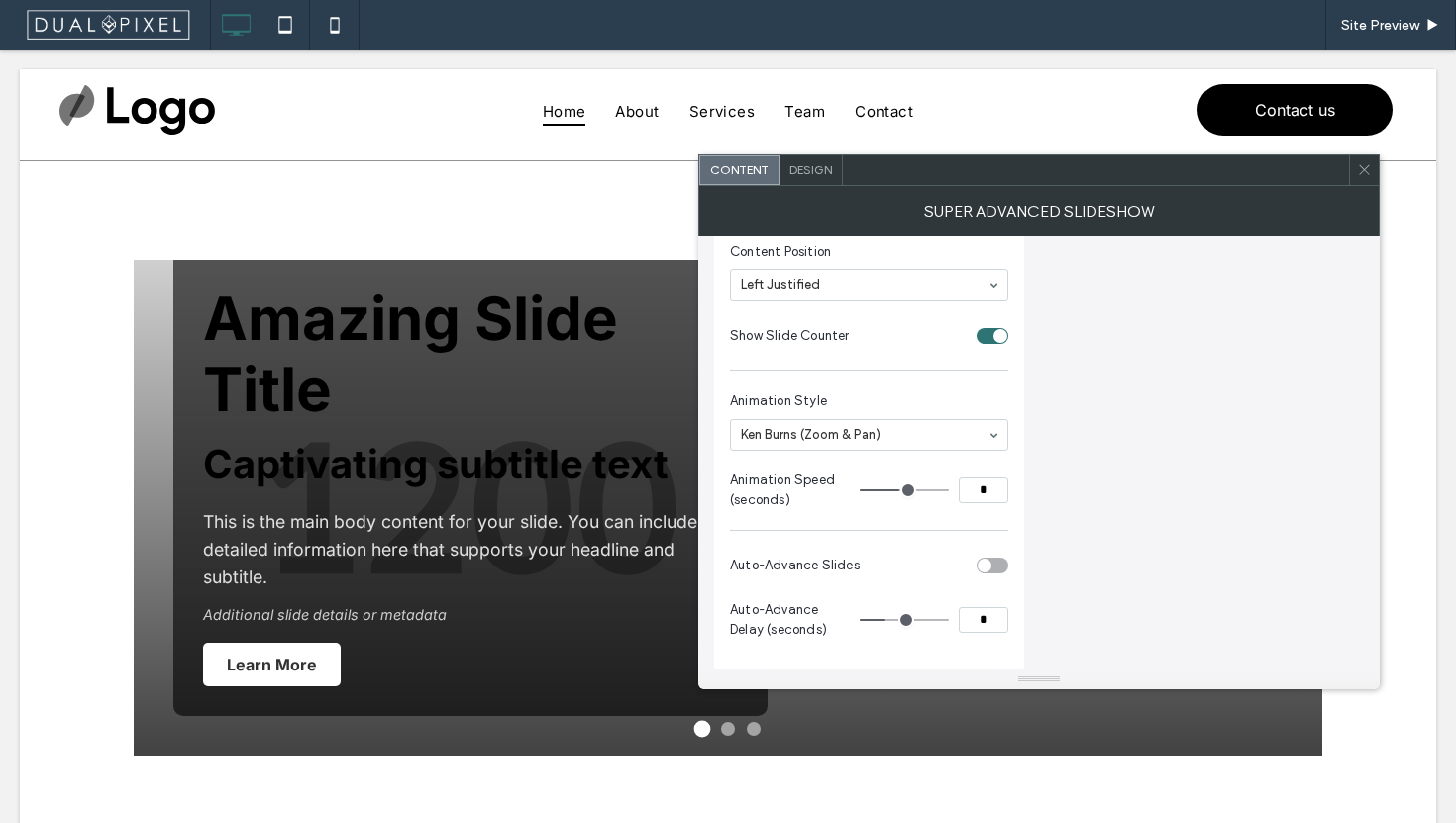click at bounding box center (1364, 170) 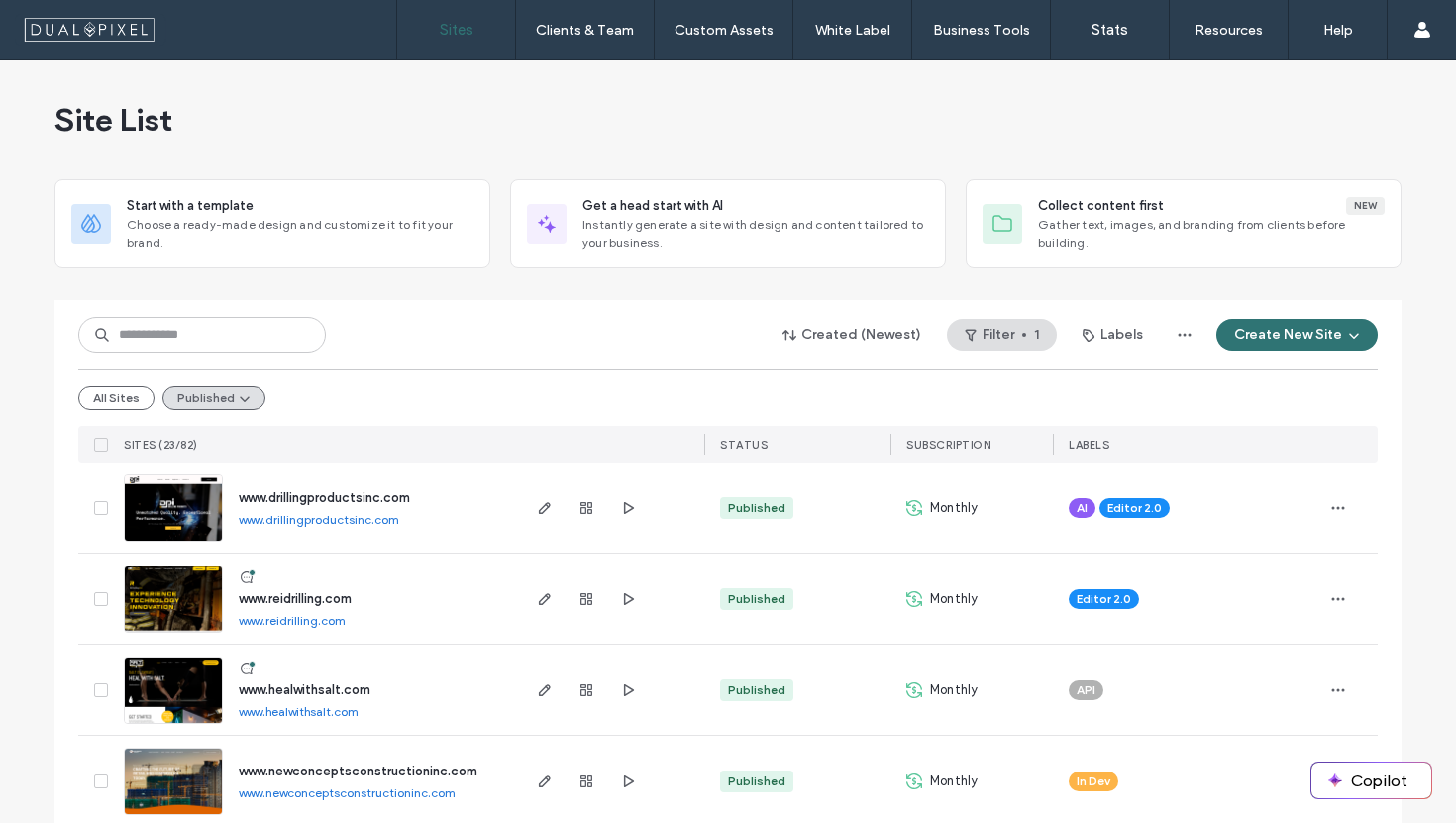 scroll, scrollTop: 0, scrollLeft: 0, axis: both 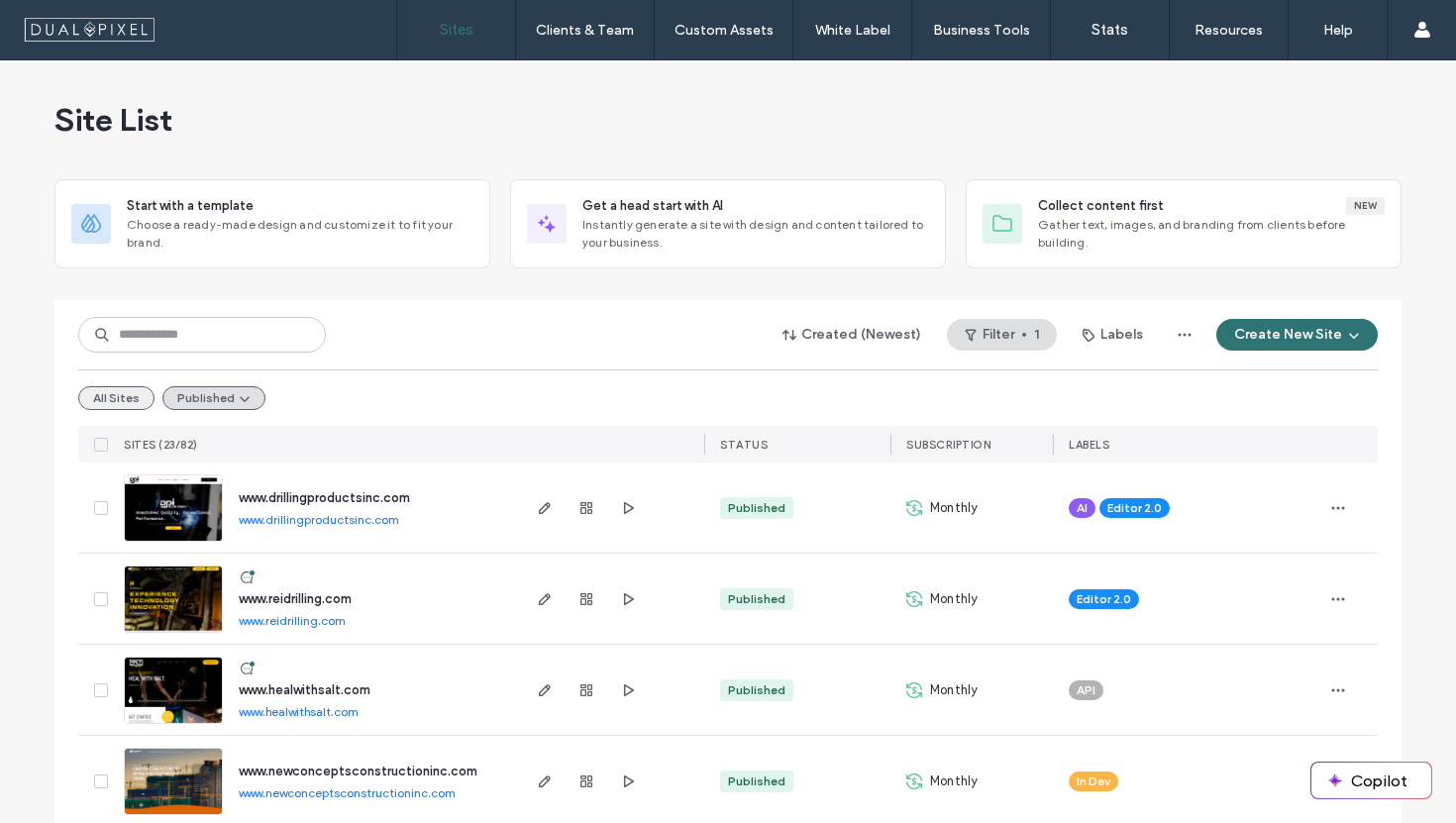 click on "All Sites" at bounding box center [116, 398] 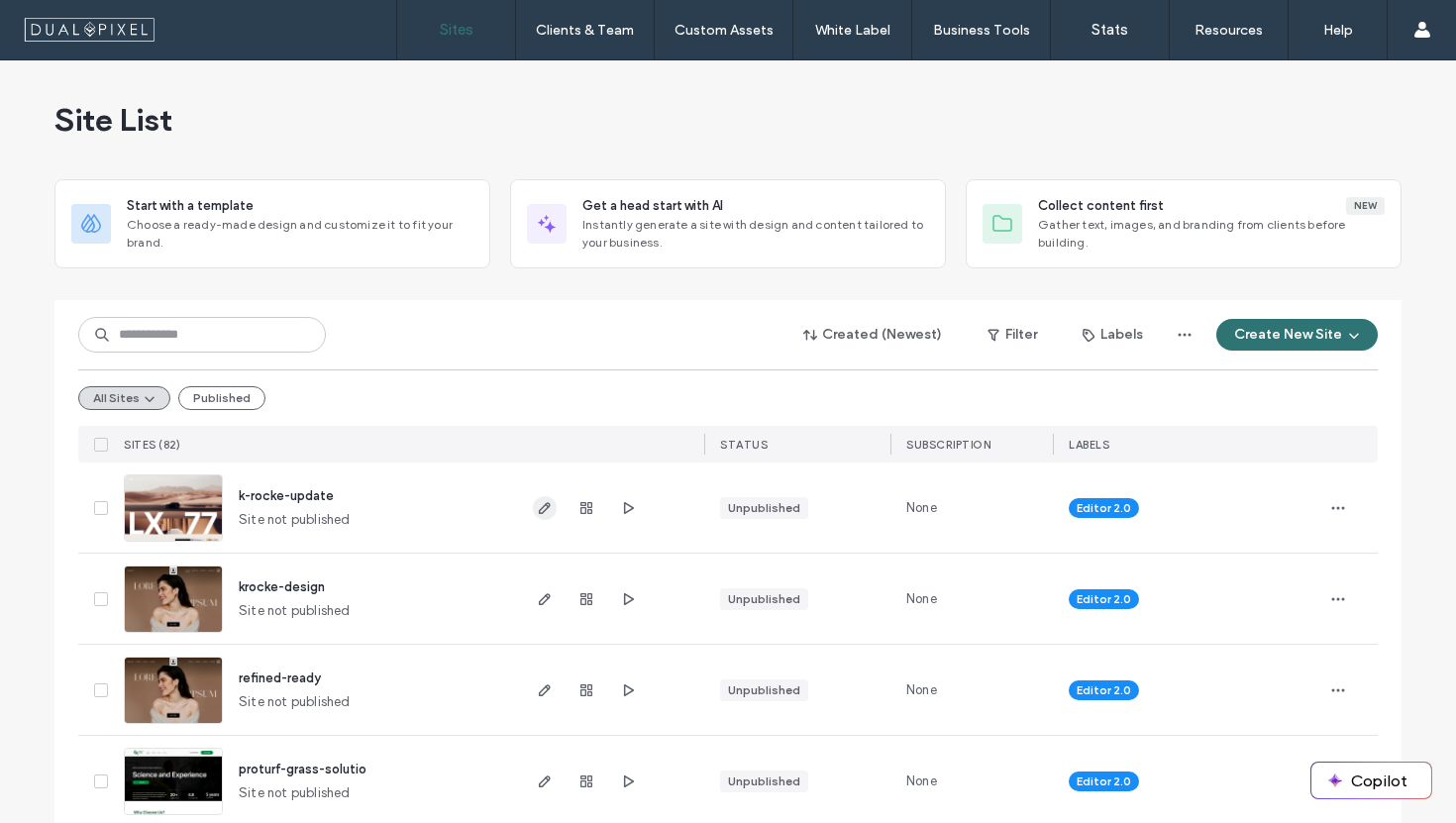 click 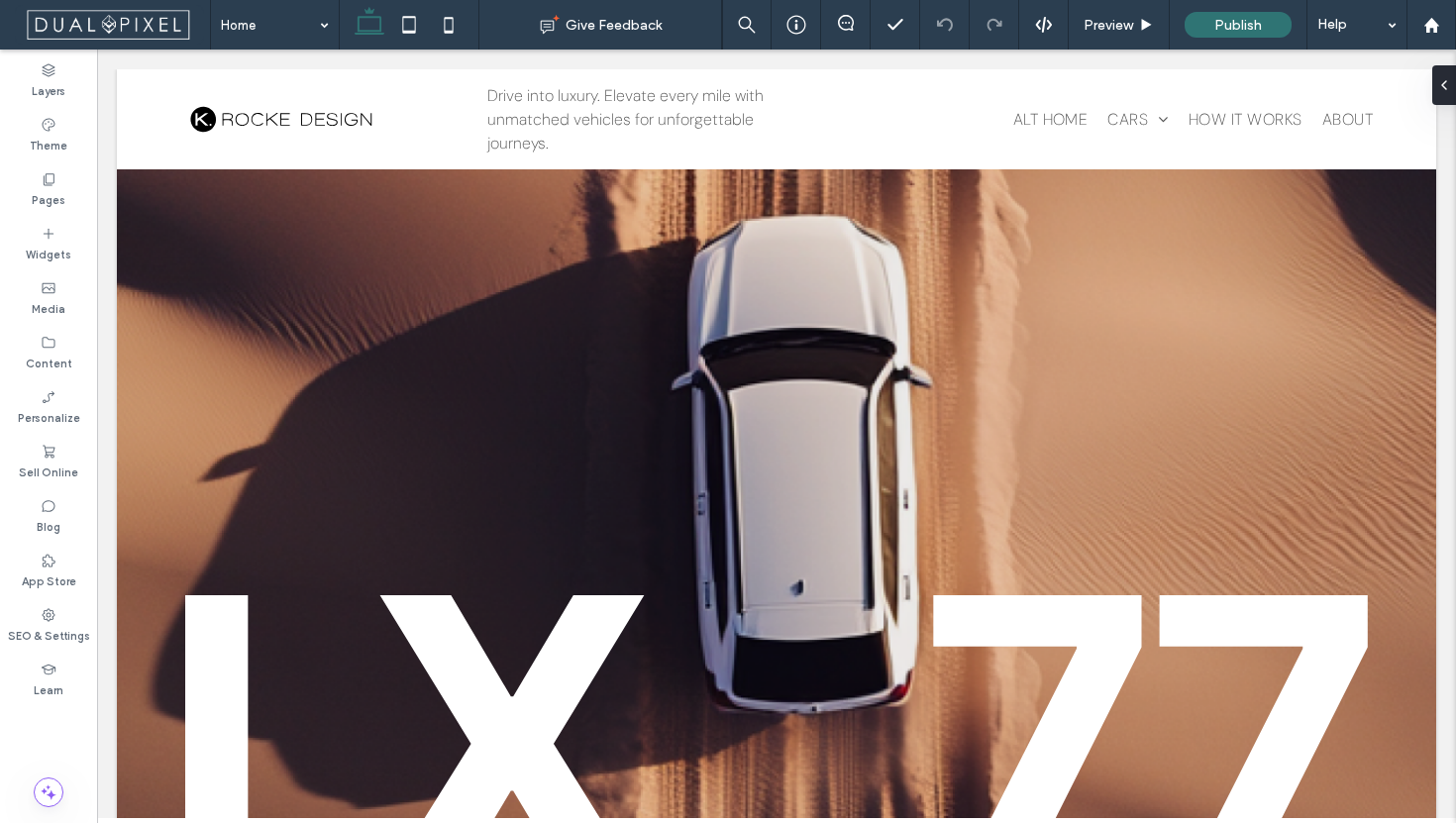 scroll, scrollTop: 1094, scrollLeft: 0, axis: vertical 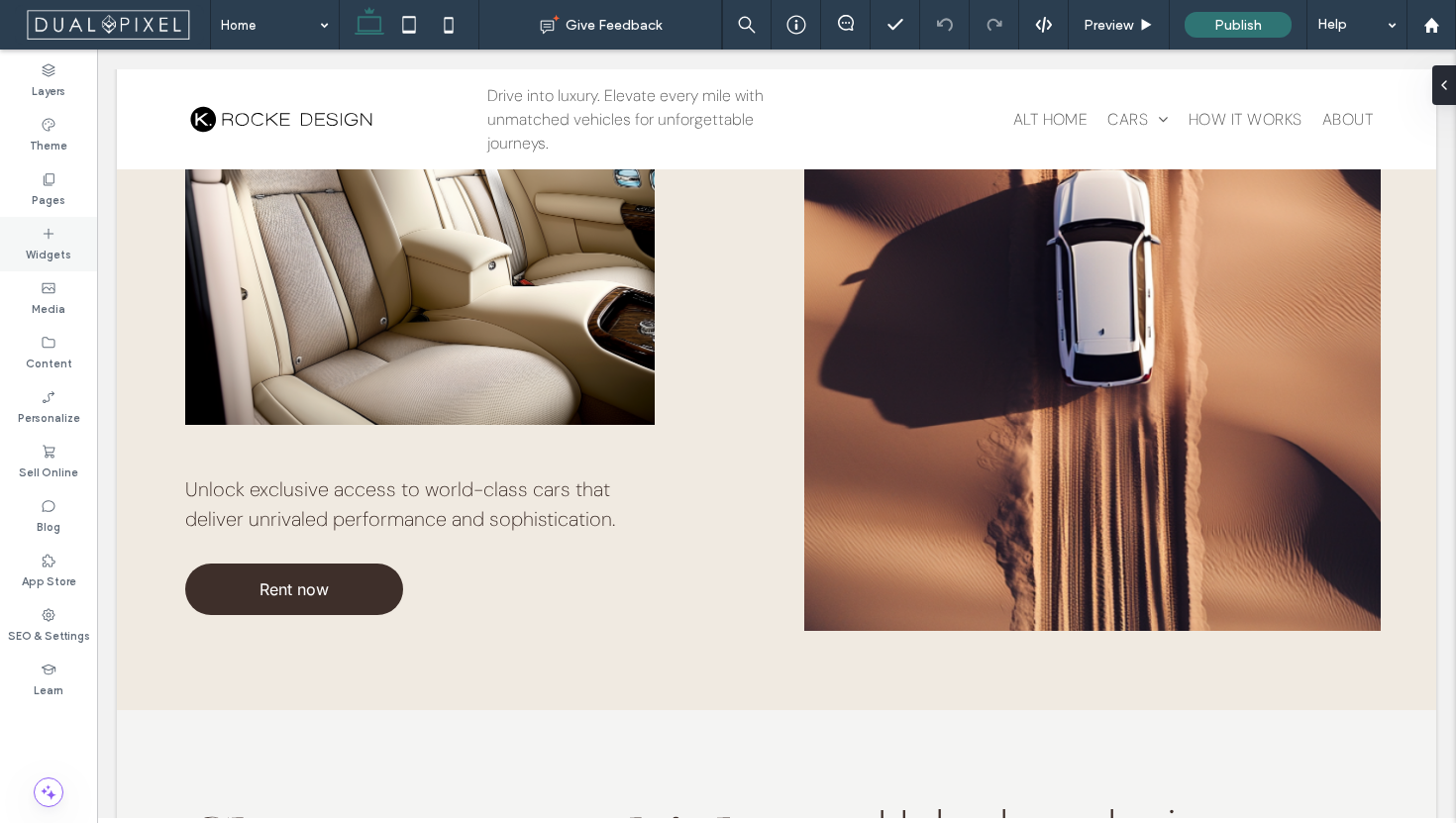 click on "Widgets" at bounding box center [49, 253] 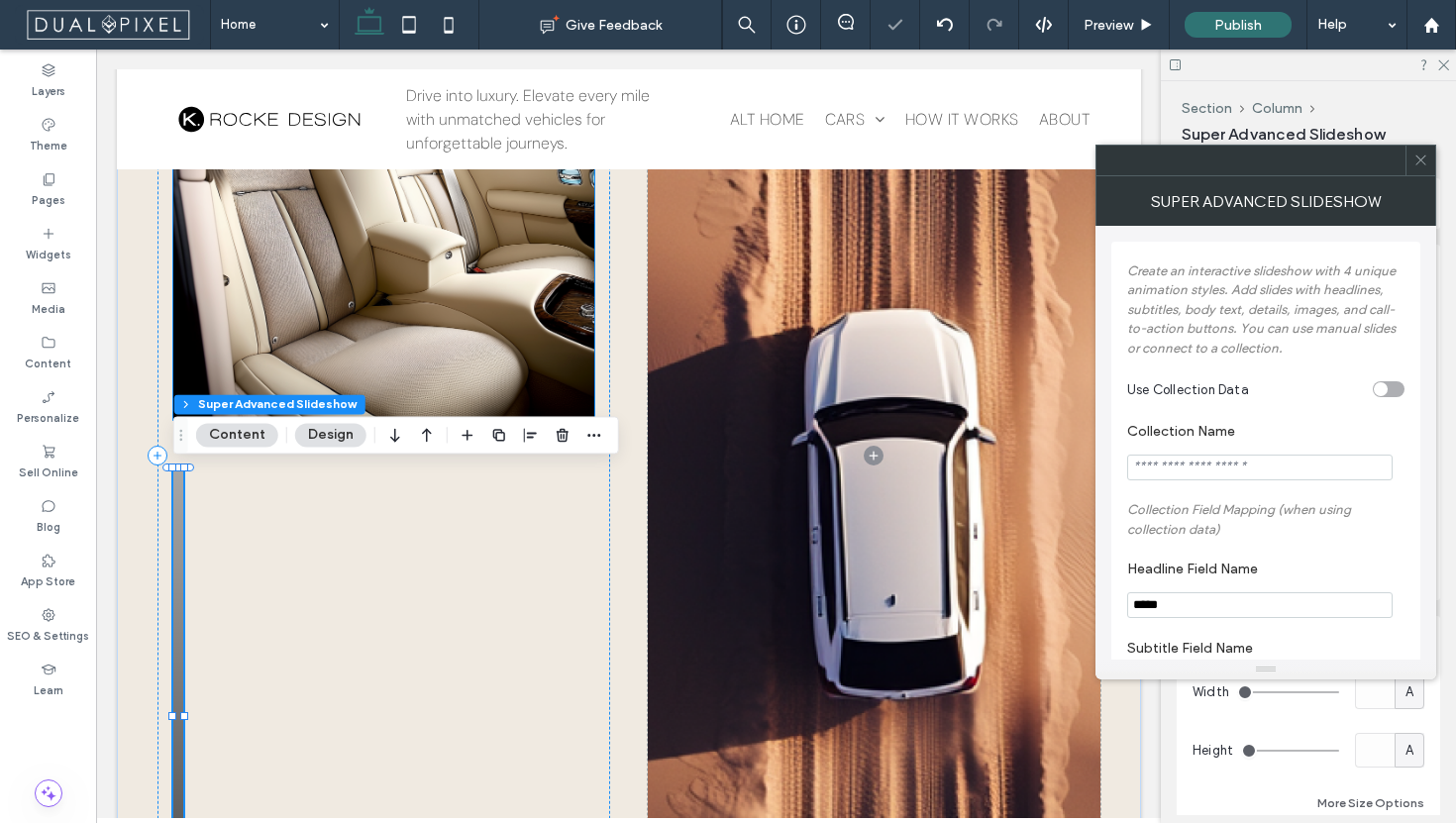 type on "**" 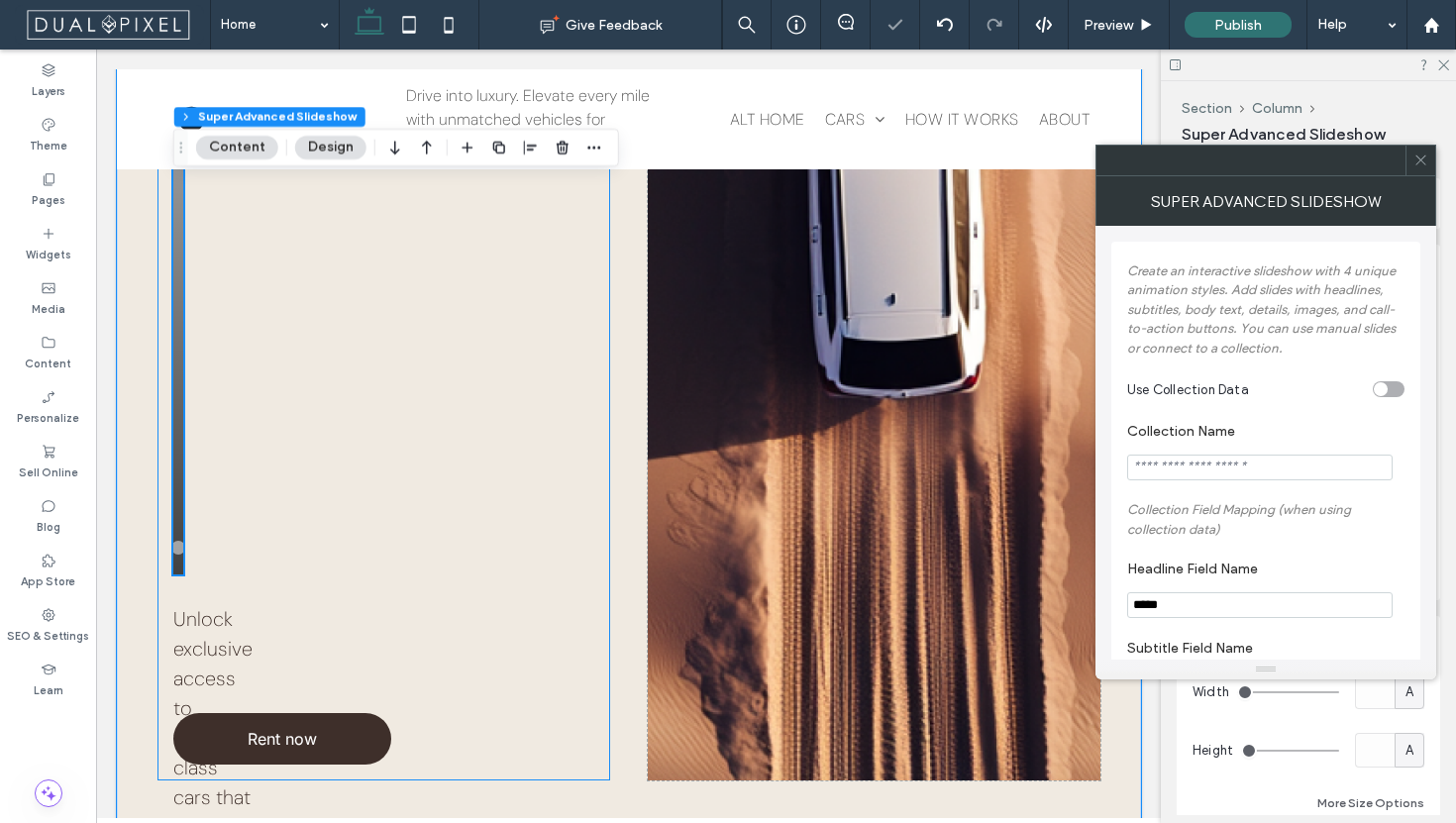 scroll, scrollTop: 1555, scrollLeft: 0, axis: vertical 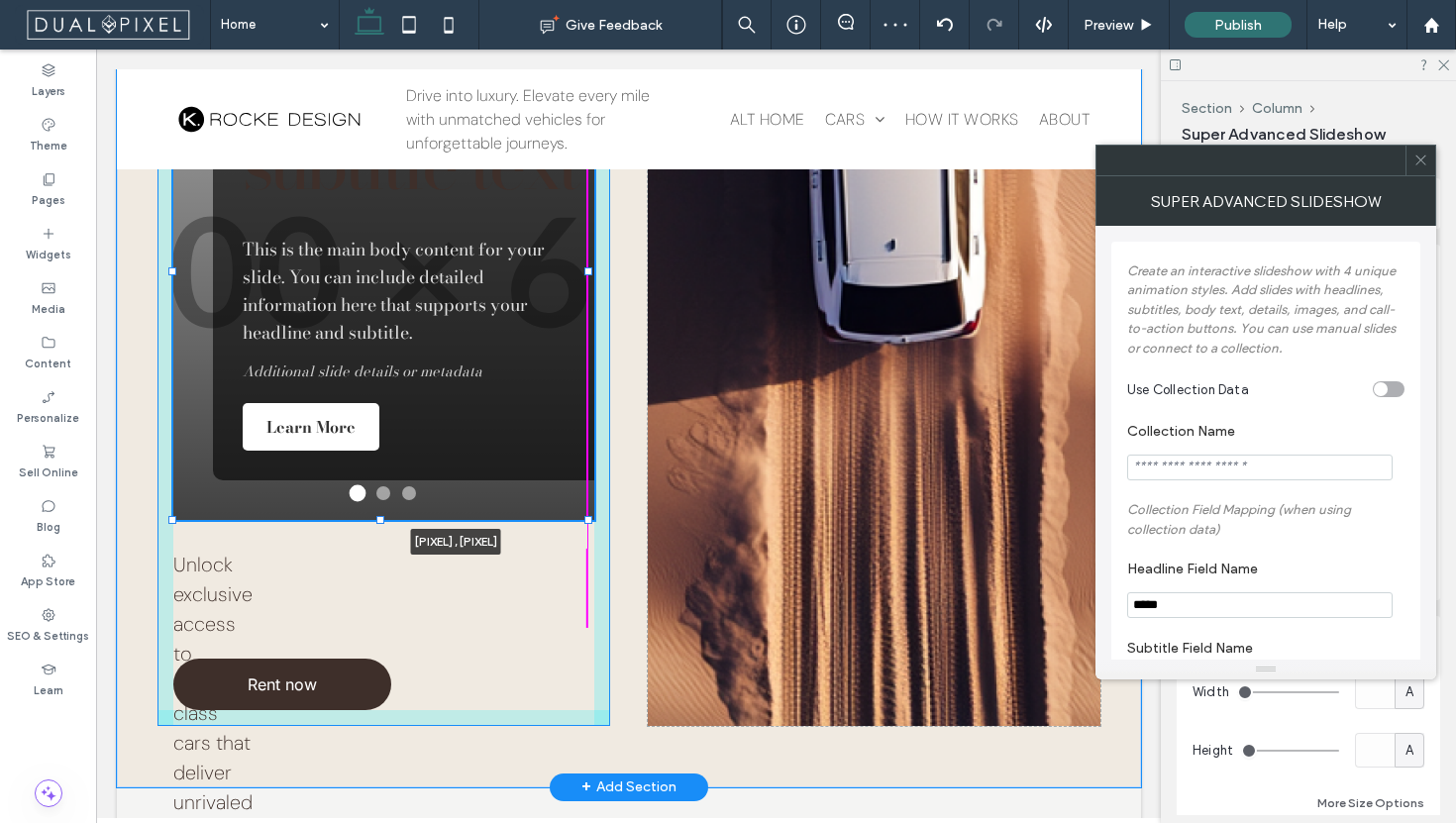 drag, startPoint x: 184, startPoint y: 270, endPoint x: 741, endPoint y: 376, distance: 566.9965 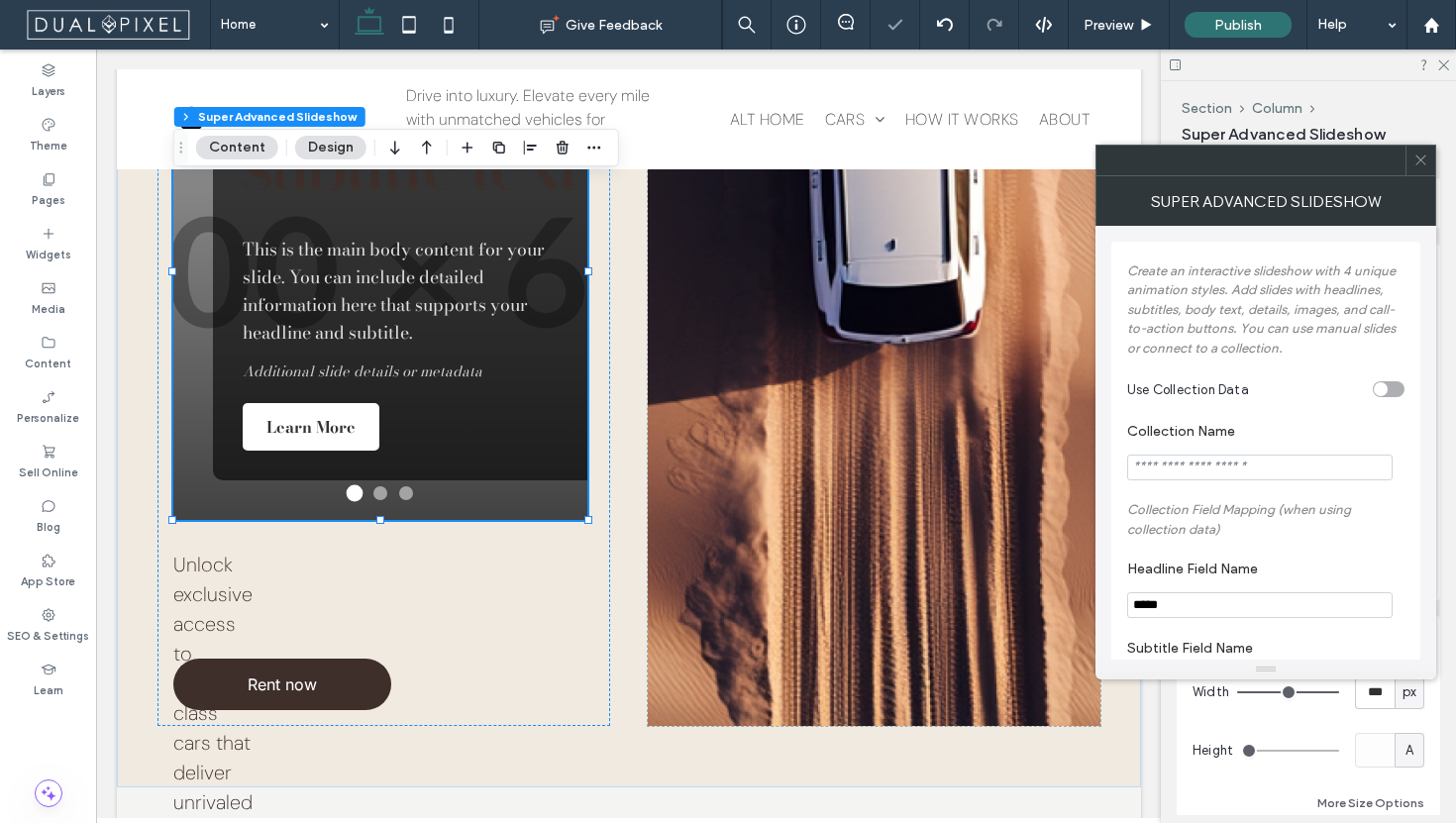 click on "Use Collection Data" at bounding box center (1266, 389) 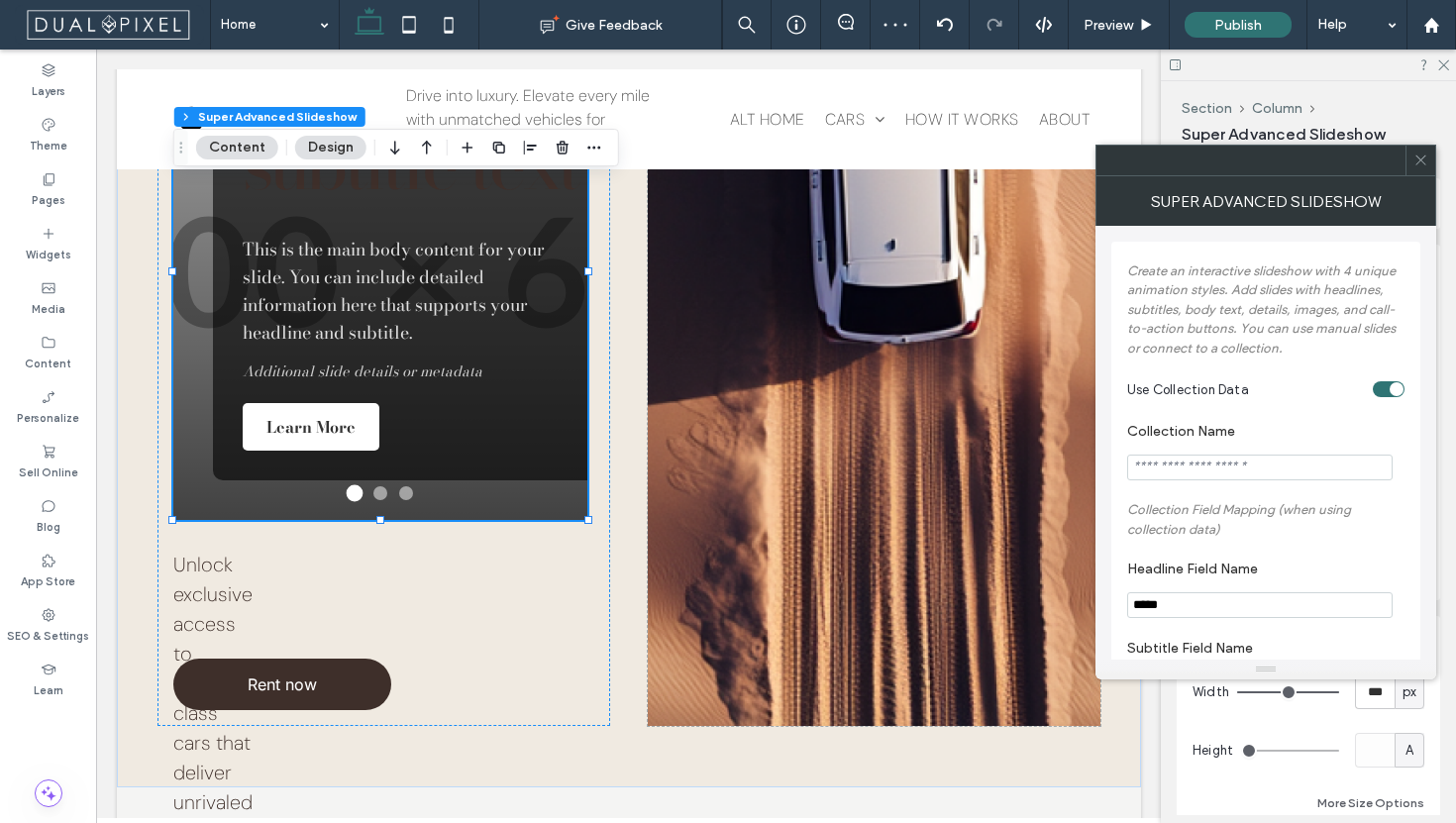 click at bounding box center (1251, 160) 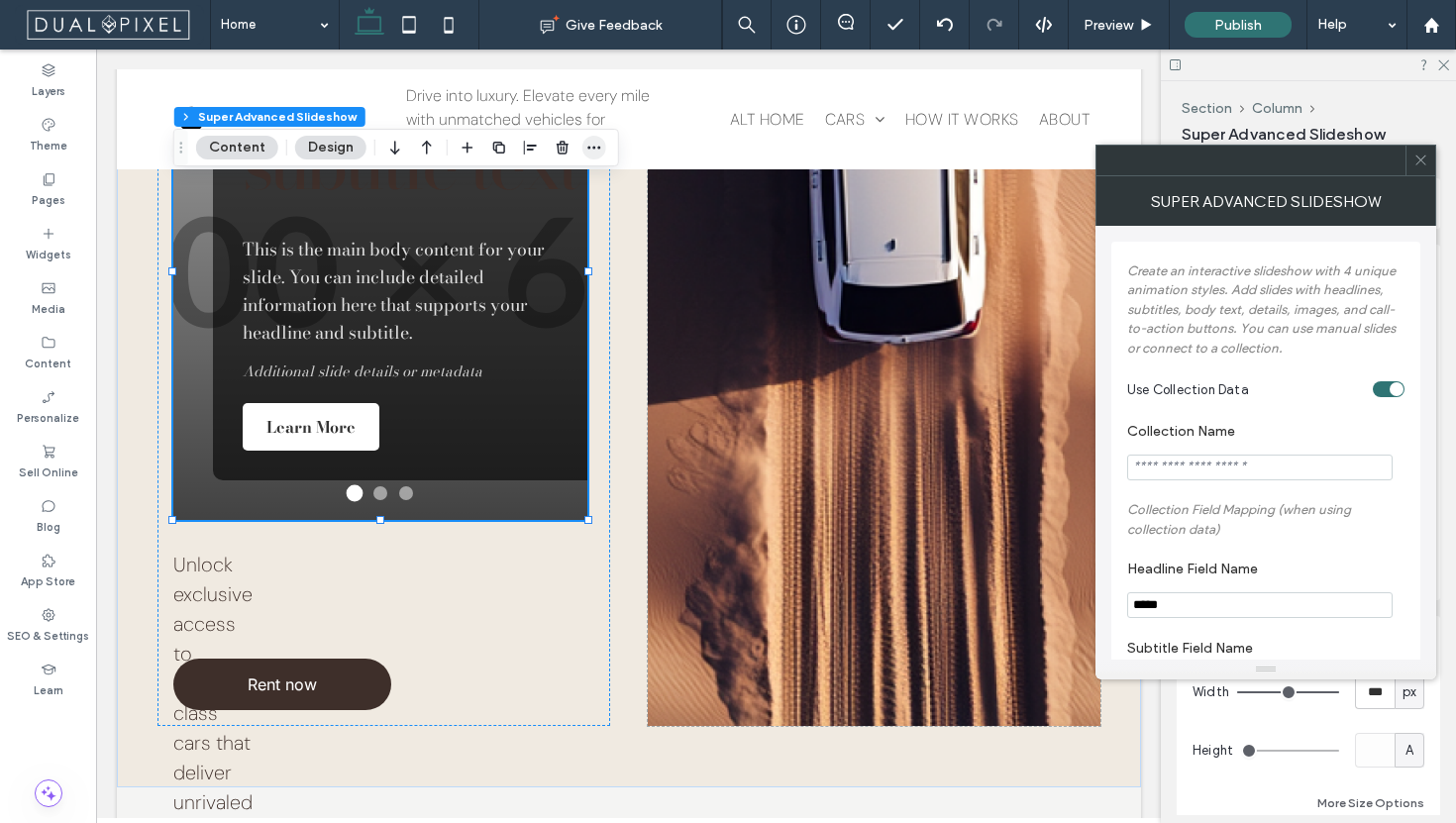 click at bounding box center [594, 148] 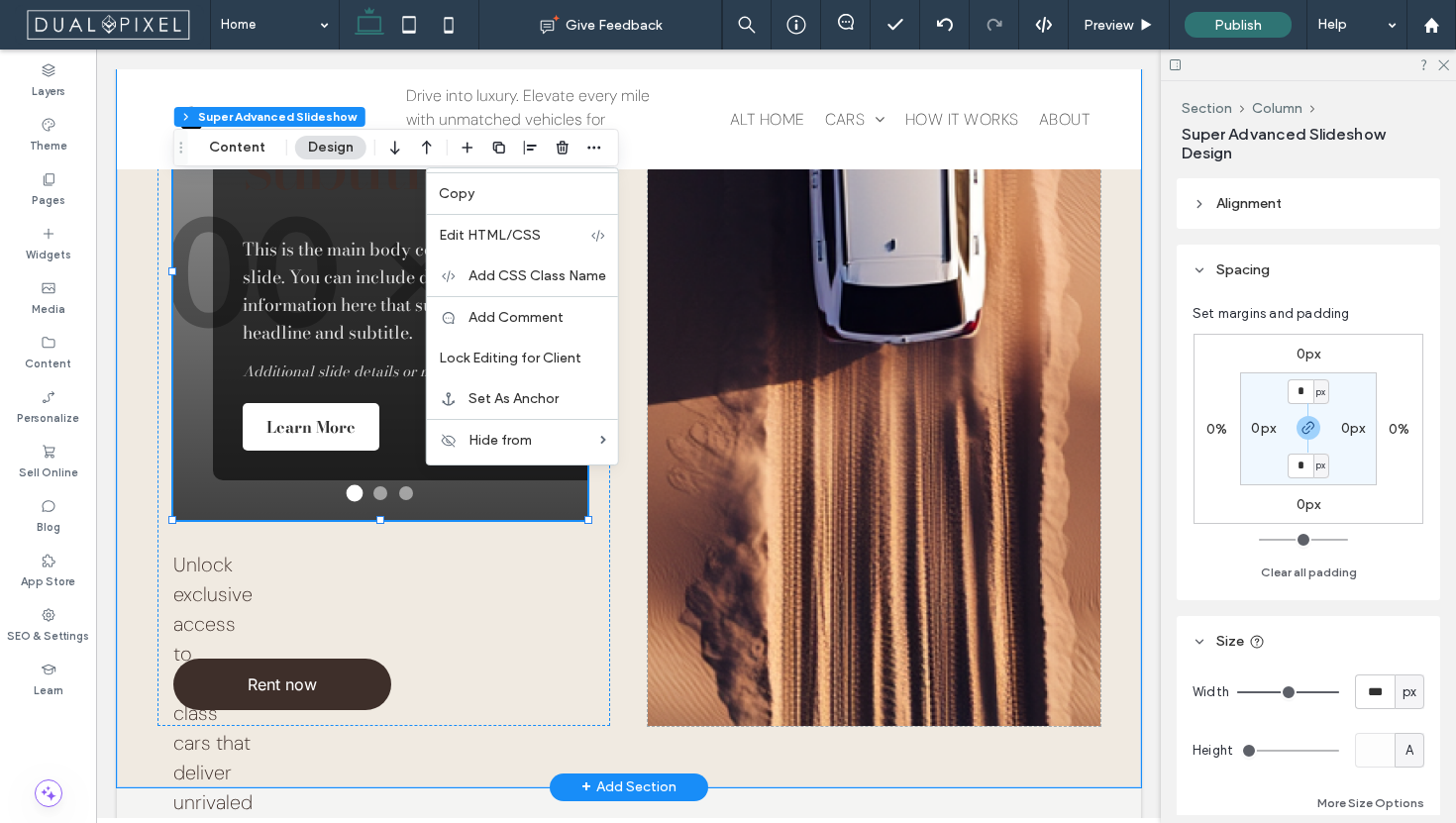 click on "Amazing Slide Title
Captivating subtitle text
This is the main body content for your slide. You can include detailed information here that supports your headline and subtitle.
Additional slide details or metadata
Learn More" at bounding box center [411, 139] 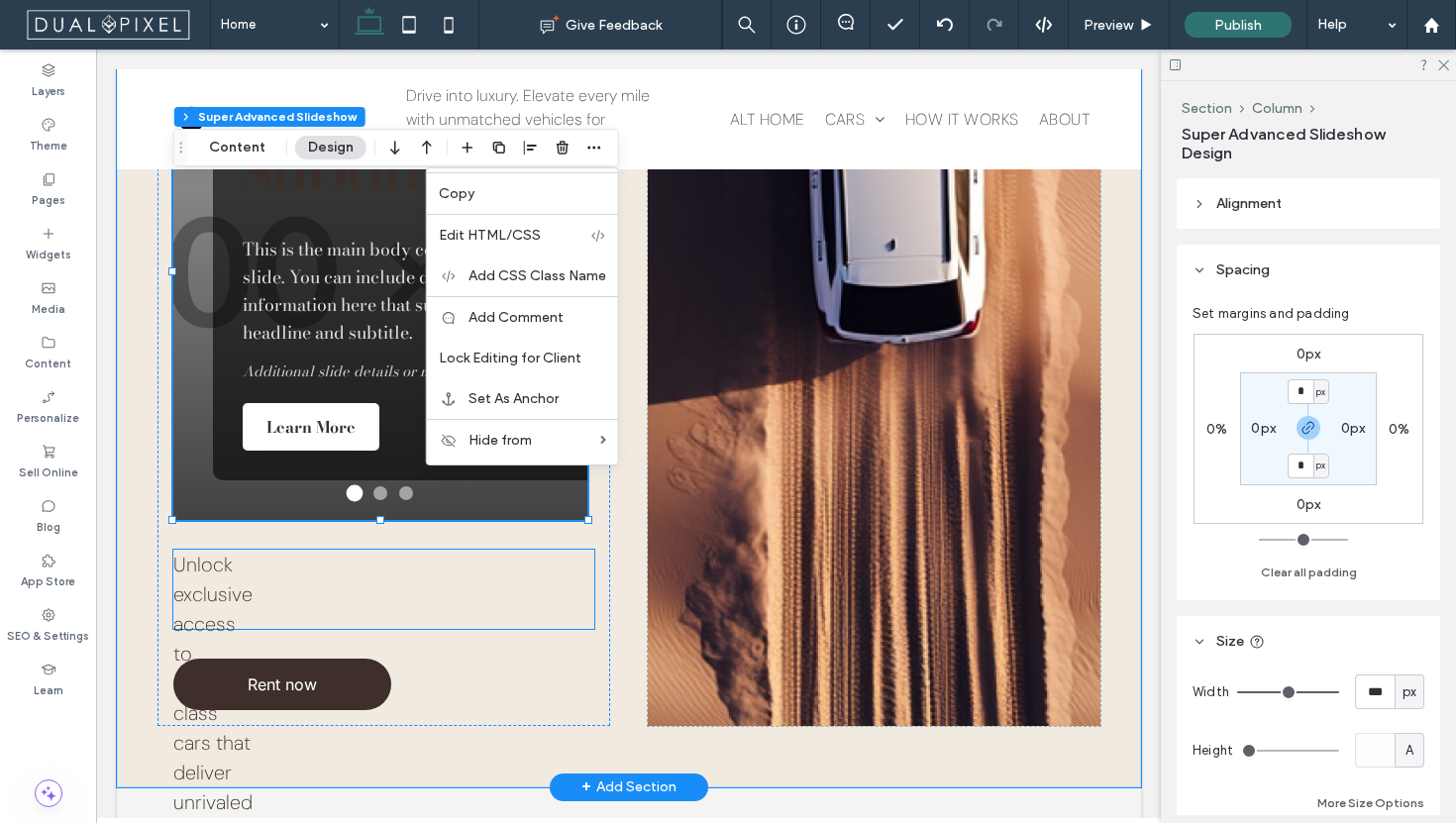 click on "Unlock exclusive access to world-class cars that deliver unrivaled performance and sophistication." at bounding box center [213, 758] 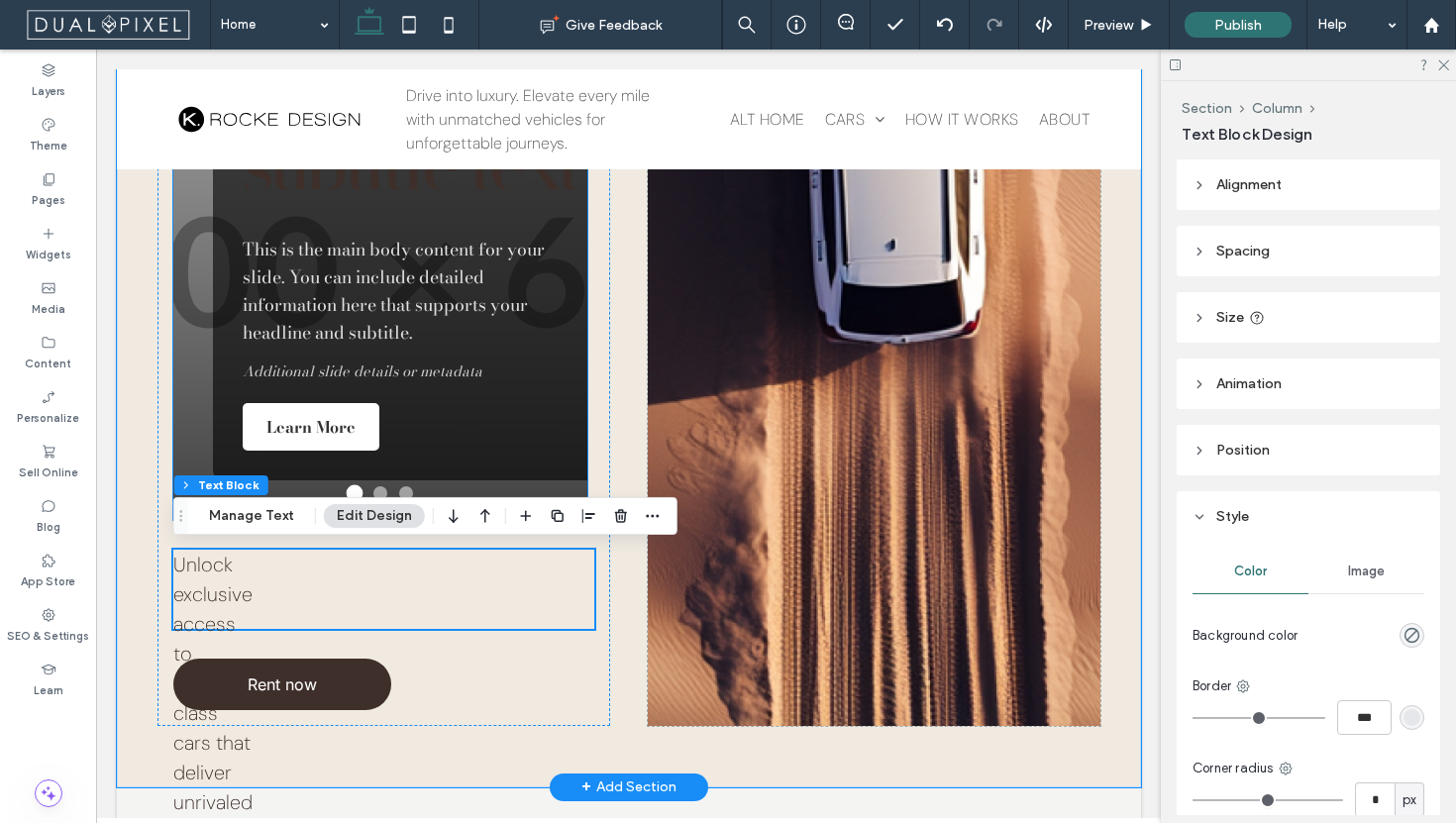 scroll, scrollTop: 1218, scrollLeft: 0, axis: vertical 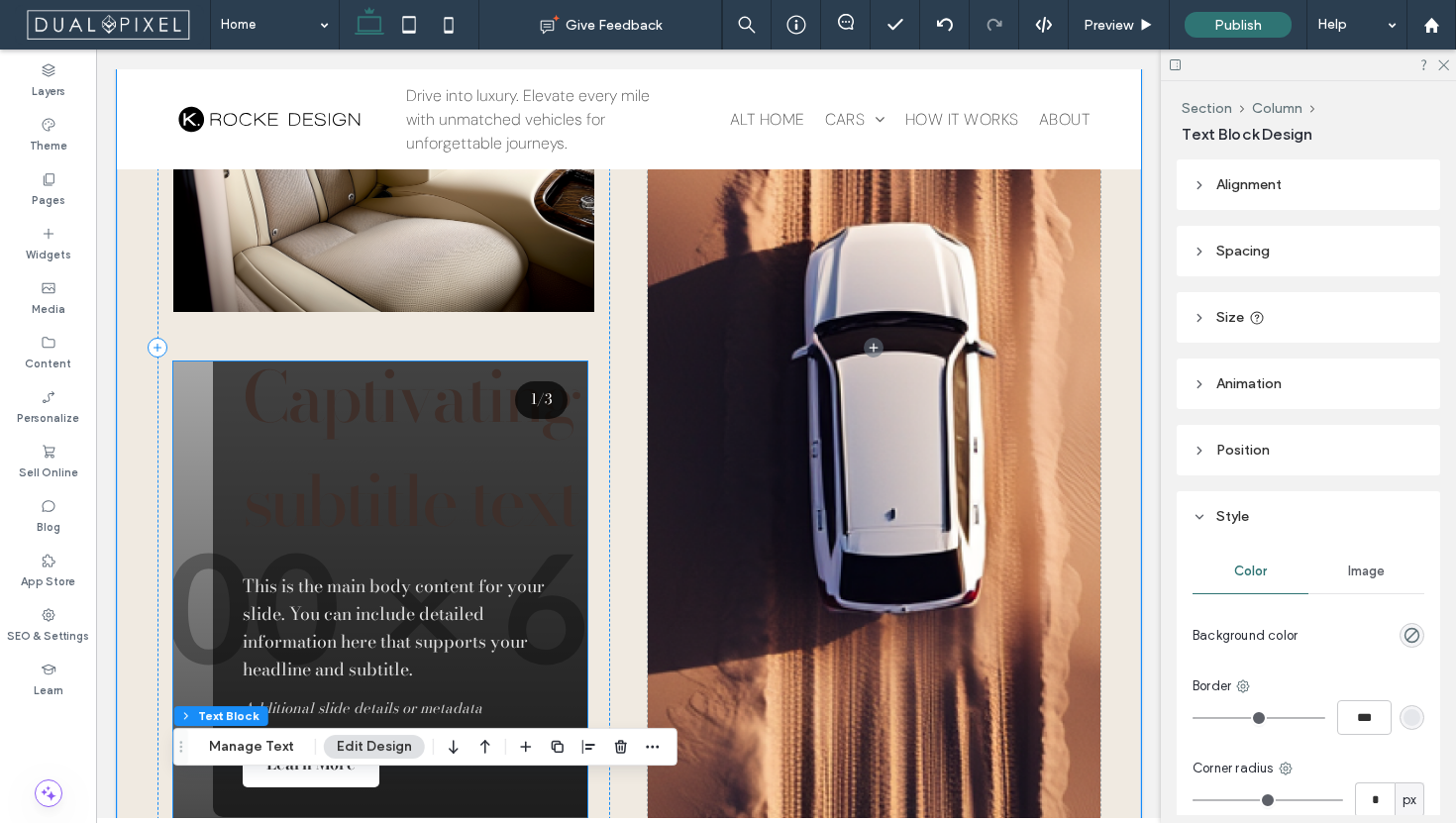click on "[NUMBER]
/  [NUMBER]" at bounding box center [541, 400] 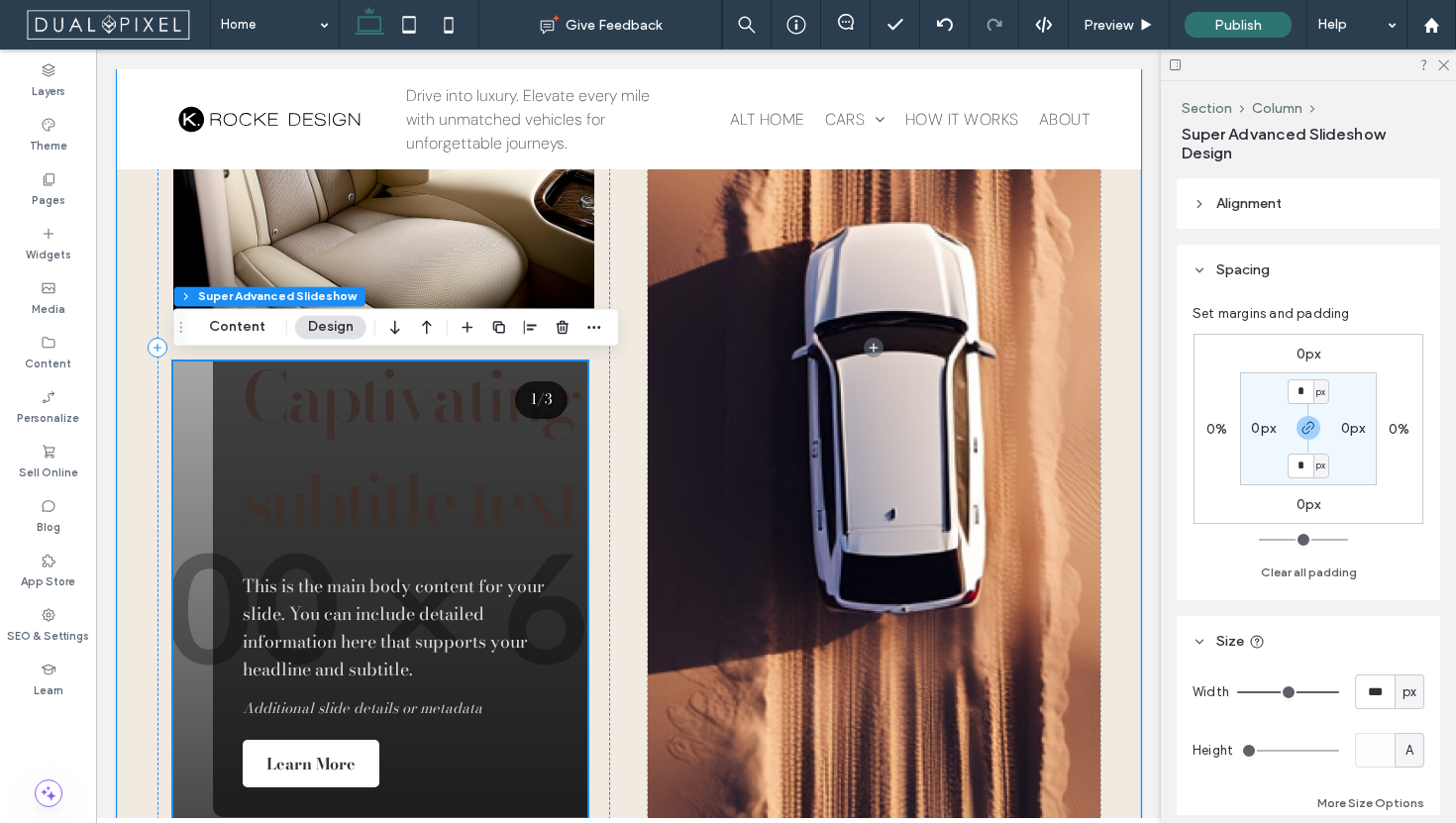 scroll, scrollTop: 1609, scrollLeft: 0, axis: vertical 